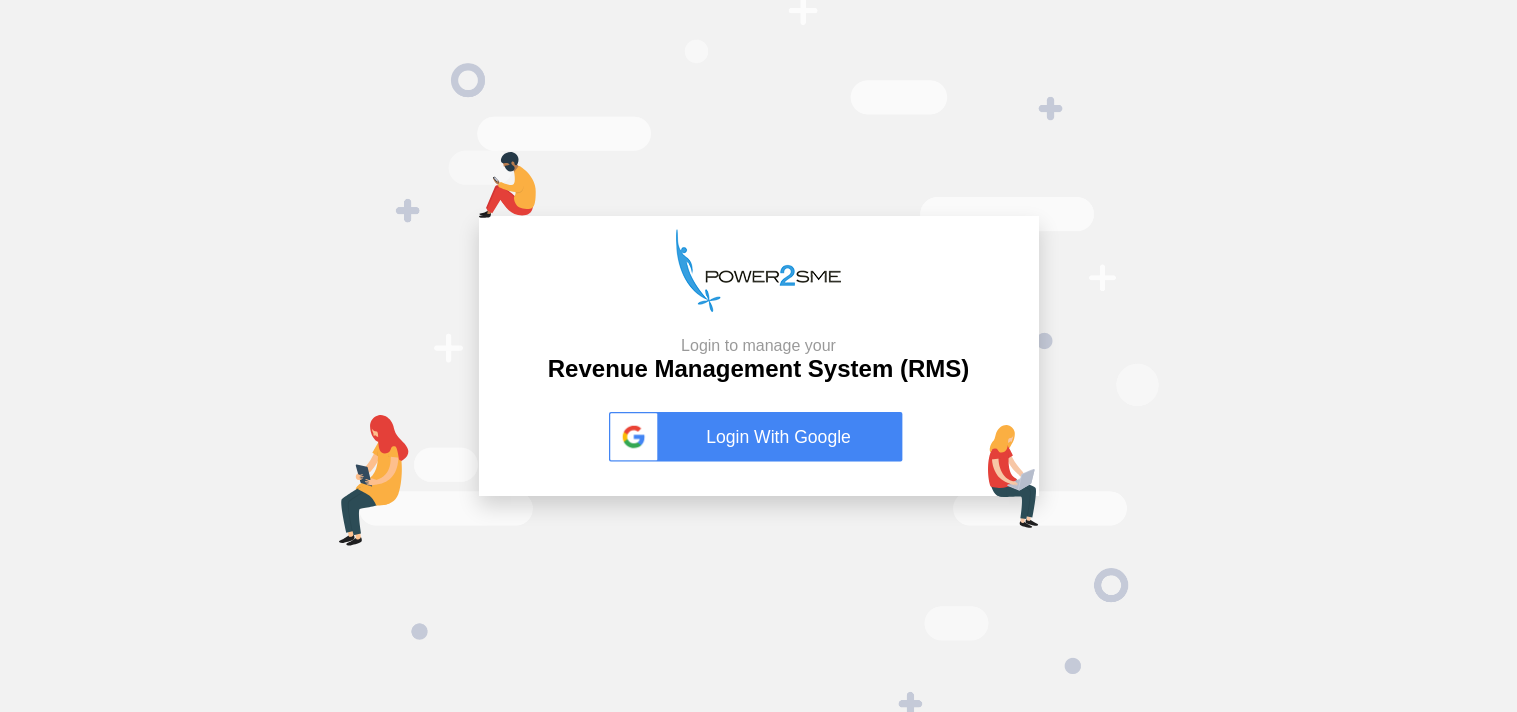 scroll, scrollTop: 0, scrollLeft: 0, axis: both 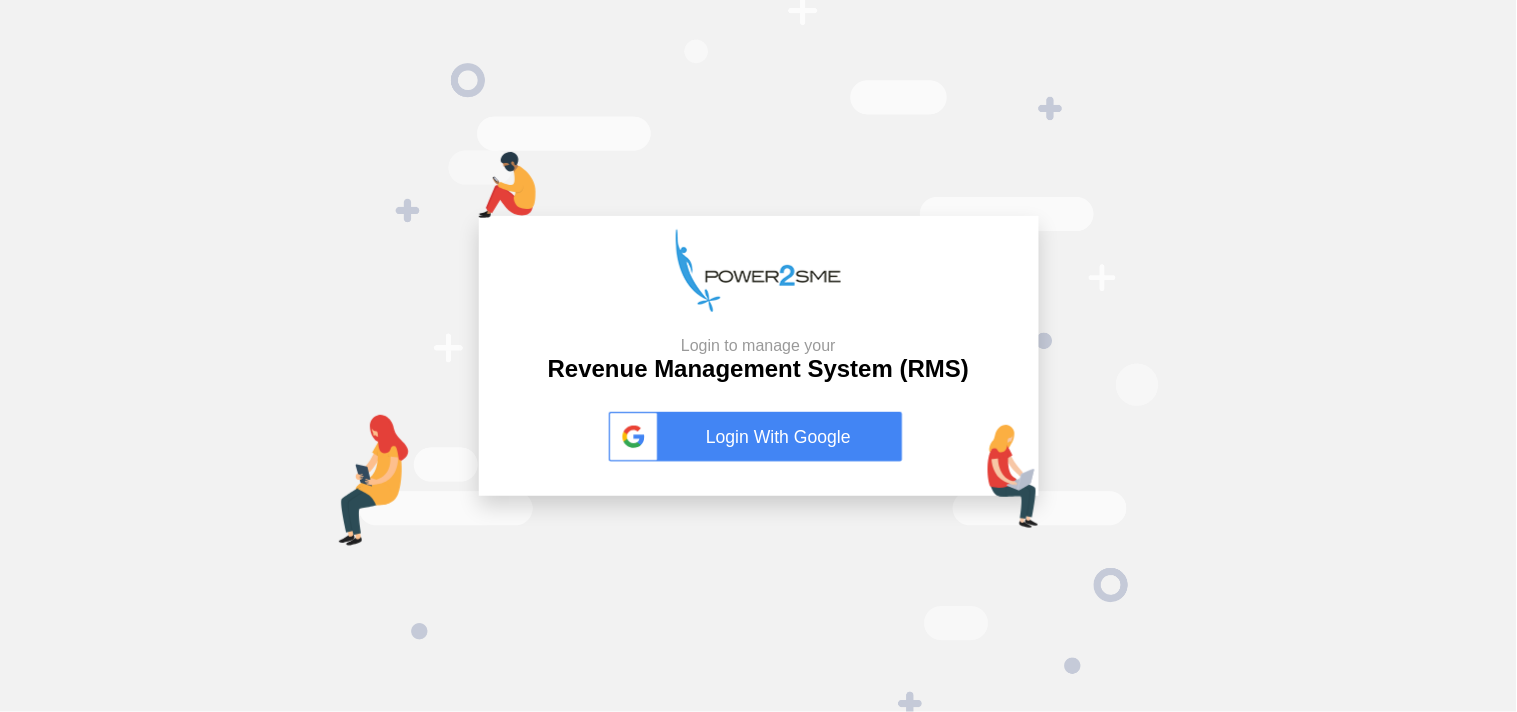 click on "Login With Google" at bounding box center [759, 437] 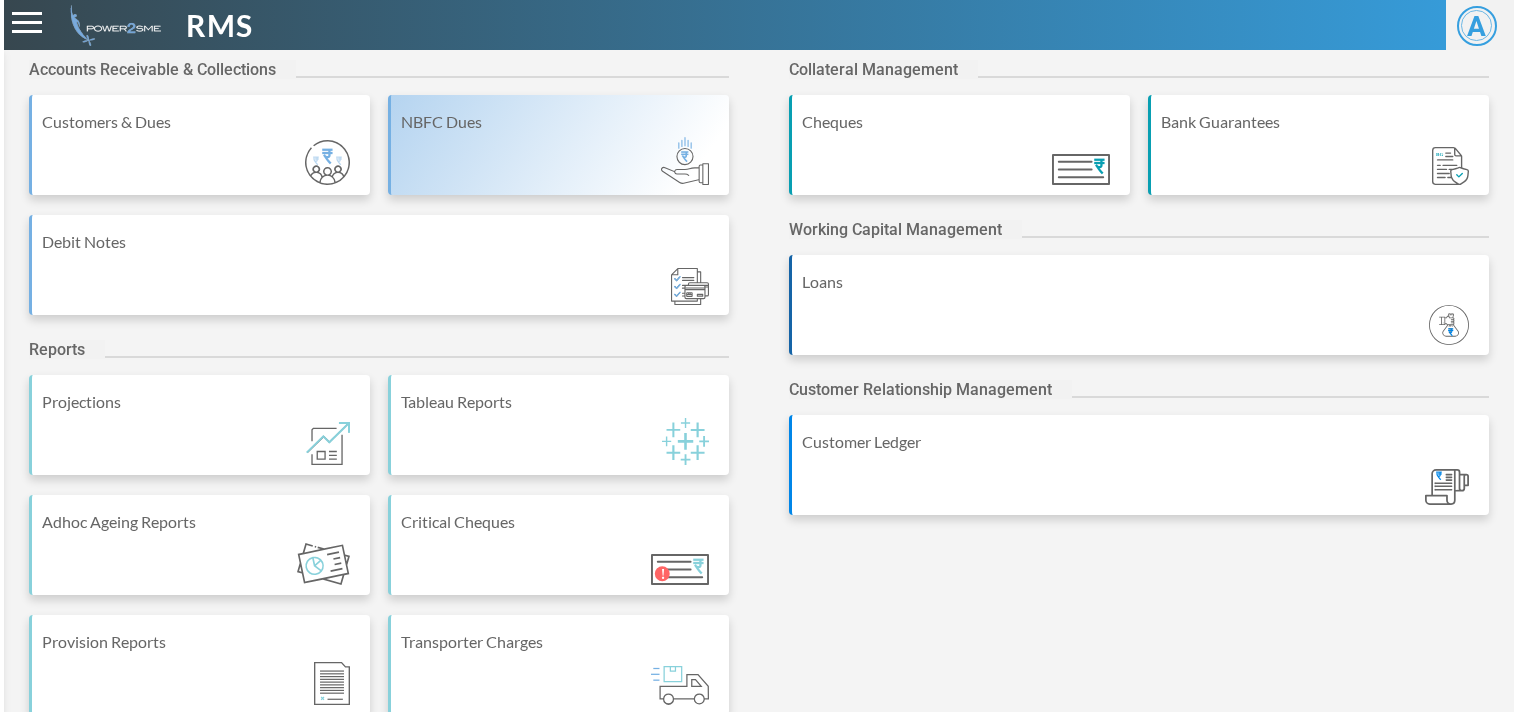 scroll, scrollTop: 0, scrollLeft: 0, axis: both 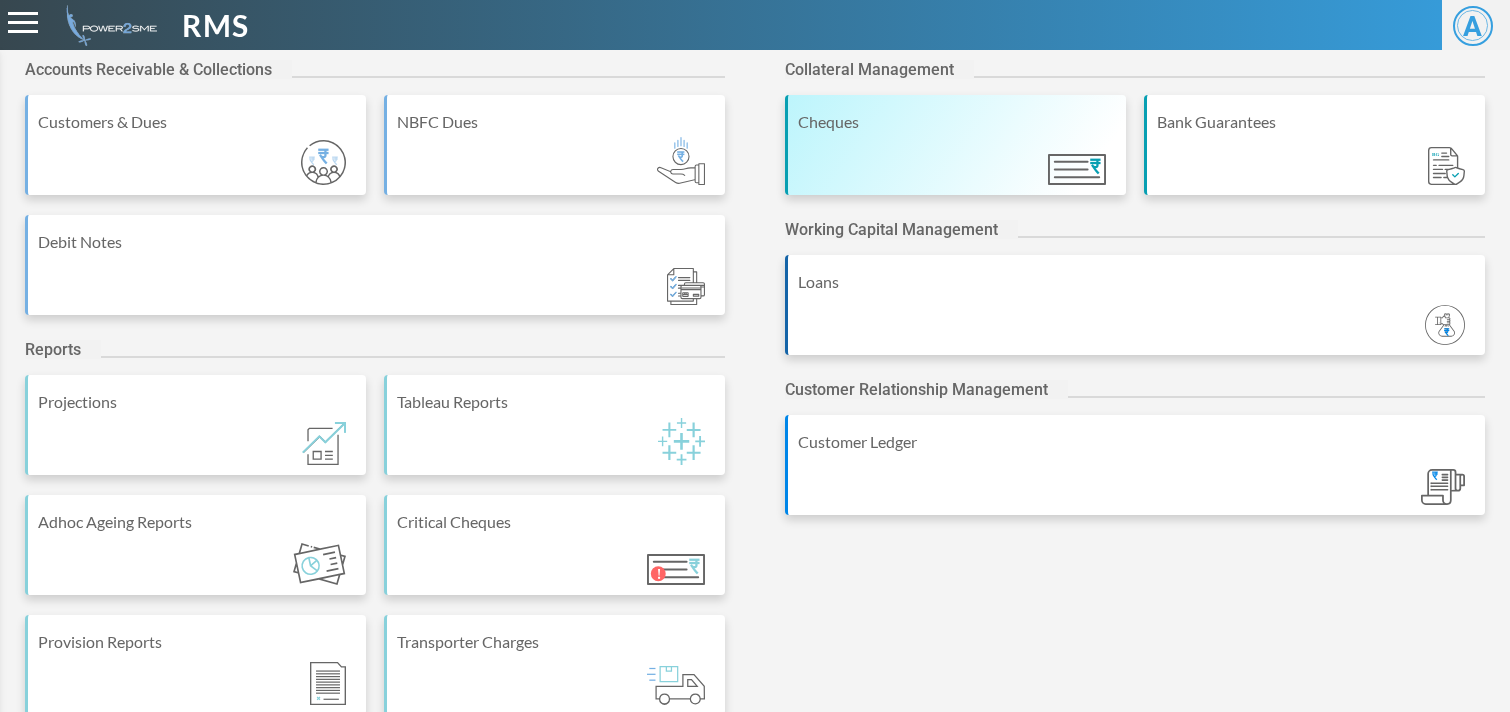 click on "Cheques" at bounding box center (955, 145) 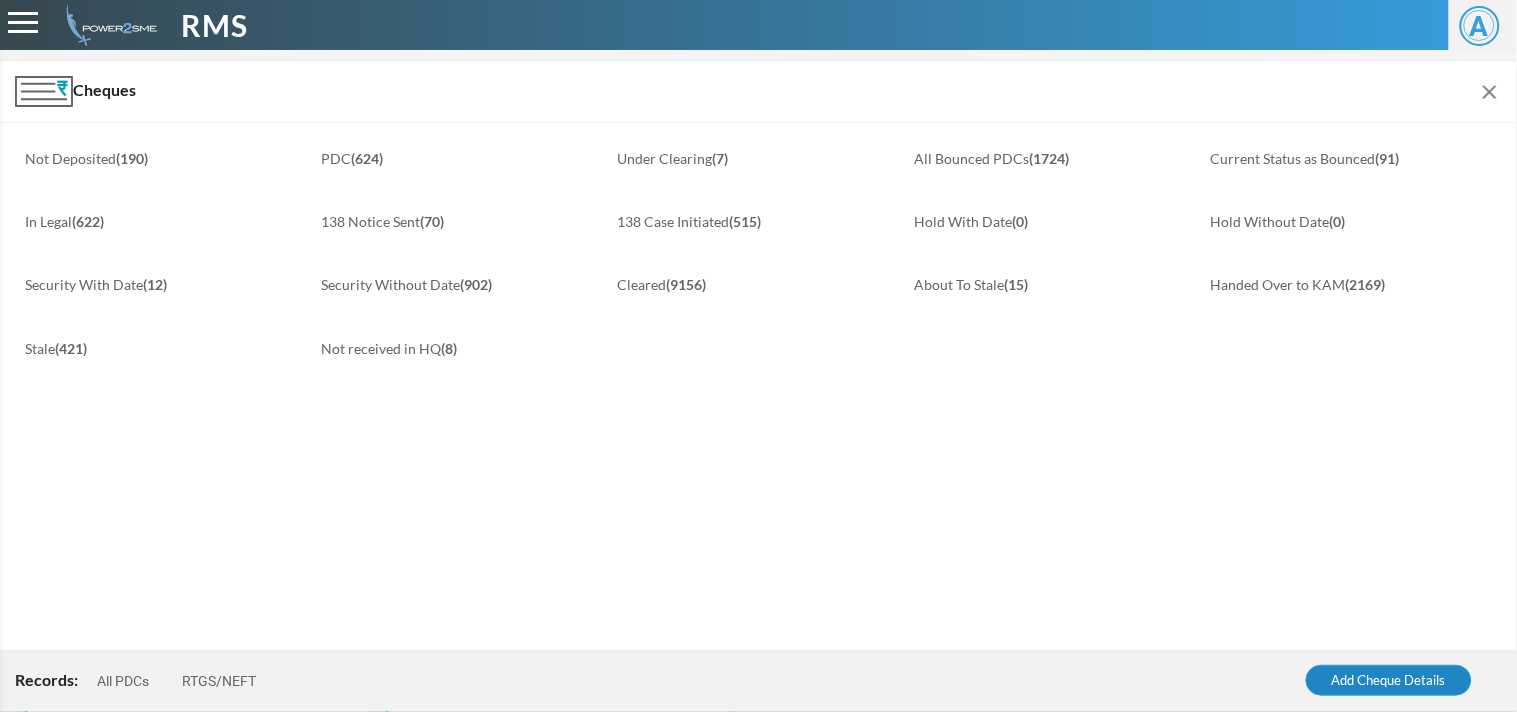 click on "Add Cheque Details" at bounding box center [1389, 681] 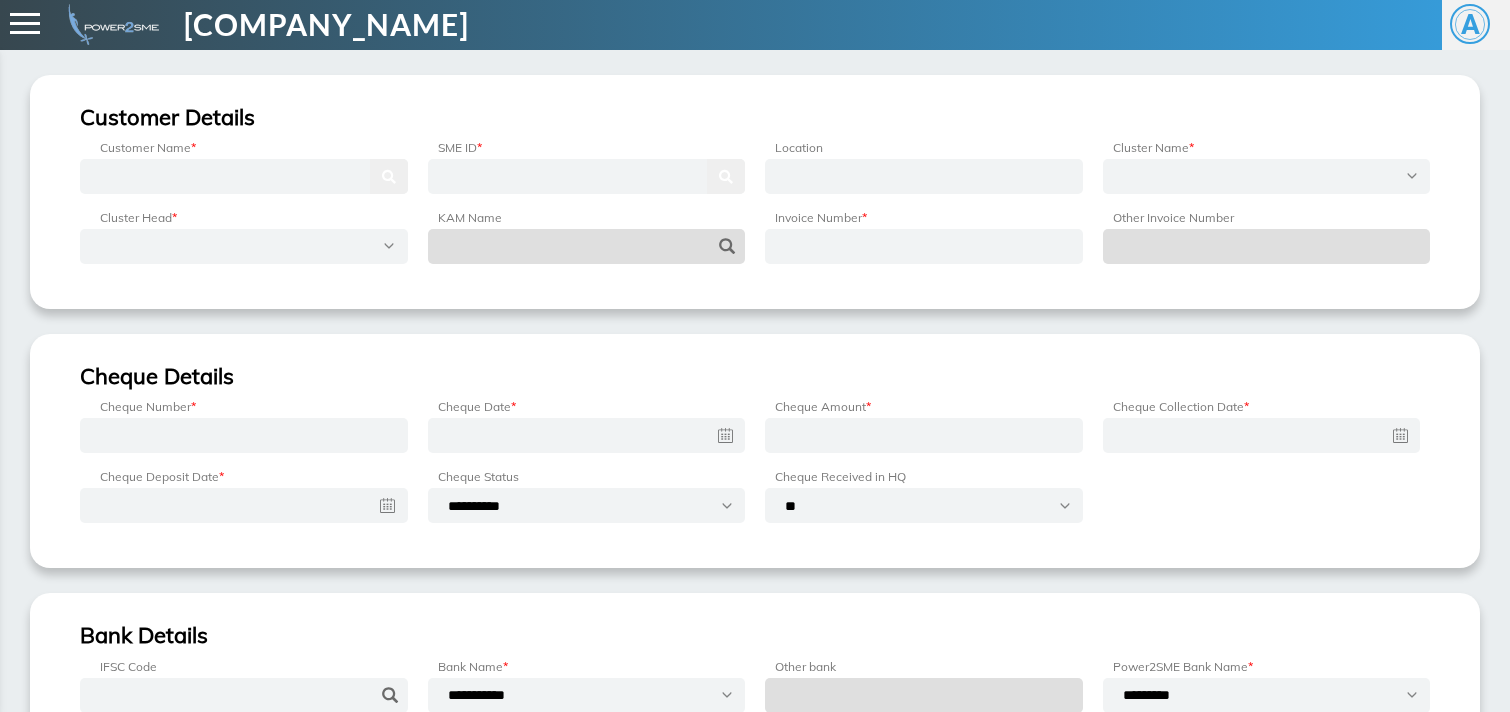 scroll, scrollTop: 0, scrollLeft: 0, axis: both 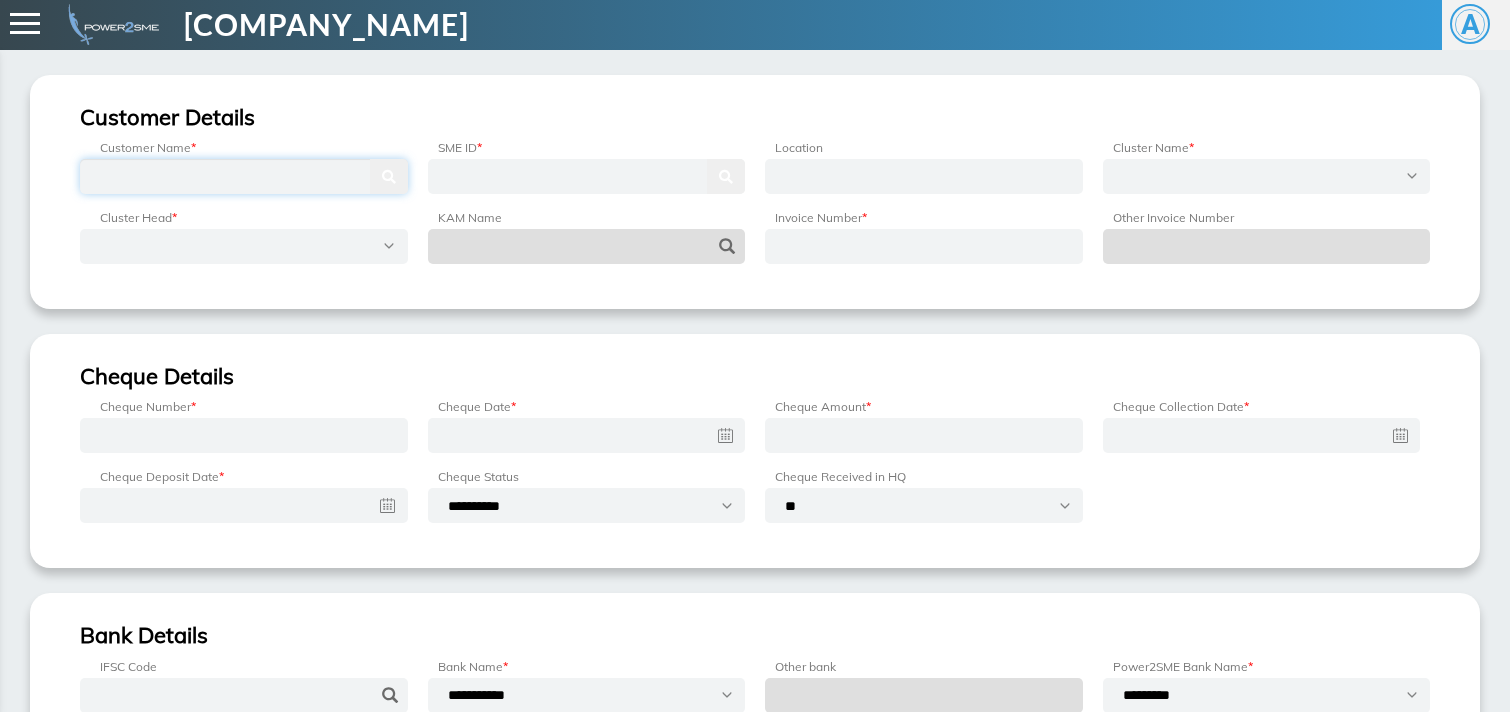 click at bounding box center [244, 176] 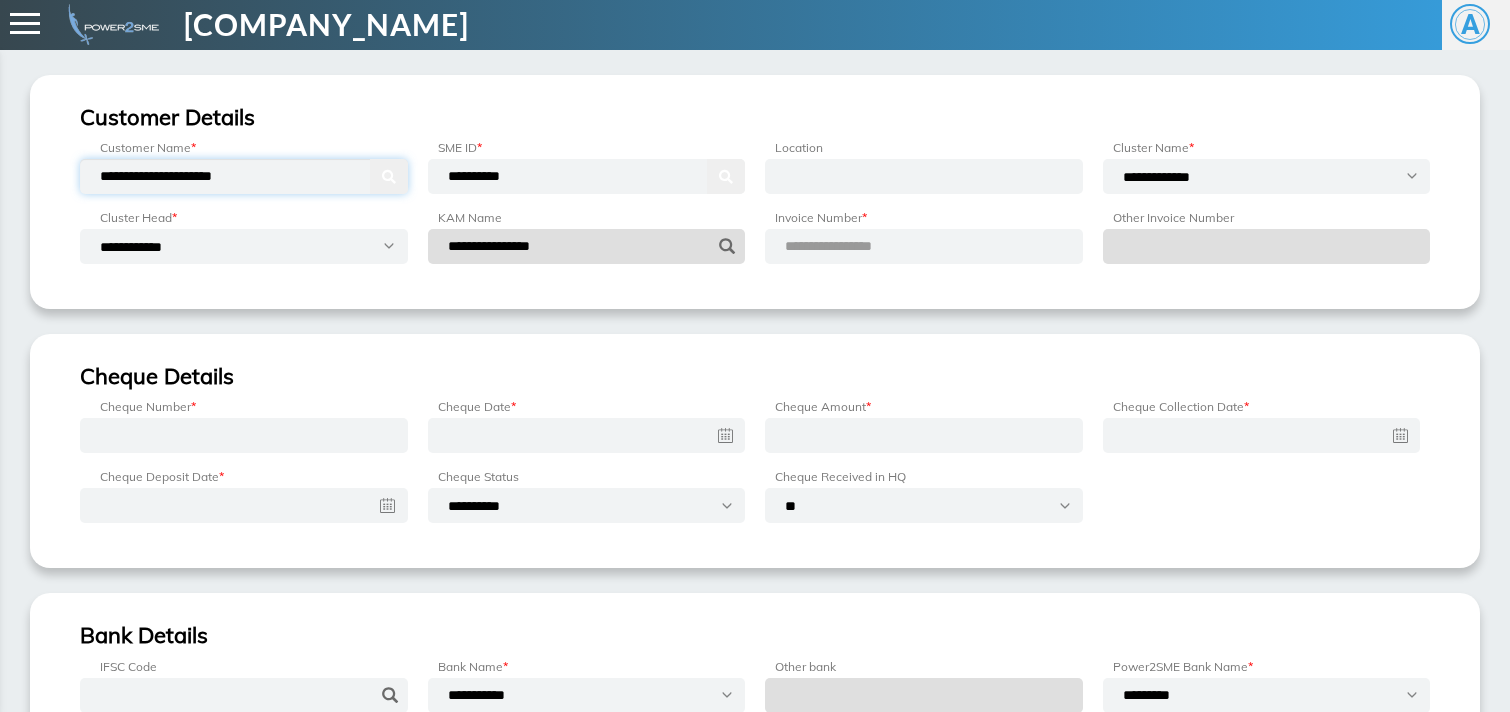 drag, startPoint x: 327, startPoint y: 171, endPoint x: 0, endPoint y: 186, distance: 327.34384 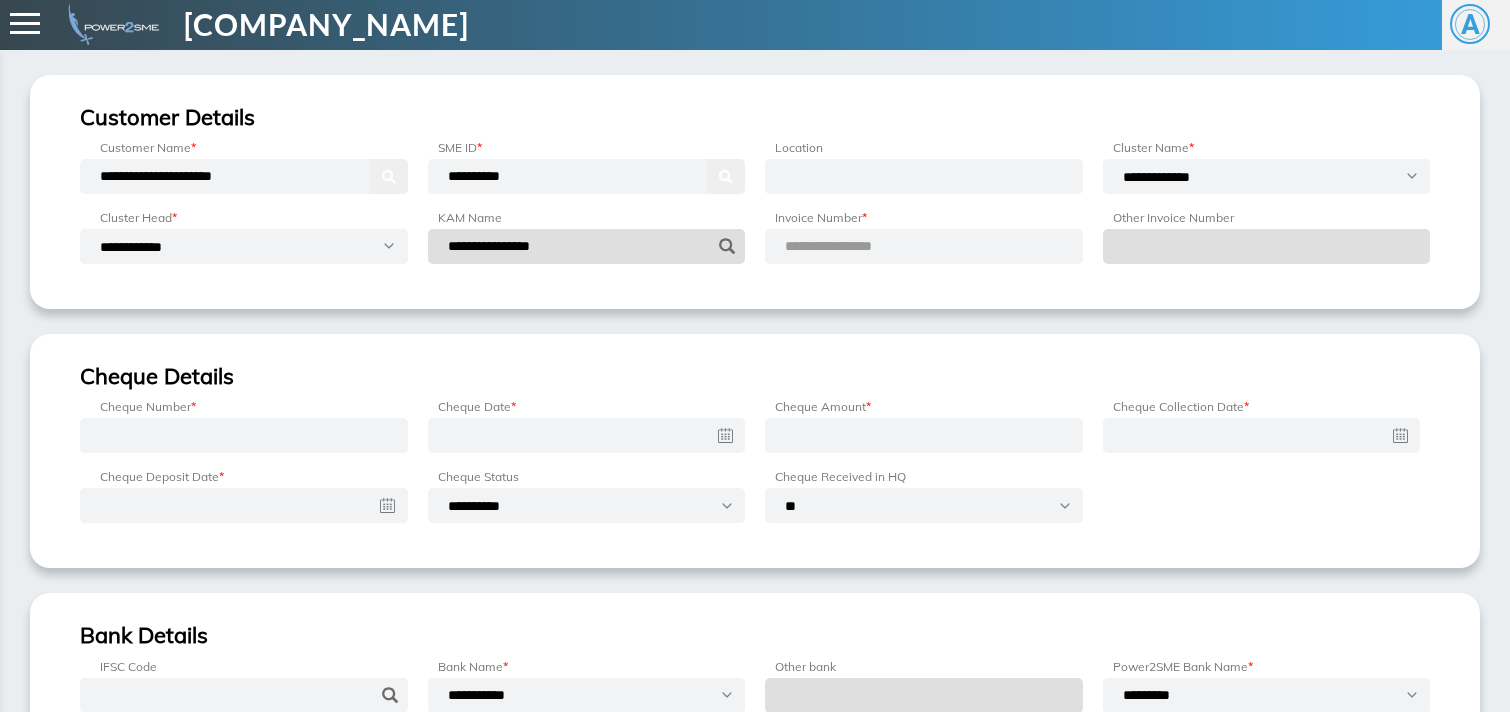 type 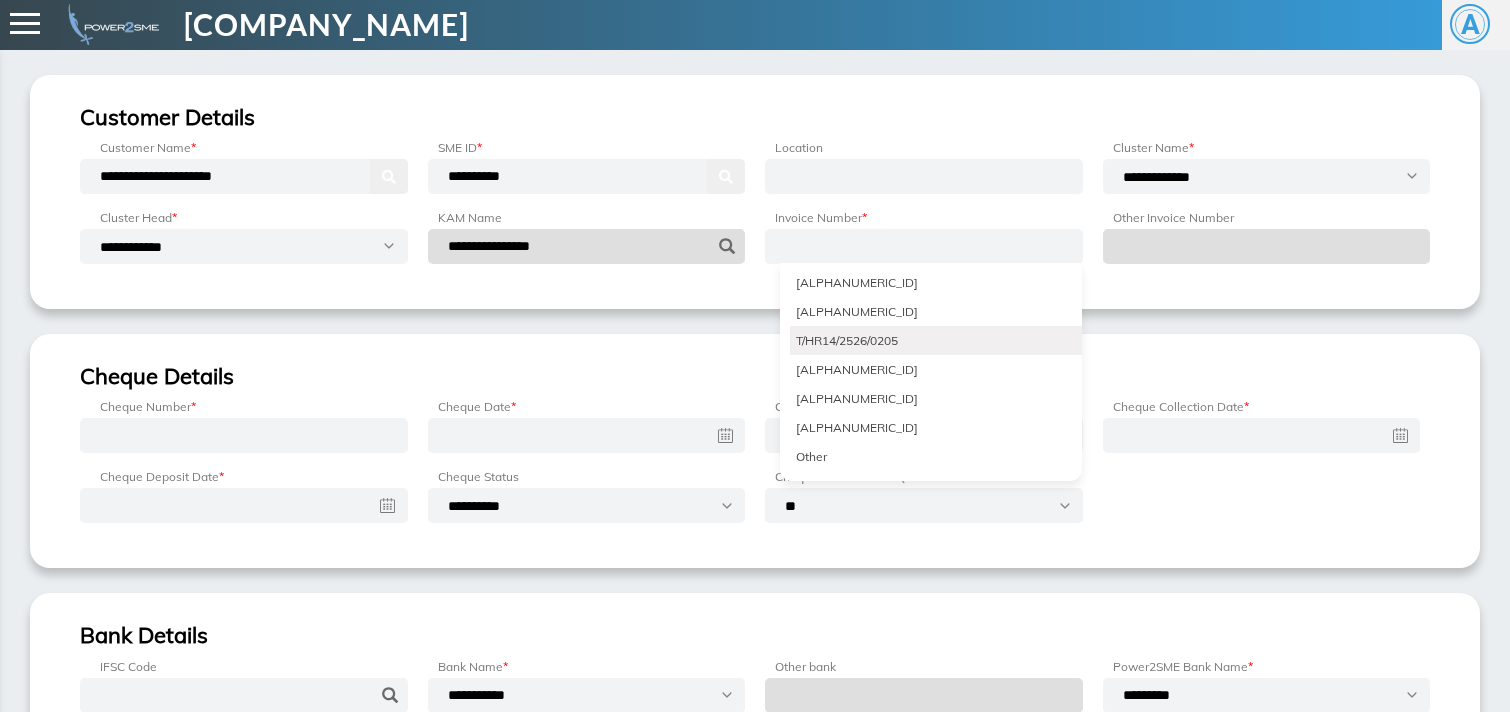 click on "T/HR14/2526/0205" at bounding box center [936, 340] 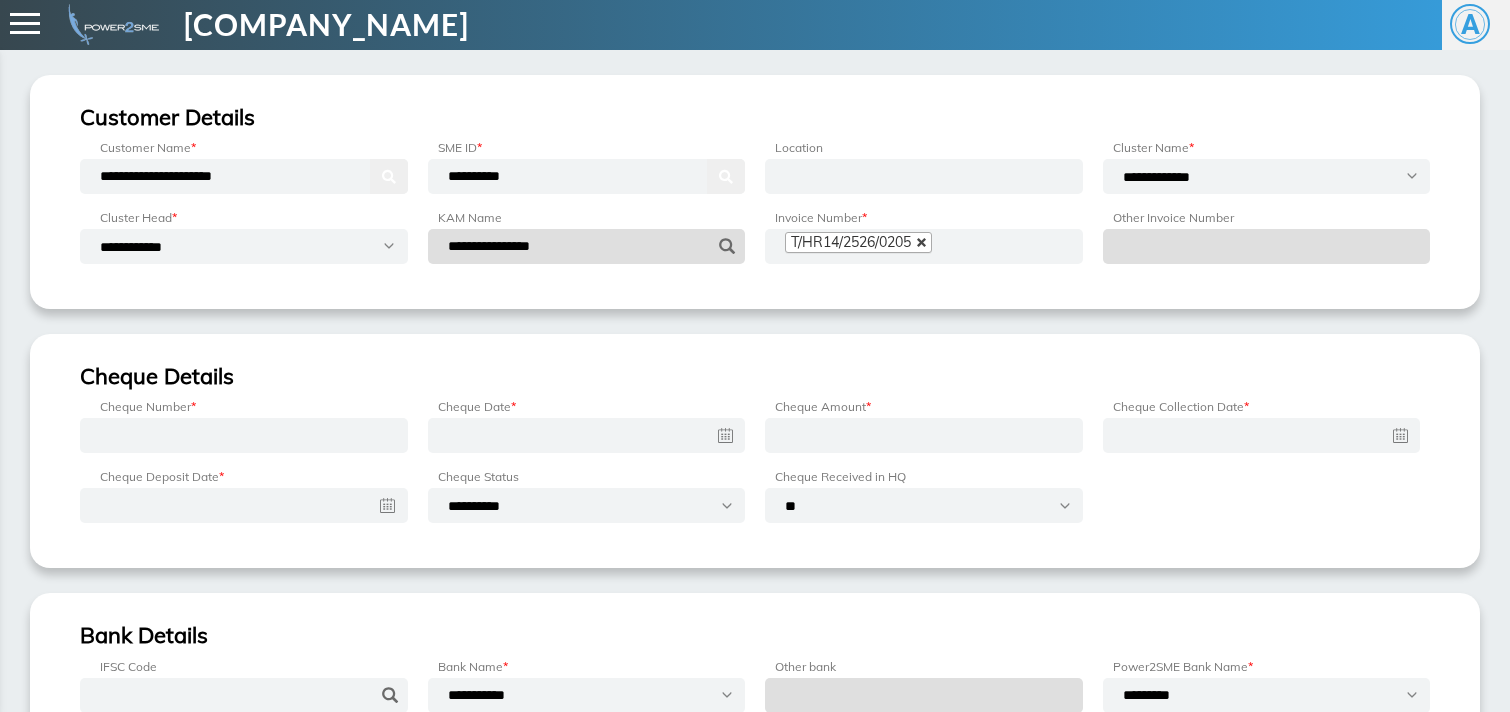 click at bounding box center (922, 243) 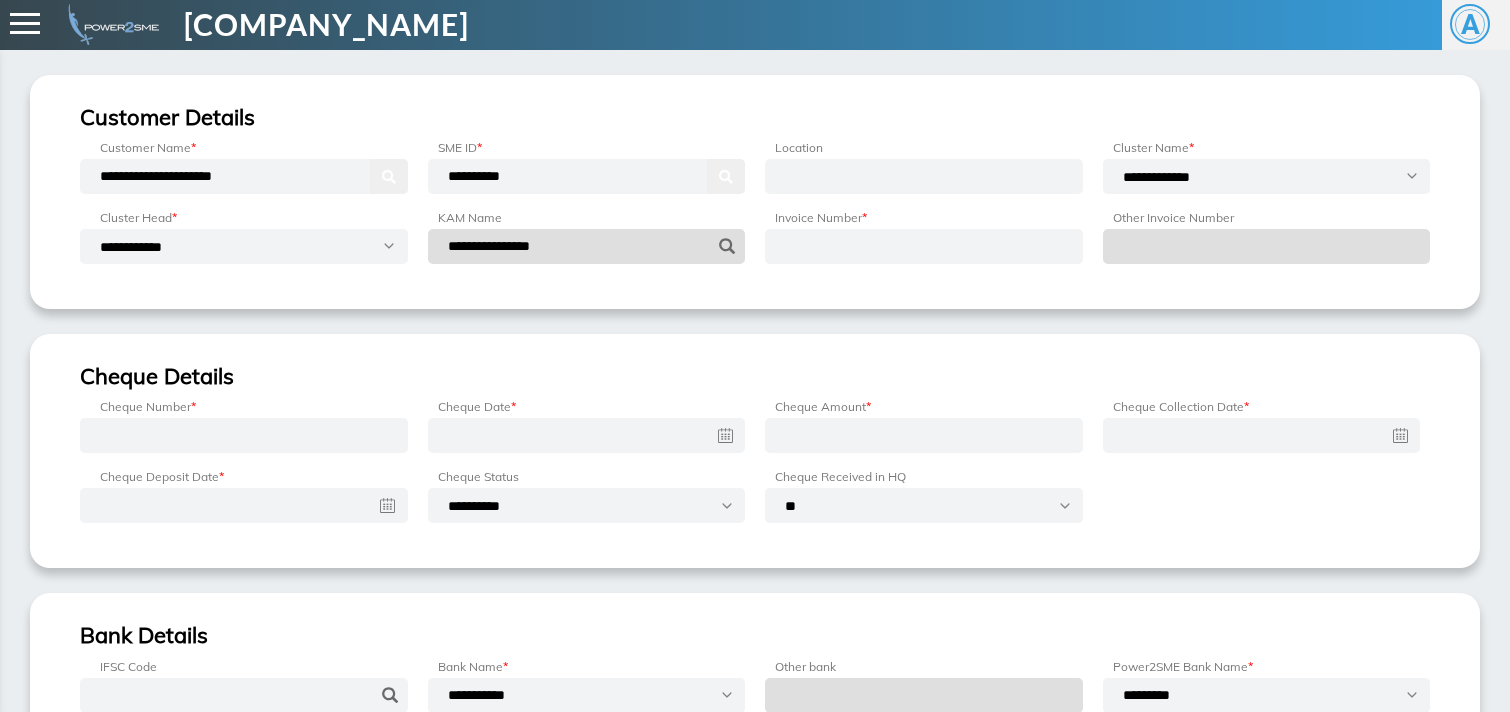 click at bounding box center (924, 246) 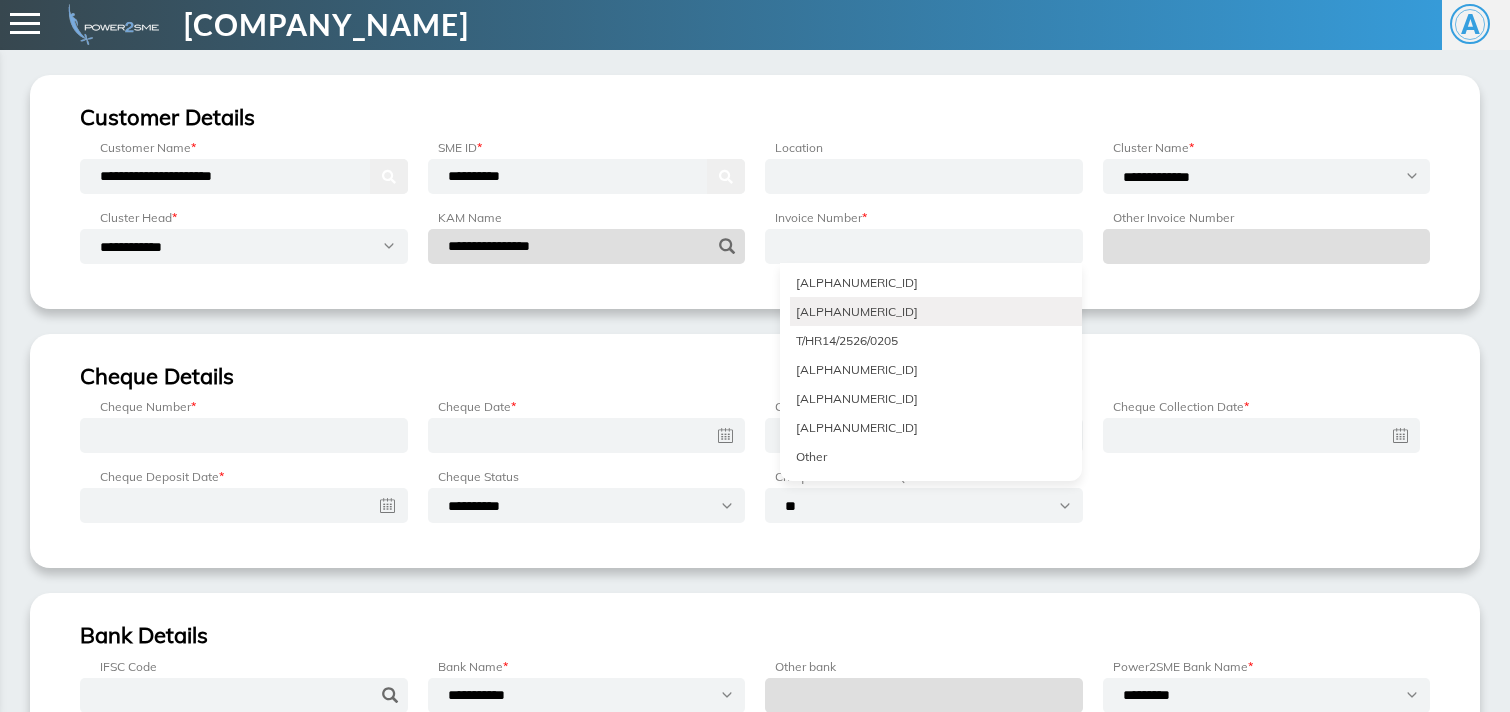 click on "T/HR14/2526/0204" at bounding box center (936, 311) 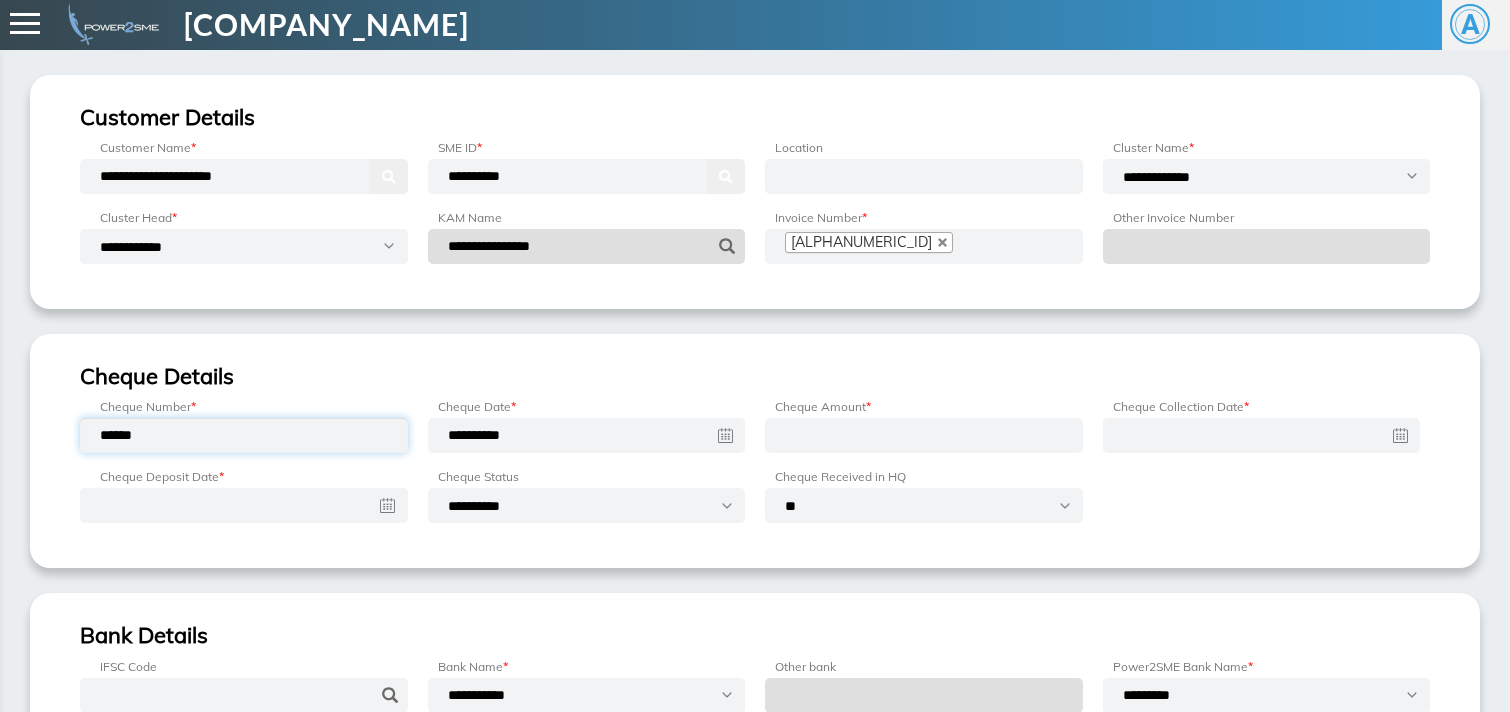 type on "******" 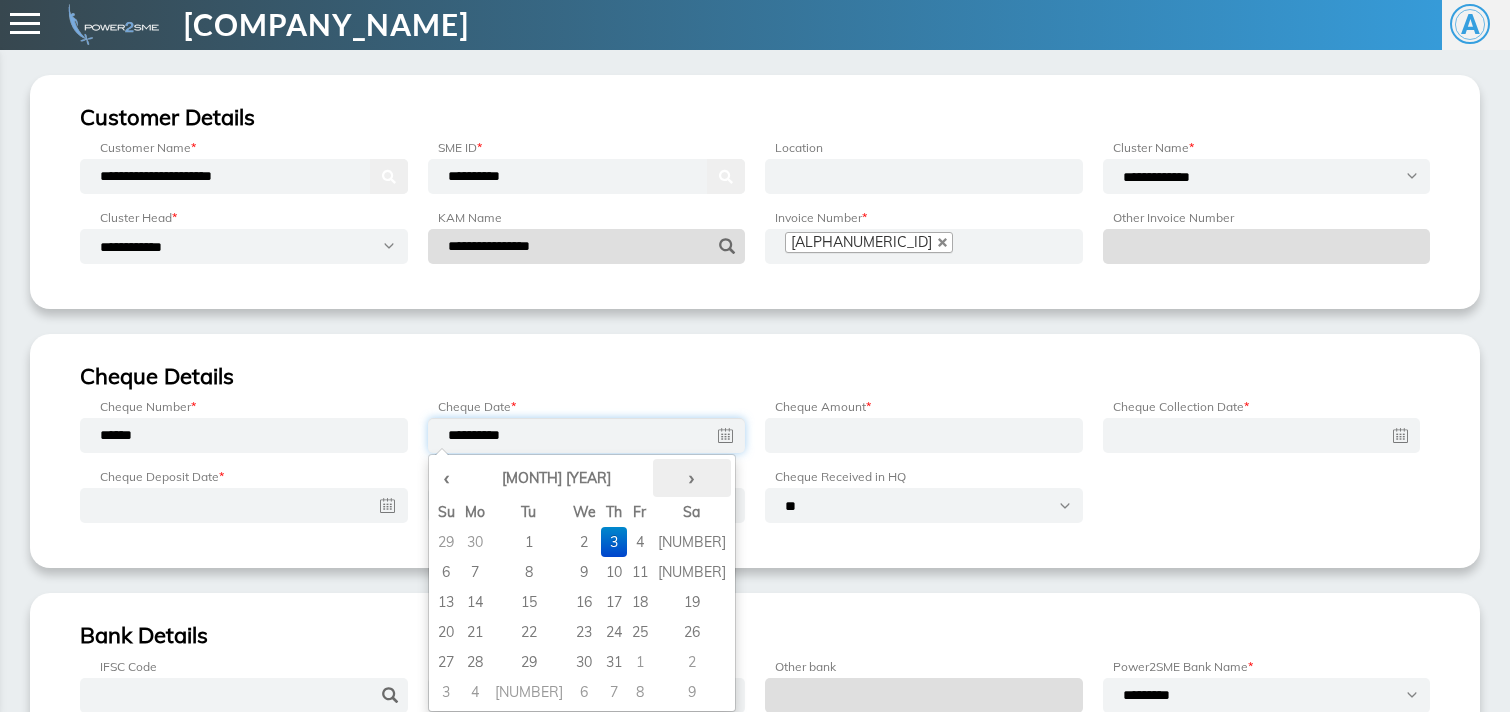 click on "›" at bounding box center (692, 478) 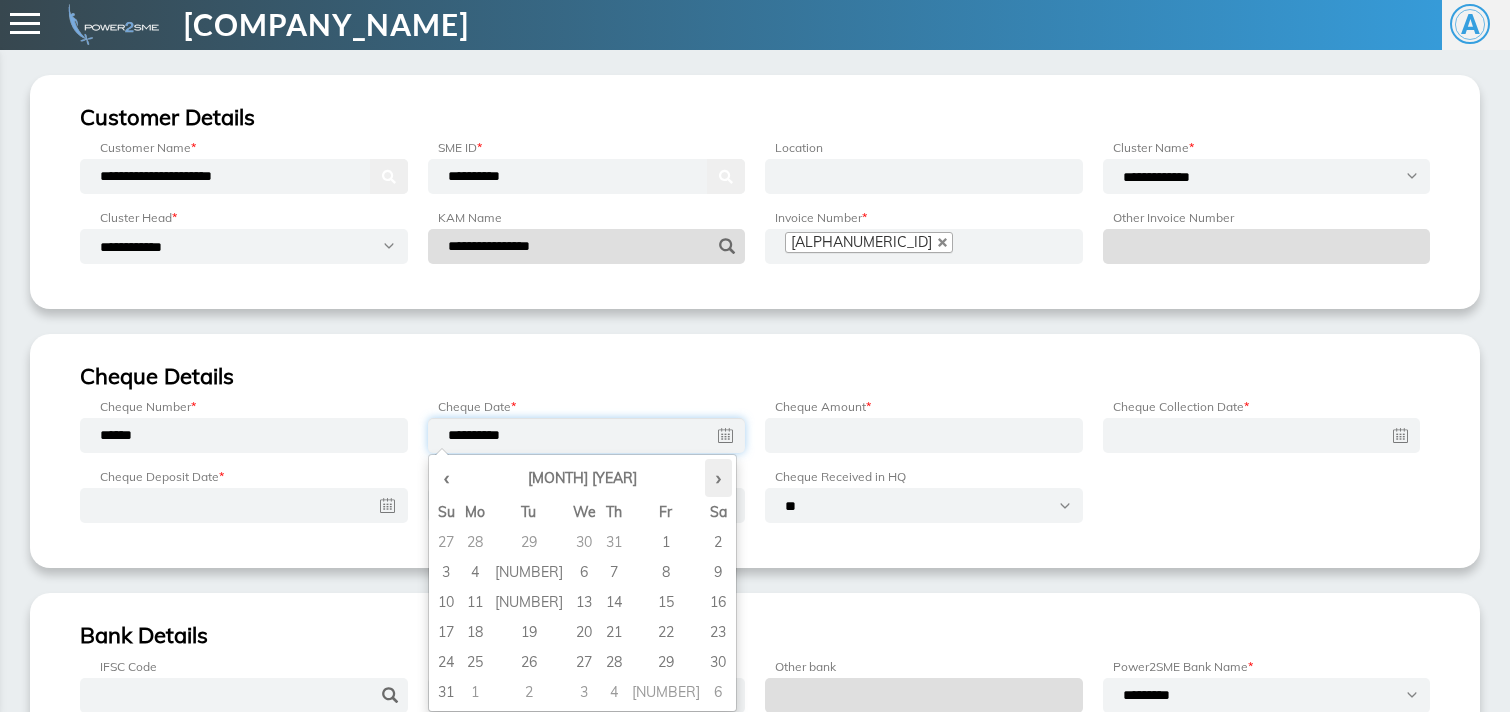 click on "›" at bounding box center (718, 478) 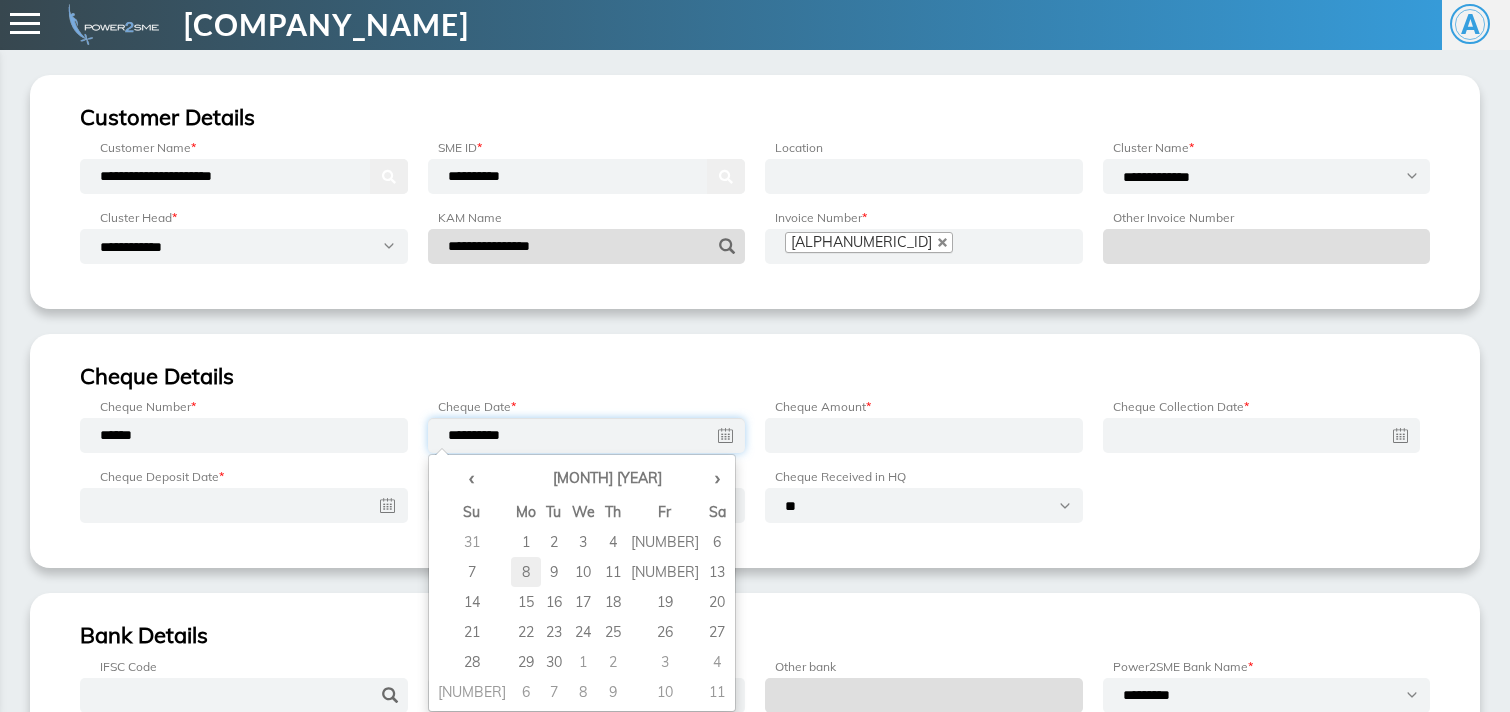 click on "8" at bounding box center [526, 542] 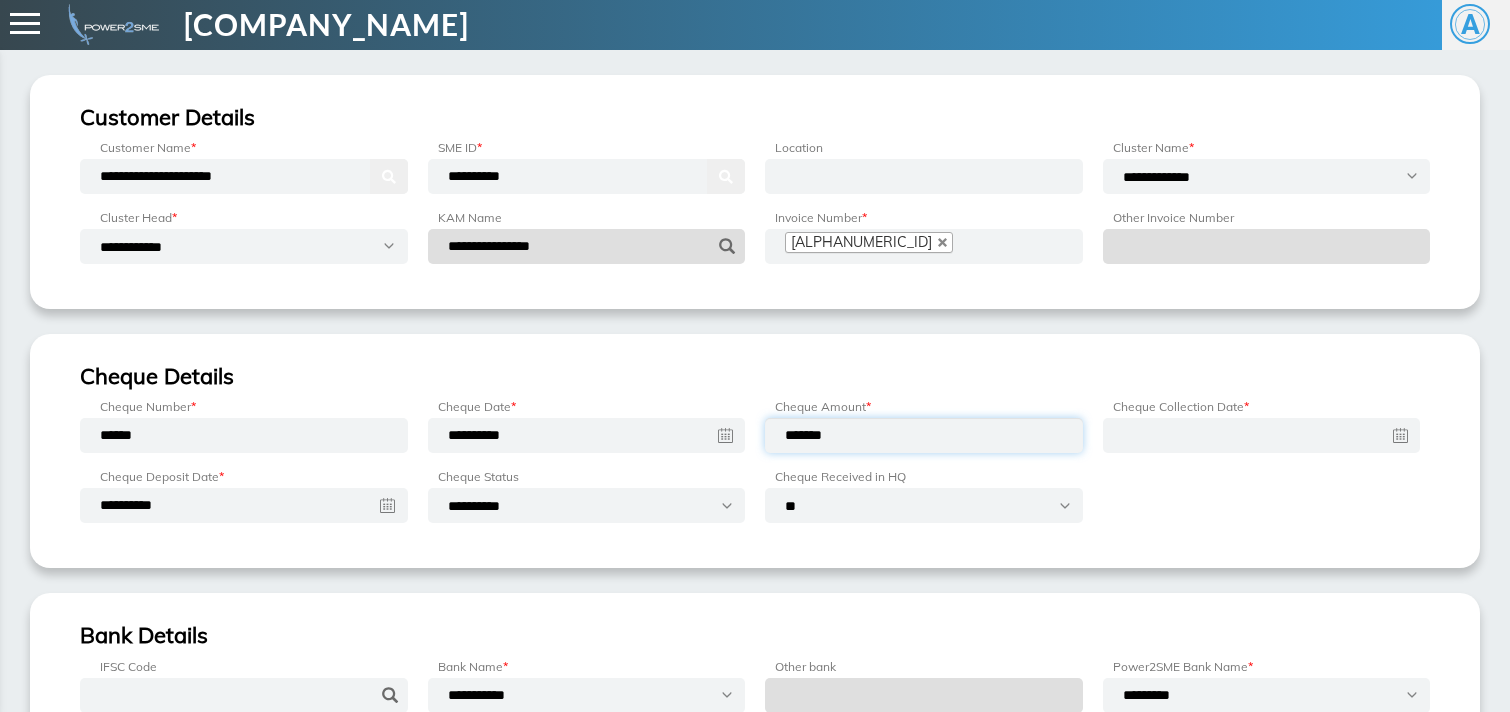 type on "*******" 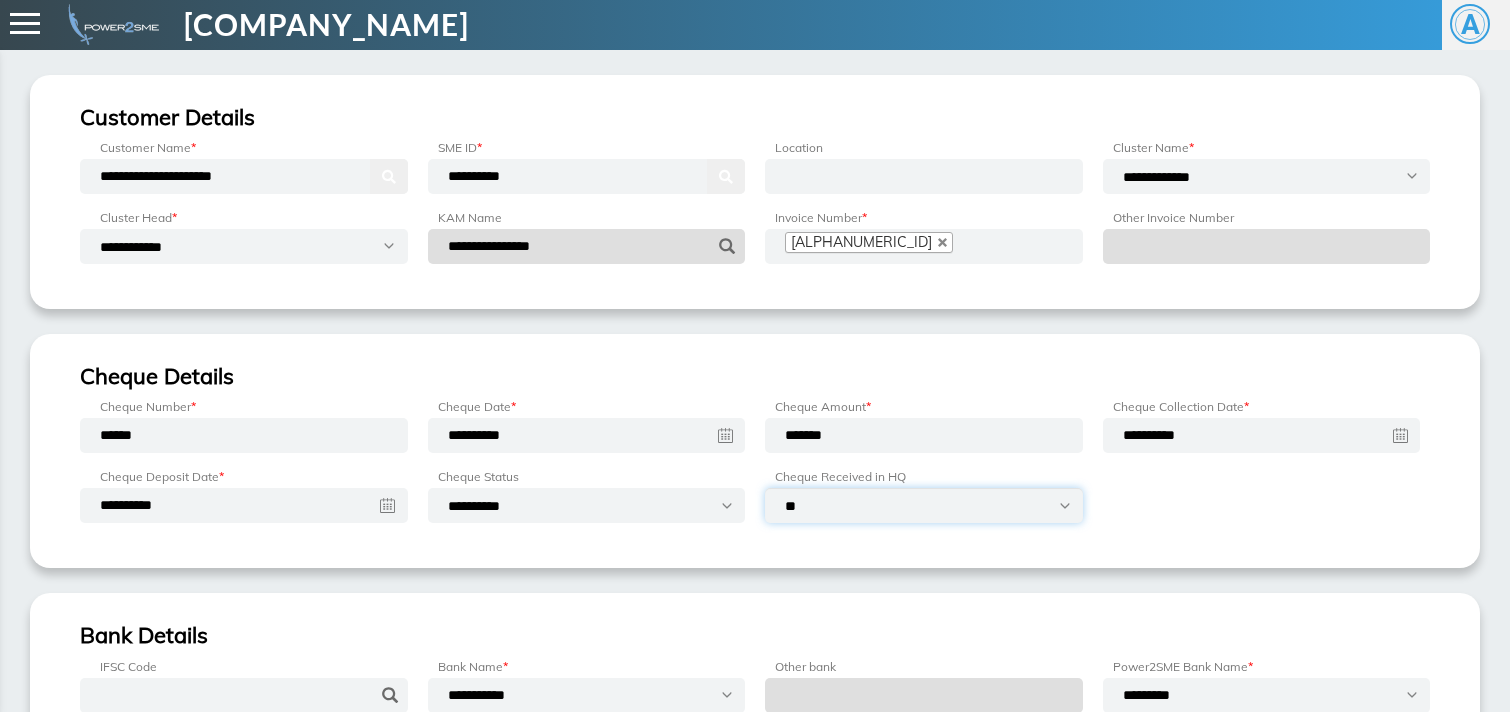 select on "***" 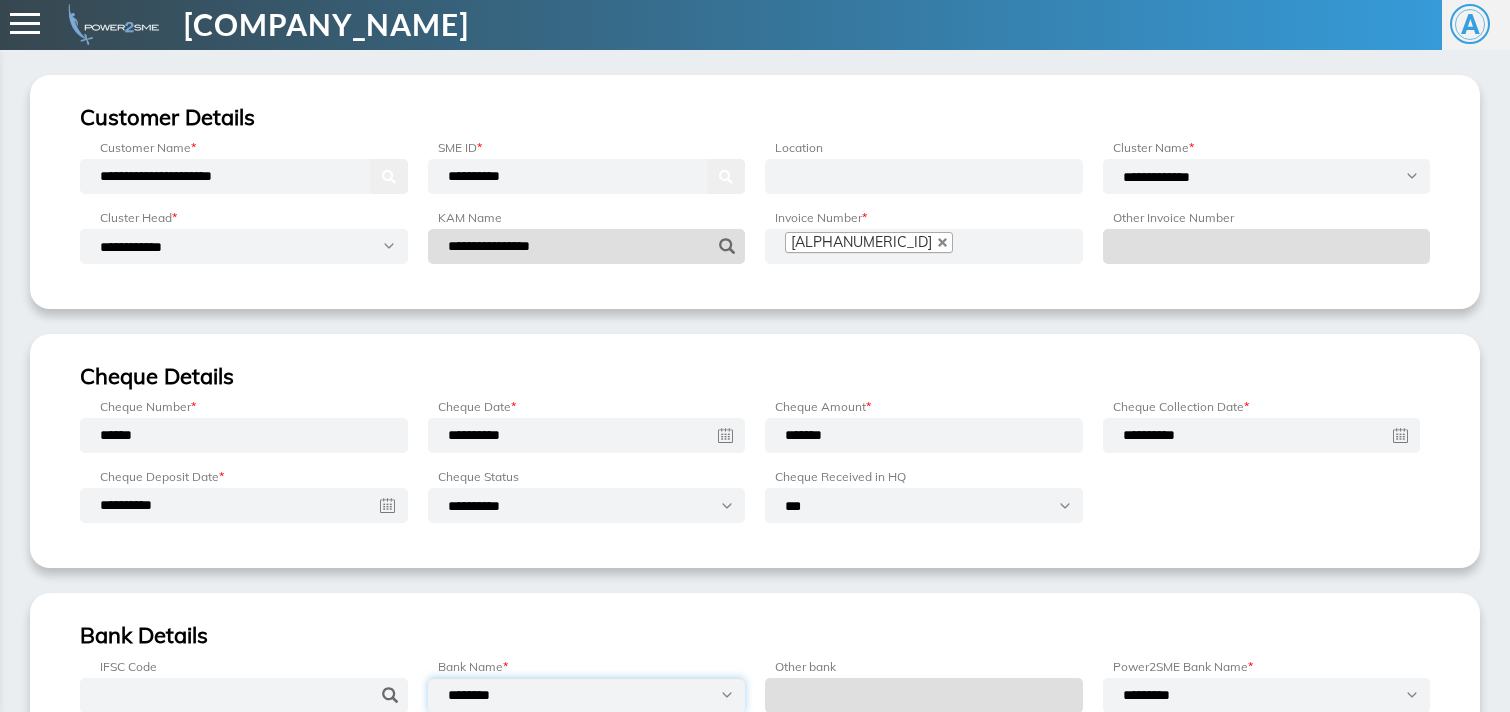select on "**********" 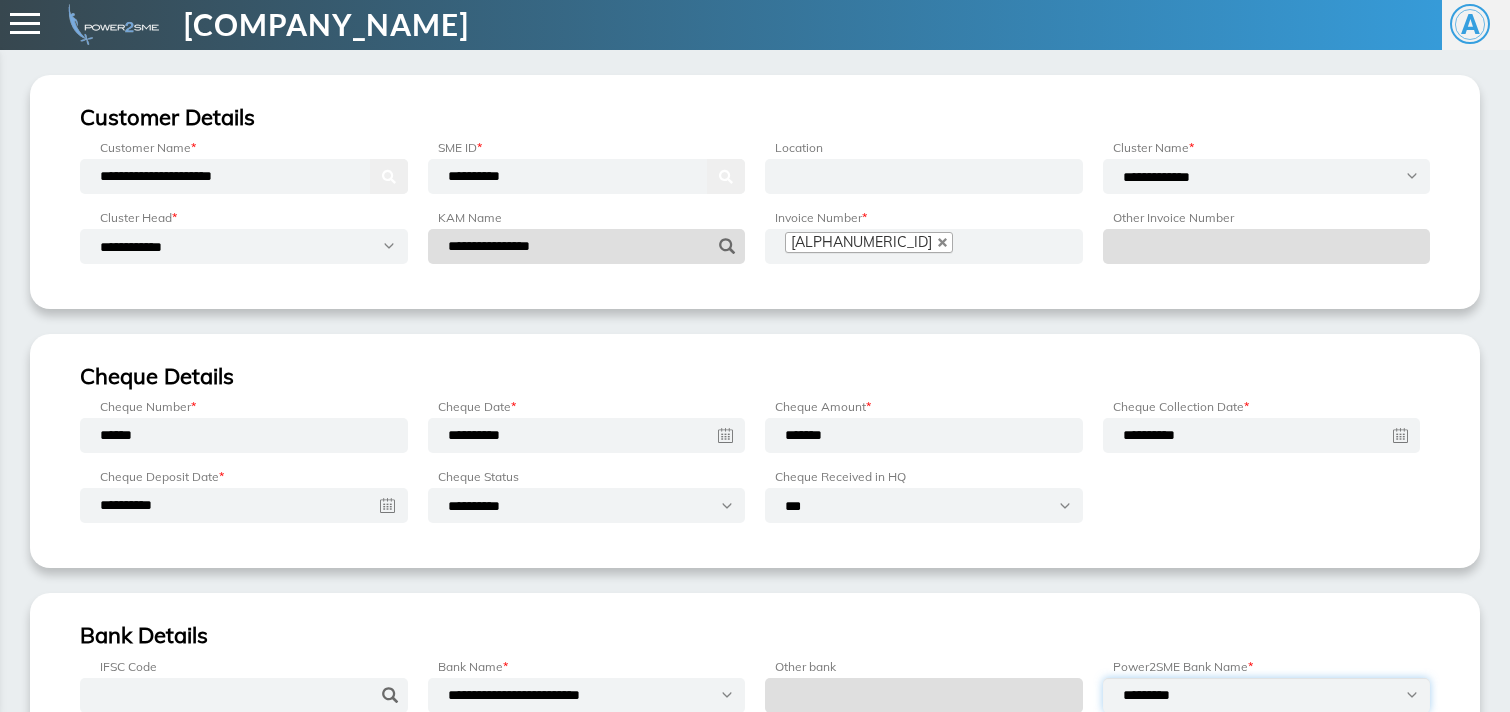 select on "**********" 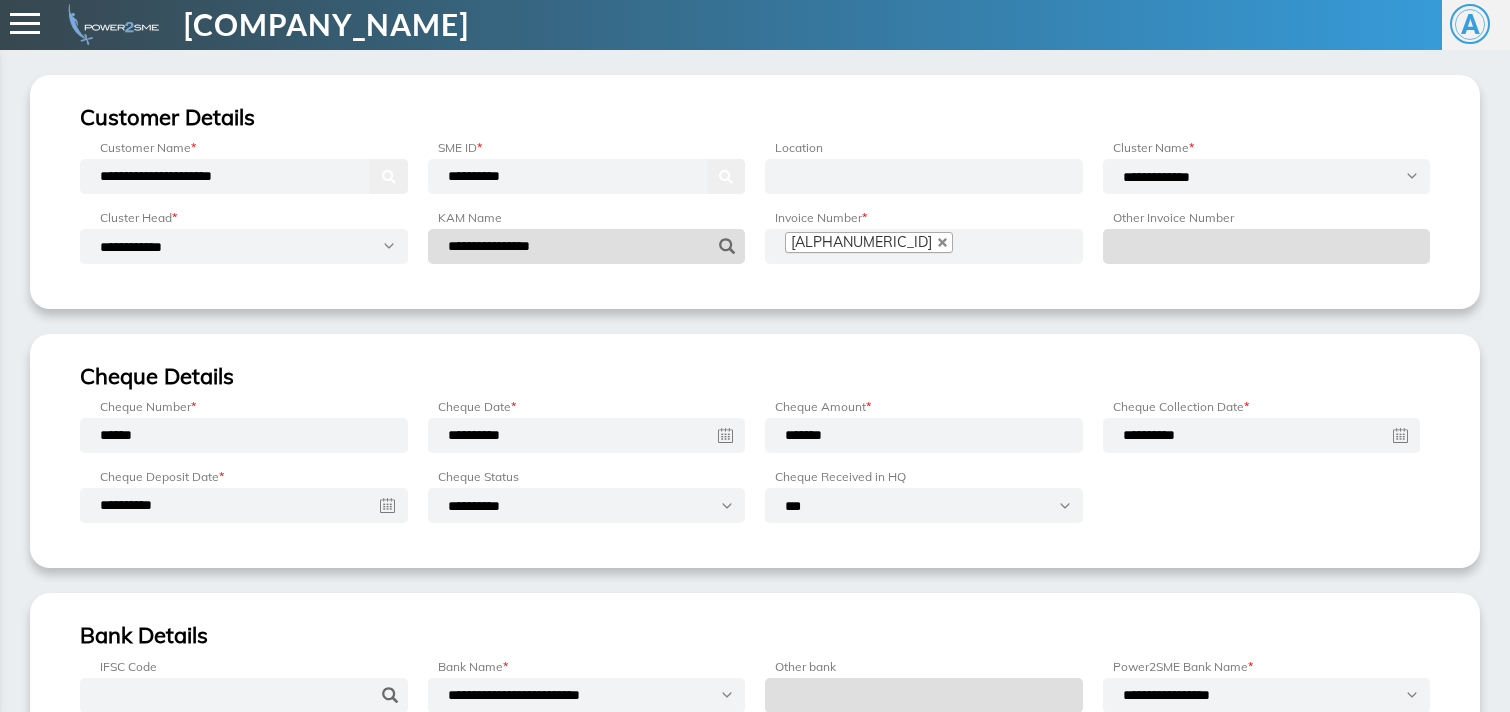 scroll, scrollTop: 254, scrollLeft: 0, axis: vertical 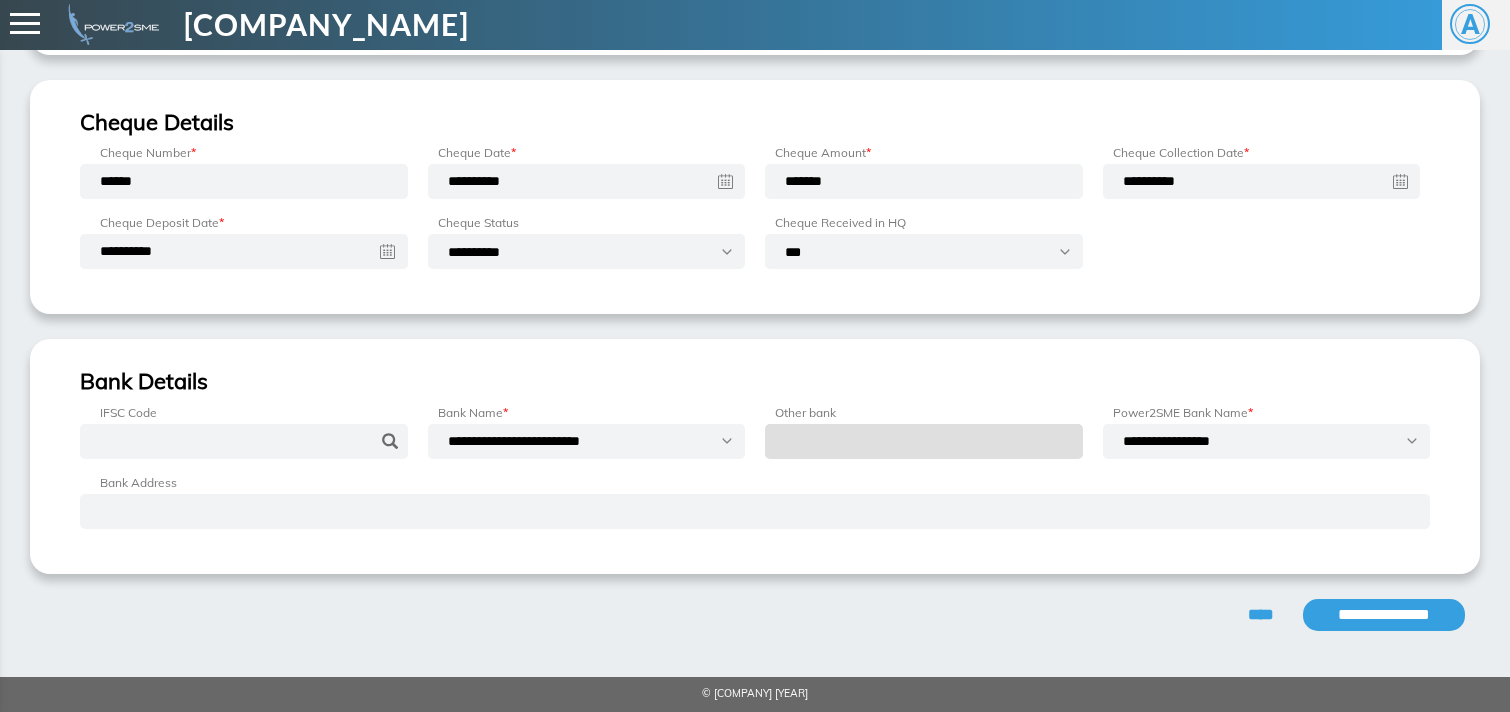 click on "•••••••••••••••" at bounding box center [1384, 615] 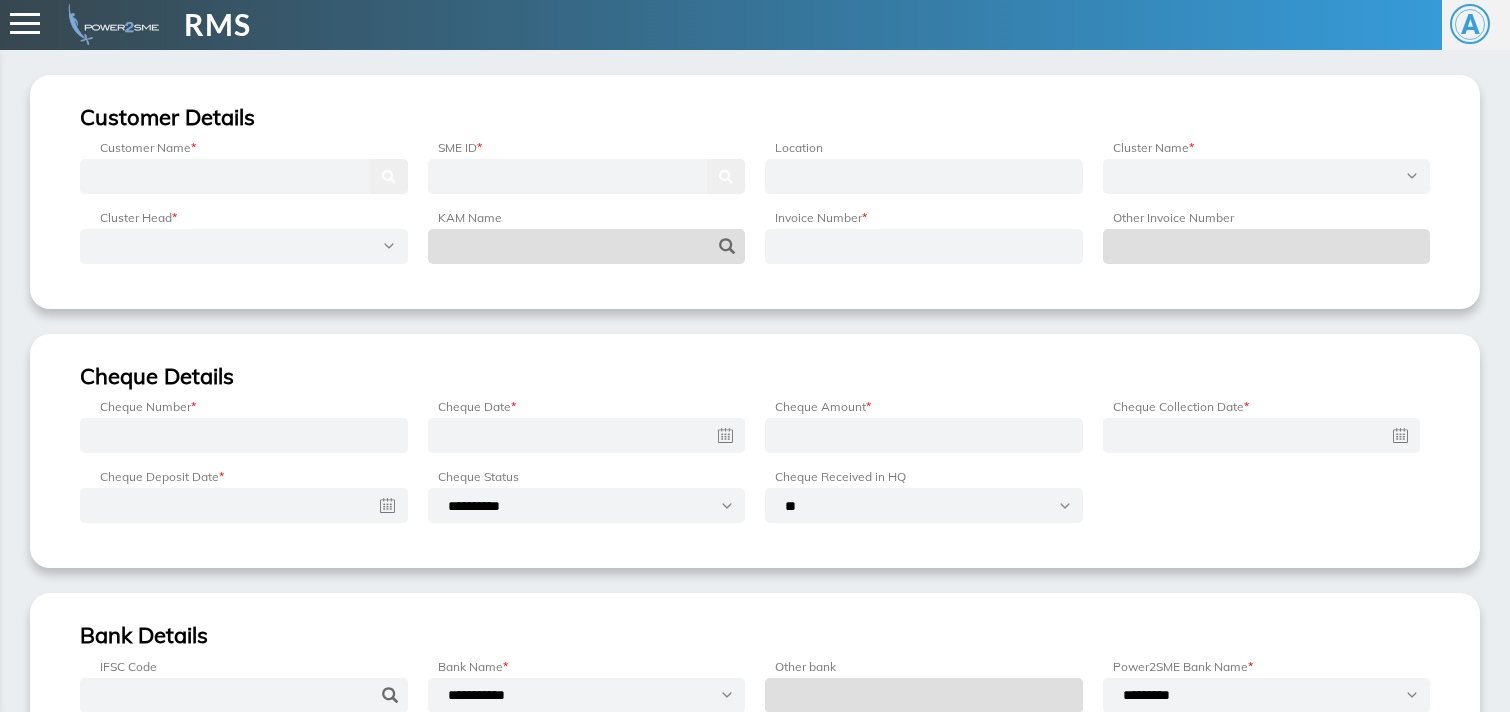 scroll, scrollTop: 0, scrollLeft: 0, axis: both 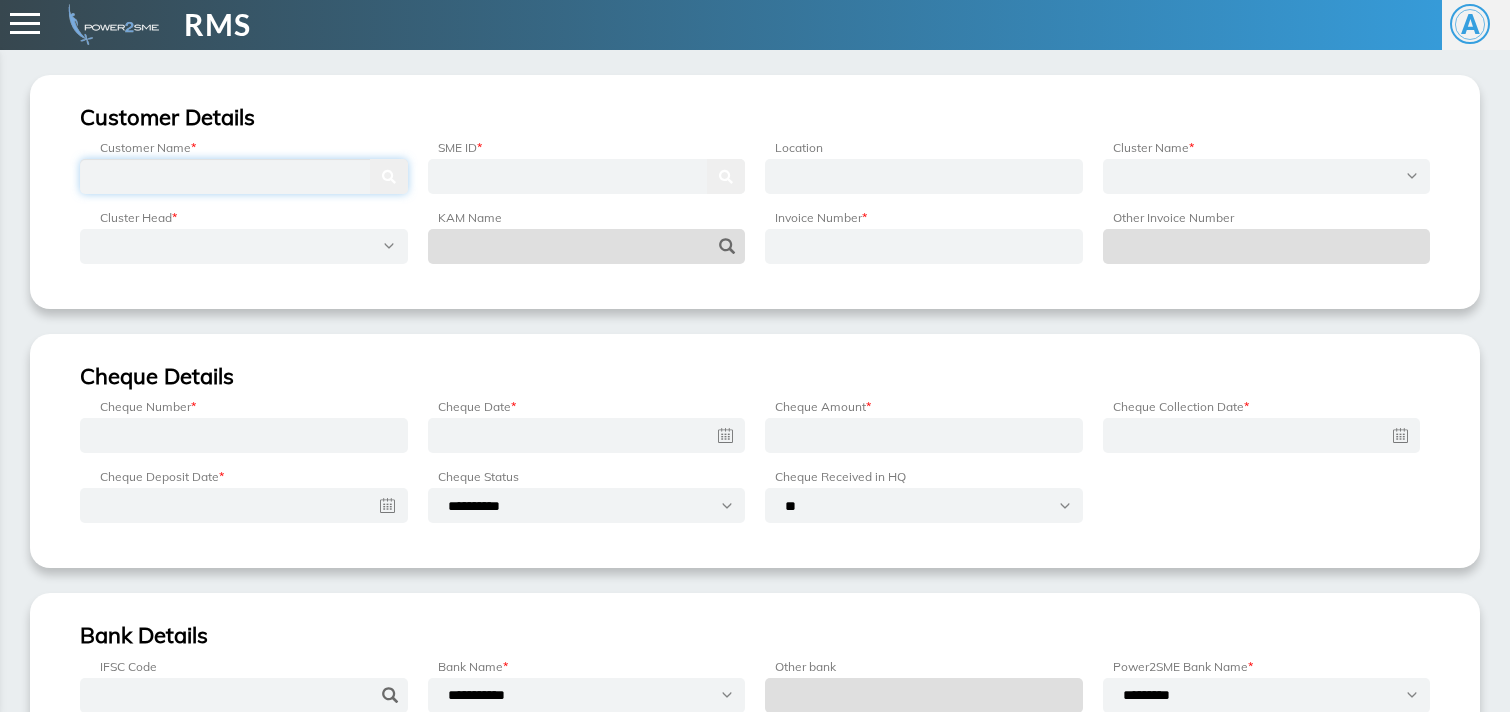 click at bounding box center (244, 176) 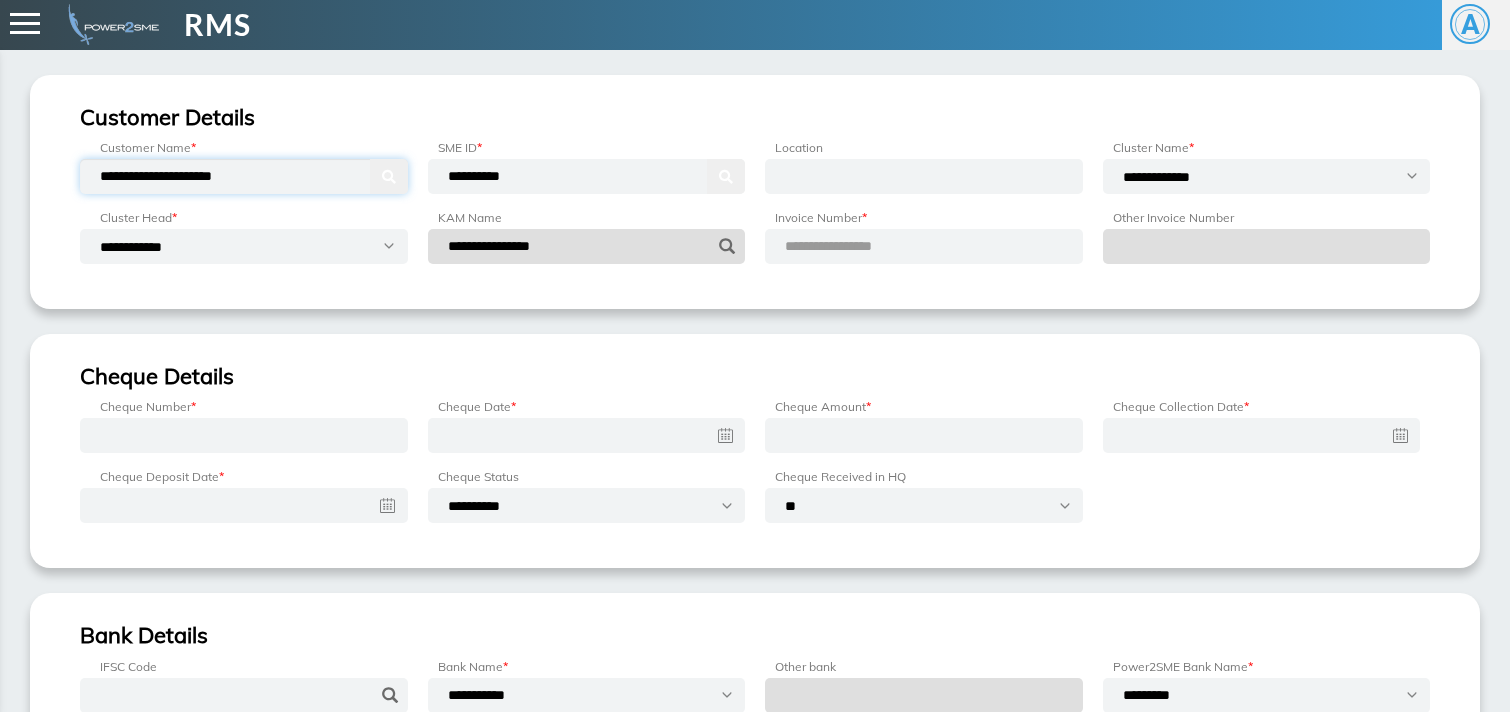 type on "**********" 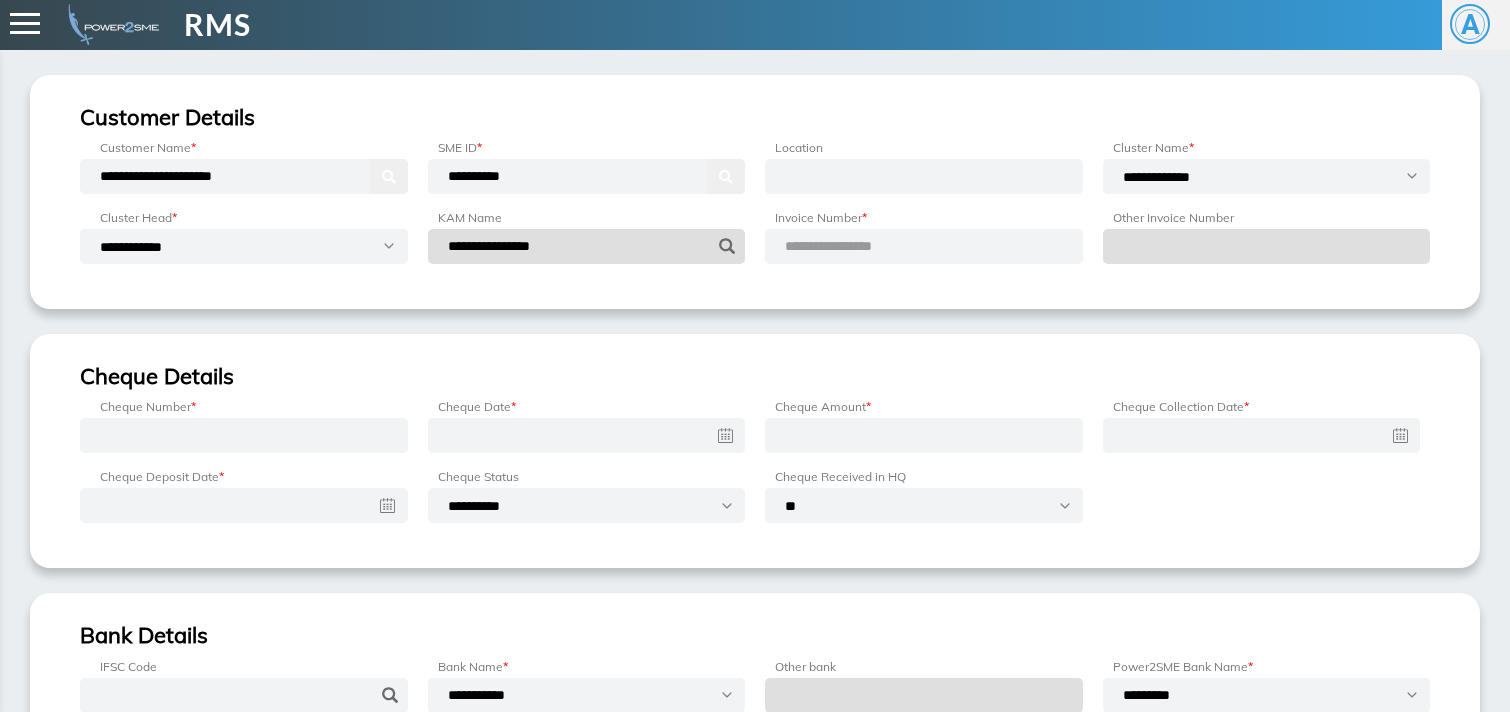 click on "**********" at bounding box center [924, 246] 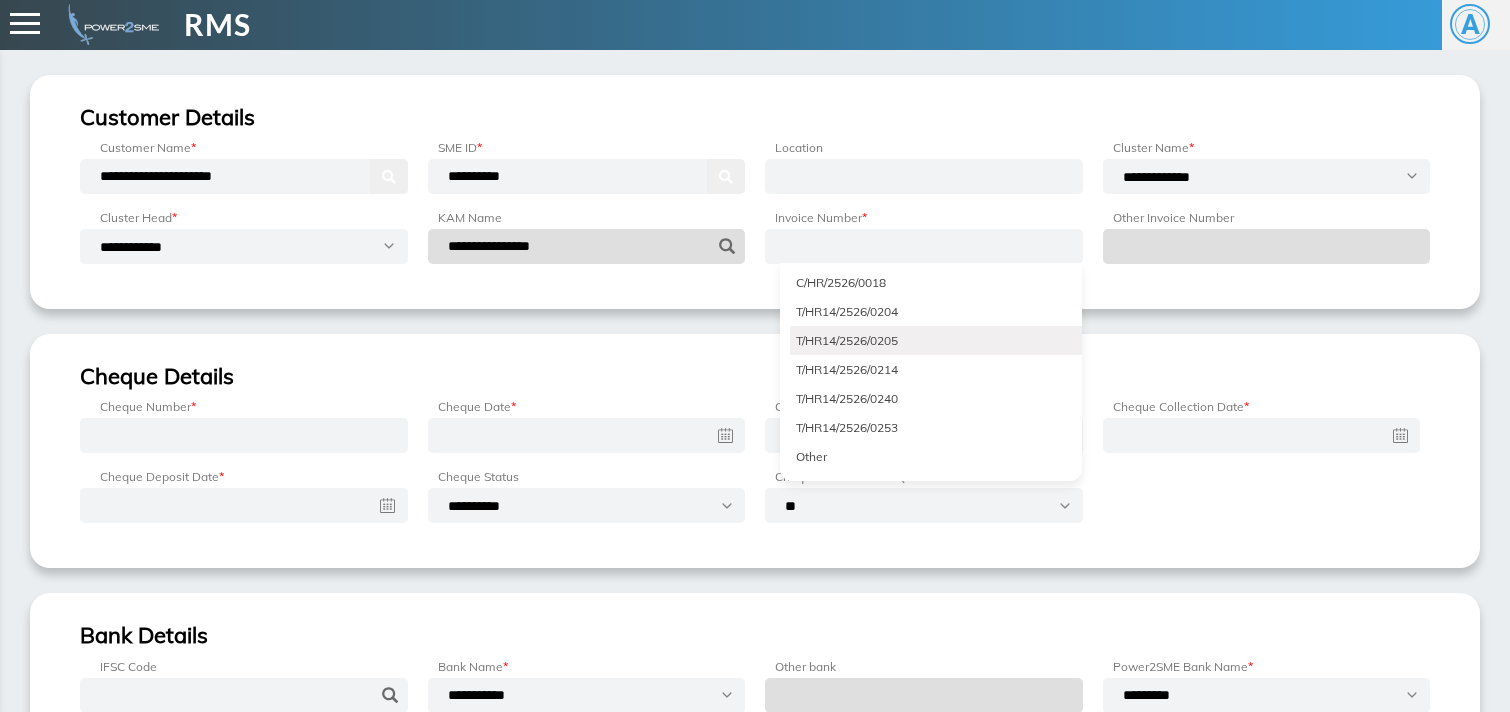 click on "T/HR14/2526/0205" at bounding box center [936, 340] 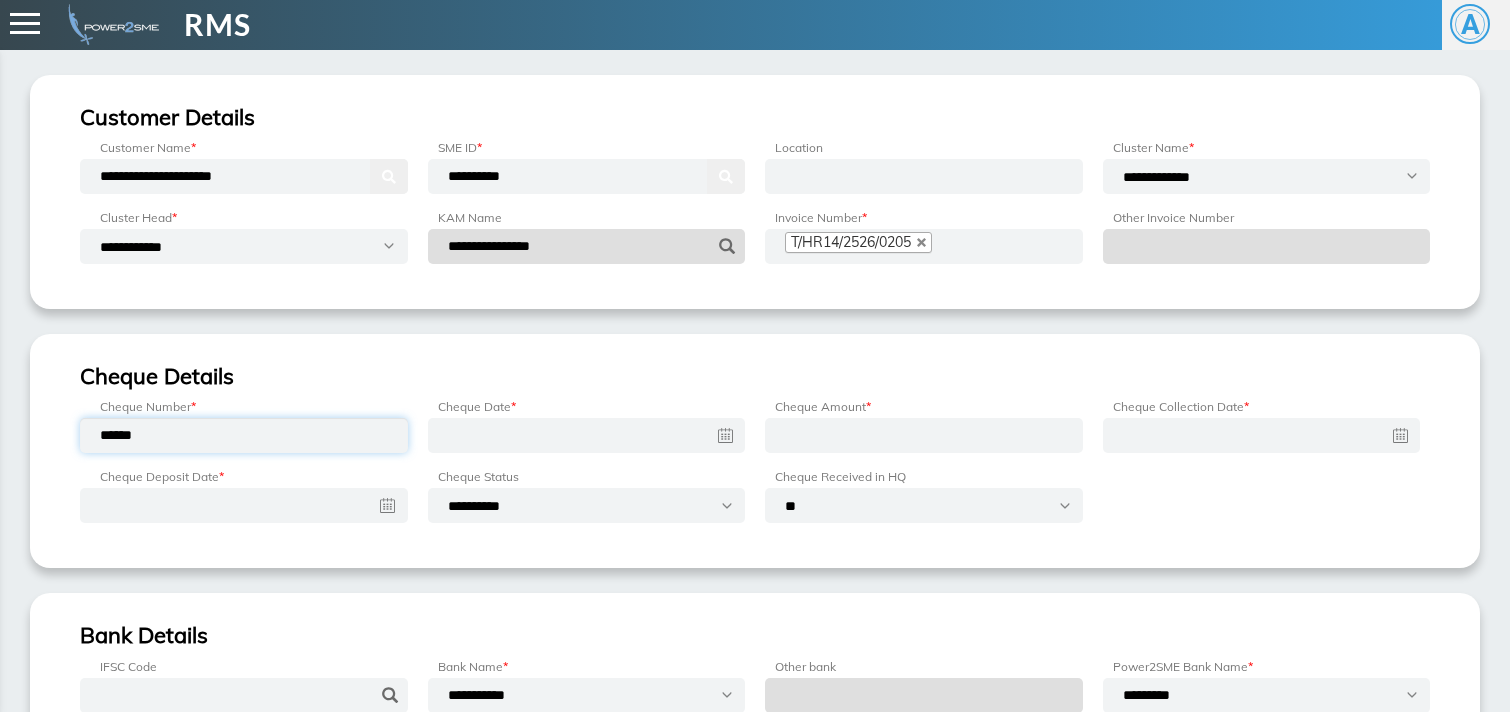 type on "******" 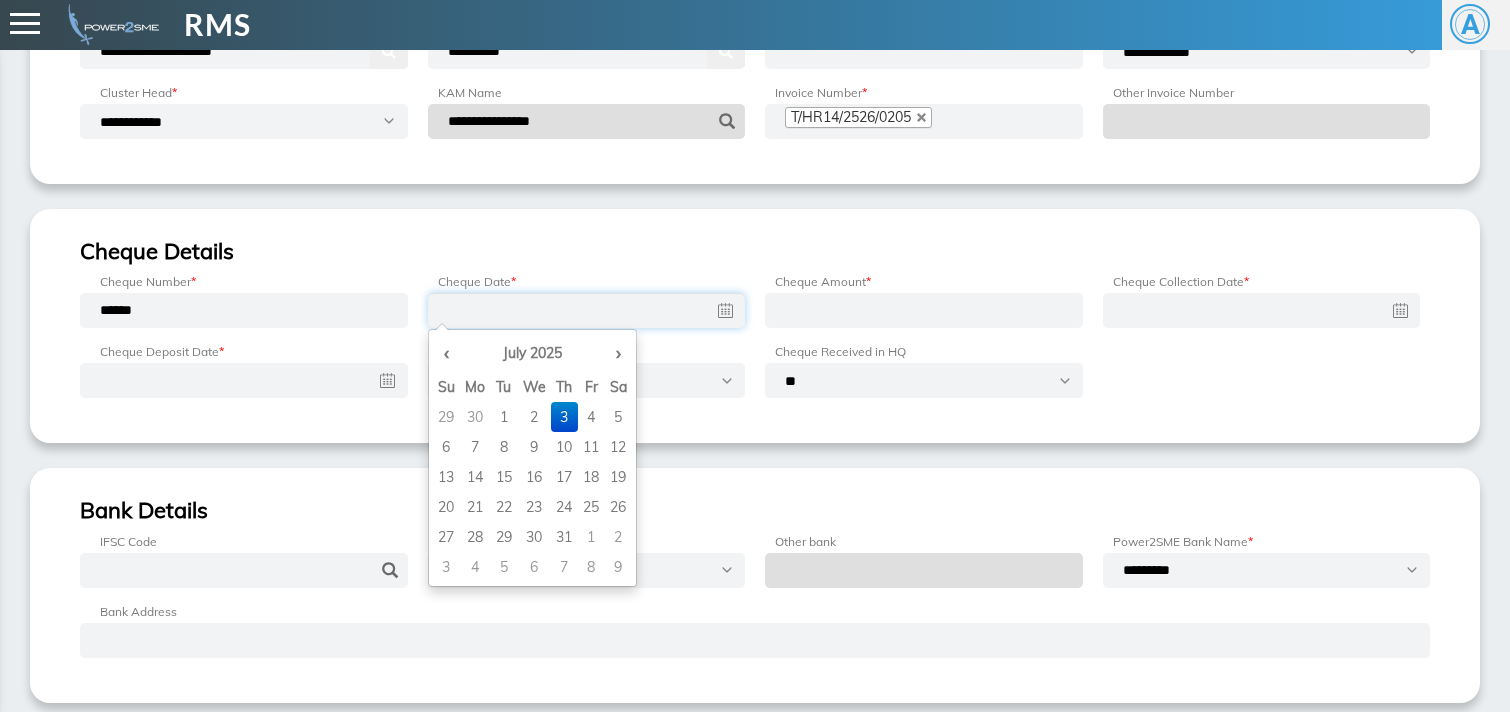 scroll, scrollTop: 130, scrollLeft: 0, axis: vertical 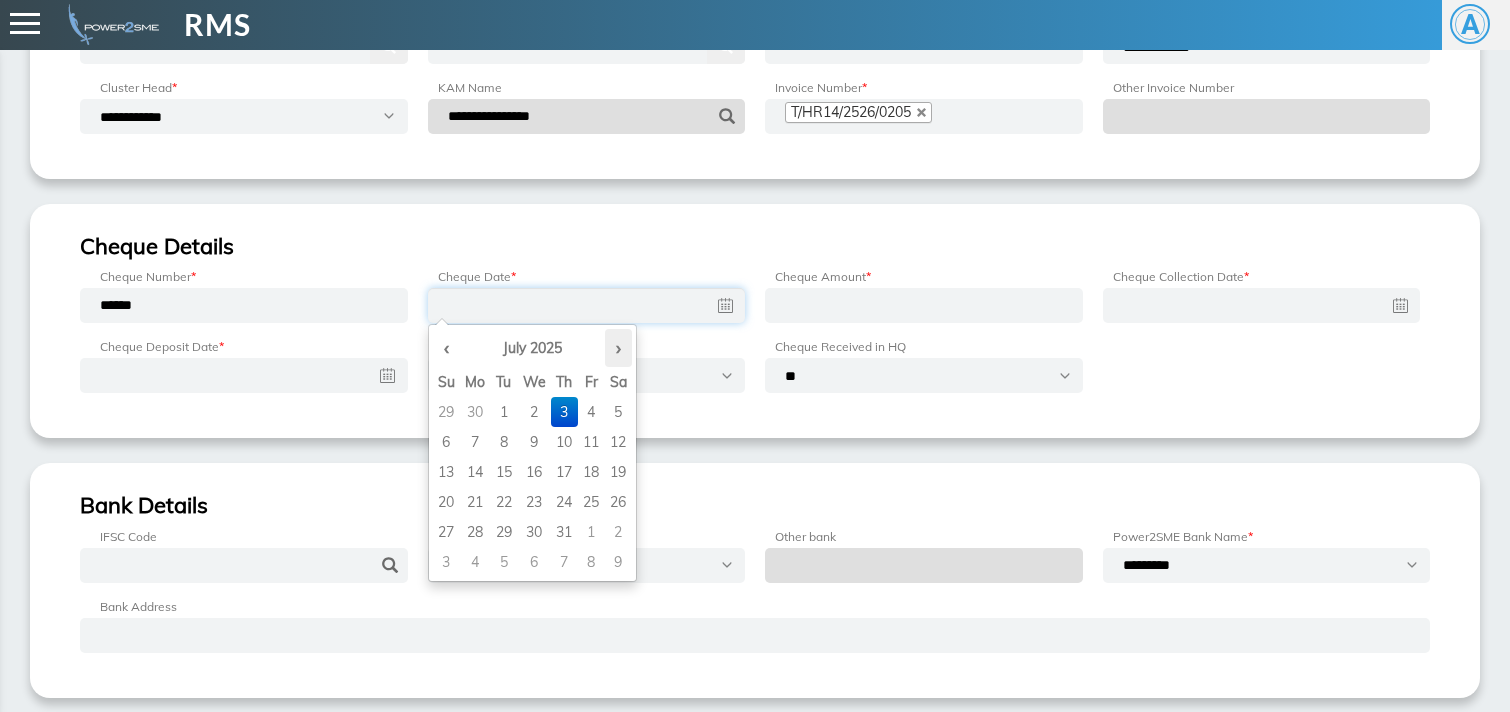 click on "›" at bounding box center (618, 348) 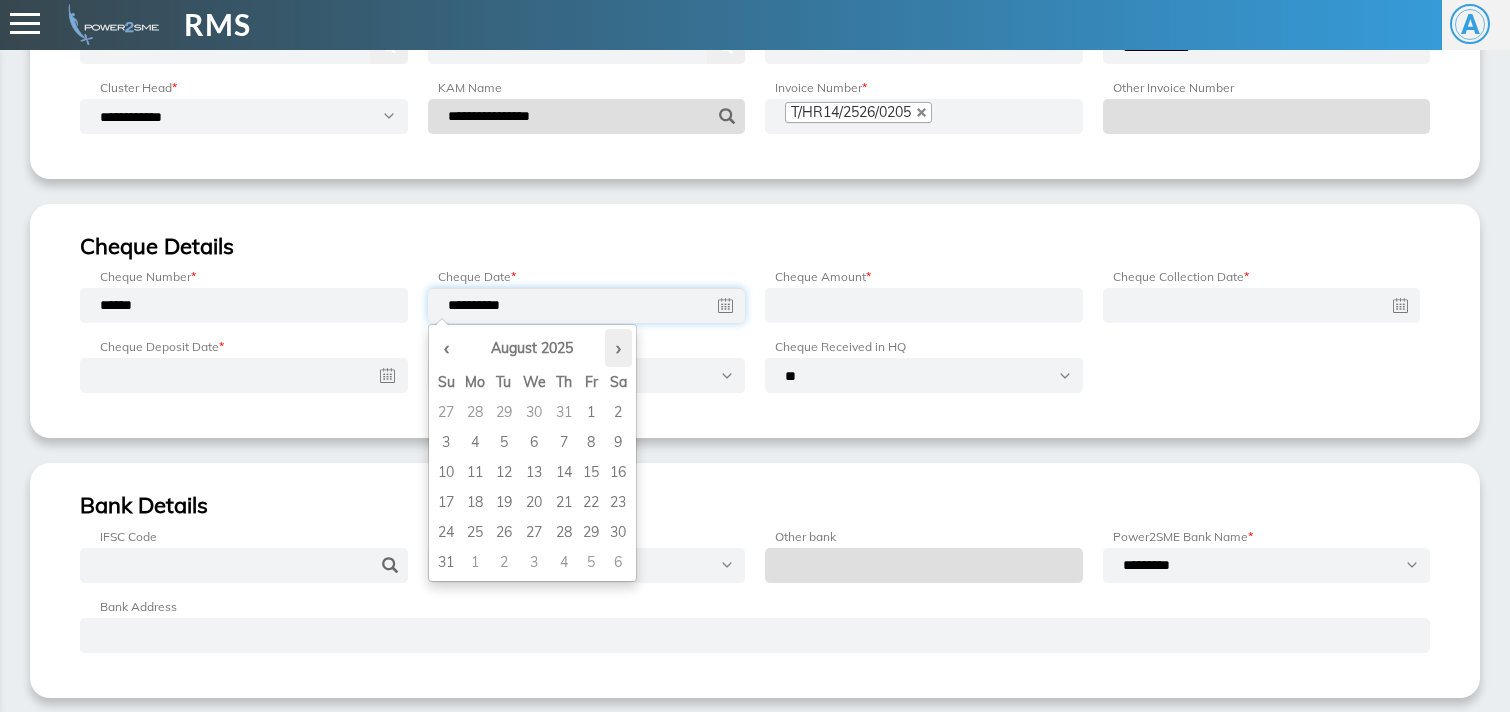 click on "›" at bounding box center (618, 348) 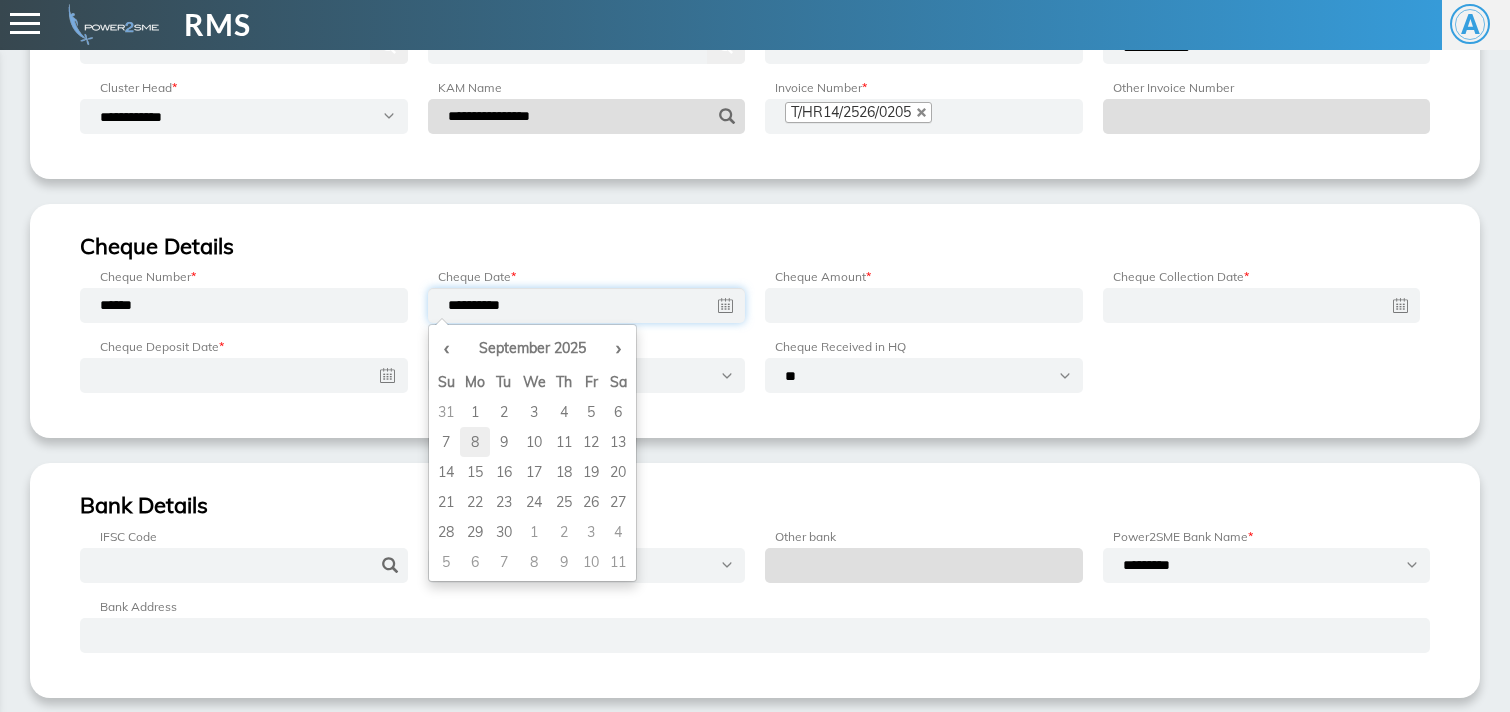 click on "8" at bounding box center [475, 412] 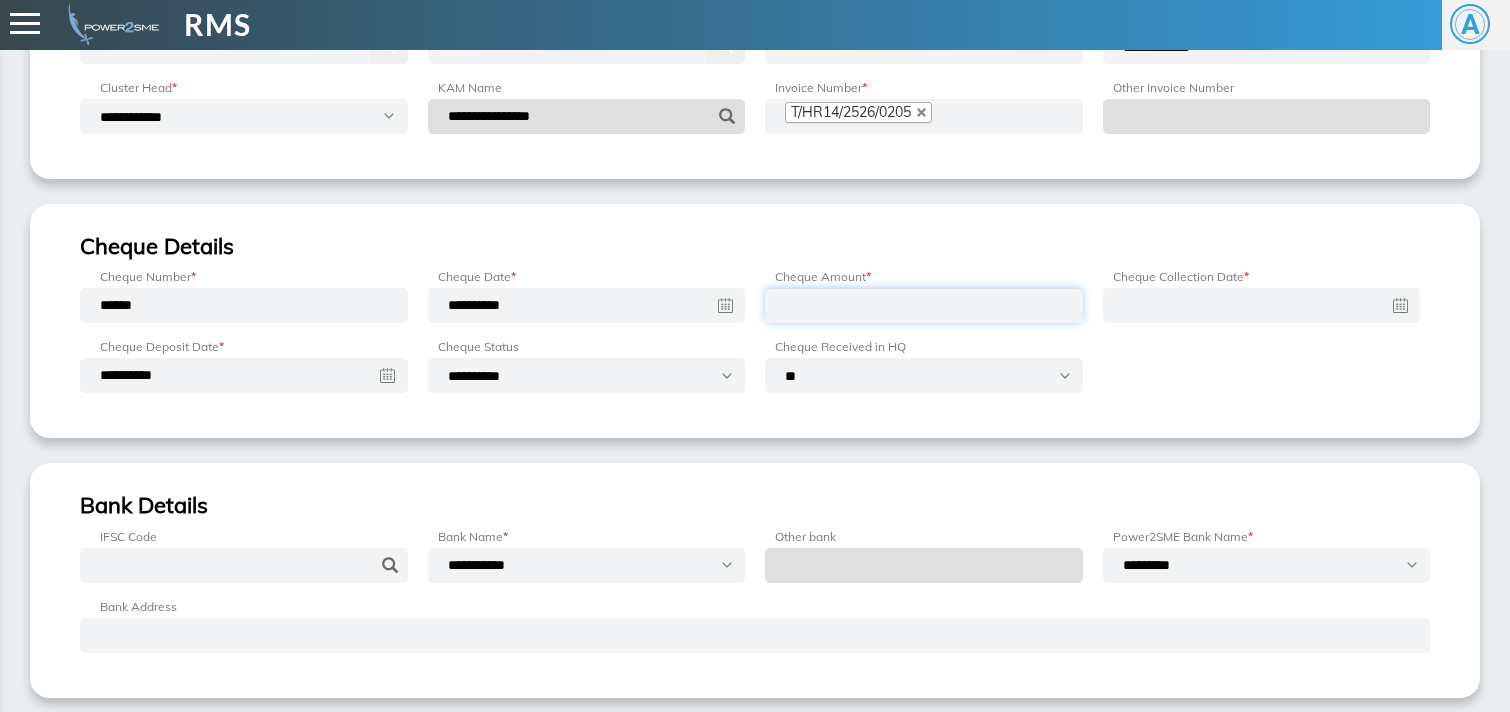 click at bounding box center [924, 305] 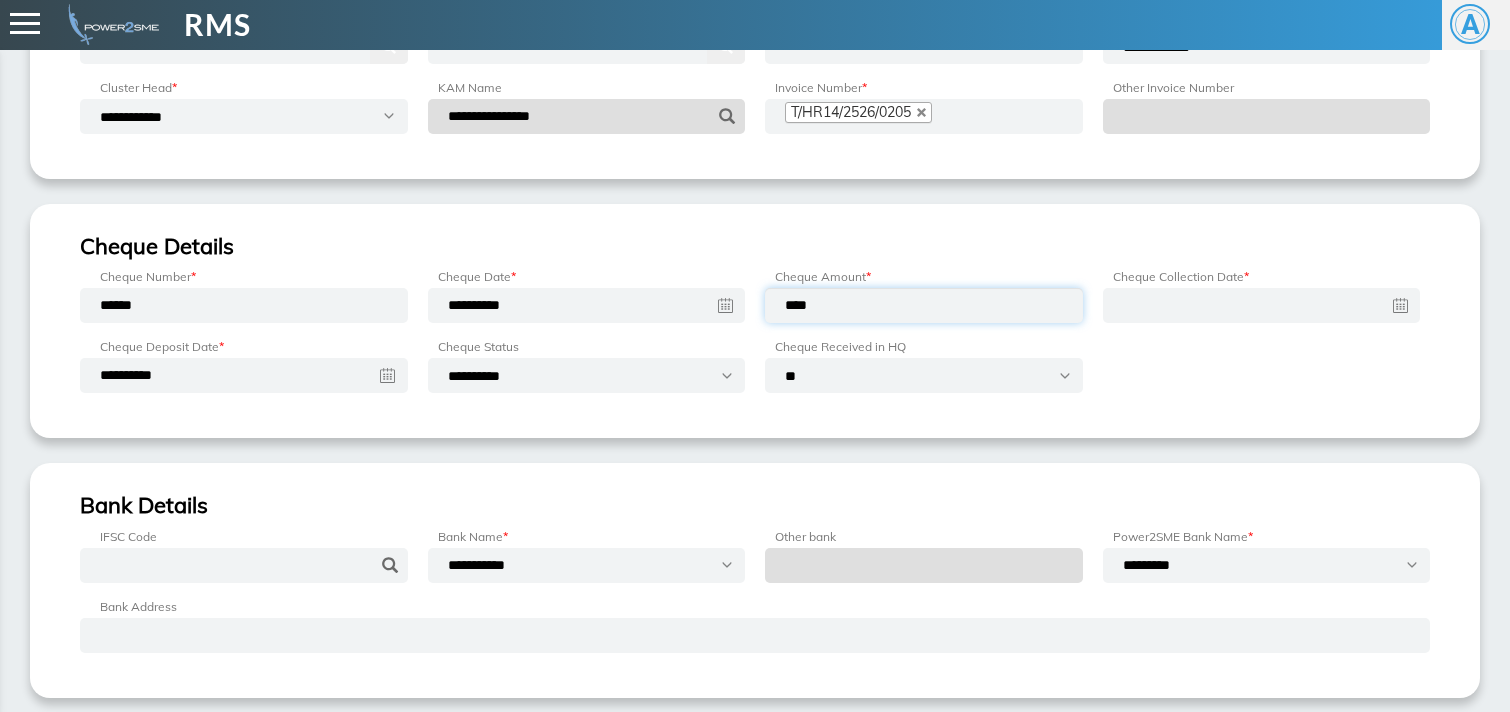 type on "****" 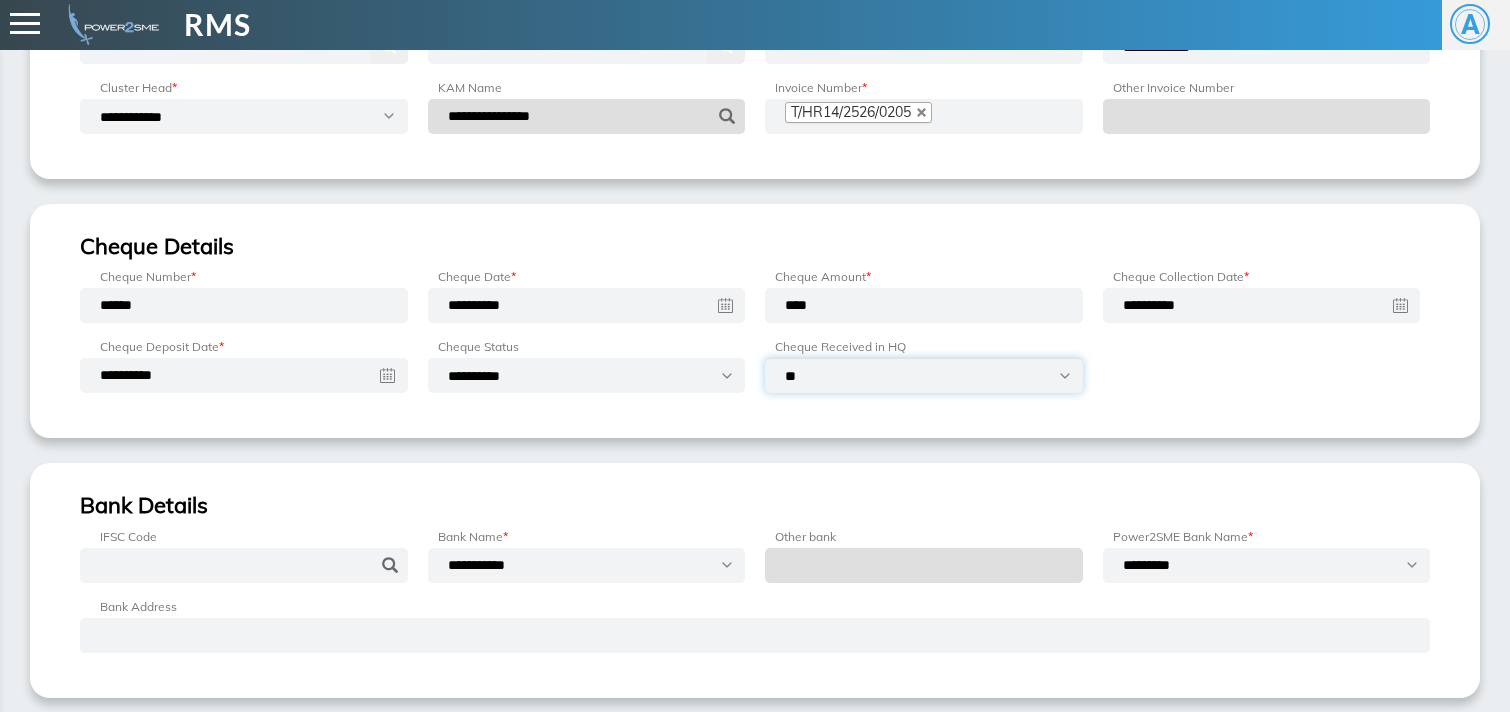 select on "***" 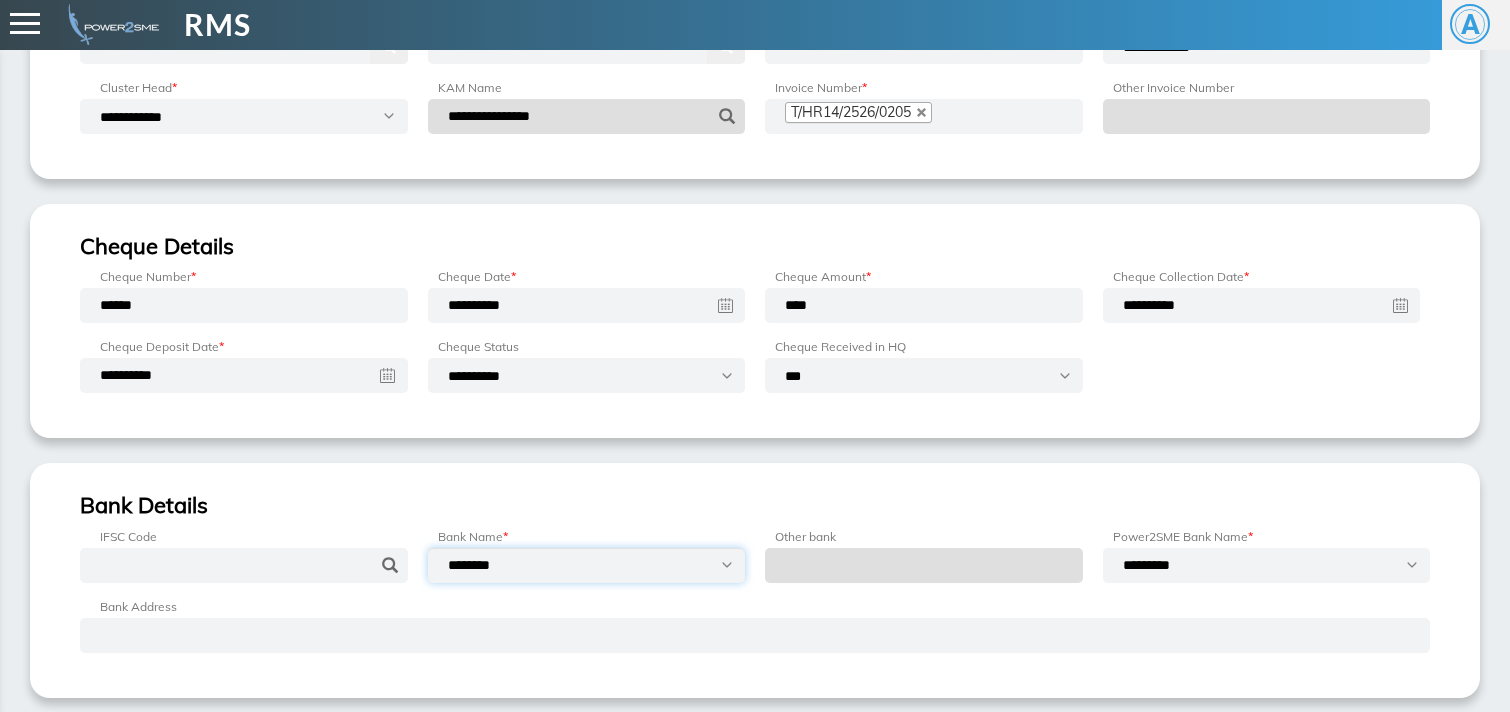 select on "**********" 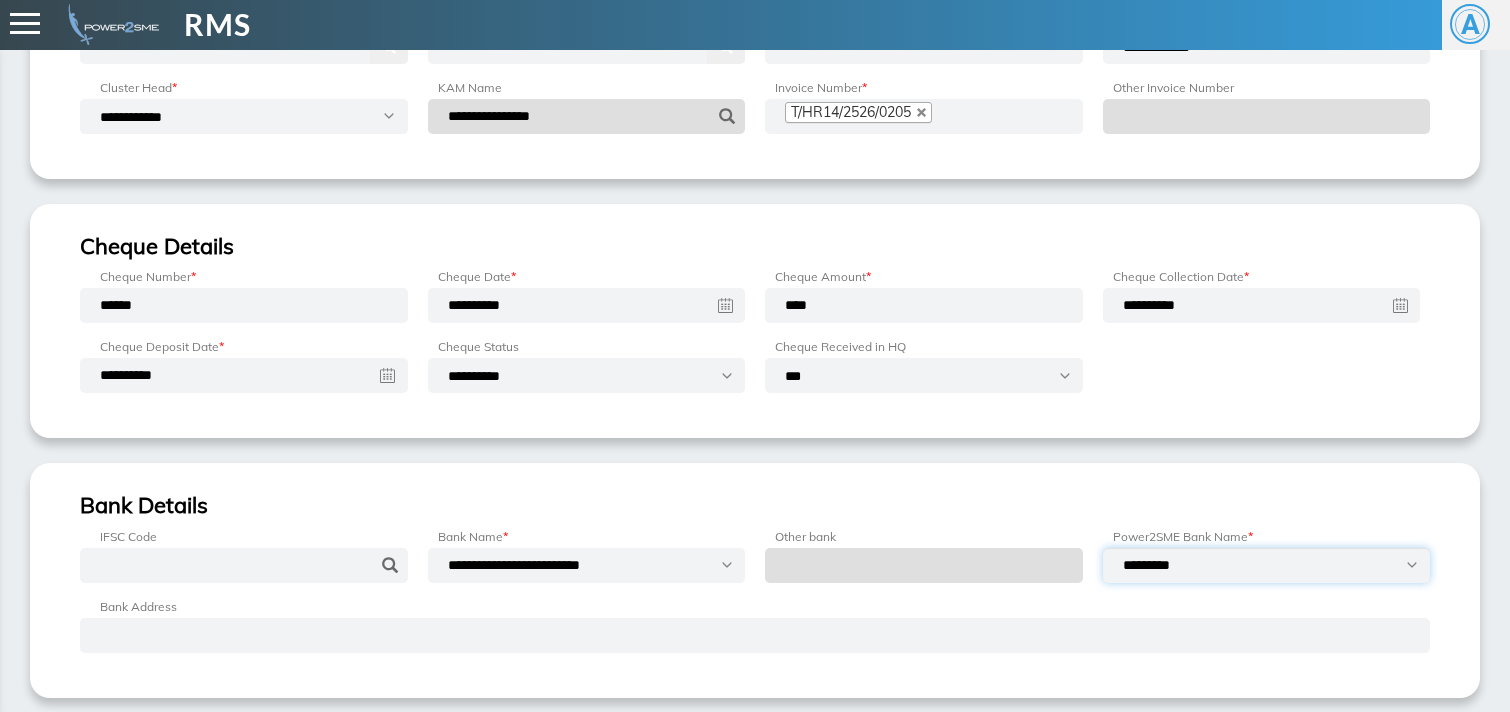 select on "**********" 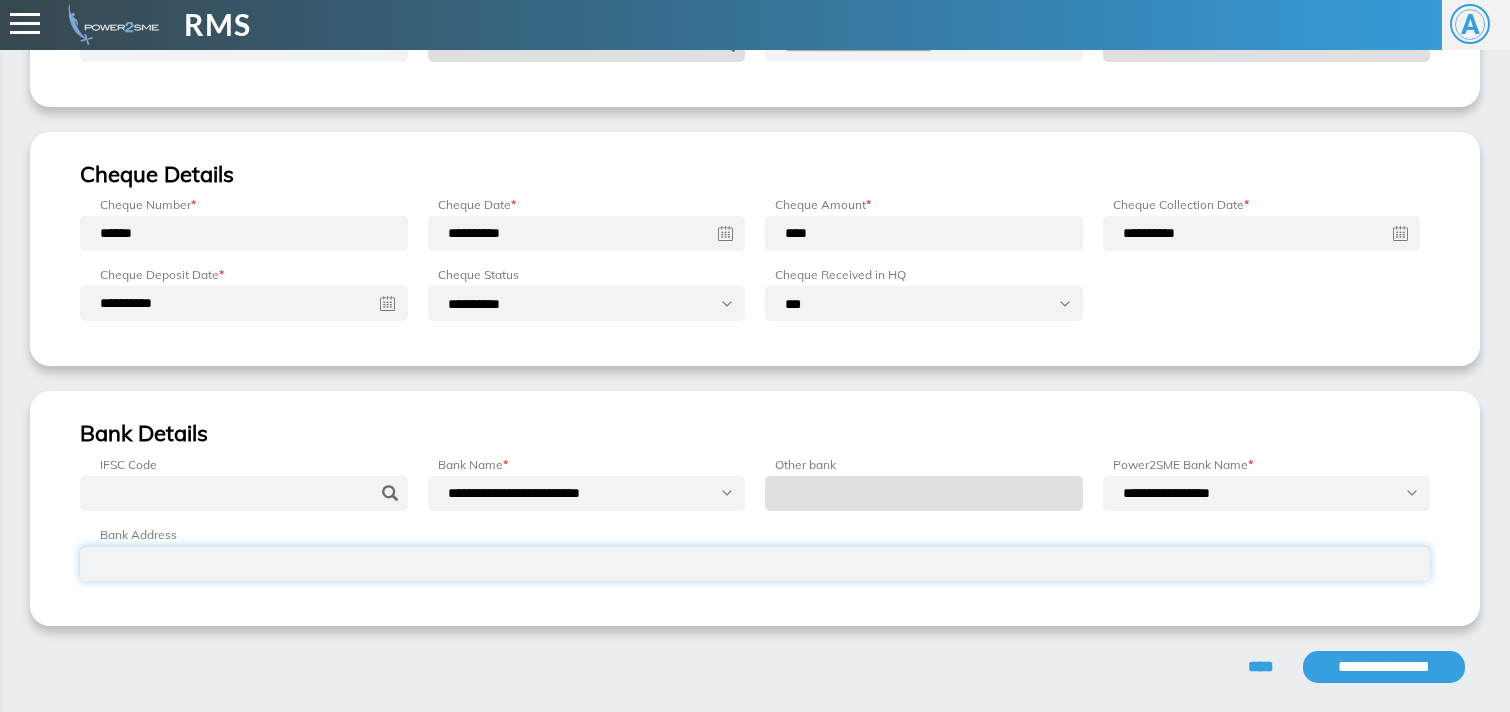 scroll, scrollTop: 254, scrollLeft: 0, axis: vertical 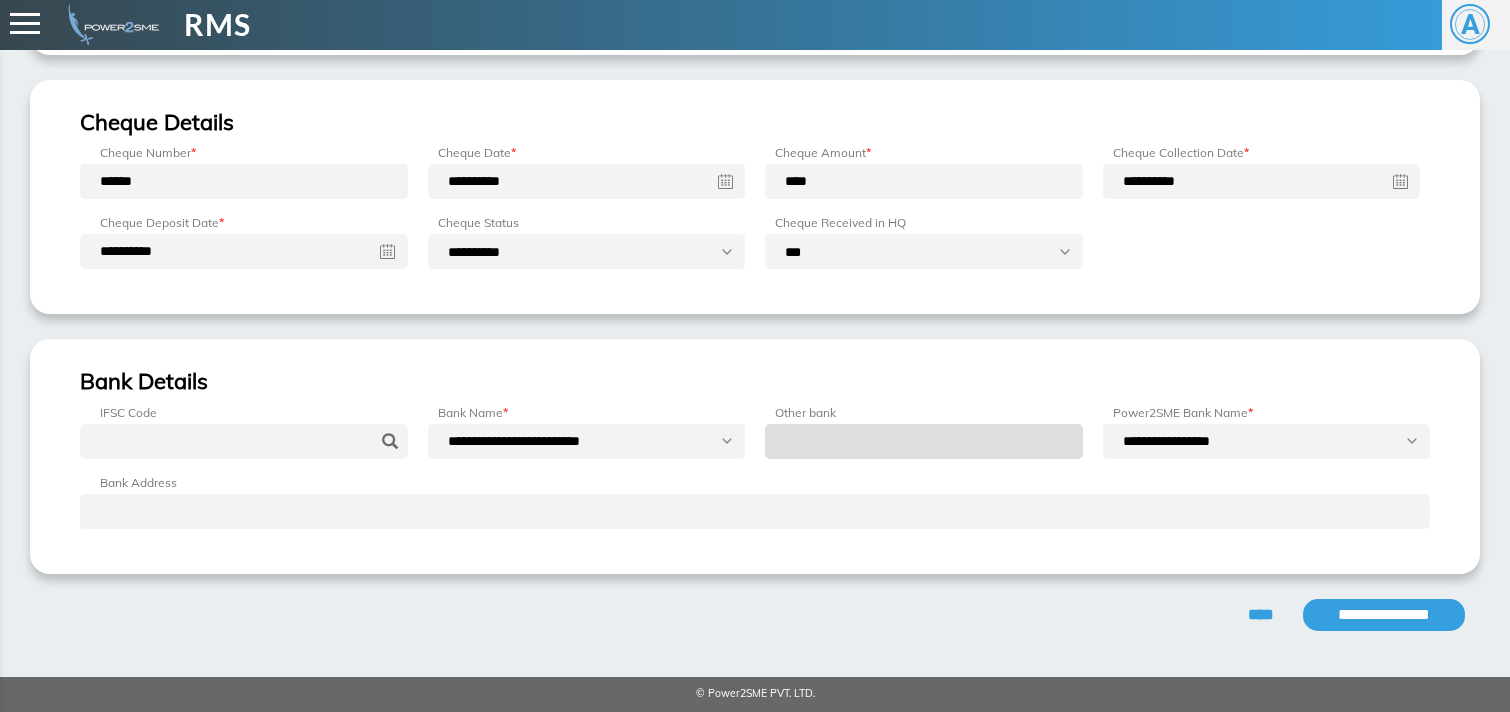 click on "**********" at bounding box center [1384, 615] 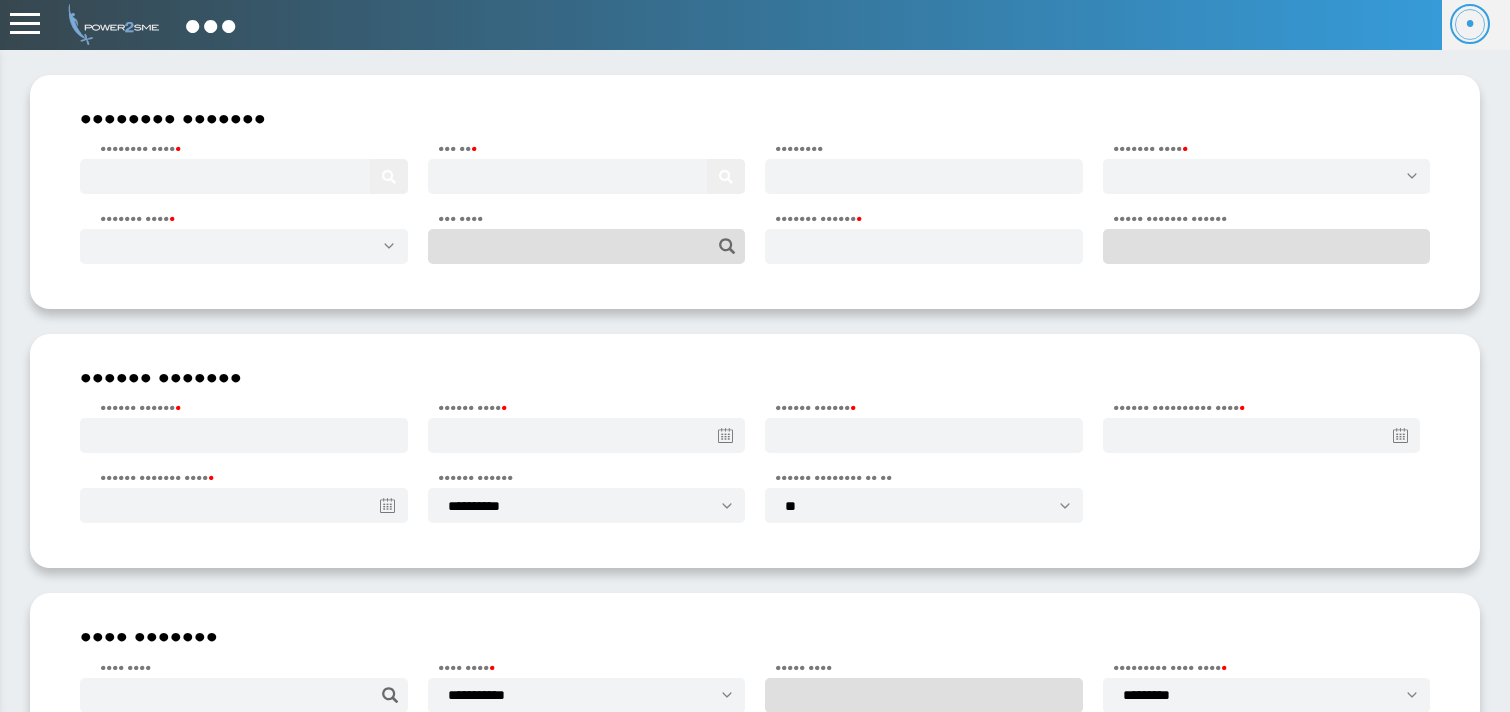 scroll, scrollTop: 0, scrollLeft: 0, axis: both 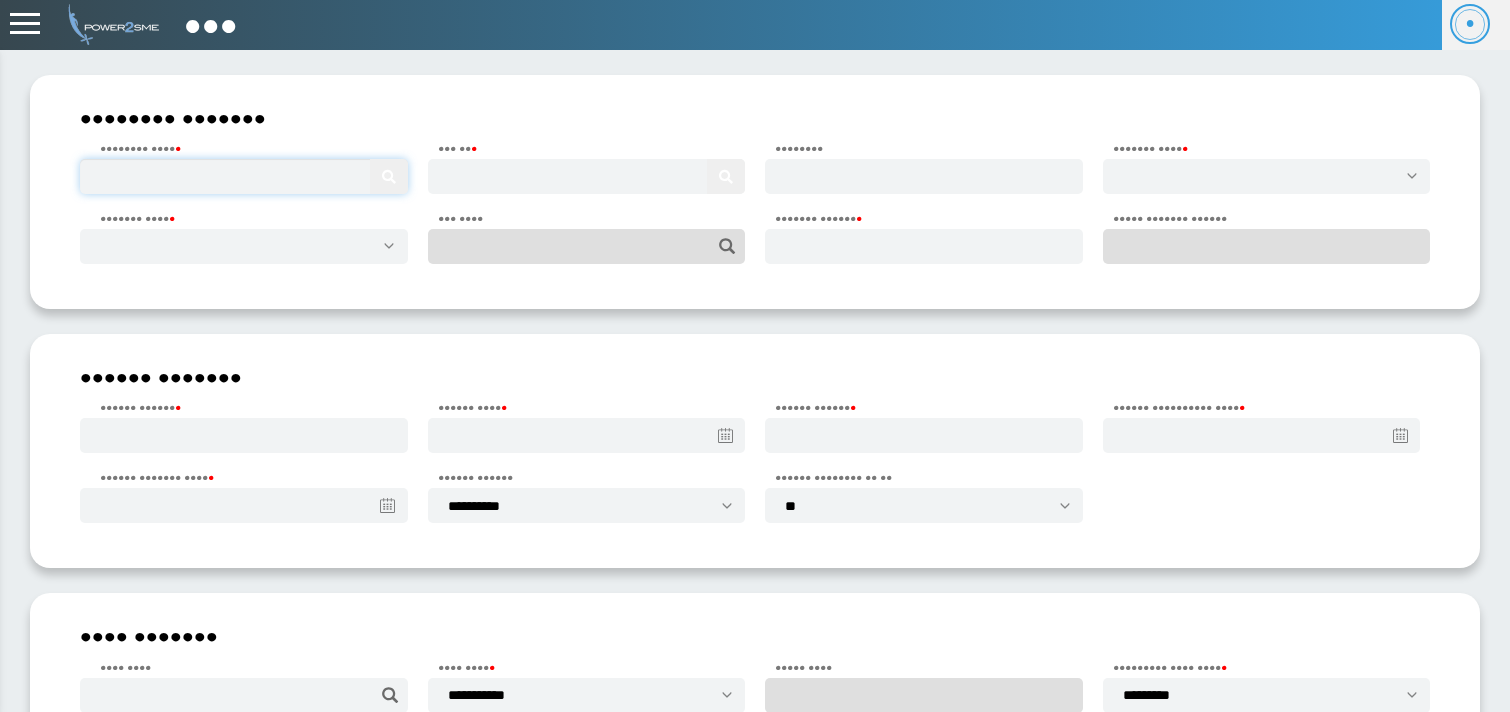 click at bounding box center [244, 176] 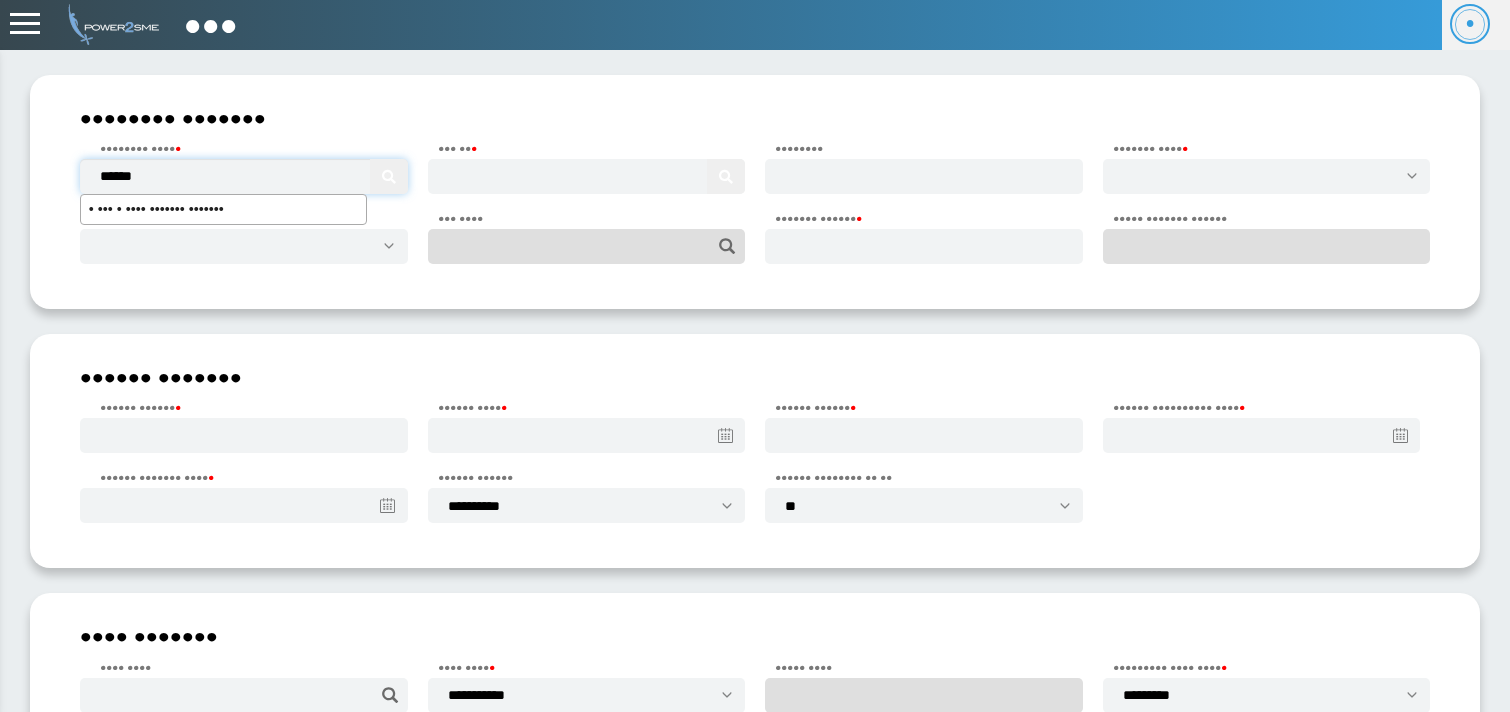 type on "•••••" 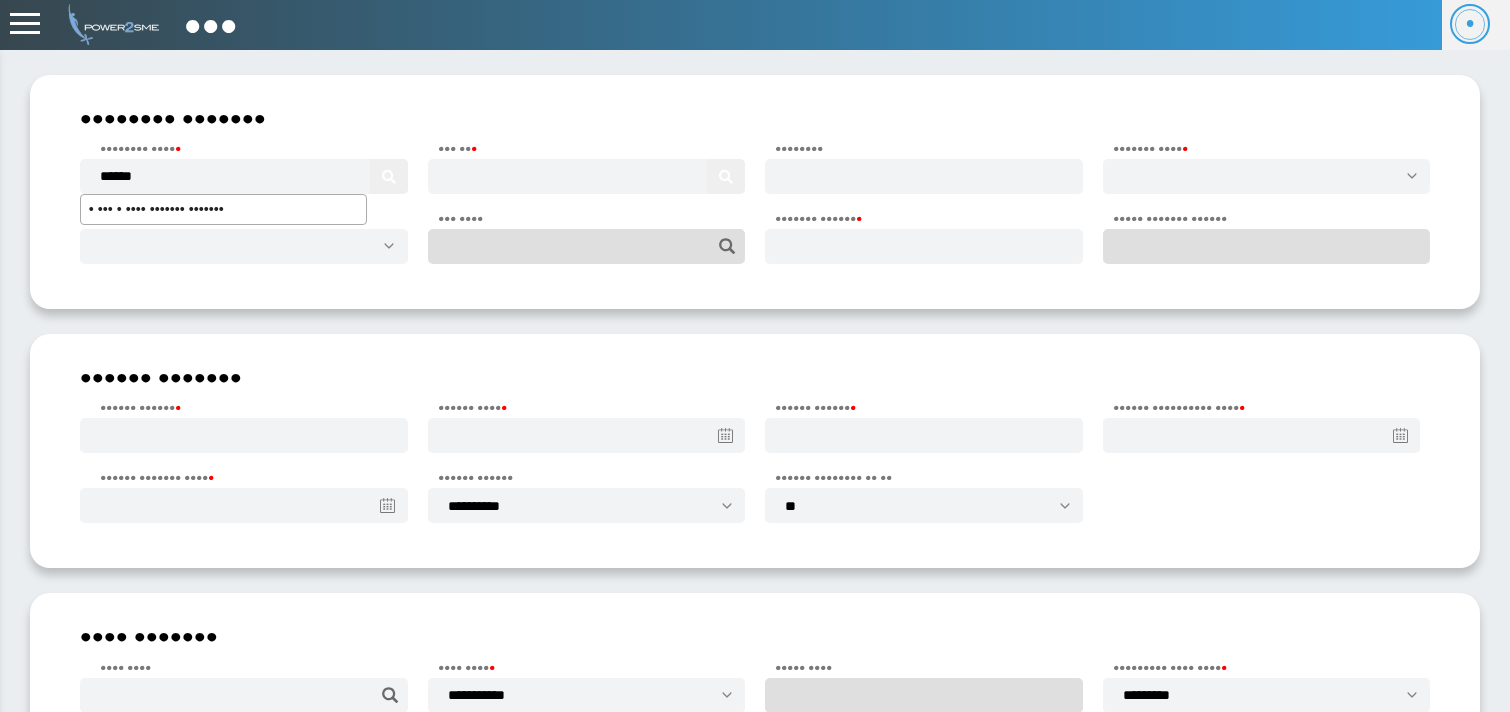 type 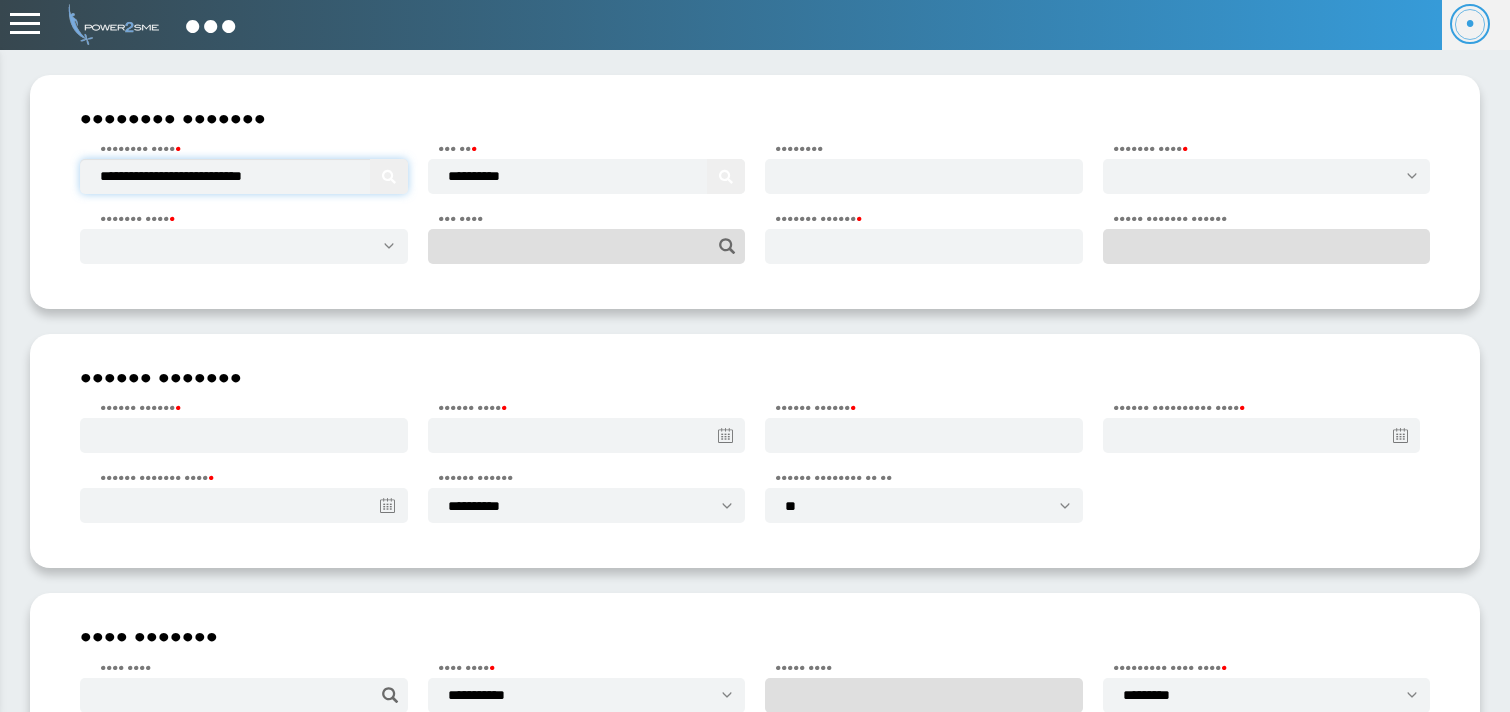 type on "••••••••••••••••••••••••••••" 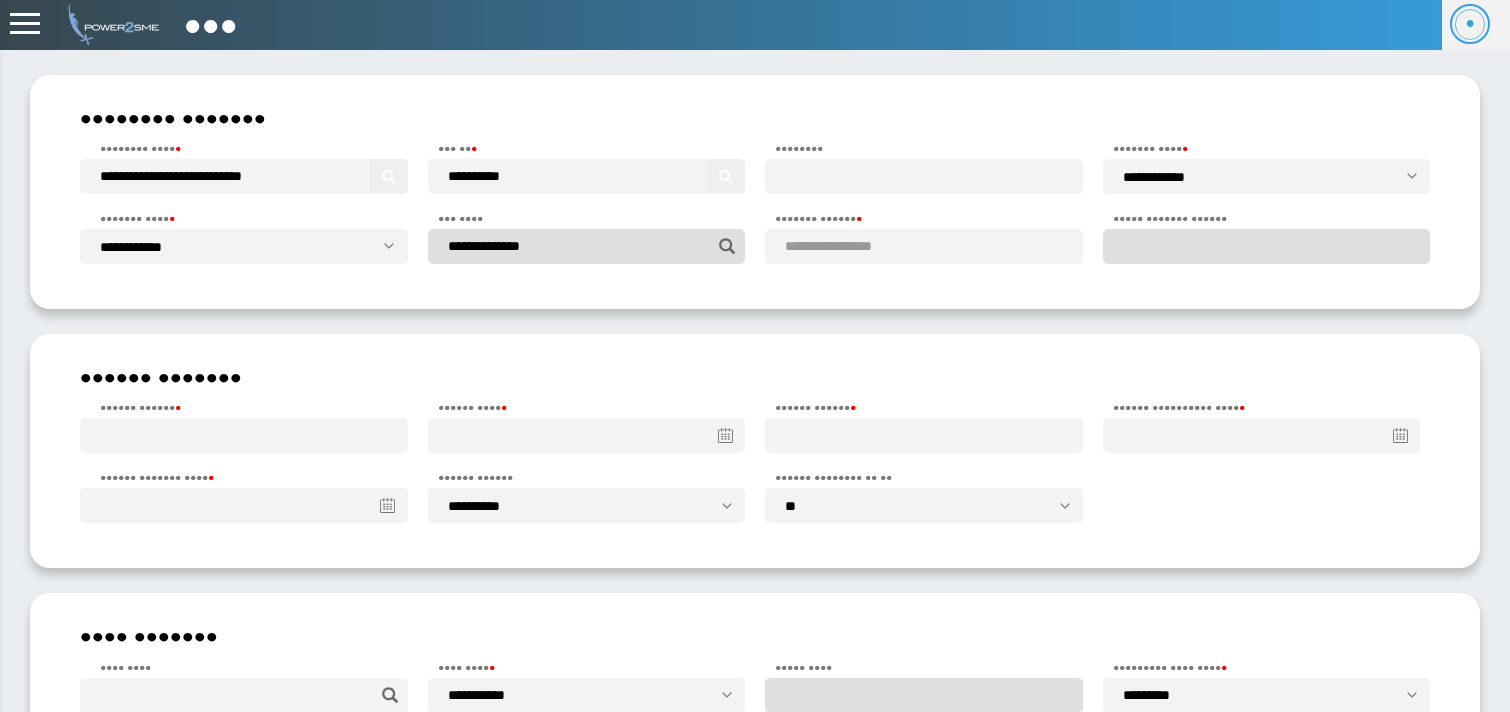 click on "•••••••••••••••••" at bounding box center [852, 246] 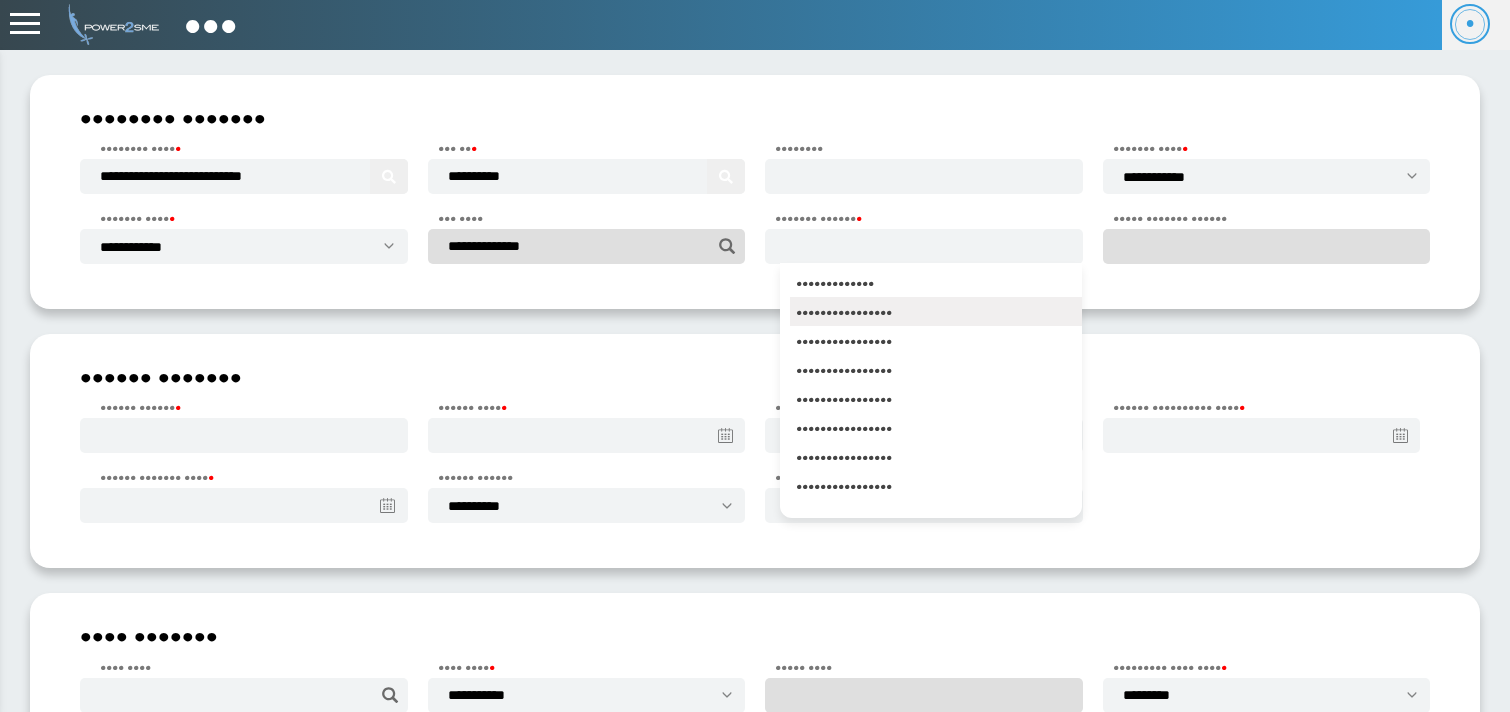 click on "T/DL08/2425/3472" at bounding box center (936, 311) 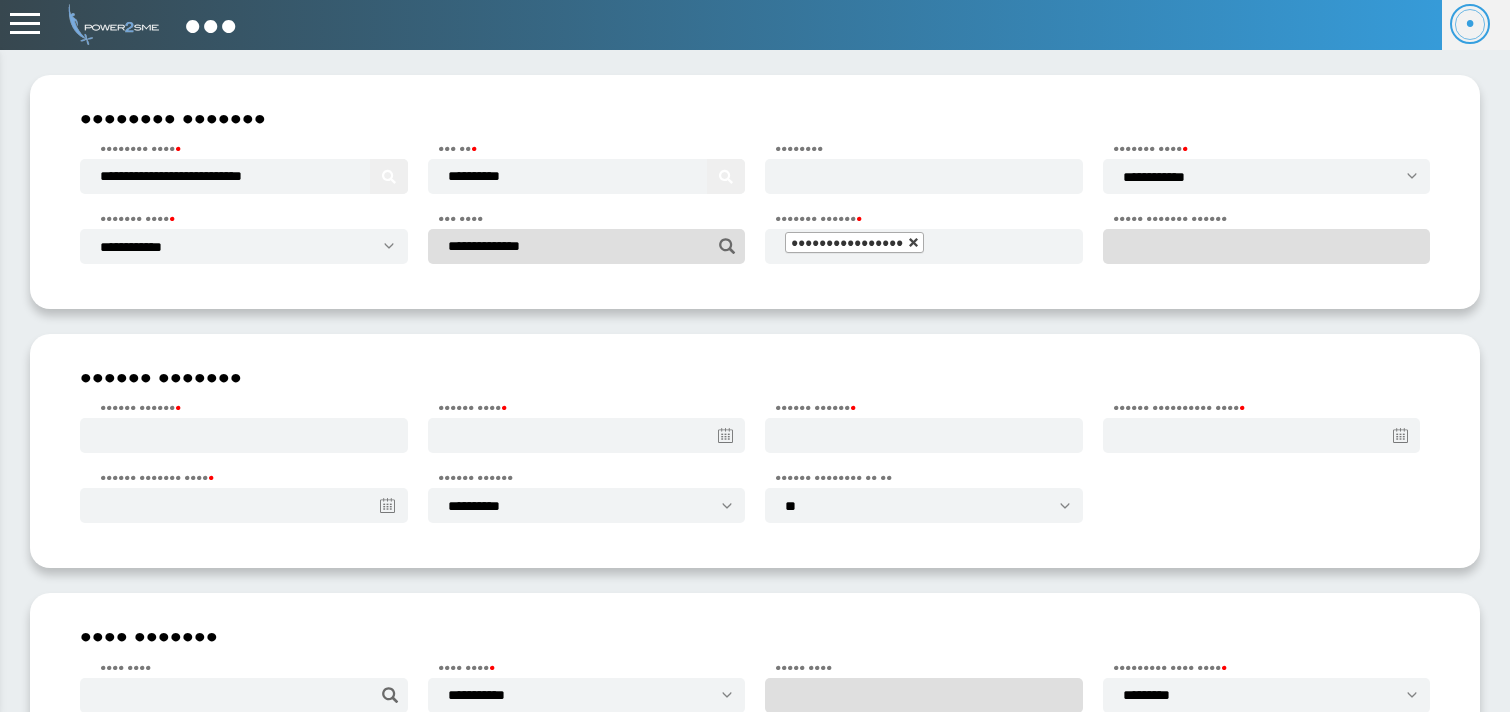 click at bounding box center (914, 243) 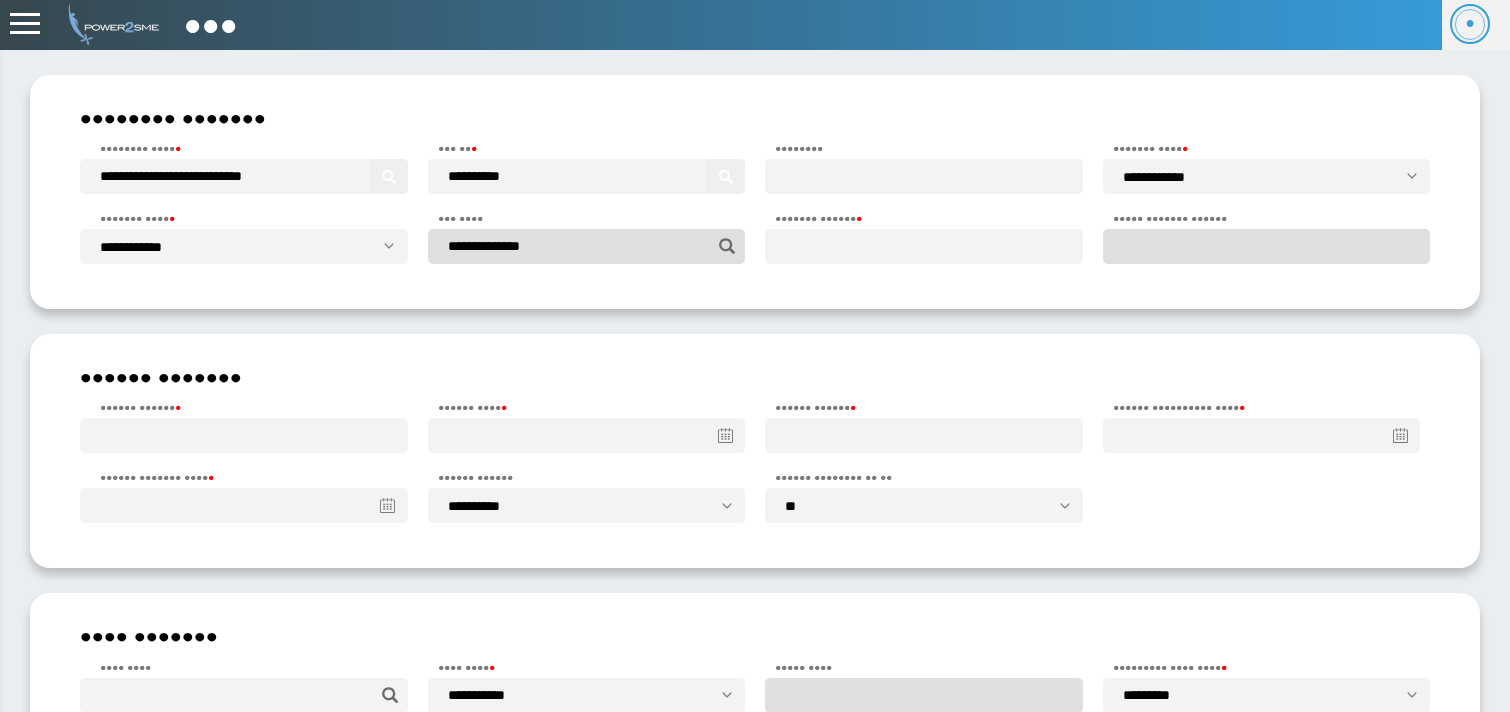 click at bounding box center (924, 246) 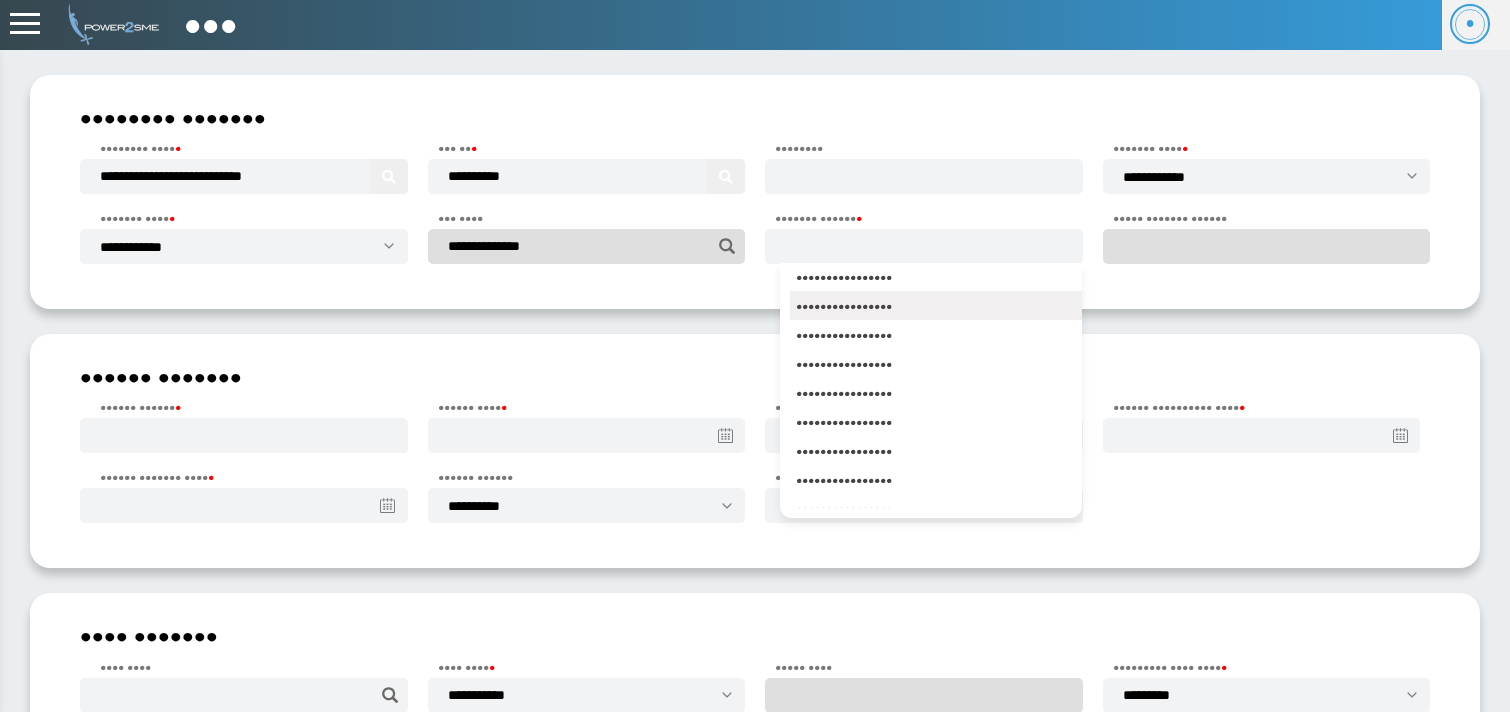 scroll, scrollTop: 1217, scrollLeft: 0, axis: vertical 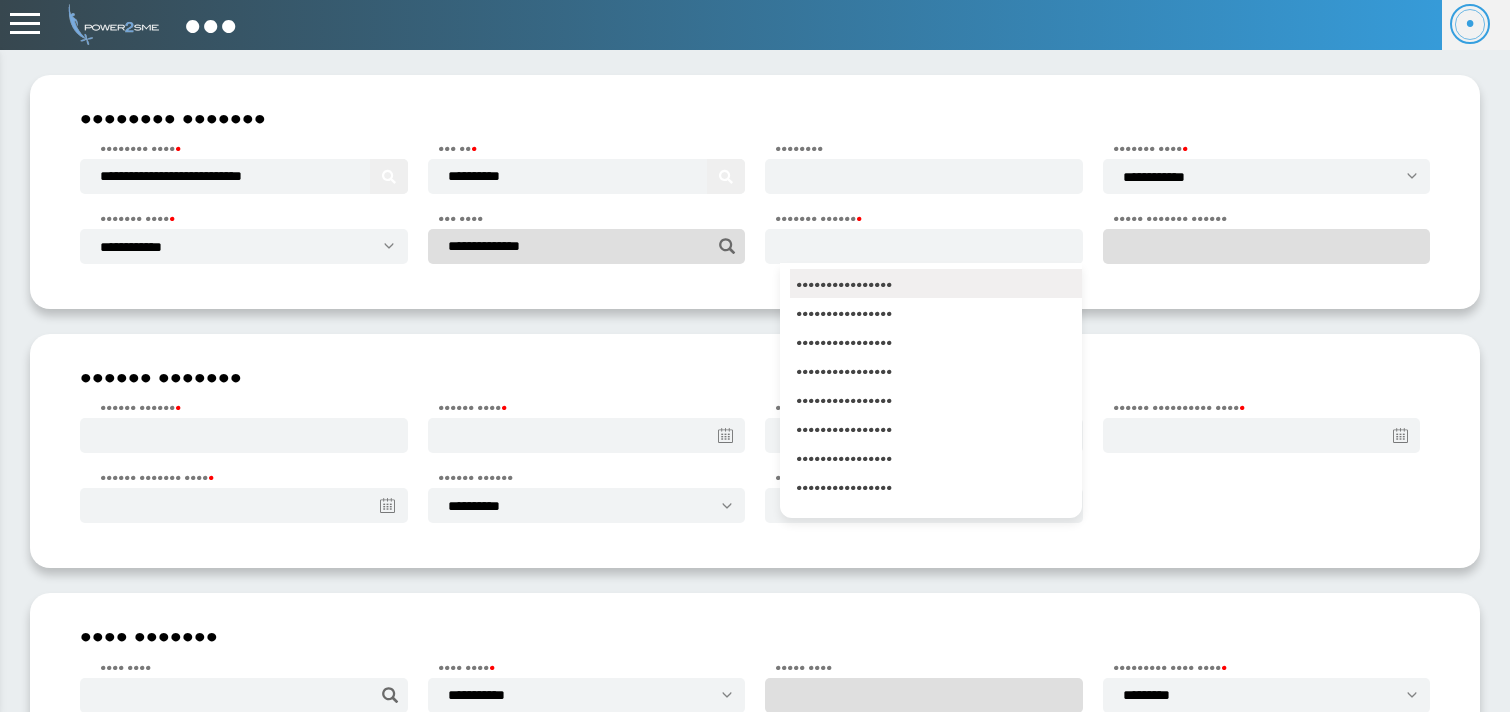 click on "T/DL08/2526/0414" at bounding box center (936, 283) 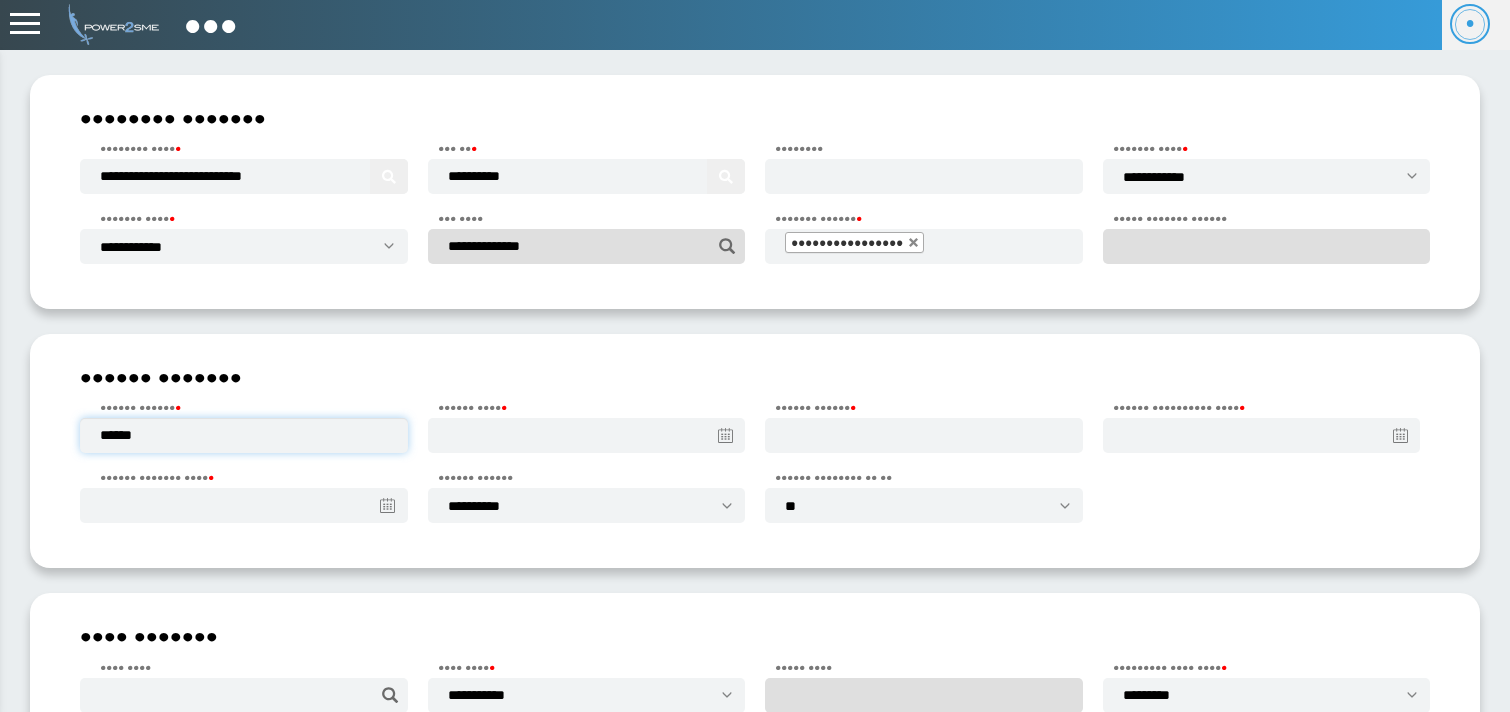 type on "******" 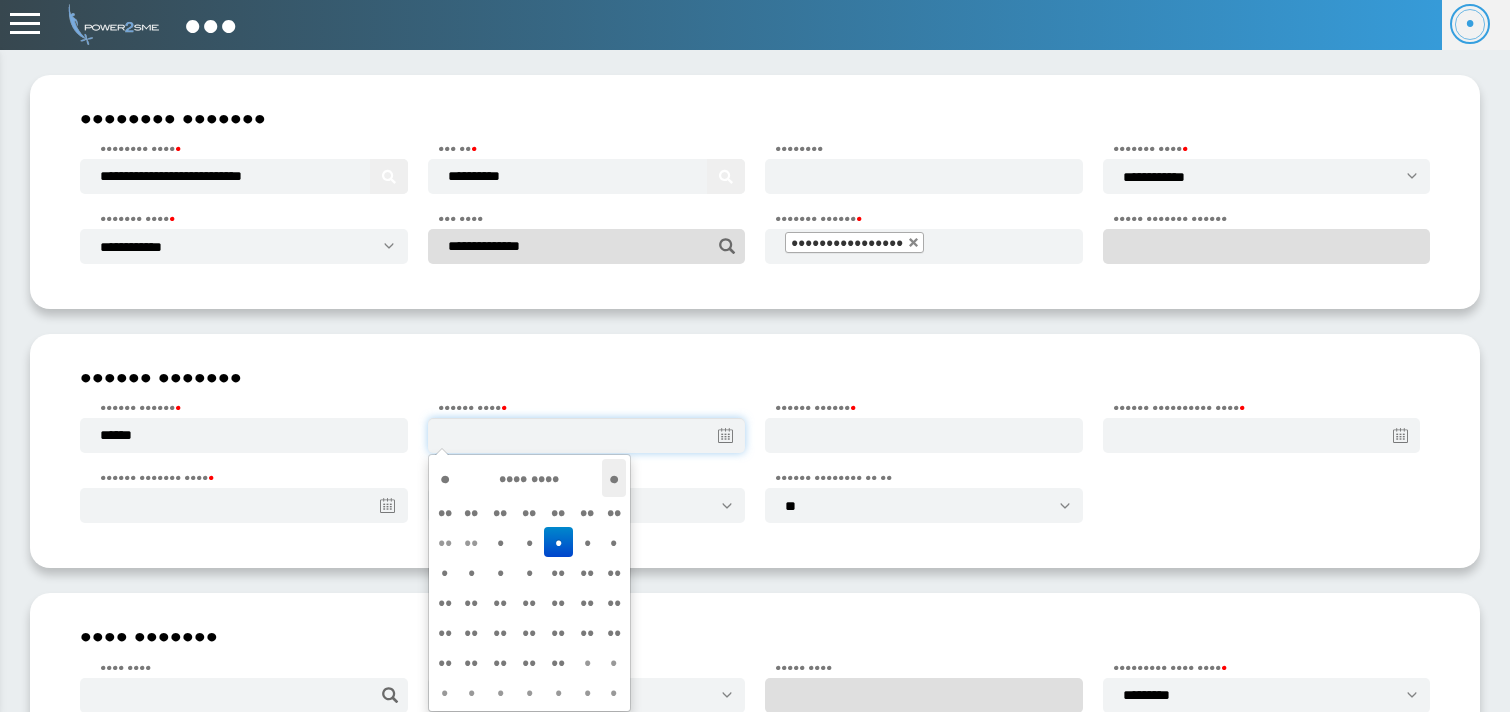 click on "›" at bounding box center [614, 478] 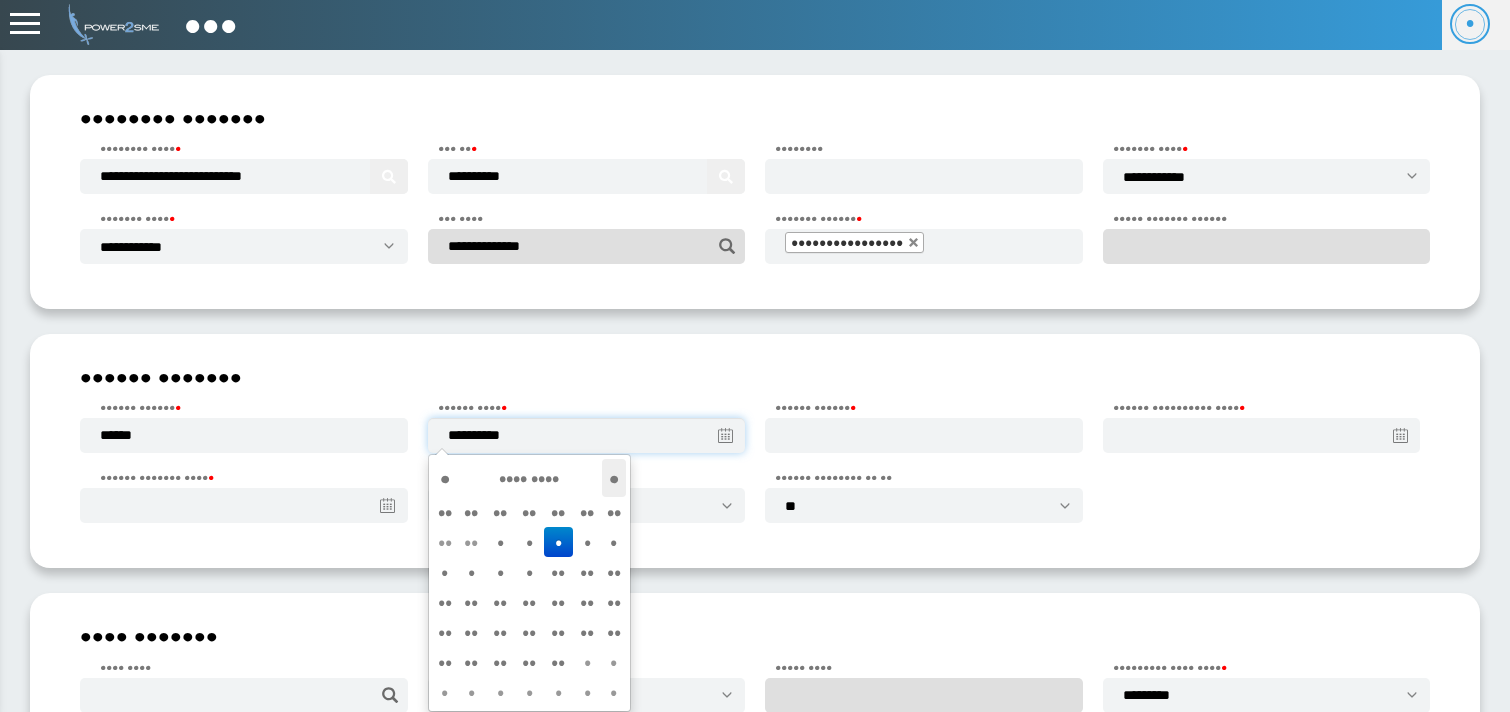click on "›" at bounding box center (614, 478) 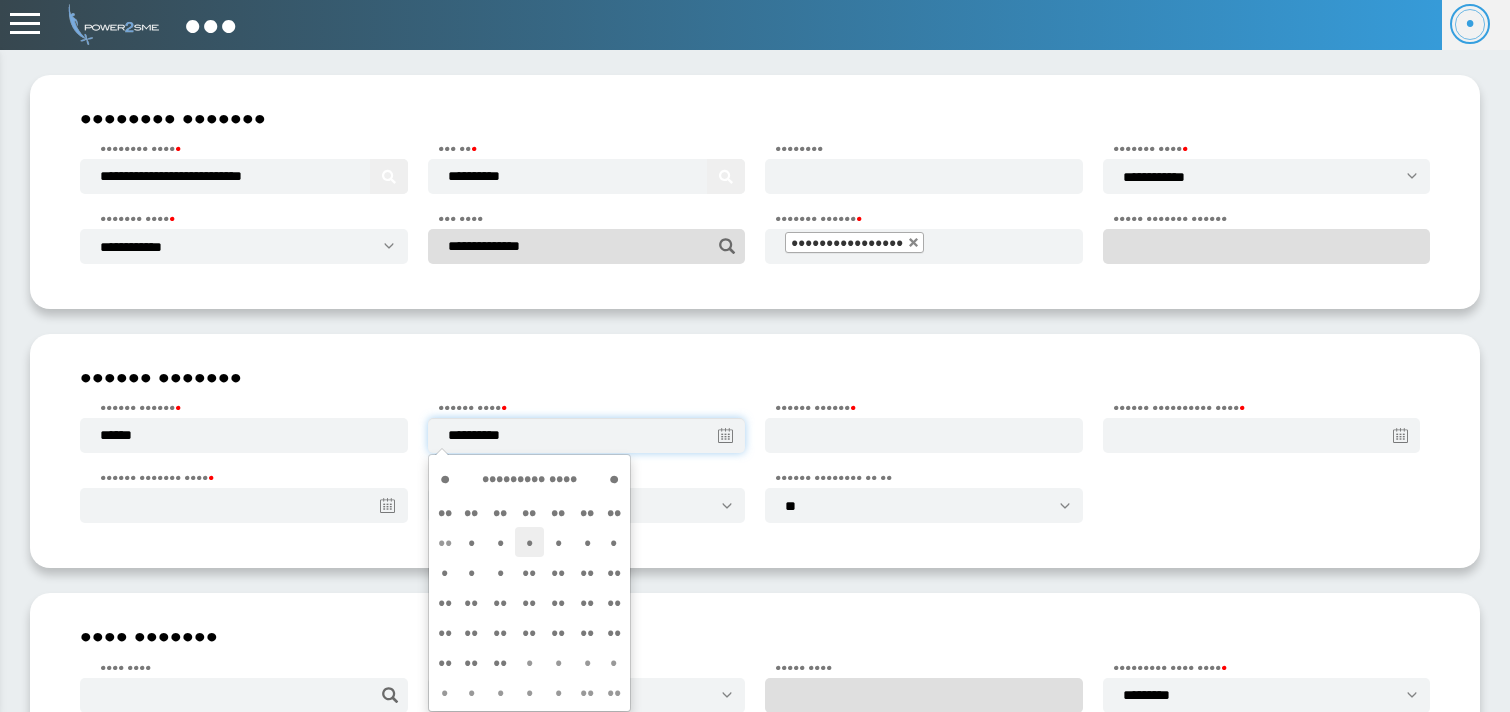 click on "3" at bounding box center (529, 542) 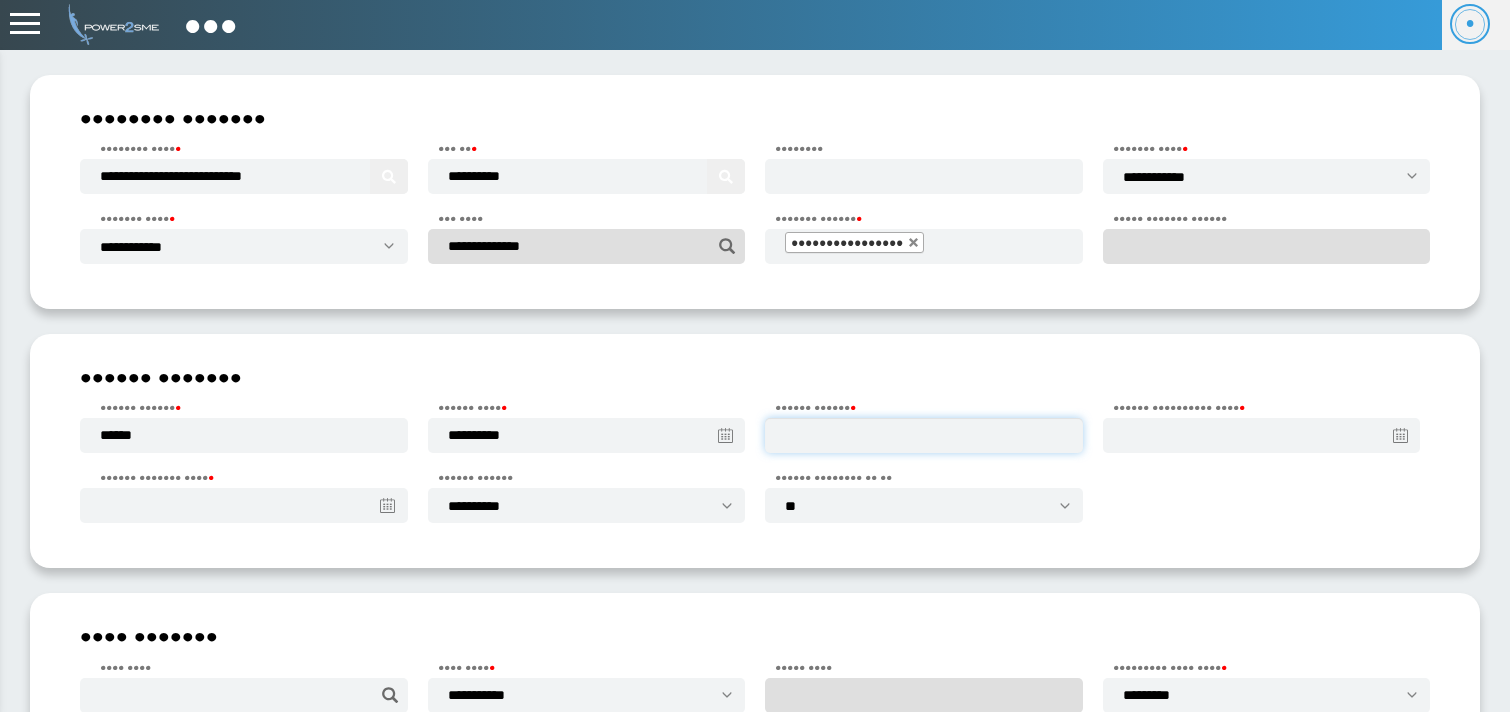 click at bounding box center (924, 435) 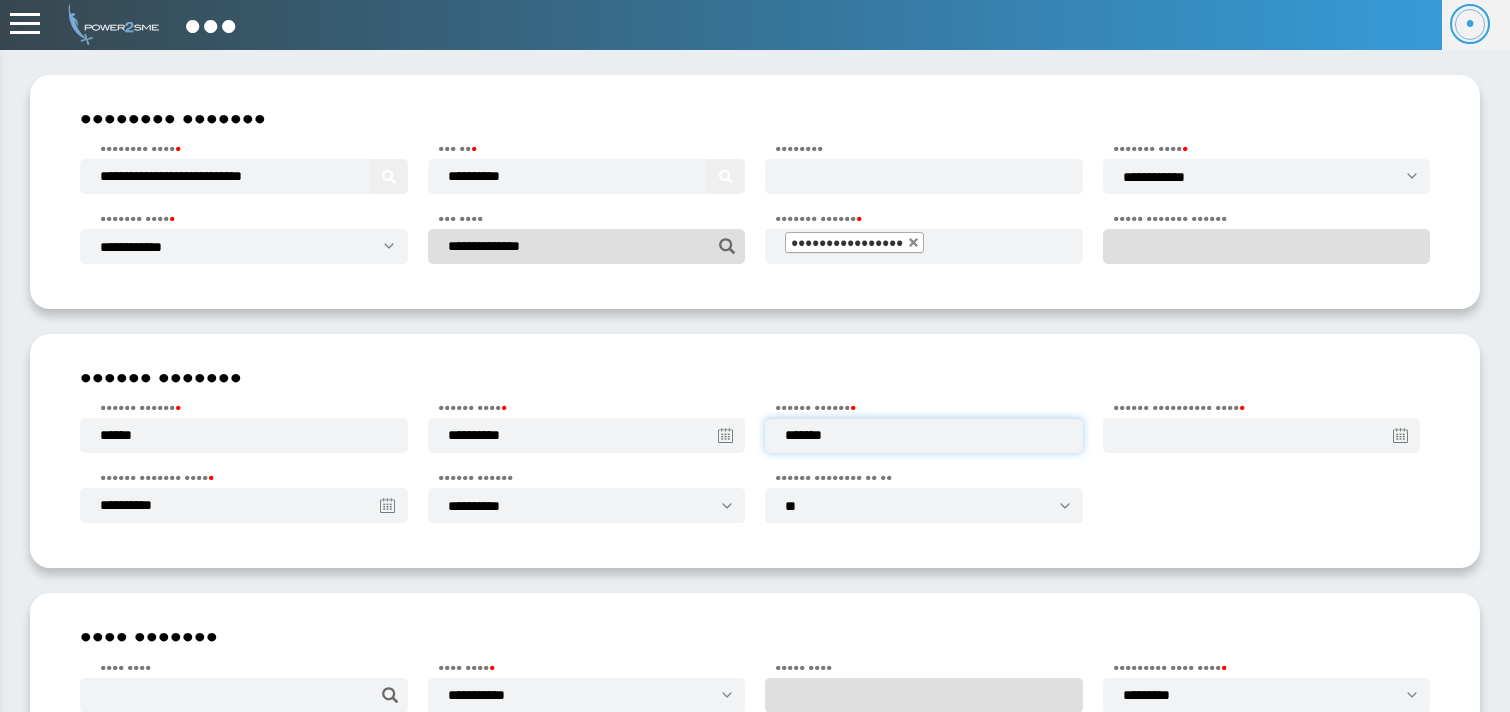 type on "*******" 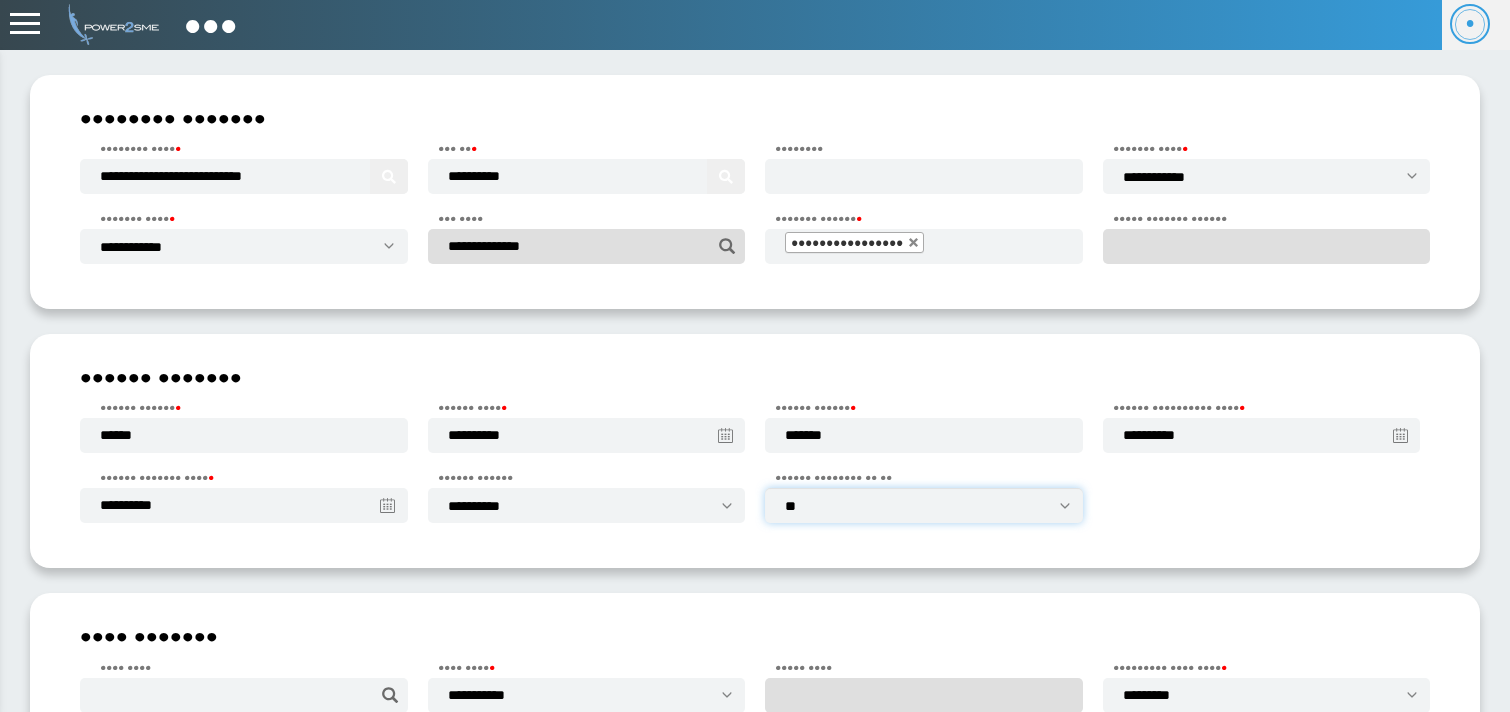 select on "***" 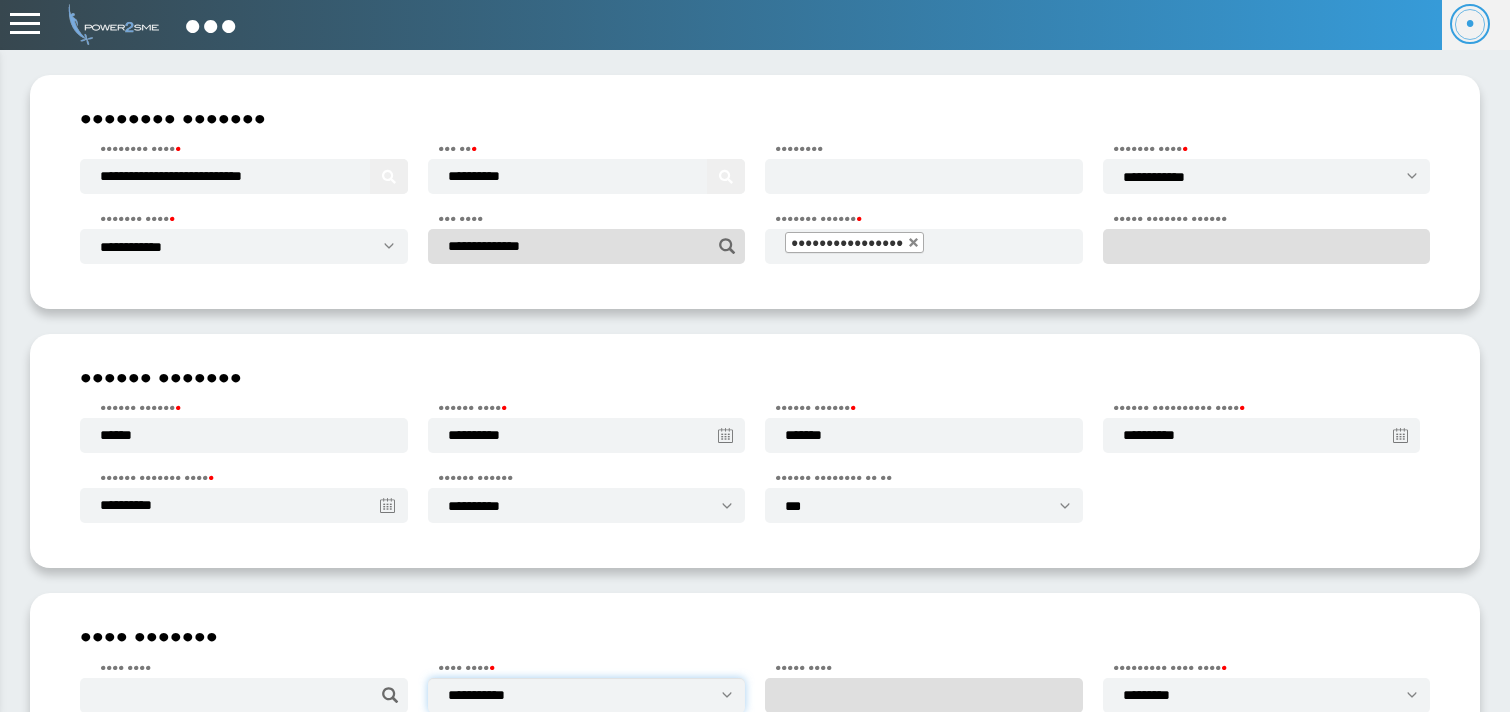 select on "*********" 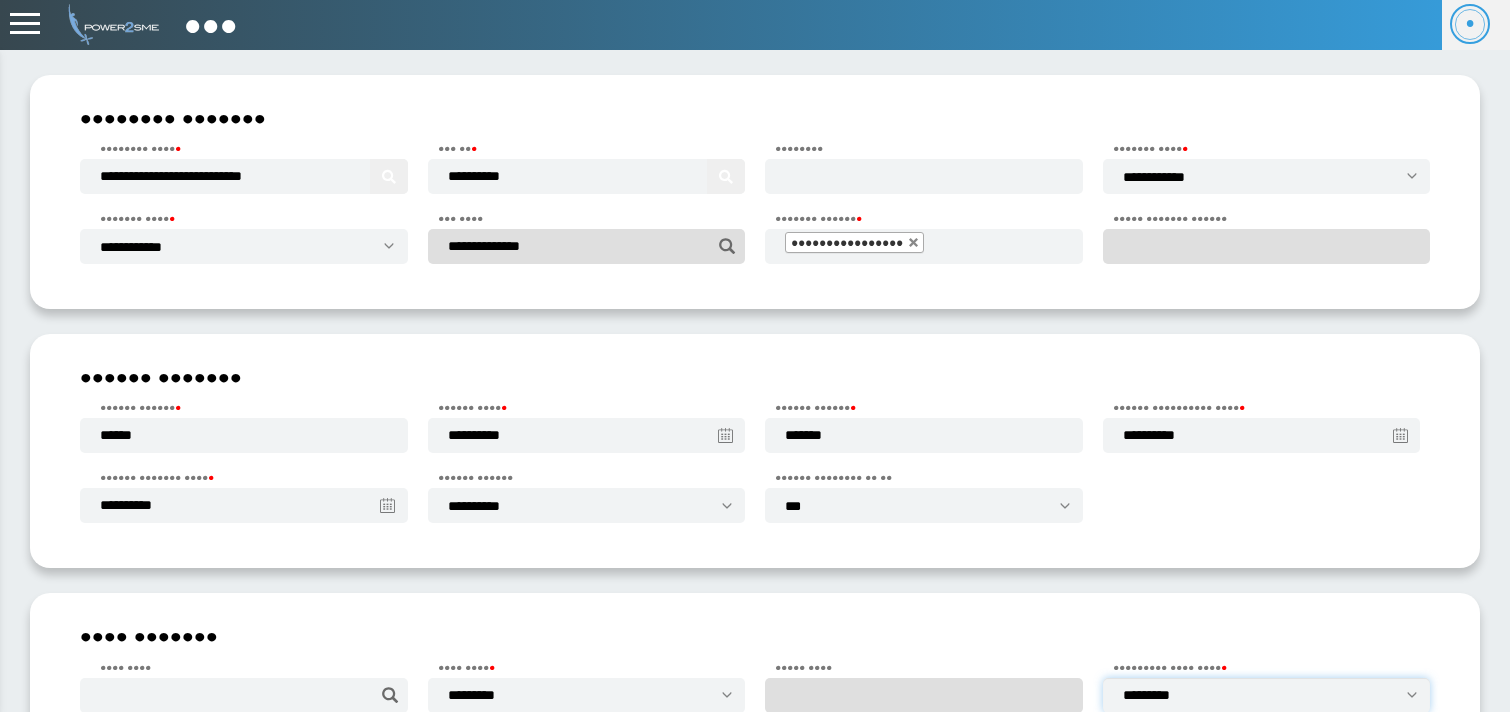 select on "**********" 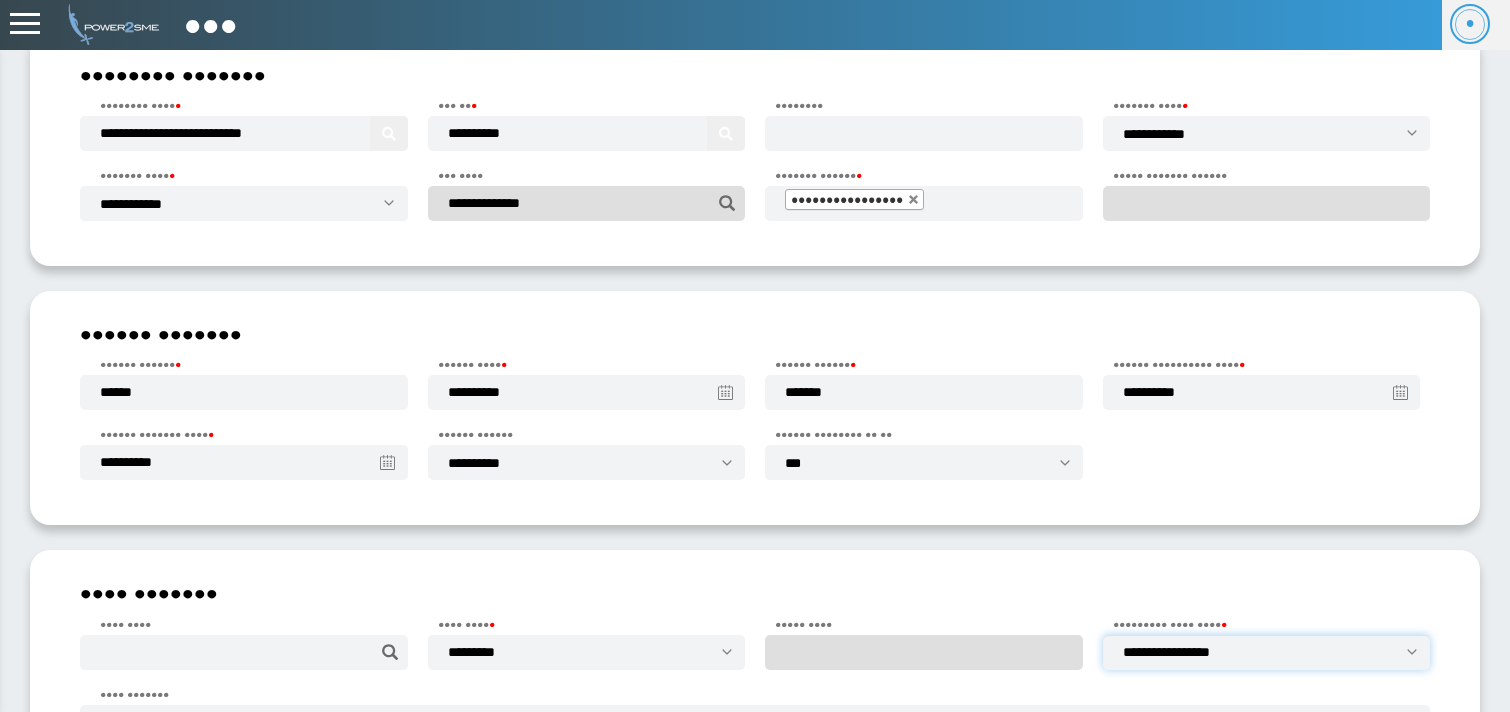 scroll, scrollTop: 0, scrollLeft: 0, axis: both 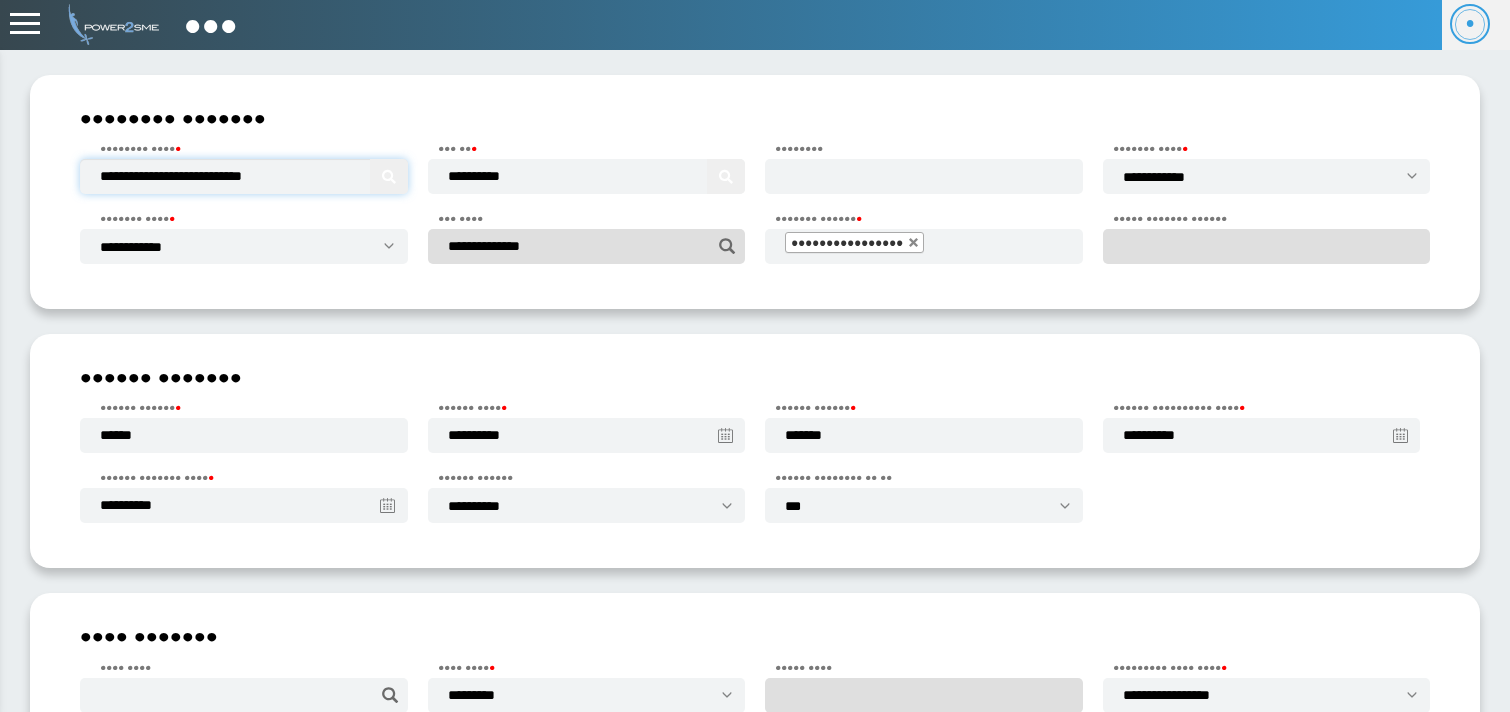 drag, startPoint x: 364, startPoint y: 171, endPoint x: 0, endPoint y: 150, distance: 364.60526 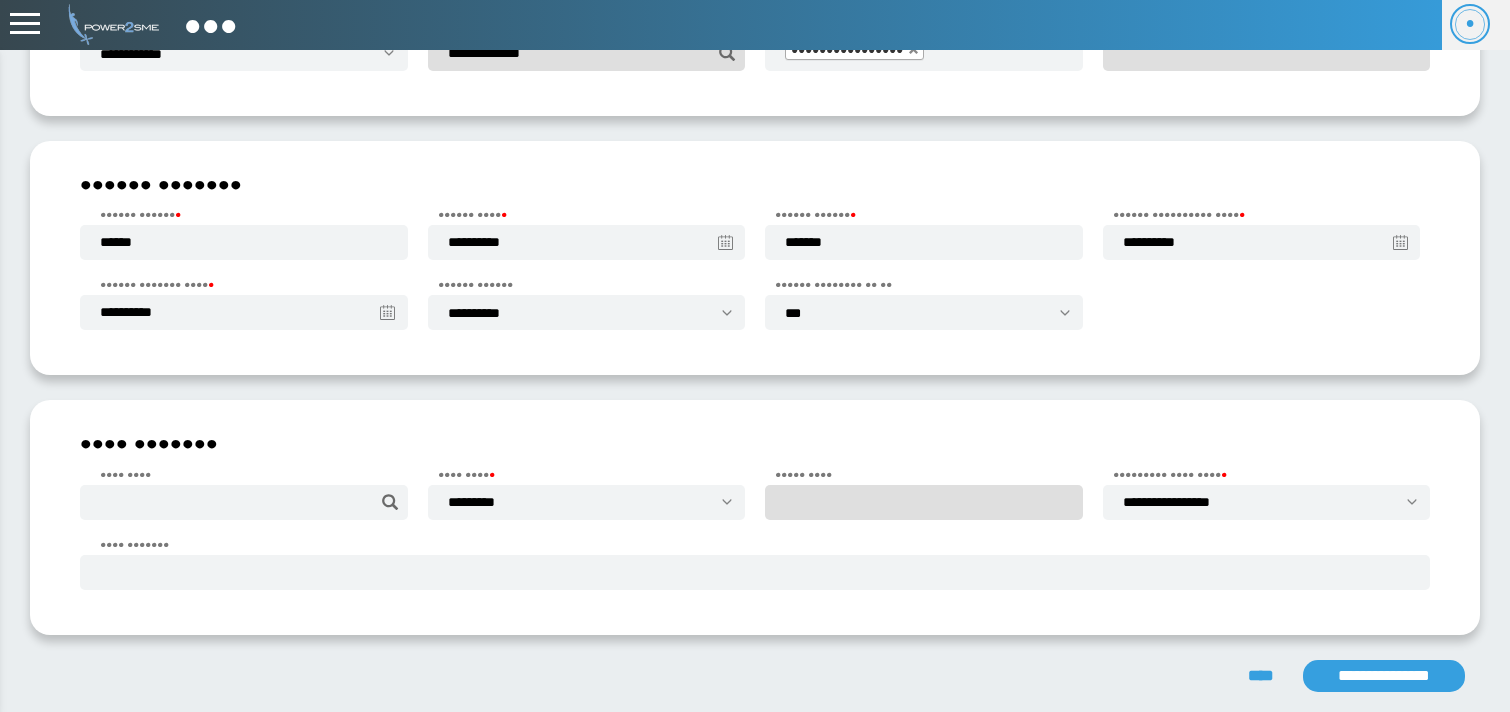 scroll, scrollTop: 254, scrollLeft: 0, axis: vertical 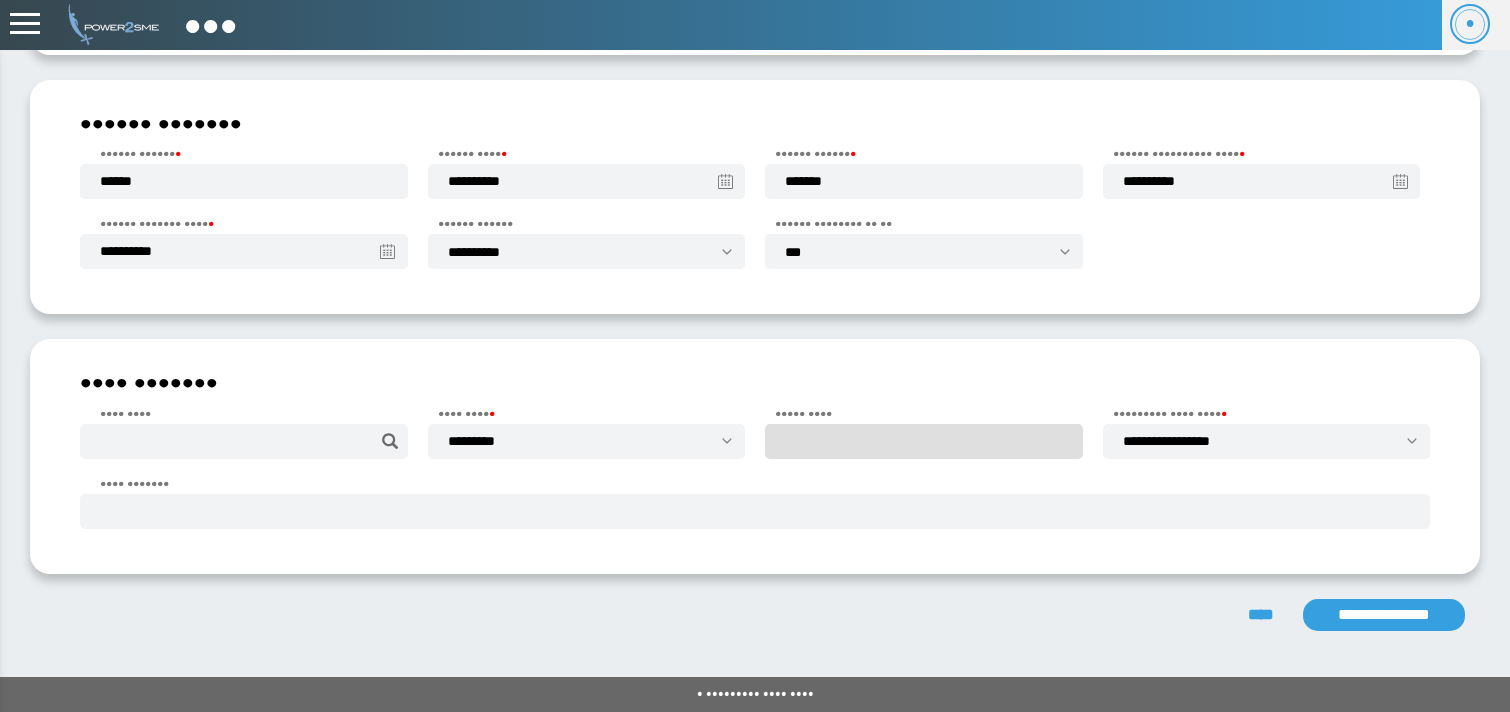 click on "**********" at bounding box center [1384, 615] 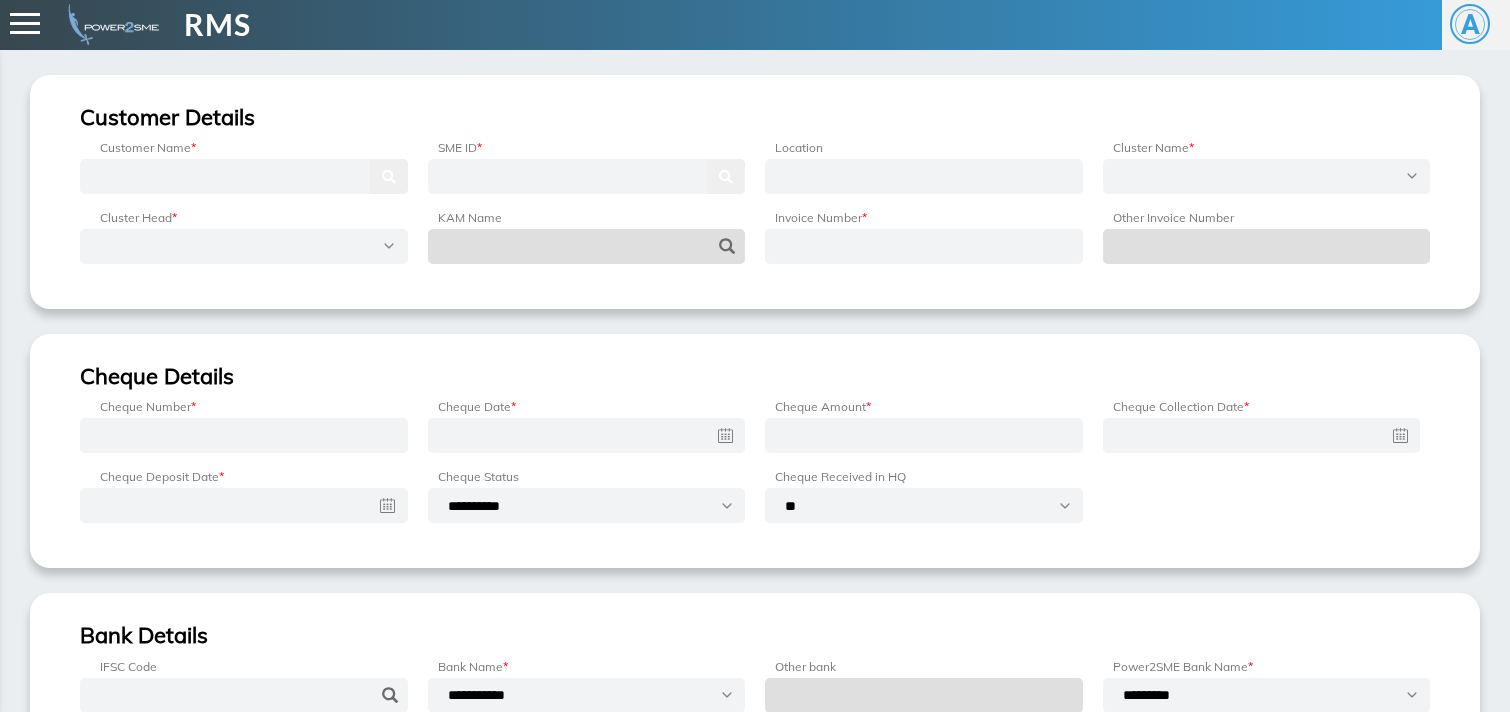 scroll, scrollTop: 0, scrollLeft: 0, axis: both 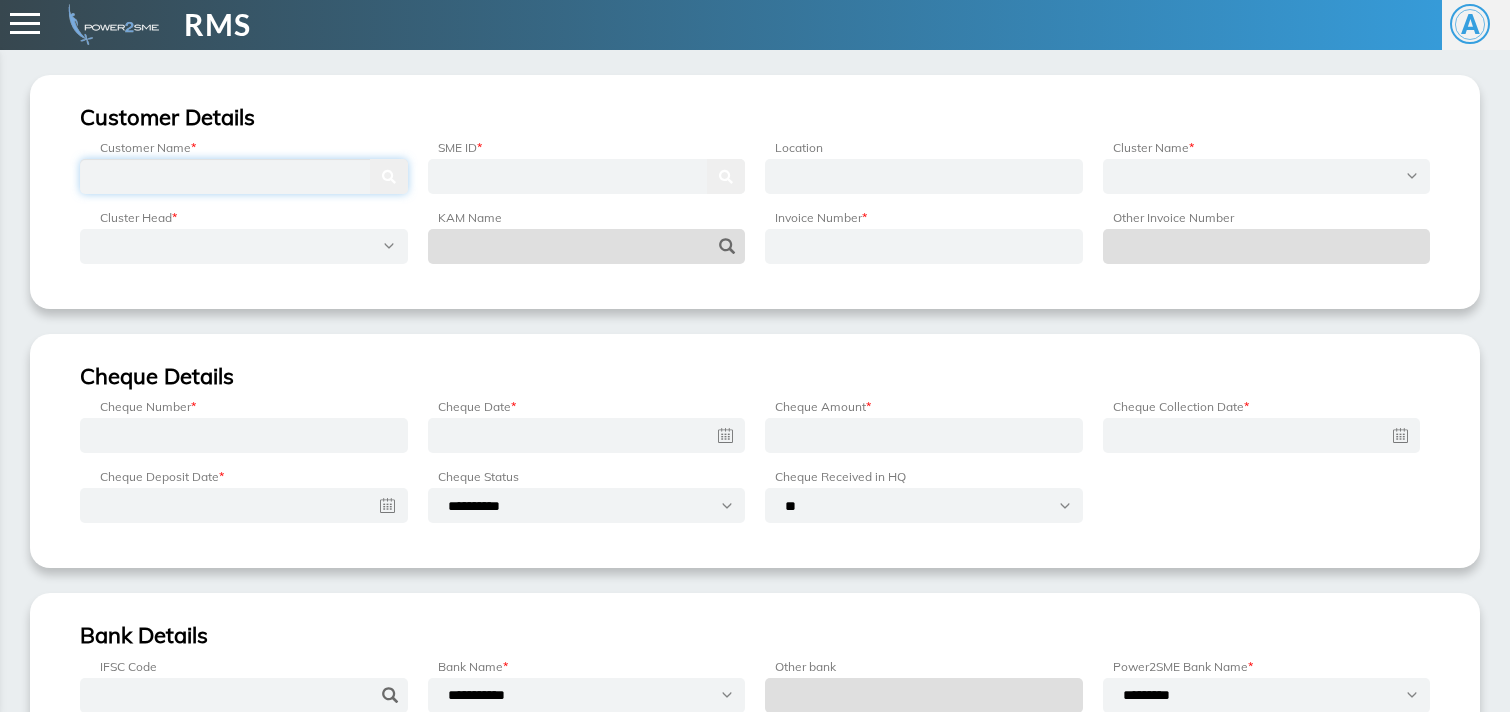 click at bounding box center [244, 176] 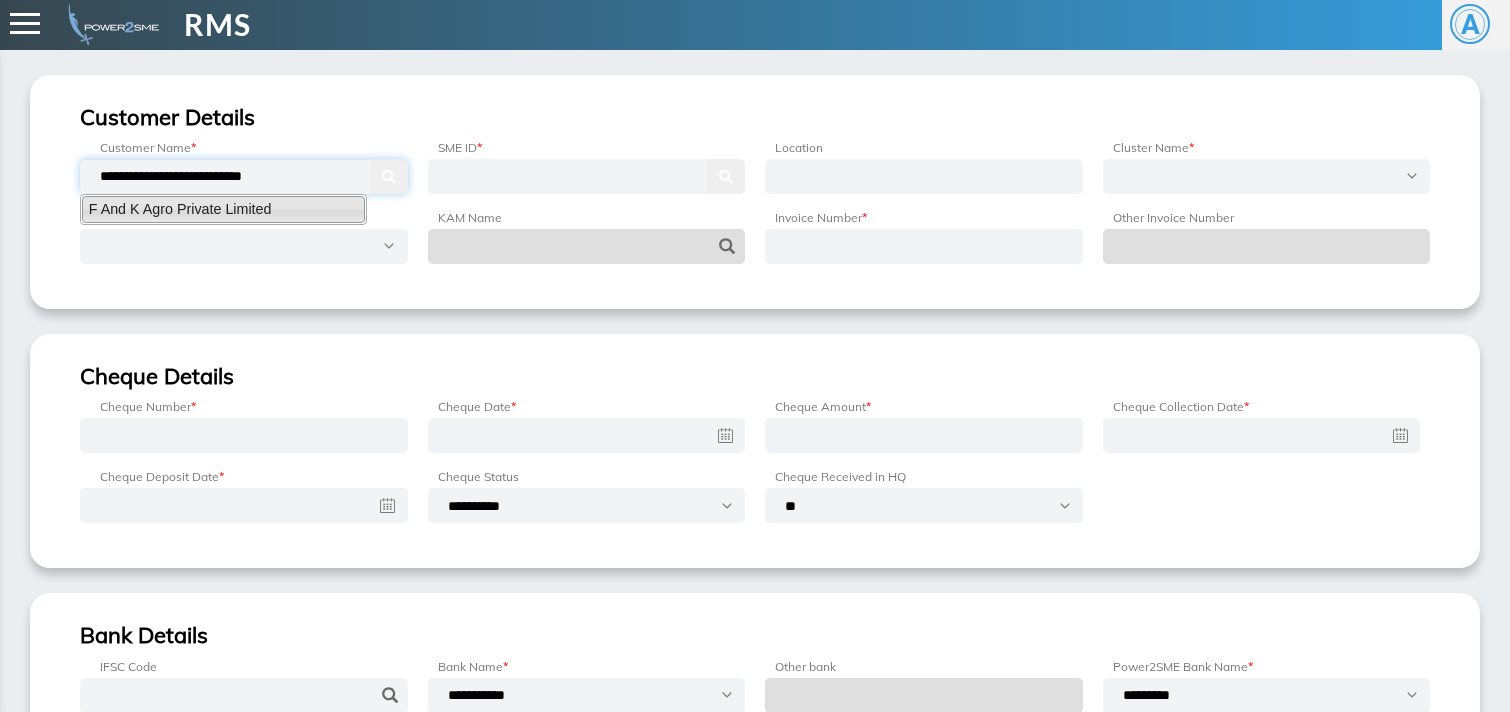 click on "F And K Agro Private Limited" at bounding box center [223, 209] 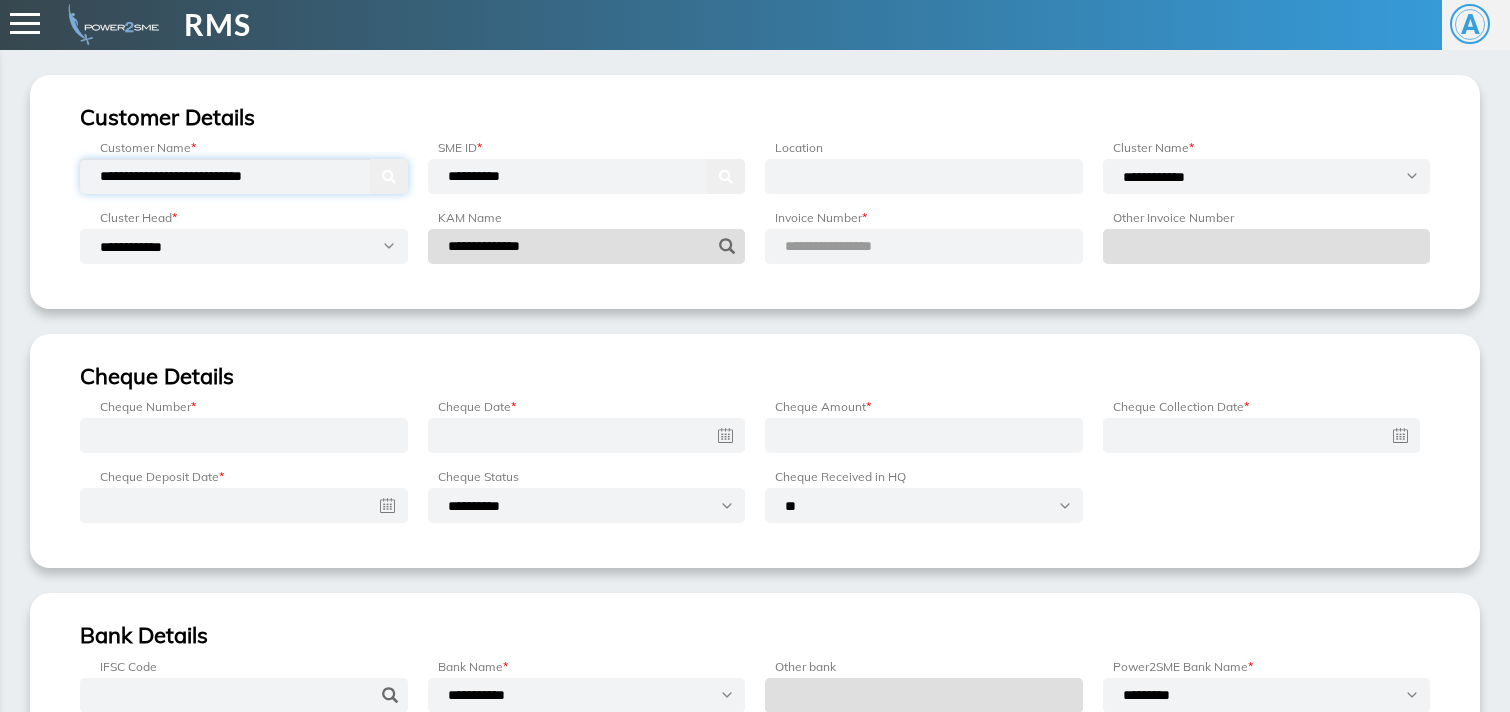 type on "**********" 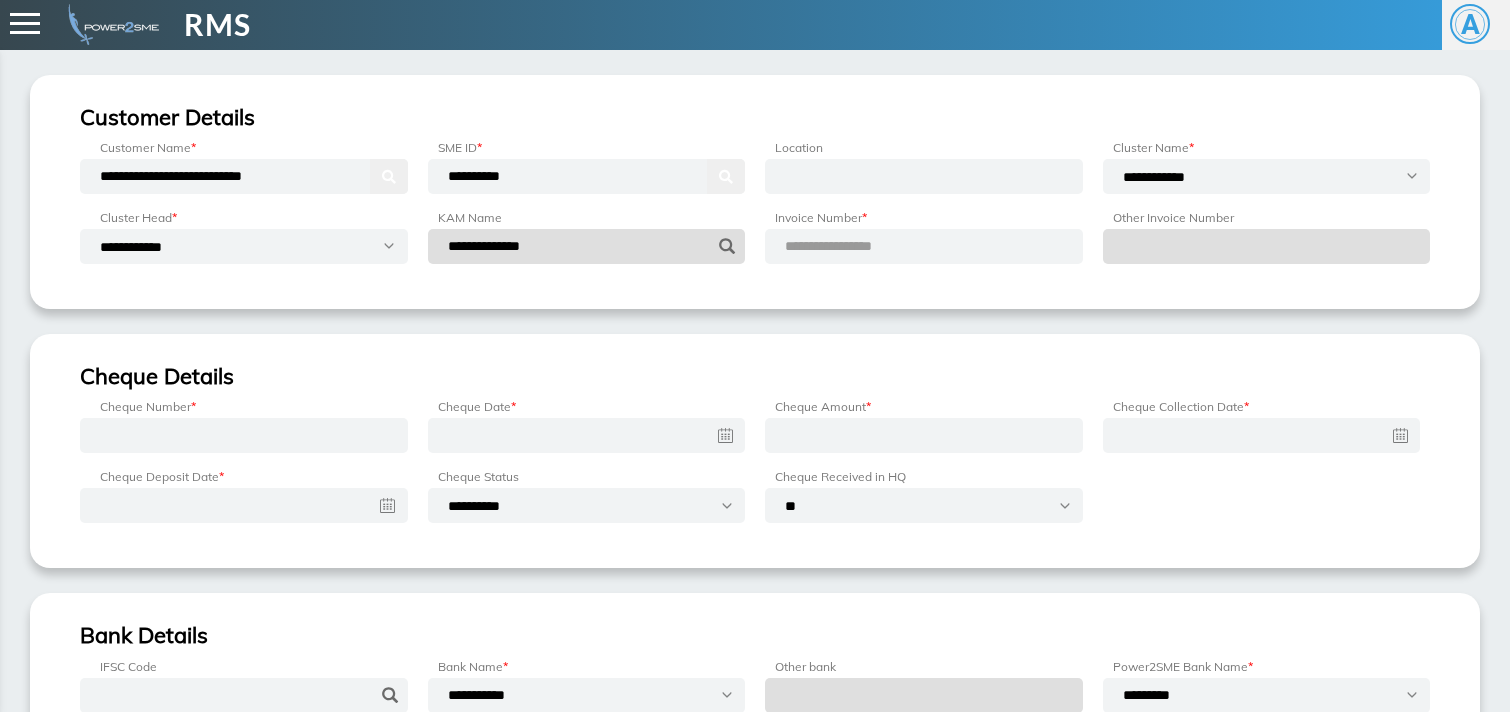click on "**********" at bounding box center [924, 264] 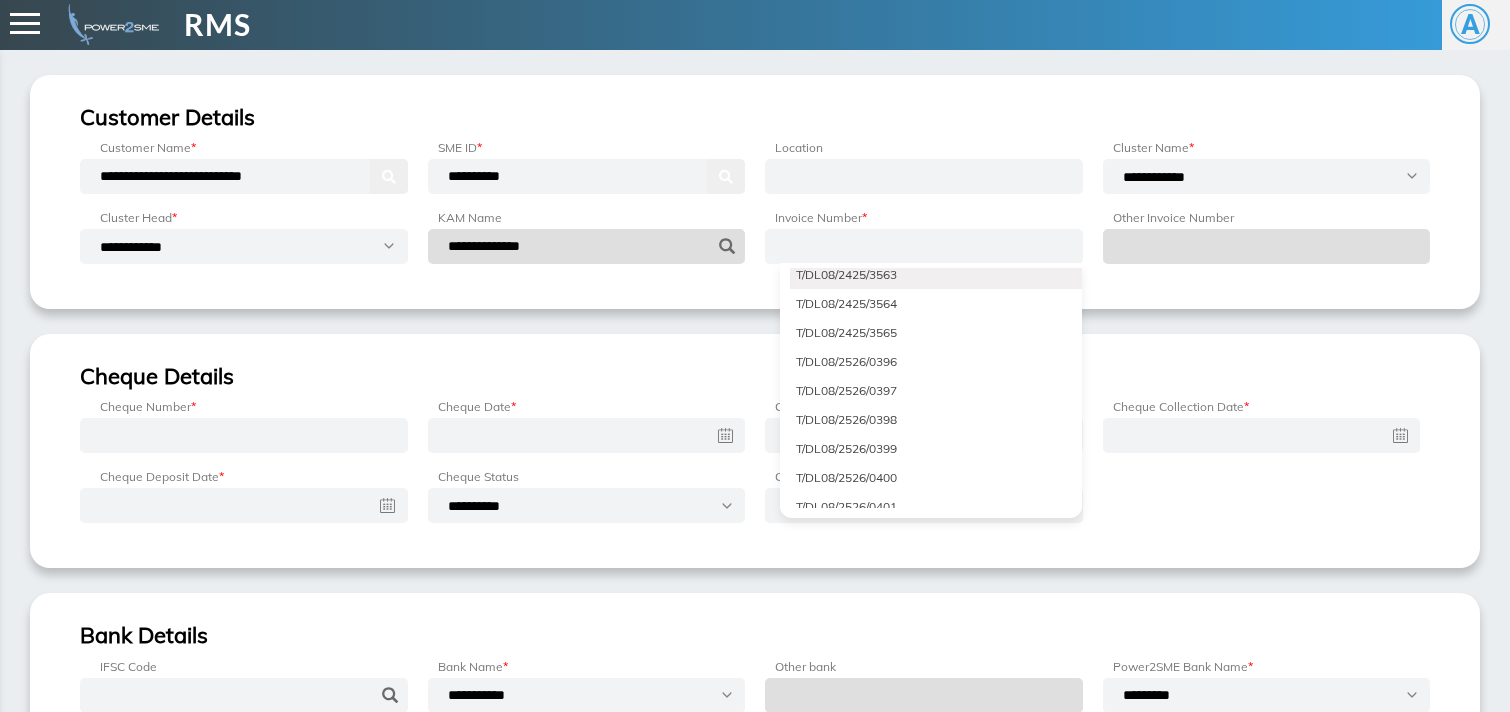 scroll, scrollTop: 781, scrollLeft: 0, axis: vertical 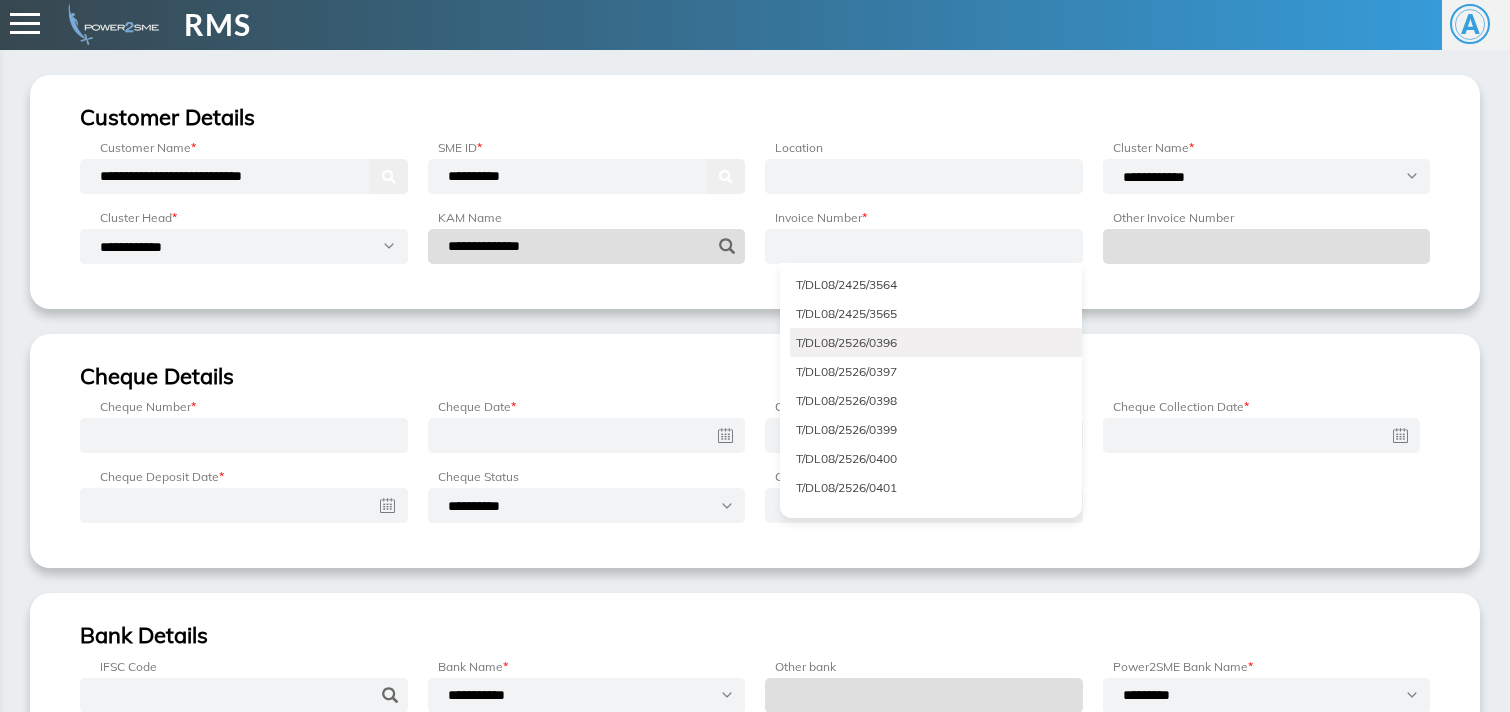 click on "T/DL08/2526/0396" at bounding box center (936, 342) 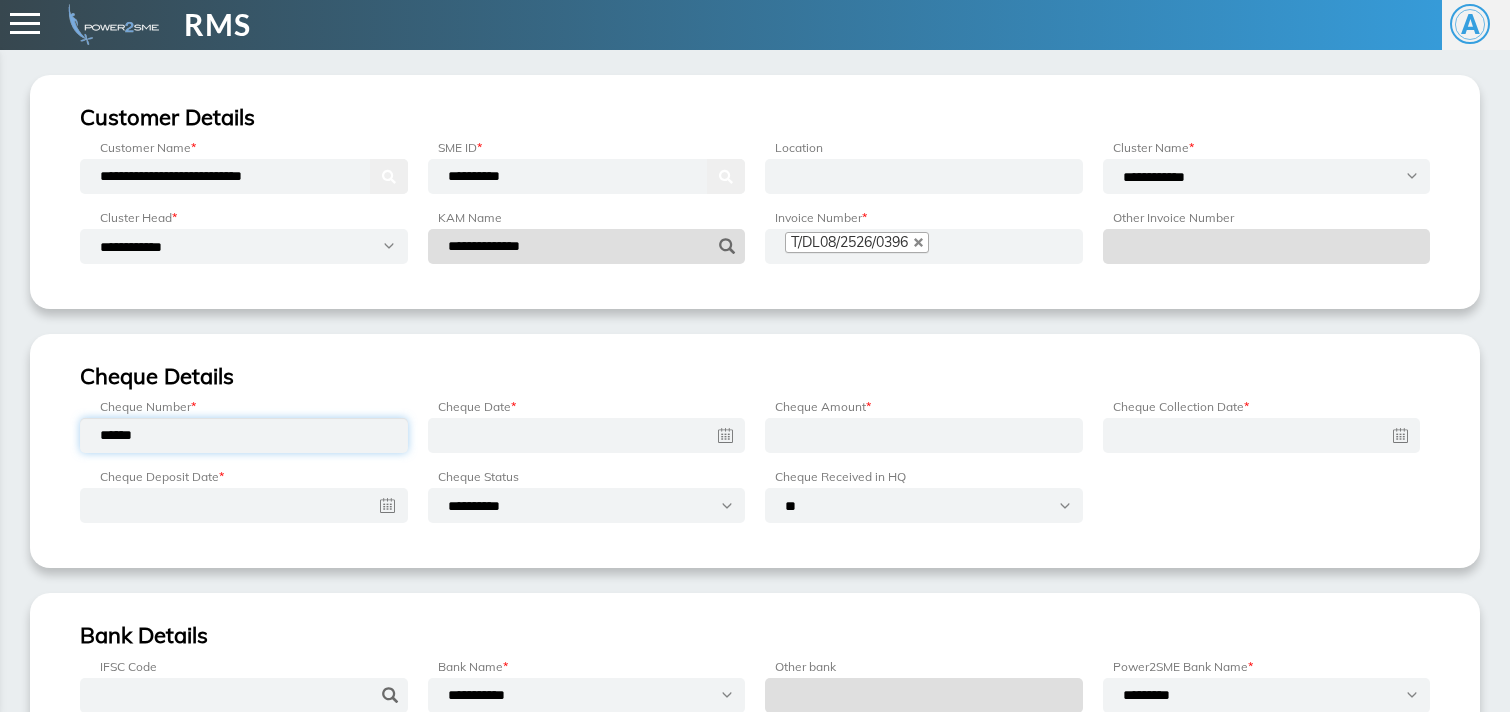 type on "******" 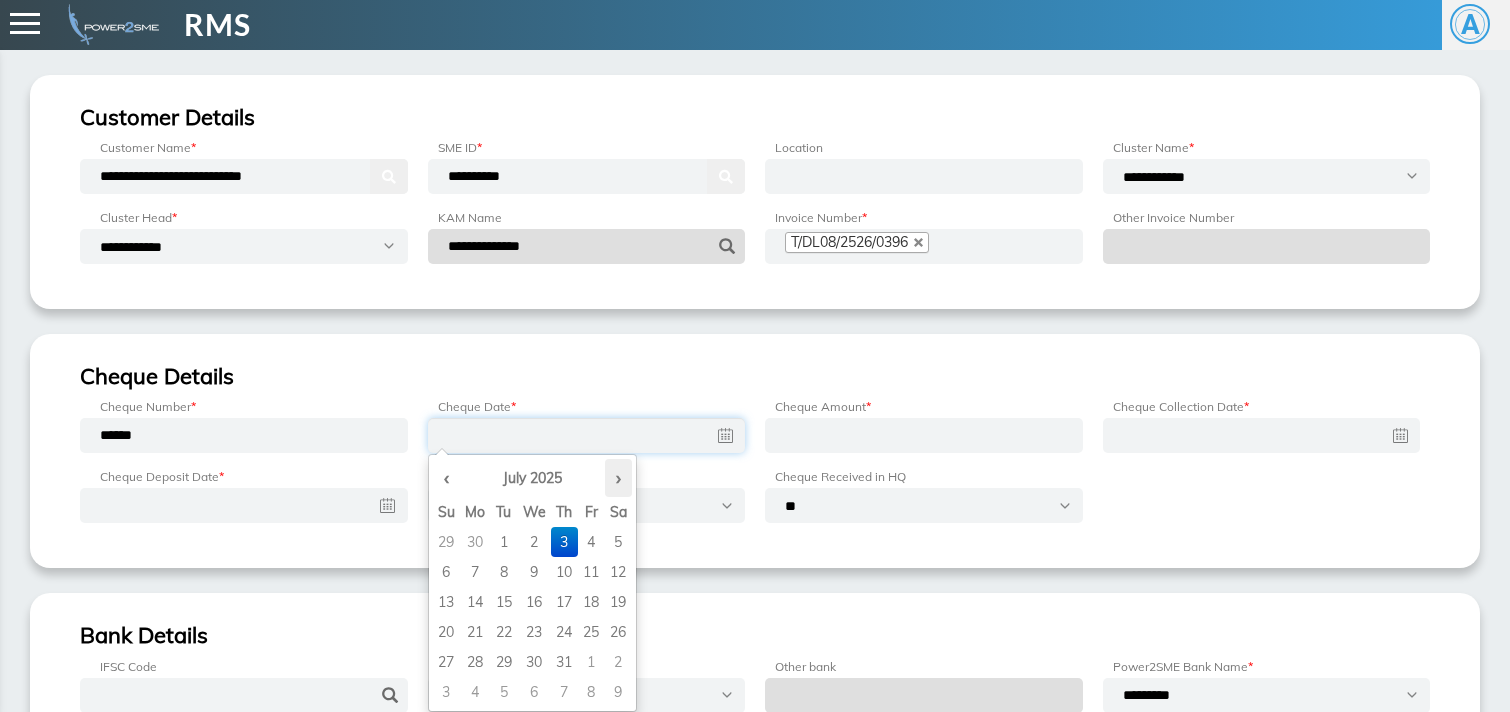 click on "›" at bounding box center [618, 478] 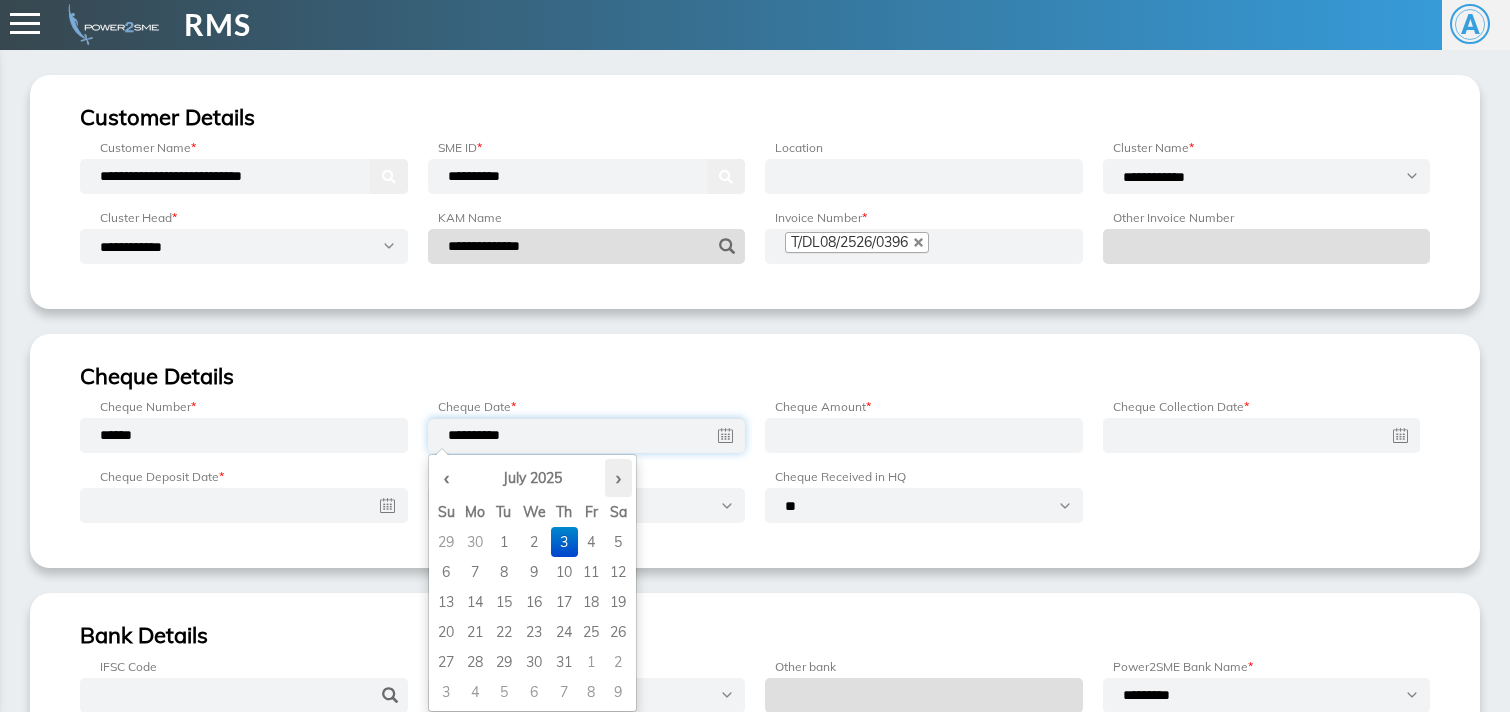 click on "›" at bounding box center (618, 478) 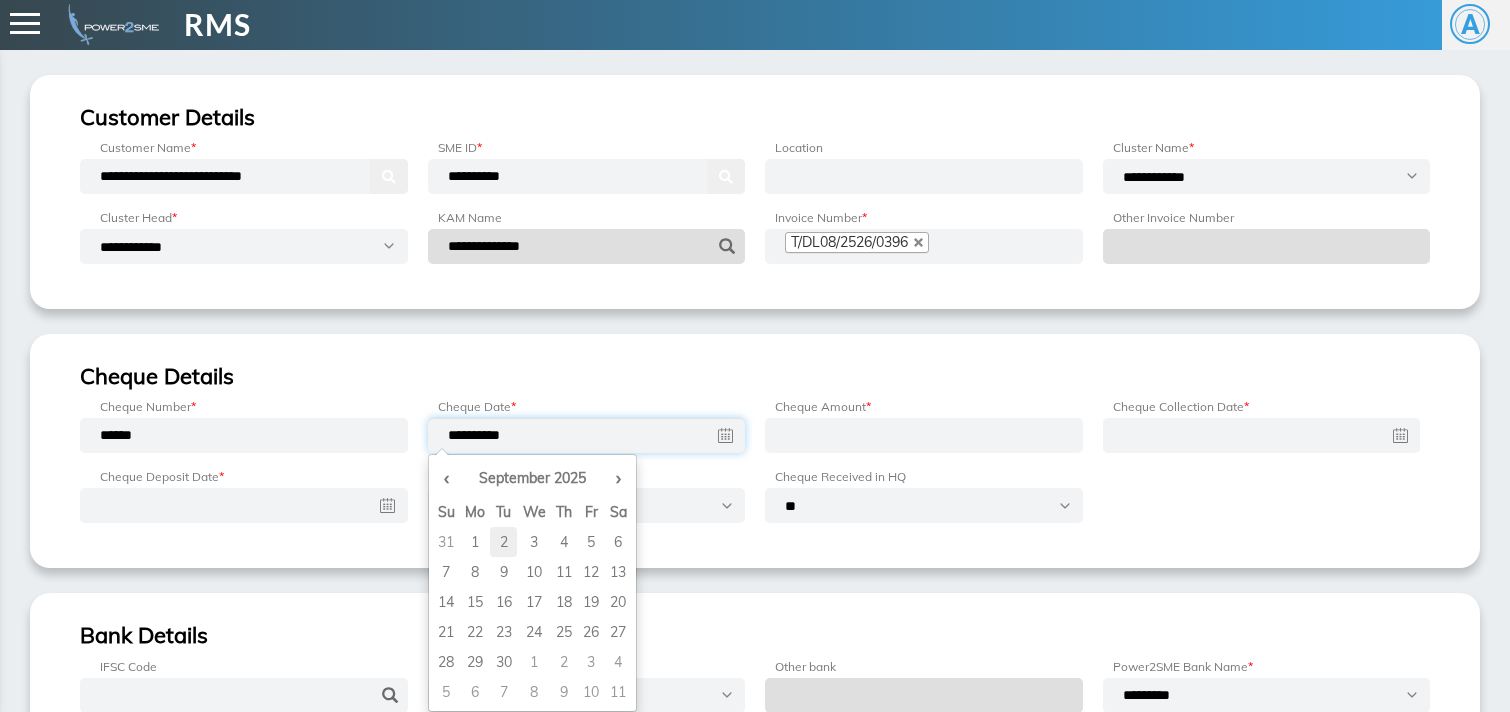click on "2" at bounding box center [503, 542] 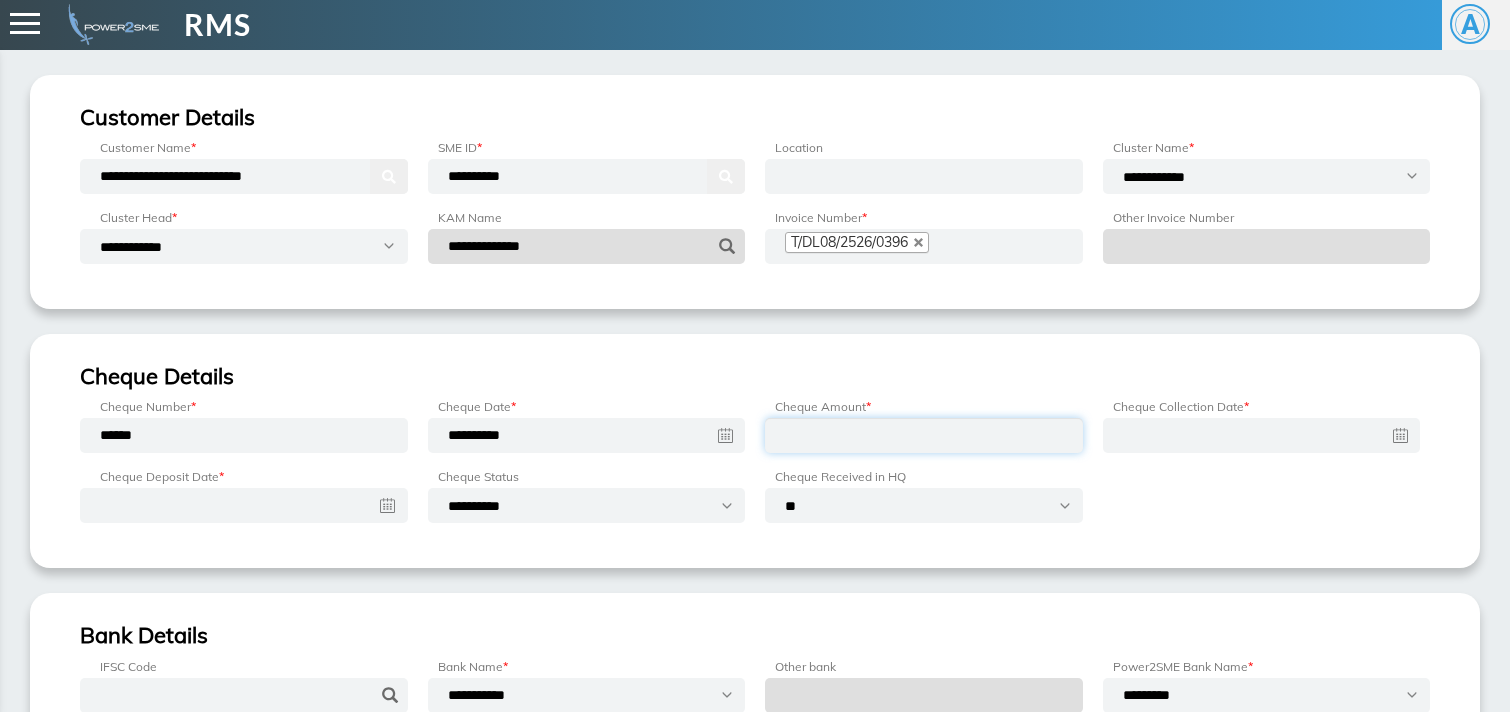 click at bounding box center [924, 435] 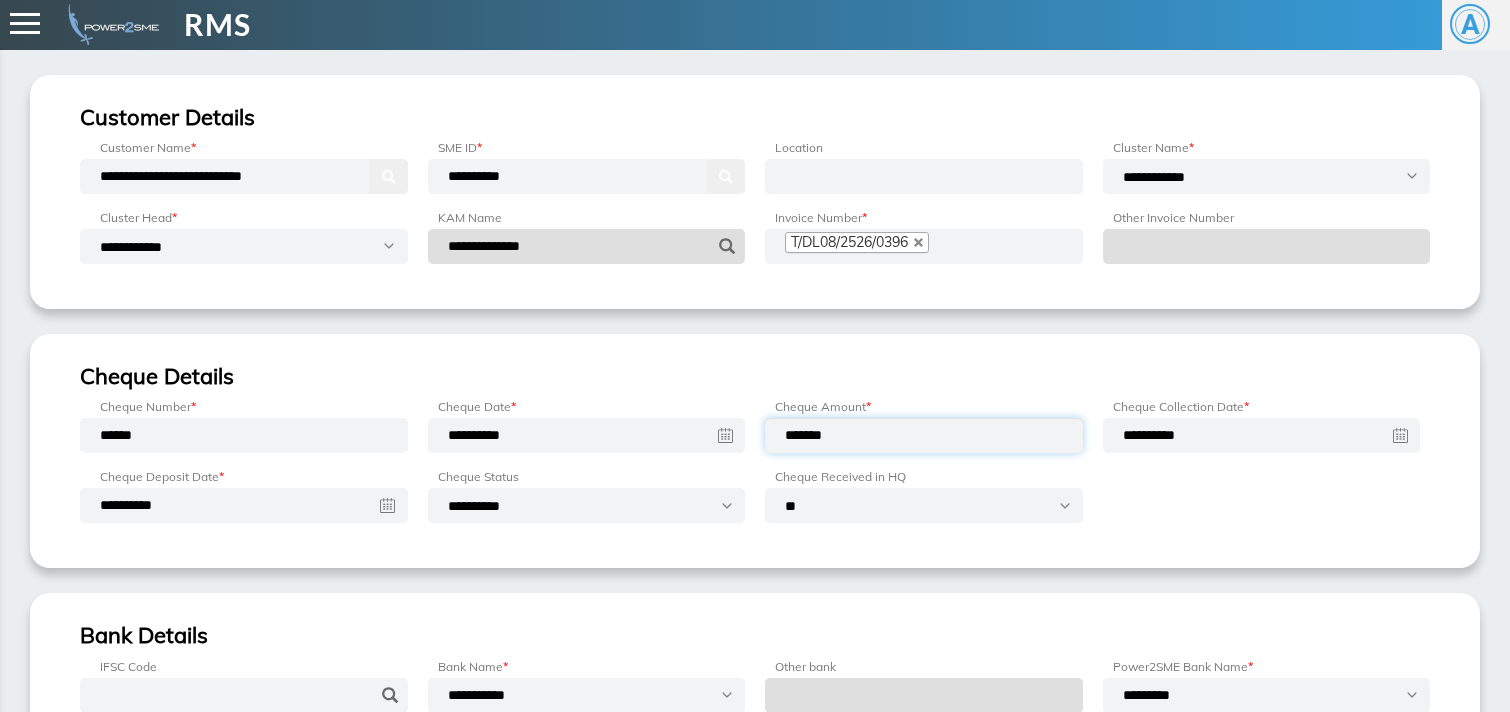 type on "*******" 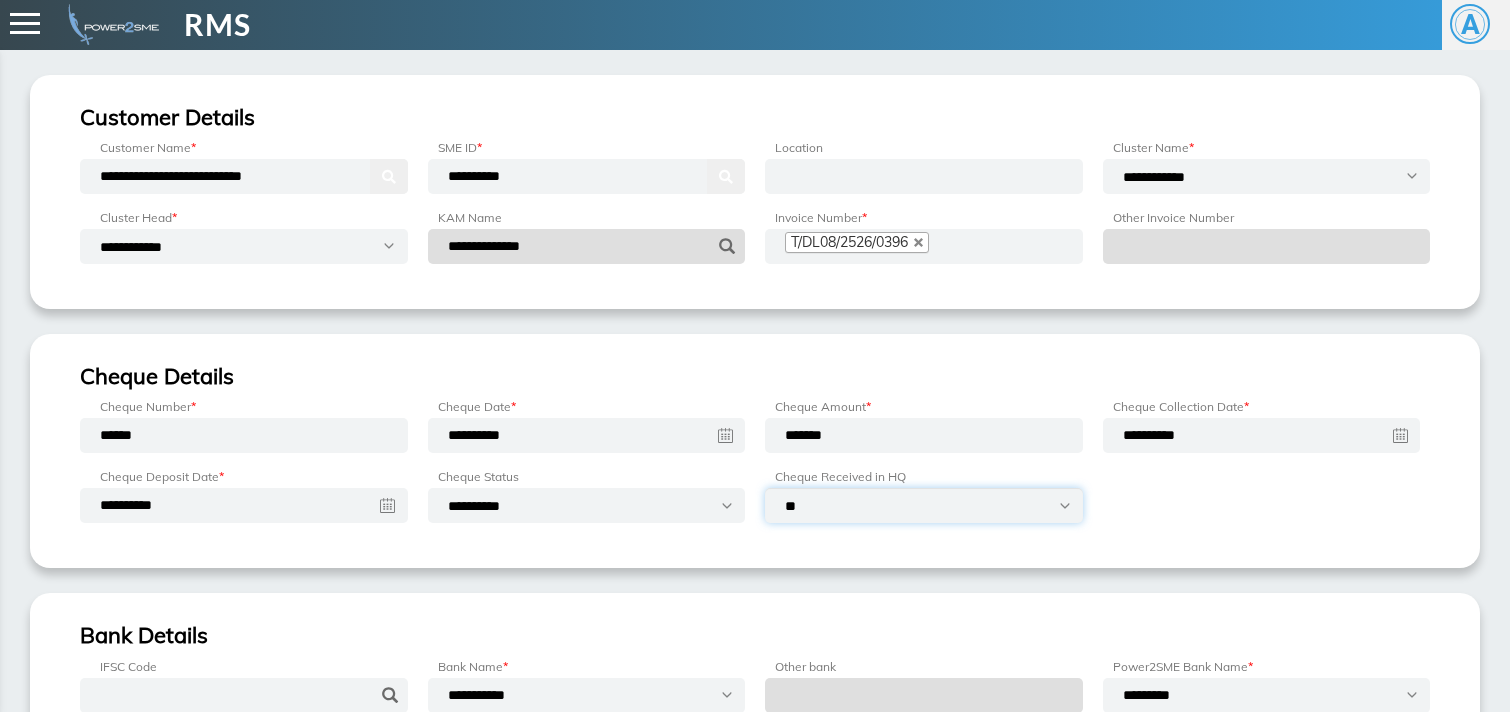 select on "***" 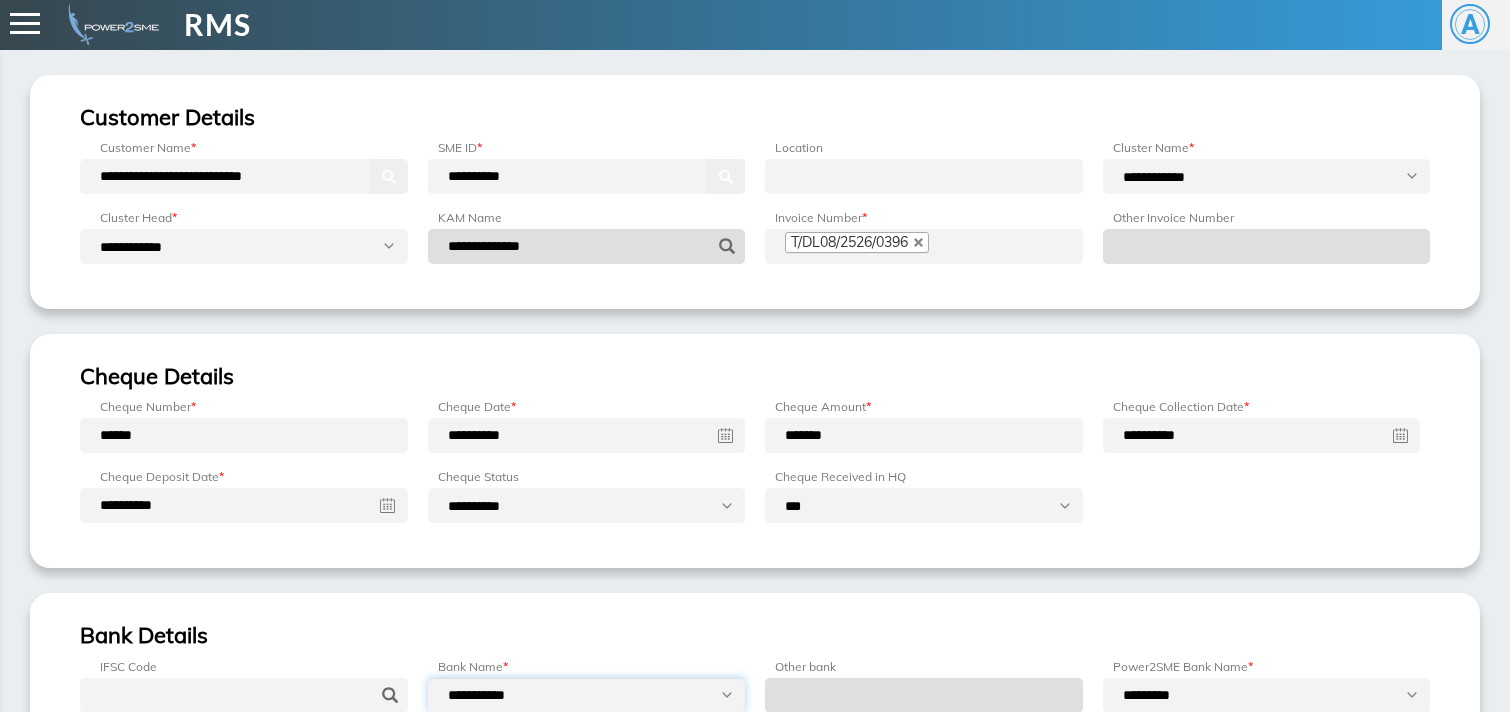 select on "*********" 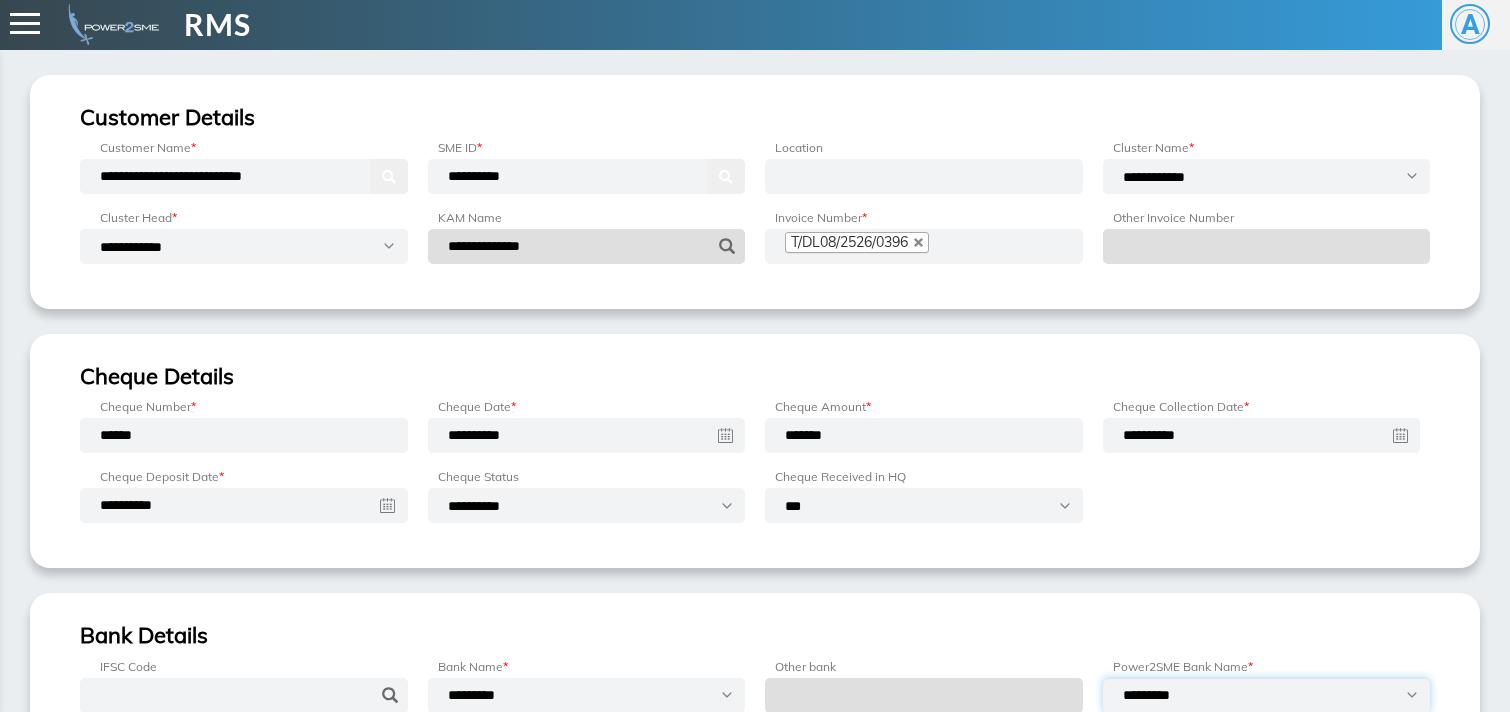 select on "**********" 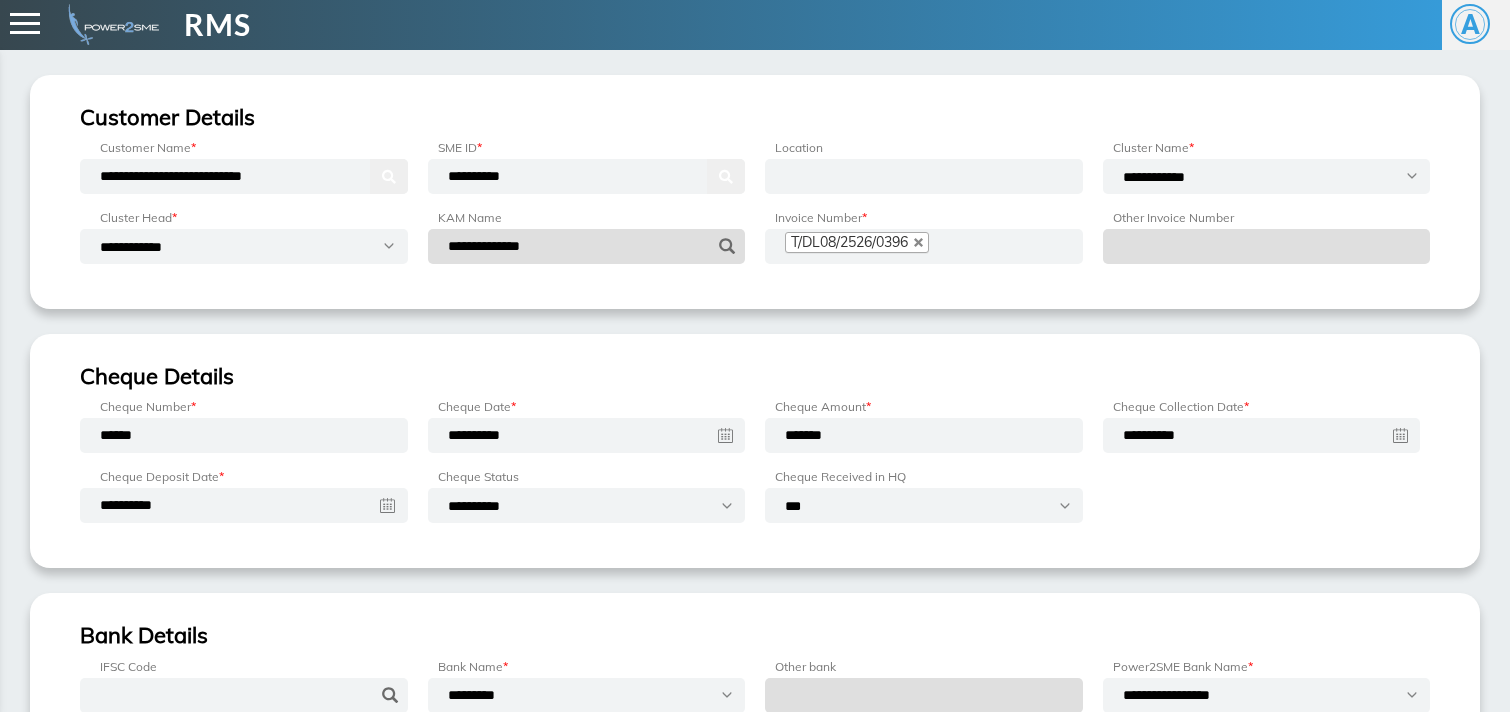 scroll, scrollTop: 254, scrollLeft: 0, axis: vertical 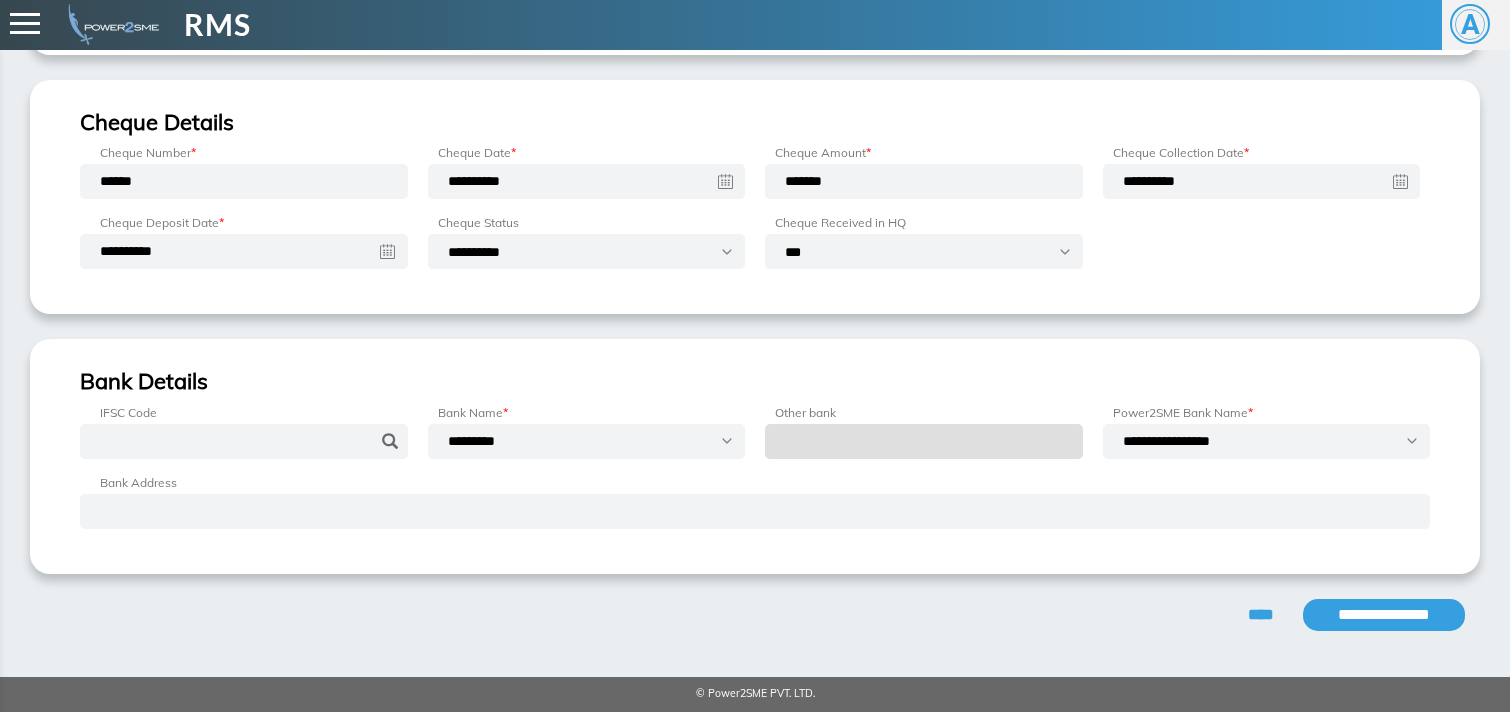 click on "**********" at bounding box center [1384, 615] 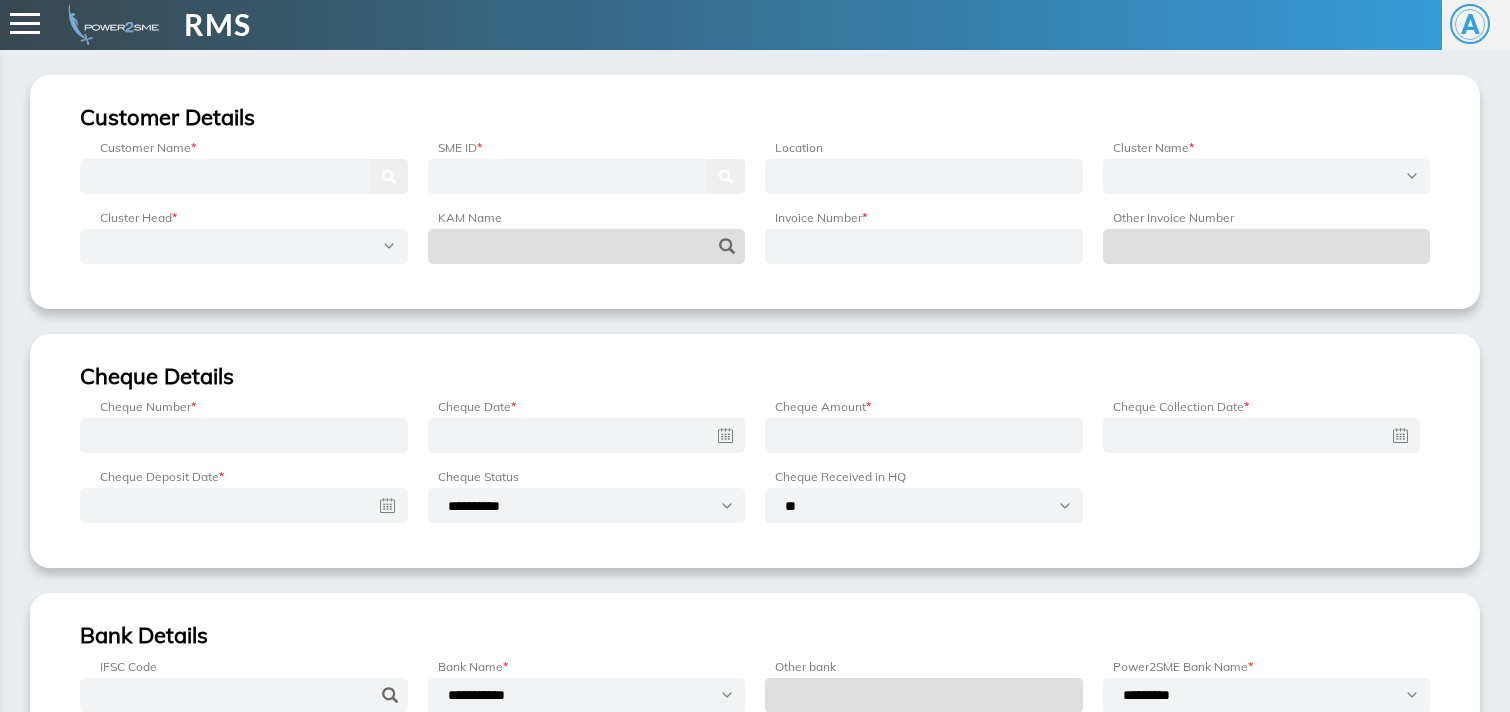 scroll, scrollTop: 0, scrollLeft: 0, axis: both 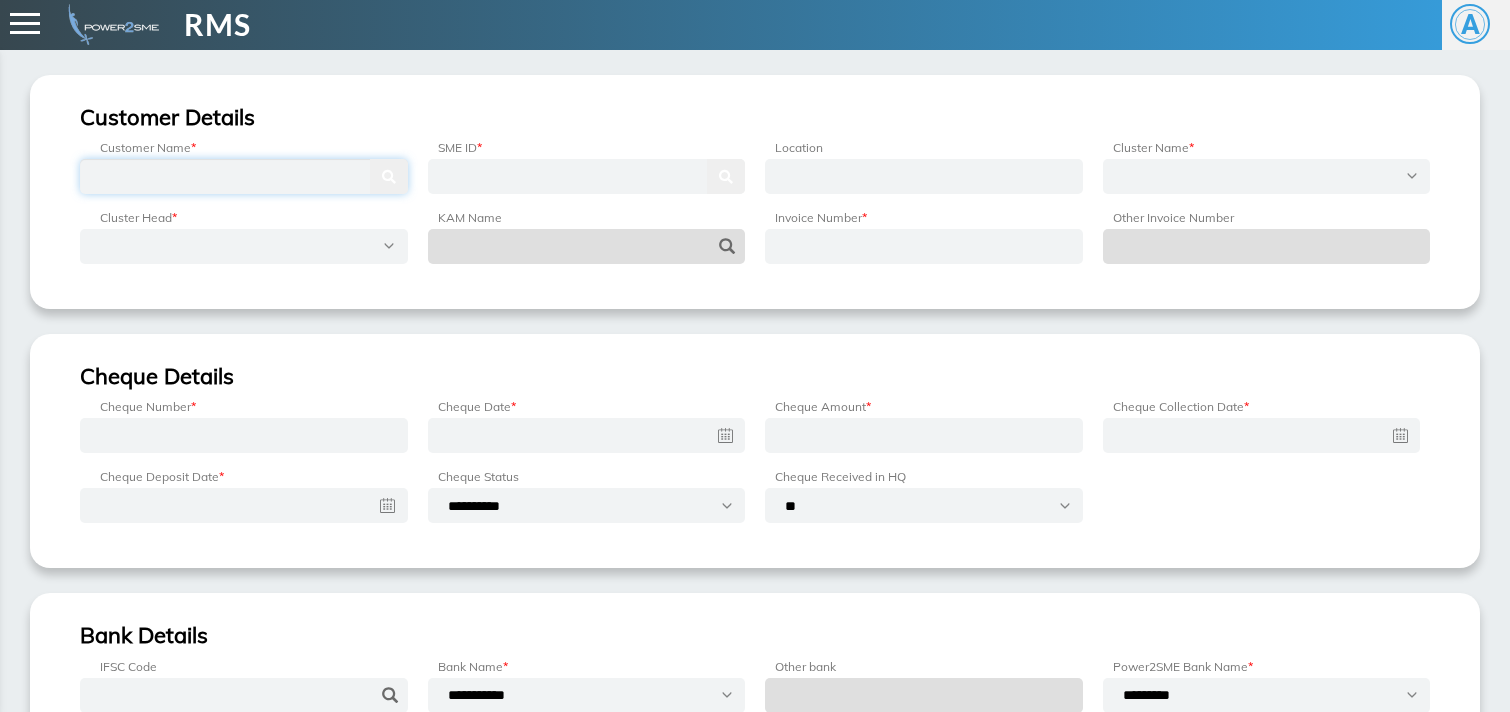 click at bounding box center (244, 176) 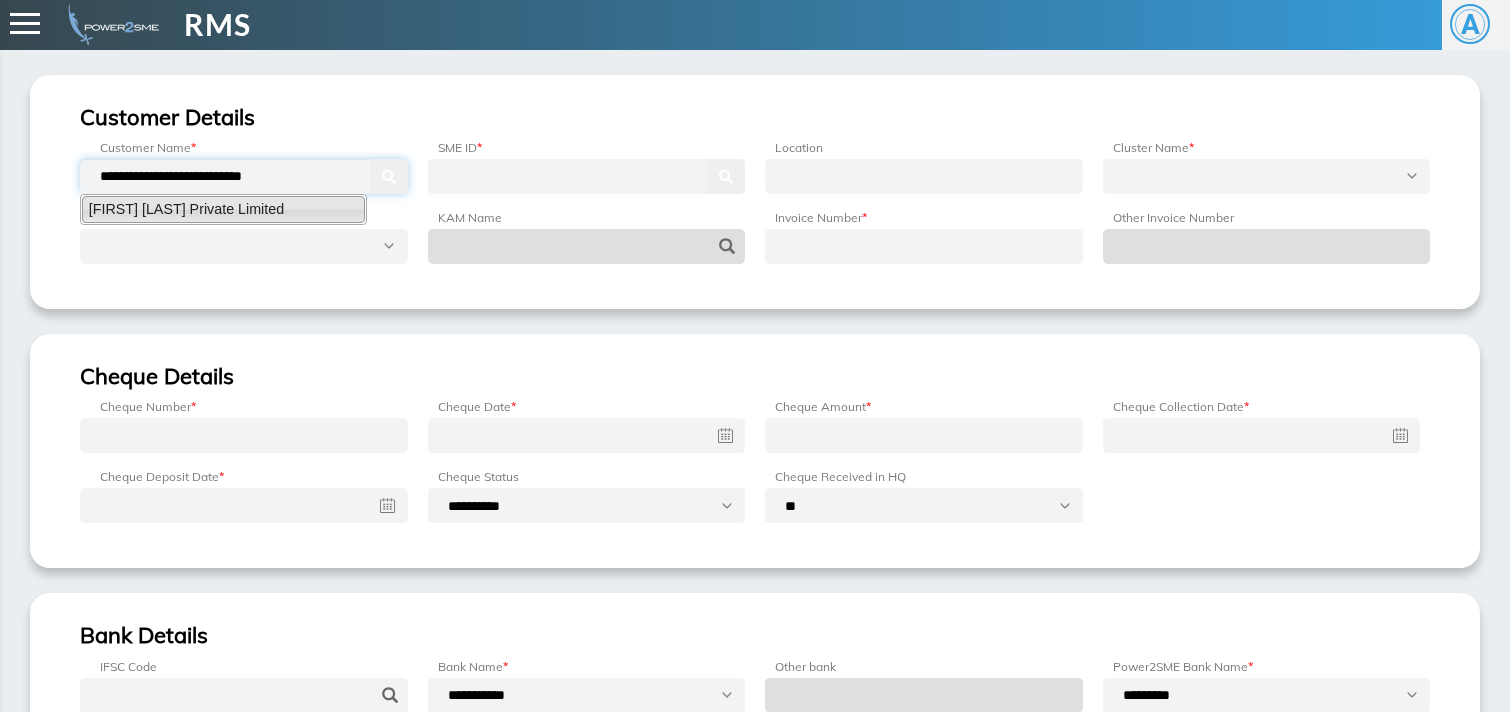 type on "**********" 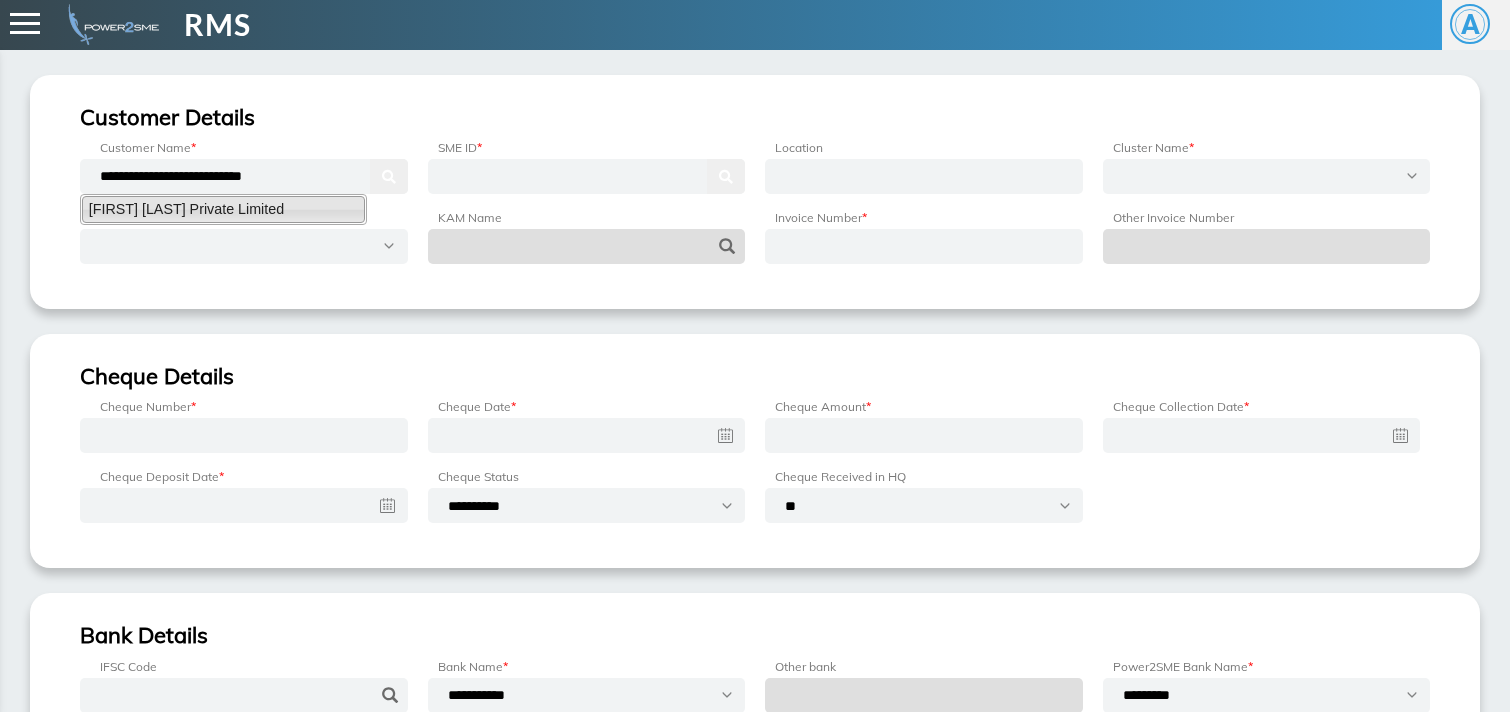 type 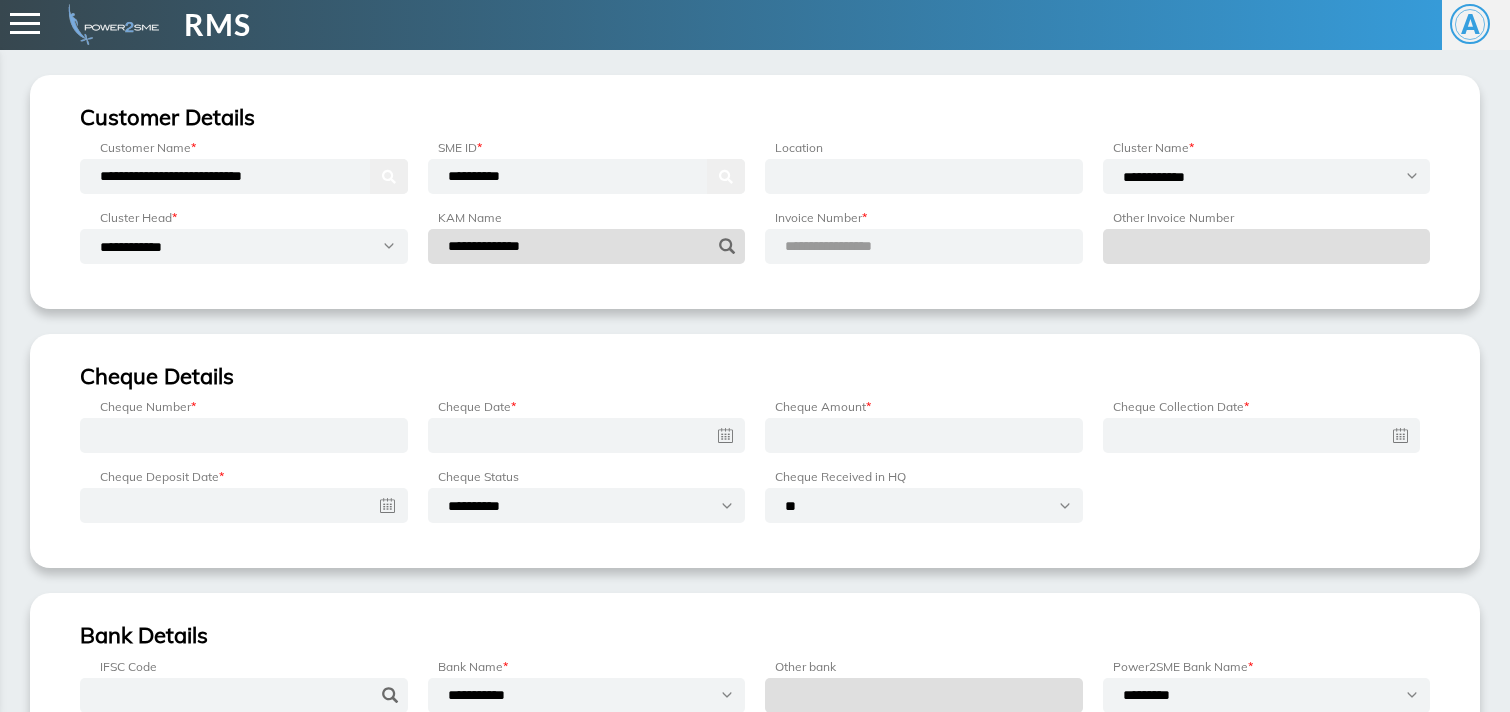 click on "**********" at bounding box center (852, 246) 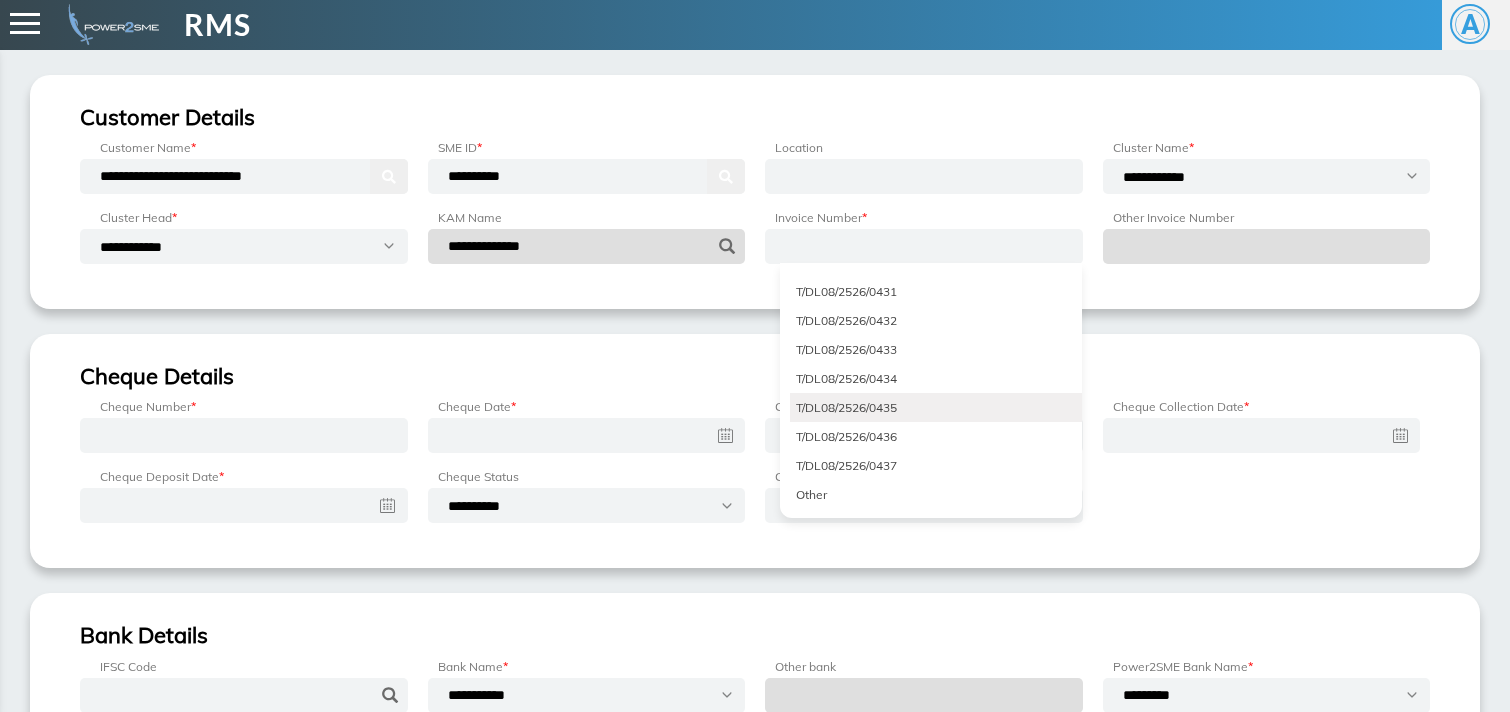 scroll, scrollTop: 1255, scrollLeft: 0, axis: vertical 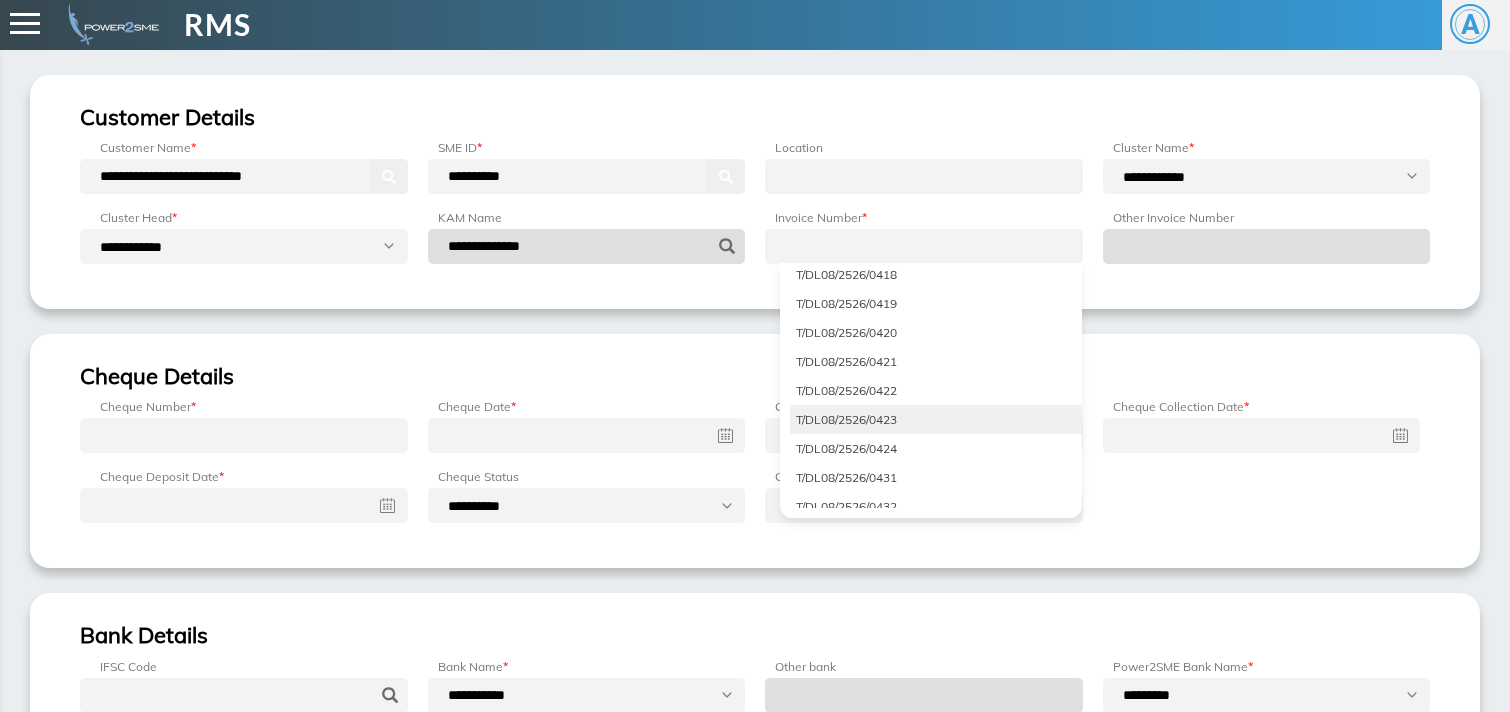 click on "T/DL08/2526/0423" at bounding box center [936, 419] 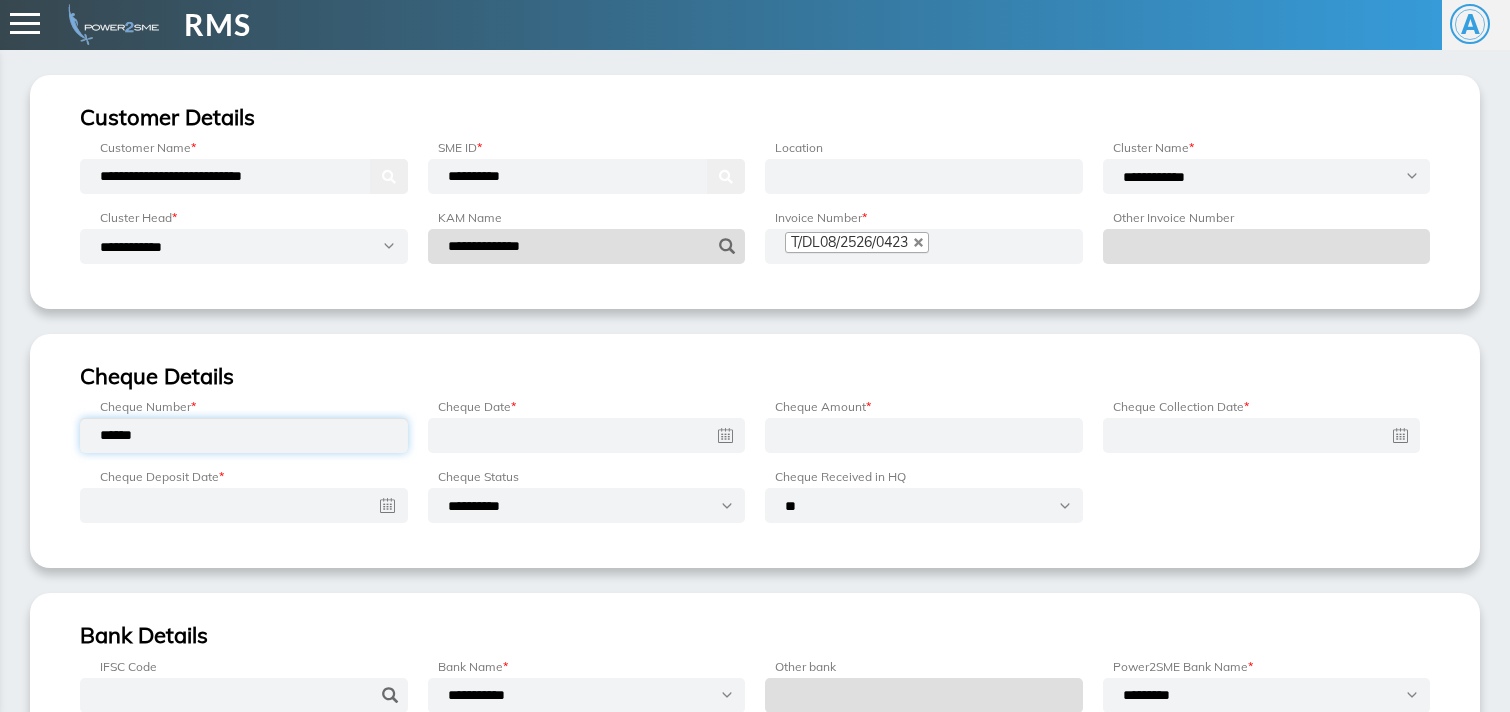 type on "******" 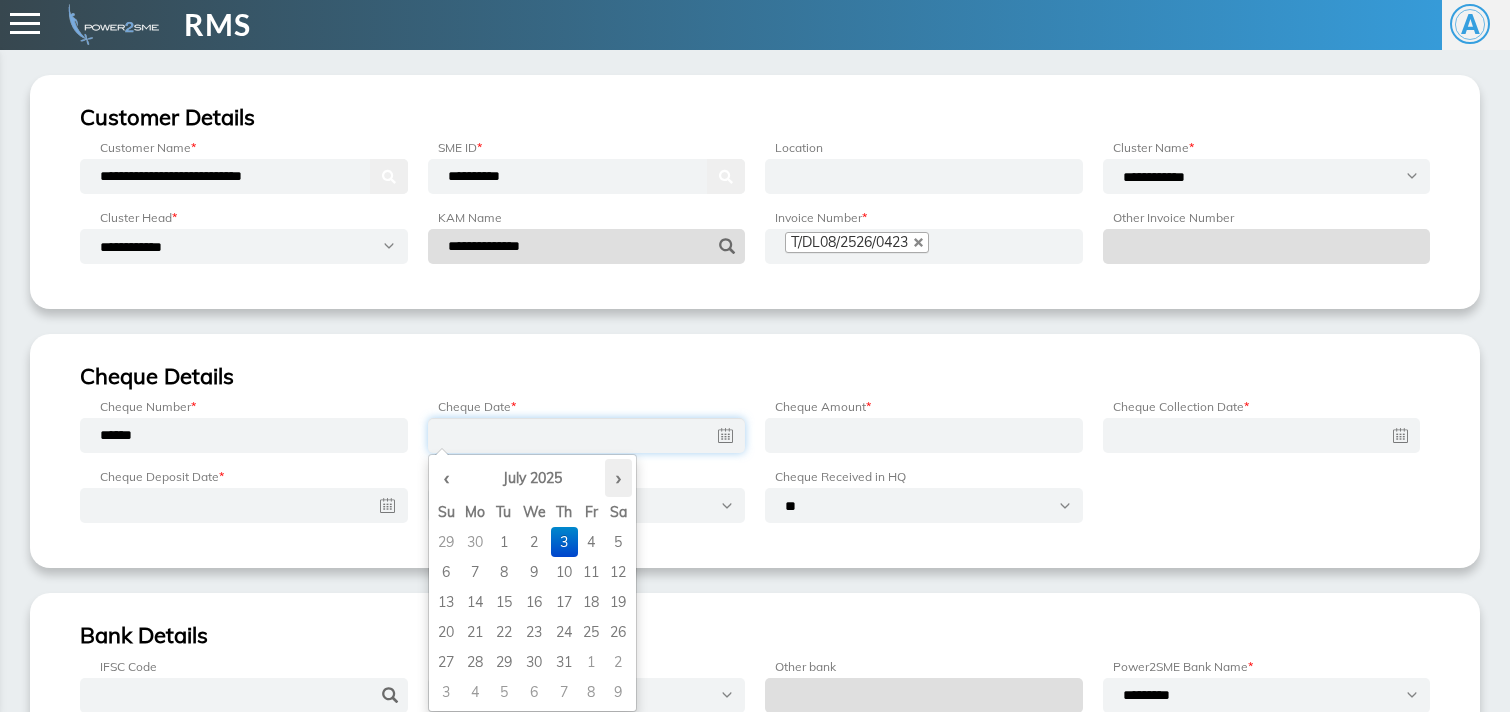 click on "›" at bounding box center [618, 478] 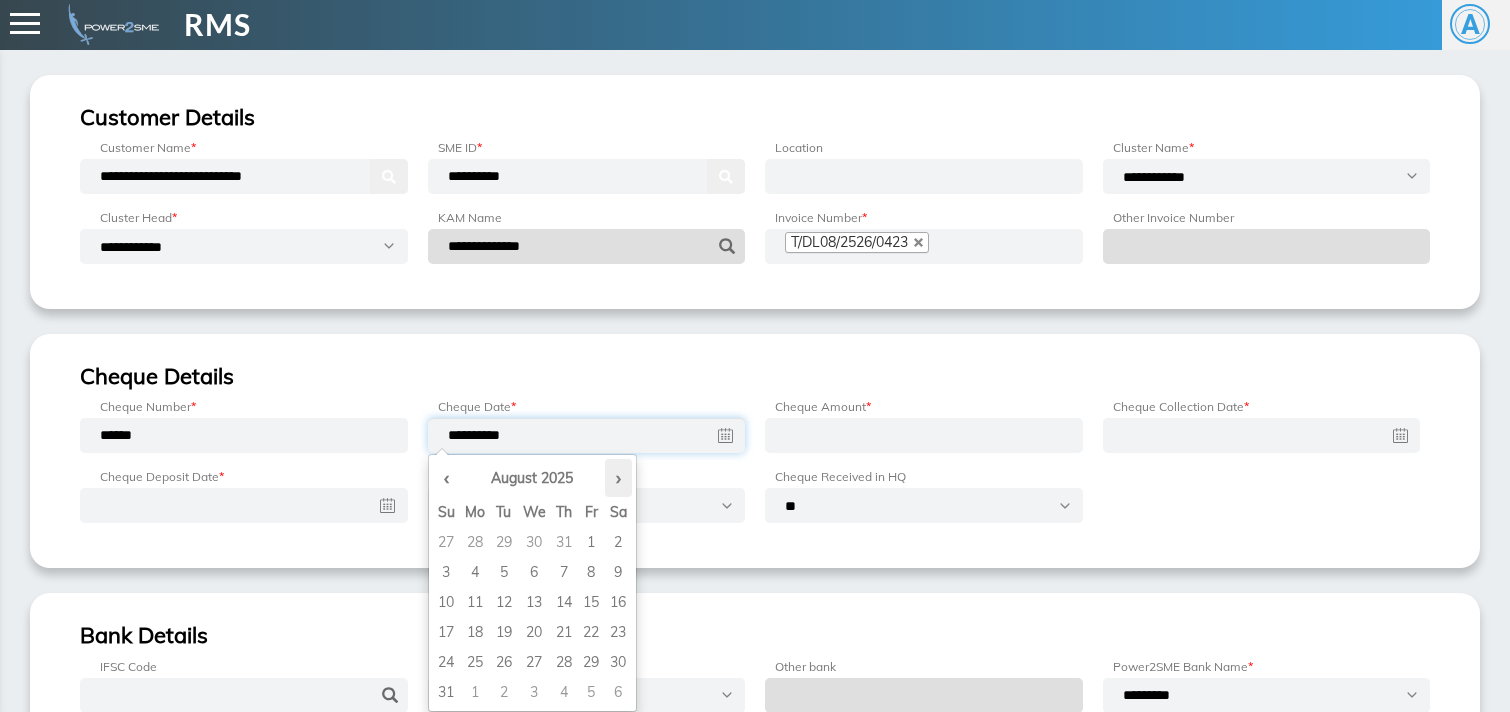 click on "›" at bounding box center (618, 478) 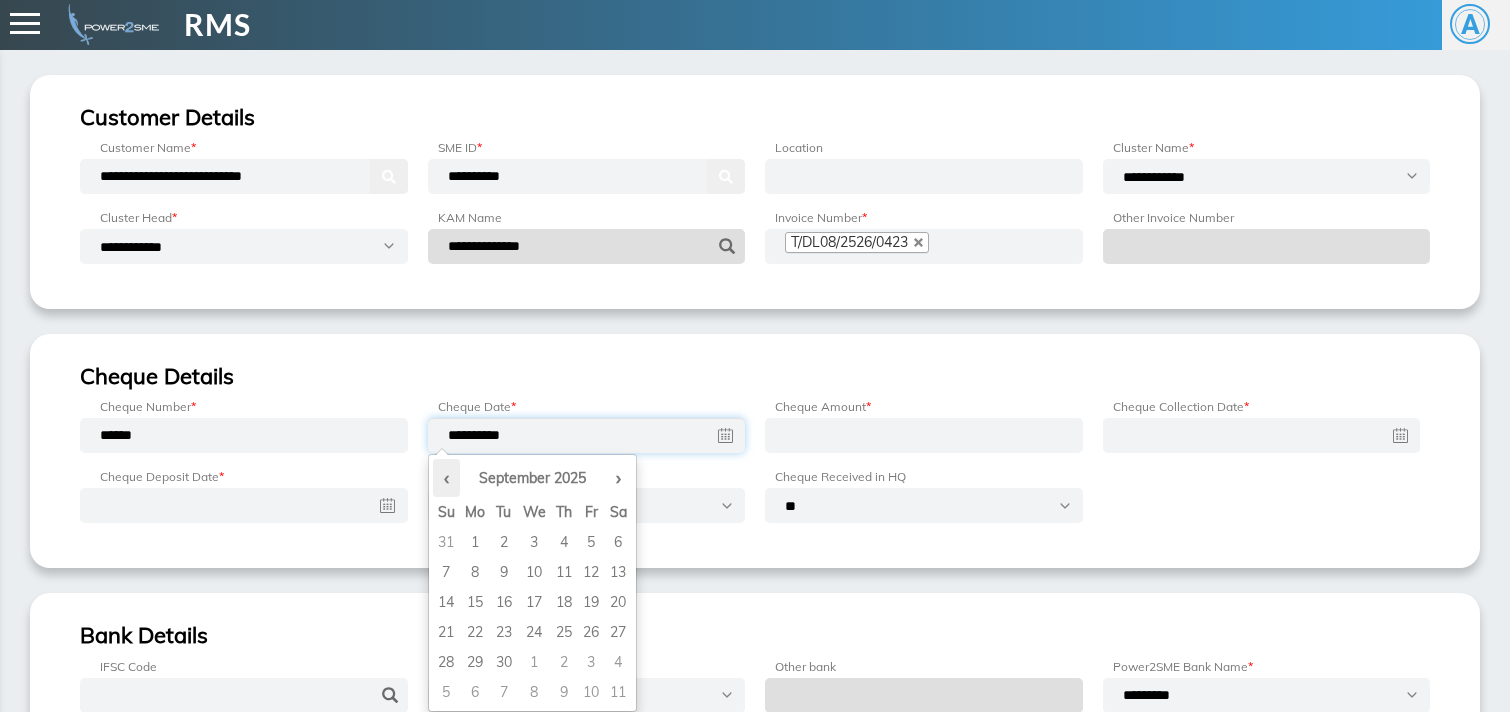 click on "‹" at bounding box center (446, 478) 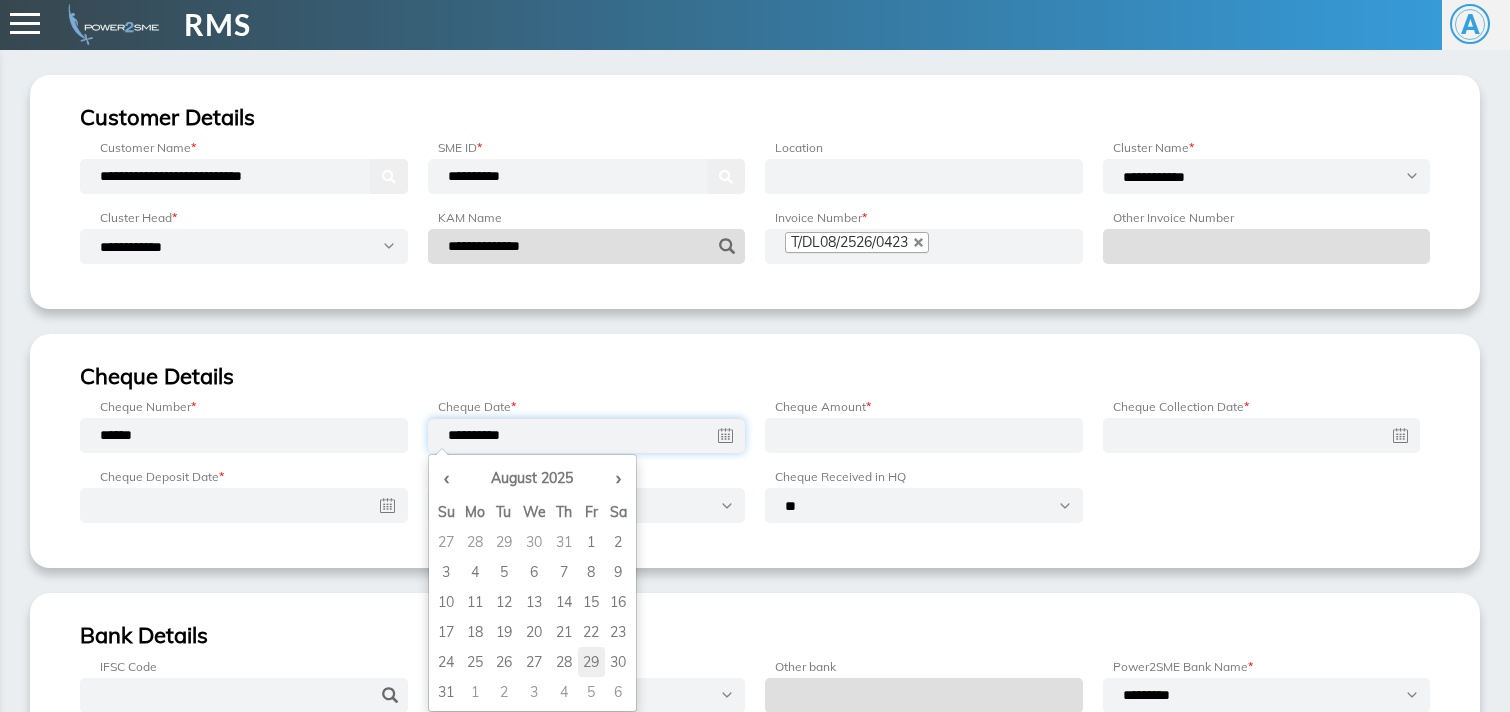click on "29" at bounding box center (591, 542) 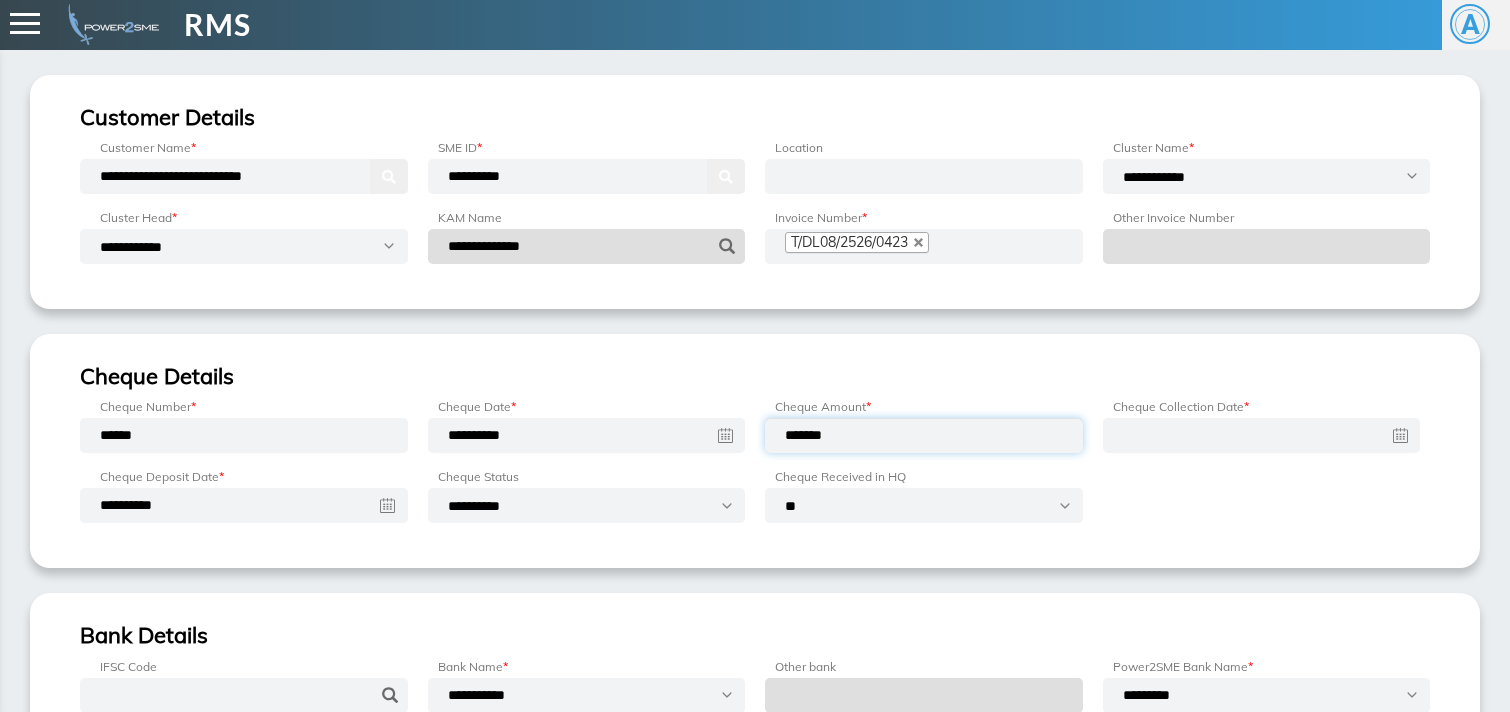 type on "*******" 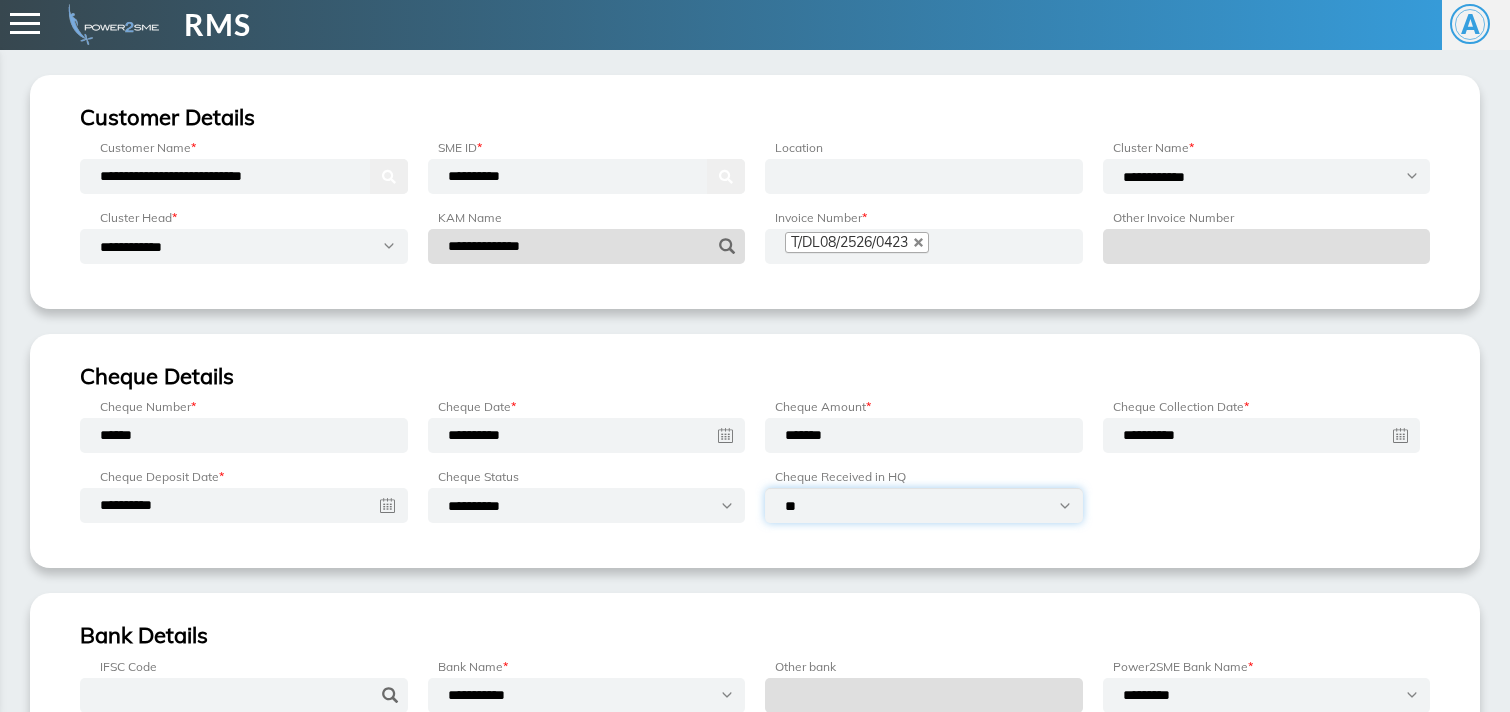 select on "***" 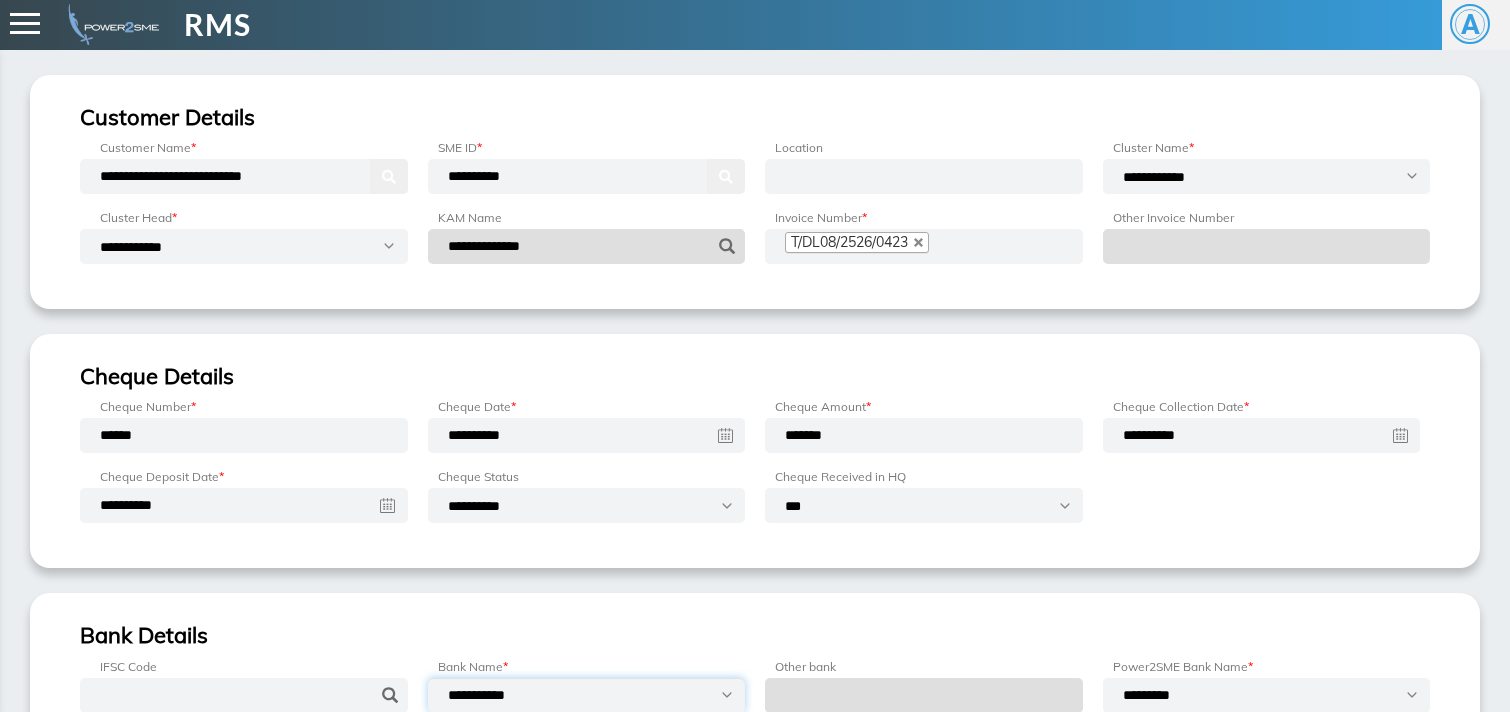 select on "*********" 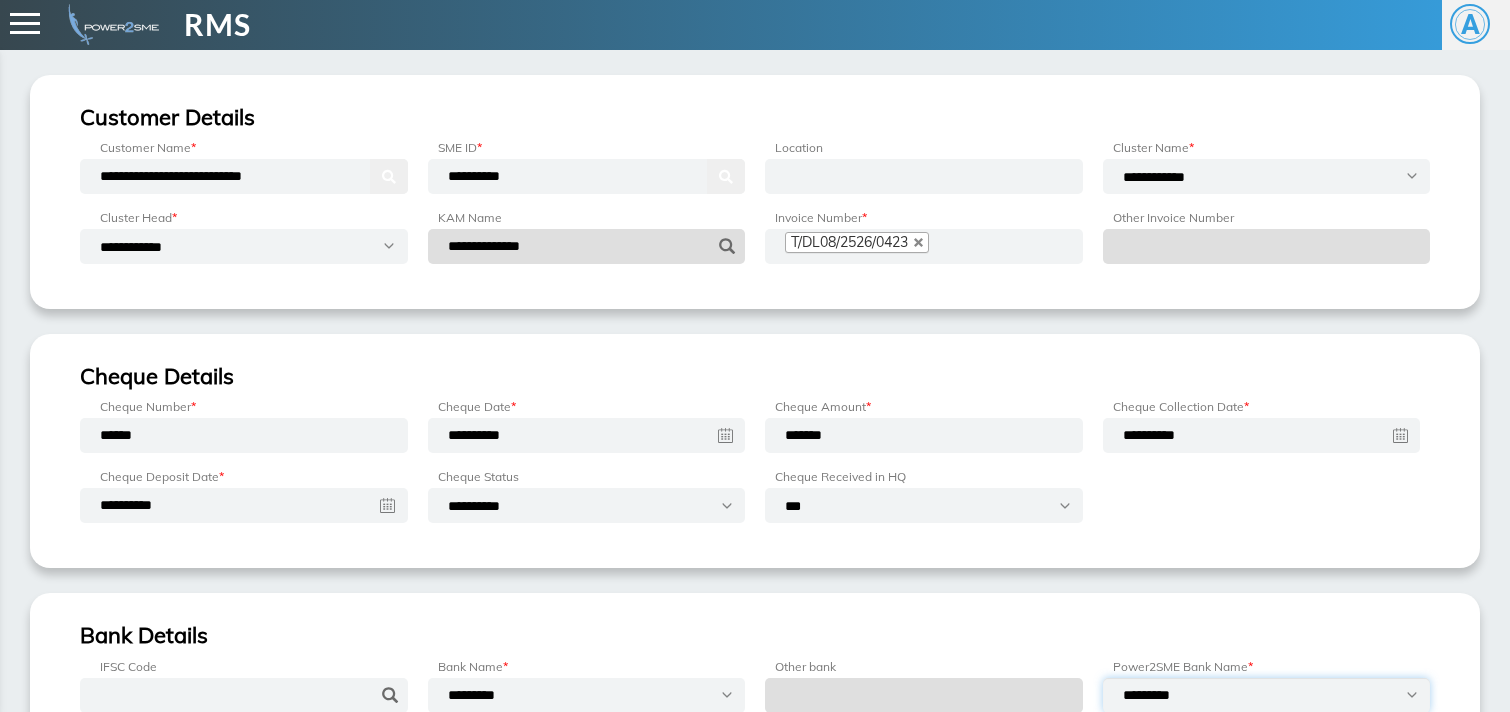 select on "**********" 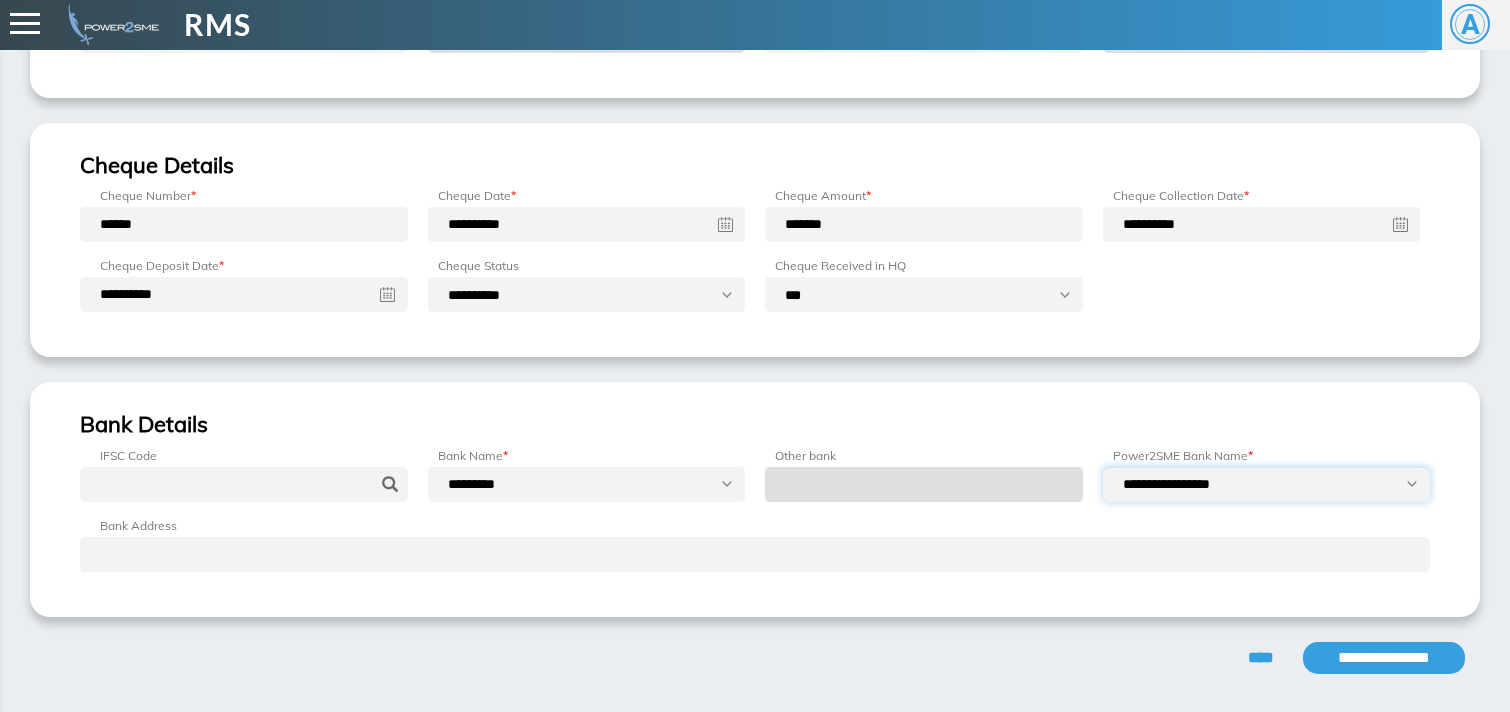 scroll, scrollTop: 254, scrollLeft: 0, axis: vertical 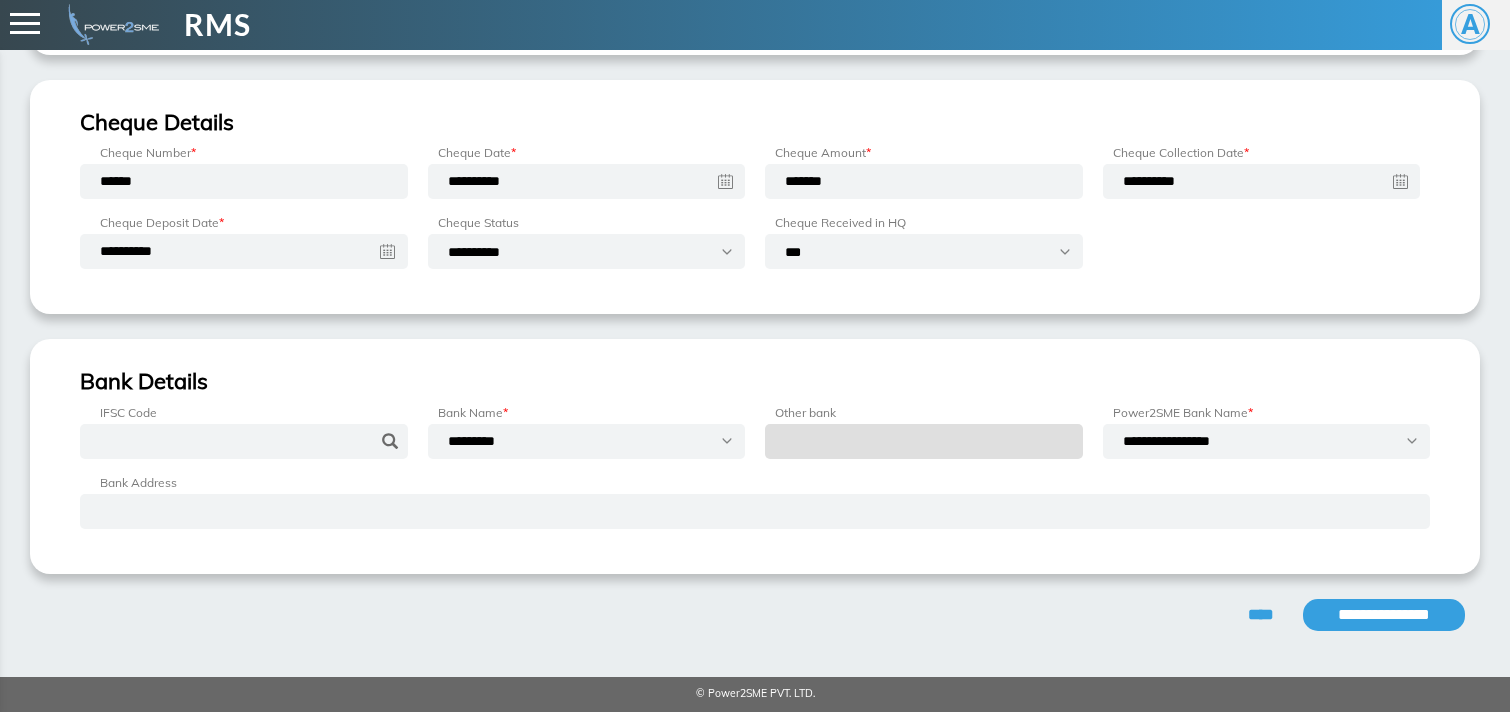 click on "**********" at bounding box center [1384, 615] 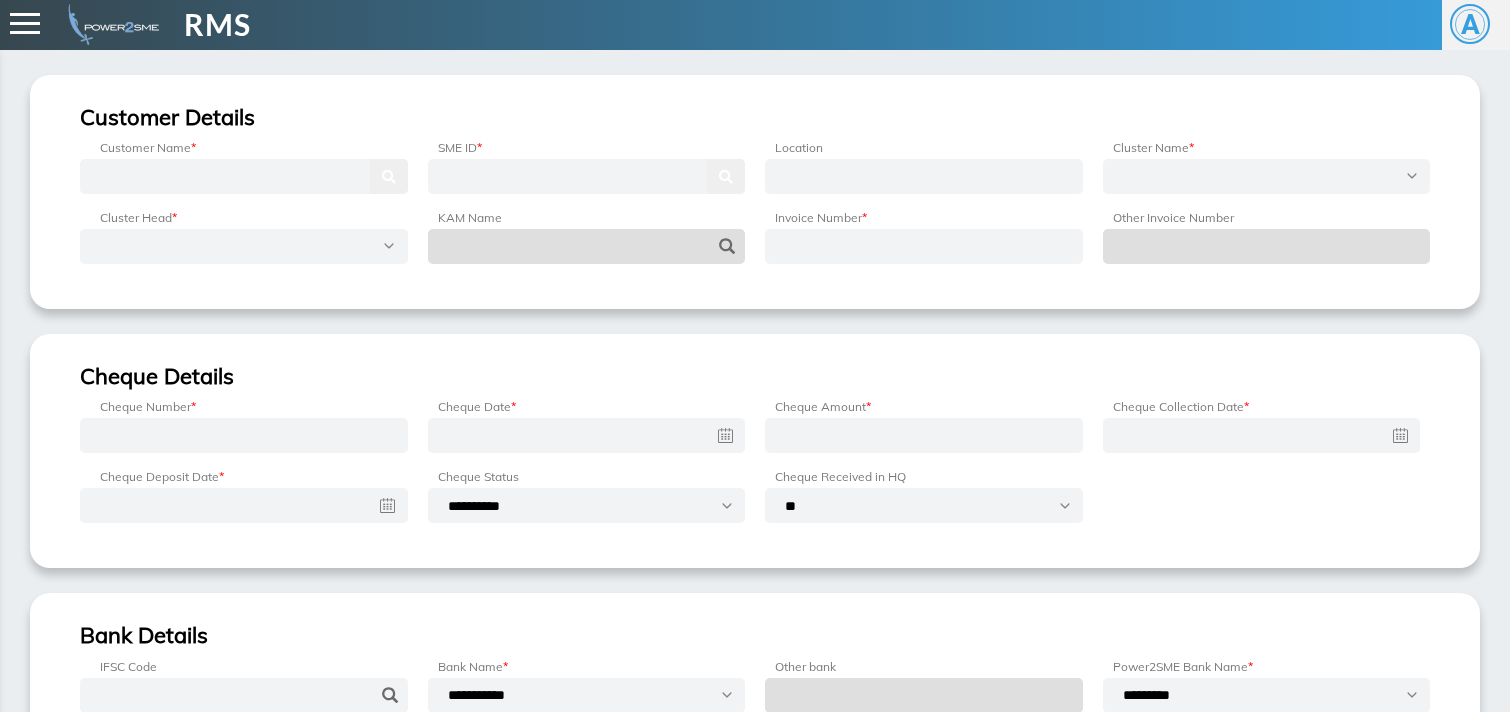 scroll, scrollTop: 0, scrollLeft: 0, axis: both 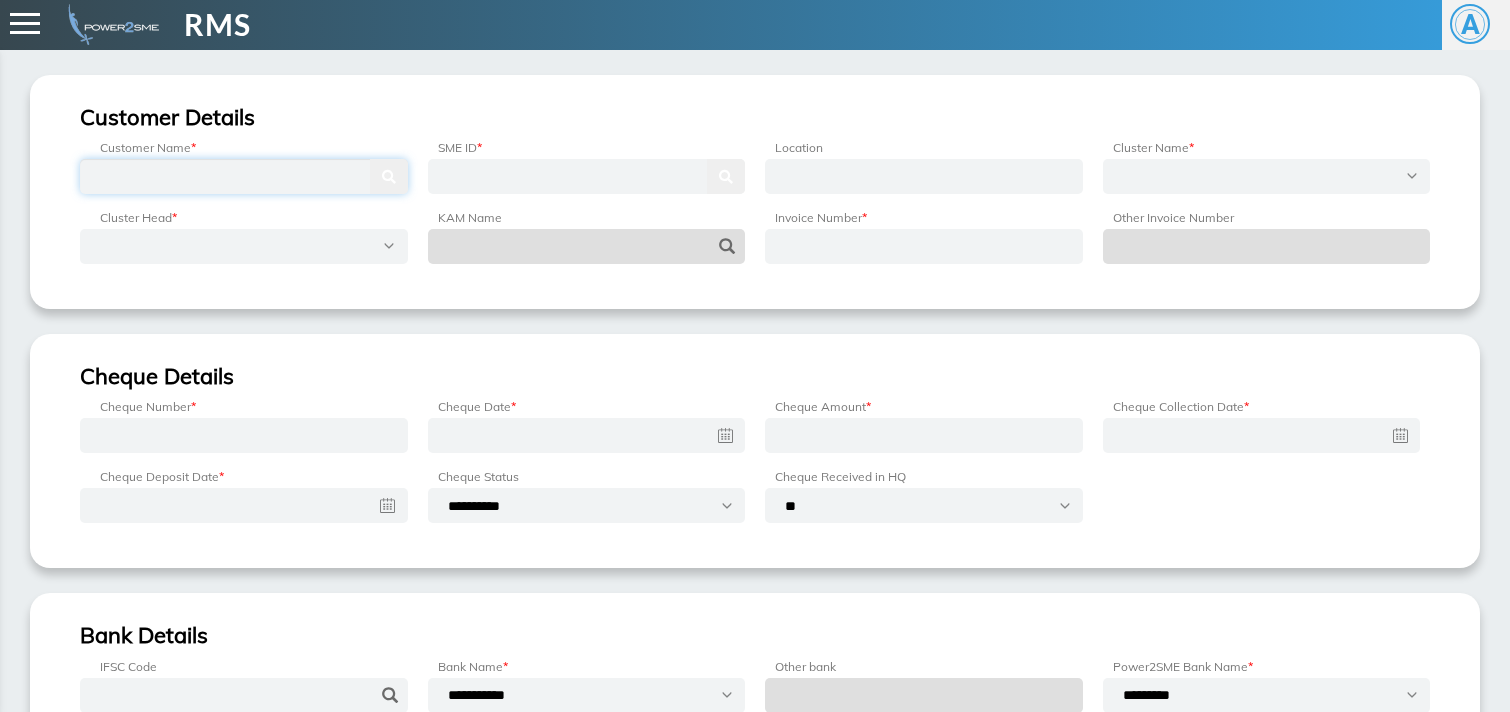 click at bounding box center (244, 176) 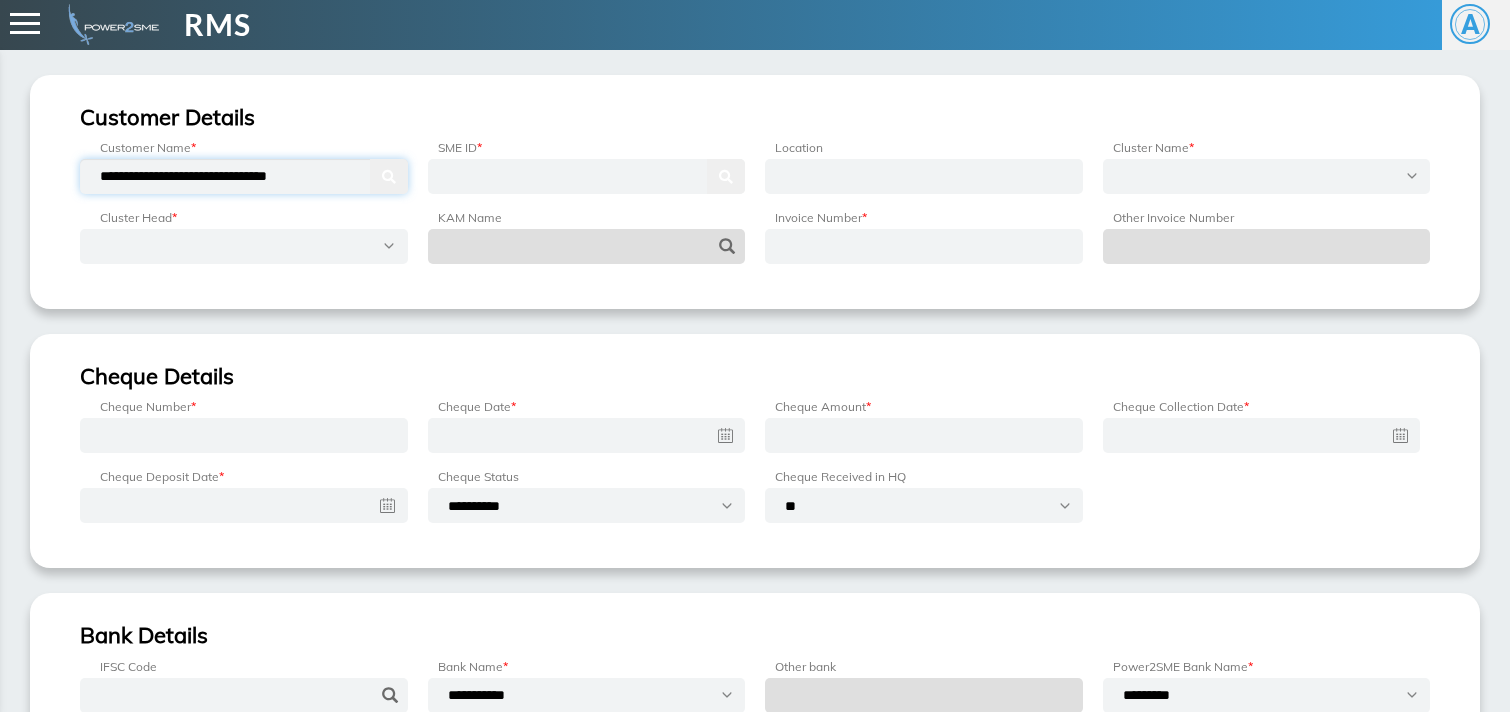 type on "**********" 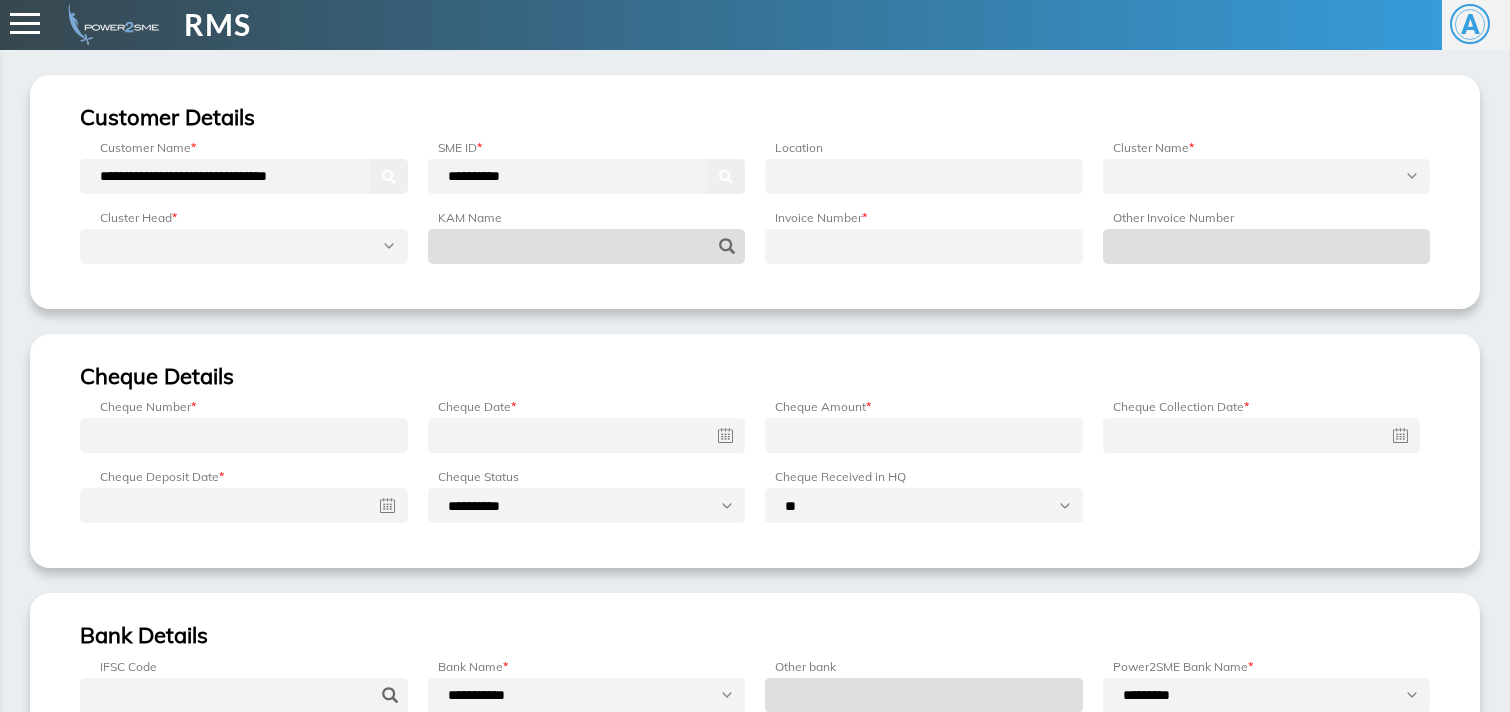 type 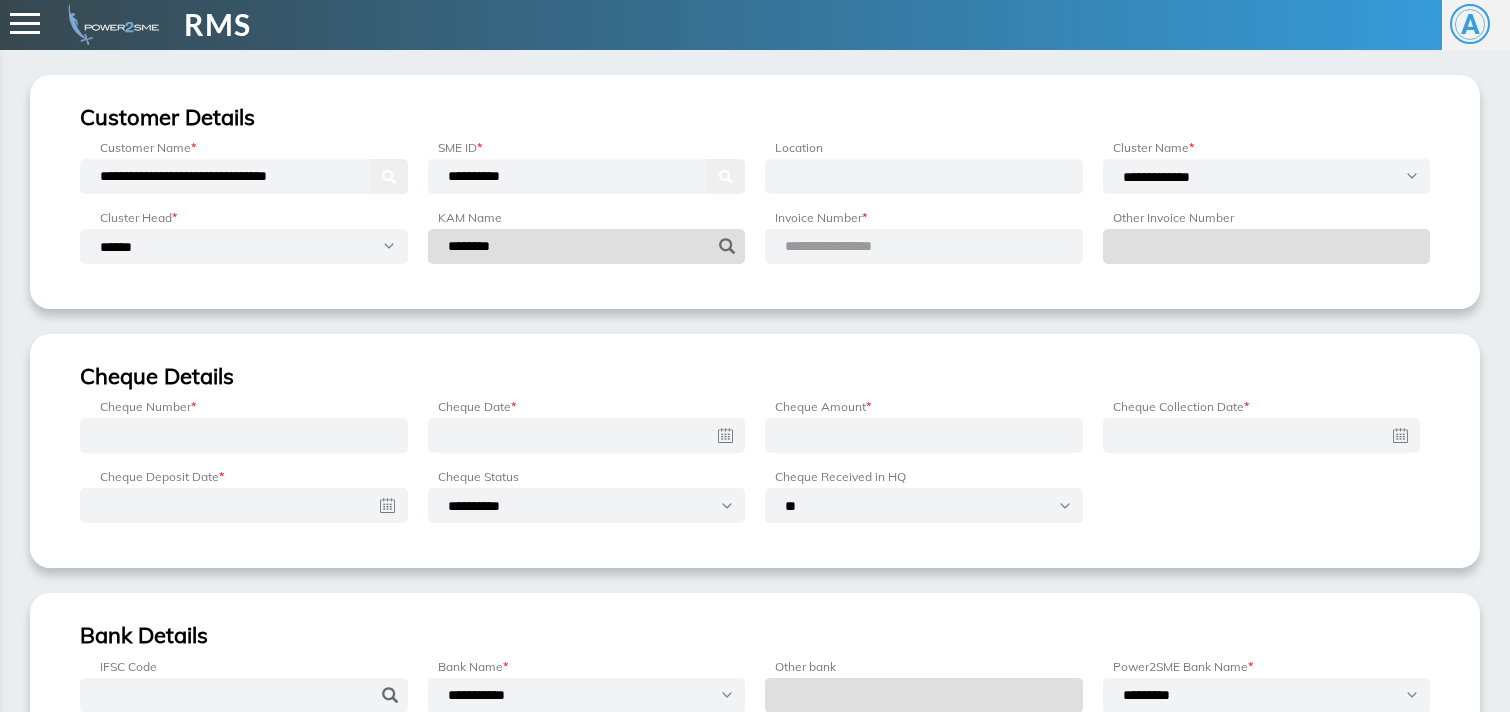 type 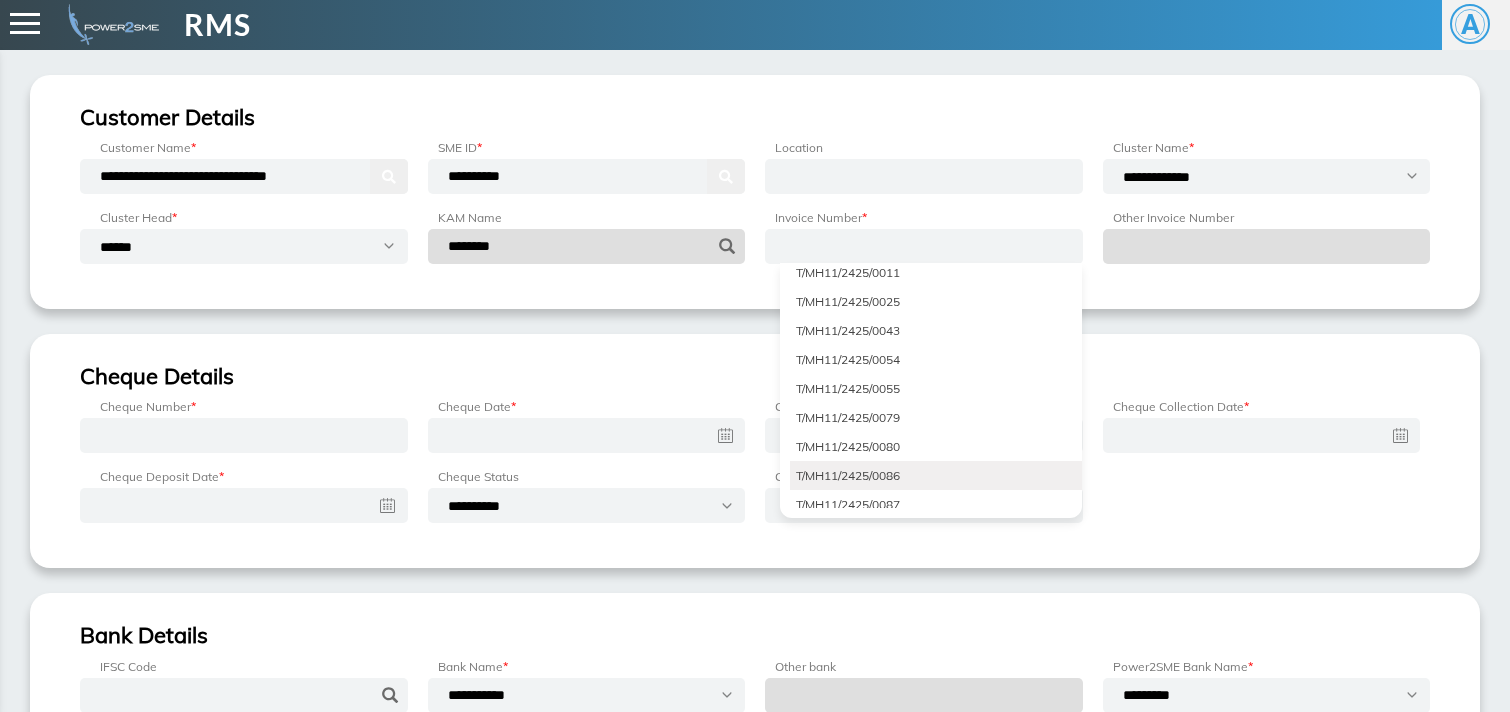 scroll, scrollTop: 6834, scrollLeft: 0, axis: vertical 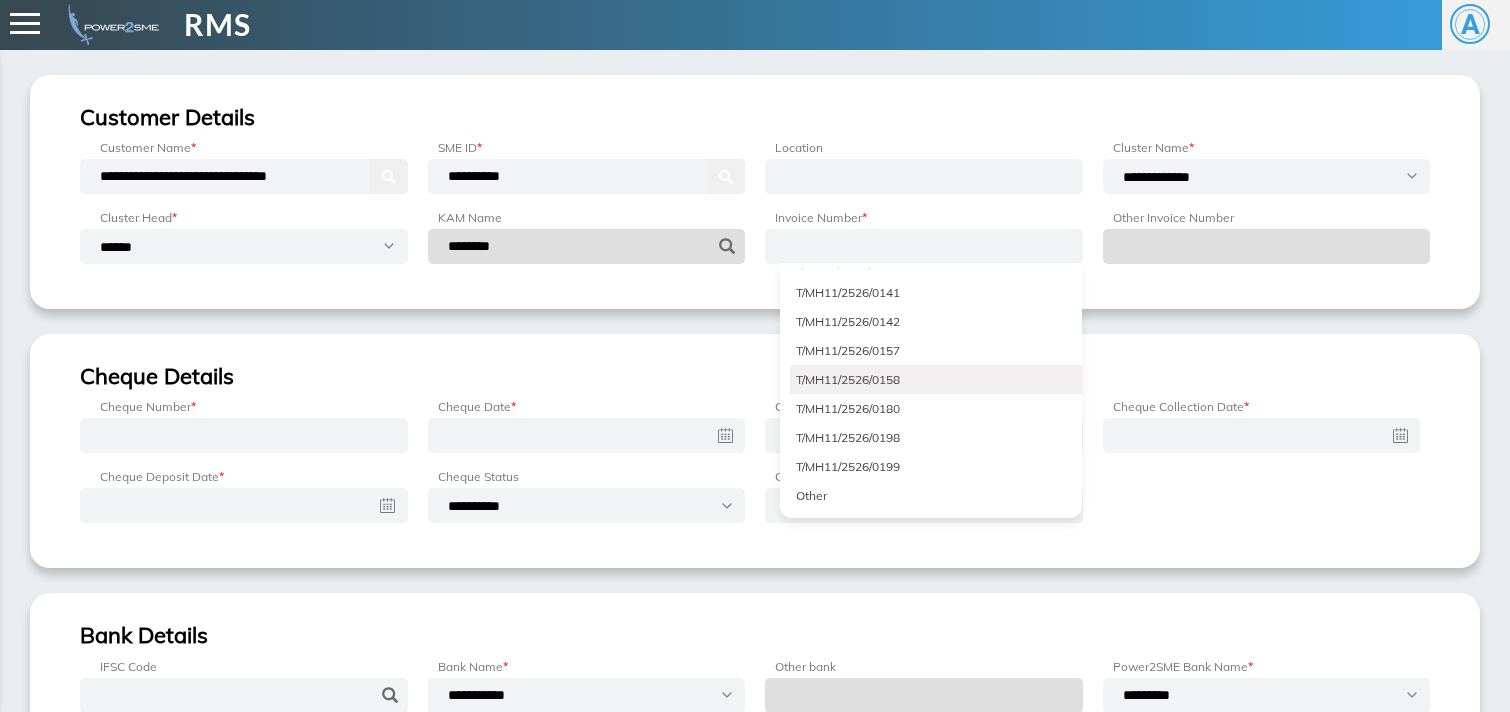 click on "T/MH11/[YEAR]/[NUMBER]" at bounding box center [936, 379] 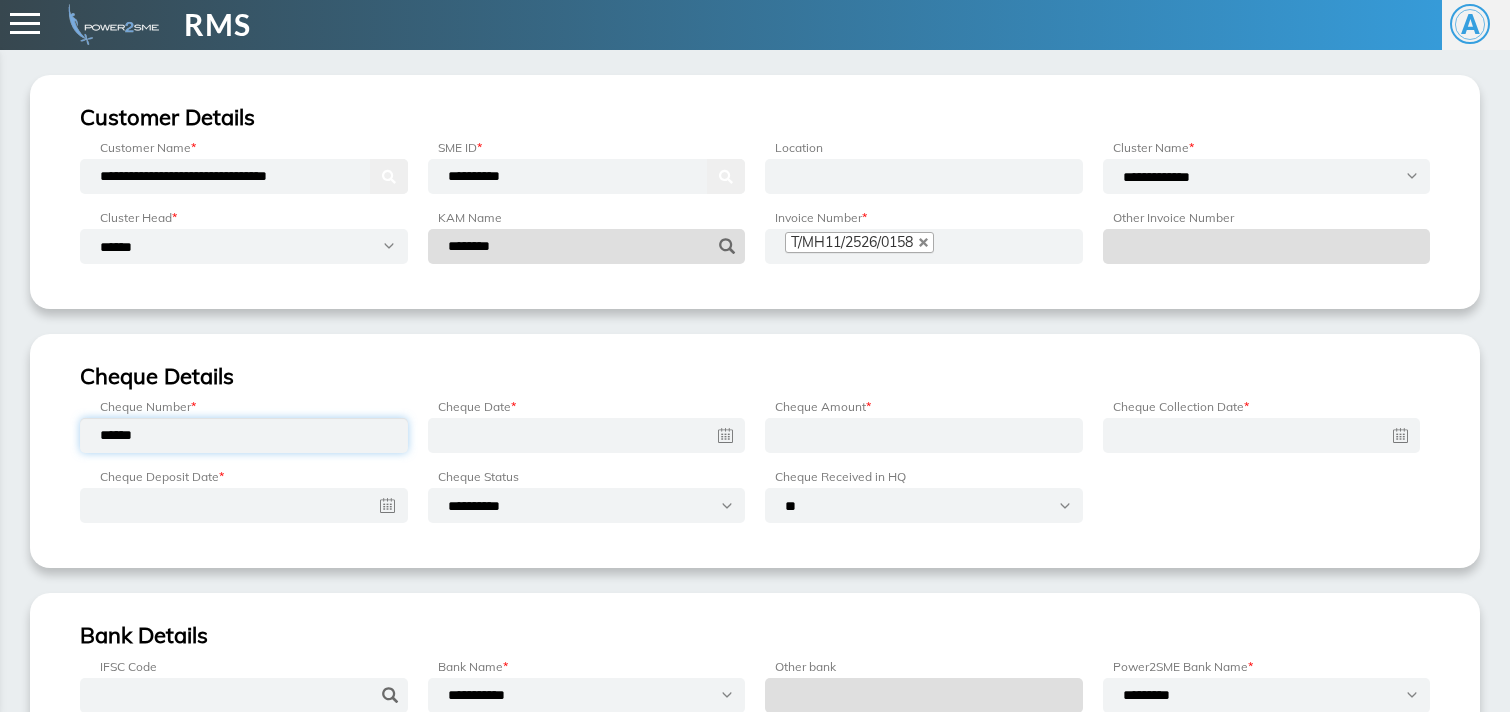 type on "******" 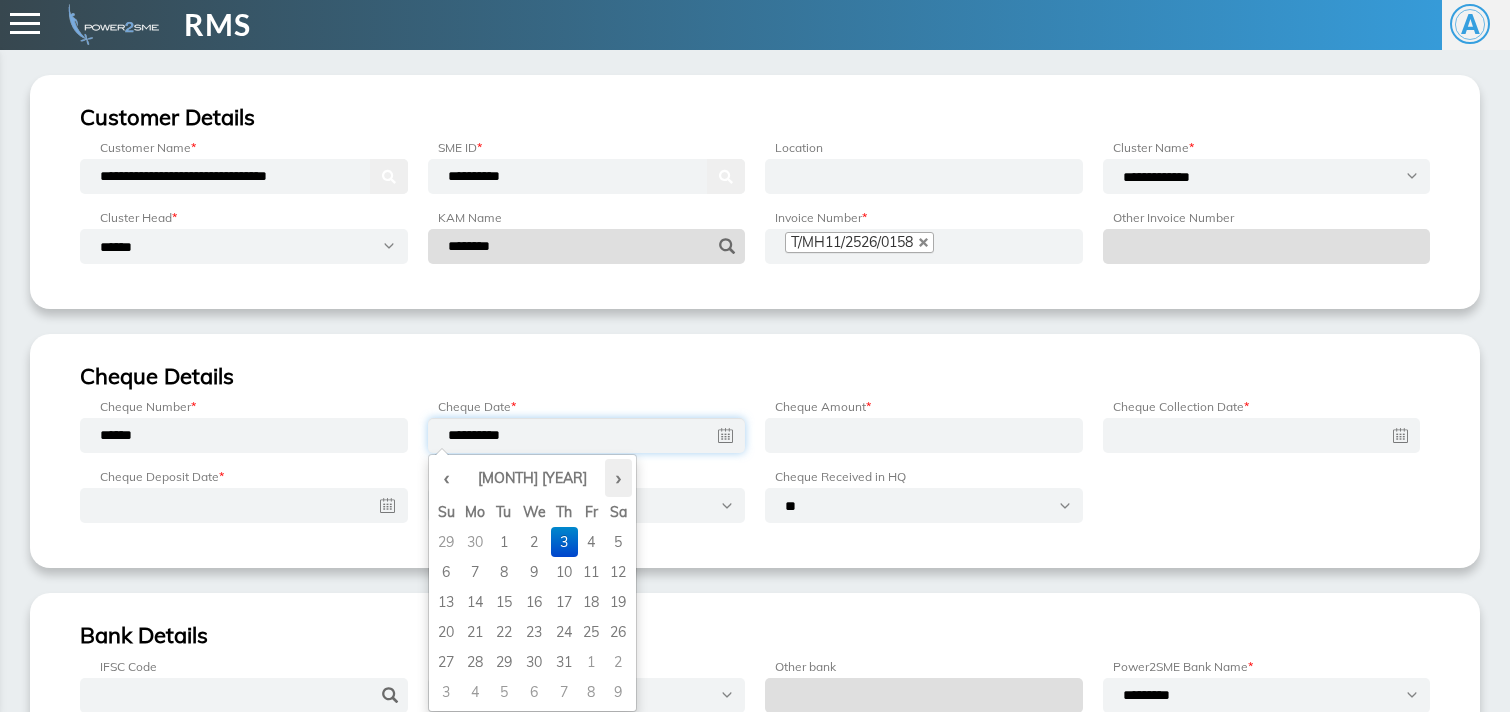 click on "›" at bounding box center [618, 478] 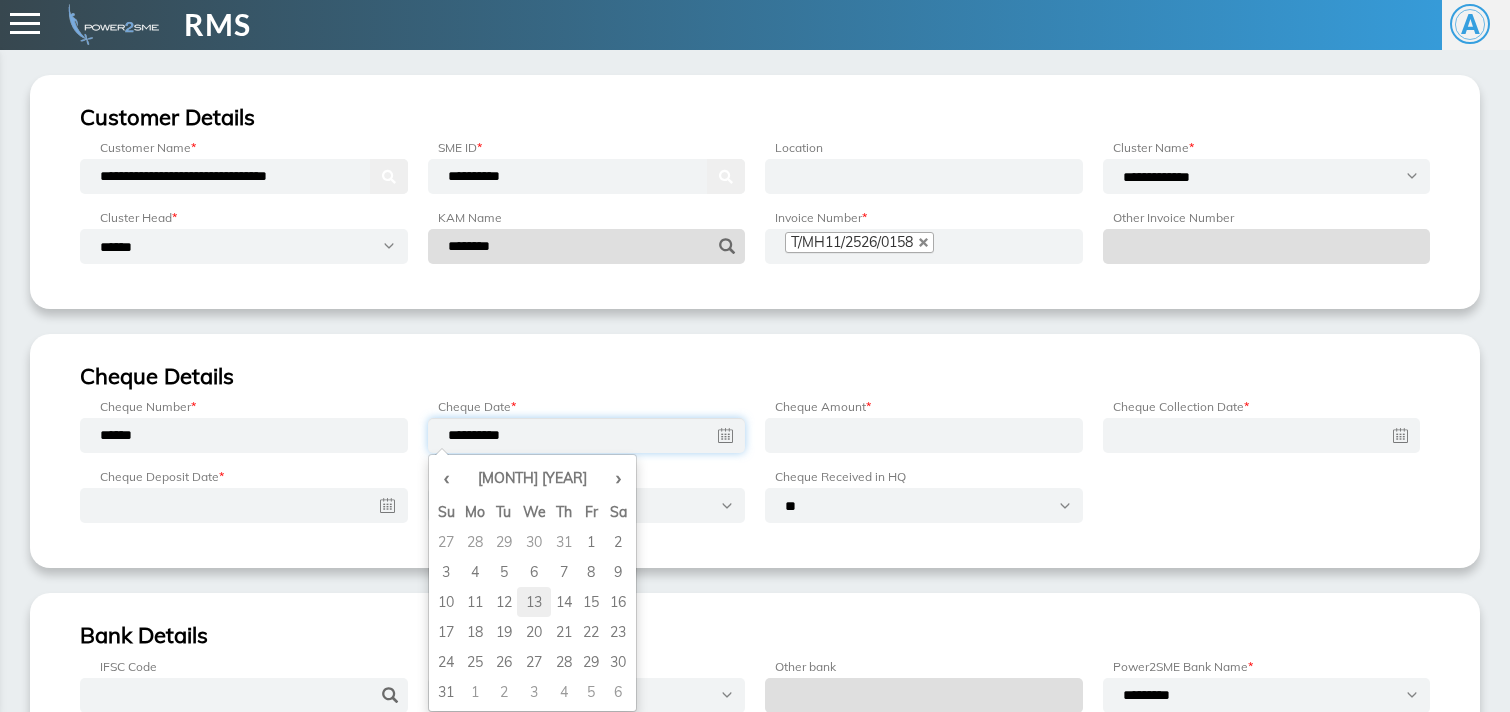 click on "13" at bounding box center (534, 542) 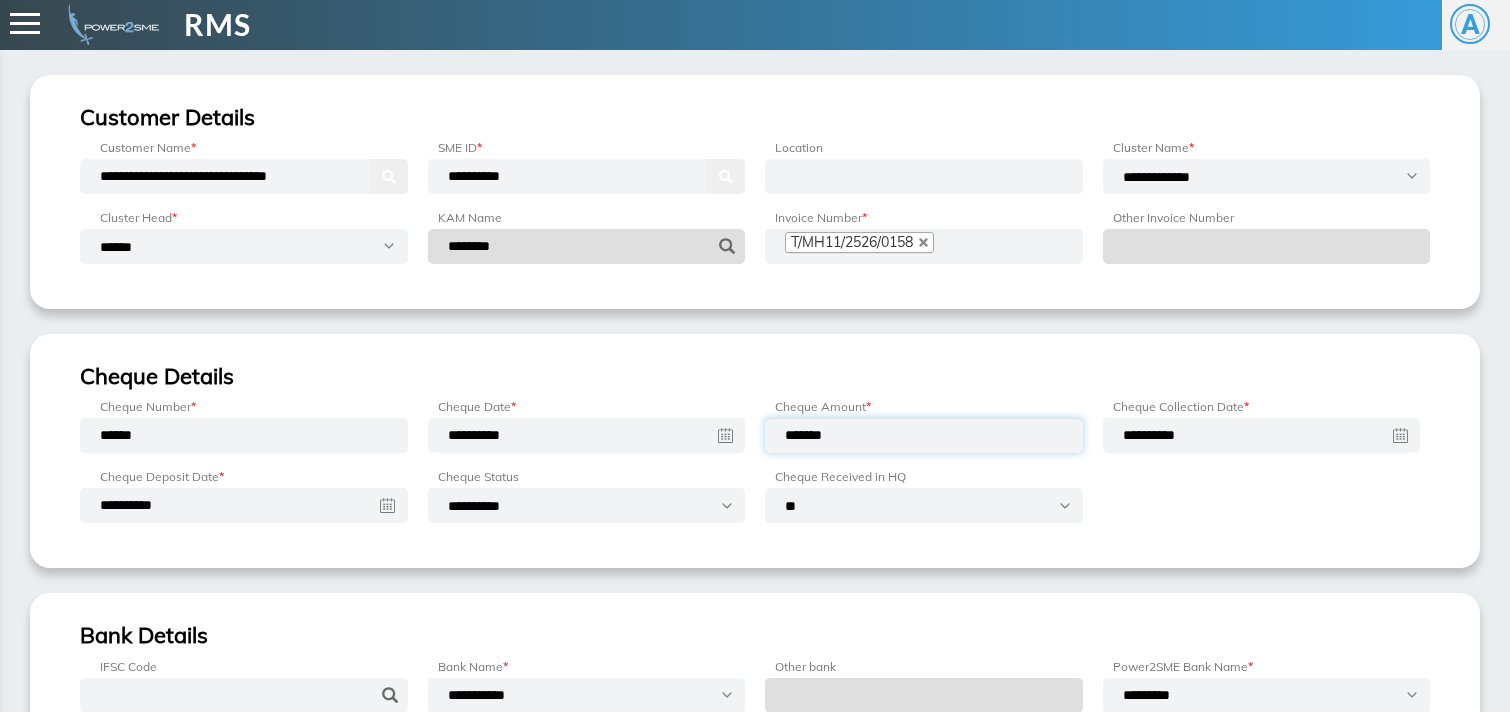 type on "*******" 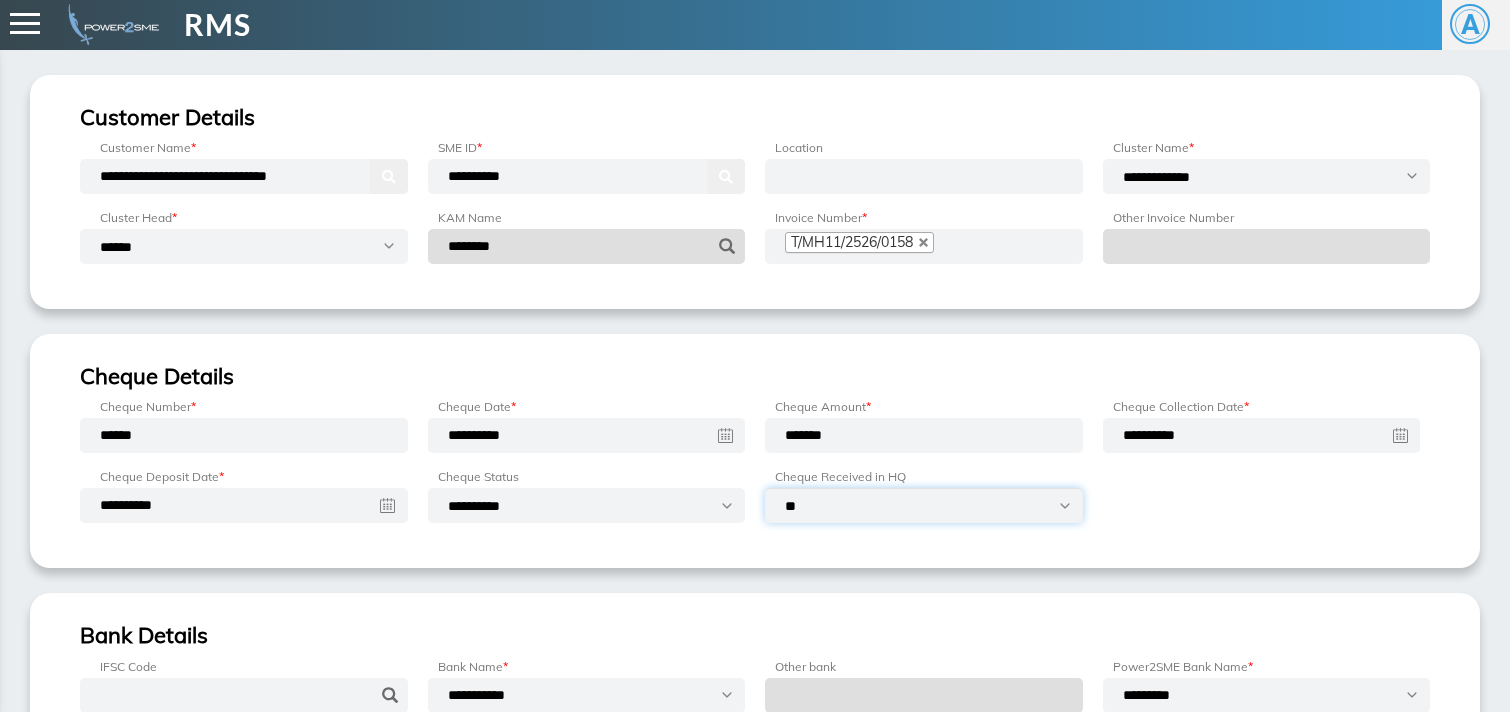 select on "***" 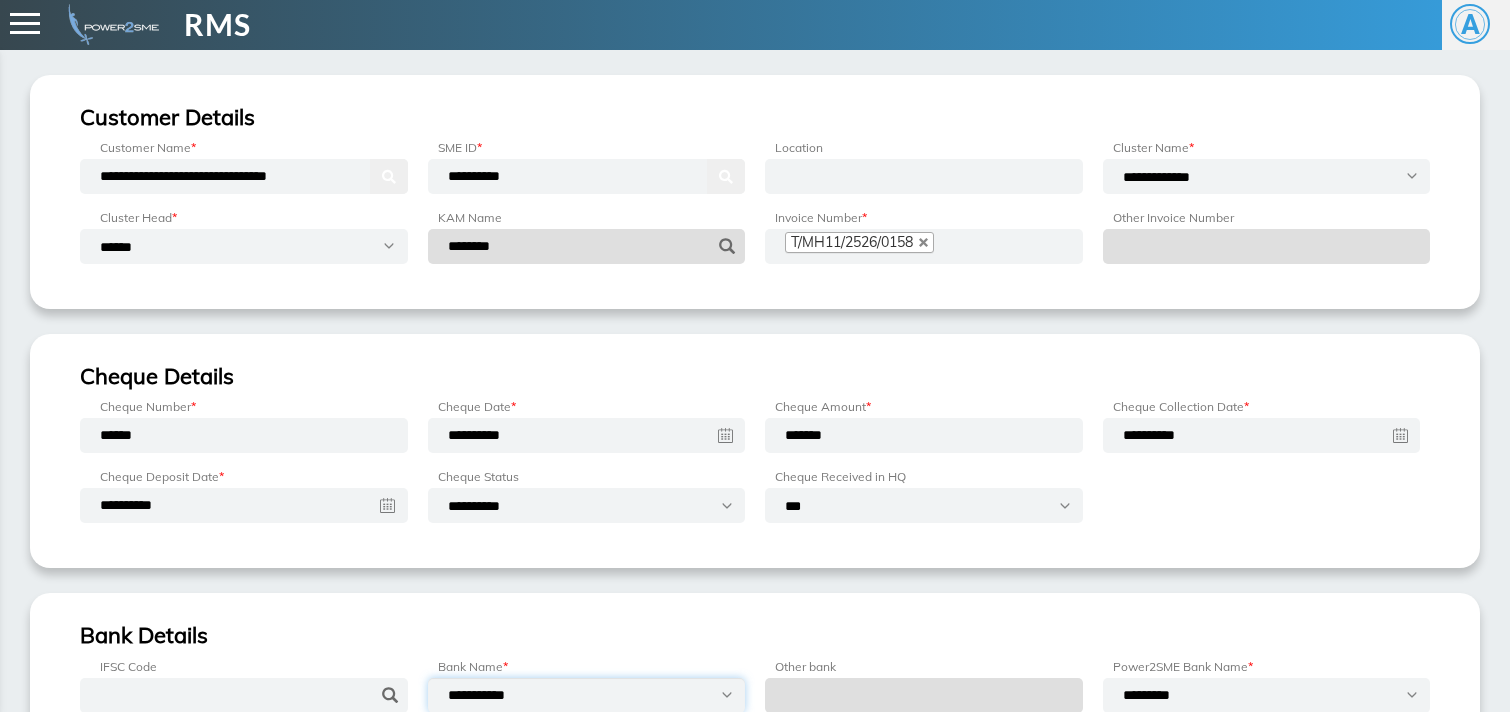 select on "********" 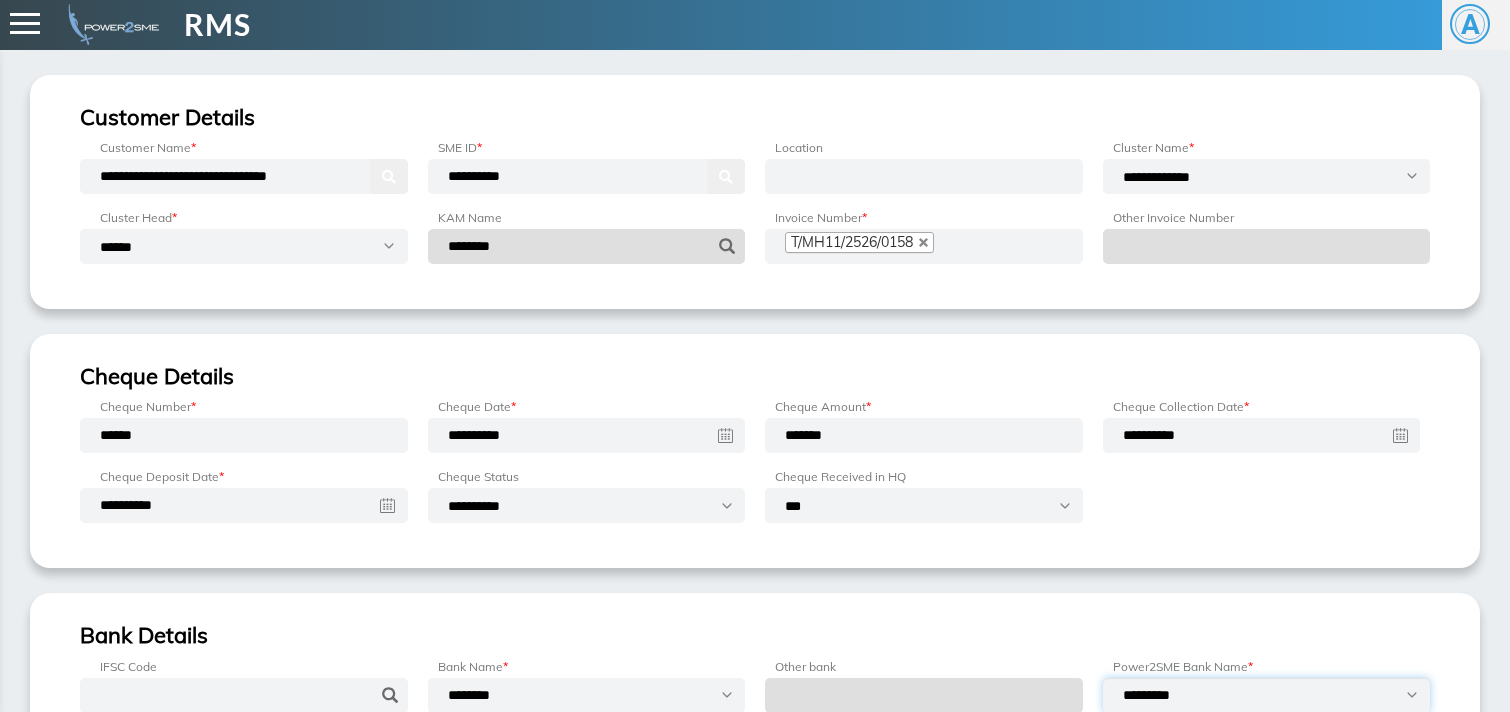 select on "•••••••••••••••••" 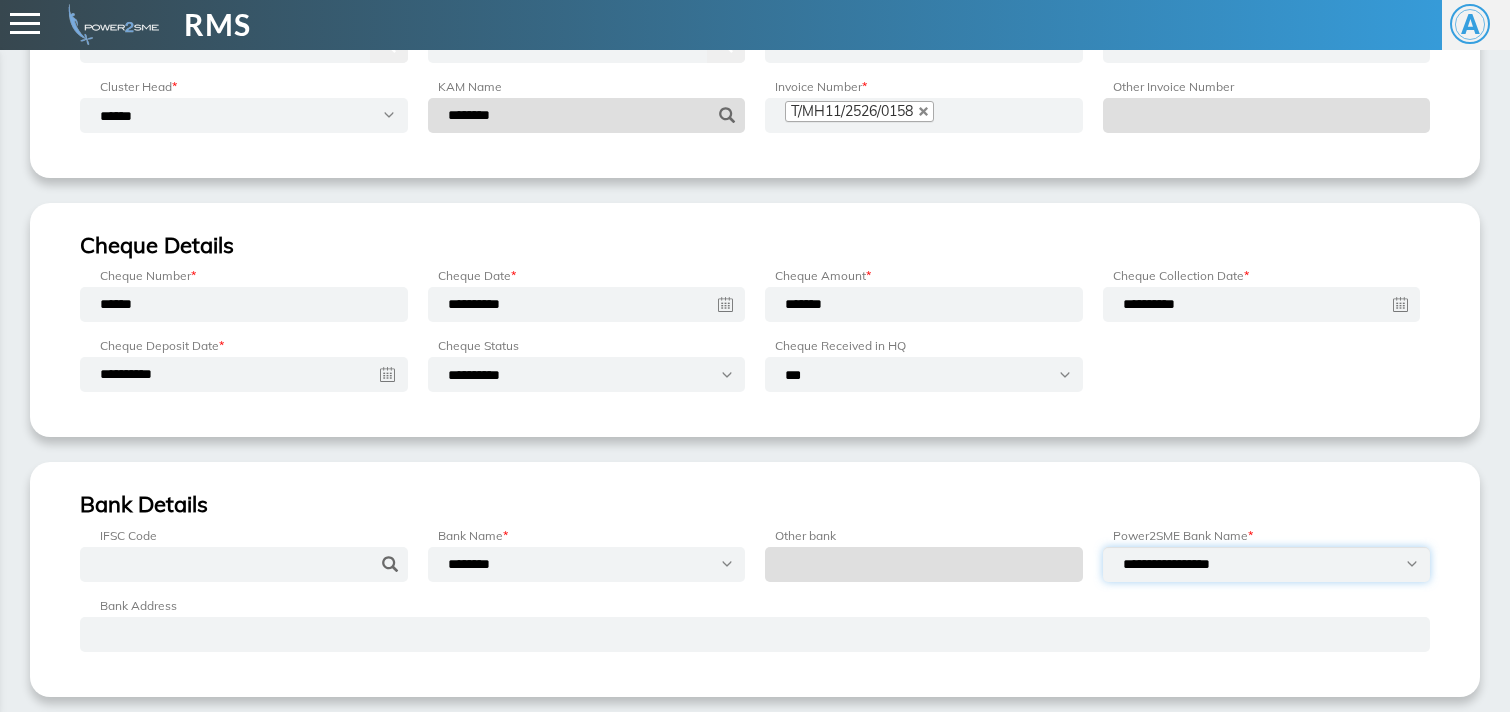 scroll, scrollTop: 254, scrollLeft: 0, axis: vertical 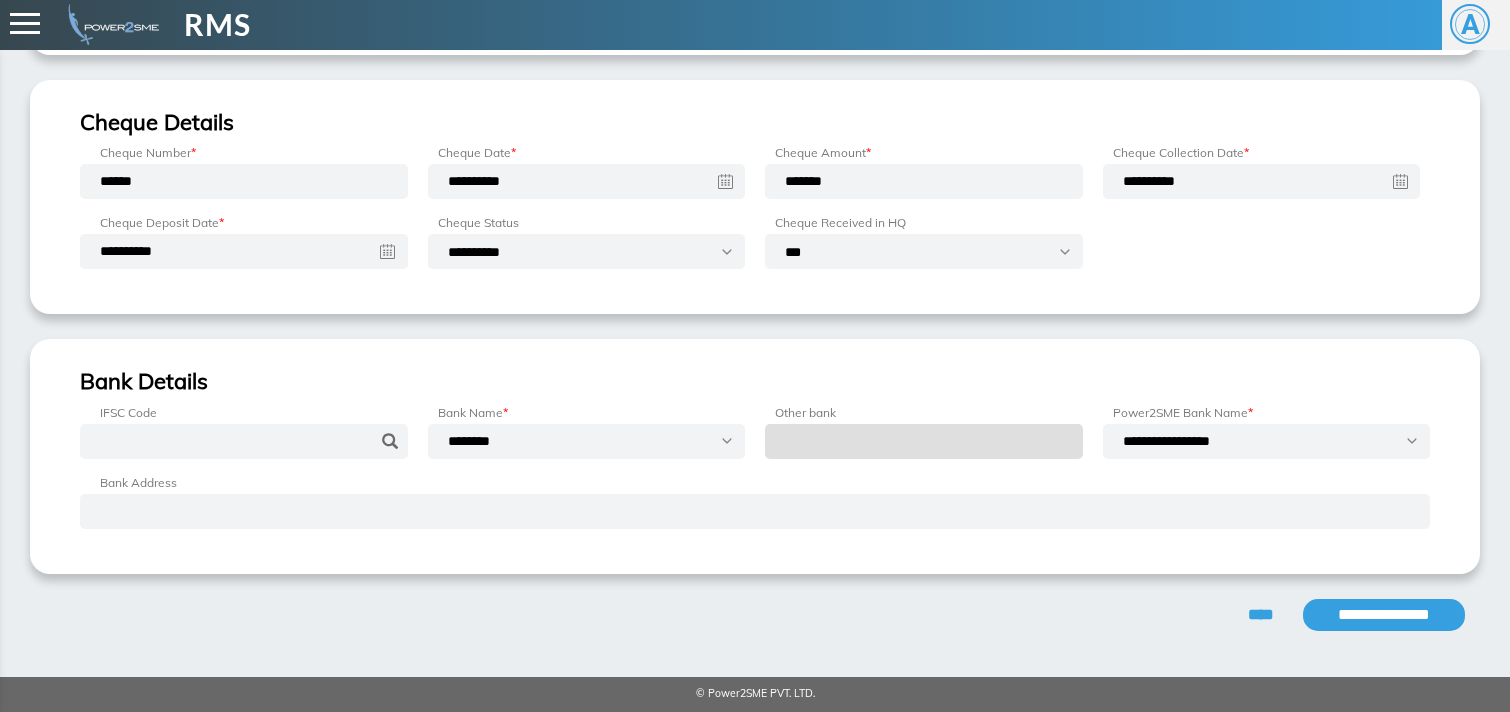 click on "•••••••••••••••" at bounding box center (1384, 615) 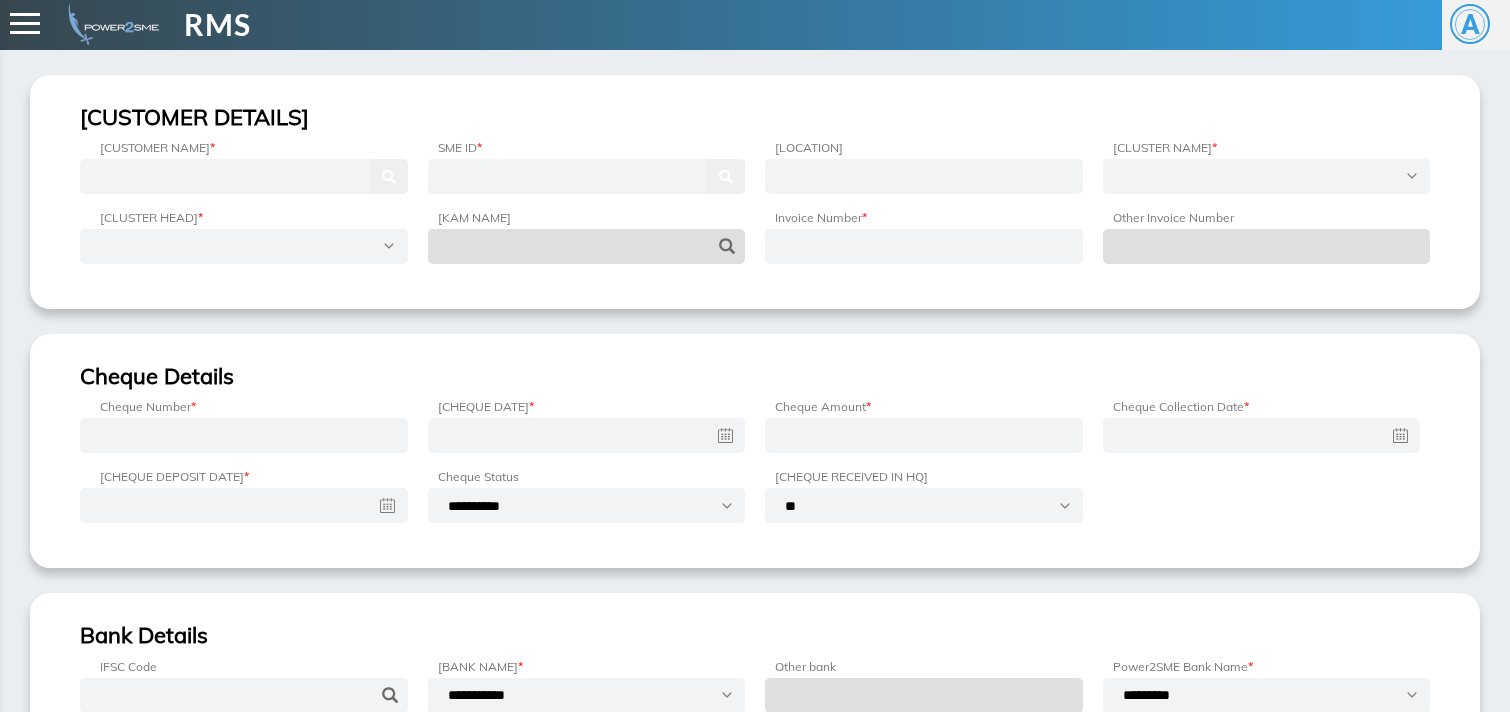 scroll, scrollTop: 0, scrollLeft: 0, axis: both 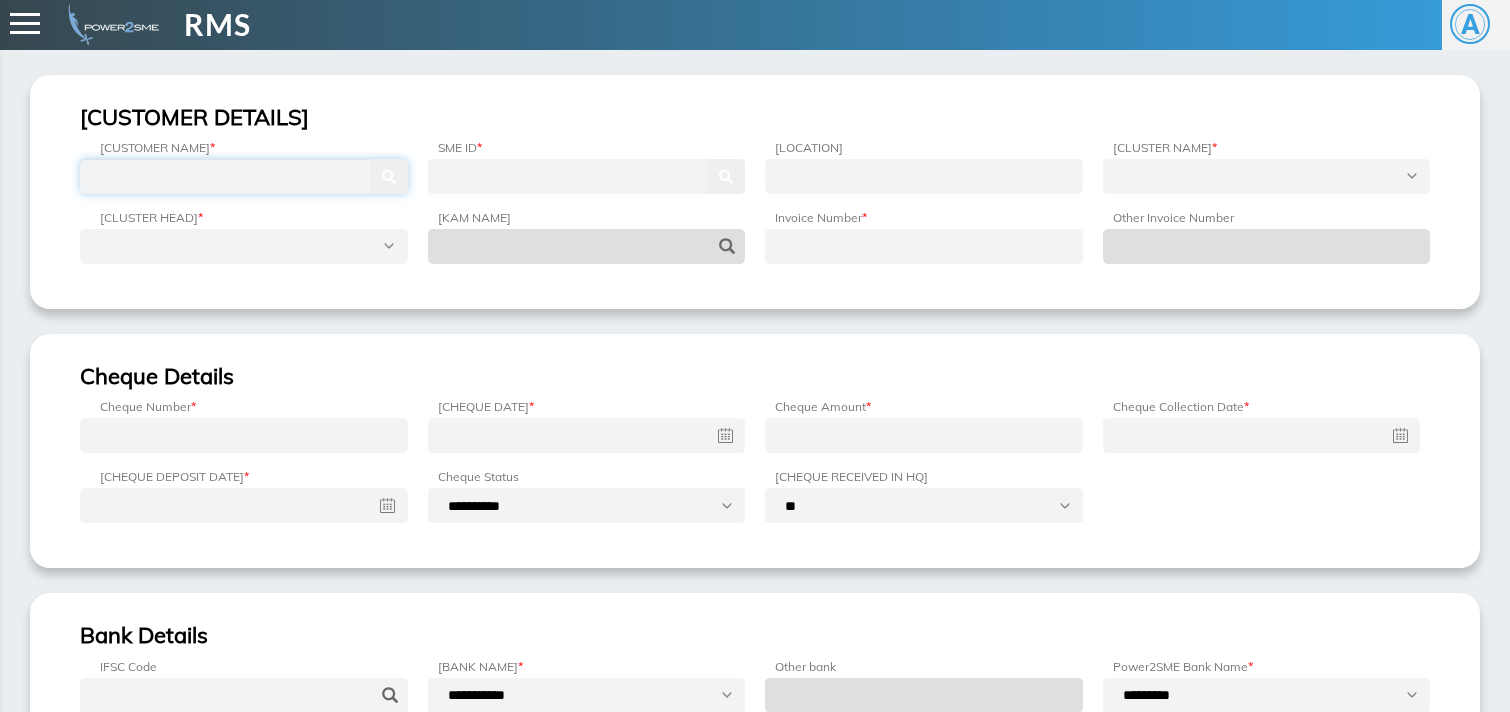 click at bounding box center (244, 176) 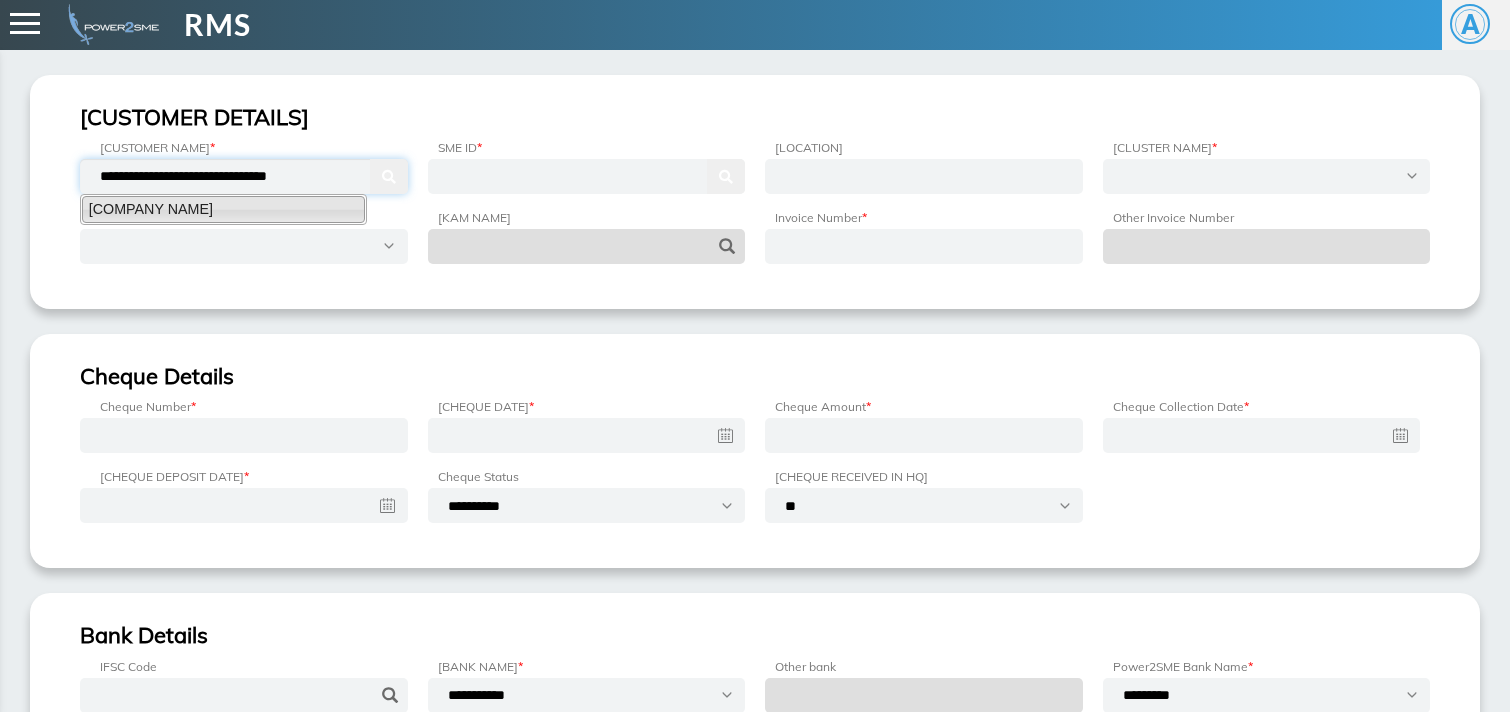 click on "[COMPANY NAME]" at bounding box center [223, 209] 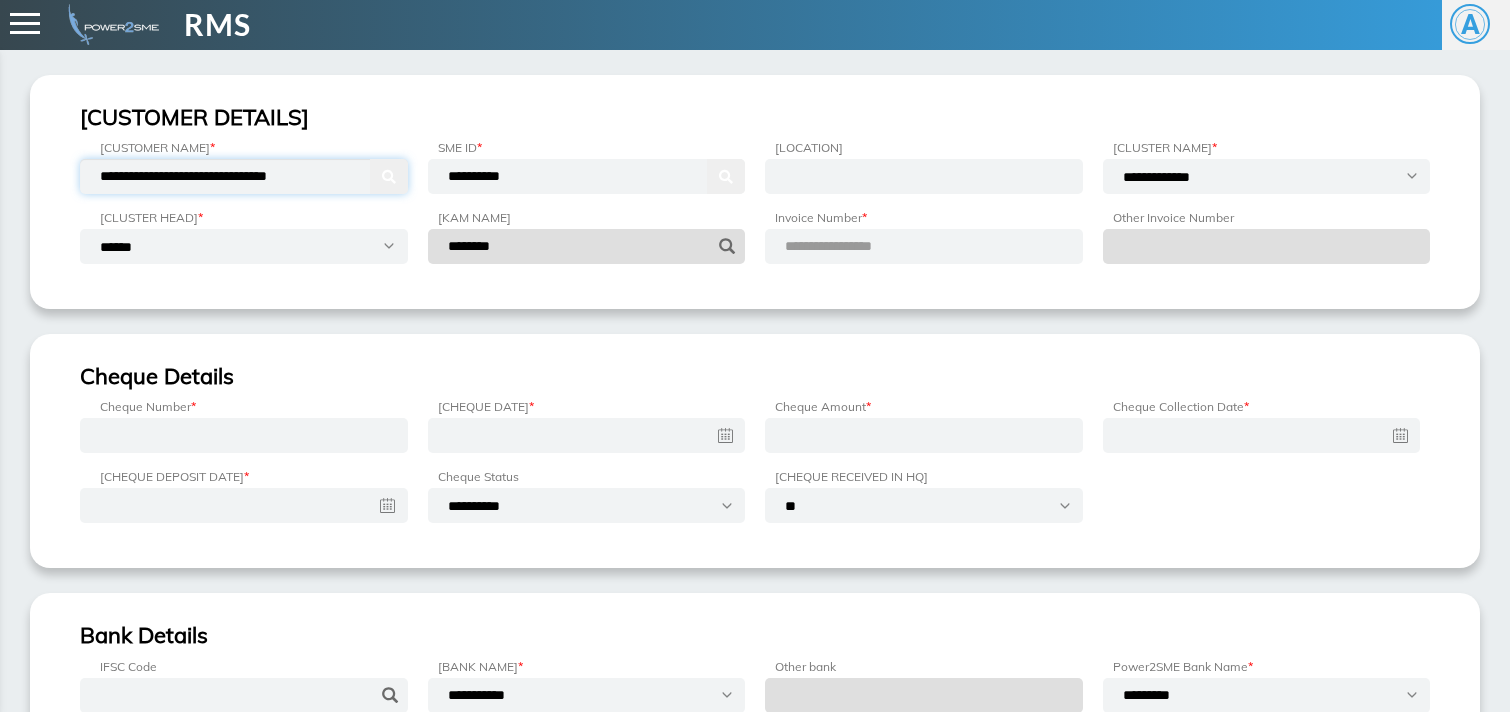 type on "**********" 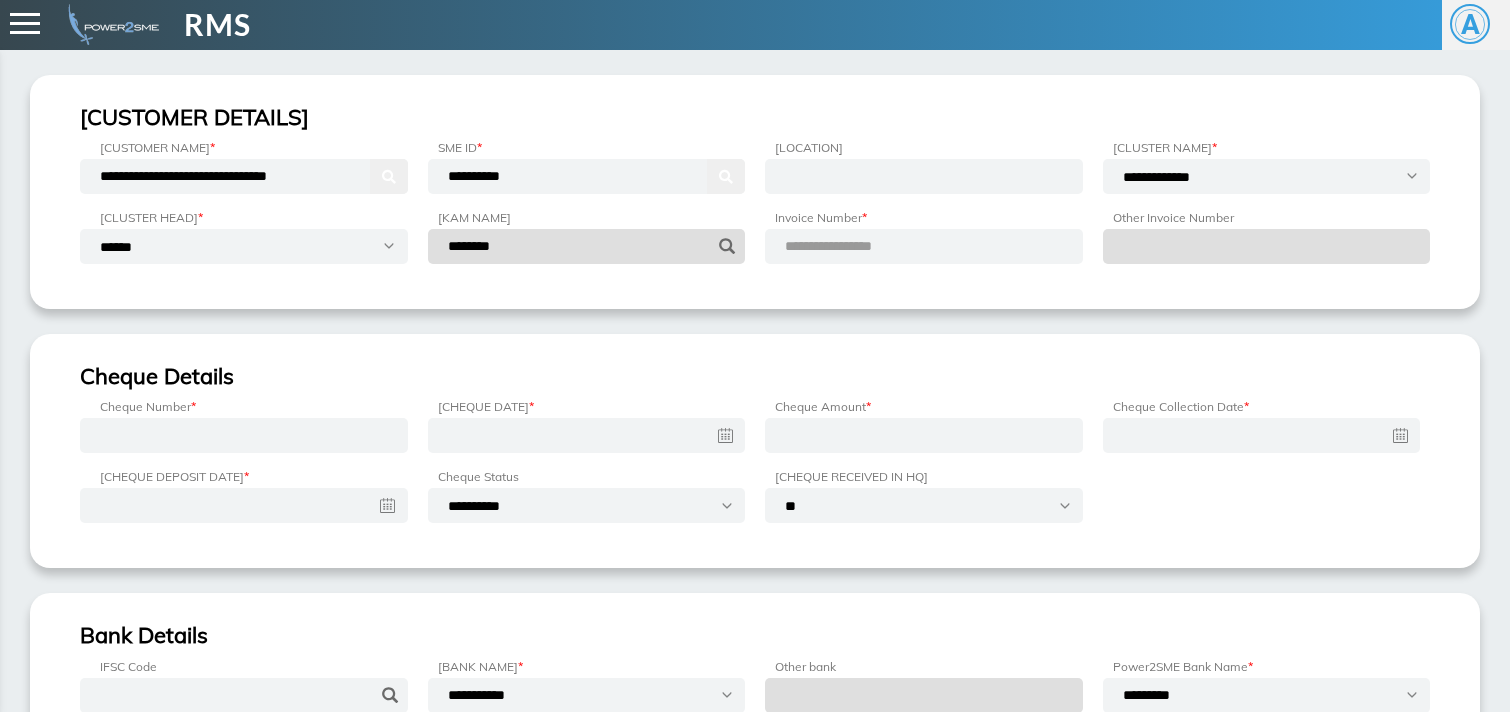 click on "**********" at bounding box center [852, 246] 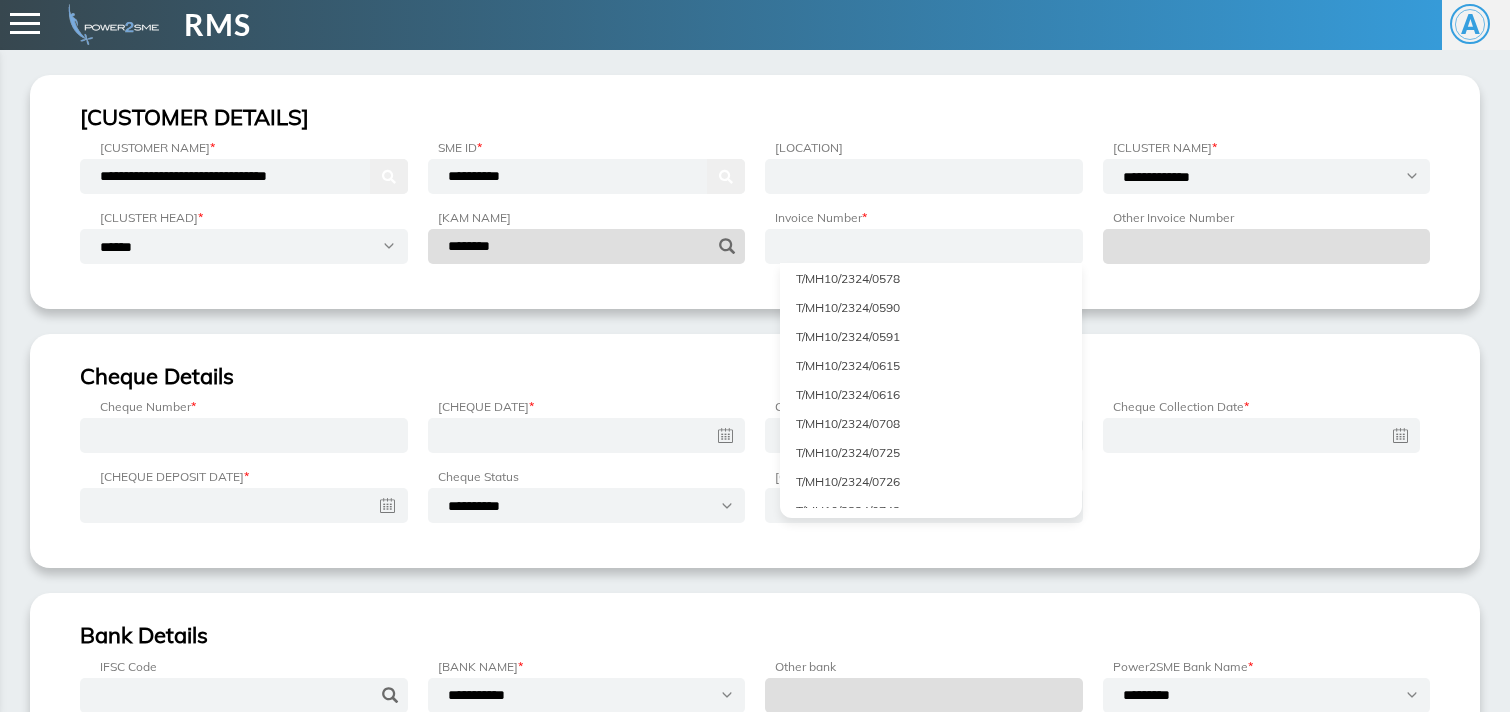 scroll, scrollTop: 5134, scrollLeft: 0, axis: vertical 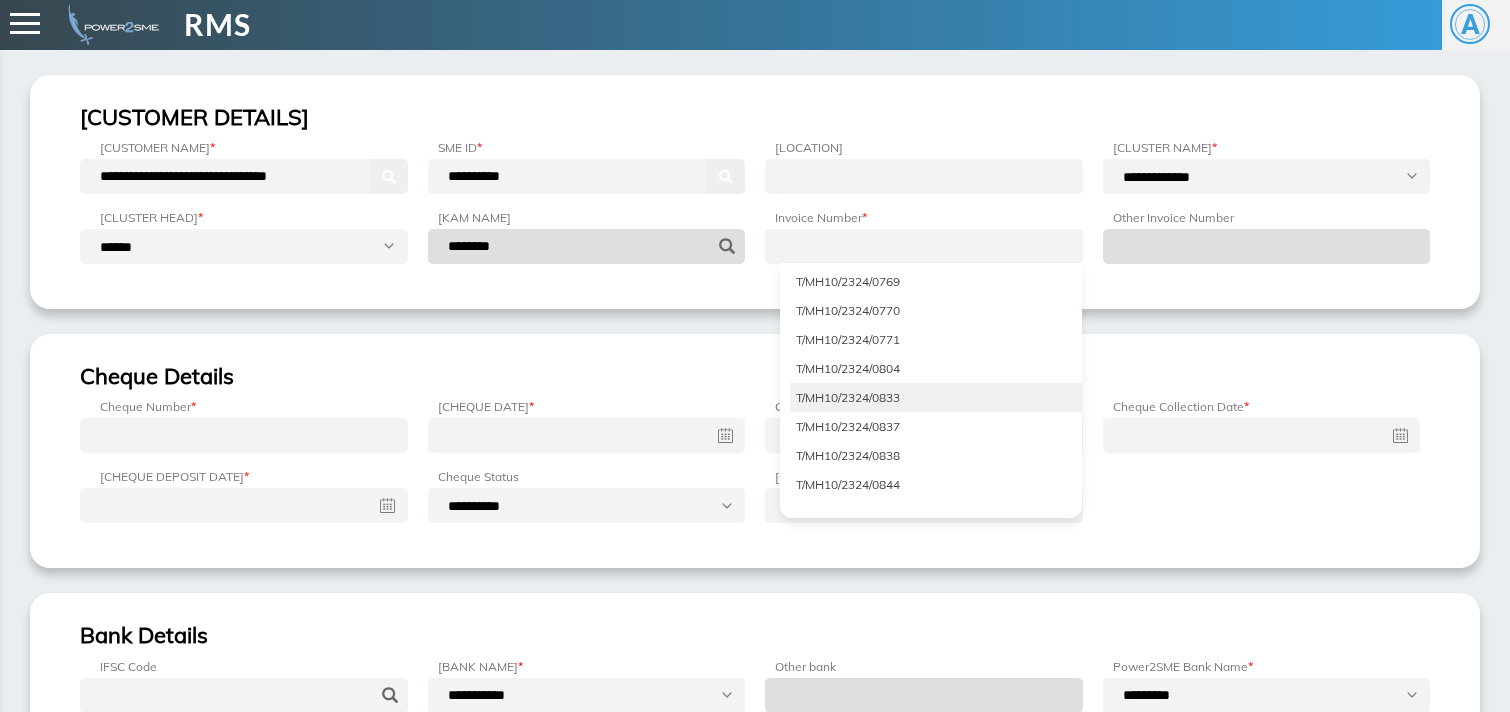 click on "T/MH10/2324/0833" at bounding box center (936, 397) 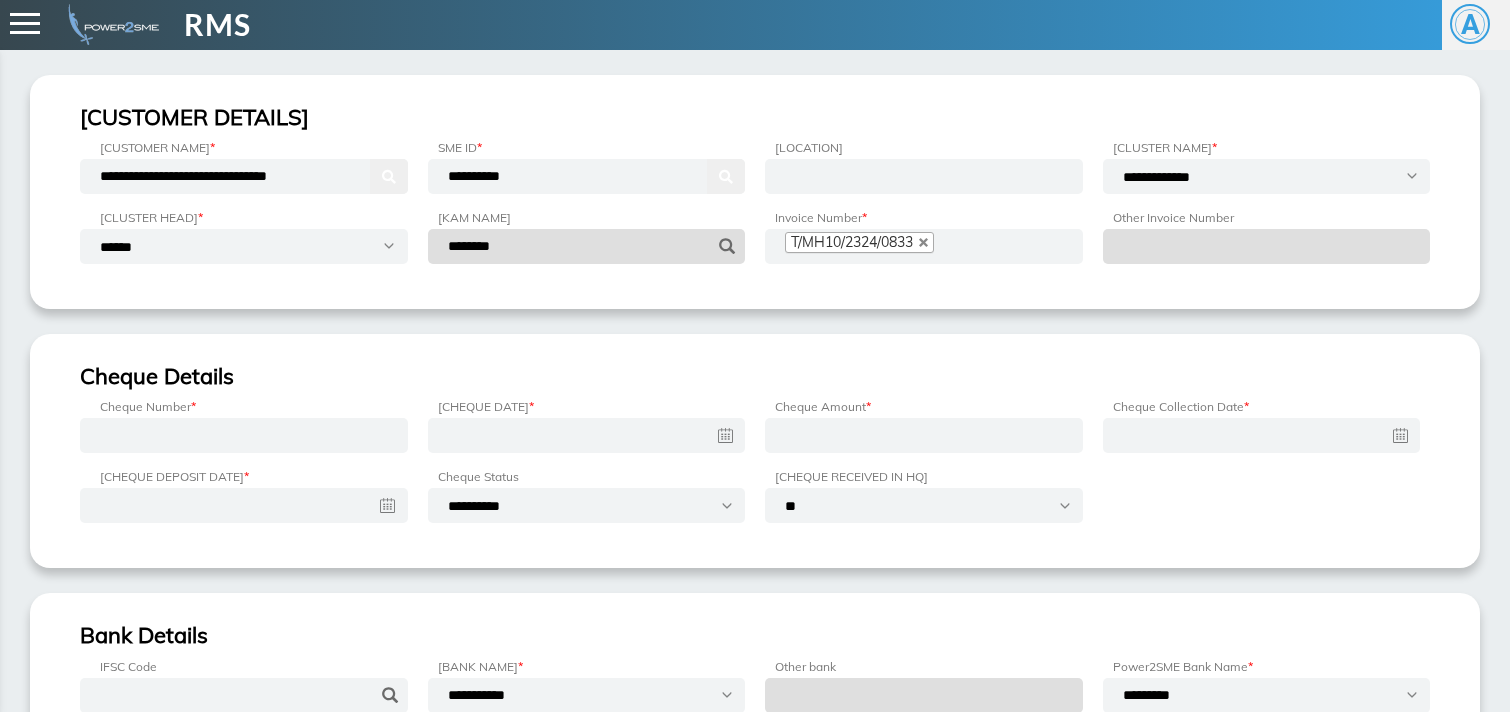 click on "T/MH10/2324/0833" at bounding box center (859, 242) 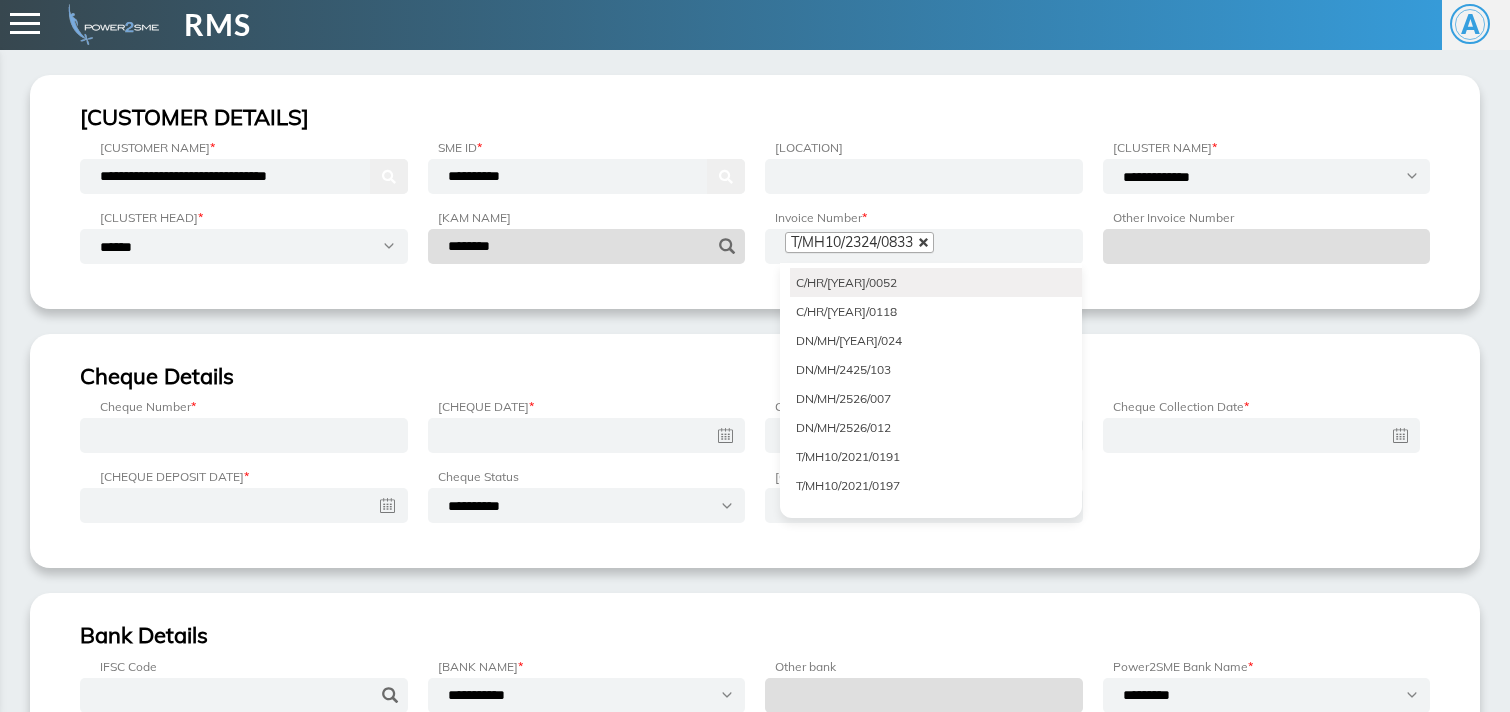 click at bounding box center (924, 243) 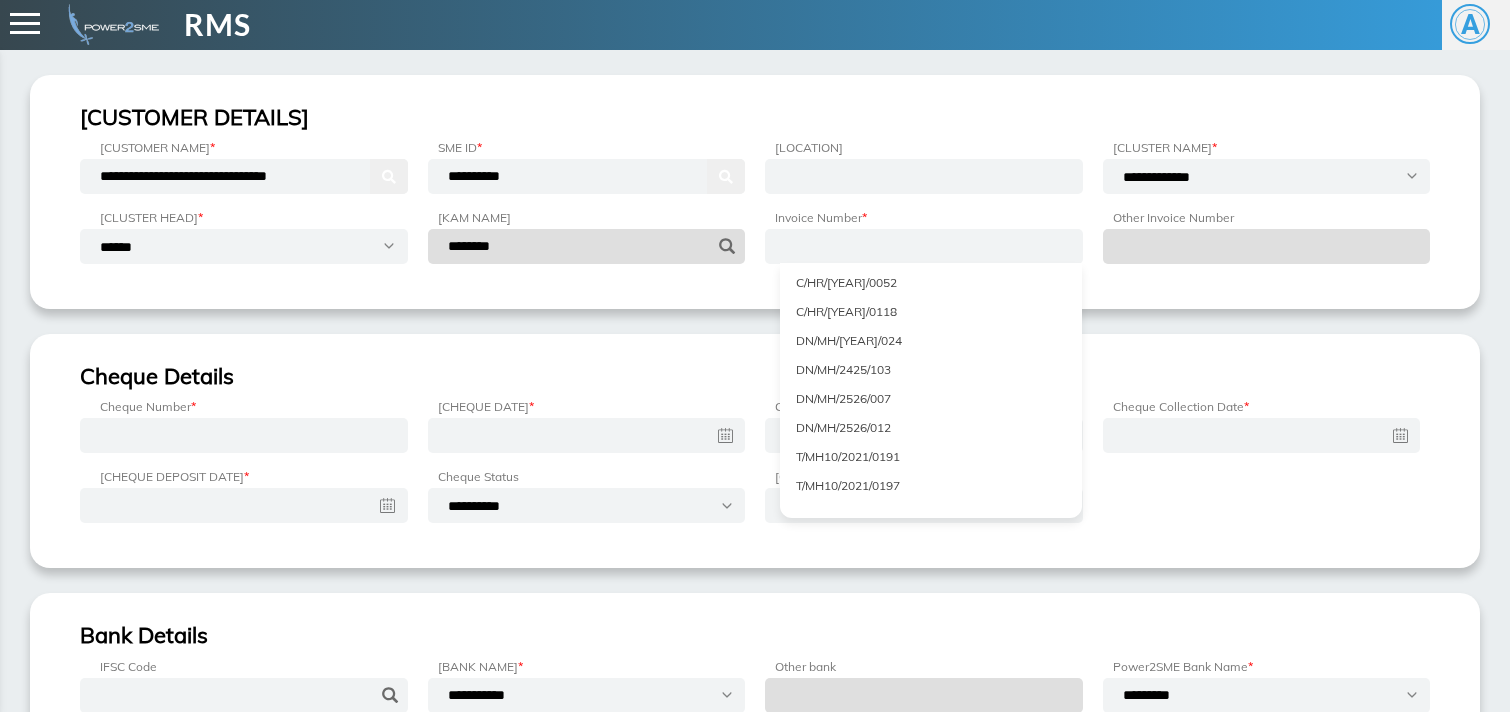 scroll, scrollTop: 6834, scrollLeft: 0, axis: vertical 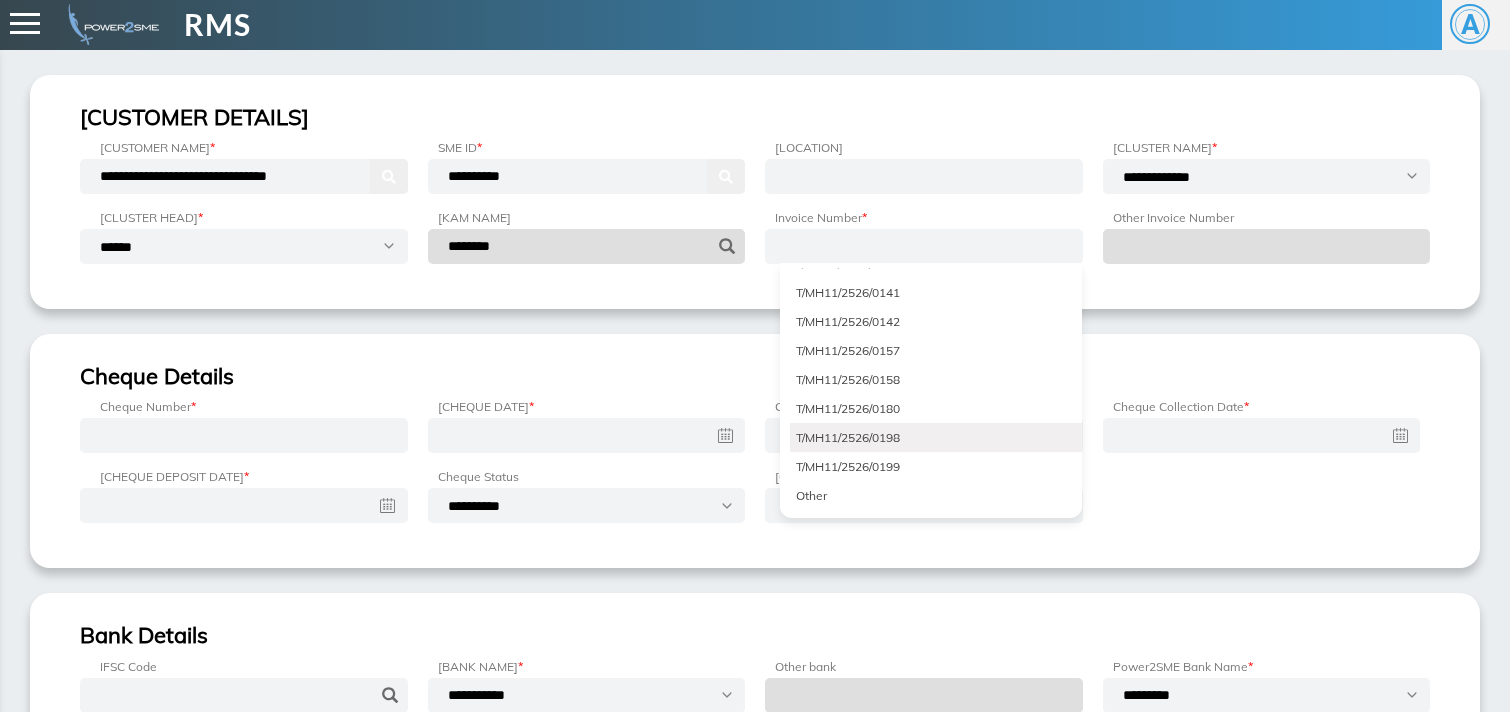 click on "T/MH11/2526/0198" at bounding box center [936, 437] 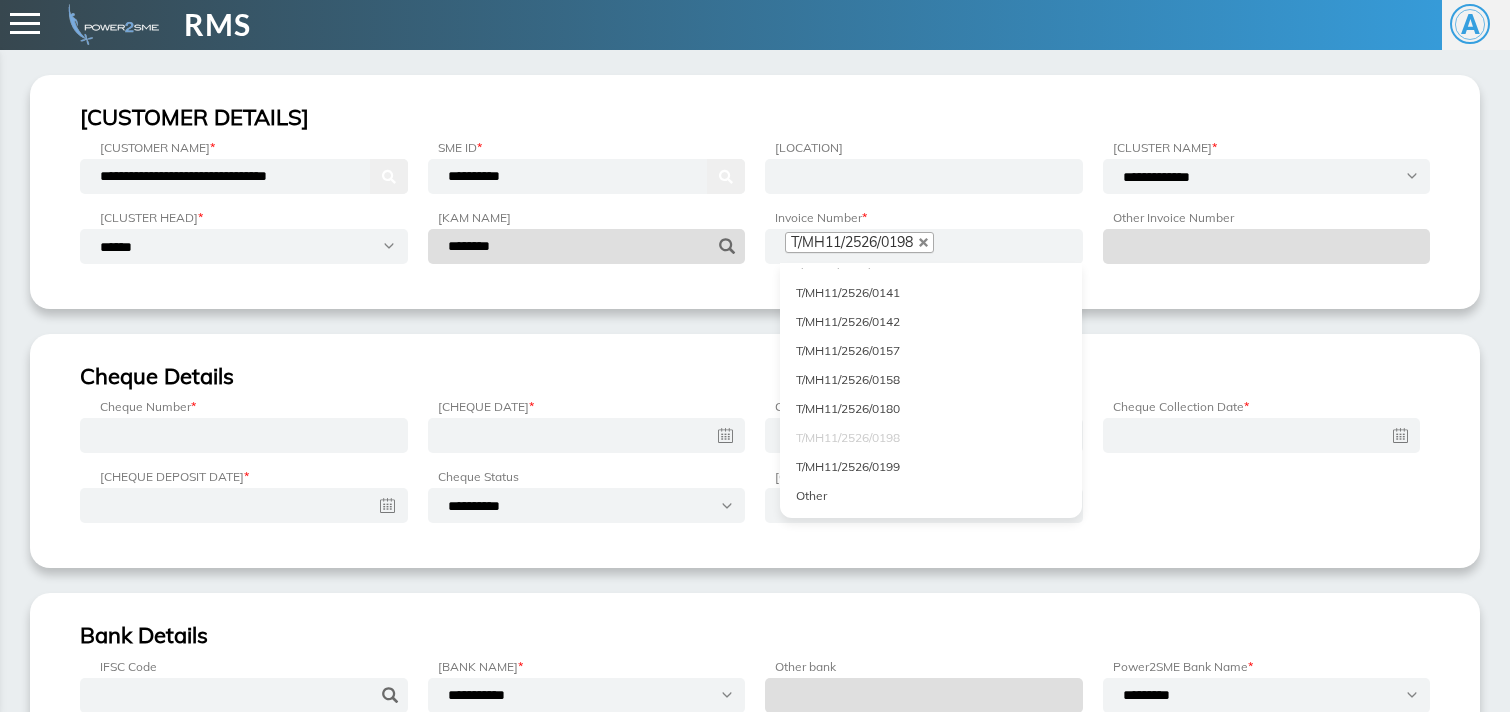 scroll, scrollTop: 0, scrollLeft: 0, axis: both 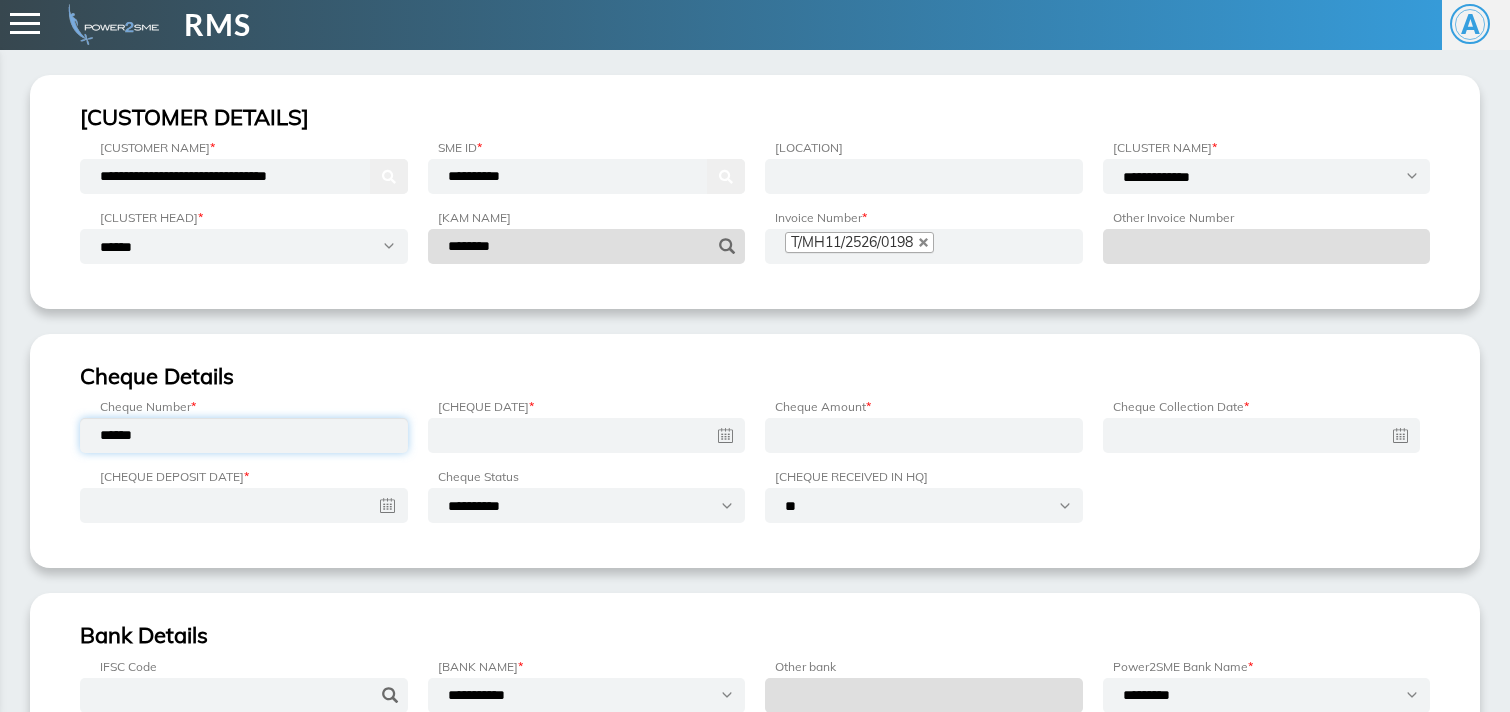 type on "••••••" 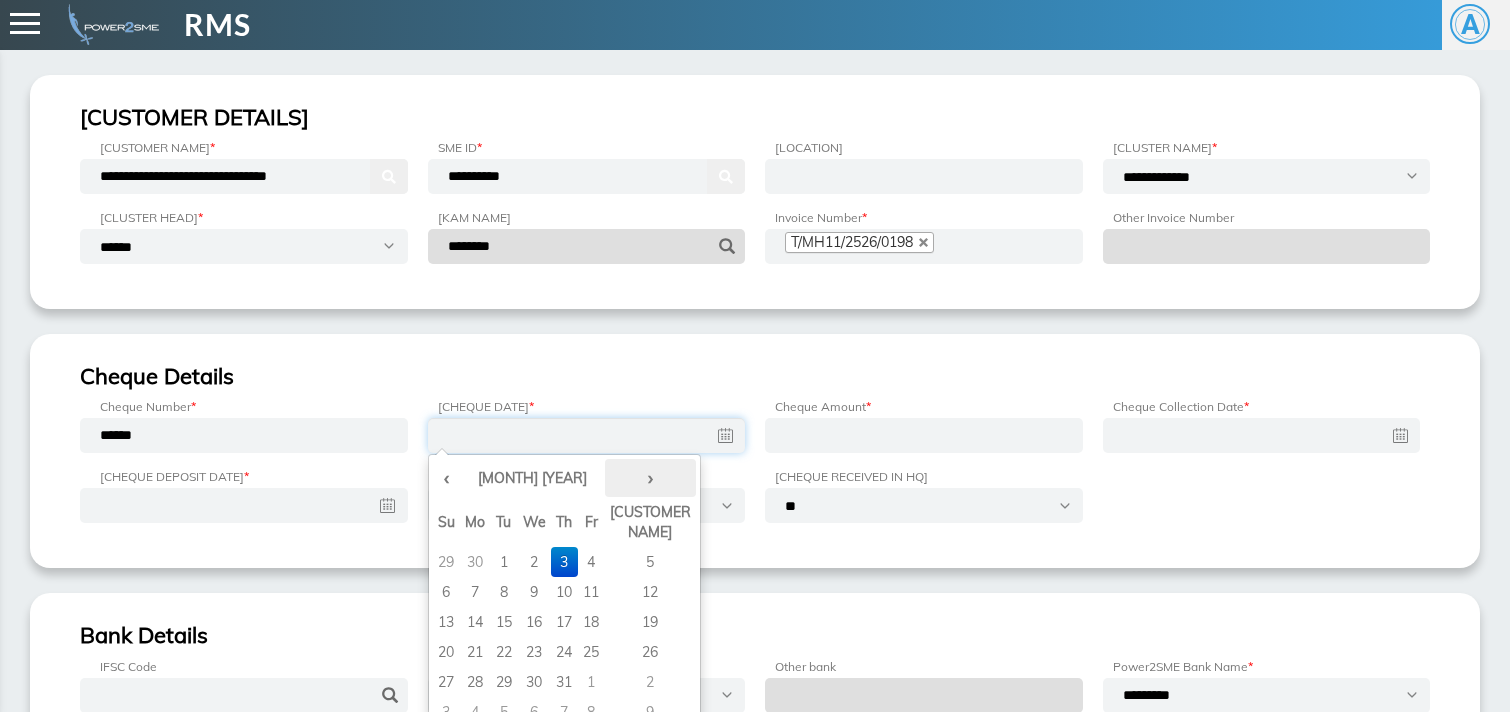 click on "•" at bounding box center (650, 478) 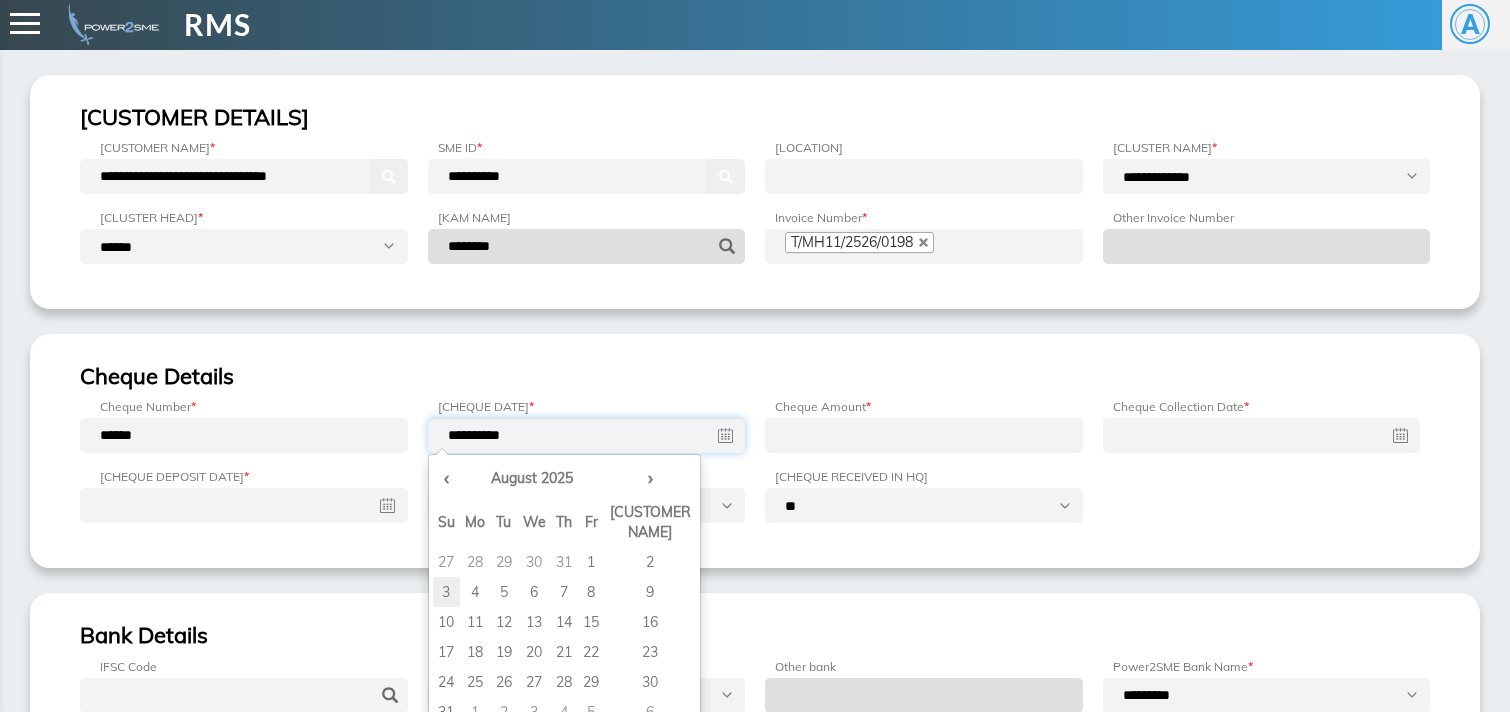 click on "•" at bounding box center [446, 562] 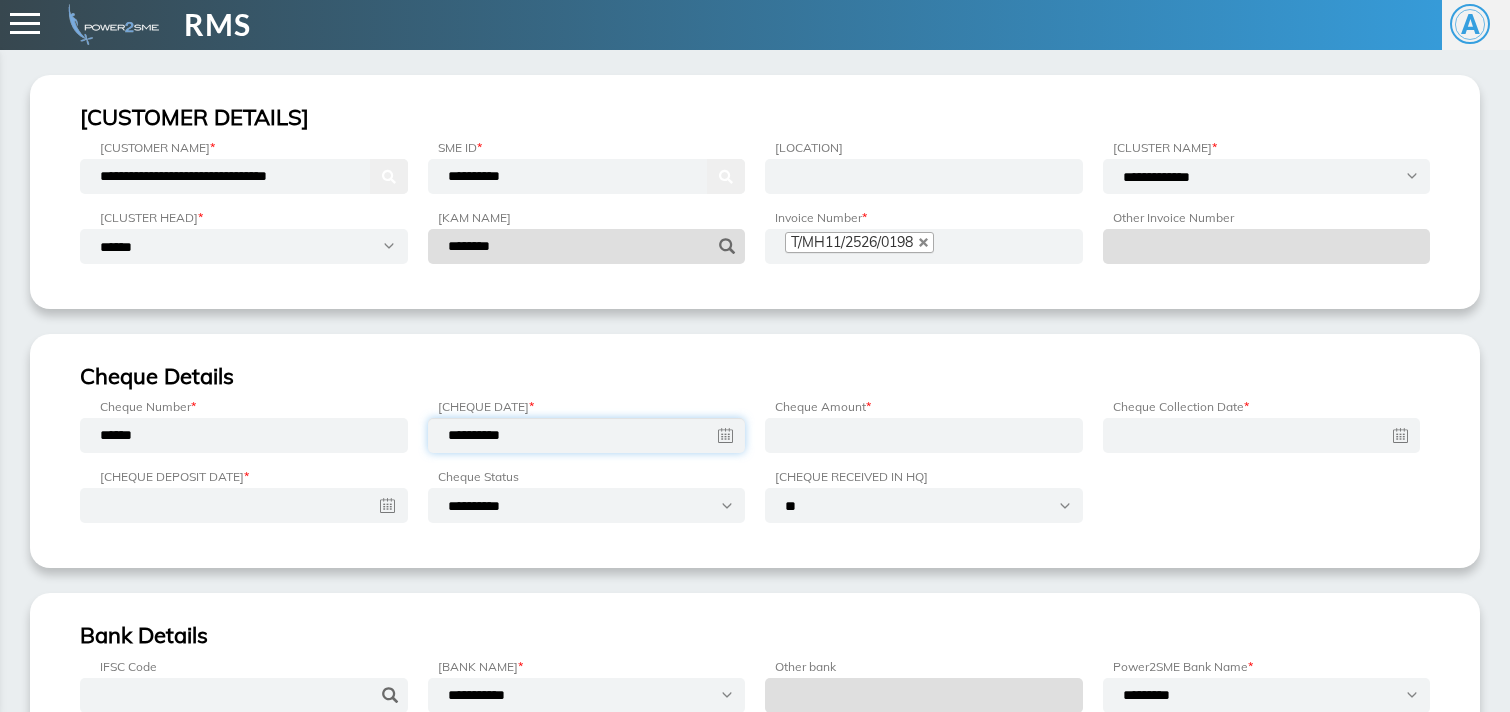 click on "••••••••••" at bounding box center (587, 435) 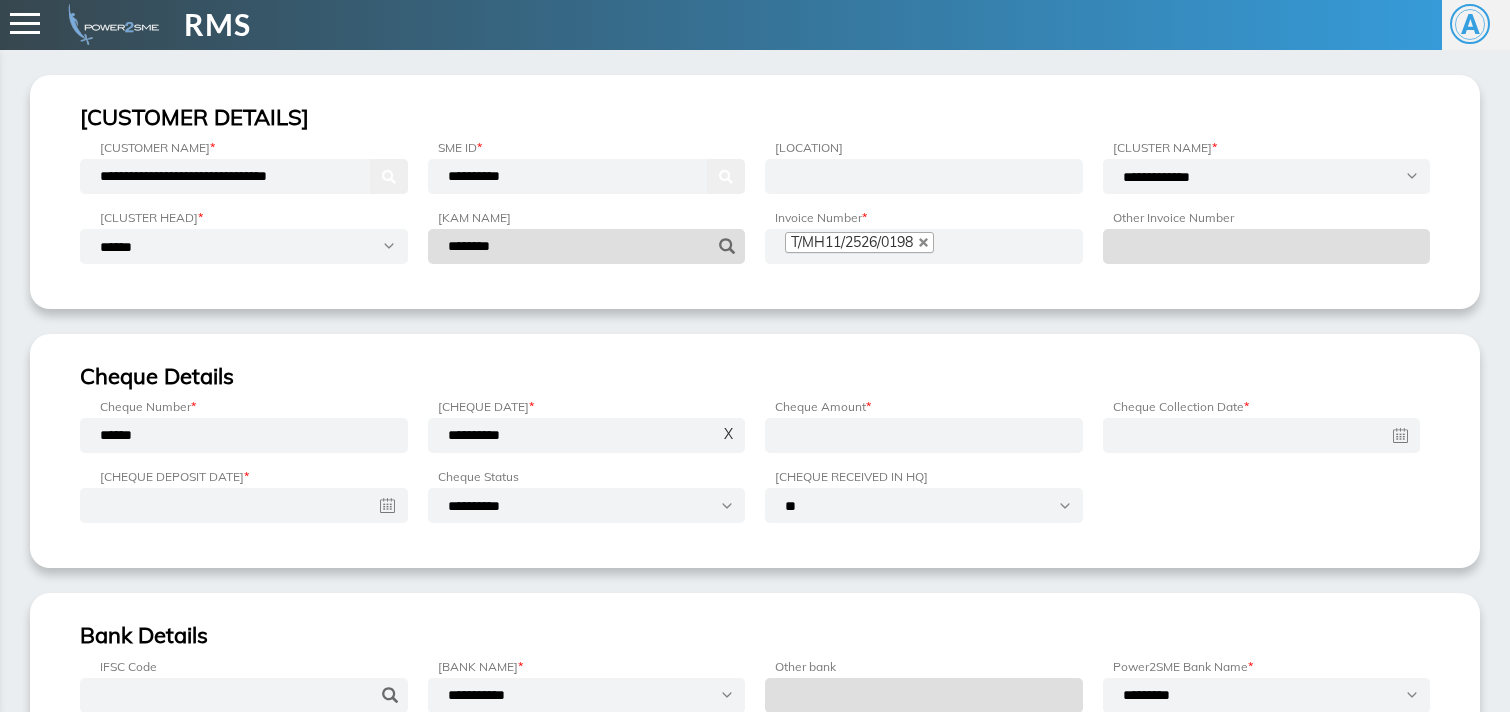 click on "•" at bounding box center [728, 435] 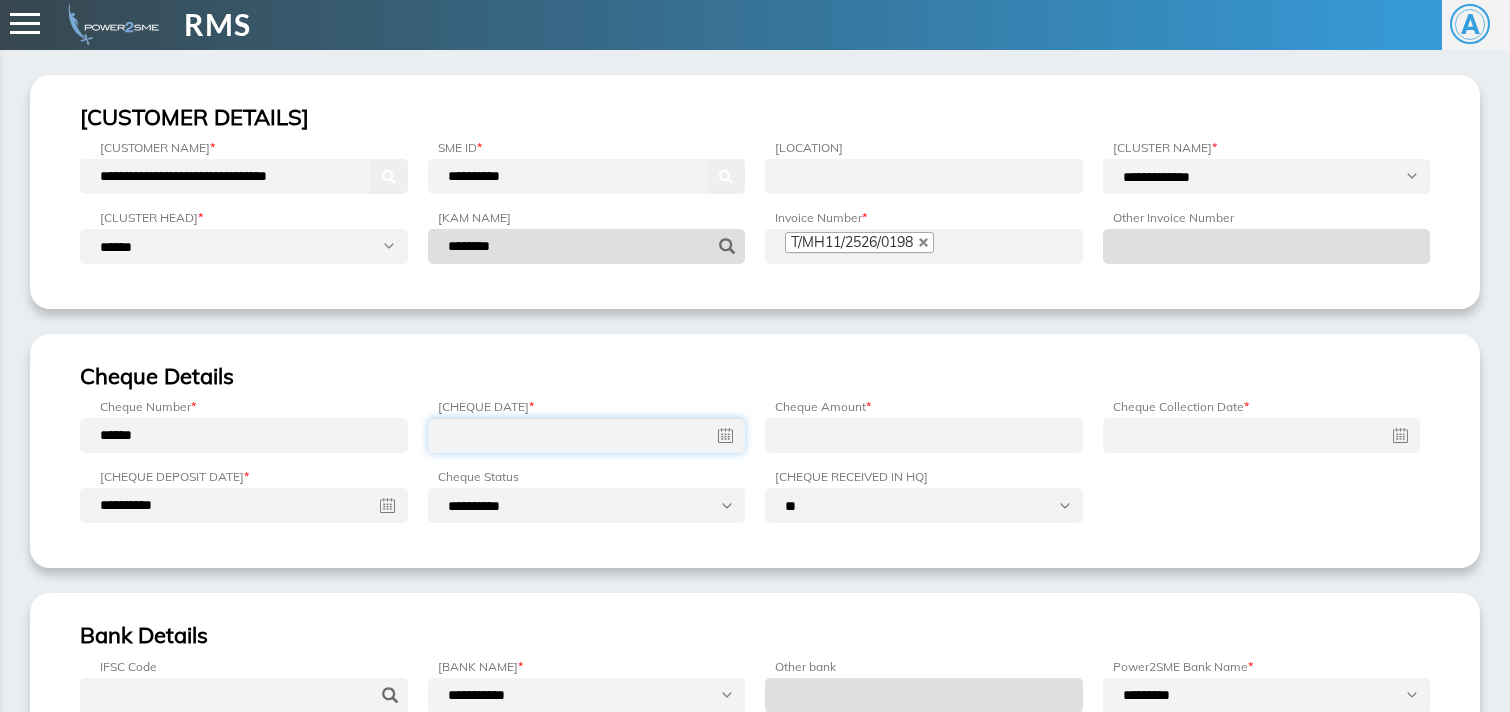 click at bounding box center [587, 435] 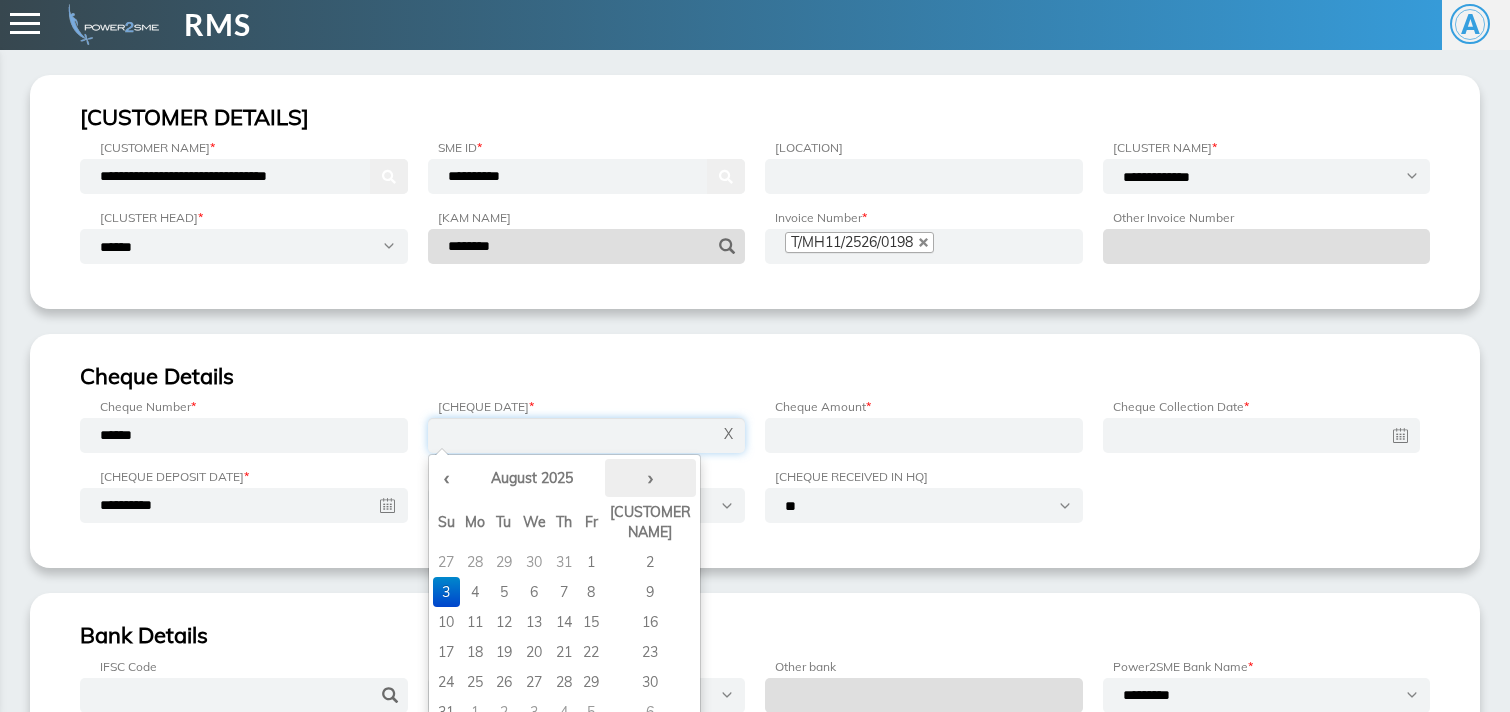 click on "›" at bounding box center (650, 478) 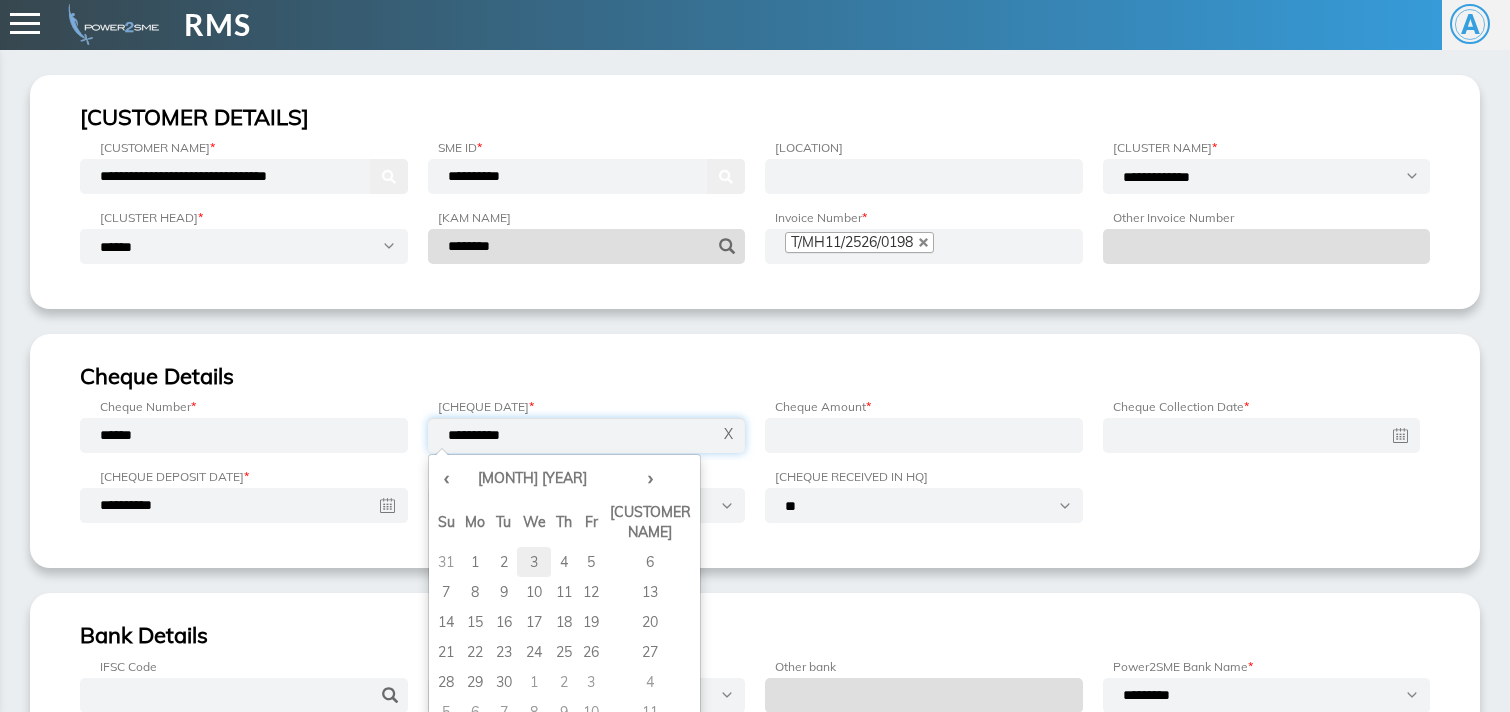 click on "3" at bounding box center (534, 562) 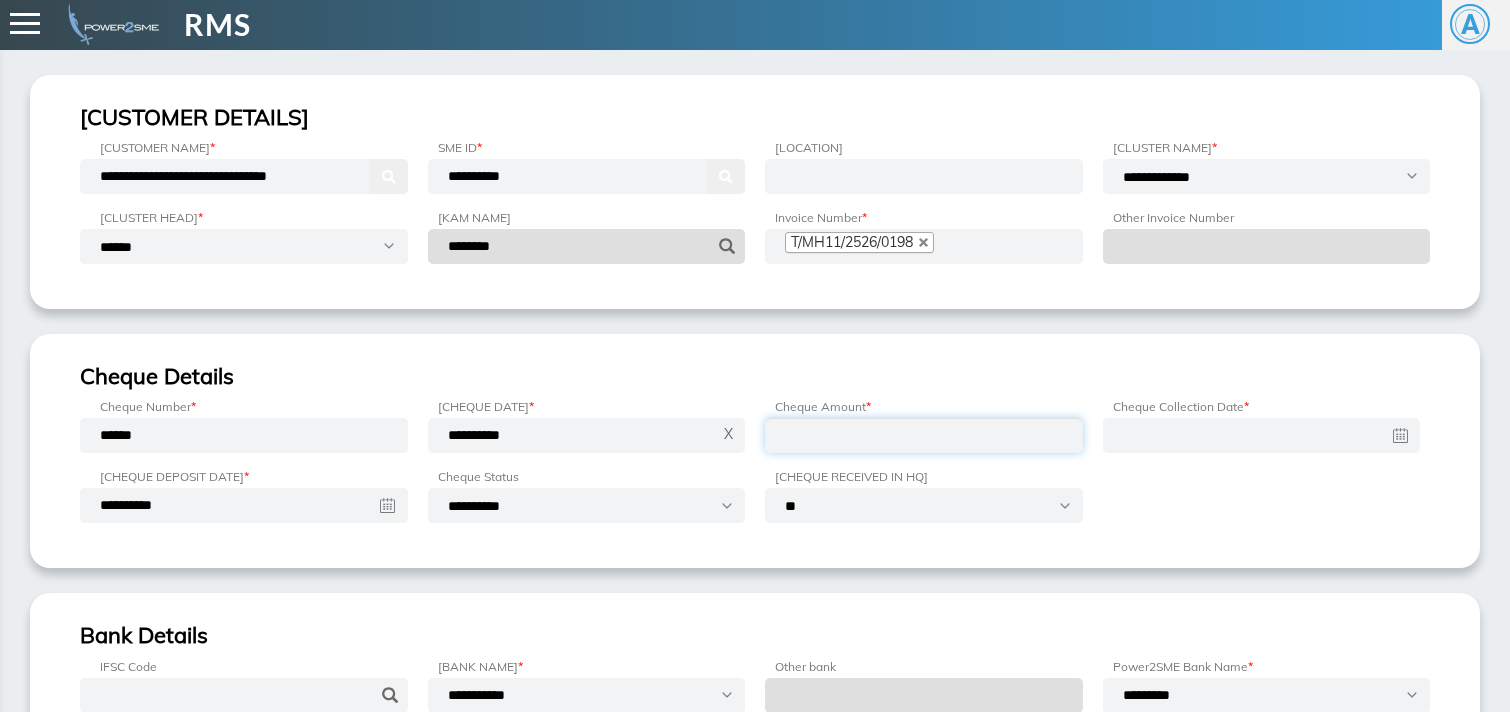 click at bounding box center (924, 435) 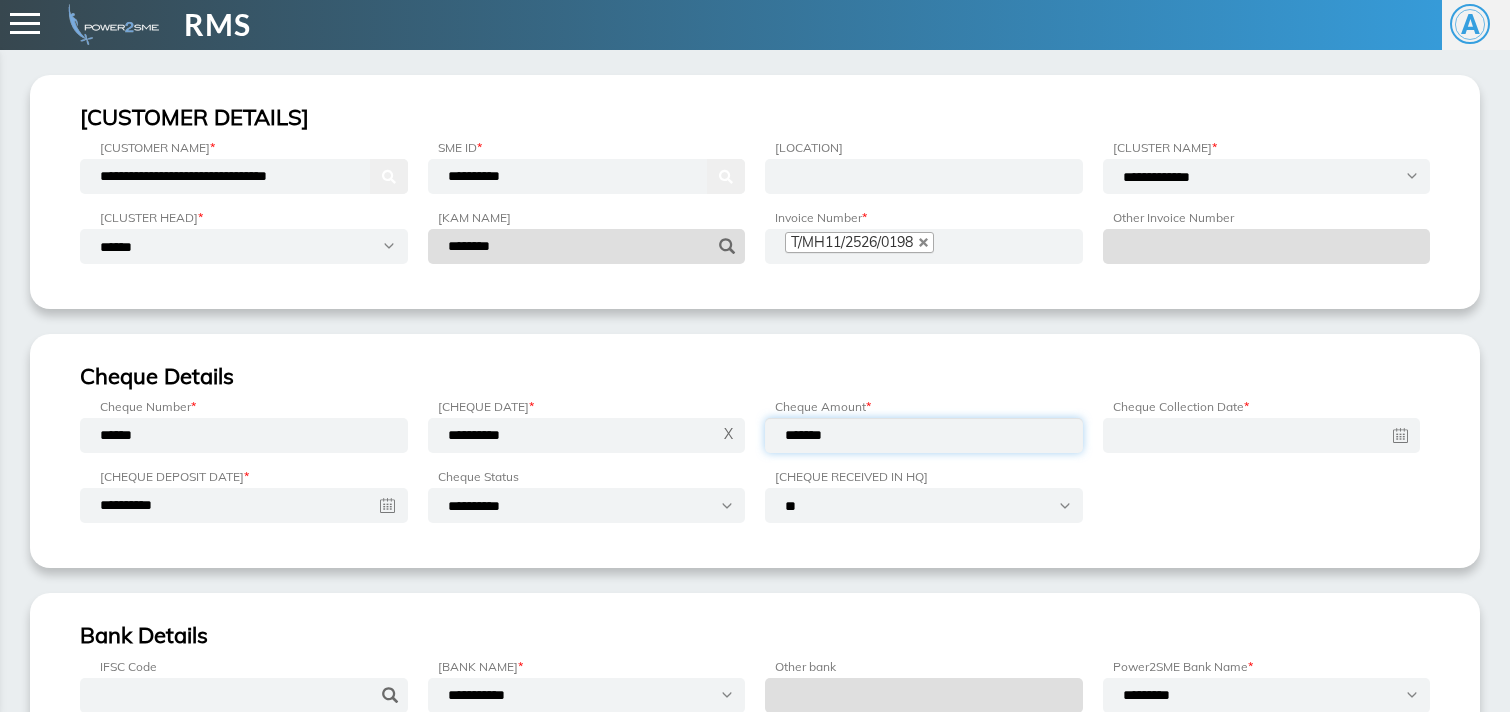 type on "*******" 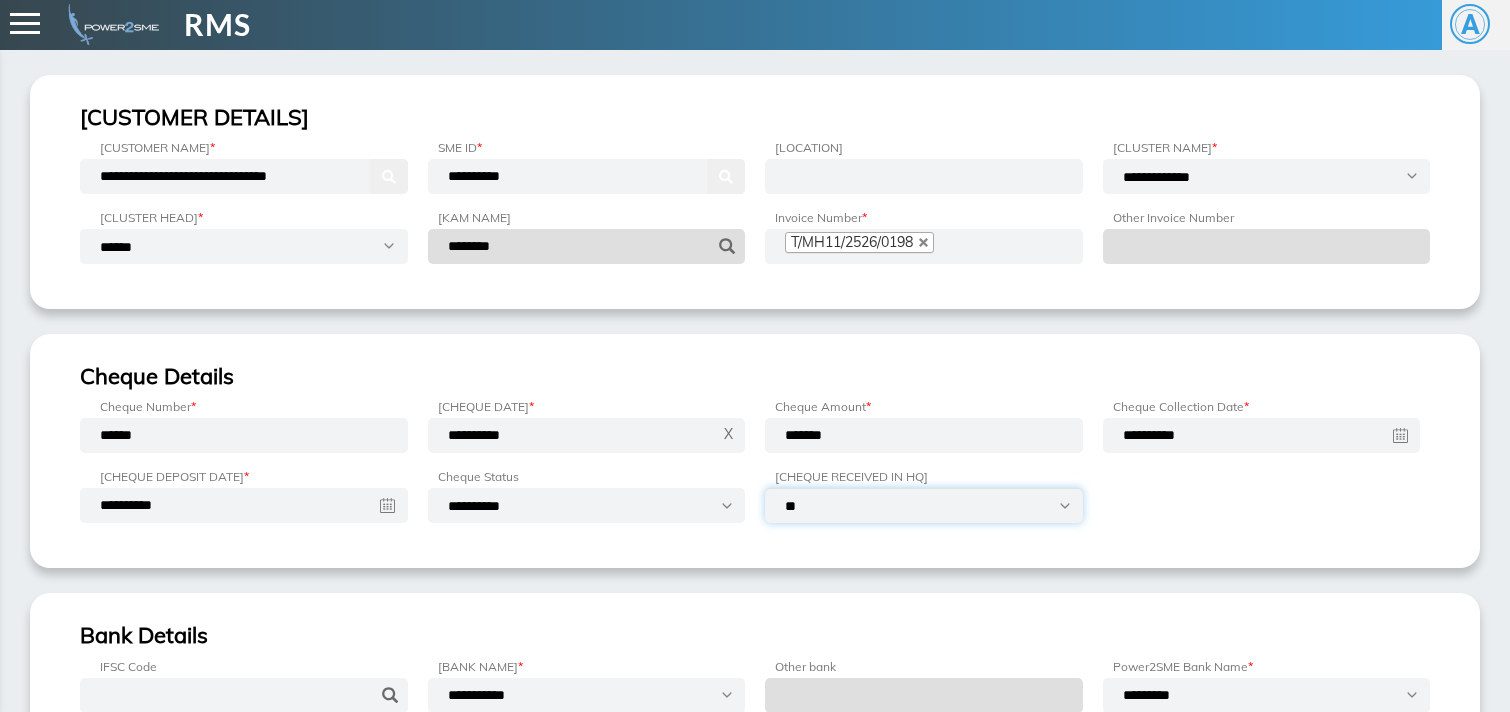 select on "***" 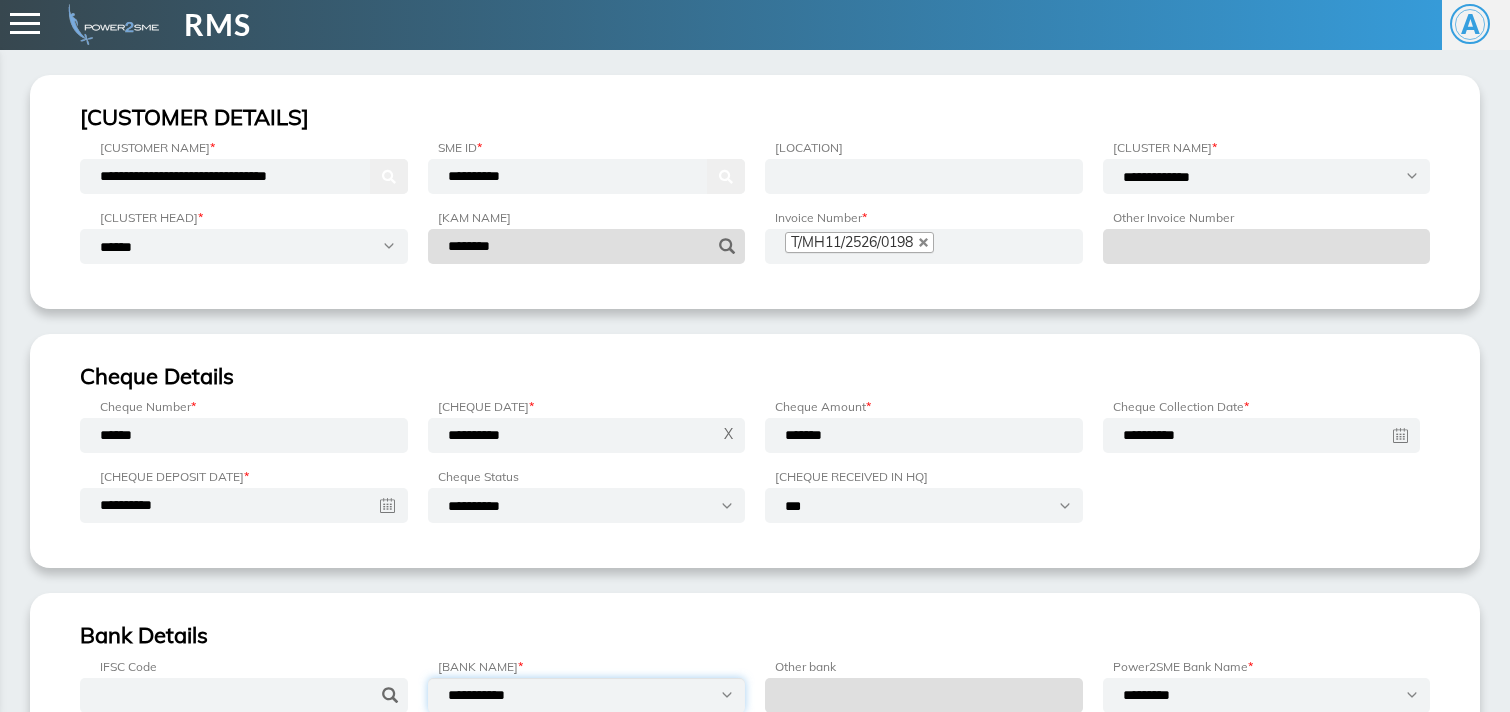 select on "********" 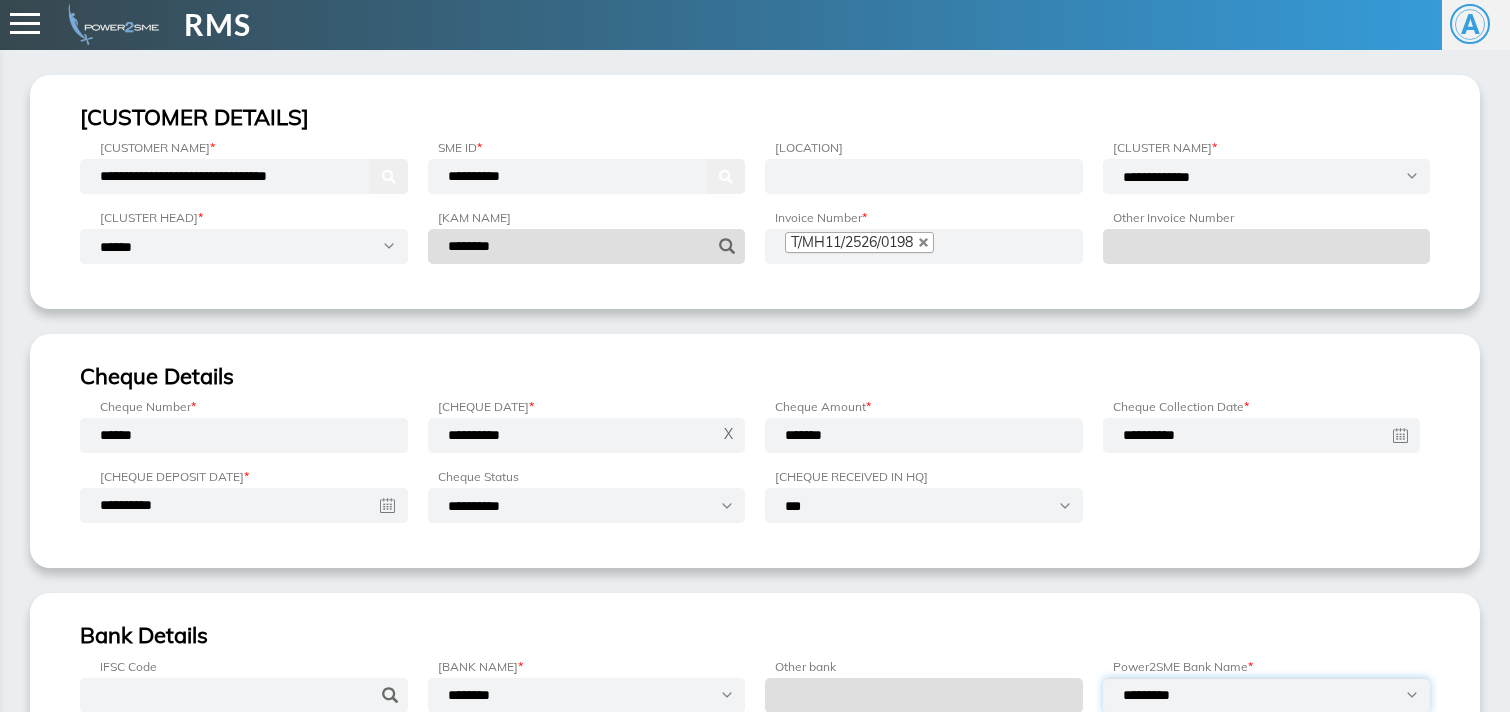 select on "**********" 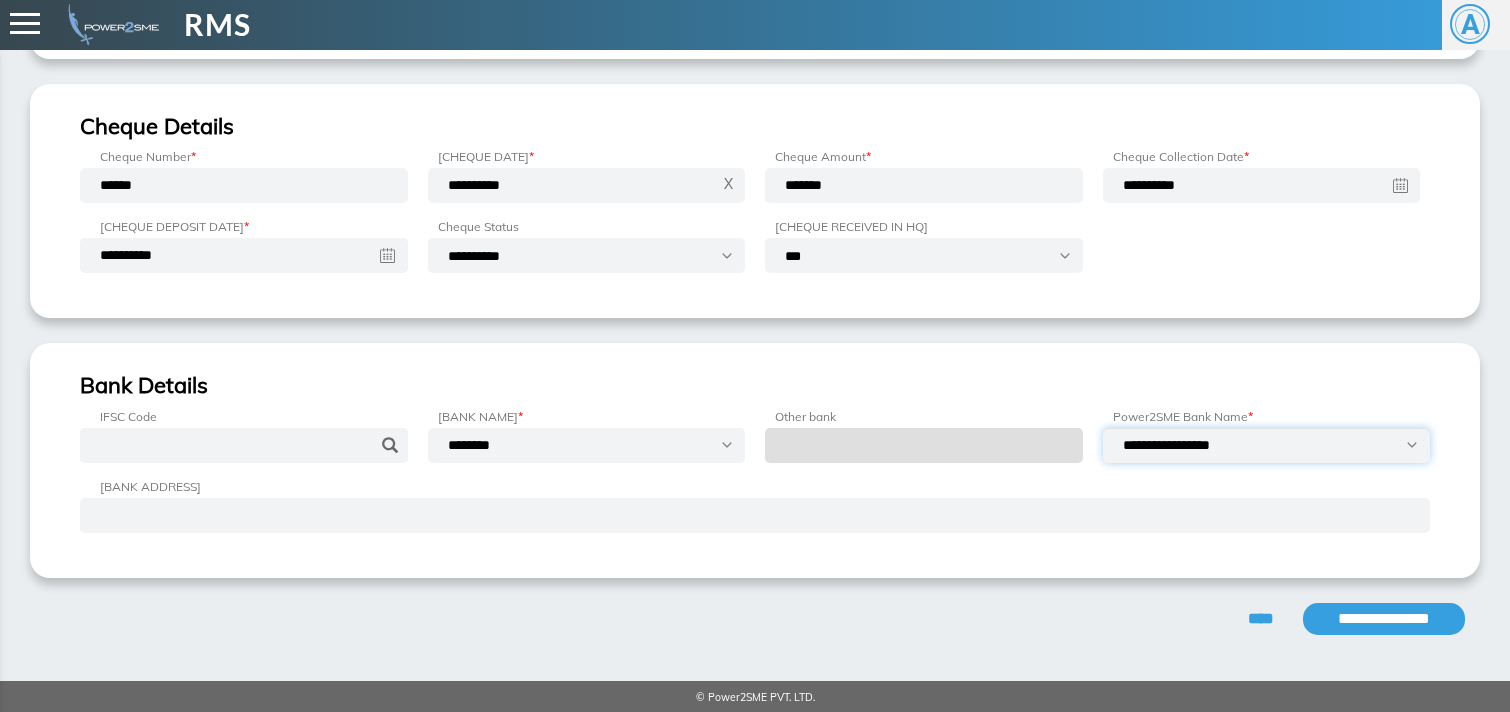 scroll, scrollTop: 254, scrollLeft: 0, axis: vertical 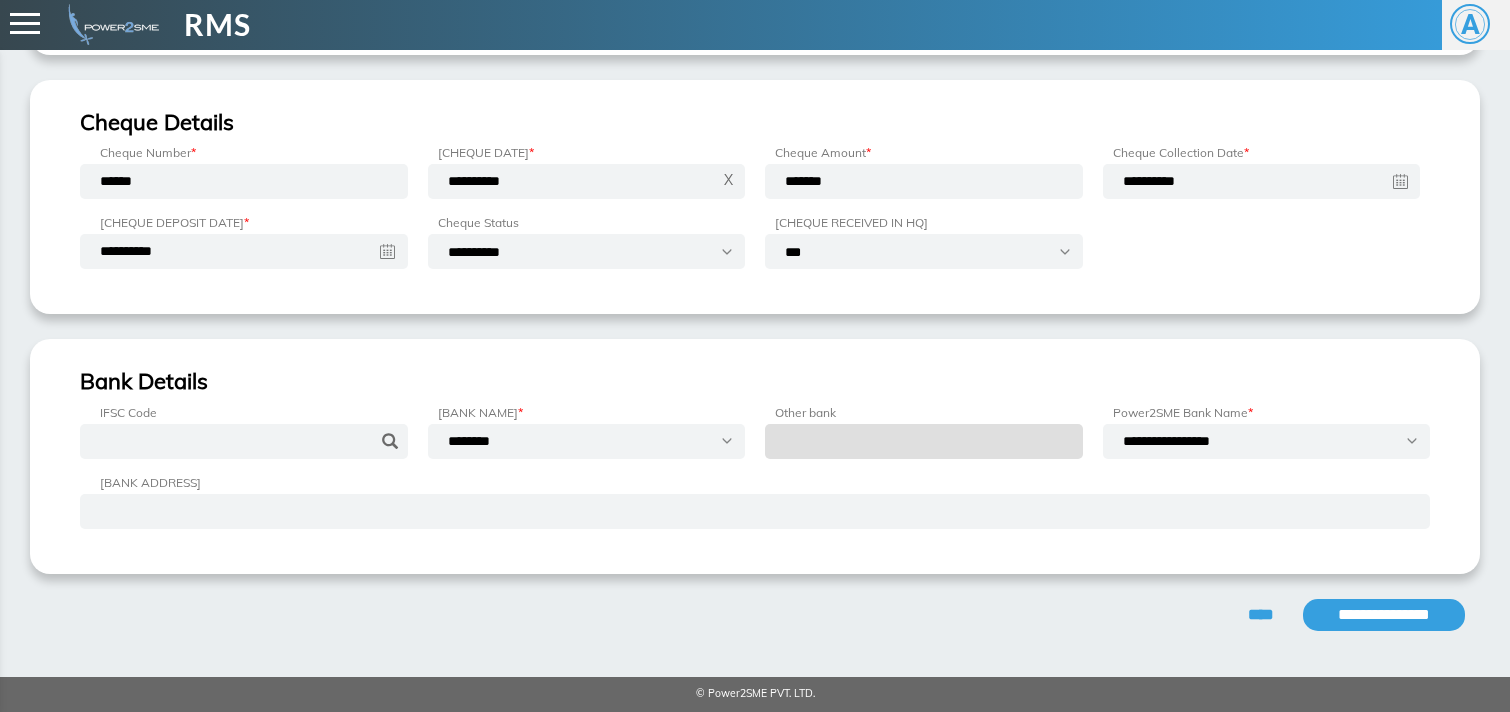 click on "**********" at bounding box center (1384, 615) 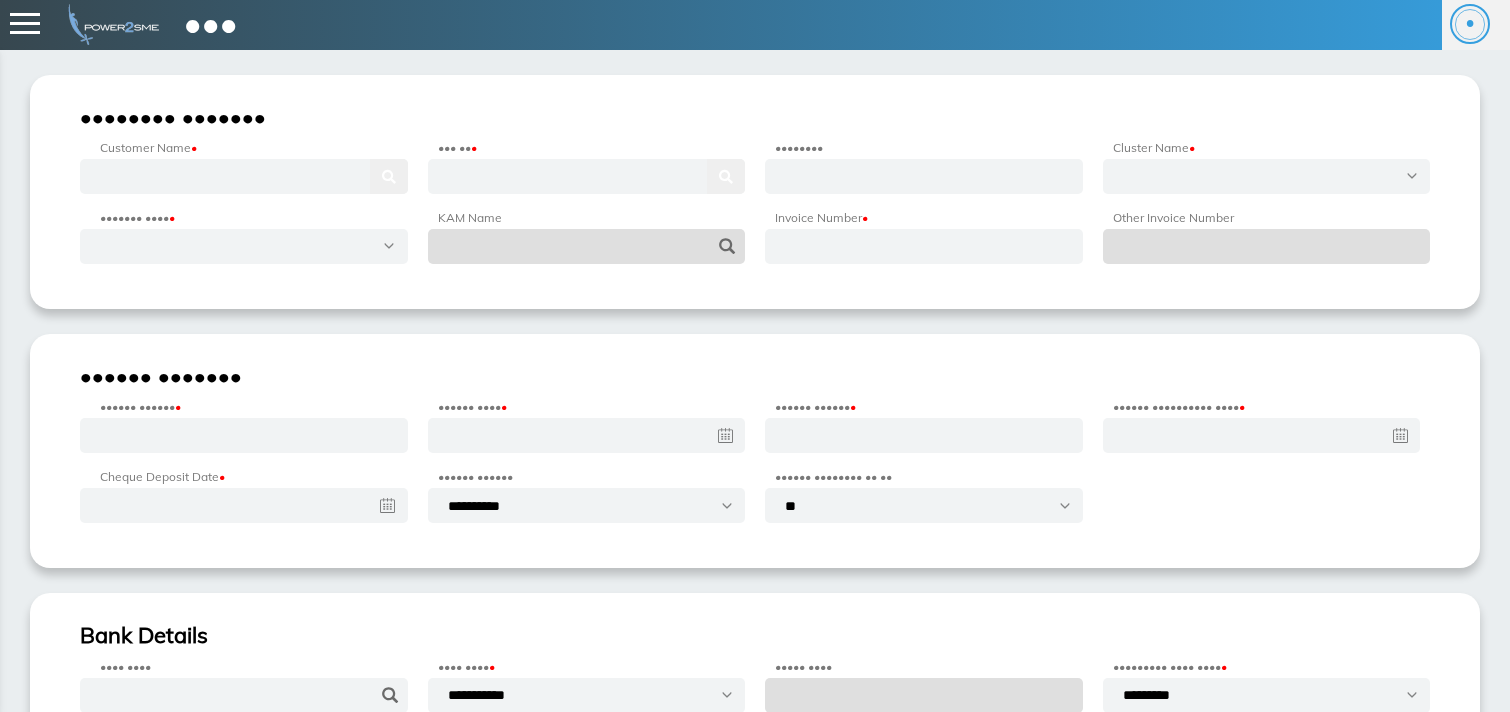 scroll, scrollTop: 0, scrollLeft: 0, axis: both 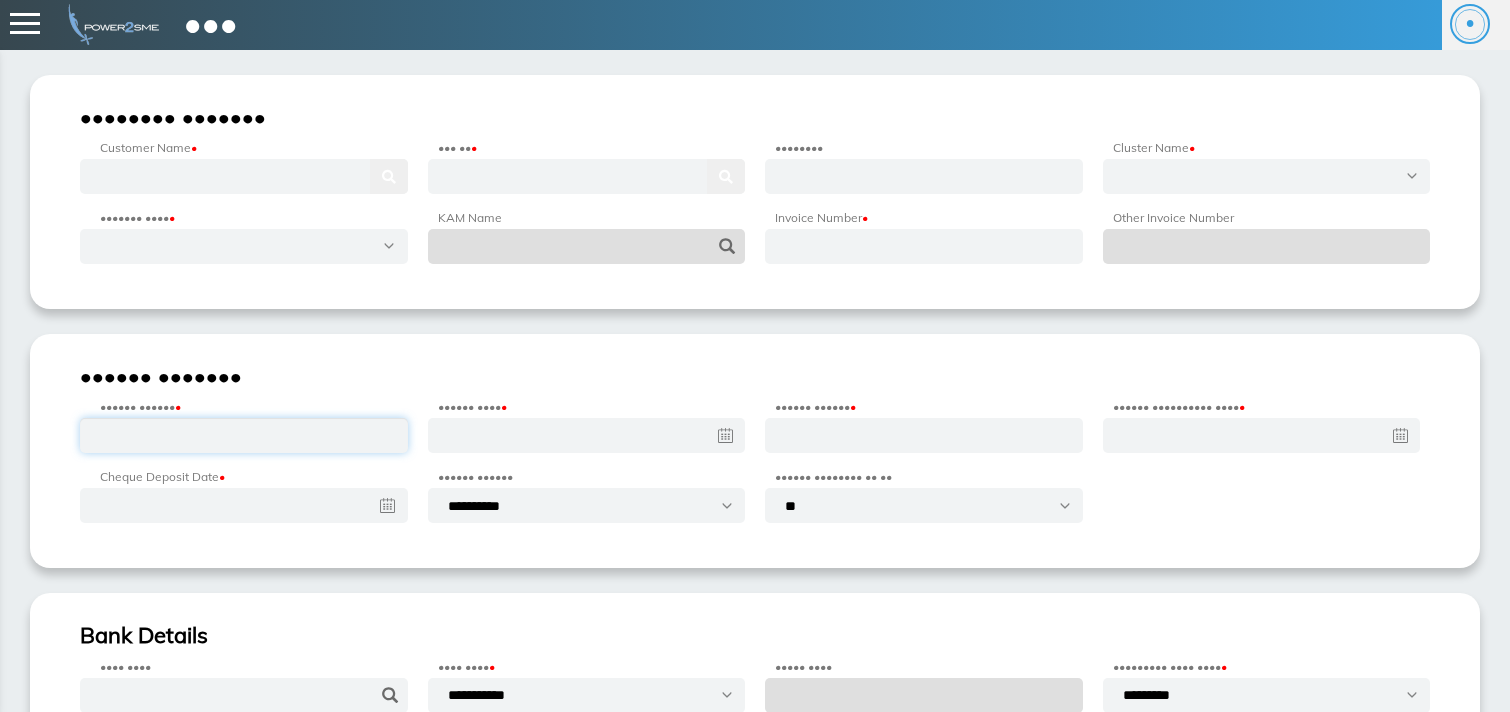 click at bounding box center [244, 435] 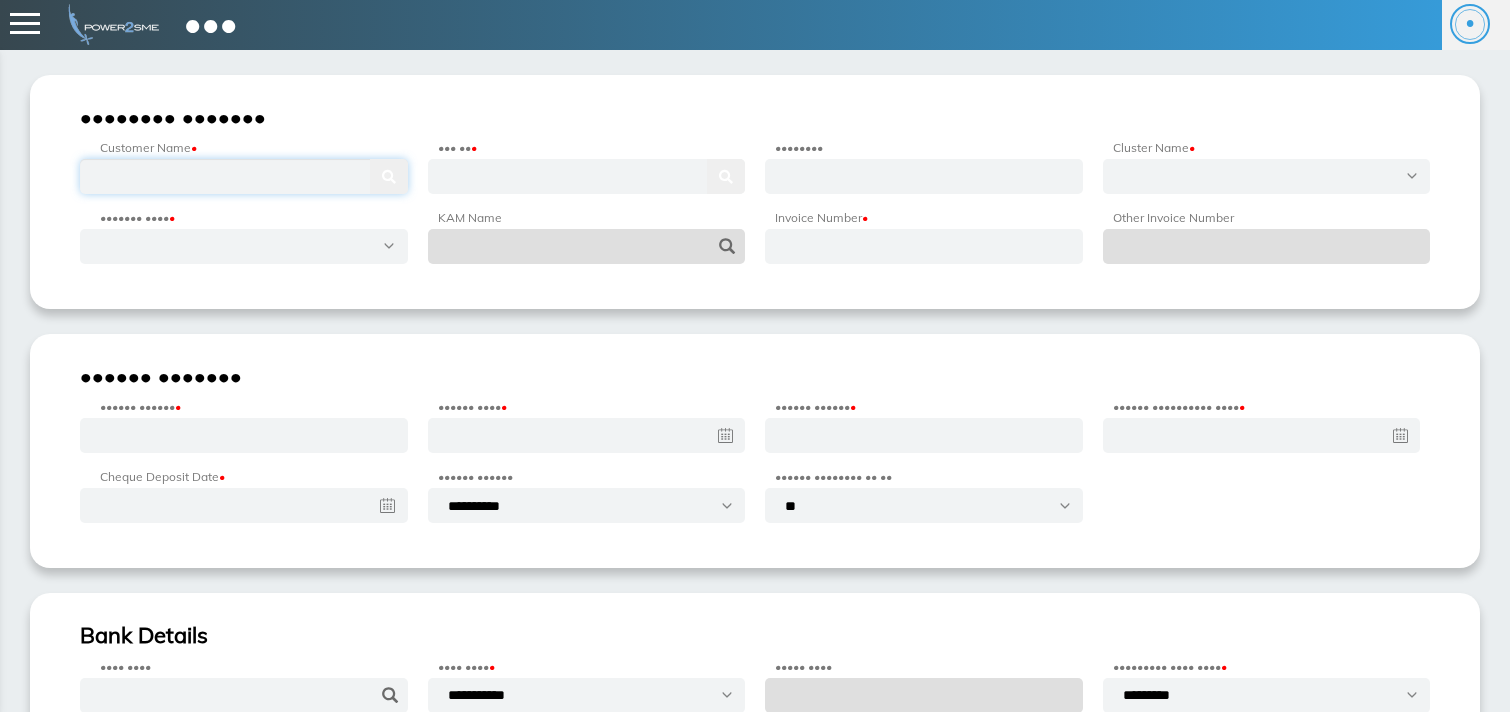 click at bounding box center [244, 176] 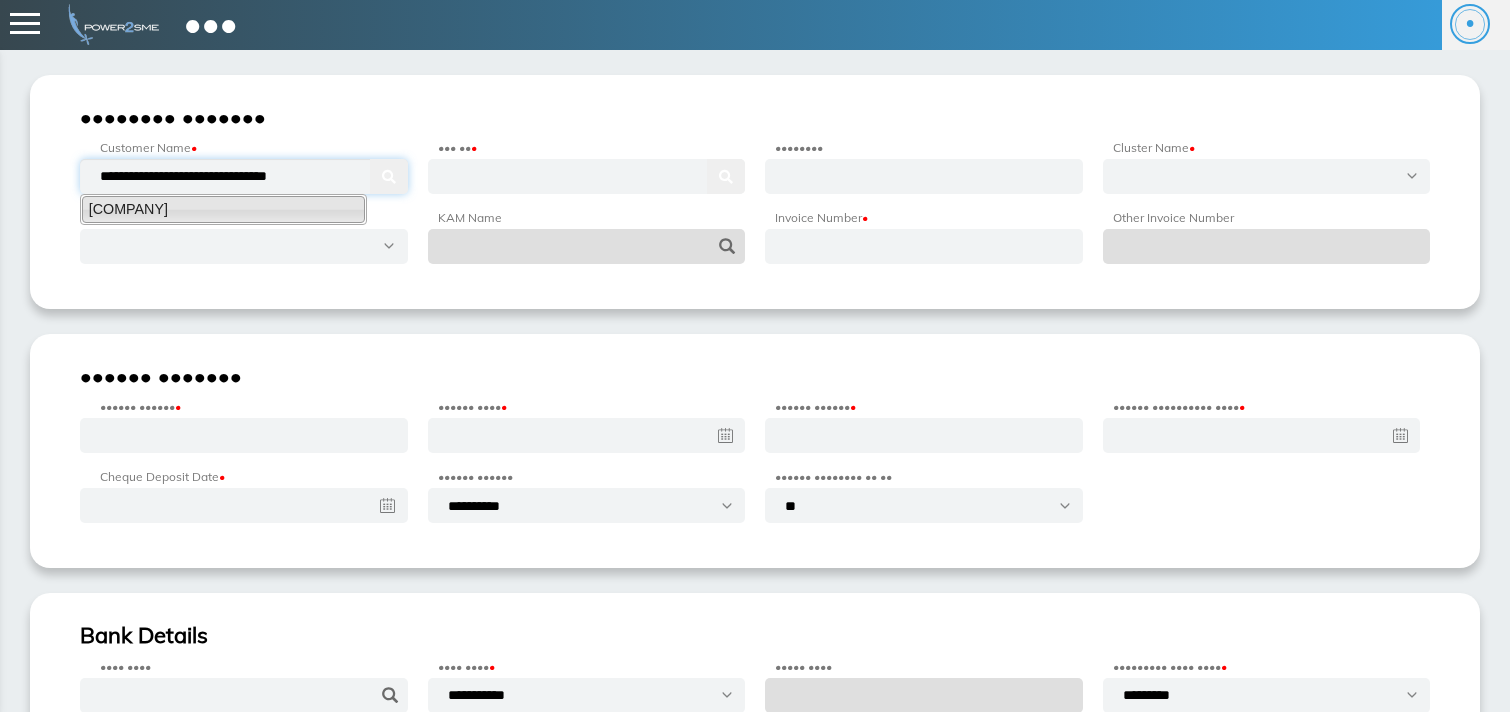 click on "PINNACLE ENGPLAST PRIVATE LIMITED" at bounding box center [223, 209] 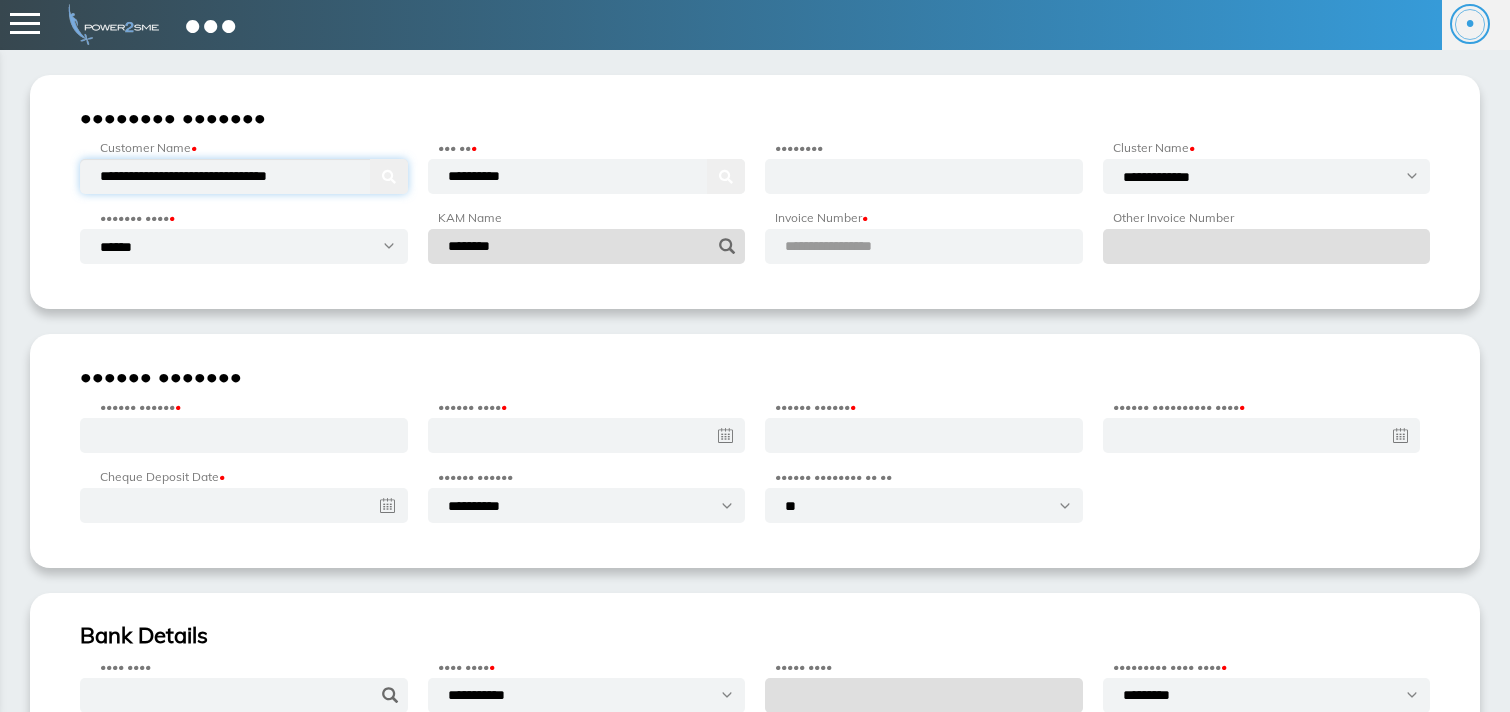 type on "**********" 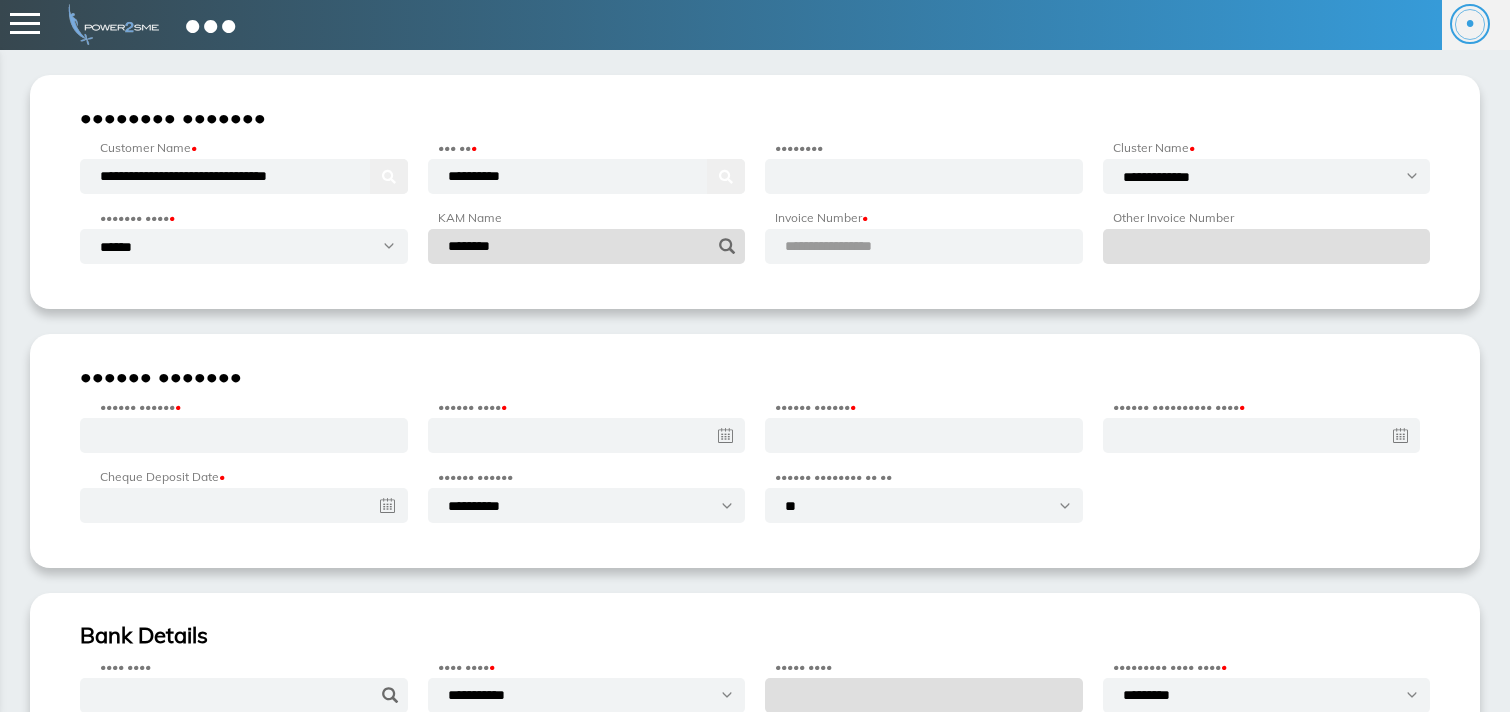 click on "**********" at bounding box center [852, 246] 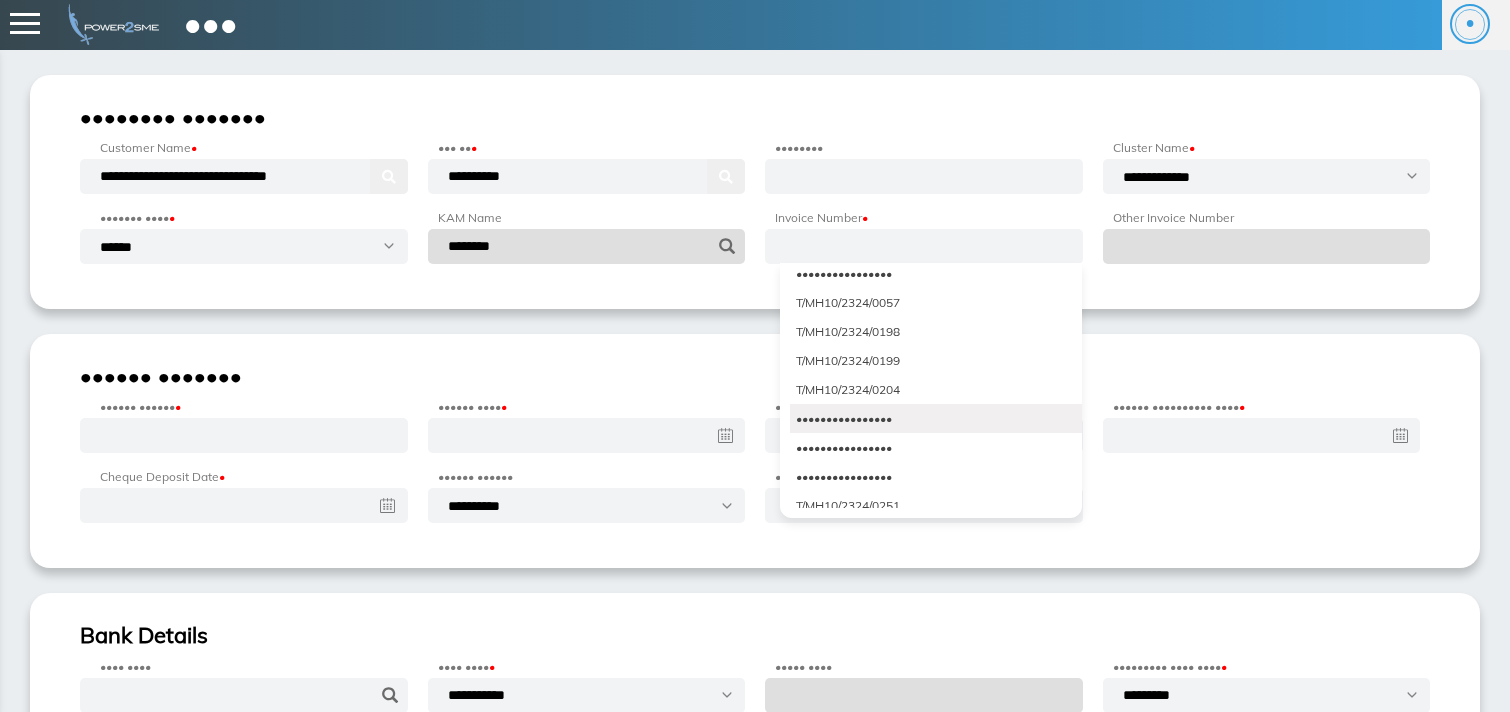scroll, scrollTop: 6834, scrollLeft: 0, axis: vertical 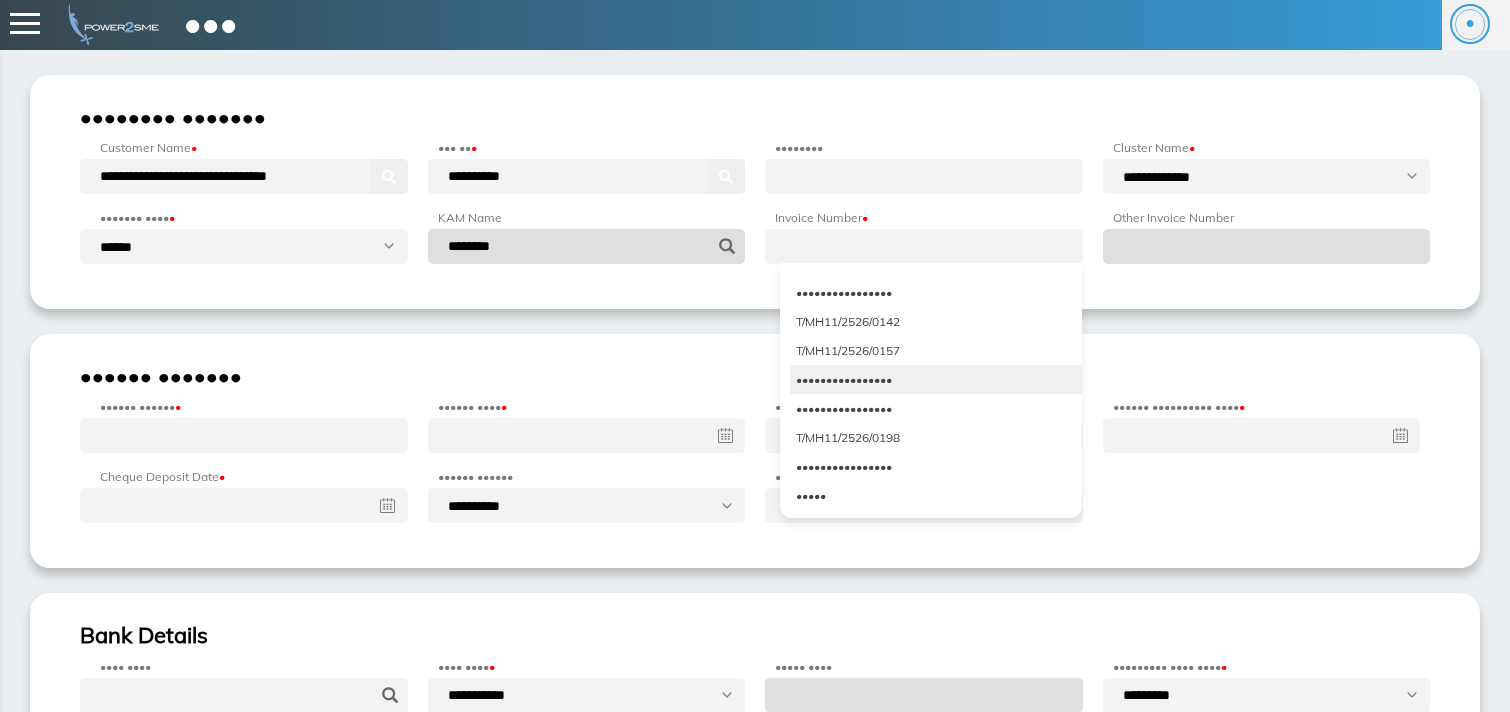 click on "T/MH11/2526/0158" at bounding box center (936, 379) 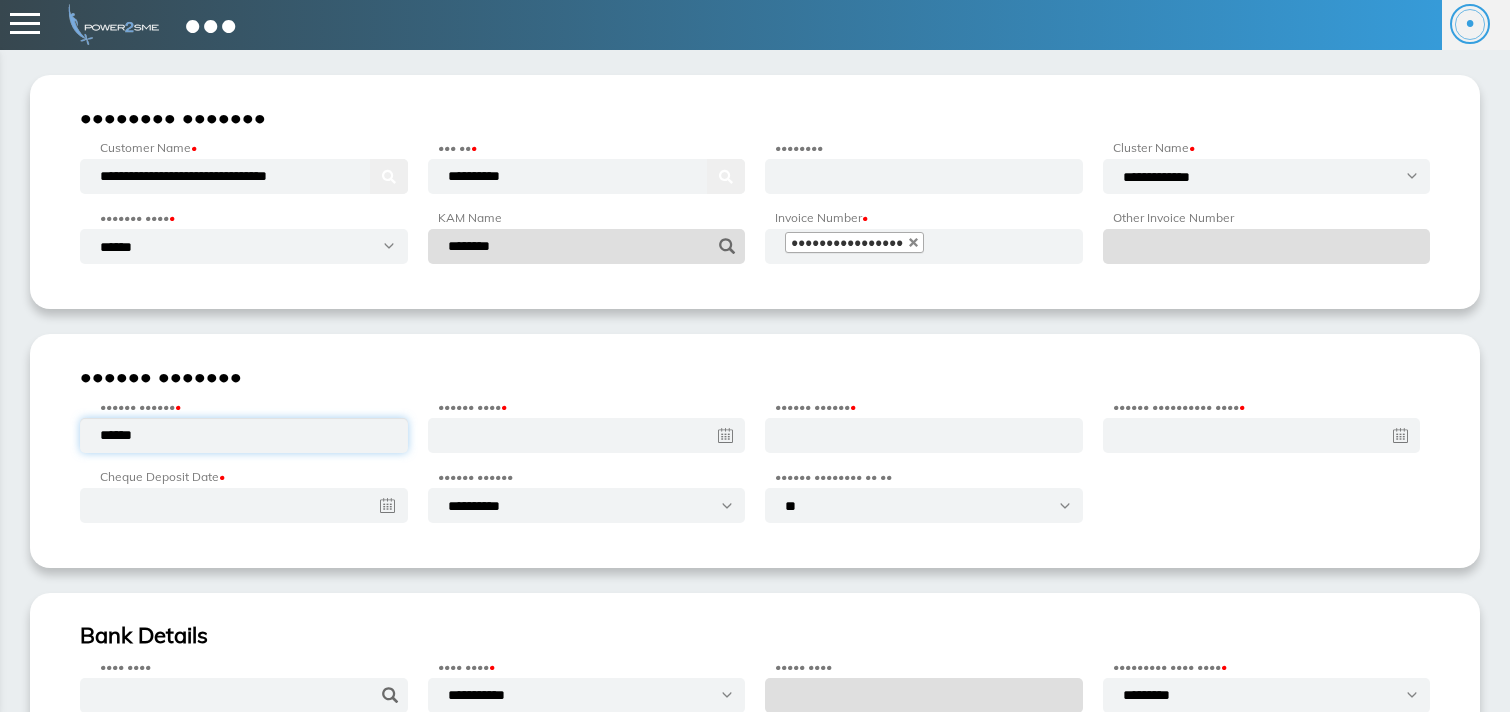 type on "******" 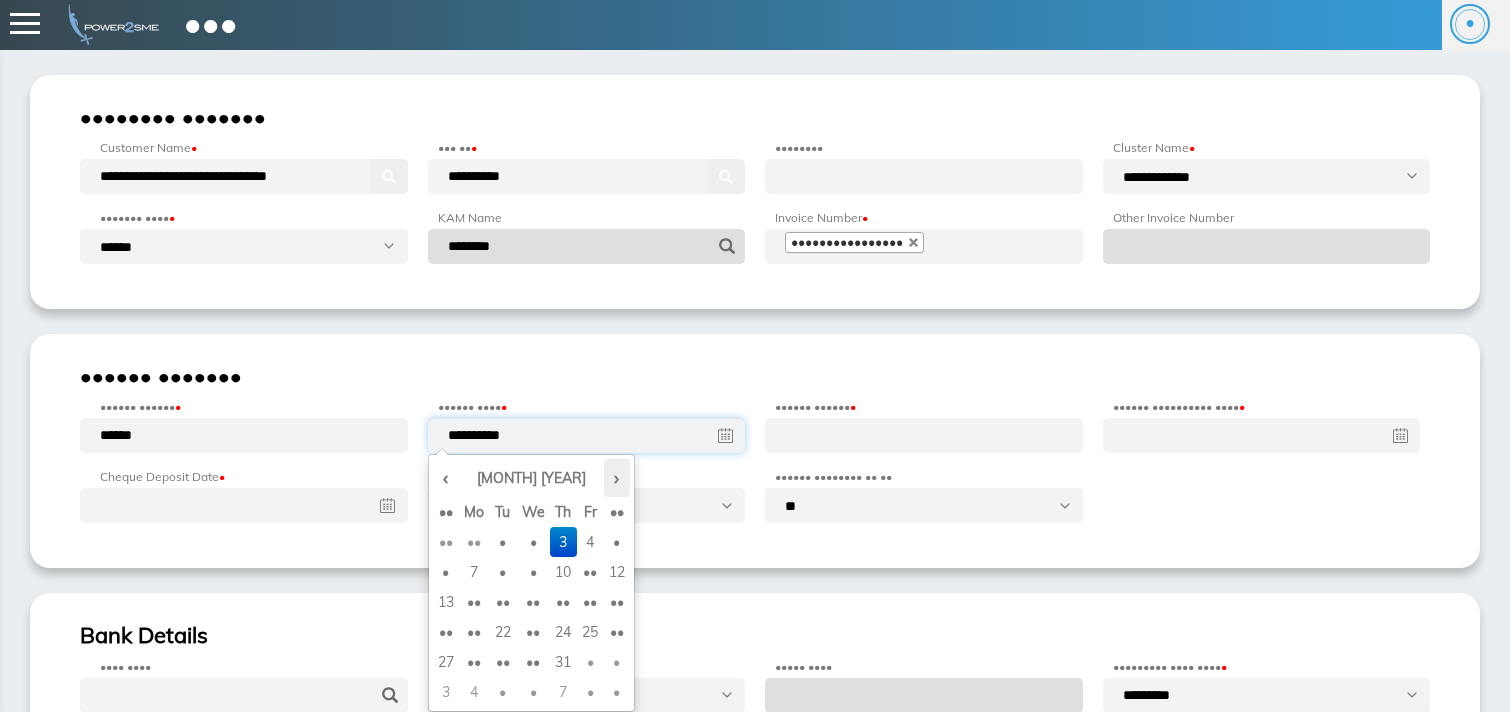 click on "›" at bounding box center (617, 478) 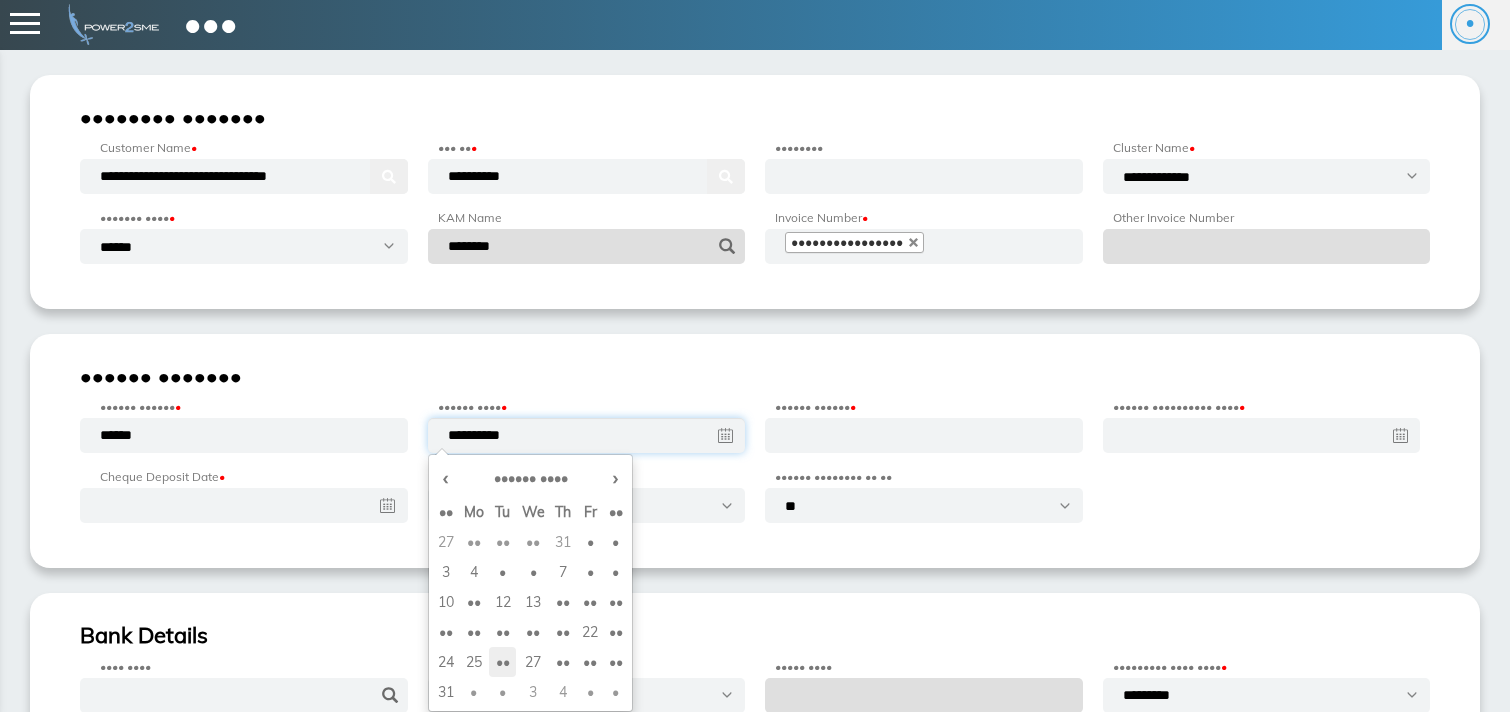 click on "26" at bounding box center [502, 542] 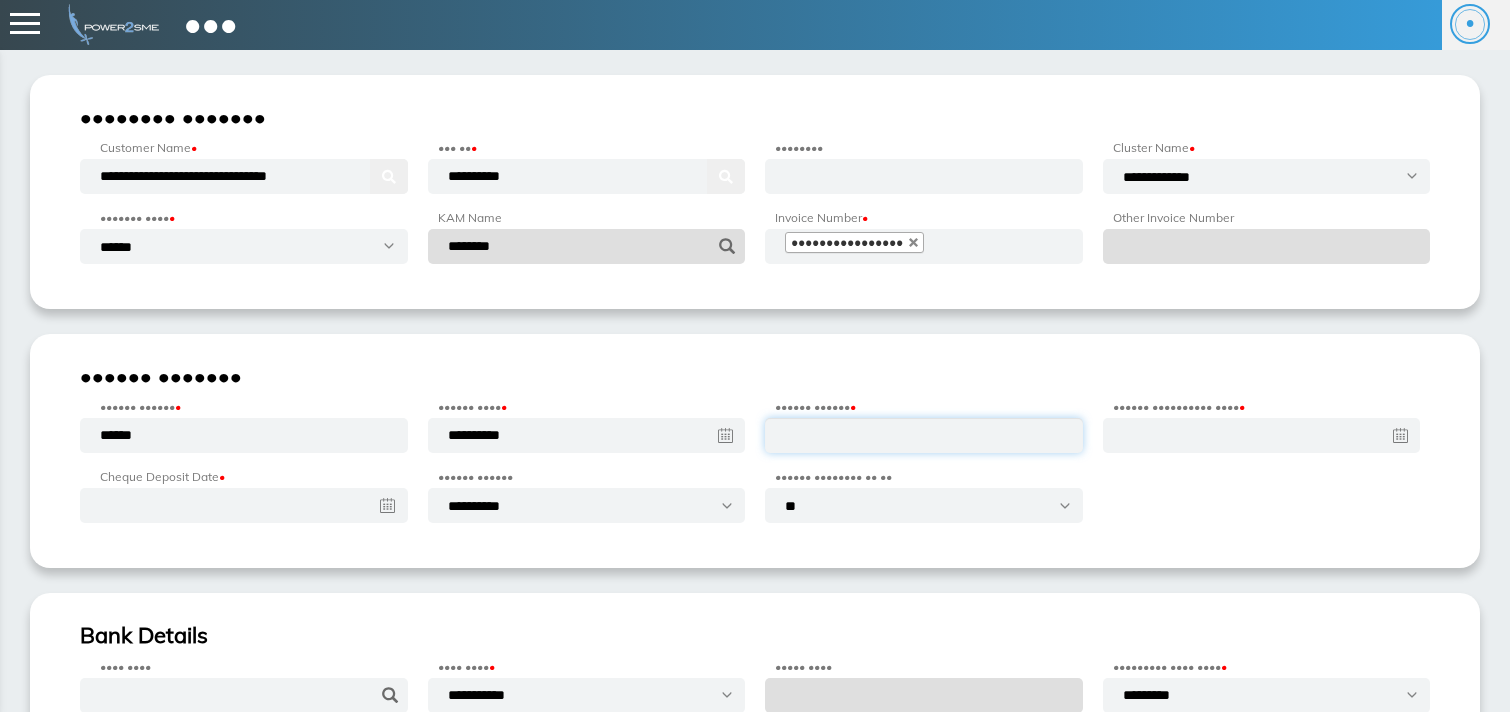 click at bounding box center [924, 435] 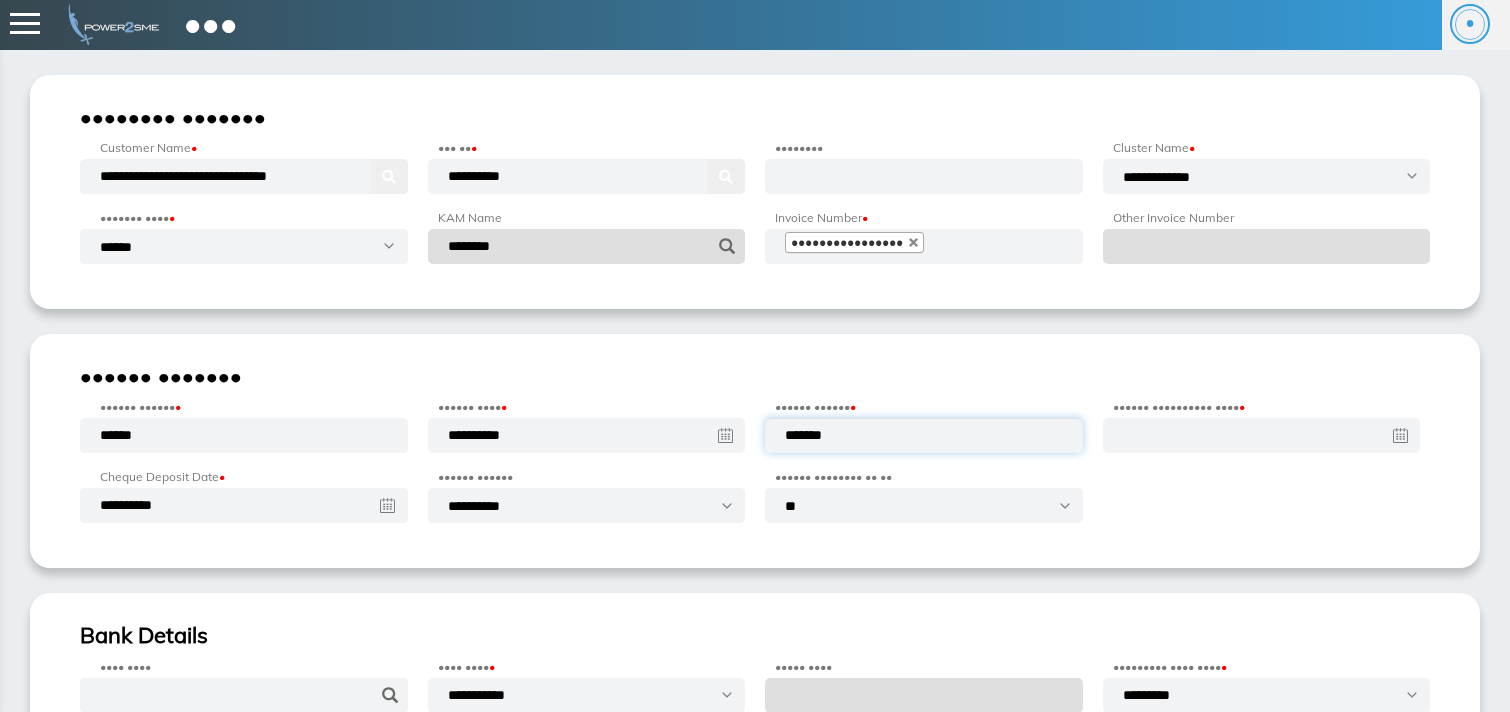 type on "*******" 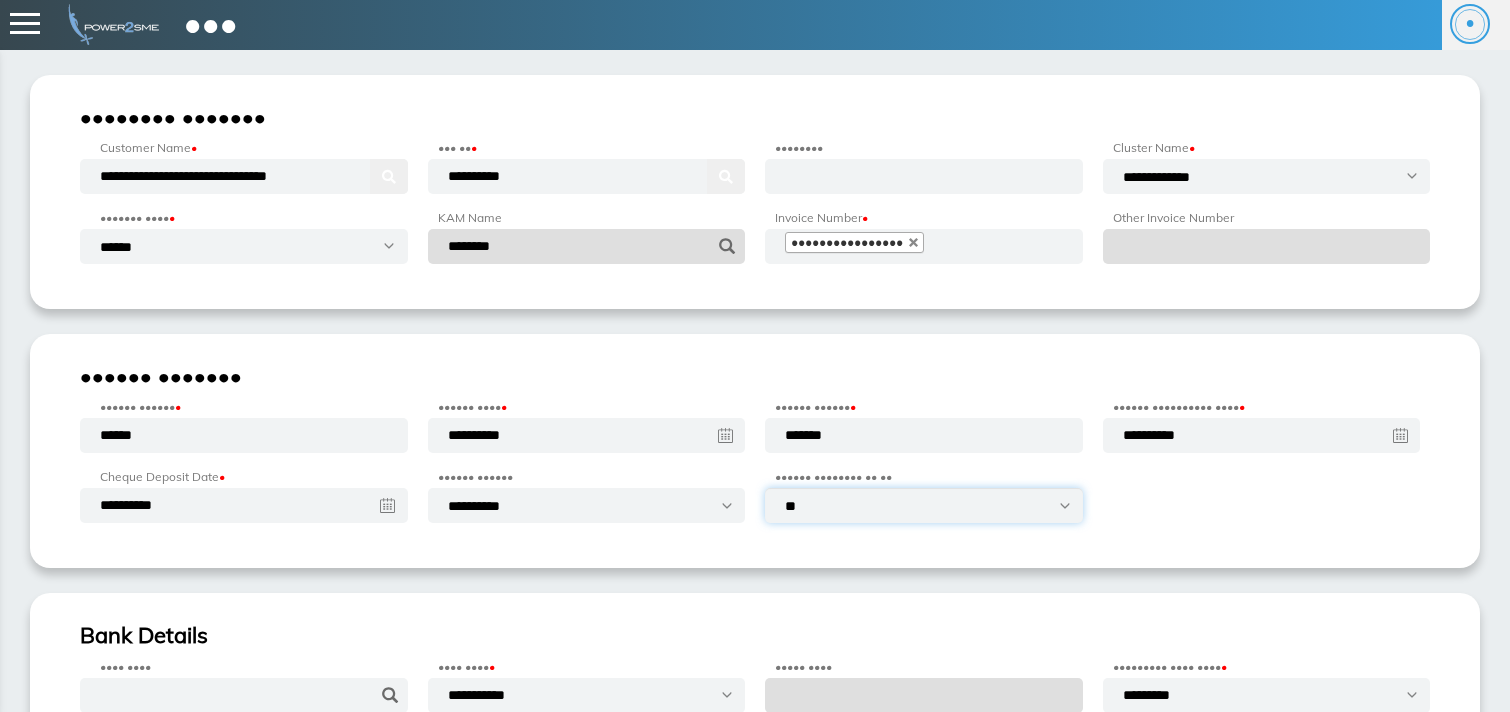 select on "***" 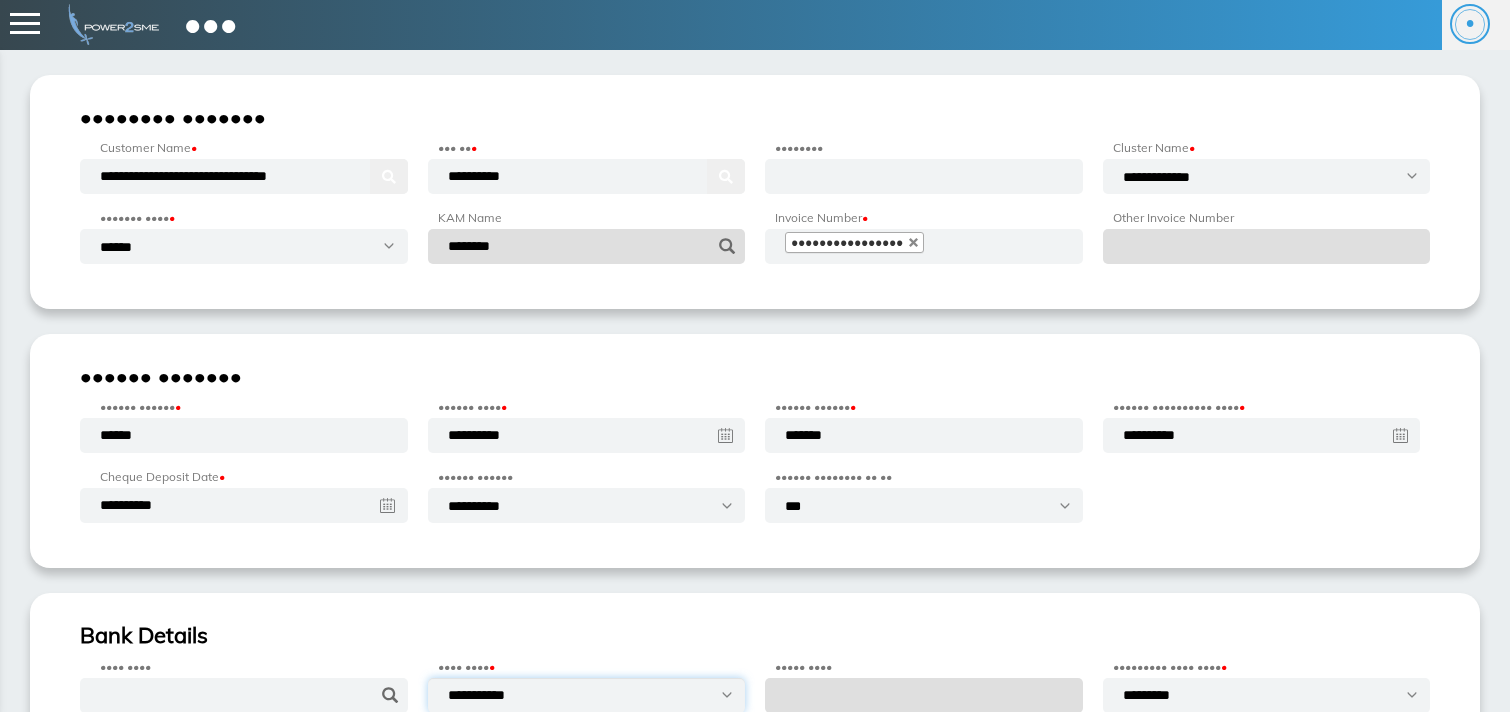 select on "********" 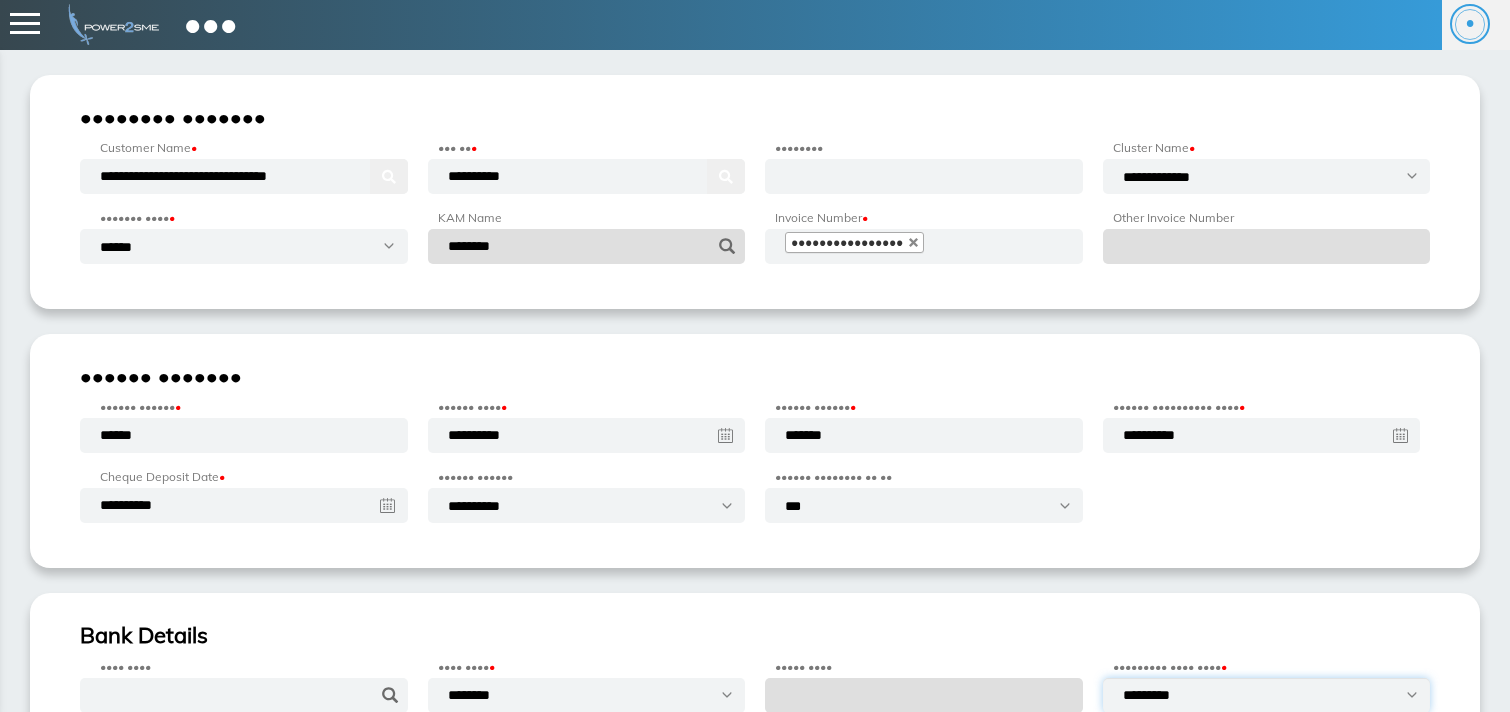select on "**********" 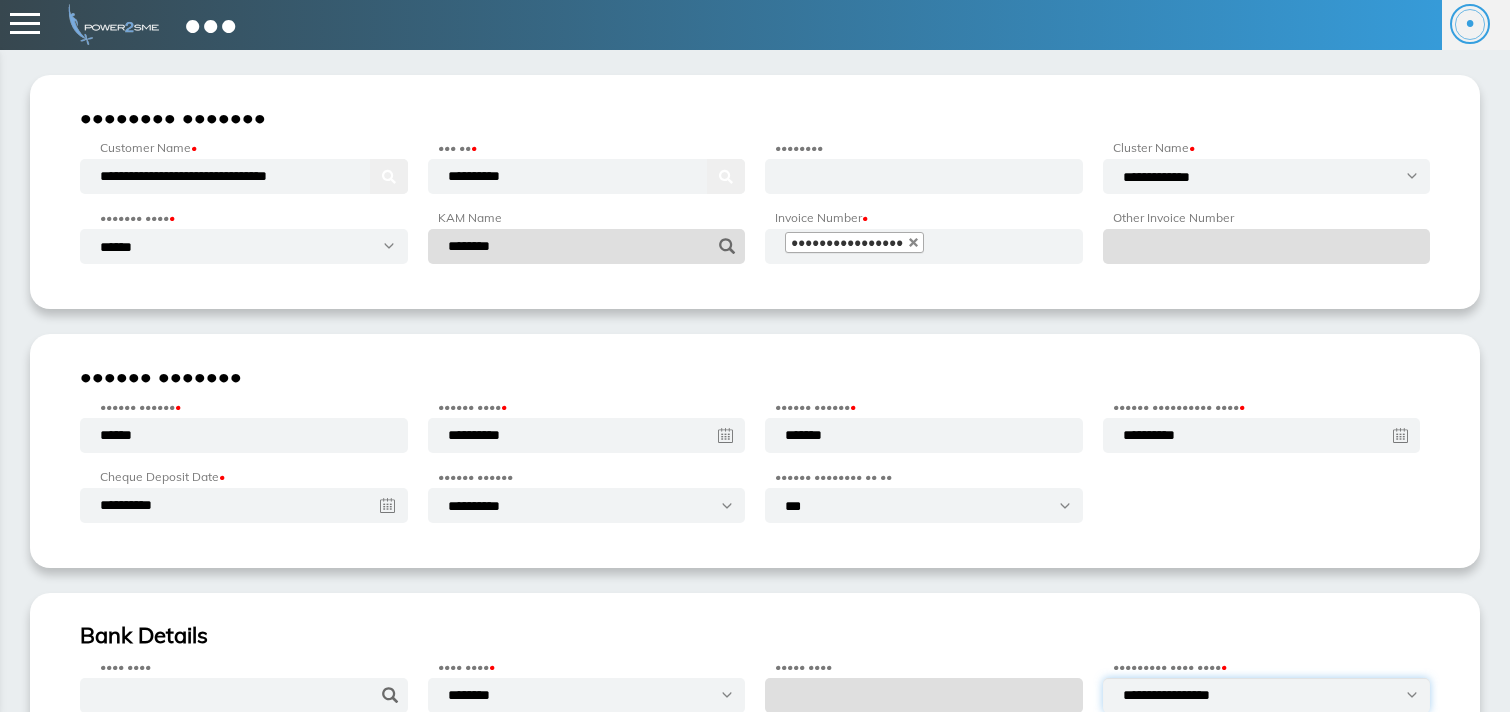 scroll, scrollTop: 254, scrollLeft: 0, axis: vertical 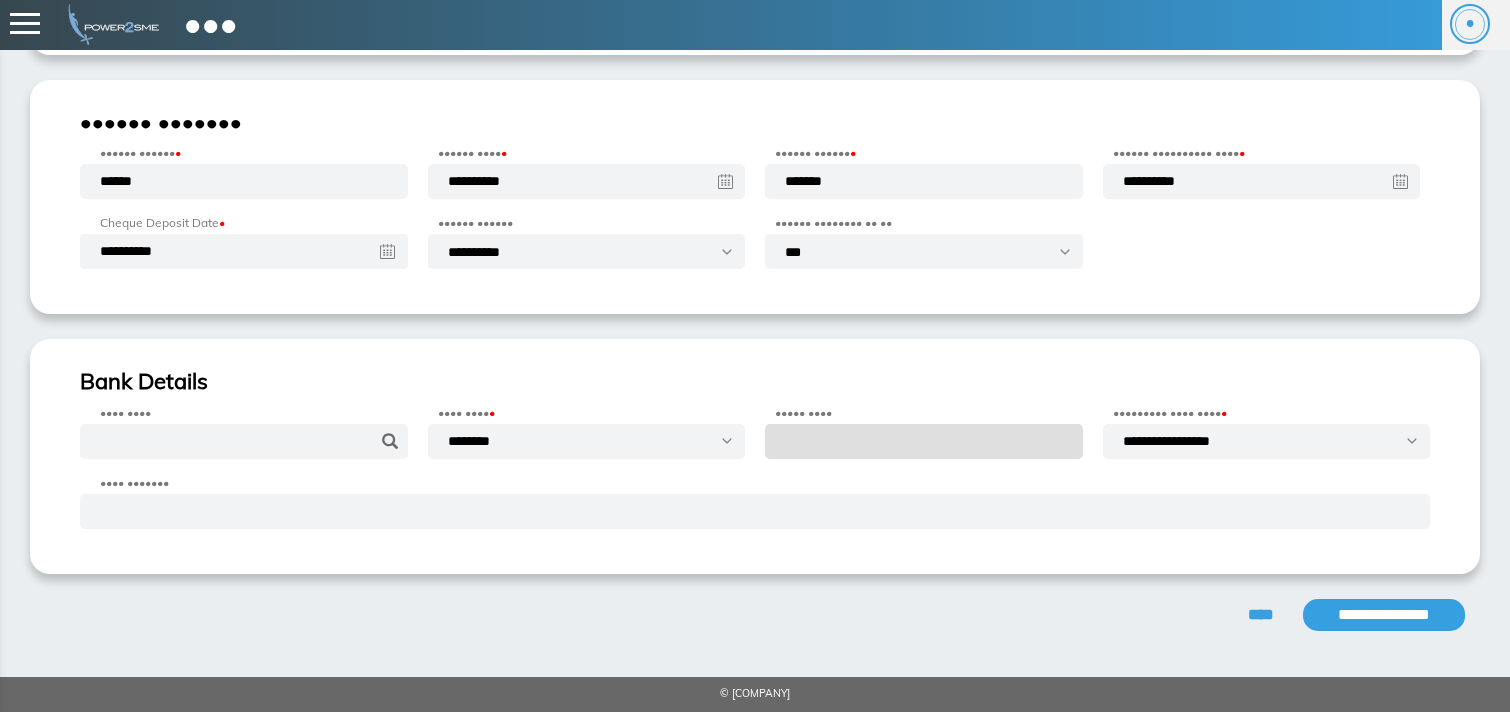 click on "**********" at bounding box center (1384, 615) 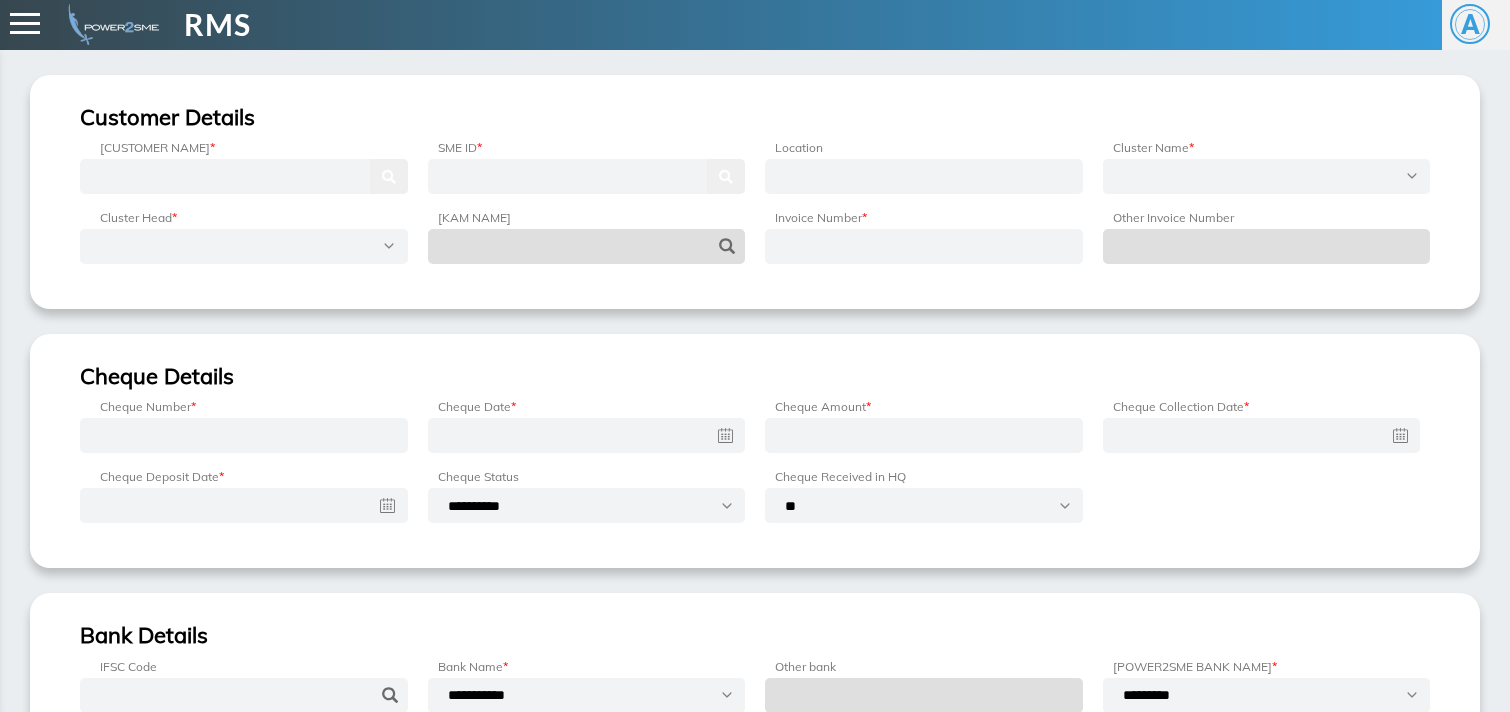 scroll, scrollTop: 0, scrollLeft: 0, axis: both 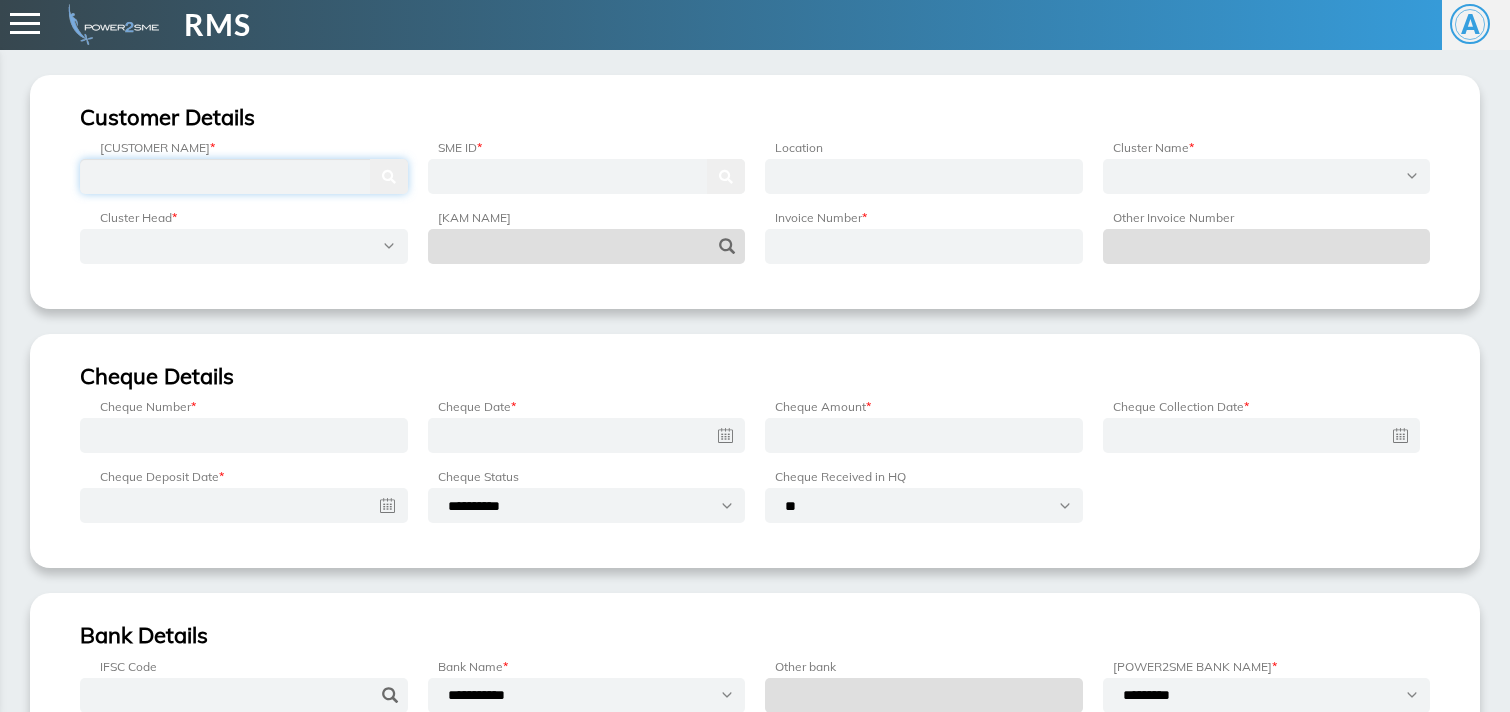 click at bounding box center [244, 176] 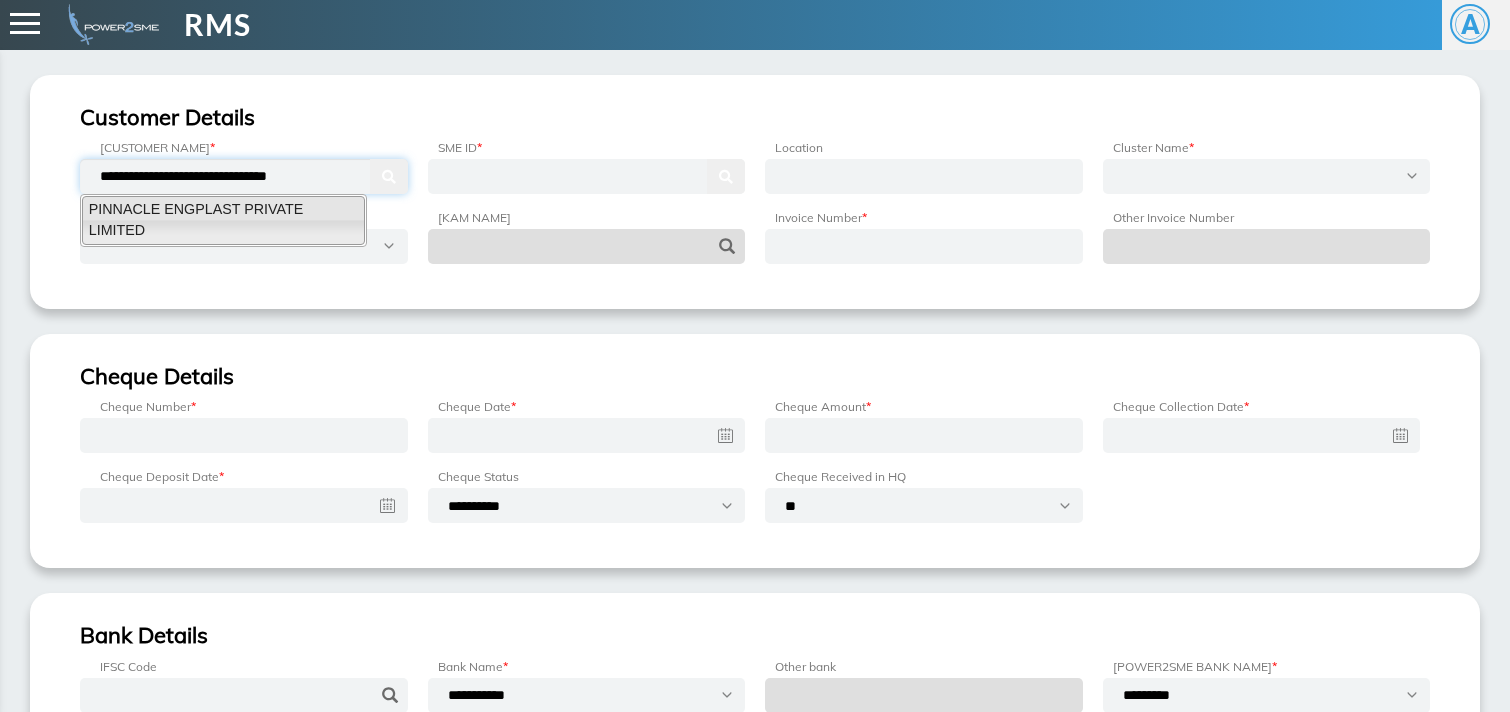 click on "PINNACLE ENGPLAST PRIVATE LIMITED" at bounding box center [223, 220] 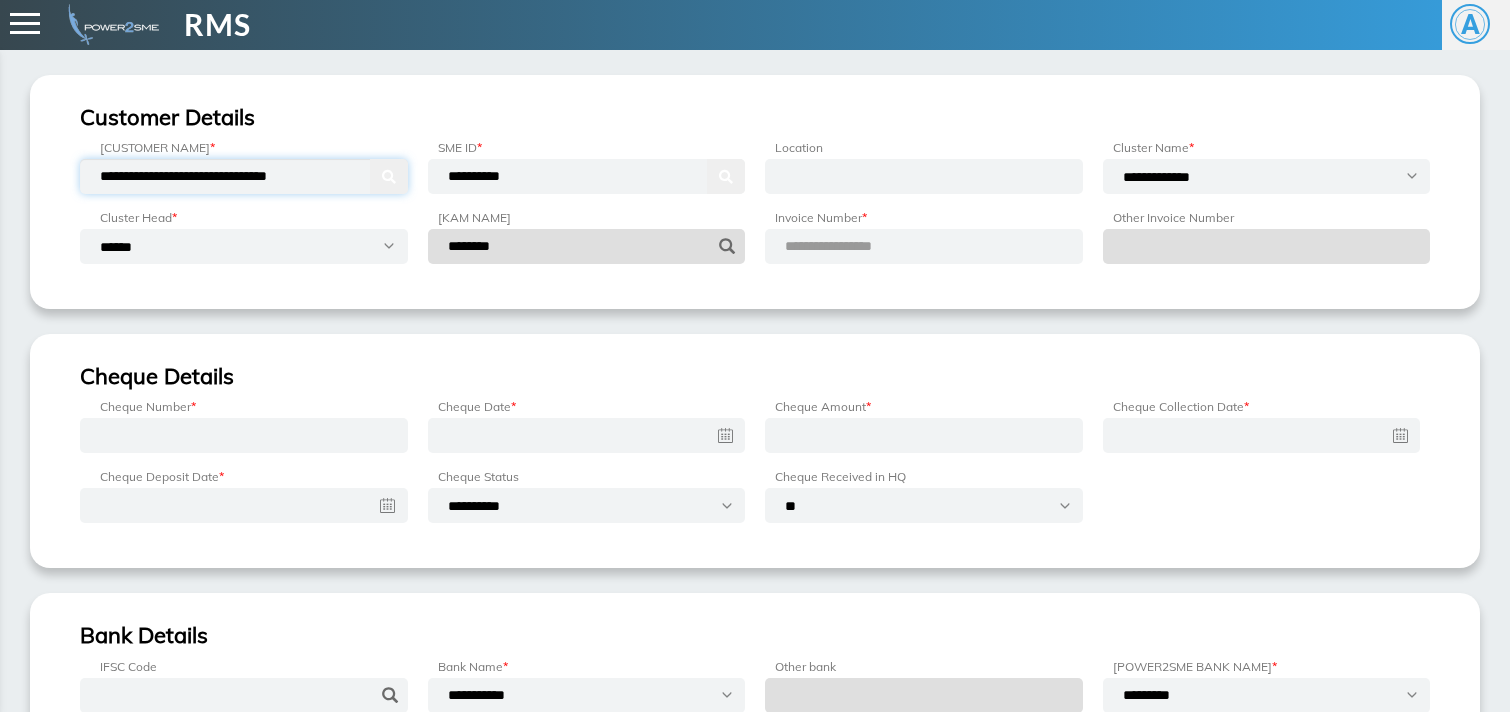 type on "**********" 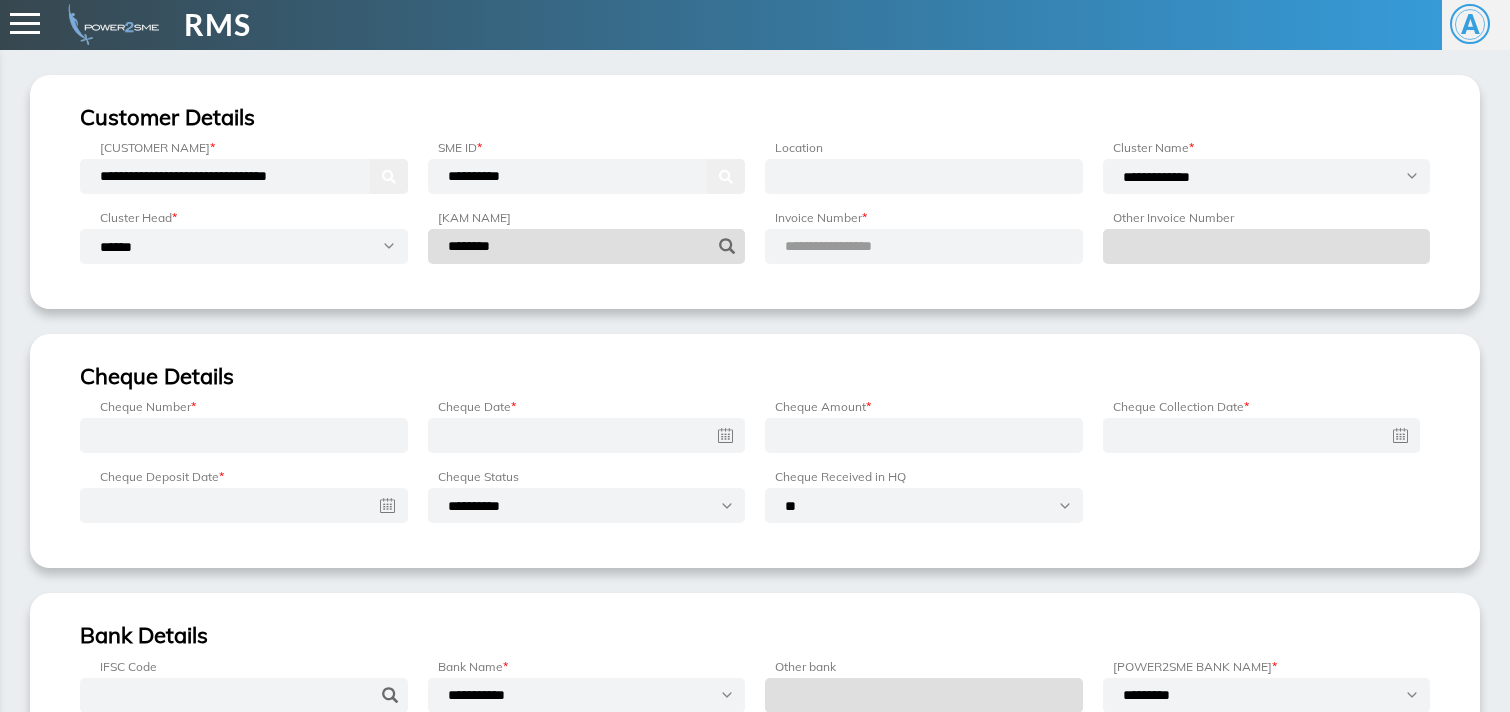 click on "**********" at bounding box center [924, 264] 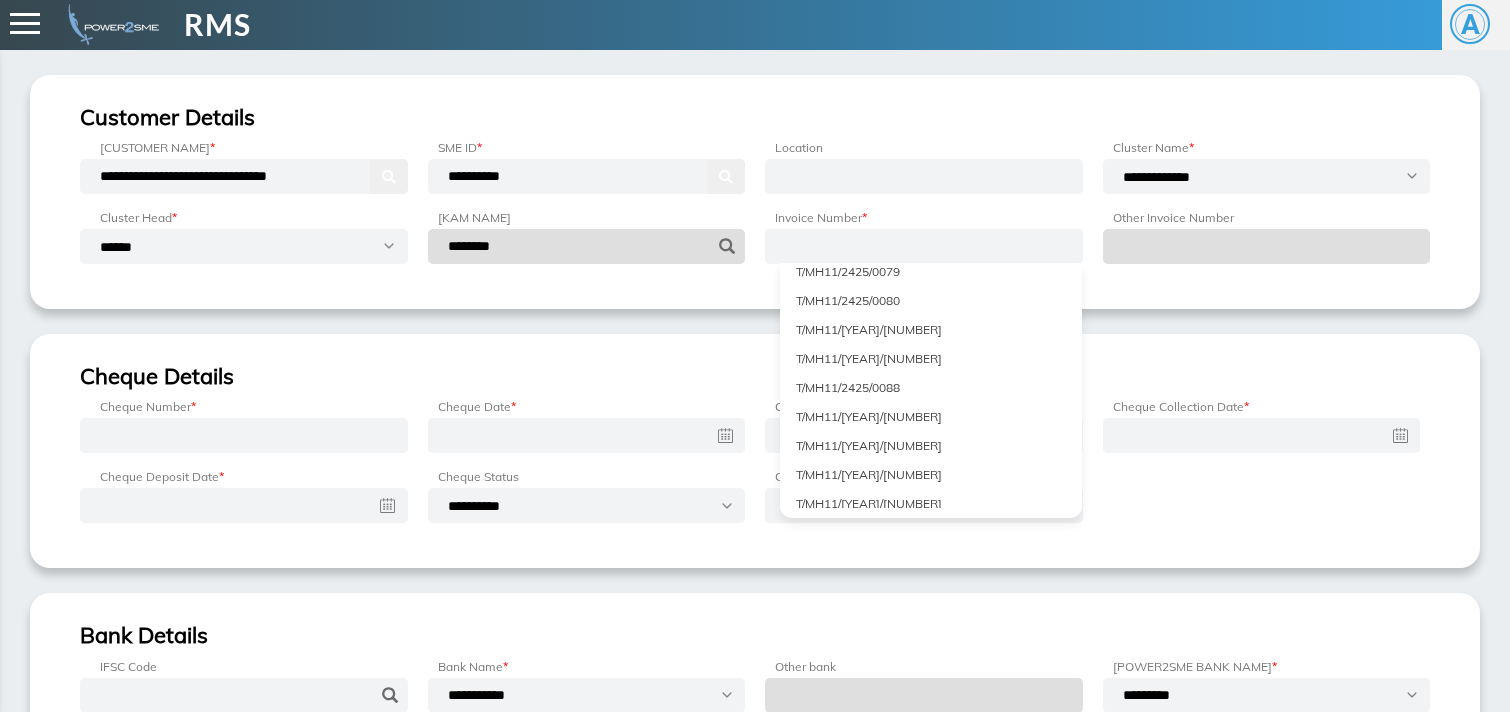 scroll, scrollTop: 6834, scrollLeft: 0, axis: vertical 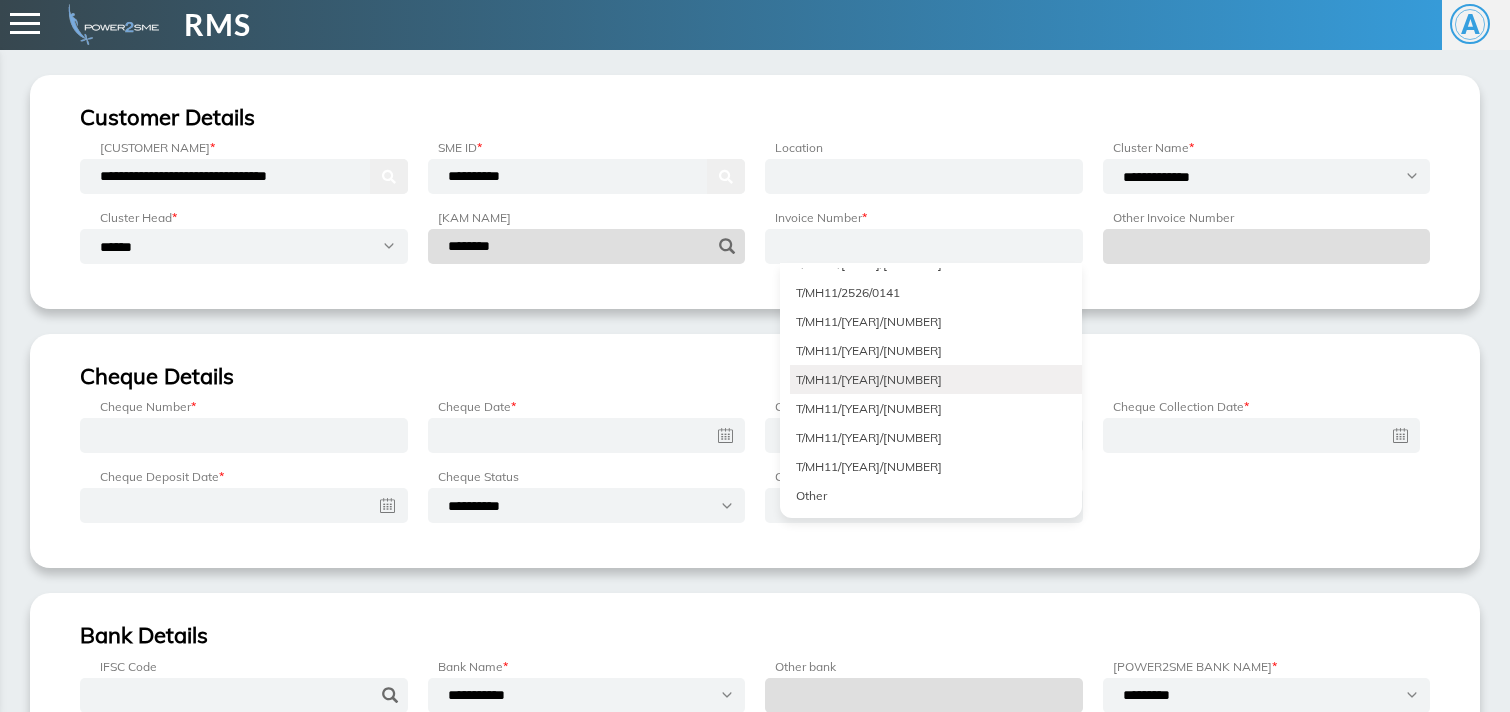 click on "T/MH11/2526/0158" at bounding box center [936, 379] 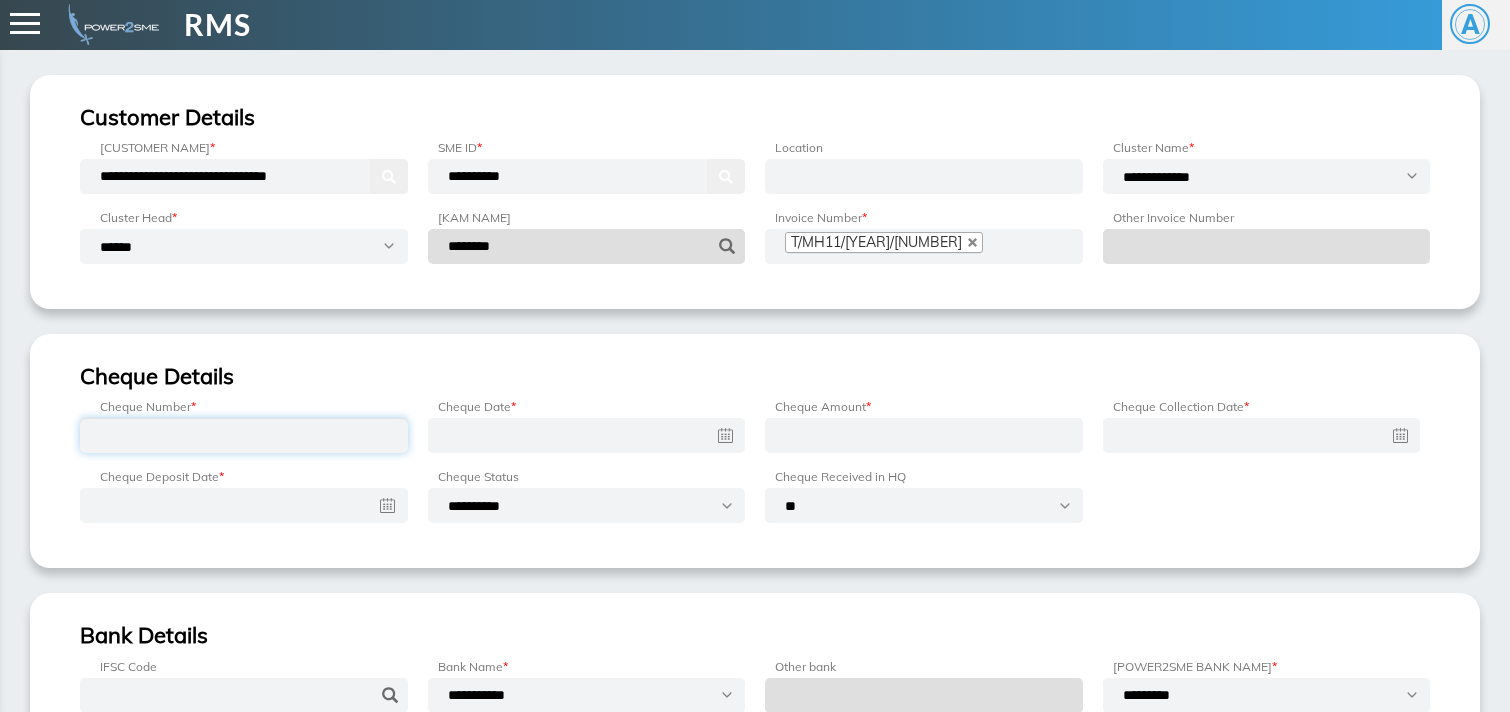 click at bounding box center (244, 435) 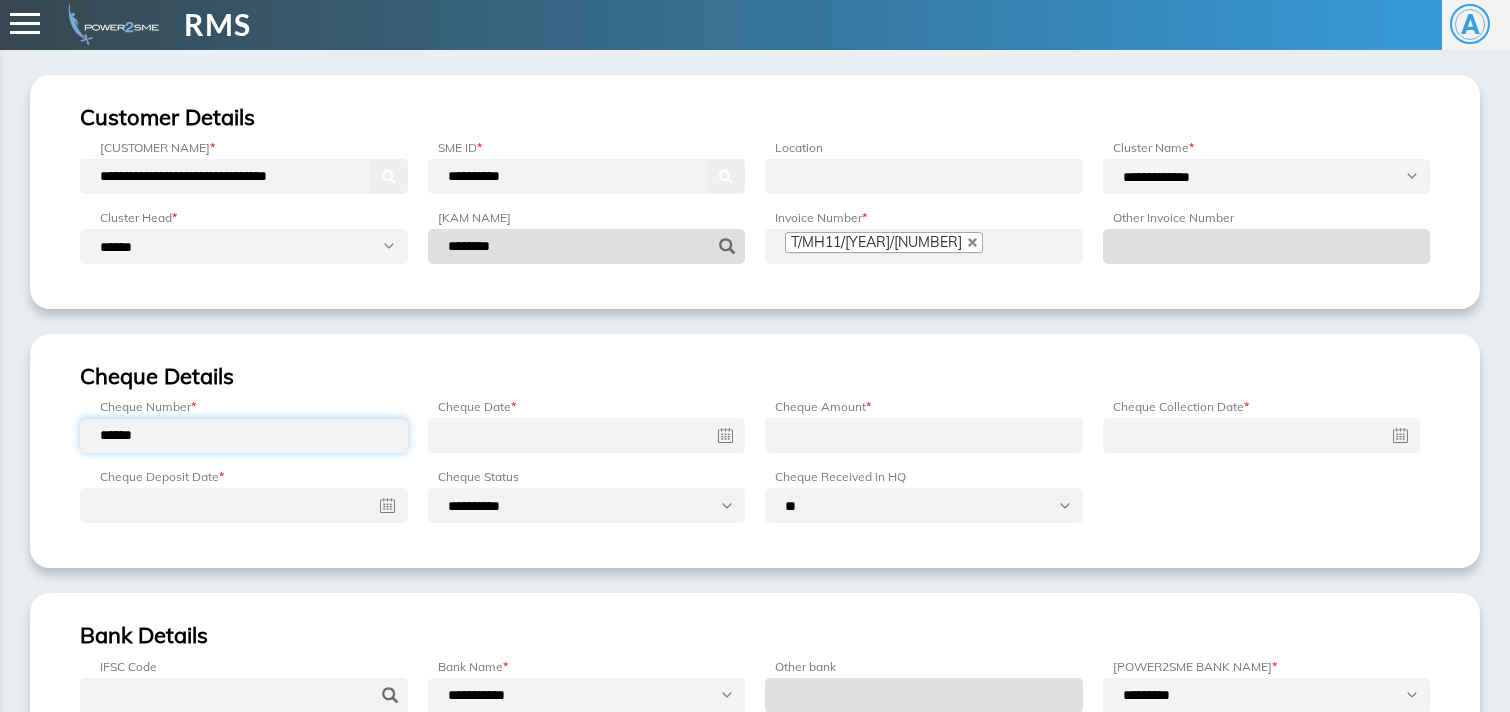 type on "******" 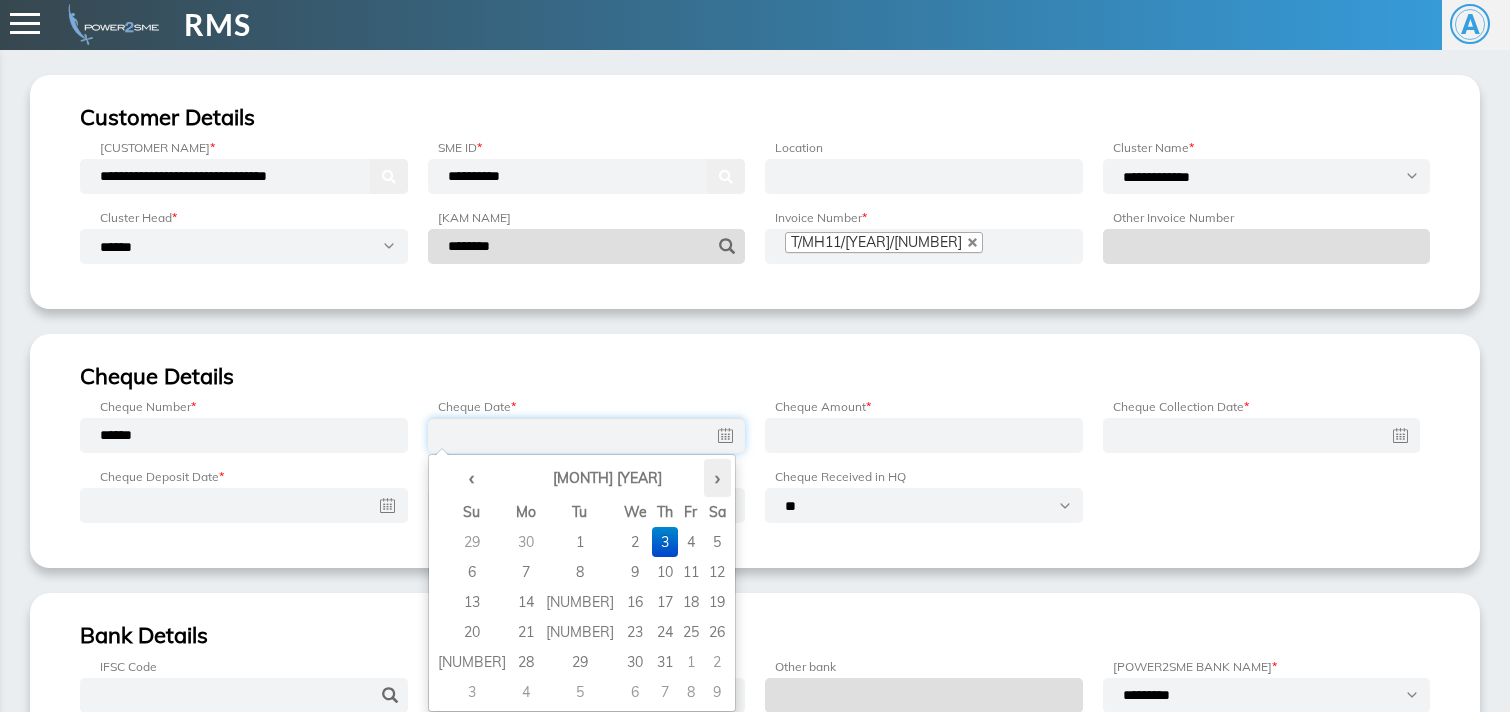 click on "›" at bounding box center [717, 478] 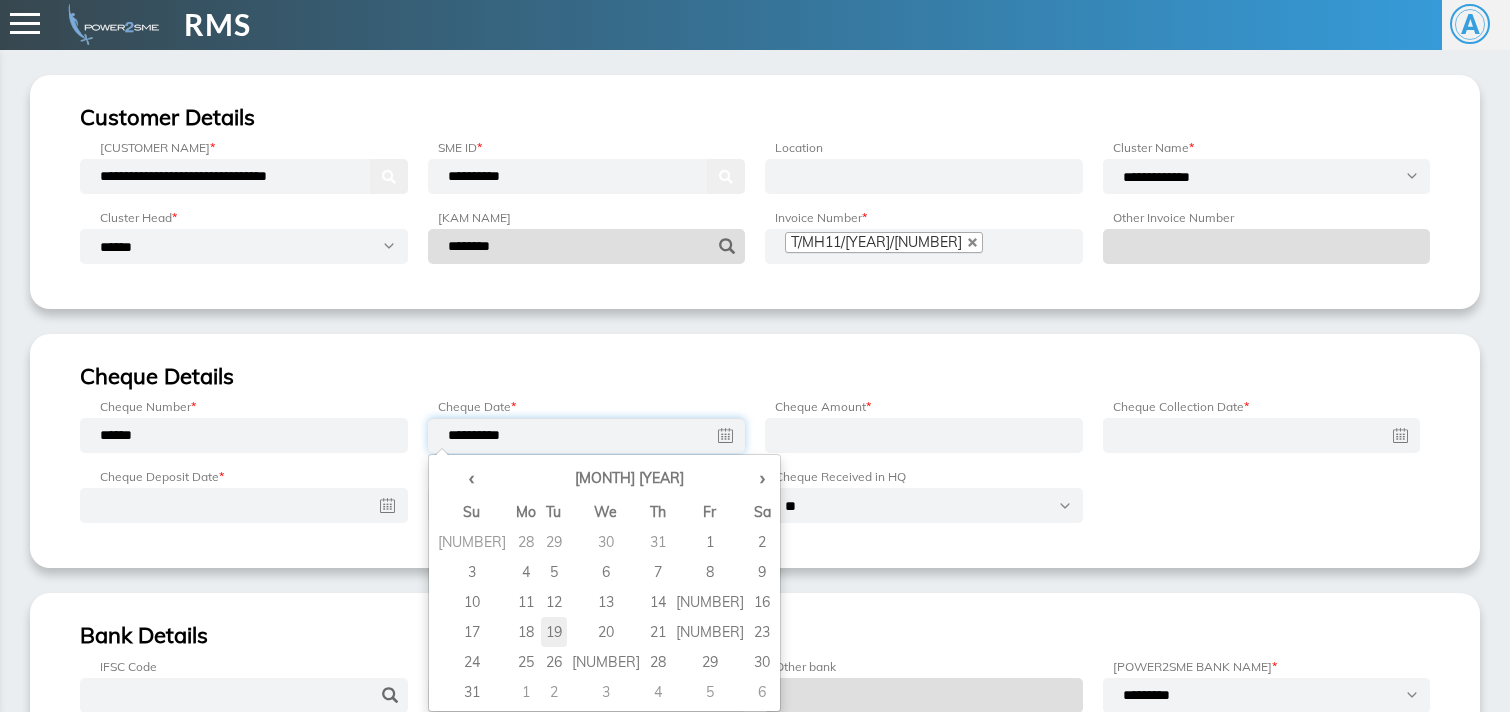 click on "19" at bounding box center (554, 542) 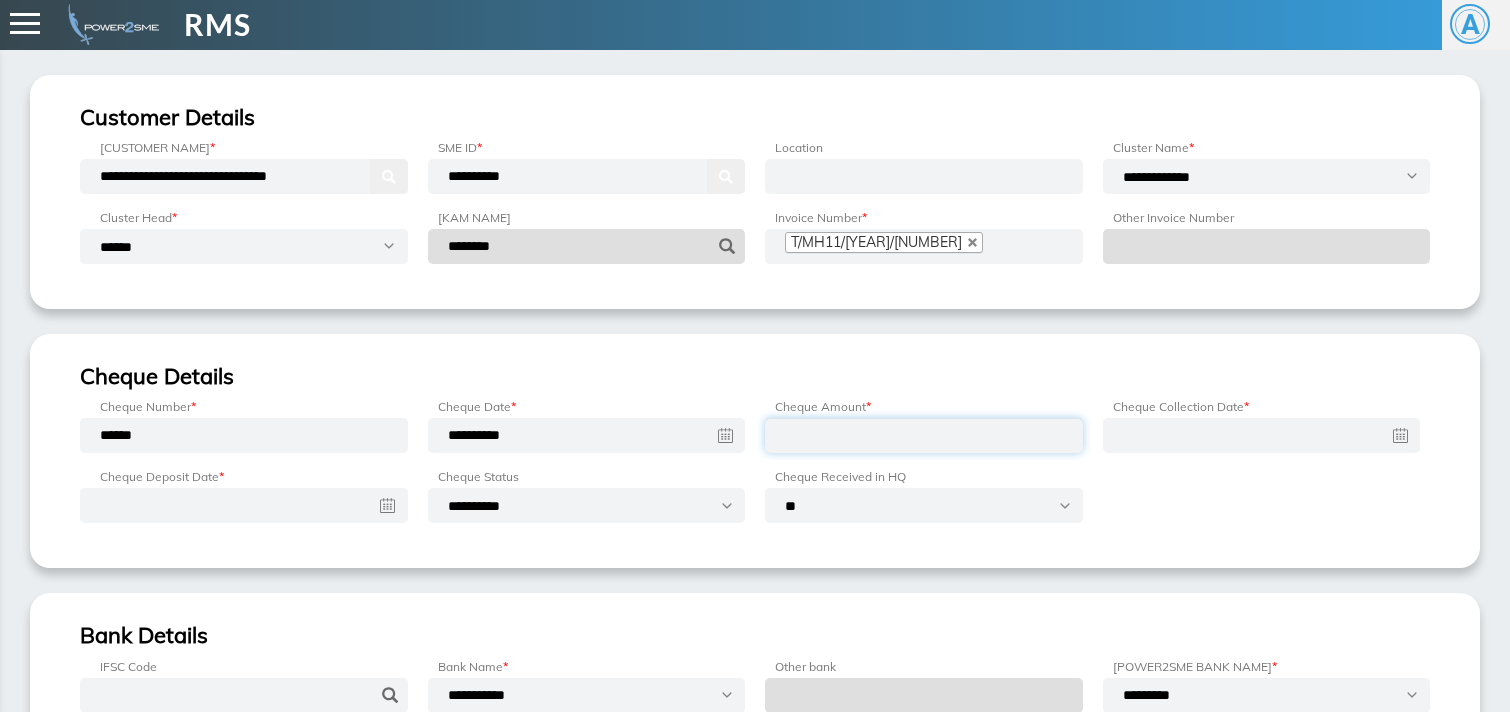 click at bounding box center (924, 435) 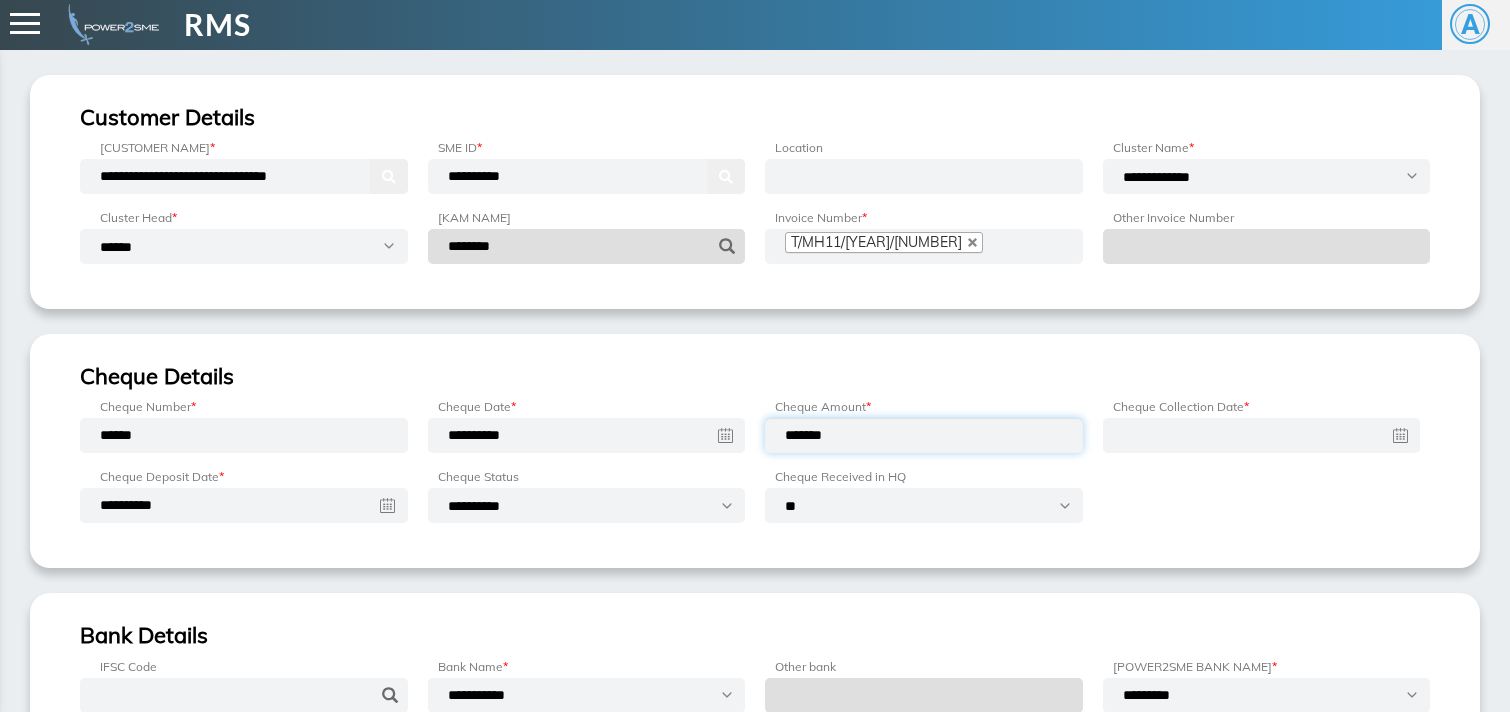 type on "*******" 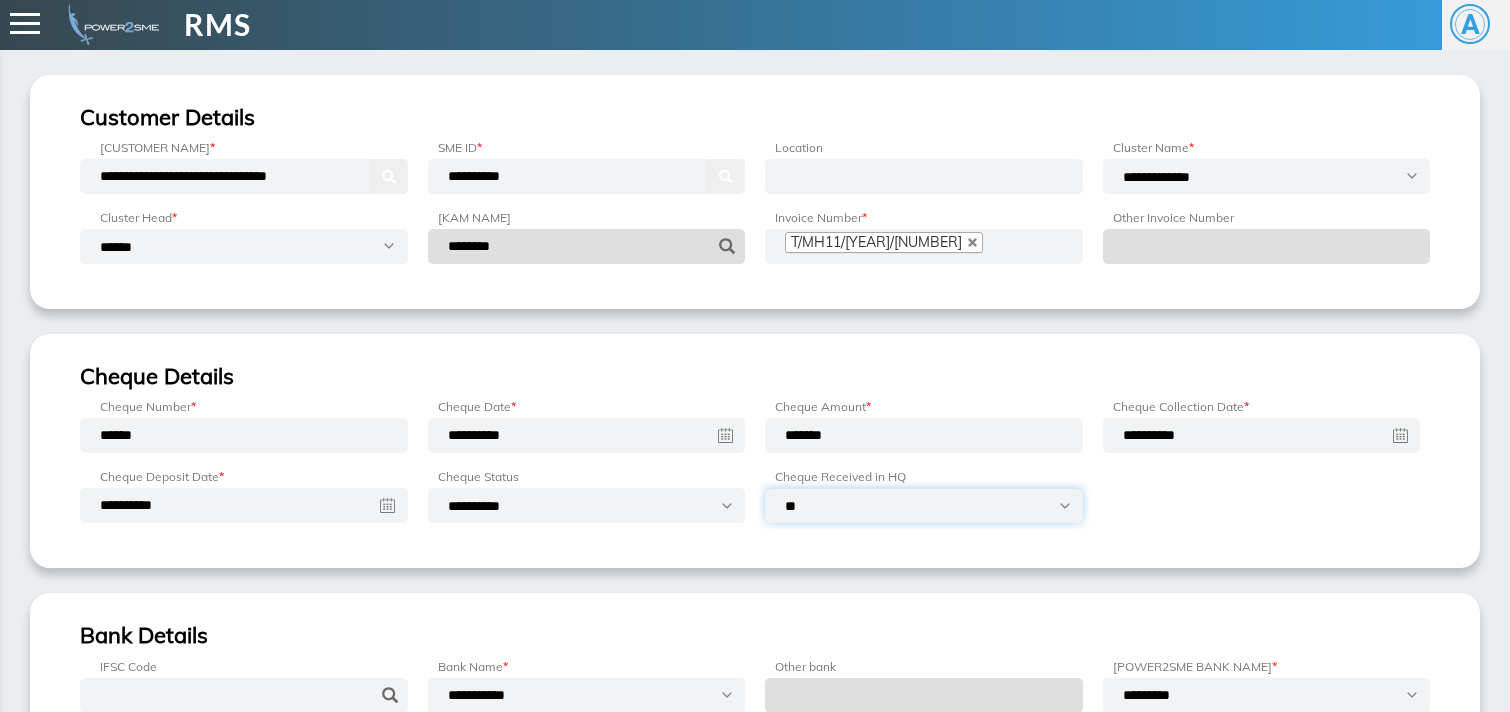 select on "•••" 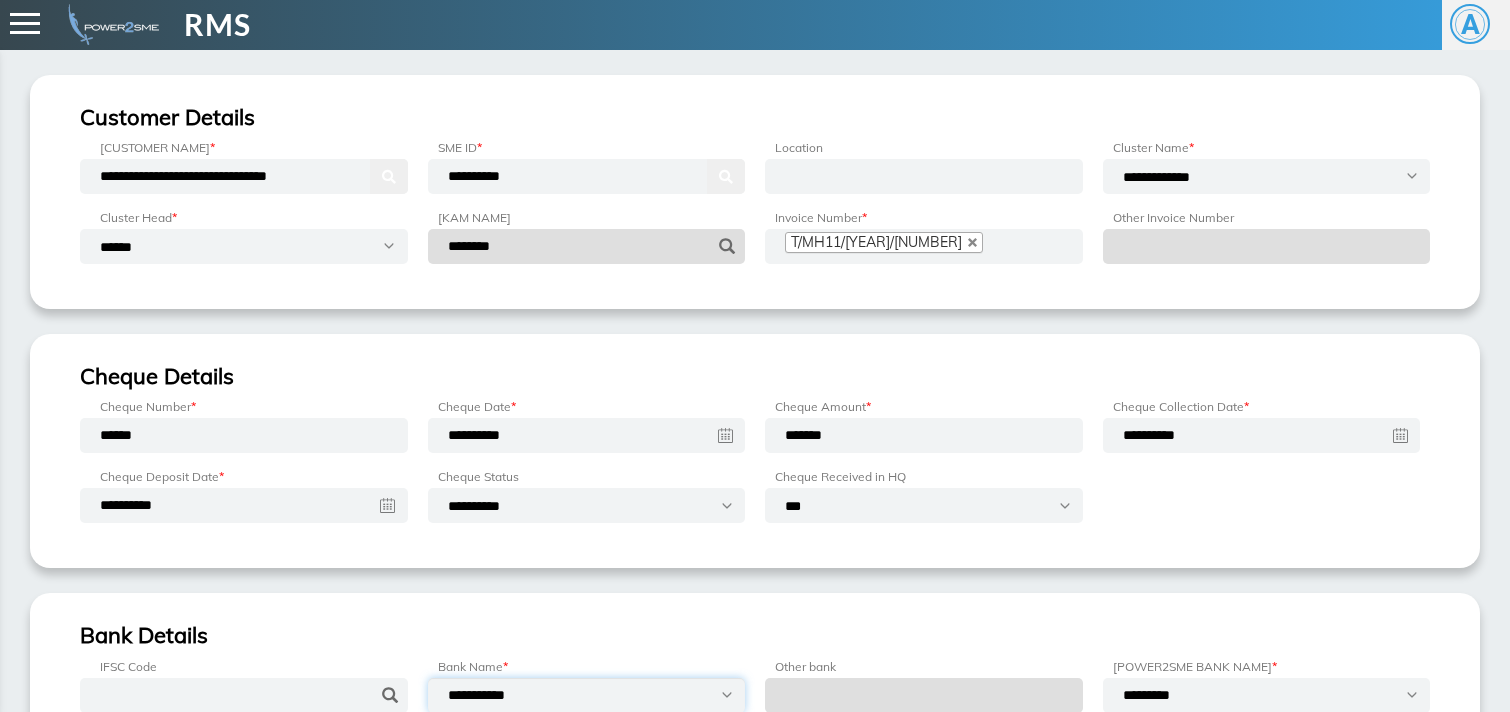 select on "********" 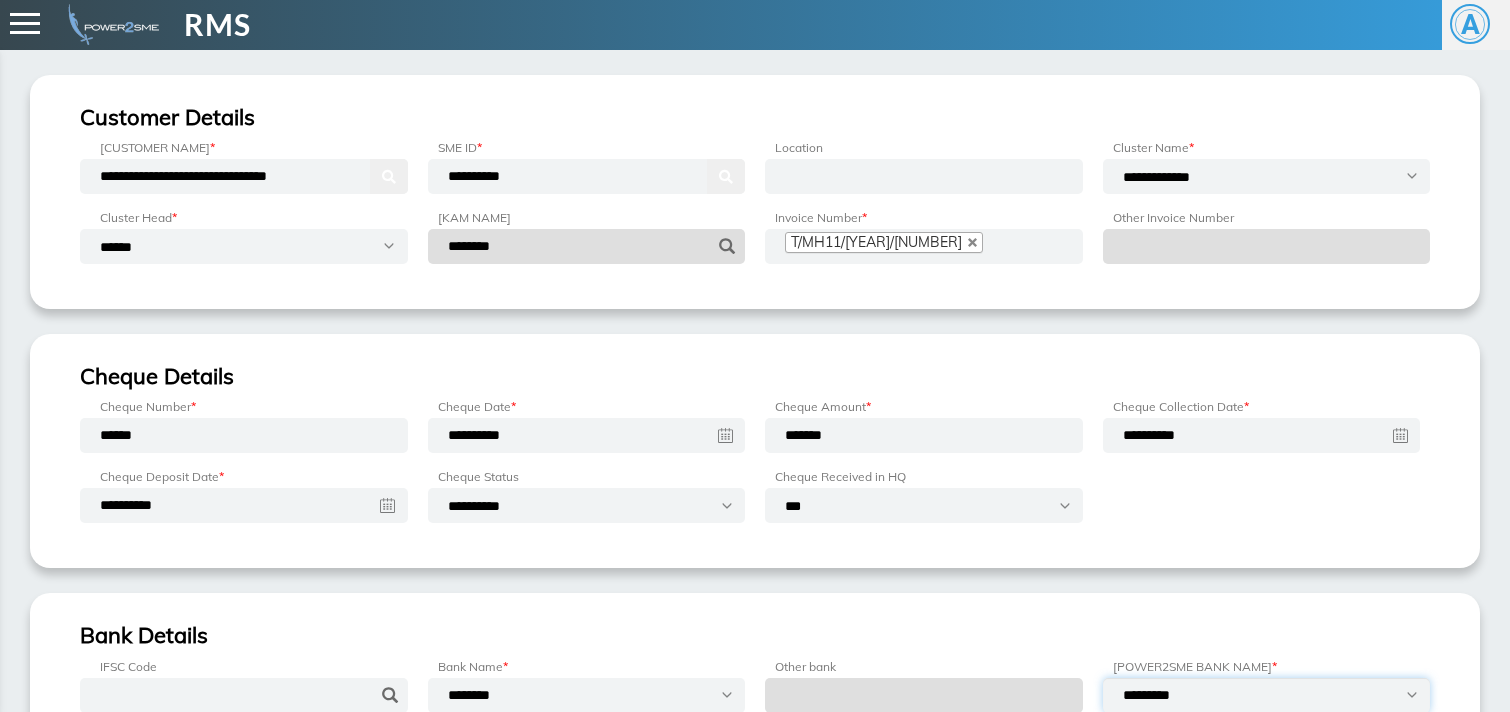 select on "•••••••••••••••••" 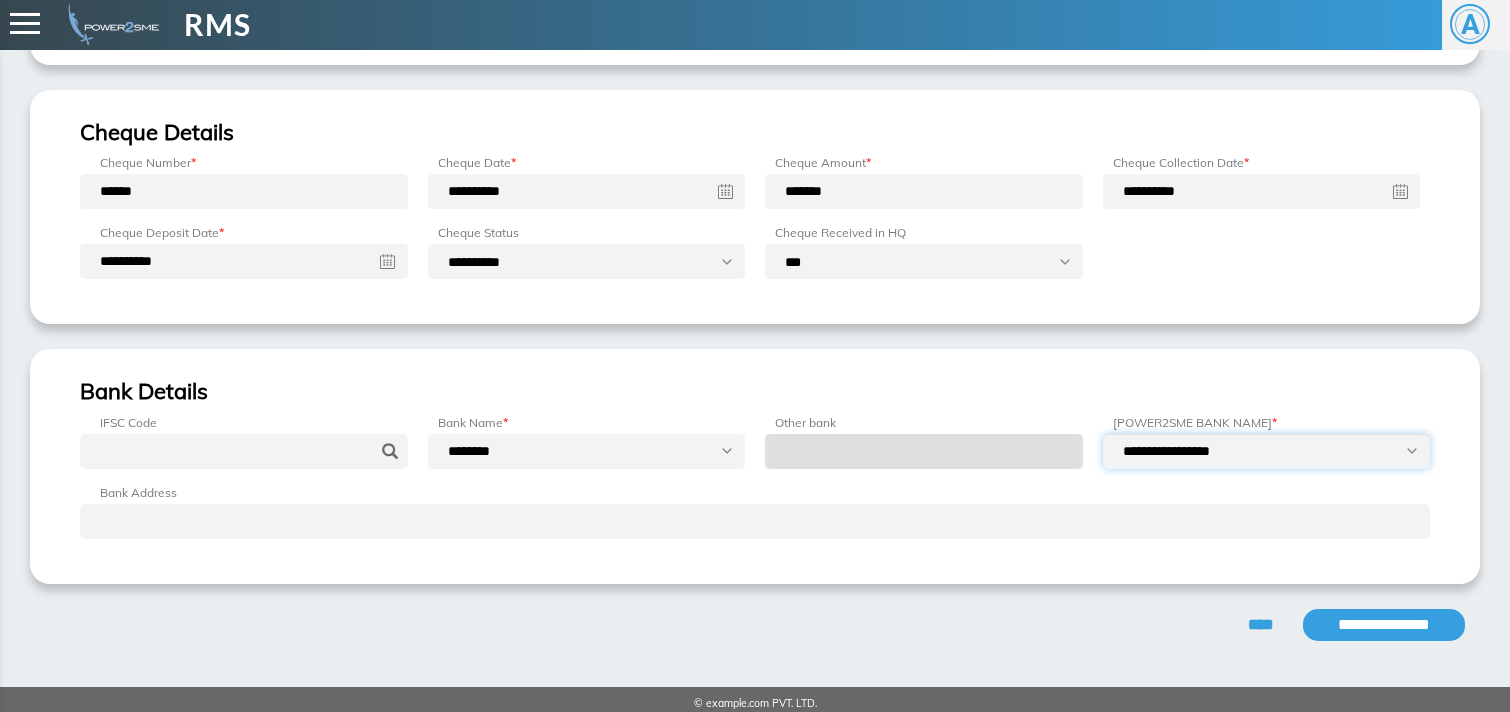 scroll, scrollTop: 254, scrollLeft: 0, axis: vertical 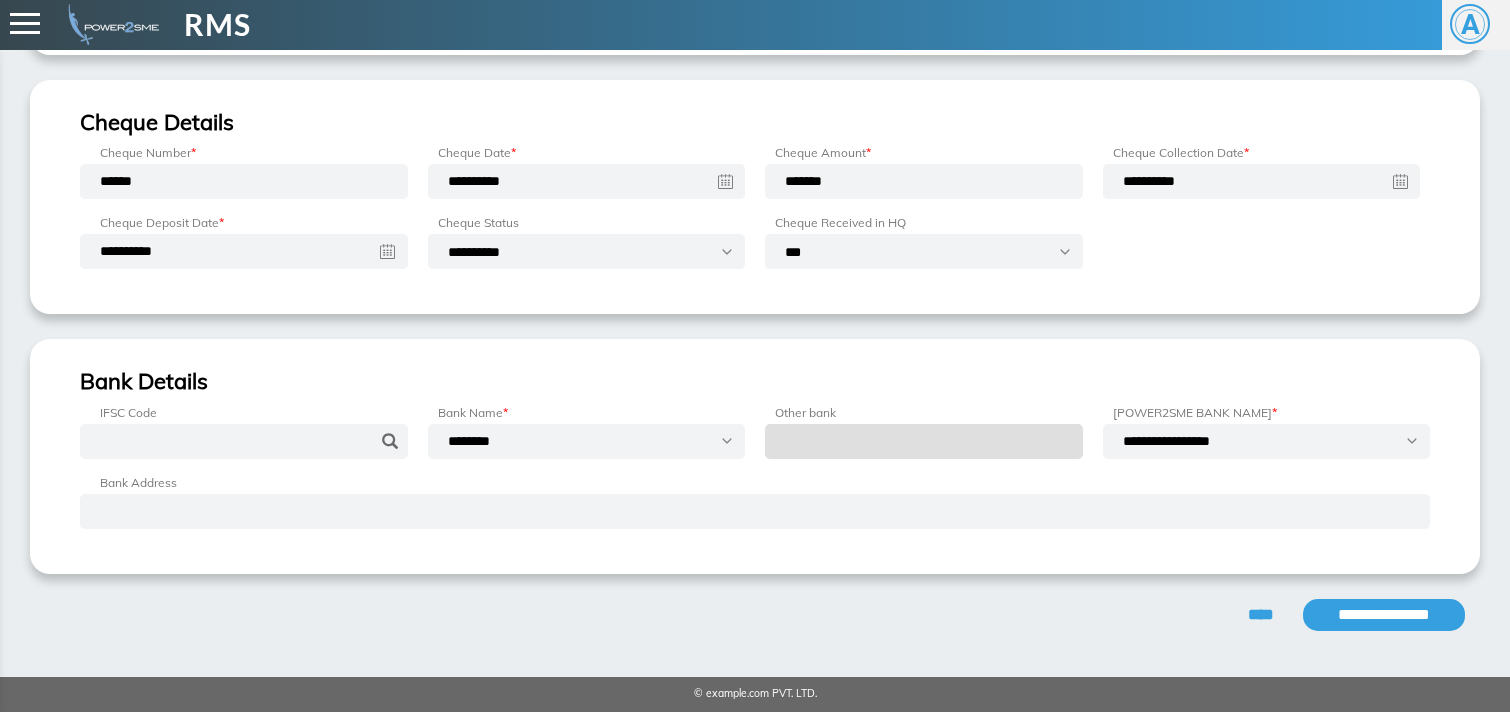 click on "•••••••••••••••" at bounding box center [1384, 615] 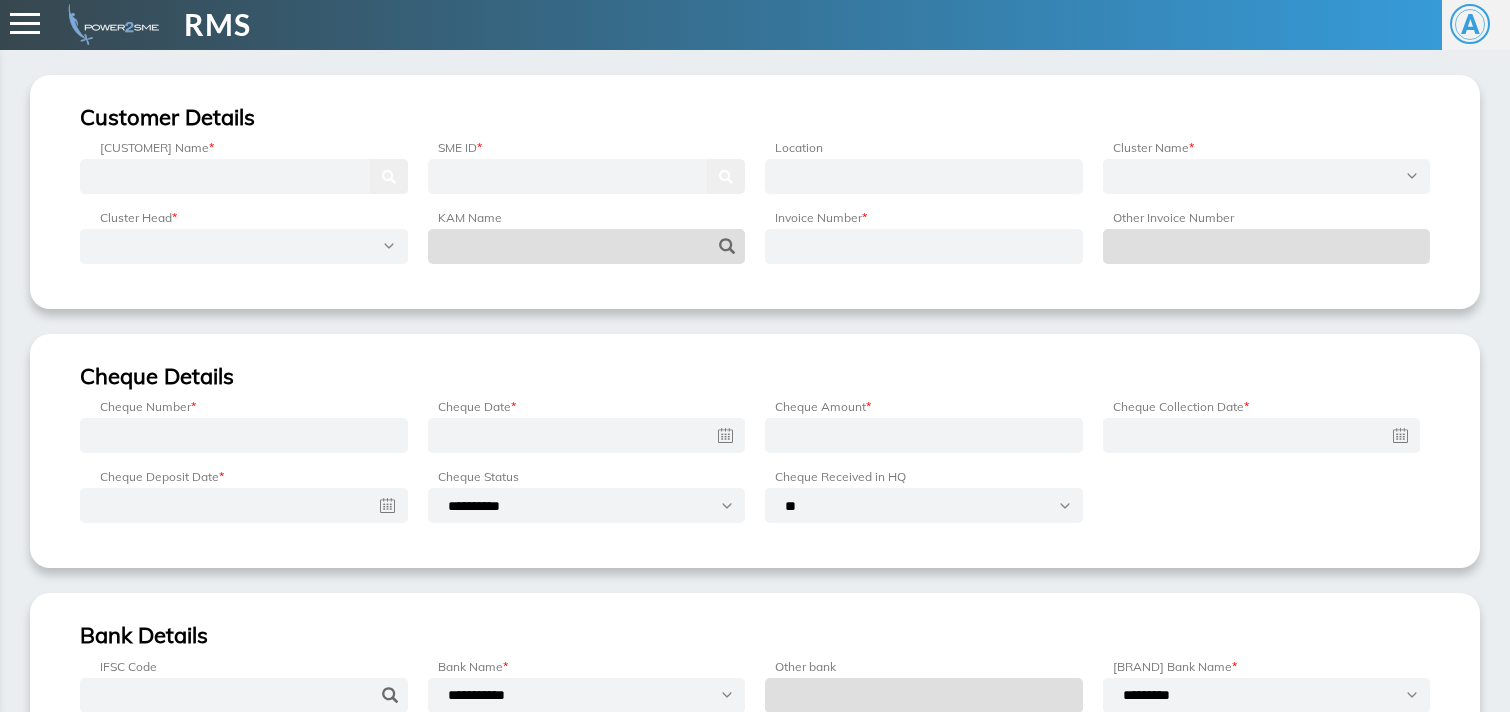 scroll, scrollTop: 0, scrollLeft: 0, axis: both 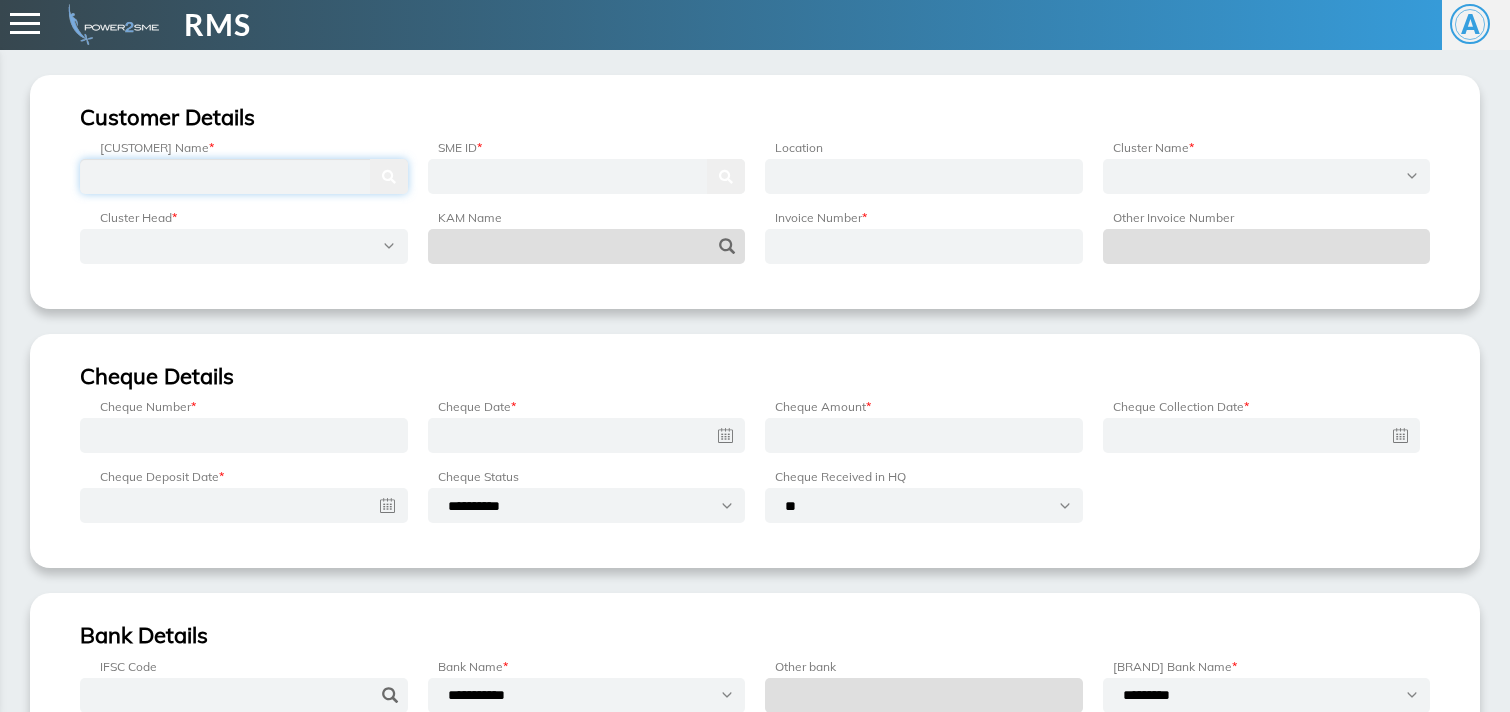 click at bounding box center [244, 176] 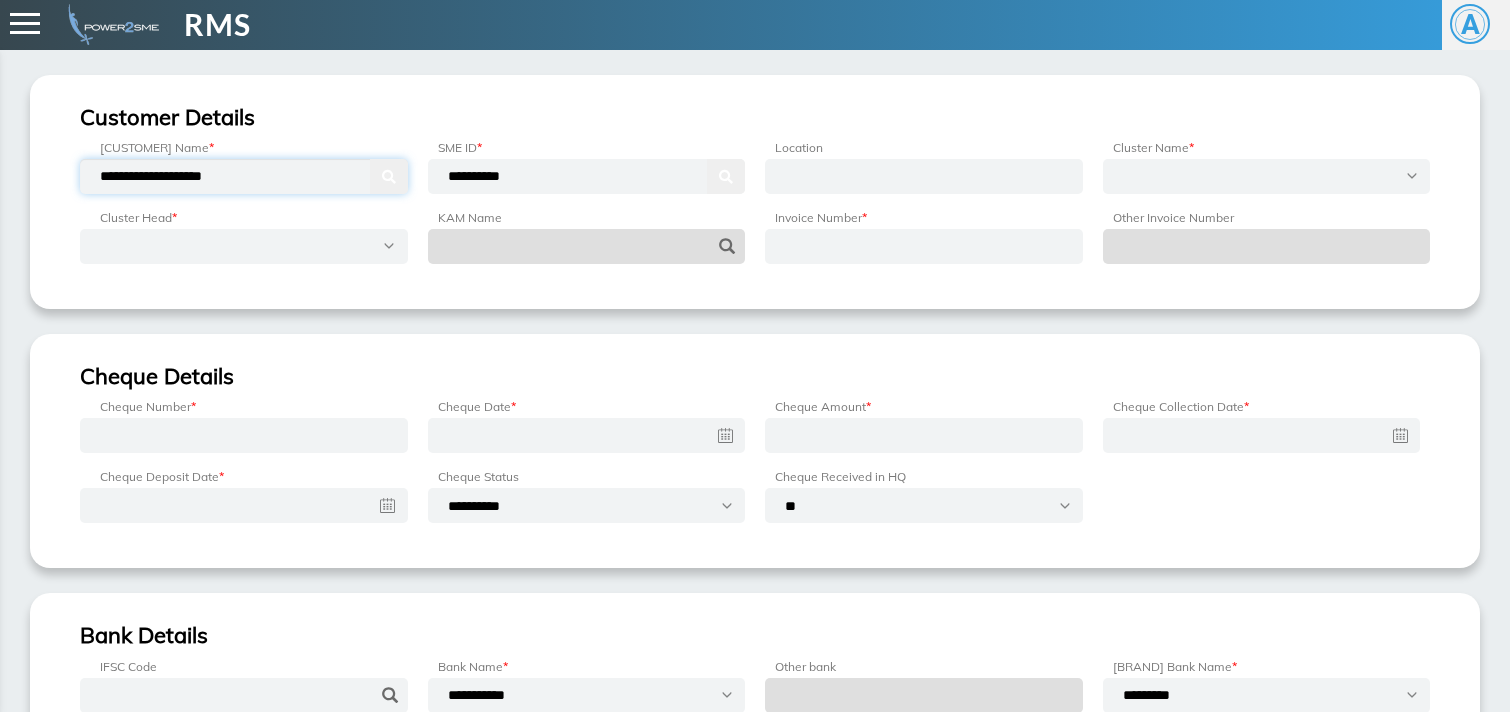 type on "**********" 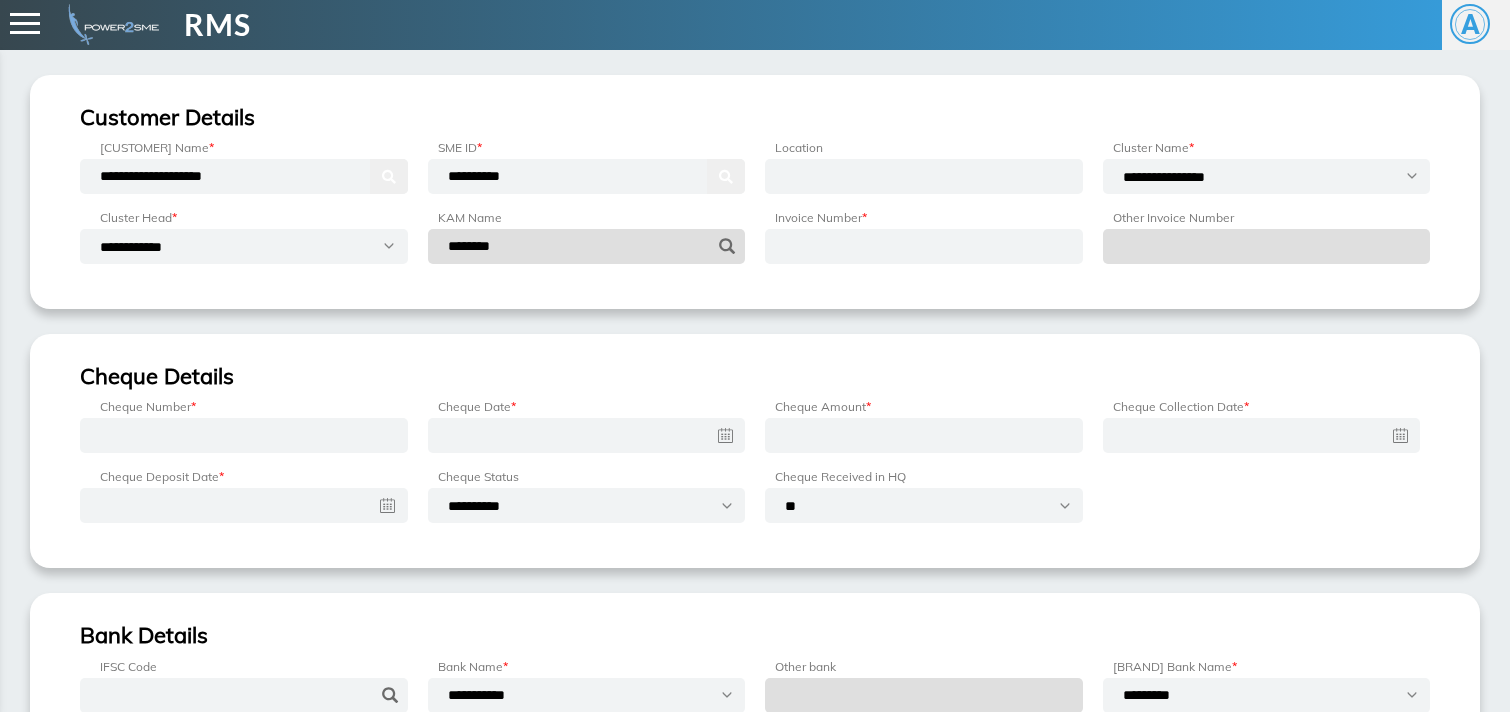 type 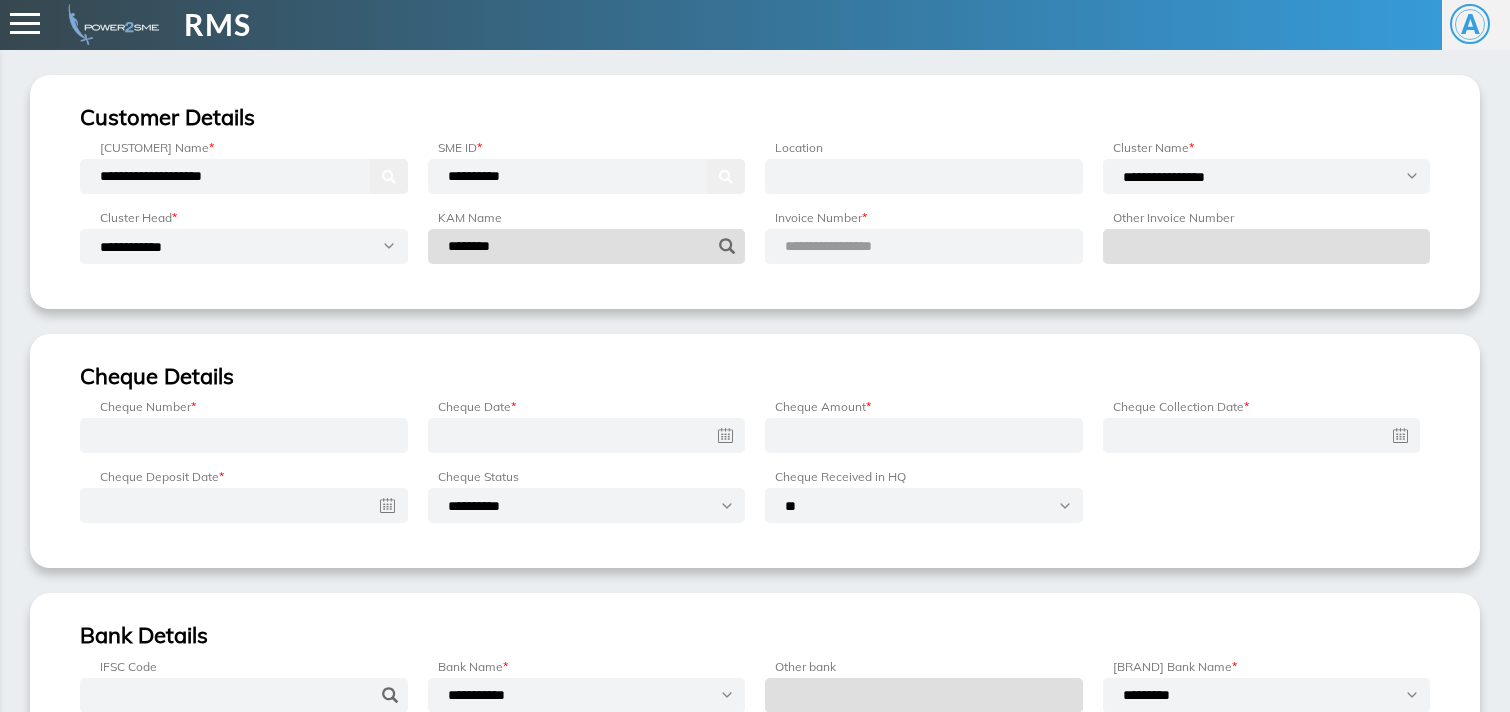 type 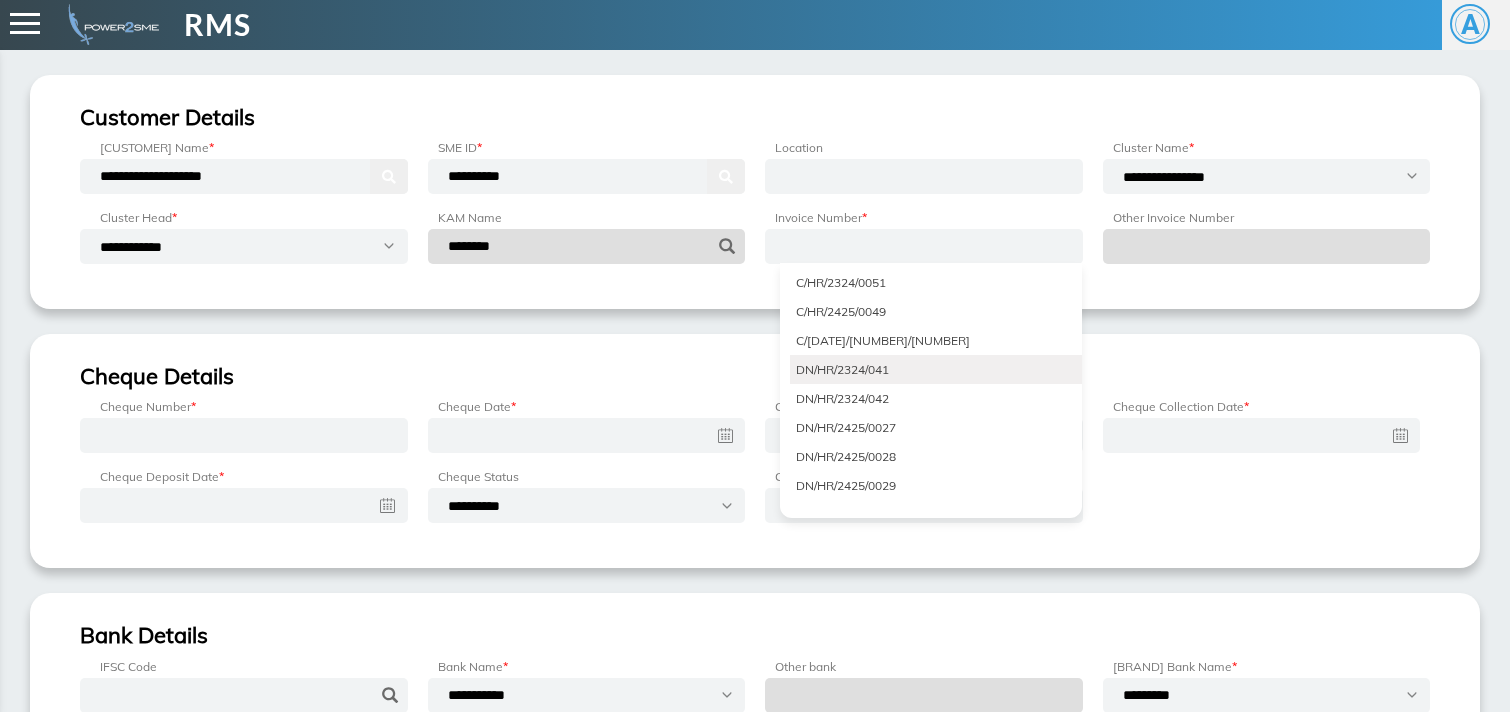 scroll, scrollTop: 6138, scrollLeft: 0, axis: vertical 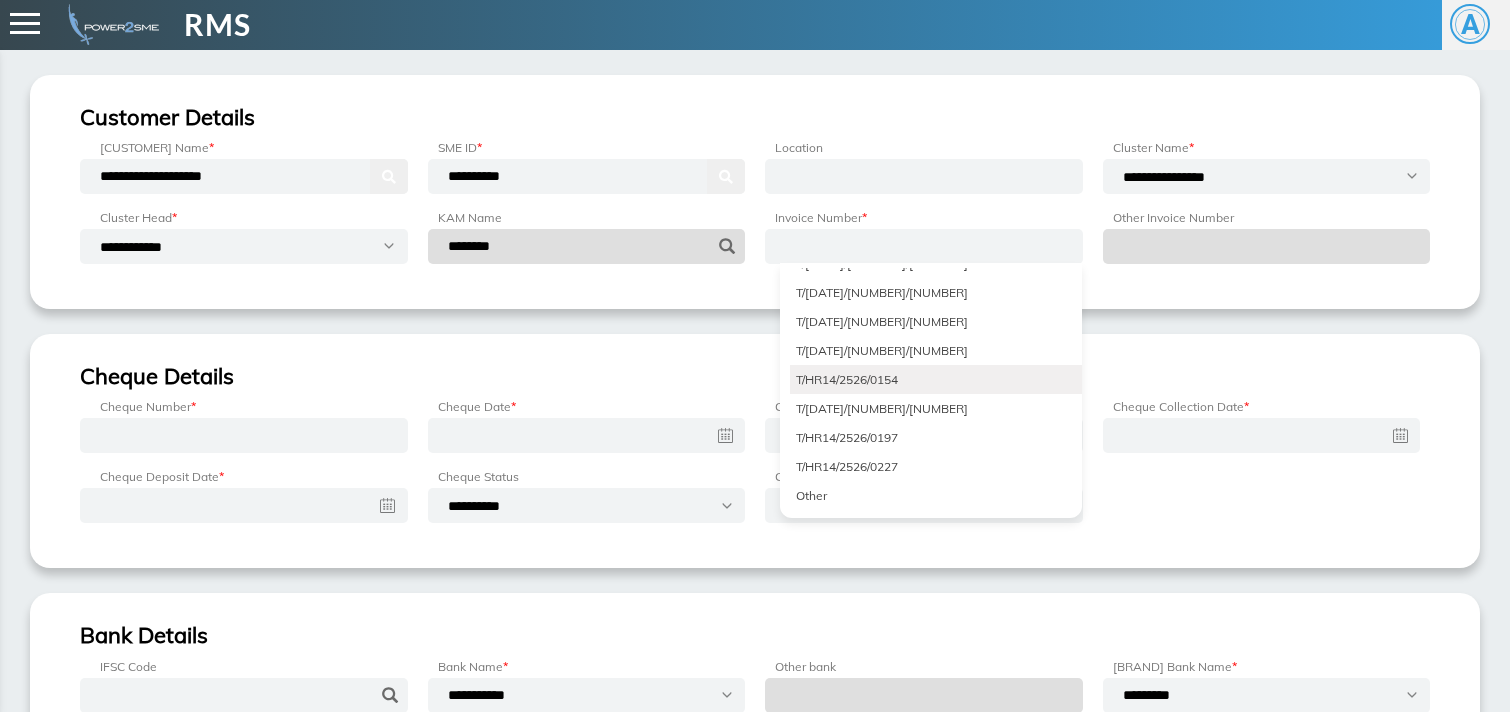 click on "T/HR14/2526/0154" at bounding box center (936, 379) 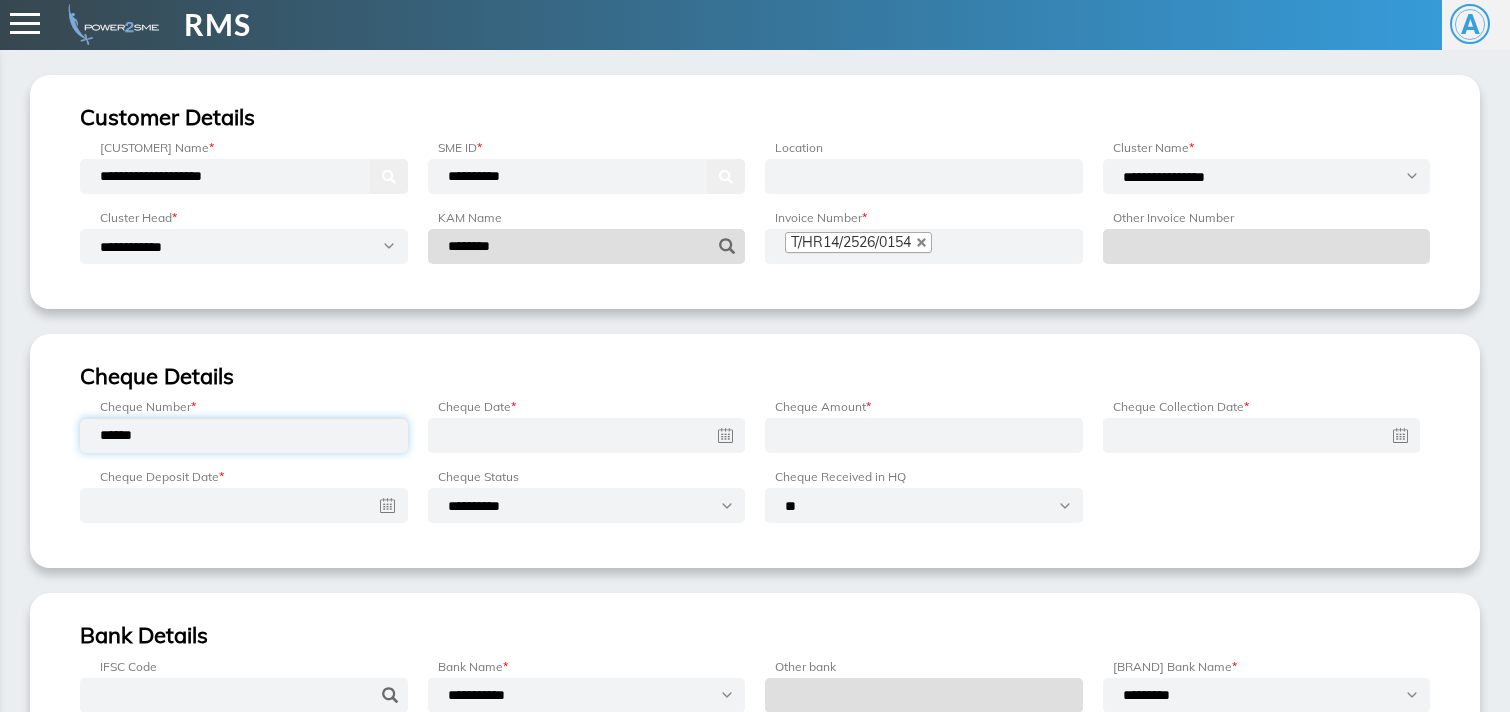 type on "******" 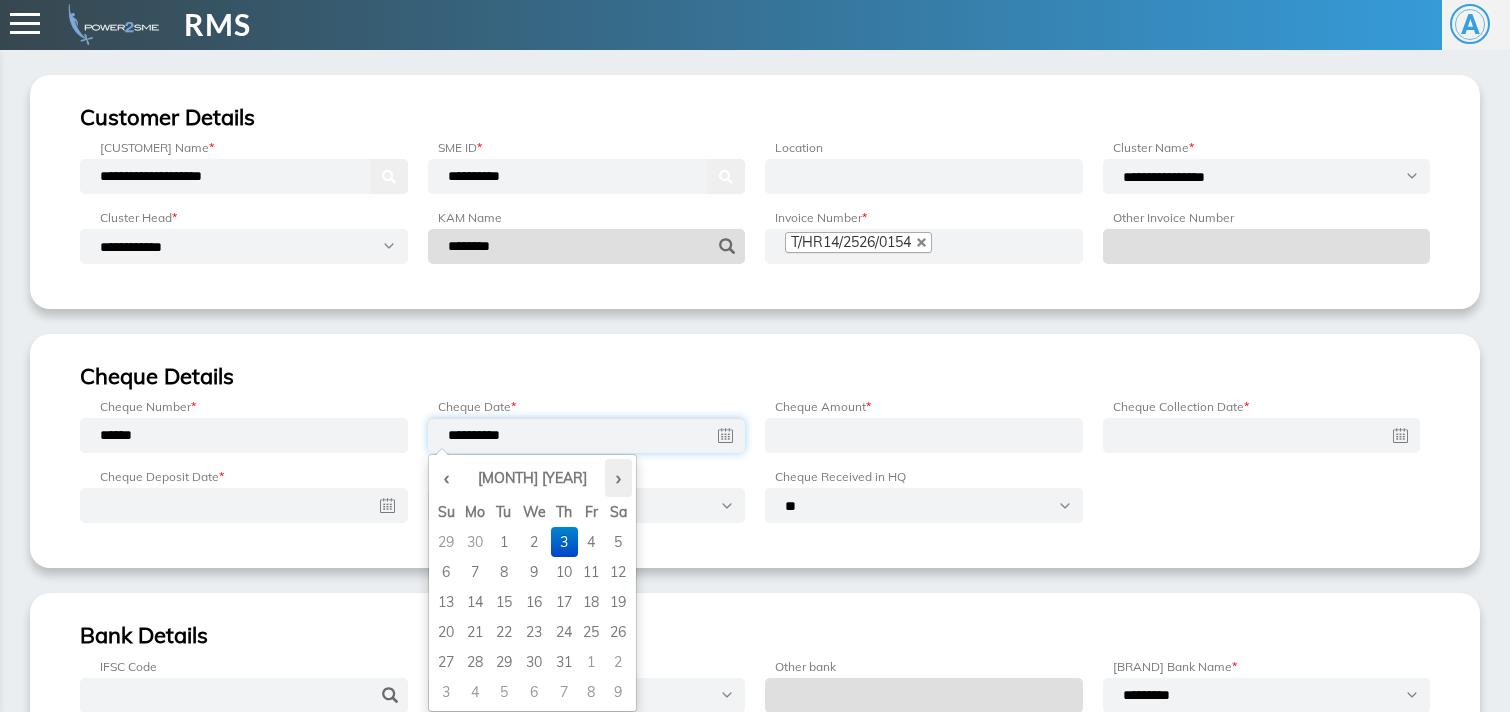 click on "›" at bounding box center [618, 478] 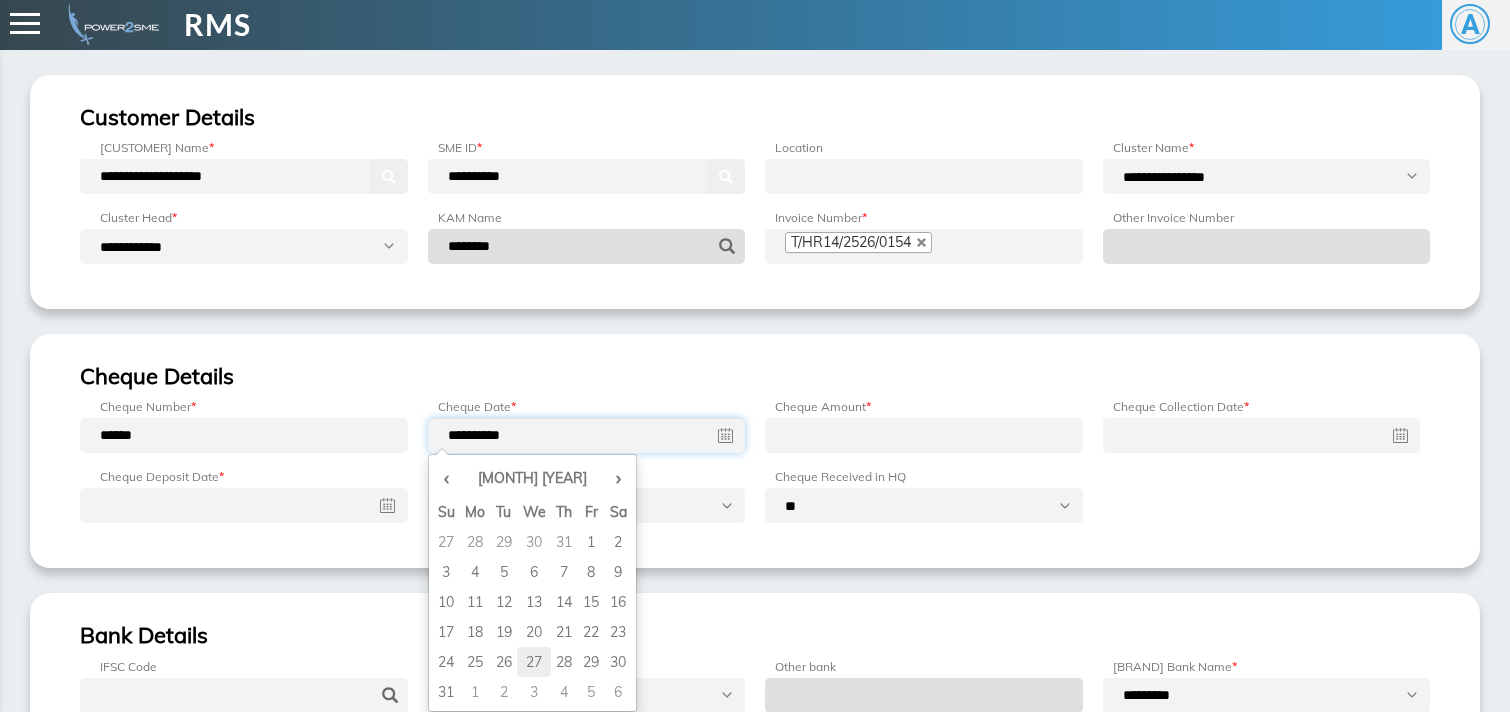click on "27" at bounding box center (534, 542) 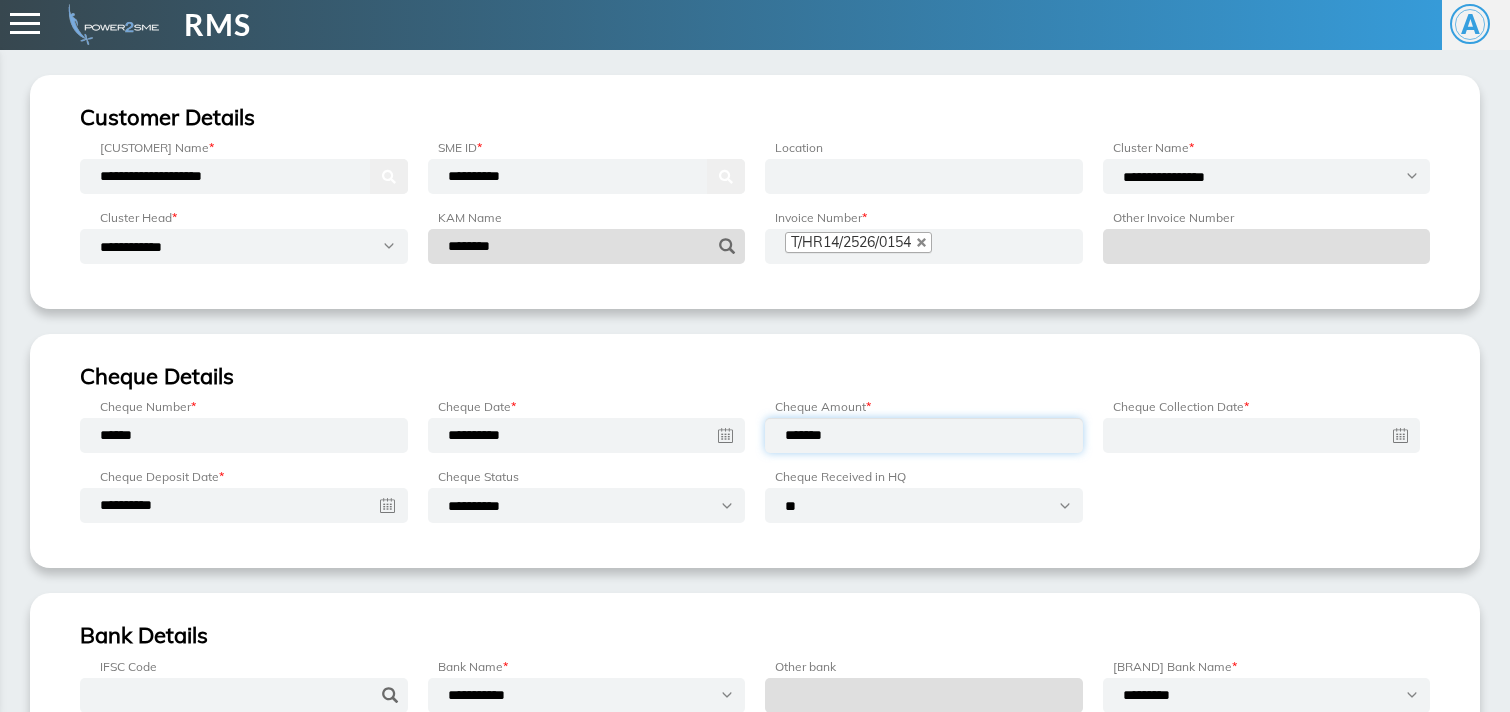 type on "*******" 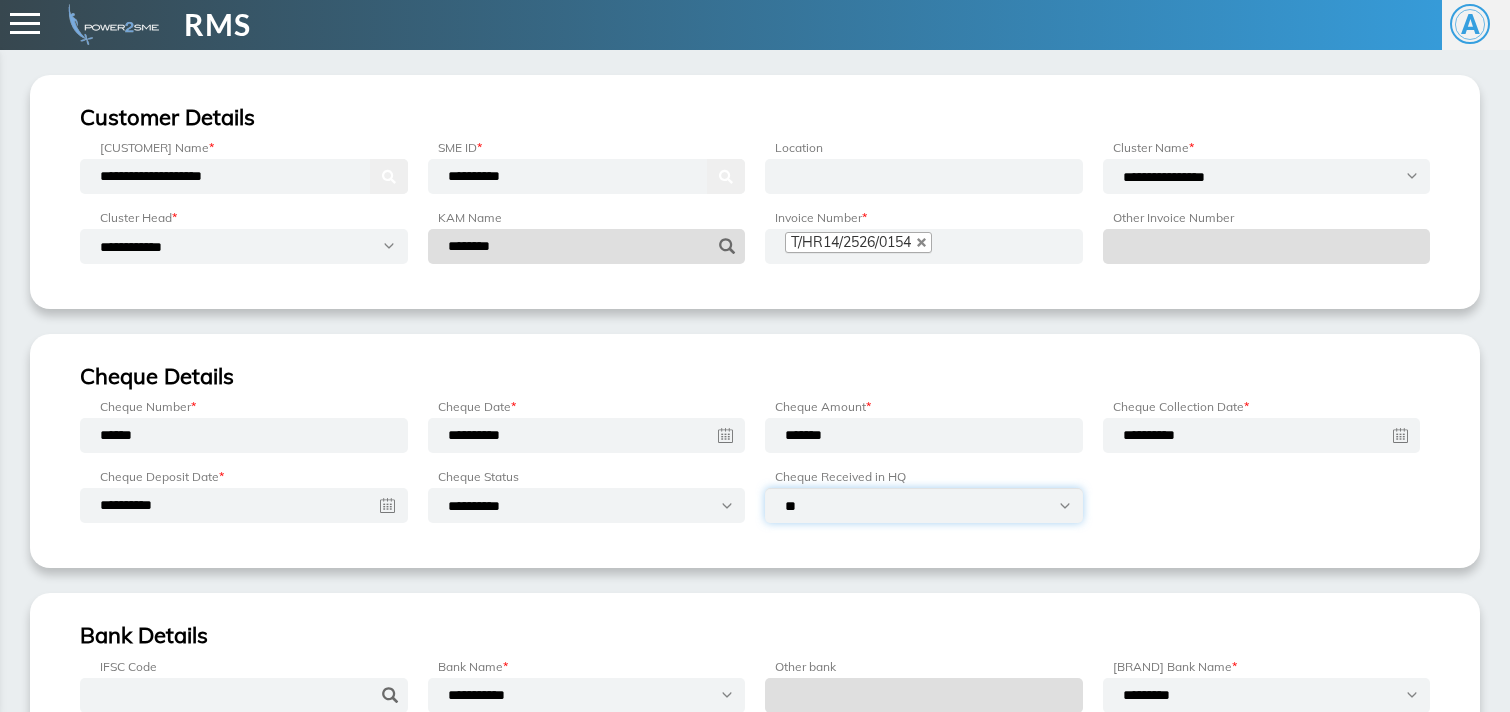 select on "•••" 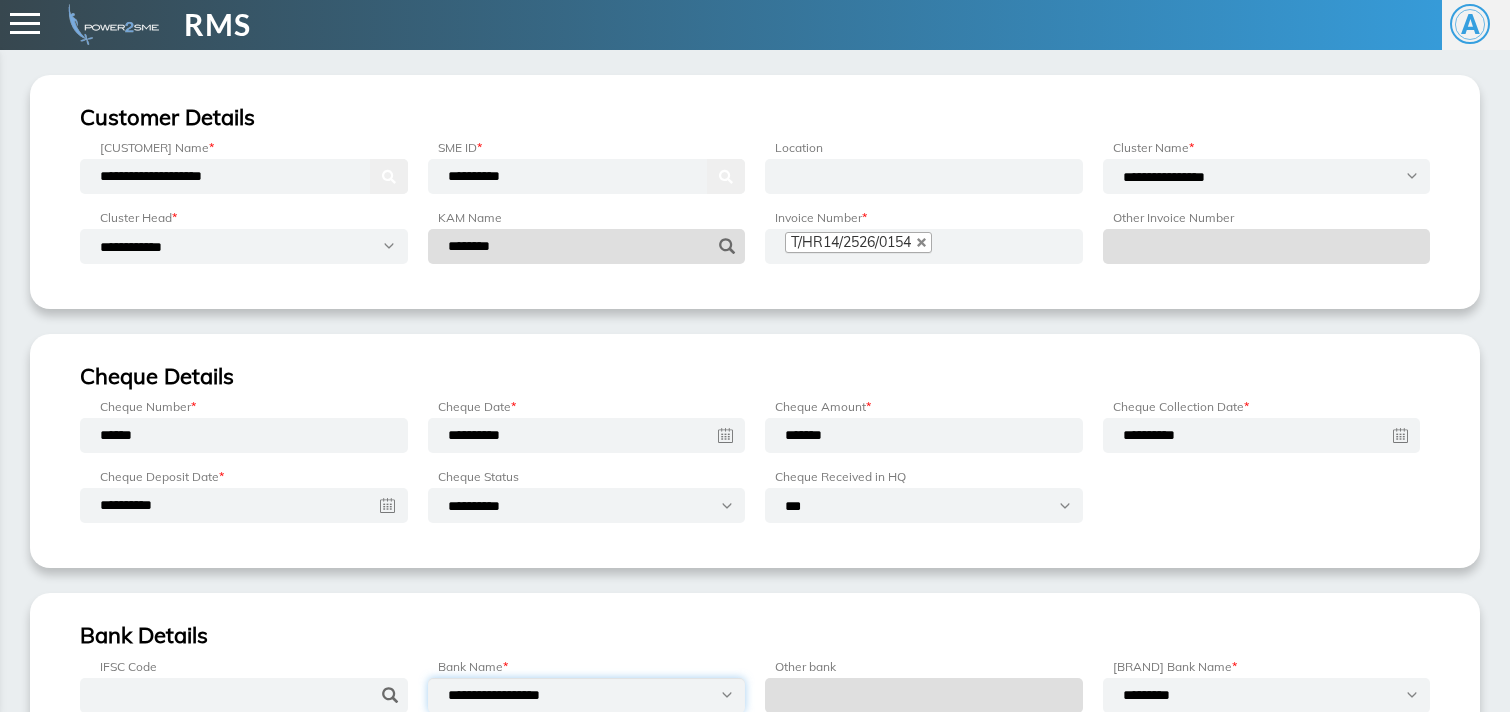 select on "**********" 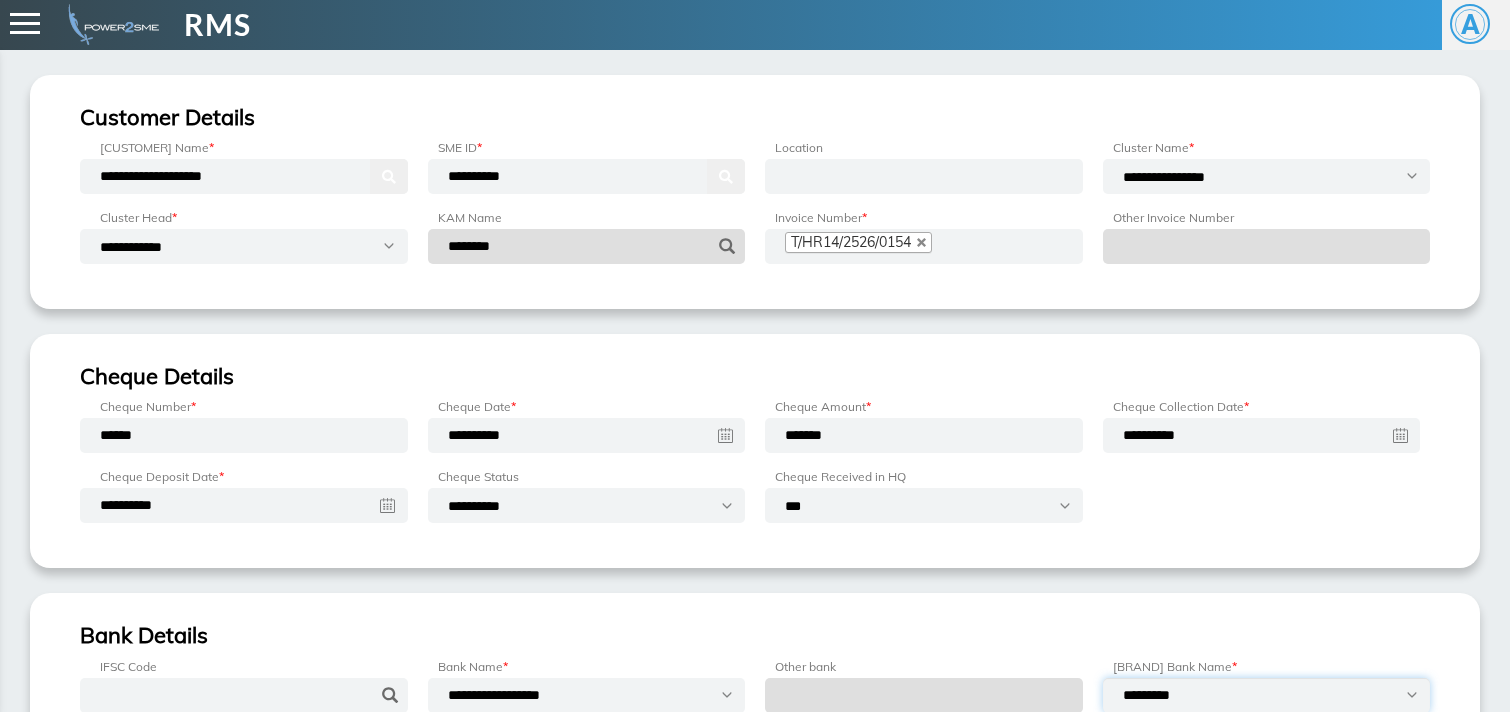 select on "•••••••••••••••••" 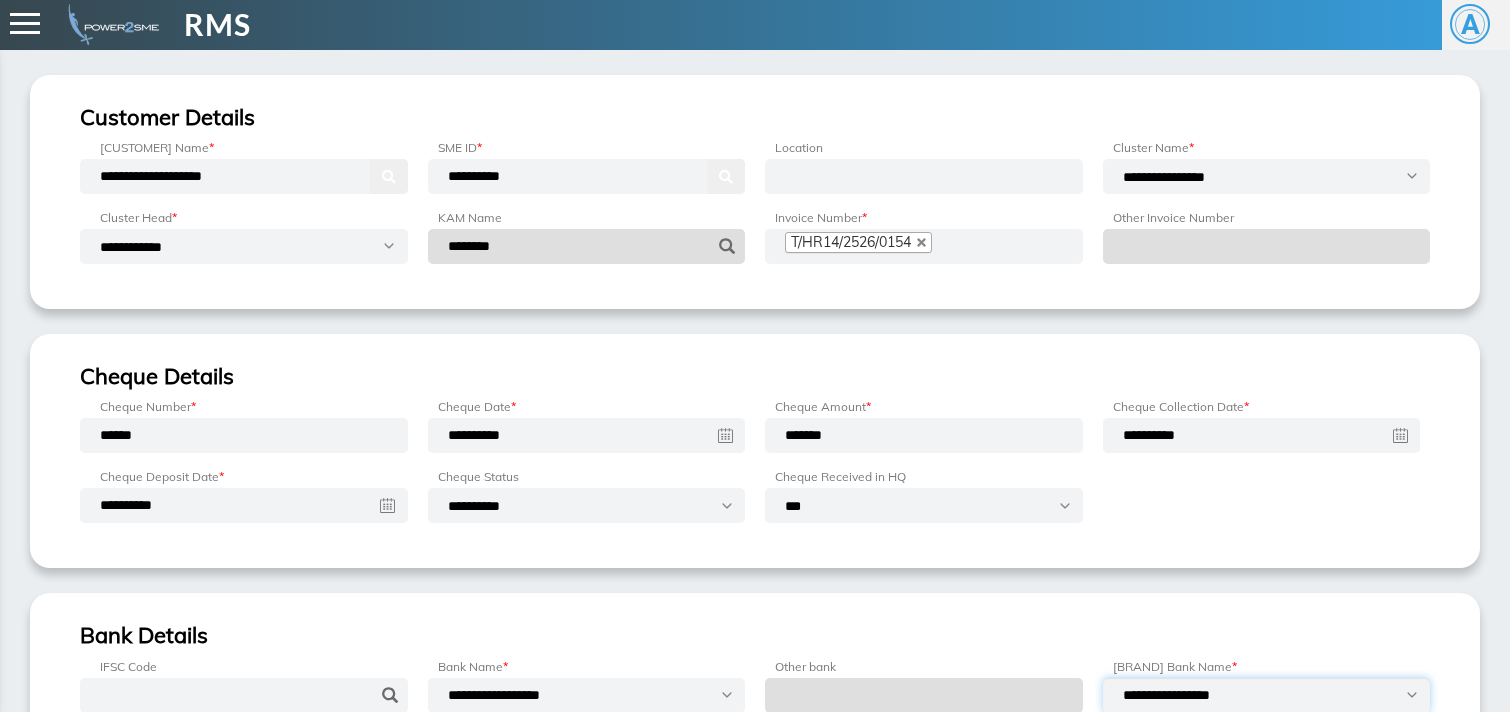 scroll, scrollTop: 254, scrollLeft: 0, axis: vertical 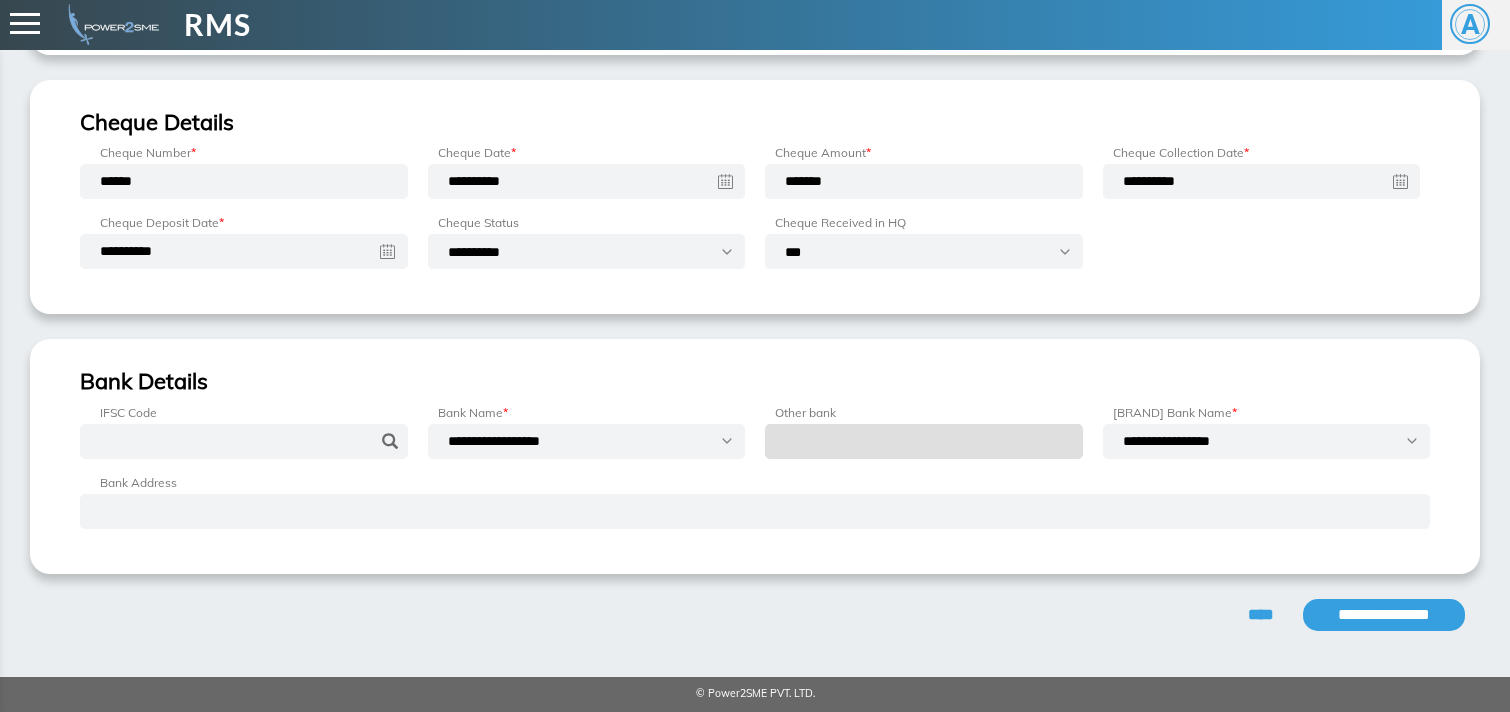 click on "•••••••••••••••" at bounding box center [1384, 615] 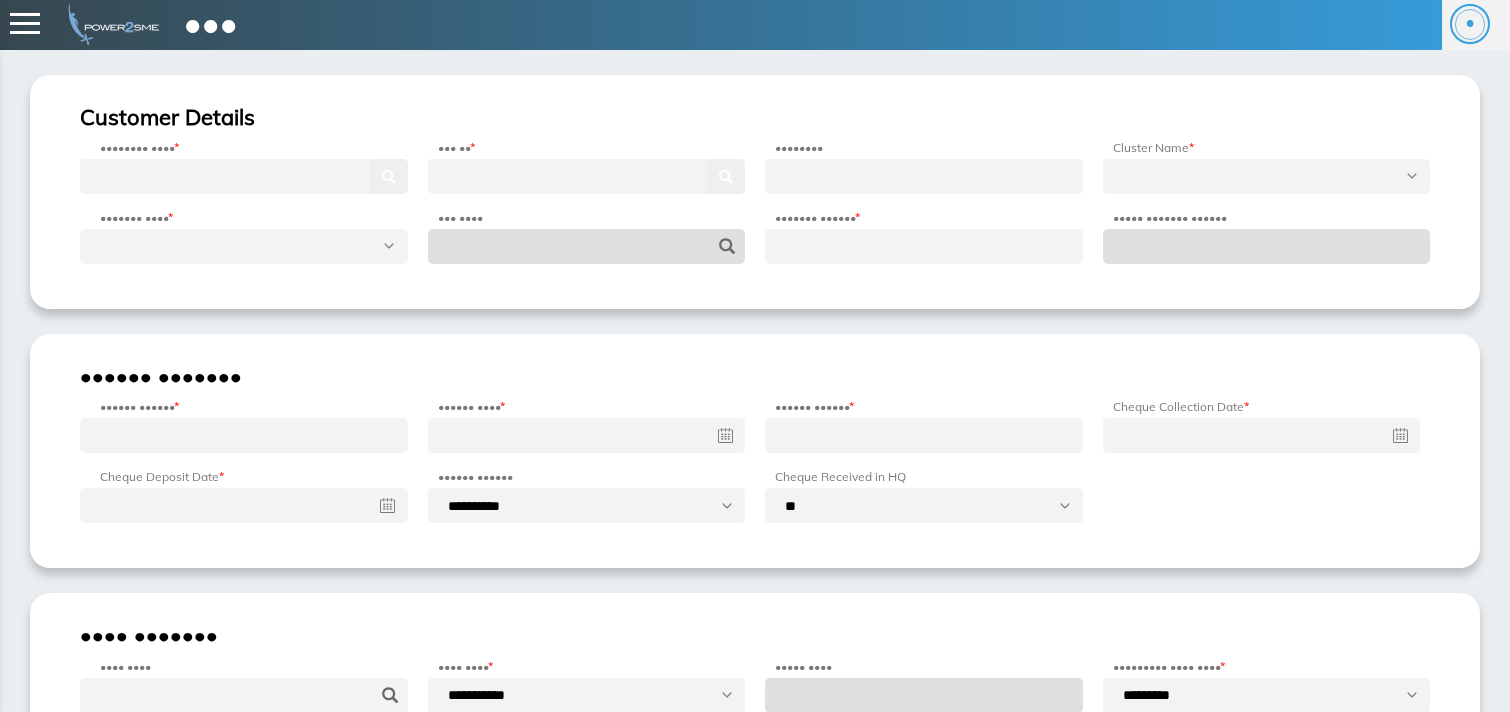 scroll, scrollTop: 0, scrollLeft: 0, axis: both 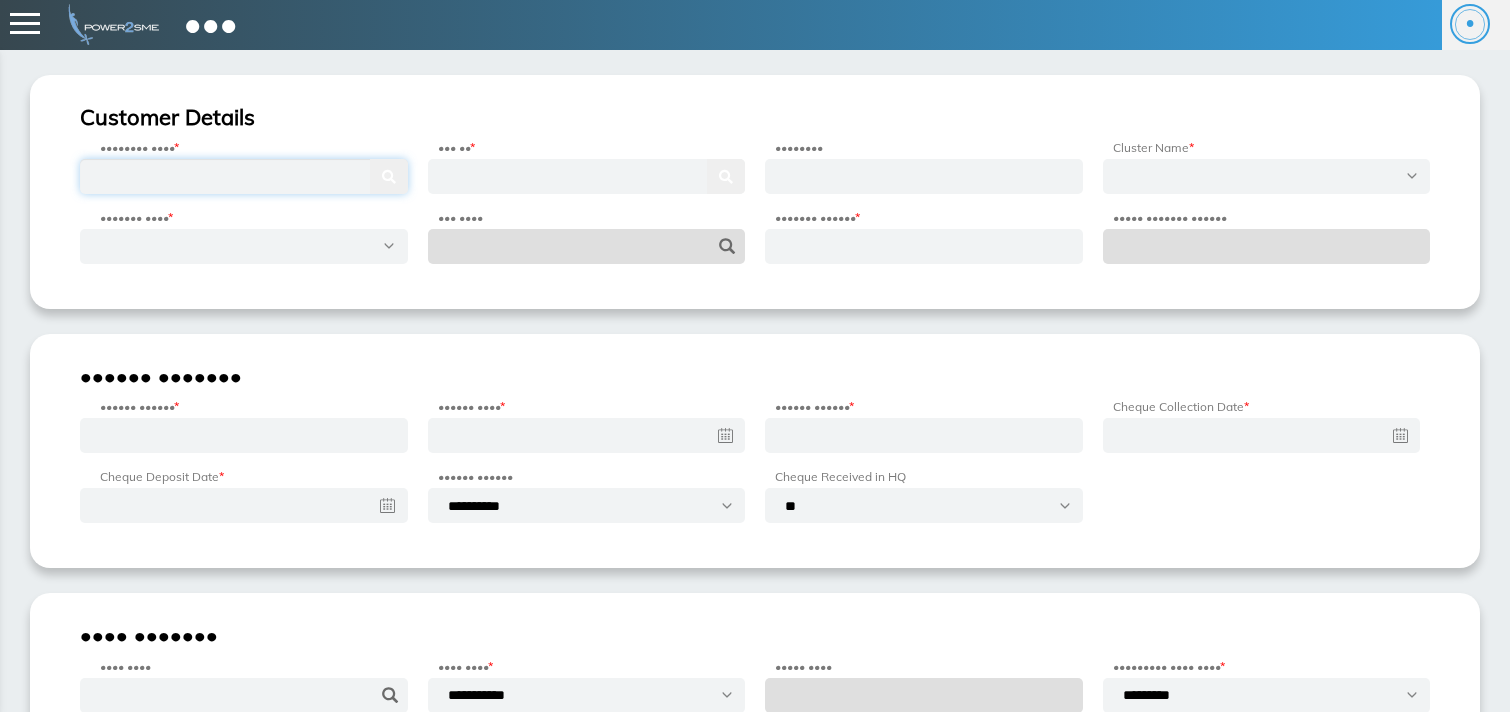 click at bounding box center (244, 176) 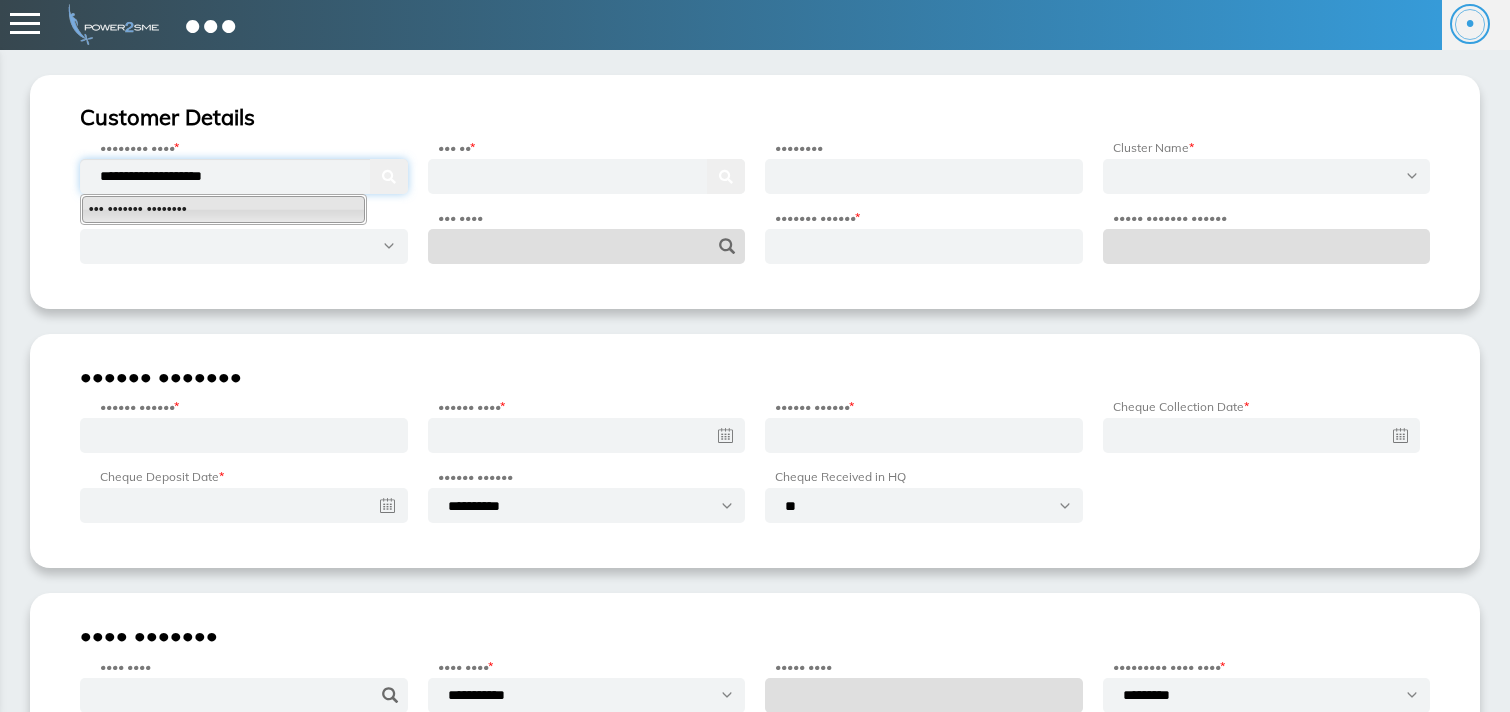 click on "••• ••••••• ••••••••" at bounding box center (223, 209) 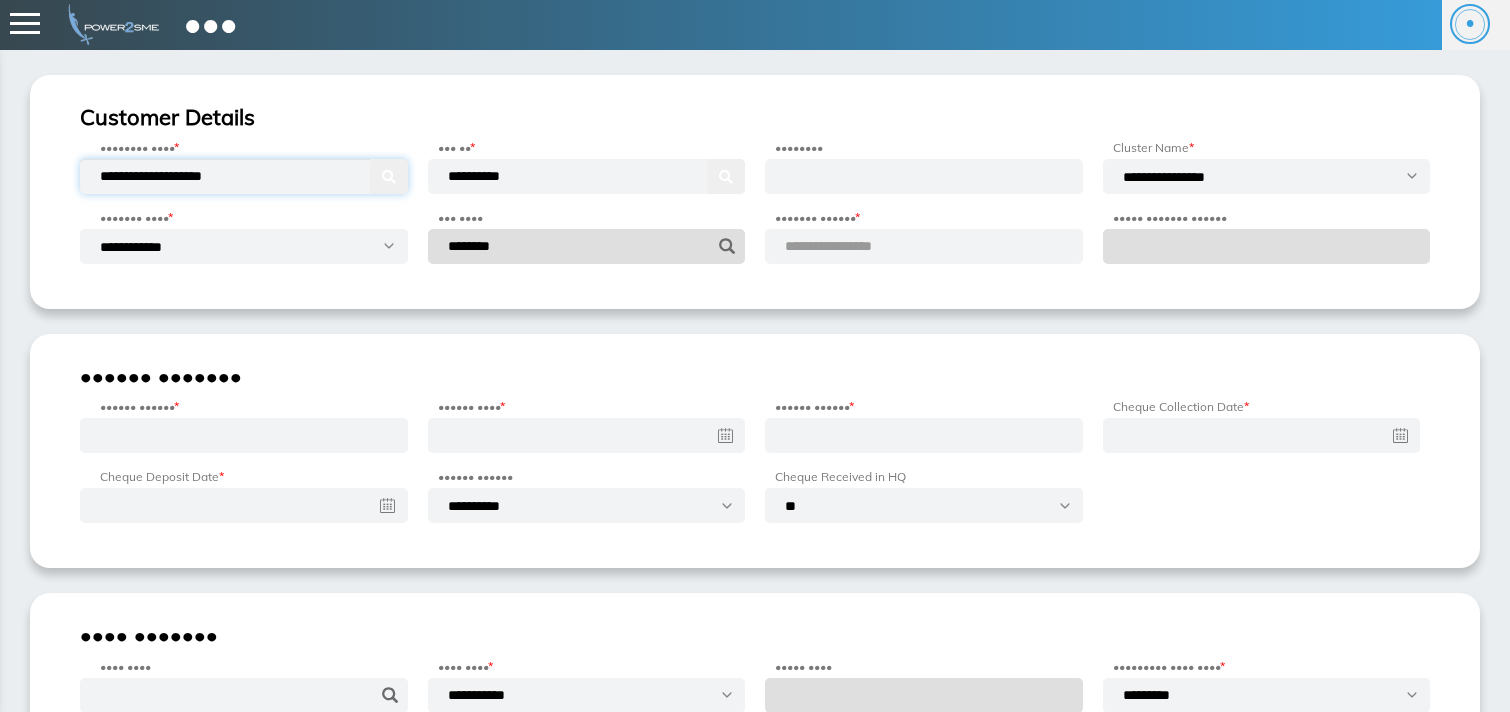 type on "••••••••••••••••••••" 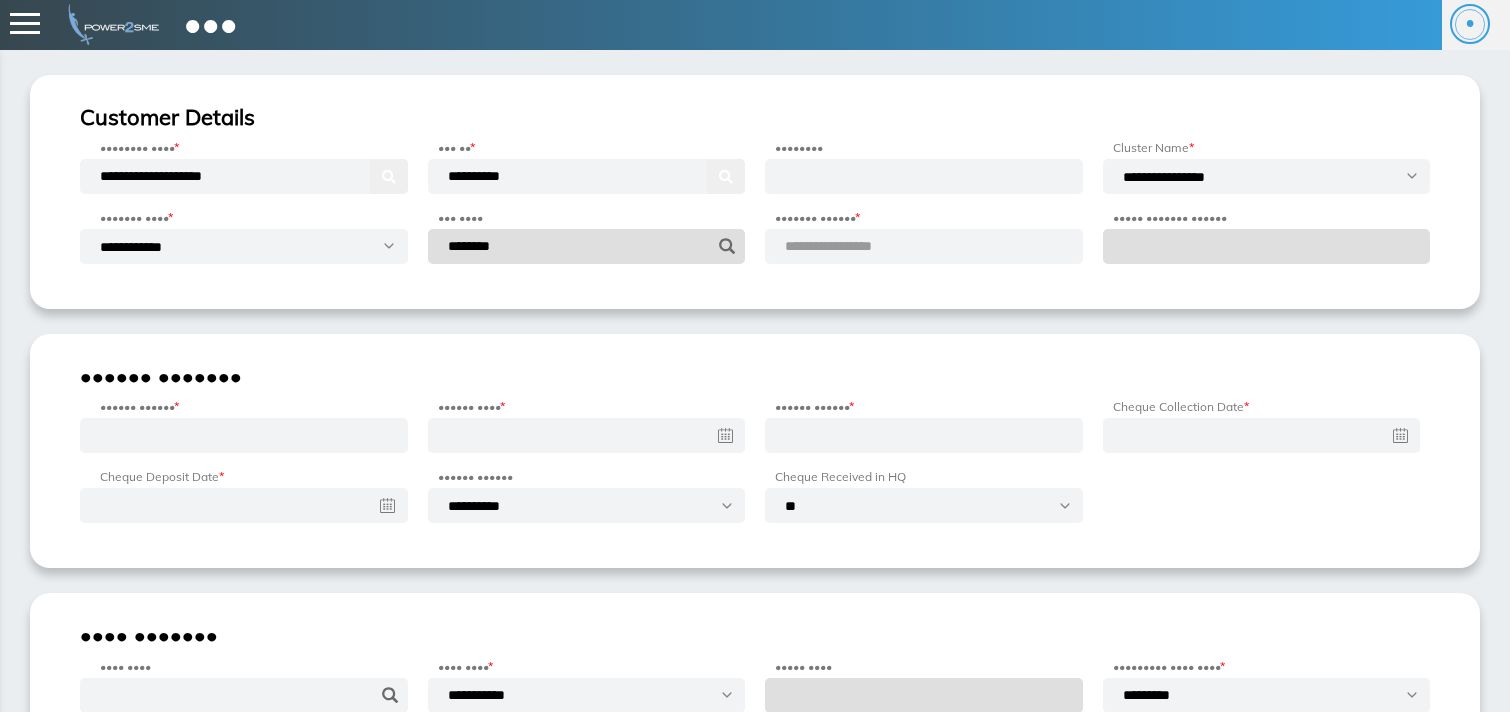 click on "•••••••••••••••••" at bounding box center [852, 246] 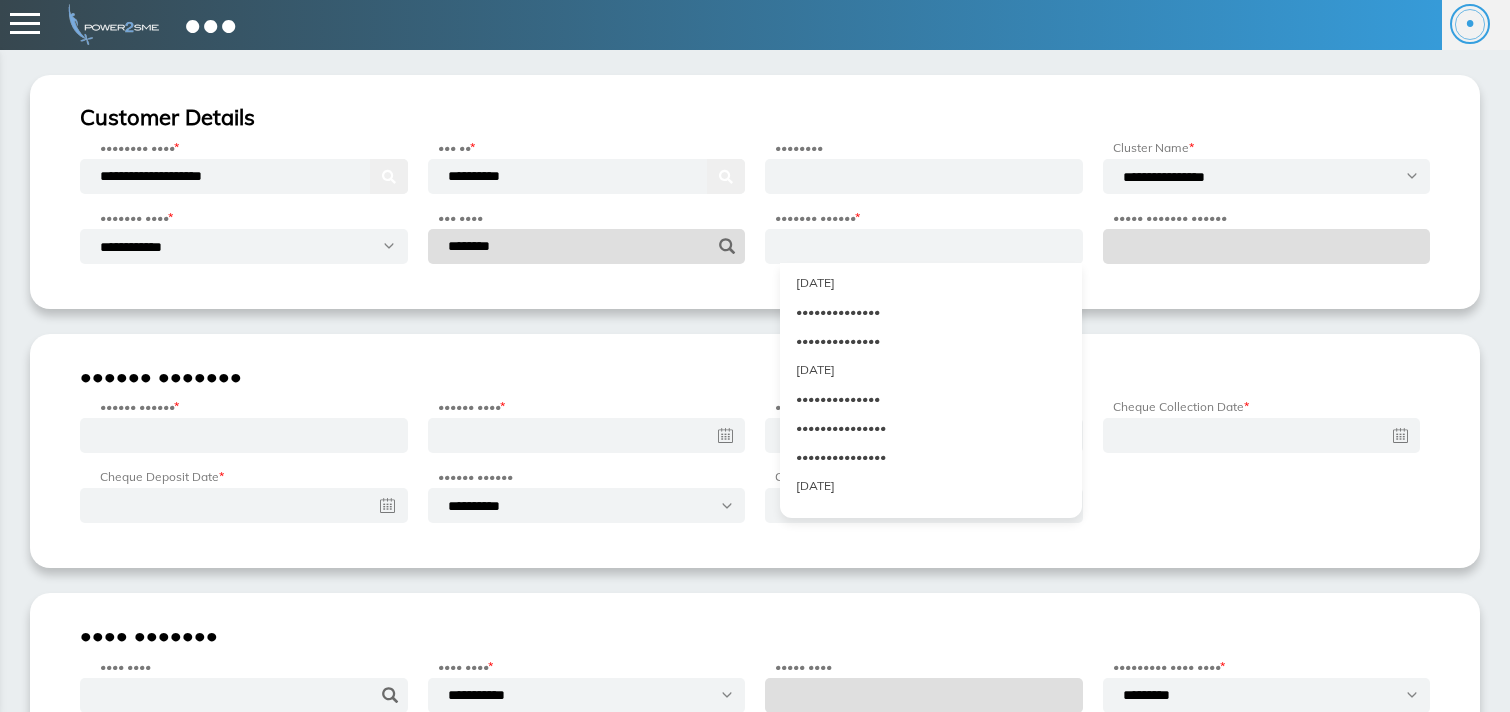 scroll, scrollTop: 6138, scrollLeft: 0, axis: vertical 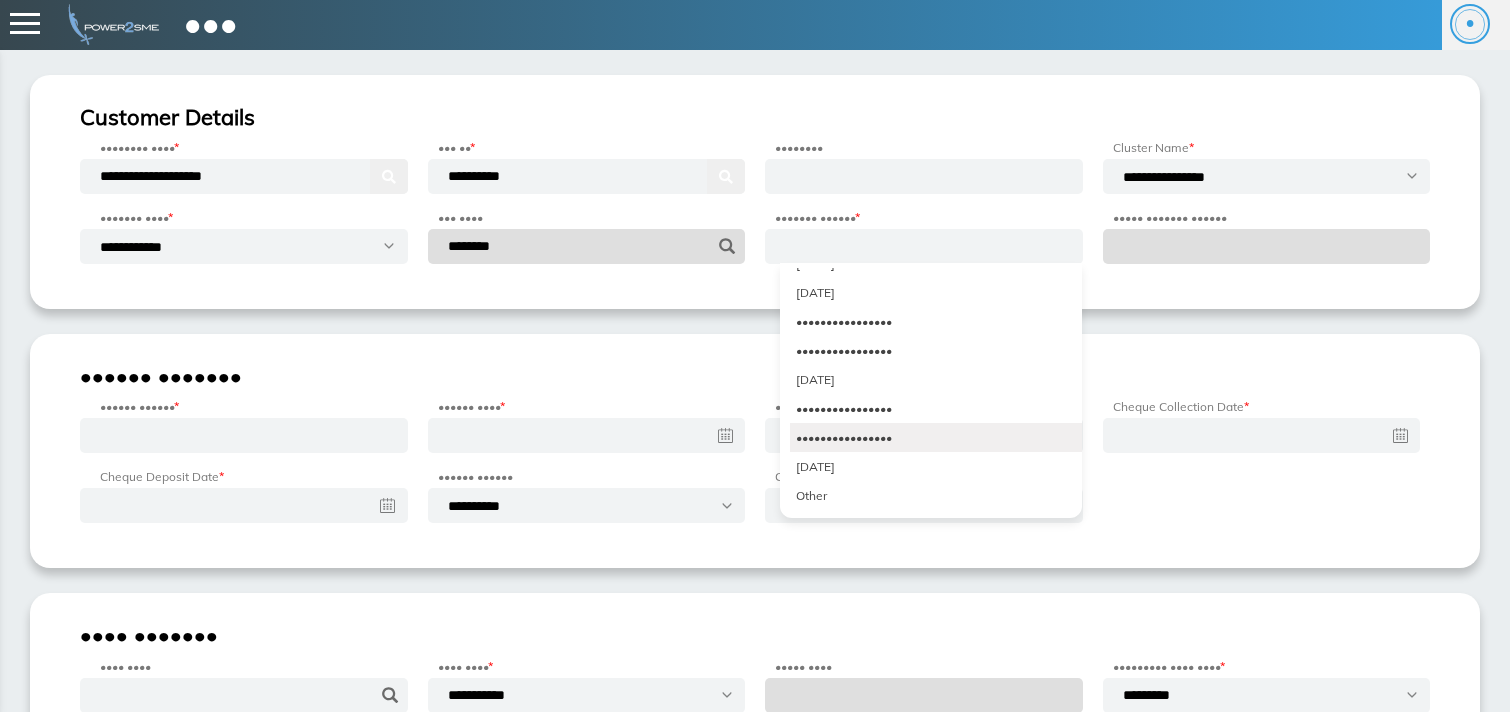 click on "[DATE]" at bounding box center [936, 379] 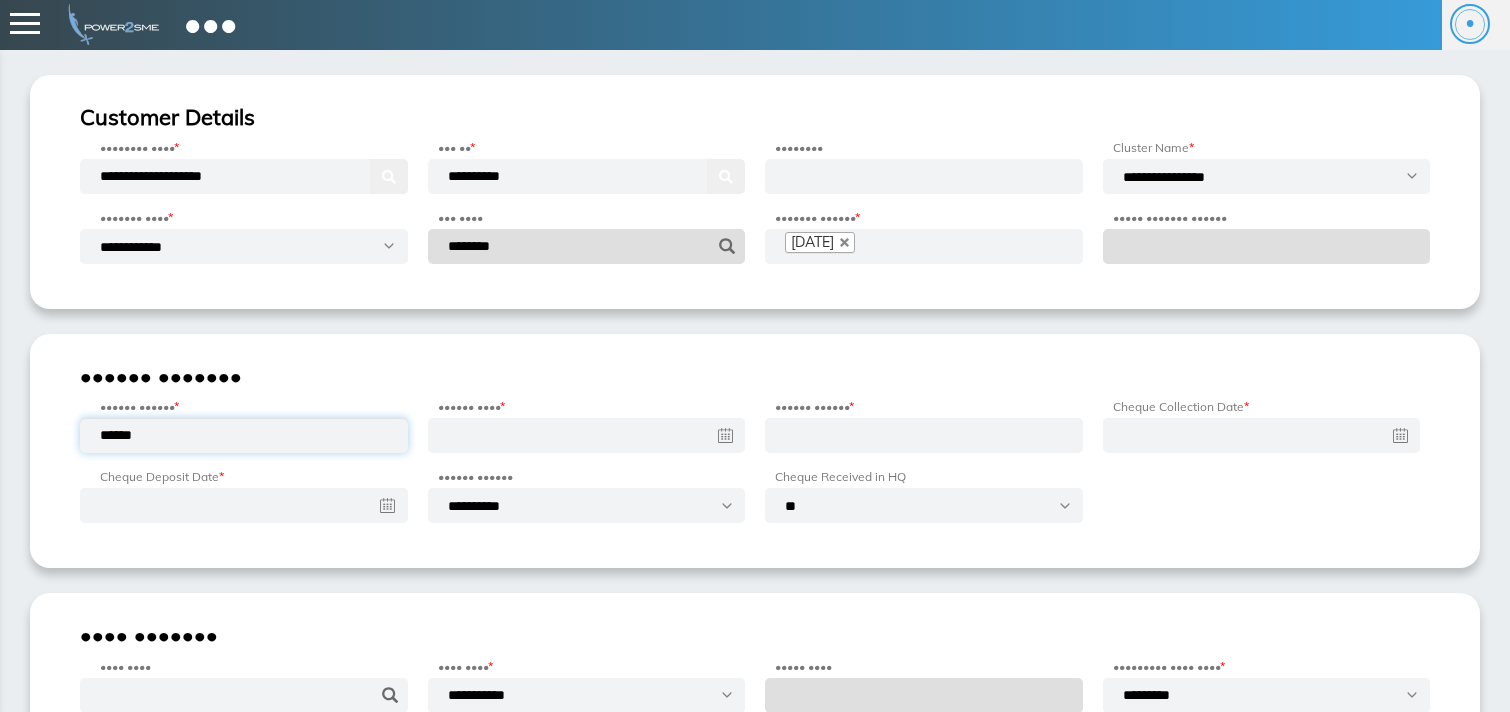 type on "••••••" 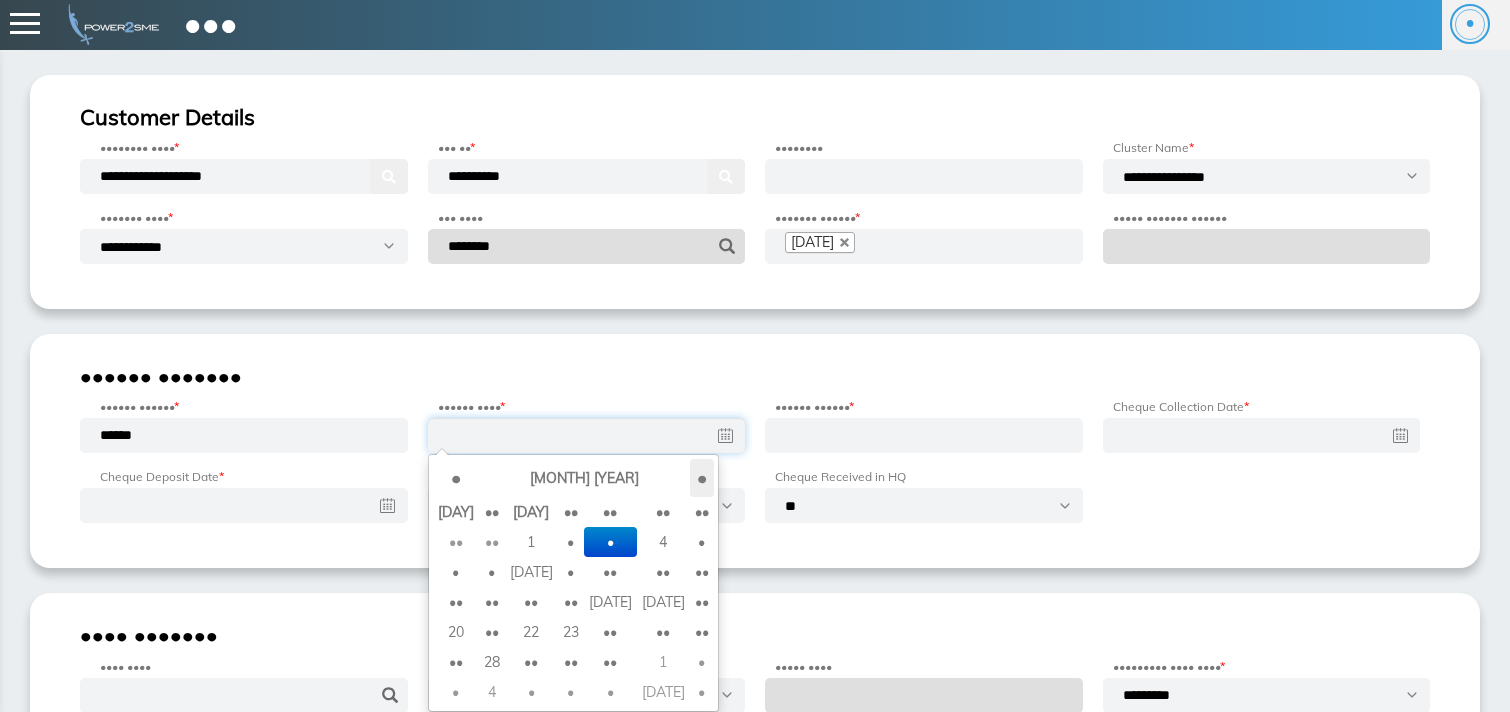 click on "•" at bounding box center [702, 478] 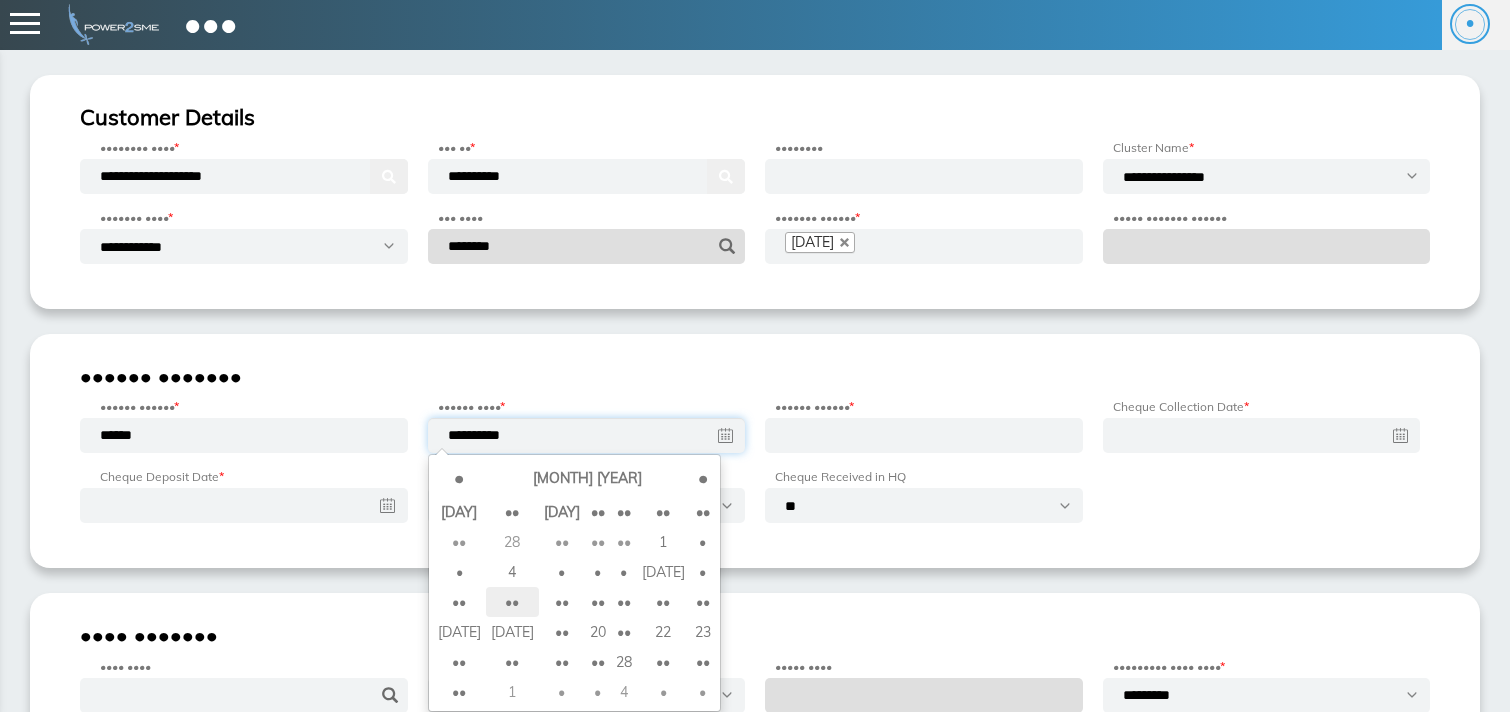 click on "••" at bounding box center [512, 542] 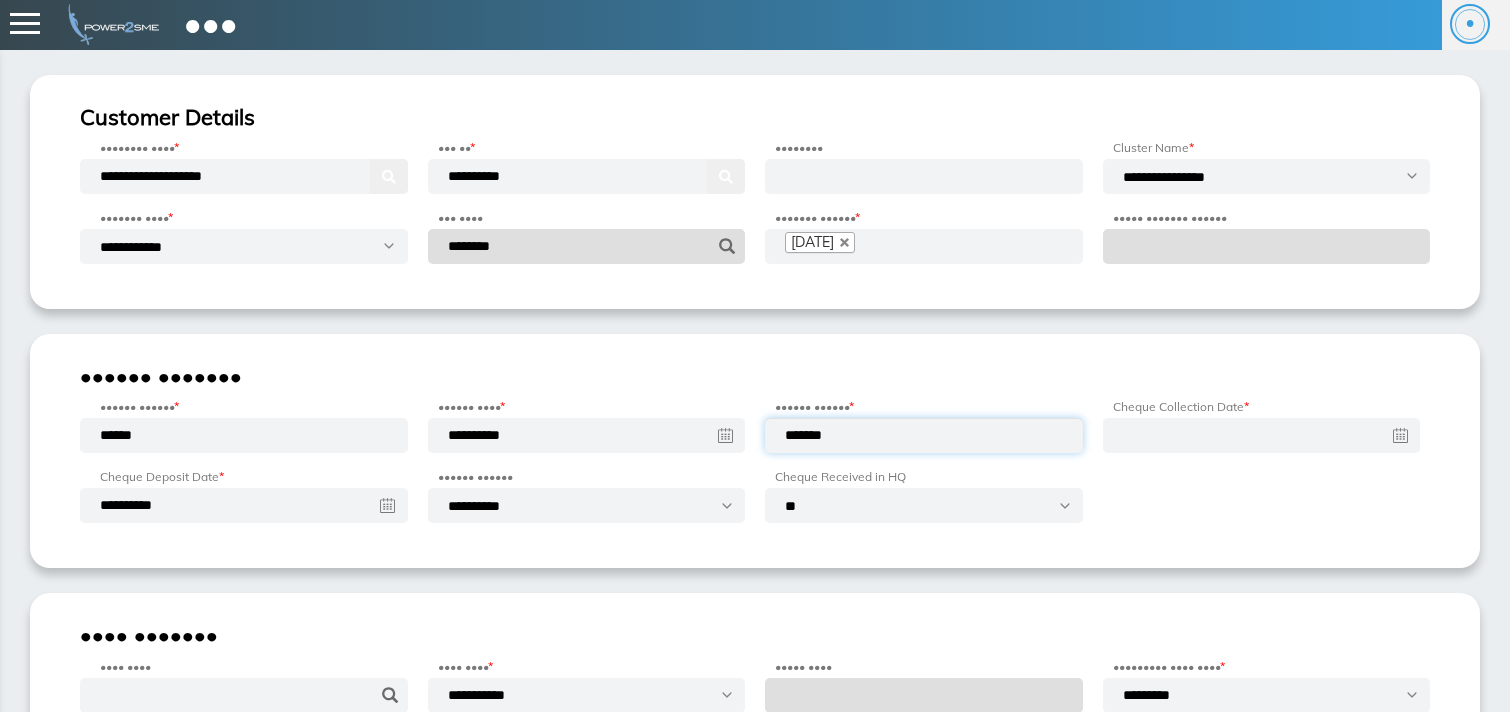 type on "*******" 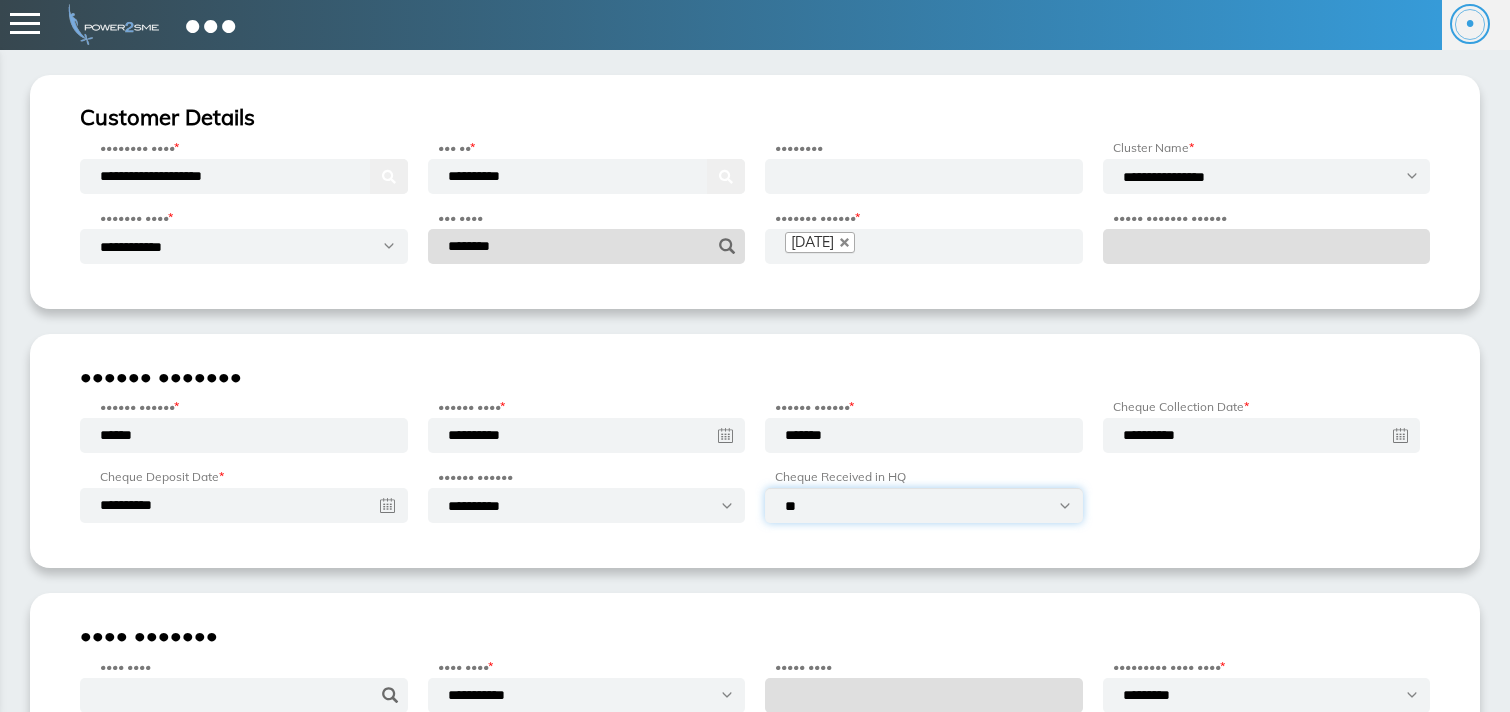 select on "***" 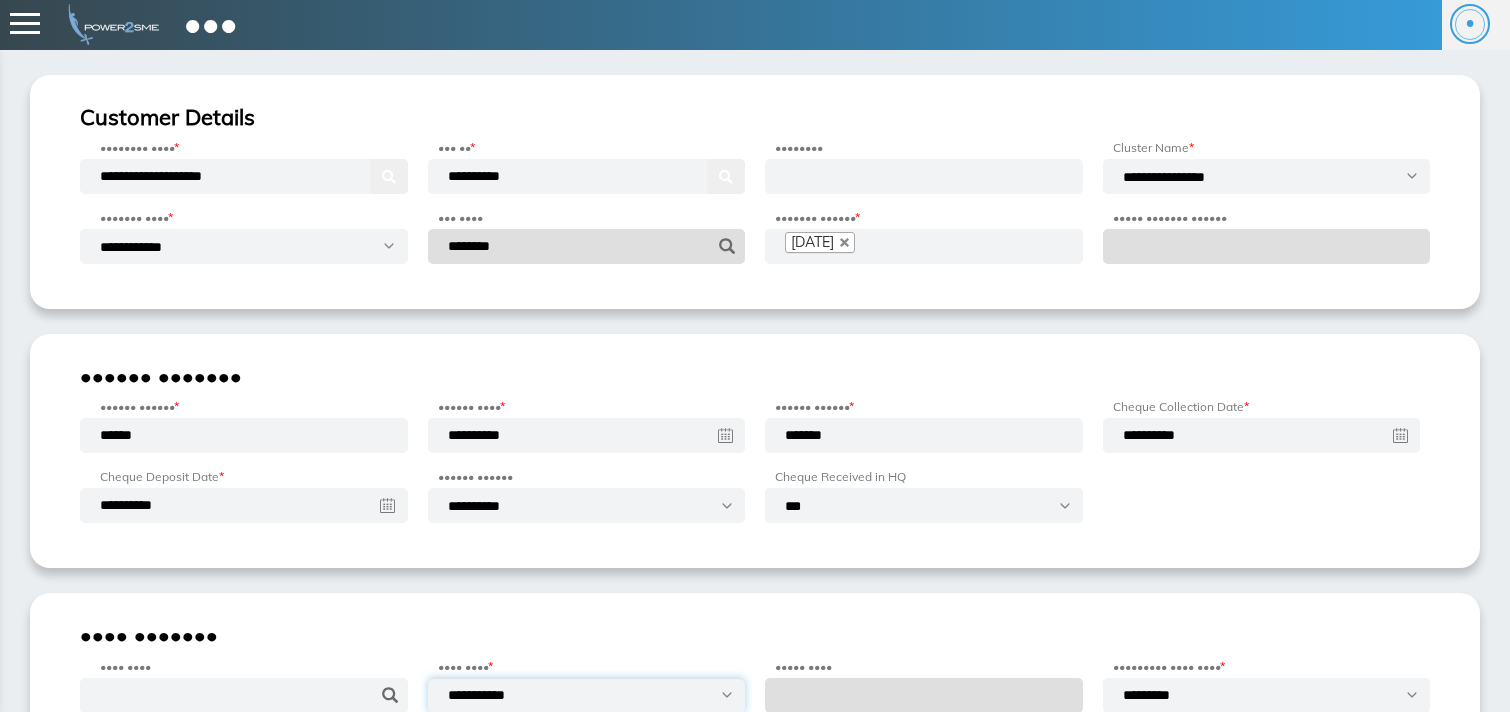select on "**********" 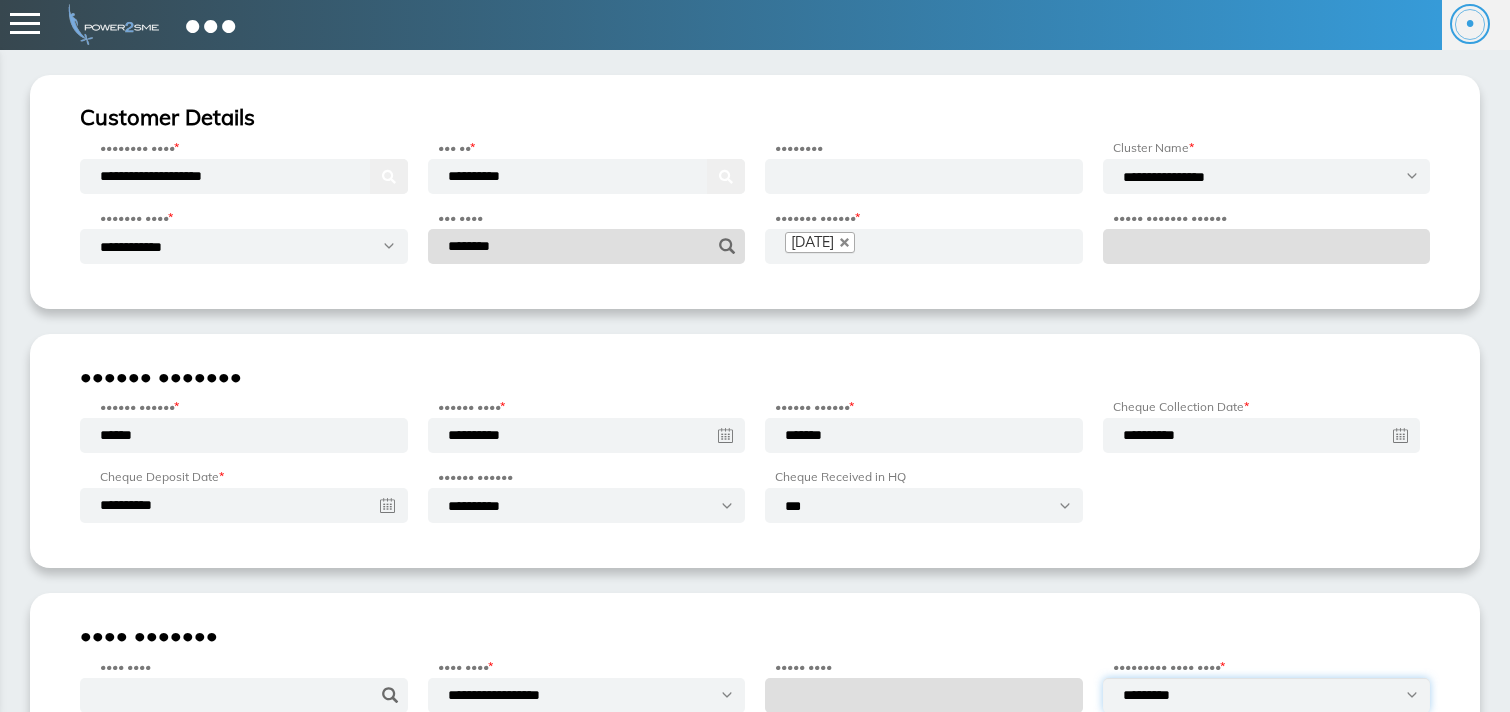 select on "**********" 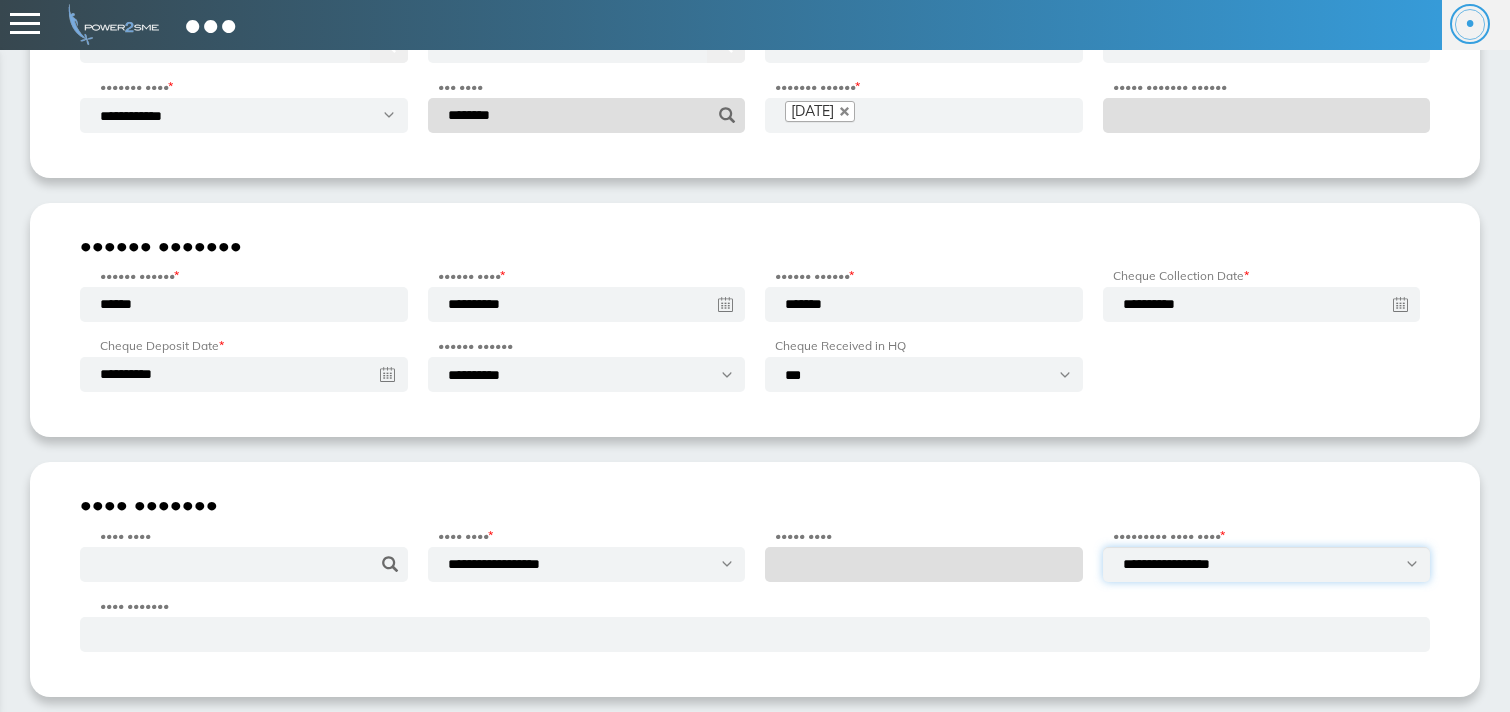 scroll, scrollTop: 254, scrollLeft: 0, axis: vertical 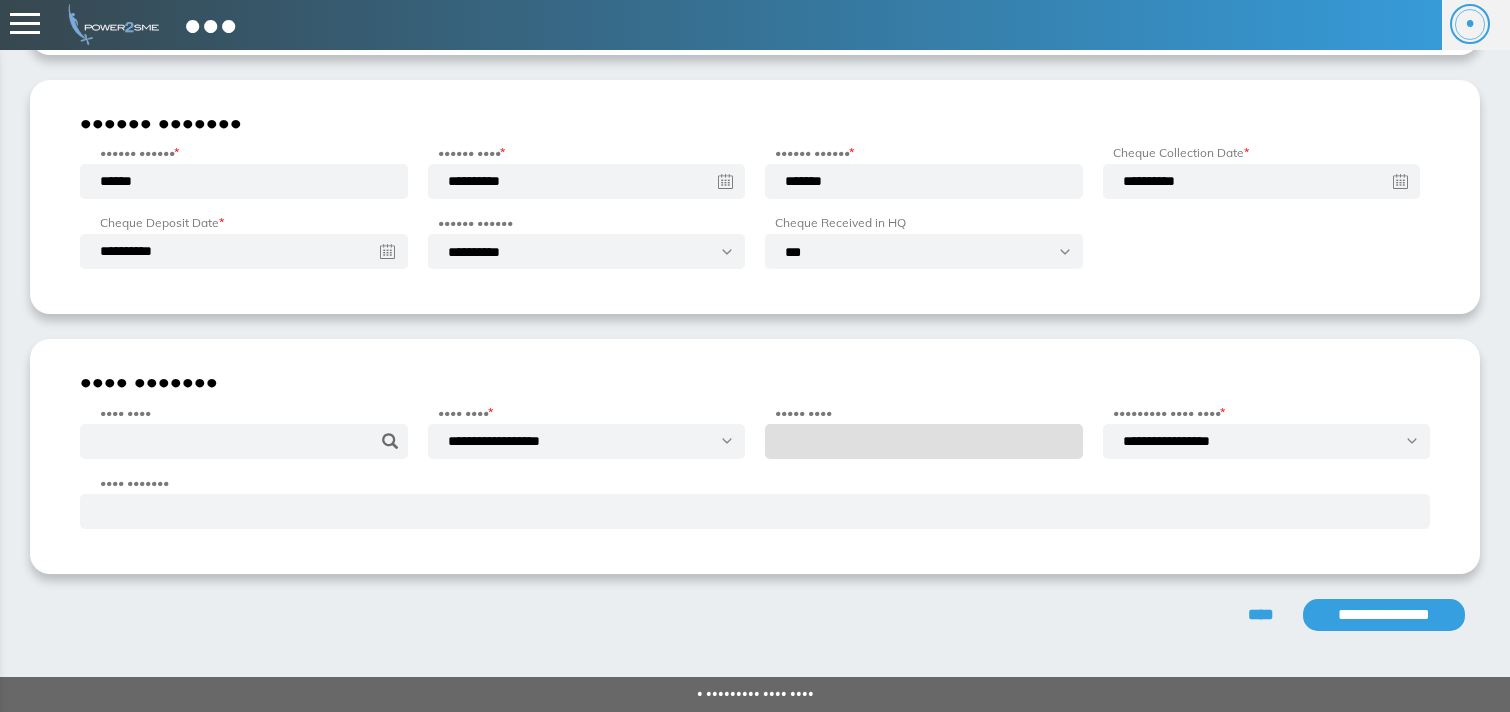 click on "**********" at bounding box center [1384, 615] 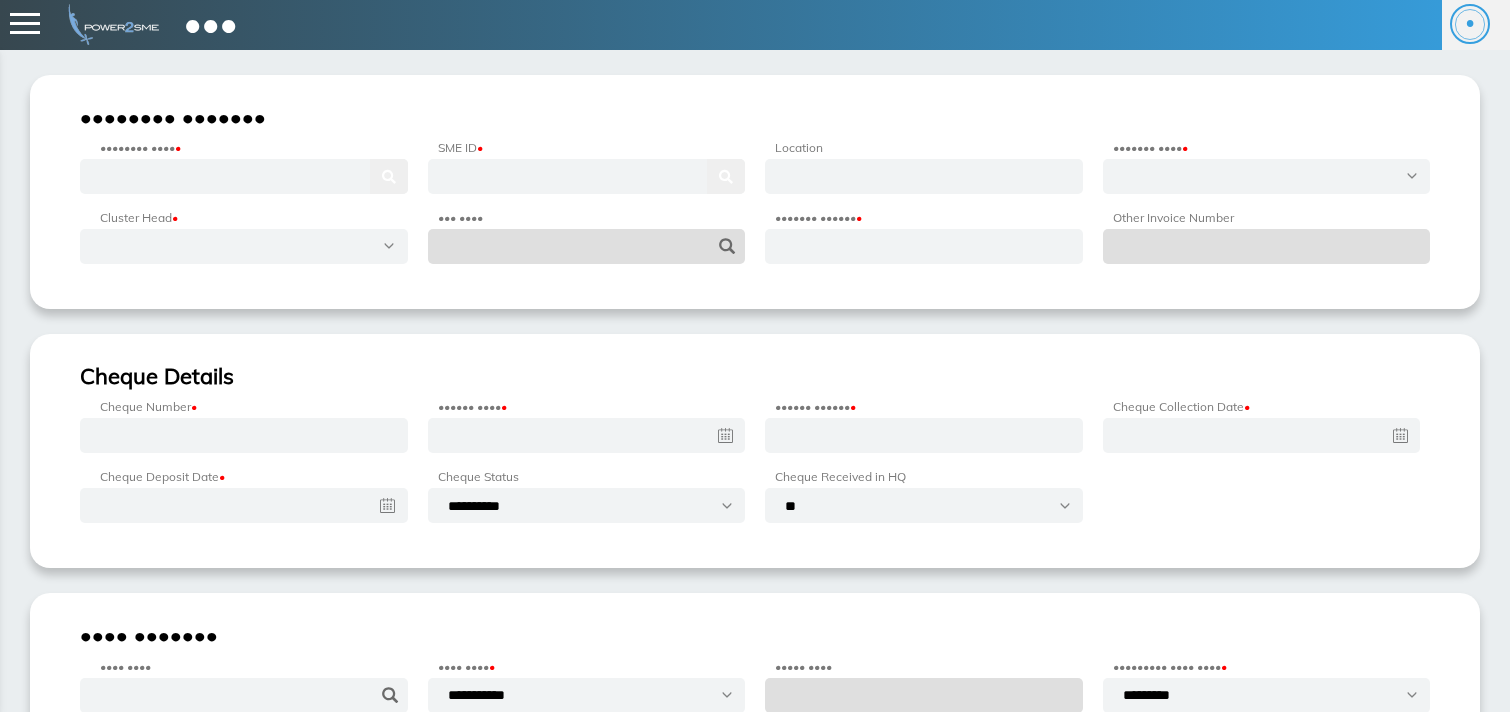 scroll, scrollTop: 0, scrollLeft: 0, axis: both 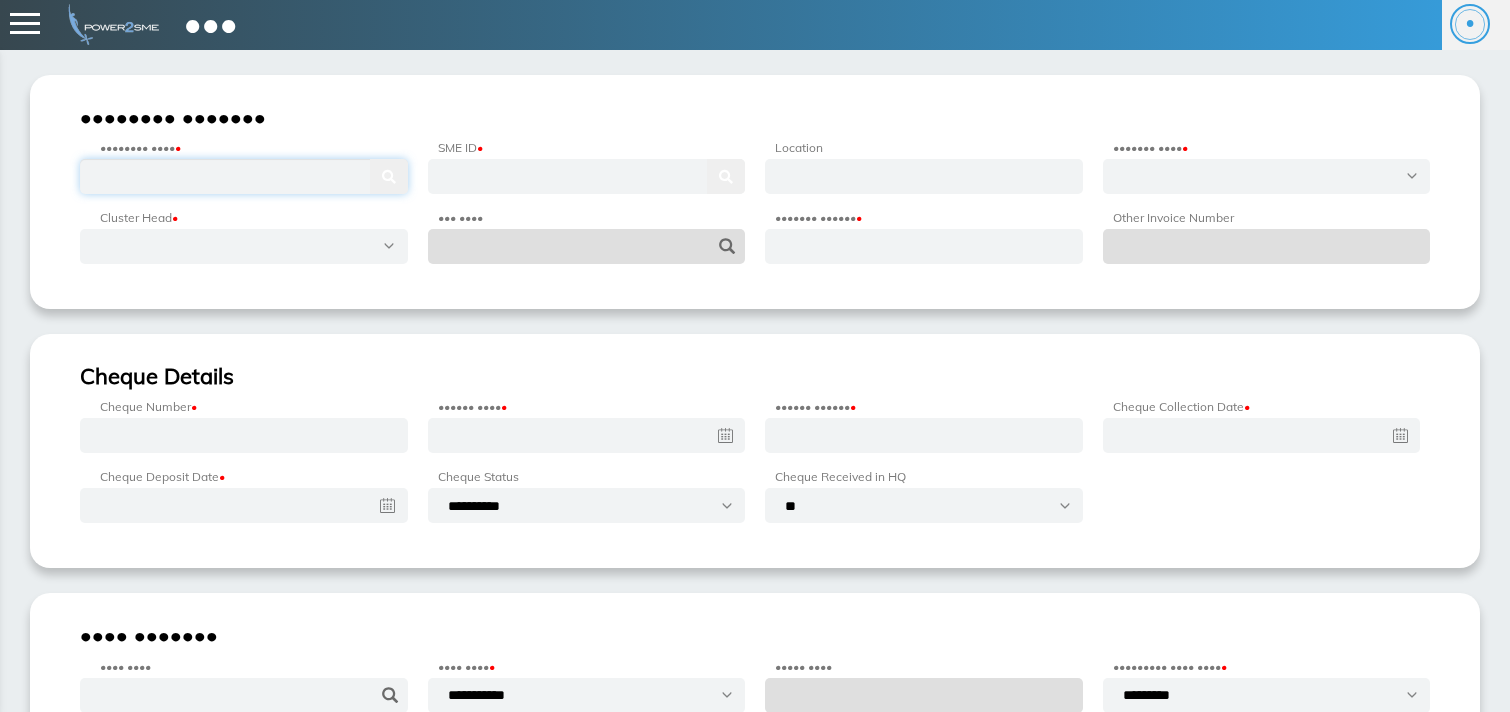 click at bounding box center [244, 176] 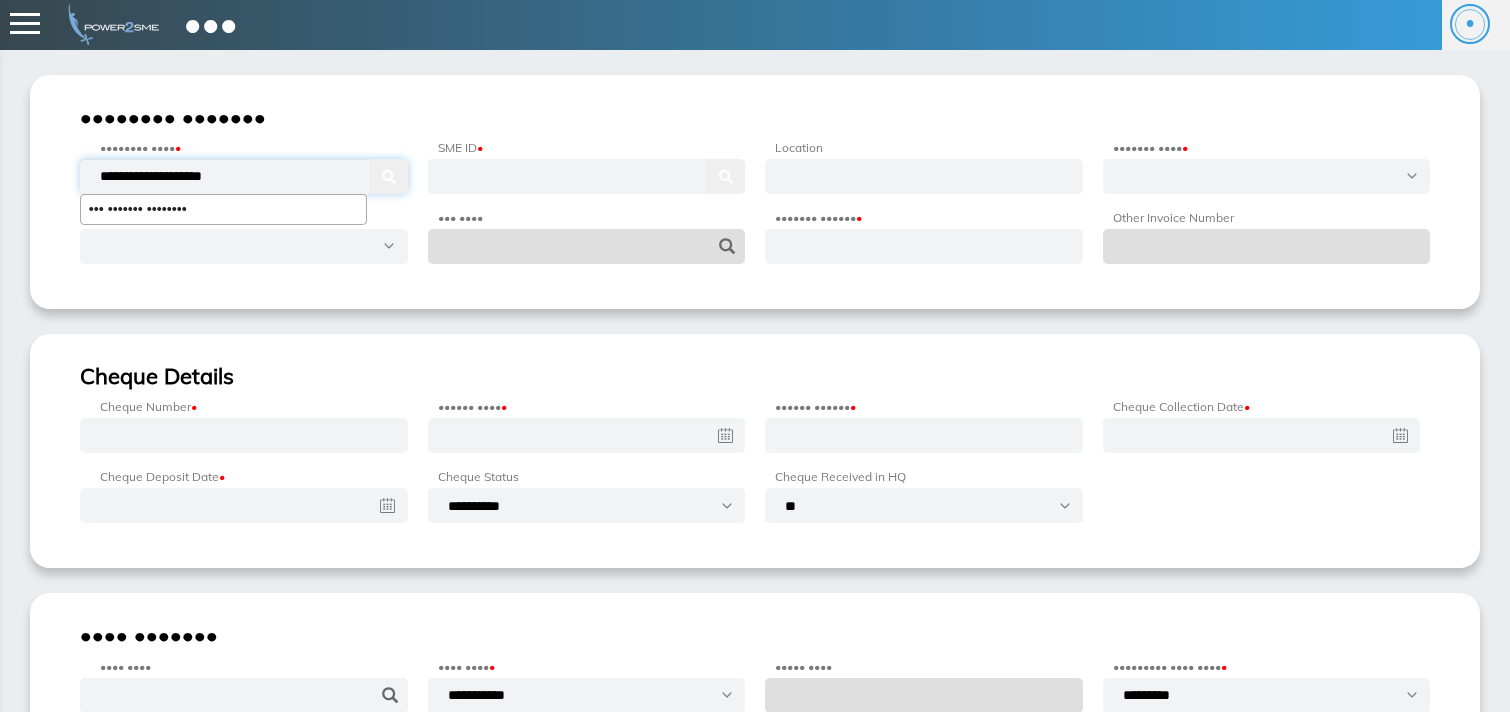 click on "Sts Utility Services" at bounding box center (223, 209) 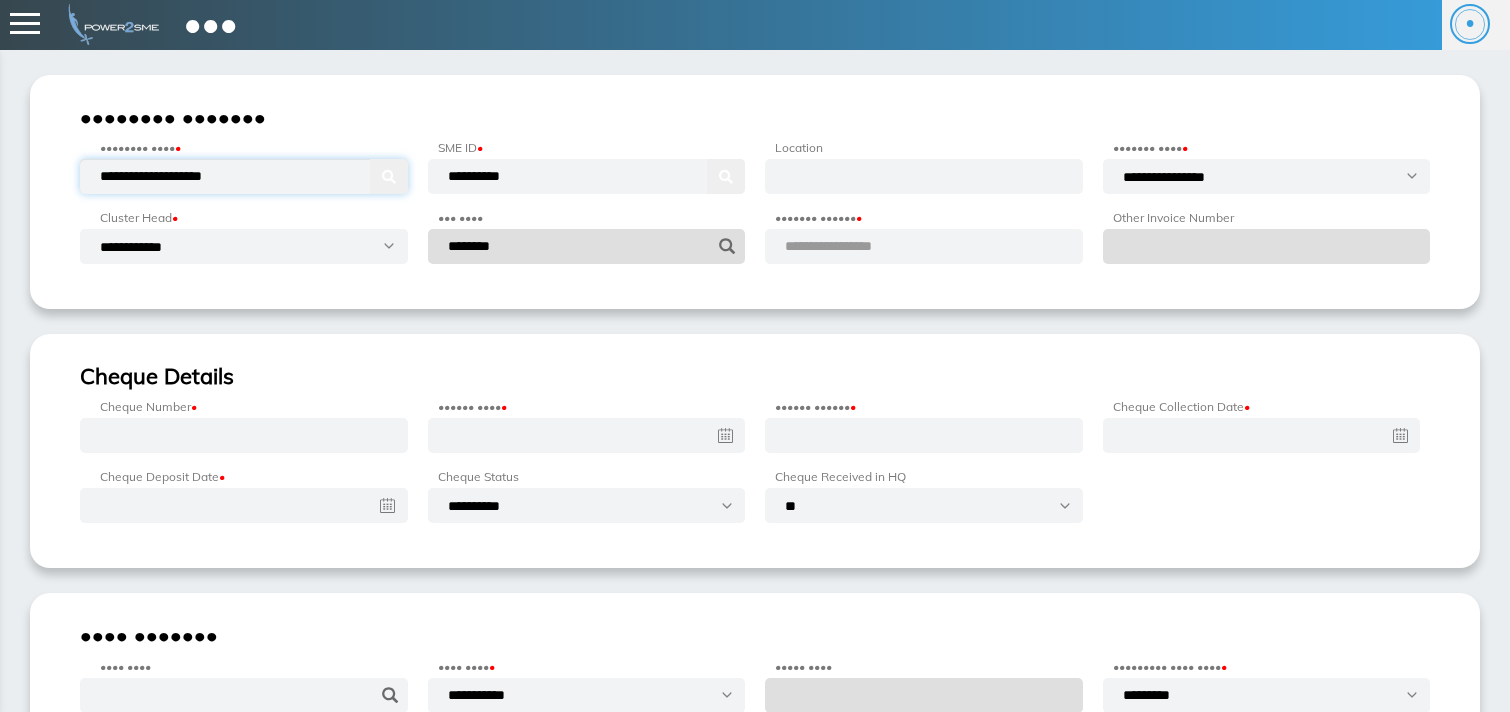 type on "**********" 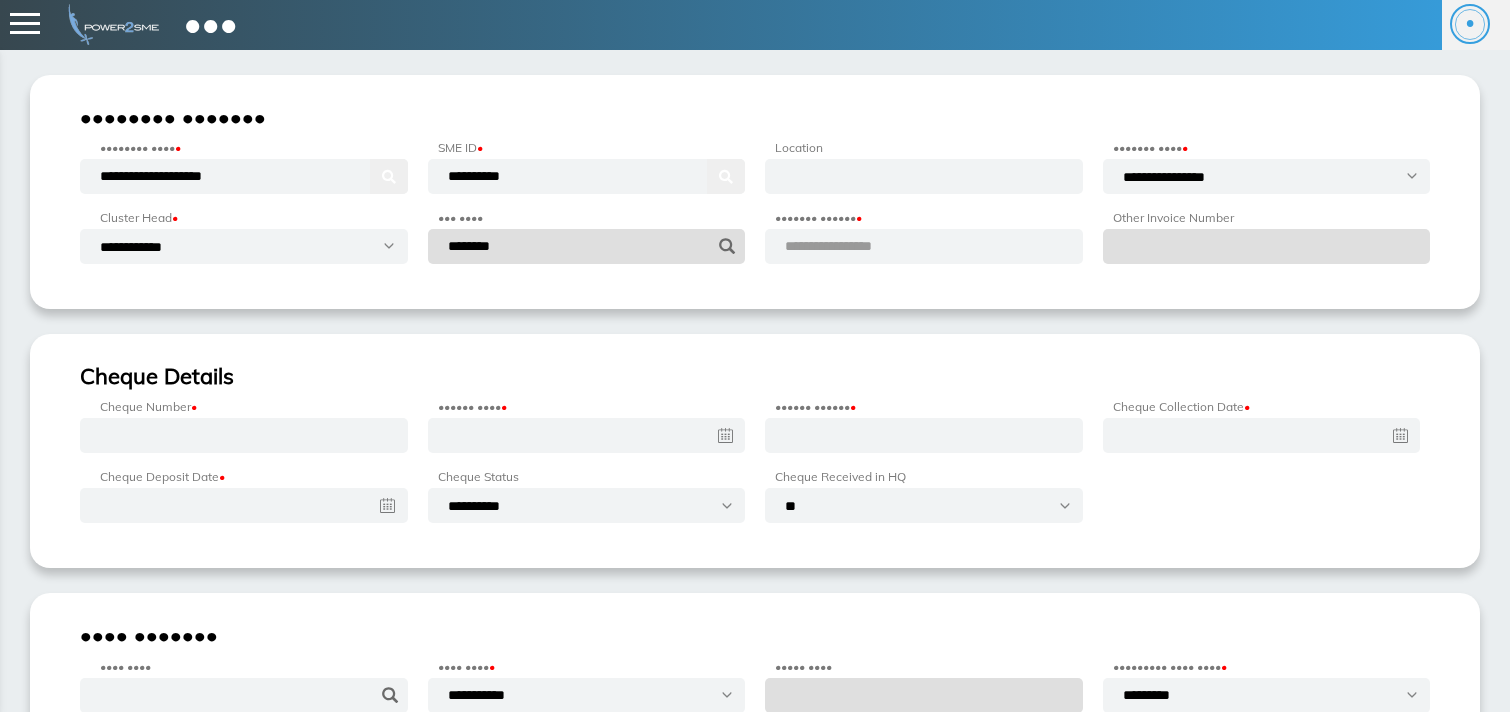 click on "•••••••••••••••••" at bounding box center [852, 246] 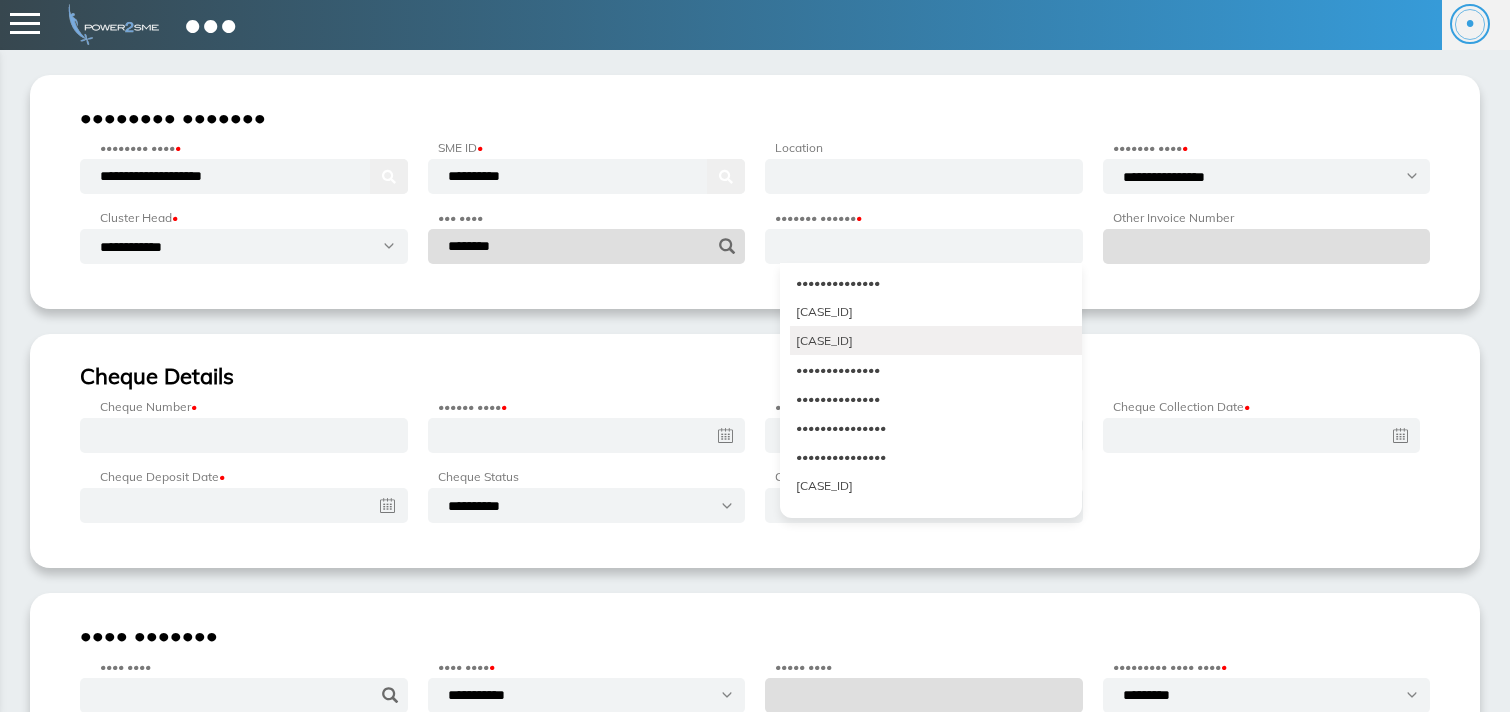 scroll, scrollTop: 3611, scrollLeft: 0, axis: vertical 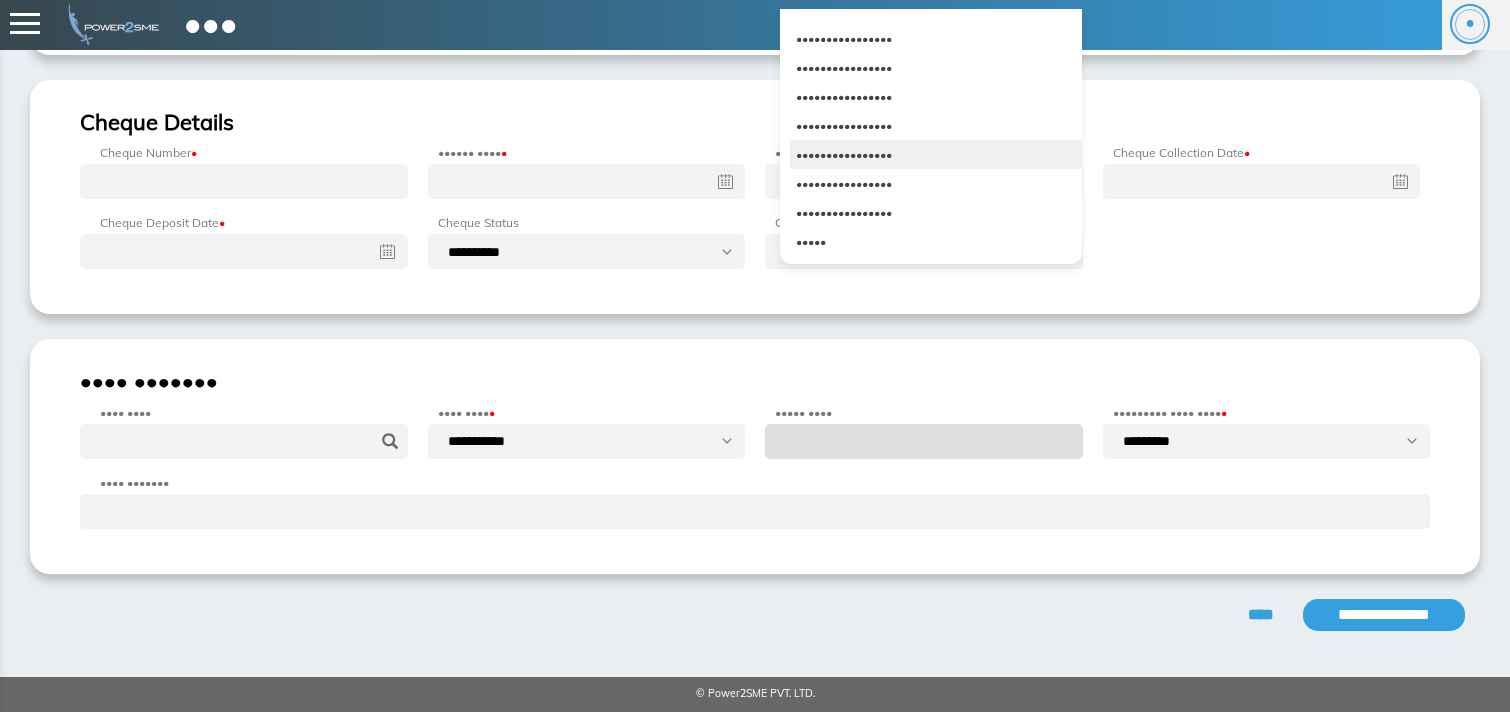 click on "T/HR14/2526/0177" at bounding box center [936, 154] 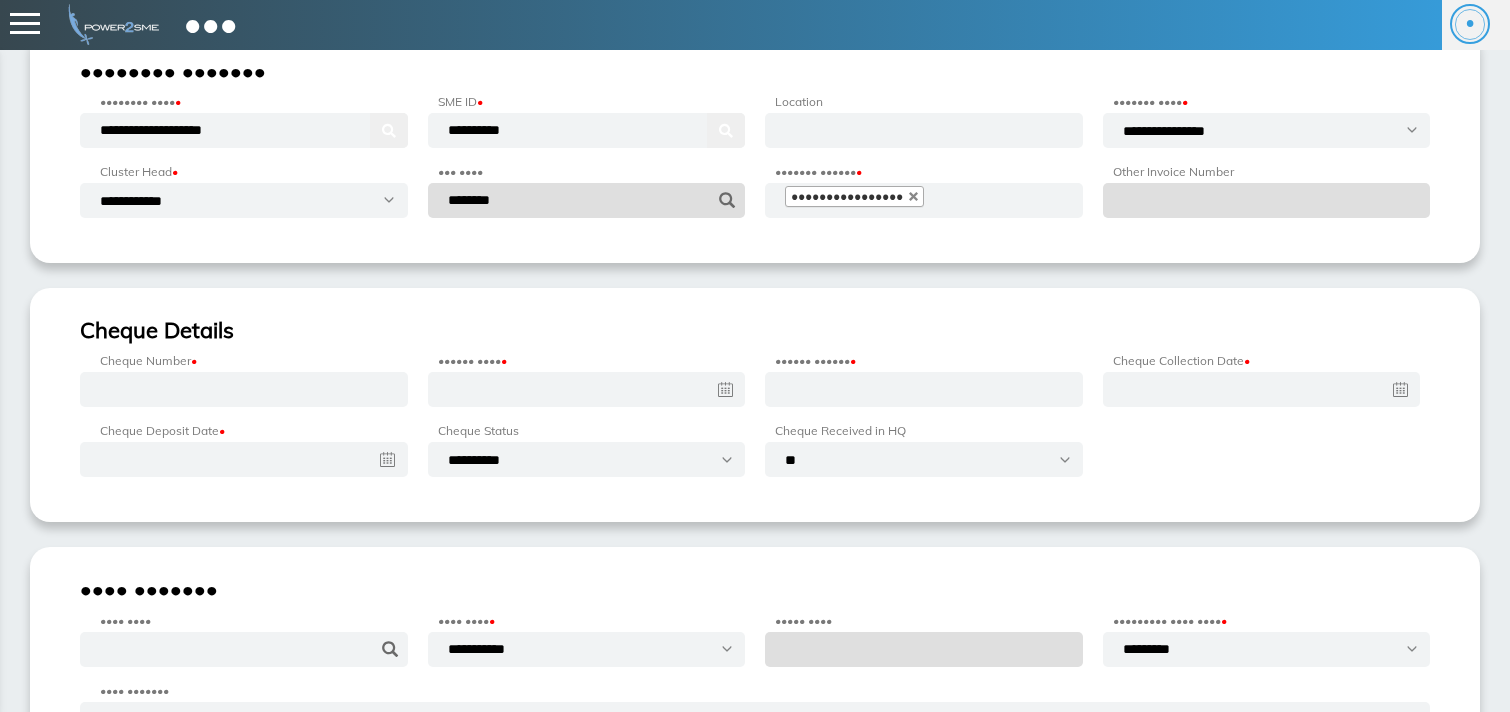scroll, scrollTop: 0, scrollLeft: 0, axis: both 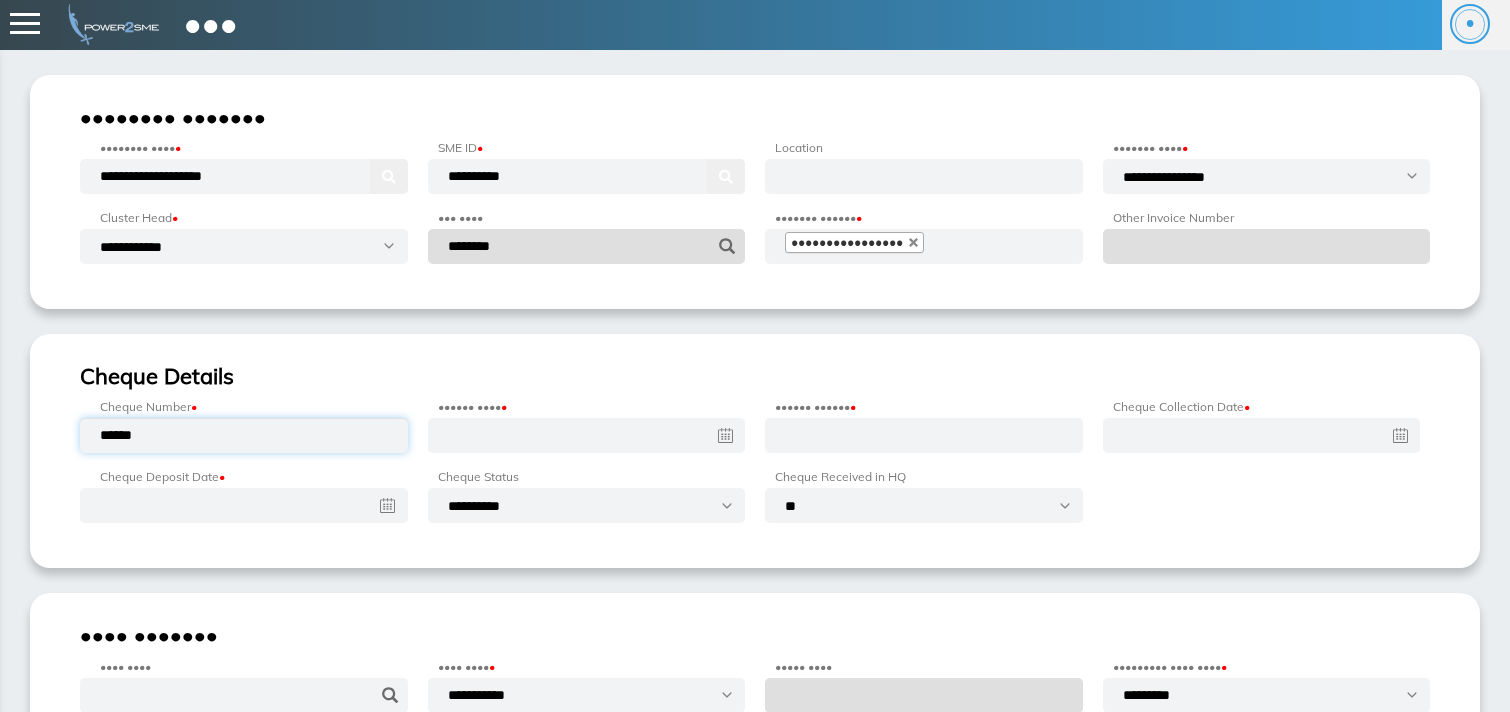 type on "******" 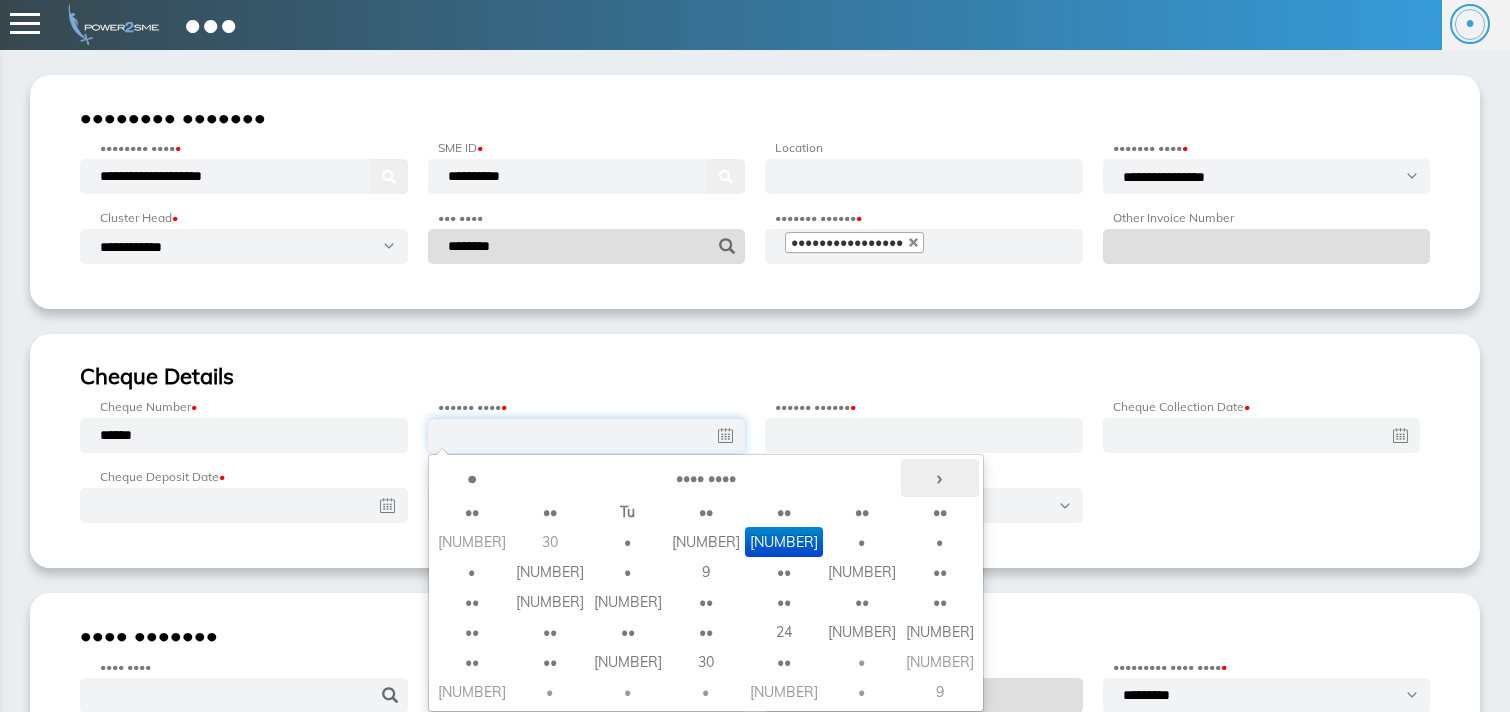 click on "›" at bounding box center [940, 478] 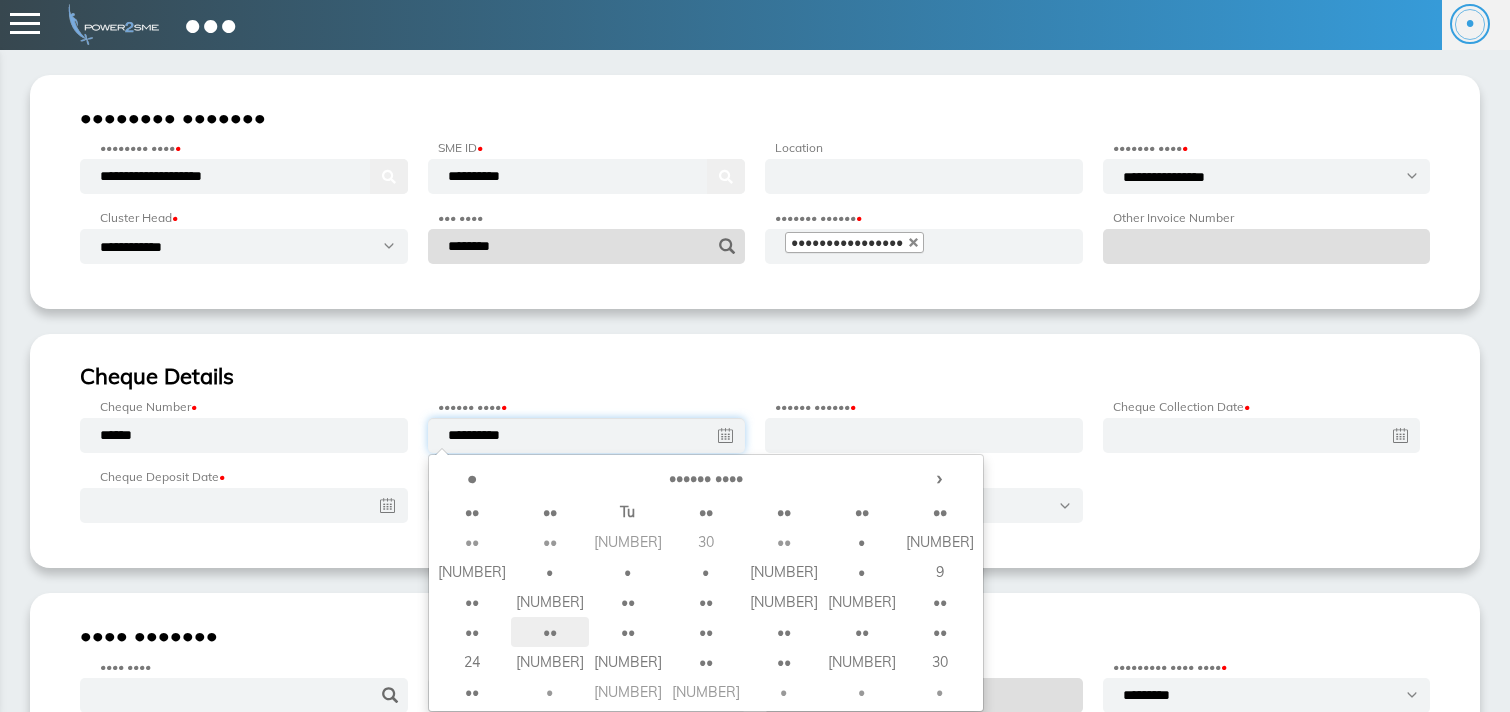 click on "18" at bounding box center [550, 542] 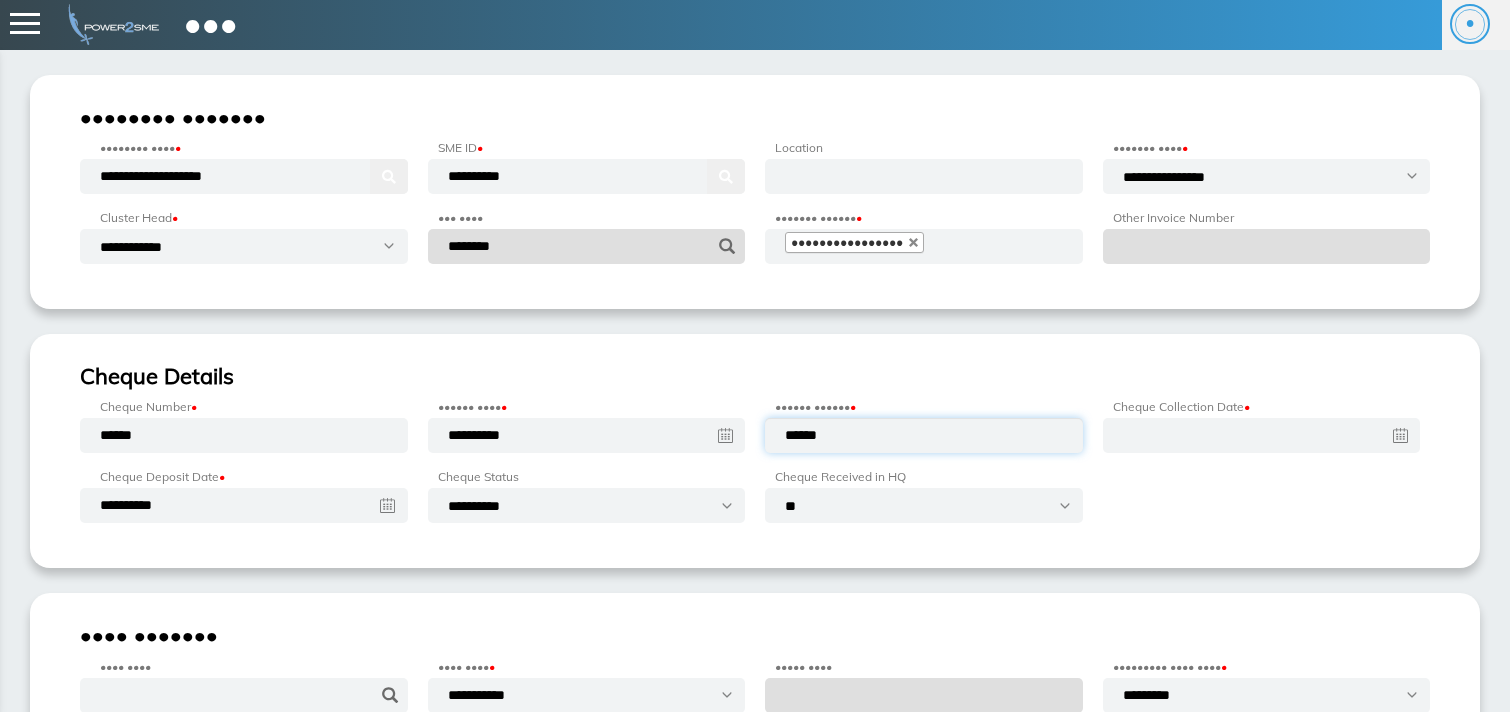 type on "******" 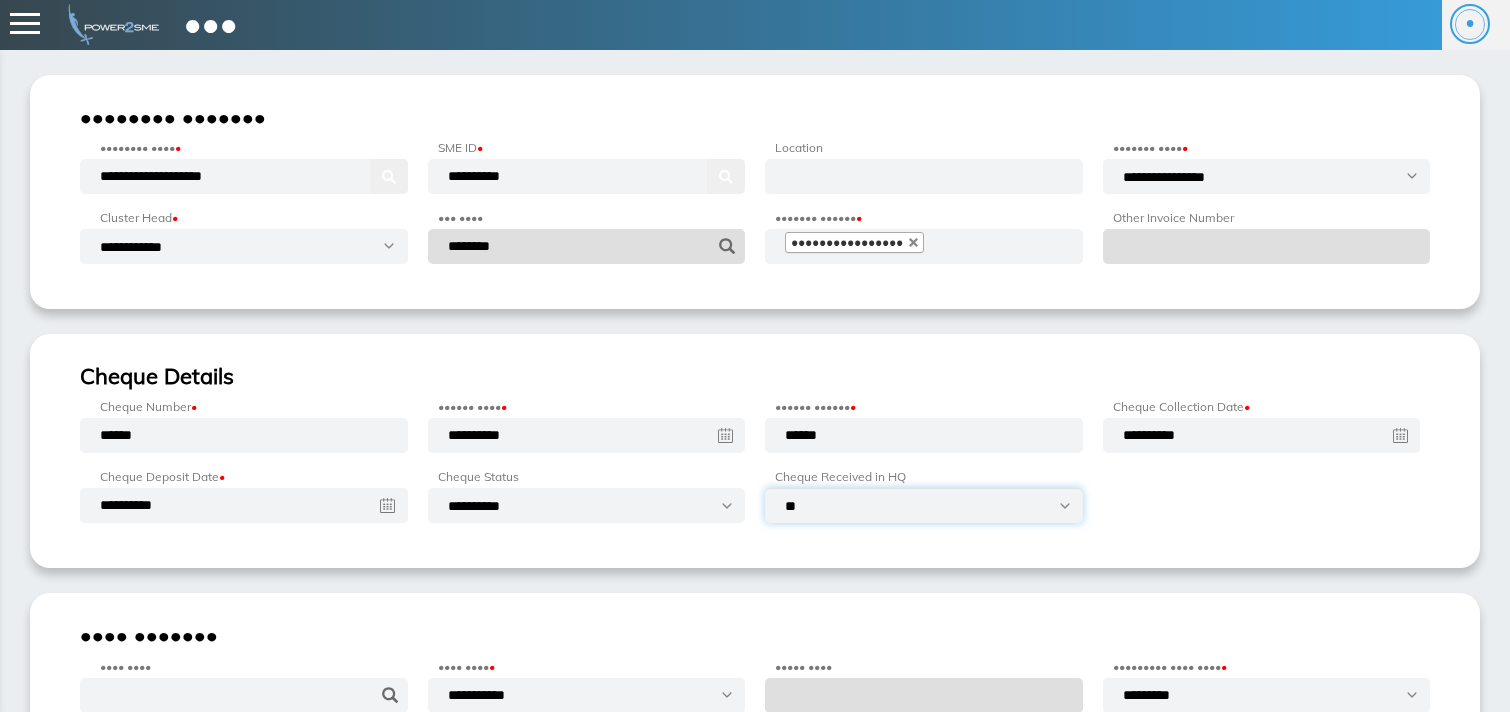 select on "[MASKED_DATA]" 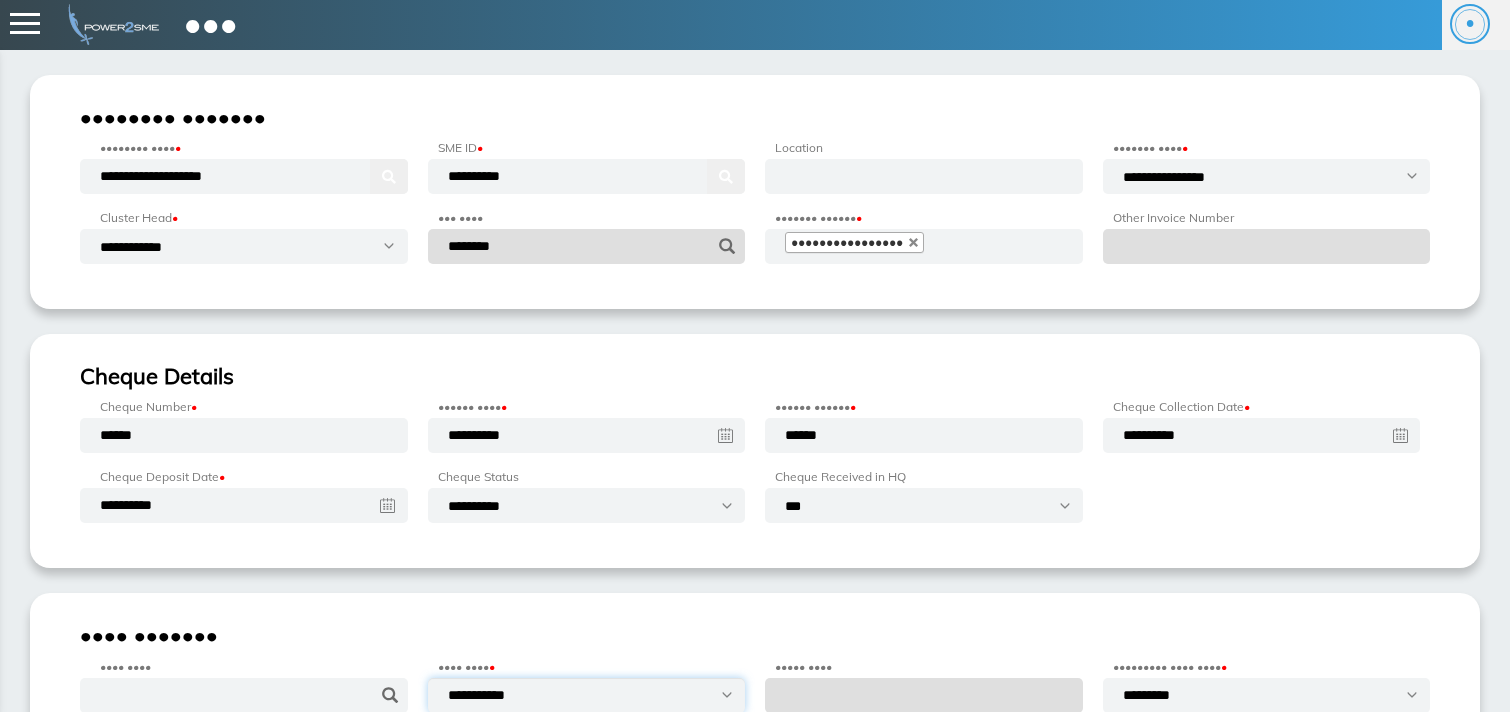 select on "**********" 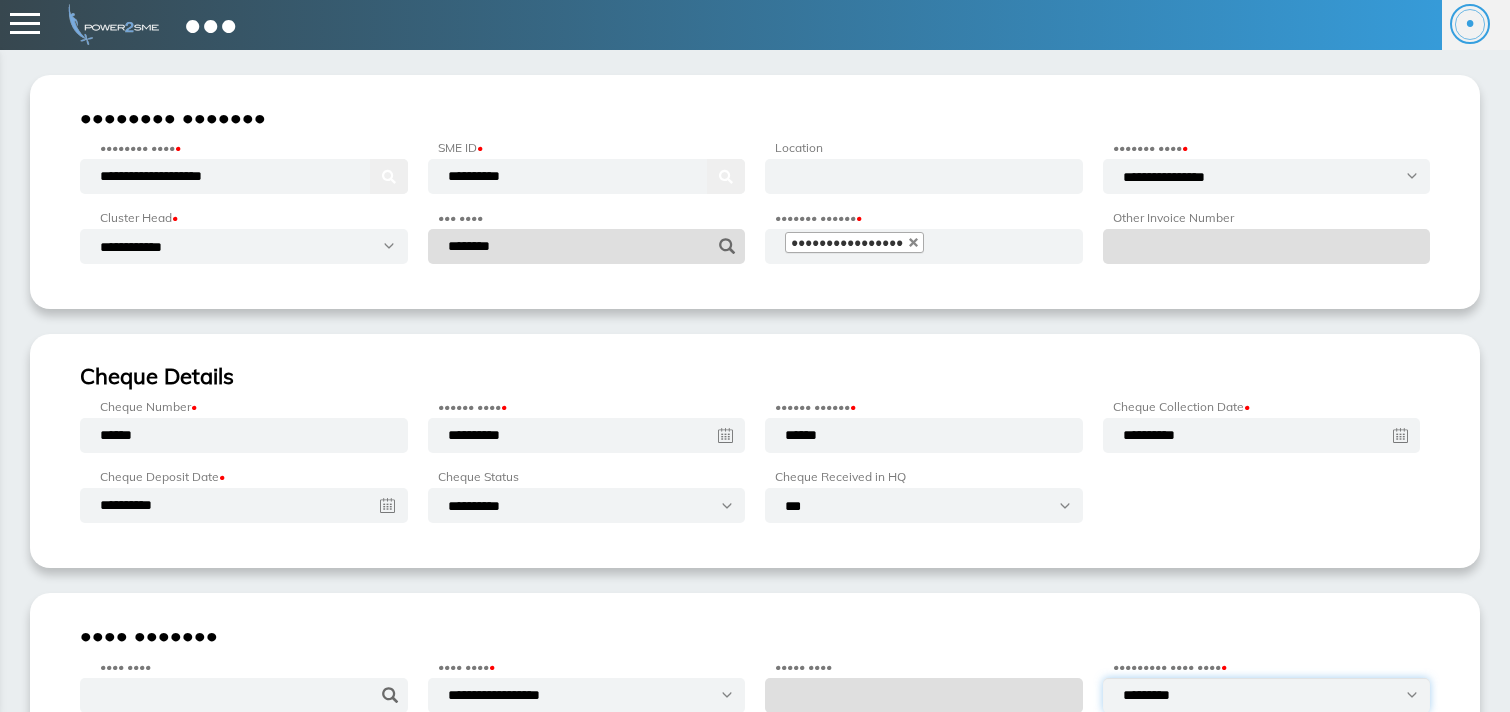 select on "•••••••••••••••••" 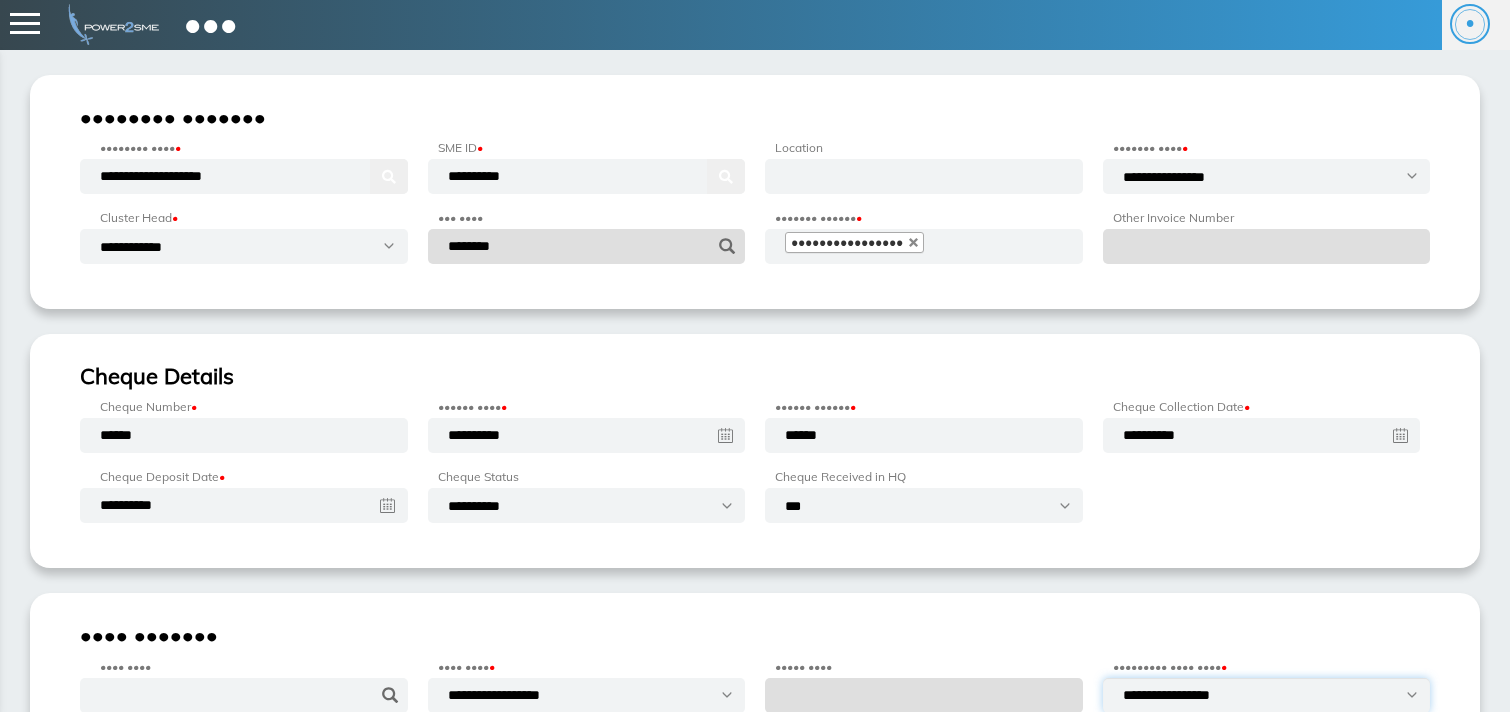 scroll, scrollTop: 254, scrollLeft: 0, axis: vertical 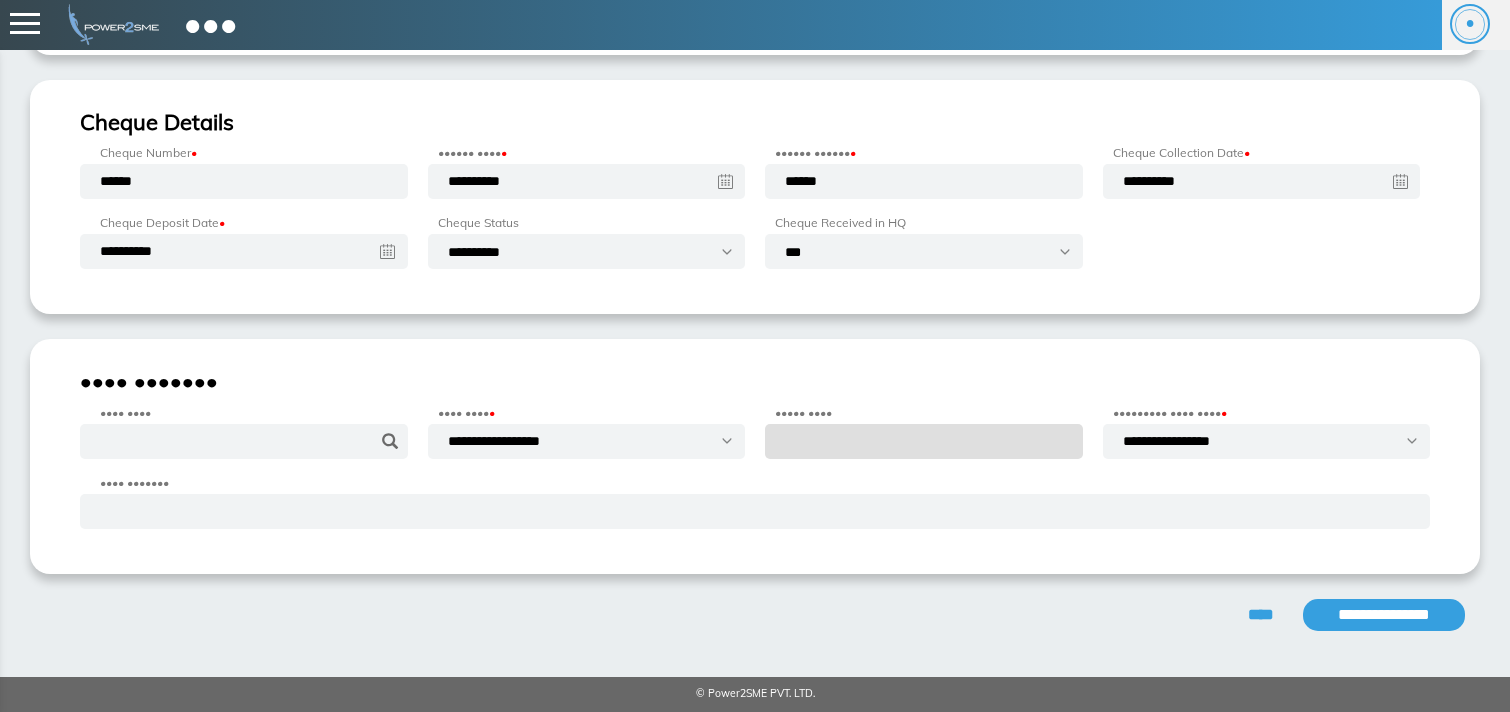 click on "**********" at bounding box center [1384, 615] 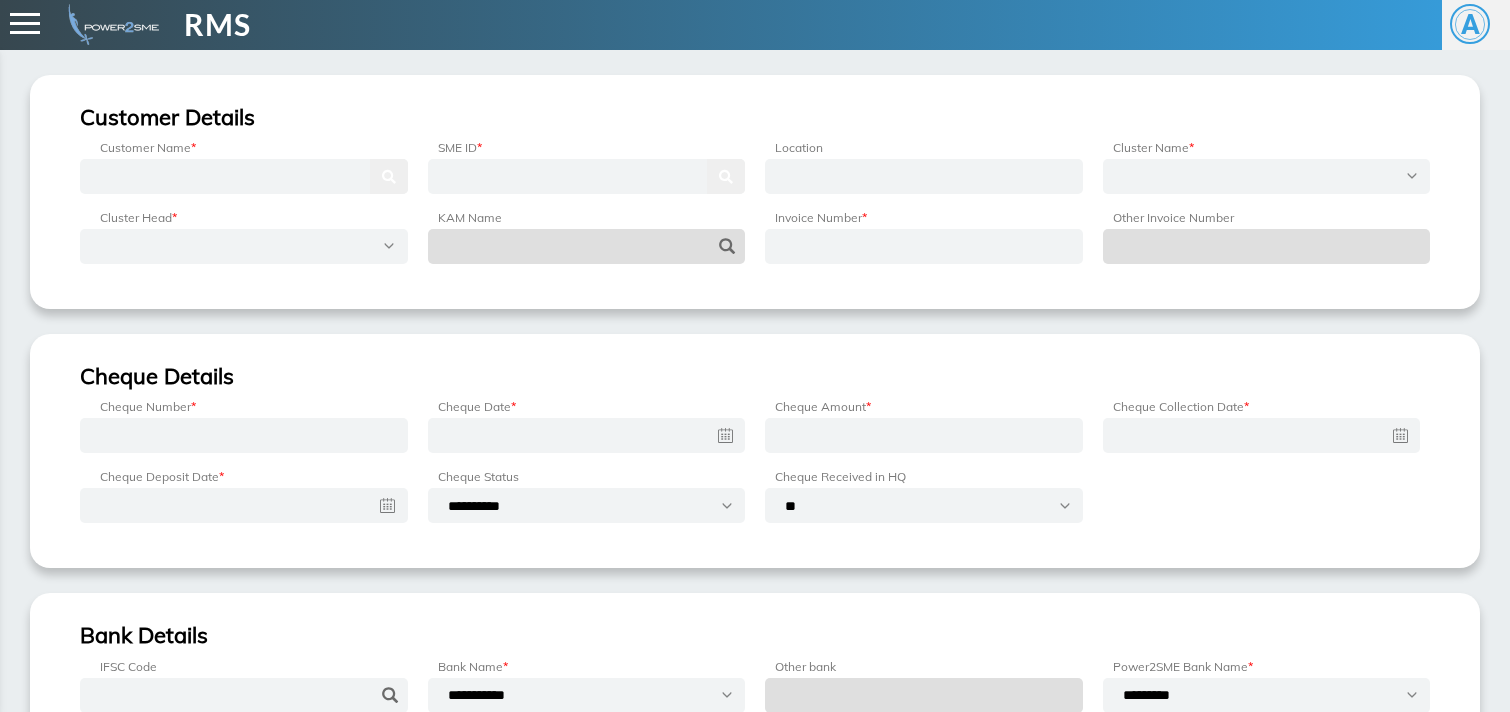 scroll, scrollTop: 0, scrollLeft: 0, axis: both 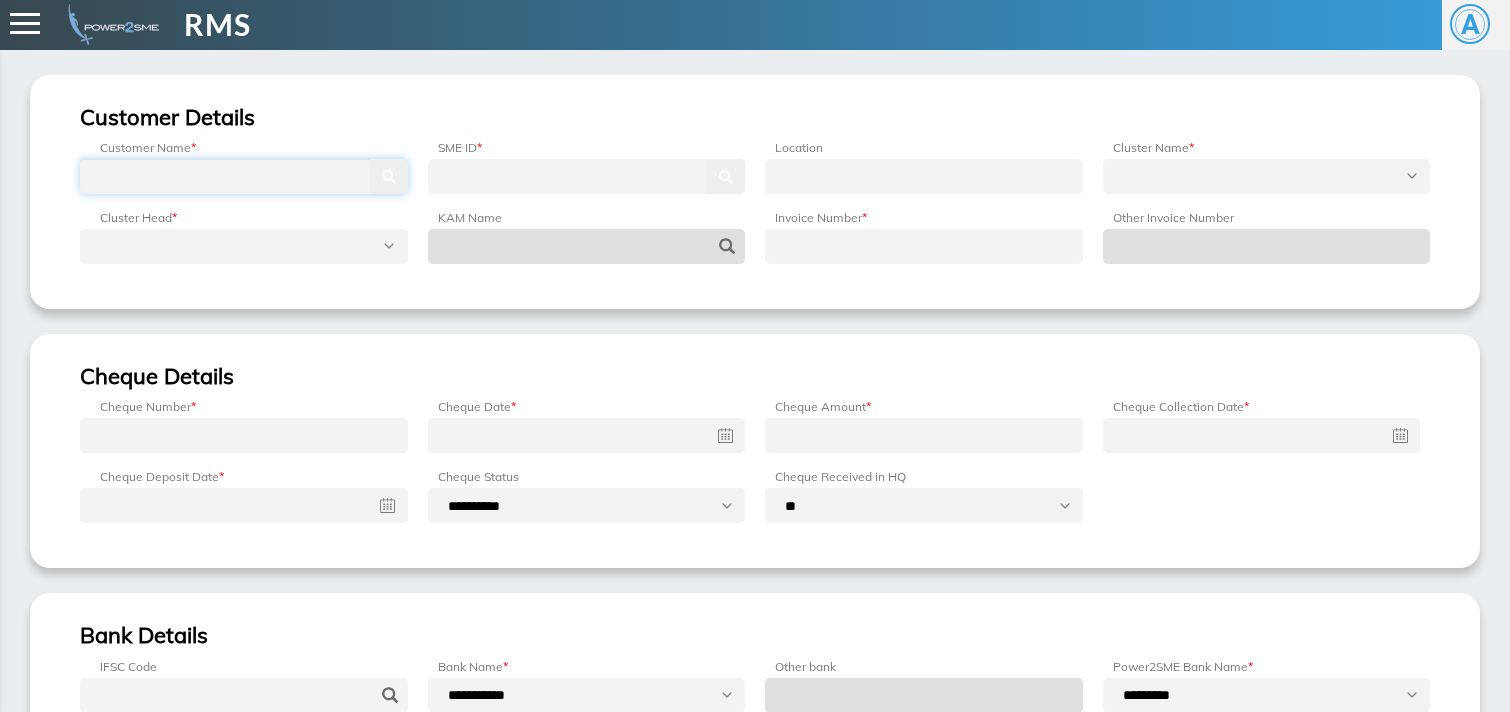 click at bounding box center (244, 176) 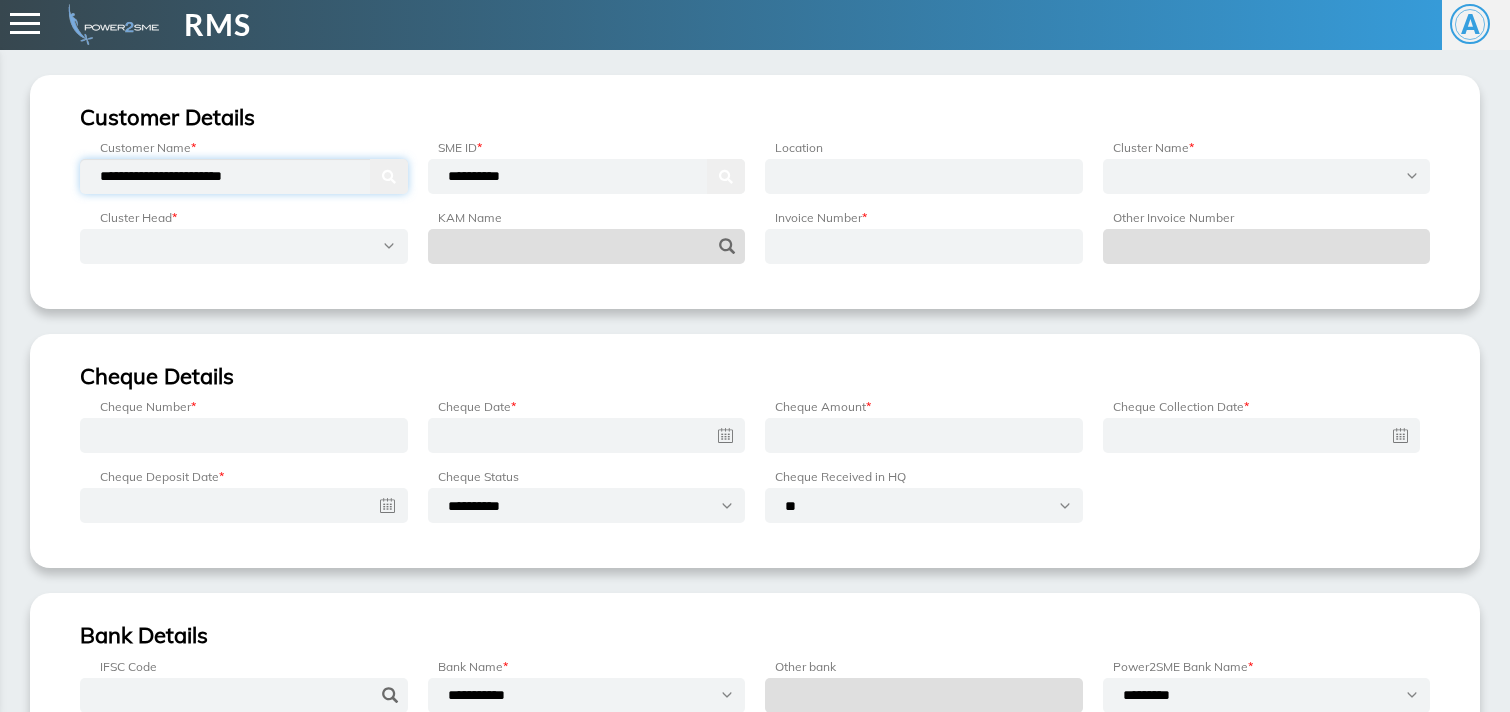 type on "**********" 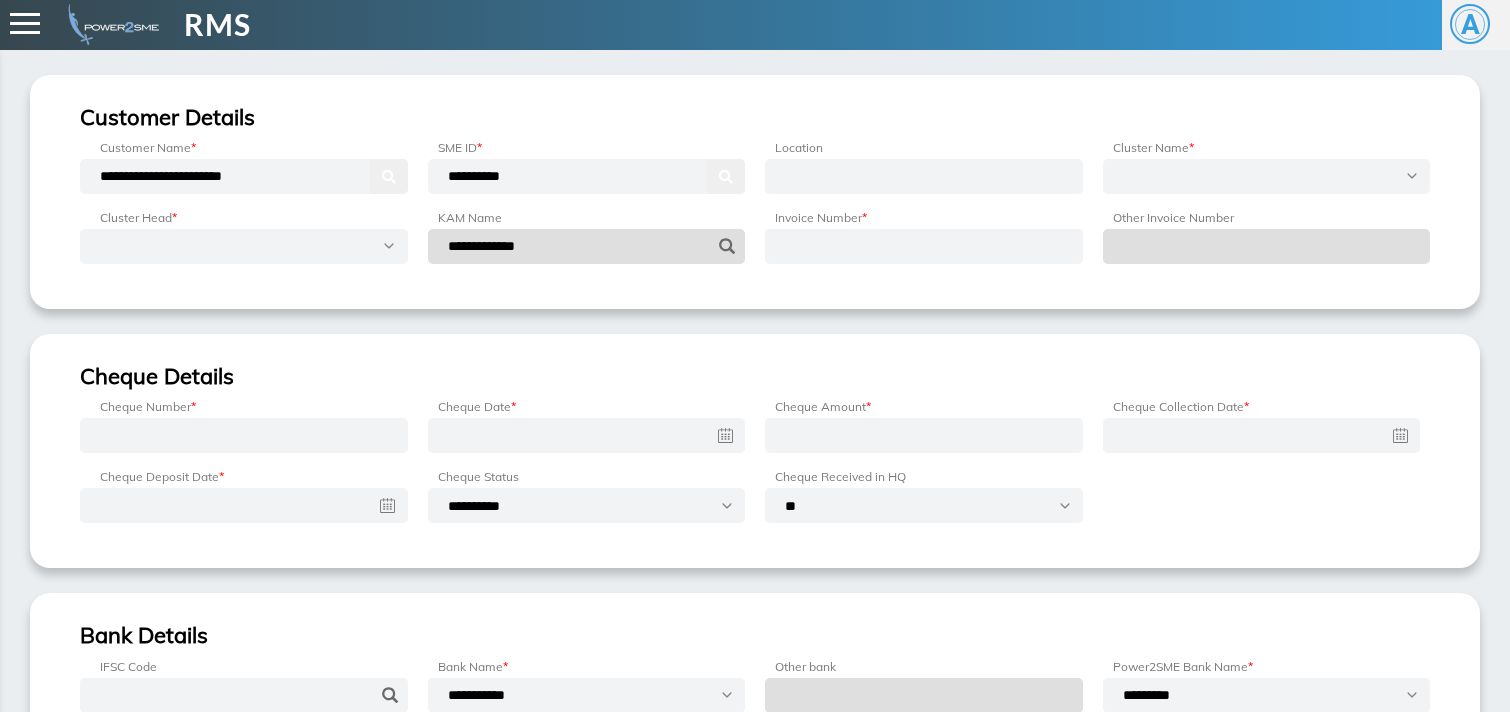 type 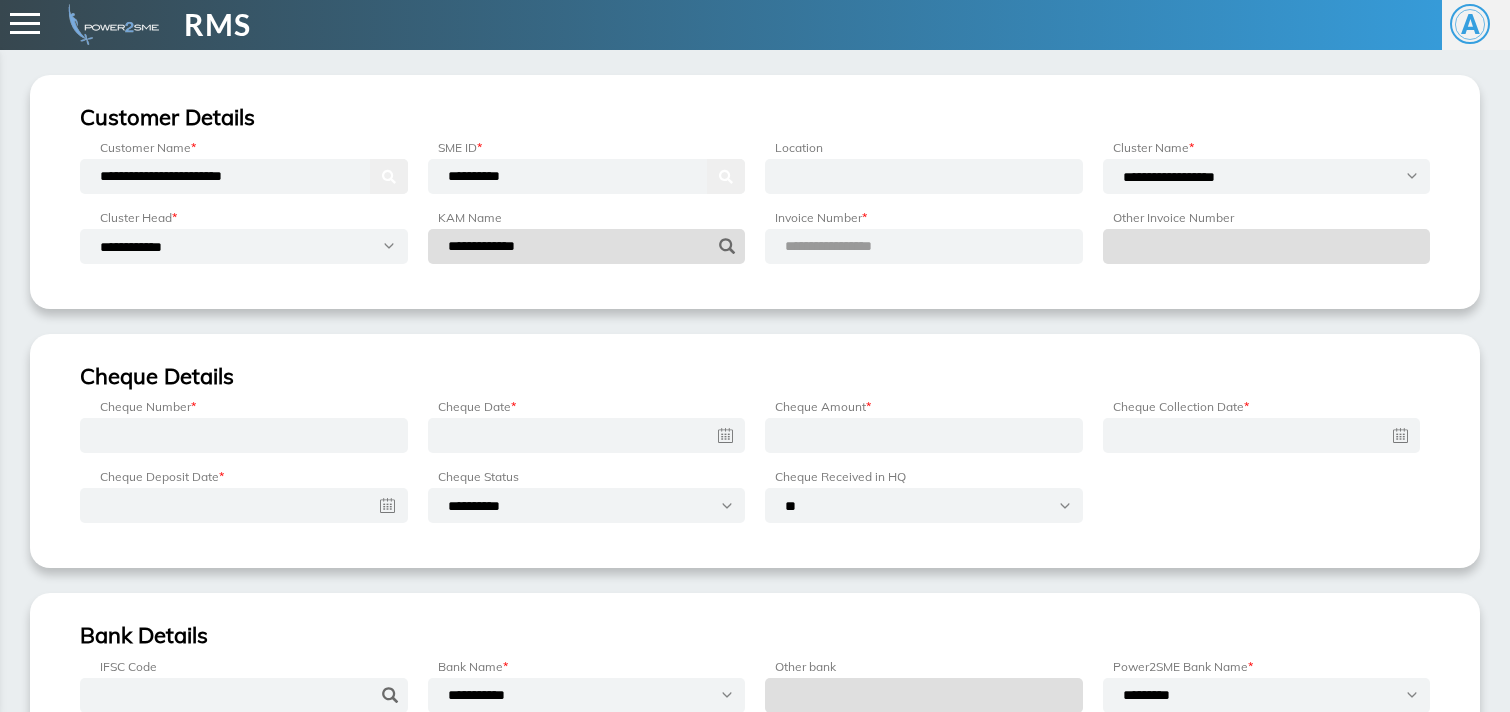 click on "**********" at bounding box center (852, 246) 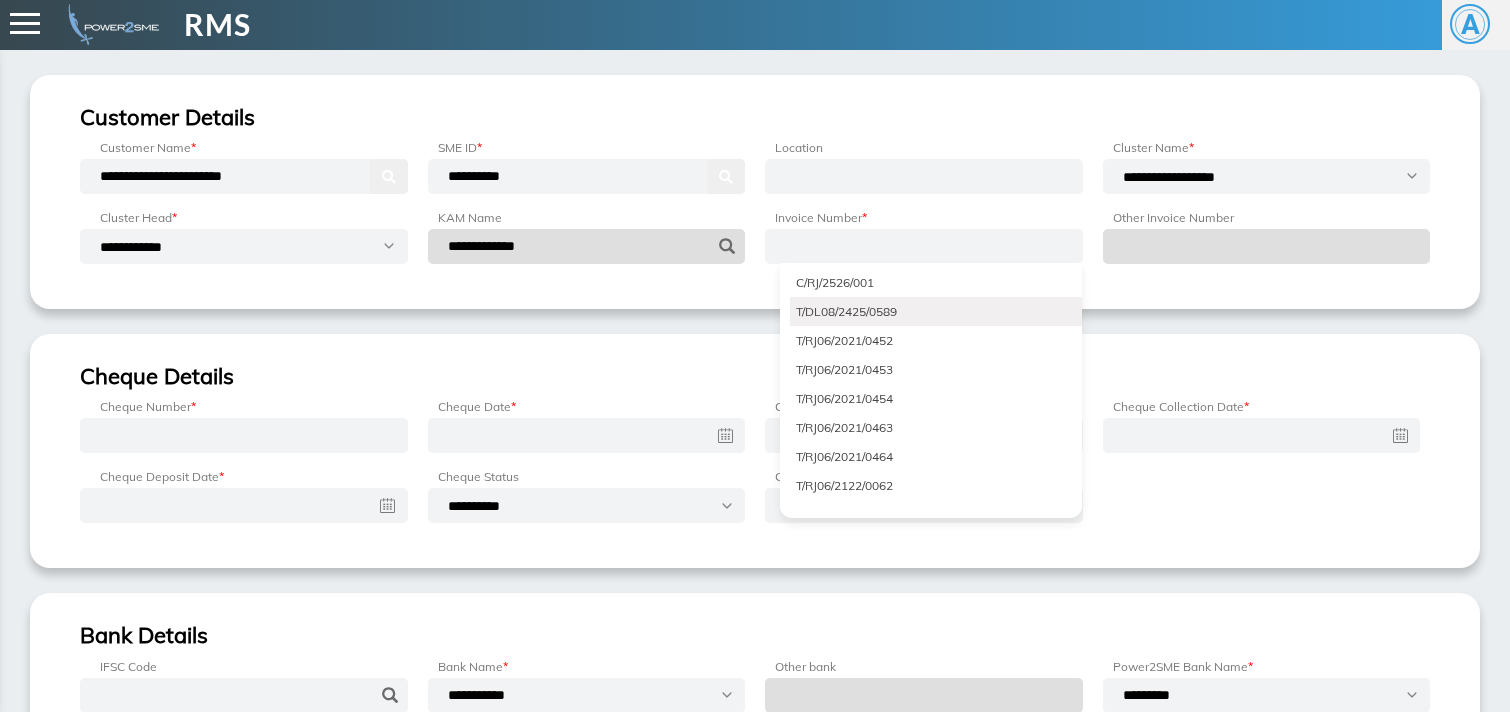click on "T/DL08/2425/0589" at bounding box center (936, 311) 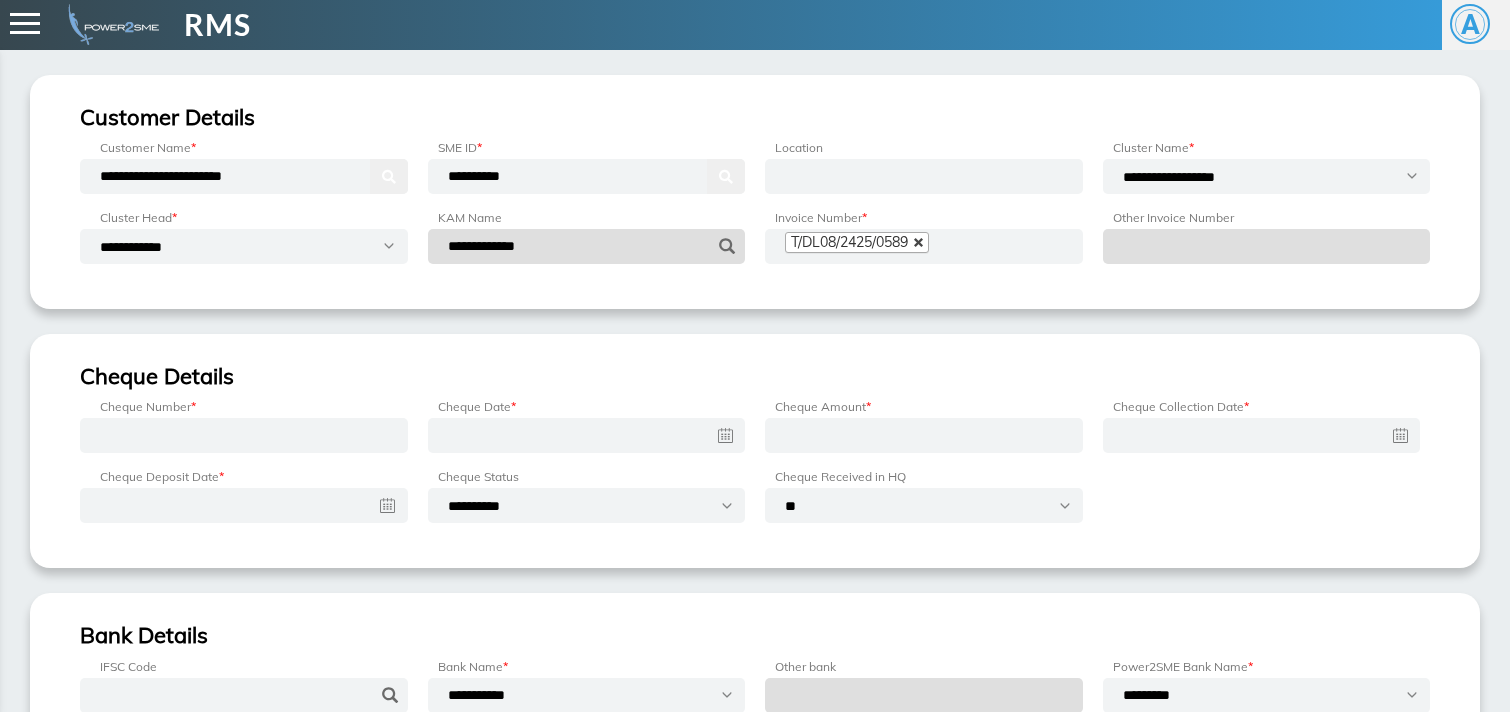 click at bounding box center (919, 243) 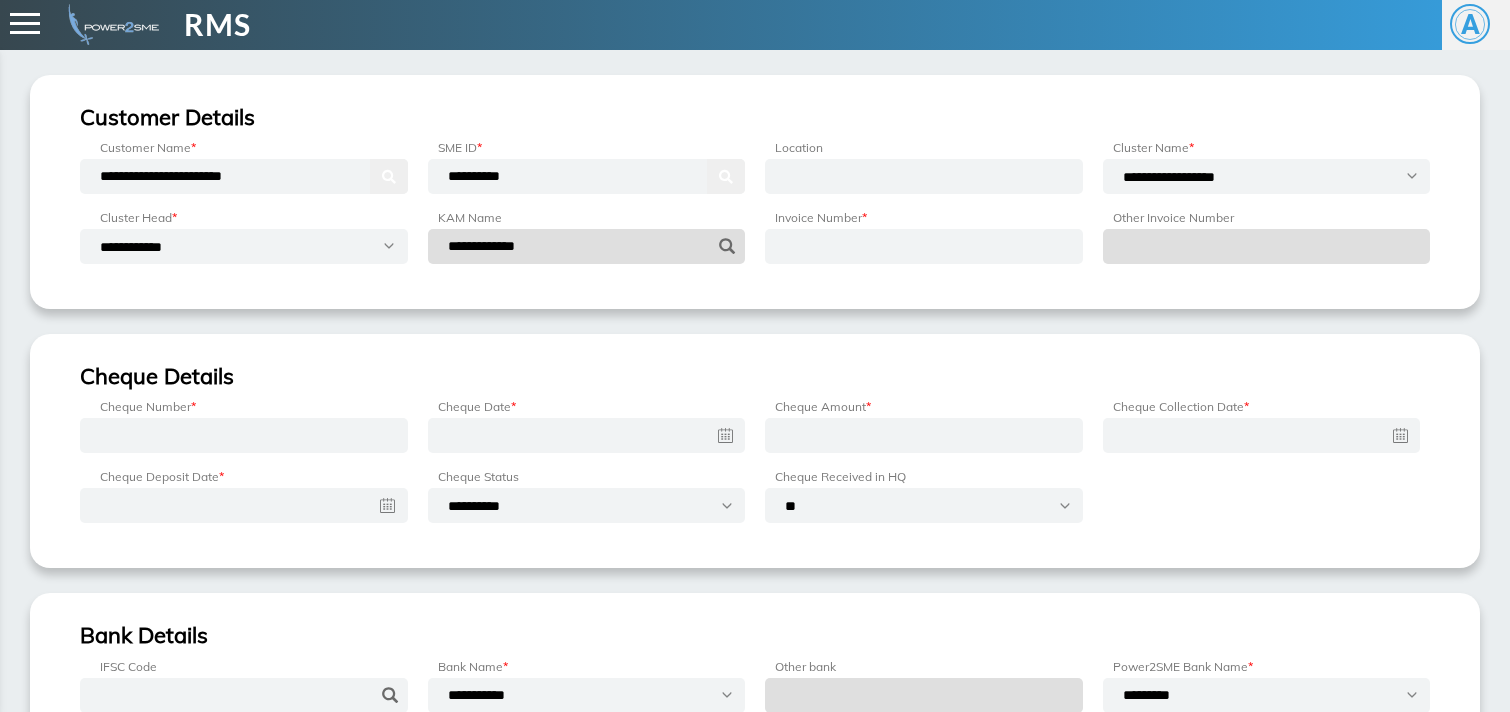 click at bounding box center (924, 246) 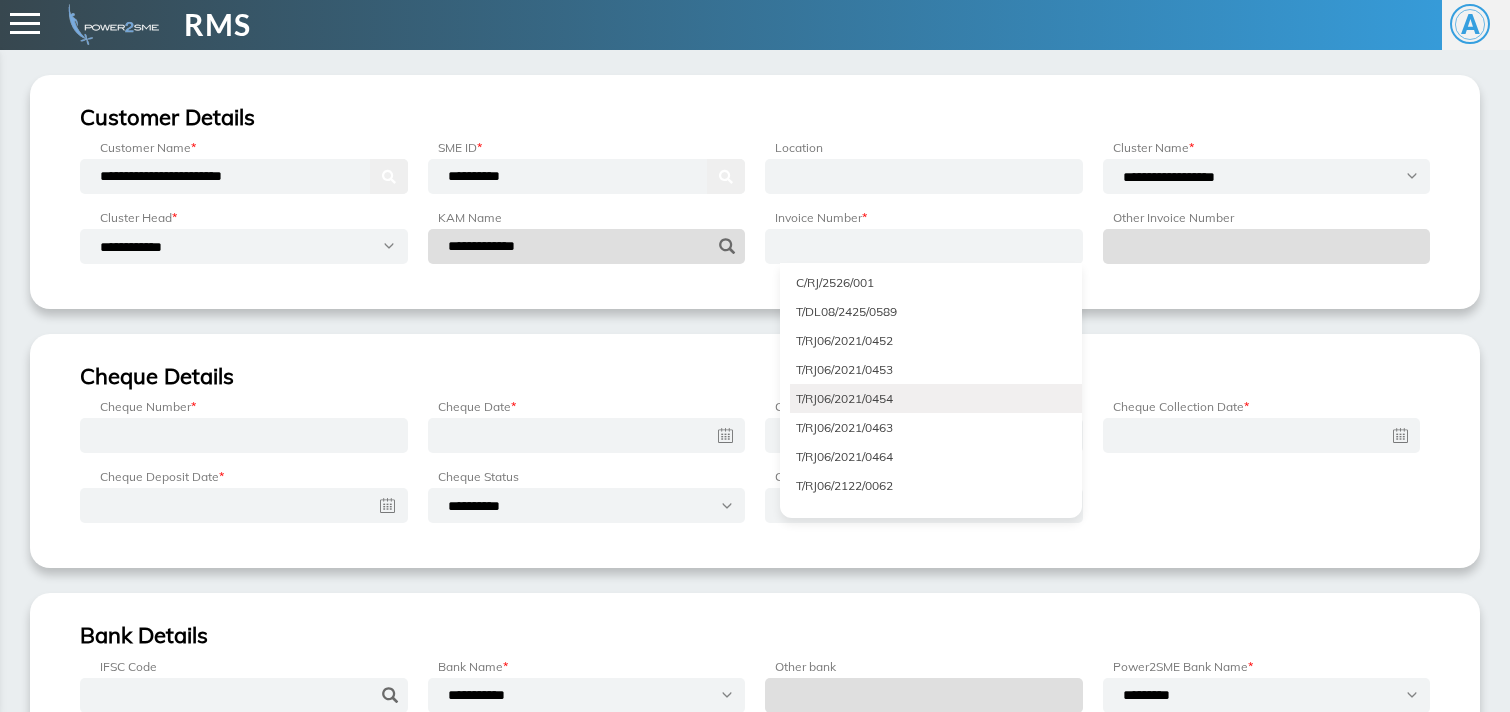 scroll, scrollTop: 832, scrollLeft: 0, axis: vertical 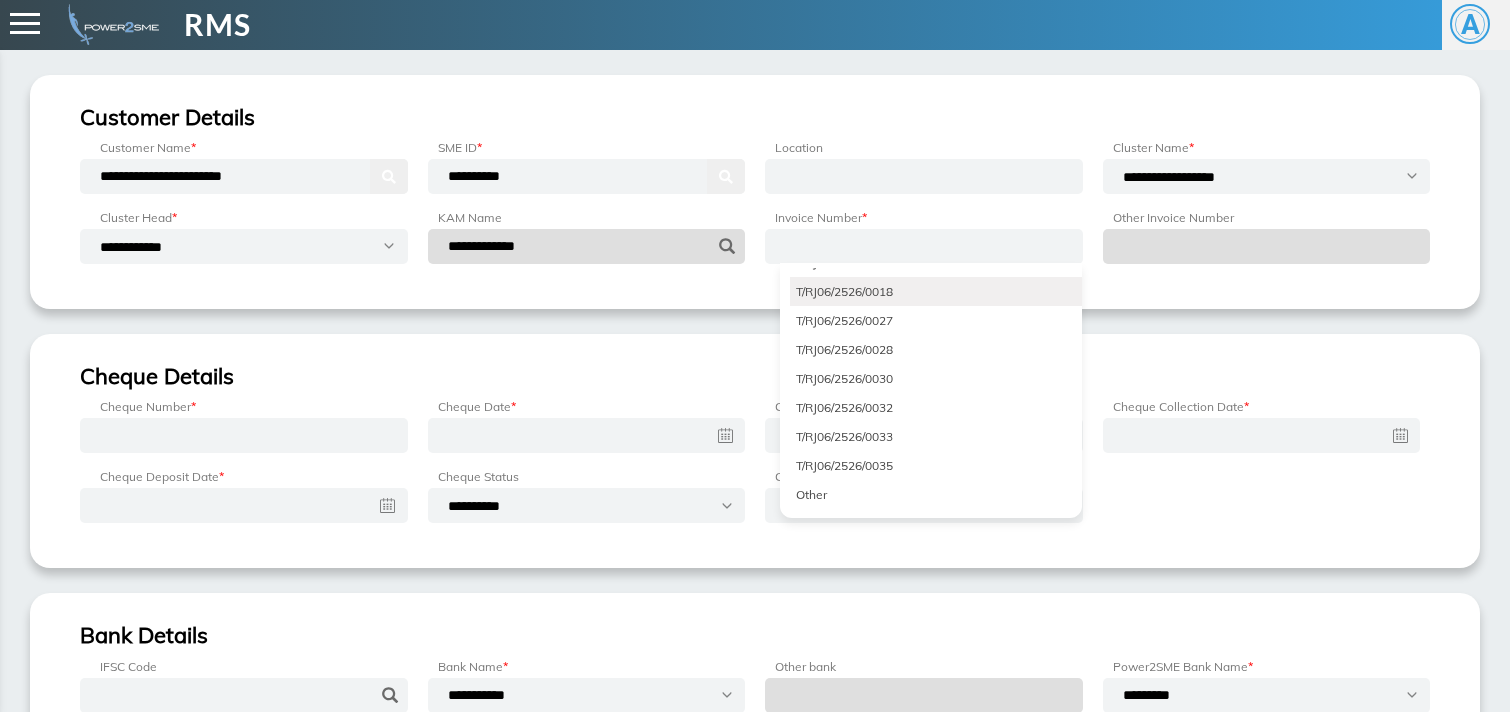 click on "T/RJ06/2526/0018" at bounding box center (936, 291) 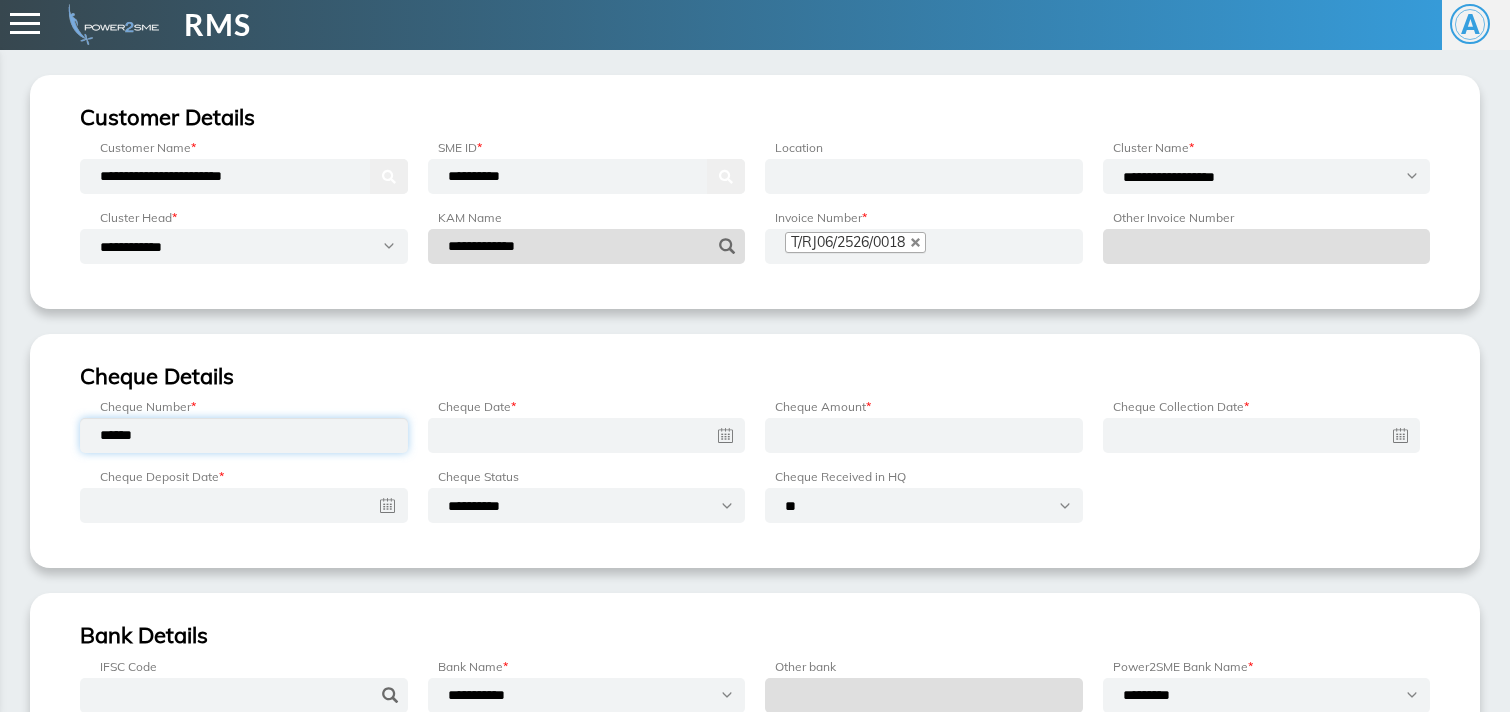 type on "******" 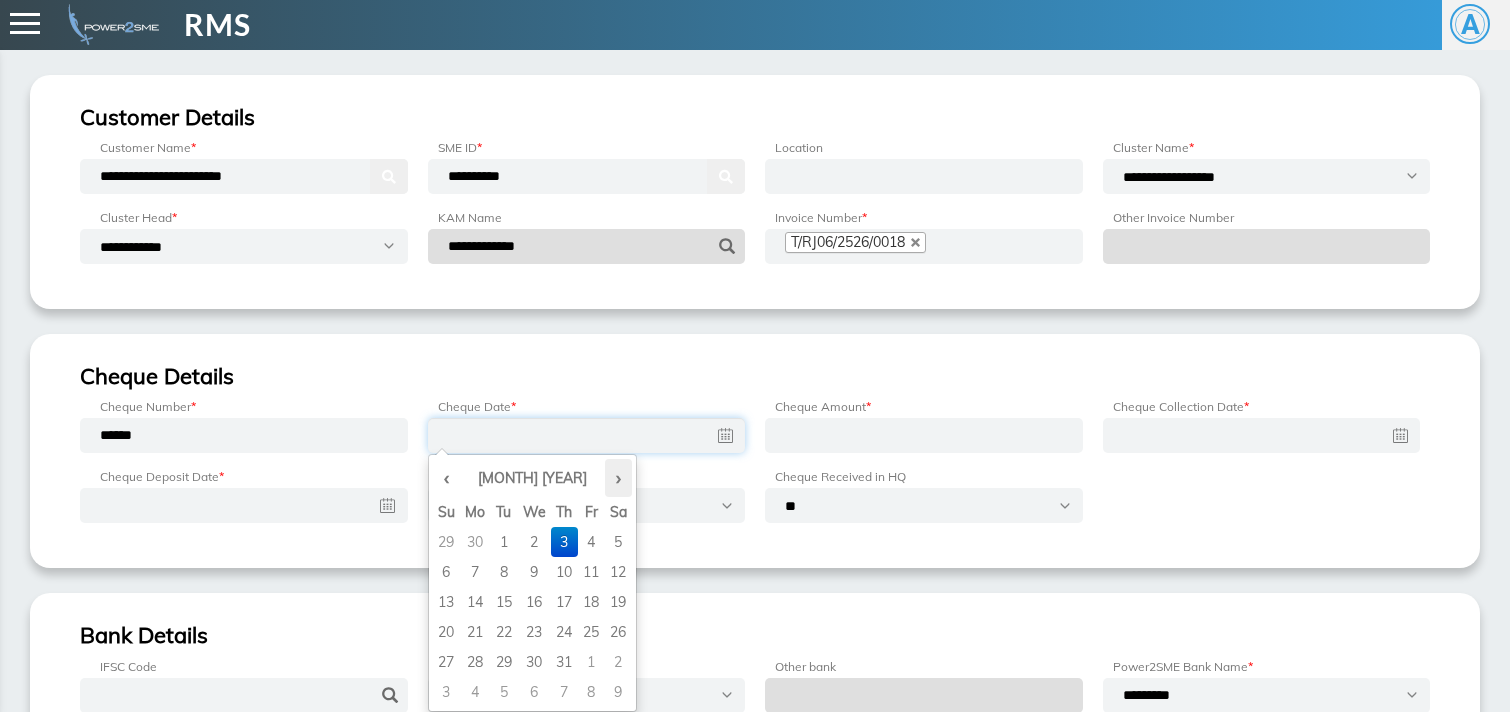 click on "›" at bounding box center (618, 478) 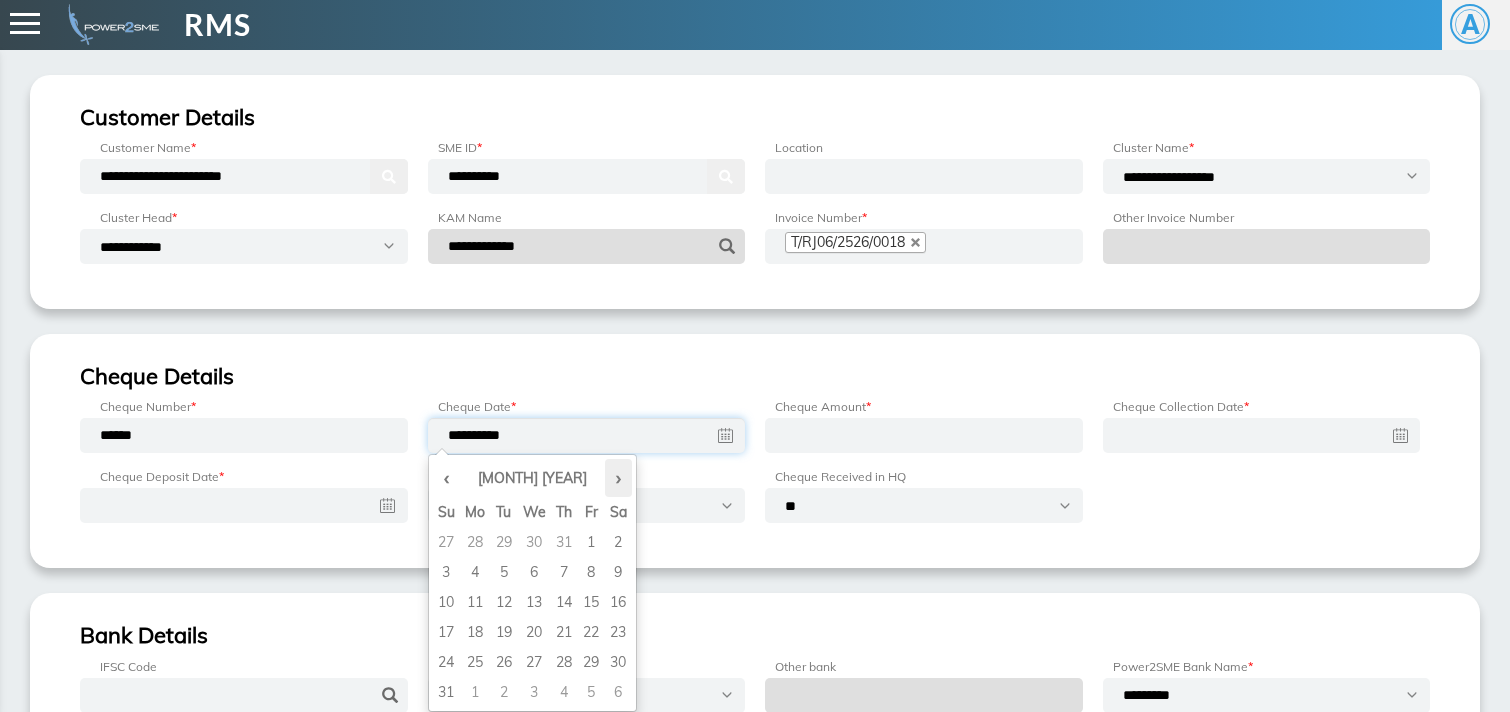 click on "›" at bounding box center (618, 478) 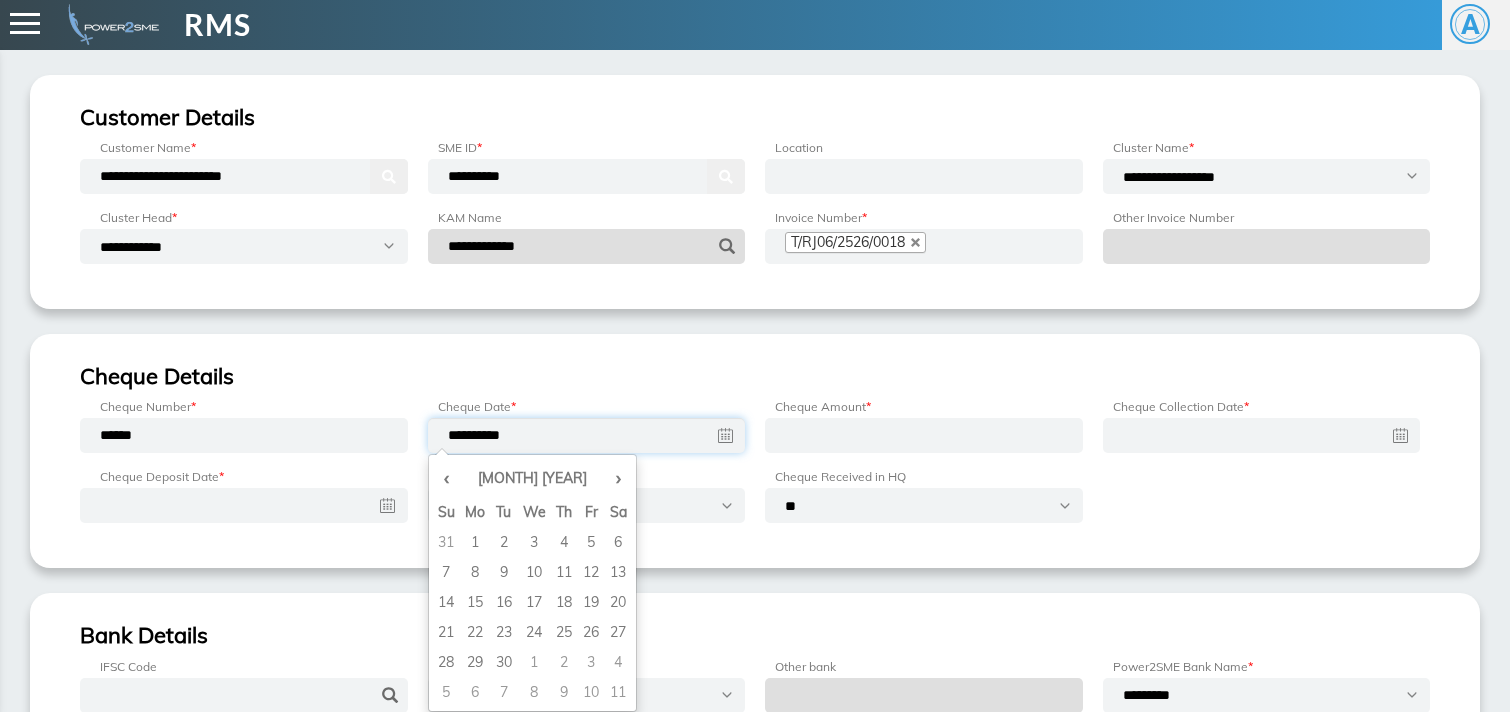 click on "10" at bounding box center (534, 542) 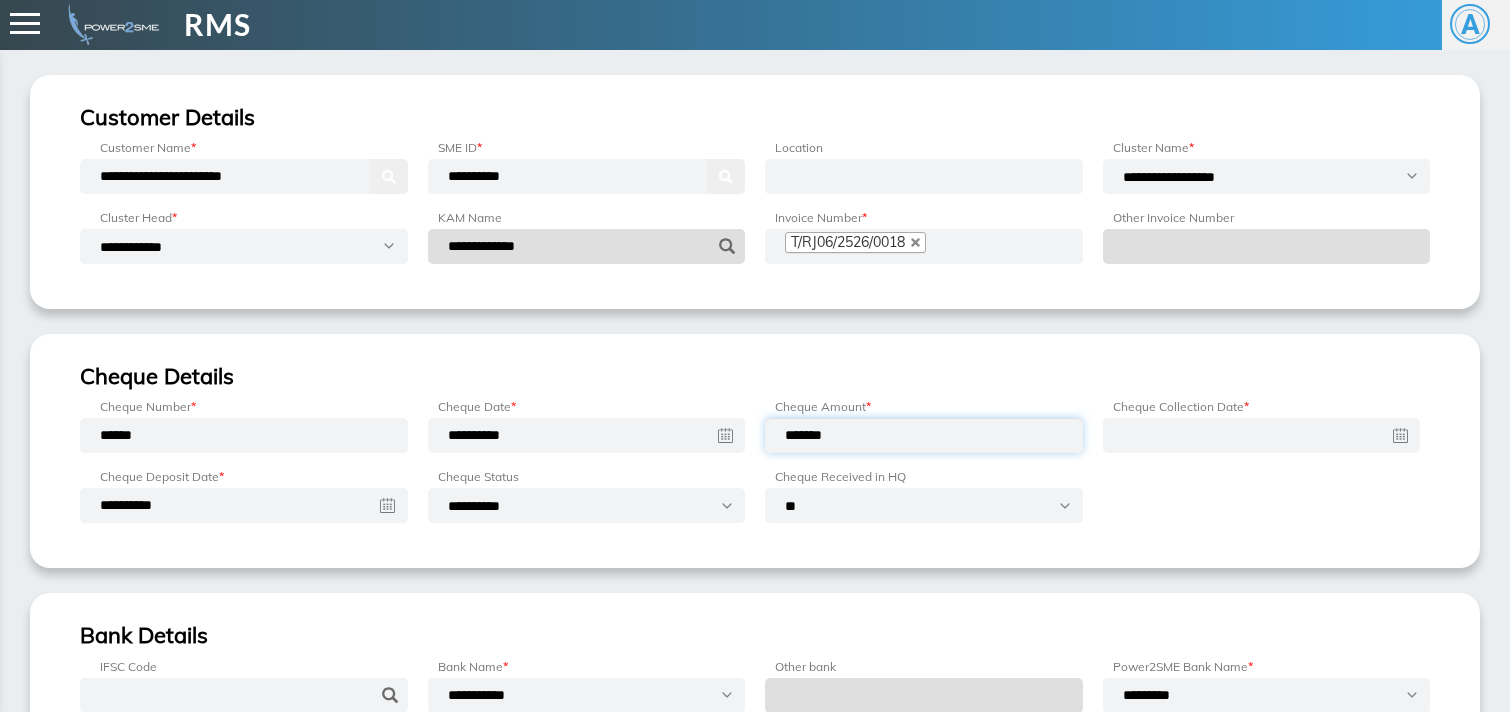type on "*******" 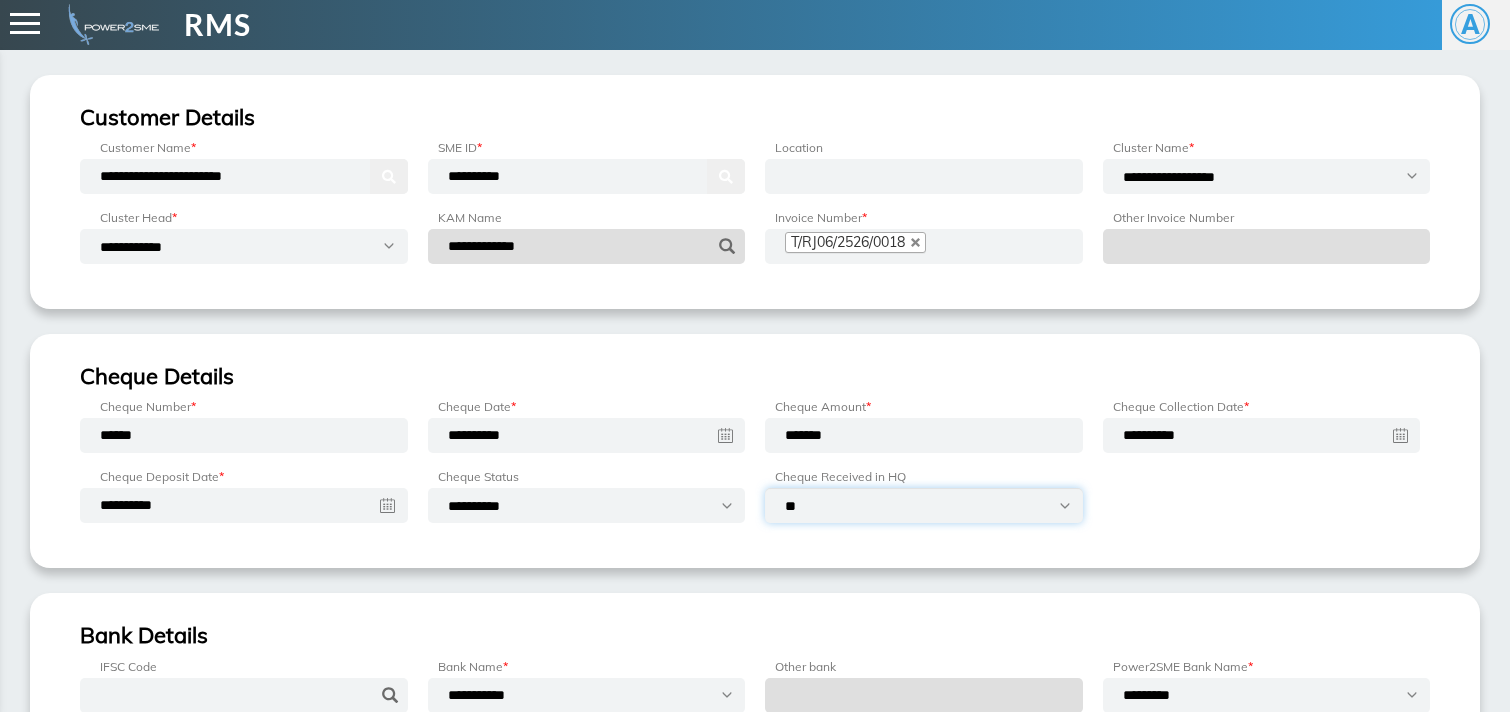 select on "***" 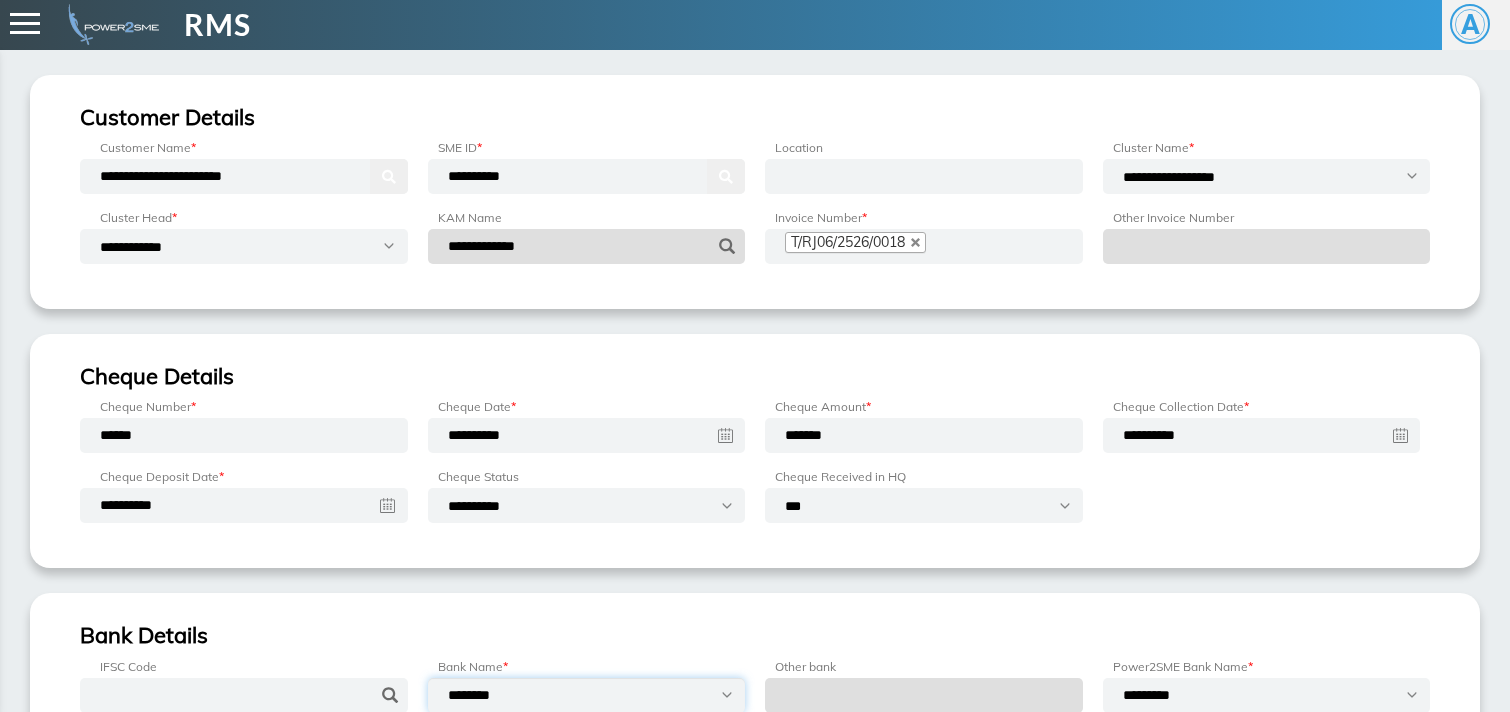 select on "**********" 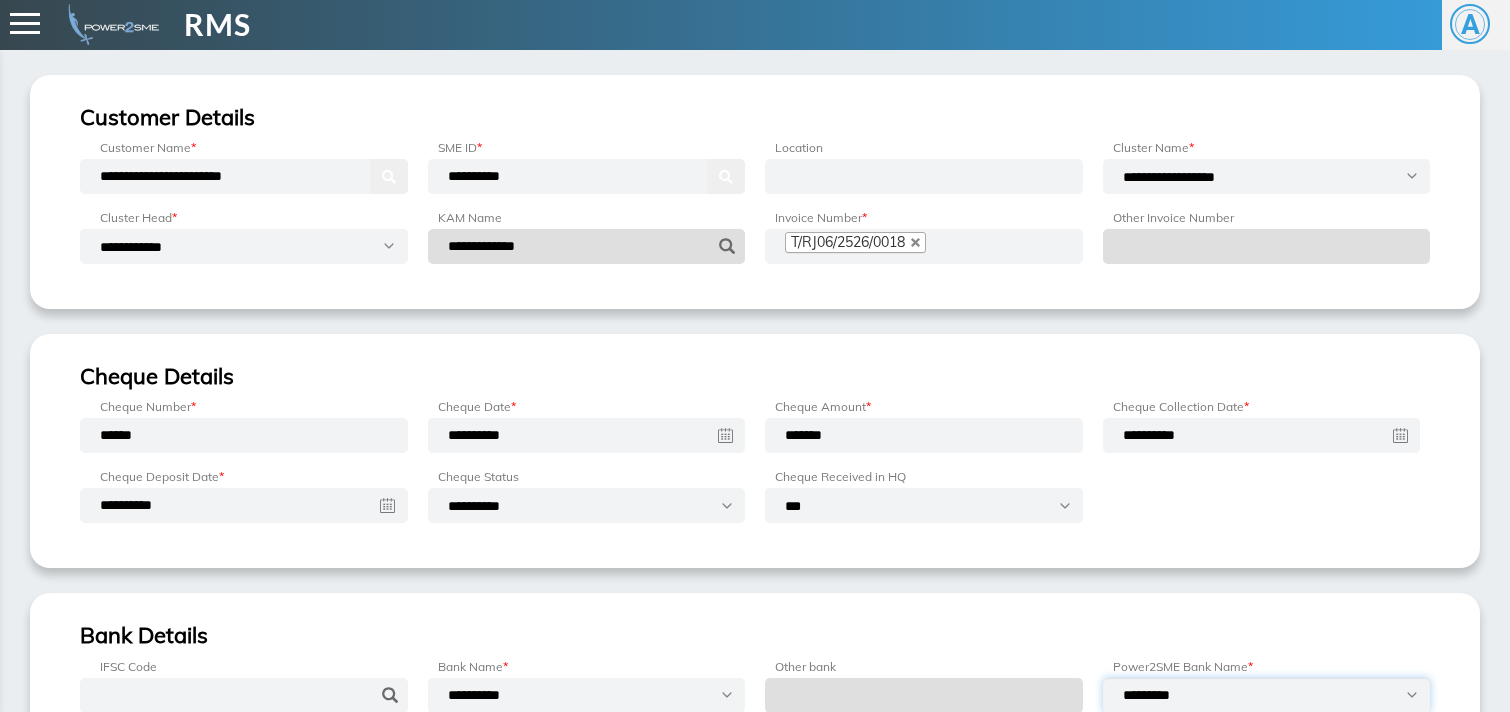 select on "**********" 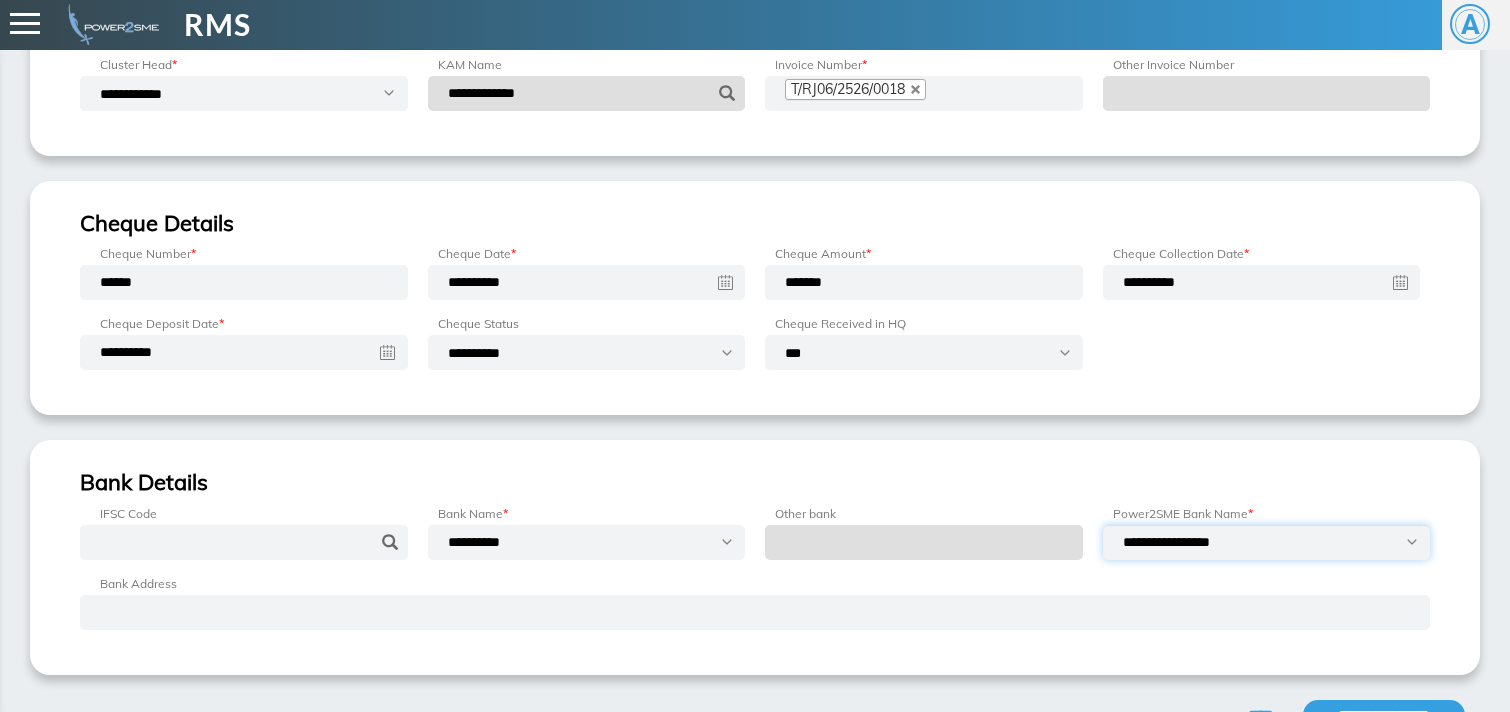scroll, scrollTop: 254, scrollLeft: 0, axis: vertical 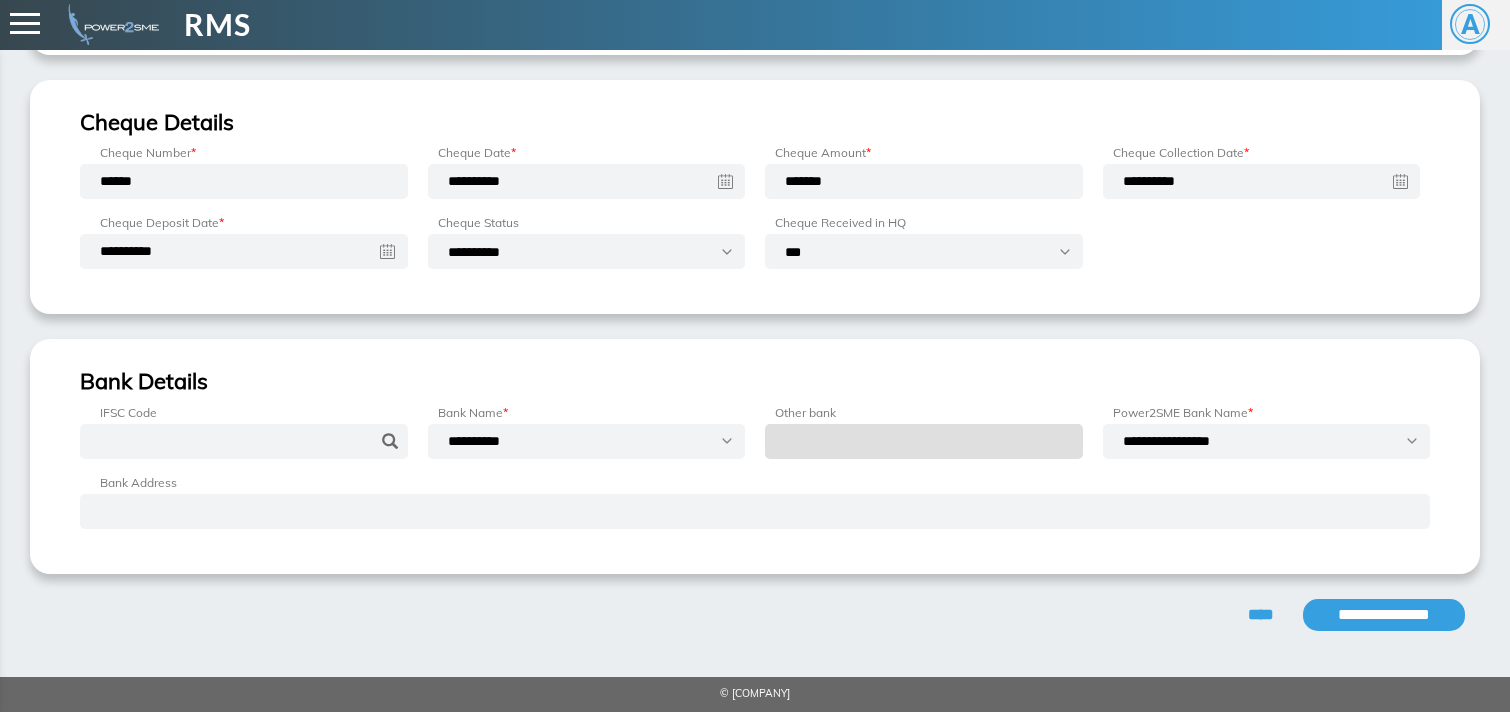 click on "**********" at bounding box center [1384, 615] 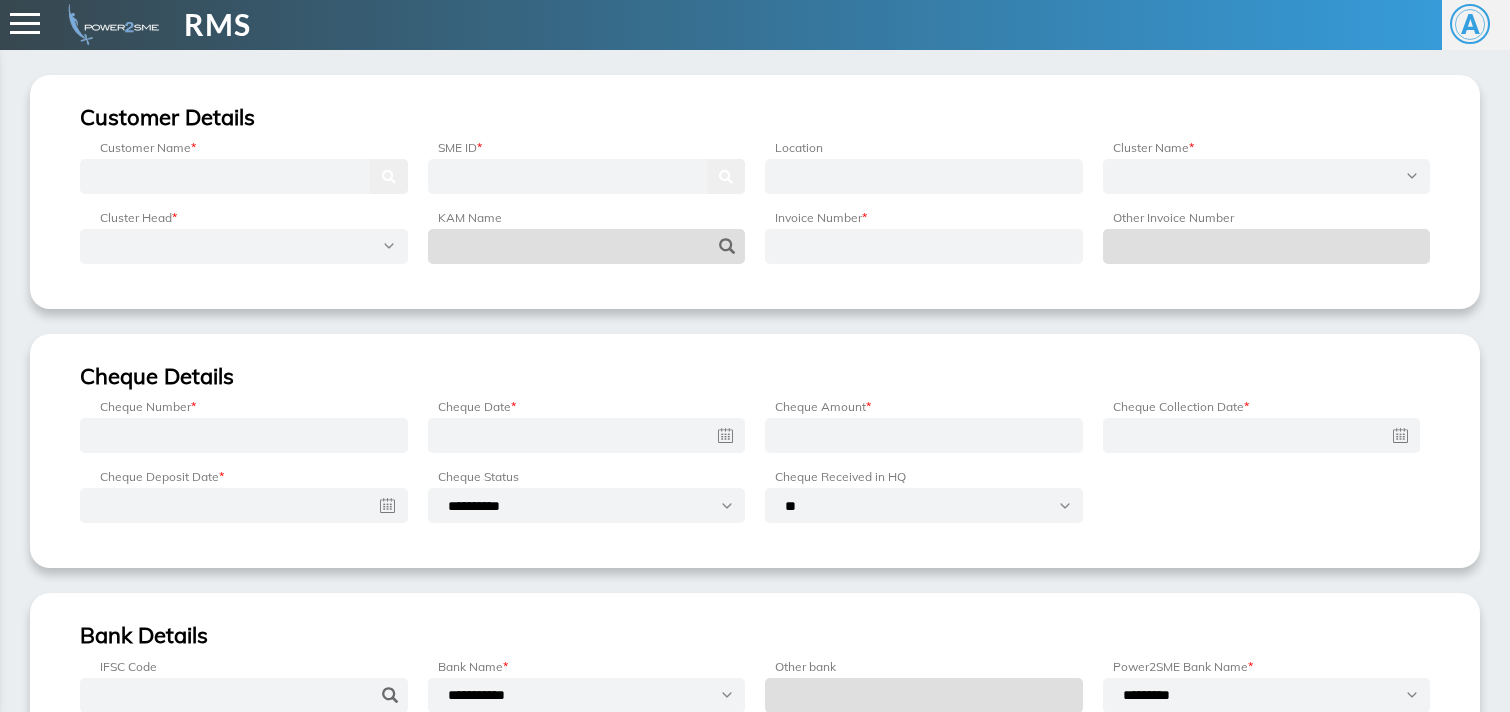 scroll, scrollTop: 0, scrollLeft: 0, axis: both 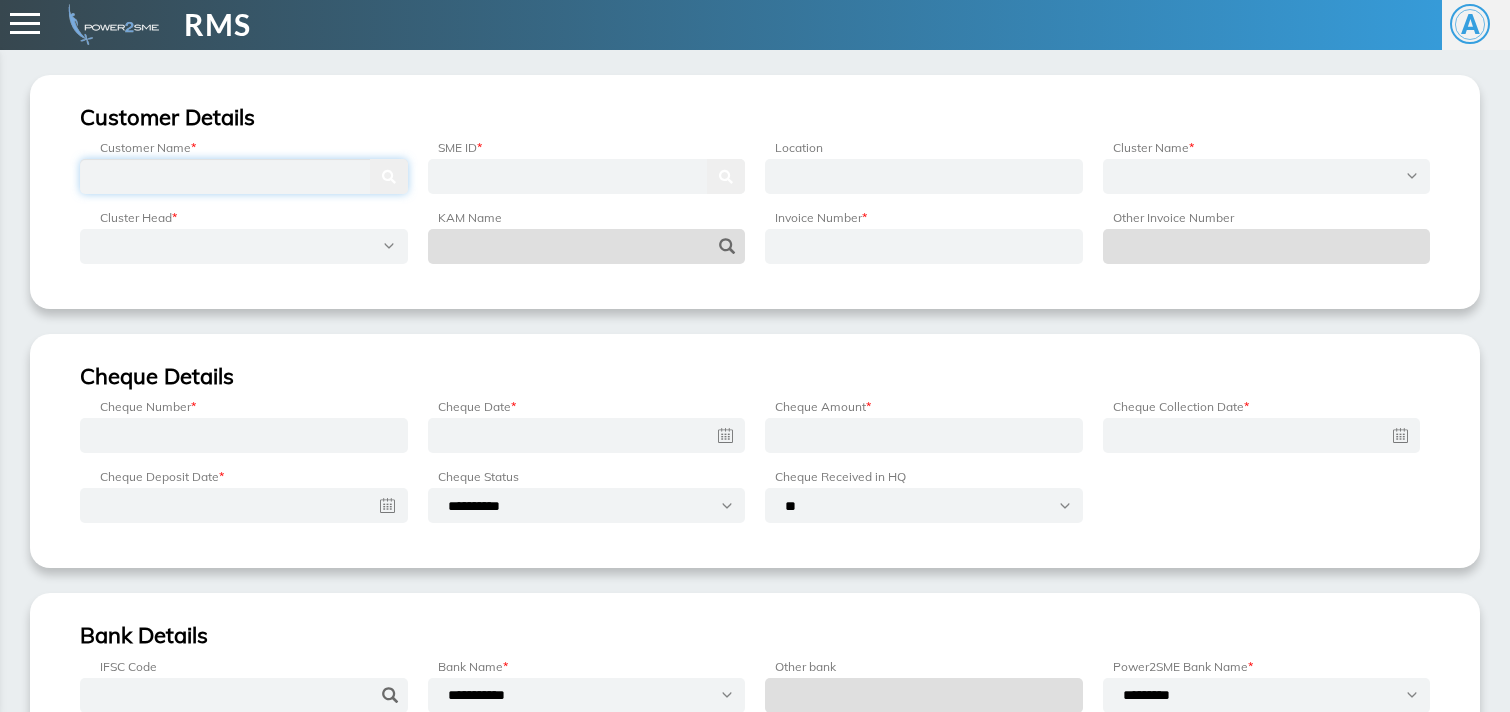 click at bounding box center [244, 176] 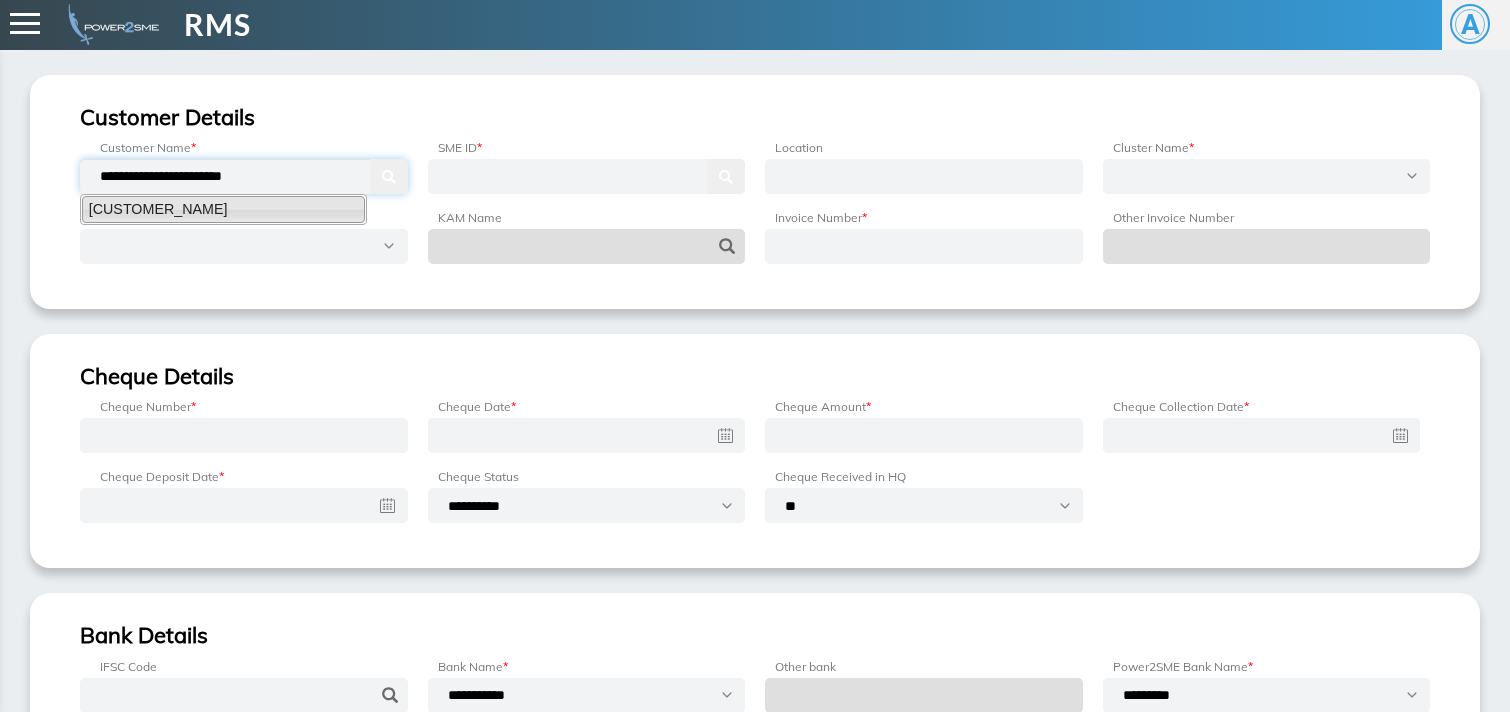 click on "[CUSTOMER_NAME]" at bounding box center (223, 209) 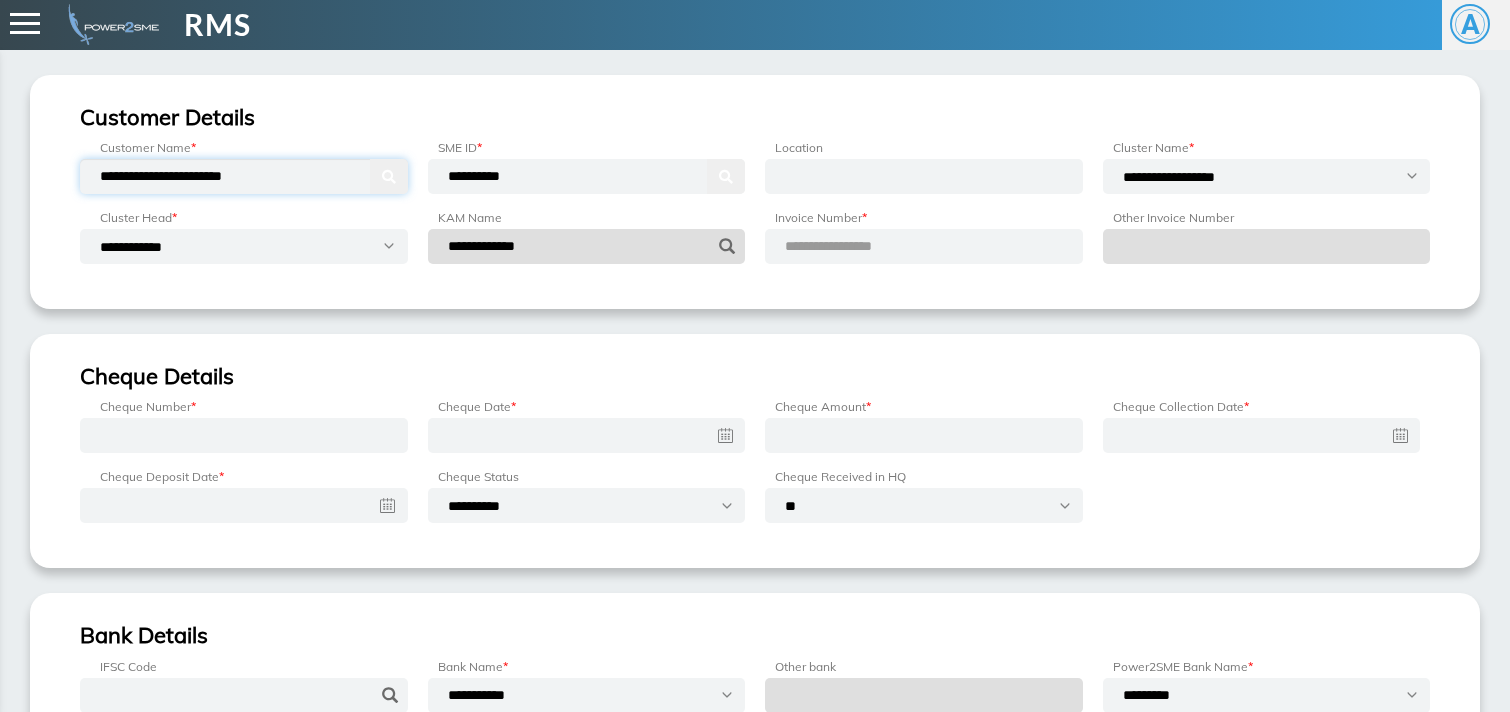 type on "**********" 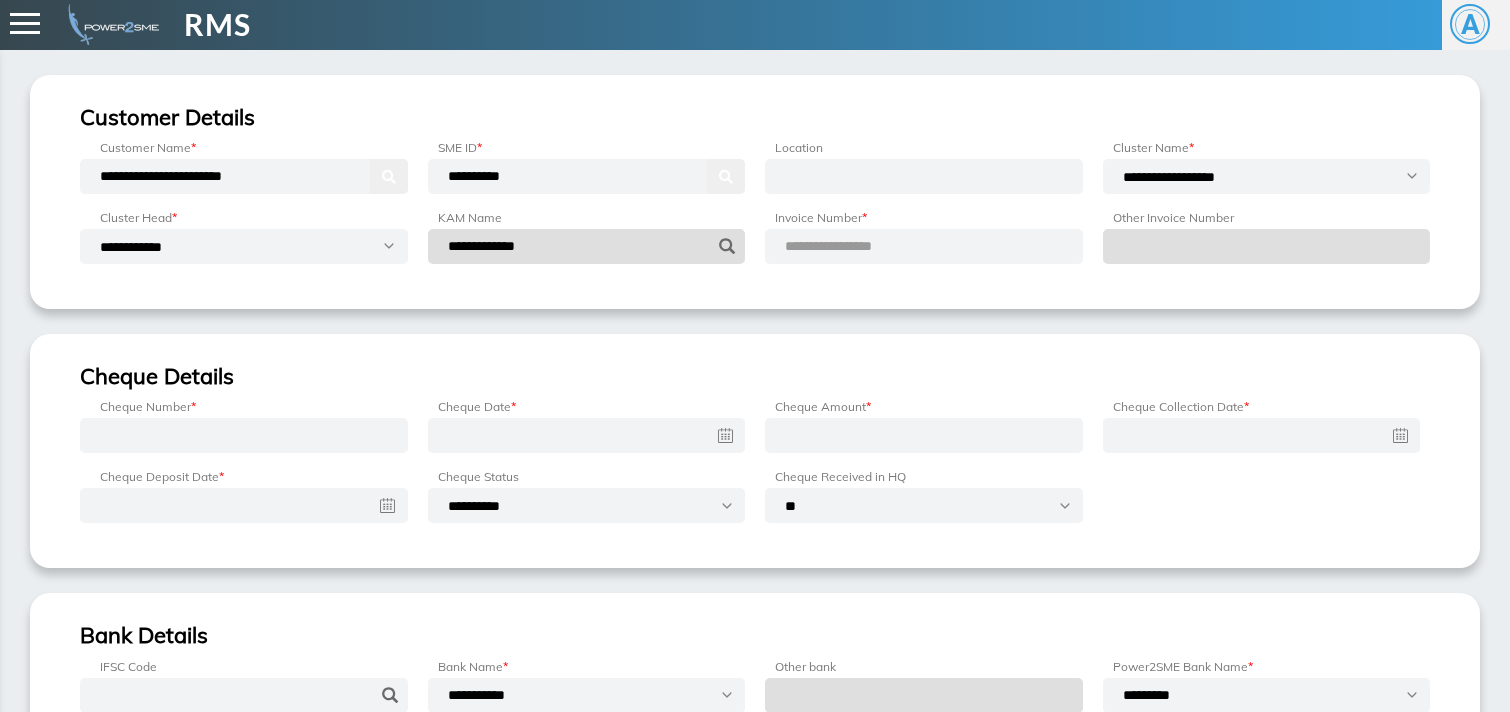 click on "**********" at bounding box center (924, 246) 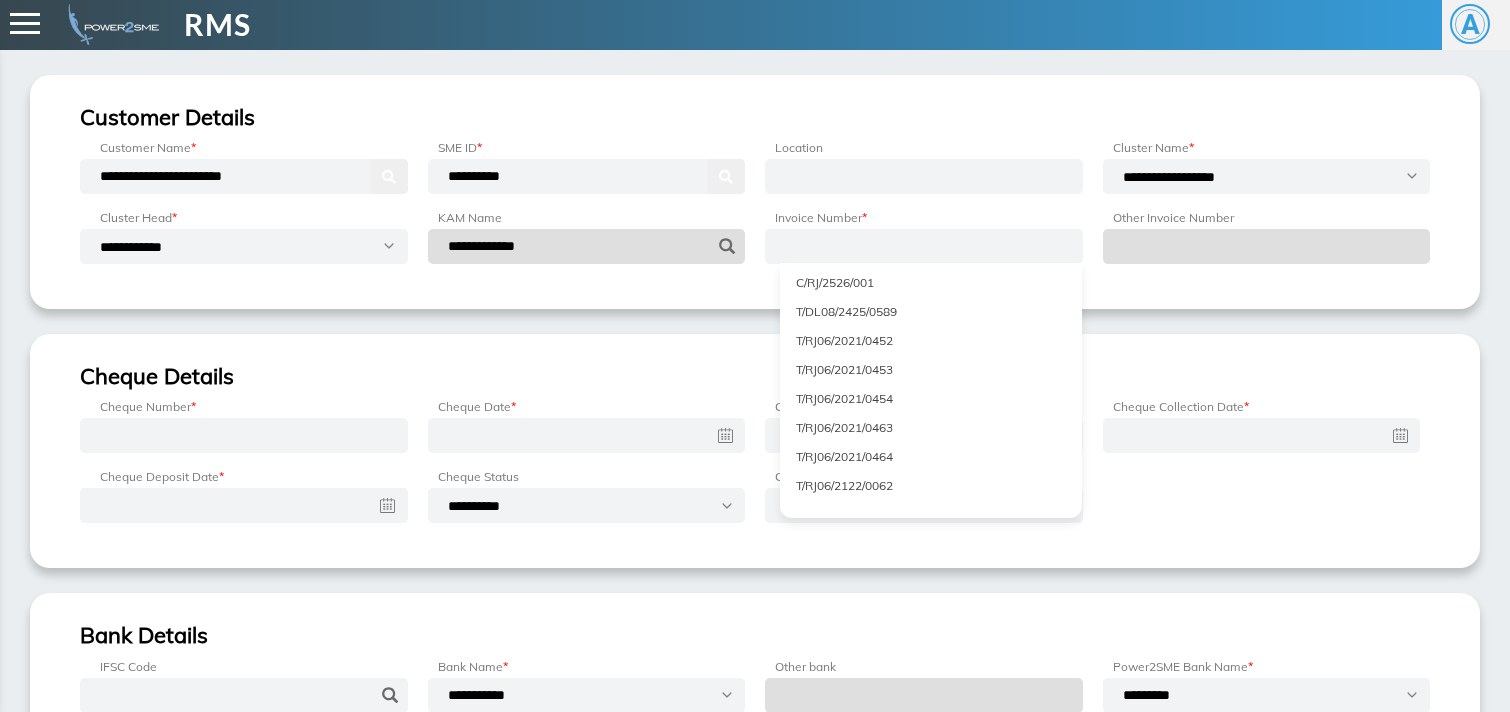 scroll, scrollTop: 832, scrollLeft: 0, axis: vertical 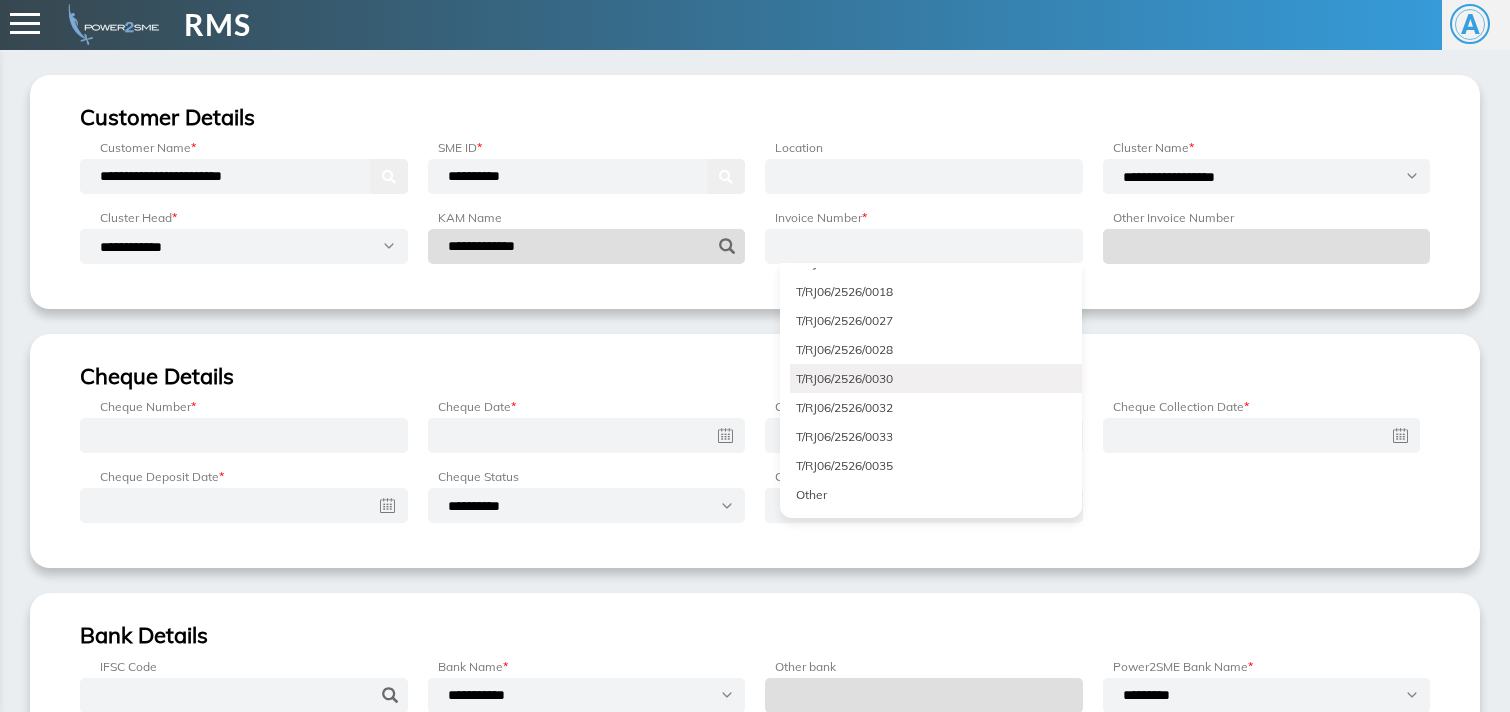 click on "T/RJ06/2526/0030" at bounding box center [936, 378] 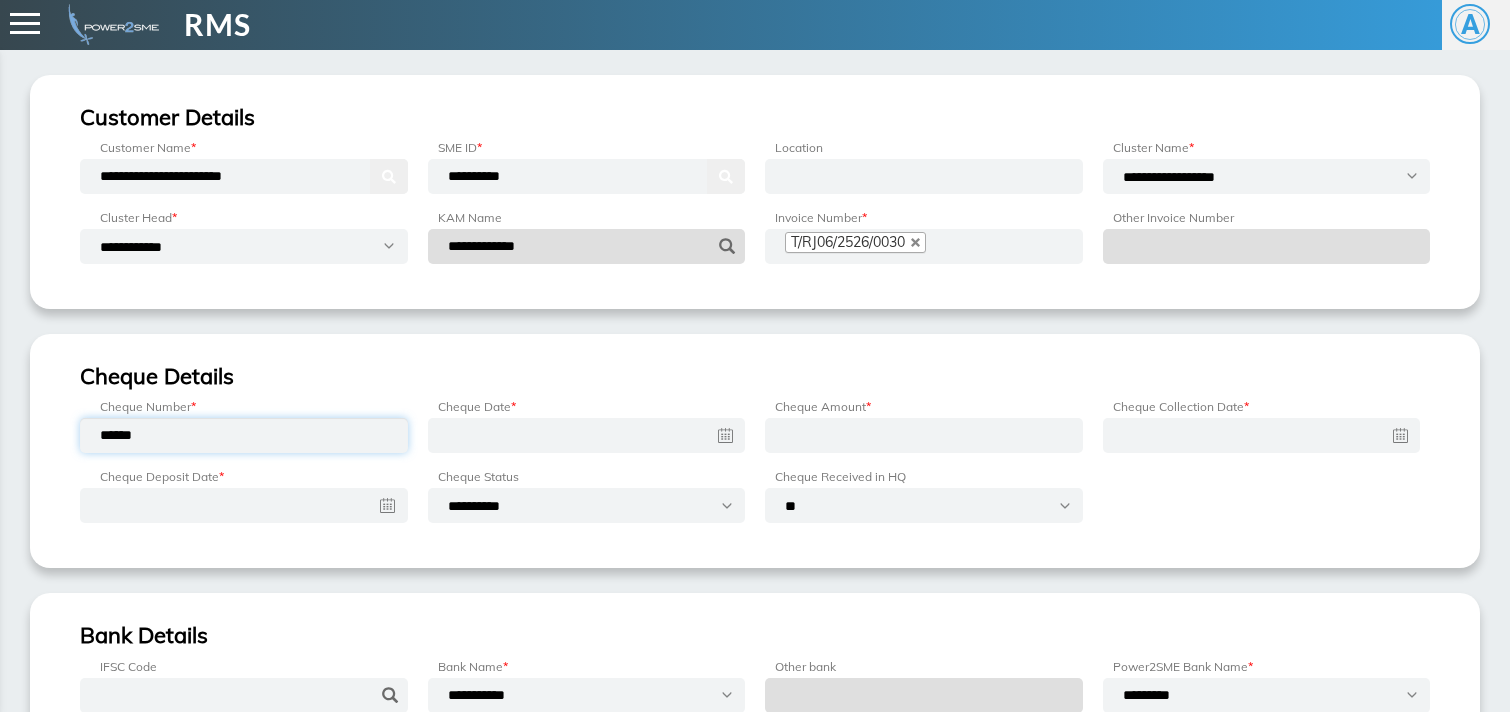 type on "******" 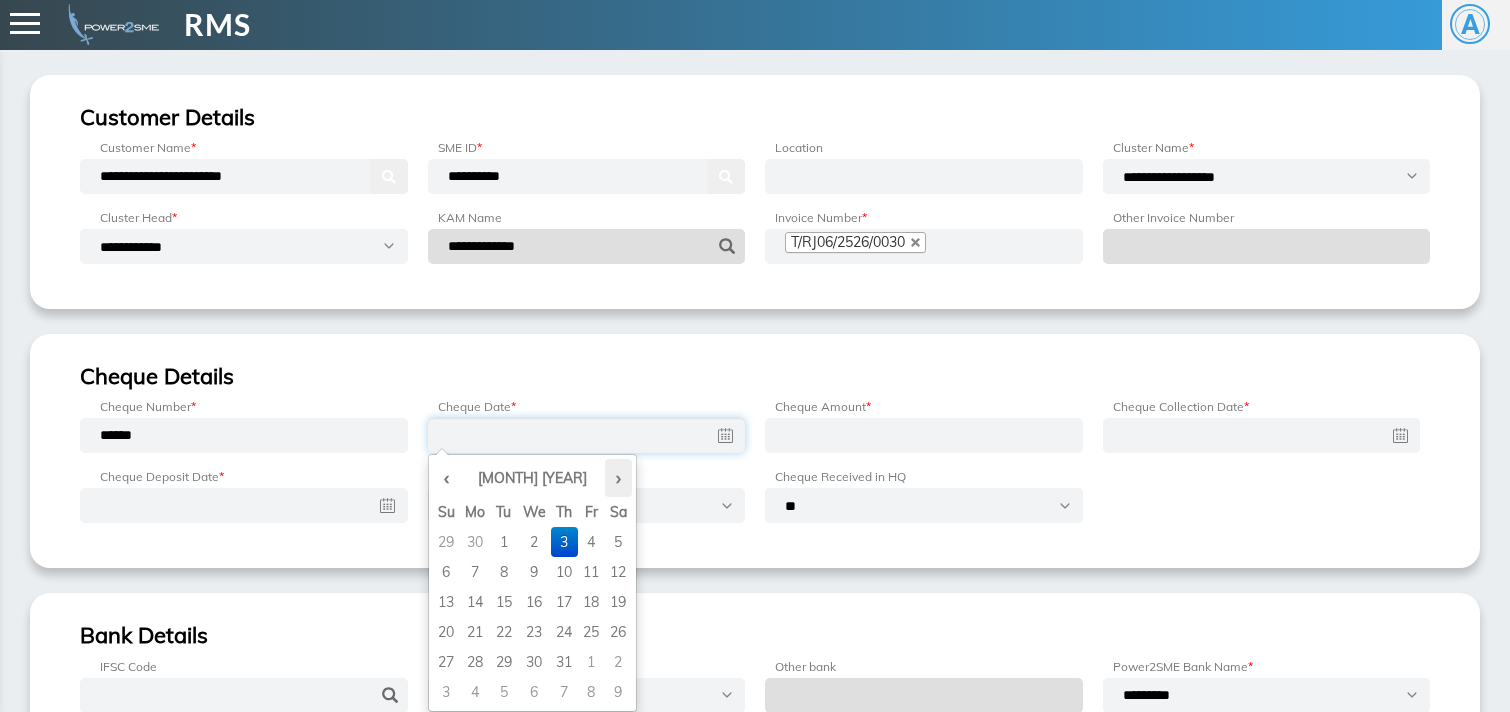click on "›" at bounding box center (618, 478) 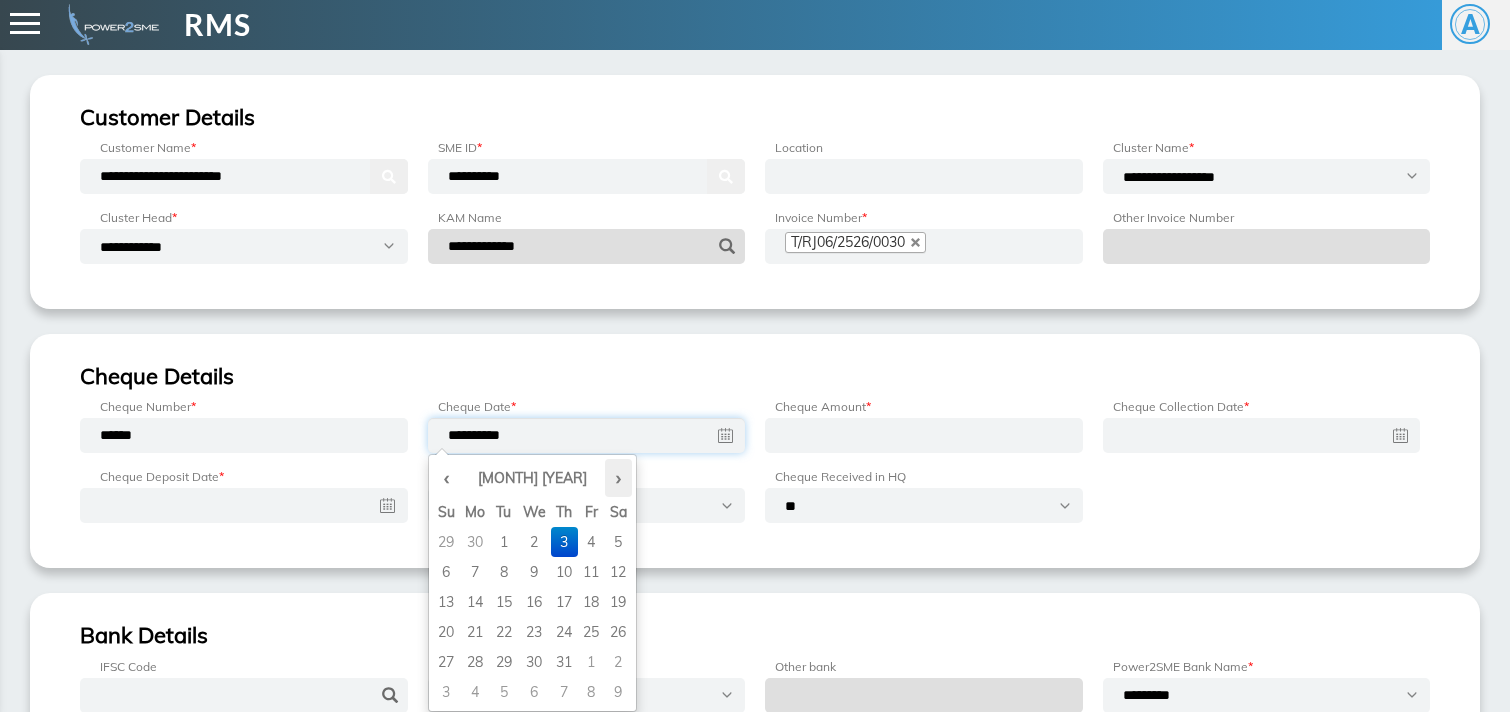 click on "›" at bounding box center [618, 478] 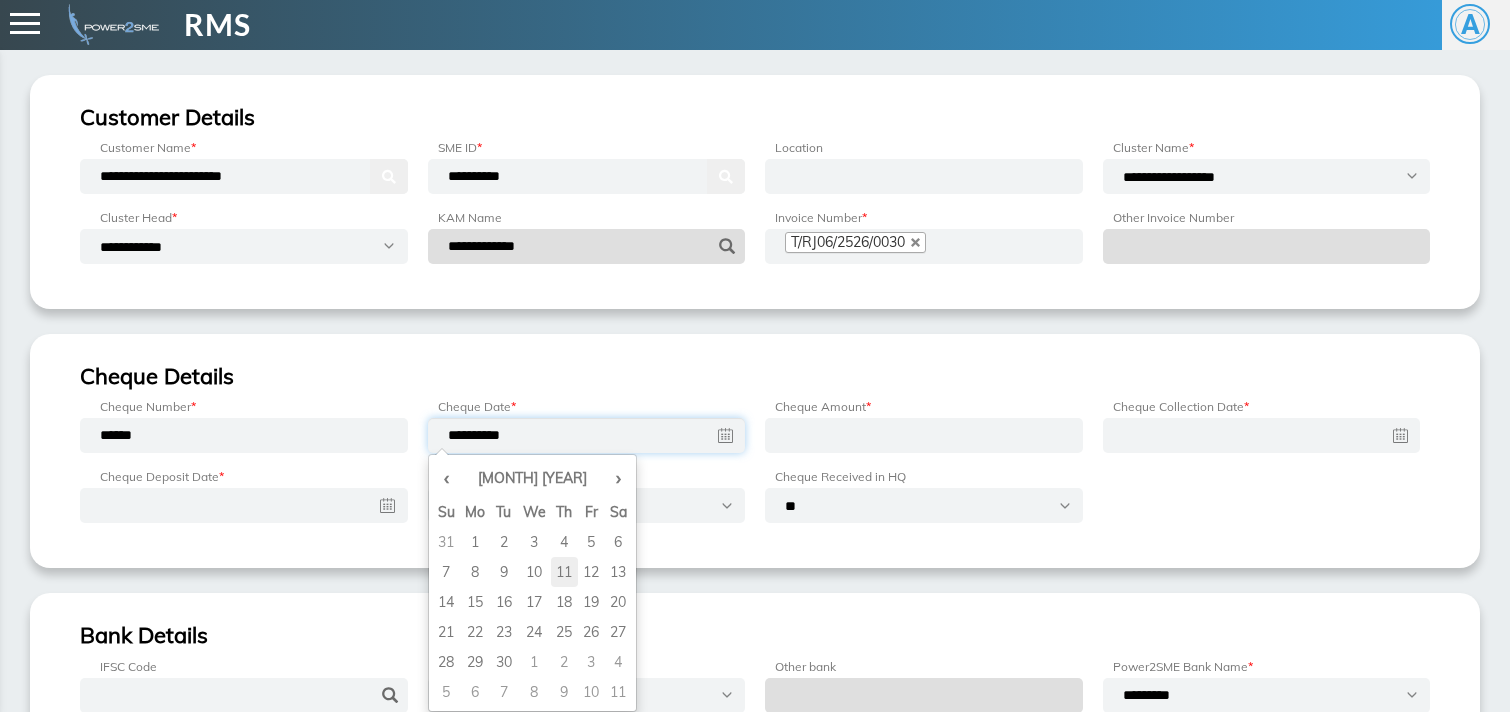 click on "11" at bounding box center [564, 542] 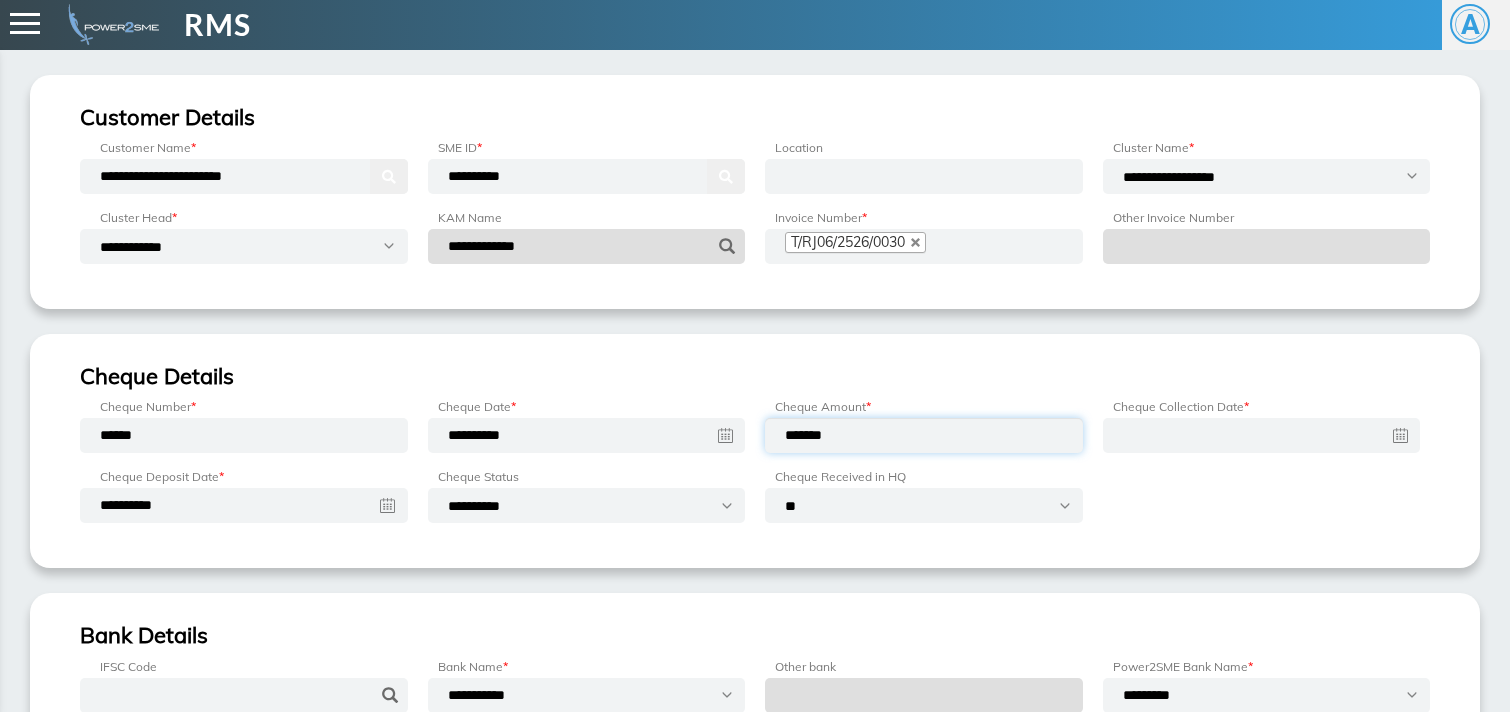 type on "*******" 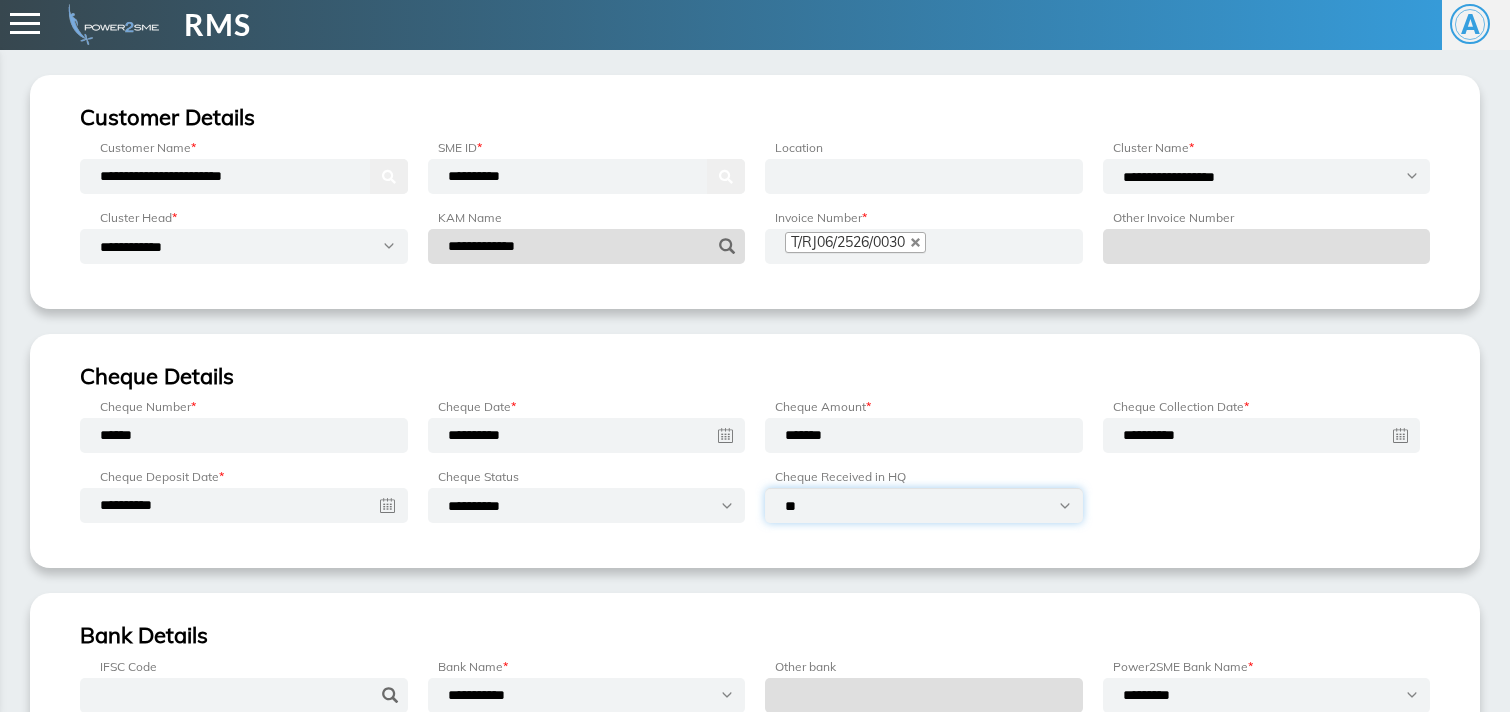 select on "***" 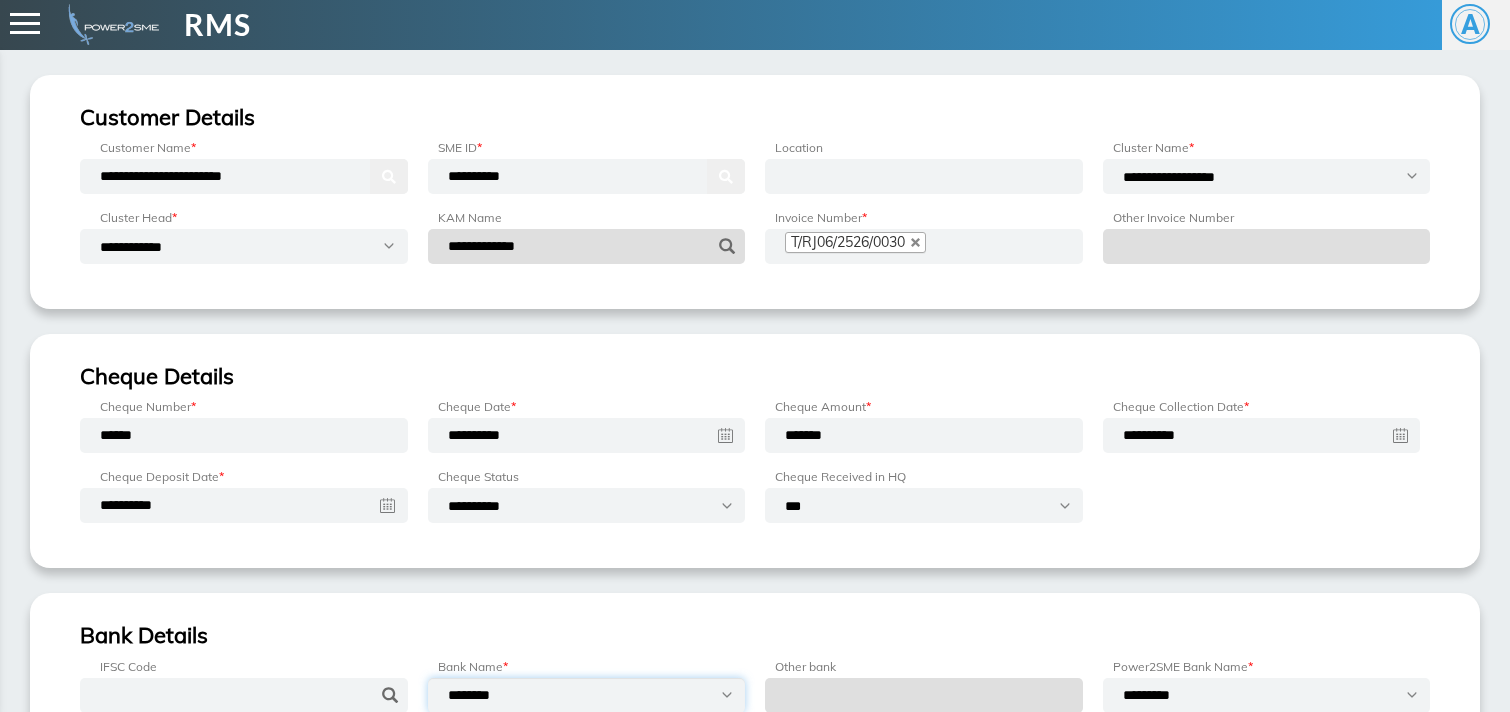 select on "**********" 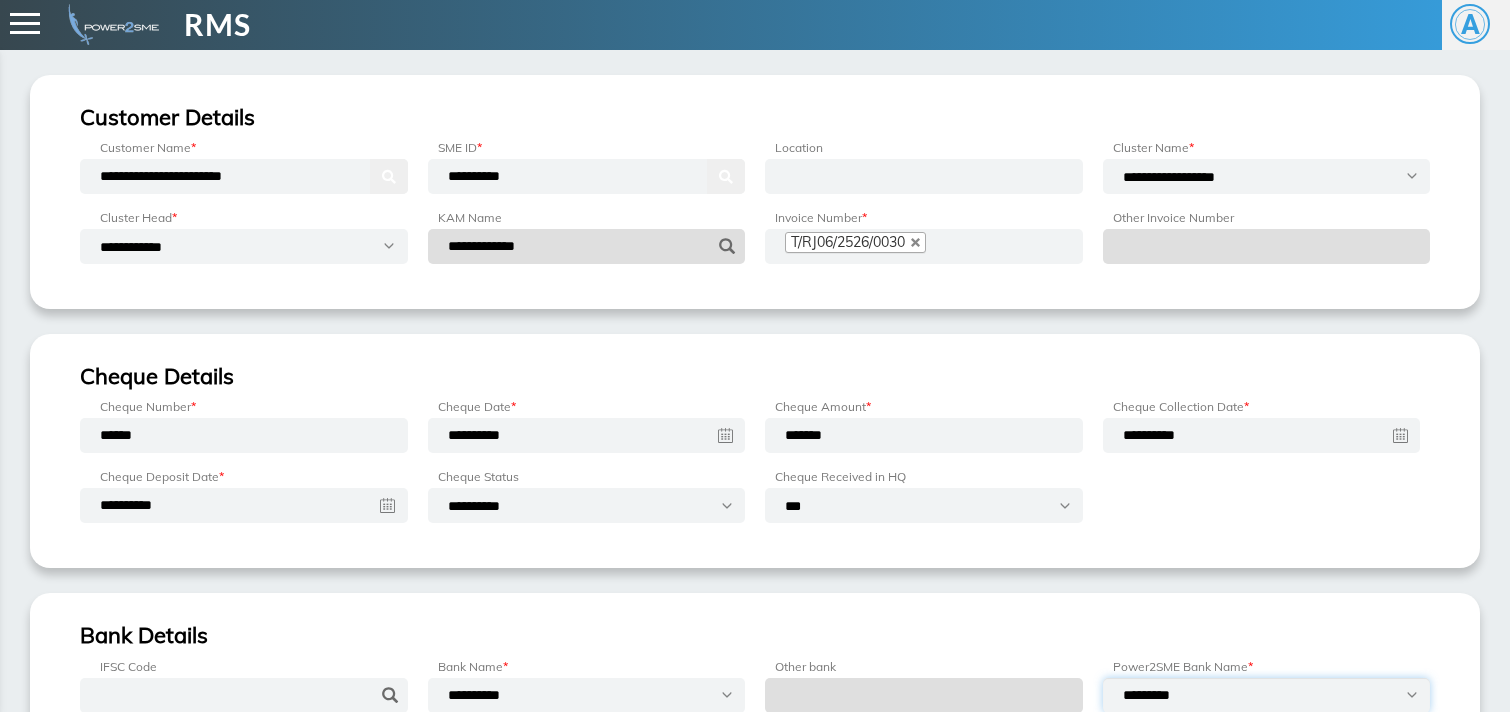 select on "•••••••••••••••••" 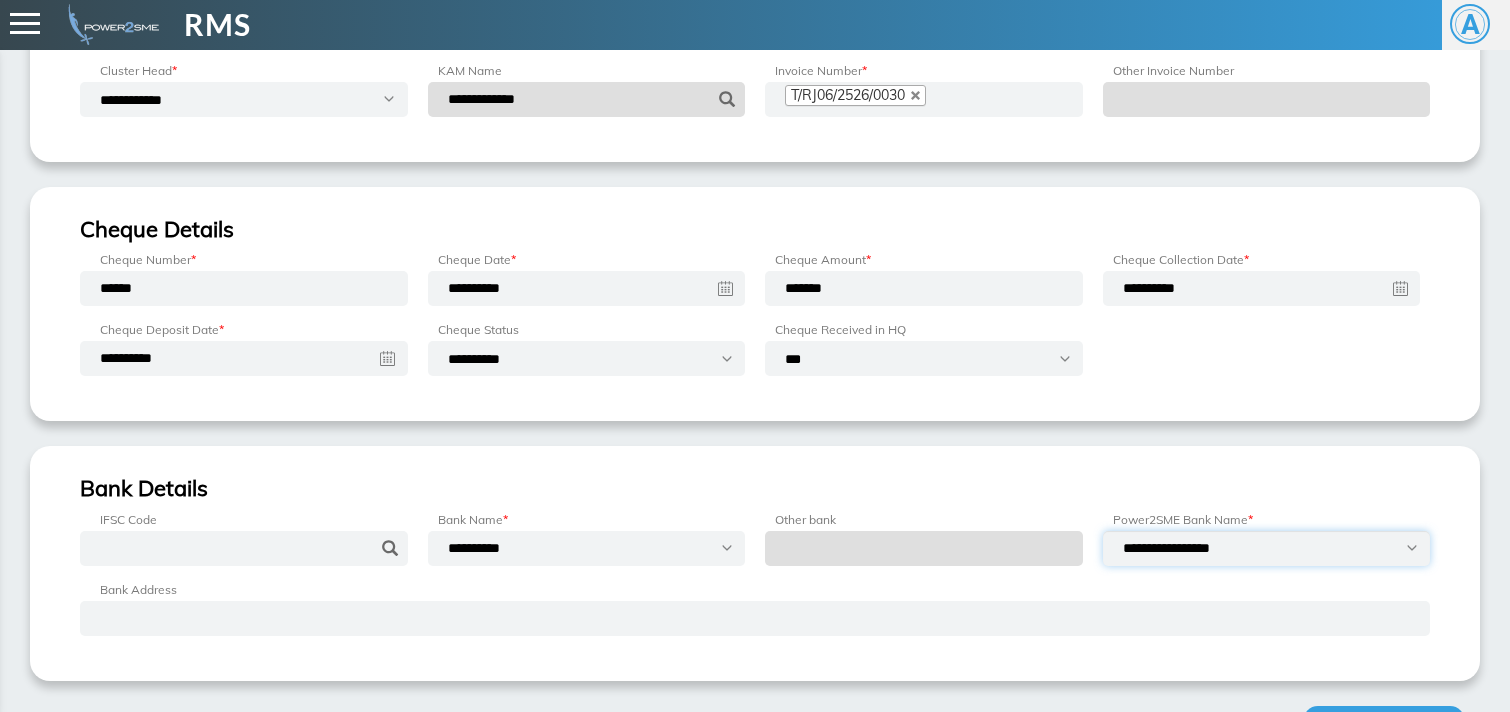 scroll, scrollTop: 254, scrollLeft: 0, axis: vertical 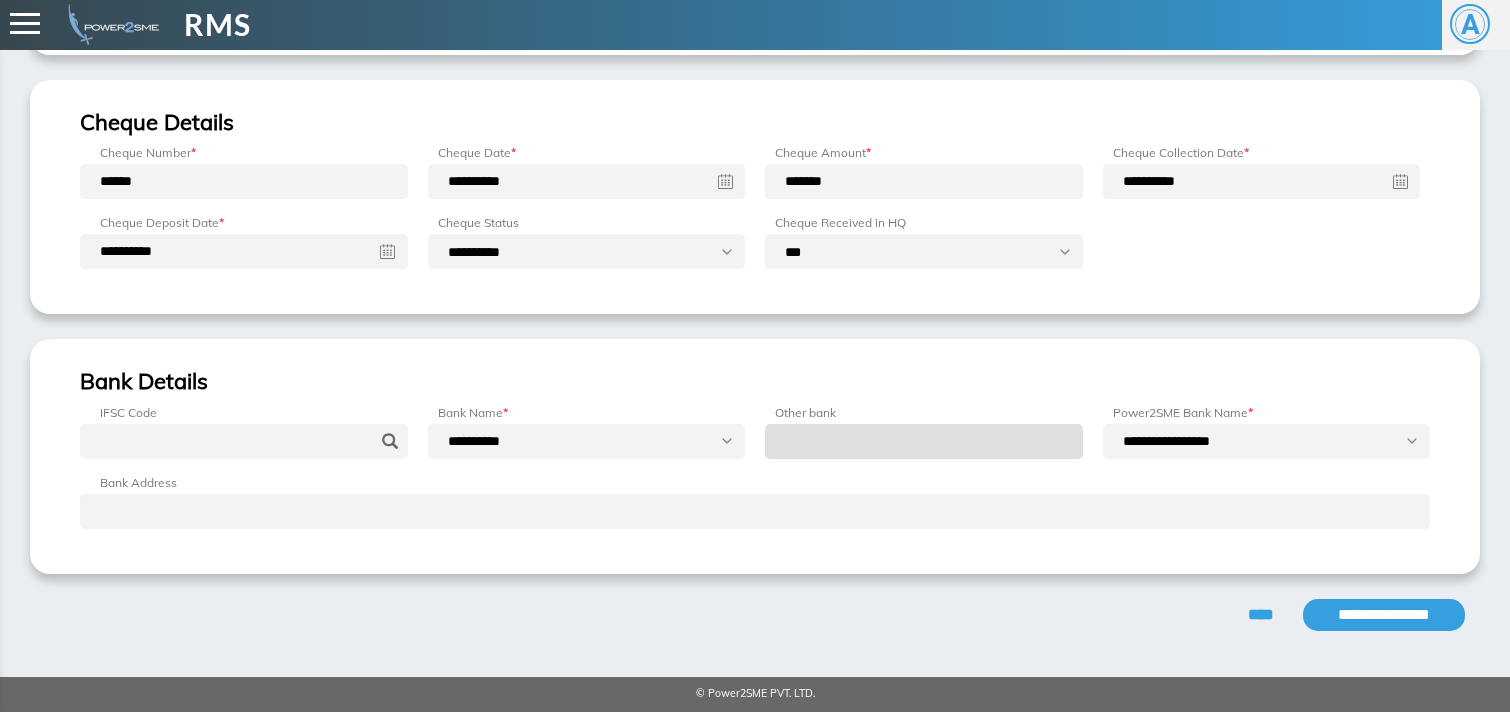click on "**********" at bounding box center [755, 229] 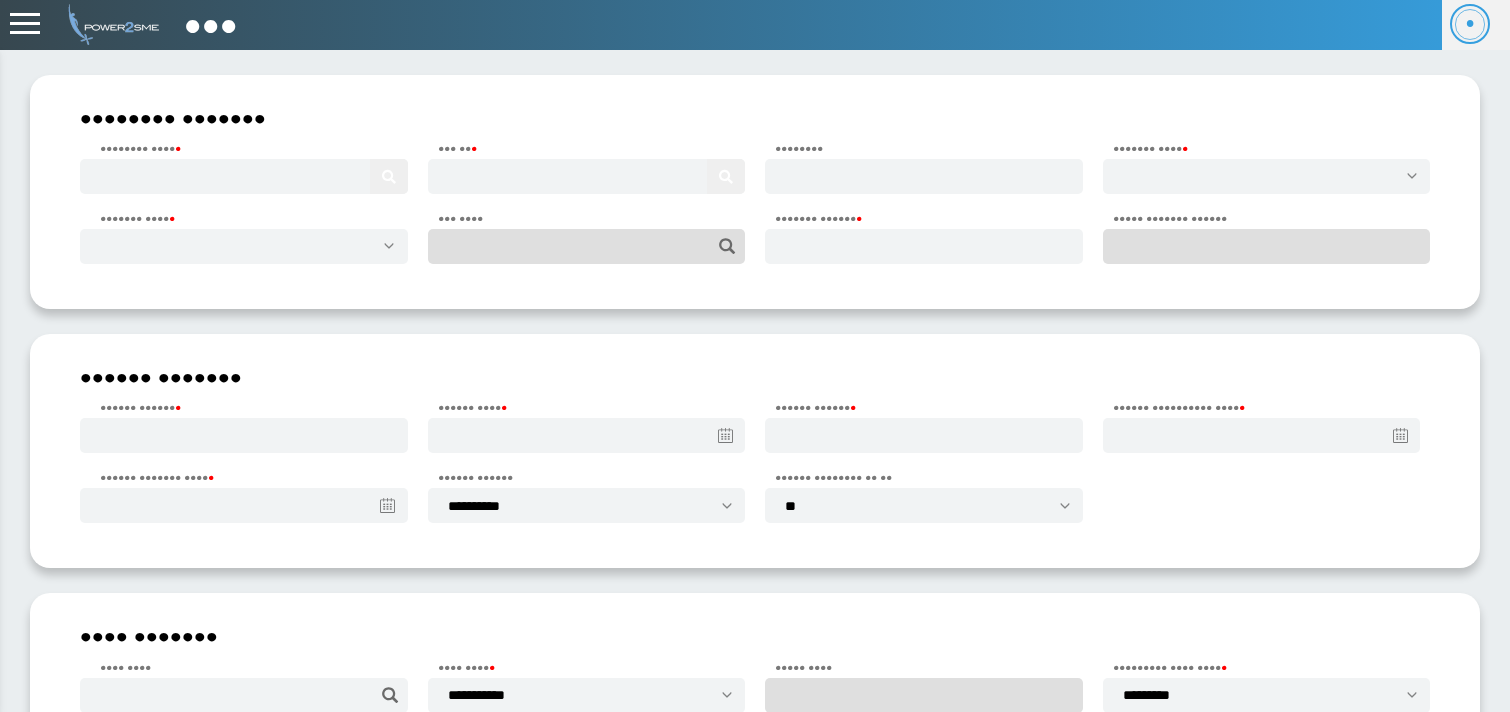 scroll, scrollTop: 0, scrollLeft: 0, axis: both 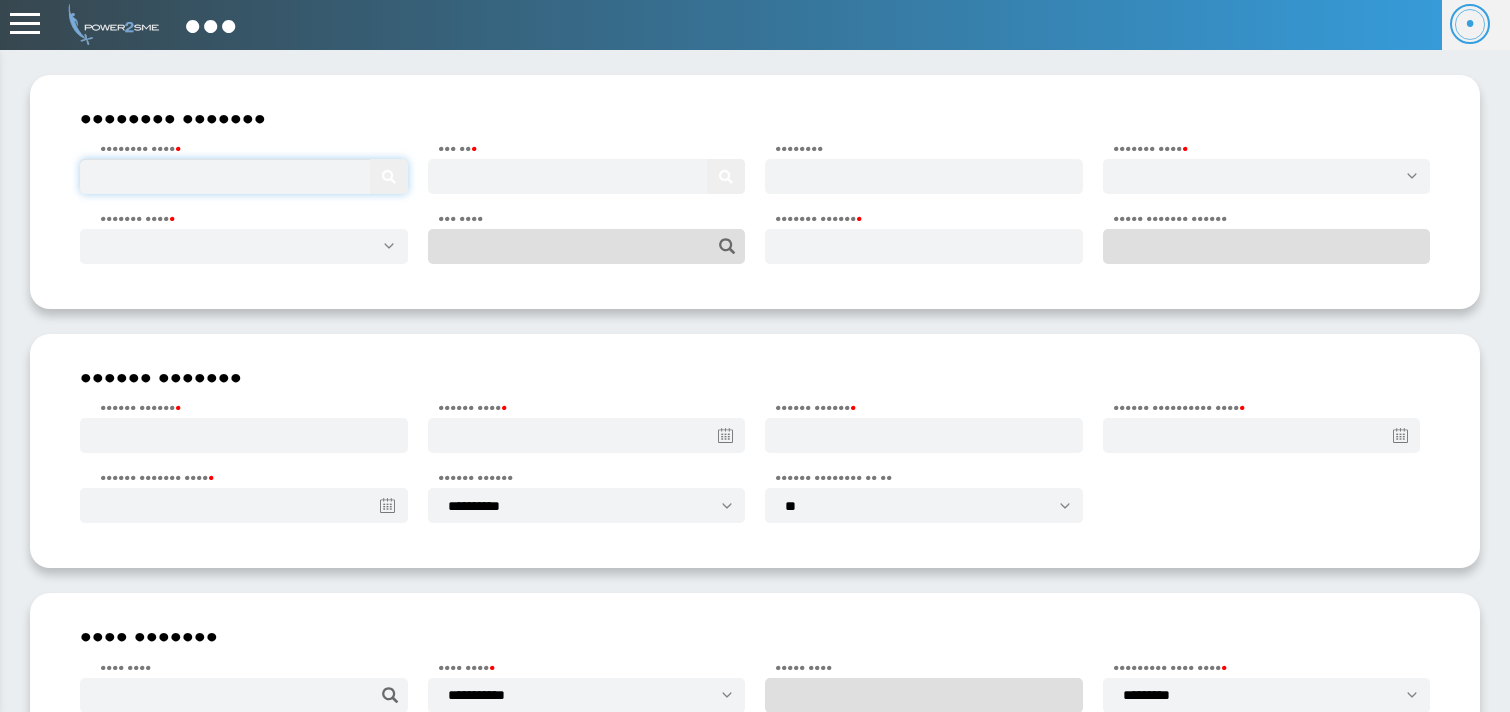 click at bounding box center (244, 176) 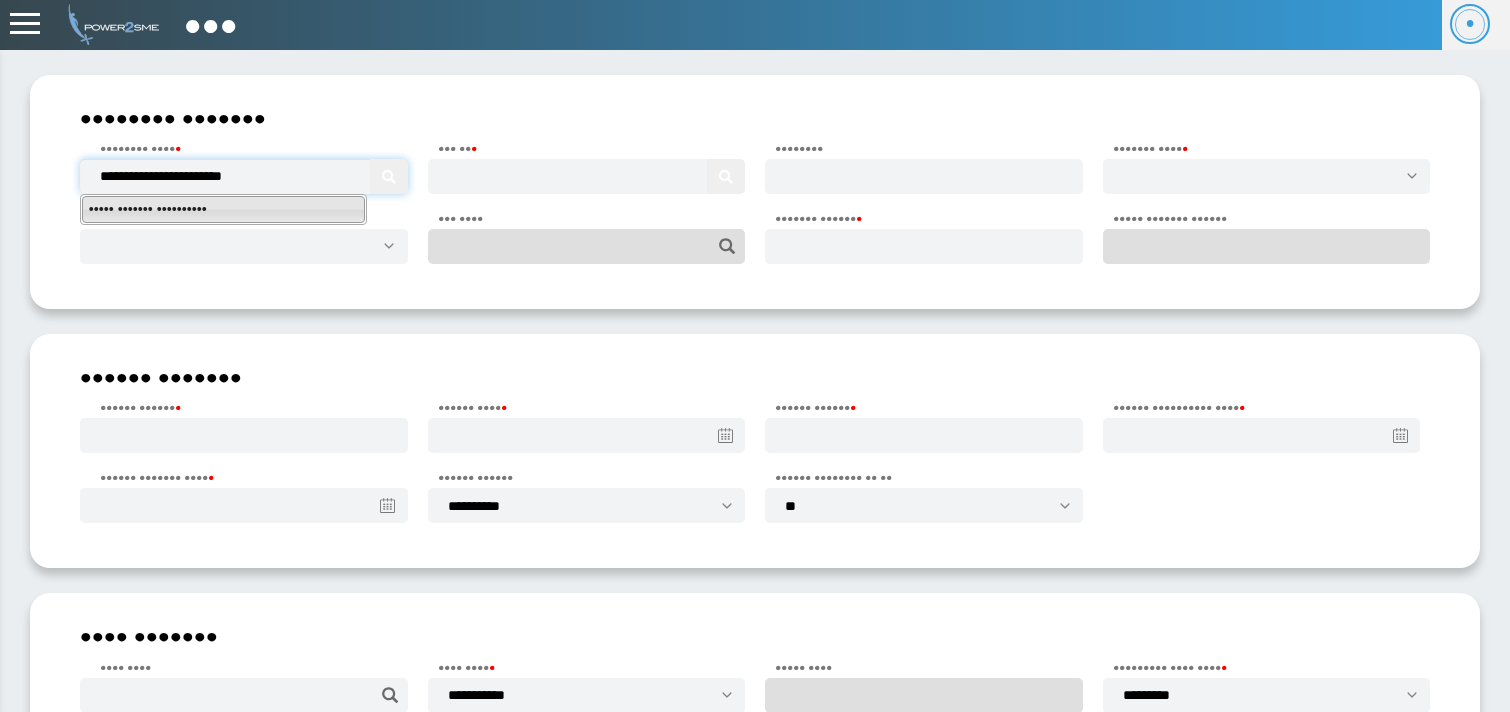click on "••••• ••••••• ••••••••••" at bounding box center (223, 209) 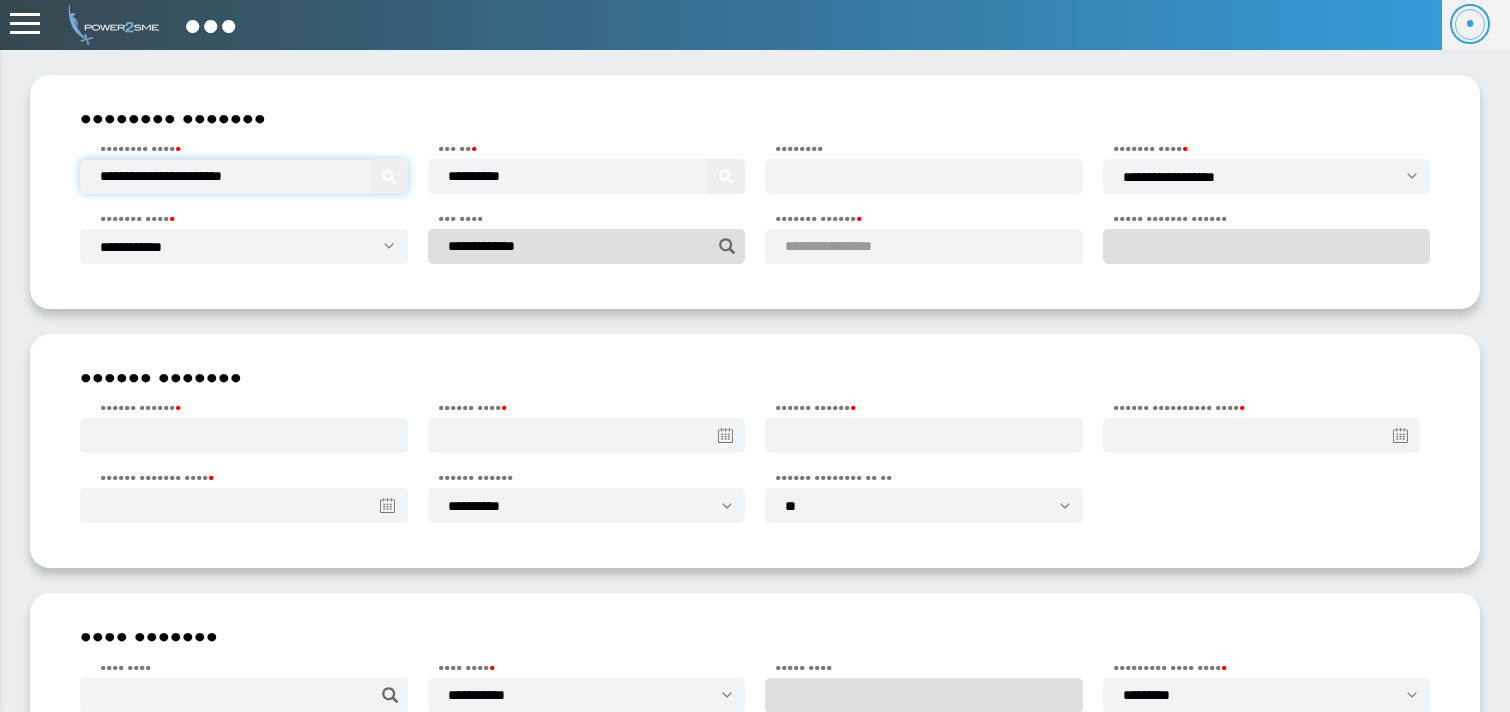 type on "••••••••••••••••••••••••" 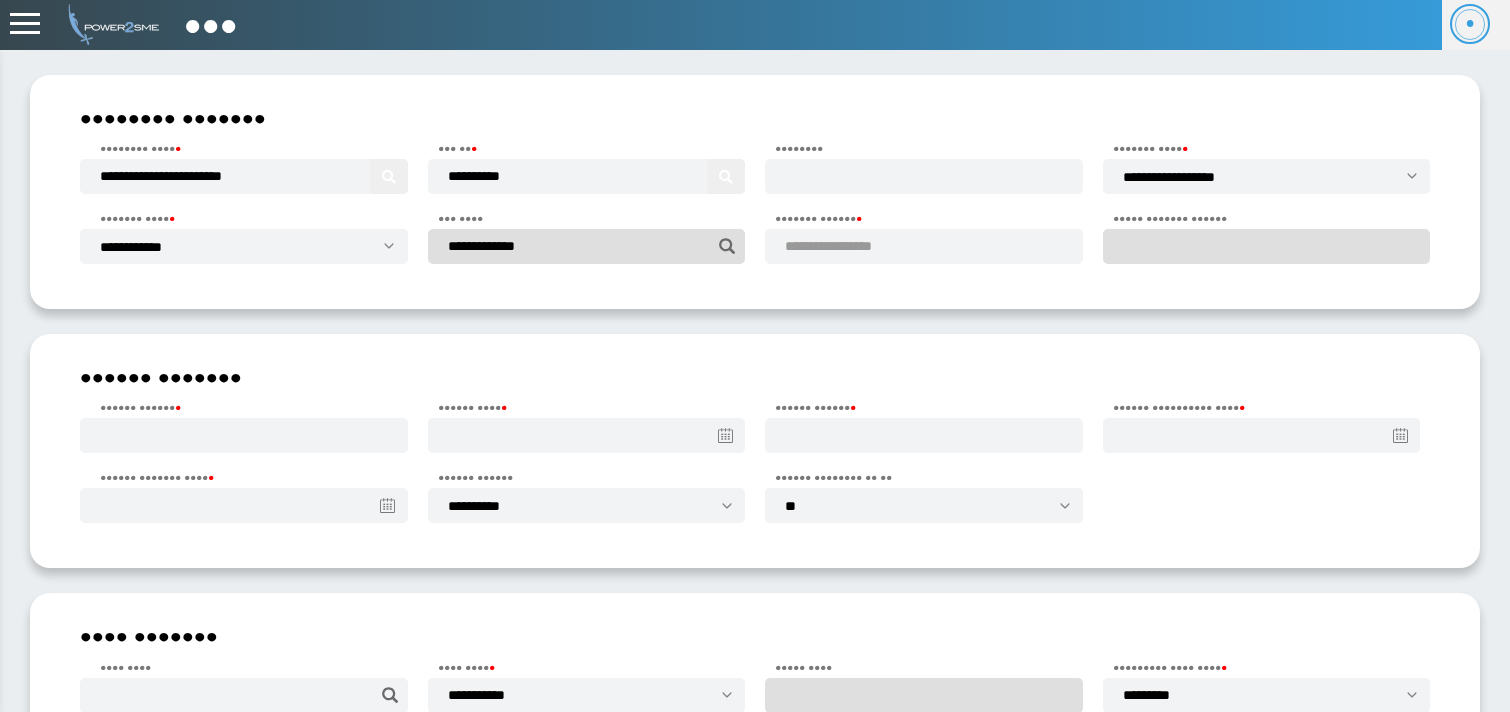 click on "•••••••••••••••••" at bounding box center [852, 246] 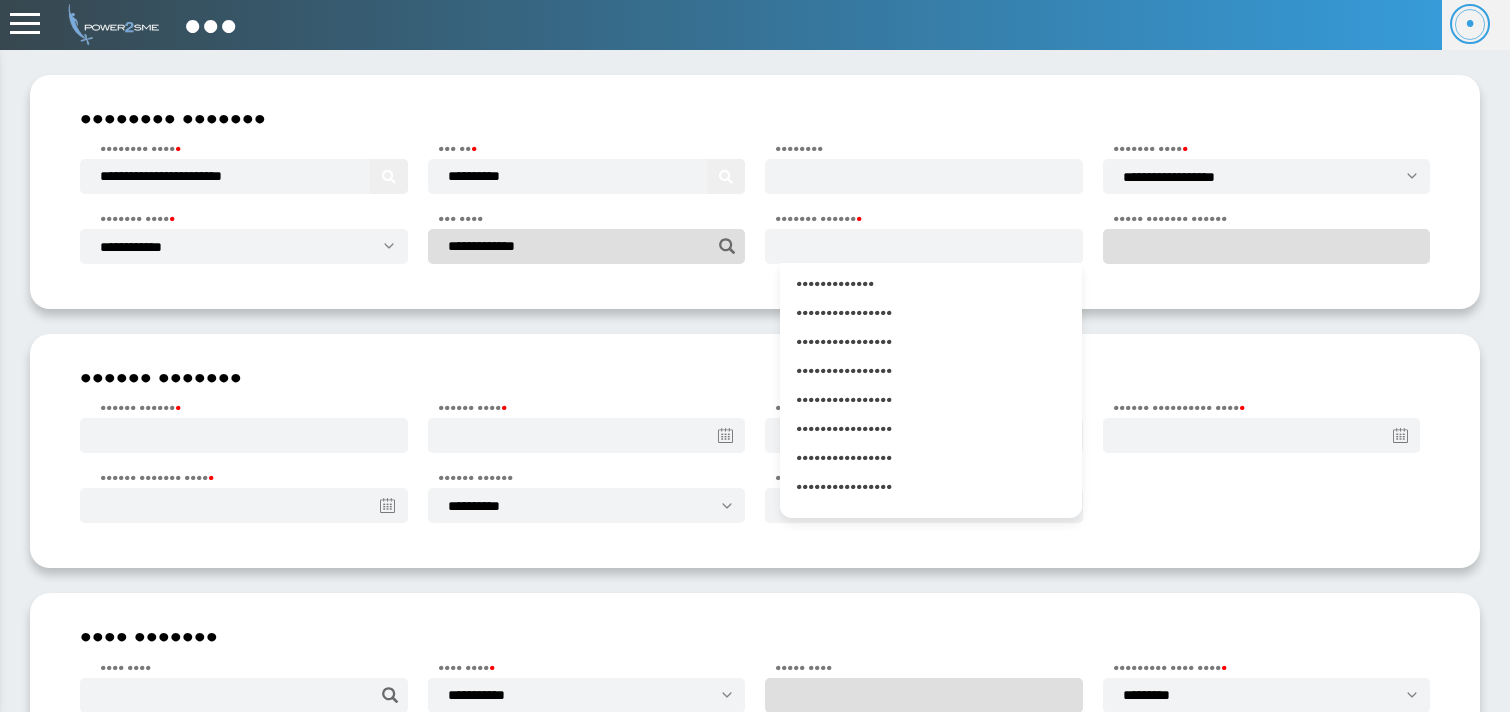 scroll, scrollTop: 832, scrollLeft: 0, axis: vertical 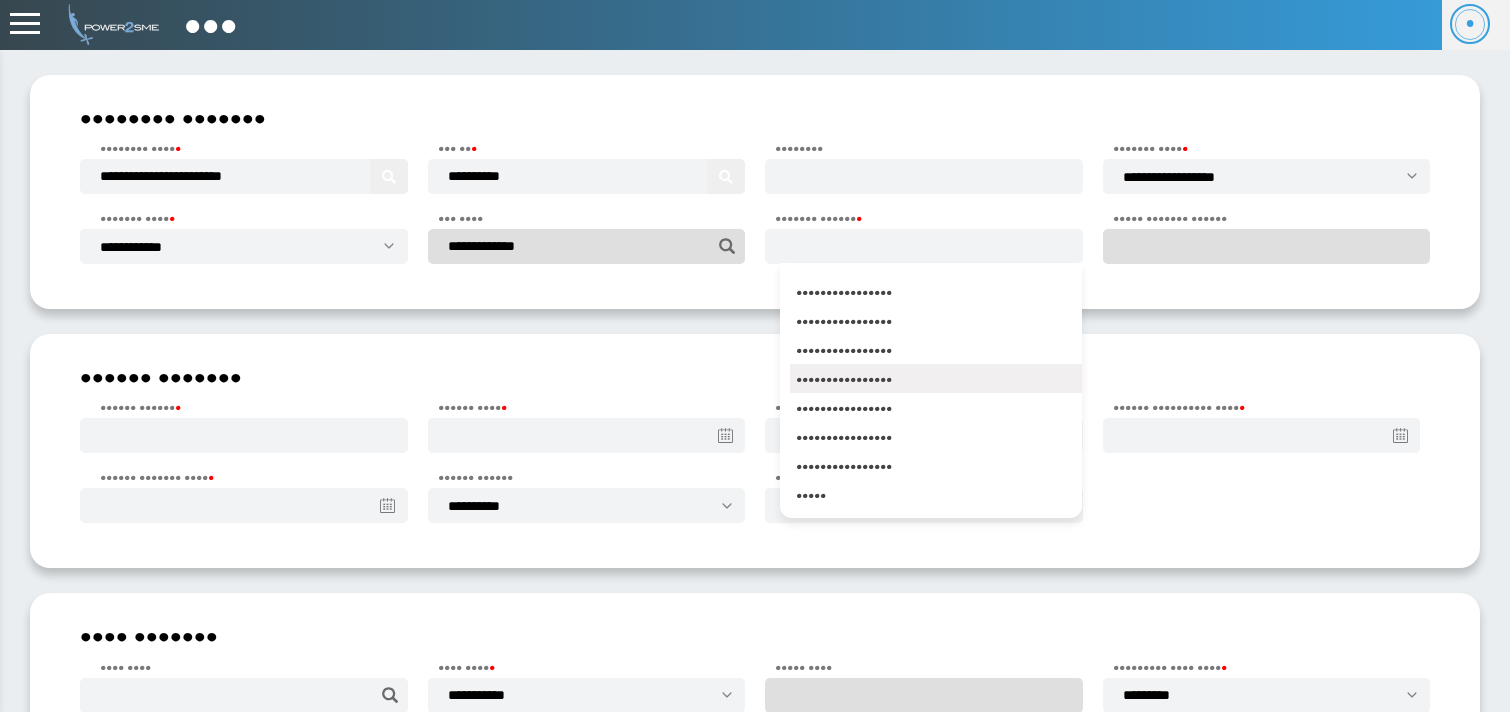 click on "••••••••••••••••" at bounding box center [936, 378] 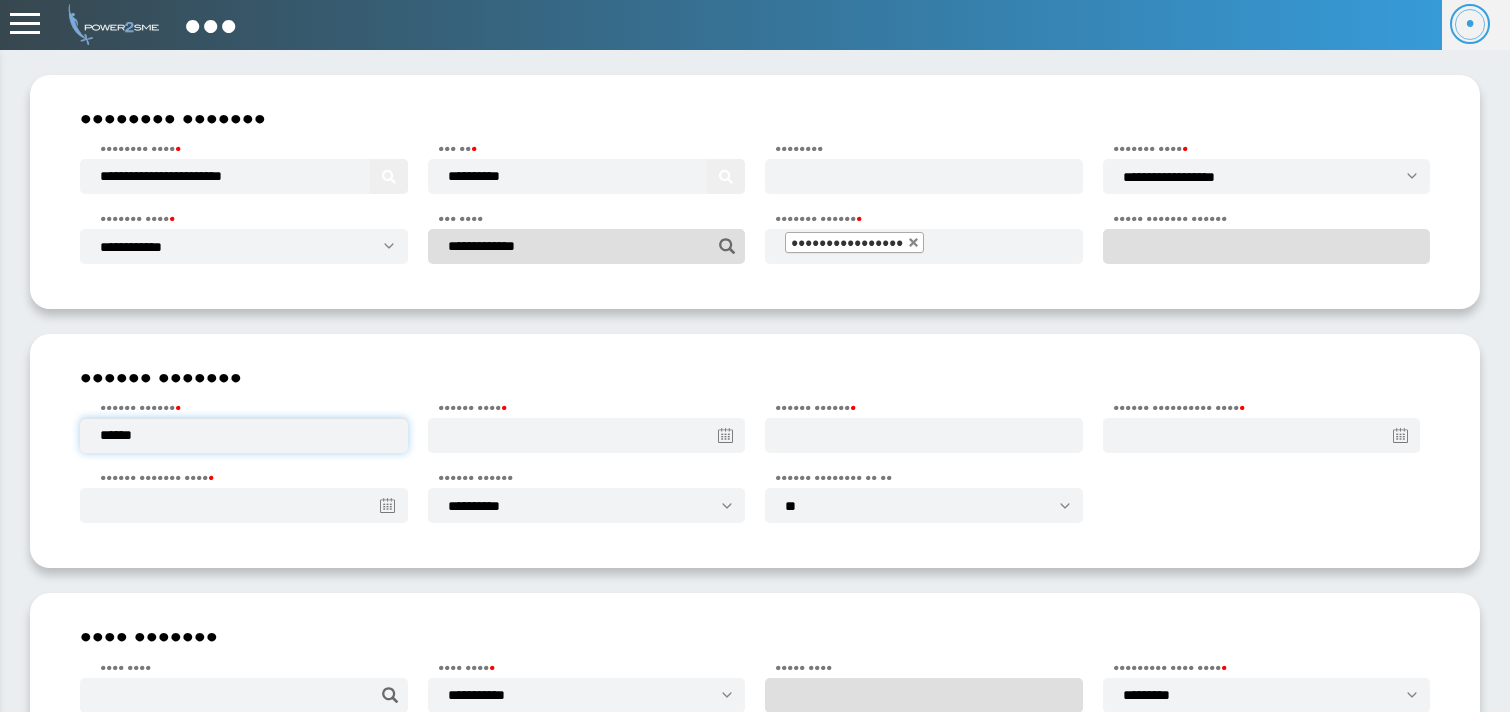 type on "******" 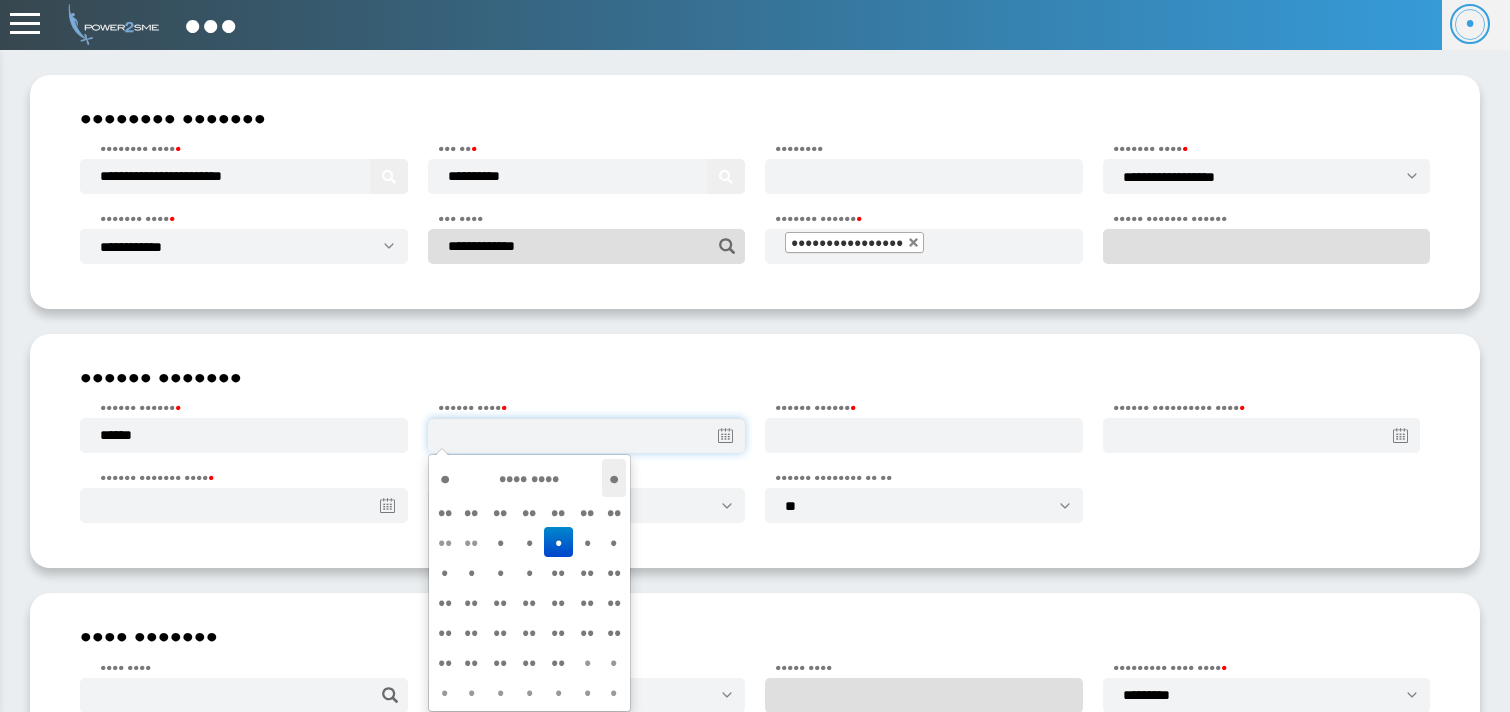 click on "›" at bounding box center (614, 478) 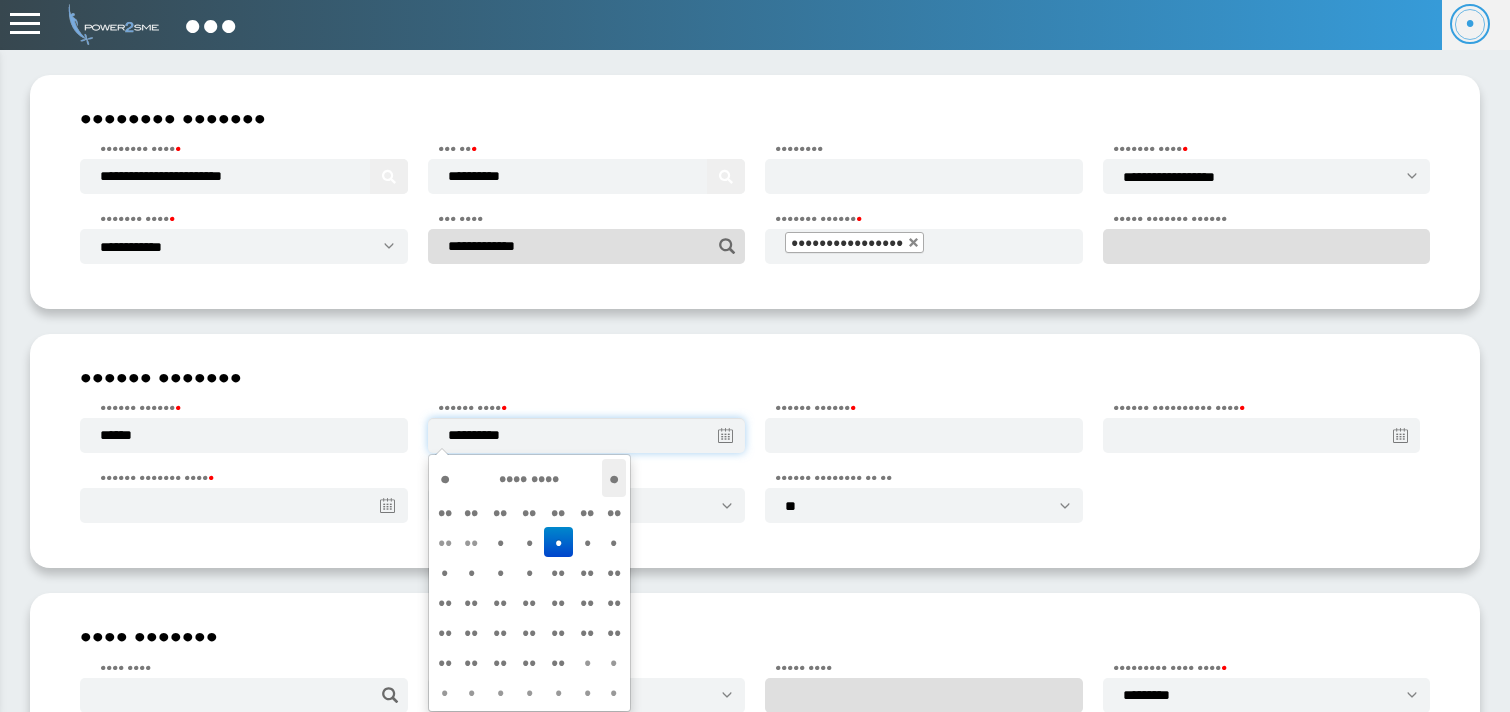 click on "›" at bounding box center [614, 478] 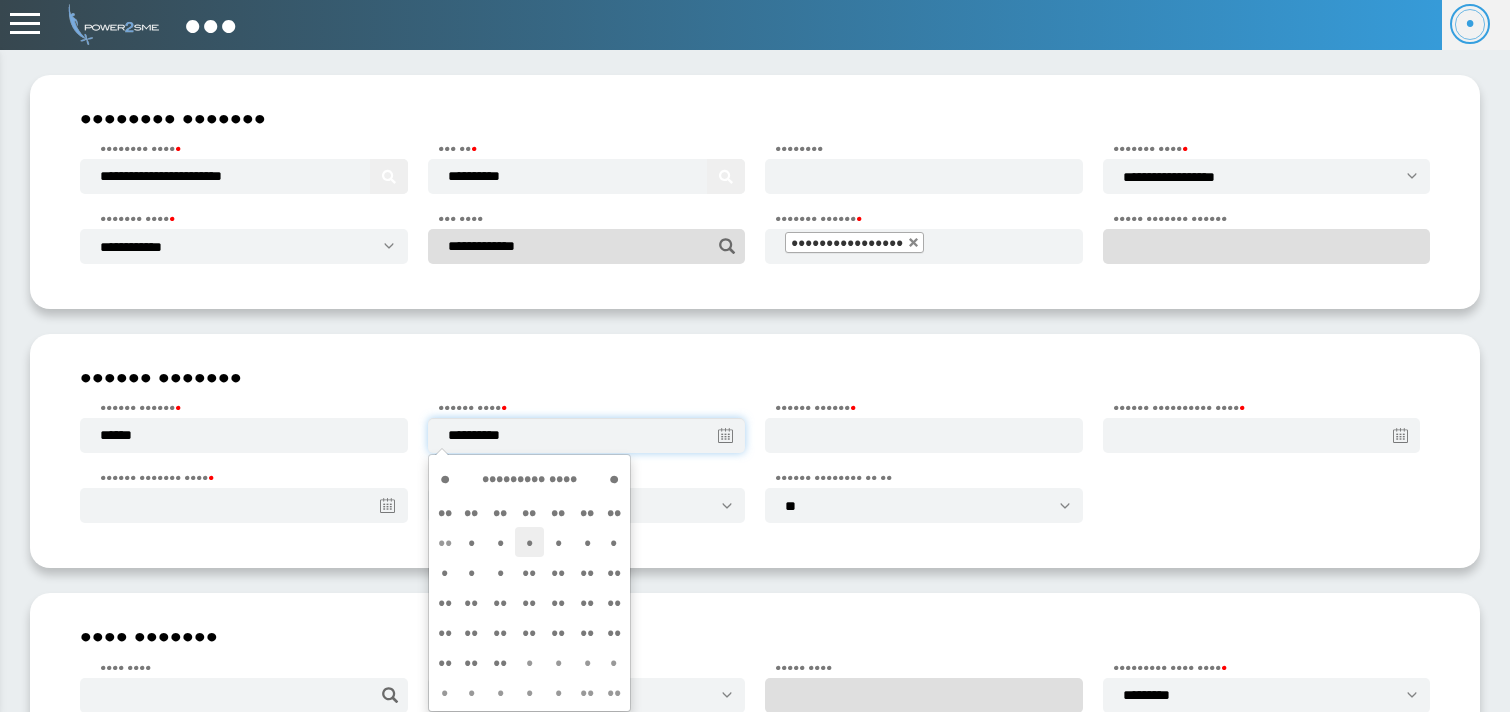click on "3" at bounding box center (529, 542) 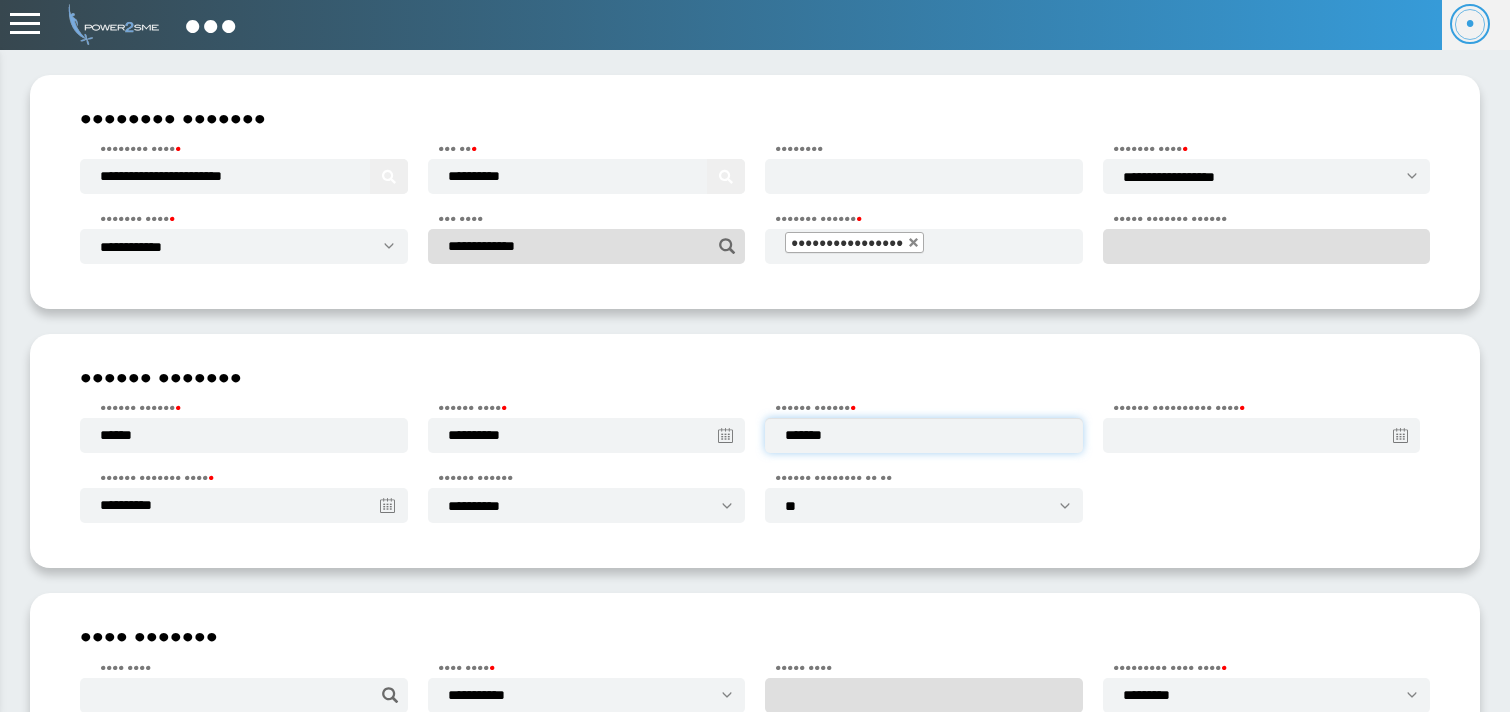 type on "*******" 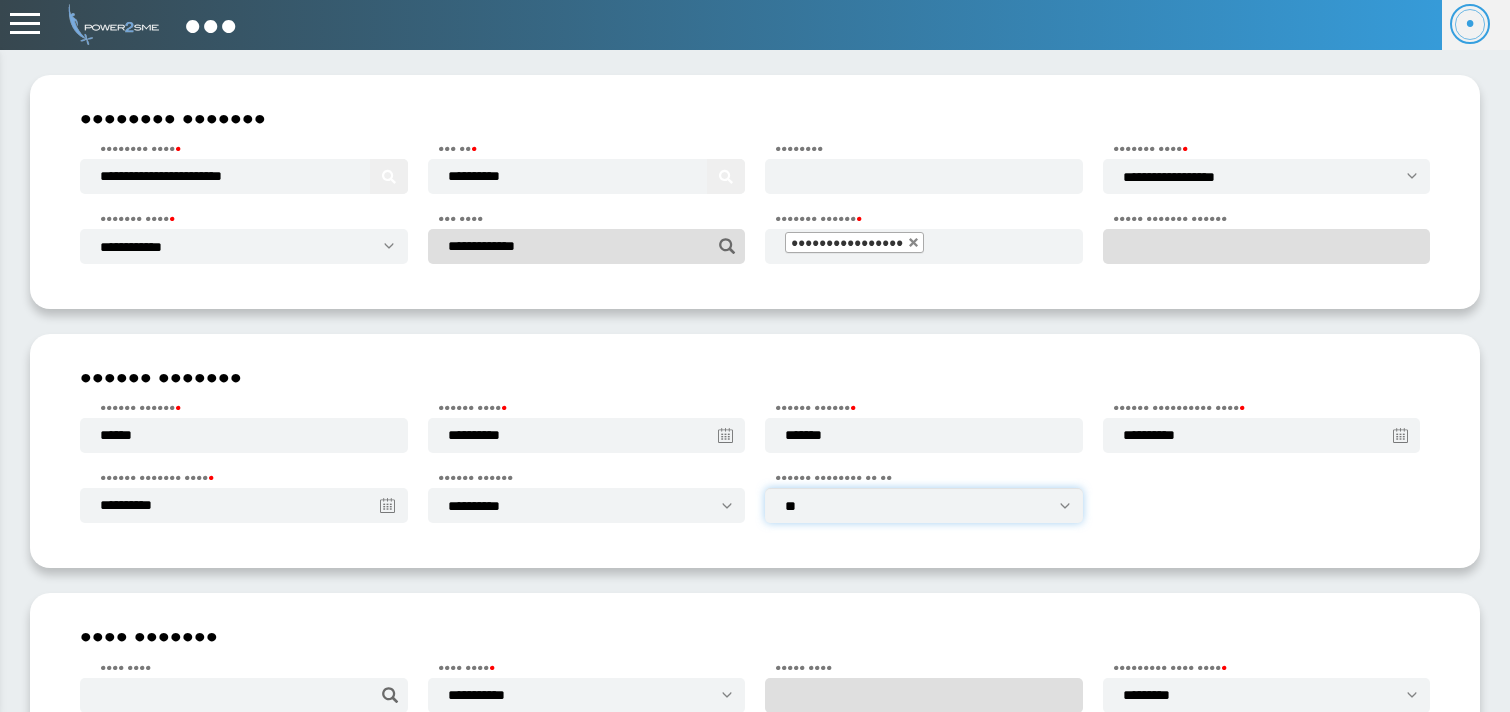 select on "***" 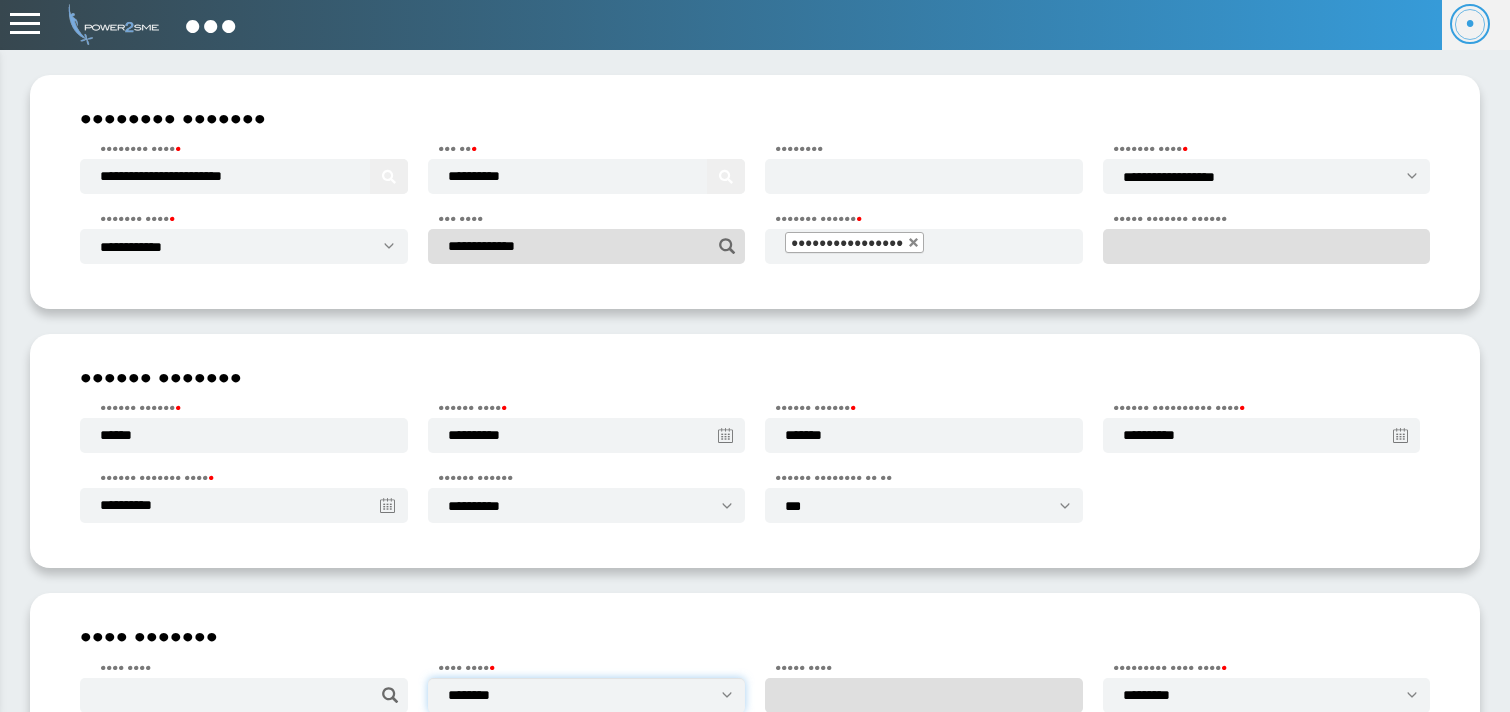 select on "**********" 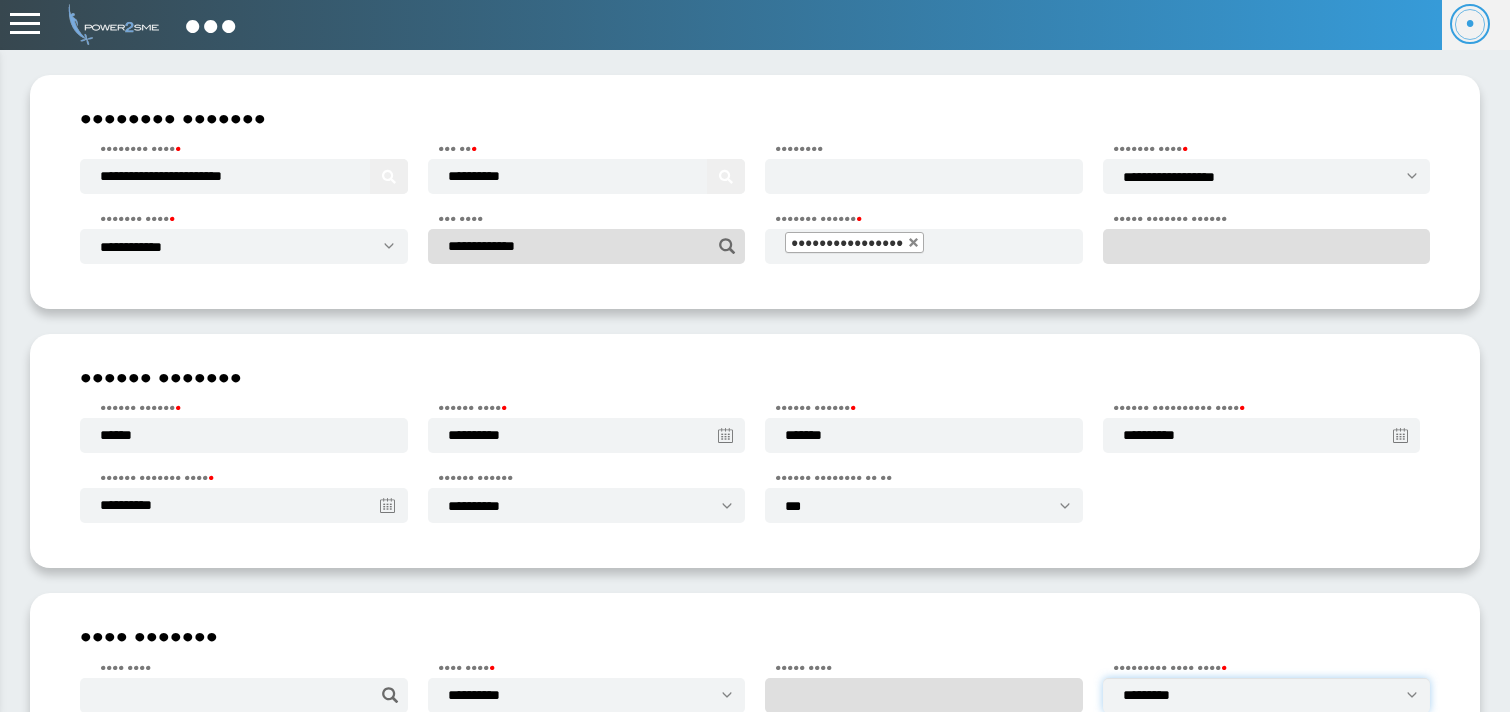 select on "**********" 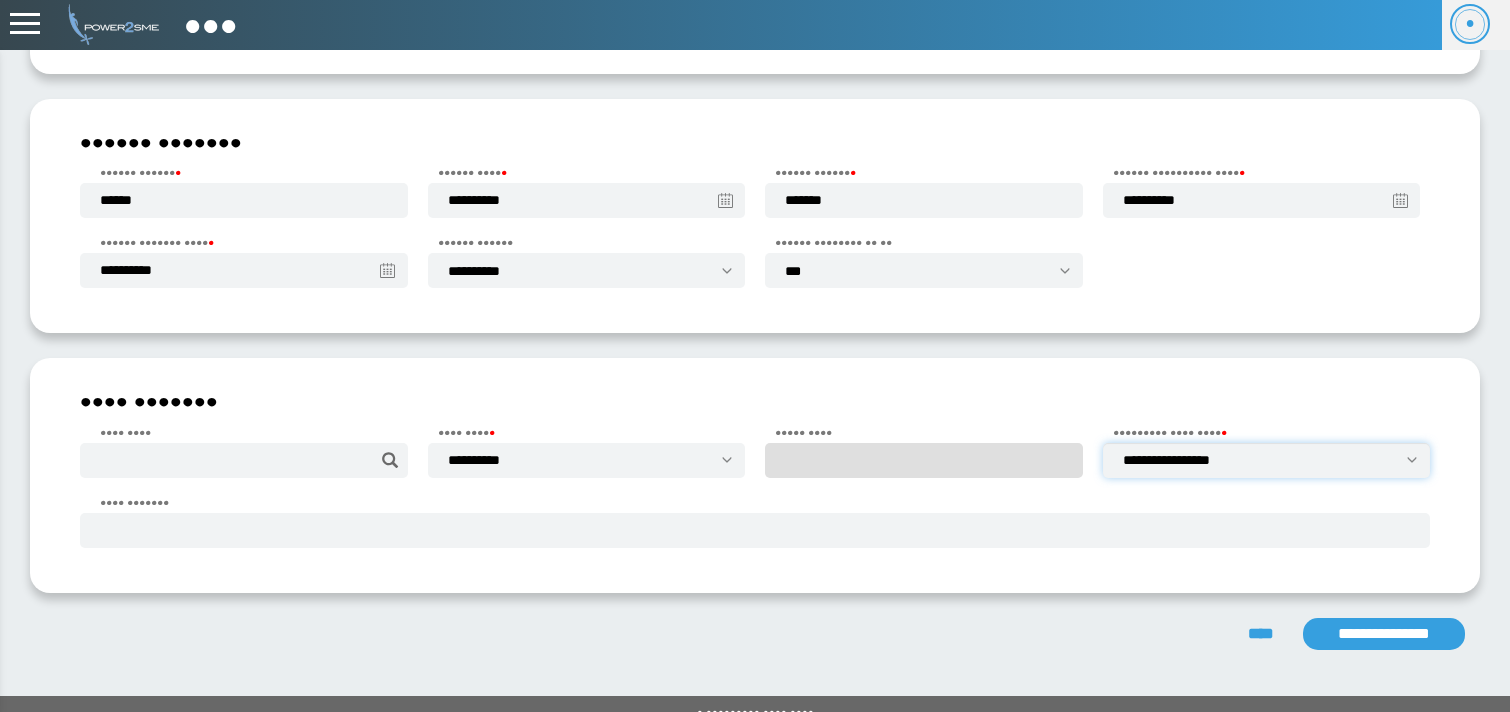 scroll, scrollTop: 254, scrollLeft: 0, axis: vertical 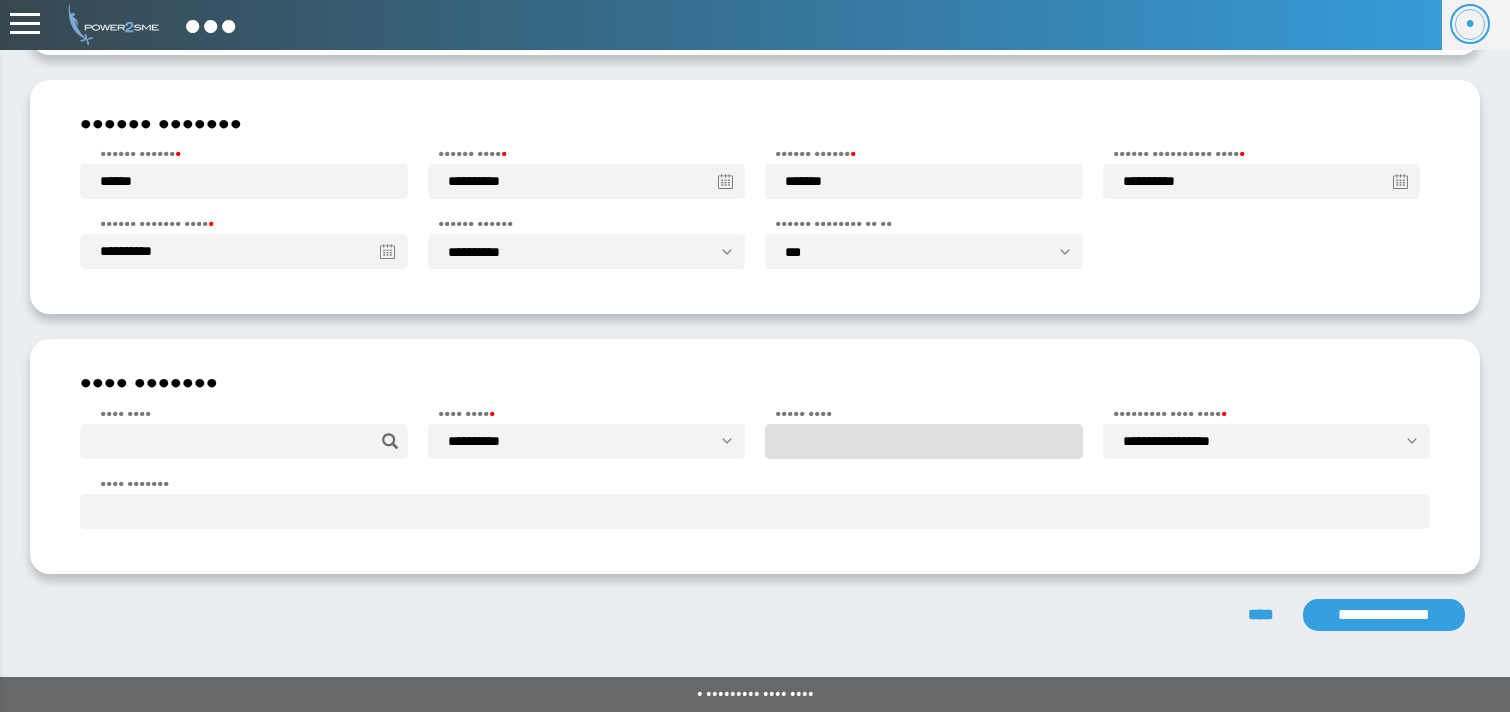 click on "**********" at bounding box center (1384, 615) 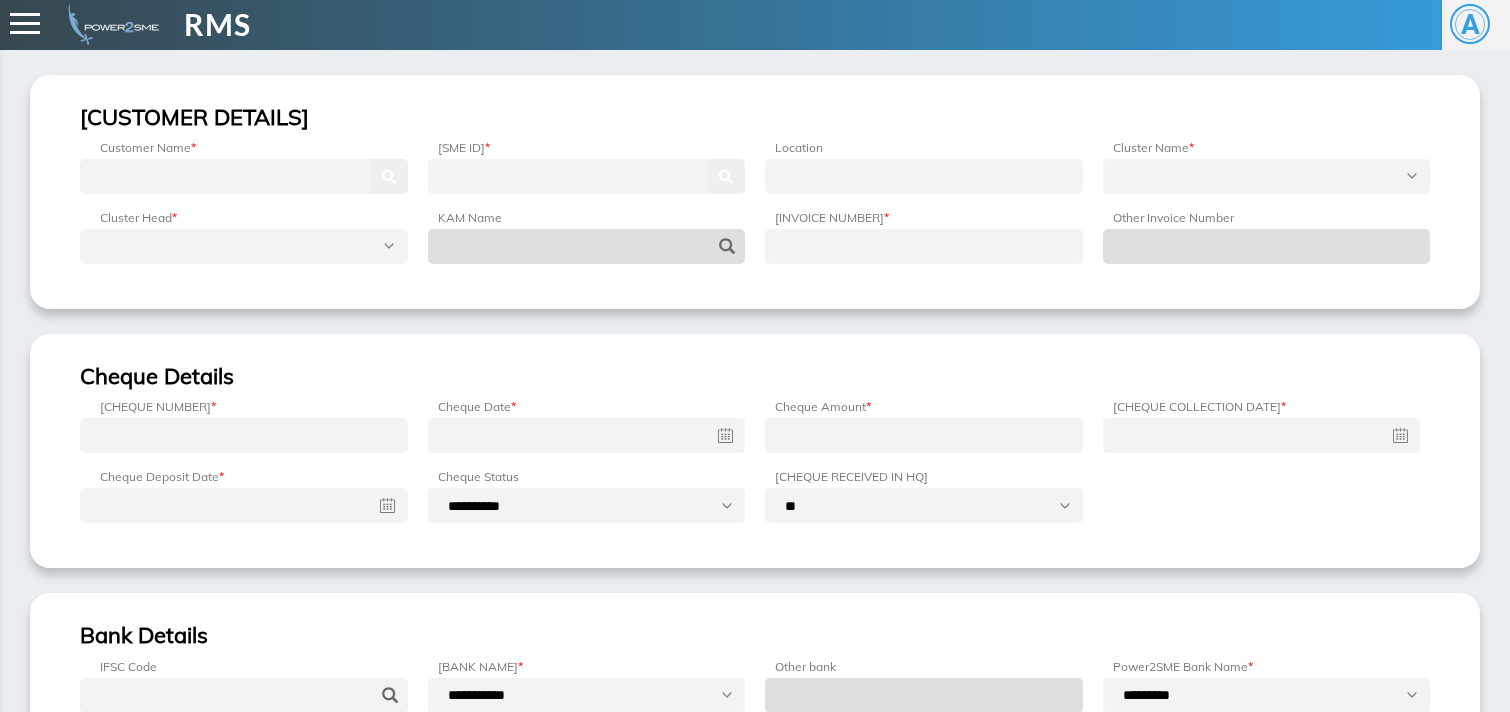 scroll, scrollTop: 0, scrollLeft: 0, axis: both 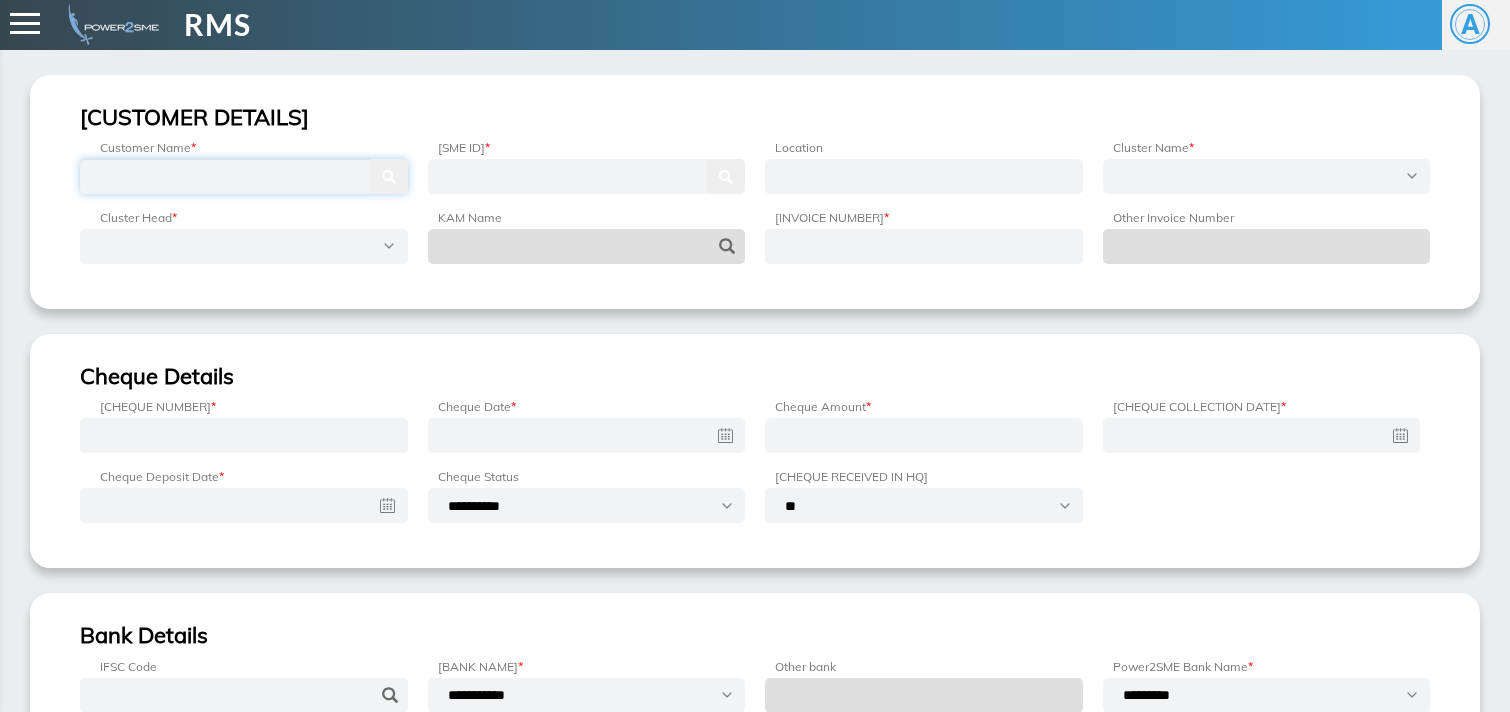 click at bounding box center (244, 176) 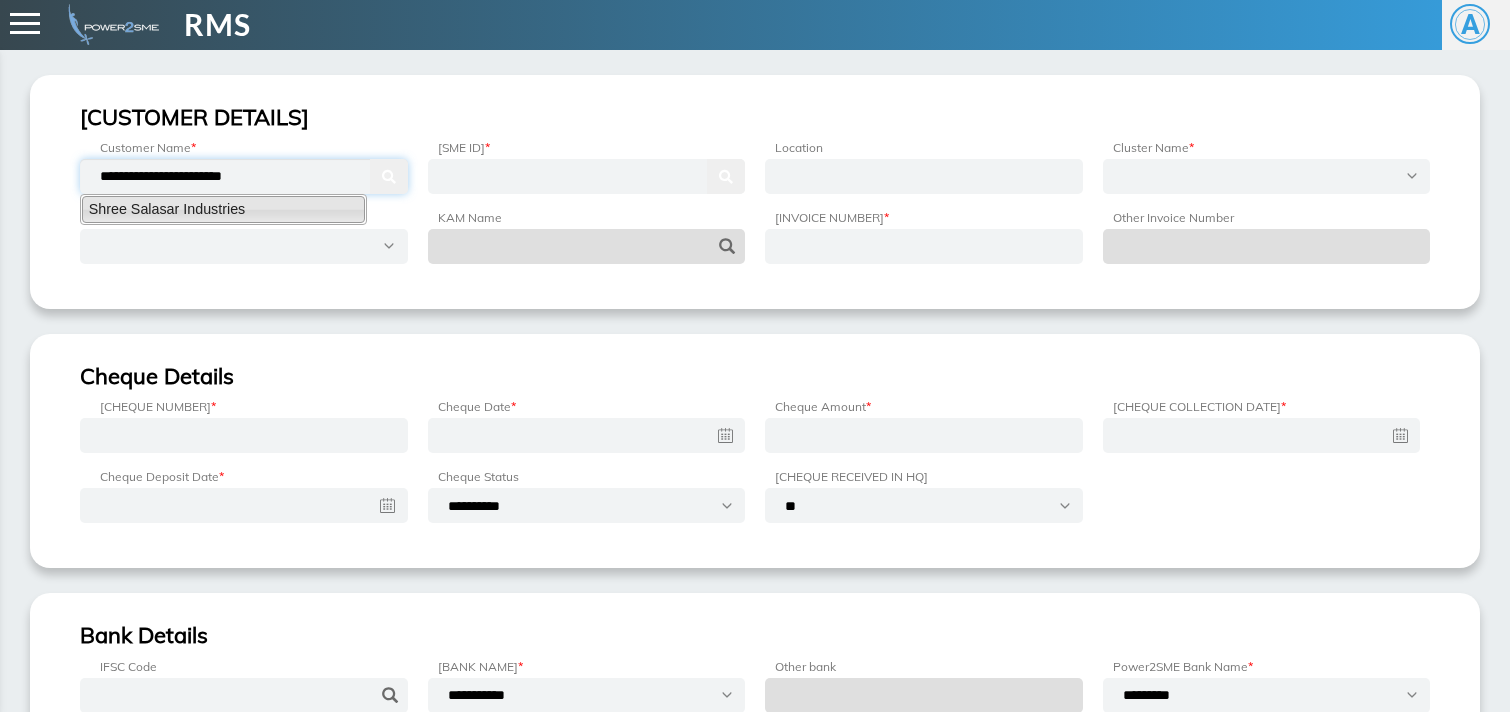 click on "Shree Salasar Industries" at bounding box center [223, 209] 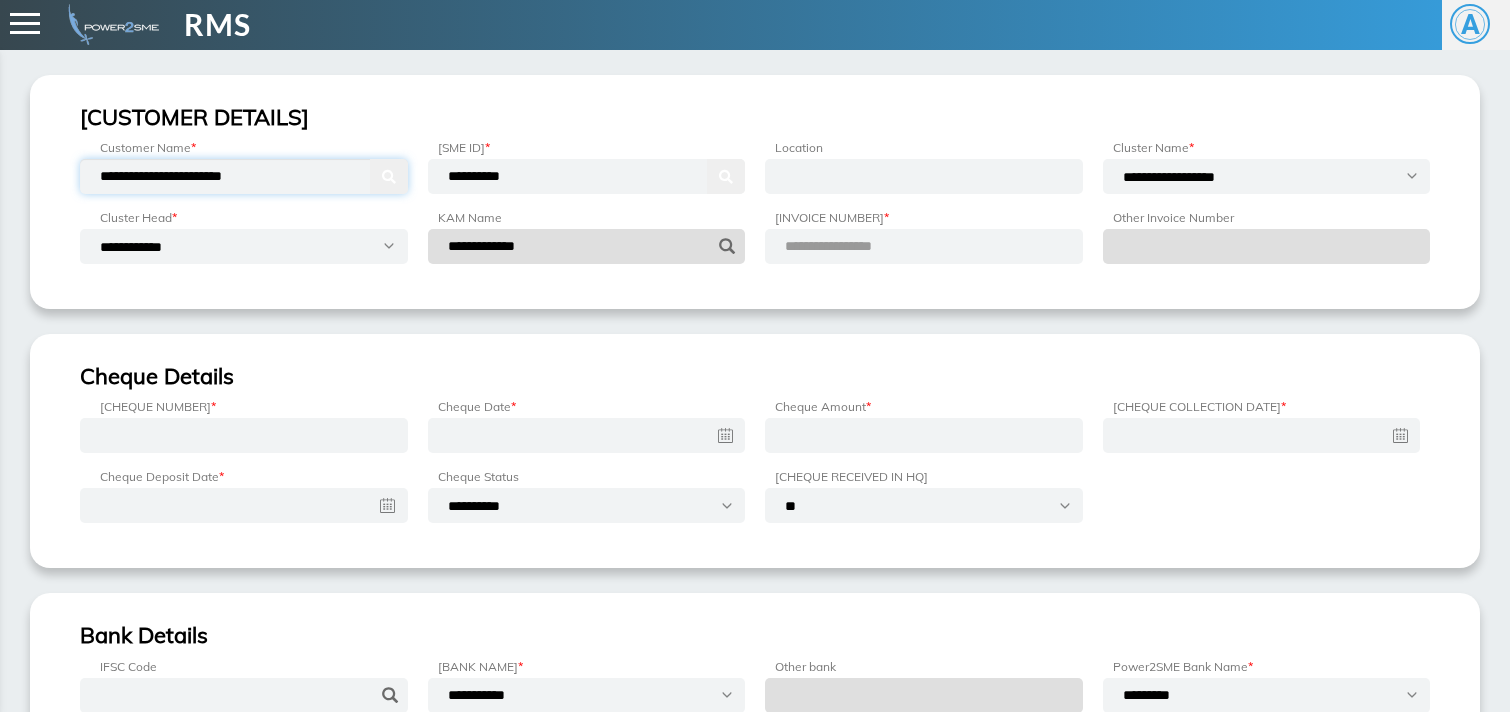 type on "**********" 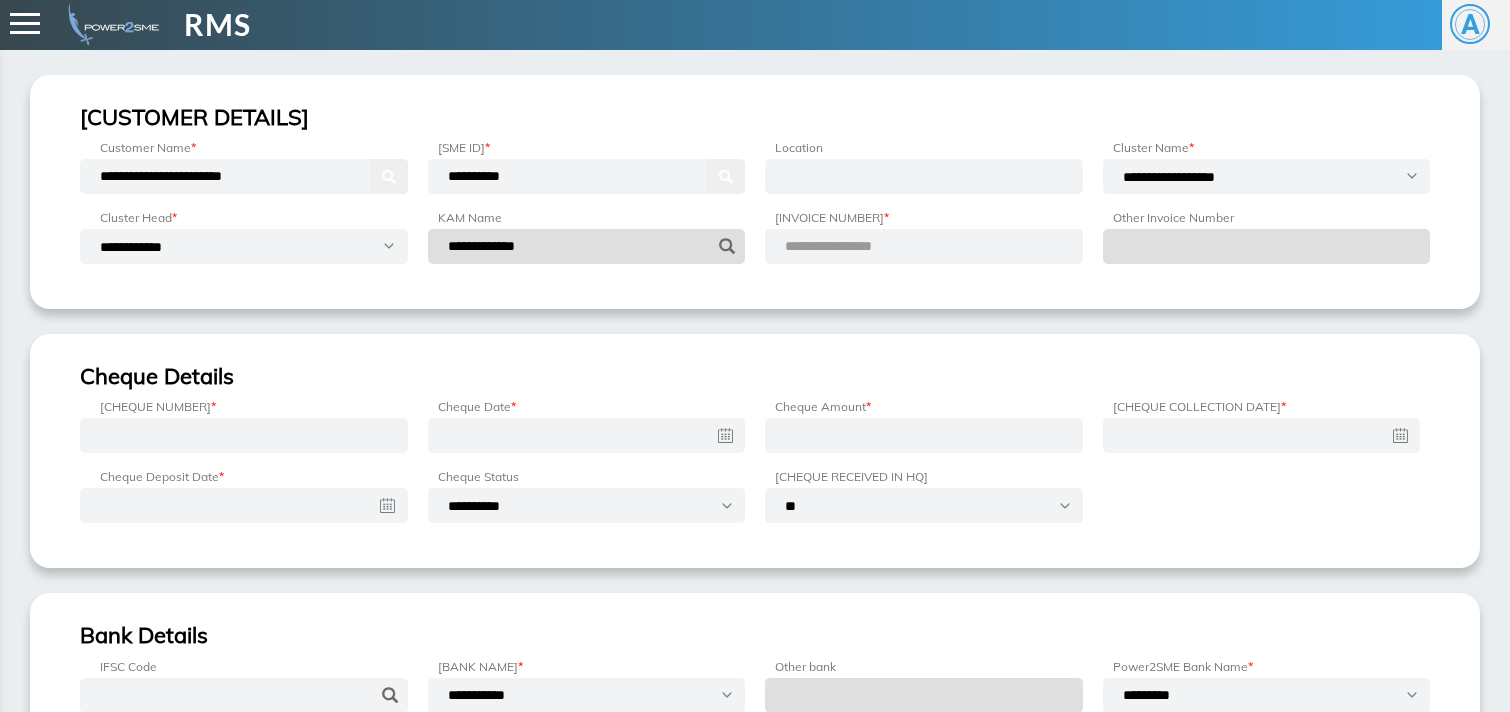 click on "**********" at bounding box center (924, 246) 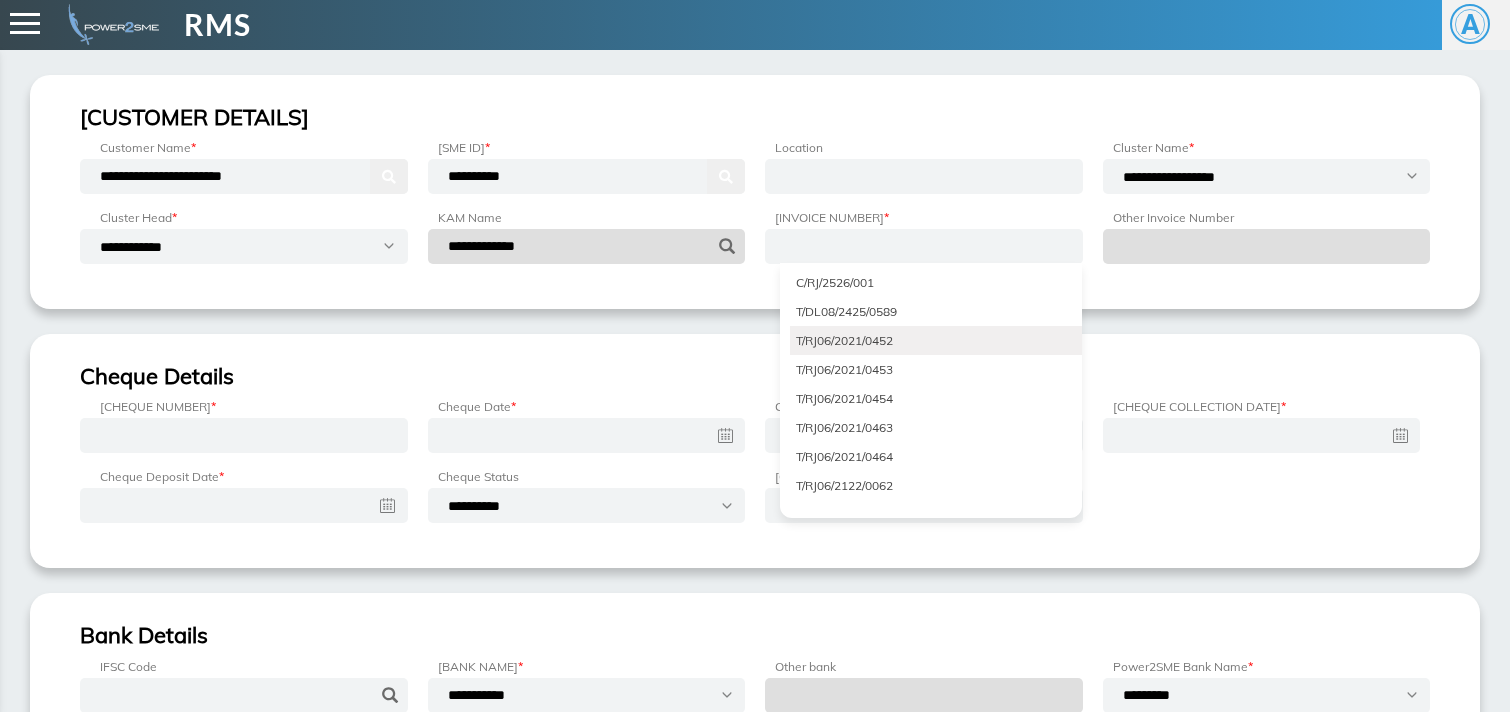 scroll, scrollTop: 832, scrollLeft: 0, axis: vertical 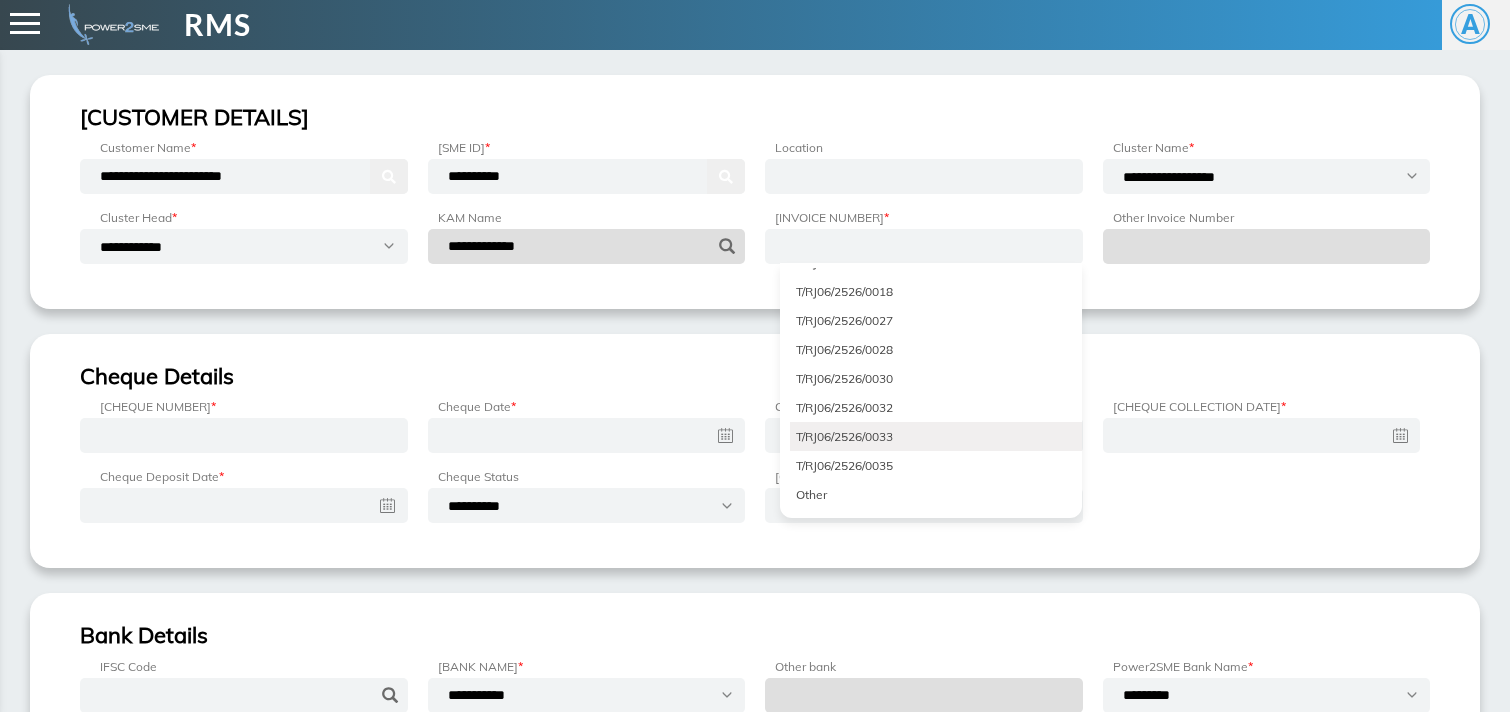 click on "T/RJ06/2526/0033" at bounding box center (936, 436) 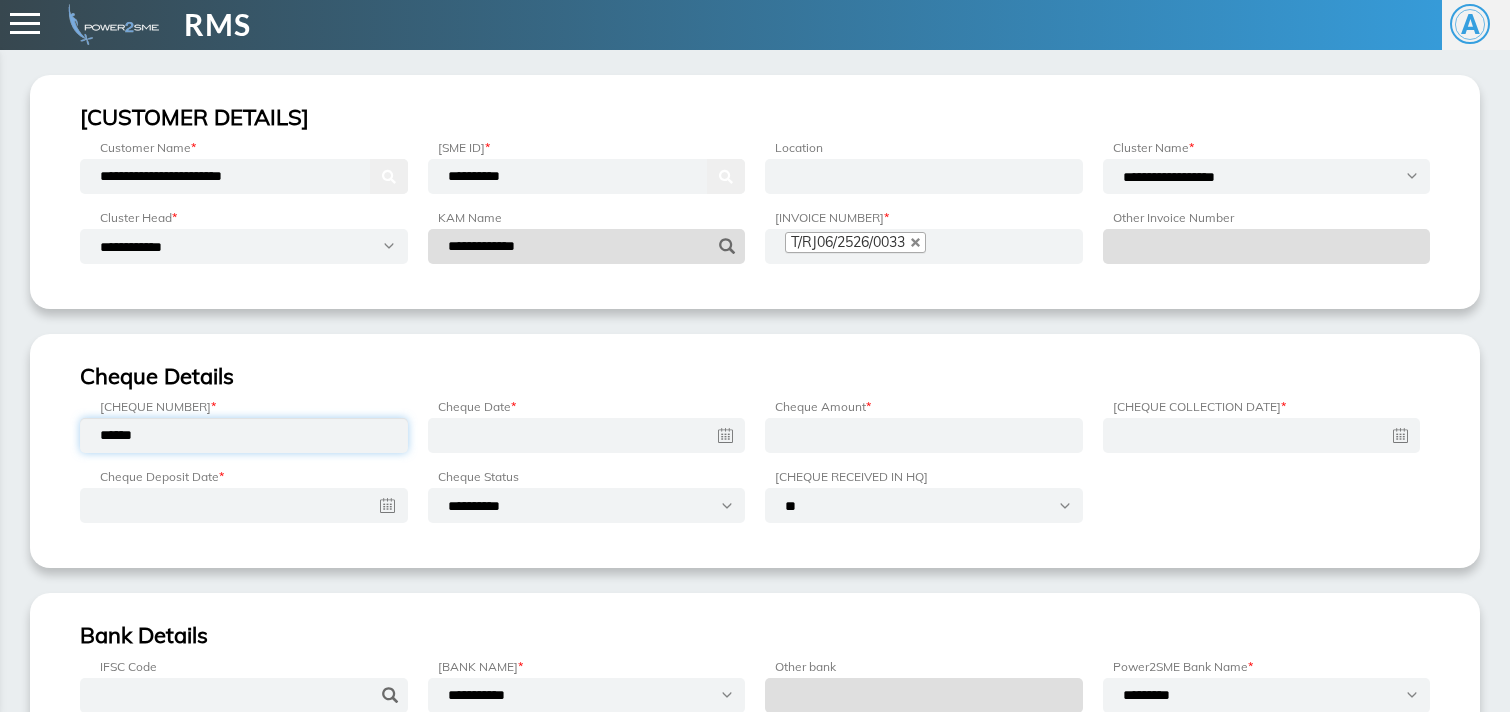type on "••••••" 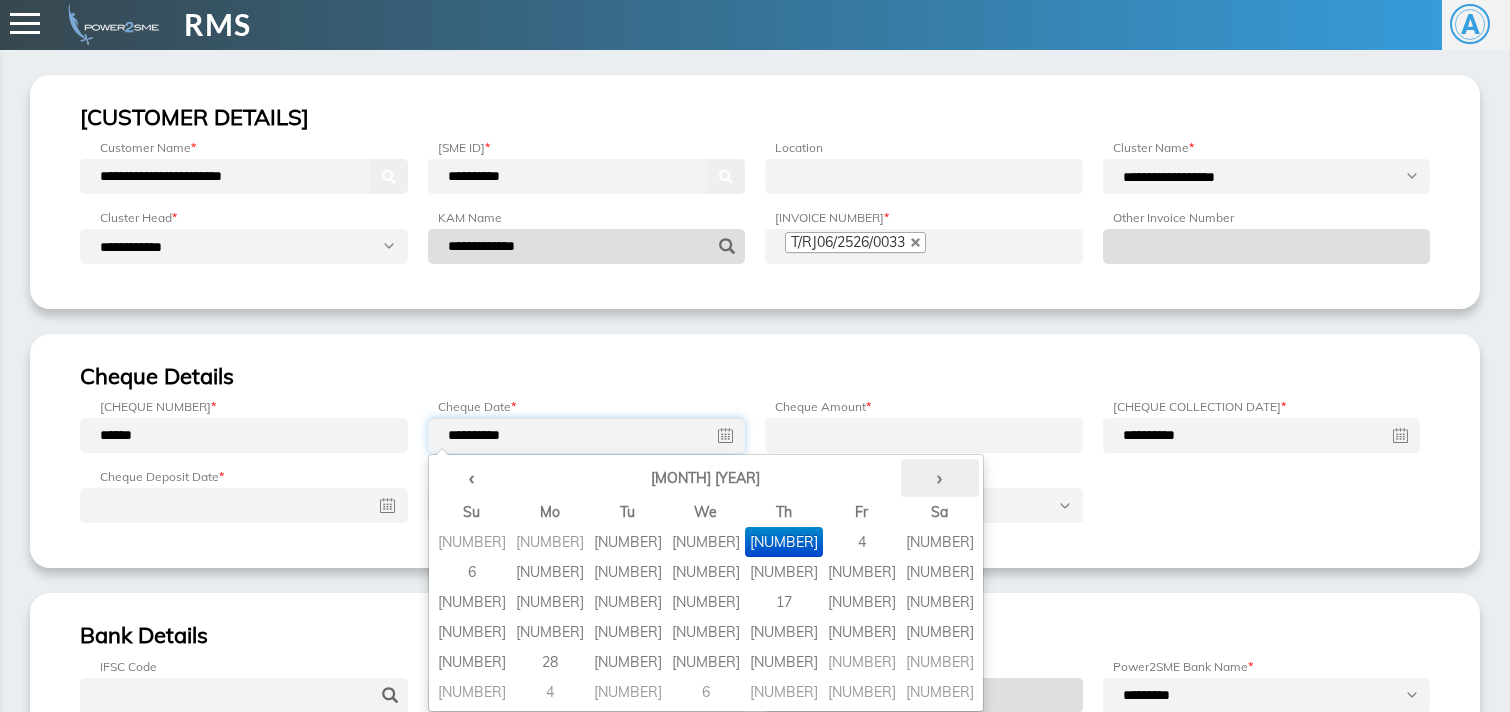 click on "•" at bounding box center (940, 478) 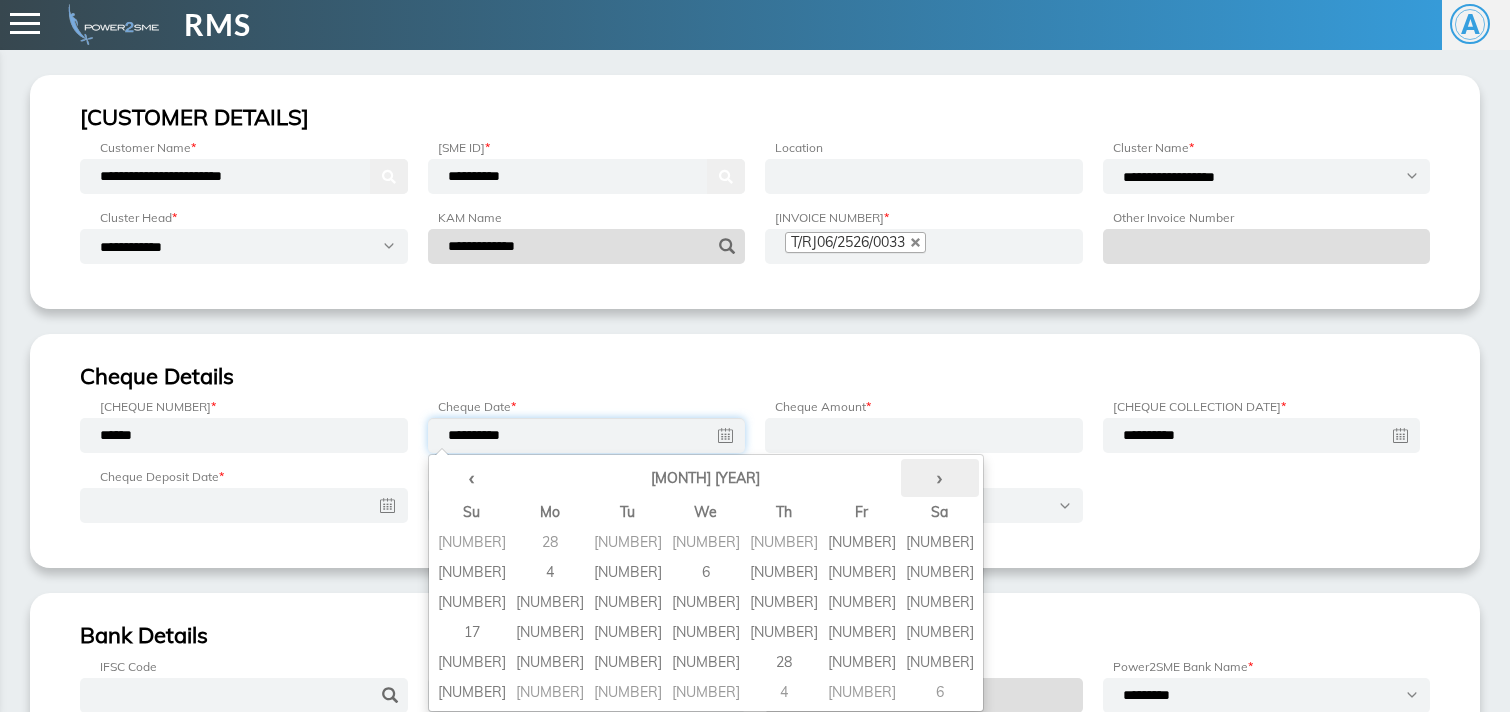 click on "•" at bounding box center [940, 478] 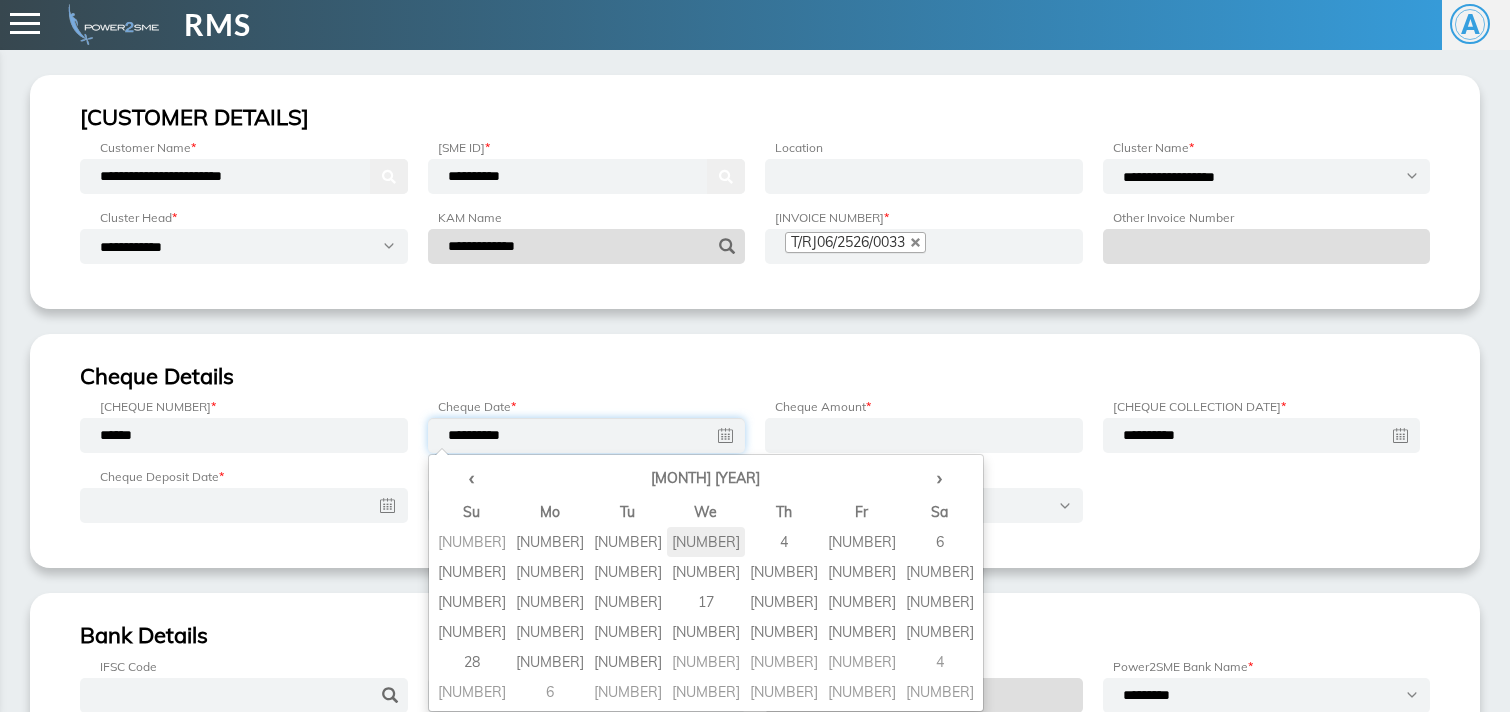 click on "•" at bounding box center (706, 542) 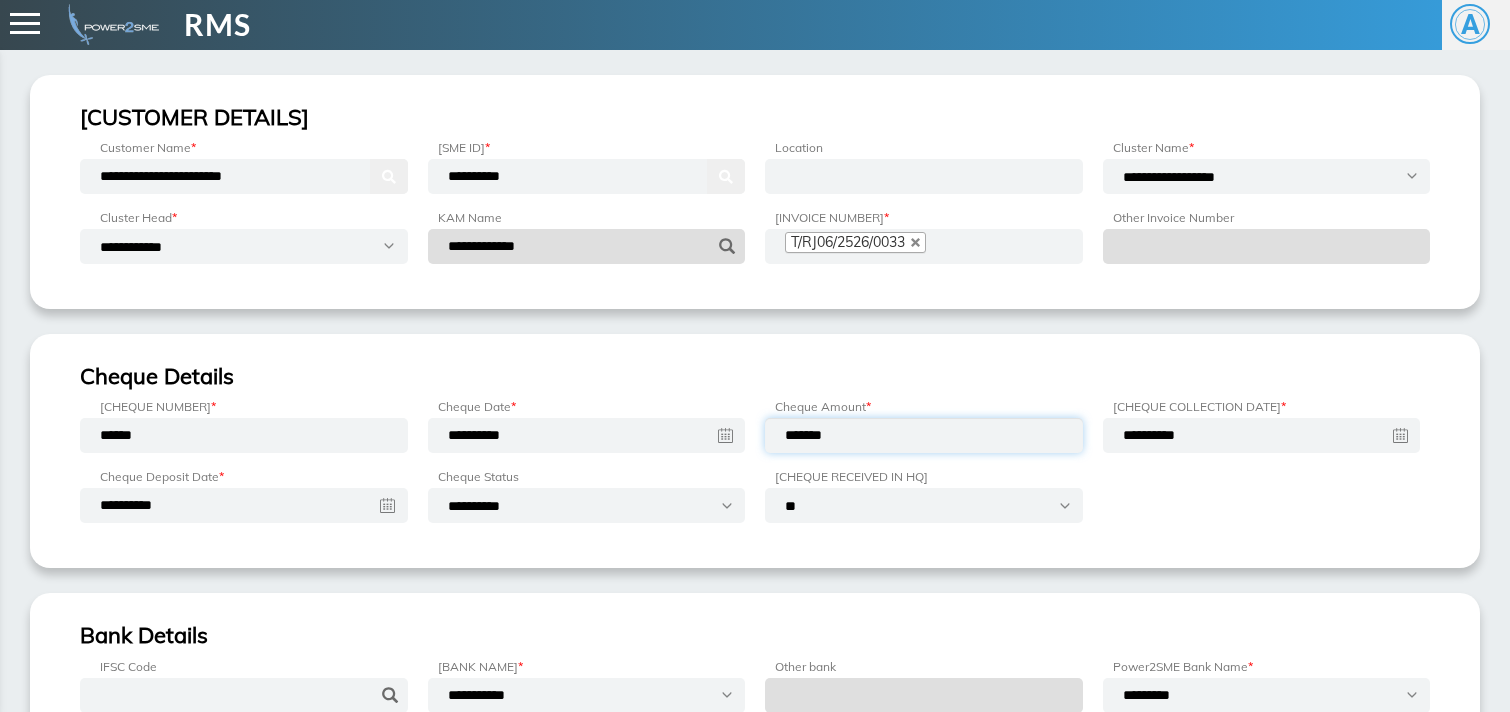 type on "•••••••" 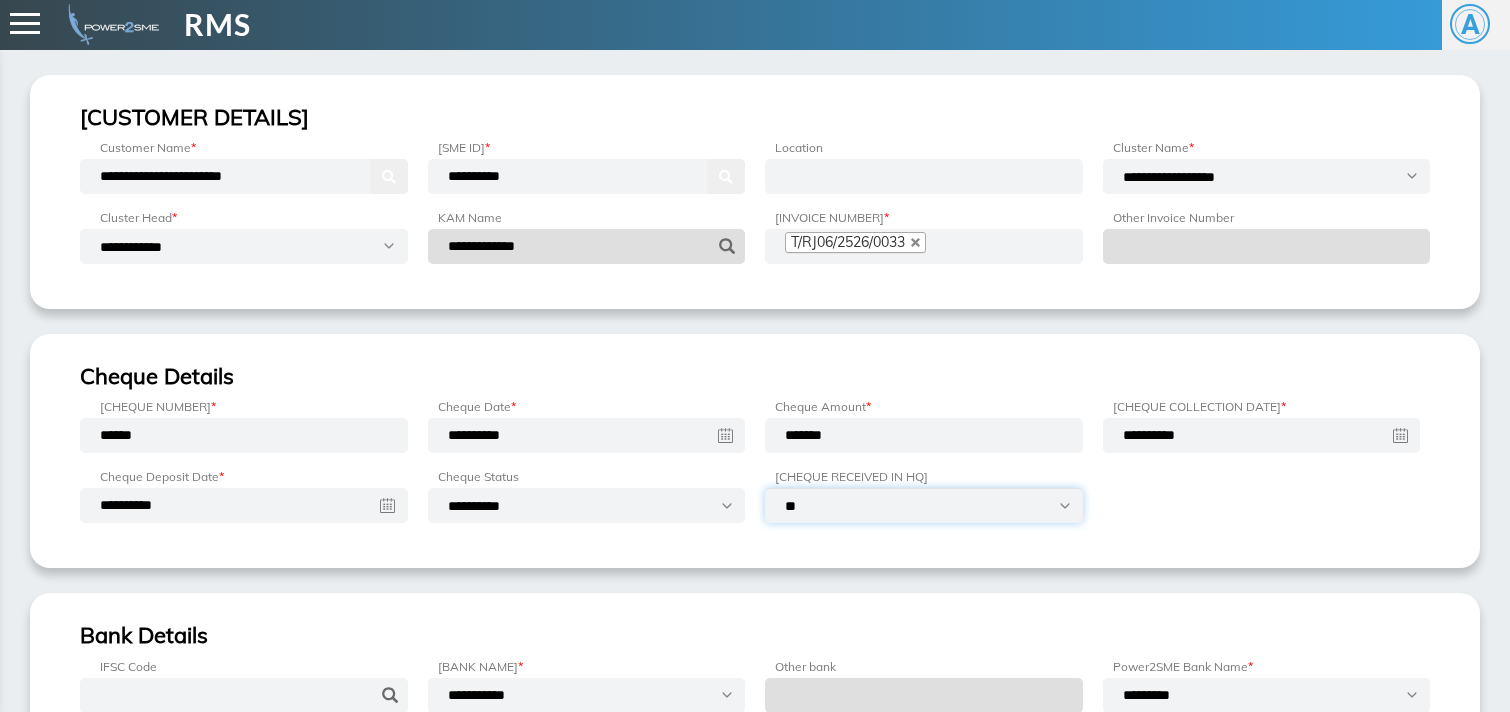 select on "•••" 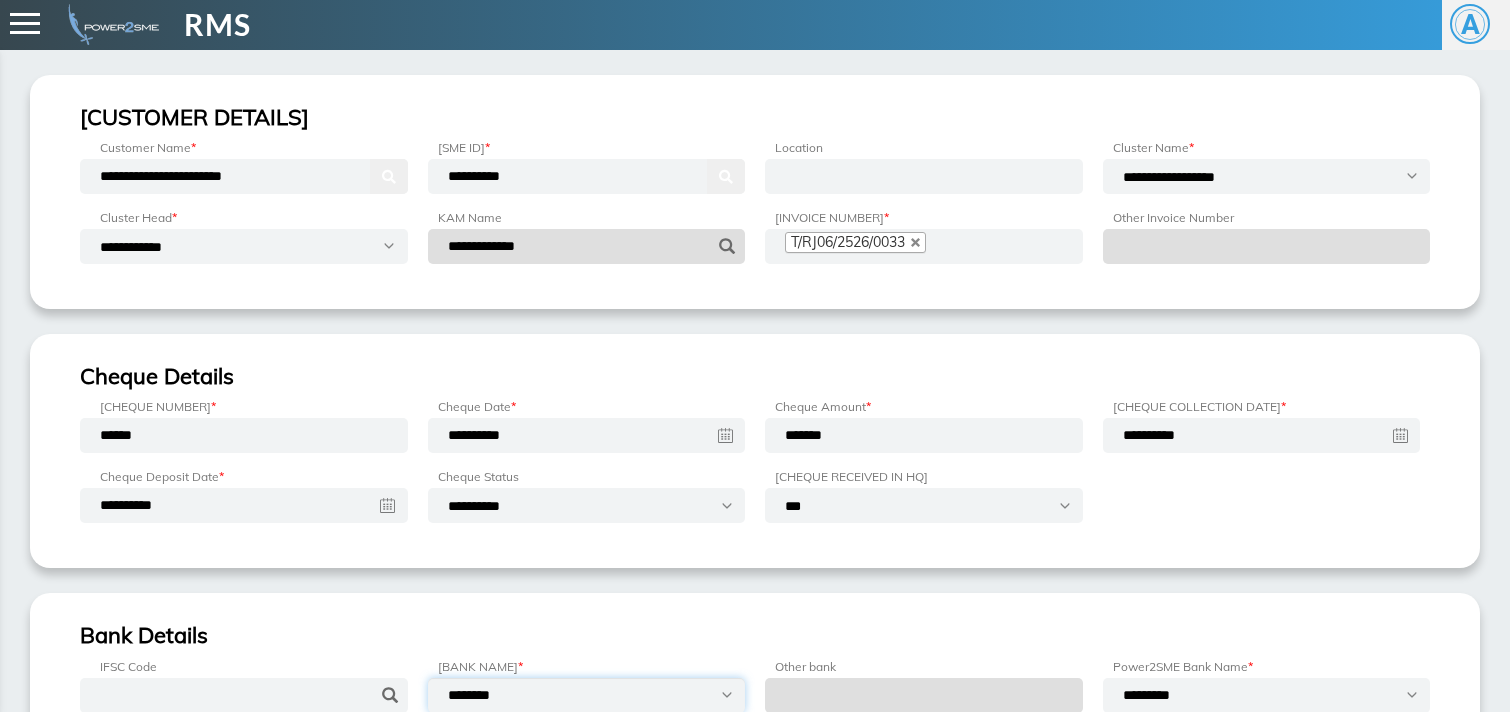select on "••••••••••" 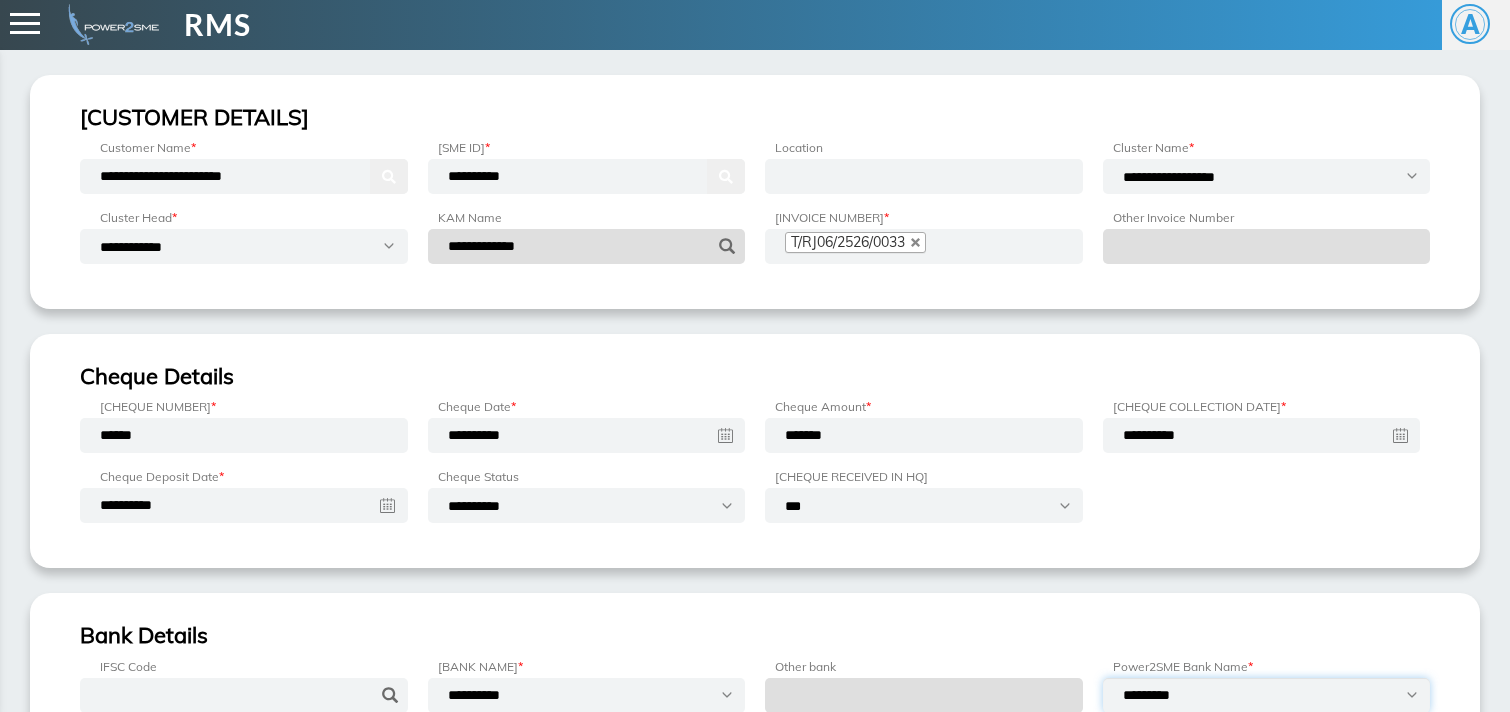 select on "•••••••••••••••••" 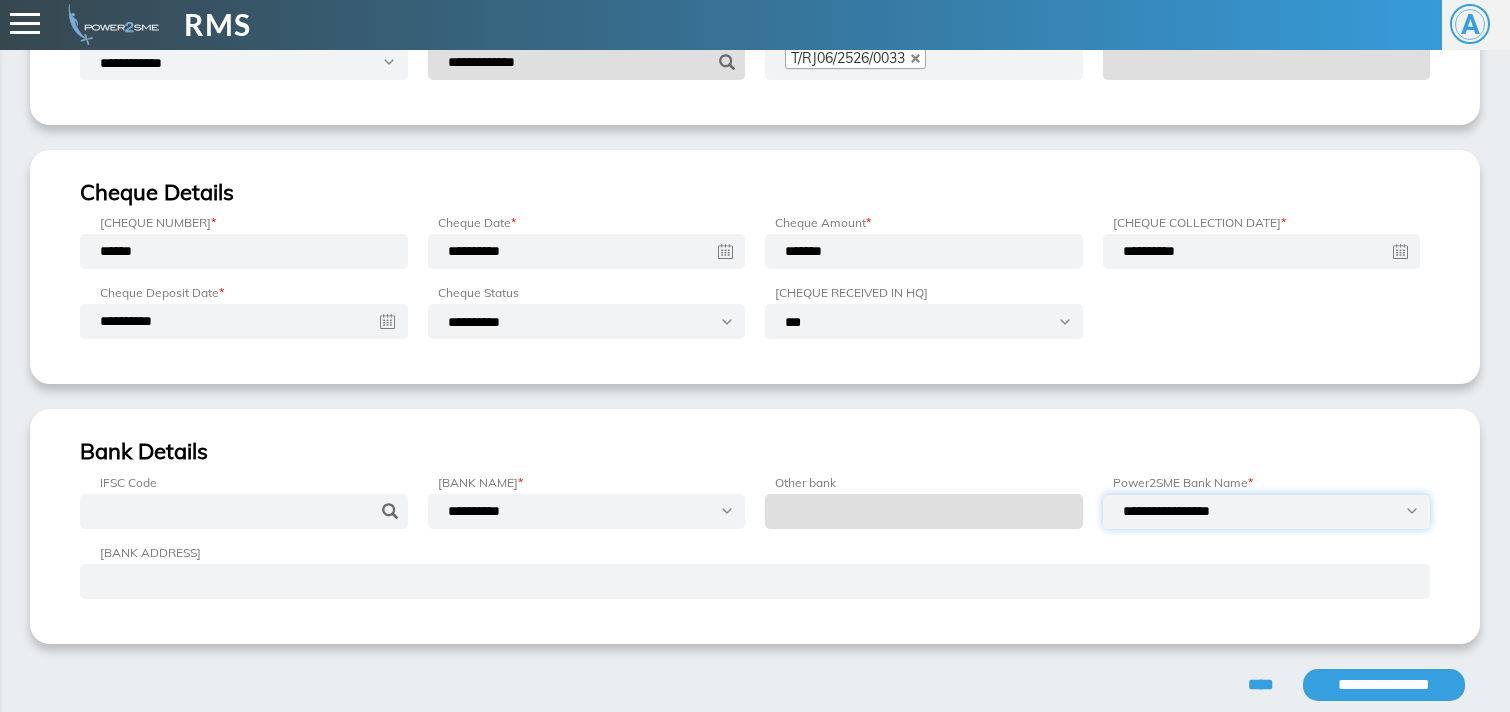 scroll, scrollTop: 254, scrollLeft: 0, axis: vertical 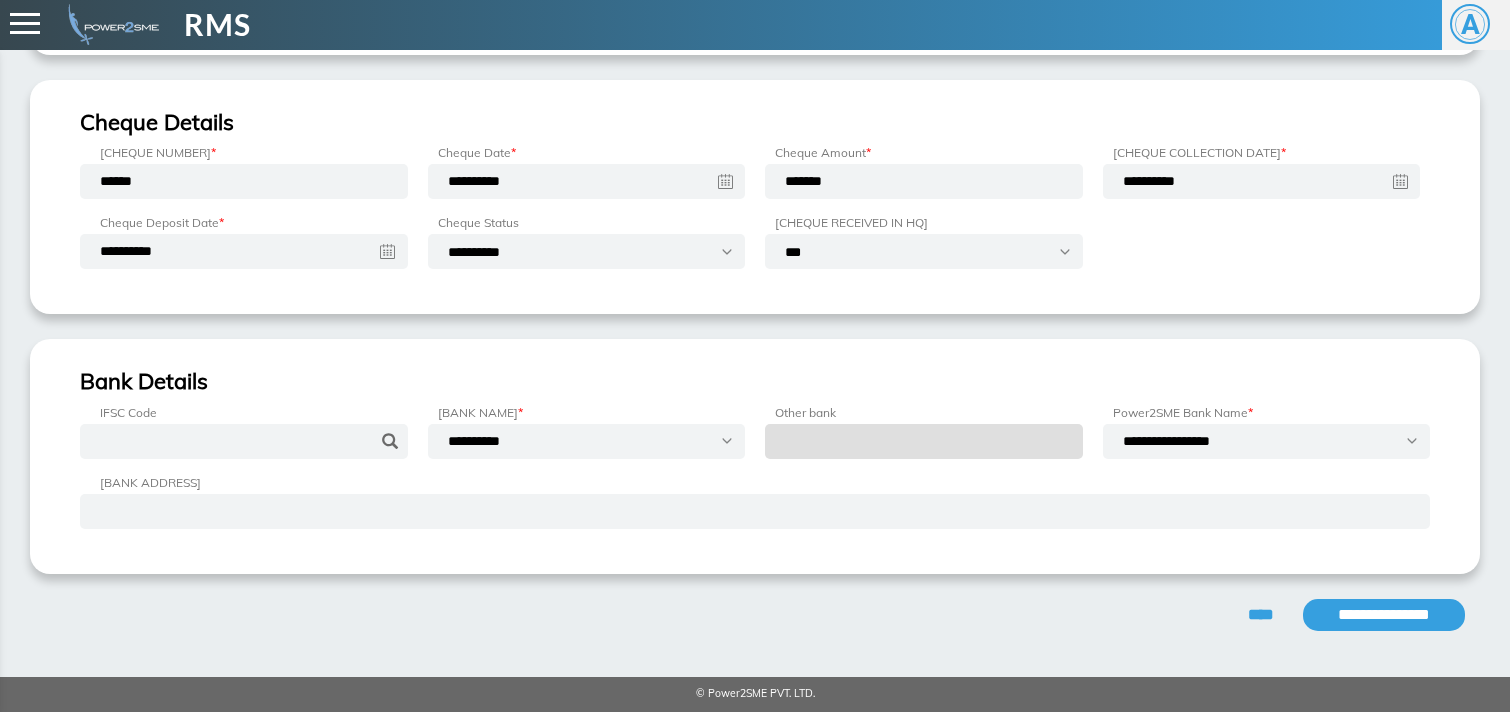 click on "**********" at bounding box center (1384, 615) 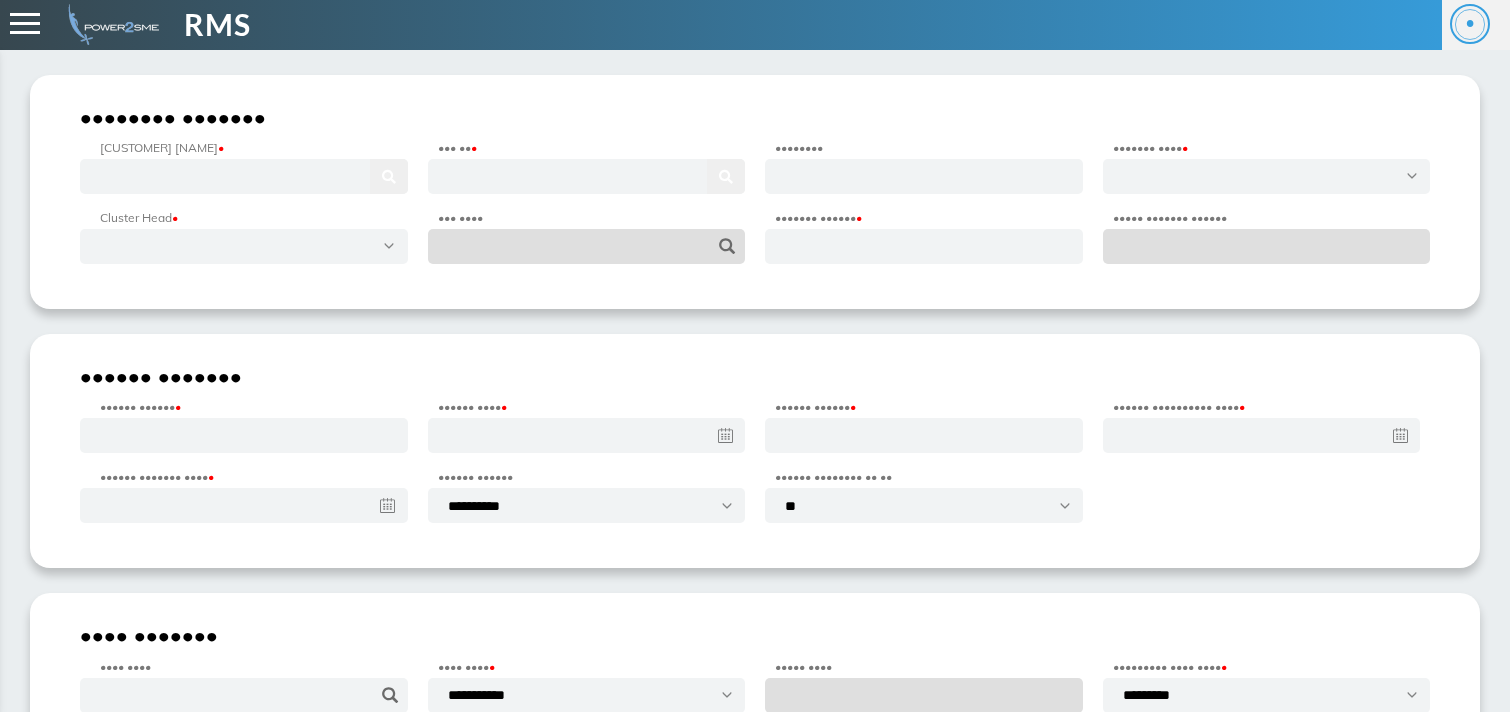 scroll, scrollTop: 0, scrollLeft: 0, axis: both 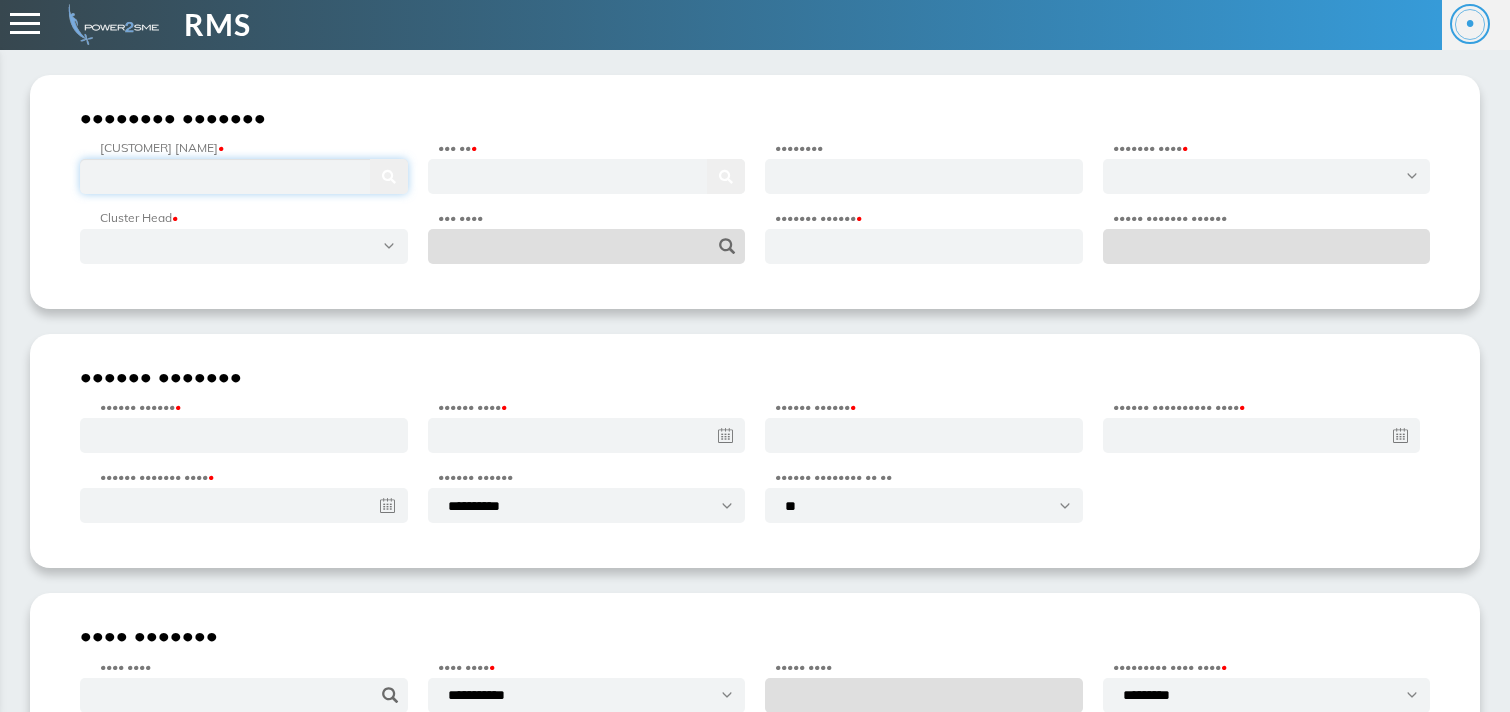 click at bounding box center (244, 176) 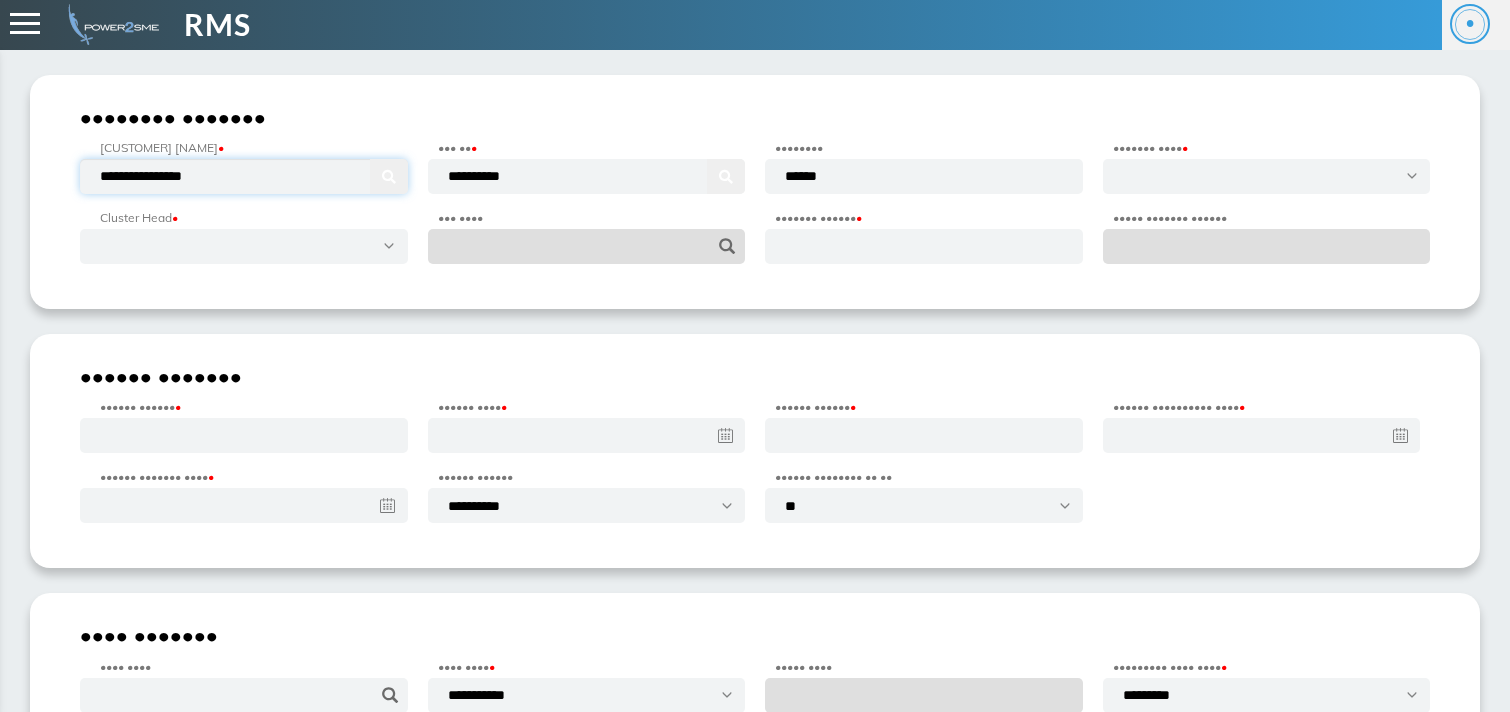 type on "**********" 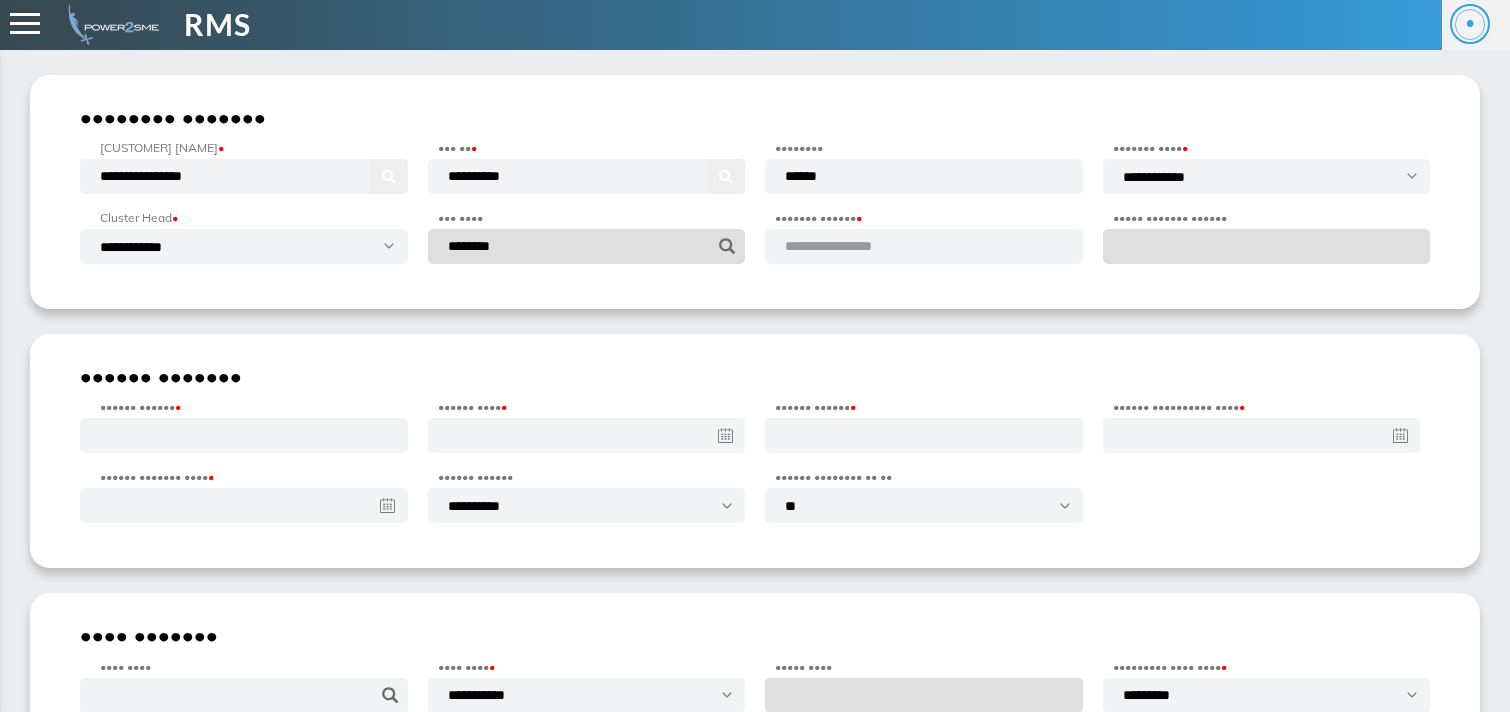 type 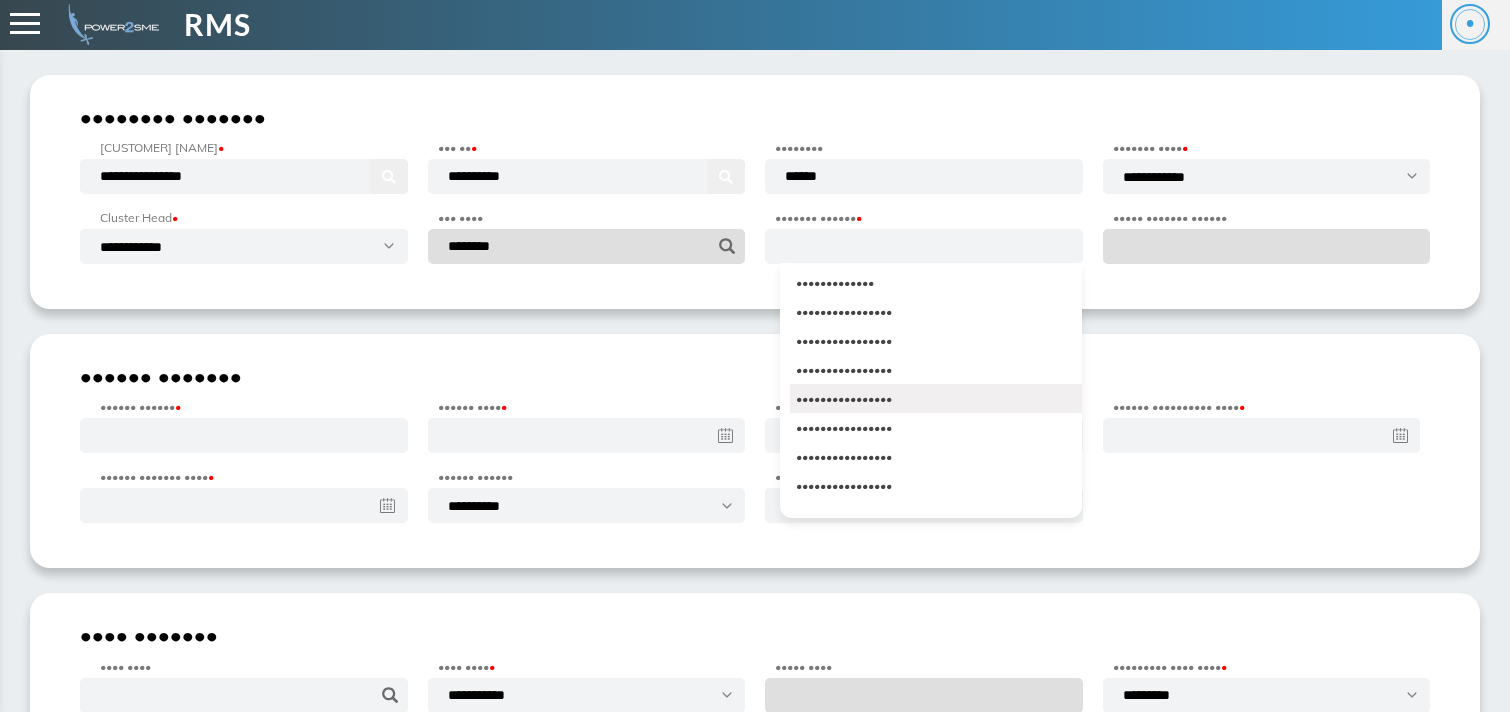 scroll, scrollTop: 3471, scrollLeft: 0, axis: vertical 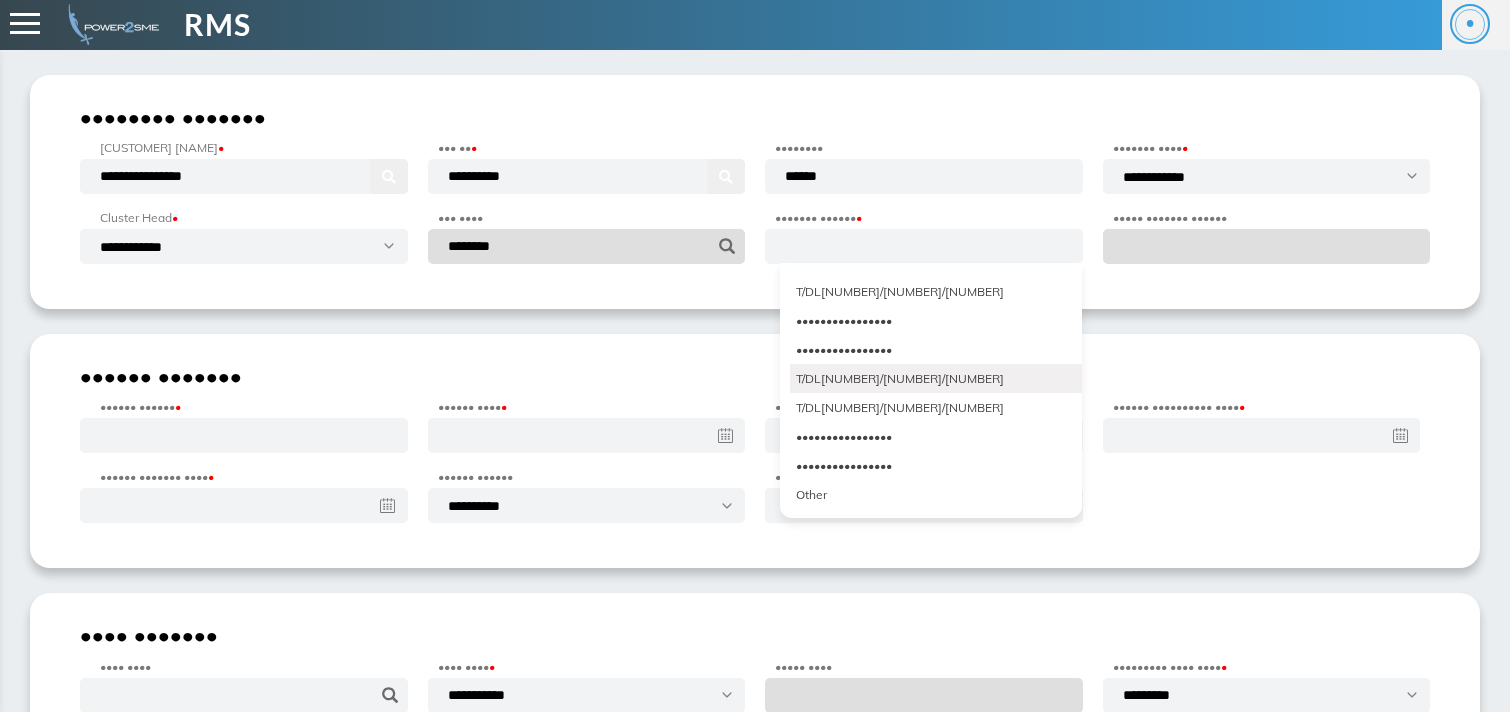 click on "T/DL08/2526/0542" at bounding box center (936, 378) 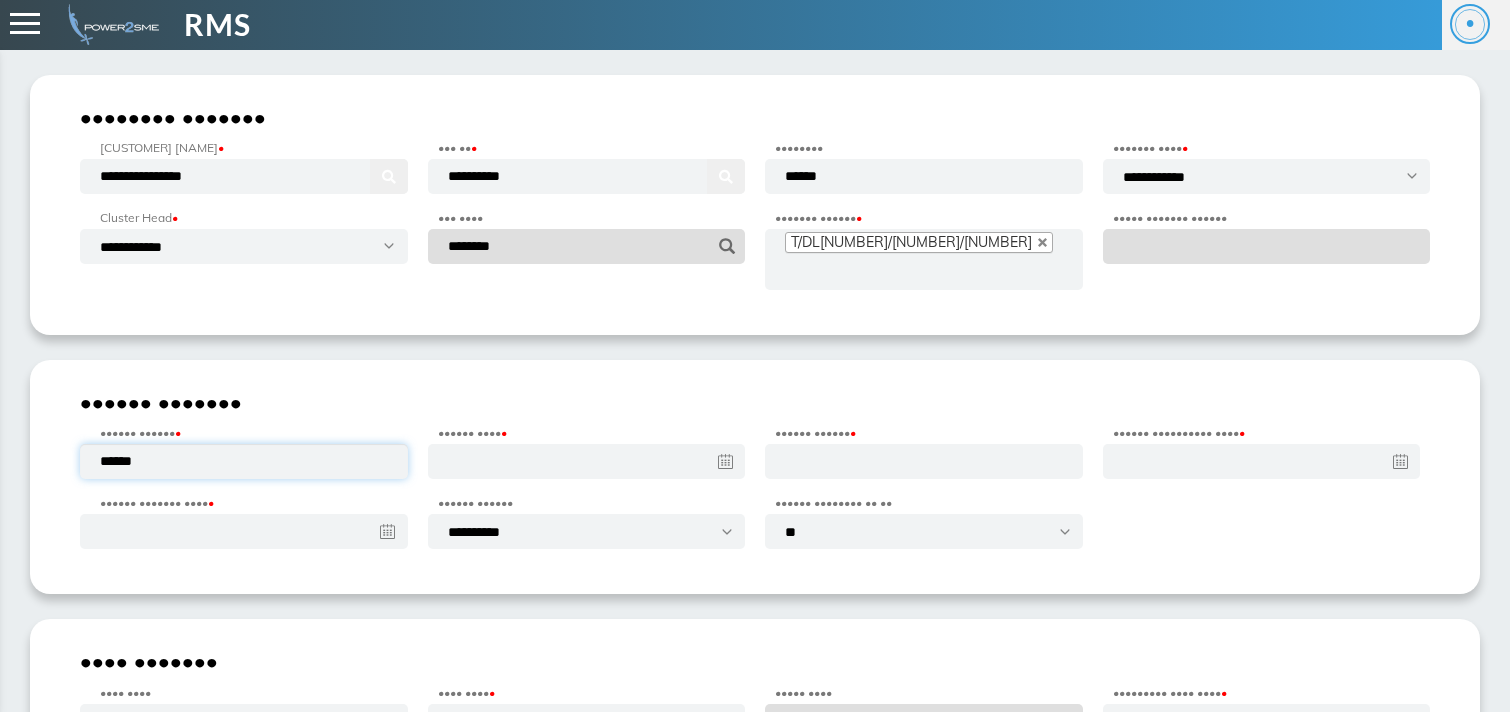 type on "******" 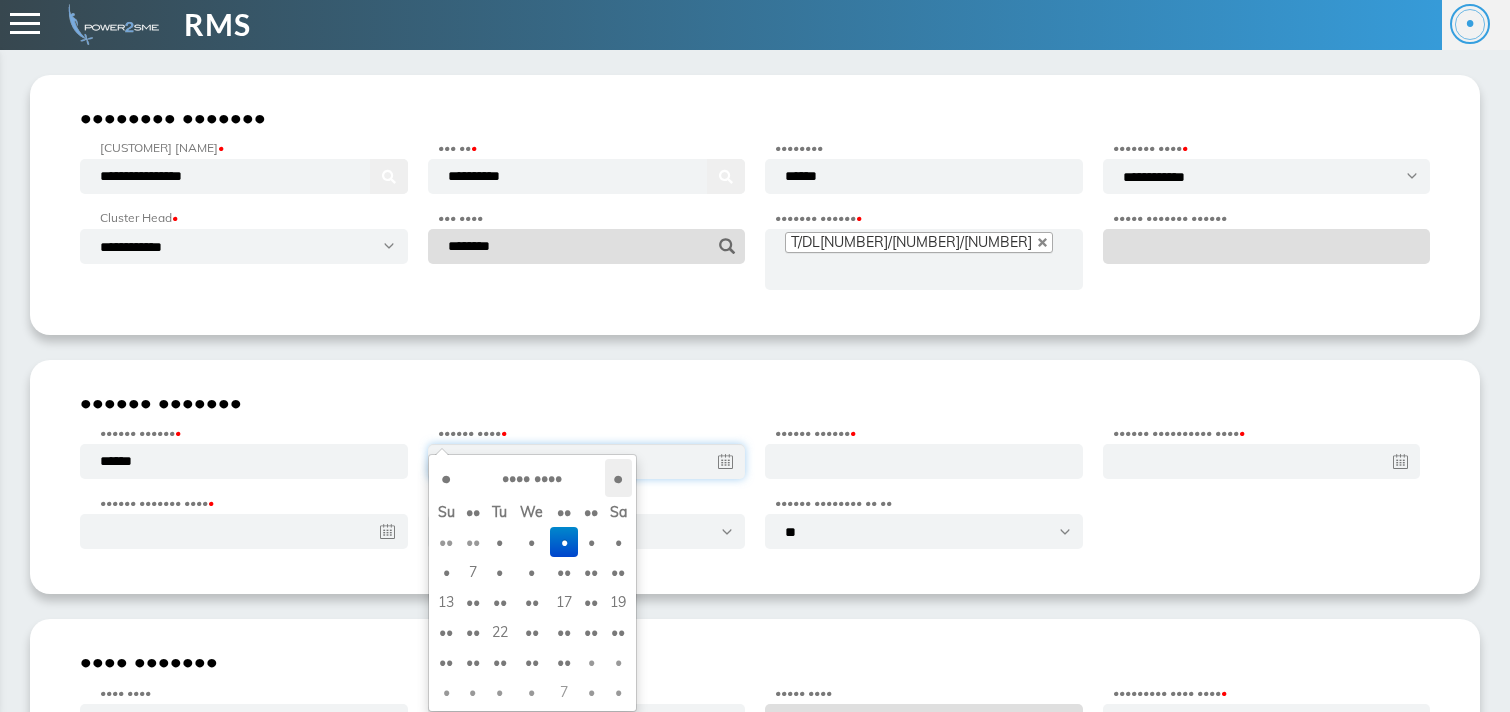 click on "›" at bounding box center [618, 478] 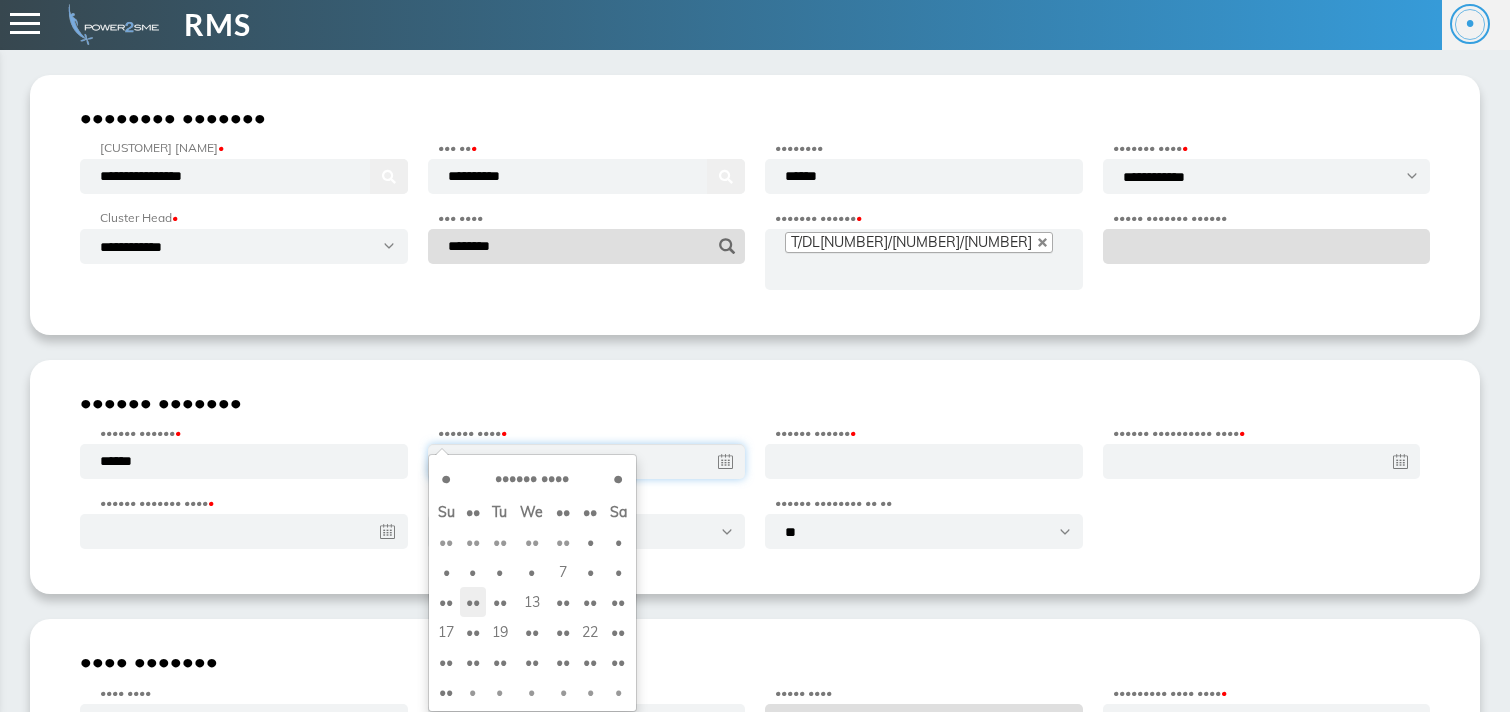 click on "11" at bounding box center [473, 542] 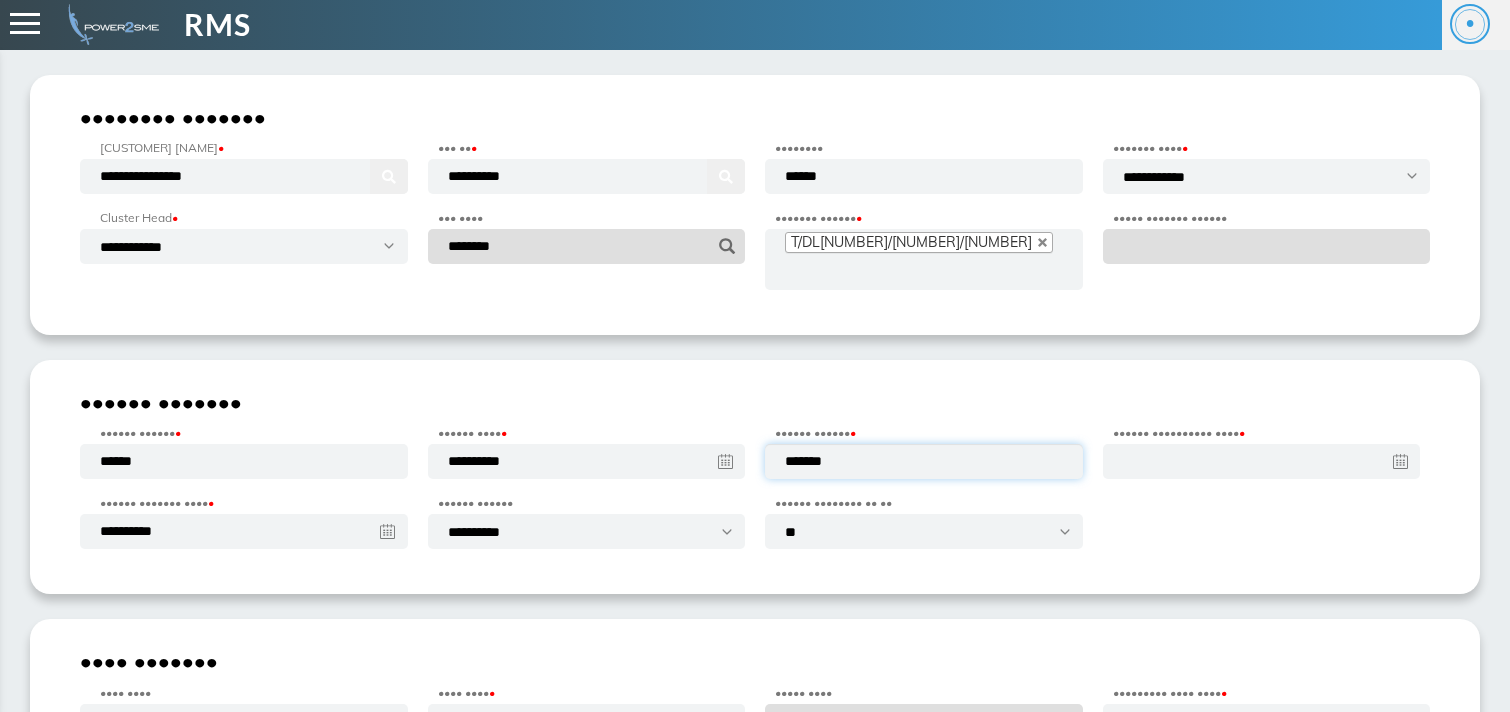 type on "*******" 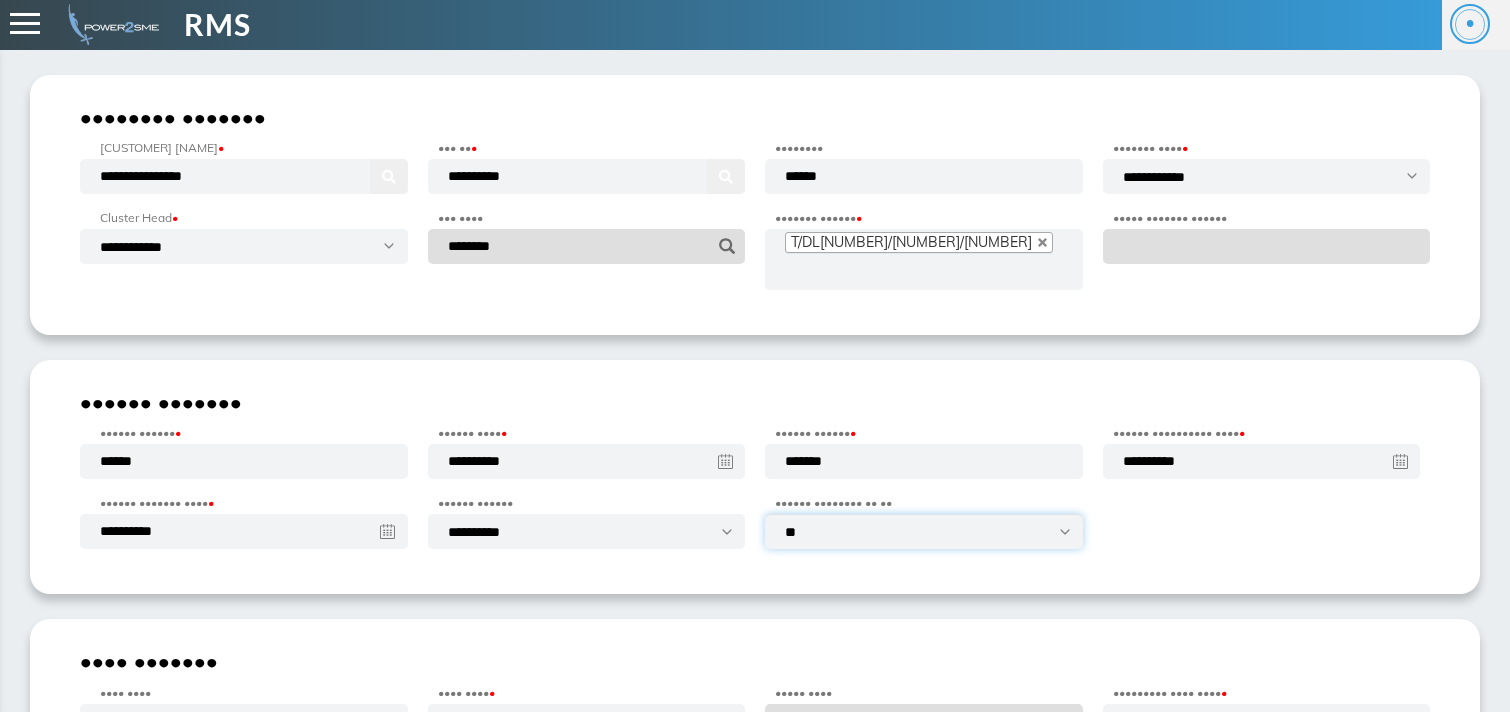 select on "***" 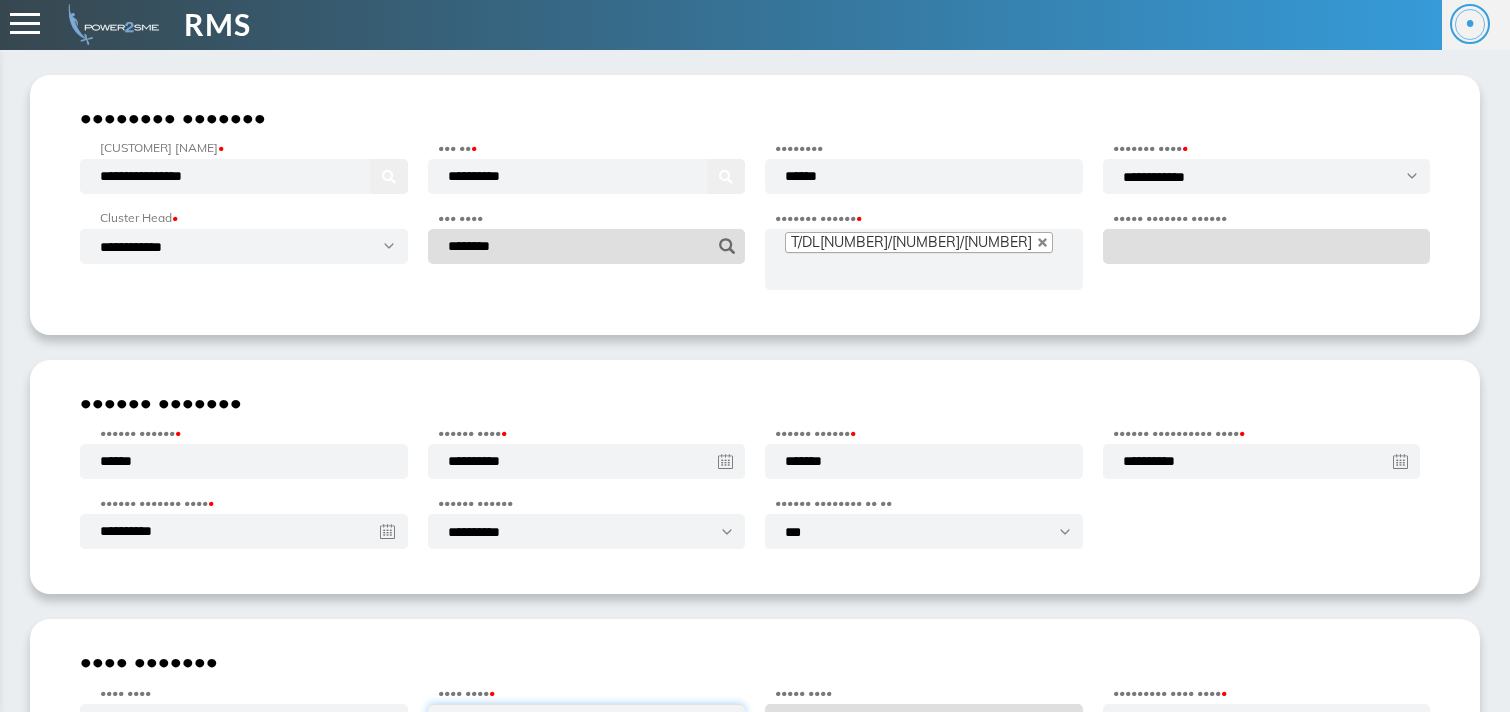 select on "*********" 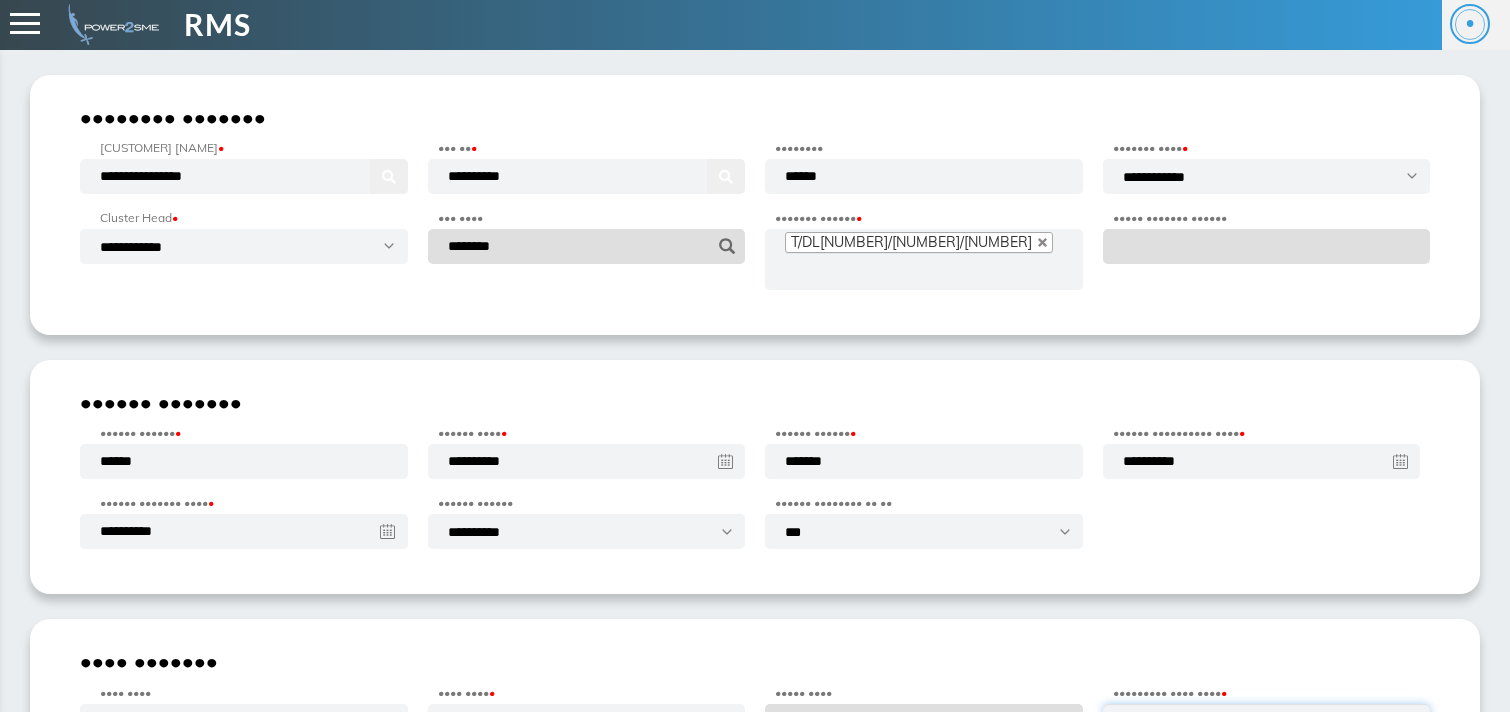 select on "**********" 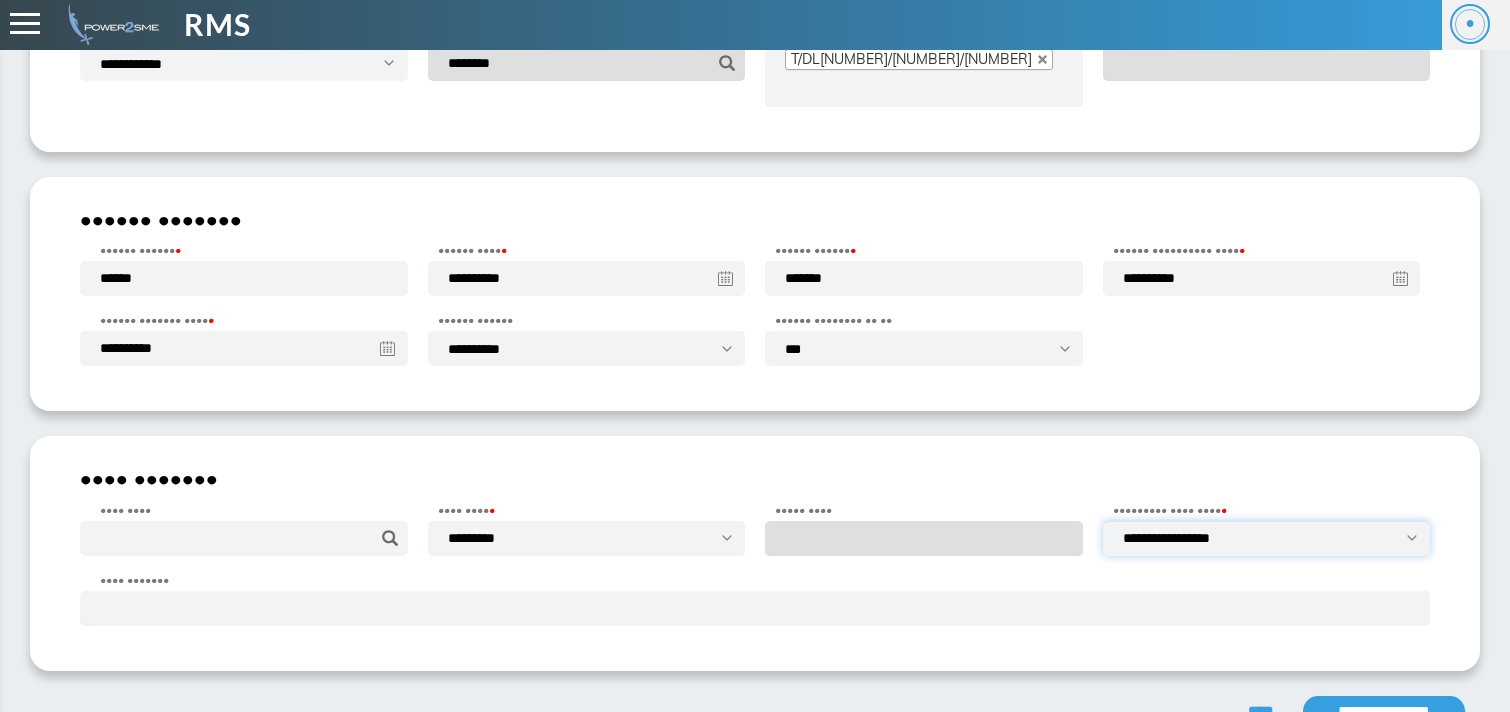 scroll, scrollTop: 254, scrollLeft: 0, axis: vertical 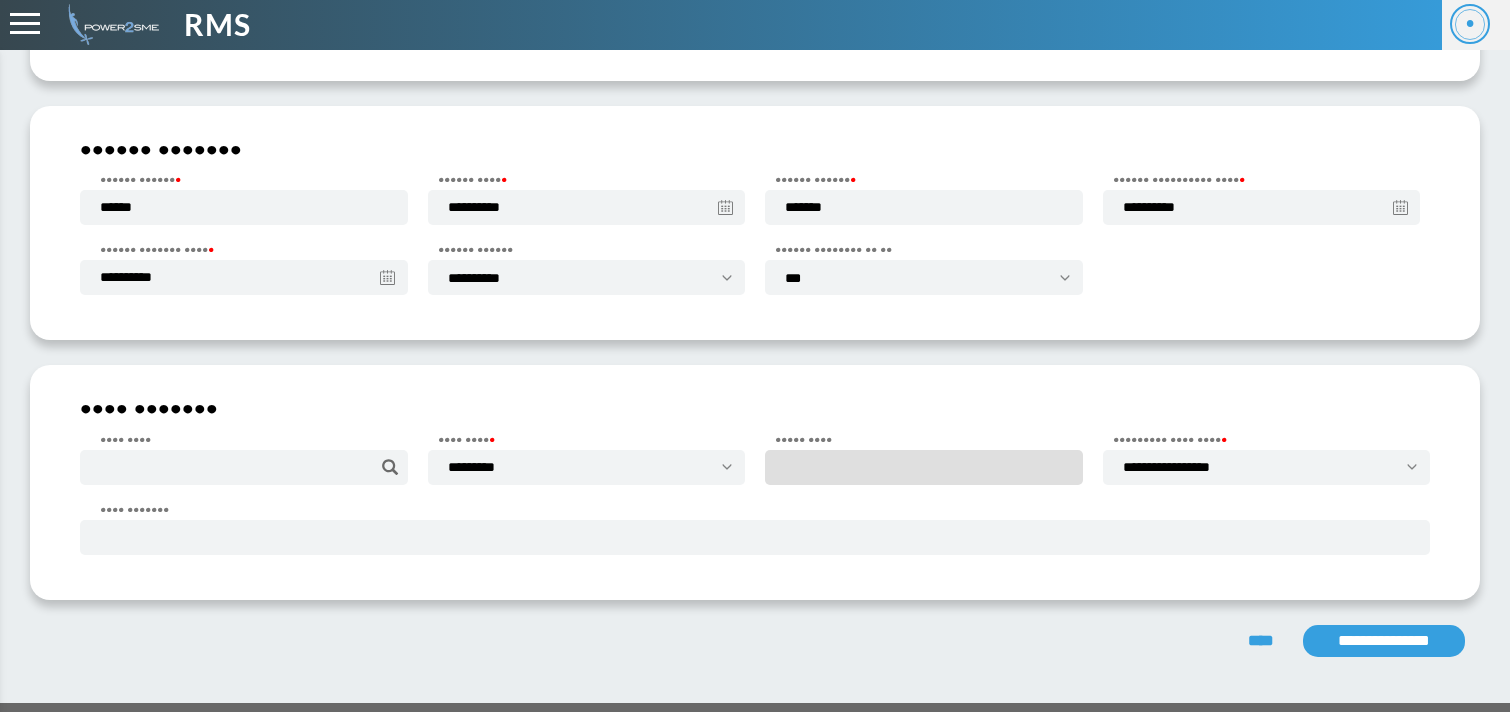 click on "**********" at bounding box center (1384, 641) 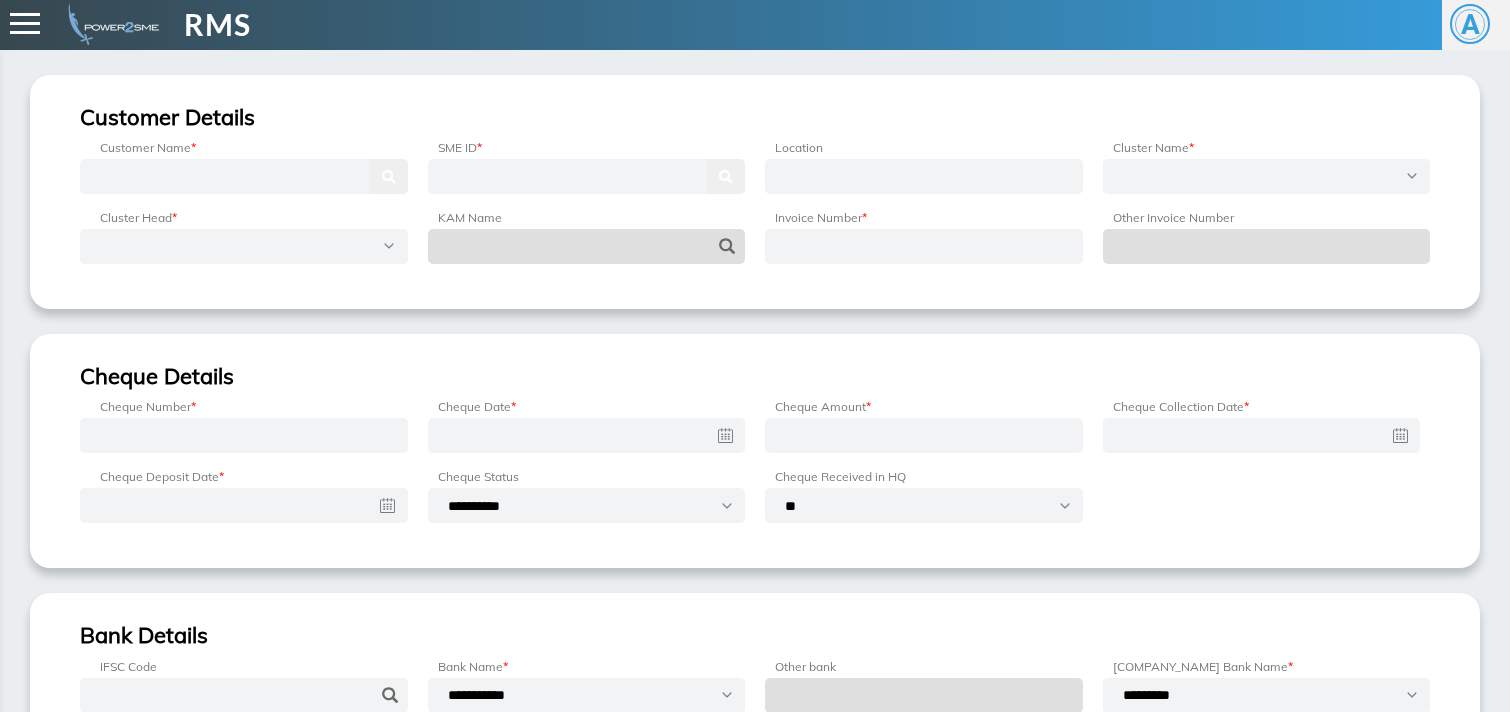 scroll, scrollTop: 0, scrollLeft: 0, axis: both 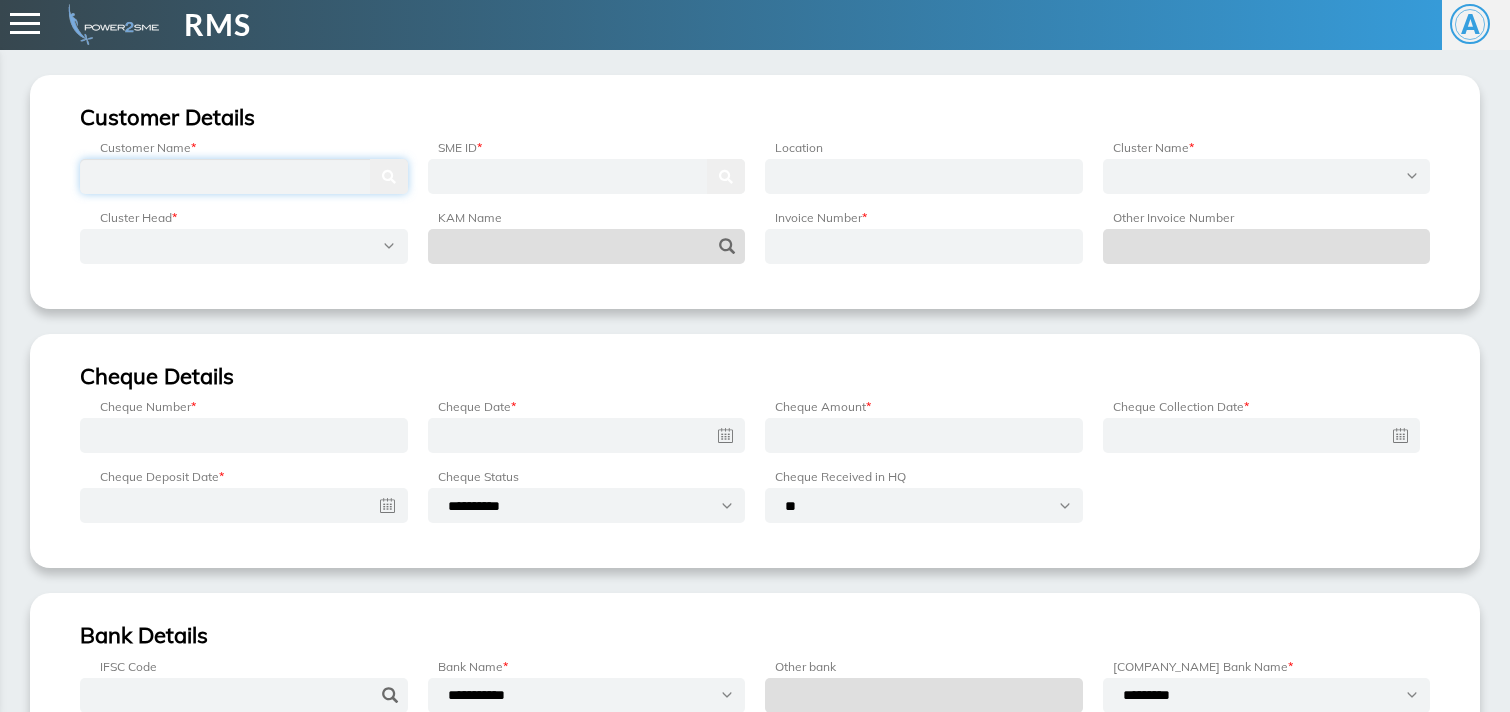 click at bounding box center (244, 176) 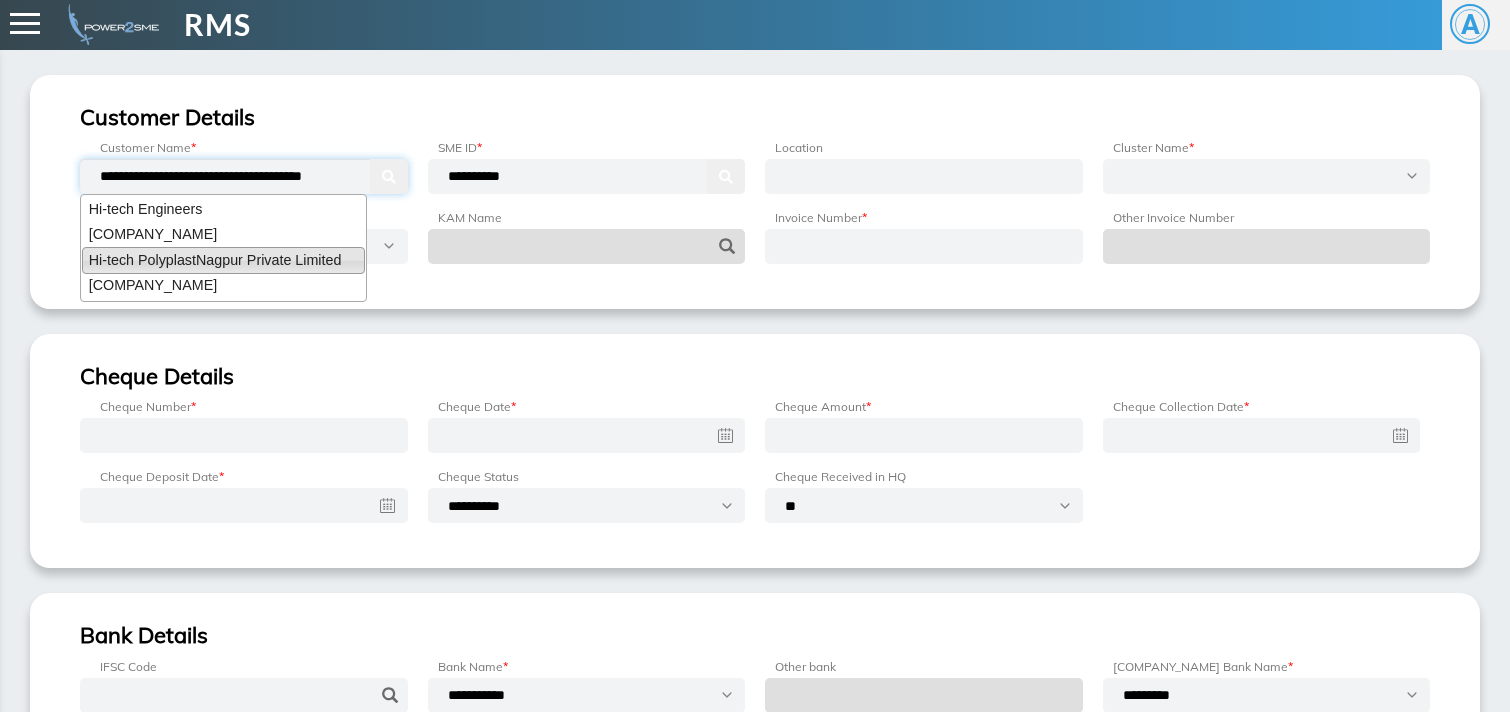 type on "**********" 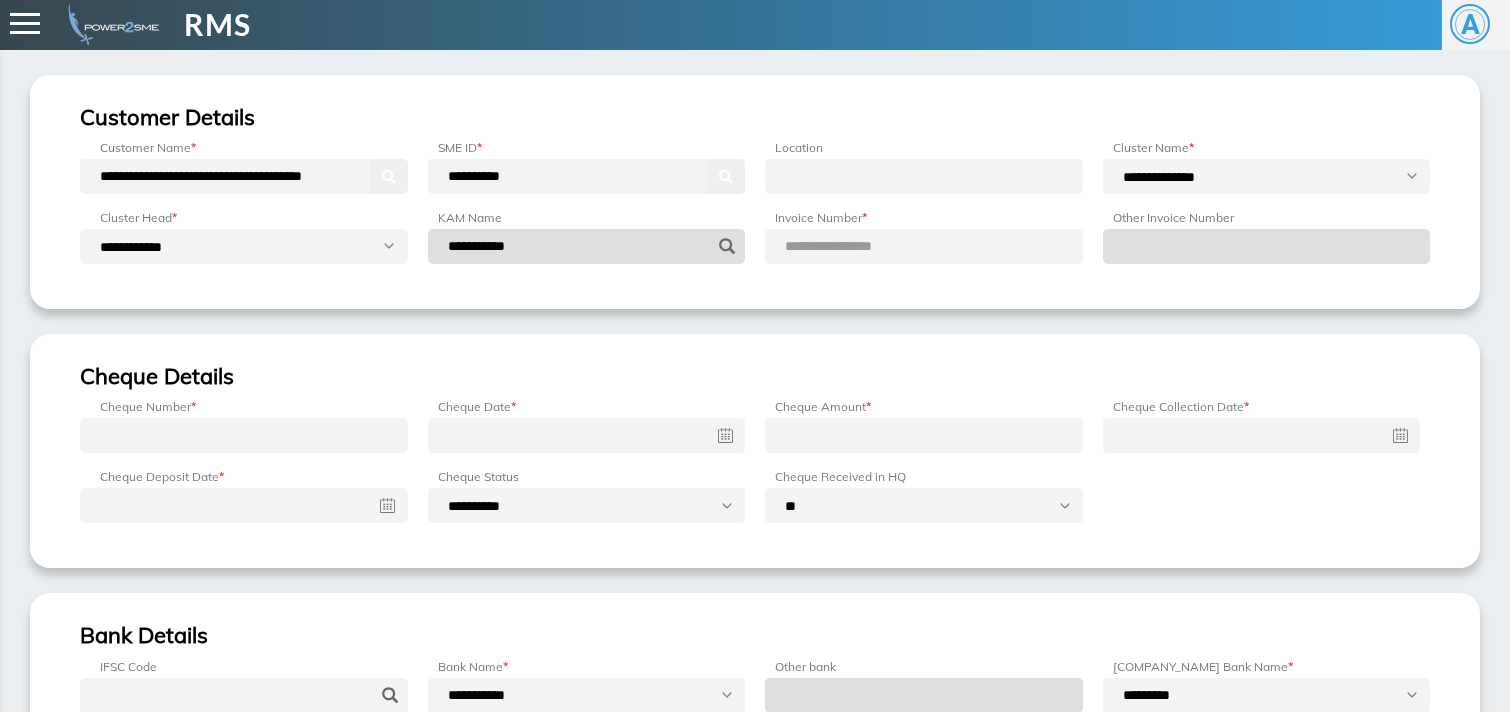 type 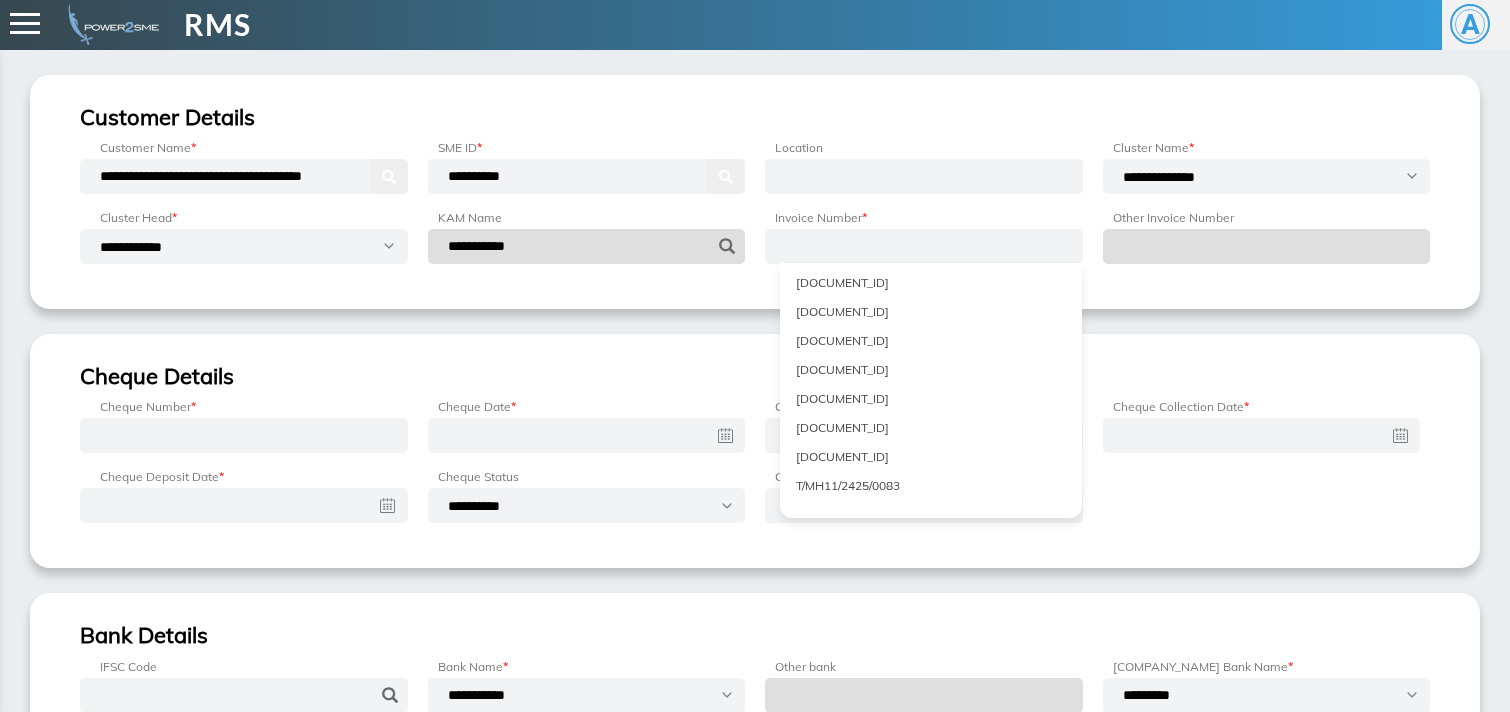 scroll, scrollTop: 260, scrollLeft: 0, axis: vertical 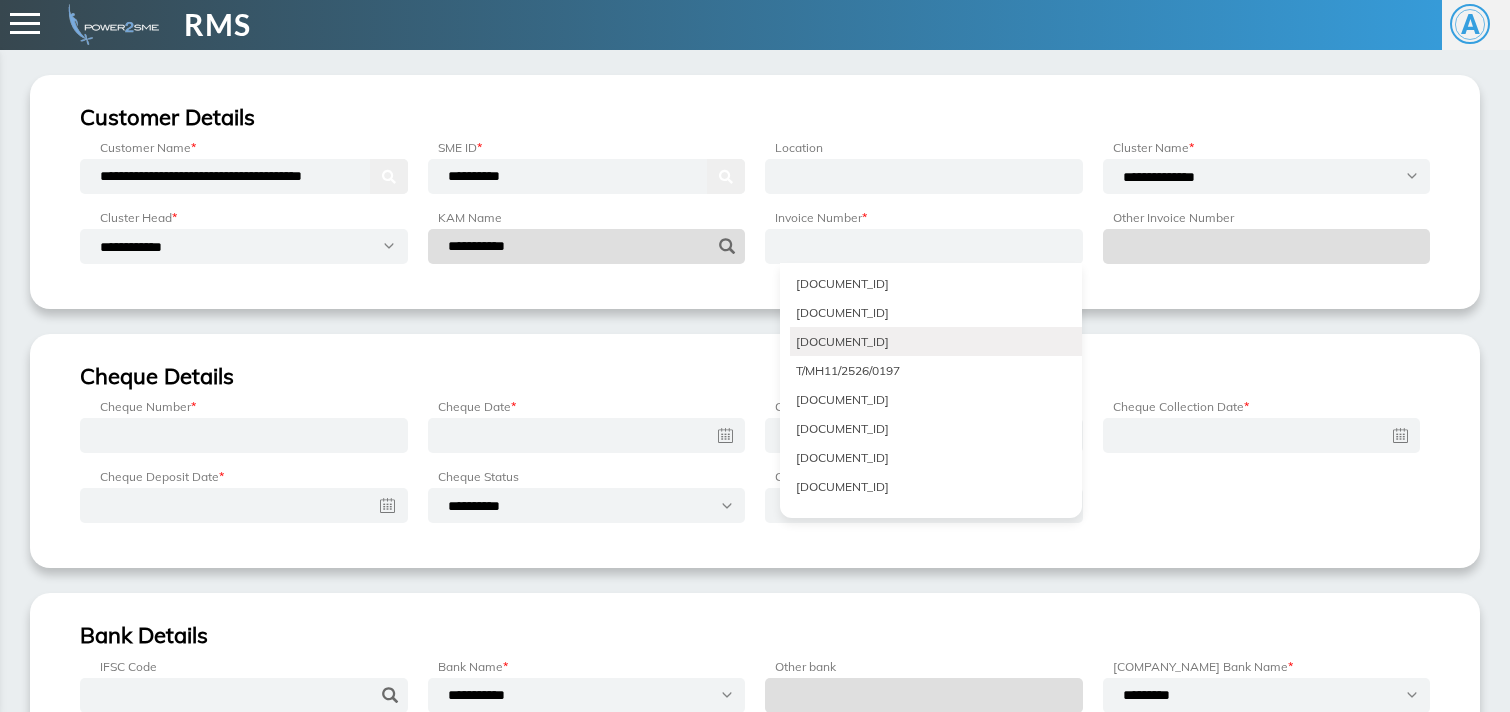 click on "T/MH11/2526/0193" at bounding box center [936, 341] 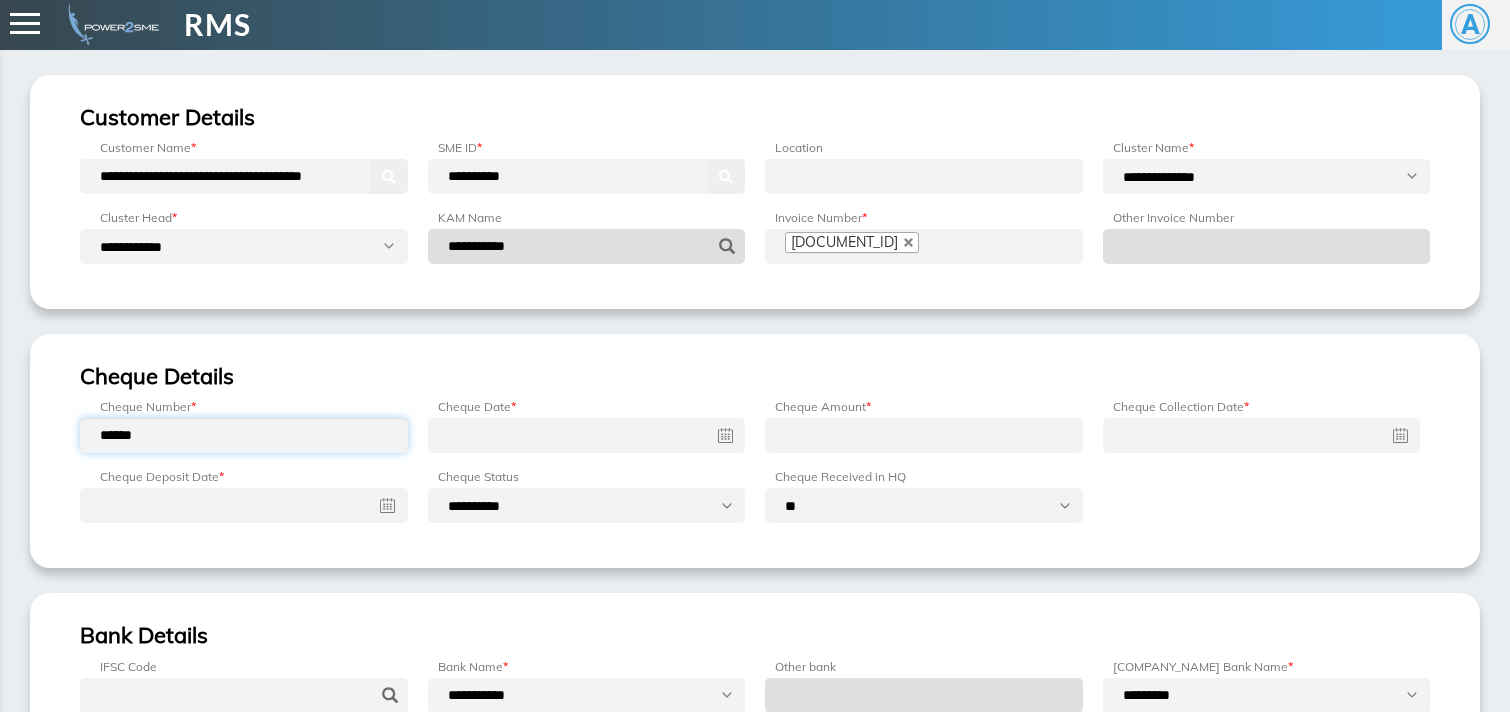 type on "••••••" 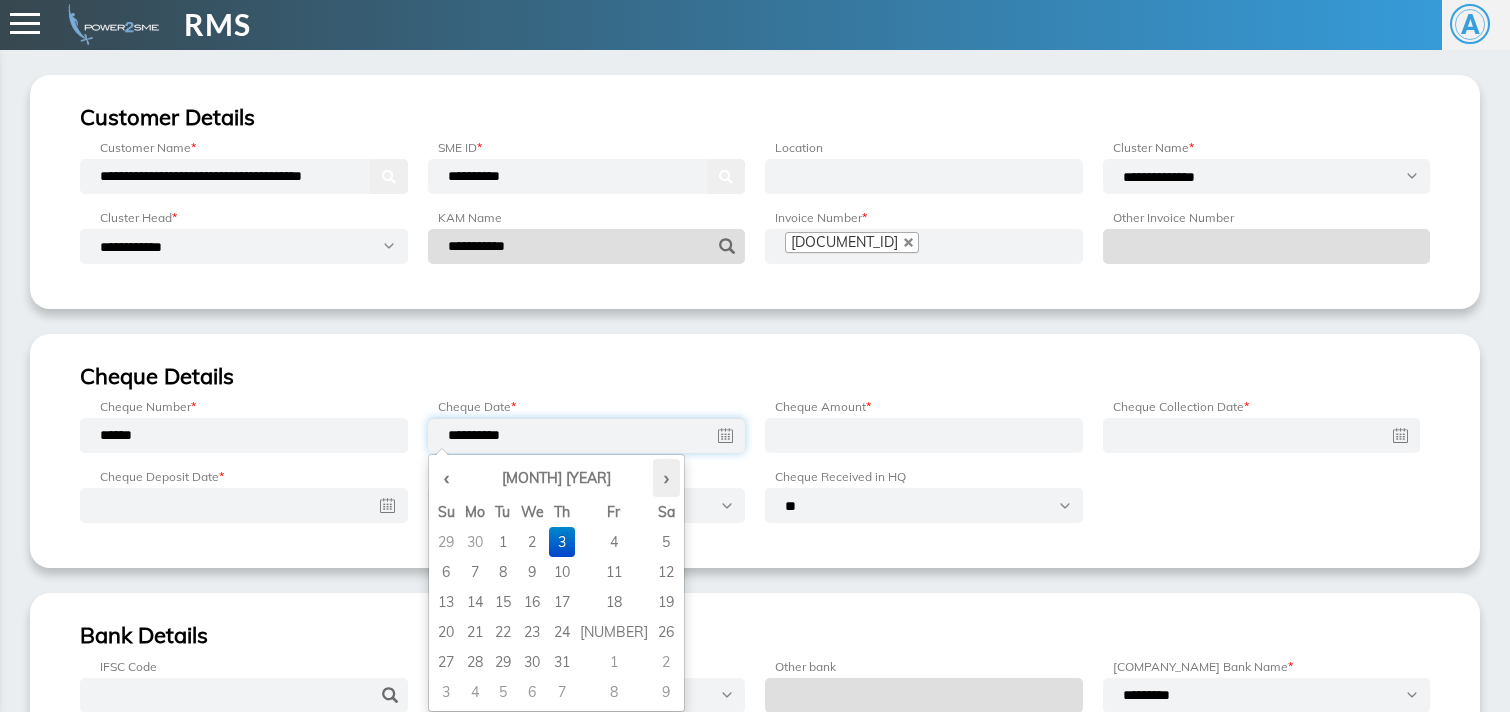 click on "›" at bounding box center [666, 478] 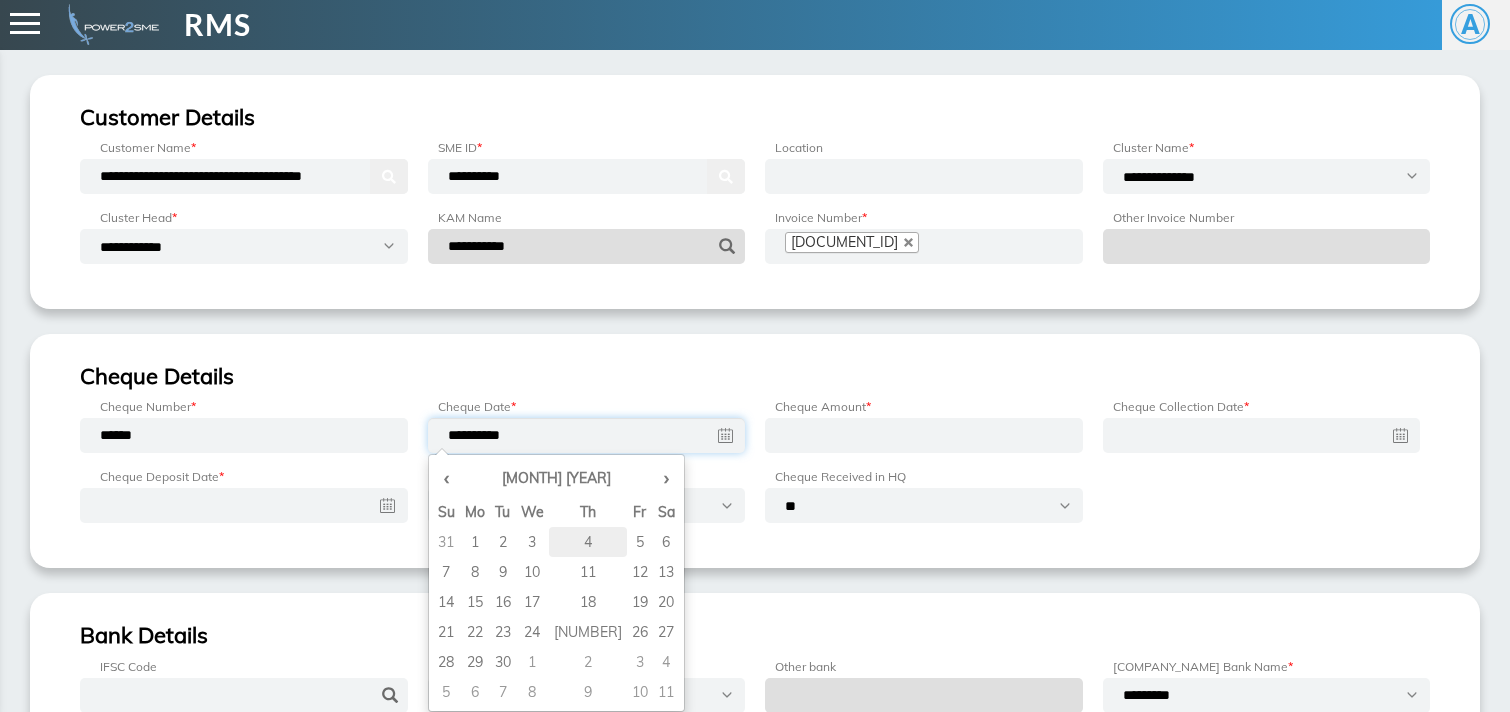 click on "•" at bounding box center [588, 542] 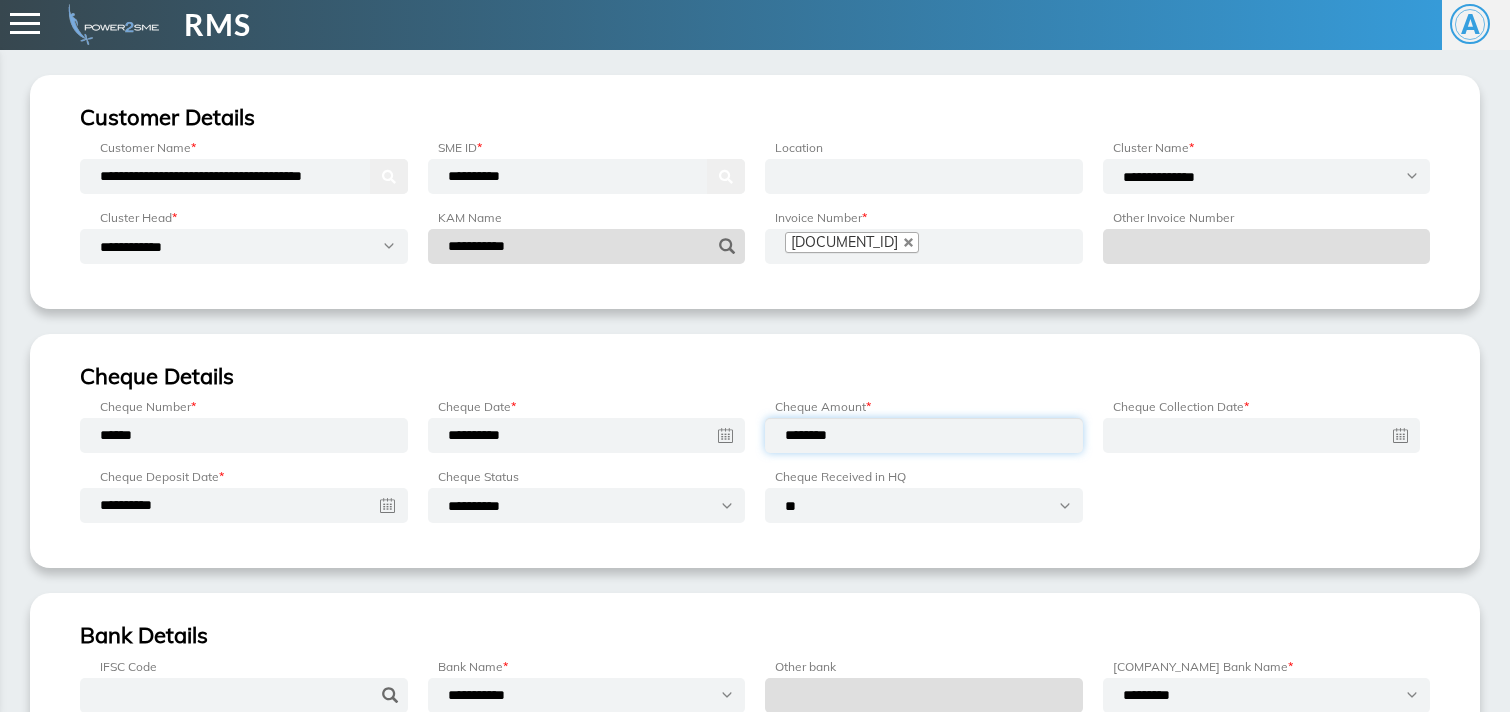 type on "********" 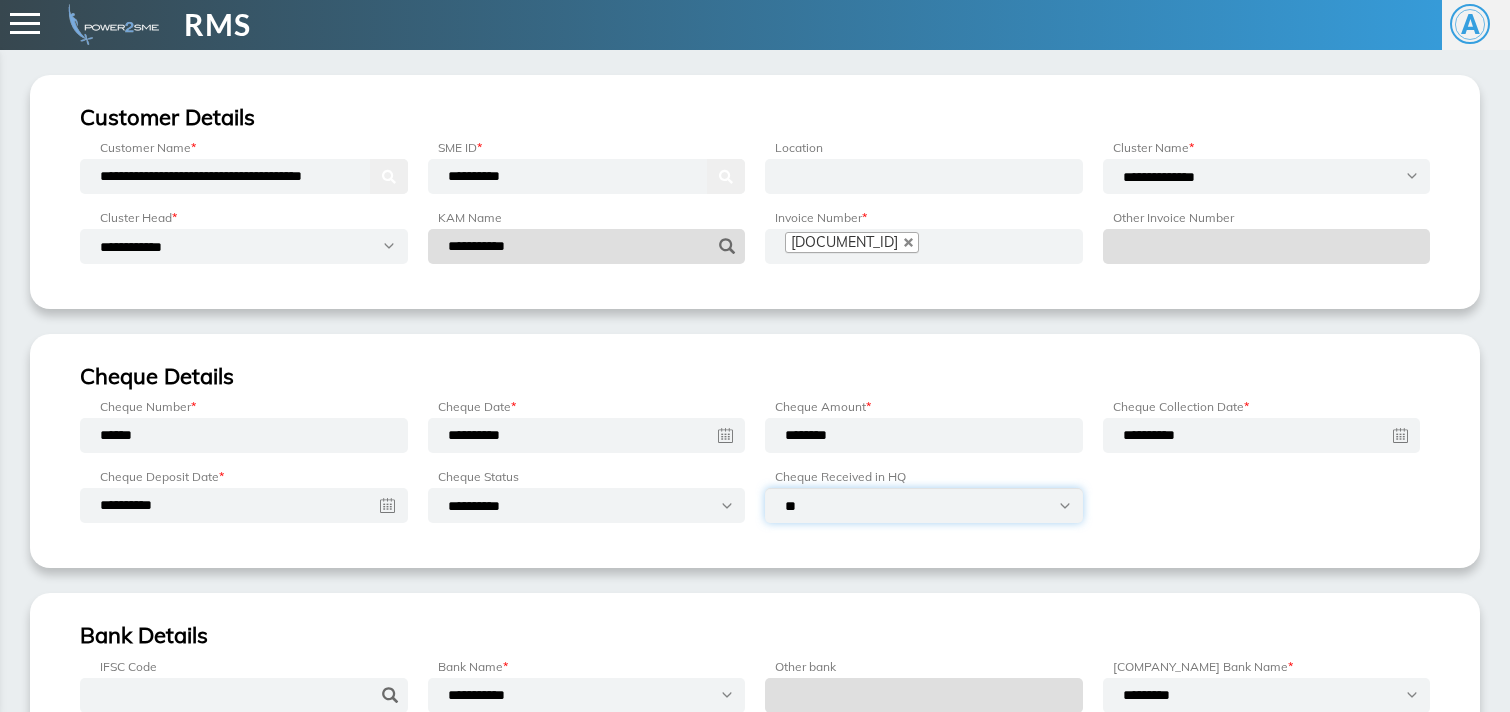 select on "•••" 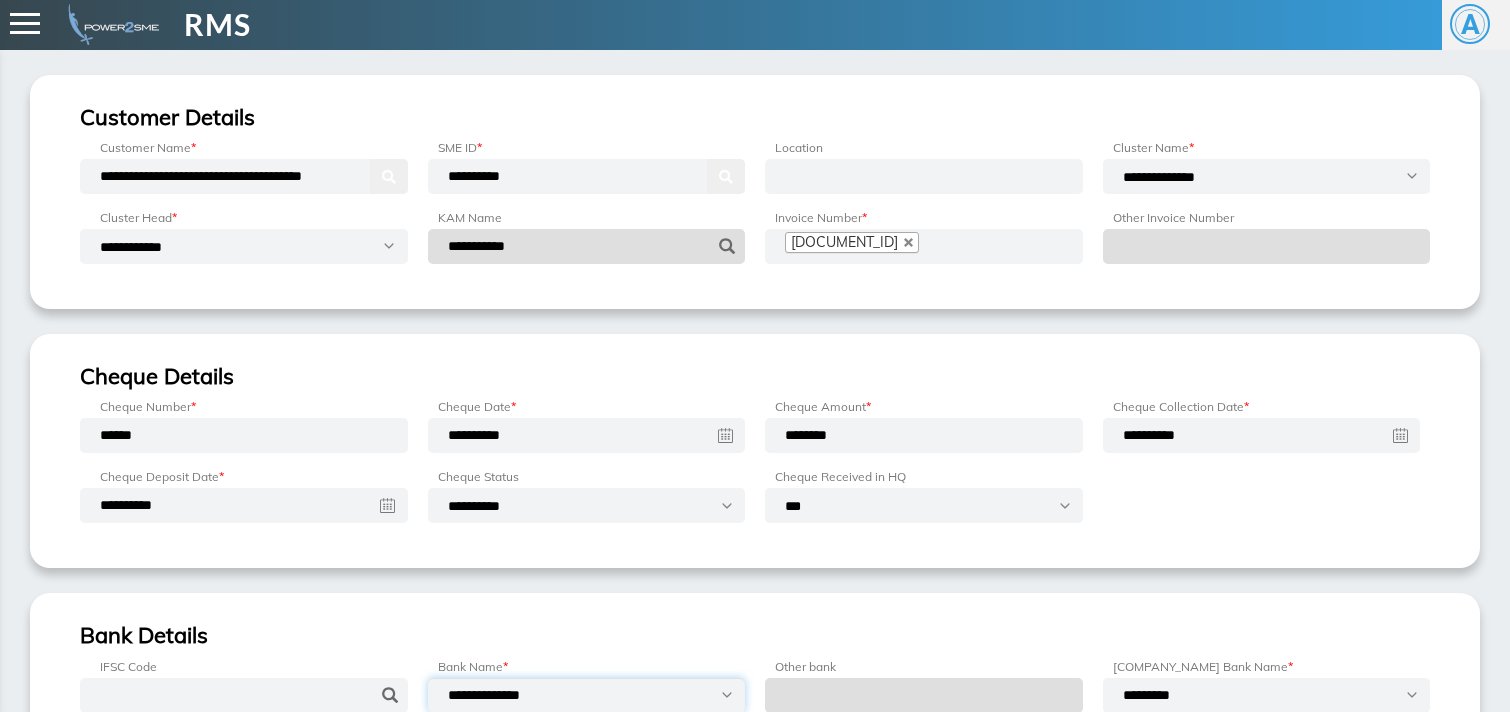 select on "**********" 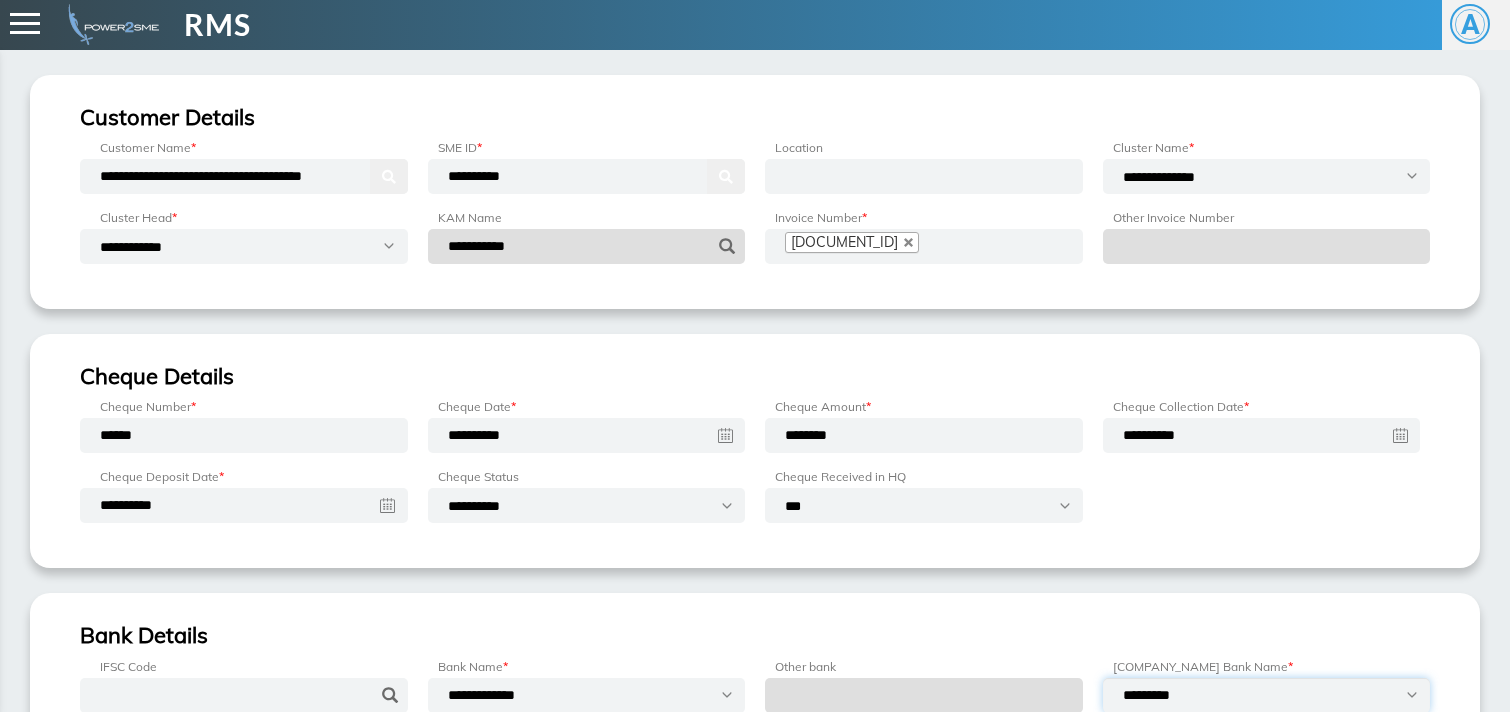 select on "•••••••••••••••••" 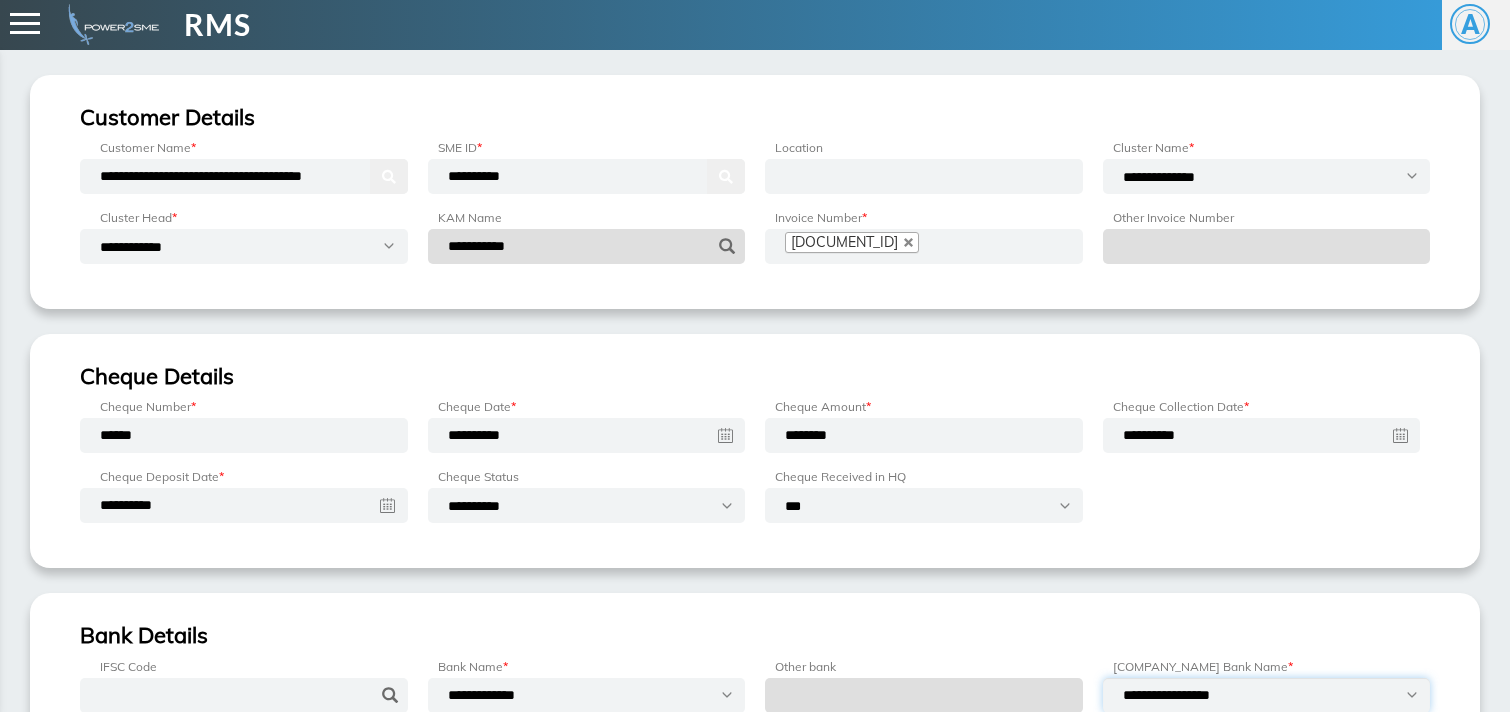 scroll, scrollTop: 254, scrollLeft: 0, axis: vertical 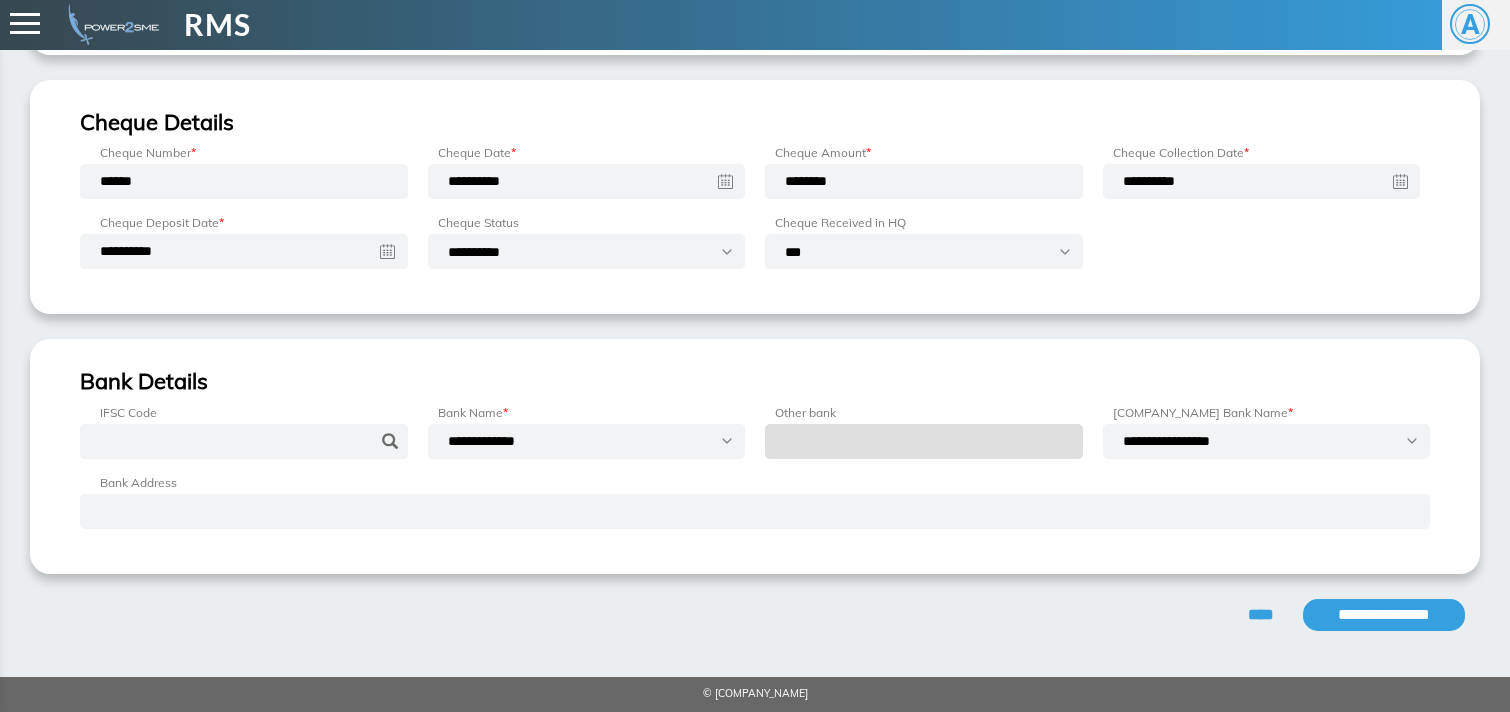 click on "**********" at bounding box center (1384, 615) 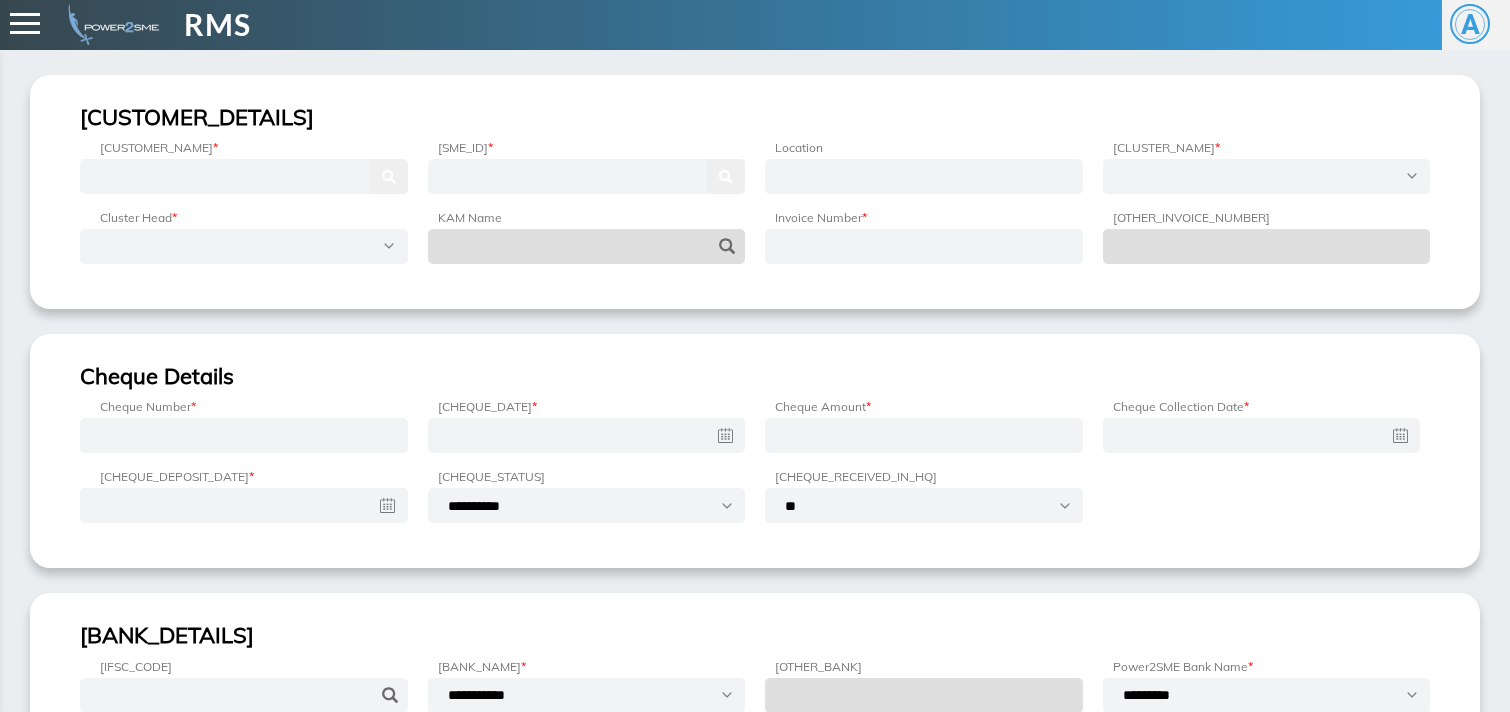 scroll, scrollTop: 0, scrollLeft: 0, axis: both 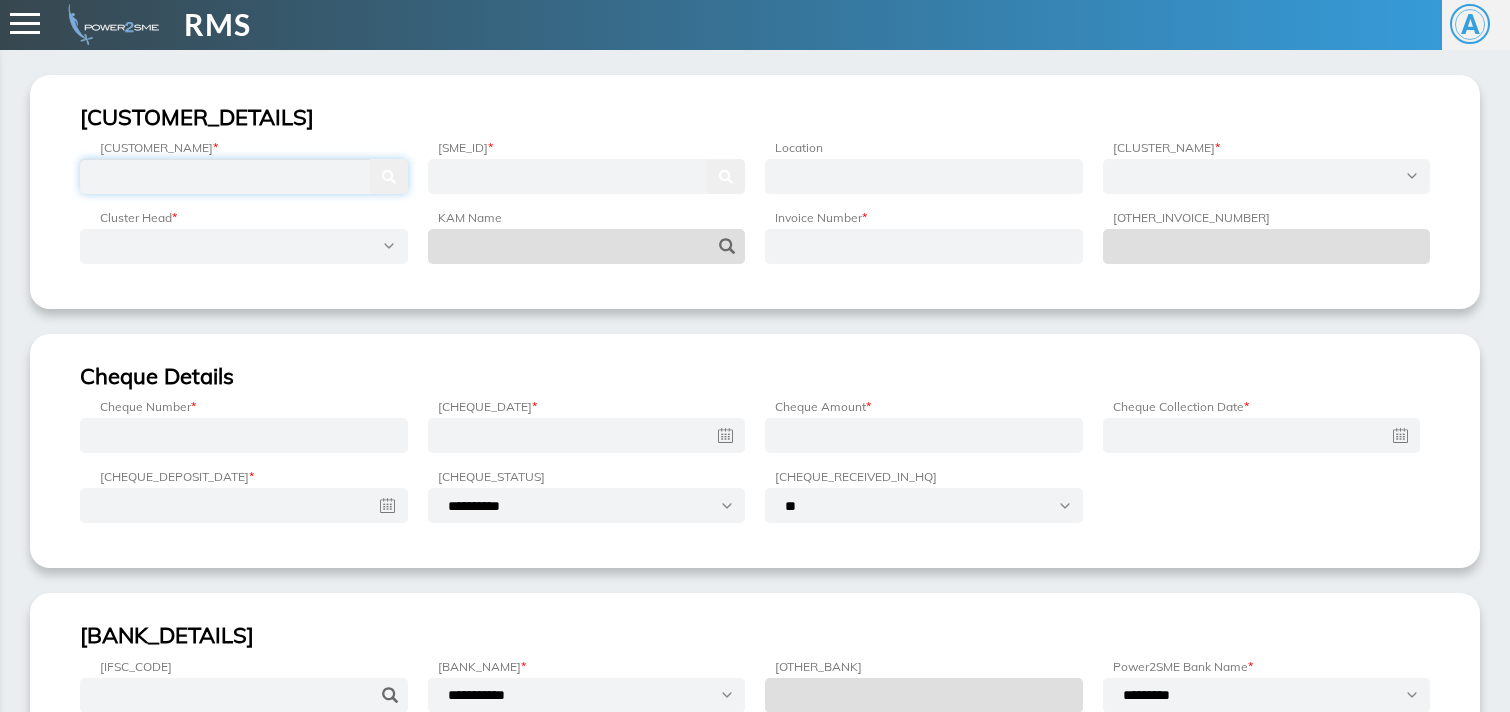 click at bounding box center [244, 176] 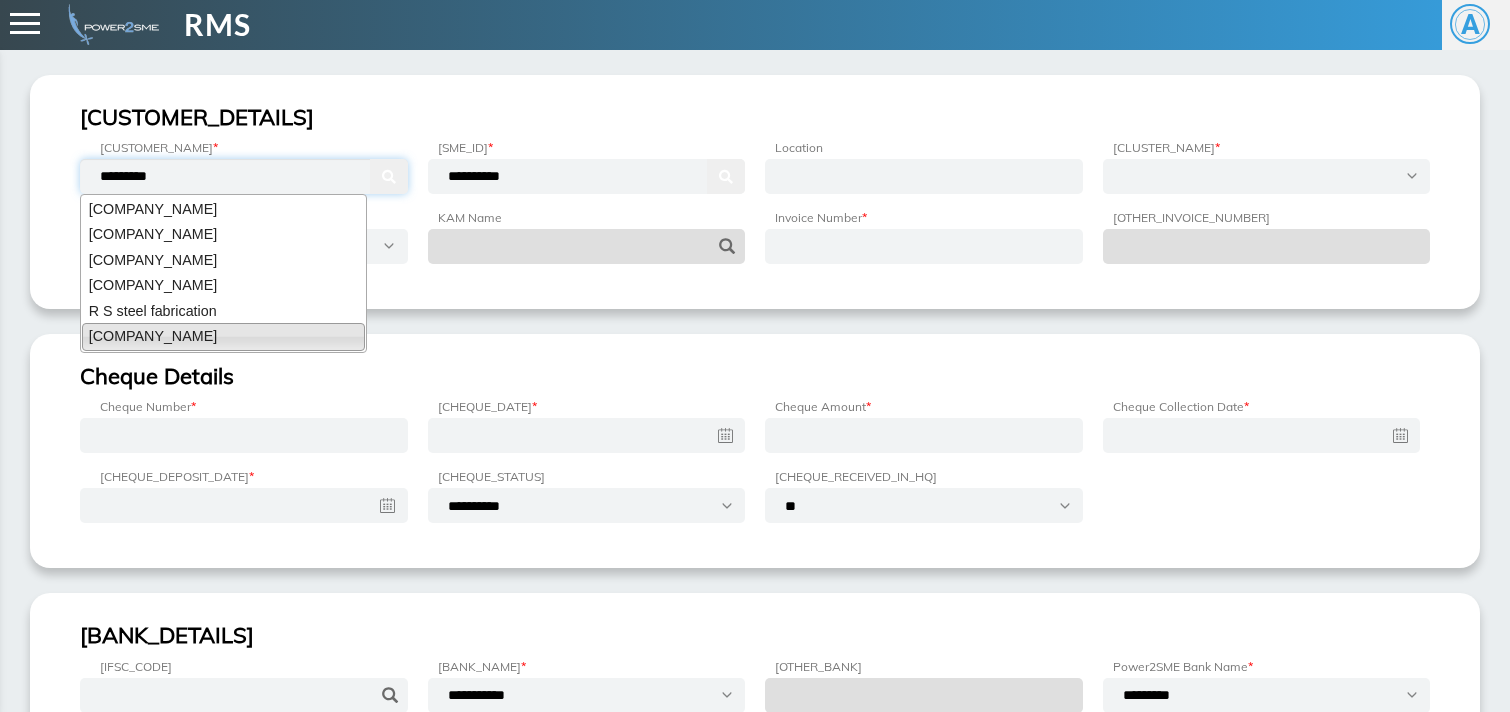 type on "*********" 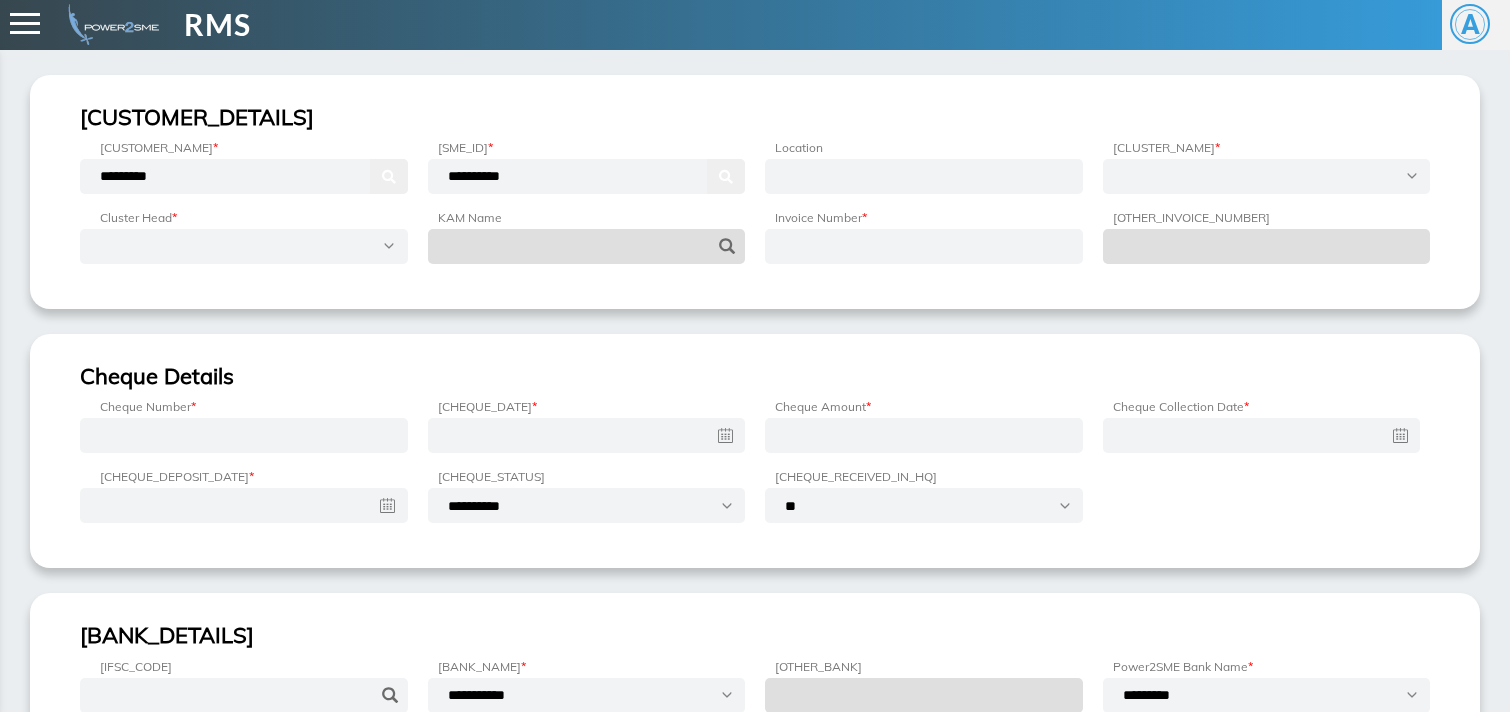type 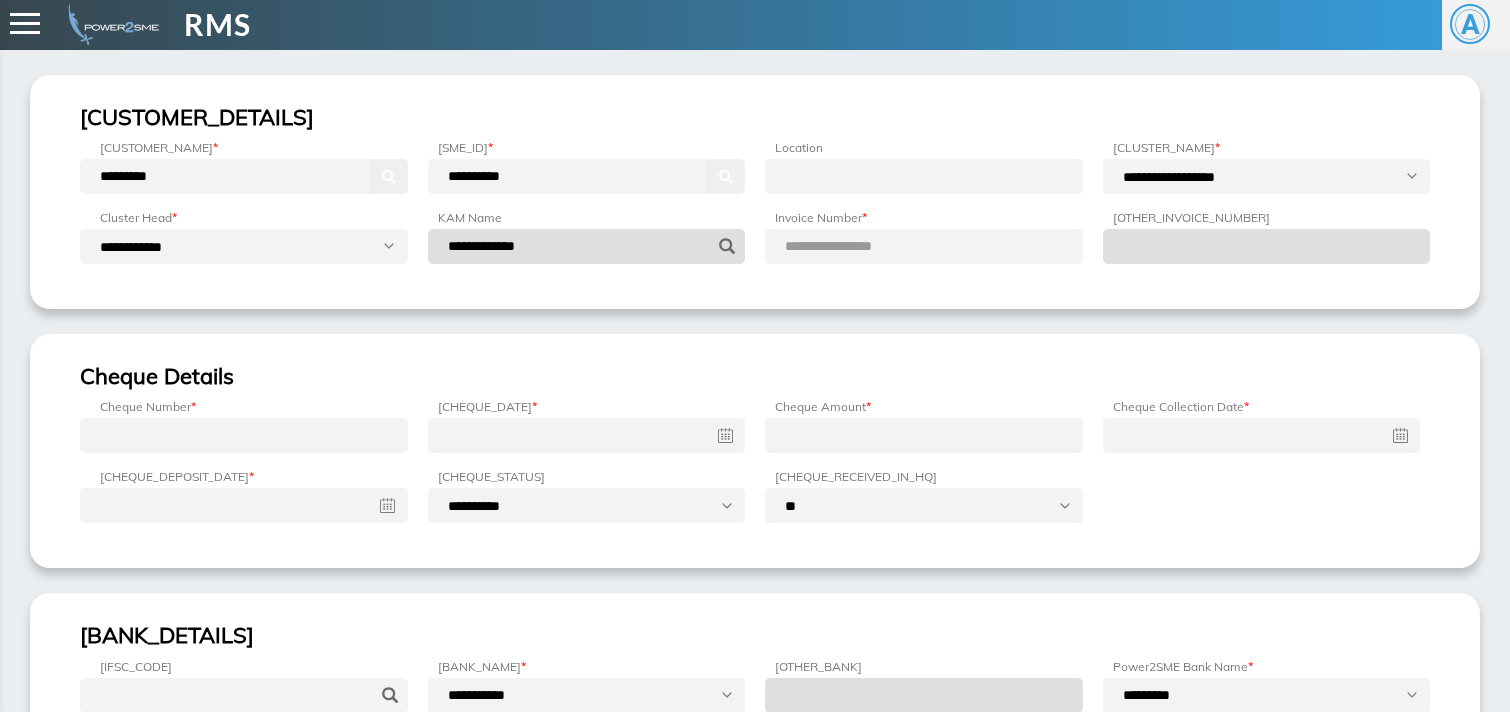 type 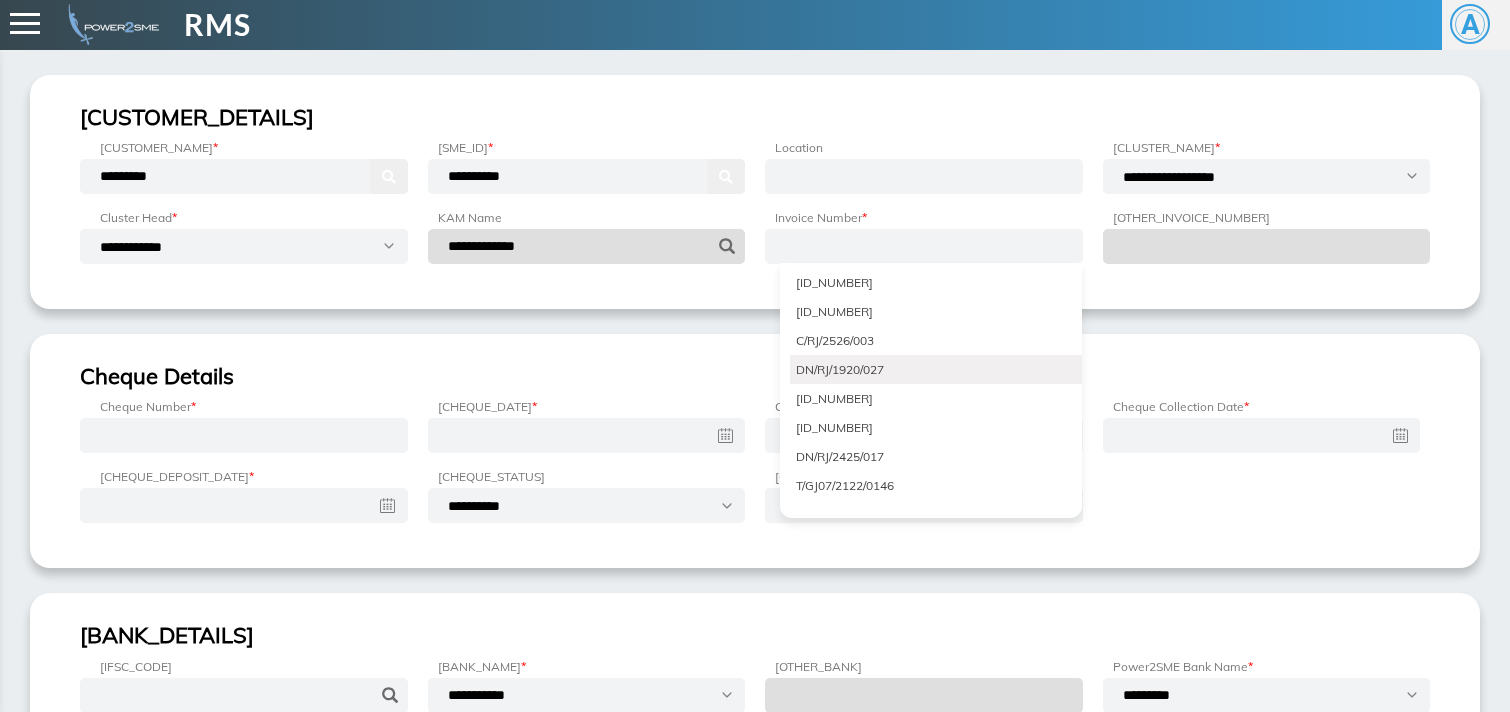 scroll, scrollTop: 3993, scrollLeft: 0, axis: vertical 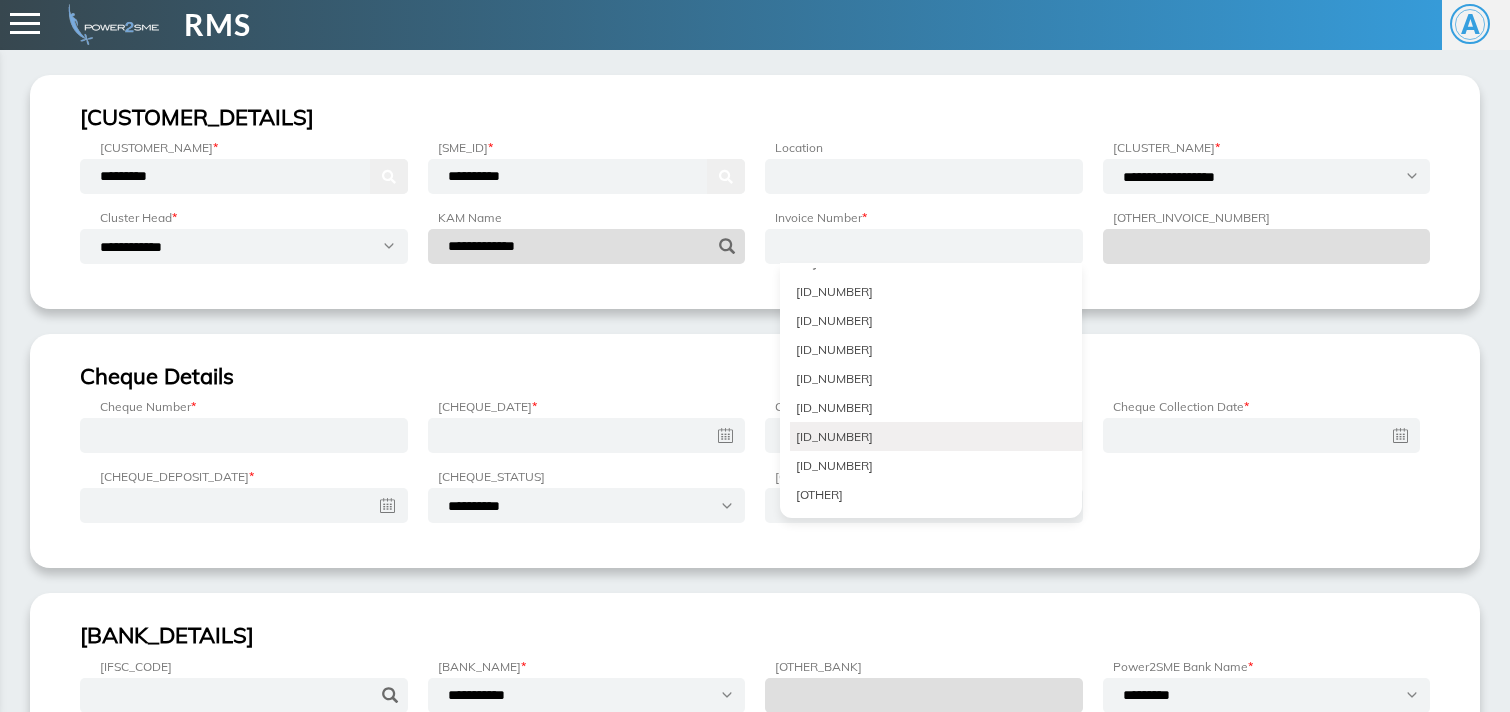 click on "T/RJ06/2526/0023" at bounding box center (936, 436) 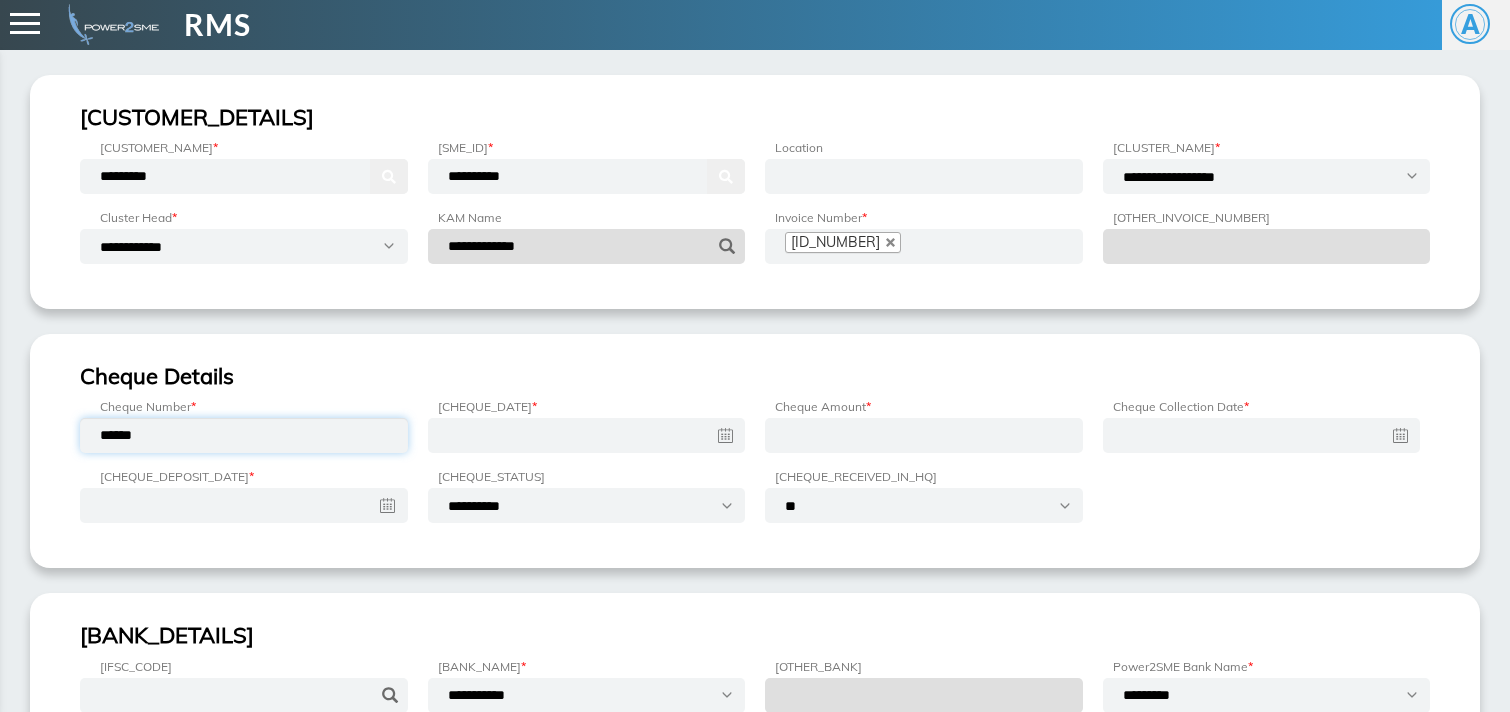 type on "******" 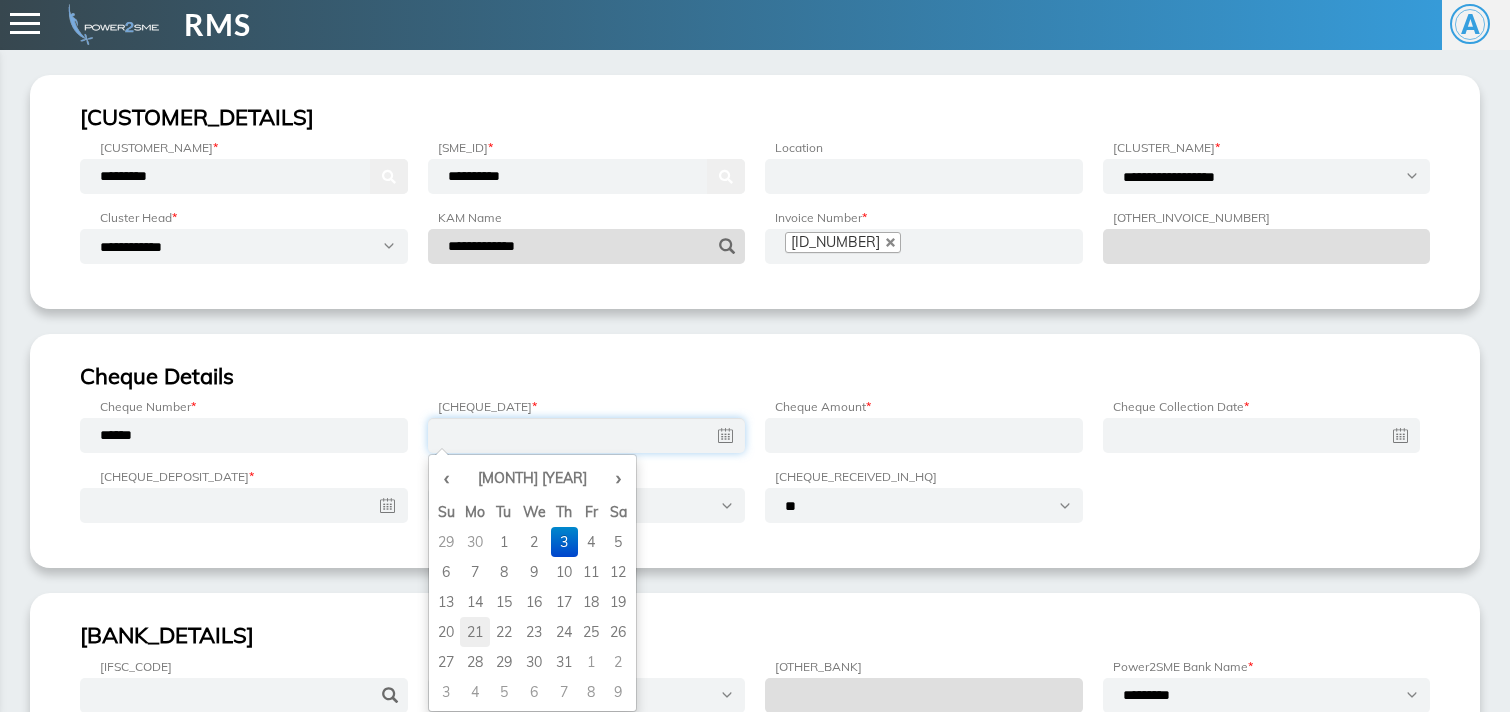 click on "21" at bounding box center (475, 542) 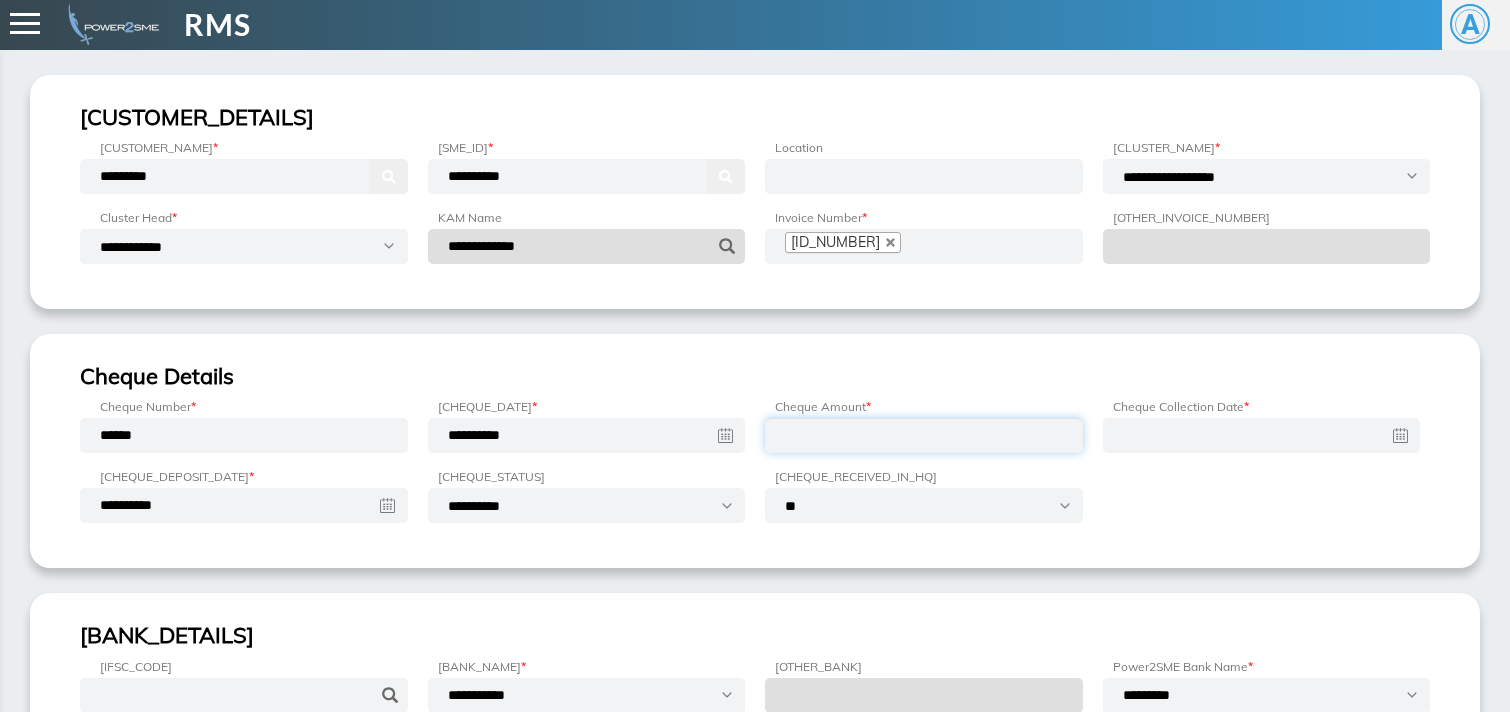 click at bounding box center [924, 435] 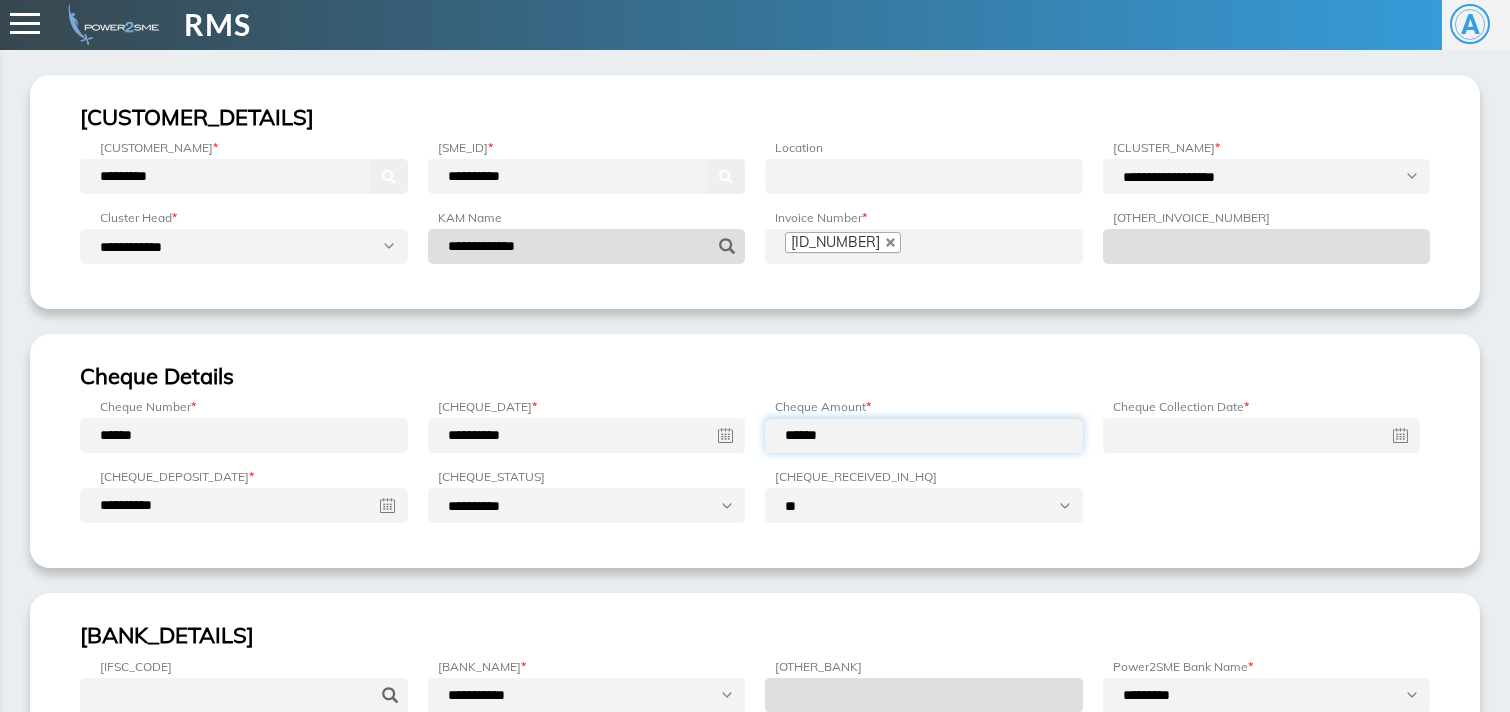 type on "******" 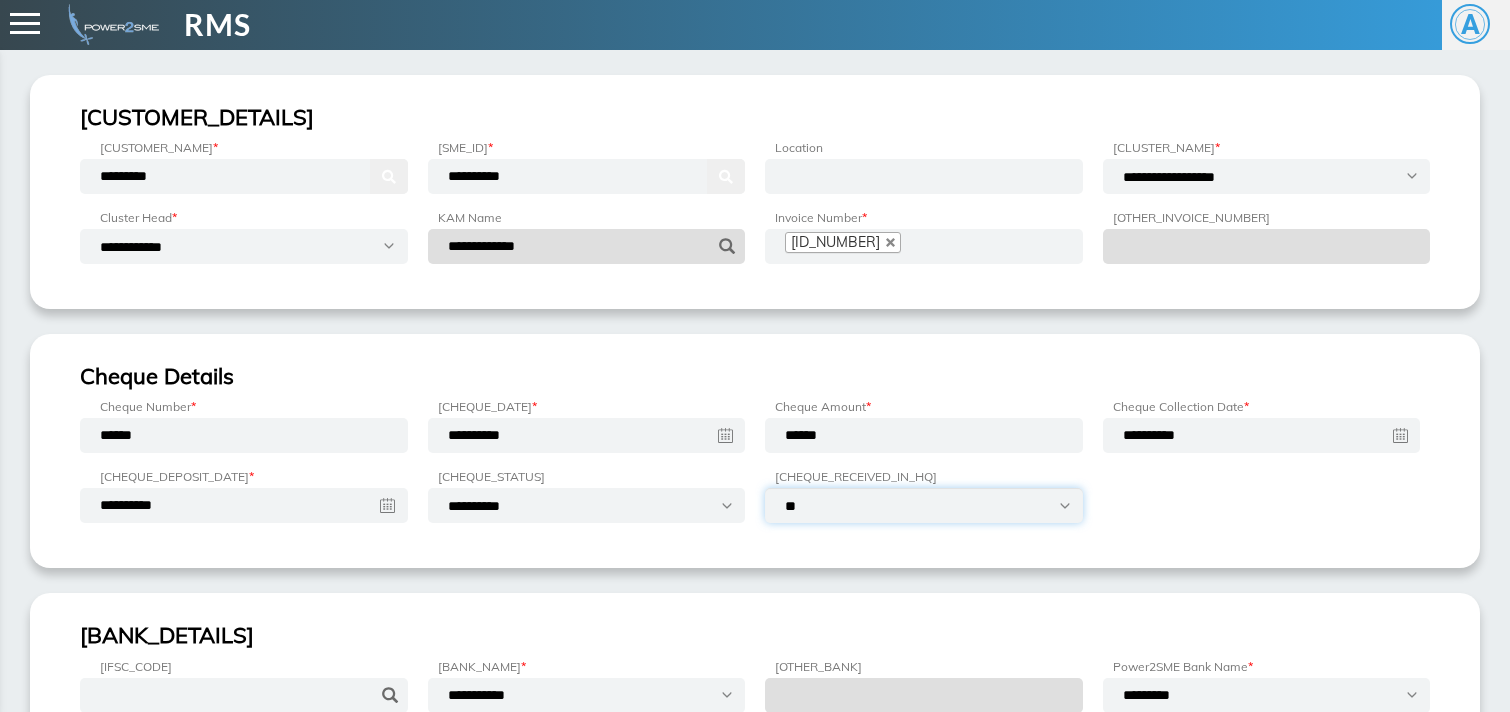 select on "***" 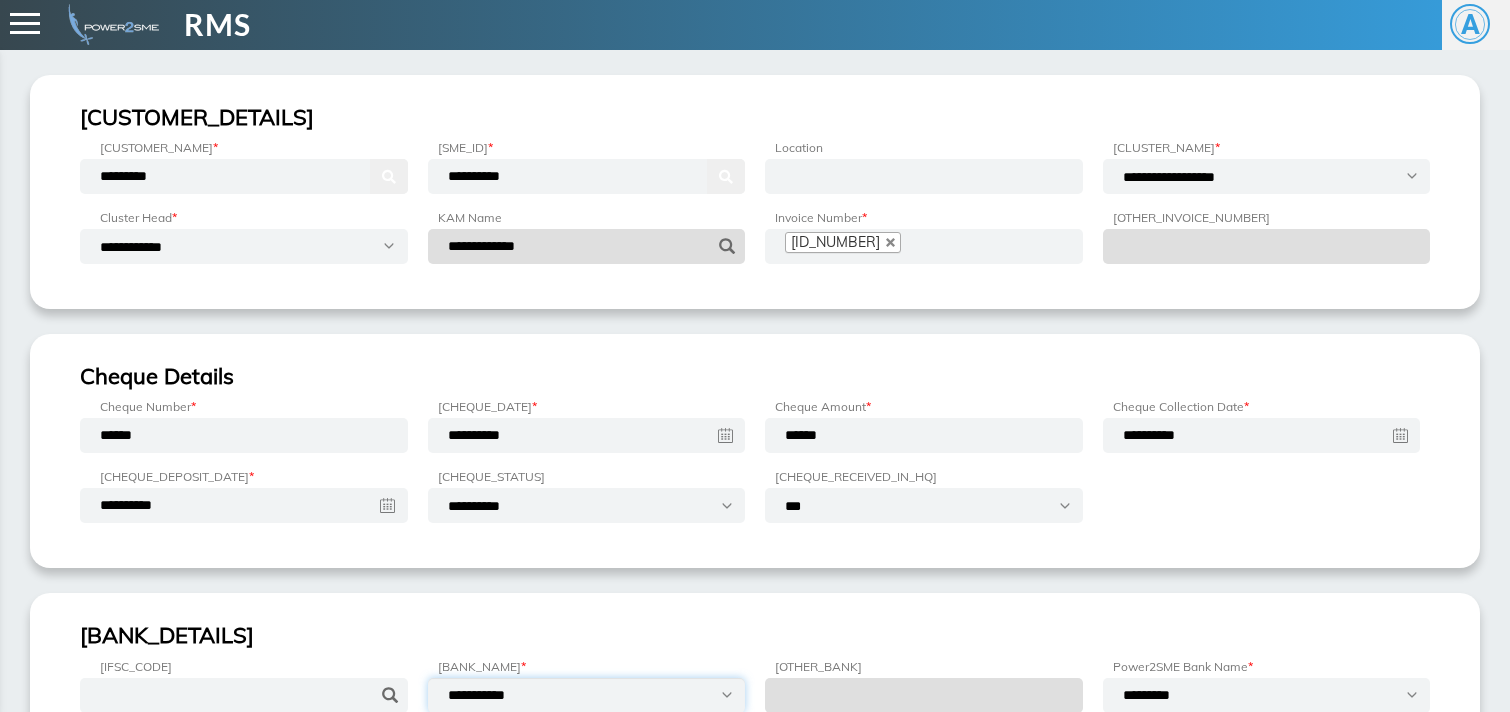 select on "*********" 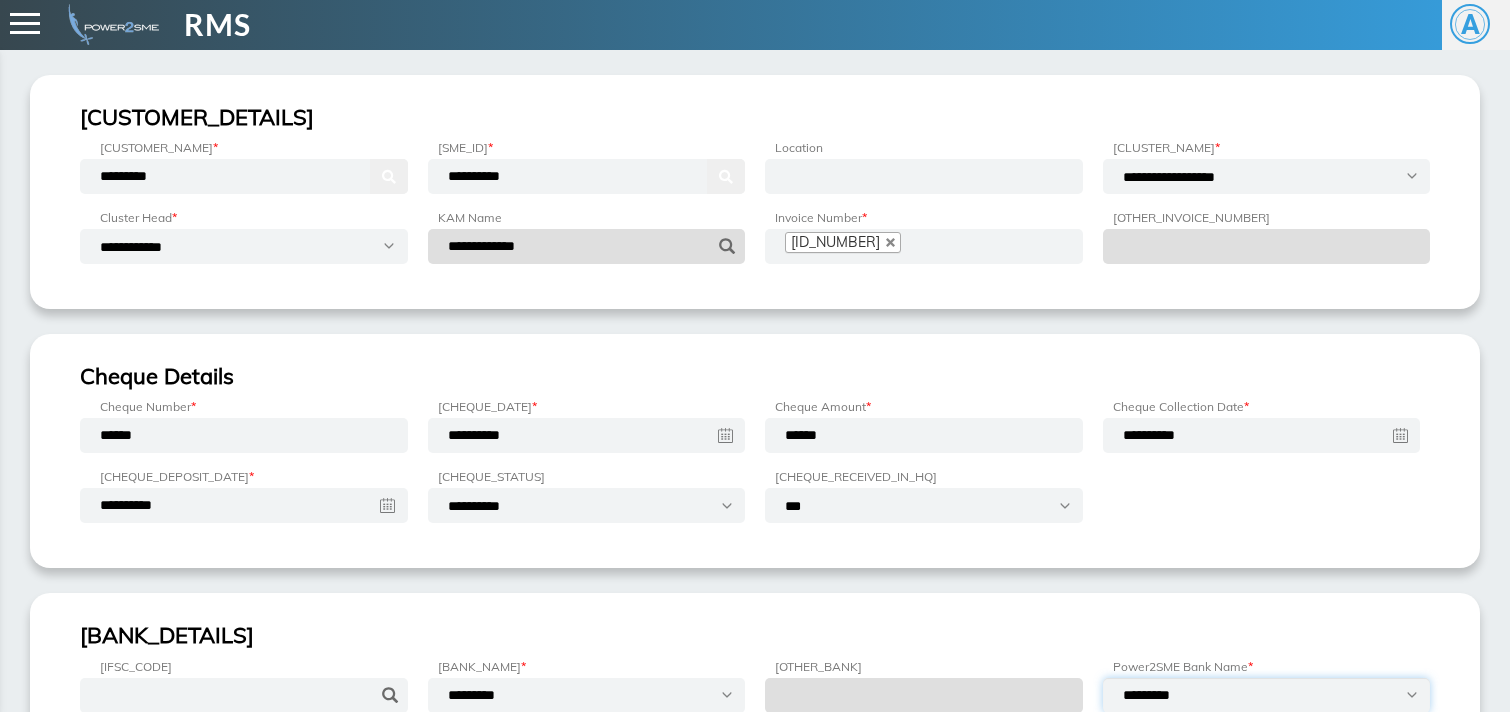 select on "**********" 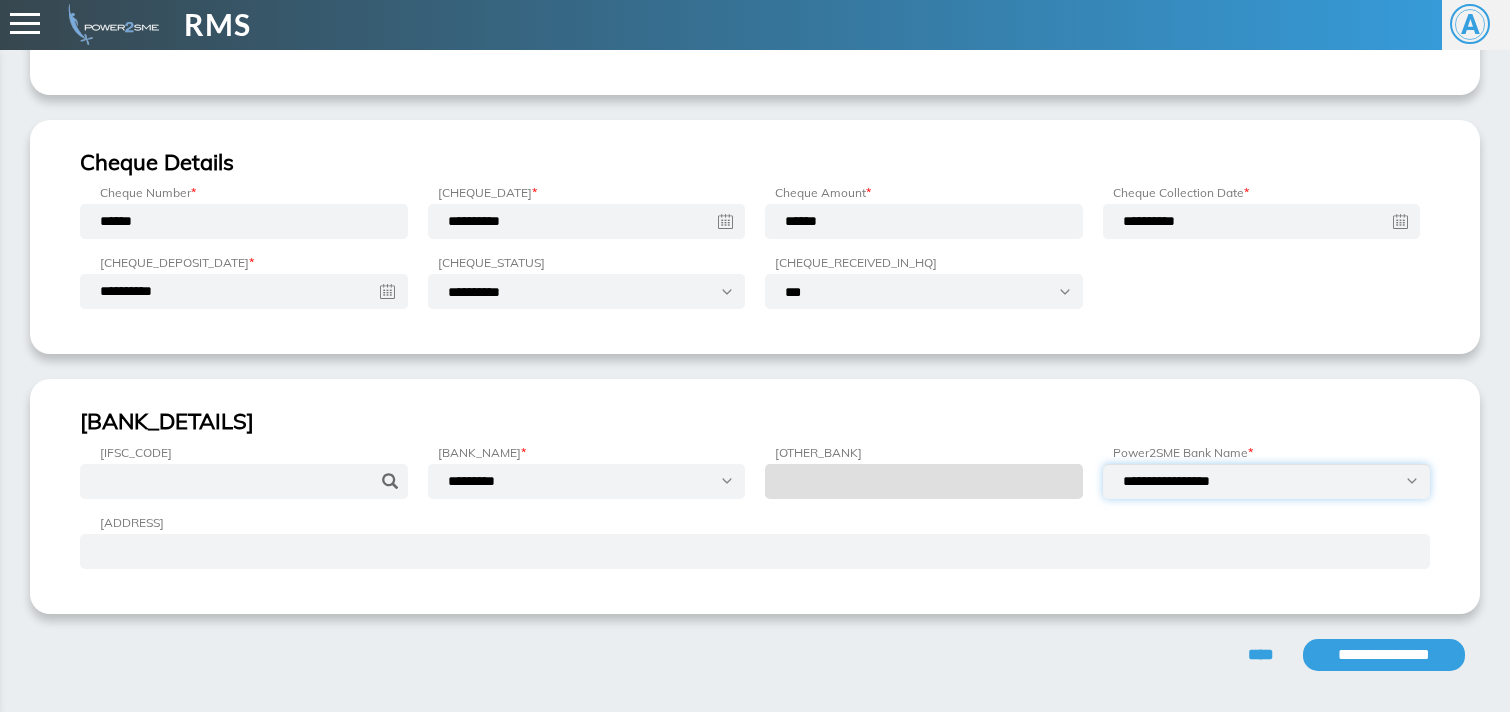 scroll, scrollTop: 254, scrollLeft: 0, axis: vertical 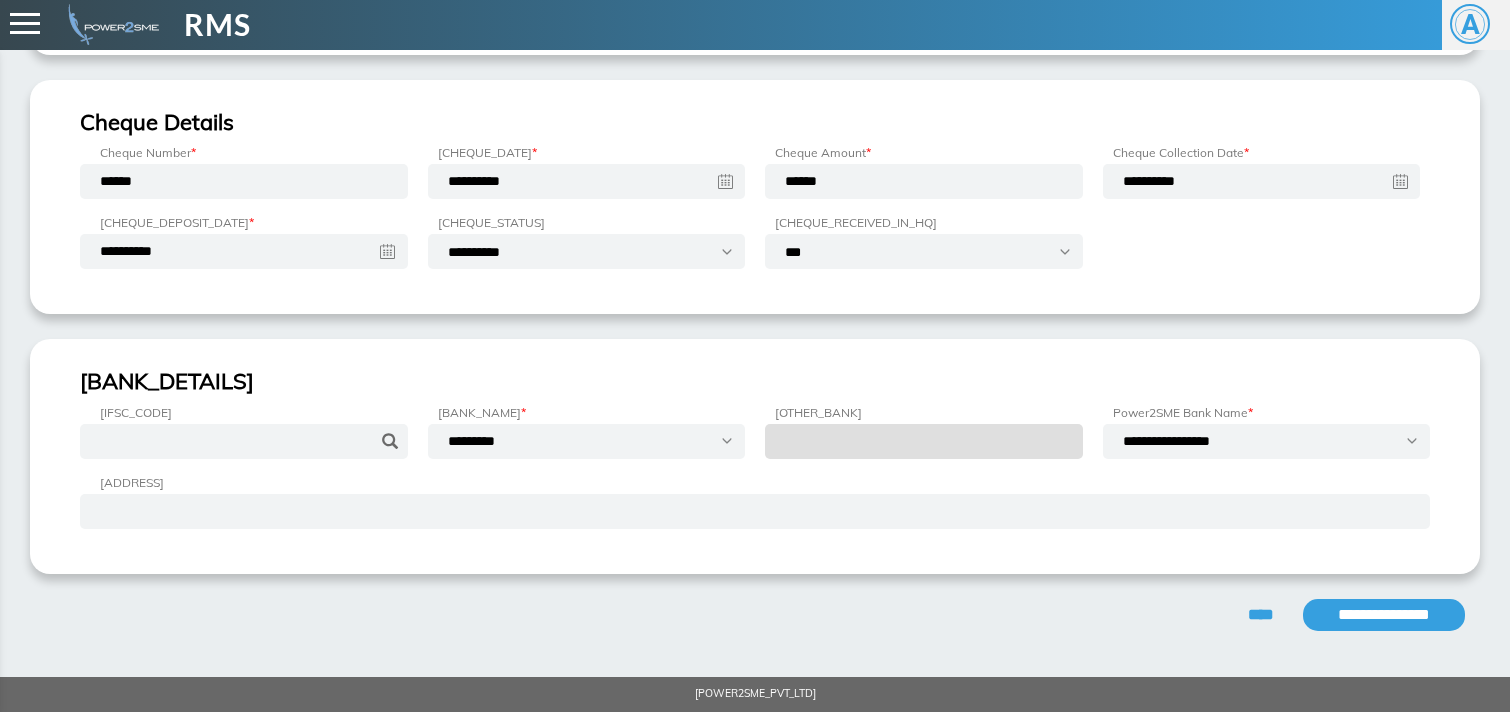 click on "**********" at bounding box center (1384, 615) 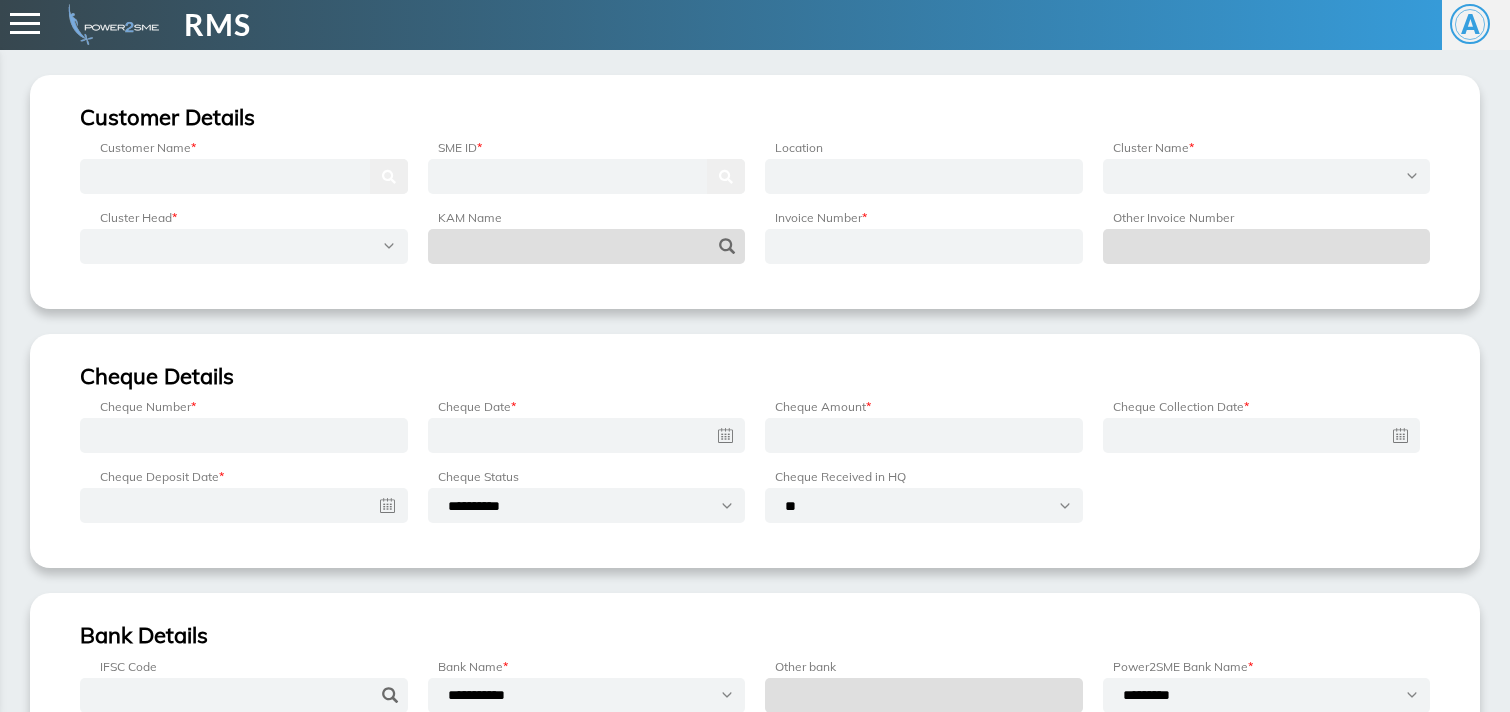 scroll, scrollTop: 0, scrollLeft: 0, axis: both 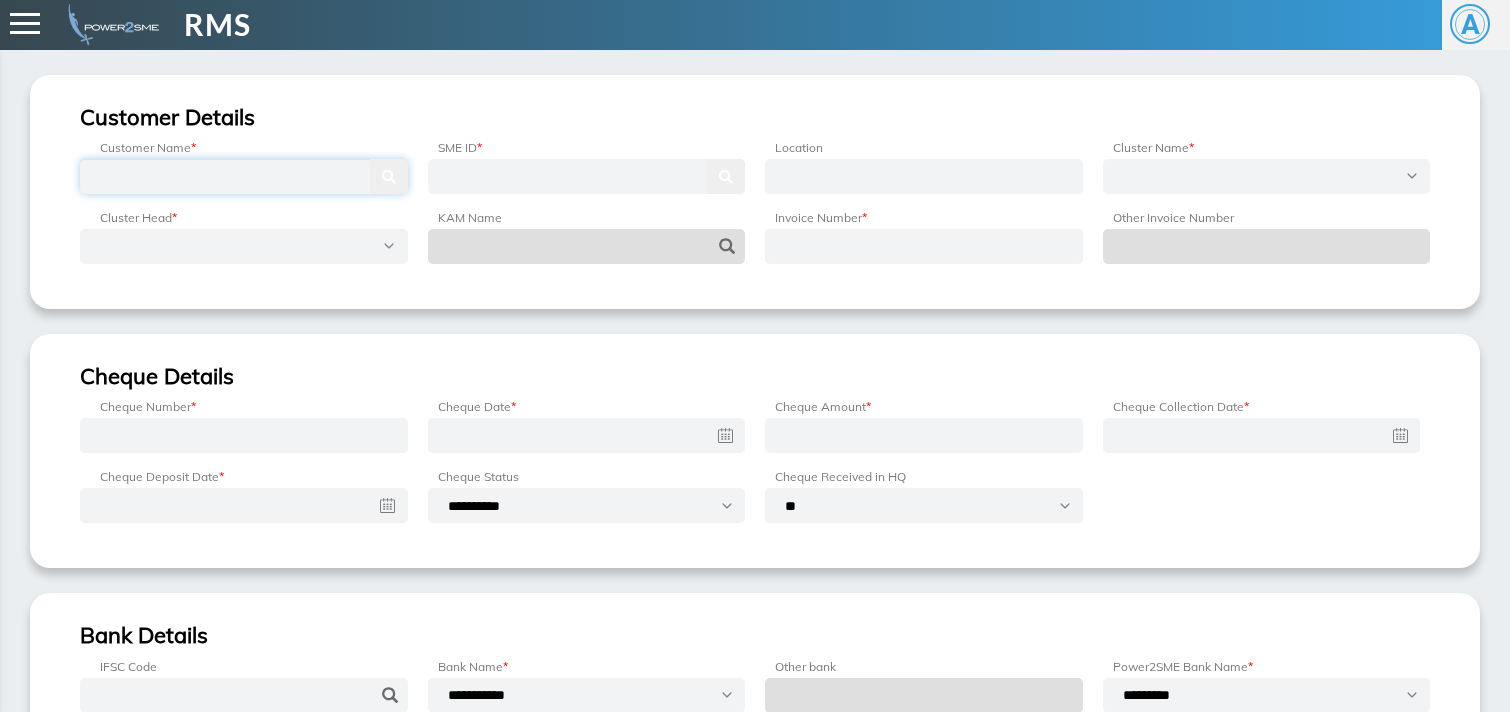 click at bounding box center (244, 176) 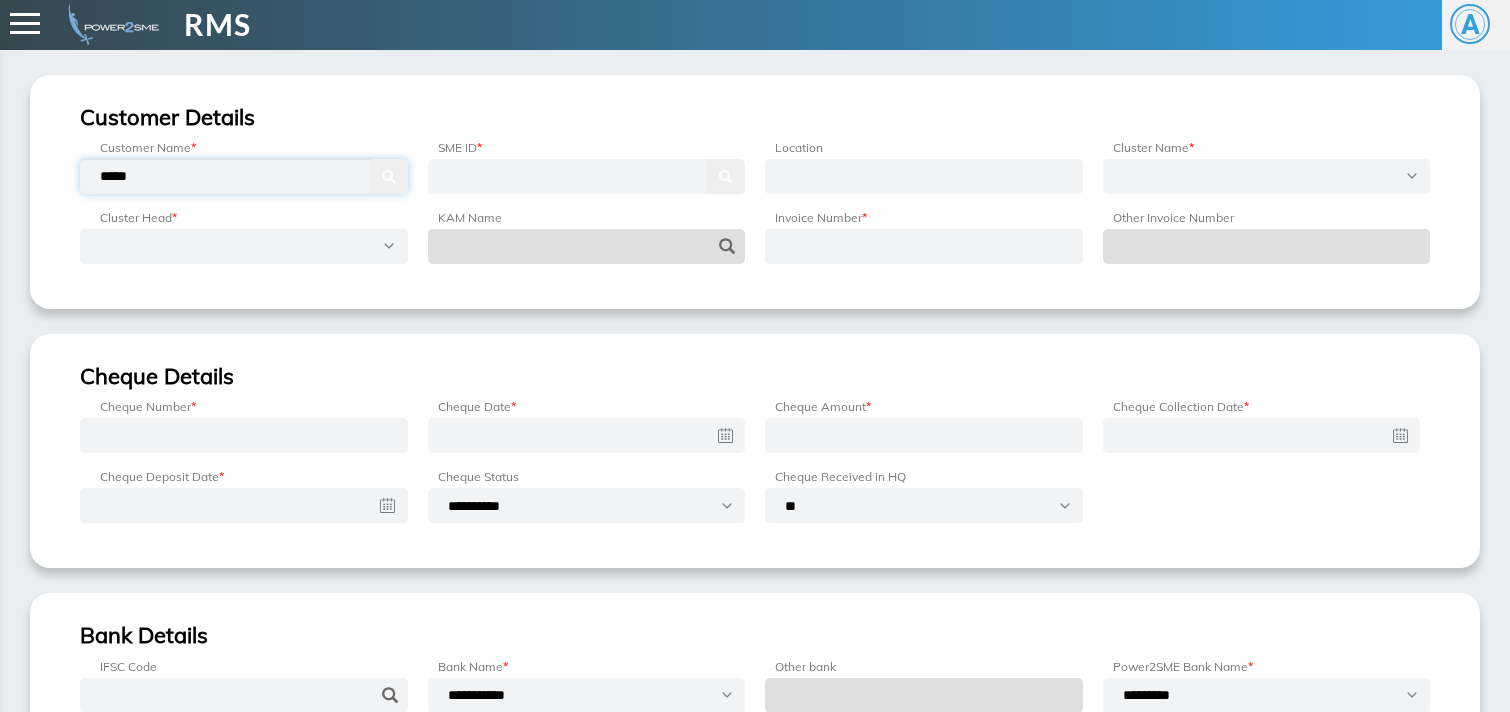 click on "*****" at bounding box center [244, 176] 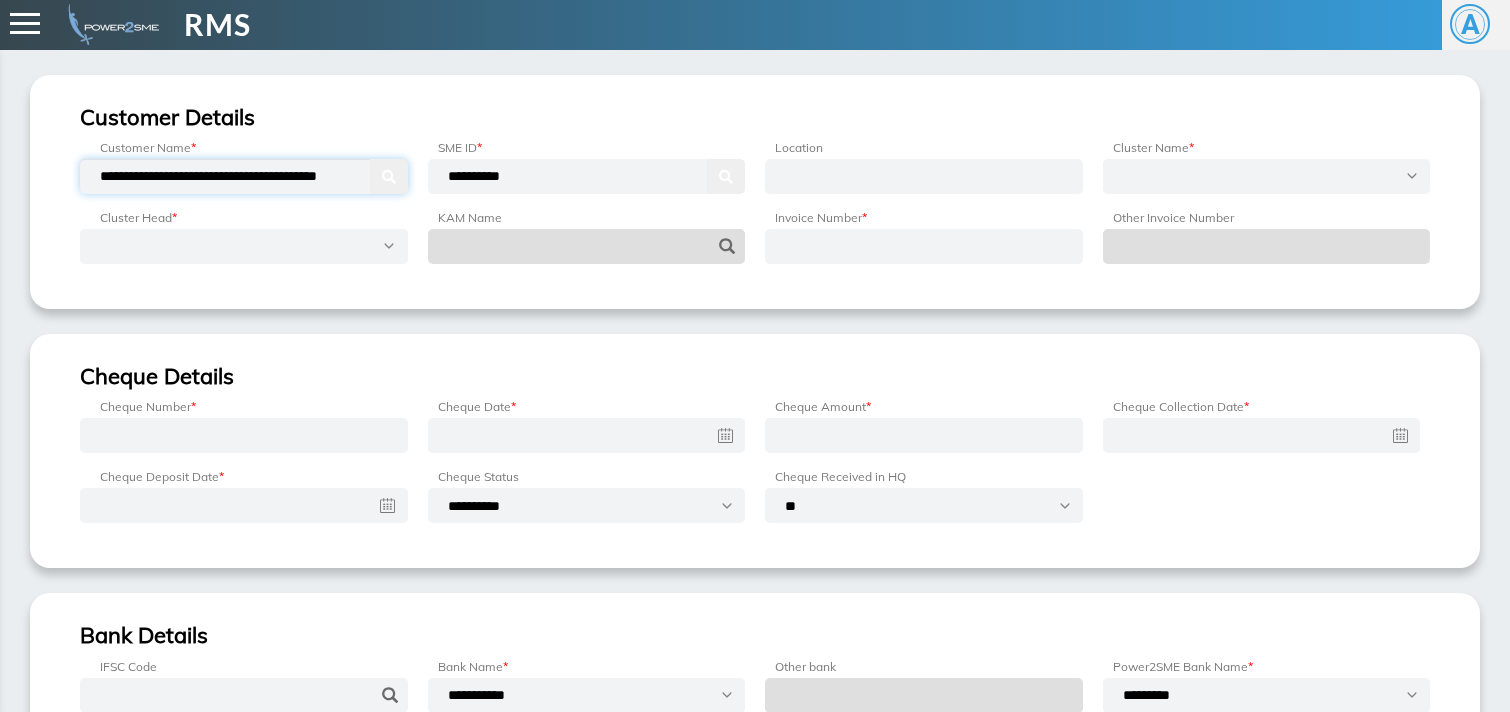type on "**********" 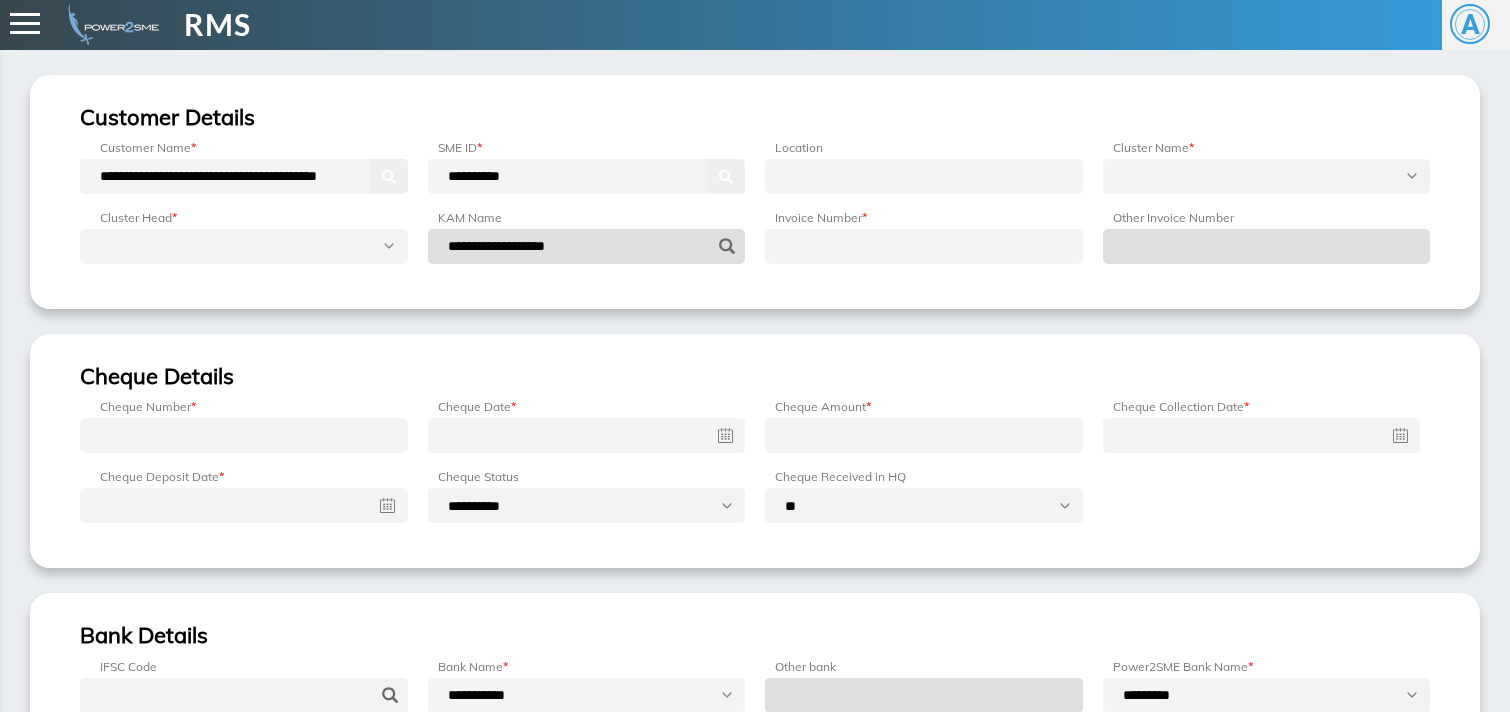 type 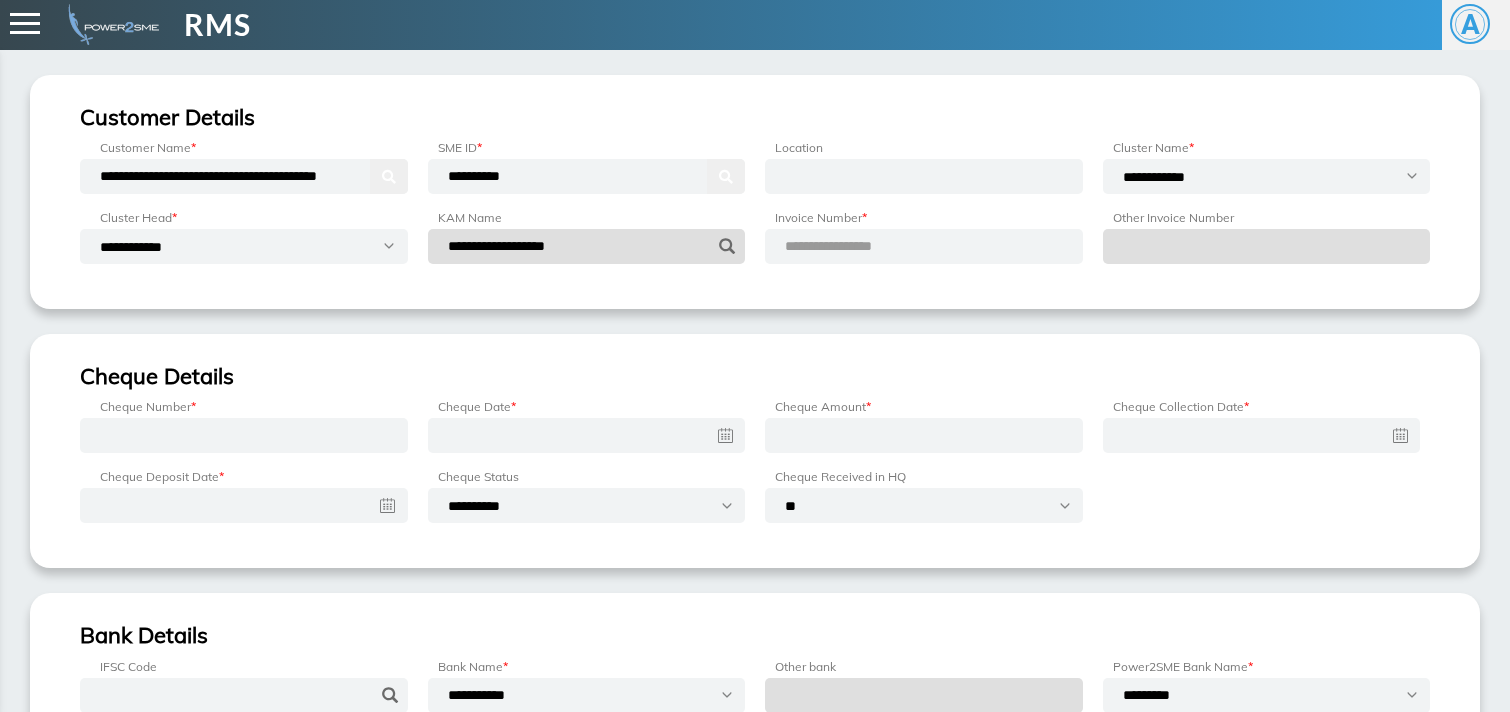 click on "**********" at bounding box center [852, 246] 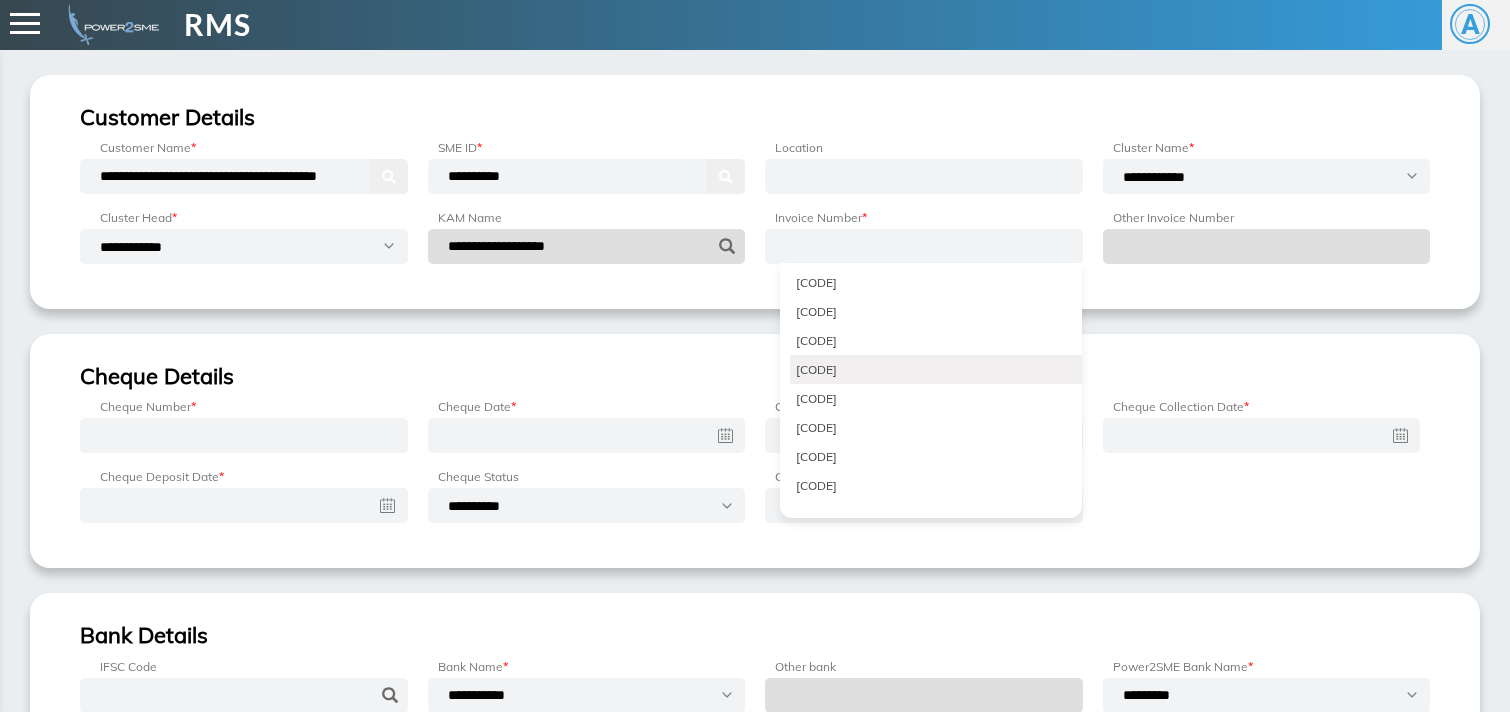 scroll, scrollTop: 1035, scrollLeft: 0, axis: vertical 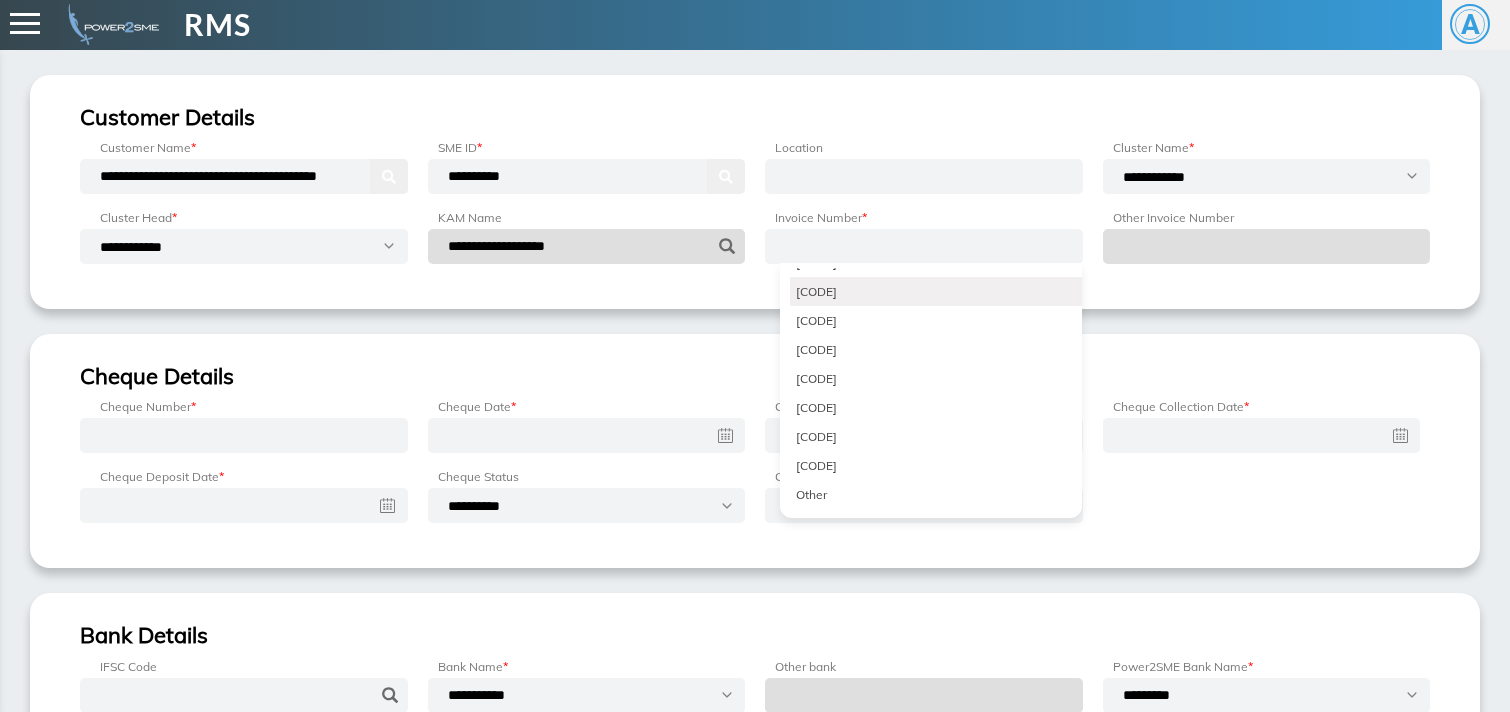 click on "T/MH11/2425/0135" at bounding box center [936, 291] 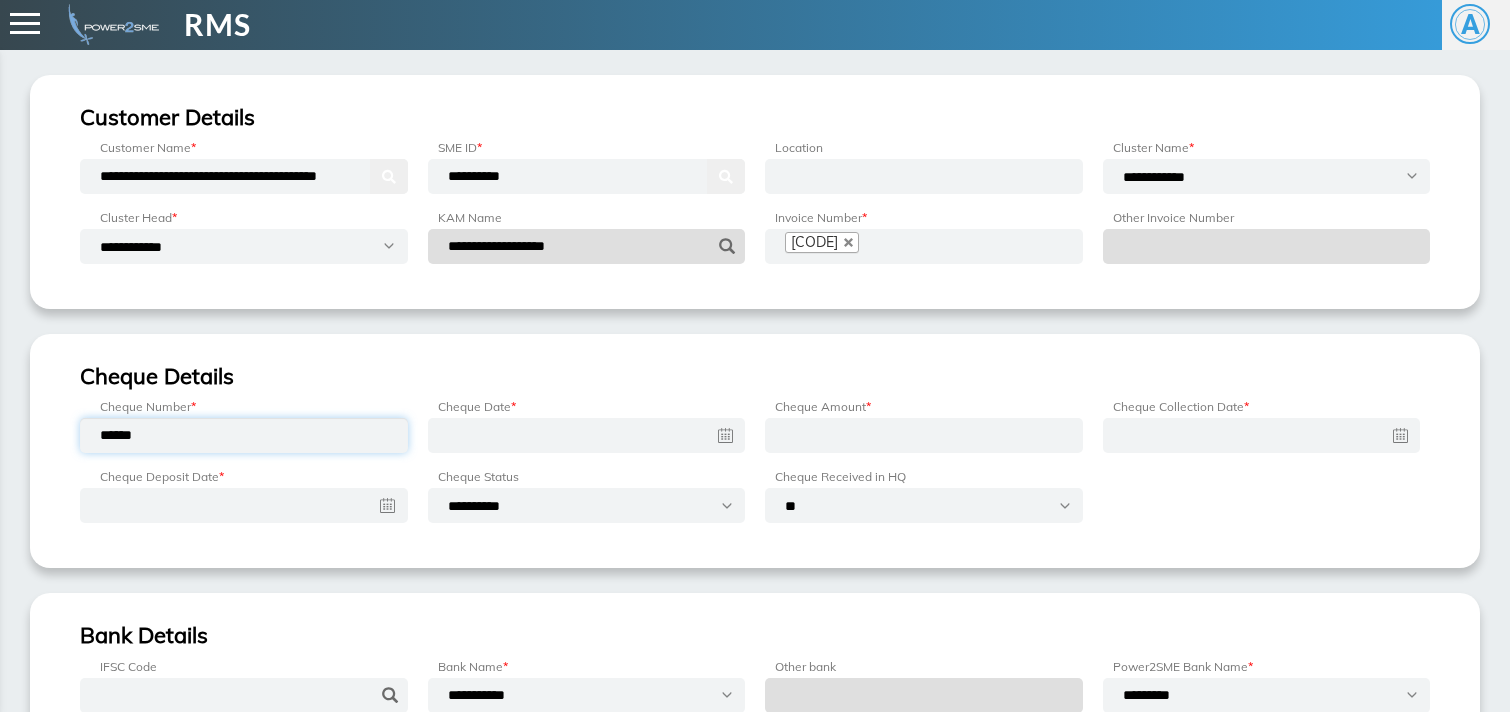 type on "[MASKED_DATA]" 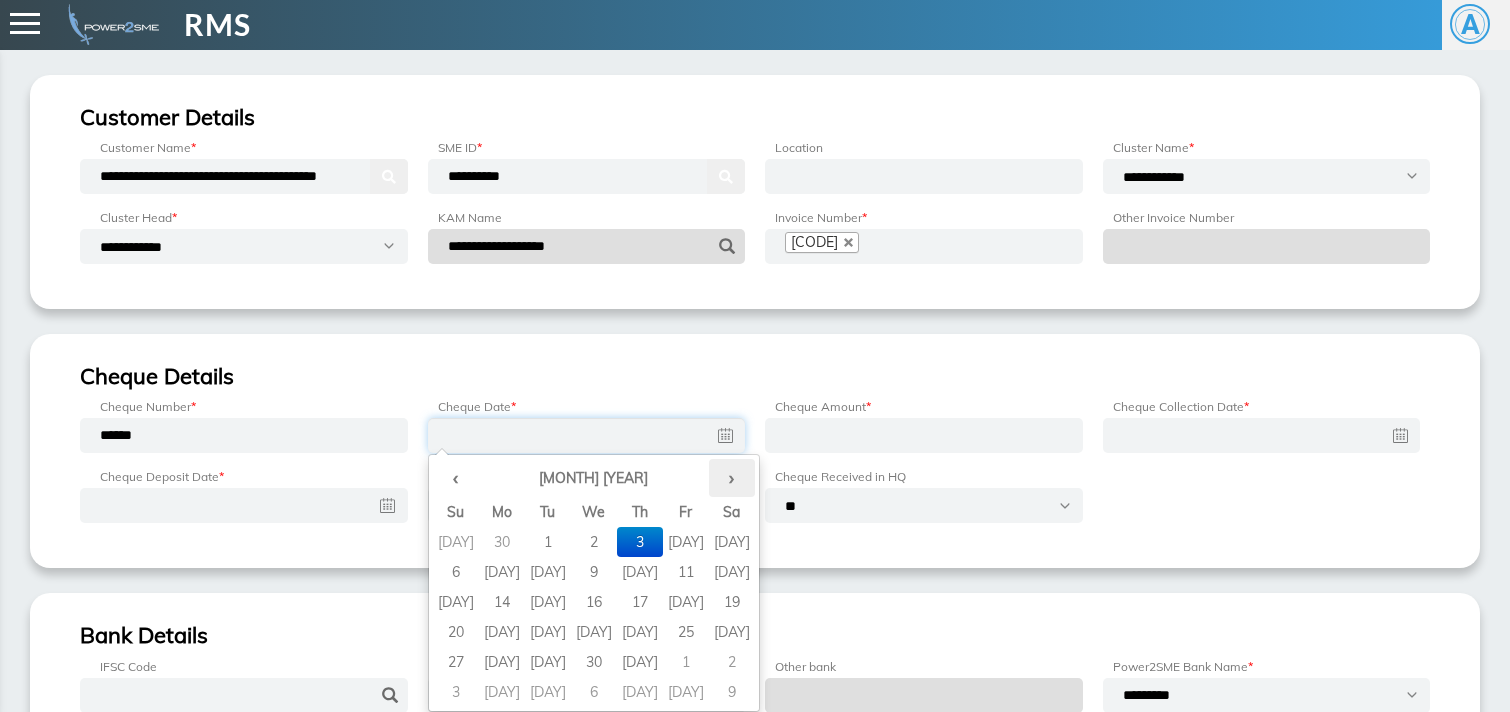 click on "›" at bounding box center [732, 478] 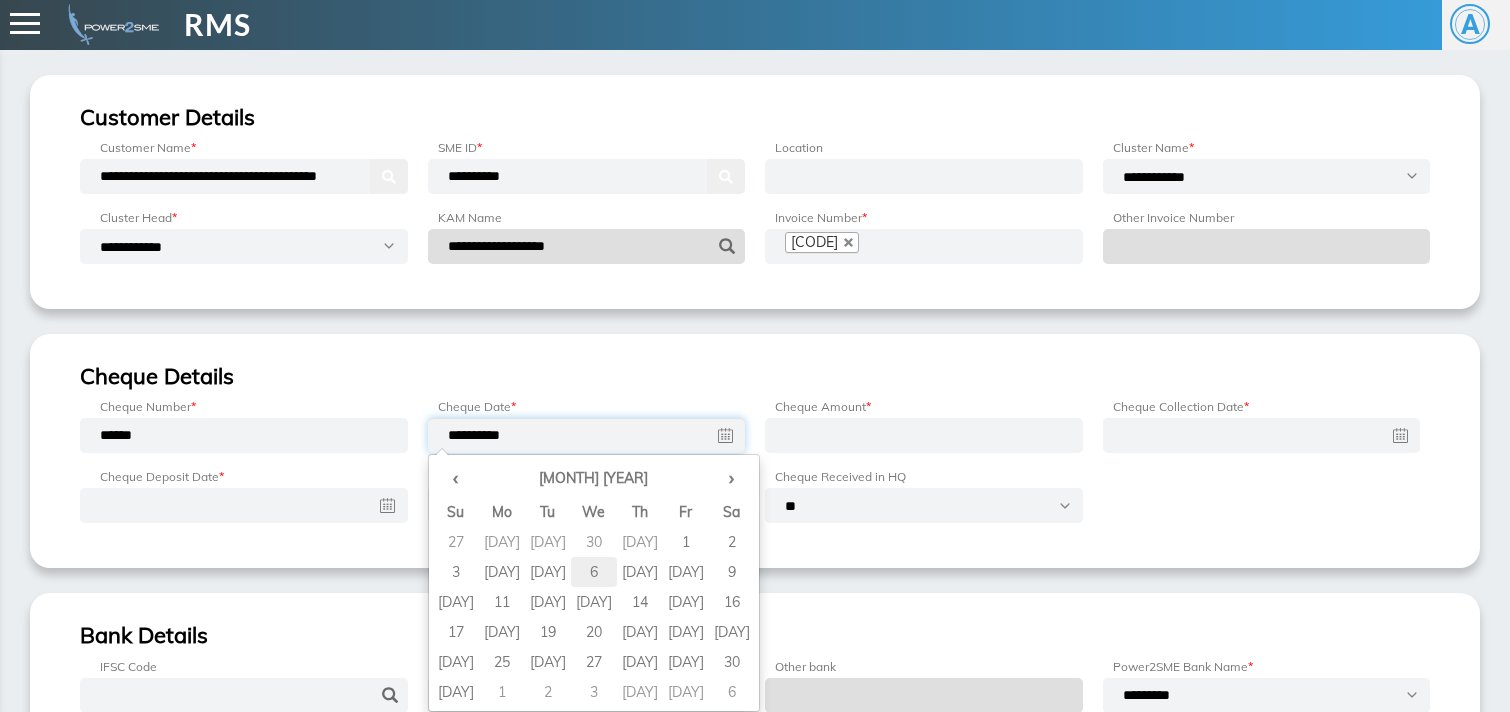 click on "•" at bounding box center [594, 542] 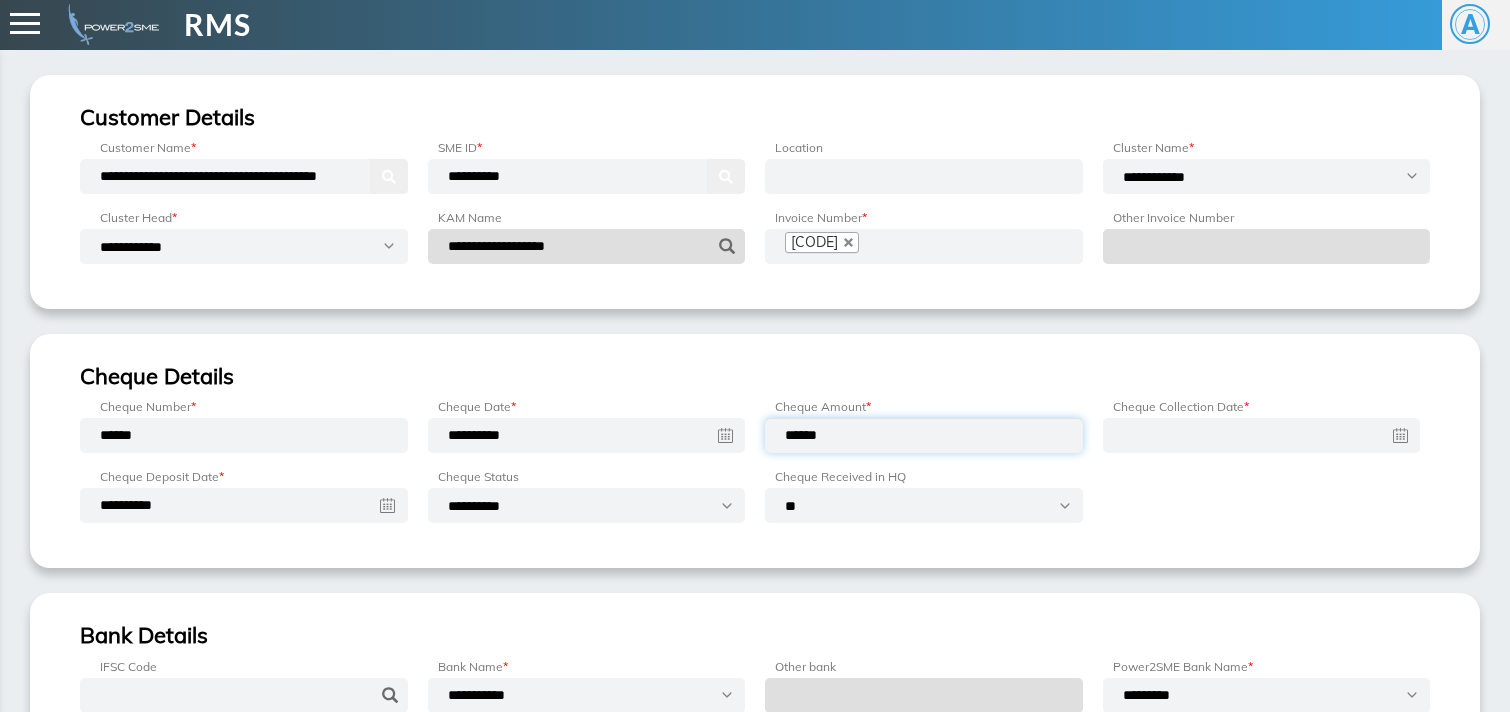 type on "******" 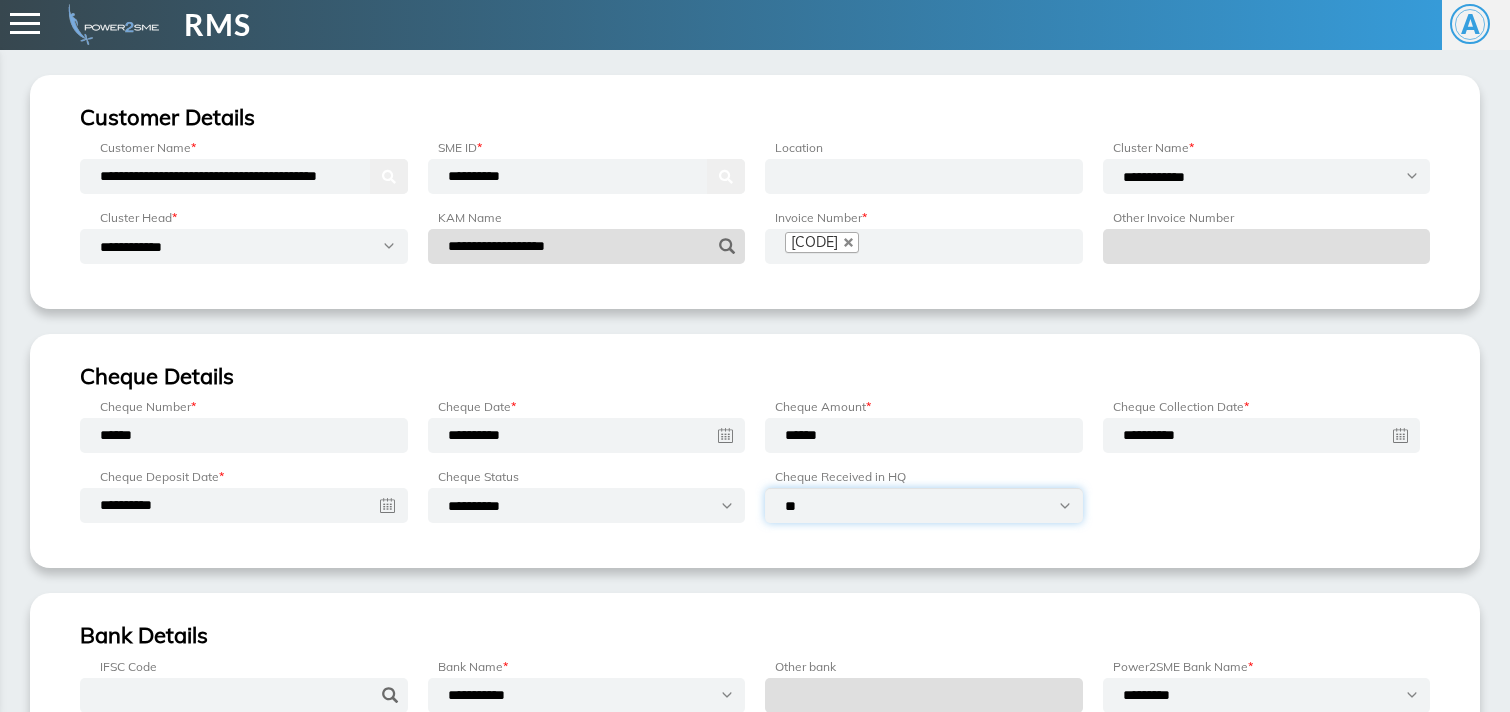 select on "***" 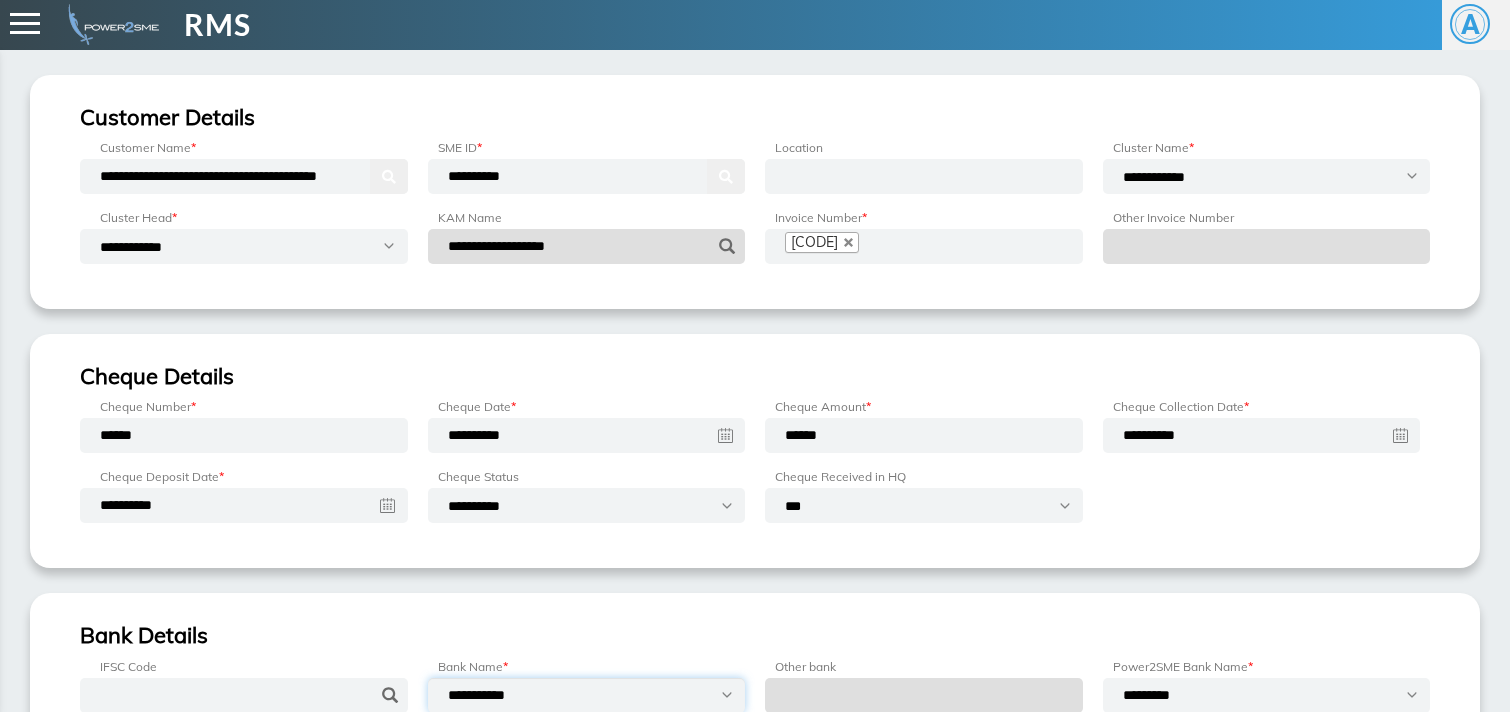 select on "**********" 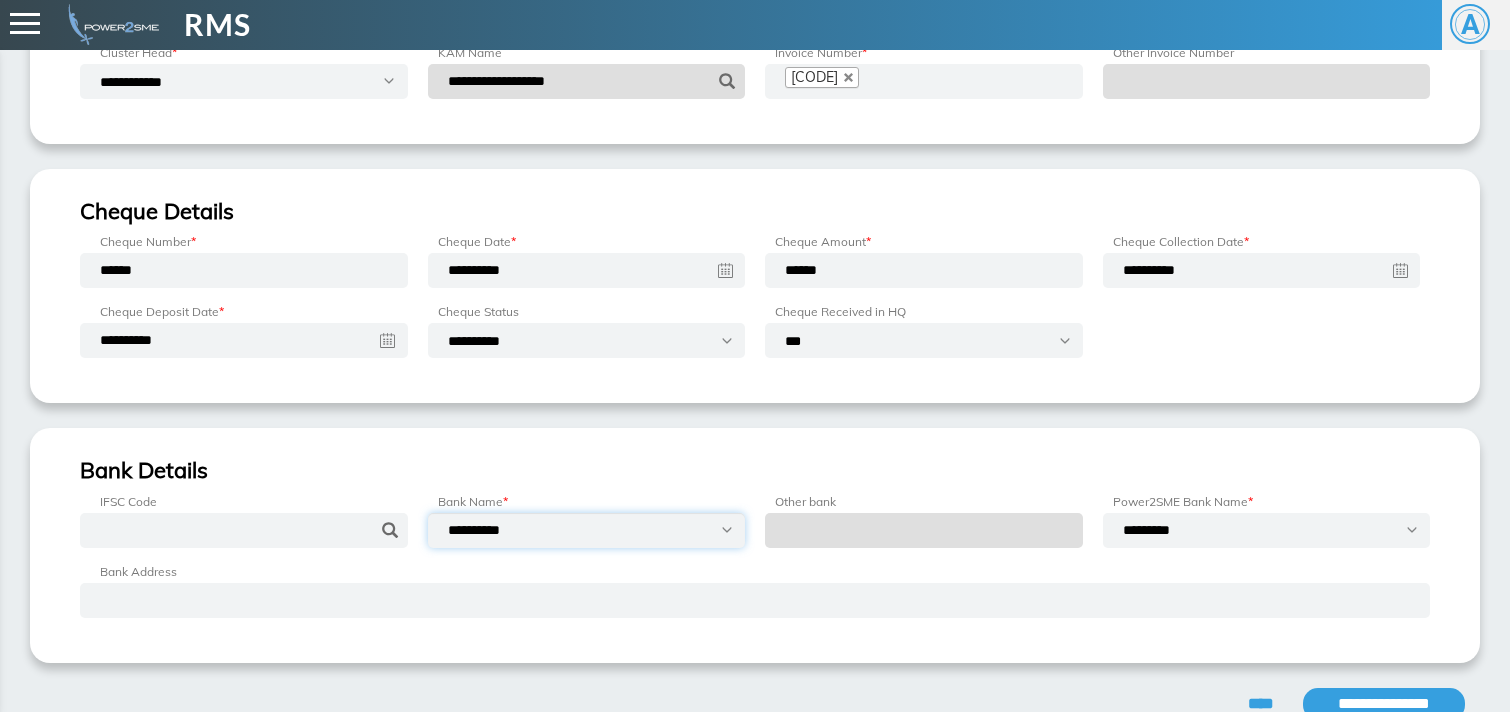 scroll, scrollTop: 203, scrollLeft: 0, axis: vertical 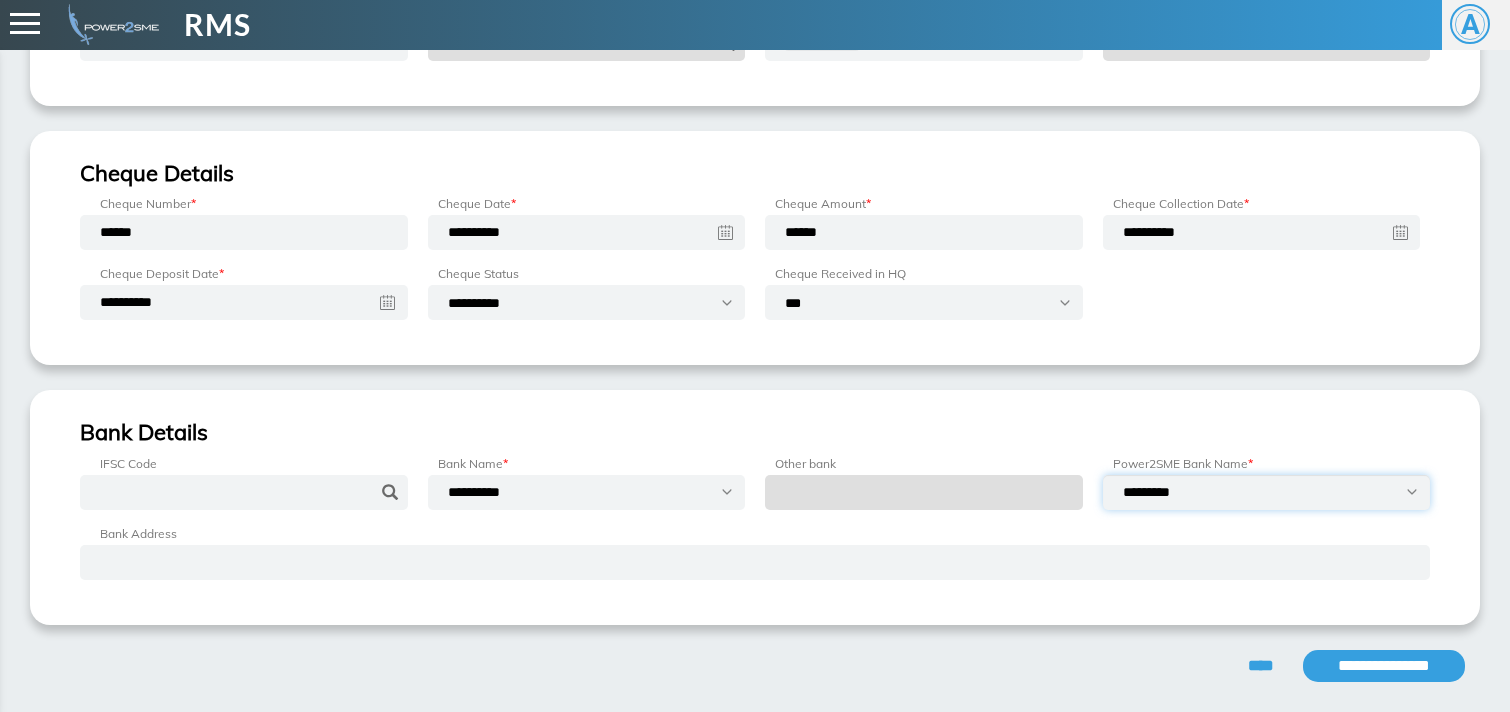 select on "**********" 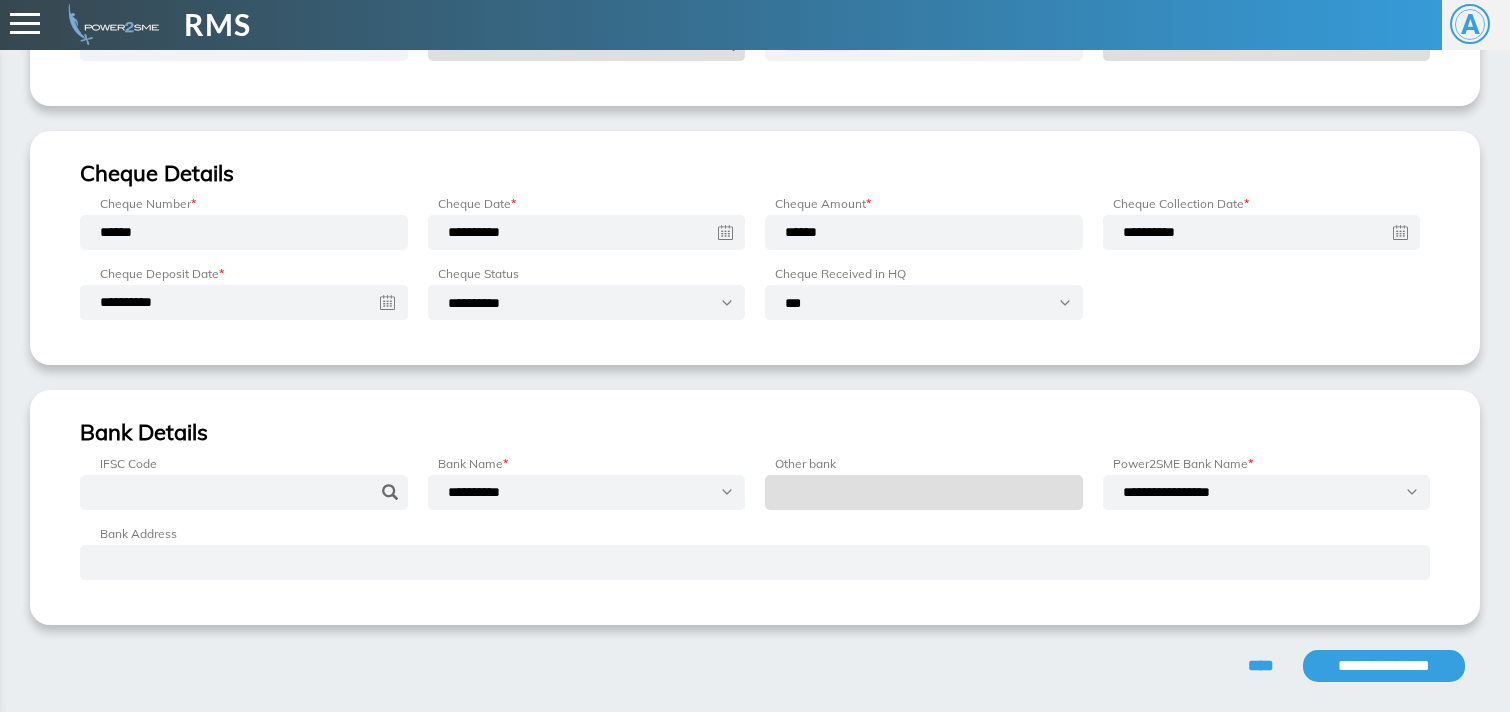 click on "**********" at bounding box center [1384, 666] 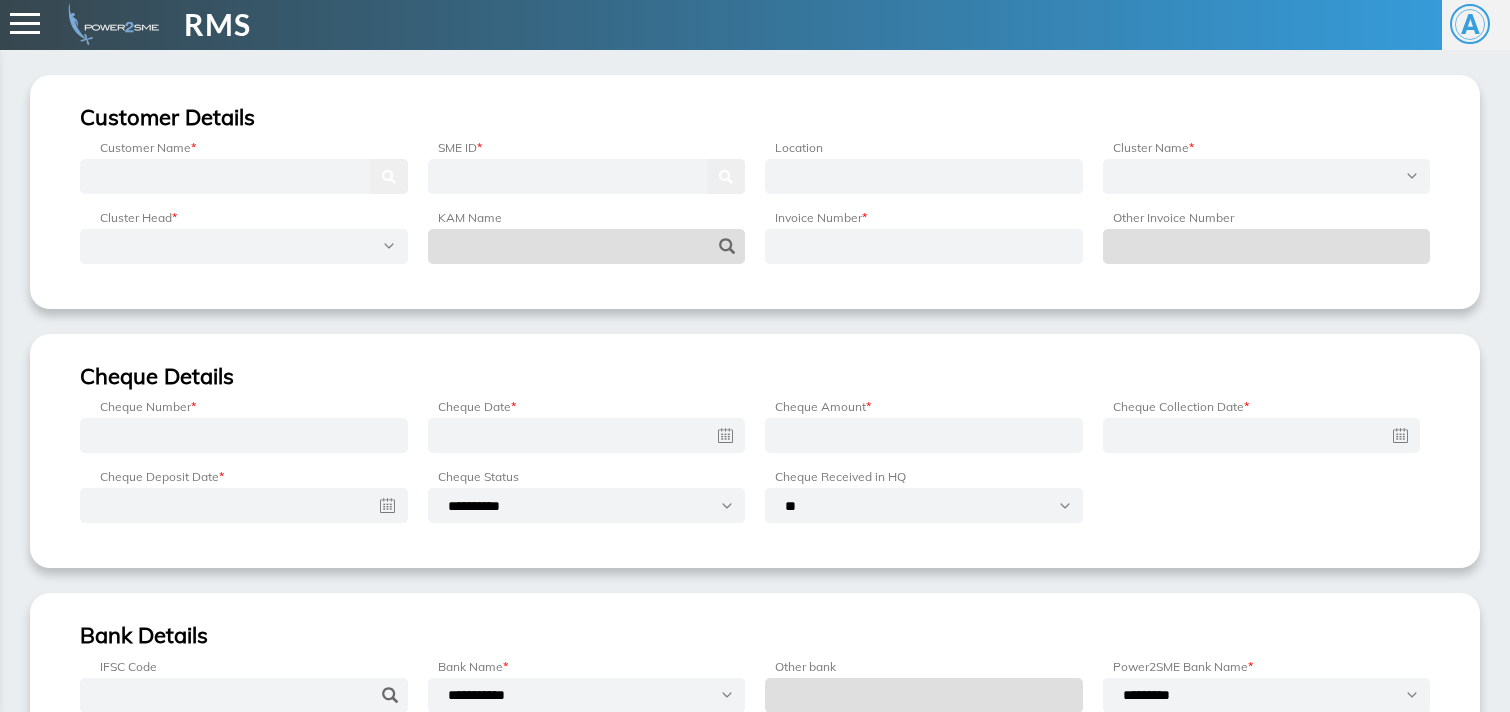 scroll, scrollTop: 0, scrollLeft: 0, axis: both 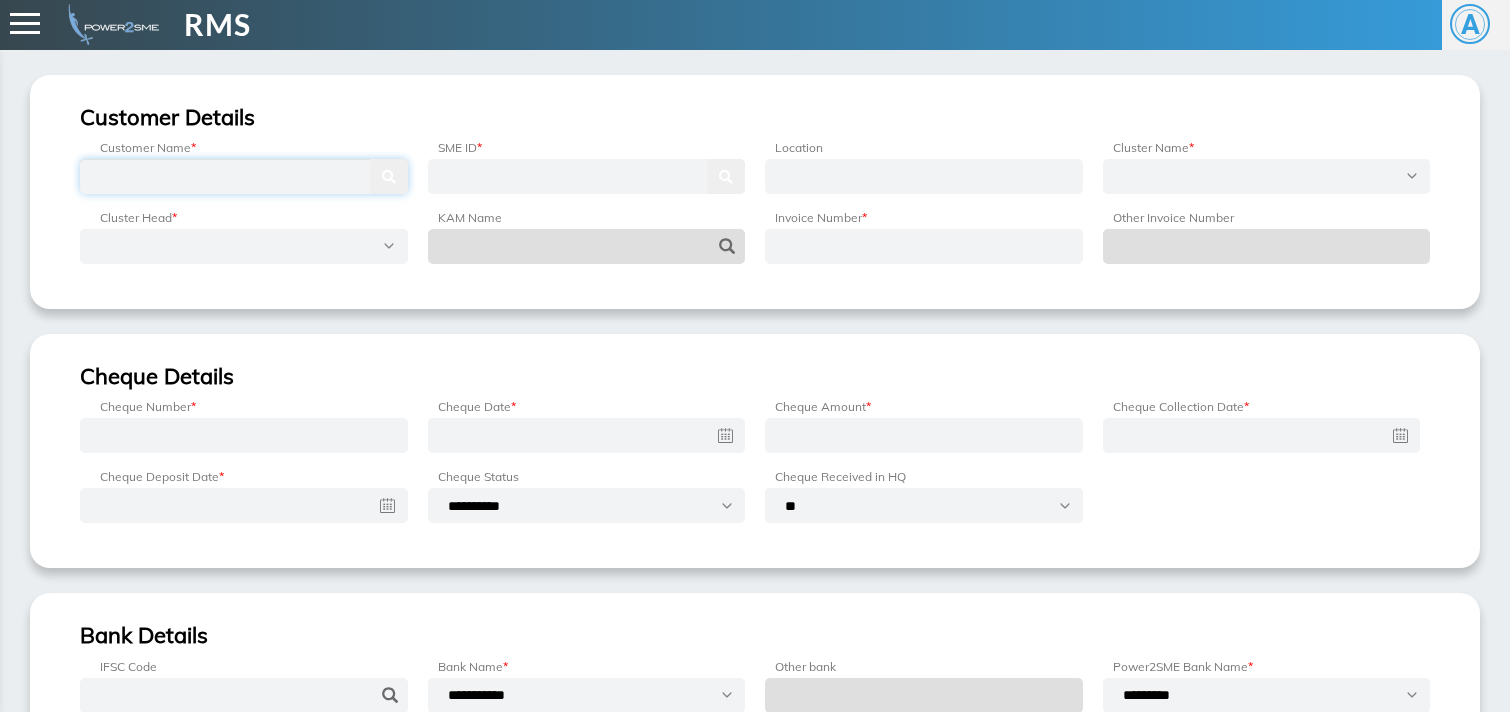 click at bounding box center (244, 176) 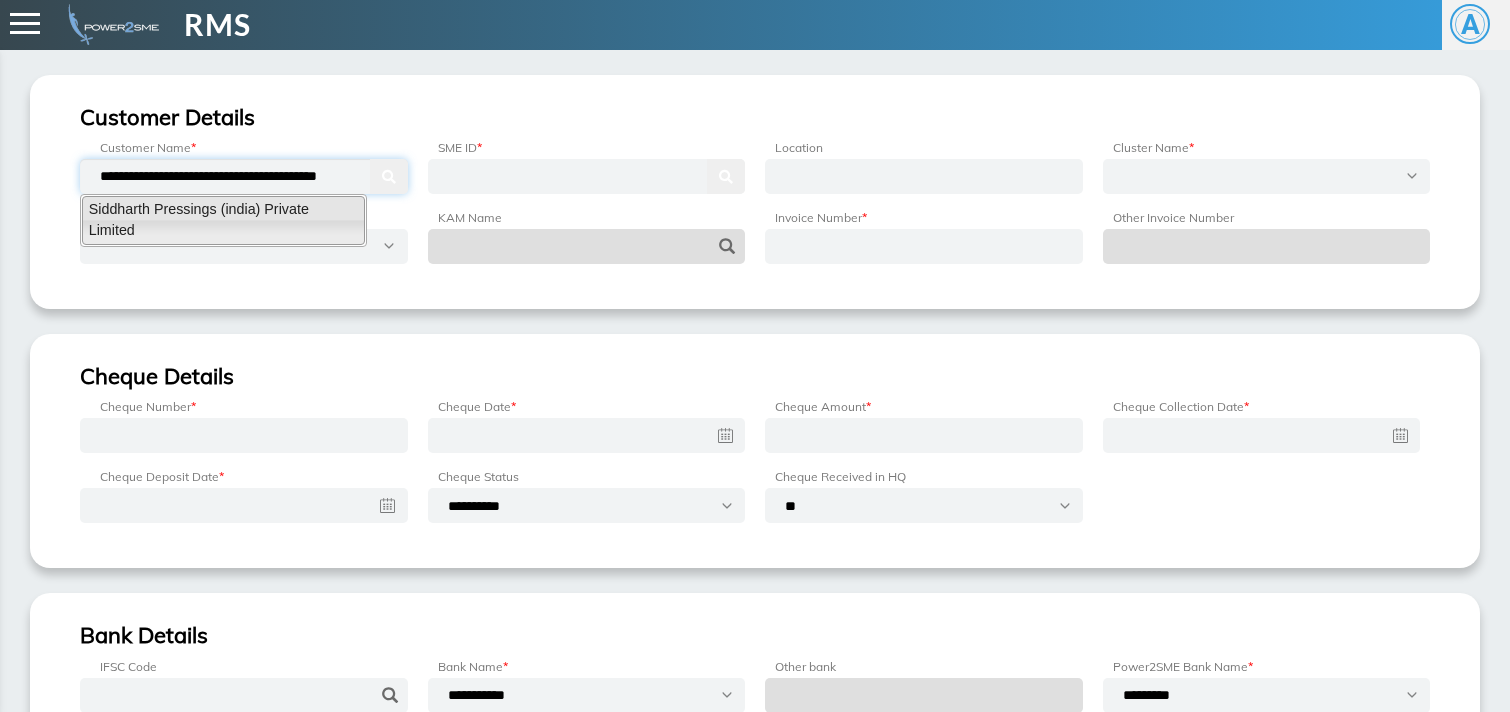 click on "Siddharth Pressings (india) Private Limited" at bounding box center [223, 220] 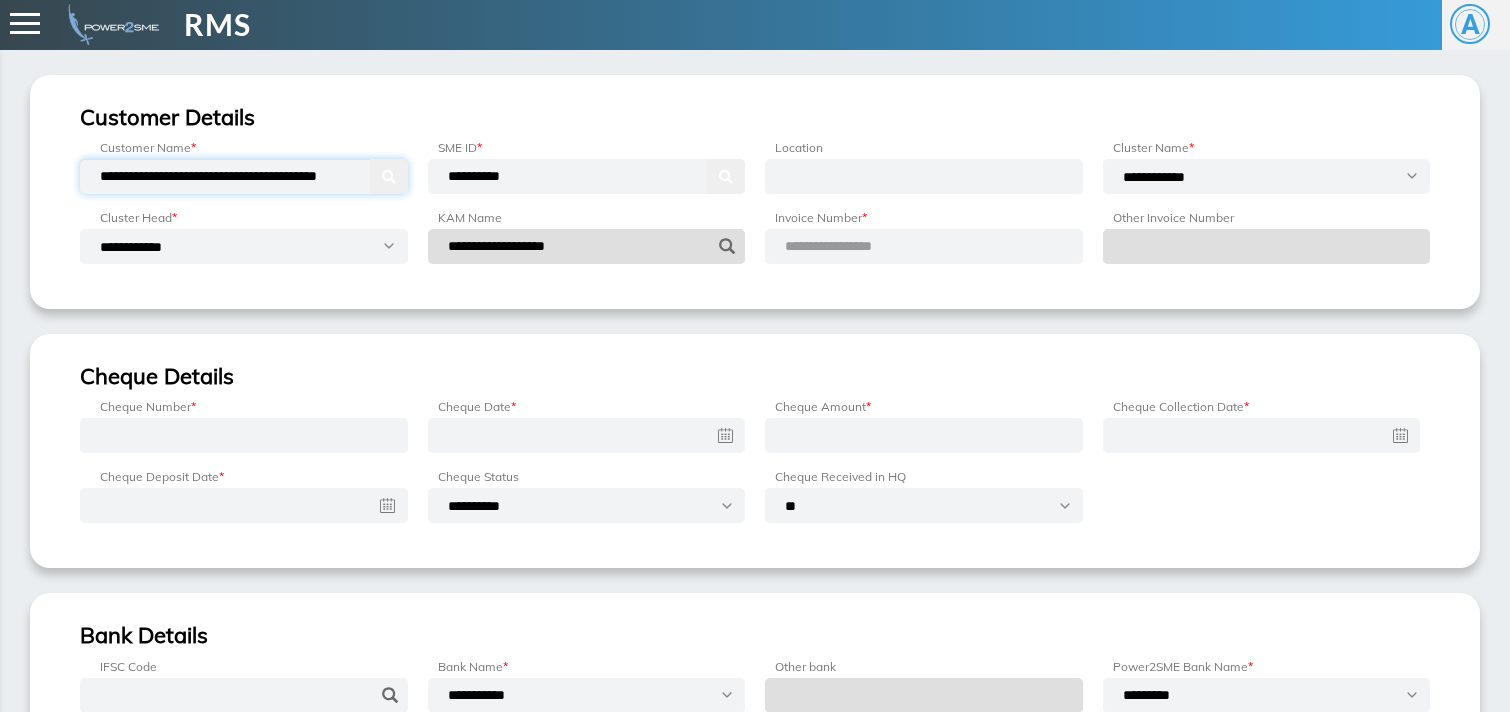 type on "**********" 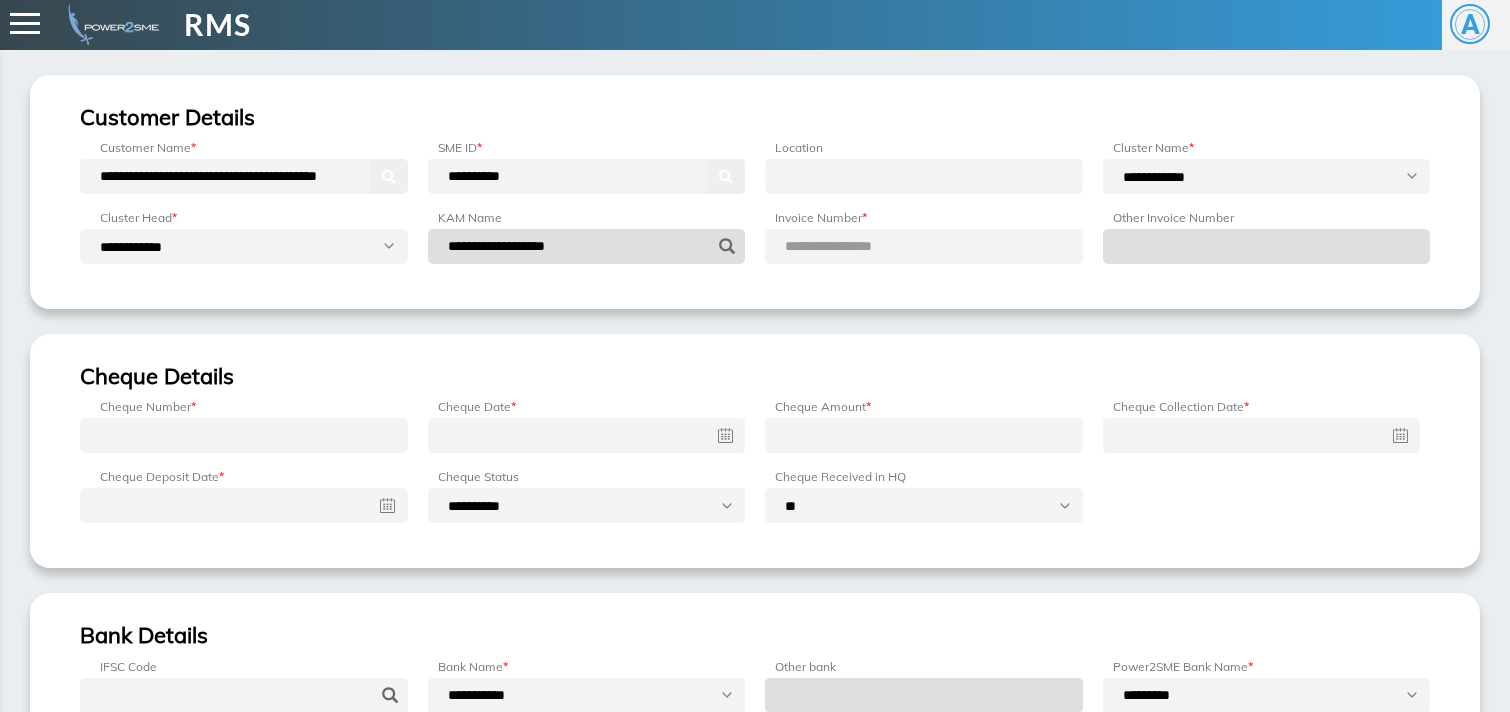 click on "[MASKED_DATA]" at bounding box center (852, 246) 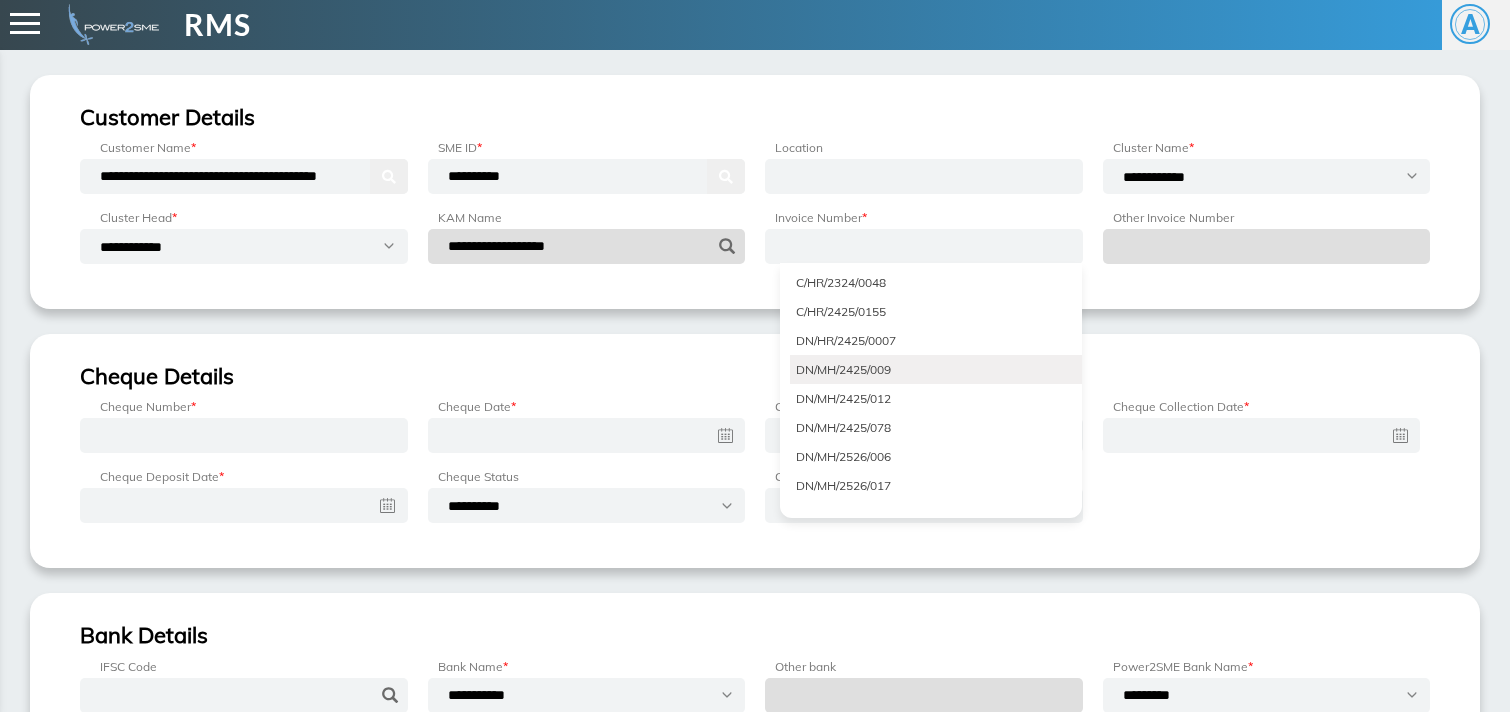 scroll, scrollTop: 1035, scrollLeft: 0, axis: vertical 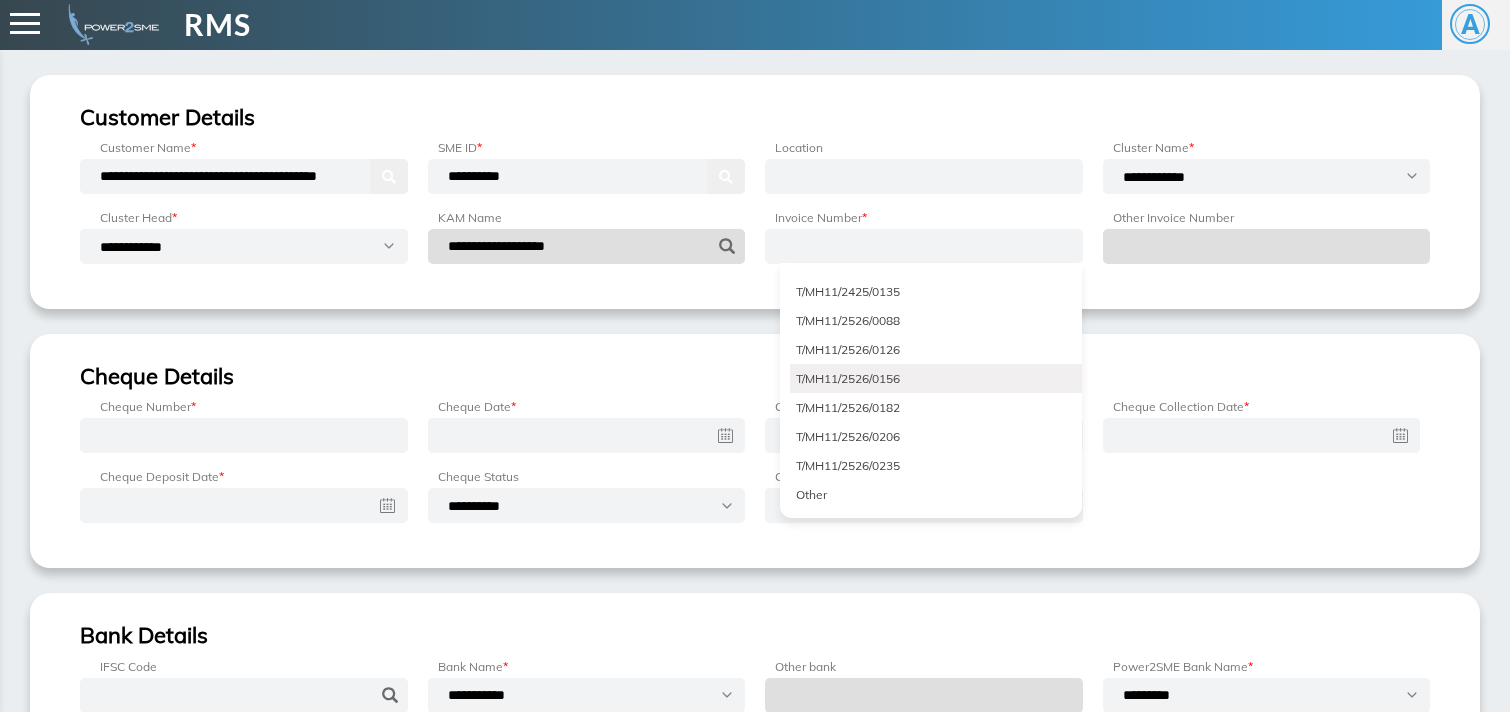 click on "T/MH11/2526/0156" at bounding box center (936, 378) 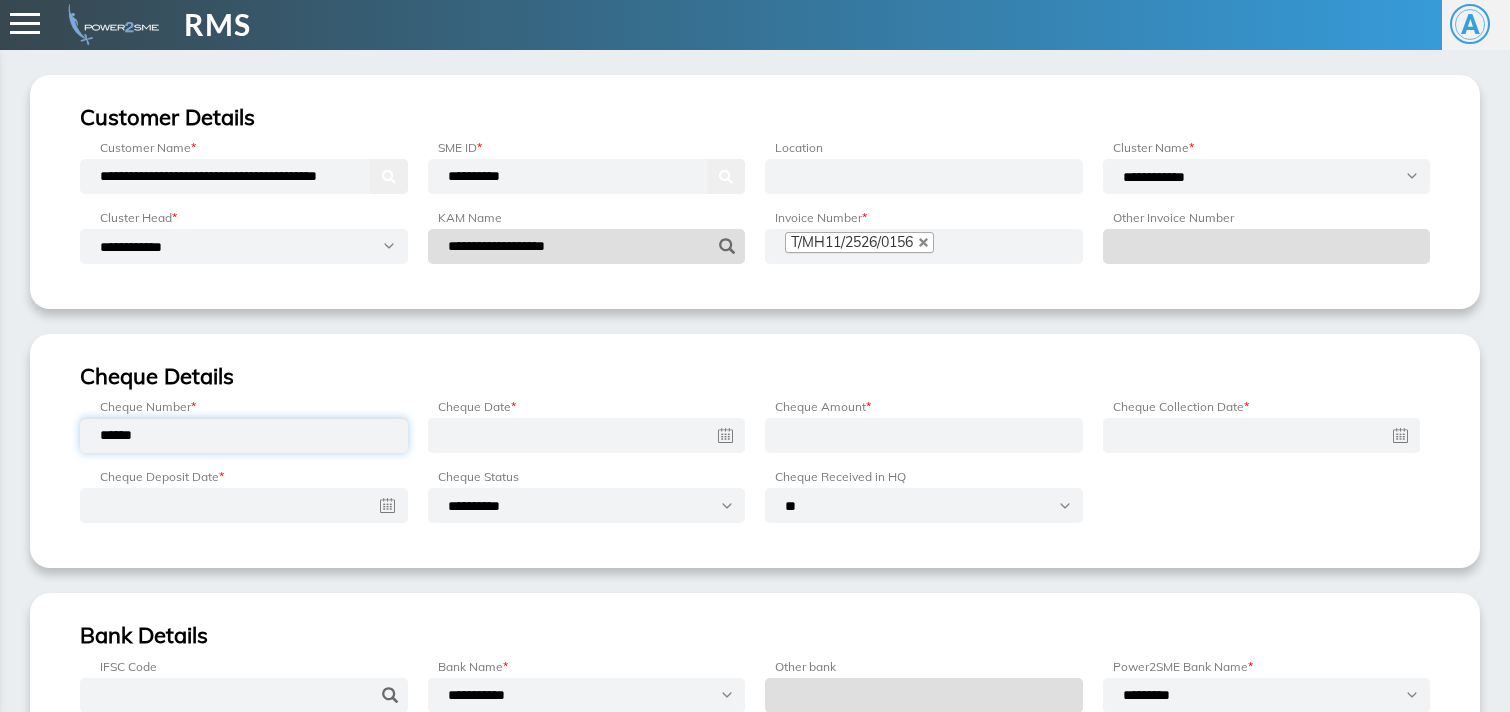 type on "******" 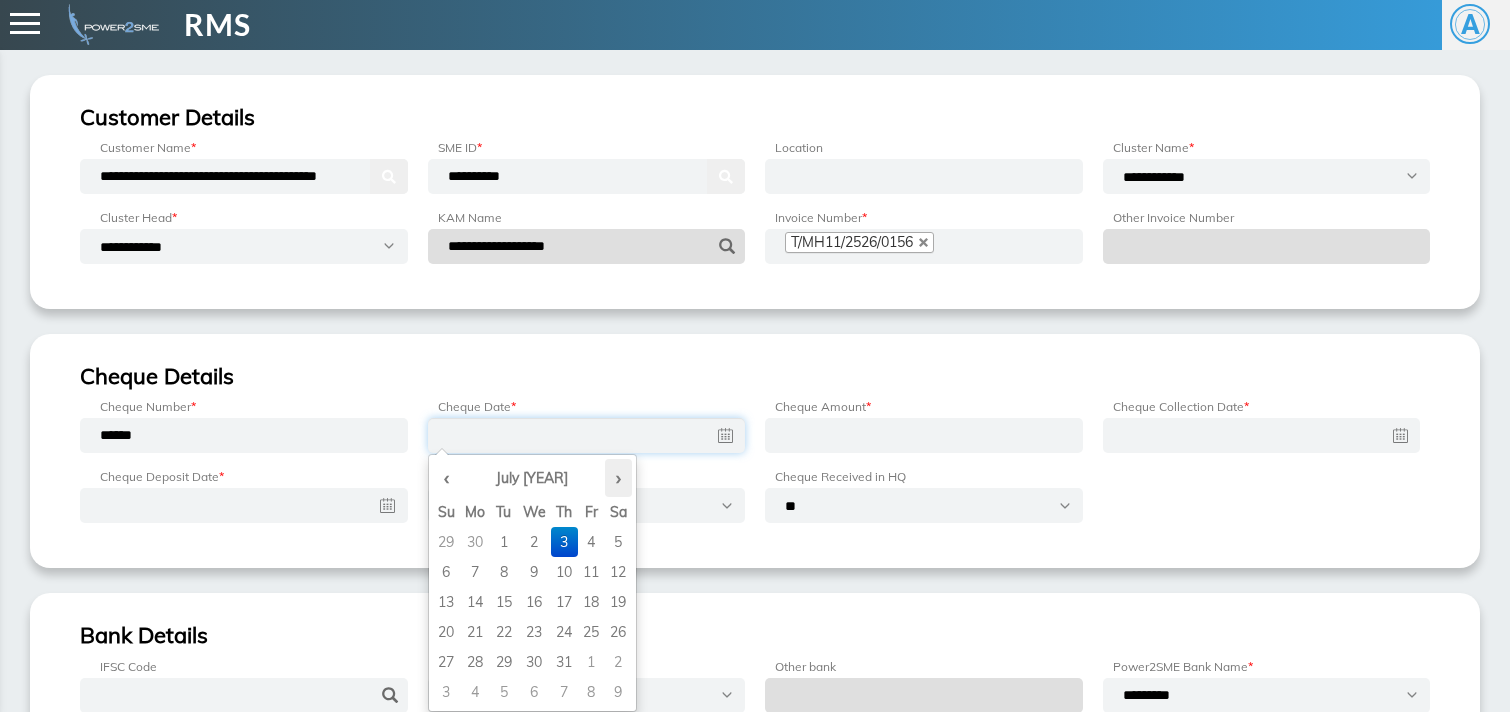 click on "›" at bounding box center (618, 478) 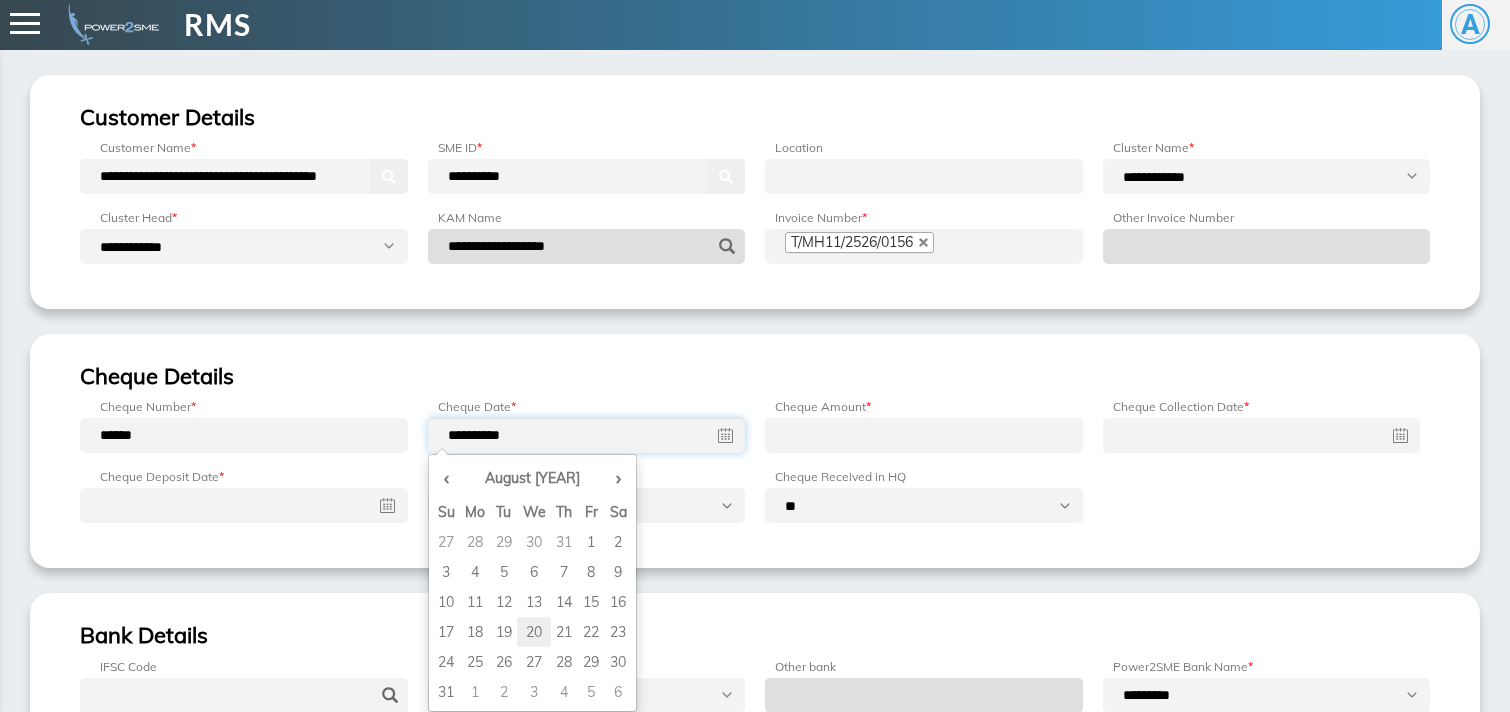 click on "20" at bounding box center (534, 542) 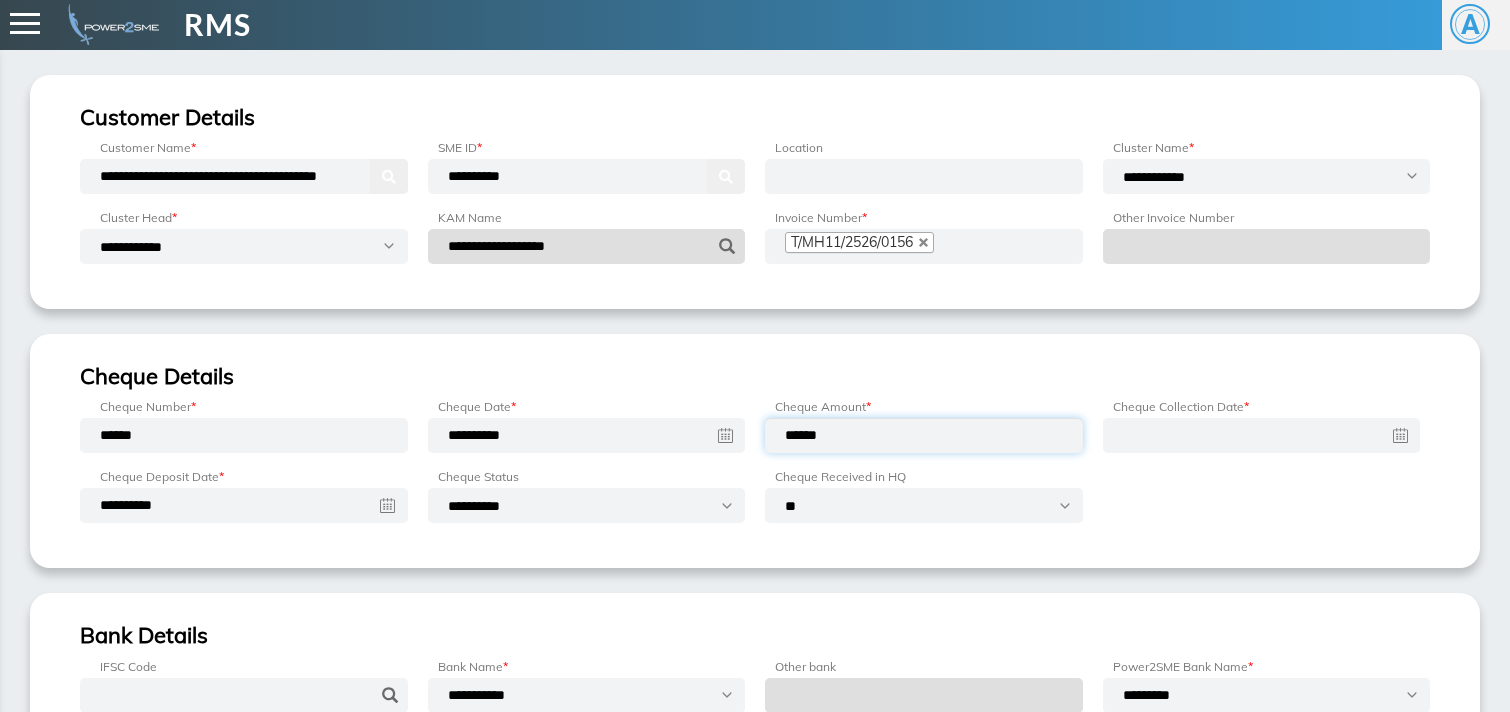 type on "******" 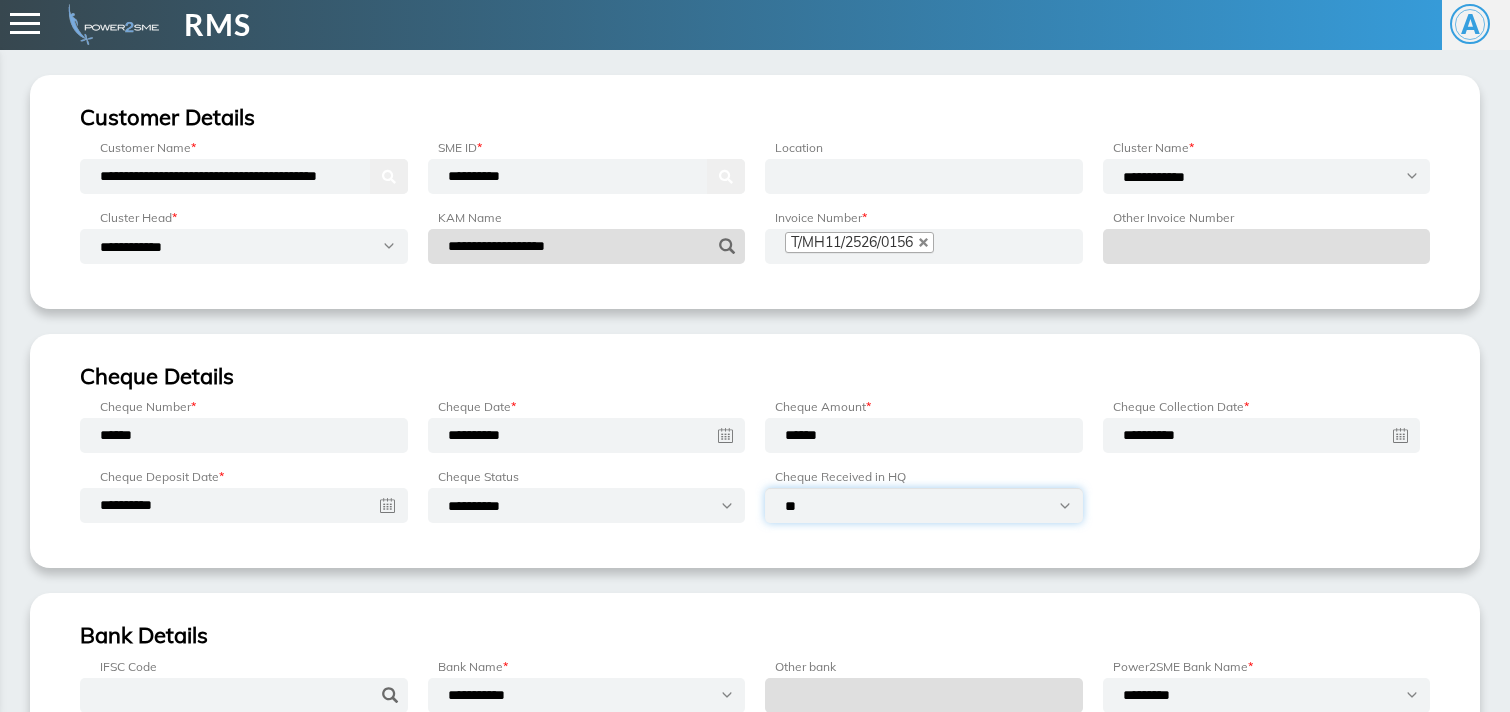 select on "***" 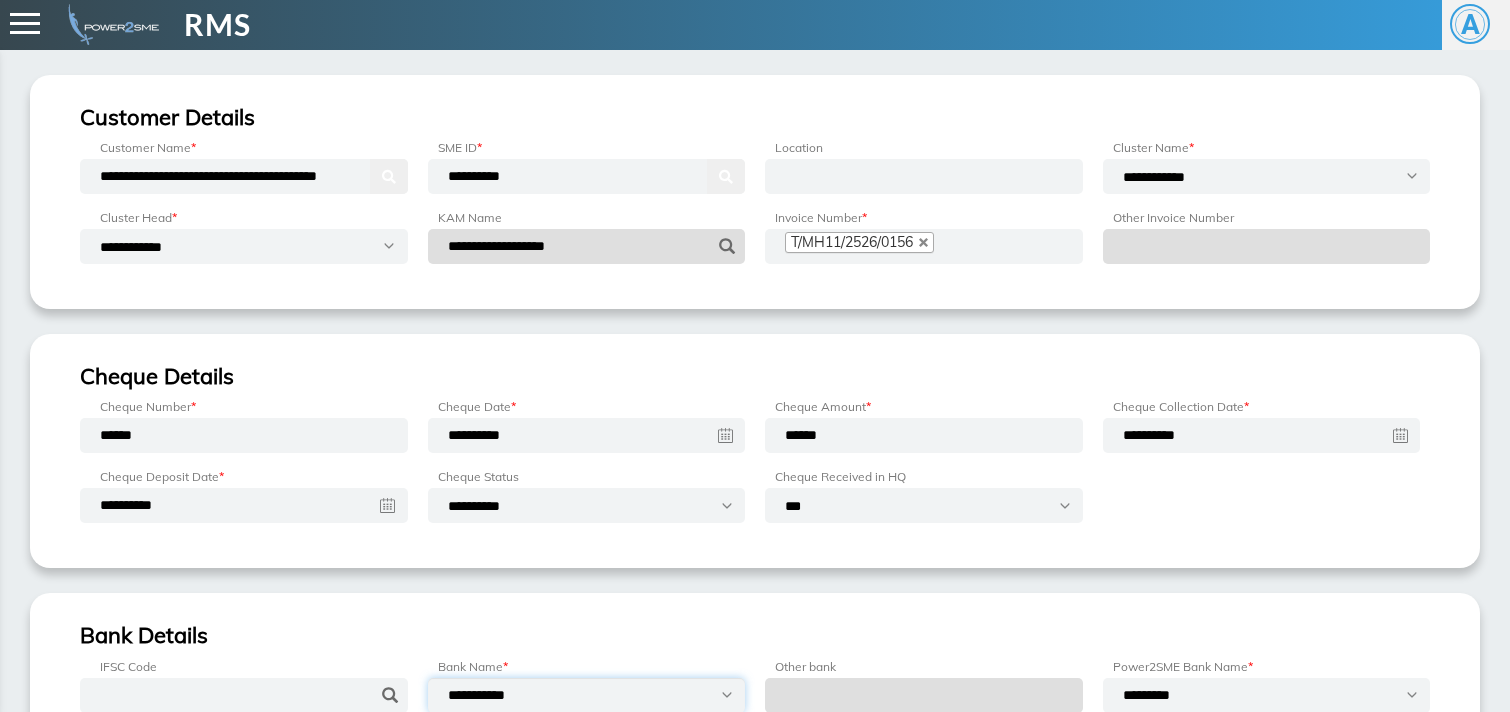select on "**********" 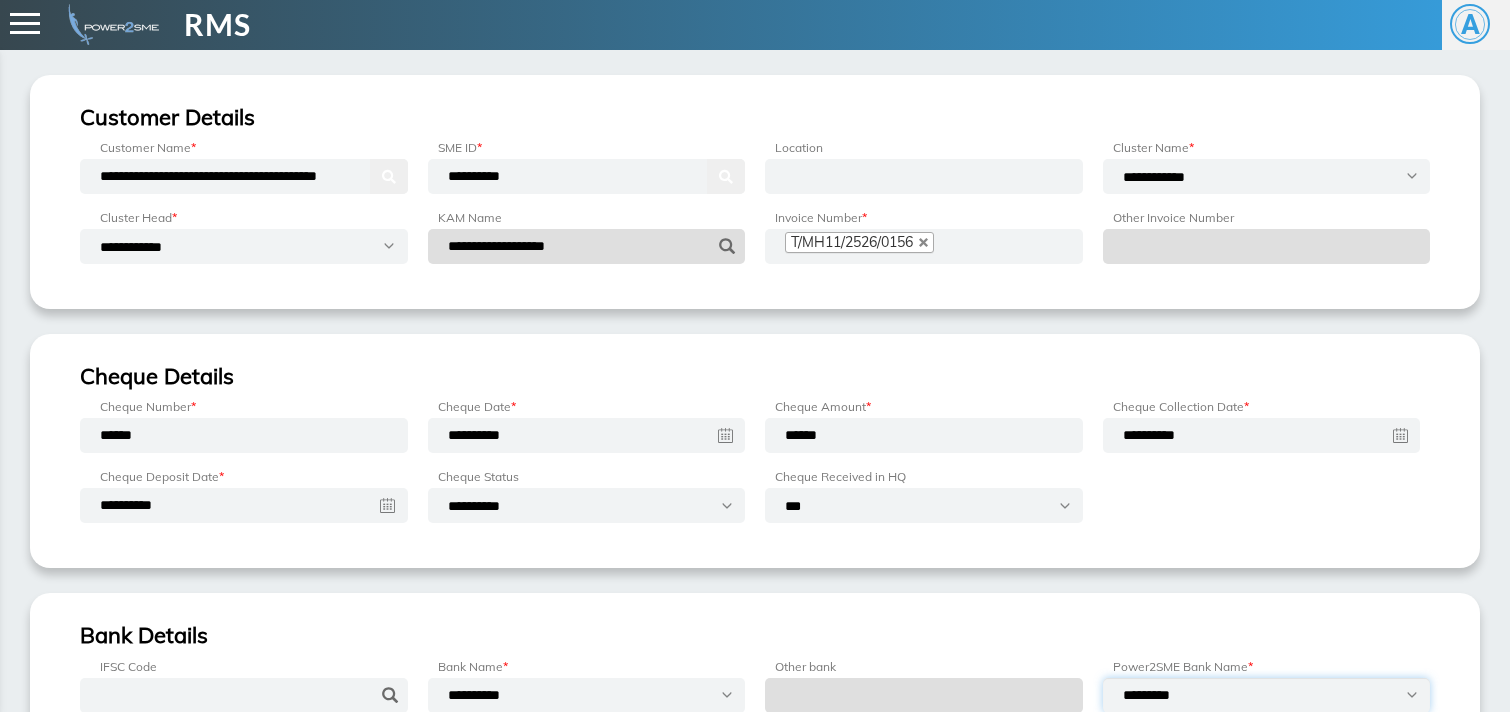 select on "**********" 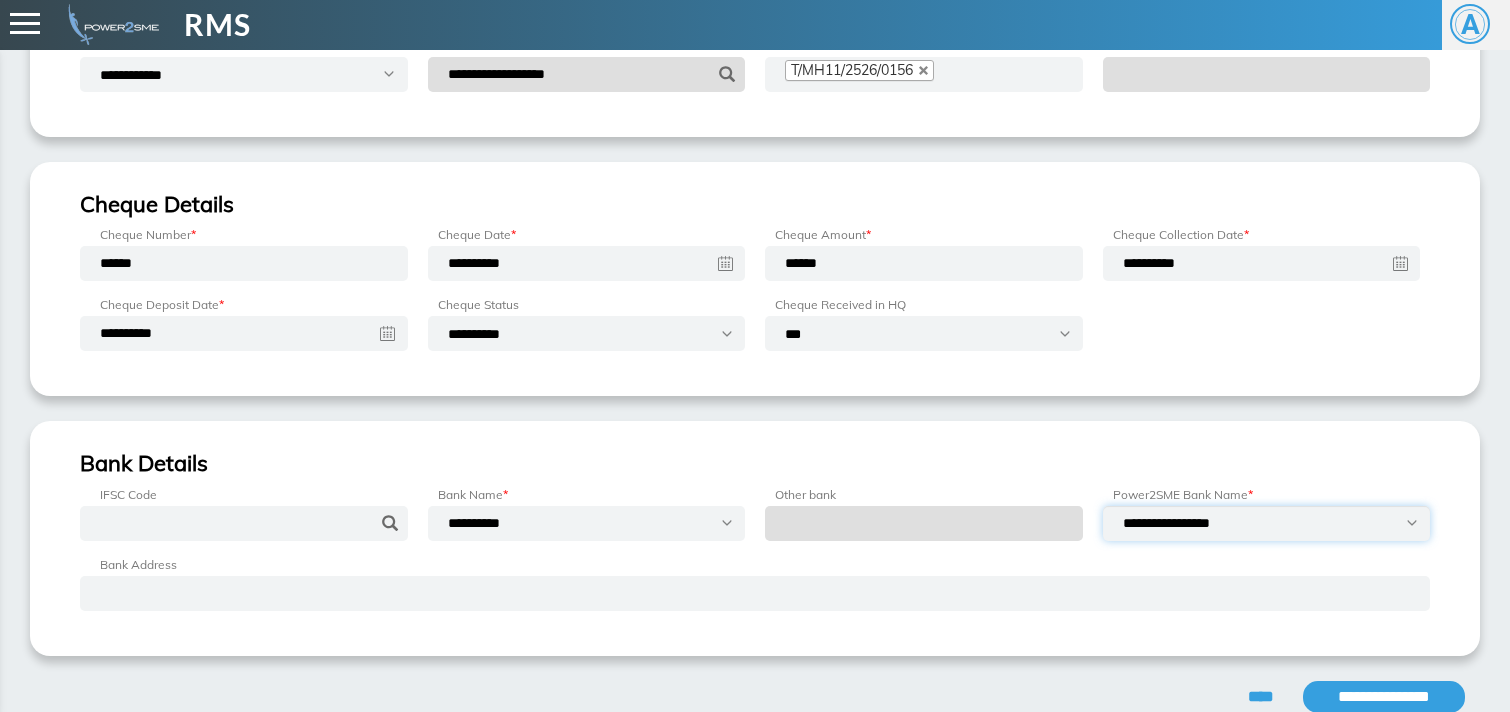 scroll, scrollTop: 254, scrollLeft: 0, axis: vertical 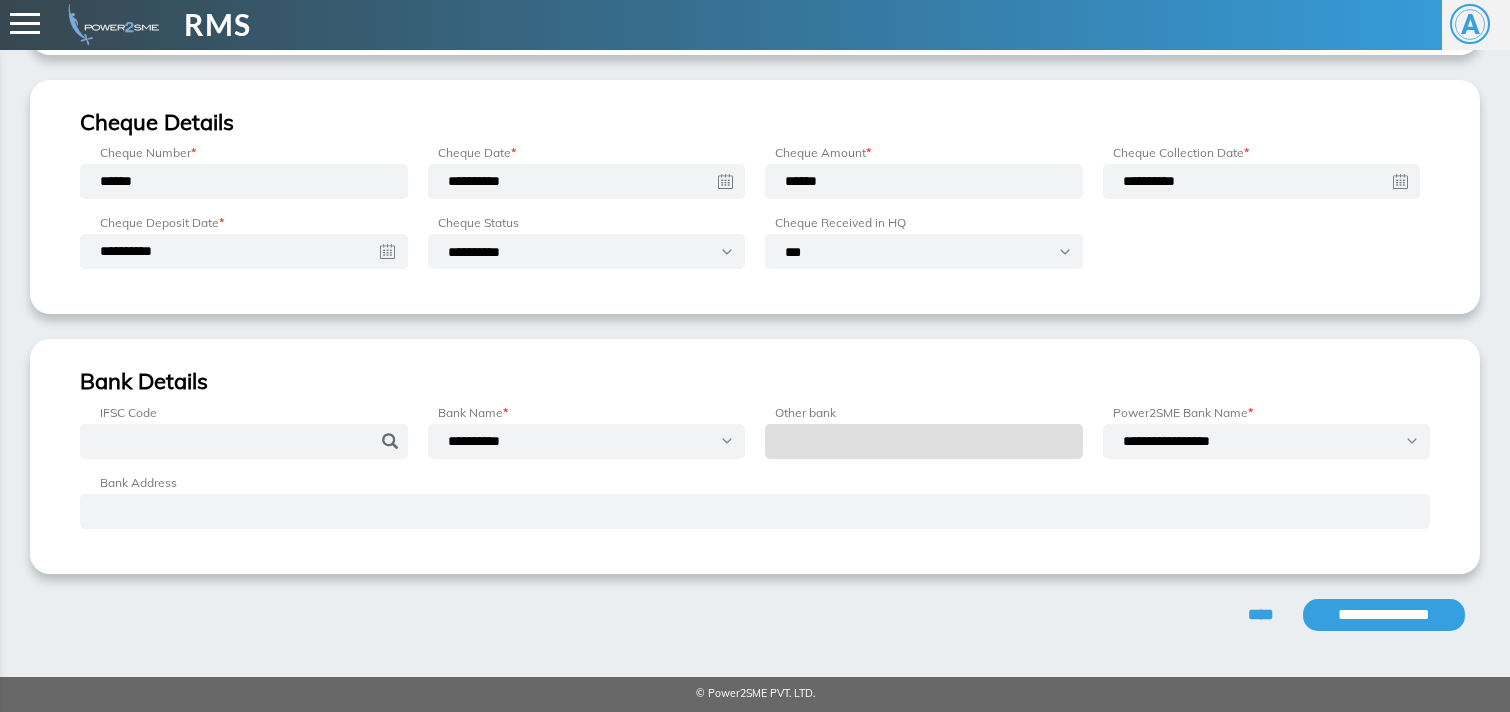 click on "**********" at bounding box center [1384, 615] 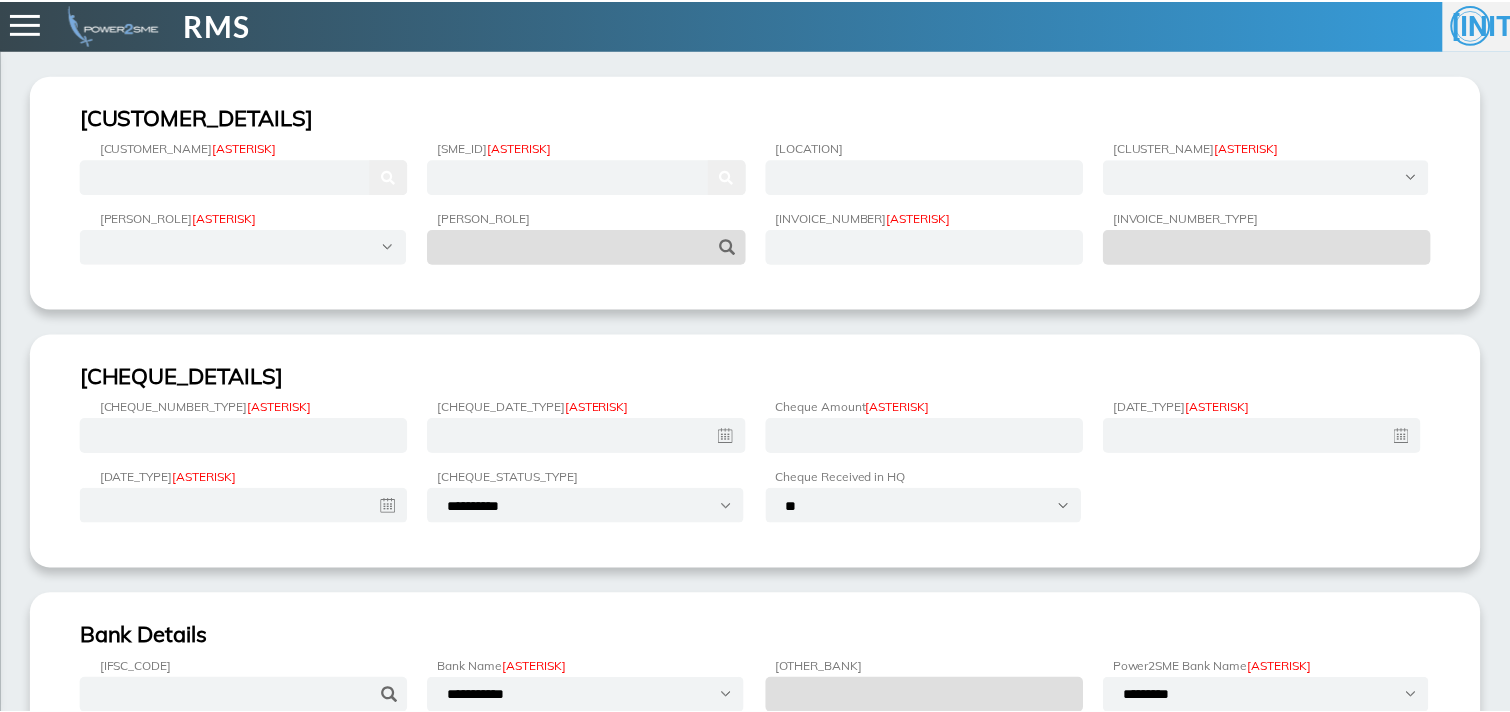 scroll, scrollTop: 0, scrollLeft: 0, axis: both 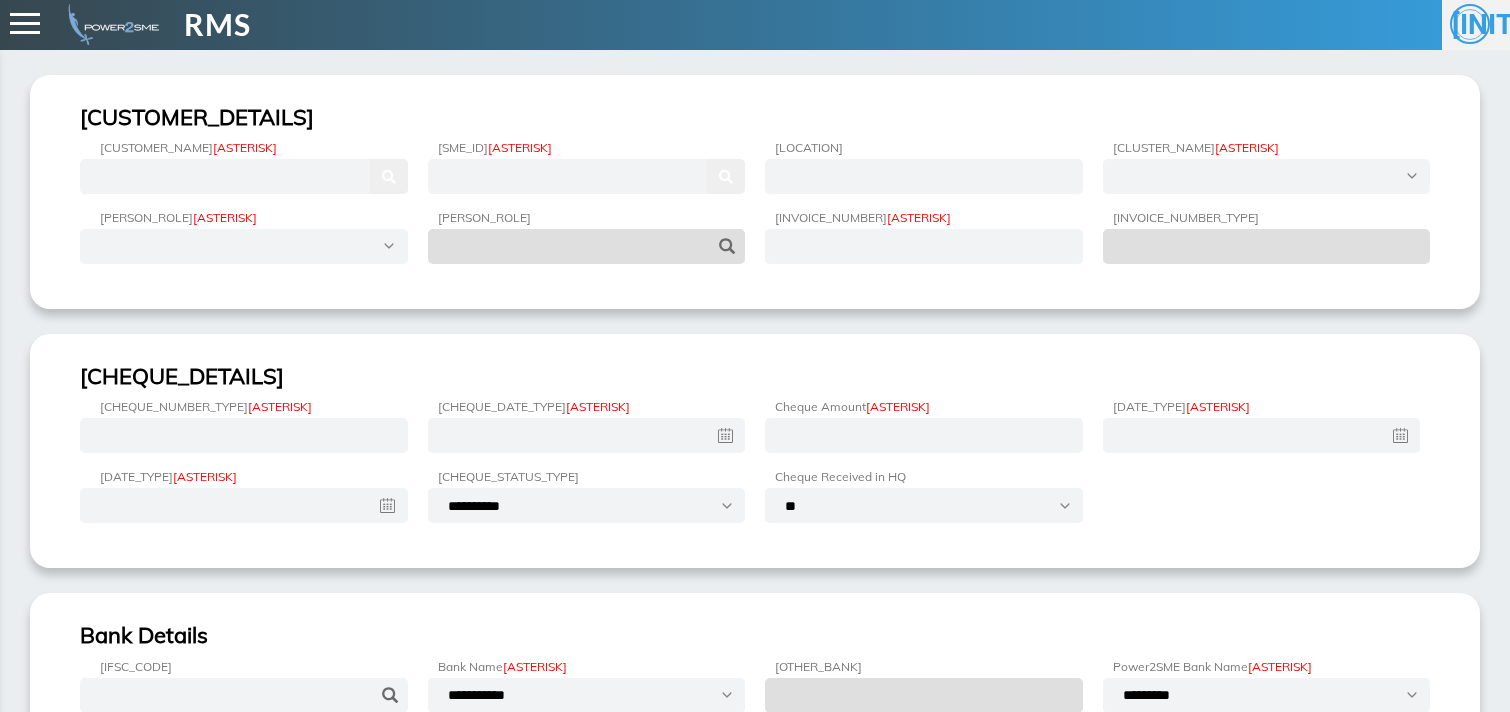 click on "[CUSTOMER_DETAILS]" at bounding box center [755, 192] 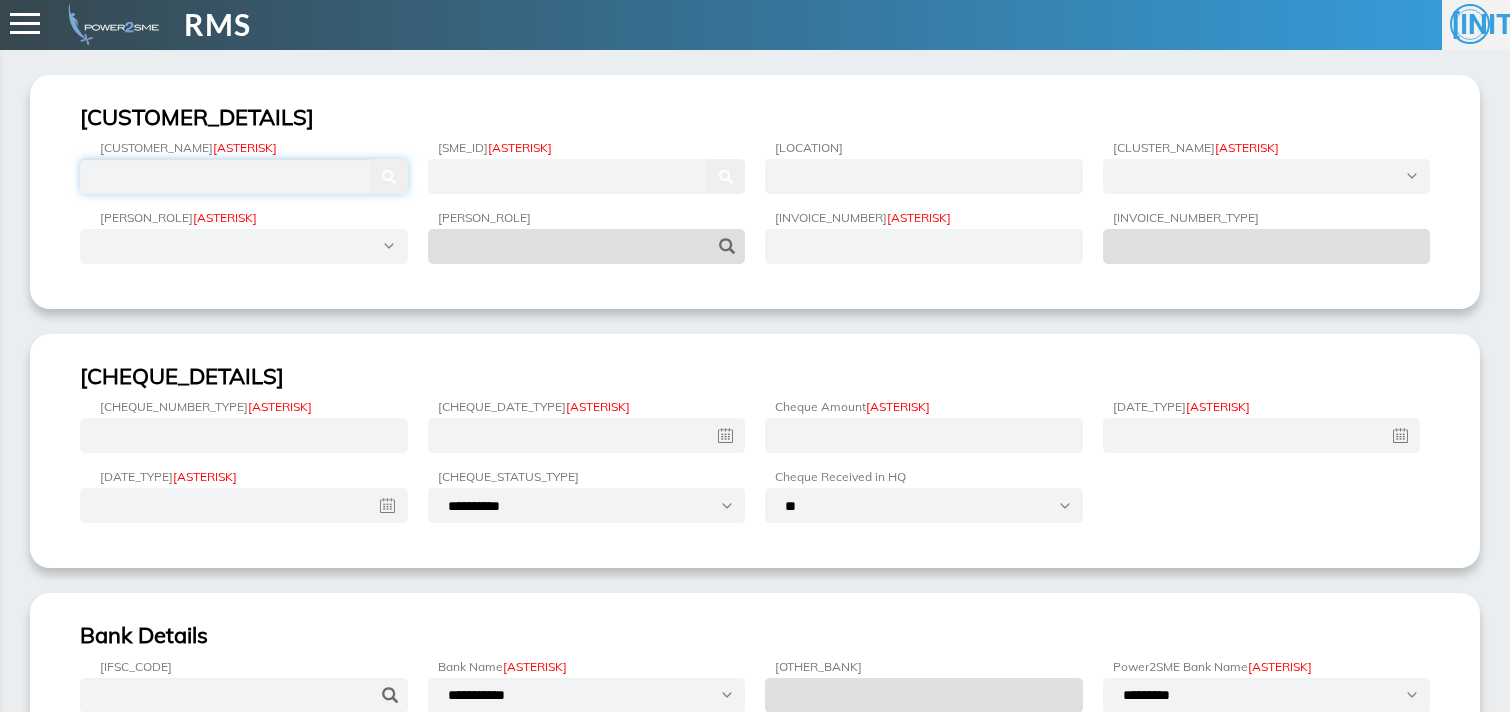click at bounding box center [244, 176] 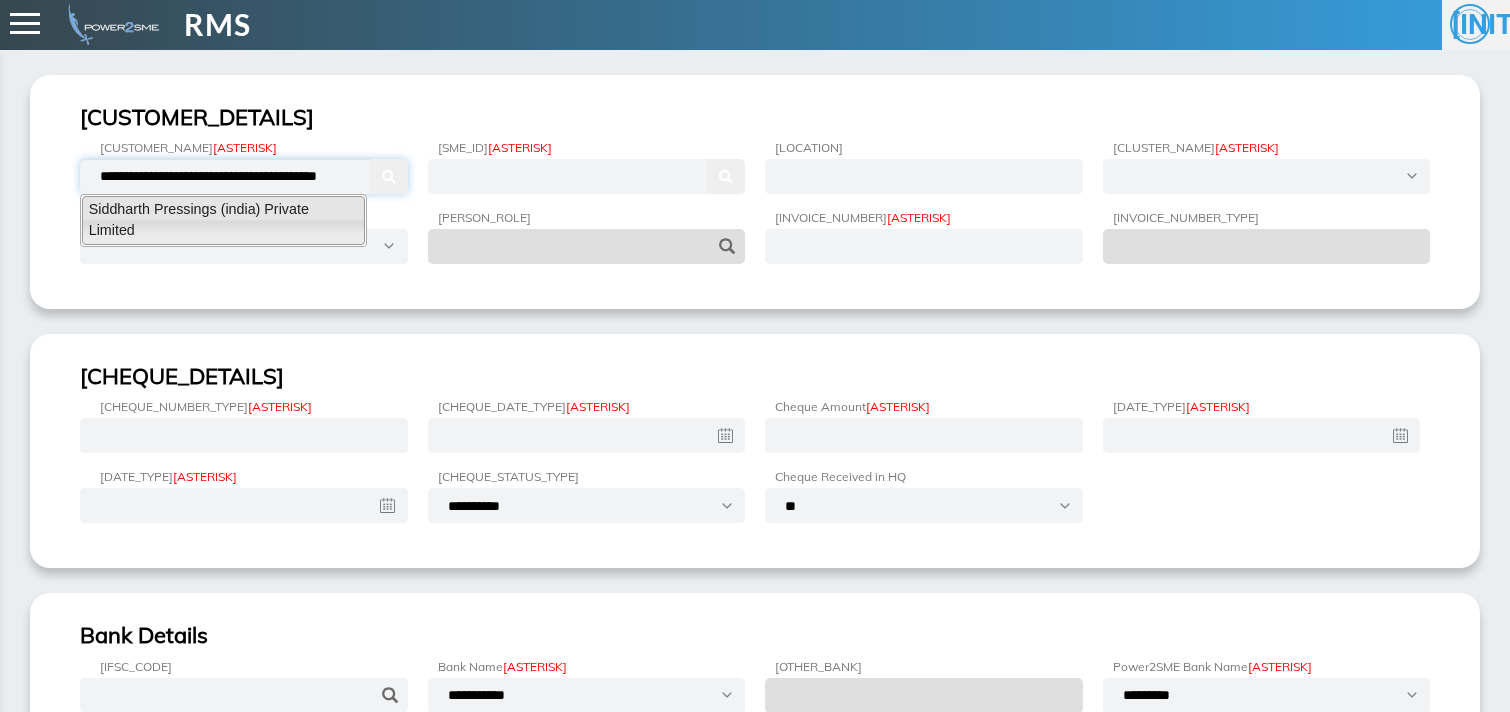 click on "Siddharth Pressings (india) Private Limited" at bounding box center (223, 220) 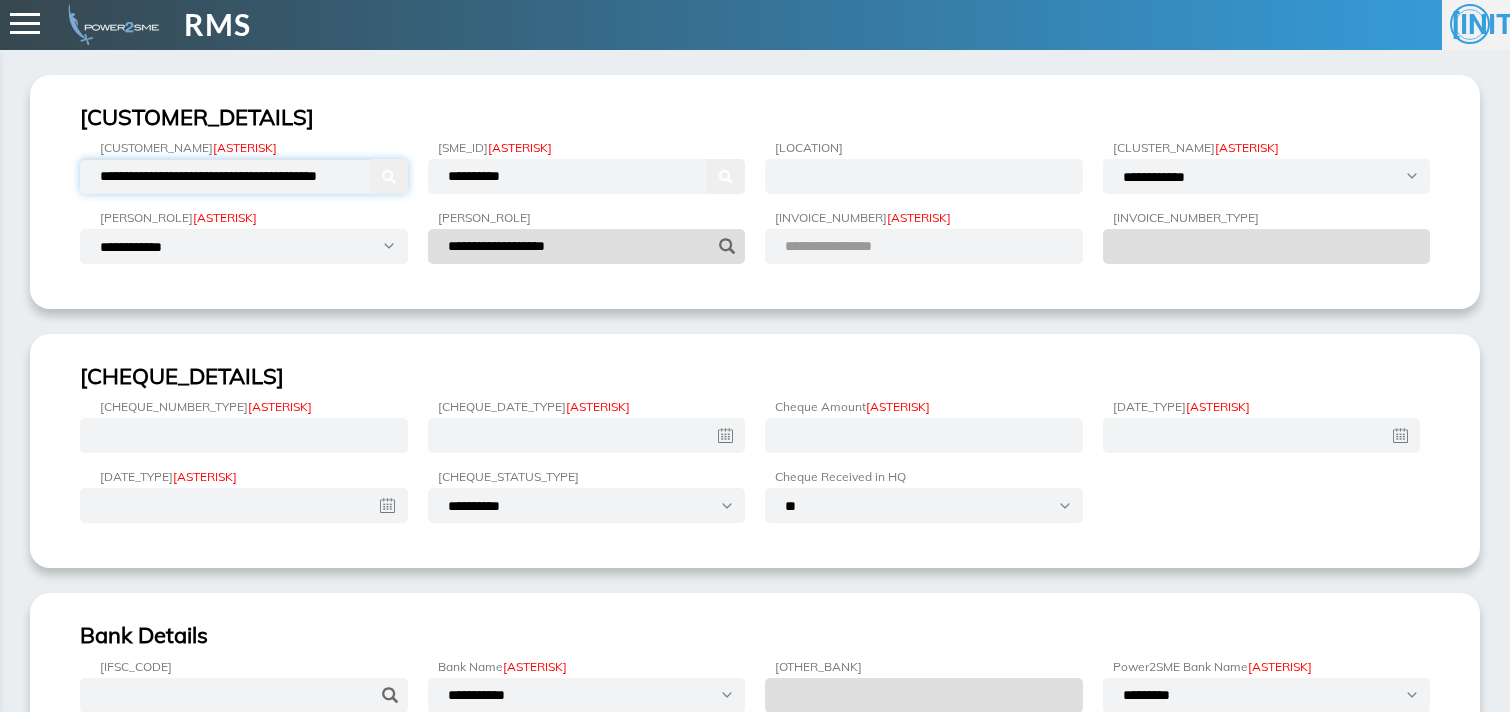 type on "**********" 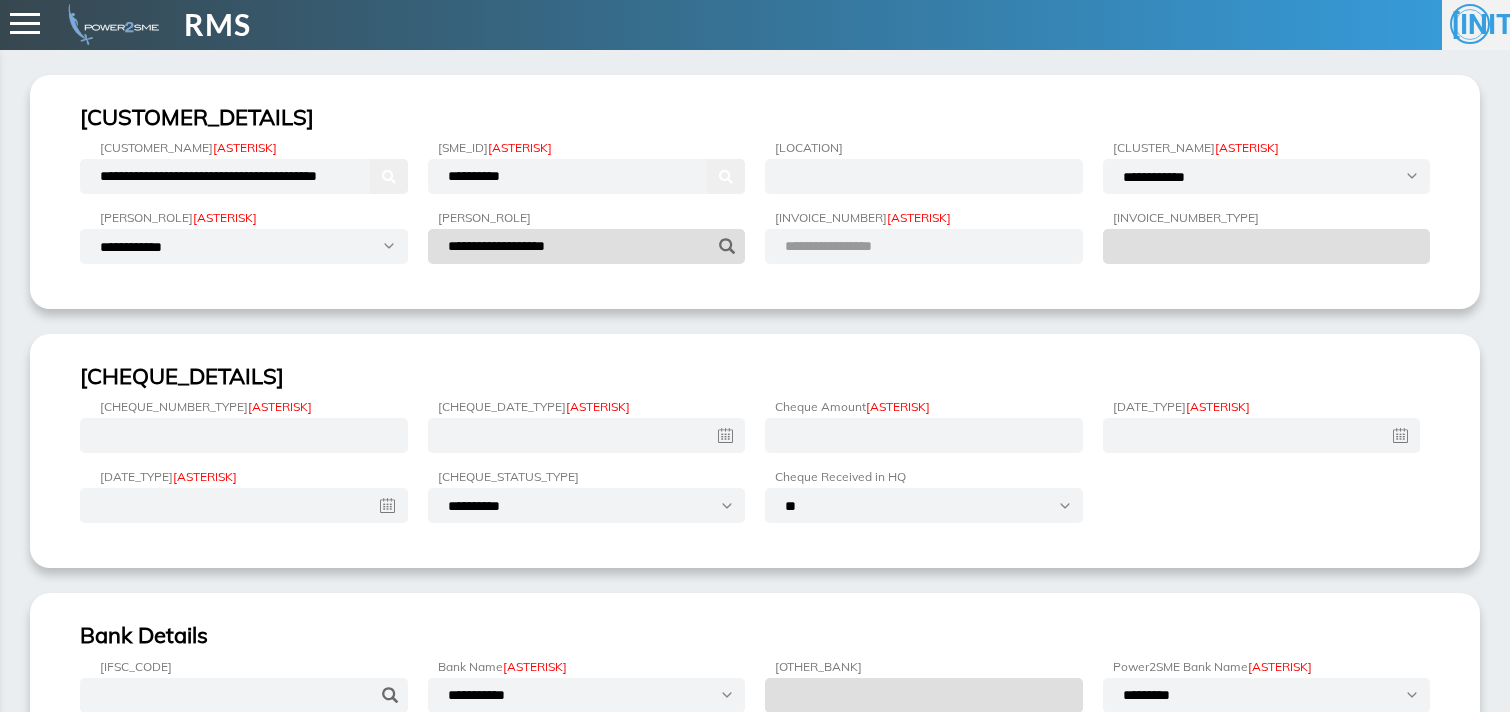 click on "**********" at bounding box center (924, 246) 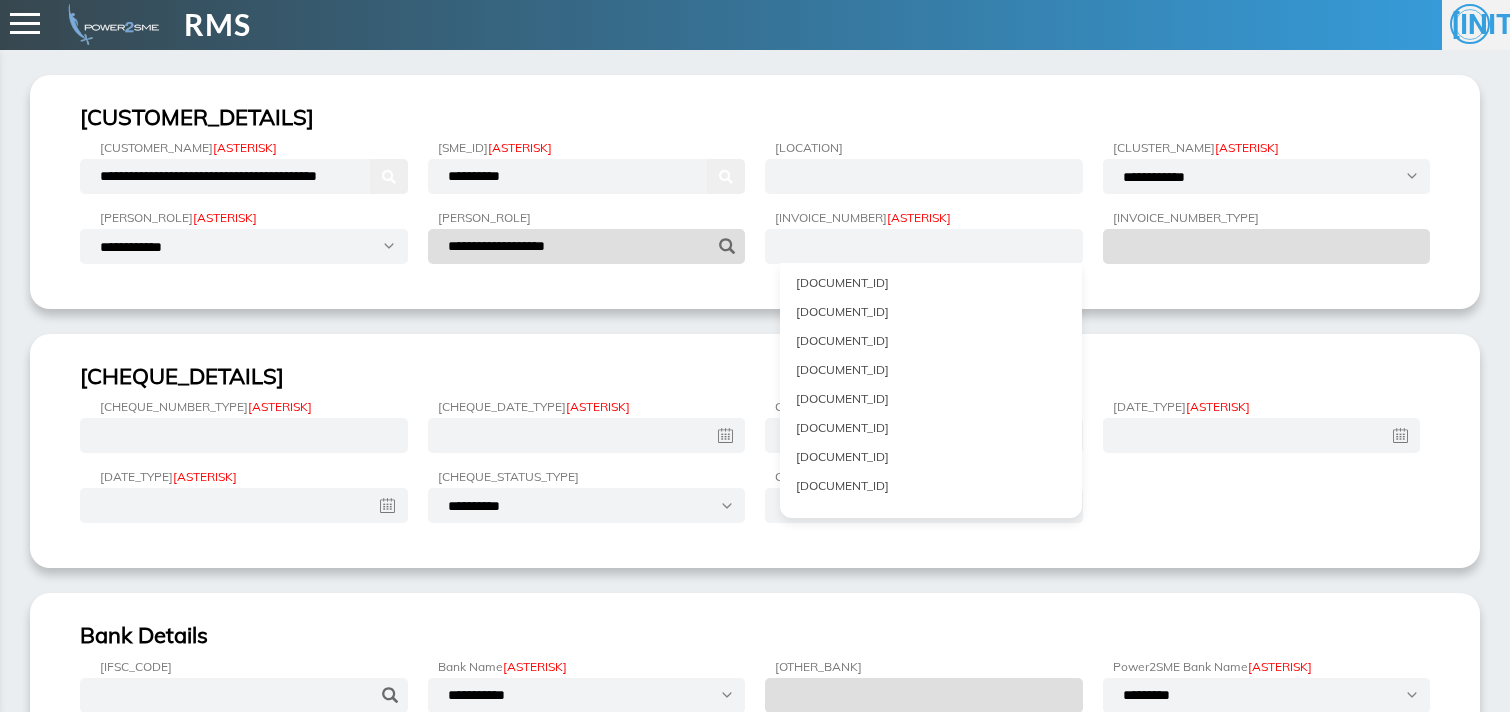 scroll, scrollTop: 1035, scrollLeft: 0, axis: vertical 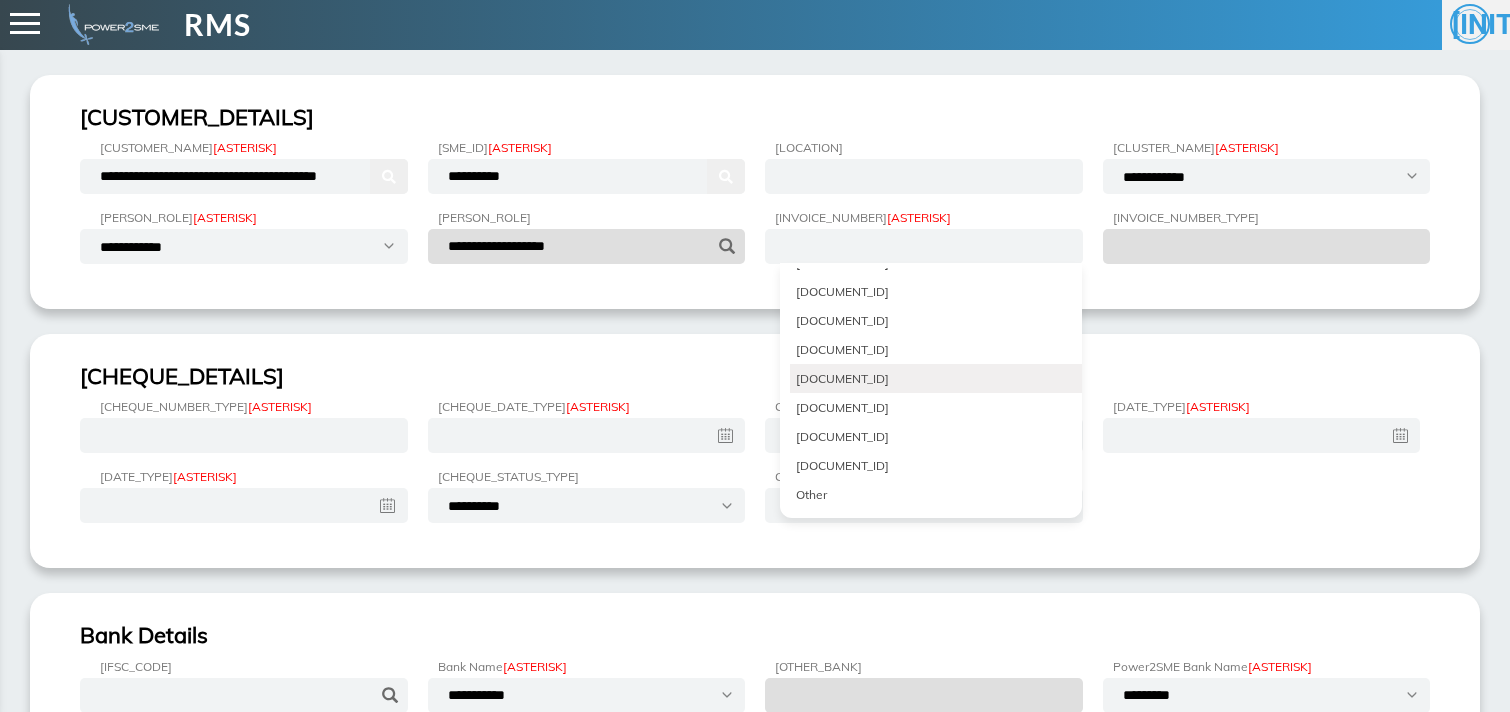 click on "T/MH11/2526/0156" at bounding box center [936, 378] 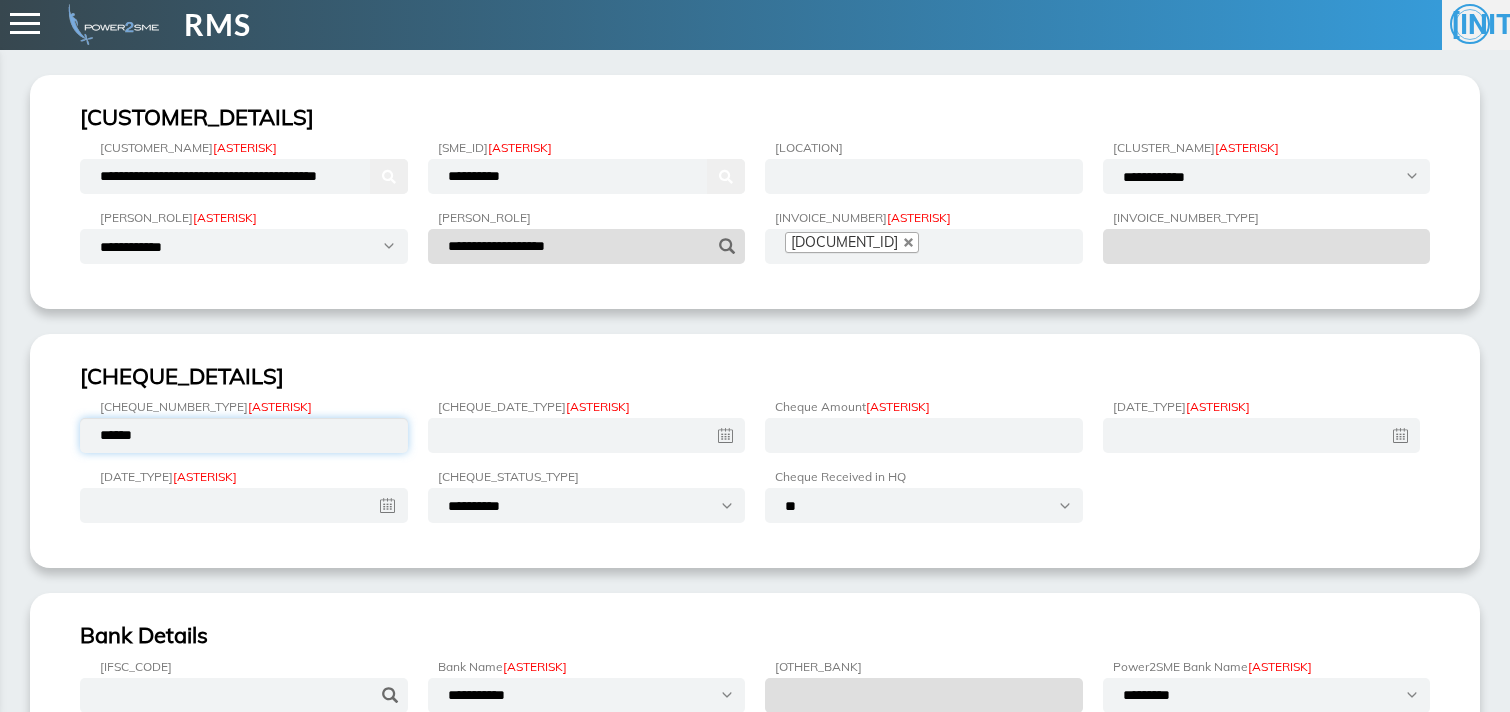type on "******" 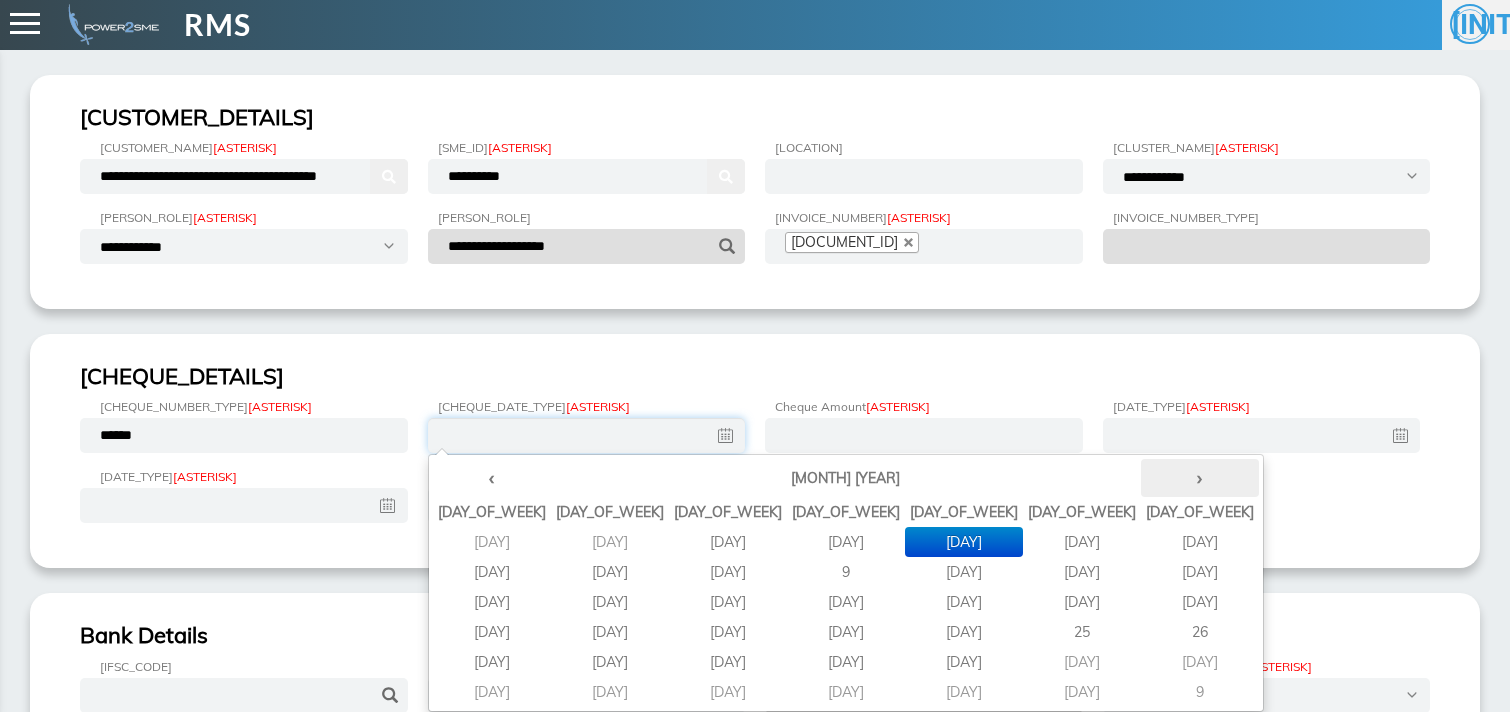 click on "›" at bounding box center (1200, 478) 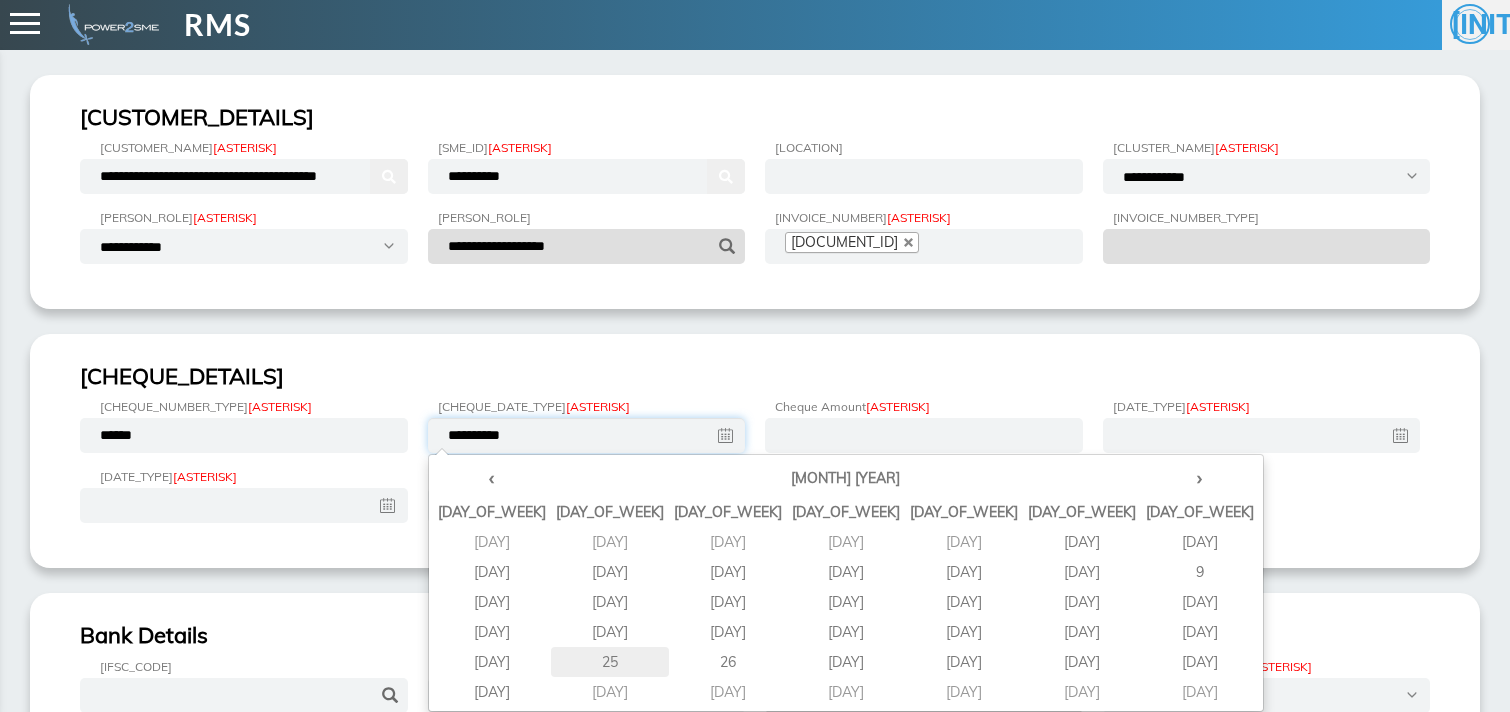 click on "25" at bounding box center (610, 542) 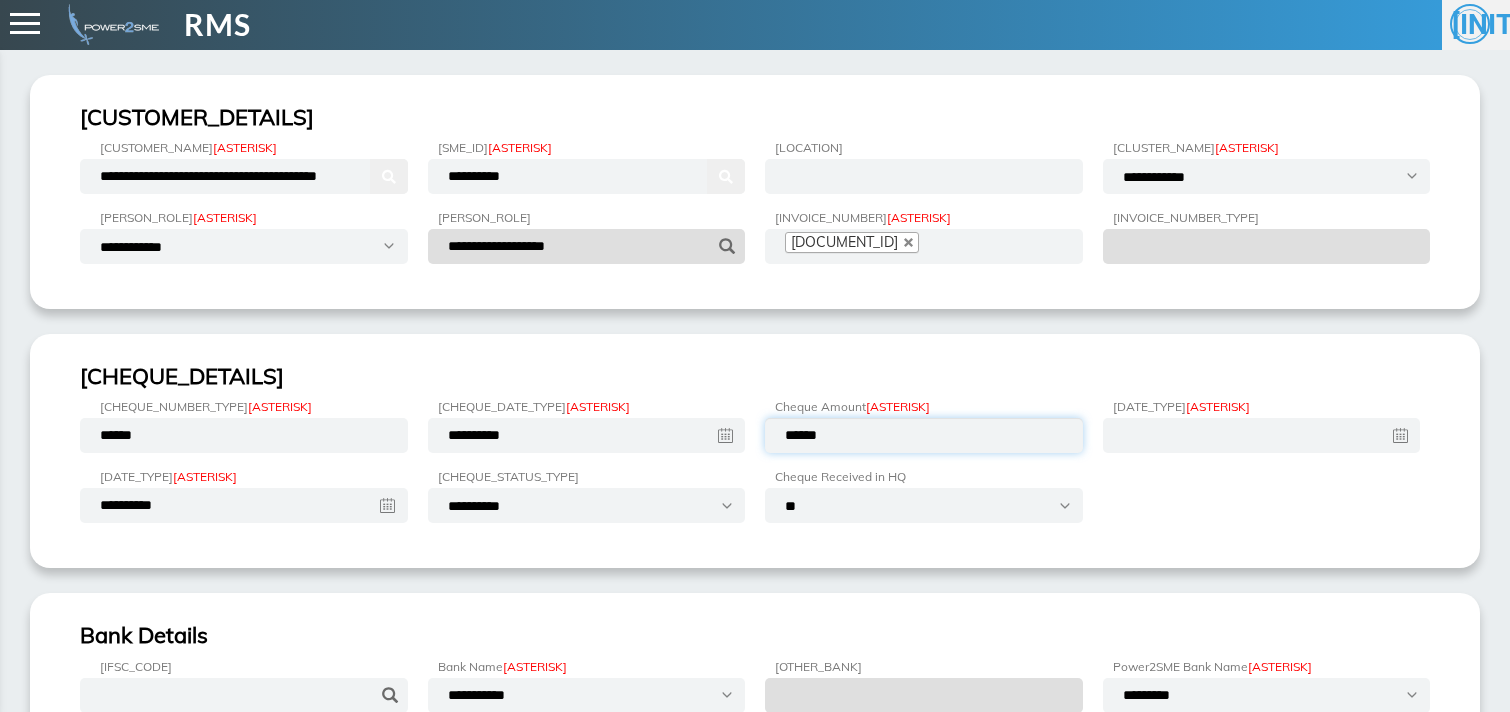 type on "******" 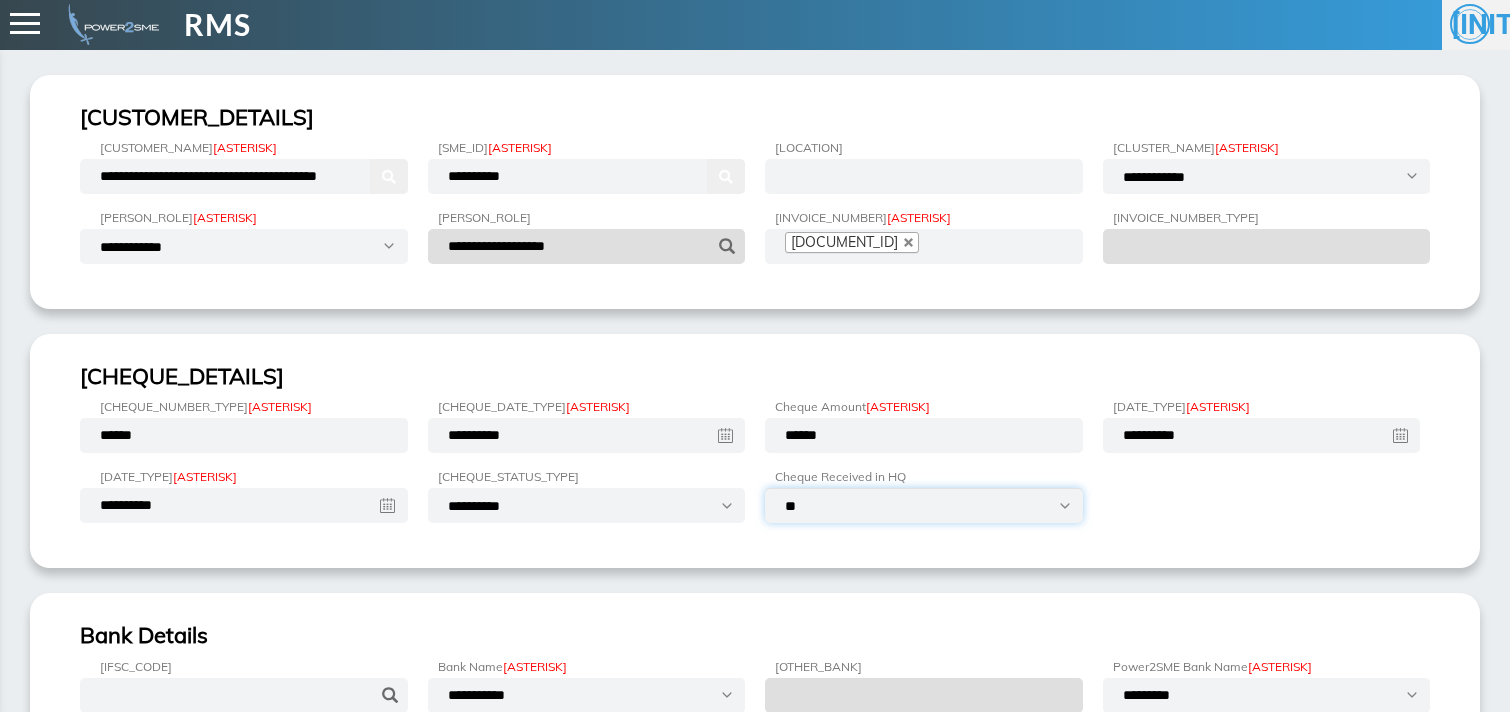 select on "***" 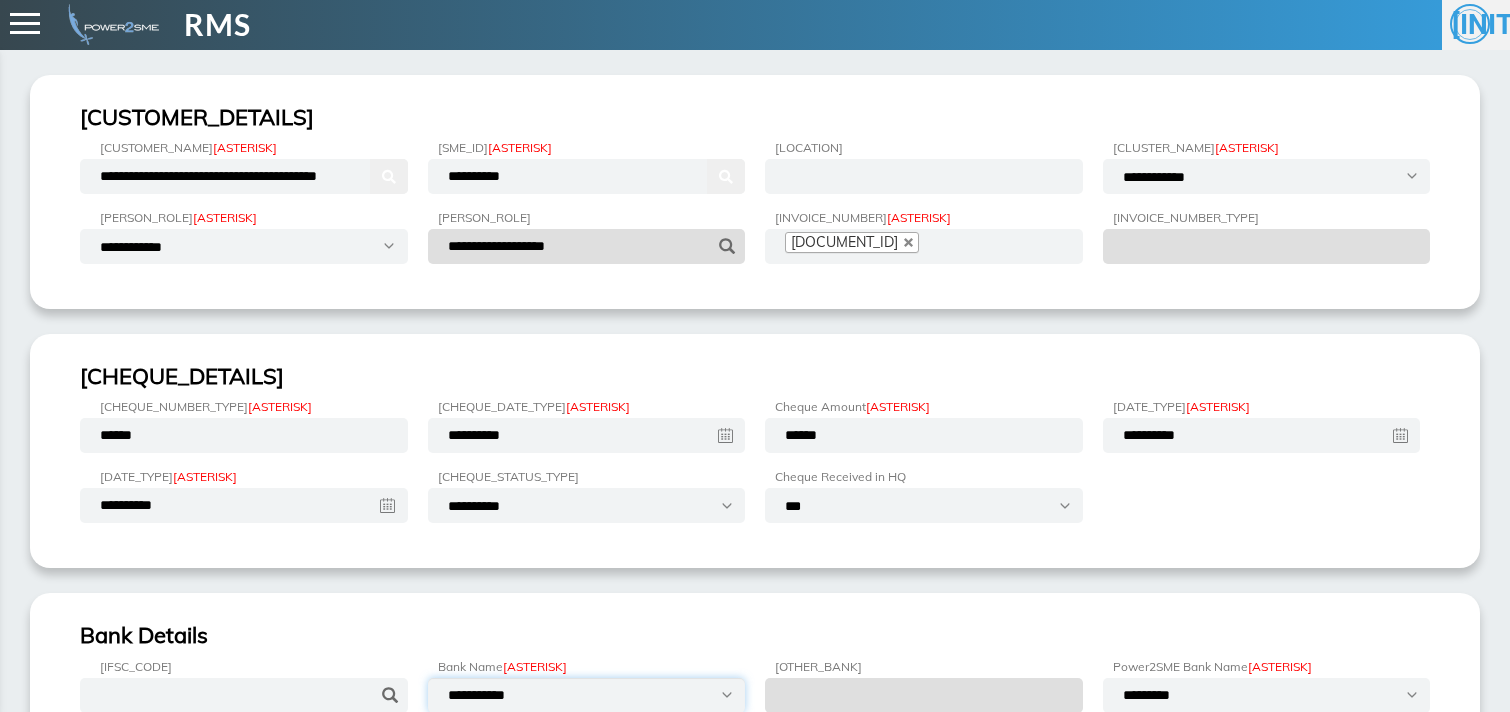 select on "**********" 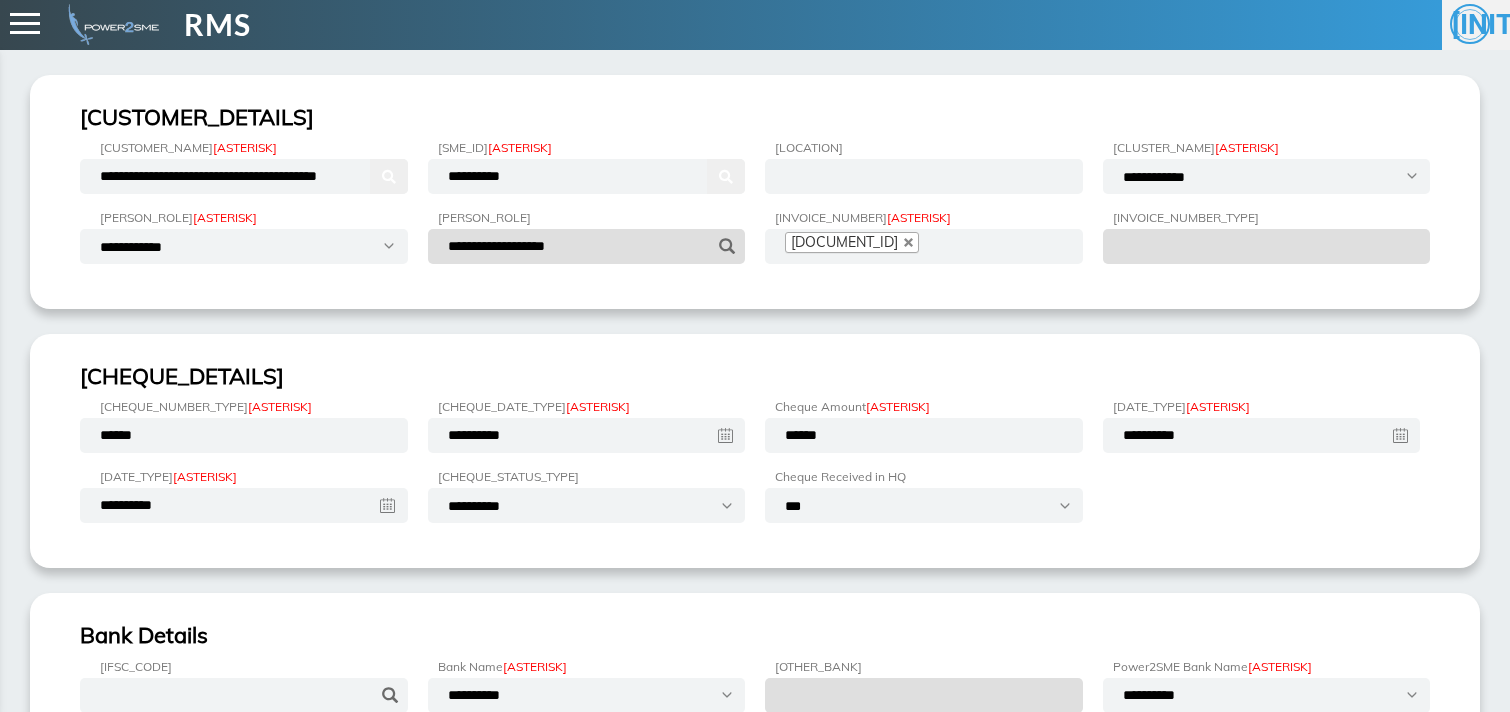 scroll, scrollTop: 254, scrollLeft: 0, axis: vertical 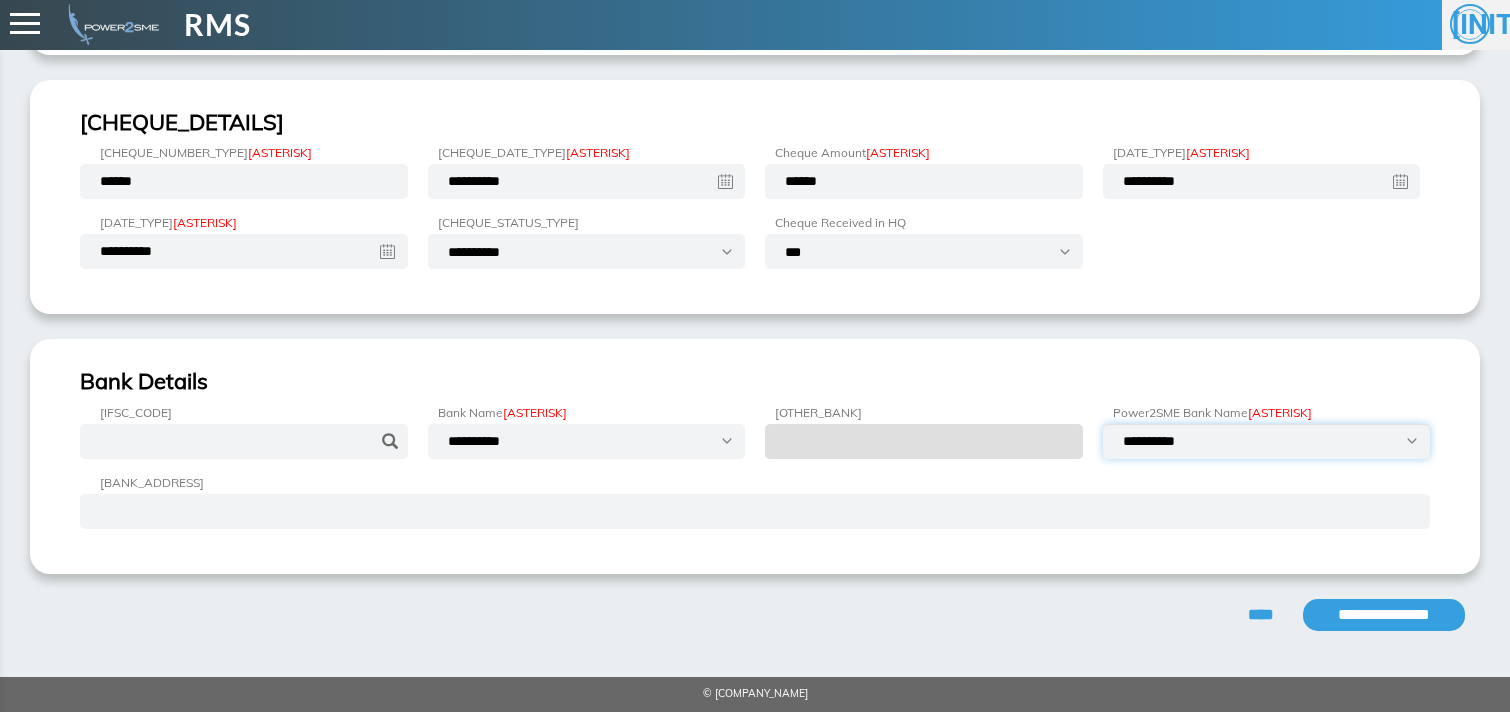 select on "**********" 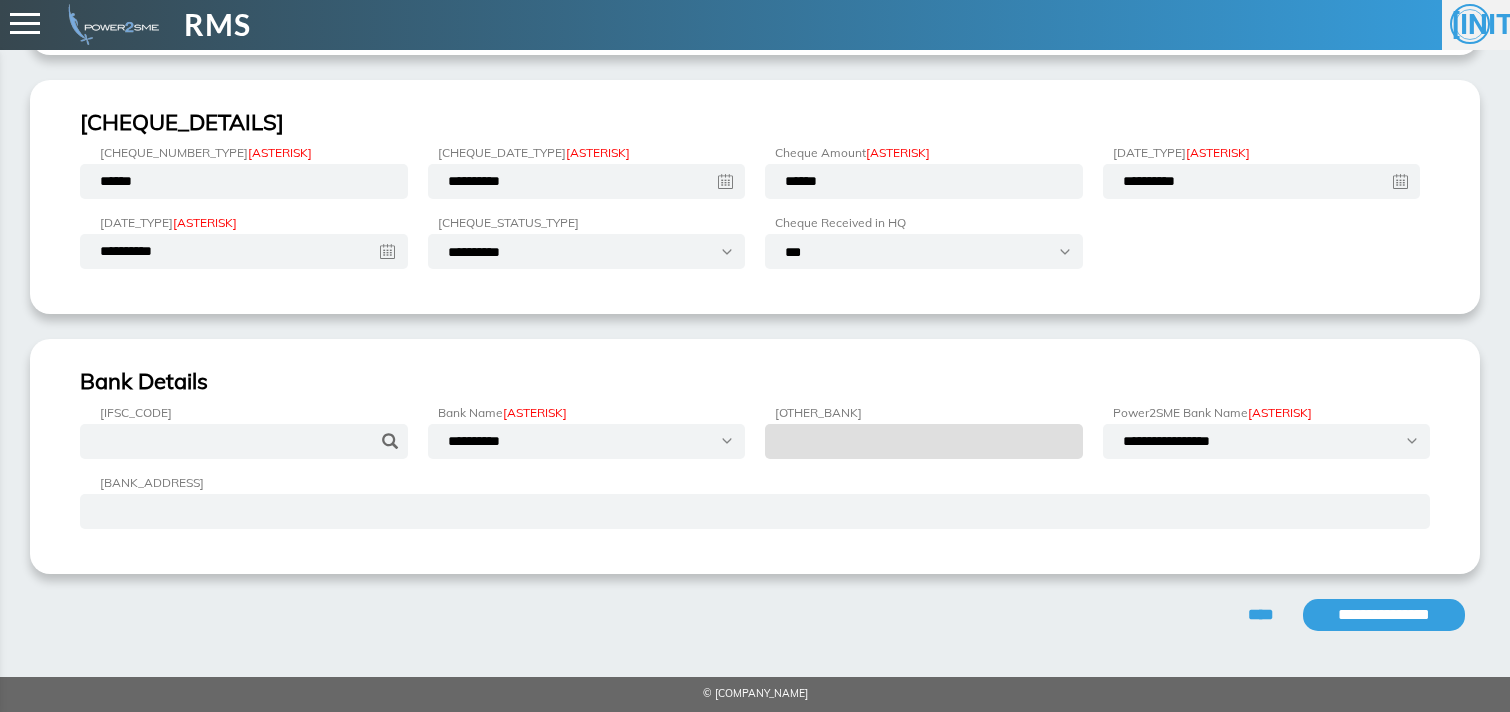click on "**********" at bounding box center (1384, 615) 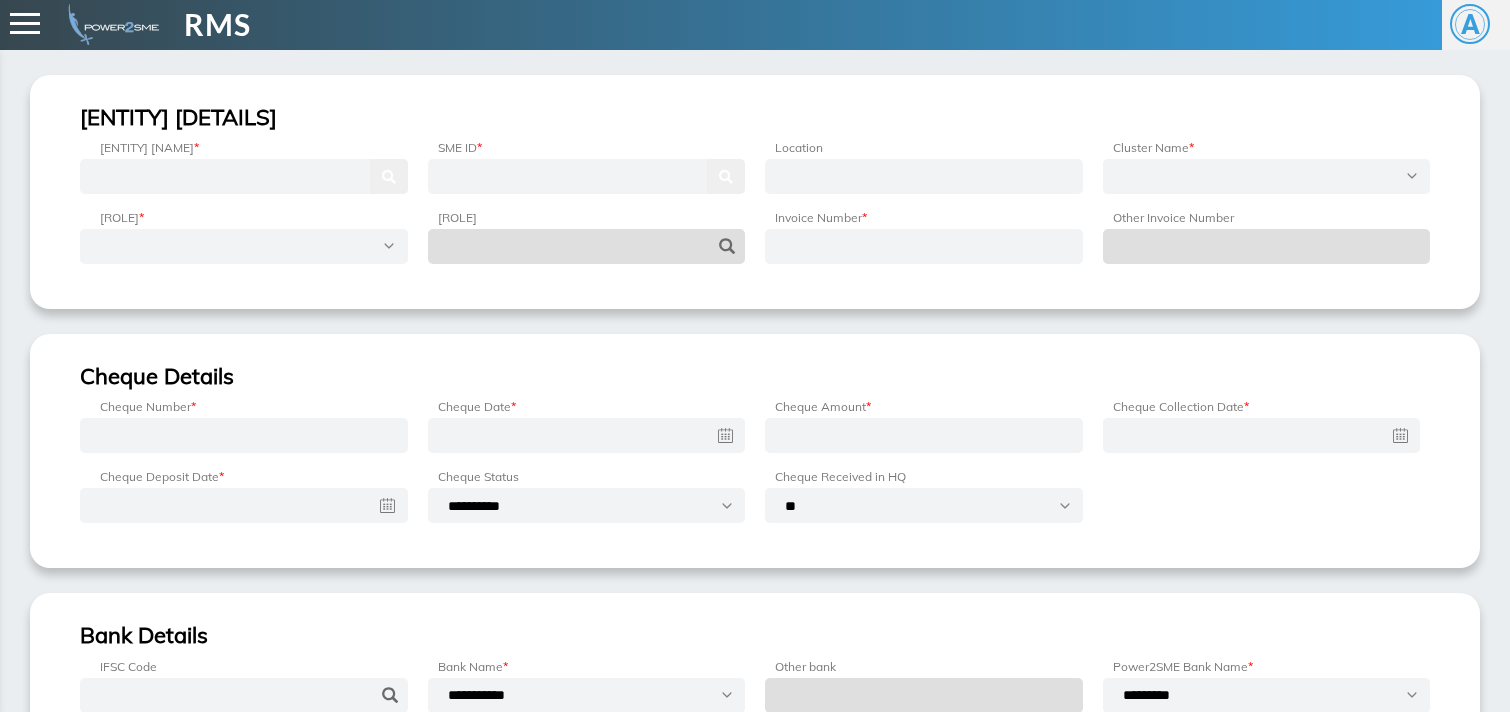 scroll, scrollTop: 0, scrollLeft: 0, axis: both 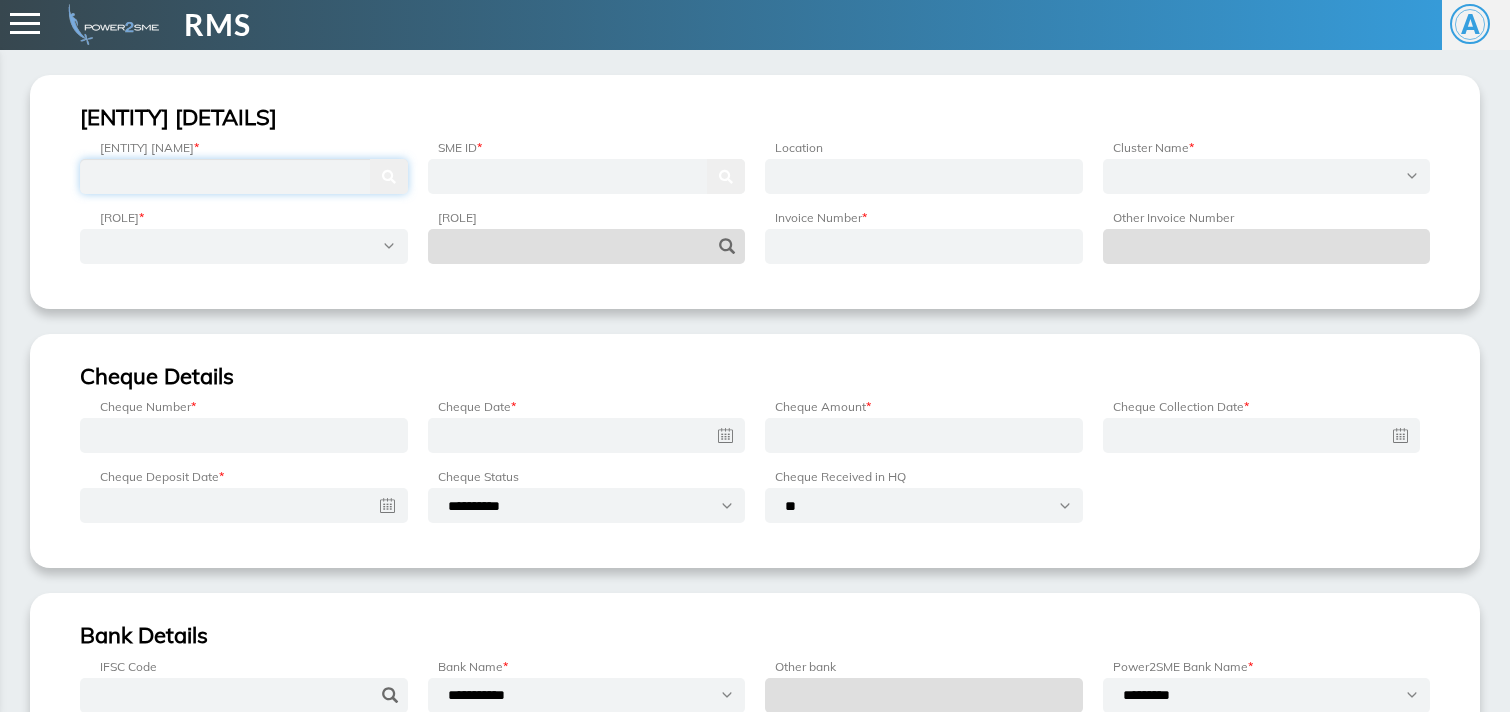 click at bounding box center [244, 176] 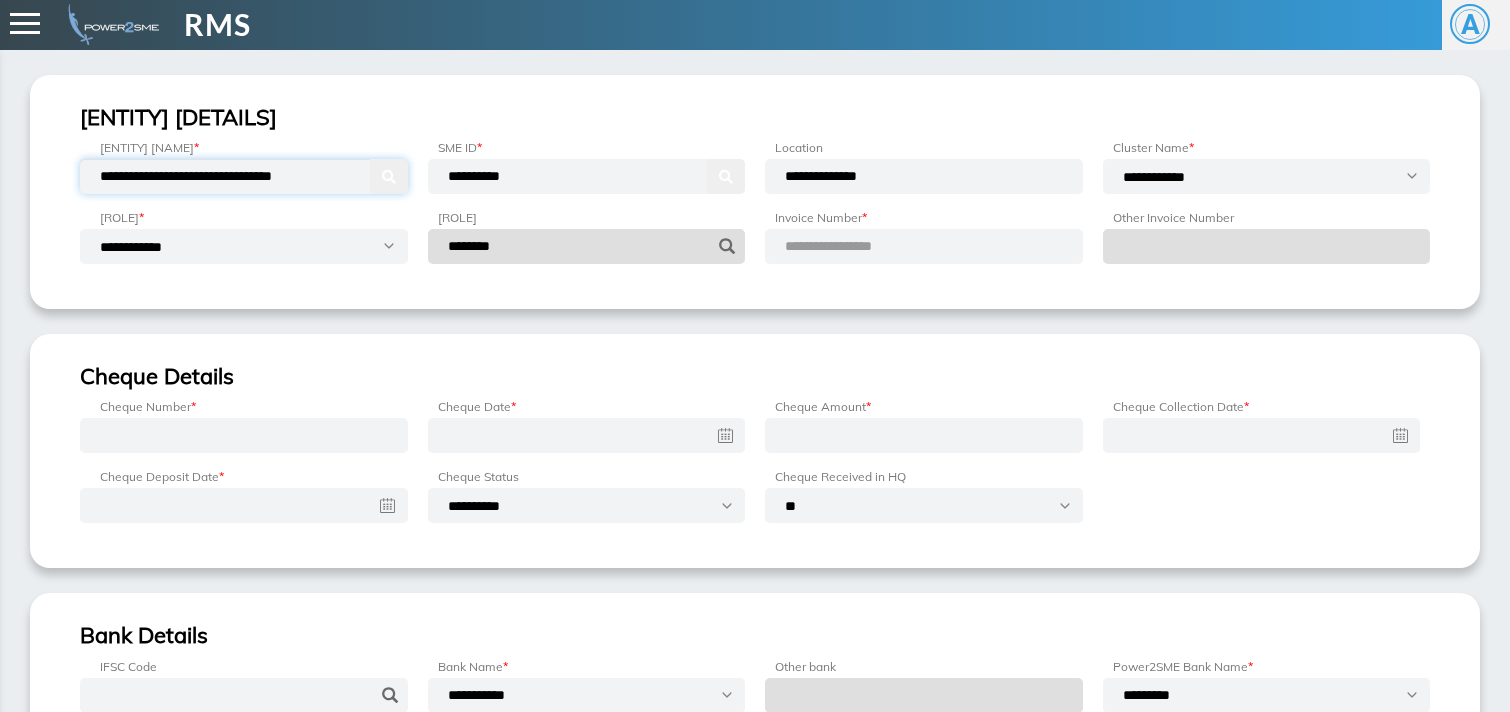 type on "**********" 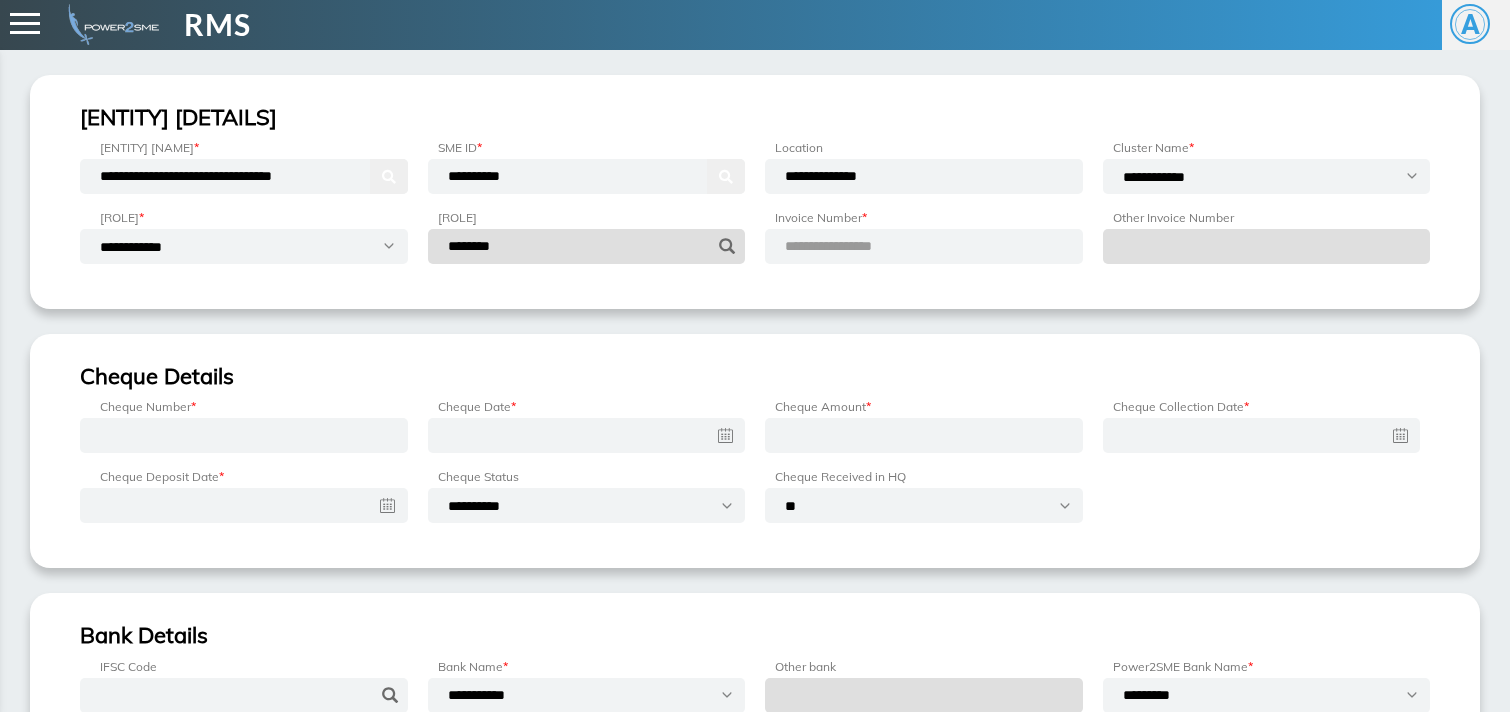 type 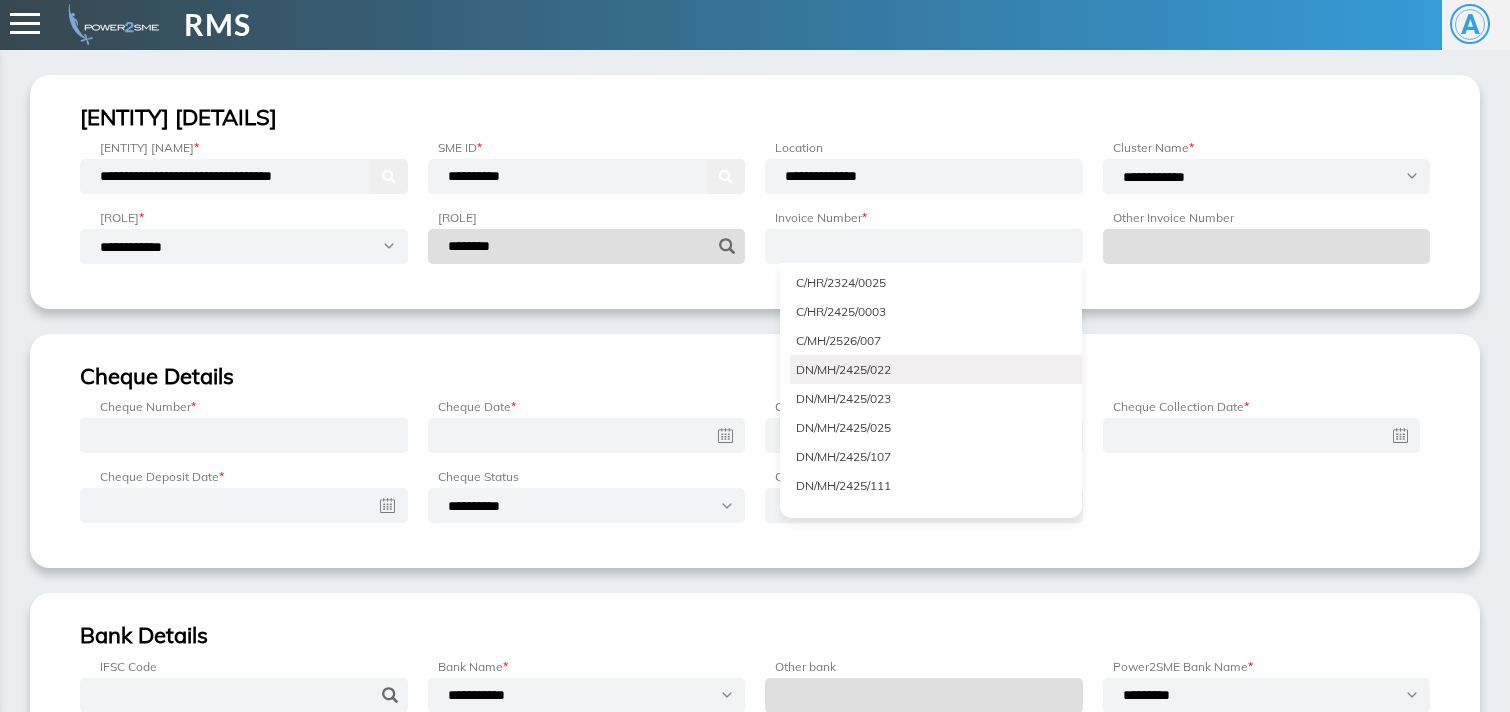 scroll, scrollTop: 1847, scrollLeft: 0, axis: vertical 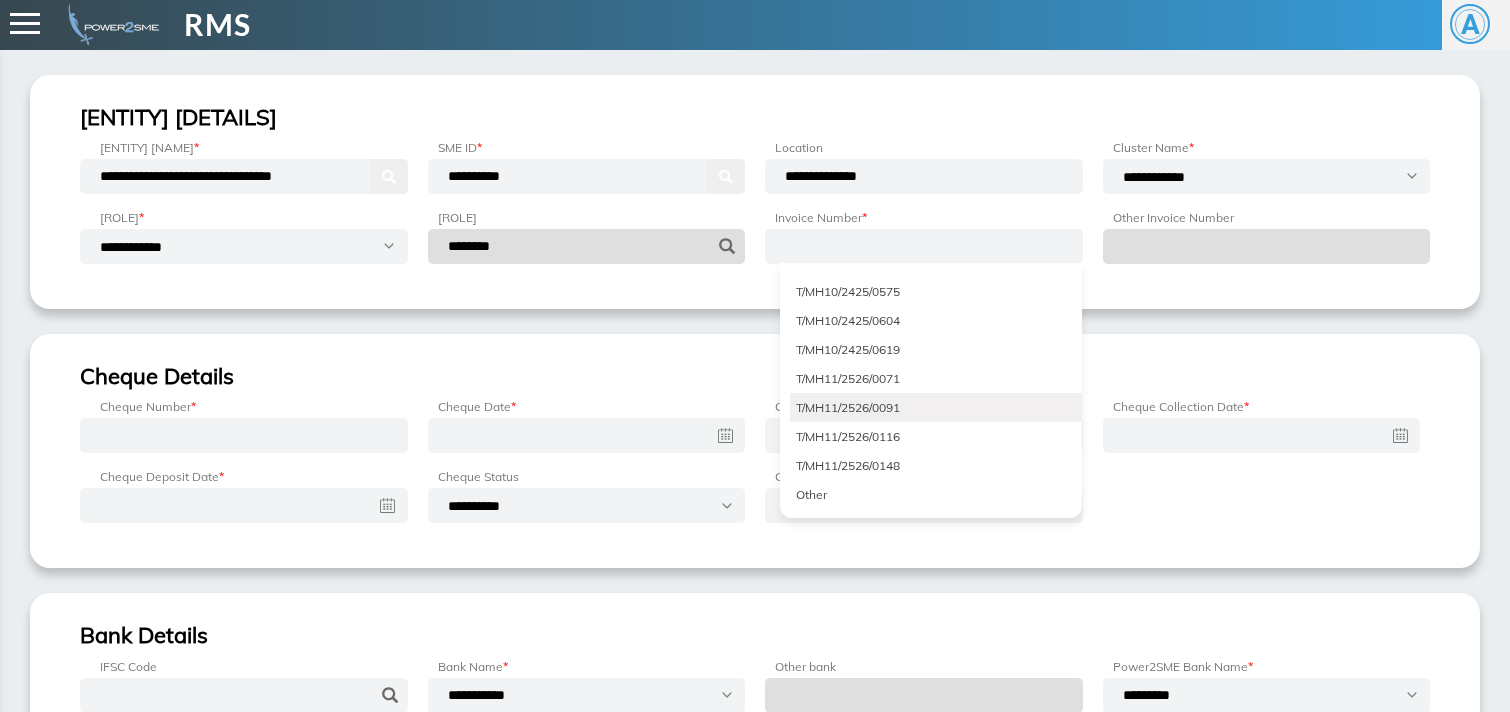 click on "T/MH11/2526/0091" at bounding box center [936, 407] 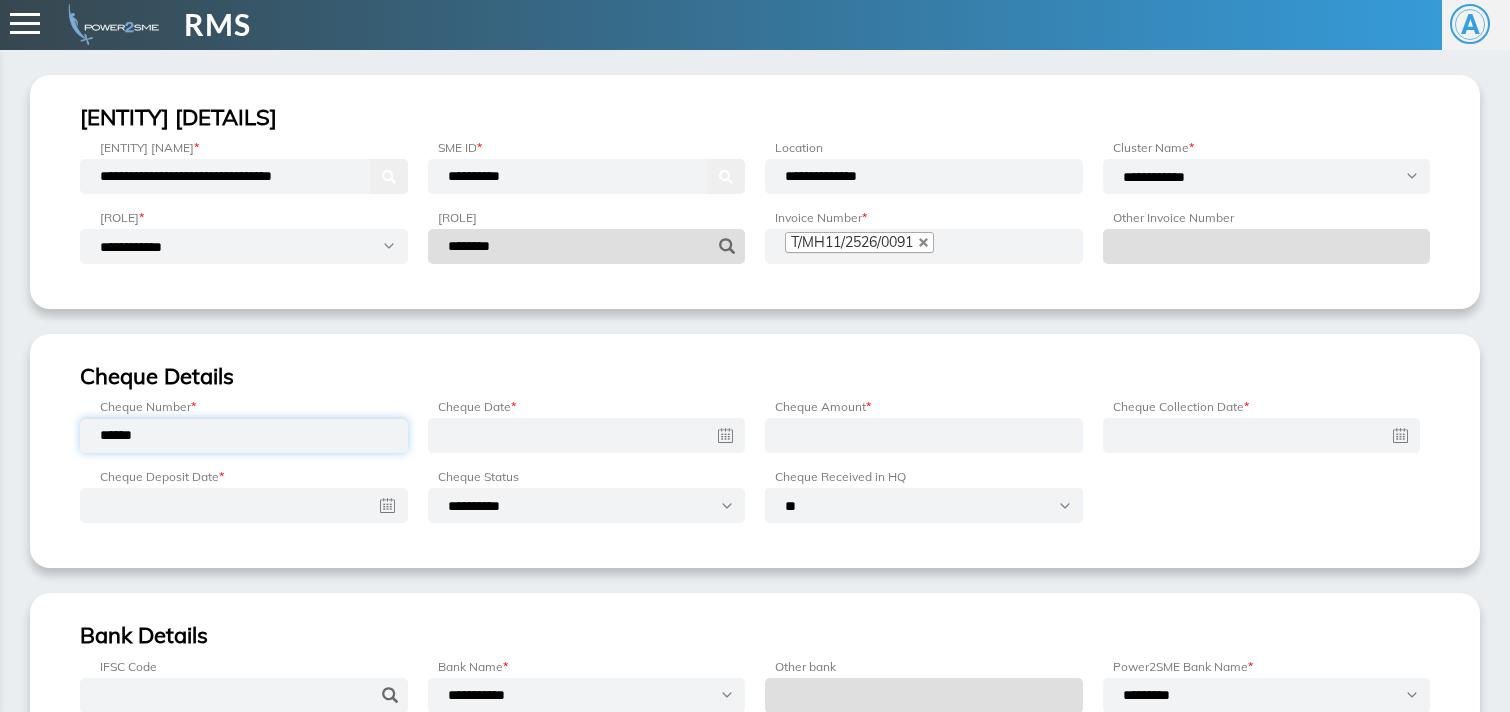 type on "******" 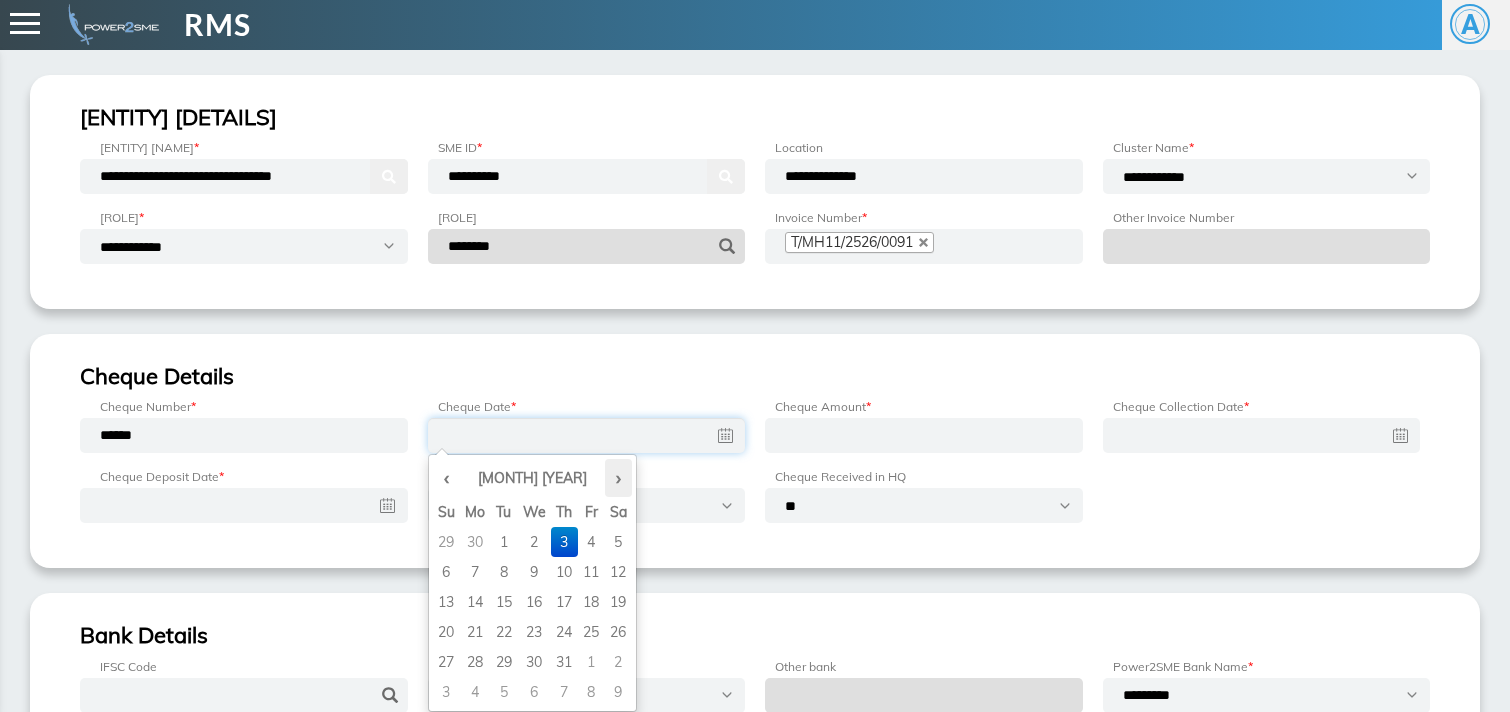 click on "›" at bounding box center (618, 478) 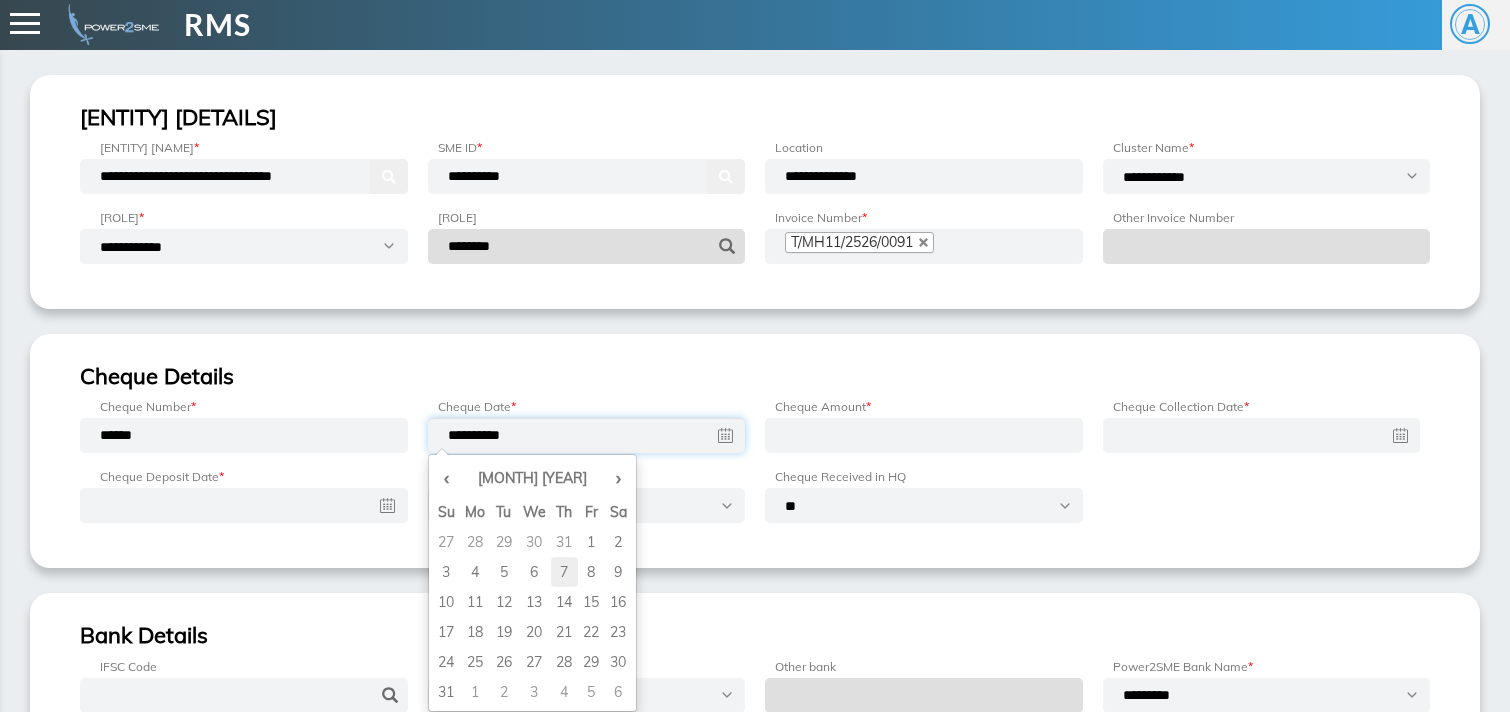 click on "7" at bounding box center [564, 542] 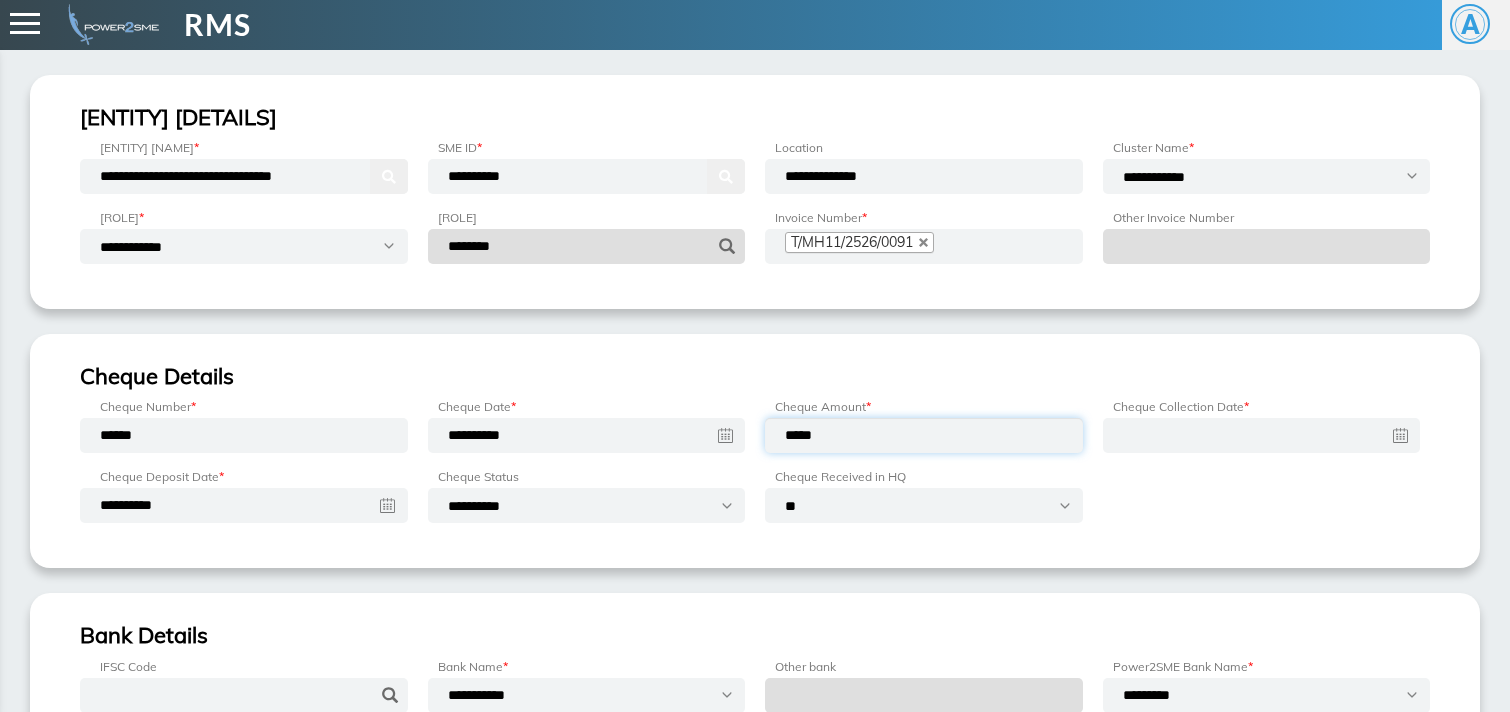 type on "*****" 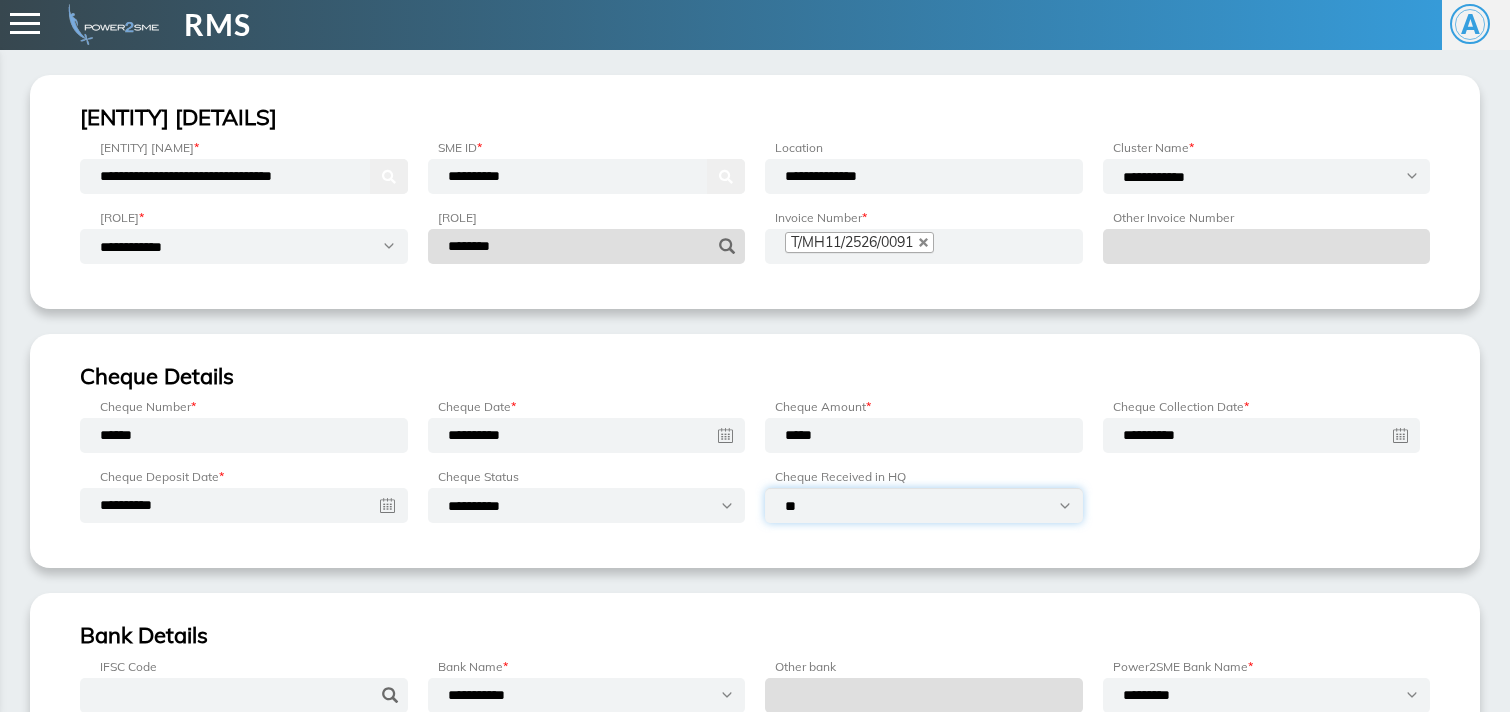 select on "***" 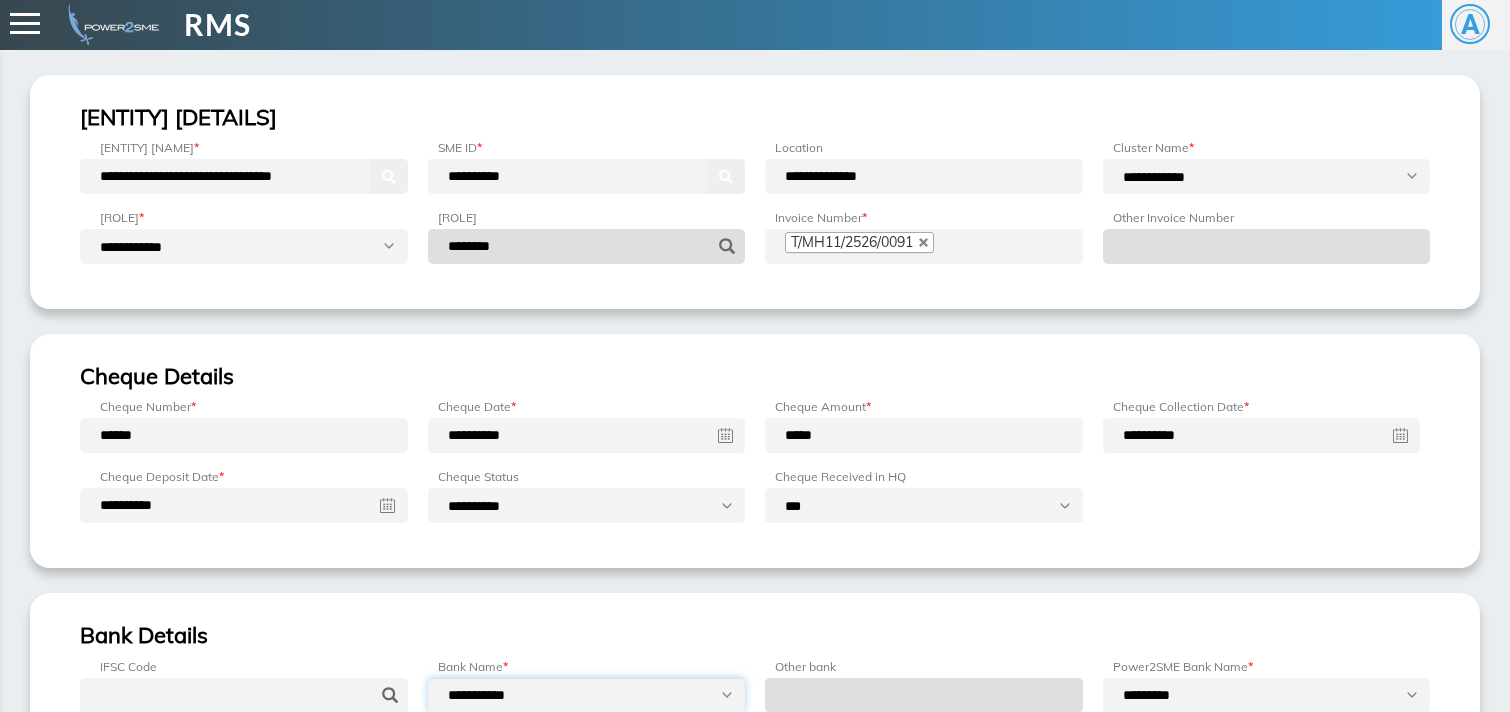 select on "**********" 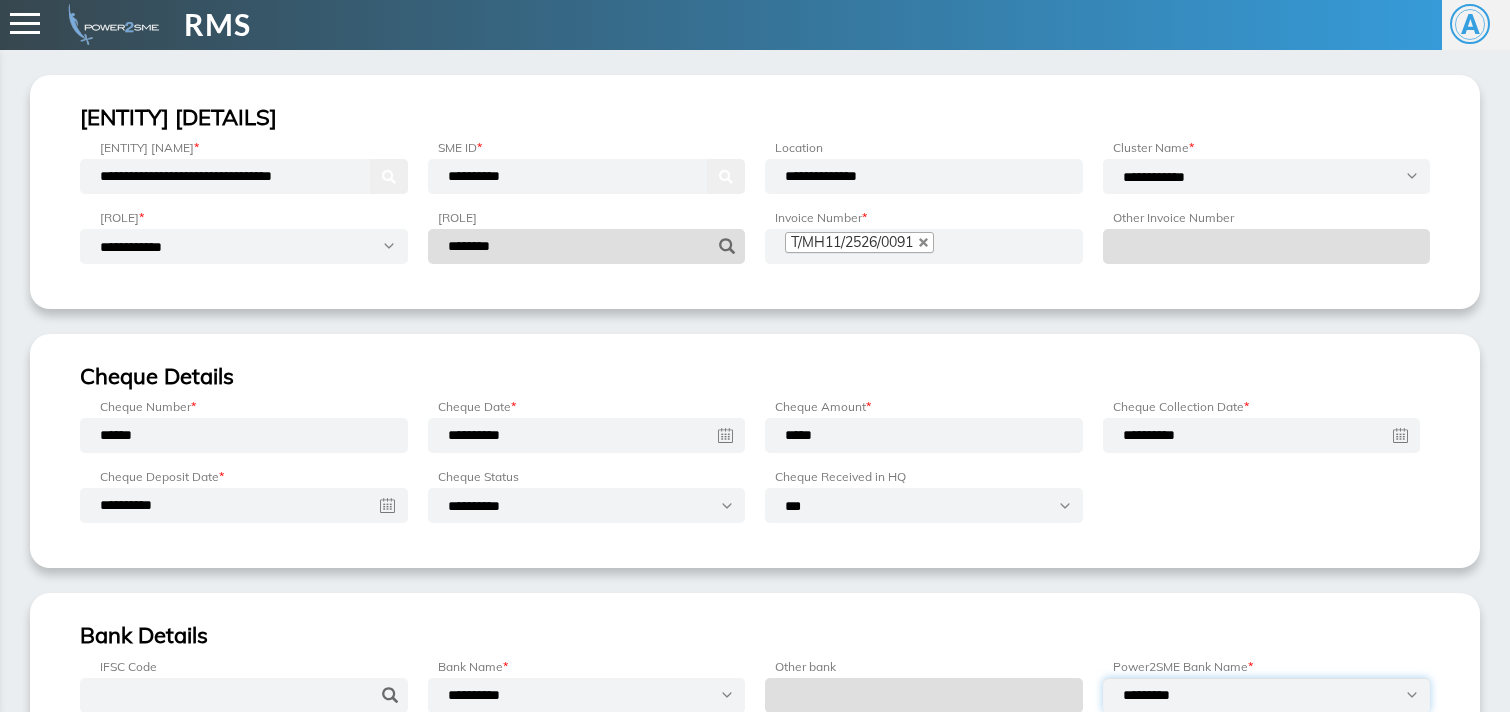 select on "**********" 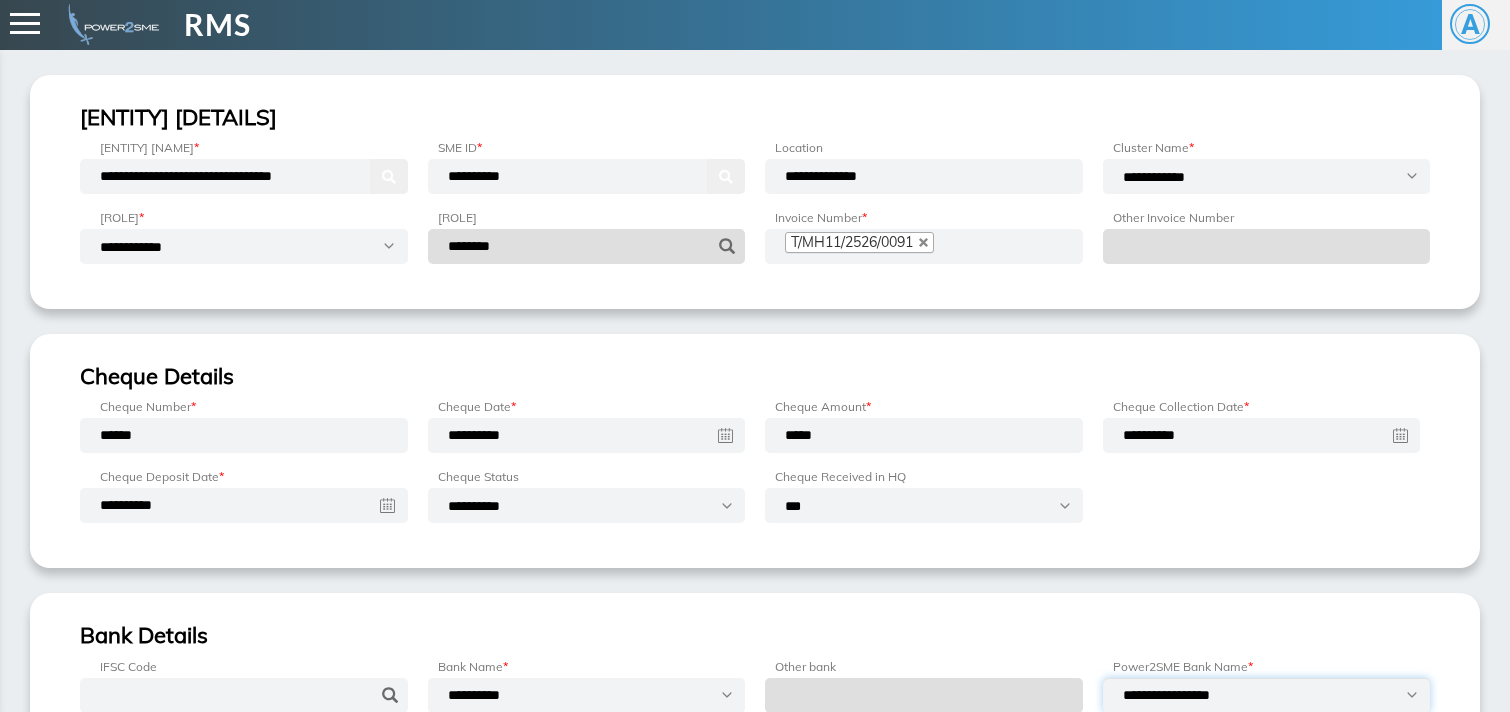 scroll, scrollTop: 254, scrollLeft: 0, axis: vertical 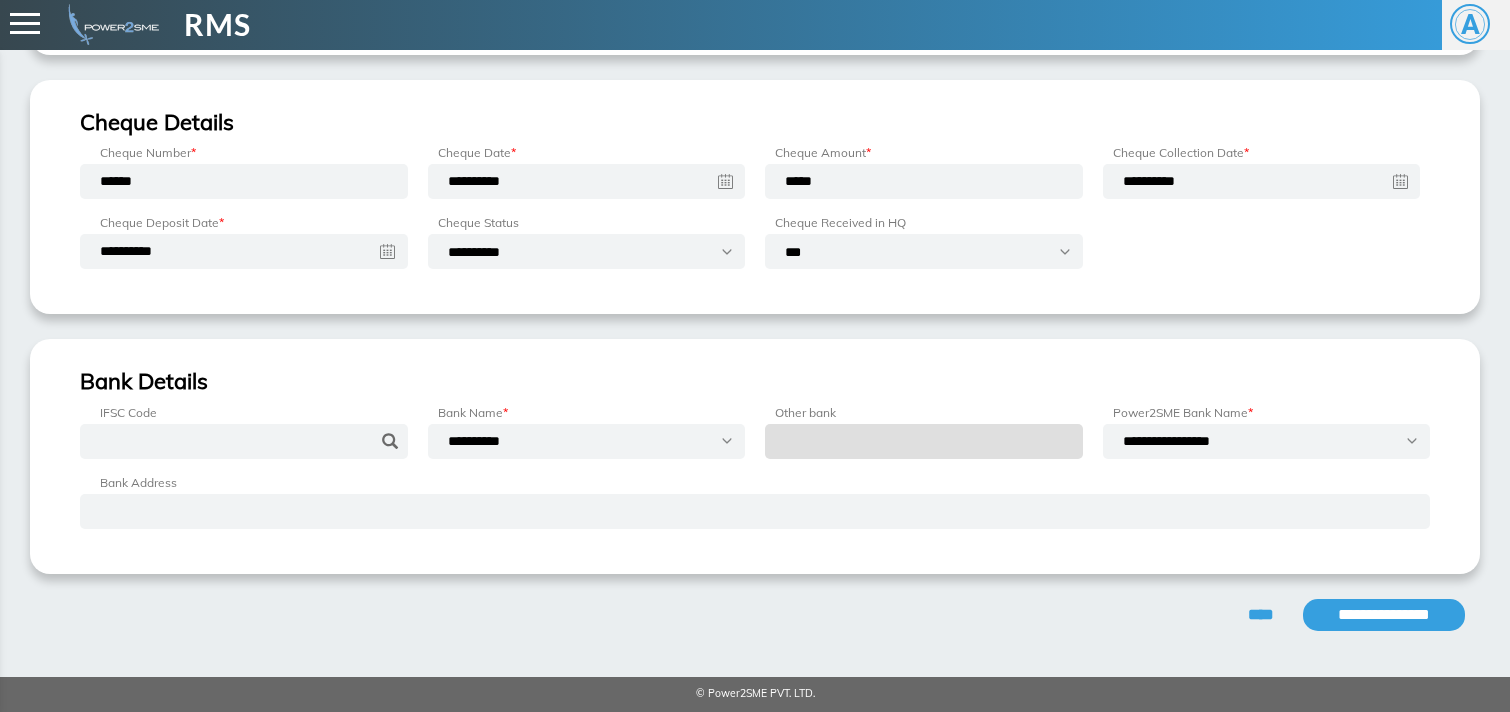 click on "**********" at bounding box center [1384, 615] 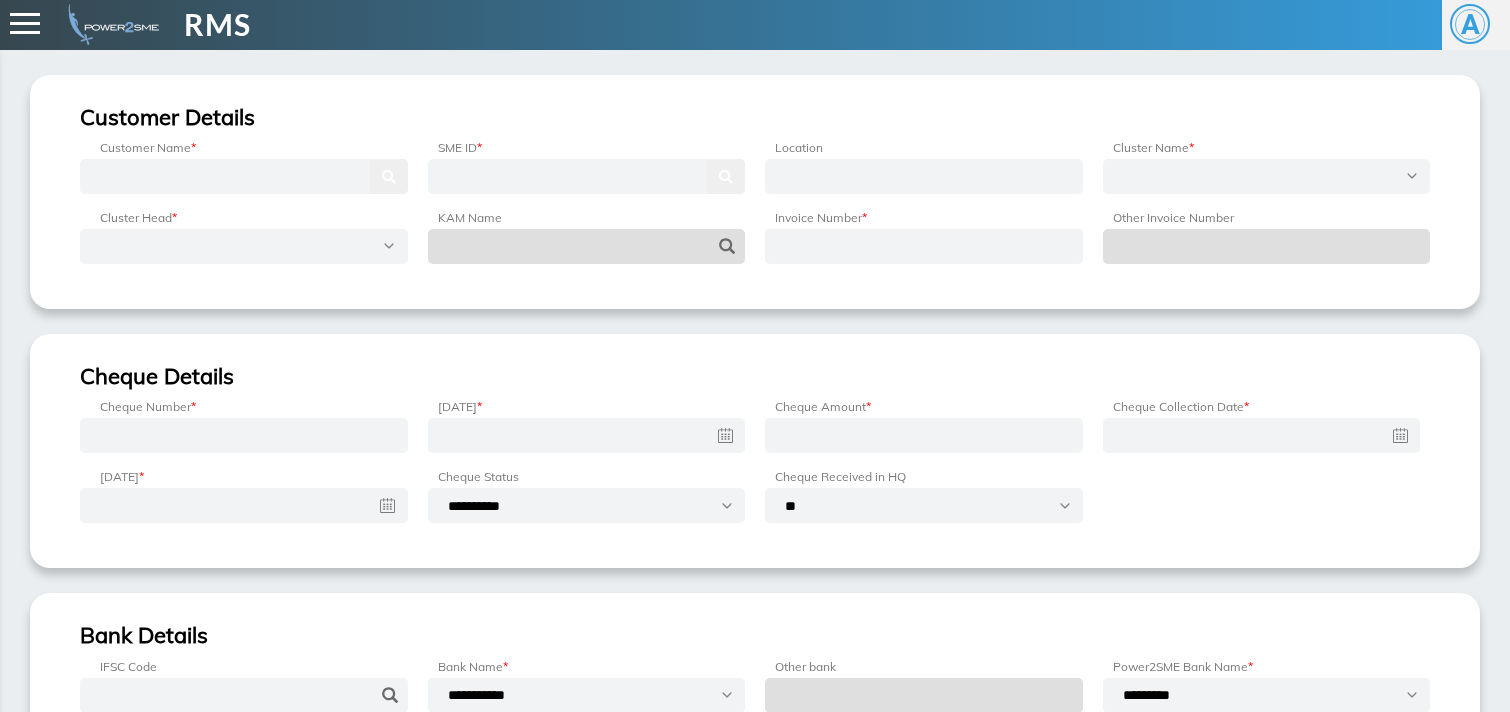 scroll, scrollTop: 0, scrollLeft: 0, axis: both 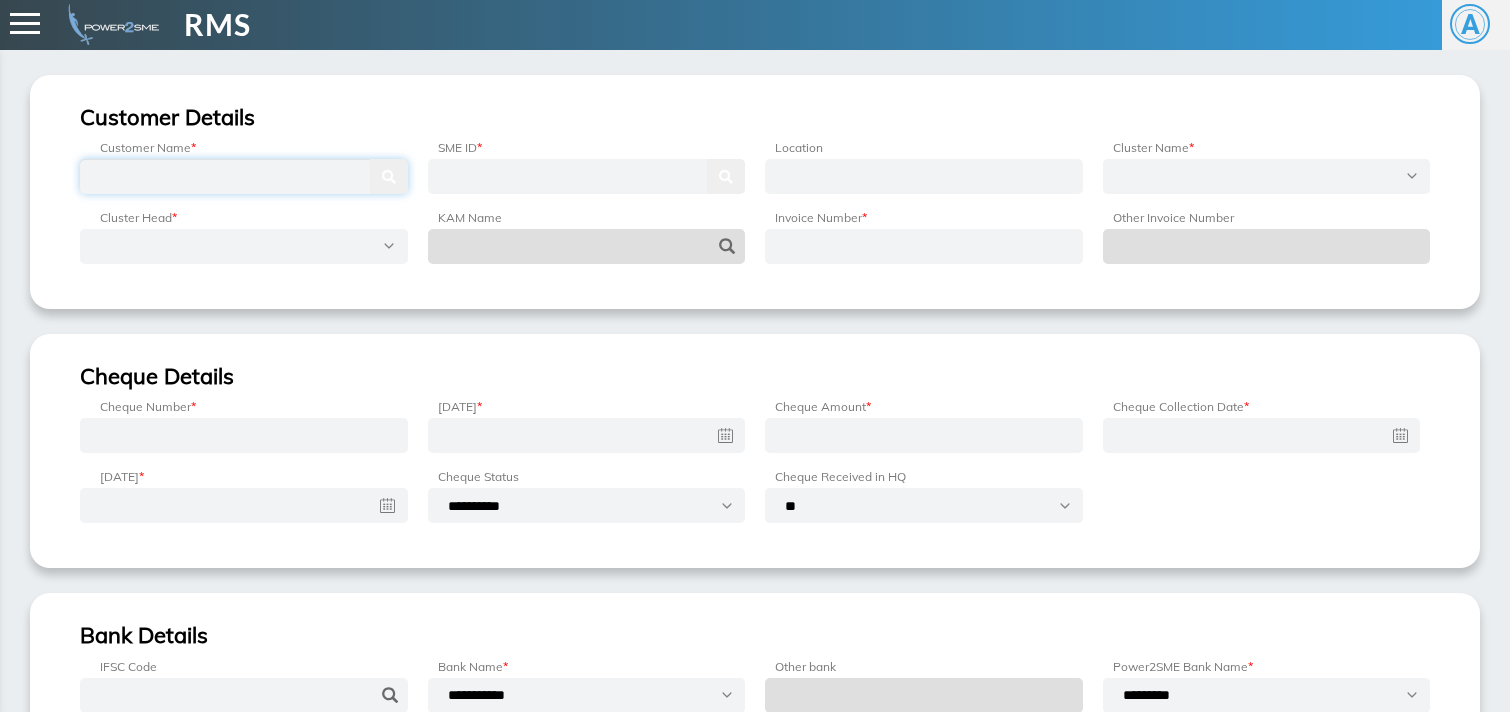 click at bounding box center [244, 176] 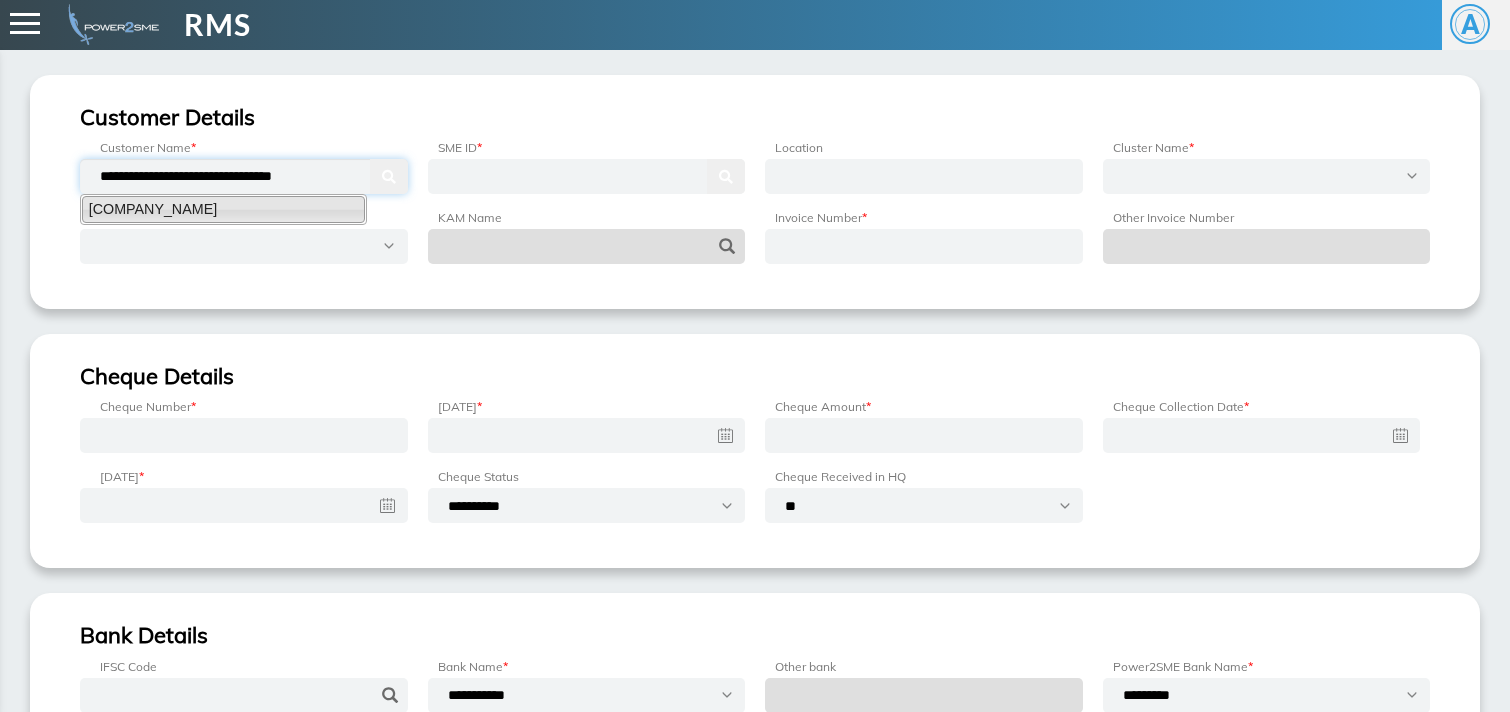 click on "[COMPANY_NAME]" at bounding box center (223, 209) 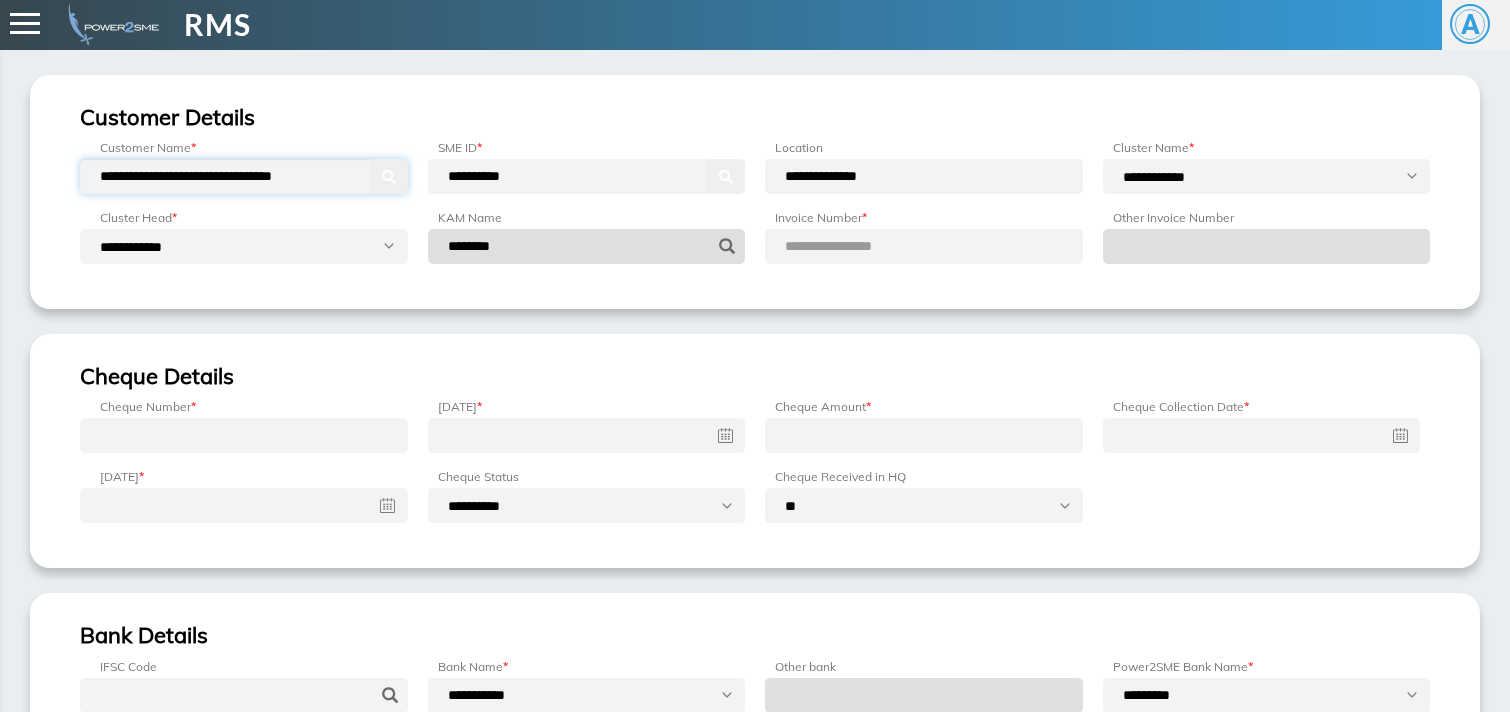 type on "**********" 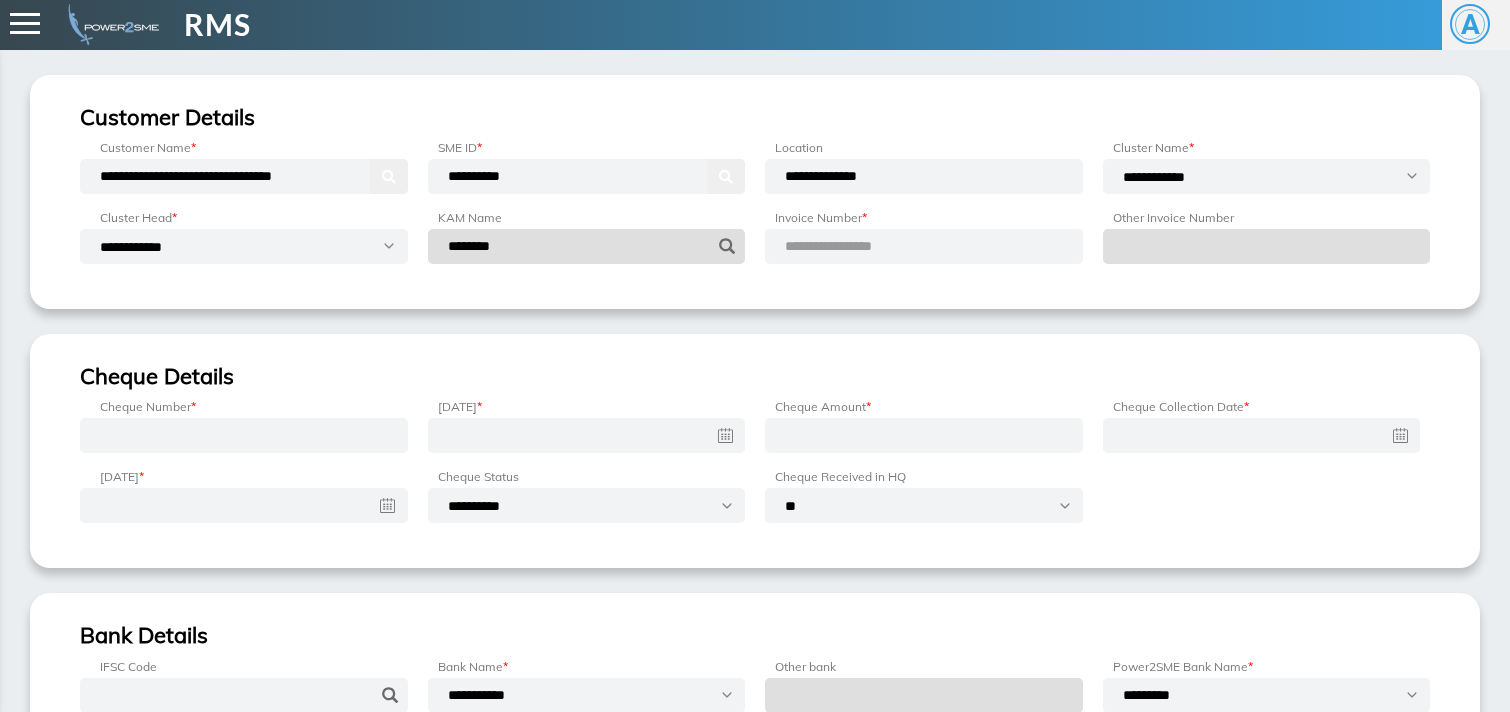 click on "**********" at bounding box center [852, 246] 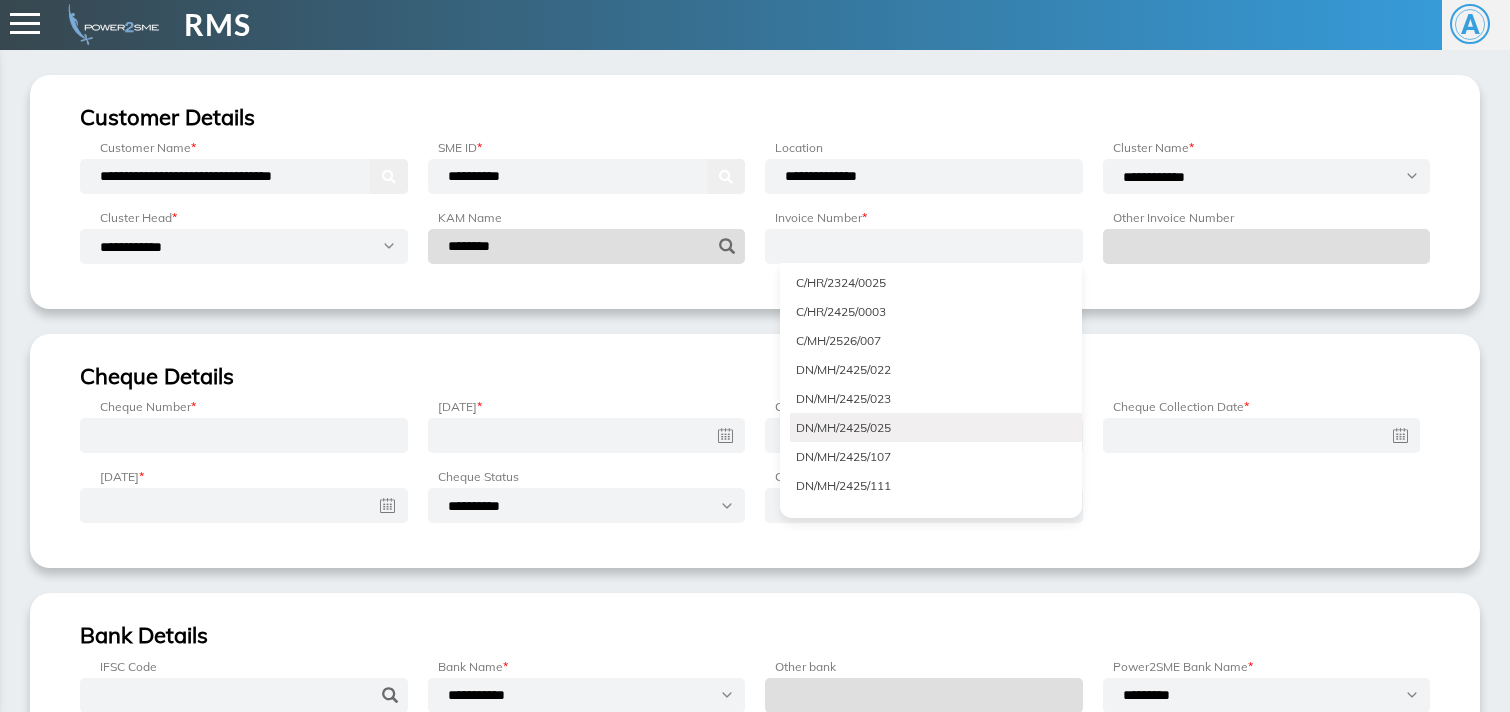 scroll, scrollTop: 1847, scrollLeft: 0, axis: vertical 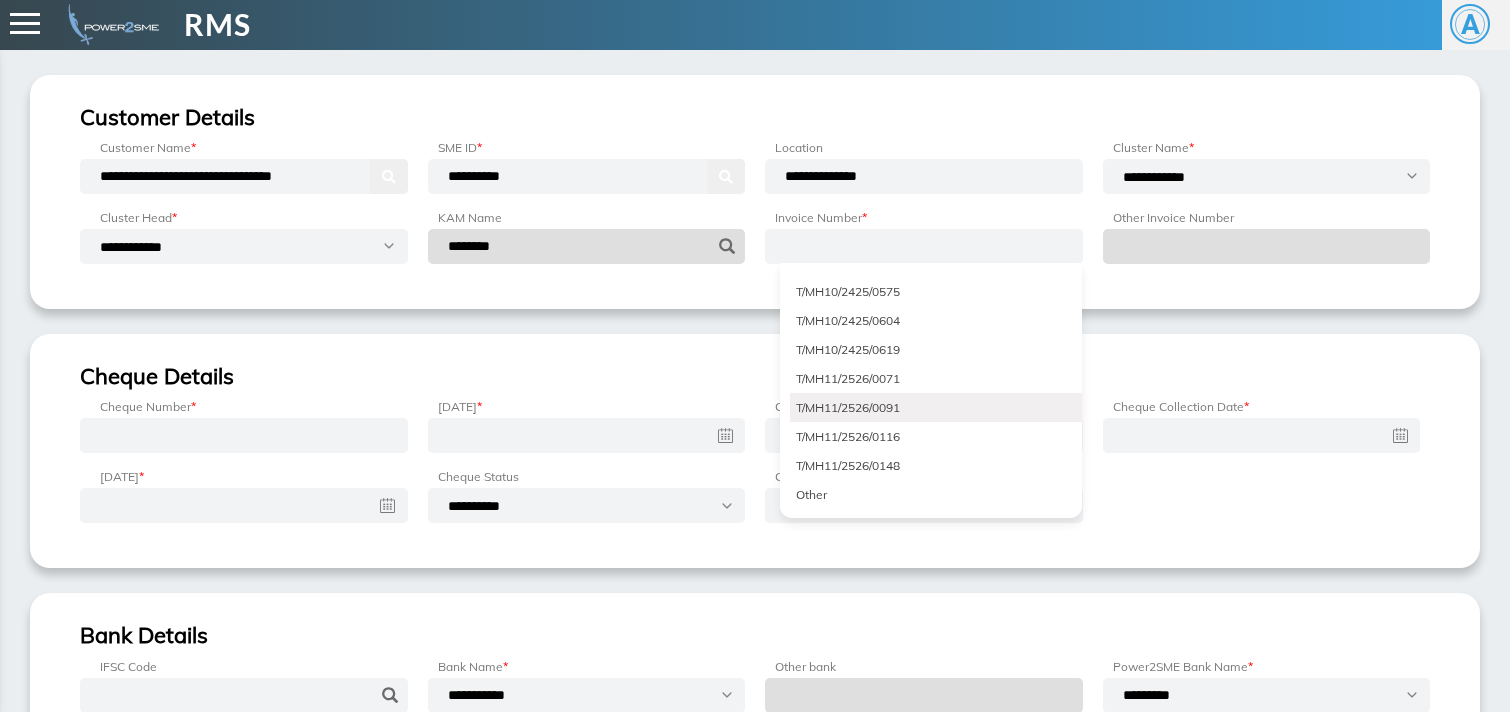 click on "T/MH11/2526/0091" at bounding box center (936, 407) 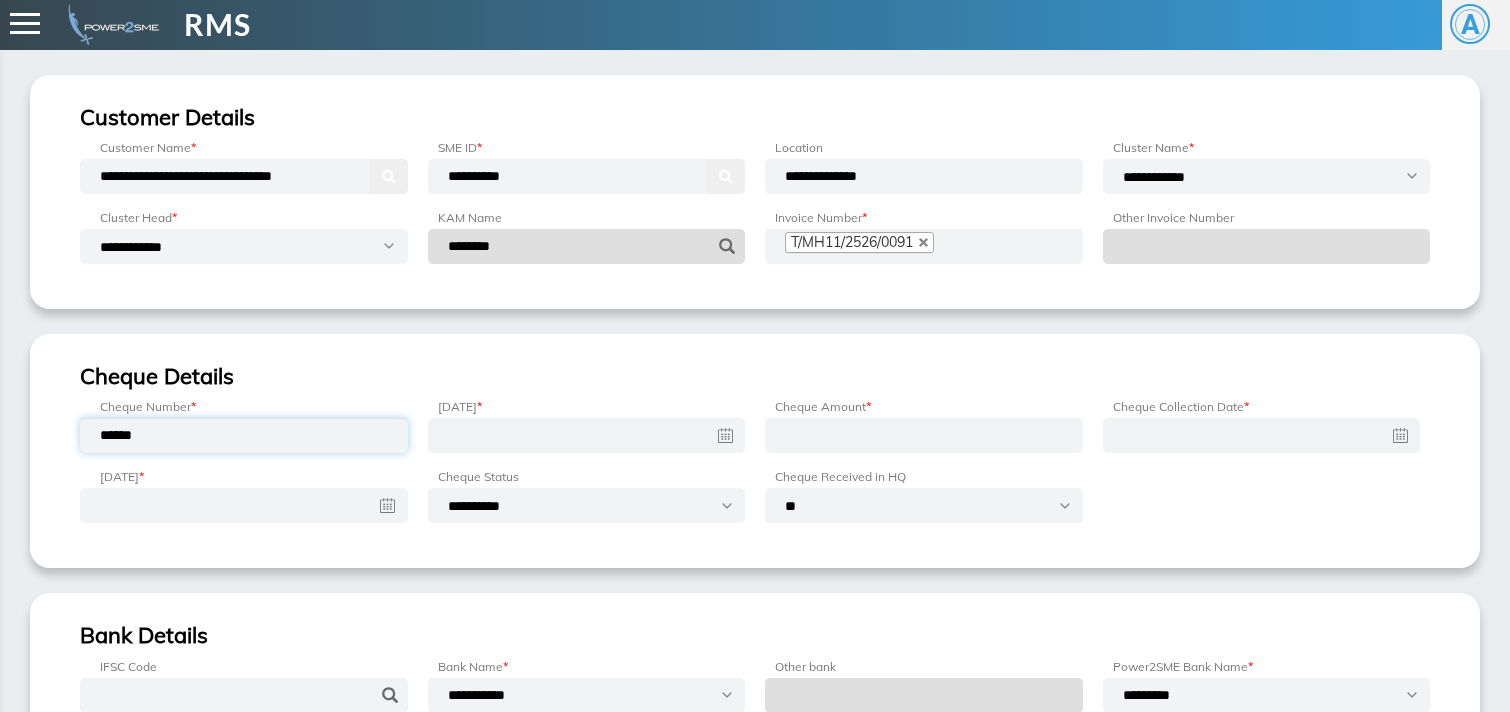 type on "******" 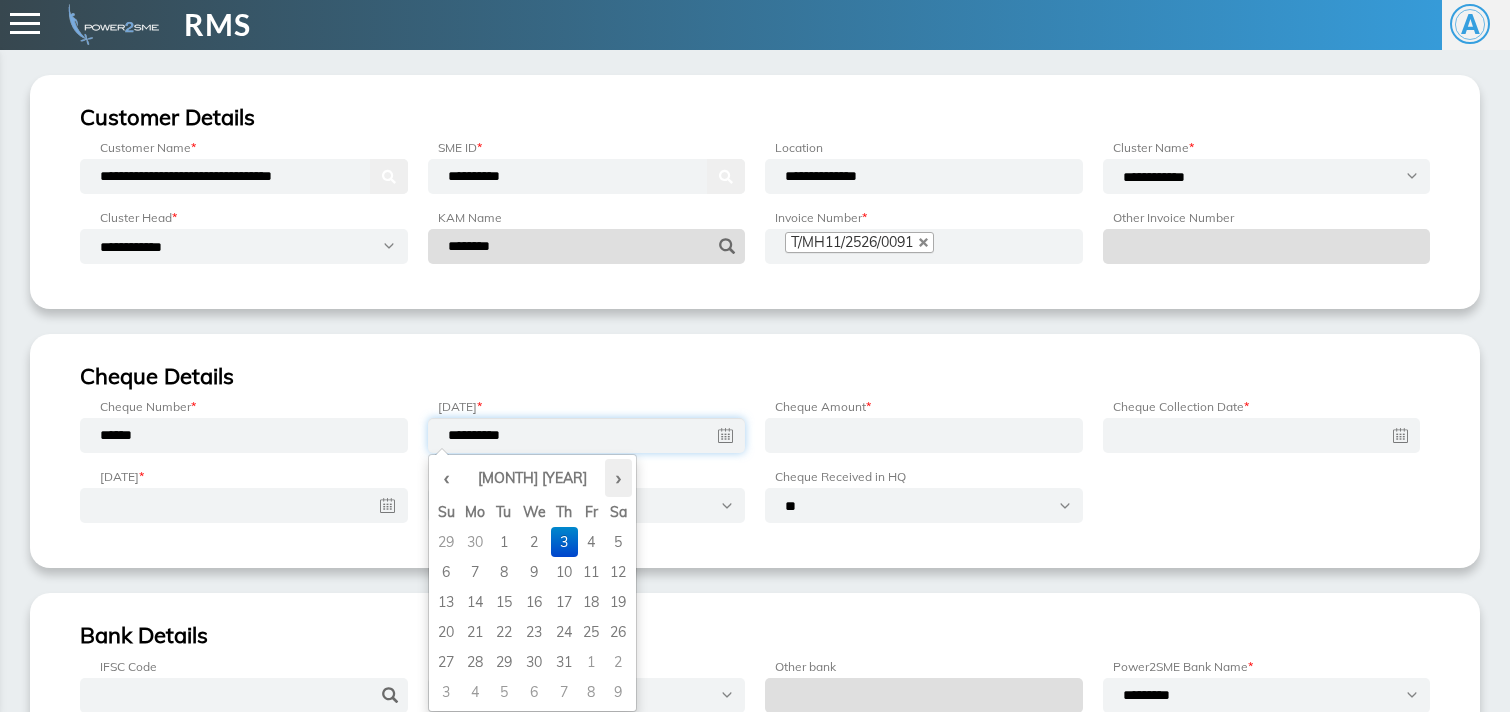 click on "›" at bounding box center (618, 478) 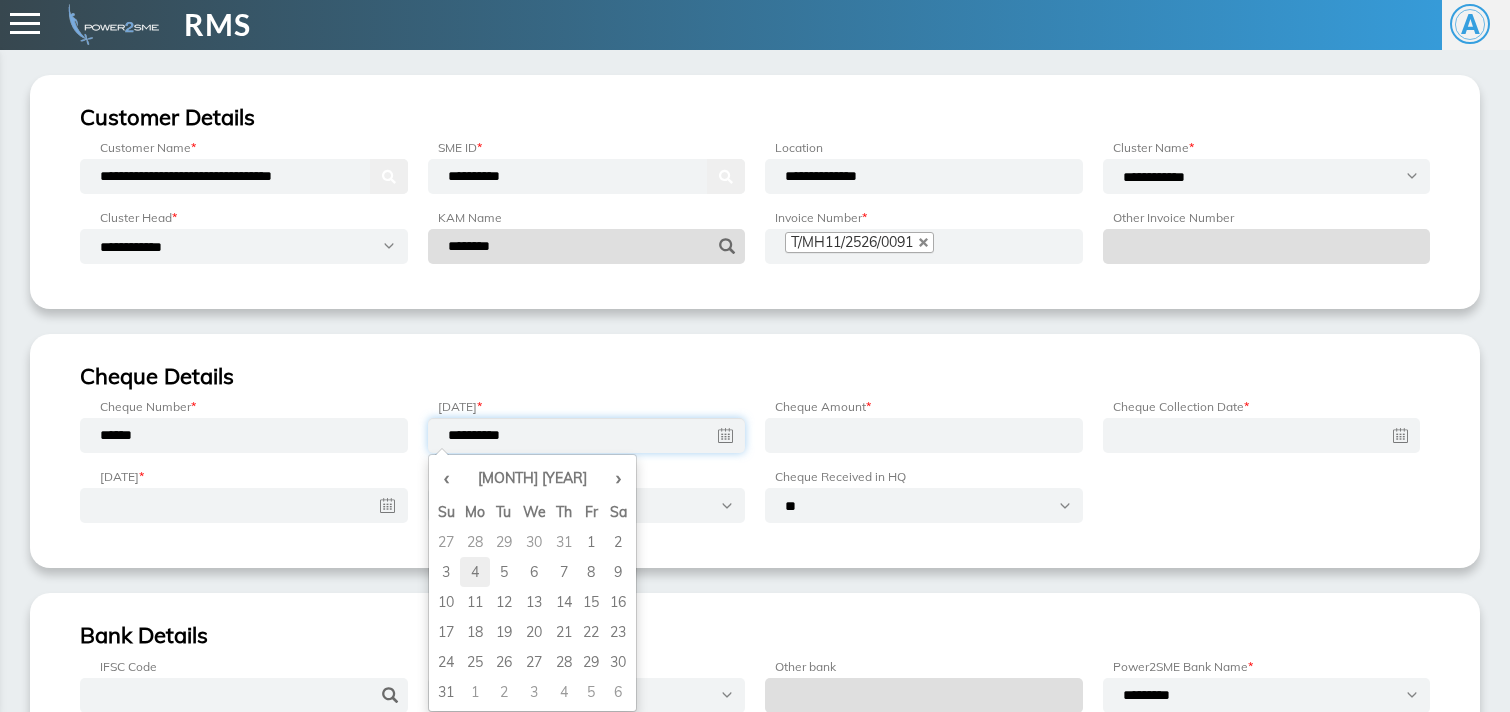 click on "4" at bounding box center (475, 542) 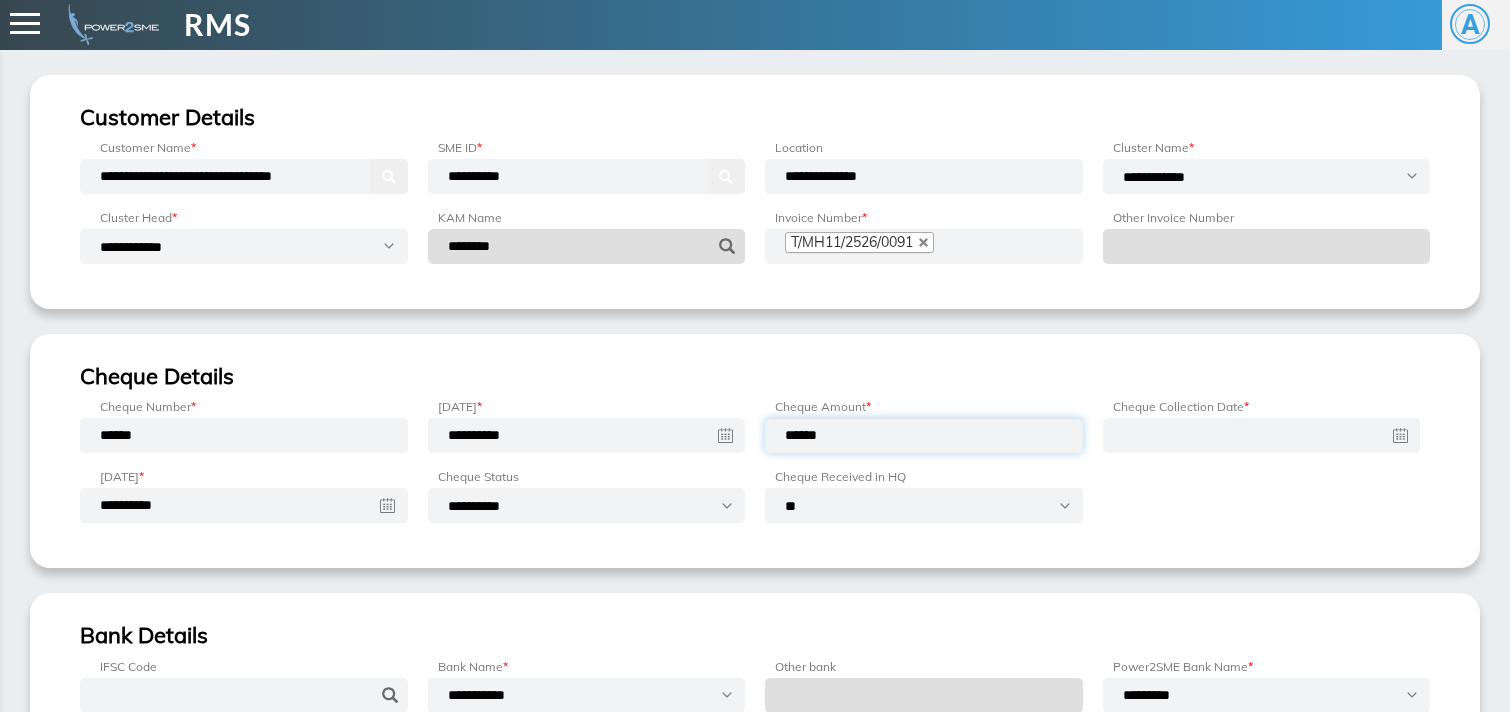 type on "******" 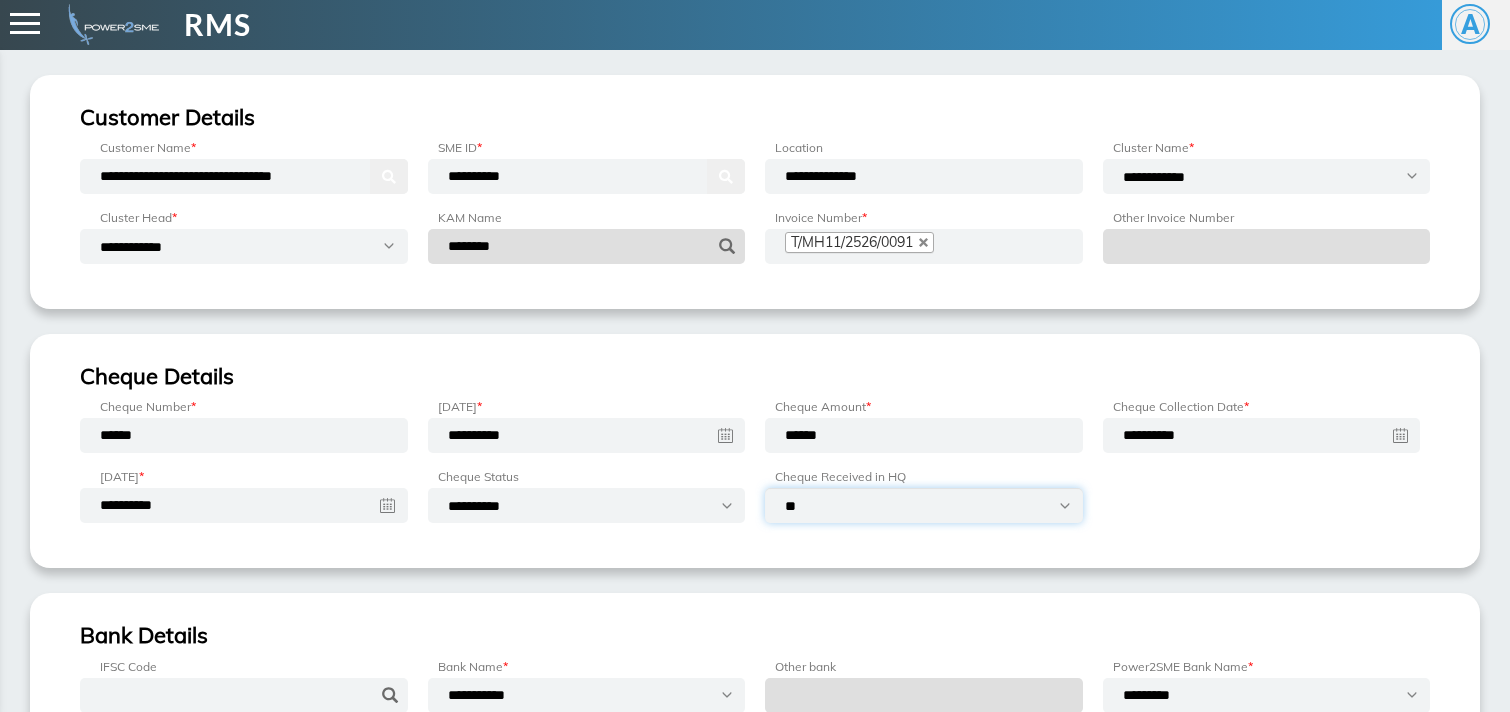 select on "***" 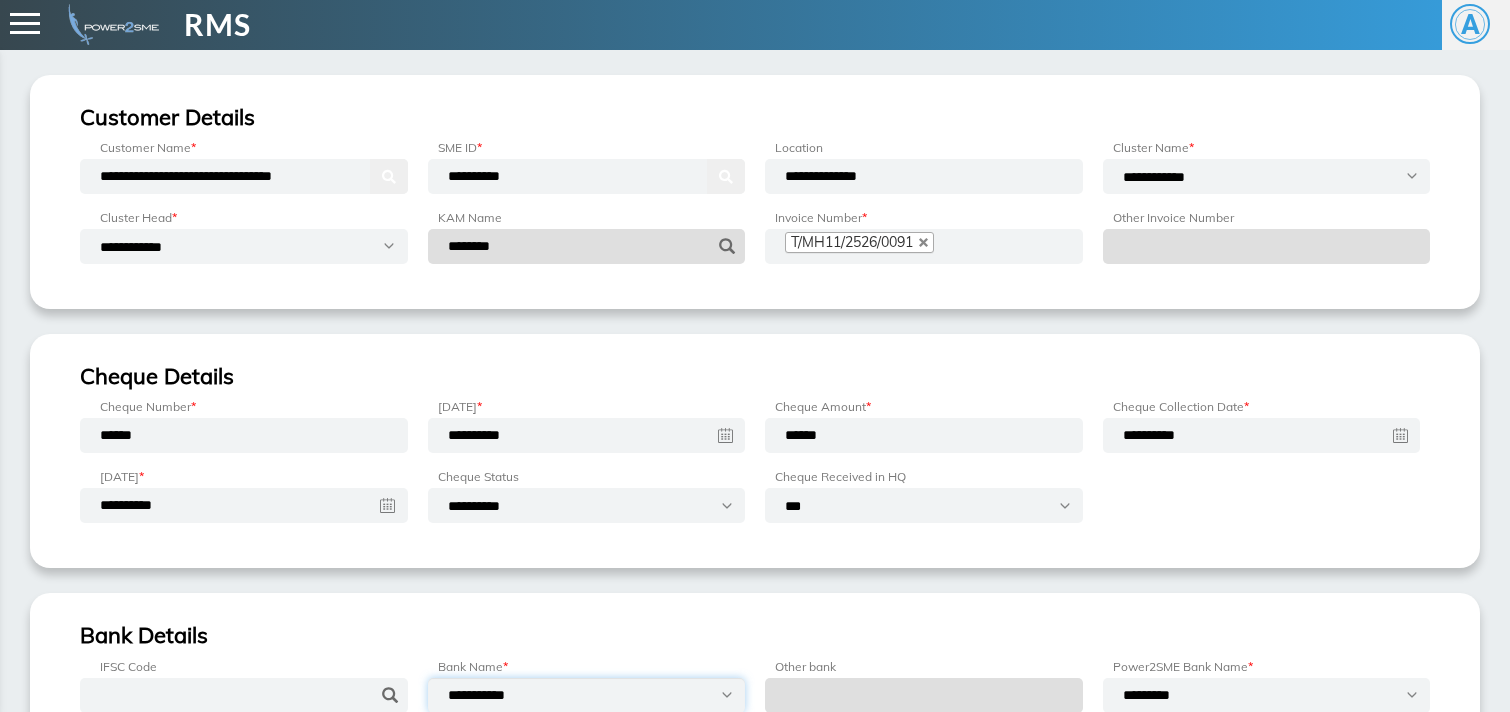 select on "**********" 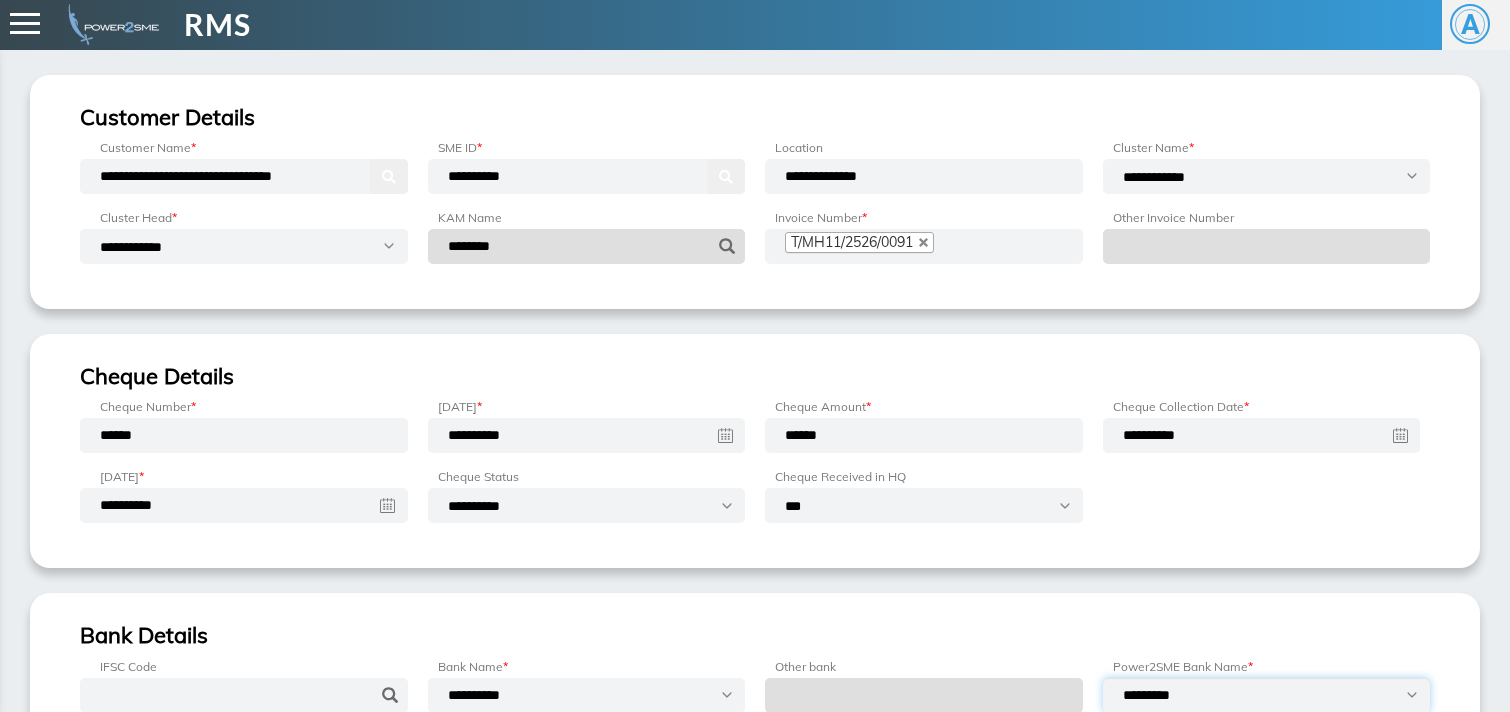 select on "**********" 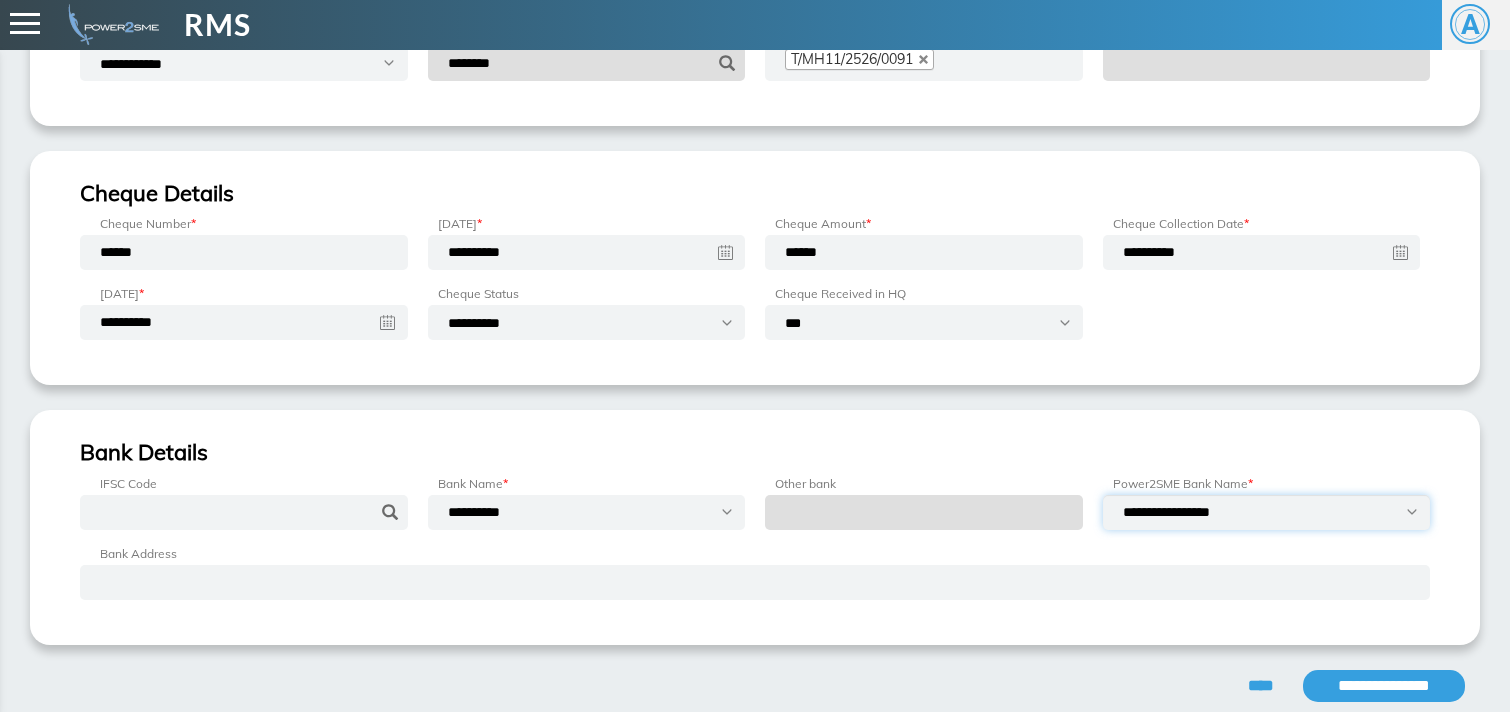 scroll, scrollTop: 254, scrollLeft: 0, axis: vertical 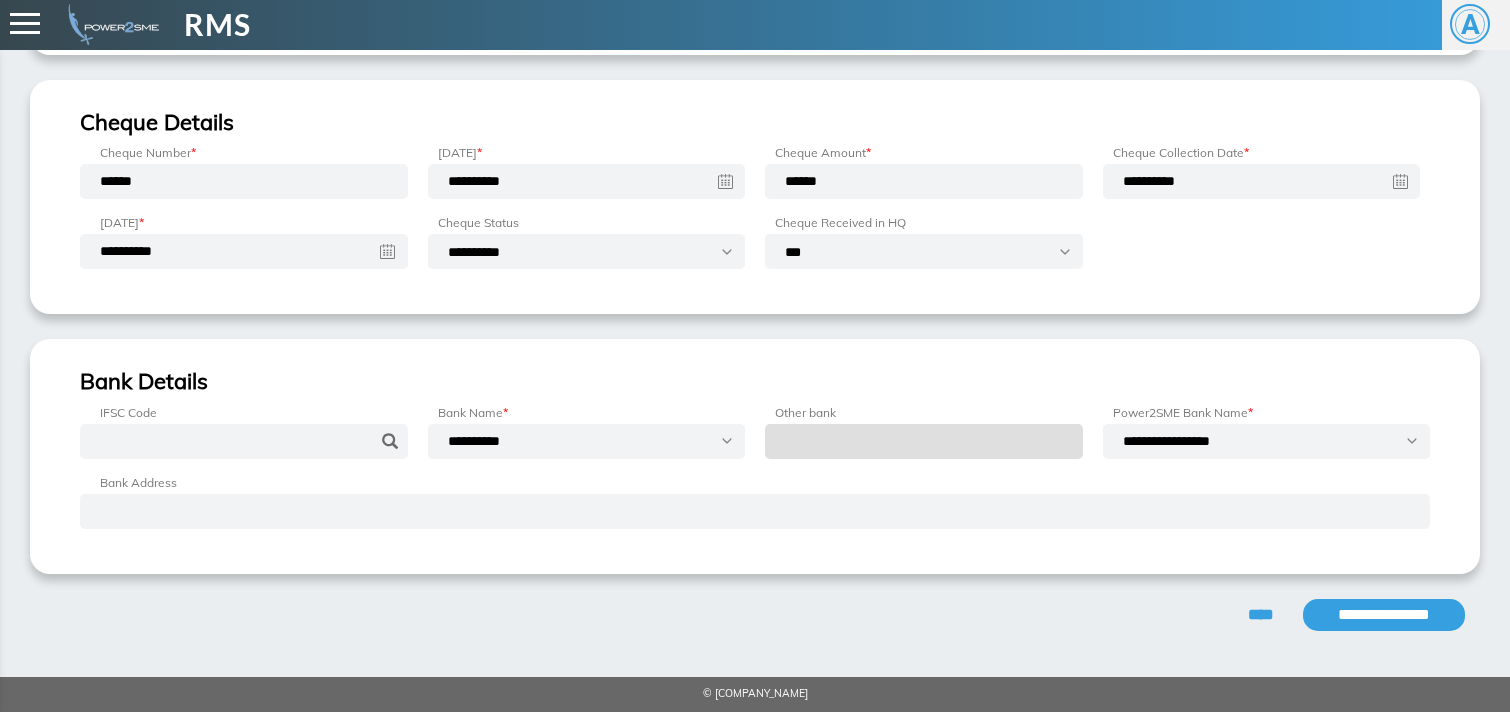 click on "**********" at bounding box center [1384, 615] 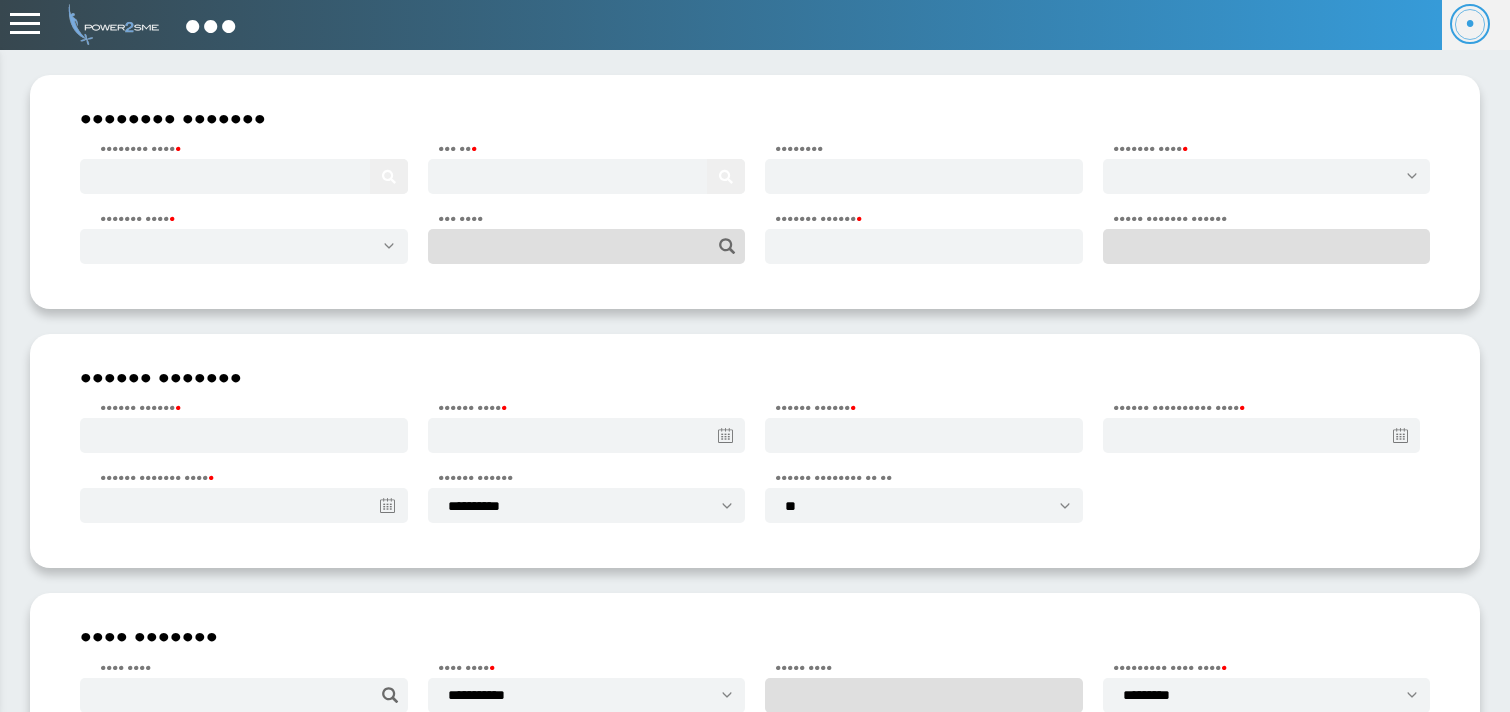 scroll, scrollTop: 0, scrollLeft: 0, axis: both 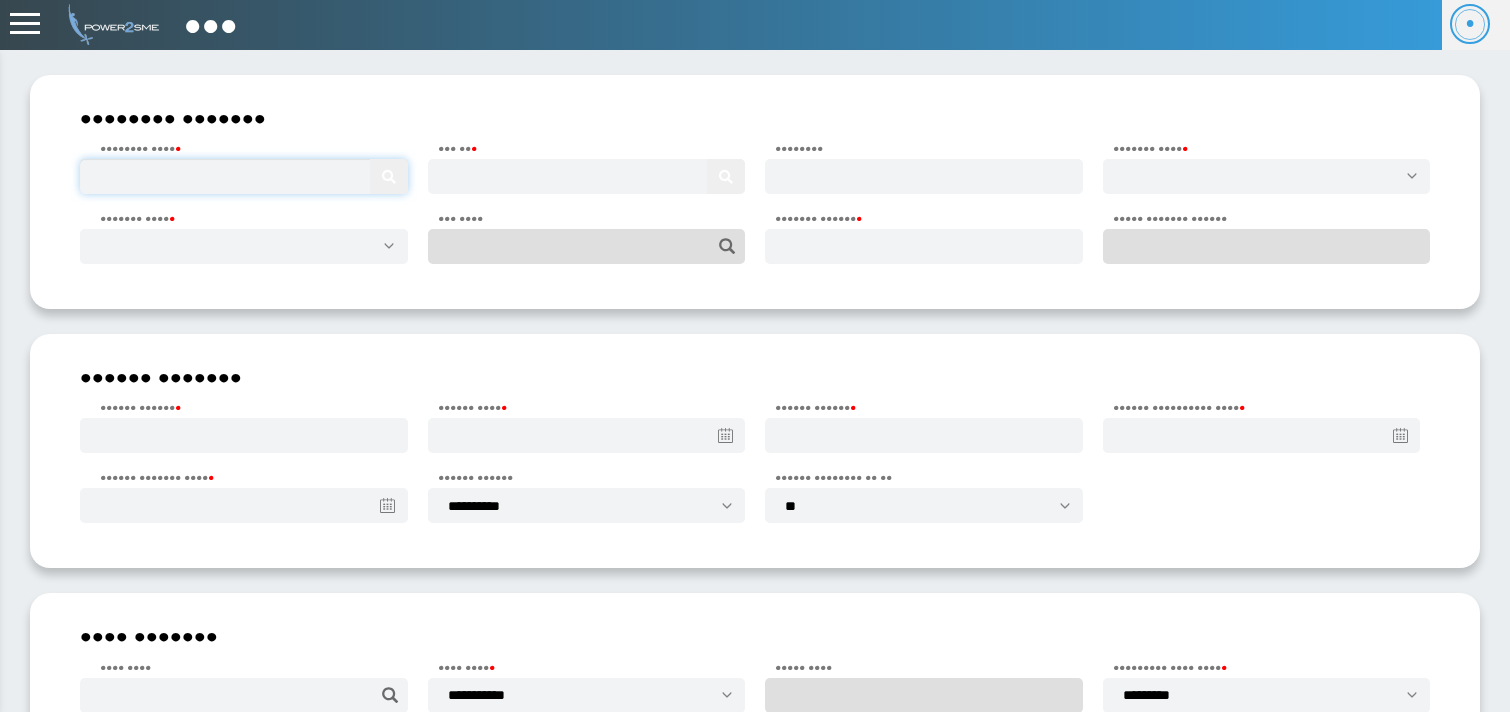 click at bounding box center [244, 176] 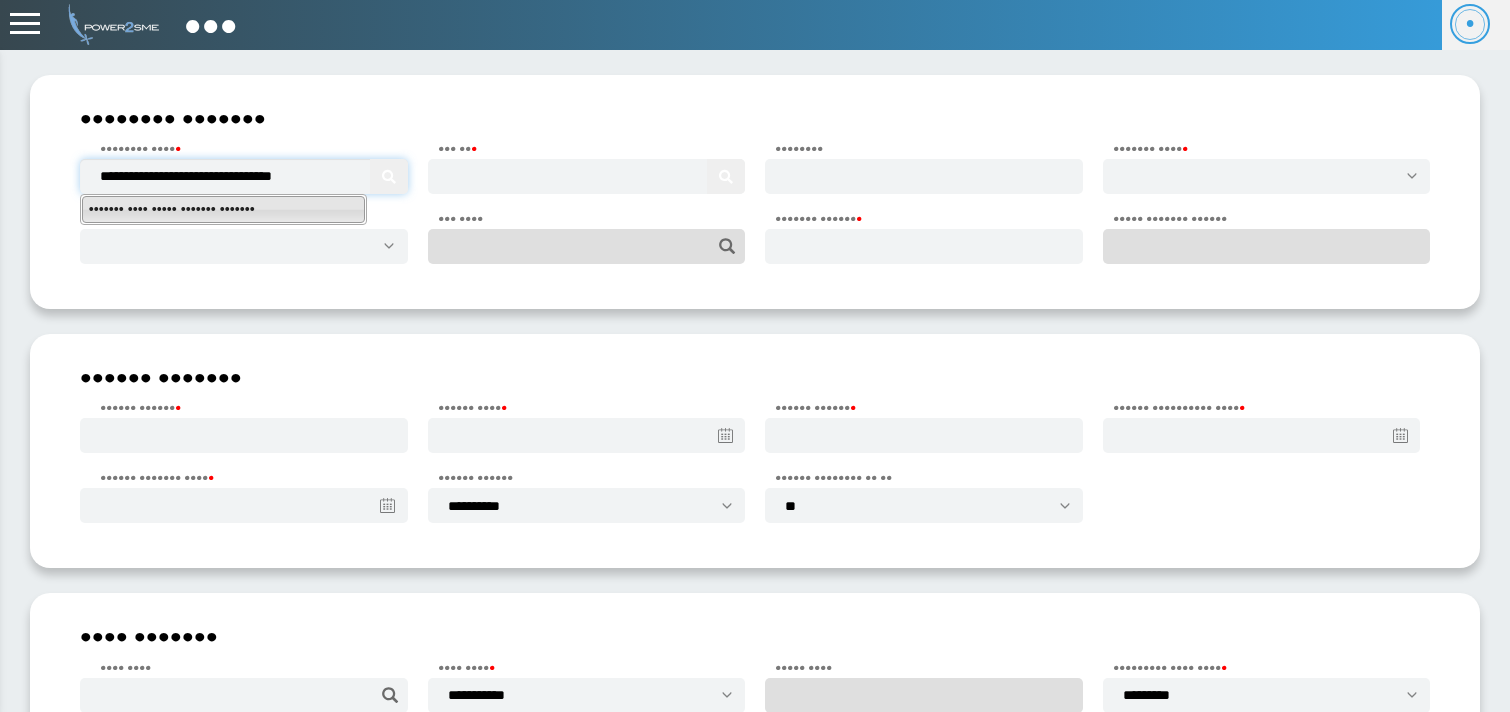 click on "••••••• •••• ••••• ••••••• •••••••" at bounding box center (223, 209) 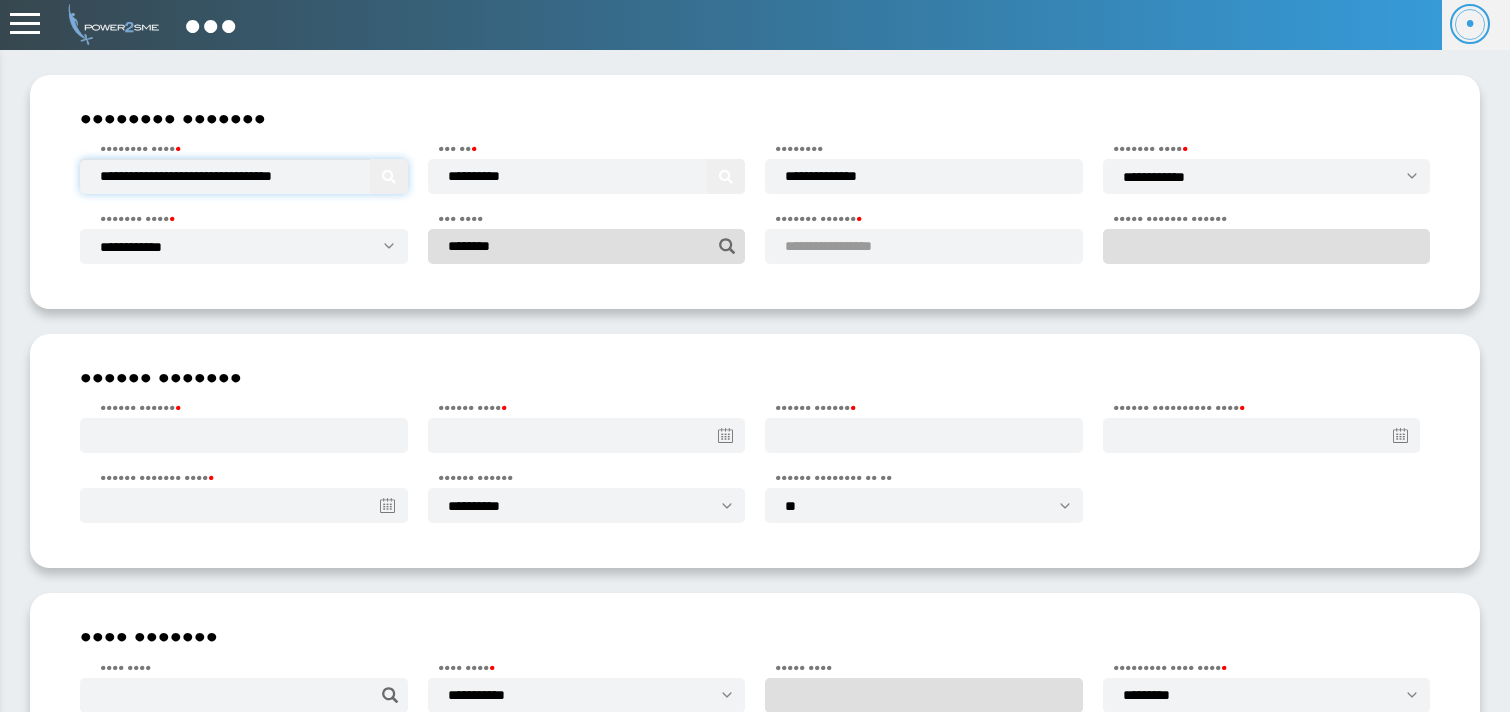 type on "••••••••••••••••••••••••••••••••••" 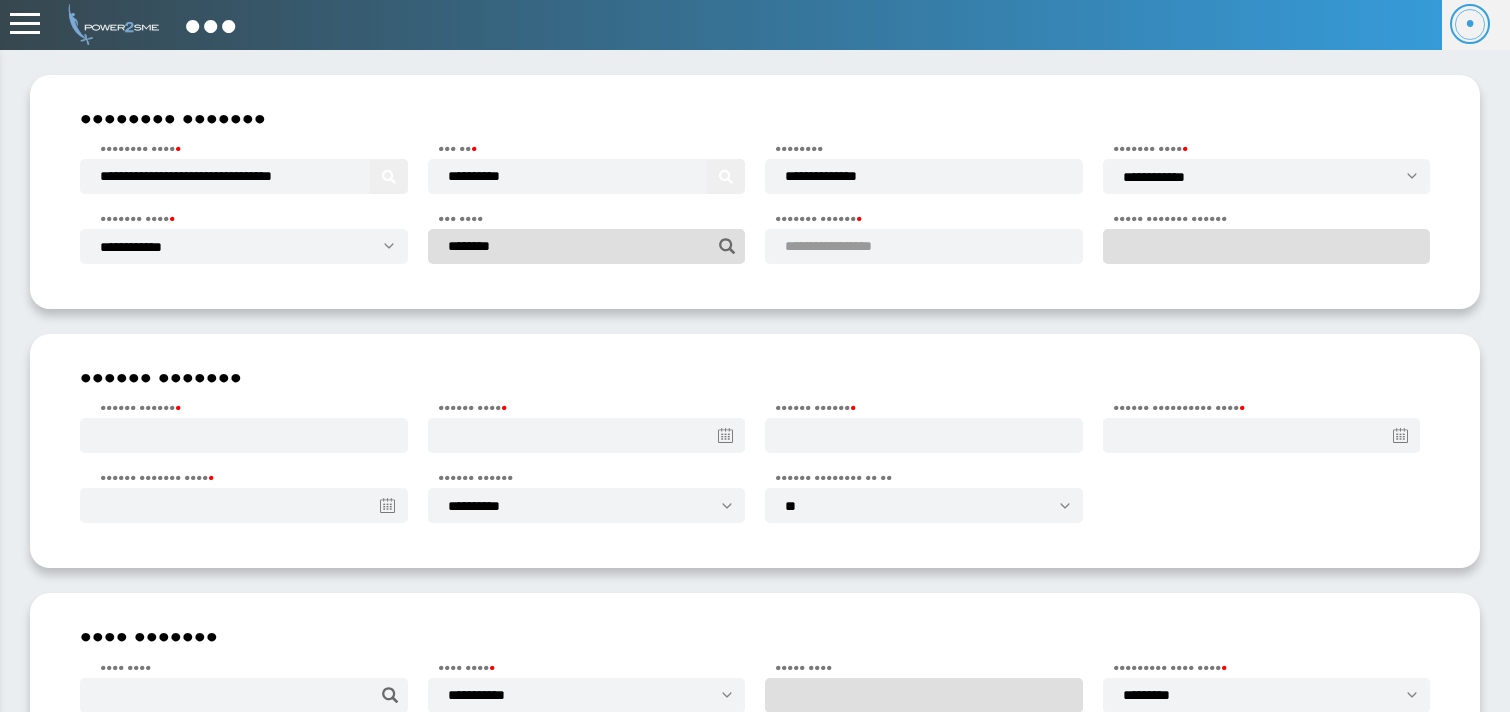 click on "••••••••••••••
••••••••" at bounding box center [924, 194] 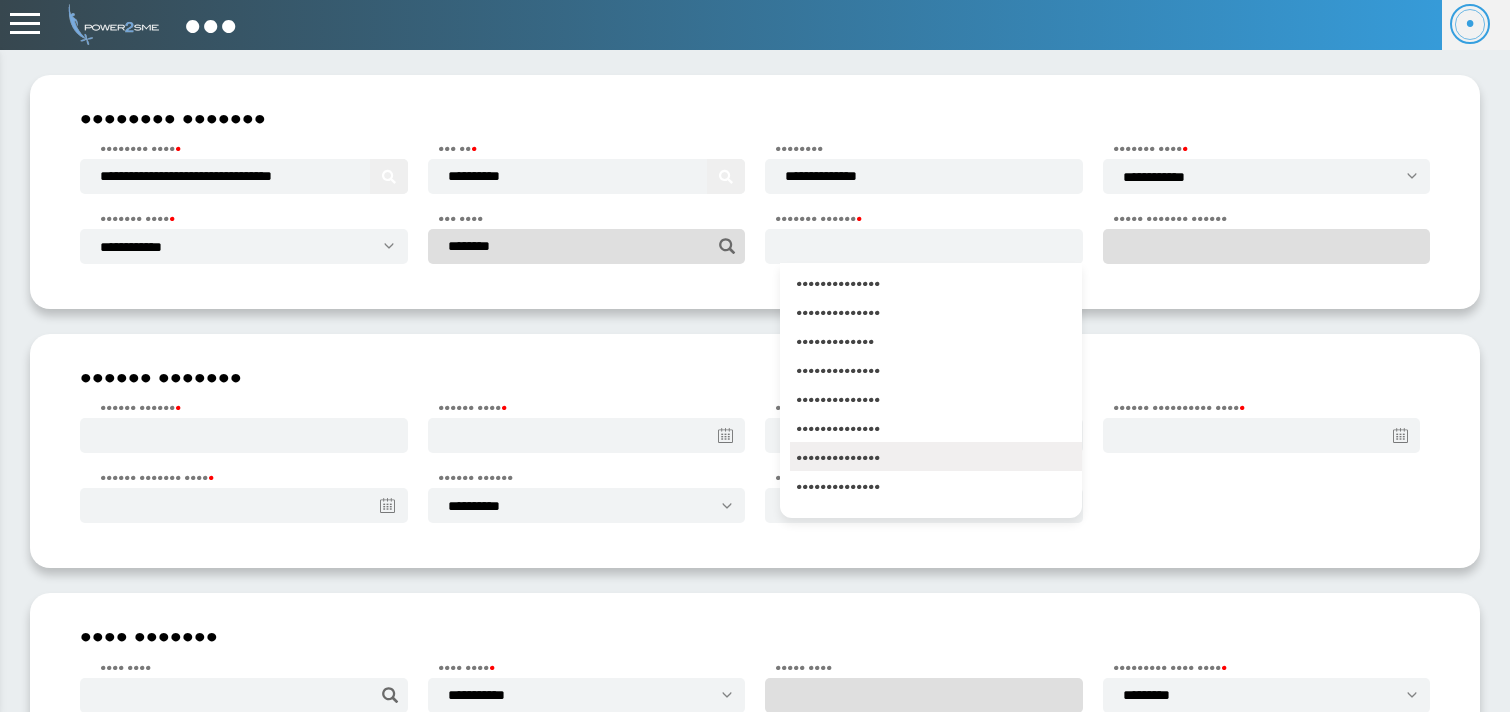 scroll, scrollTop: 1847, scrollLeft: 0, axis: vertical 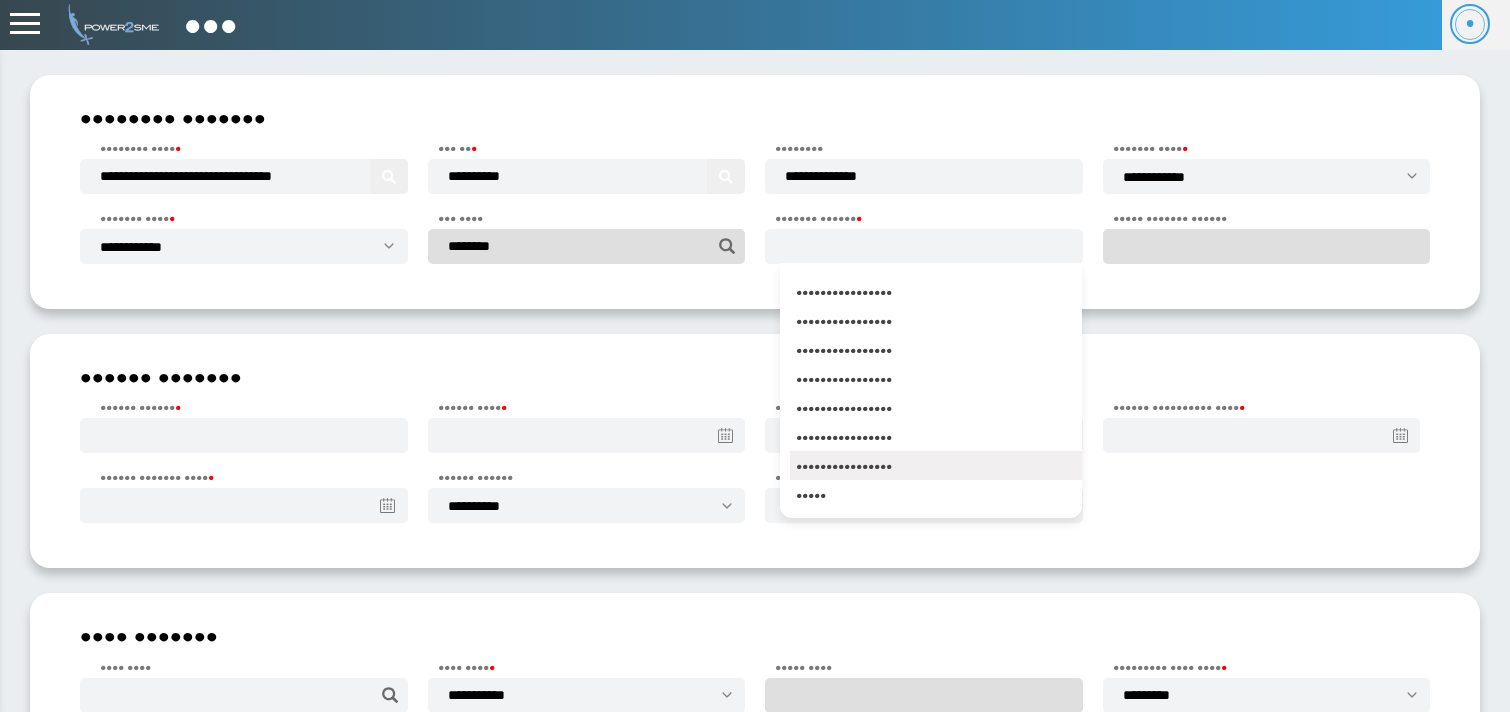 click on "••••••••••••••••" at bounding box center [936, 465] 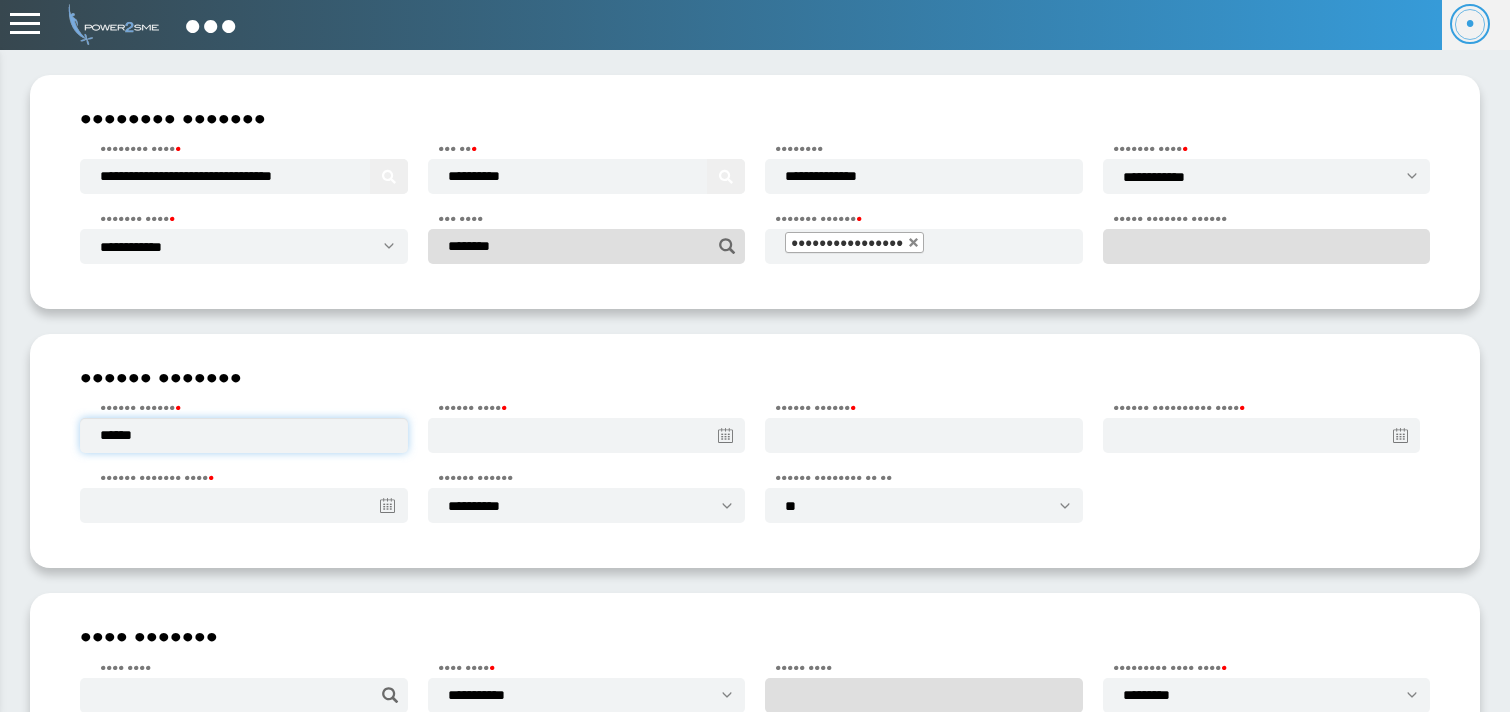 type on "••••••" 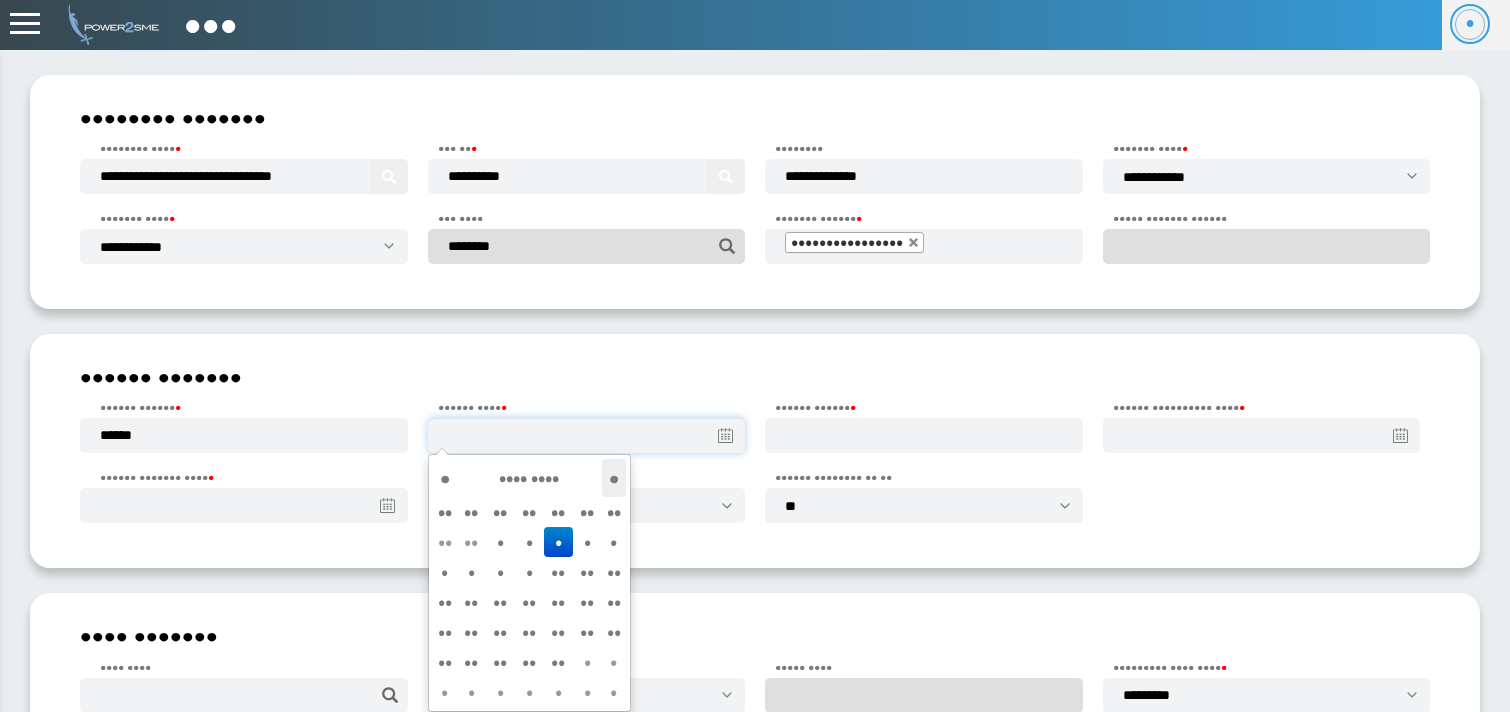 click on "›" at bounding box center [614, 478] 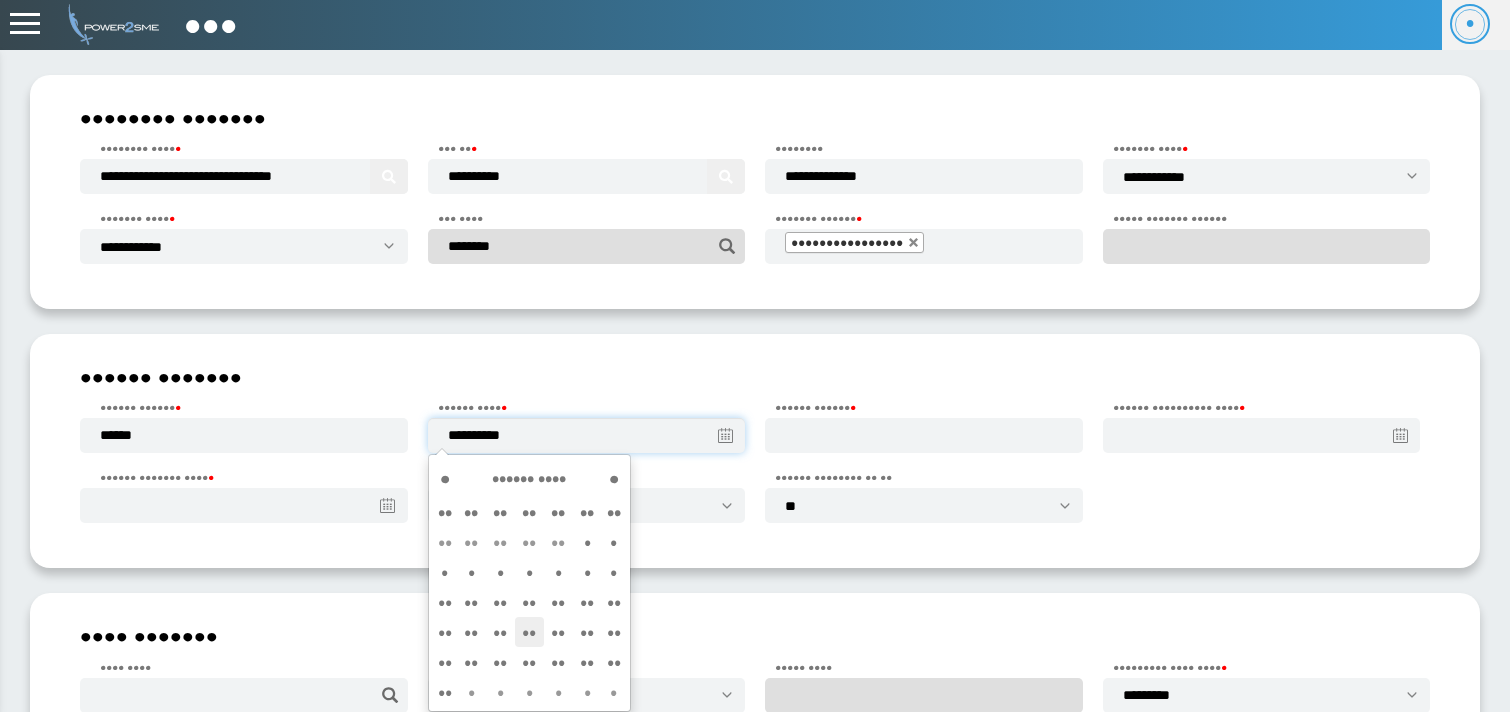click on "20" at bounding box center (529, 542) 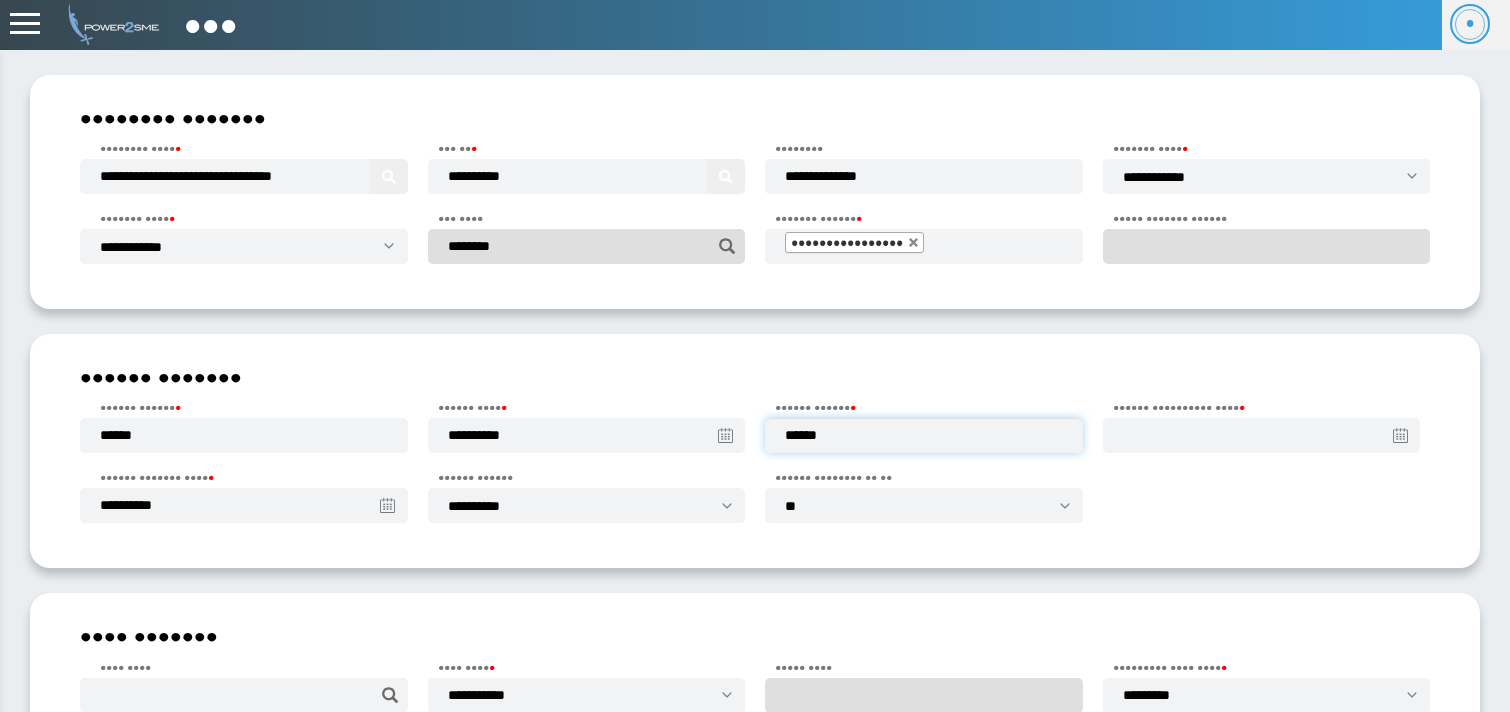 type on "******" 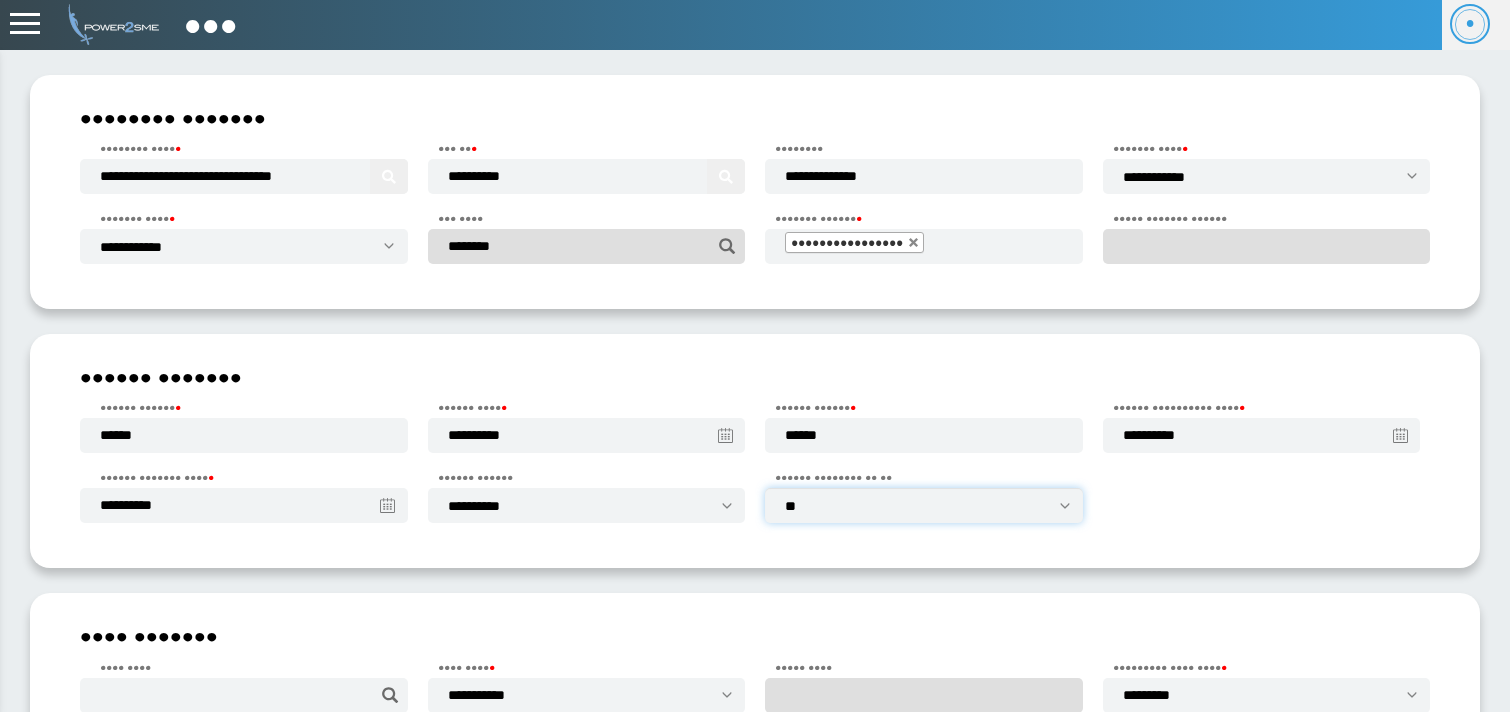 select on "***" 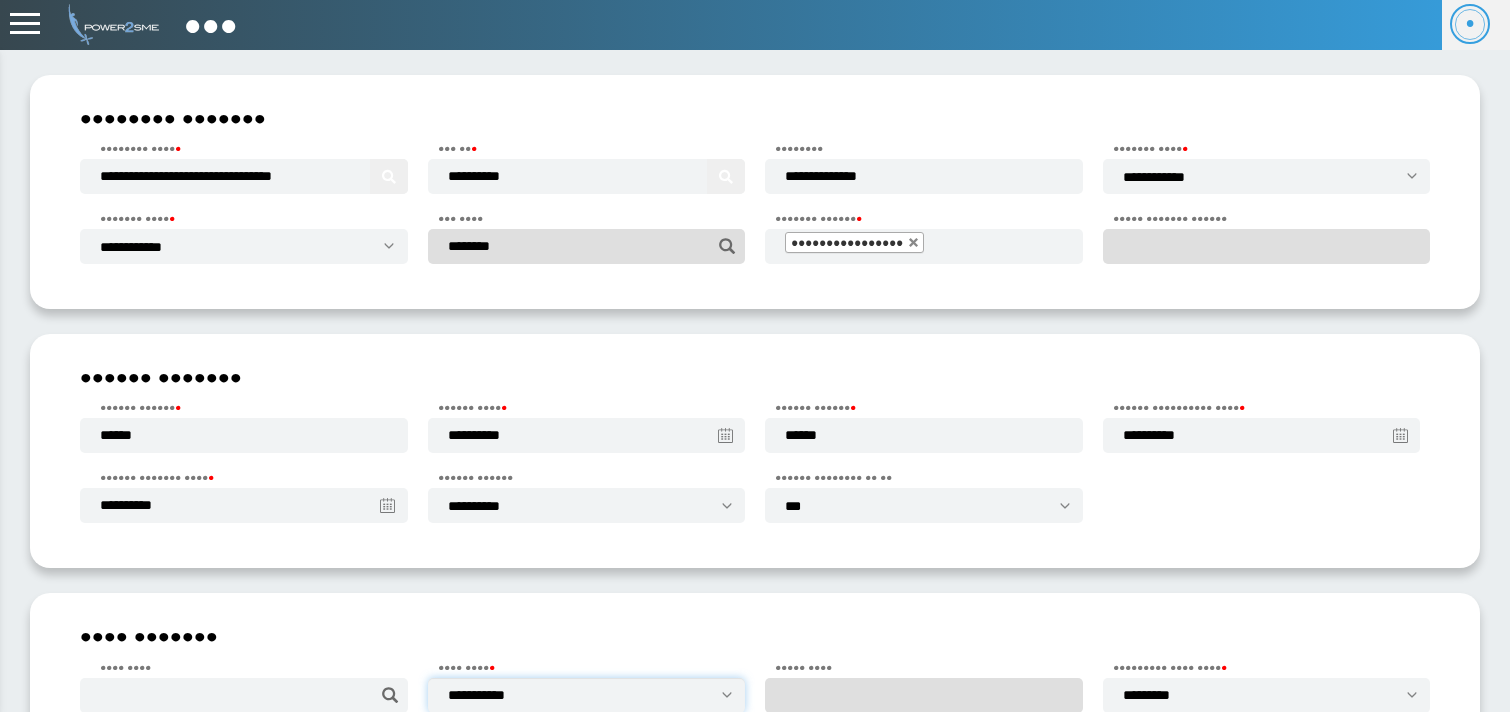 select on "[MASKED]" 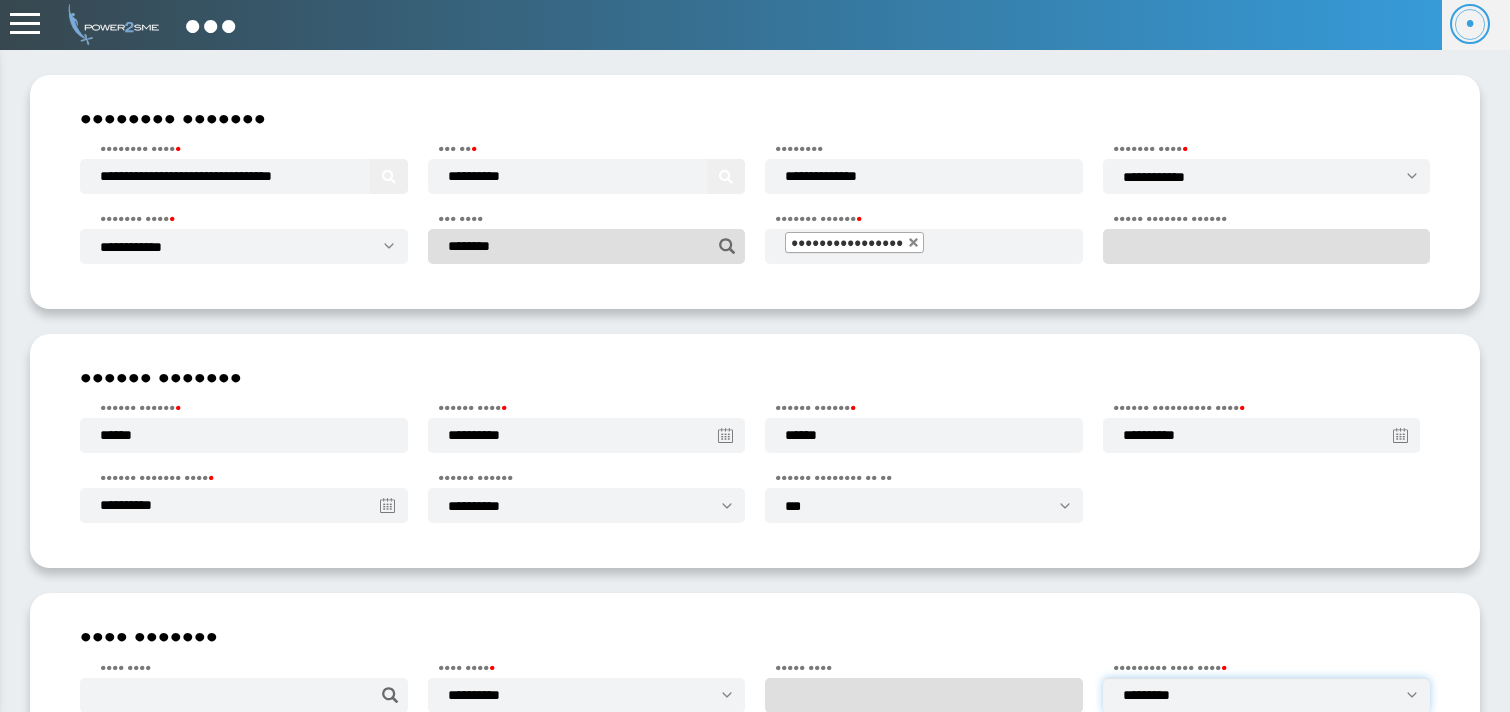 select on "**********" 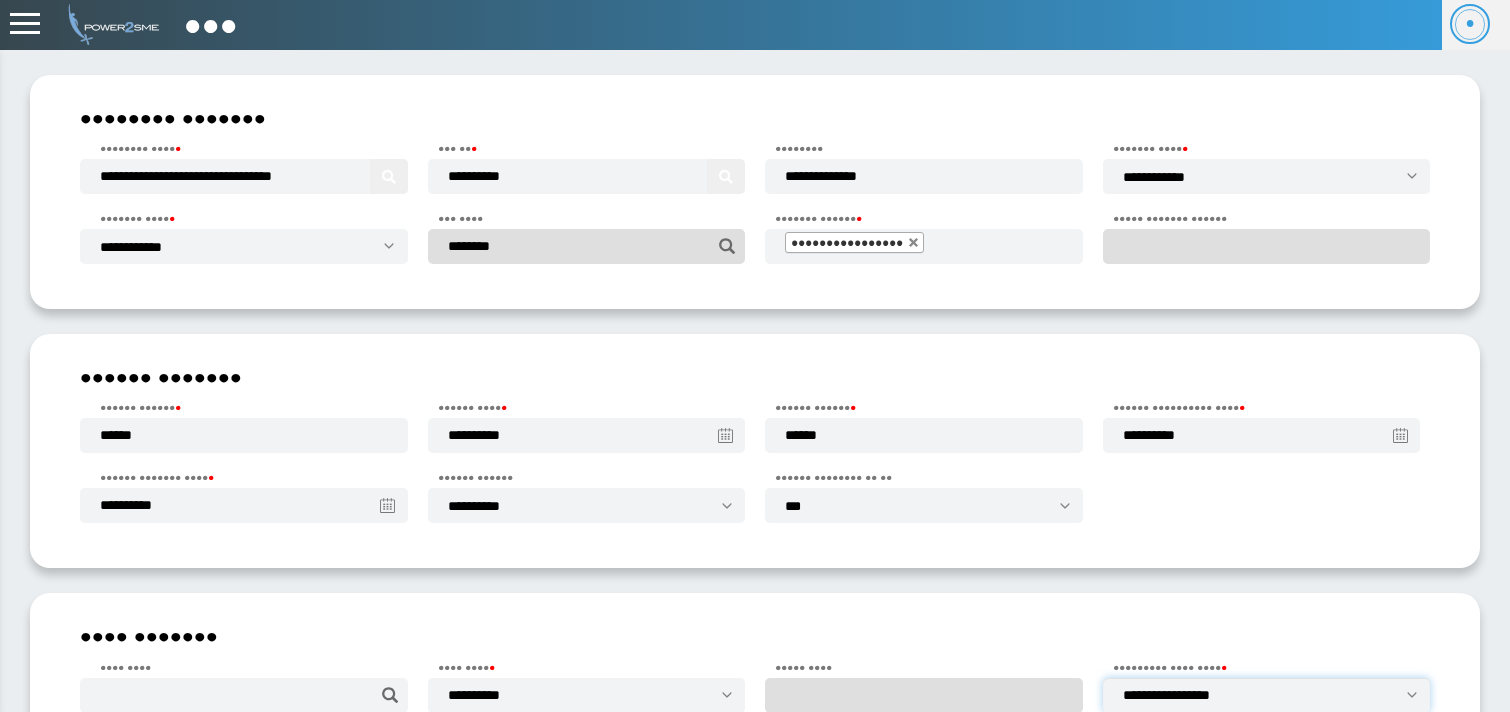scroll, scrollTop: 254, scrollLeft: 0, axis: vertical 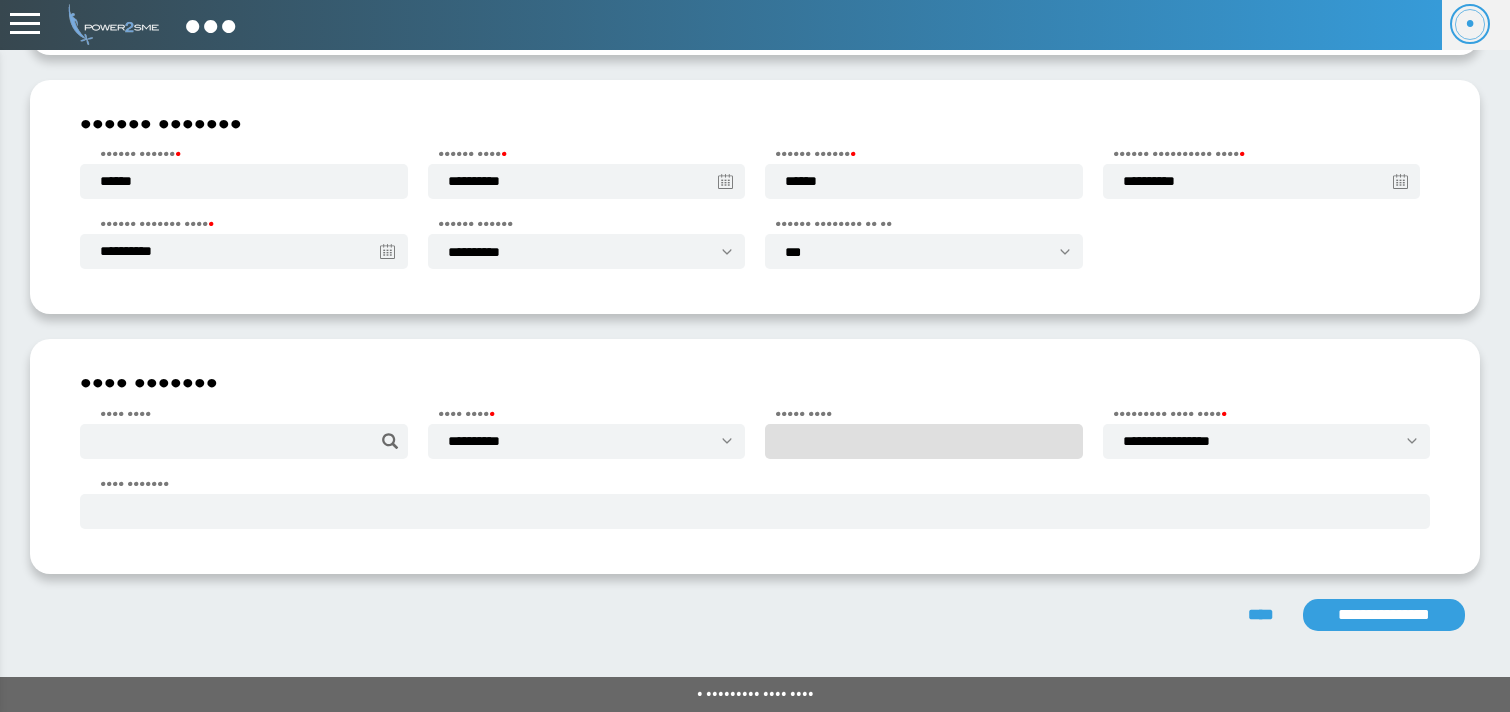 click on "**********" at bounding box center (1384, 615) 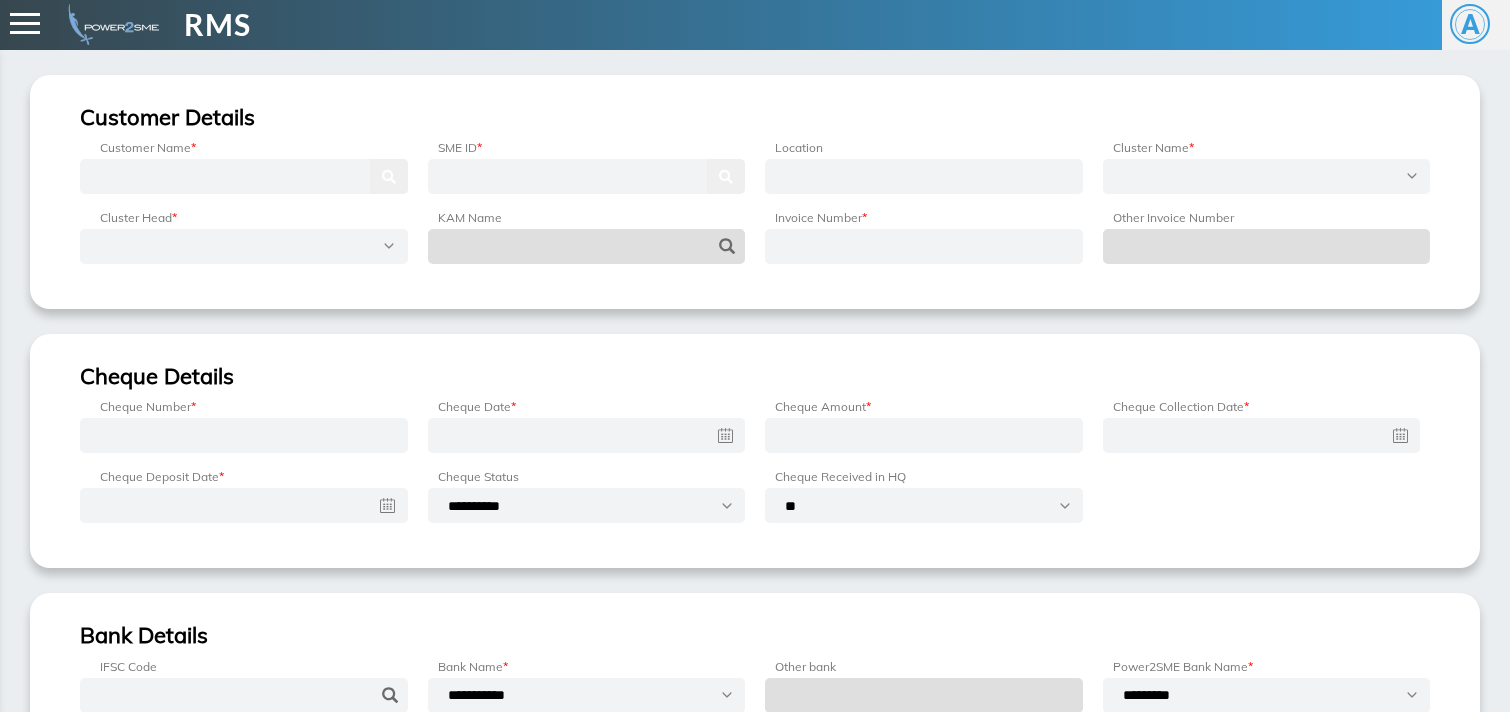 scroll, scrollTop: 0, scrollLeft: 0, axis: both 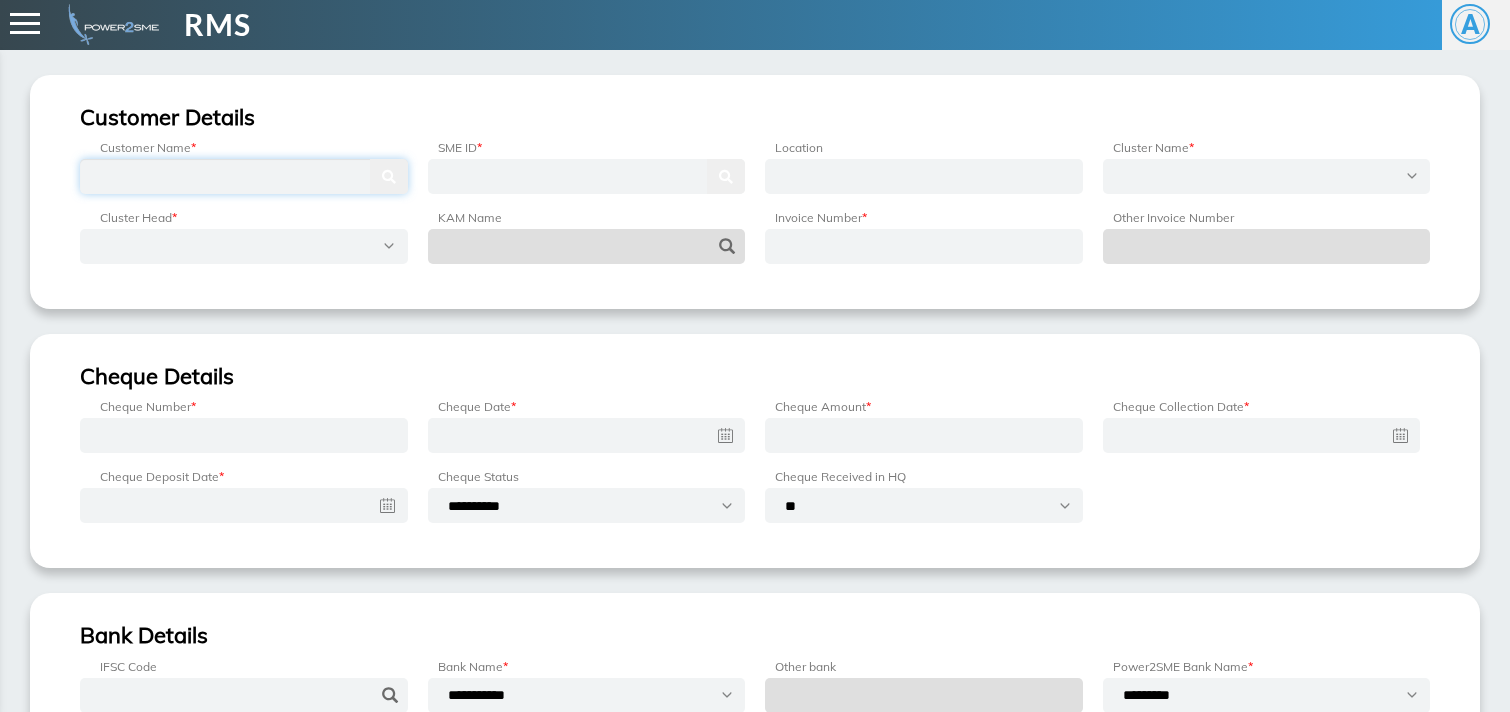 click at bounding box center [244, 176] 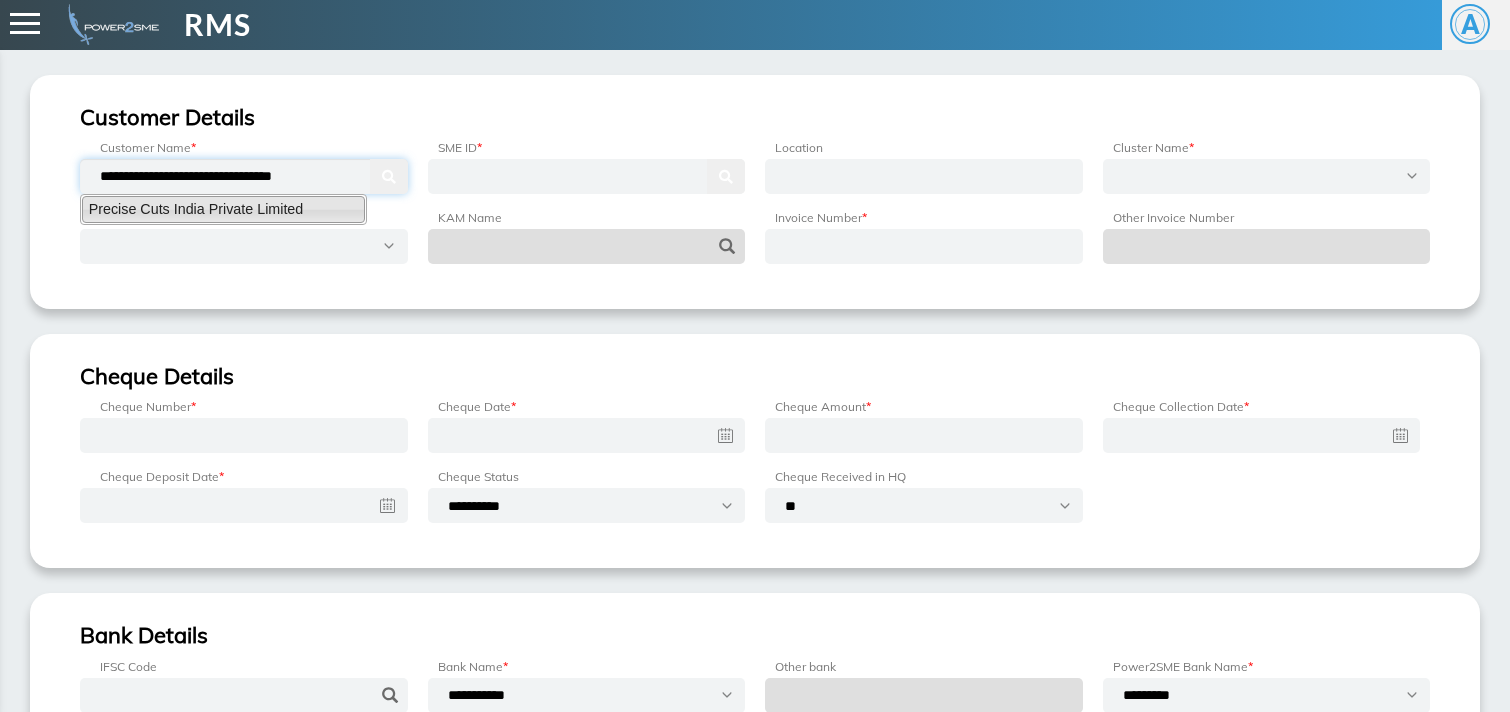 click on "Precise Cuts India Private Limited" at bounding box center [223, 209] 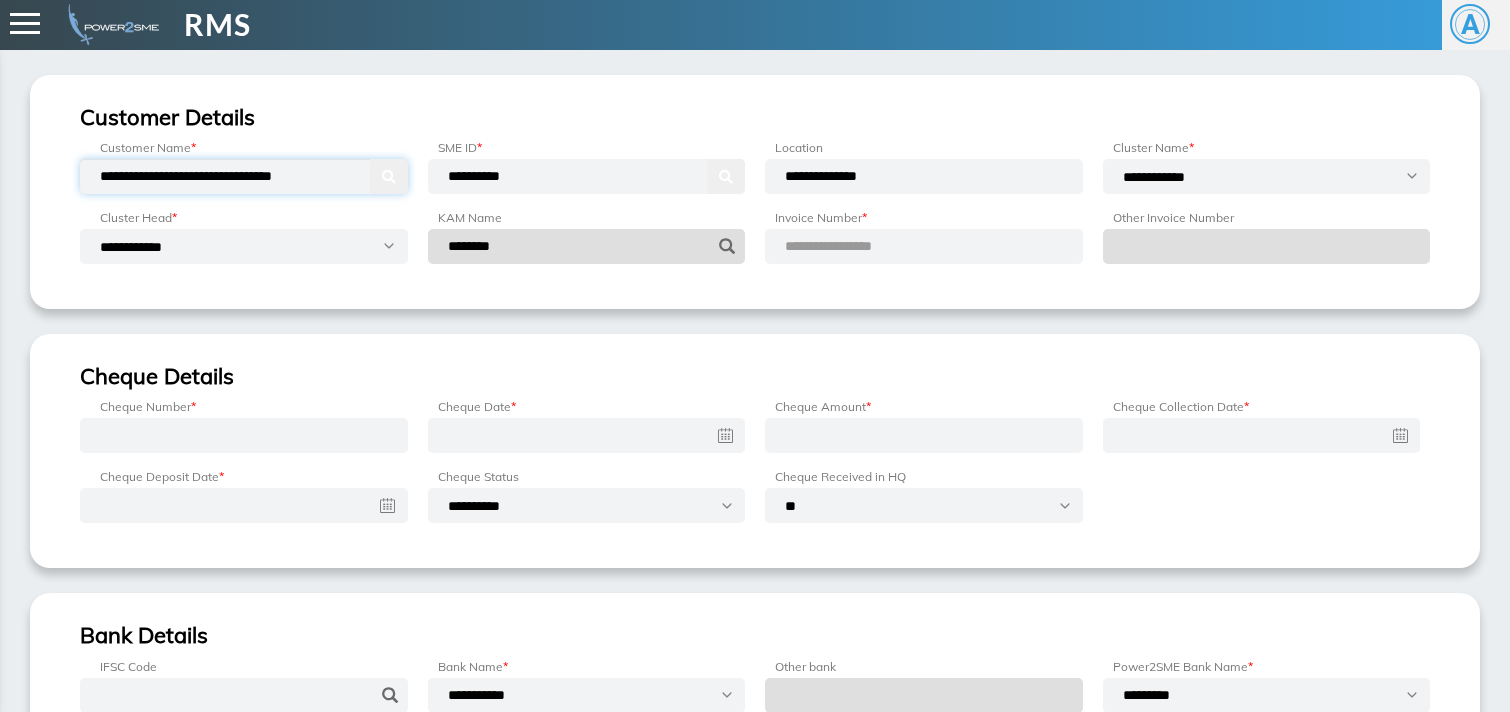 type on "**********" 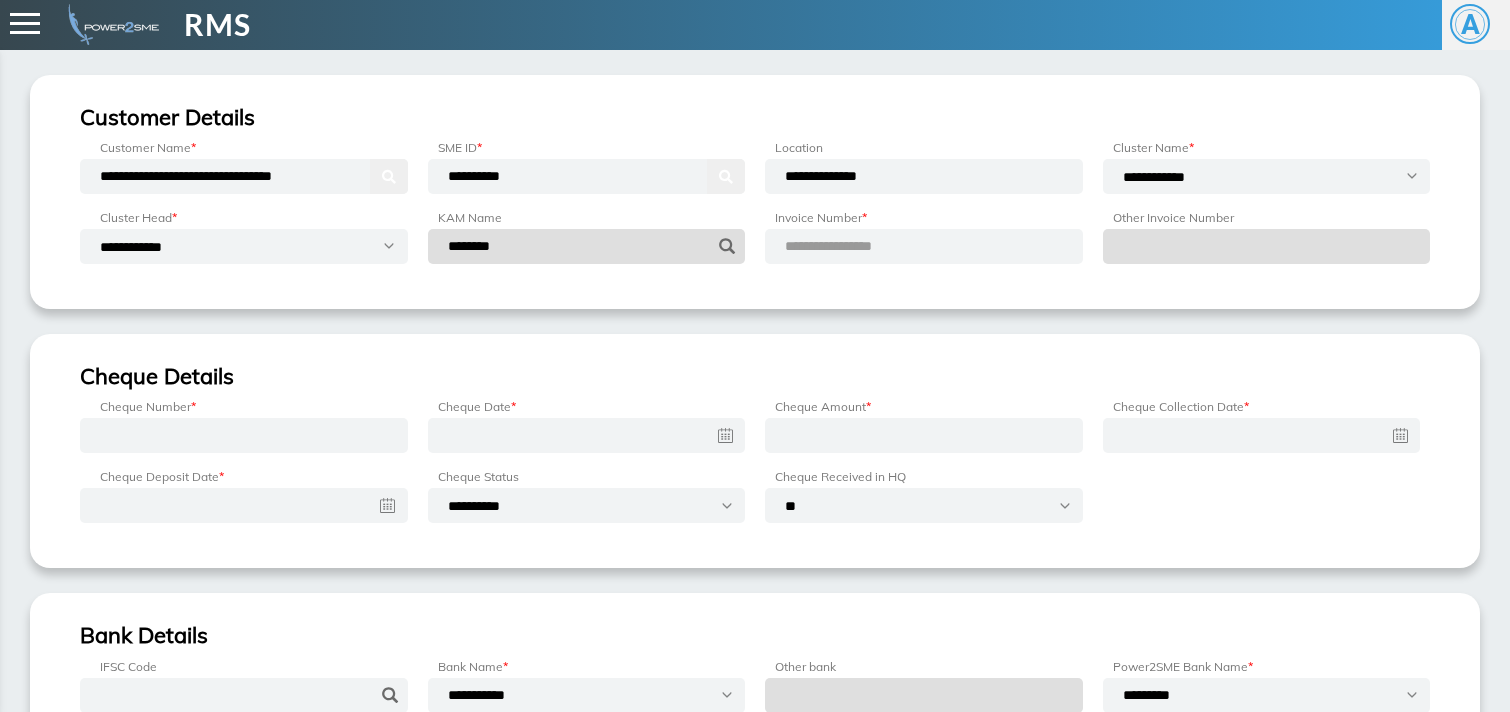 click on "**********" at bounding box center (852, 246) 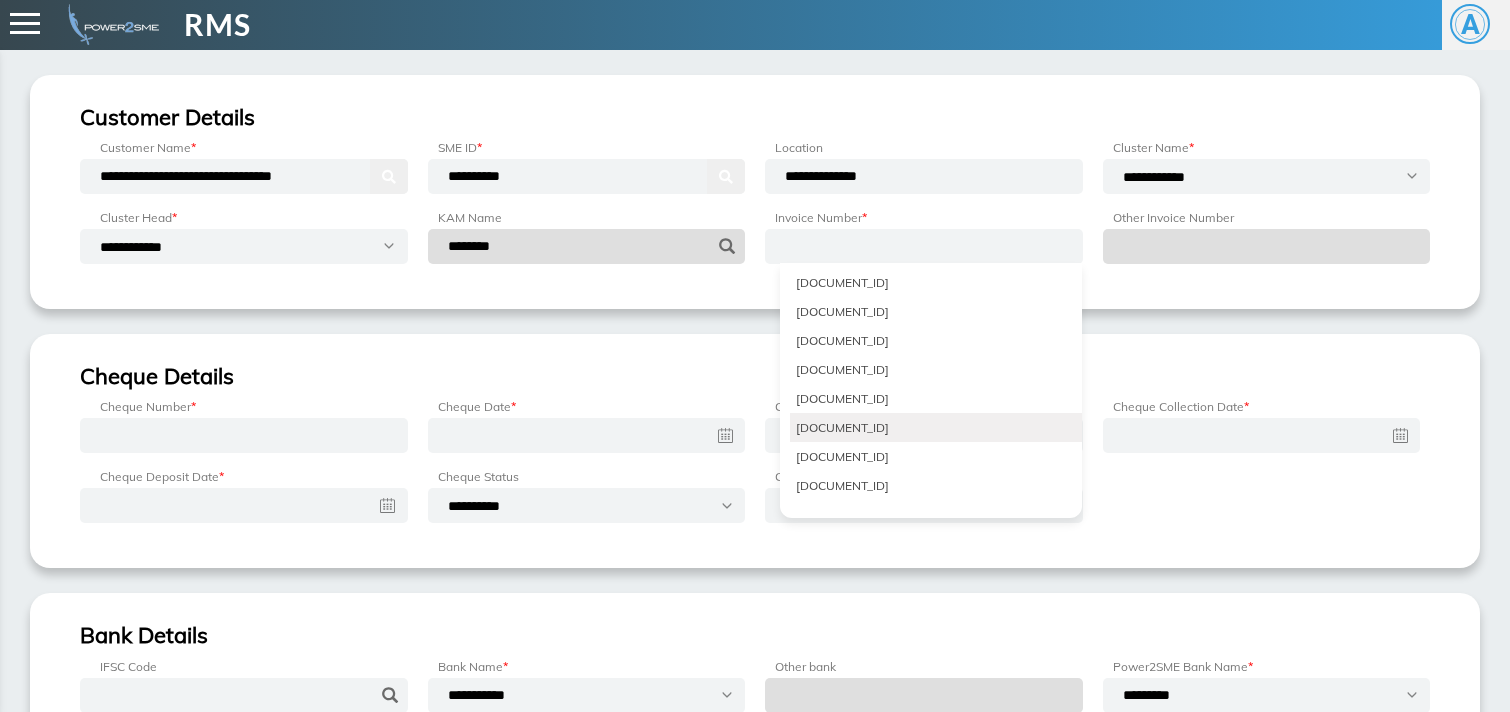 scroll, scrollTop: 1847, scrollLeft: 0, axis: vertical 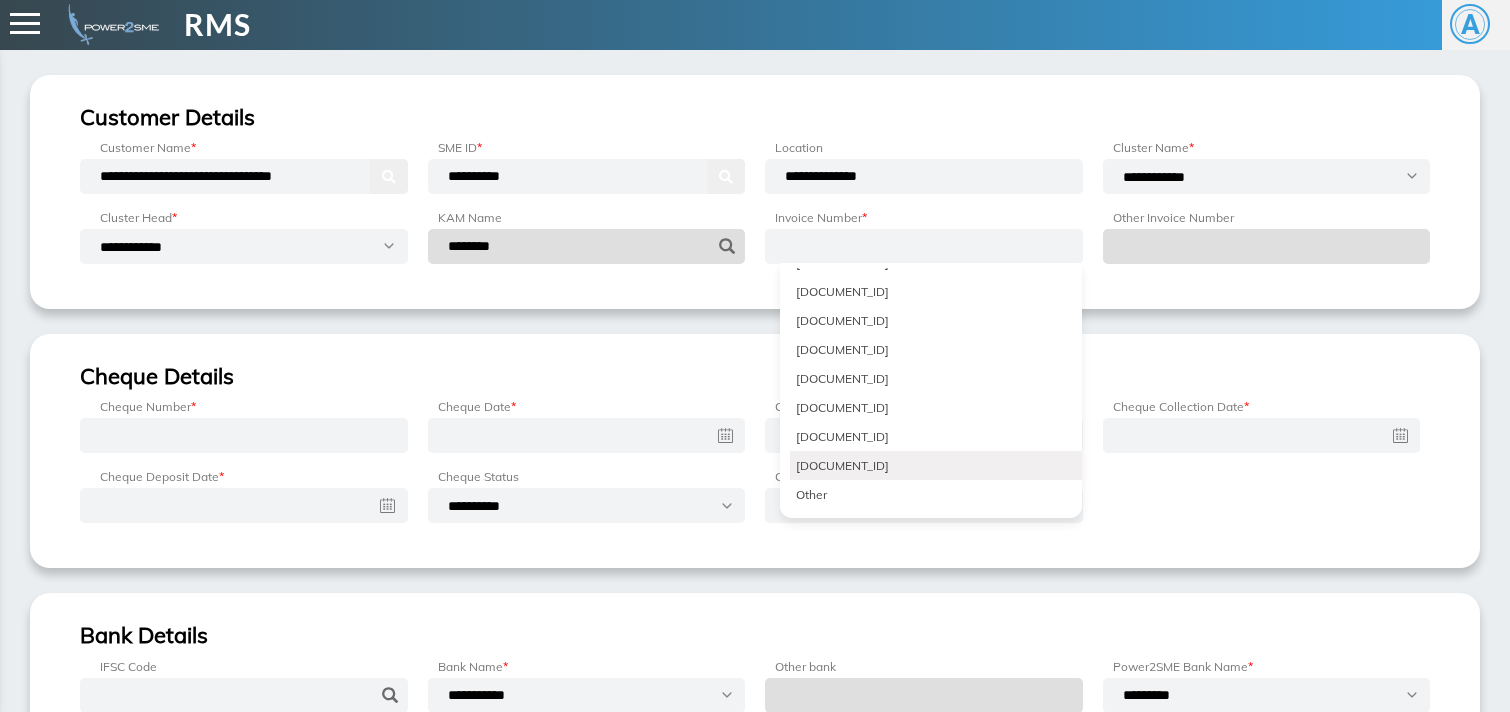 click on "T/MH11/2526/0148" at bounding box center [936, 465] 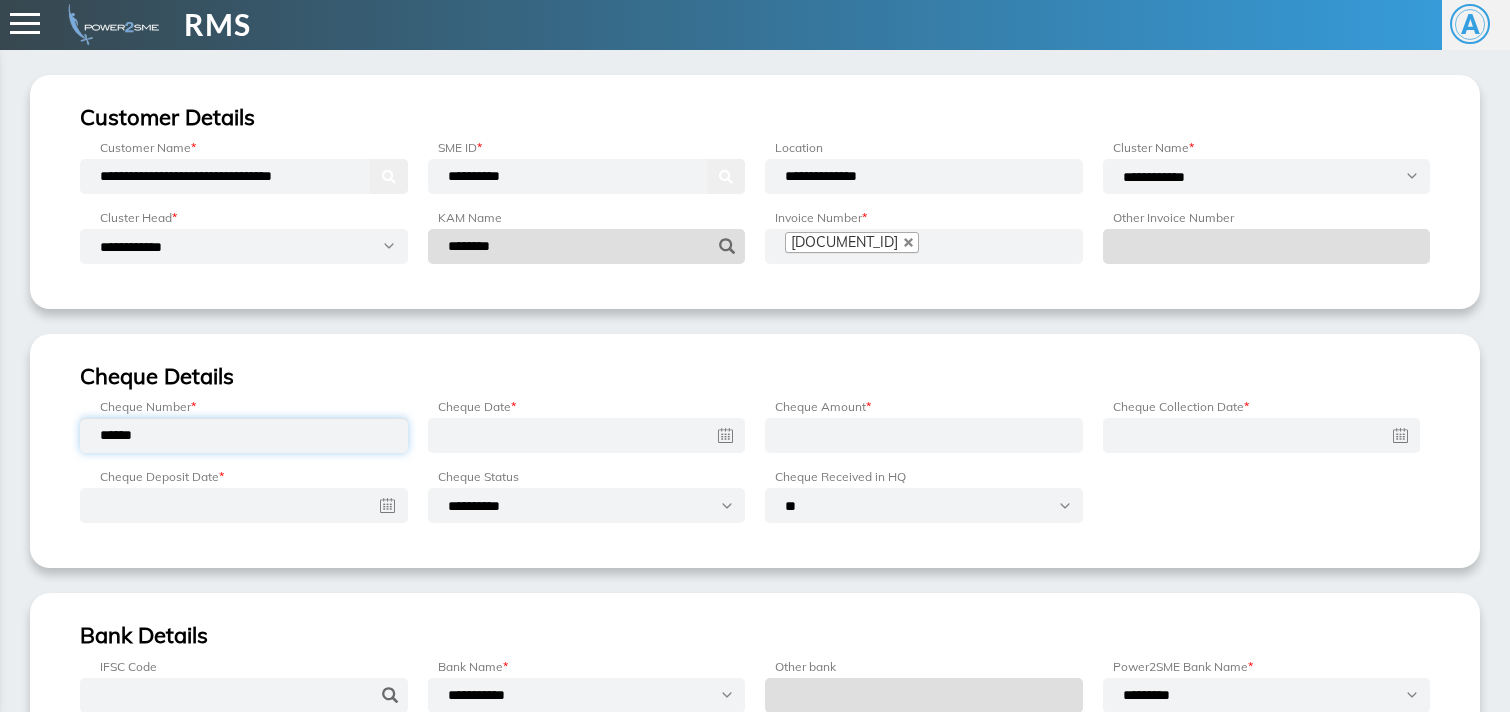 type on "******" 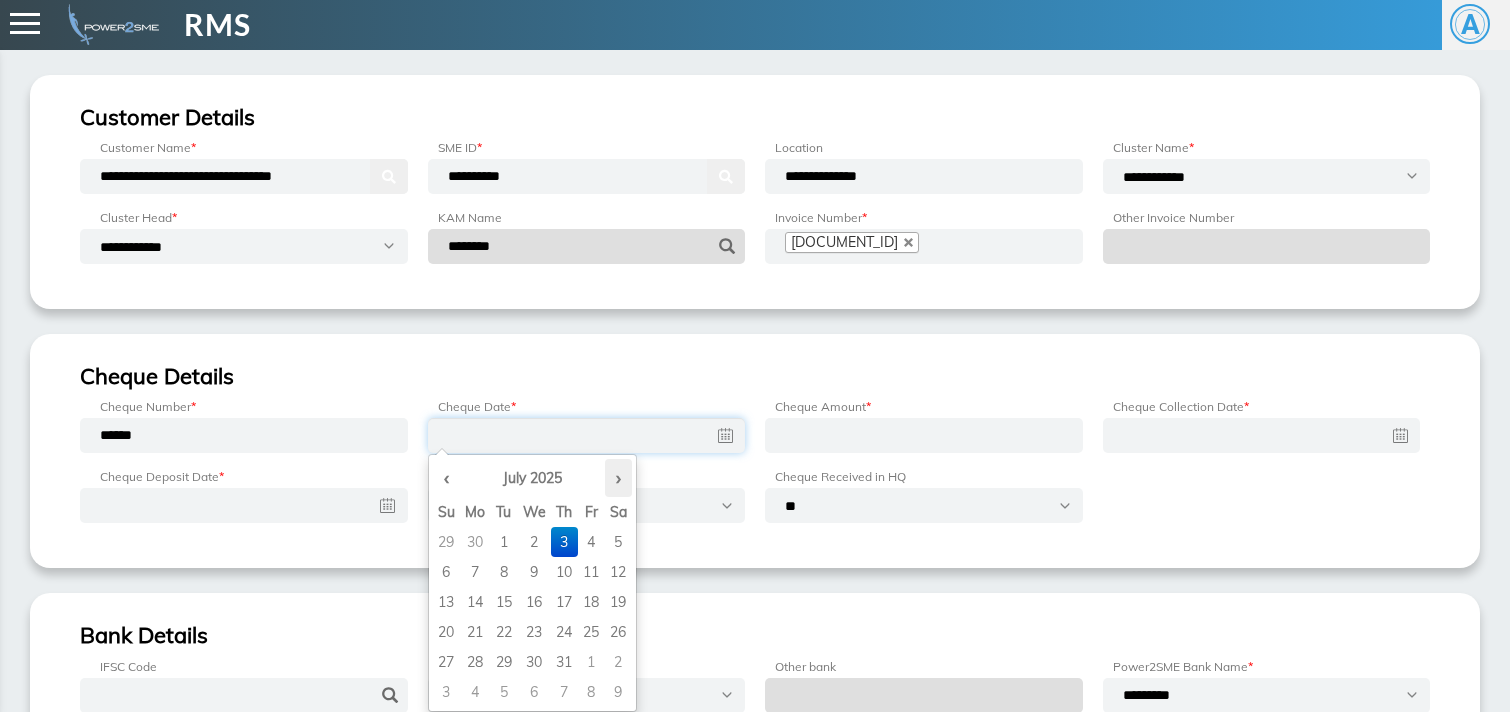click on "›" at bounding box center [618, 478] 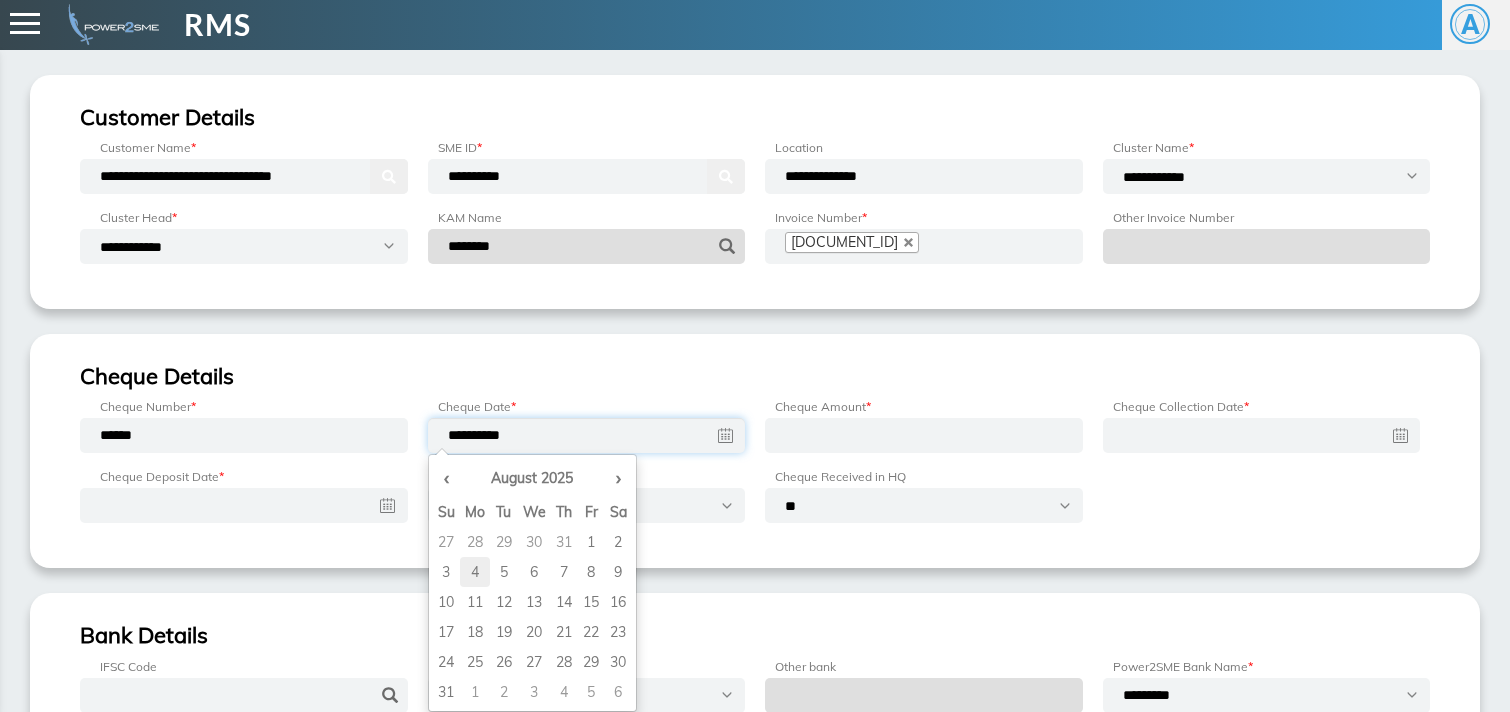 click on "4" at bounding box center (475, 542) 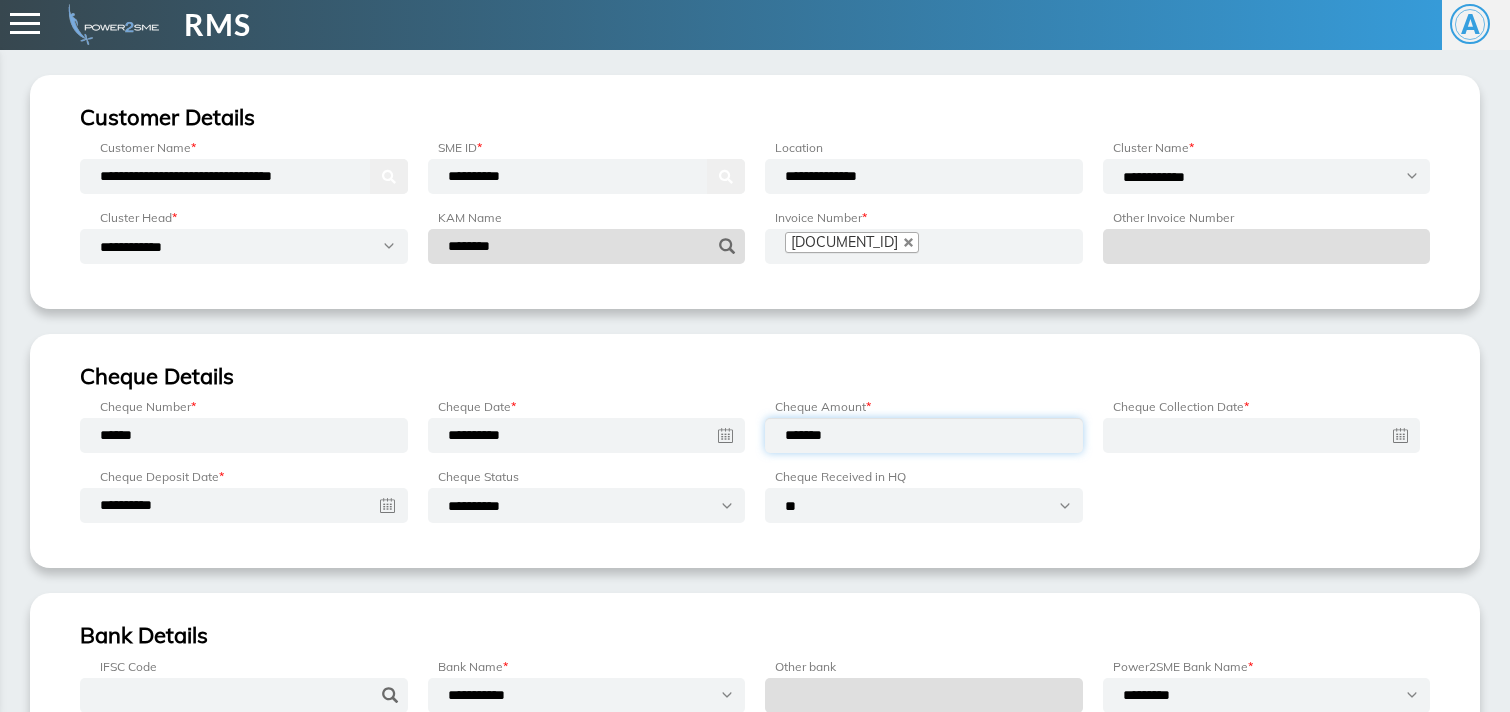 type on "*******" 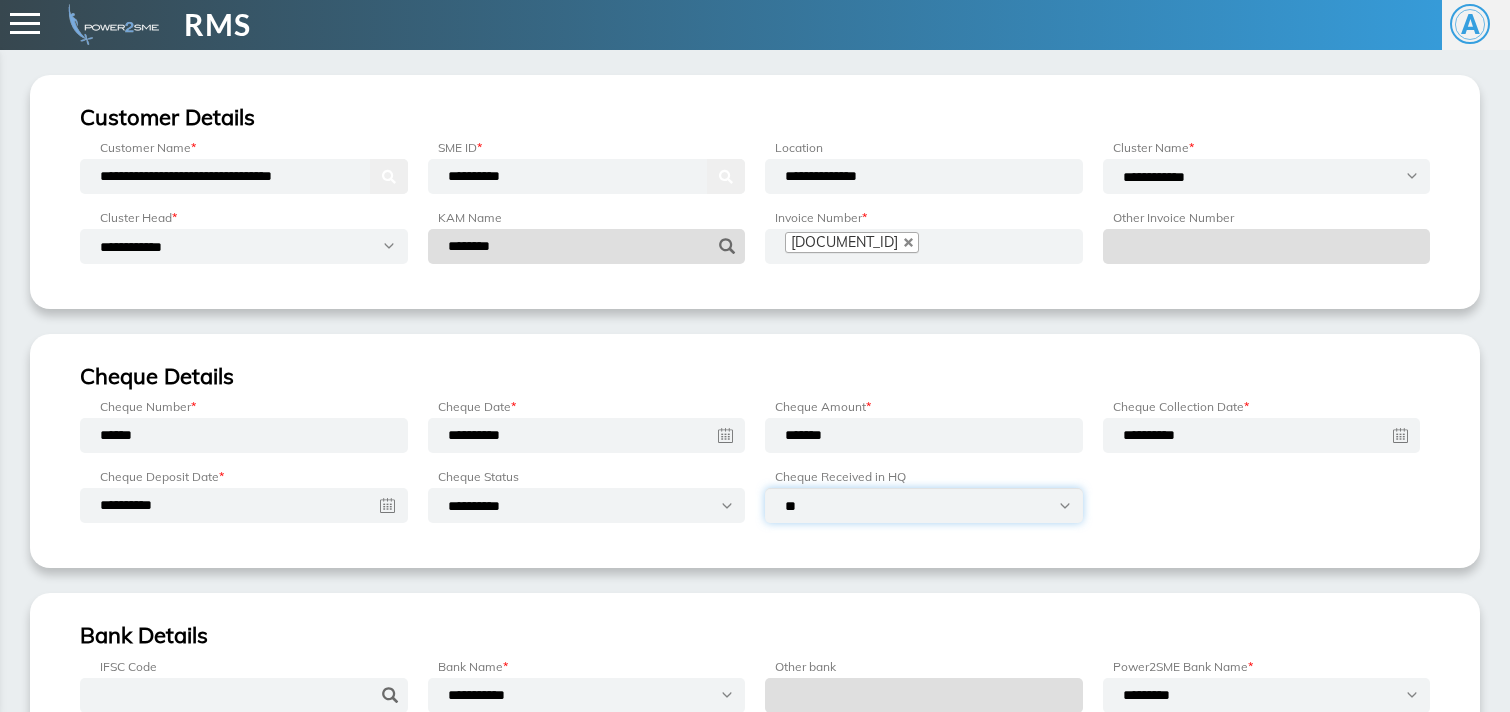 select on "***" 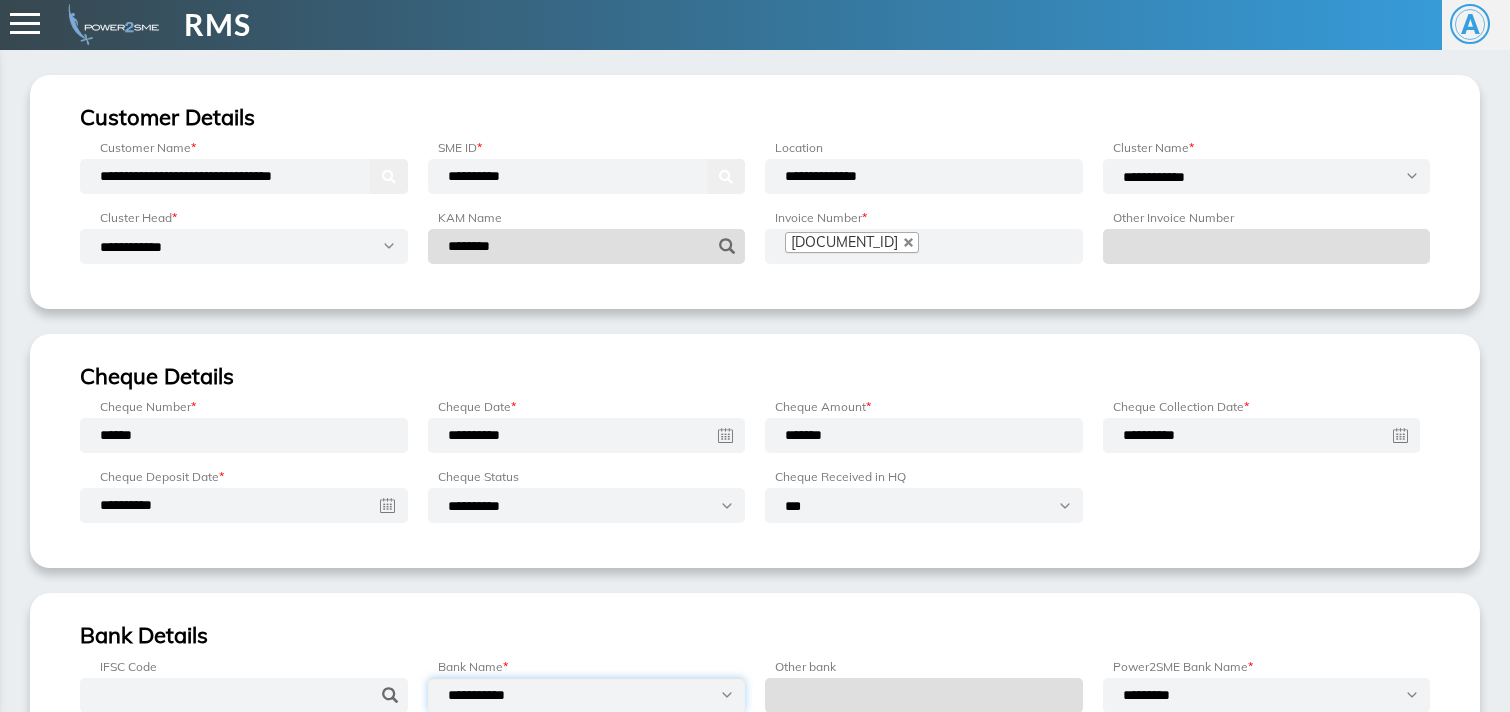 select on "**********" 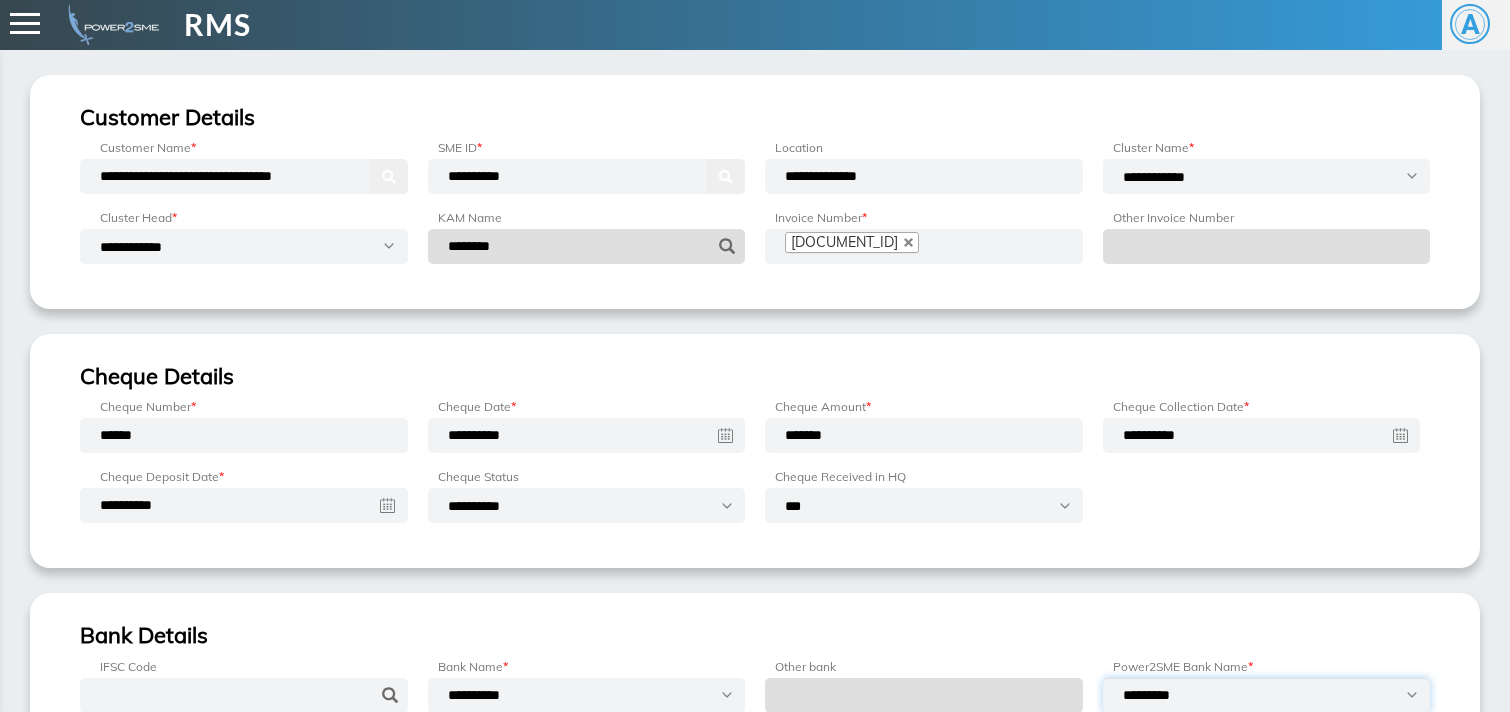 select on "**********" 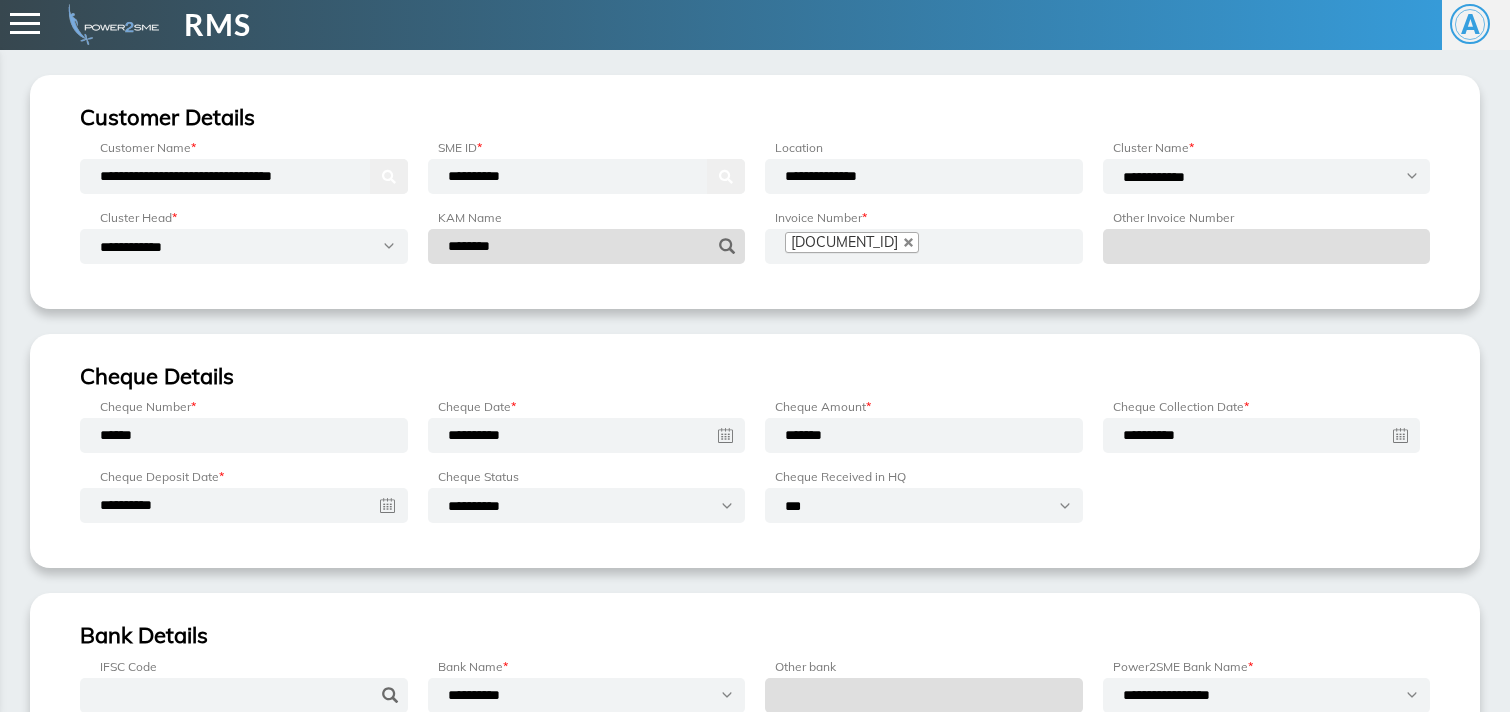scroll, scrollTop: 254, scrollLeft: 0, axis: vertical 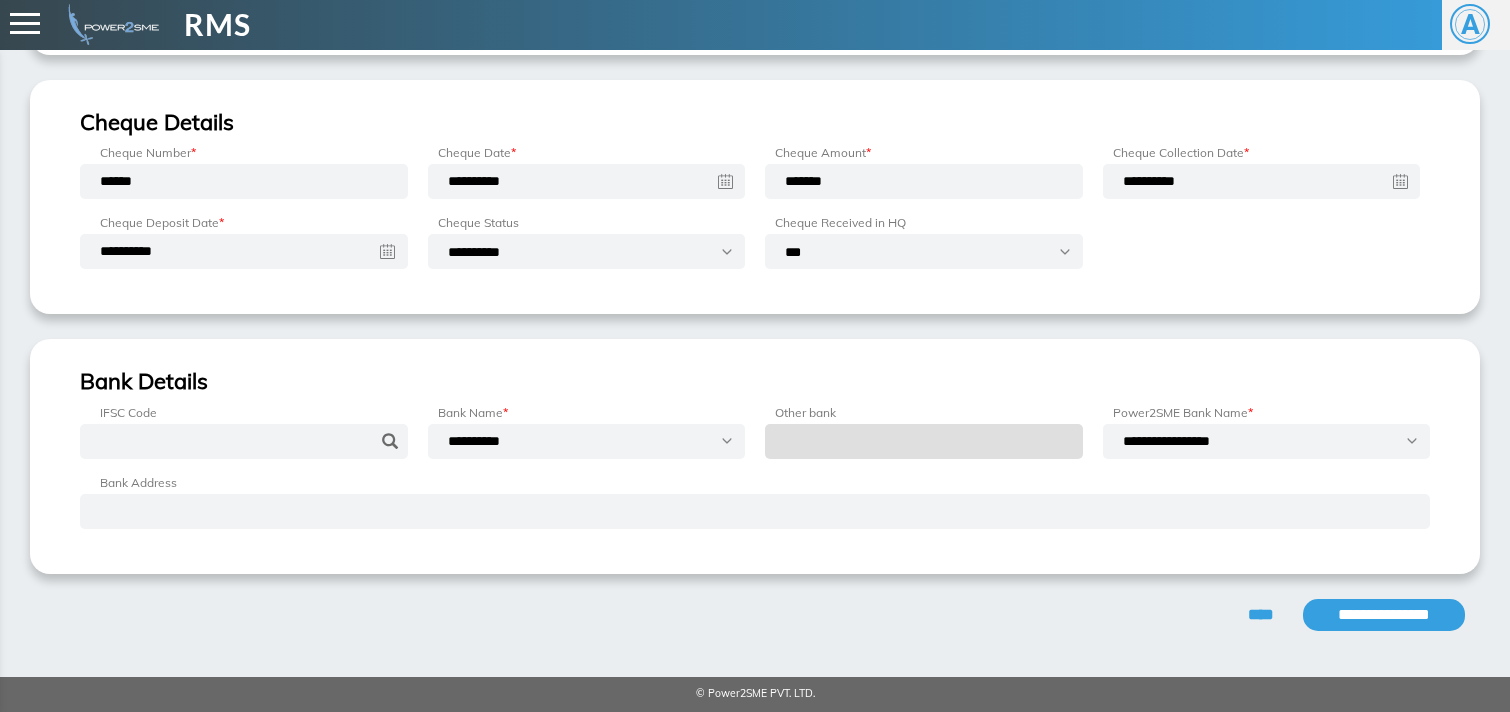 click on "**********" at bounding box center [1384, 615] 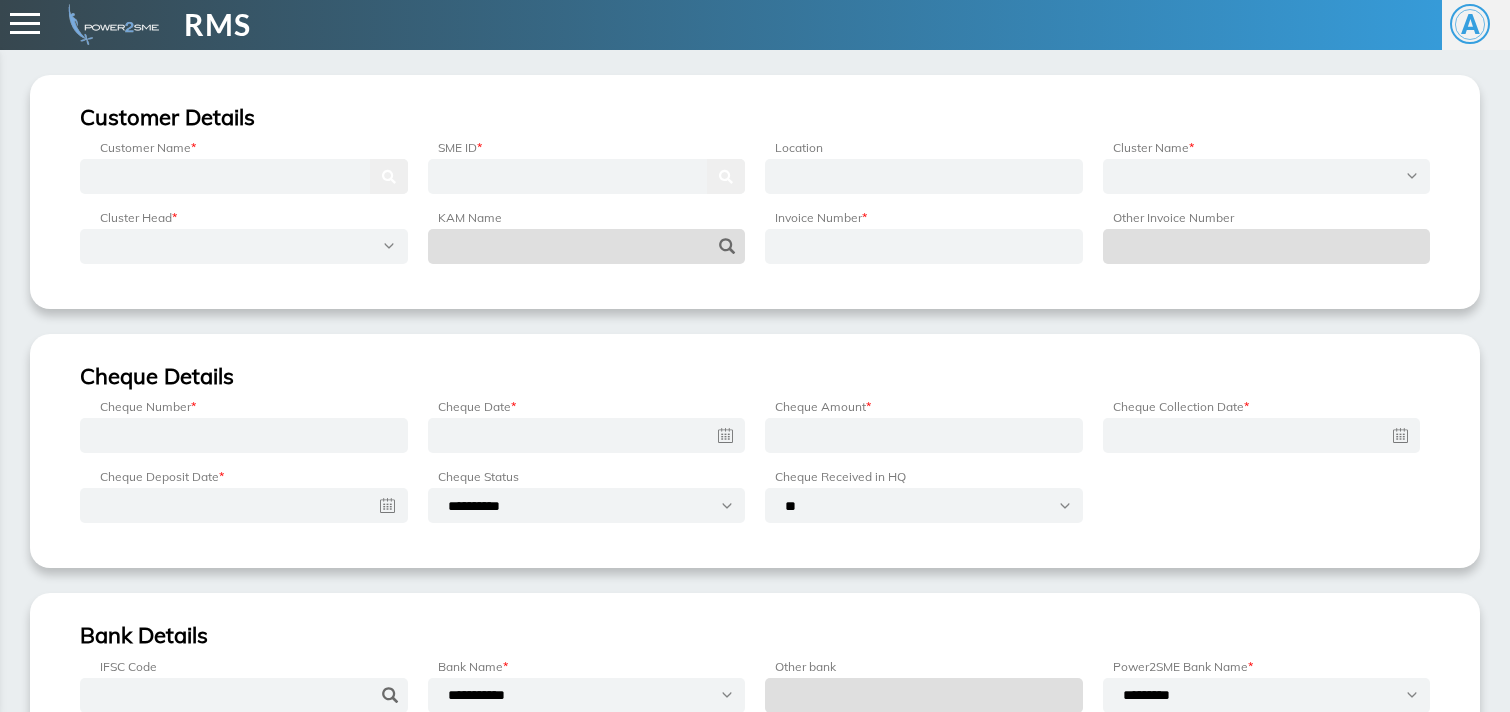 scroll, scrollTop: 0, scrollLeft: 0, axis: both 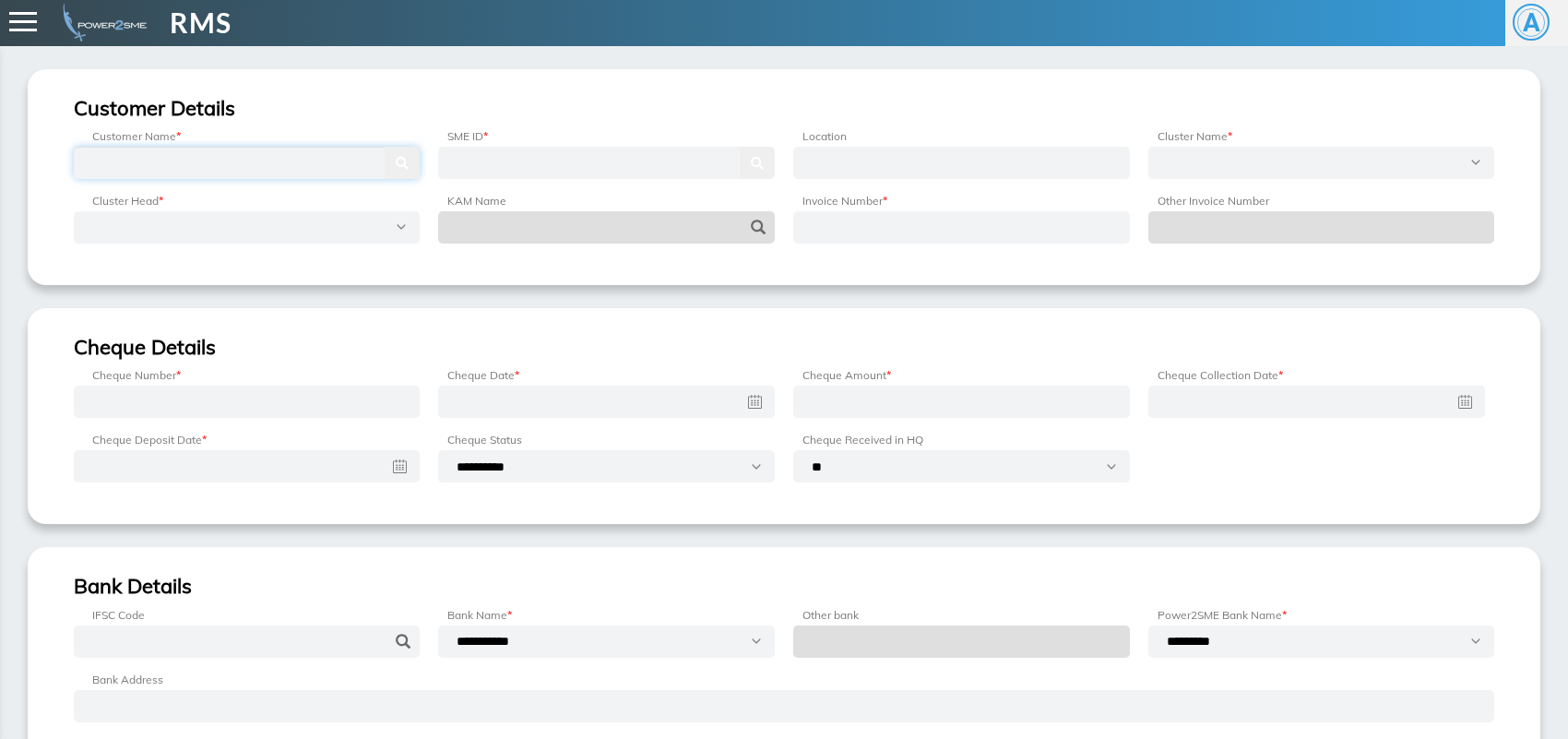 click at bounding box center [246, 162] 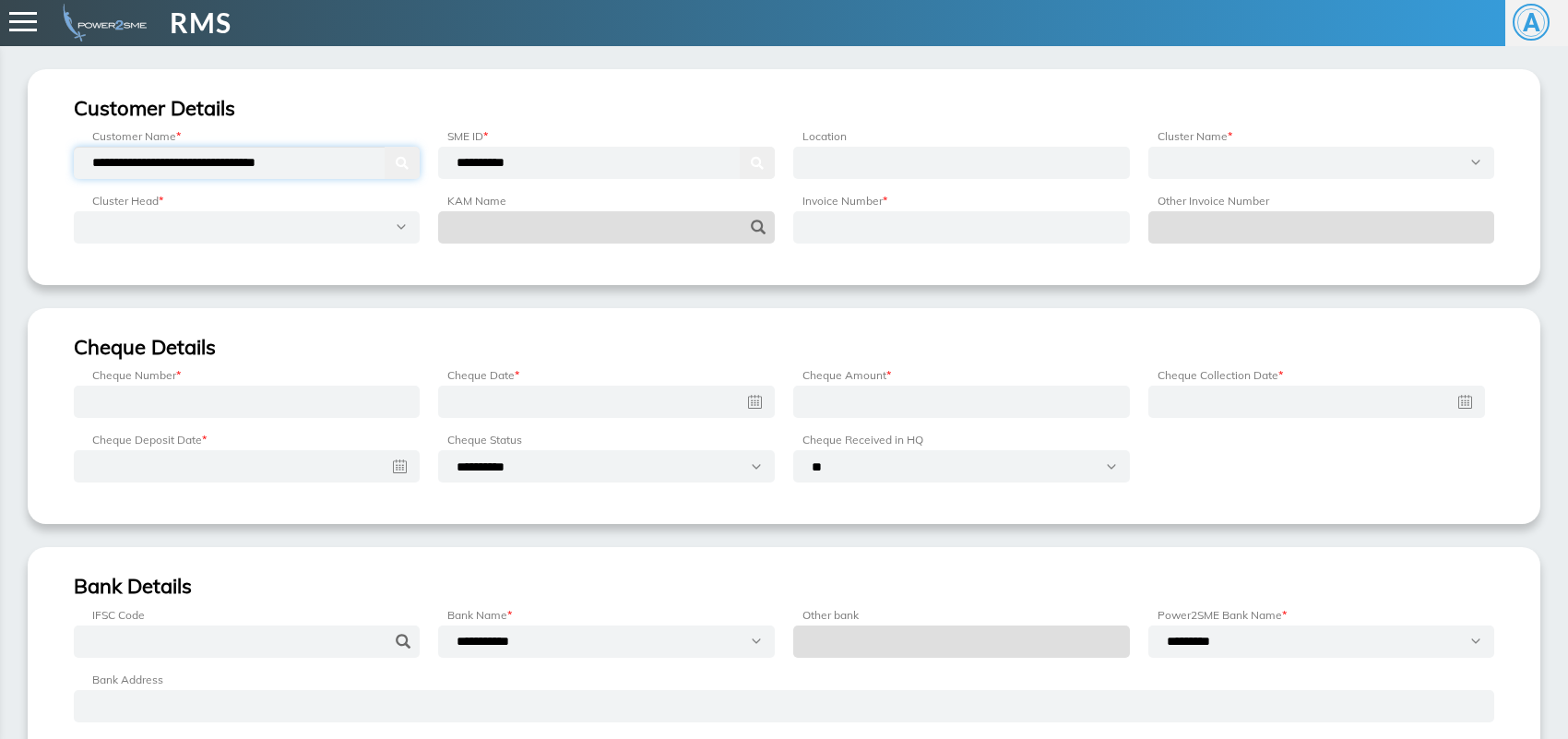 type on "**********" 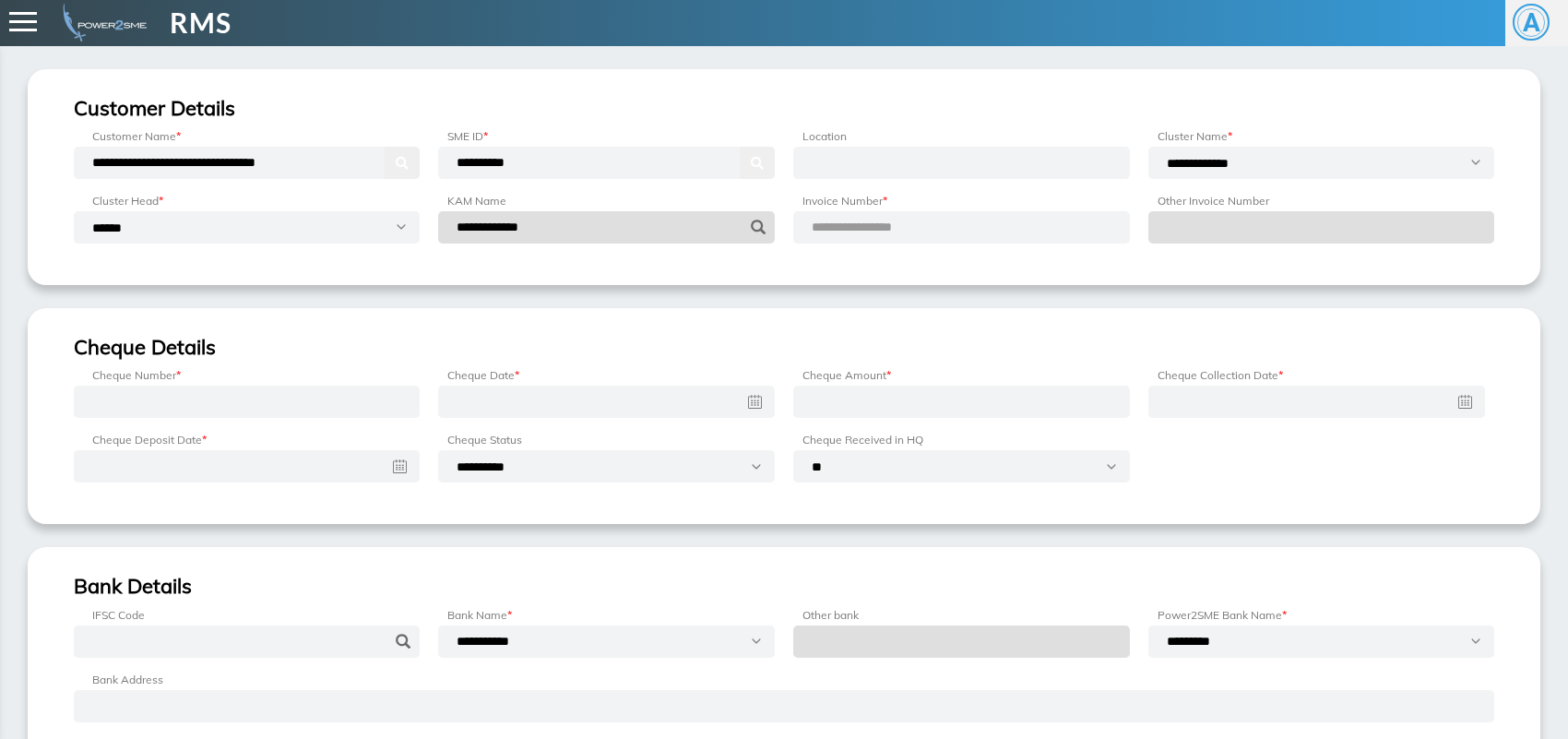 type 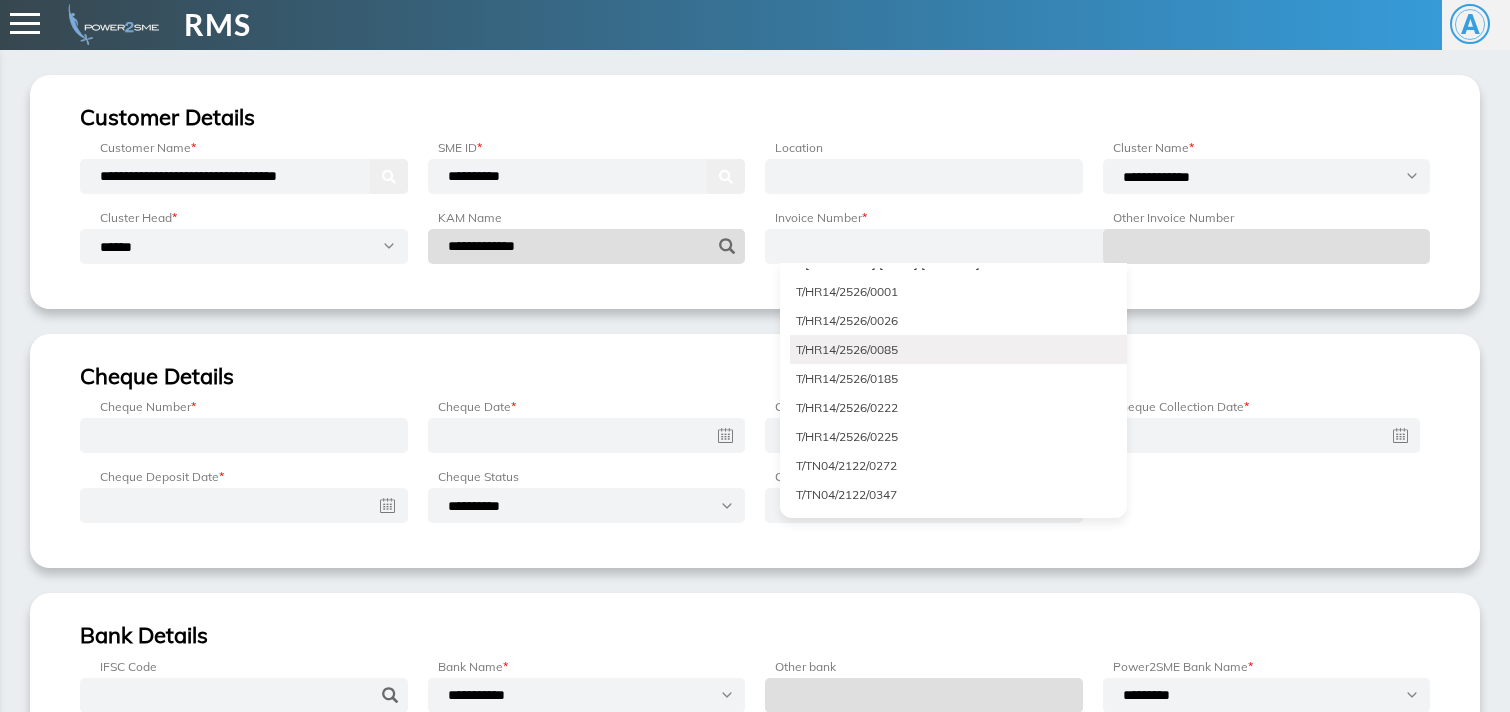 scroll, scrollTop: 946, scrollLeft: 0, axis: vertical 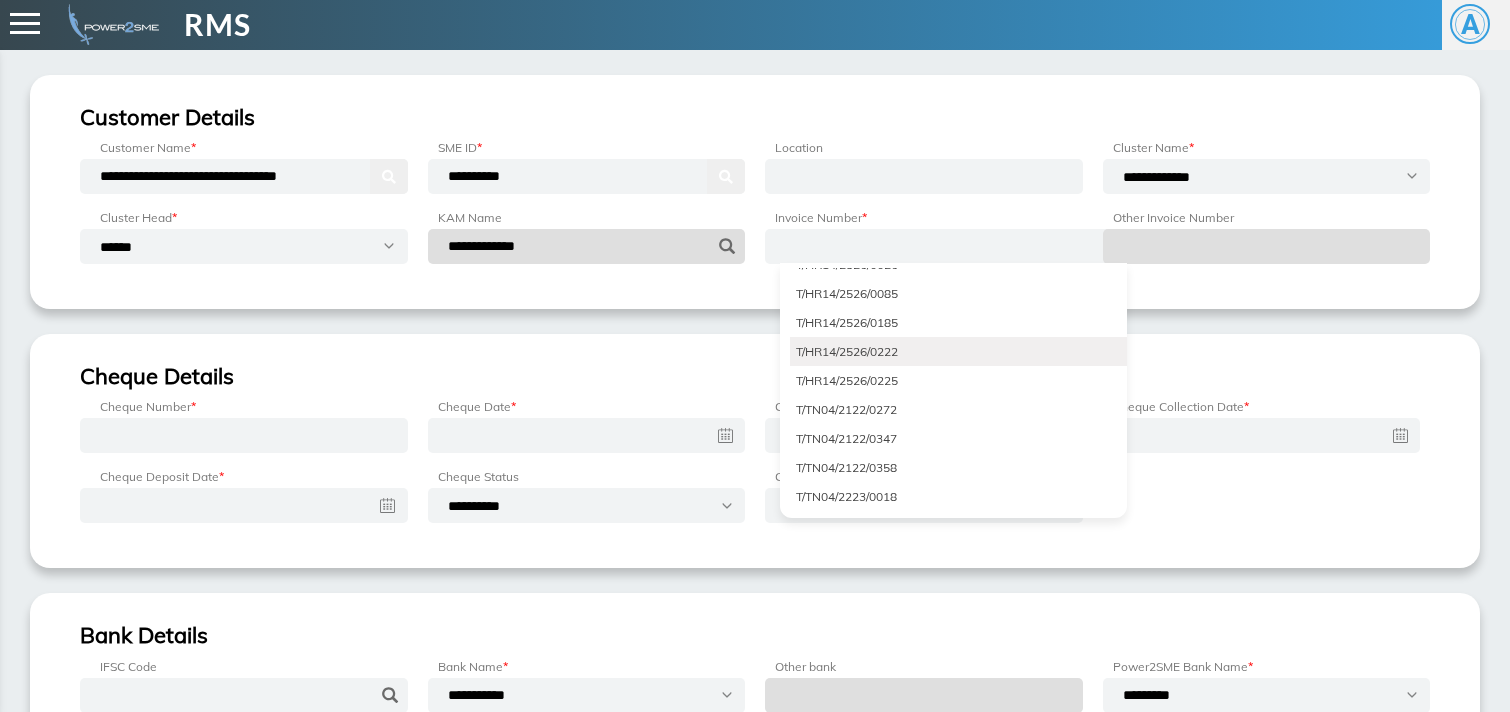 click on "T/HR14/2526/0222" at bounding box center [958, 351] 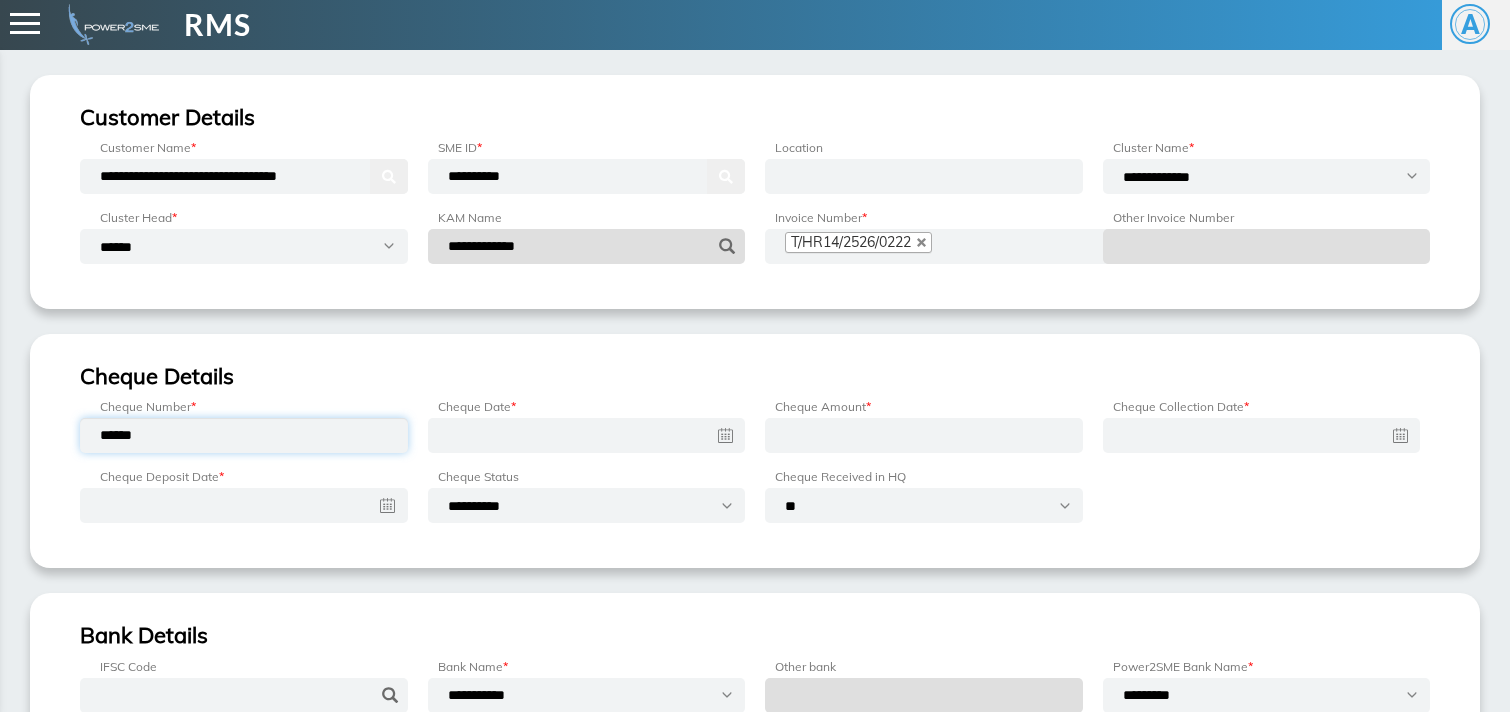 type on "******" 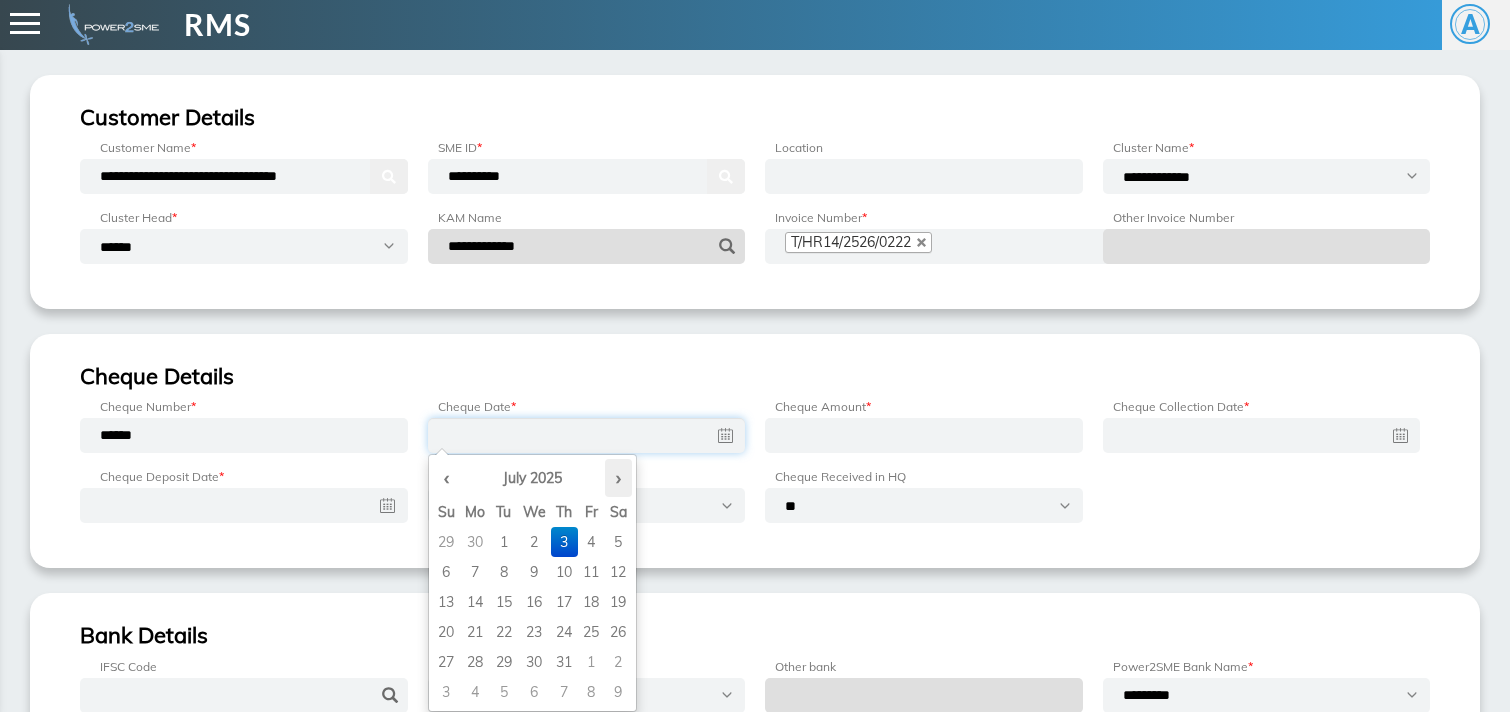 click on "›" at bounding box center (618, 478) 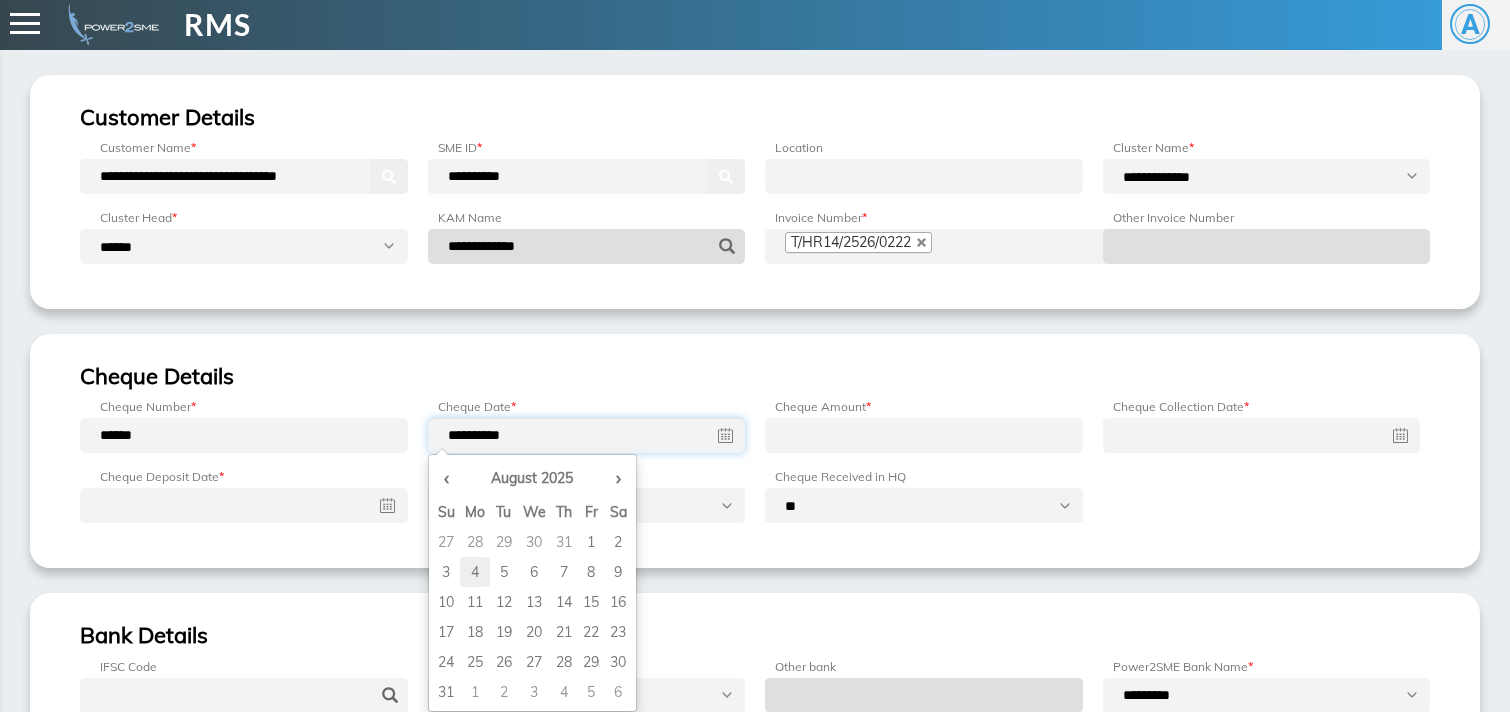 click on "4" at bounding box center (475, 542) 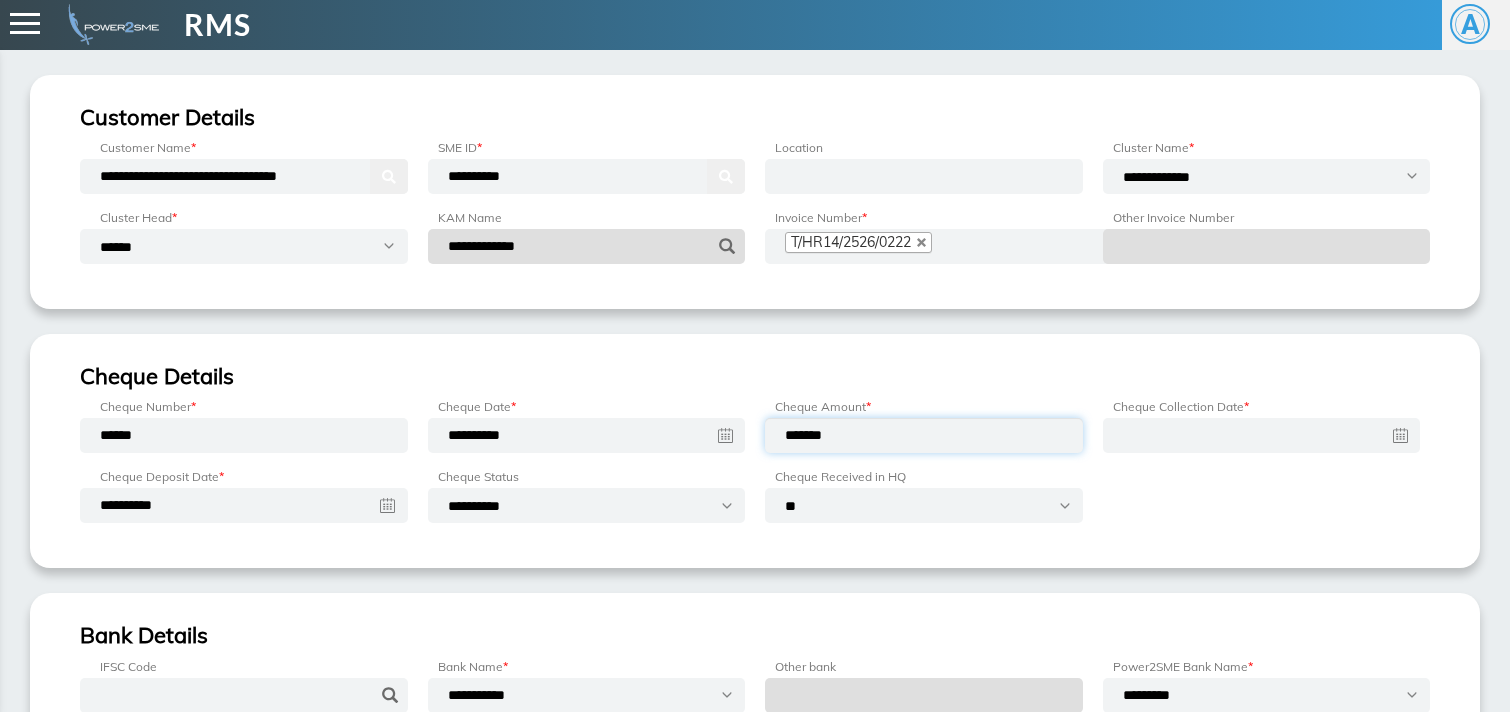 type on "*******" 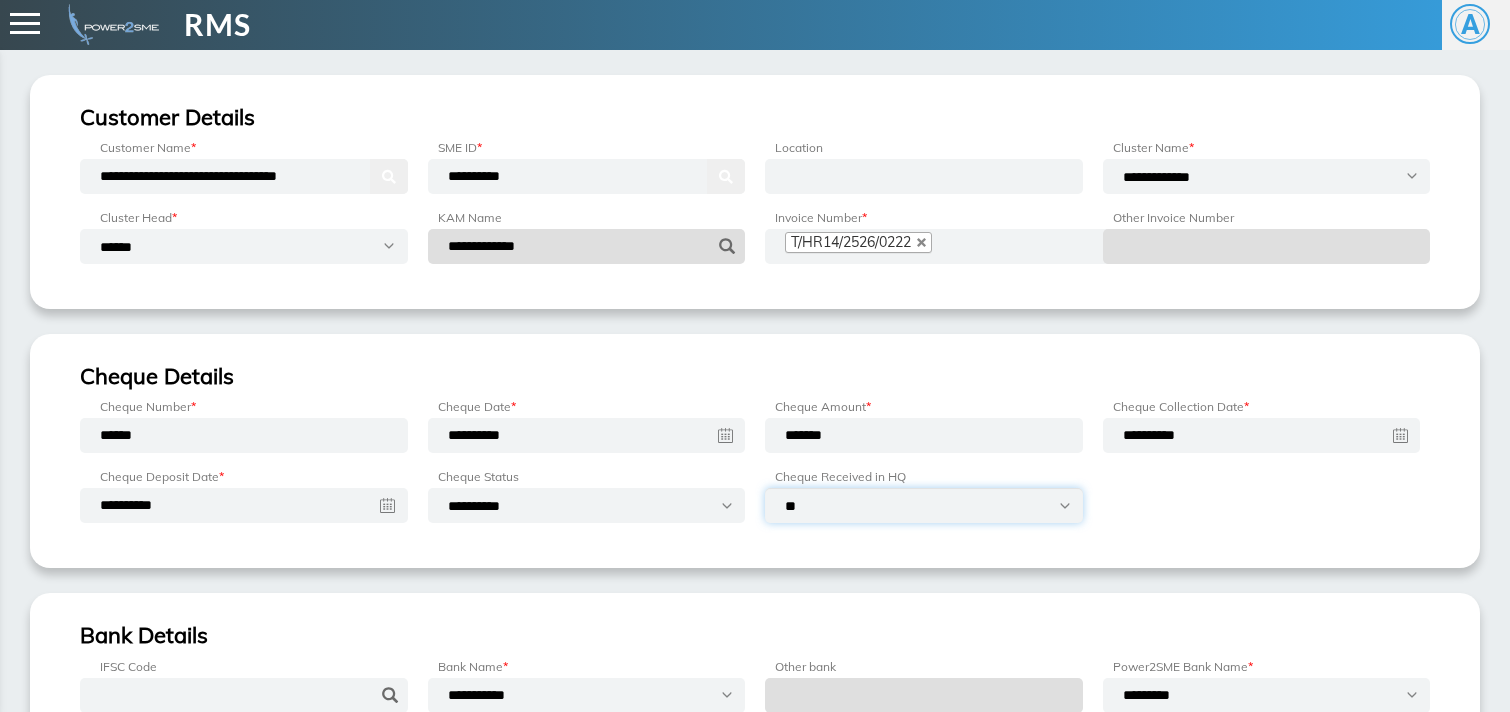 select on "***" 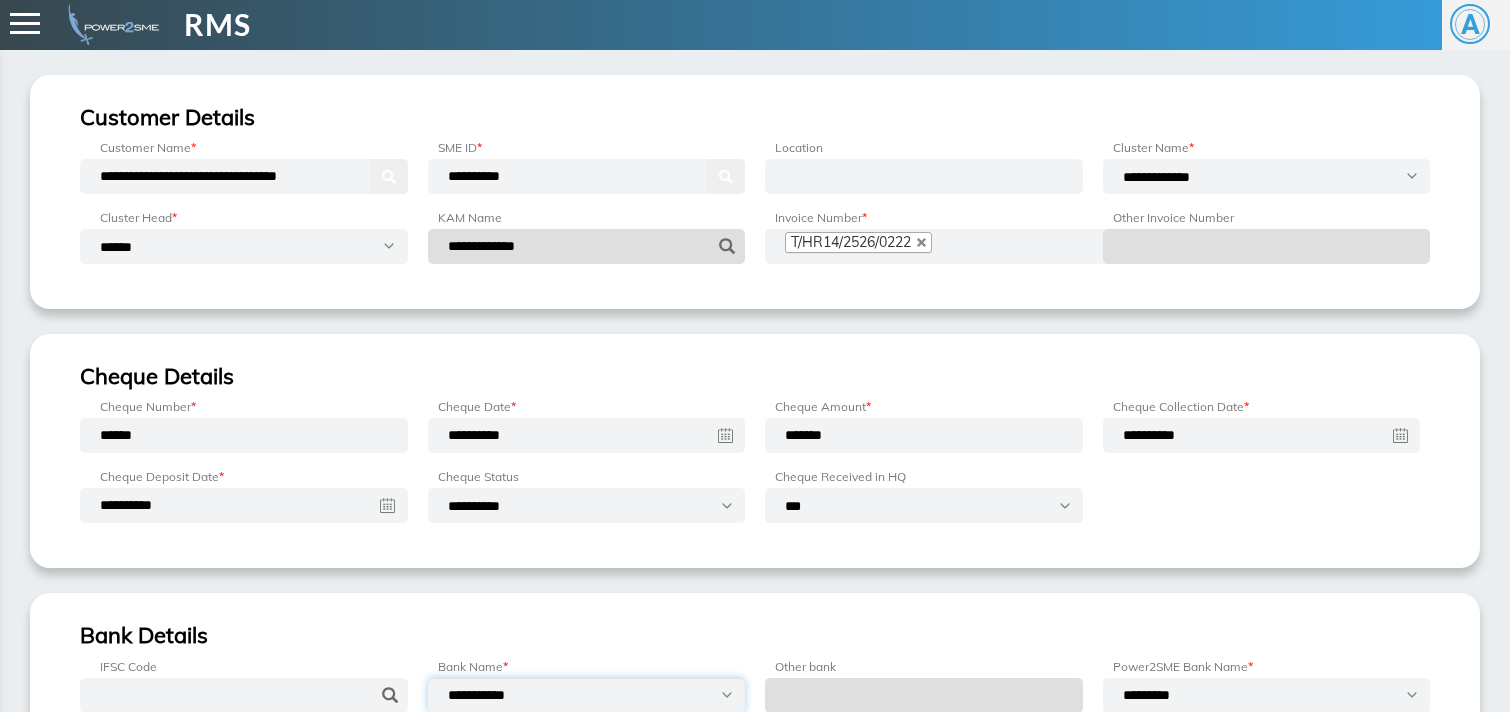 select on "**********" 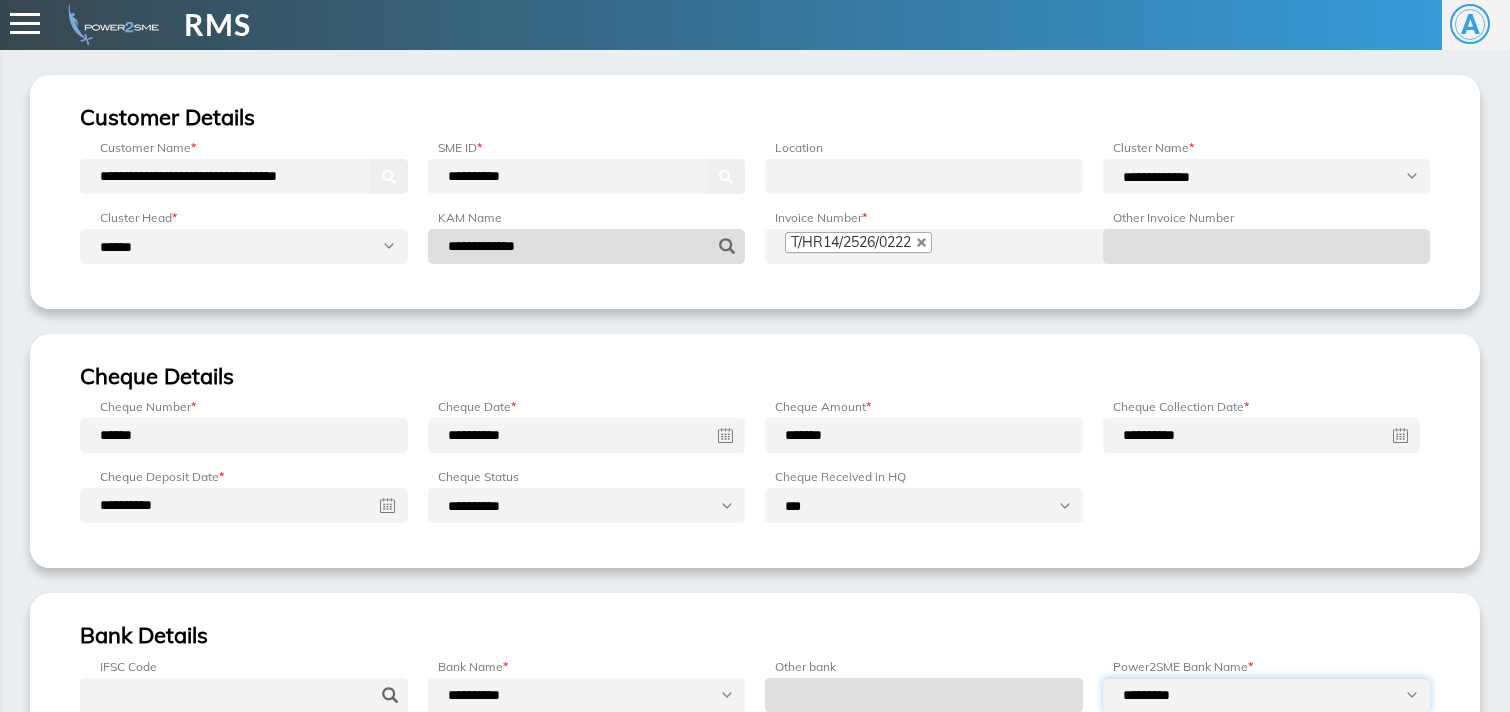 select on "**********" 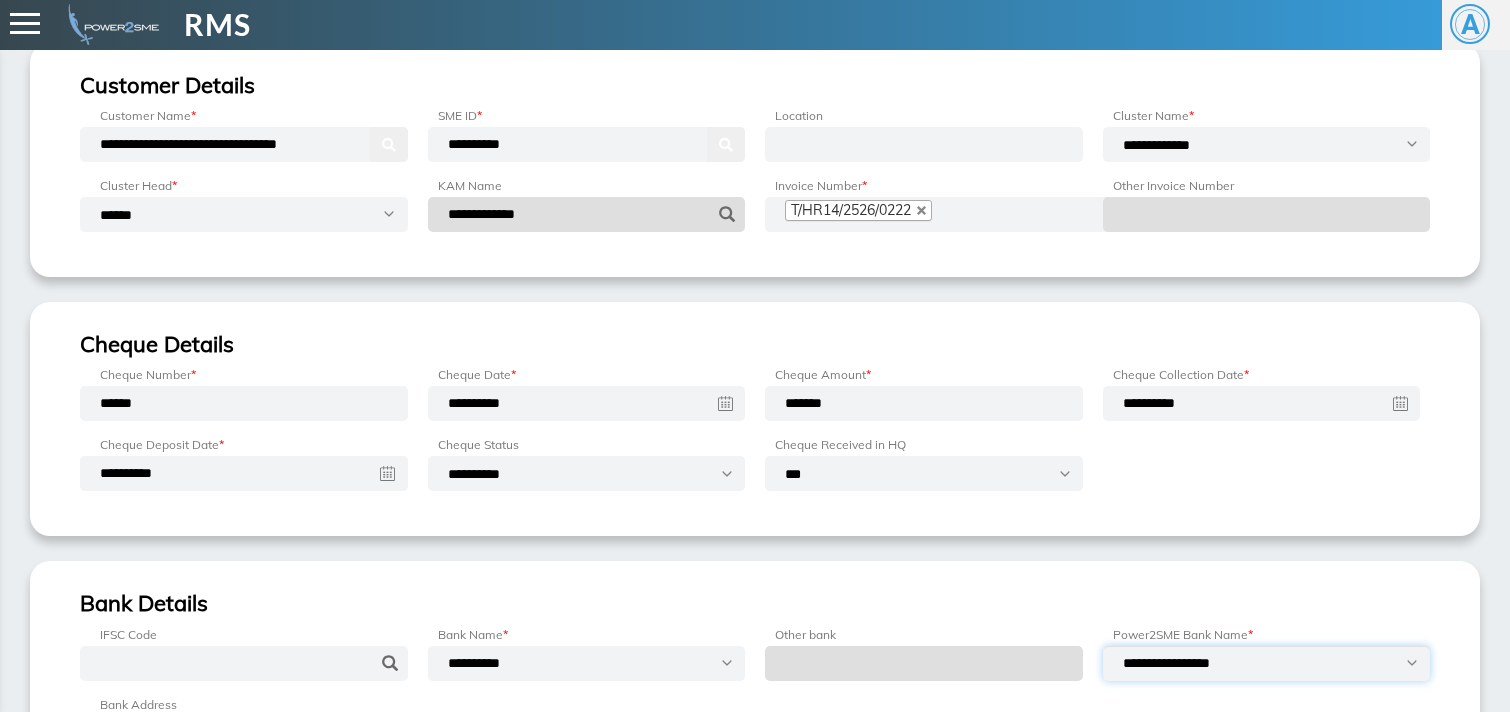 scroll, scrollTop: 254, scrollLeft: 0, axis: vertical 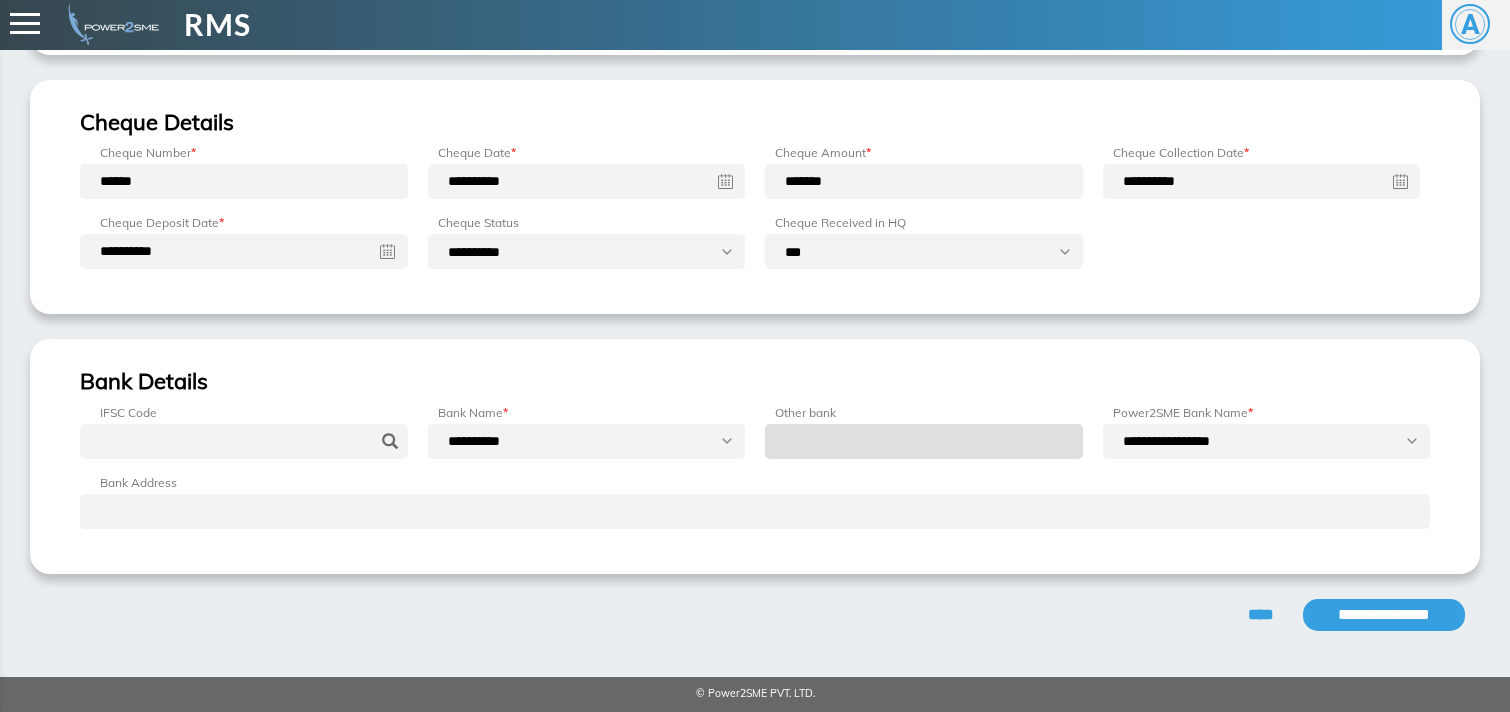 click on "**********" at bounding box center [1384, 615] 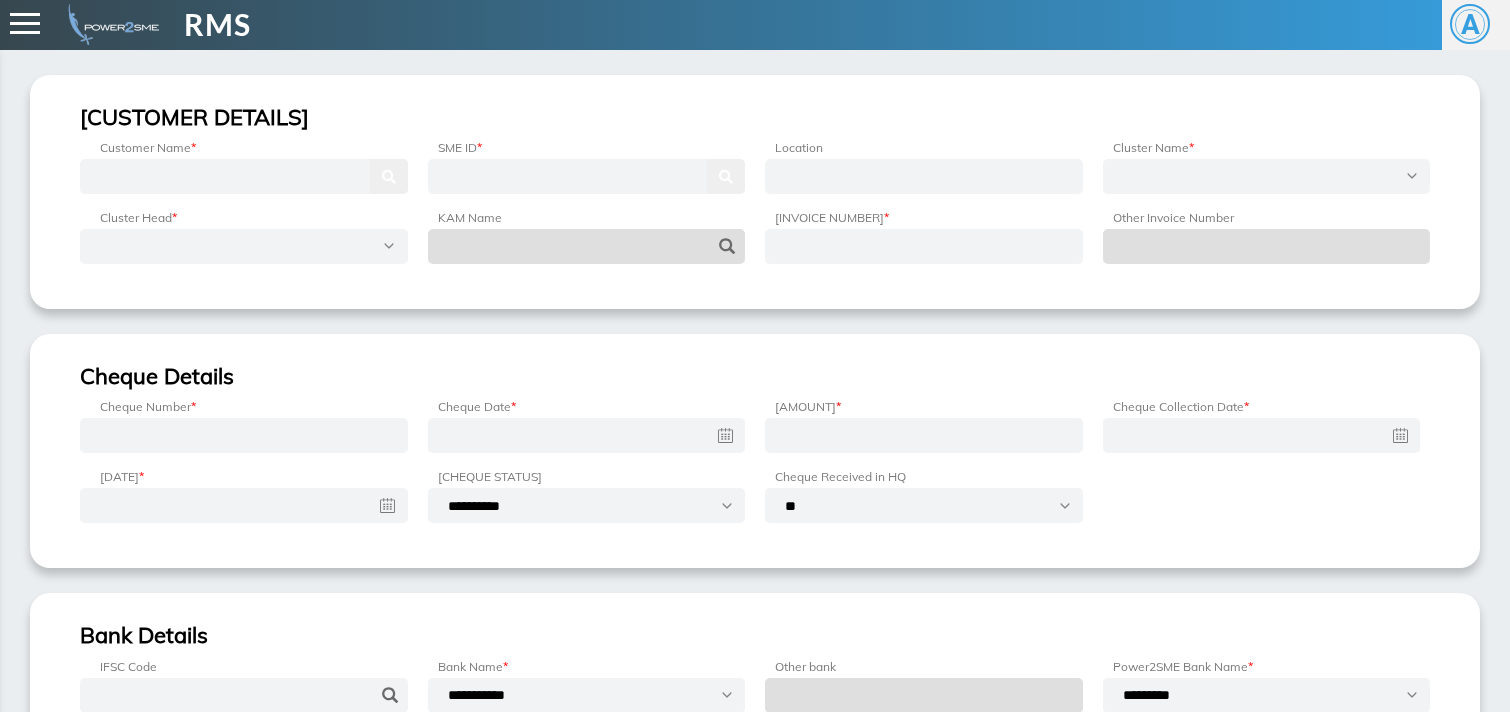 scroll, scrollTop: 0, scrollLeft: 0, axis: both 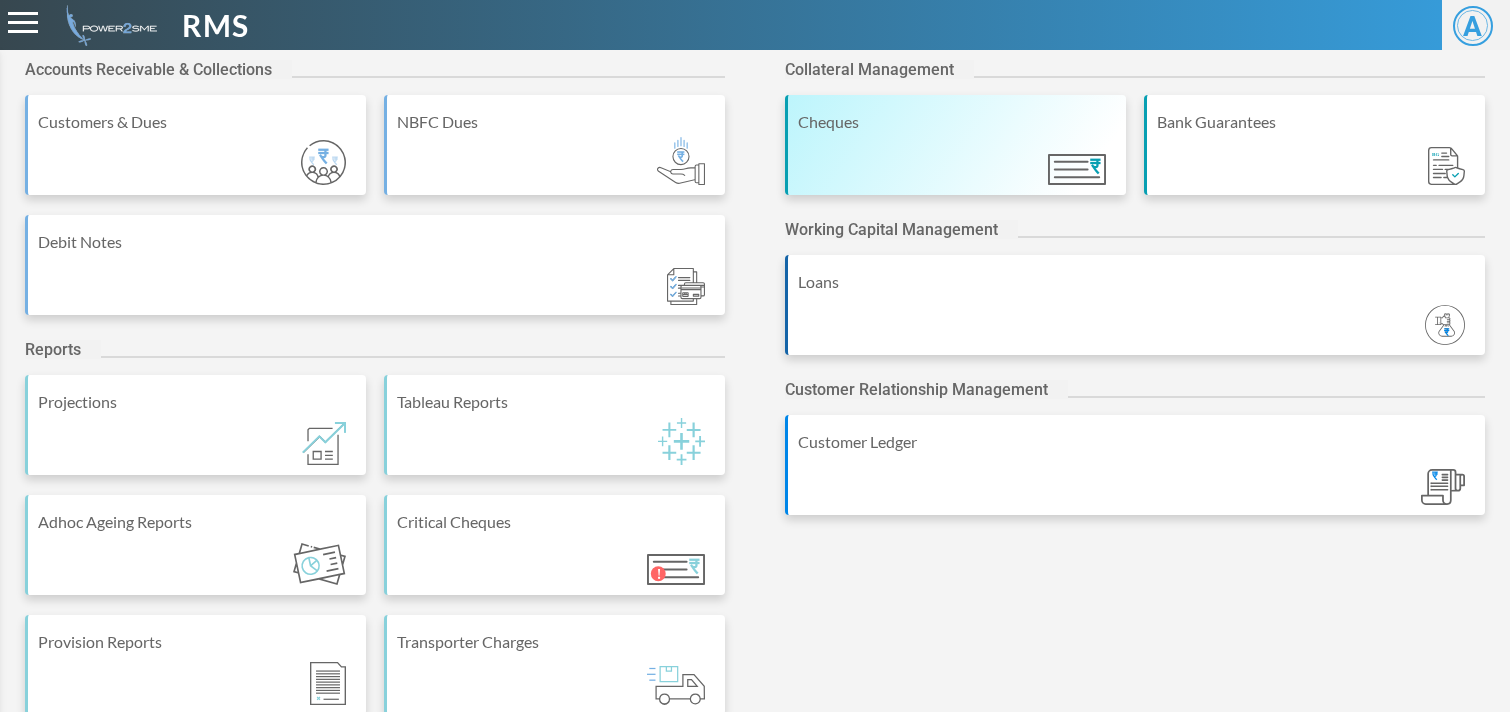 click on "Cheques" at bounding box center (955, 145) 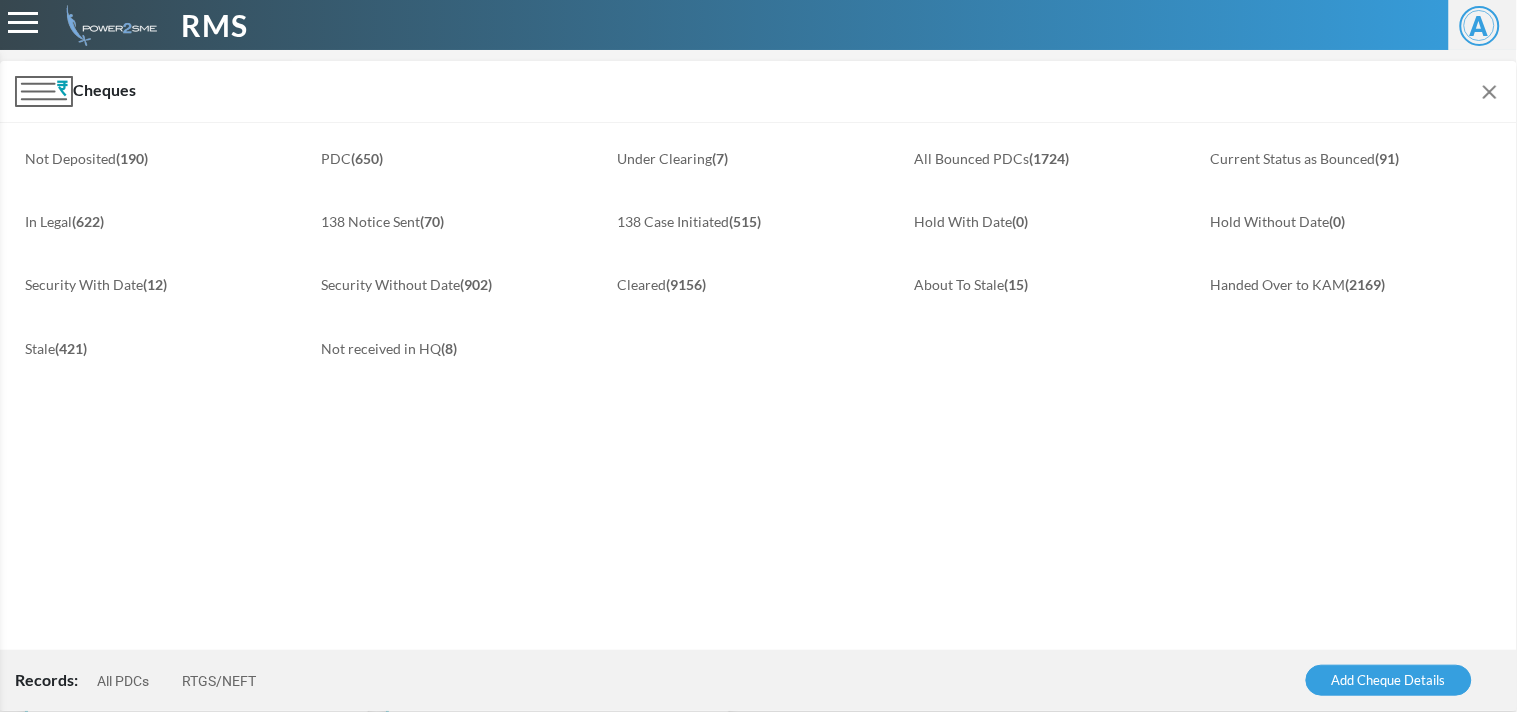 click on "All PDCs" at bounding box center (123, 681) 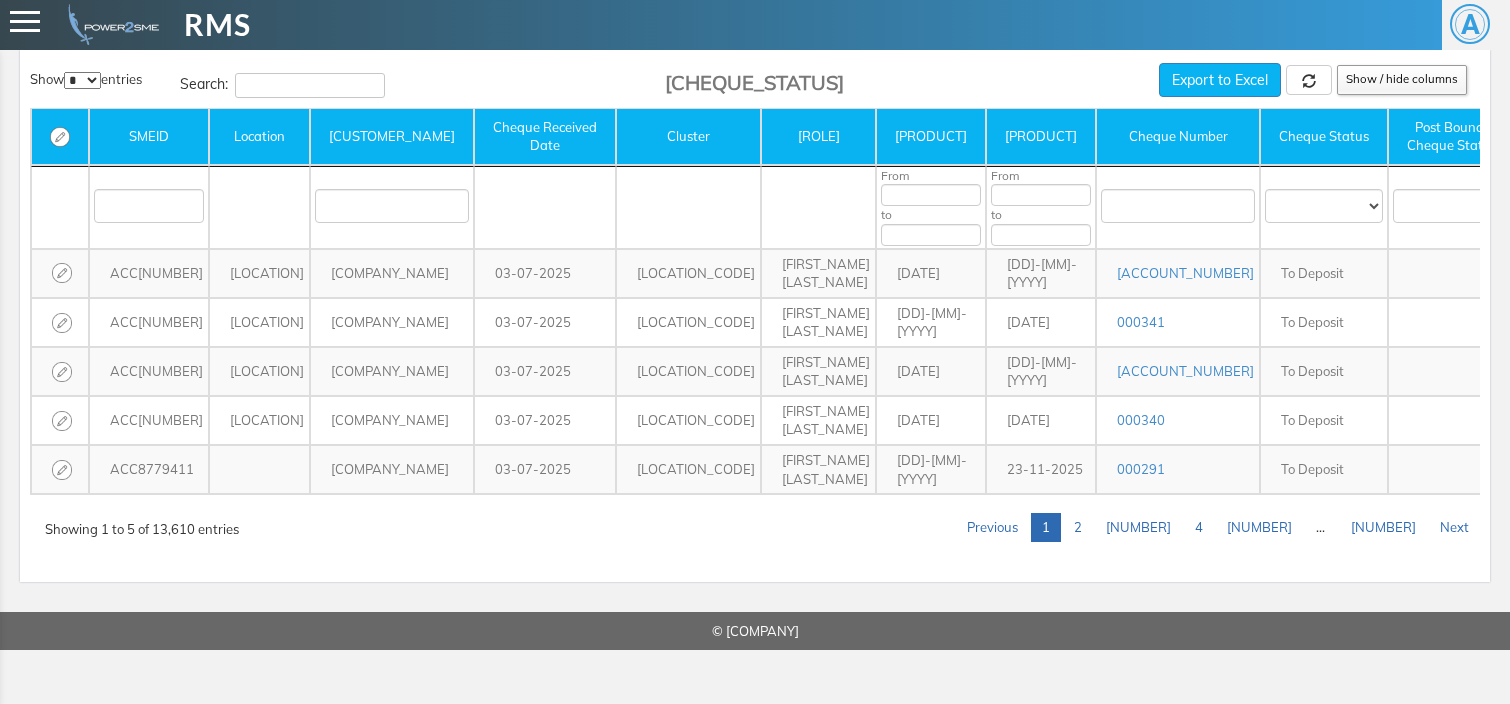 scroll, scrollTop: 0, scrollLeft: 0, axis: both 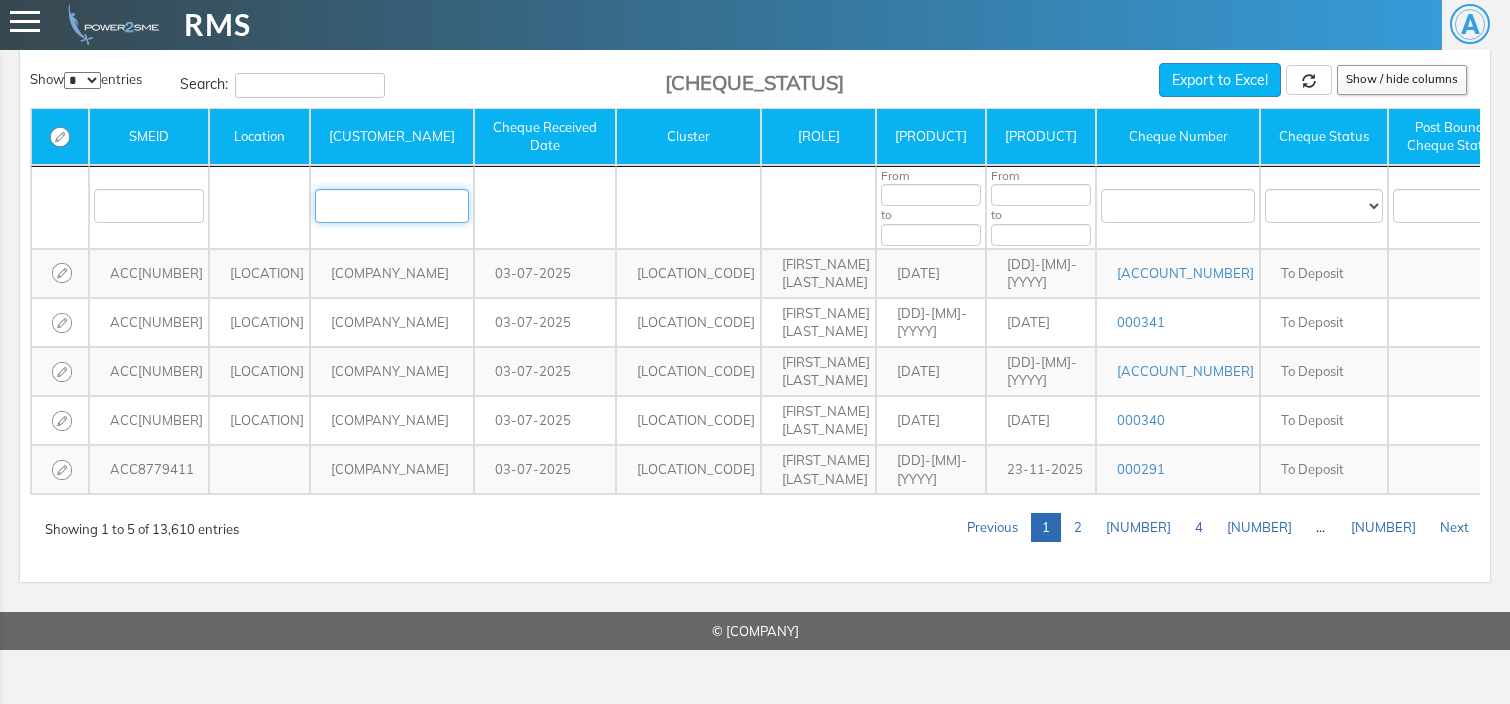 click at bounding box center [149, 206] 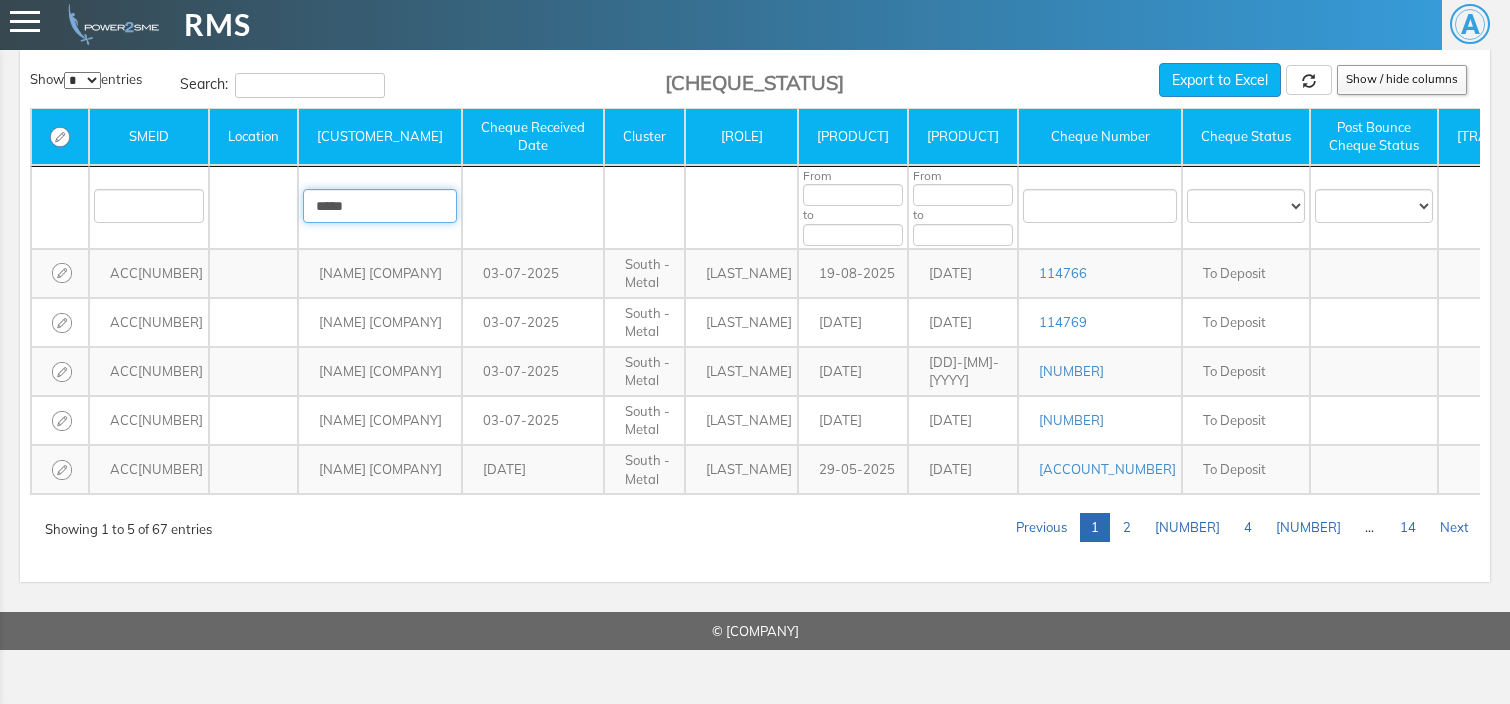 scroll, scrollTop: 0, scrollLeft: 0, axis: both 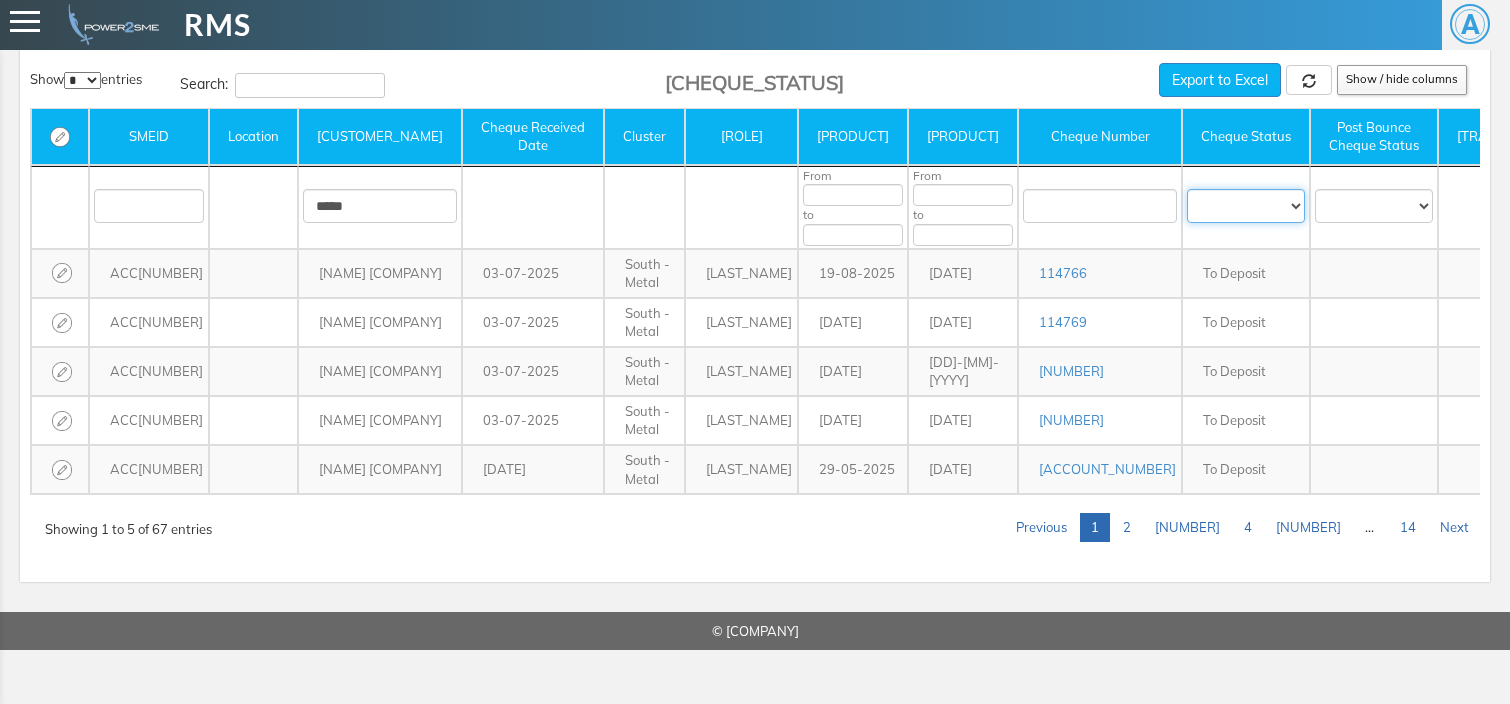 click on "**********" at bounding box center [1246, 206] 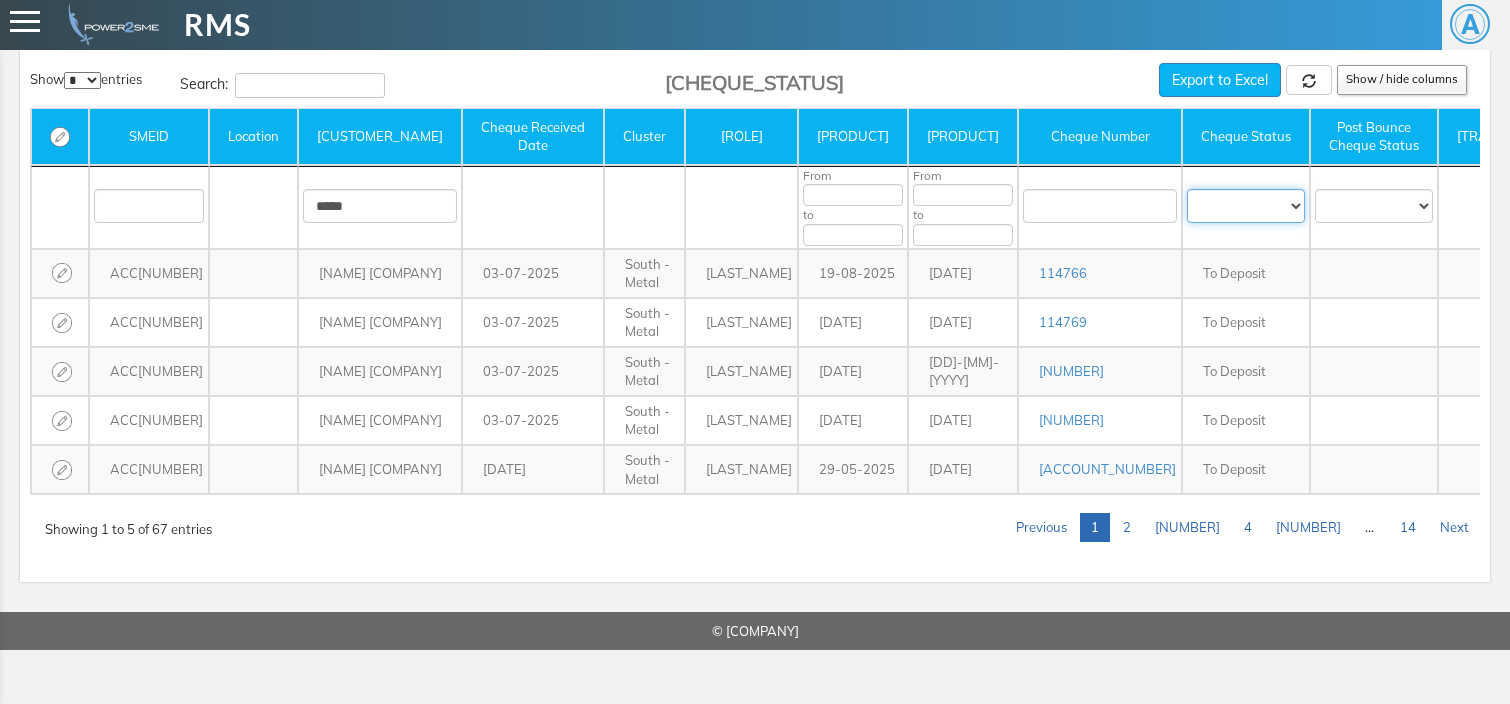 select on "[MASKED_DATA]" 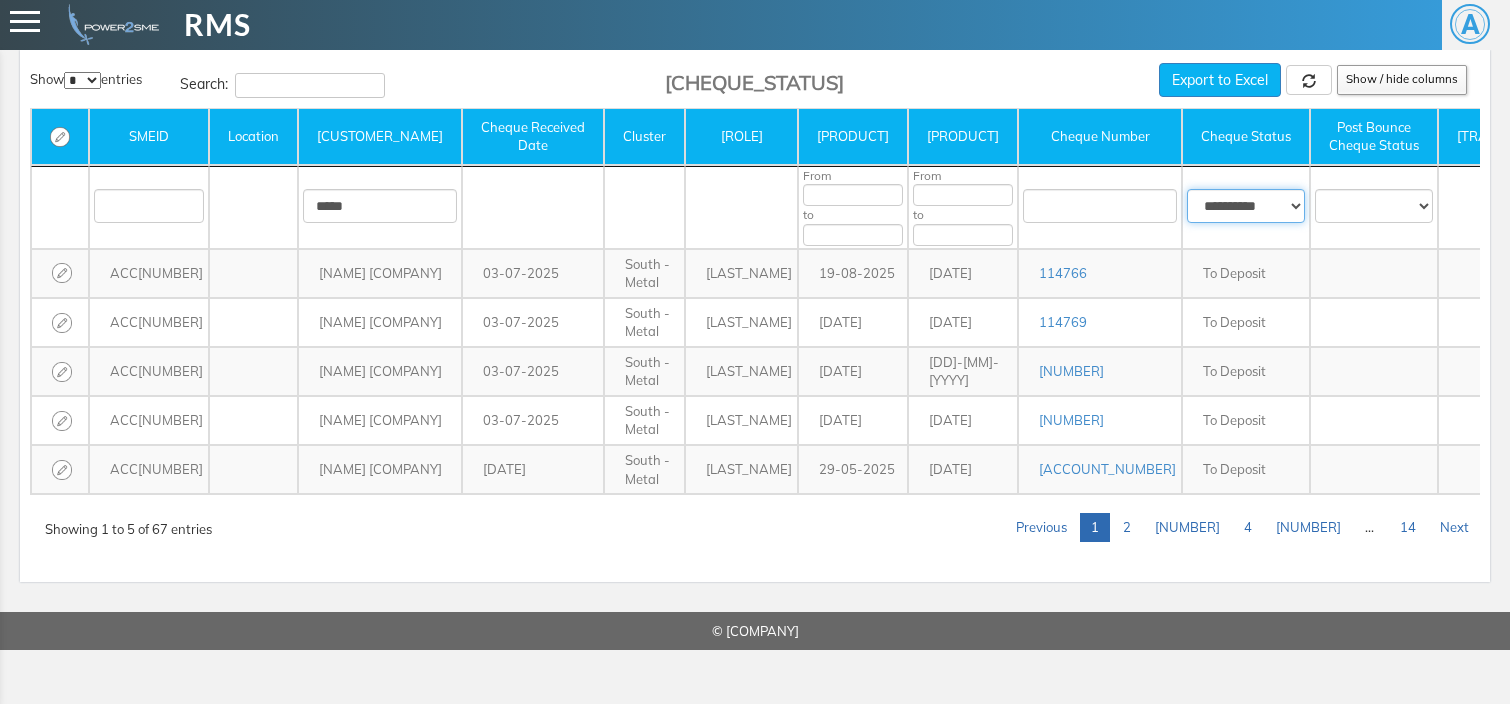 click on "**********" at bounding box center (1246, 206) 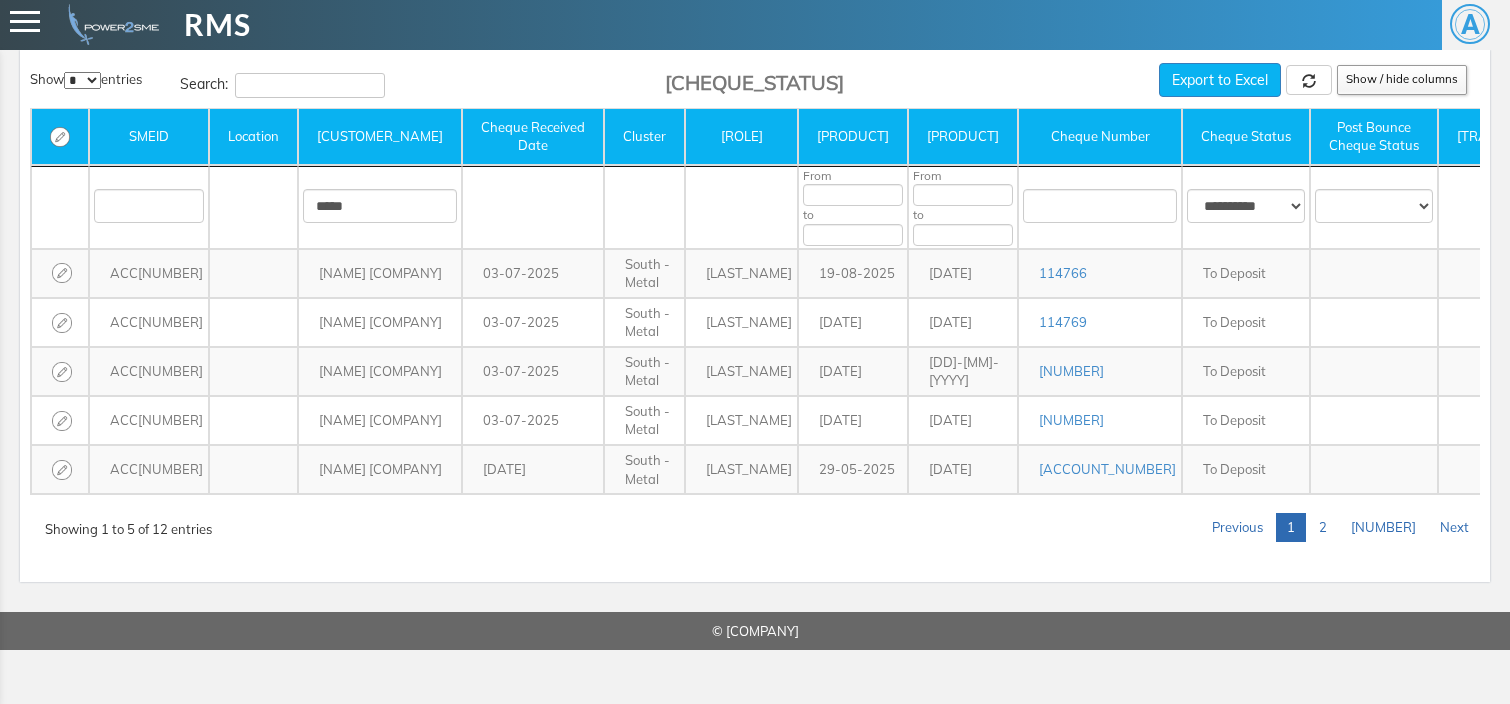 click on "* ** ** ***" at bounding box center (82, 80) 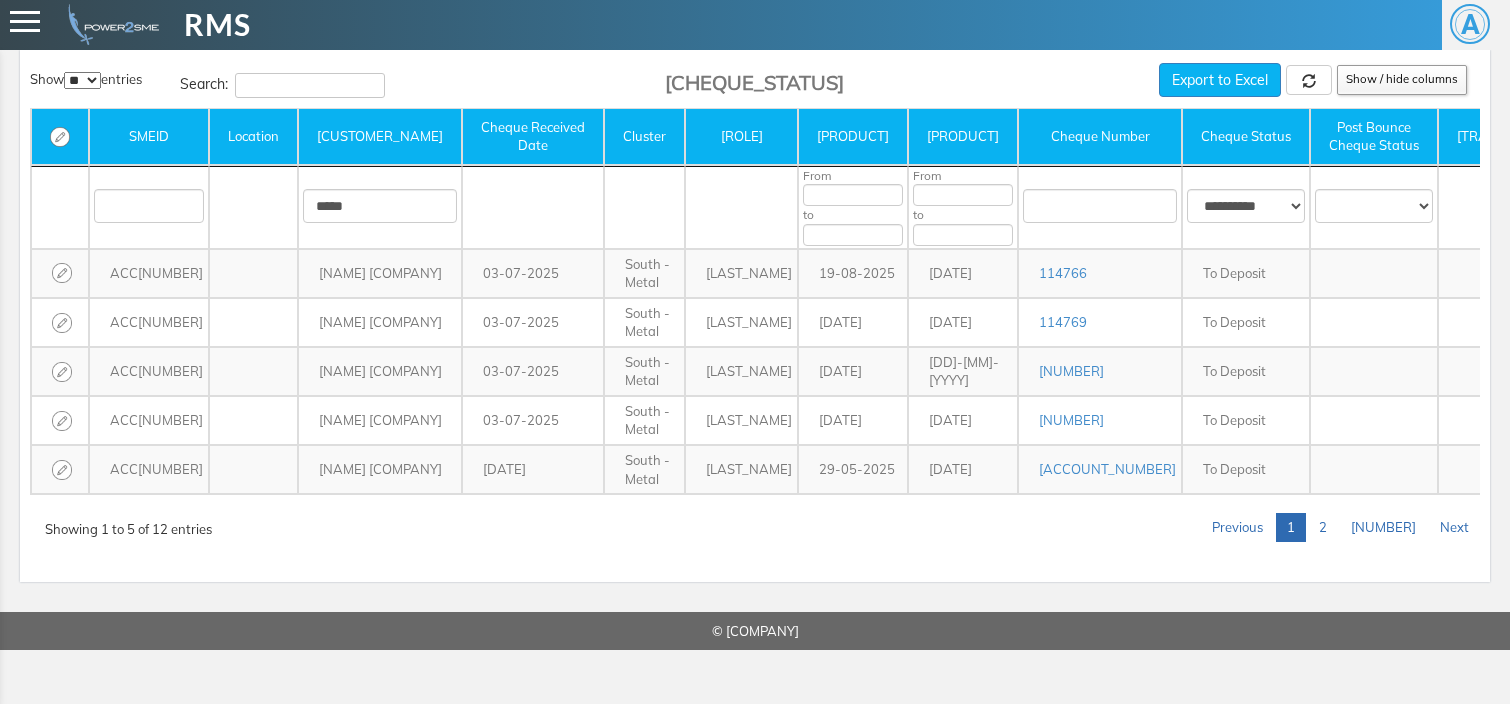 click on "* ** ** ***" at bounding box center [82, 80] 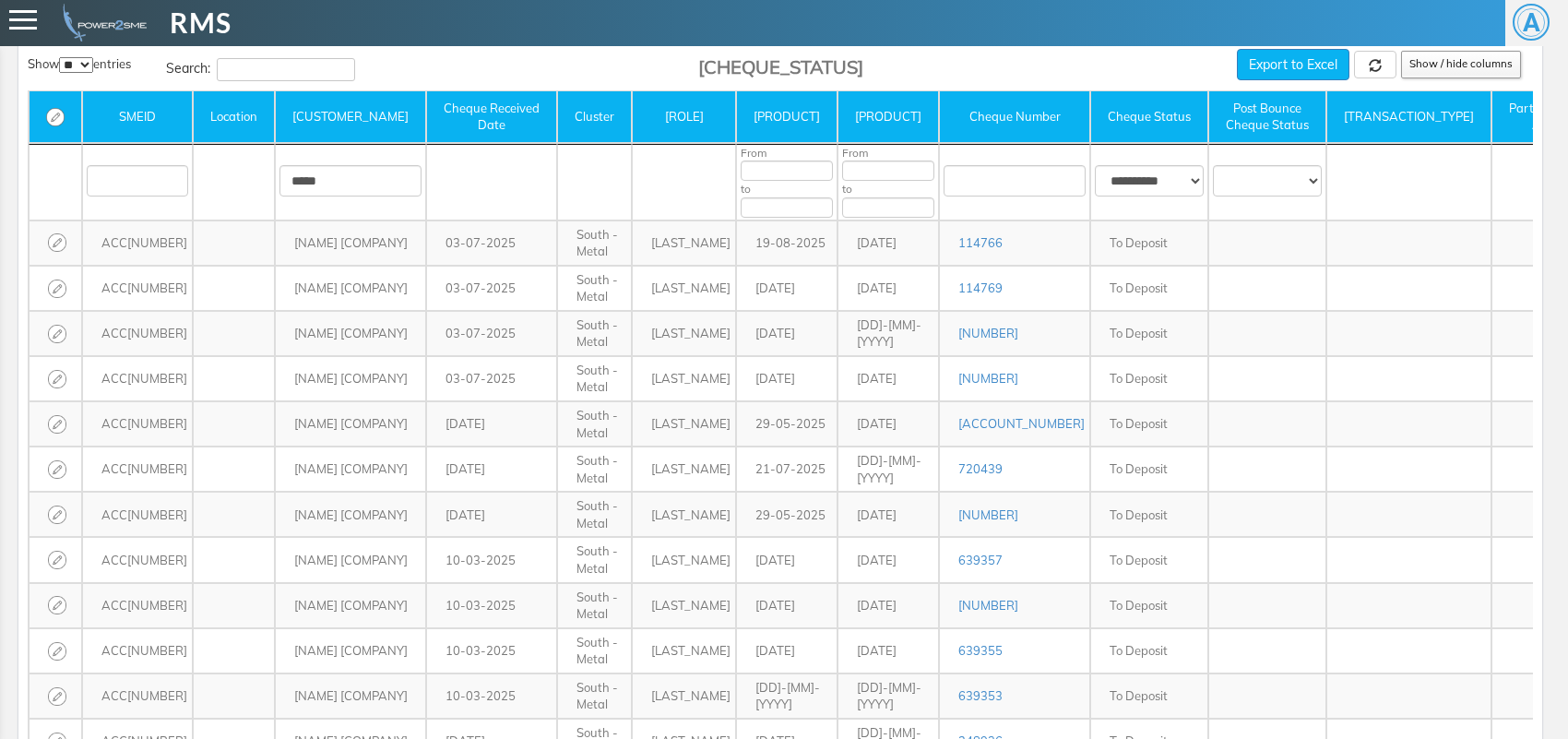 scroll, scrollTop: 0, scrollLeft: 0, axis: both 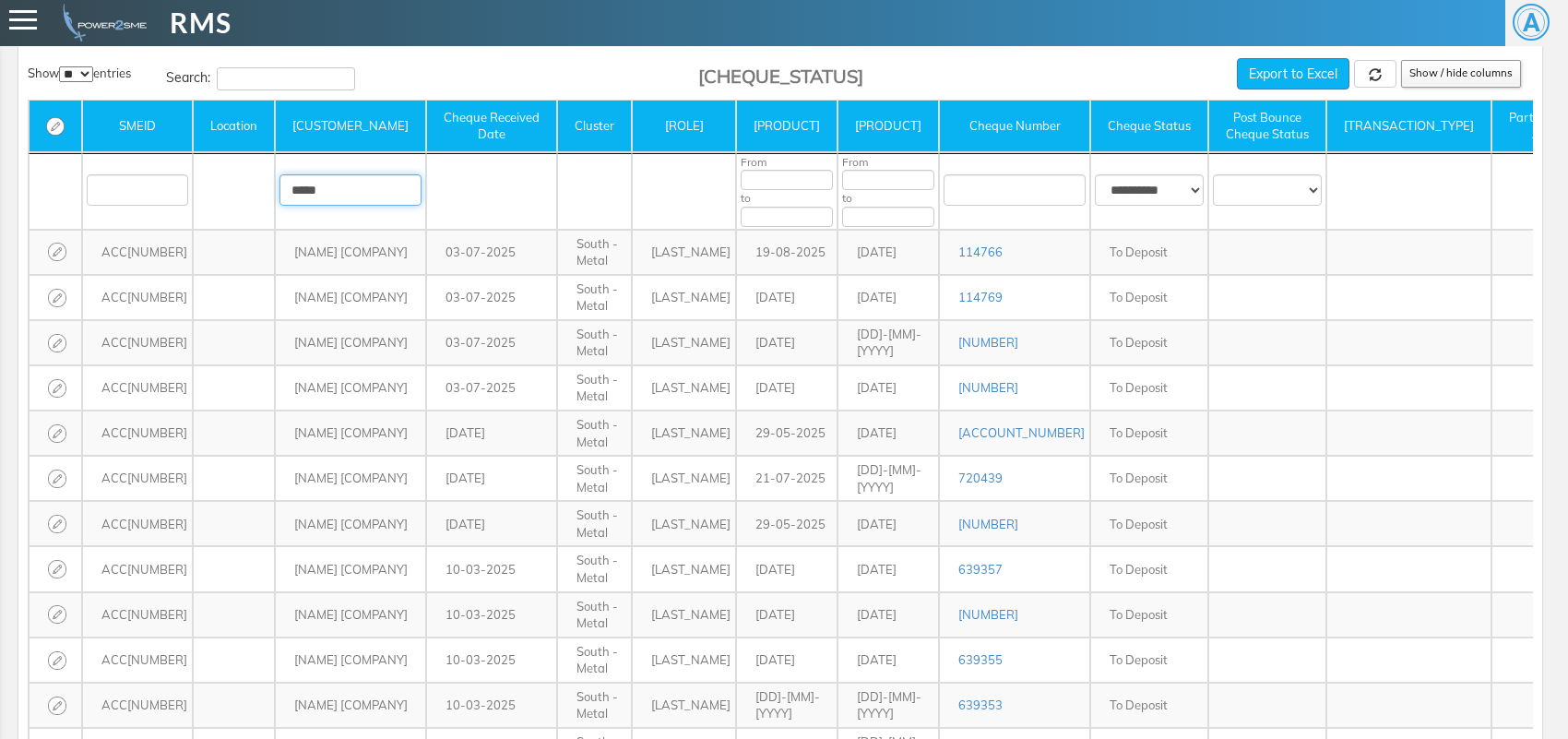 drag, startPoint x: 361, startPoint y: 189, endPoint x: 172, endPoint y: 218, distance: 191.21192 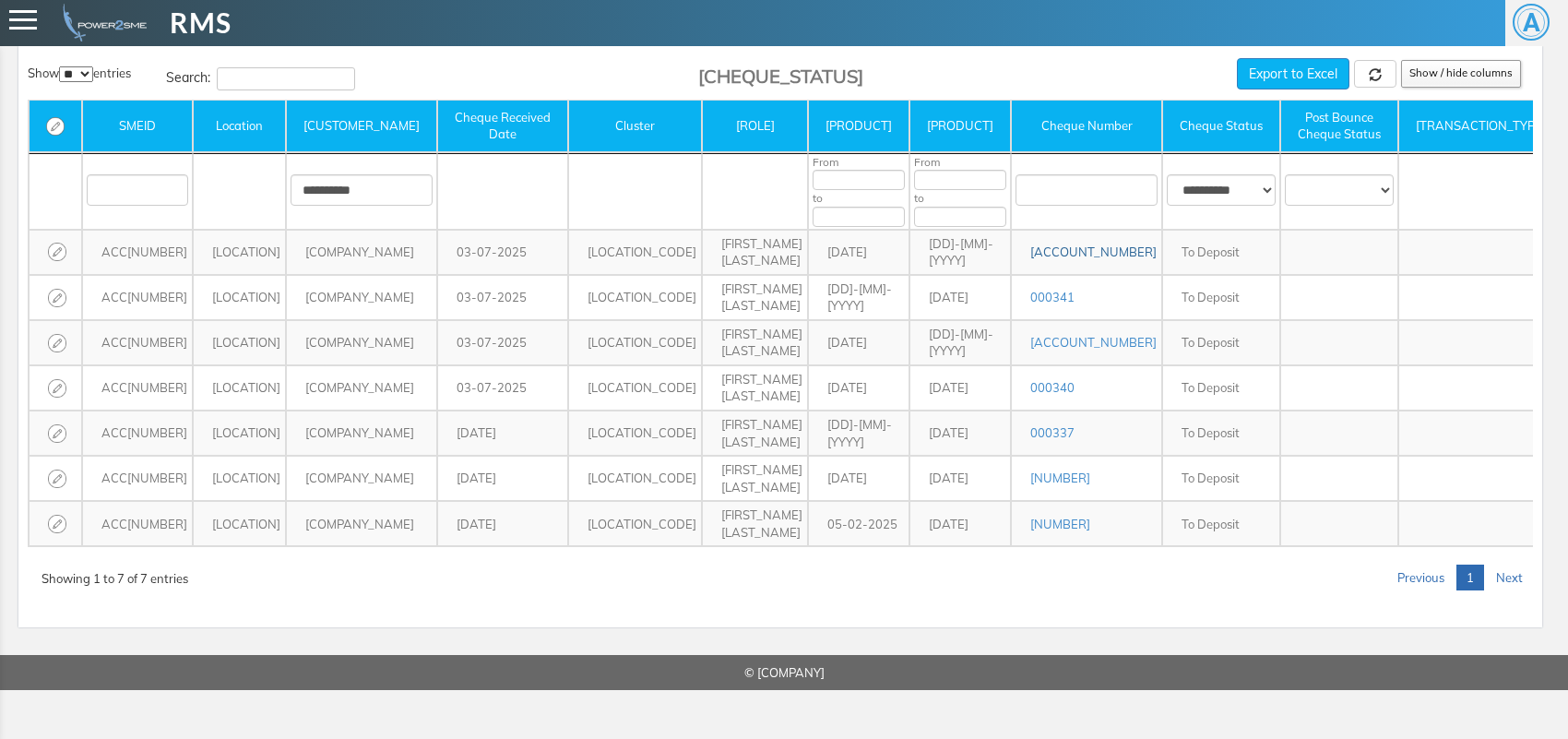 click on "000547" at bounding box center (1093, 252) 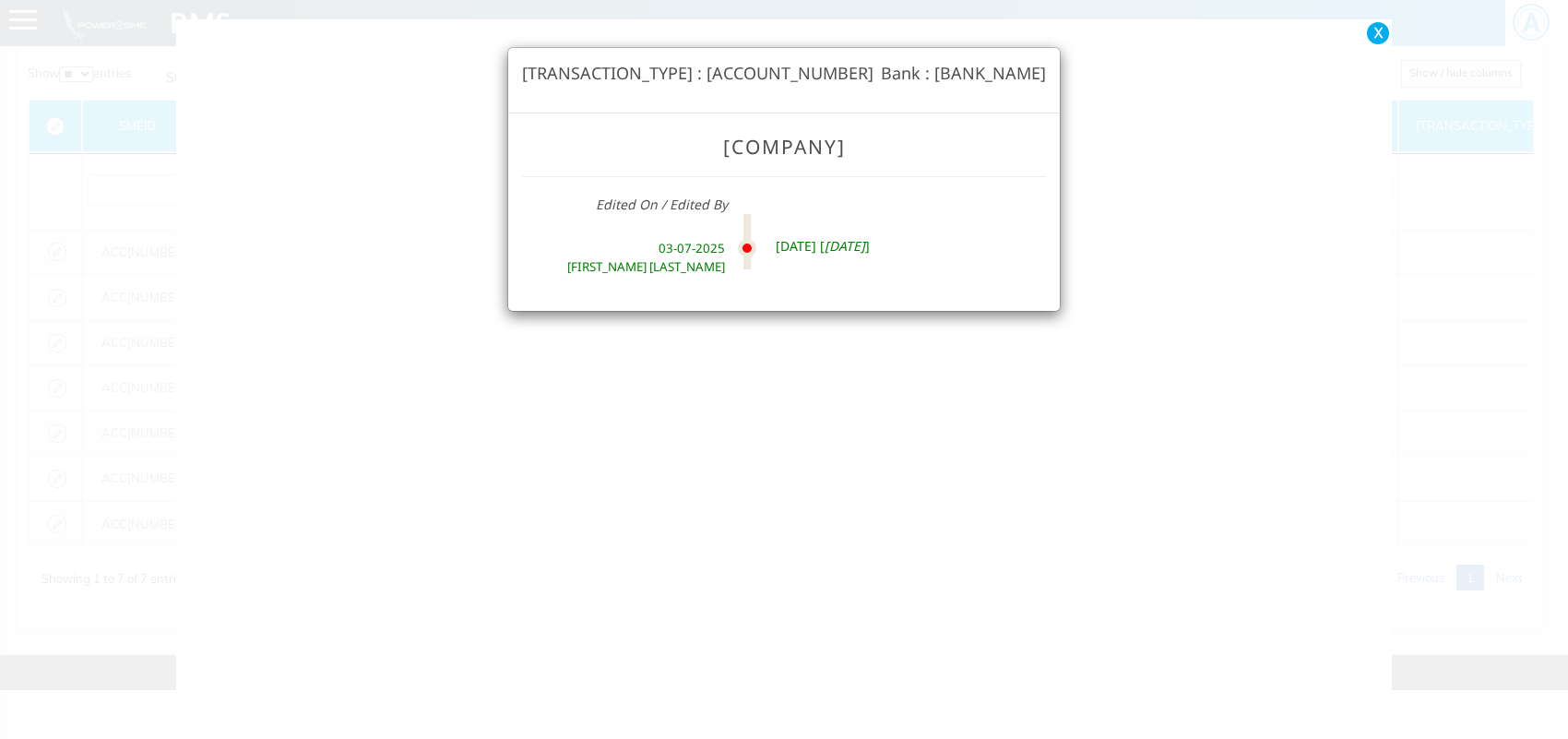 scroll, scrollTop: 0, scrollLeft: 0, axis: both 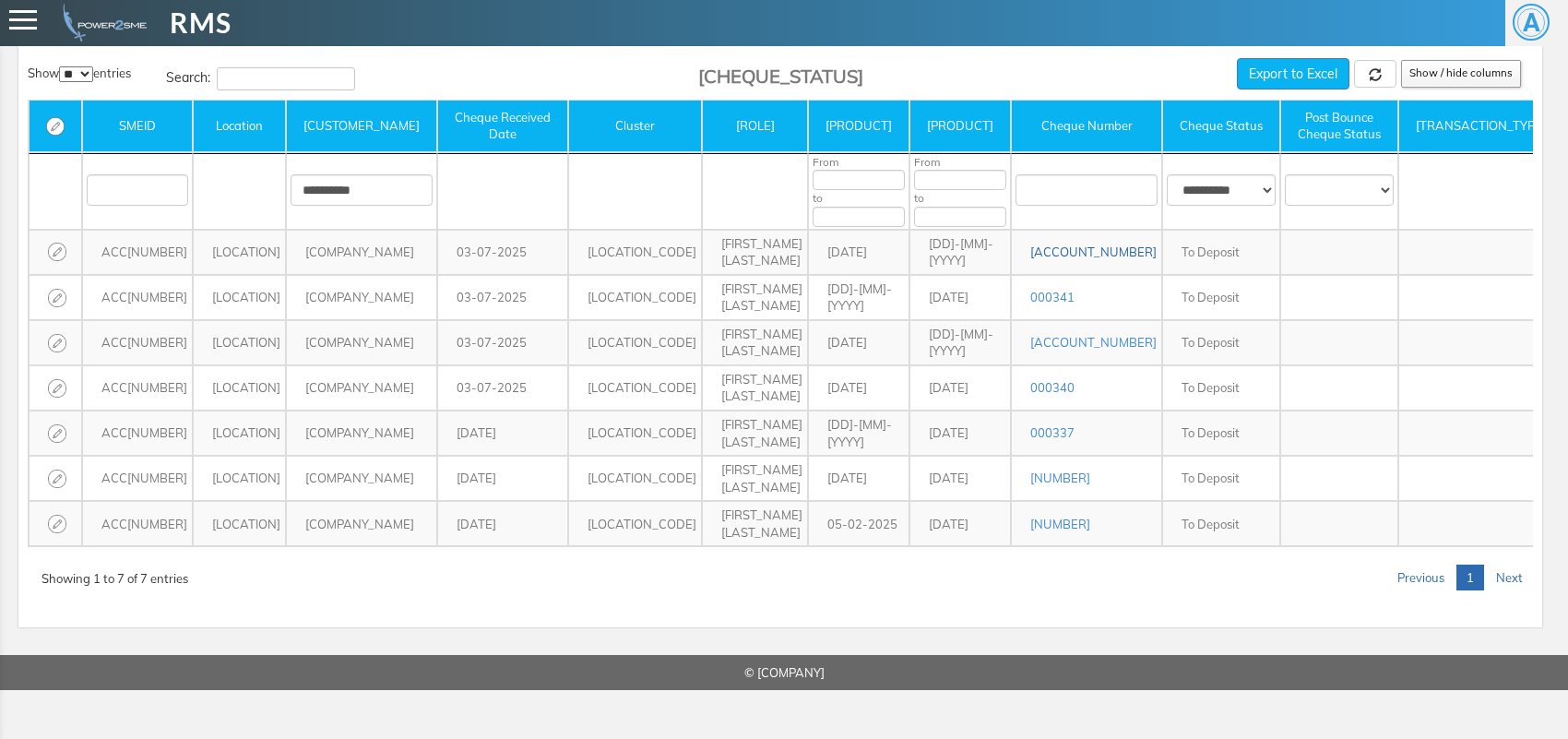 click on "000547" at bounding box center [1093, 252] 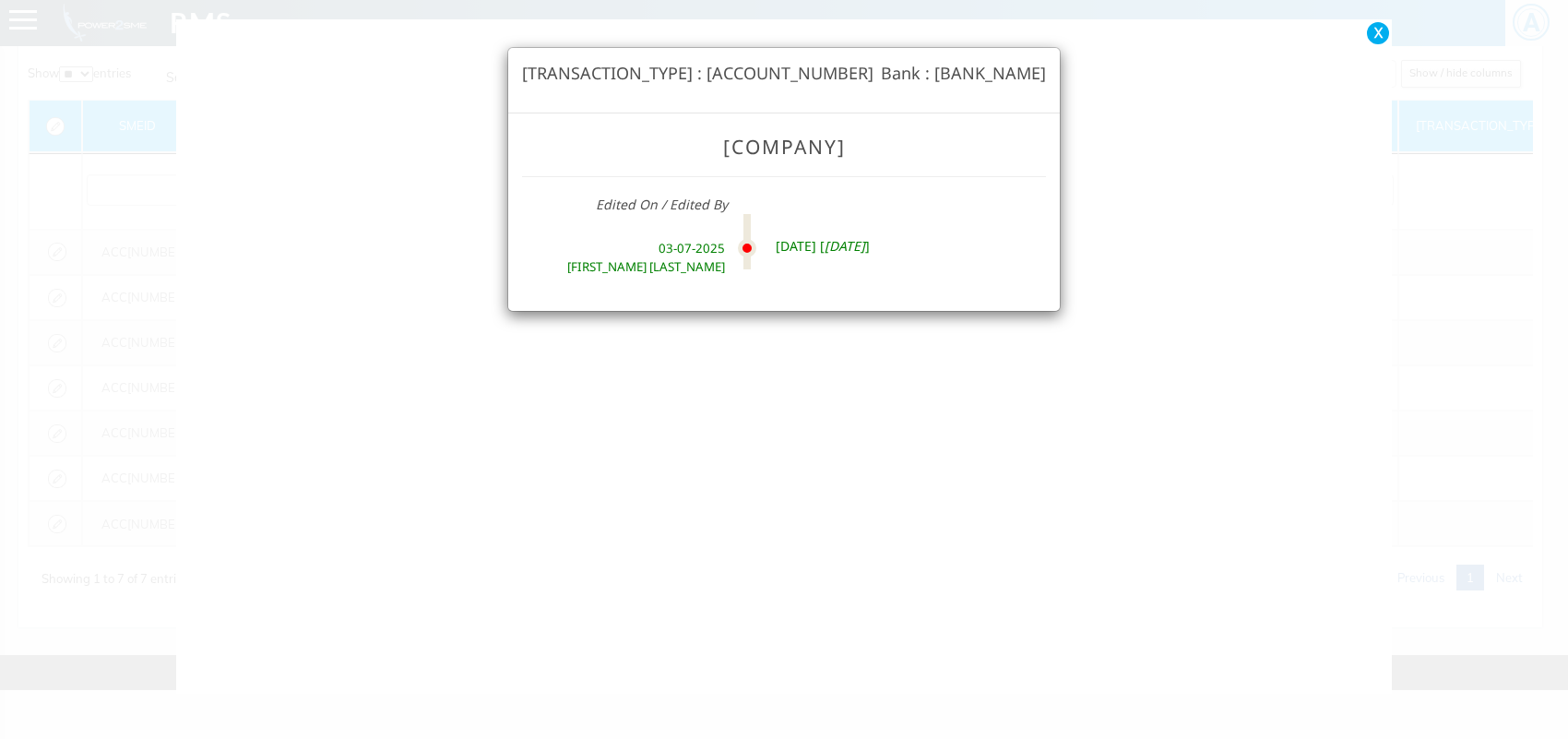 scroll, scrollTop: 0, scrollLeft: 0, axis: both 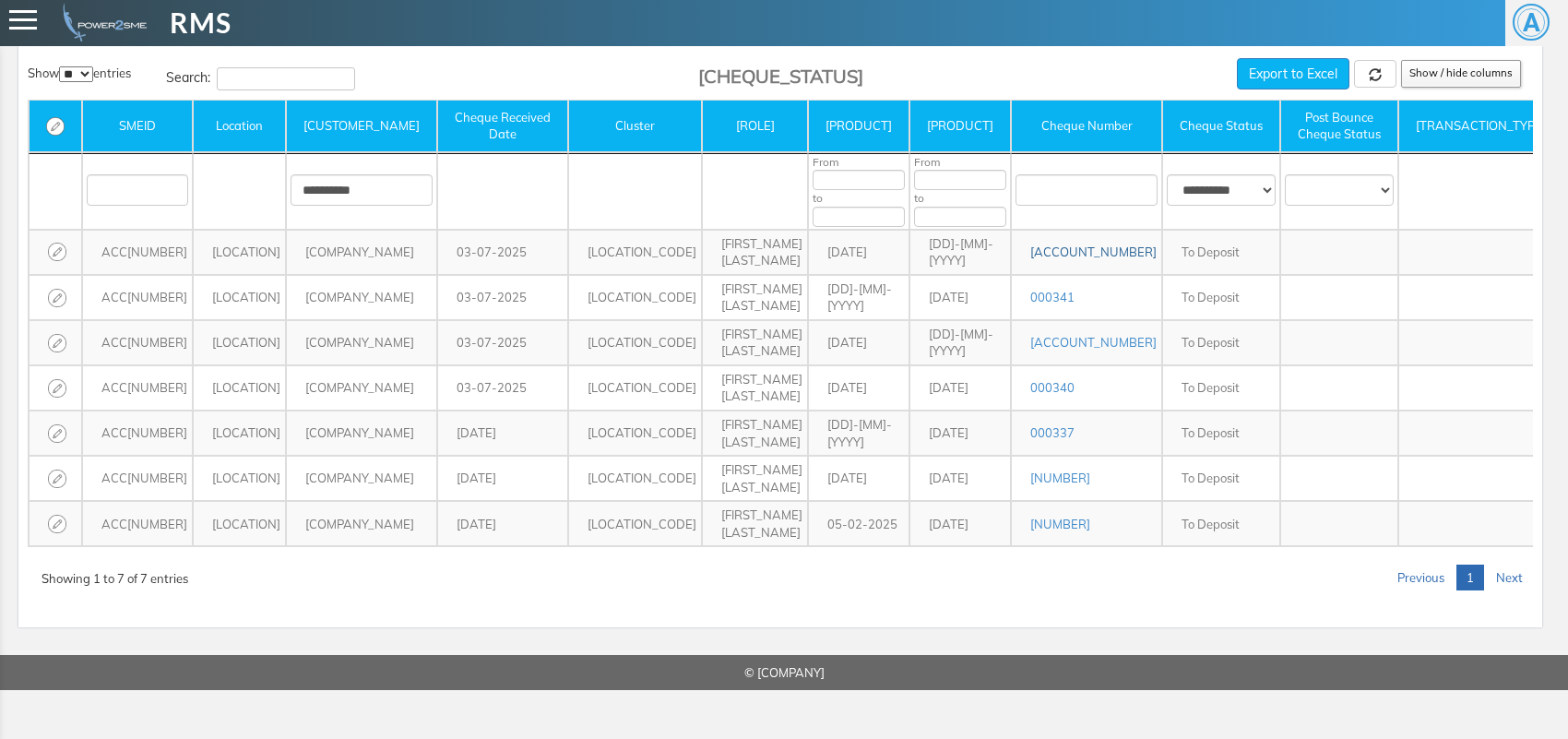 click on "000547" at bounding box center (1093, 252) 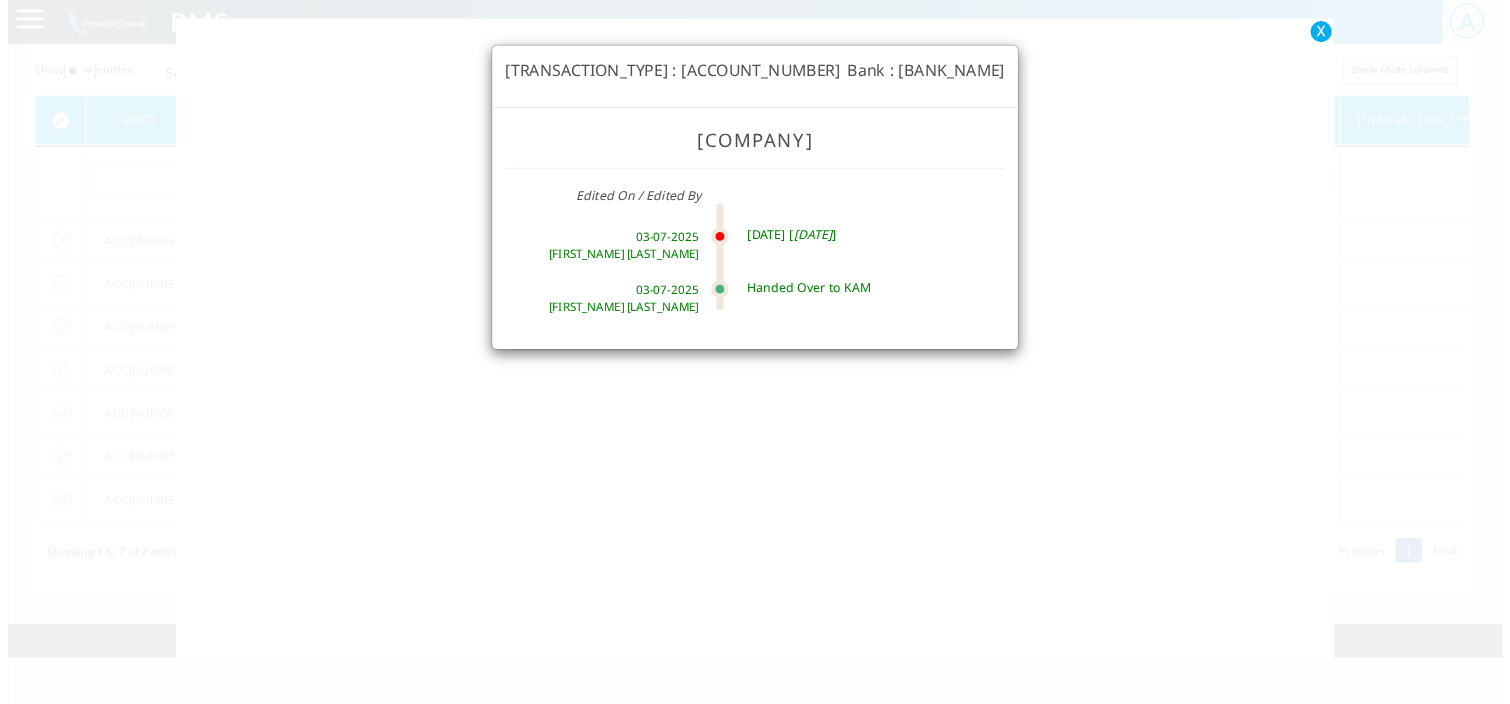 scroll, scrollTop: 0, scrollLeft: 0, axis: both 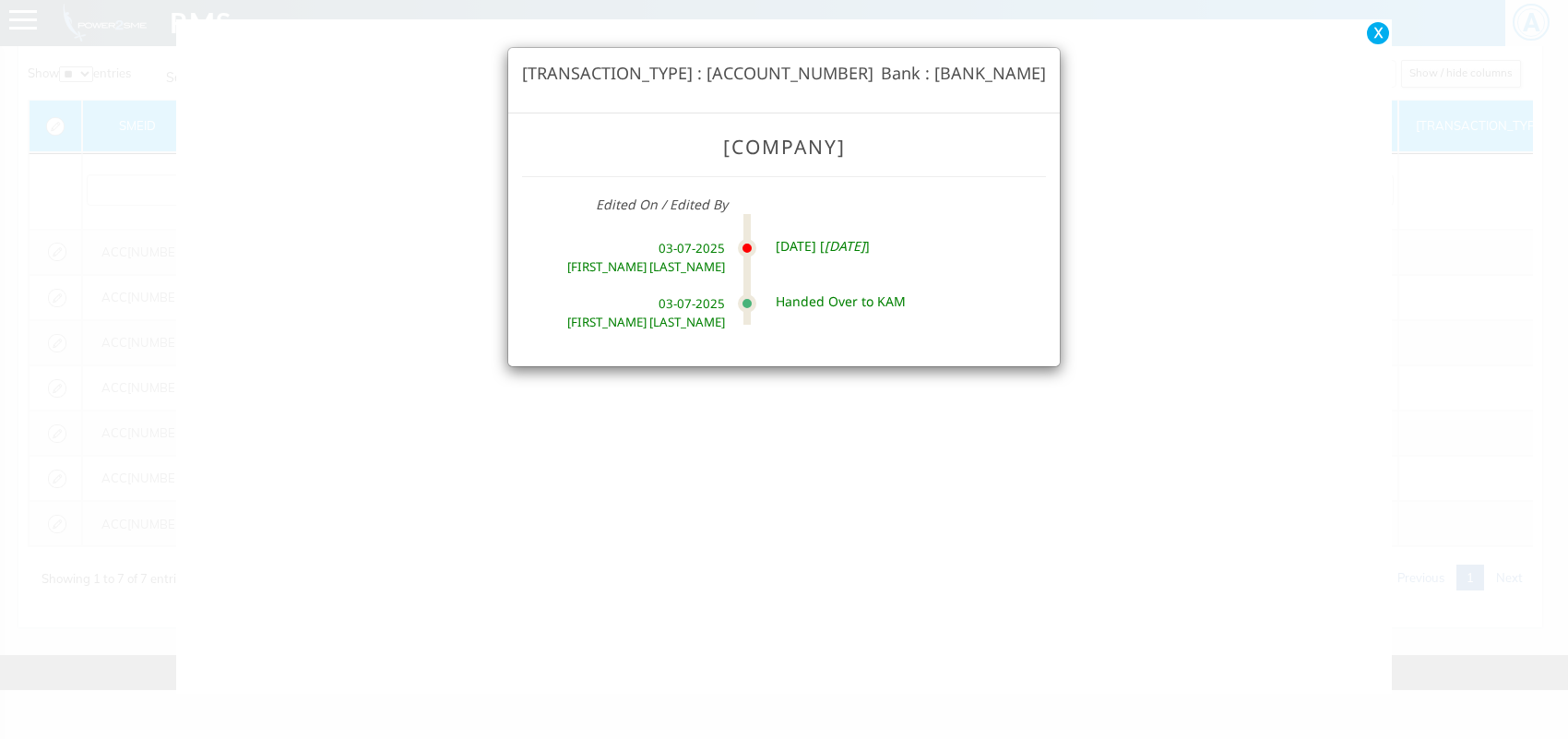 click on "X" at bounding box center (1378, 33) 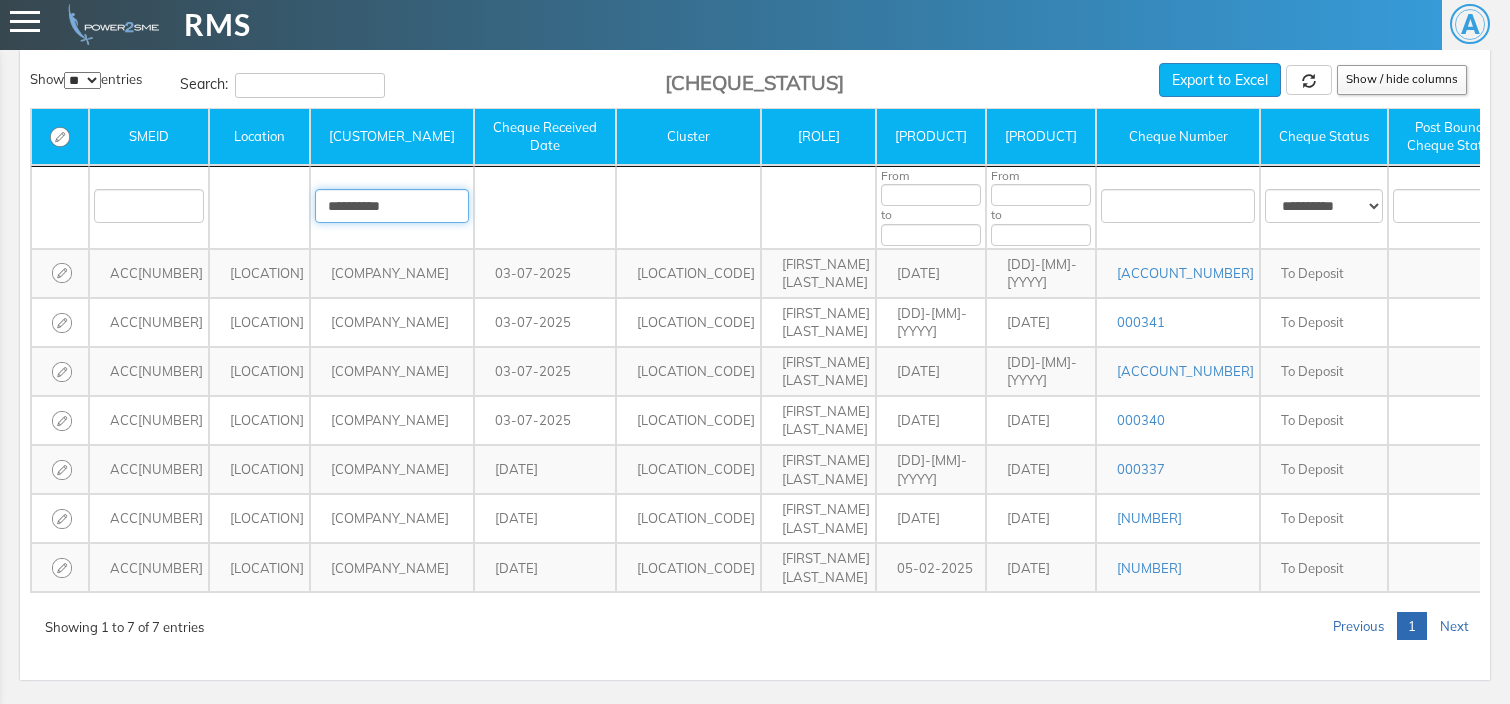 drag, startPoint x: 408, startPoint y: 200, endPoint x: 284, endPoint y: 227, distance: 126.90548 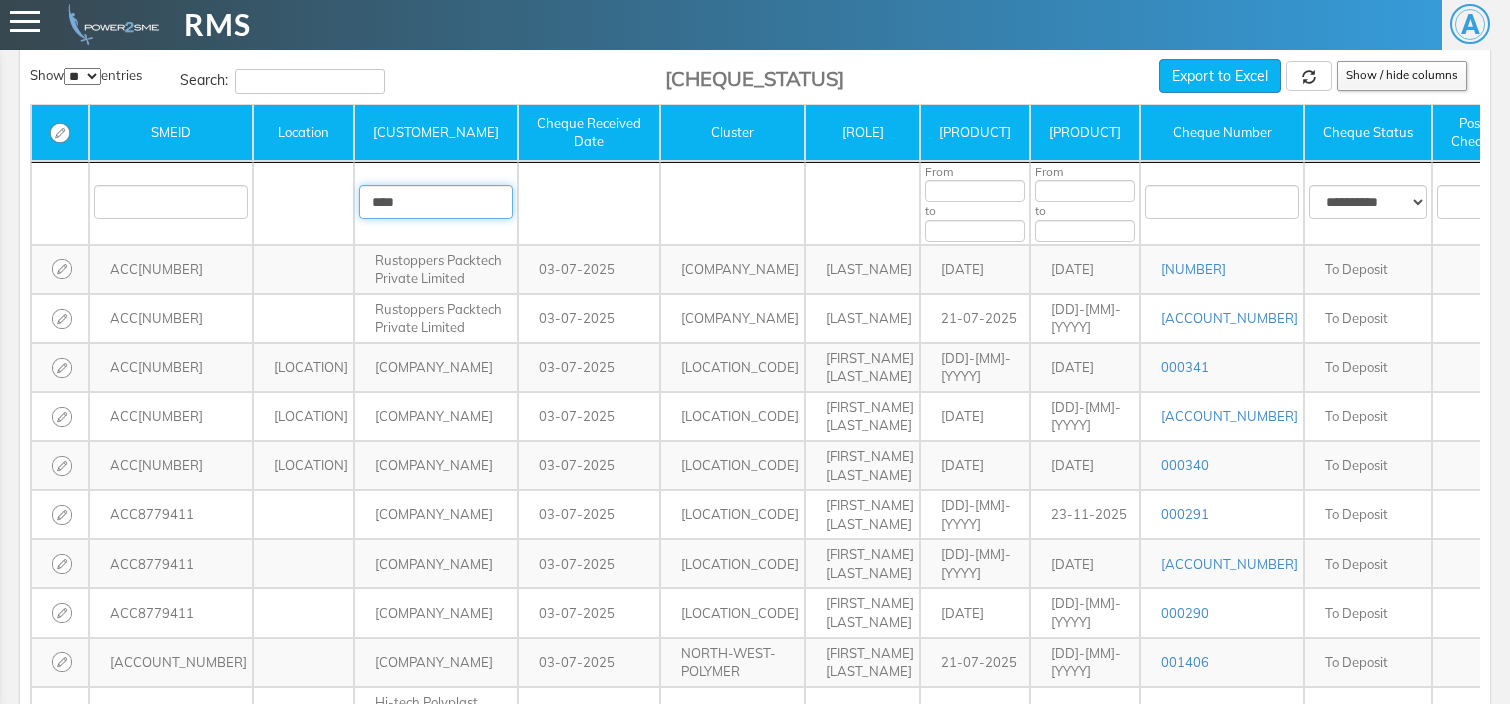 scroll, scrollTop: 0, scrollLeft: 0, axis: both 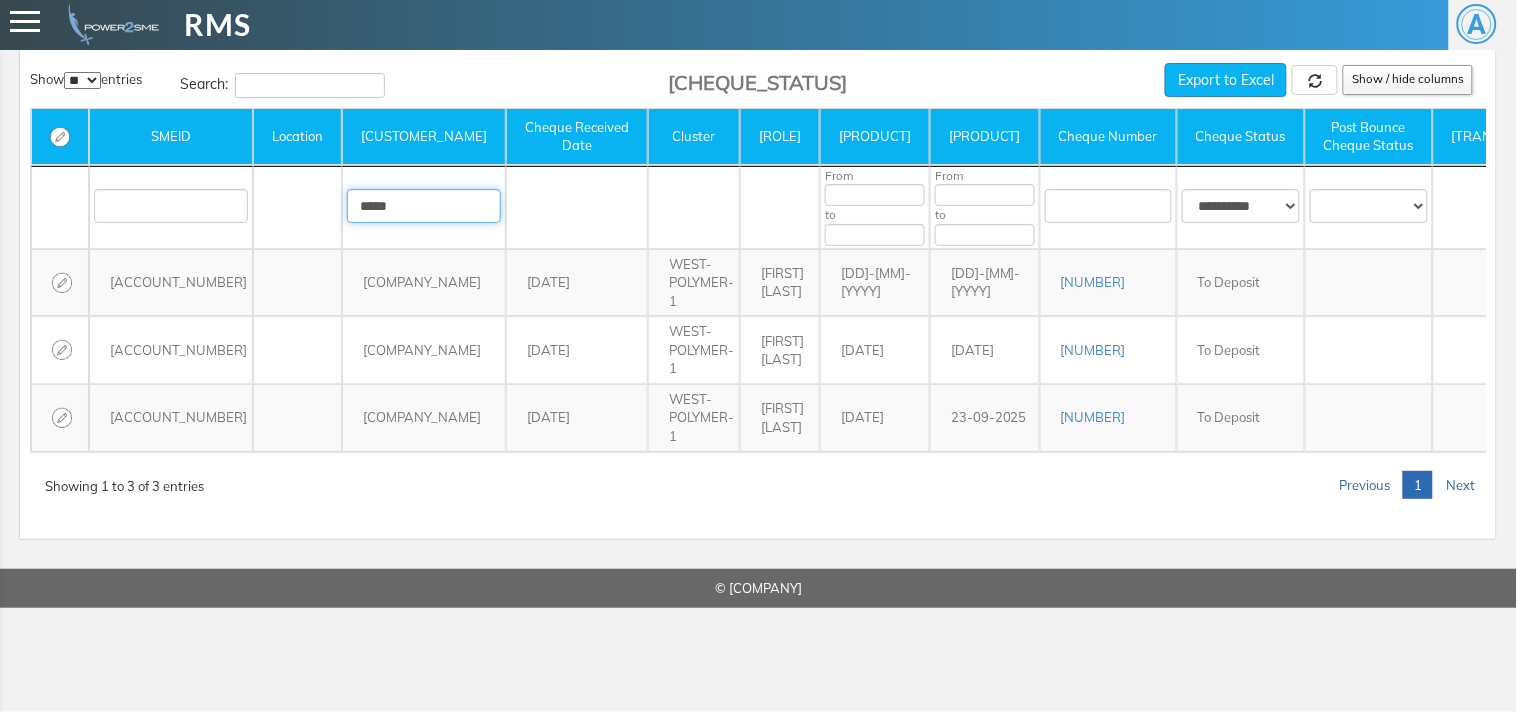 drag, startPoint x: 363, startPoint y: 197, endPoint x: 227, endPoint y: 225, distance: 138.85243 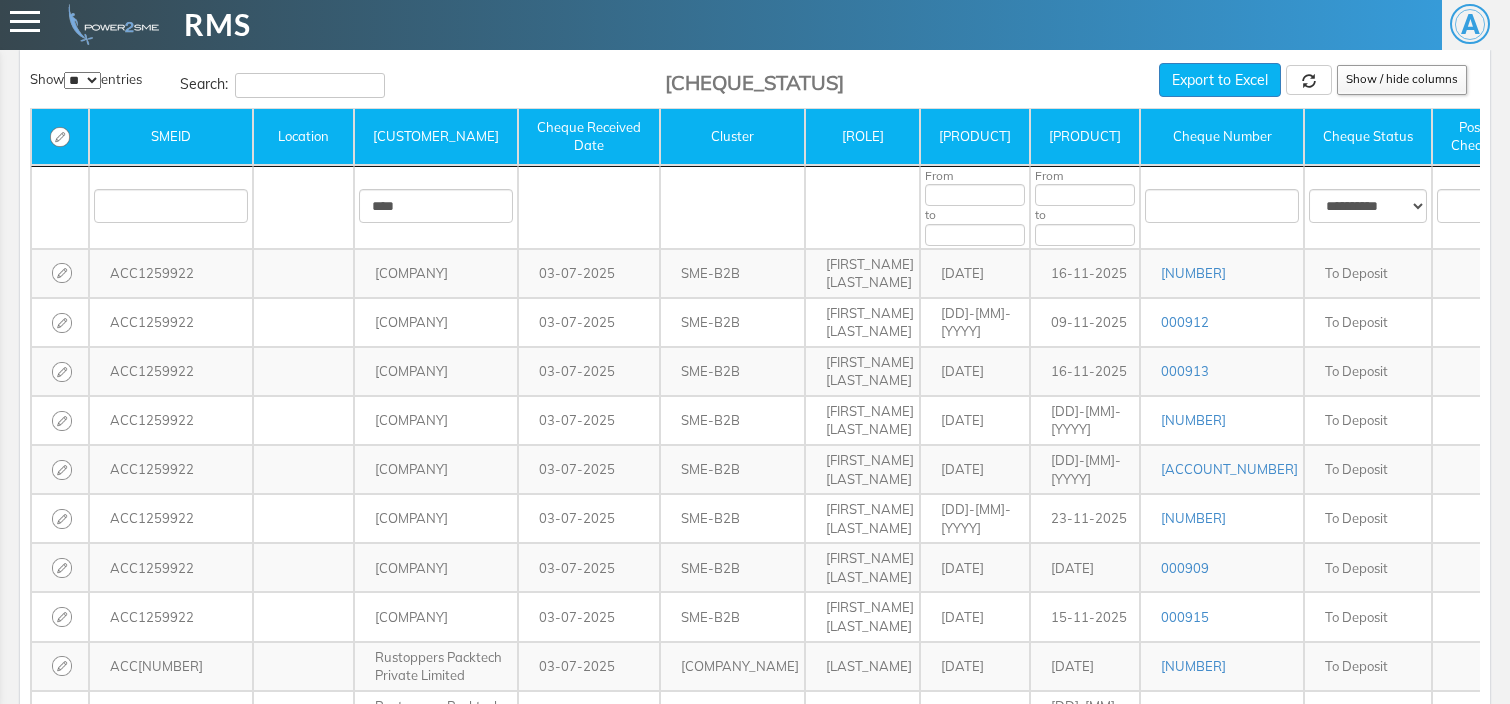 click on "****" at bounding box center (436, 207) 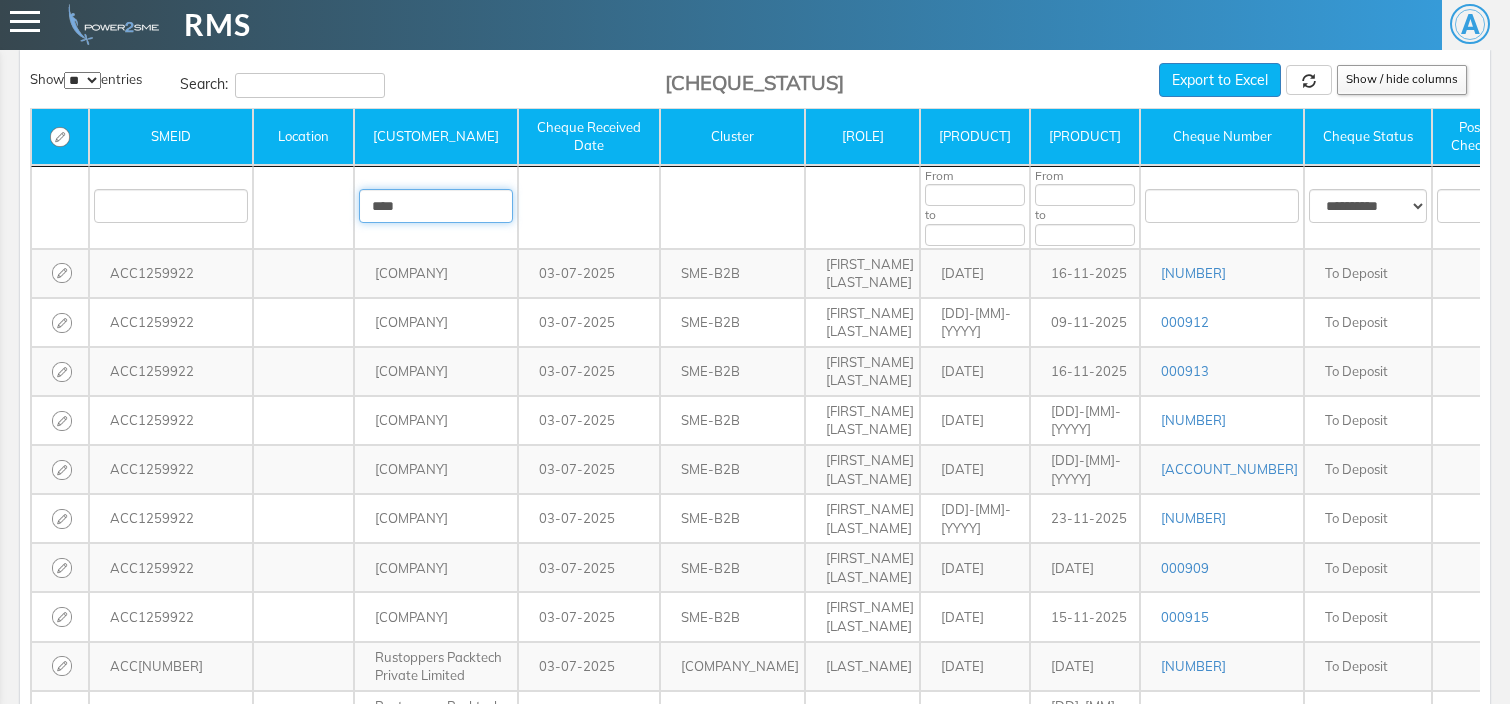 click on "**********" at bounding box center [2134, 7777] 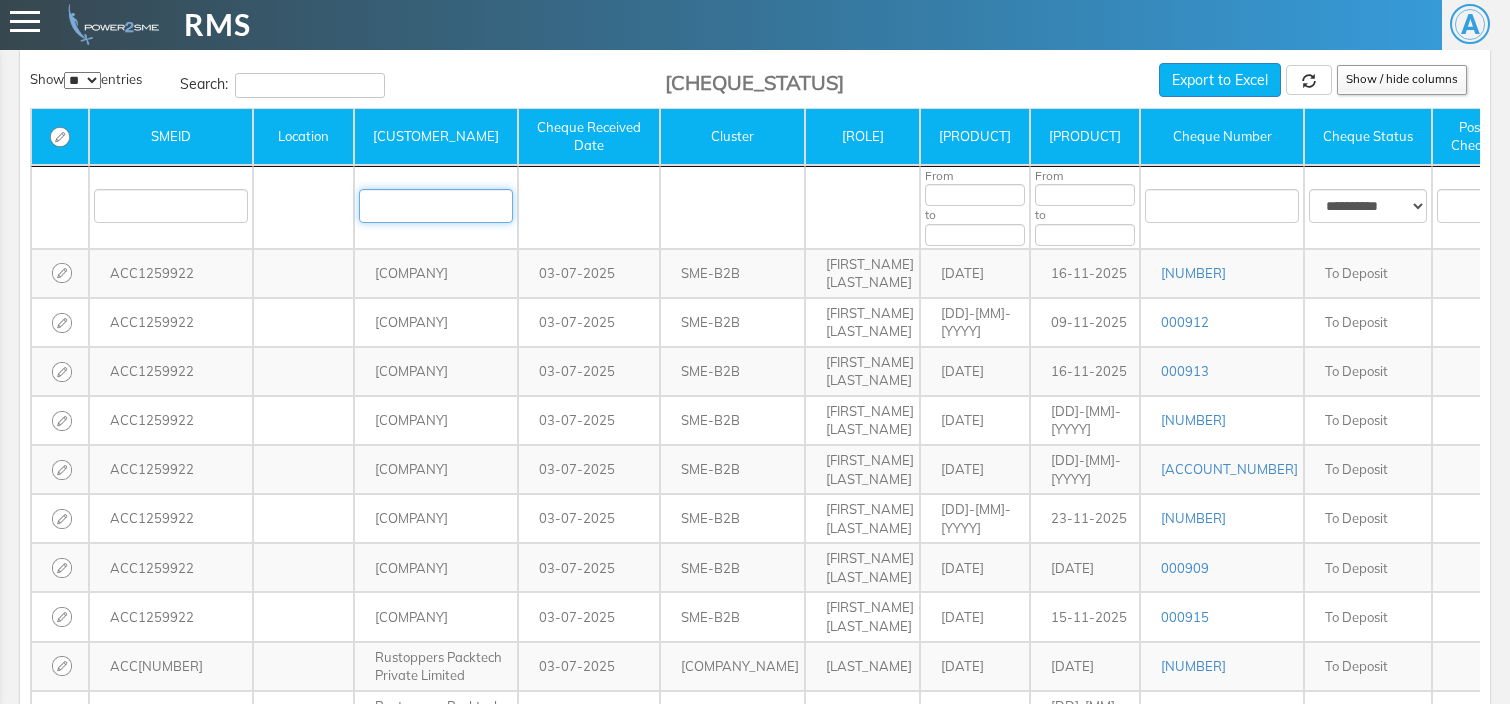 paste on "**********" 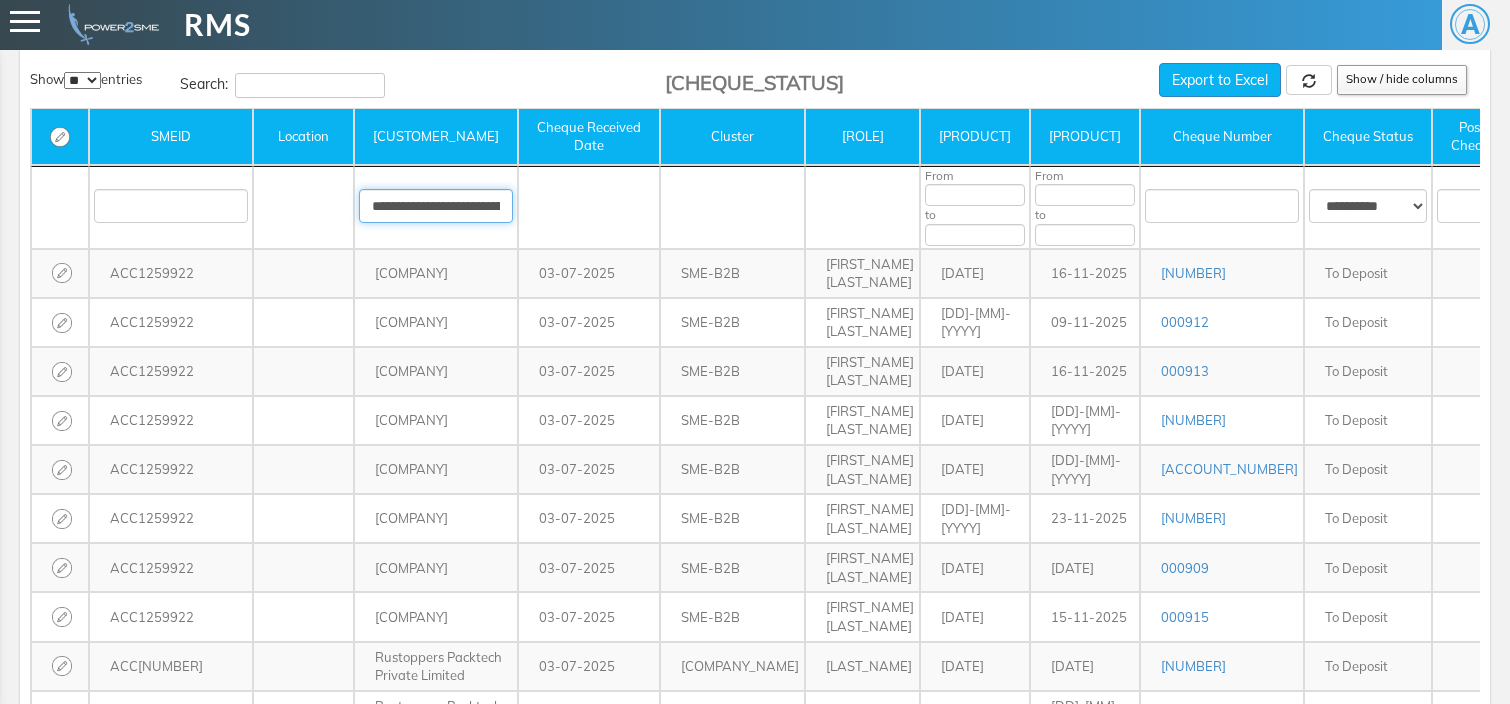scroll, scrollTop: 0, scrollLeft: 188, axis: horizontal 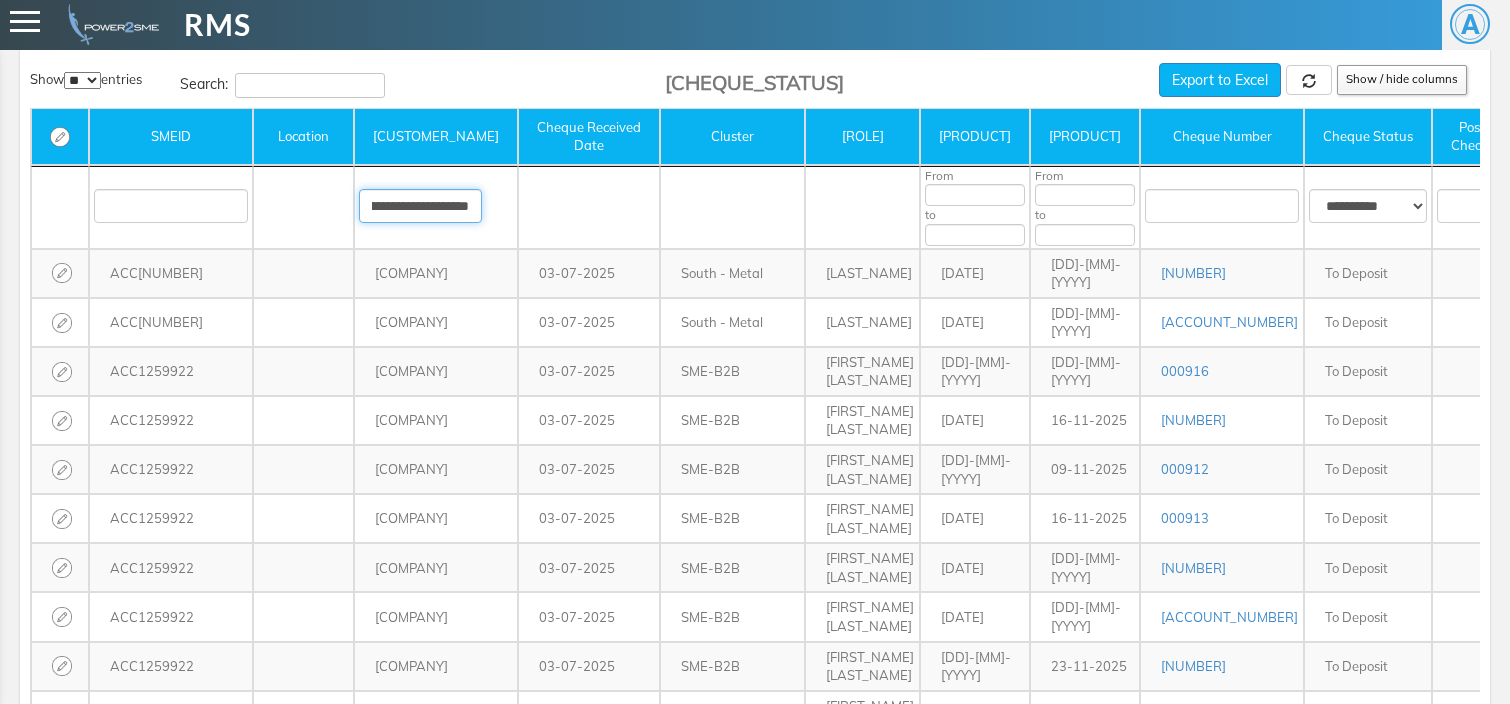 type on "**********" 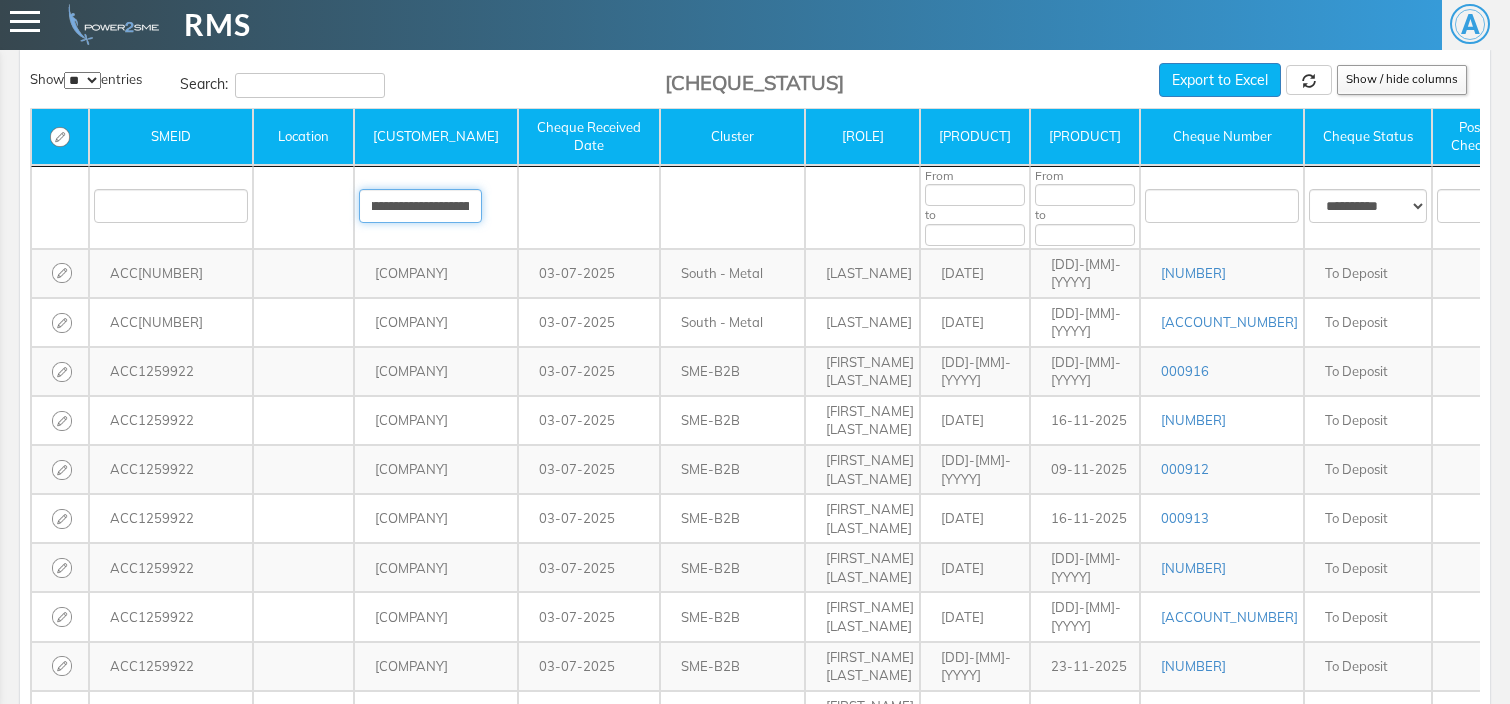 scroll, scrollTop: 0, scrollLeft: 188, axis: horizontal 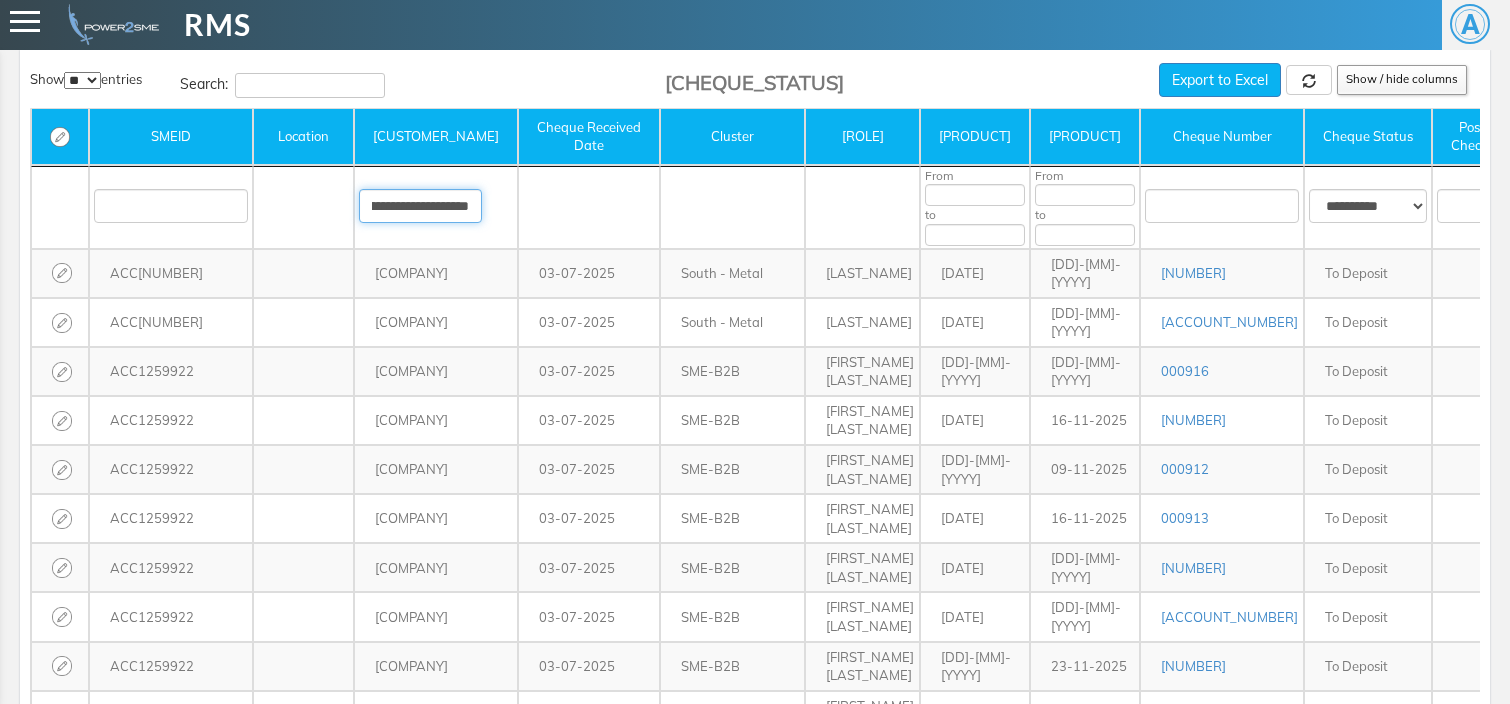 drag, startPoint x: 341, startPoint y: 210, endPoint x: 518, endPoint y: 245, distance: 180.42728 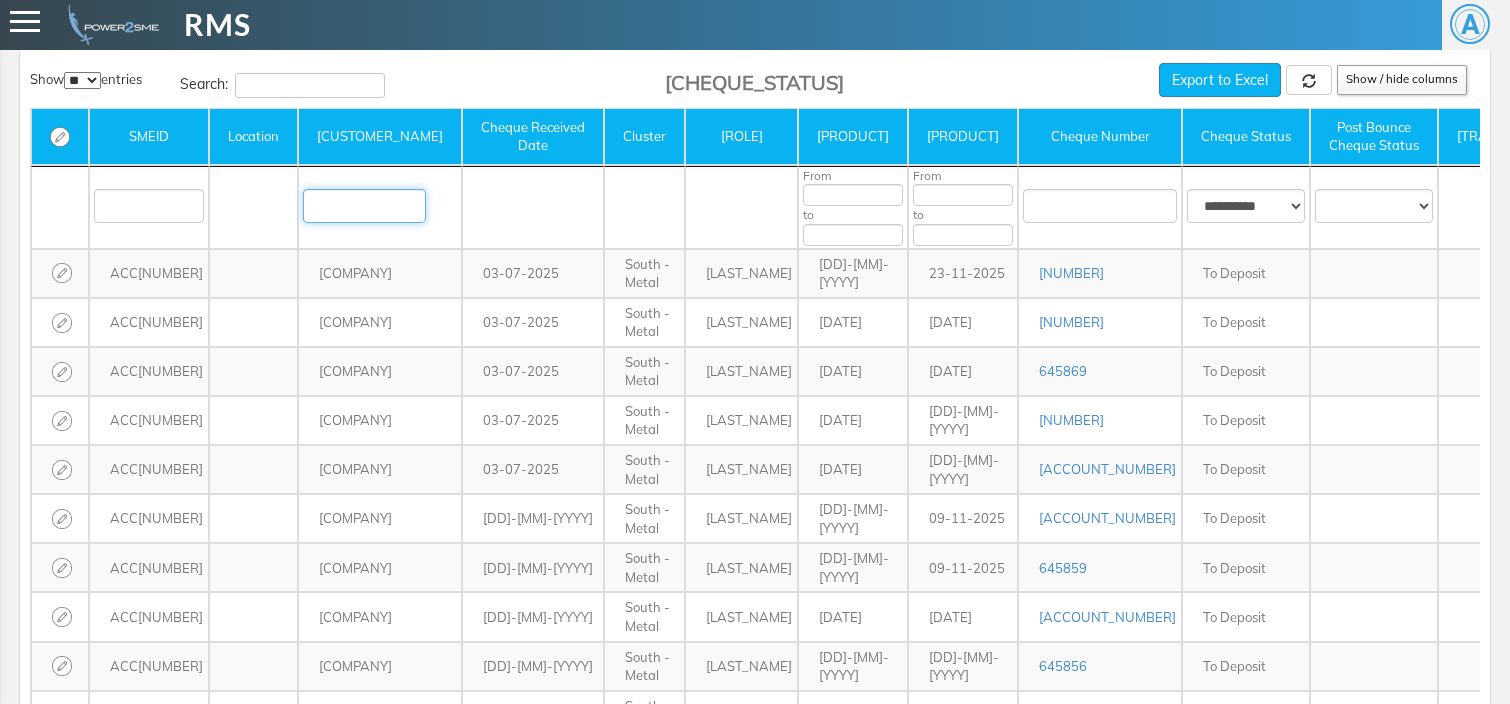 scroll, scrollTop: 0, scrollLeft: 0, axis: both 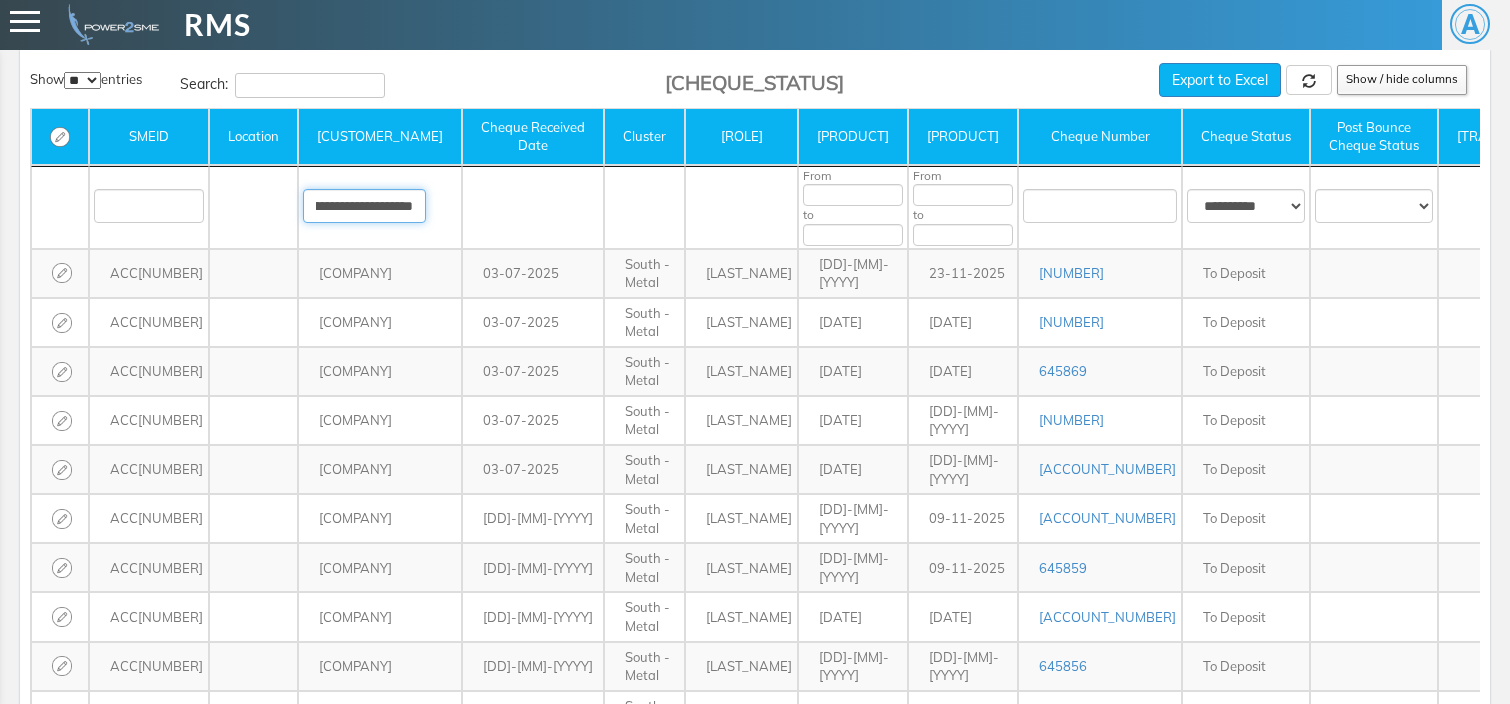 drag, startPoint x: 306, startPoint y: 212, endPoint x: 511, endPoint y: 250, distance: 208.4922 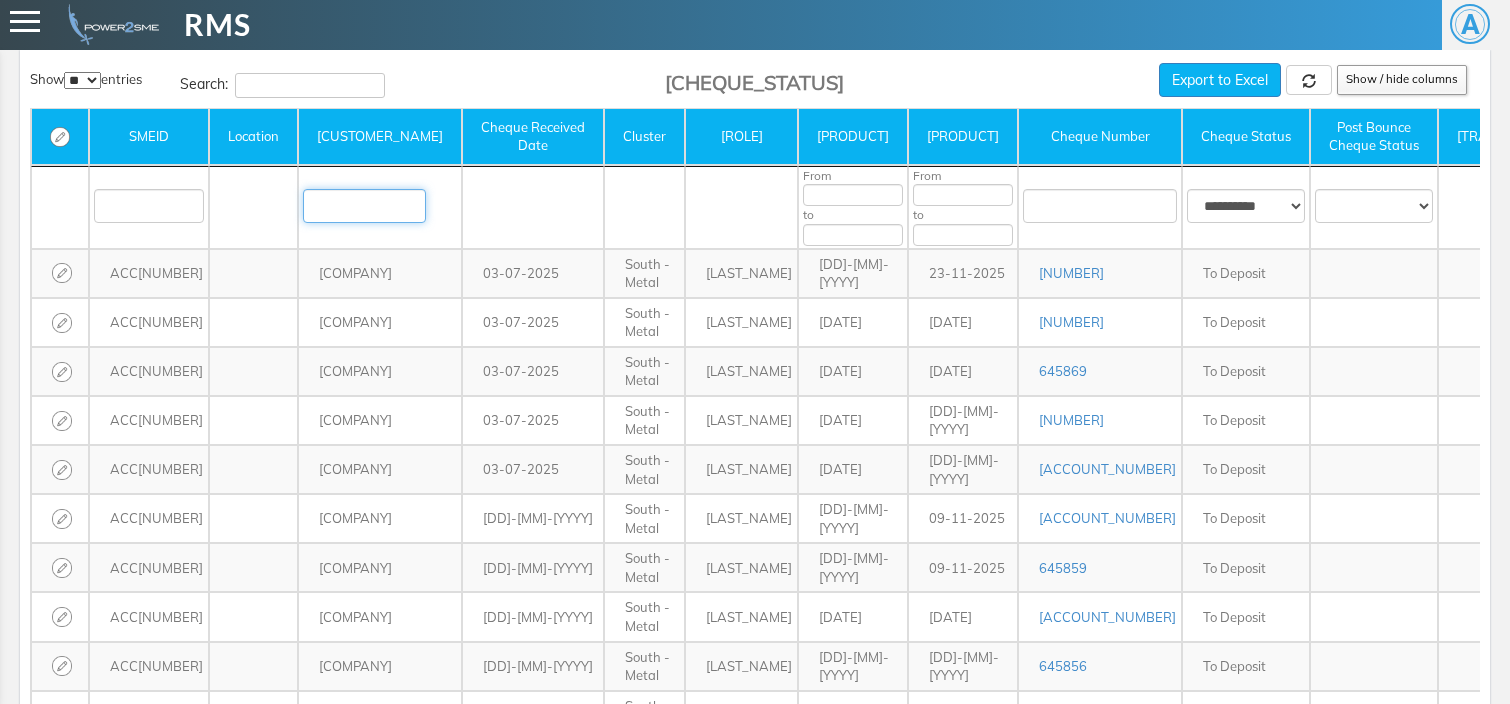 scroll, scrollTop: 0, scrollLeft: 0, axis: both 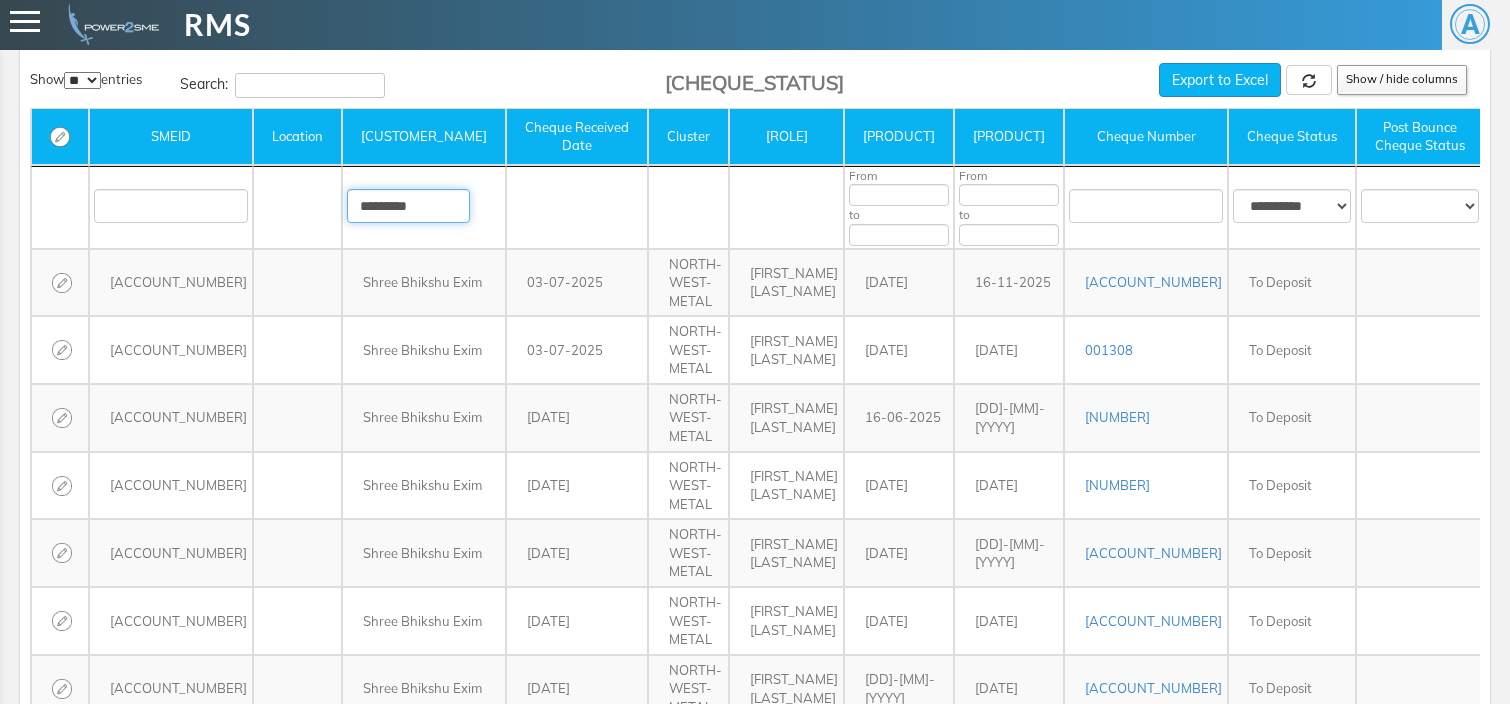 type on "*********" 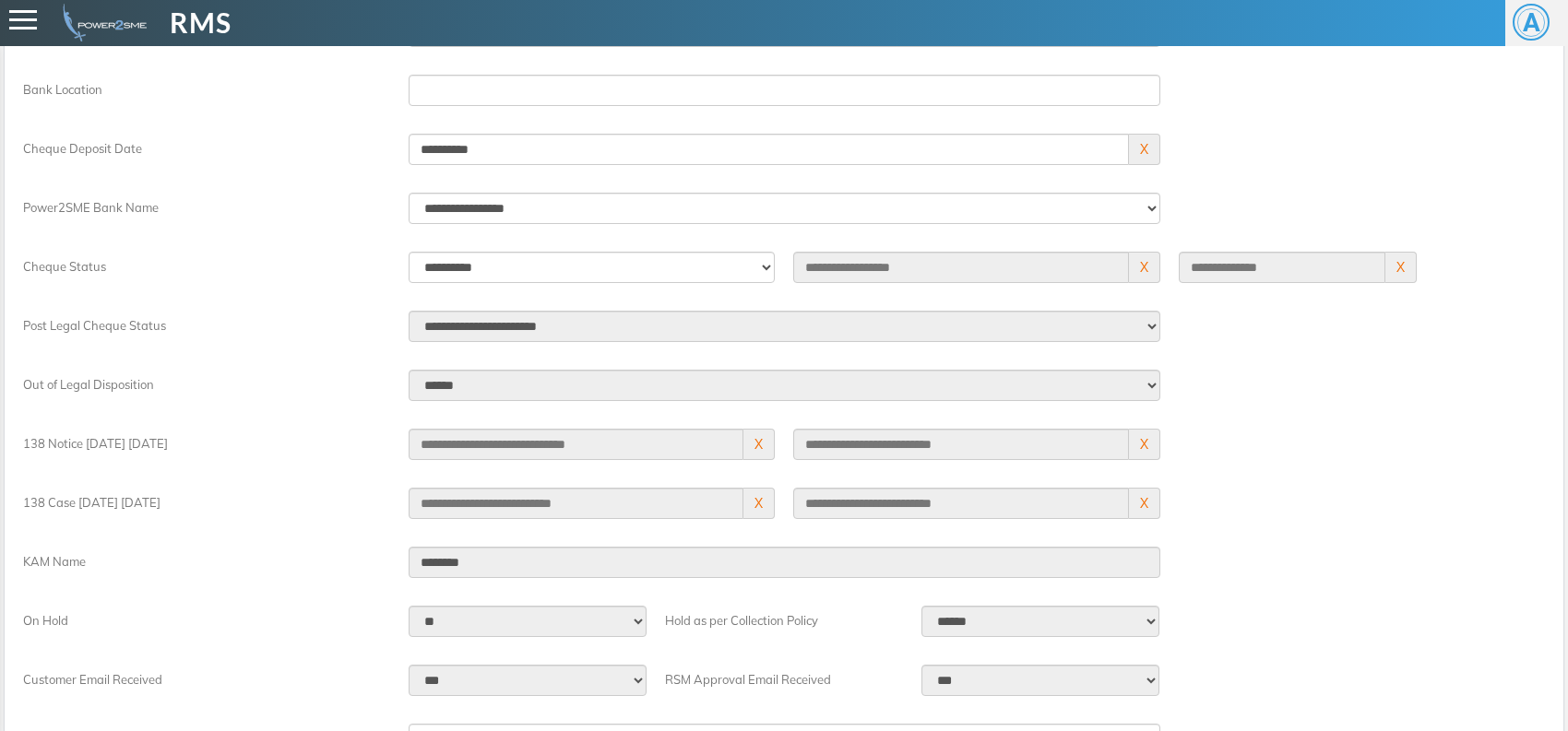 scroll, scrollTop: 729, scrollLeft: 0, axis: vertical 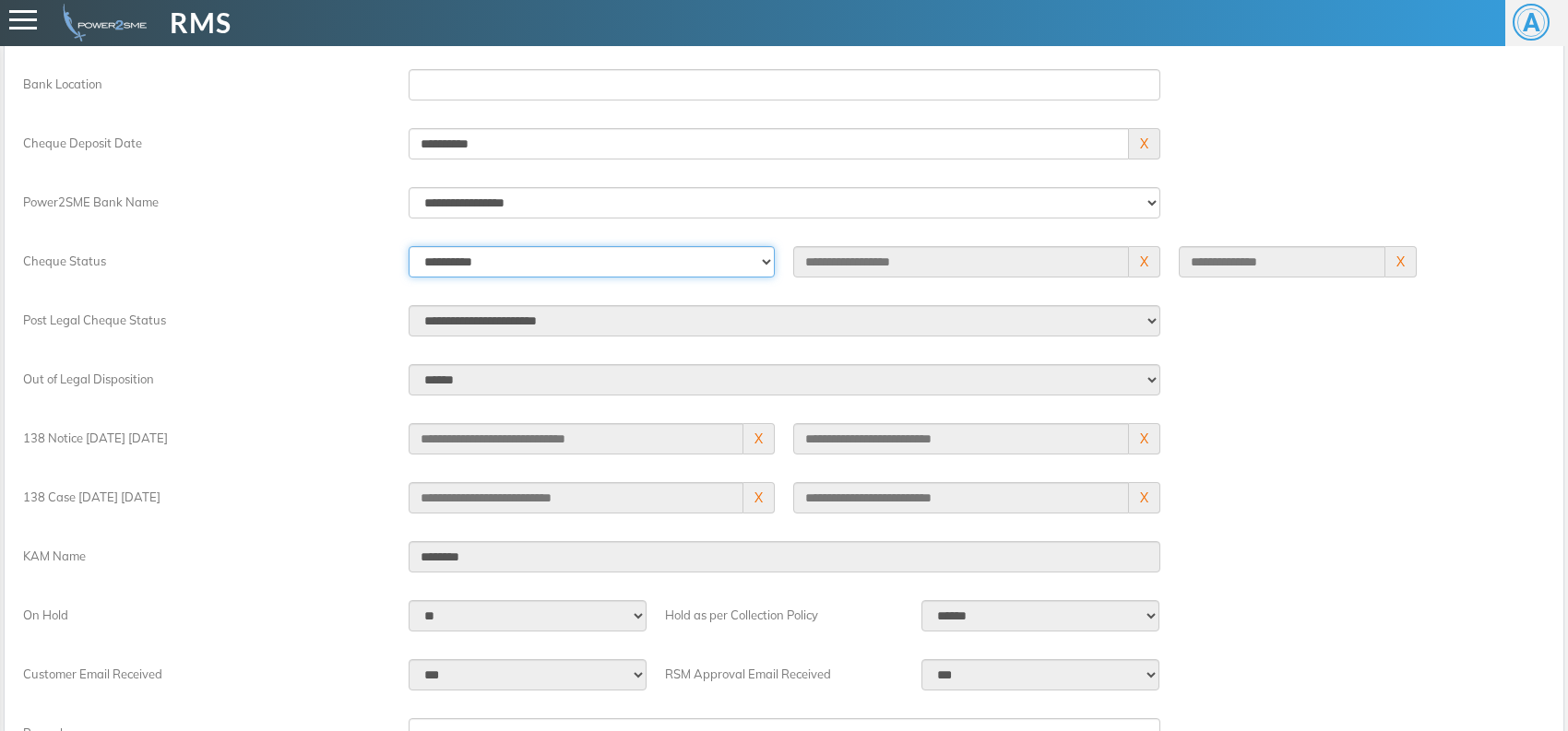 click on "**********" at bounding box center [592, 262] 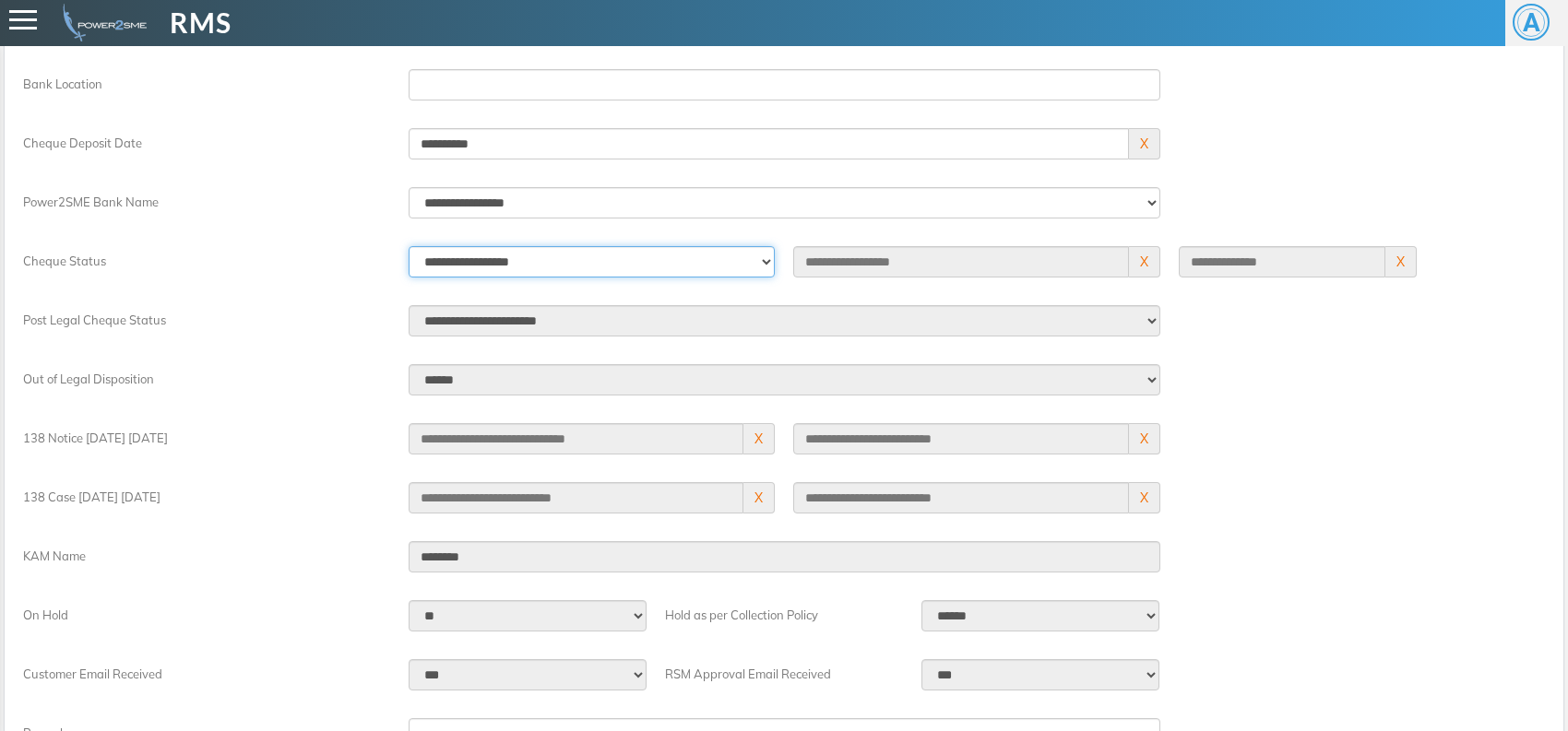 click on "**********" at bounding box center (592, 262) 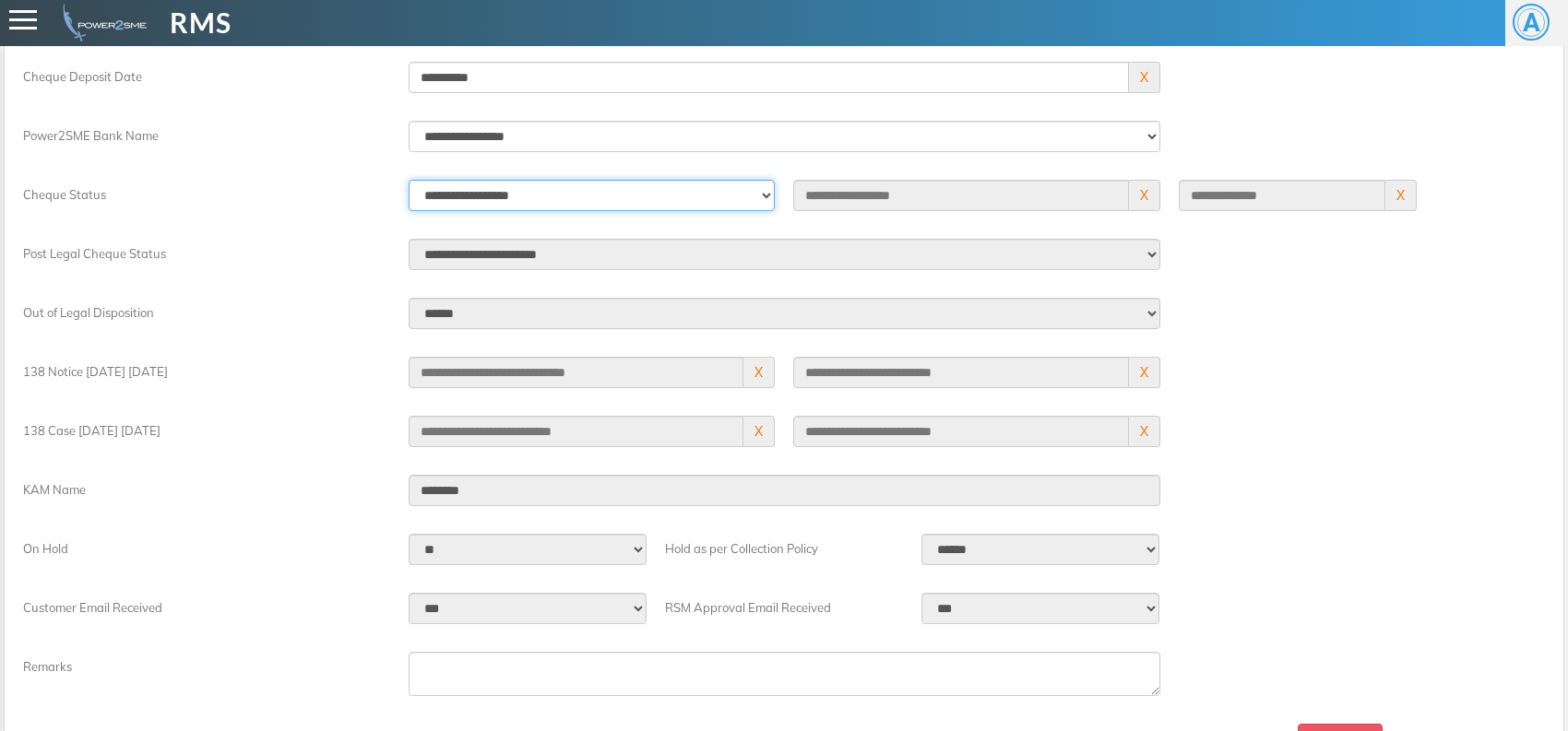 scroll, scrollTop: 885, scrollLeft: 0, axis: vertical 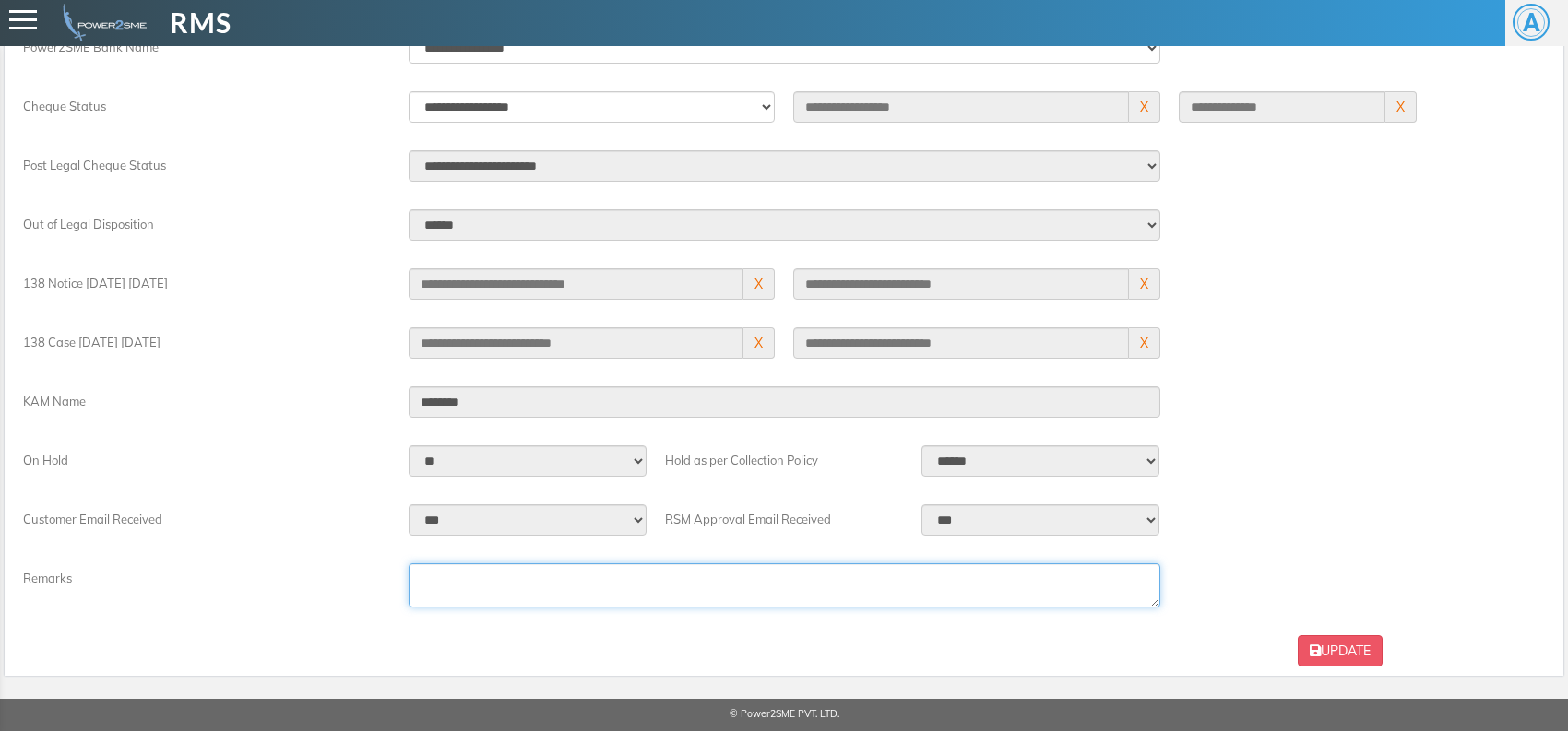 click at bounding box center [784, 585] 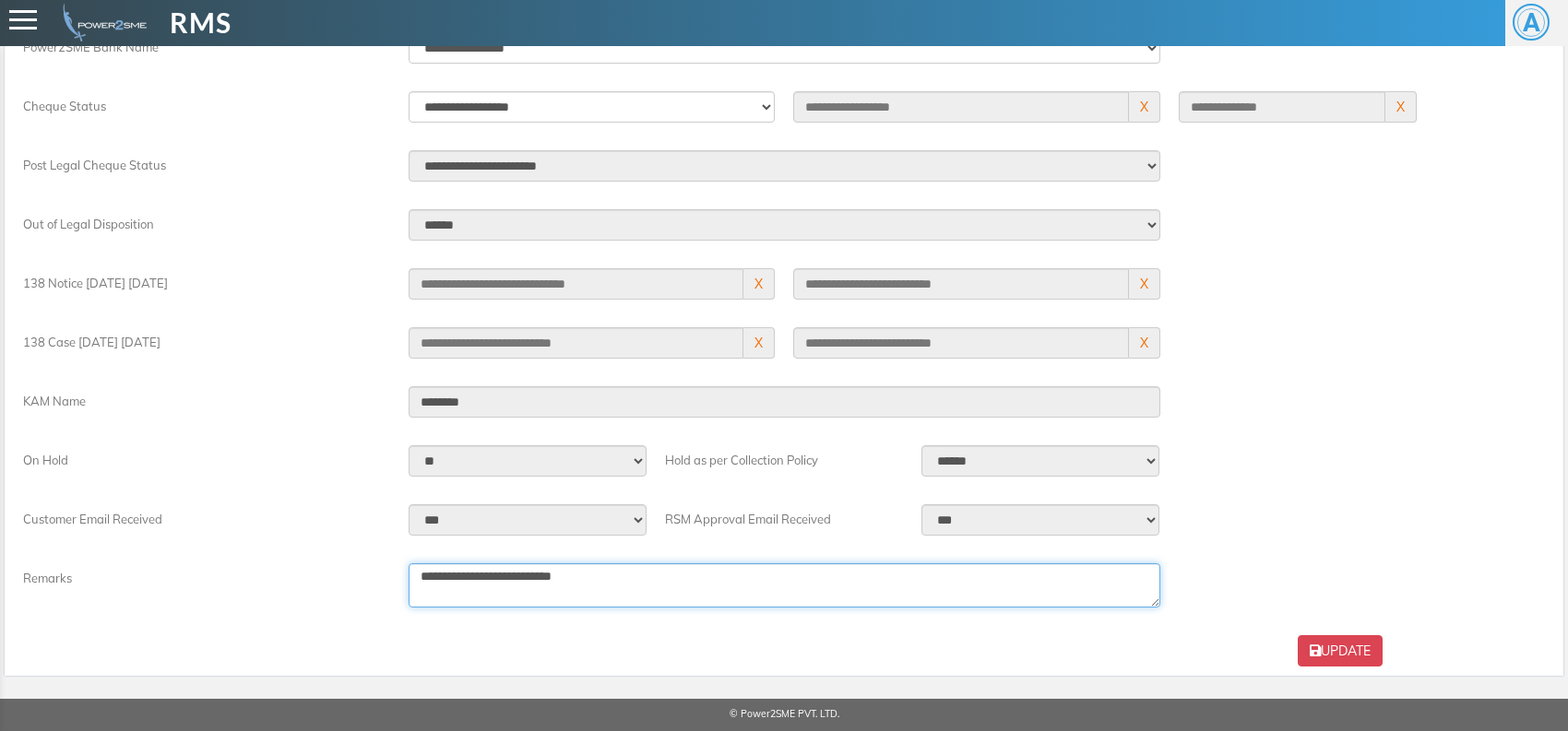 type on "**********" 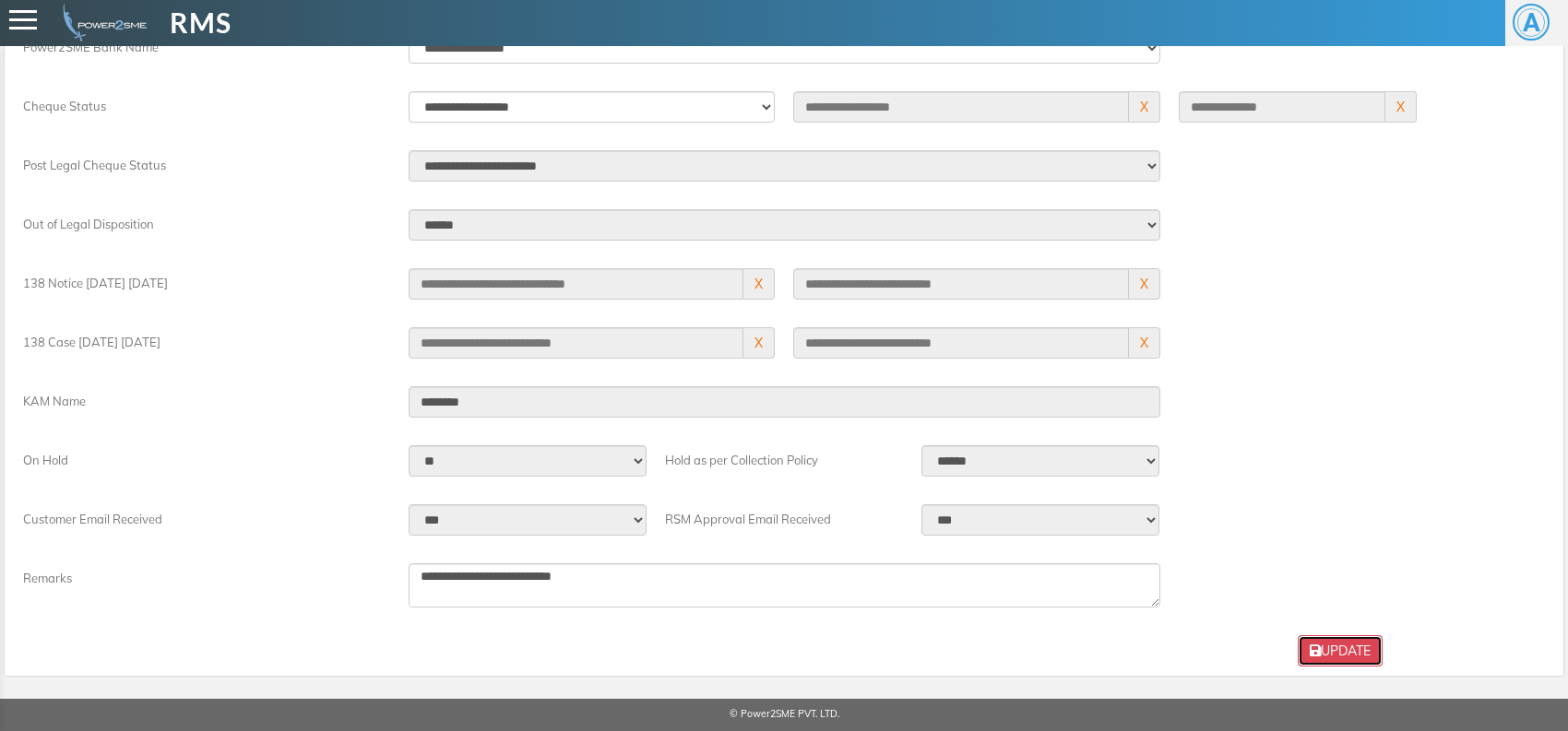 click on "UPDATE" at bounding box center [1340, 651] 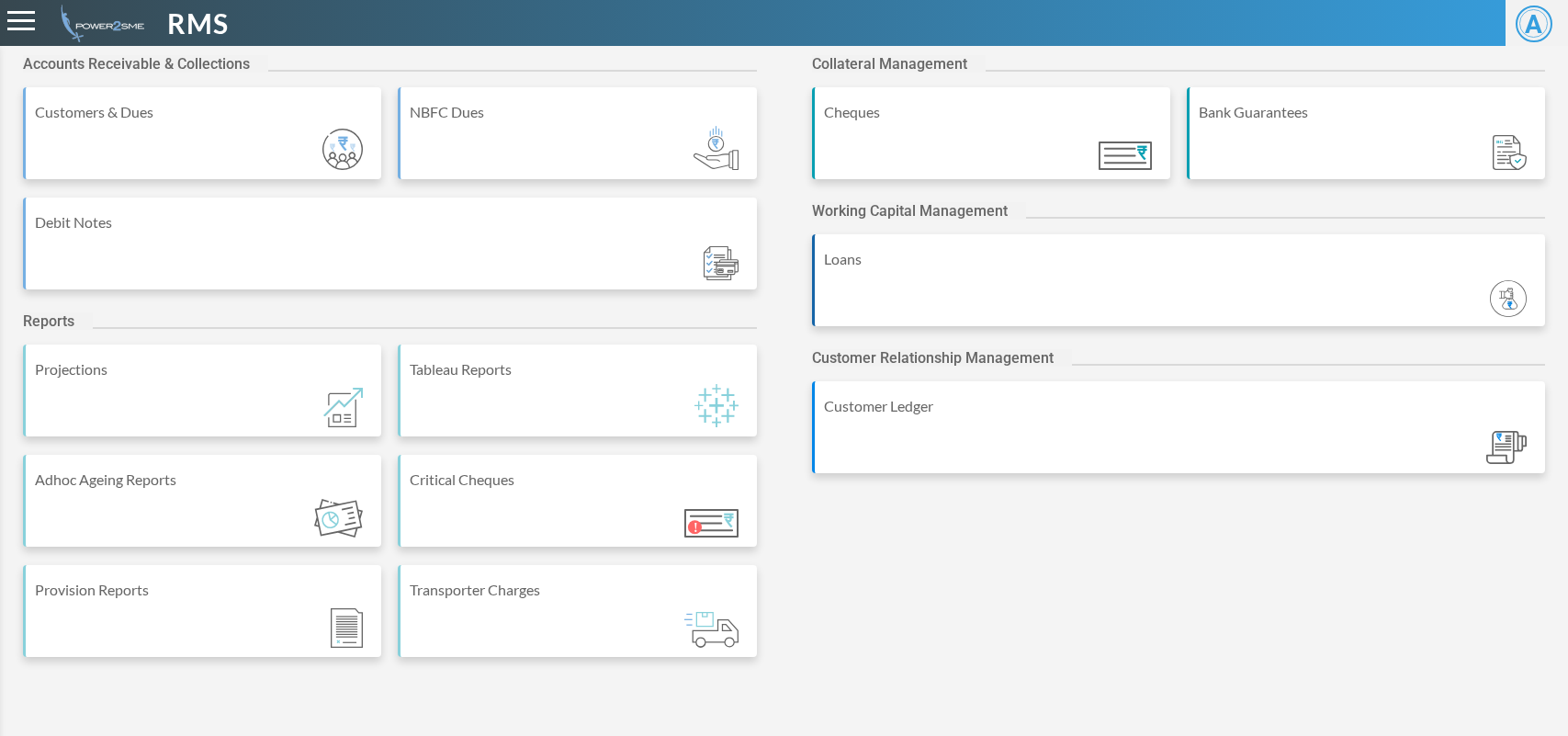 scroll, scrollTop: 0, scrollLeft: 0, axis: both 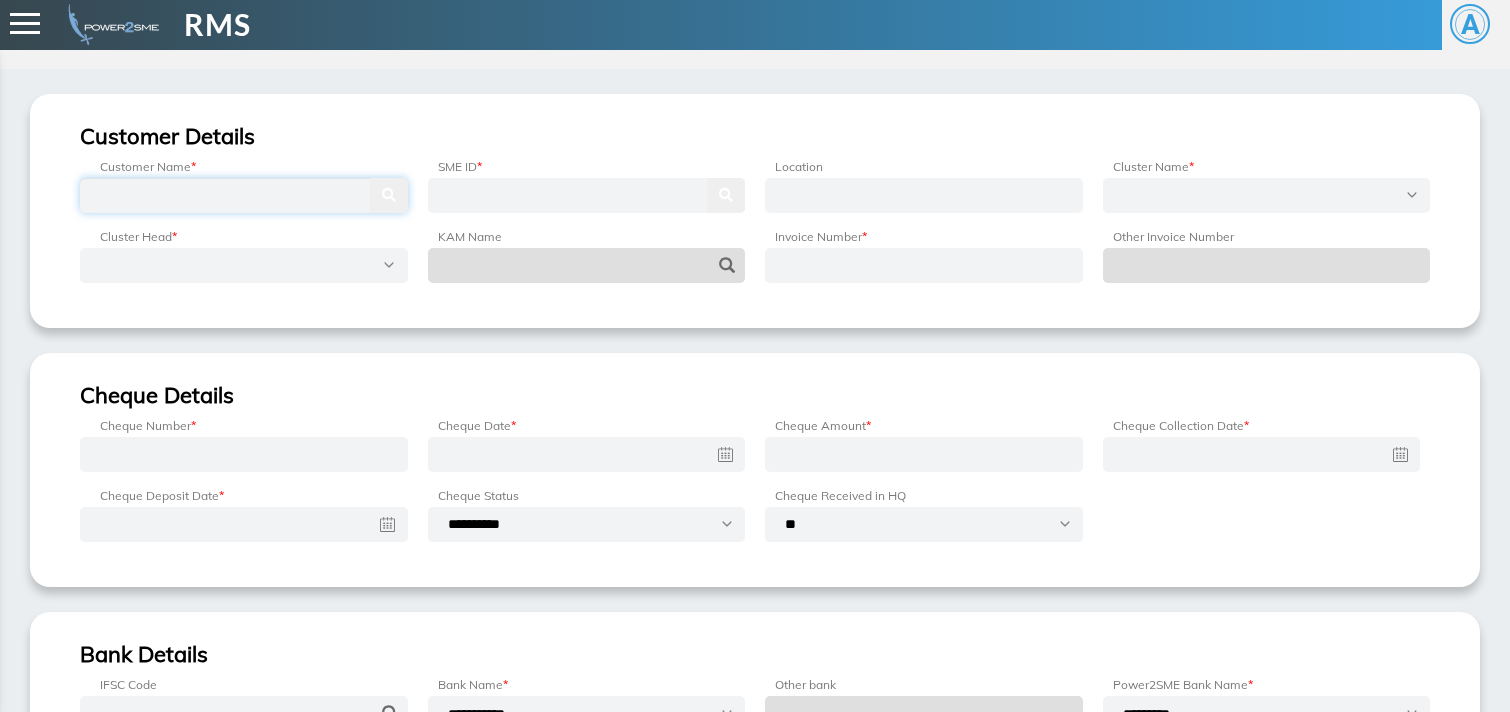click at bounding box center [244, 195] 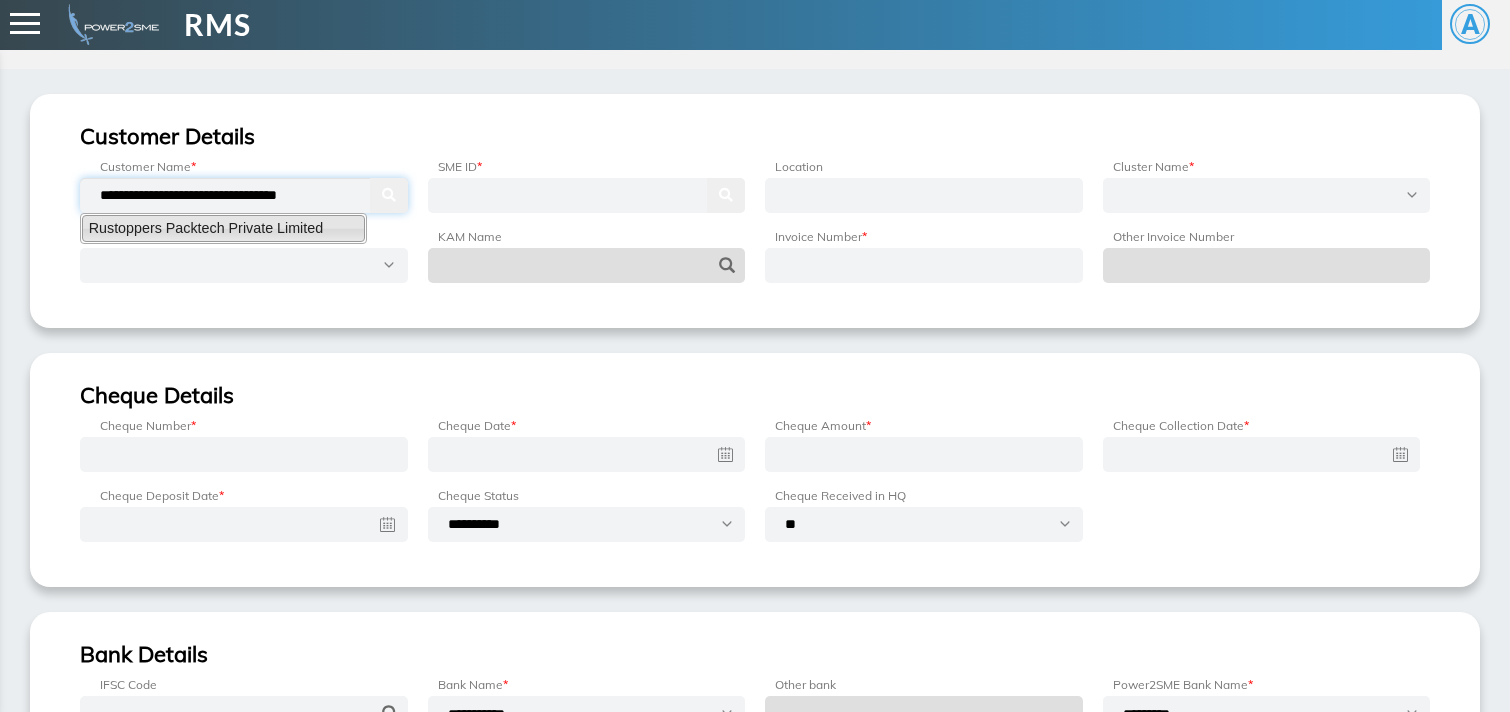 click on "Rustoppers Packtech Private Limited" at bounding box center (223, 228) 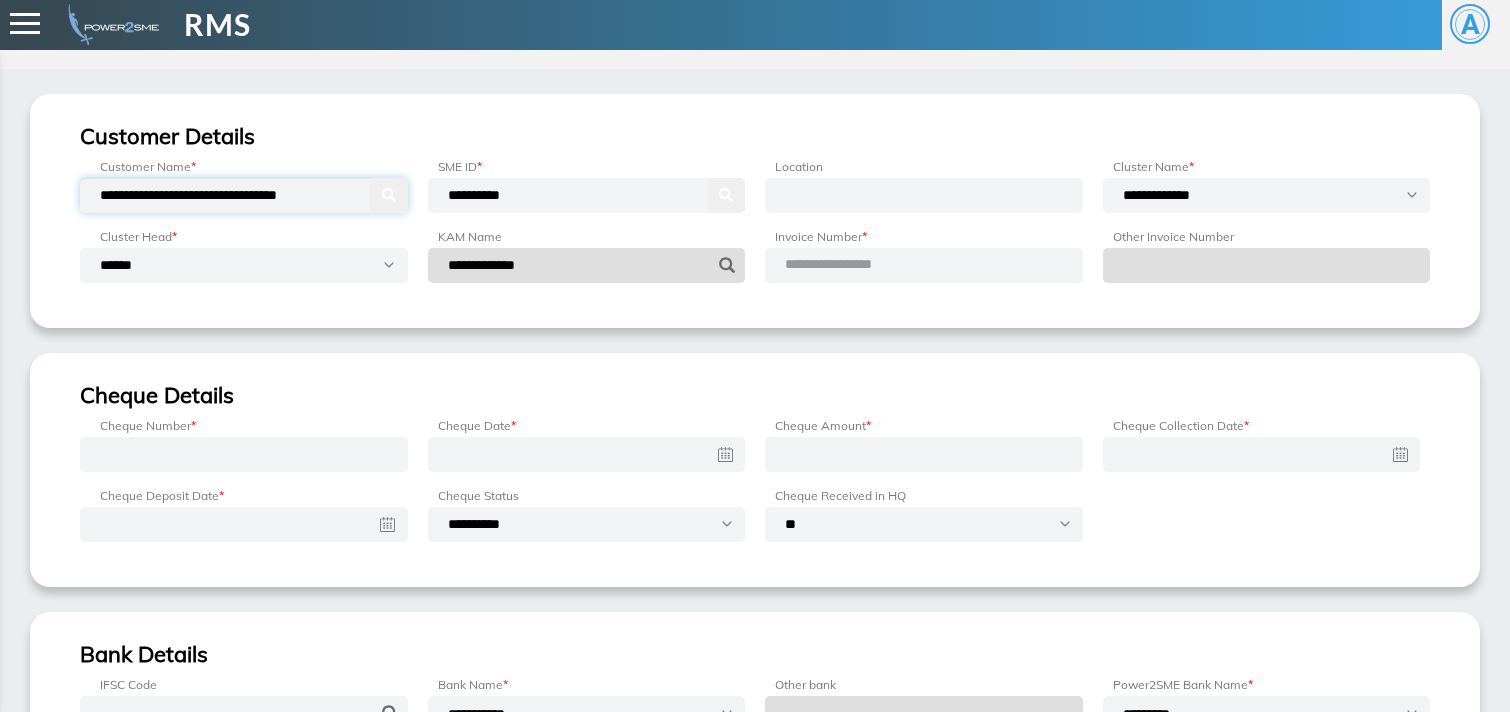 type on "**********" 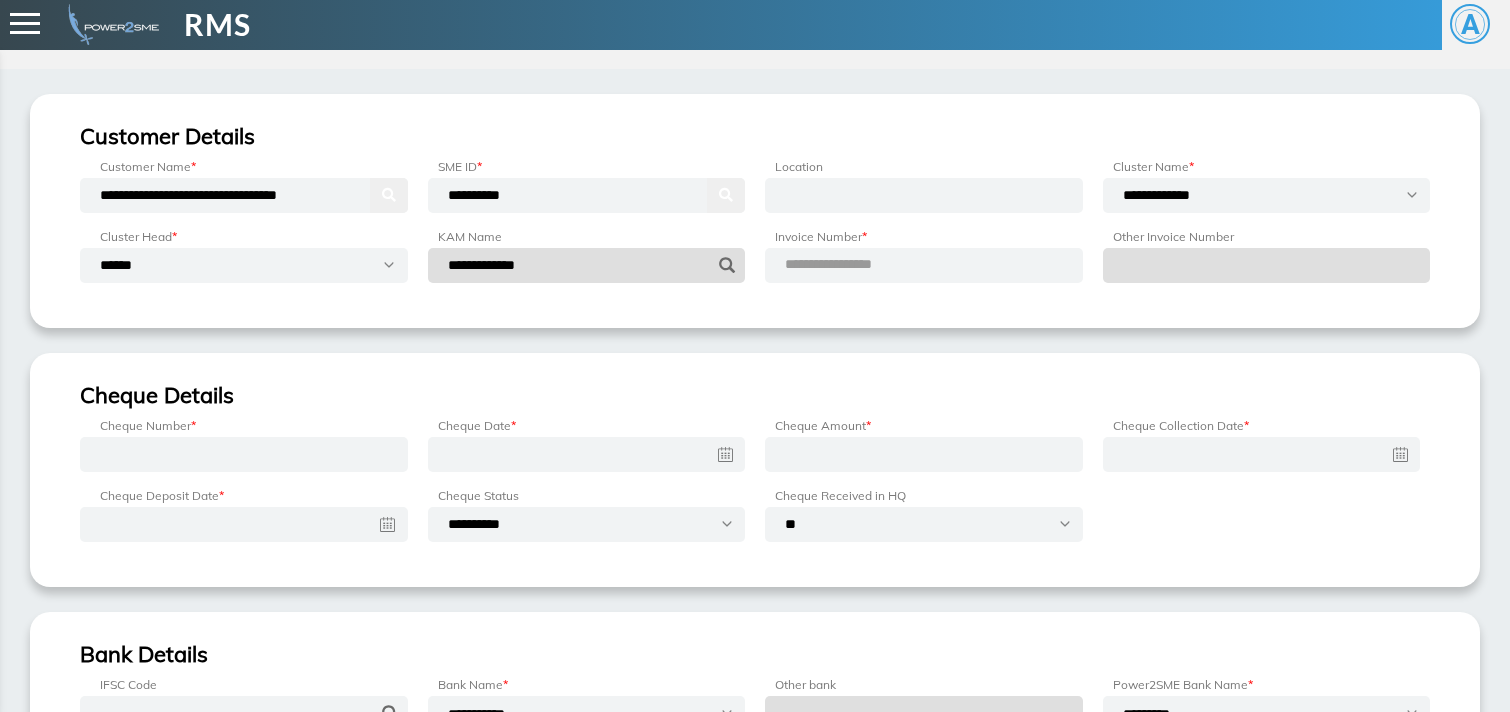 click on "**********" at bounding box center (852, 265) 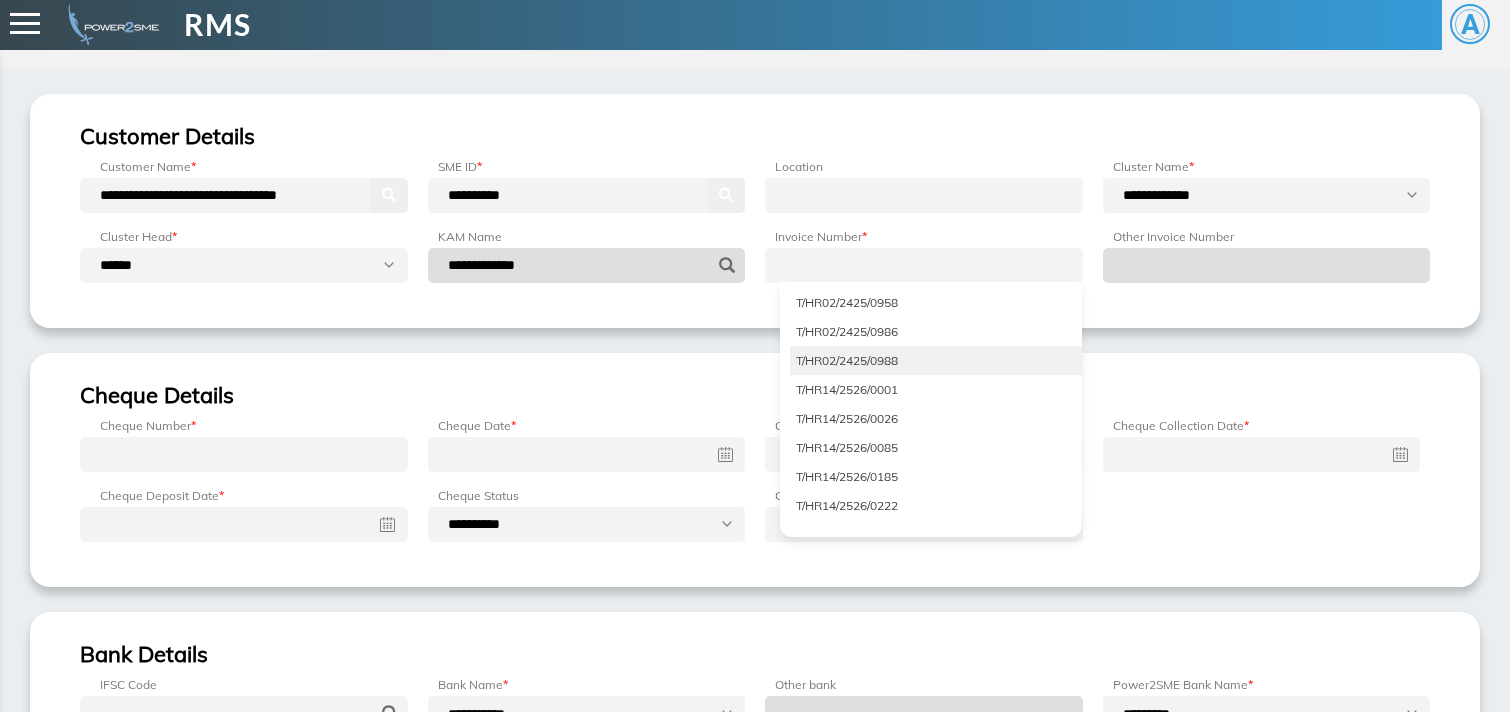 scroll, scrollTop: 848, scrollLeft: 0, axis: vertical 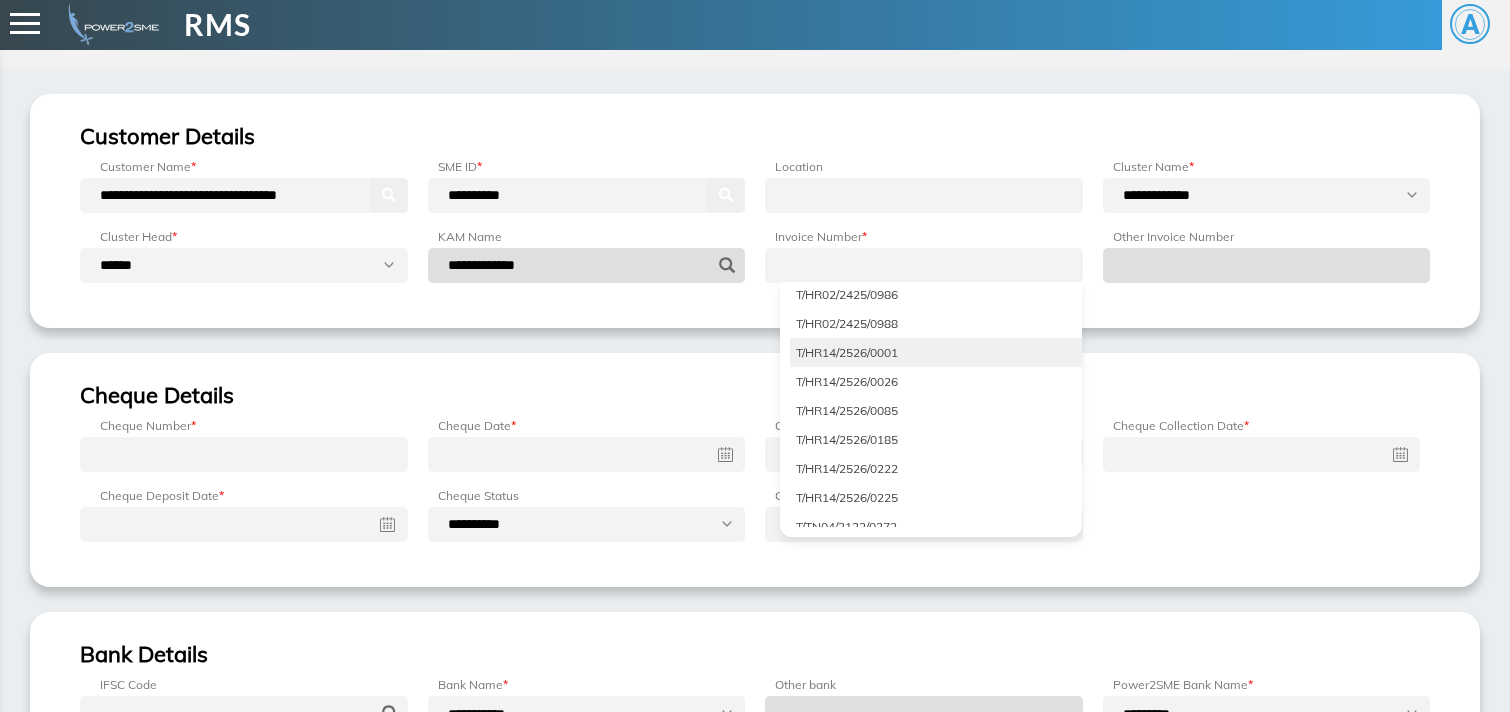 click on "T/HR14/2526/0001" at bounding box center [936, 352] 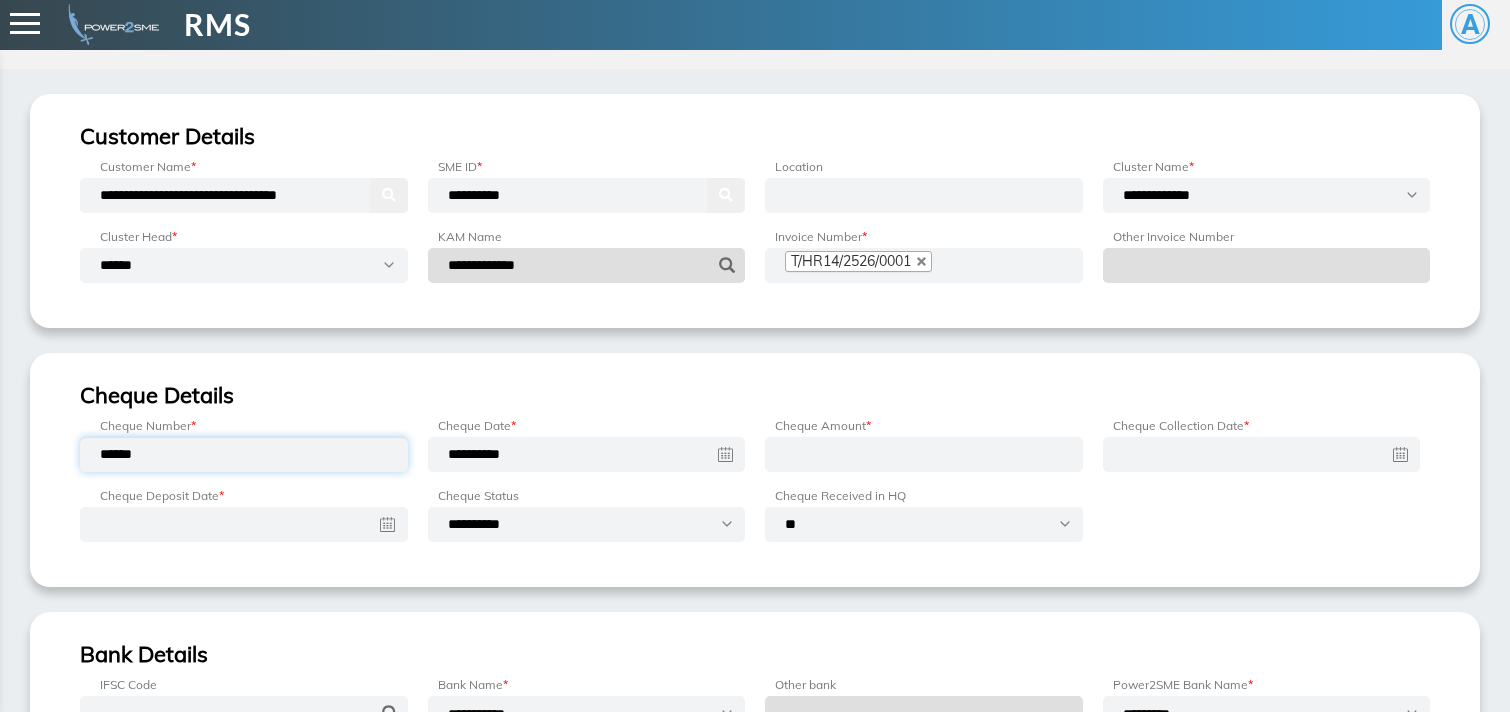 type on "••••••" 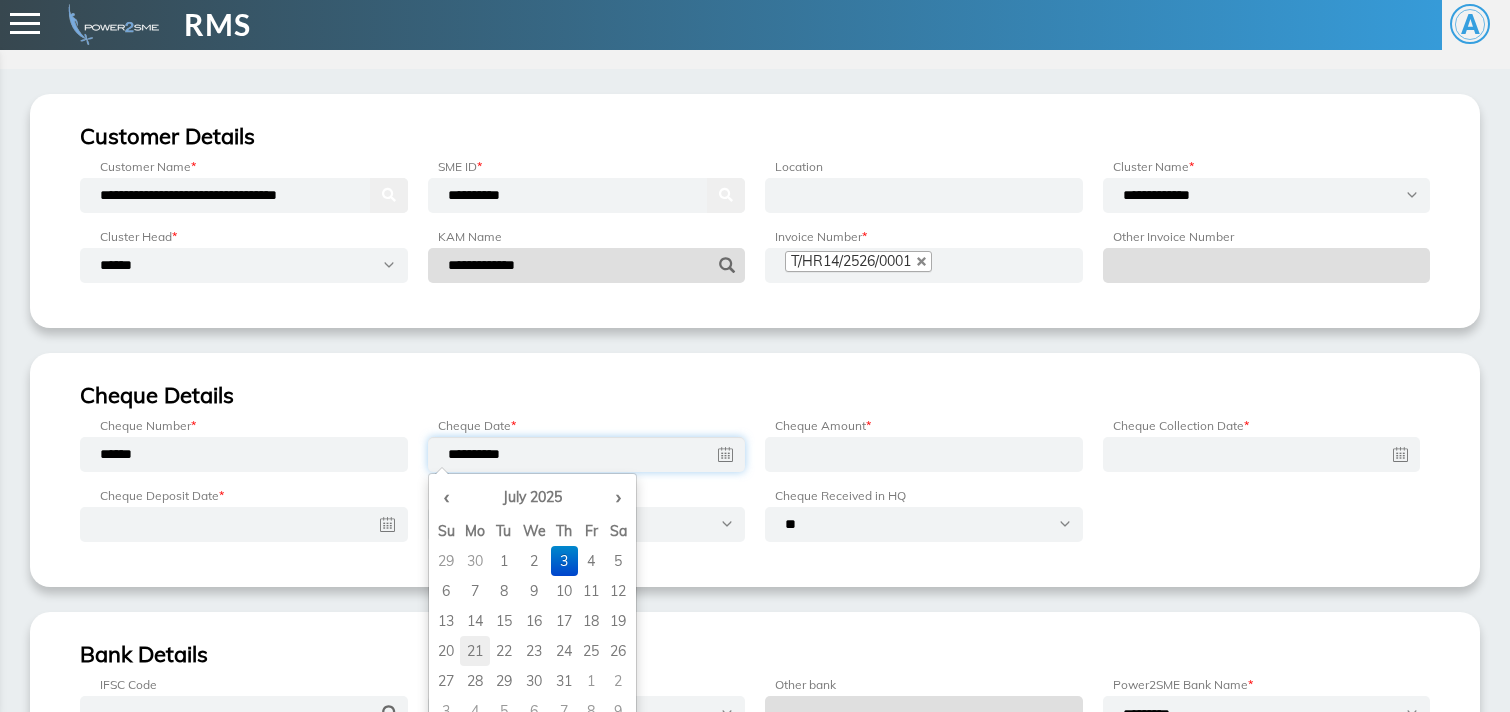 click on "••" at bounding box center (475, 561) 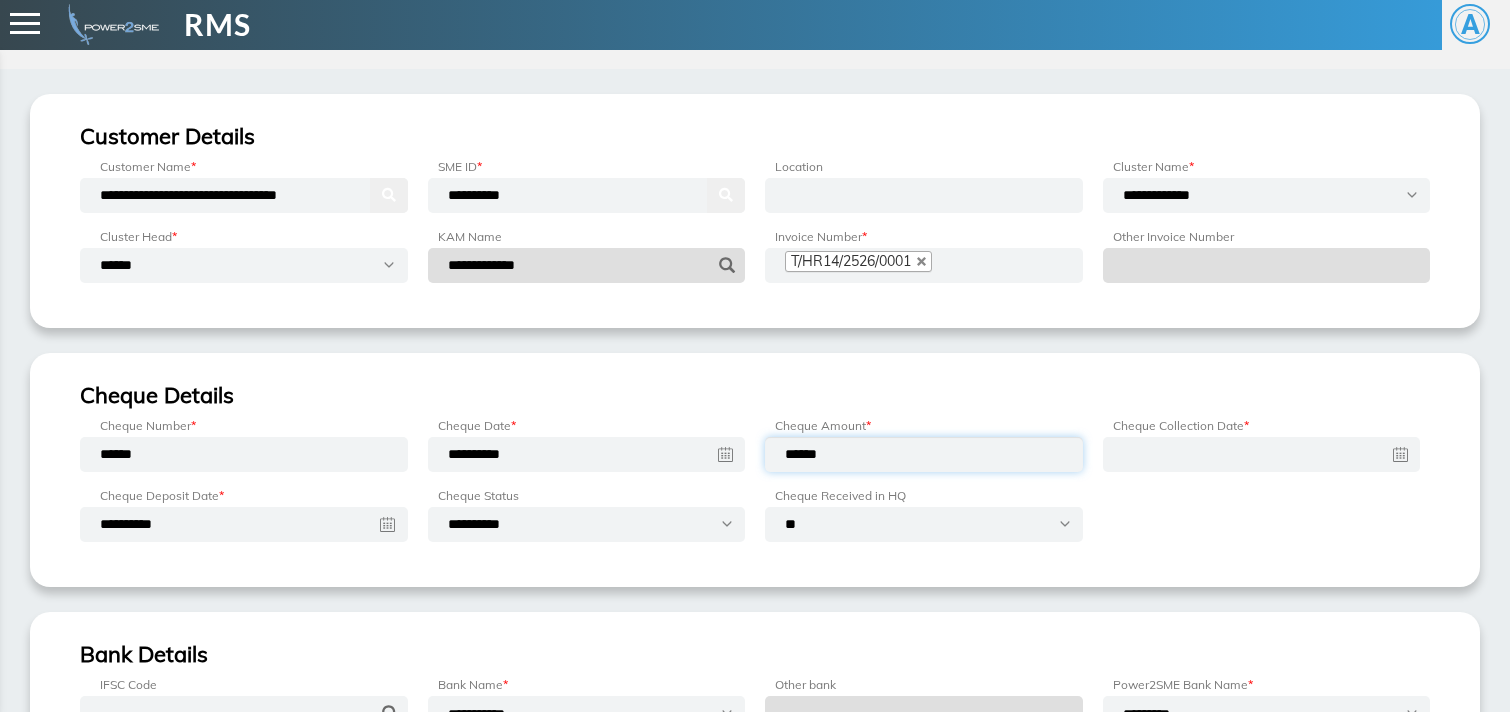 type on "••••••" 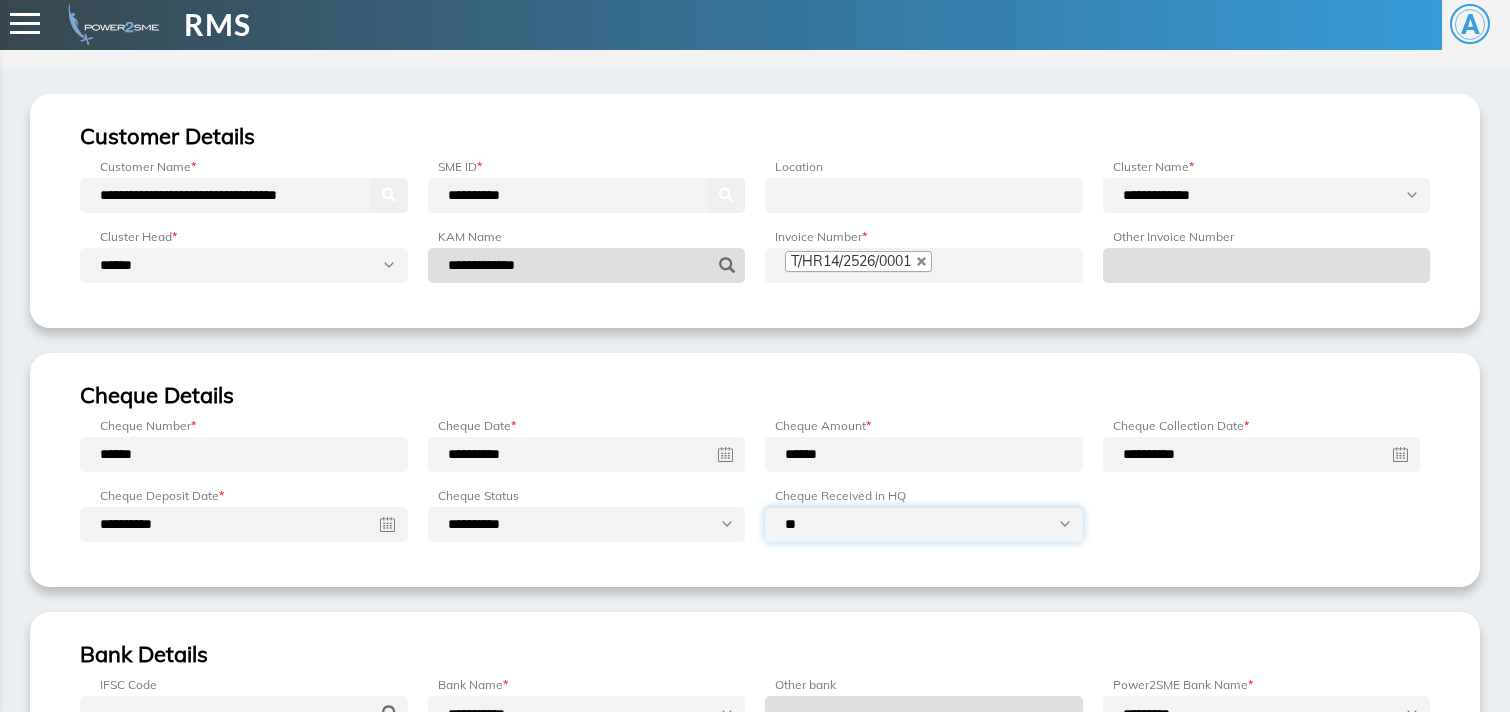 select on "•••" 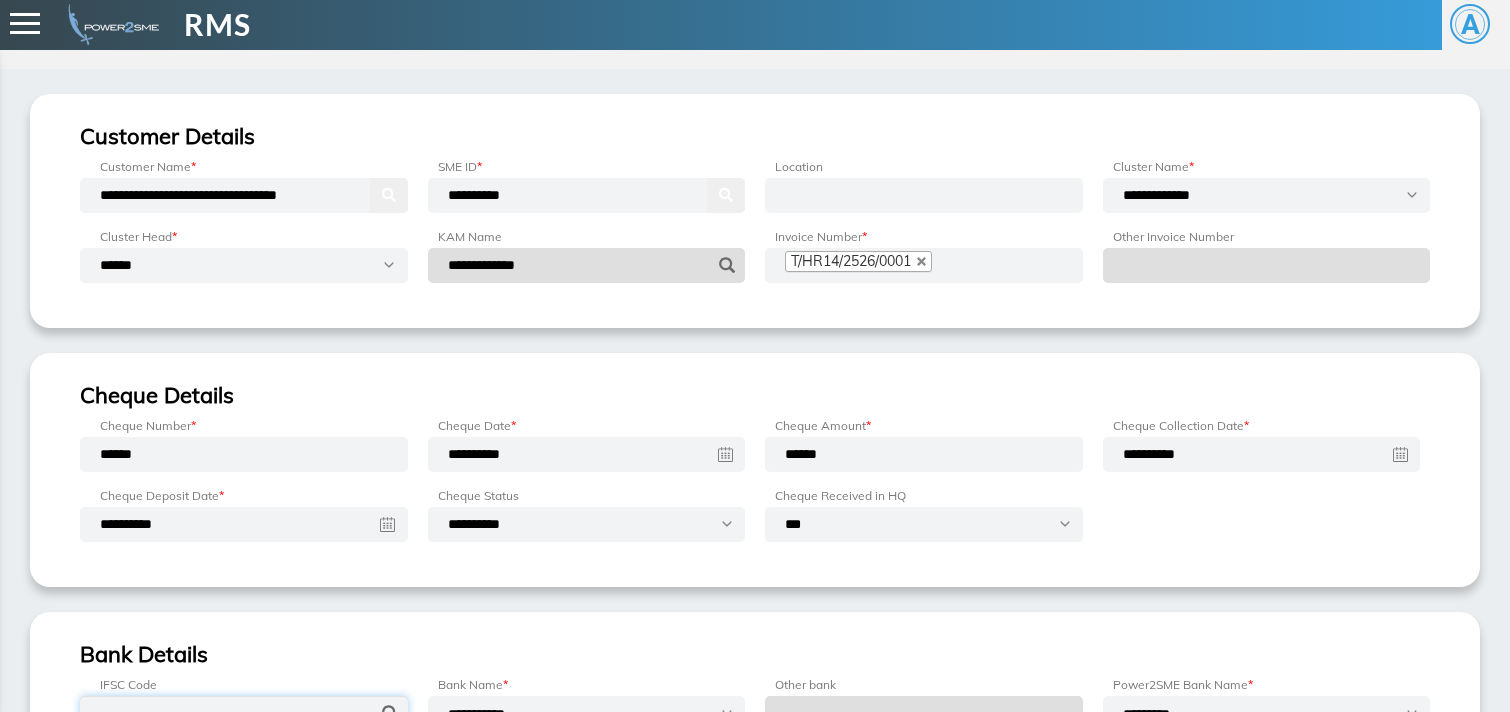 scroll, scrollTop: 18, scrollLeft: 0, axis: vertical 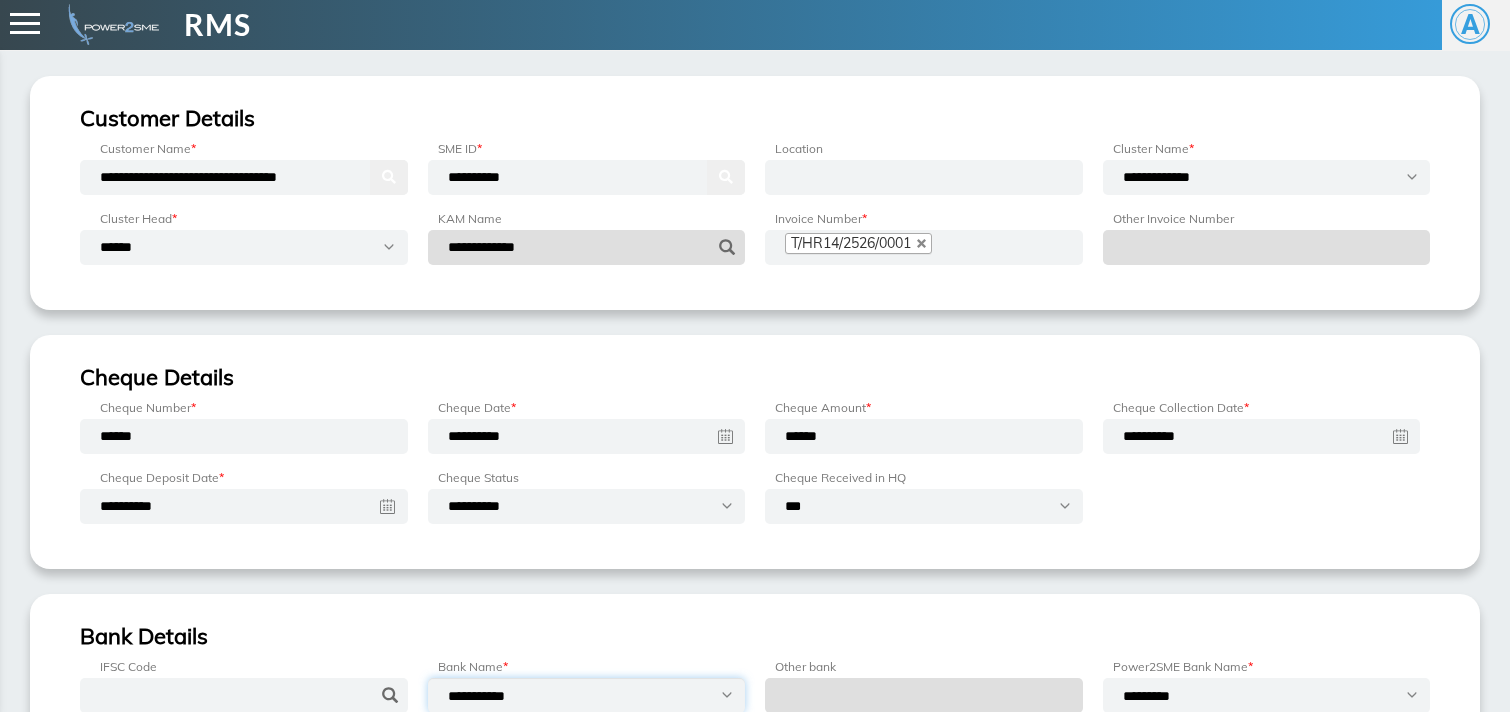 select on "••••••••••" 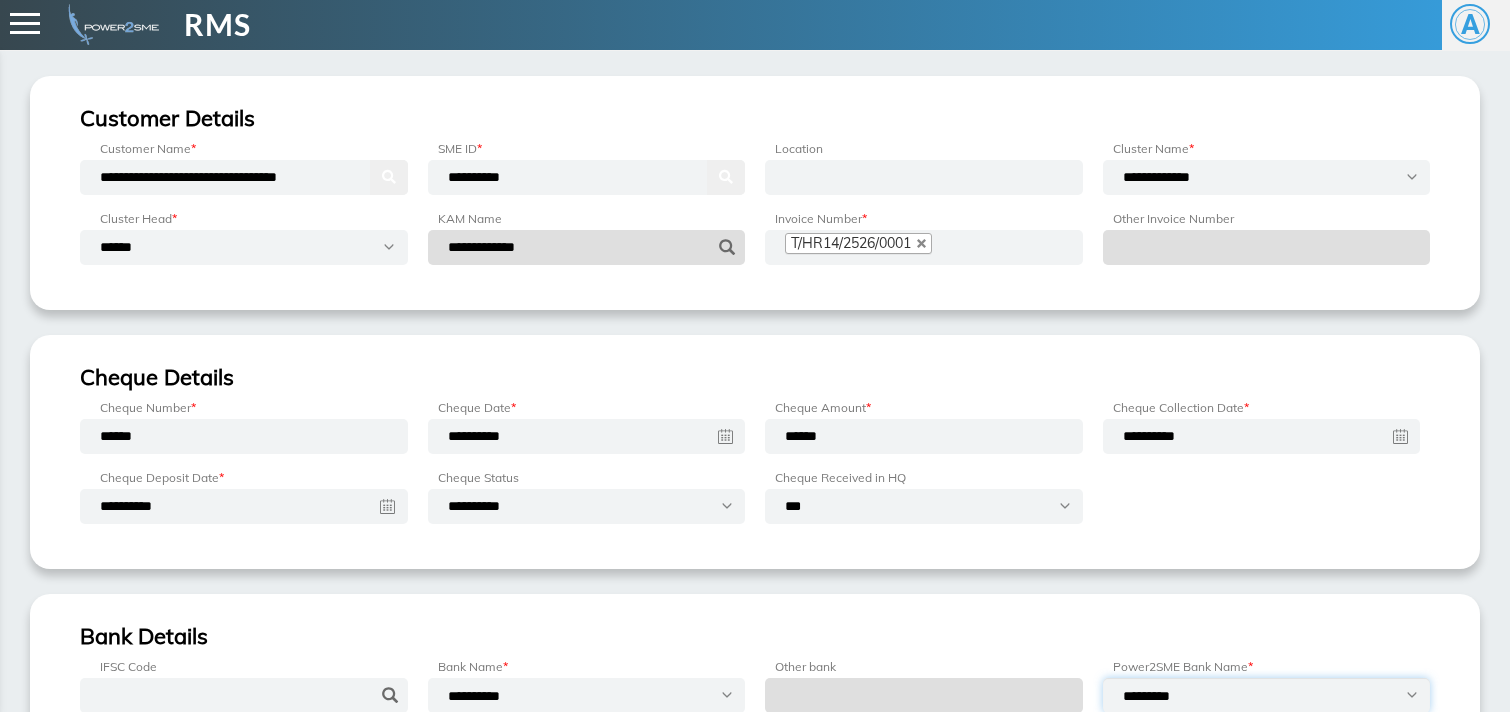 select on "•••••••••••••••••" 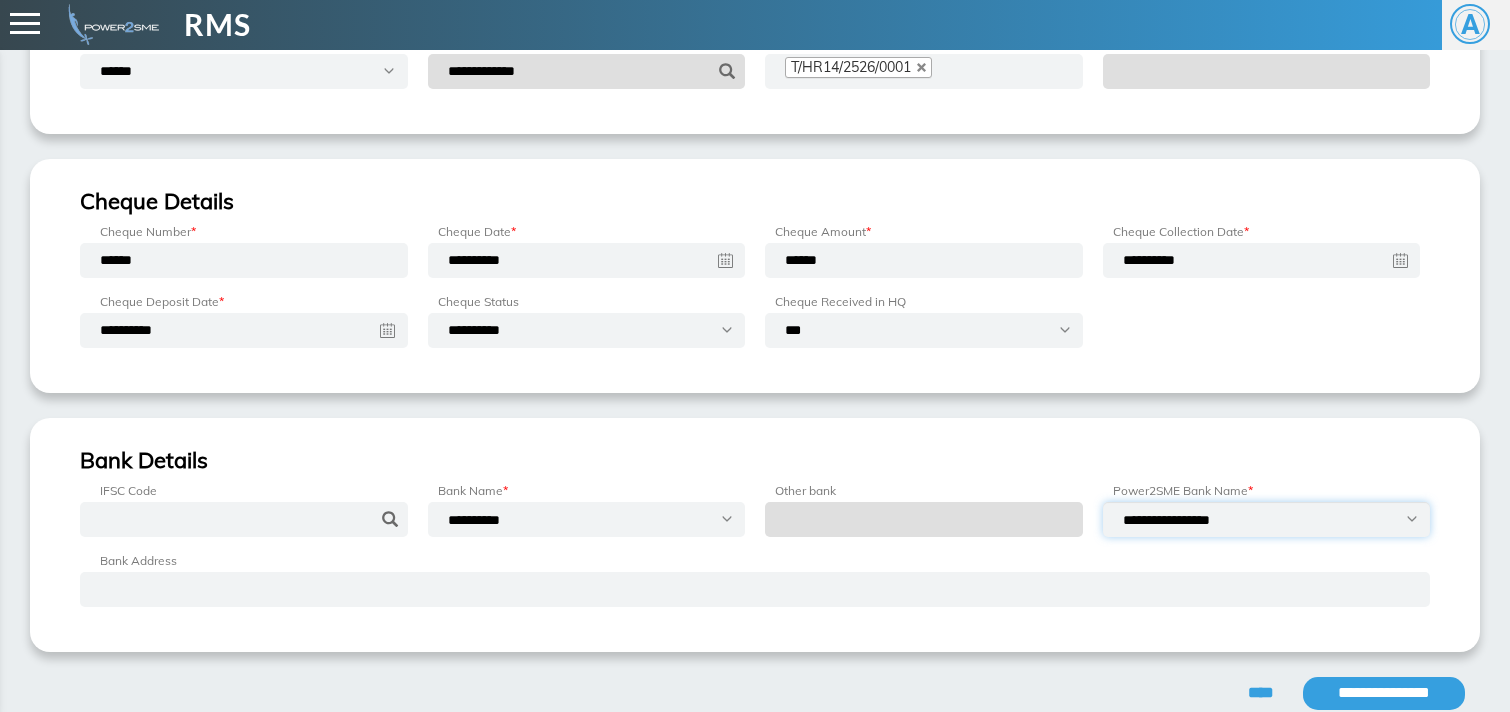 scroll, scrollTop: 272, scrollLeft: 0, axis: vertical 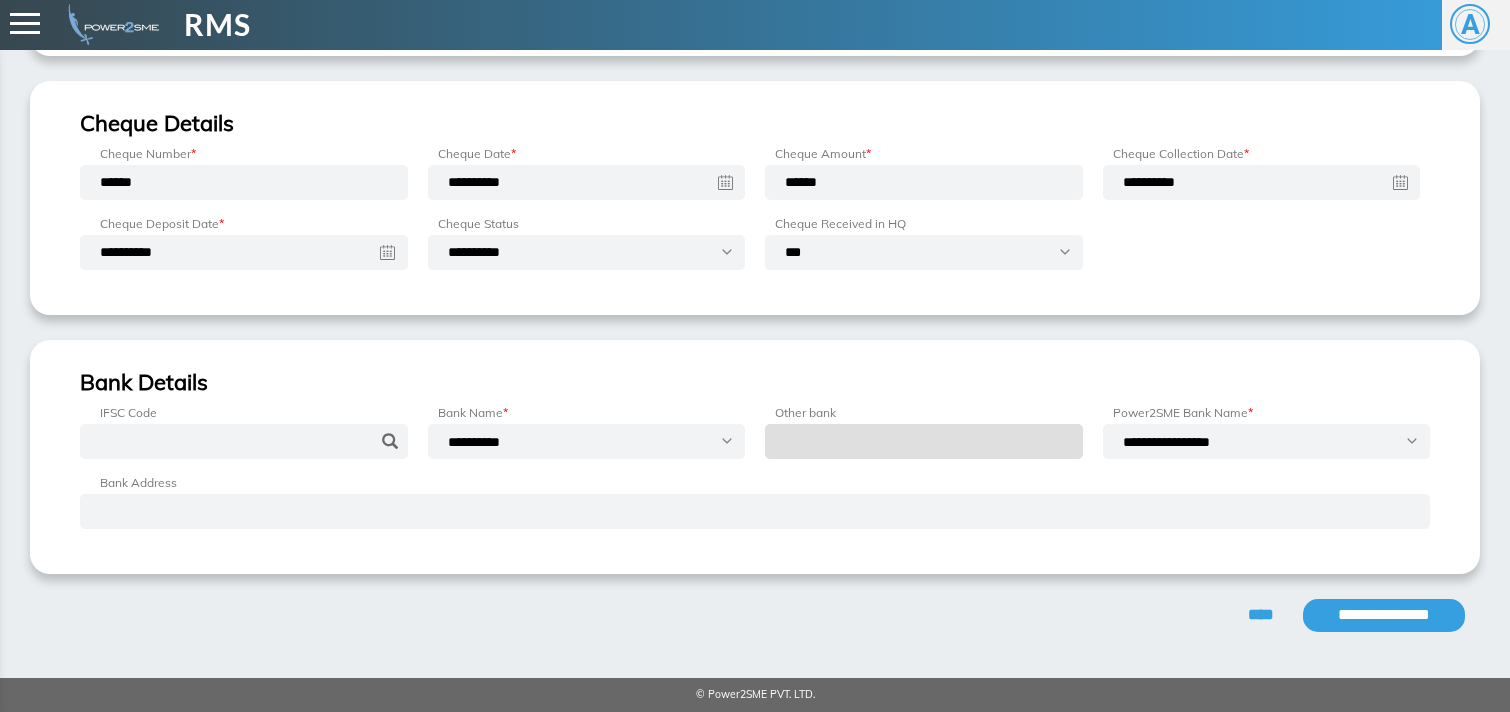 click on "•••••••••••••••" at bounding box center (1384, 615) 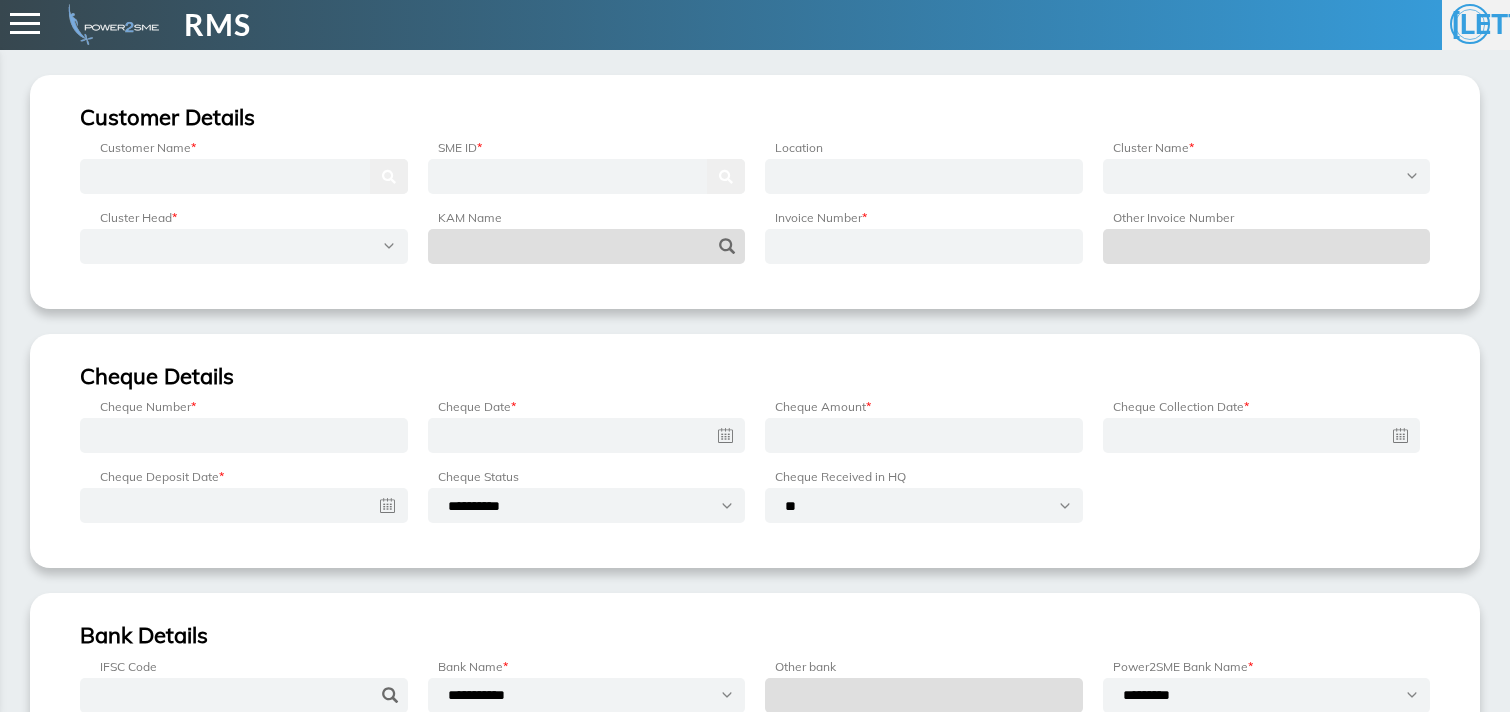 scroll, scrollTop: 0, scrollLeft: 0, axis: both 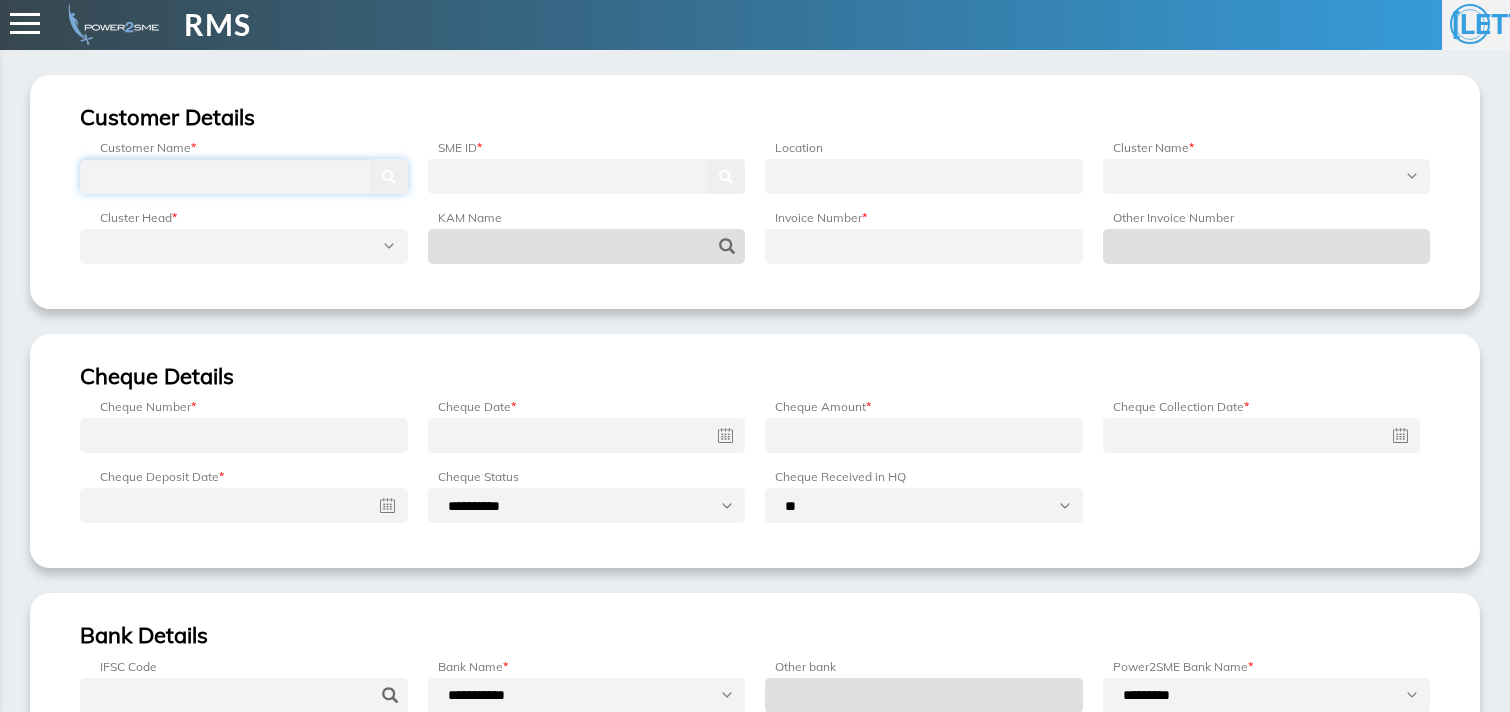 click at bounding box center (244, 176) 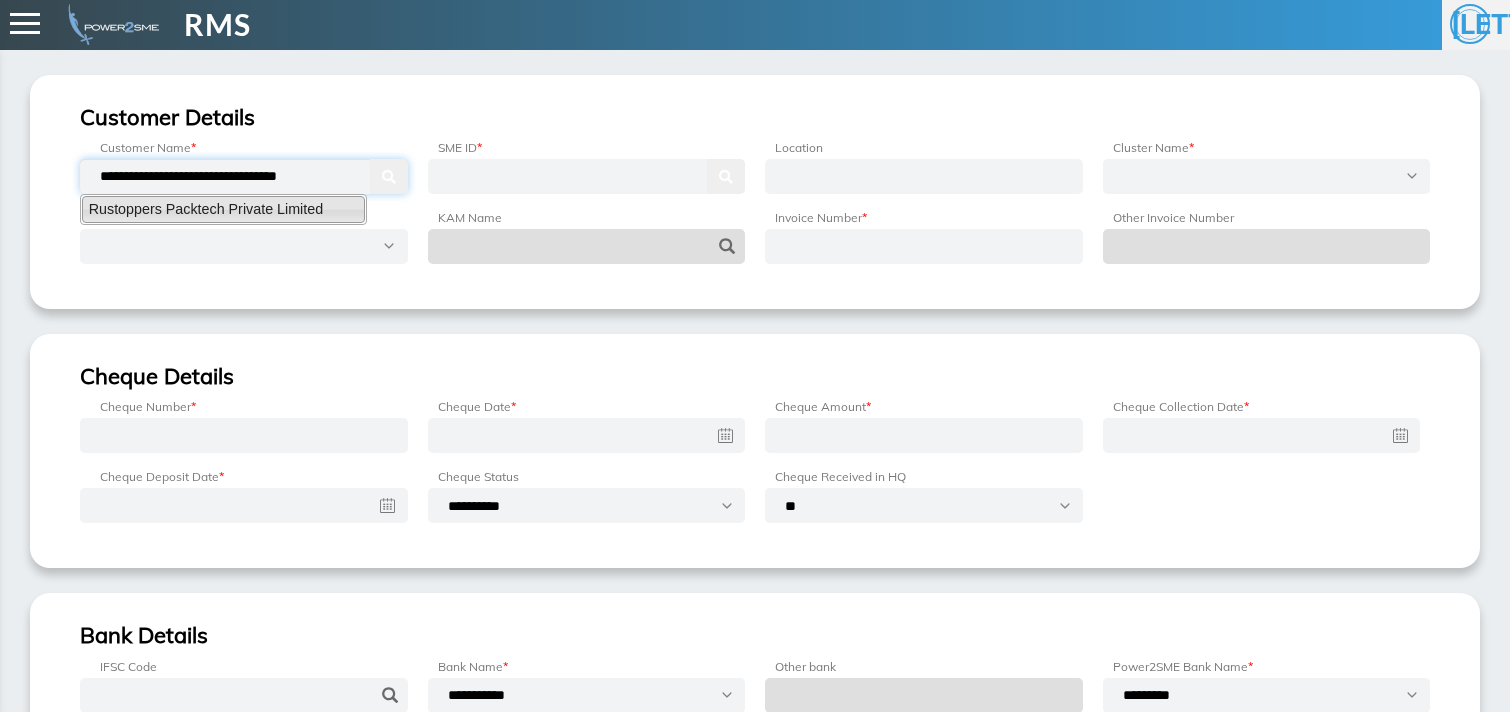 click on "Rustoppers Packtech Private Limited" at bounding box center (223, 209) 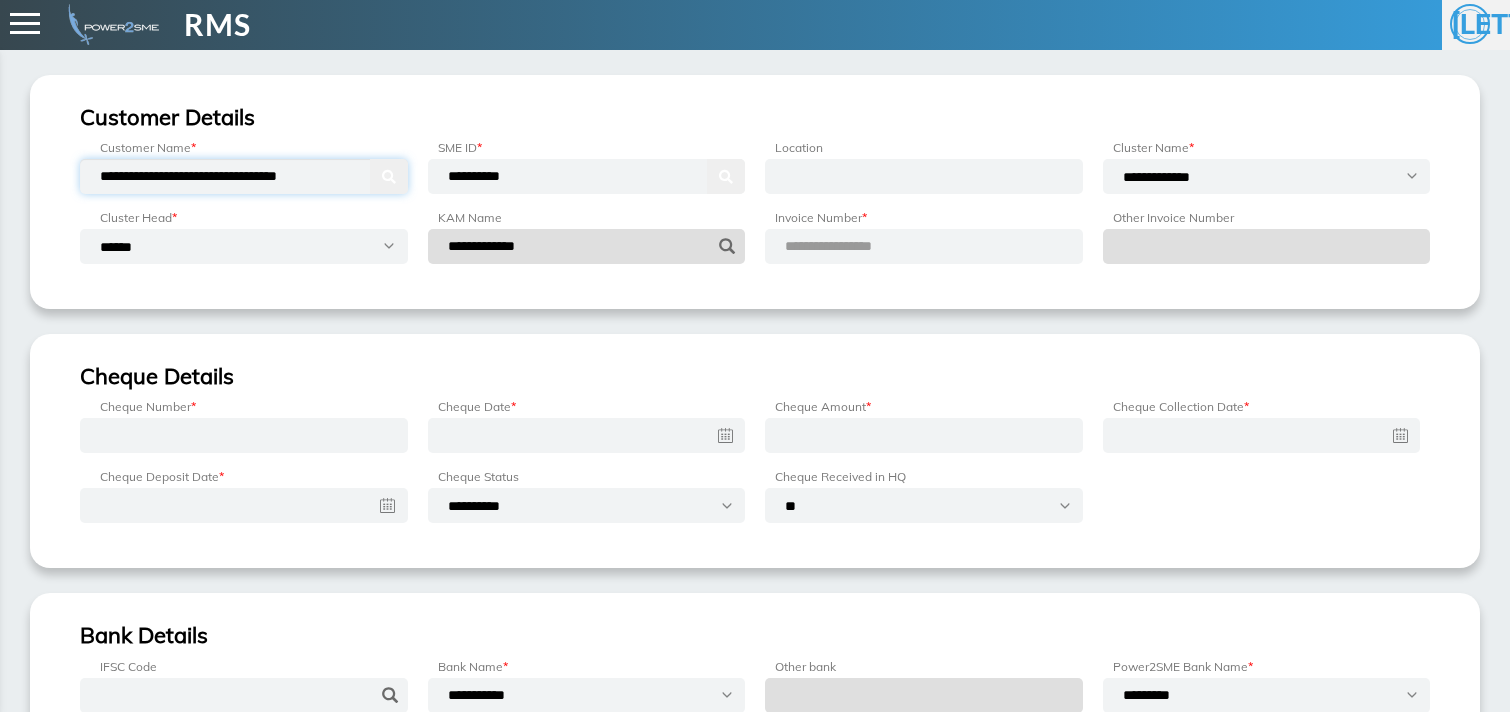 click on "**********" at bounding box center [244, 176] 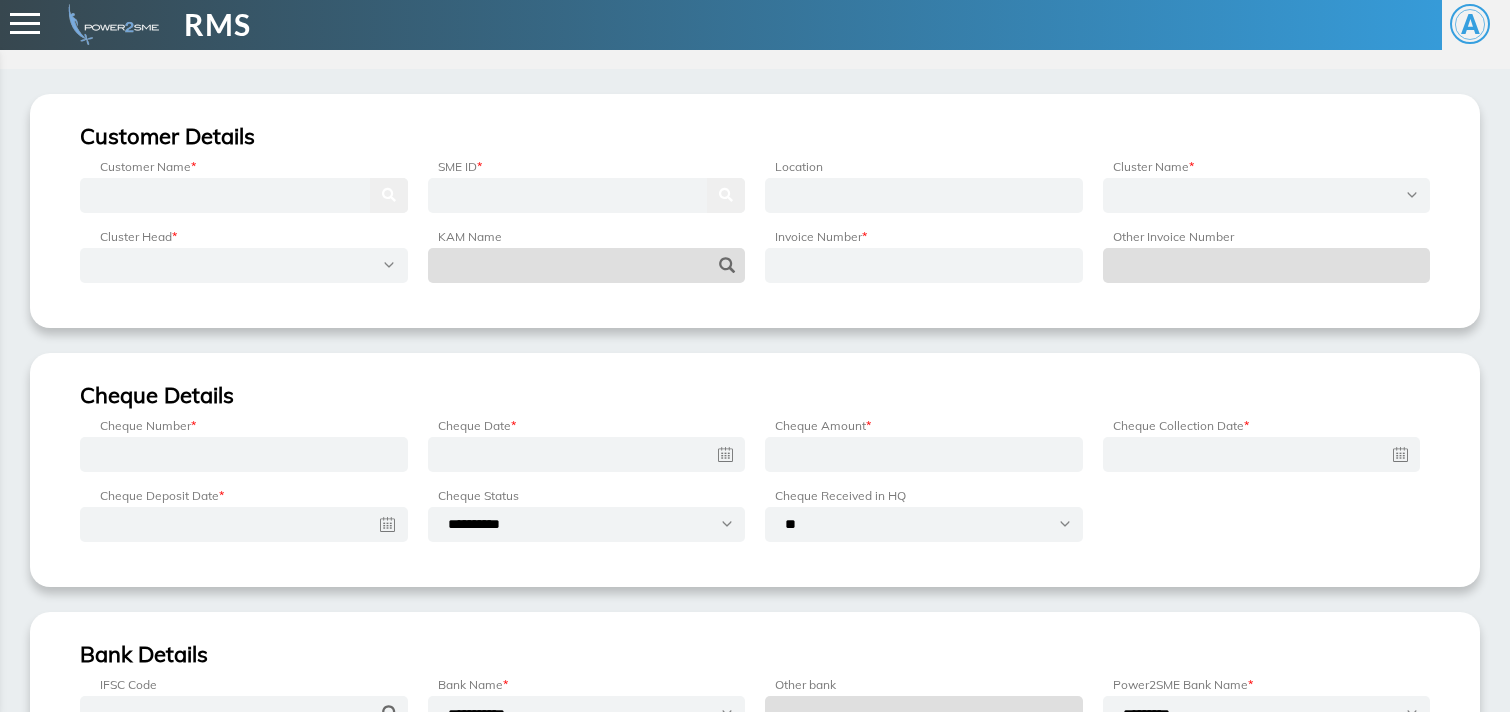 scroll, scrollTop: 0, scrollLeft: 0, axis: both 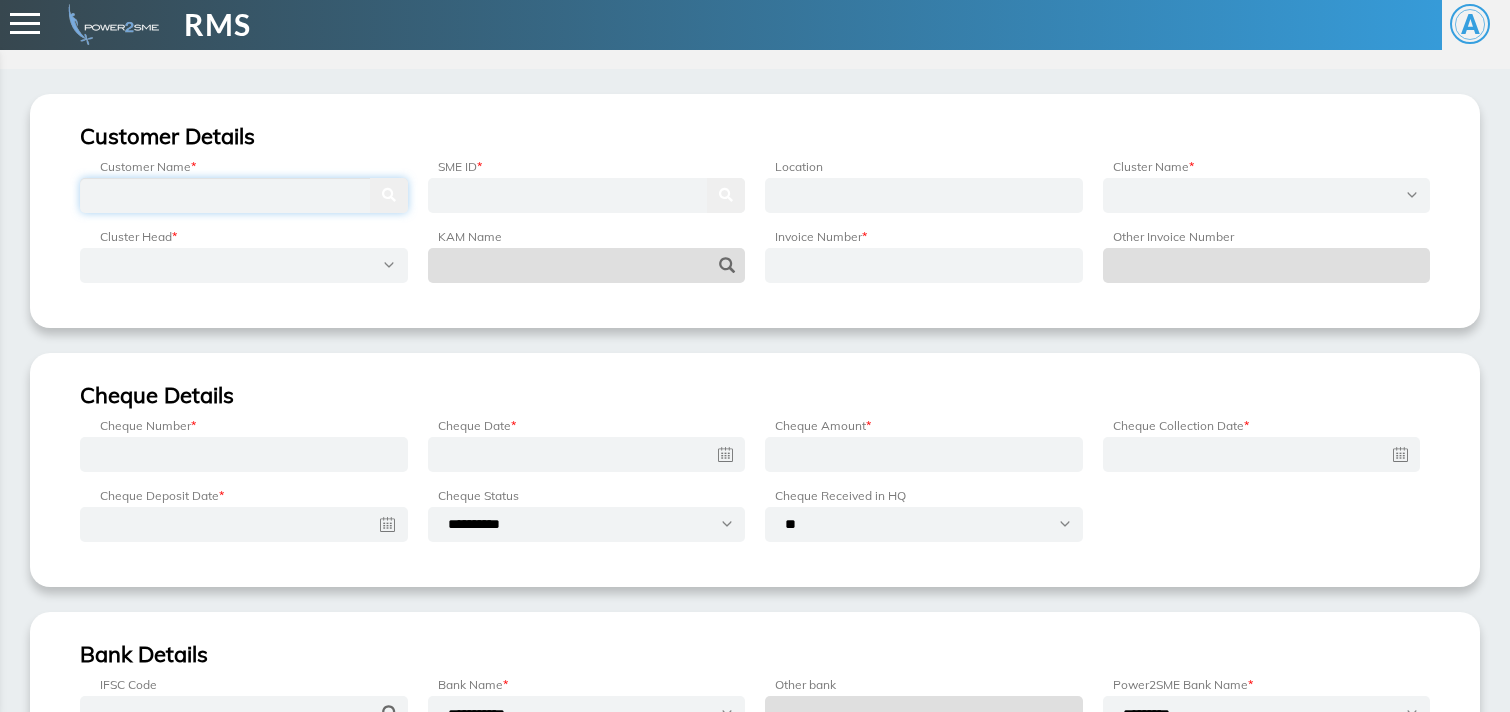 click at bounding box center [244, 195] 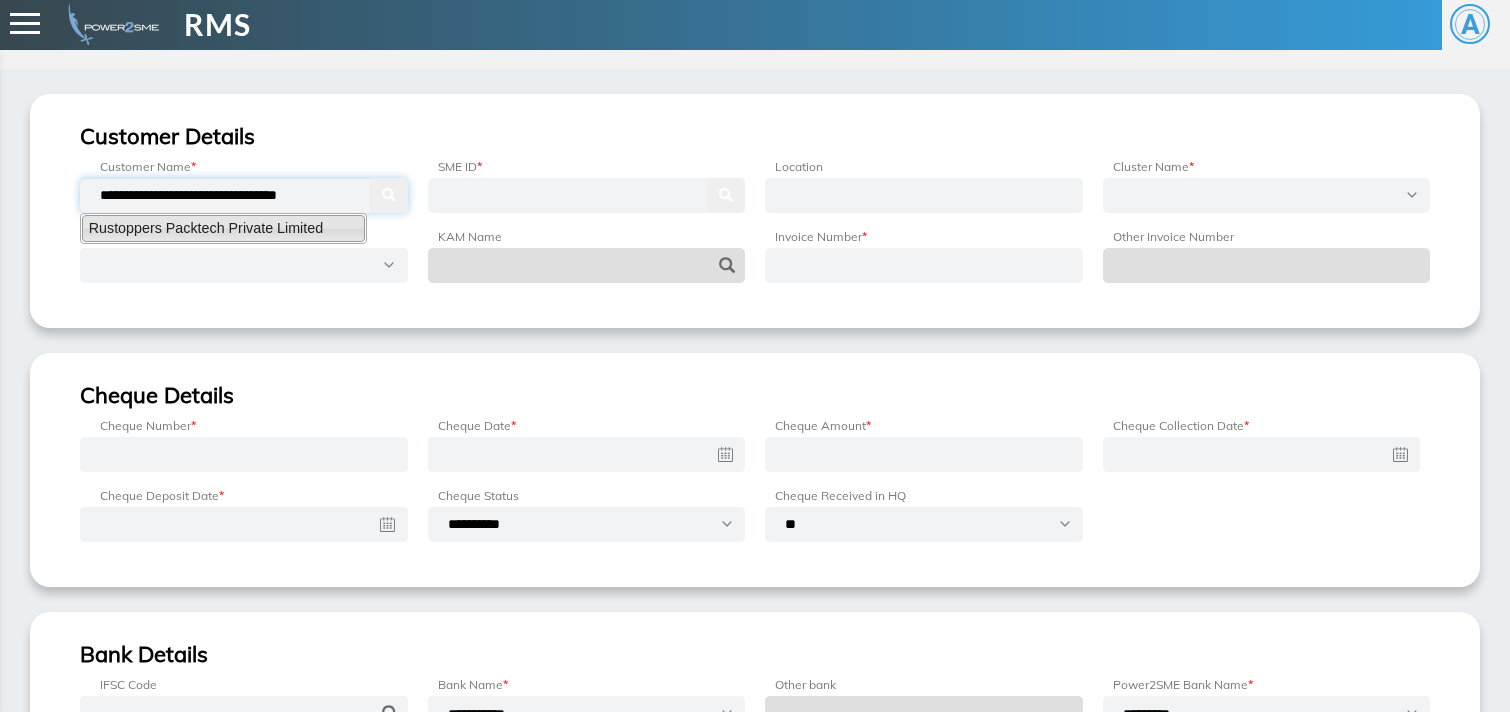 click on "Rustoppers Packtech Private Limited" at bounding box center [223, 228] 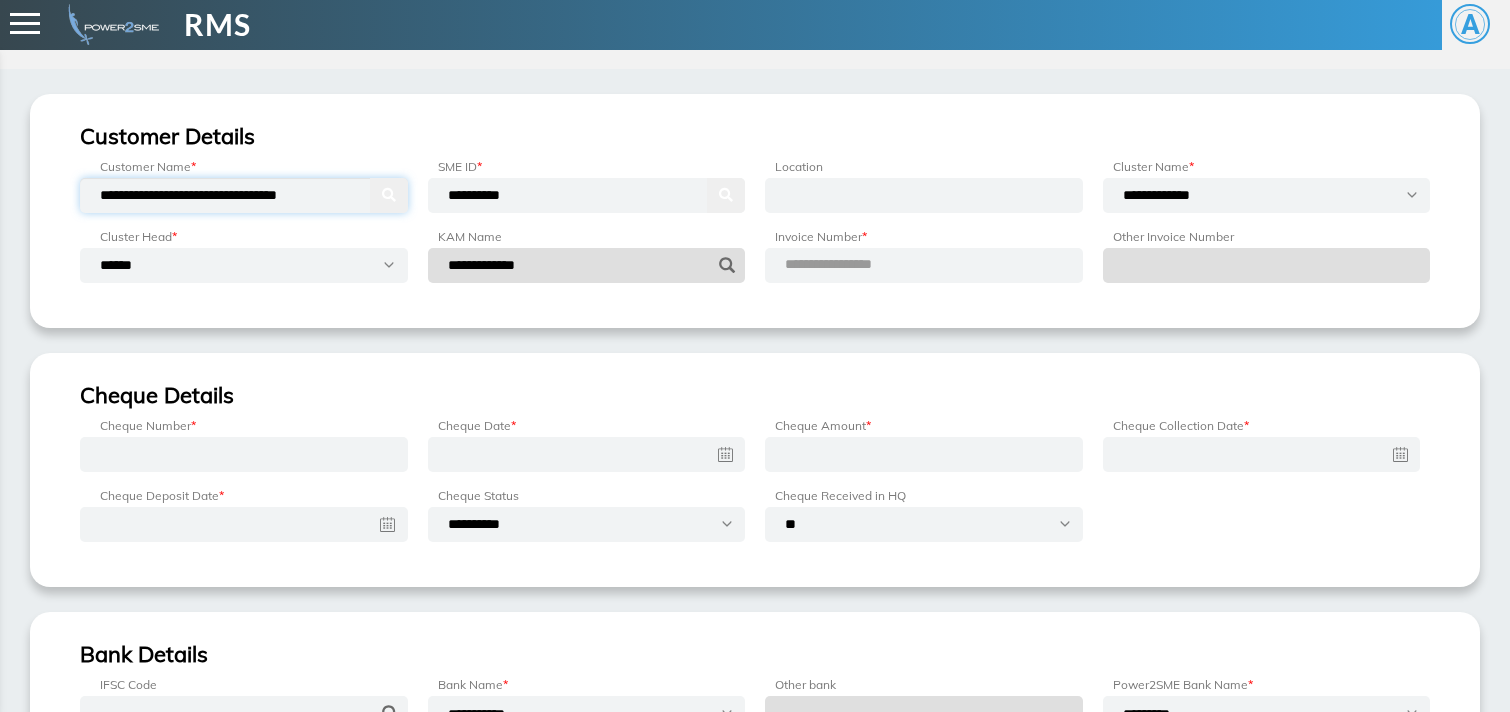 type on "**********" 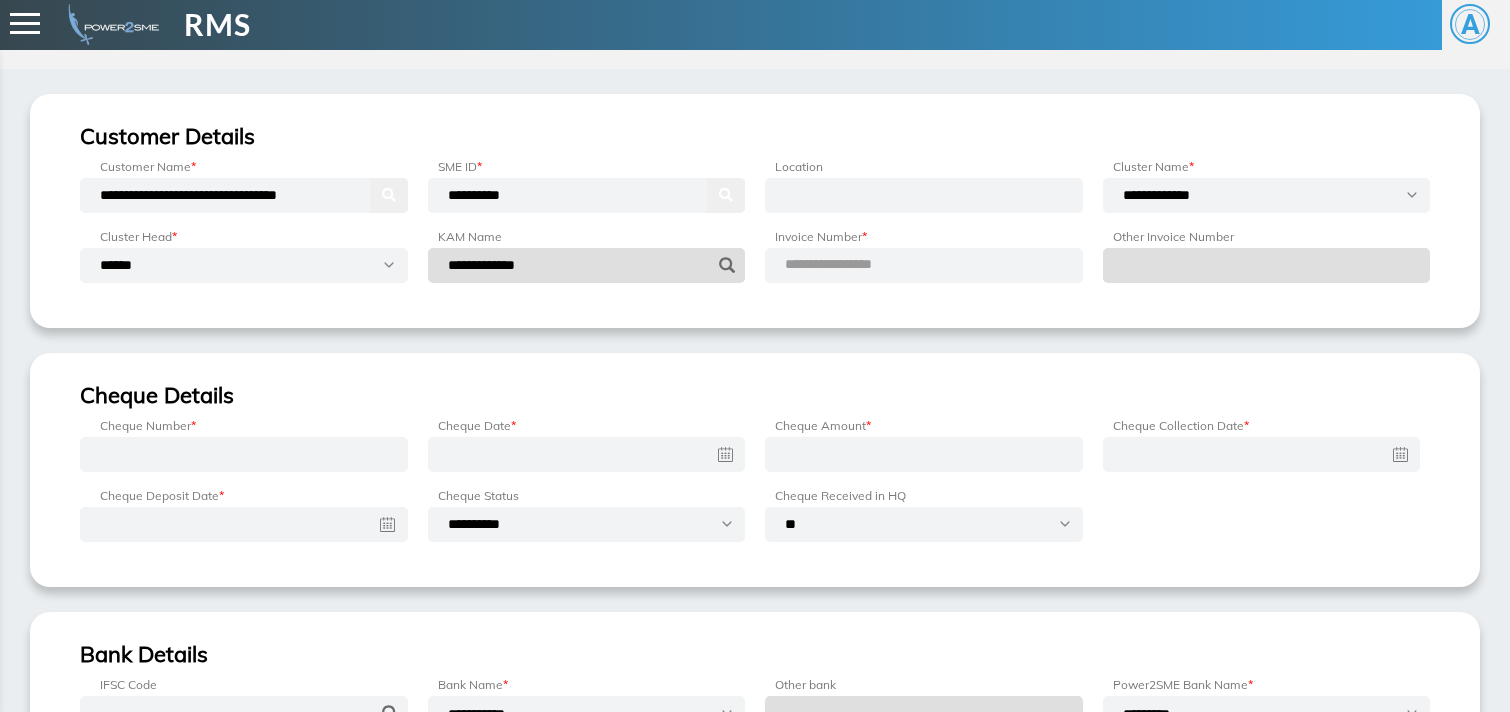 click on "**********" at bounding box center (852, 265) 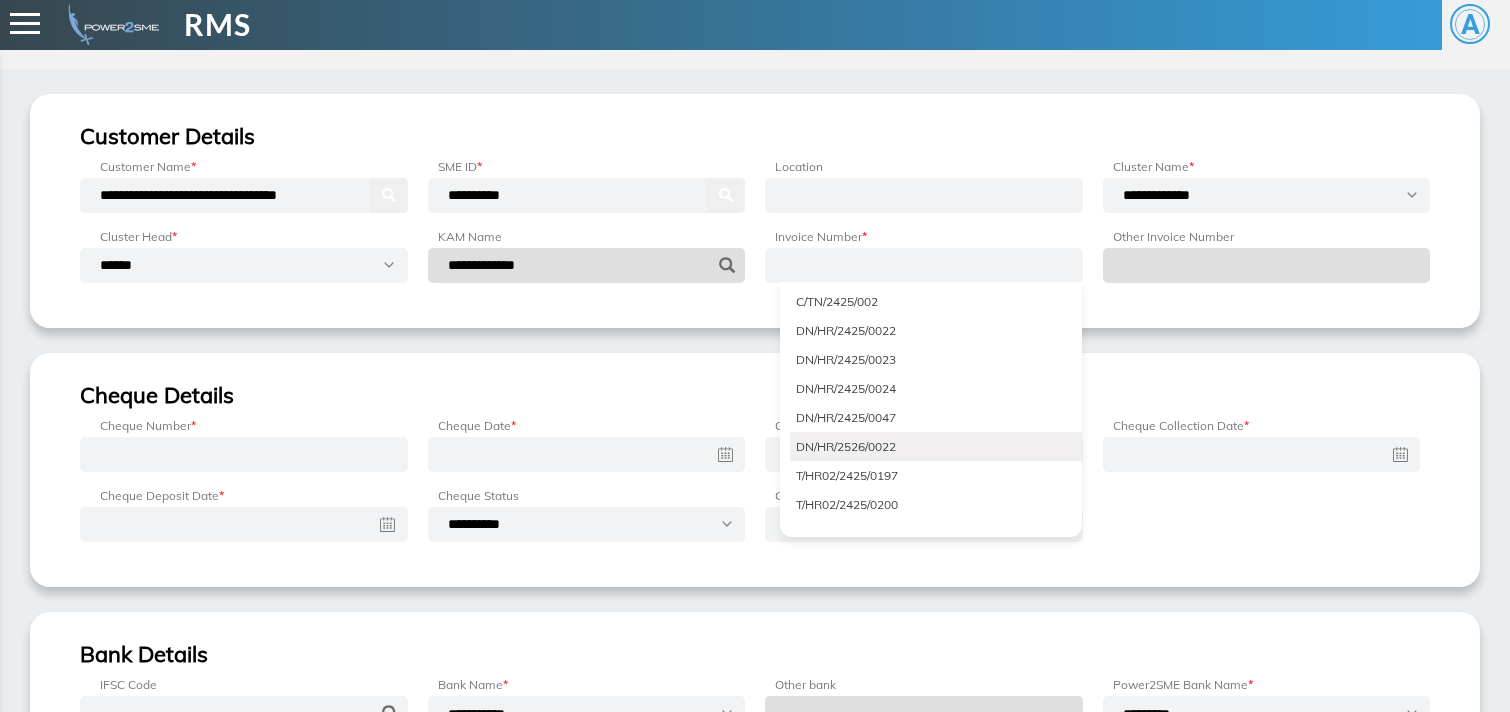 scroll, scrollTop: 2717, scrollLeft: 0, axis: vertical 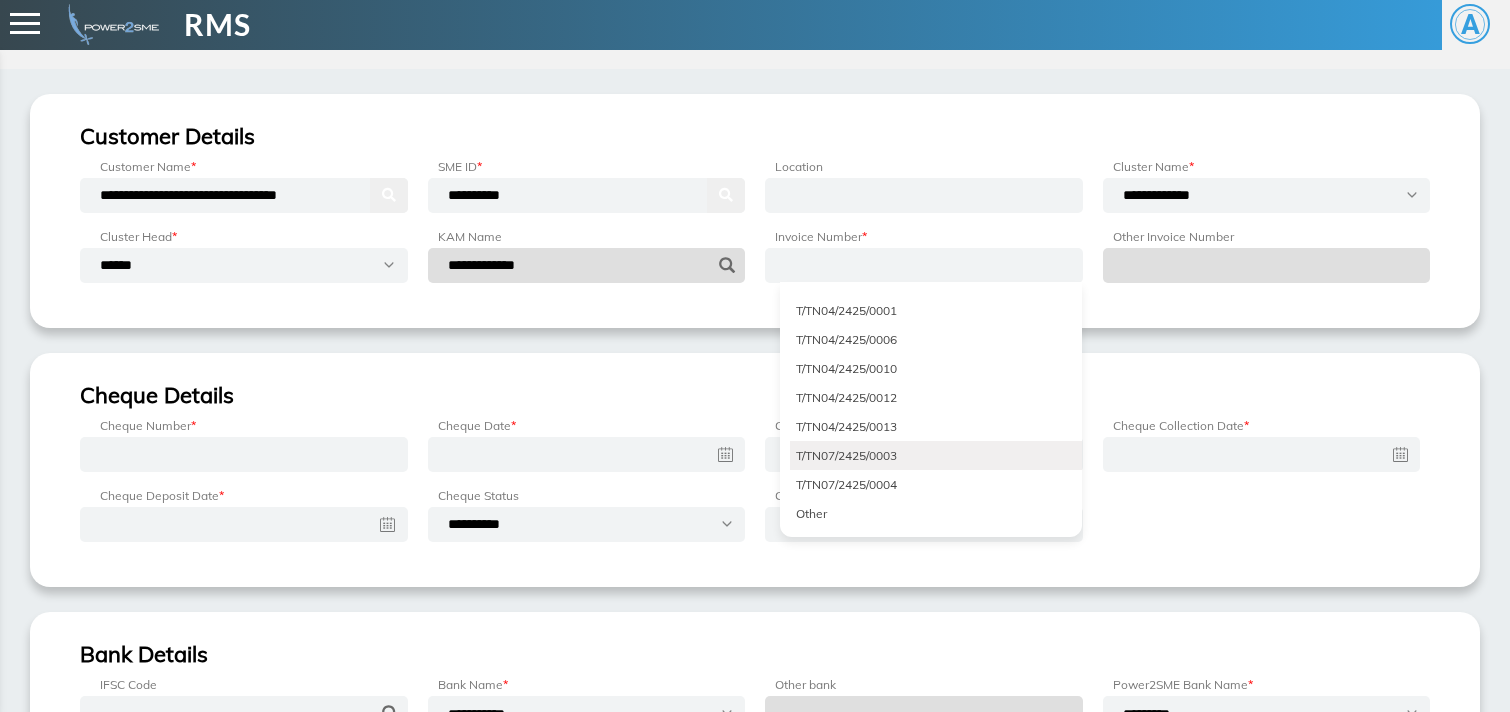 click on "T/TN07/2425/0003" at bounding box center [936, 455] 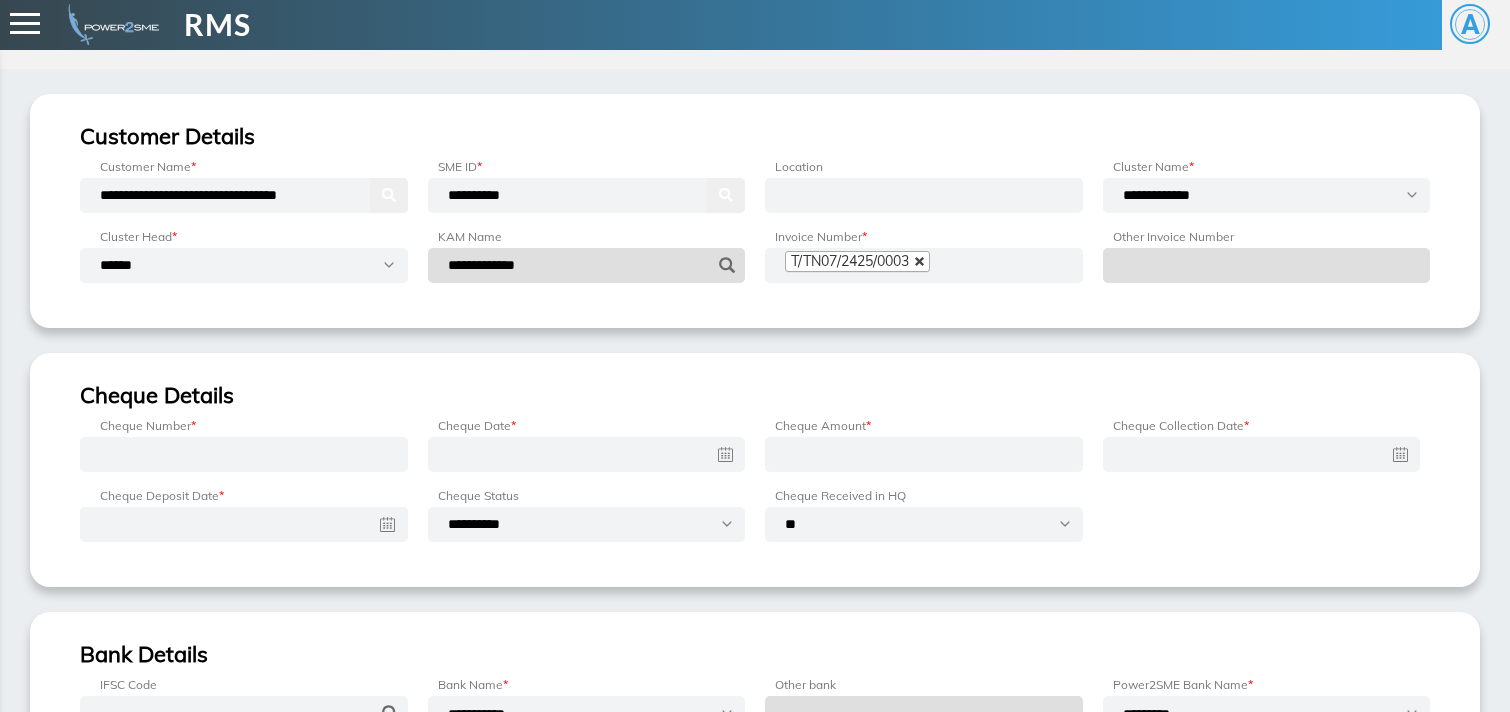 click at bounding box center (920, 262) 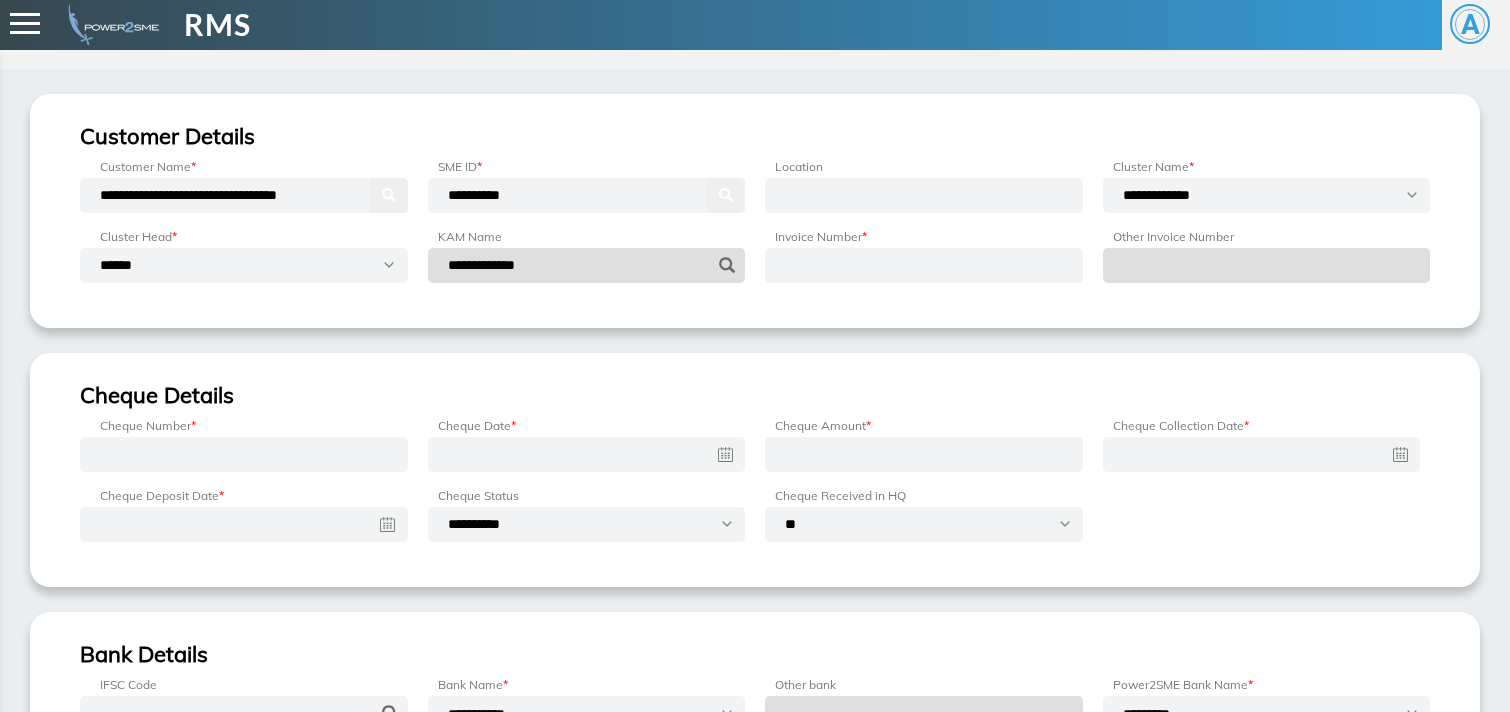 click at bounding box center (924, 265) 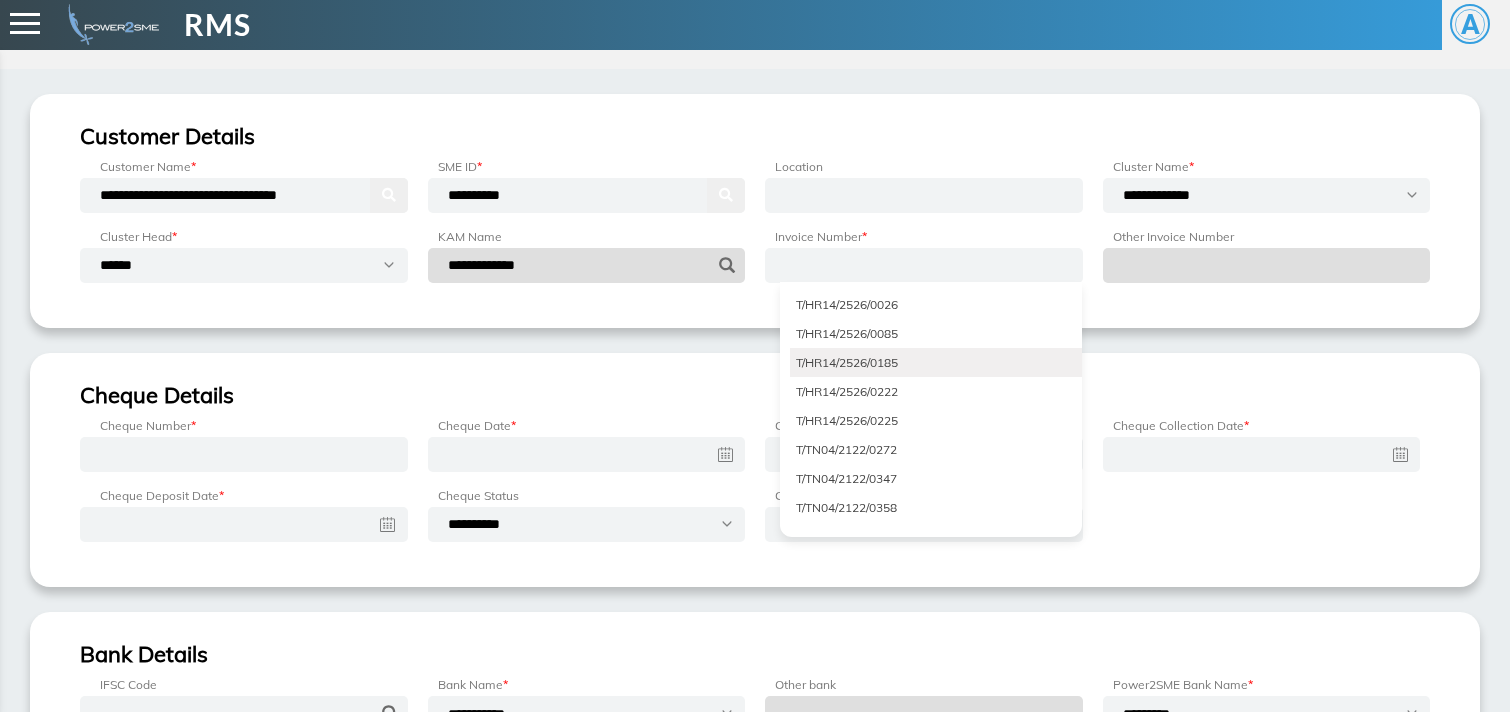 scroll, scrollTop: 944, scrollLeft: 0, axis: vertical 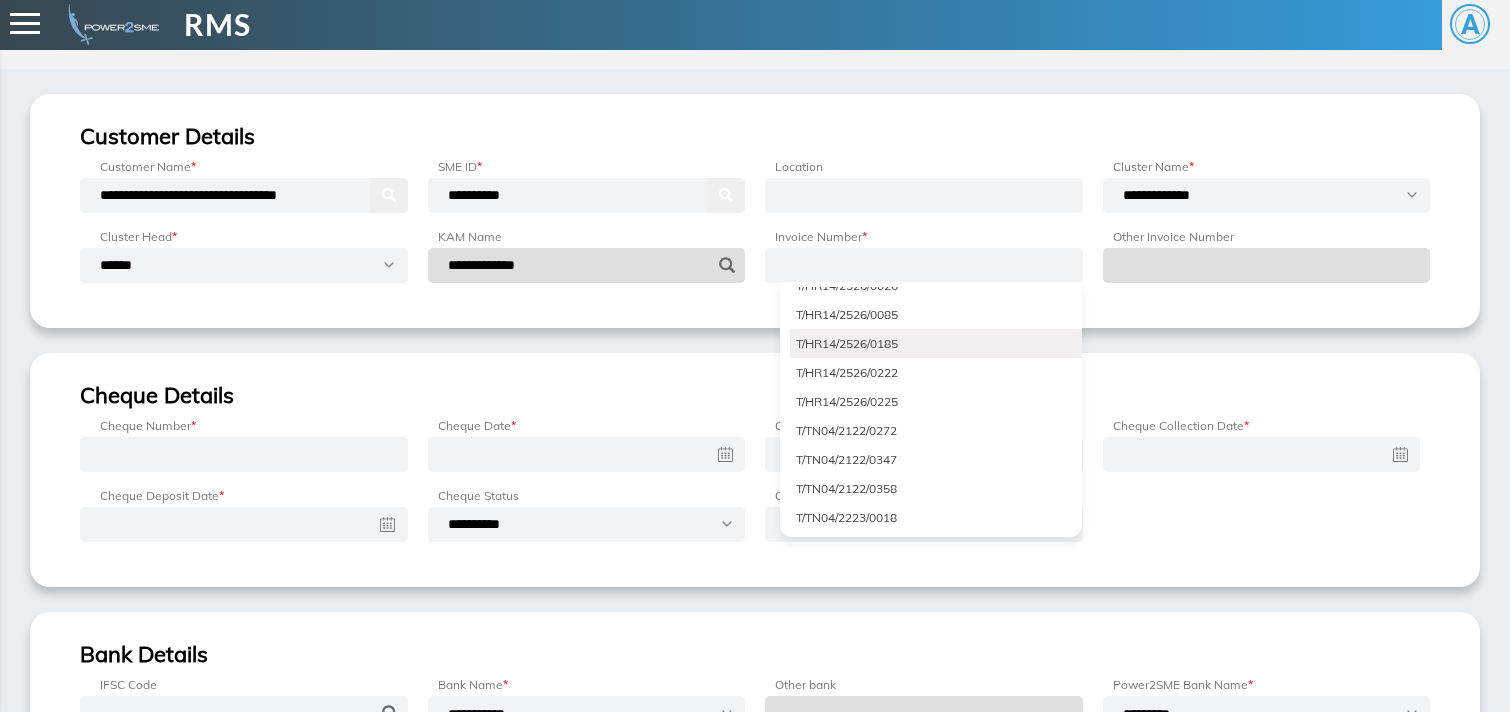click on "T/HR14/2526/0185" at bounding box center (936, 343) 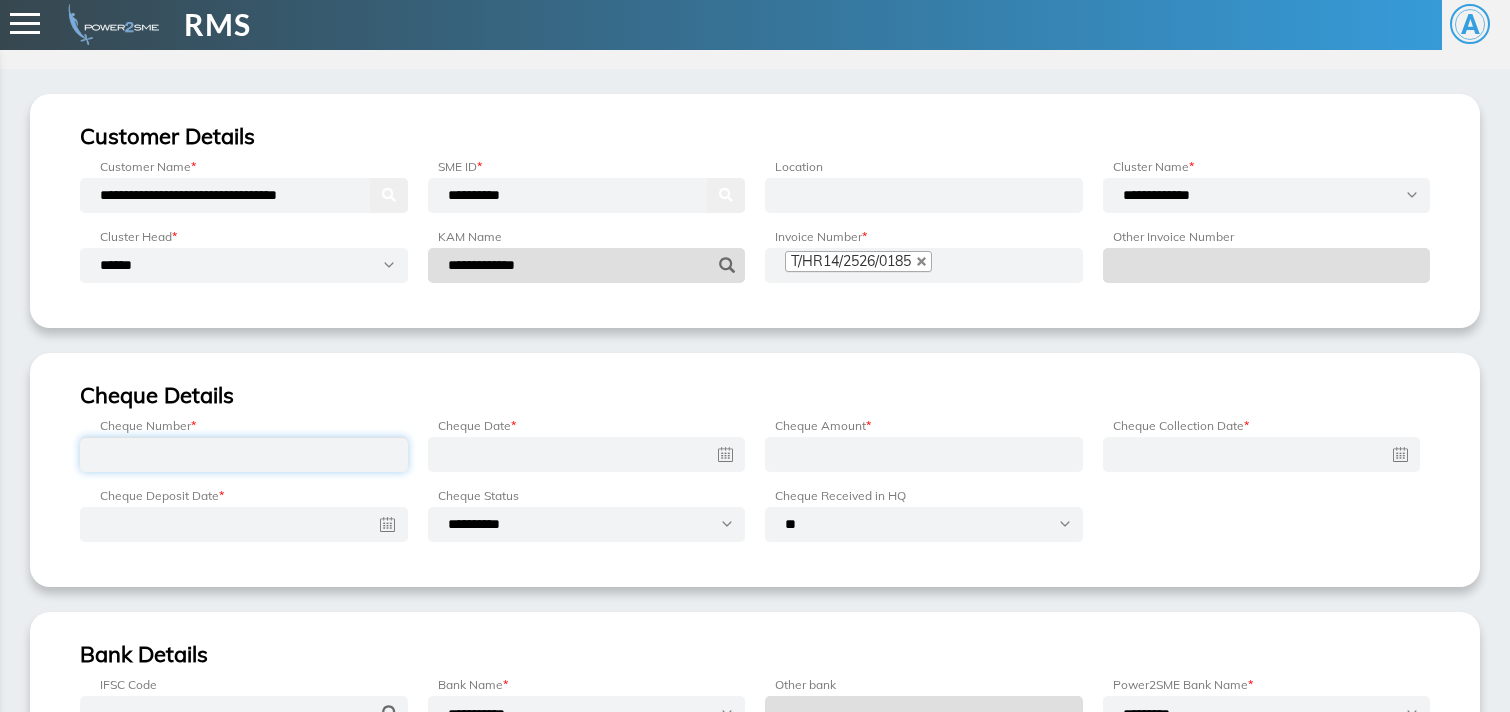 paste on "**********" 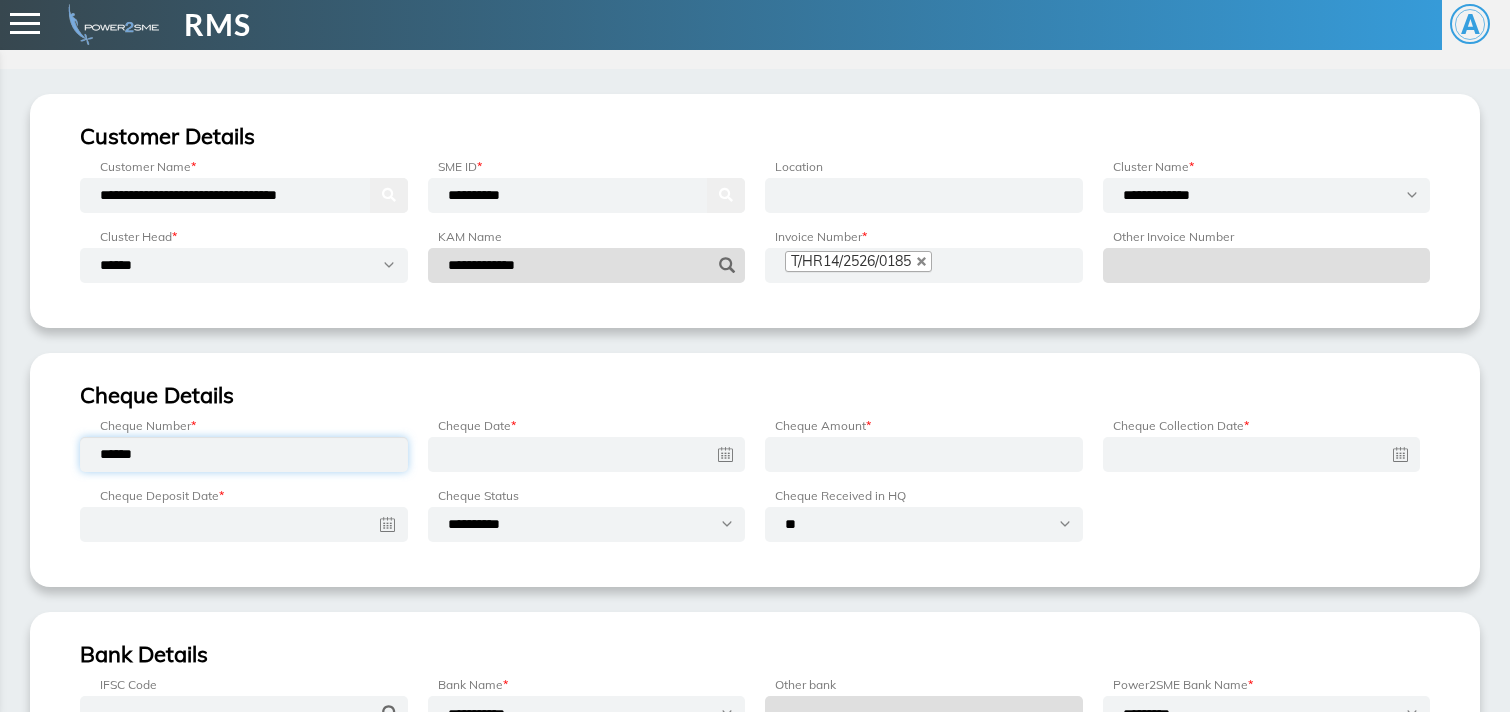 type on "******" 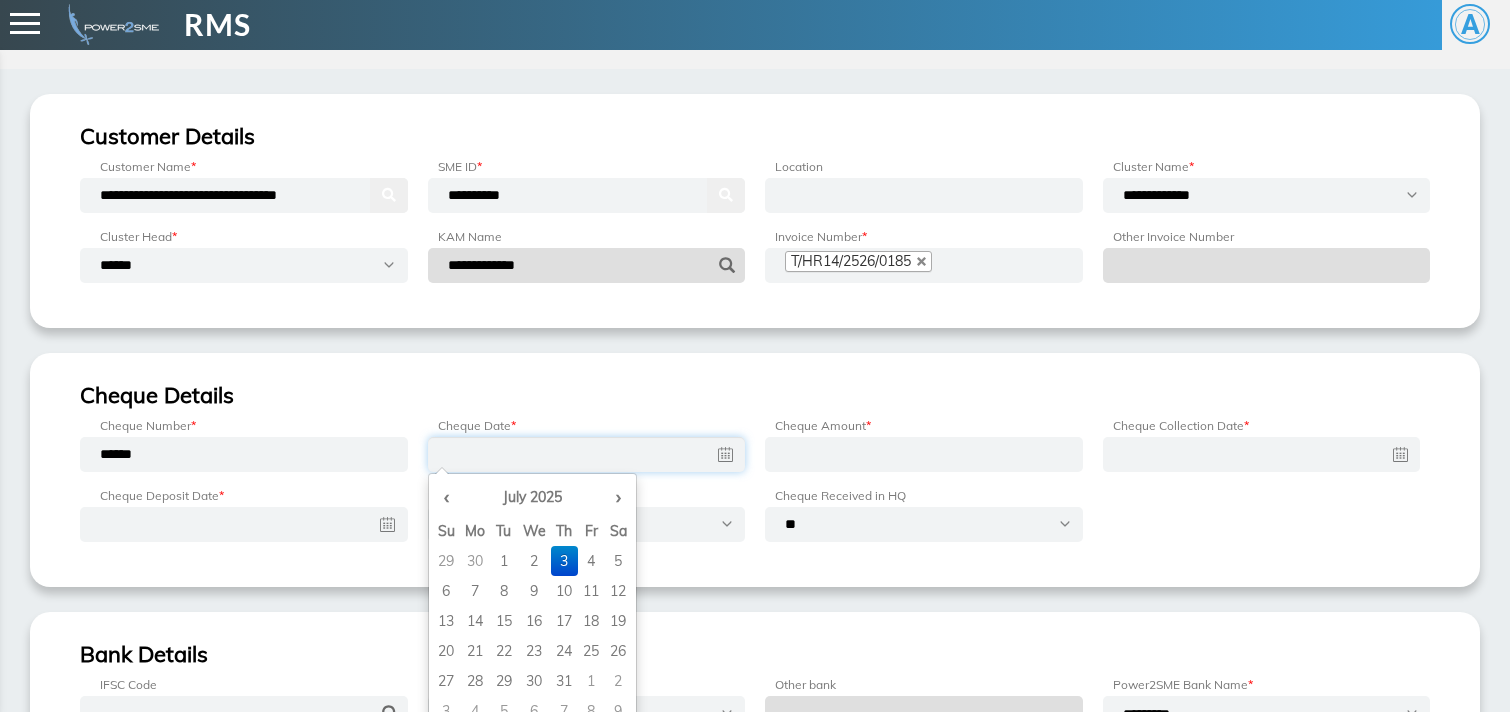 click on "30" at bounding box center (534, 561) 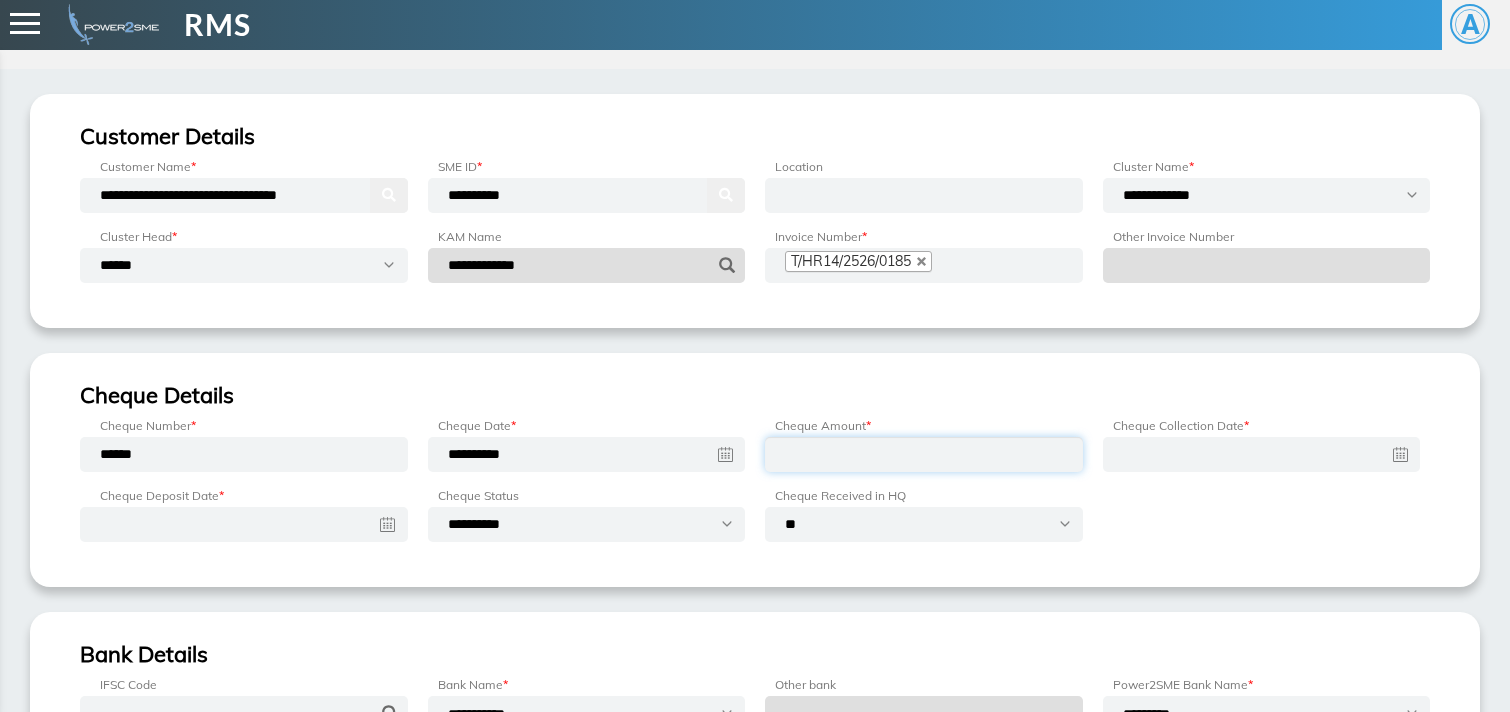click at bounding box center (924, 454) 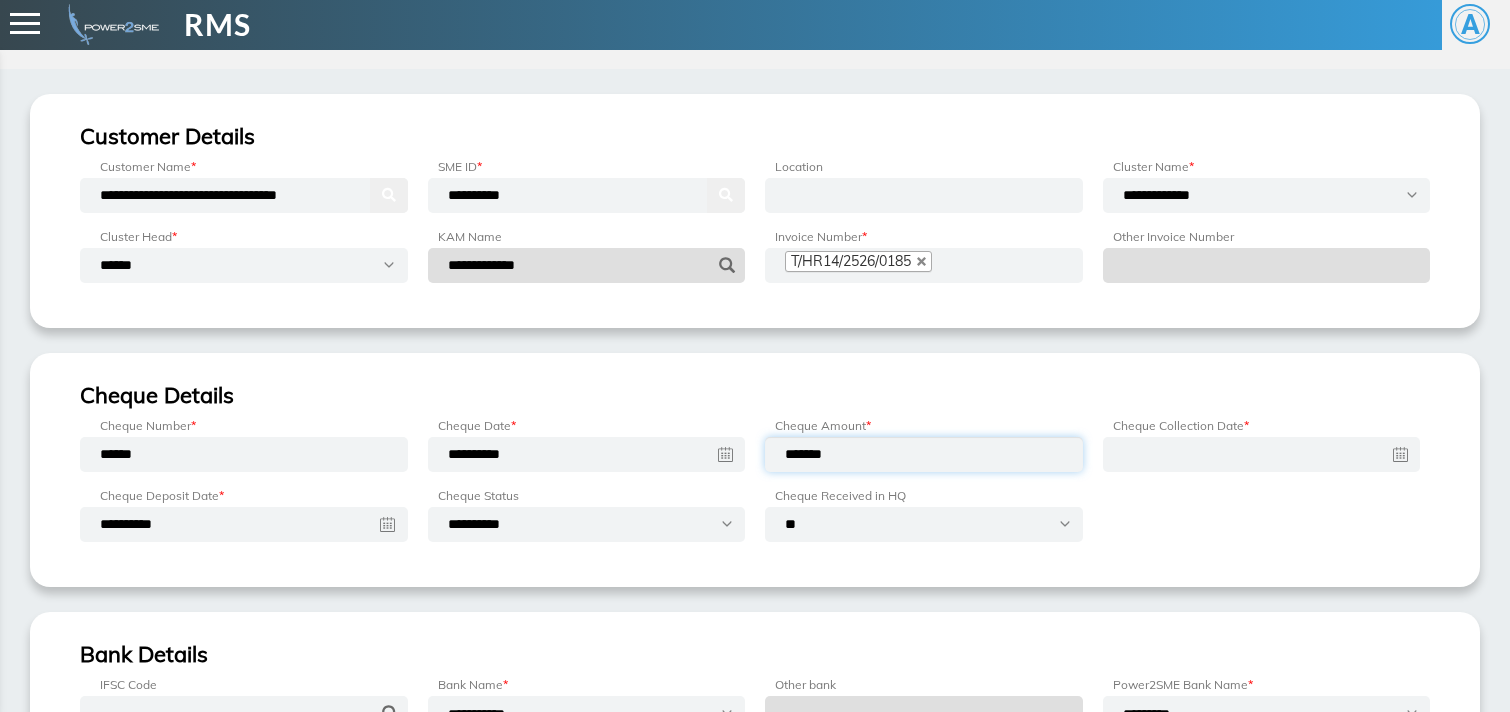 type on "*******" 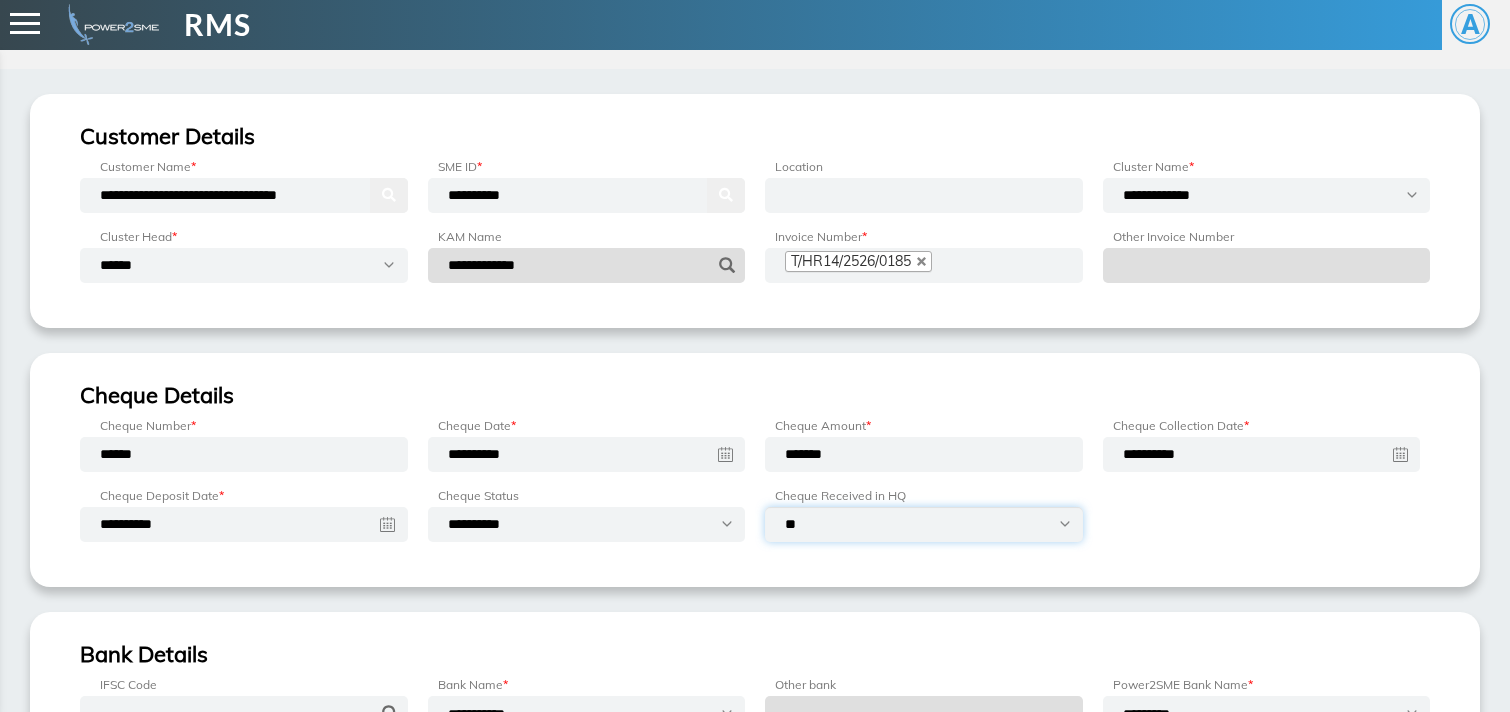select on "***" 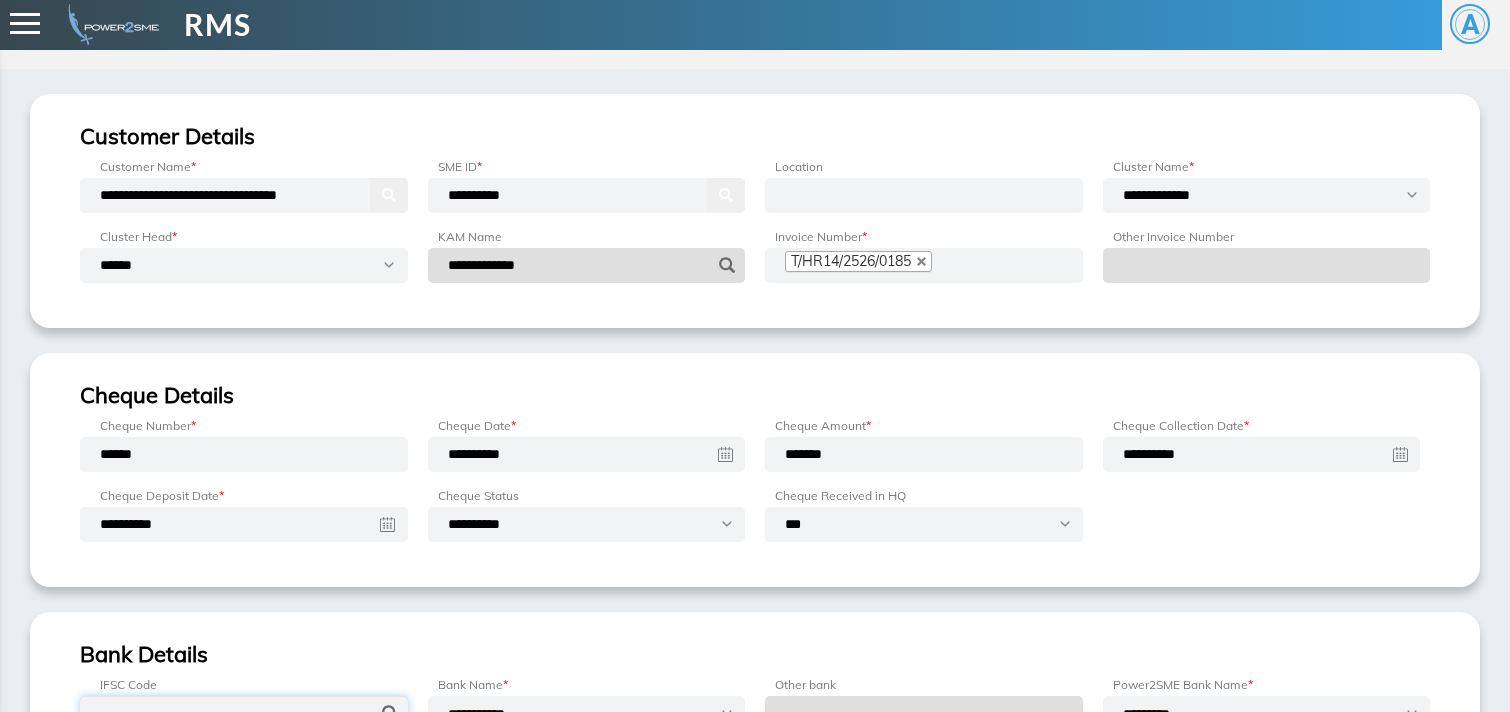 scroll, scrollTop: 18, scrollLeft: 0, axis: vertical 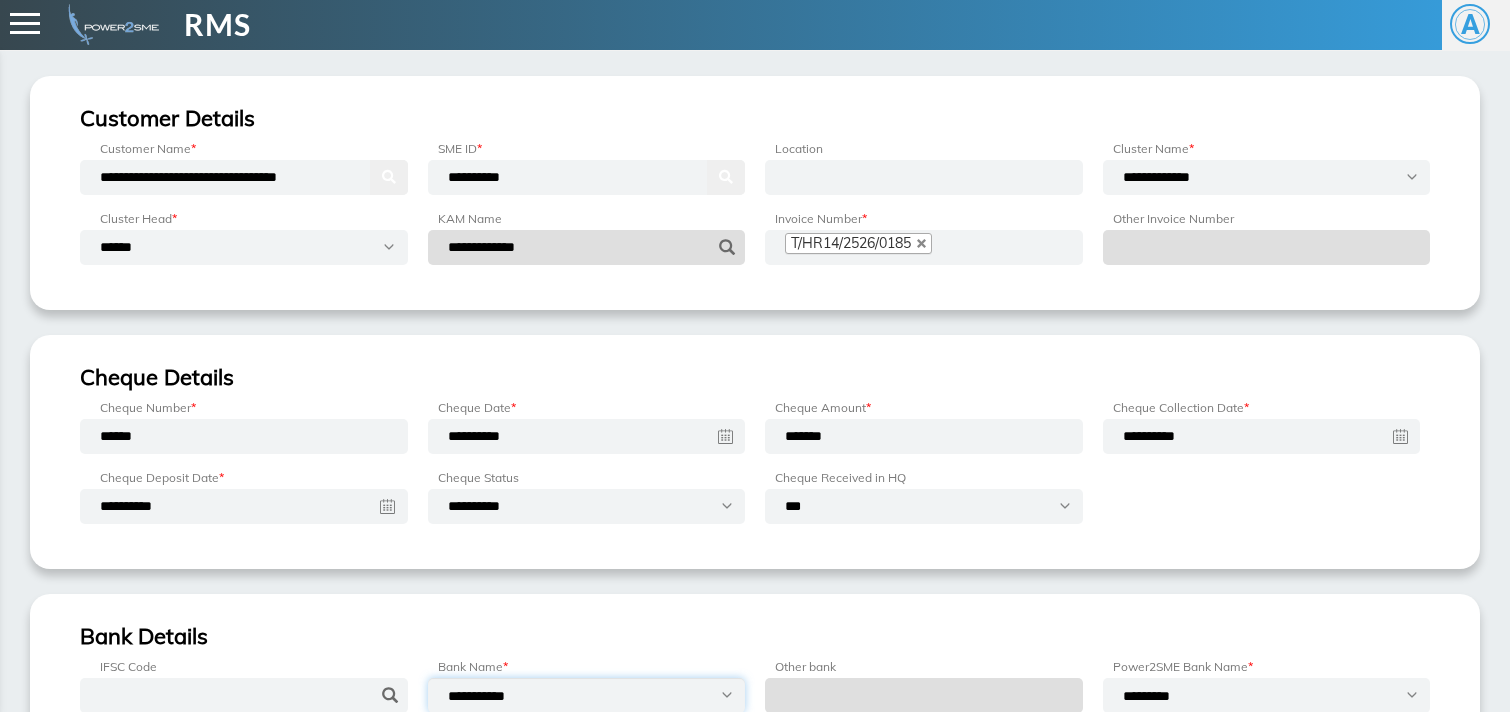 select on "**********" 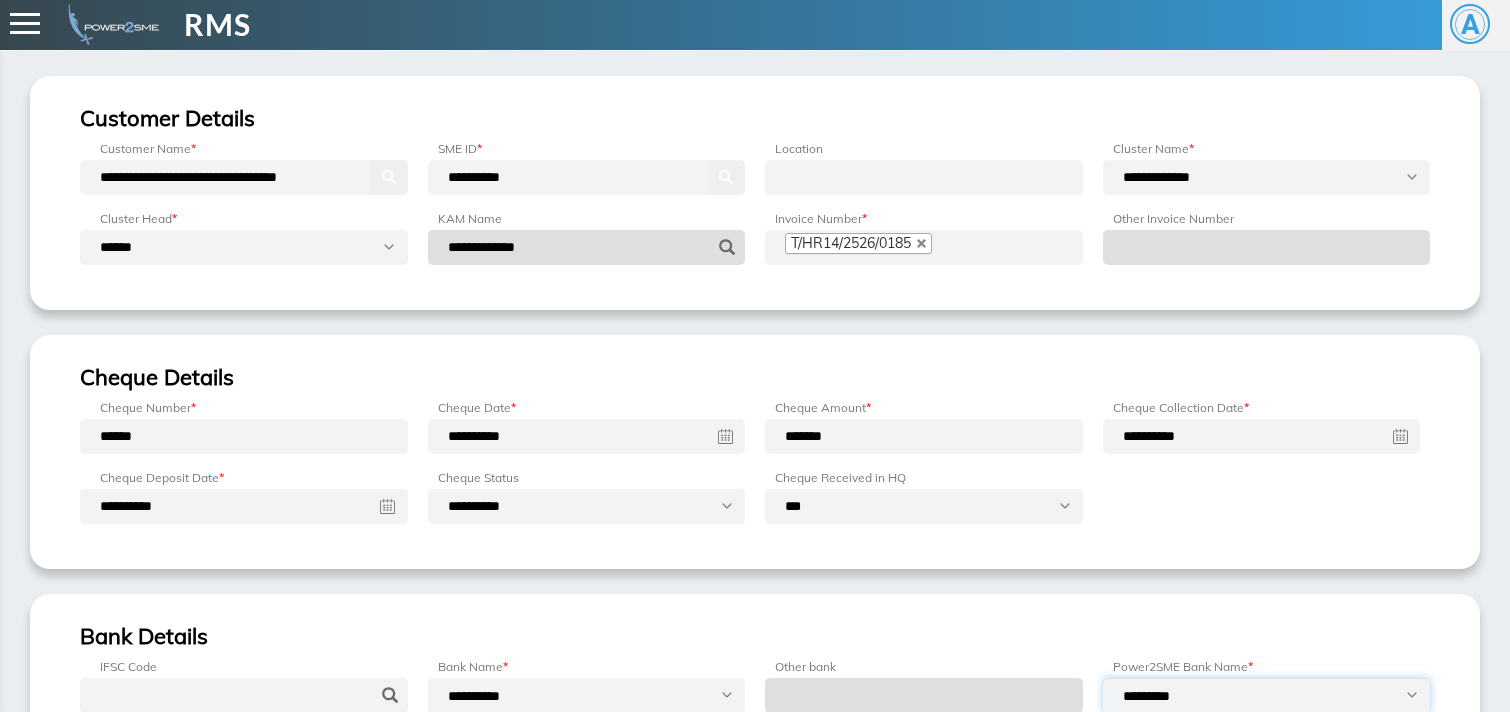 select on "**********" 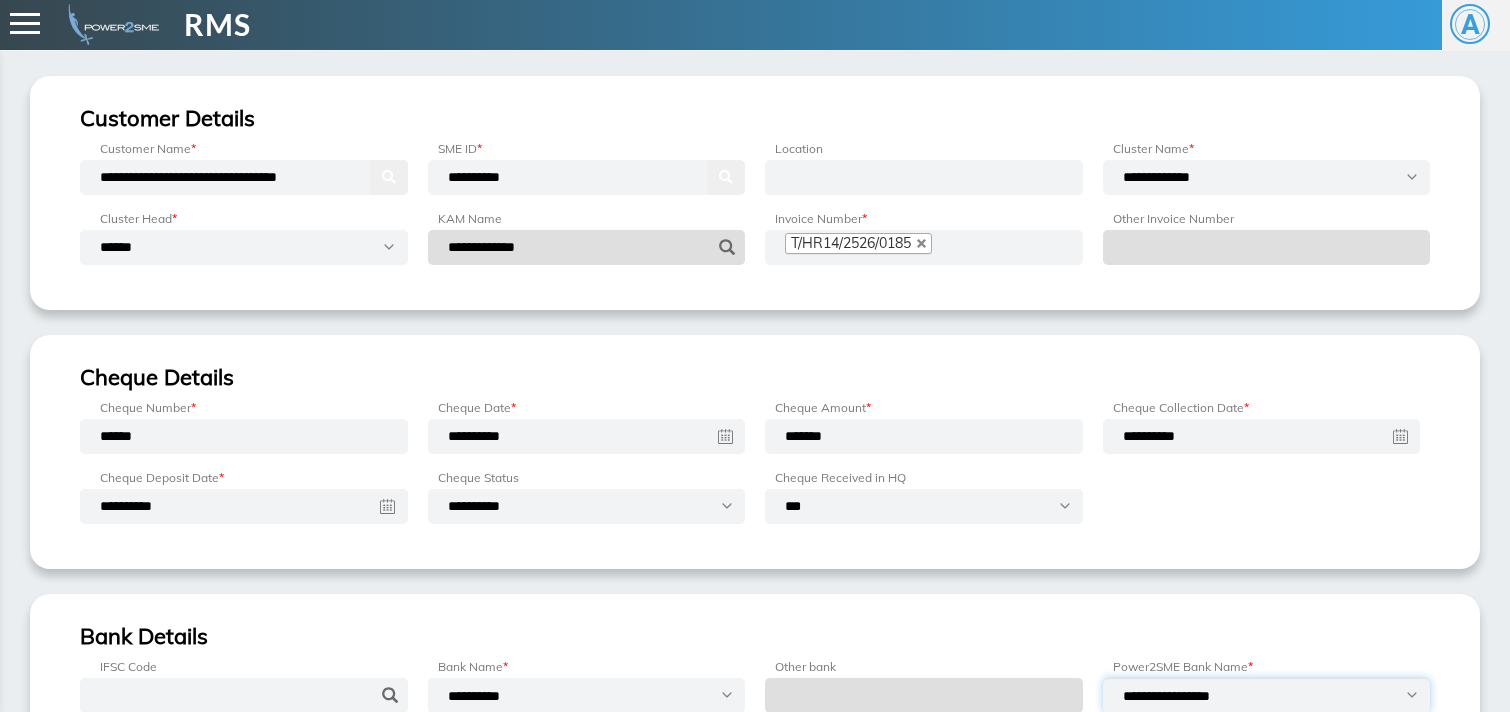 scroll, scrollTop: 272, scrollLeft: 0, axis: vertical 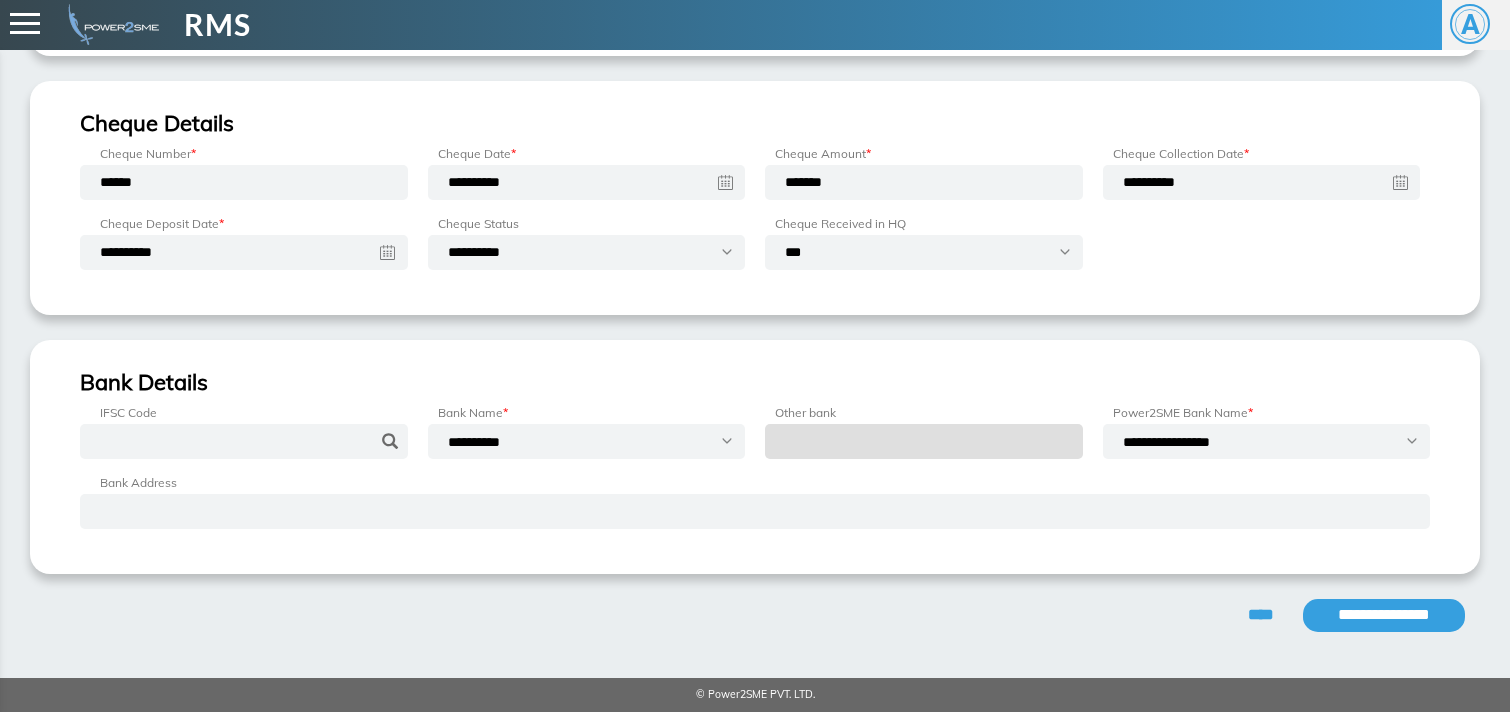 click on "**********" at bounding box center [1384, 615] 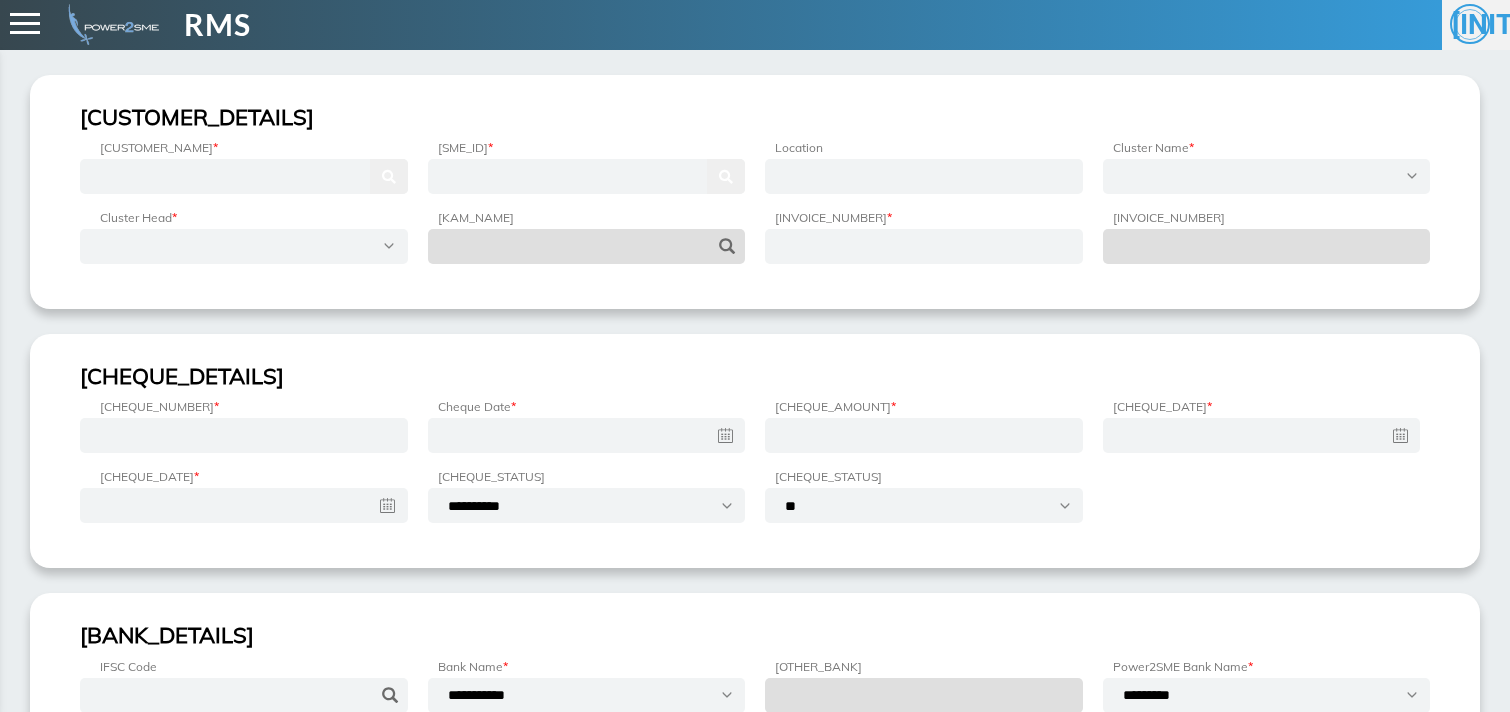 scroll, scrollTop: 0, scrollLeft: 0, axis: both 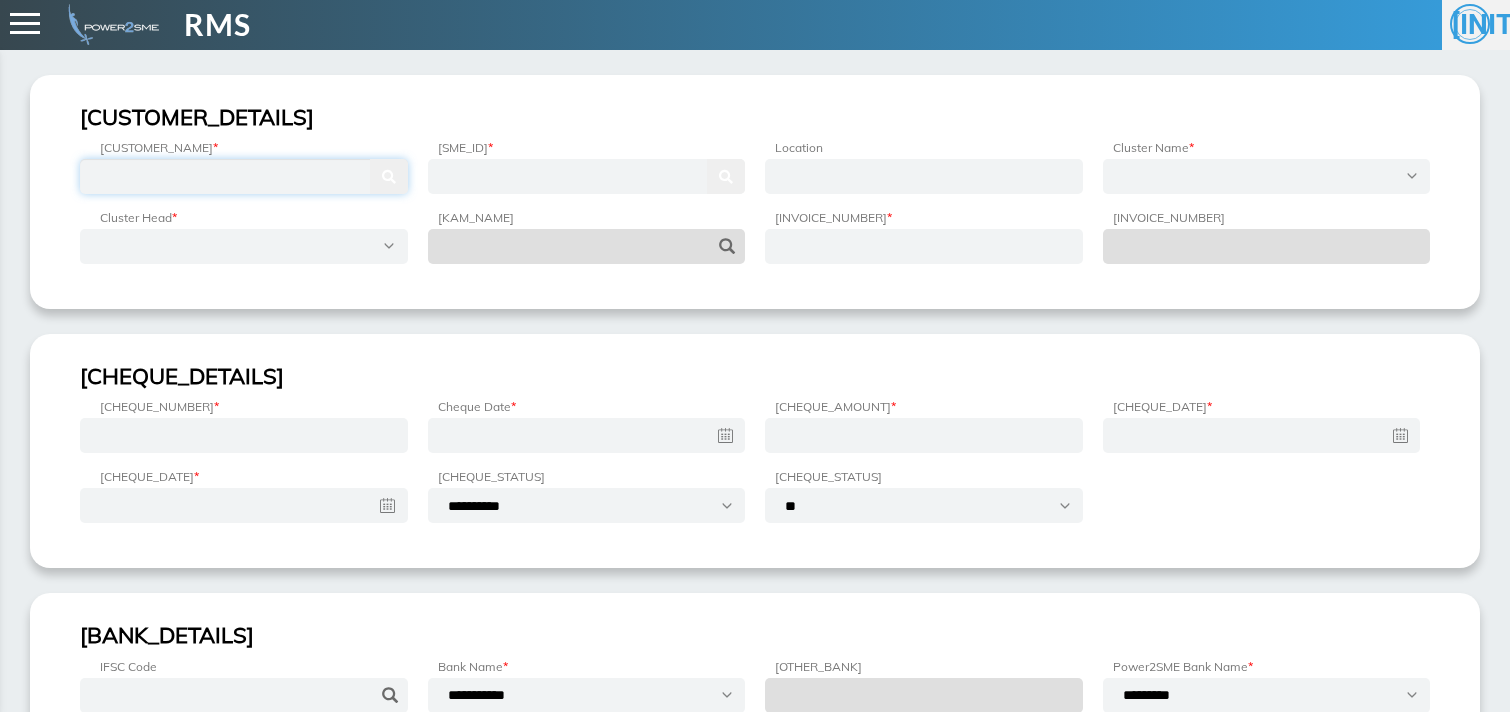 click at bounding box center [244, 176] 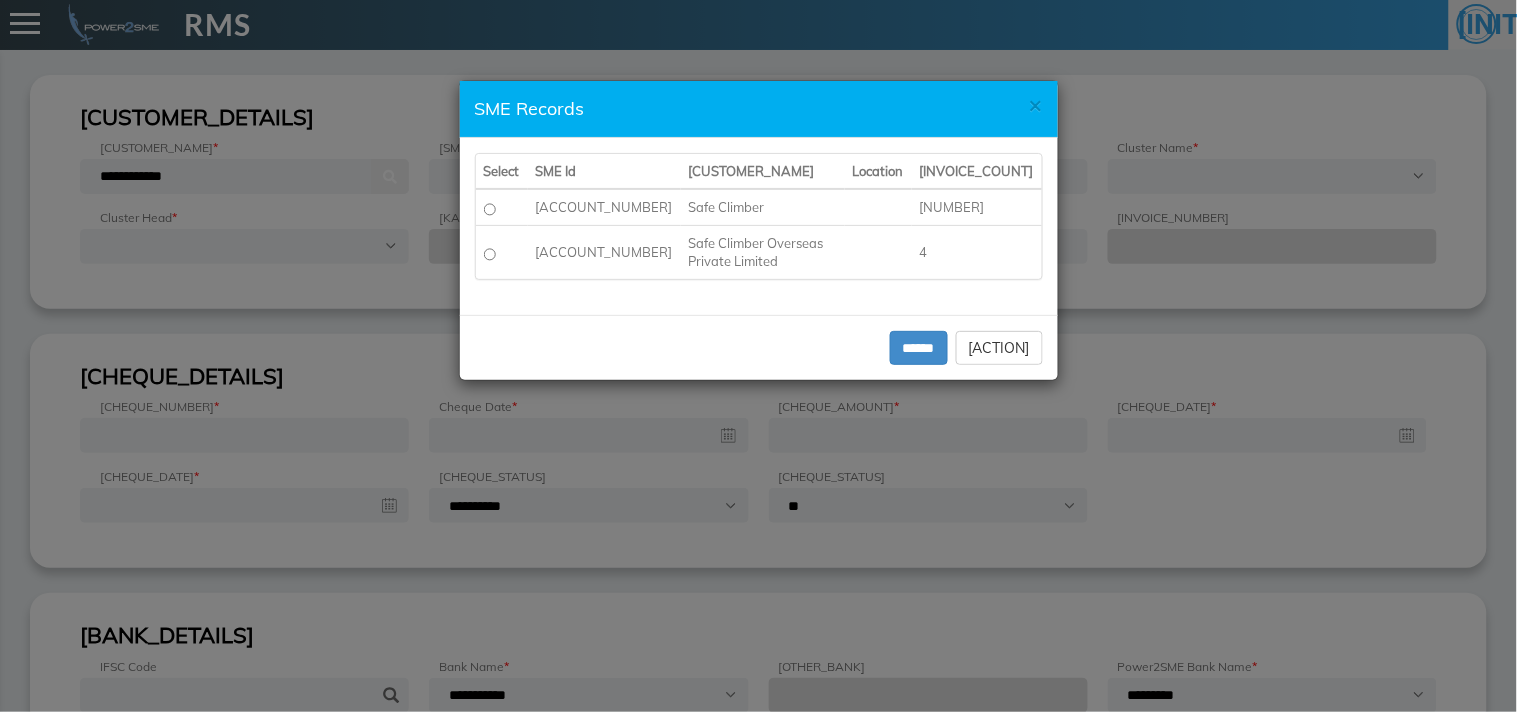 click on "[ACCOUNT_NUMBER]" at bounding box center (604, 207) 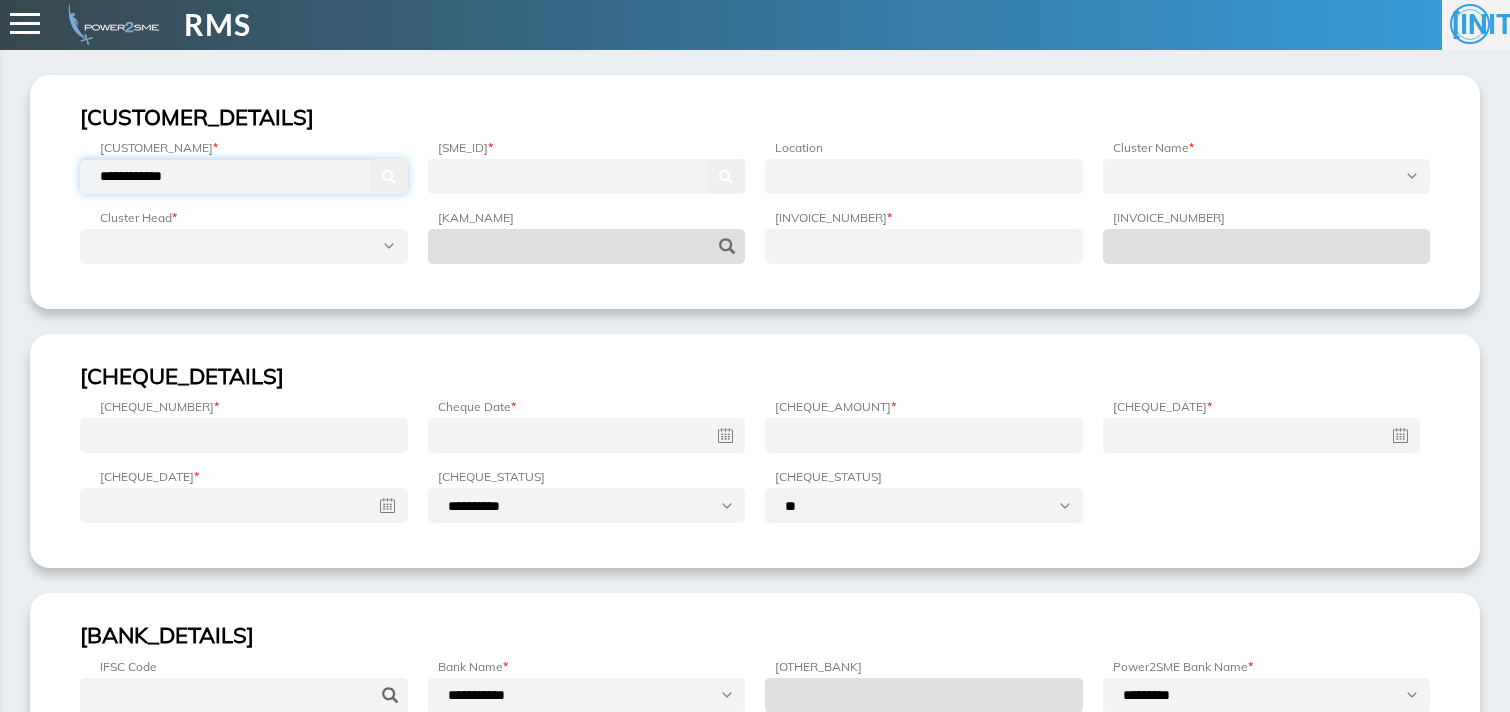 drag, startPoint x: 162, startPoint y: 203, endPoint x: 86, endPoint y: 206, distance: 76.05919 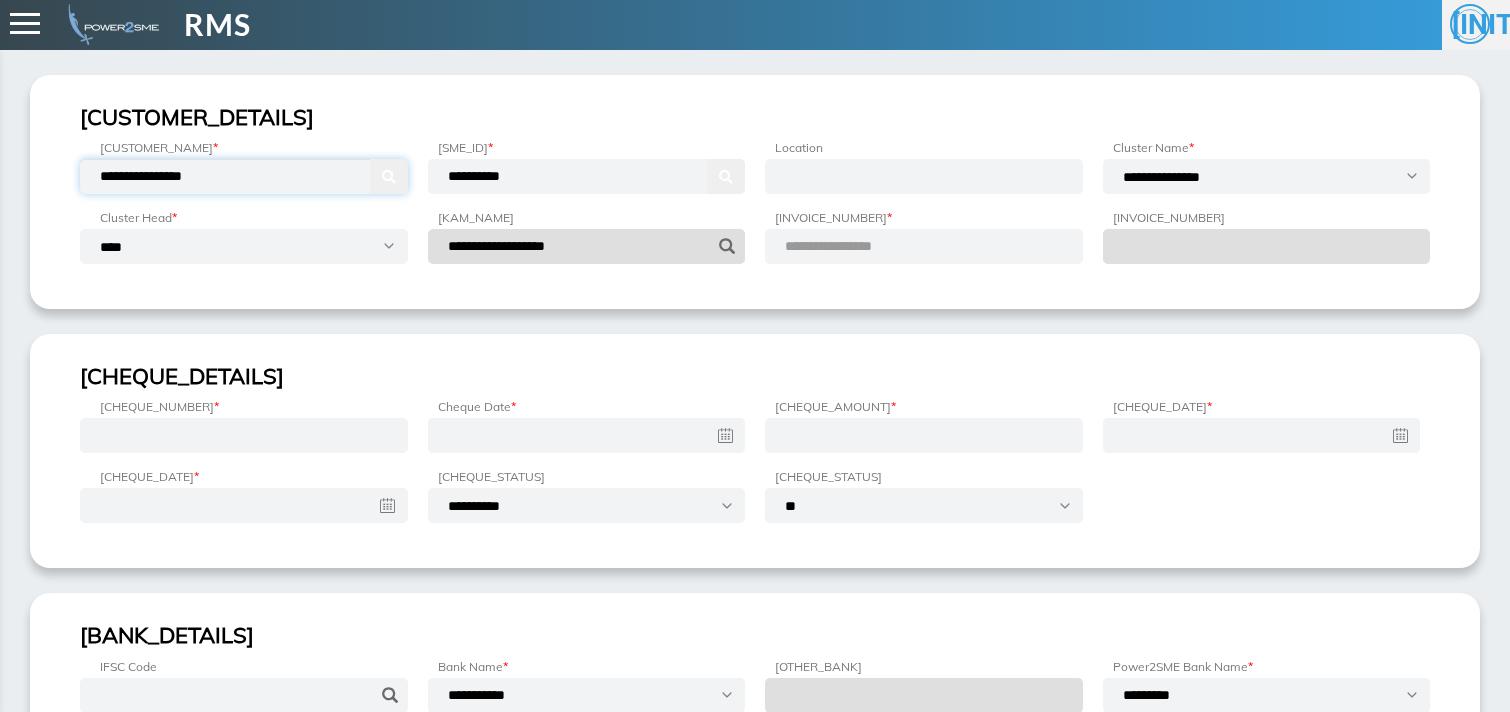 type on "**********" 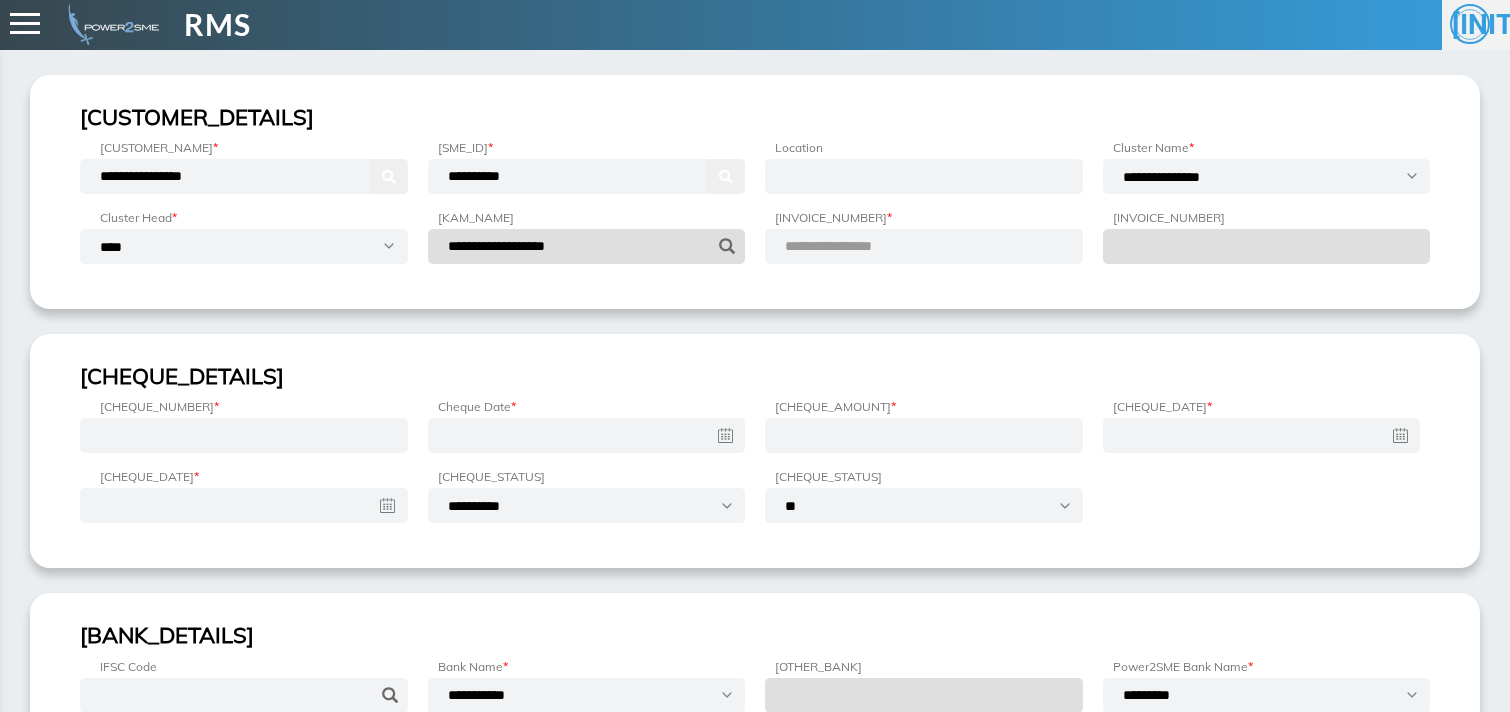 type 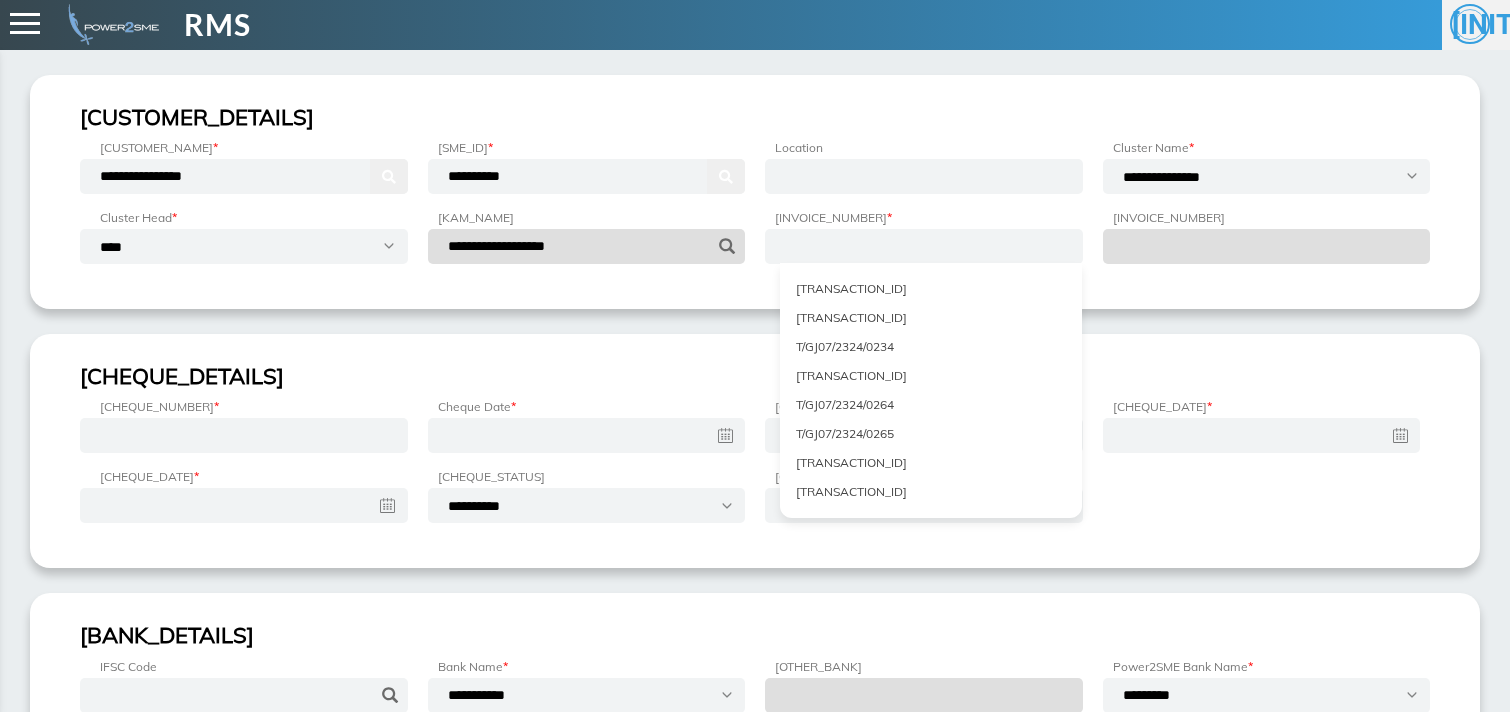scroll, scrollTop: 5471, scrollLeft: 0, axis: vertical 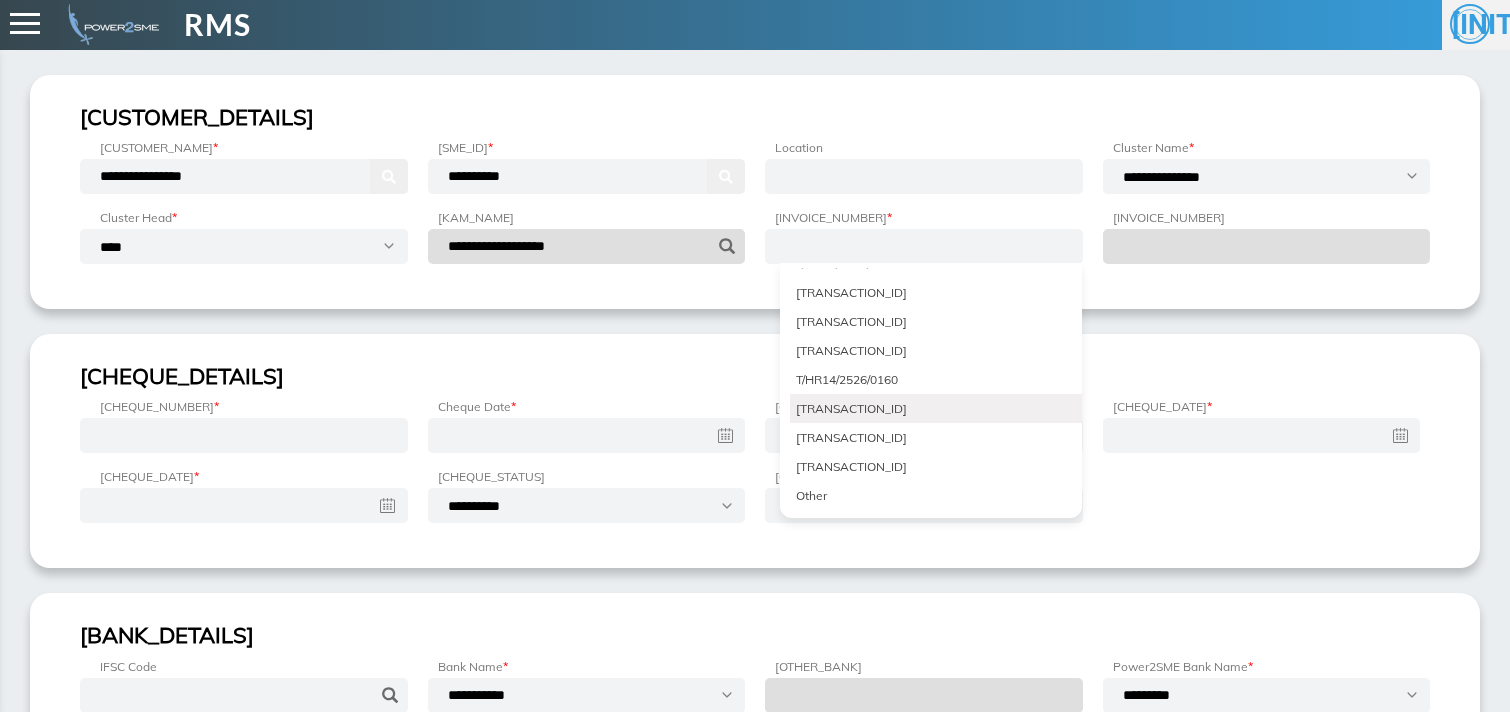 click on "T/HR14/2526/0235" at bounding box center [936, 408] 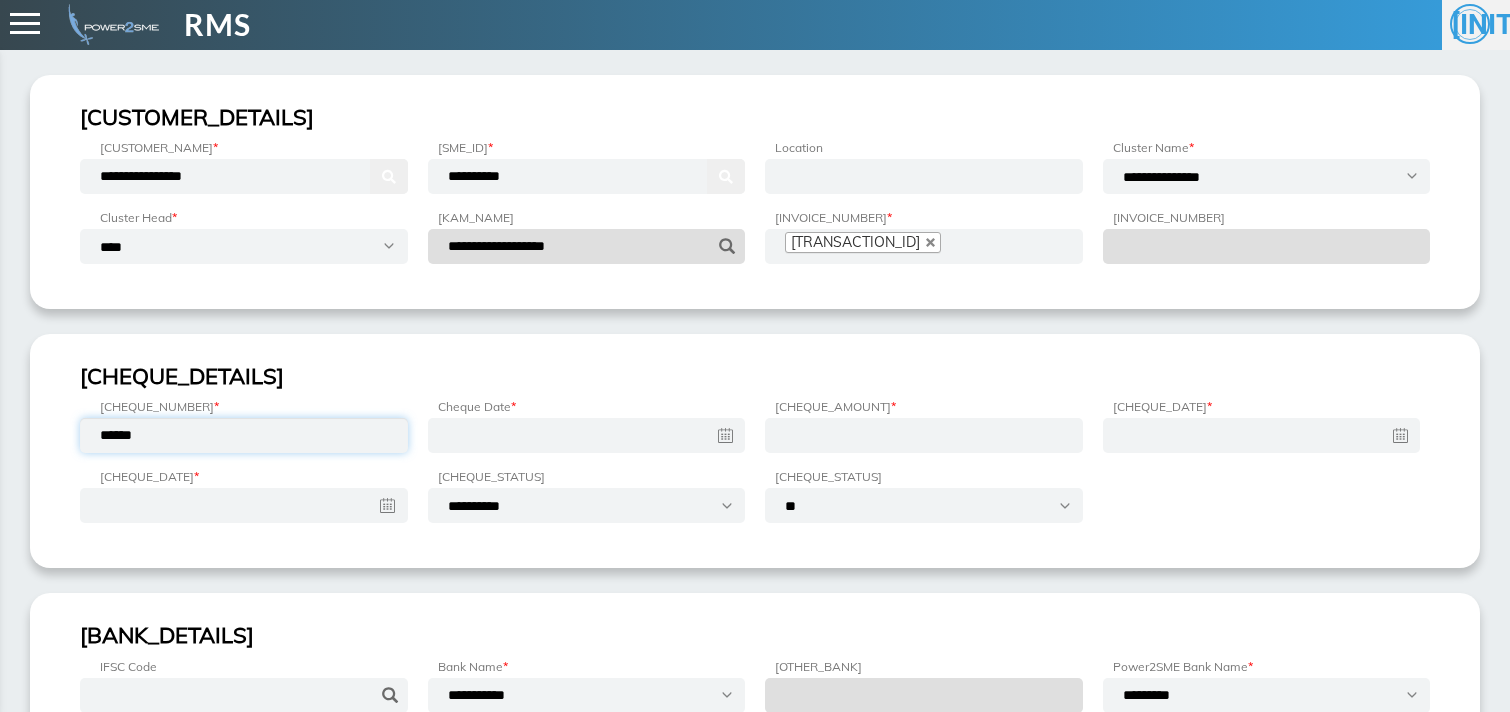 type on "******" 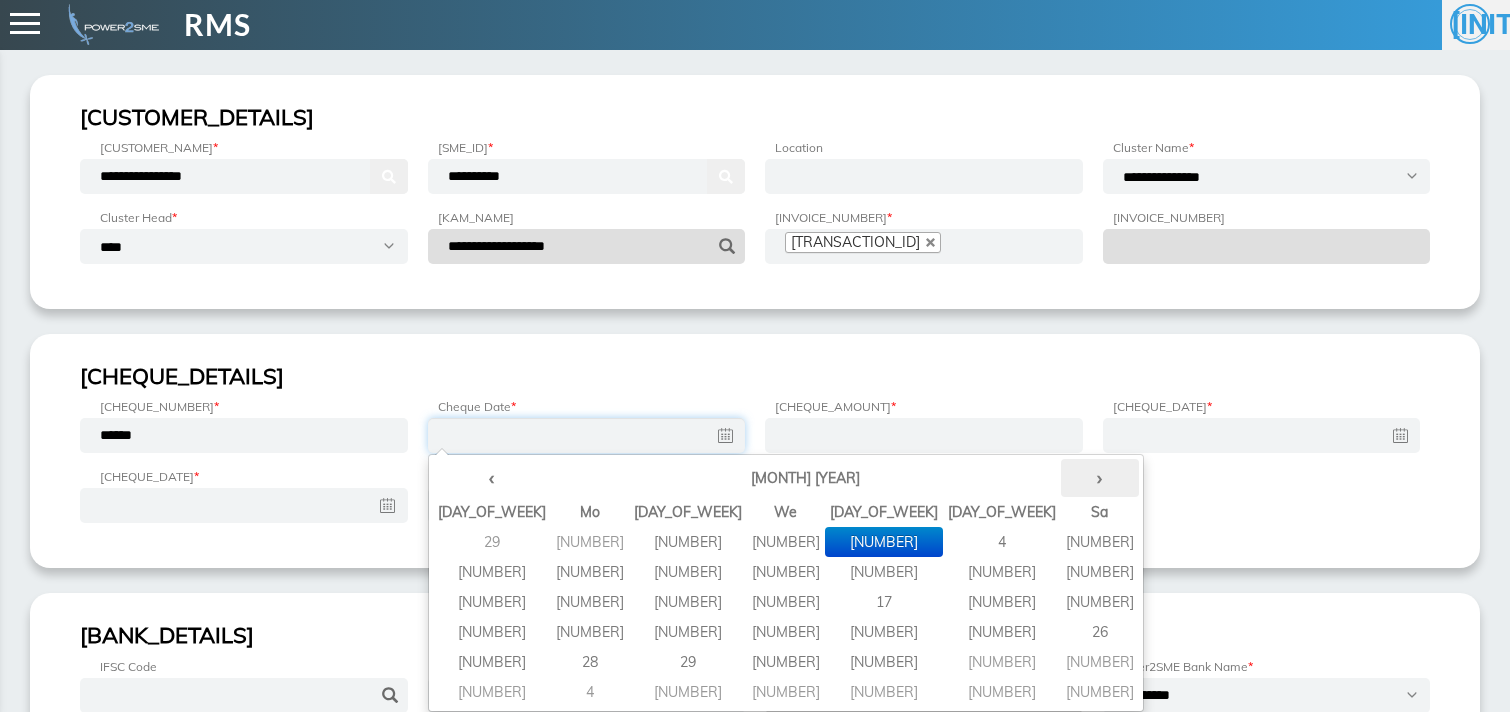 click on "›" at bounding box center [1100, 478] 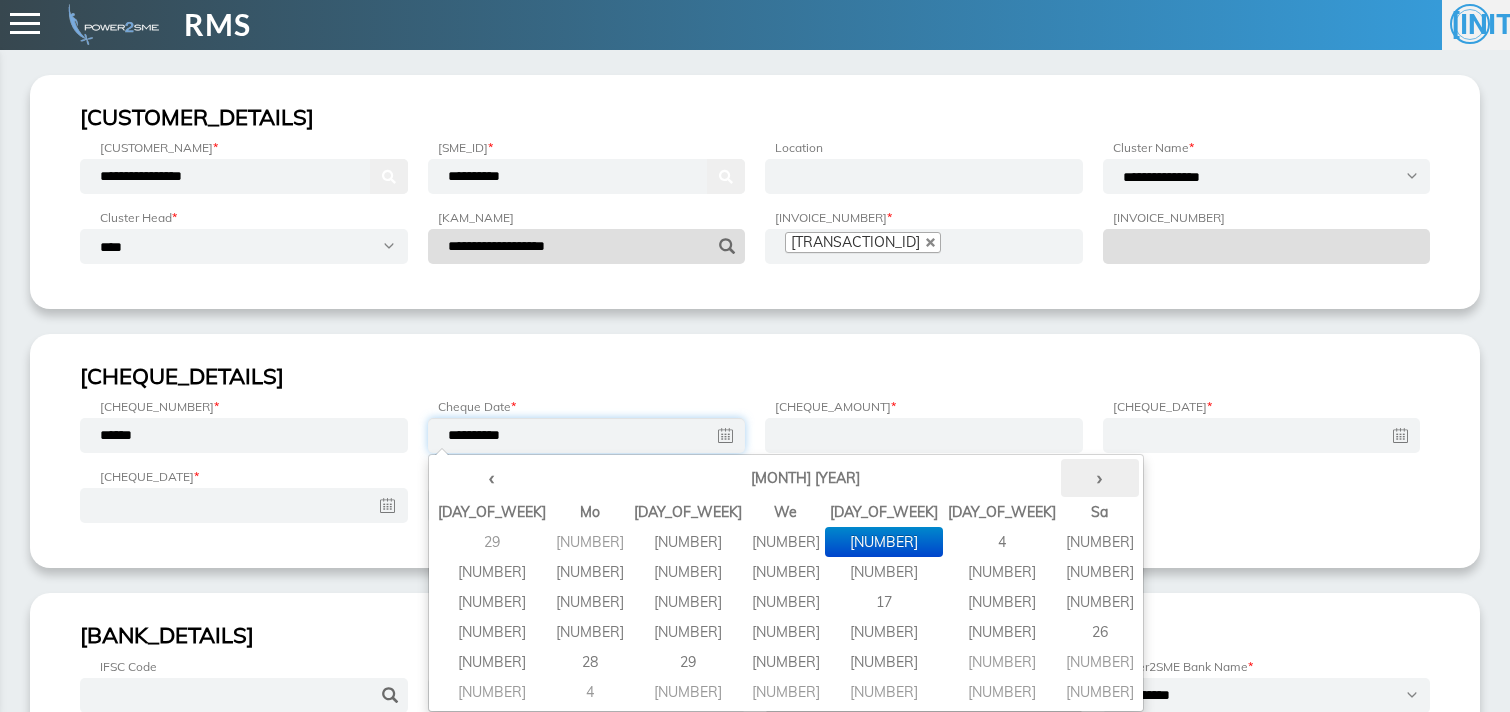 click on "›" at bounding box center [1100, 478] 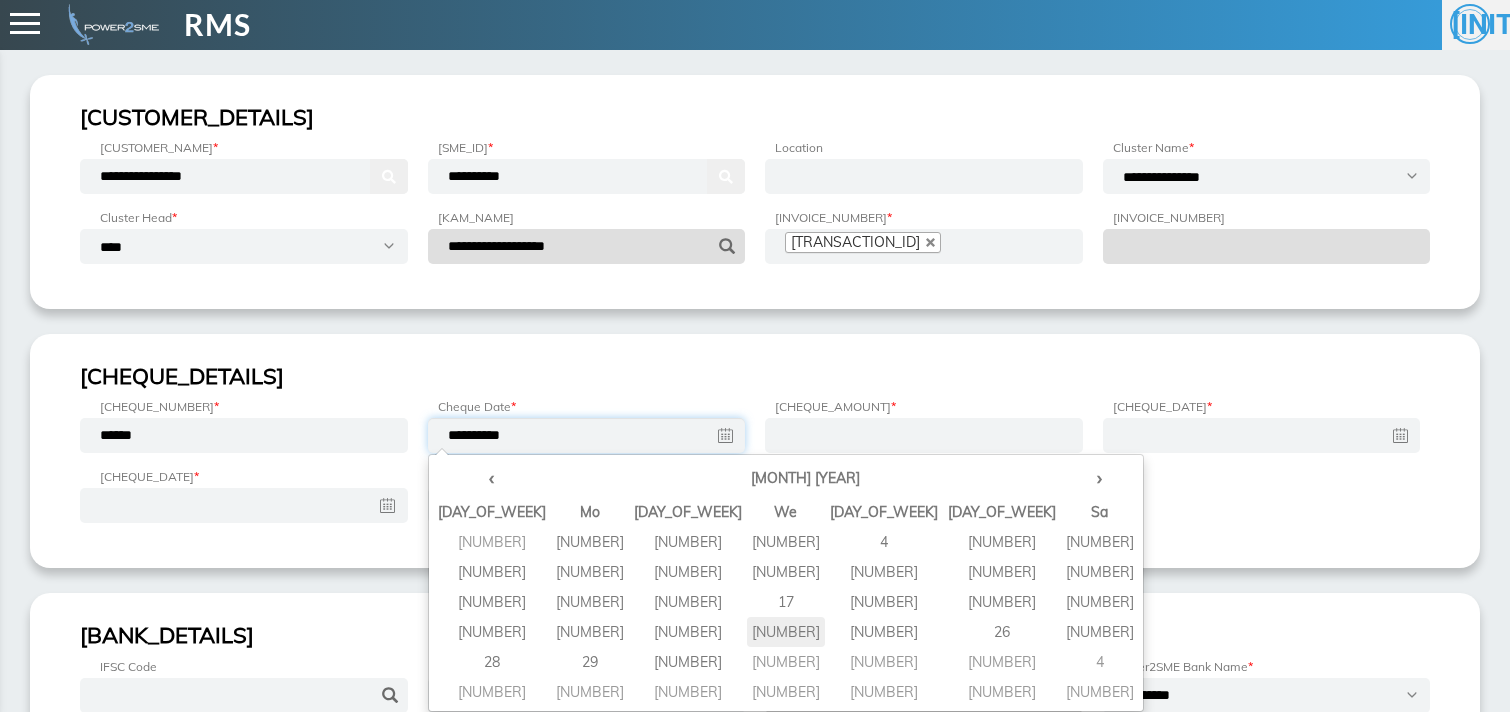 click on "24" at bounding box center (786, 542) 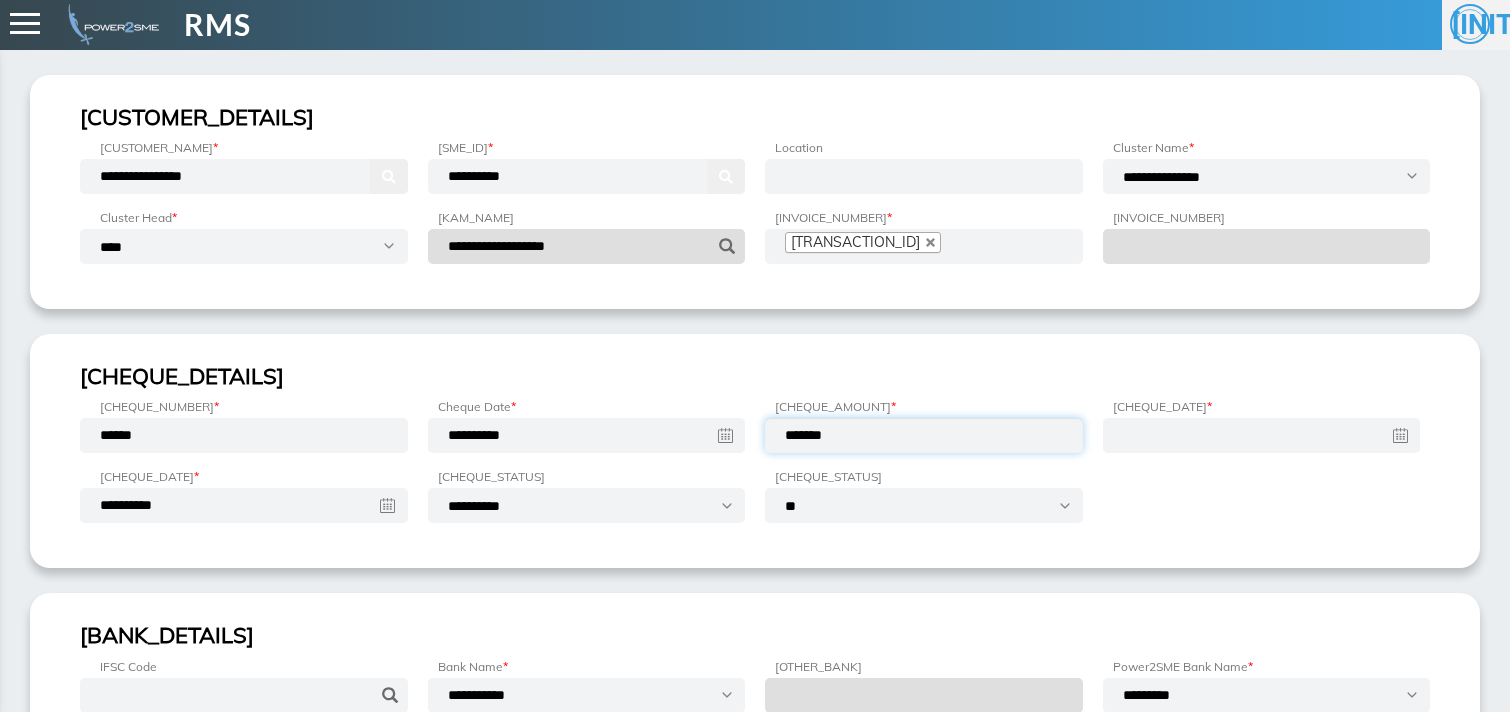 type on "*******" 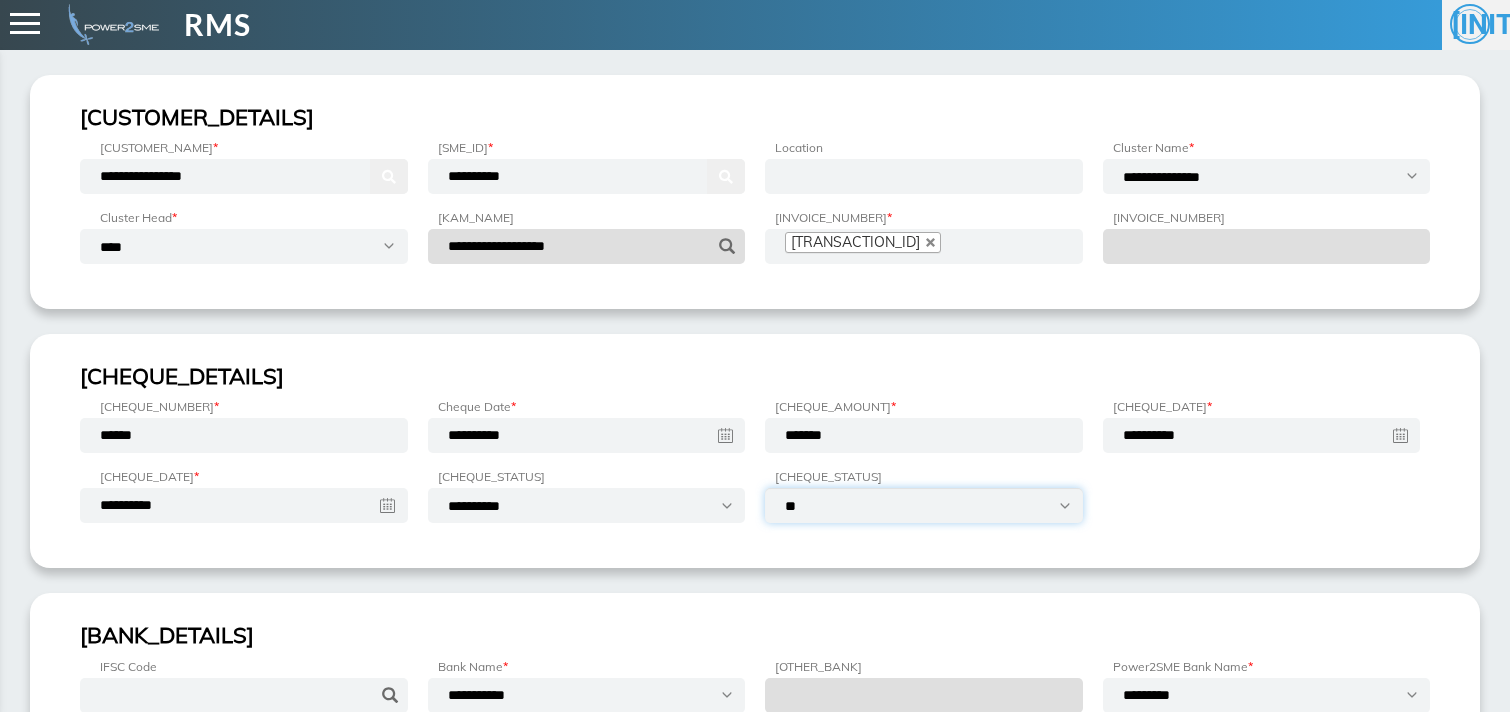 select on "***" 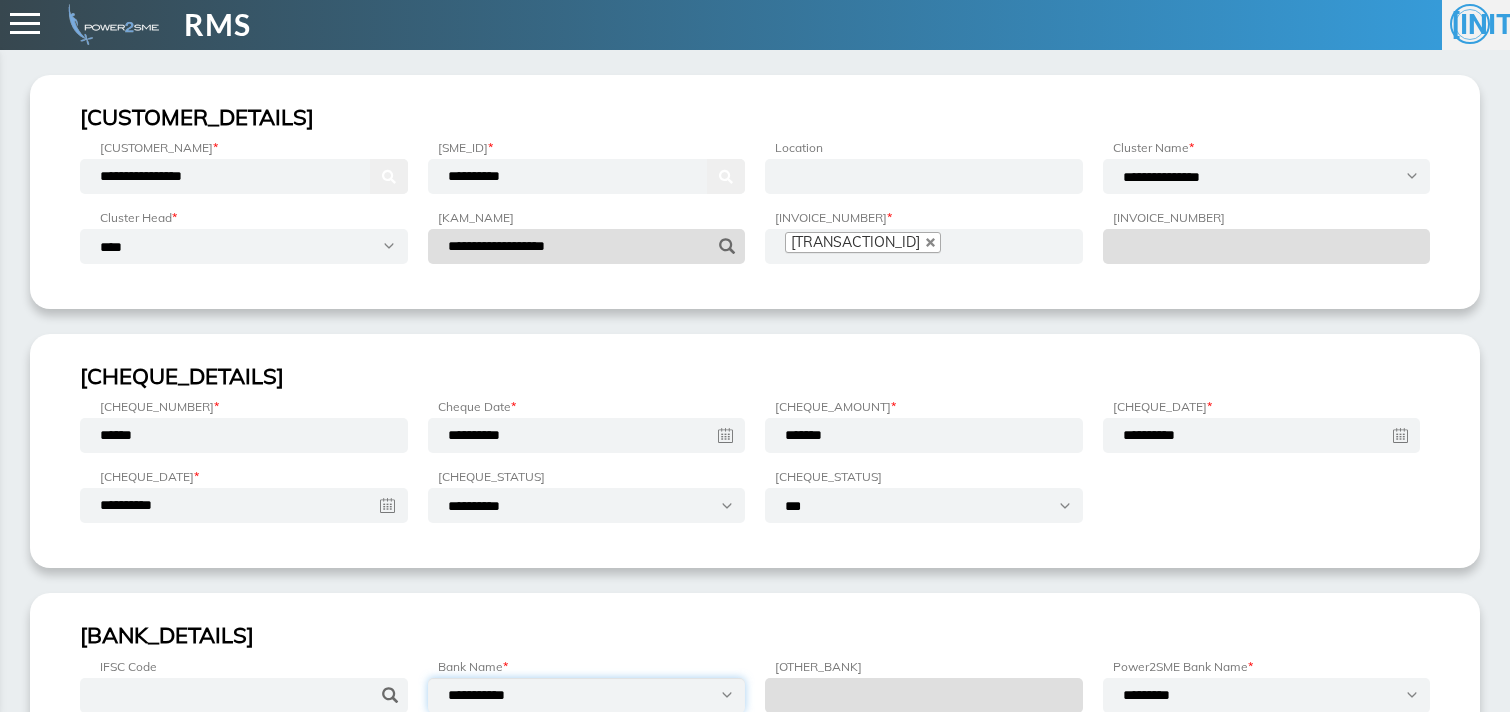 select on "********" 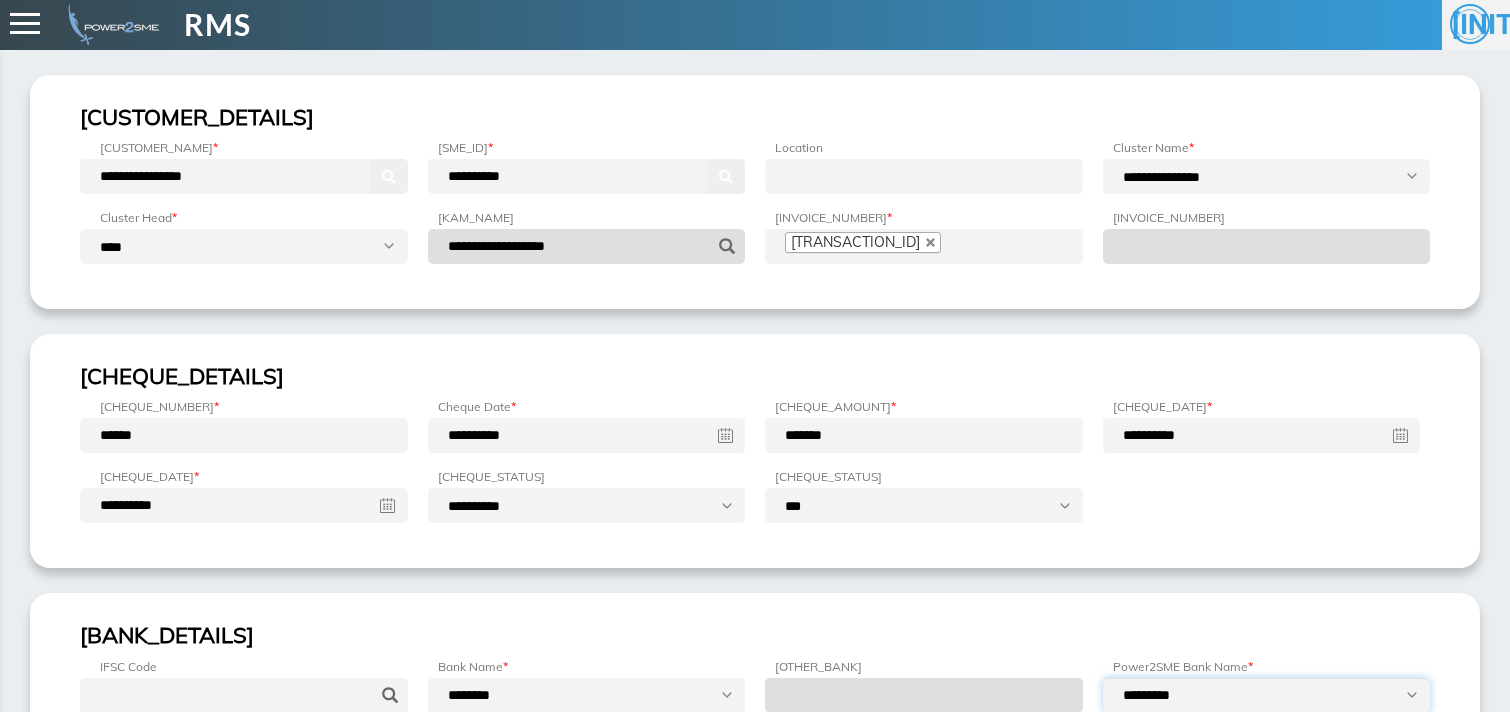 select on "**********" 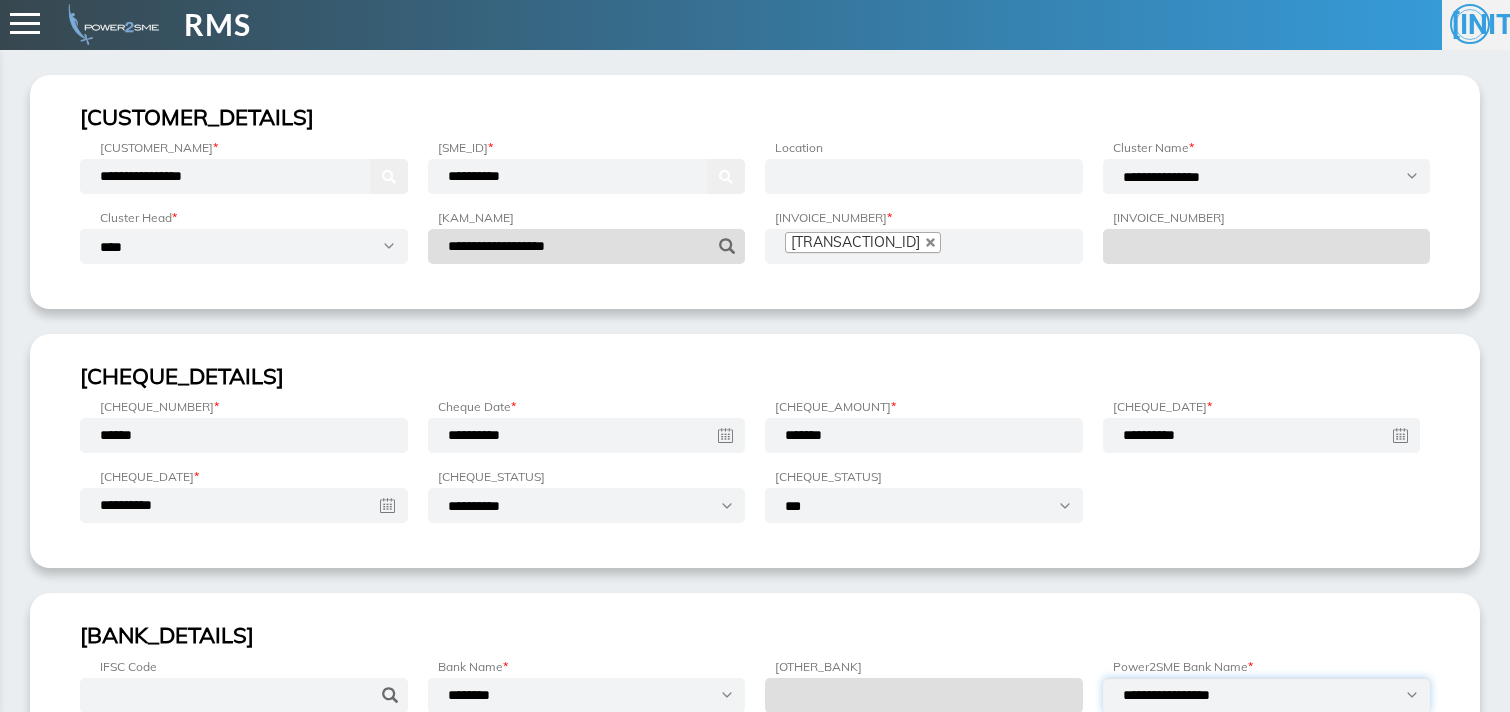 scroll, scrollTop: 254, scrollLeft: 0, axis: vertical 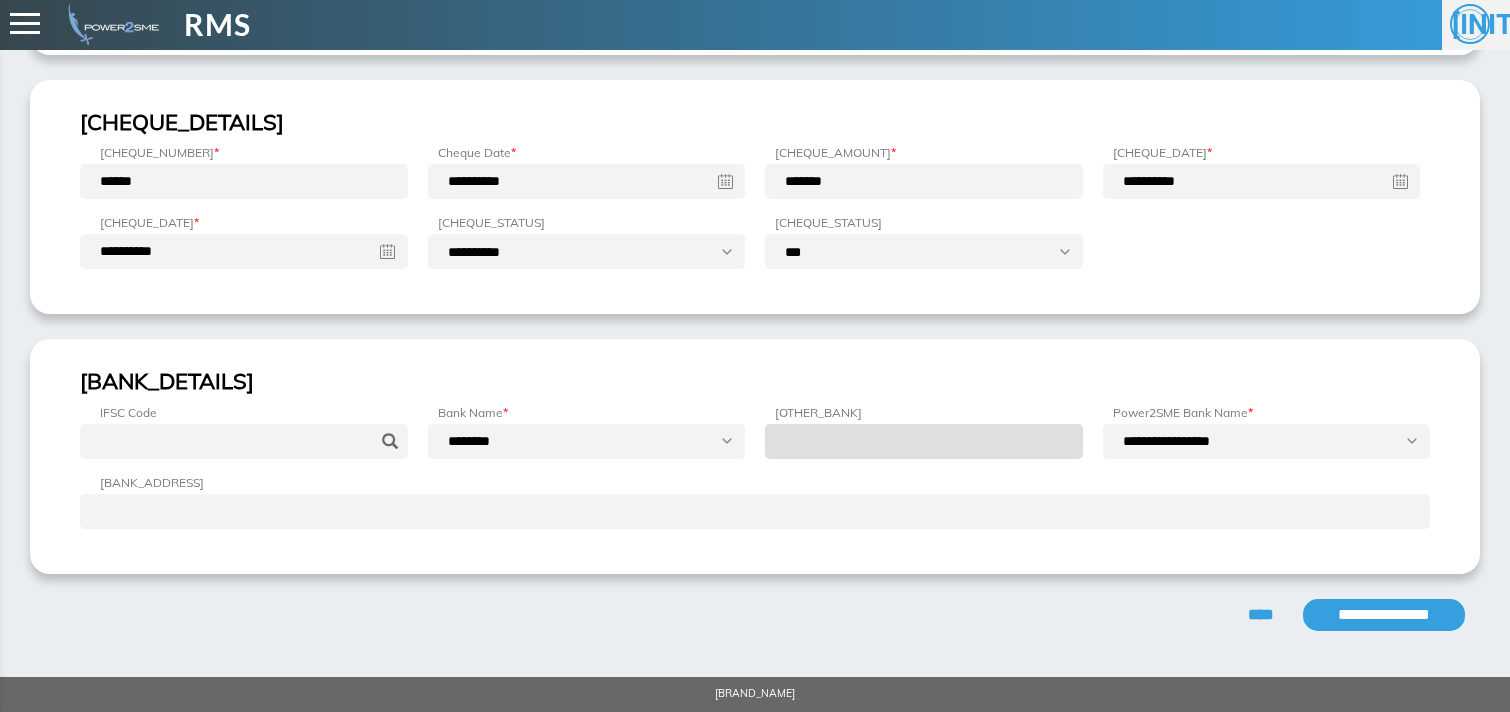 click on "**********" at bounding box center (1384, 615) 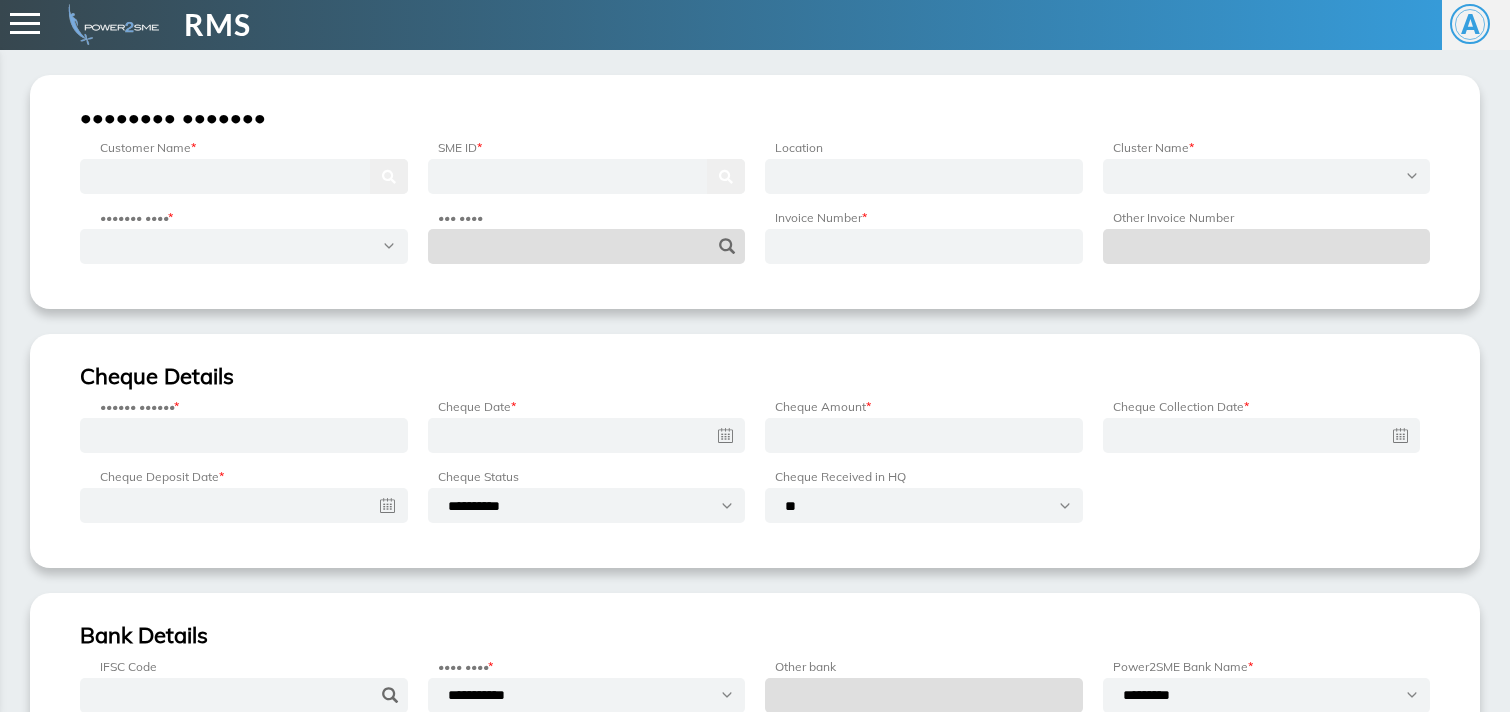 scroll, scrollTop: 0, scrollLeft: 0, axis: both 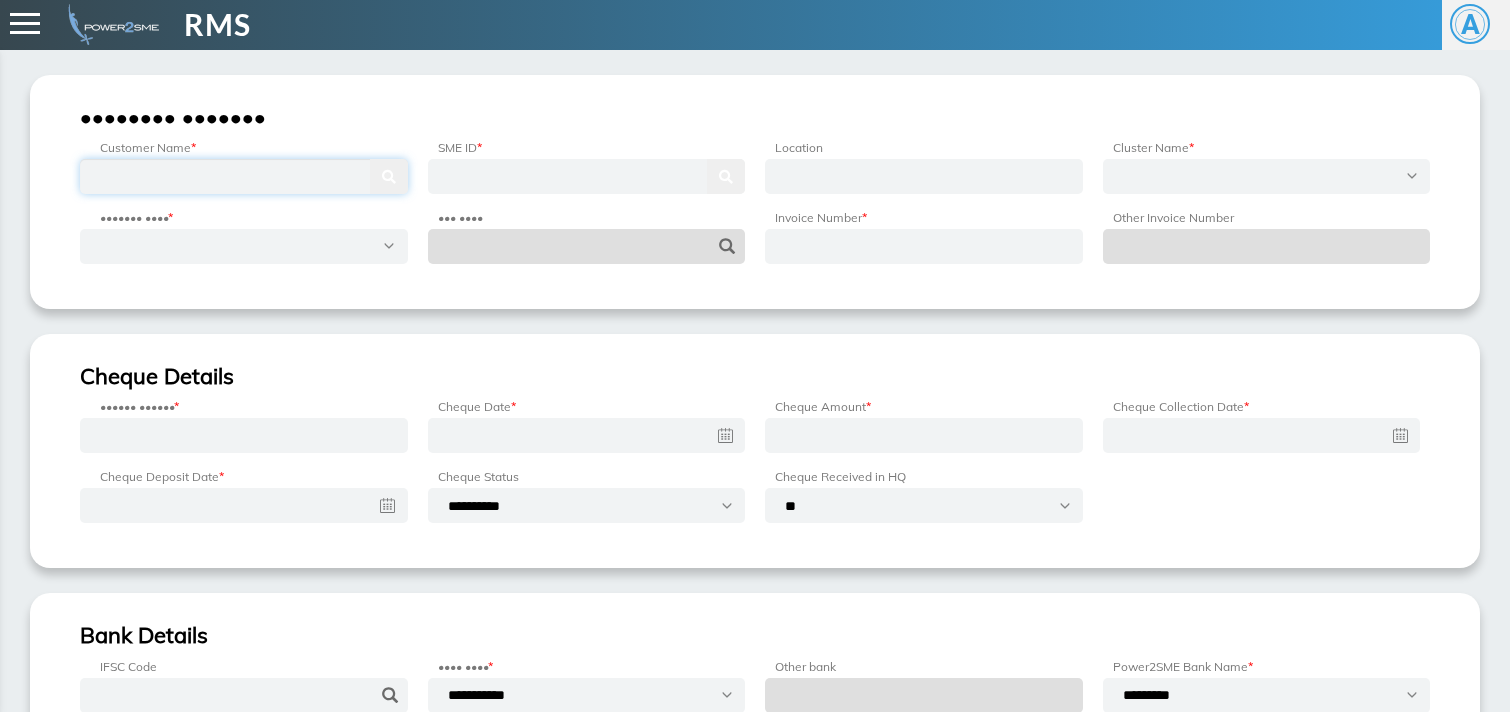 click at bounding box center (244, 176) 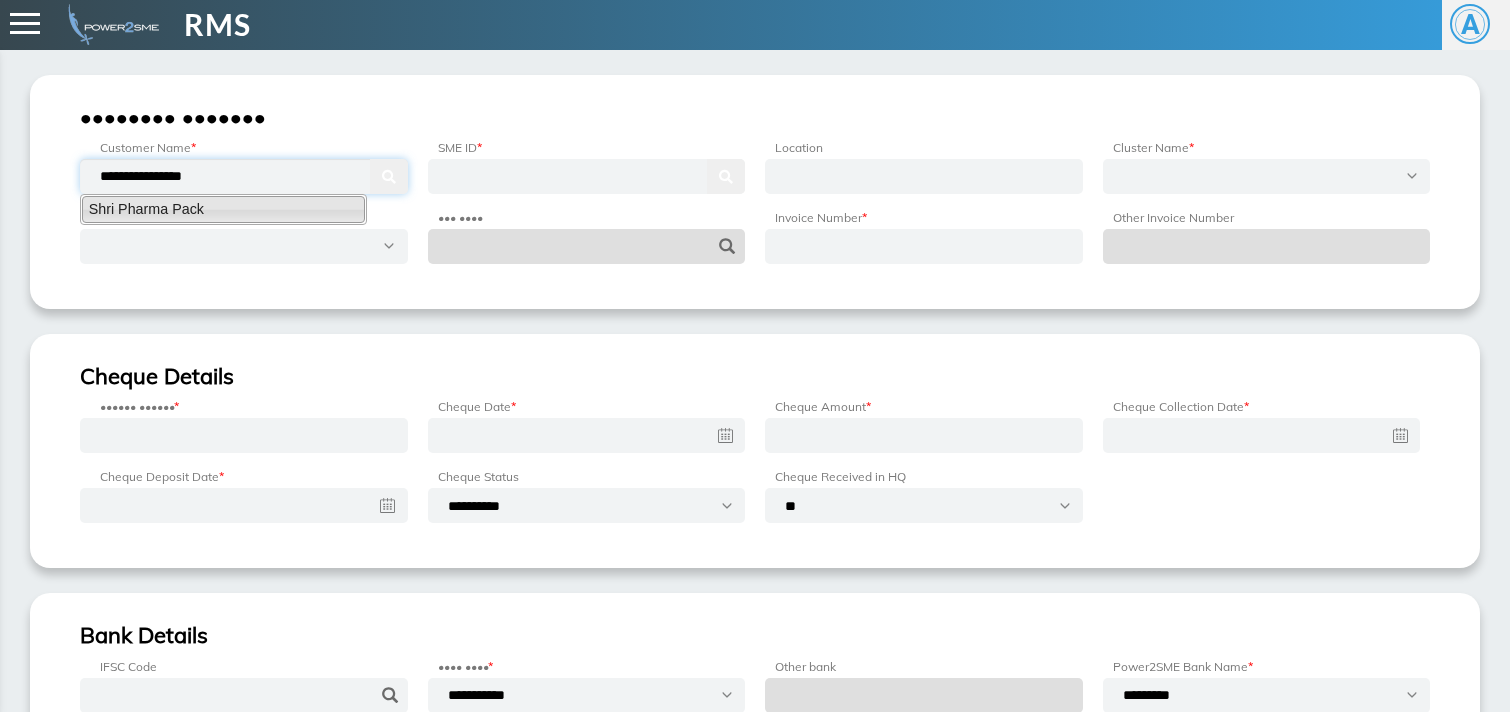 click on "Shri Pharma Pack" at bounding box center [223, 209] 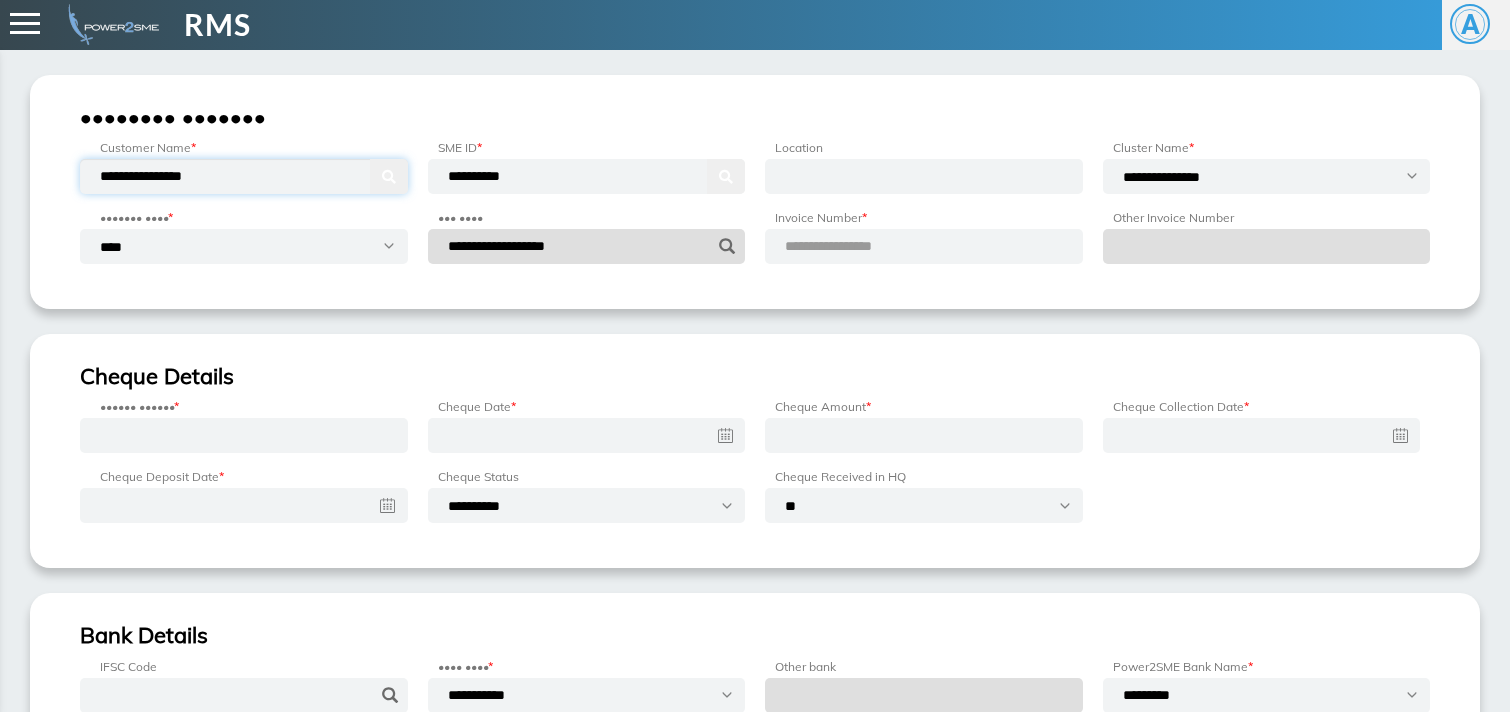 type on "**********" 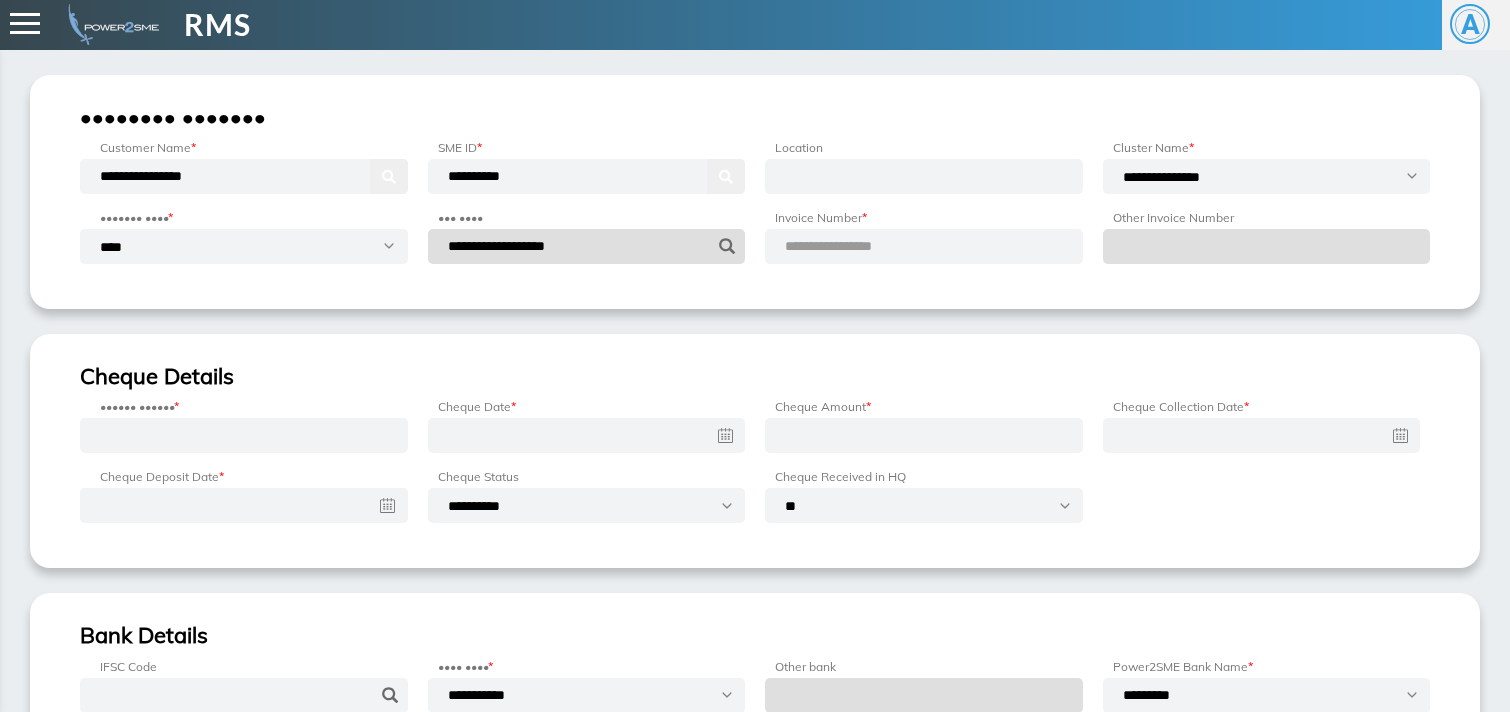 click on "**********" at bounding box center (852, 246) 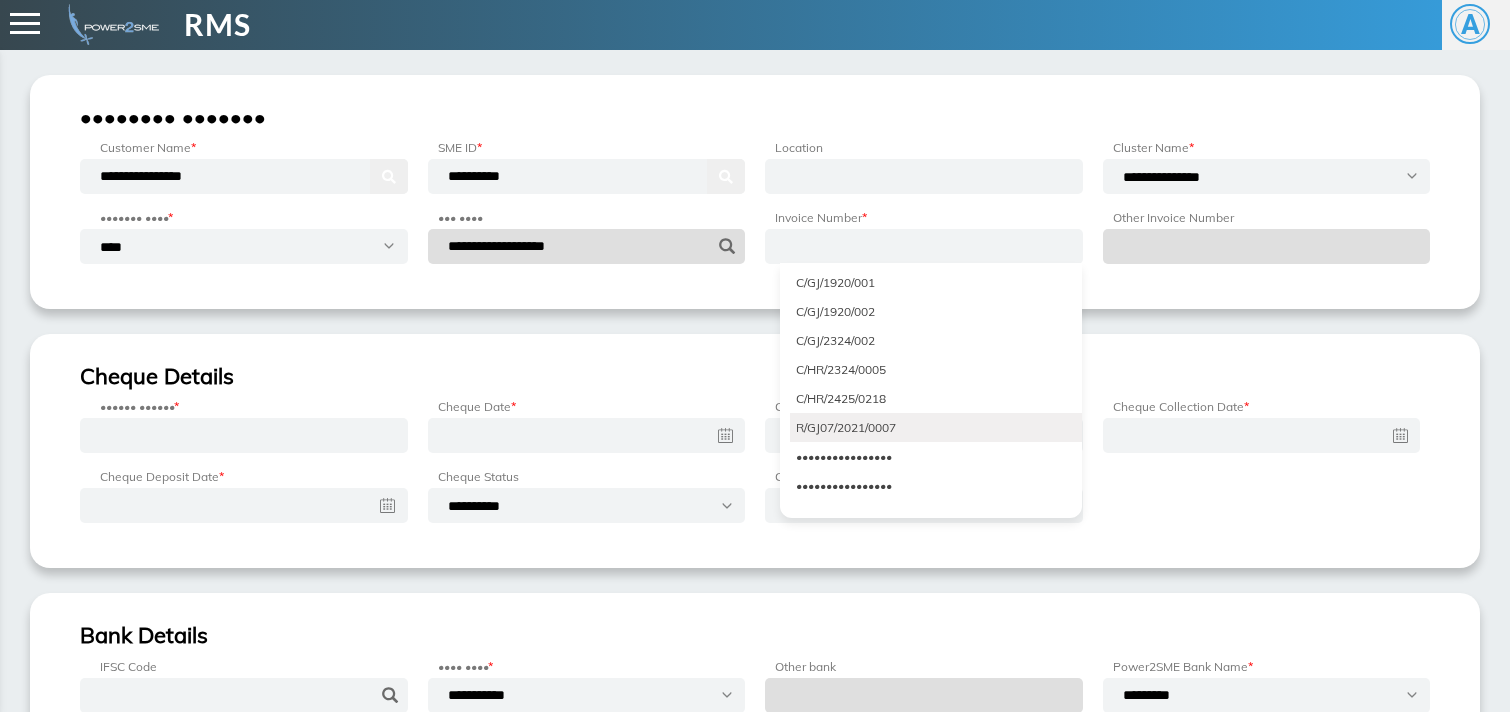 scroll, scrollTop: 5471, scrollLeft: 0, axis: vertical 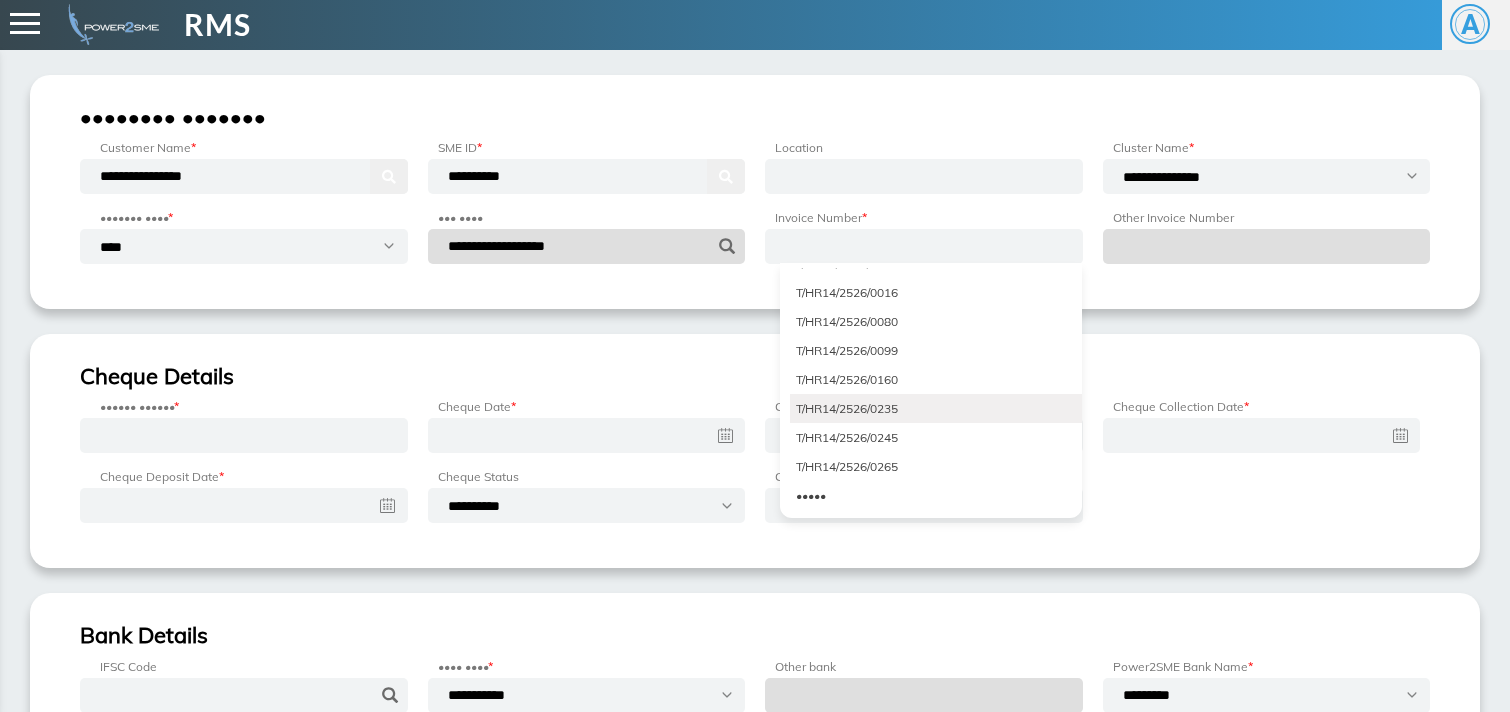 click on "T/HR14/2526/0235" at bounding box center [936, 408] 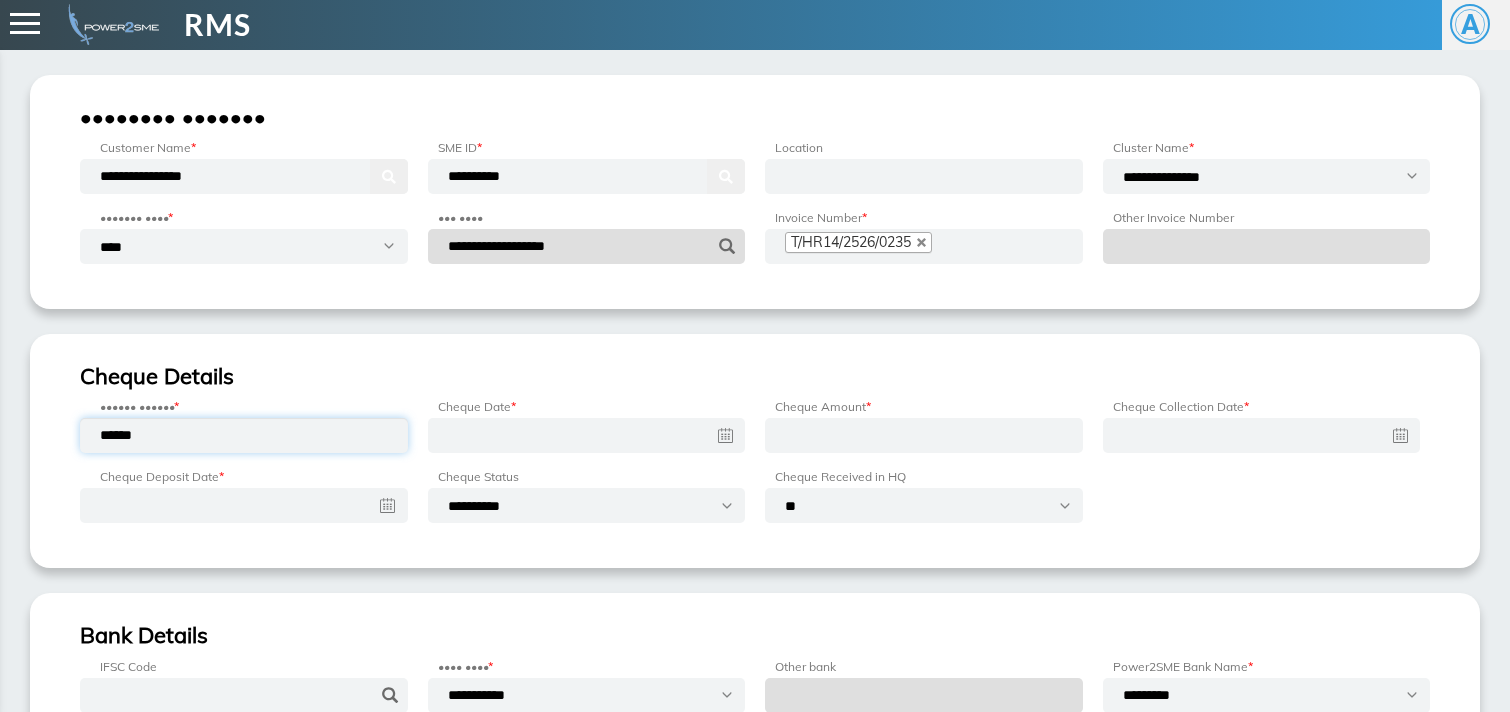 type on "******" 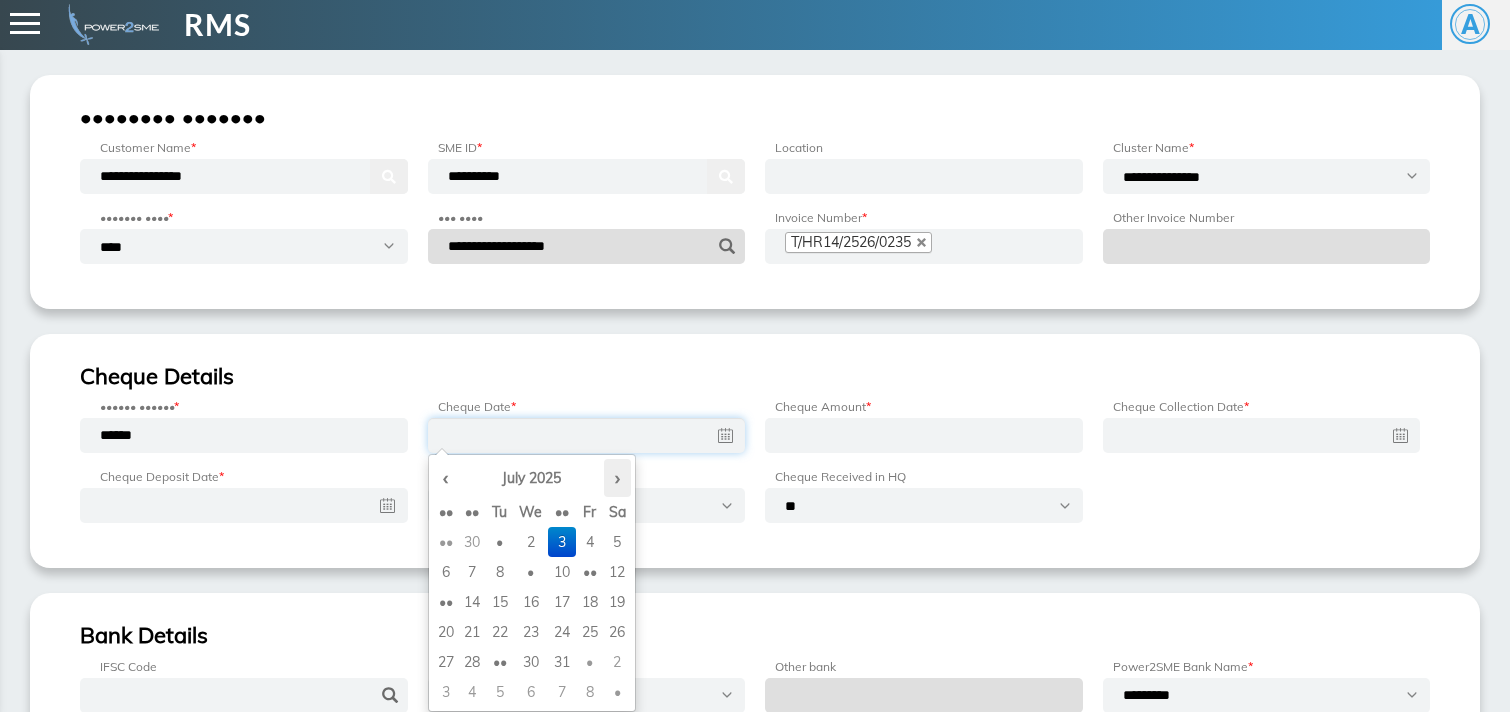 click on "›" at bounding box center [617, 478] 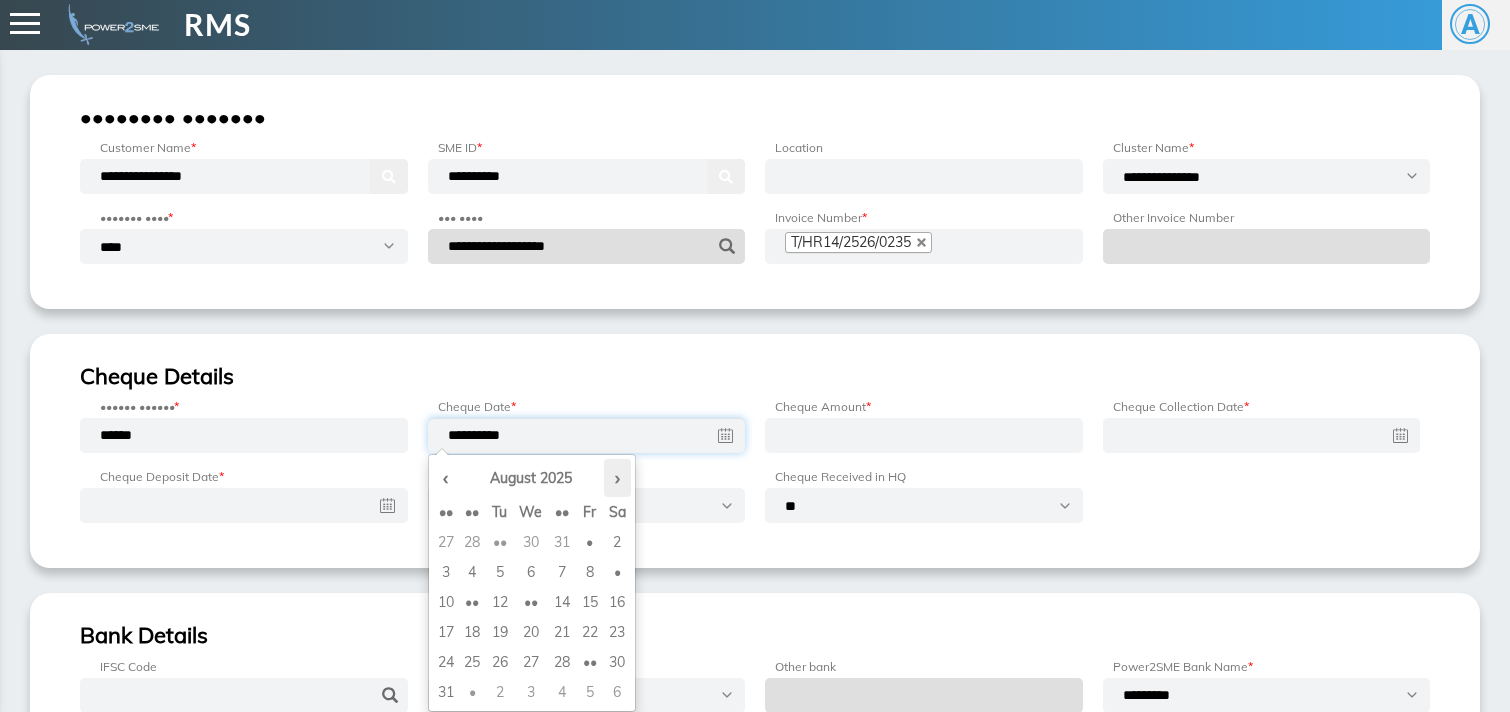 click on "›" at bounding box center [617, 478] 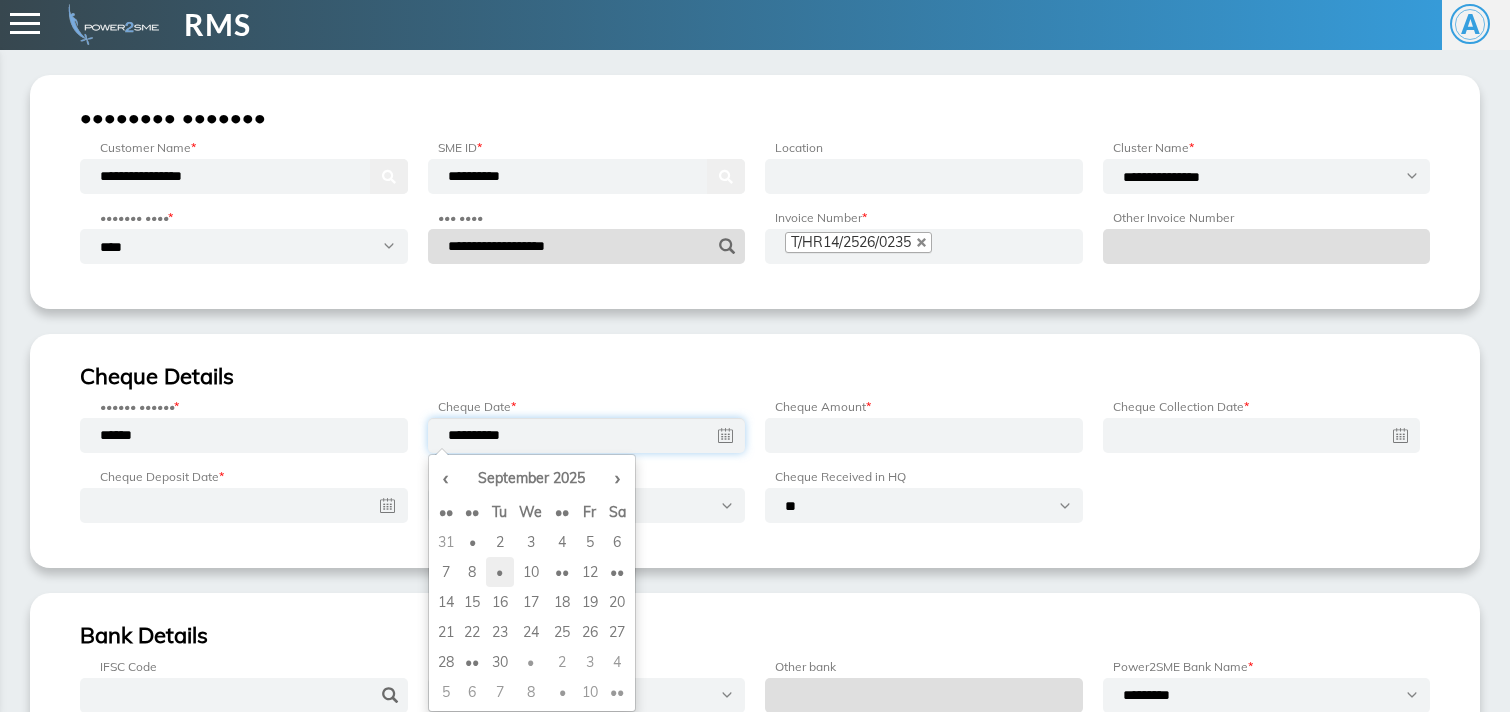 click on "•" at bounding box center (500, 542) 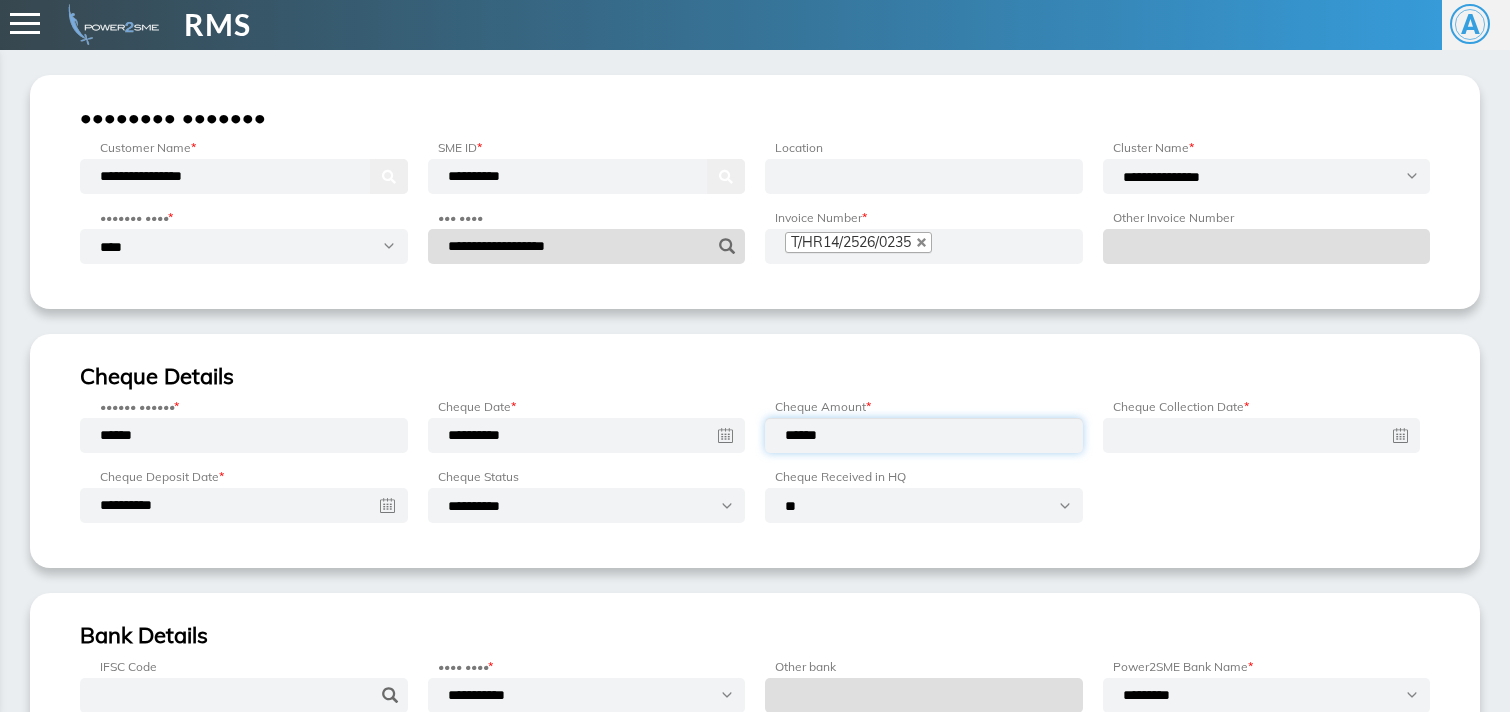 type on "******" 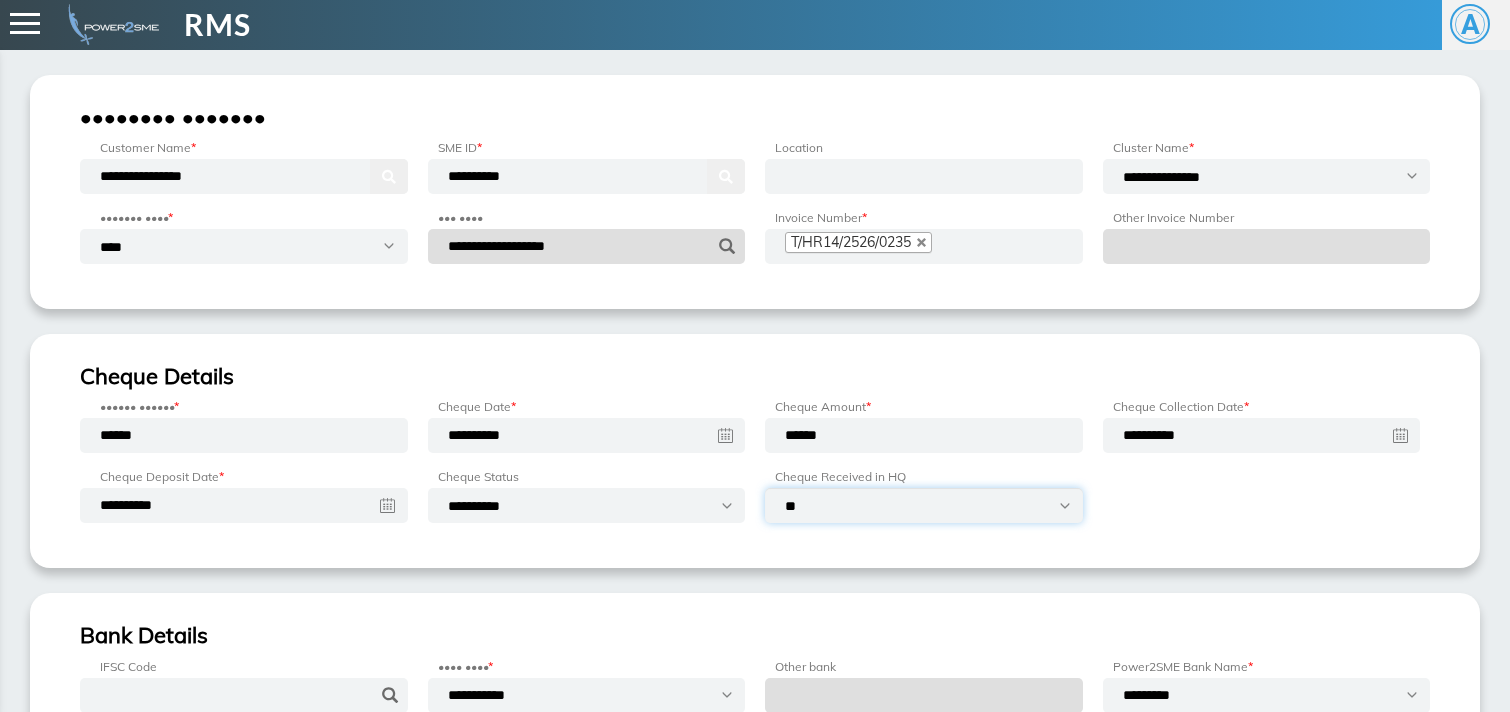 select on "***" 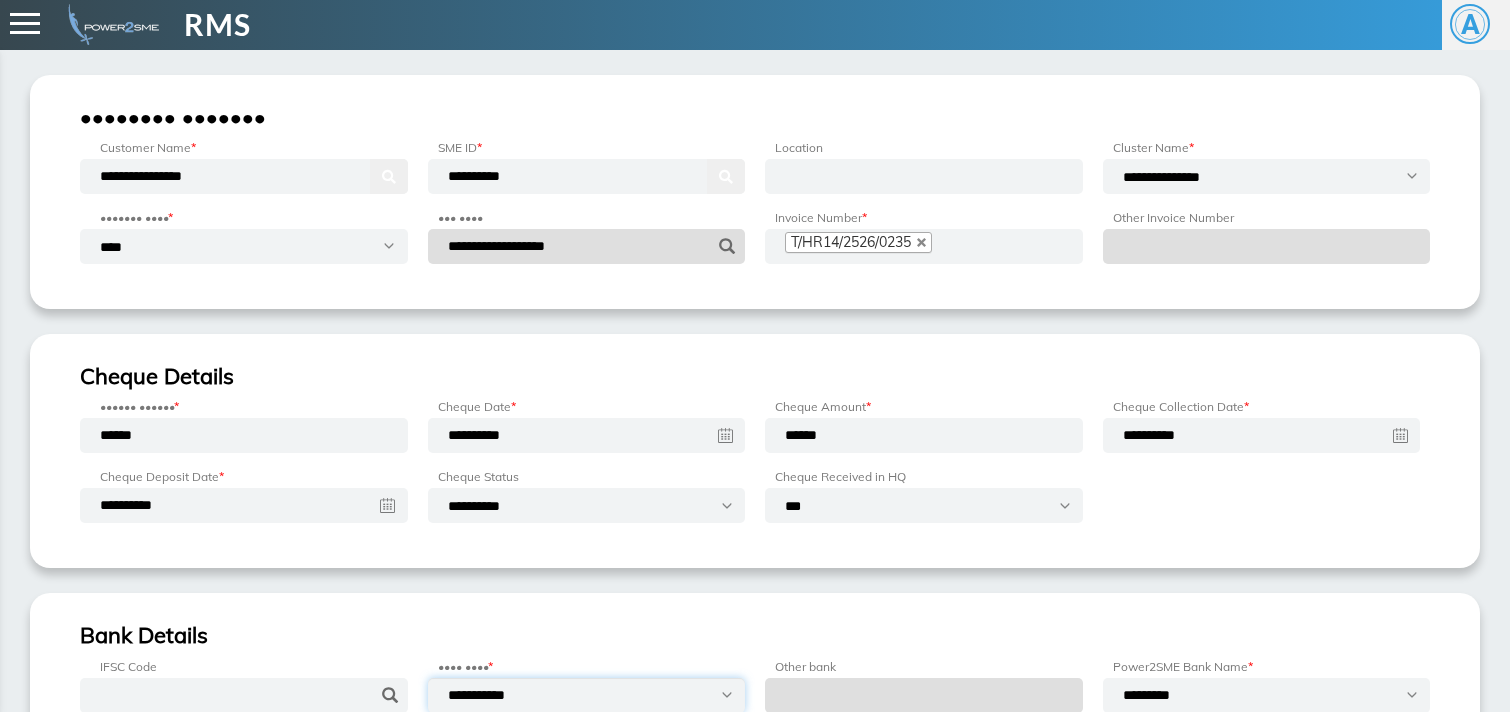 select on "********" 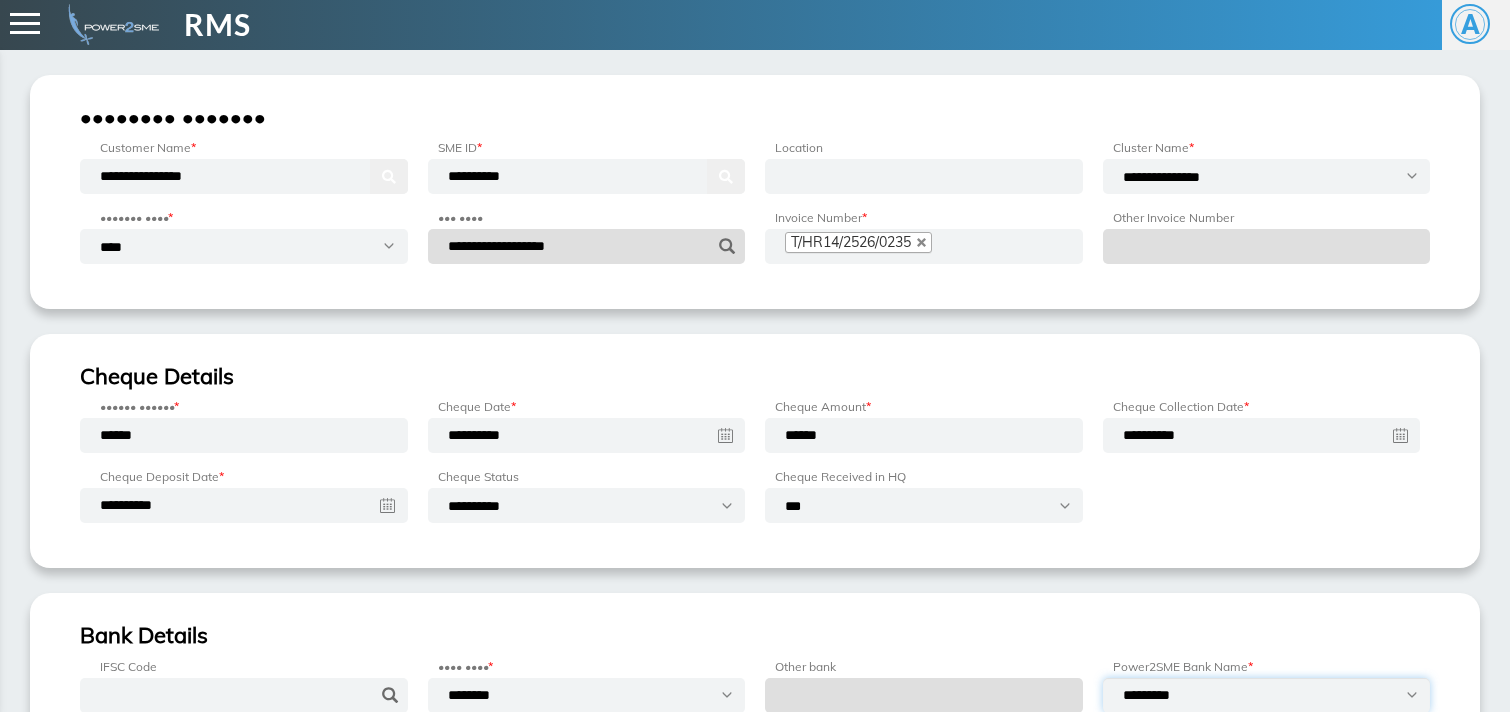select on "**********" 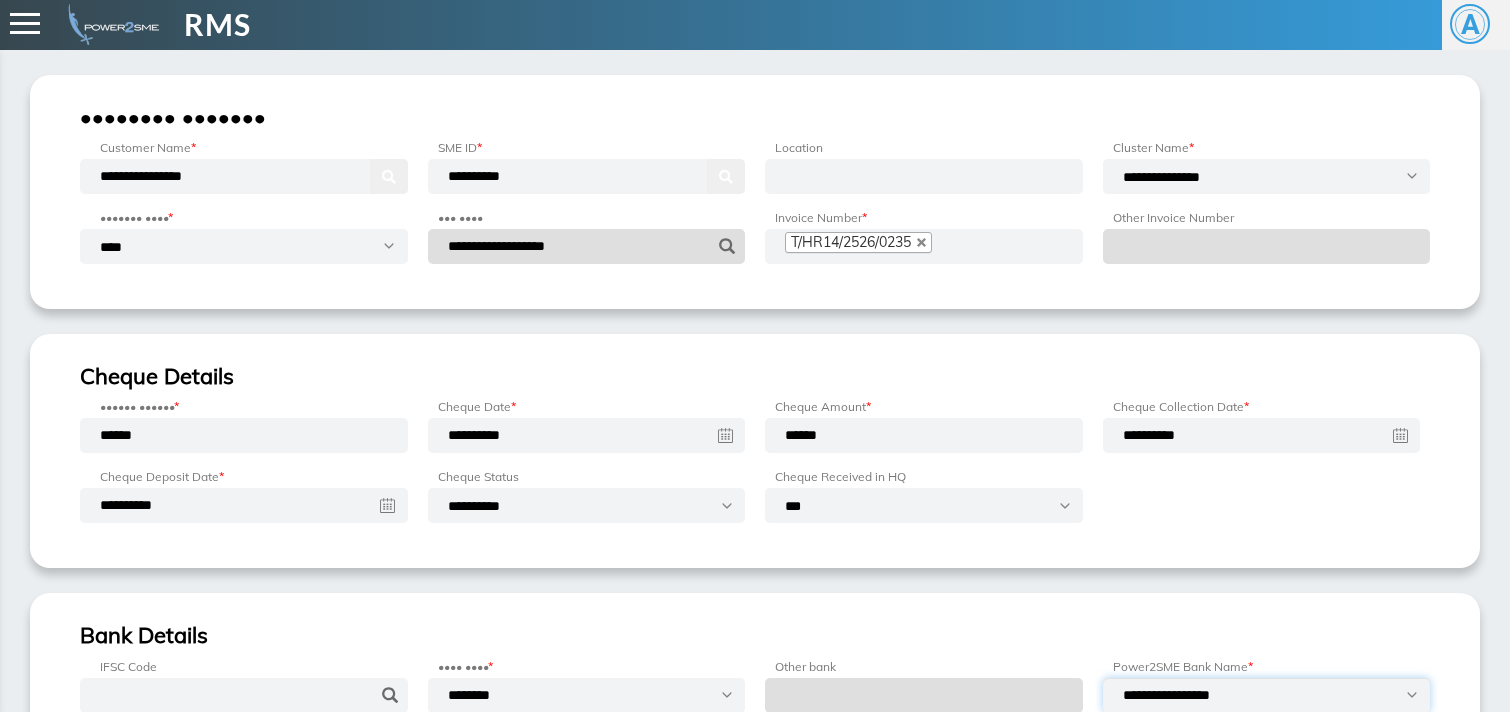 scroll, scrollTop: 254, scrollLeft: 0, axis: vertical 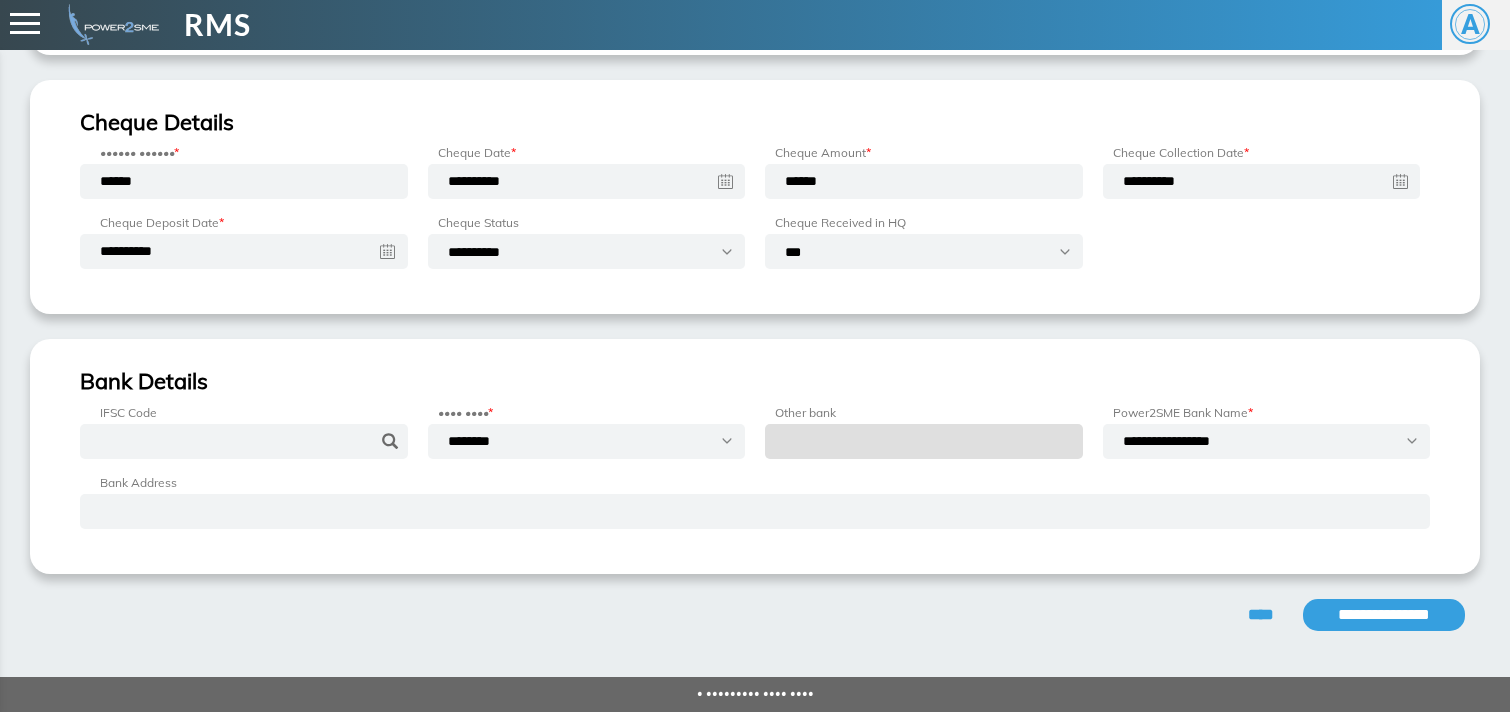 click on "**********" at bounding box center [1384, 615] 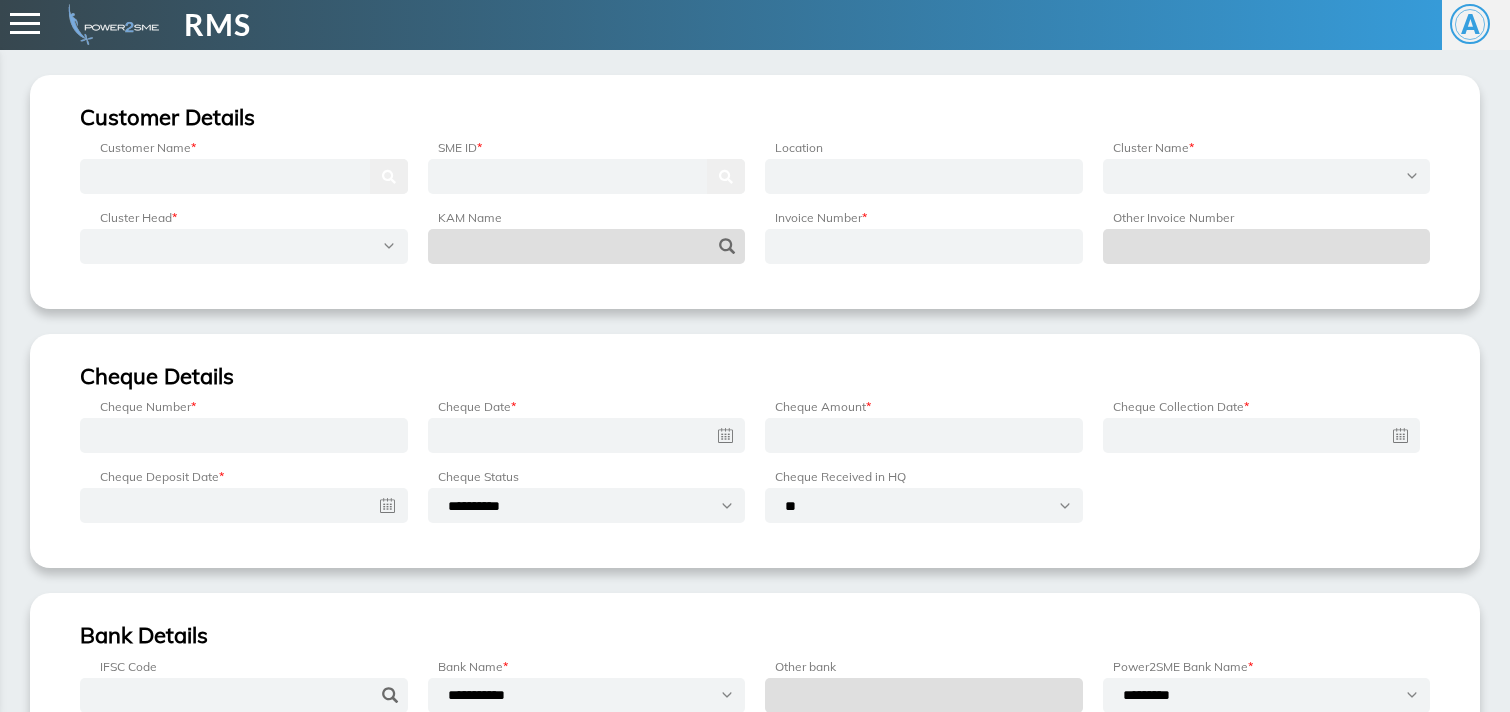 scroll, scrollTop: 0, scrollLeft: 0, axis: both 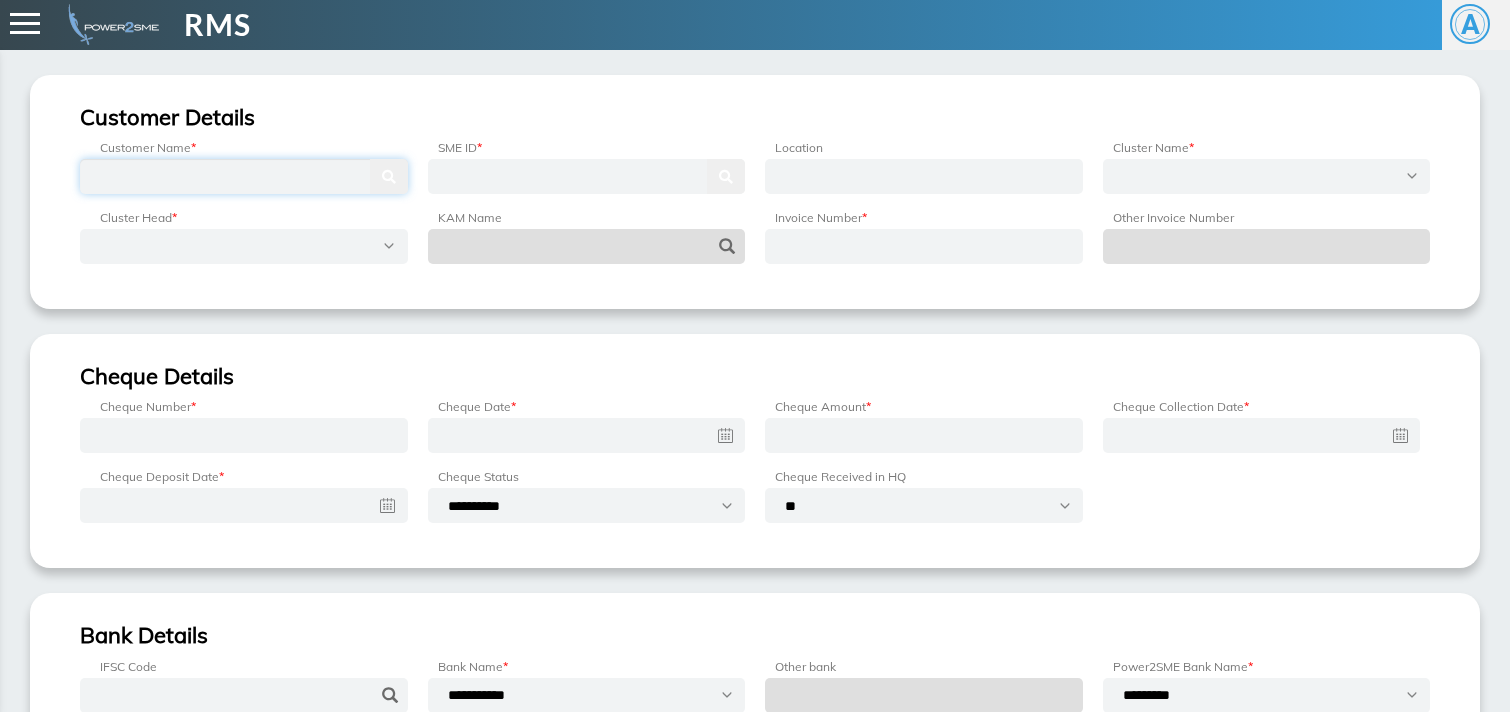 click at bounding box center [244, 176] 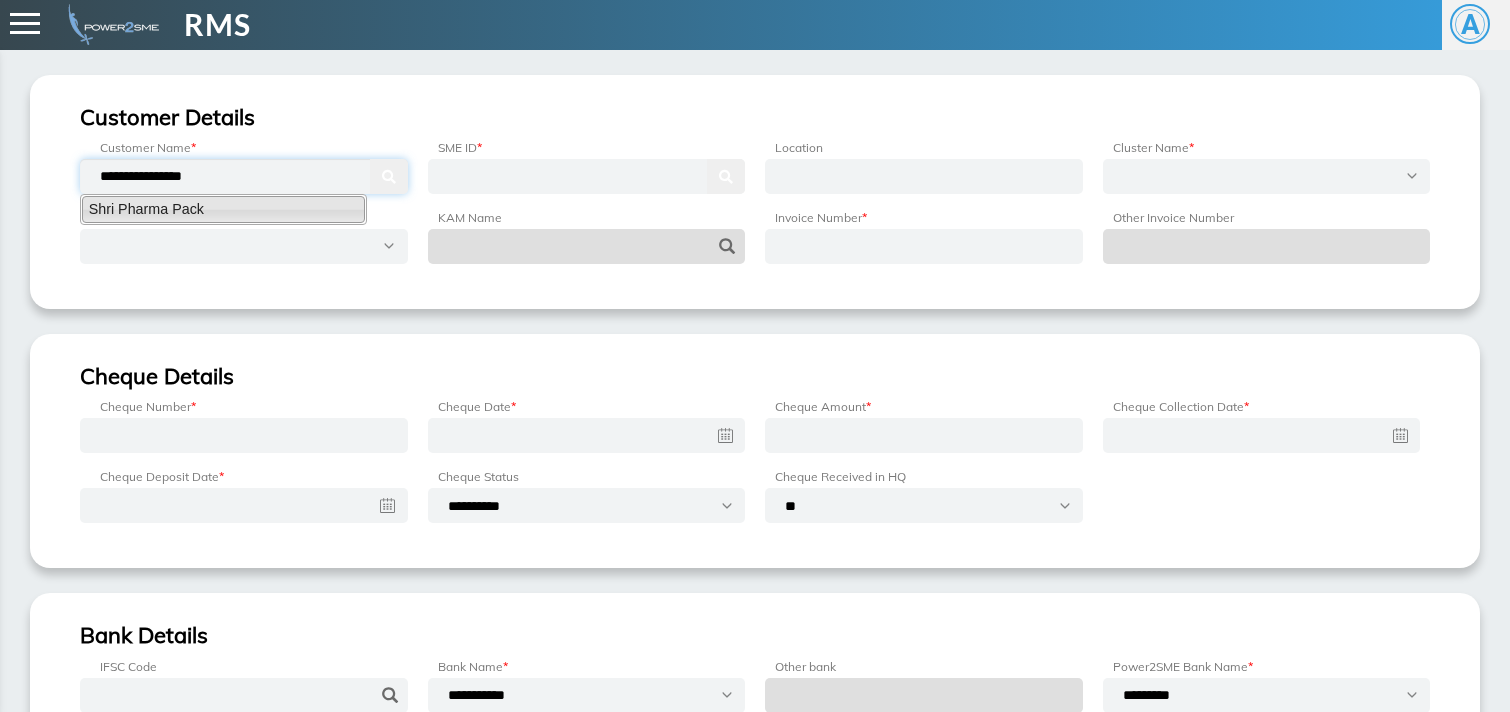 click on "Shri Pharma Pack" at bounding box center (223, 209) 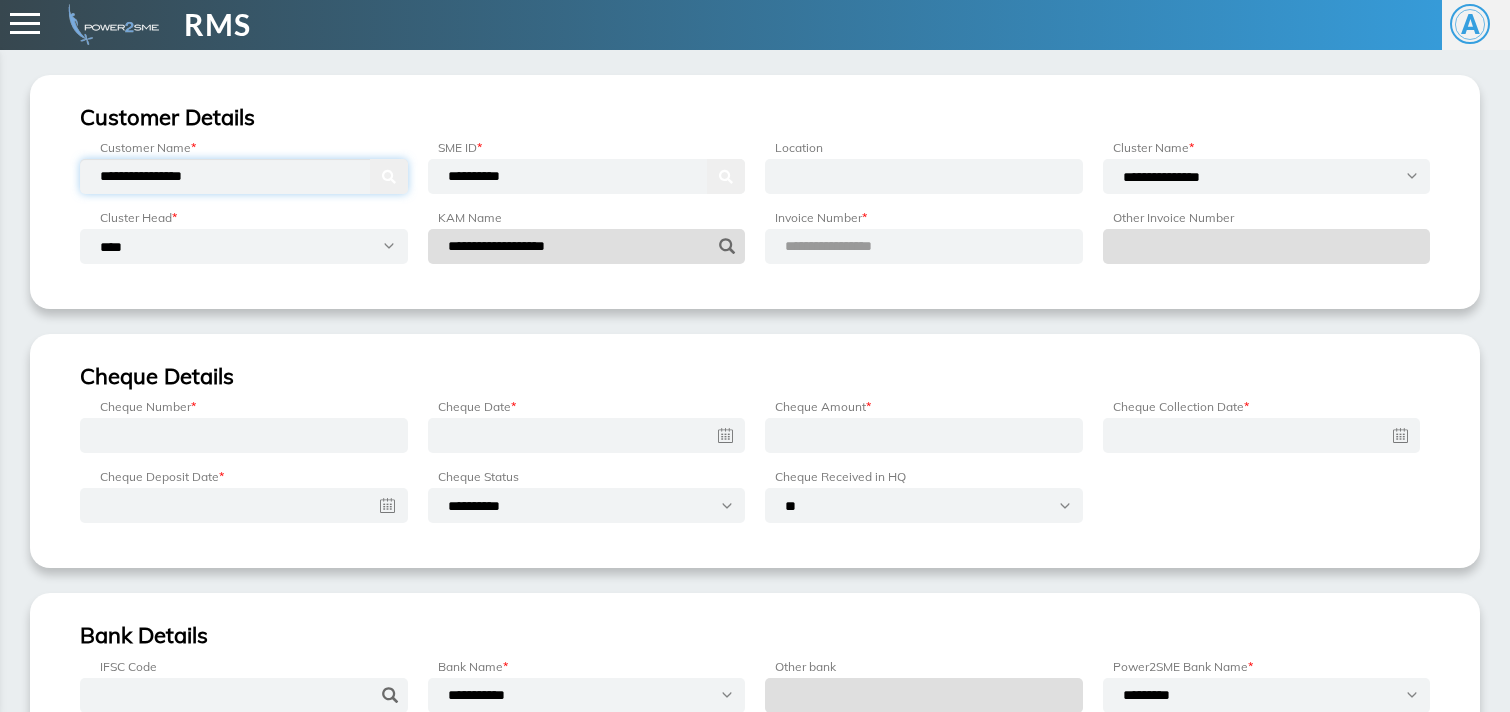 type on "**********" 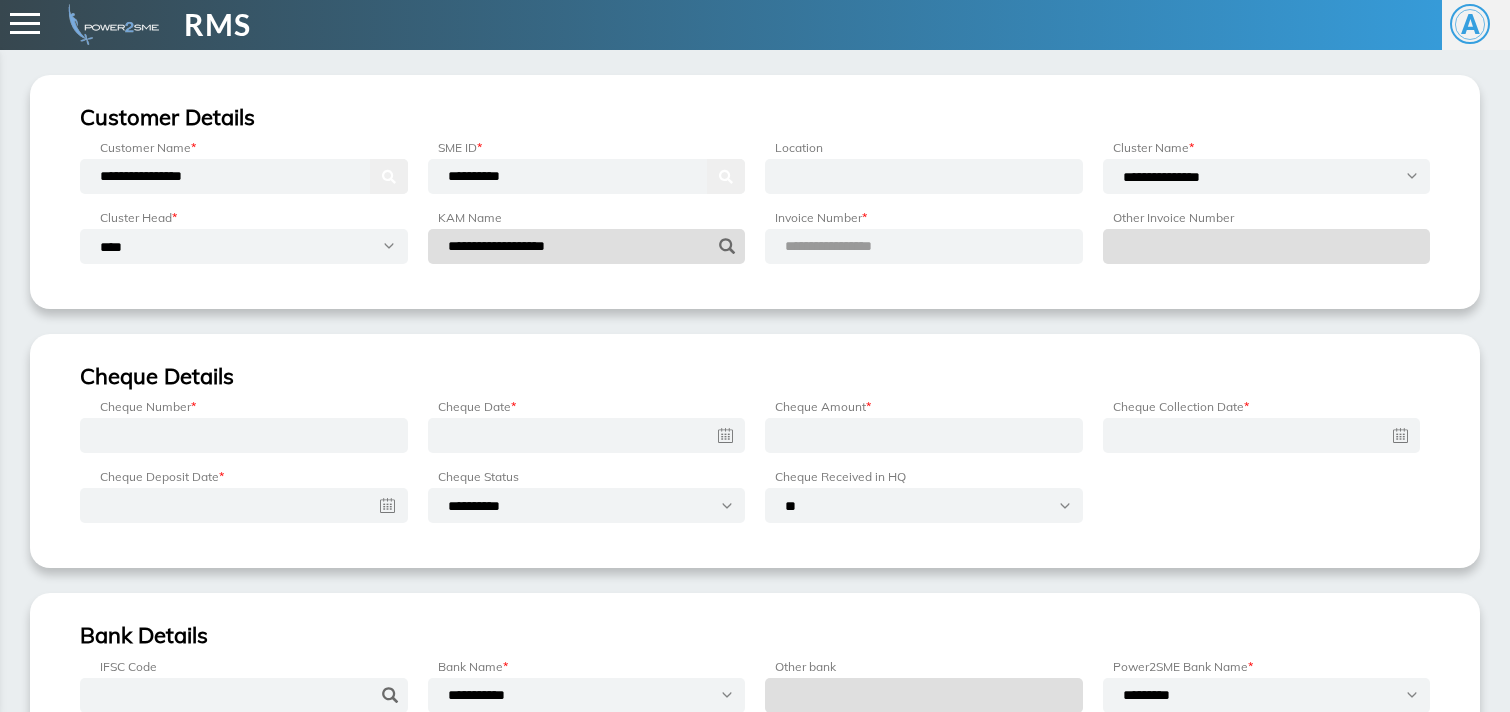 click on "**********" at bounding box center [924, 246] 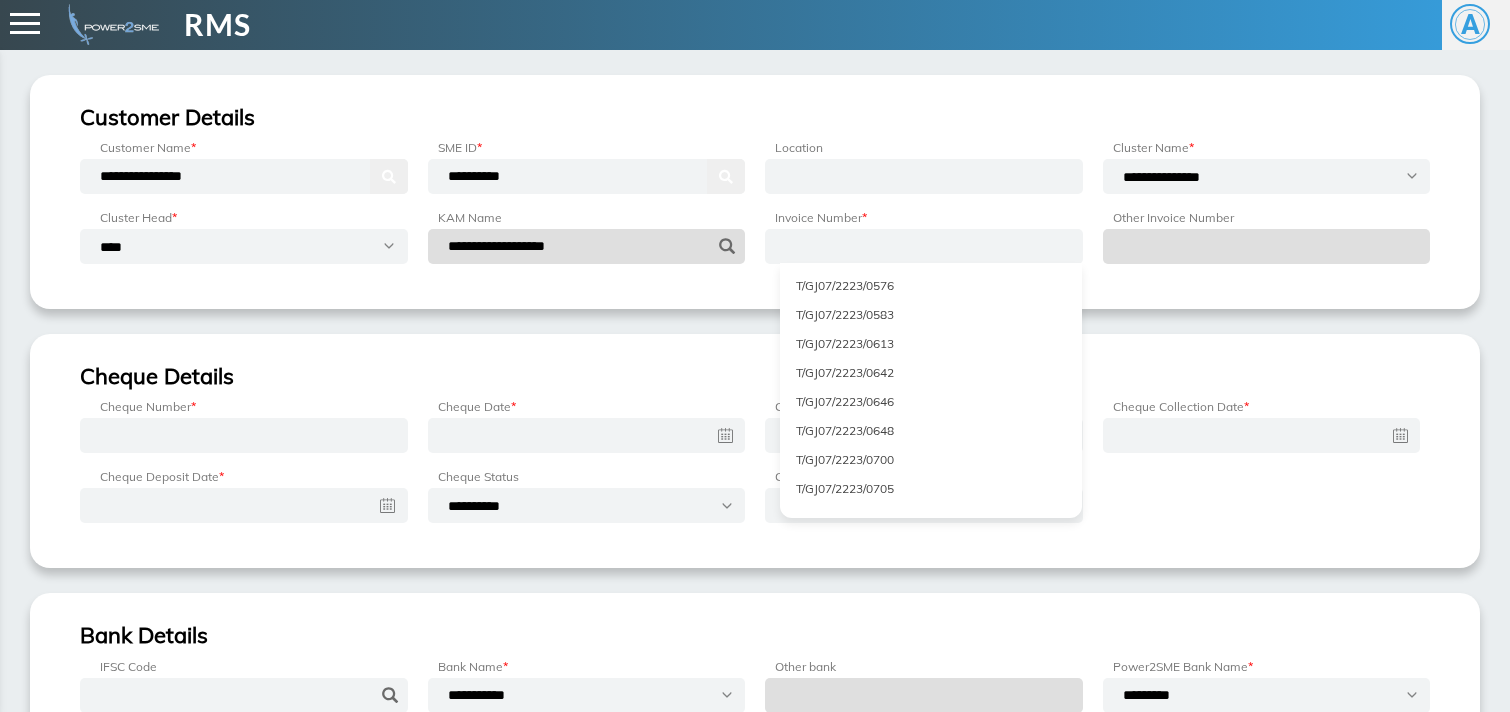 scroll, scrollTop: 3498, scrollLeft: 0, axis: vertical 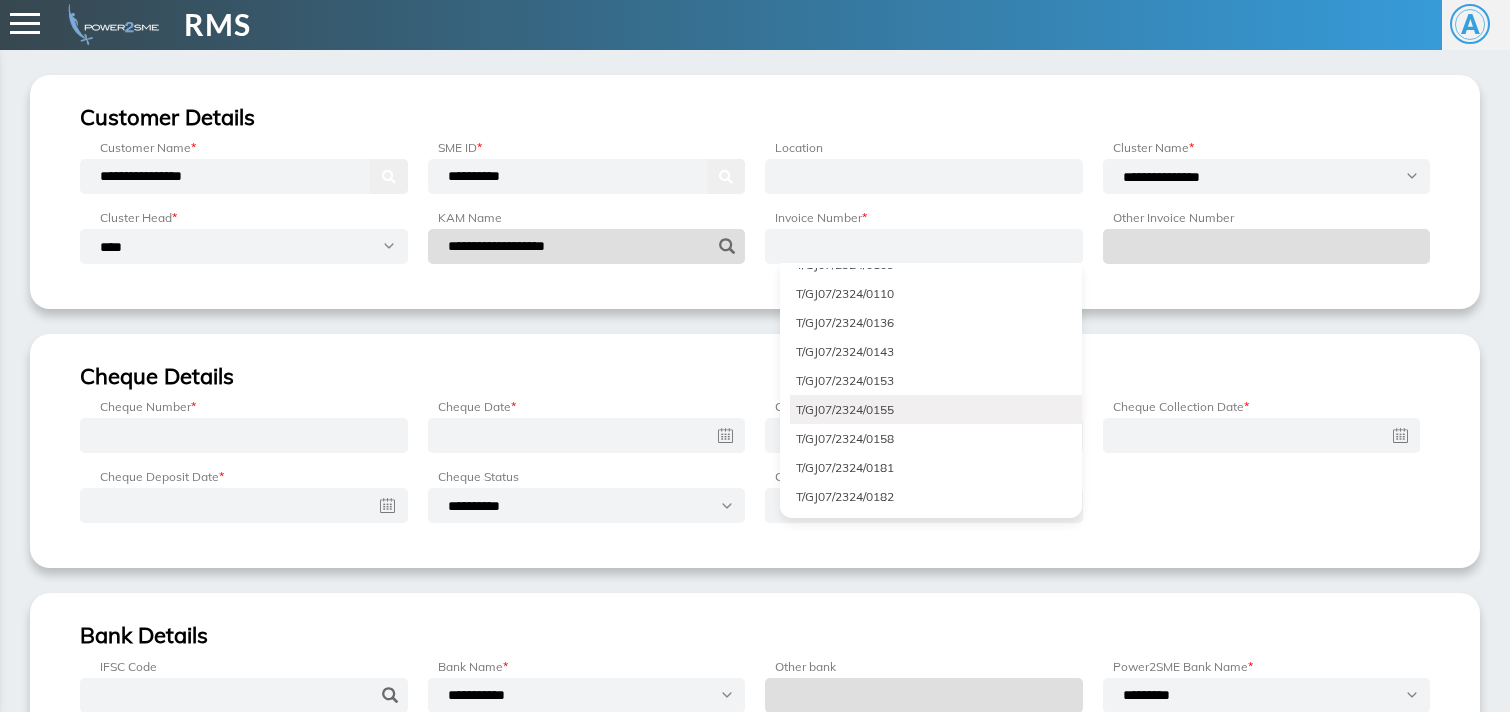 click on "T/GJ07/2324/0155" at bounding box center [936, 409] 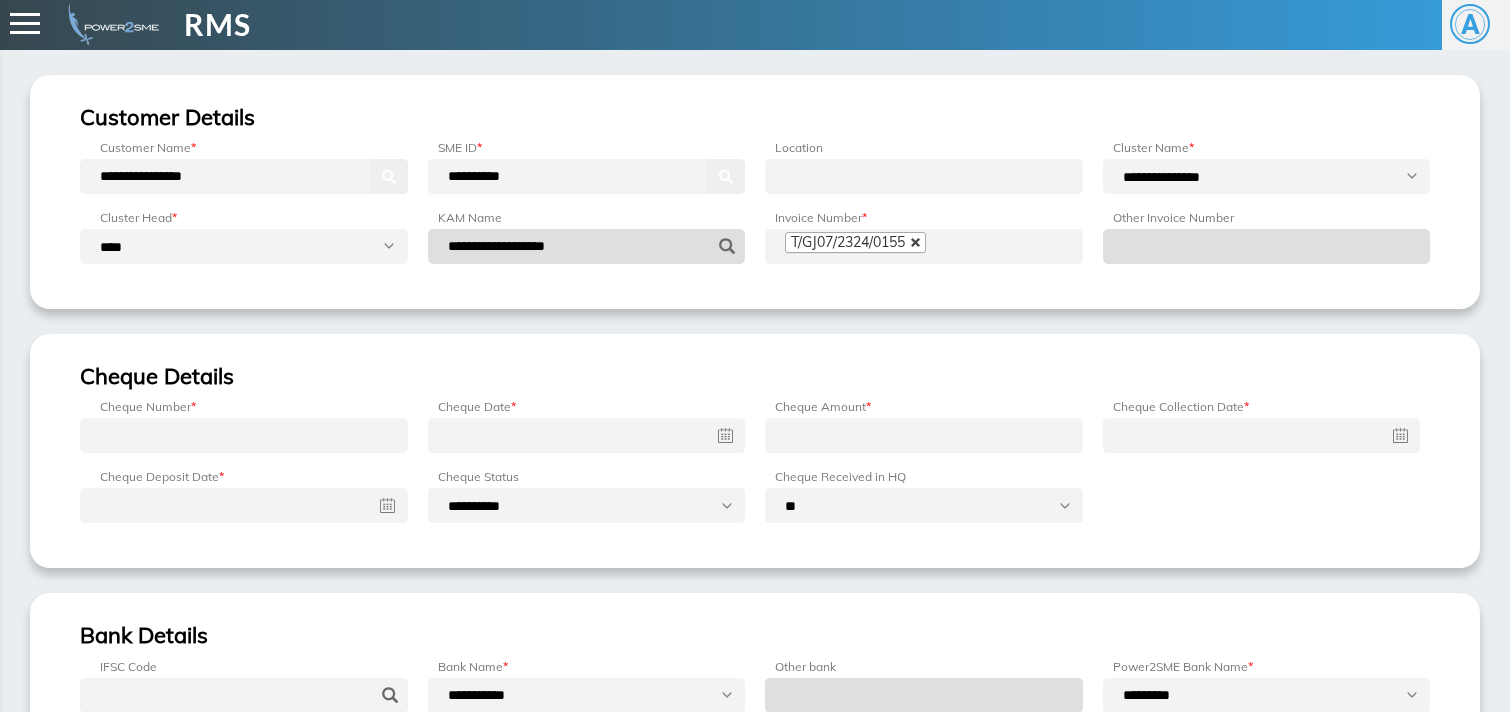 click at bounding box center [916, 243] 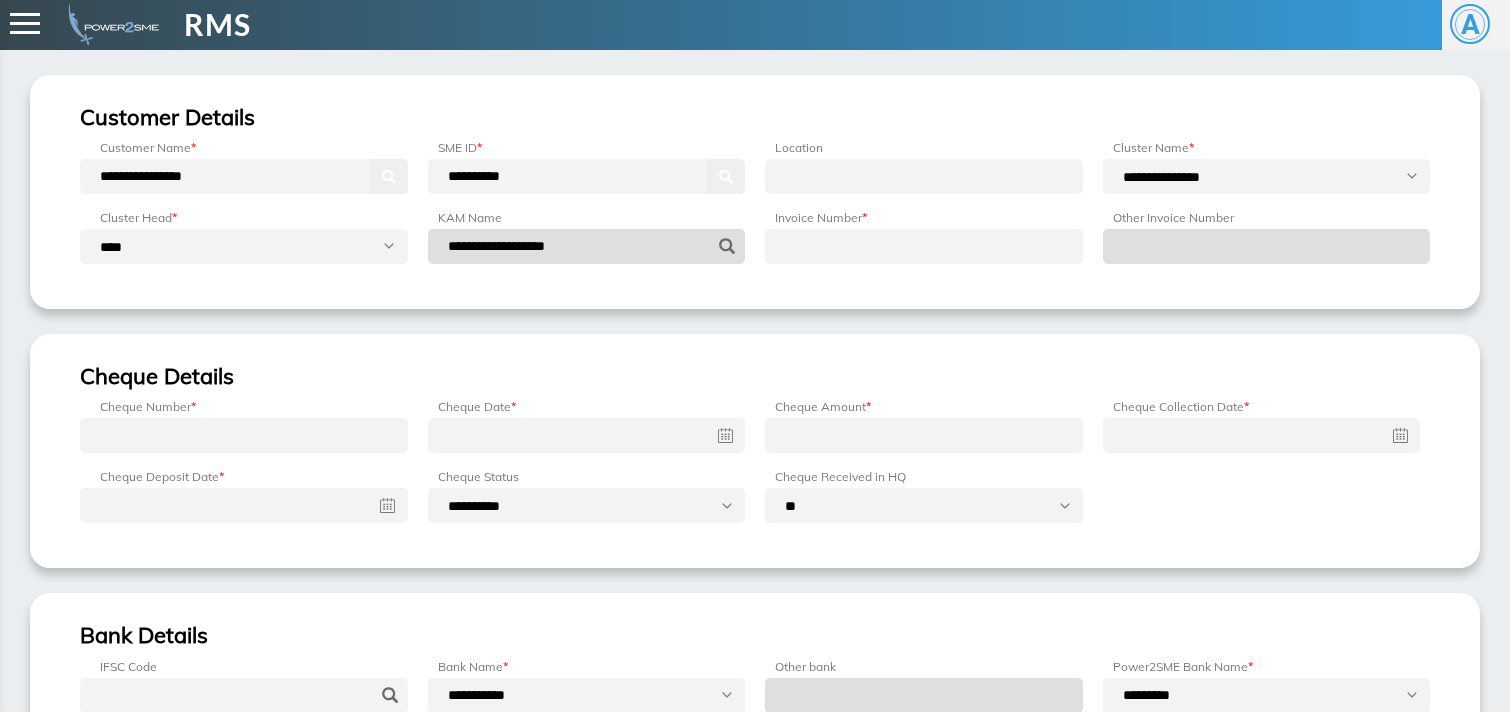 click at bounding box center [924, 246] 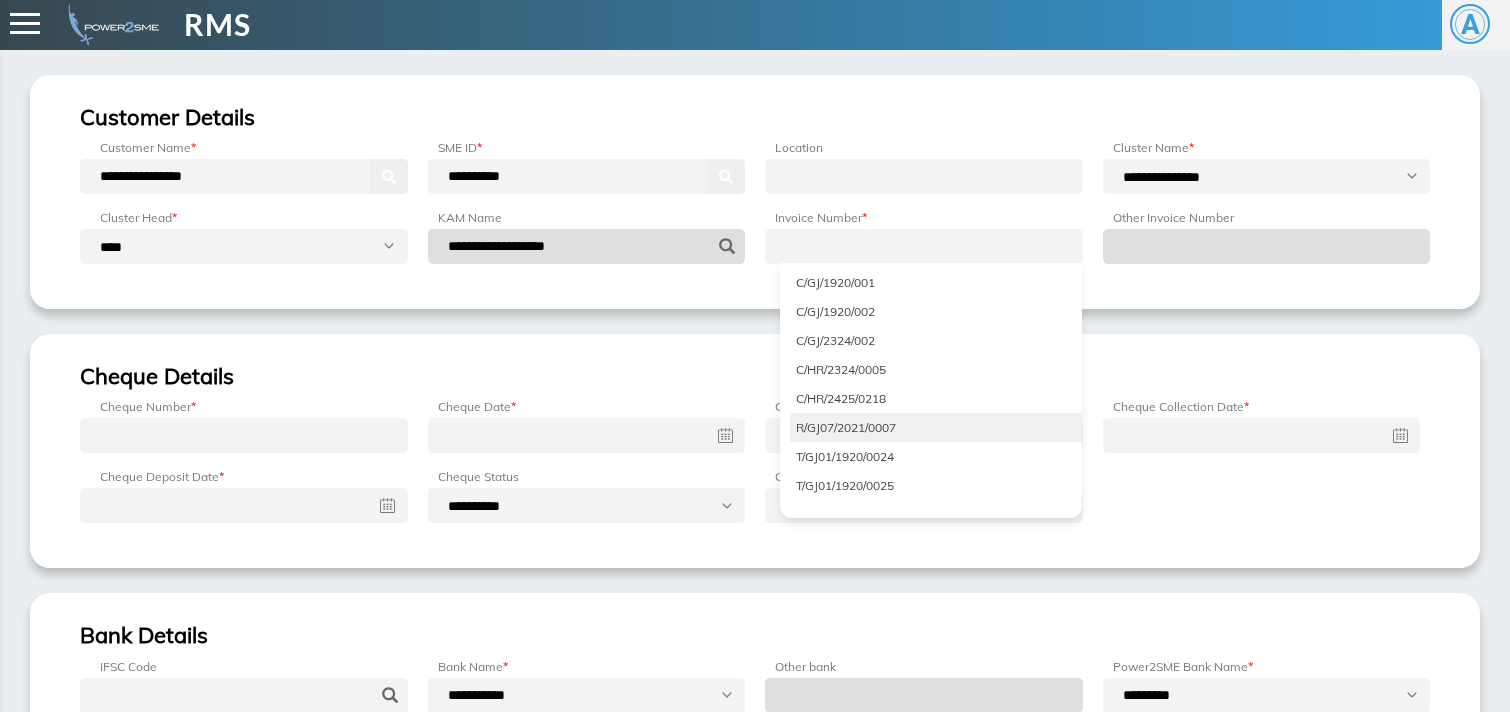 scroll, scrollTop: 5471, scrollLeft: 0, axis: vertical 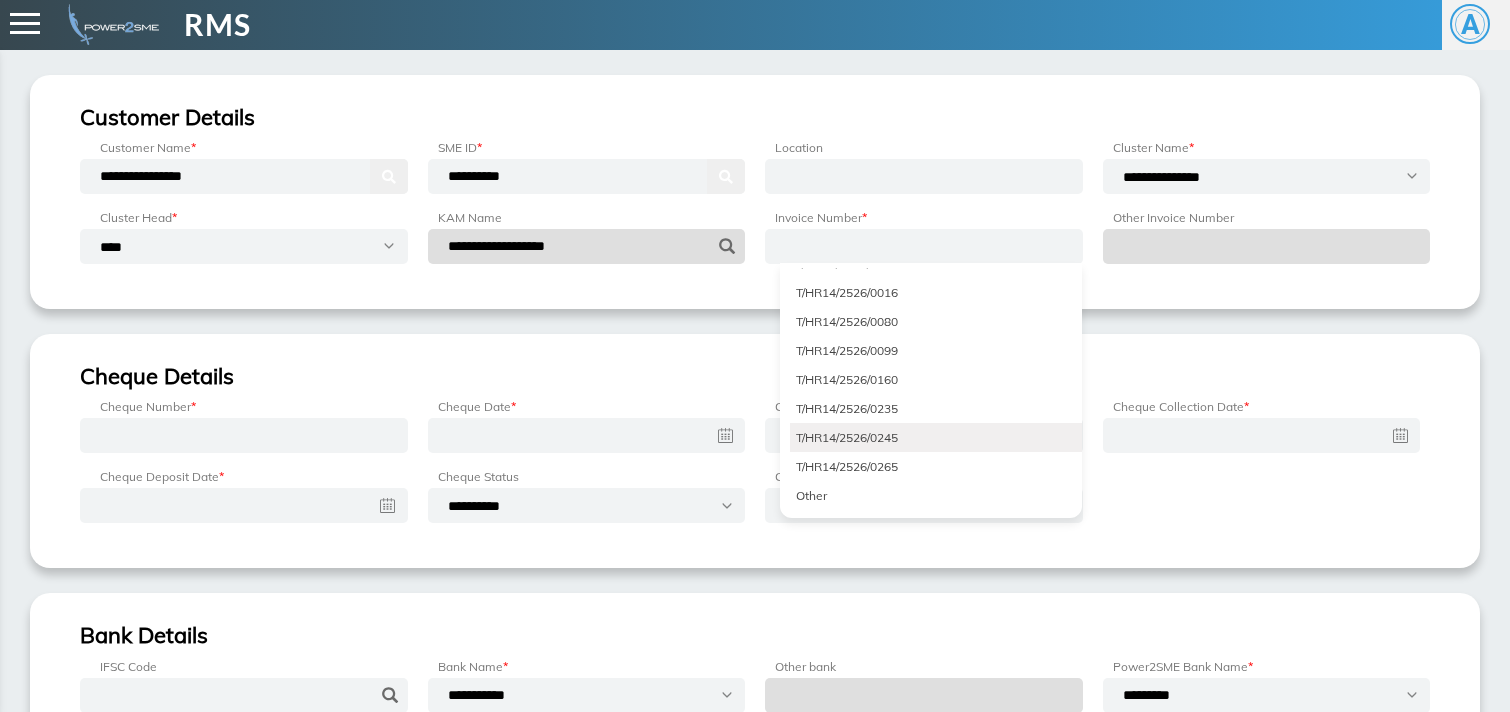 click on "T/HR14/2526/0245" at bounding box center [936, 437] 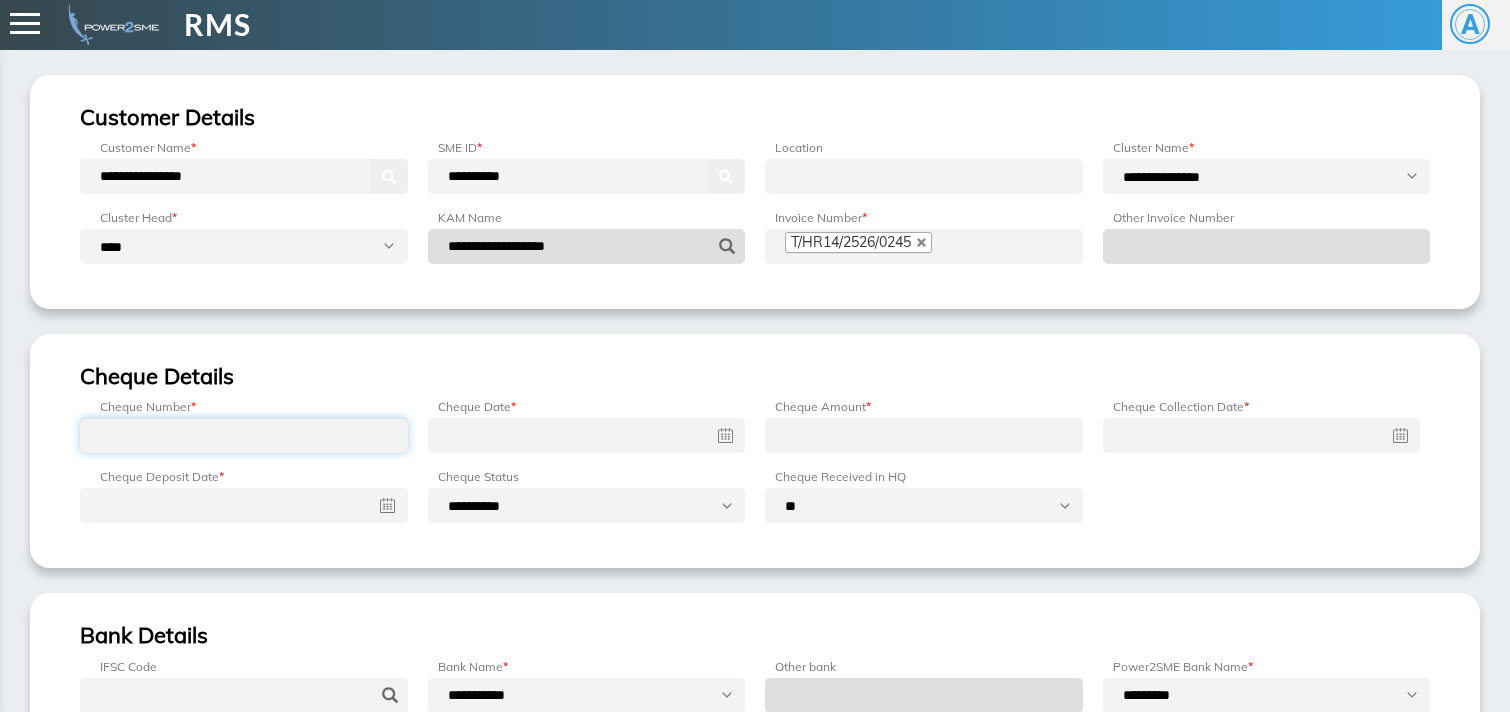 click at bounding box center (244, 435) 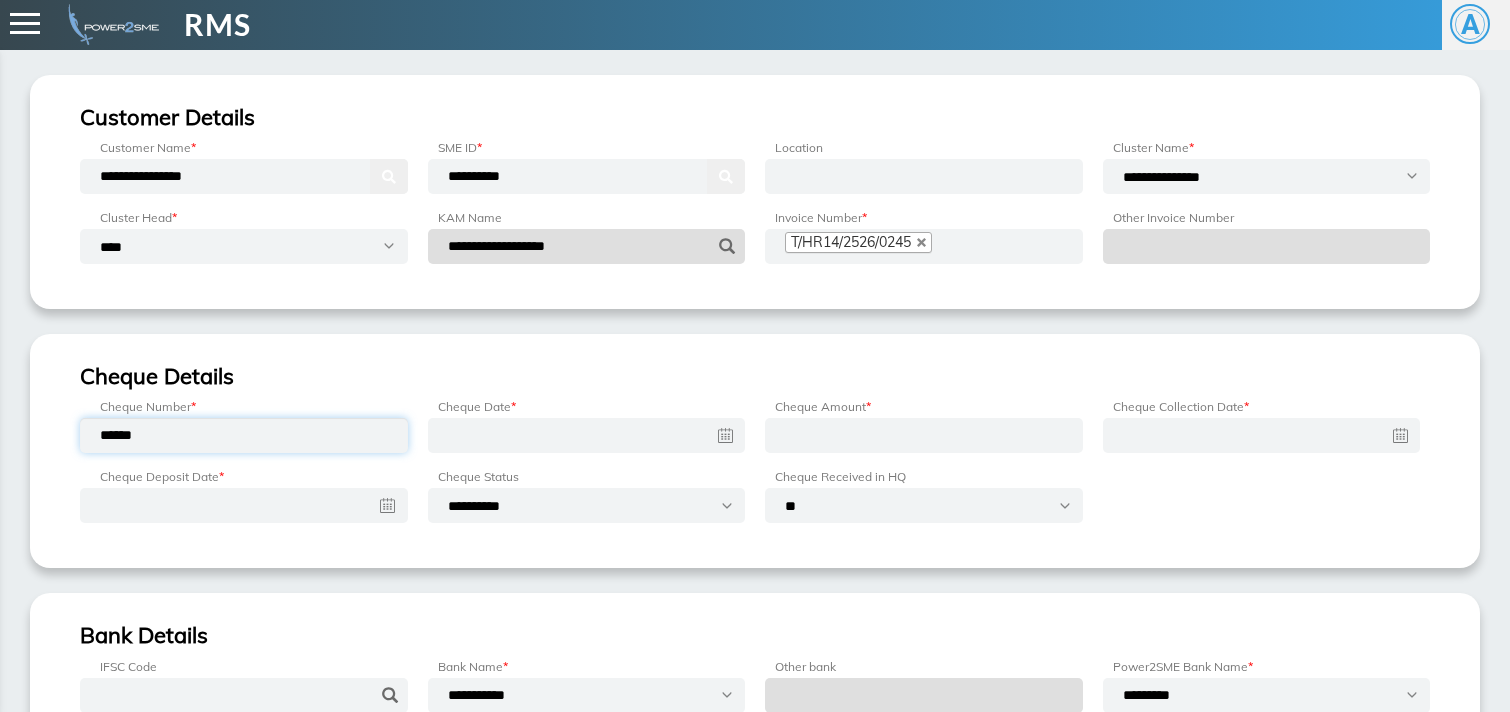type on "******" 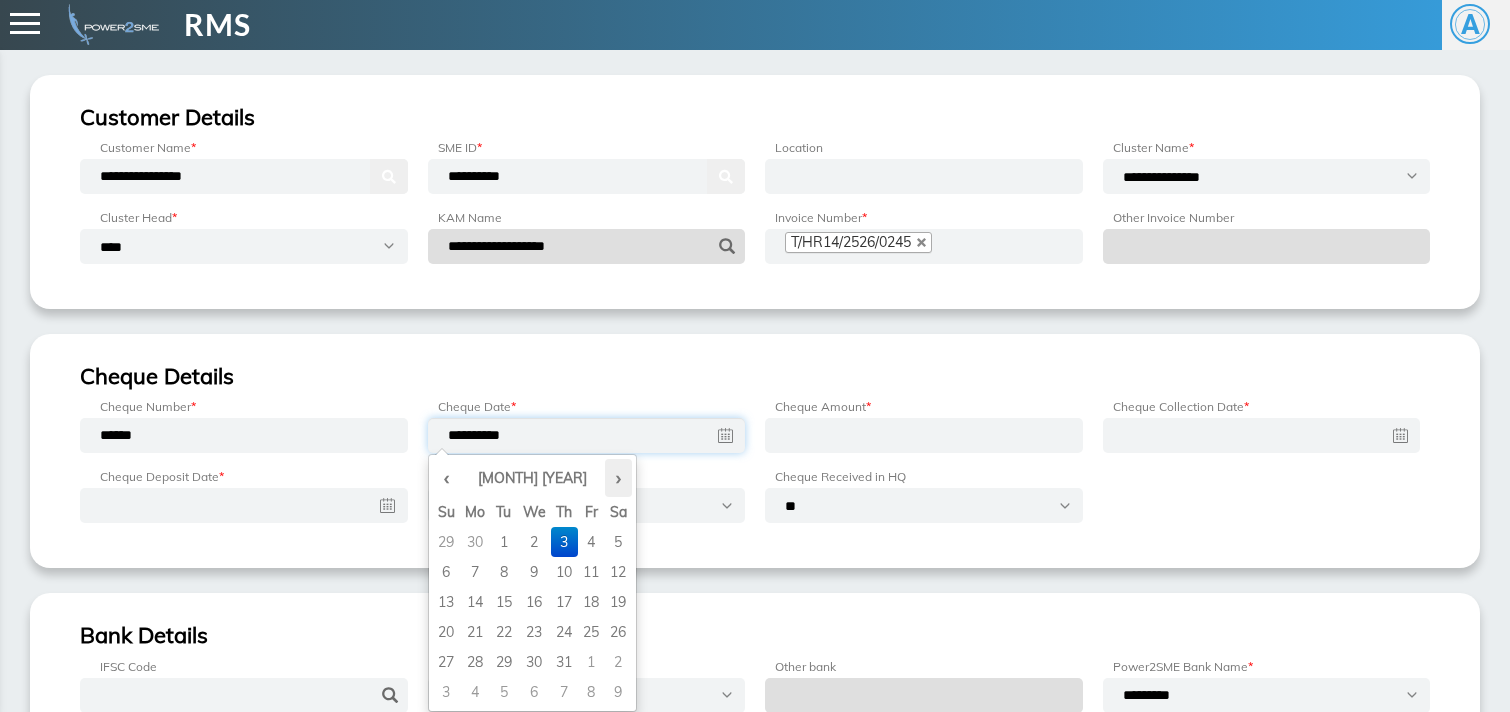 click on "›" at bounding box center [618, 478] 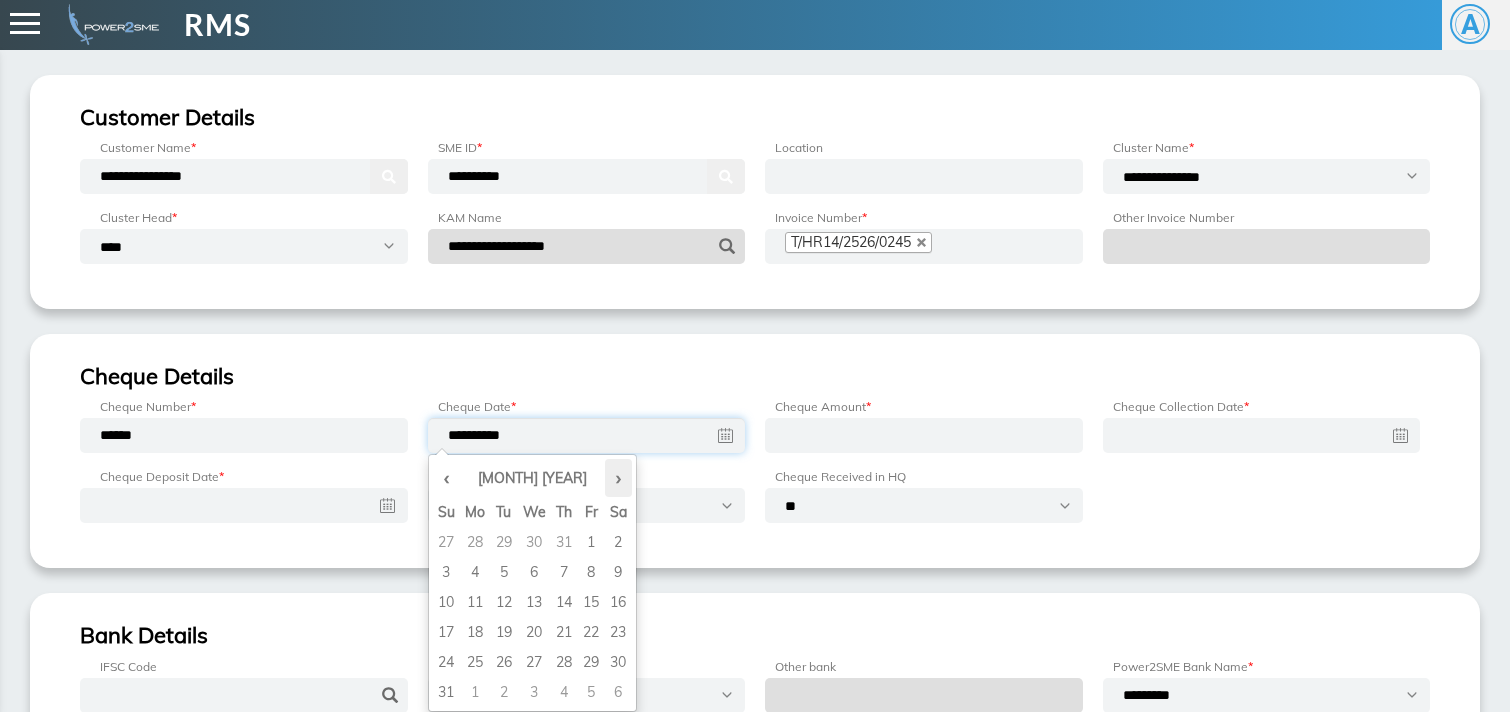 click on "›" at bounding box center (618, 478) 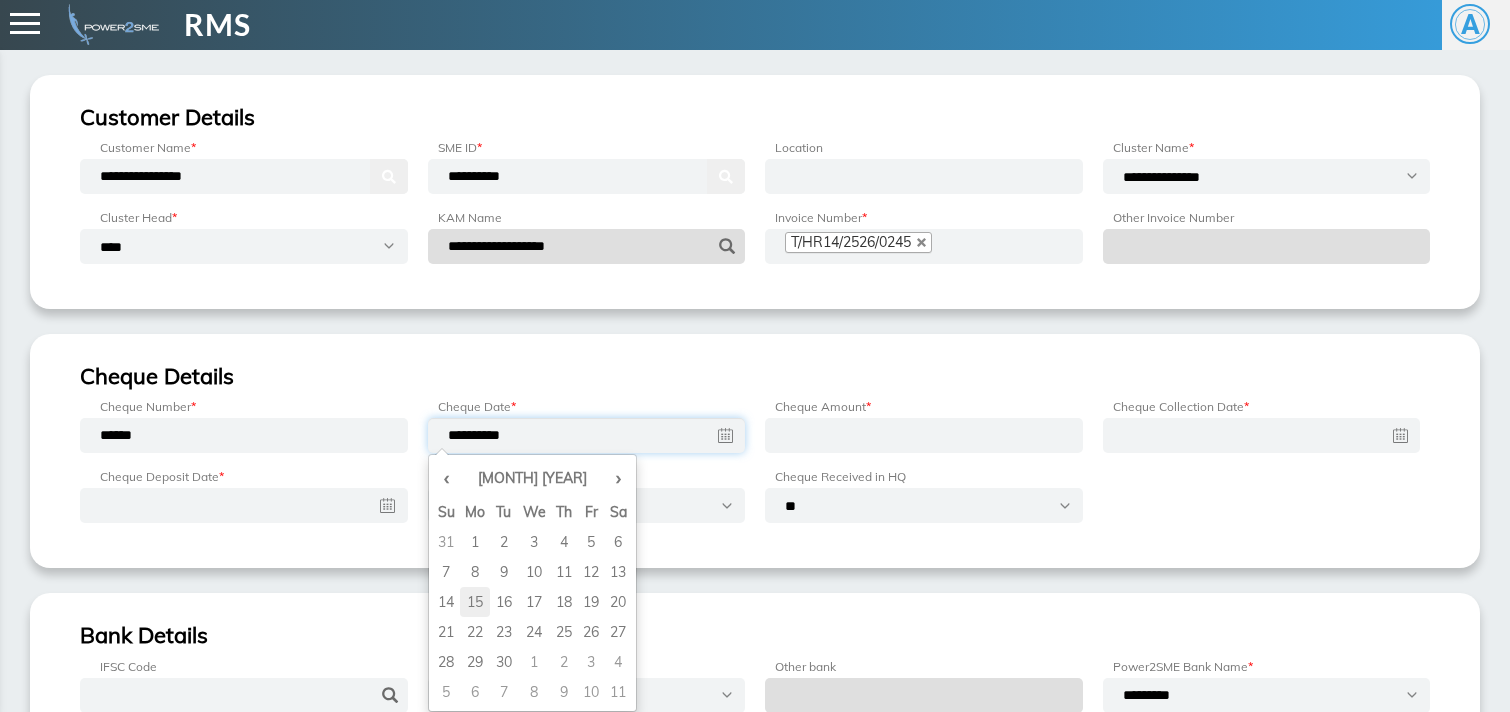 click on "15" at bounding box center (475, 542) 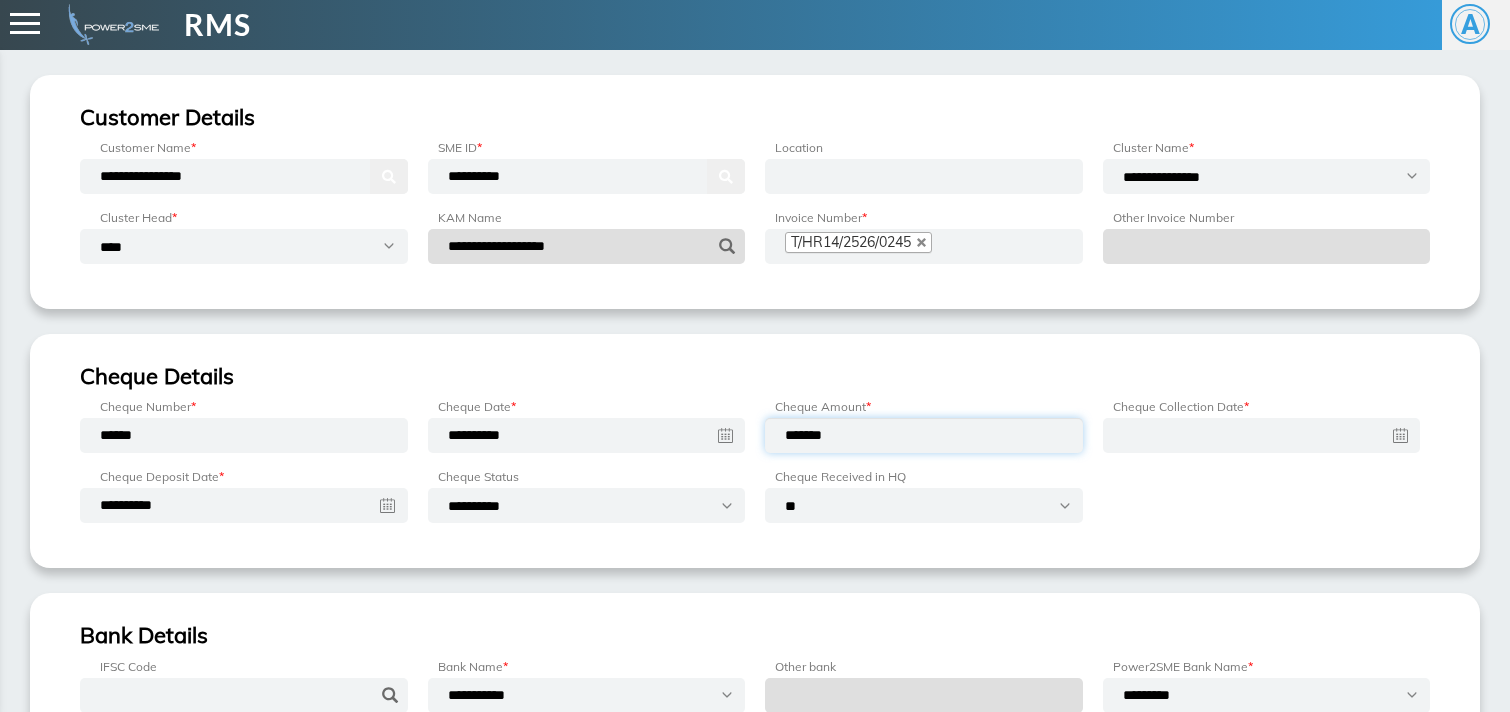 type on "*******" 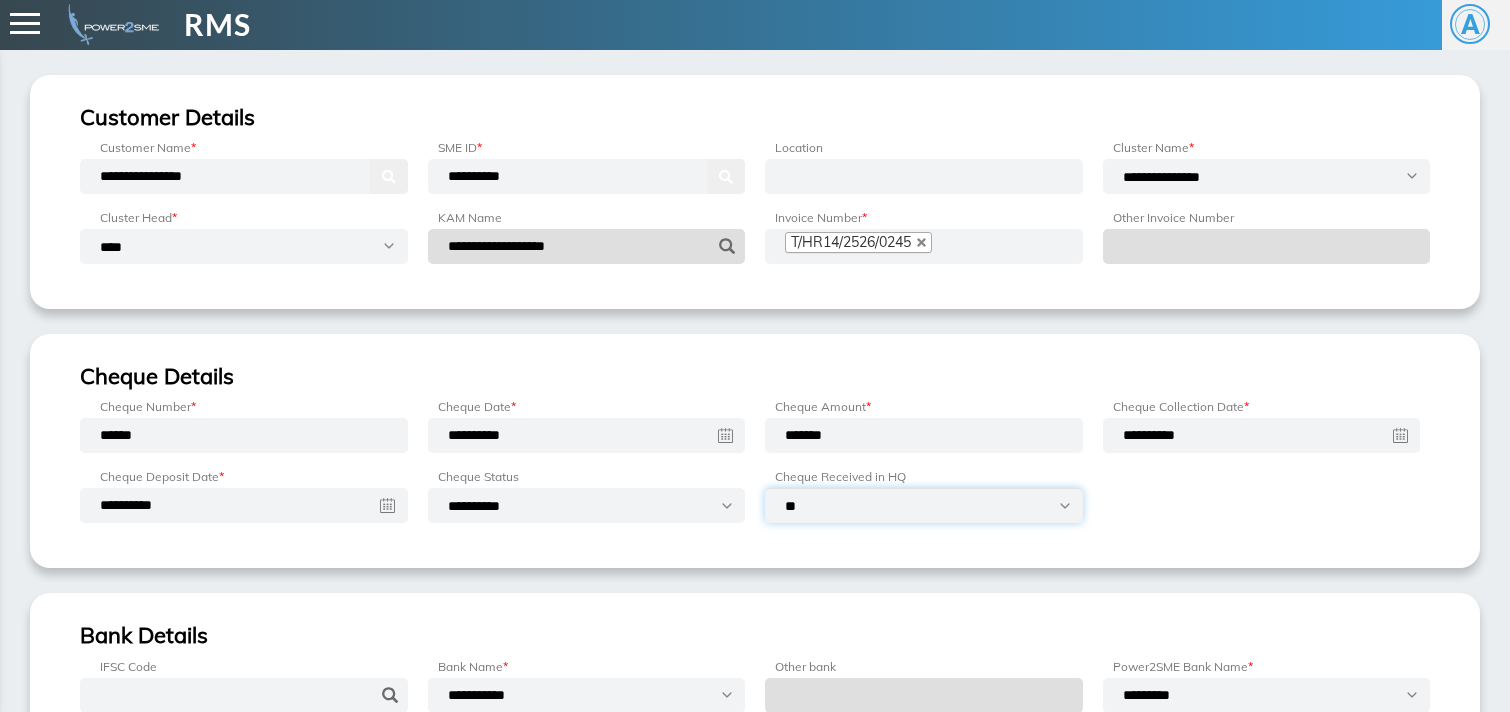 select on "***" 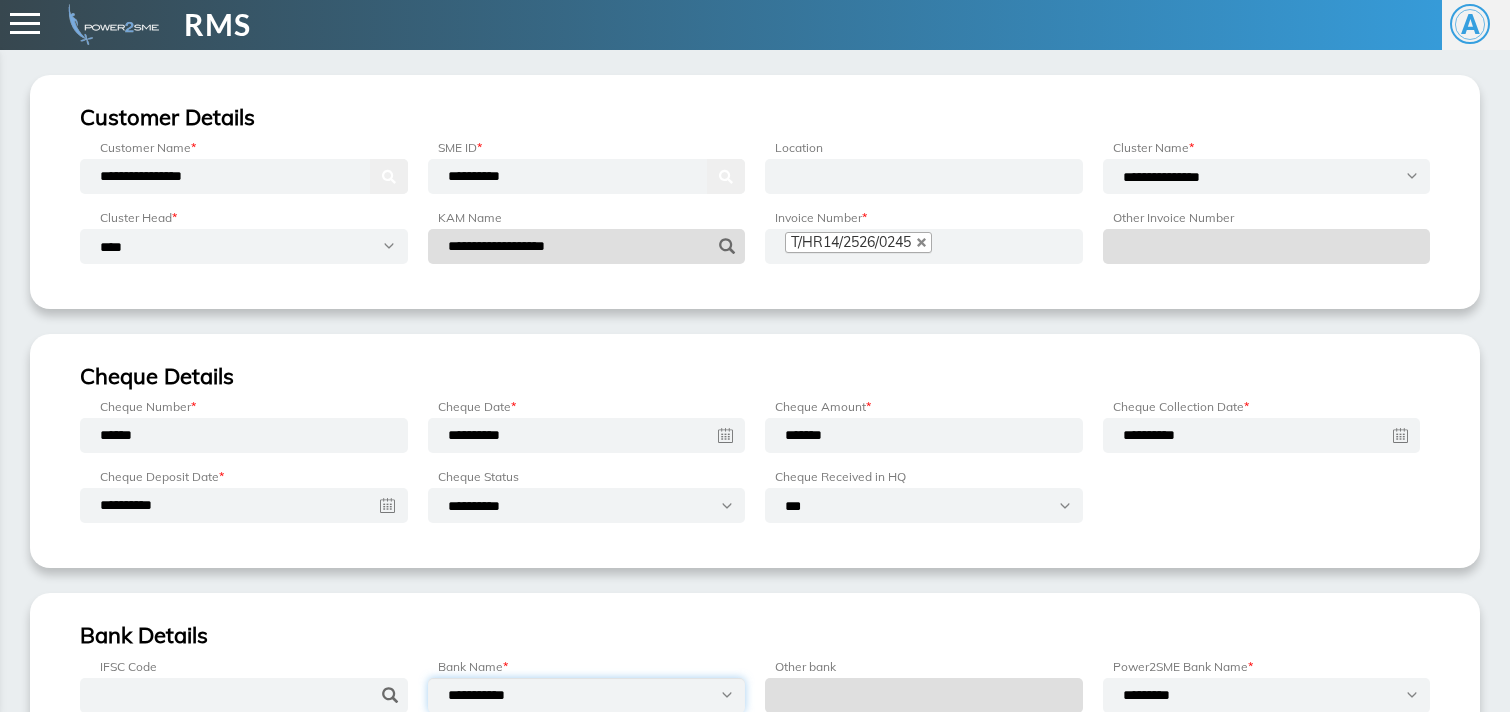 select on "********" 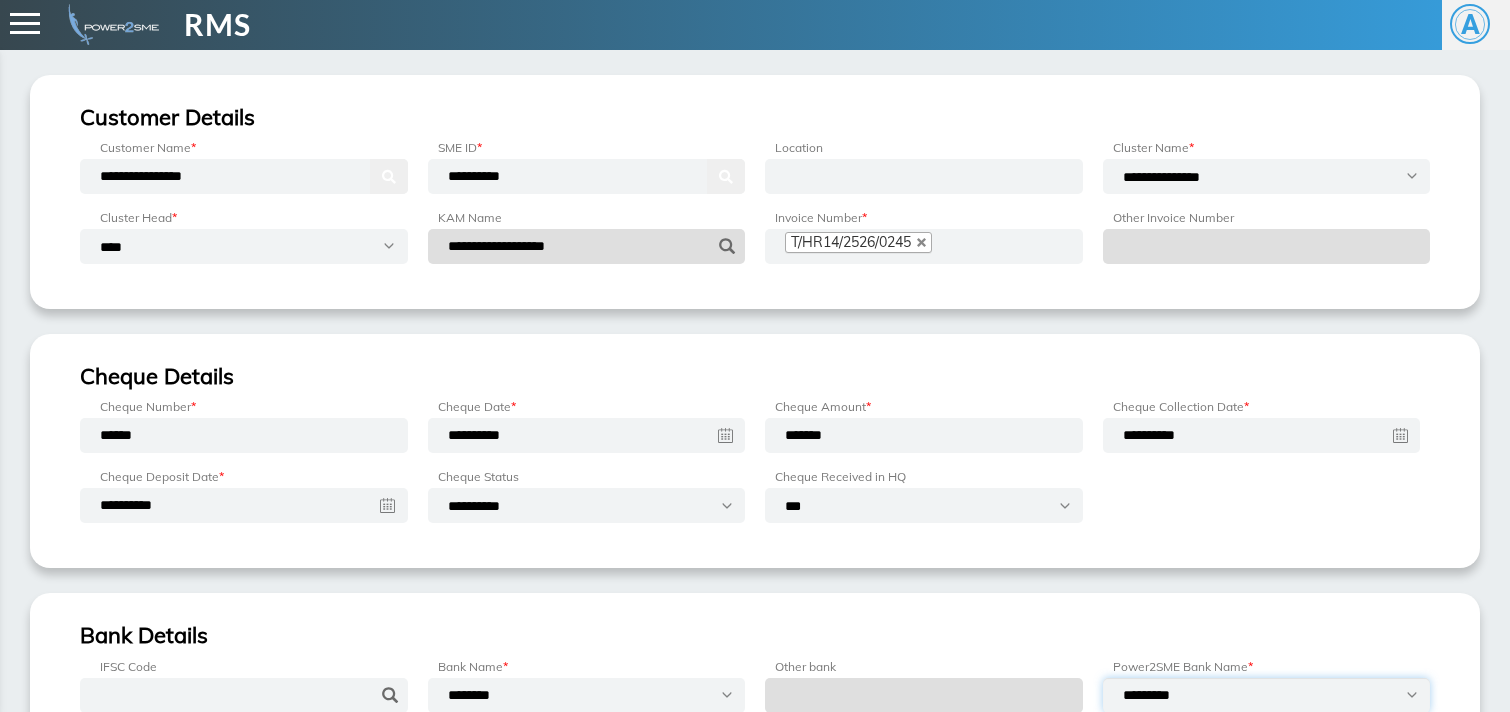 select on "**********" 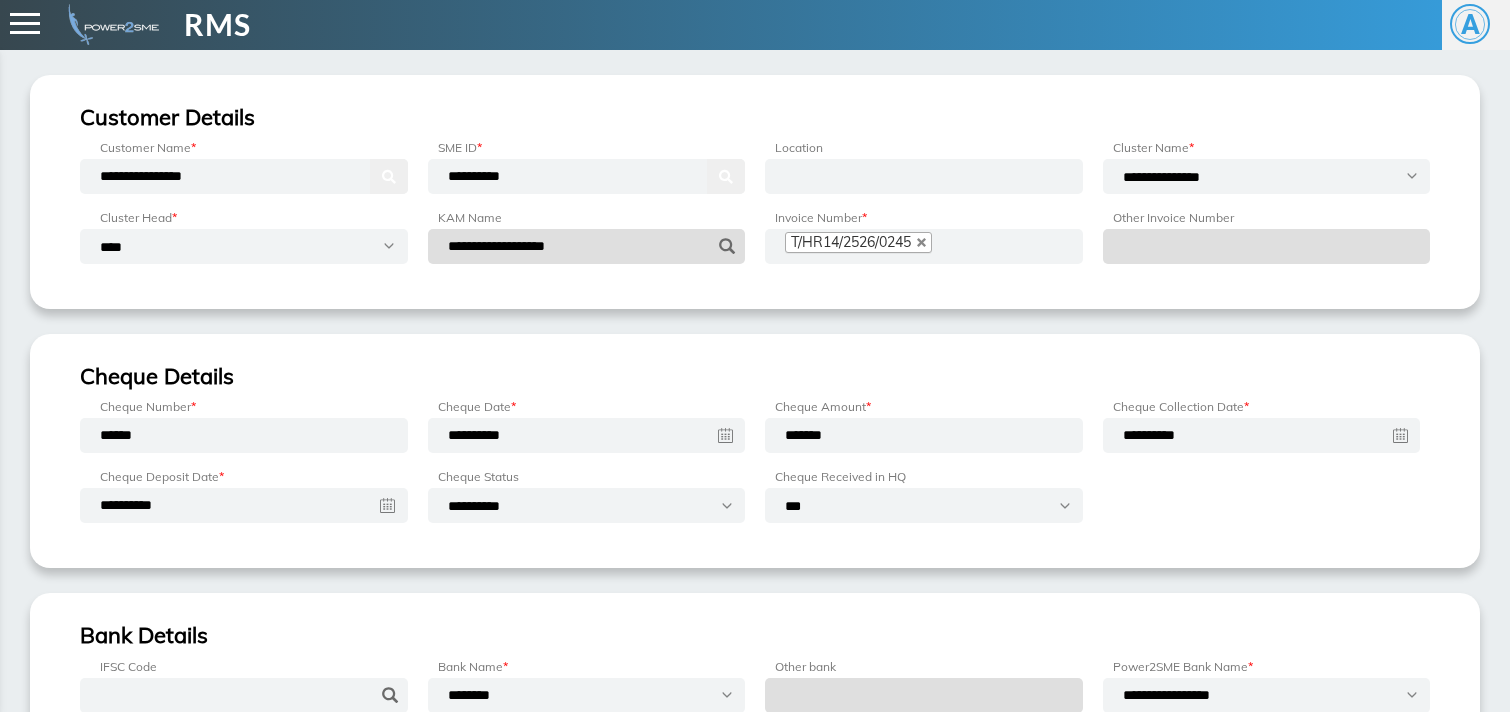 scroll, scrollTop: 254, scrollLeft: 0, axis: vertical 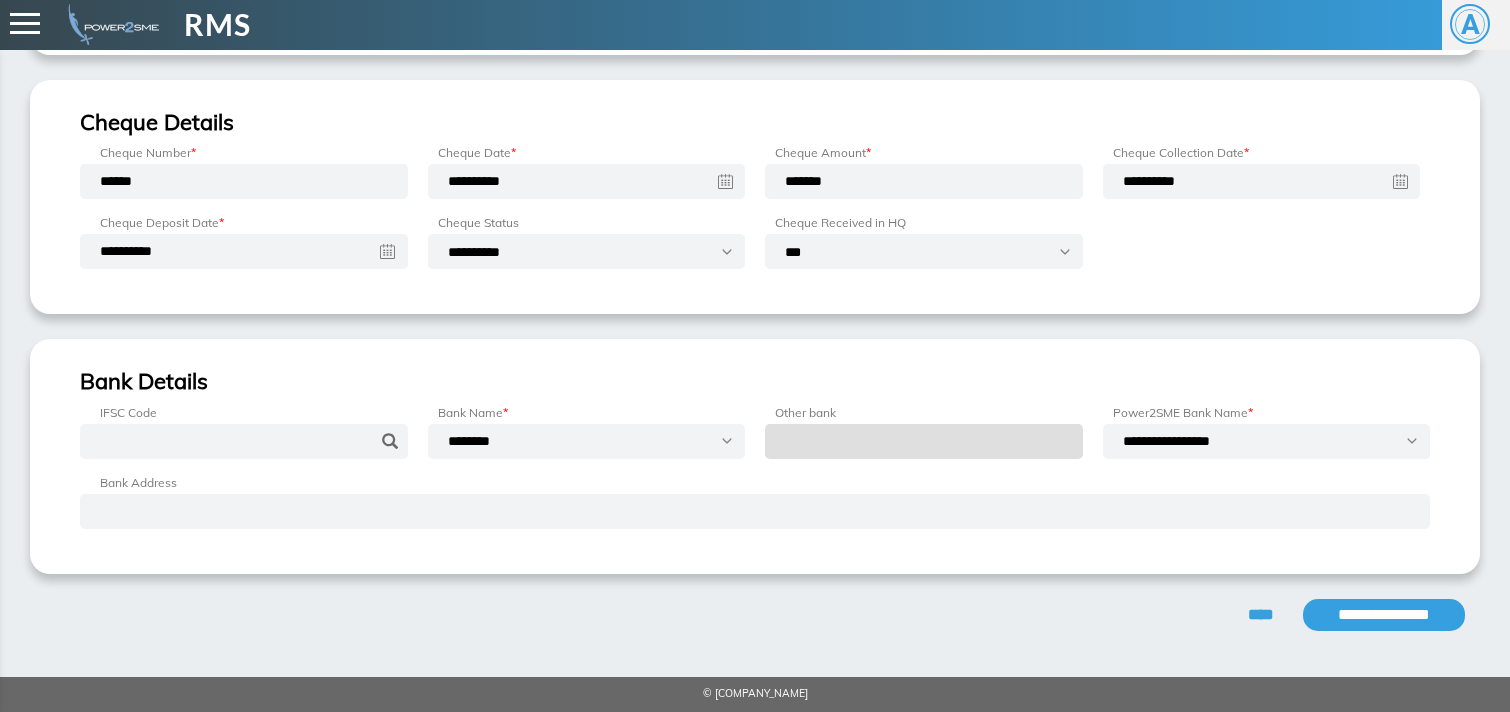 click on "**********" at bounding box center (1384, 615) 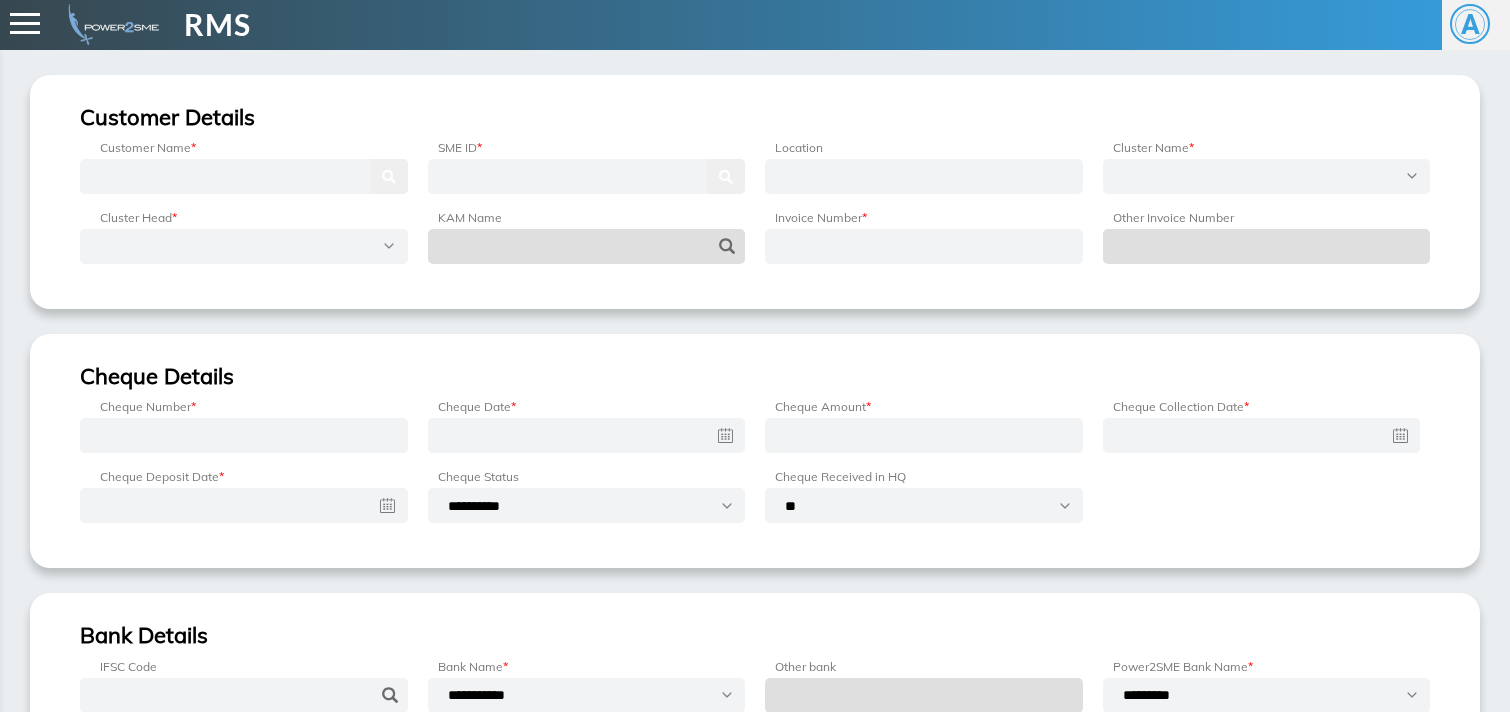 scroll, scrollTop: 0, scrollLeft: 0, axis: both 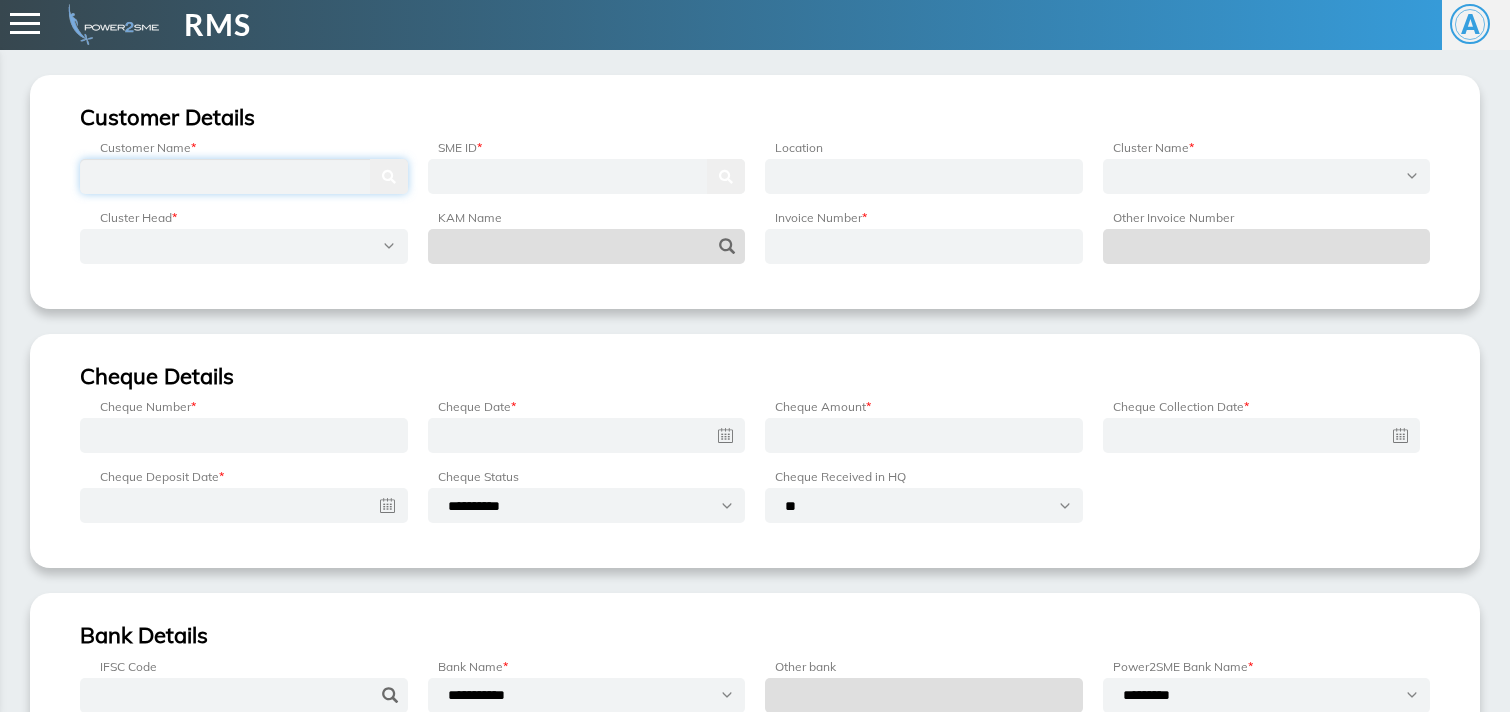 click at bounding box center [244, 176] 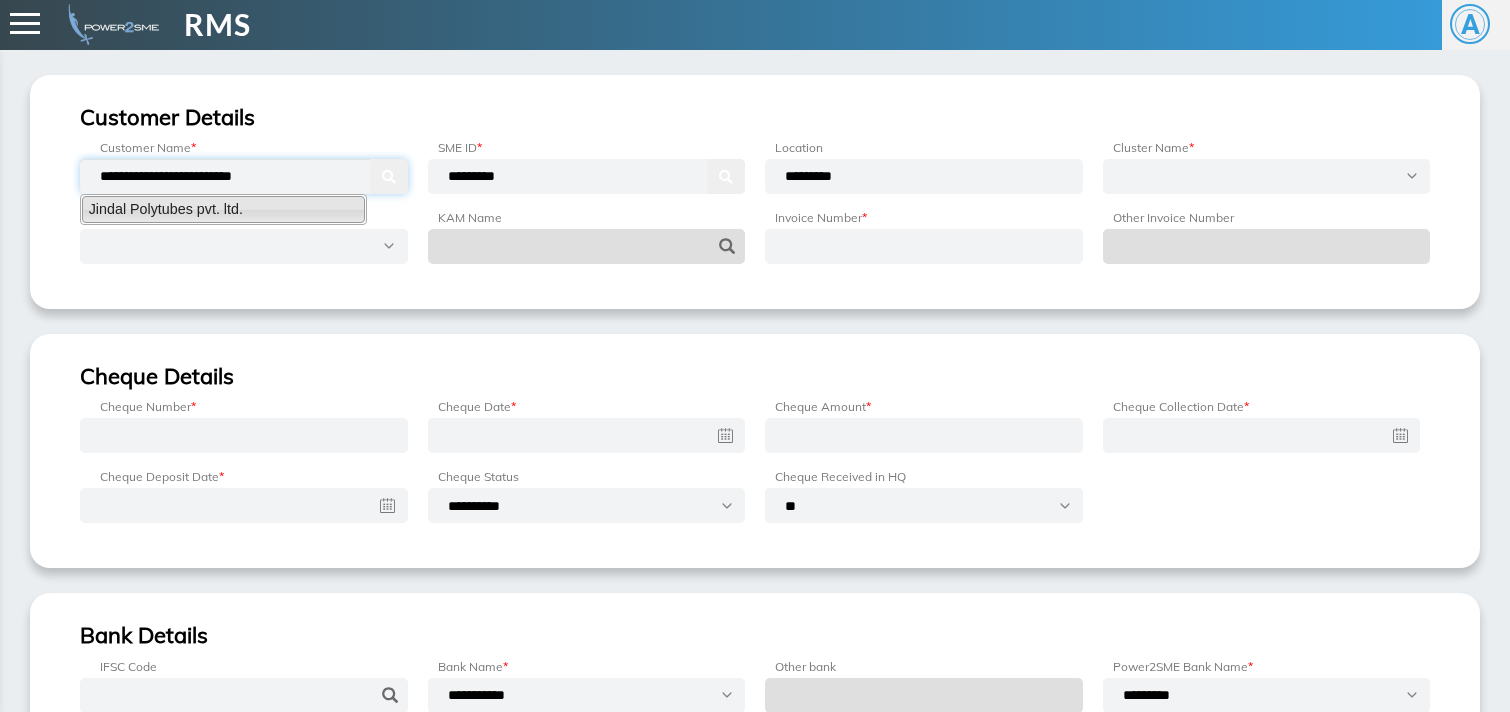 type on "**********" 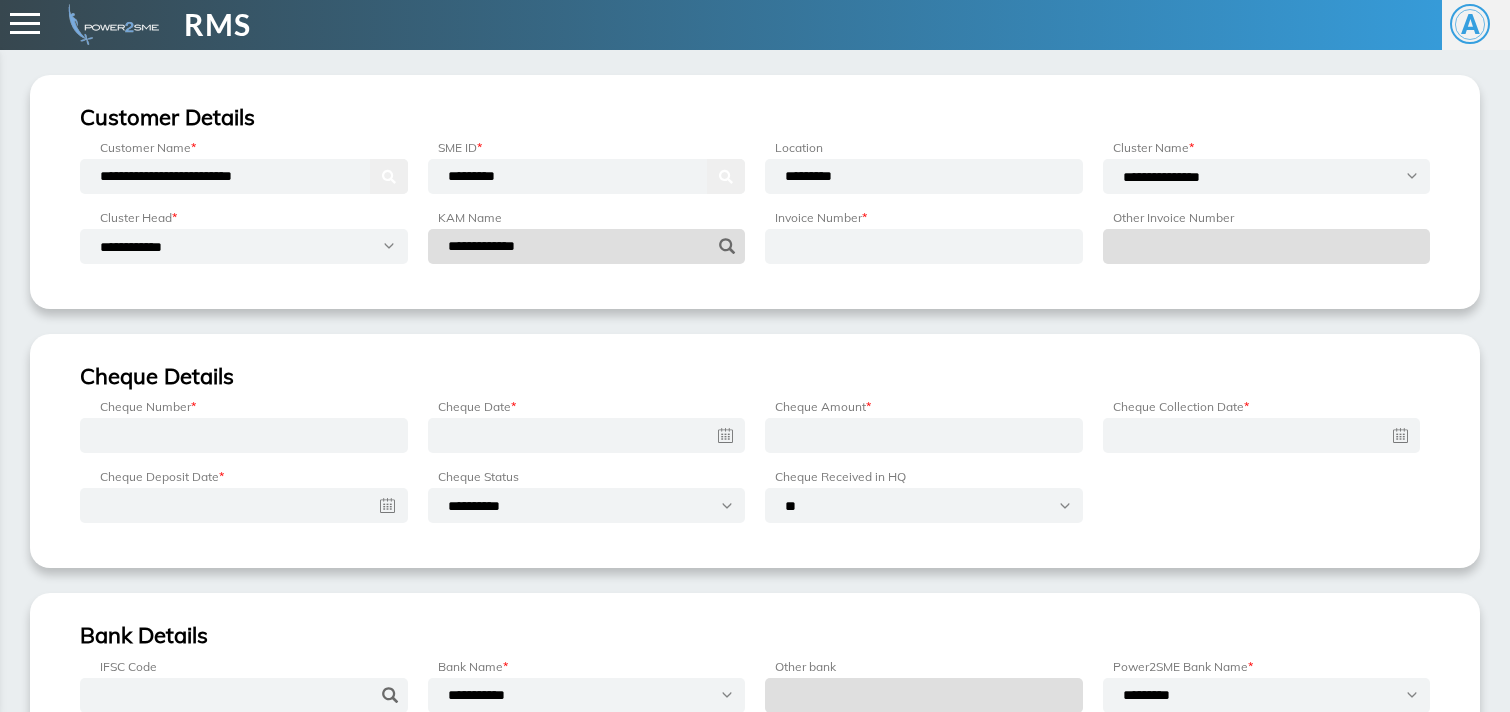 type 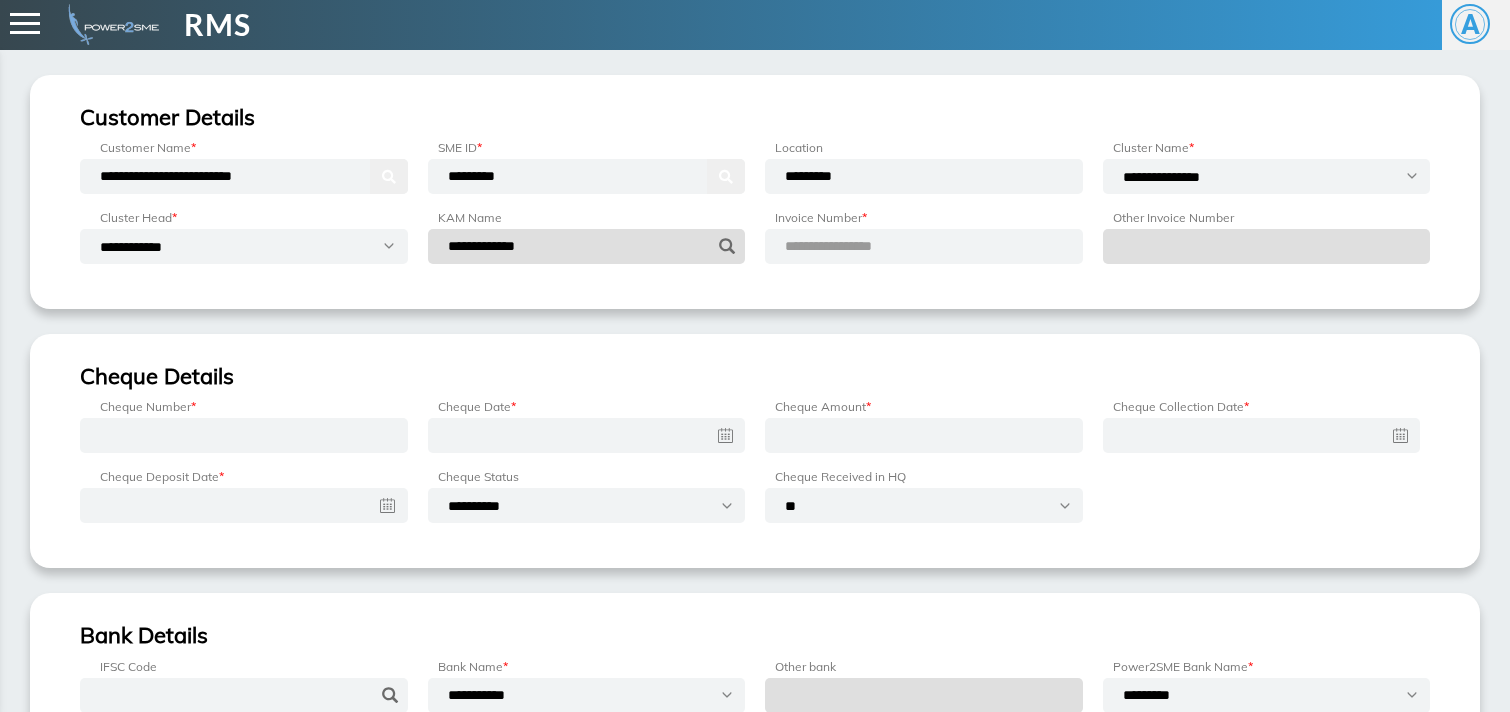 click on "**********" at bounding box center (852, 246) 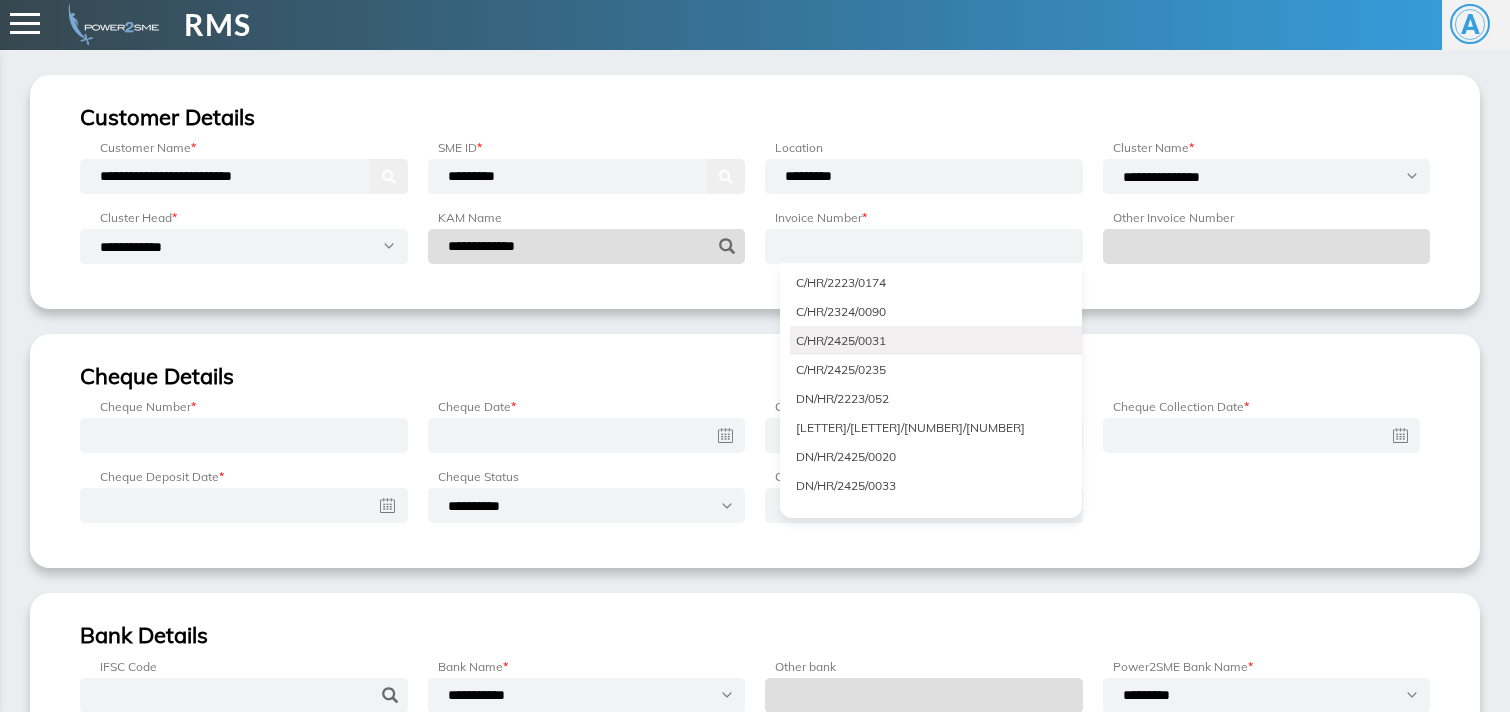 scroll, scrollTop: 3326, scrollLeft: 0, axis: vertical 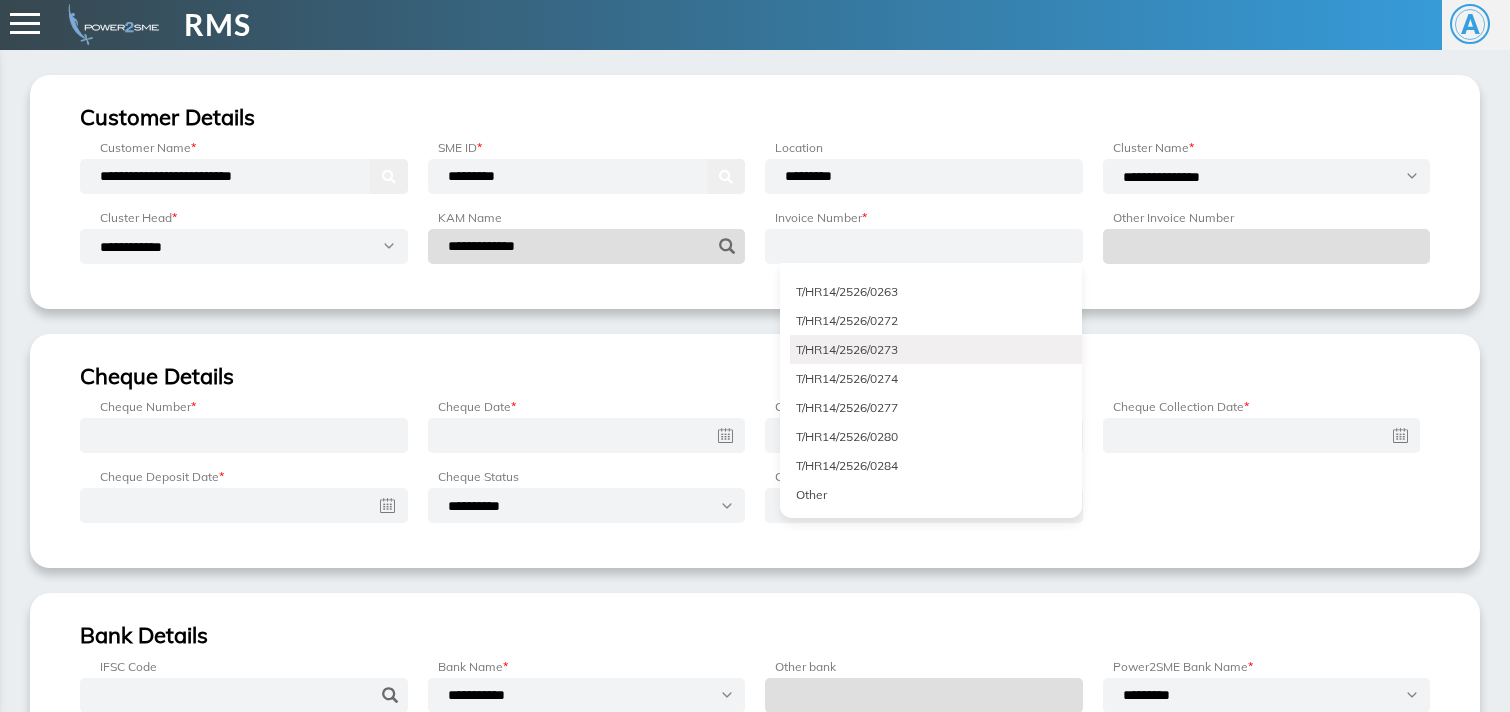 click on "T/HR14/2526/0273" at bounding box center (936, 349) 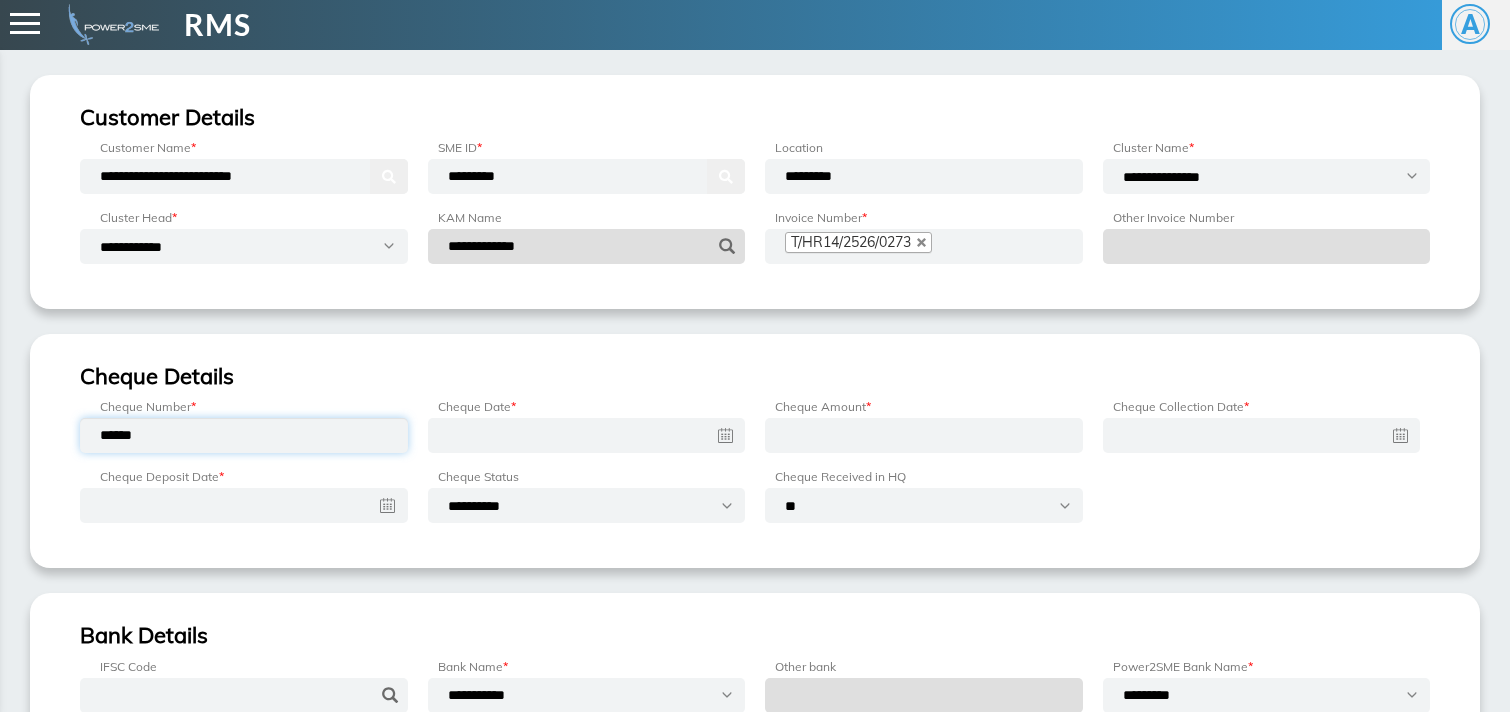 type on "[MASKED_DATA]" 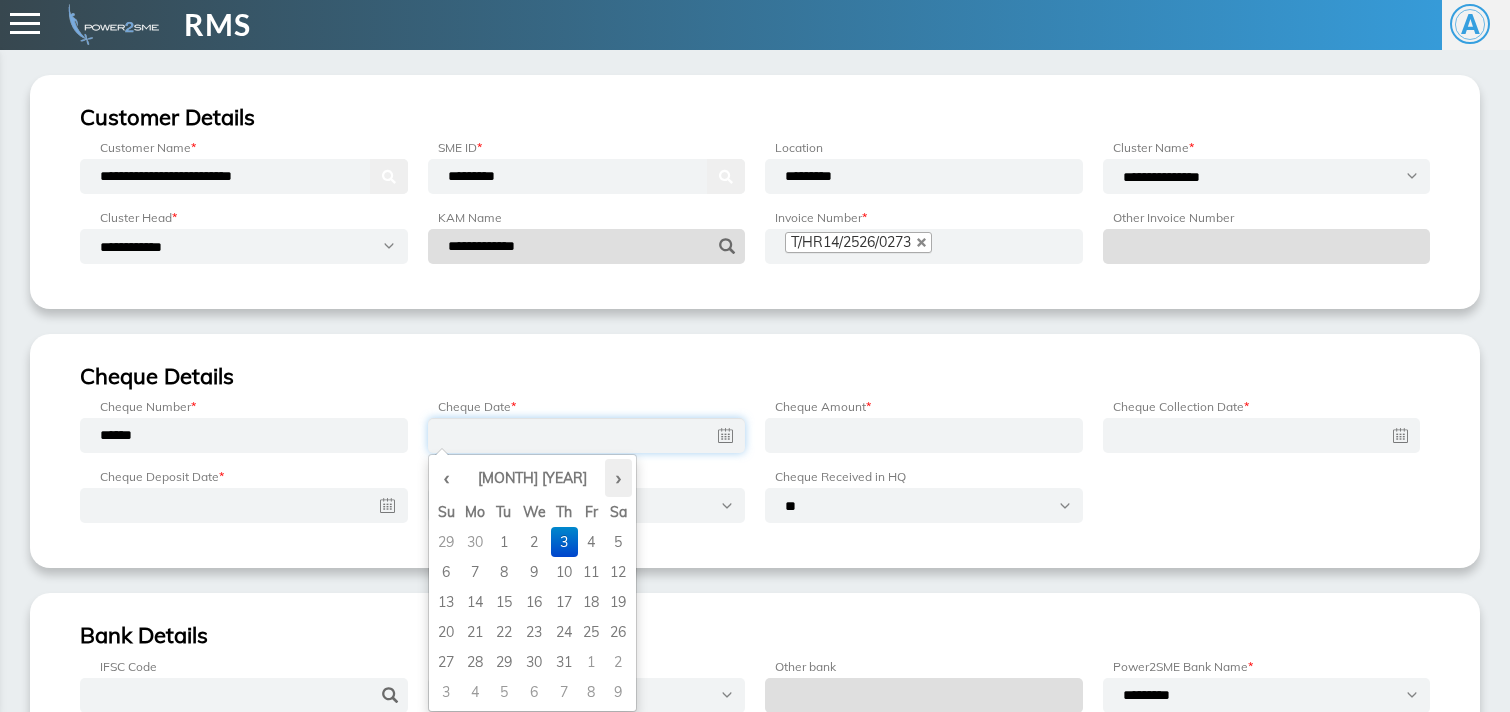 click on "›" at bounding box center [618, 478] 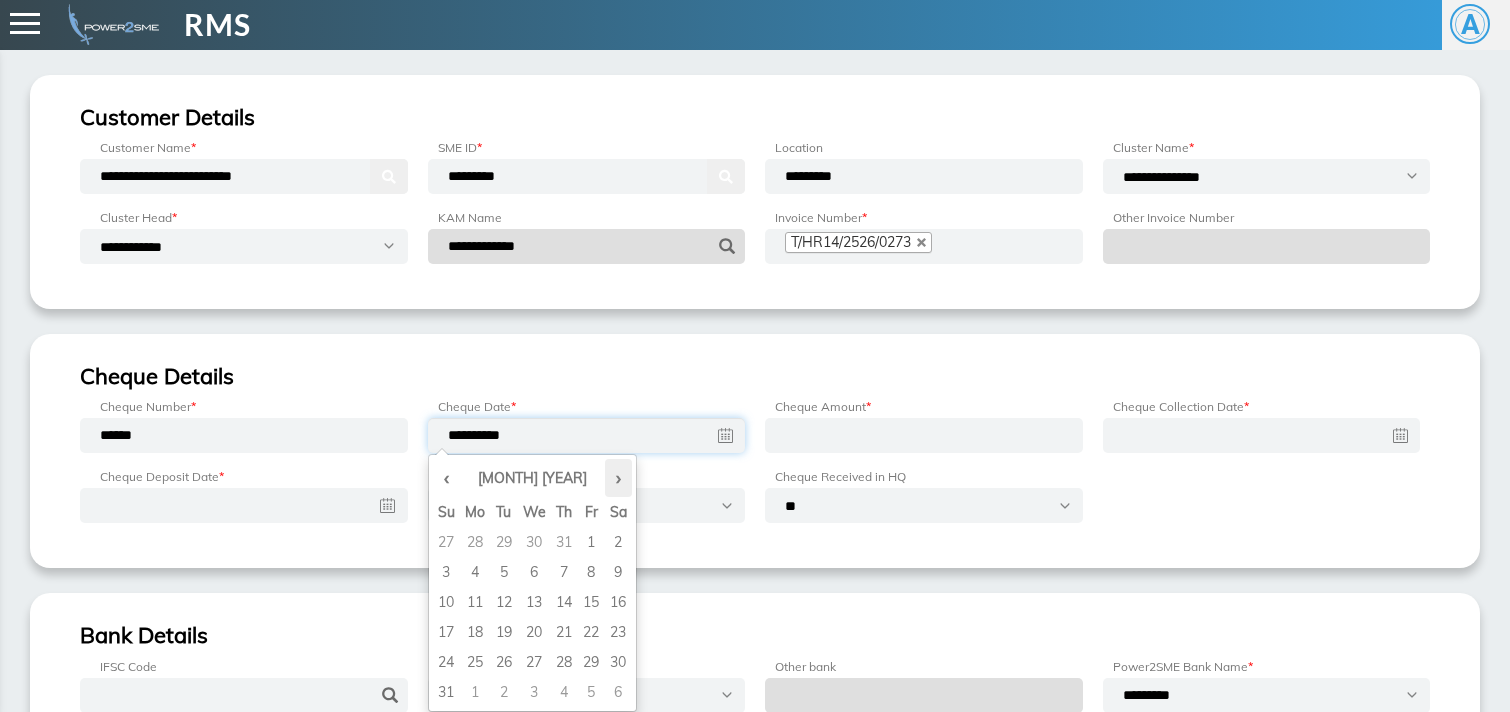 click on "›" at bounding box center (618, 478) 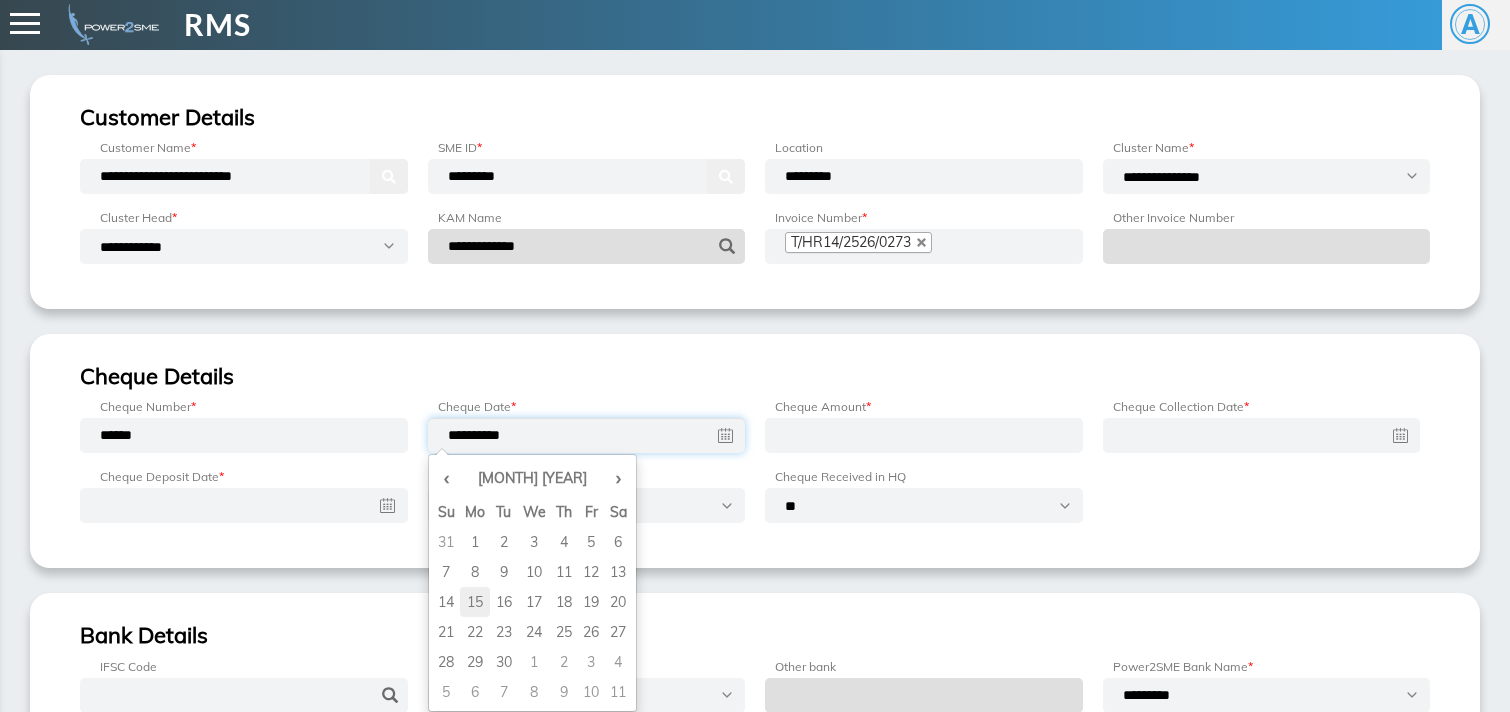 click on "15" at bounding box center (475, 542) 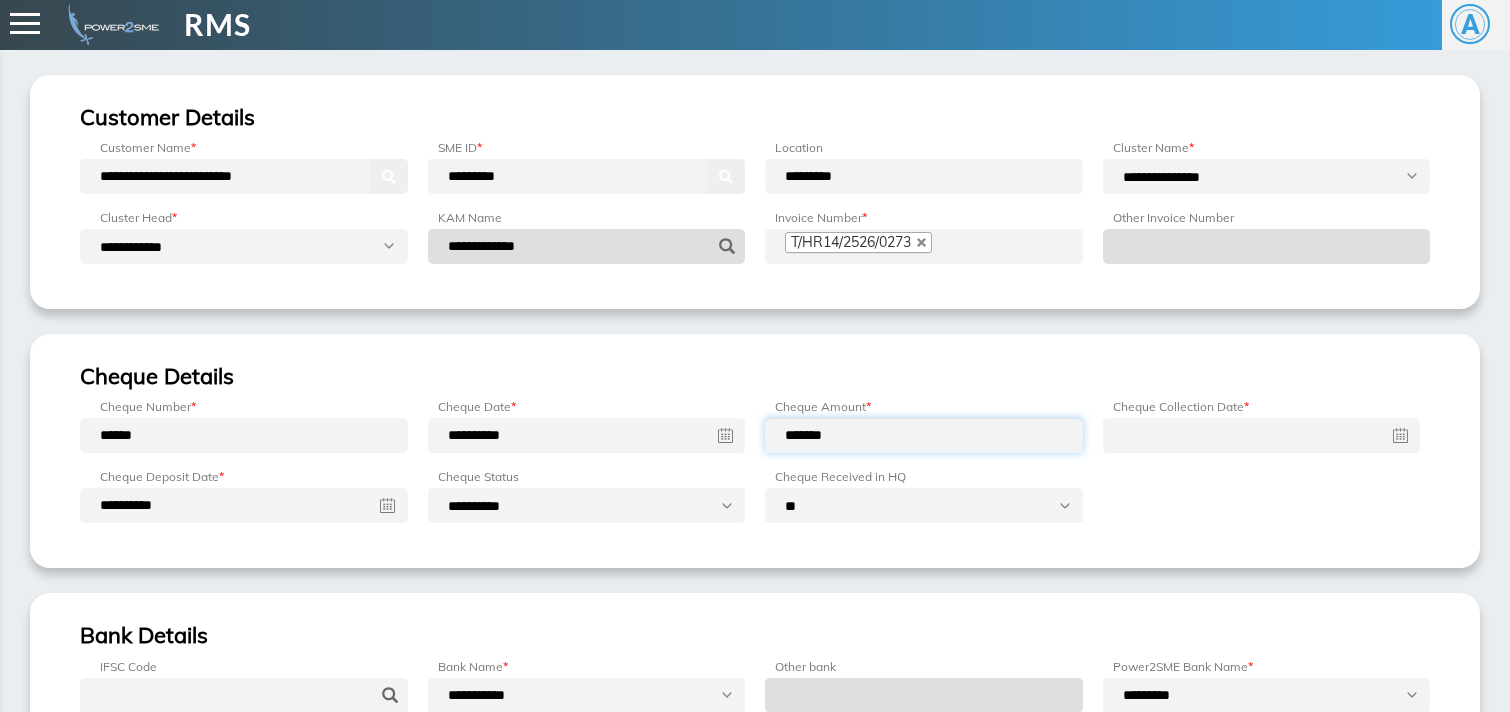 type on "*******" 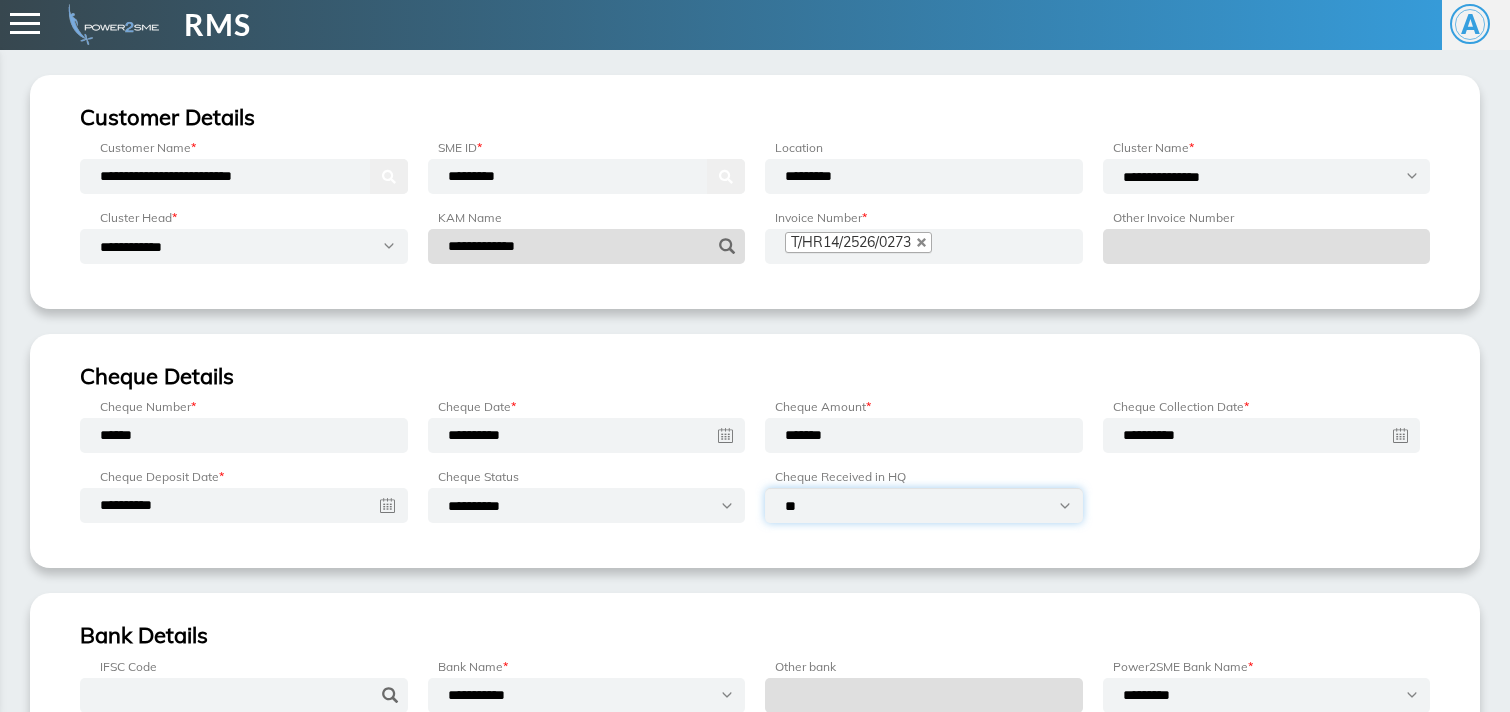 select on "***" 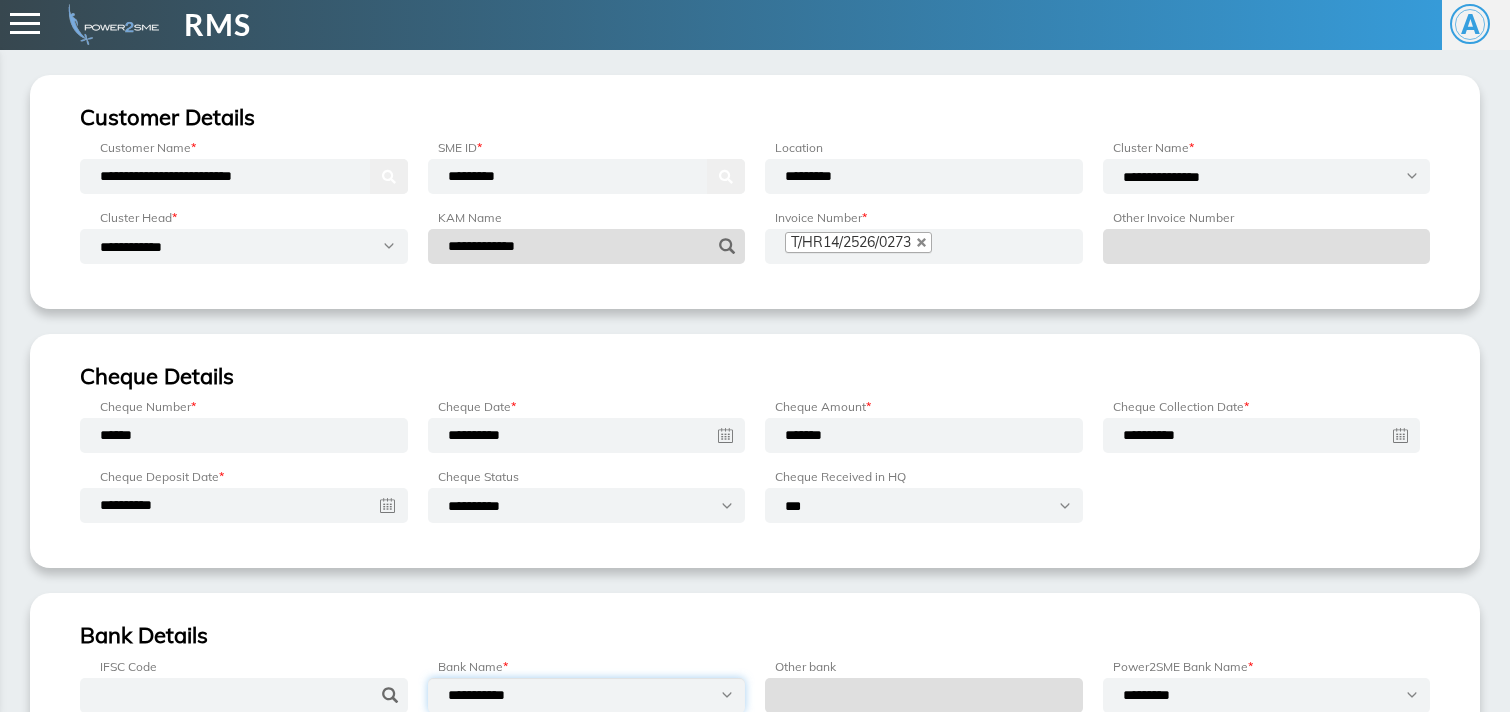 select on "*********" 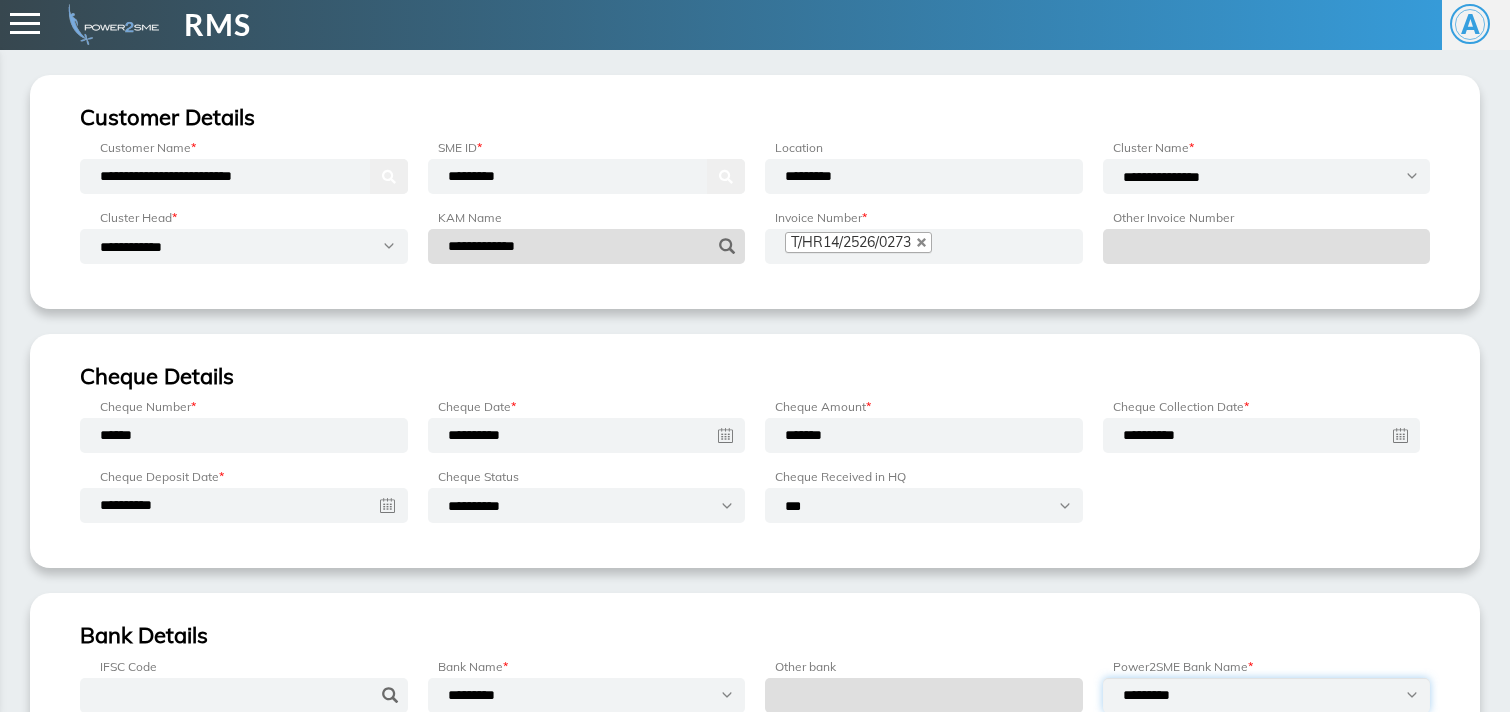 select on "**********" 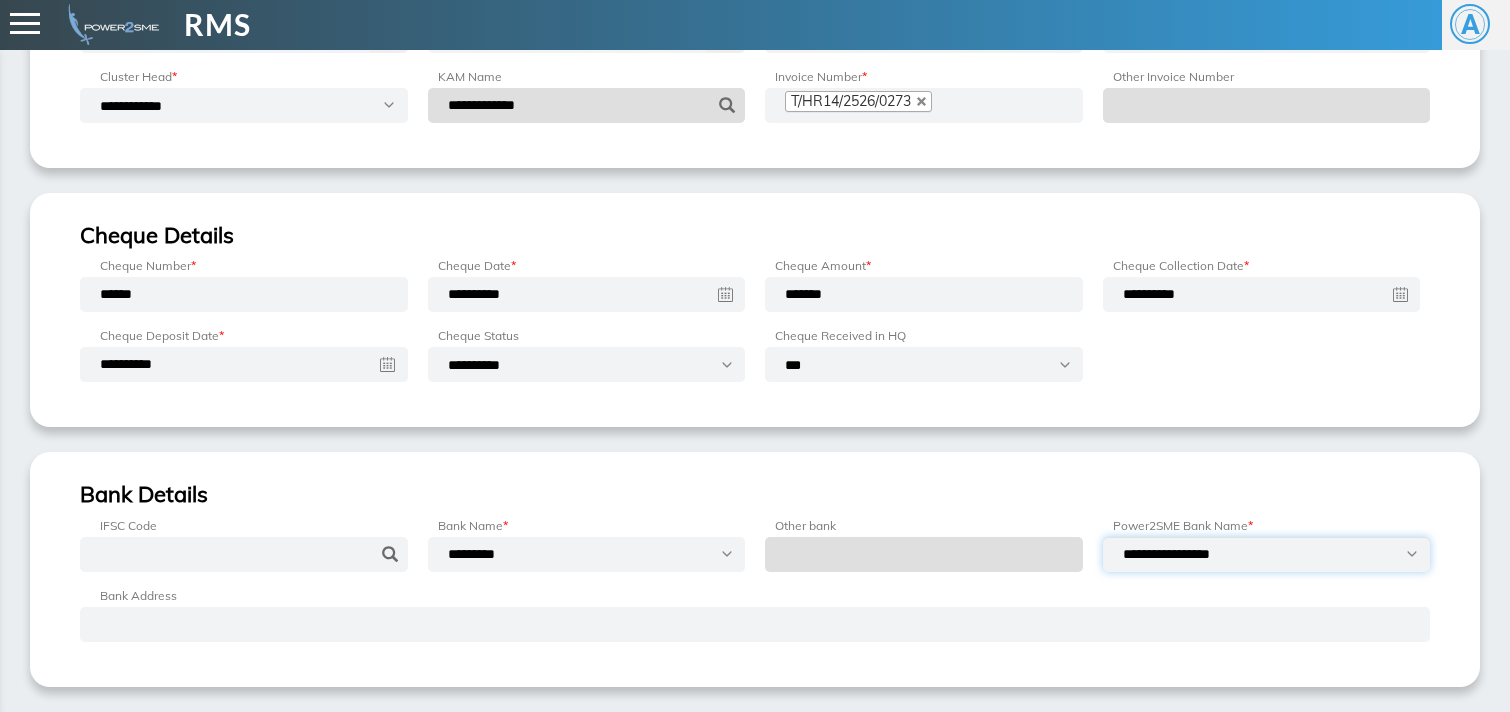 scroll, scrollTop: 254, scrollLeft: 0, axis: vertical 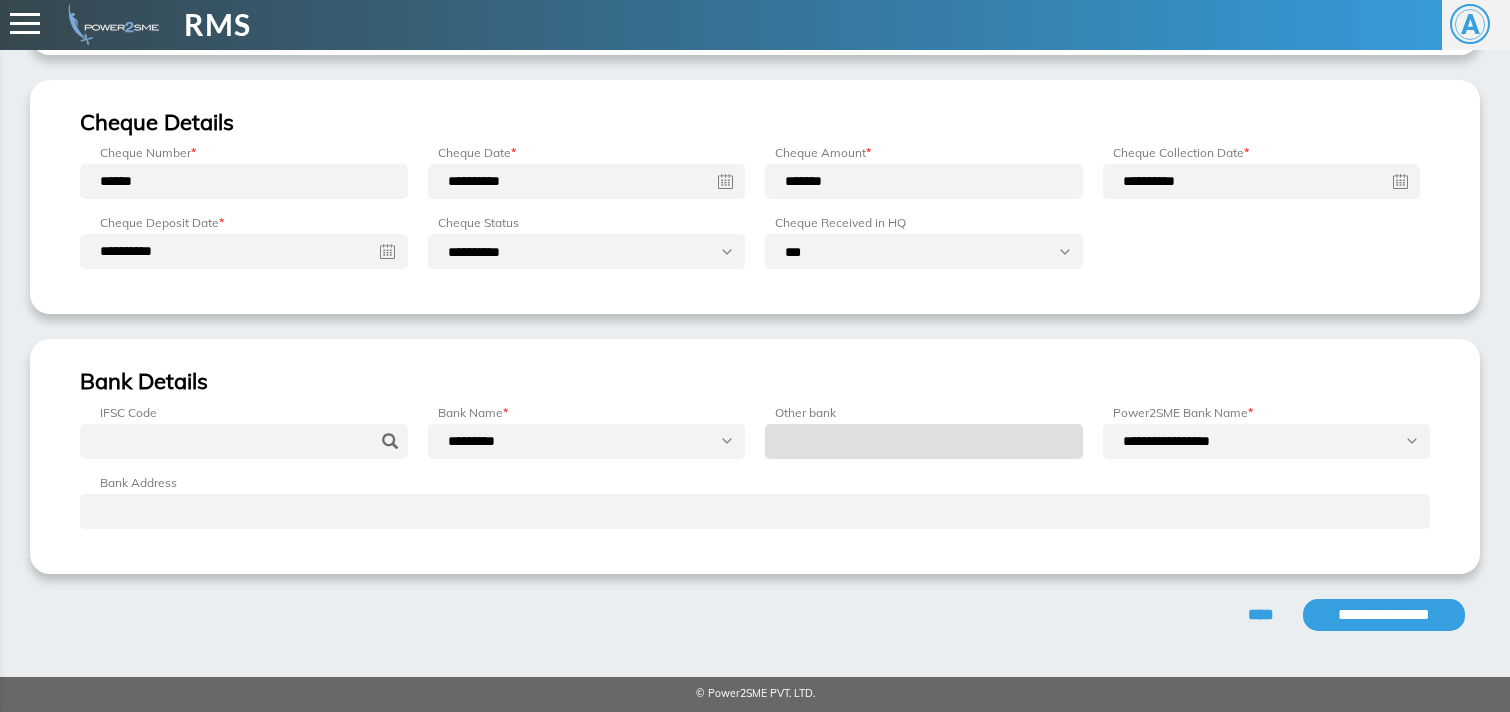 click on "**********" at bounding box center (1384, 615) 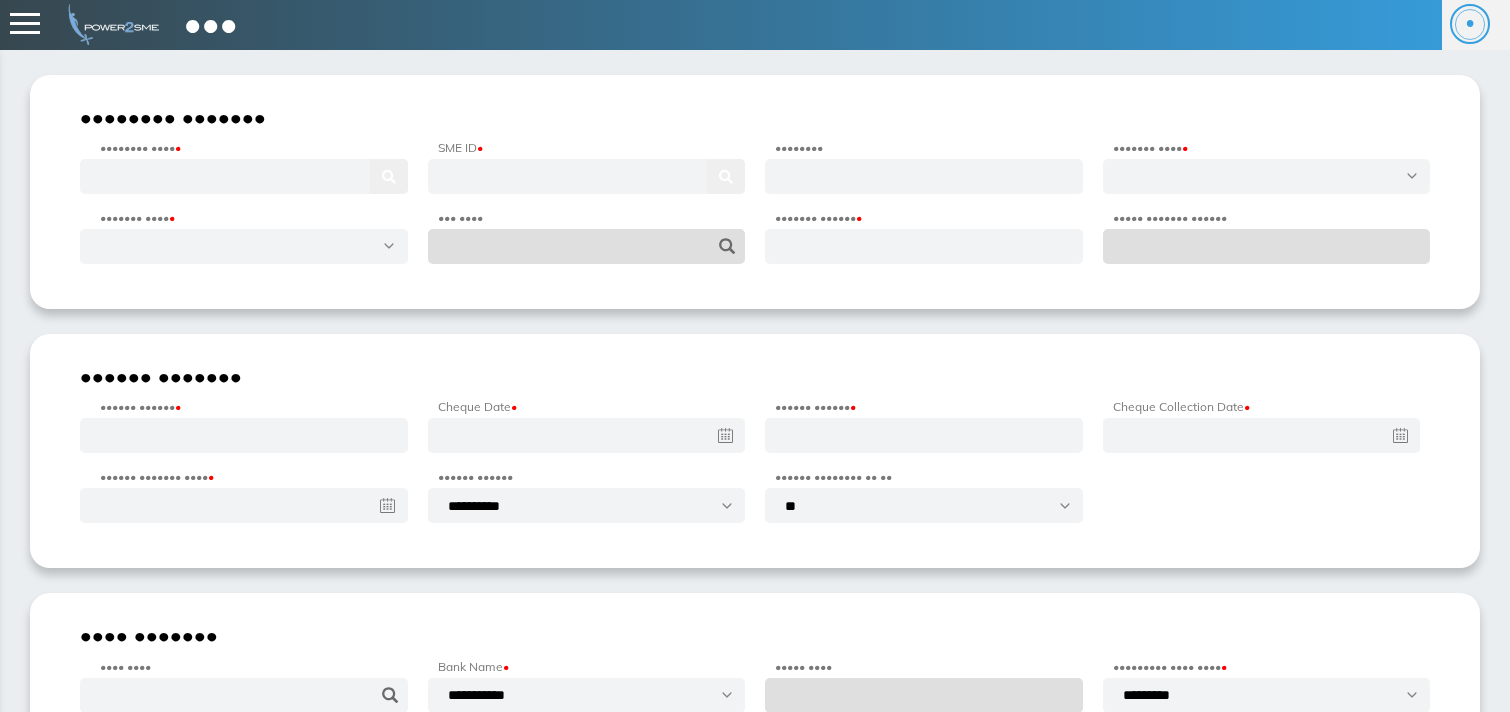 scroll, scrollTop: 0, scrollLeft: 0, axis: both 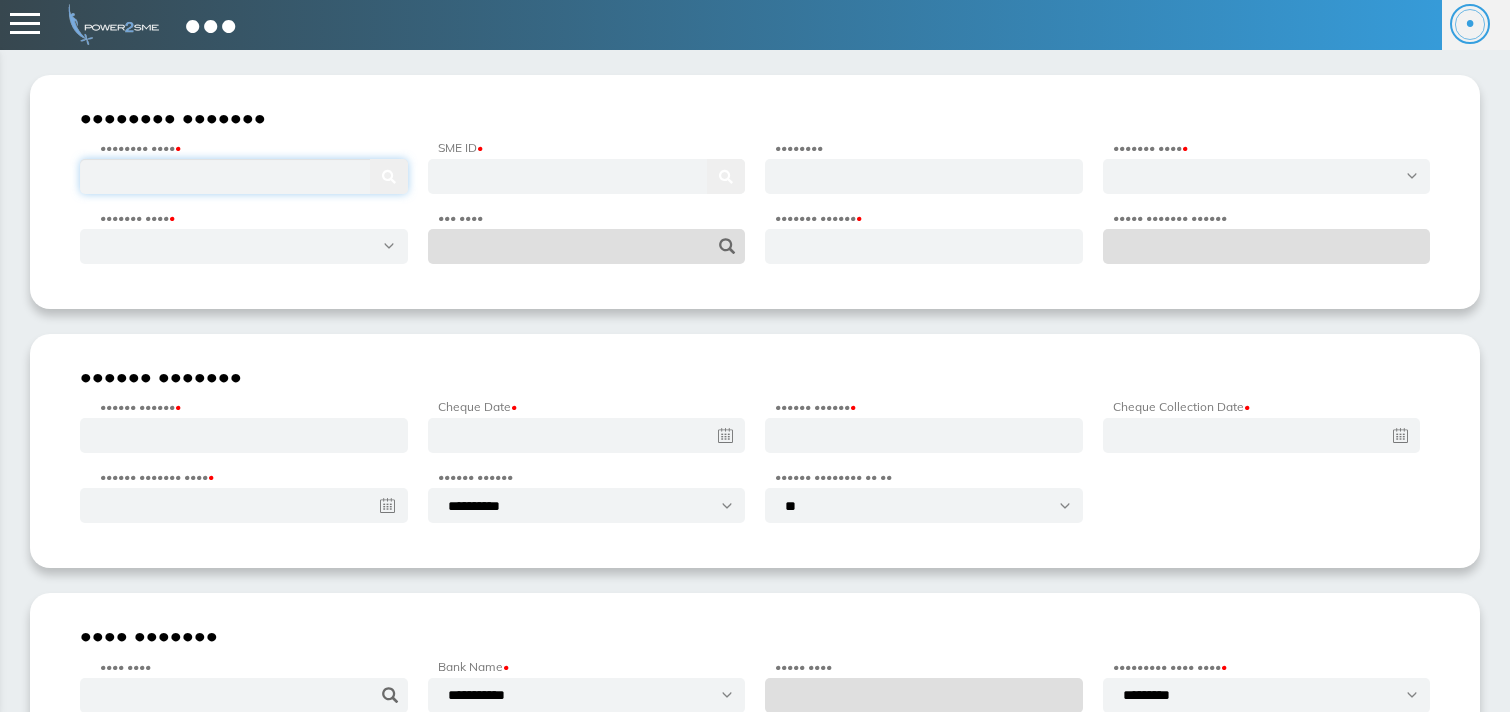 click at bounding box center [244, 176] 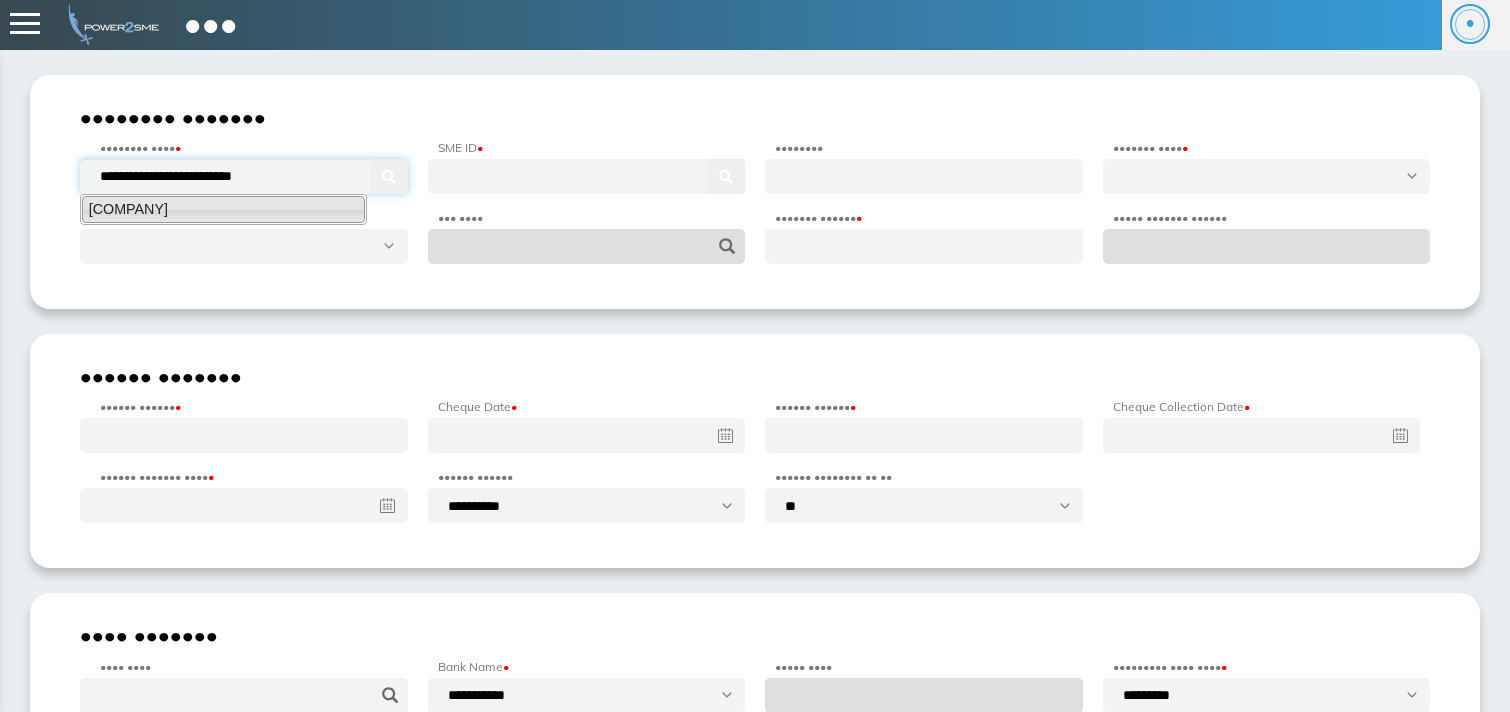 click on "[COMPANY]" at bounding box center (223, 209) 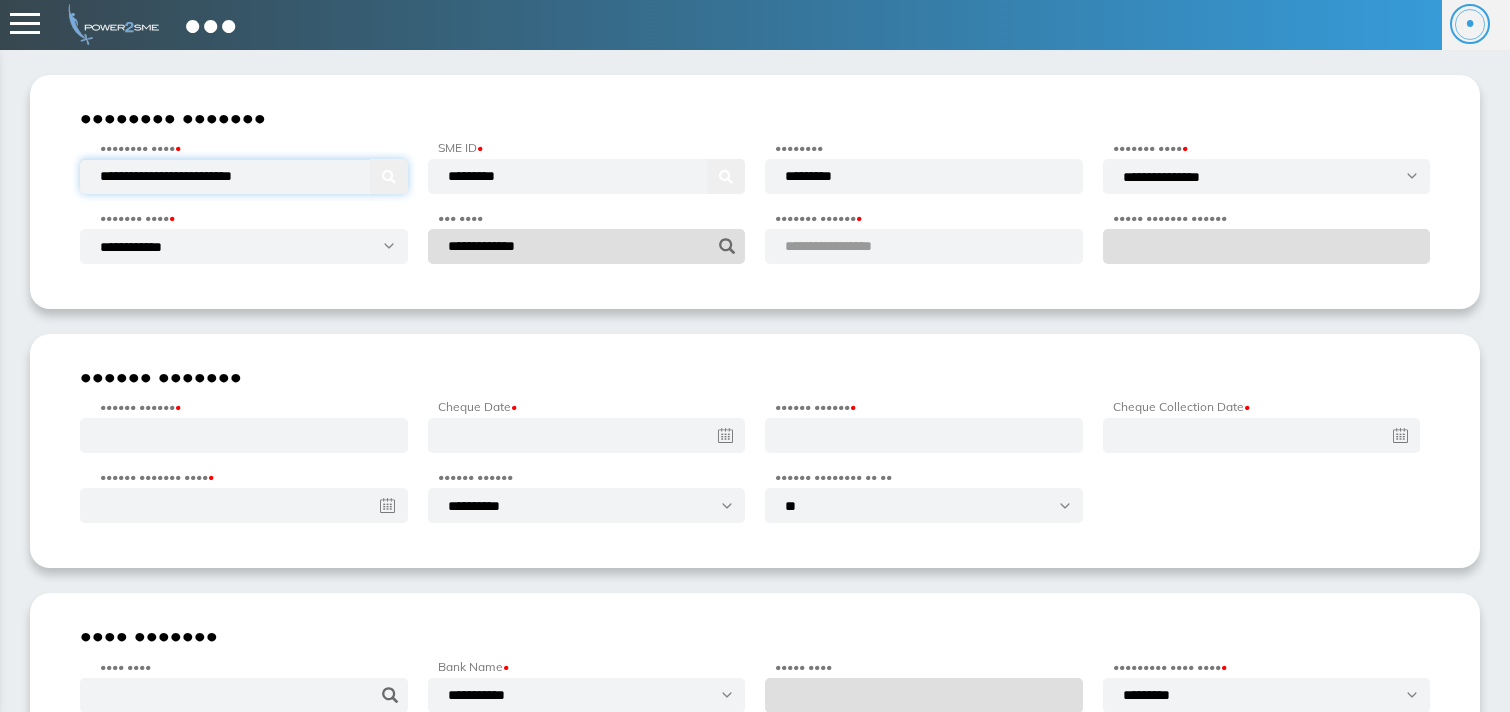 type on "••••••••••••••••••••••••••" 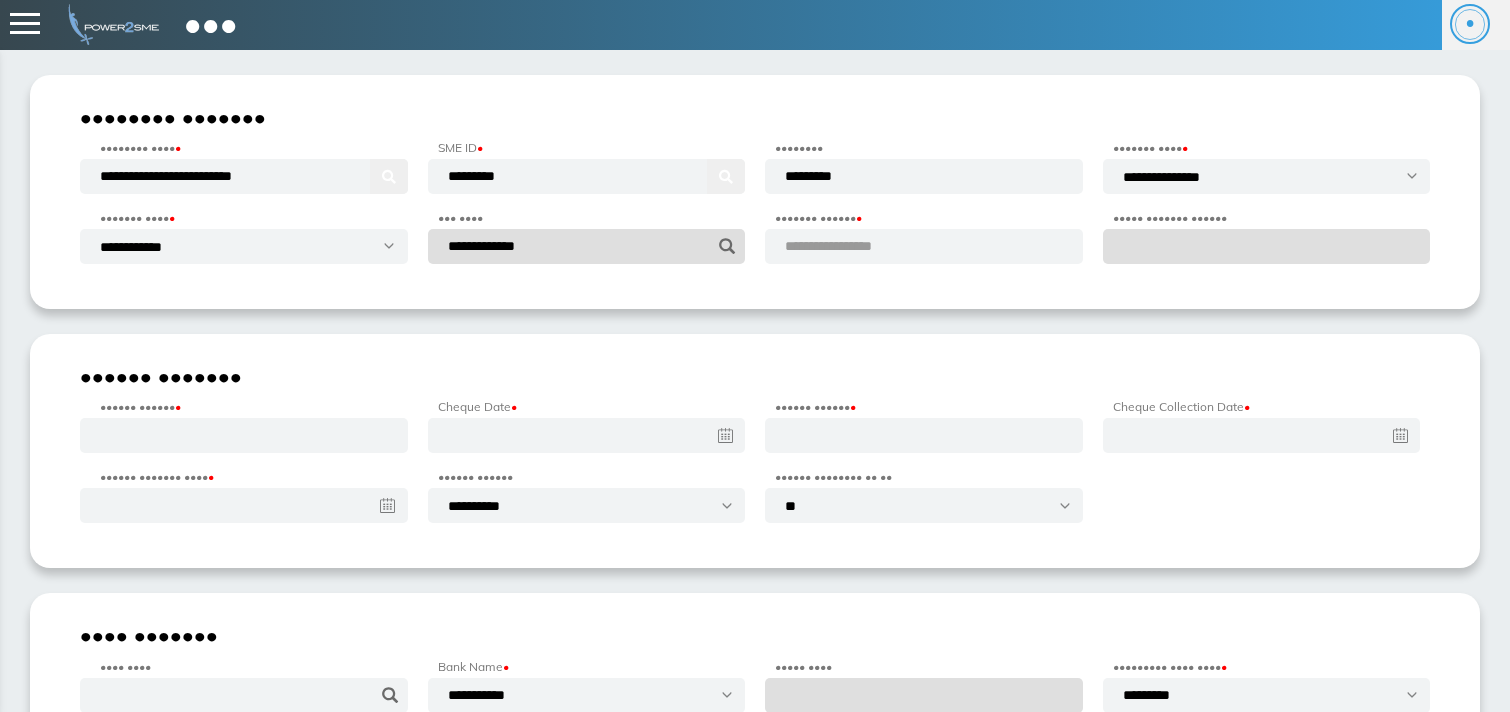 click on "•••••••••••••••••" at bounding box center [852, 246] 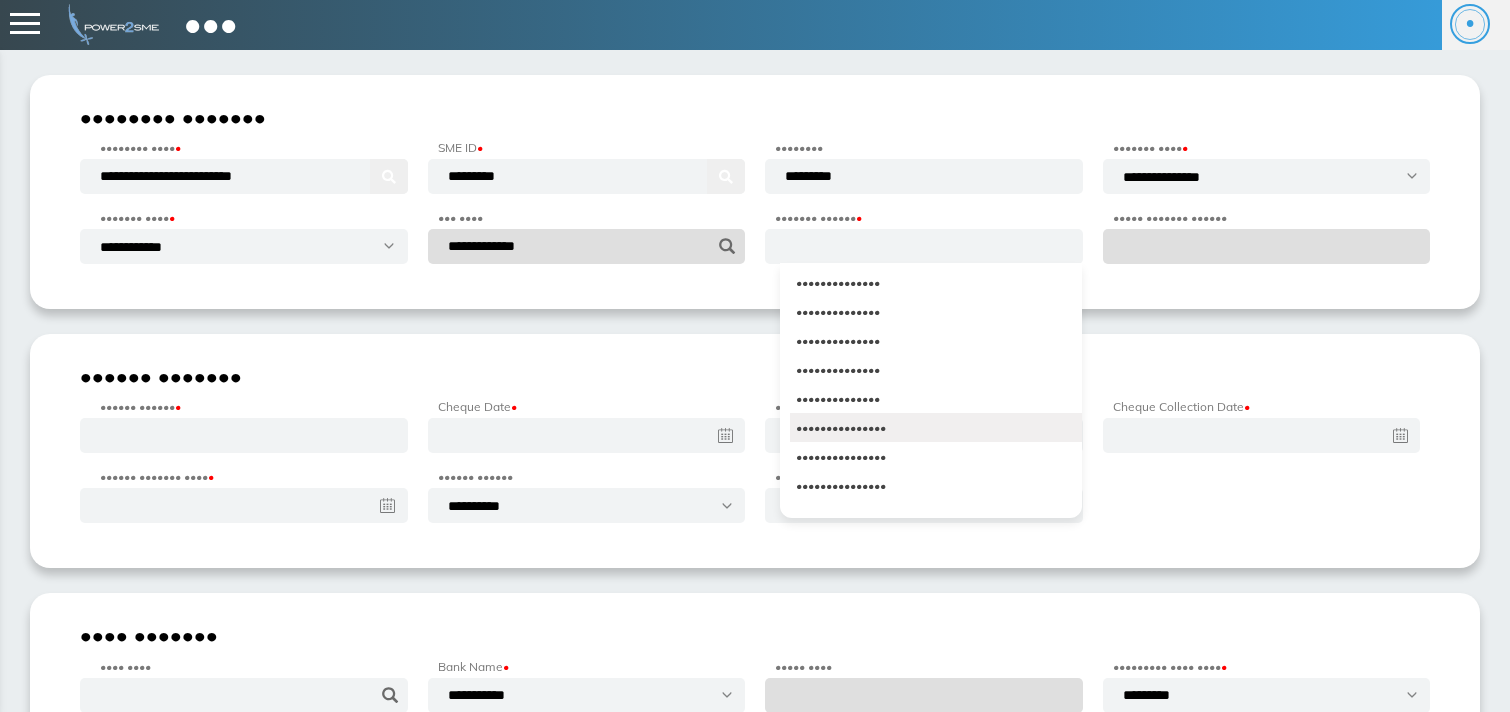 scroll, scrollTop: 3326, scrollLeft: 0, axis: vertical 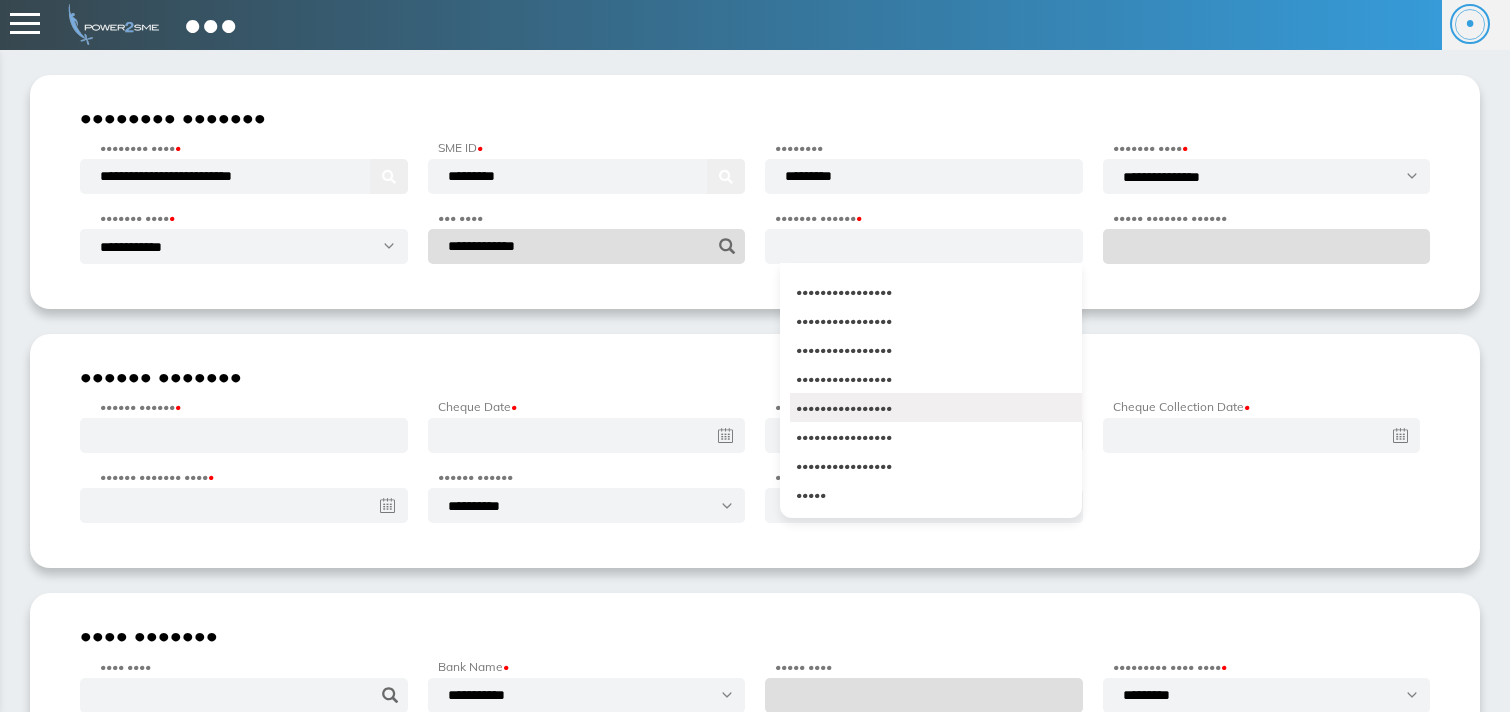 click on "••••••••••••••••" at bounding box center (936, 407) 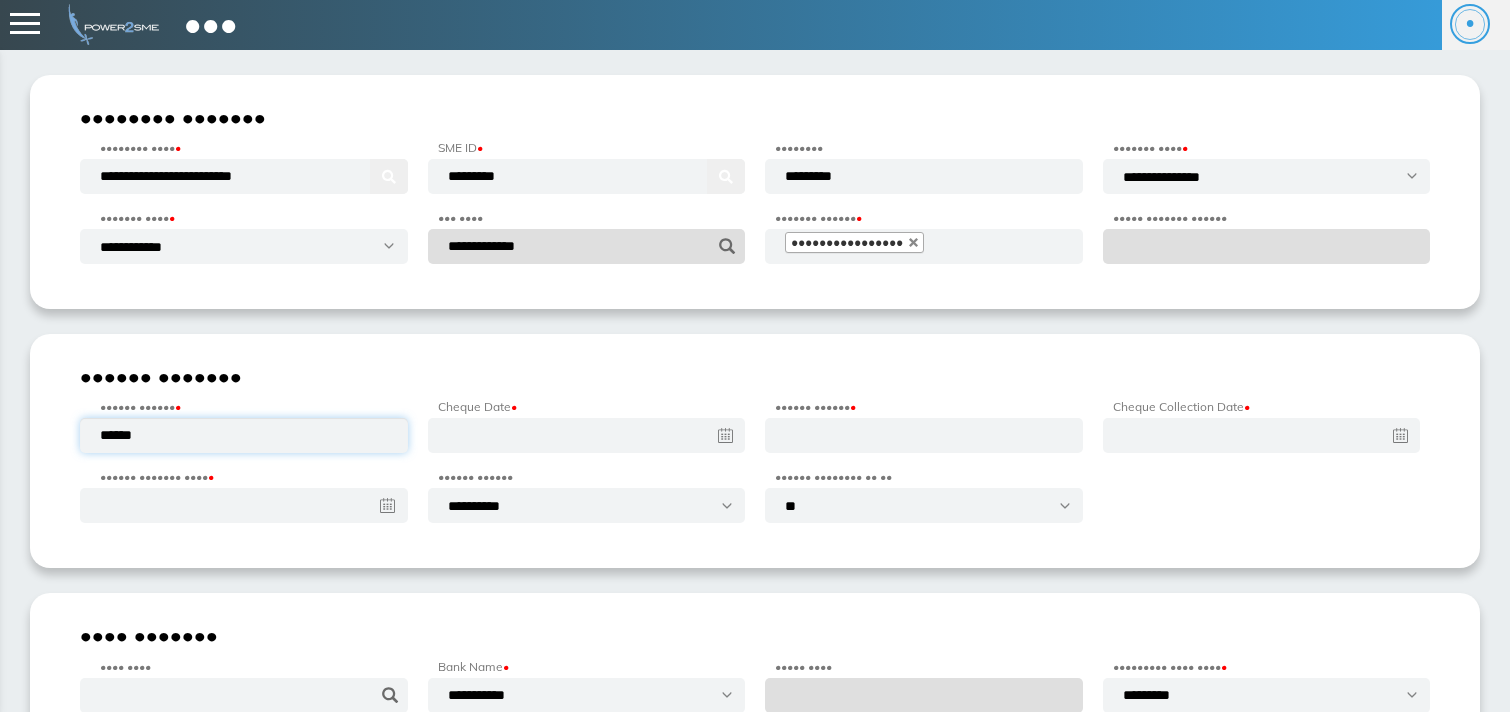 type on "******" 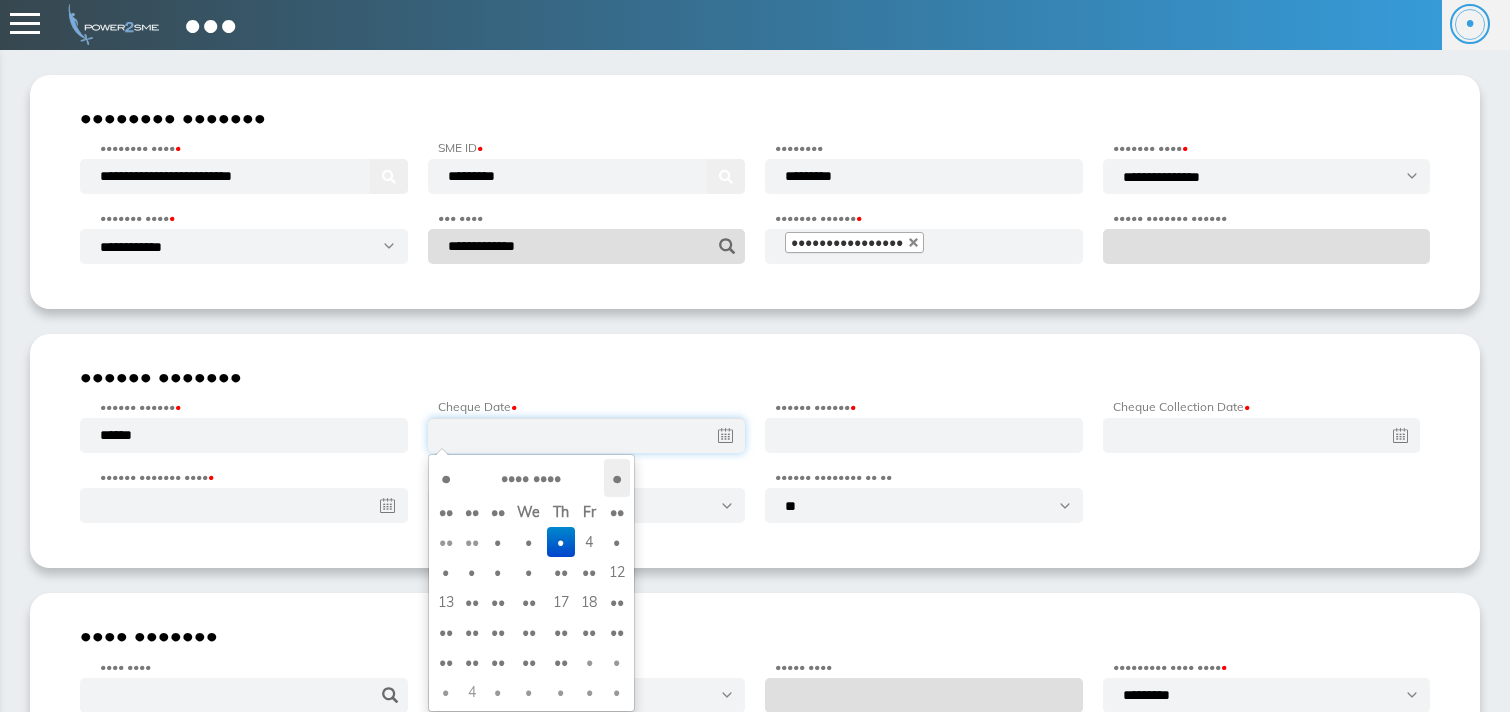 click on "›" at bounding box center (617, 478) 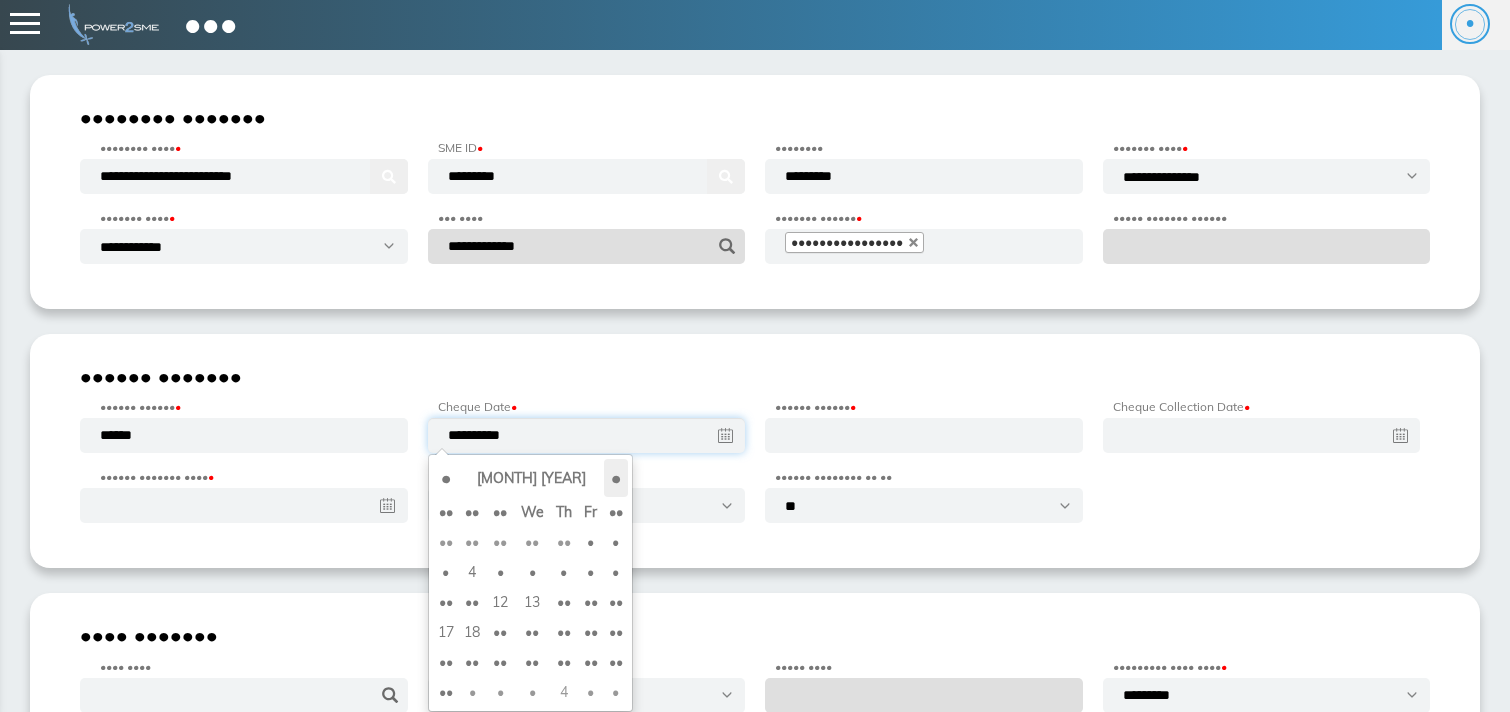 click on "›" at bounding box center (616, 478) 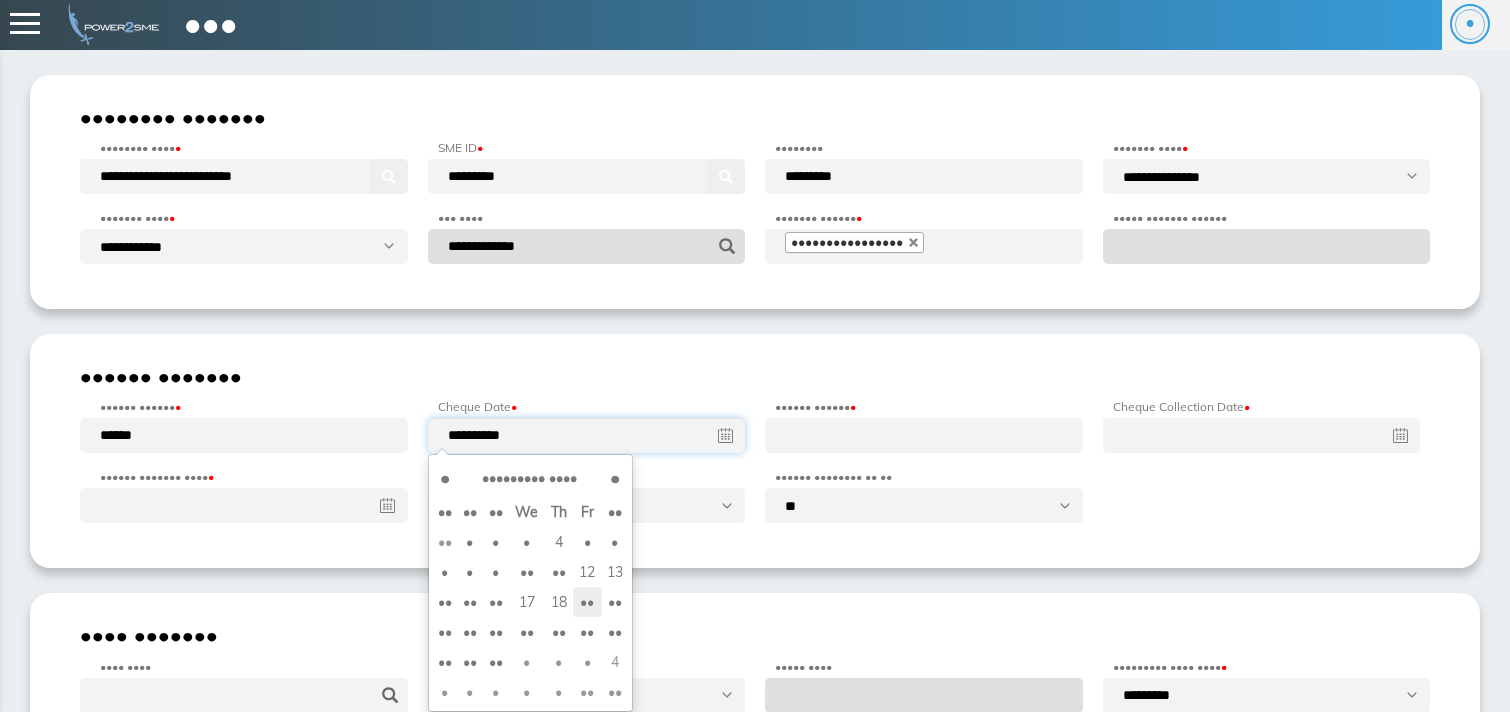 click on "19" at bounding box center [587, 542] 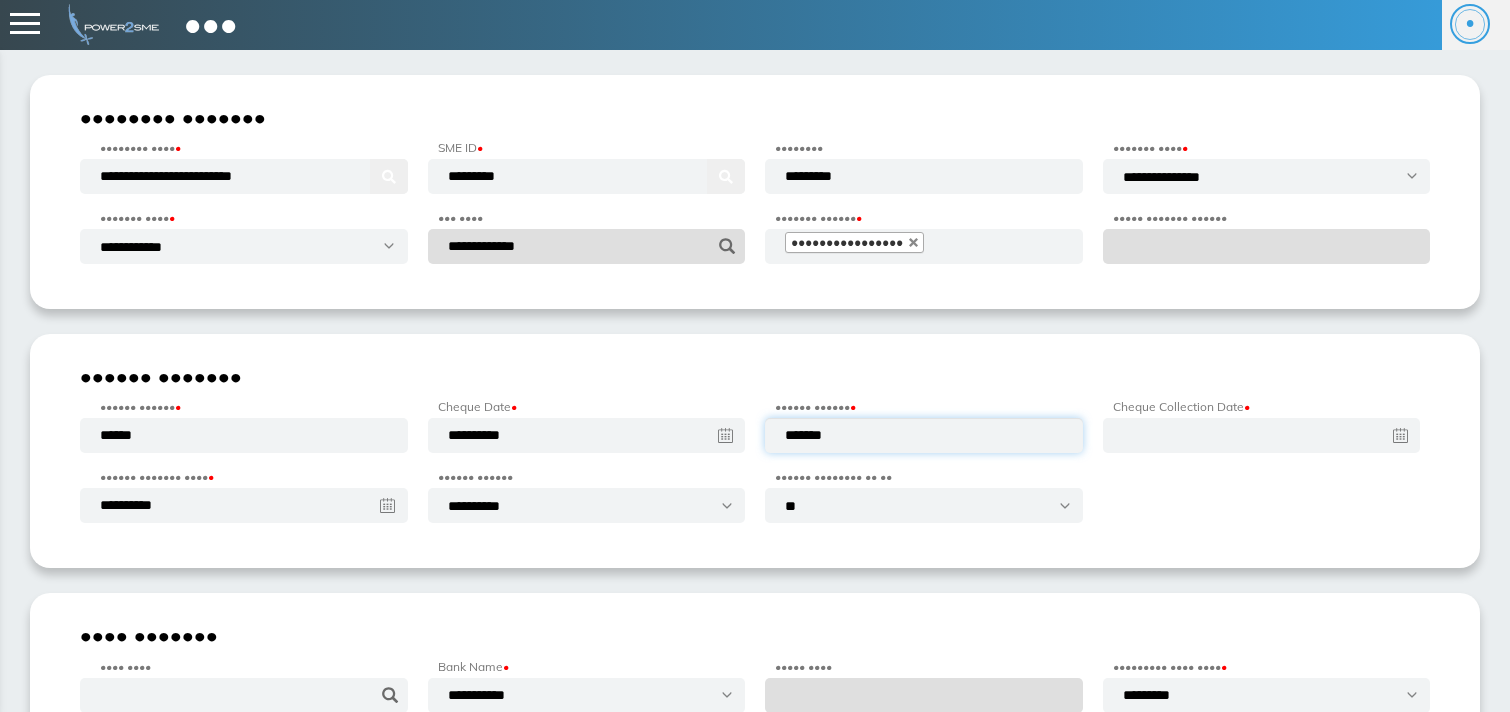 type on "*******" 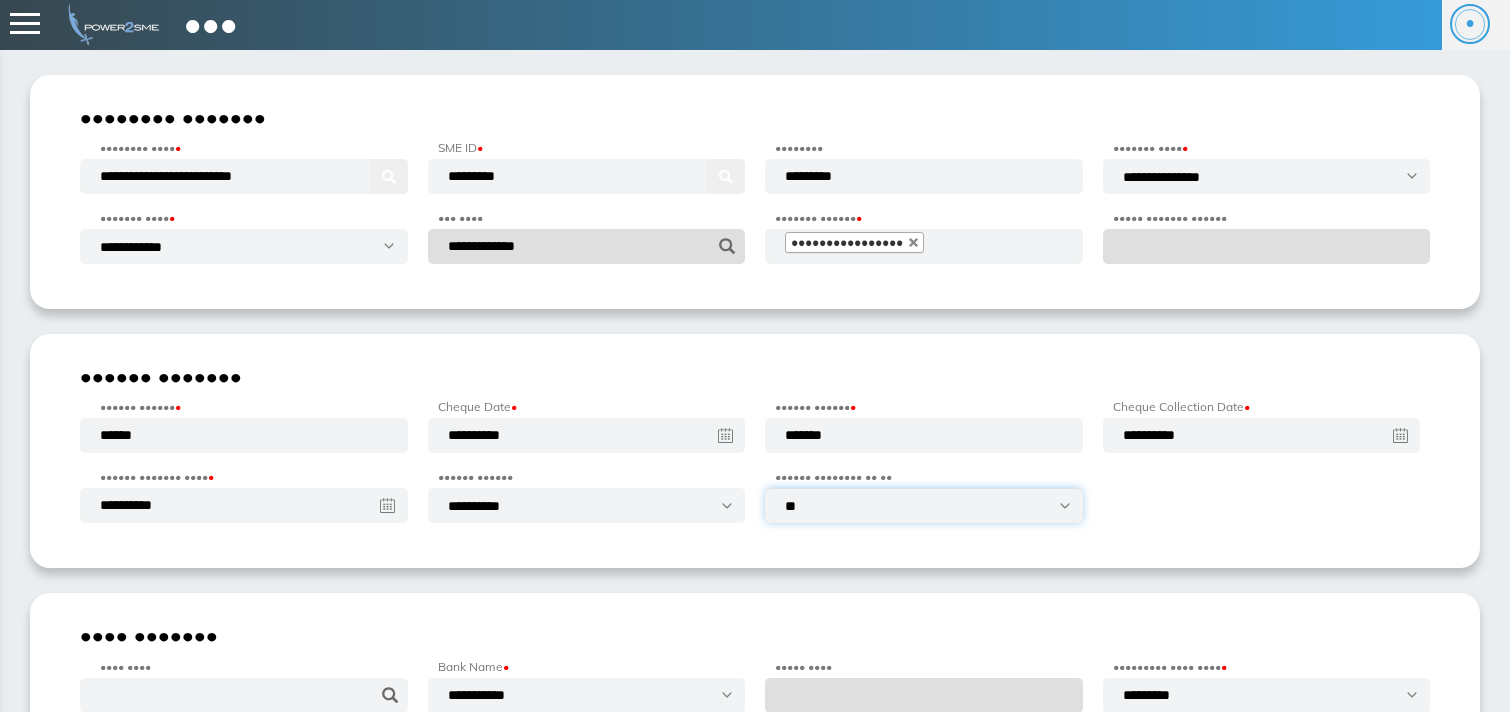 select on "***" 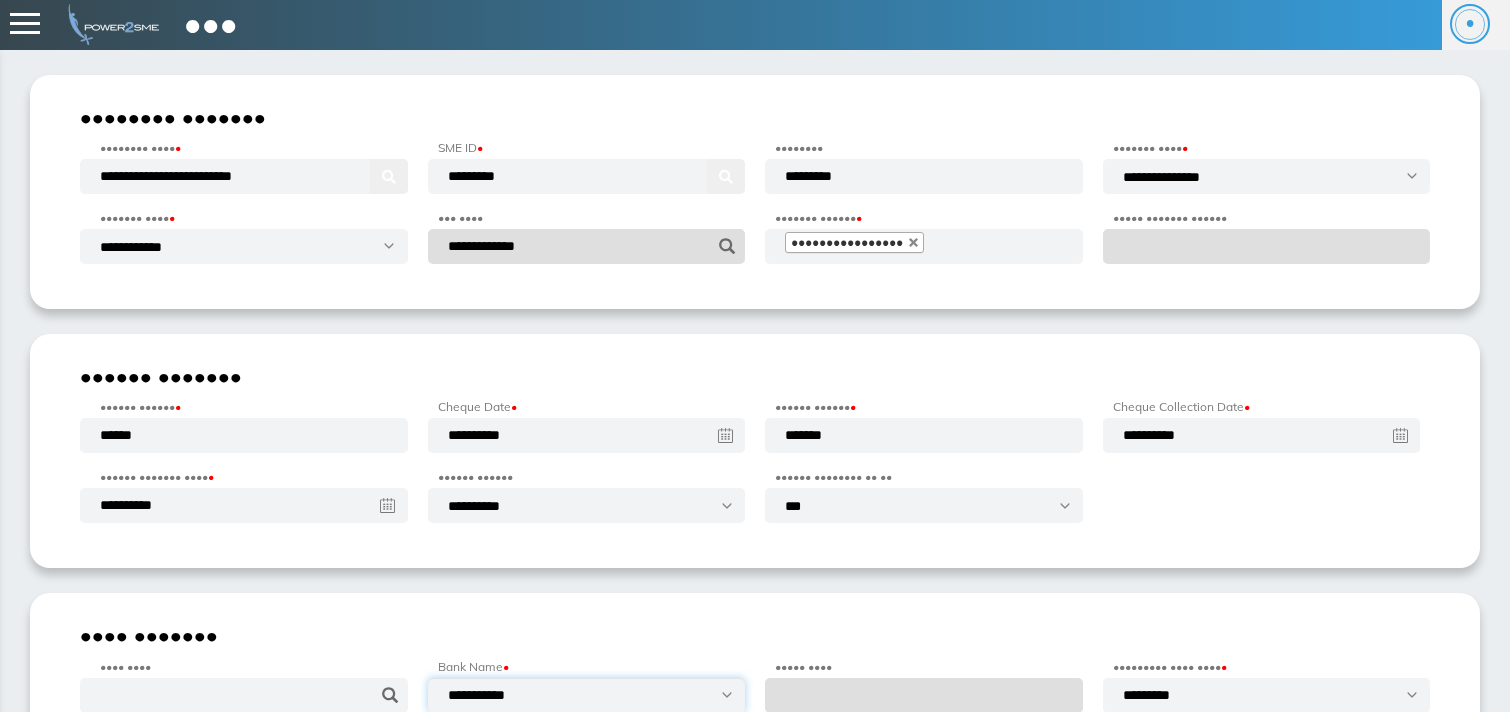 select on "*********" 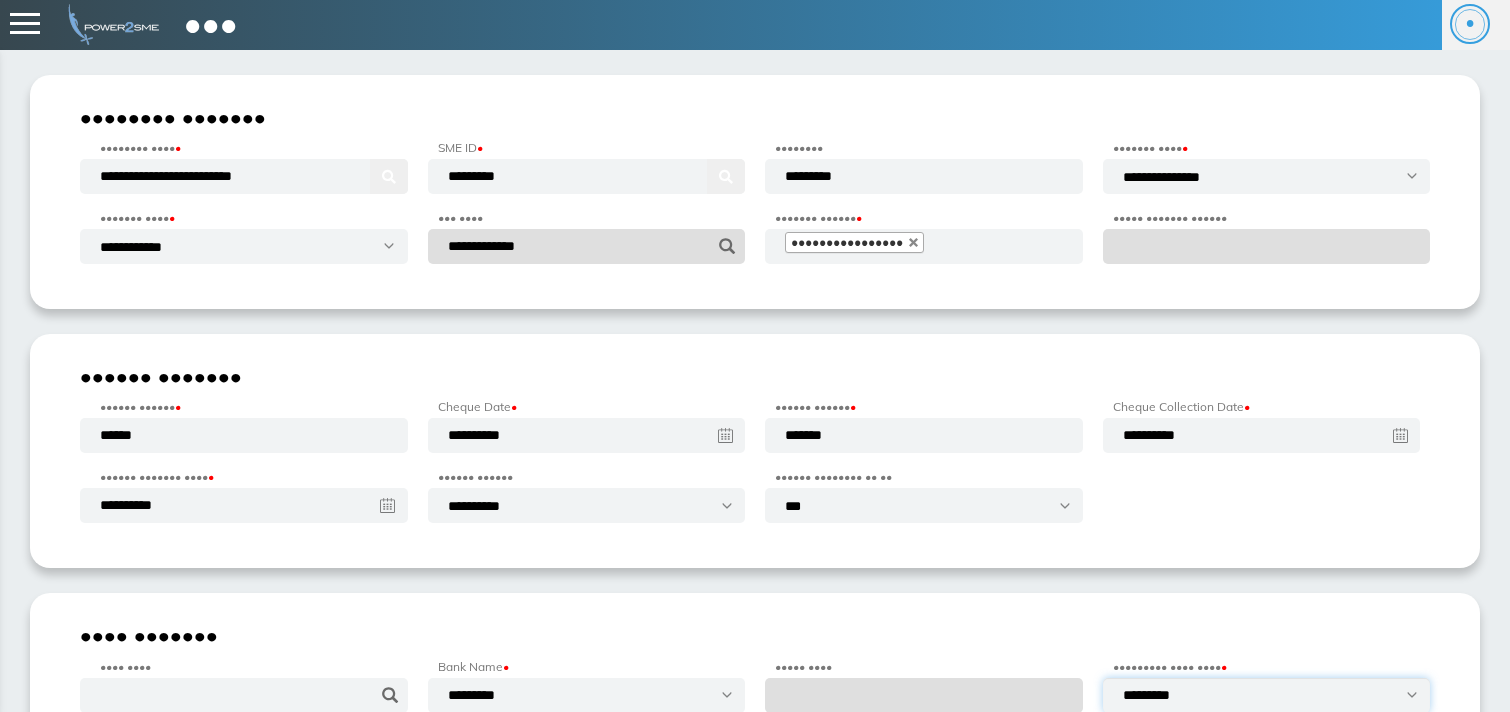 select on "**********" 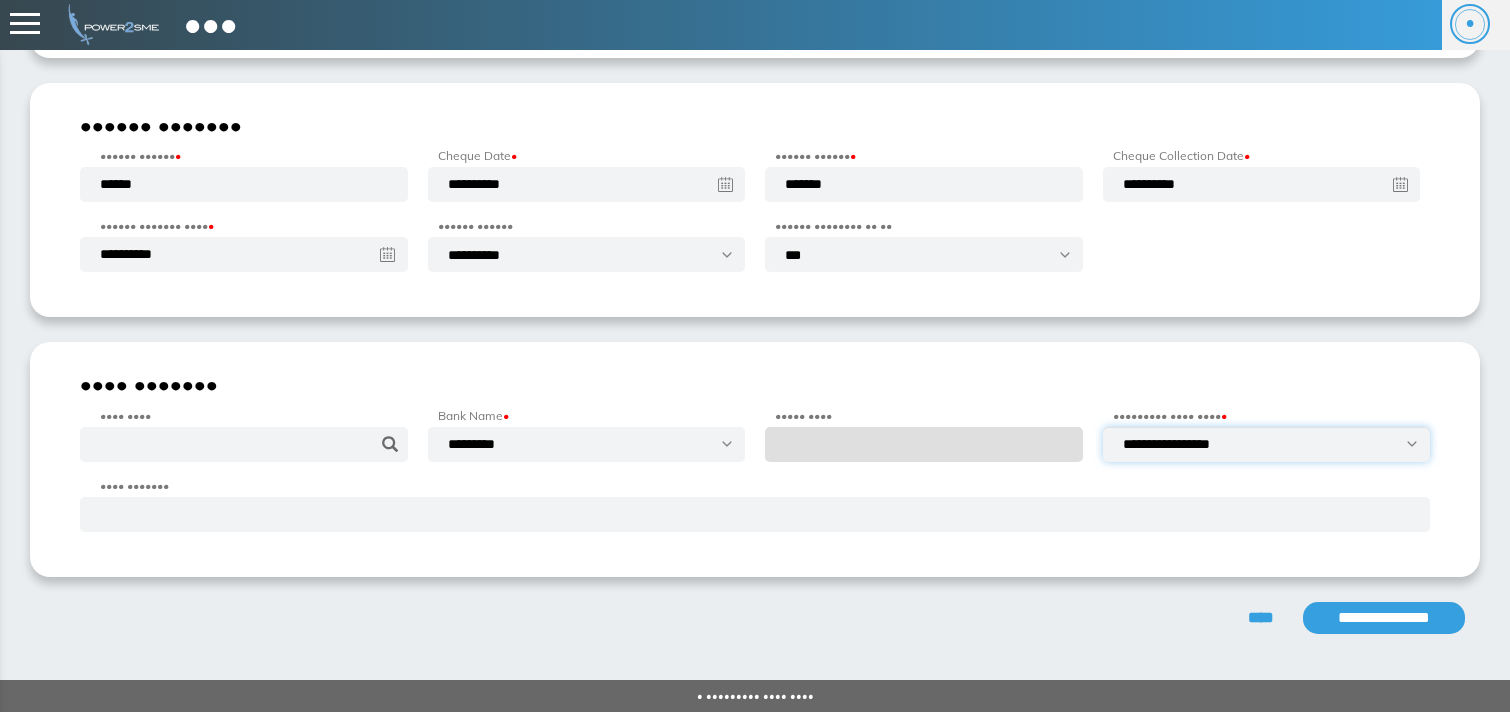 scroll, scrollTop: 254, scrollLeft: 0, axis: vertical 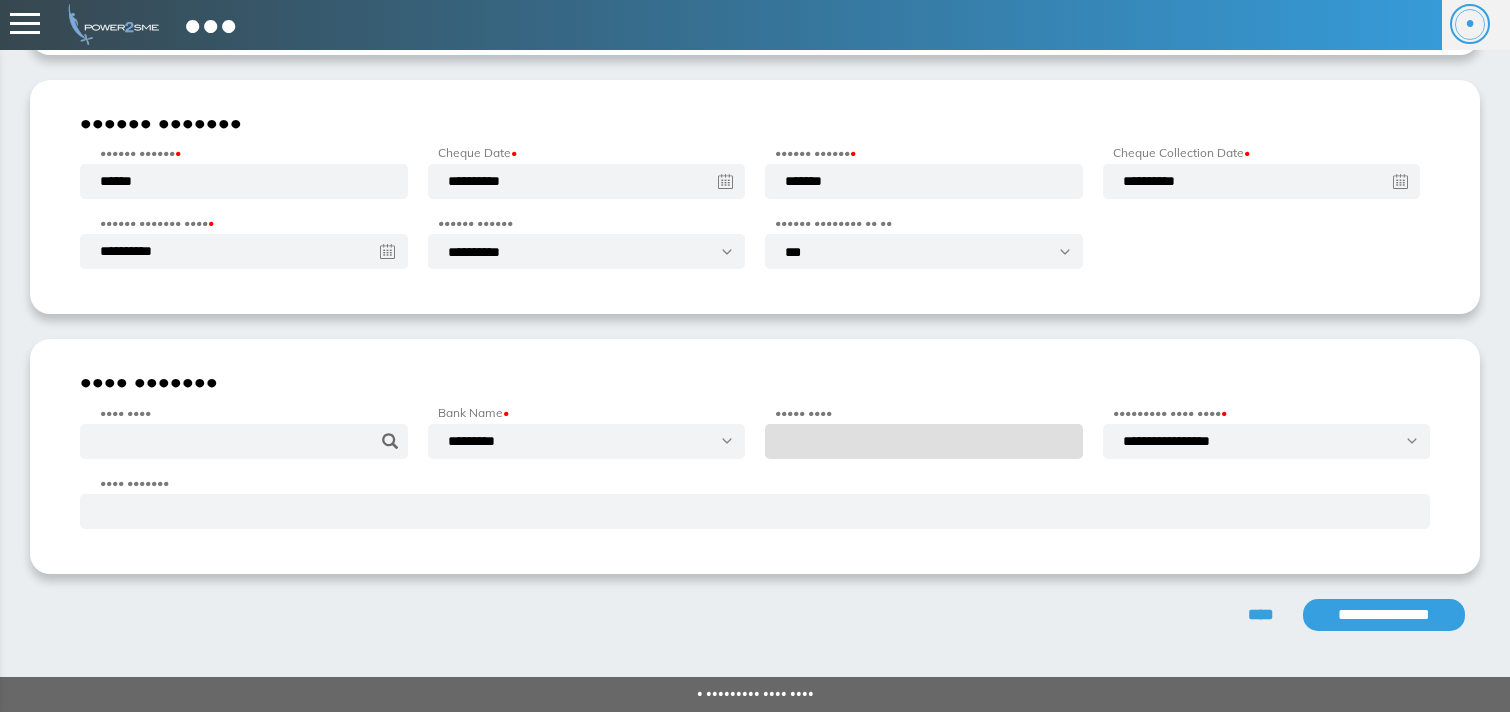 click on "**********" at bounding box center (1384, 615) 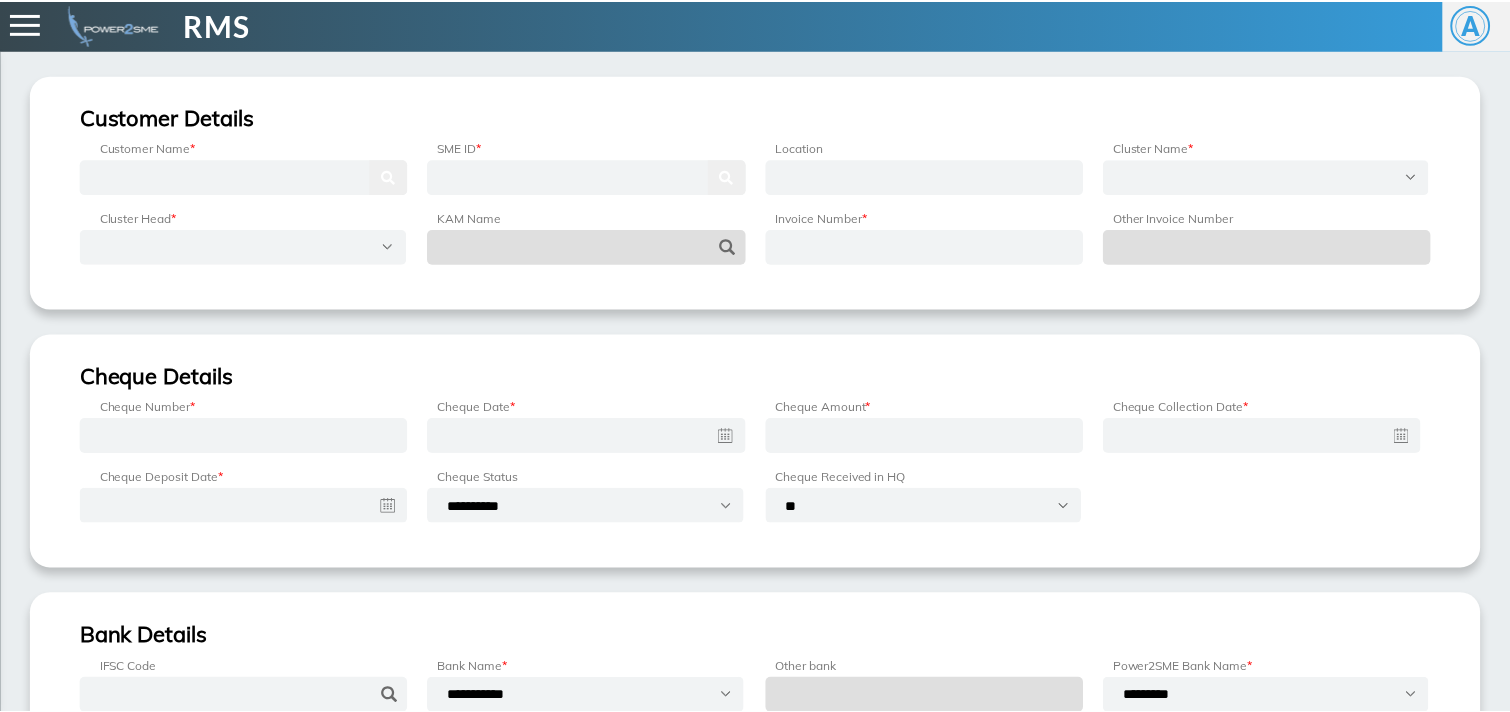 scroll, scrollTop: 0, scrollLeft: 0, axis: both 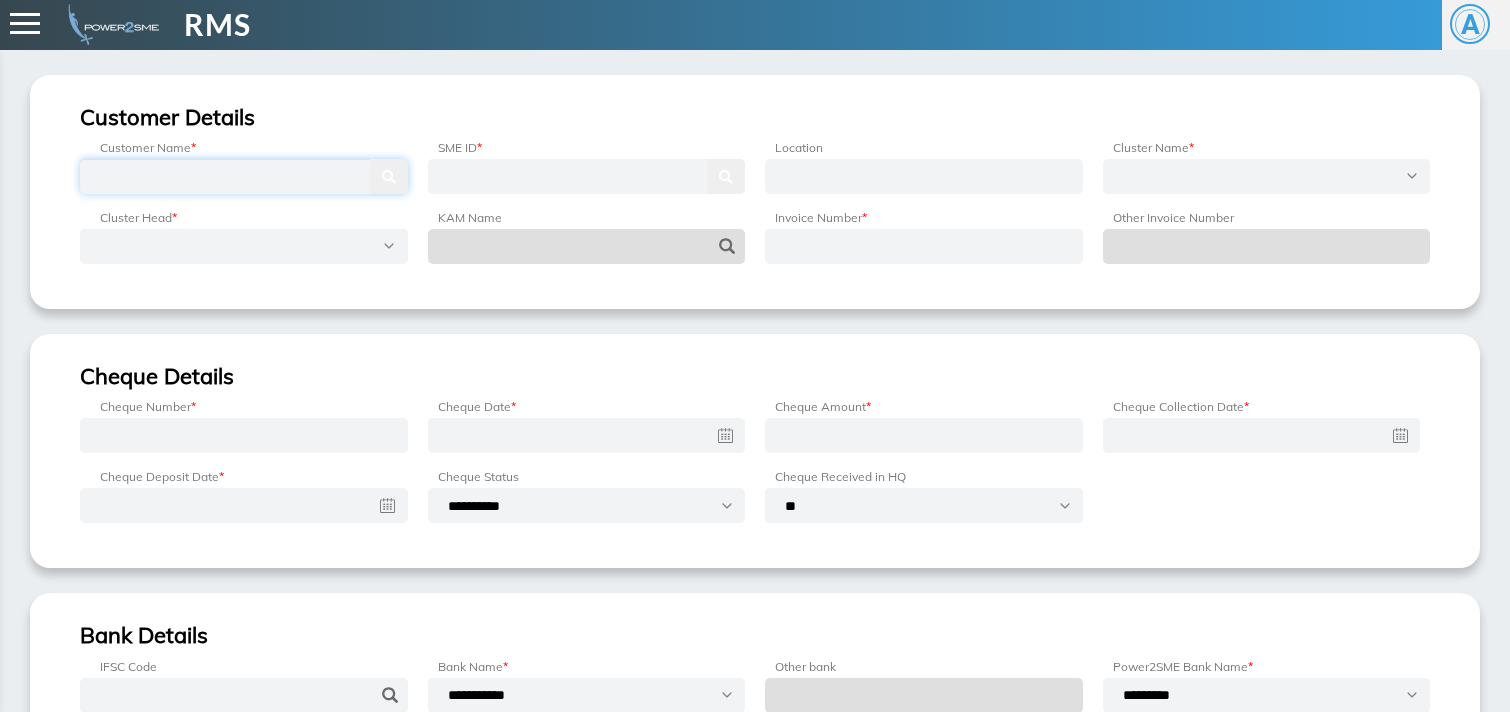 click at bounding box center (244, 176) 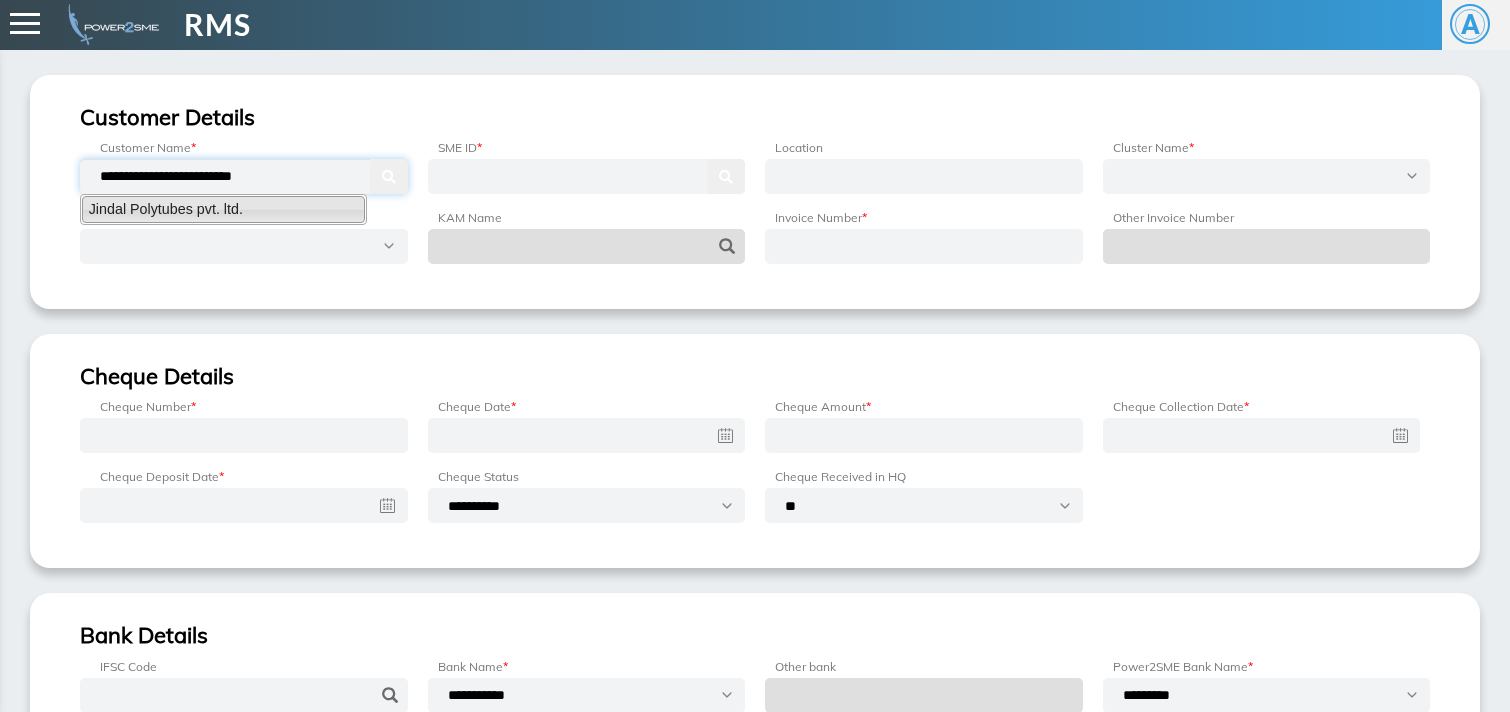 click on "Jindal Polytubes pvt. ltd." at bounding box center [223, 209] 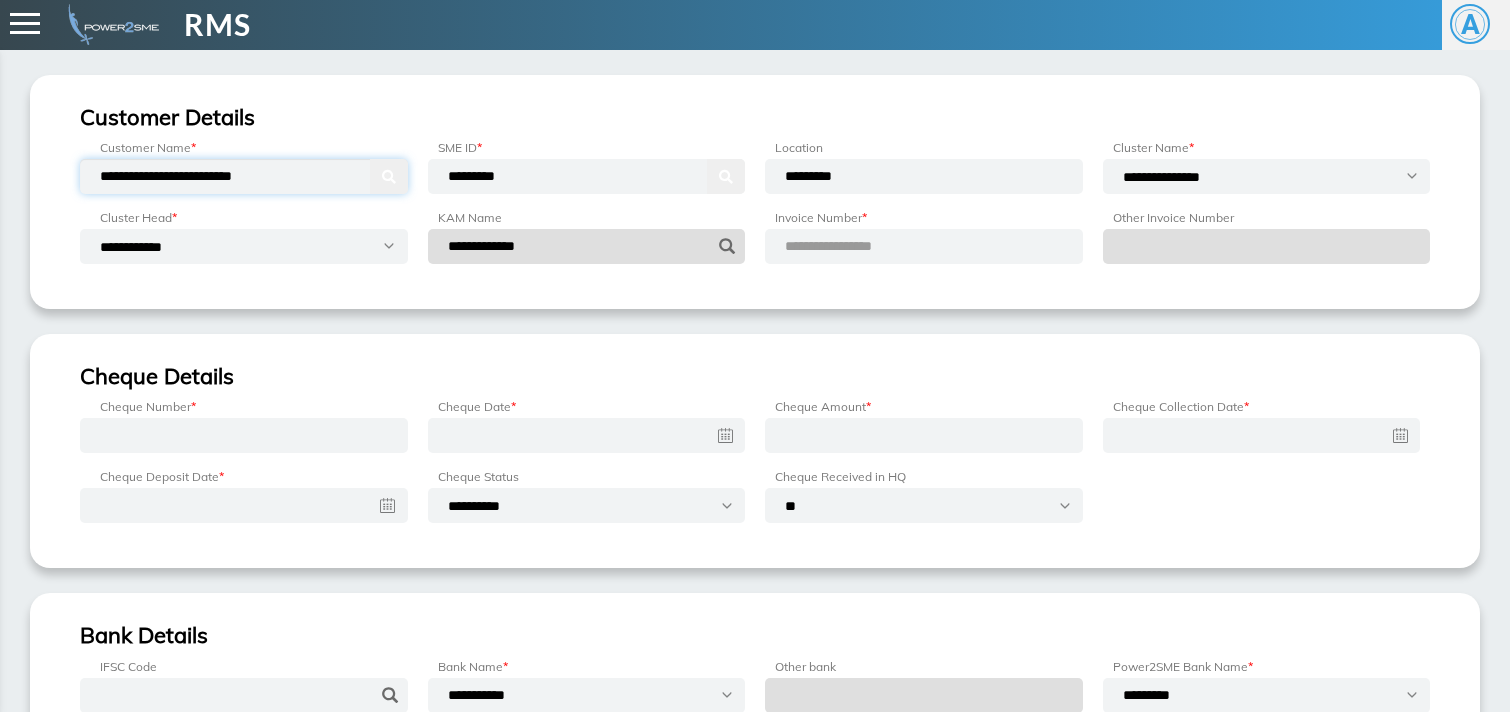 type on "**********" 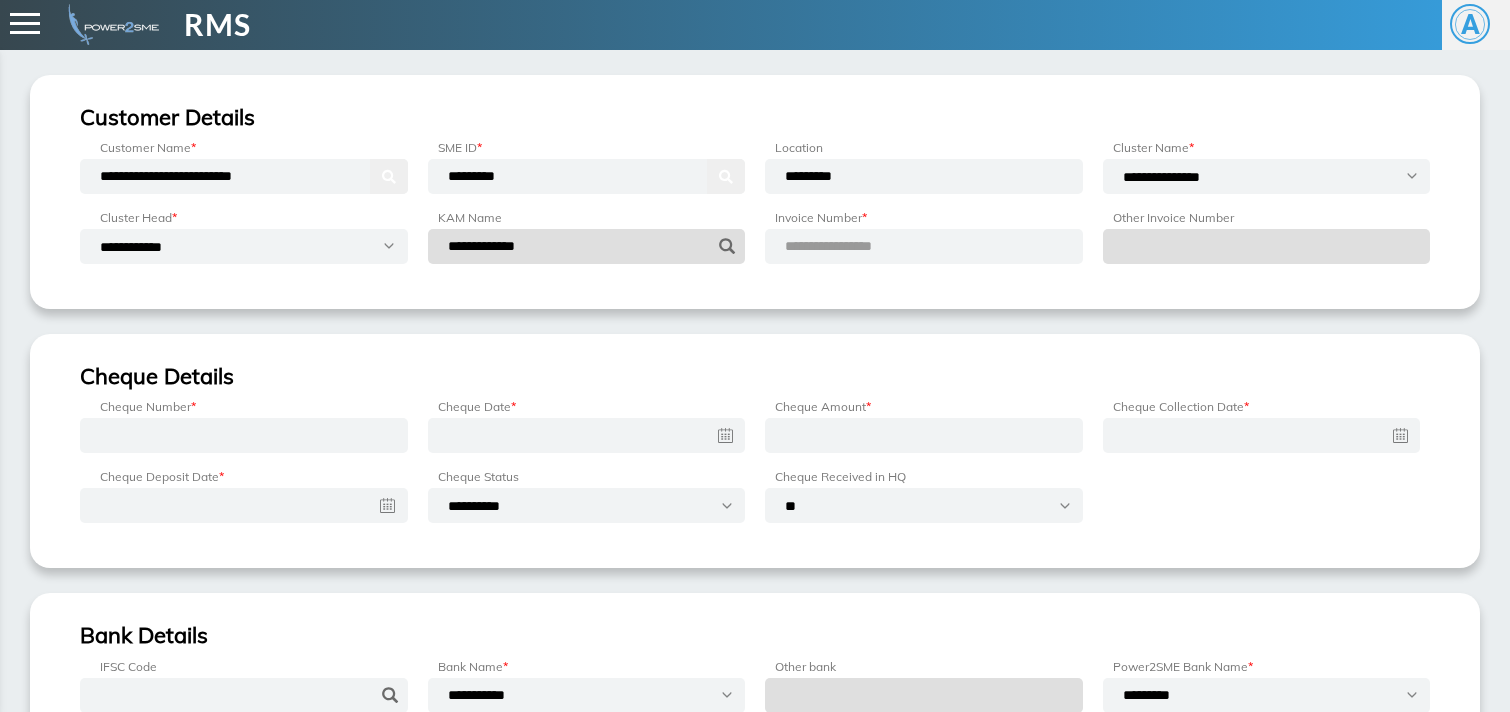 click on "**********" at bounding box center (852, 246) 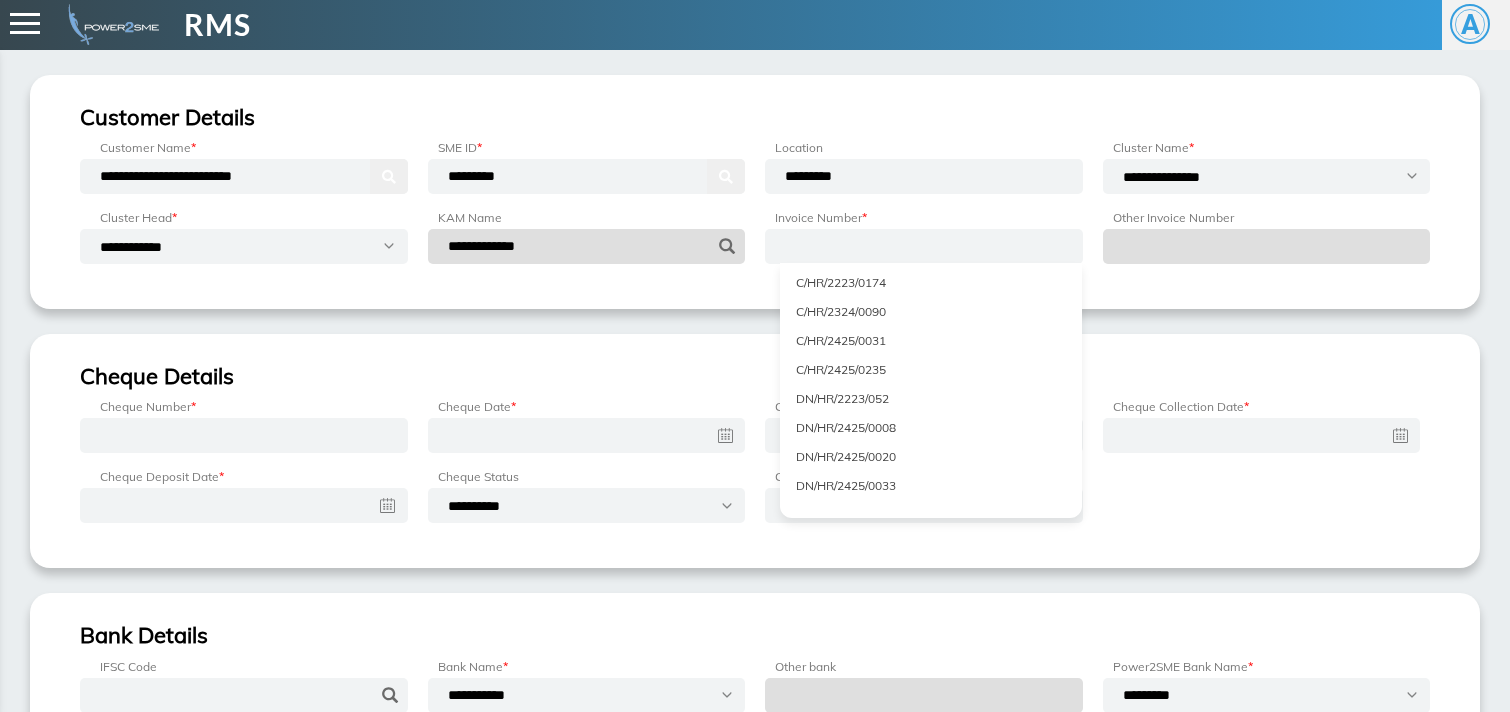 scroll, scrollTop: 3326, scrollLeft: 0, axis: vertical 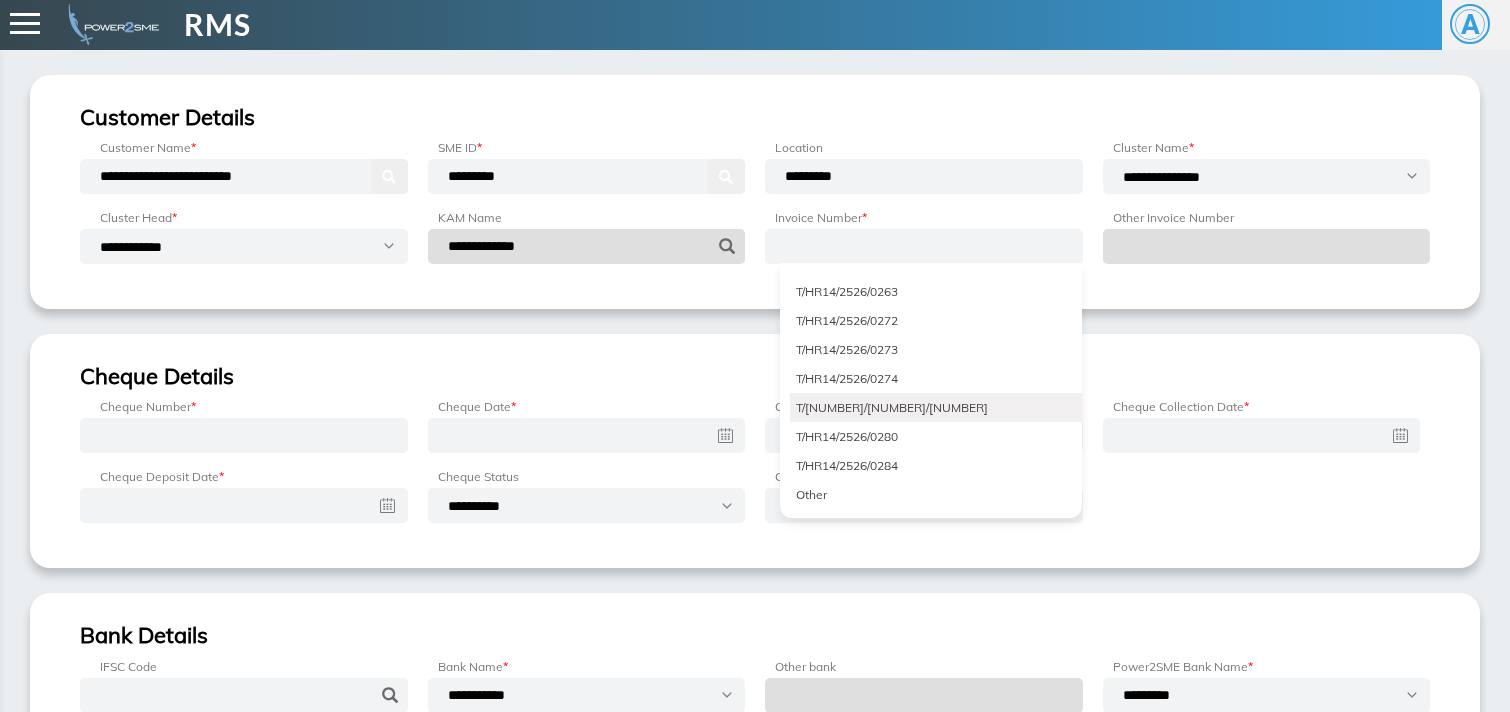 click on "T/HR14/2526/0277" at bounding box center [936, 407] 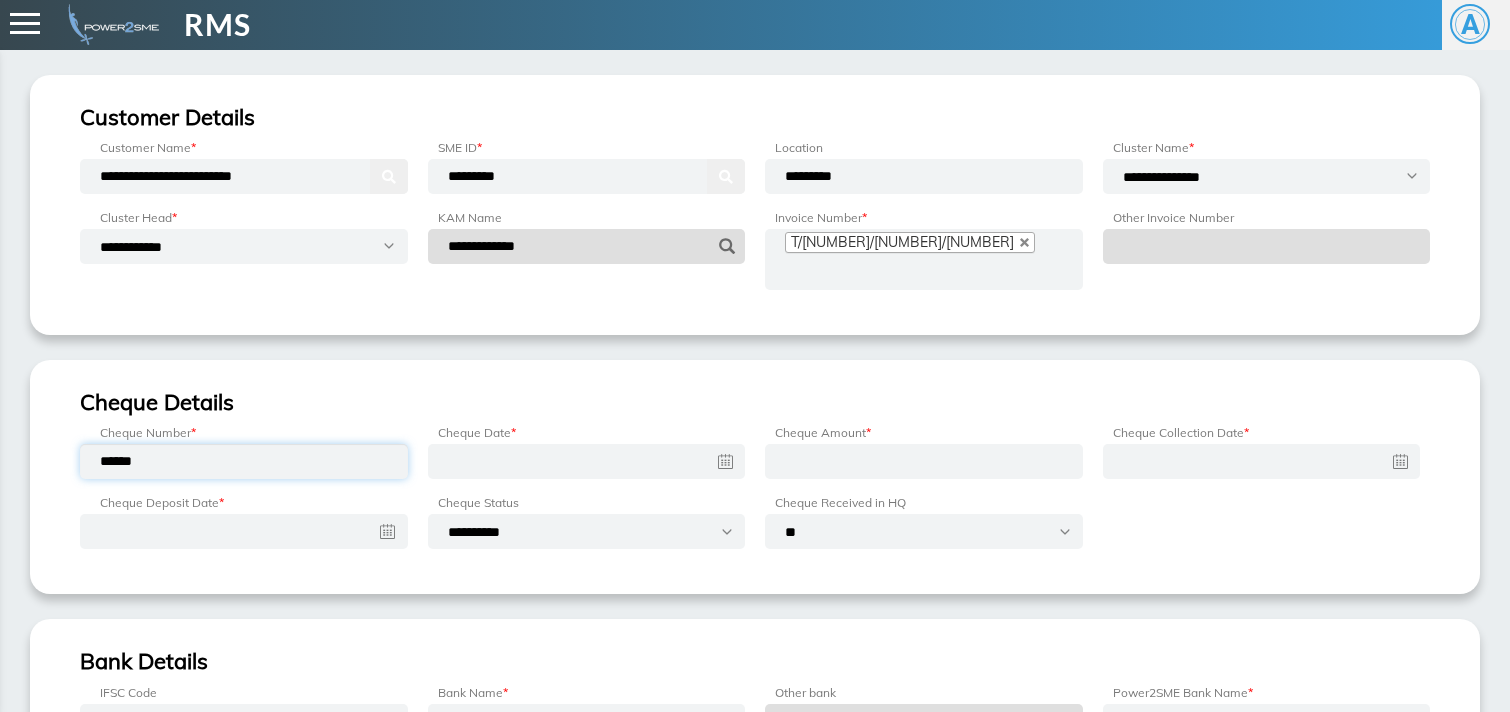 type on "******" 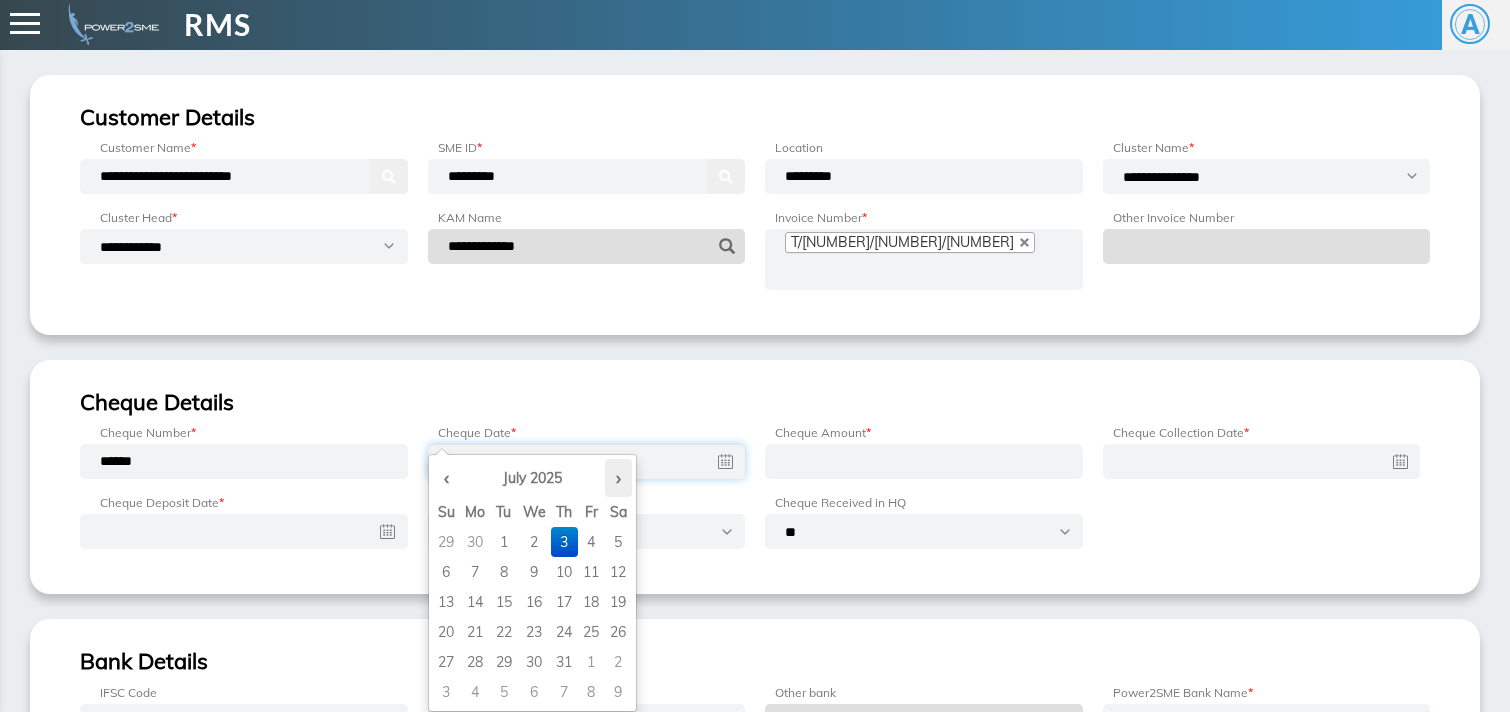 click on "•" at bounding box center [618, 478] 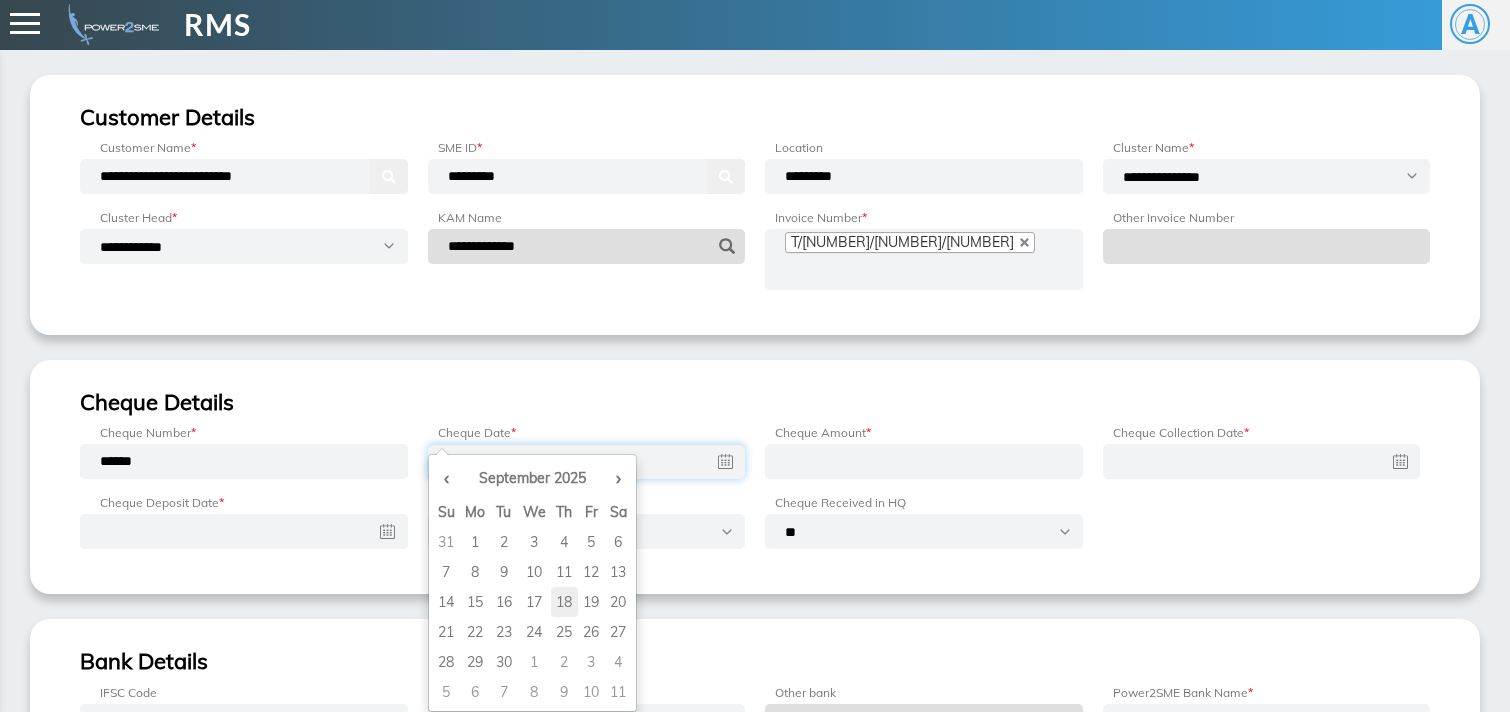 click on "18" at bounding box center [564, 542] 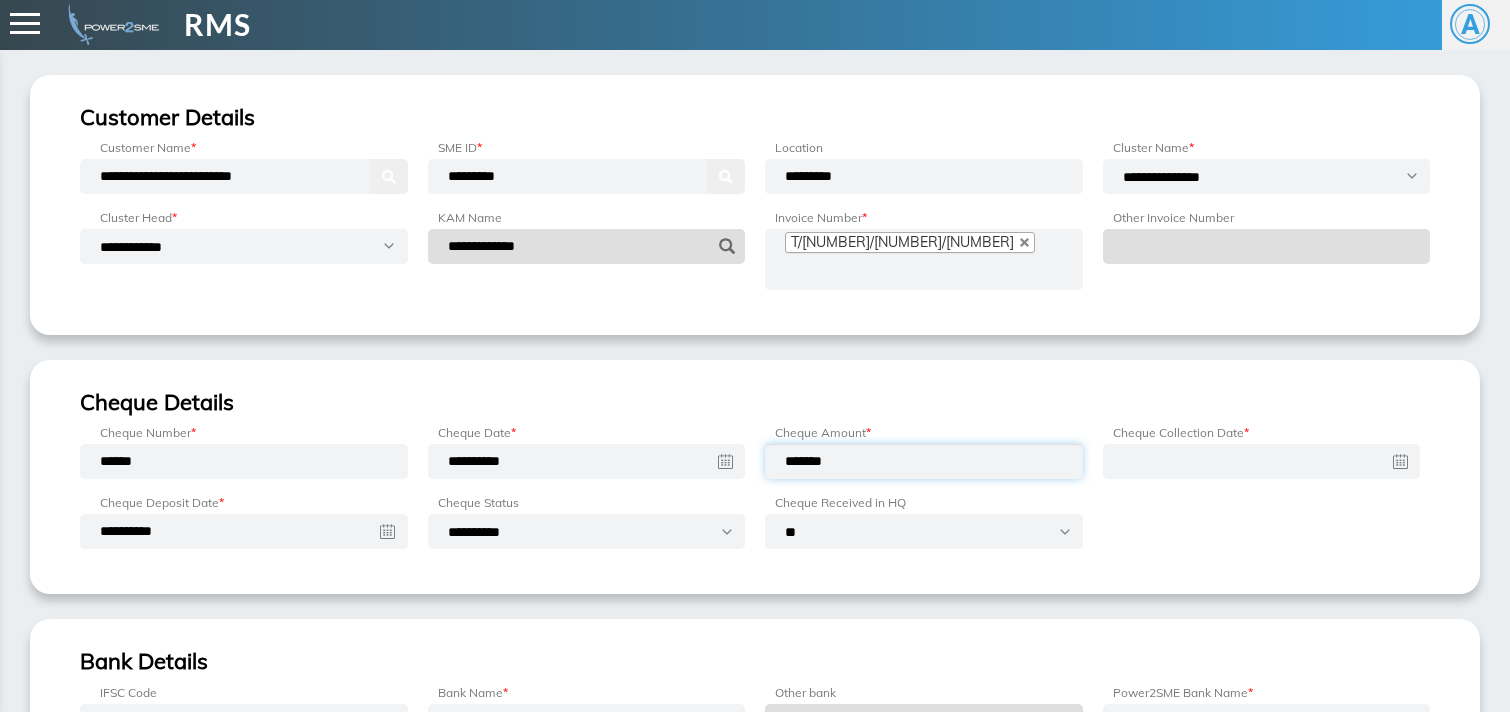 type on "•••••••" 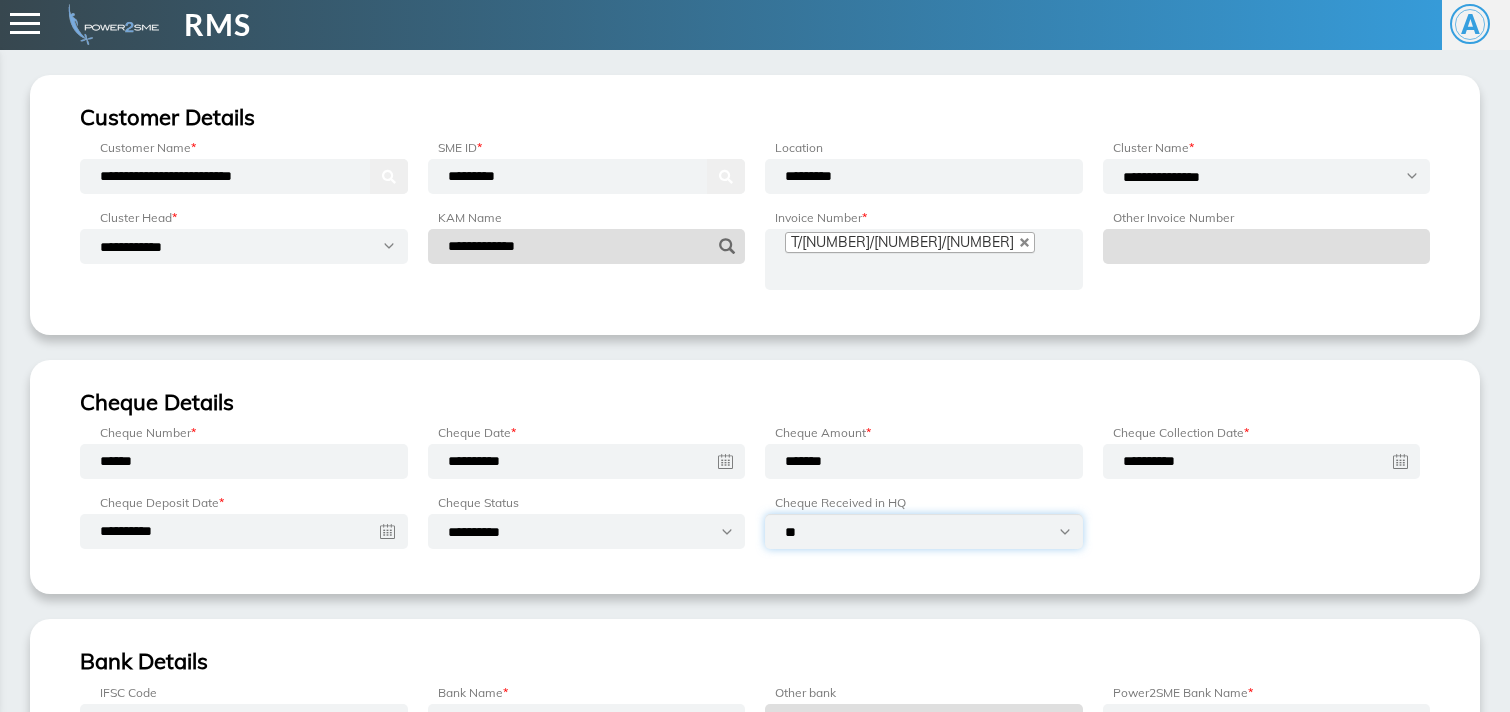 select on "•••" 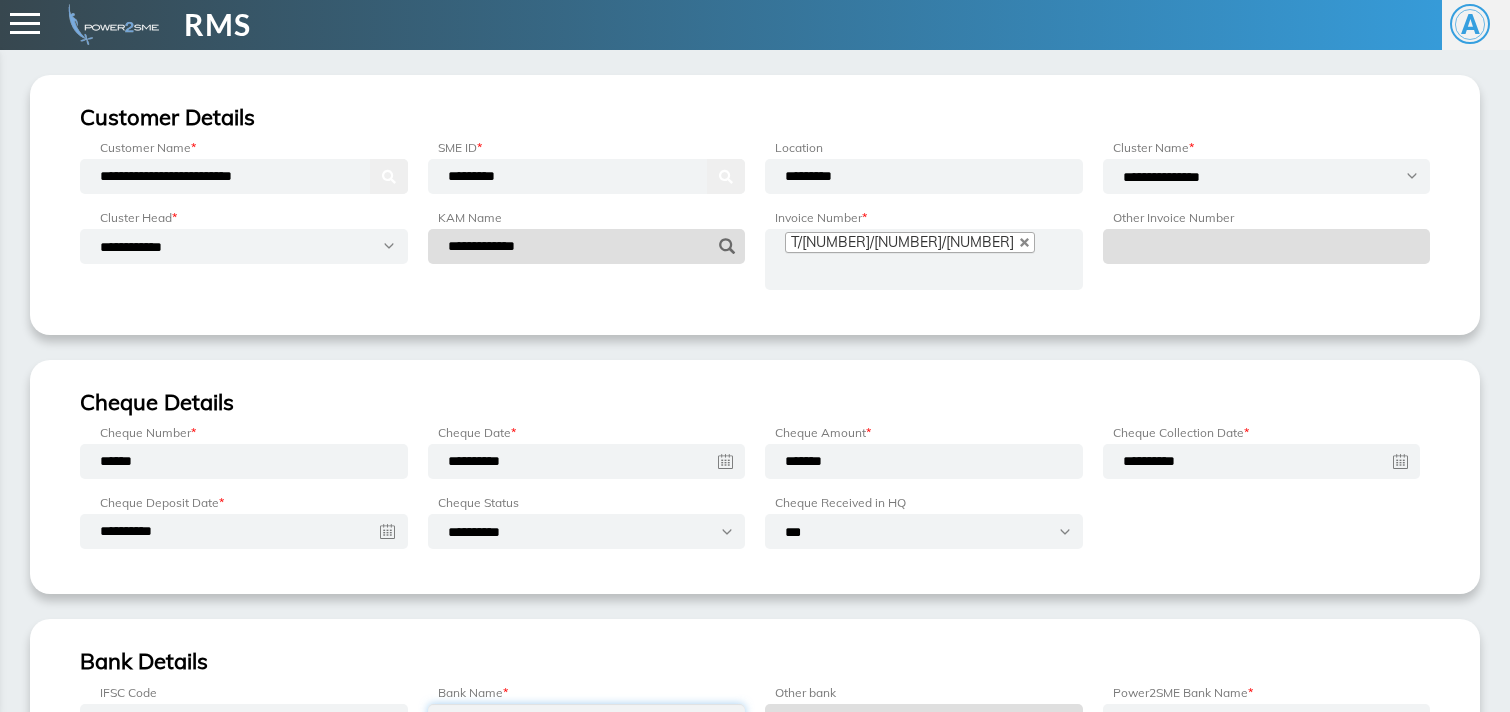 select on "•••••••••••••••••" 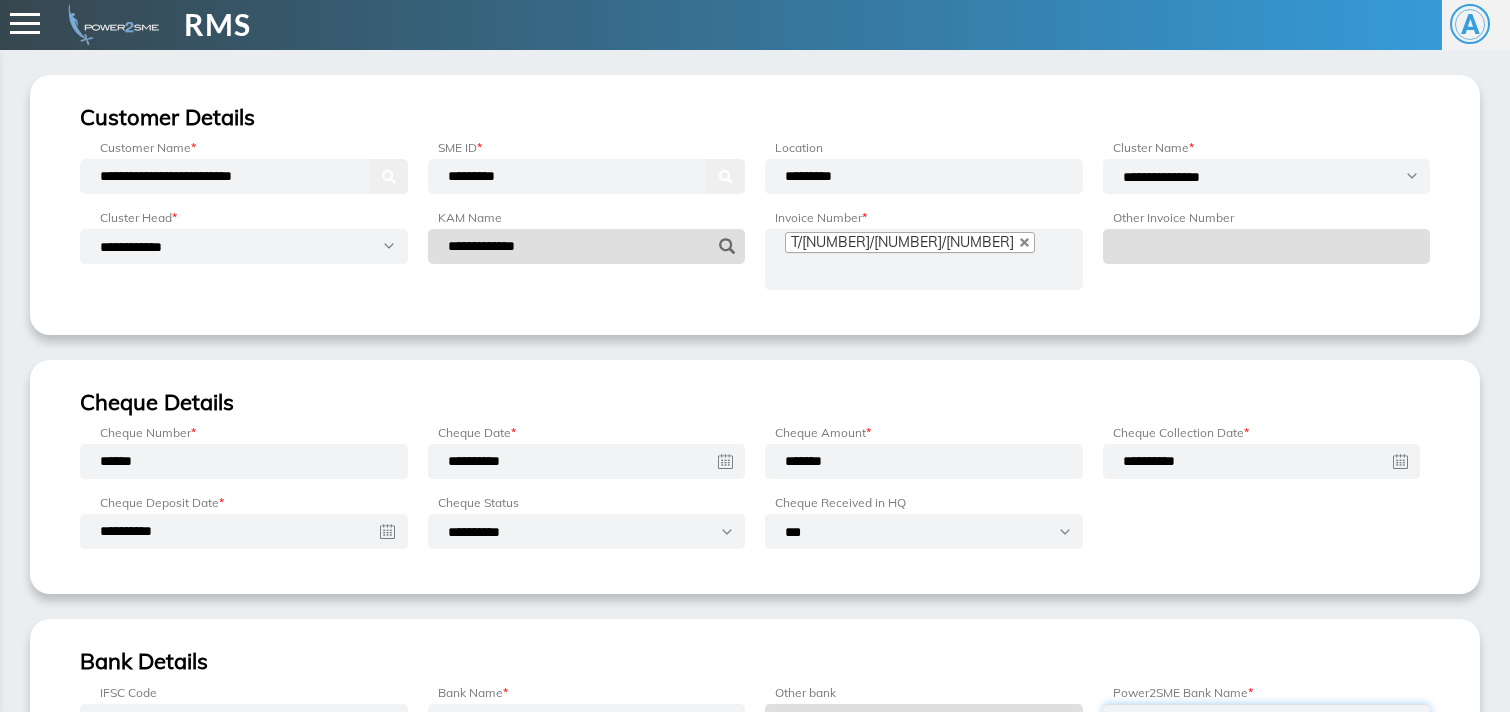 select on "•••••••••••••••••" 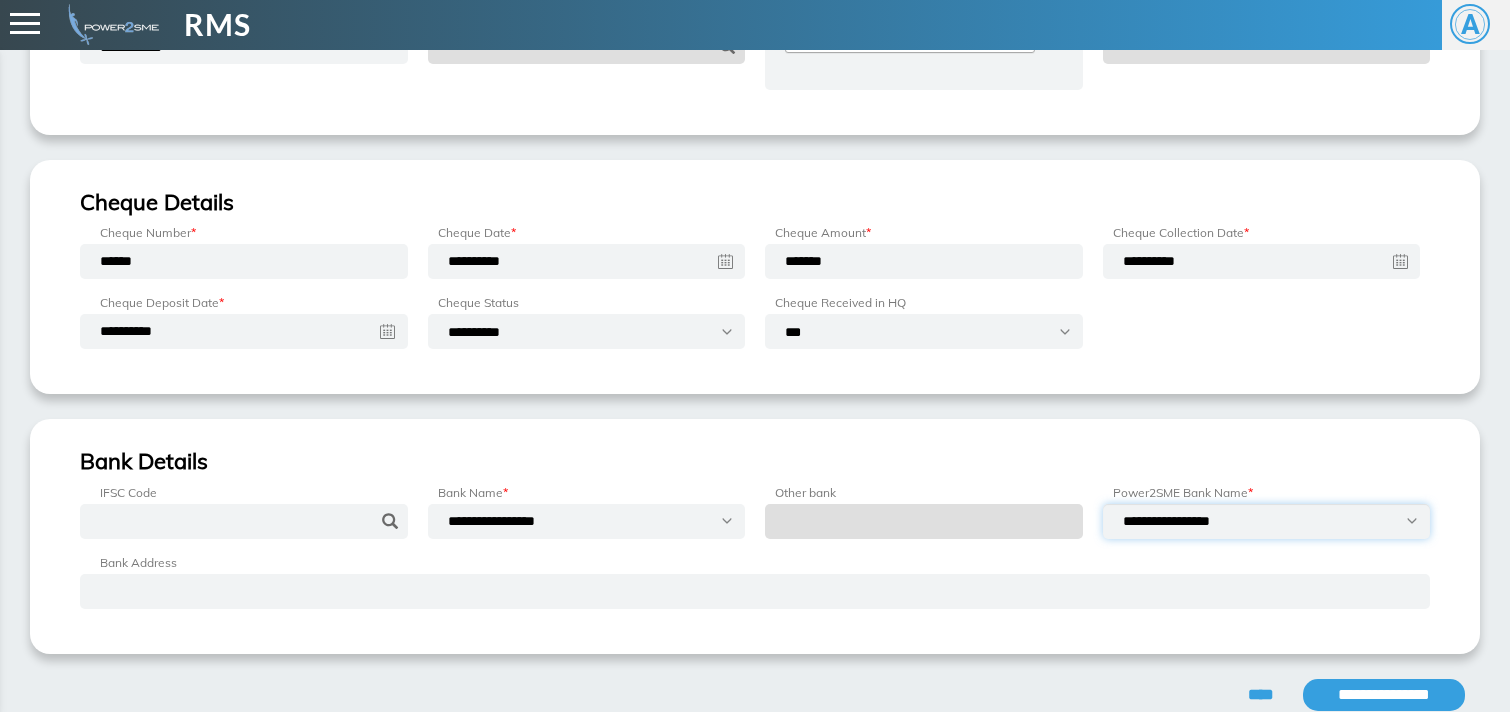 scroll, scrollTop: 254, scrollLeft: 0, axis: vertical 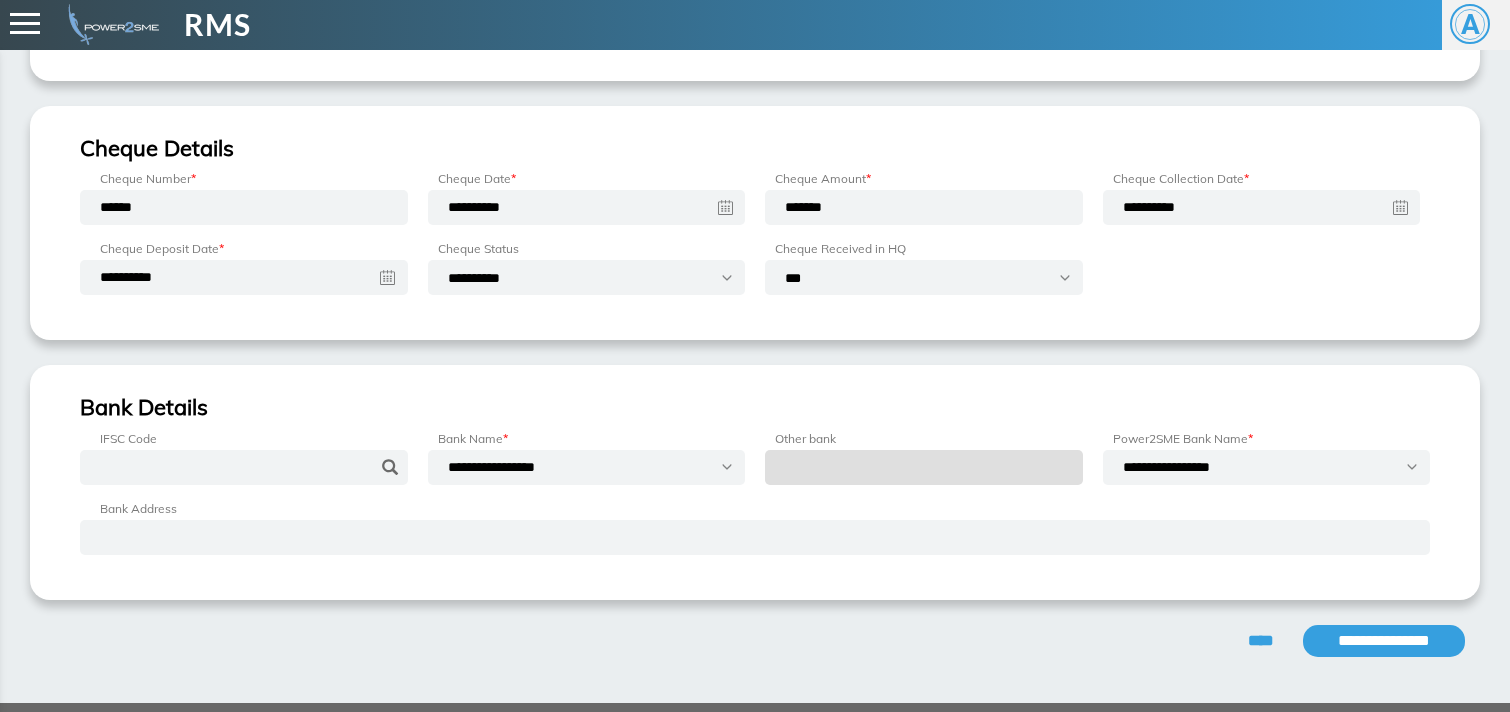 click on "**********" at bounding box center [1384, 641] 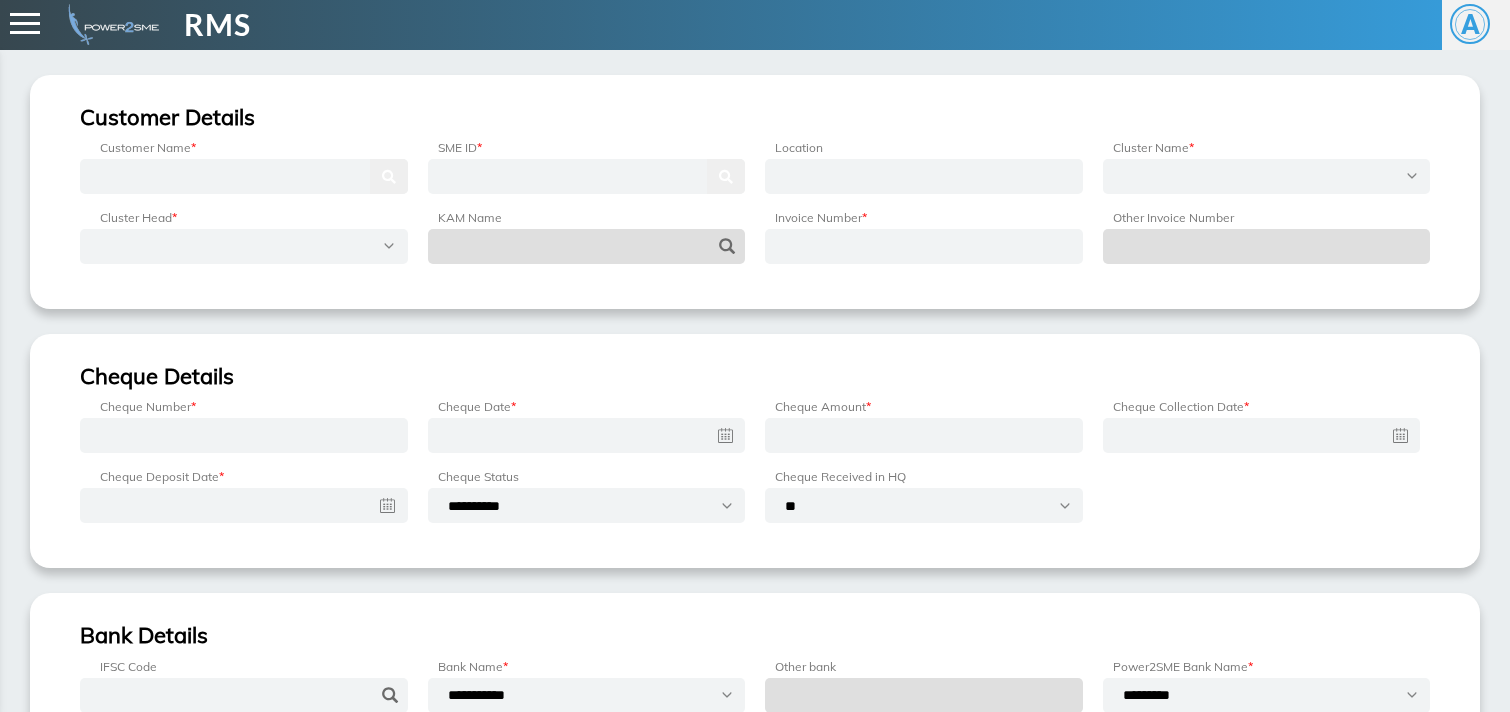 scroll, scrollTop: 0, scrollLeft: 0, axis: both 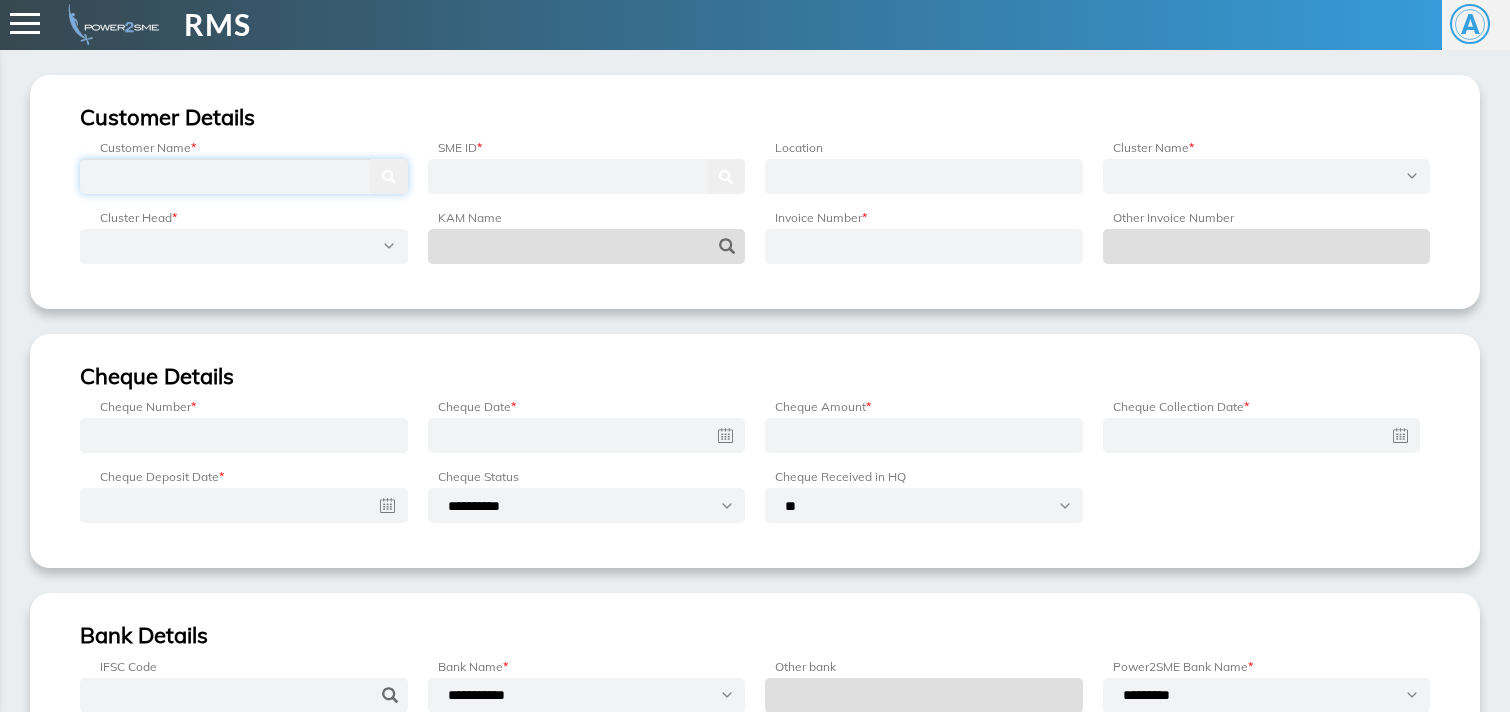 click at bounding box center (244, 176) 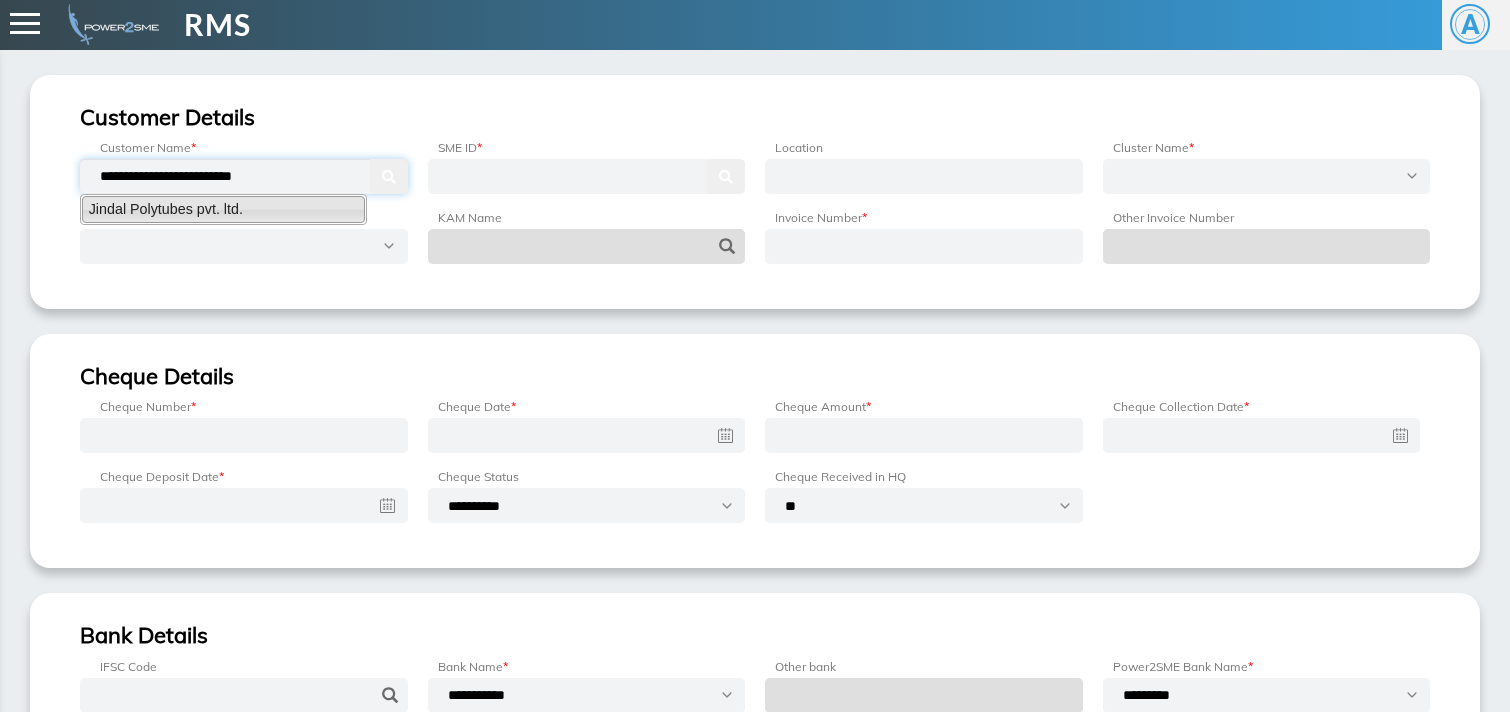 click on "Jindal Polytubes pvt. ltd." at bounding box center [223, 209] 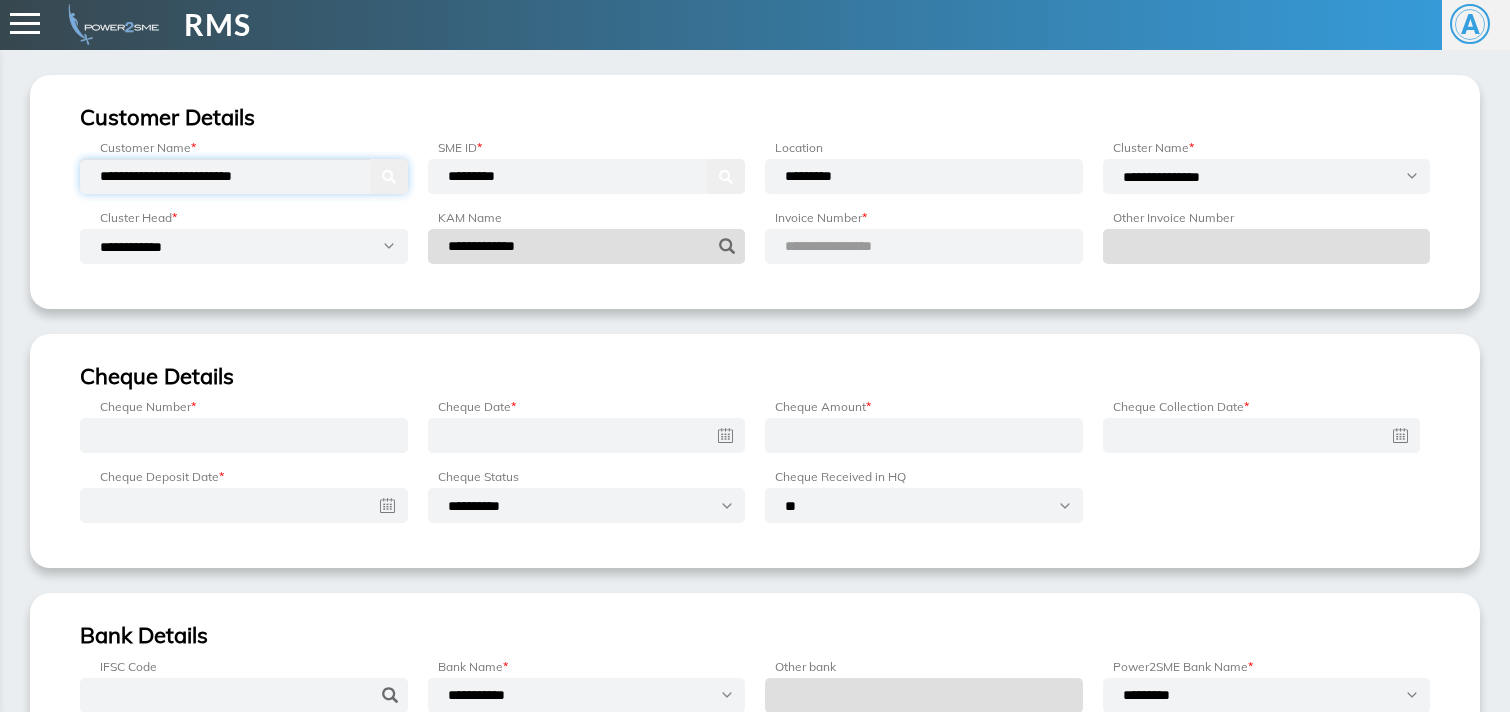 type on "**********" 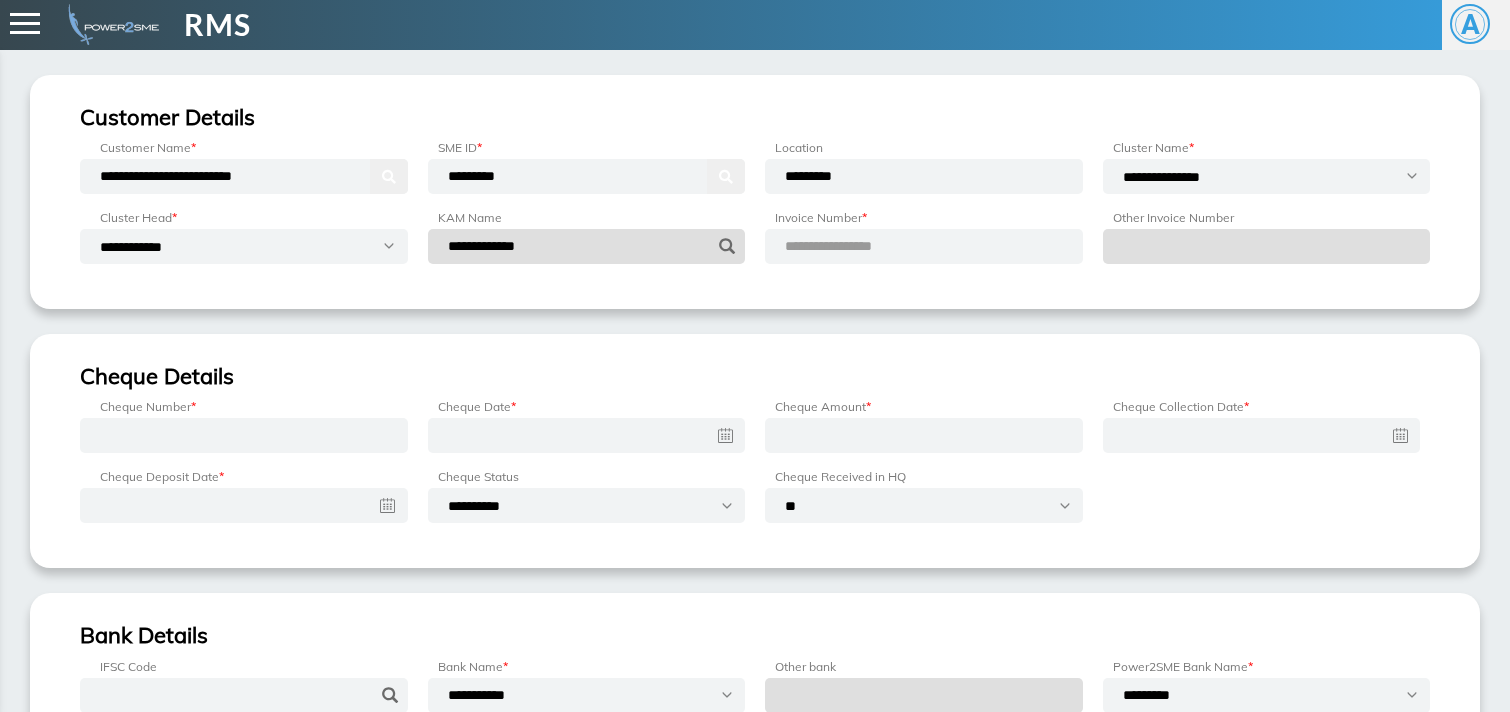 click on "**********" at bounding box center (852, 246) 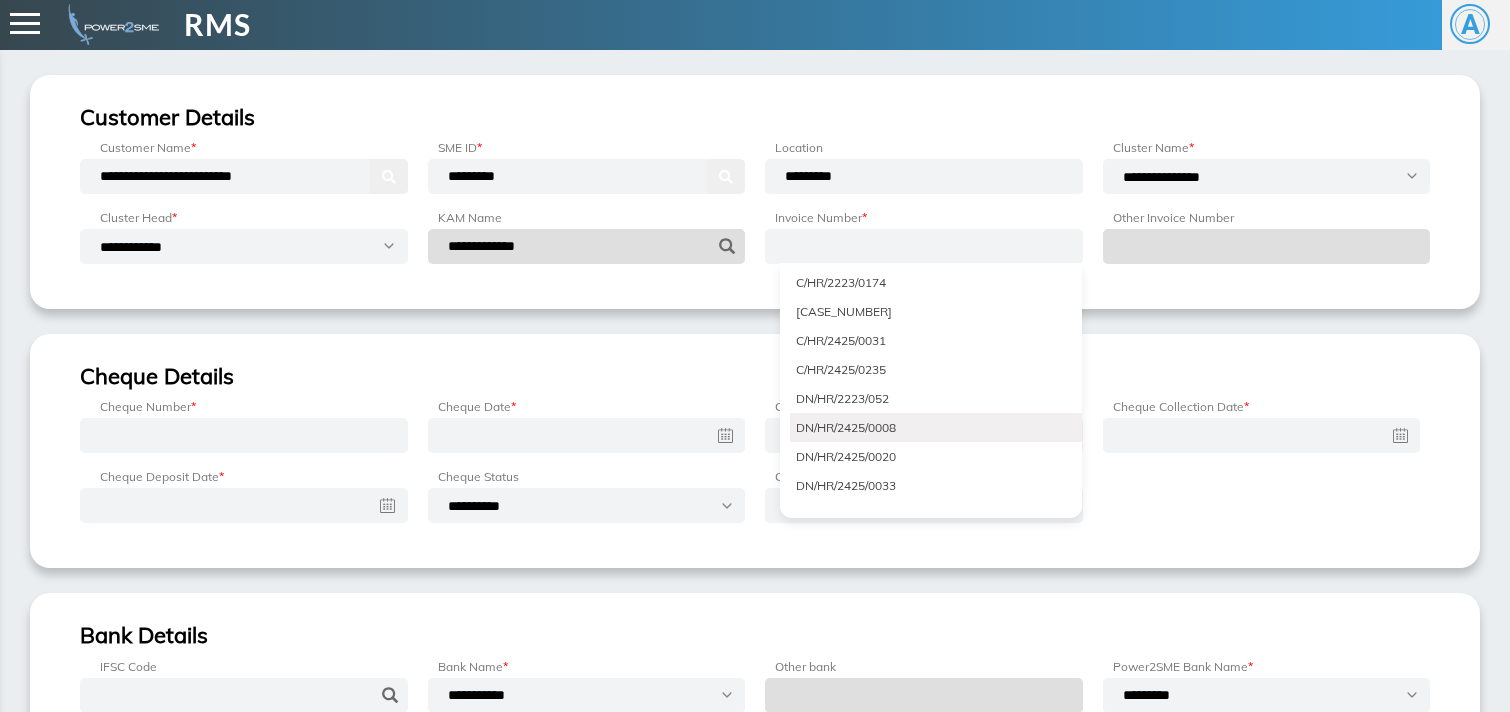 scroll, scrollTop: 3326, scrollLeft: 0, axis: vertical 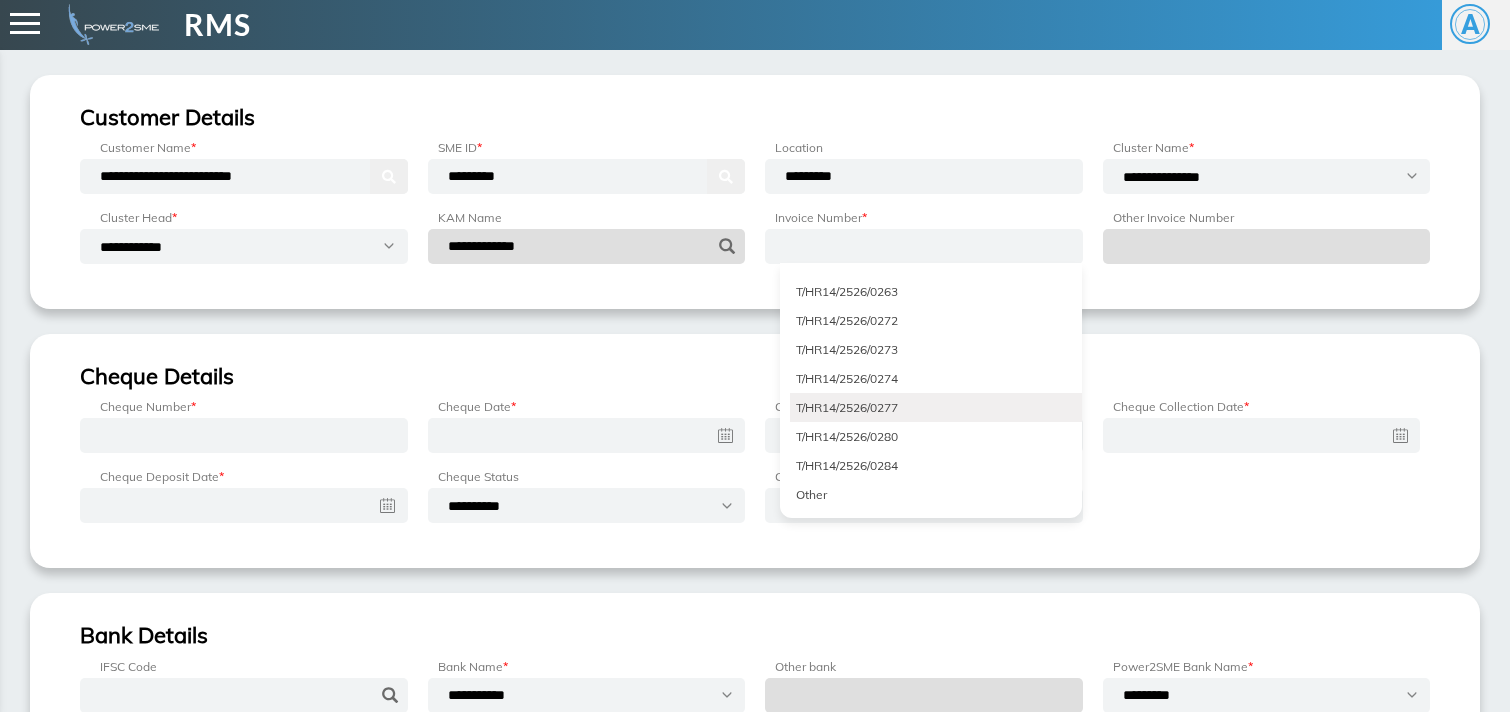click on "T/HR14/2526/0277" at bounding box center [936, 407] 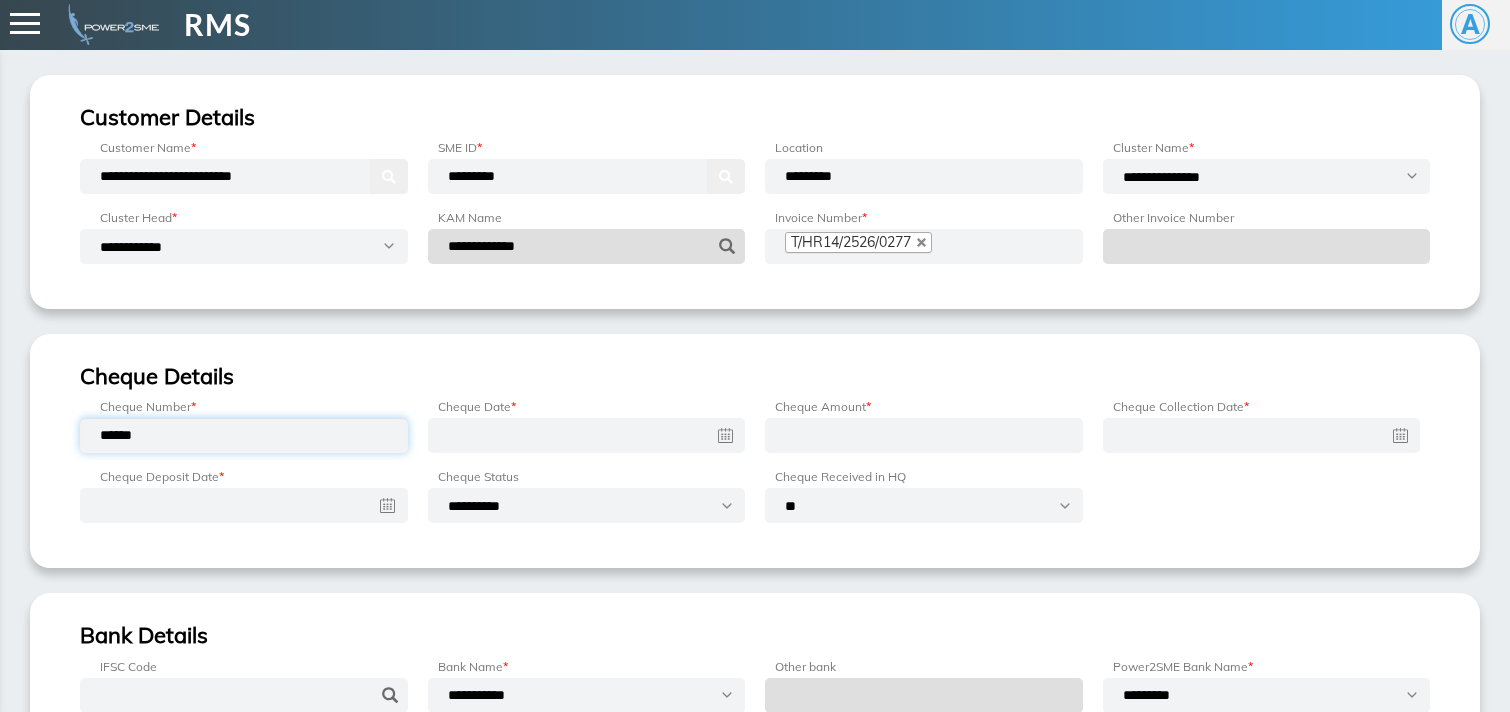 type on "******" 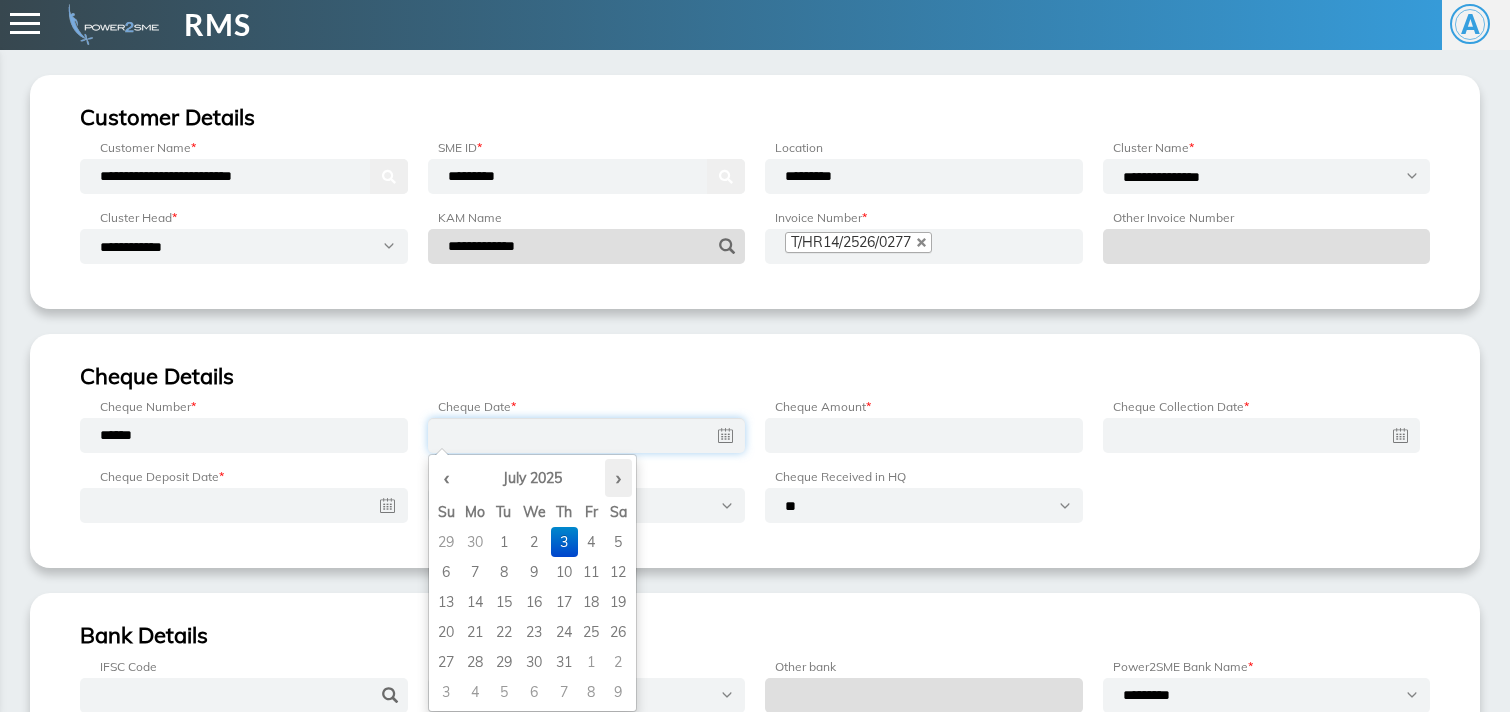 click on "›" at bounding box center [618, 478] 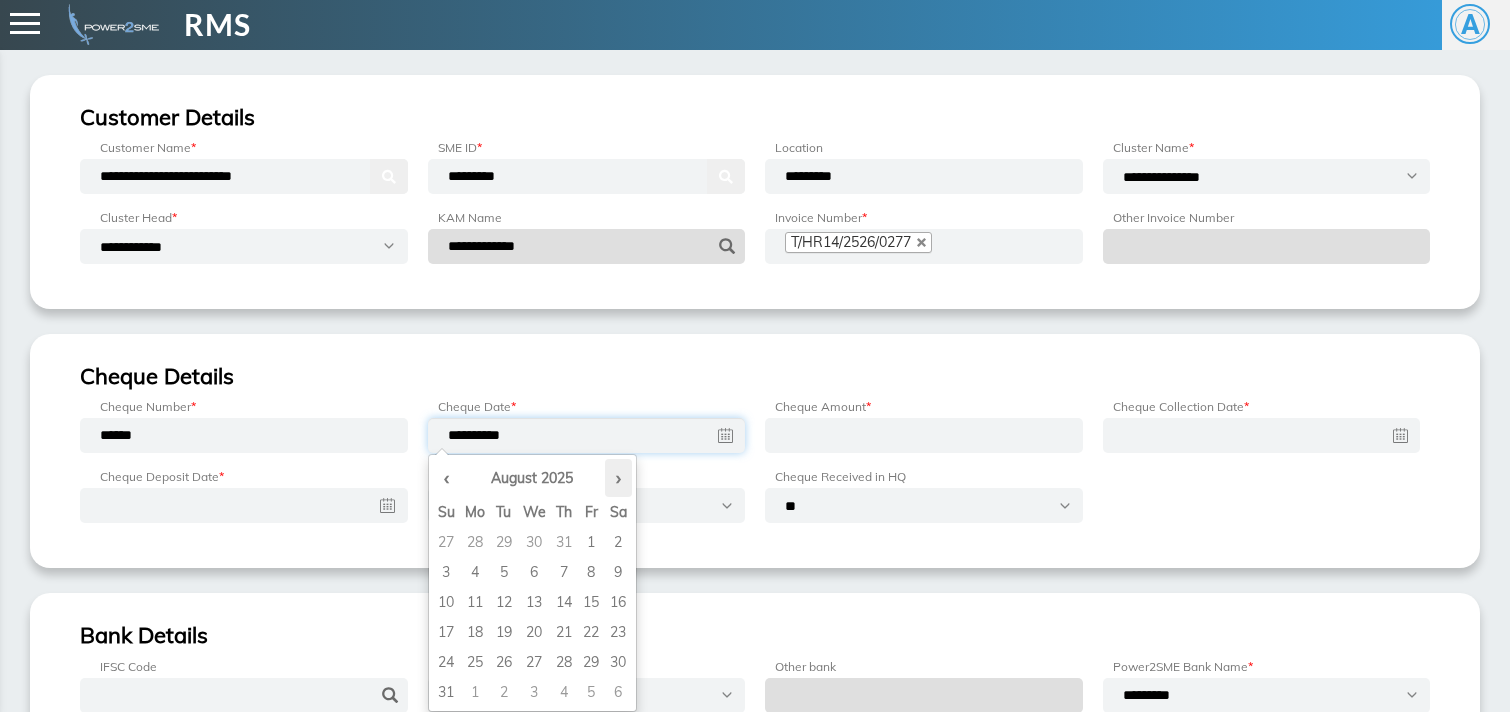 click on "›" at bounding box center (618, 478) 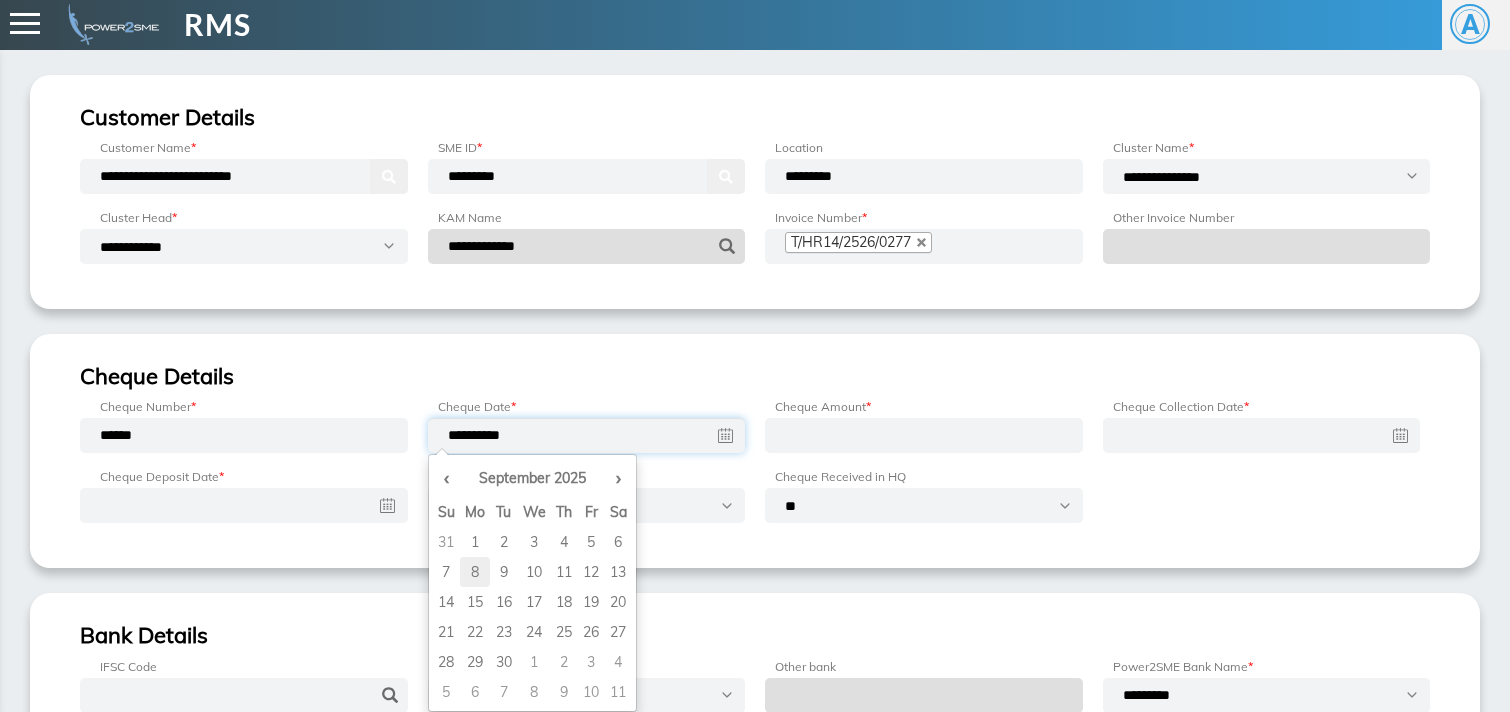 click on "8" at bounding box center [475, 542] 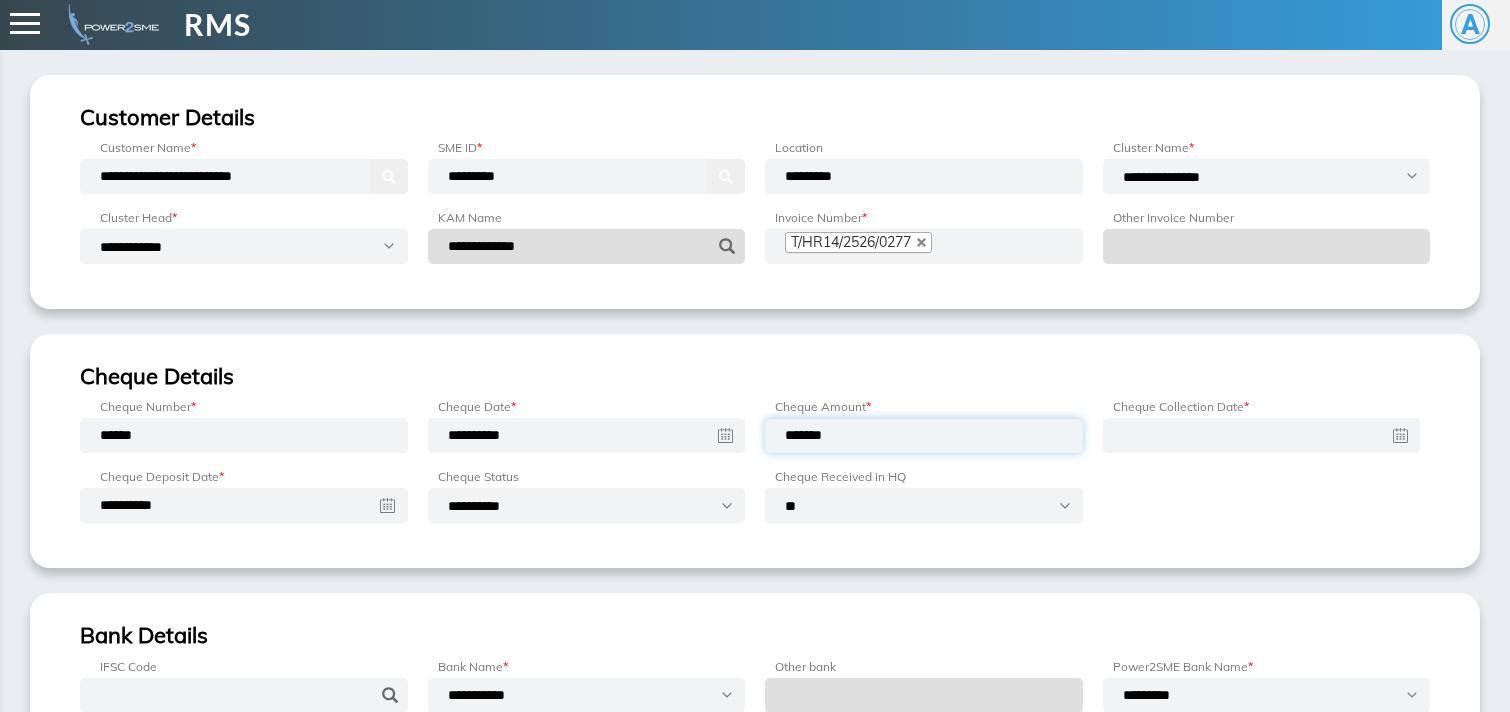 type on "*******" 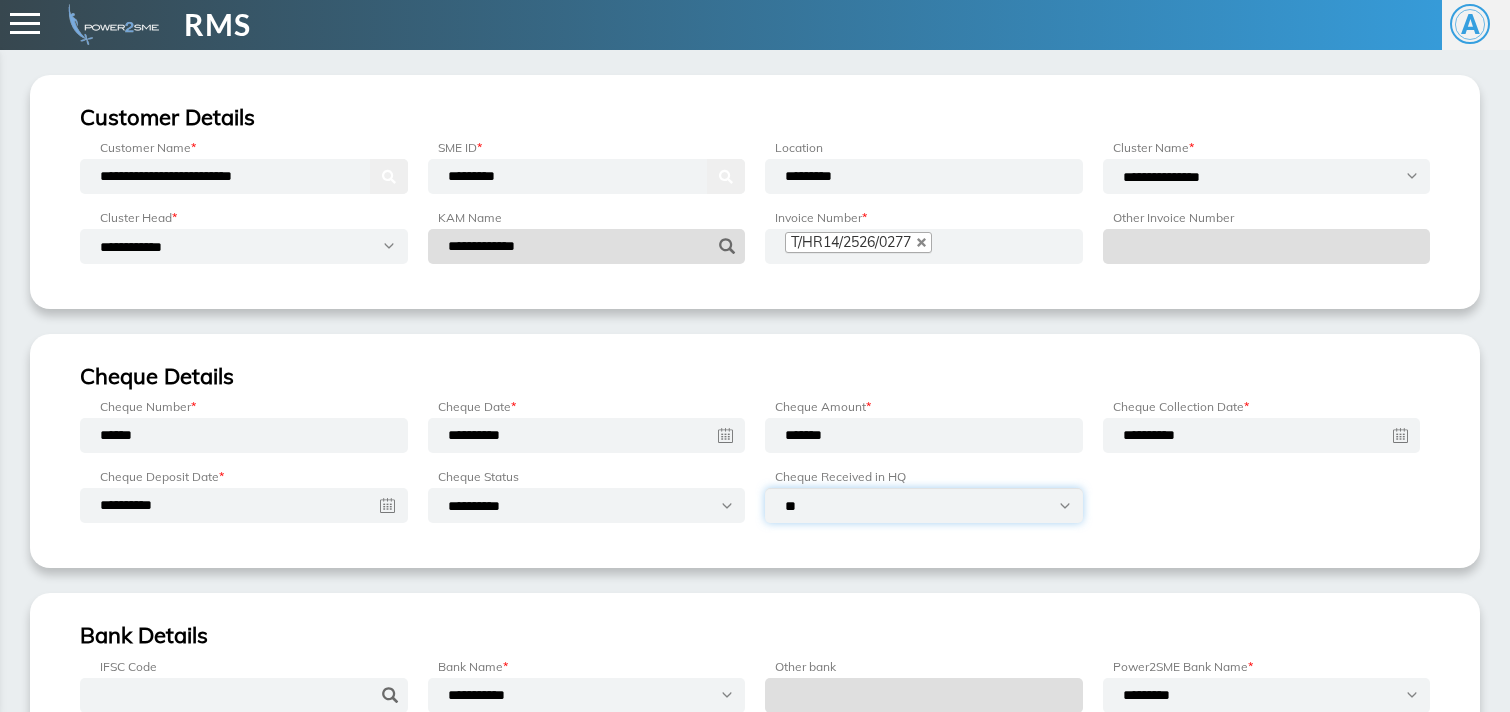 select on "***" 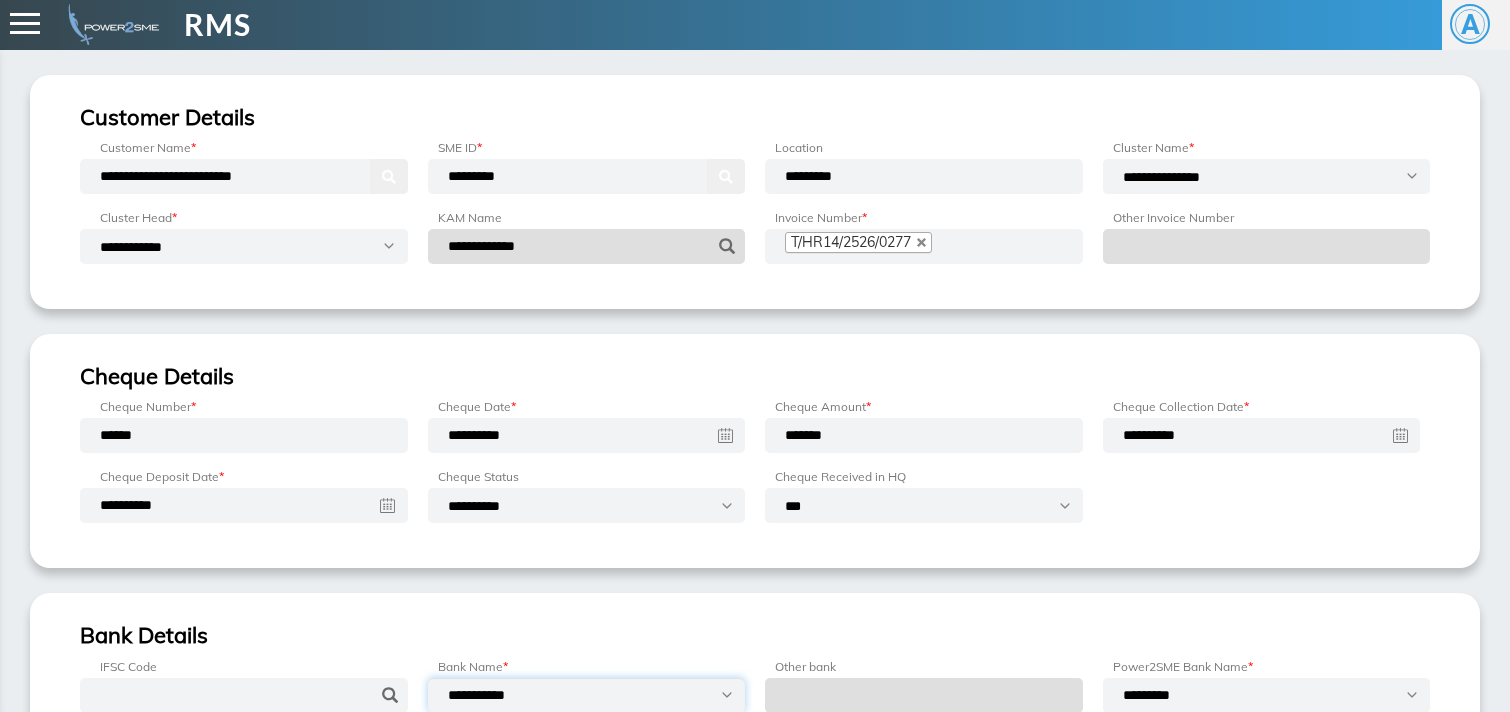 select on "*********" 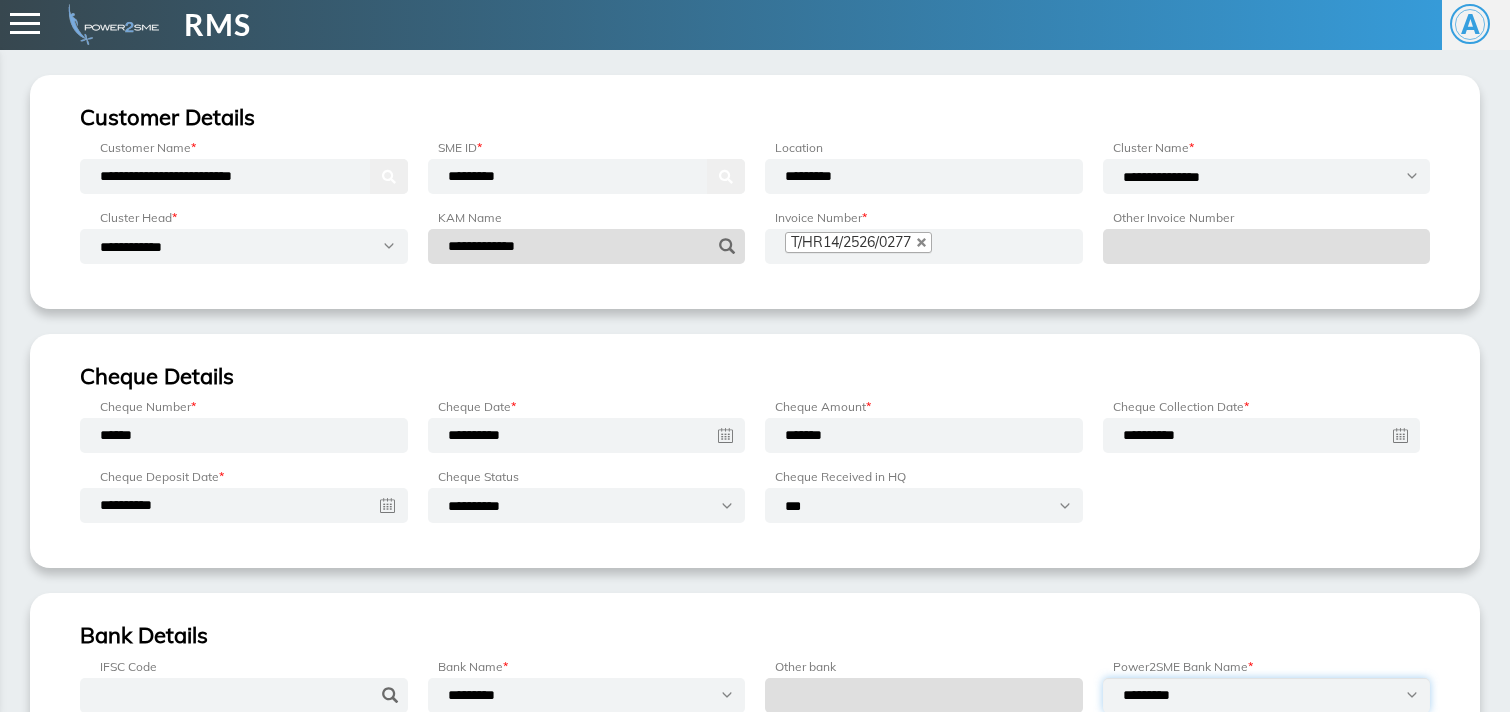 select on "**********" 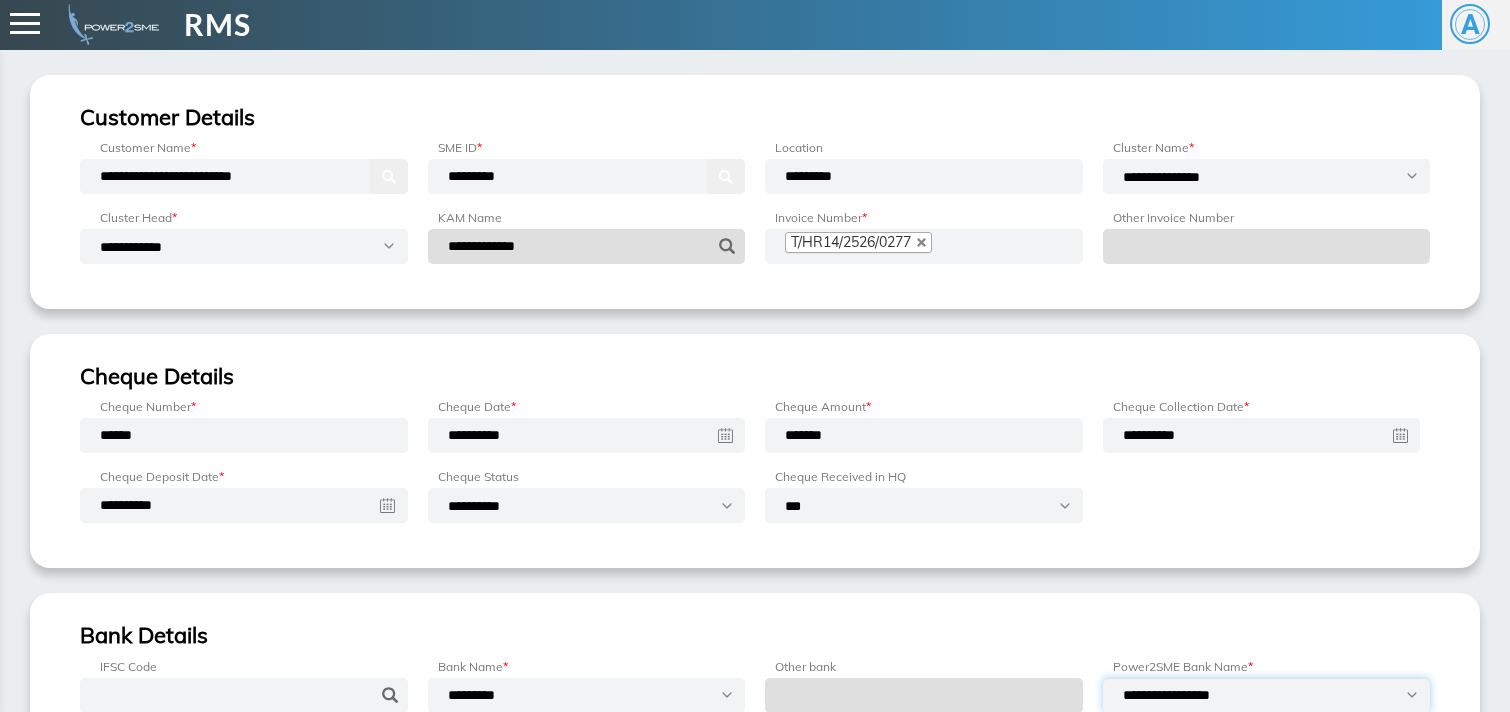 scroll, scrollTop: 254, scrollLeft: 0, axis: vertical 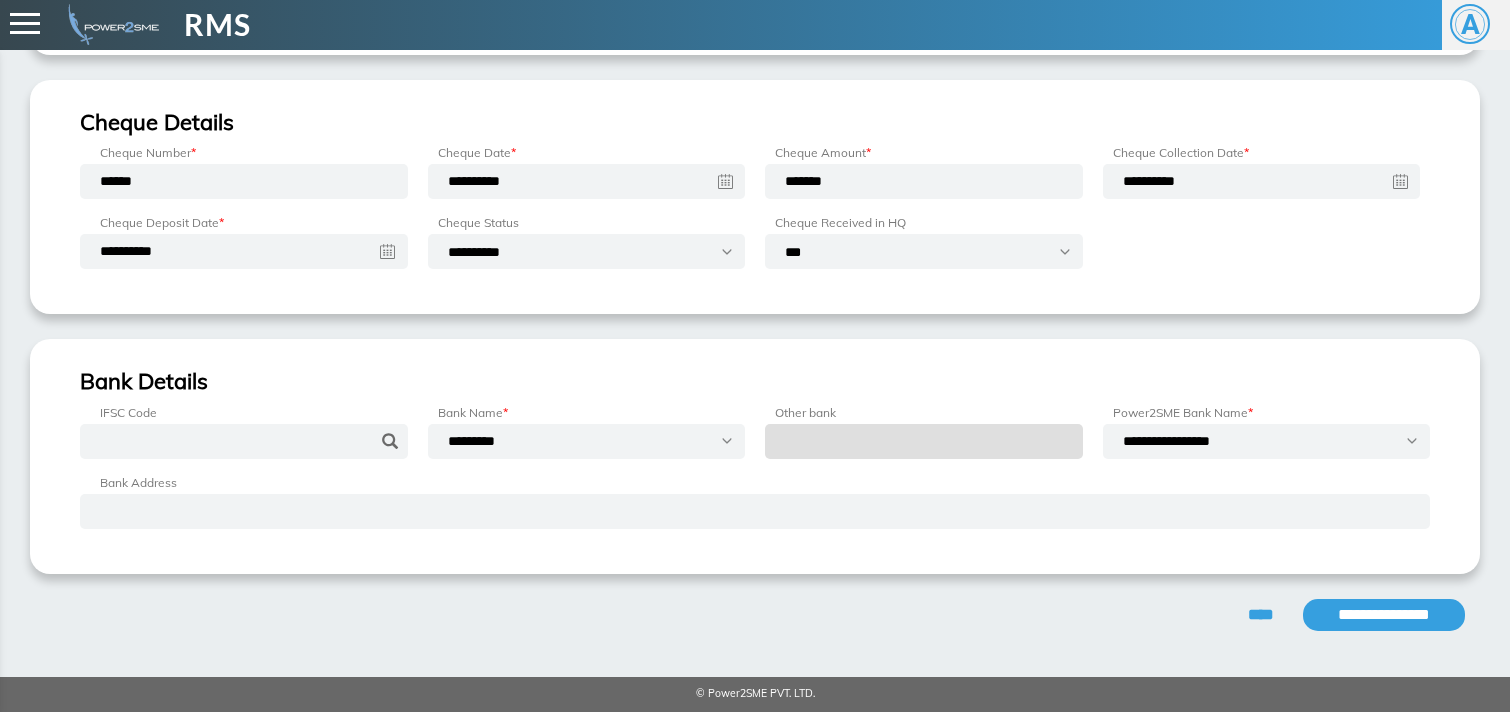 click on "**********" at bounding box center (1384, 615) 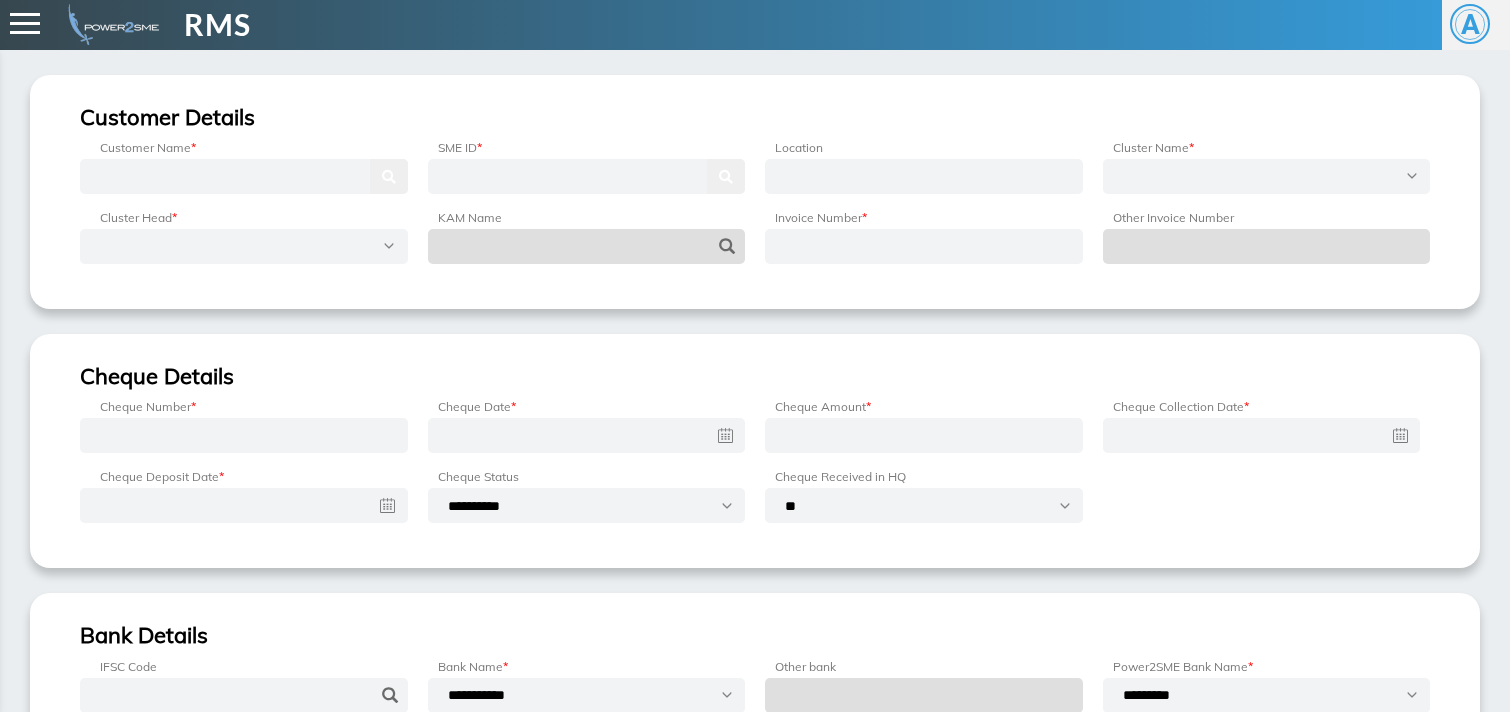 scroll, scrollTop: 0, scrollLeft: 0, axis: both 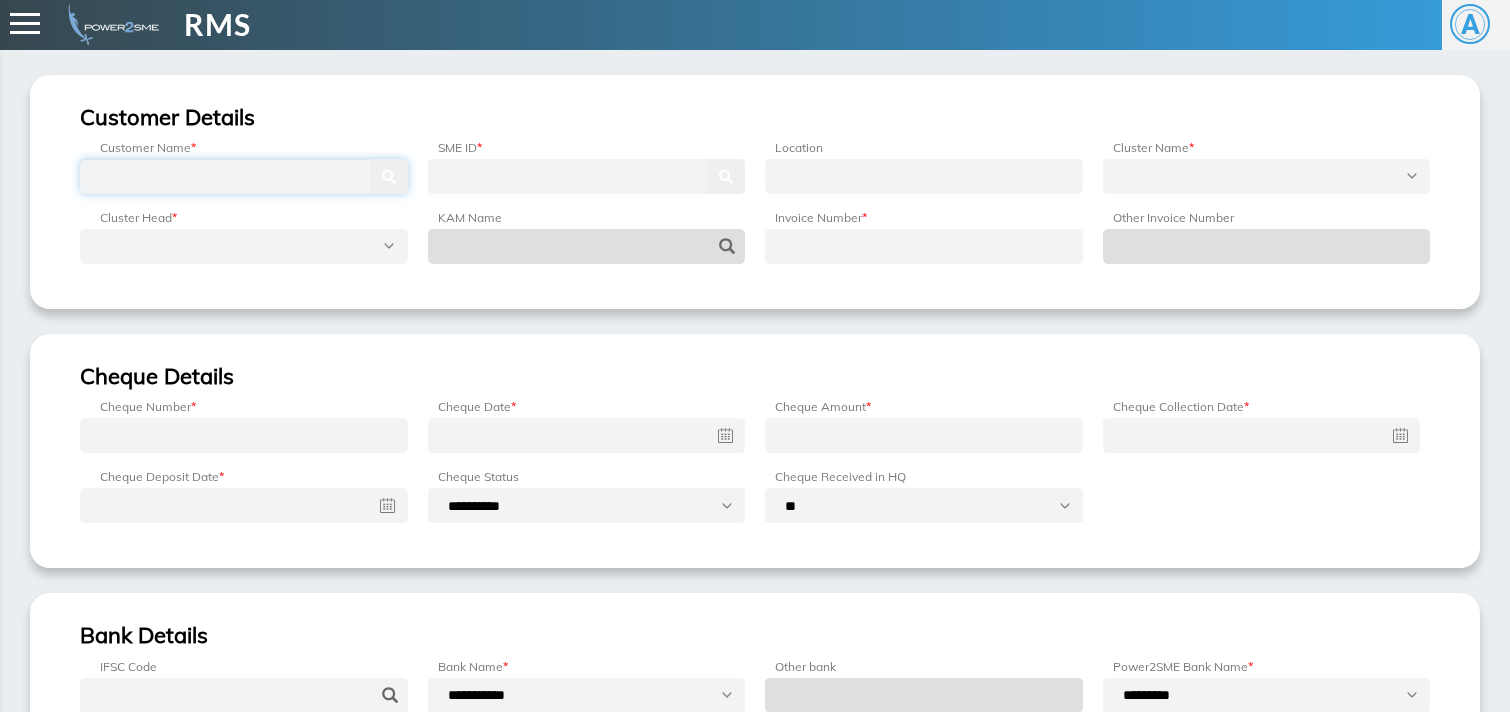 click at bounding box center (244, 176) 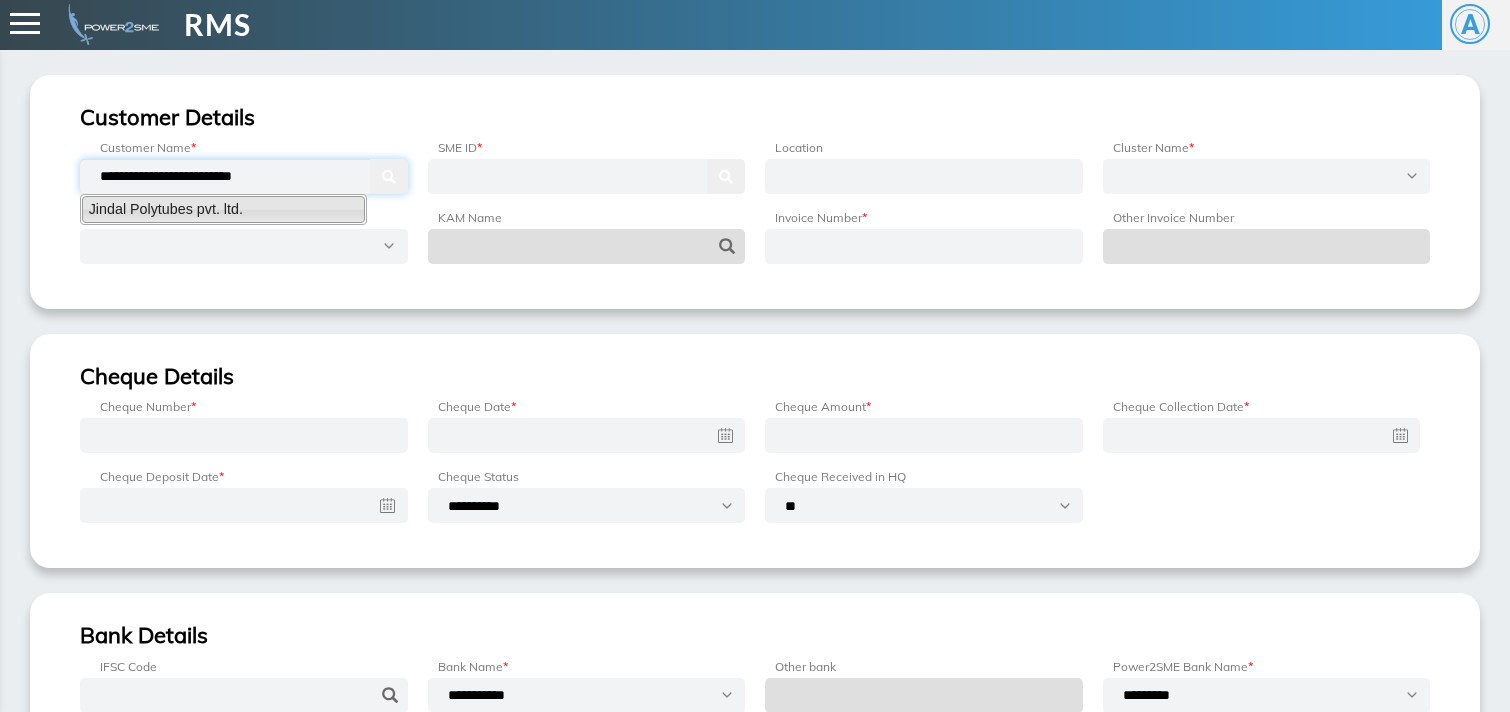 click on "Jindal Polytubes pvt. ltd." at bounding box center [223, 209] 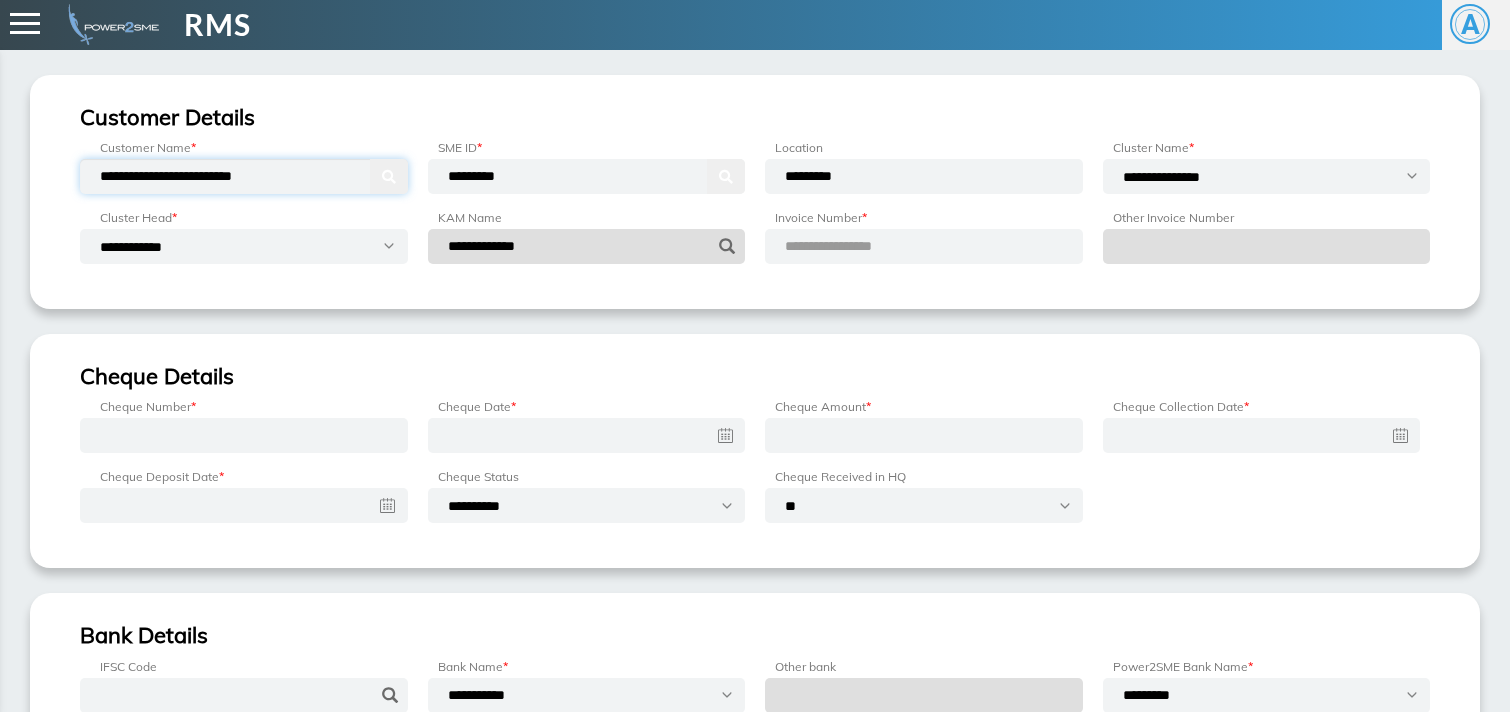 type on "**********" 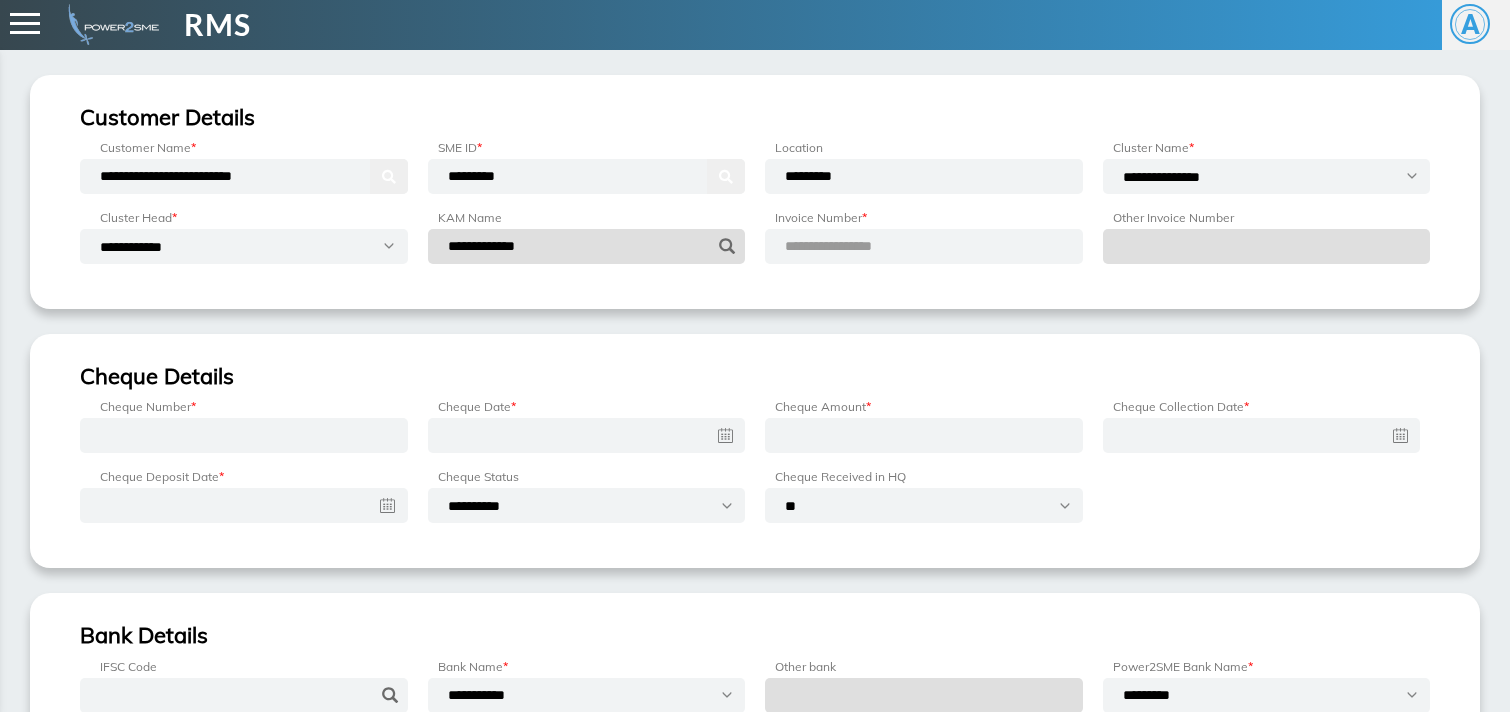 click on "•••••••••••••••••" at bounding box center [924, 246] 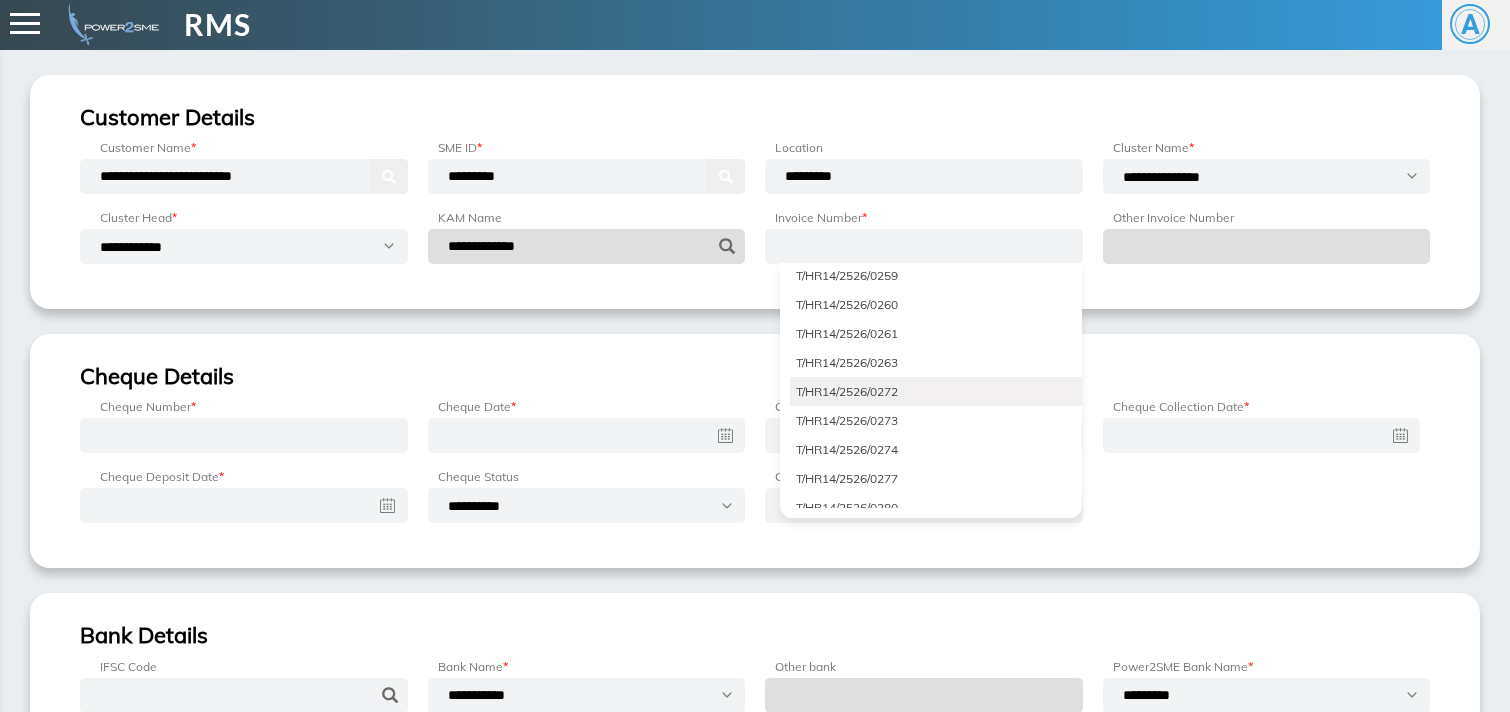 scroll, scrollTop: 3326, scrollLeft: 0, axis: vertical 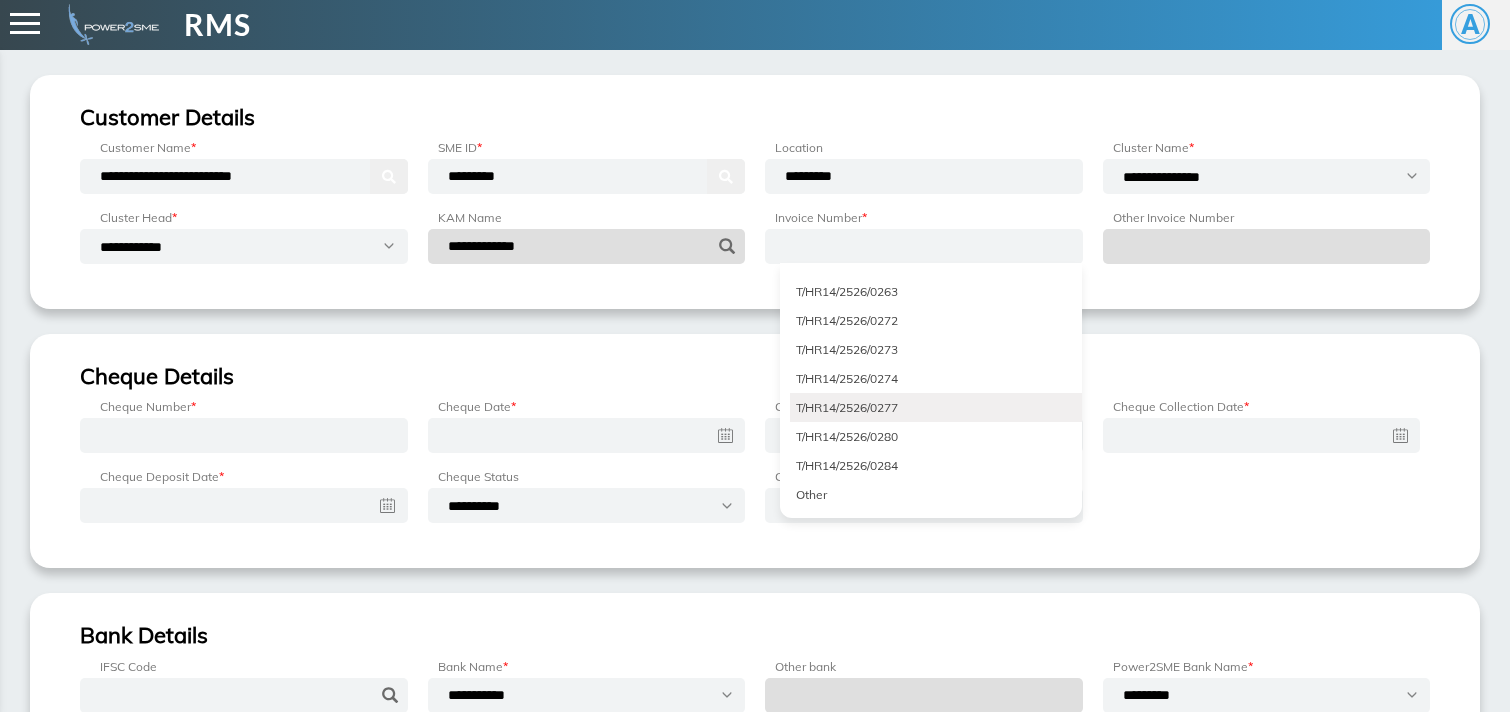 click on "••••••••••••••••" at bounding box center [936, 407] 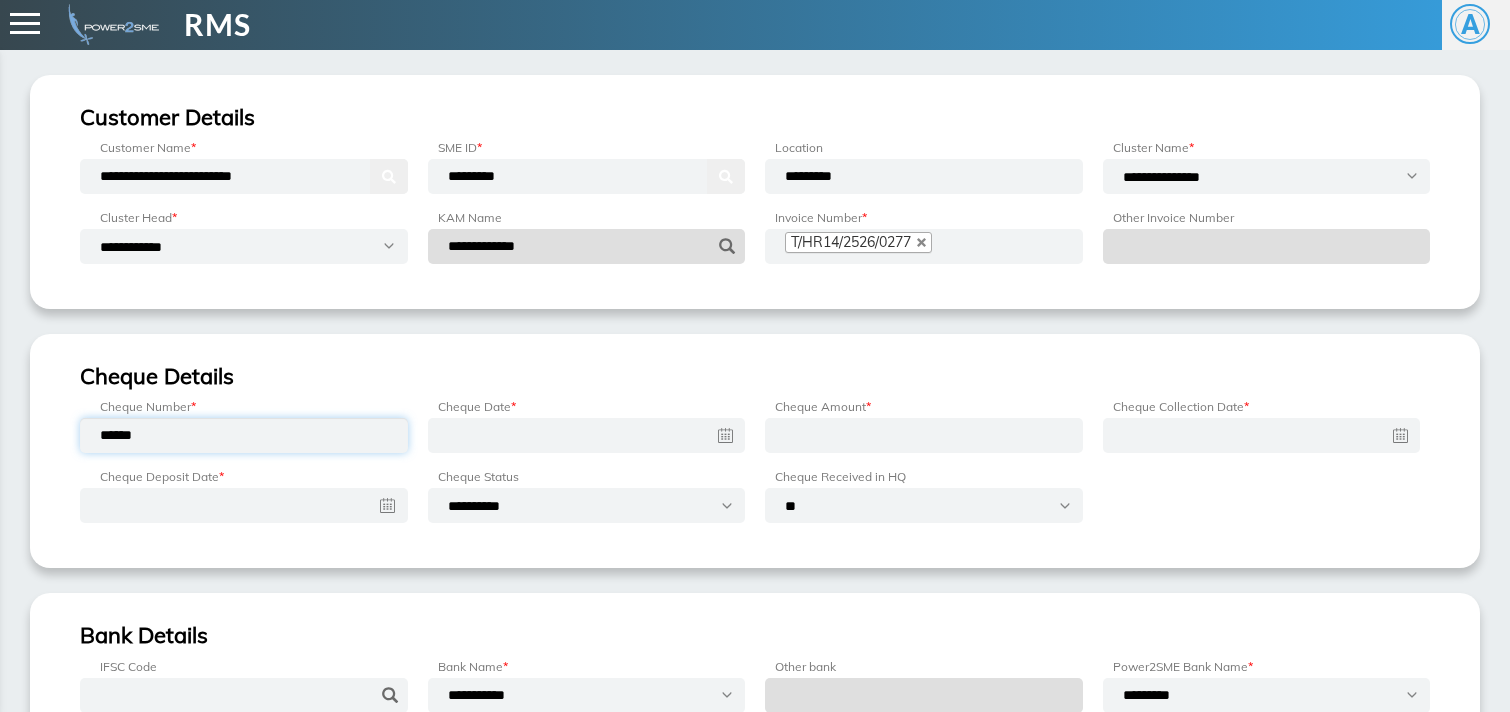 type on "******" 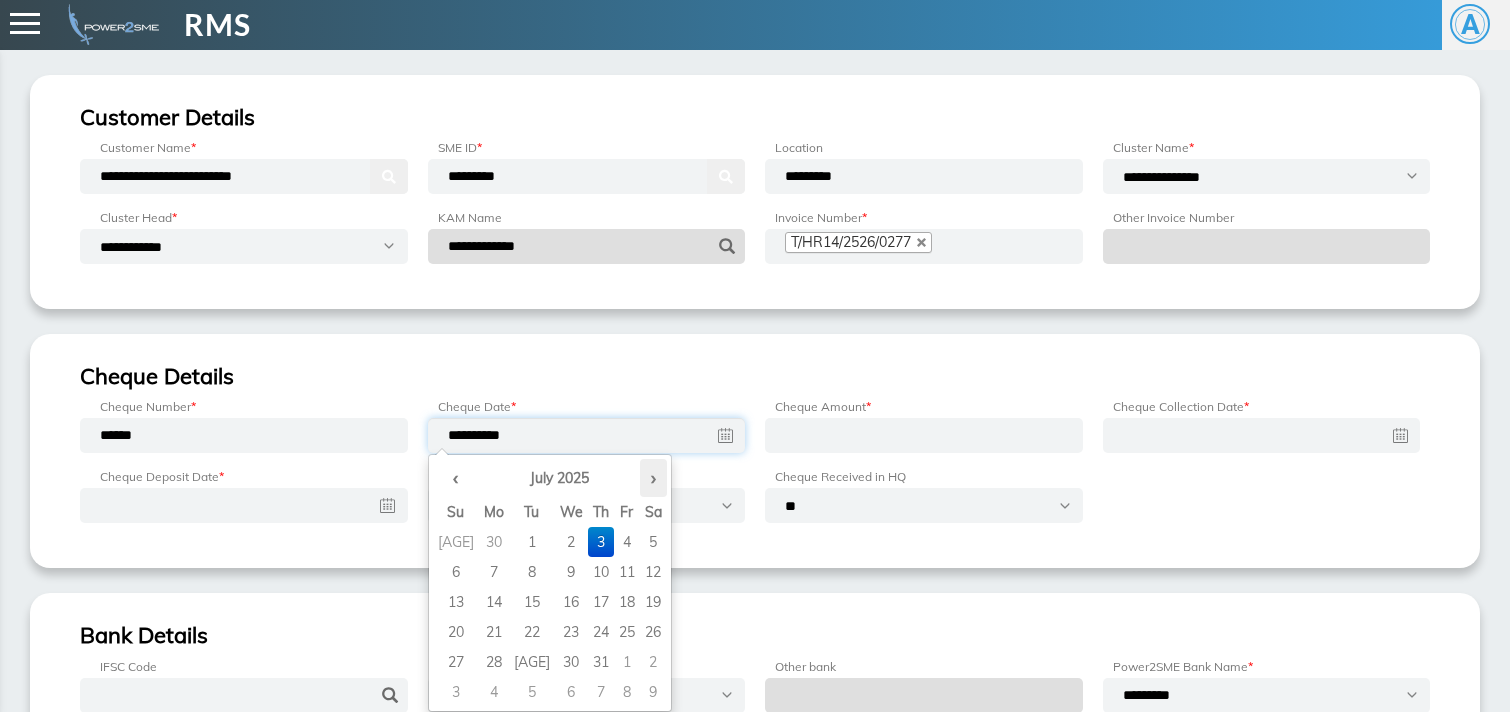 click on "•" at bounding box center (653, 478) 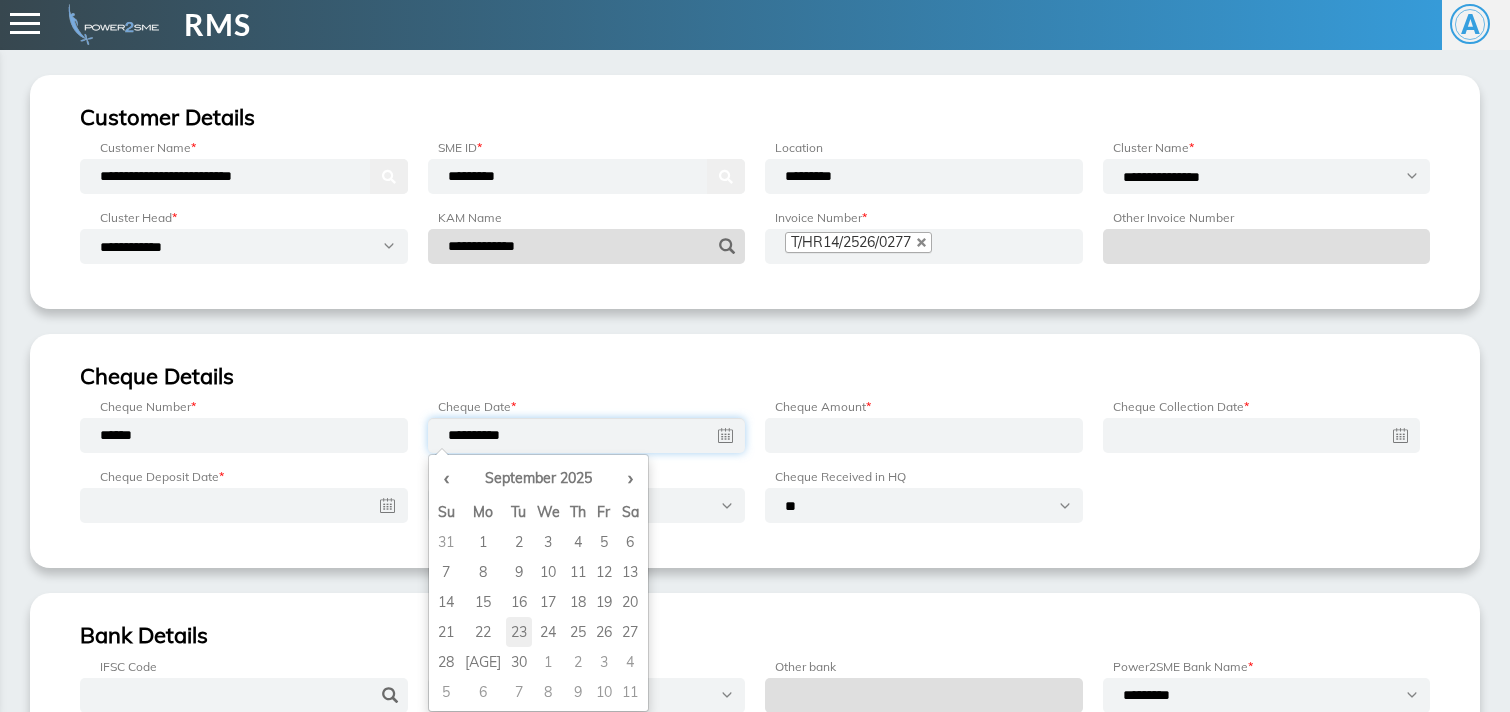 click on "••" at bounding box center [519, 542] 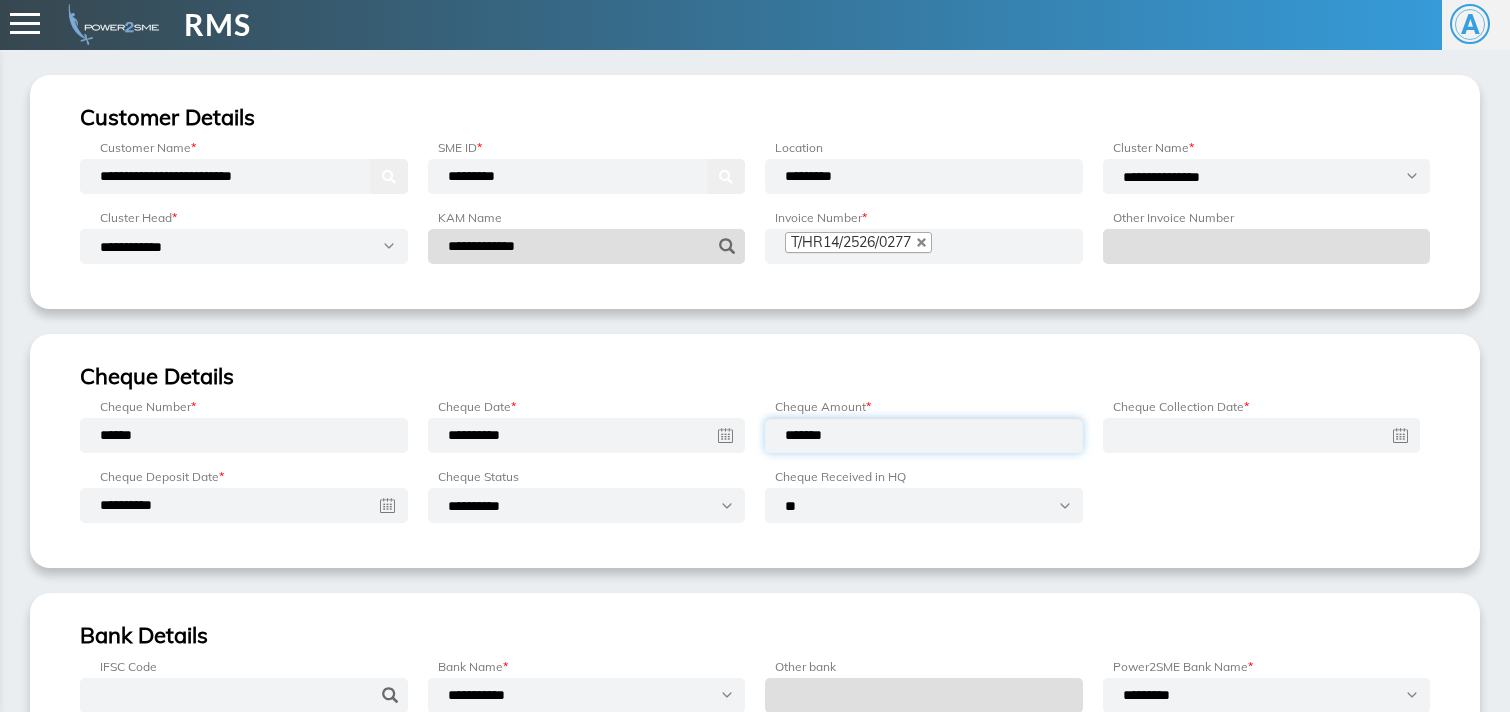 type on "•••••••" 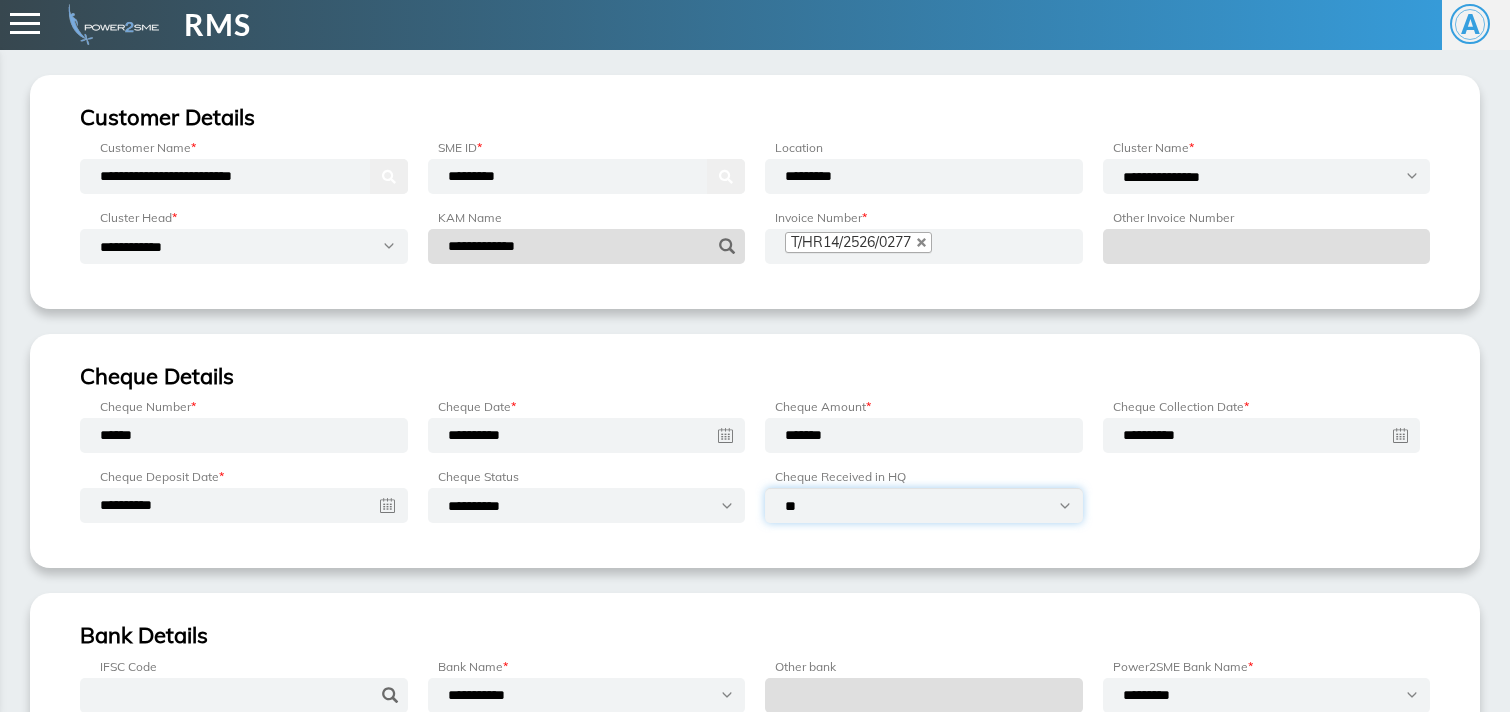 select on "•••" 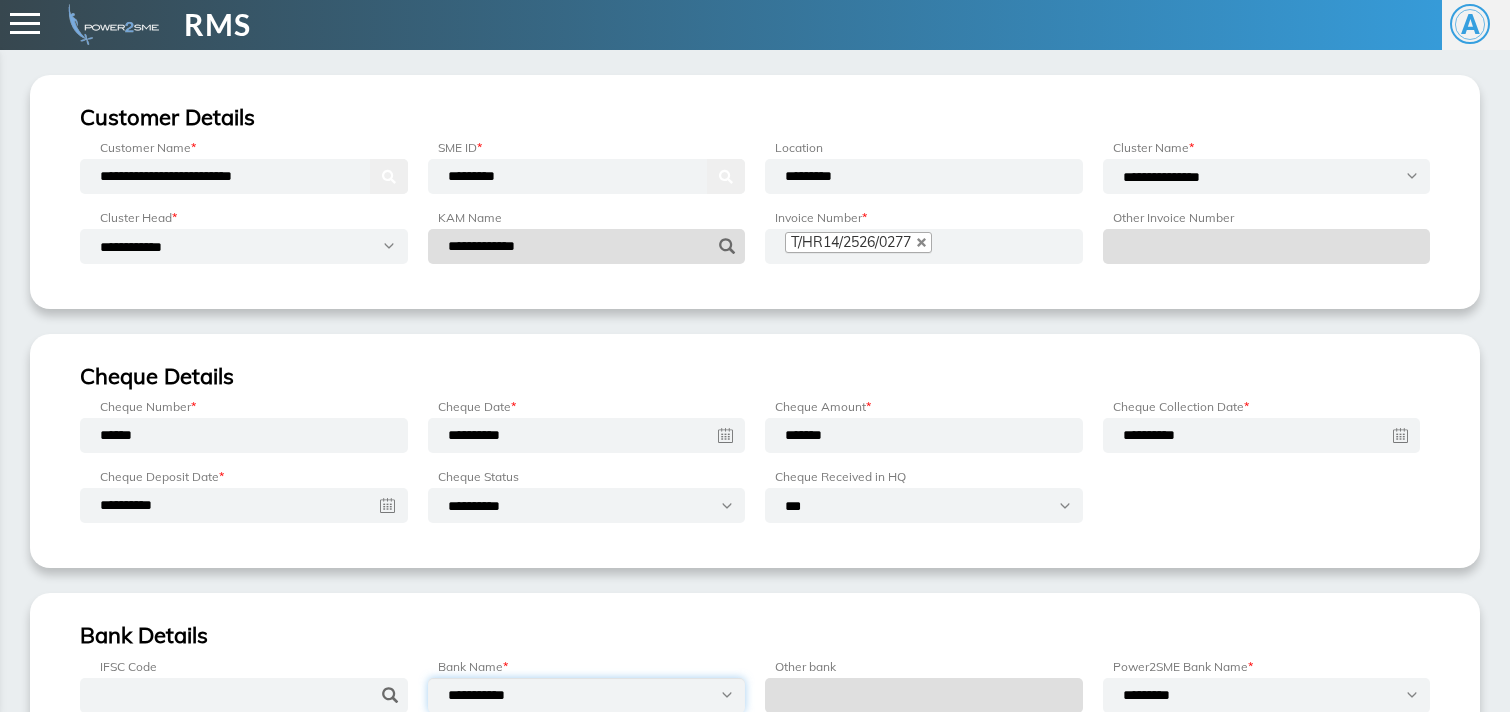 select on "*********" 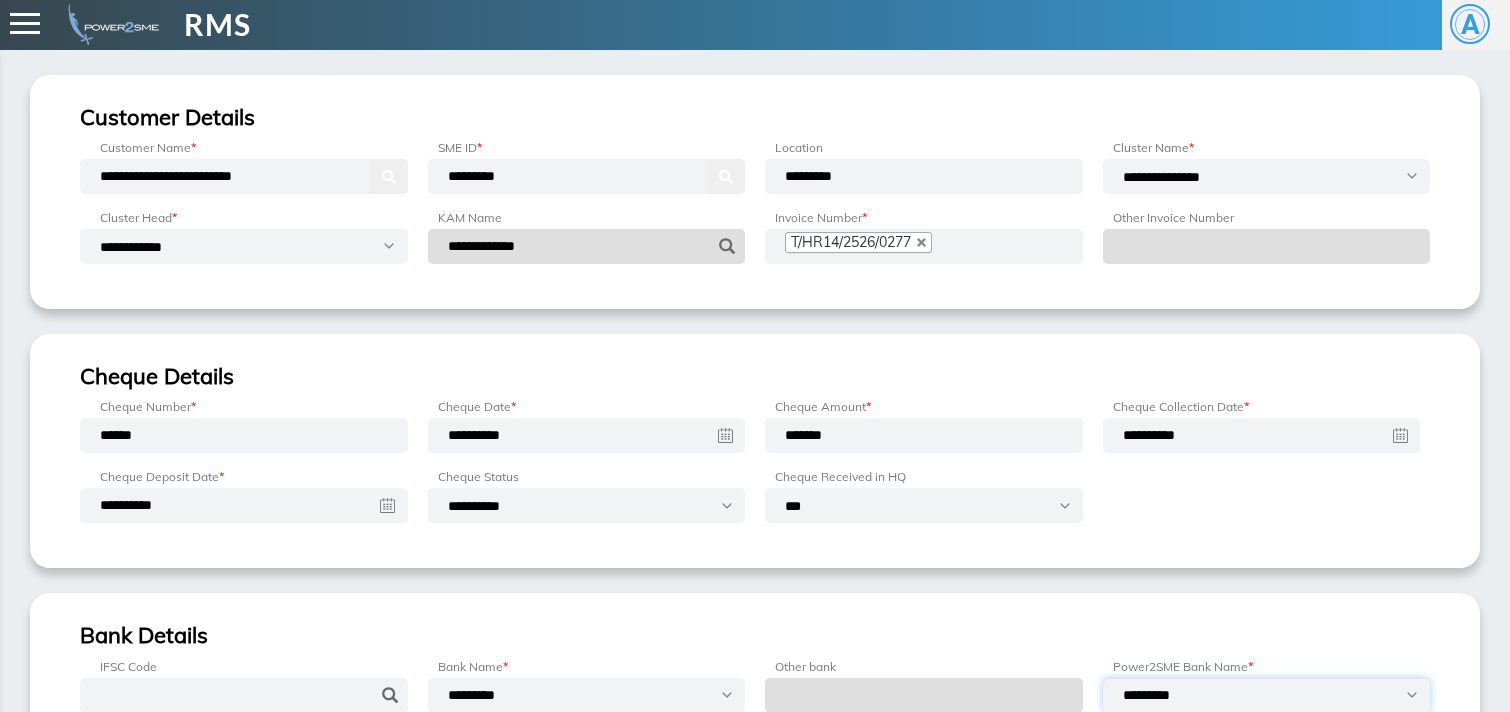 select on "**********" 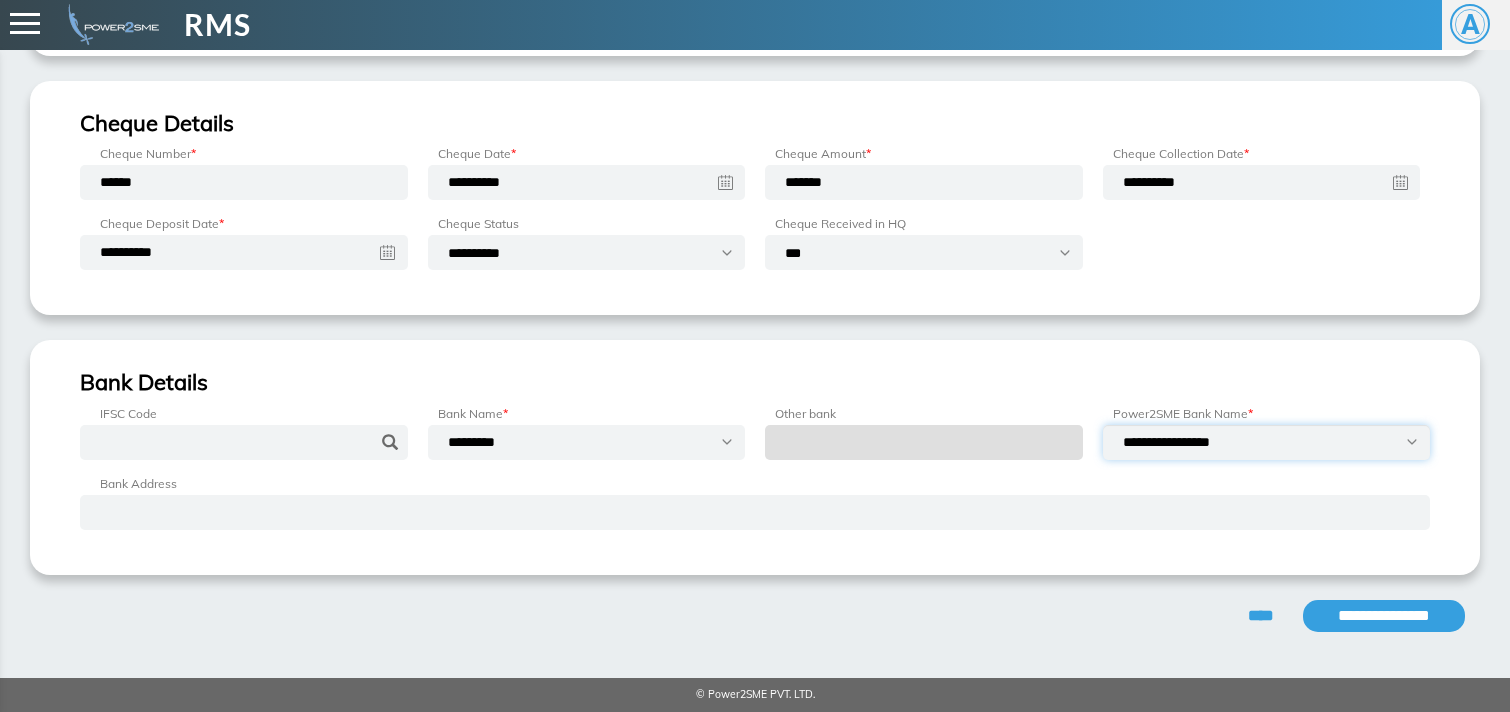 scroll, scrollTop: 254, scrollLeft: 0, axis: vertical 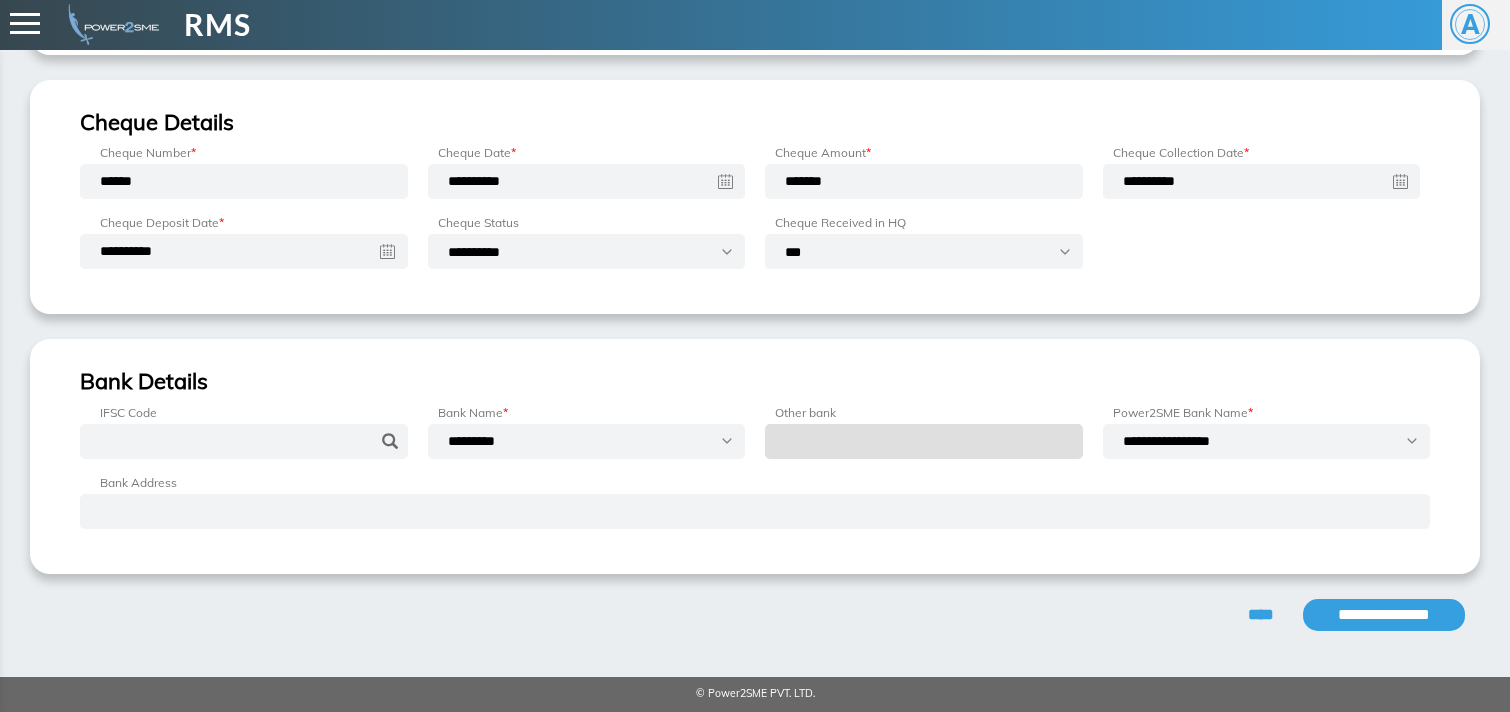 click on "**********" at bounding box center [1384, 615] 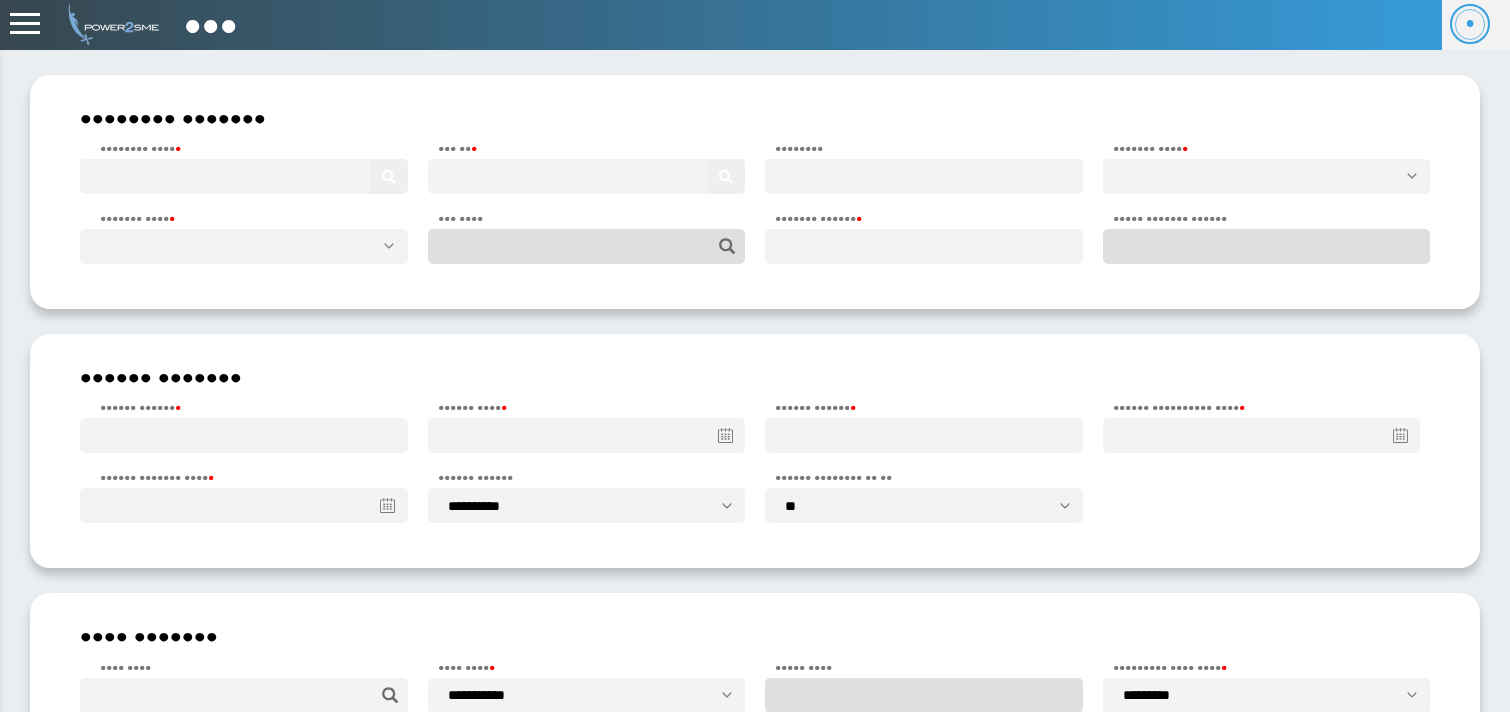 scroll, scrollTop: 0, scrollLeft: 0, axis: both 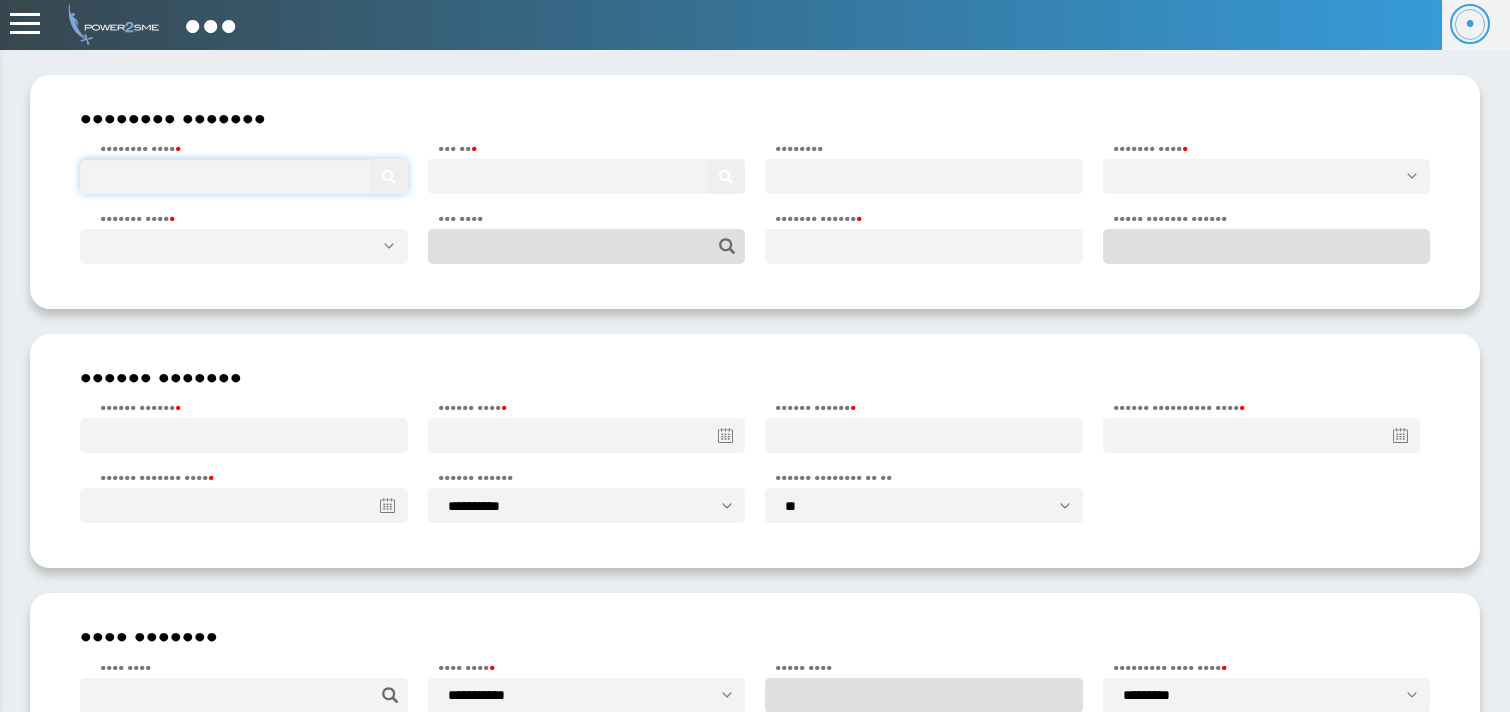 click at bounding box center (244, 176) 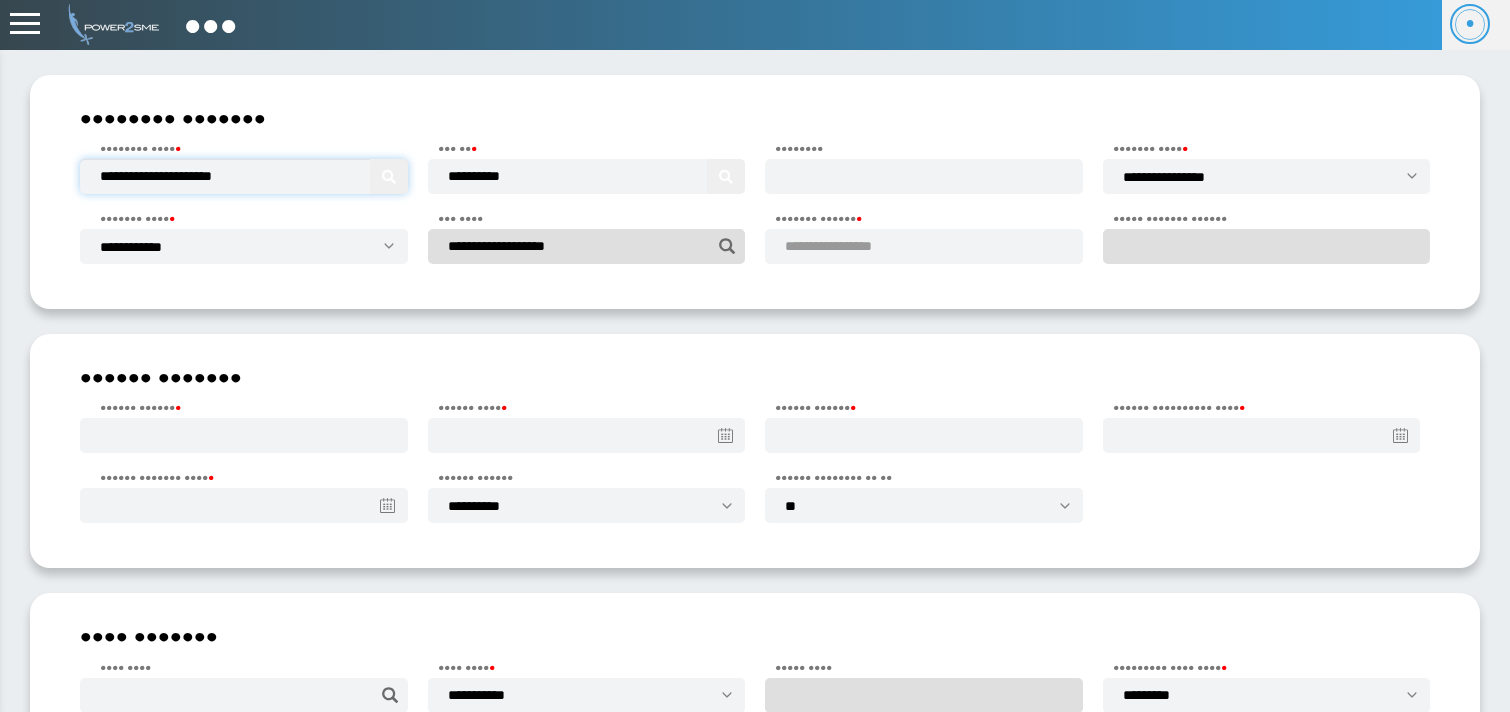type on "**********" 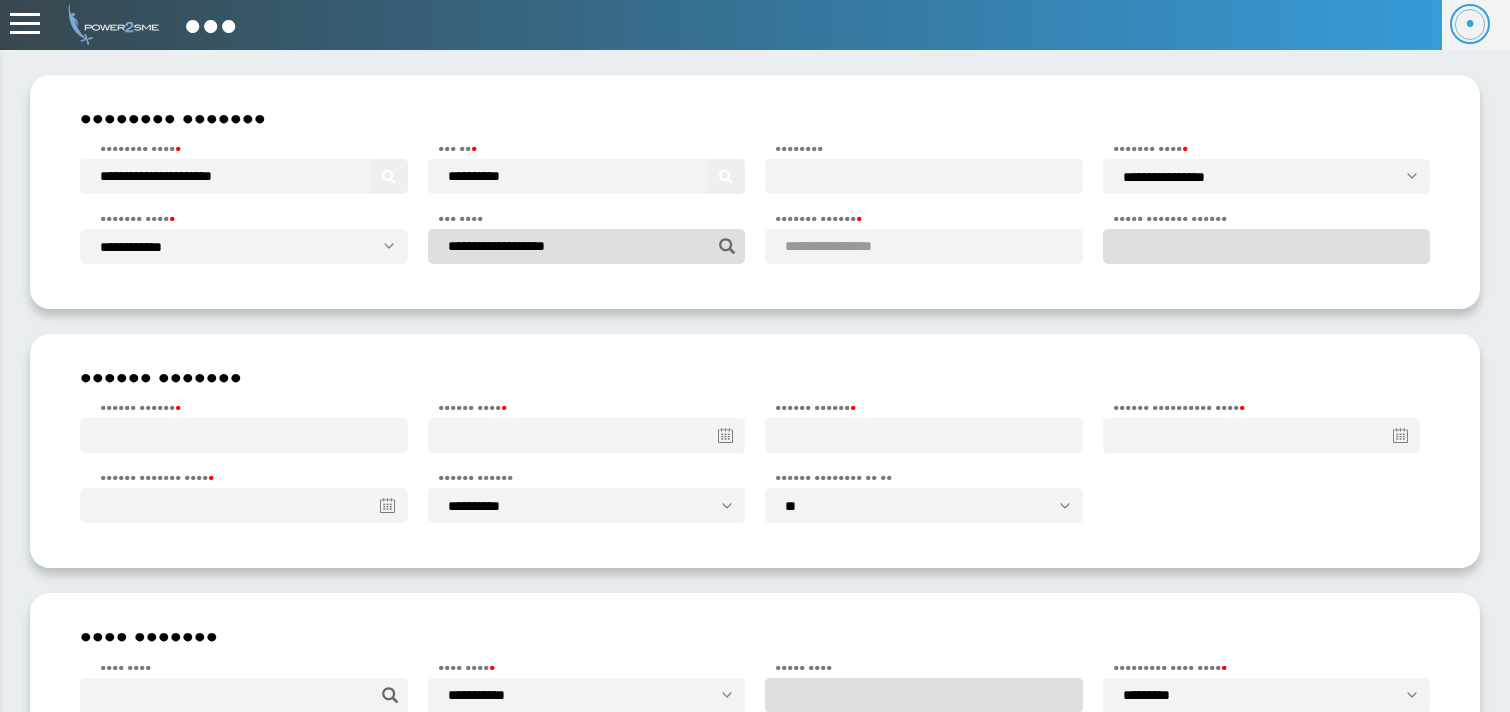 click on "•••••••••••••••••" at bounding box center [852, 246] 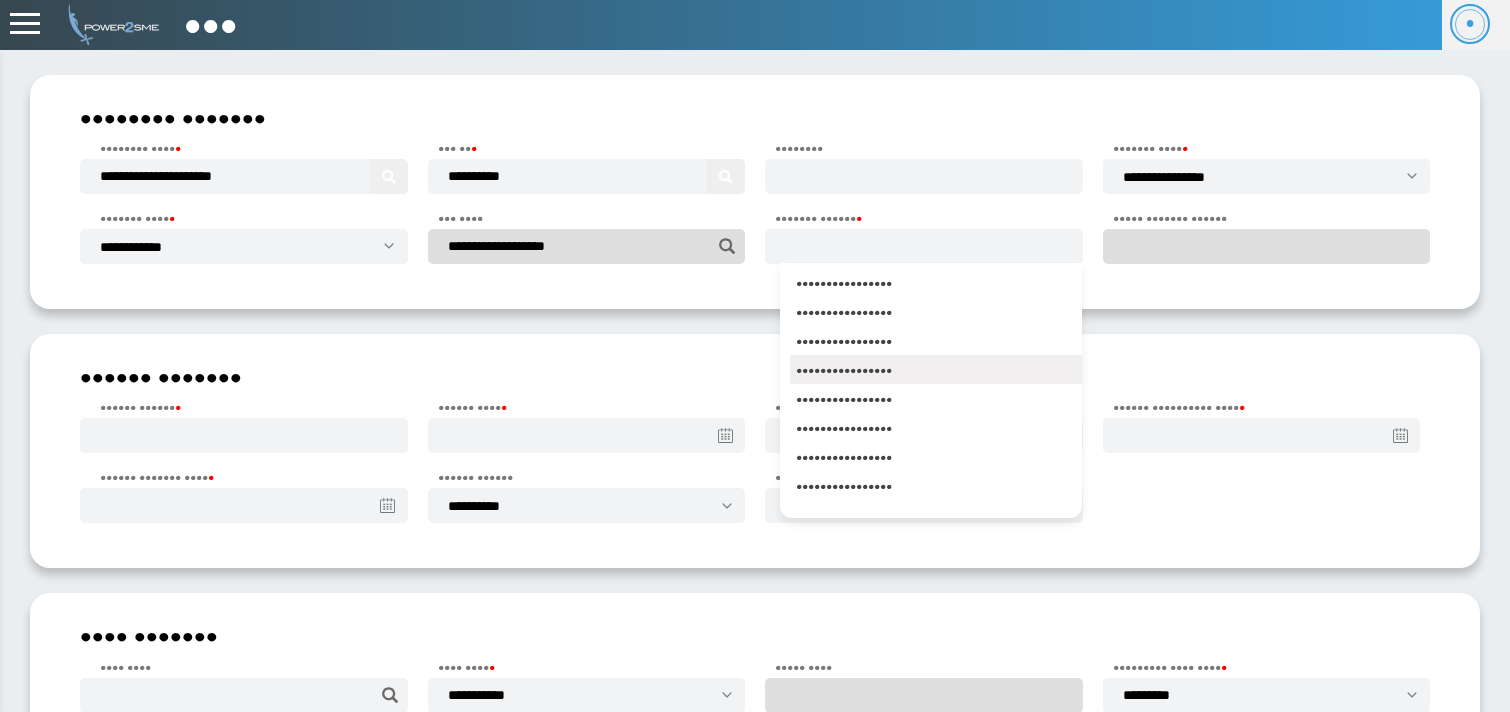 scroll, scrollTop: 1111, scrollLeft: 0, axis: vertical 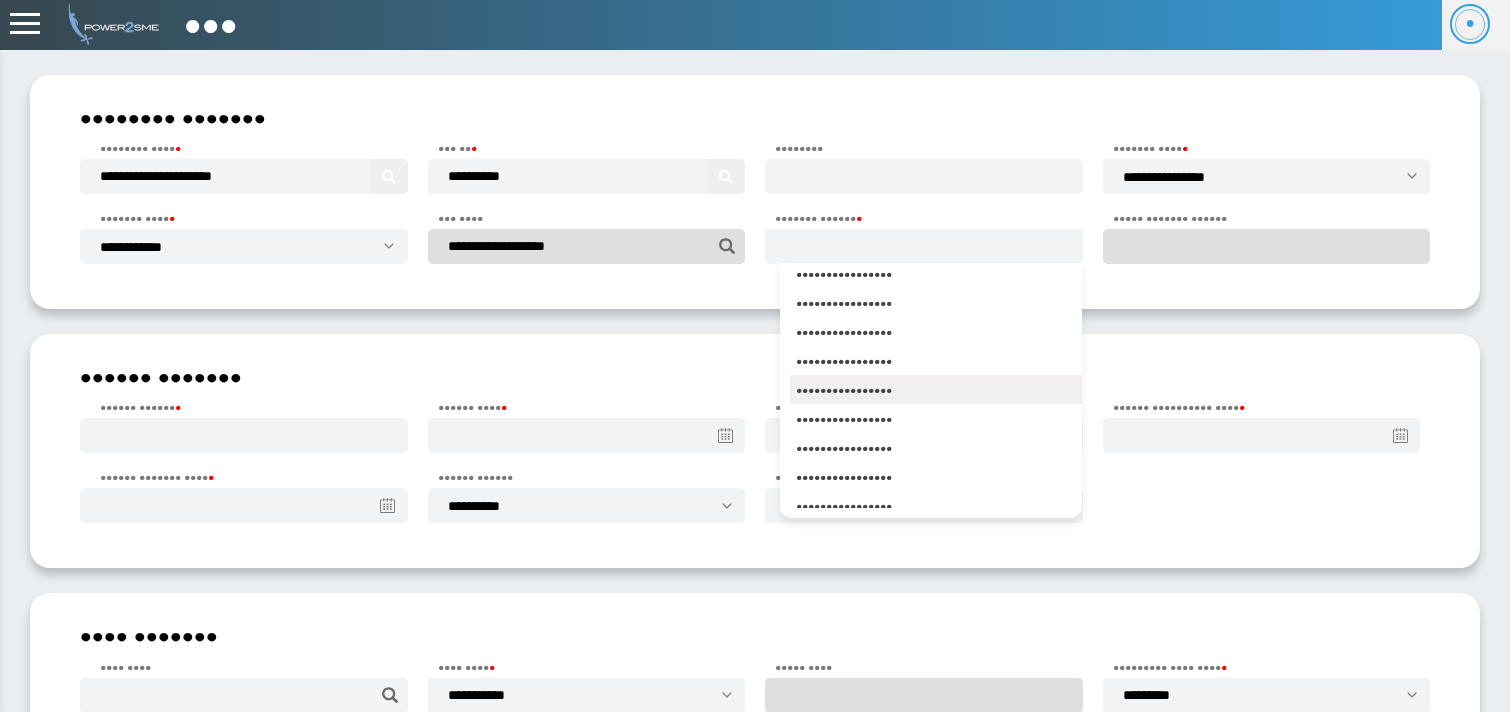 click on "T/DL08/2526/0028" at bounding box center (936, 389) 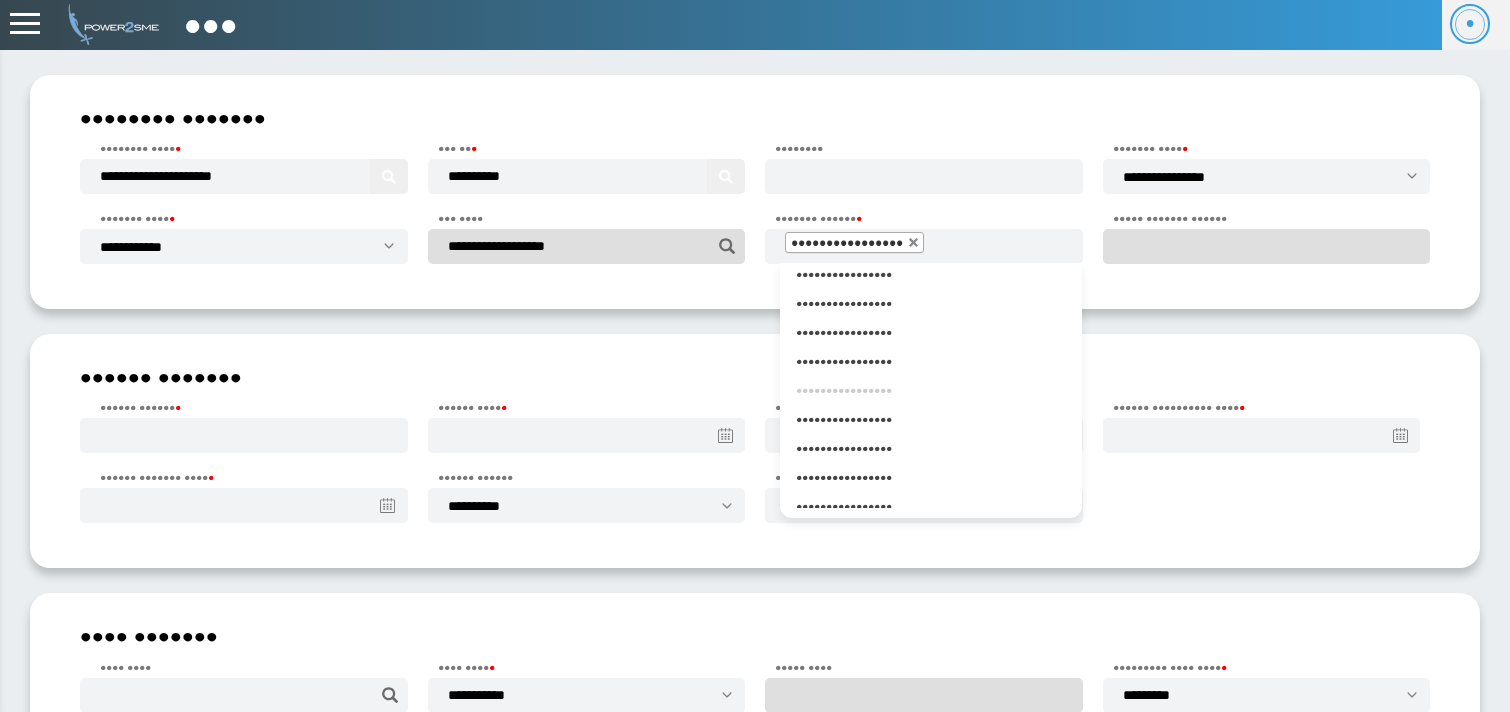 scroll, scrollTop: 0, scrollLeft: 0, axis: both 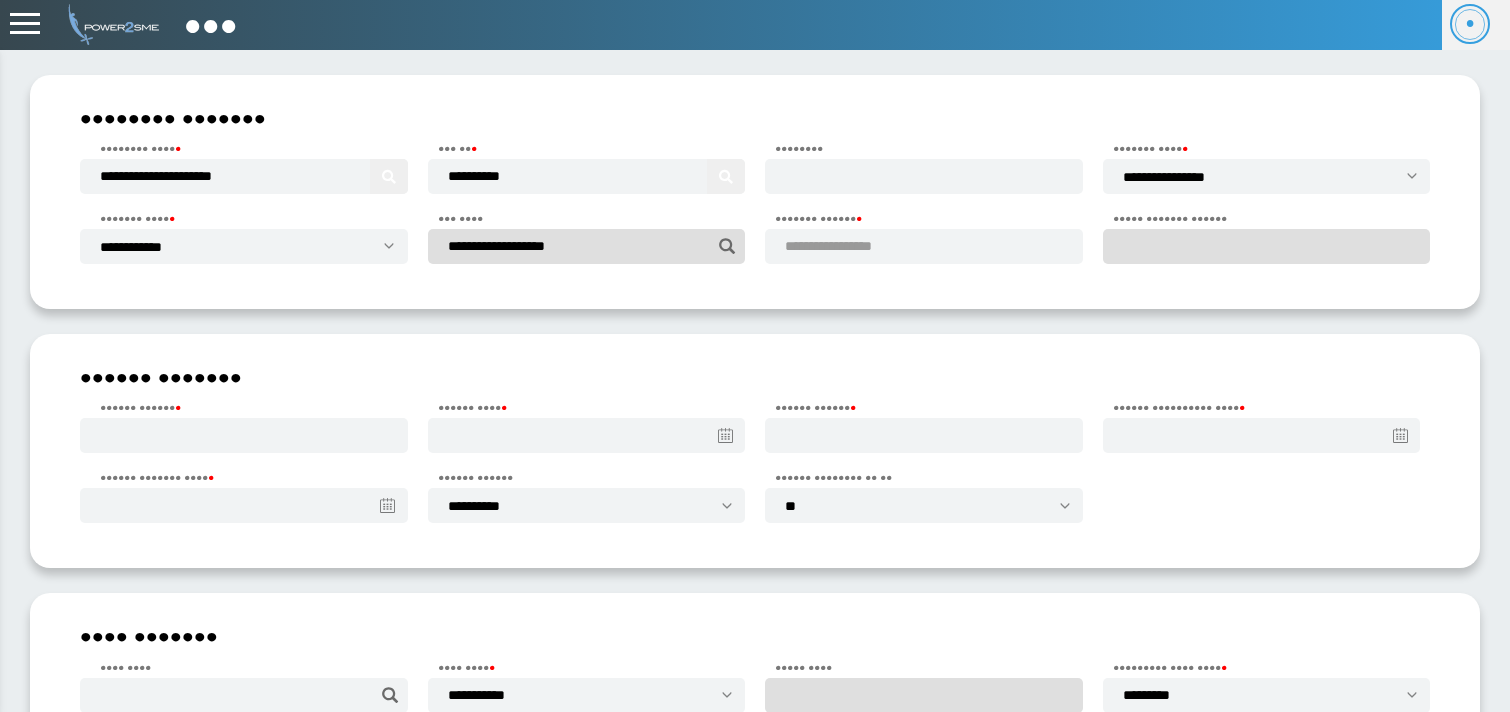 click on "**********" at bounding box center (852, 246) 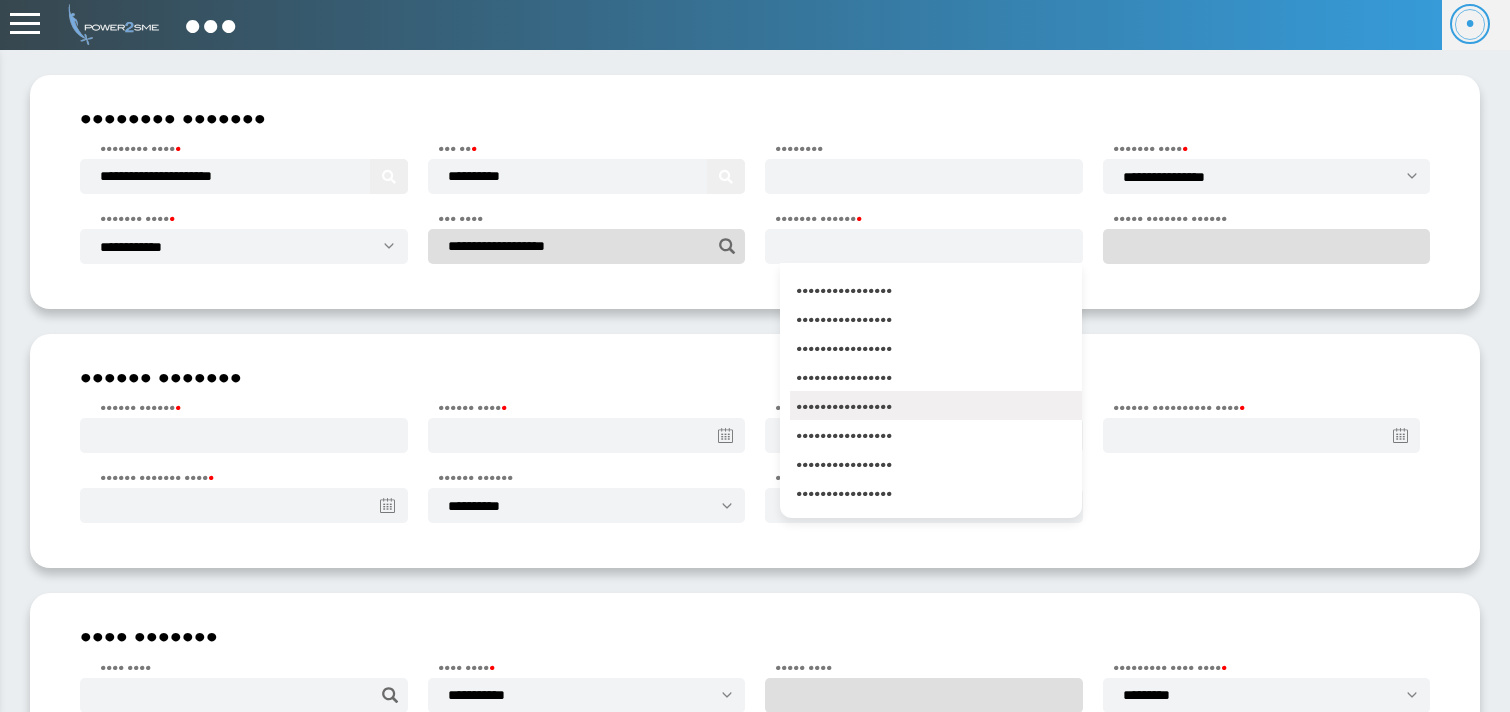 scroll, scrollTop: 1134, scrollLeft: 0, axis: vertical 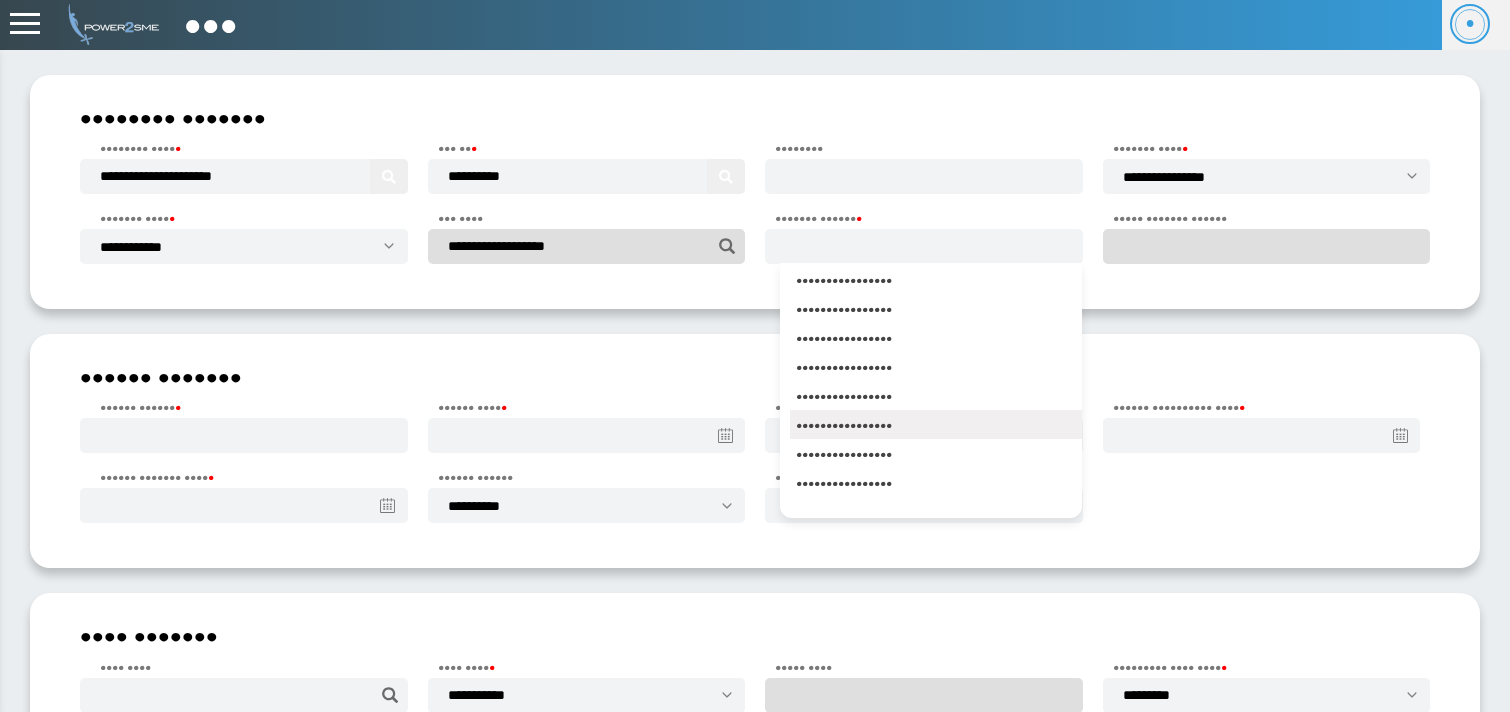 click on "T/DL08/2526/0415" at bounding box center (936, 424) 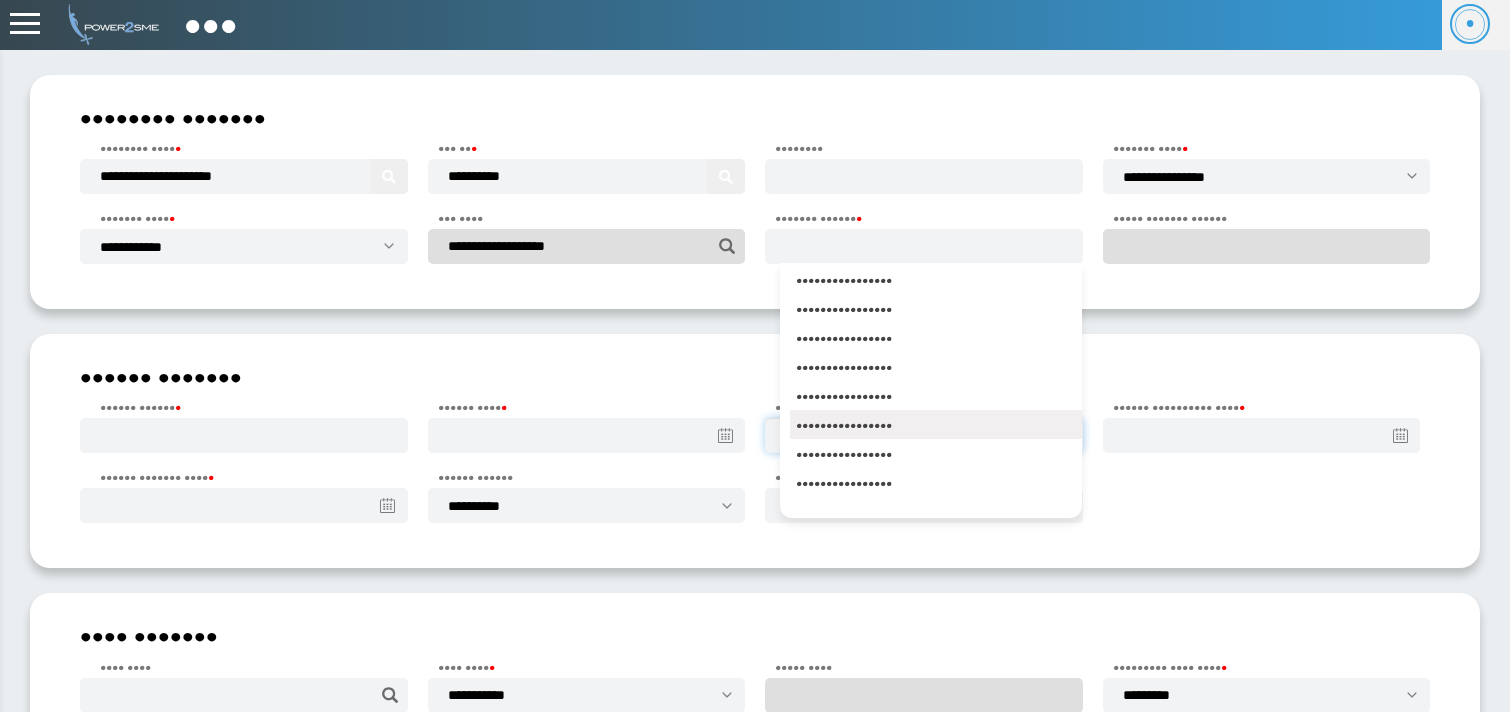click at bounding box center (924, 435) 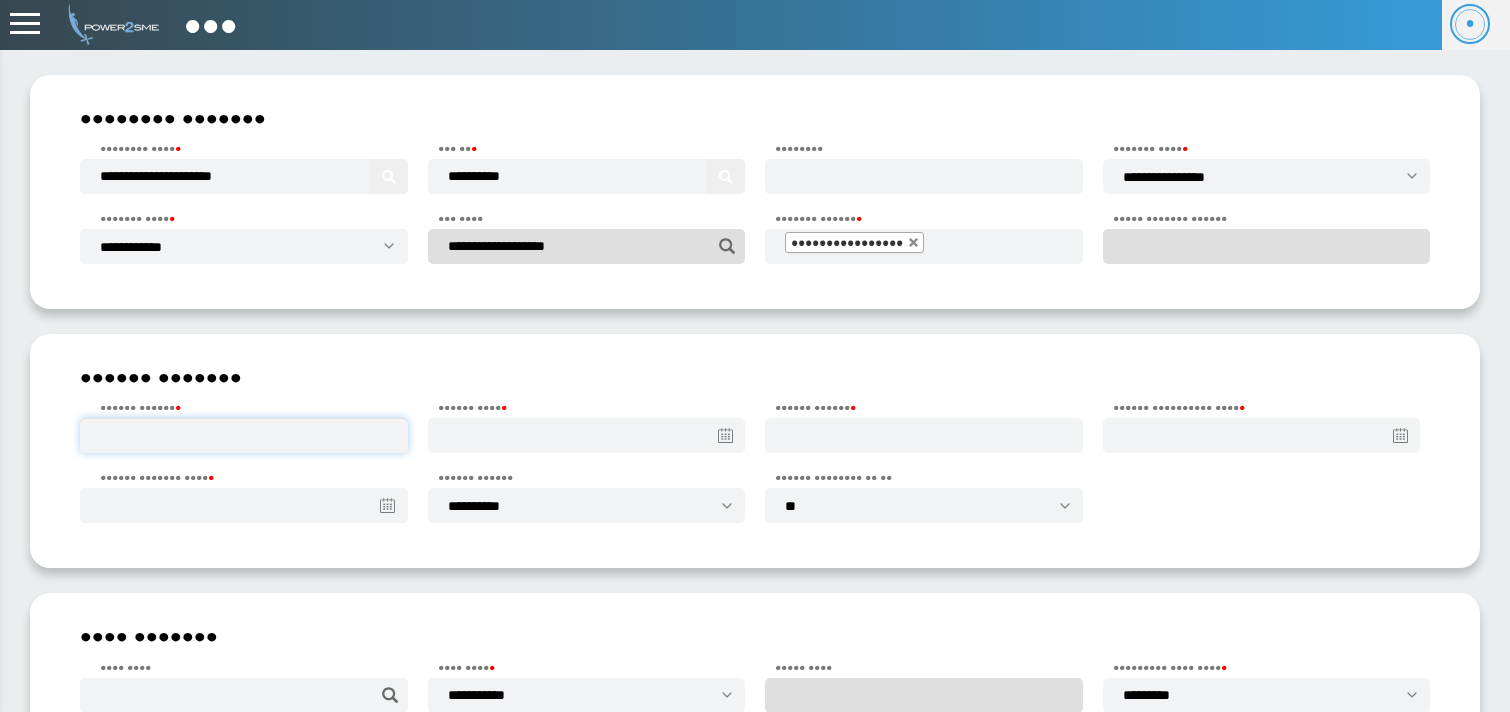 click at bounding box center (244, 435) 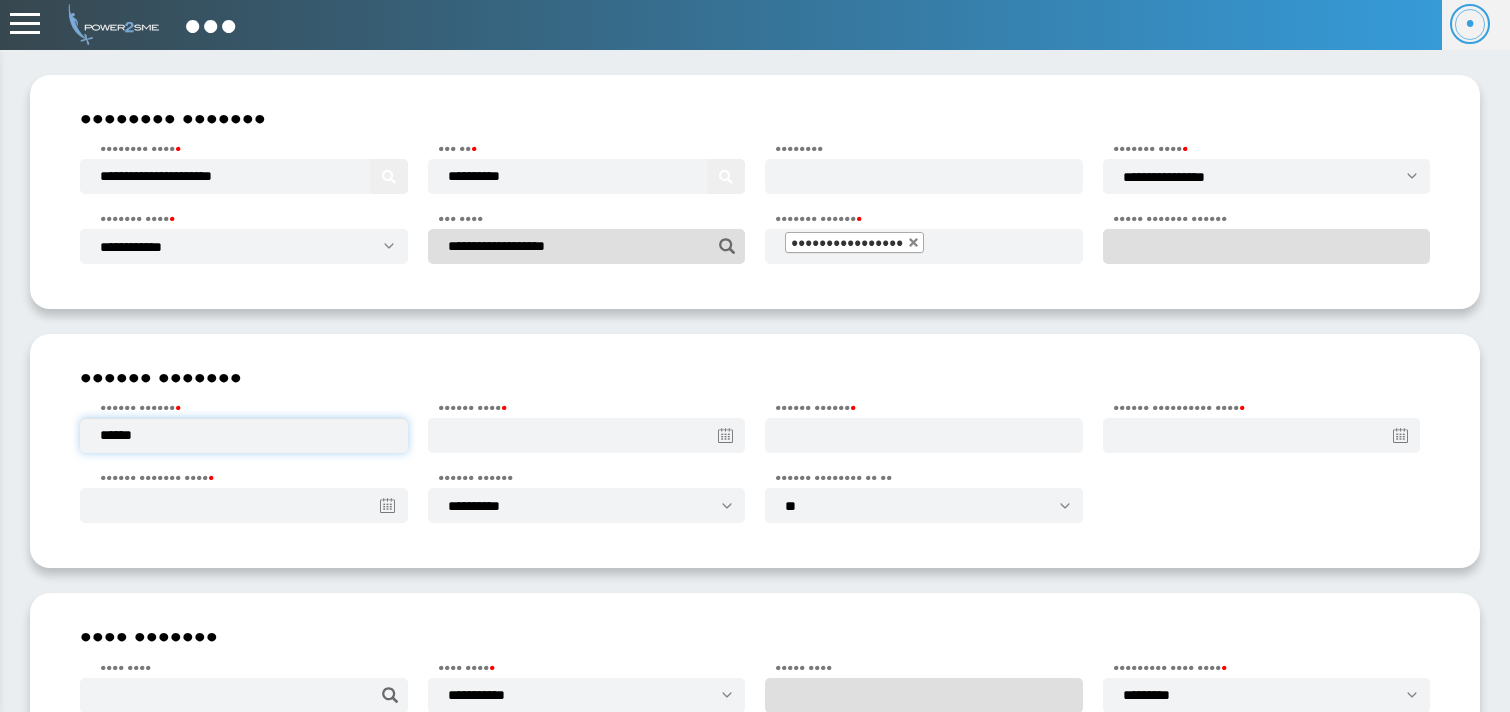 type on "******" 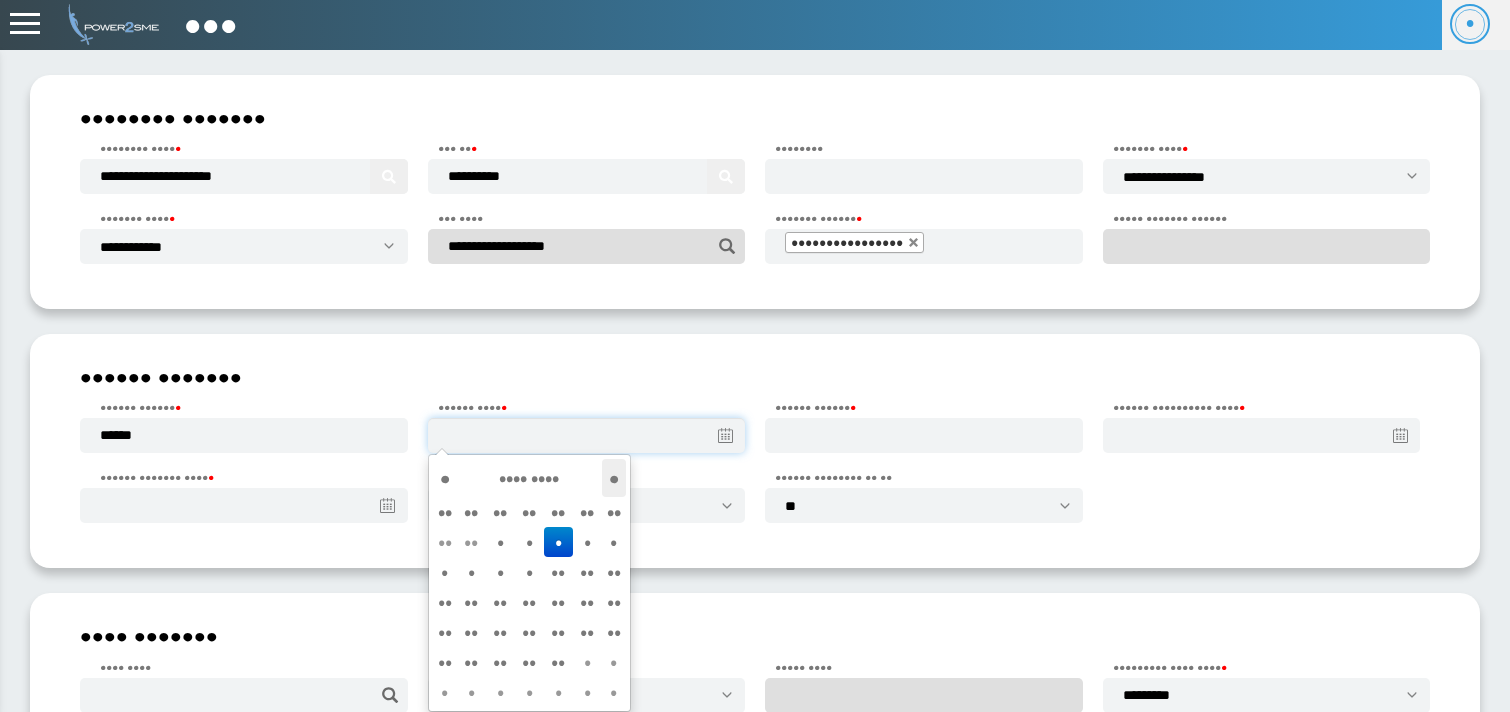 click on "›" at bounding box center (614, 478) 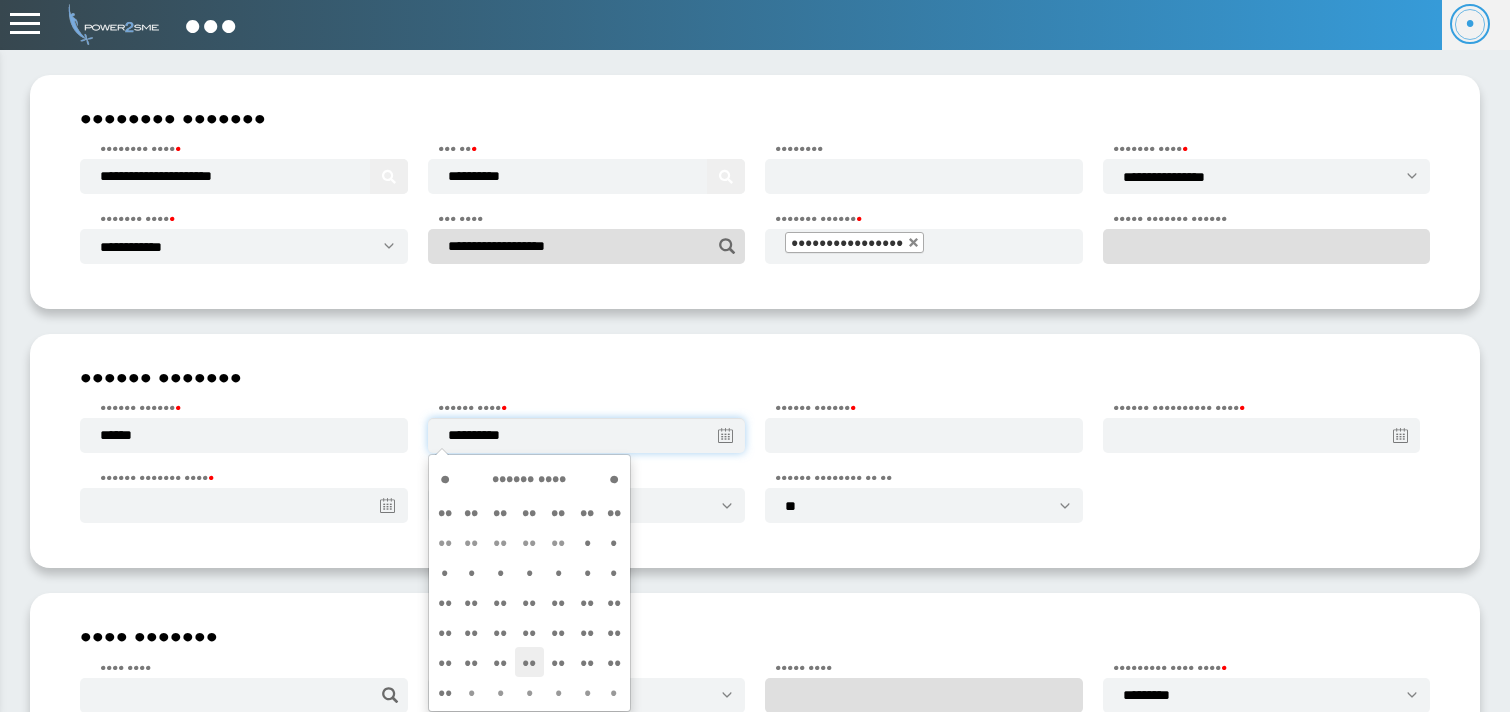 click on "27" at bounding box center (529, 542) 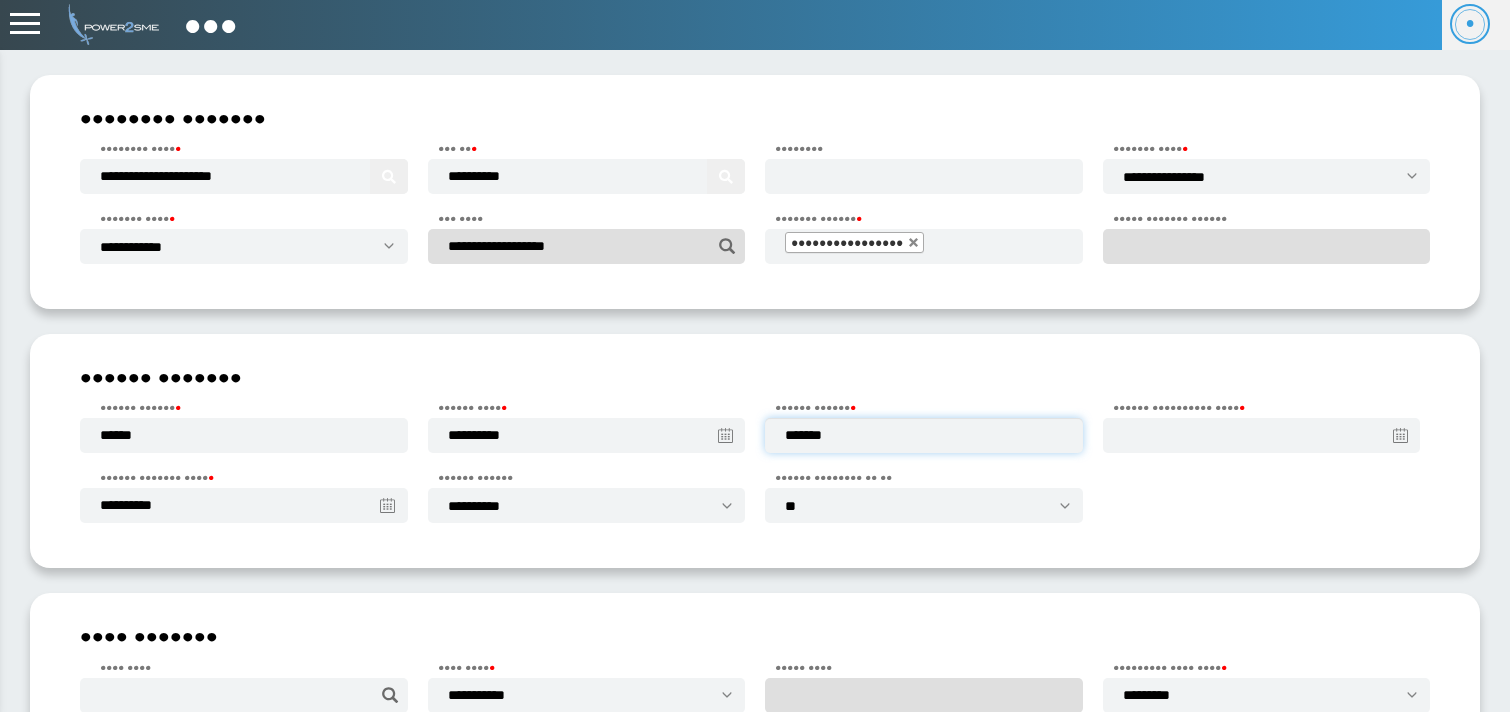 type on "*******" 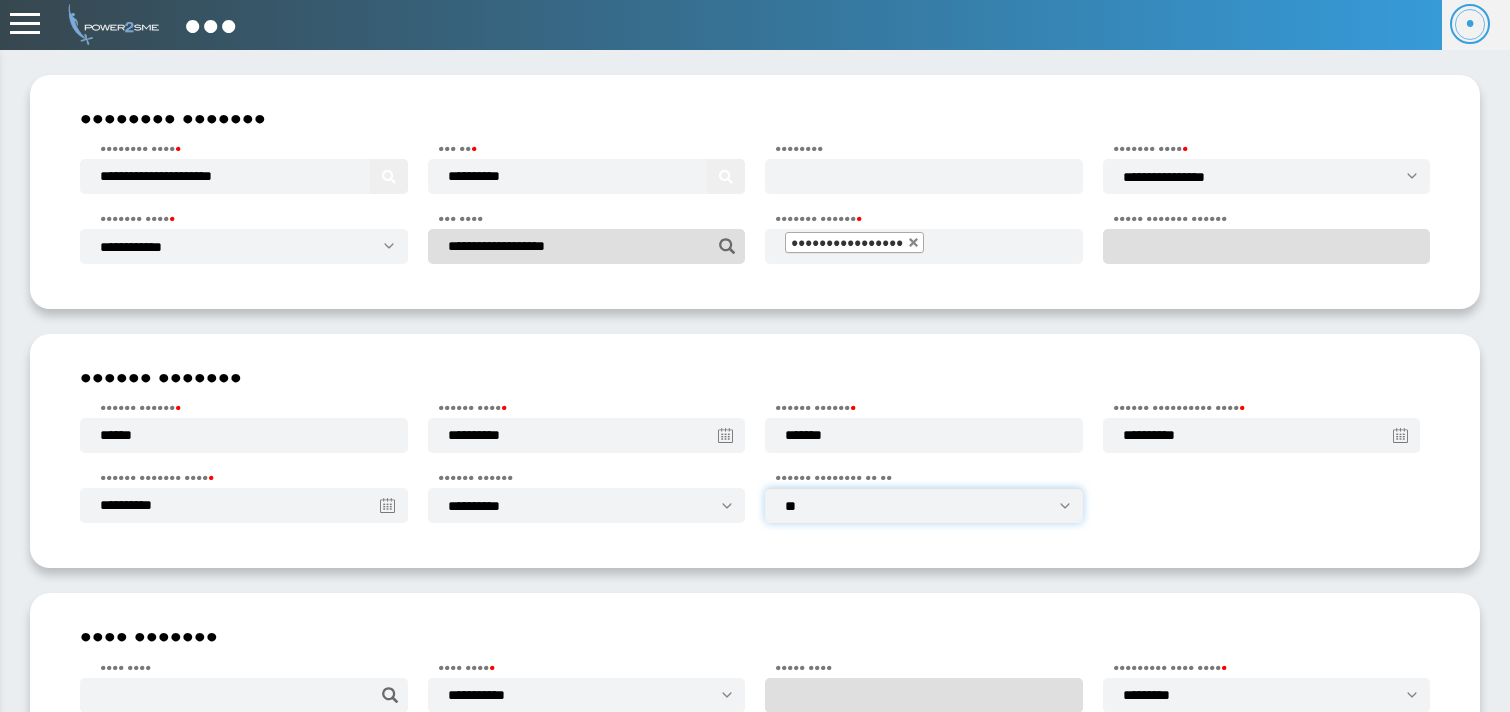 select on "***" 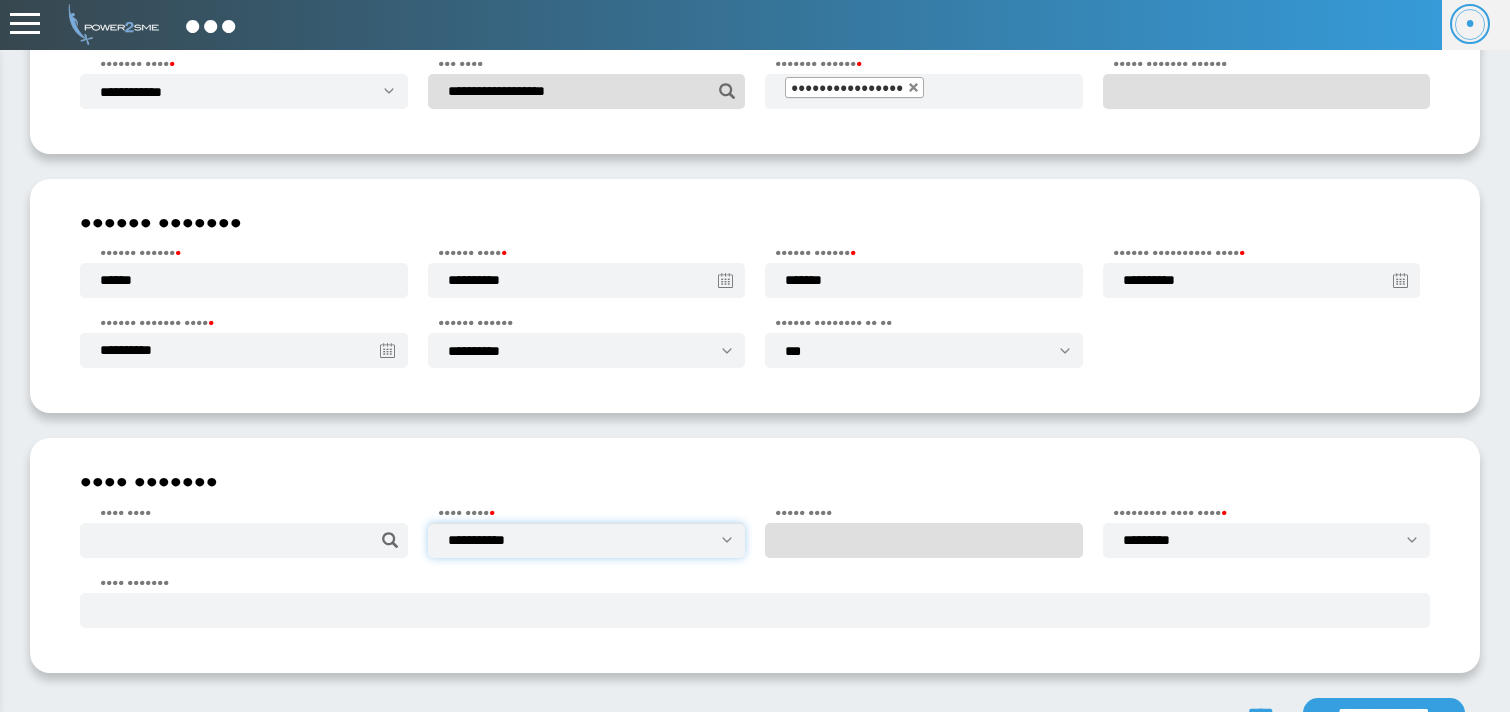 scroll, scrollTop: 166, scrollLeft: 0, axis: vertical 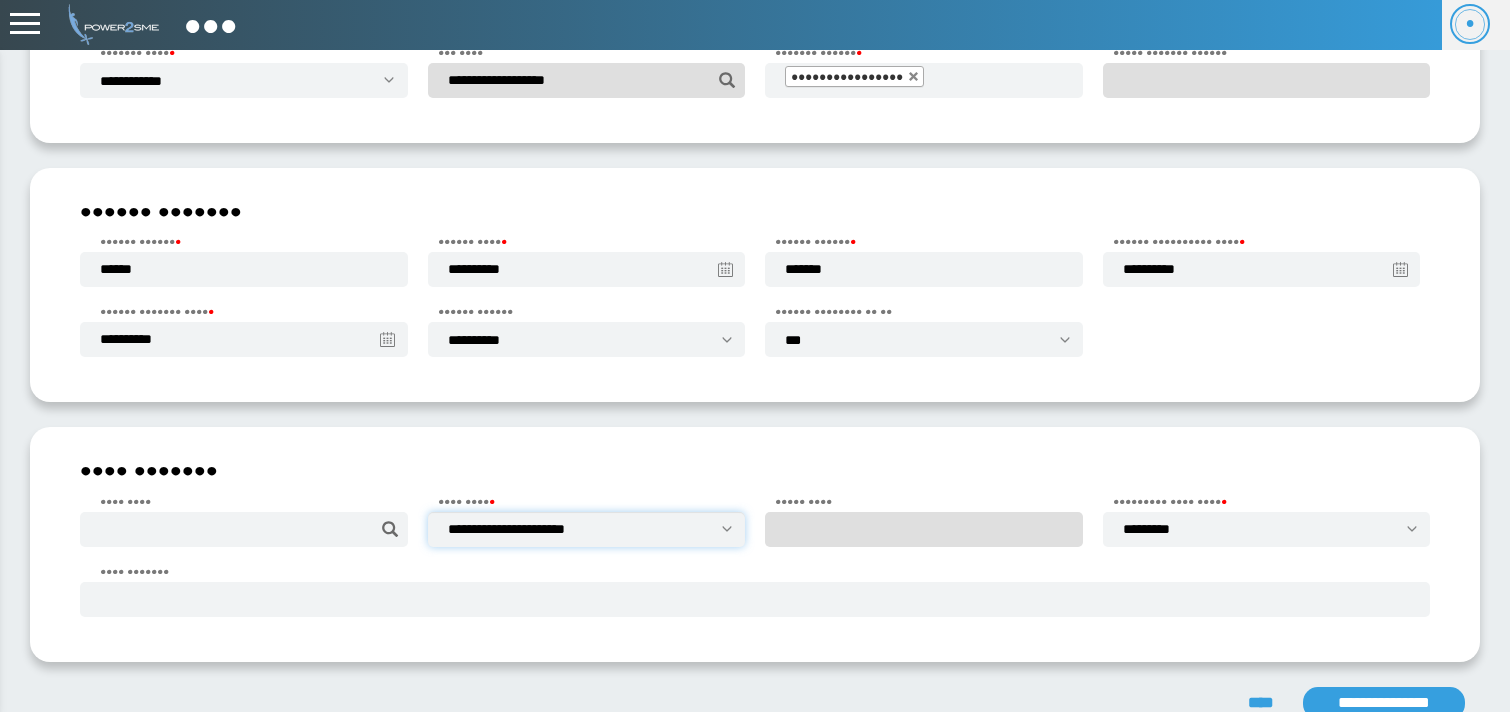 select on "**********" 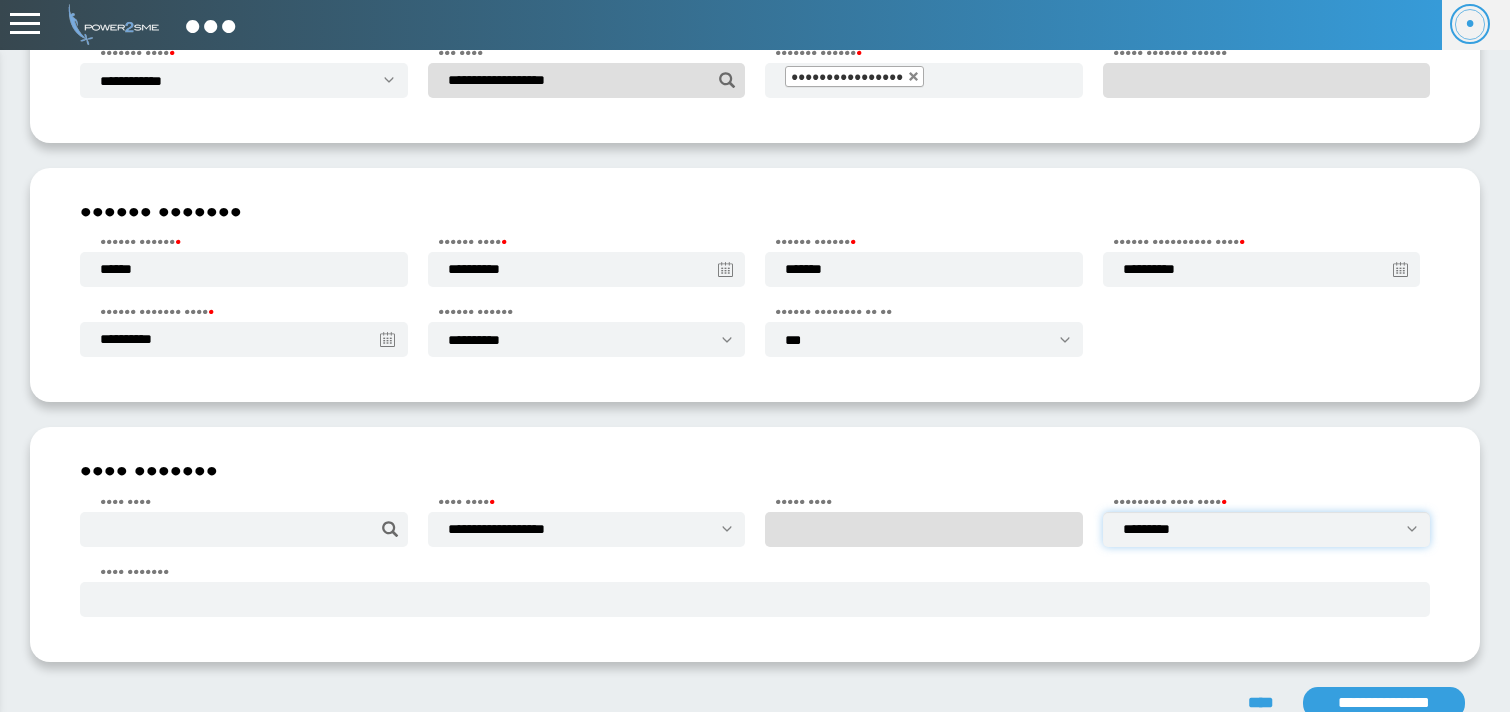 select on "**********" 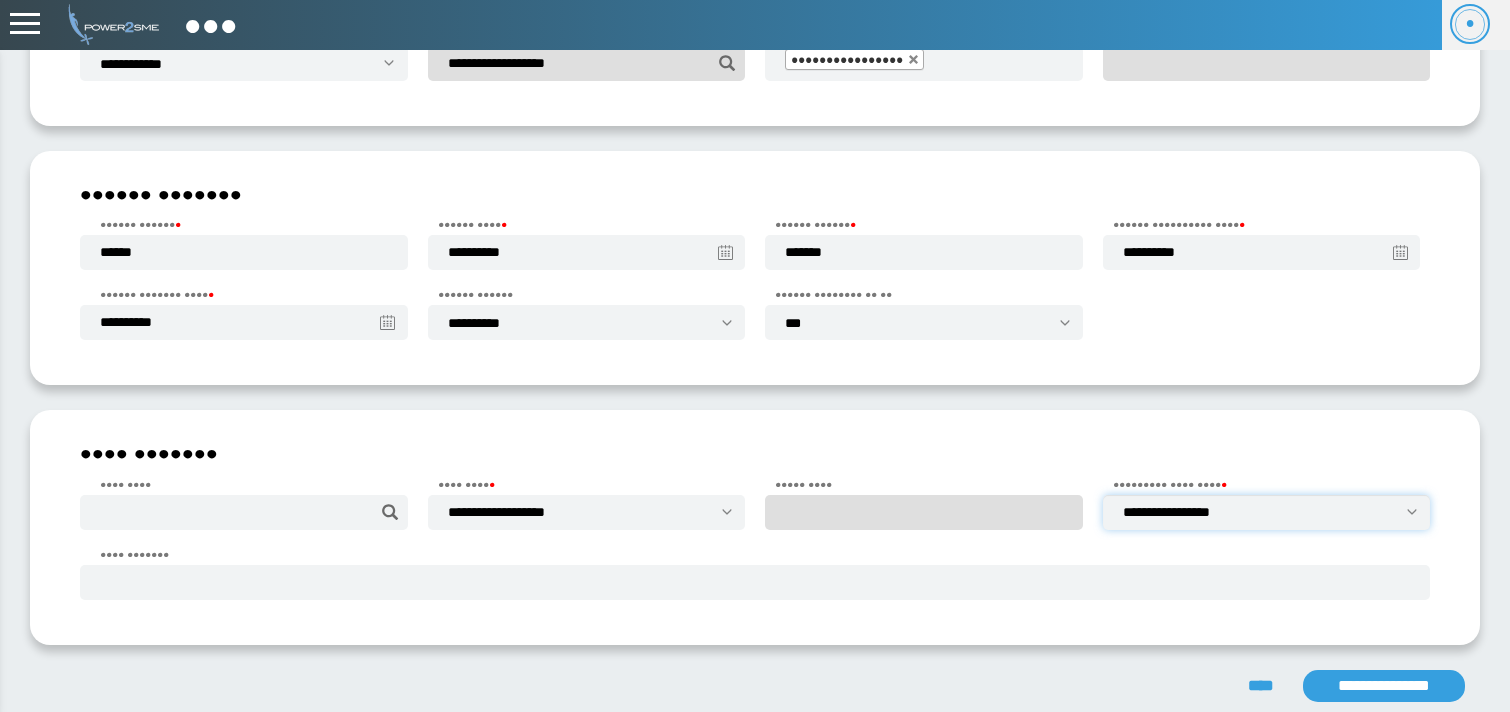 scroll, scrollTop: 203, scrollLeft: 0, axis: vertical 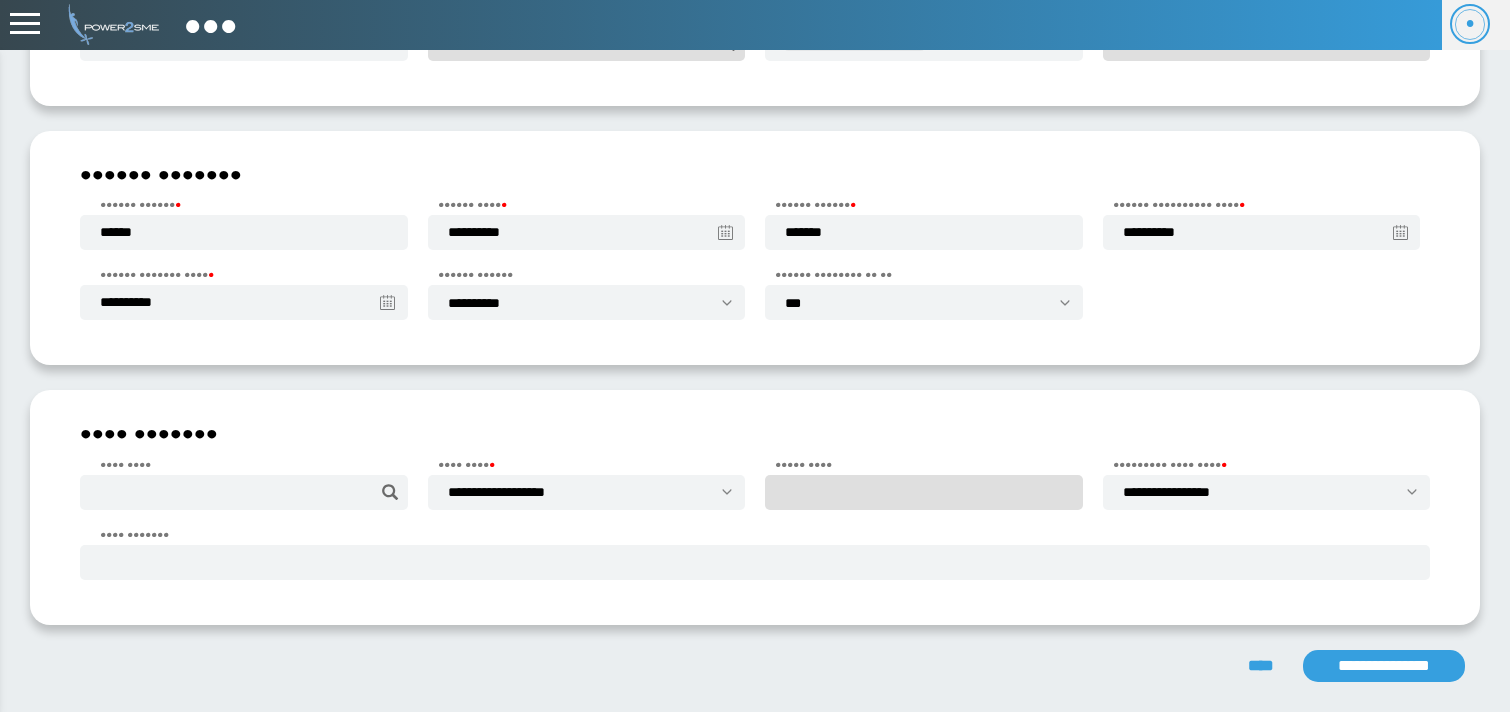click on "**********" at bounding box center (1384, 666) 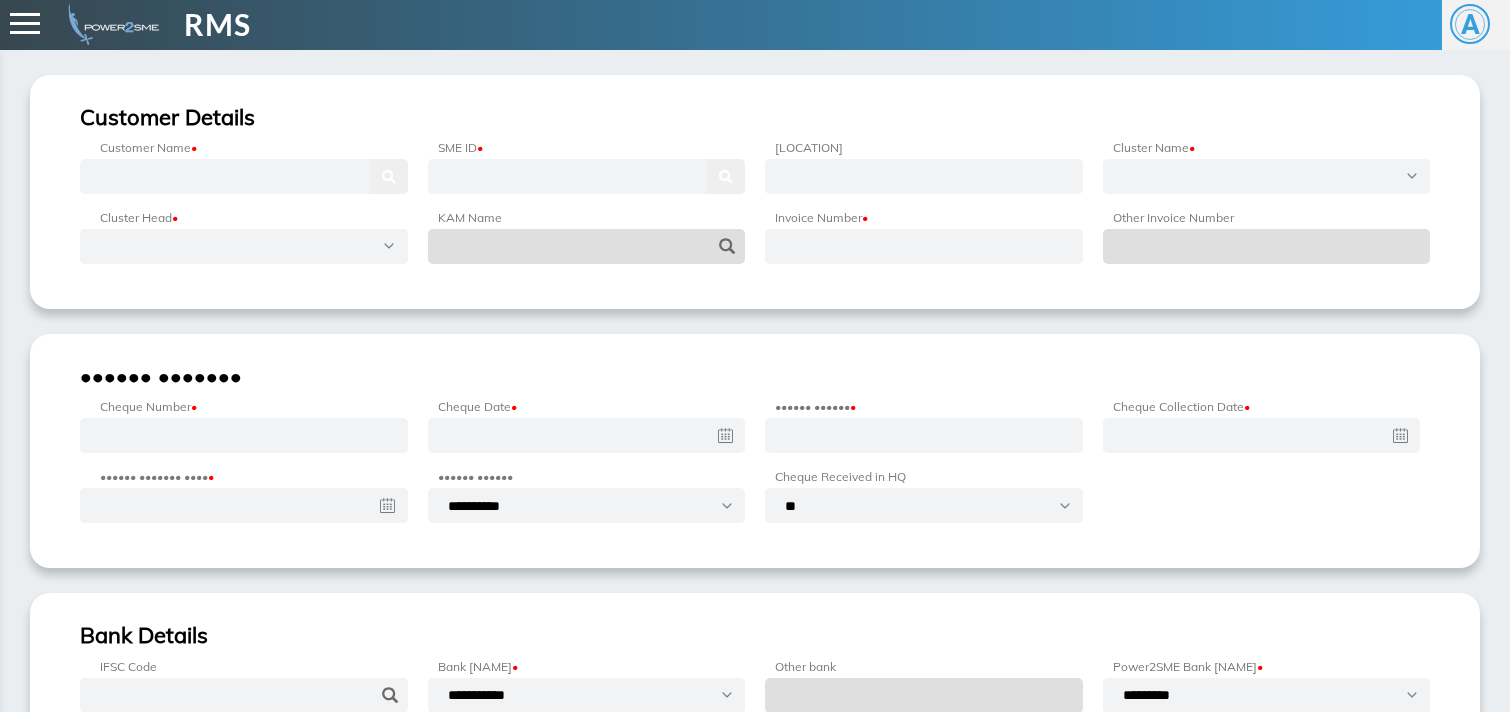 scroll, scrollTop: 0, scrollLeft: 0, axis: both 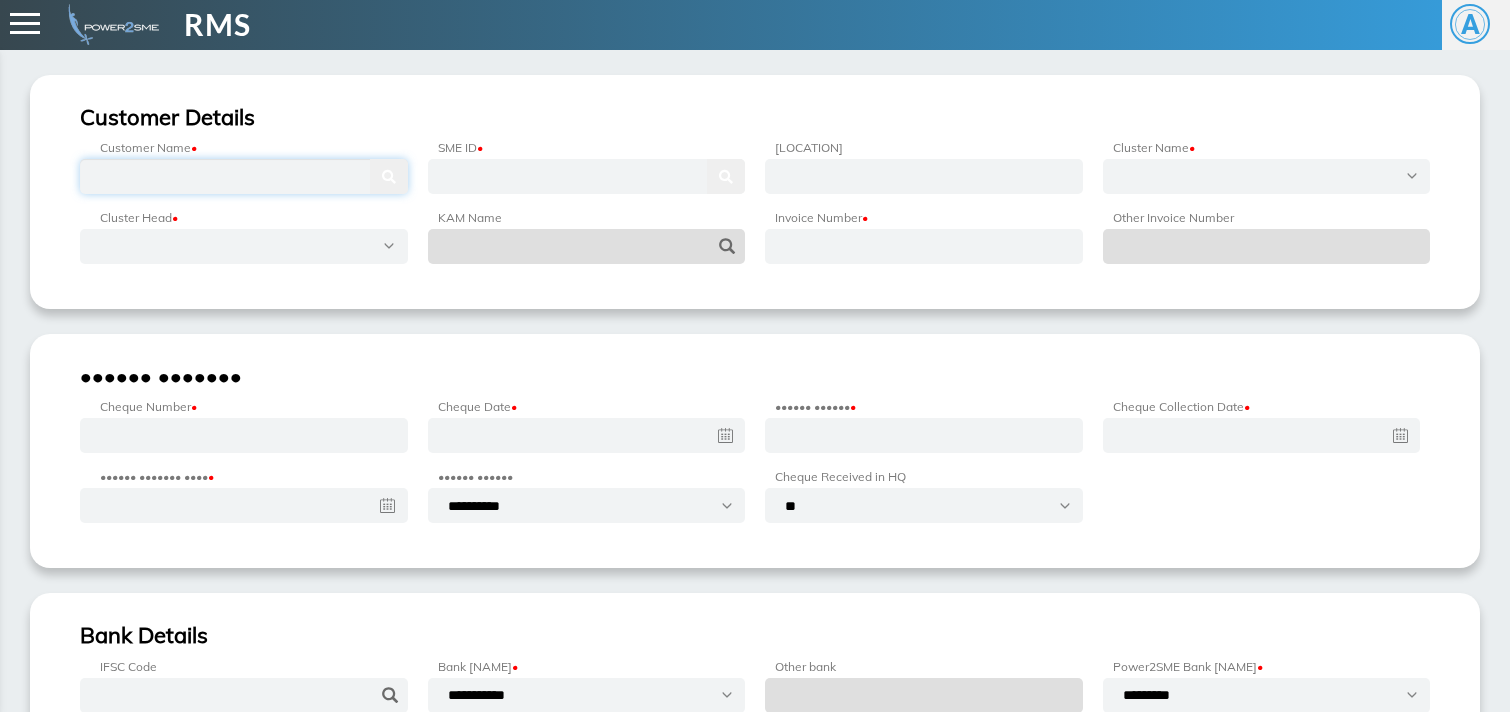 click at bounding box center (244, 176) 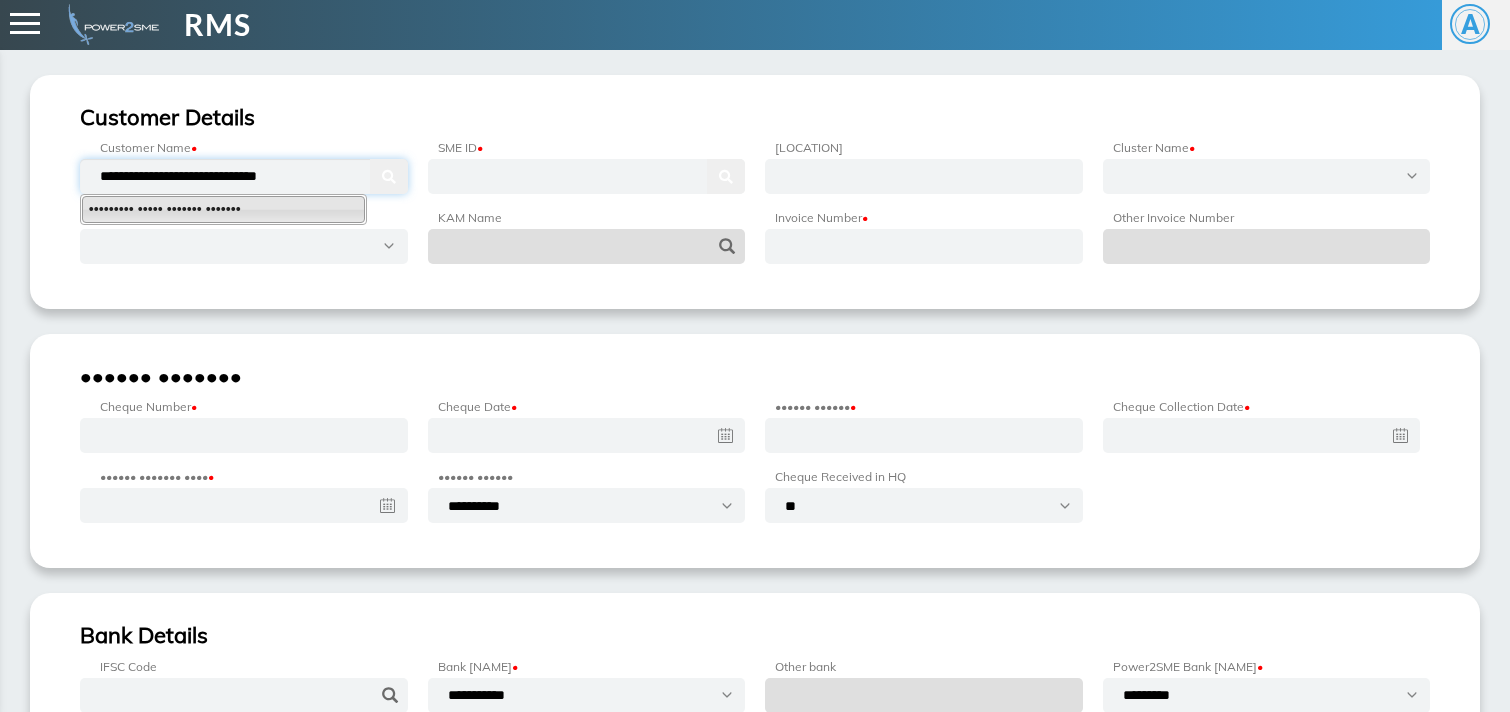 type on "**********" 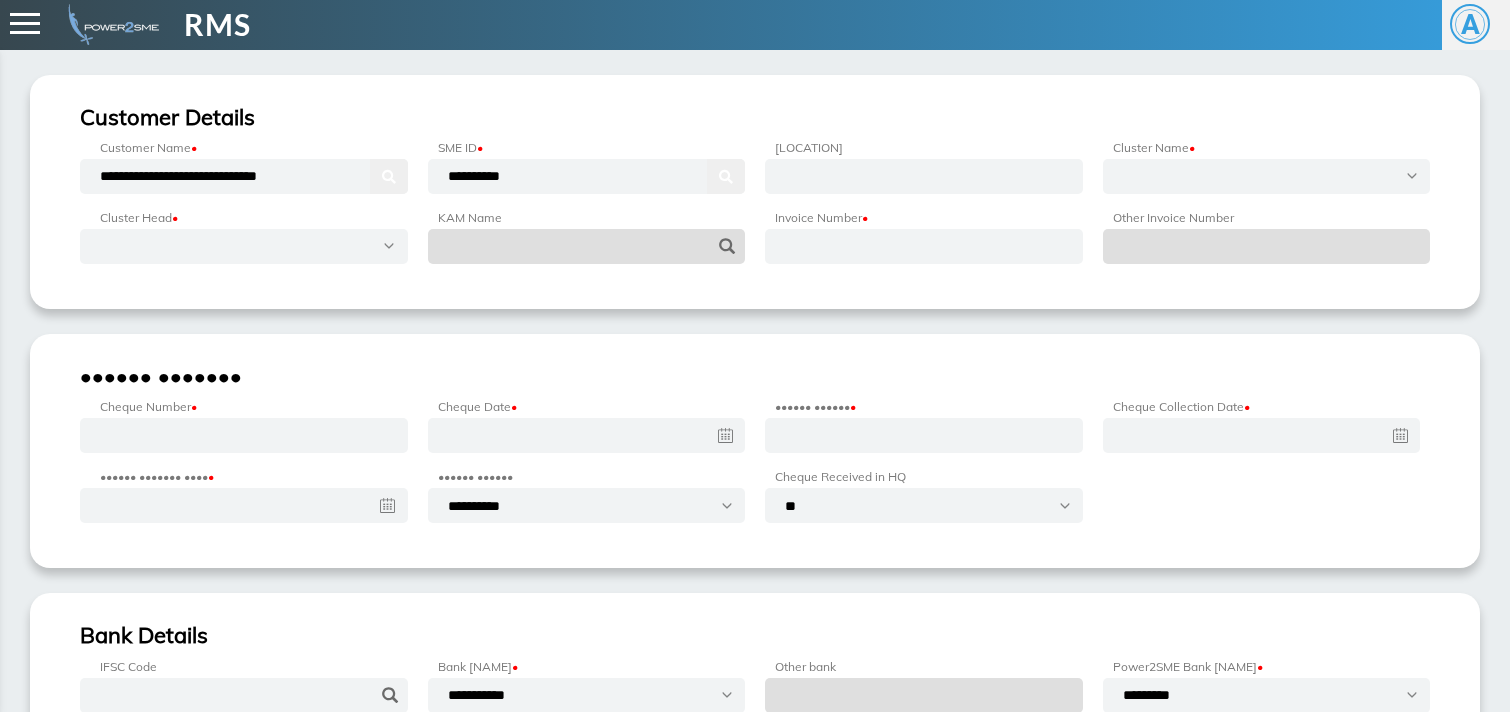type 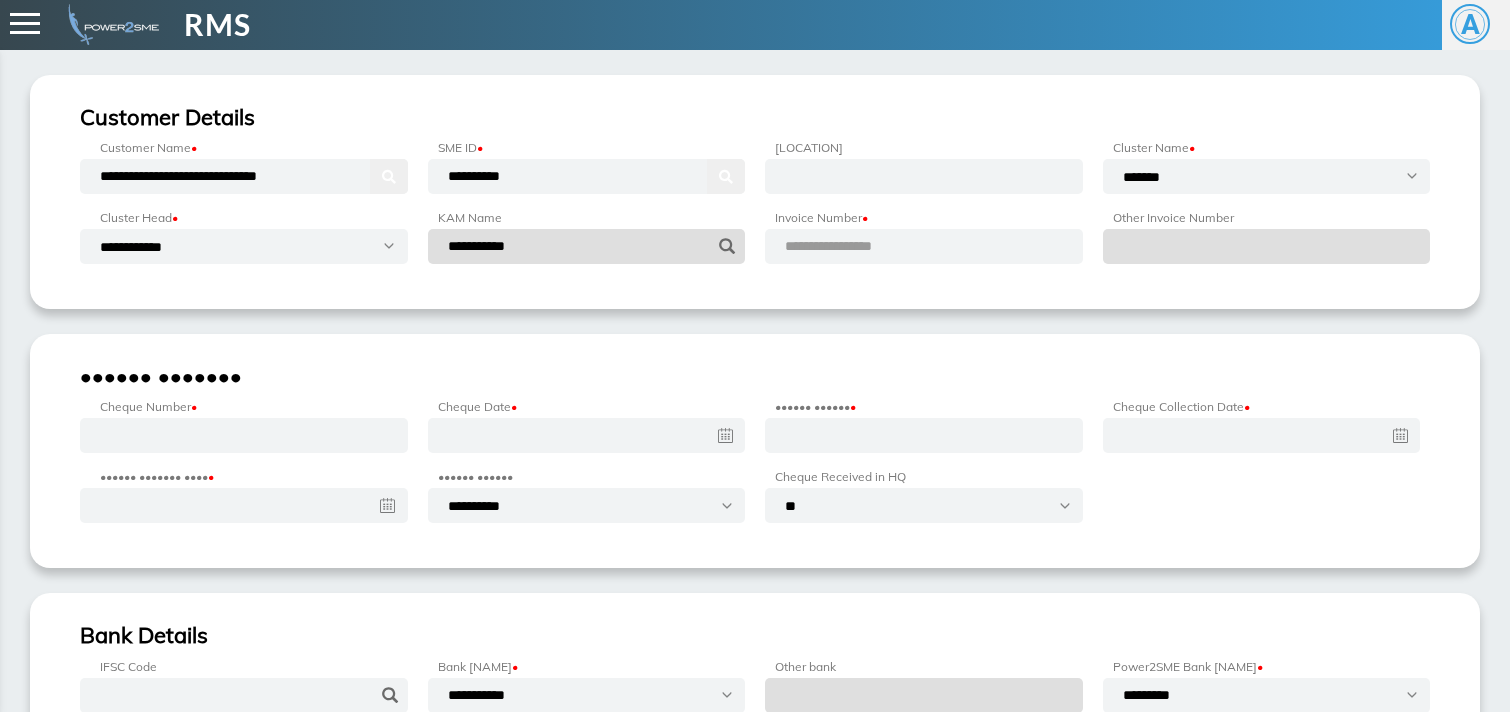click on "•••••••••••••••••" at bounding box center (852, 246) 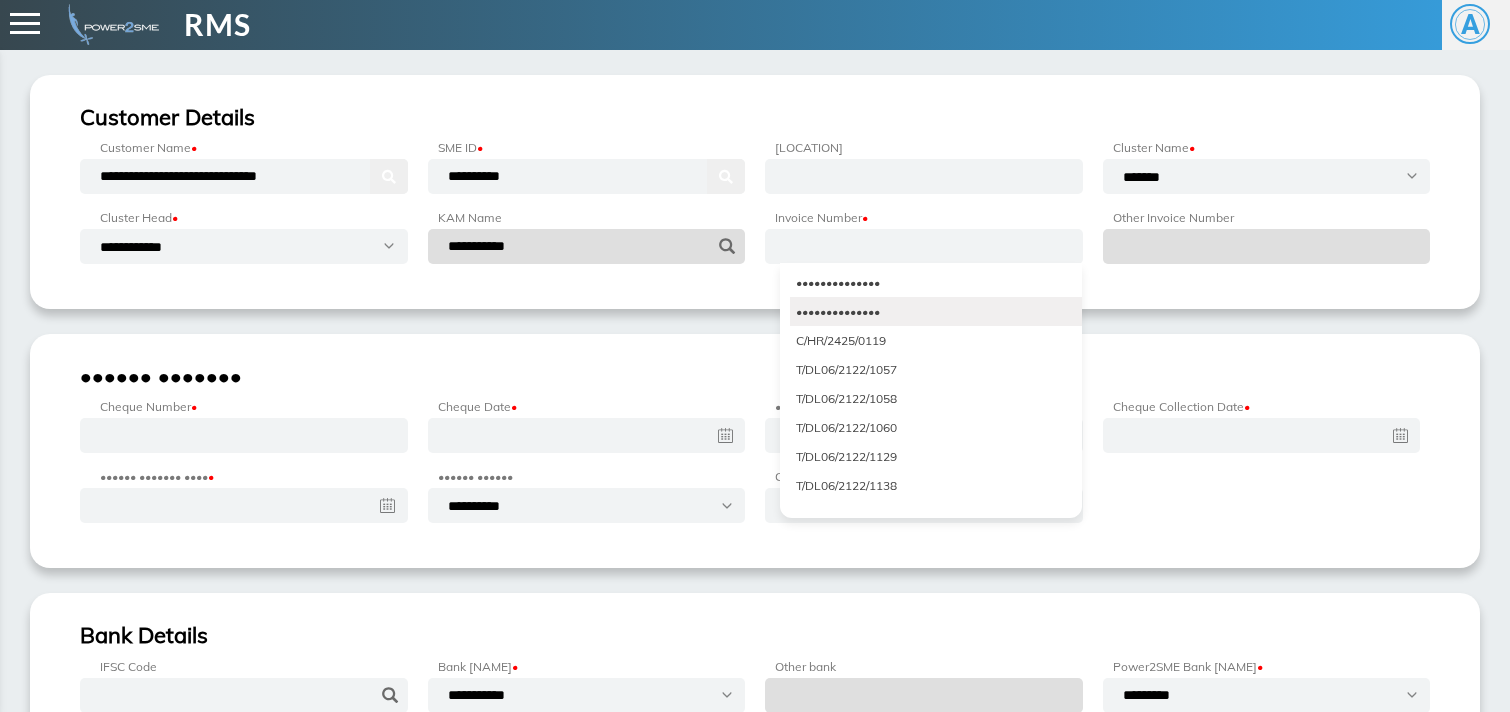 scroll, scrollTop: 5268, scrollLeft: 0, axis: vertical 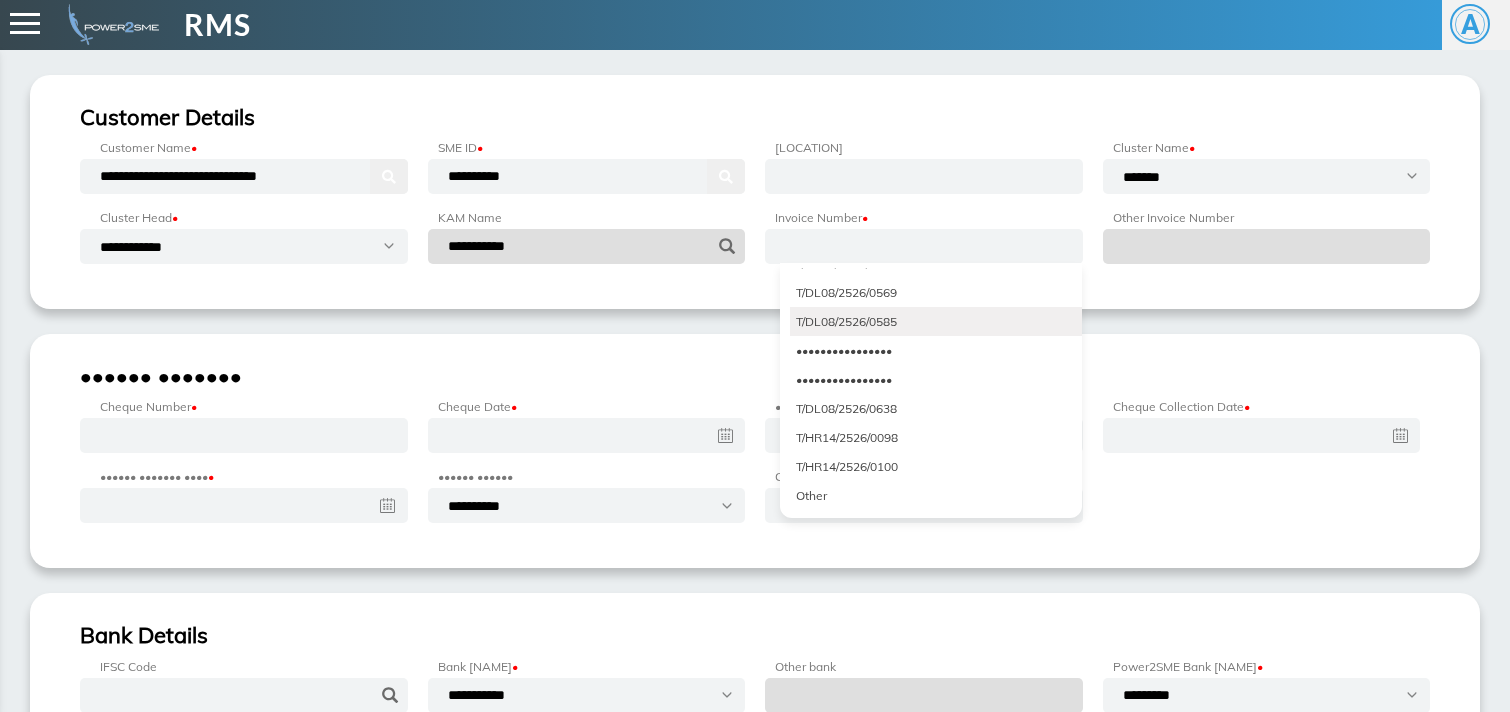 click on "T/DL08/2526/0585" at bounding box center (936, 321) 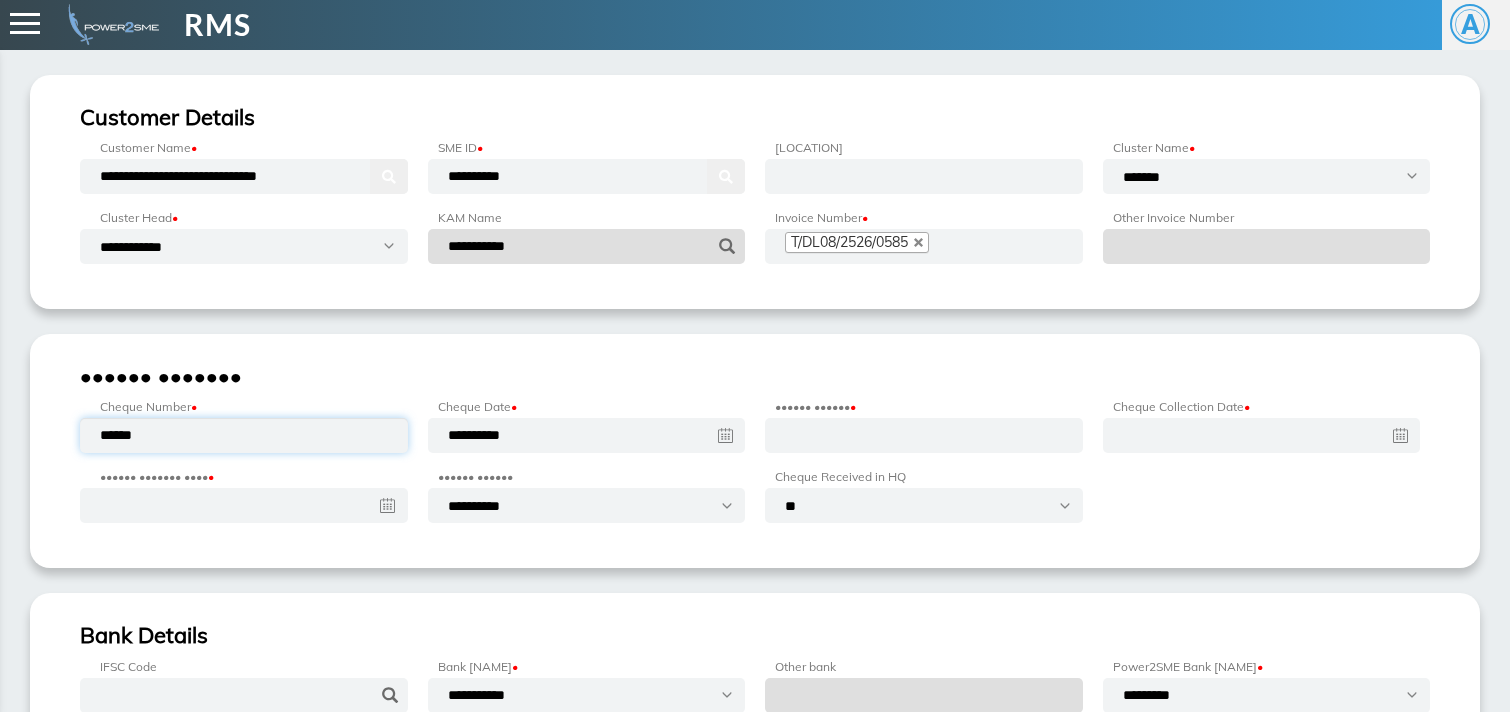 type on "******" 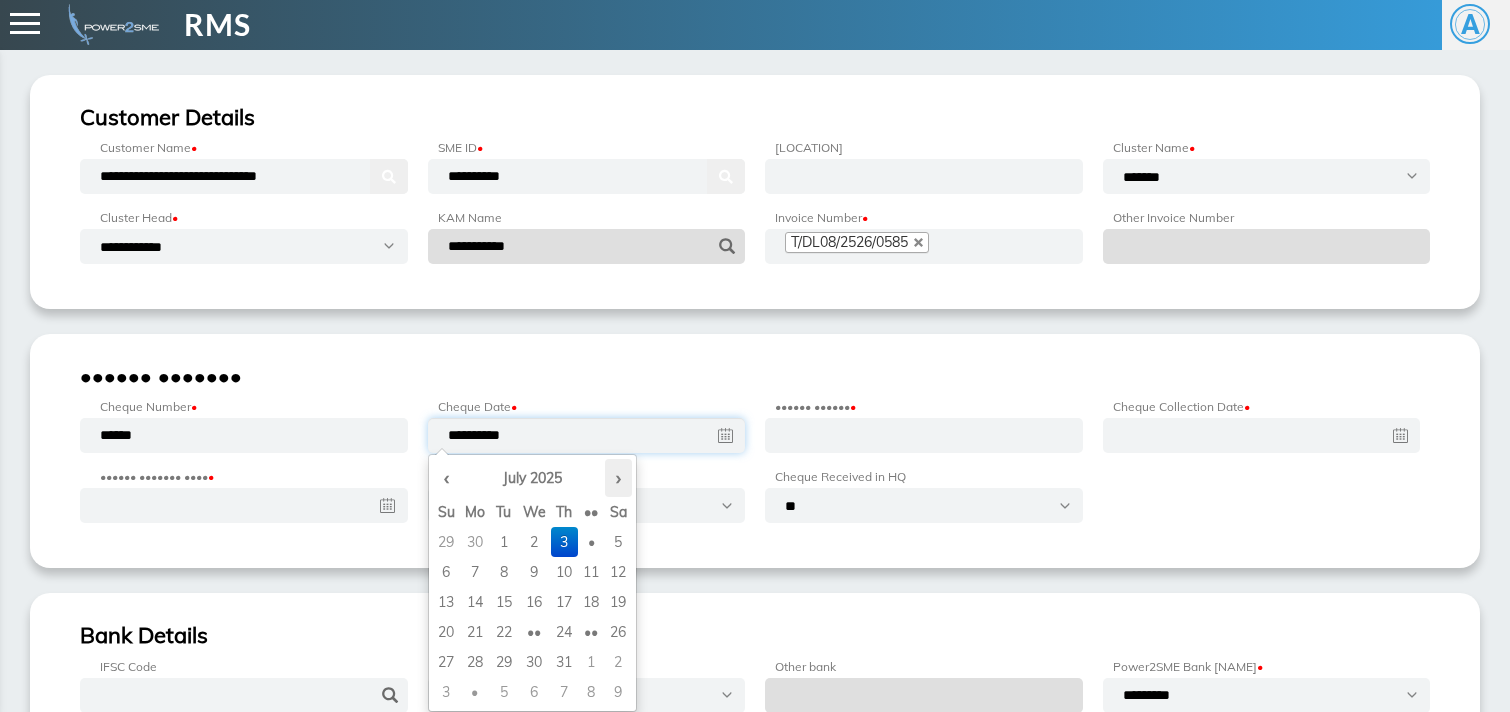 click on "›" at bounding box center (618, 478) 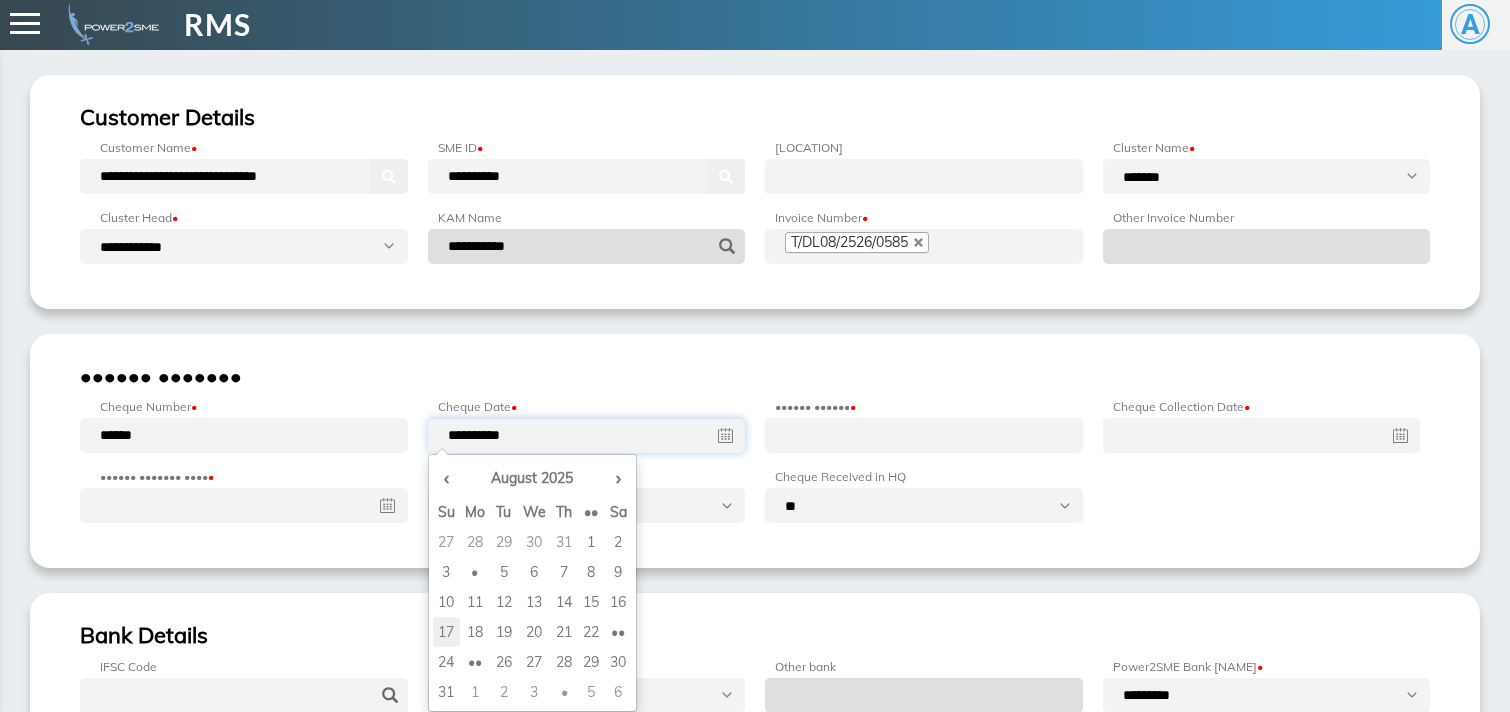 click on "17" at bounding box center (446, 542) 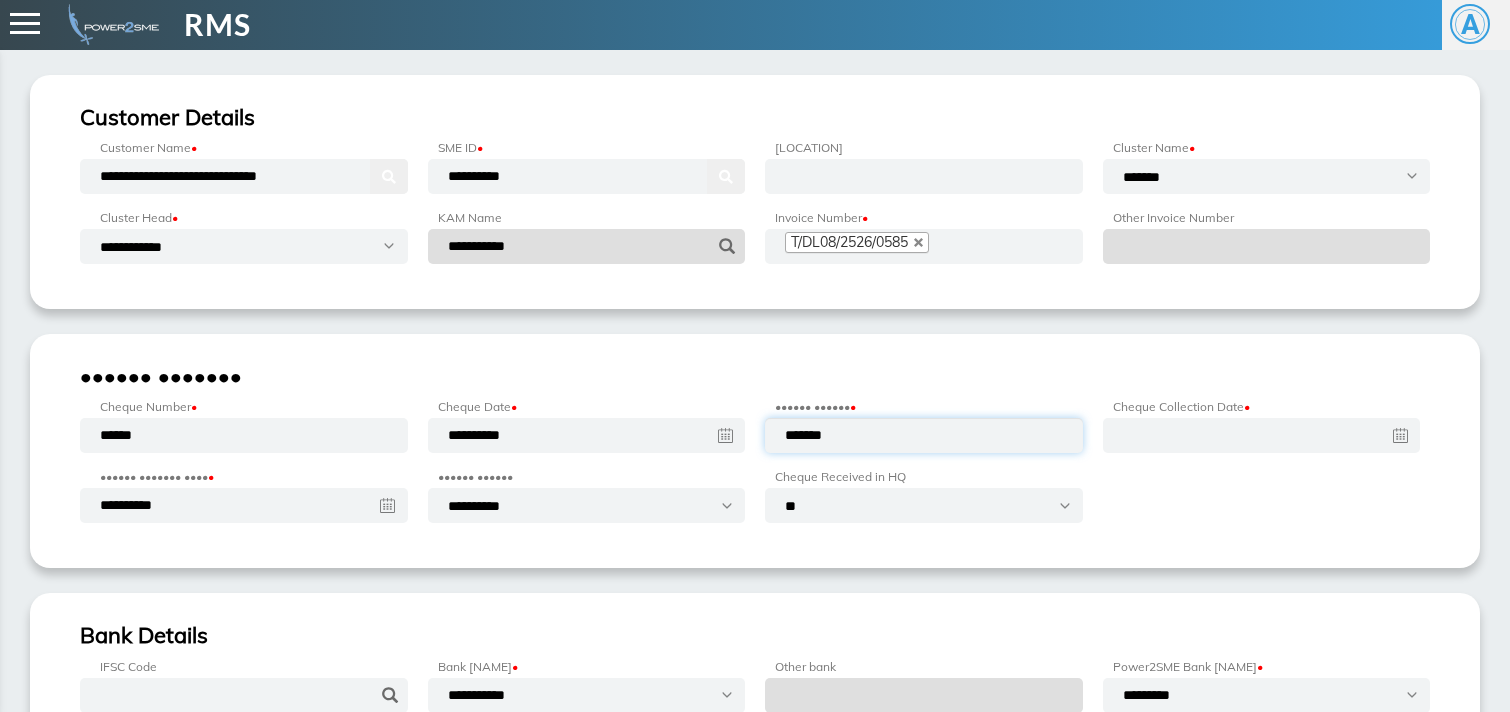 type on "*******" 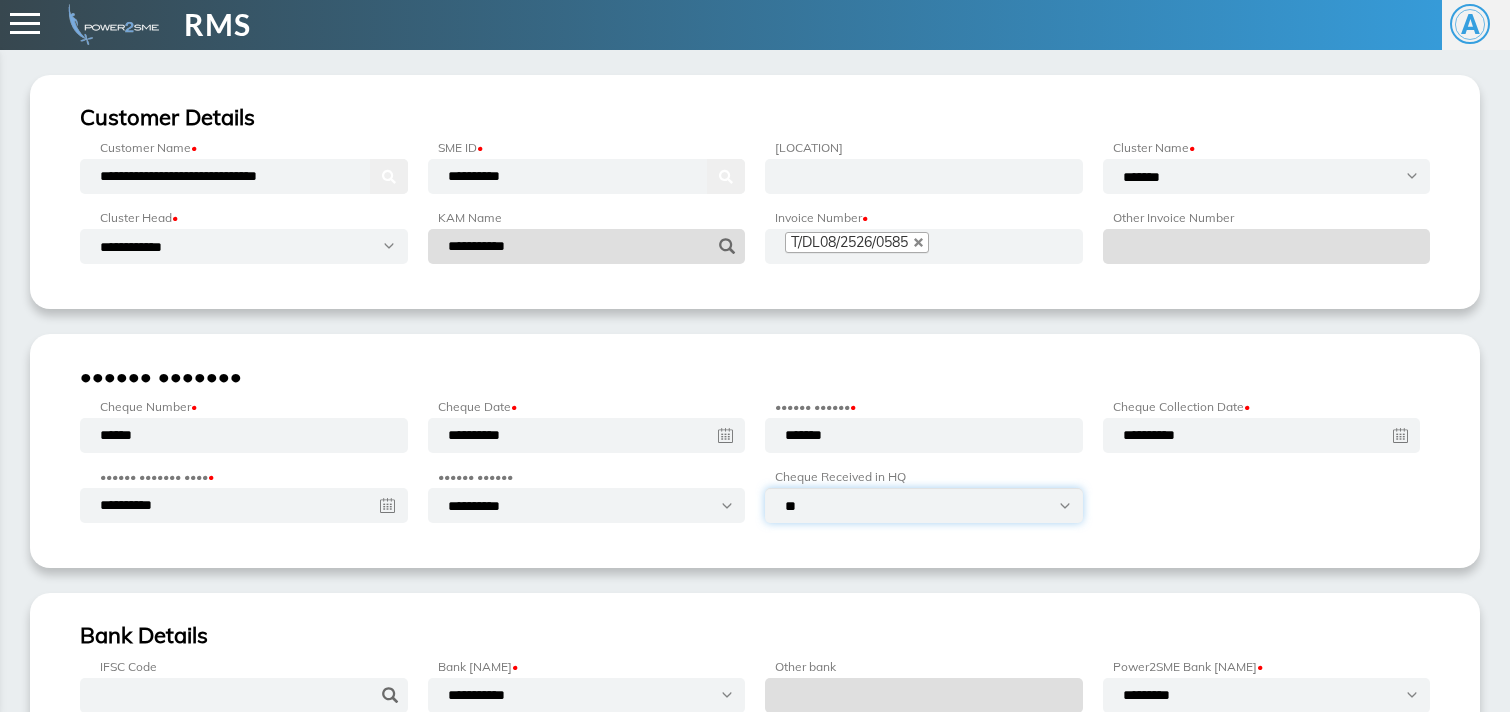 select on "***" 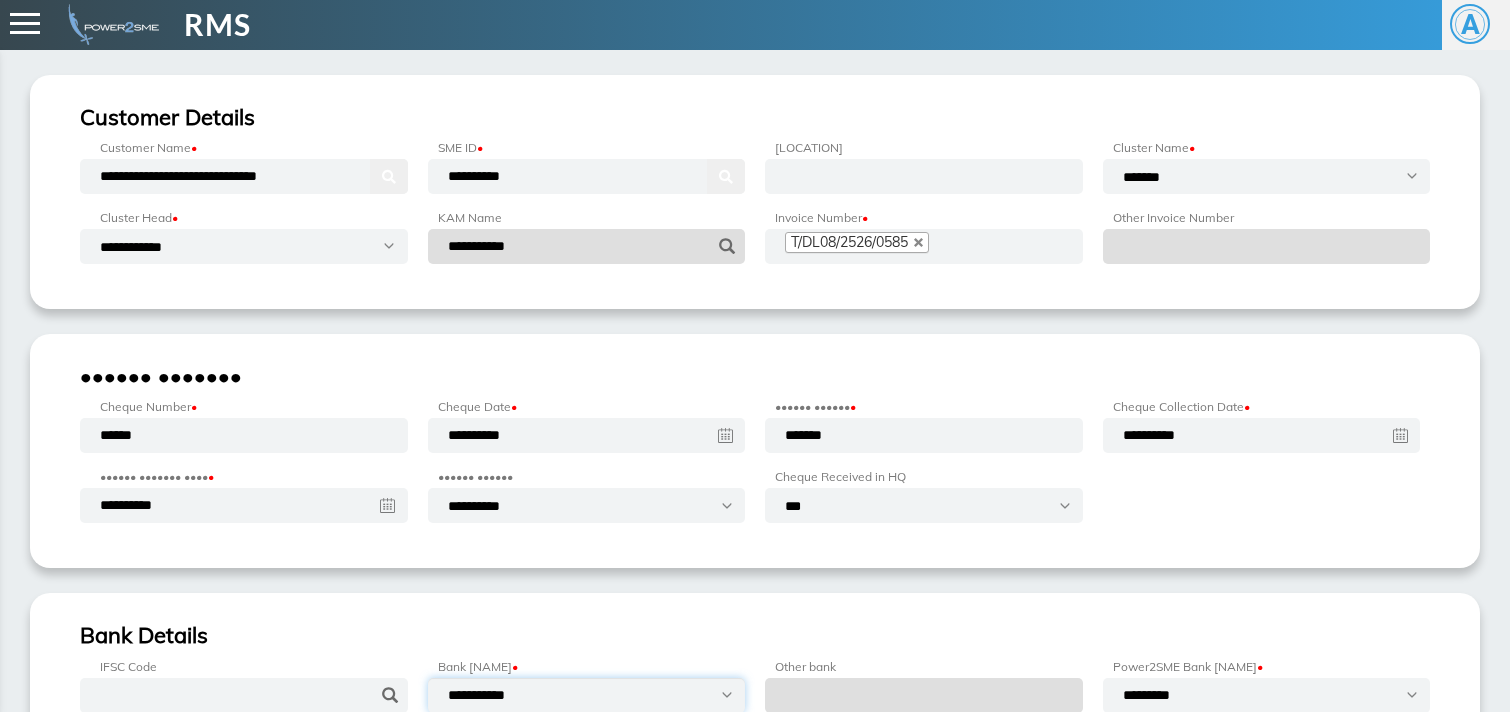 select on "*********" 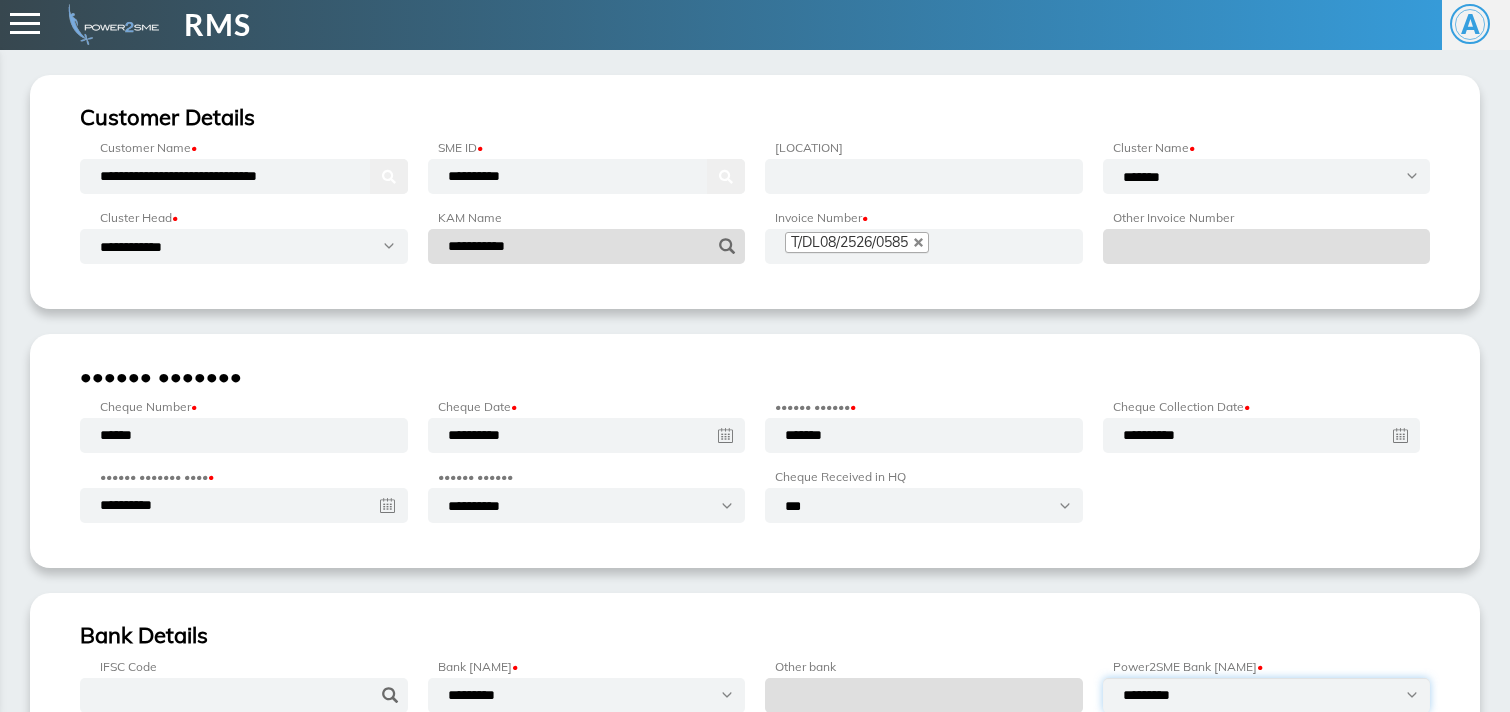 select on "**********" 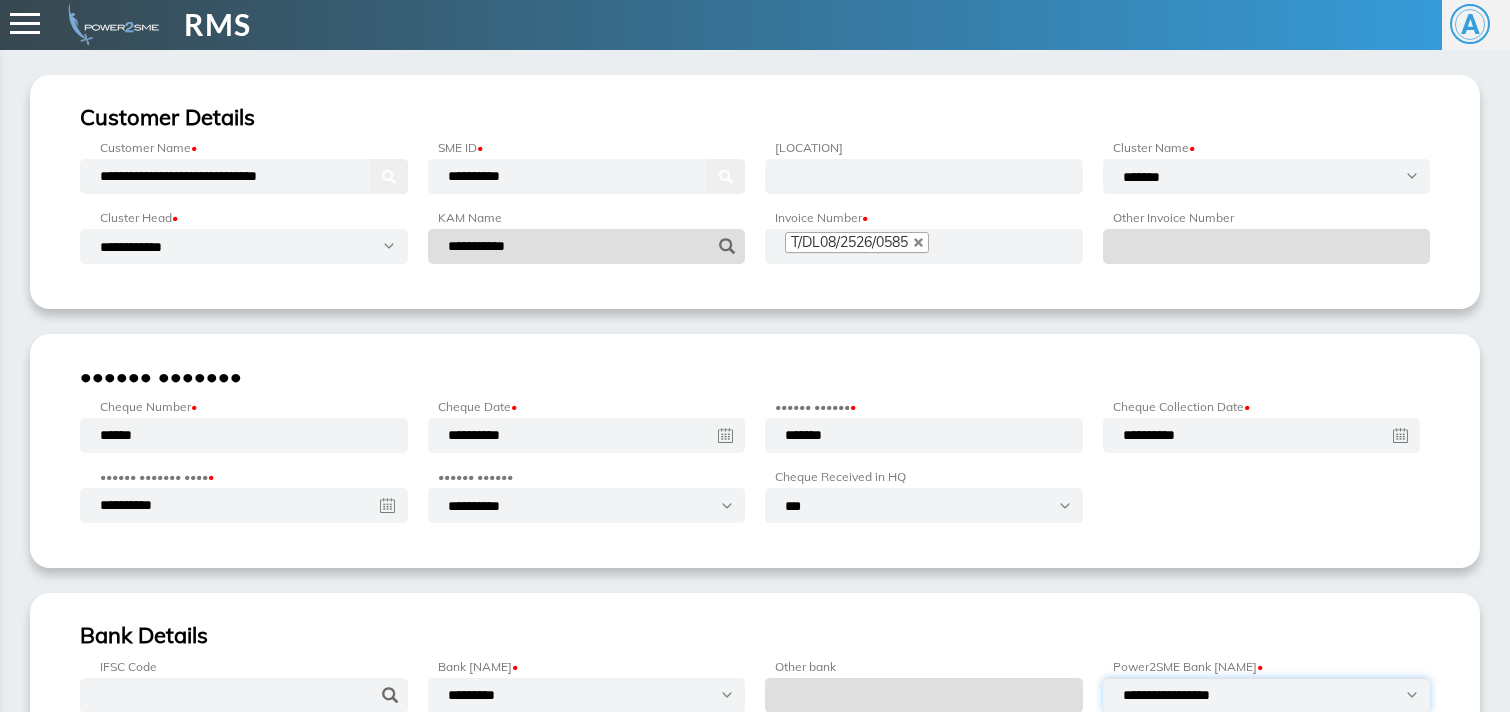 scroll, scrollTop: 254, scrollLeft: 0, axis: vertical 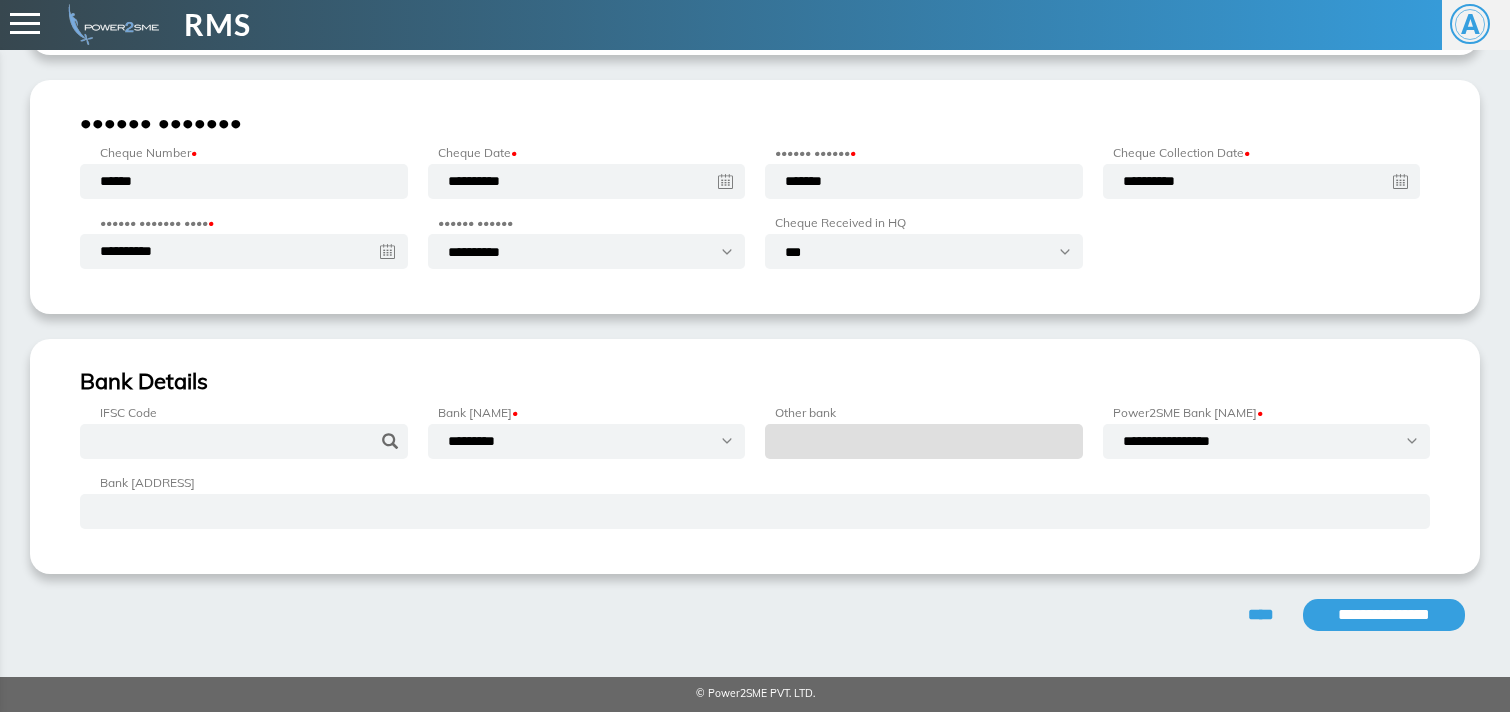 click on "**********" at bounding box center (1384, 615) 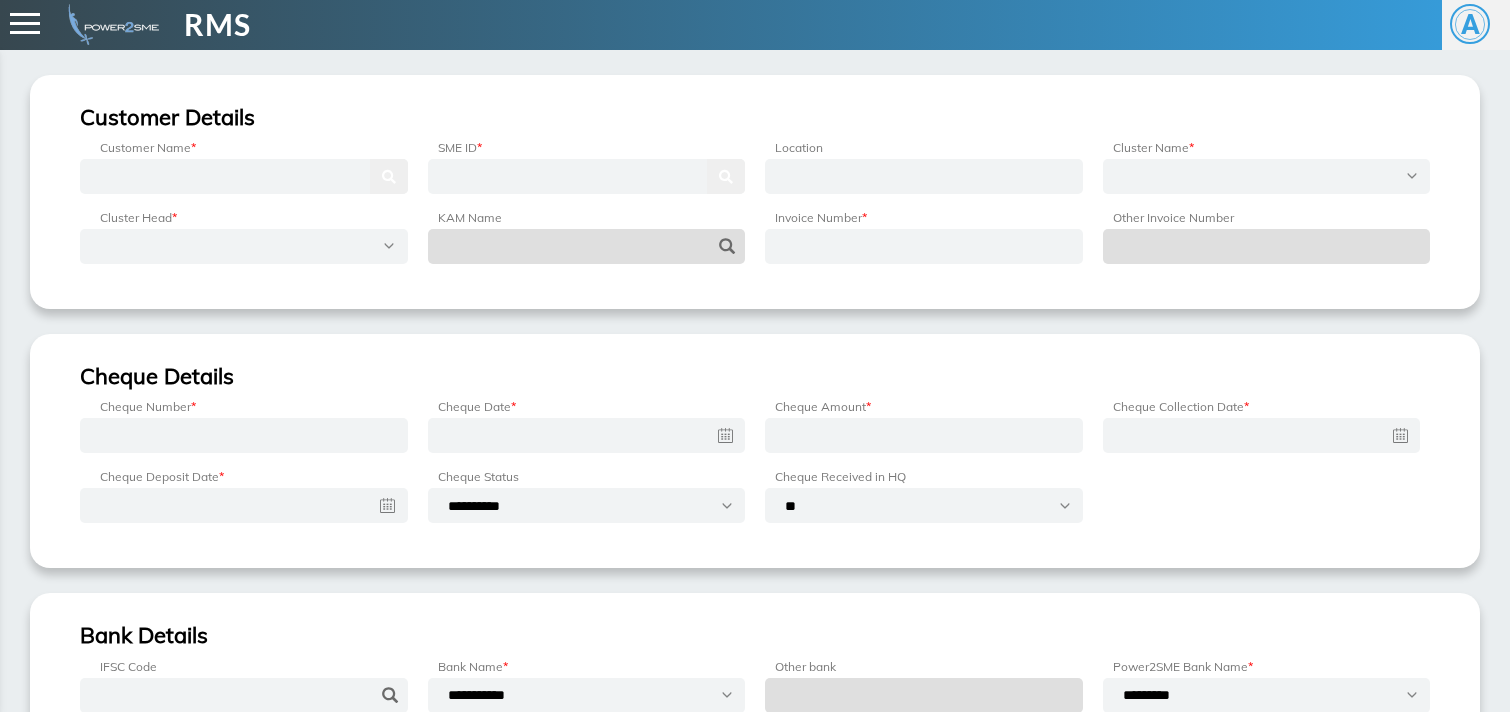 scroll, scrollTop: 0, scrollLeft: 0, axis: both 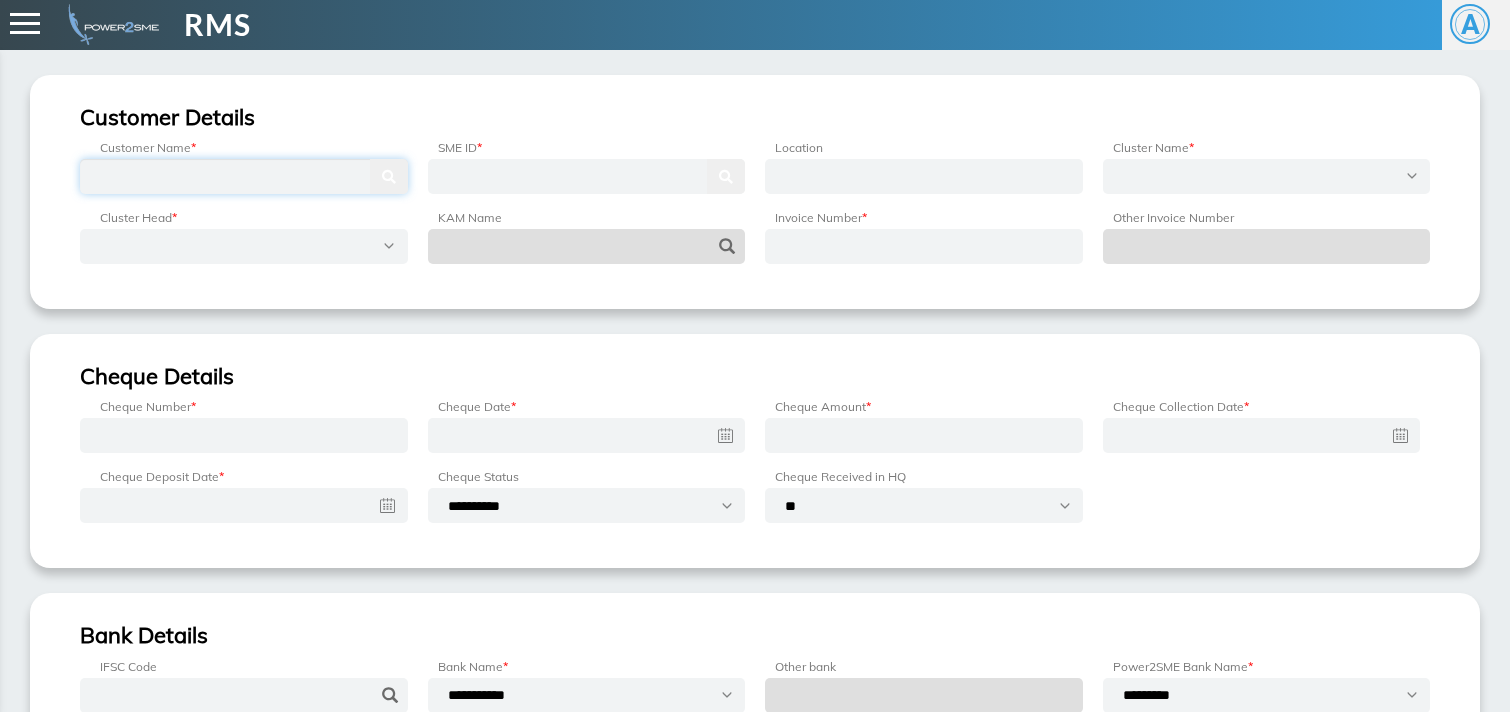 click at bounding box center [244, 176] 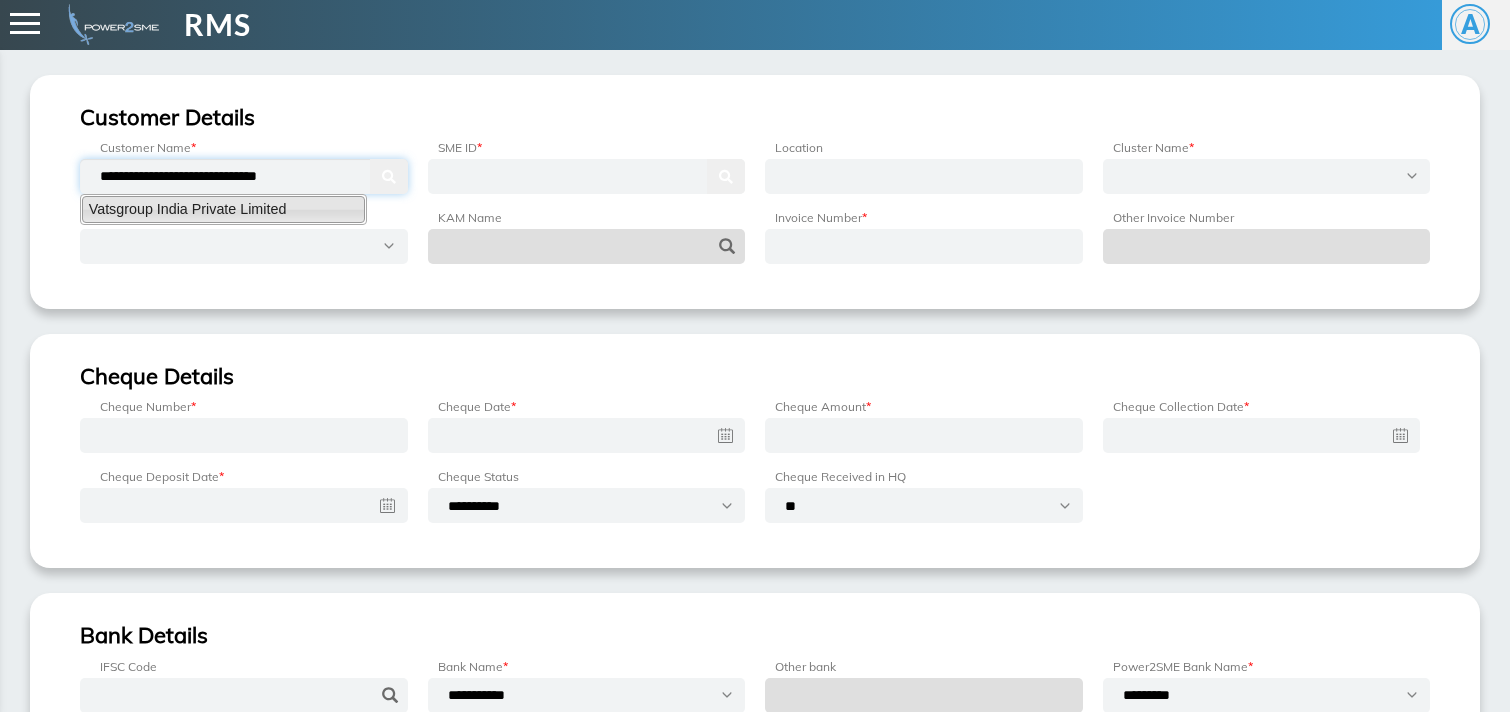 click on "Vatsgroup India Private Limited" at bounding box center (223, 209) 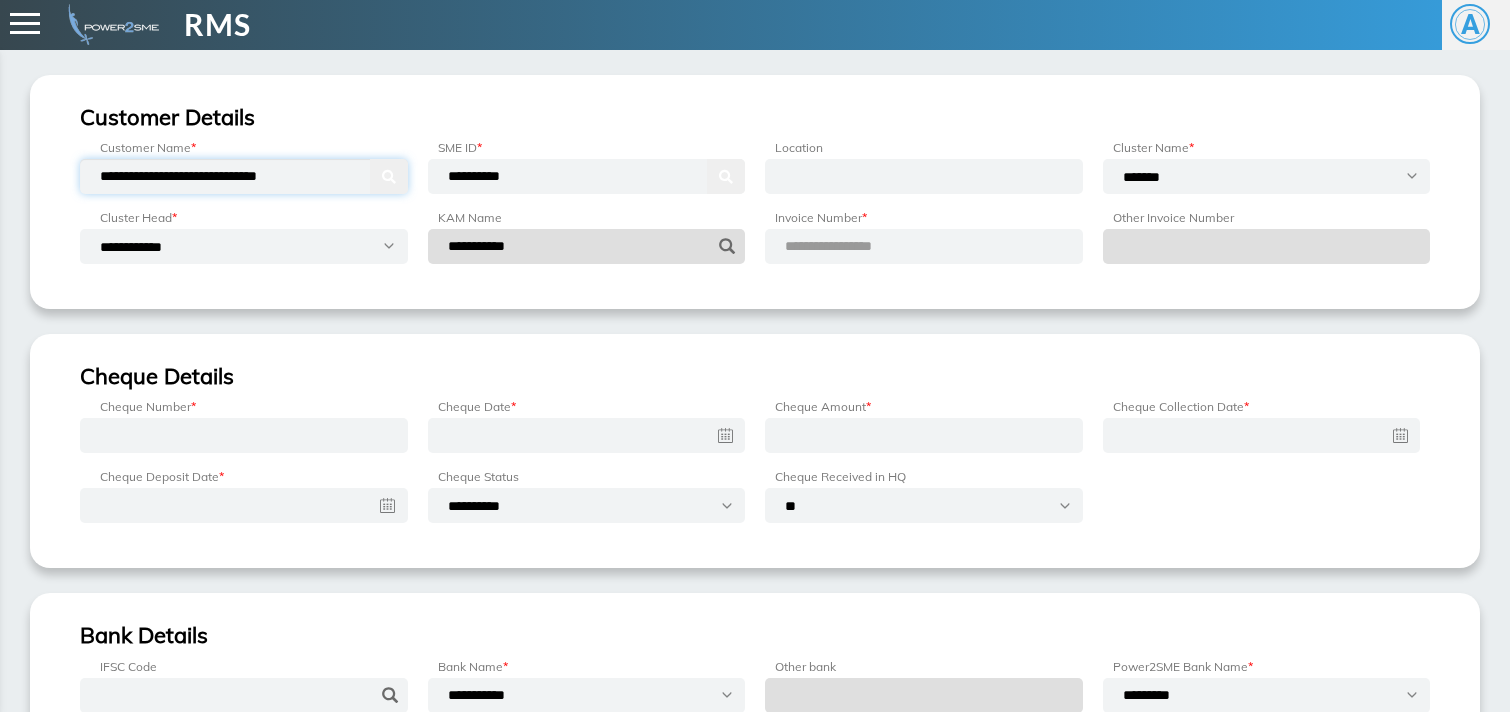 type on "**********" 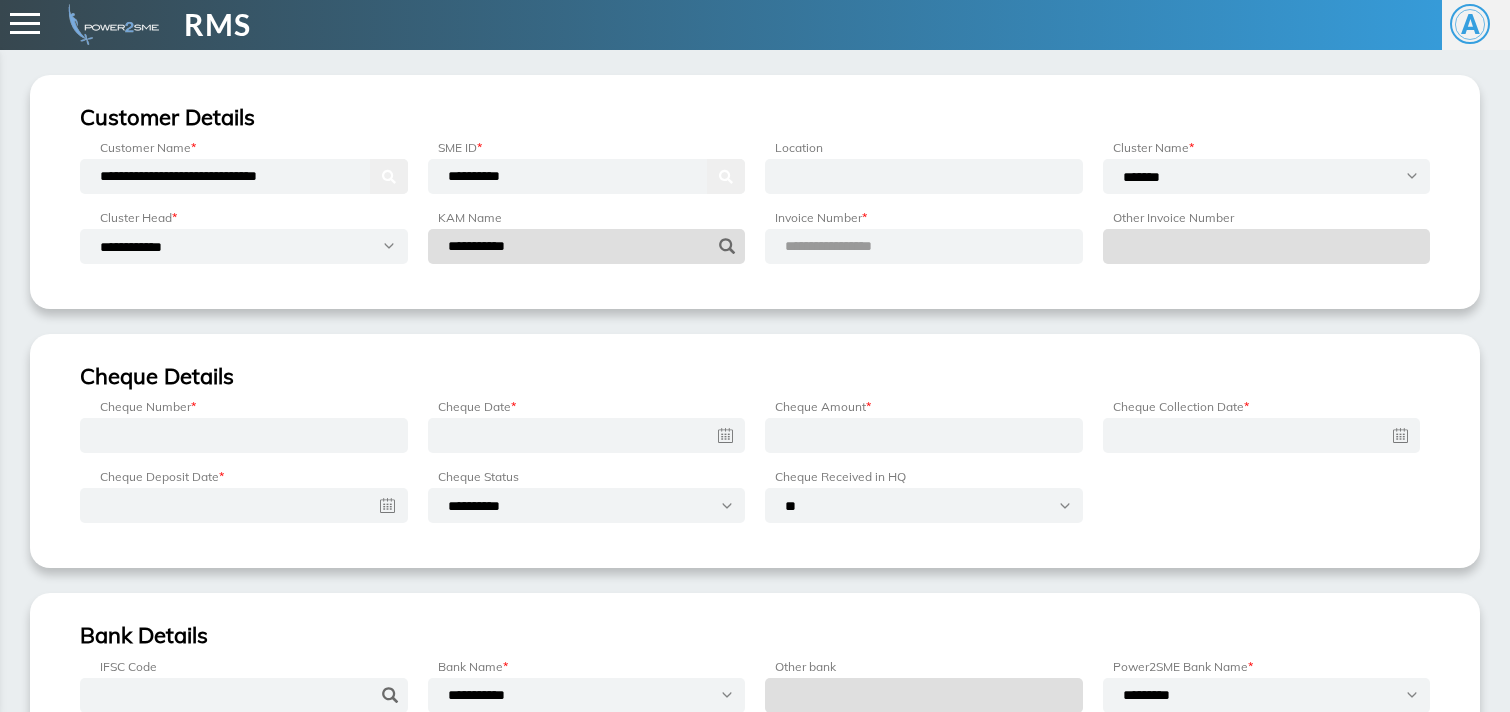click on "**********" at bounding box center [852, 246] 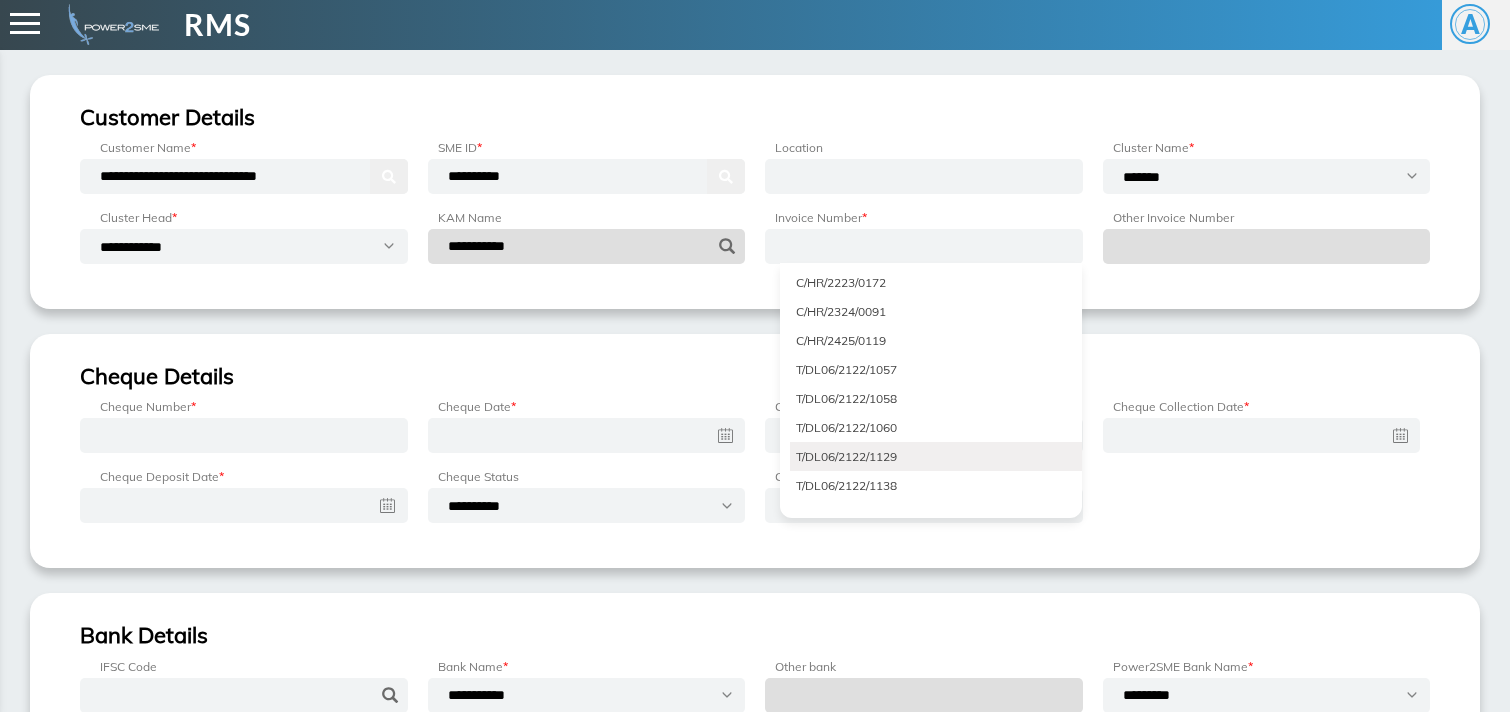 scroll, scrollTop: 5268, scrollLeft: 0, axis: vertical 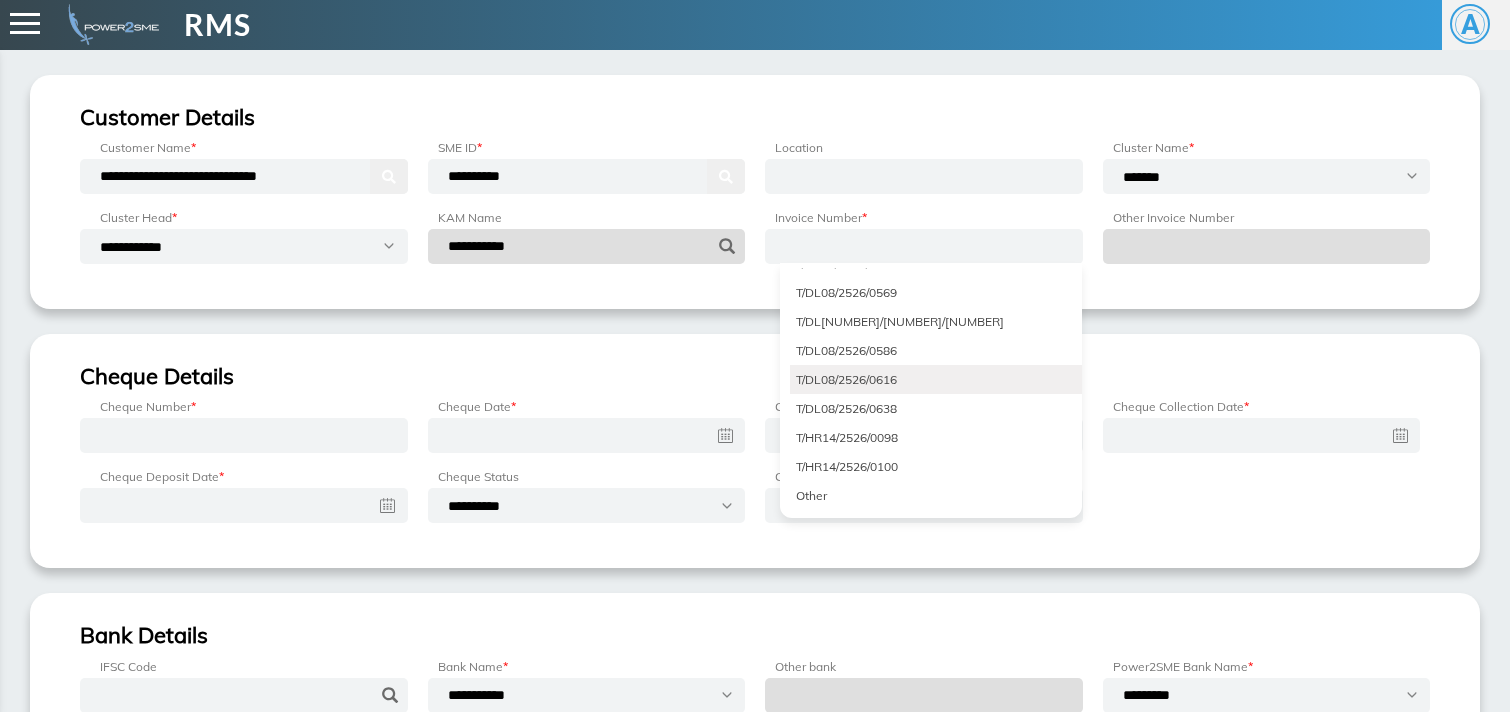 click on "T/DL08/2526/0616" at bounding box center (936, 379) 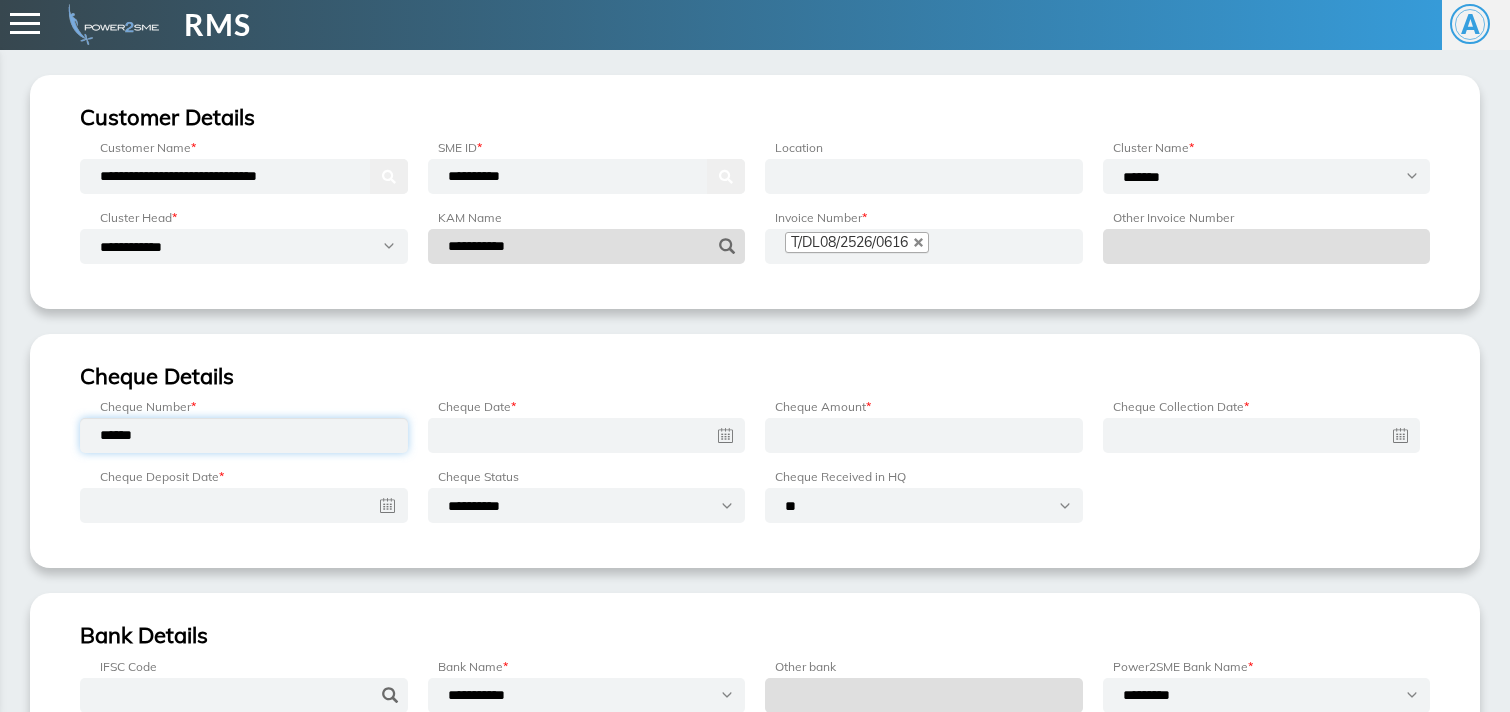type on "******" 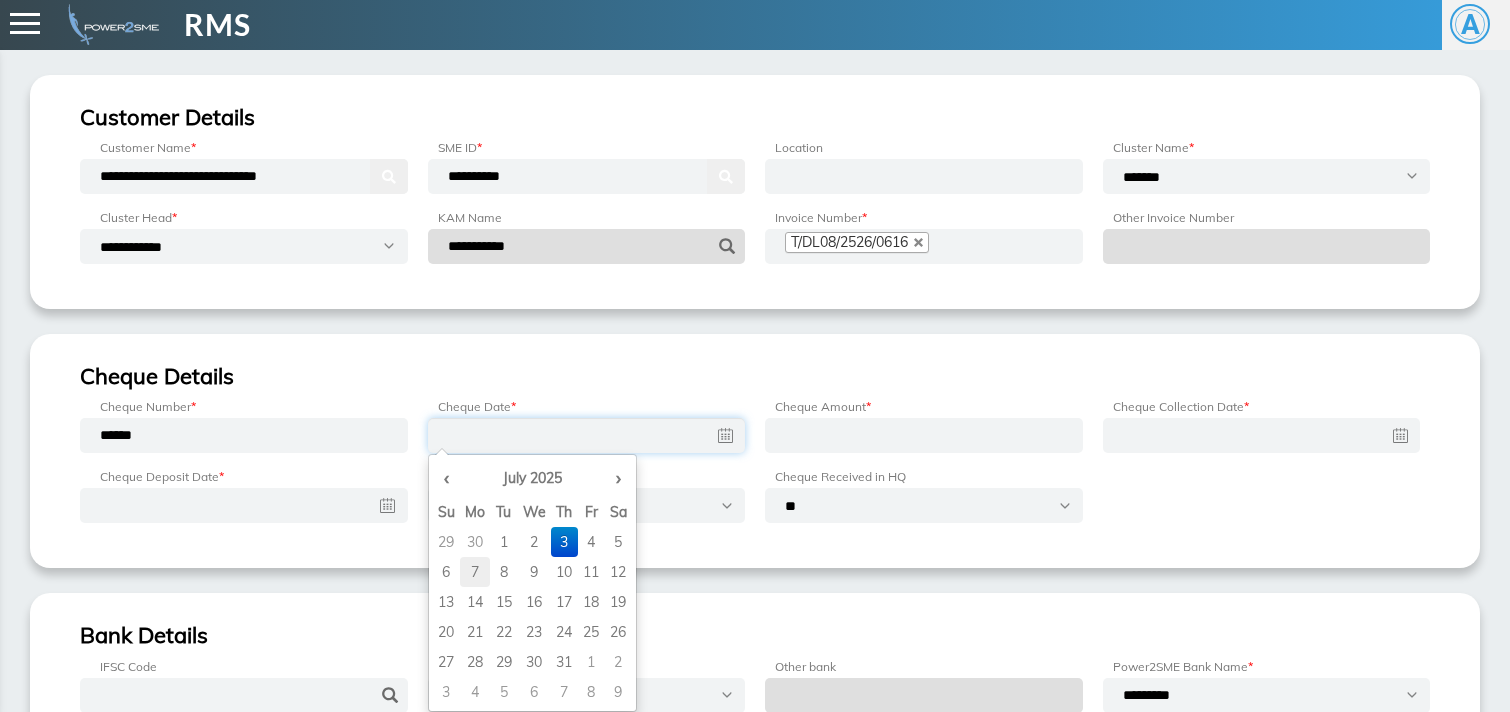 click on "7" at bounding box center (475, 542) 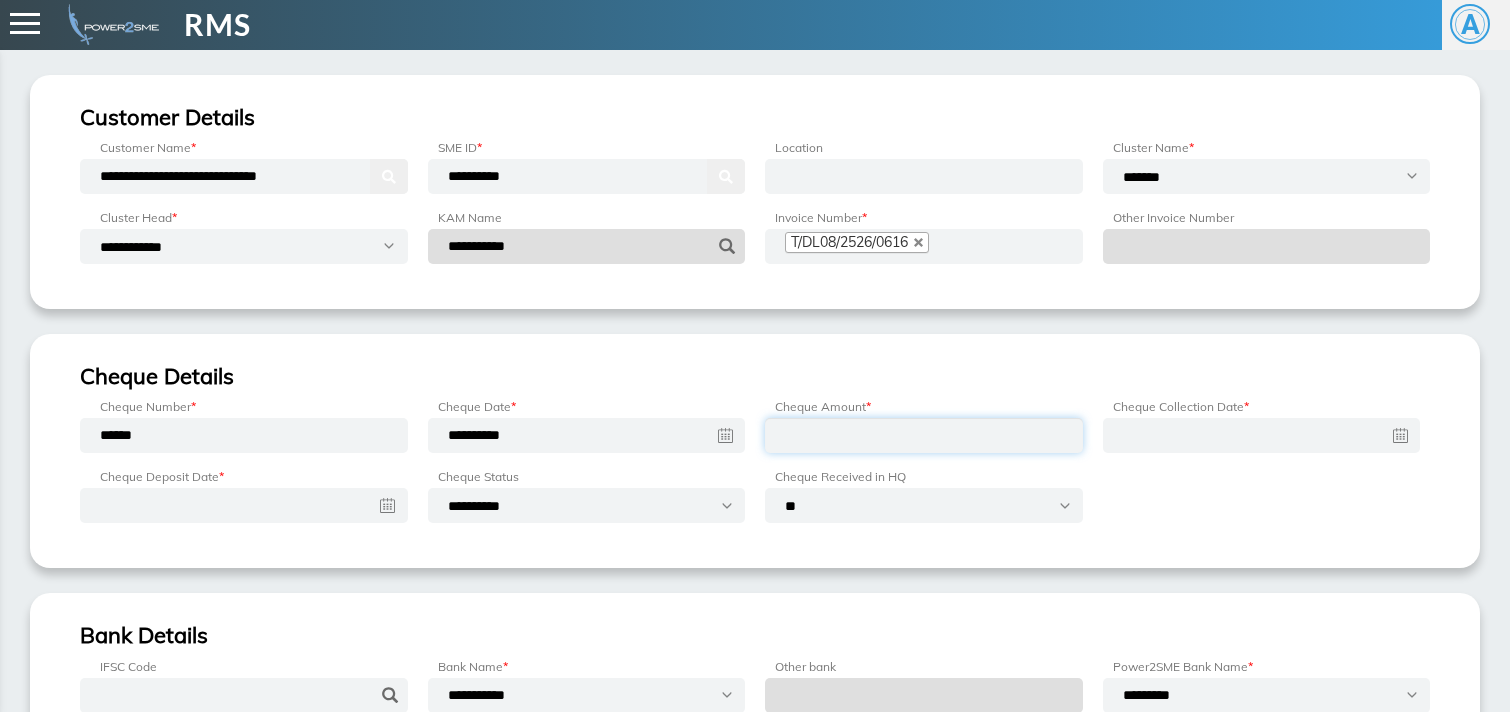 click at bounding box center [924, 435] 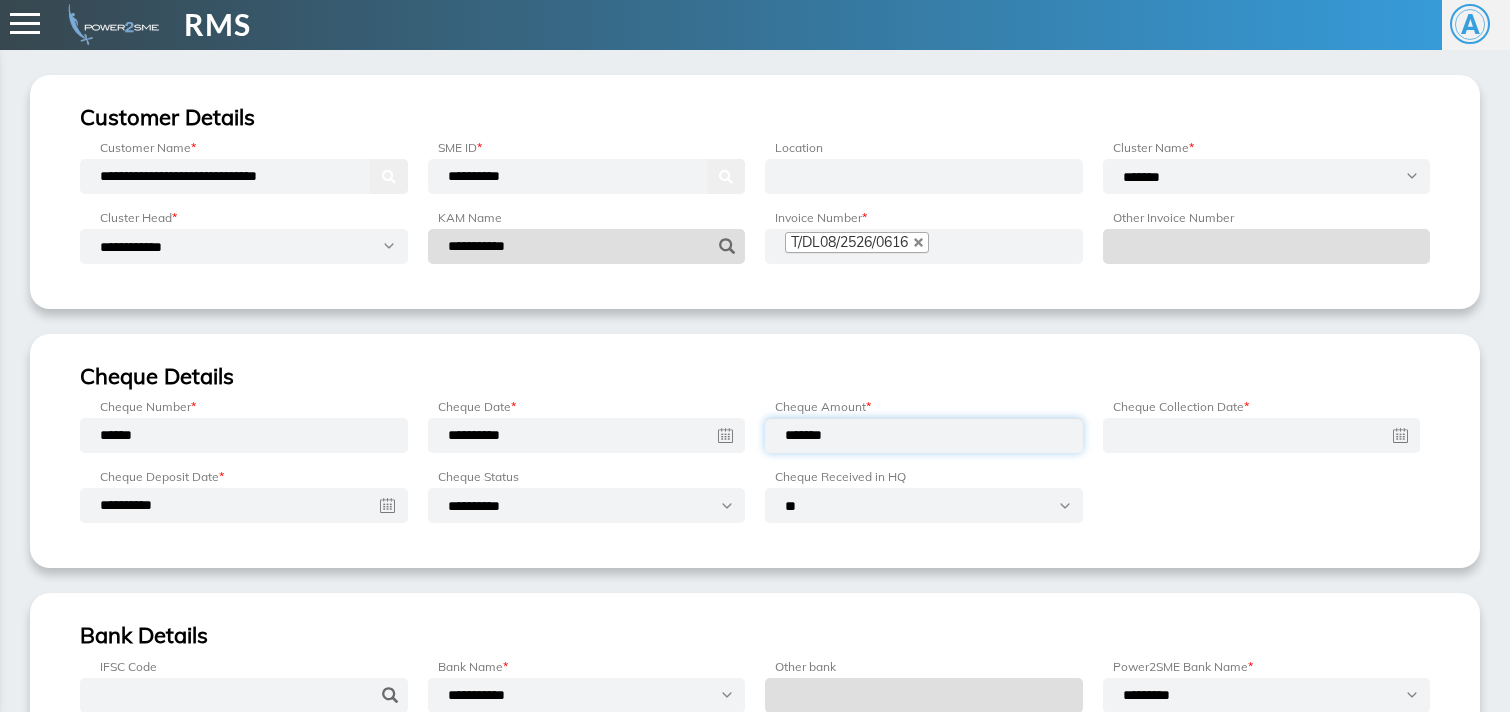 type on "*******" 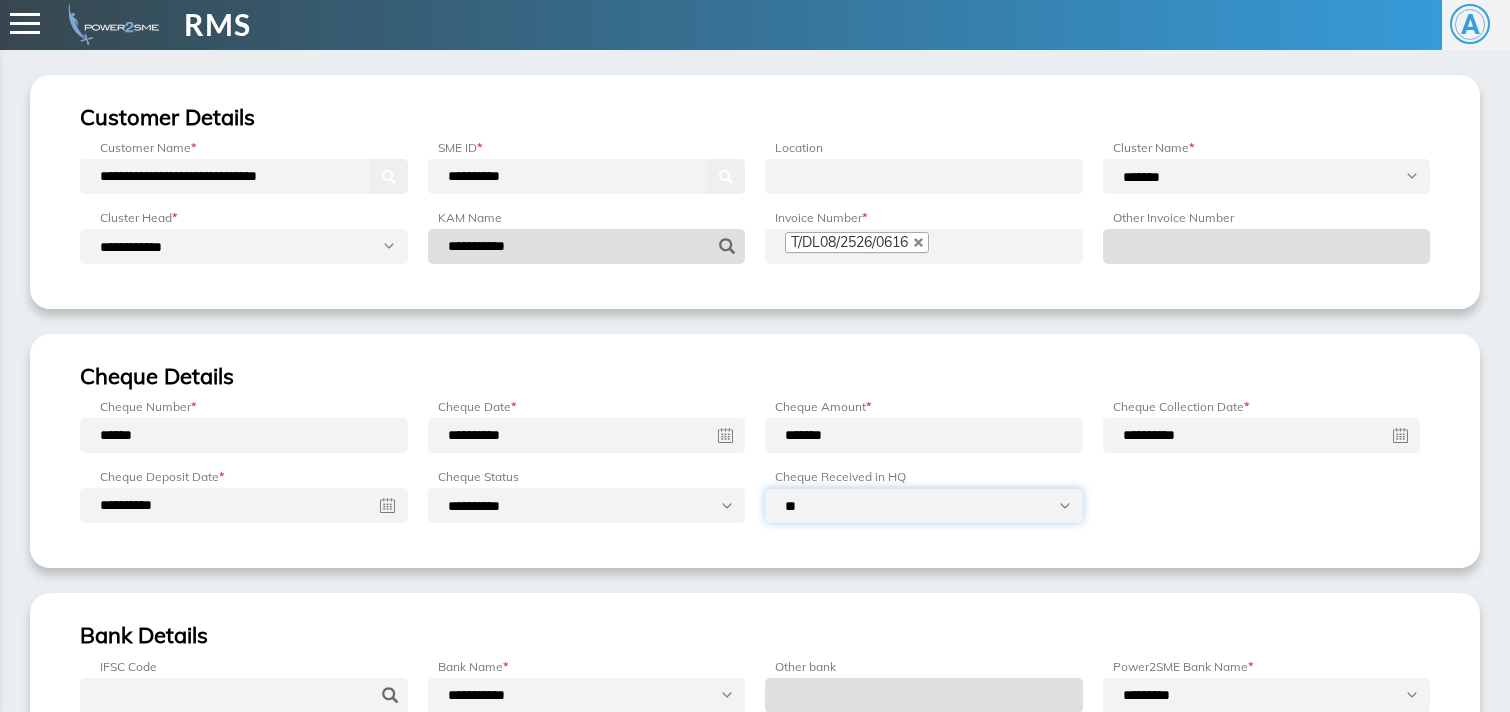 select on "***" 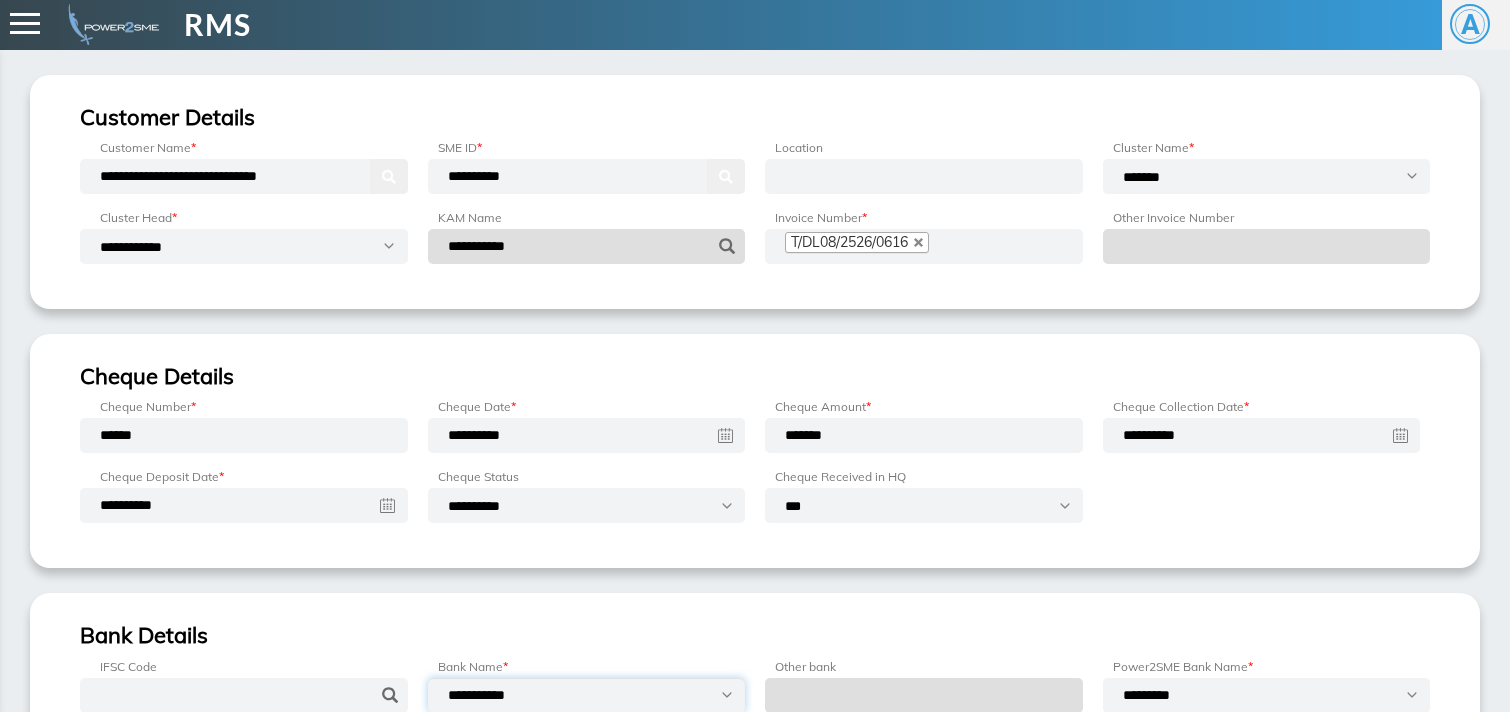 select on "*********" 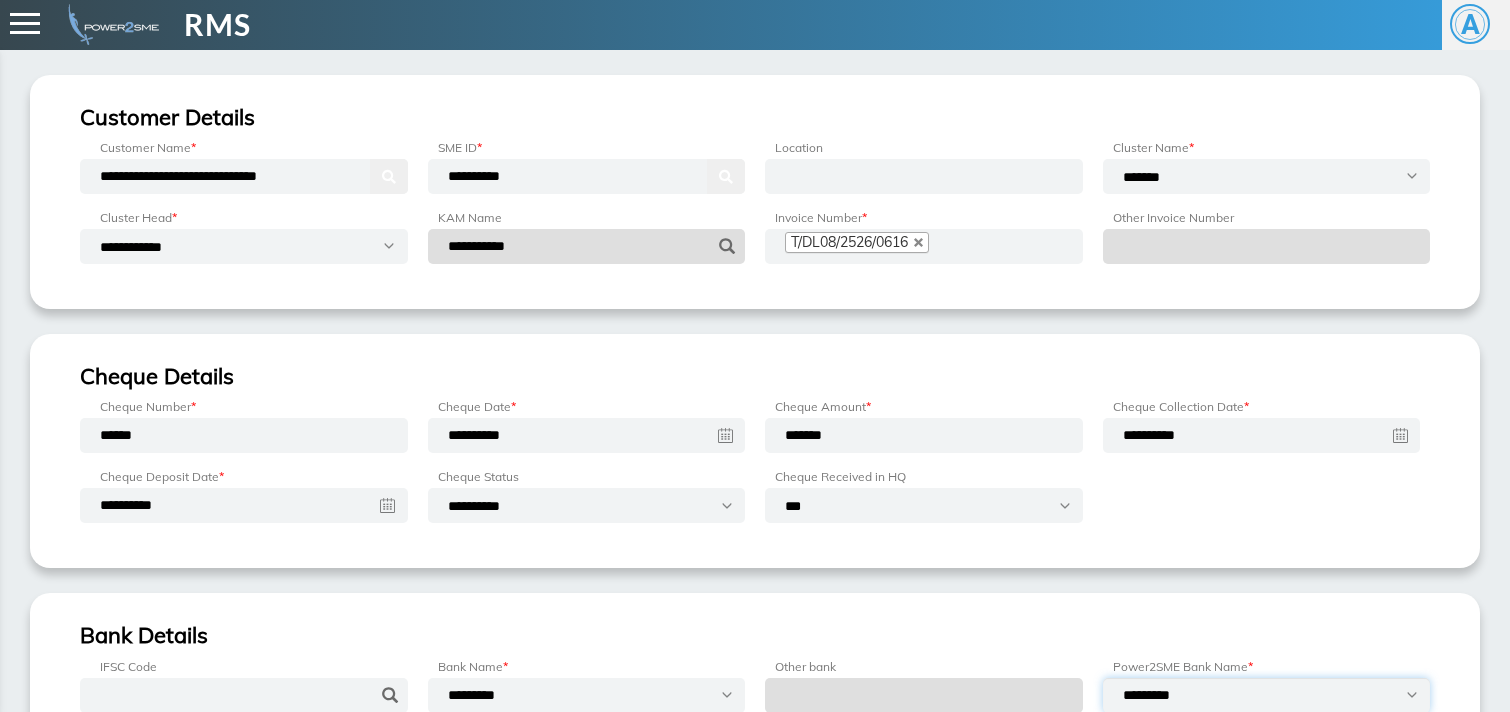 select on "**********" 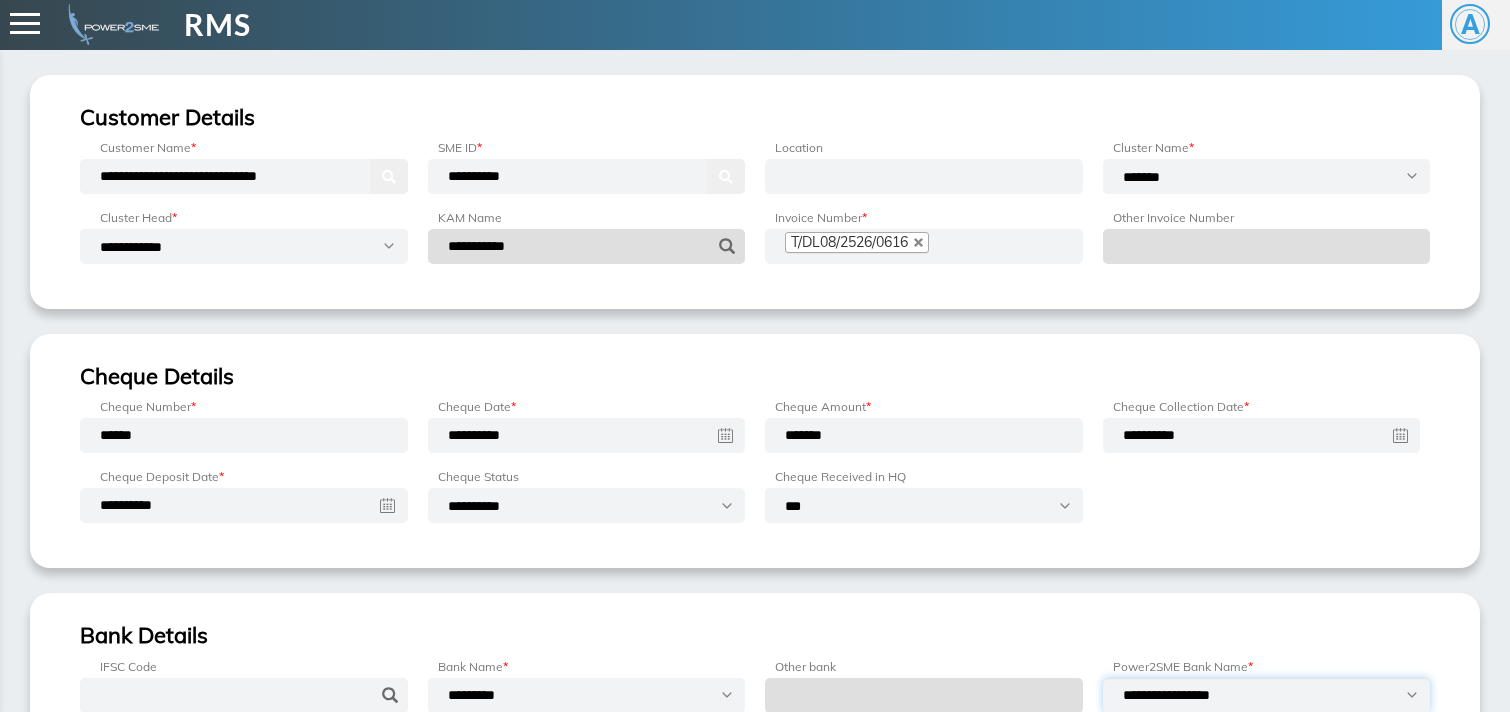 scroll, scrollTop: 254, scrollLeft: 0, axis: vertical 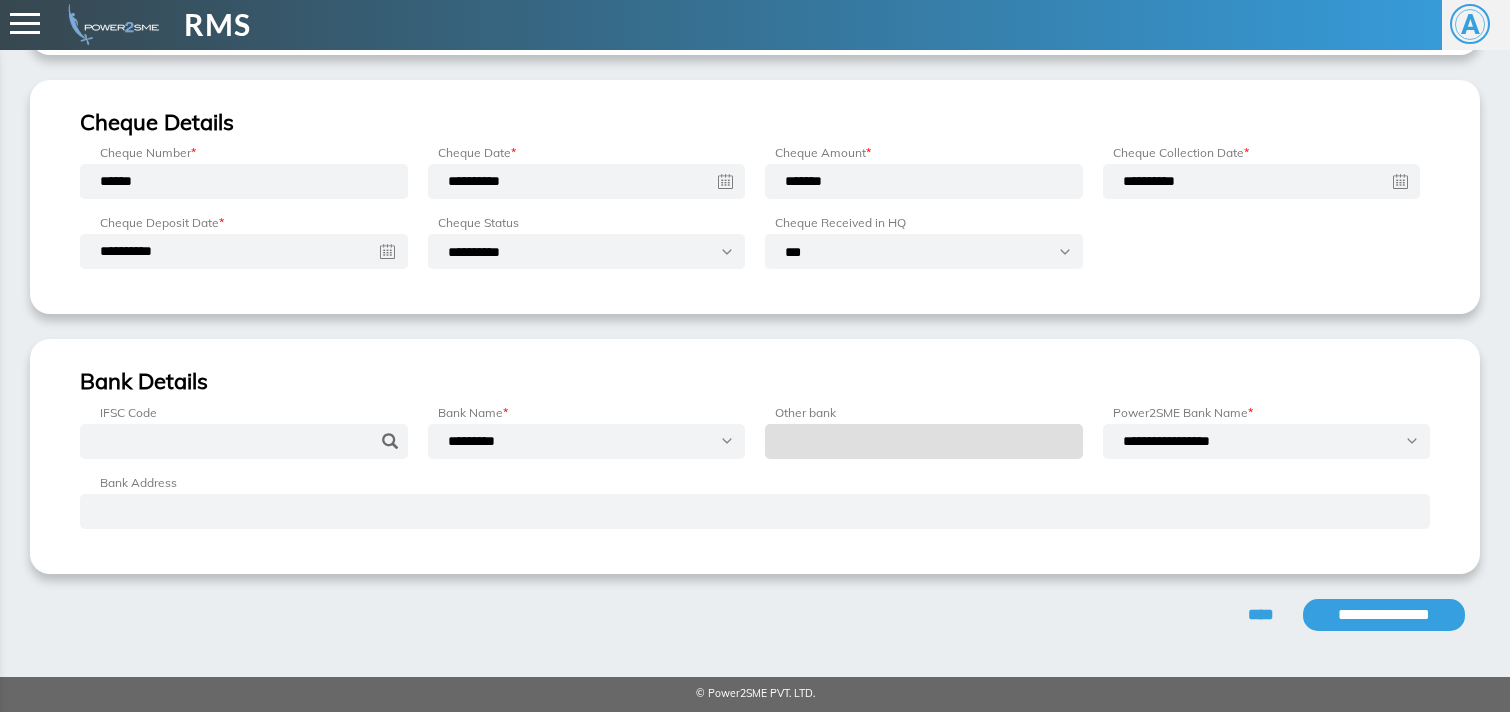 click on "**********" at bounding box center [1384, 615] 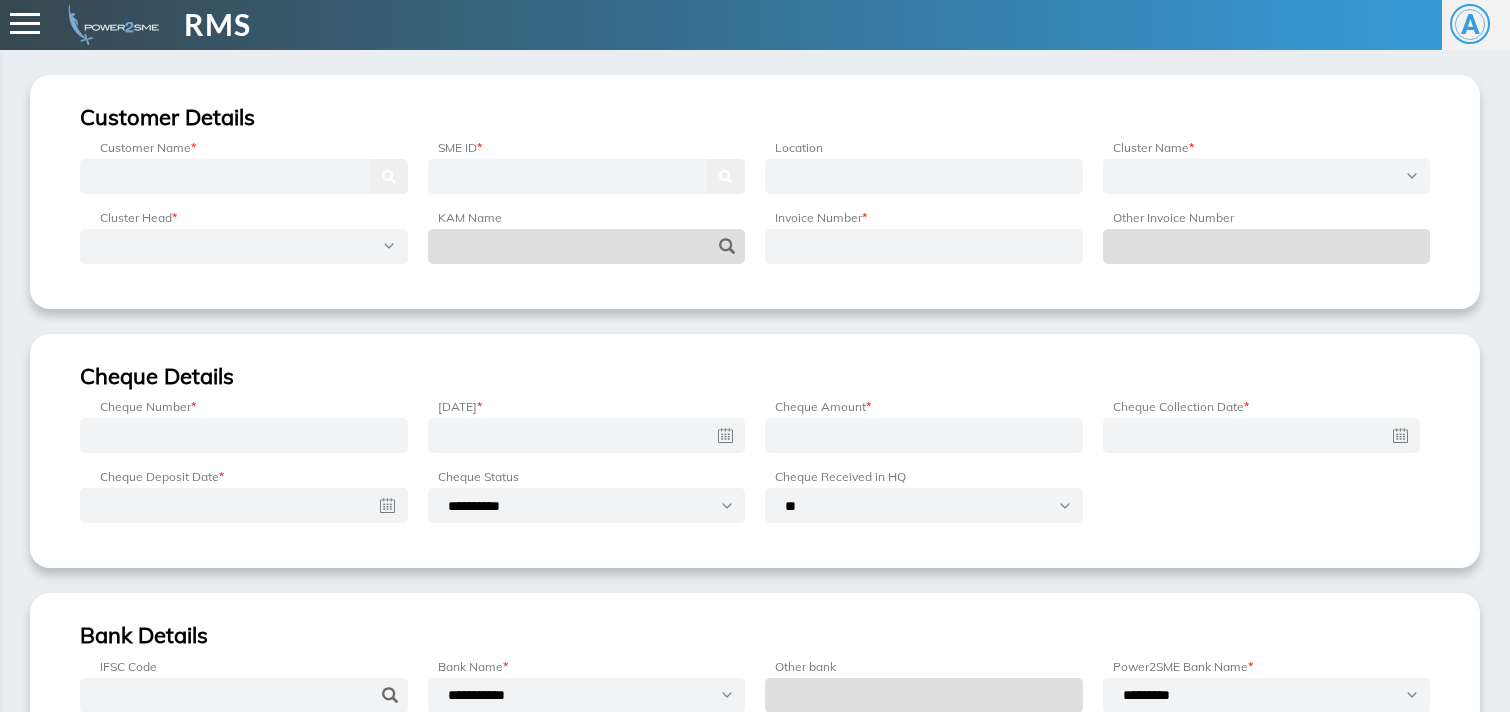 scroll, scrollTop: 0, scrollLeft: 0, axis: both 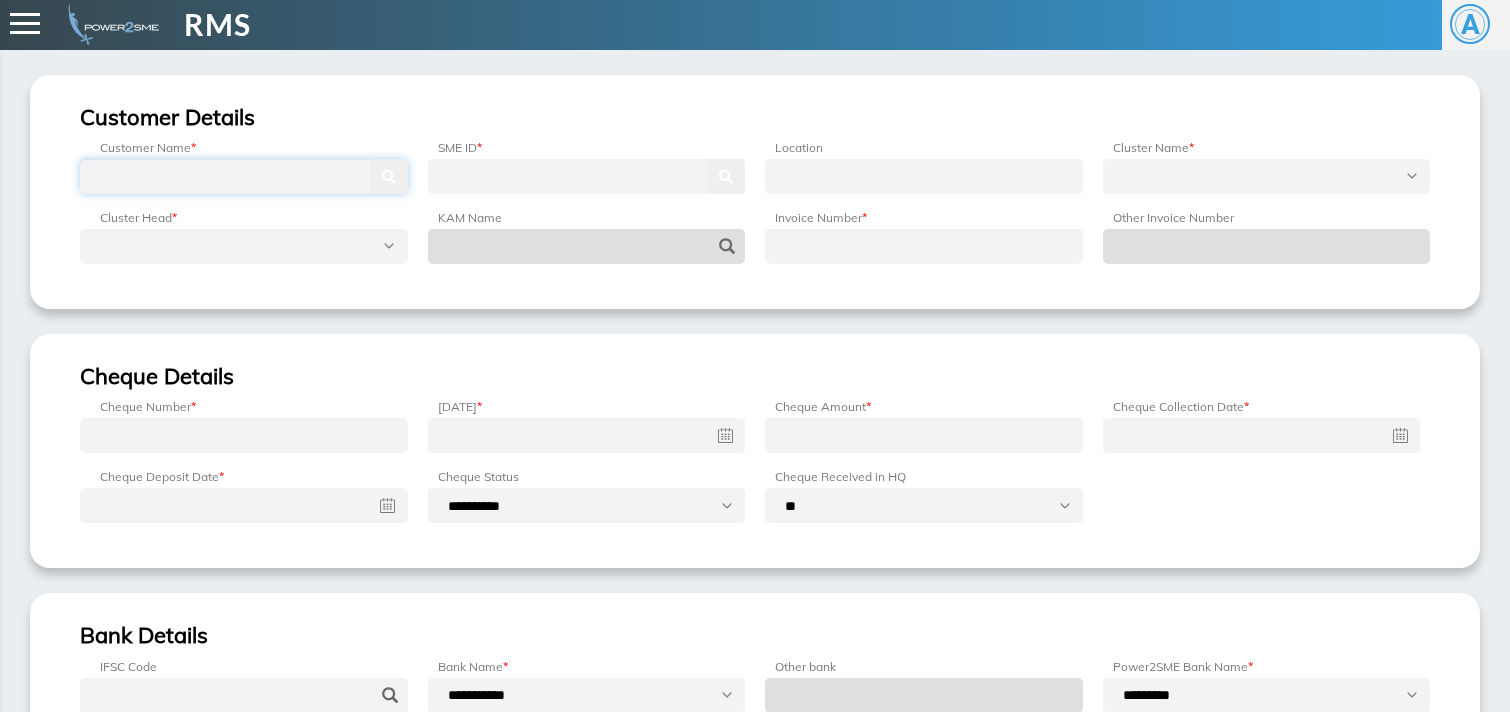 click at bounding box center (244, 176) 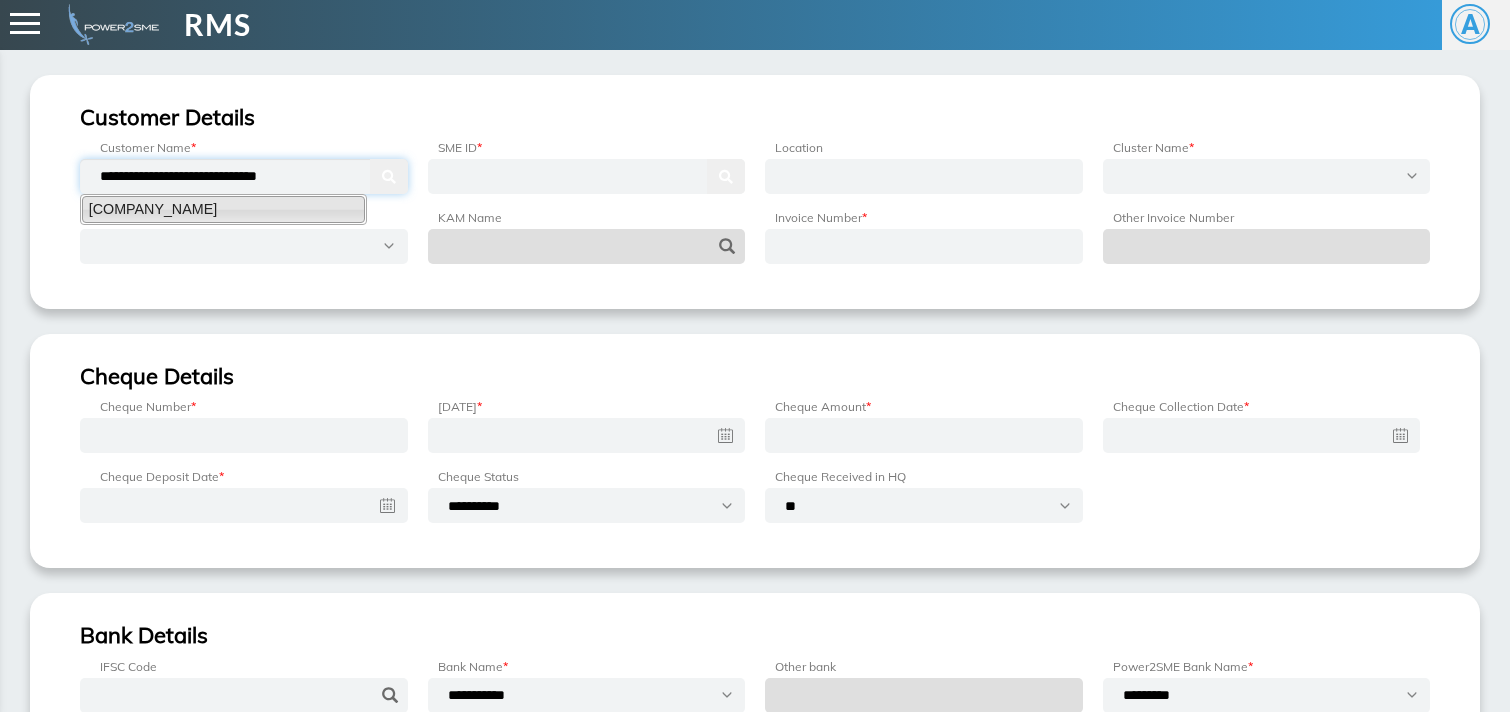 click on "[COMPANY_NAME]" at bounding box center (223, 209) 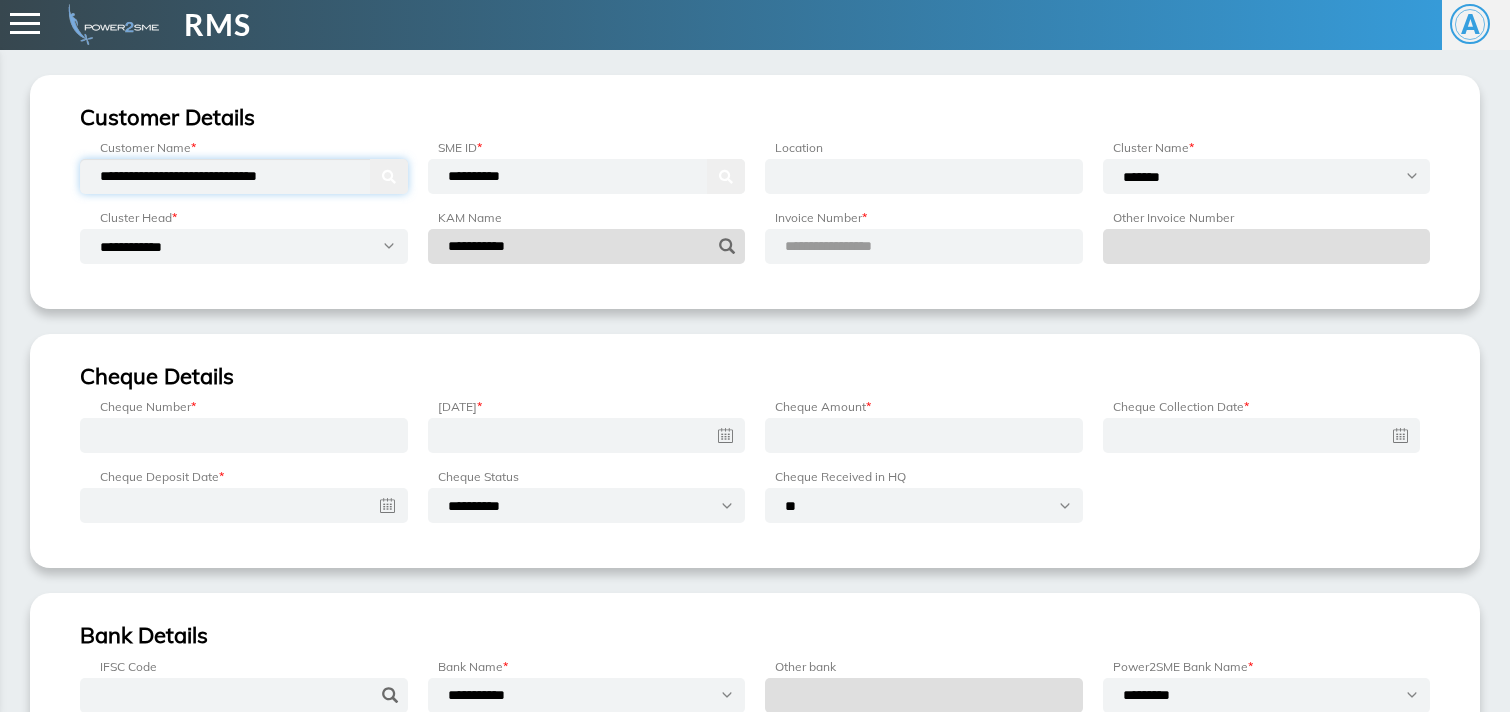 type on "**********" 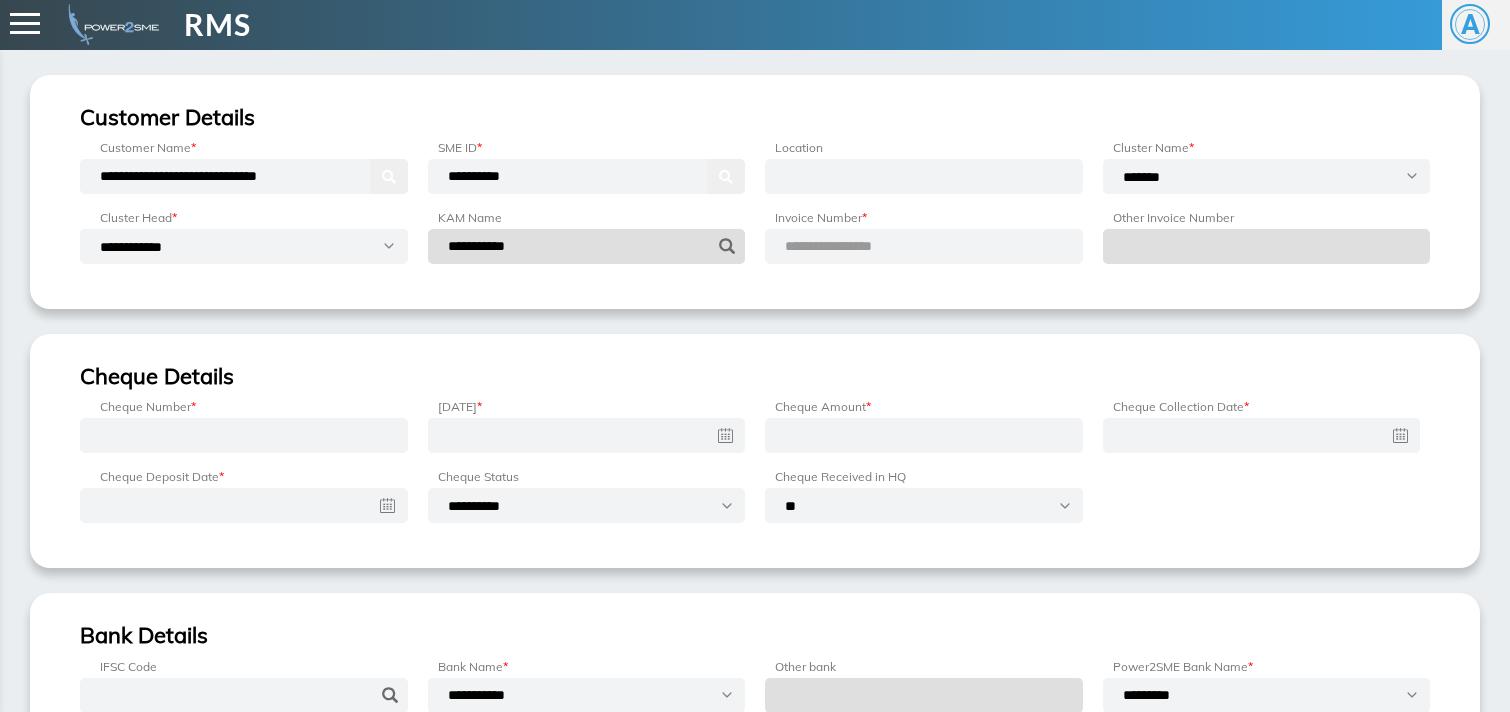 click on "**********" at bounding box center [852, 246] 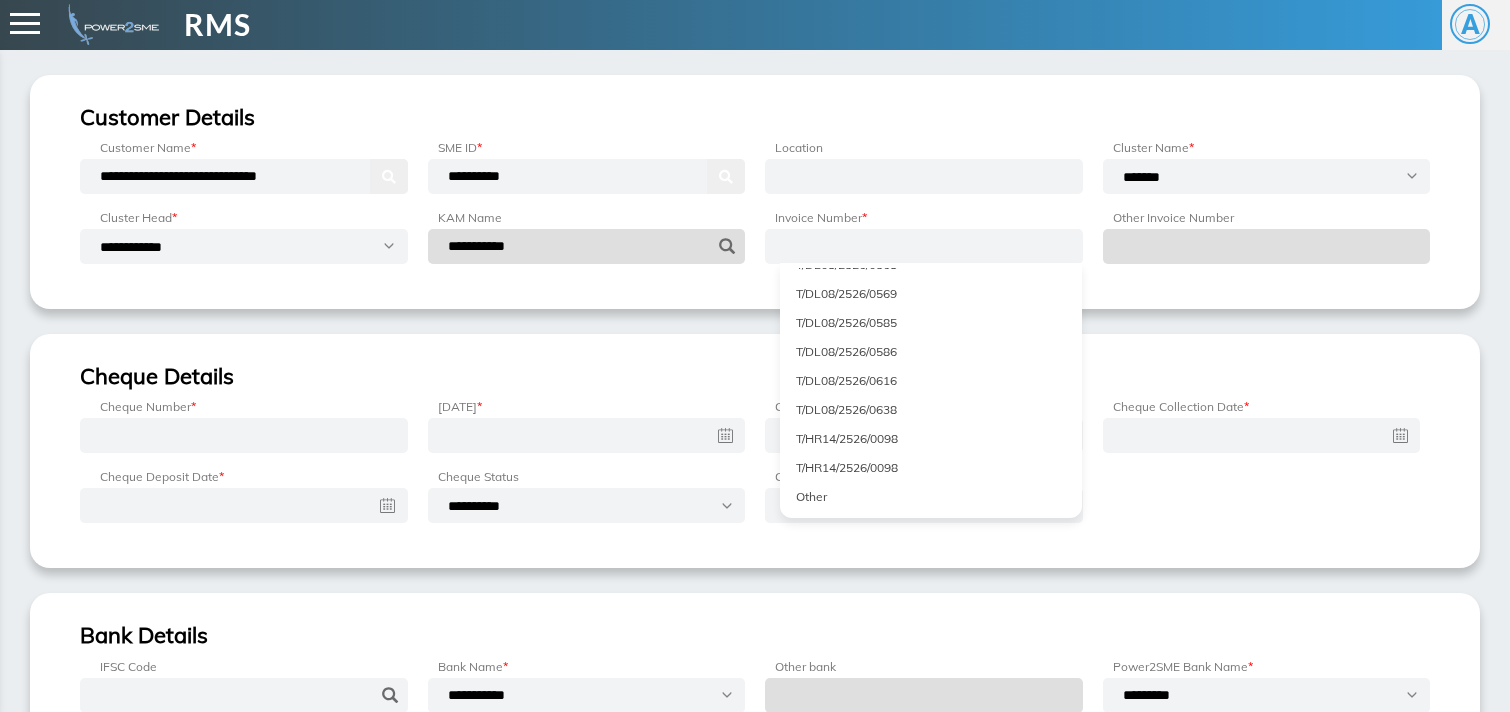scroll, scrollTop: 5268, scrollLeft: 0, axis: vertical 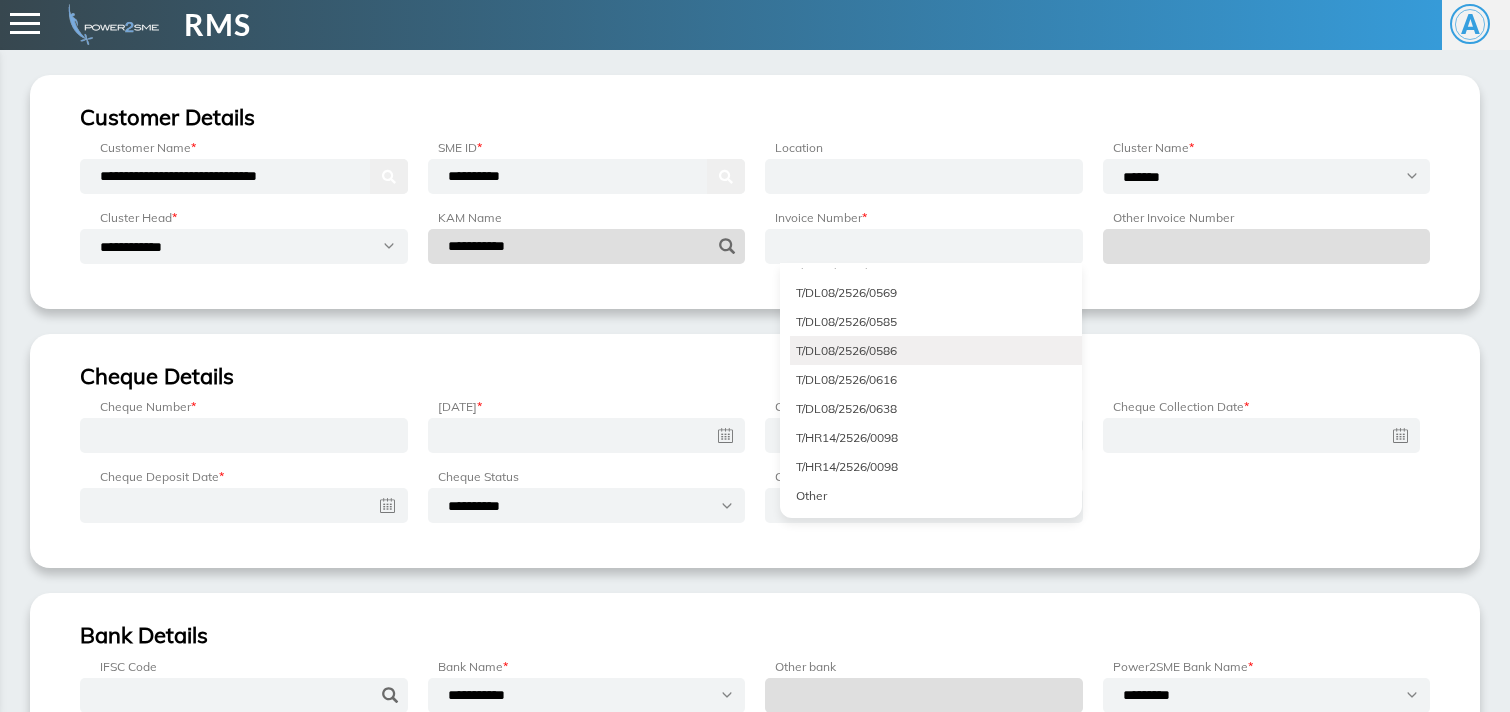 click on "T/DL08/2526/0586" at bounding box center (936, 350) 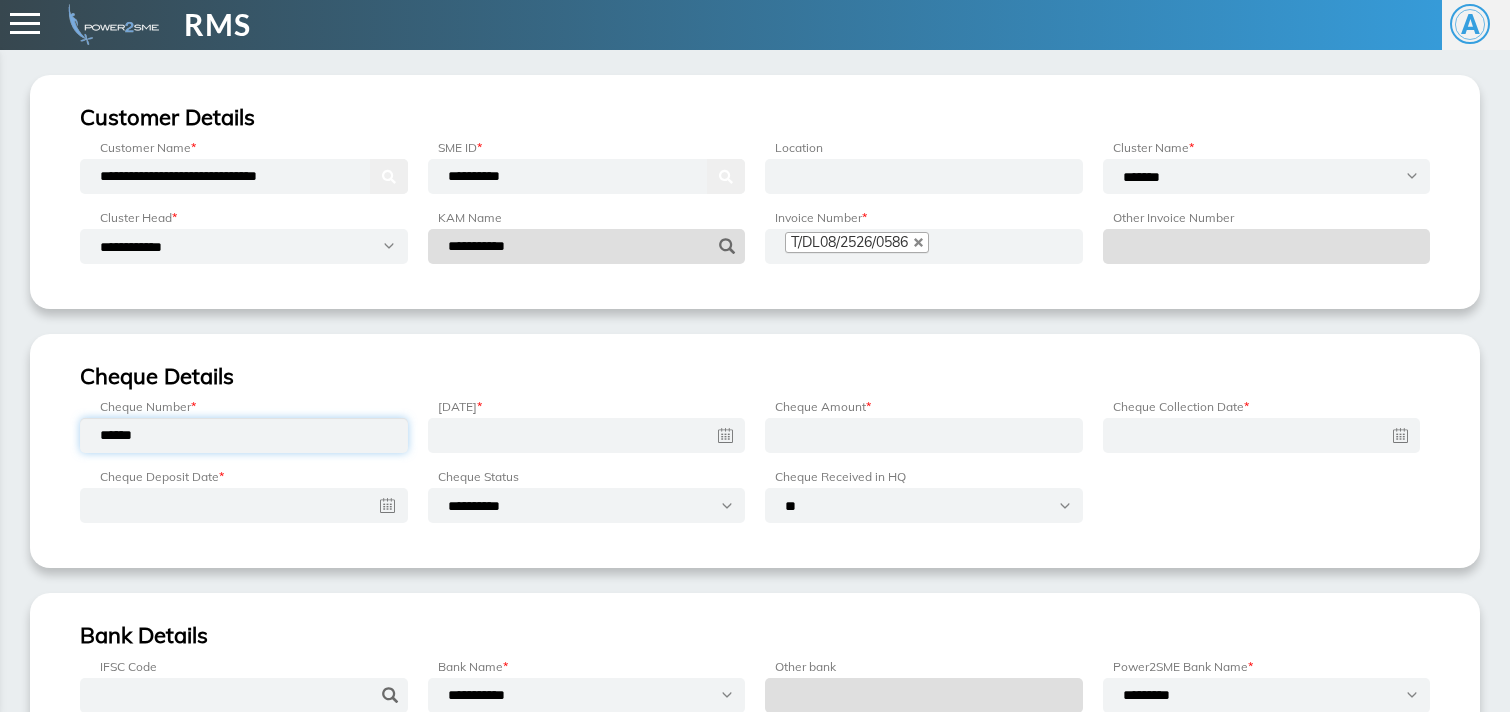 type on "******" 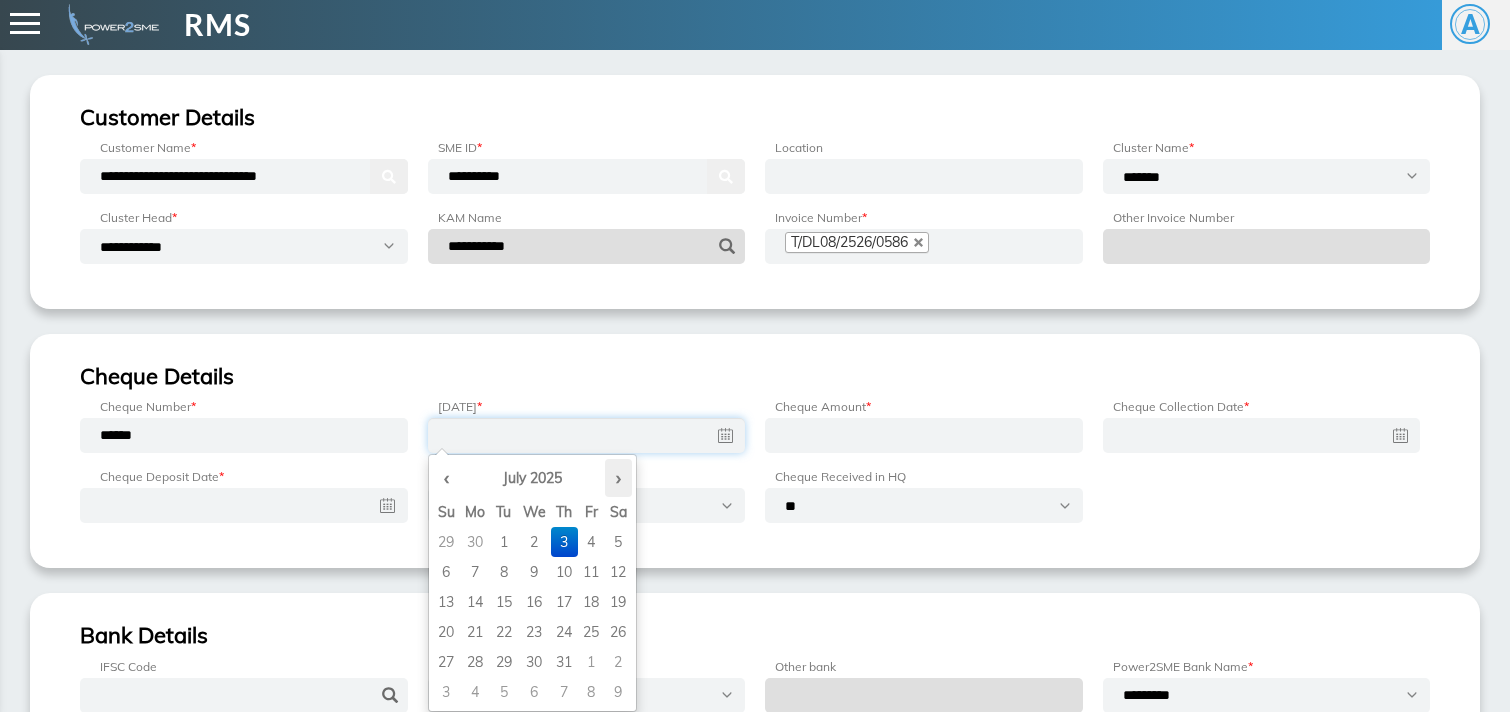 click on "›" at bounding box center (618, 478) 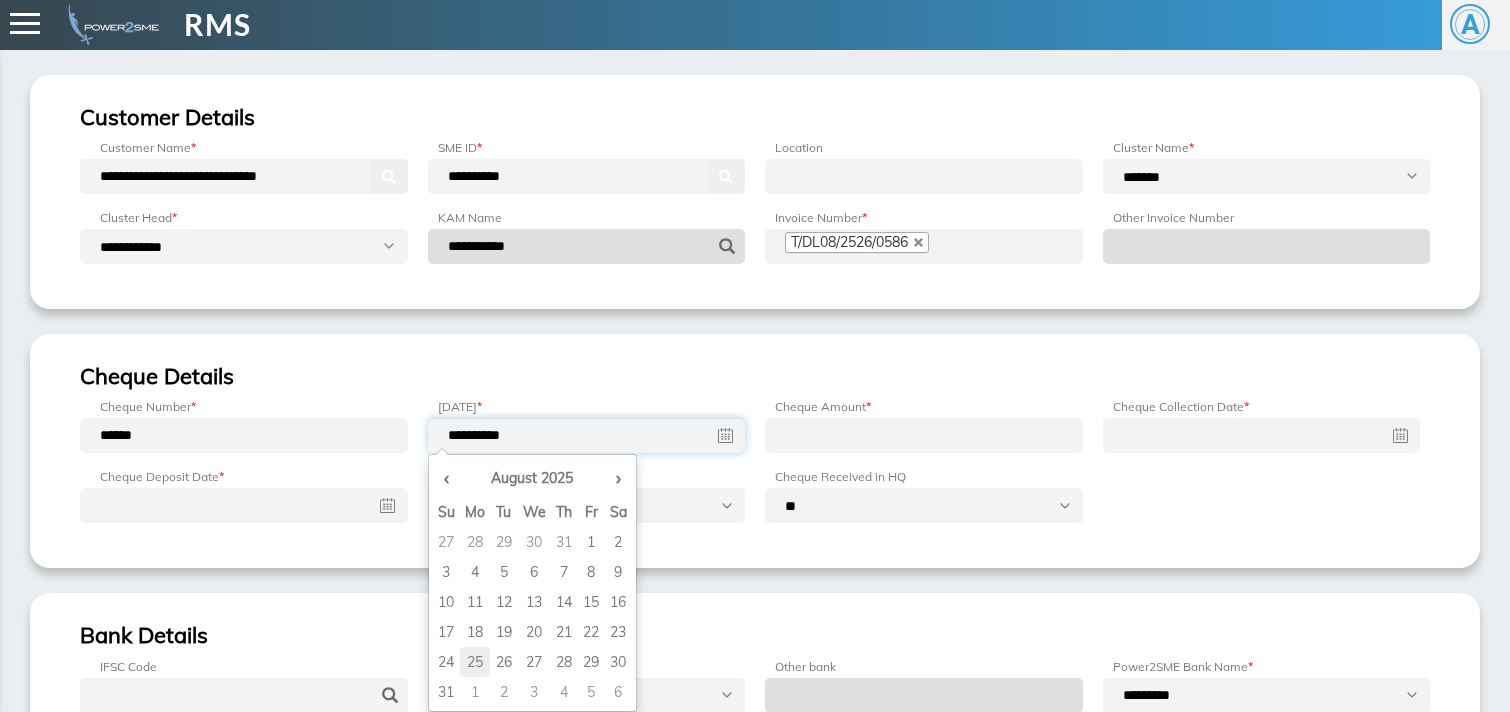 click on "••" at bounding box center [475, 542] 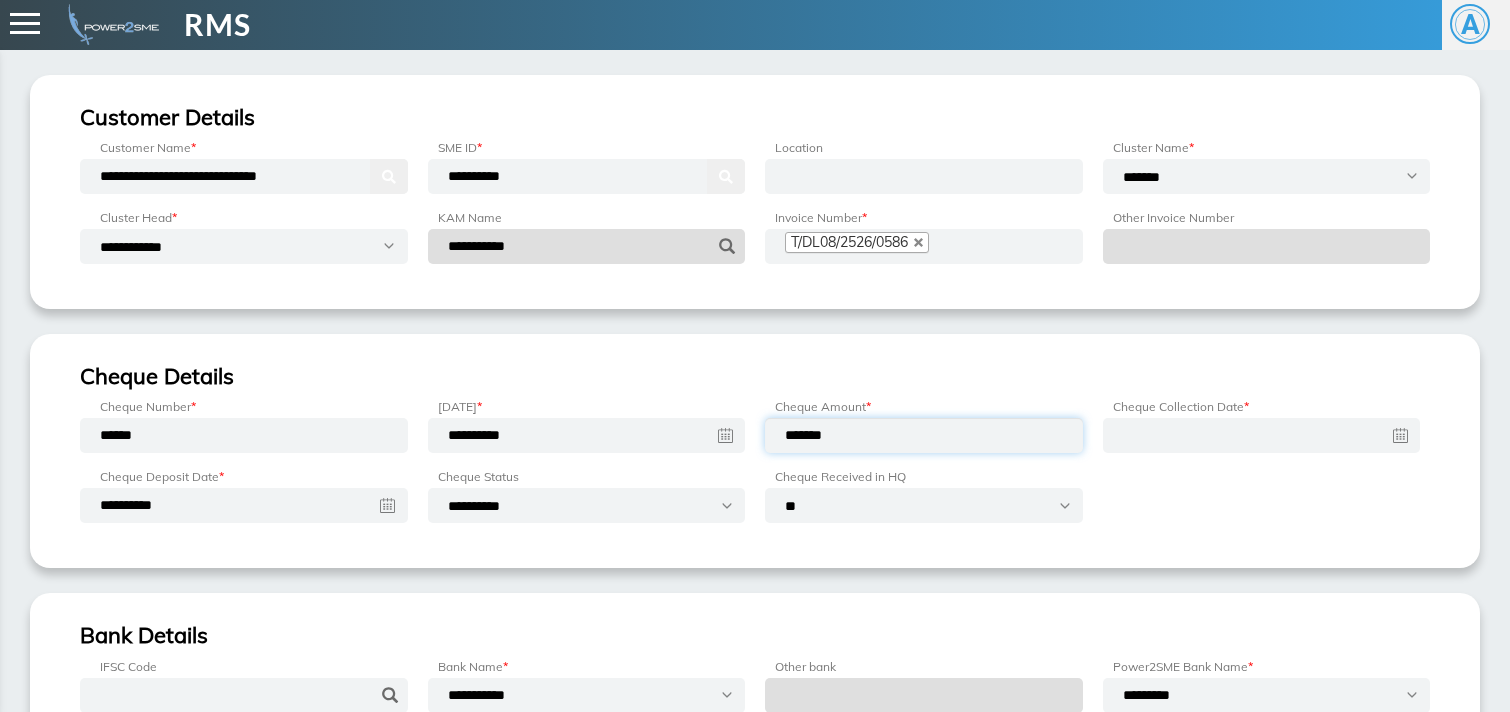 type on "*******" 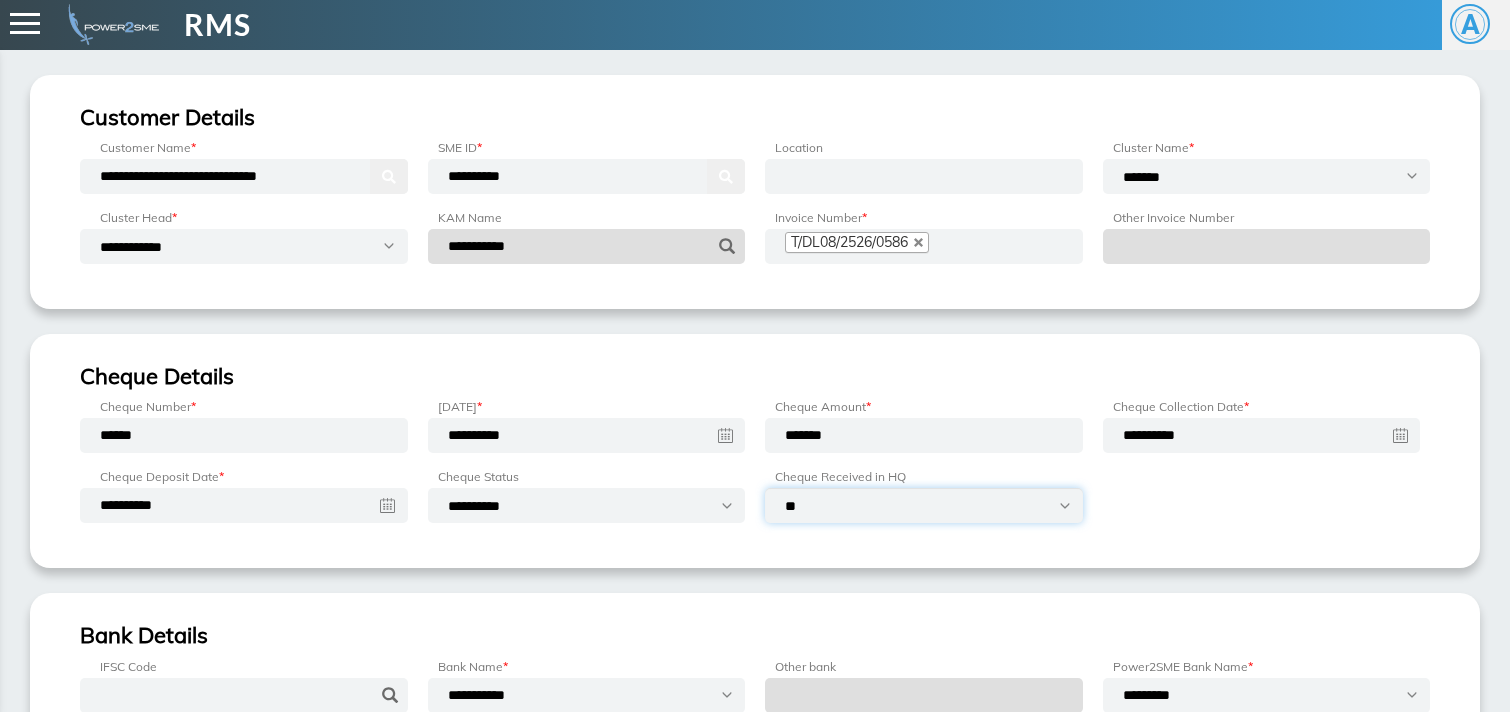 select on "***" 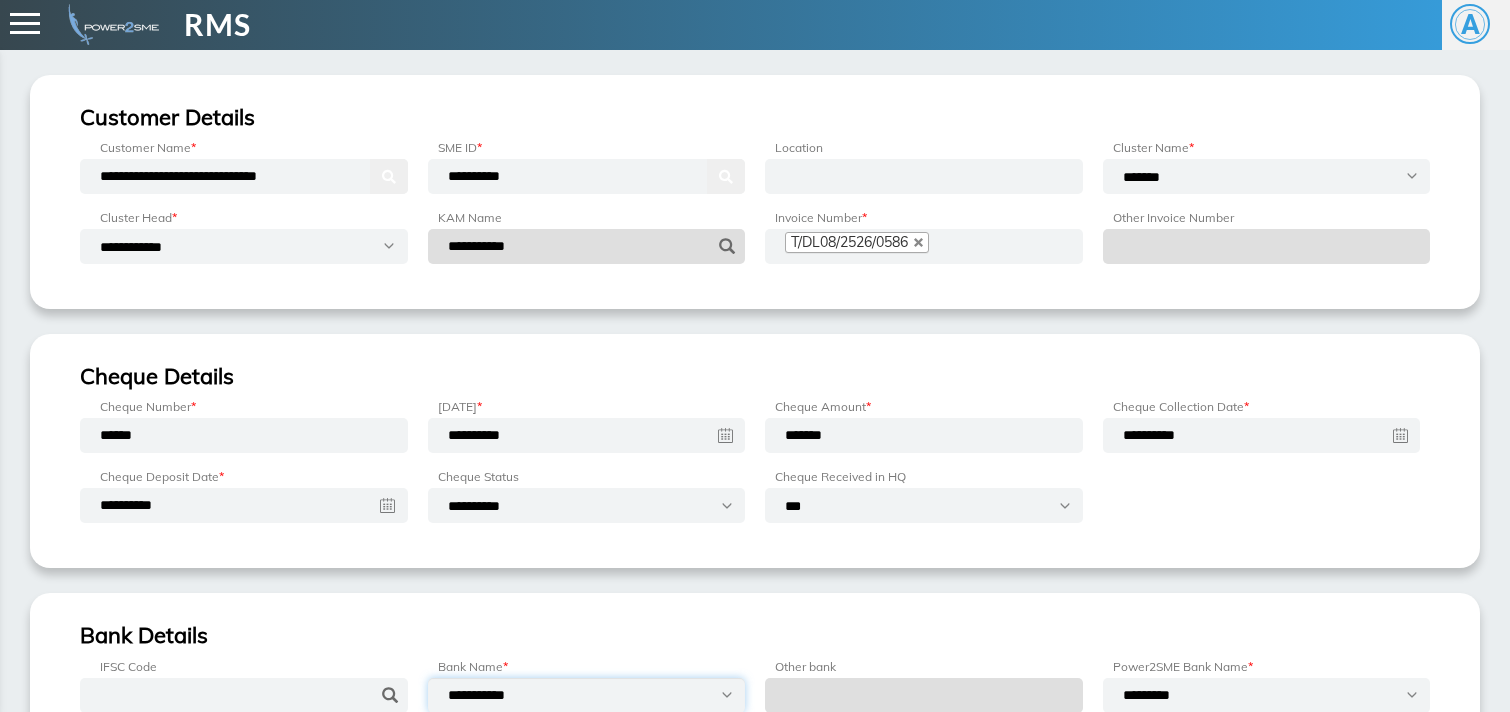 select on "•••••••••" 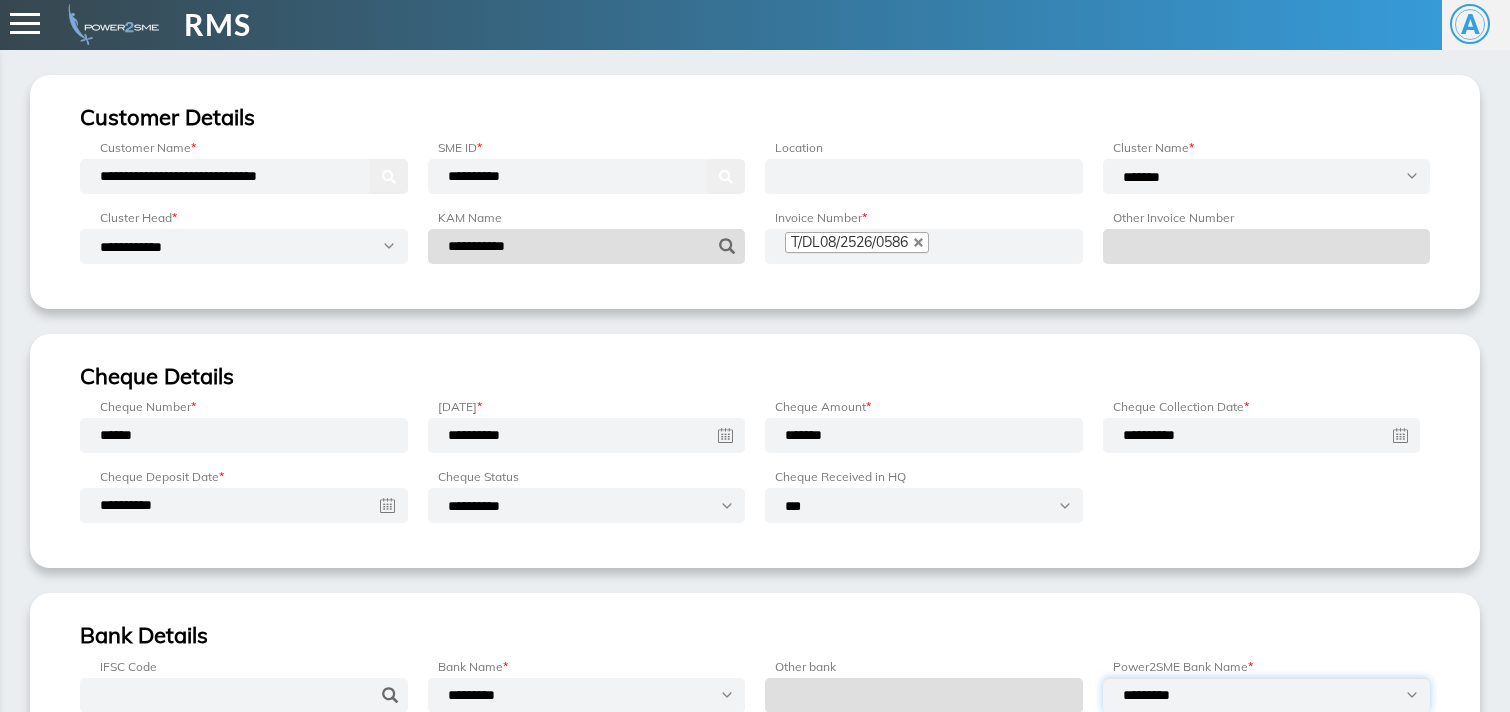 select on "•••••••••••••••••" 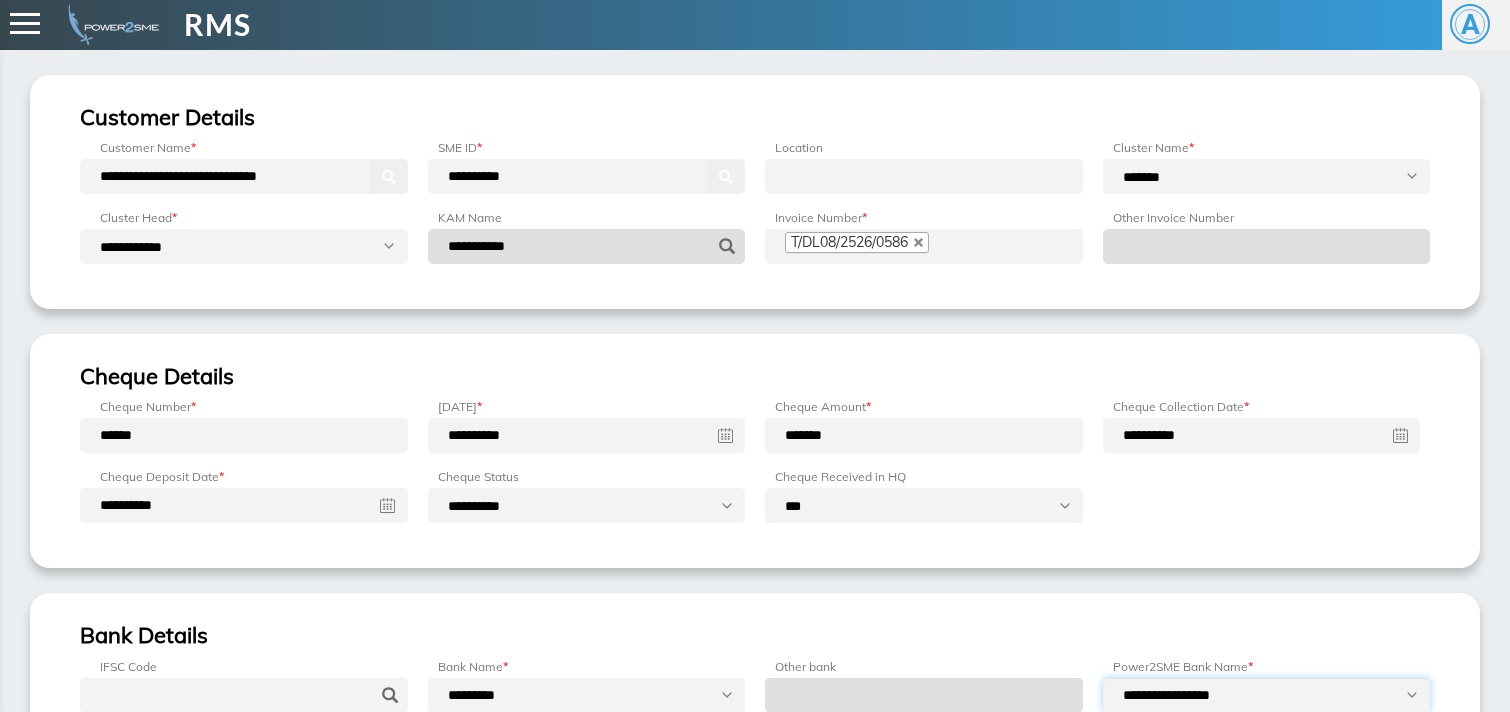 scroll, scrollTop: 254, scrollLeft: 0, axis: vertical 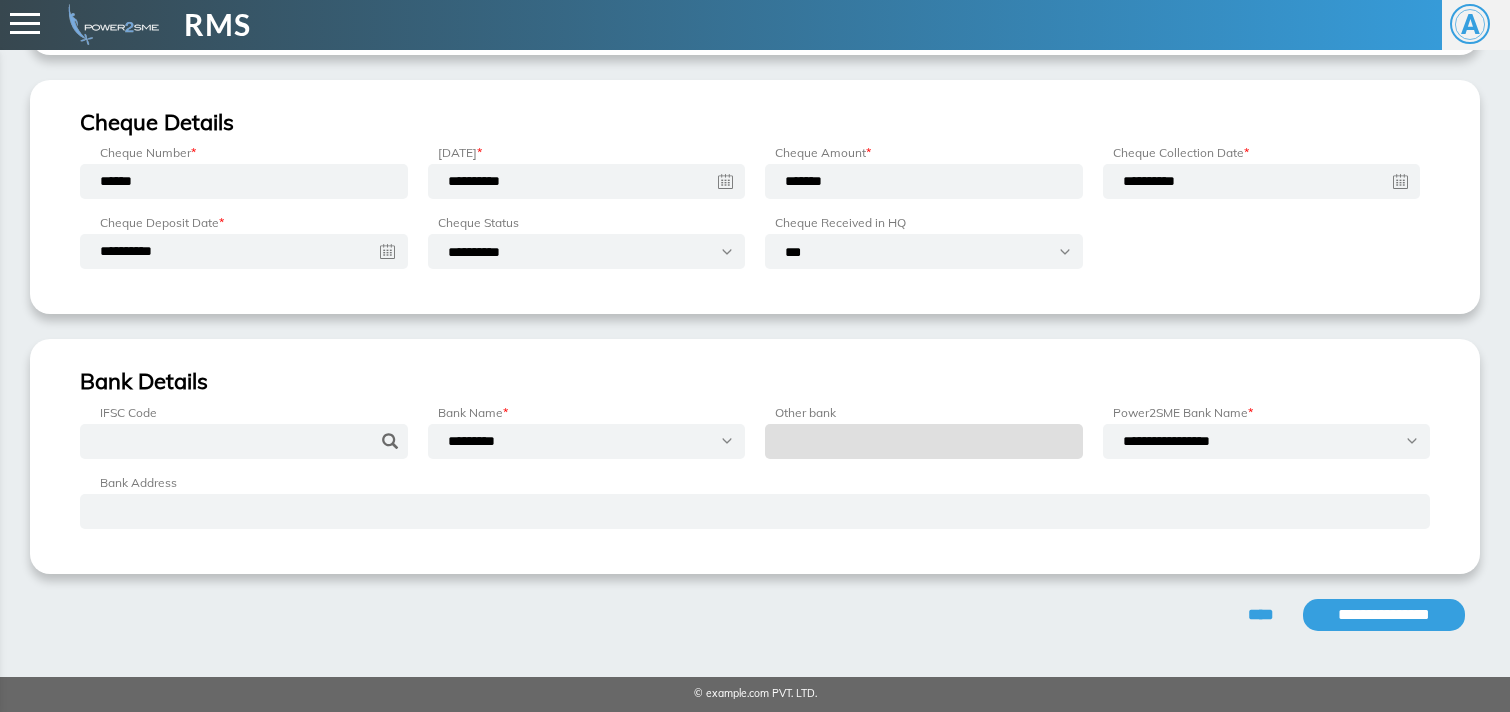 click on "•••••••••••••••" at bounding box center [1384, 615] 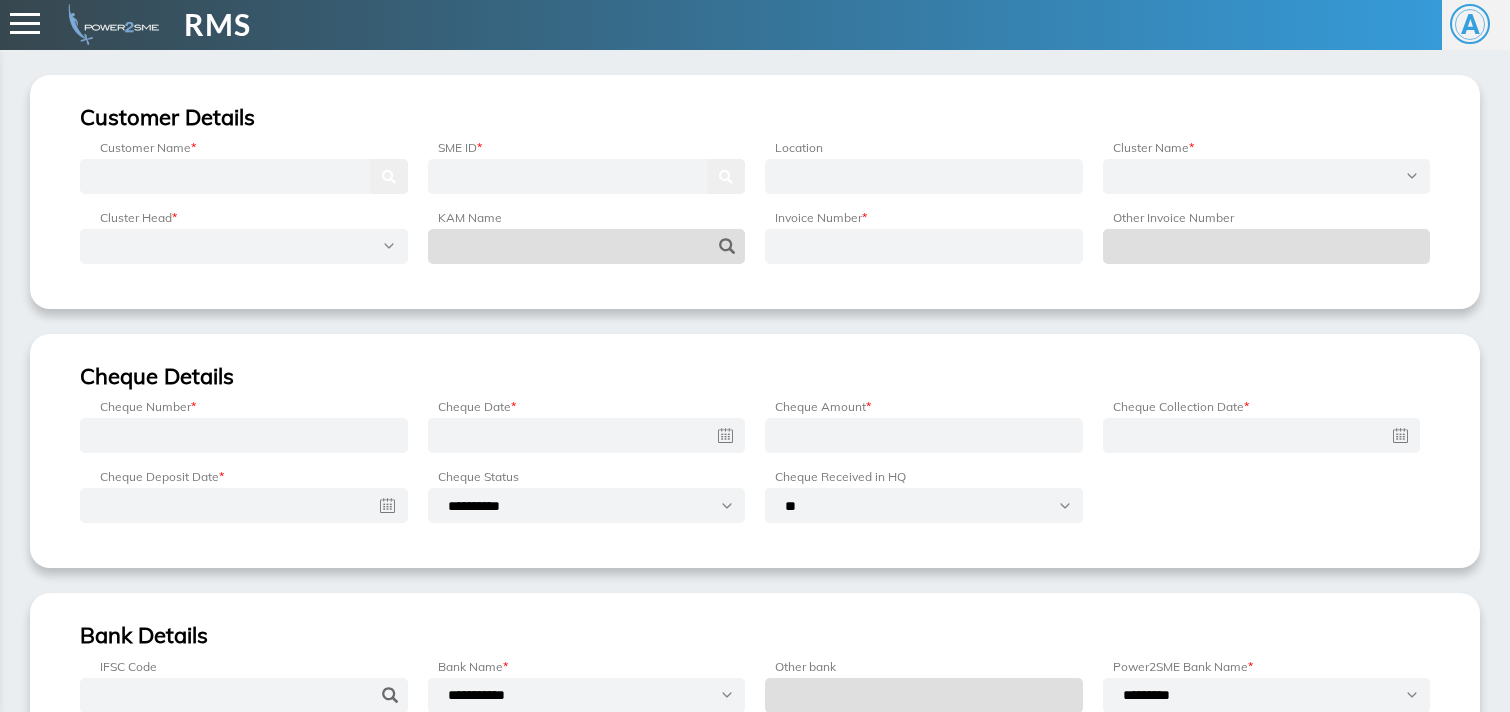 scroll, scrollTop: 0, scrollLeft: 0, axis: both 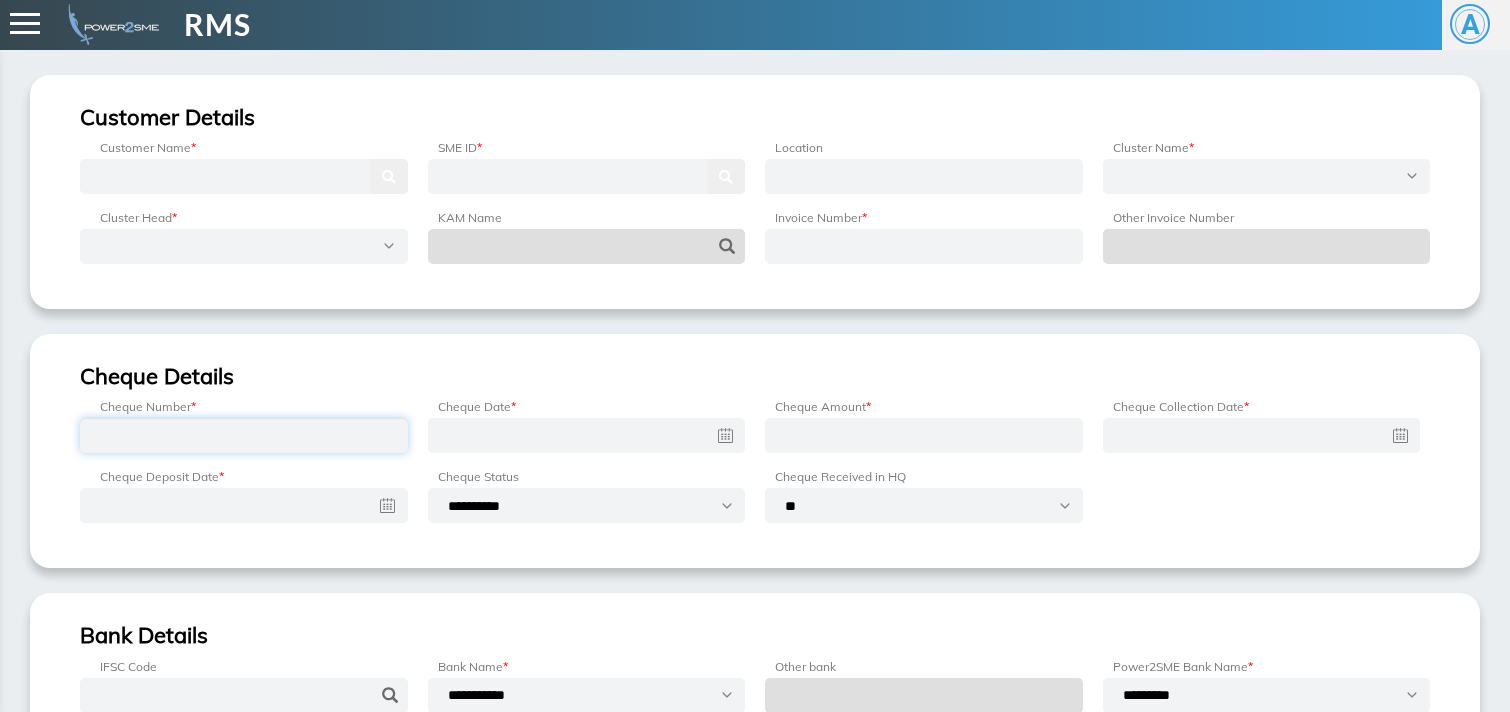 click at bounding box center [244, 435] 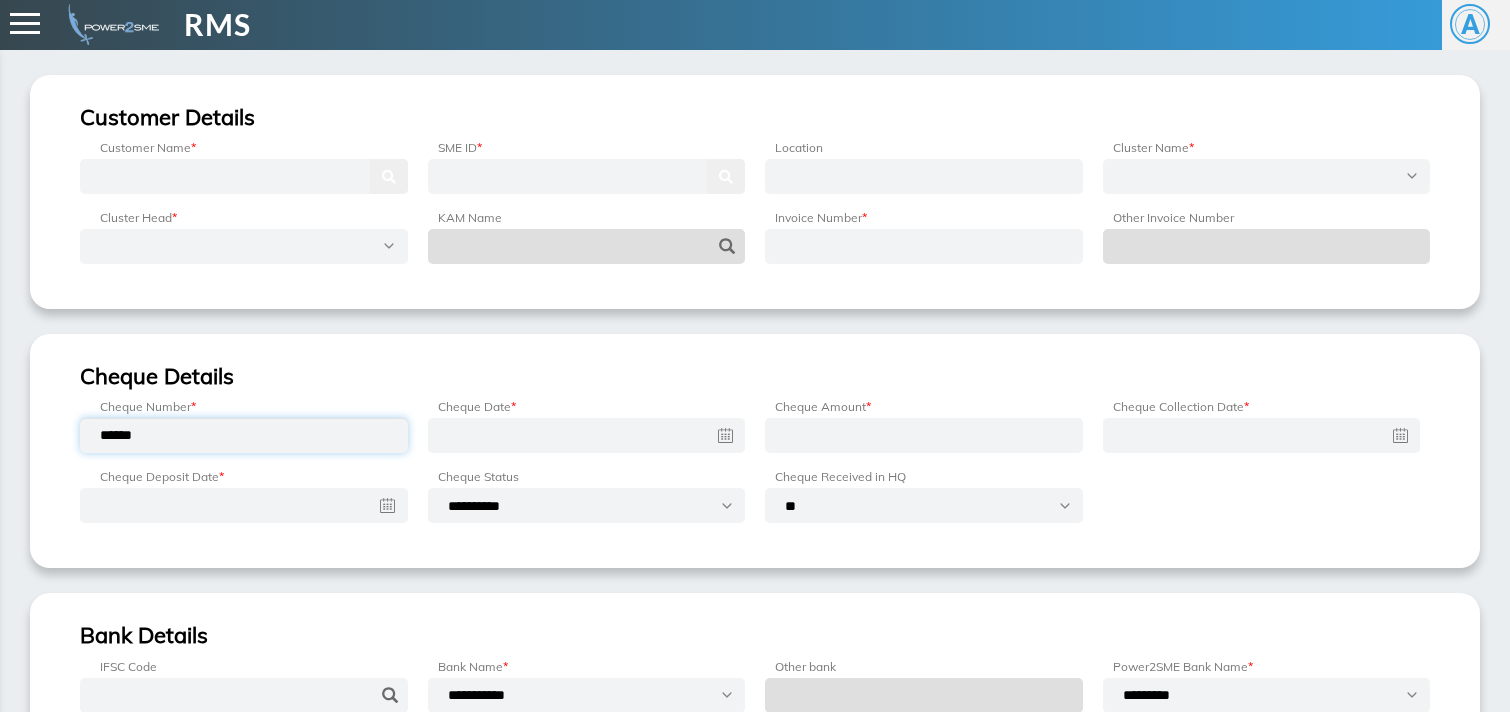 type on "******" 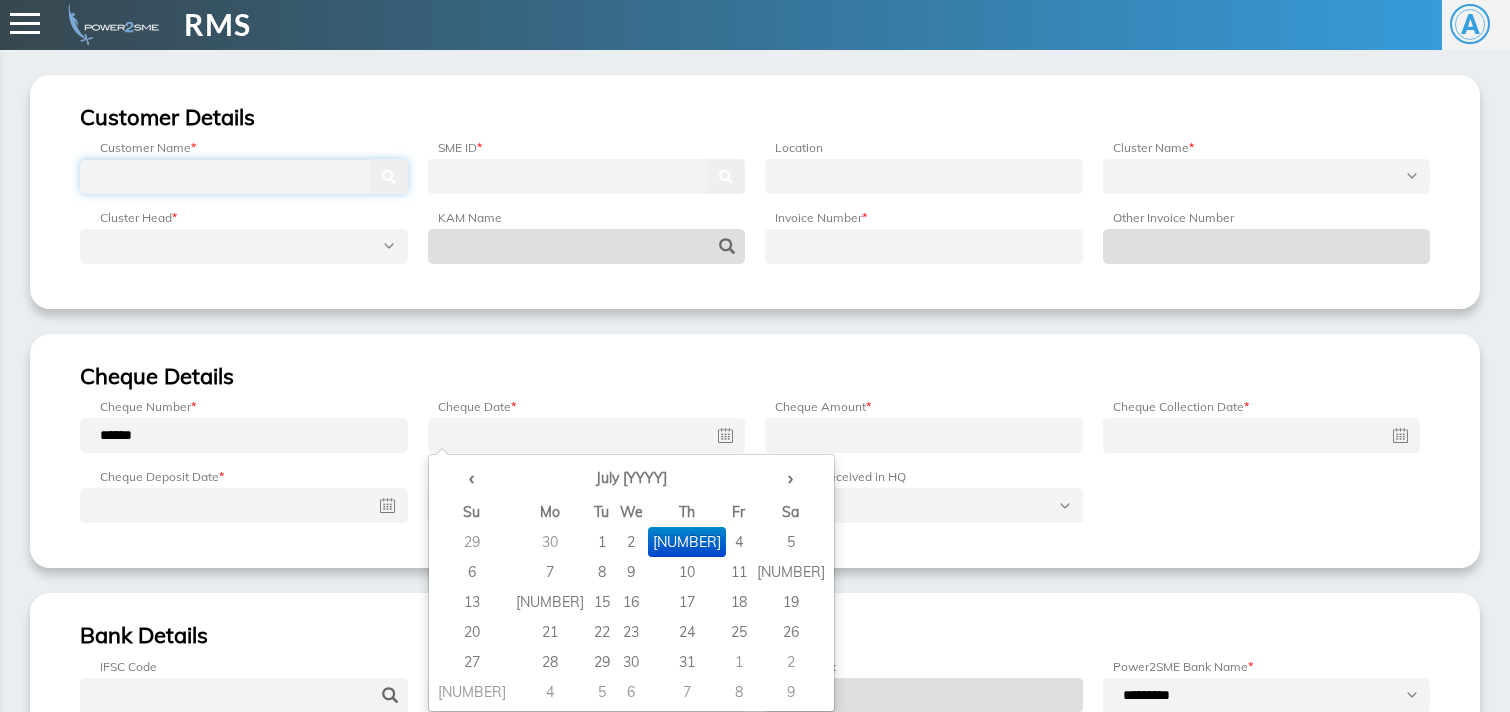 click at bounding box center [244, 176] 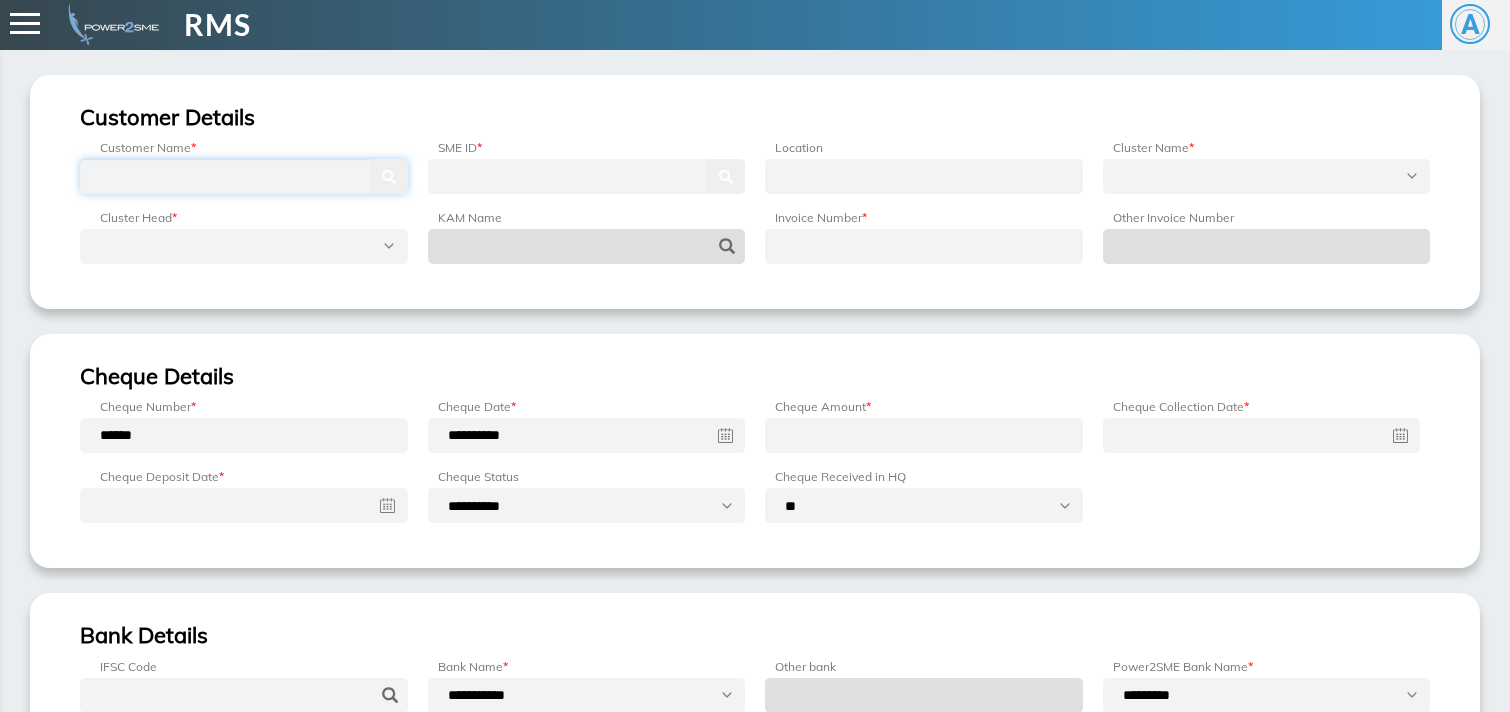 paste on "**********" 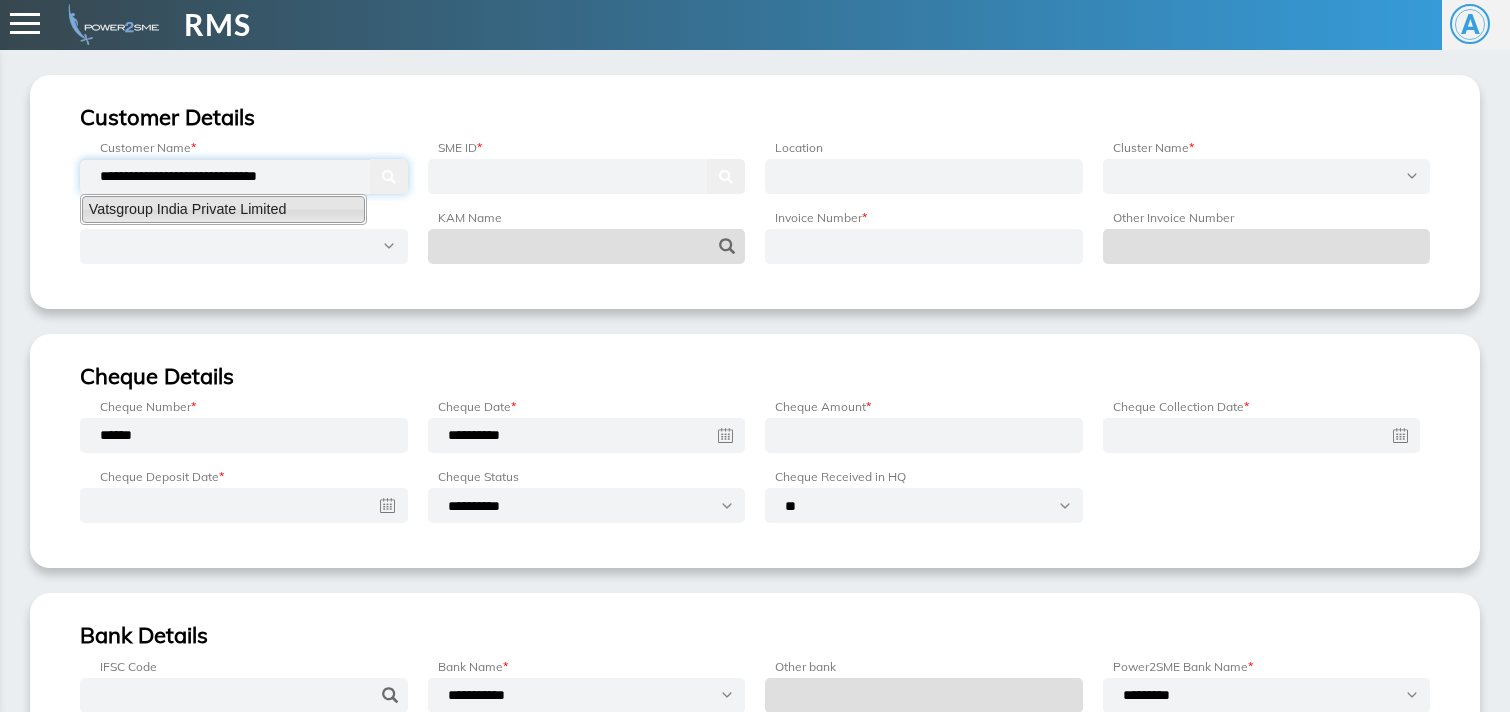 click on "Vatsgroup India Private Limited" at bounding box center [223, 209] 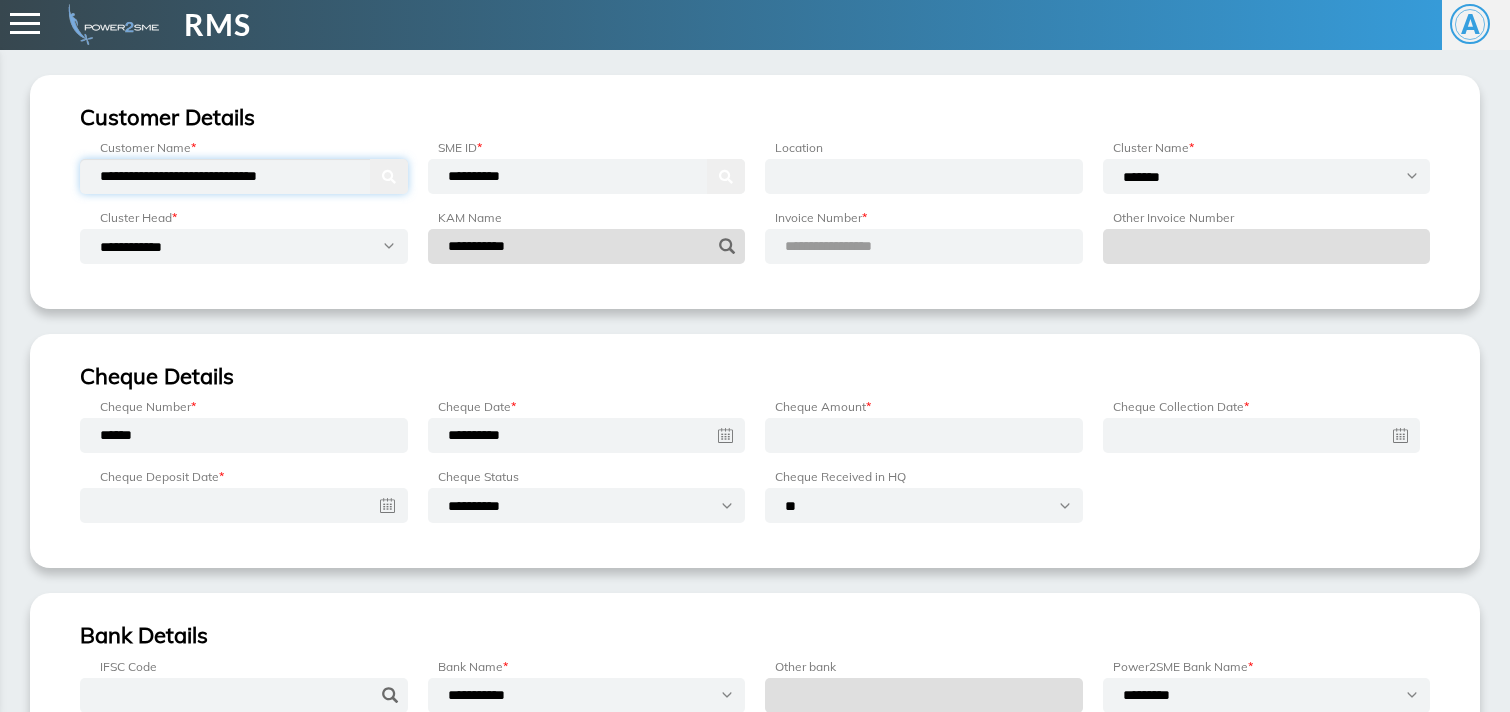 type on "**********" 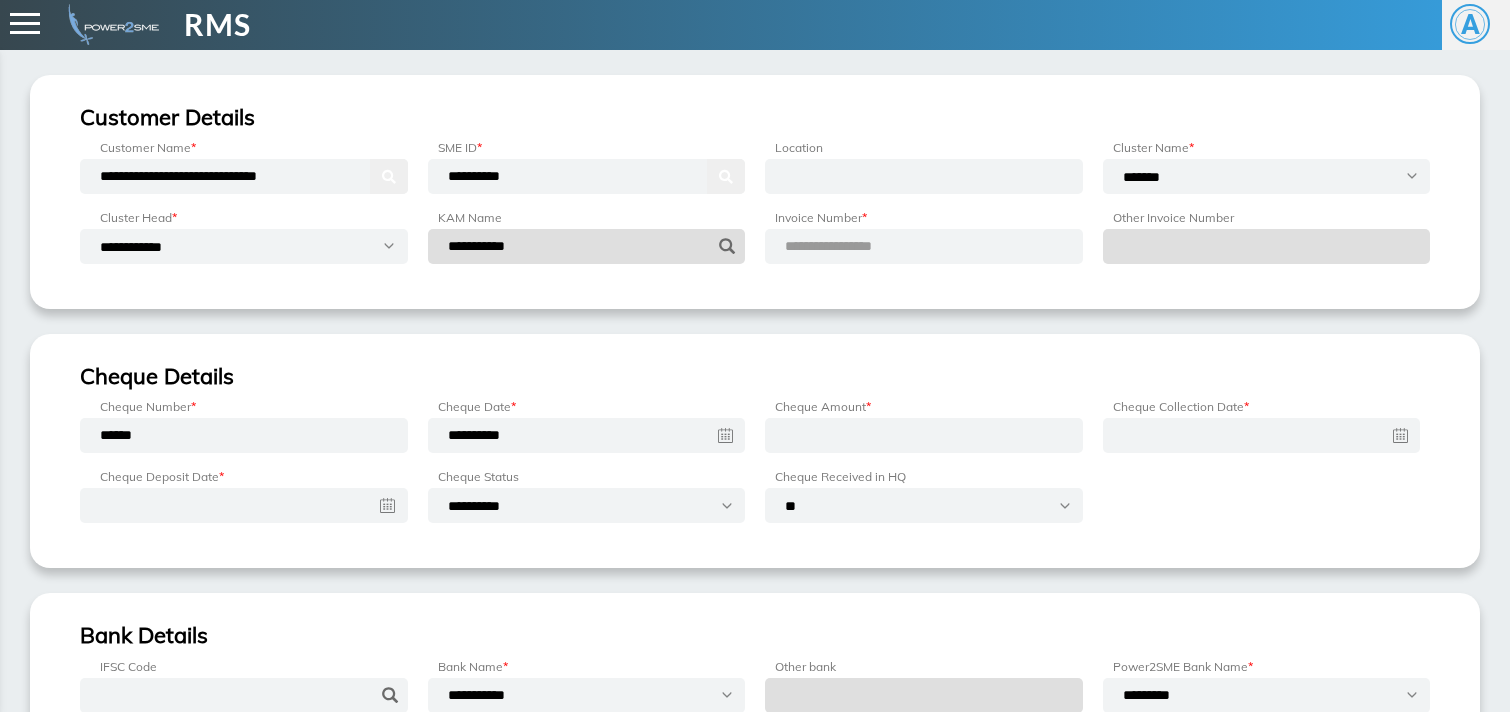 click on "•••••••••••••••••" at bounding box center [852, 246] 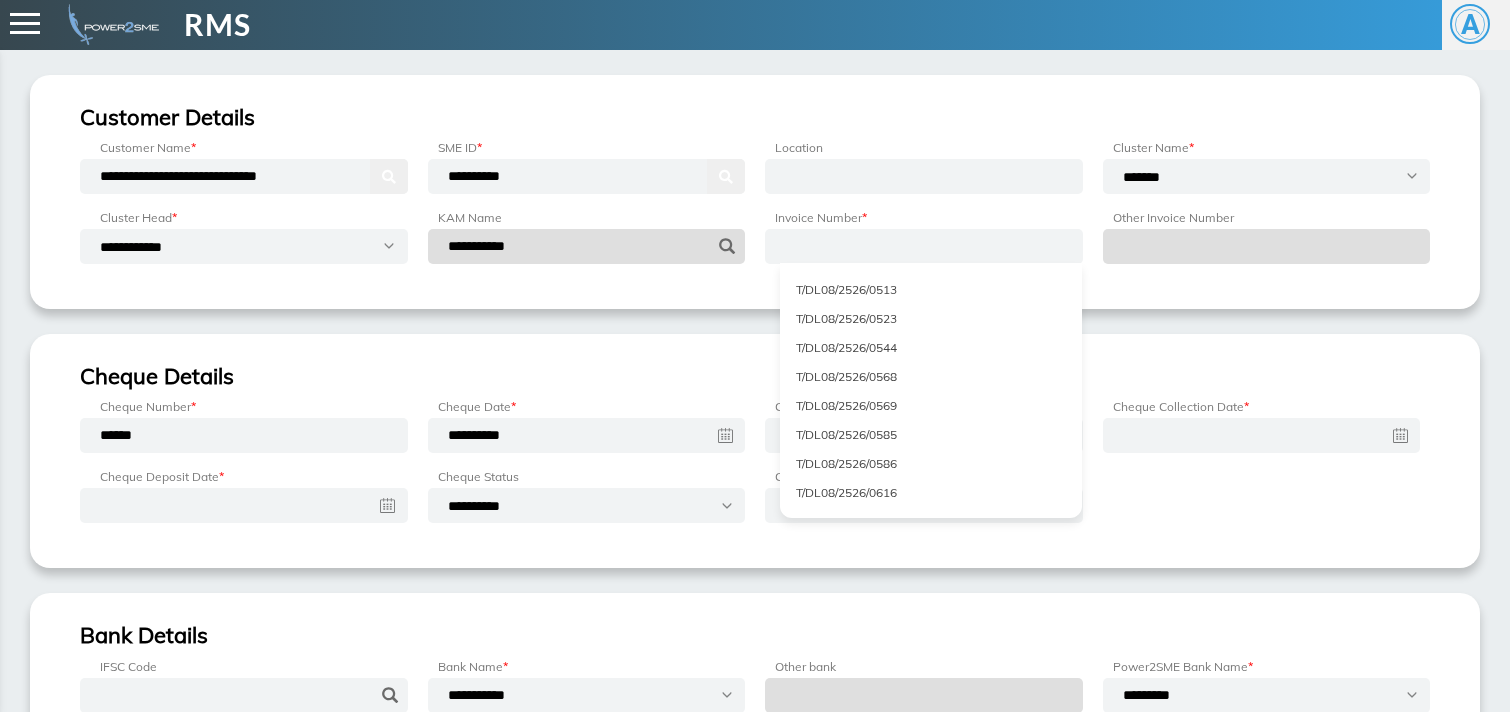click on "T/DL08/2526/0638" at bounding box center [936, 521] 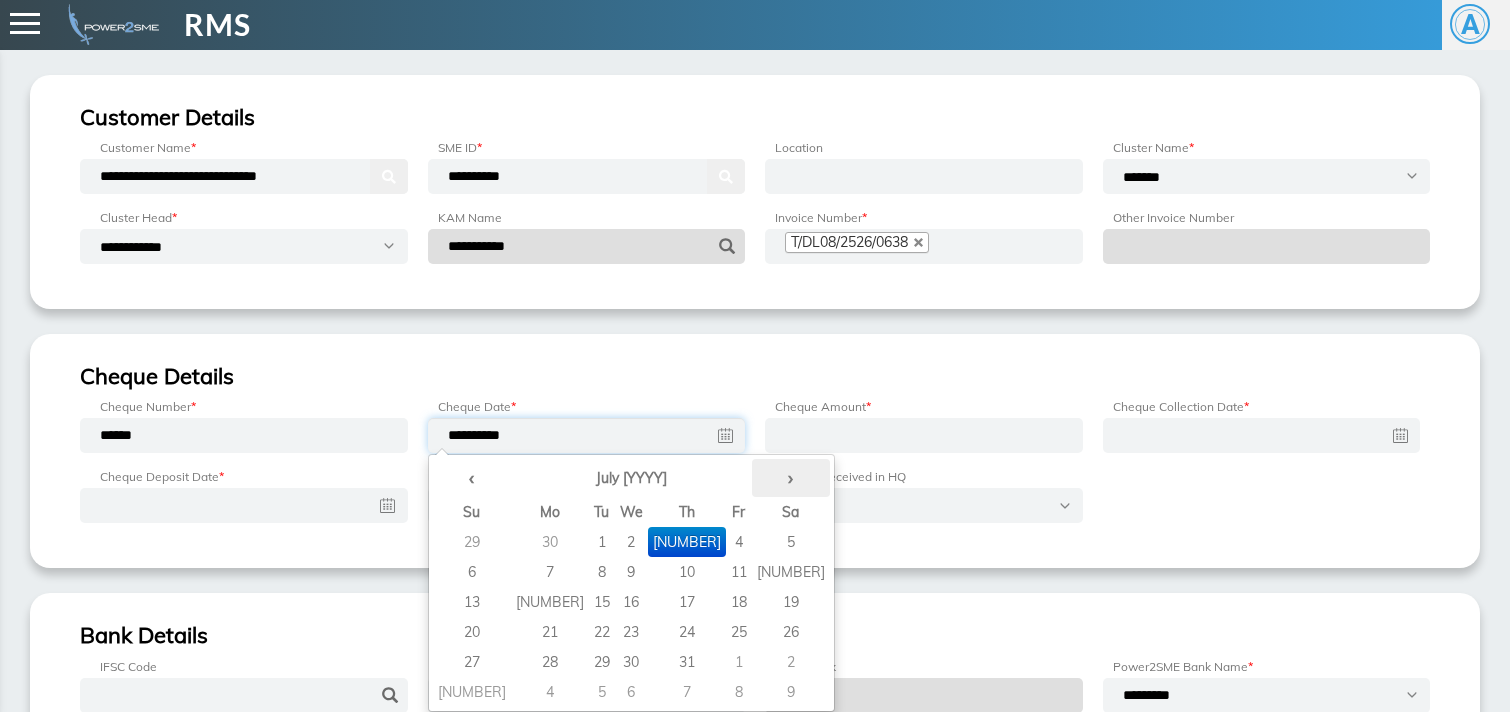click on "›" at bounding box center (791, 478) 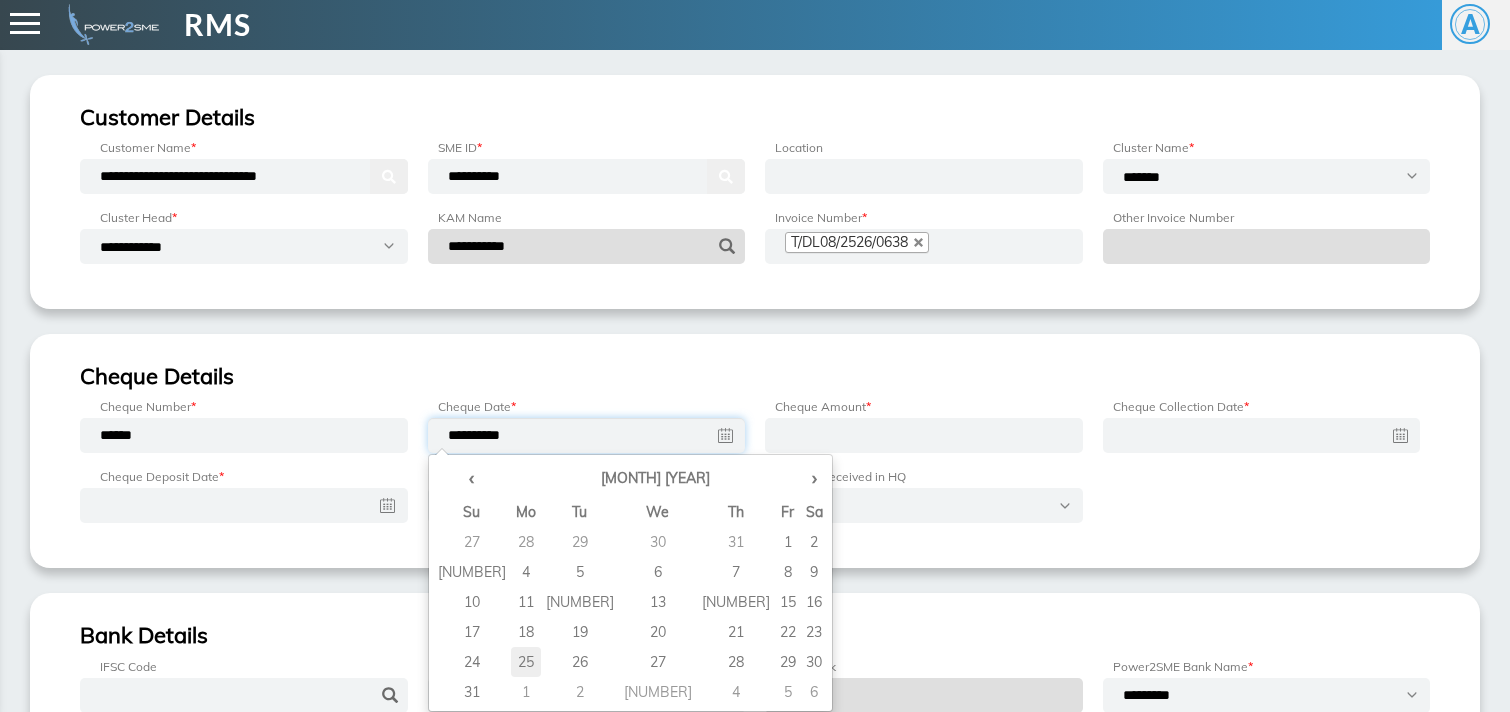 click on "••" at bounding box center [526, 542] 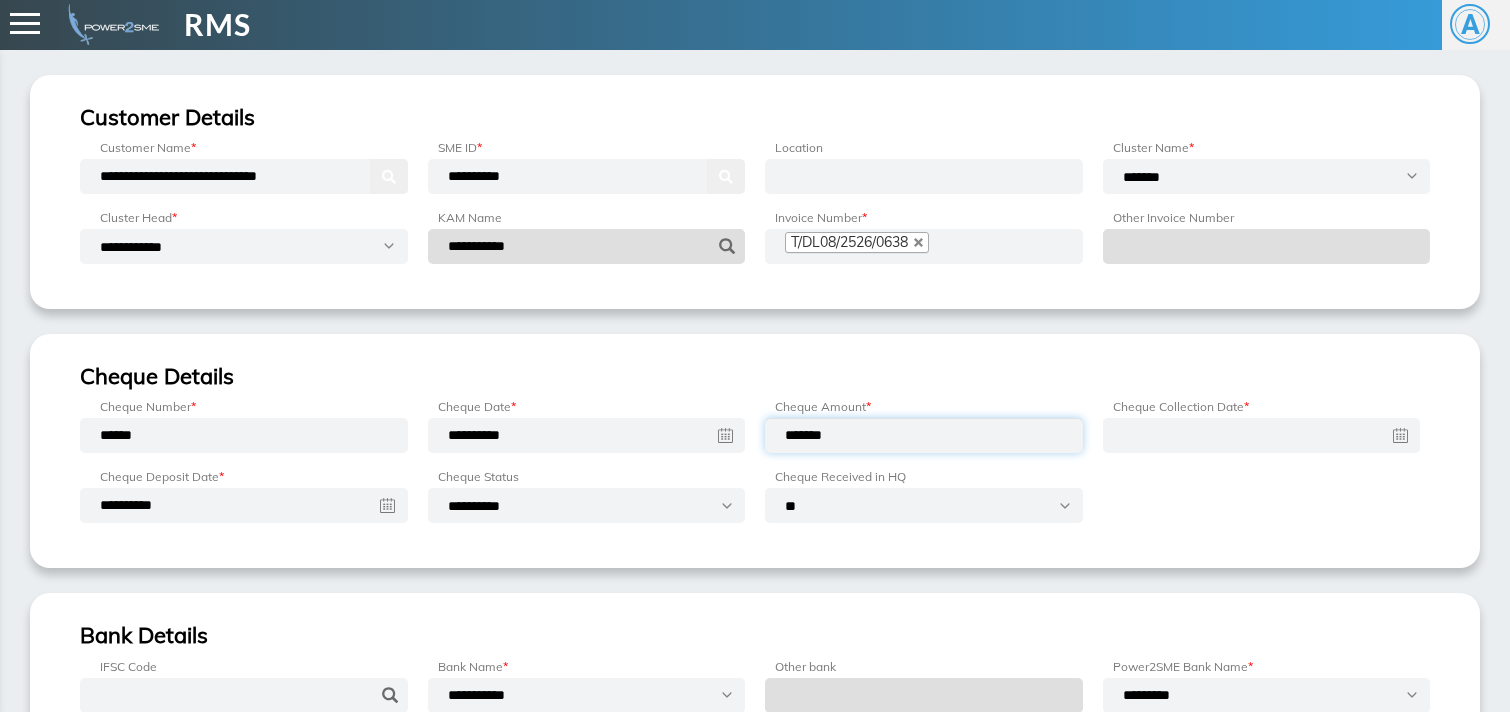 type on "*******" 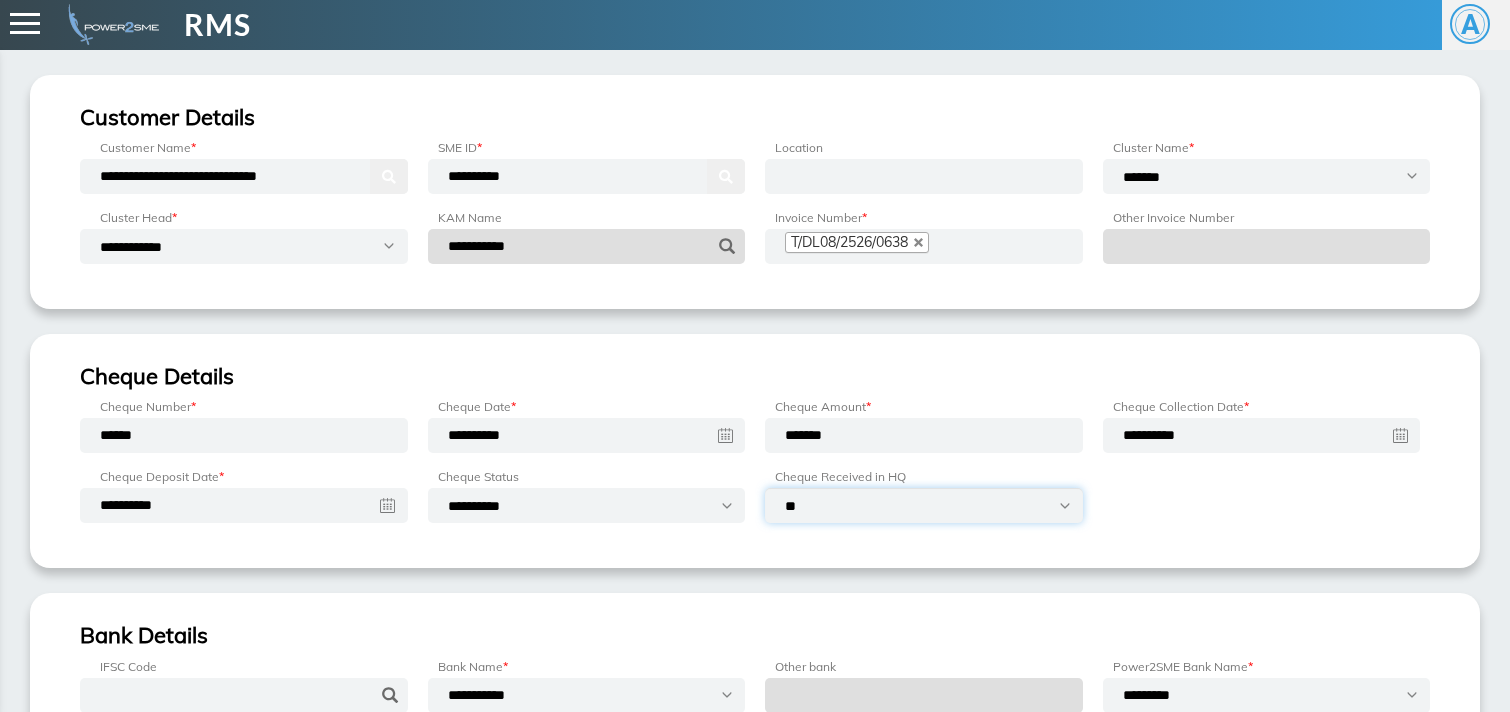 select on "***" 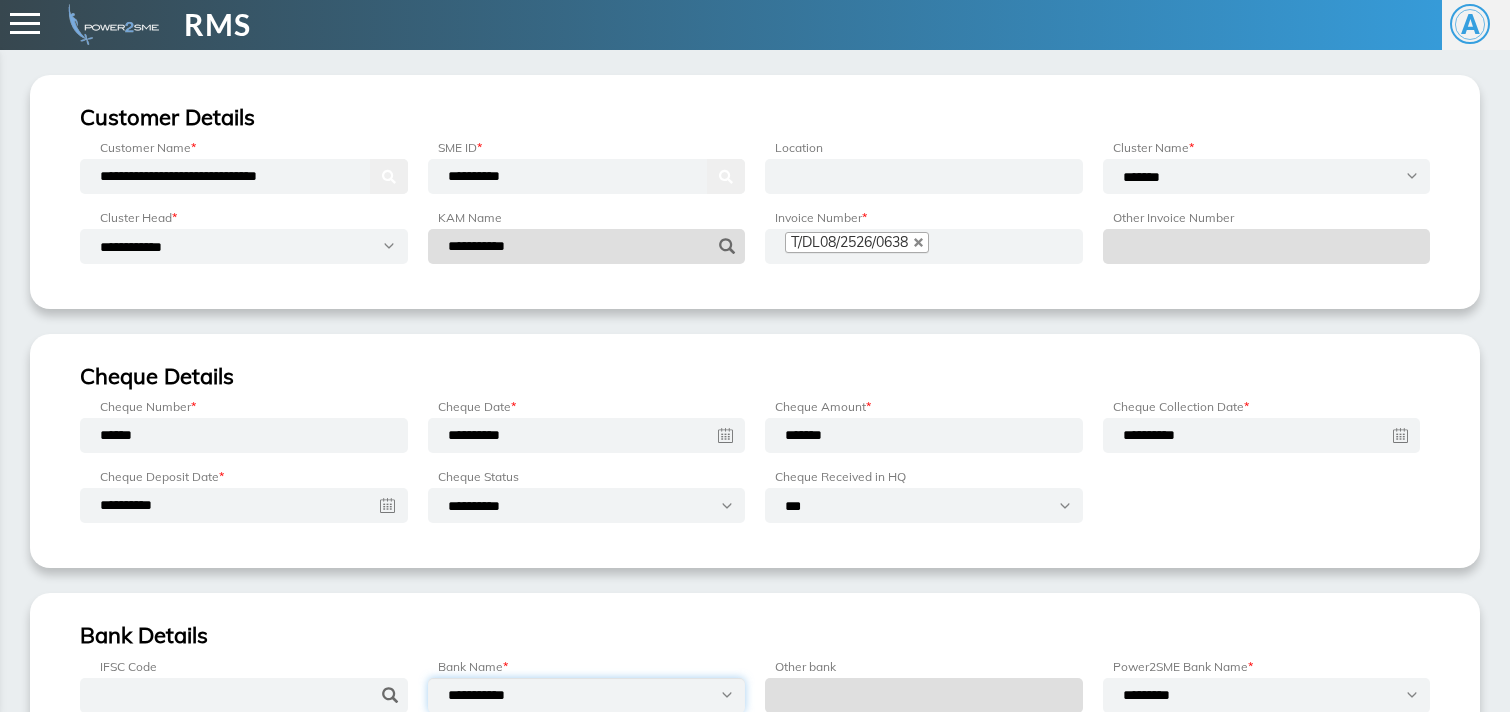 select on "*********" 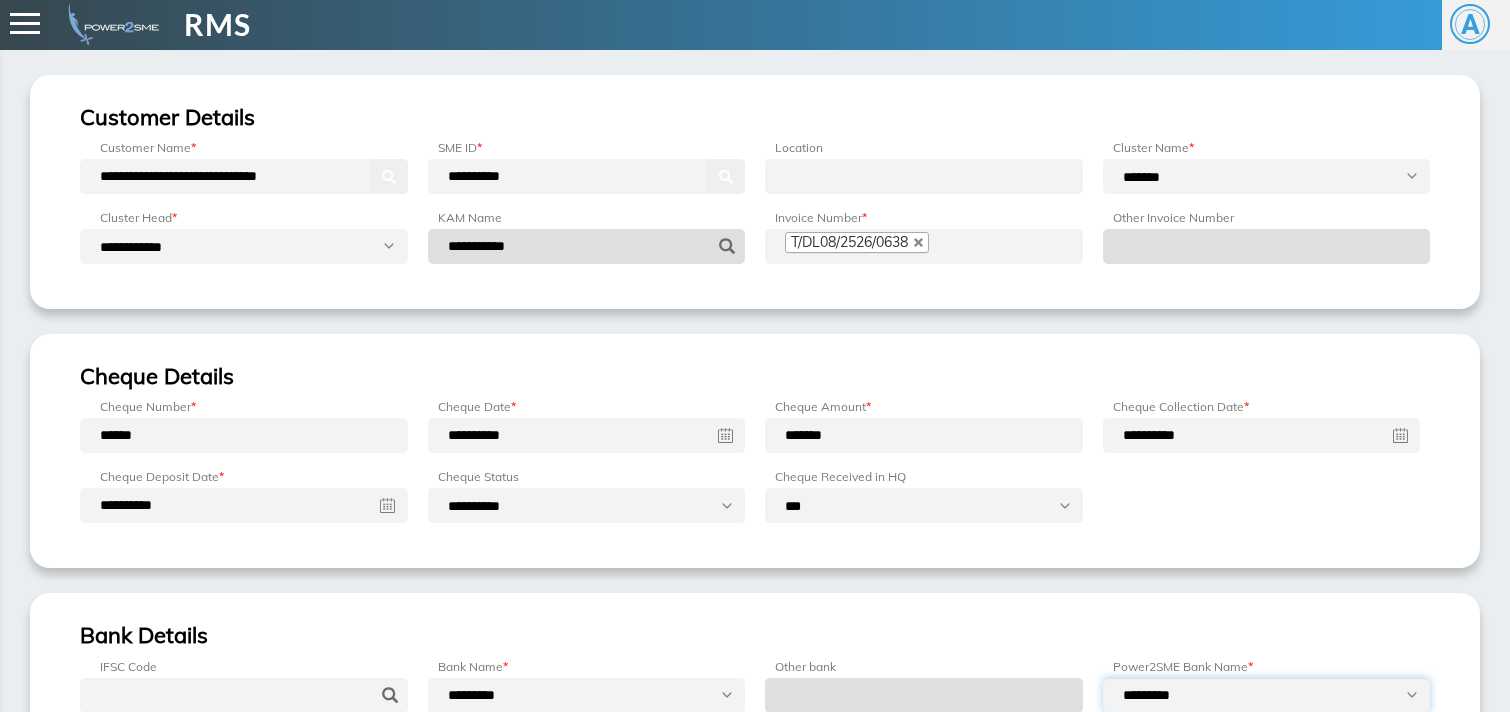 select on "**********" 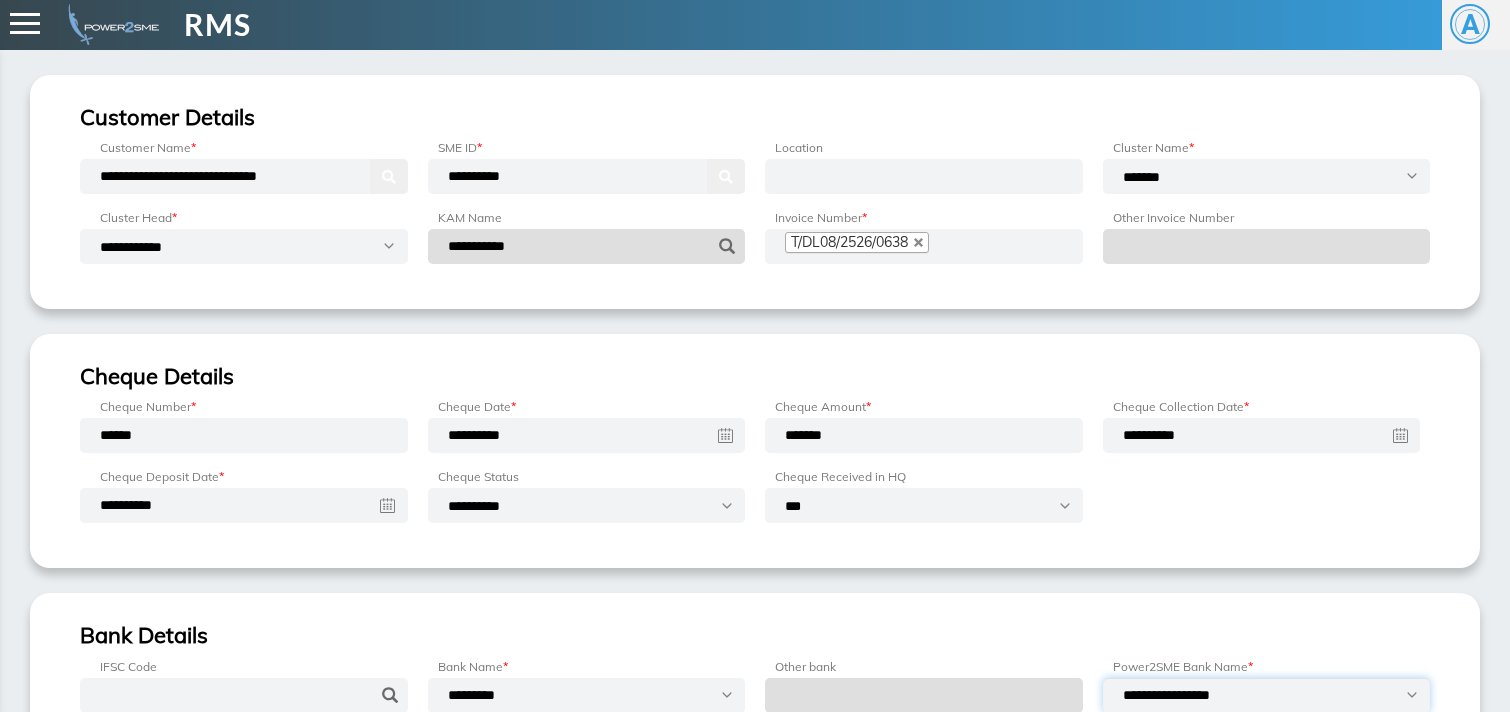 scroll, scrollTop: 254, scrollLeft: 0, axis: vertical 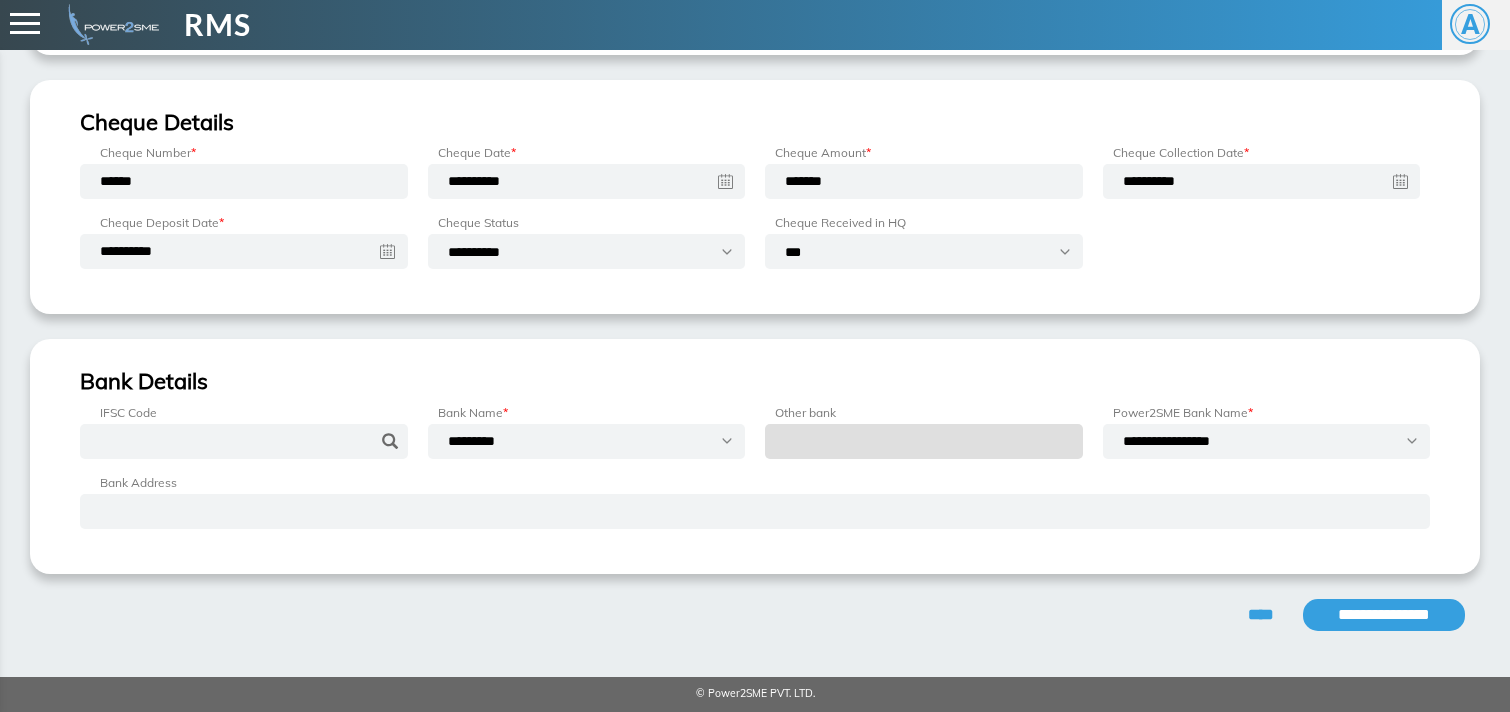click on "**********" at bounding box center [1384, 615] 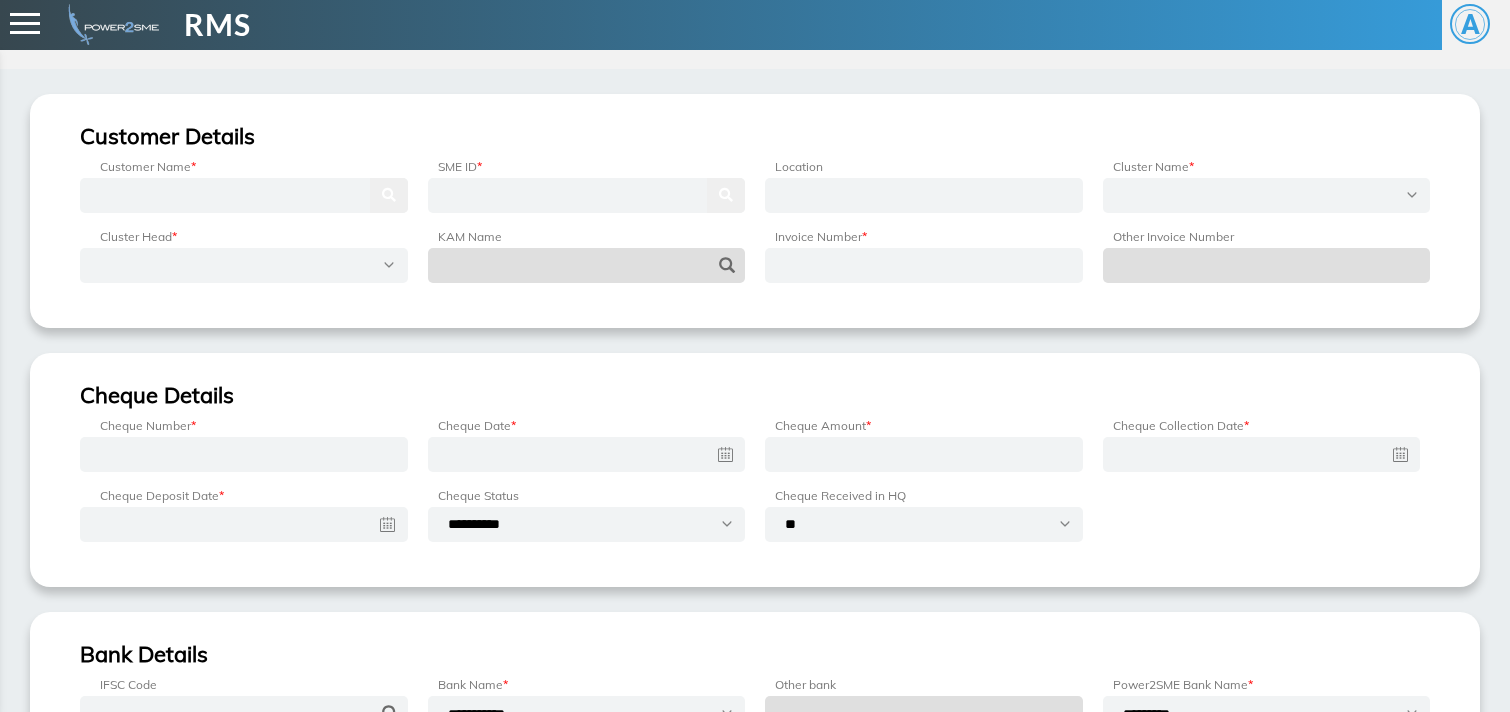 scroll, scrollTop: 0, scrollLeft: 0, axis: both 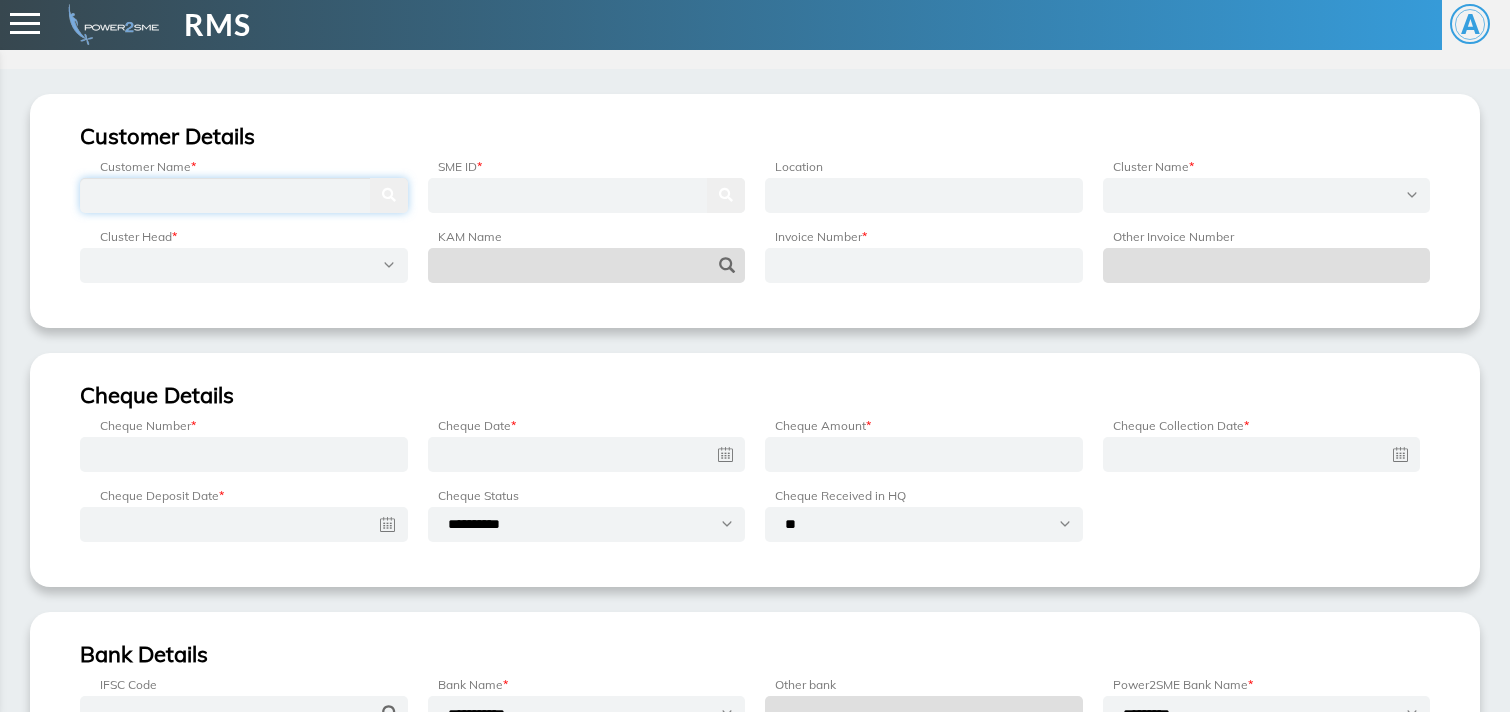 click at bounding box center [244, 195] 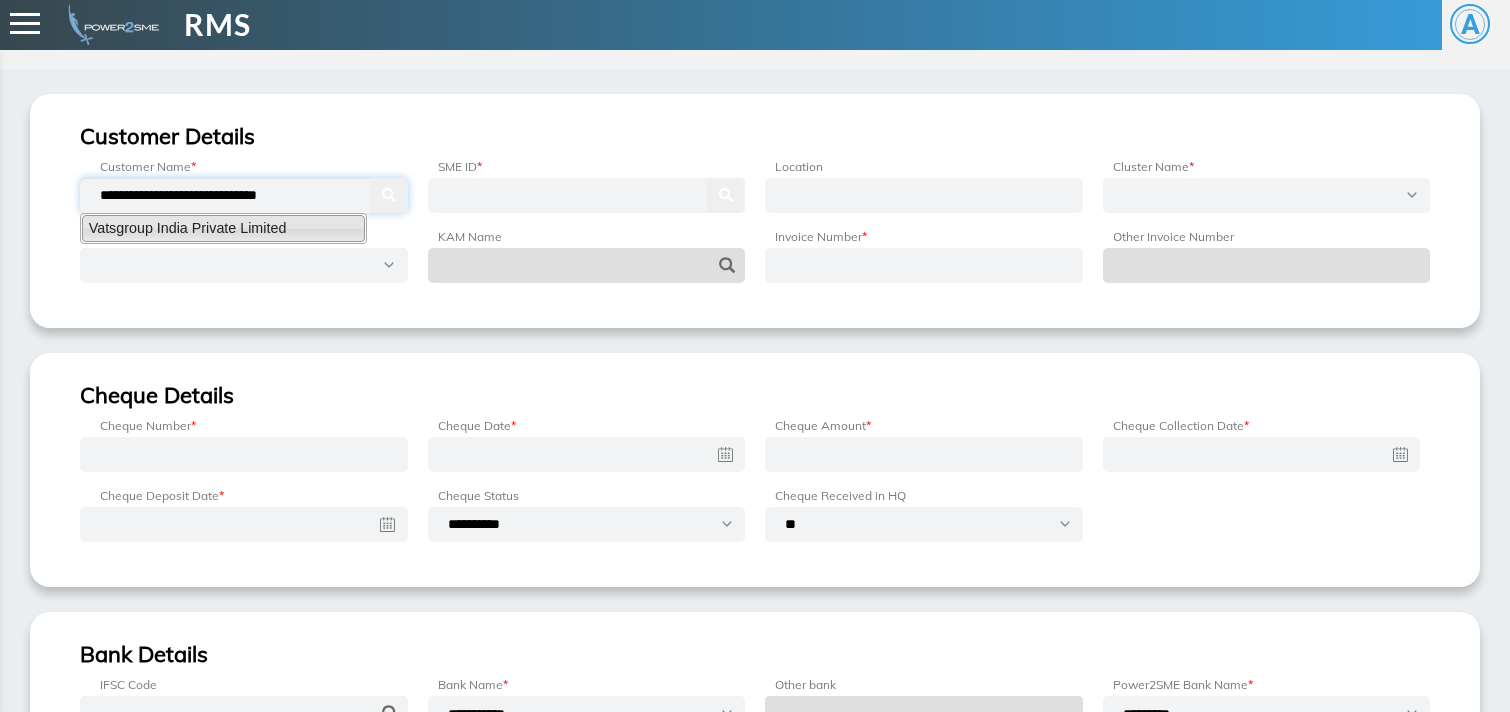 click on "Vatsgroup India Private Limited" at bounding box center (223, 228) 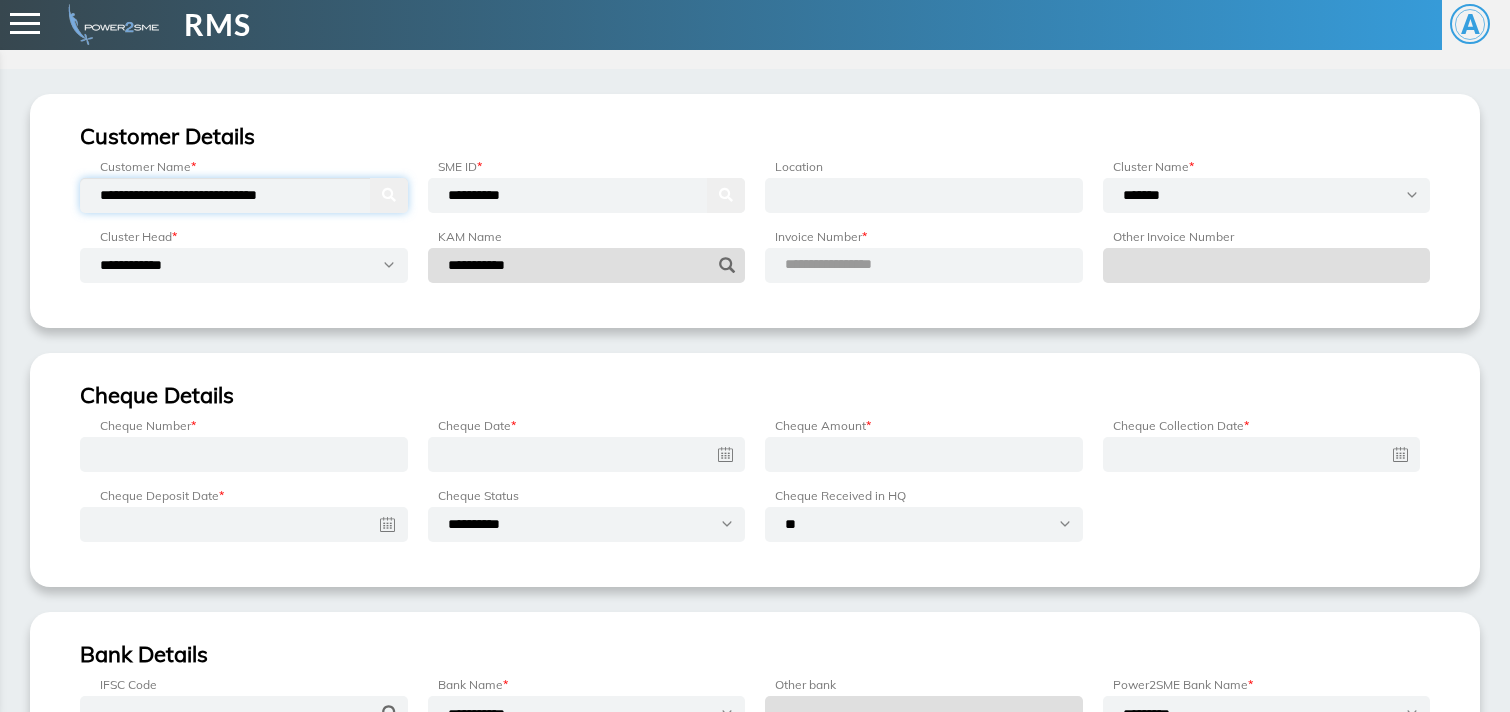 type on "**********" 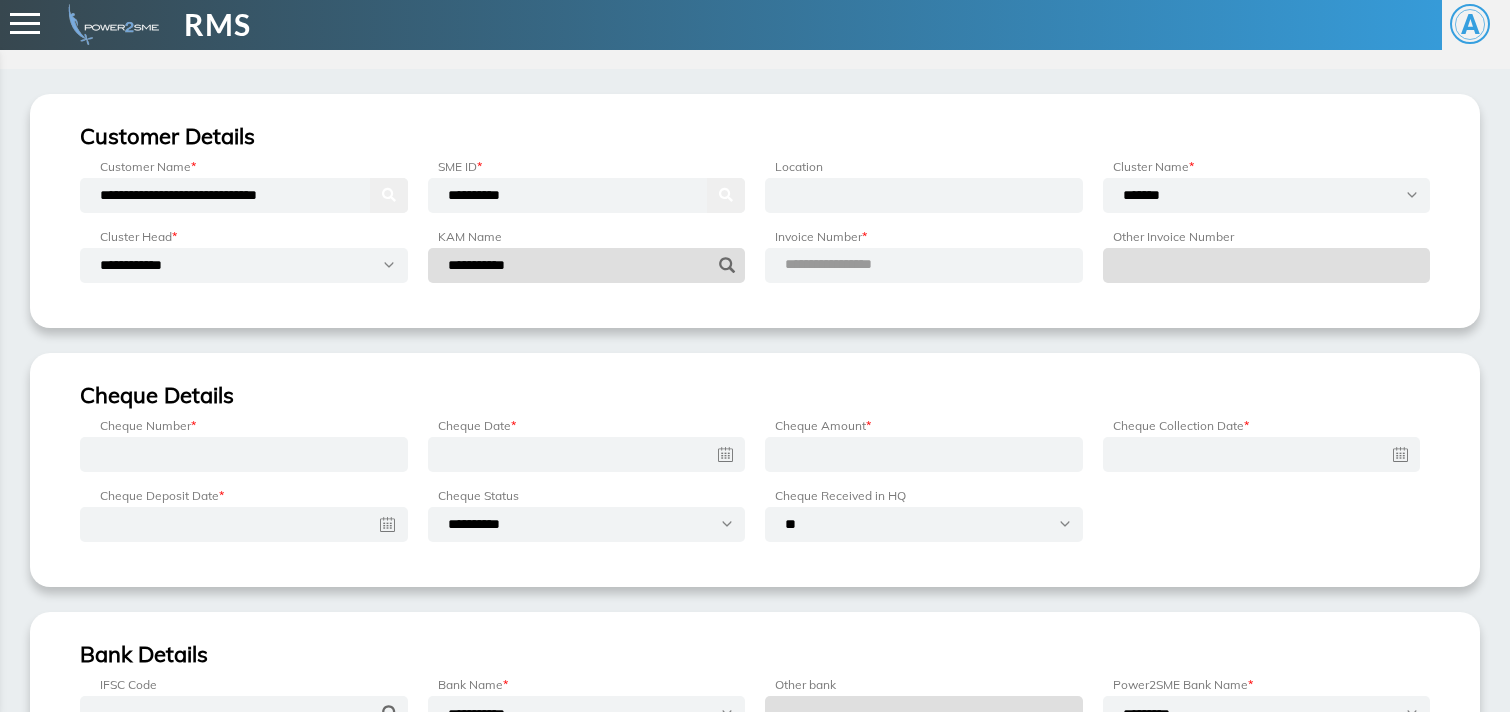 click on "**********" at bounding box center (852, 265) 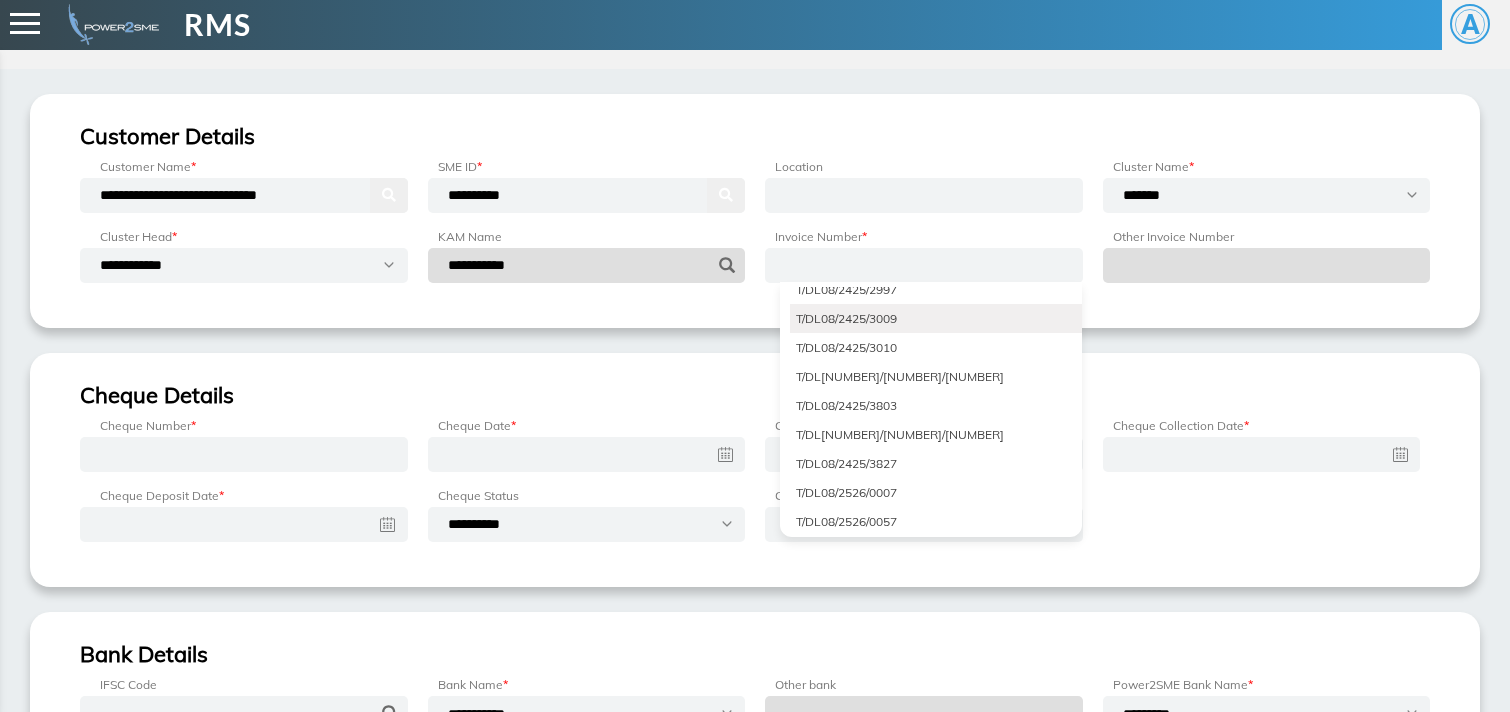 scroll, scrollTop: 5031, scrollLeft: 0, axis: vertical 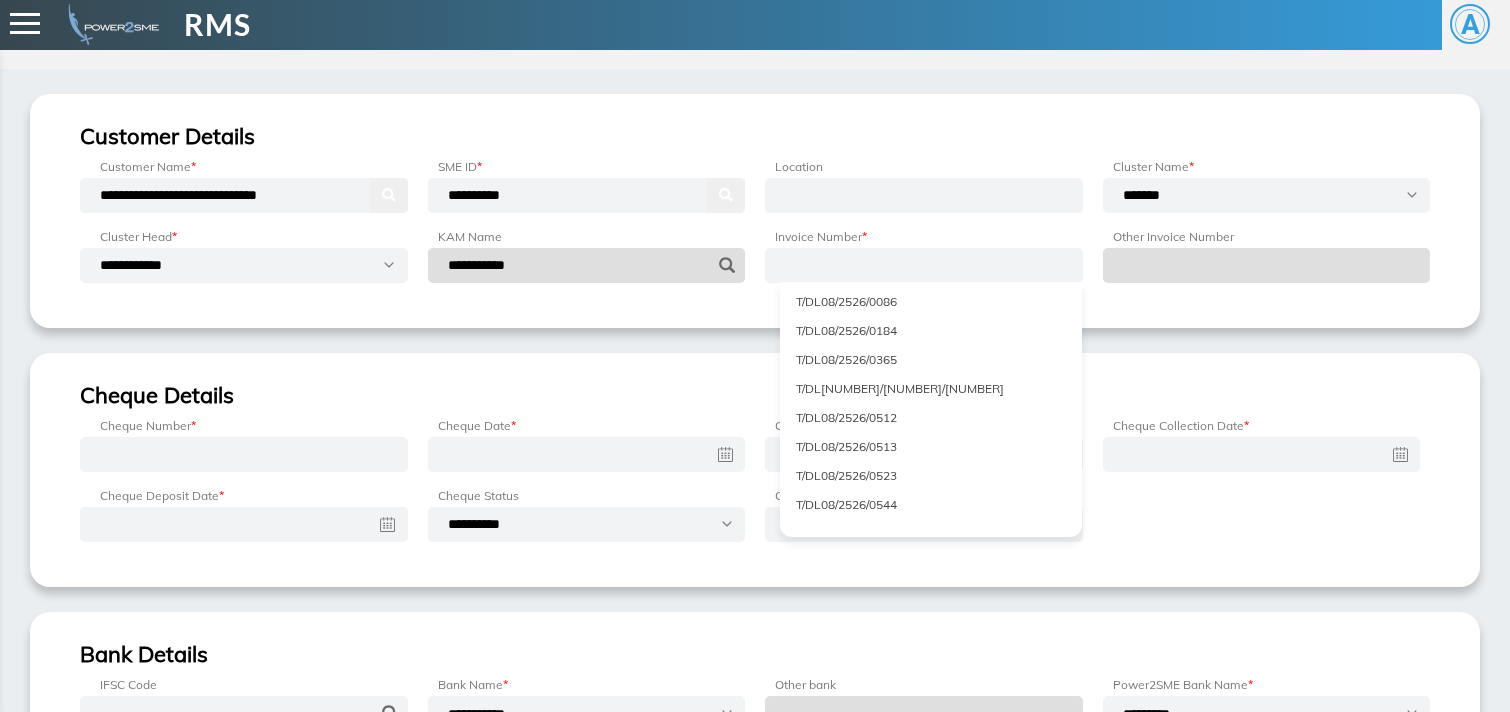 click on "T/DL08/2526/0512" at bounding box center (936, 417) 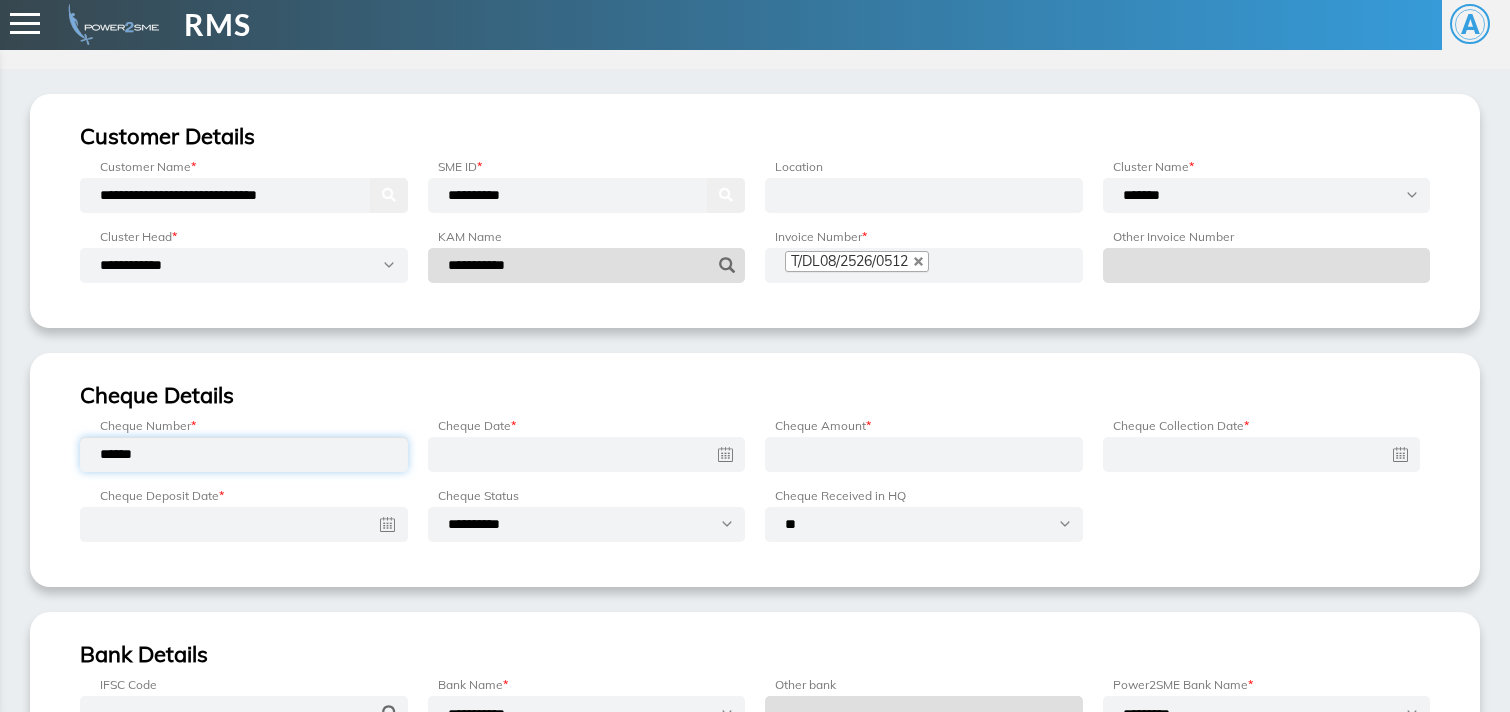 type on "******" 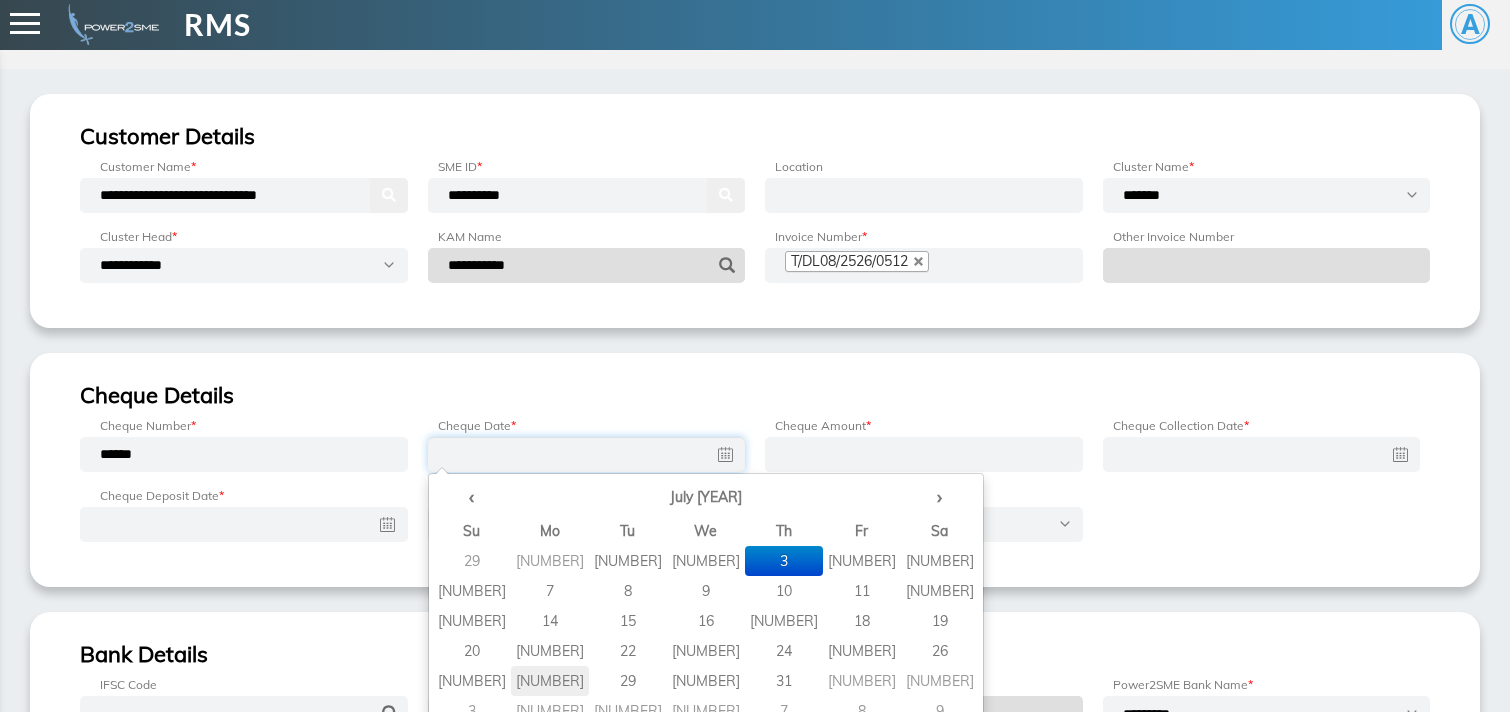 click on "28" at bounding box center [550, 561] 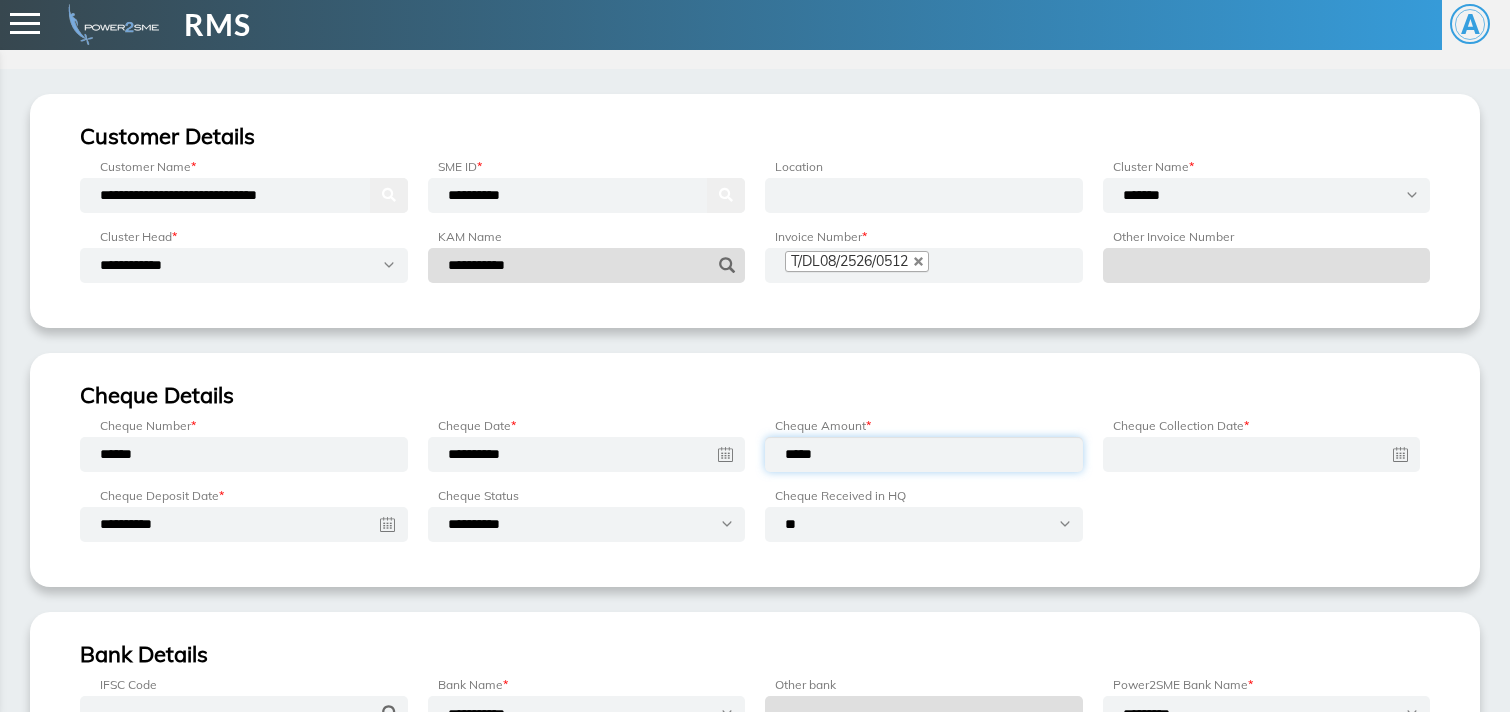 type on "*****" 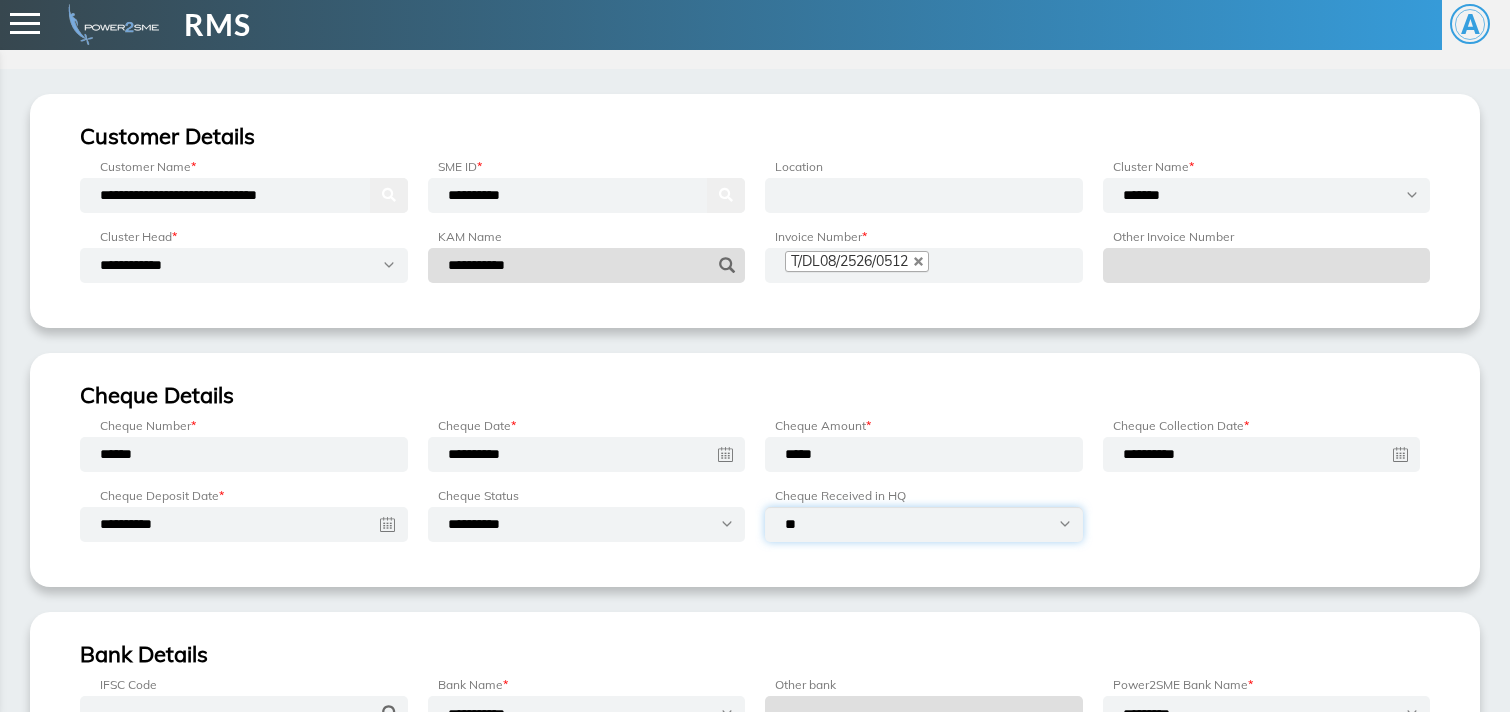select on "***" 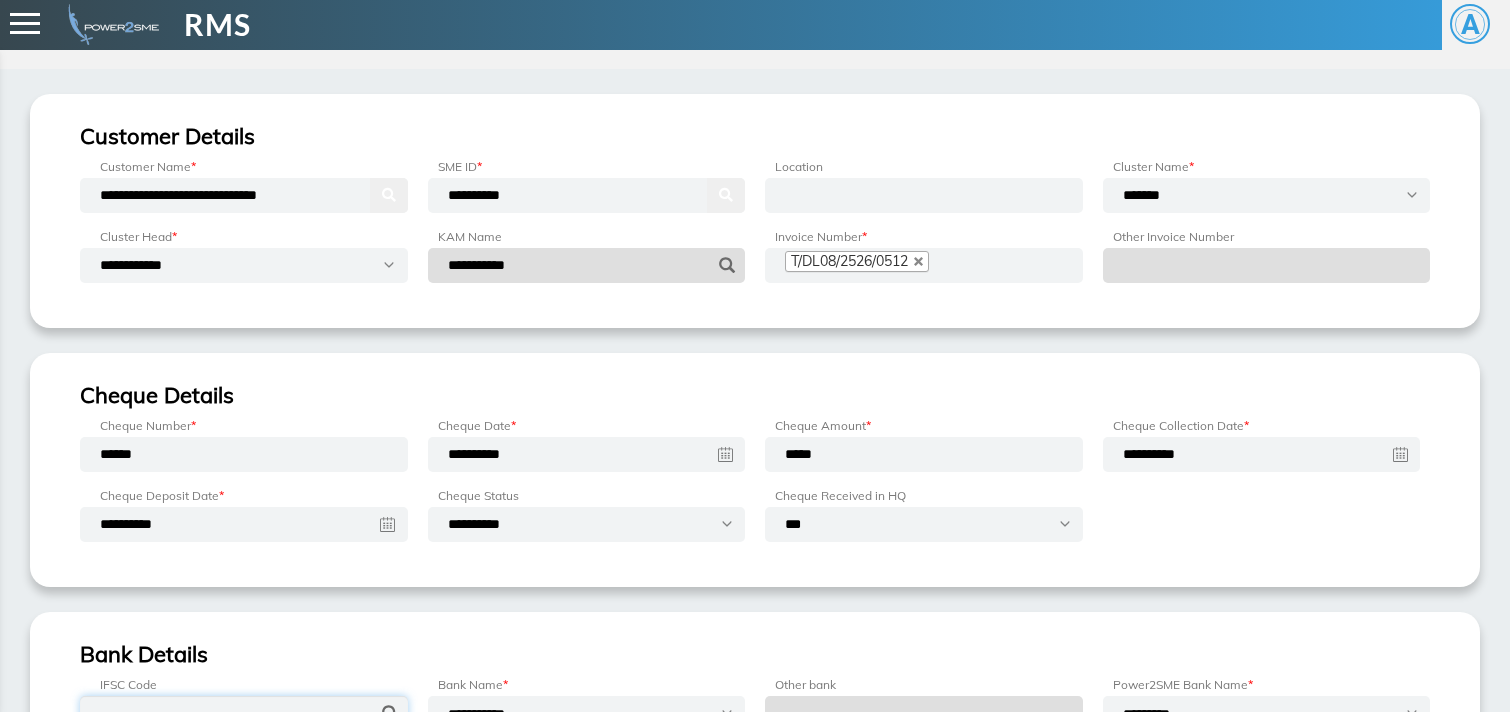 scroll, scrollTop: 18, scrollLeft: 0, axis: vertical 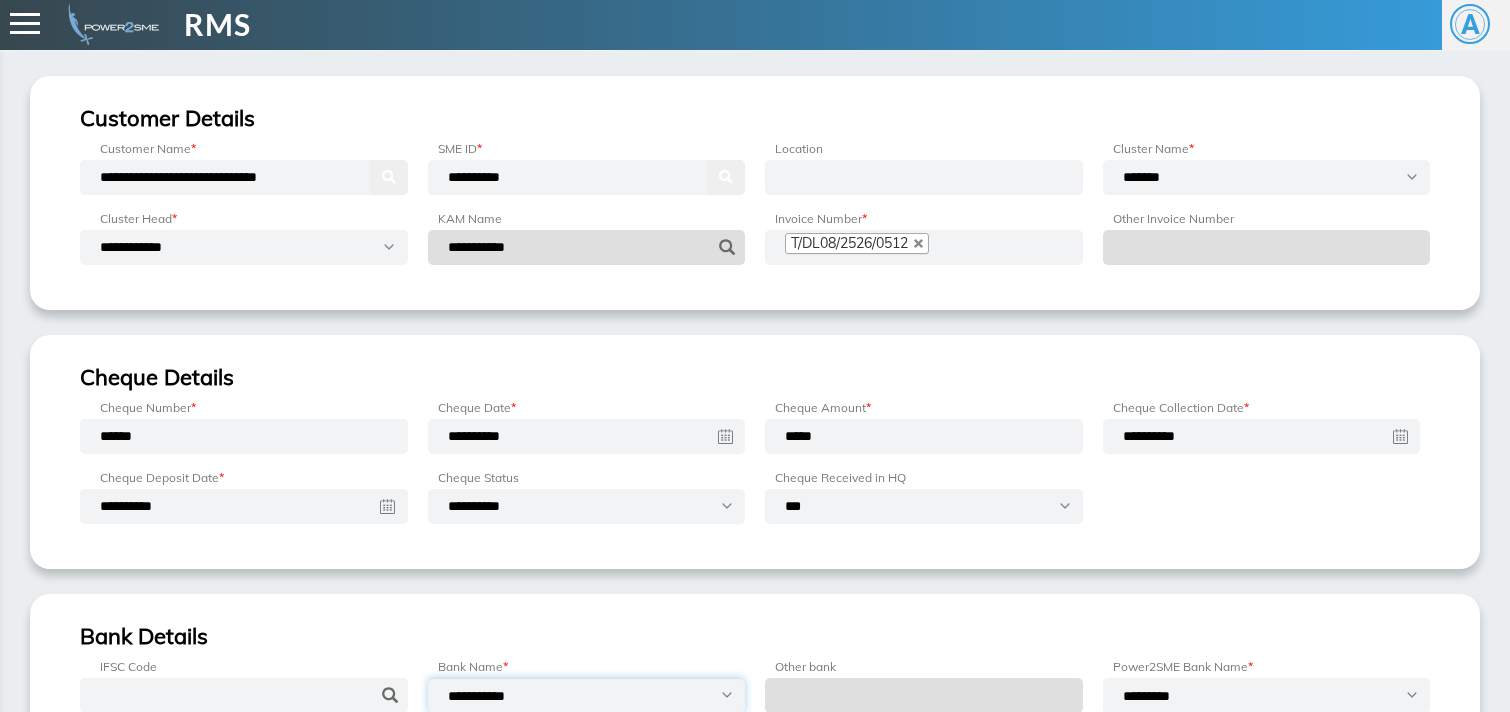 select on "*********" 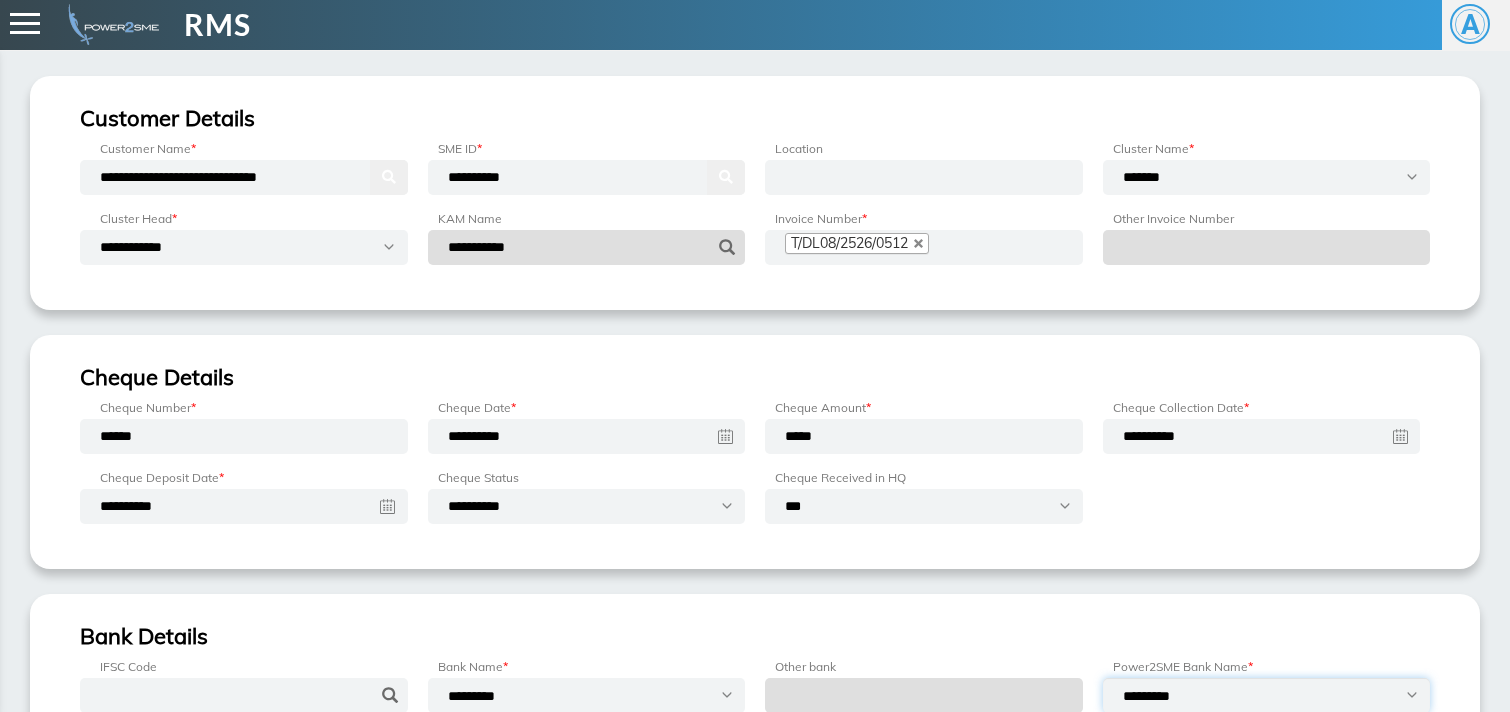 select on "**********" 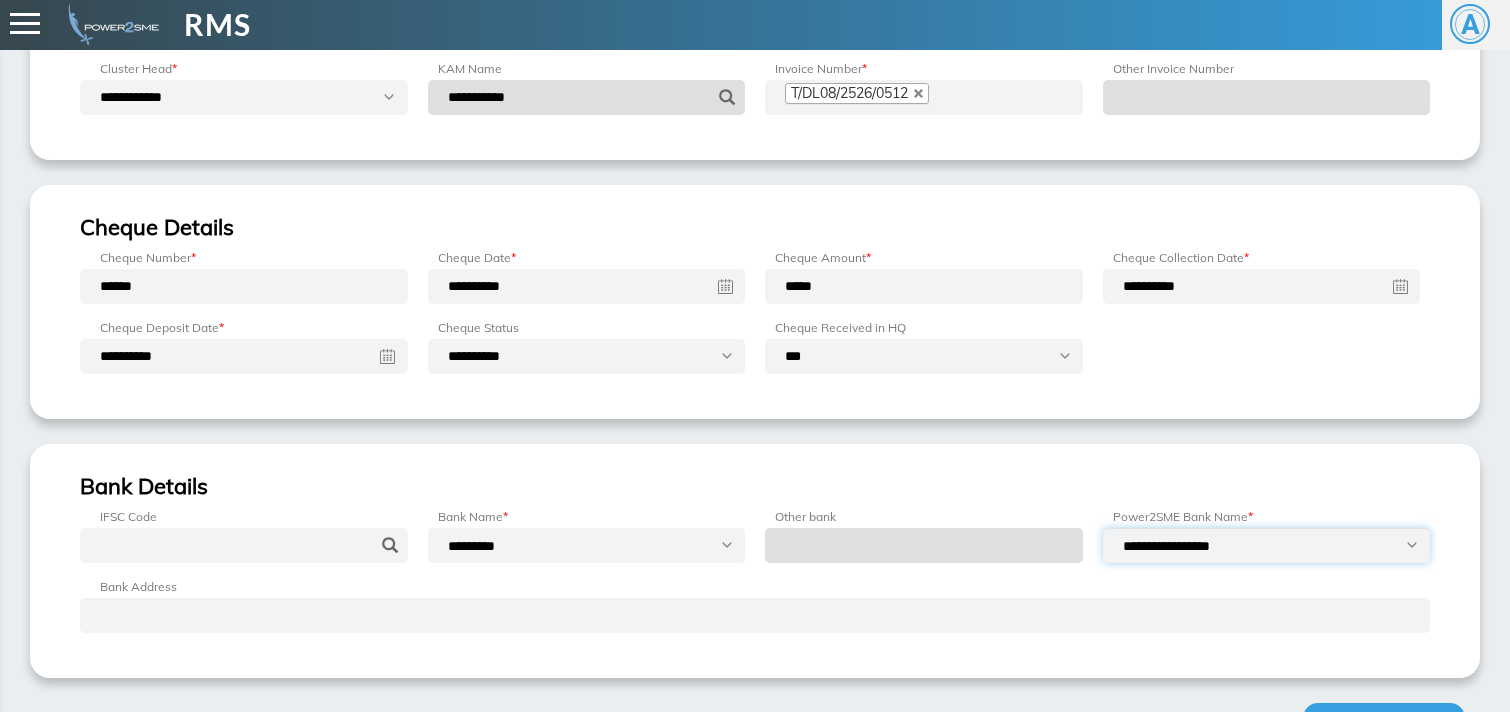 scroll, scrollTop: 272, scrollLeft: 0, axis: vertical 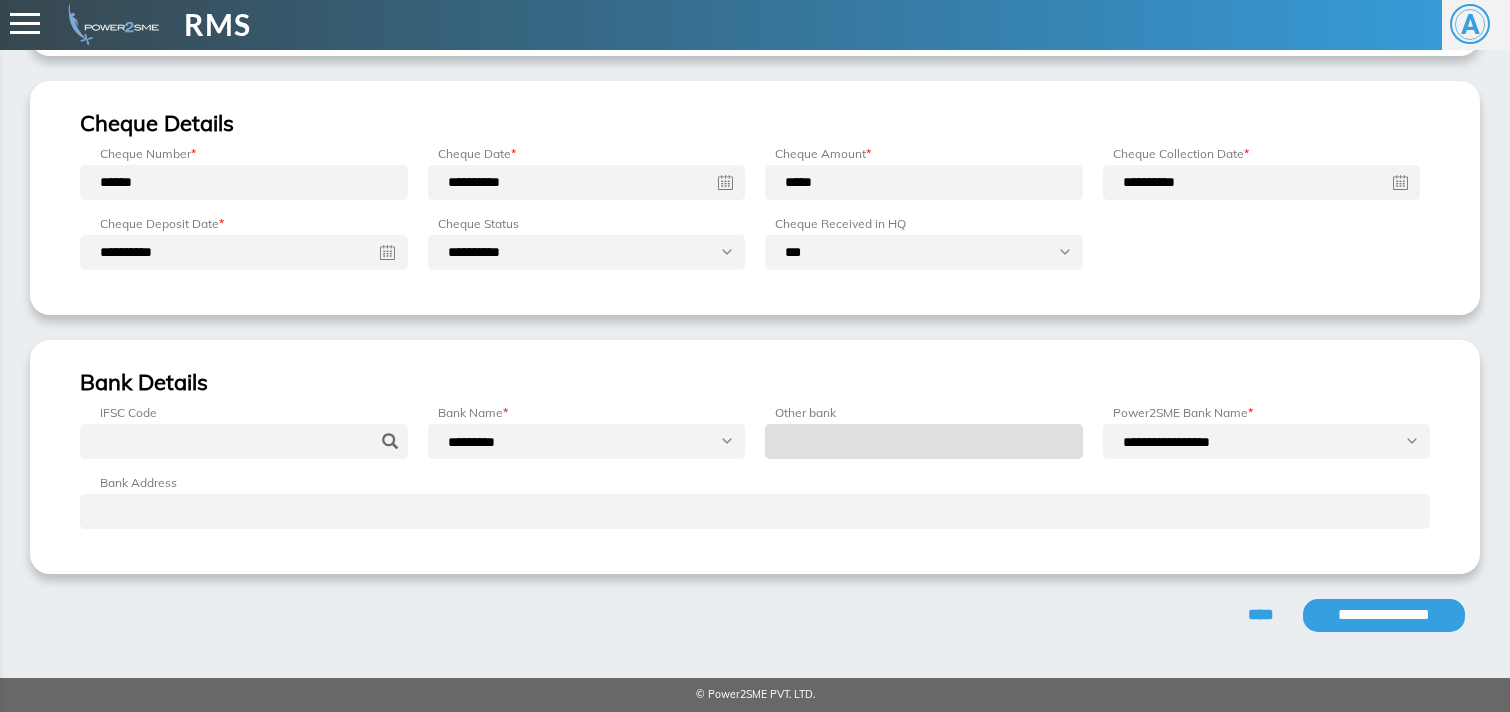 click on "**********" at bounding box center (1384, 615) 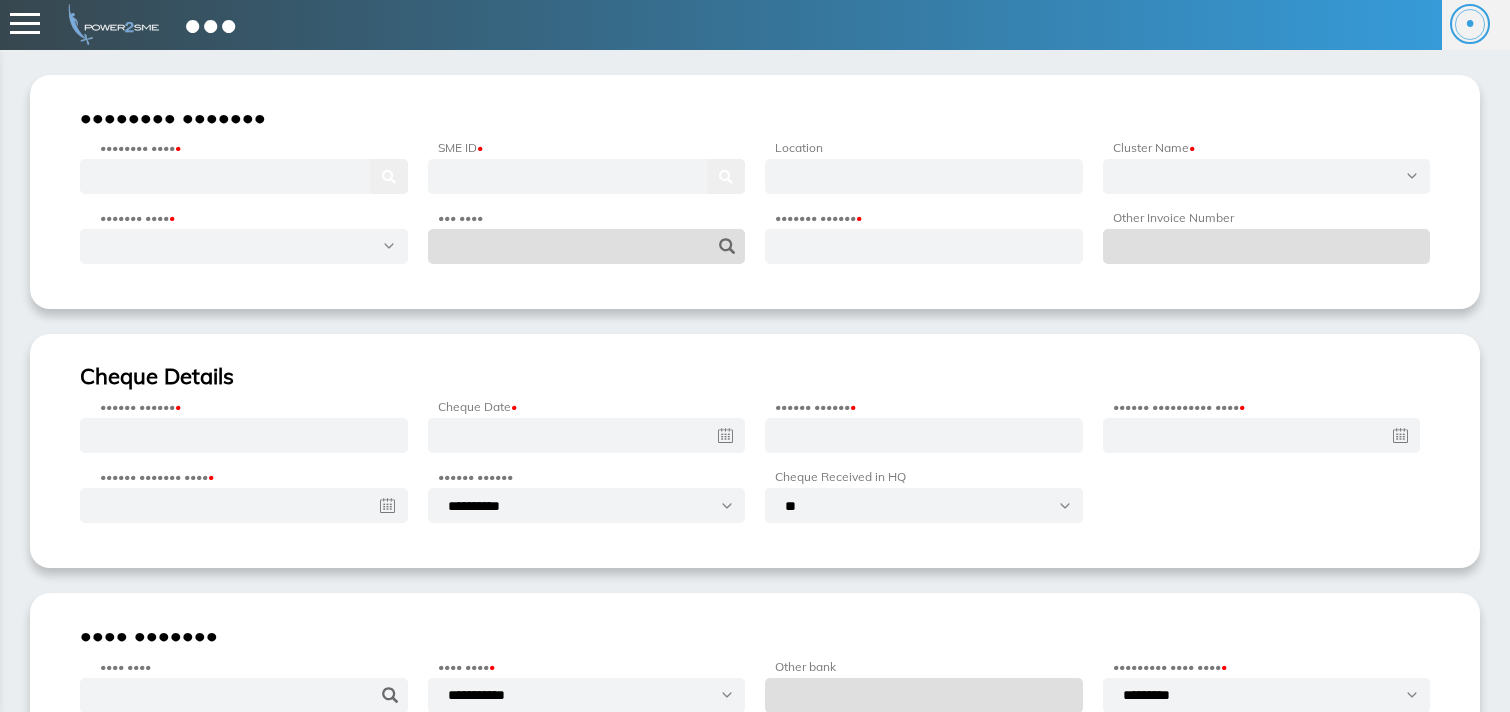 scroll, scrollTop: 0, scrollLeft: 0, axis: both 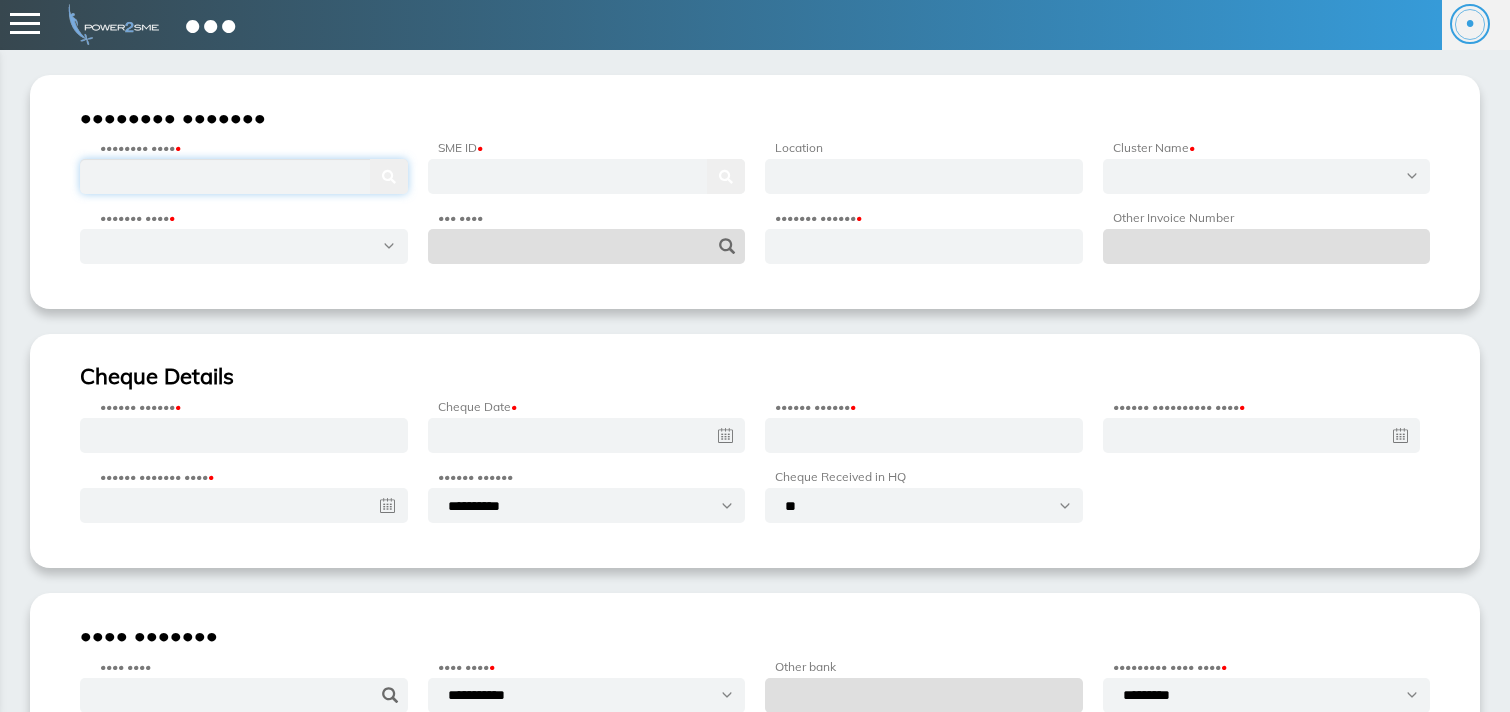 click at bounding box center [244, 176] 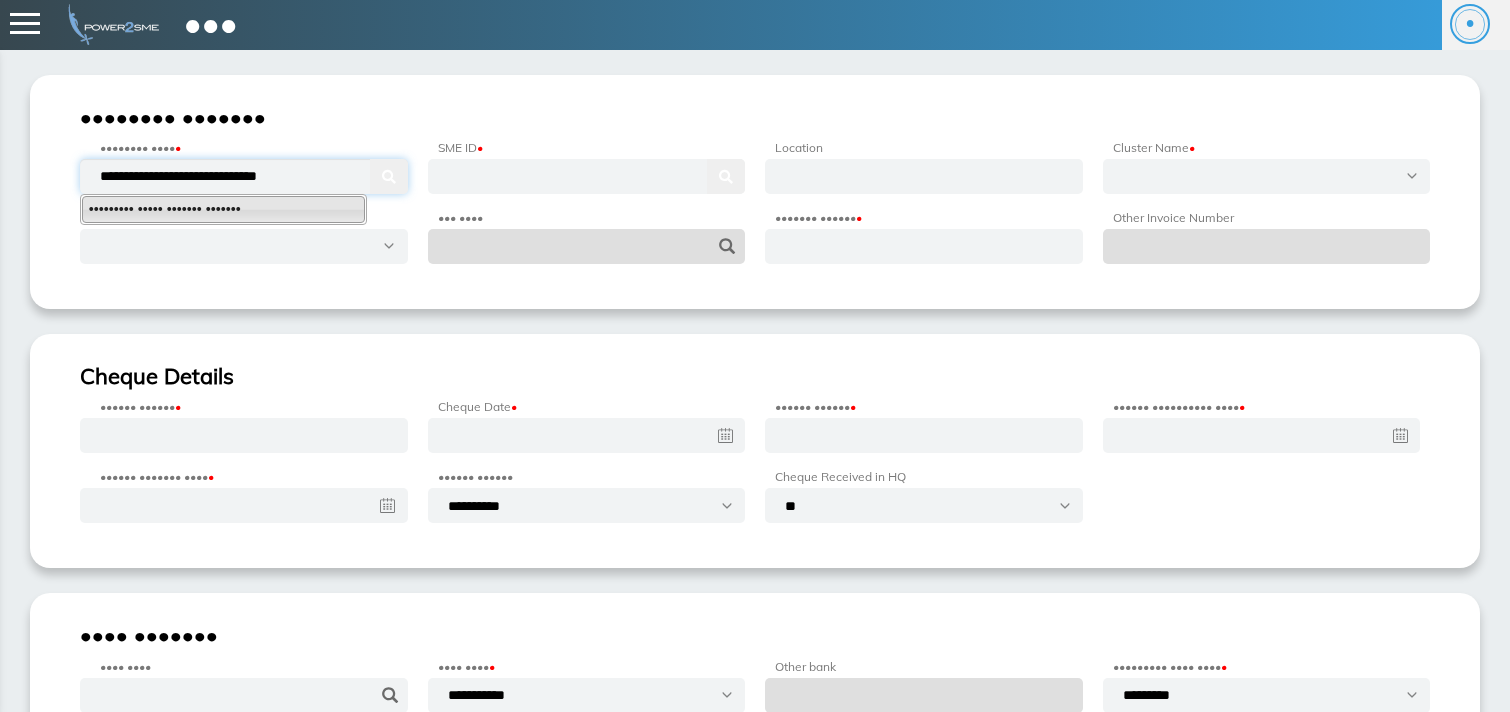click on "••••••••• ••••• ••••••• •••••••" at bounding box center (223, 209) 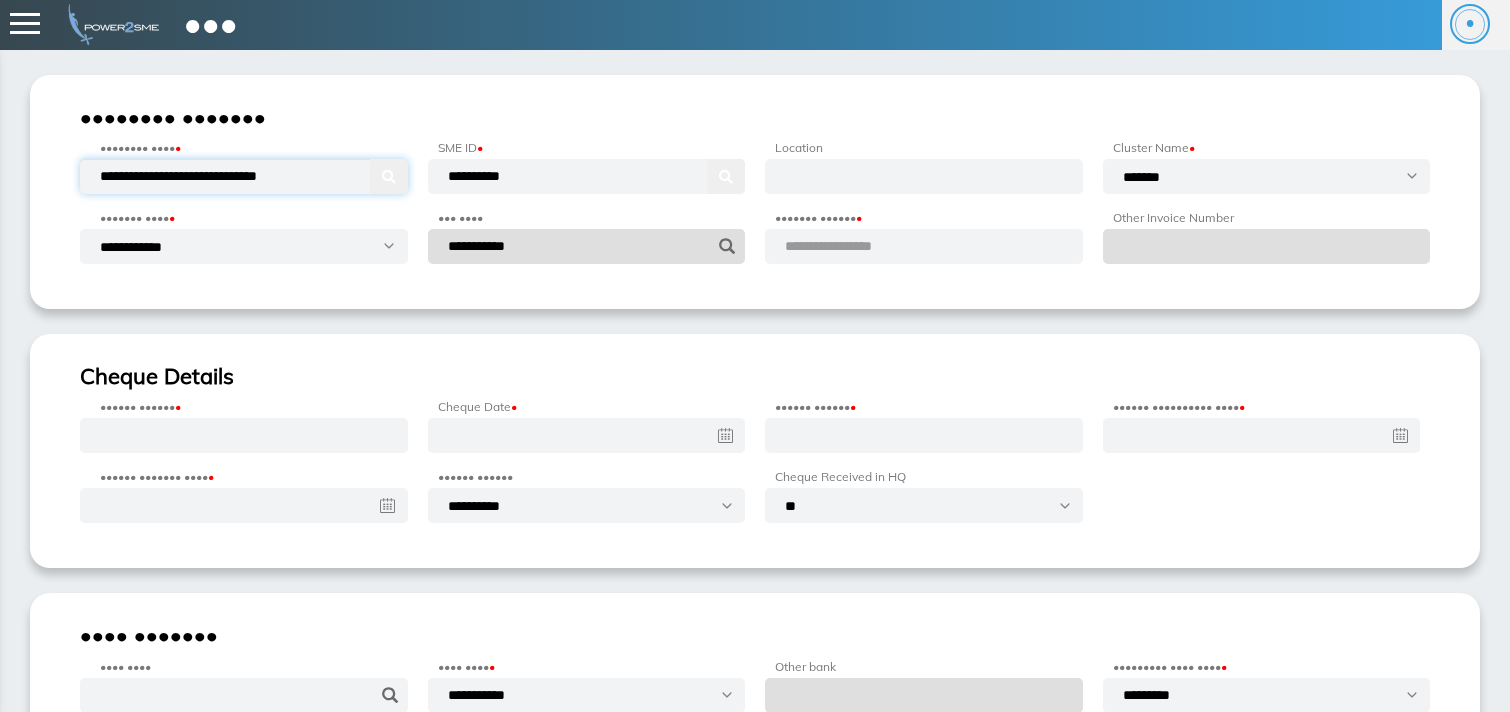 type on "•••••••••••••••••••••••••••••••" 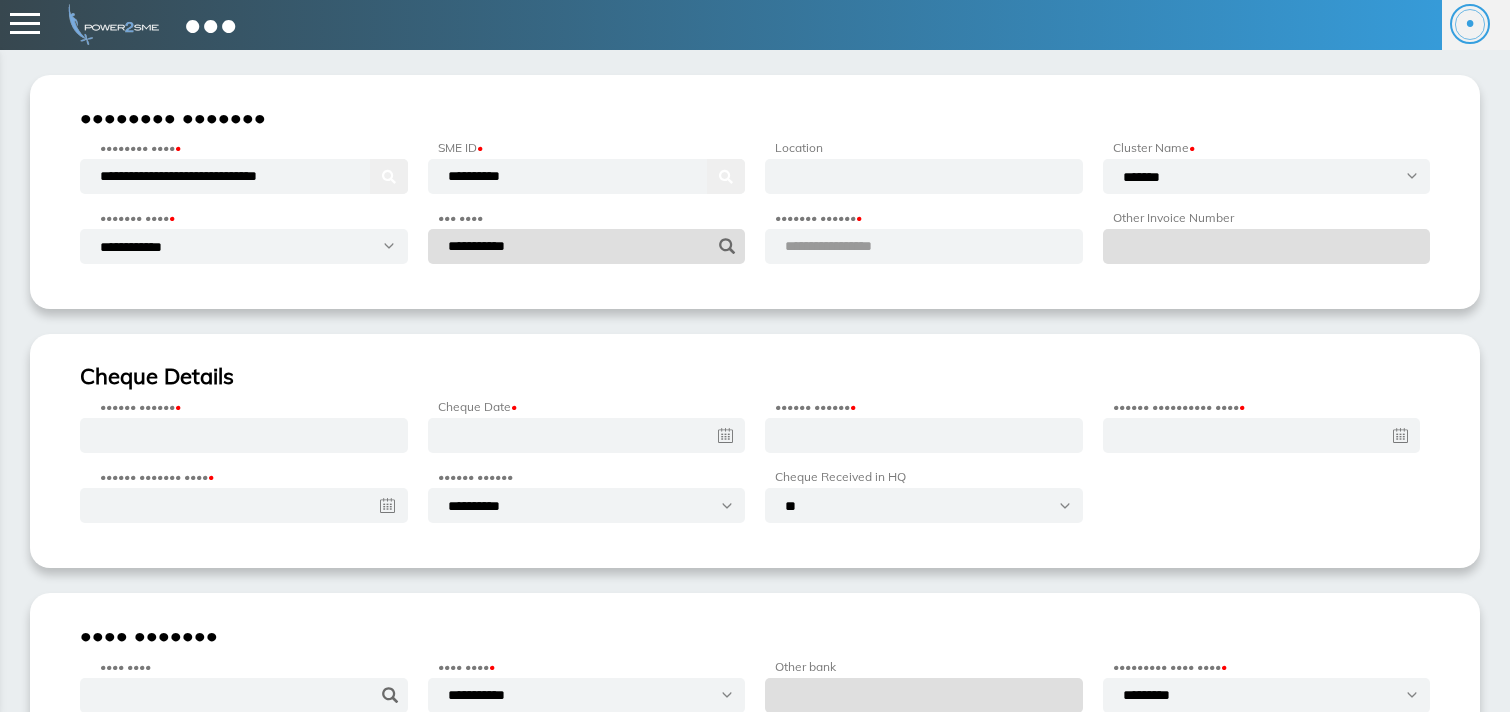 click on "**********" at bounding box center [852, 246] 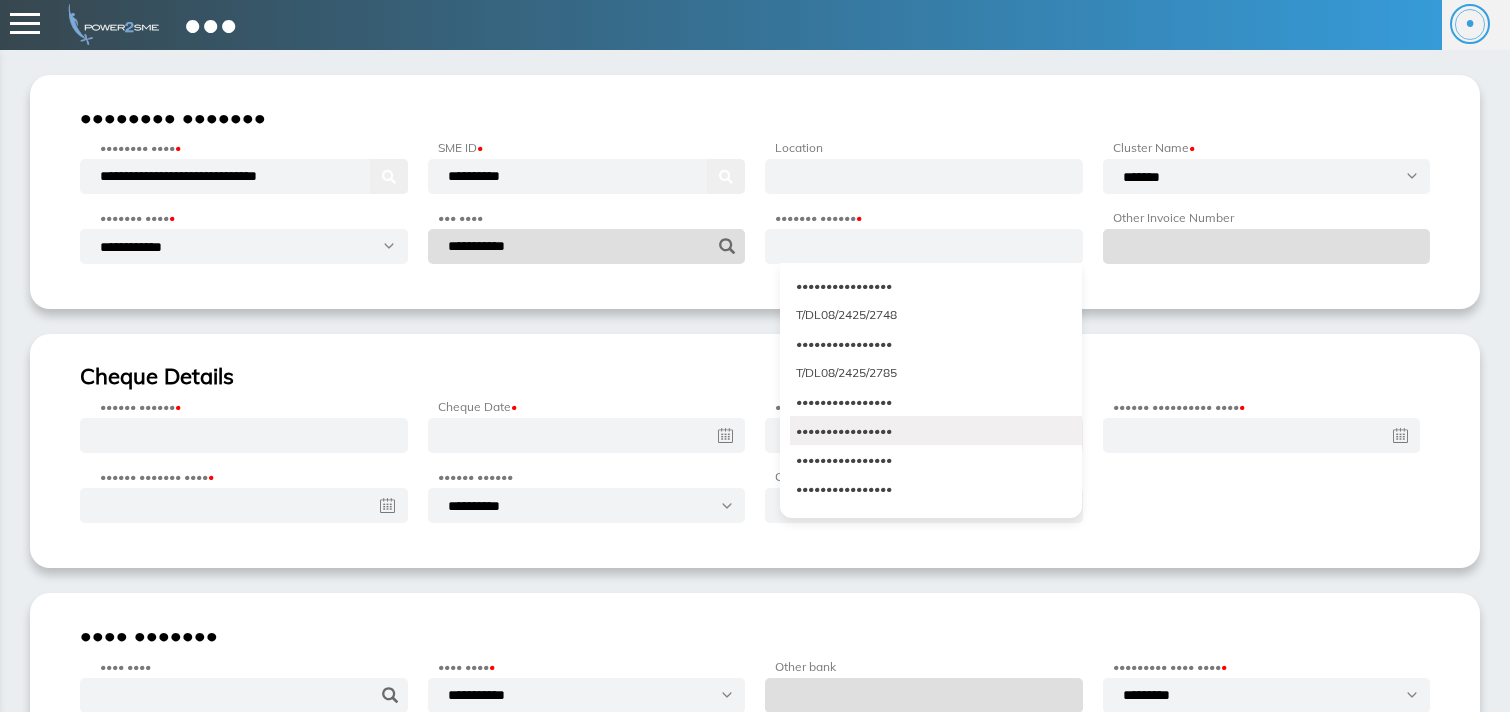 scroll, scrollTop: 5268, scrollLeft: 0, axis: vertical 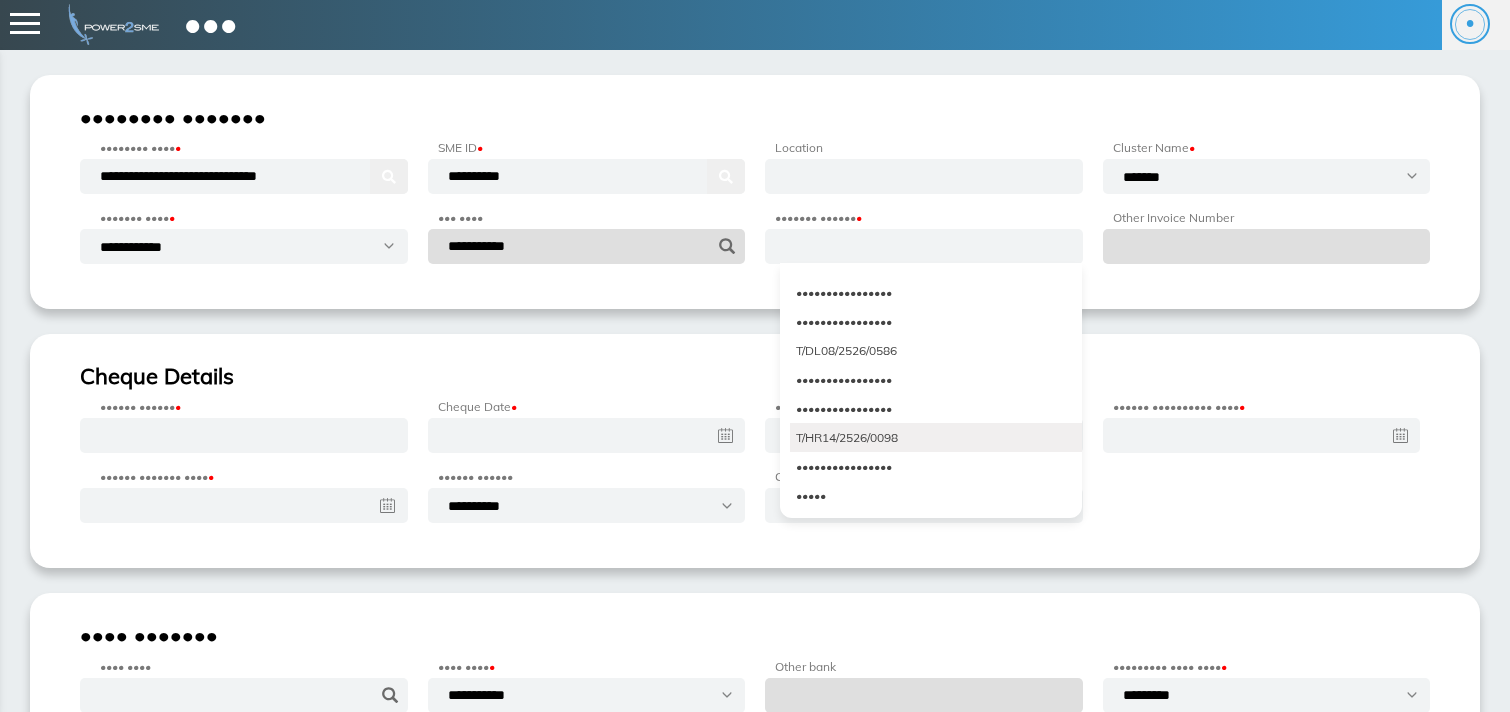 click on "T/HR14/2526/0098" at bounding box center (936, 437) 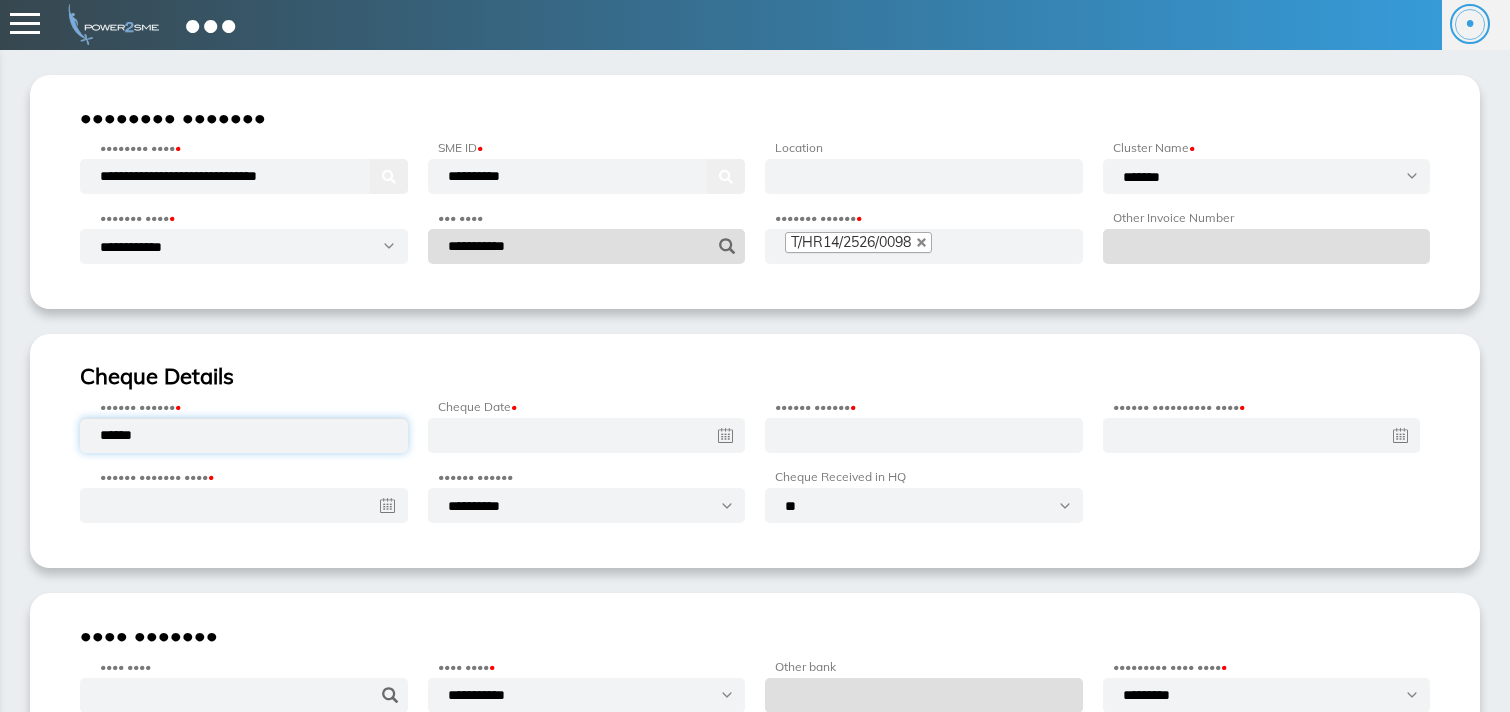 type on "******" 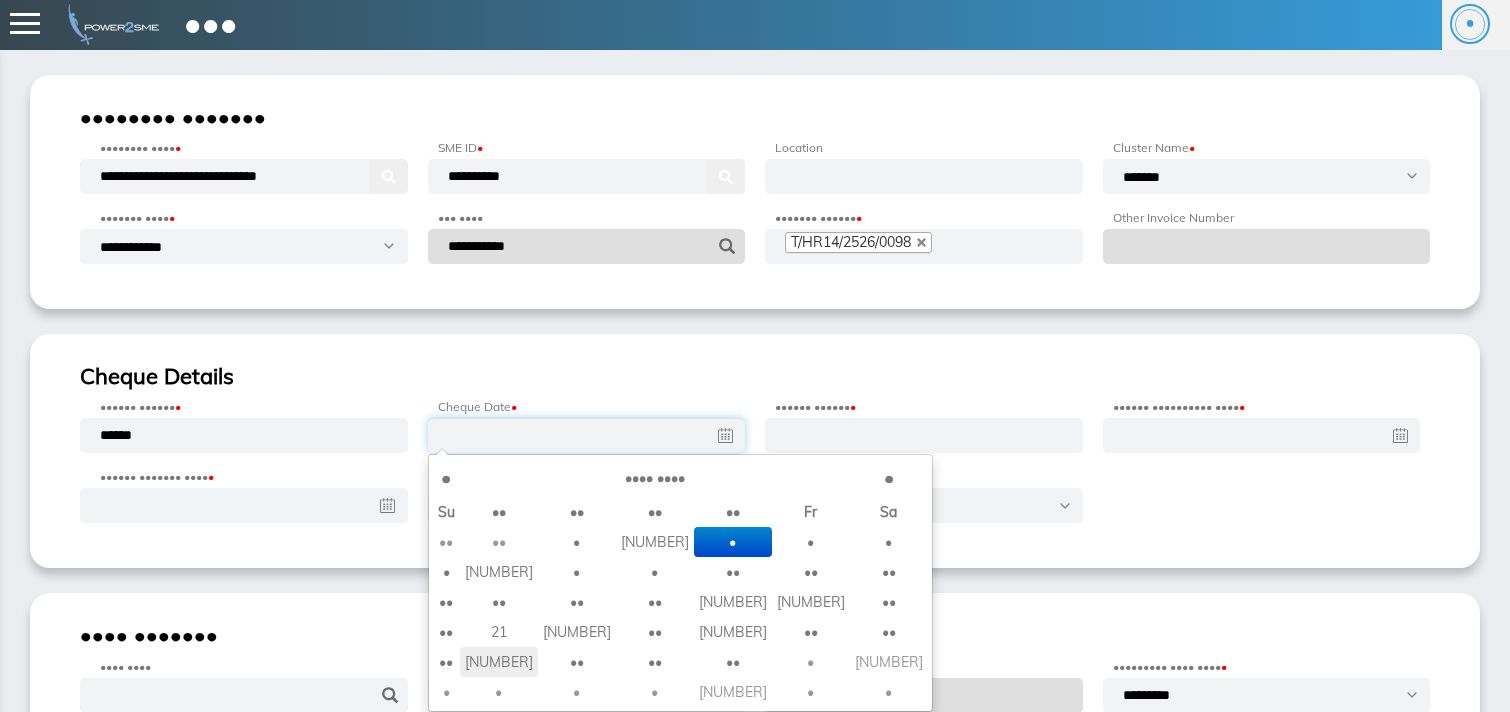 click on "28" at bounding box center [499, 542] 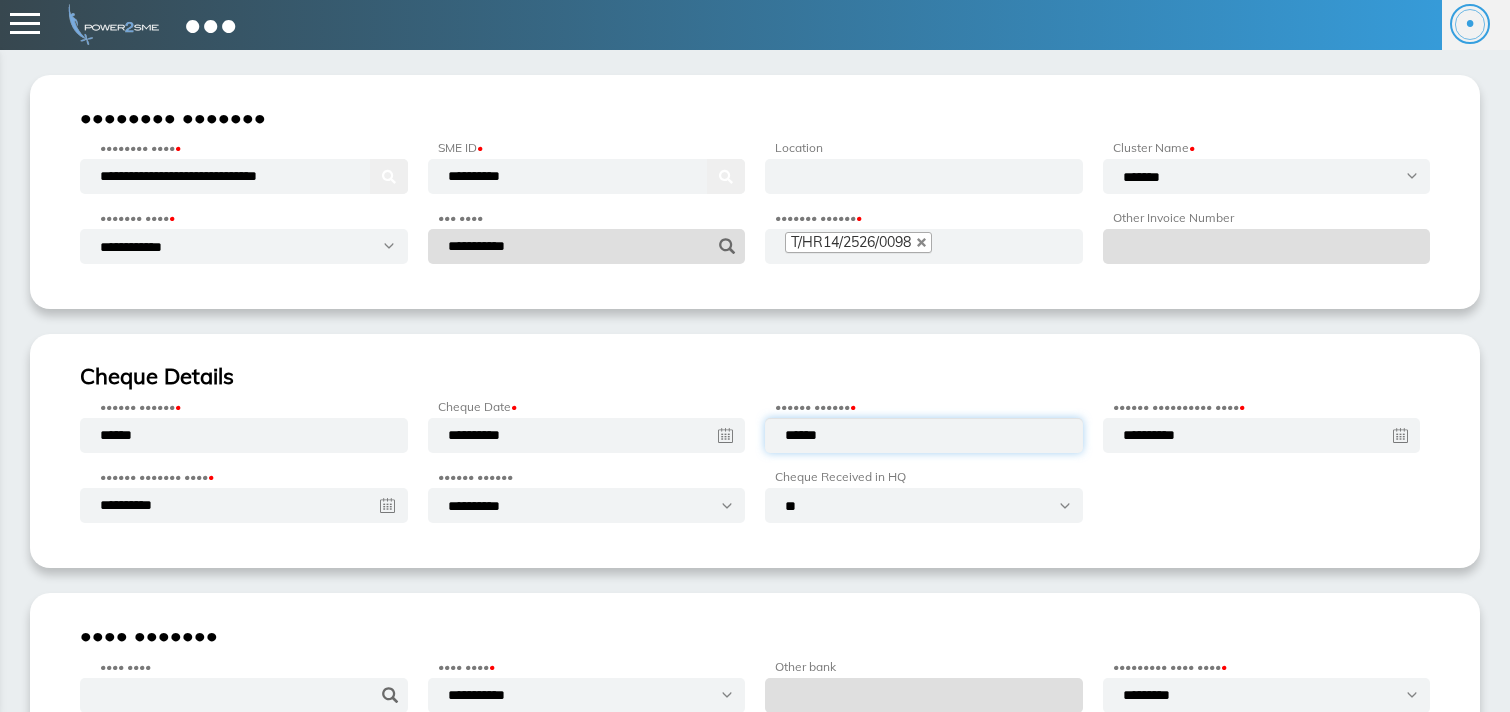 type on "******" 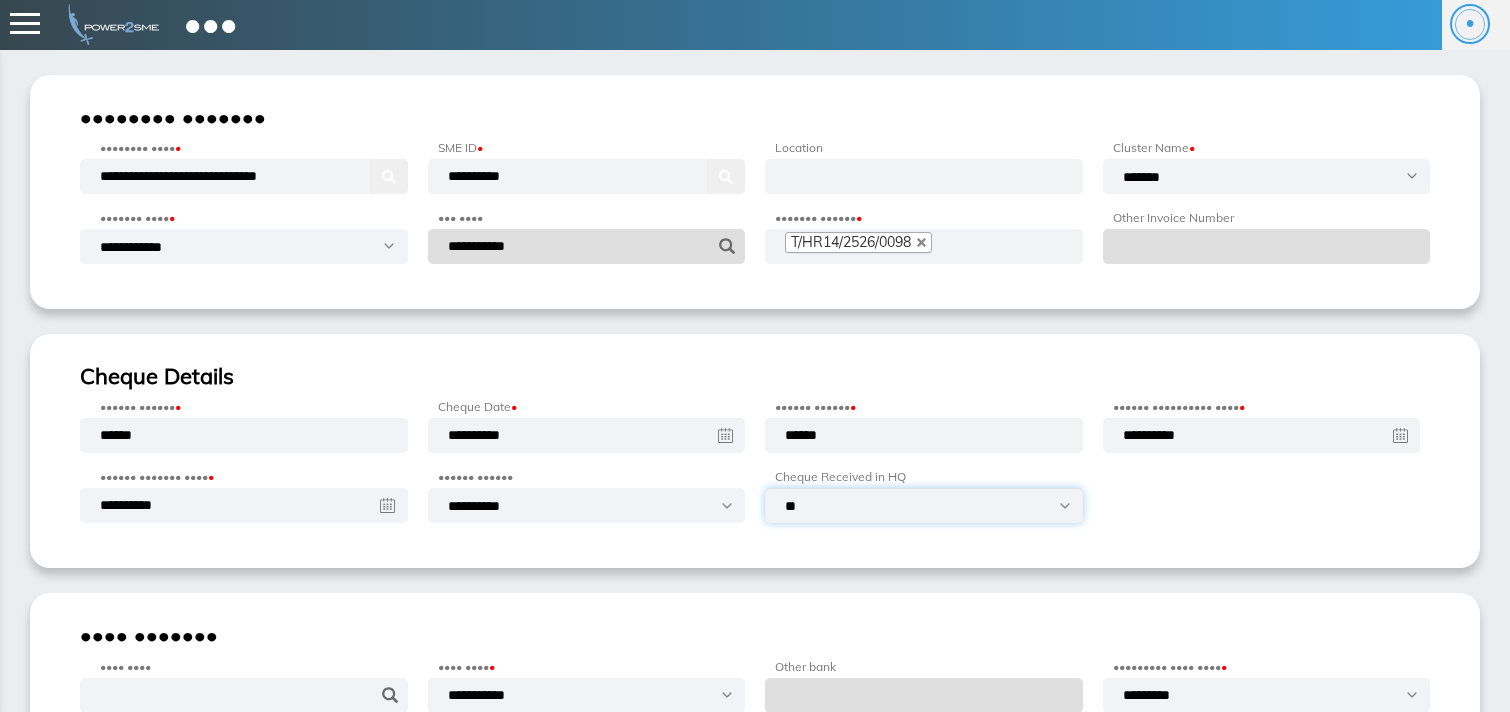 select on "***" 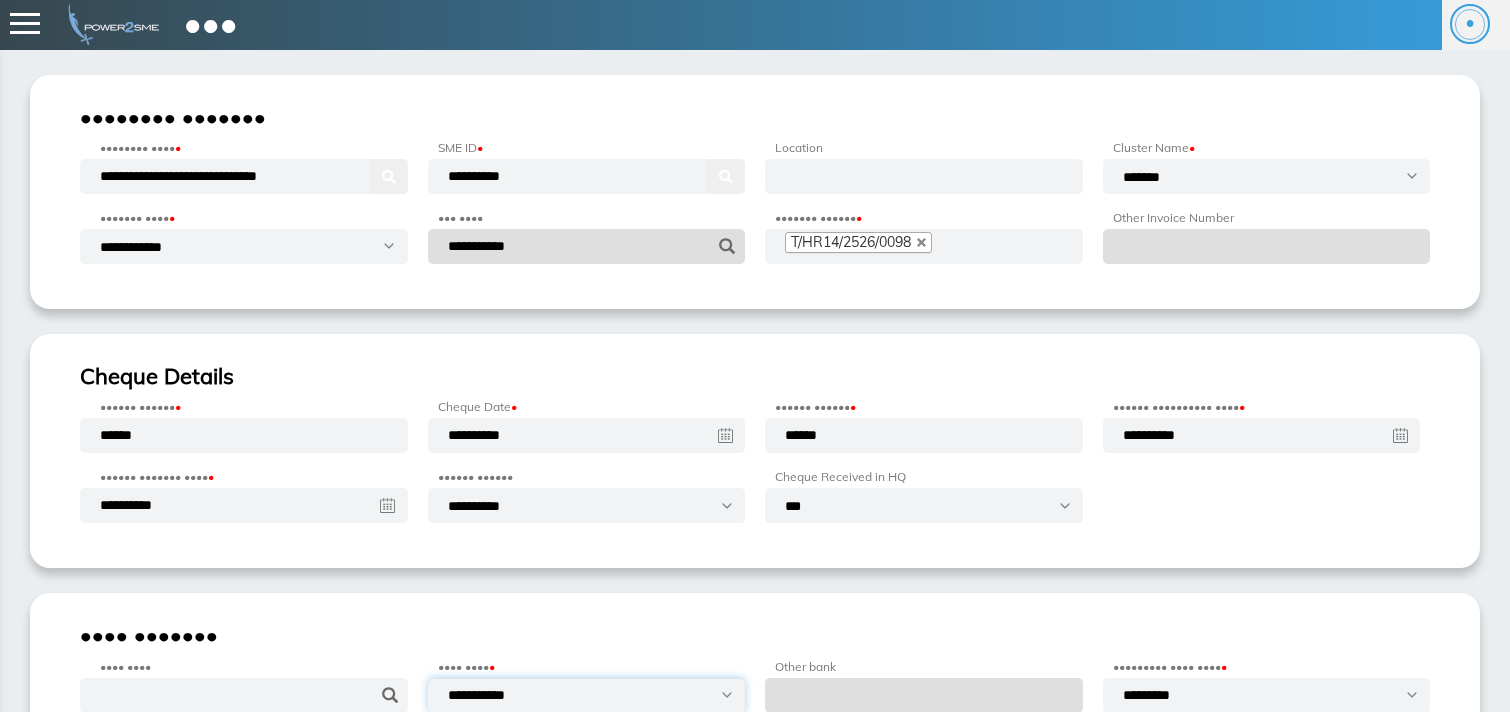 select on "*********" 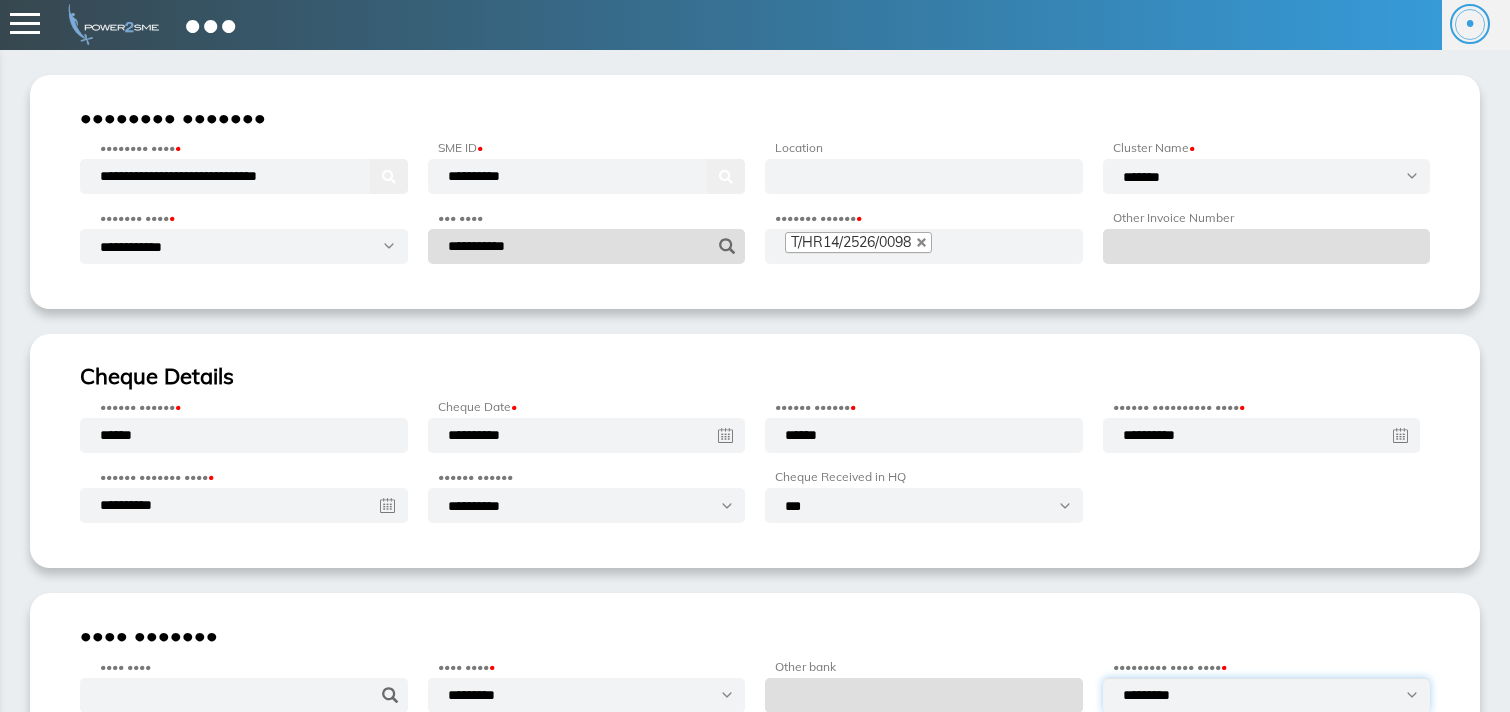 select on "**********" 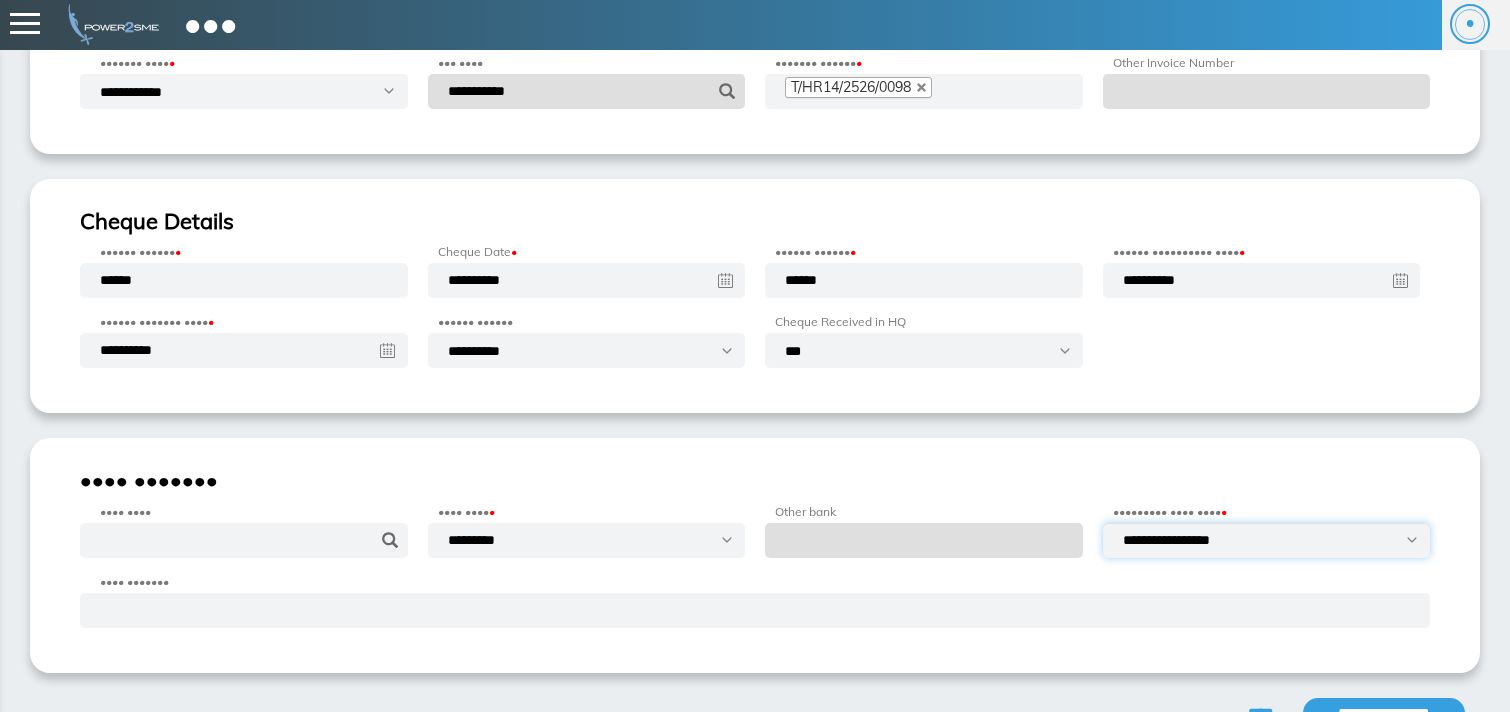 scroll, scrollTop: 254, scrollLeft: 0, axis: vertical 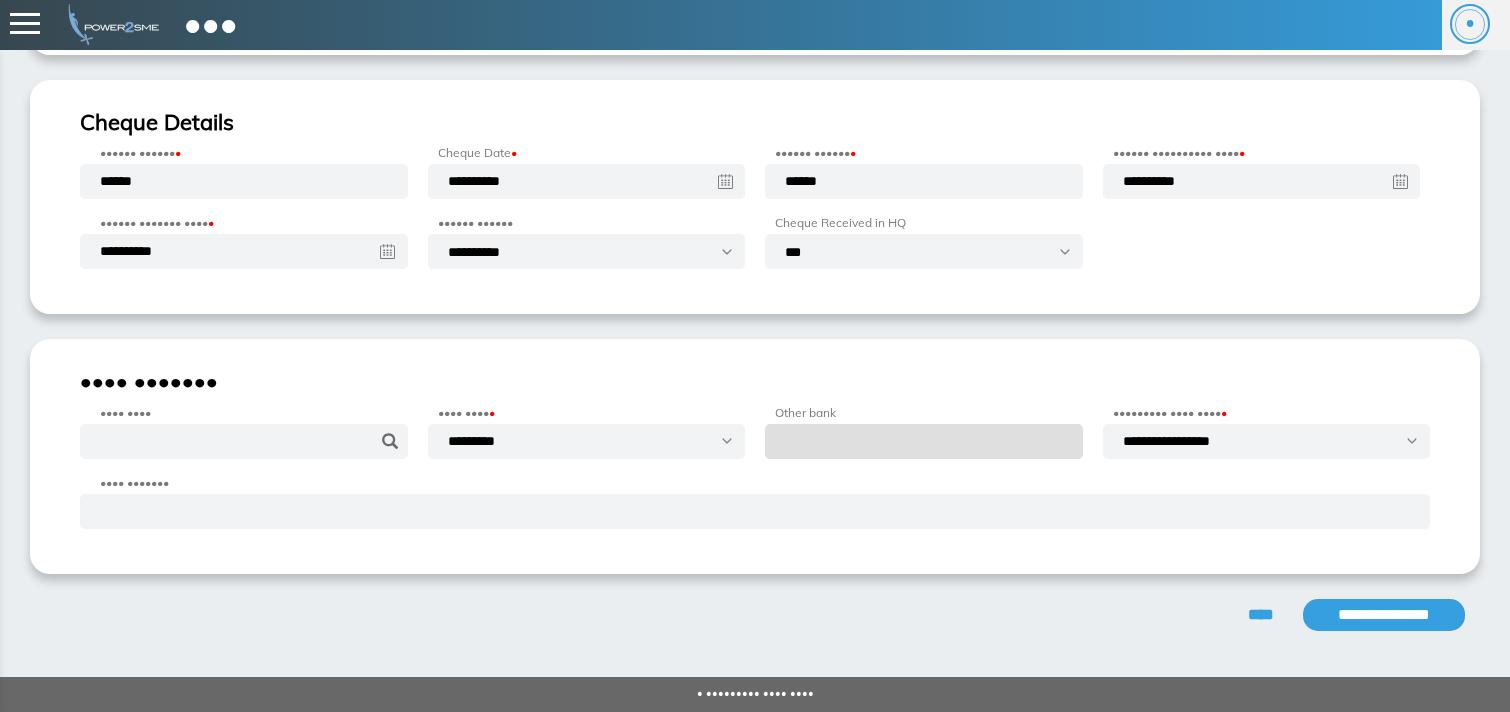 click on "**********" at bounding box center [1384, 615] 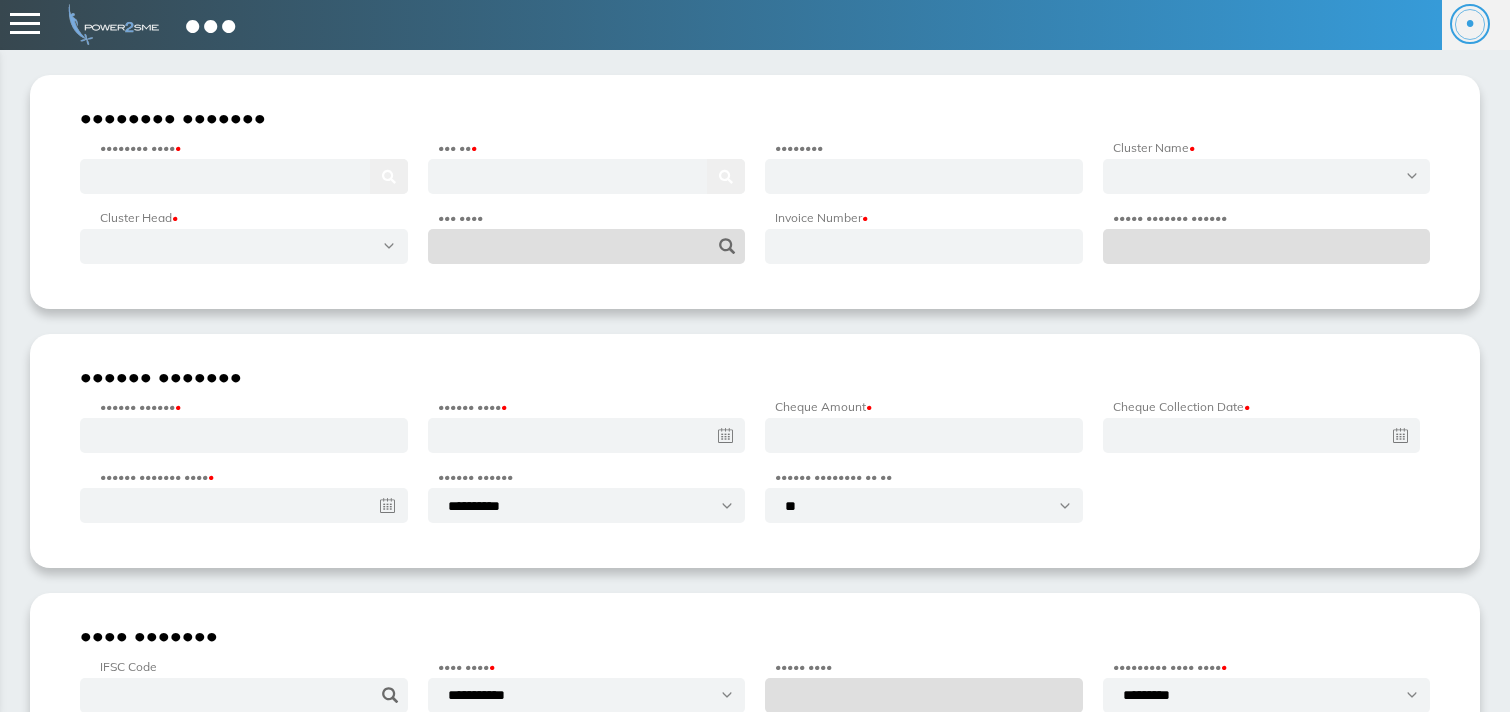 scroll, scrollTop: 0, scrollLeft: 0, axis: both 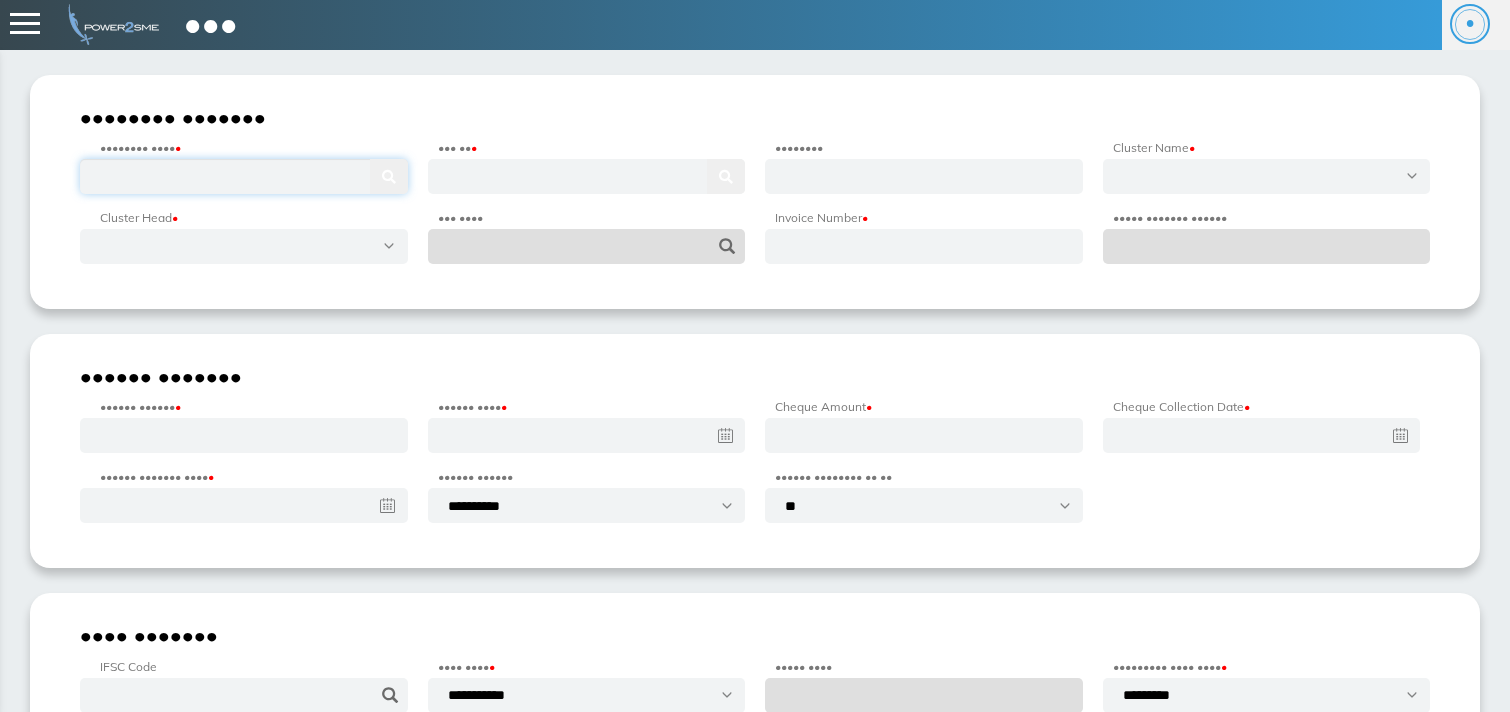 click at bounding box center [244, 176] 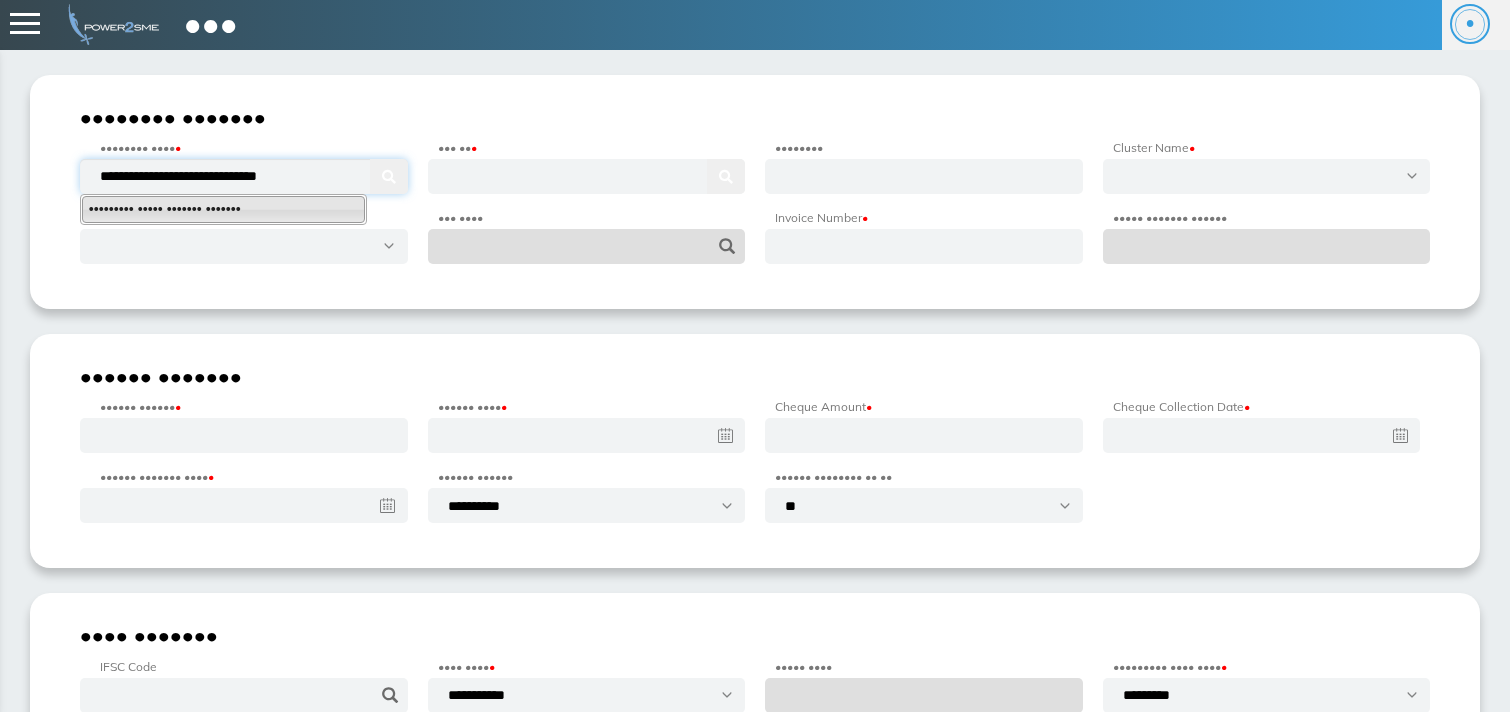 click on "Vatsgroup India Private Limited" at bounding box center (223, 209) 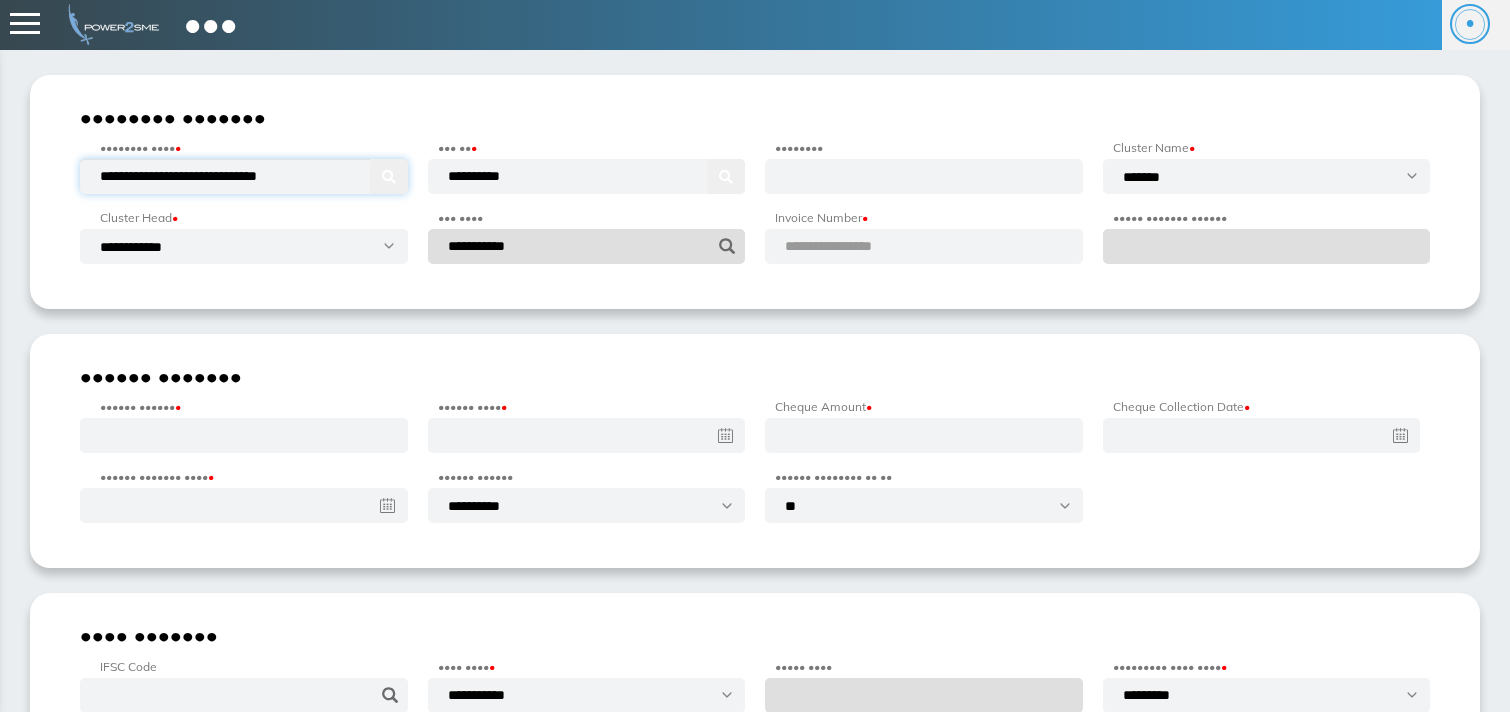 type on "**********" 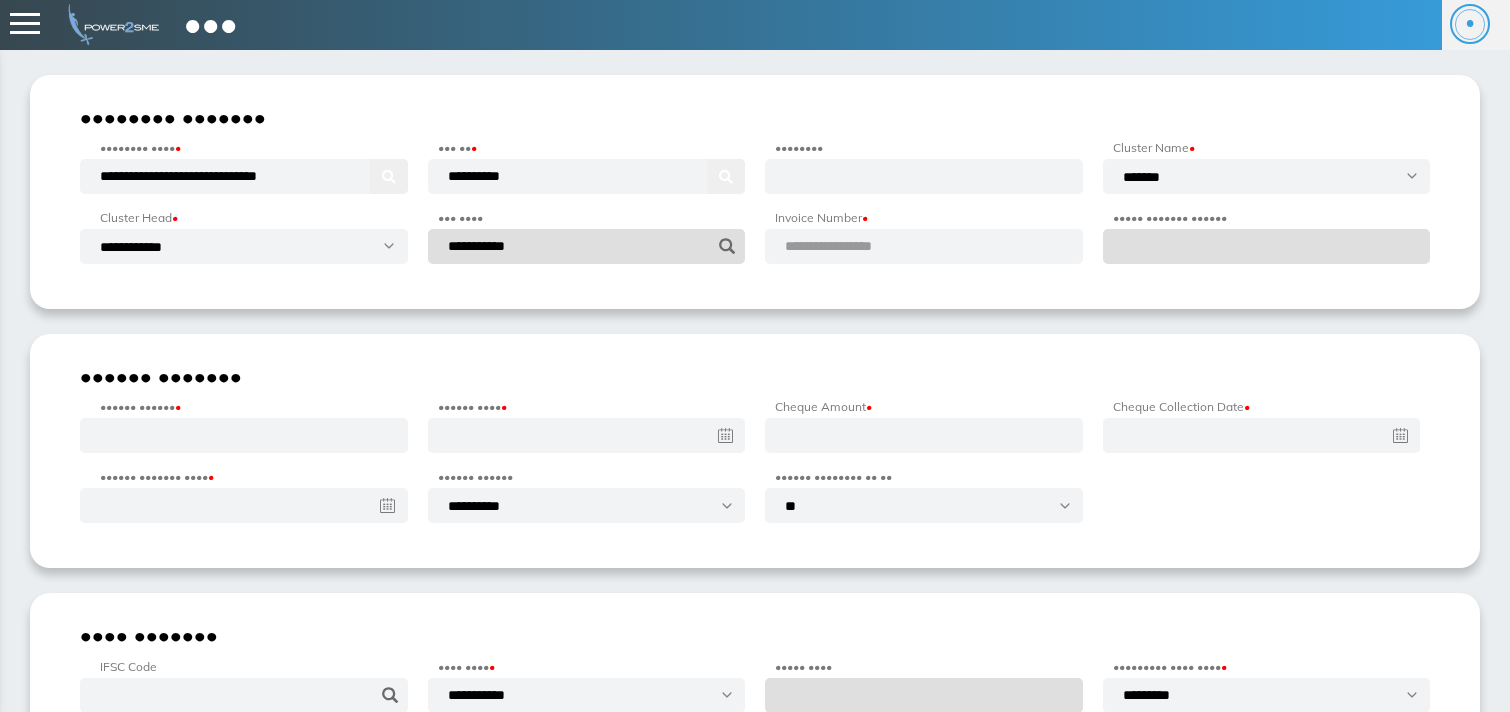 click on "**********" at bounding box center [852, 246] 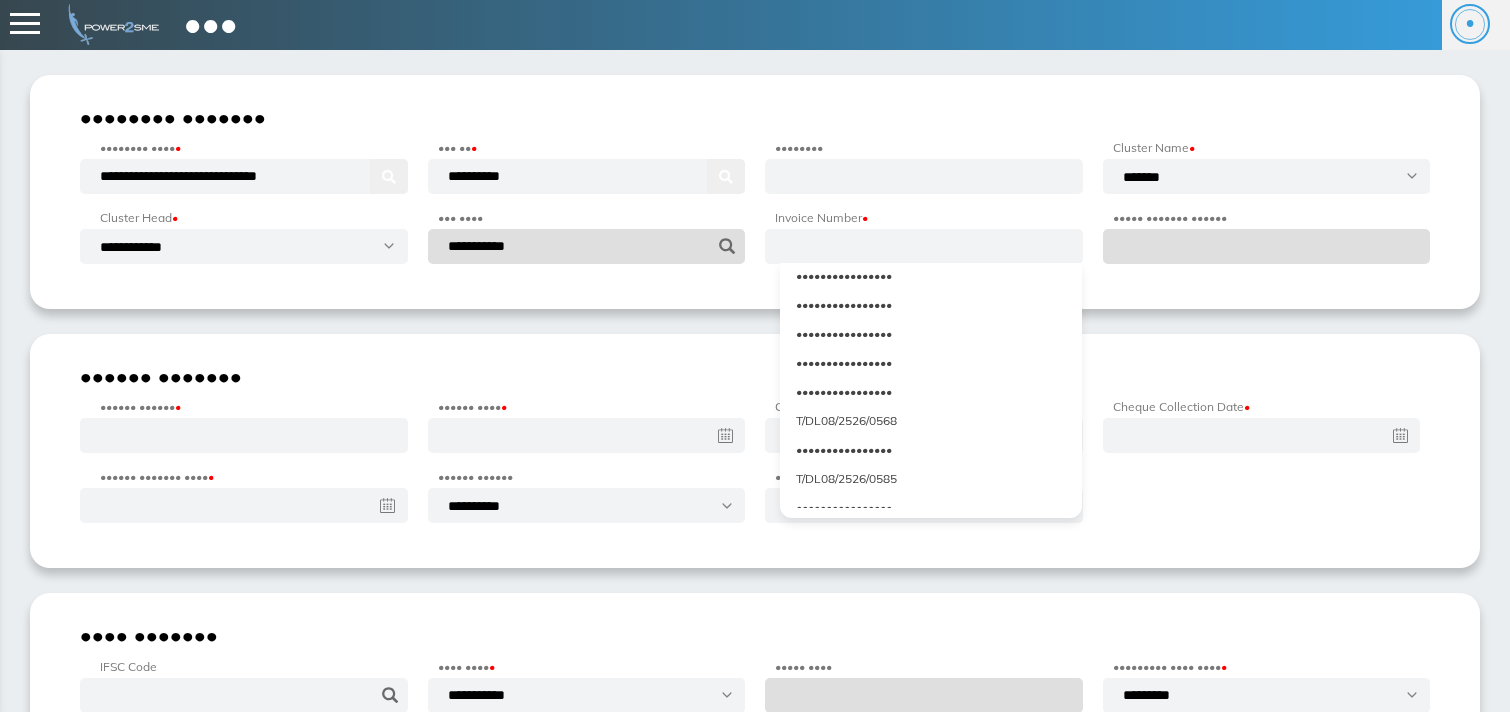 scroll, scrollTop: 5268, scrollLeft: 0, axis: vertical 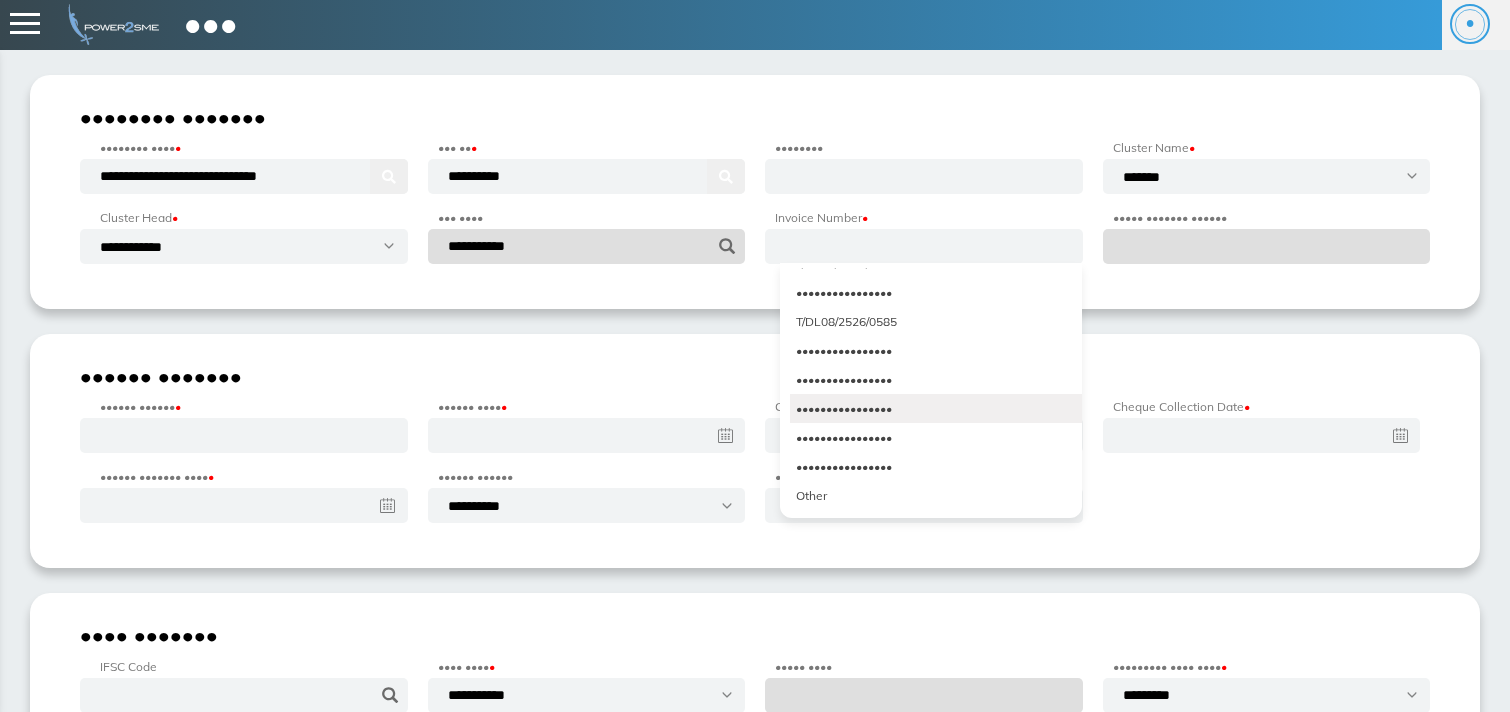 click on "T/DL08/2526/0638" at bounding box center (936, 408) 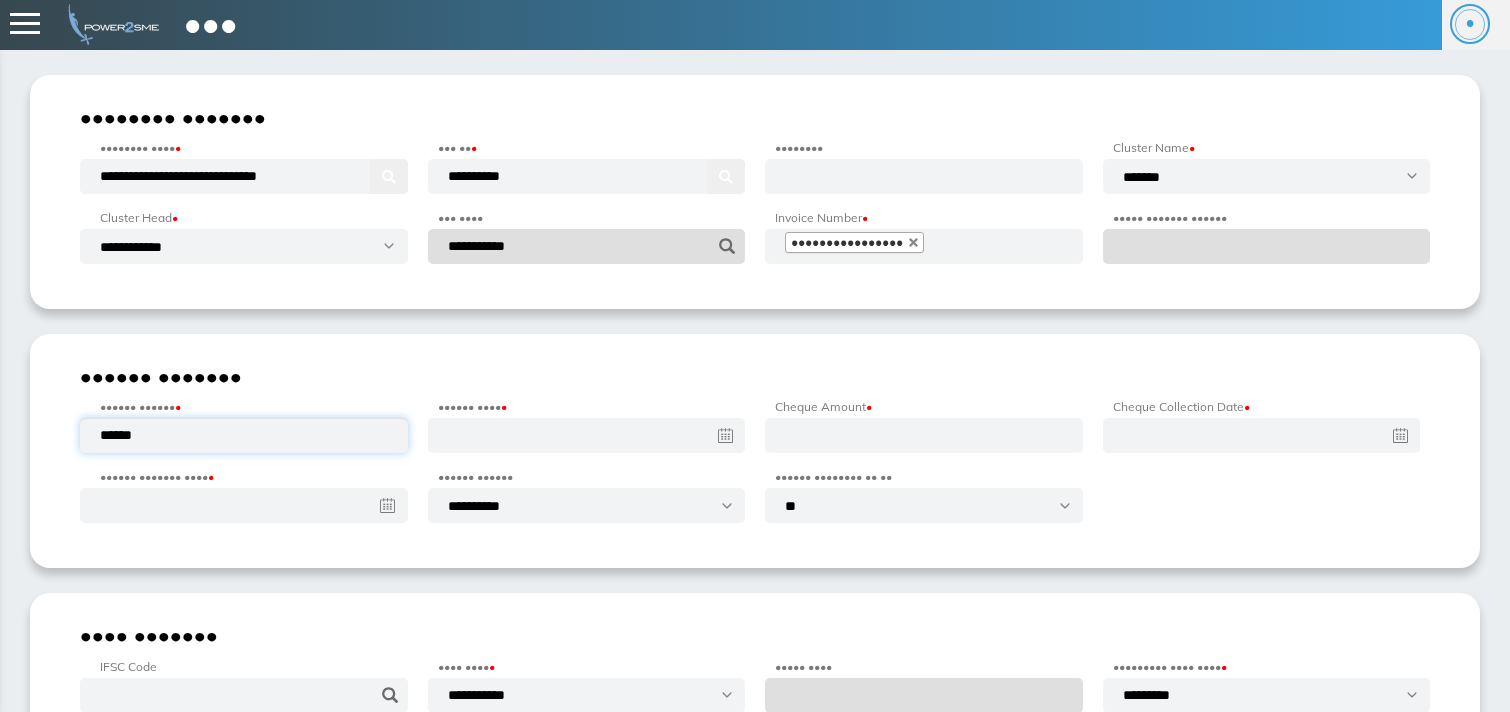type on "******" 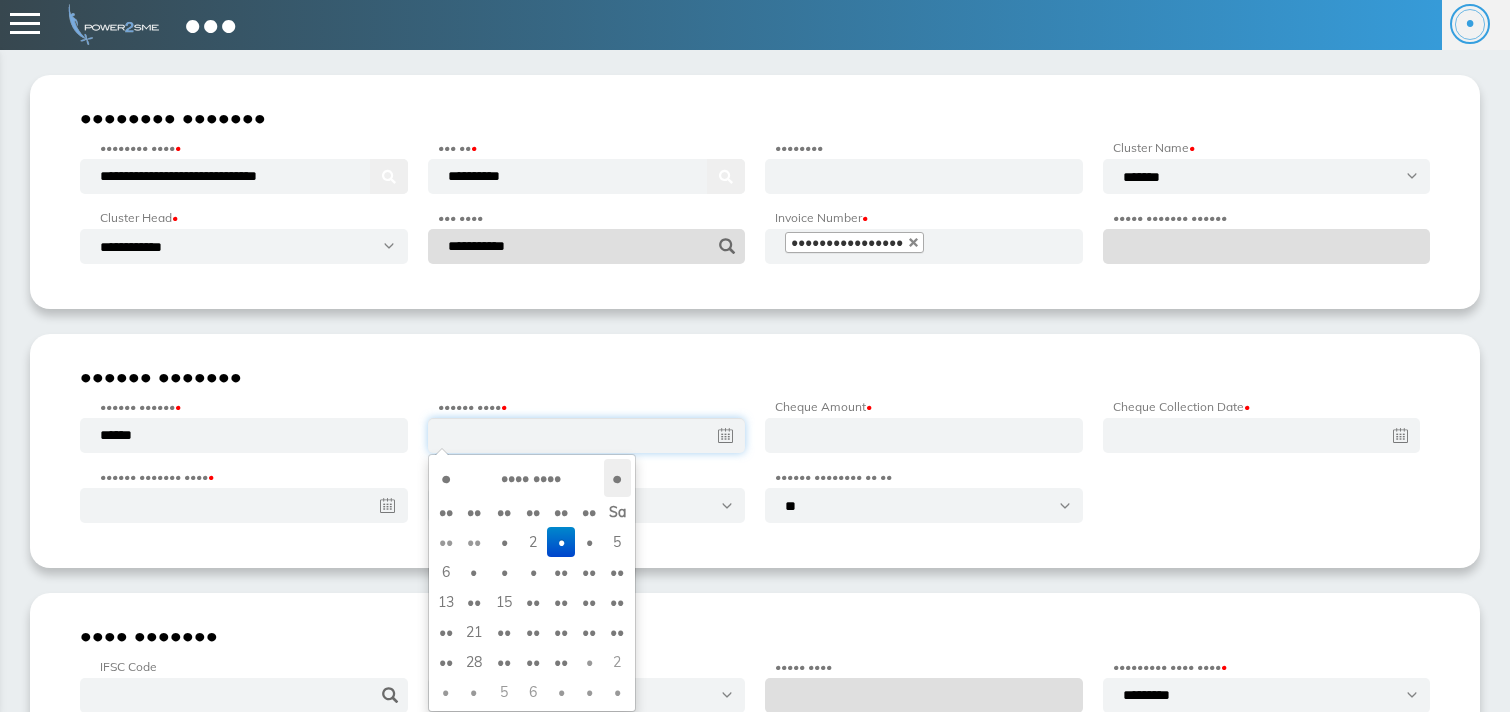 click on "›" at bounding box center (617, 478) 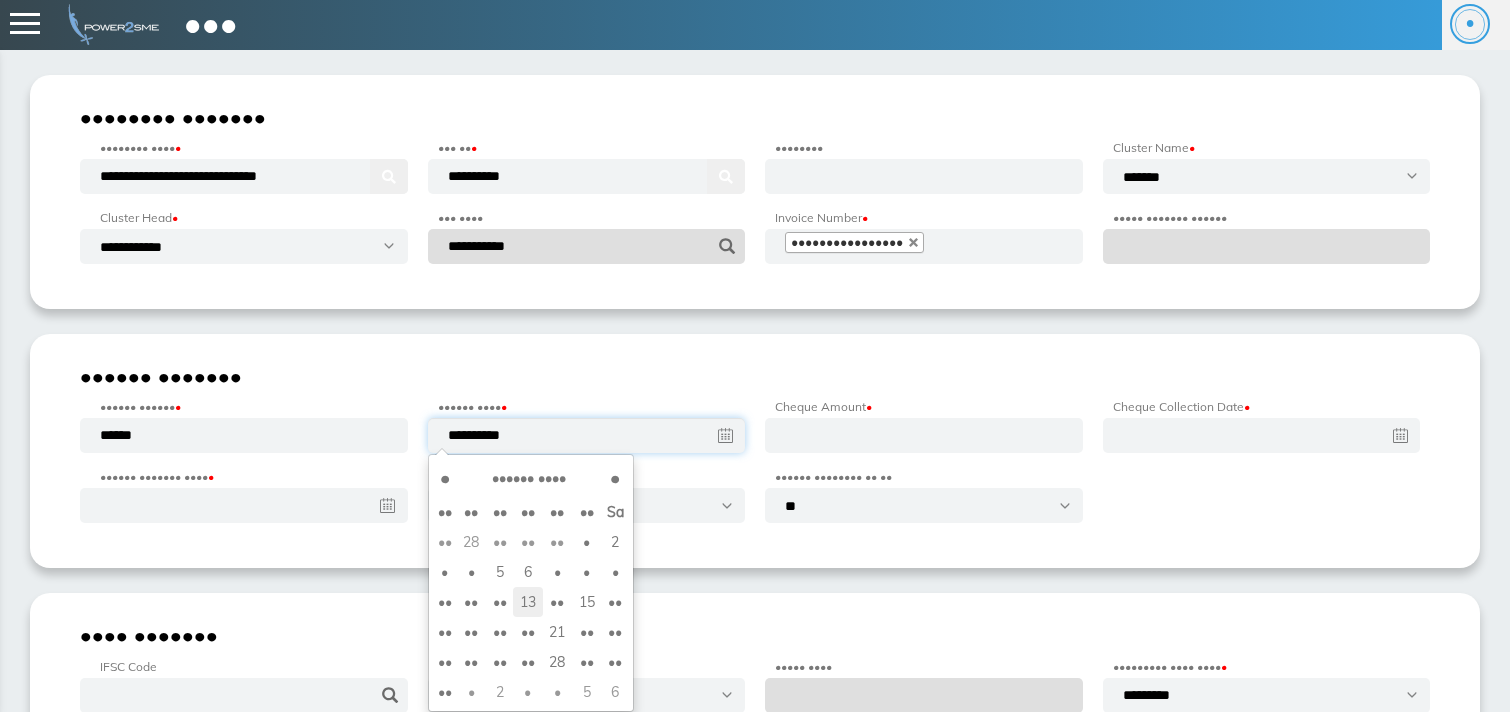 click on "13" at bounding box center (527, 542) 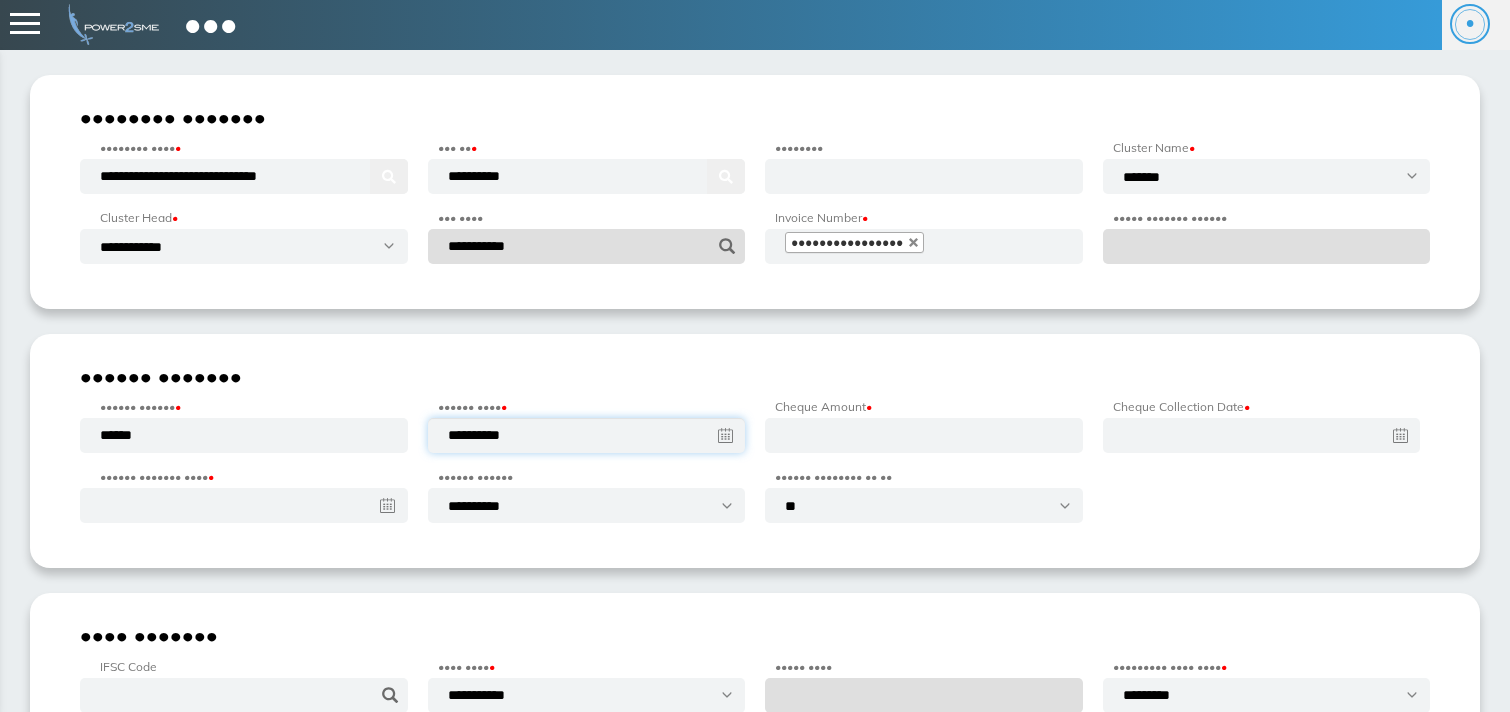 click on "**********" at bounding box center (587, 435) 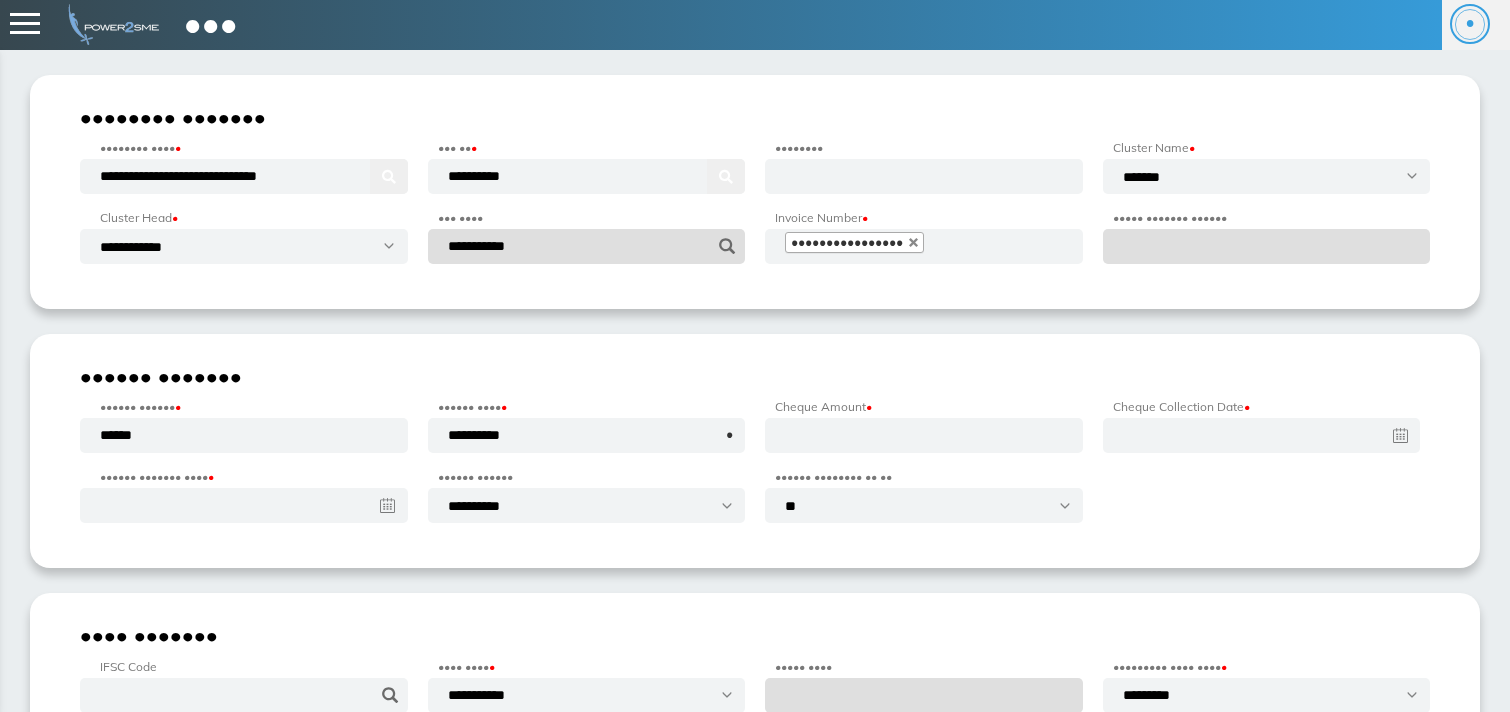 click on "X" at bounding box center (729, 435) 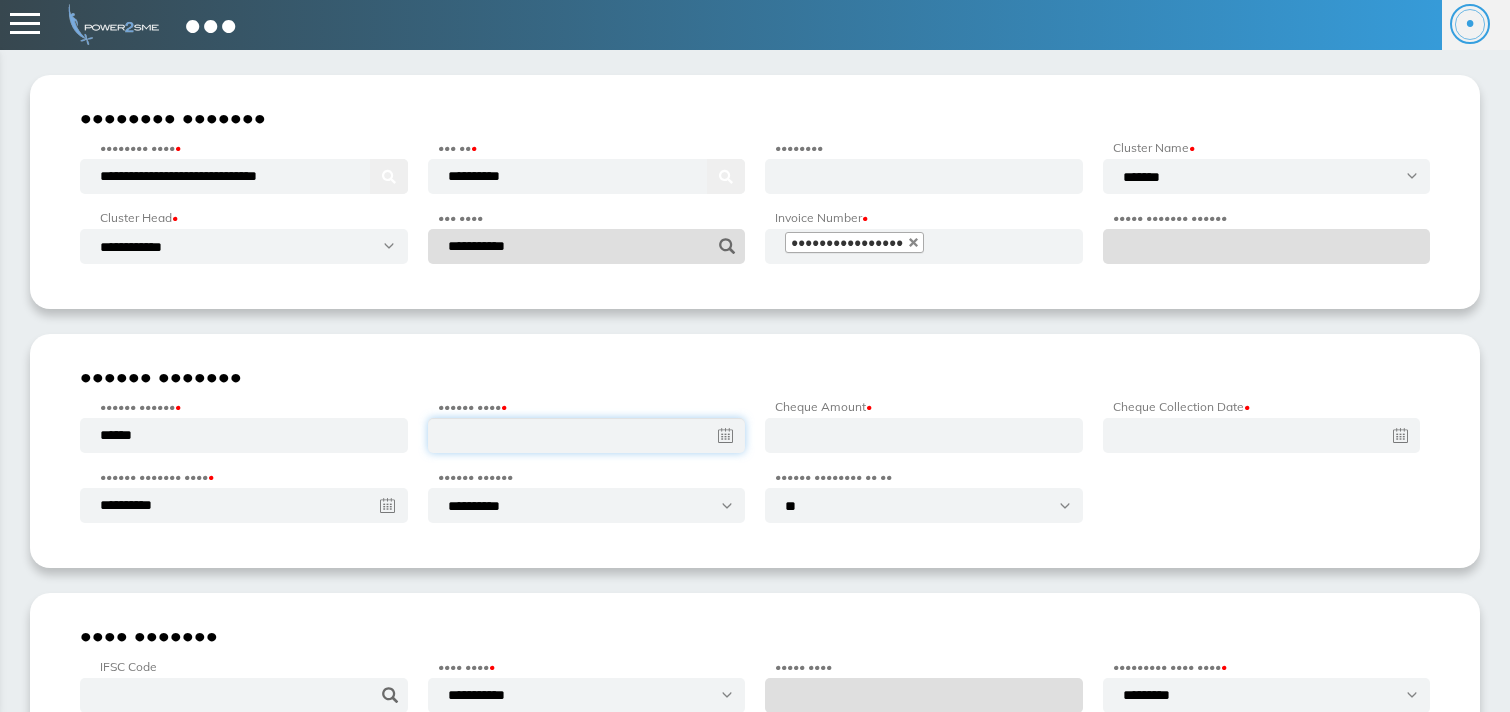 click at bounding box center [587, 435] 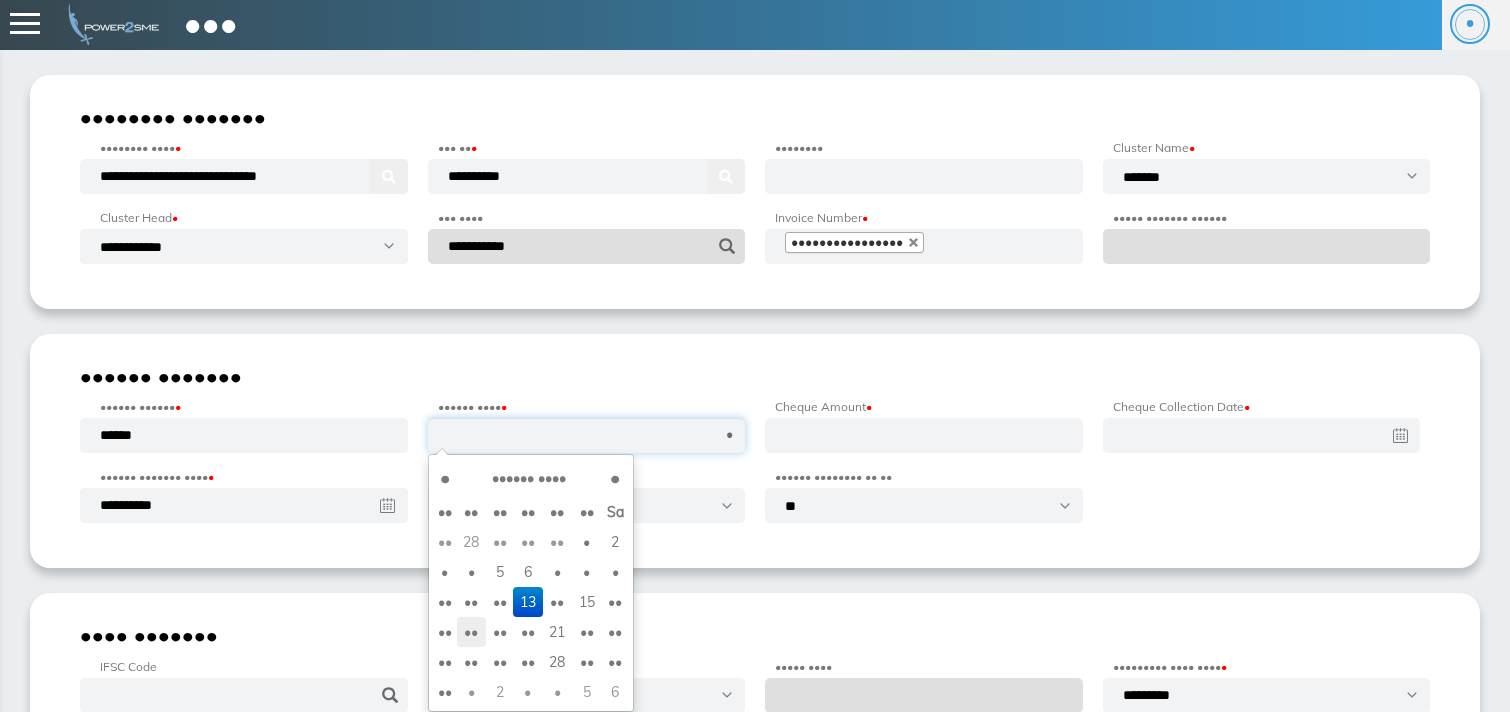 click on "18" at bounding box center (471, 542) 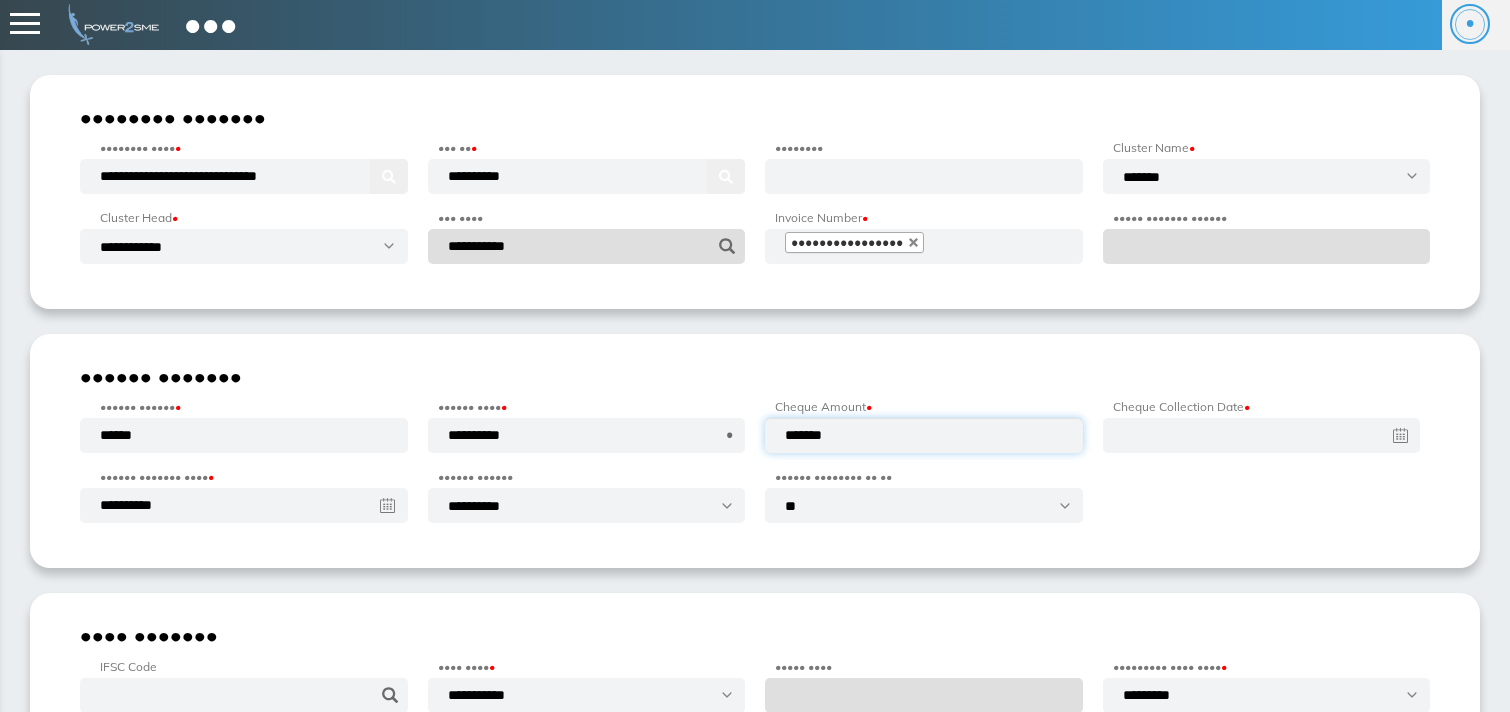 type on "*******" 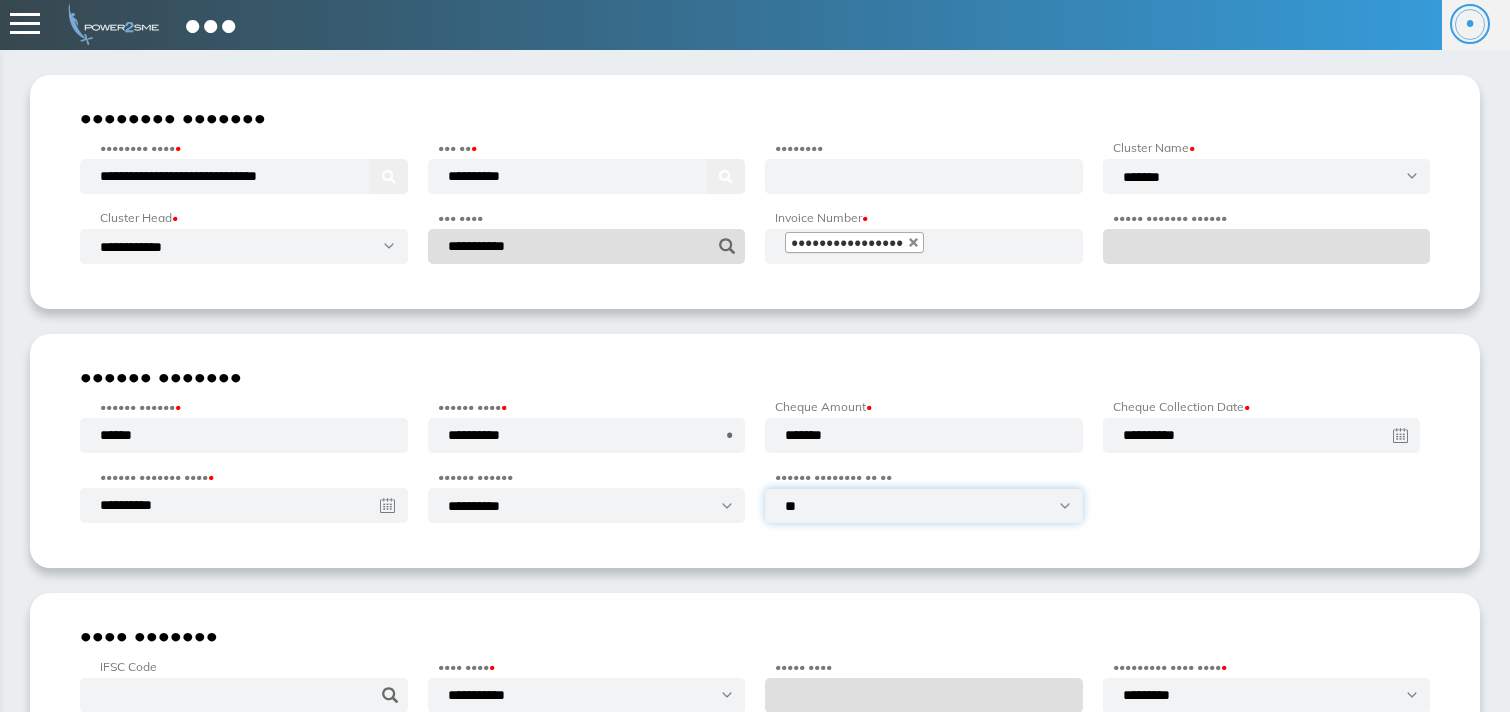 select on "***" 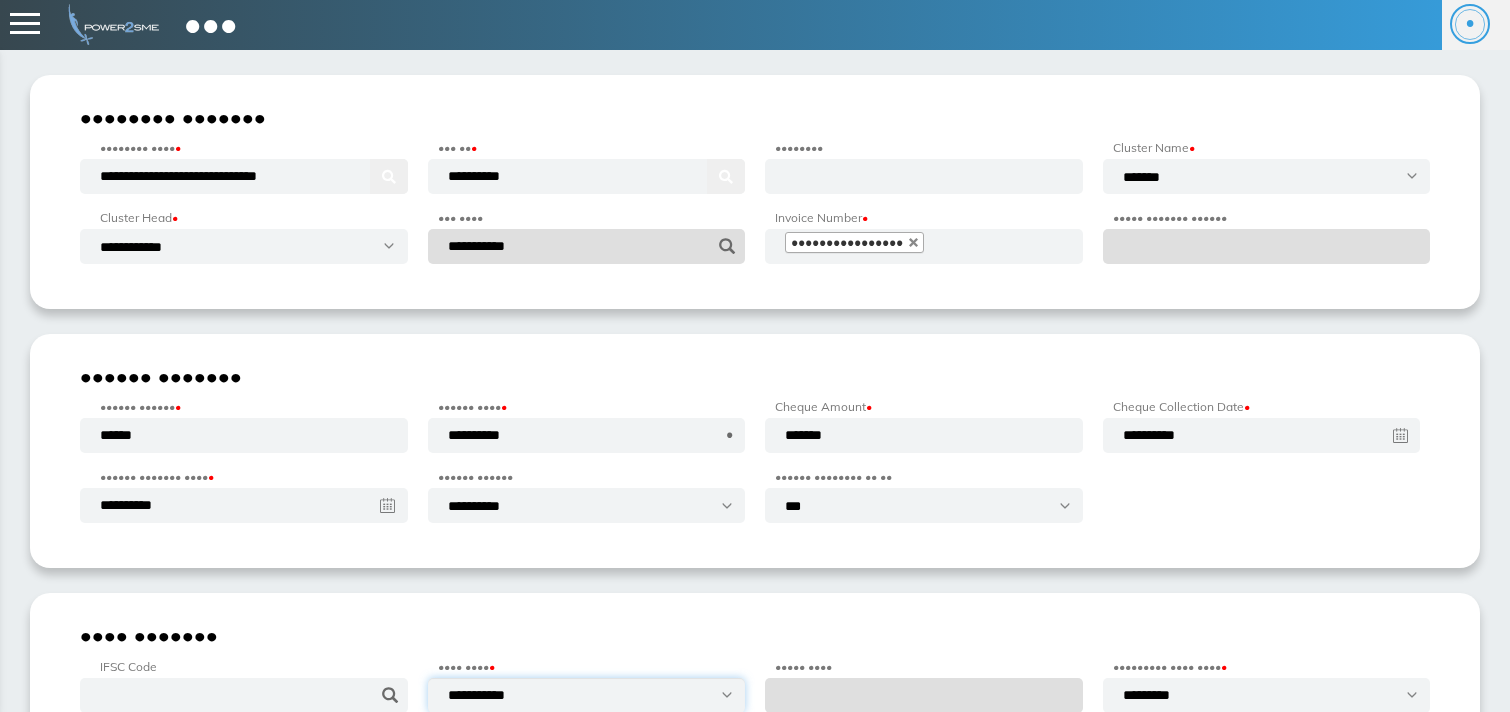 select on "*********" 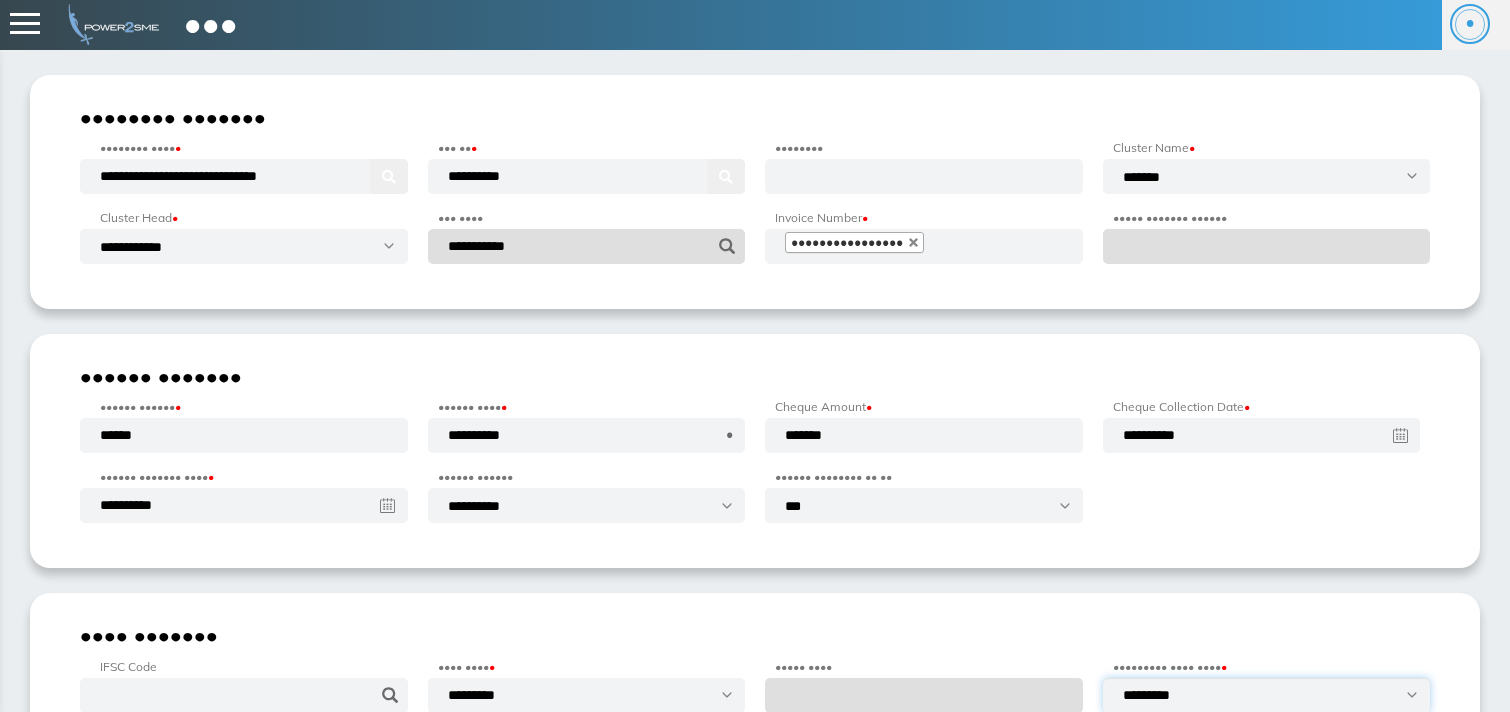select on "**********" 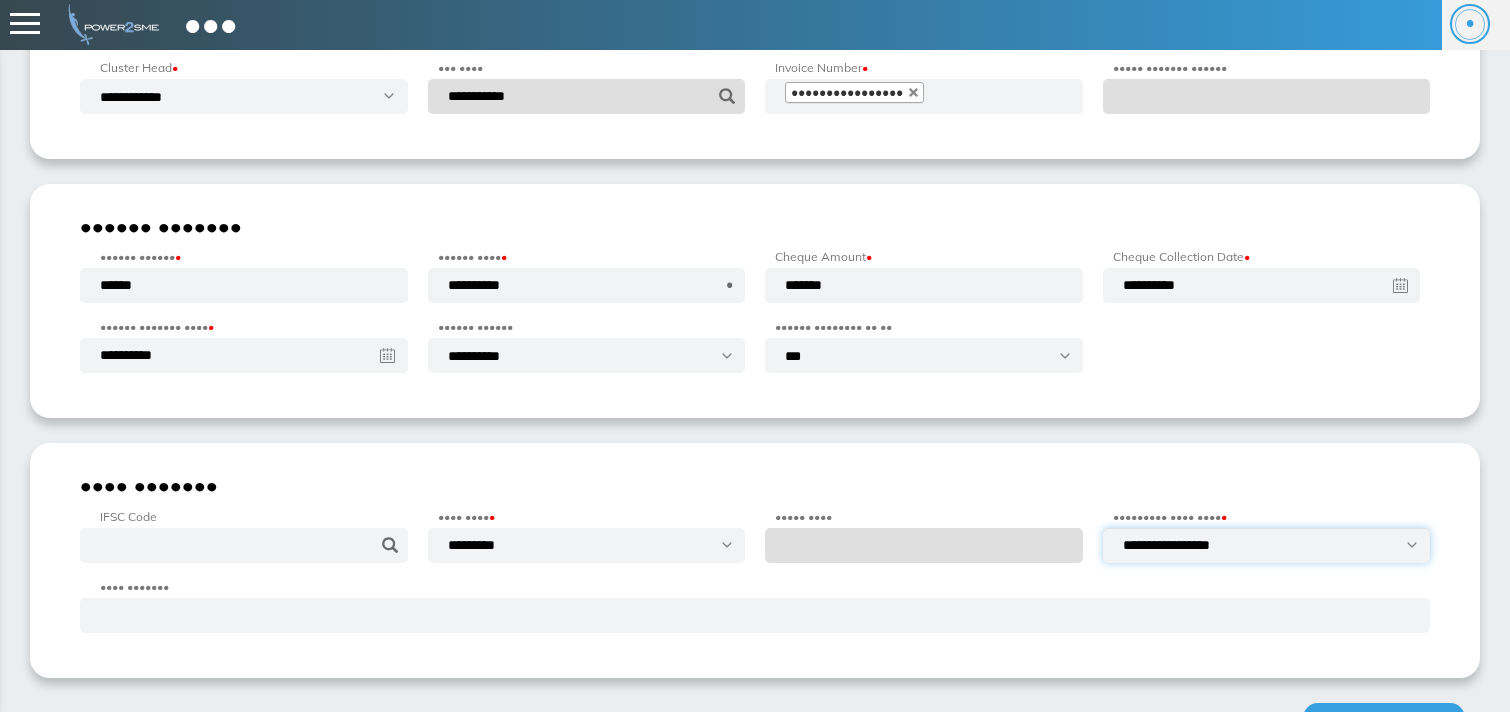 scroll, scrollTop: 254, scrollLeft: 0, axis: vertical 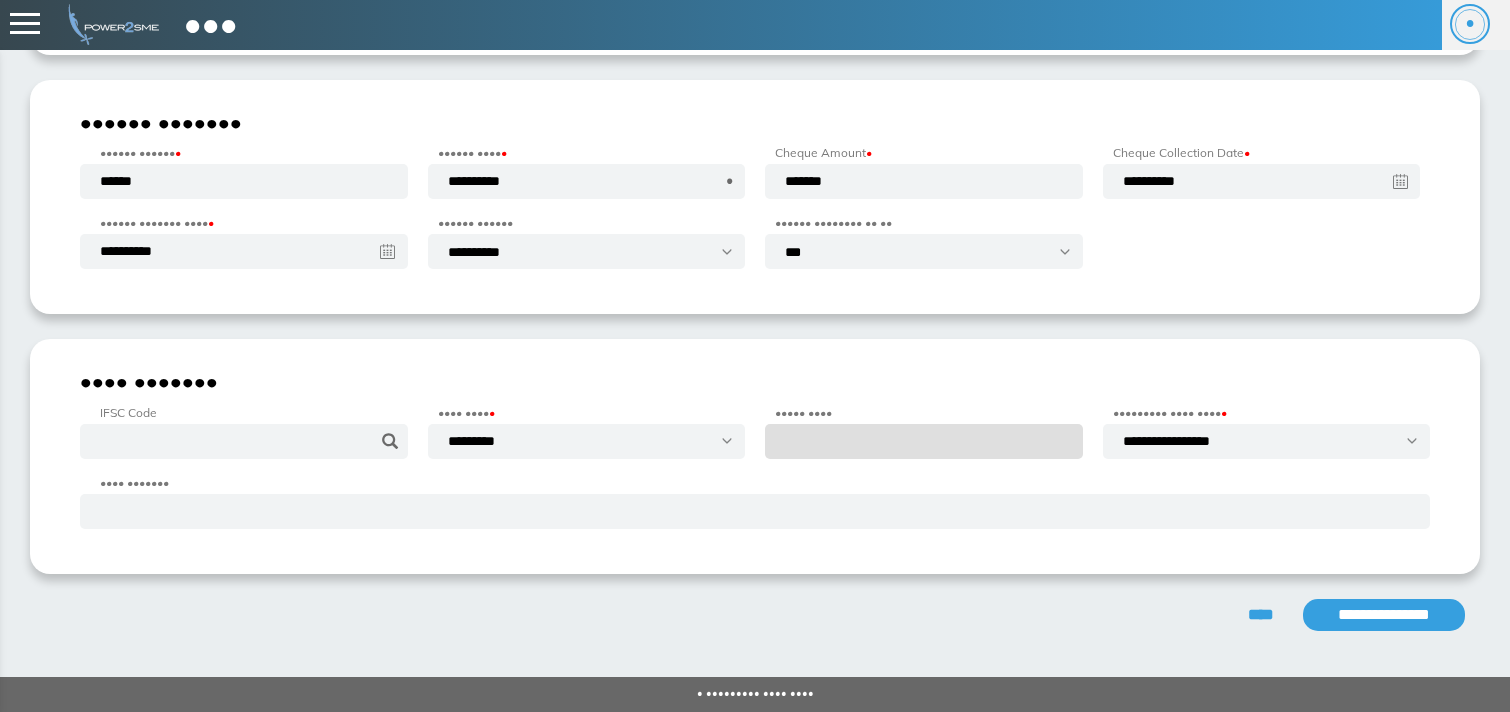 click on "**********" at bounding box center (1384, 615) 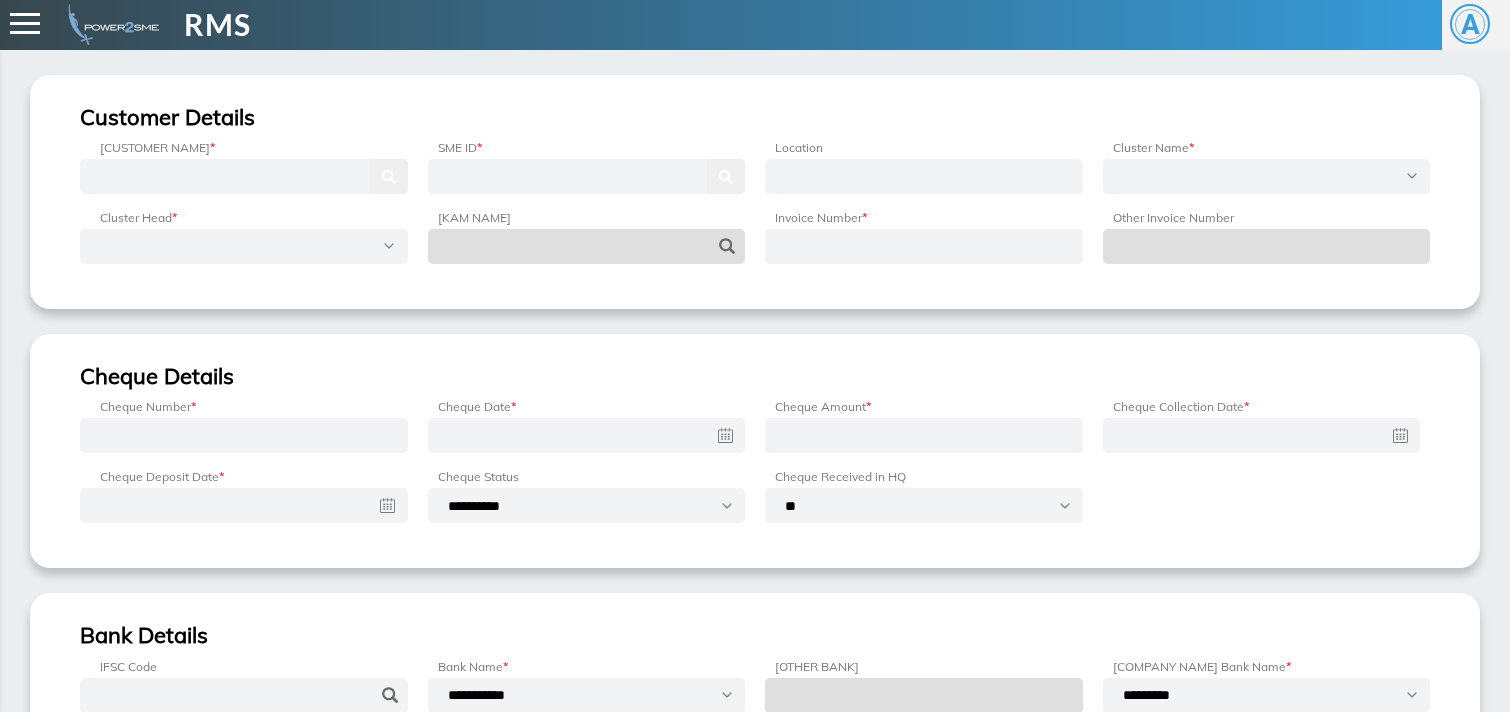 scroll, scrollTop: 0, scrollLeft: 0, axis: both 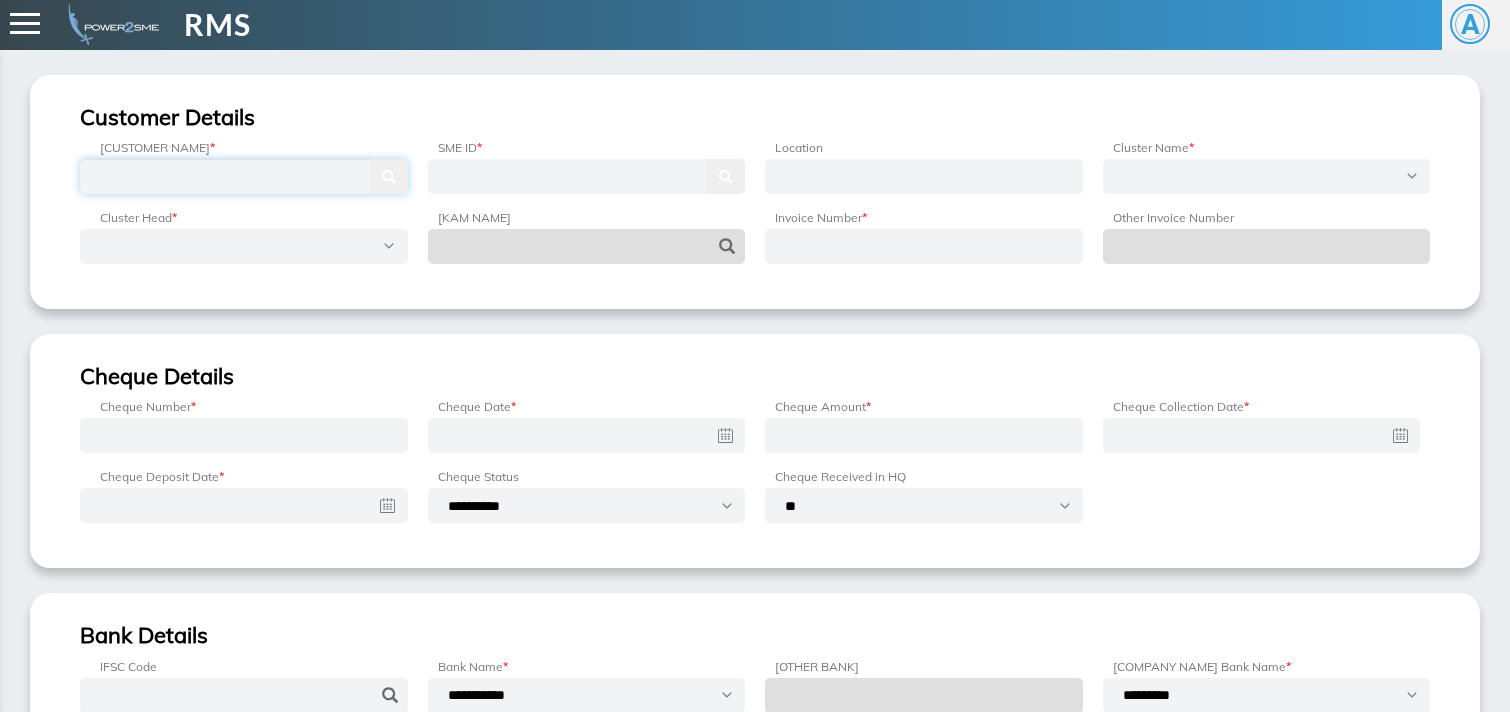 click at bounding box center (244, 176) 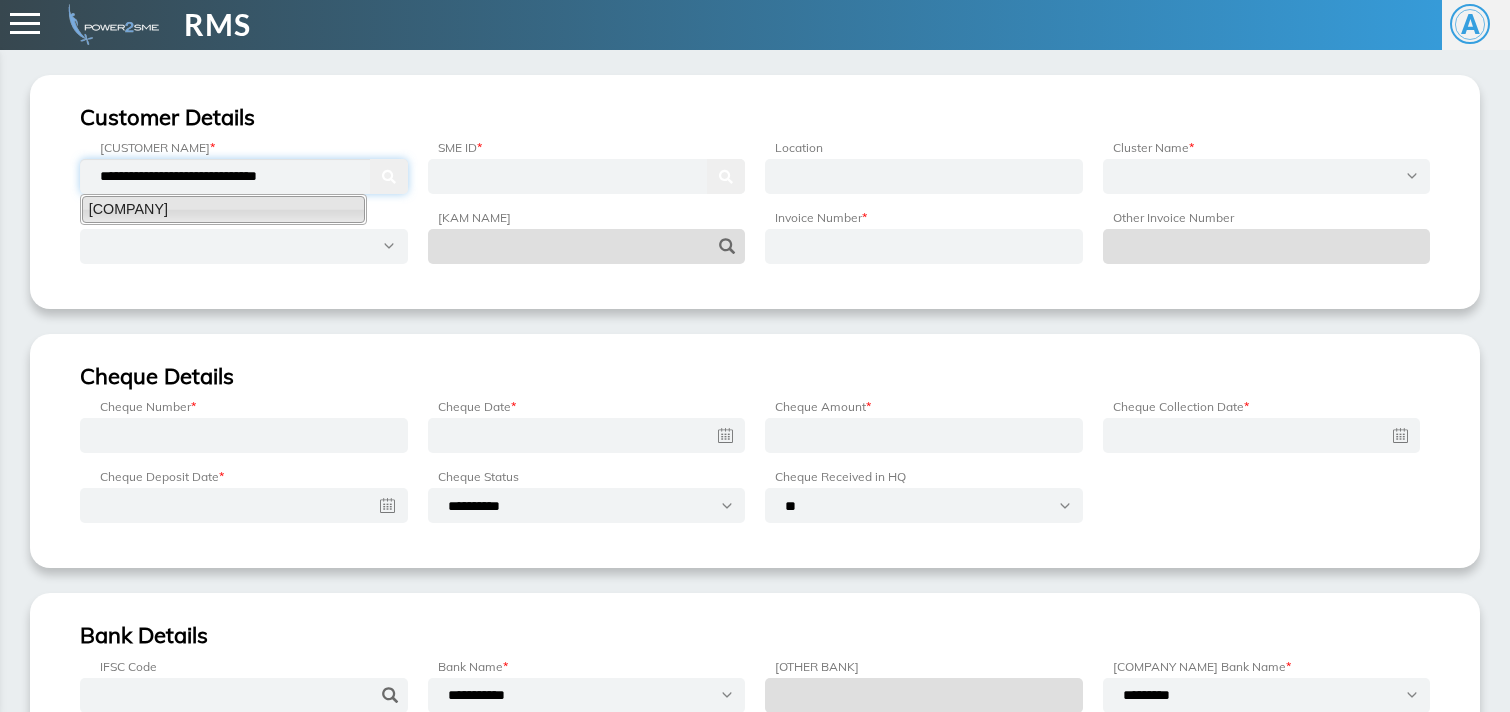 click on "[COMPANY]" at bounding box center [223, 209] 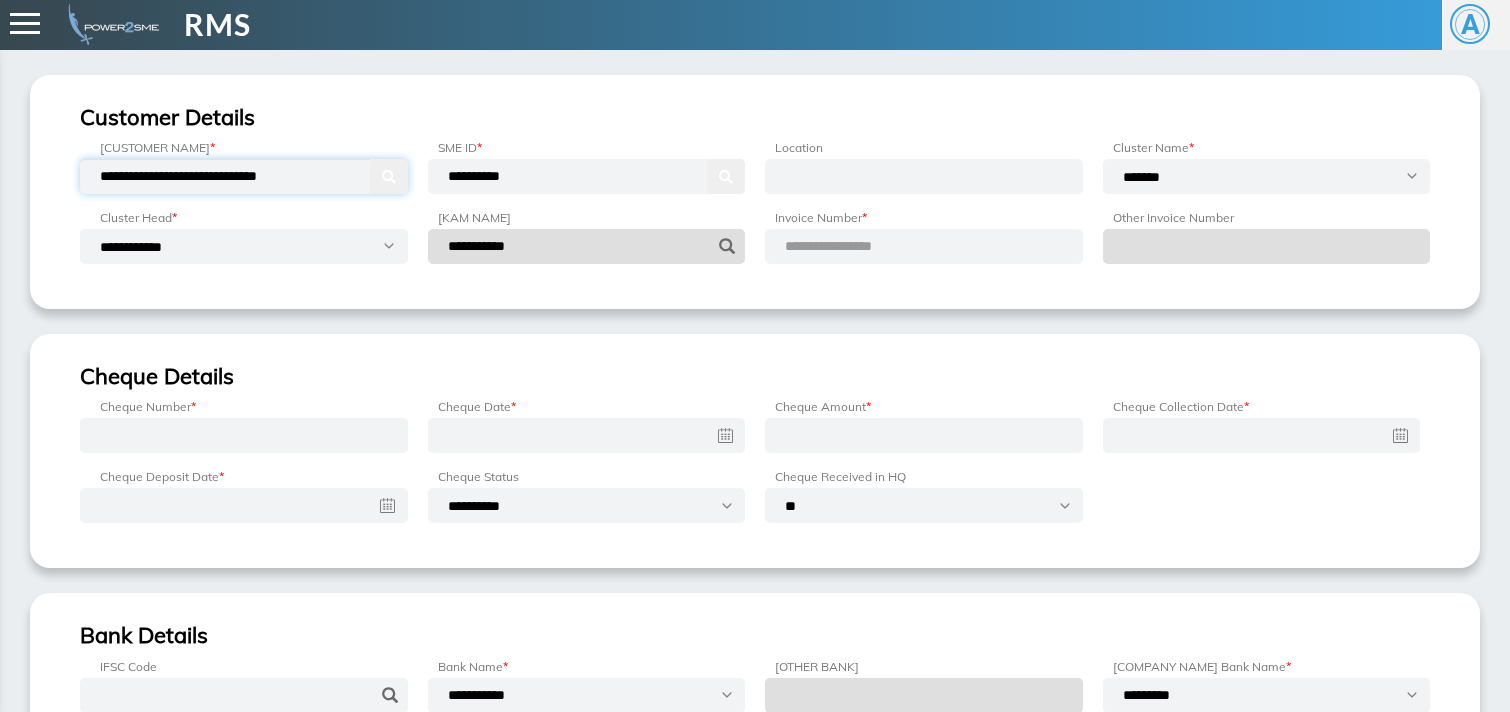 type on "**********" 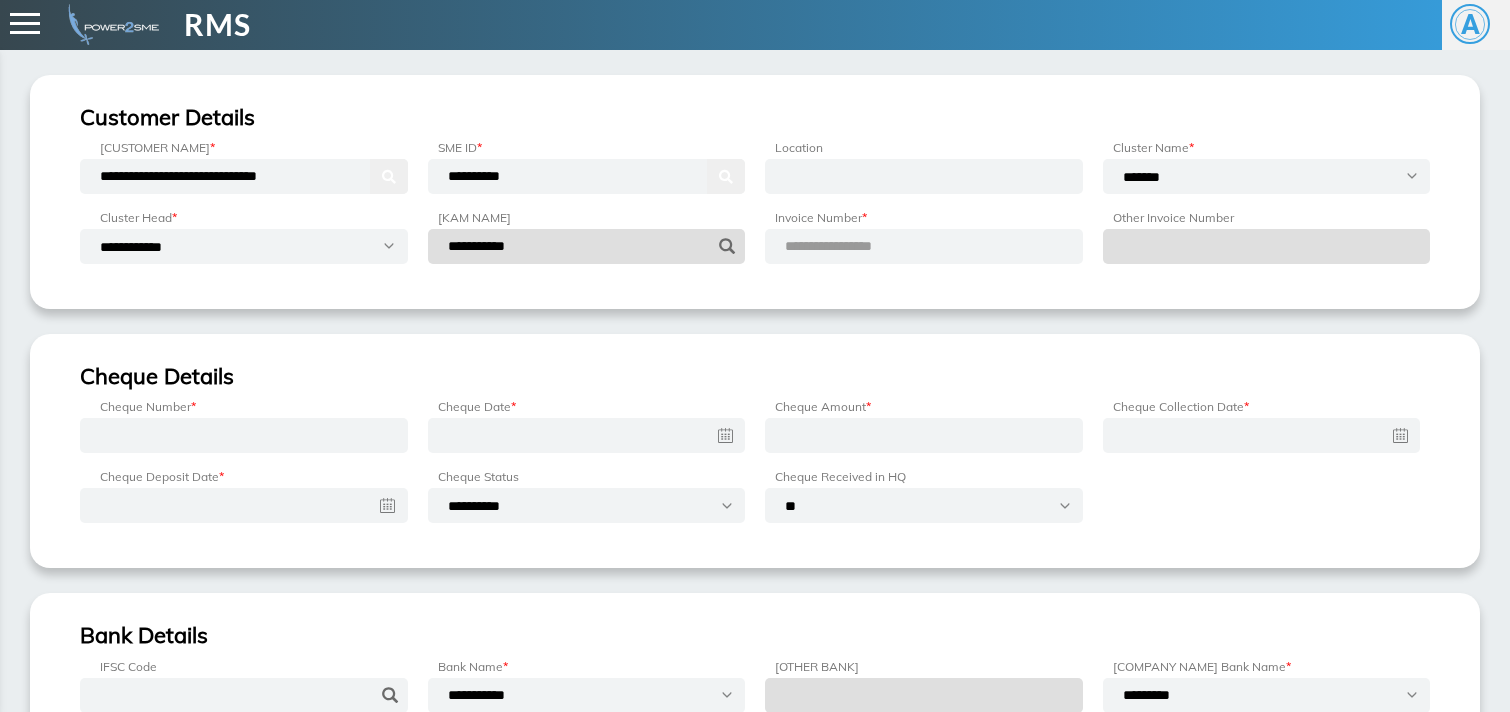 click on "**********" at bounding box center (852, 246) 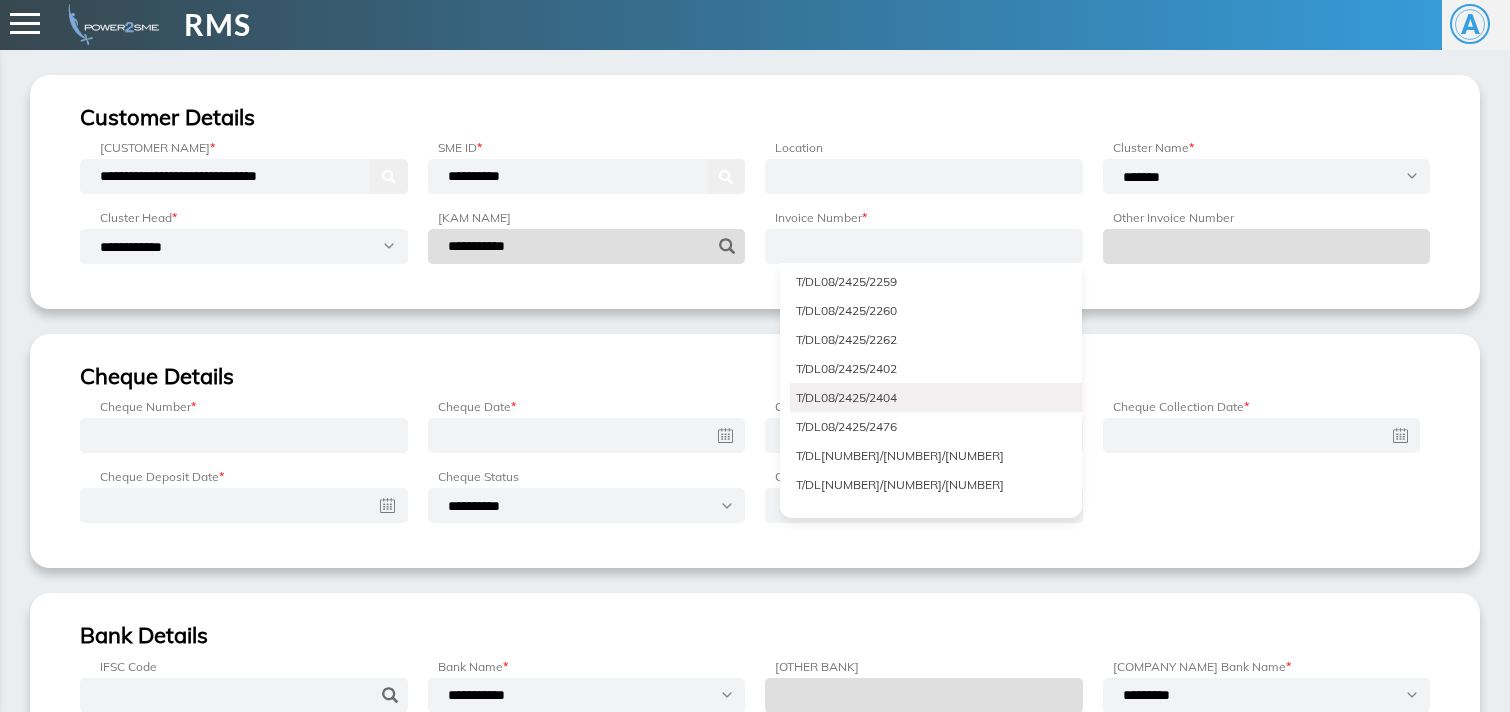 scroll, scrollTop: 4041, scrollLeft: 0, axis: vertical 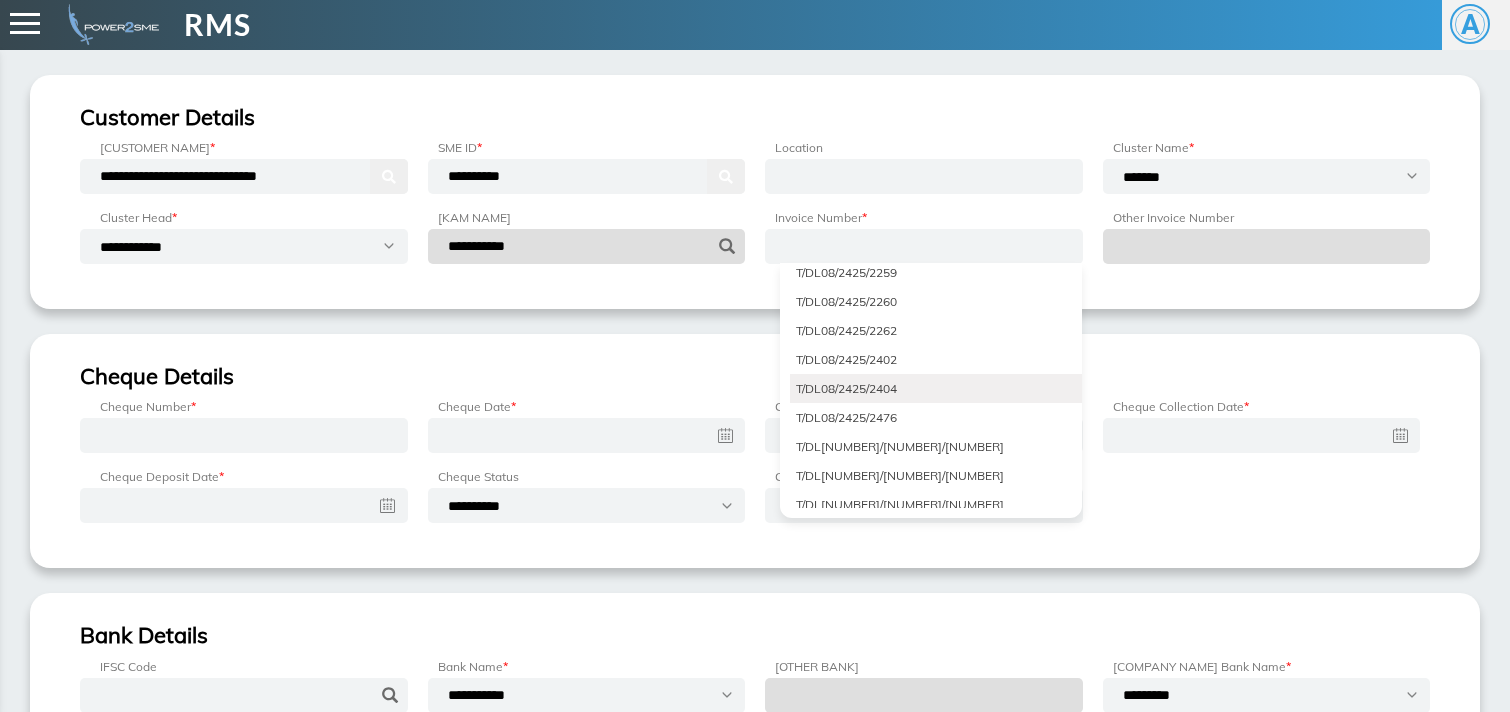 click on "T/DL08/2425/2404" at bounding box center (936, 388) 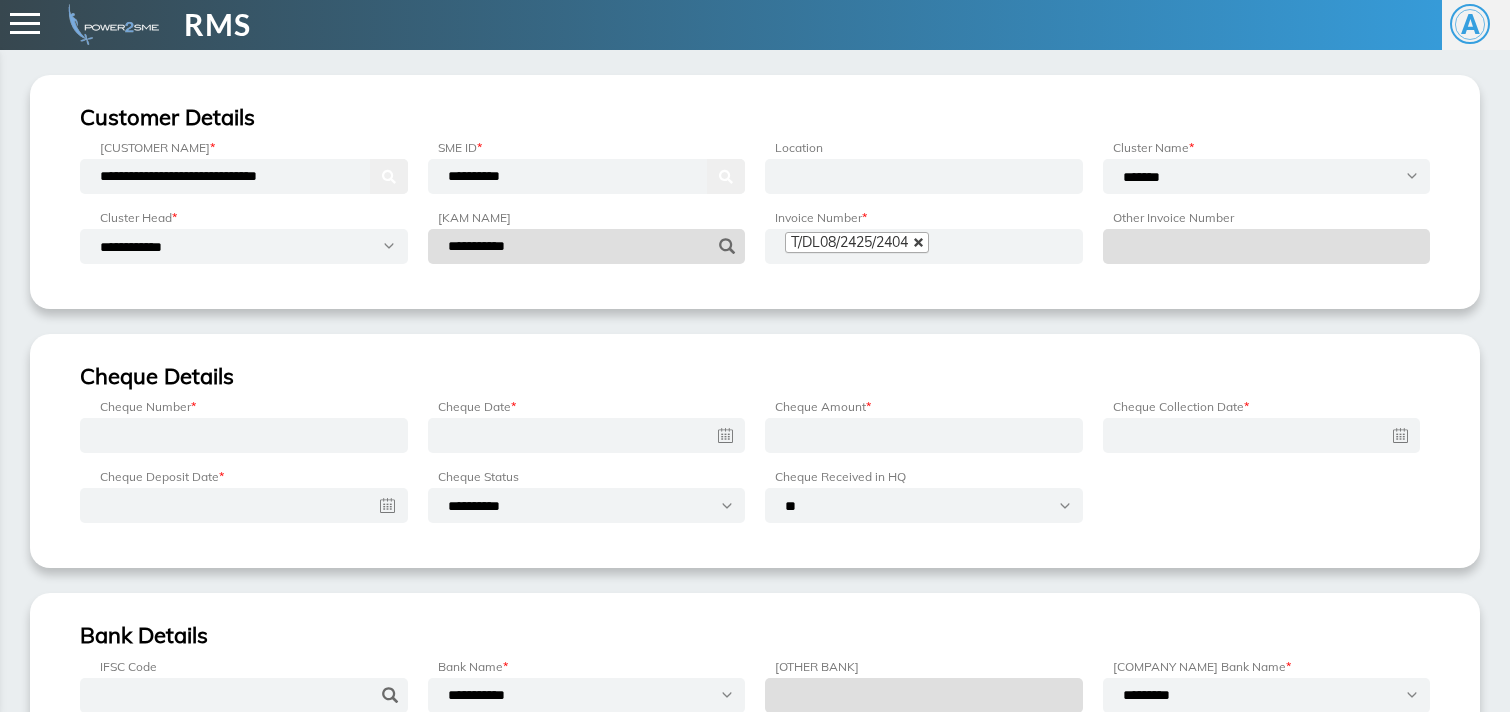 click at bounding box center [919, 243] 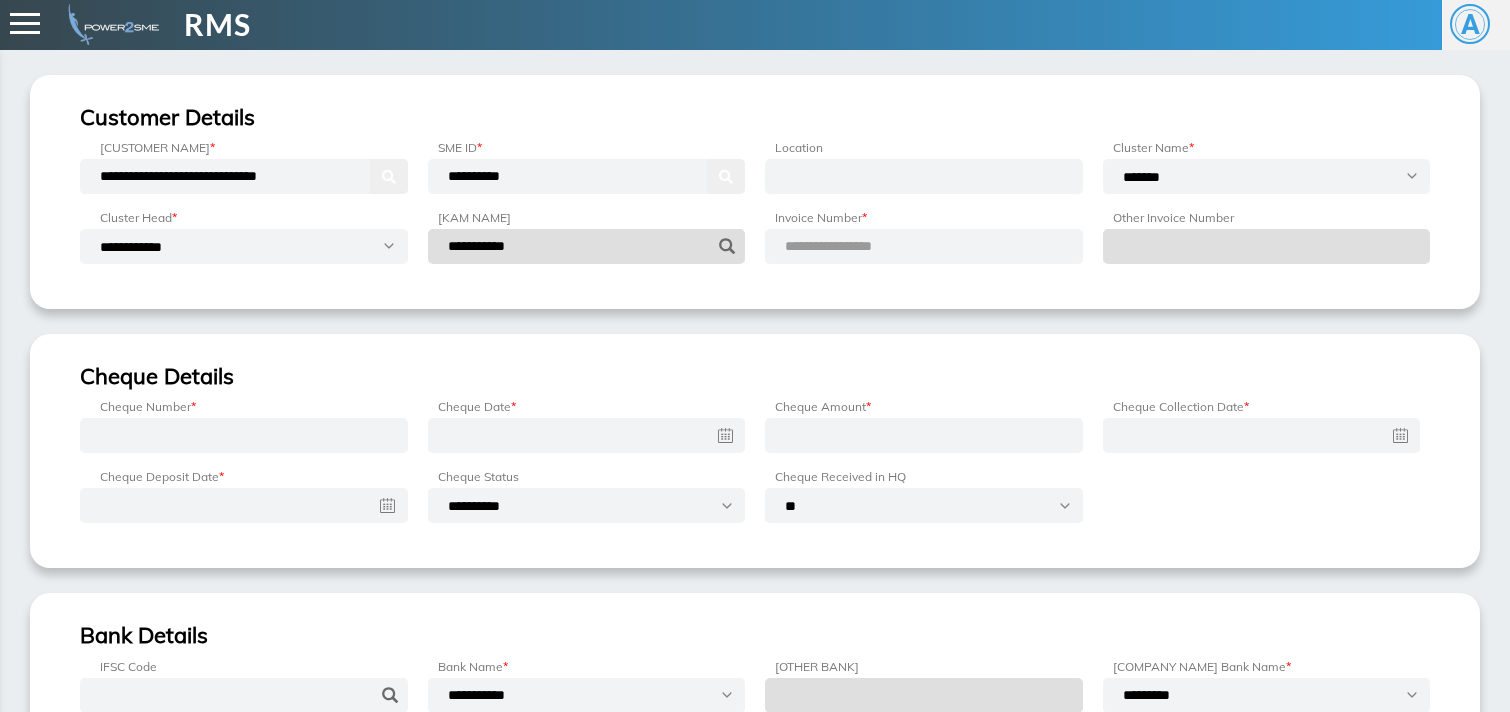 click on "**********" at bounding box center (924, 246) 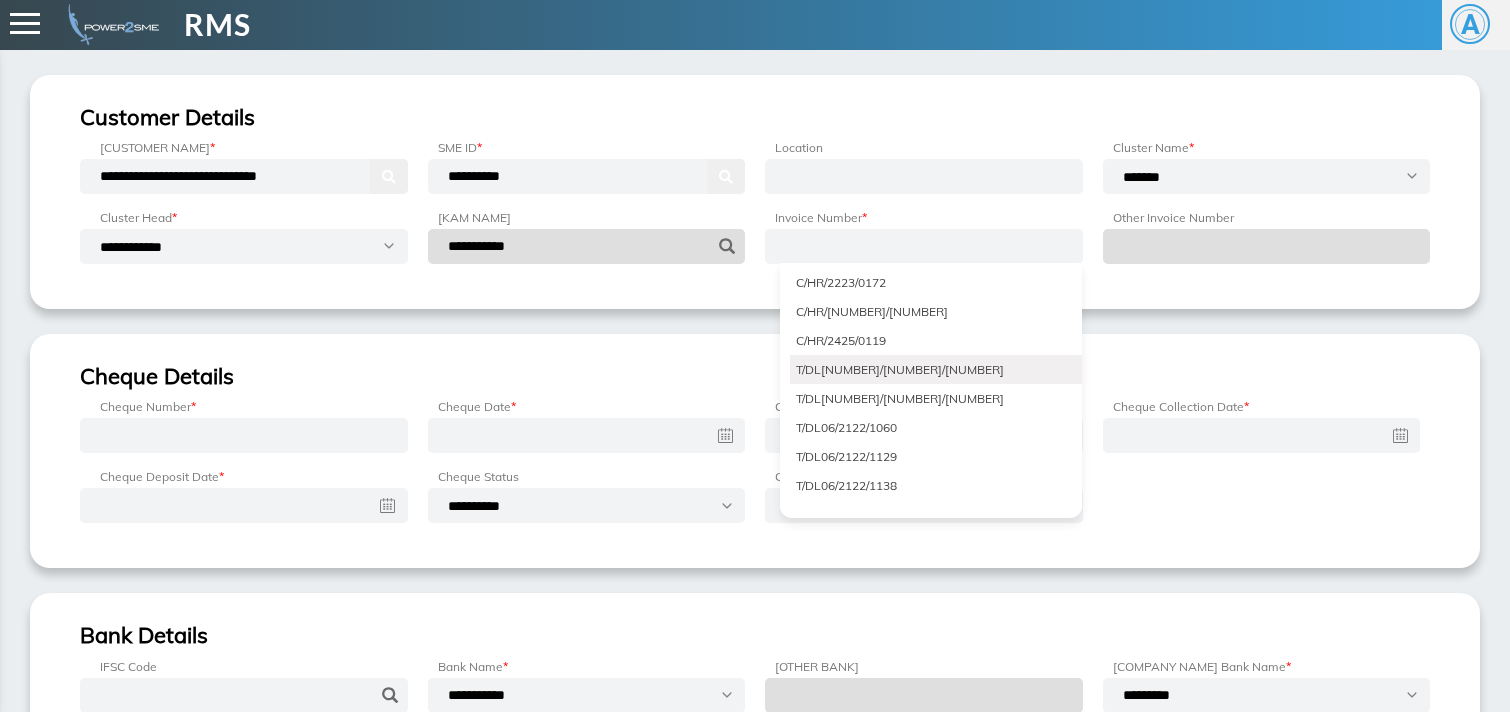 scroll, scrollTop: 5268, scrollLeft: 0, axis: vertical 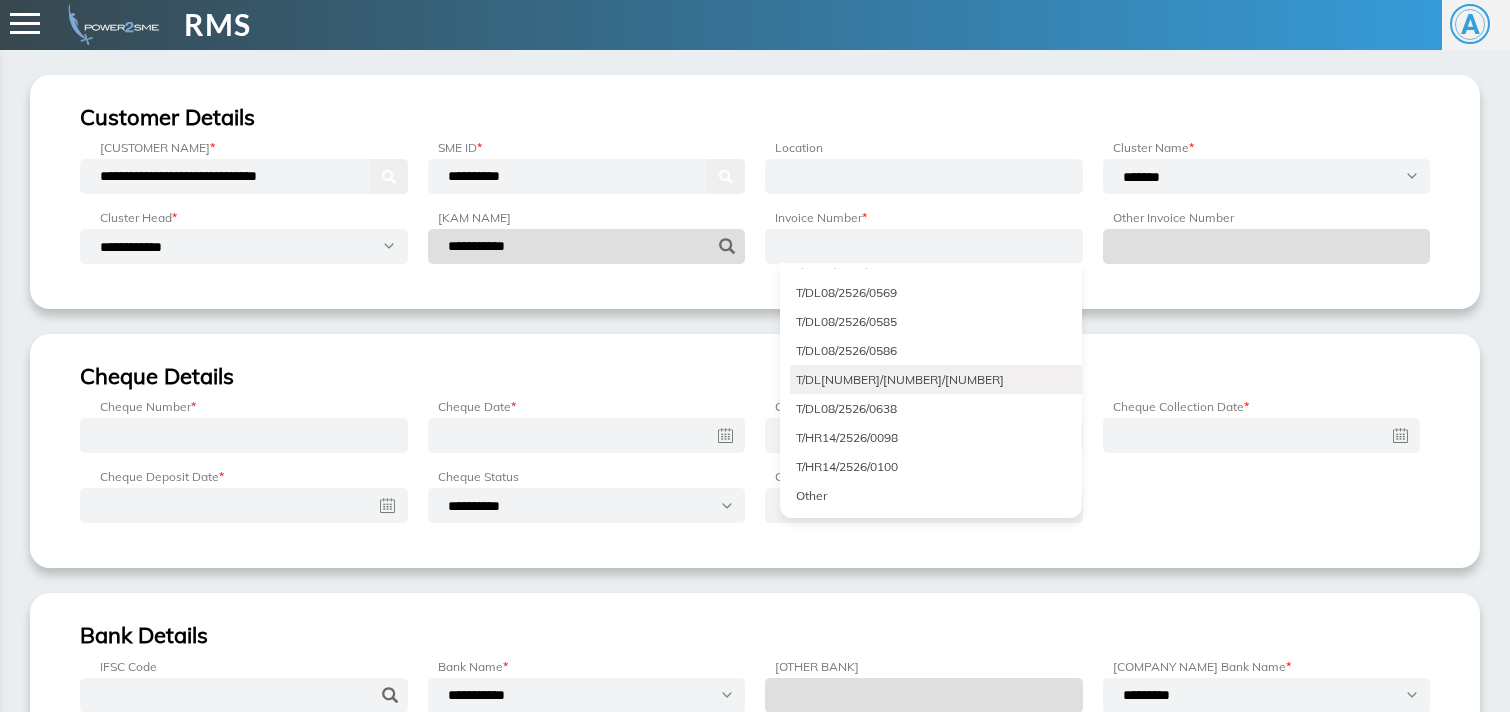 click on "T/DL[NUMBER]/[NUMBER]/[NUMBER]" at bounding box center (936, 379) 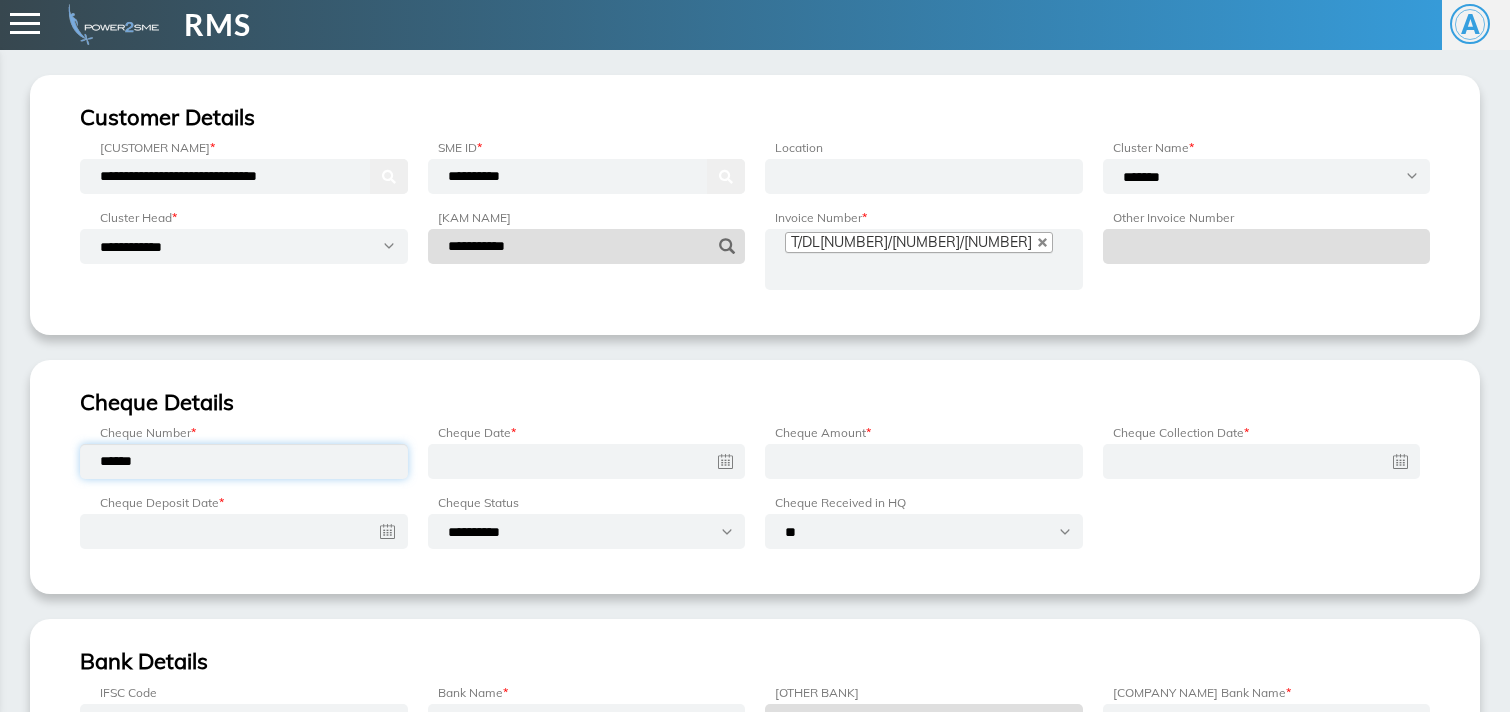 type on "******" 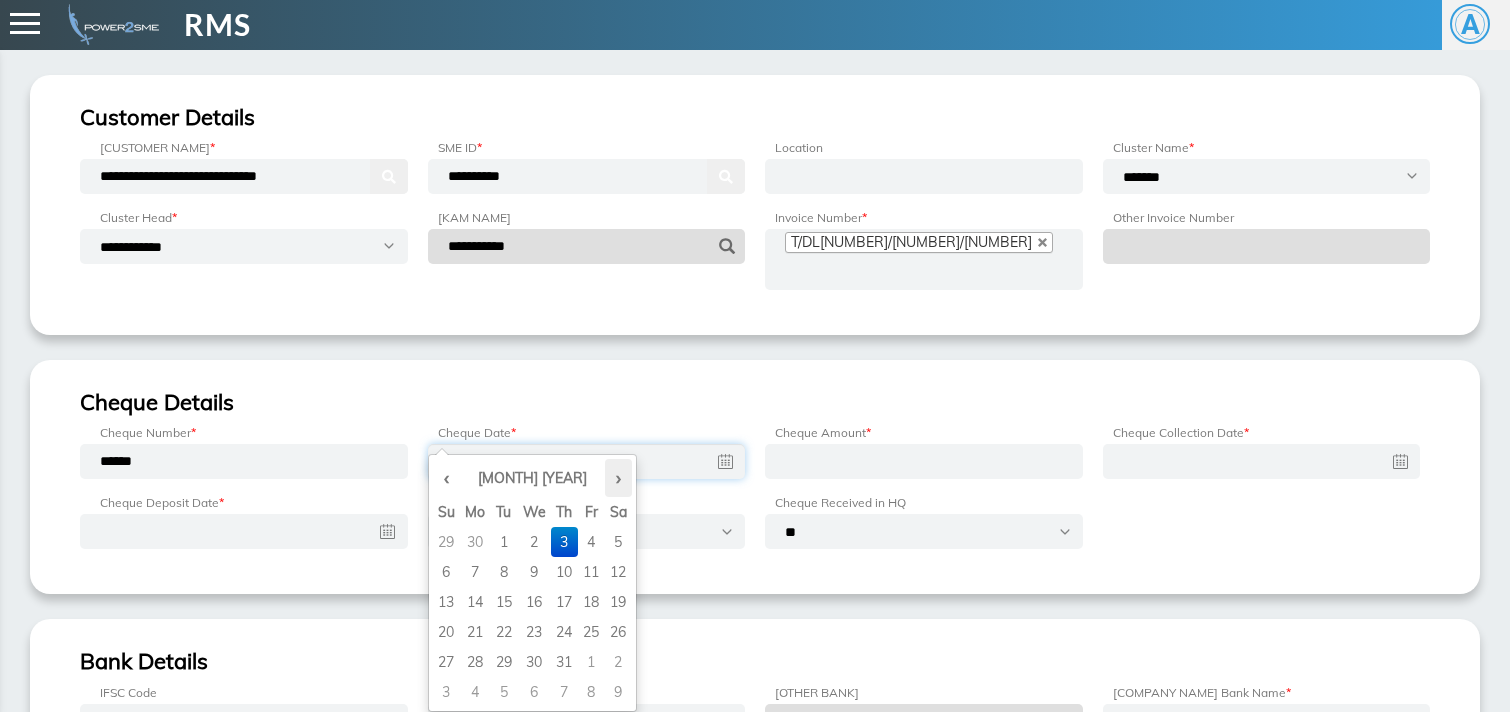 click on "›" at bounding box center [618, 478] 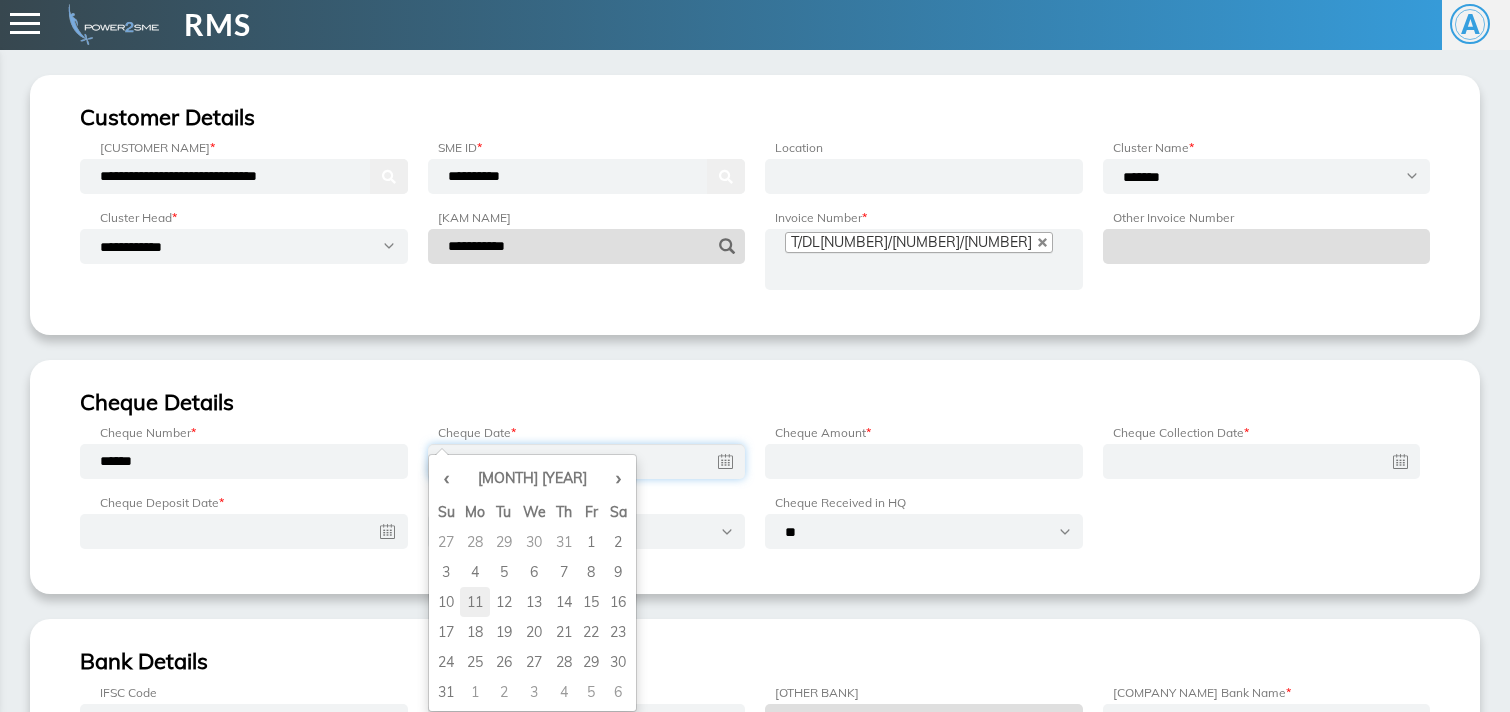 click on "11" at bounding box center [475, 542] 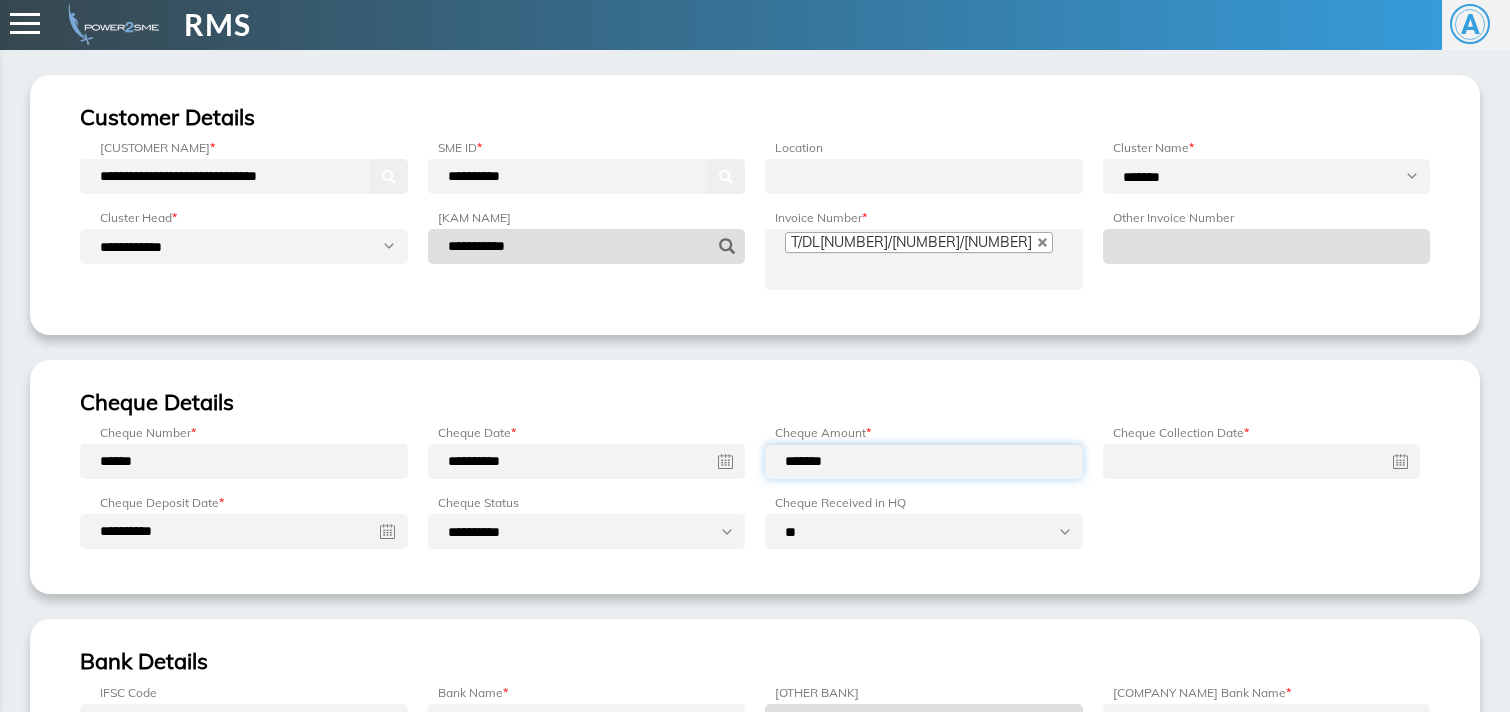 type on "*******" 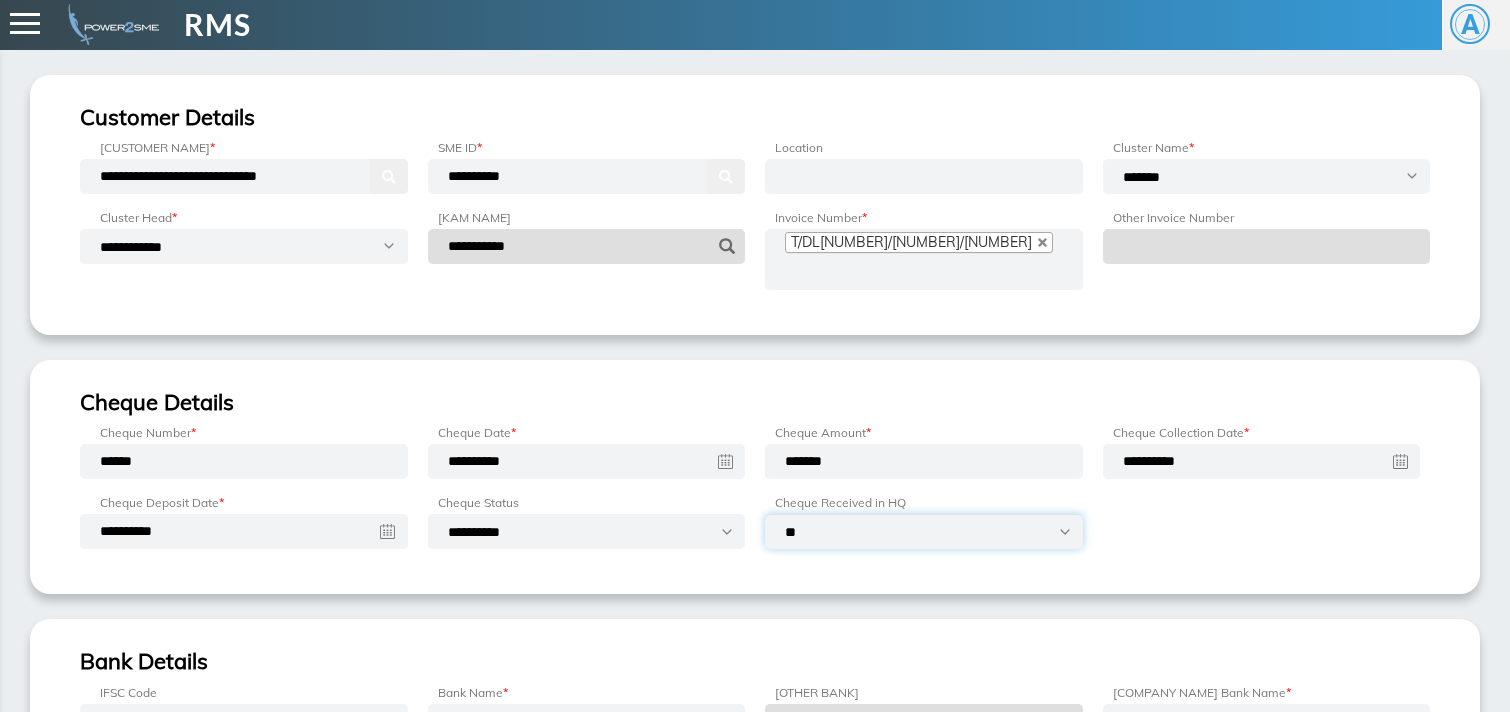 select on "***" 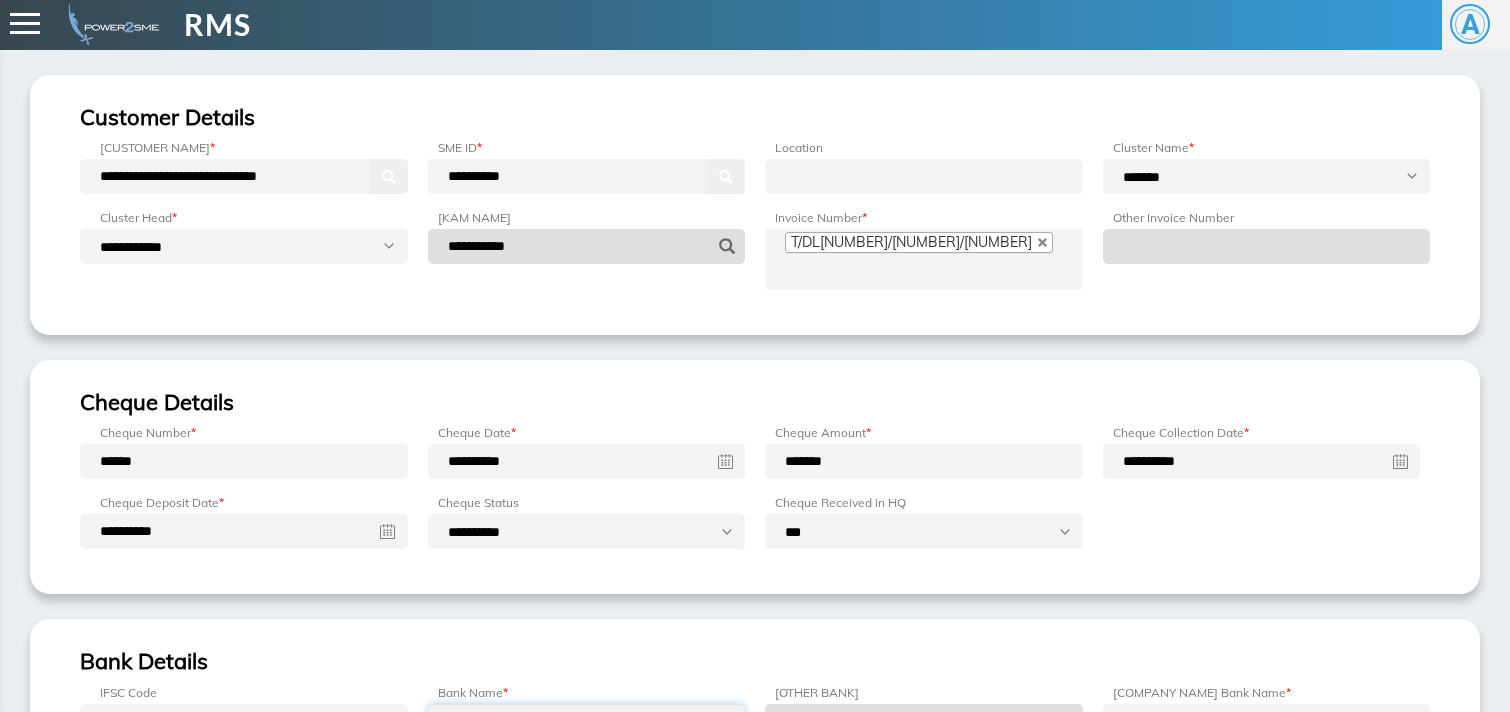 select on "*********" 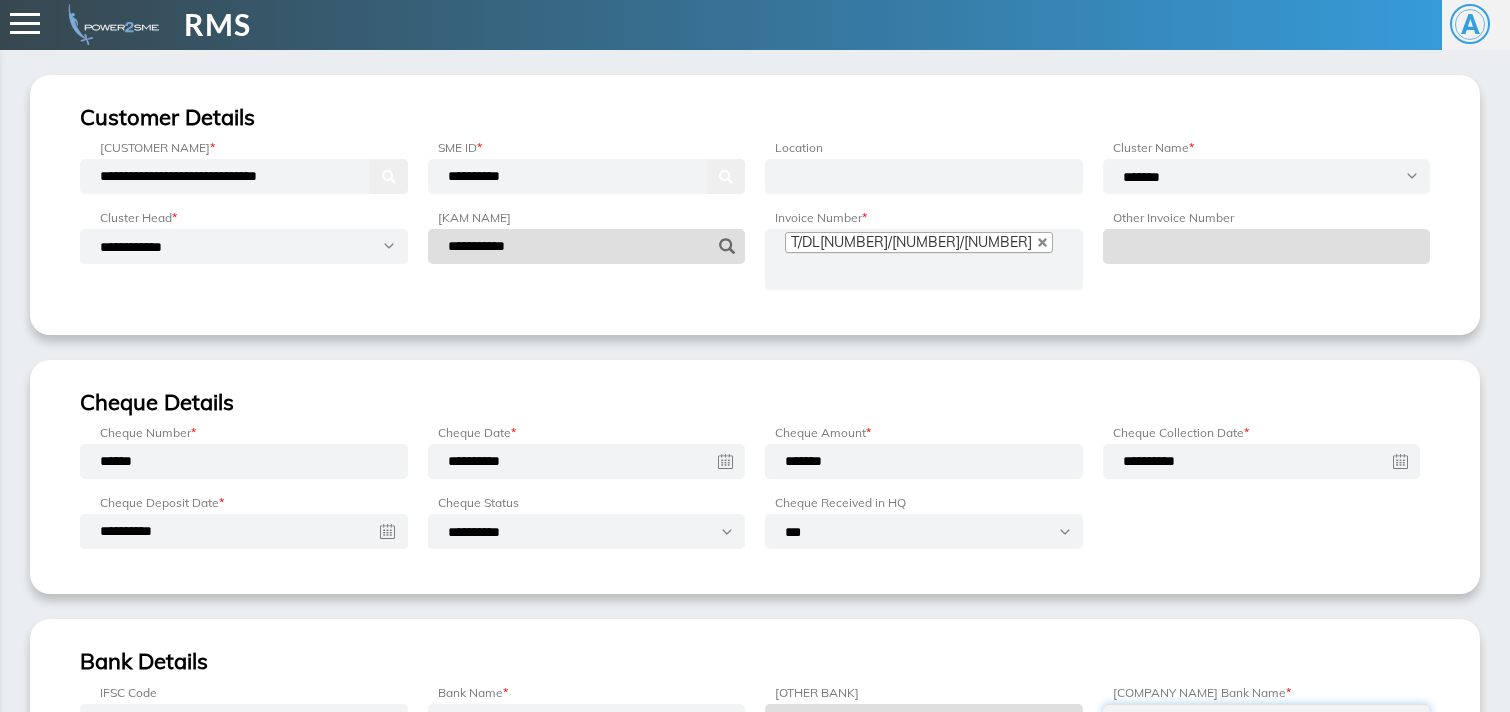 select on "**********" 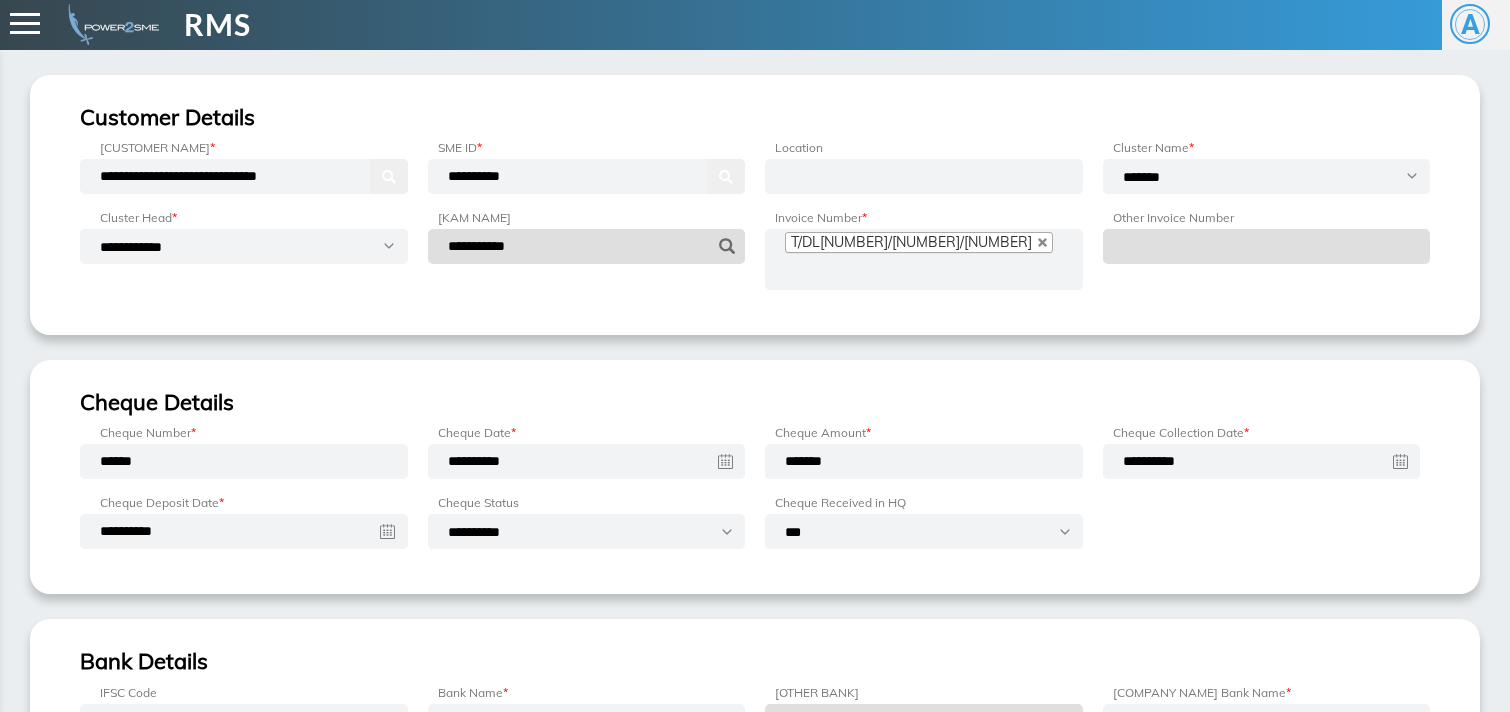 scroll, scrollTop: 254, scrollLeft: 0, axis: vertical 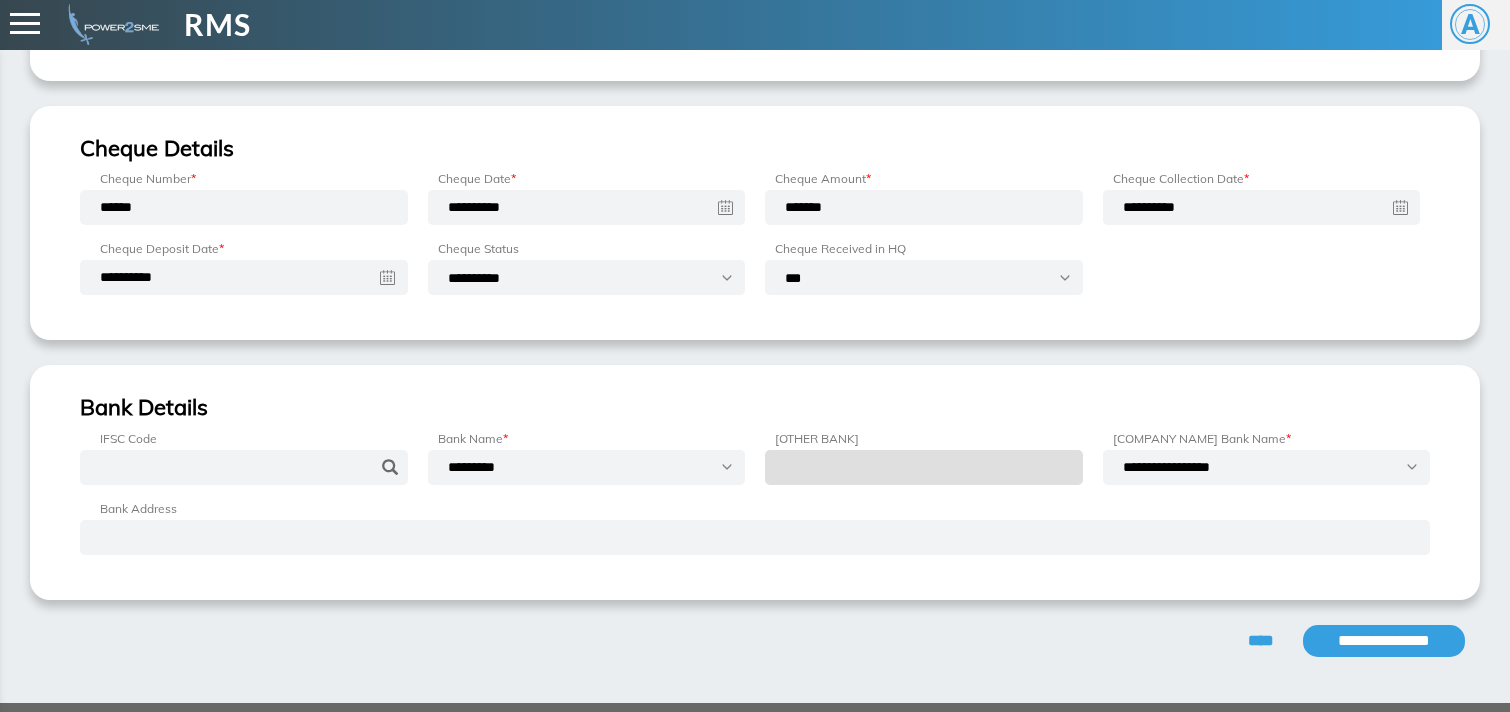 click on "**********" at bounding box center (1384, 641) 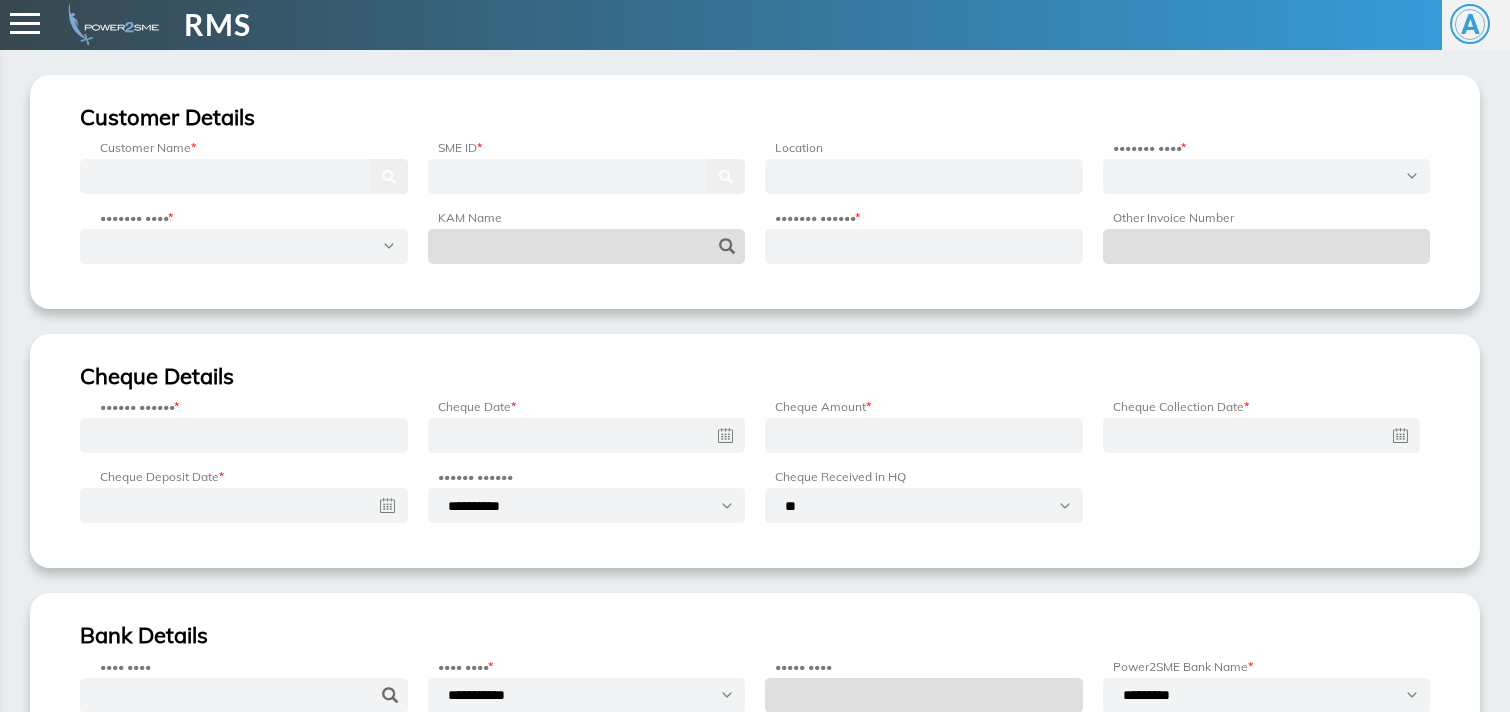 scroll, scrollTop: 0, scrollLeft: 0, axis: both 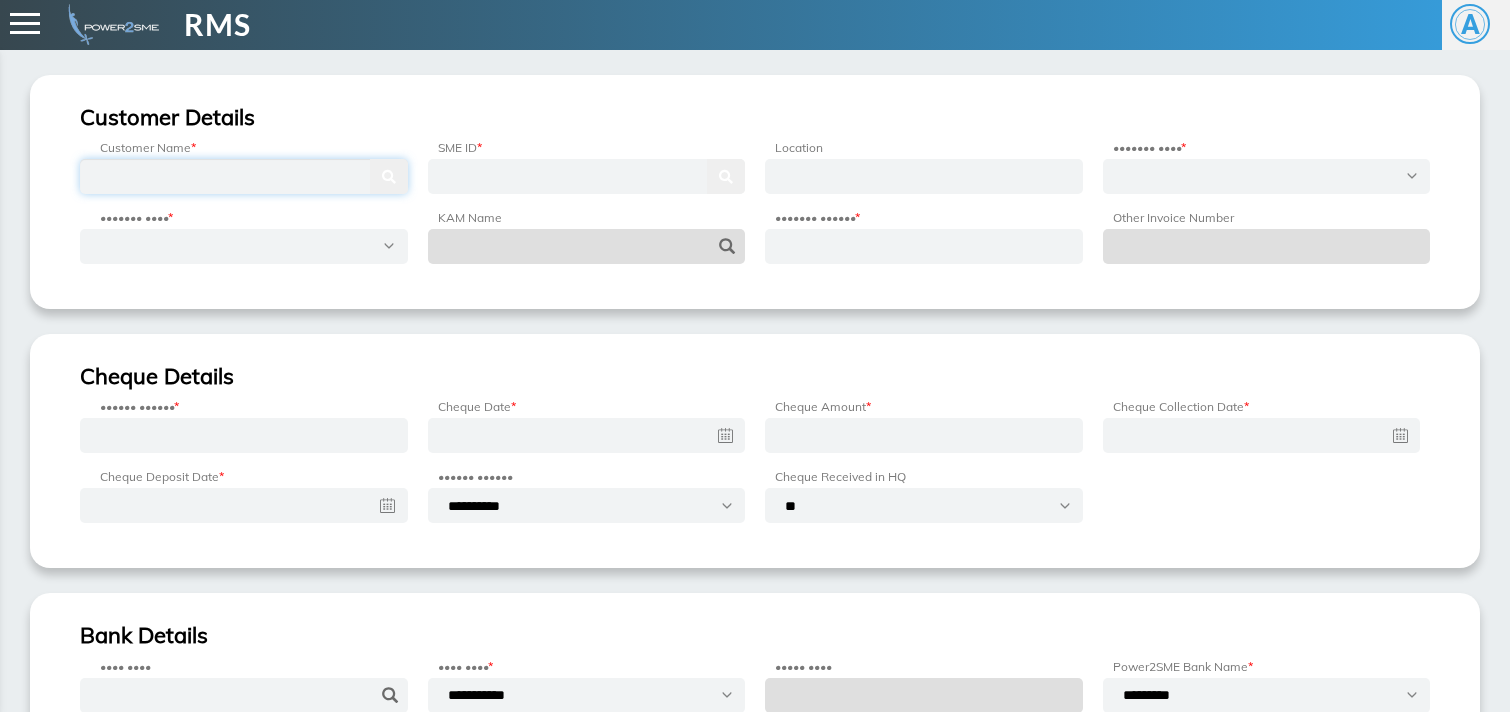 click at bounding box center [244, 176] 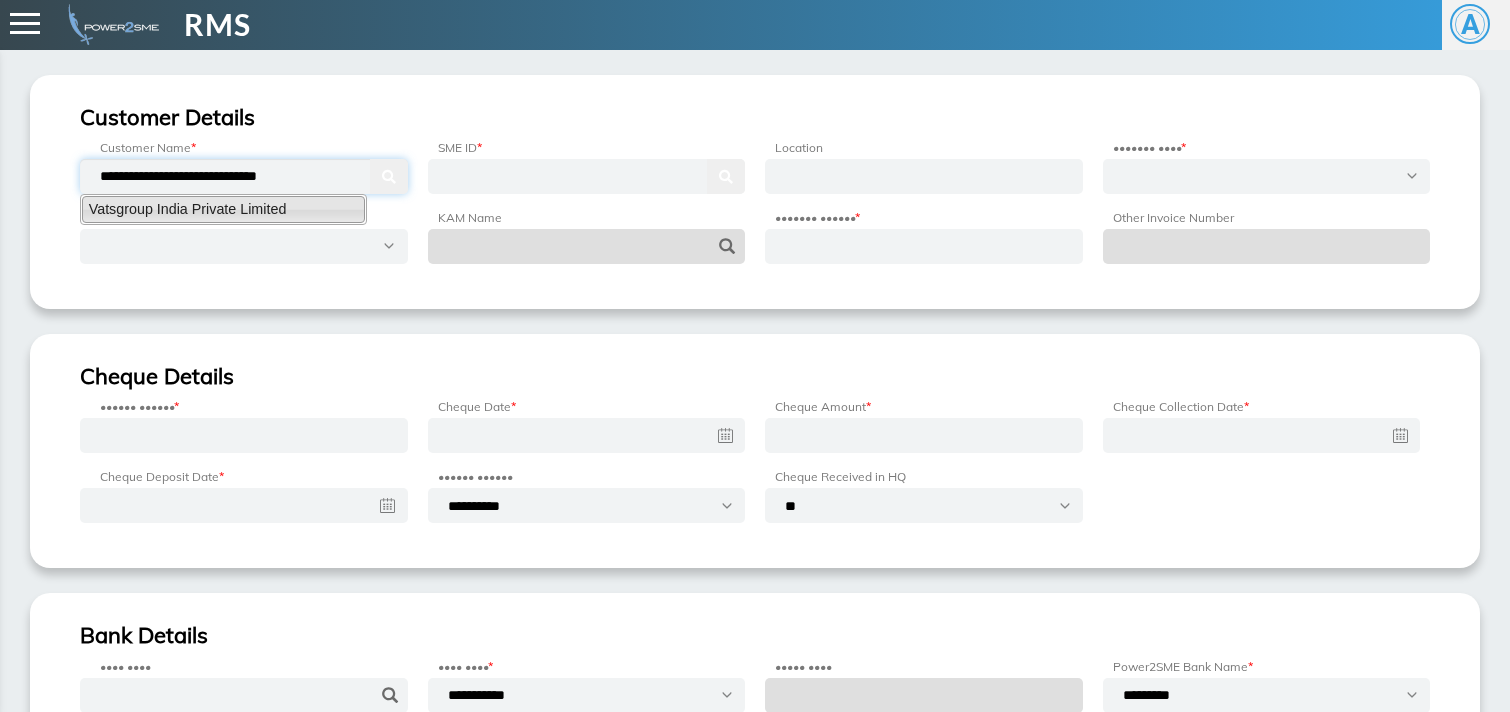 click on "Vatsgroup India Private Limited" at bounding box center [223, 209] 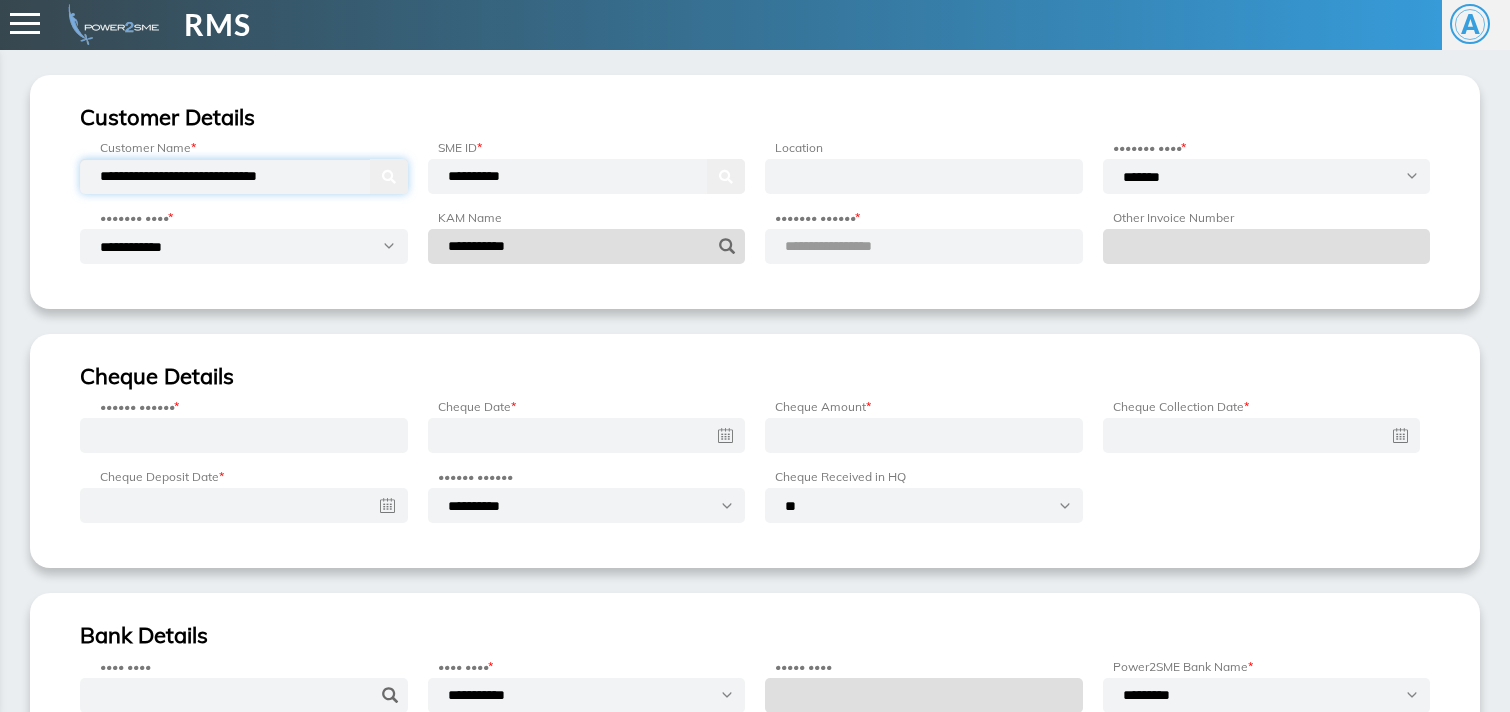 type on "**********" 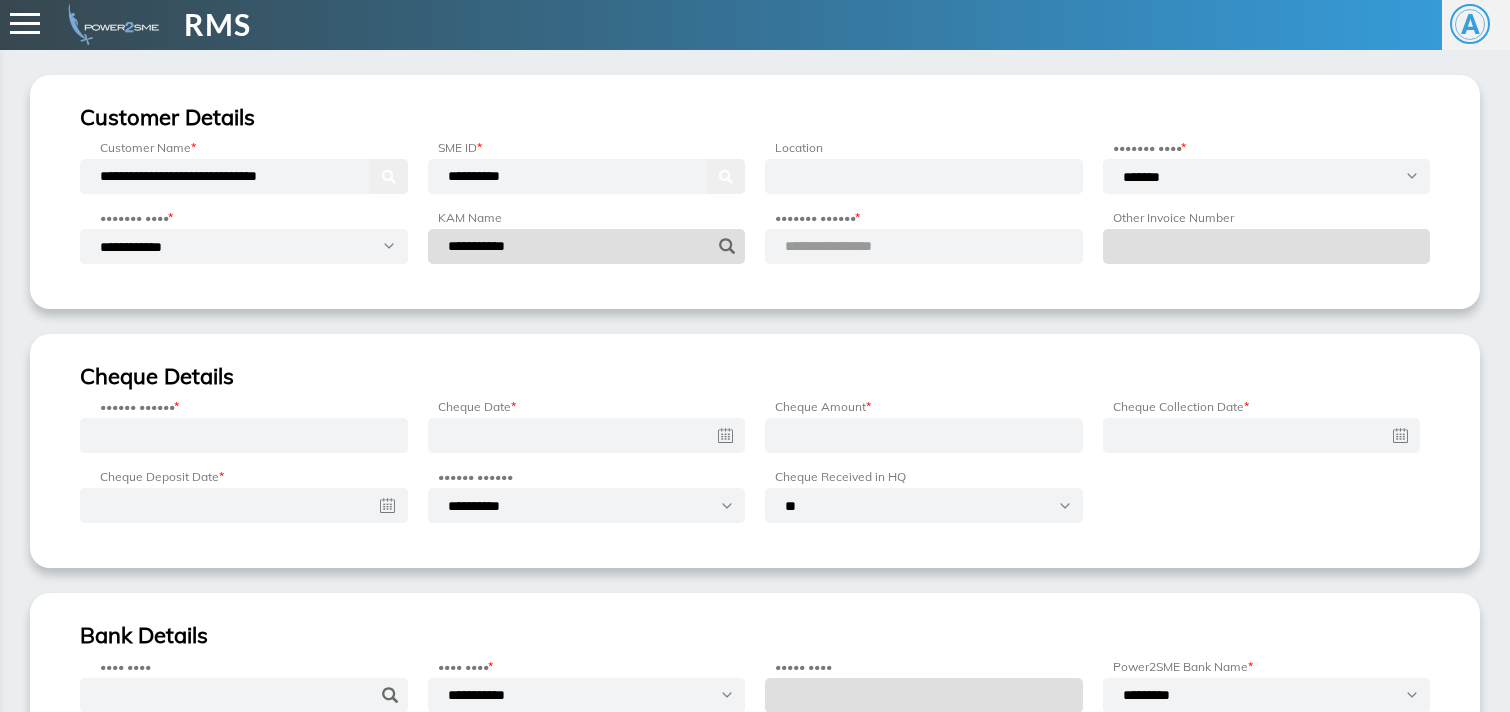 click on "•••••••••••••••••" at bounding box center [852, 246] 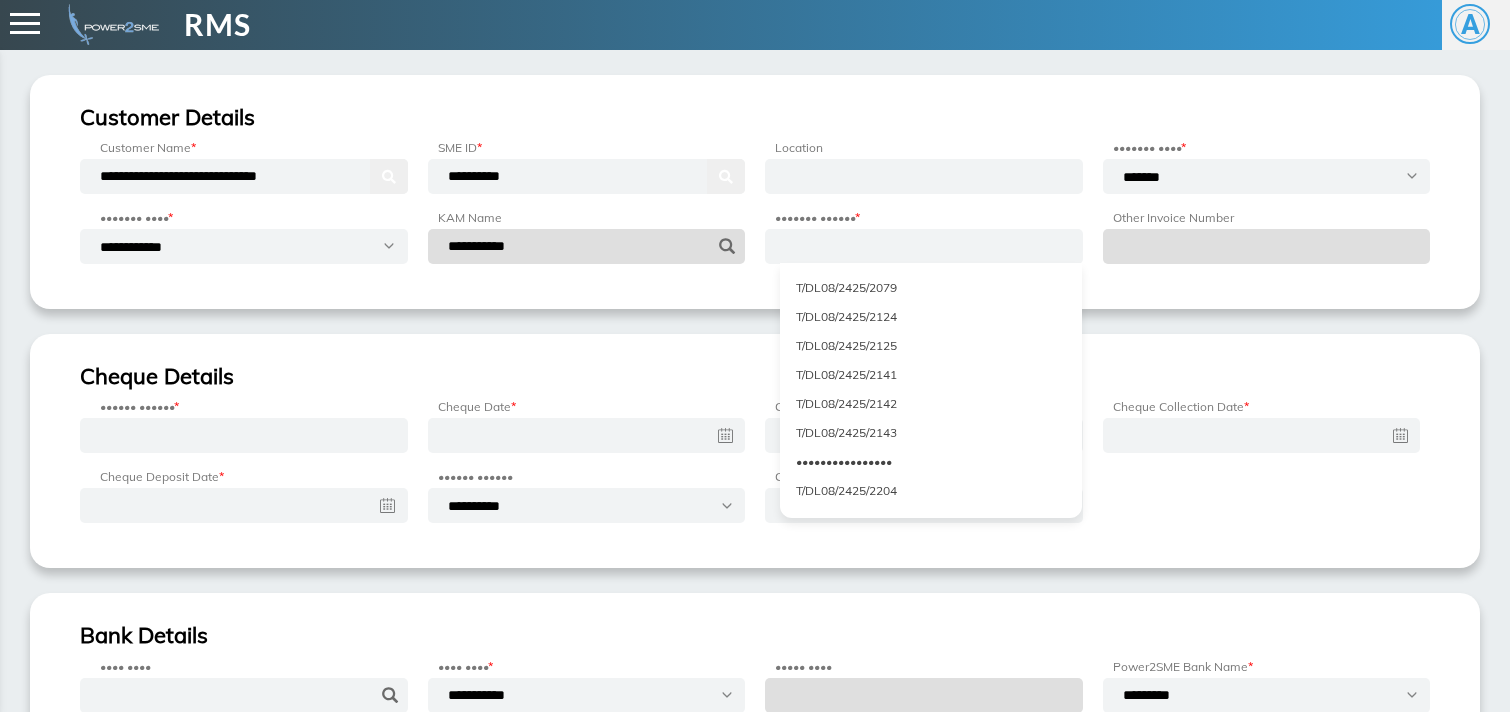 scroll, scrollTop: 5268, scrollLeft: 0, axis: vertical 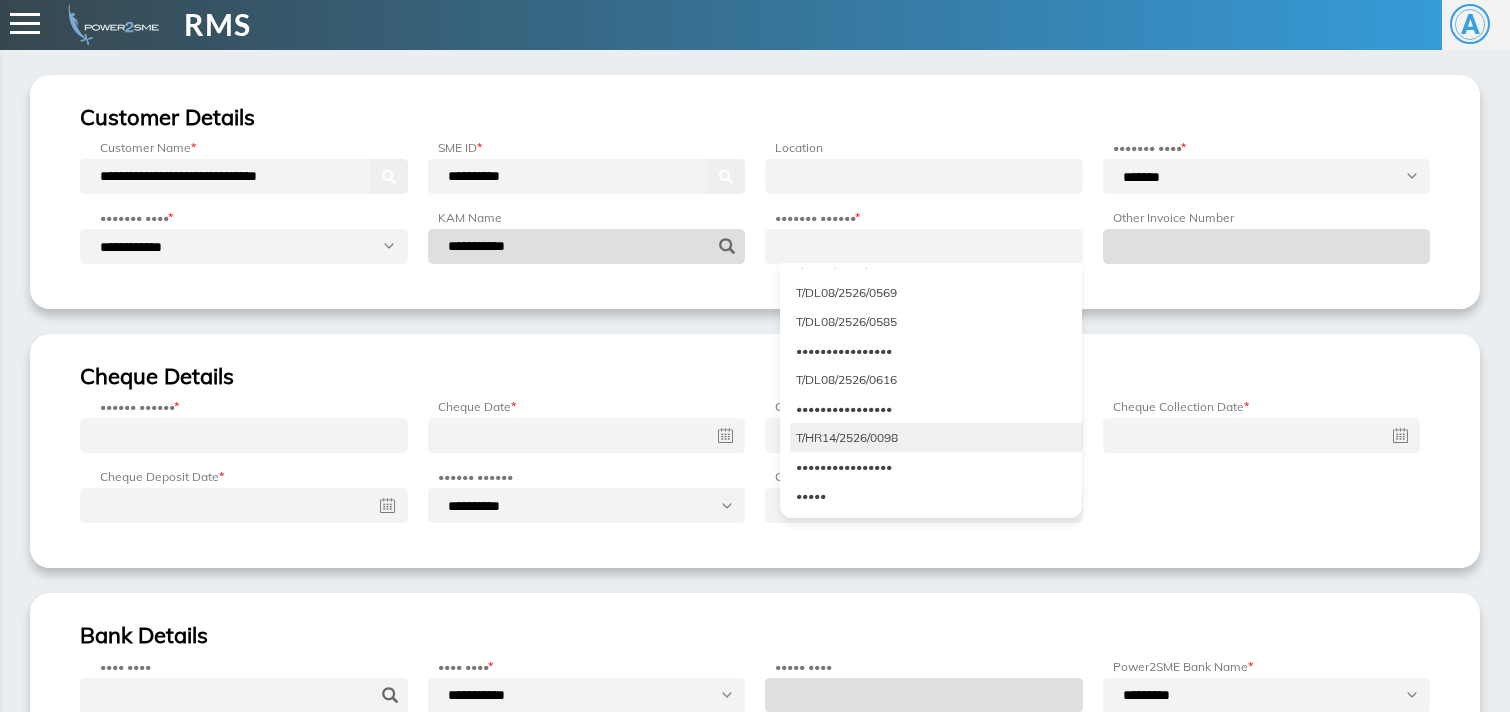 click on "T/HR14/2526/0098" at bounding box center [936, 437] 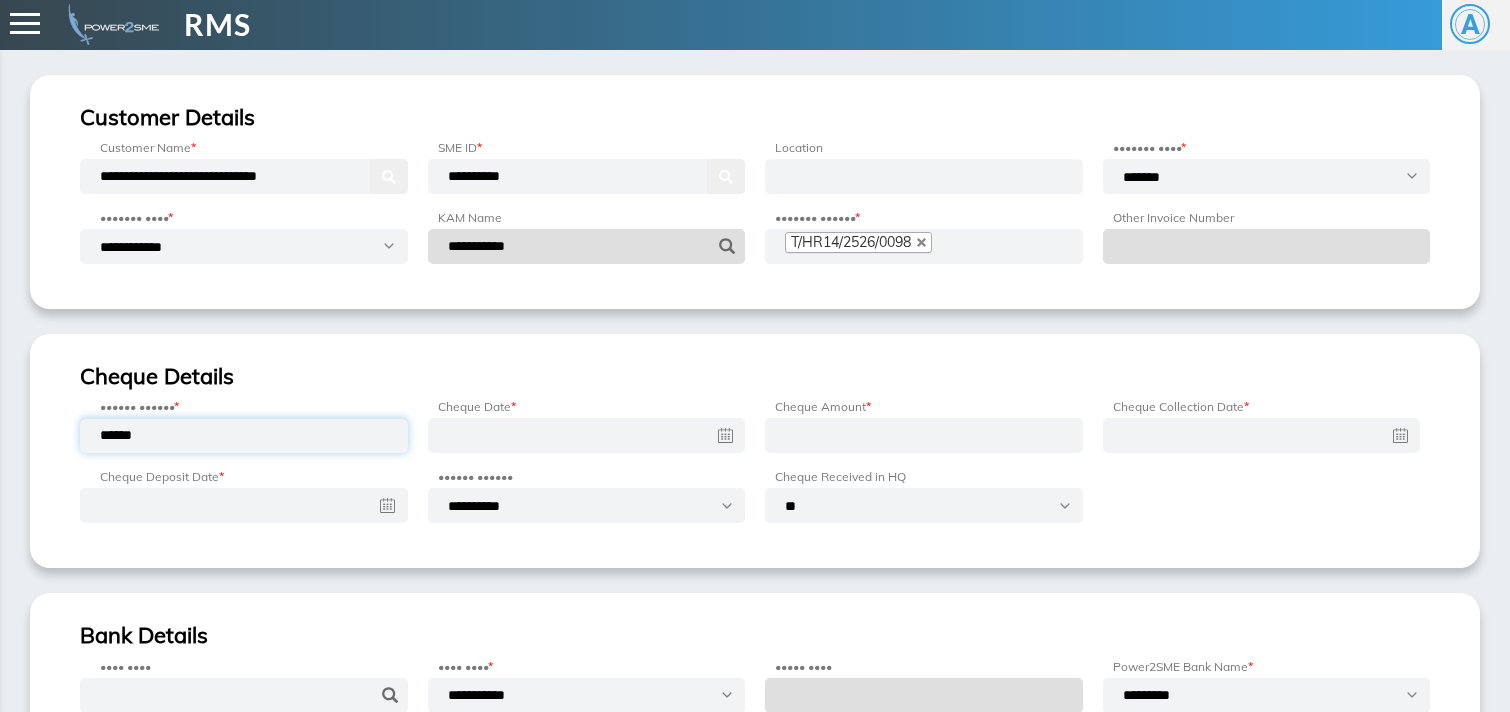 type on "******" 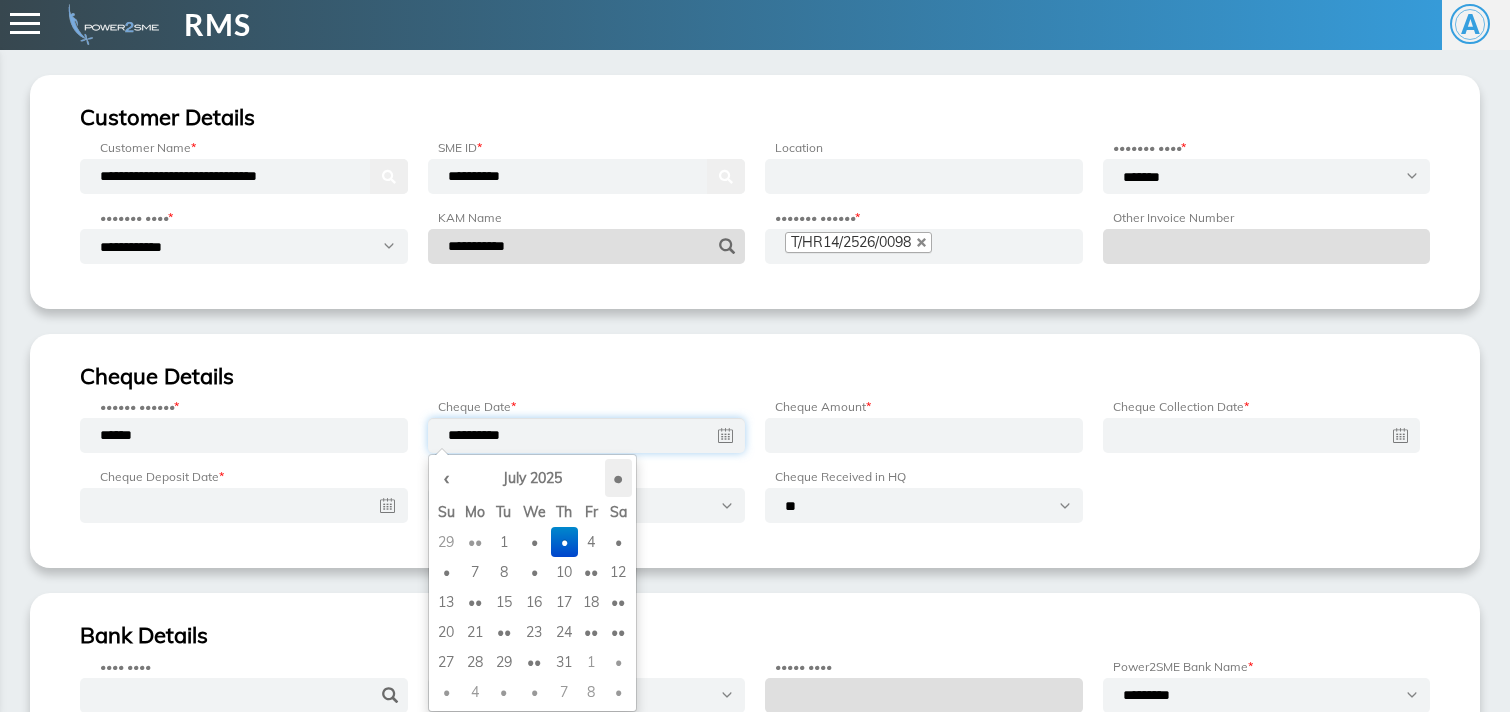 click on "›" at bounding box center (618, 478) 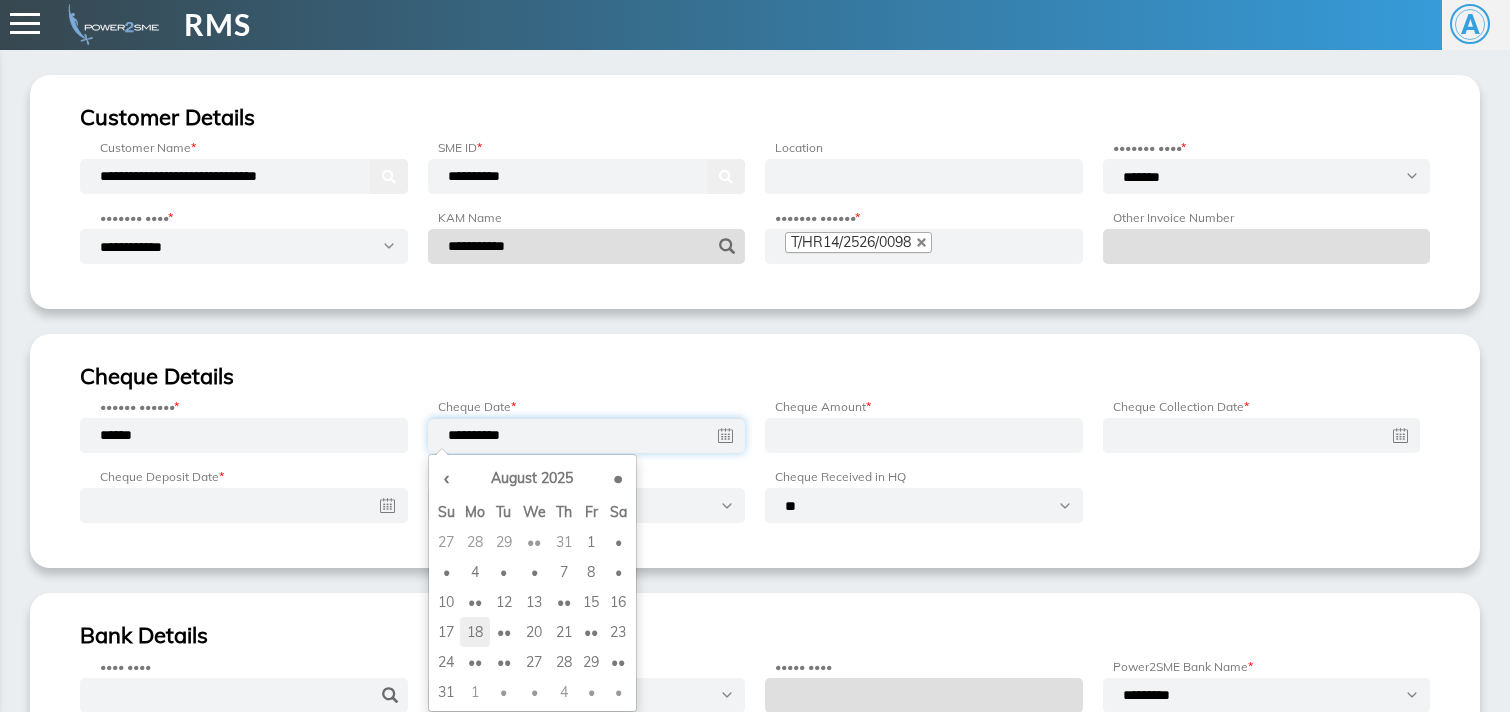 click on "18" at bounding box center (475, 542) 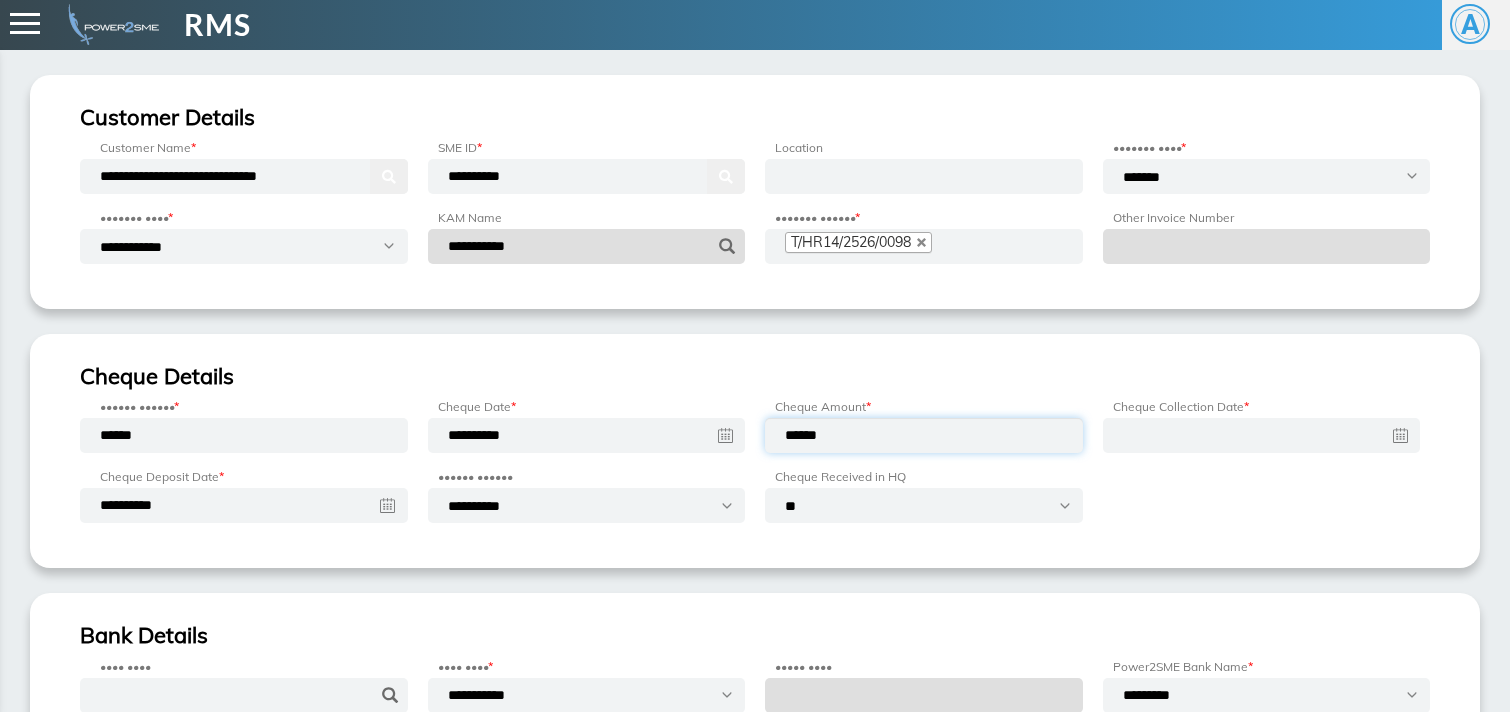 type on "******" 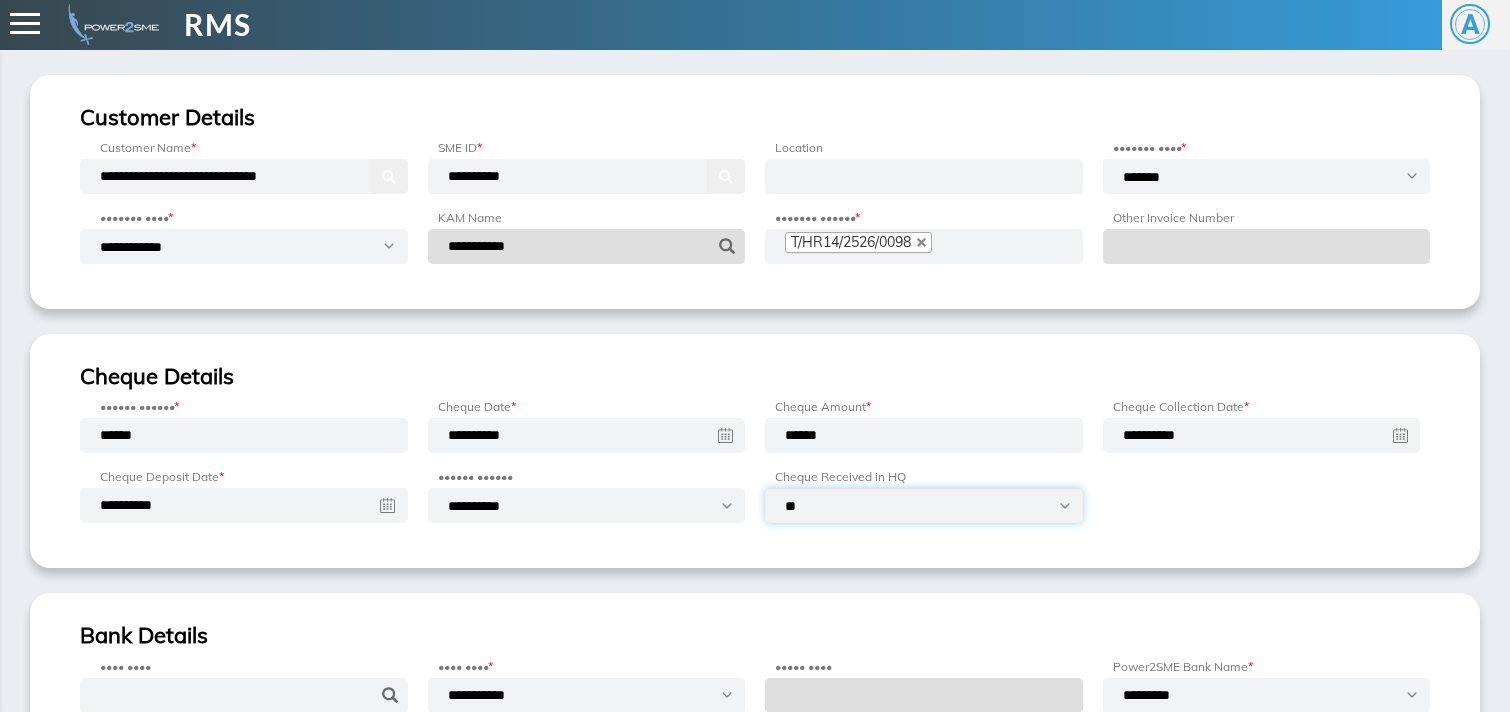 select on "***" 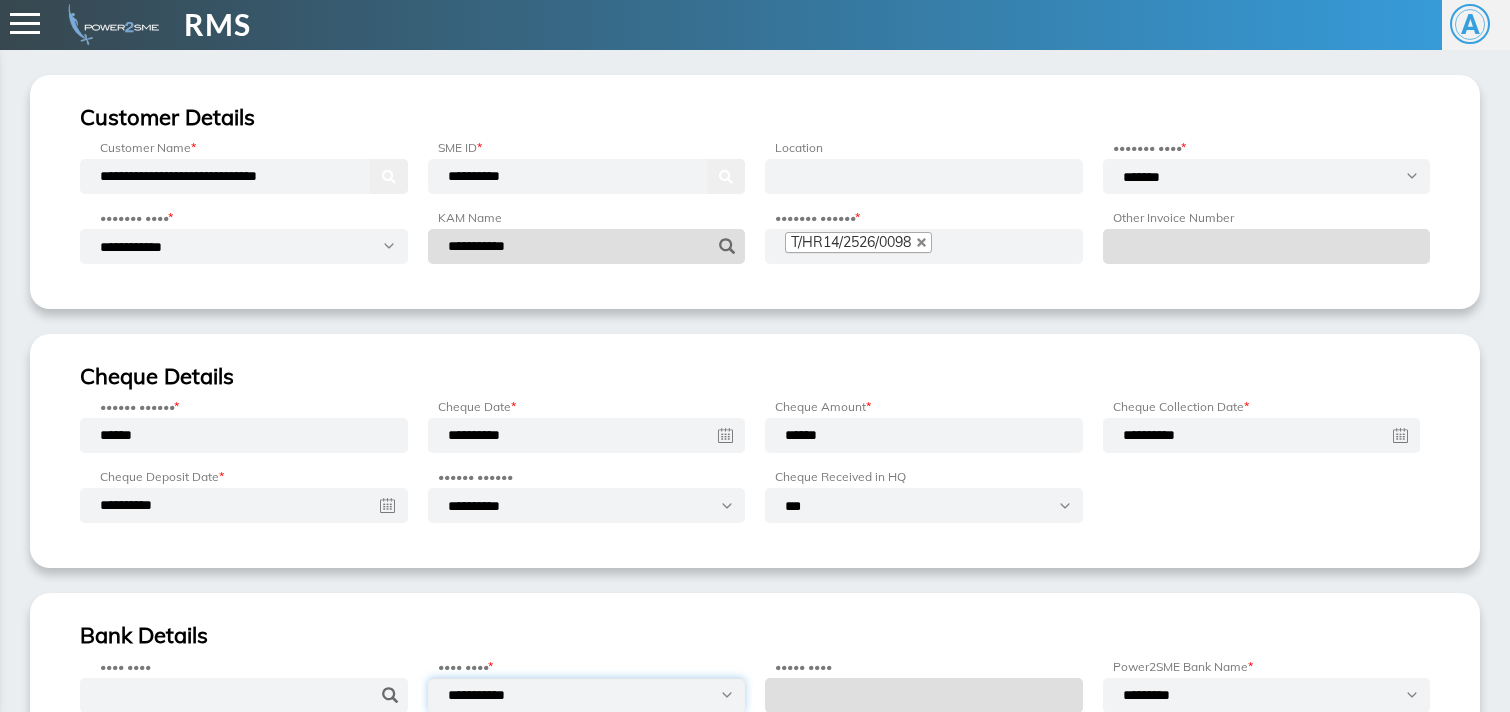 select on "*********" 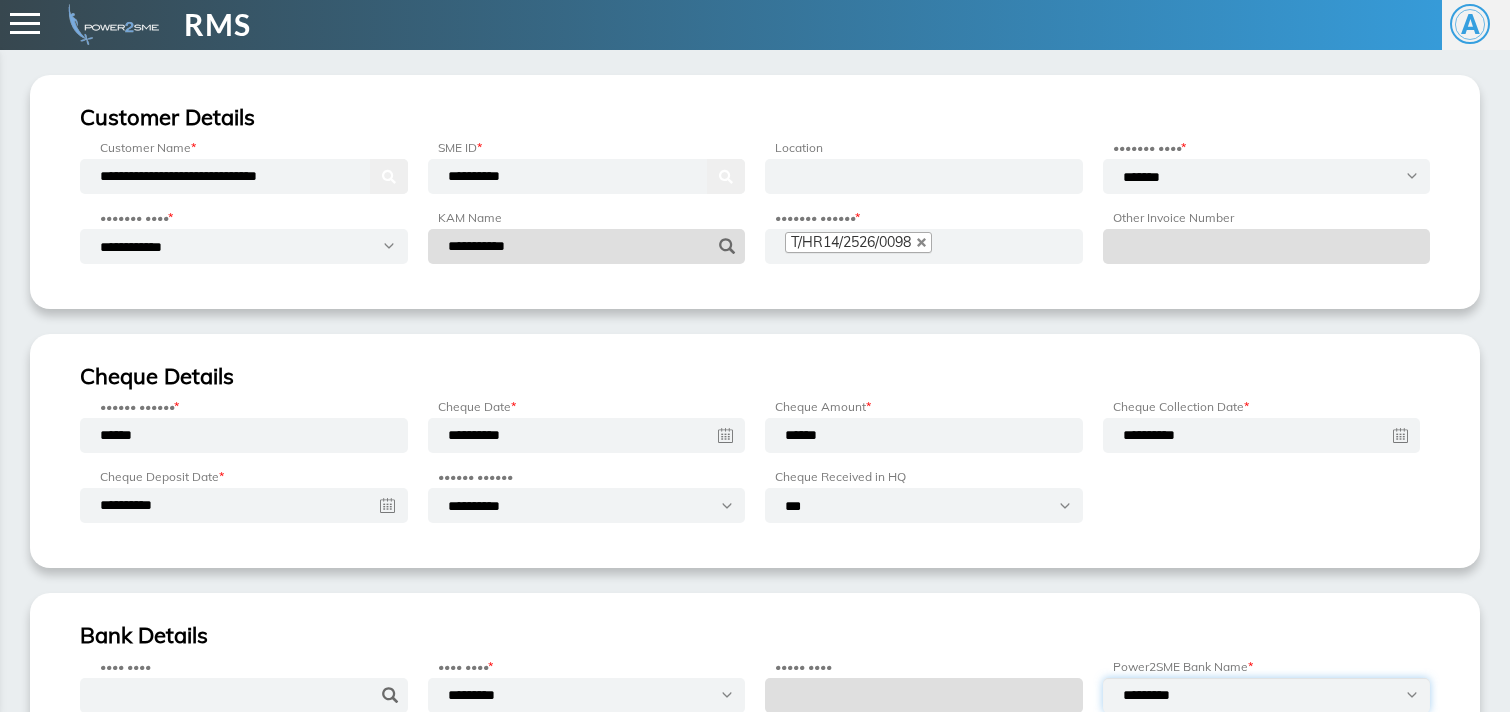 select on "**********" 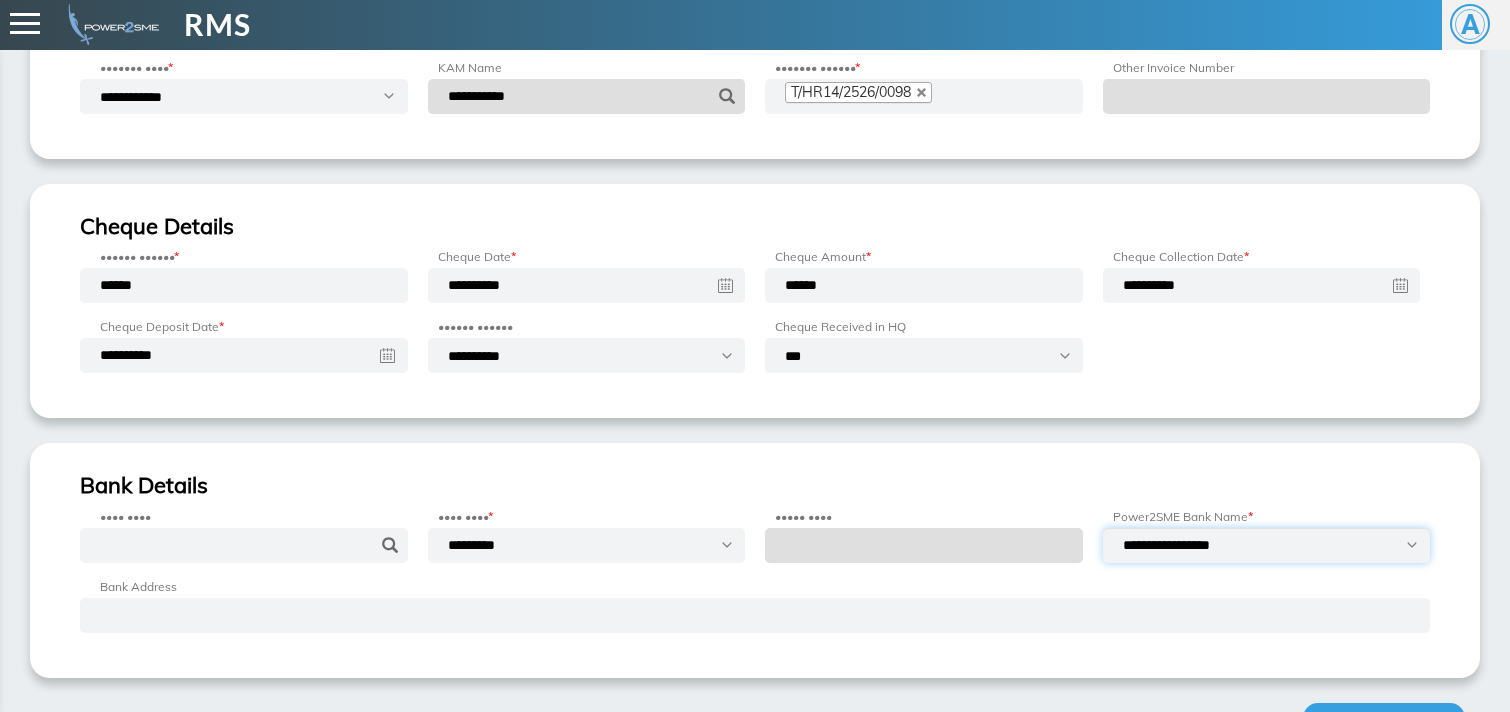 scroll, scrollTop: 254, scrollLeft: 0, axis: vertical 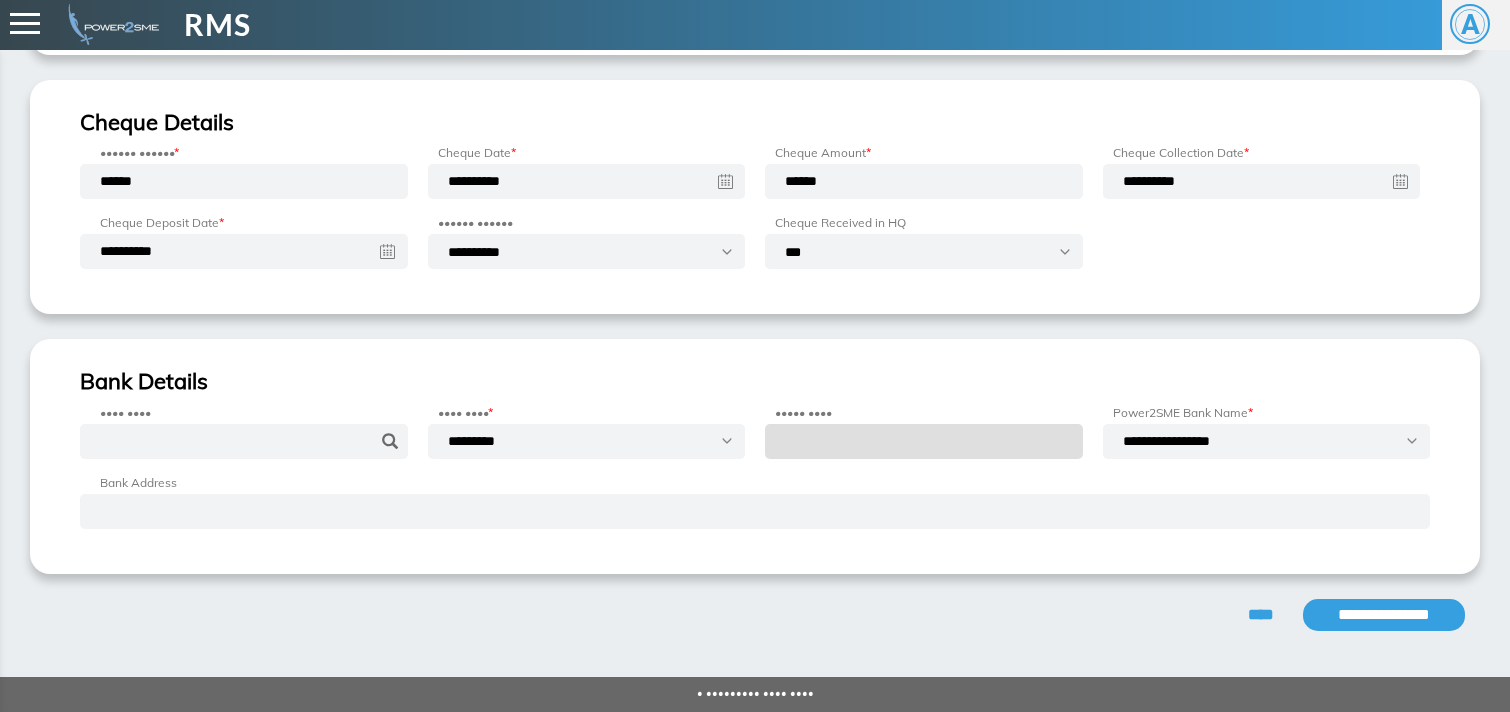 click on "**********" at bounding box center [1384, 615] 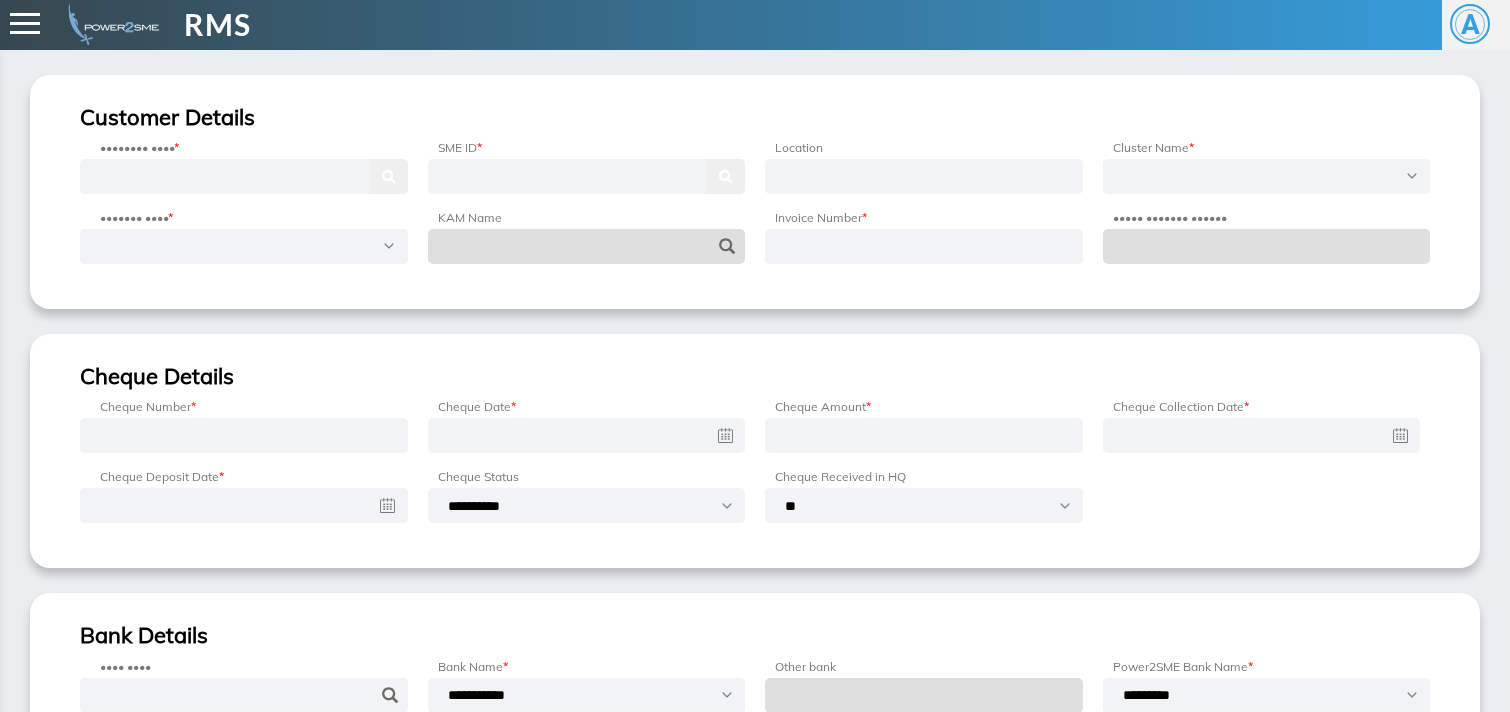 scroll, scrollTop: 0, scrollLeft: 0, axis: both 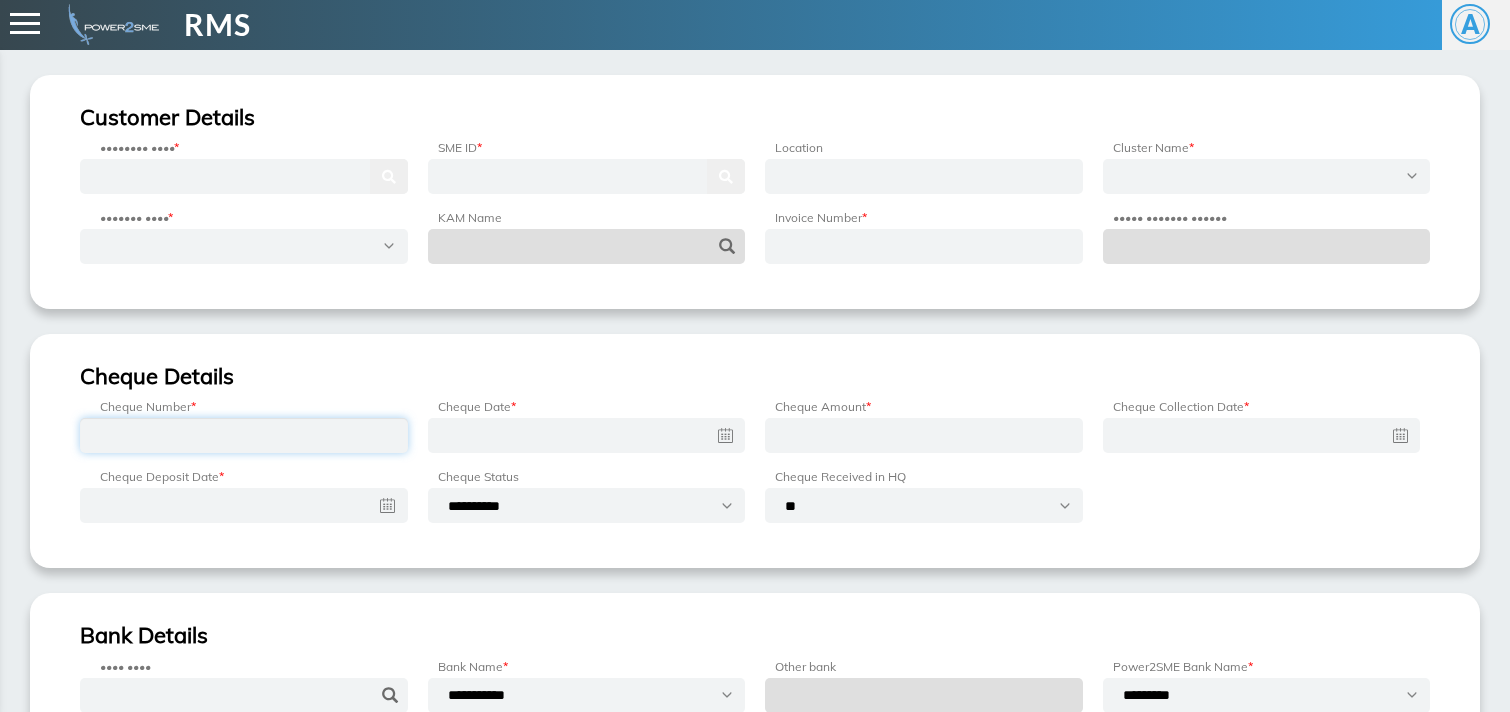 click at bounding box center [244, 435] 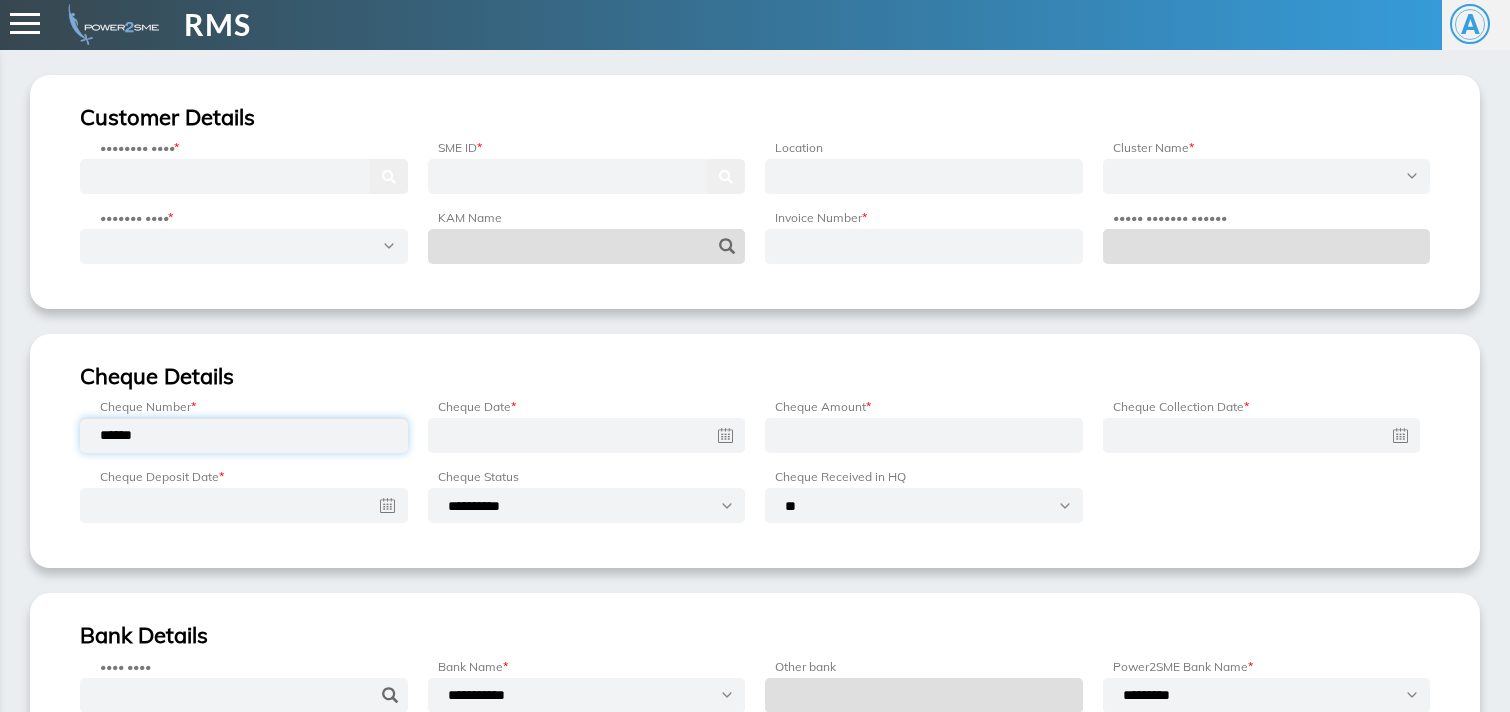 type on "******" 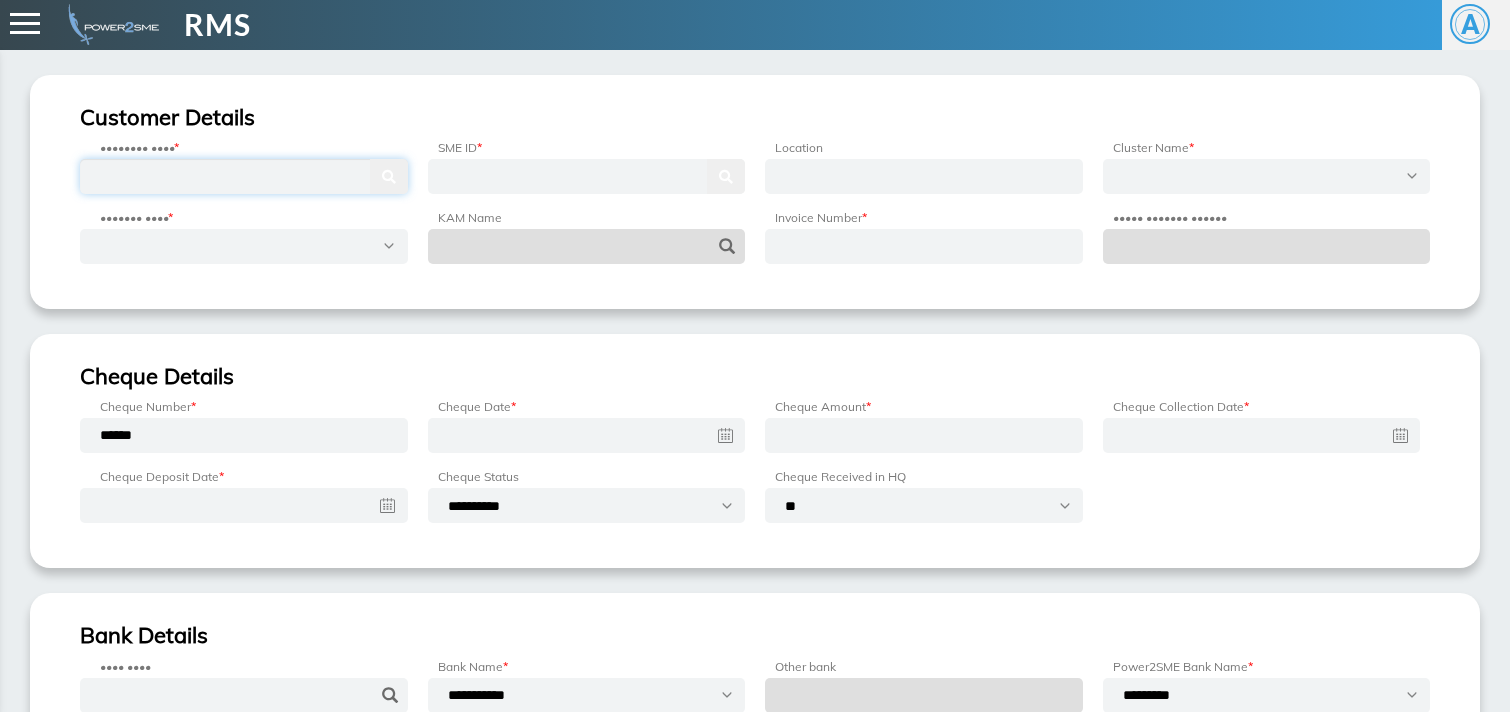 click at bounding box center (244, 176) 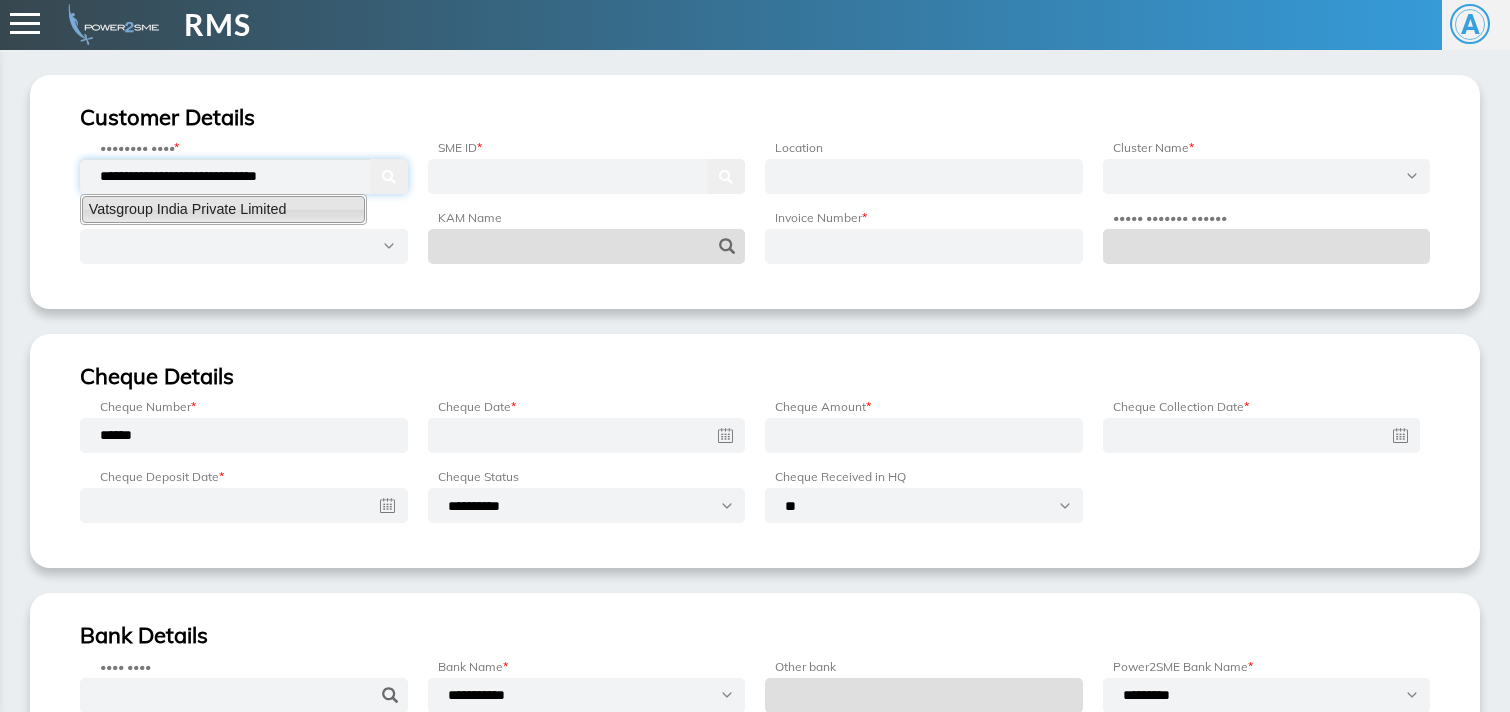 click on "Vatsgroup India Private Limited" at bounding box center (223, 209) 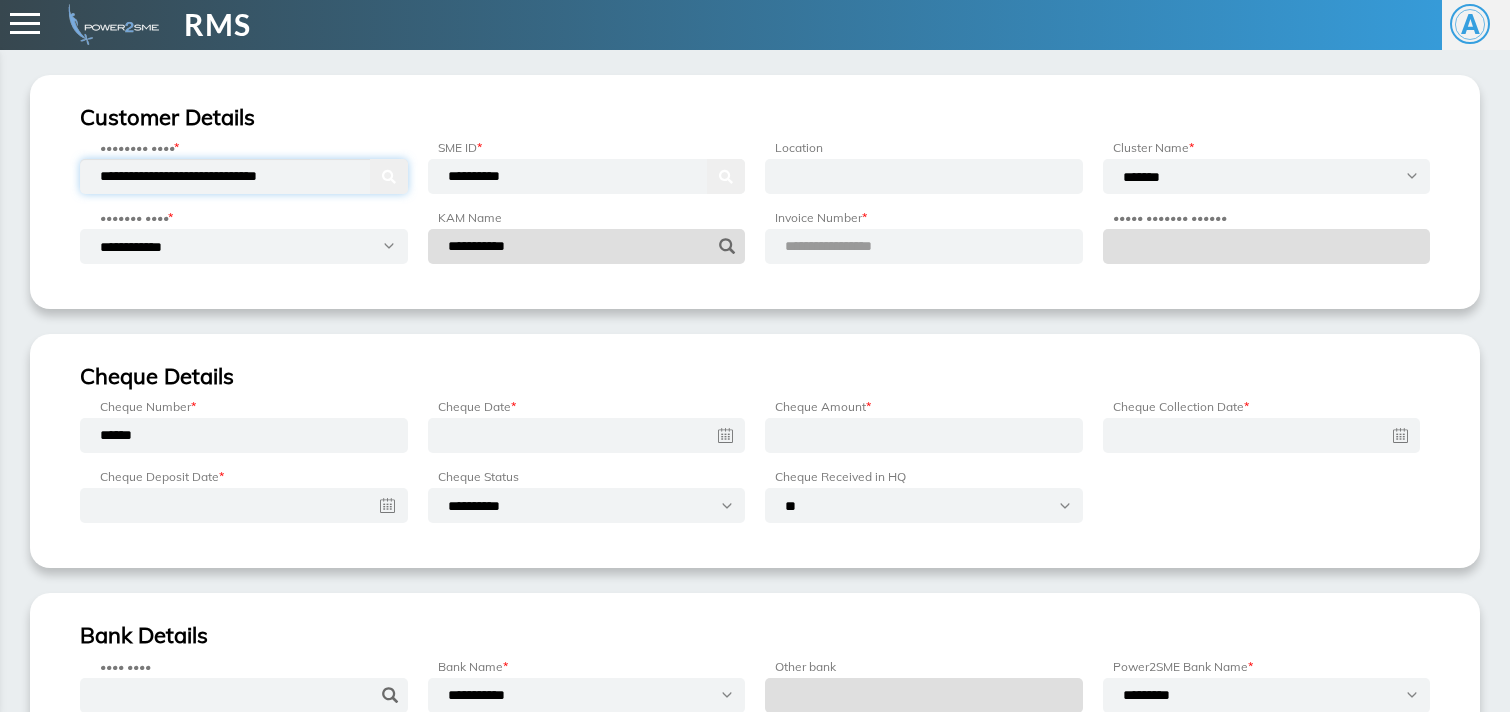 type on "**********" 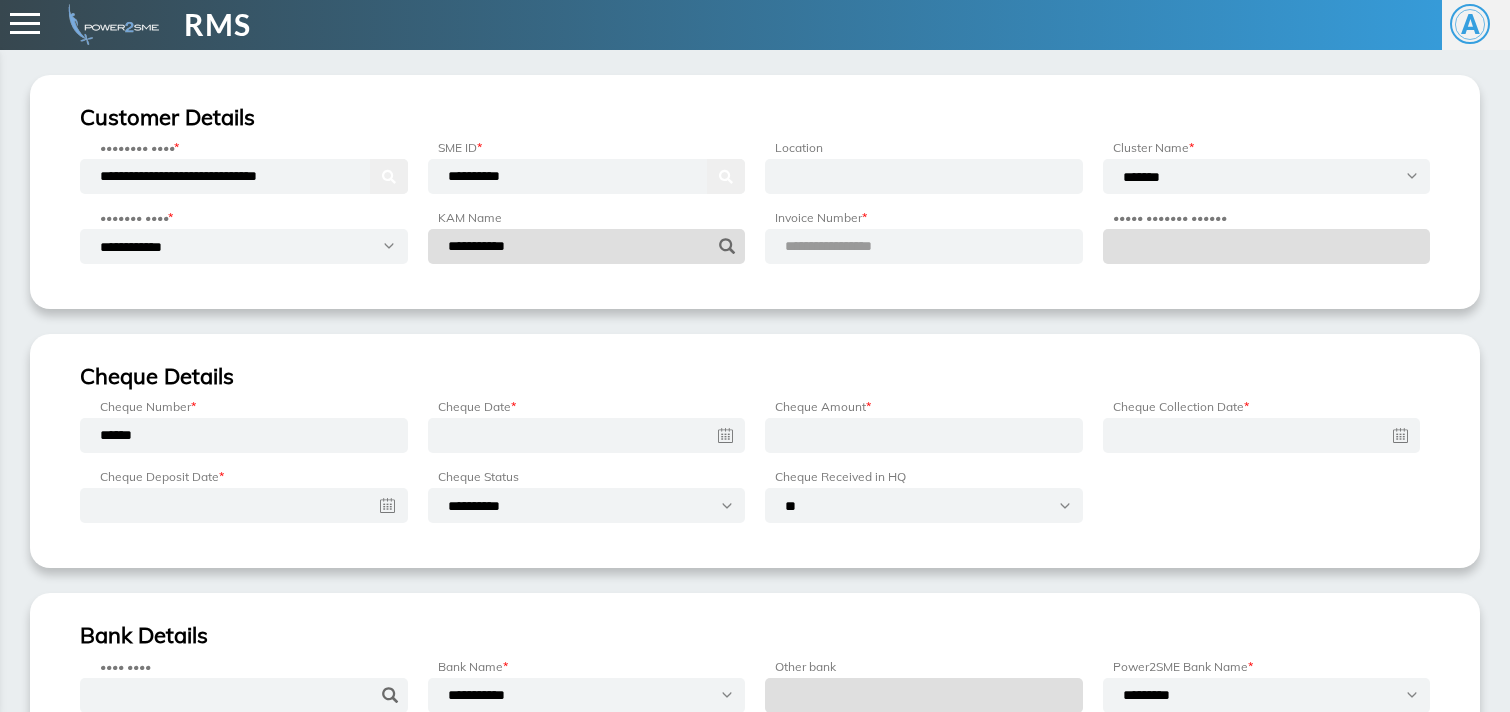 click on "Location" at bounding box center (924, 194) 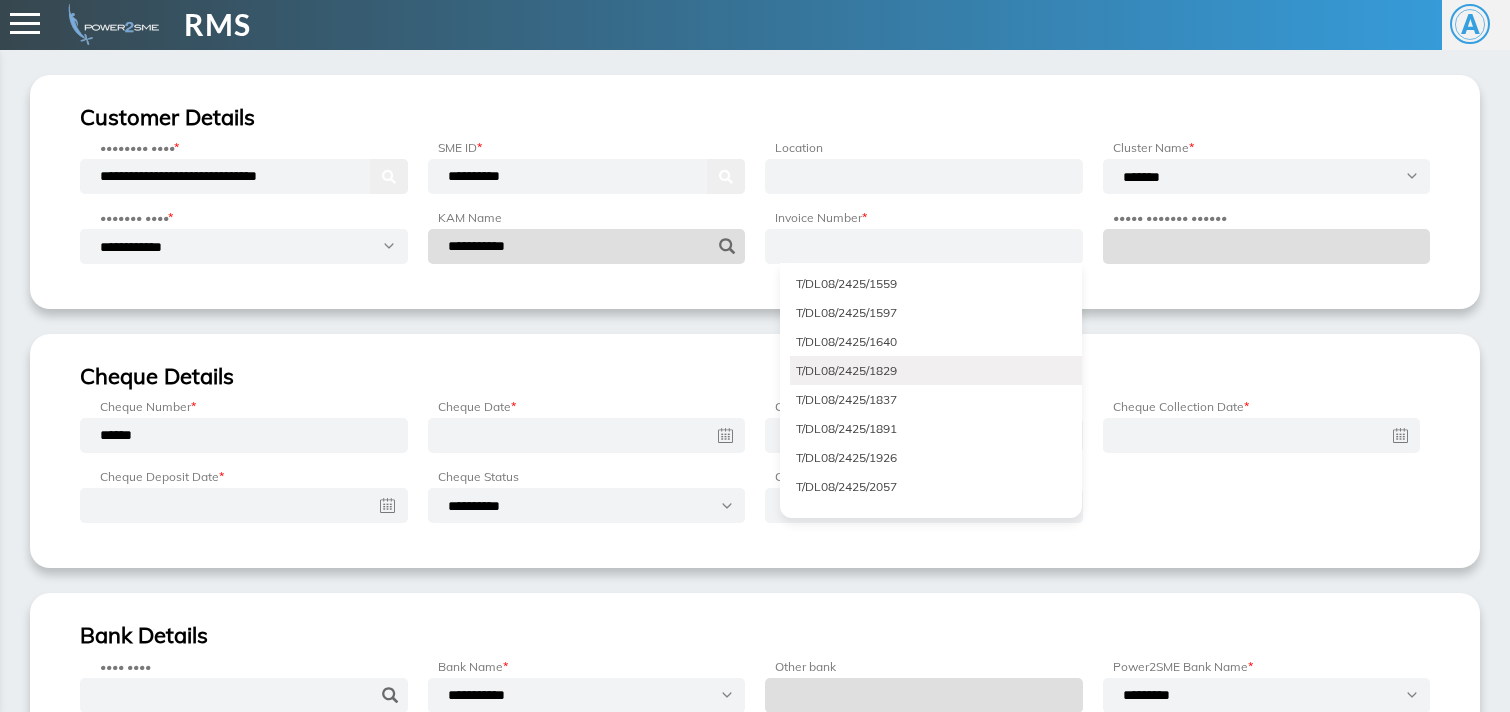 scroll, scrollTop: 5268, scrollLeft: 0, axis: vertical 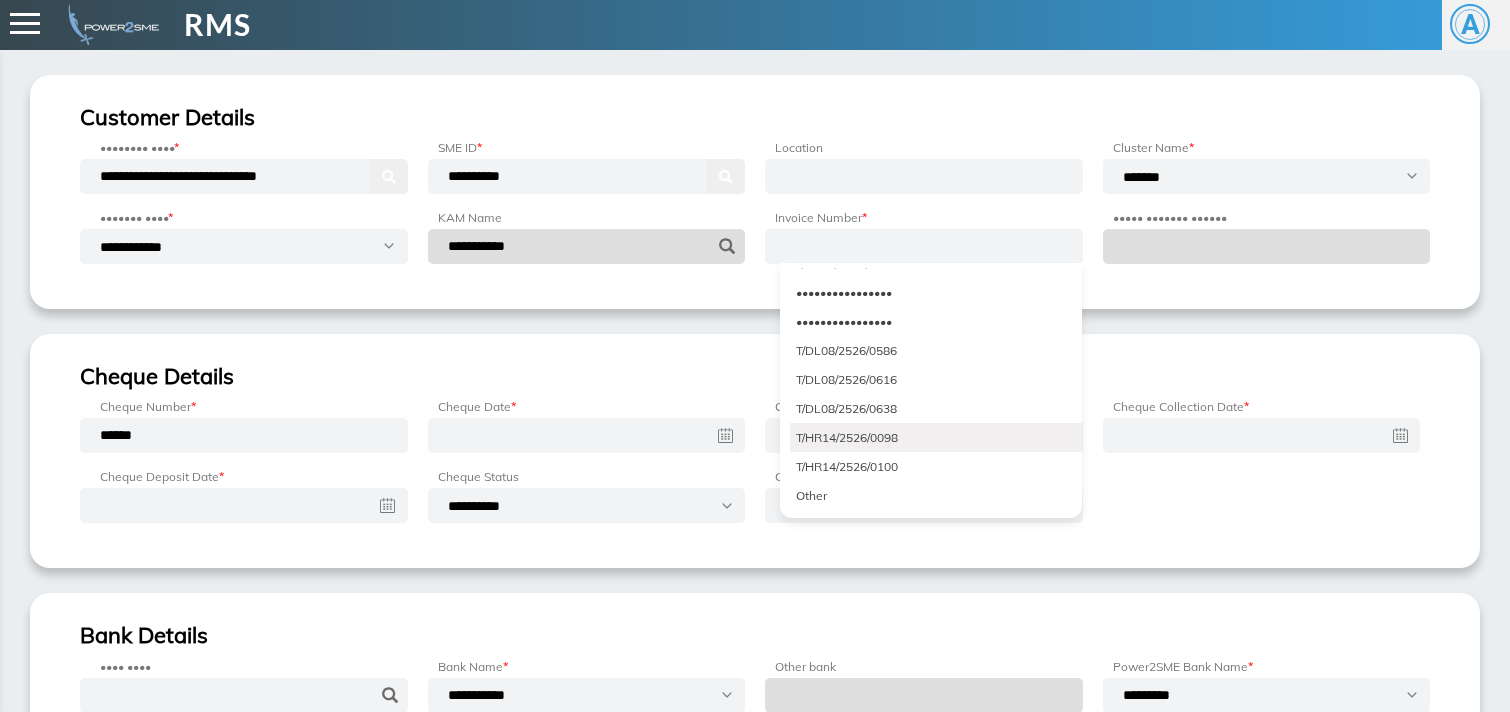 click on "T/HR14/2526/0098" at bounding box center (936, 437) 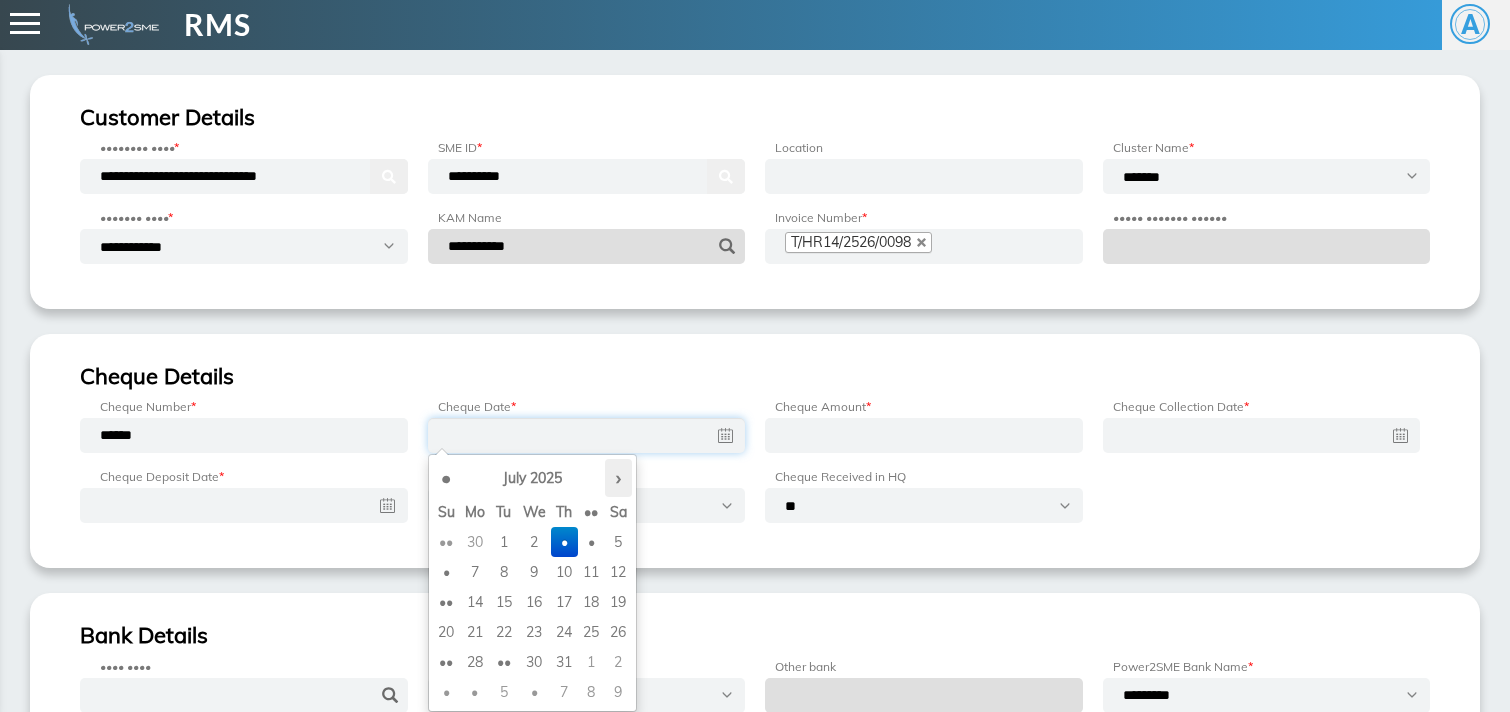 click on "›" at bounding box center [618, 478] 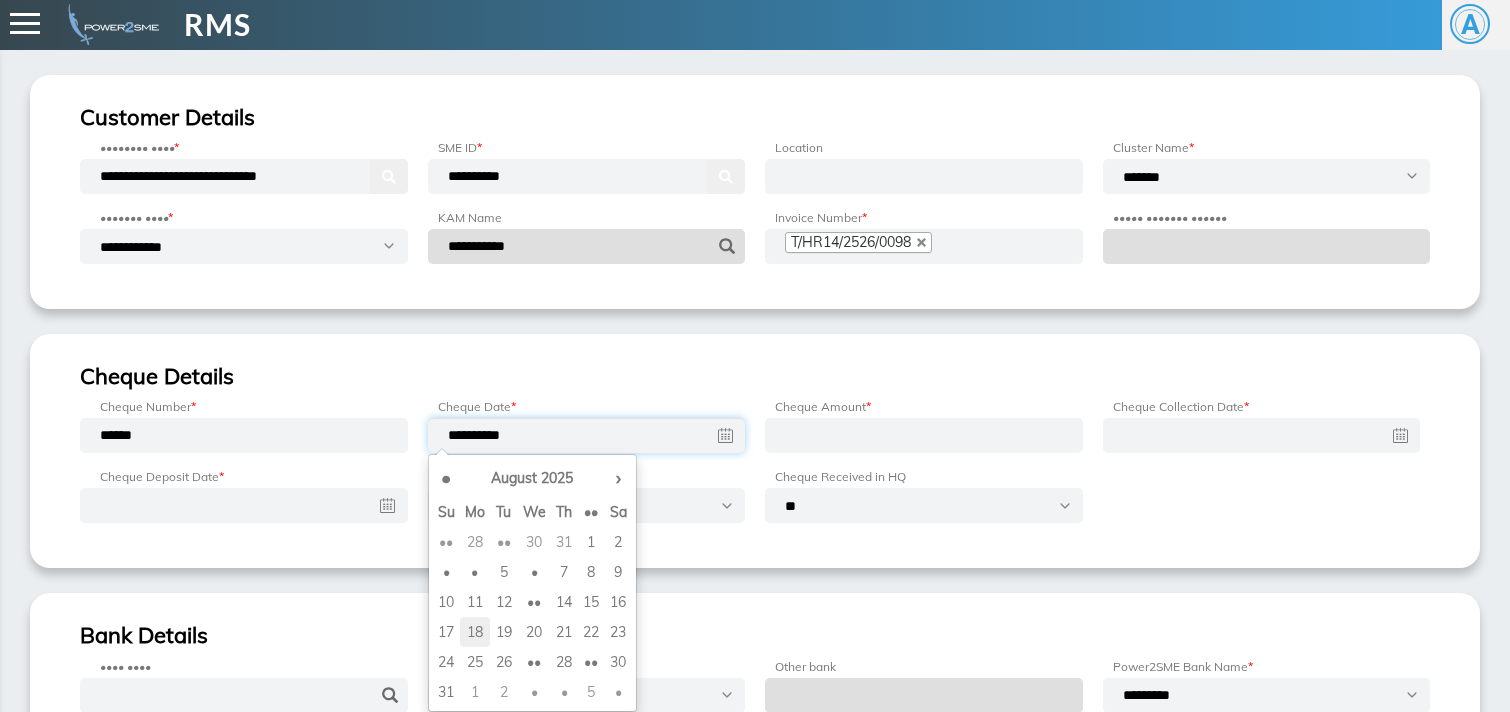click on "18" at bounding box center [475, 542] 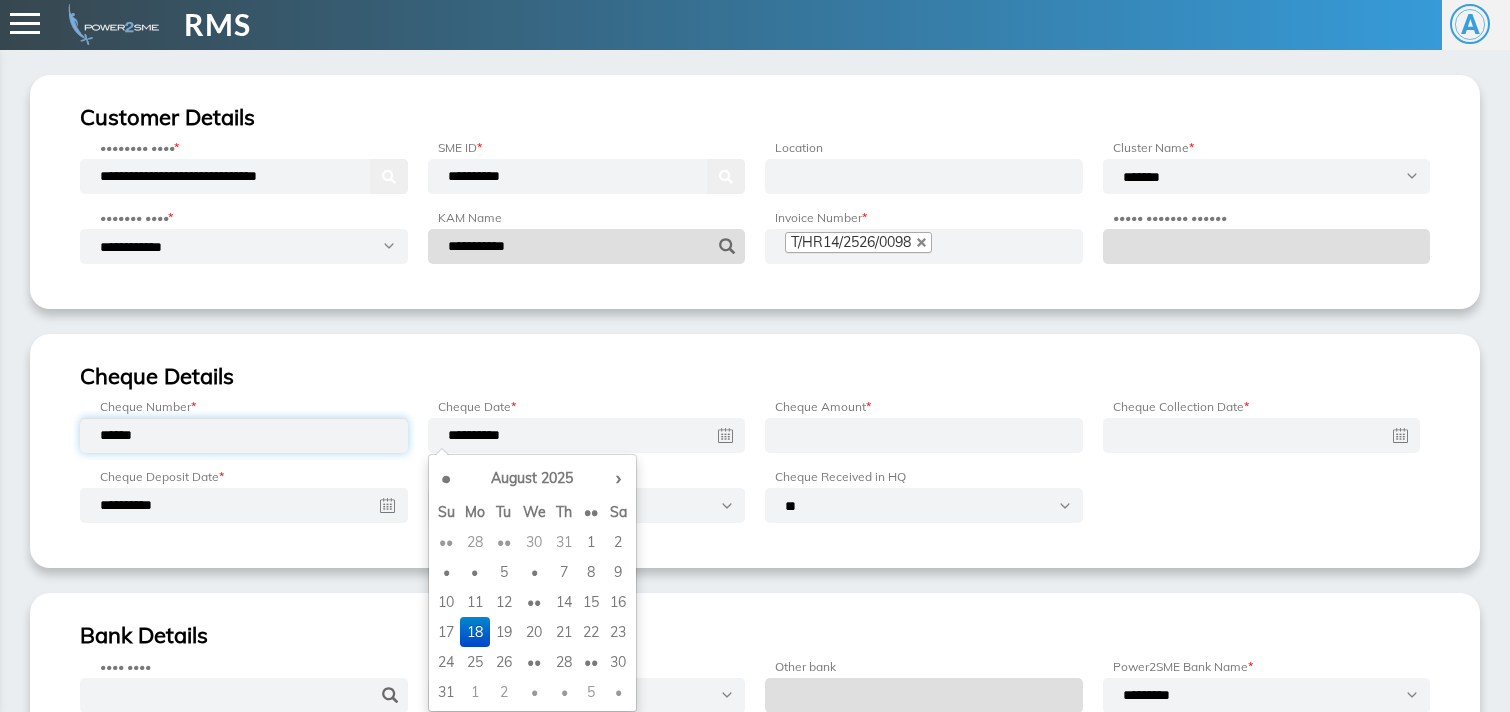click on "******" at bounding box center (244, 435) 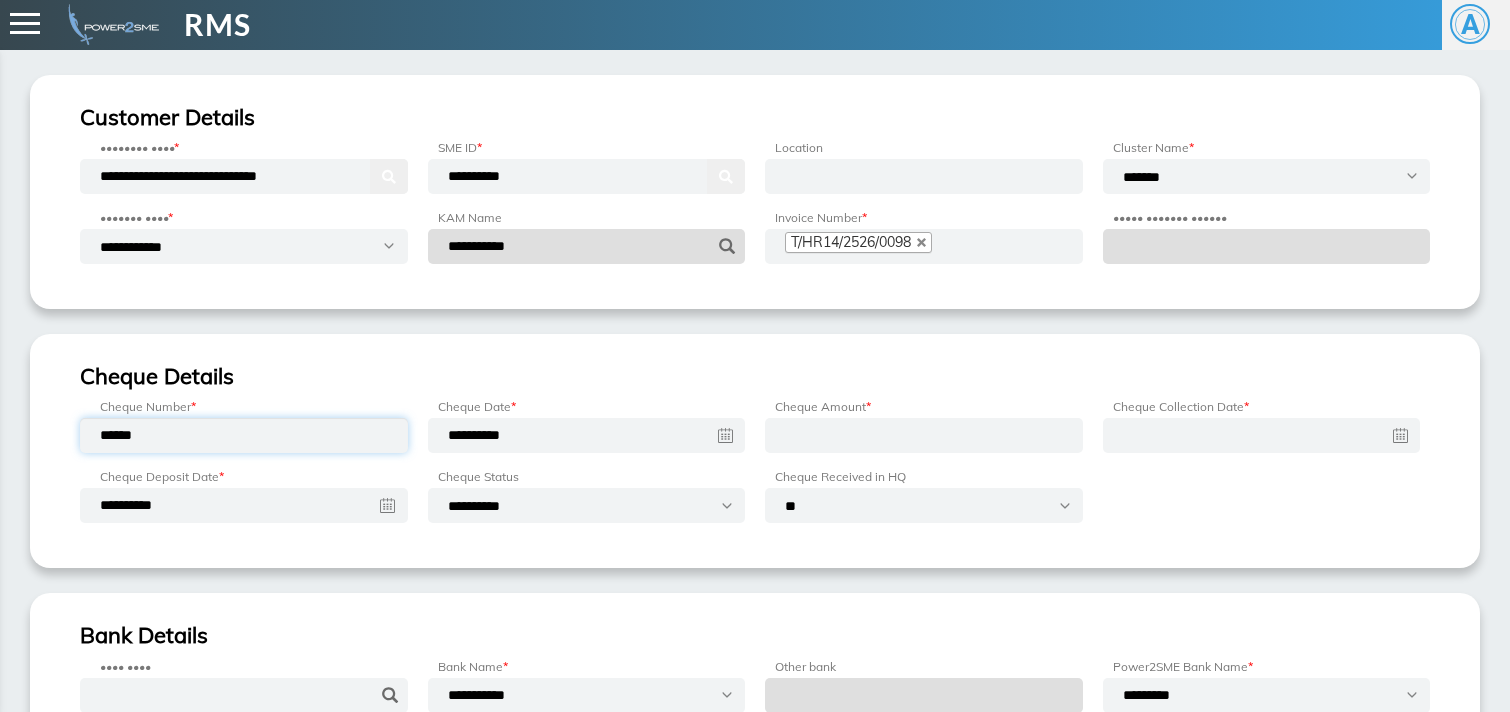 type on "******" 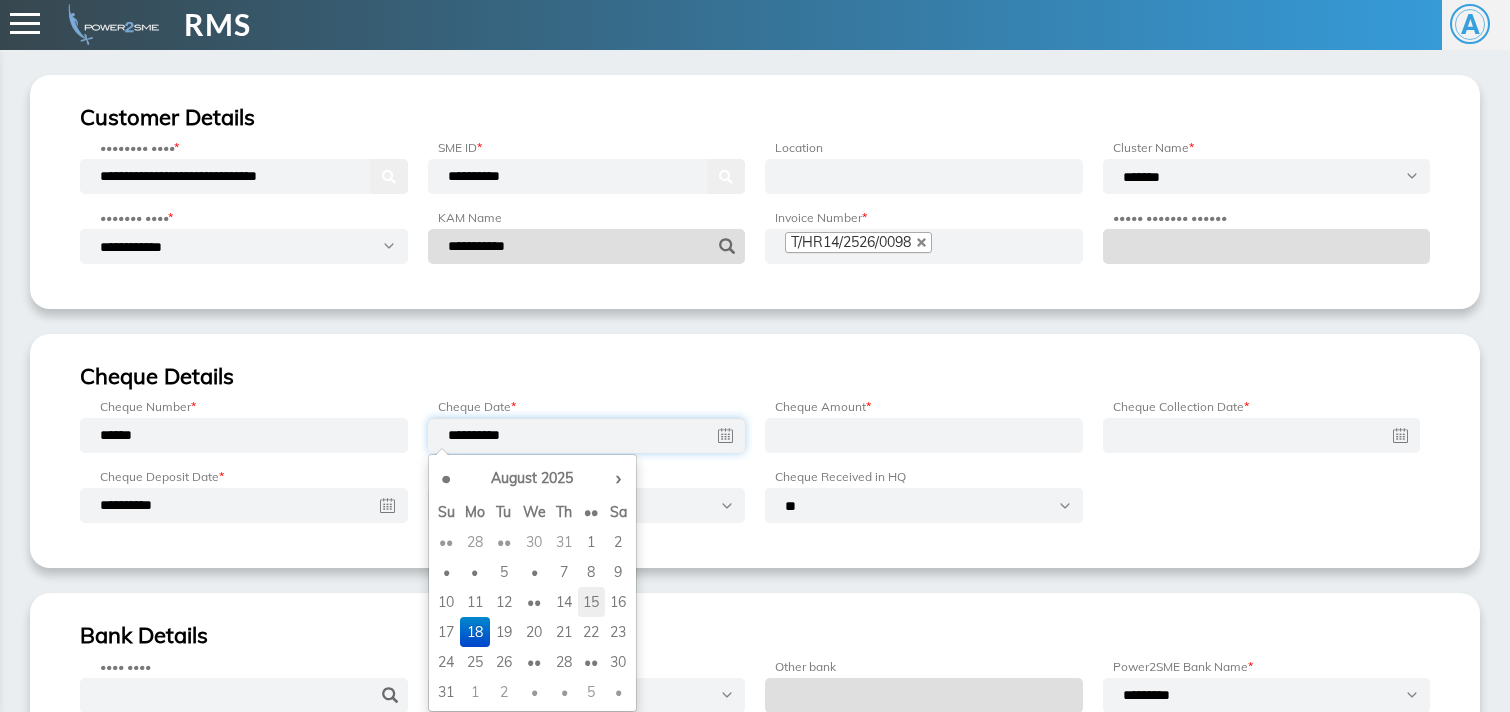 click on "15" at bounding box center (591, 542) 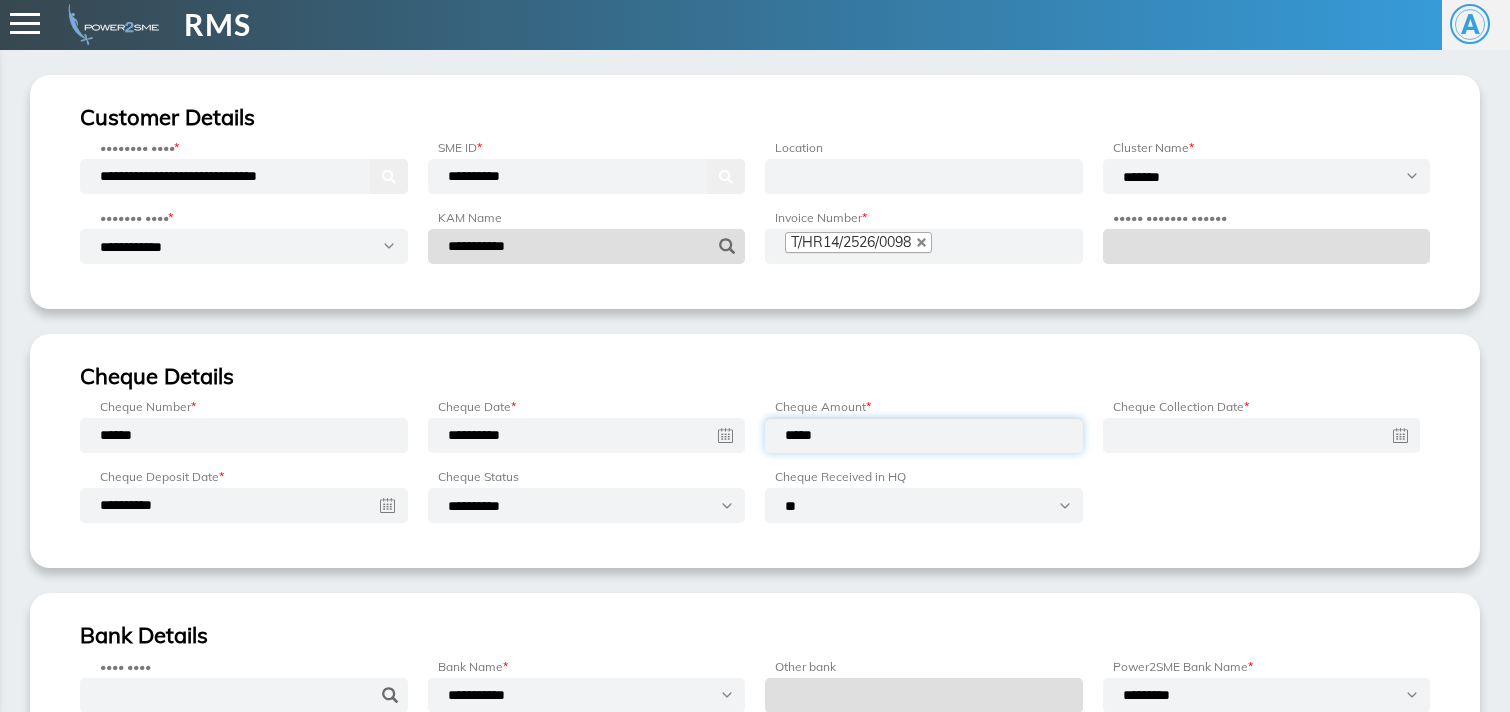 type on "*****" 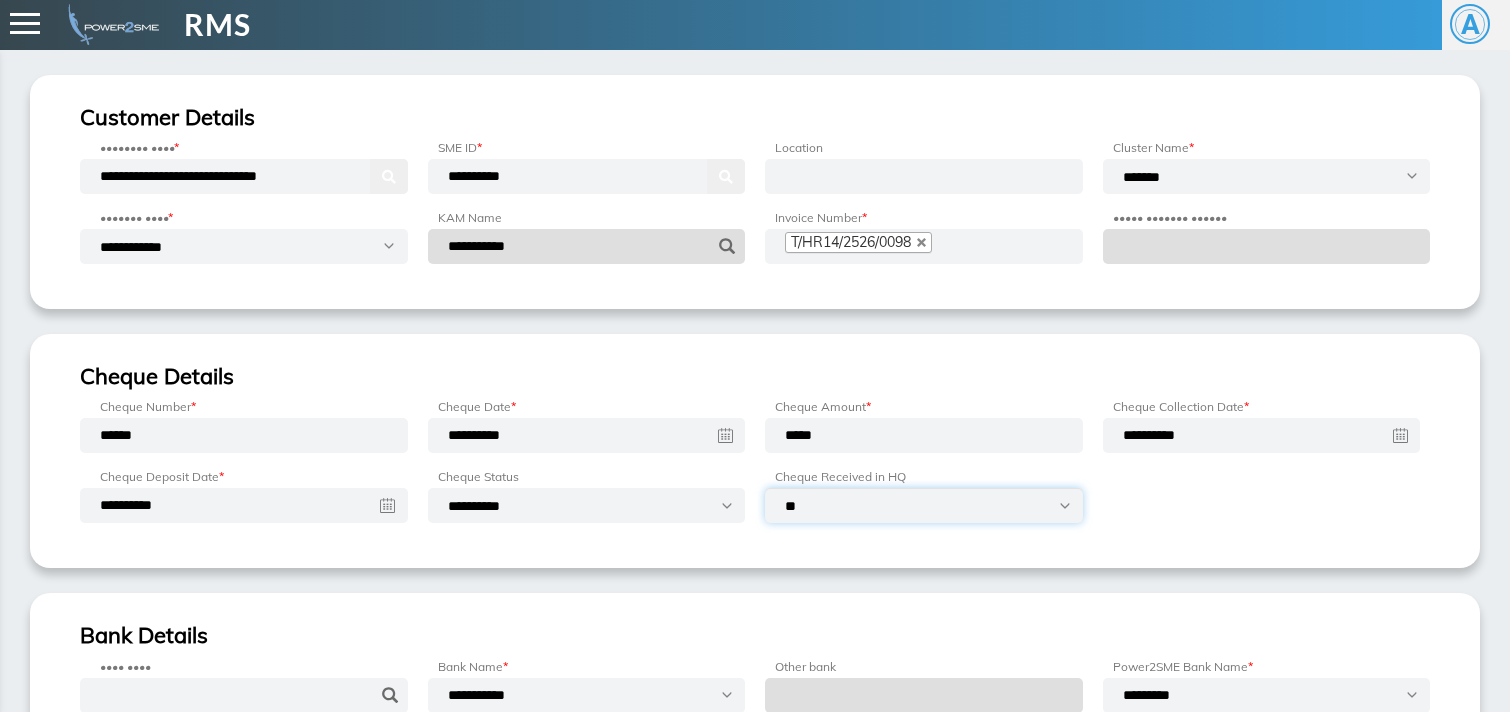 select on "***" 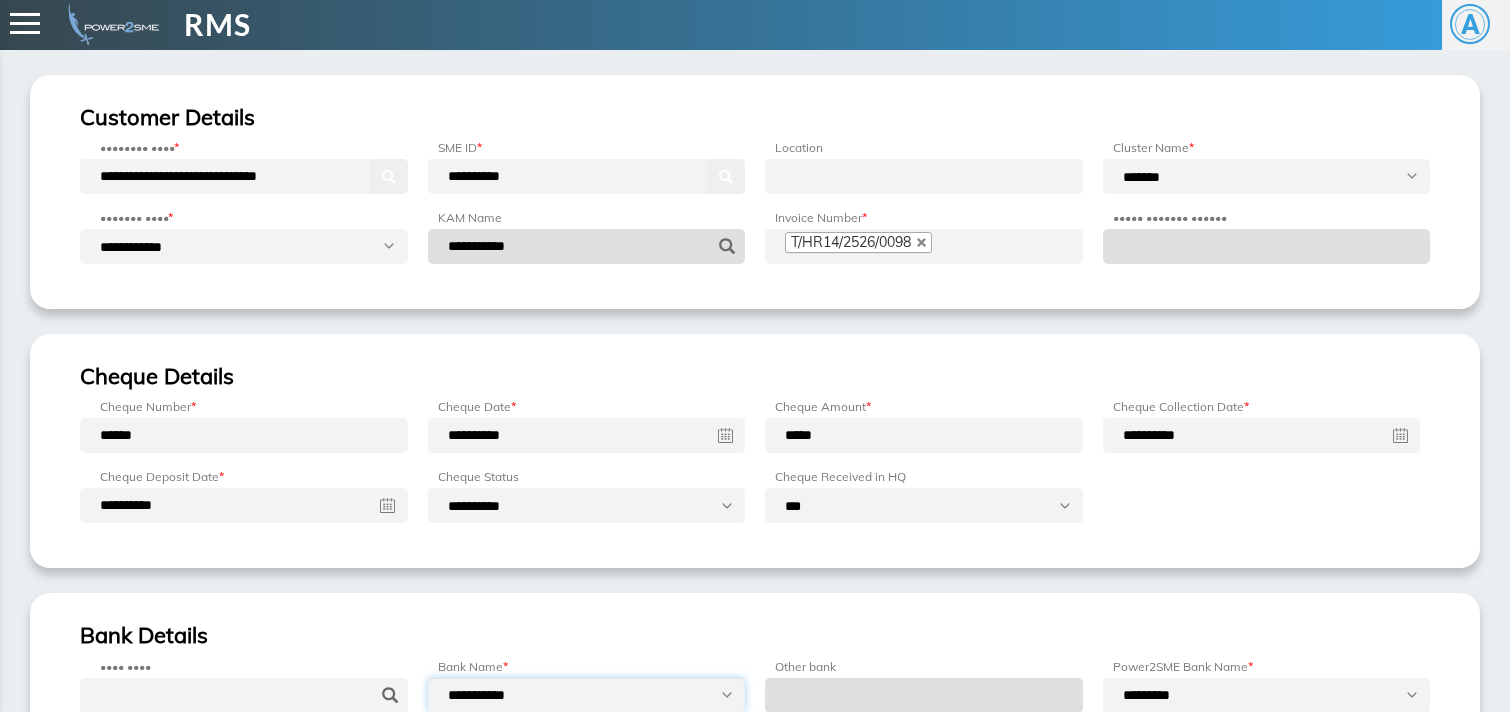 select on "*********" 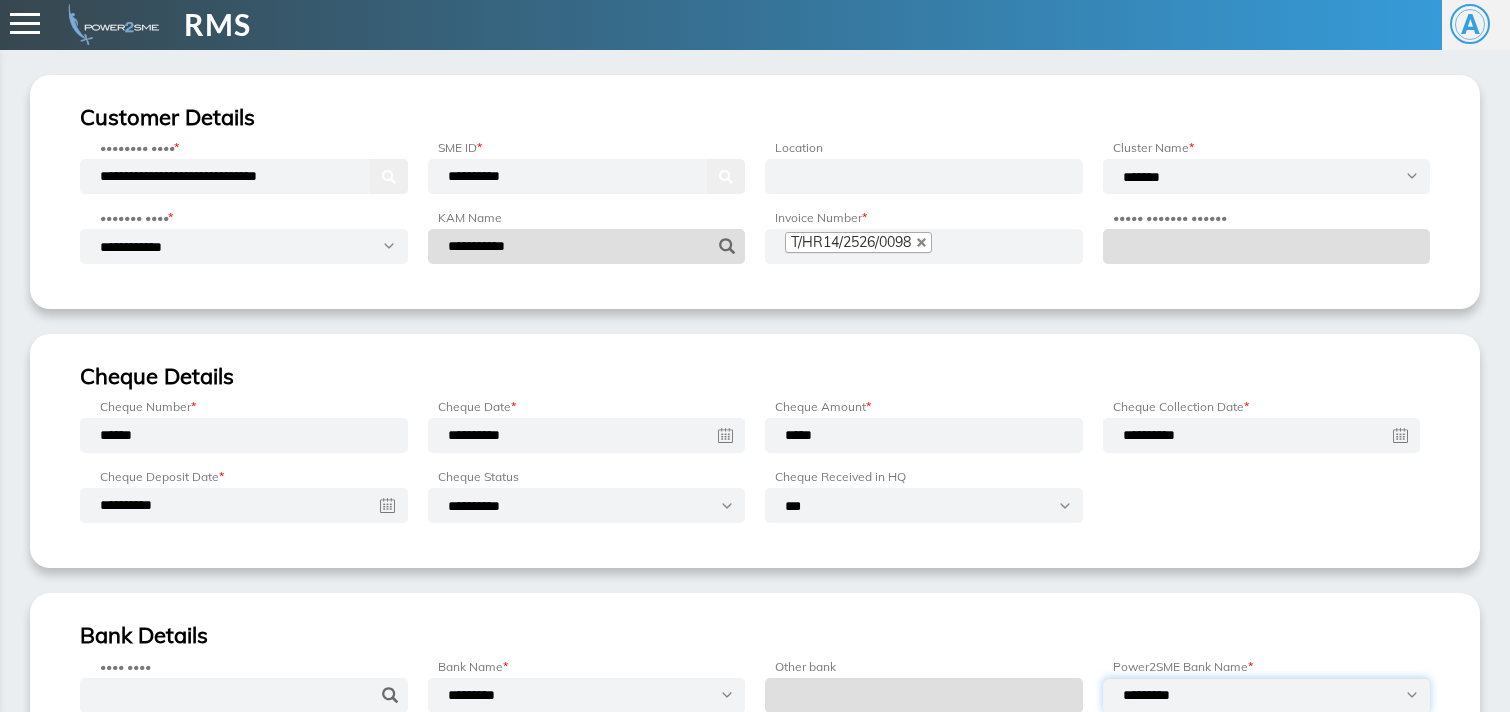 select on "**********" 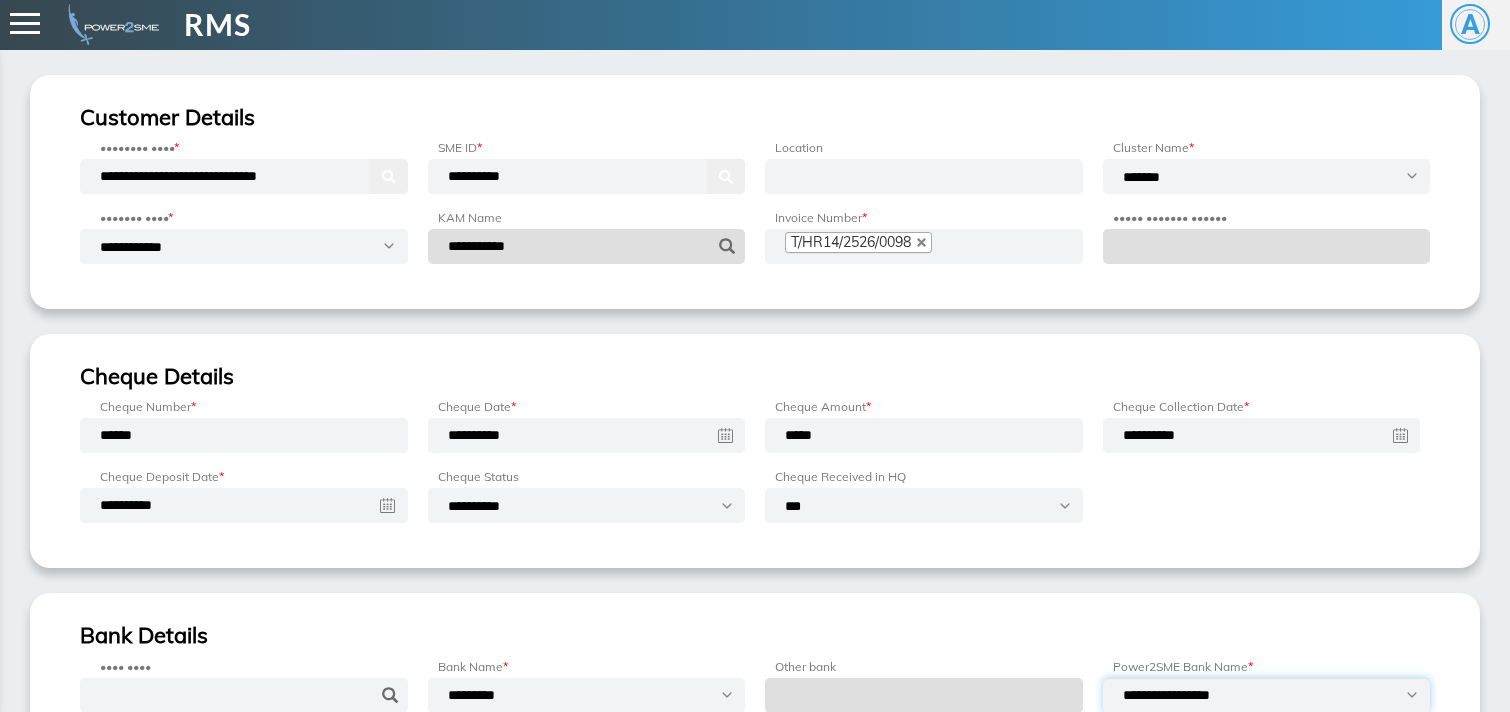 scroll, scrollTop: 254, scrollLeft: 0, axis: vertical 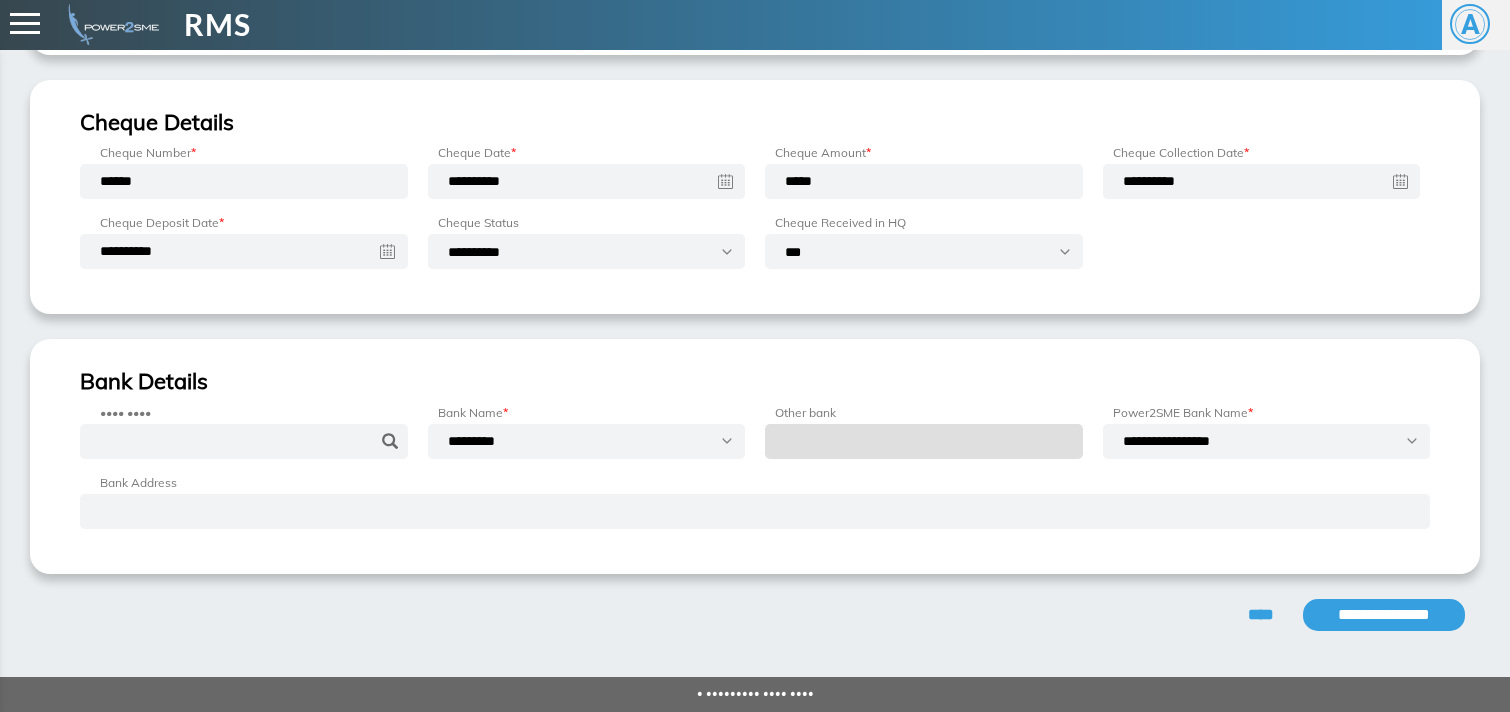 click on "**********" at bounding box center [1384, 615] 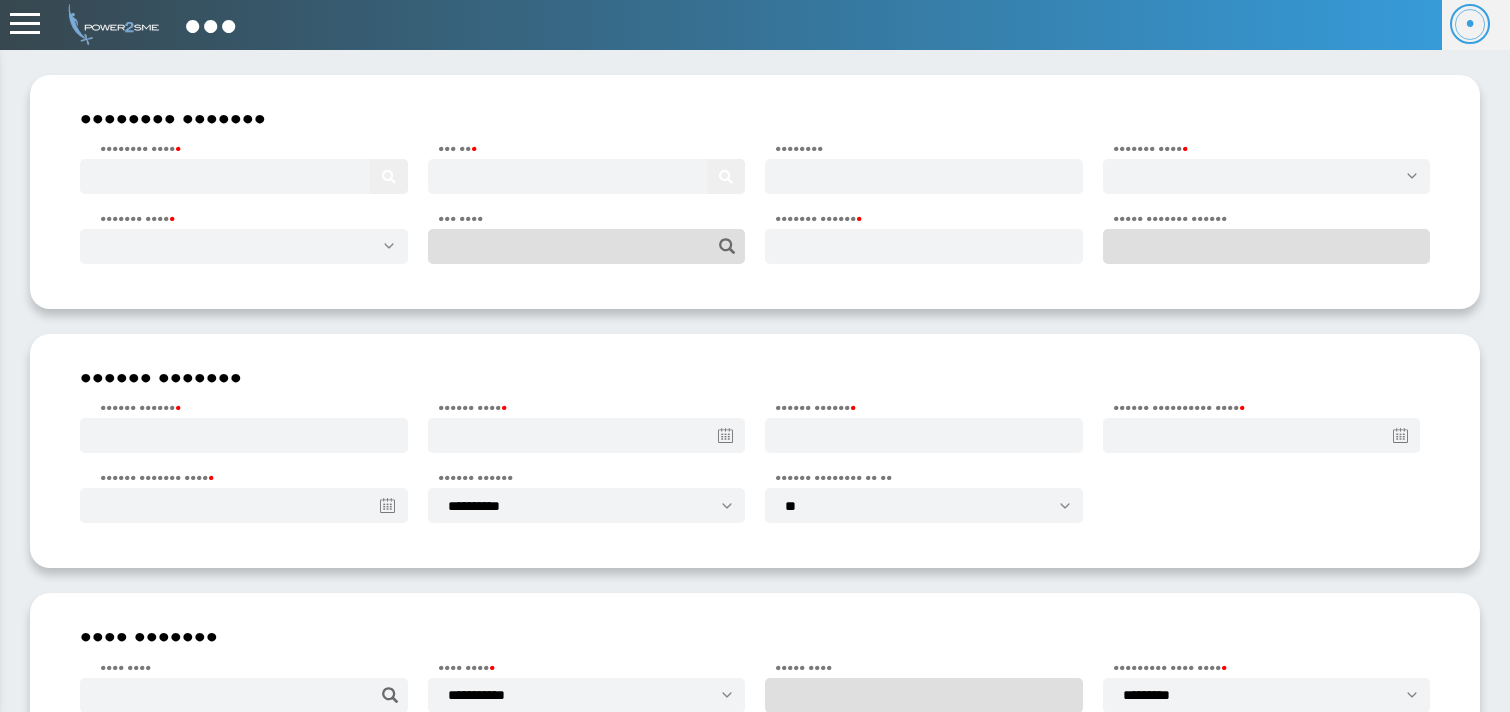 scroll, scrollTop: 0, scrollLeft: 0, axis: both 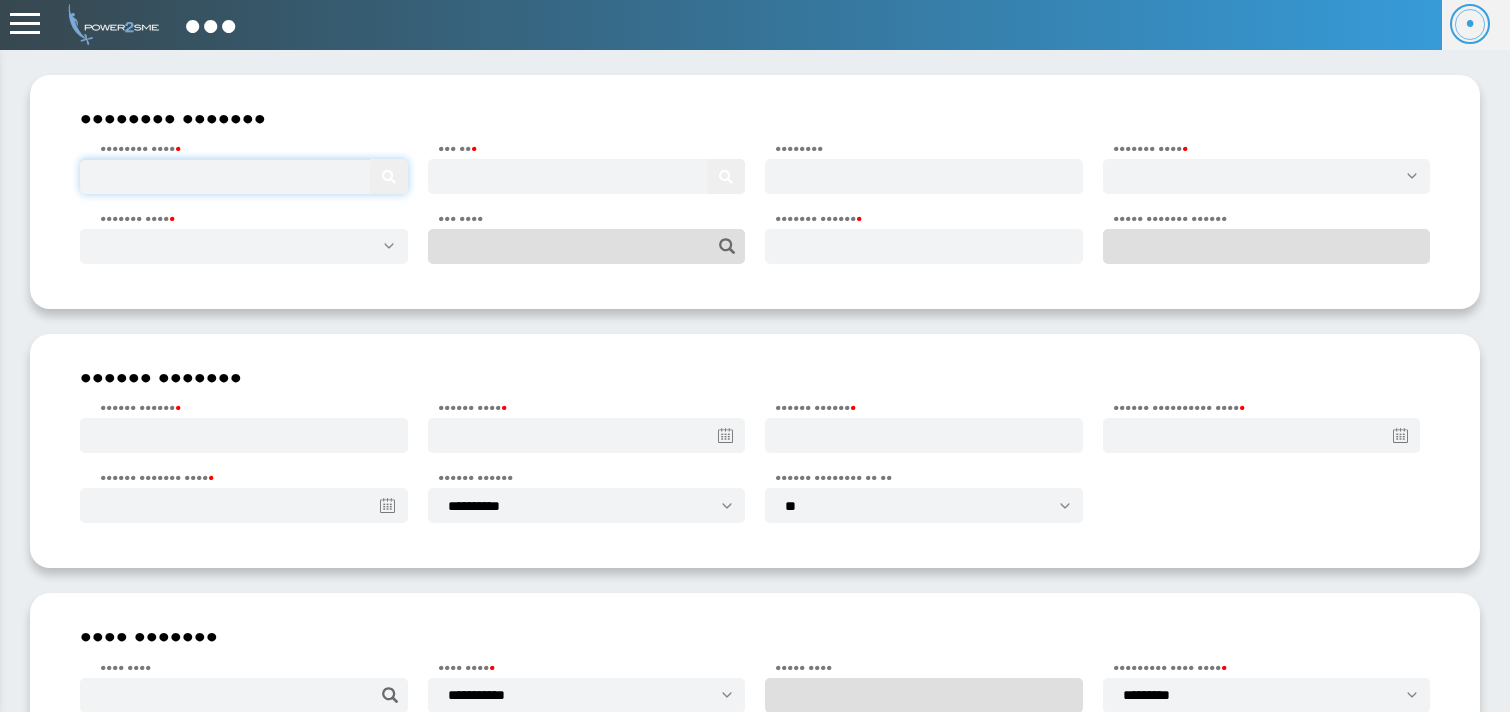 click at bounding box center (244, 176) 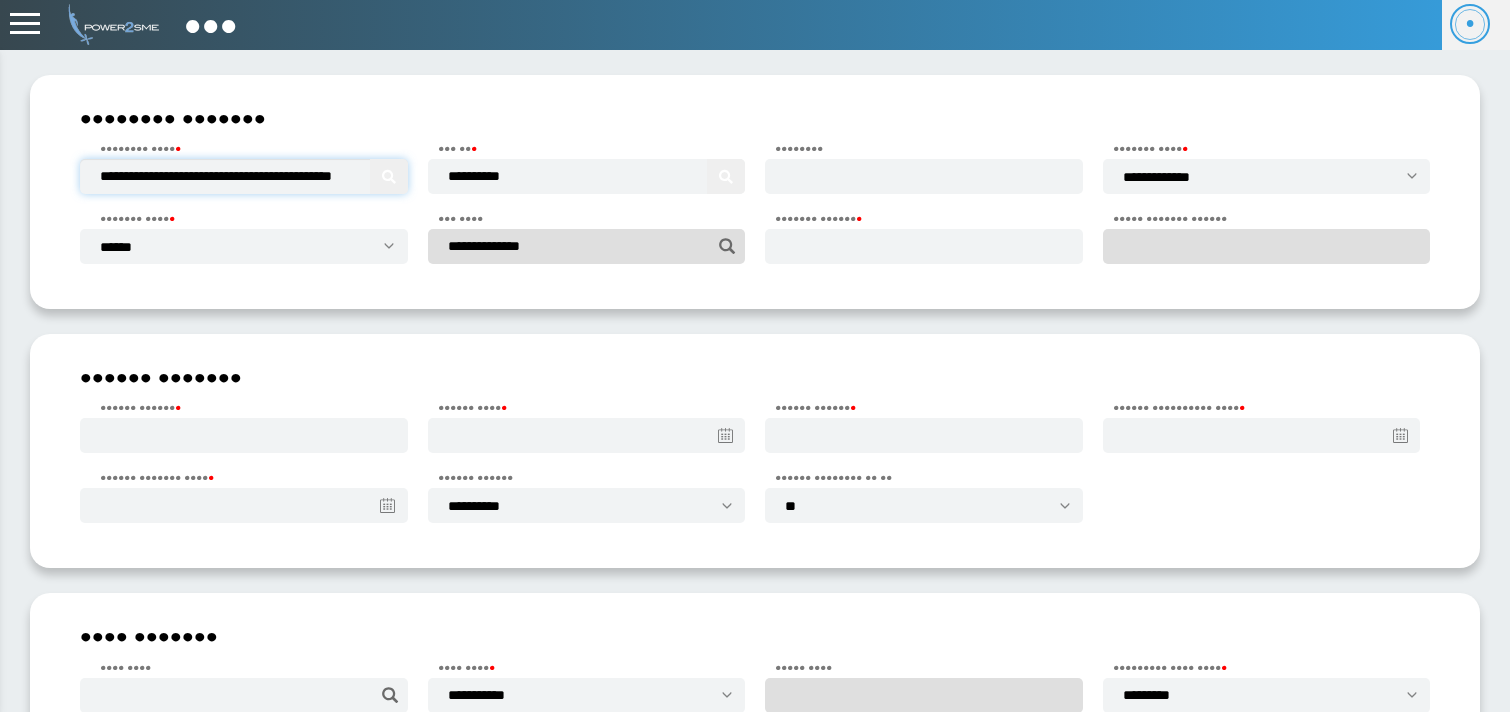 type on "••••••••••••••••••••••••••••••••••••••••••••••" 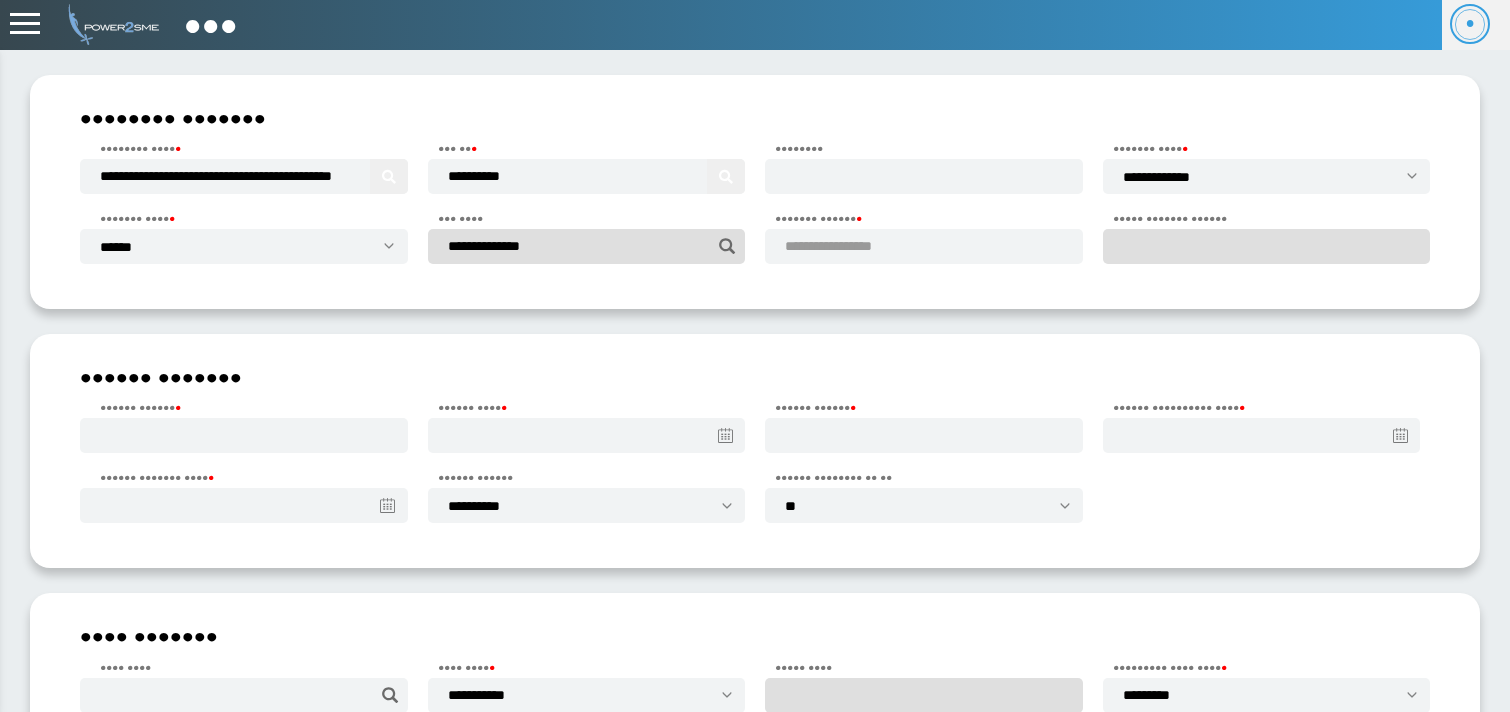 type 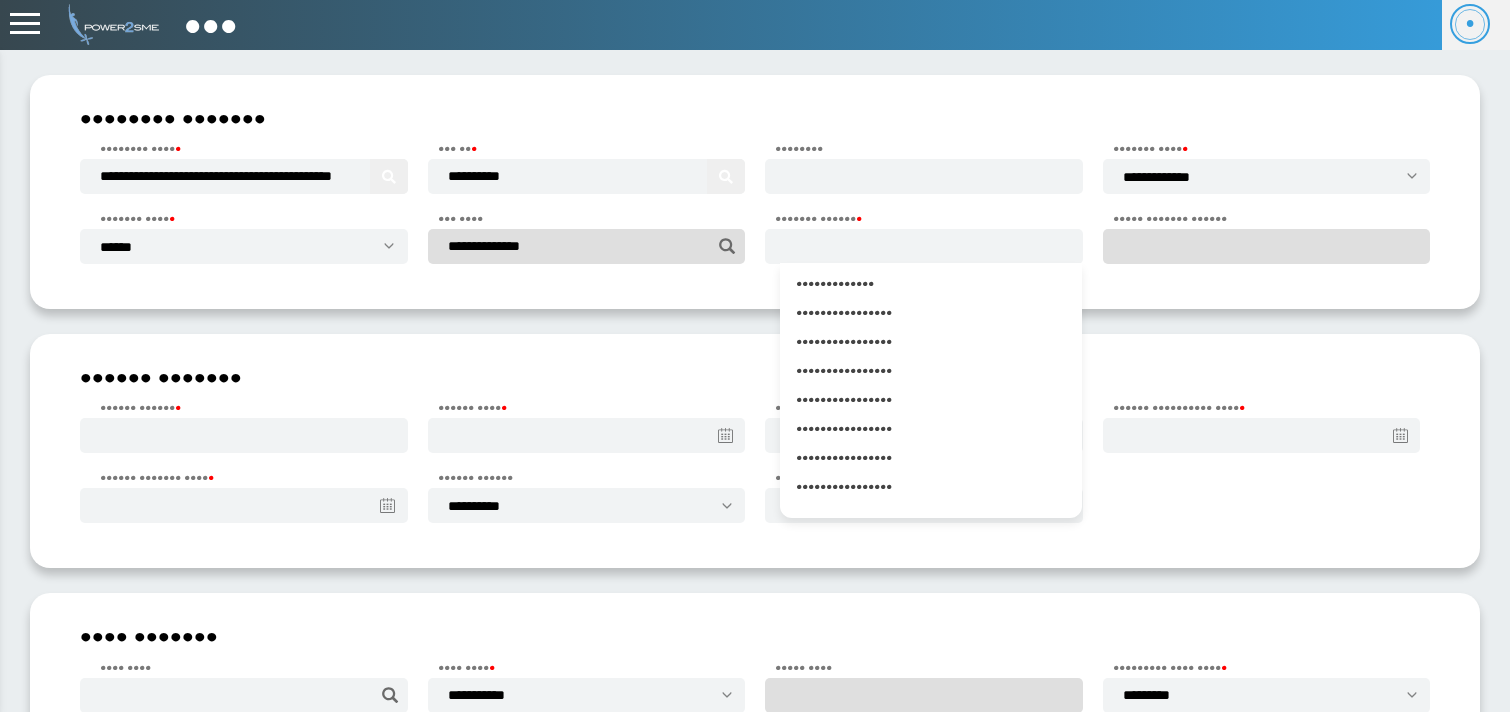 scroll, scrollTop: 1557, scrollLeft: 0, axis: vertical 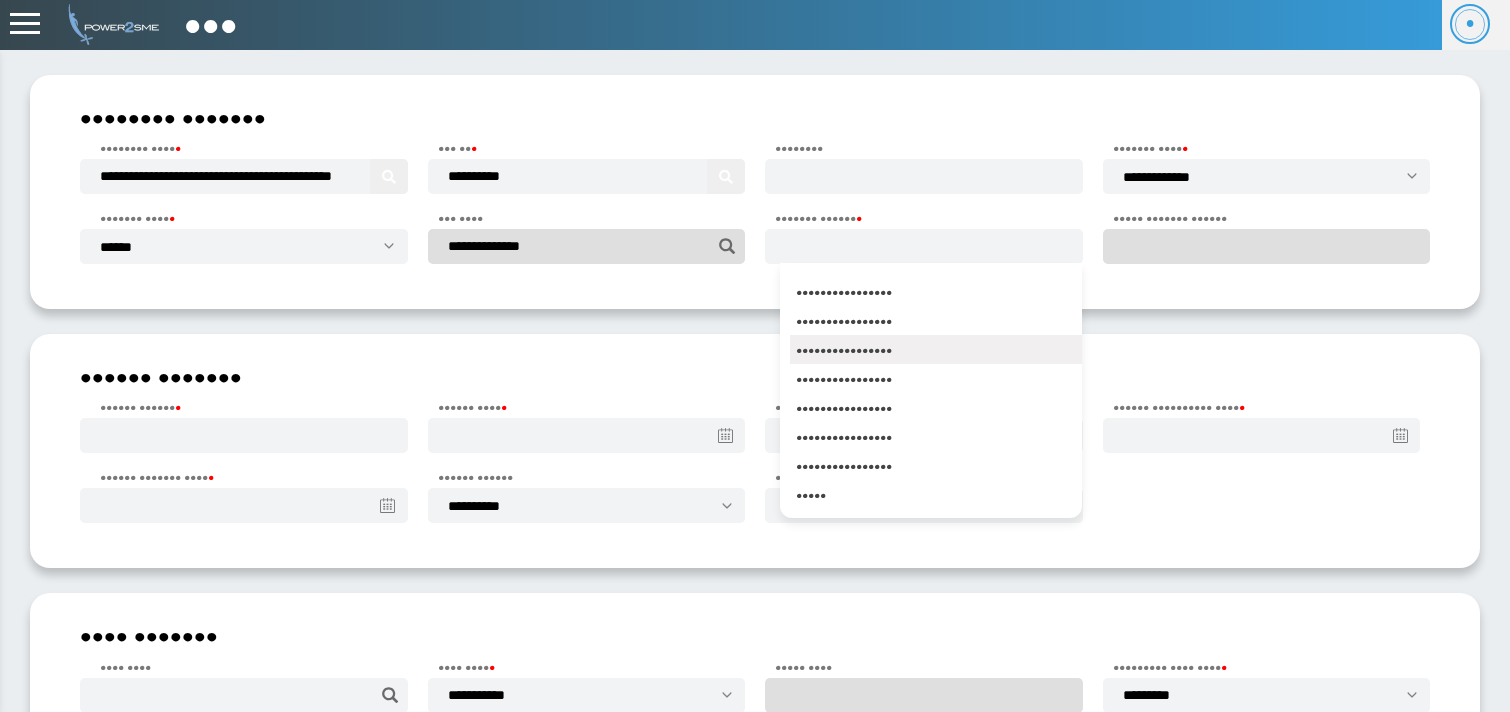 click on "••••••••••••••••" at bounding box center [936, 349] 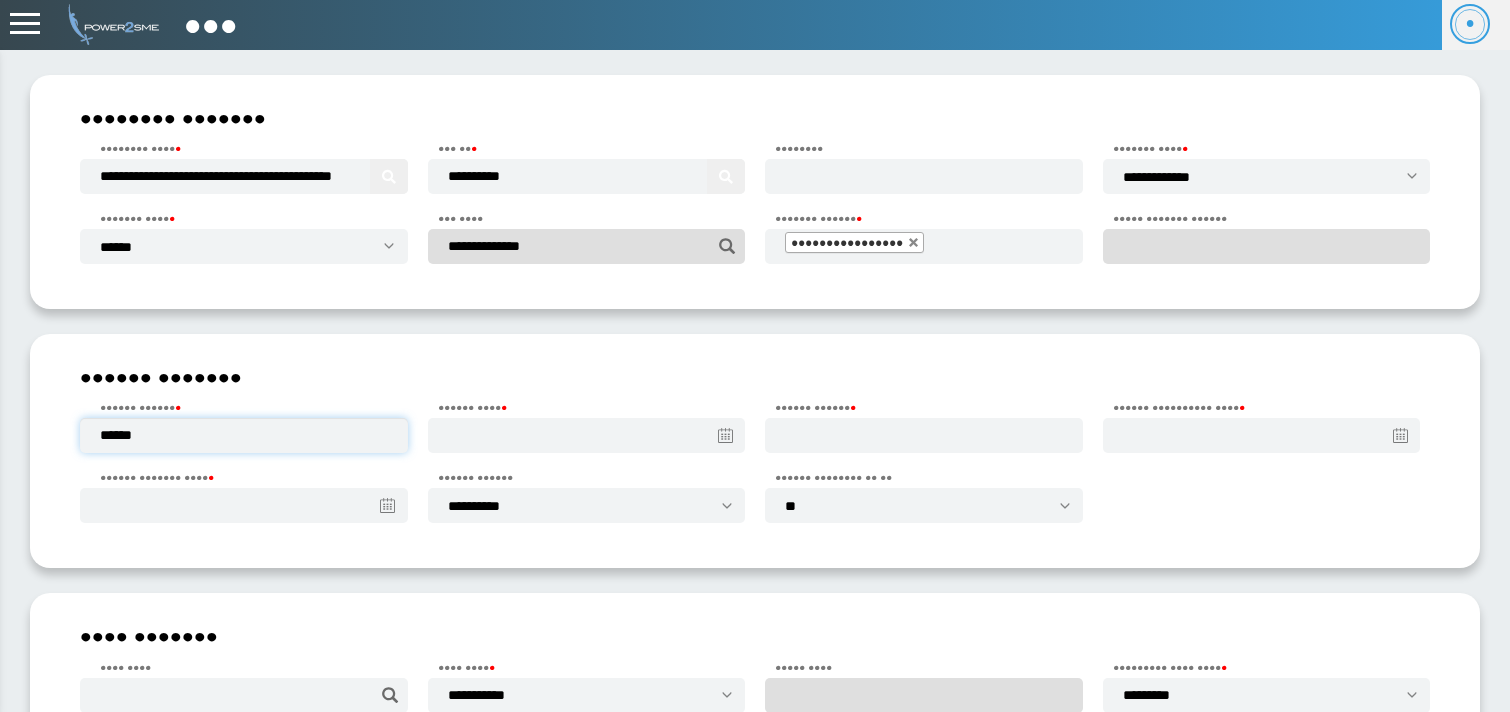 type on "••••••" 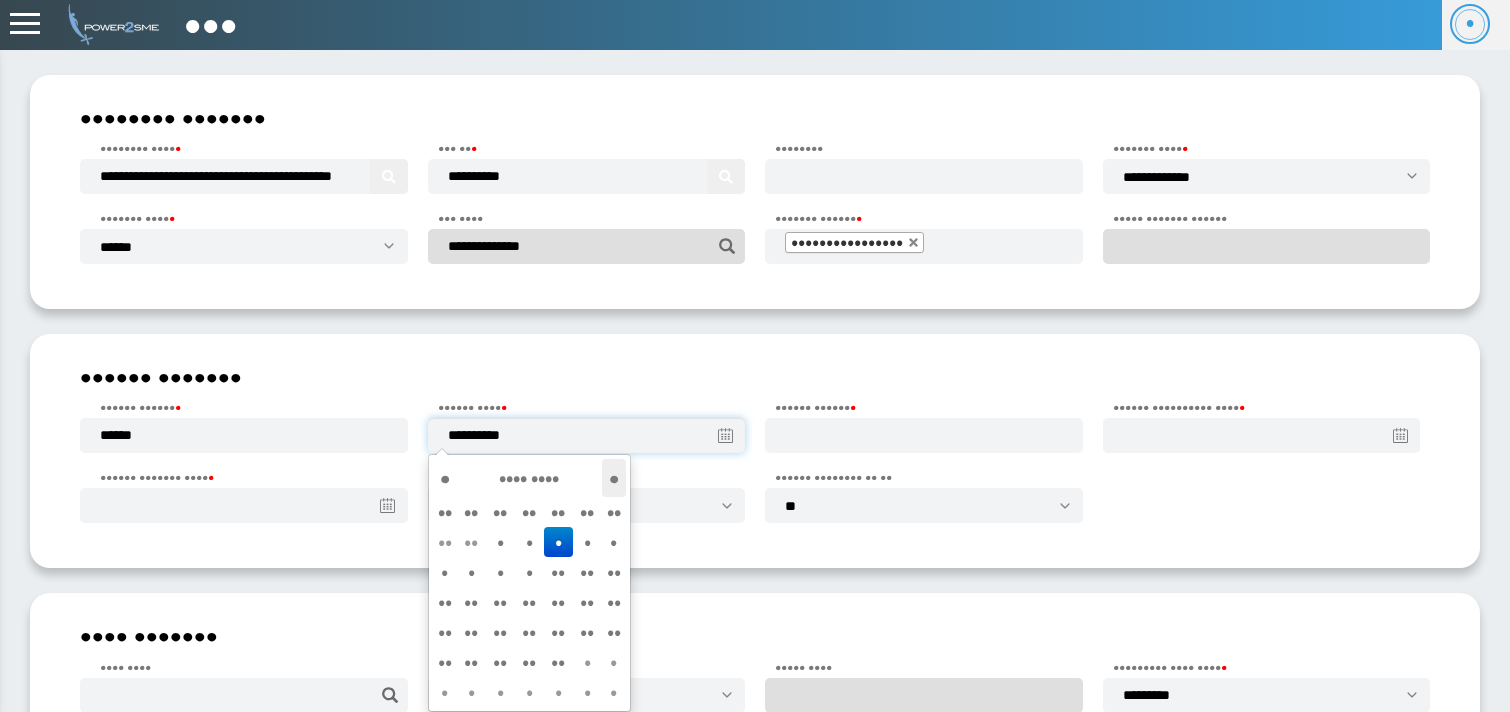 click on "•" at bounding box center (614, 478) 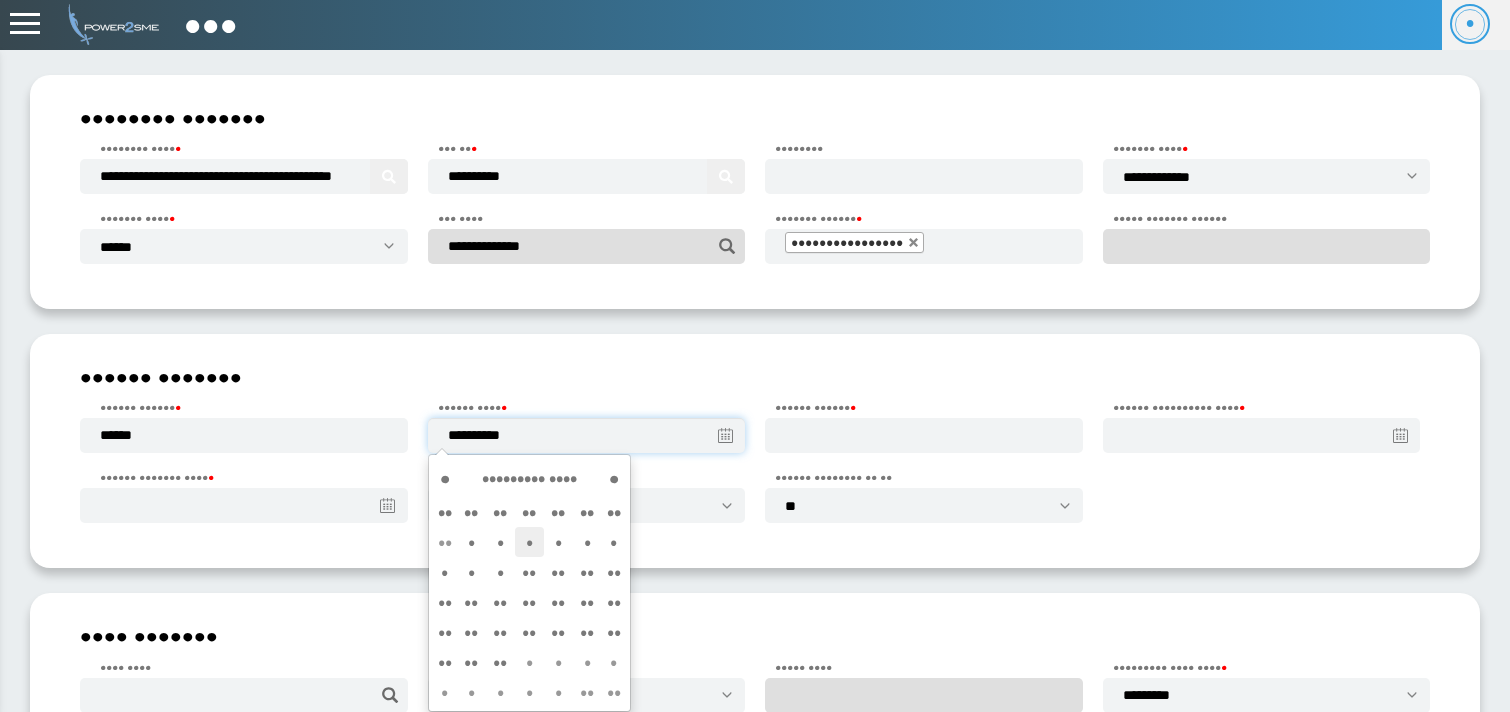 click on "3" at bounding box center [529, 542] 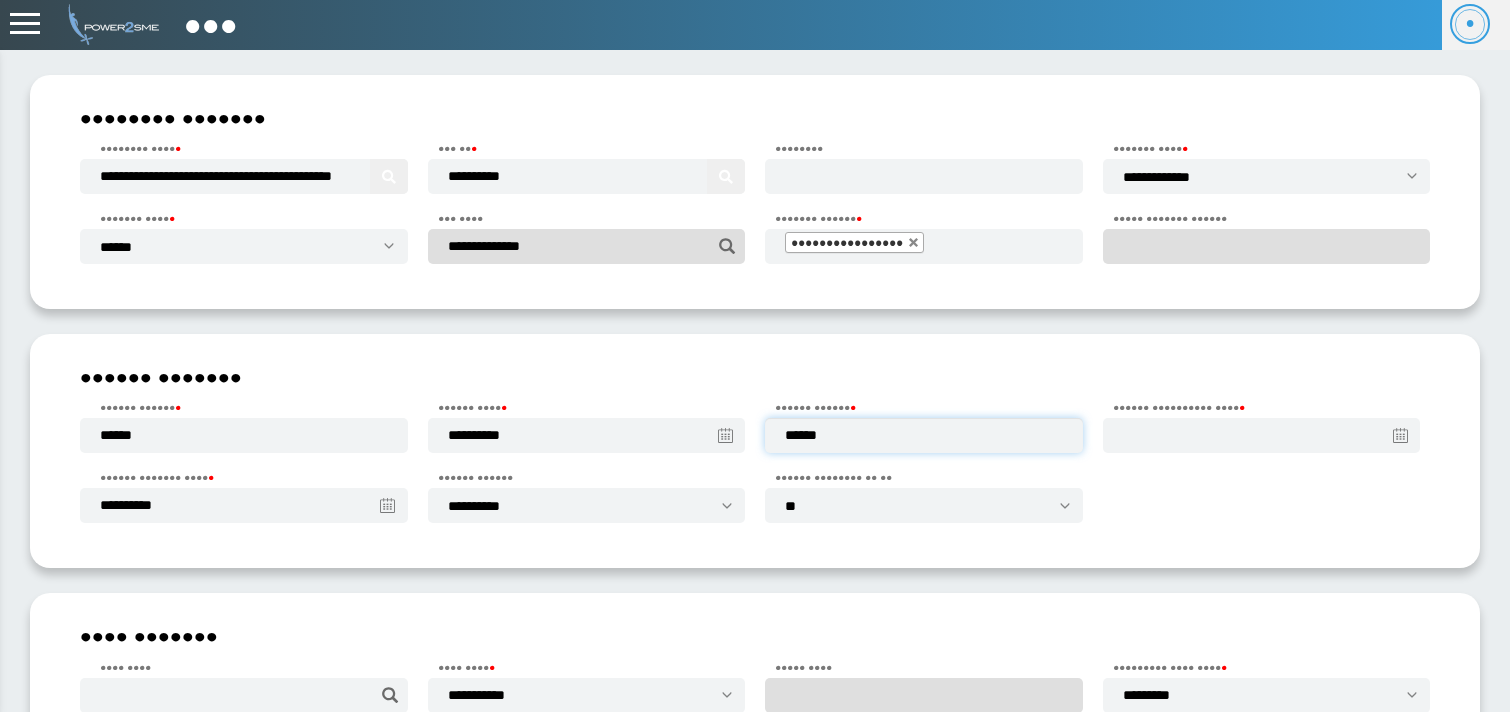 type on "******" 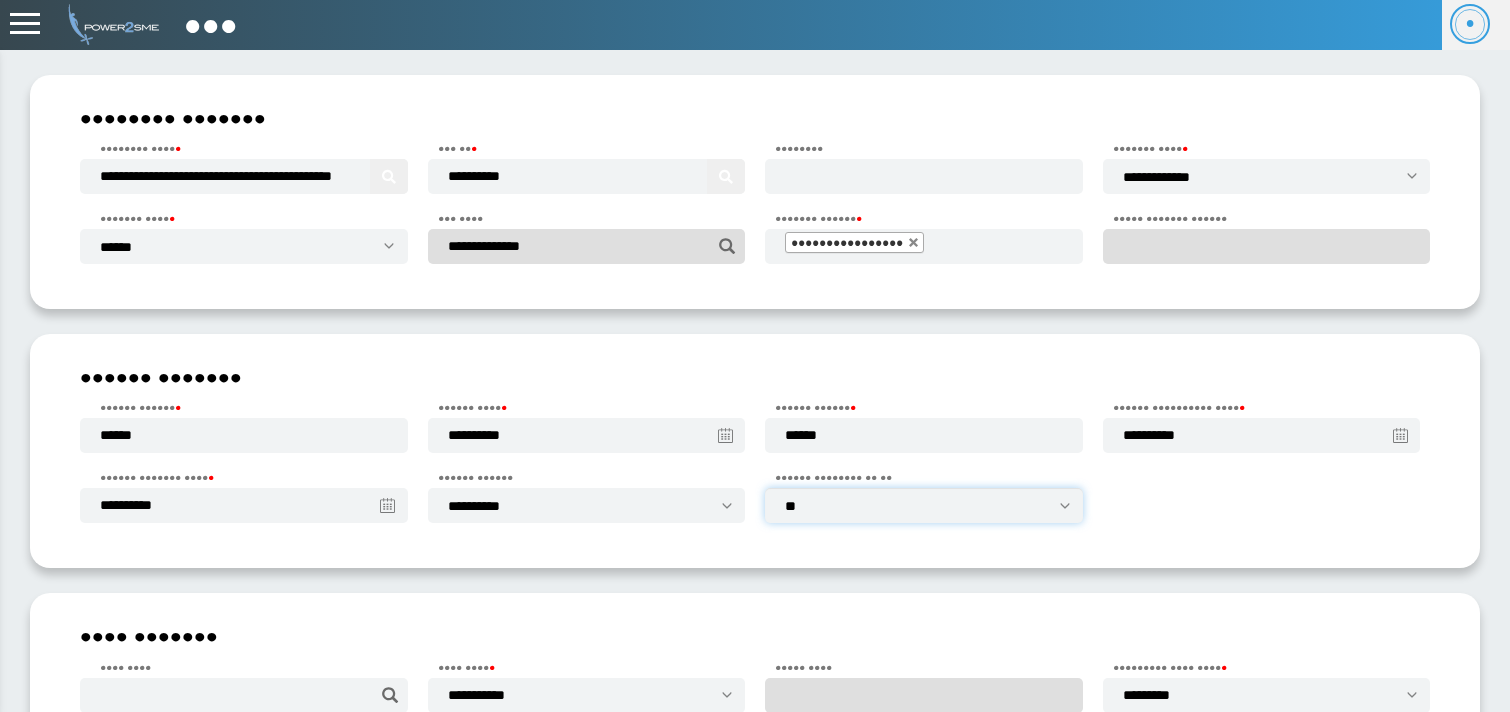 select on "***" 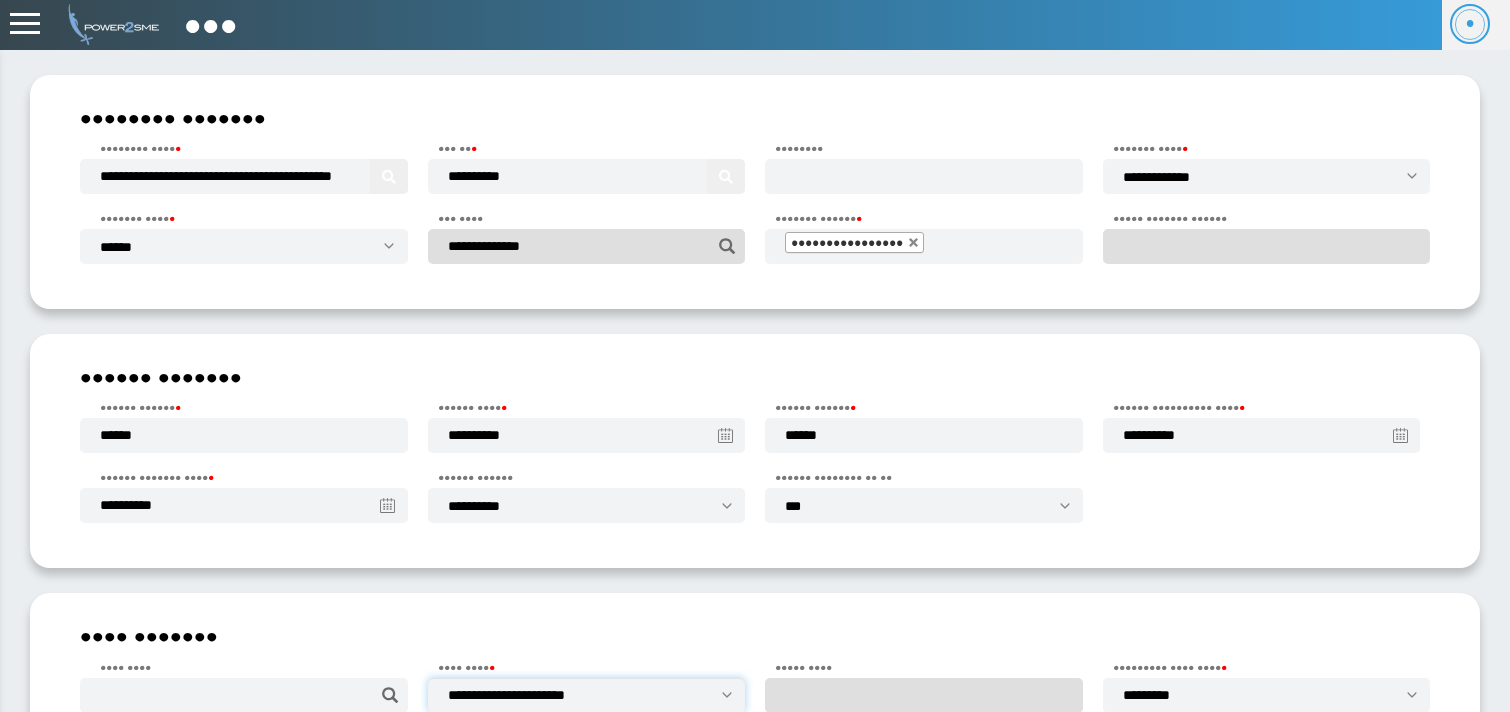 select on "**********" 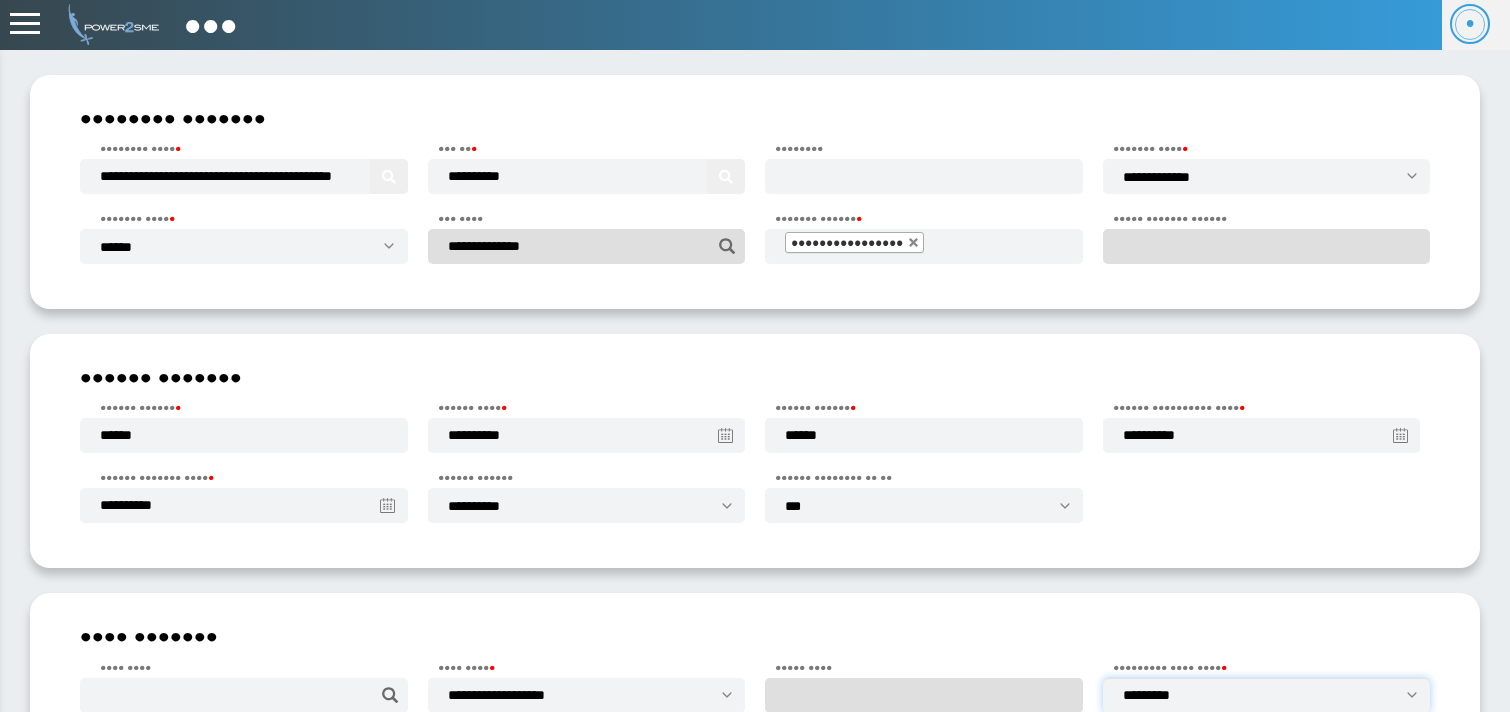 select on "**********" 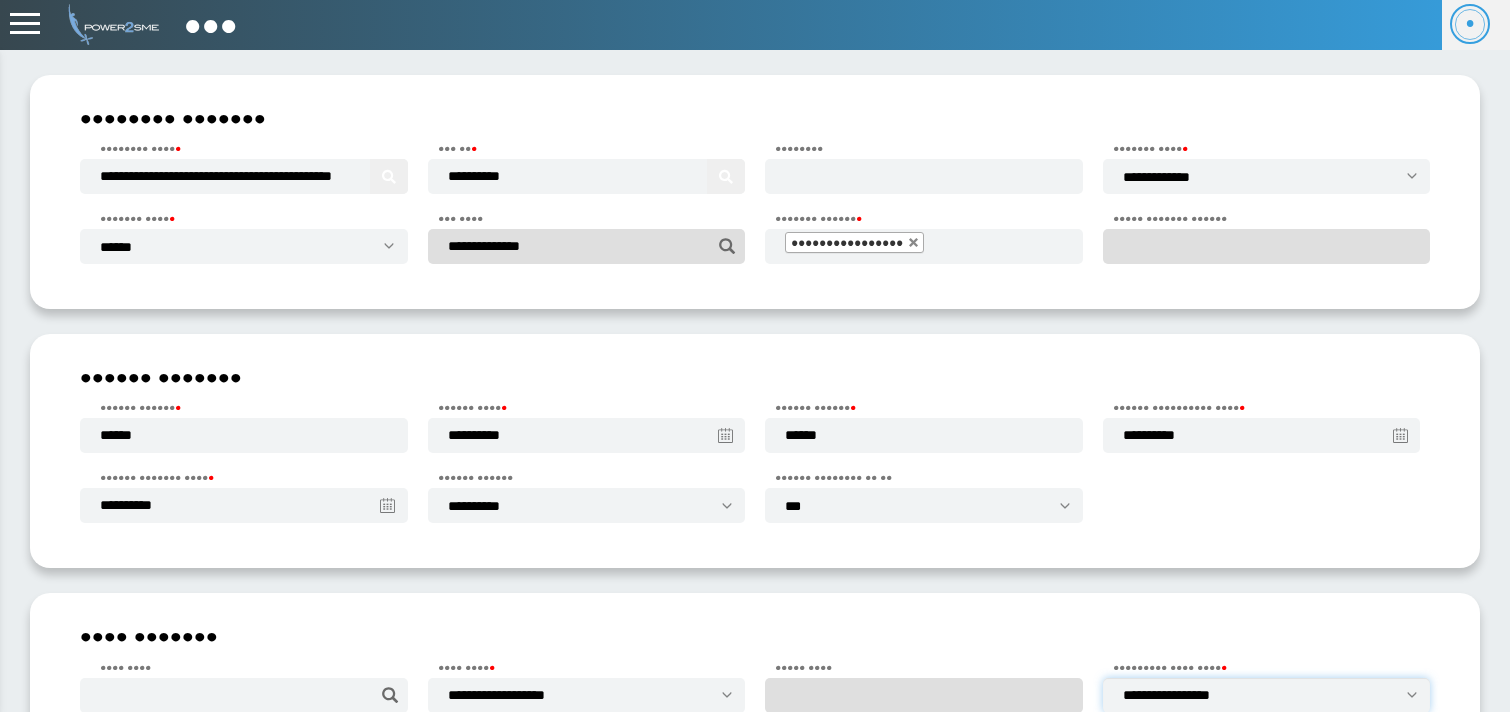 scroll, scrollTop: 254, scrollLeft: 0, axis: vertical 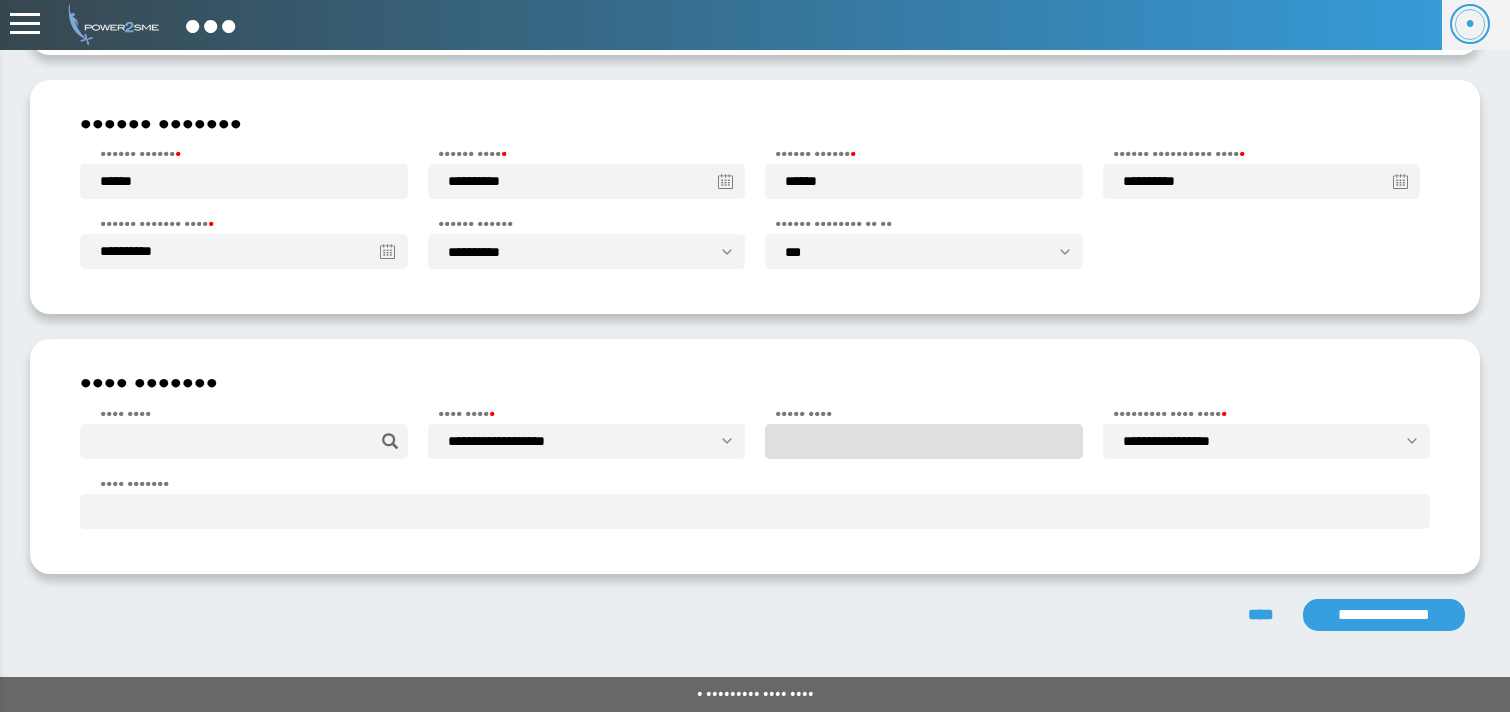 click on "**********" at bounding box center (1384, 615) 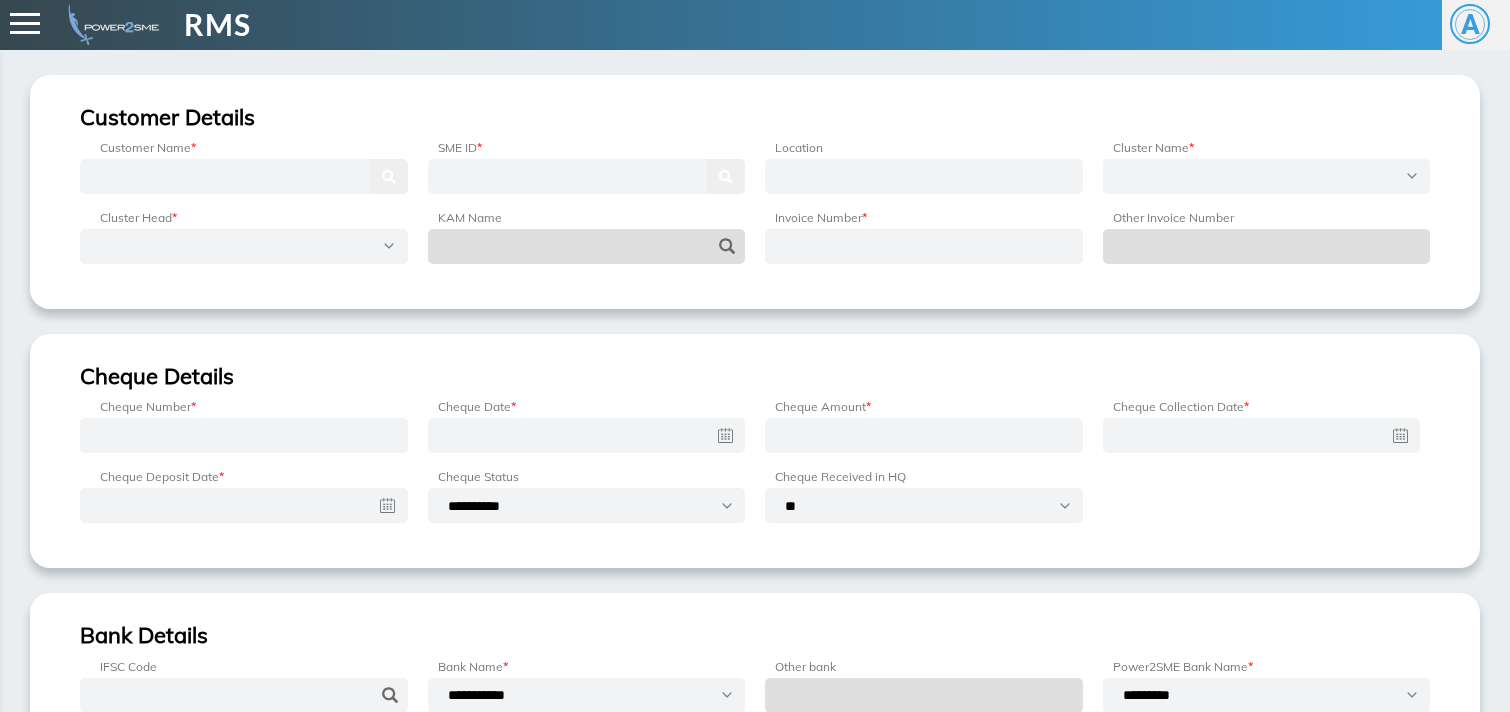 scroll, scrollTop: 0, scrollLeft: 0, axis: both 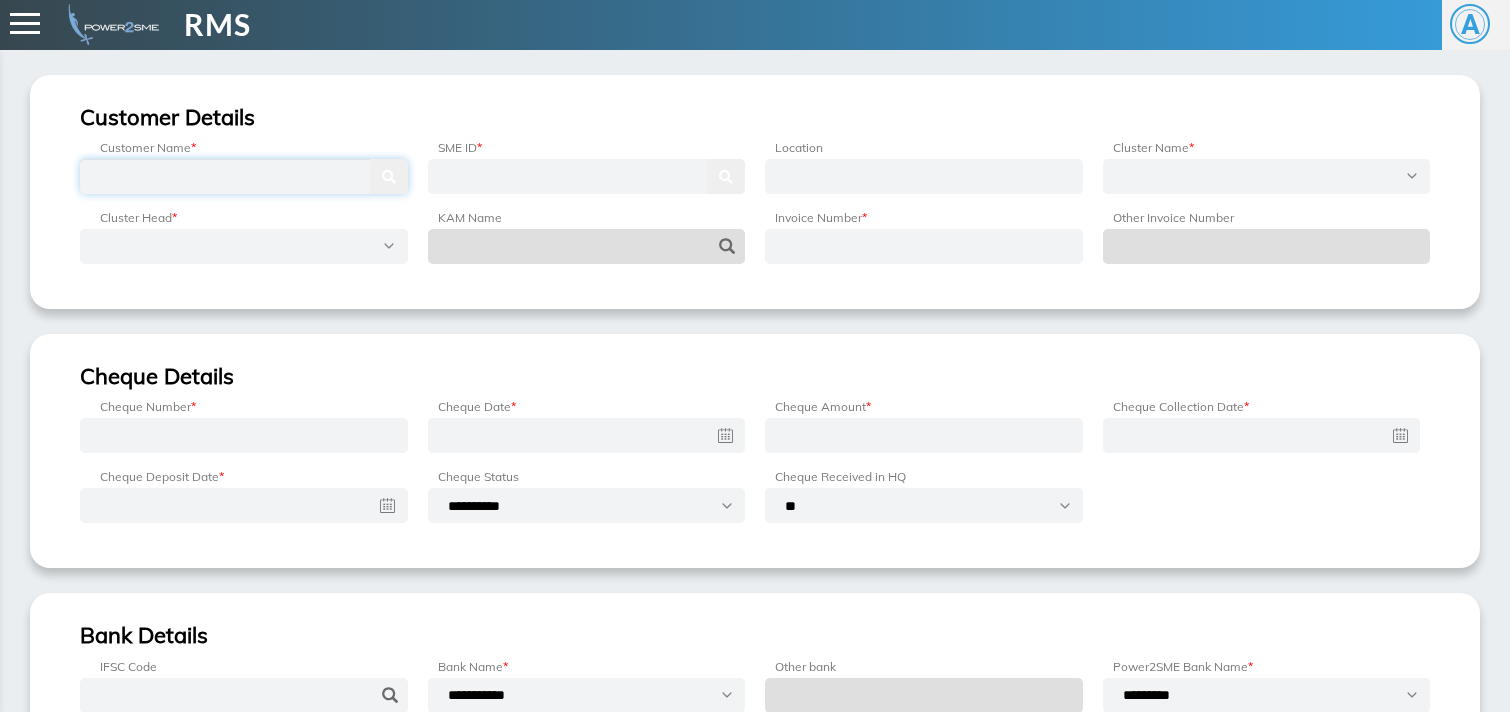 click at bounding box center [244, 176] 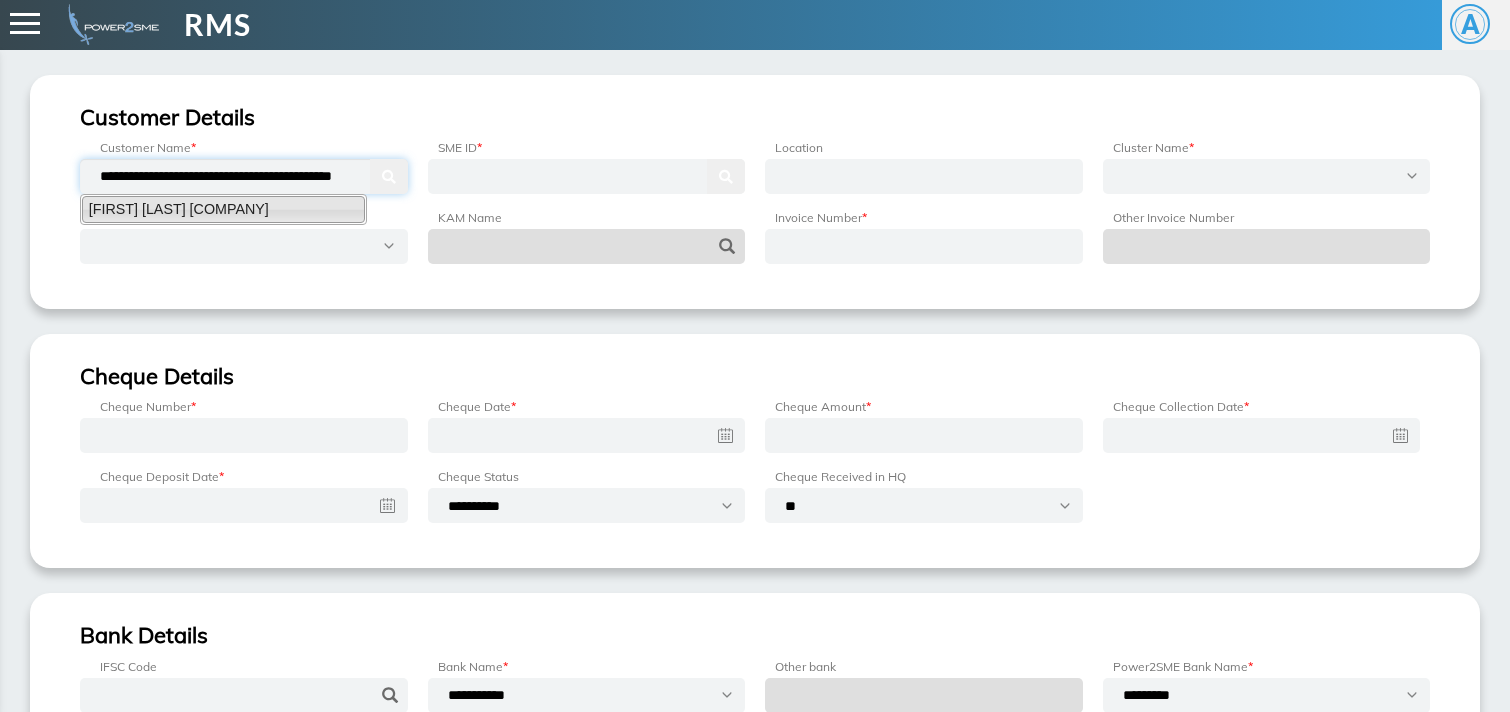 click on "Sree Rengaraj Ispat Industries Private Limited" at bounding box center (223, 209) 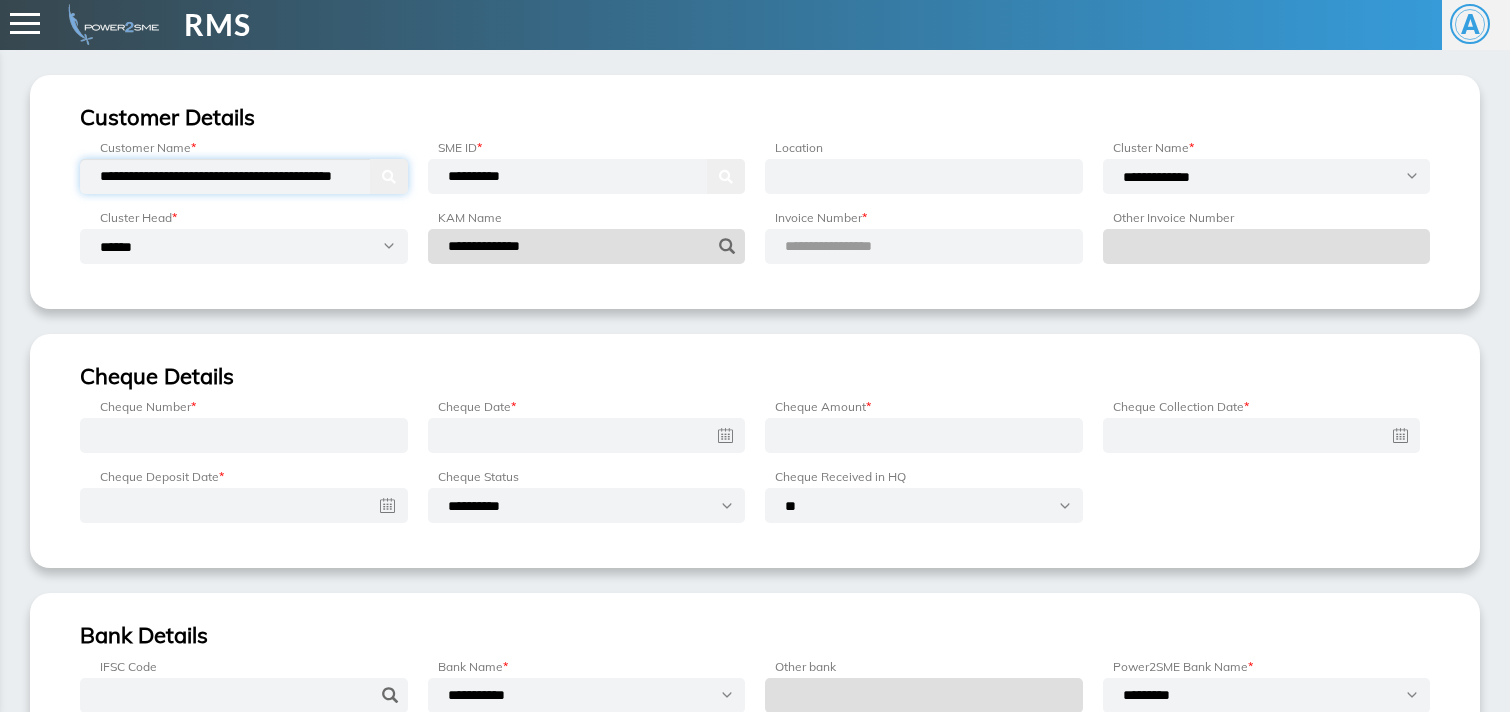 type on "**********" 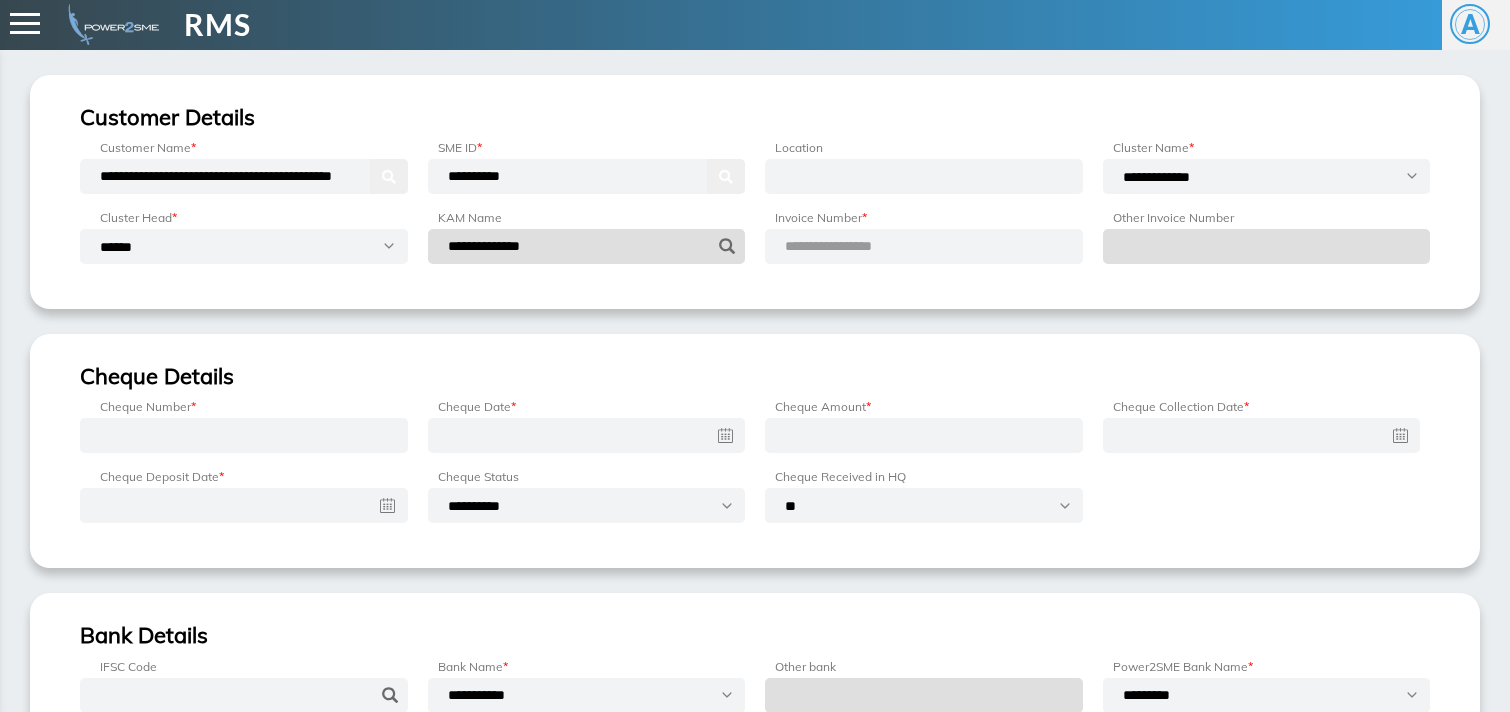 click on "**********" at bounding box center [852, 246] 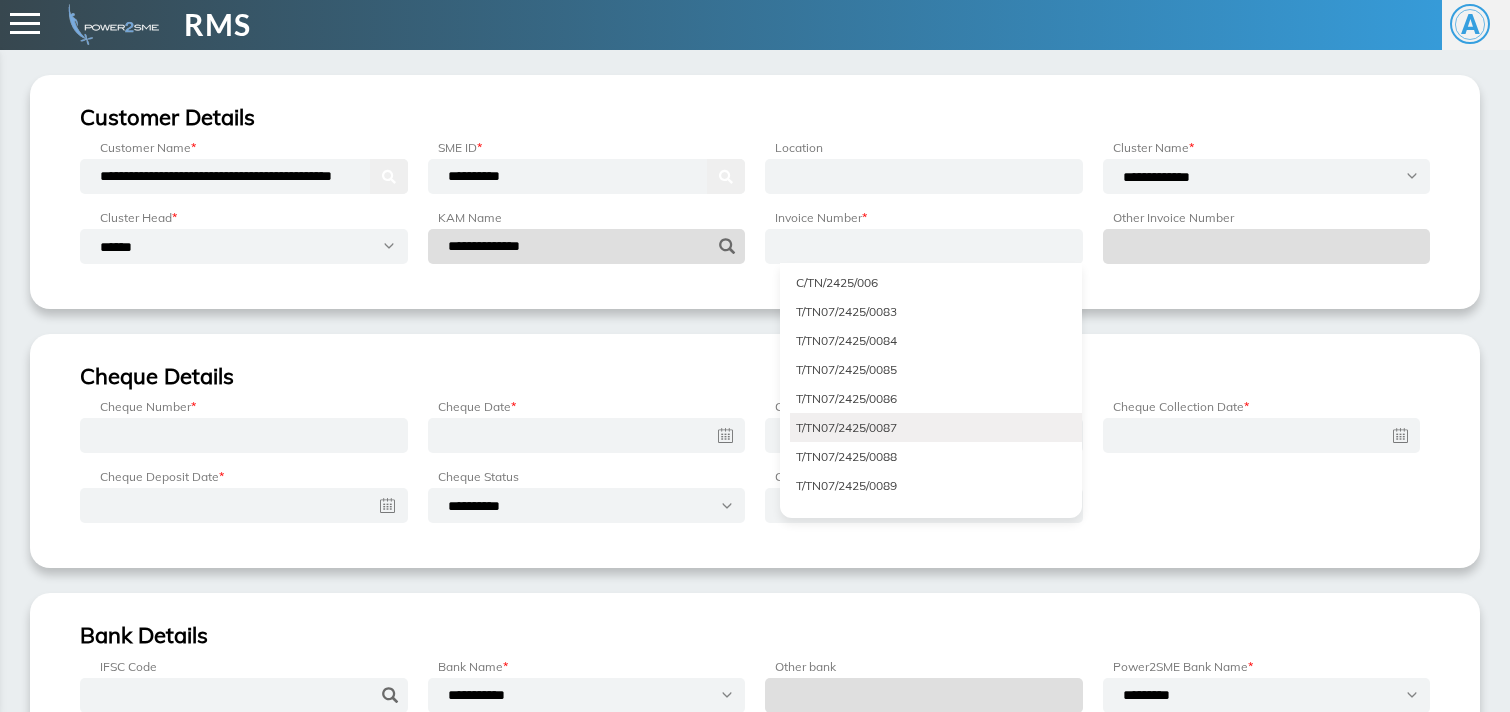 scroll, scrollTop: 1557, scrollLeft: 0, axis: vertical 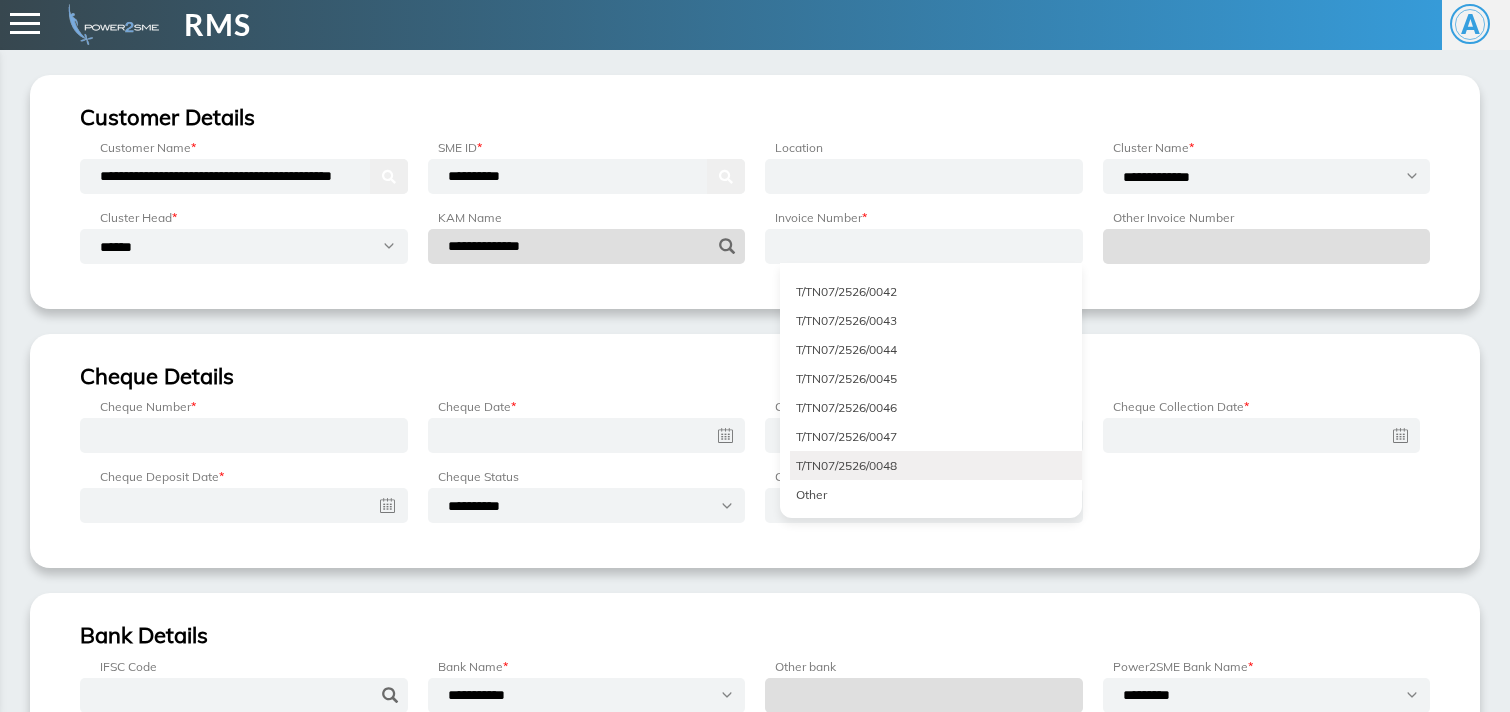 click on "T/TN07/2526/0048" at bounding box center [936, 465] 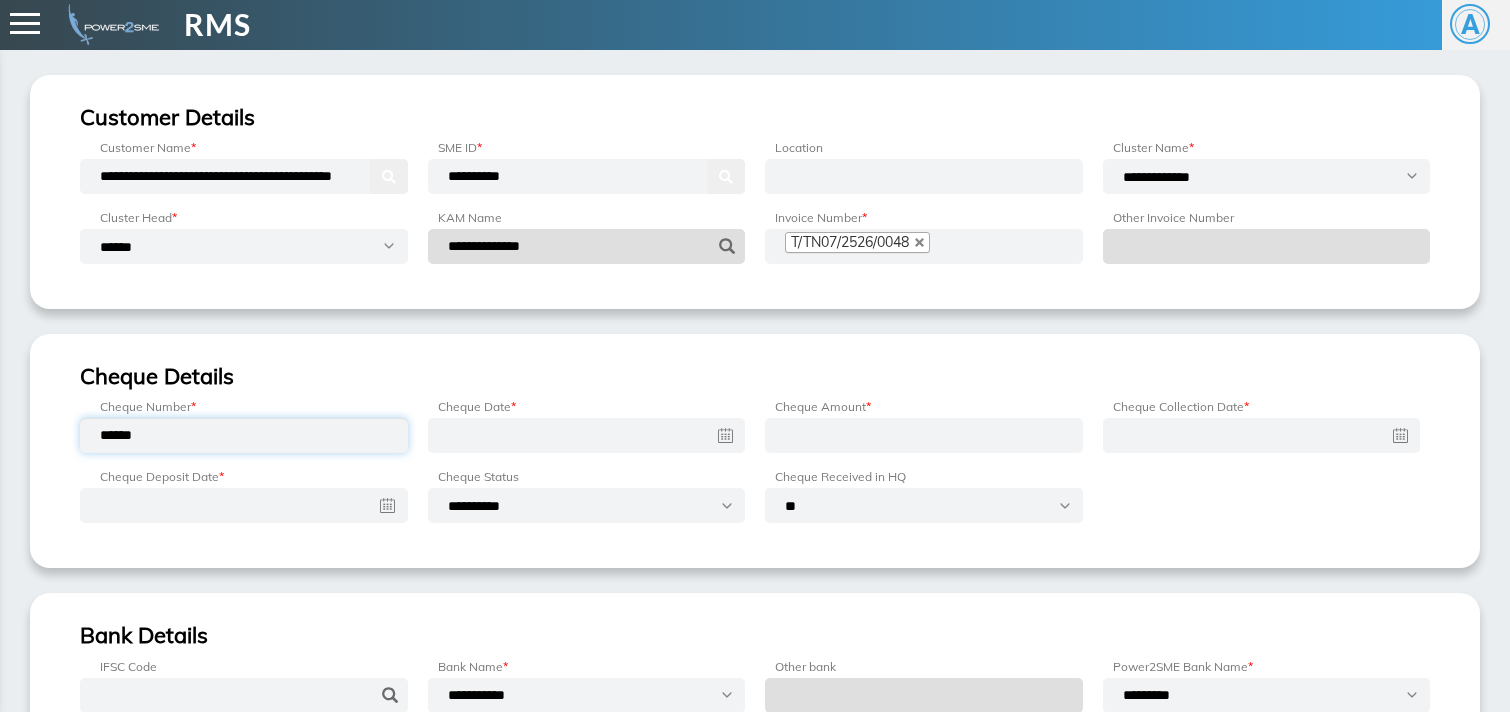 type on "******" 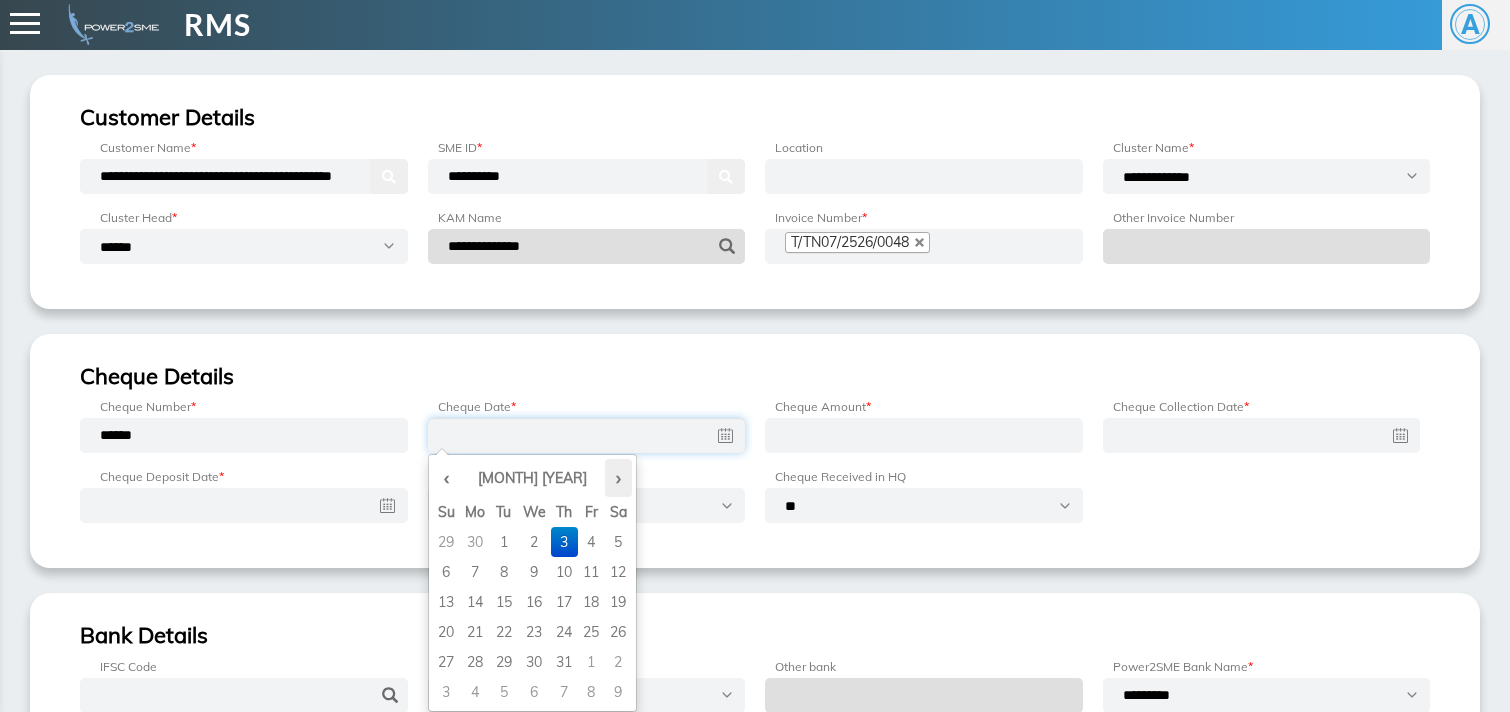 click on "›" at bounding box center [618, 478] 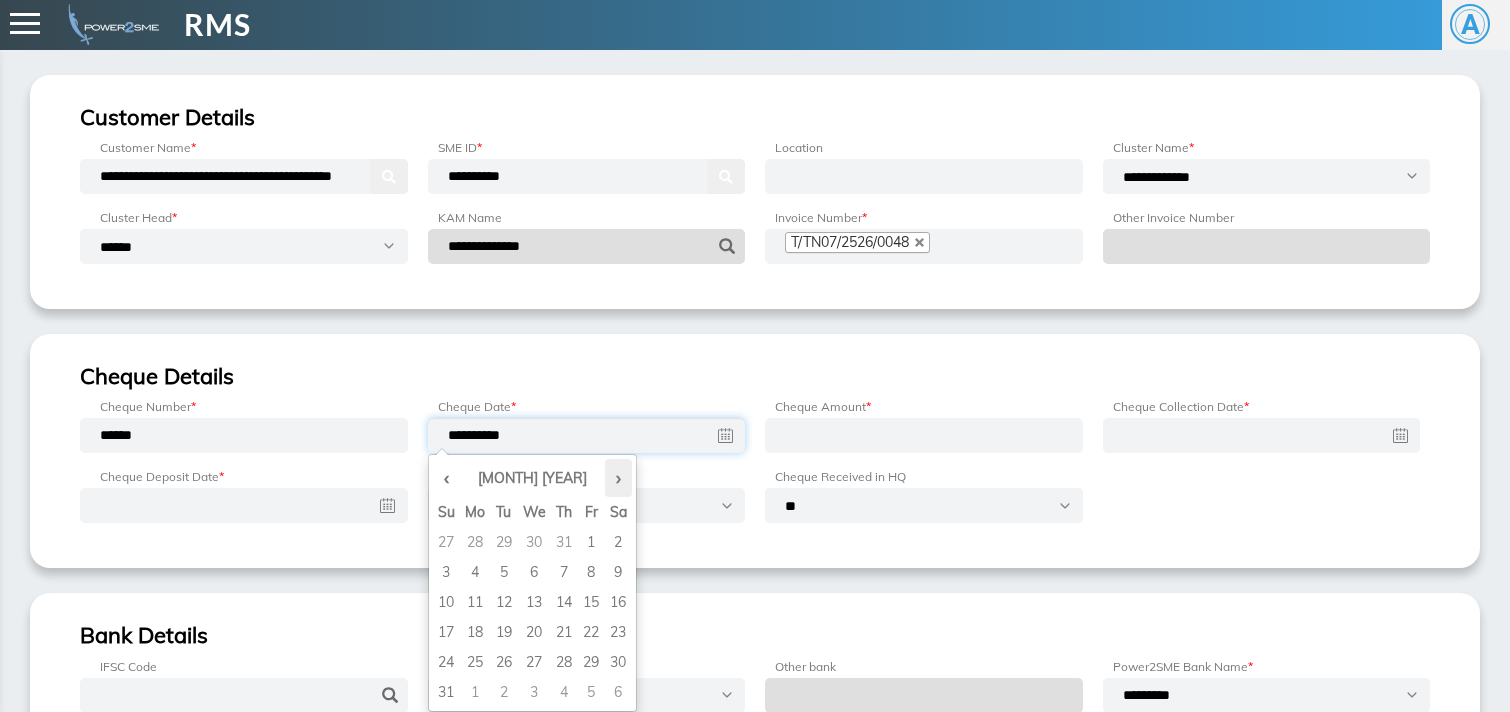 click on "›" at bounding box center [618, 478] 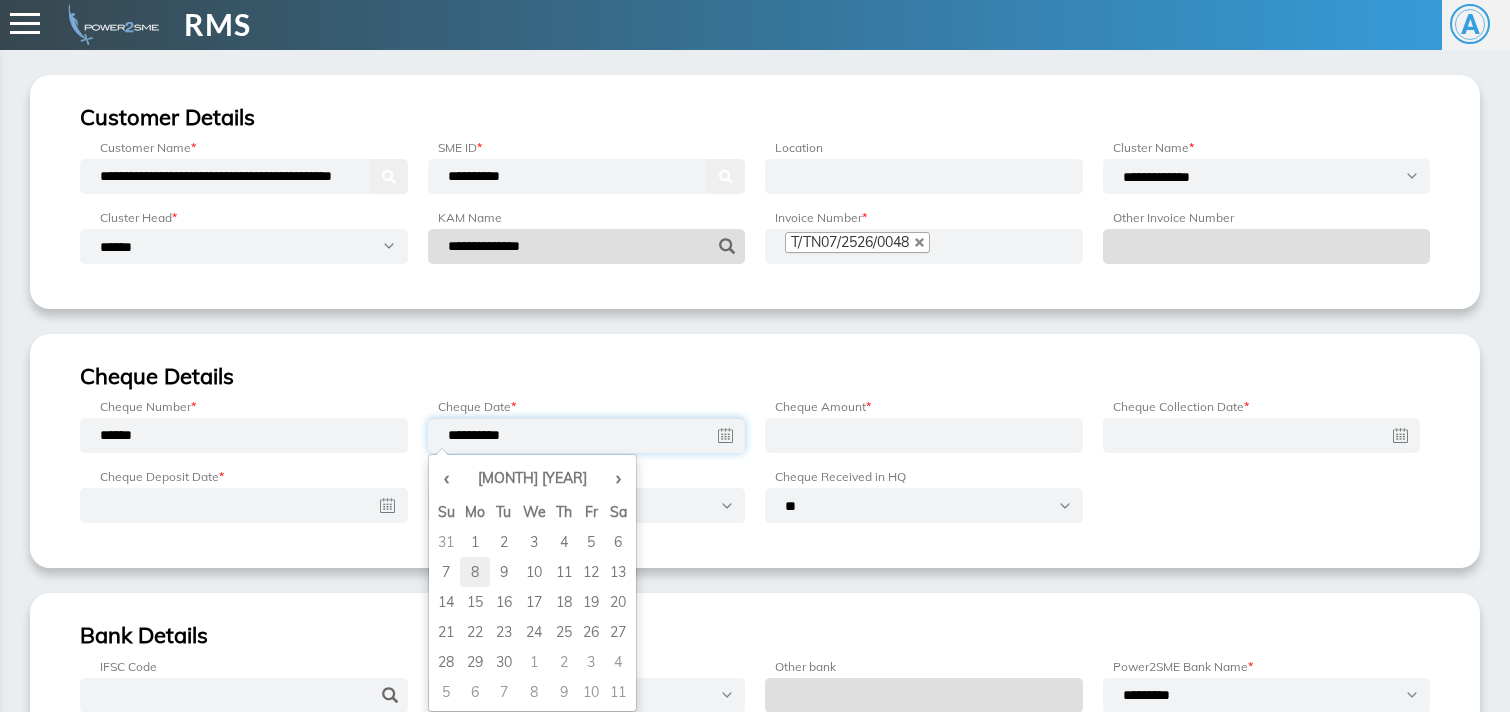 click on "8" at bounding box center (475, 542) 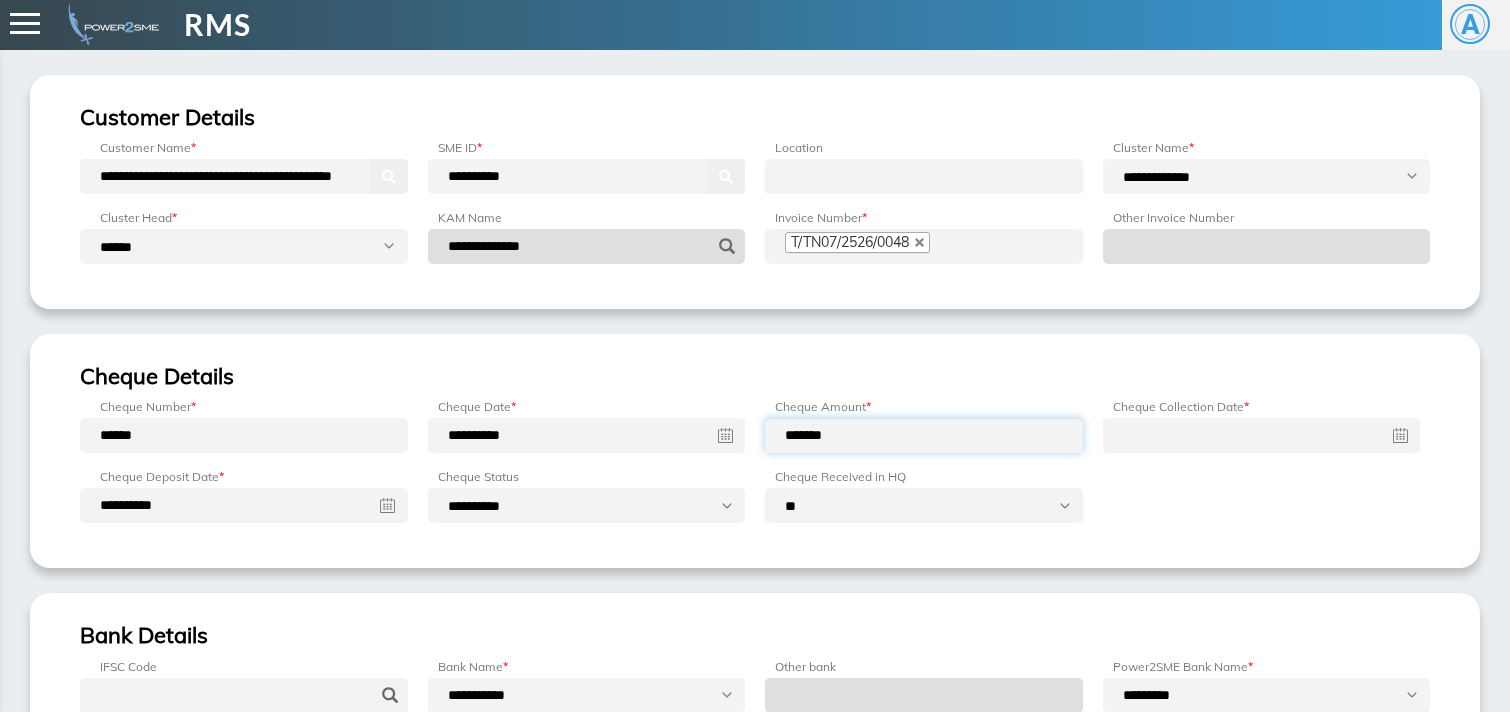 type on "*******" 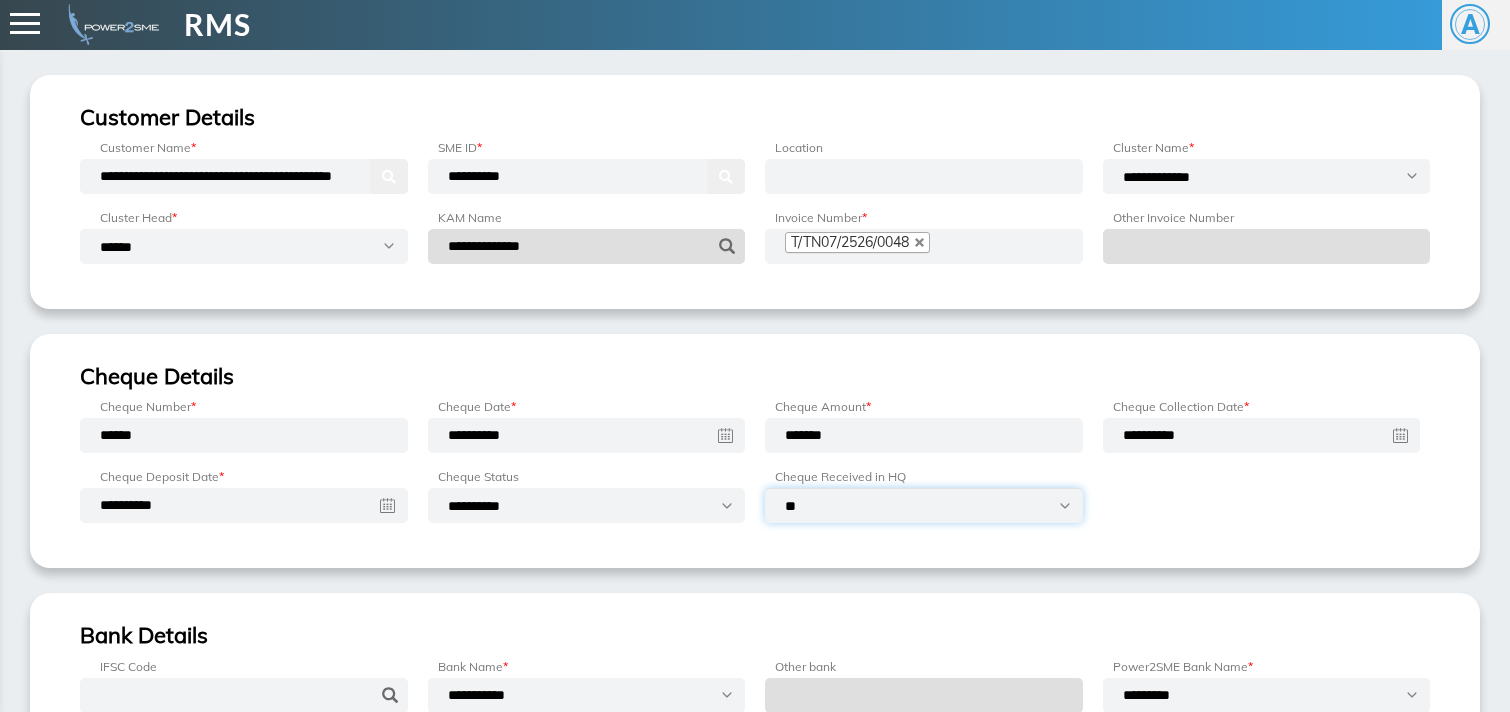 select on "***" 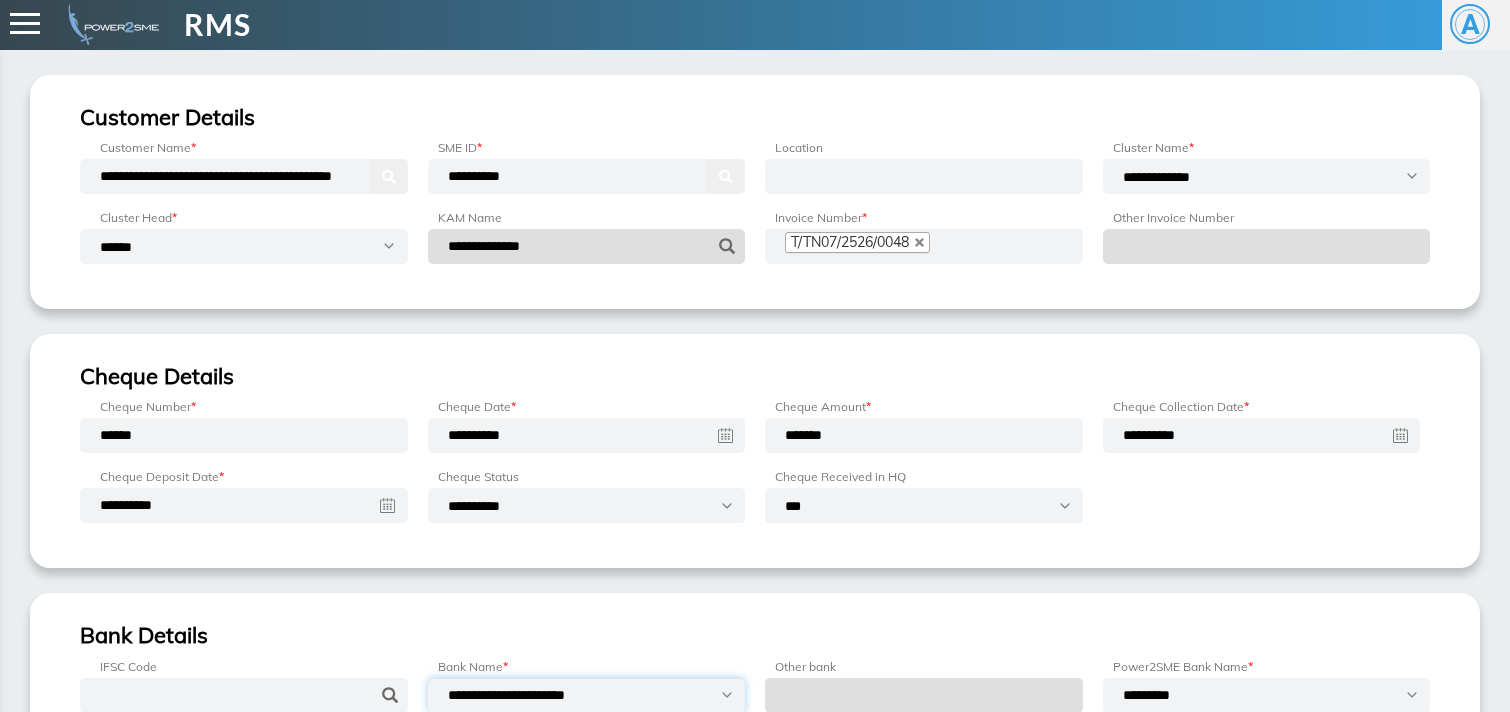 select on "**********" 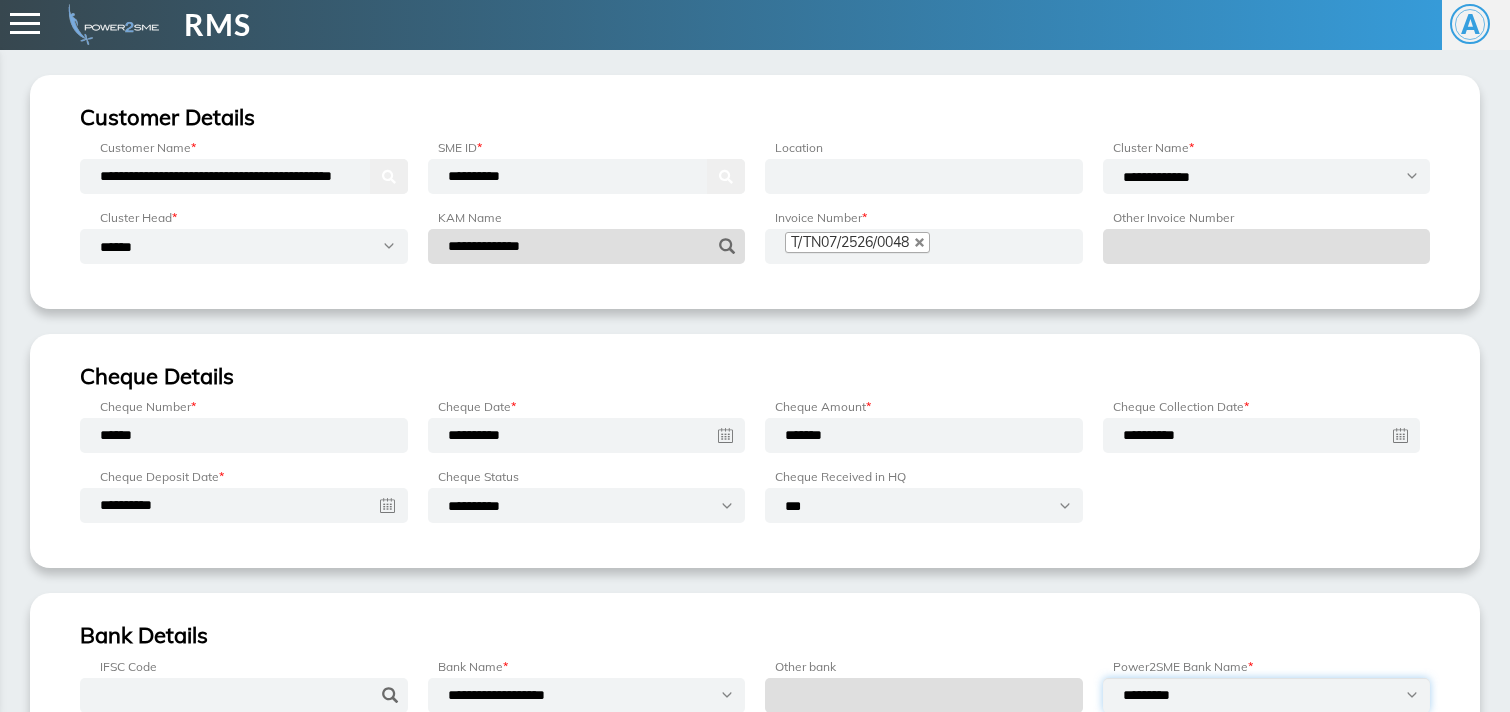 select on "•••••••••••••••••" 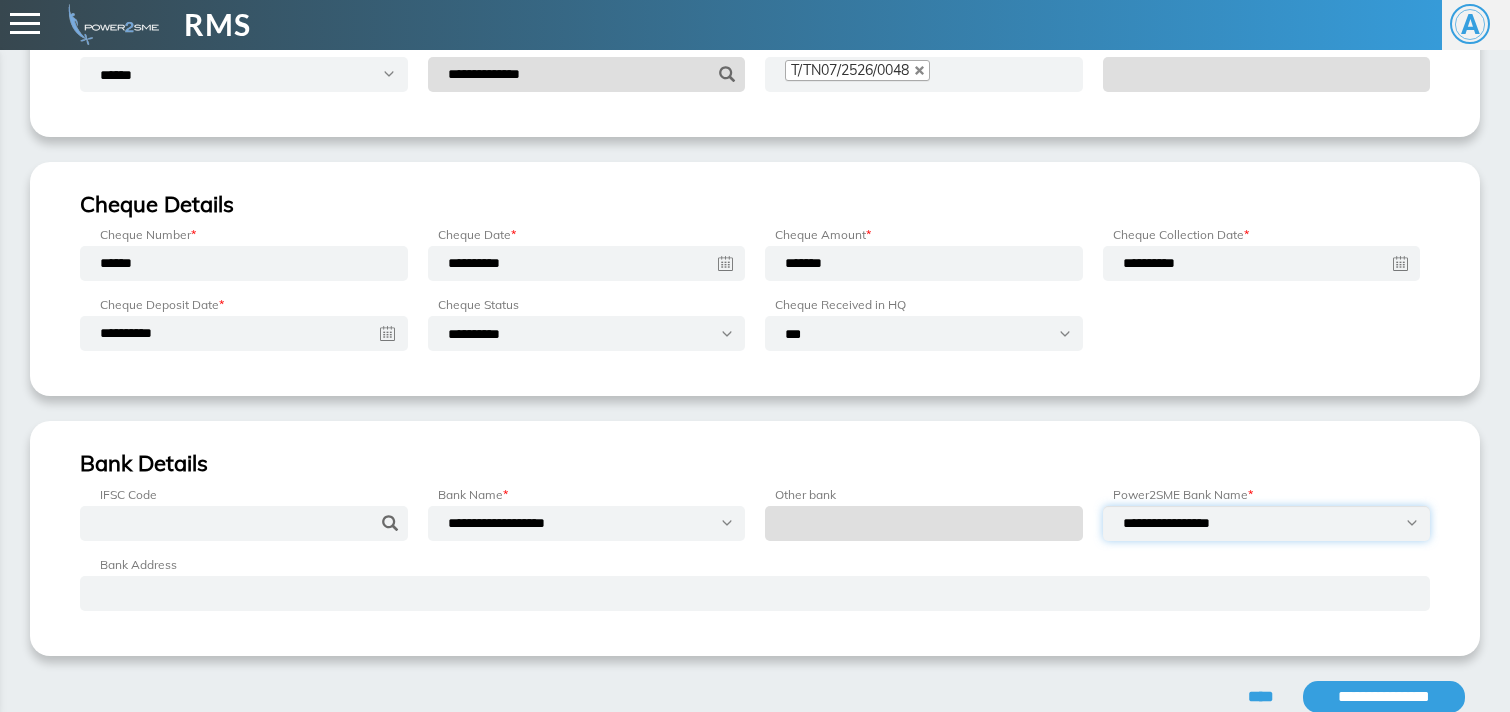 scroll, scrollTop: 254, scrollLeft: 0, axis: vertical 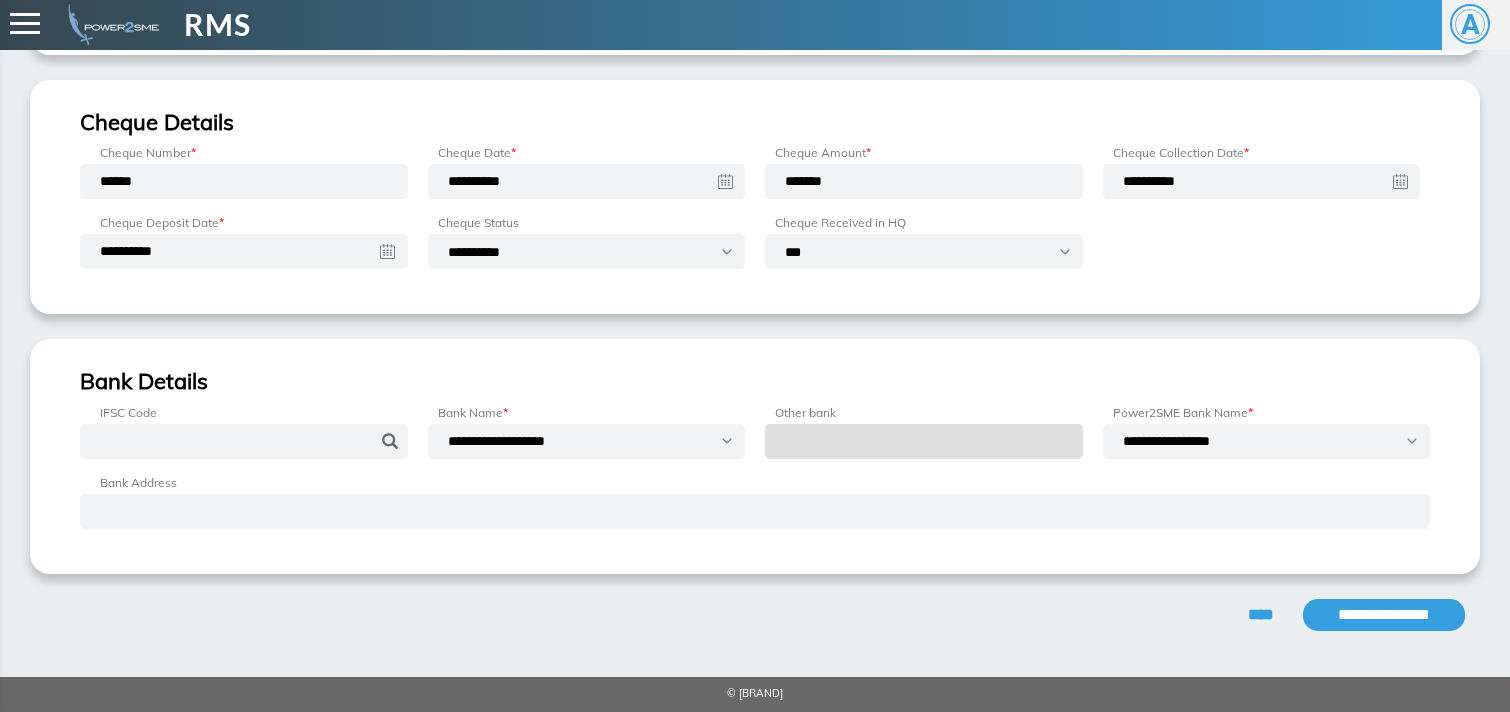 click on "•••••••••••••••" at bounding box center (1384, 615) 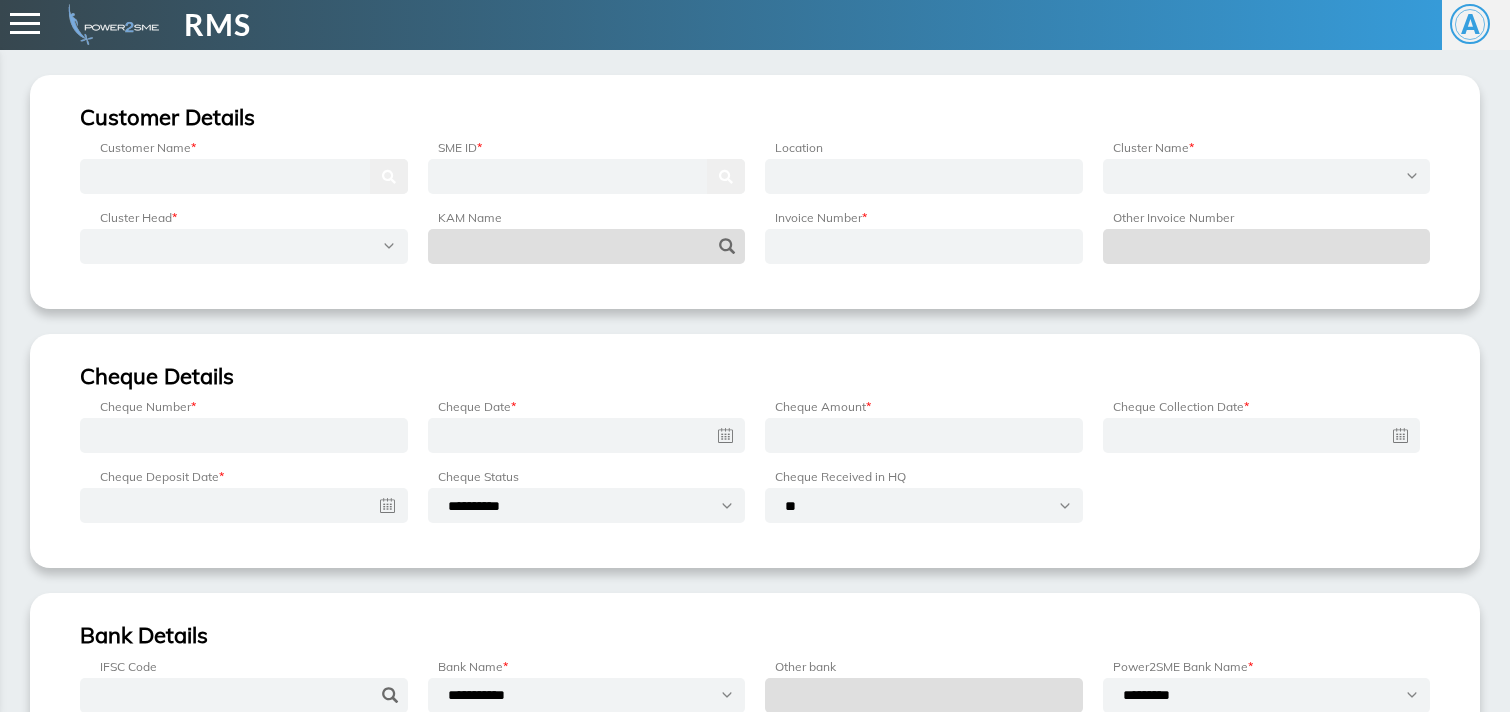 scroll, scrollTop: 0, scrollLeft: 0, axis: both 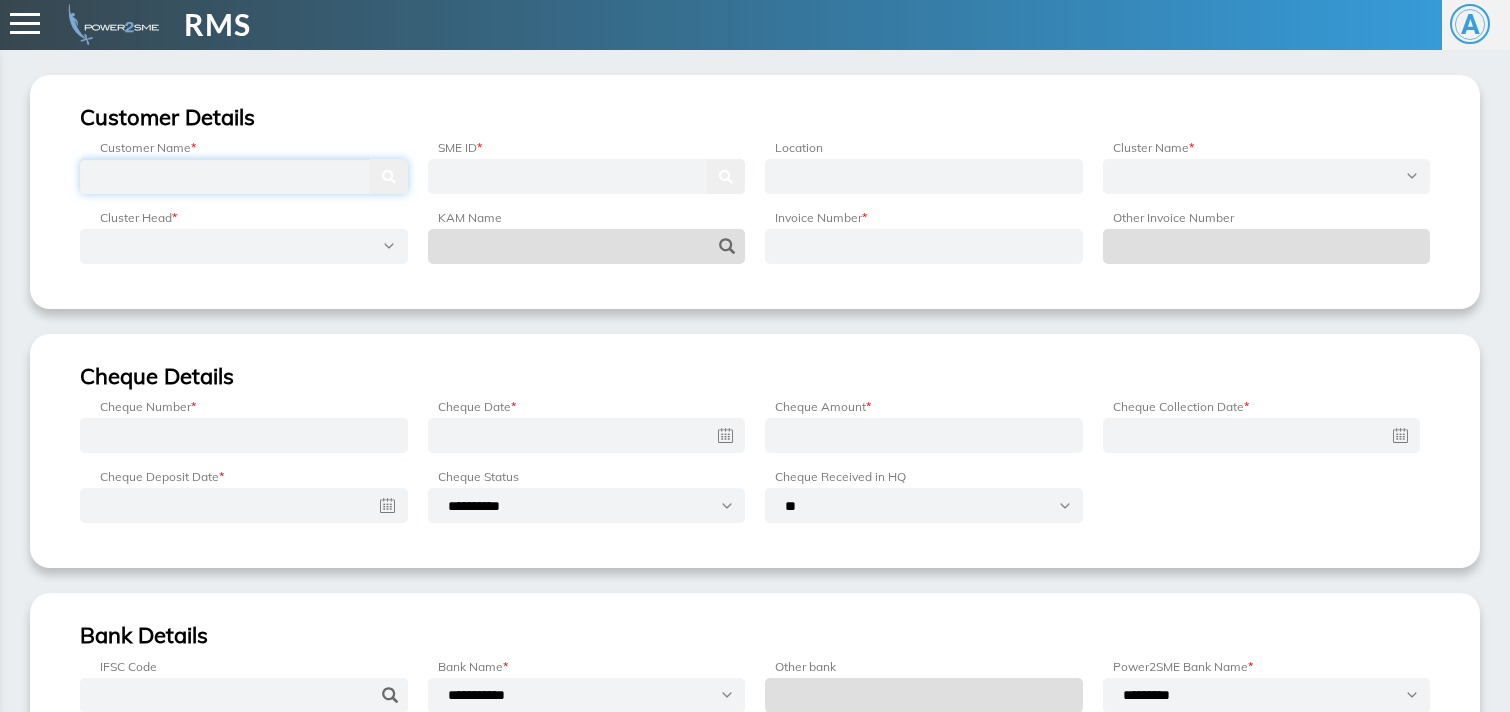 click at bounding box center (244, 176) 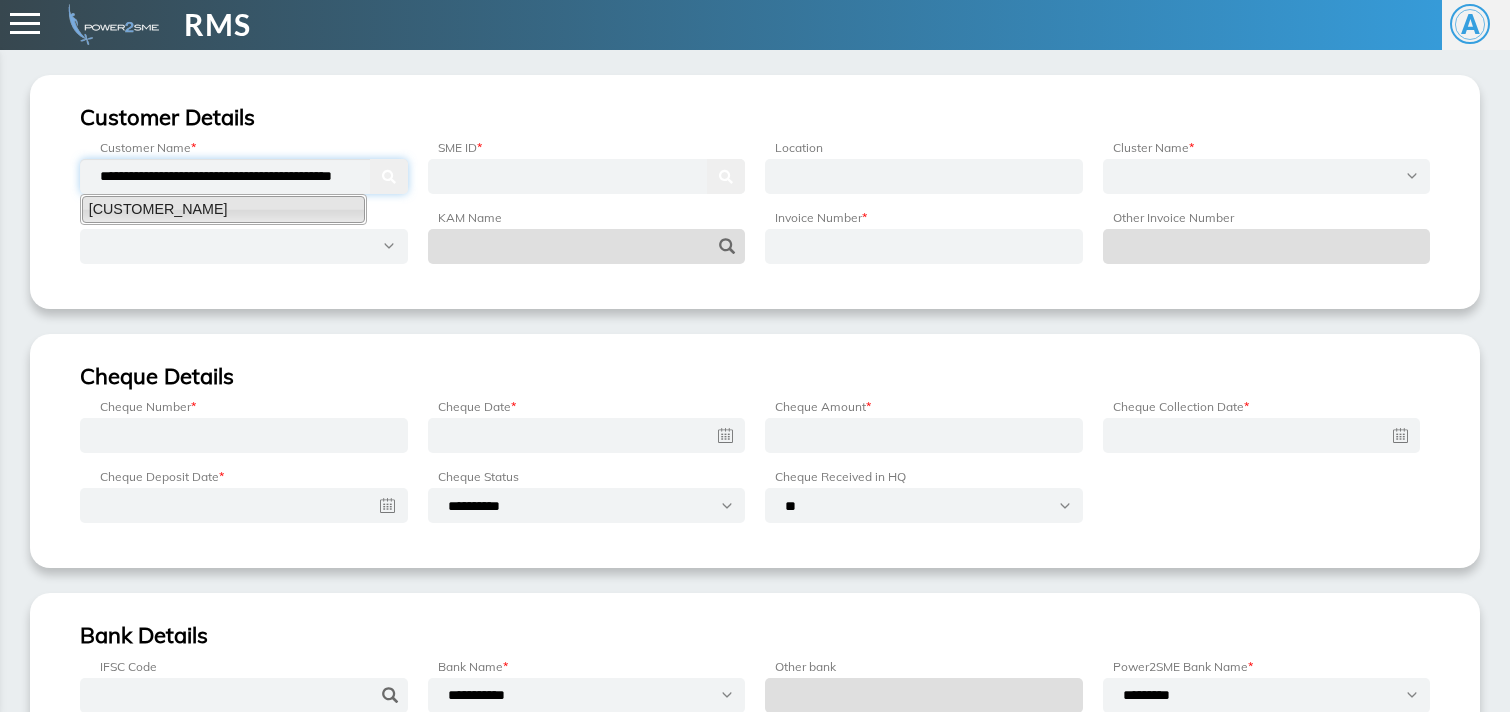 click on "[CUSTOMER_NAME]" at bounding box center [223, 209] 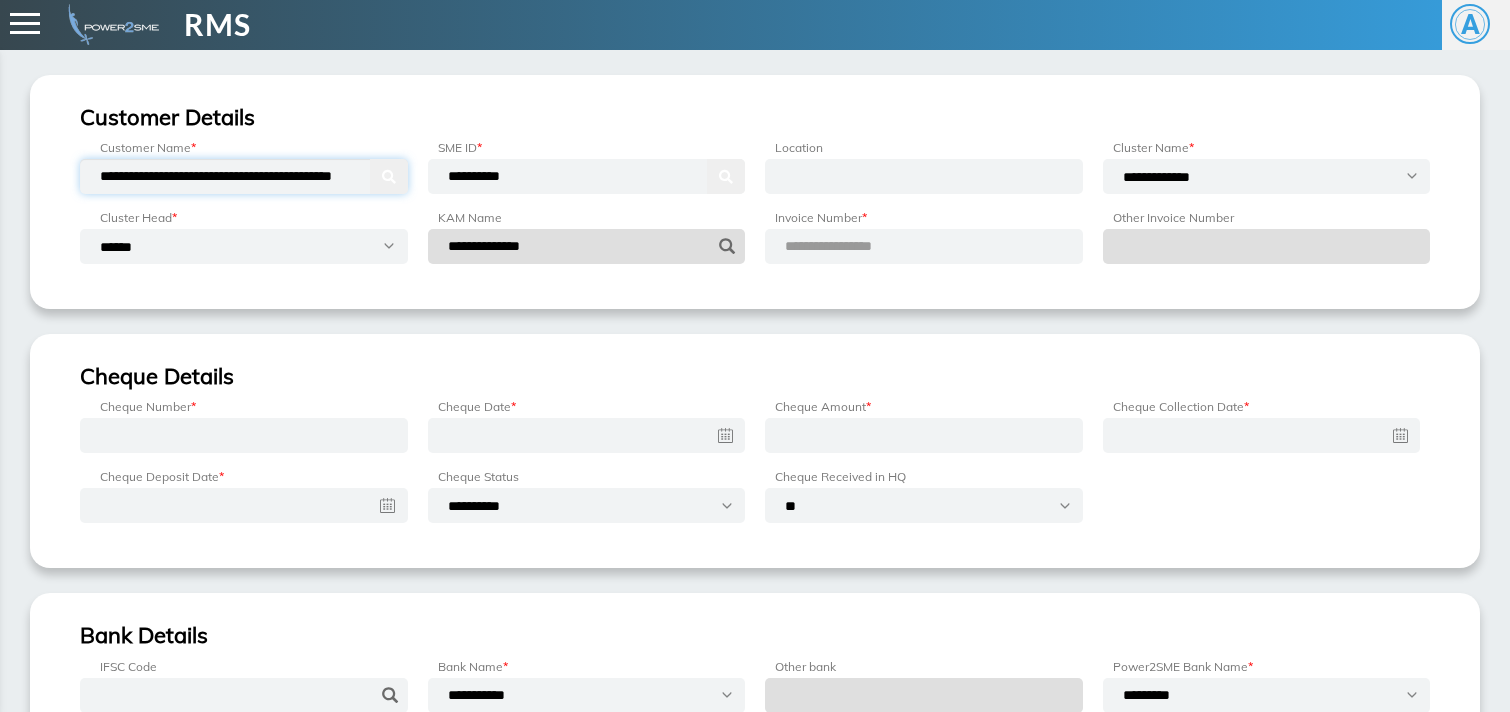 type on "**********" 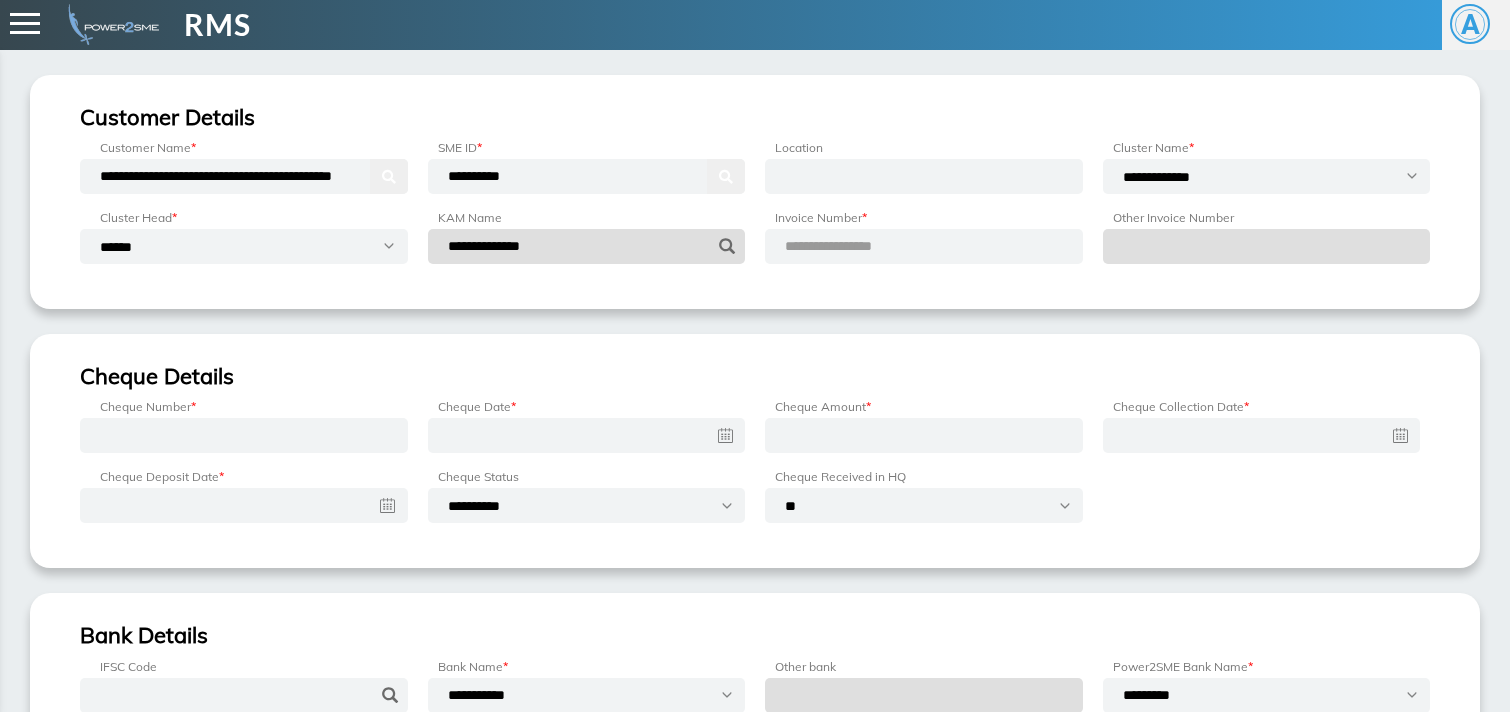 click on "**********" at bounding box center (852, 246) 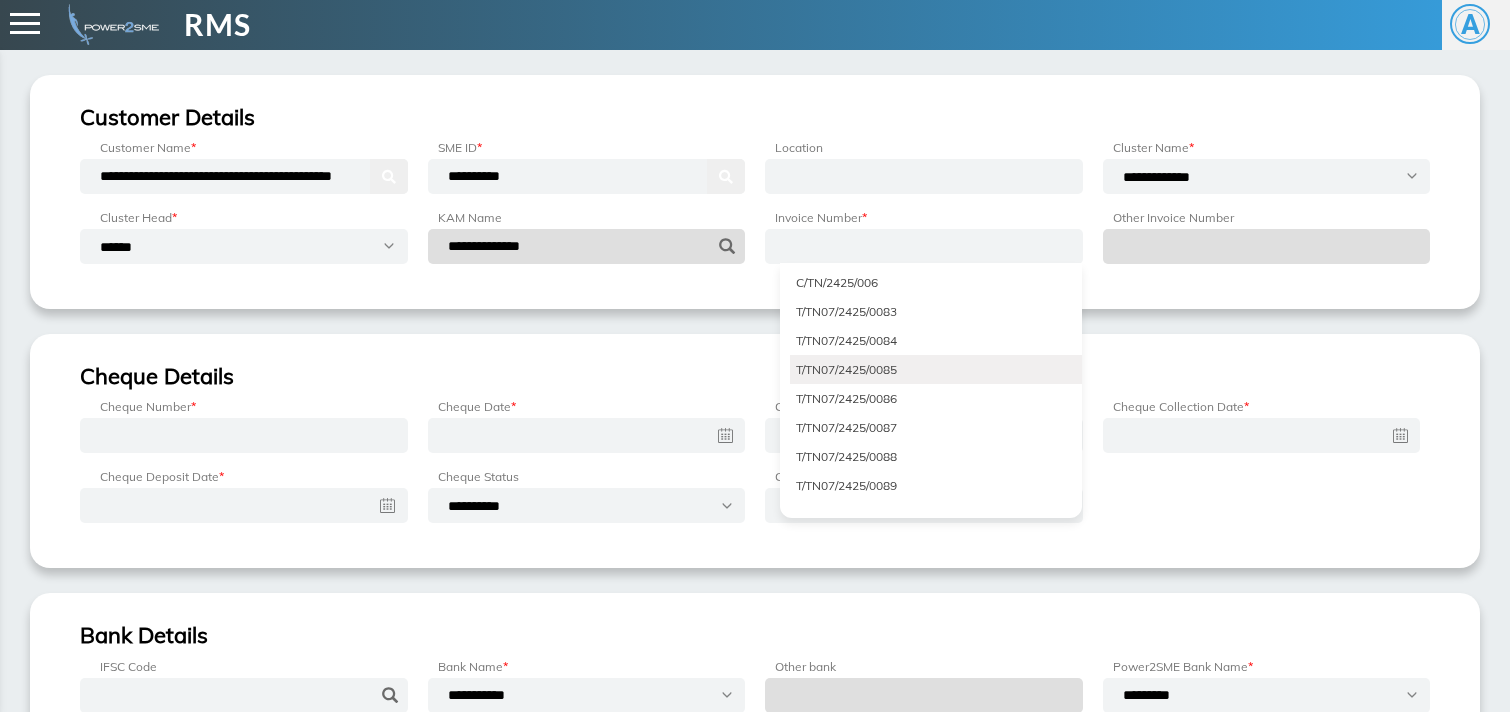 scroll, scrollTop: 1557, scrollLeft: 0, axis: vertical 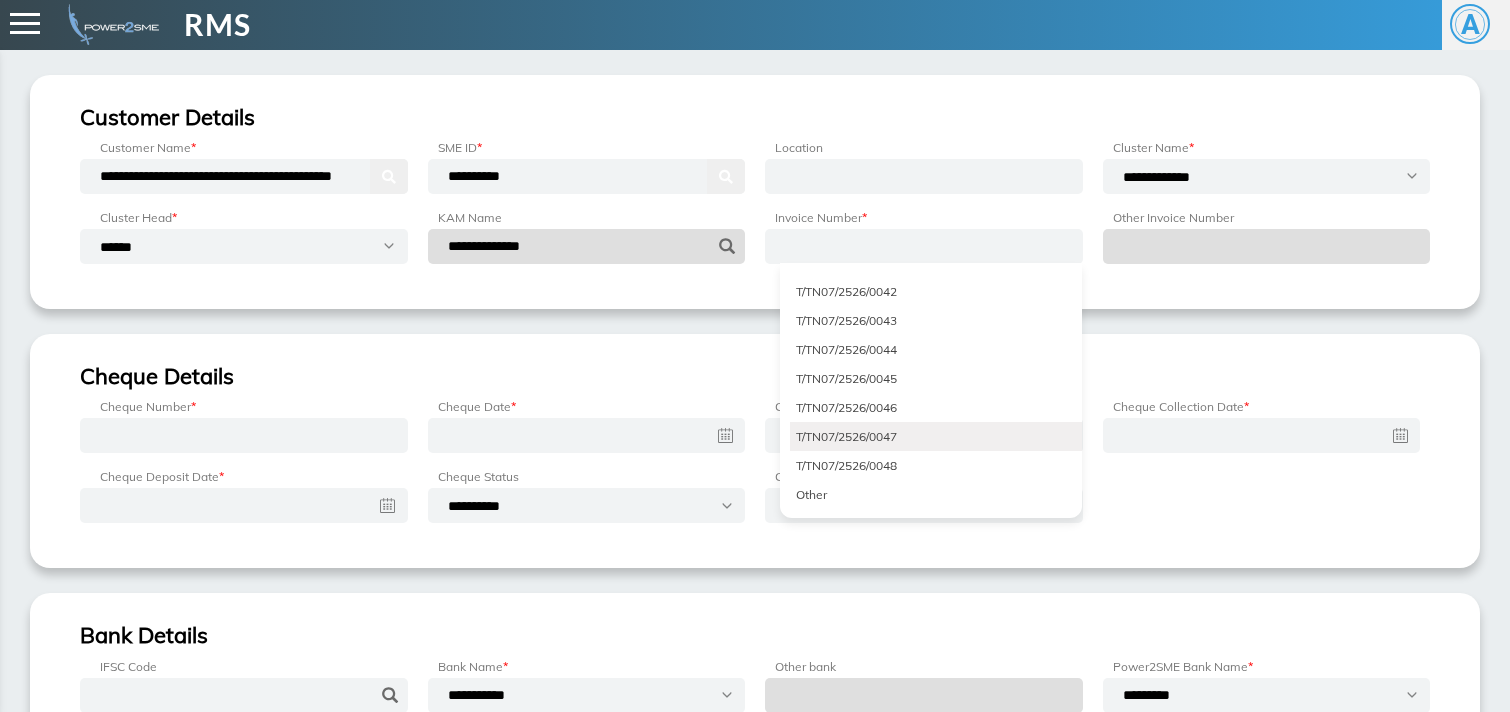 click on "T/TN07/2526/0048" at bounding box center [936, 465] 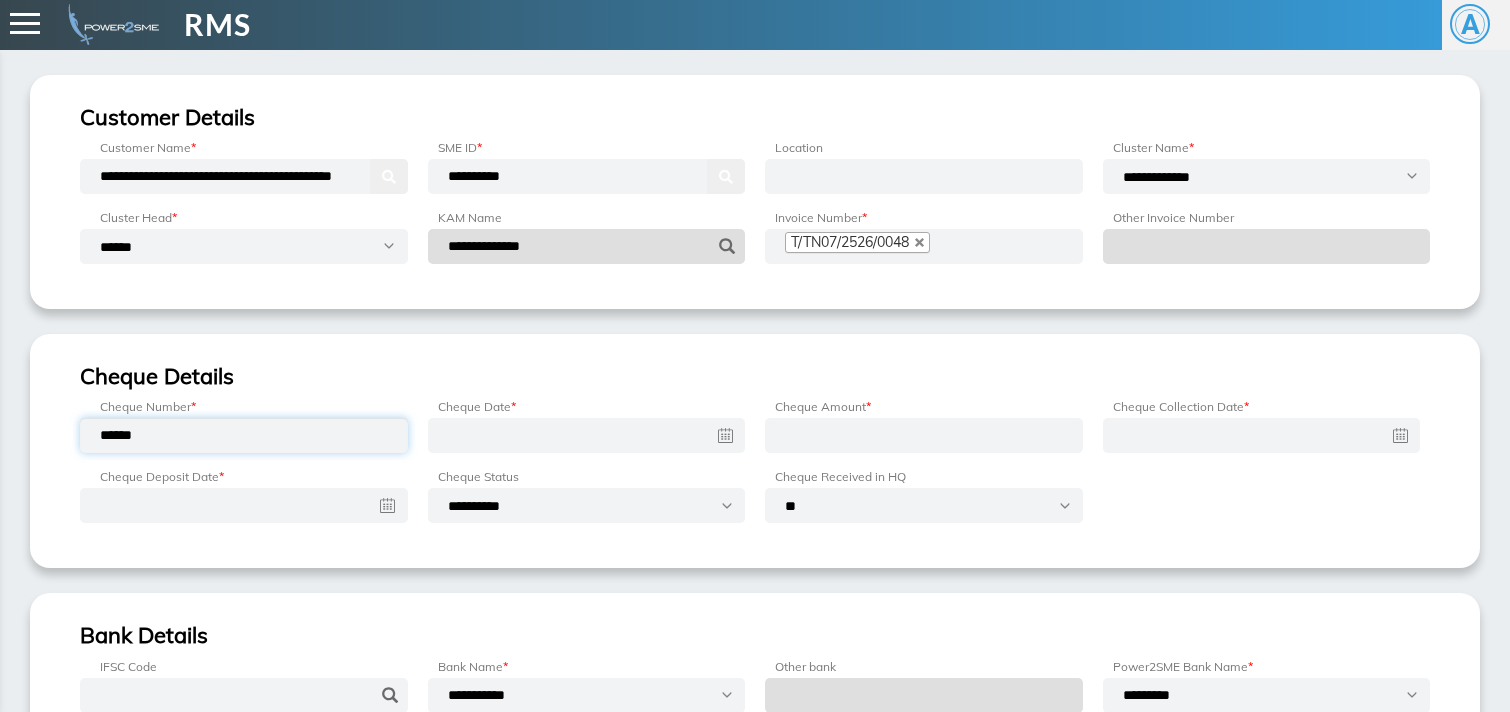 type on "******" 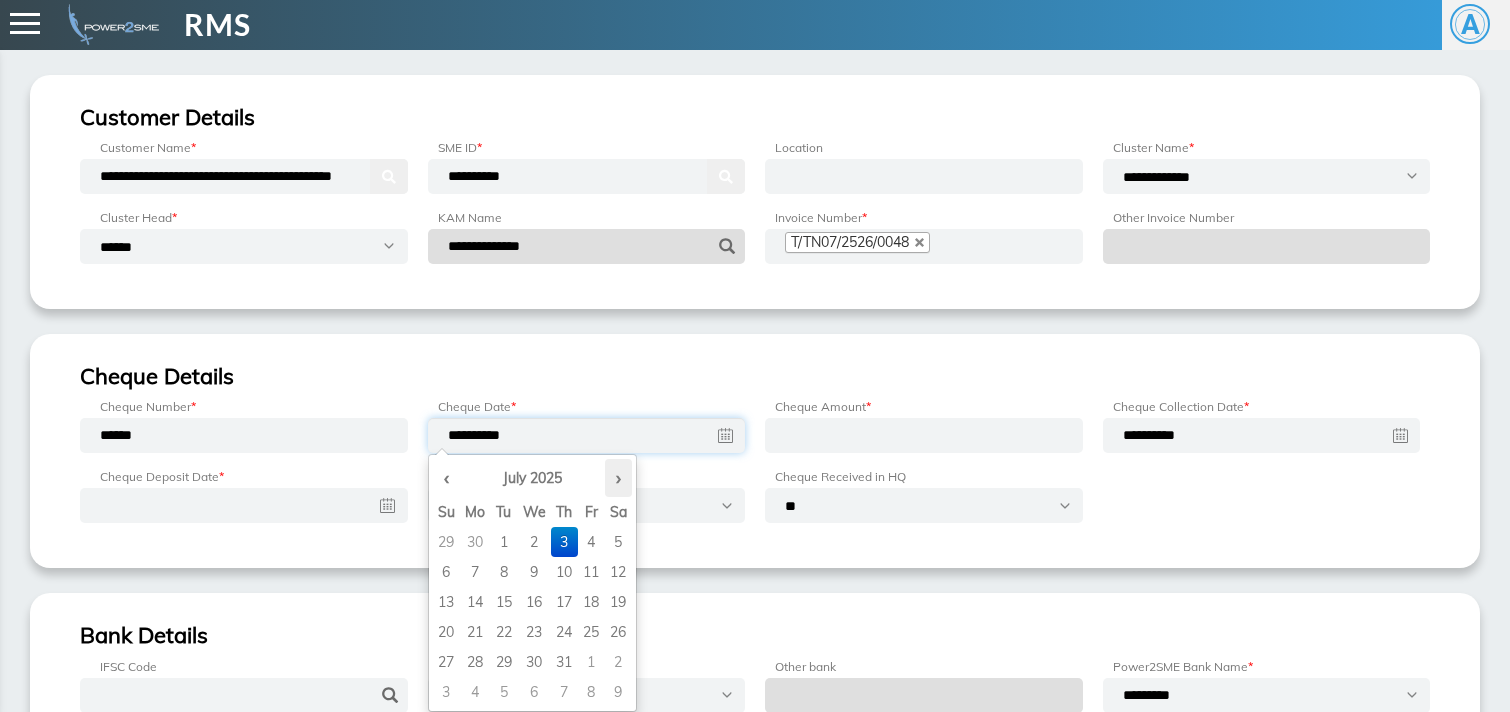 click on "›" at bounding box center [618, 478] 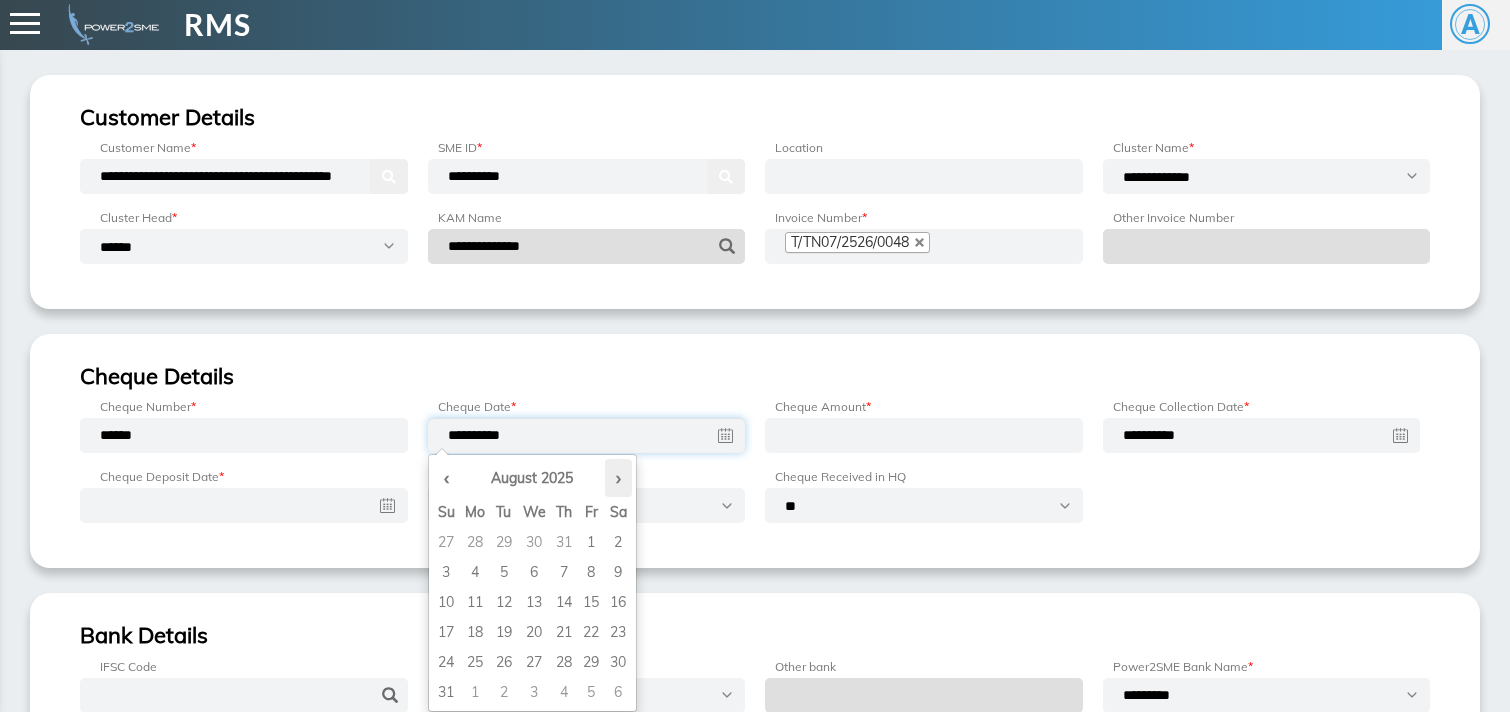 click on "›" at bounding box center [618, 478] 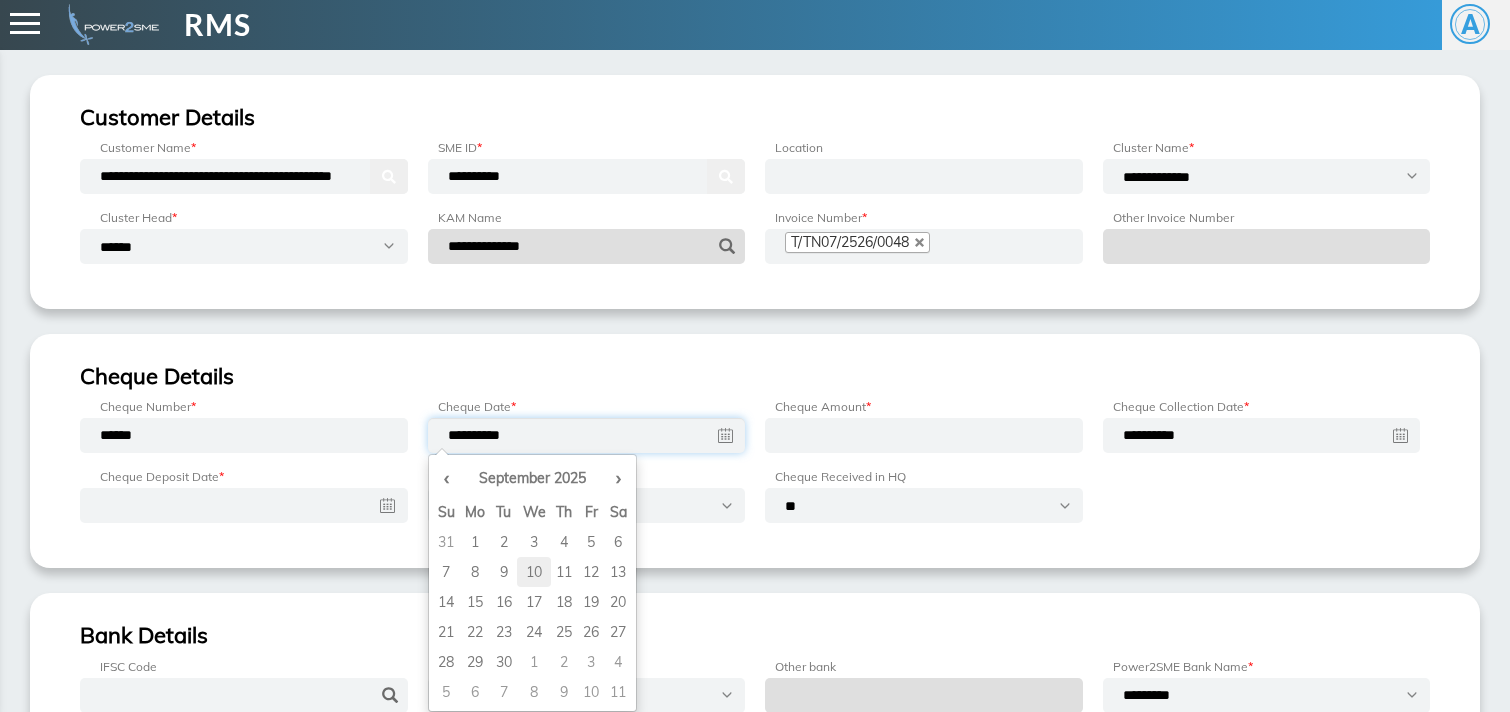 click on "10" at bounding box center [534, 542] 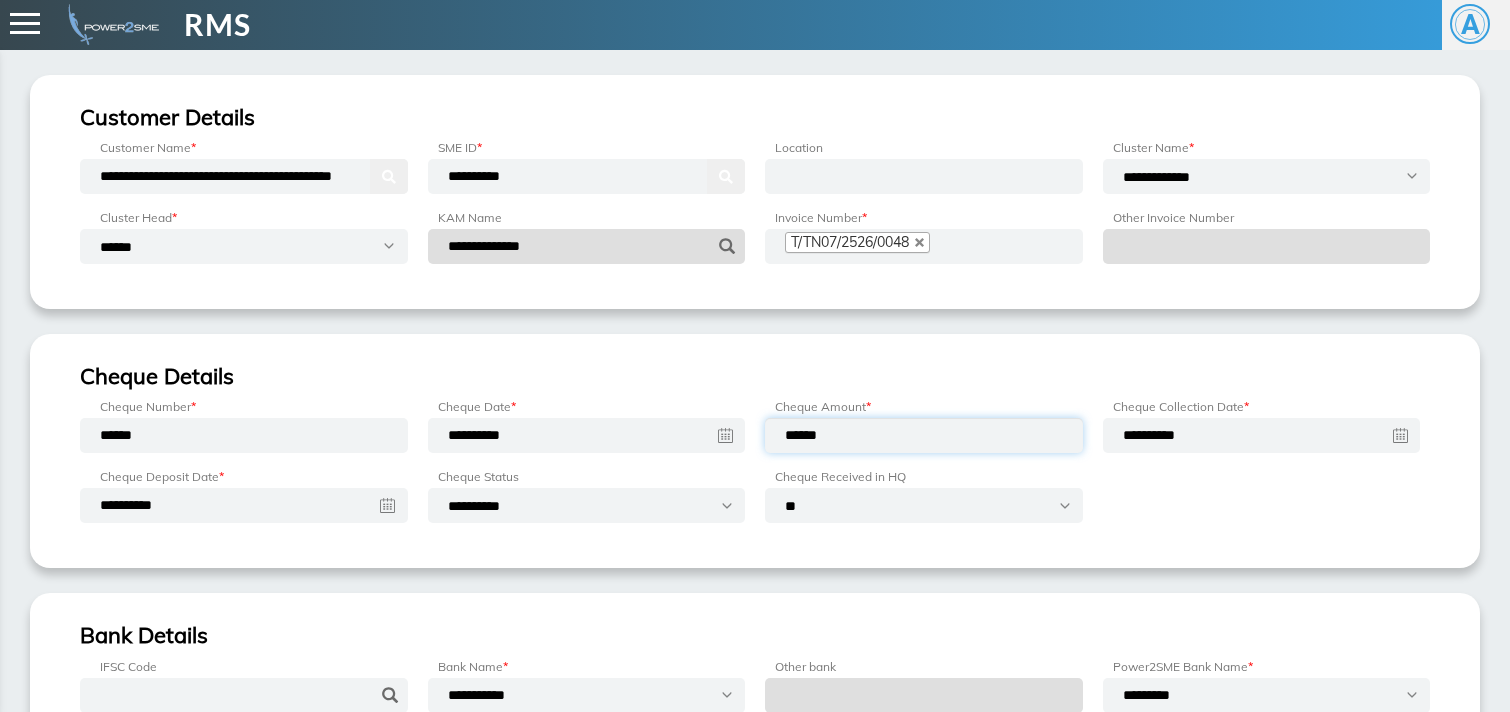 type on "******" 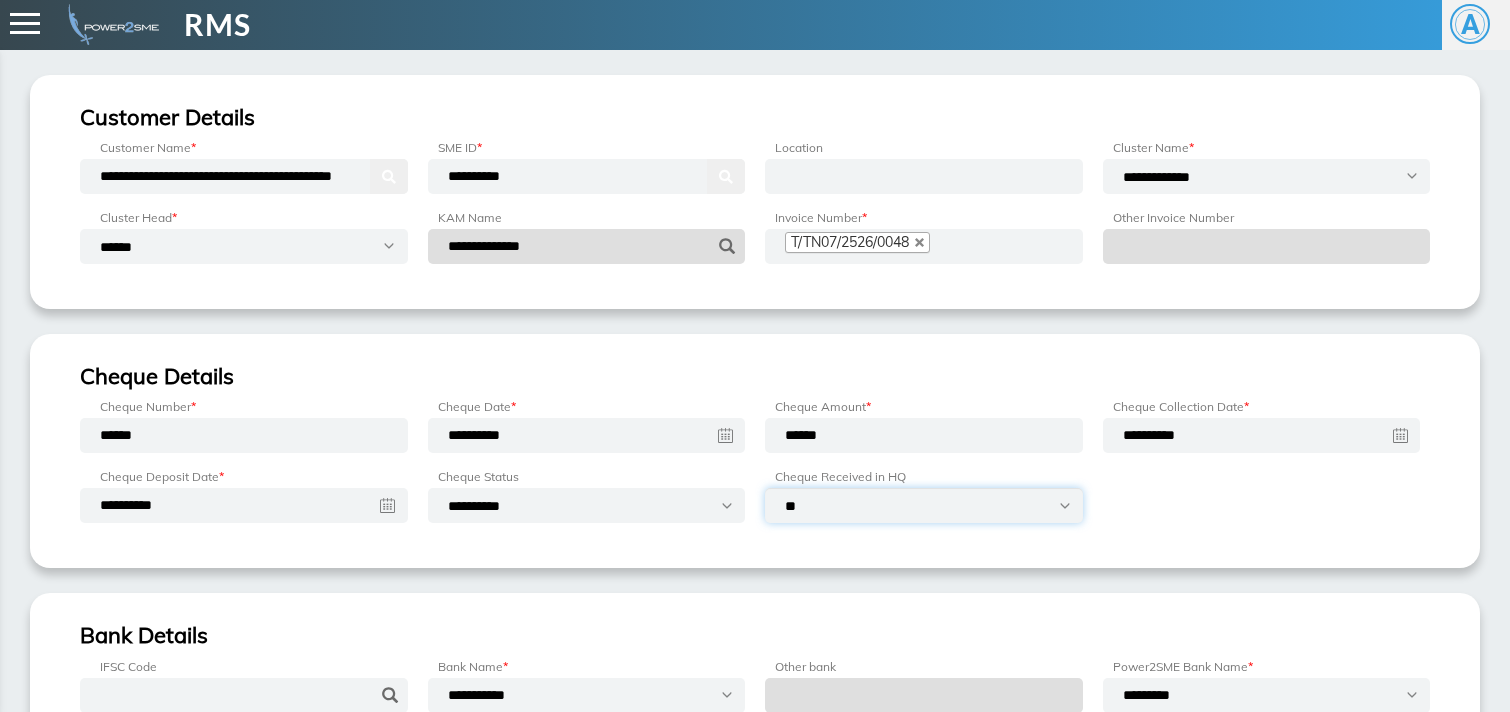 select on "***" 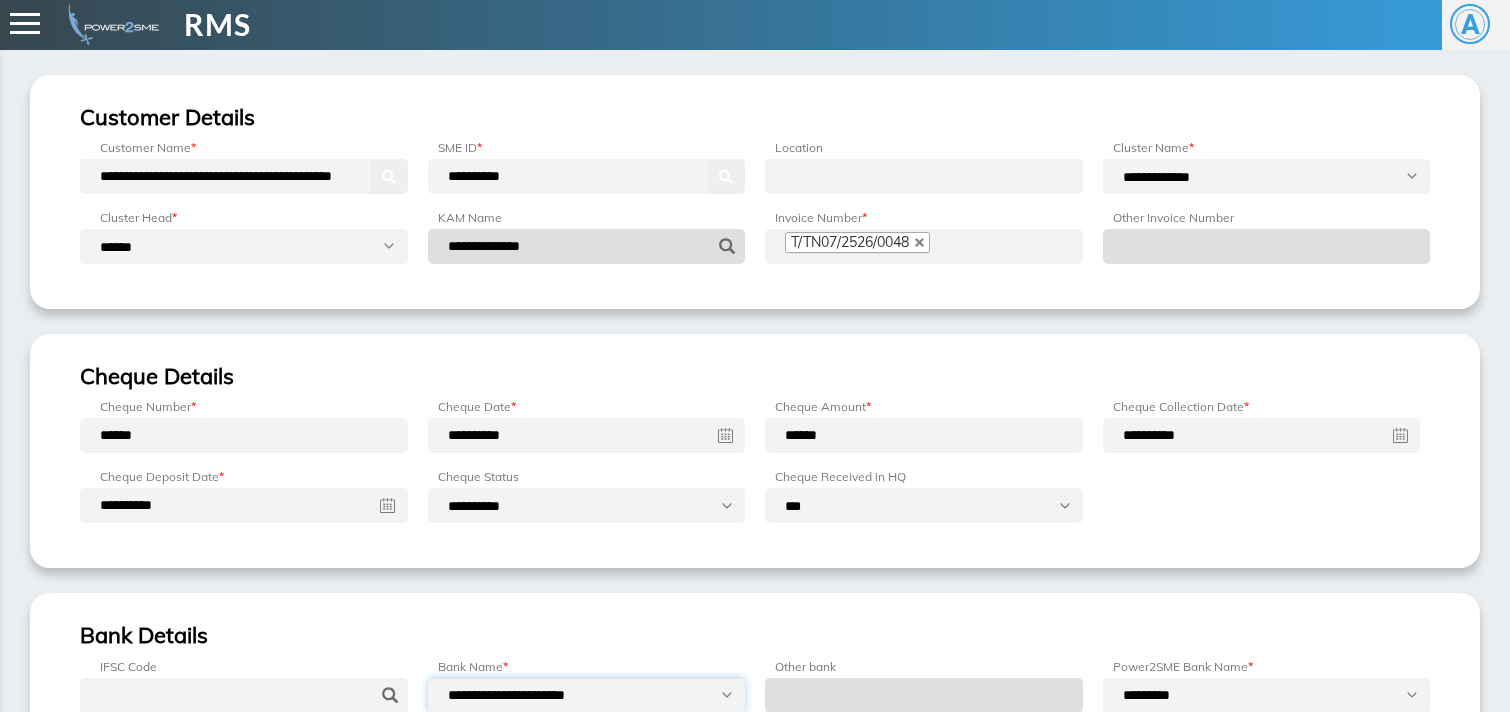 select on "**********" 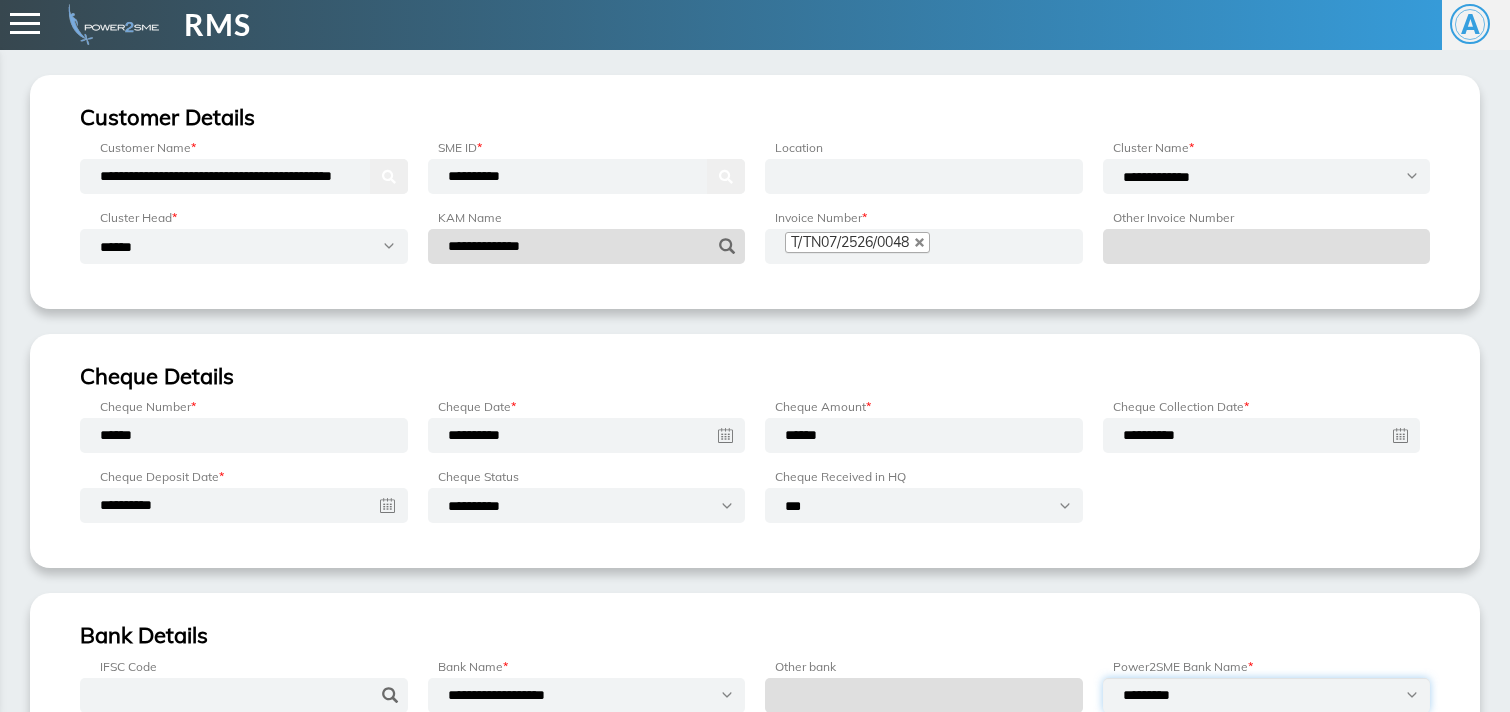 select on "•••••••••••••••••" 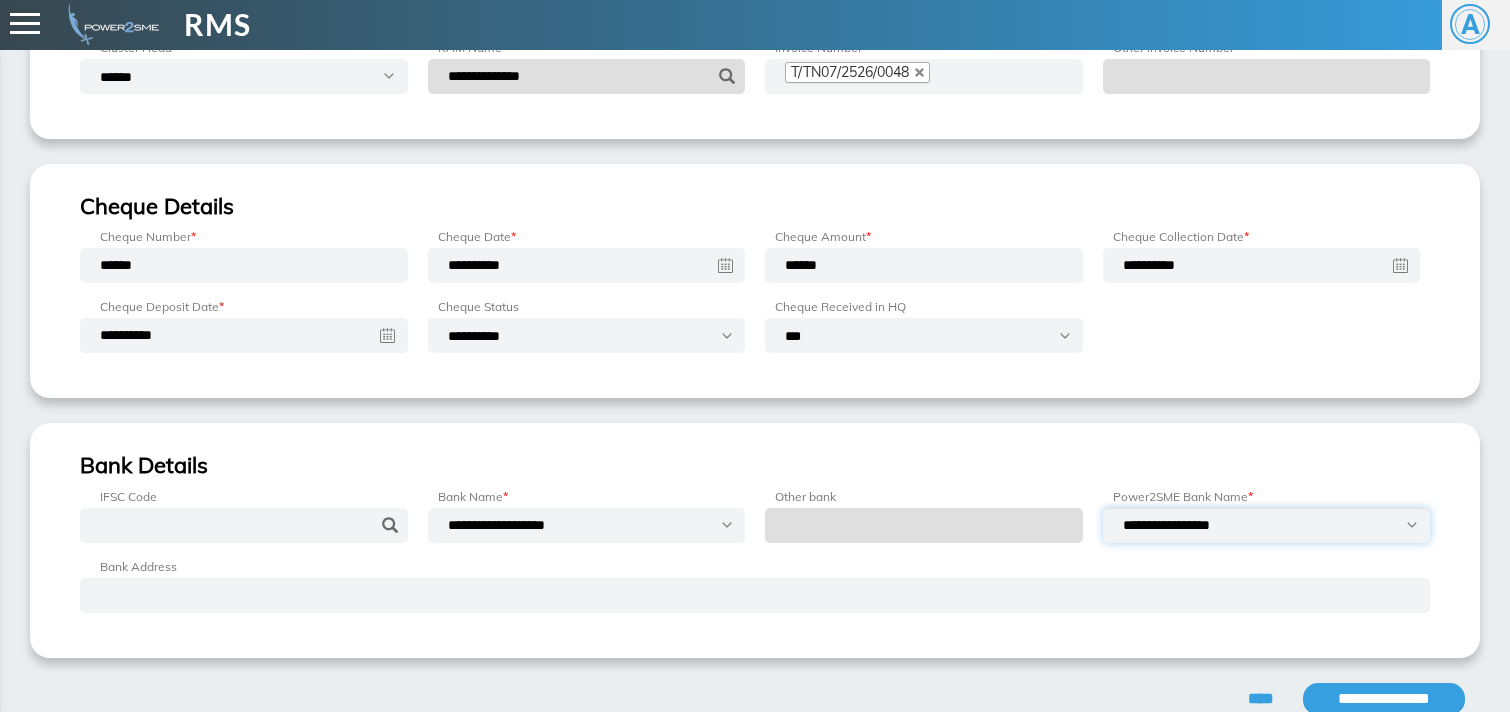 scroll, scrollTop: 254, scrollLeft: 0, axis: vertical 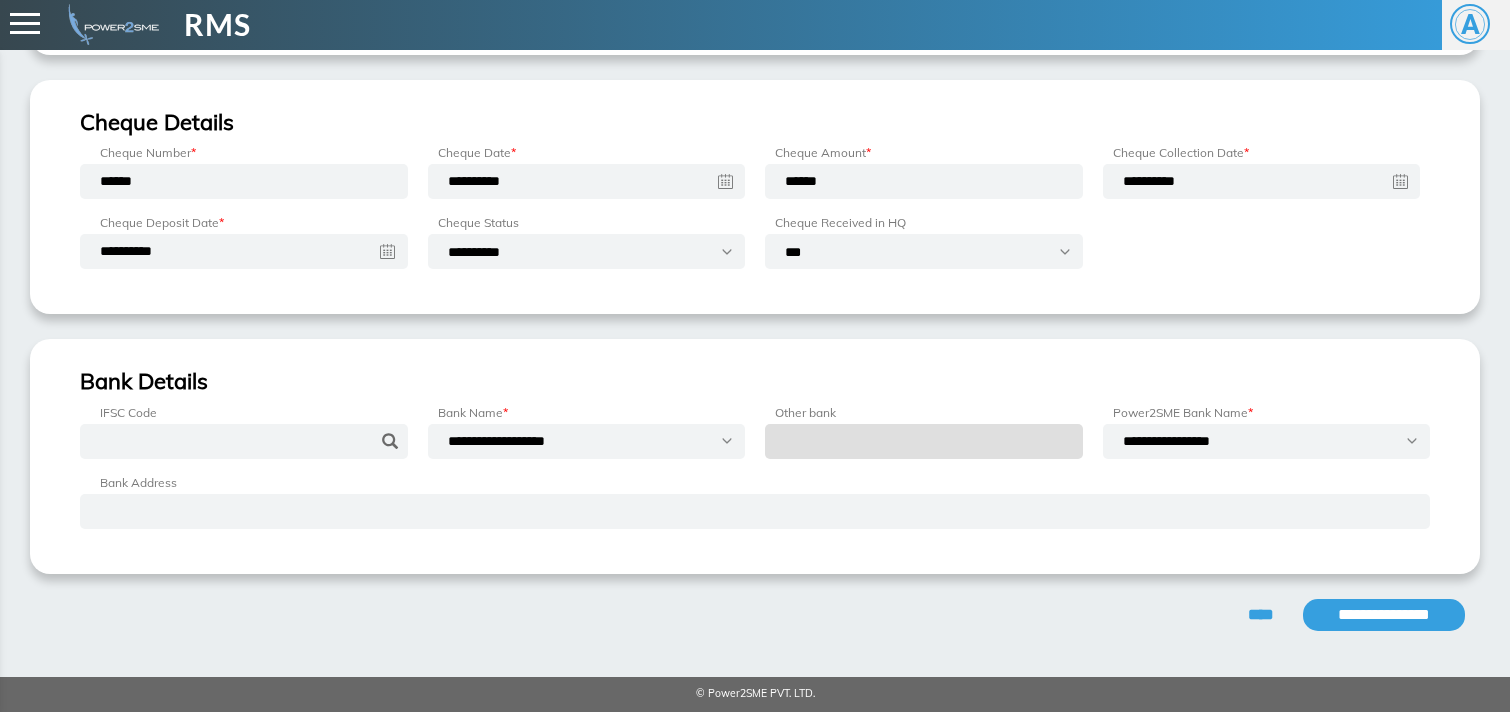 click on "•••••••••••••••" at bounding box center [1384, 615] 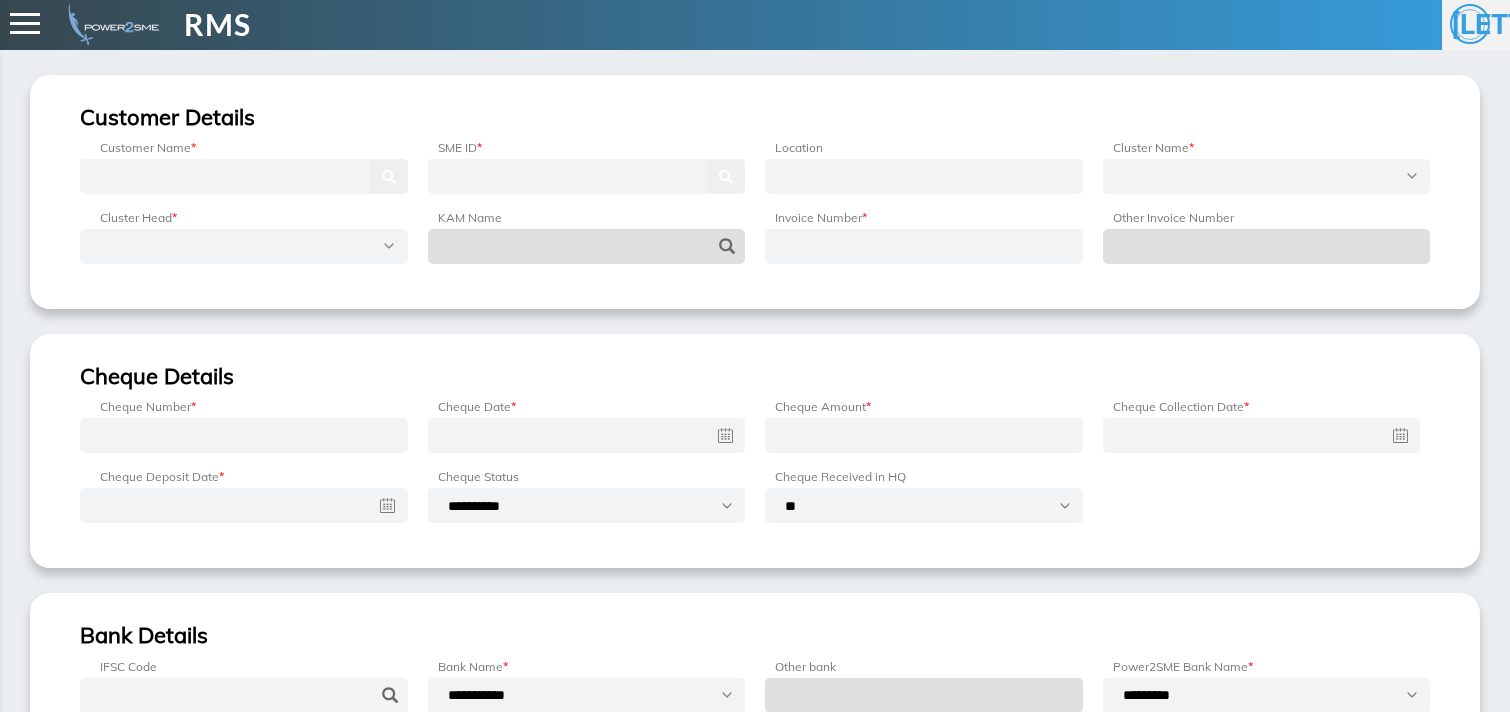 scroll, scrollTop: 0, scrollLeft: 0, axis: both 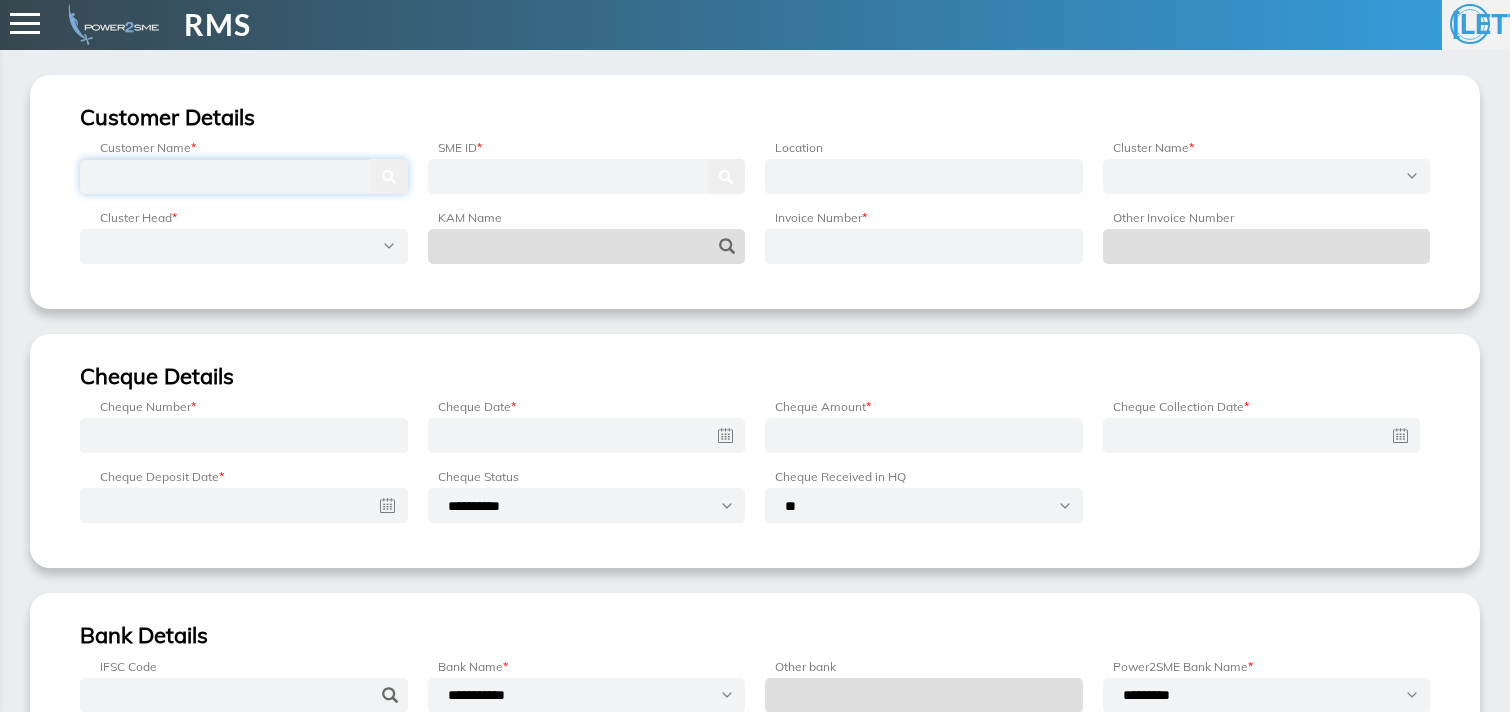 click at bounding box center [244, 176] 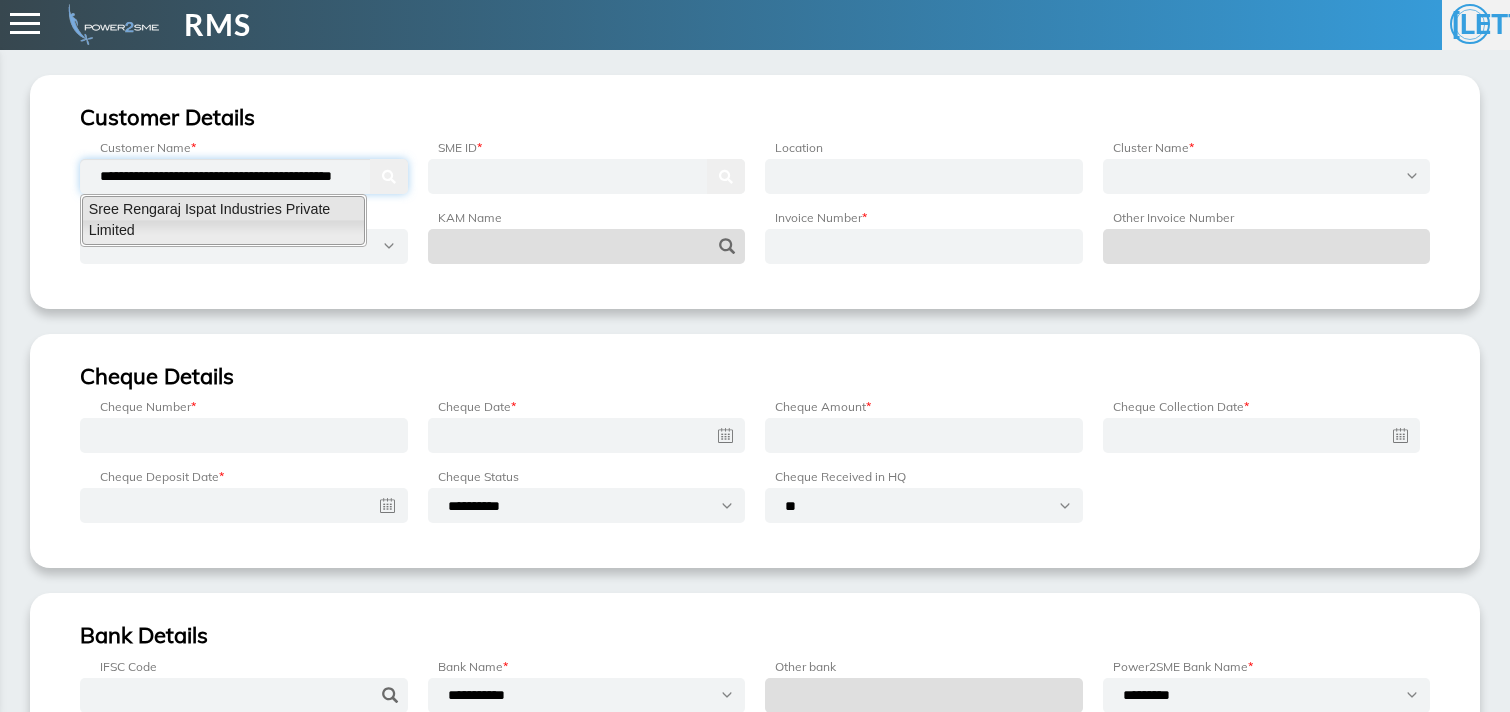 click on "Sree Rengaraj Ispat Industries Private Limited" at bounding box center (223, 220) 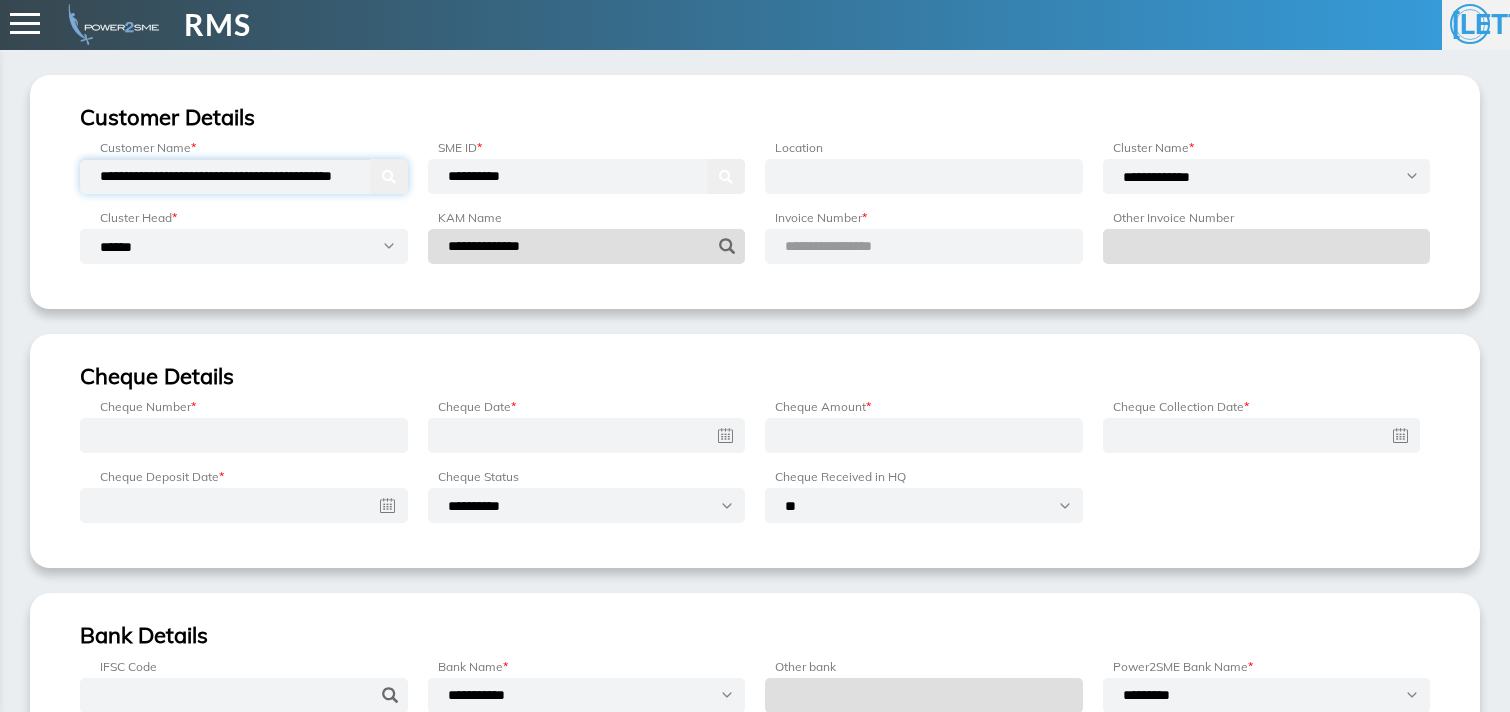 type on "**********" 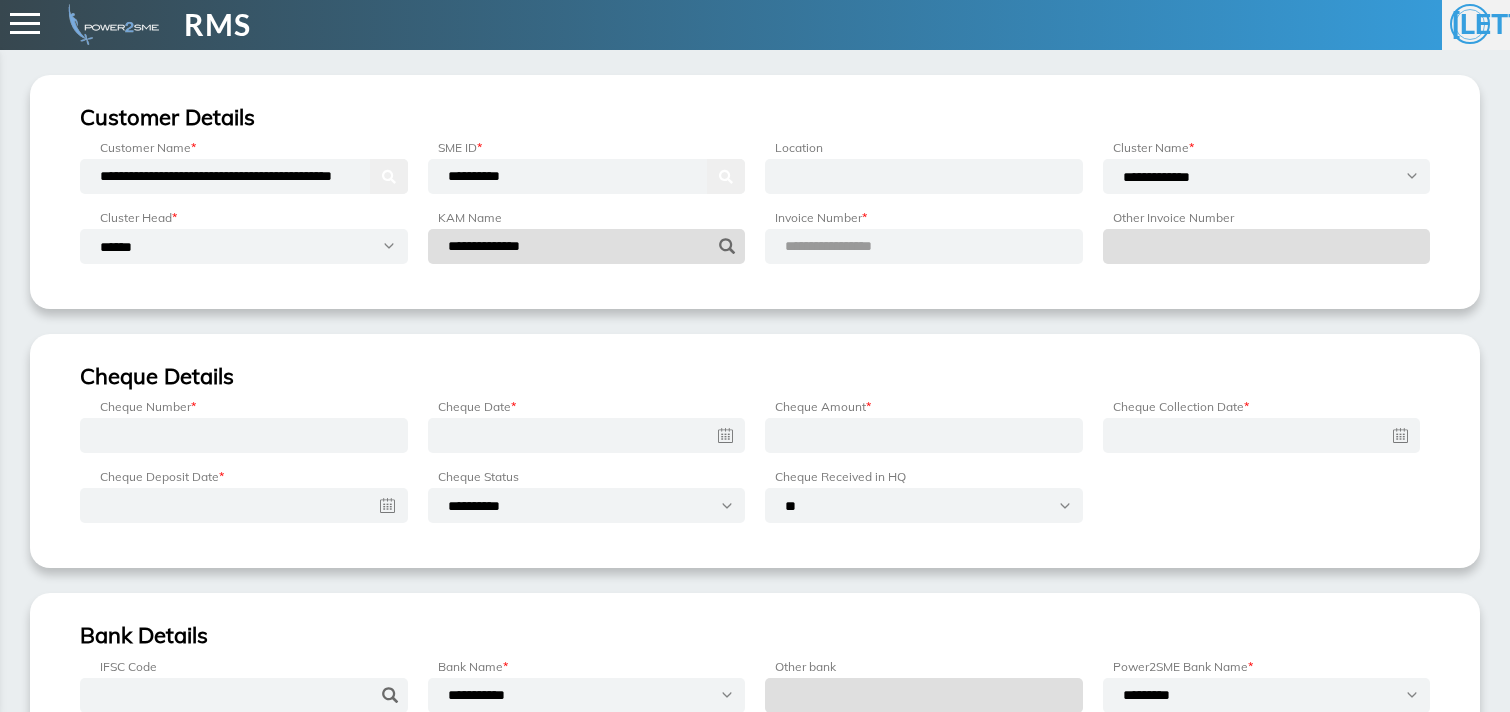 click on "**********" at bounding box center (852, 246) 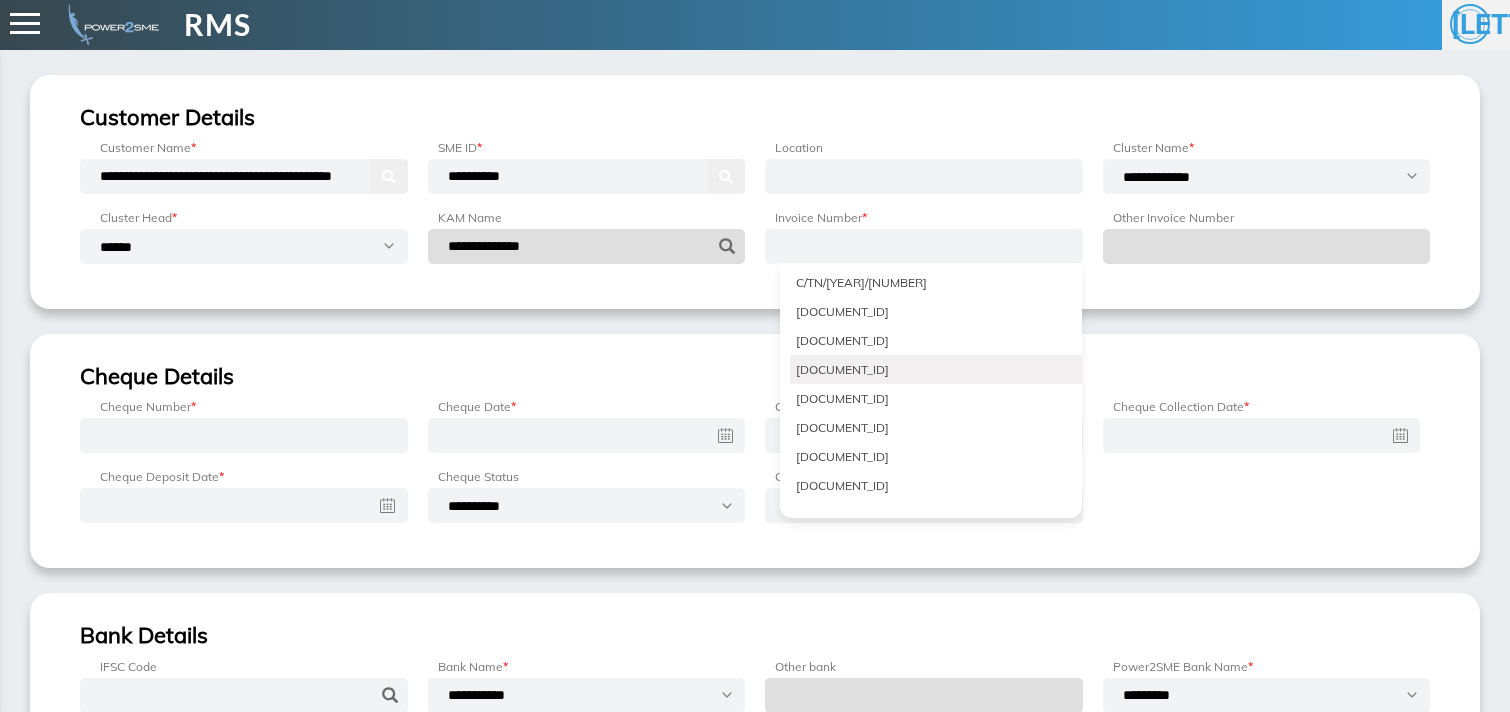 scroll, scrollTop: 1557, scrollLeft: 0, axis: vertical 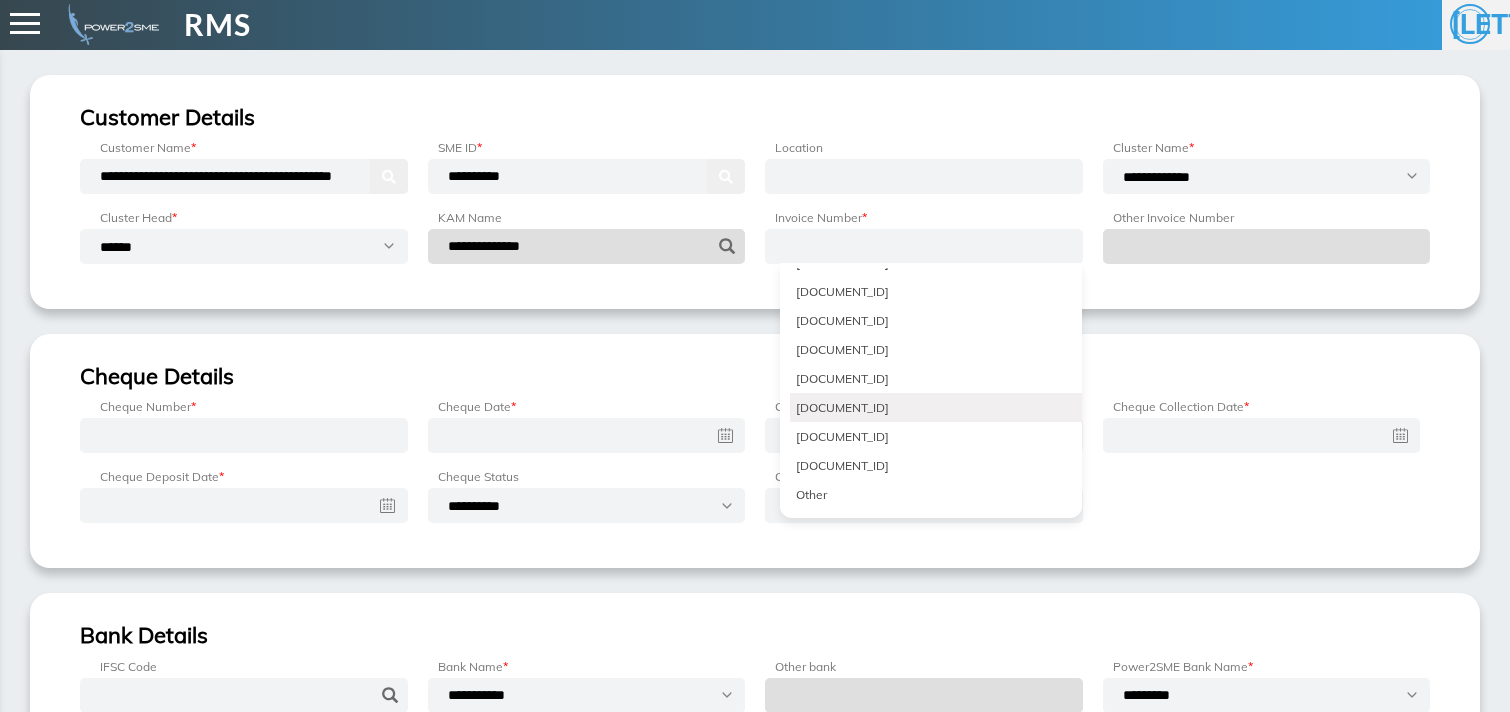 click on "T/TN07/2526/0046" at bounding box center (936, 407) 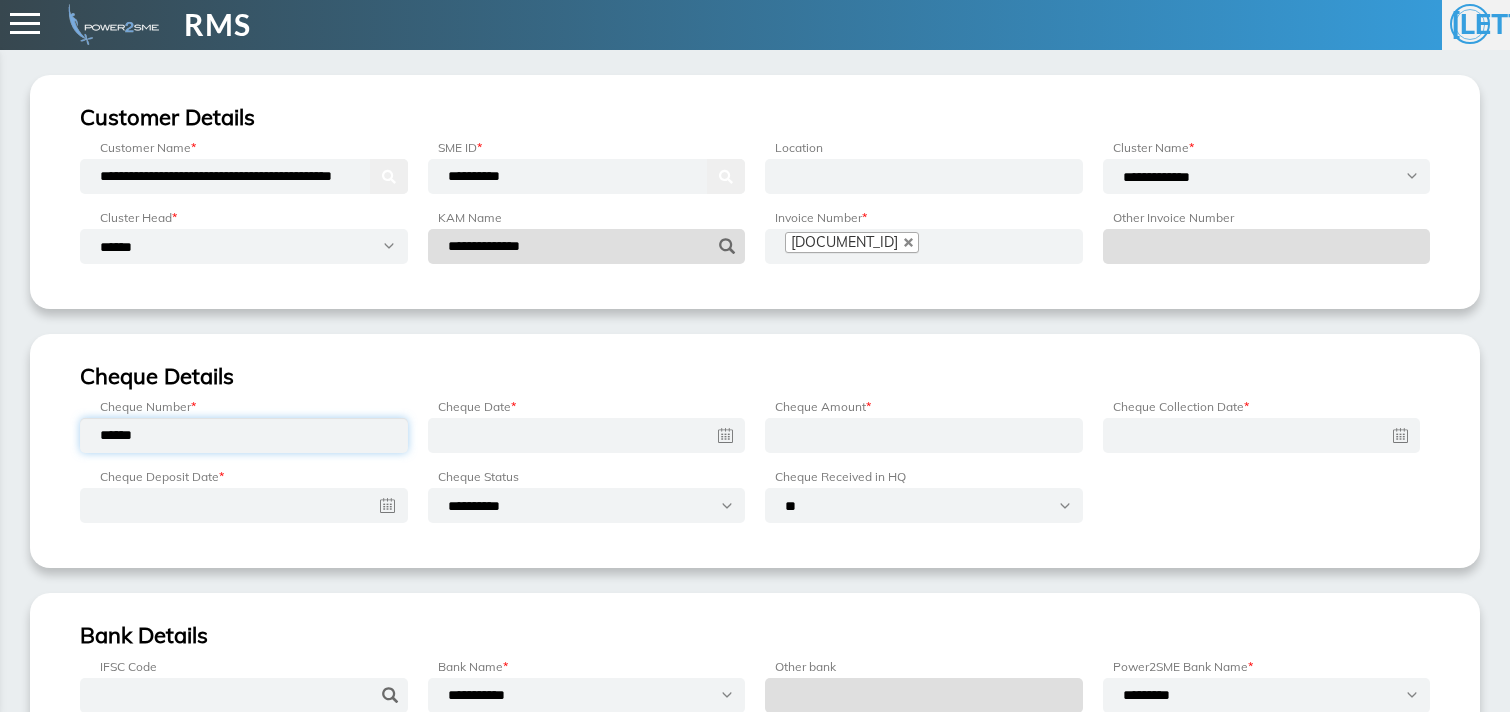 type on "******" 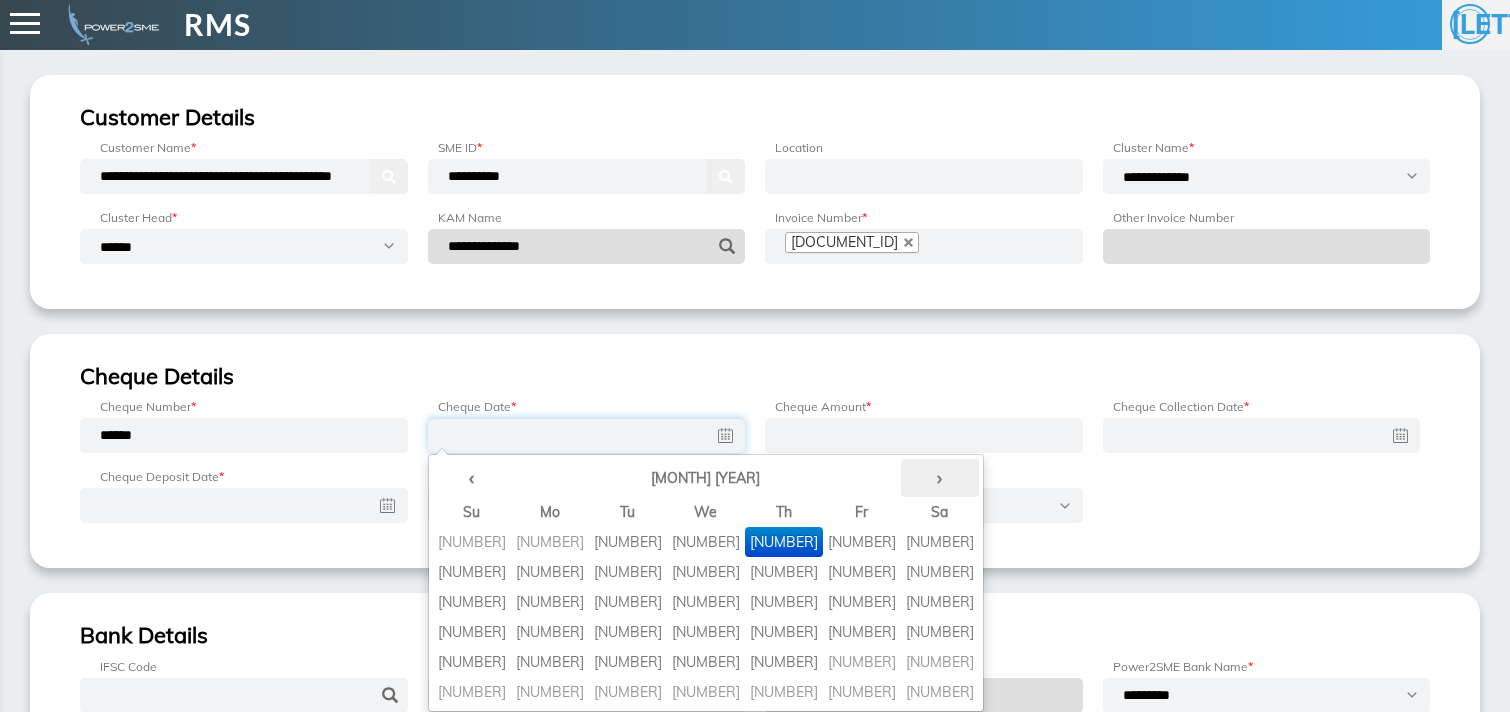 click on "›" at bounding box center (940, 478) 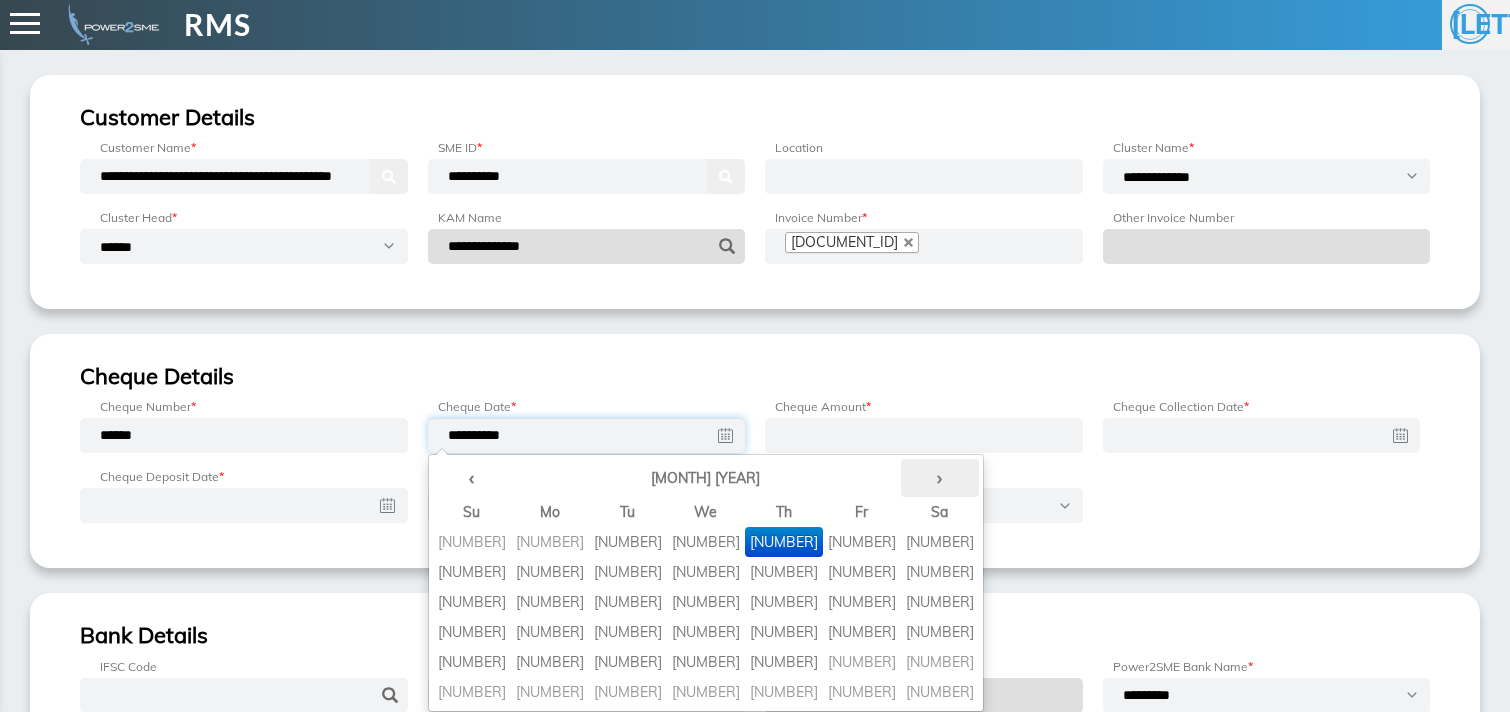 click on "›" at bounding box center (940, 478) 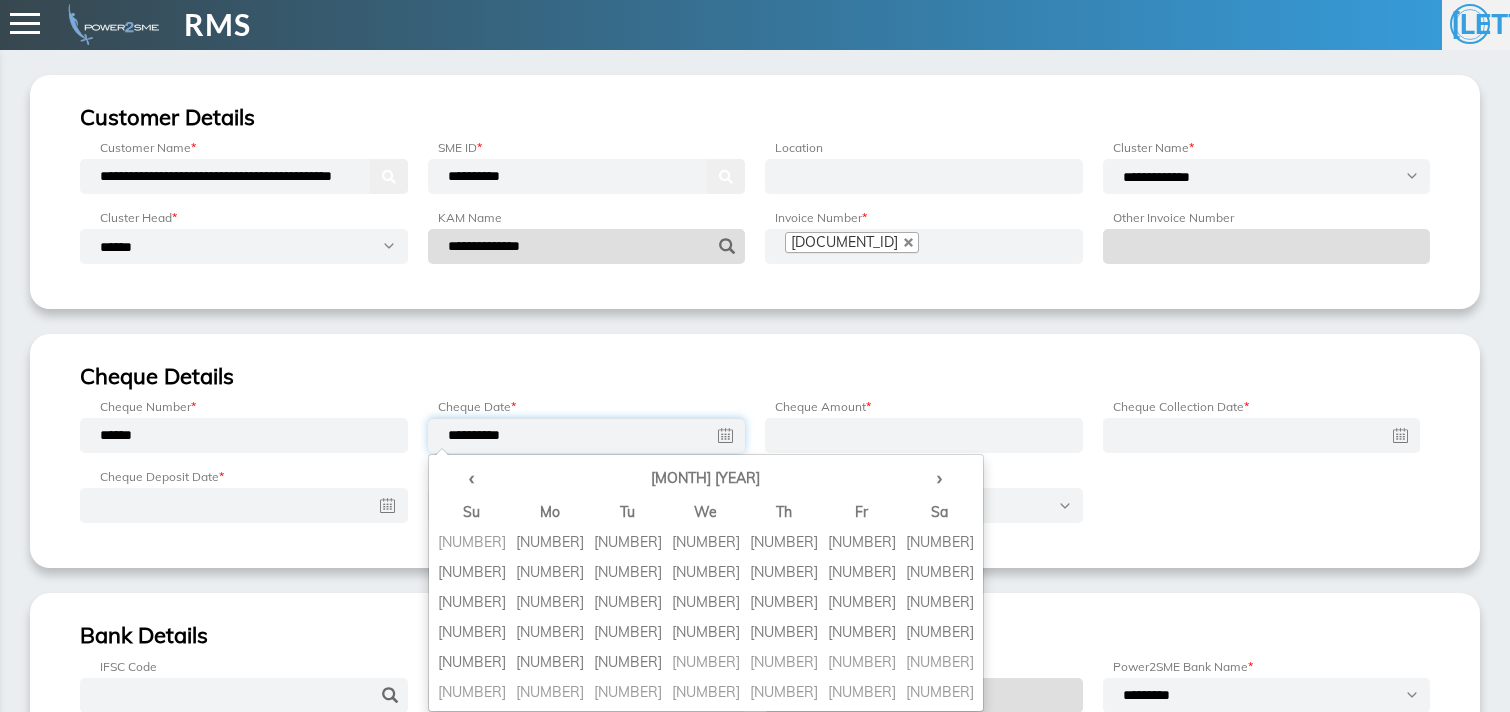 click on "4" at bounding box center [784, 542] 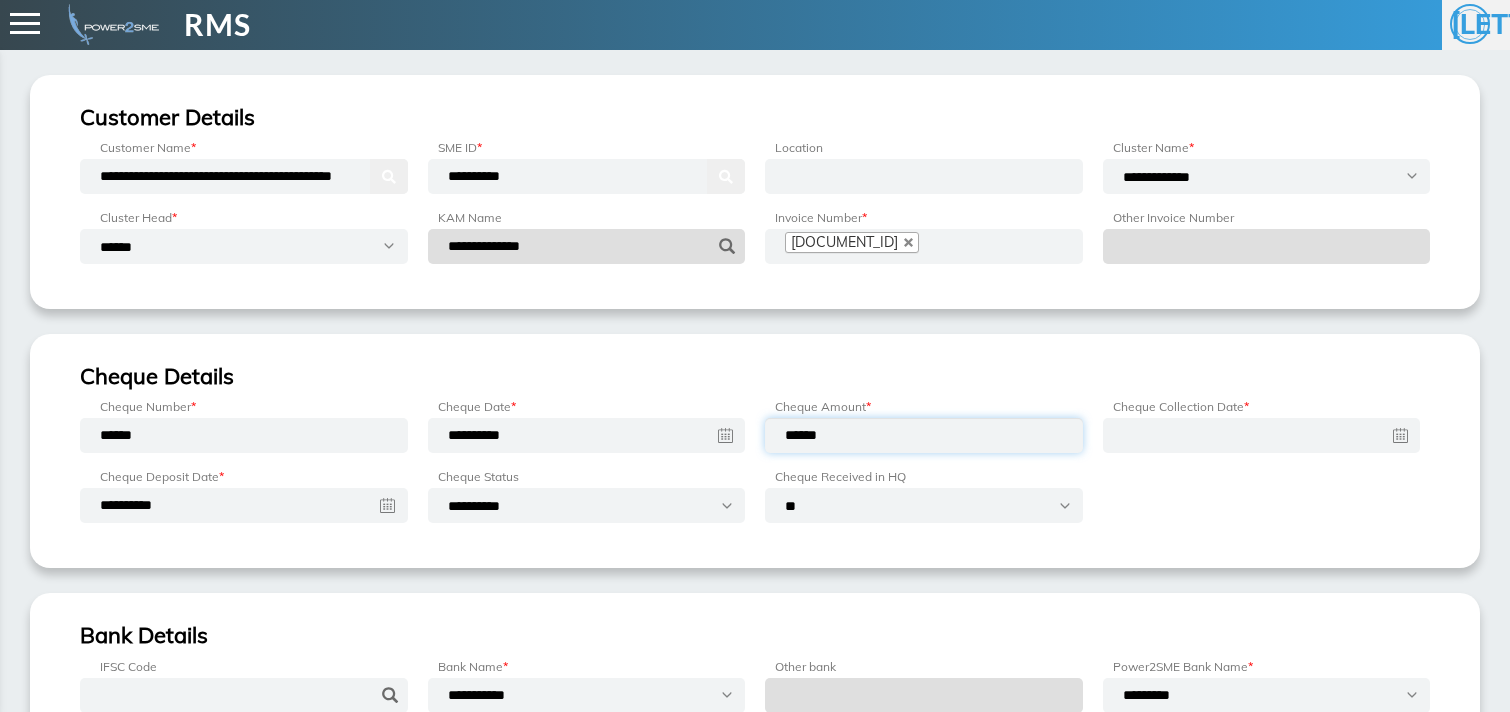 type on "******" 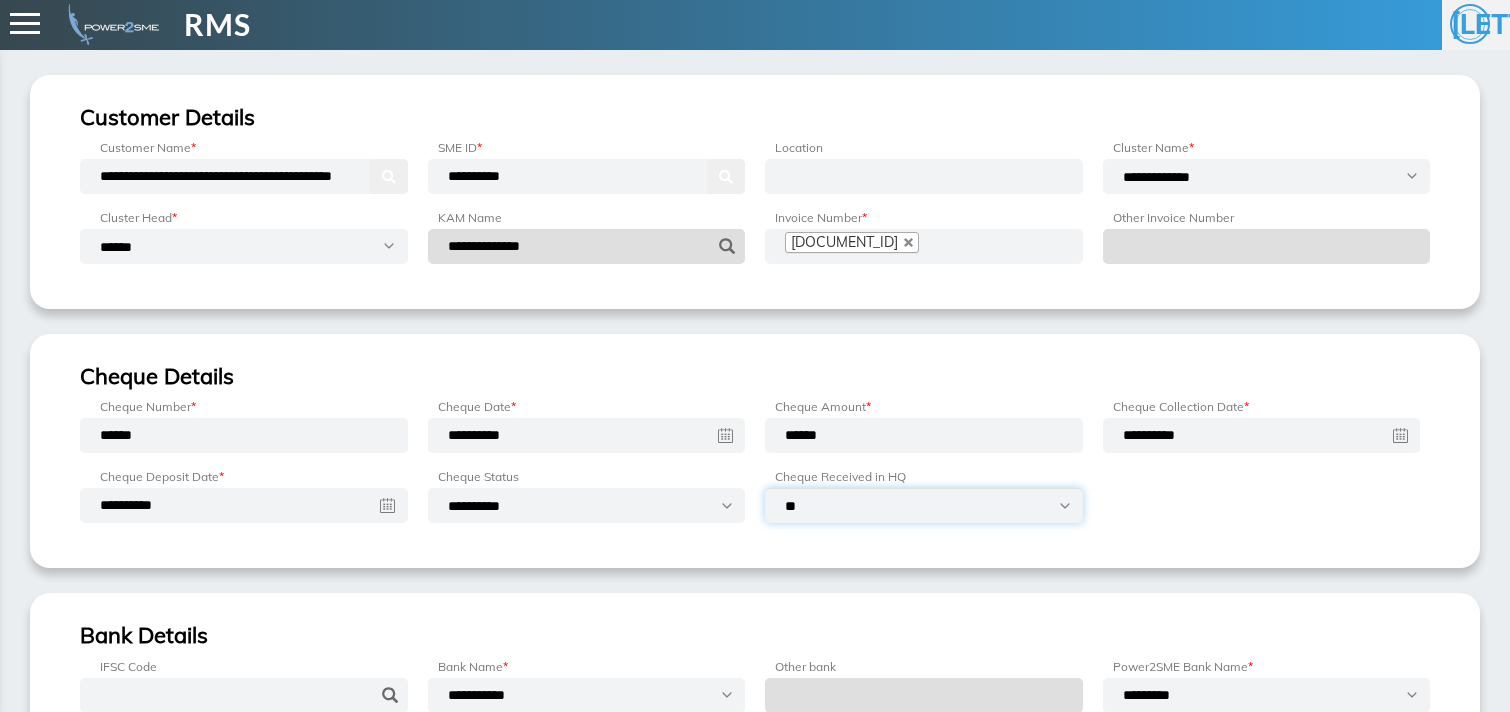 select on "***" 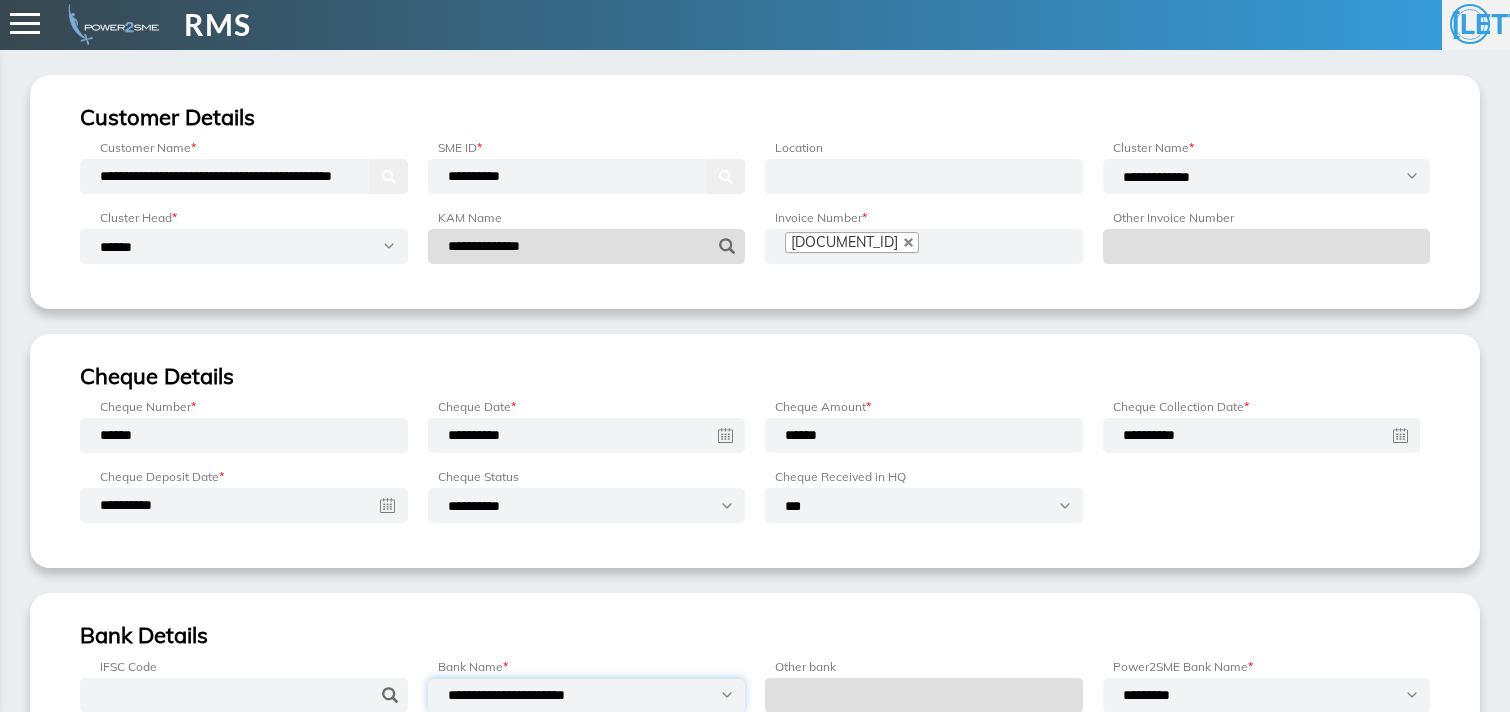 select on "**********" 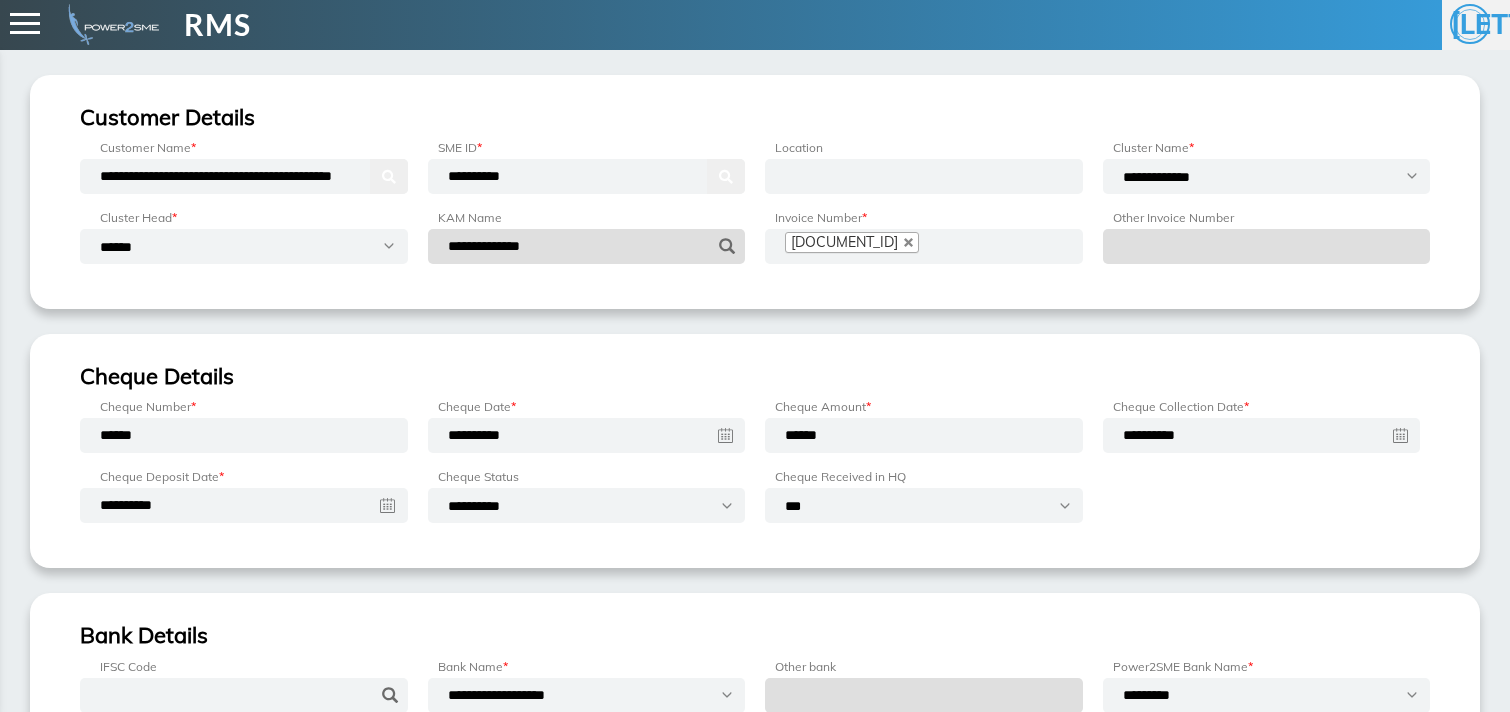 scroll, scrollTop: 254, scrollLeft: 0, axis: vertical 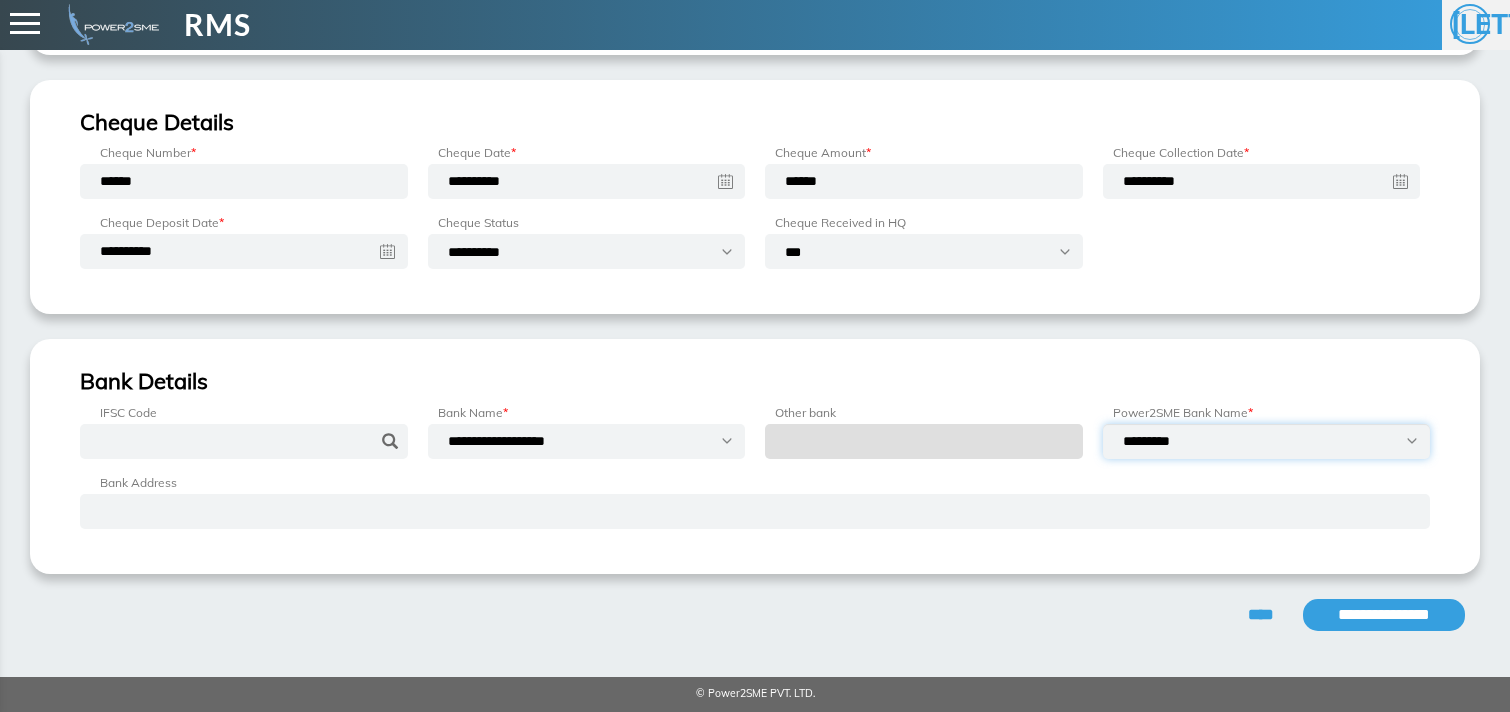 select on "**********" 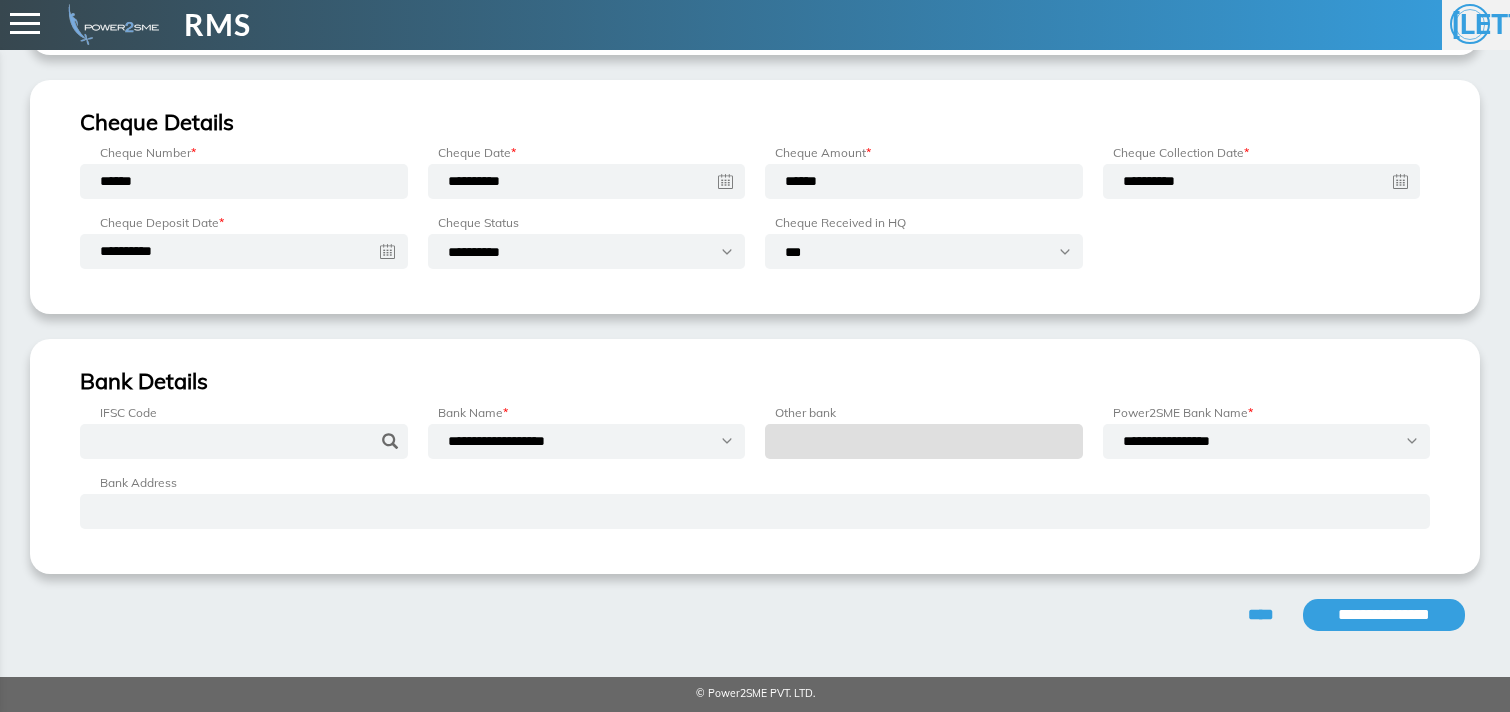 click on "**********" at bounding box center [1384, 615] 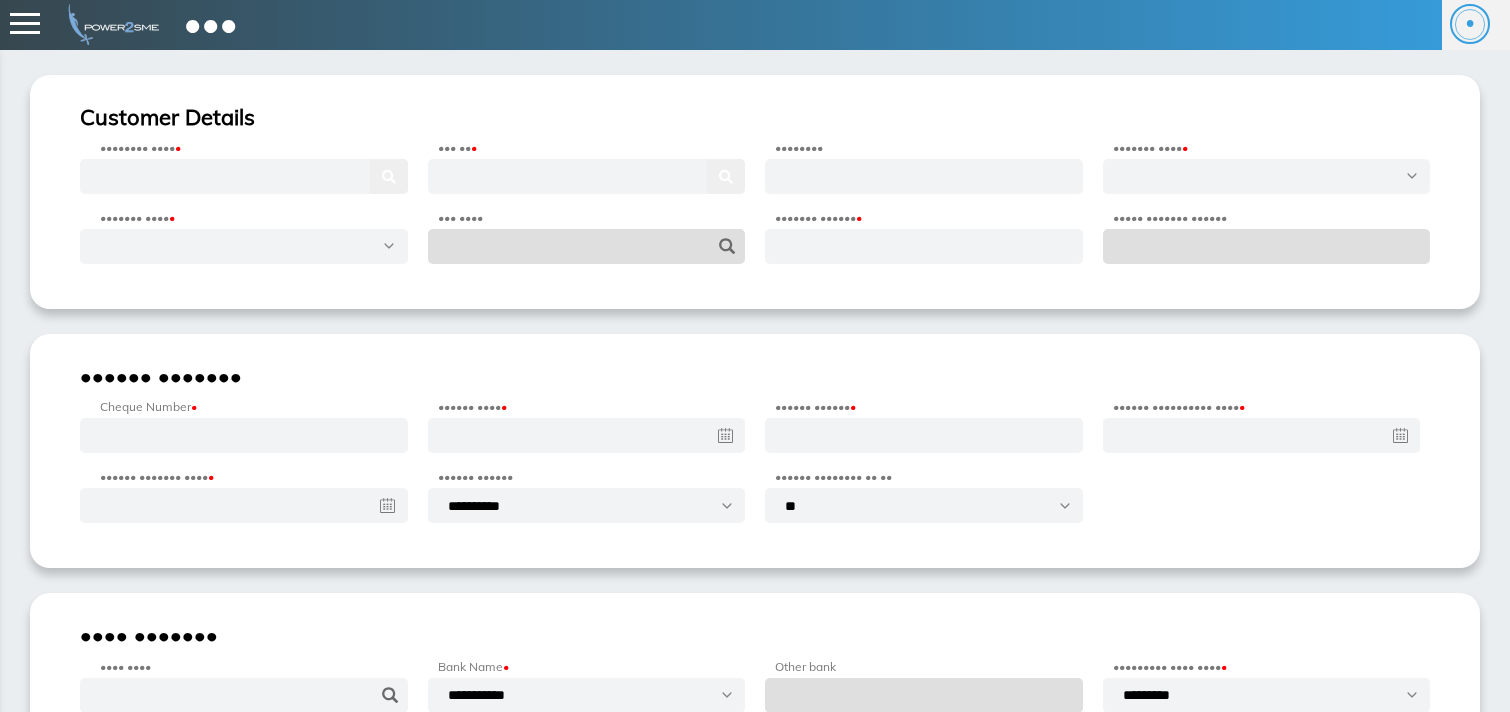 scroll, scrollTop: 0, scrollLeft: 0, axis: both 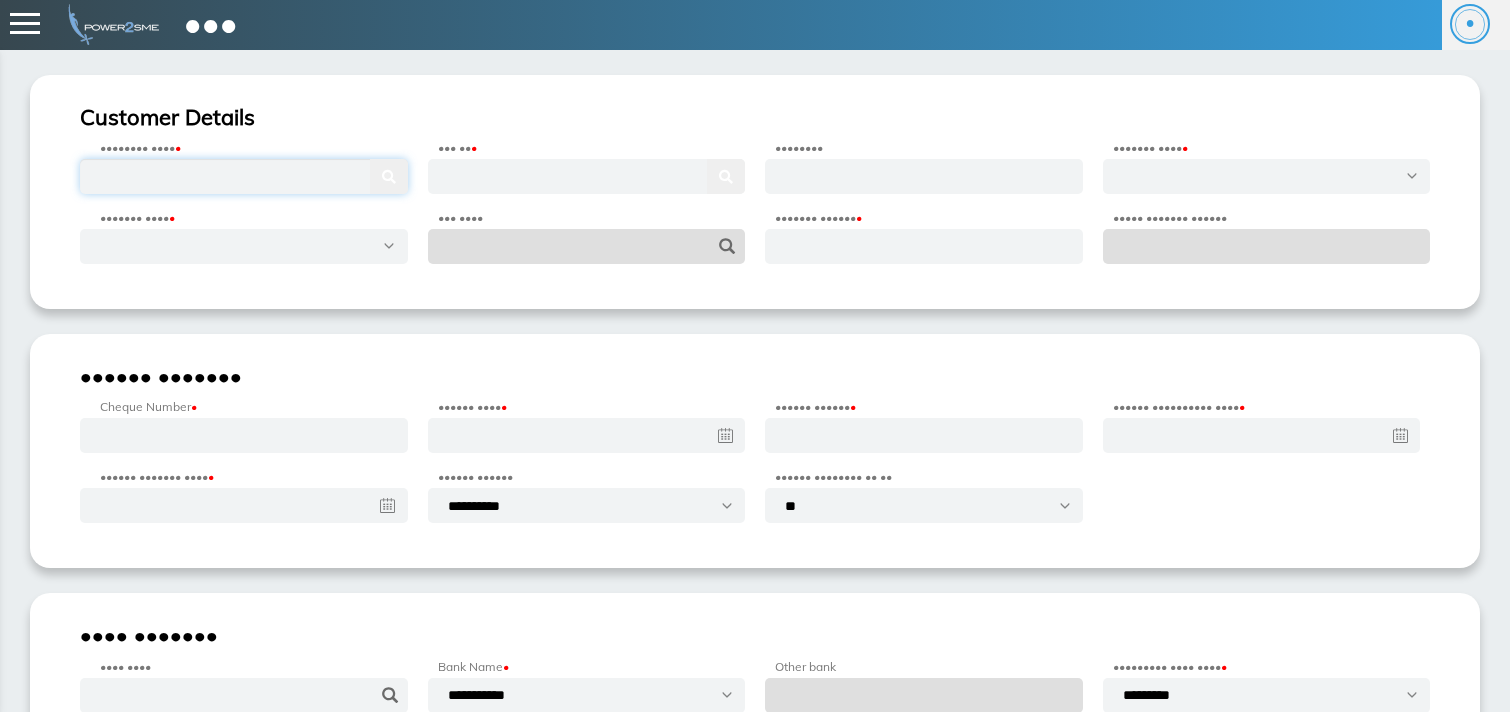 click at bounding box center [244, 176] 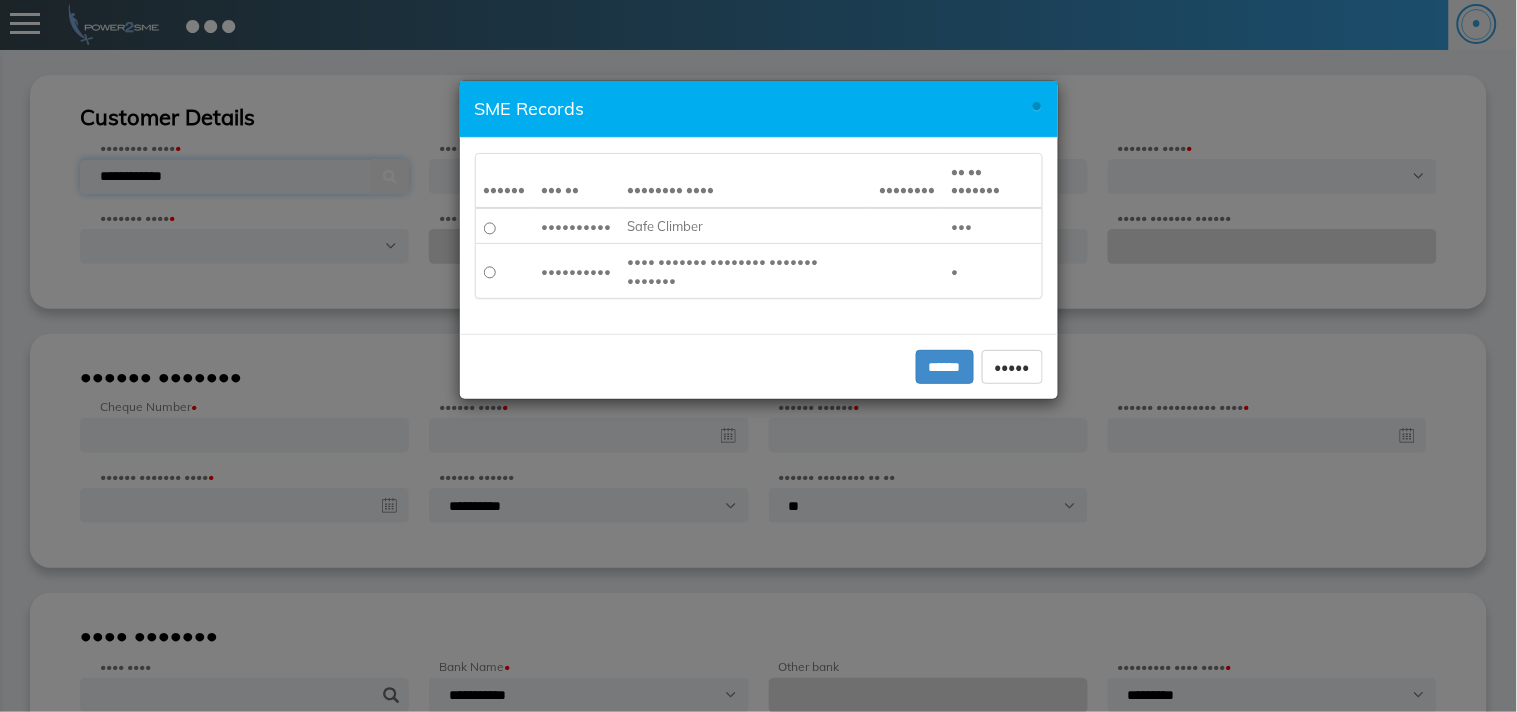 type on "••••••••••••" 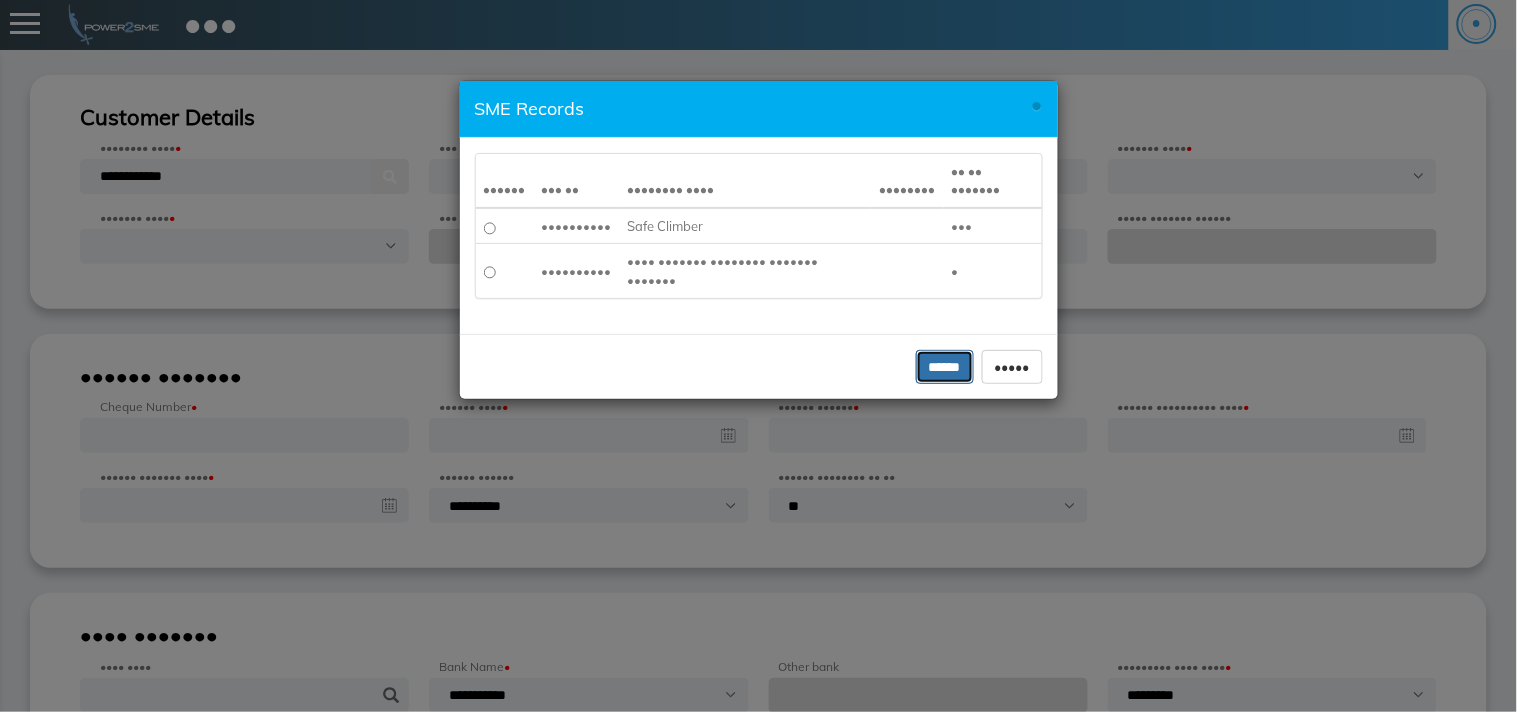 click on "******" at bounding box center (945, 367) 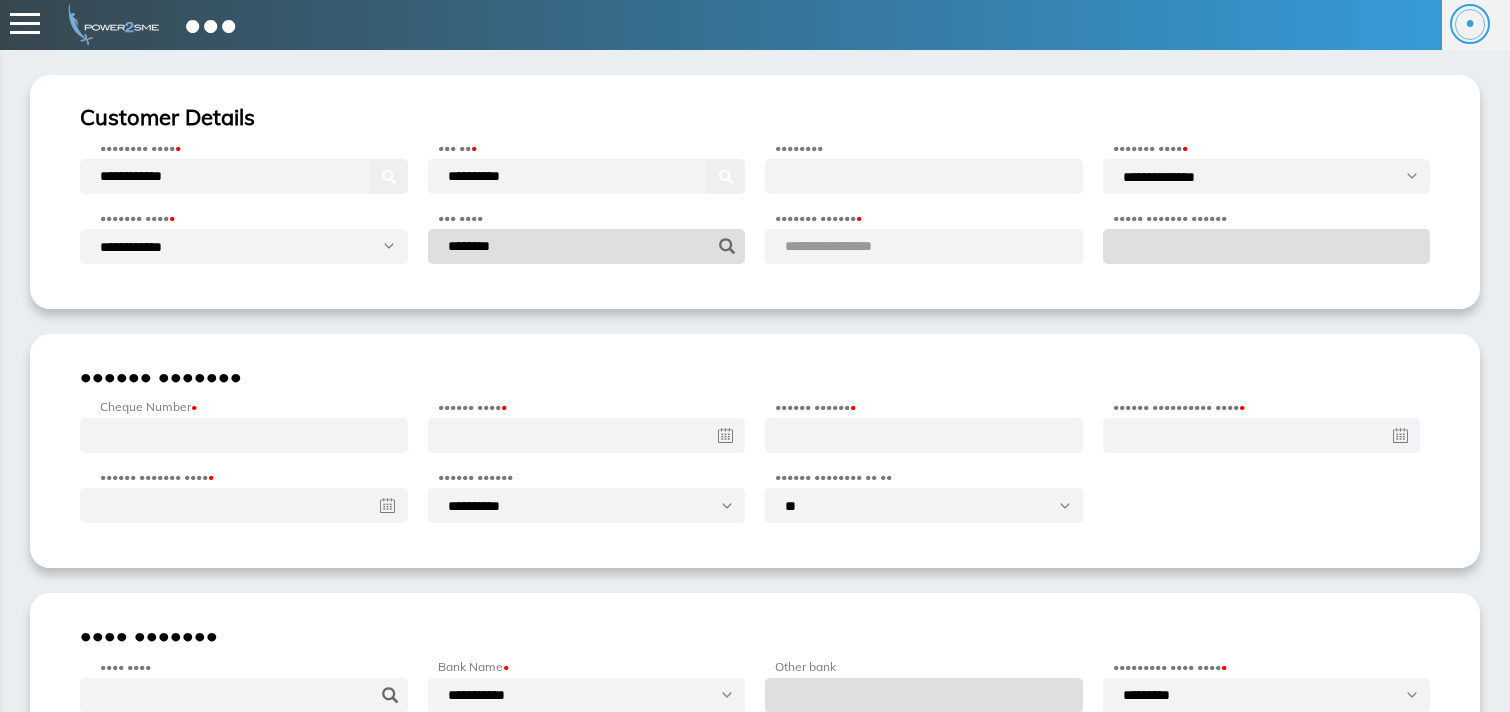 click on "•••••••••••••••••" at bounding box center [852, 246] 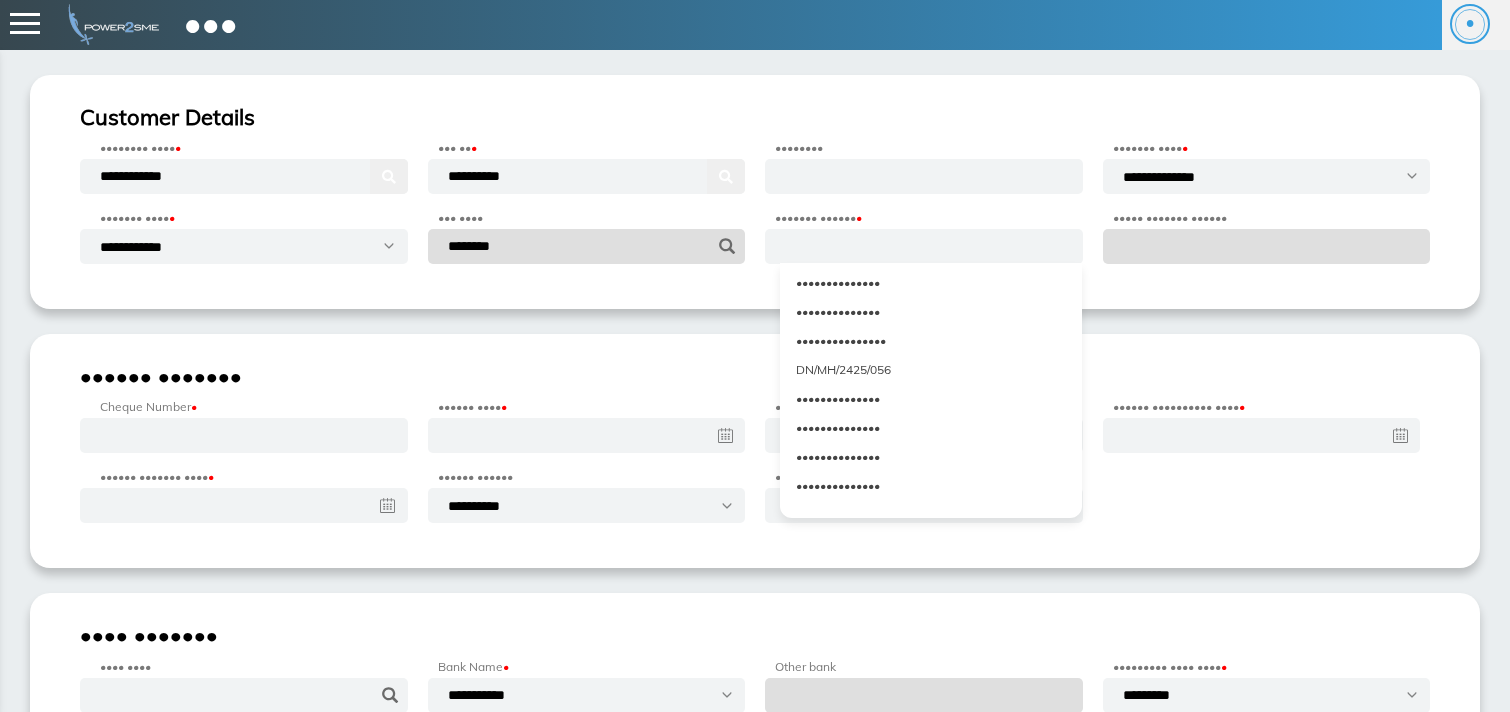 scroll, scrollTop: 4137, scrollLeft: 0, axis: vertical 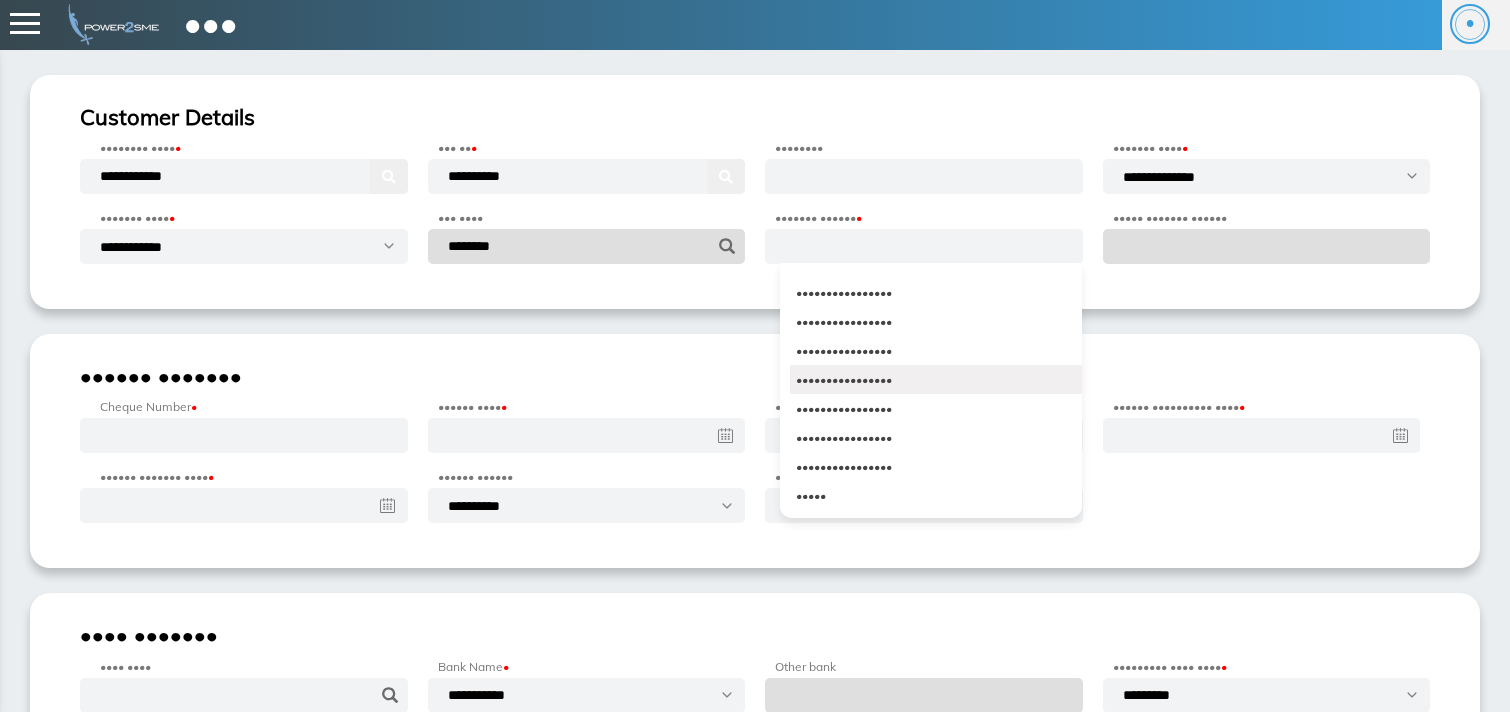 click on "T/MH11/2526/0166" at bounding box center (936, 379) 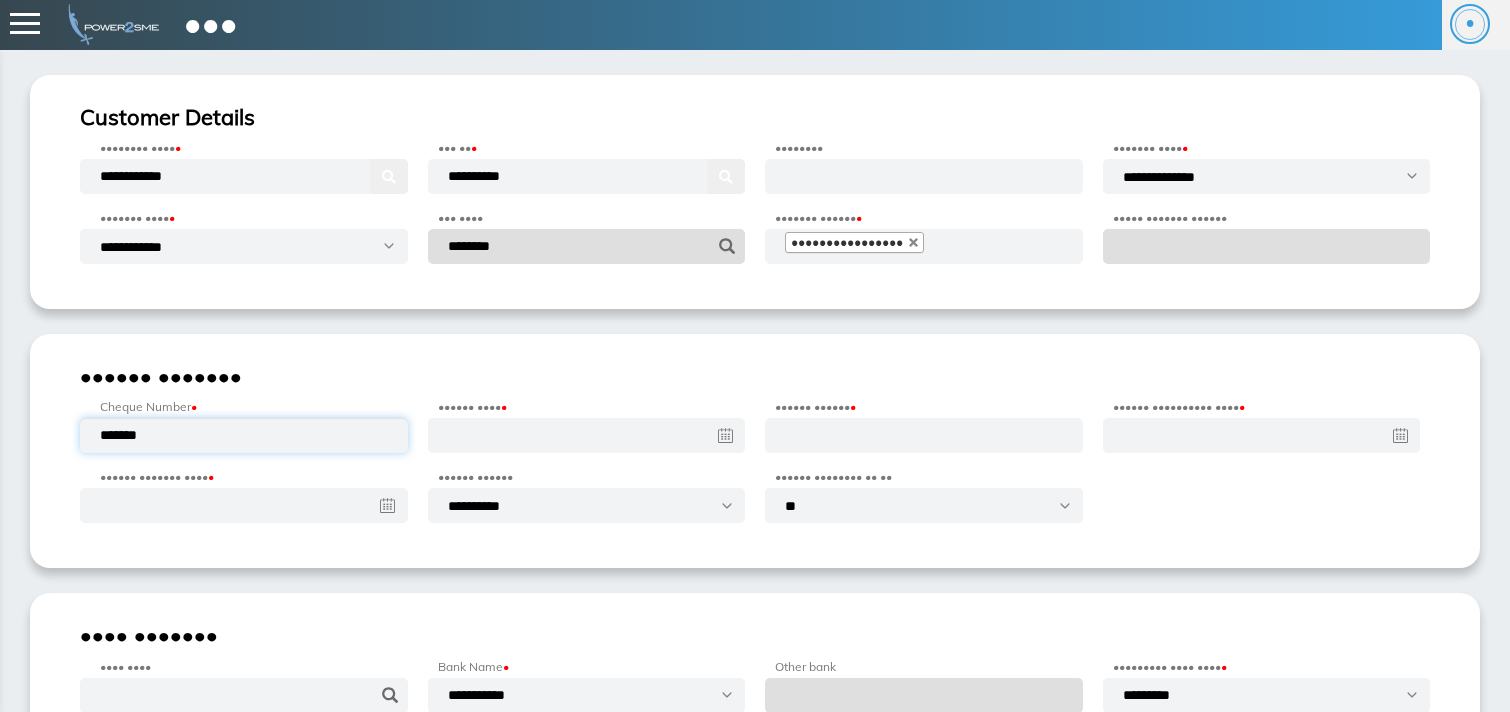 type on "*******" 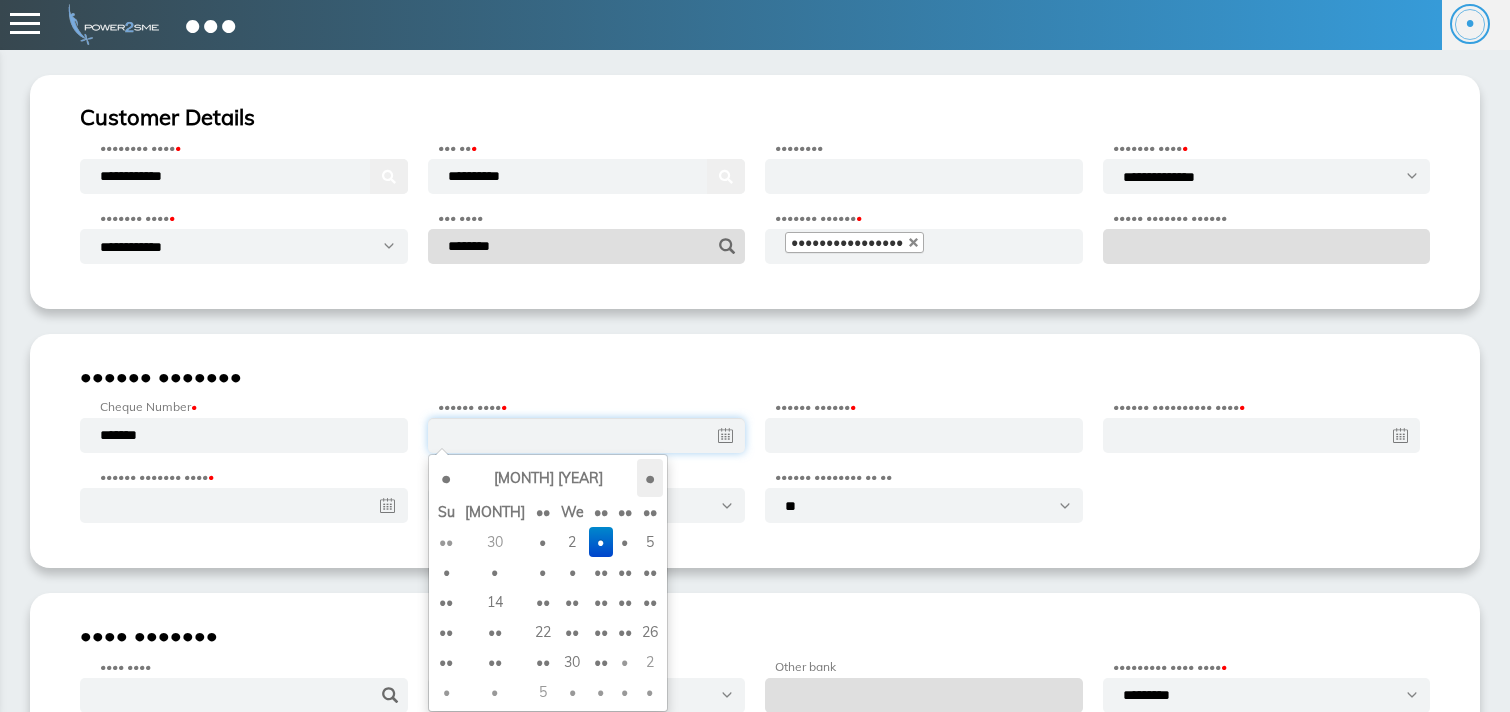 click on "•" at bounding box center (650, 478) 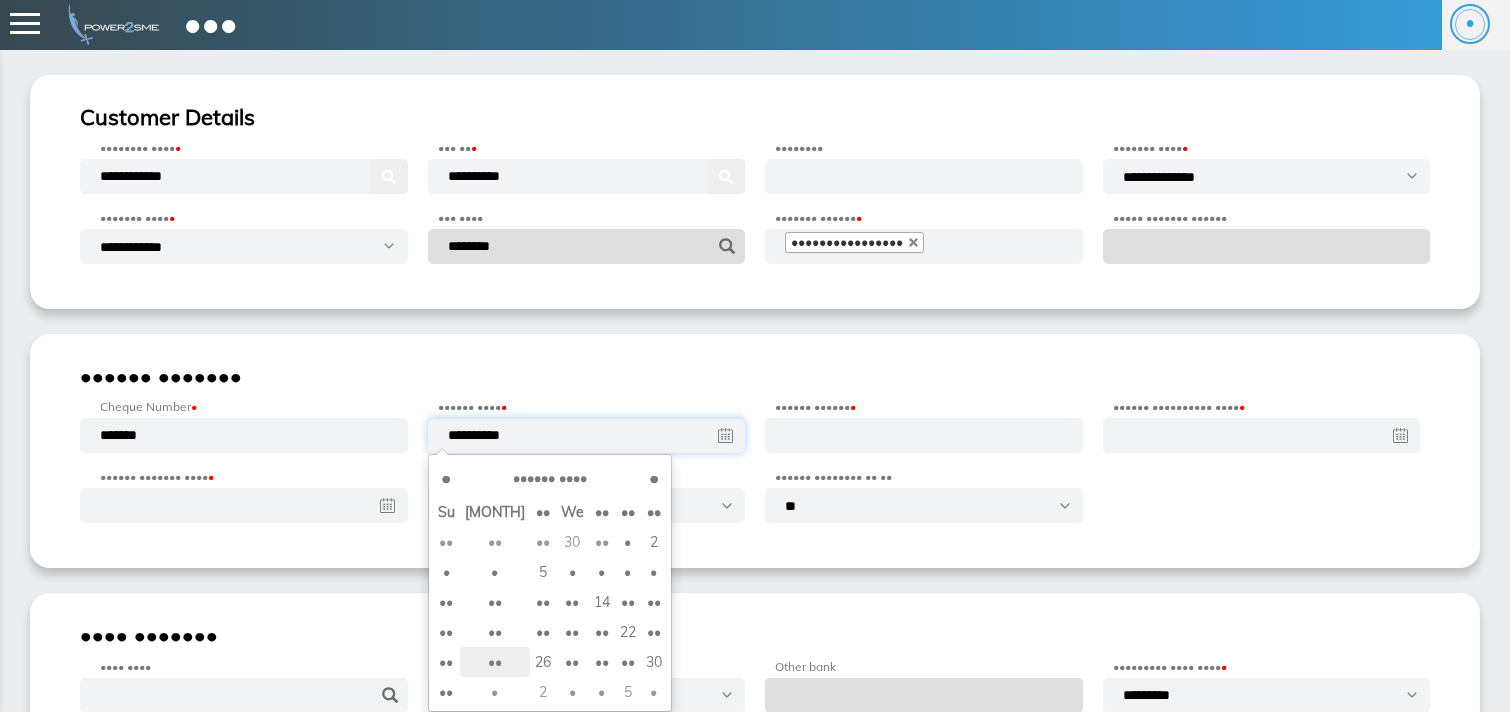 click on "••" at bounding box center (495, 542) 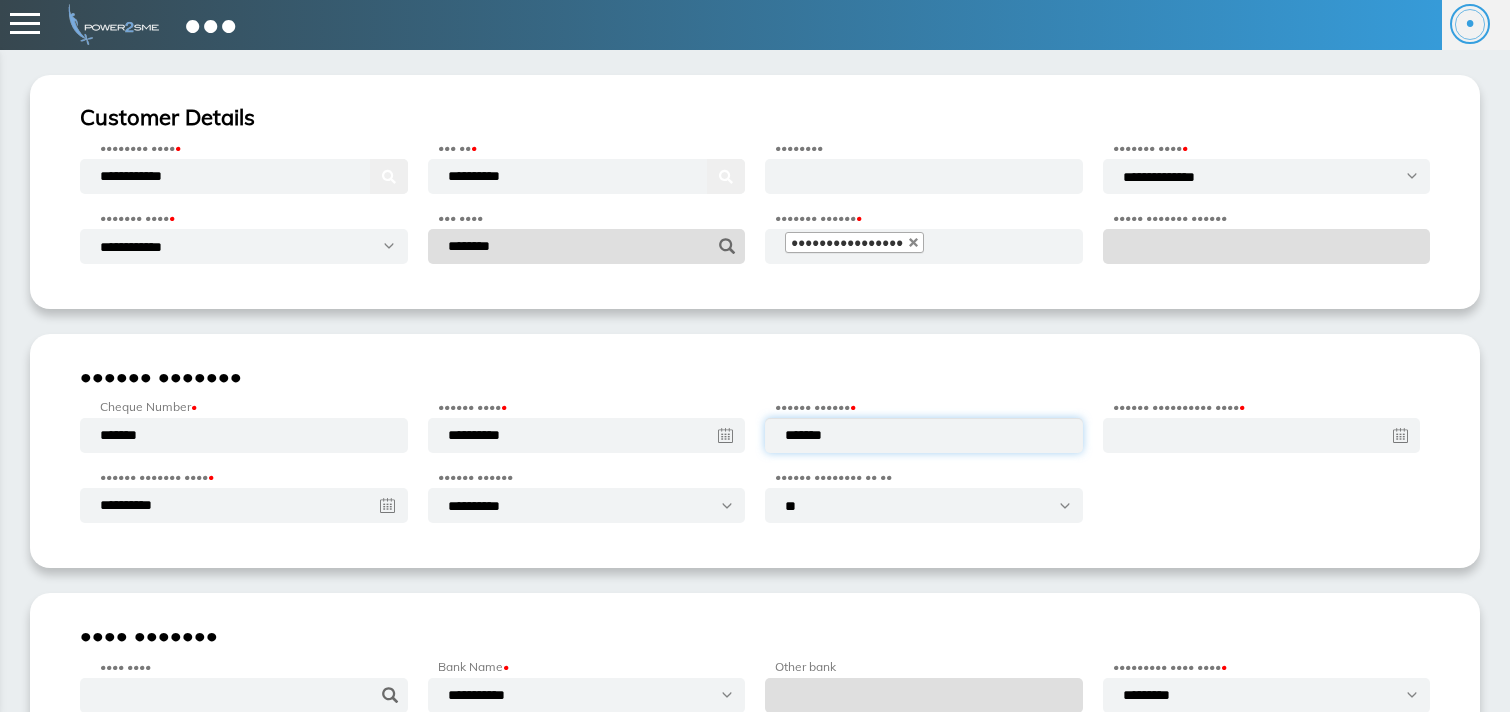 type on "*******" 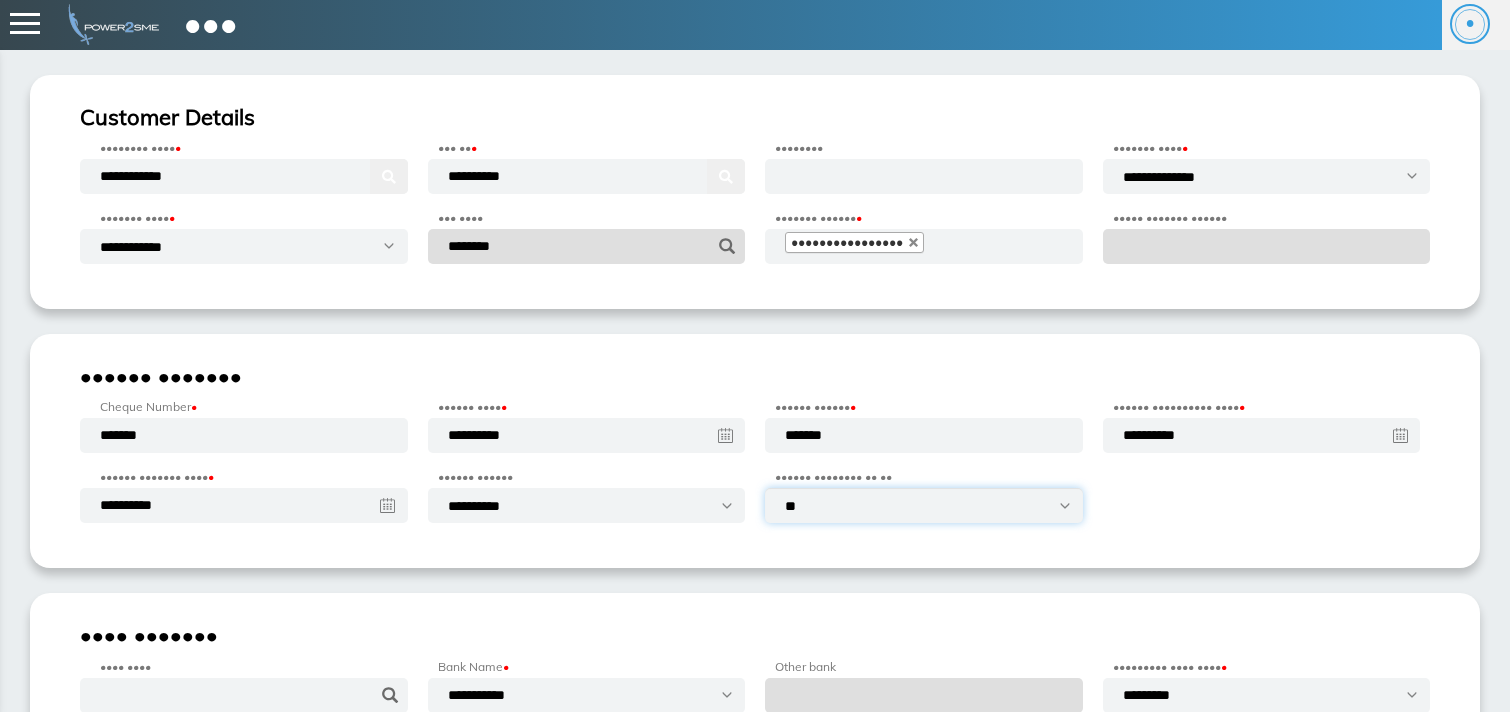 select on "***" 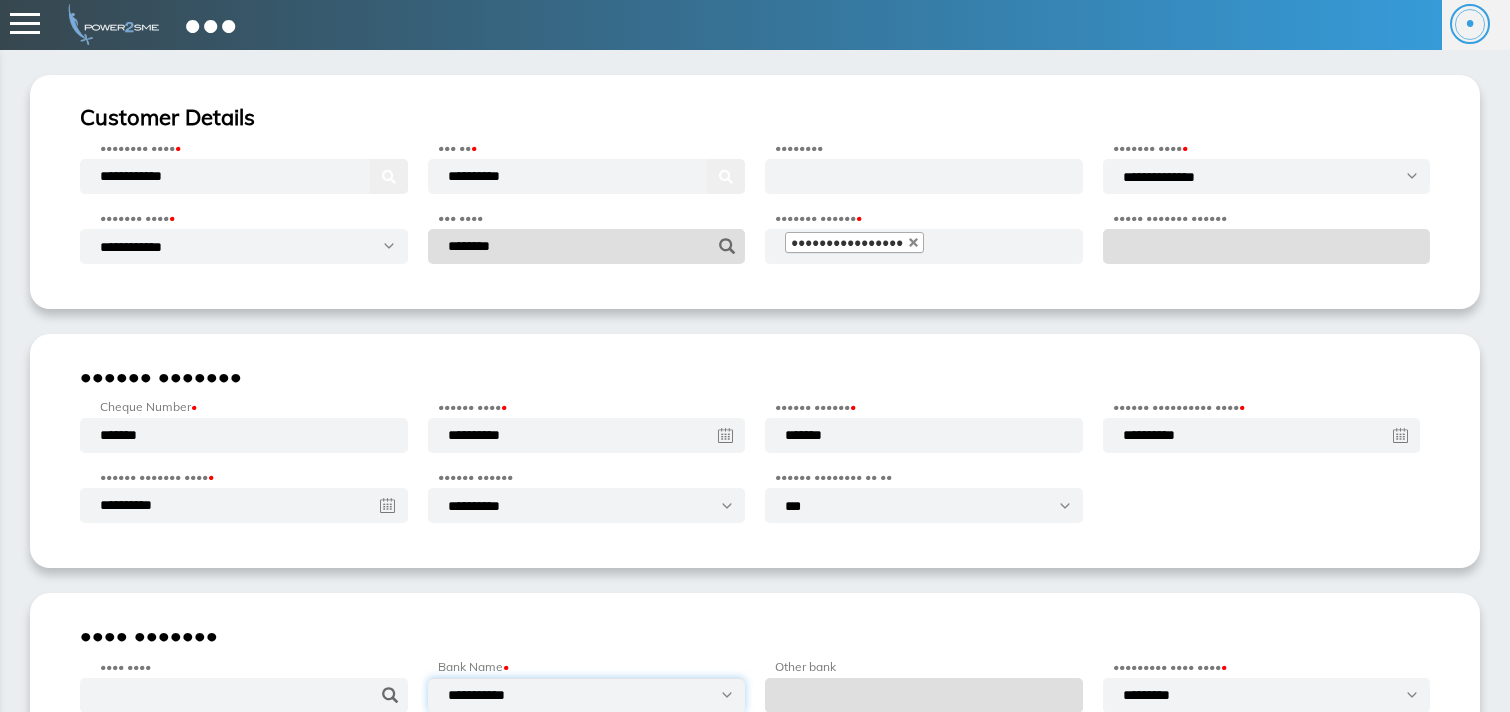 select on "********" 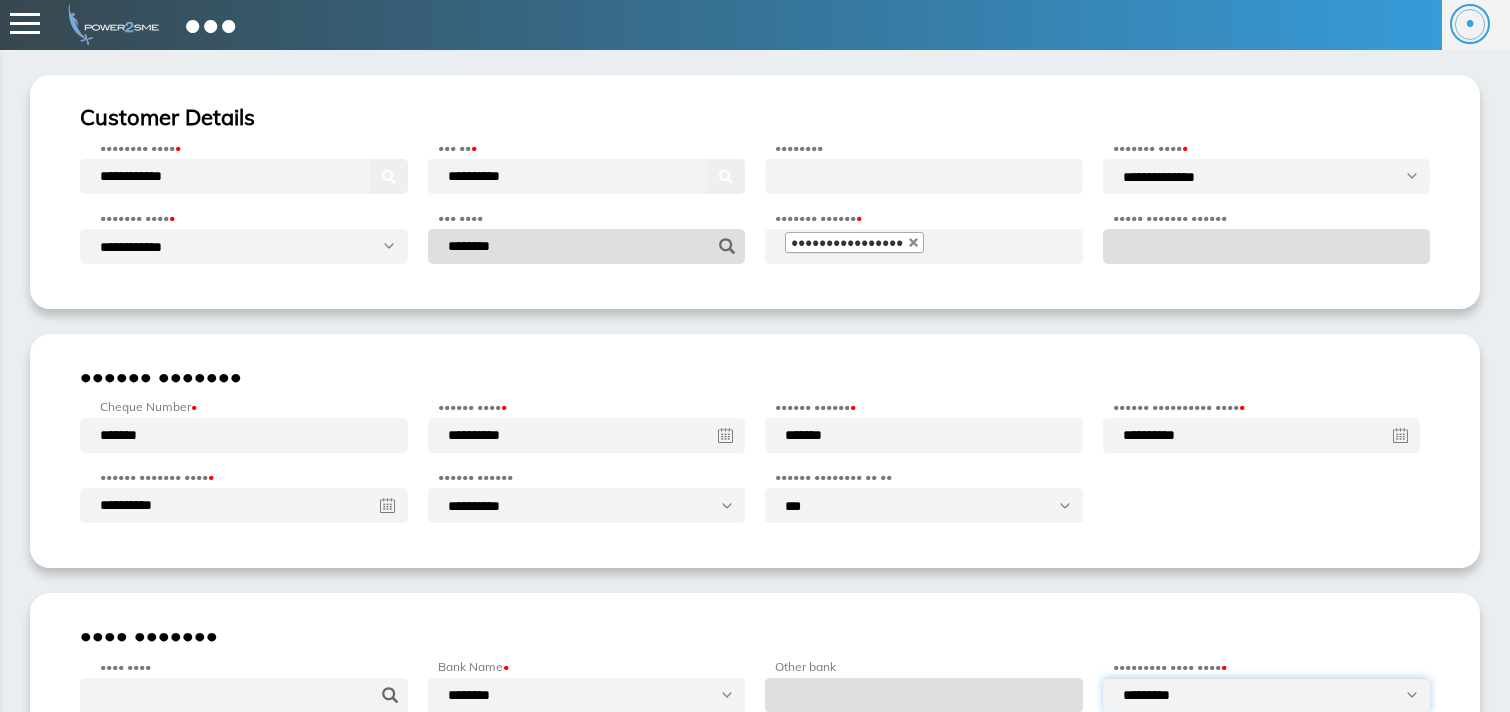 select on "**********" 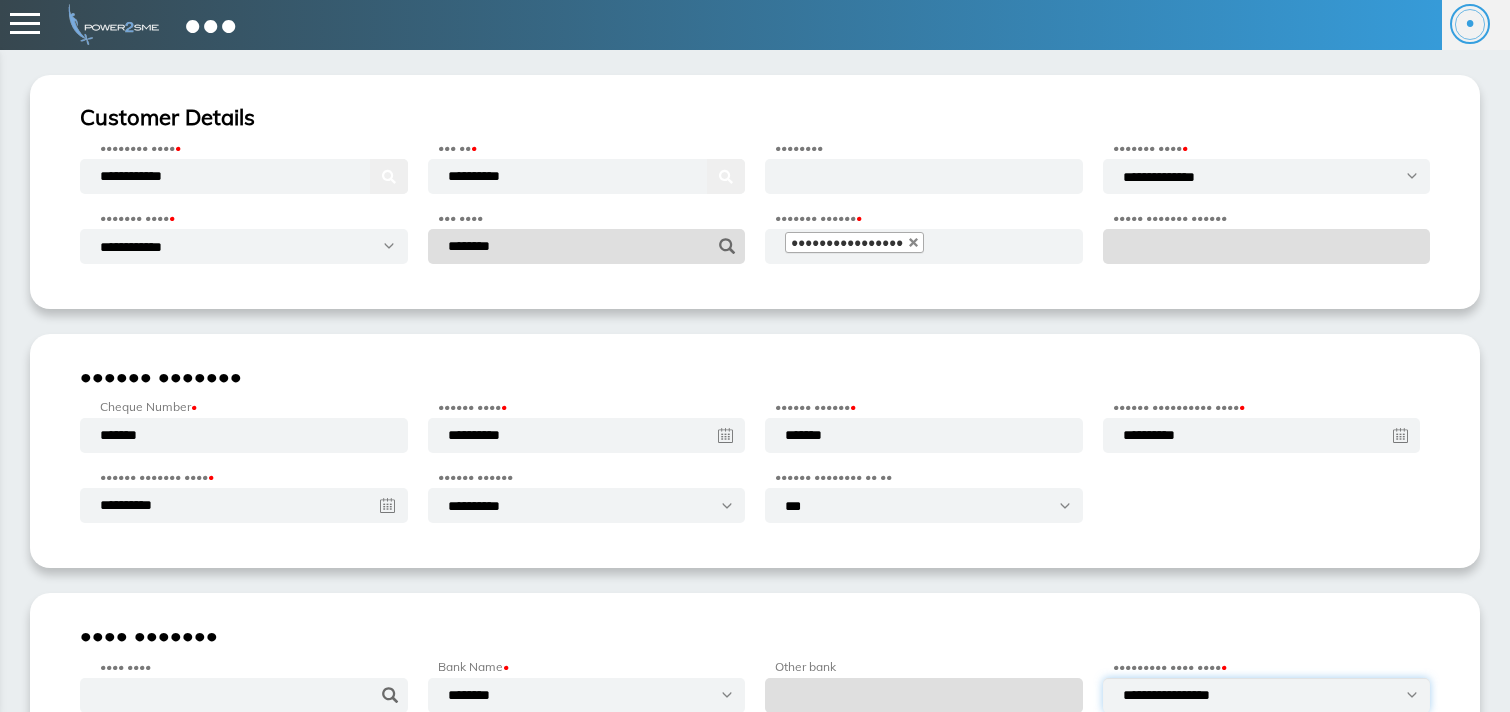 scroll, scrollTop: 254, scrollLeft: 0, axis: vertical 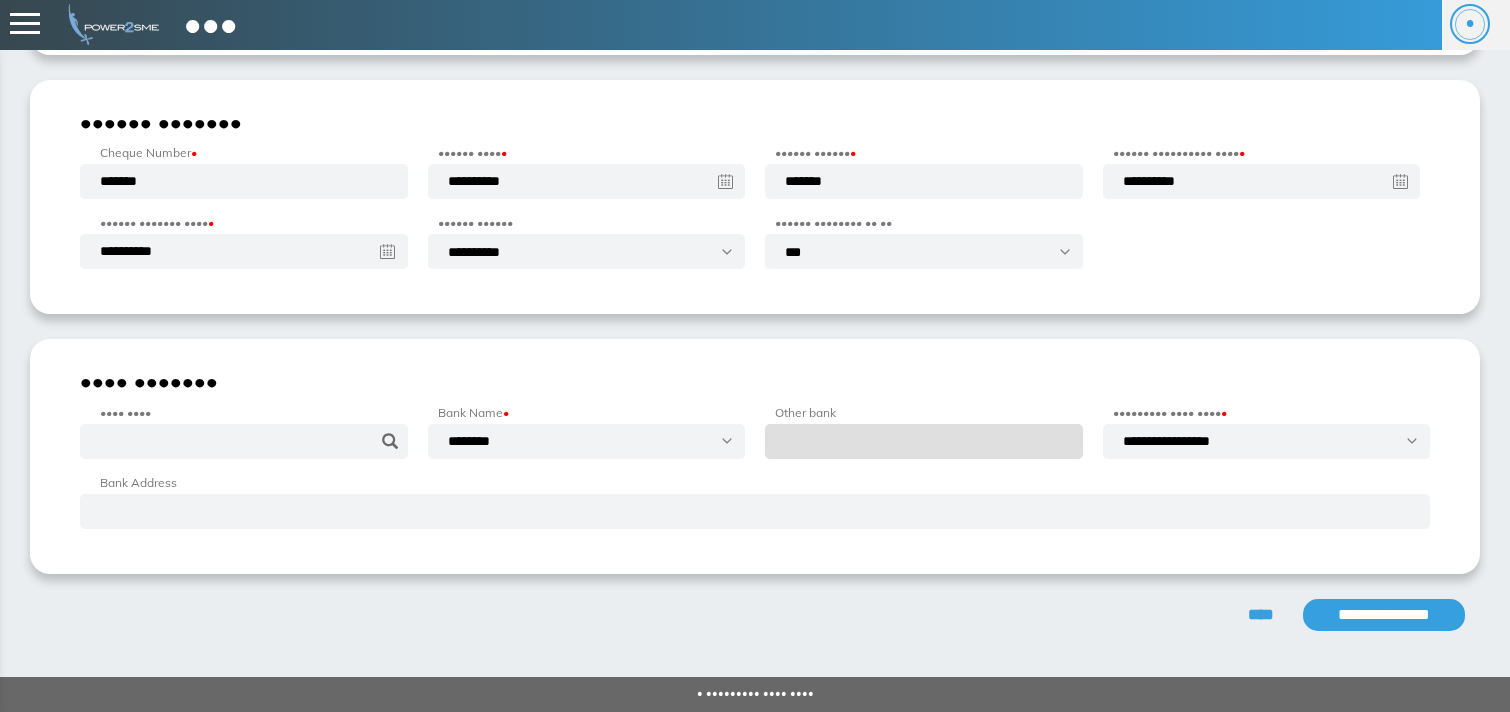 click on "**********" at bounding box center [1384, 615] 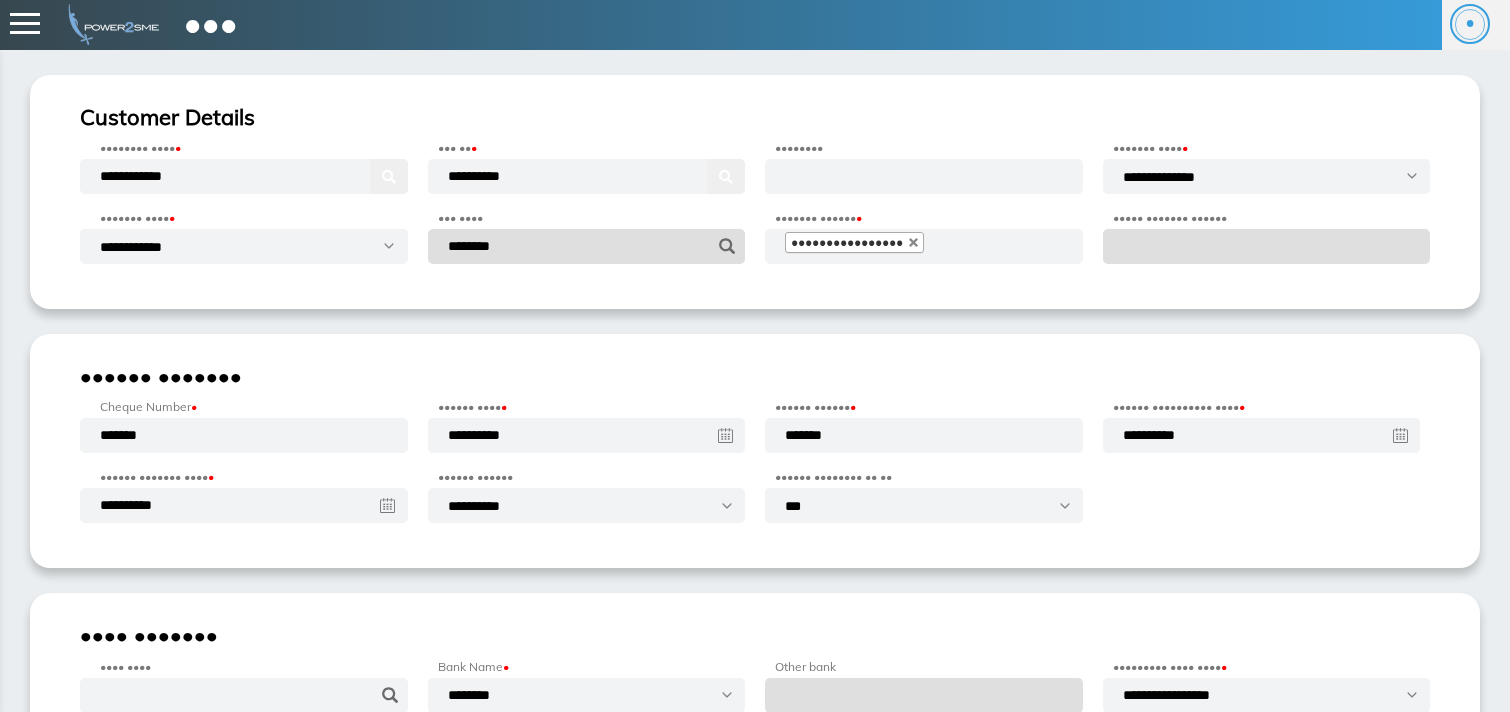 scroll, scrollTop: 254, scrollLeft: 0, axis: vertical 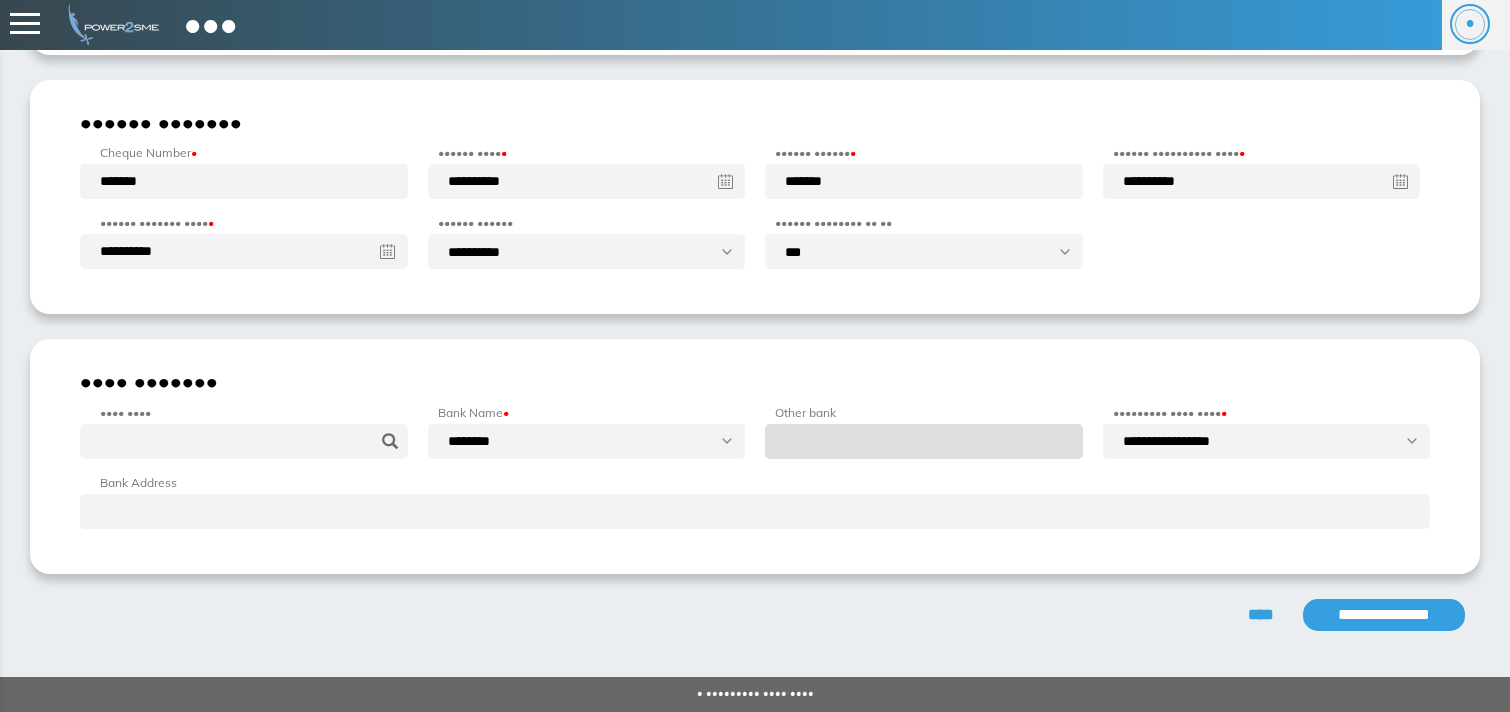click on "**********" at bounding box center [1384, 615] 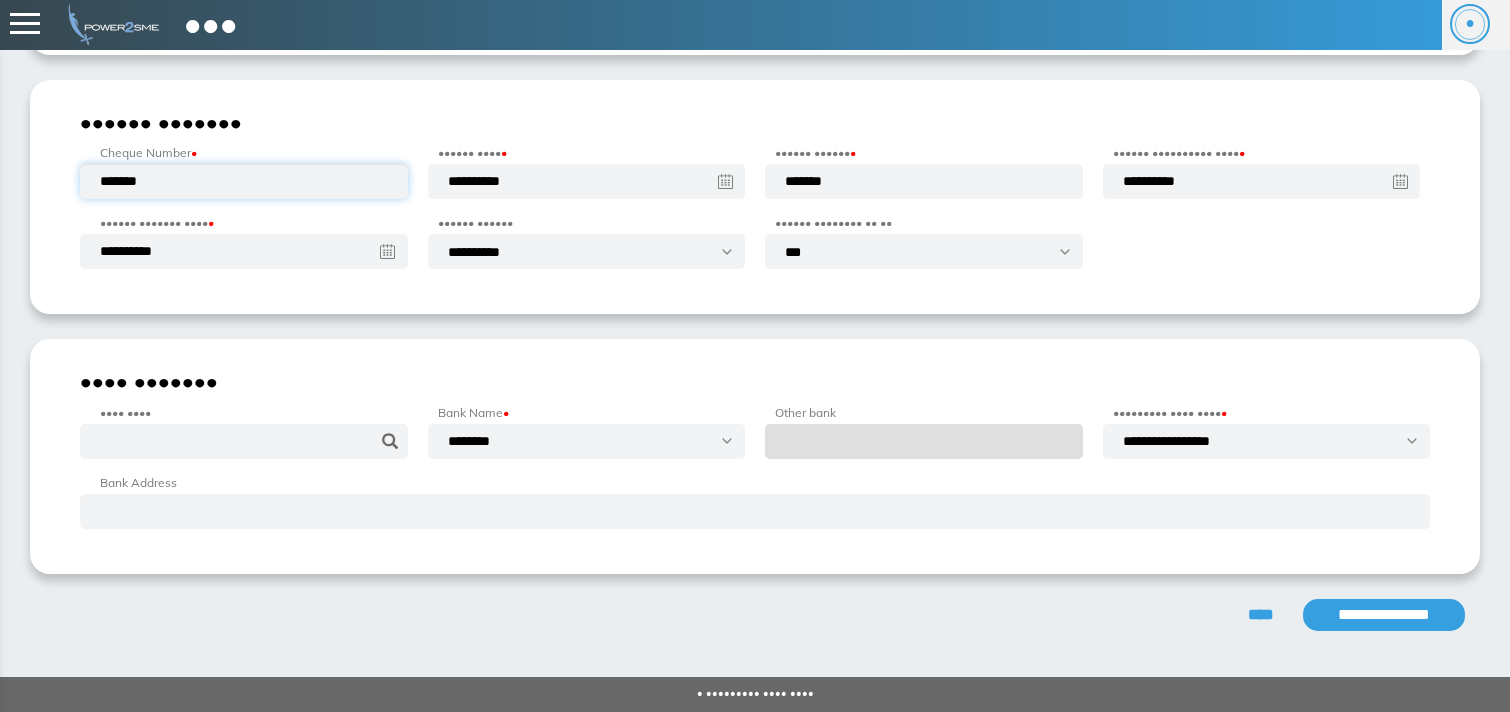 click on "*******" at bounding box center (244, 181) 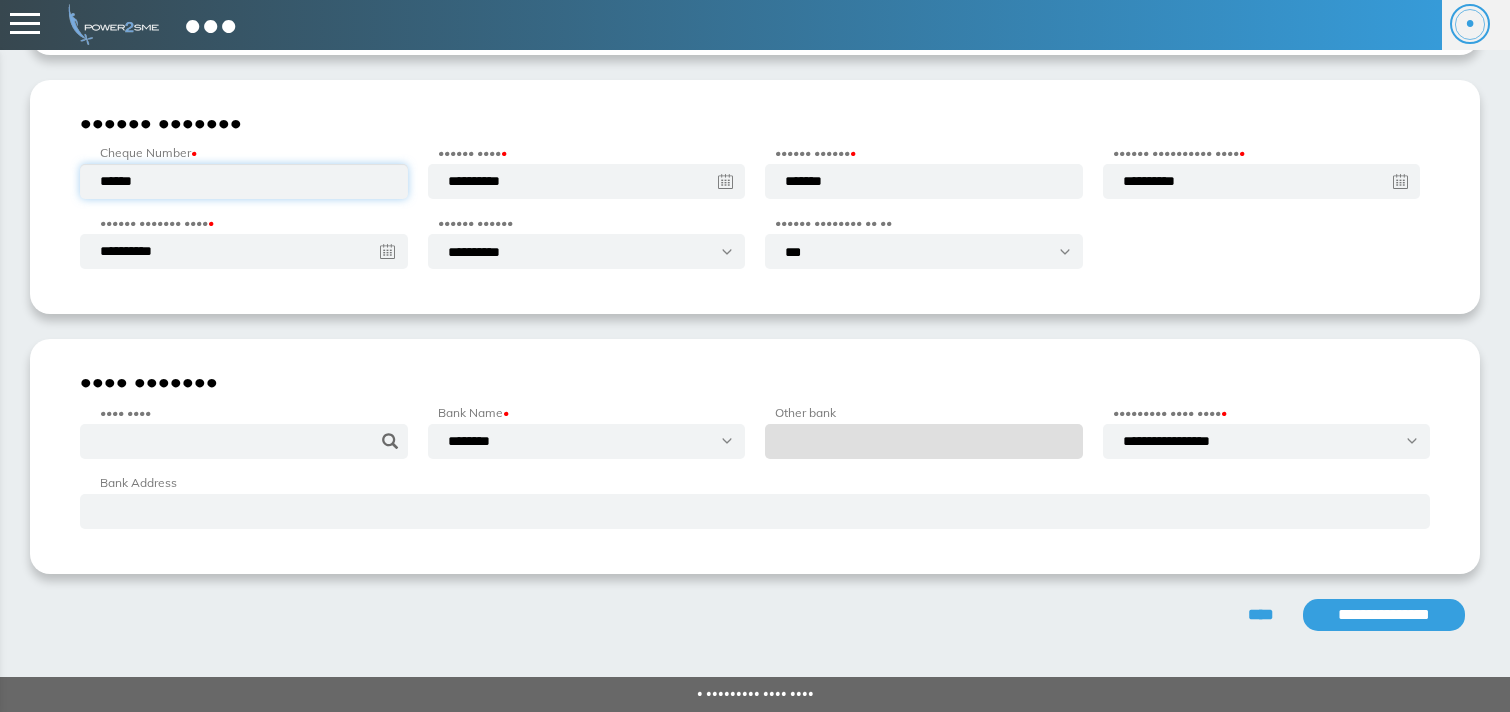 type on "******" 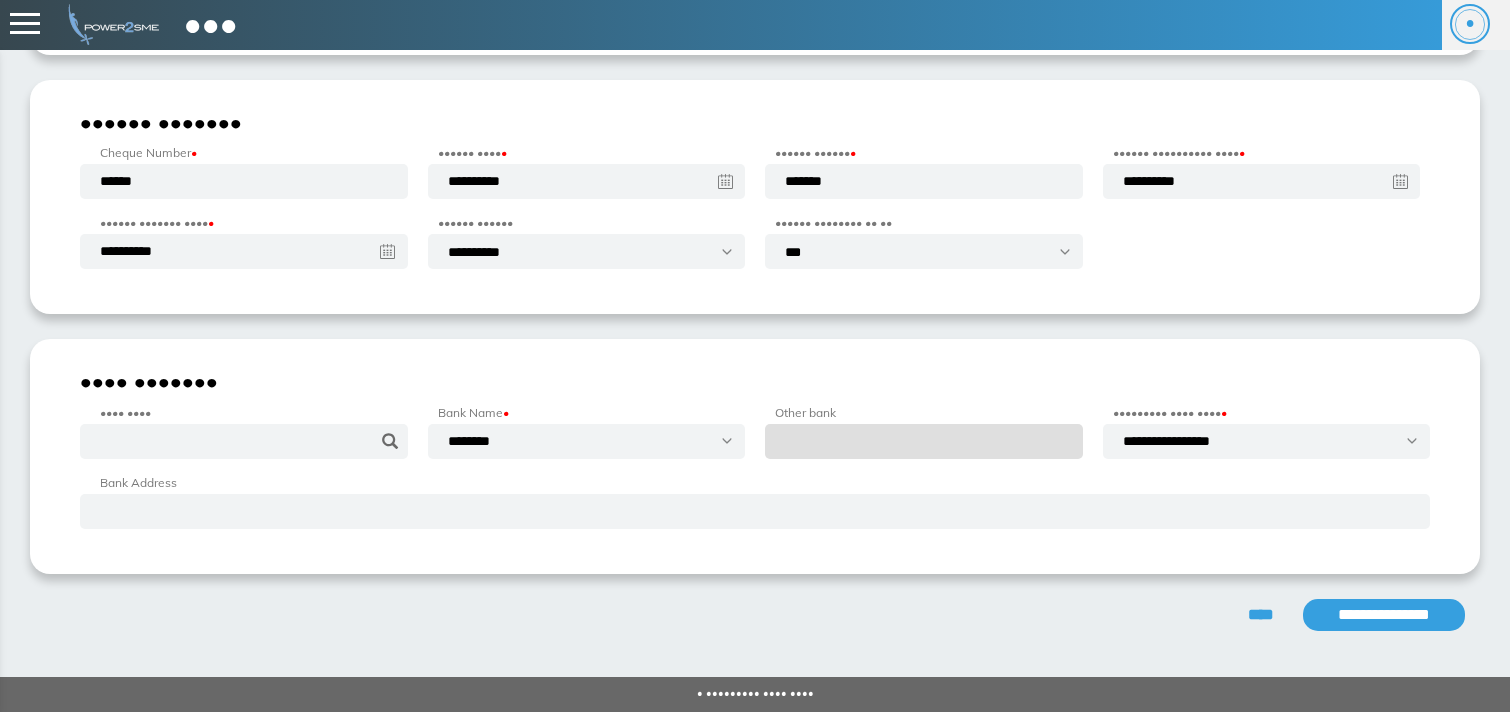click on "**********" at bounding box center [1384, 615] 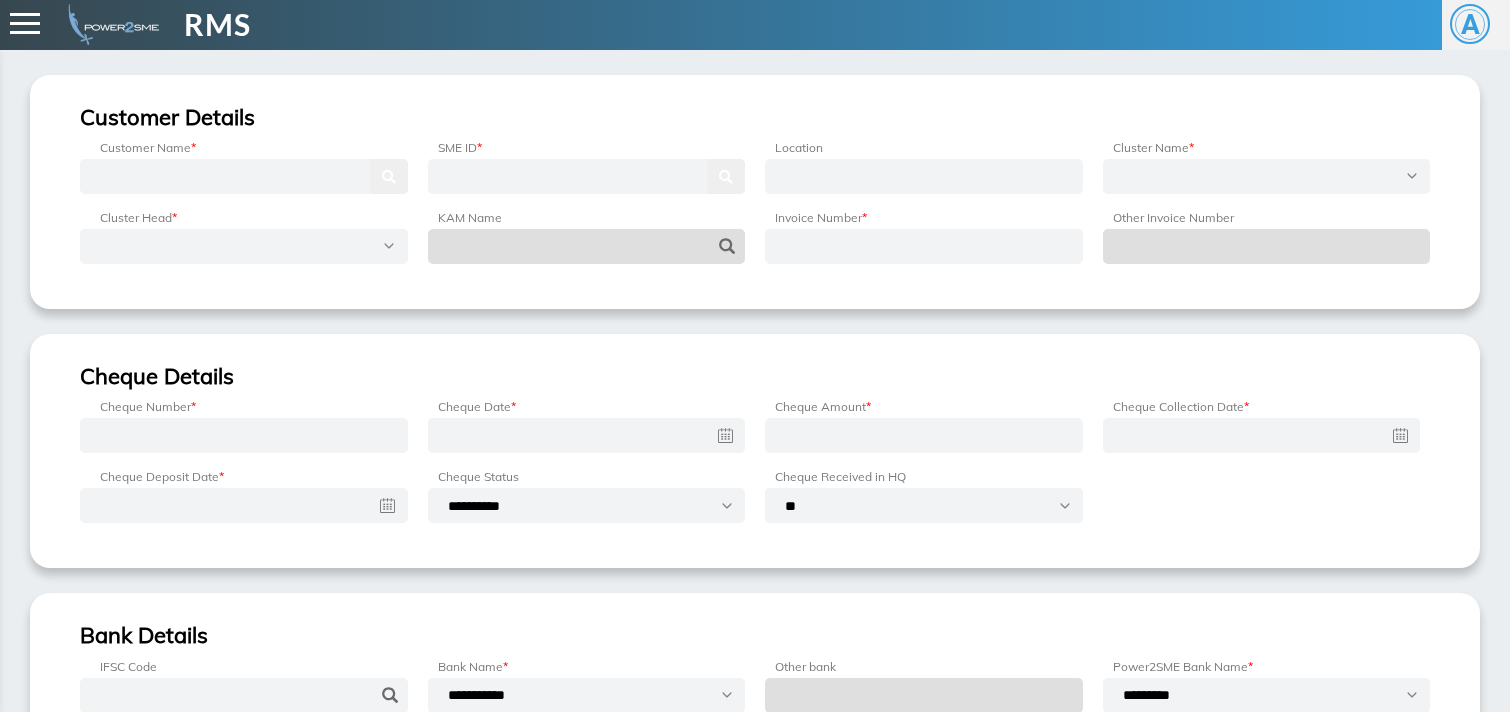 scroll, scrollTop: 0, scrollLeft: 0, axis: both 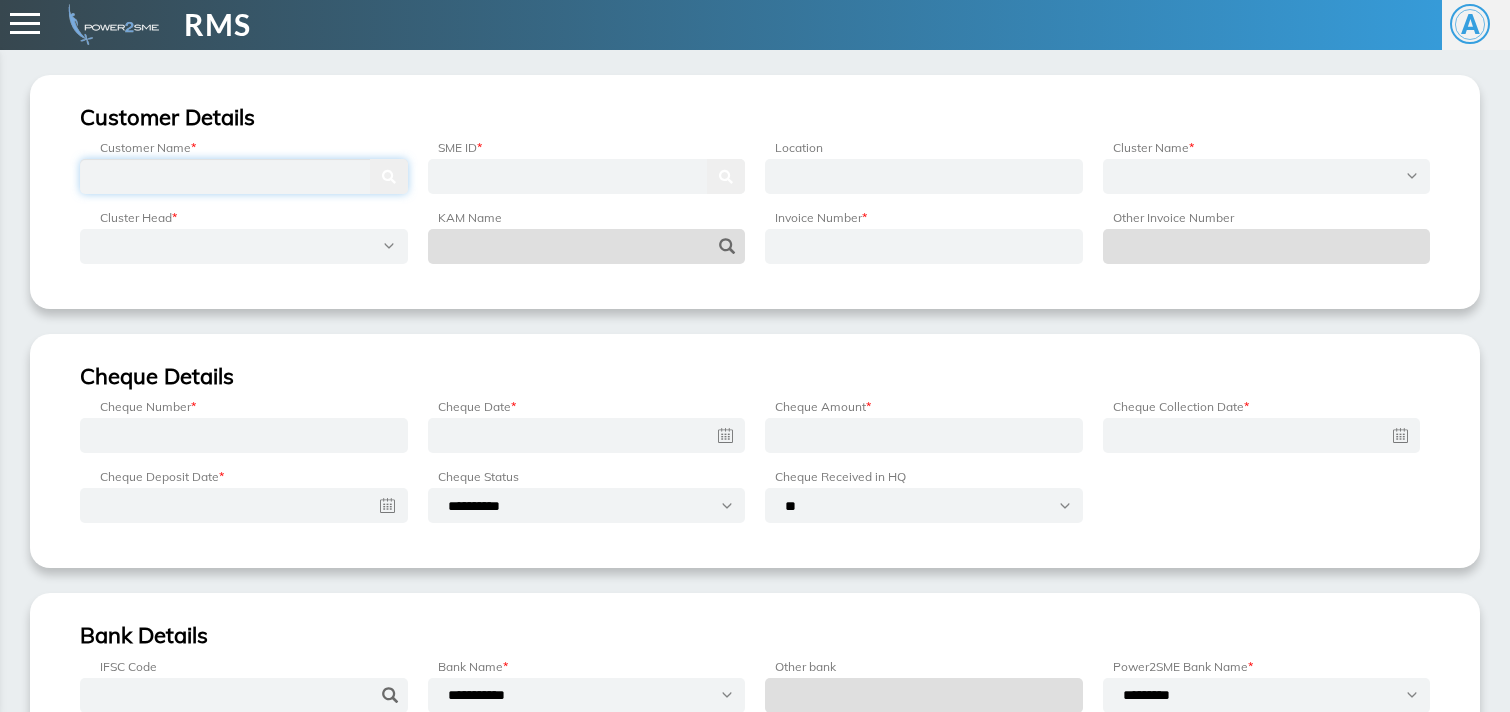 click at bounding box center [244, 176] 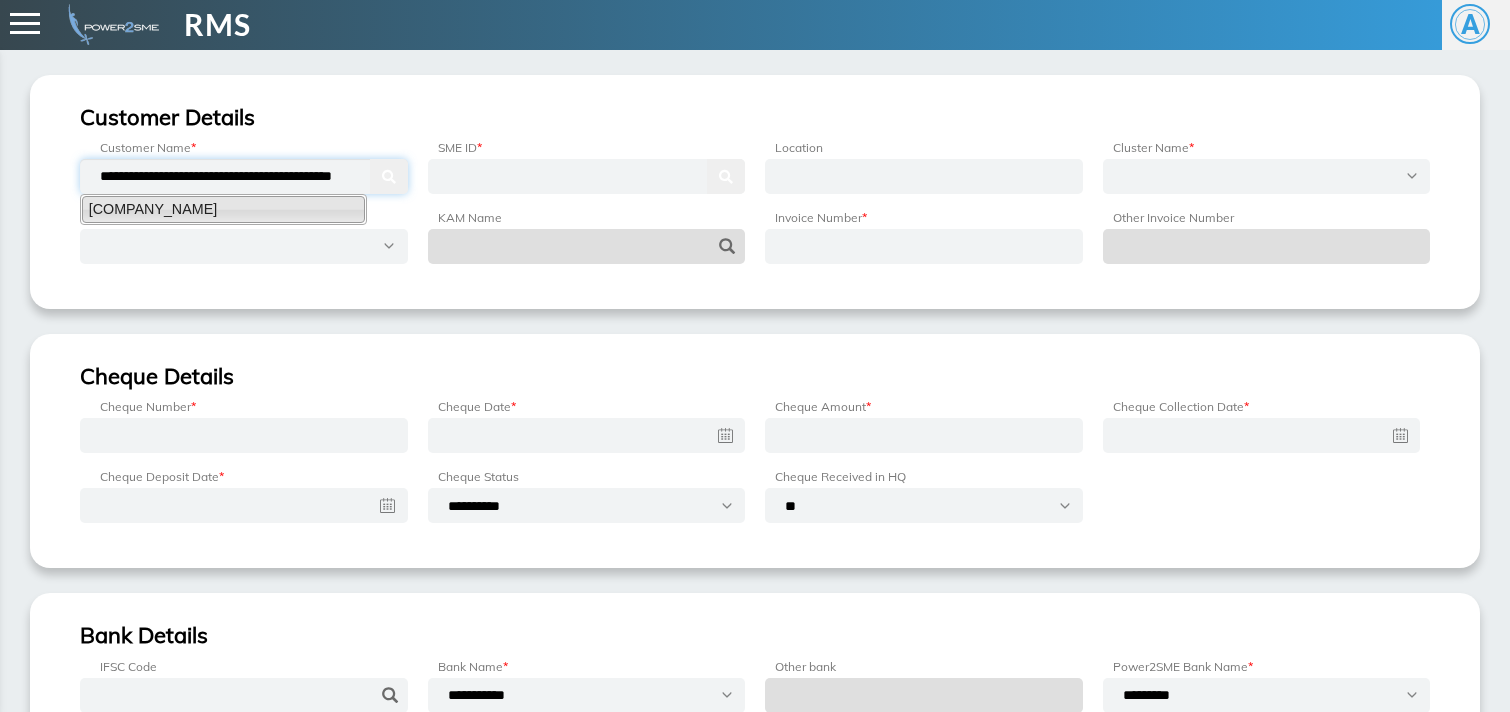 click on "[COMPANY_NAME]" at bounding box center (223, 209) 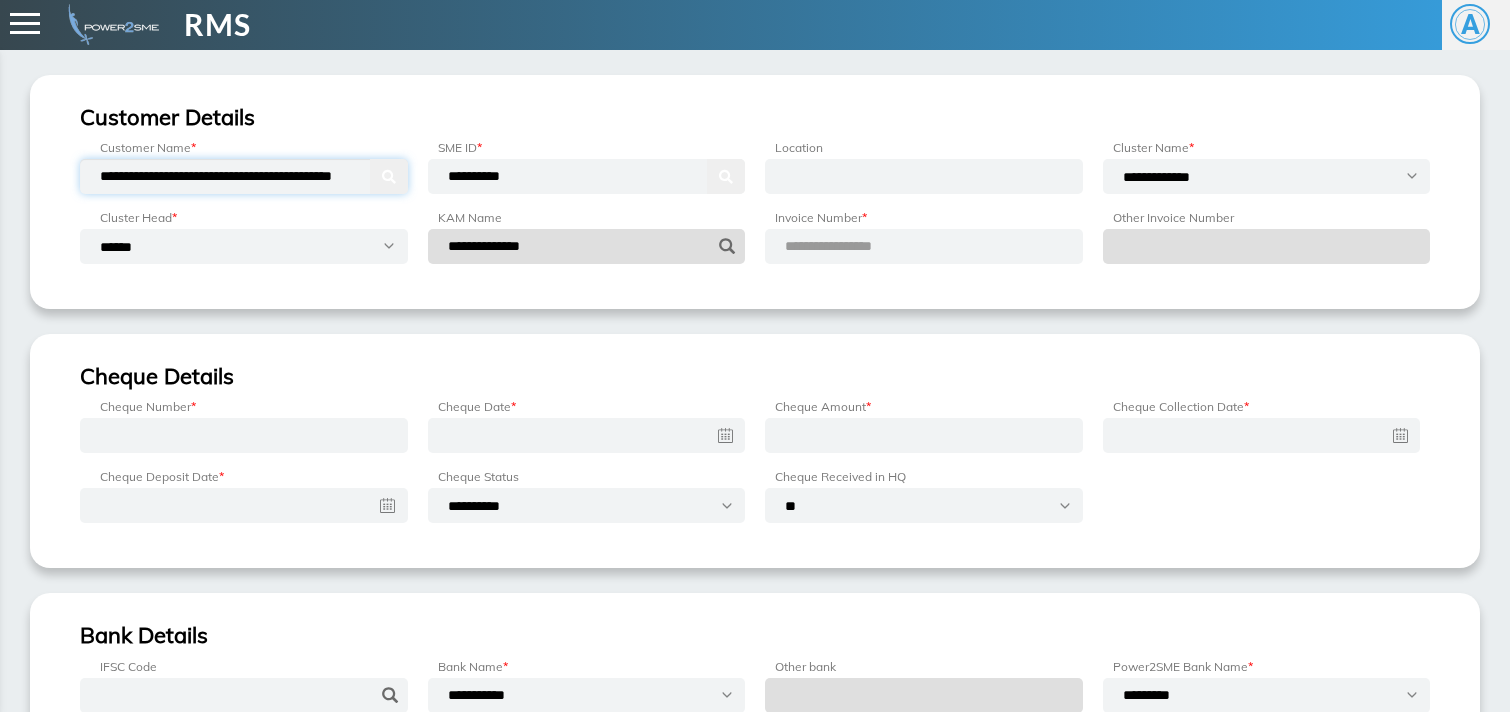 type on "**********" 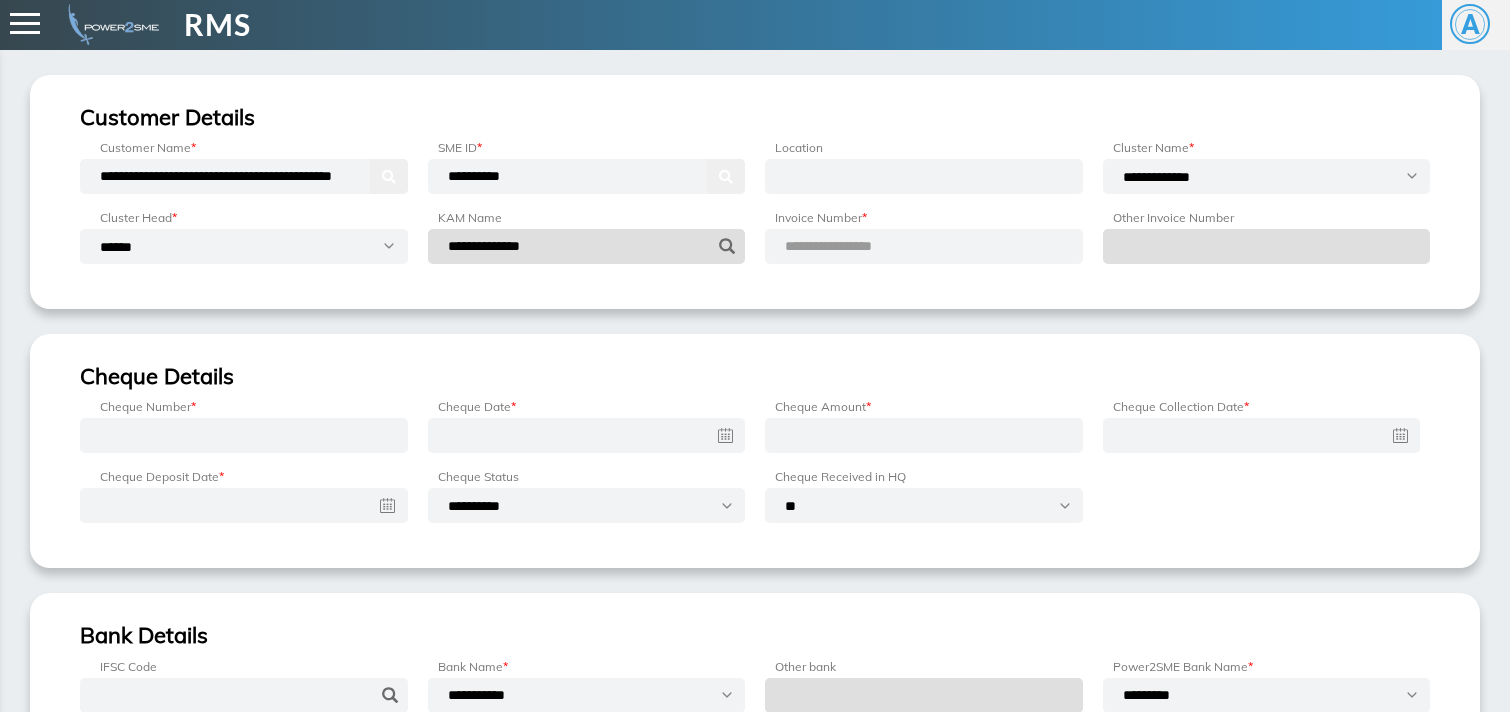 click on "**********" at bounding box center [852, 246] 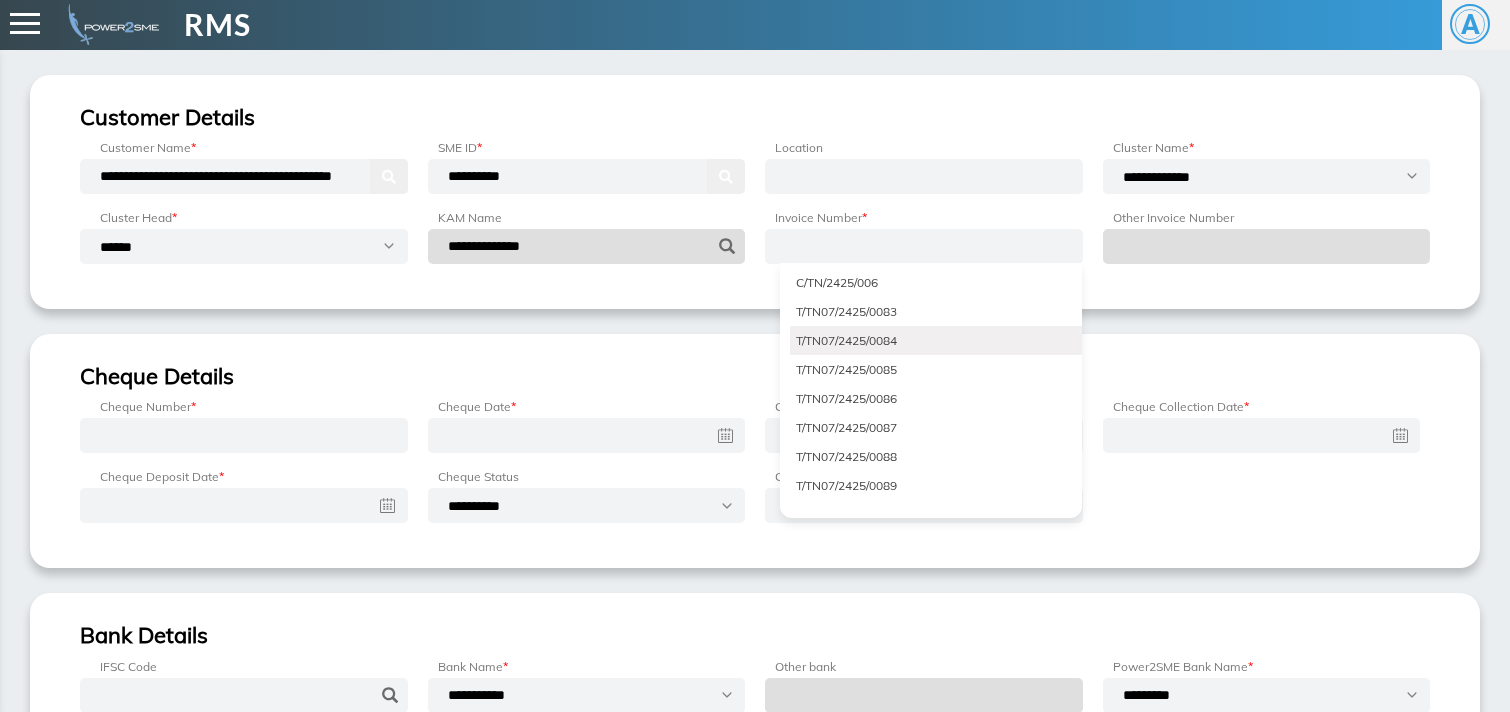 scroll, scrollTop: 1557, scrollLeft: 0, axis: vertical 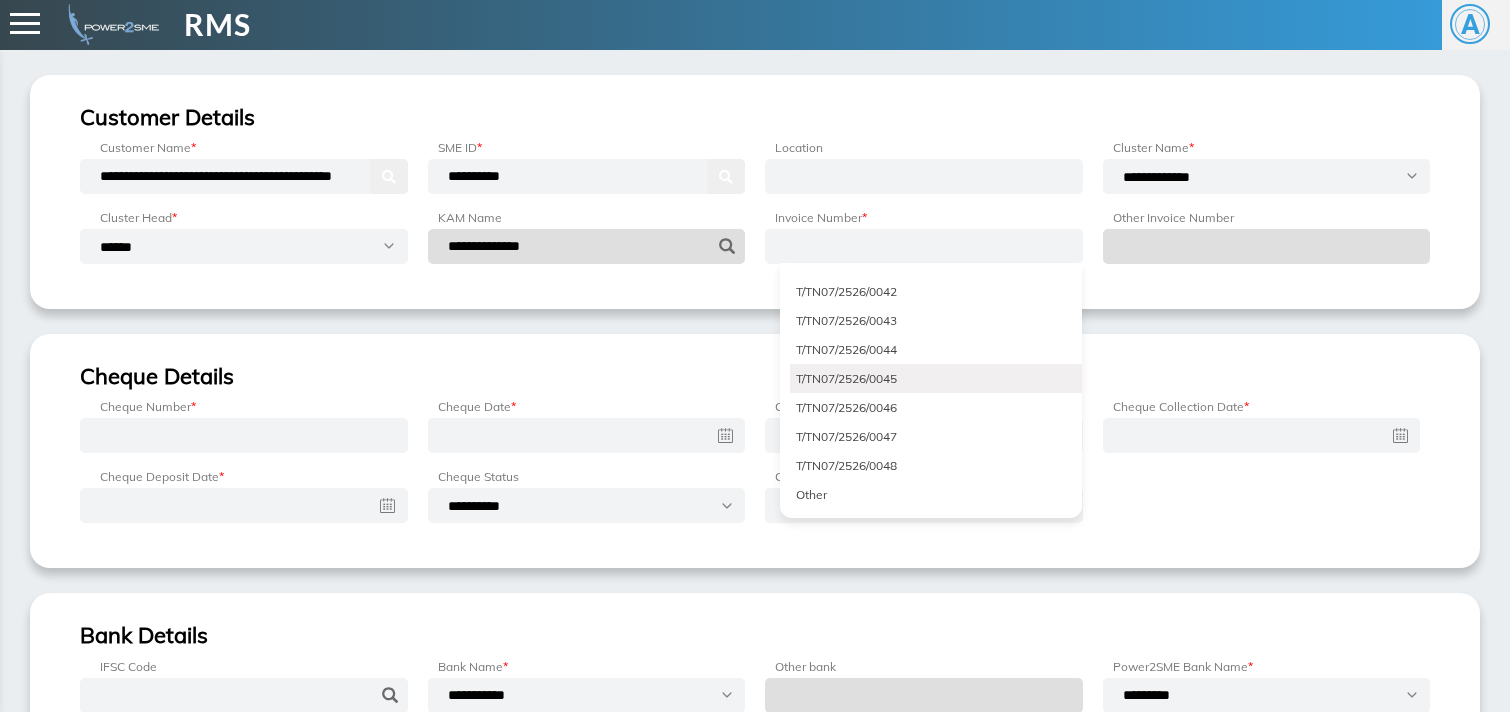 click on "T/TN07/2526/0045" at bounding box center [936, 378] 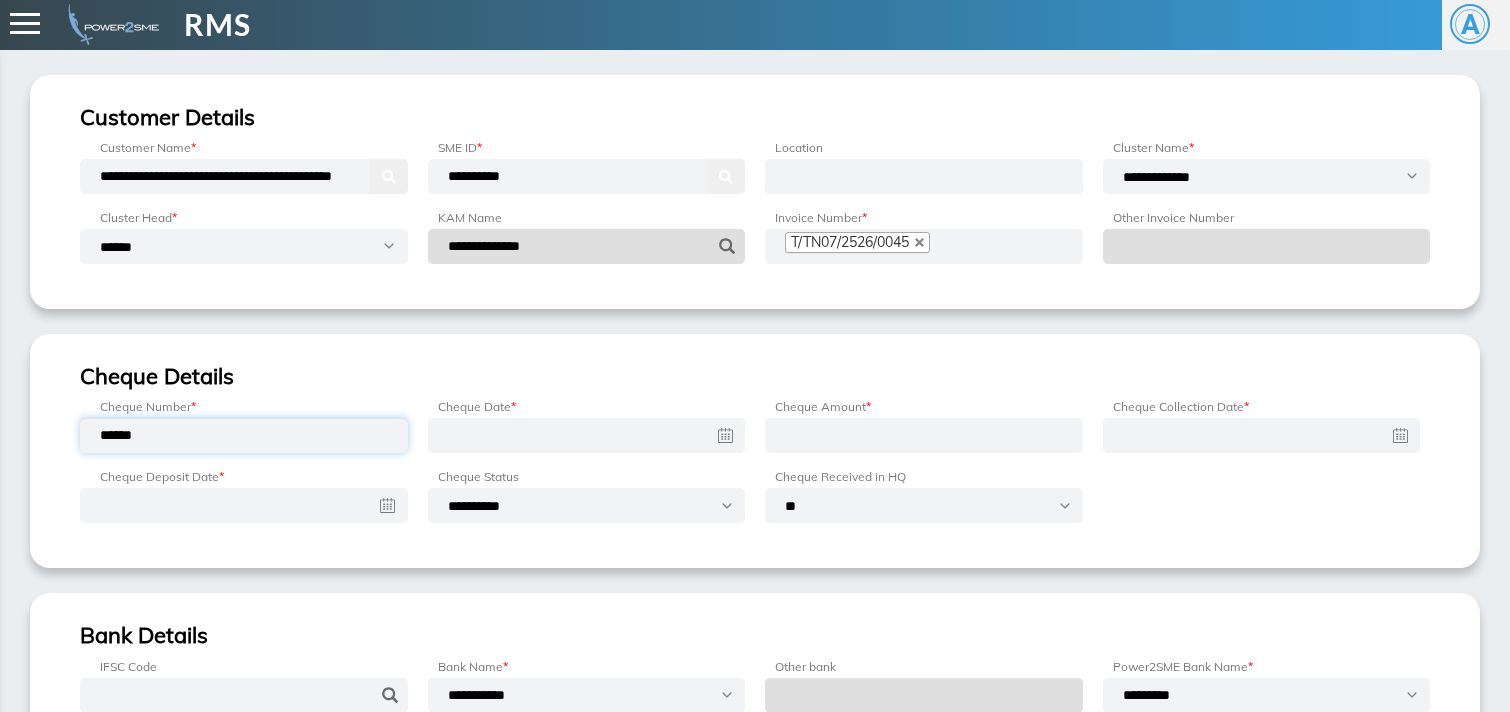 type on "******" 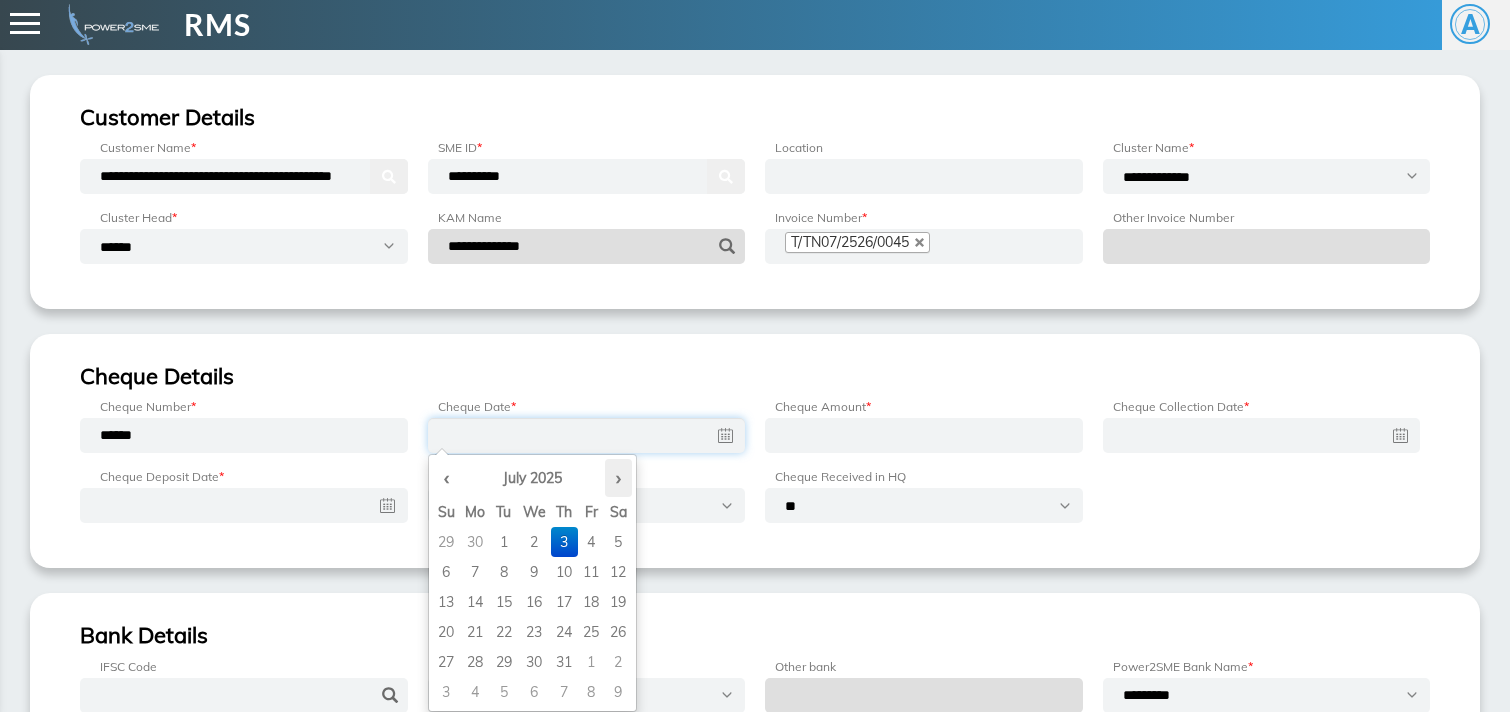 click on "›" at bounding box center (618, 478) 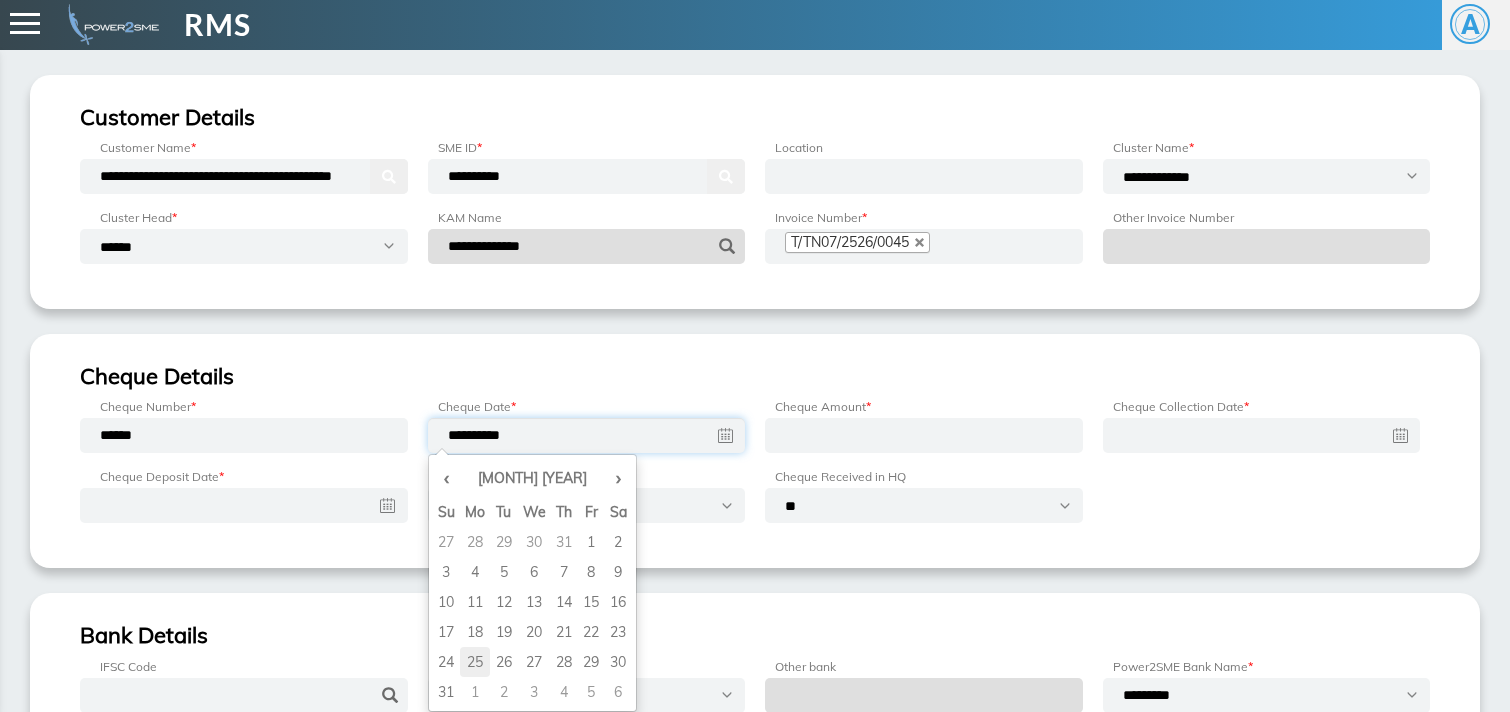 click on "25" at bounding box center [475, 542] 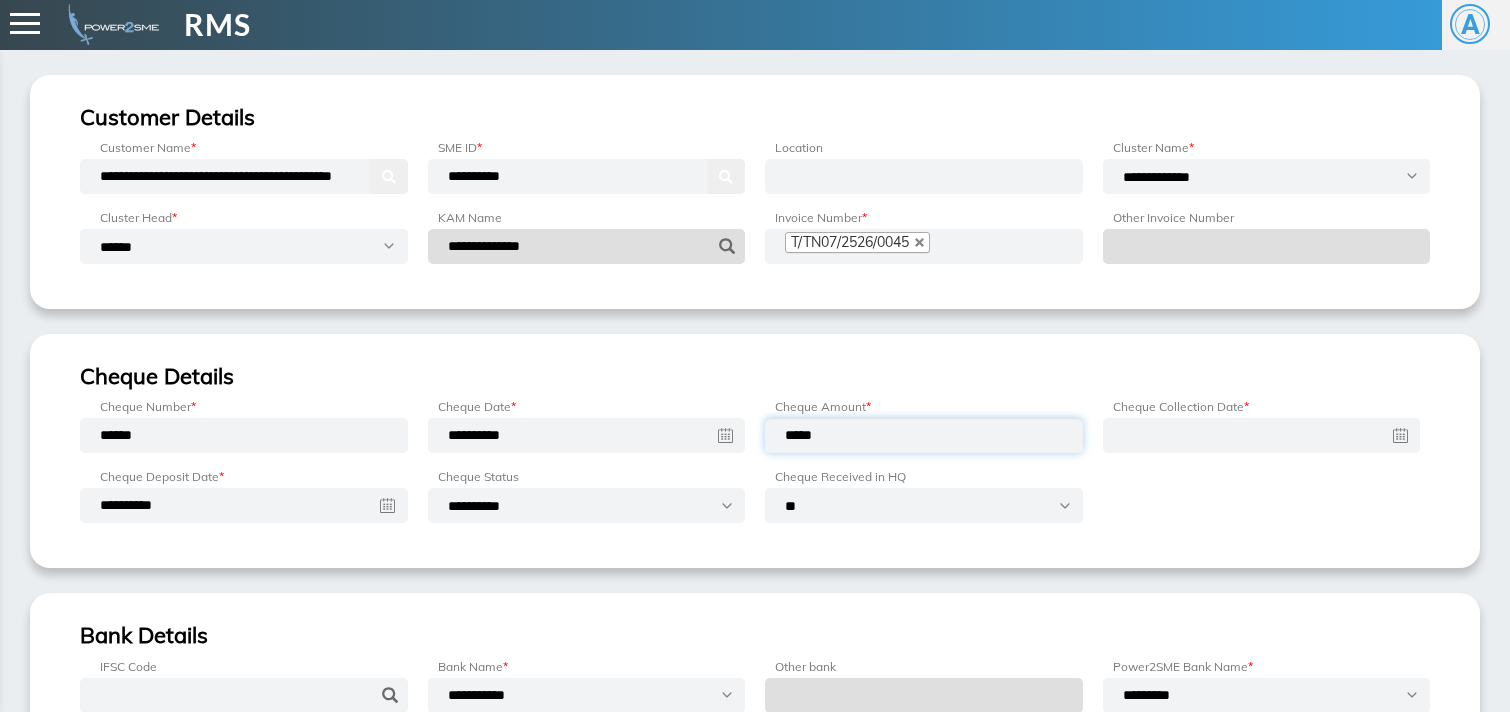 type on "*****" 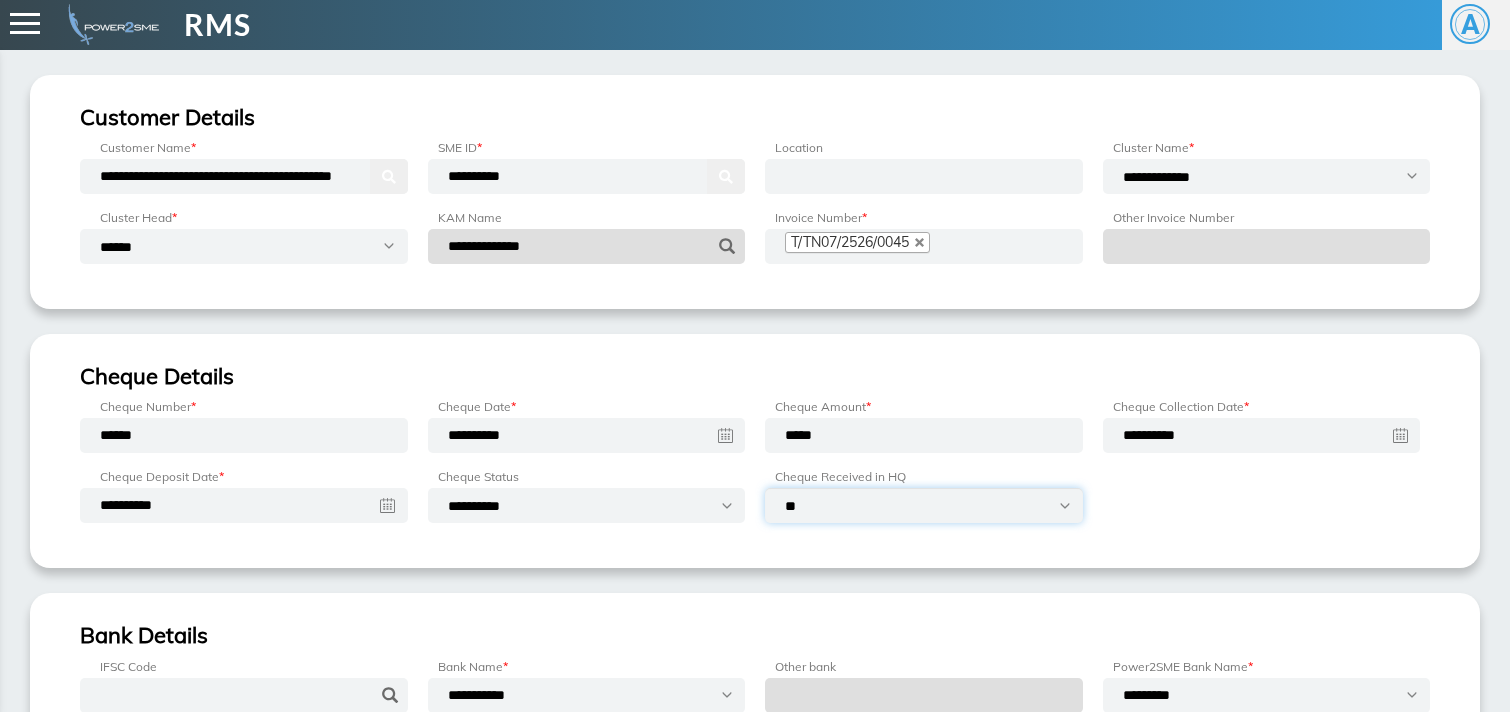 select on "***" 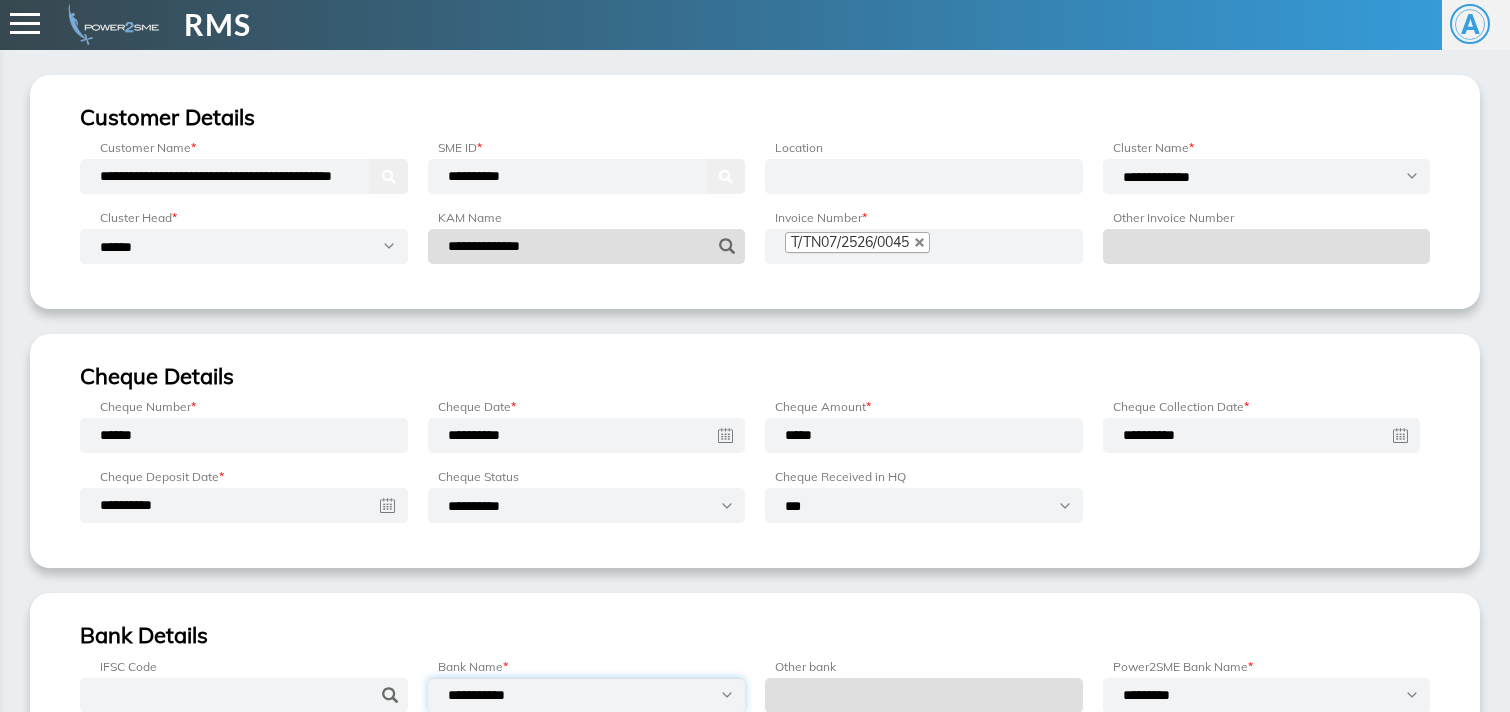 select on "********" 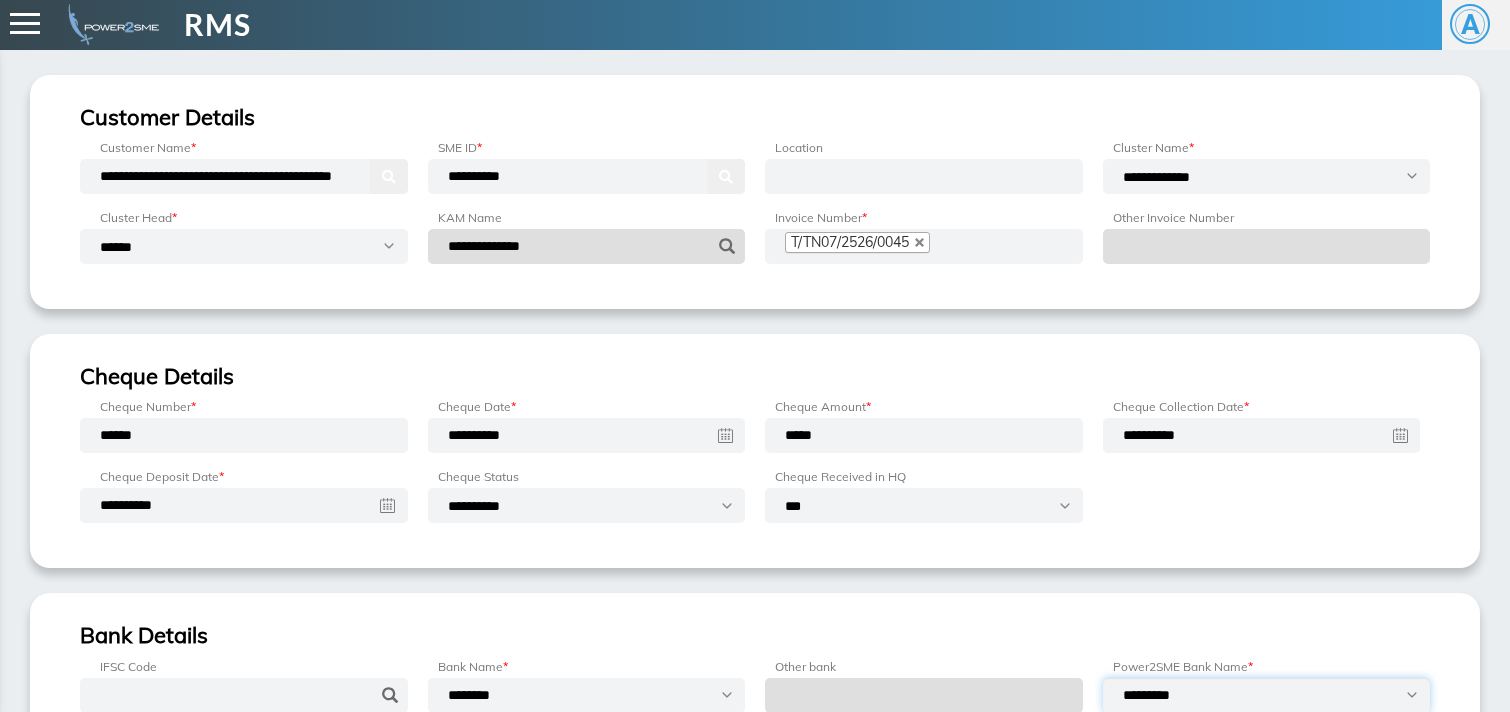 select on "**********" 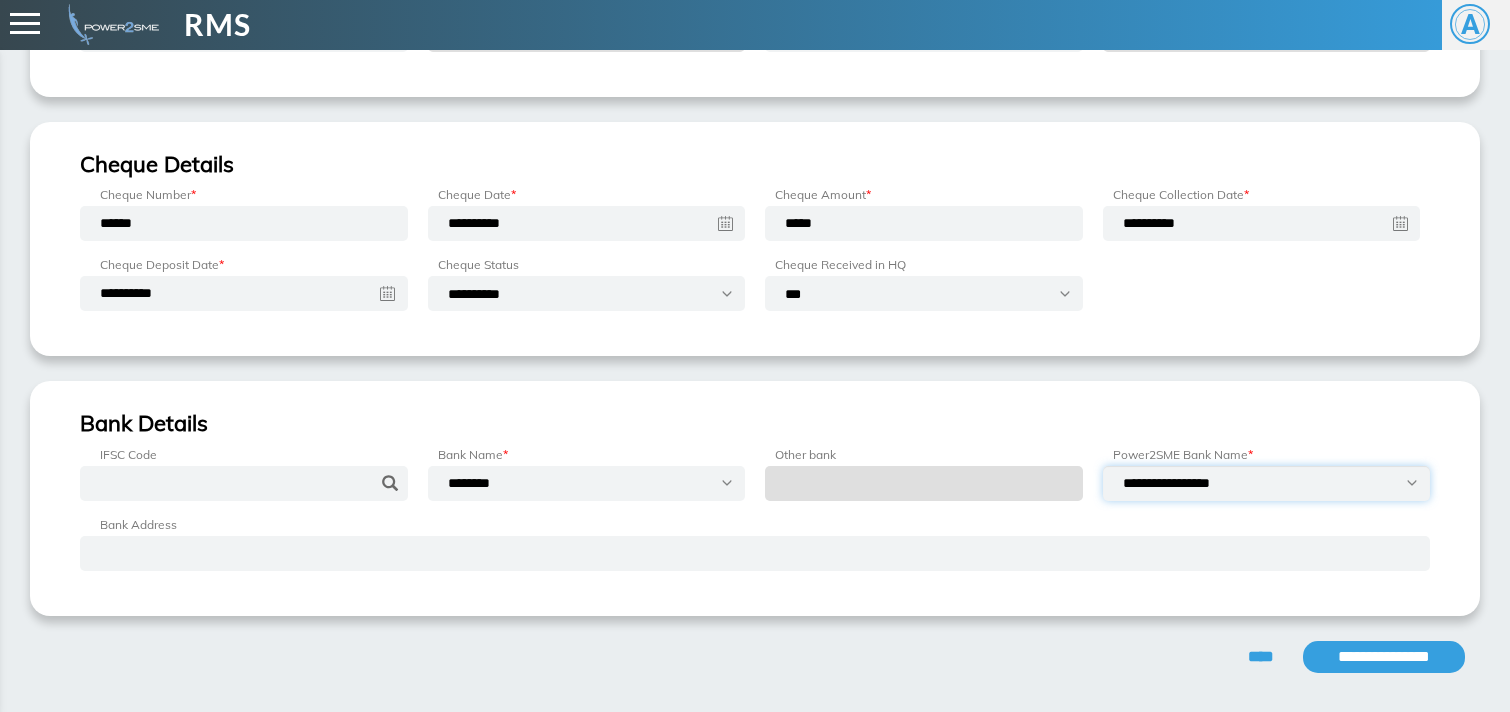 scroll, scrollTop: 254, scrollLeft: 0, axis: vertical 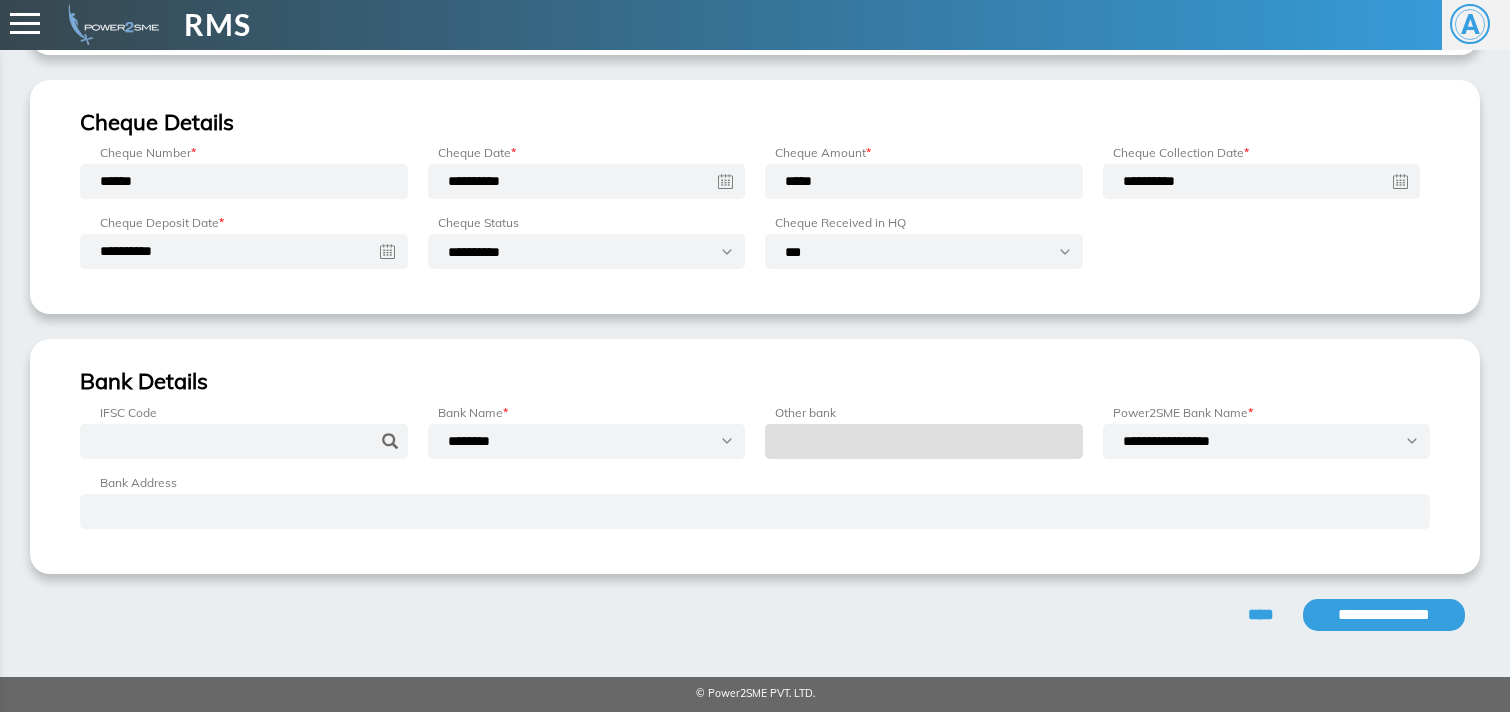 click on "**********" at bounding box center [1384, 615] 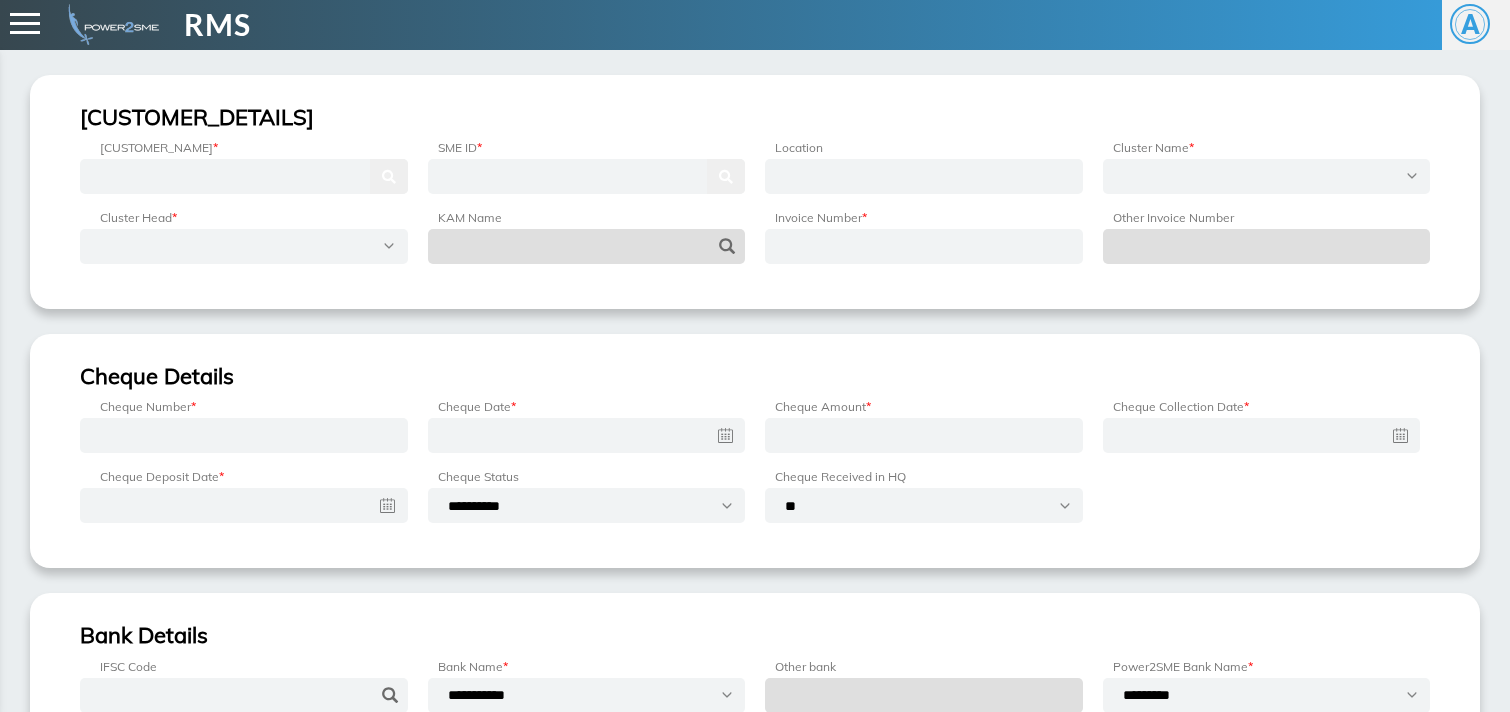 scroll, scrollTop: 0, scrollLeft: 0, axis: both 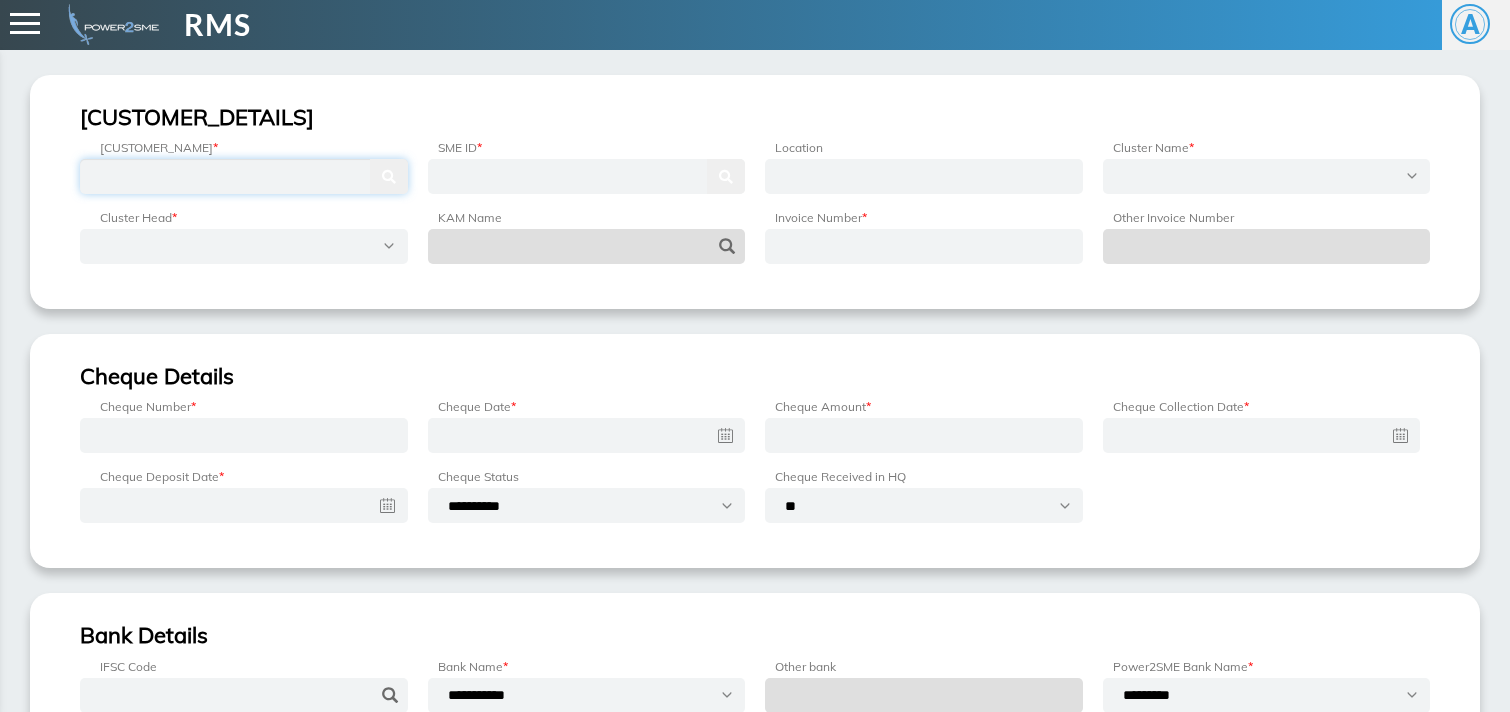 click at bounding box center [244, 176] 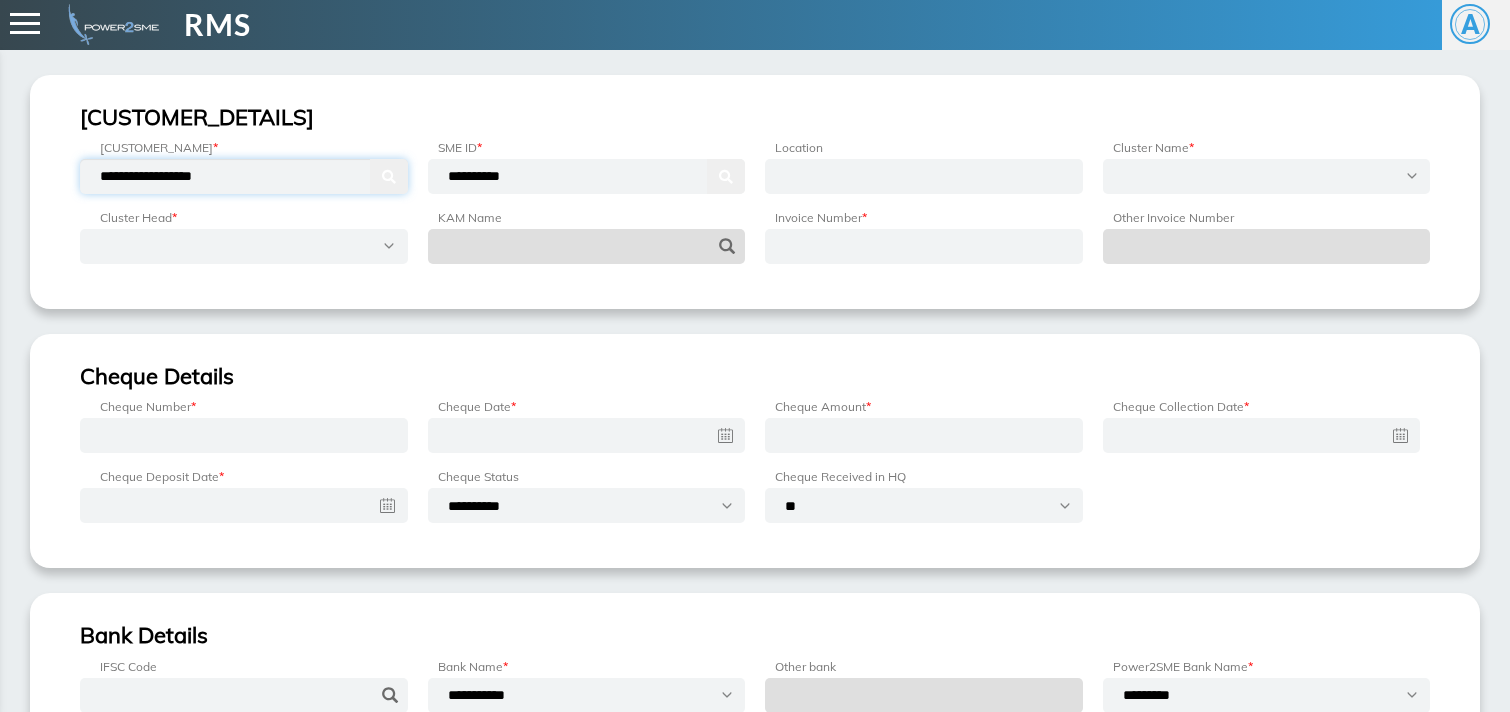 type on "**********" 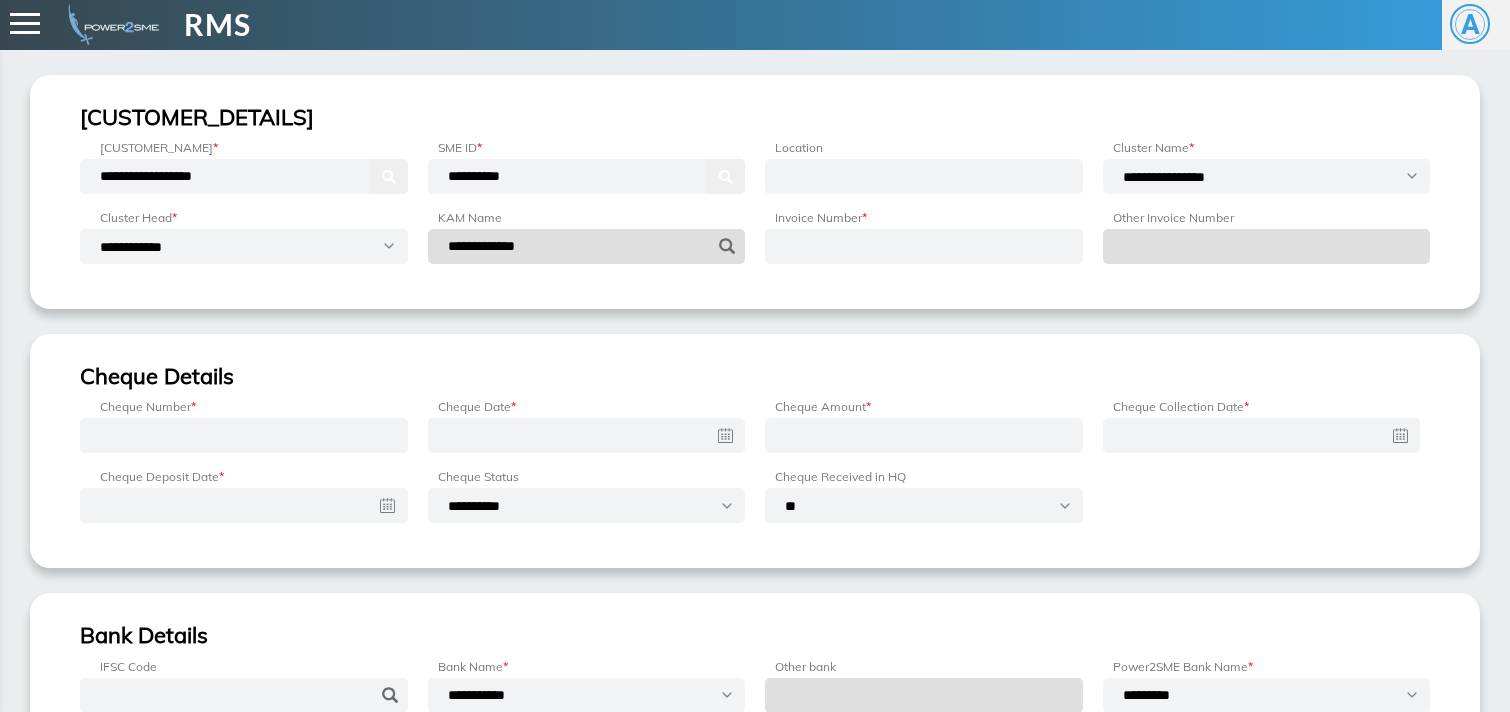 type 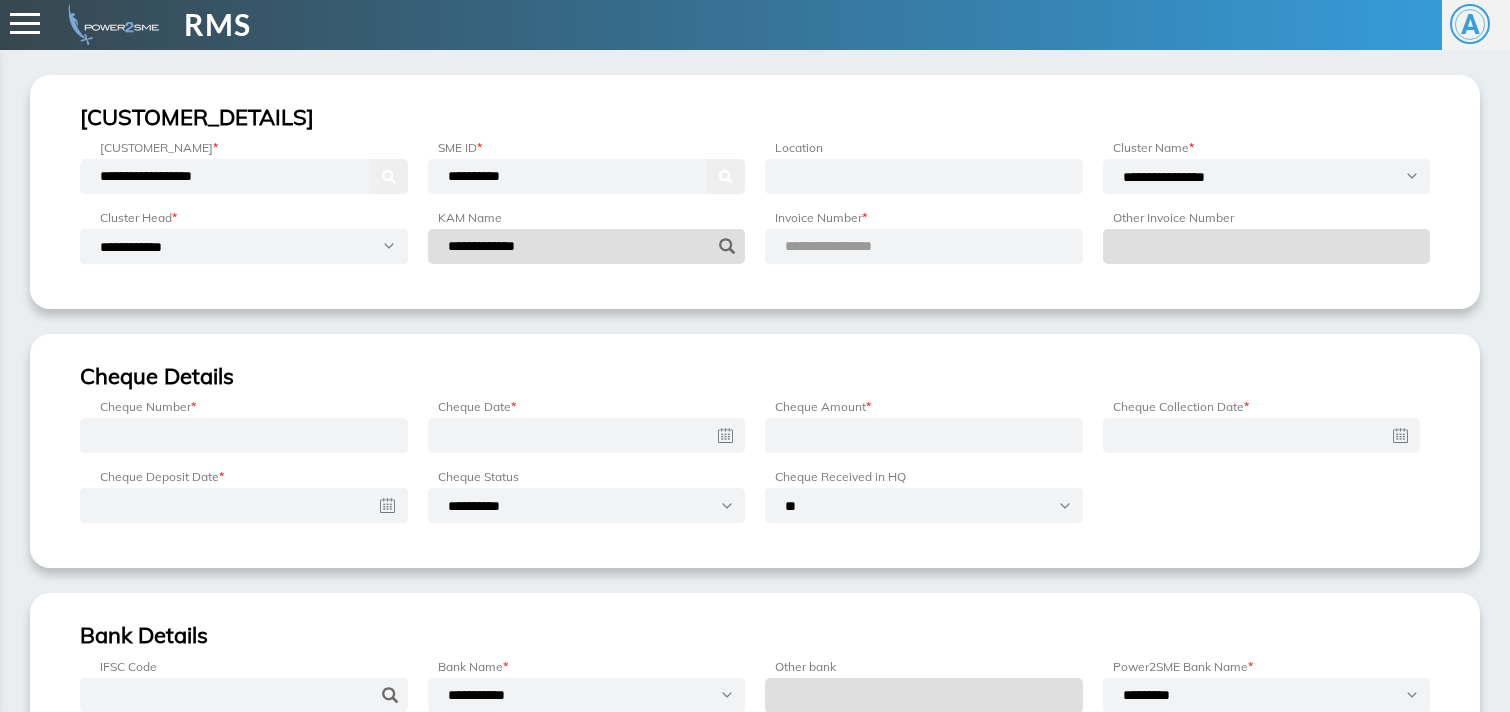 click on "Location" at bounding box center [924, 194] 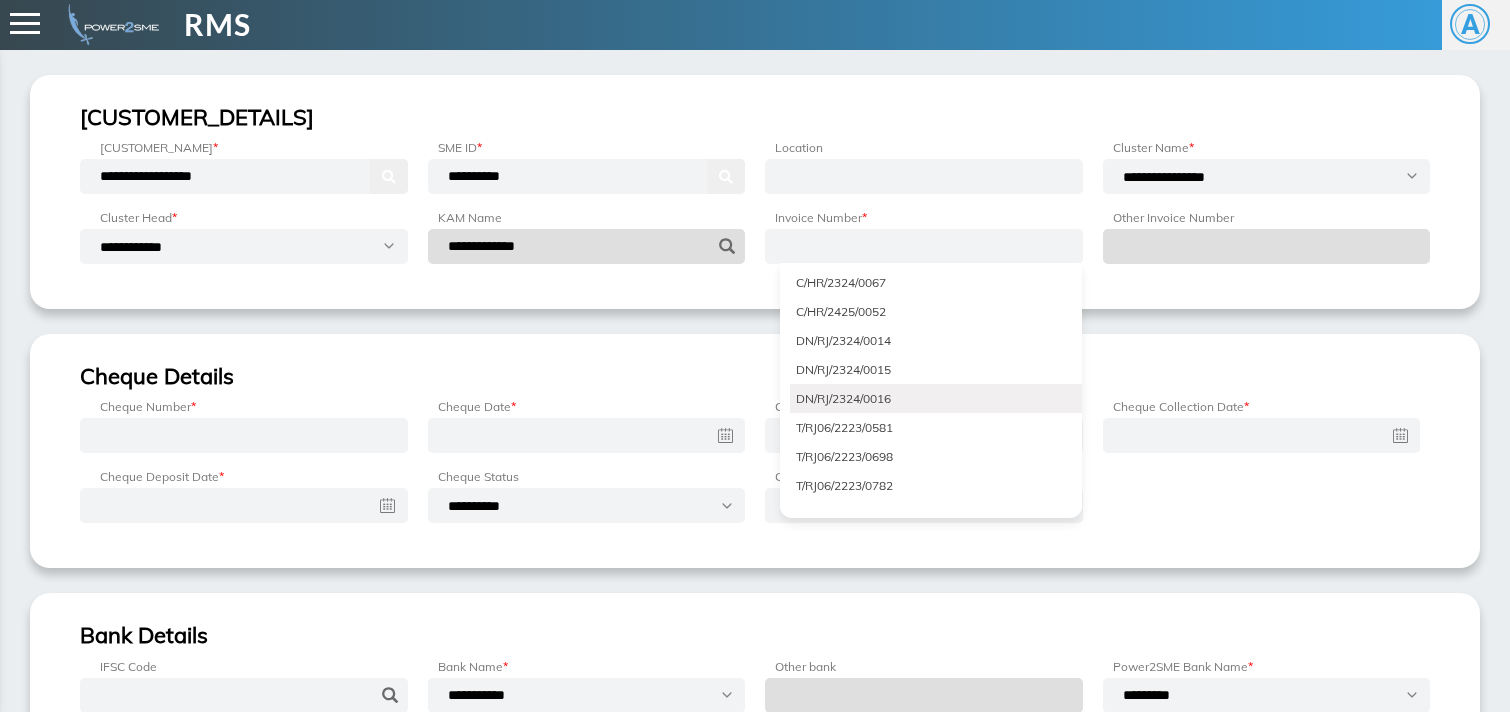 scroll, scrollTop: 1847, scrollLeft: 0, axis: vertical 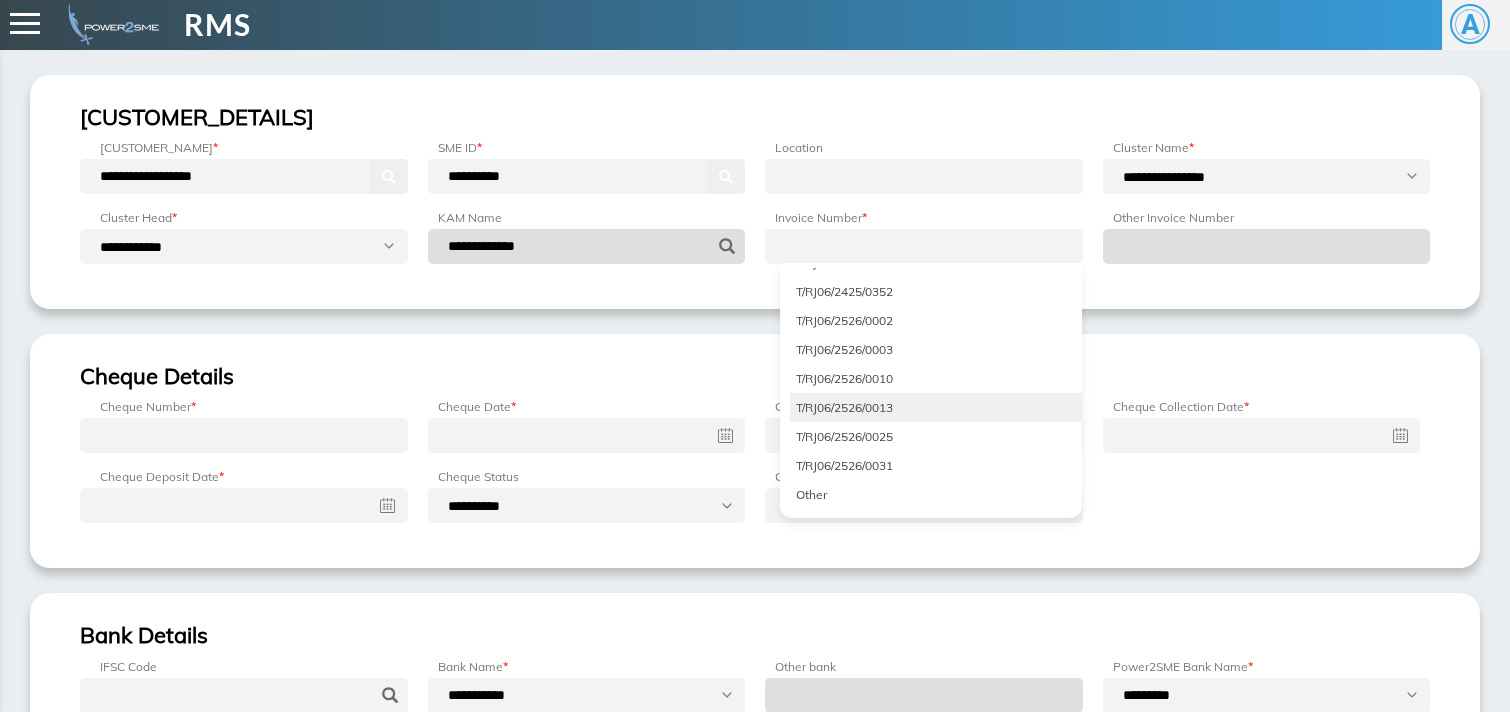 click on "T/RJ06/2526/0025" at bounding box center (936, 436) 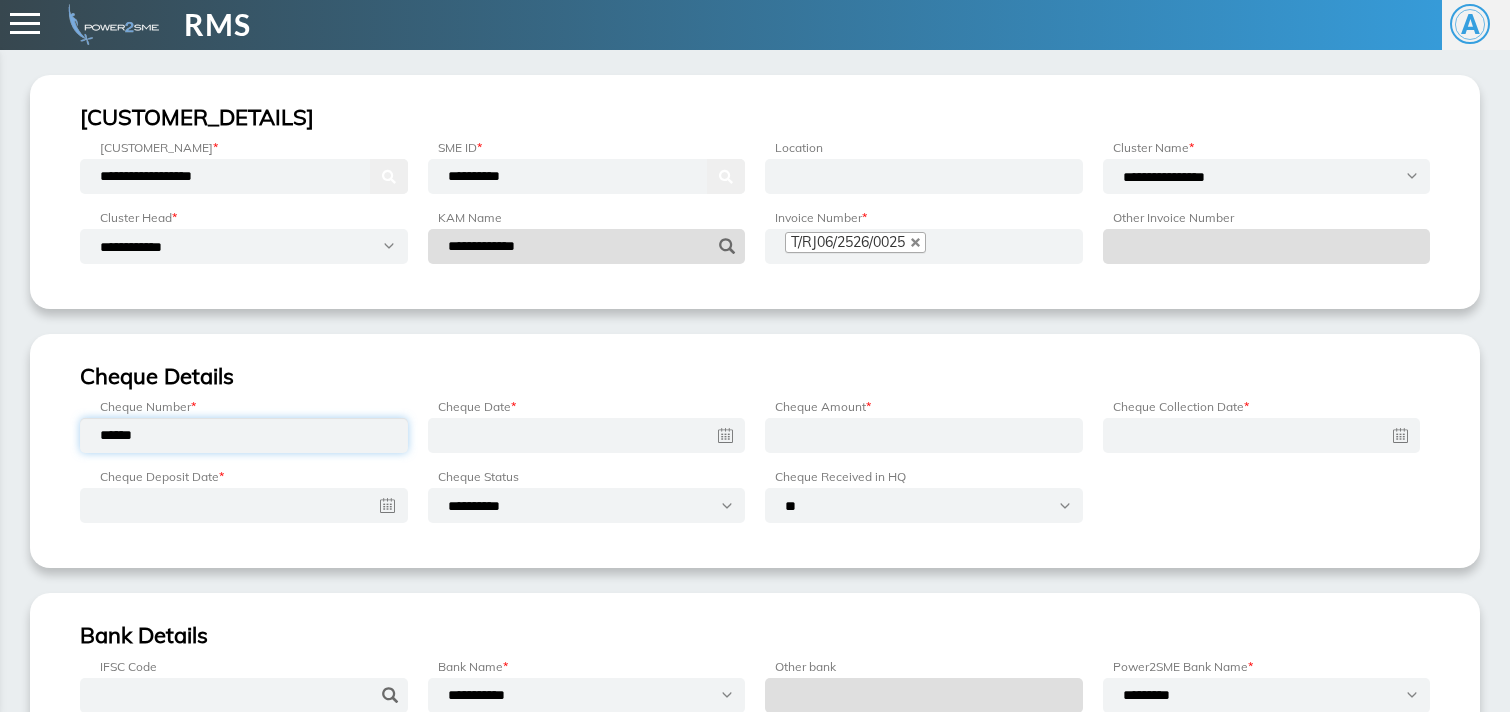 type on "******" 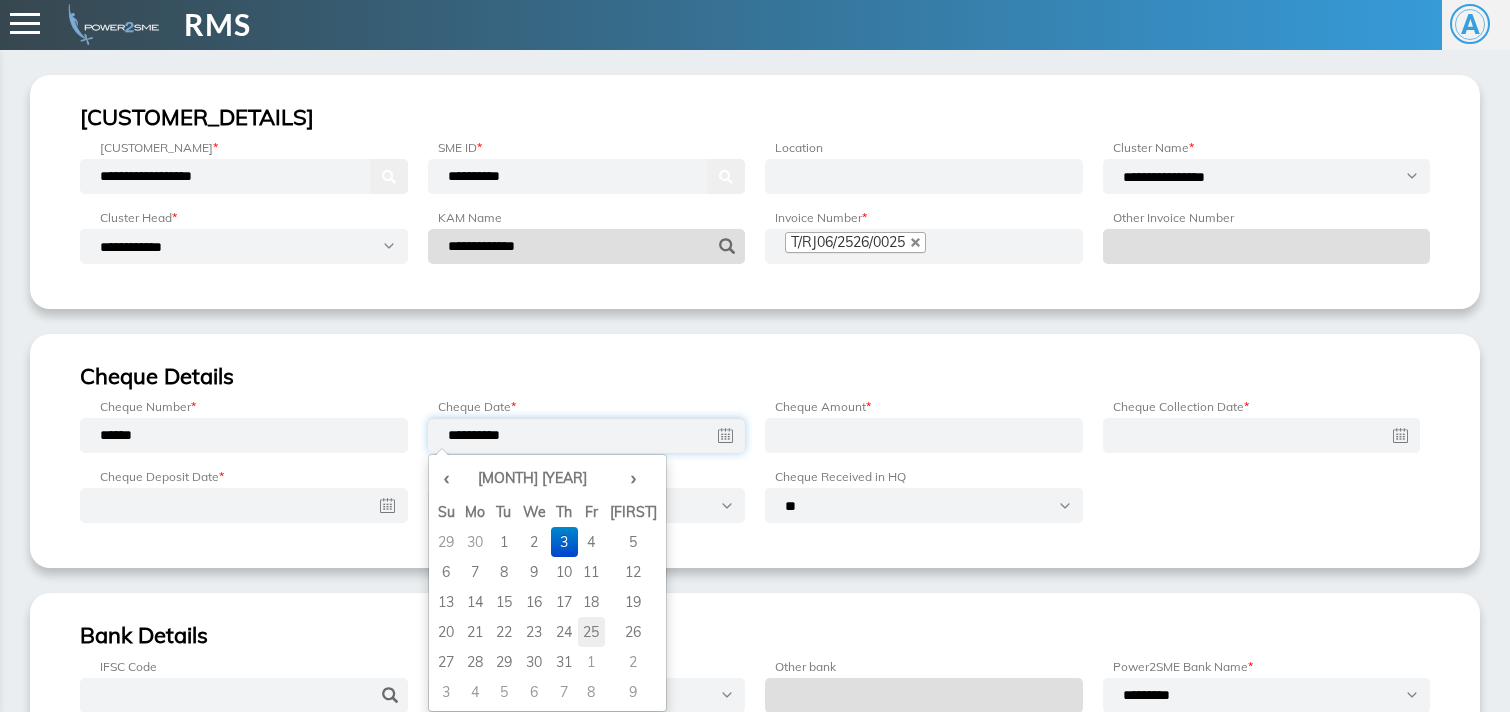 click on "25" at bounding box center (591, 542) 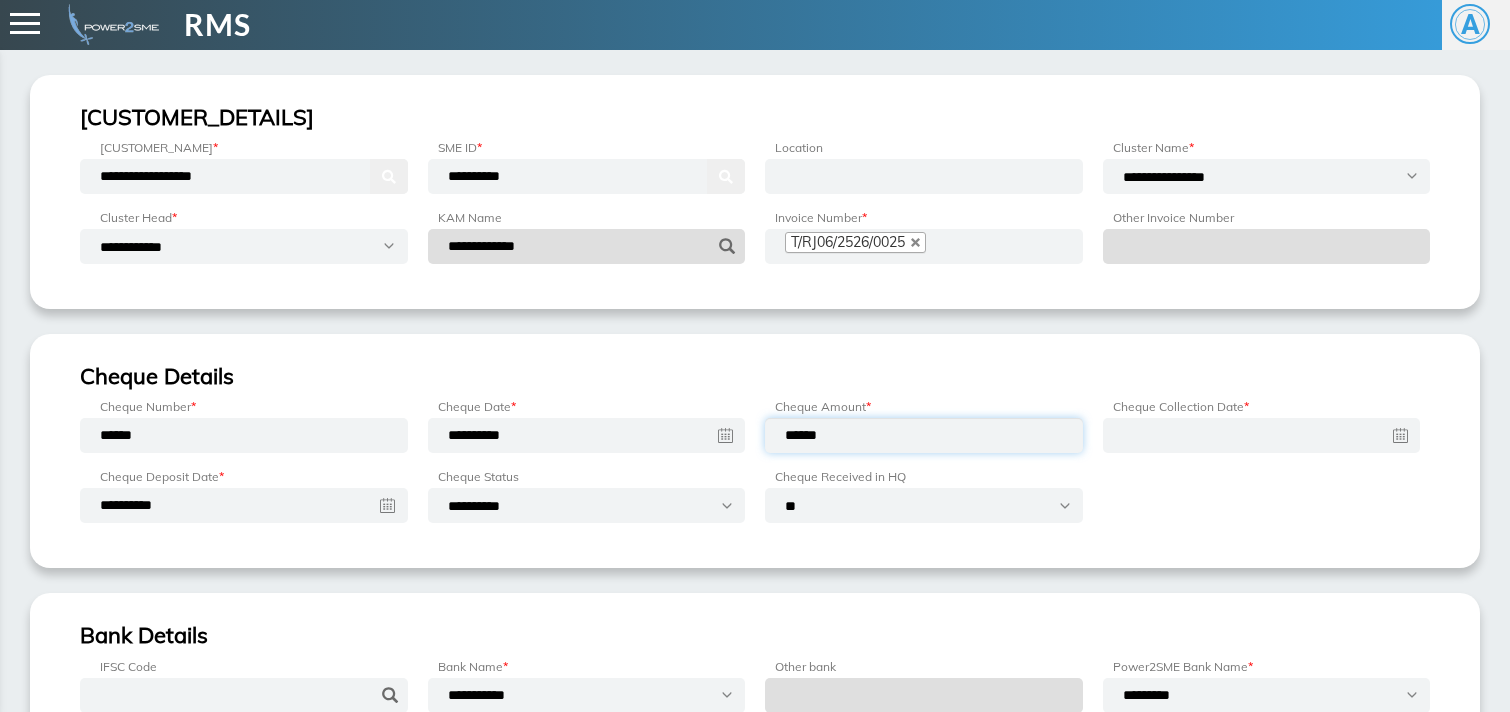 type on "******" 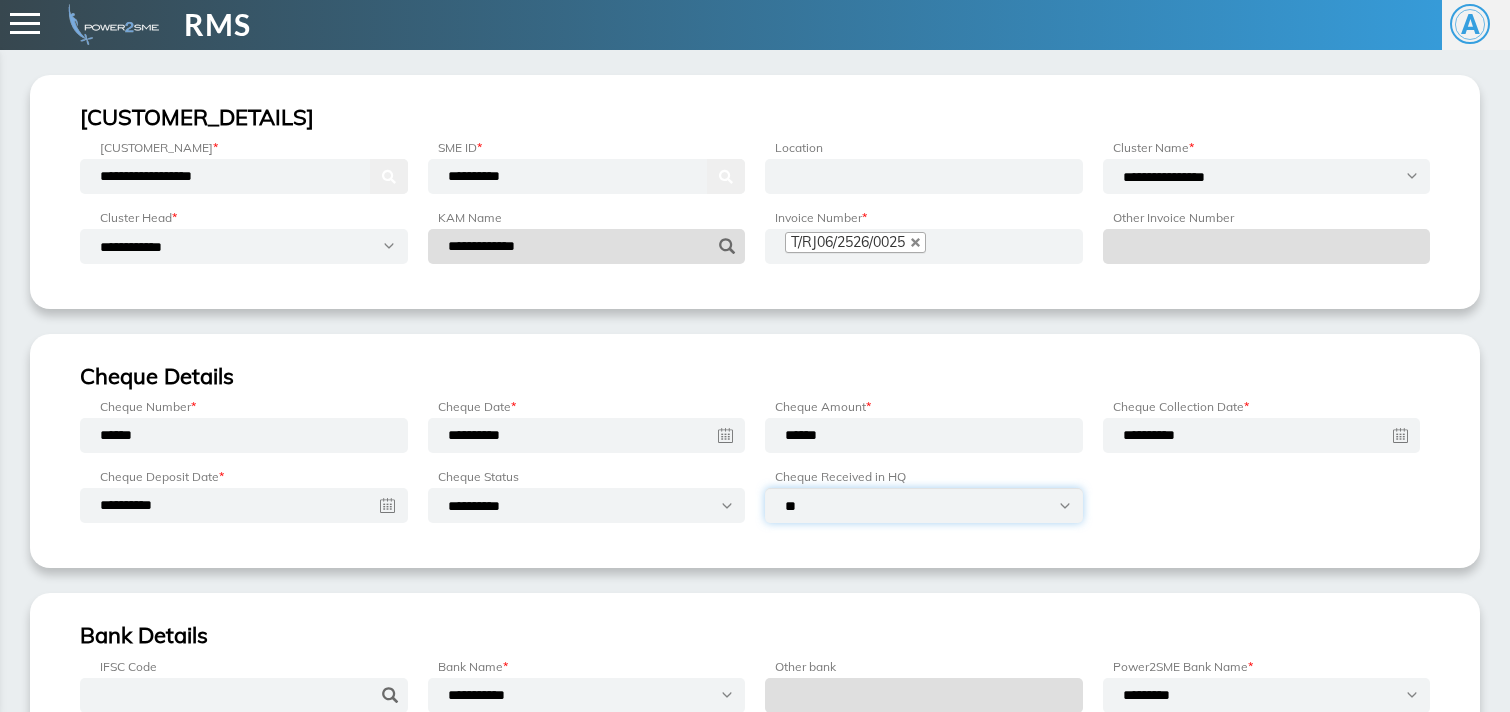 select on "***" 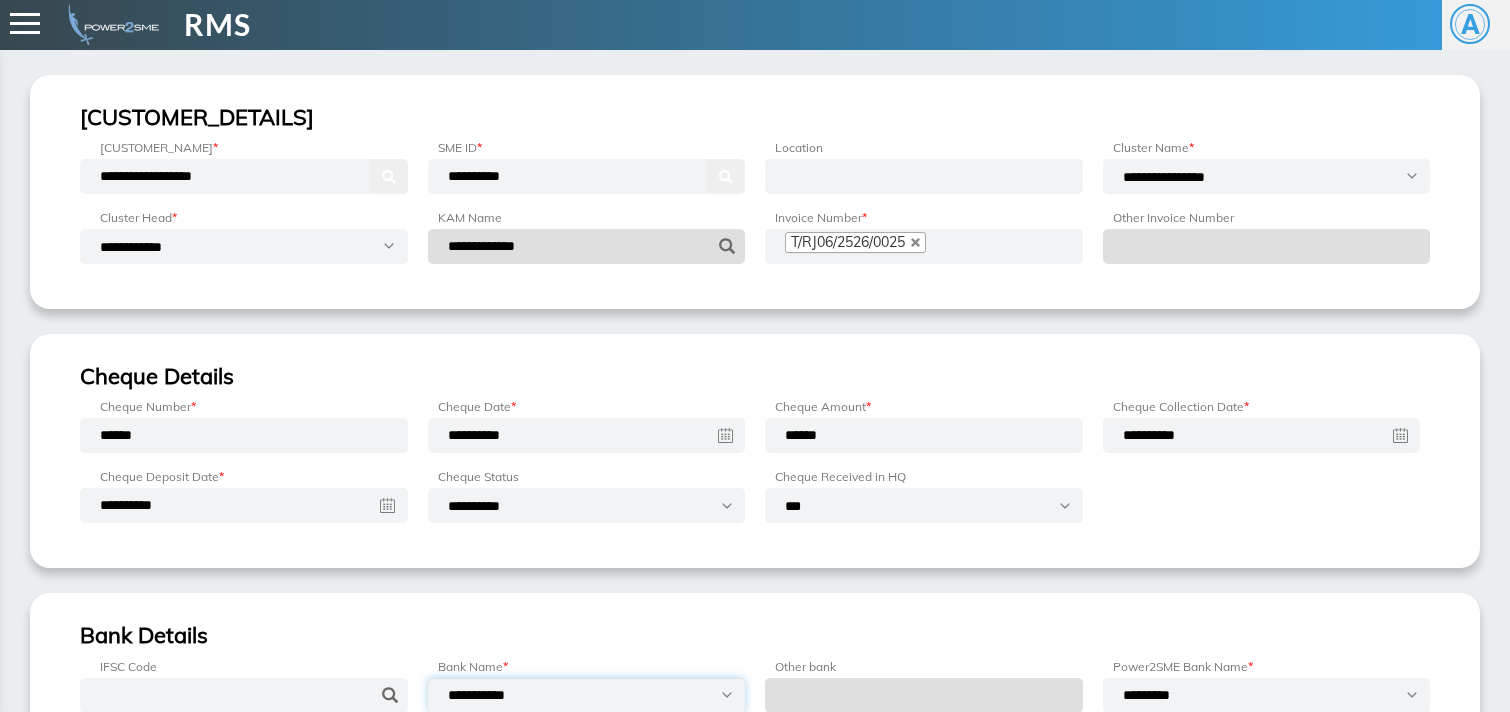 select on "**********" 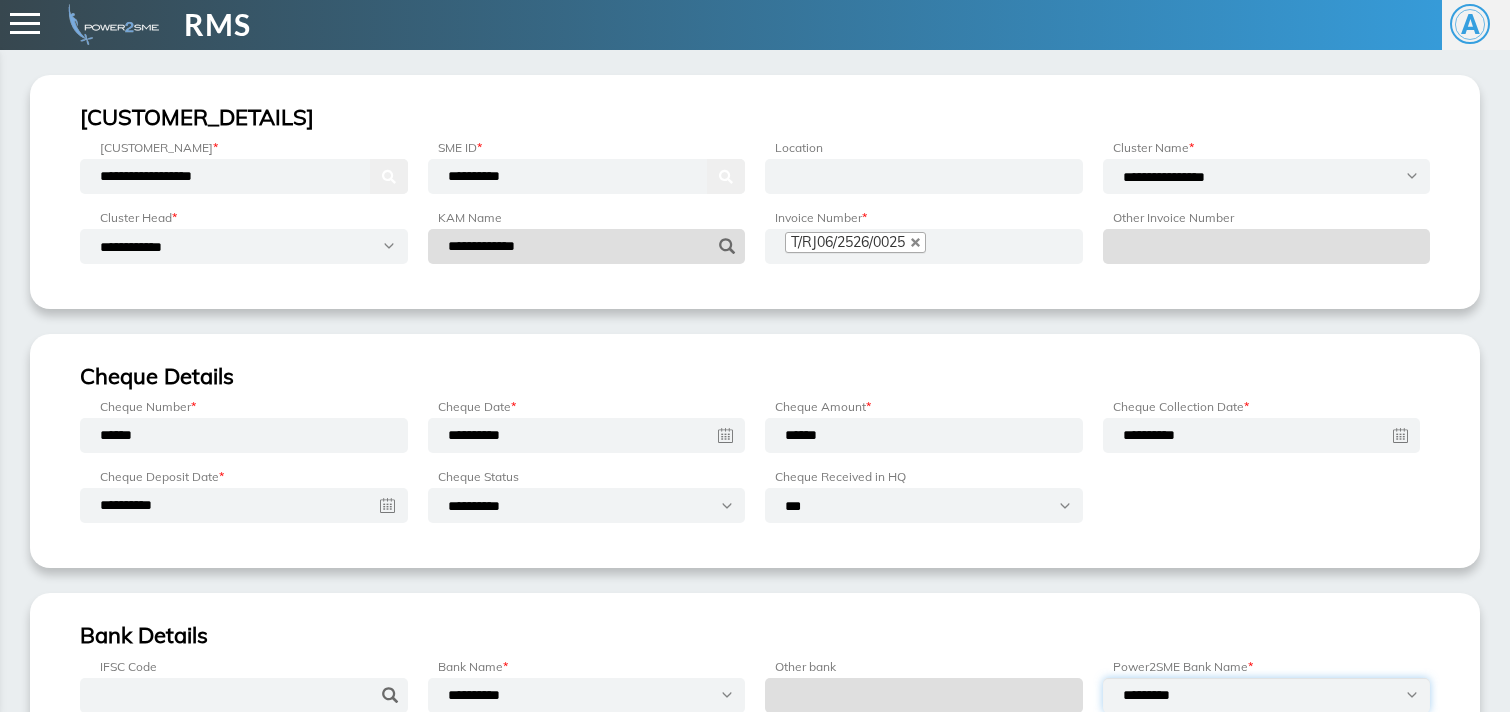 select on "**********" 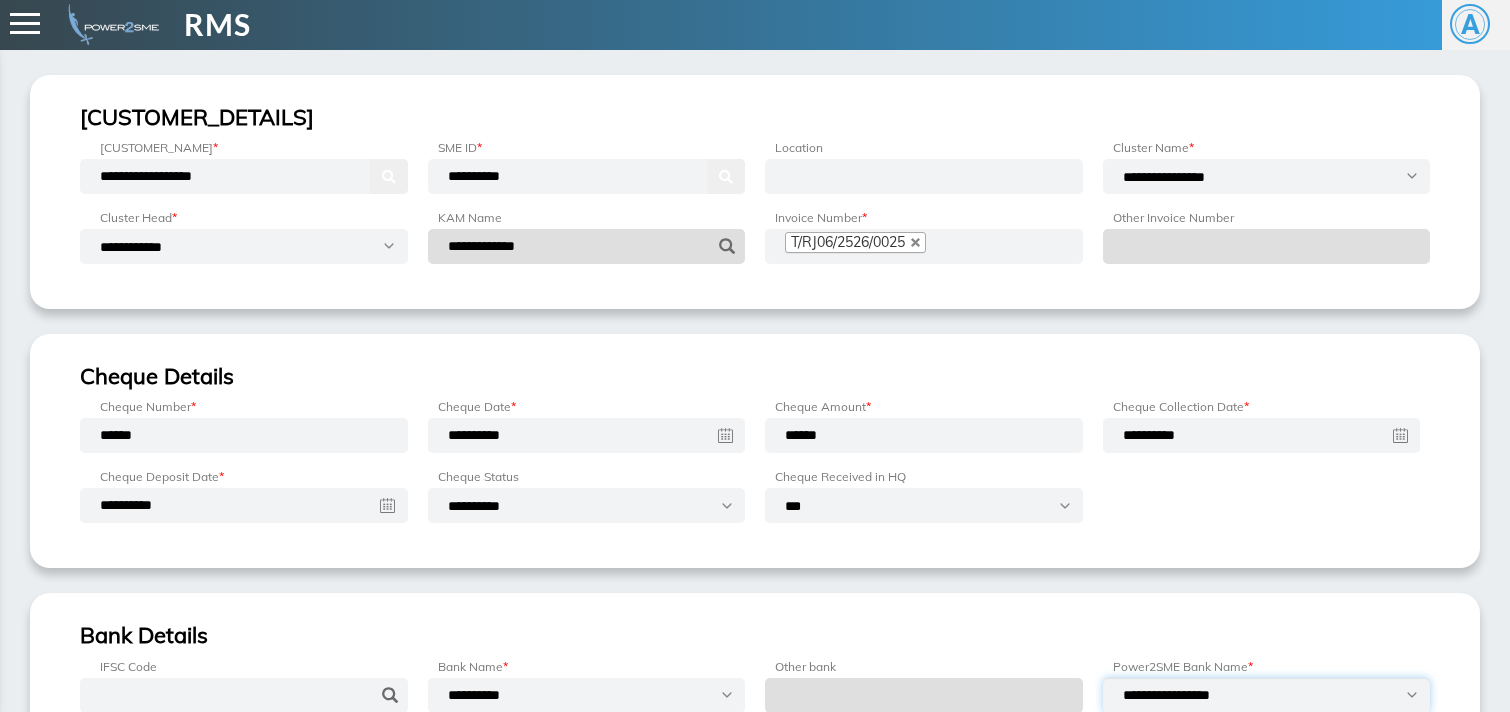 scroll, scrollTop: 254, scrollLeft: 0, axis: vertical 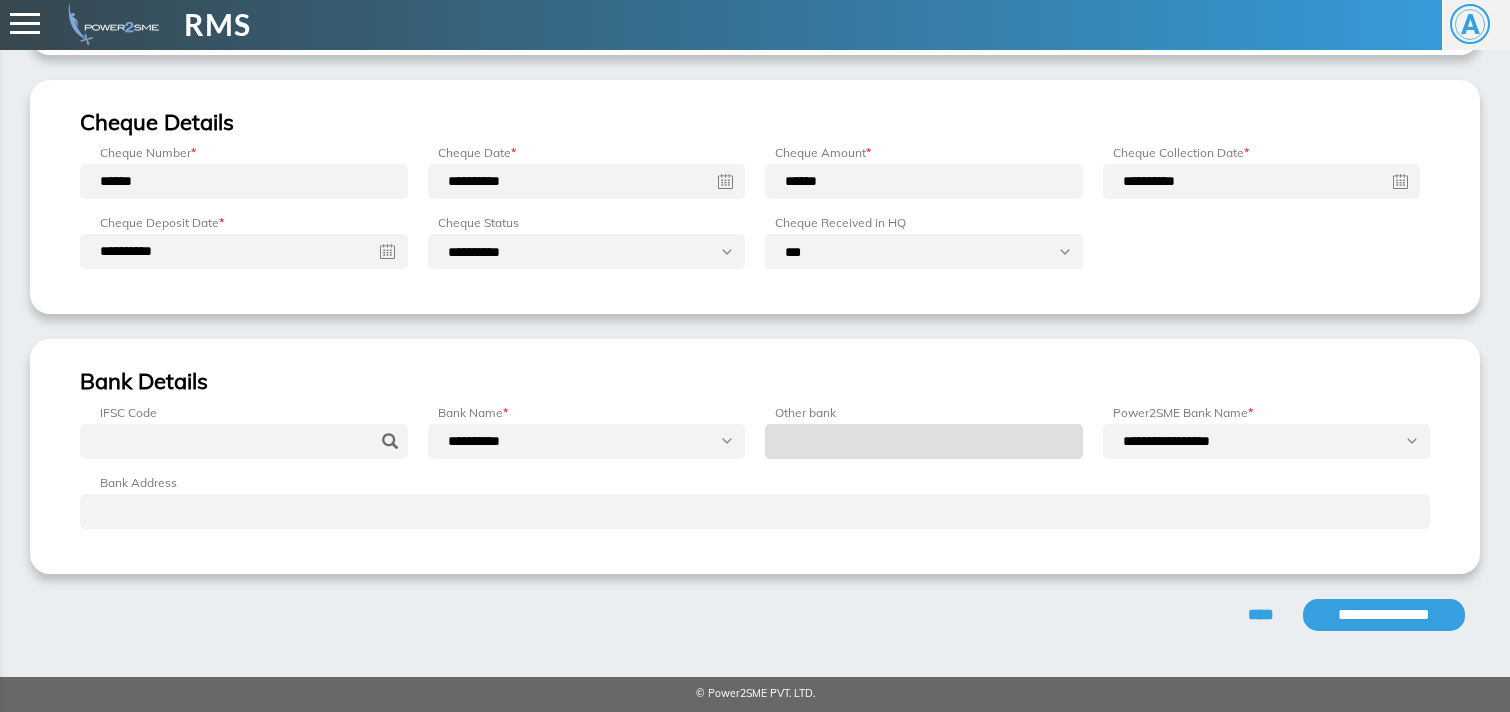 click on "**********" at bounding box center [1384, 615] 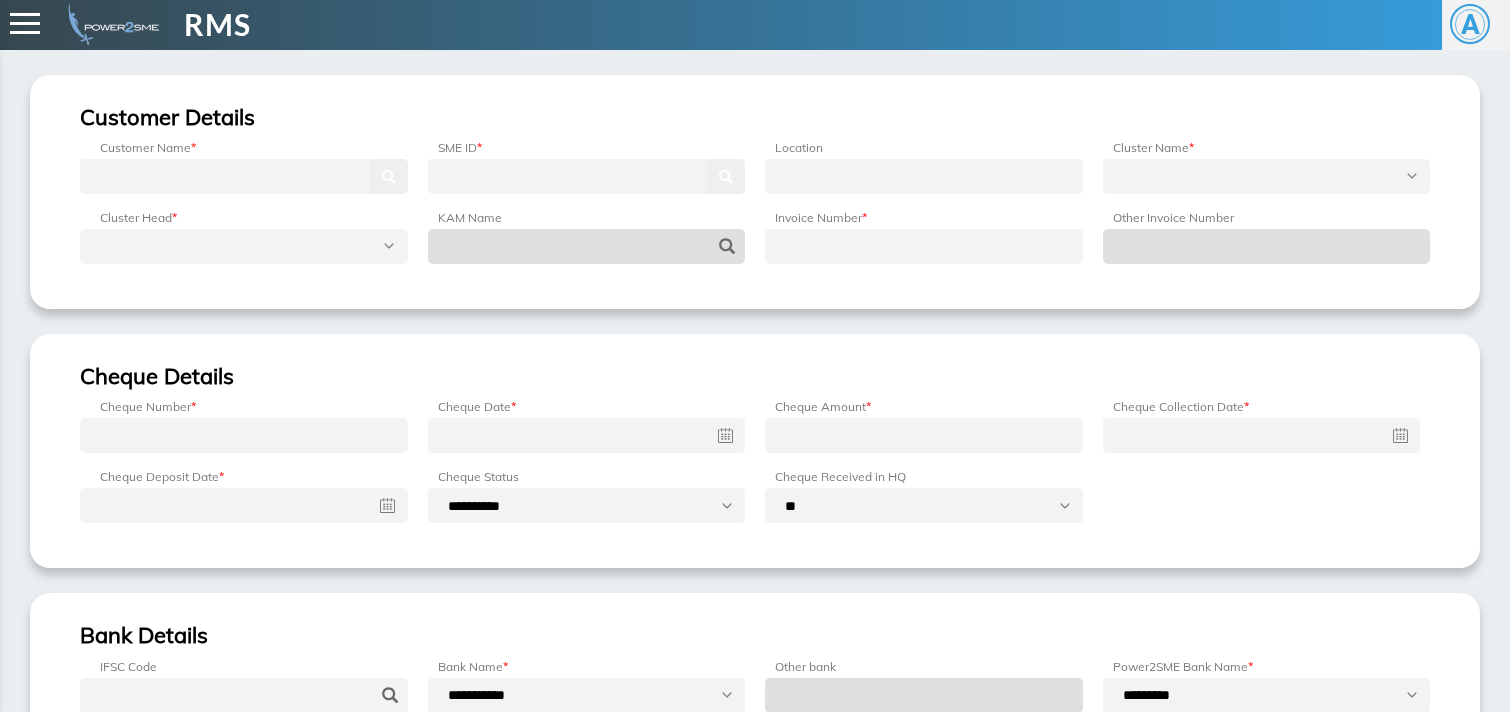 scroll, scrollTop: 0, scrollLeft: 0, axis: both 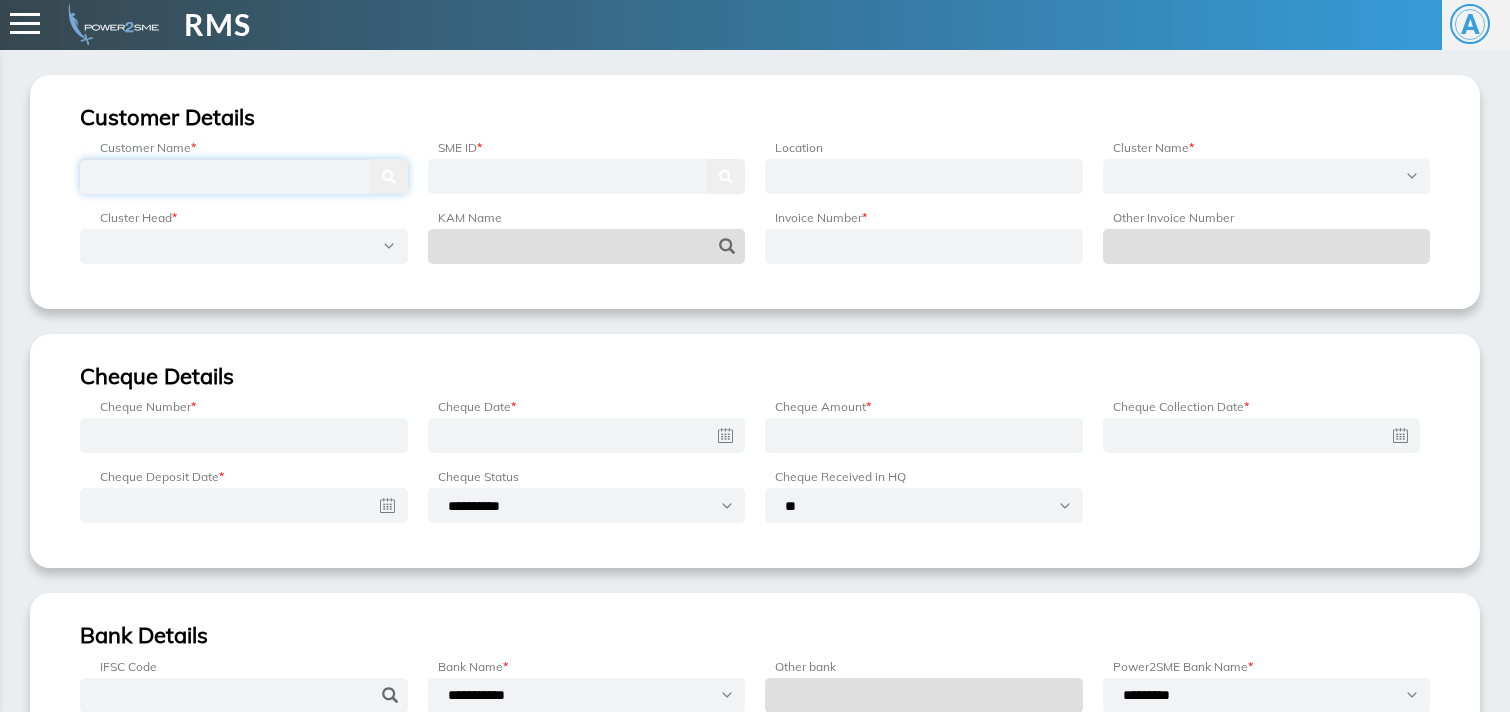 click at bounding box center [244, 176] 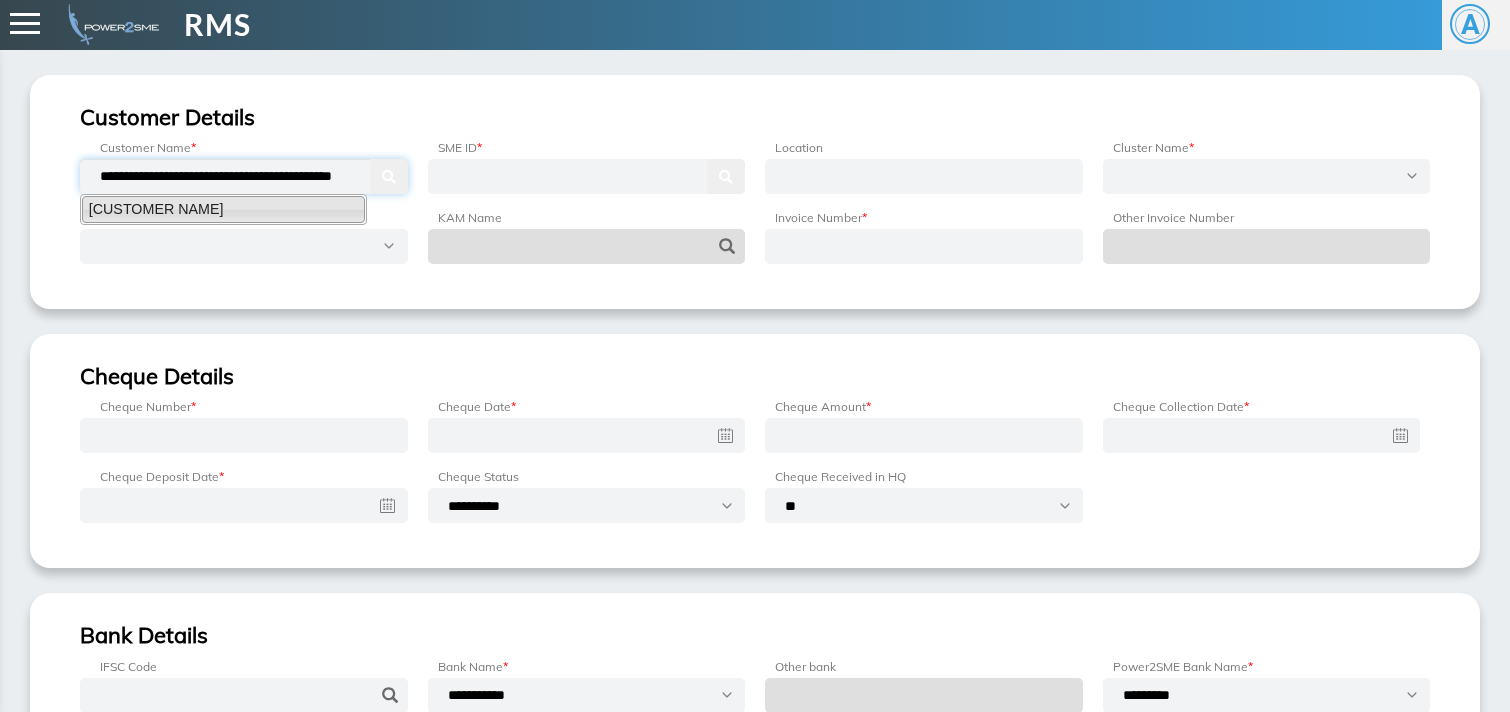 click on "Sree Rengaraj Ispat Industries Private Limited" at bounding box center (223, 209) 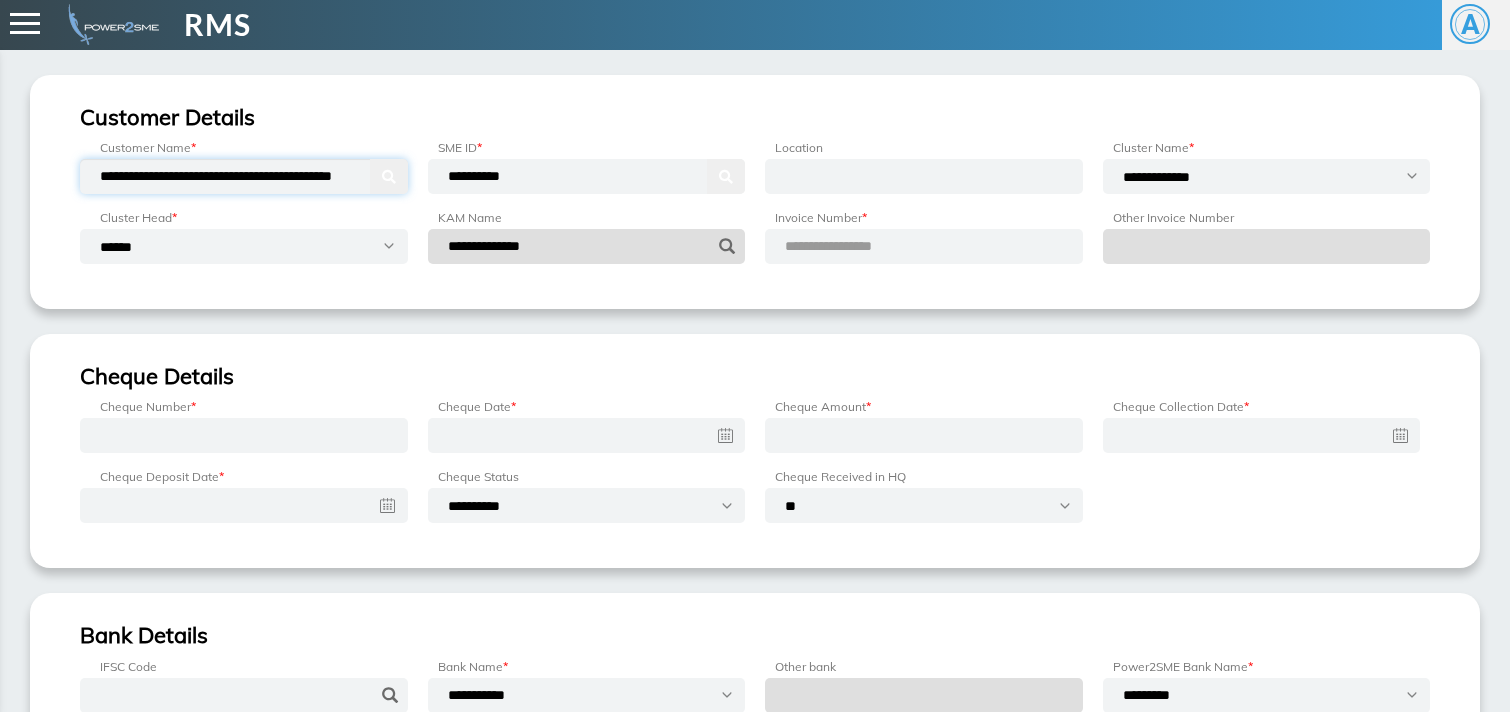 type on "**********" 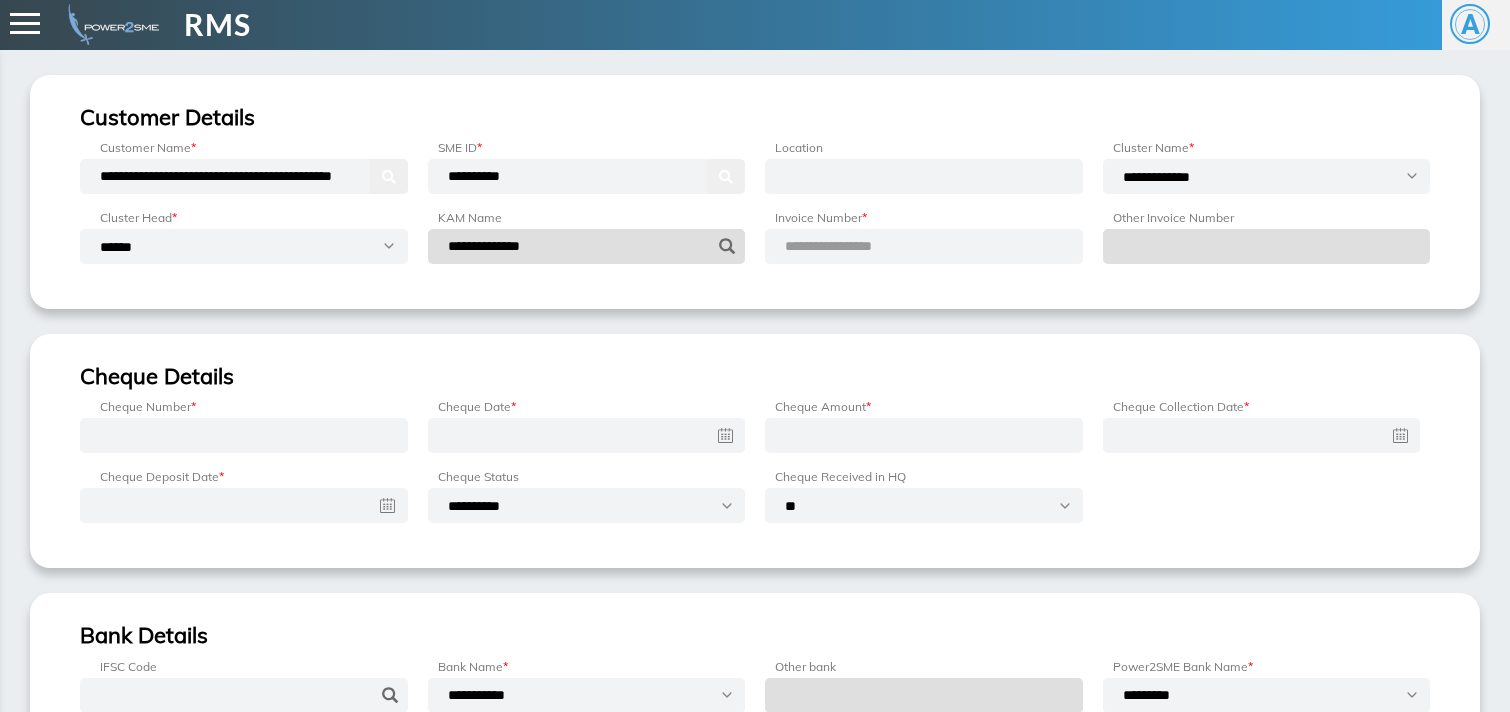 click on "•••••••••••••••••" at bounding box center [852, 246] 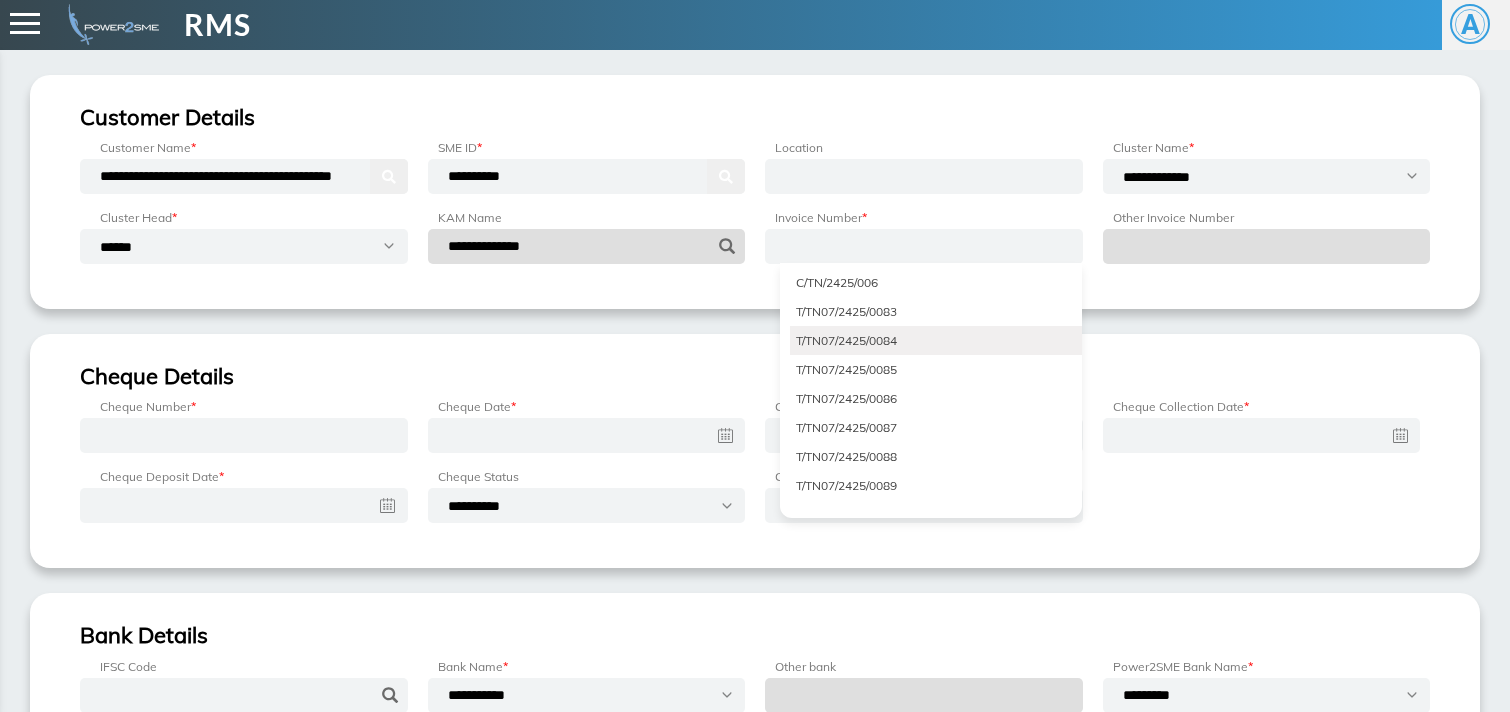 scroll, scrollTop: 1557, scrollLeft: 0, axis: vertical 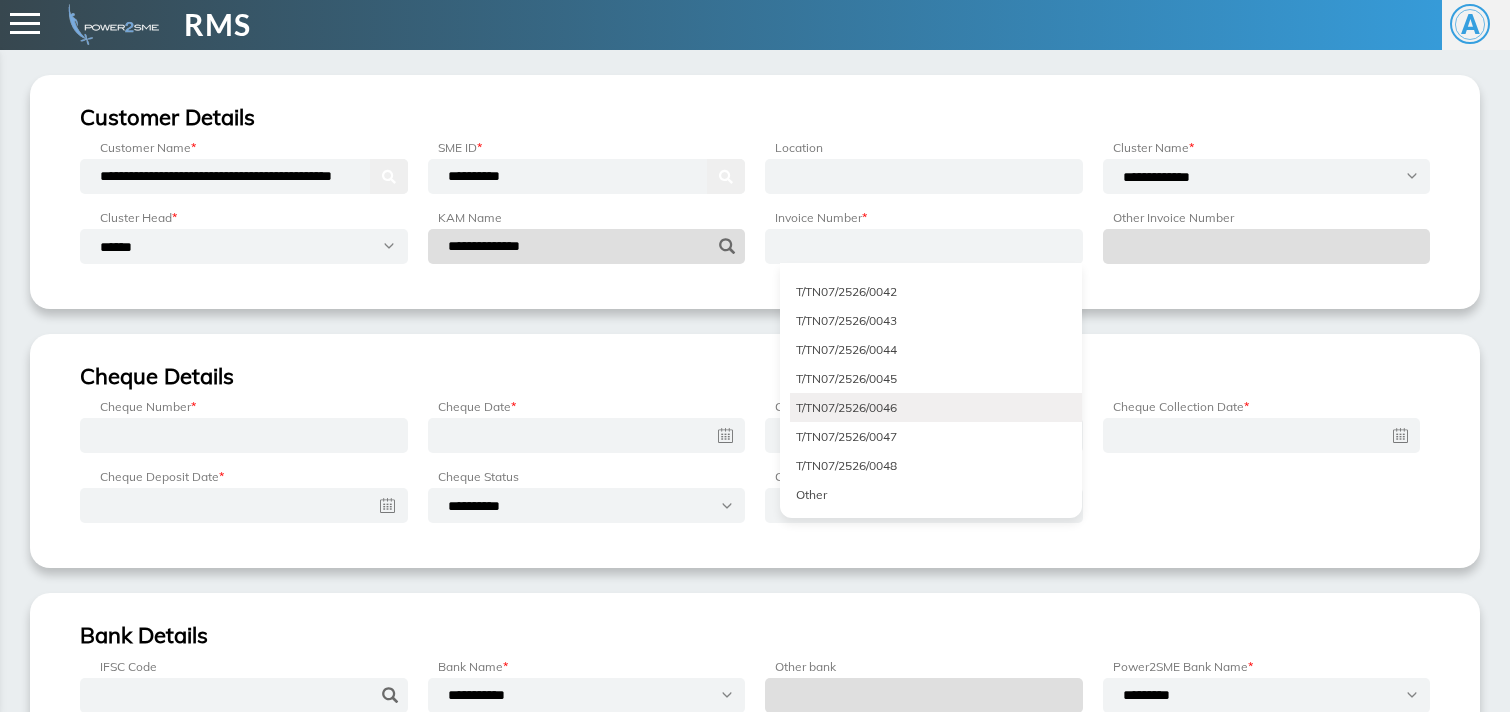 click on "T/TN07/2526/0046" at bounding box center [936, 407] 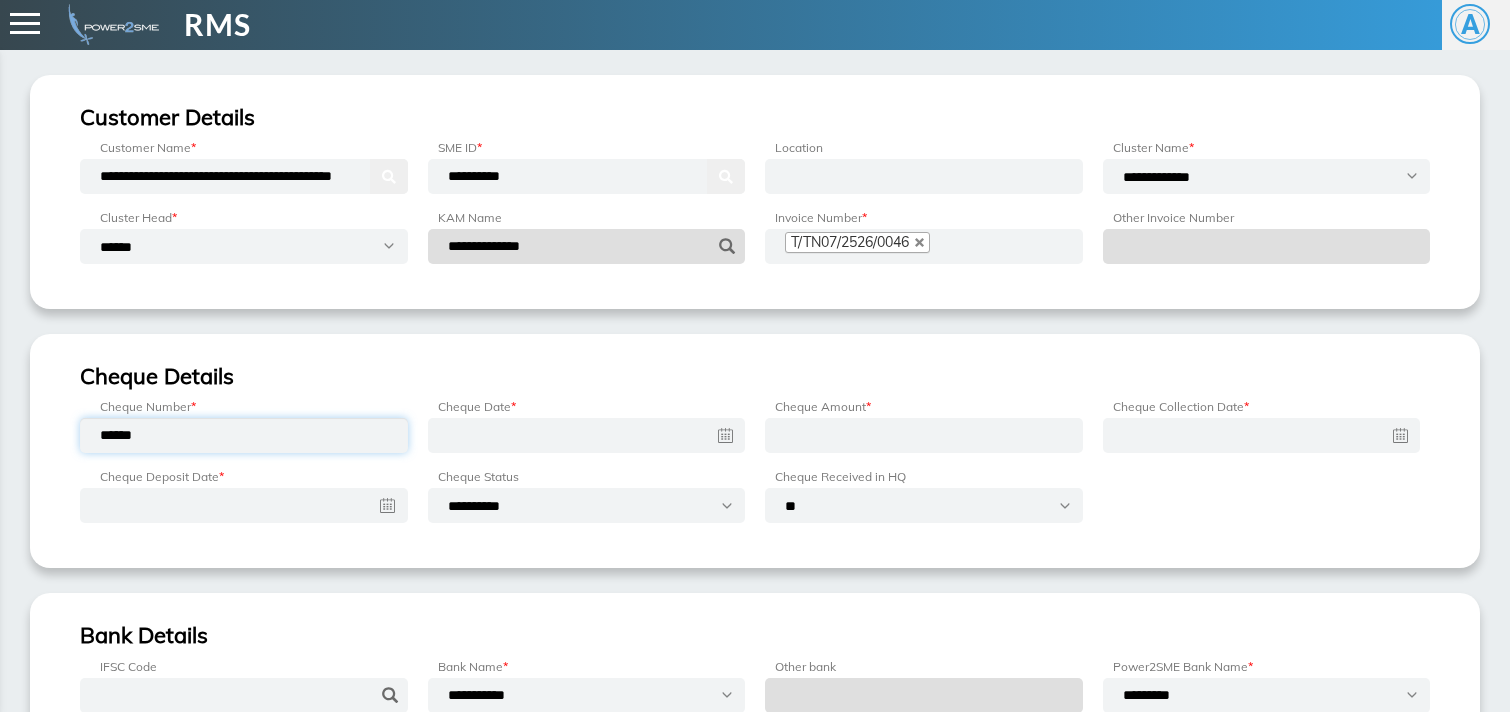 type on "******" 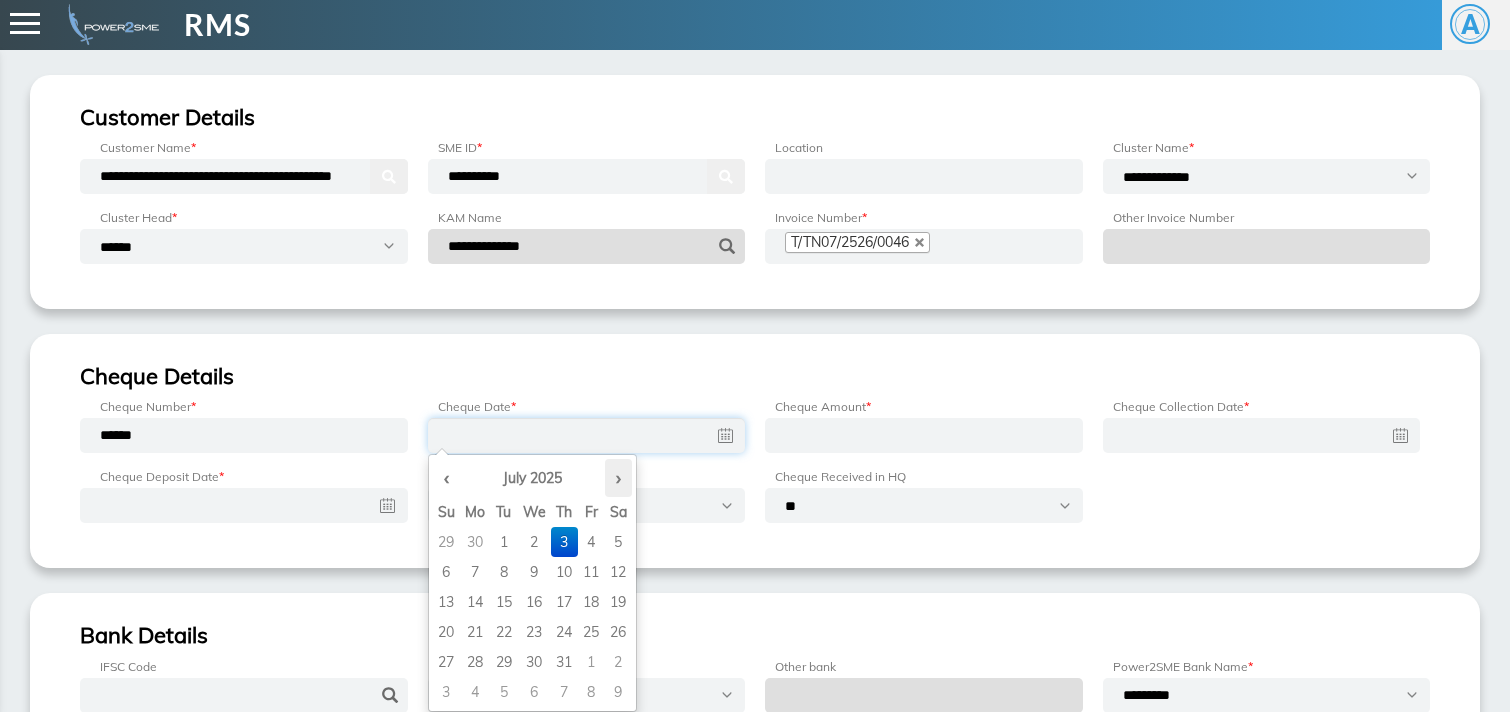 click on "•" at bounding box center [618, 478] 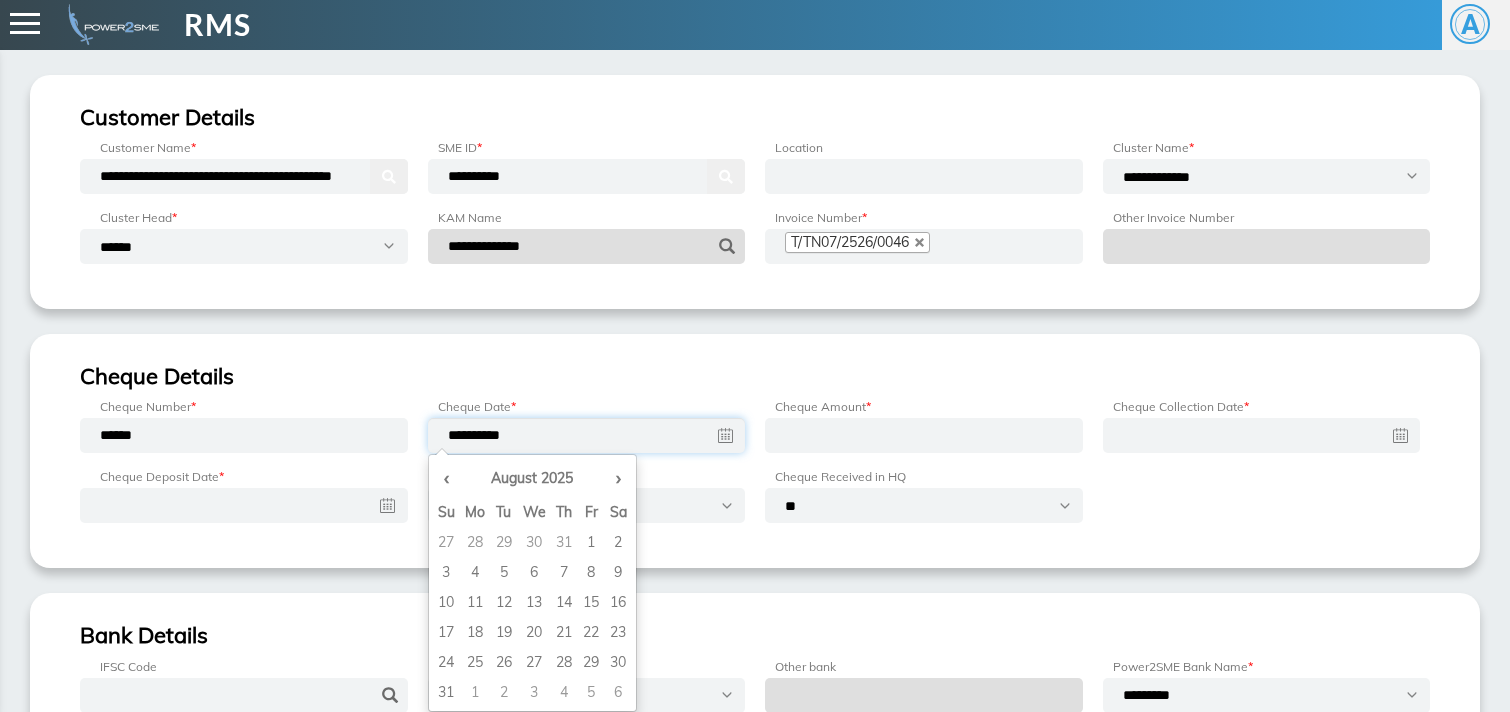 click on "••" at bounding box center (475, 542) 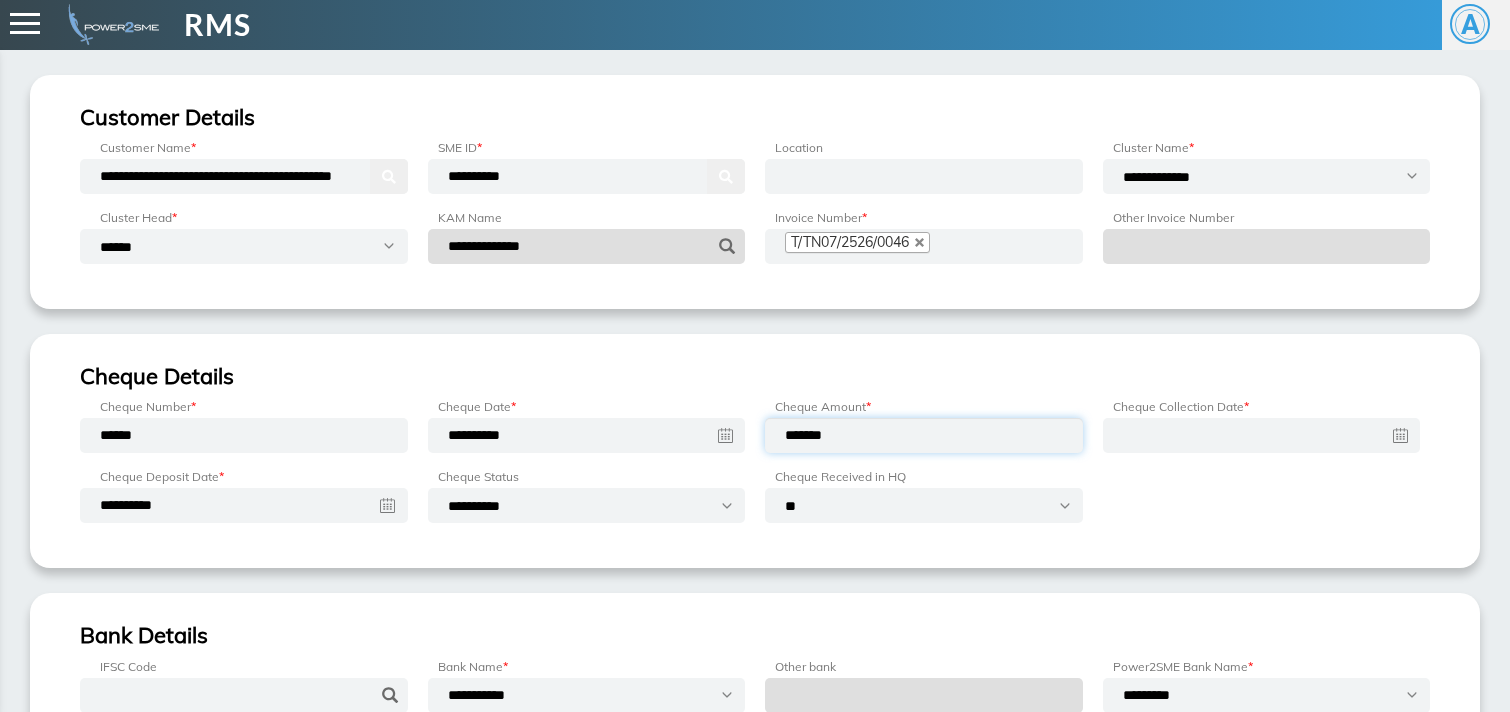 type on "*******" 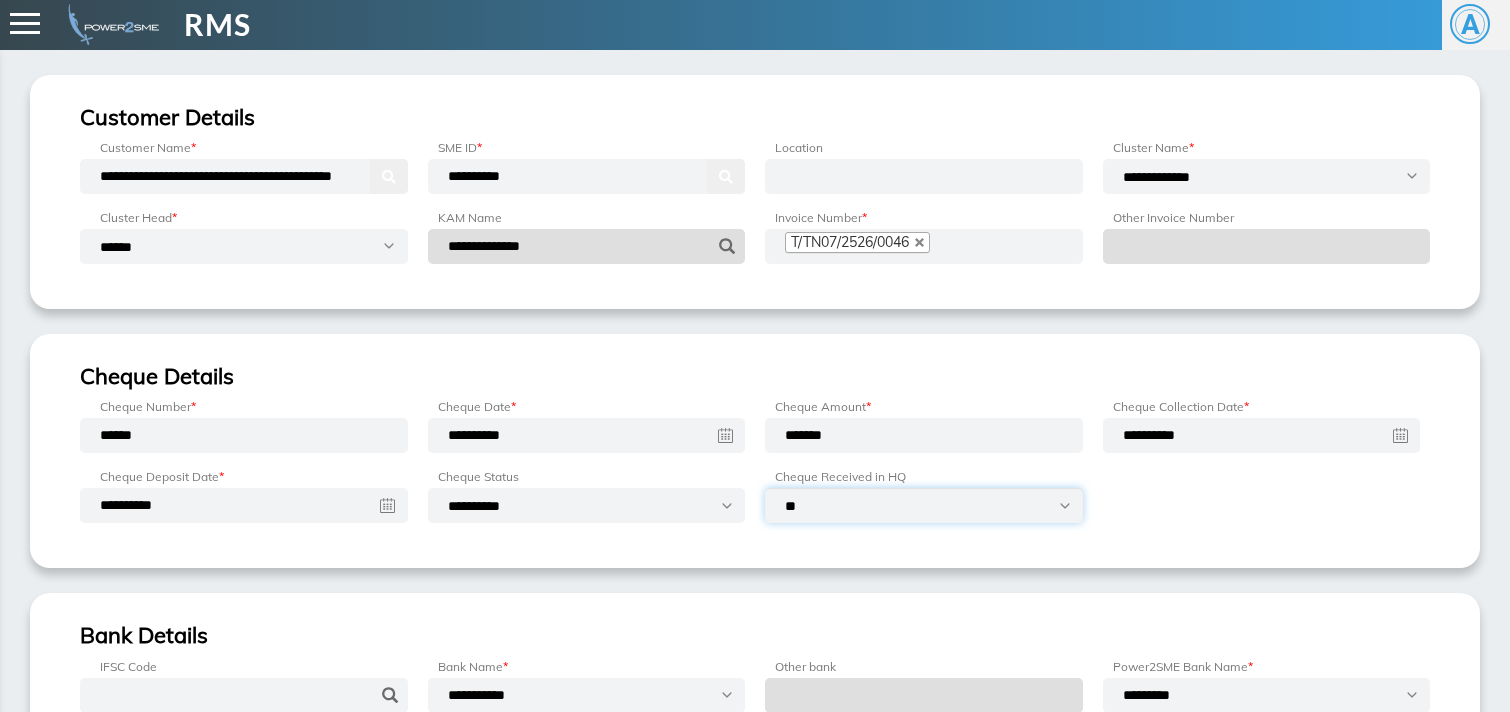 select on "•••" 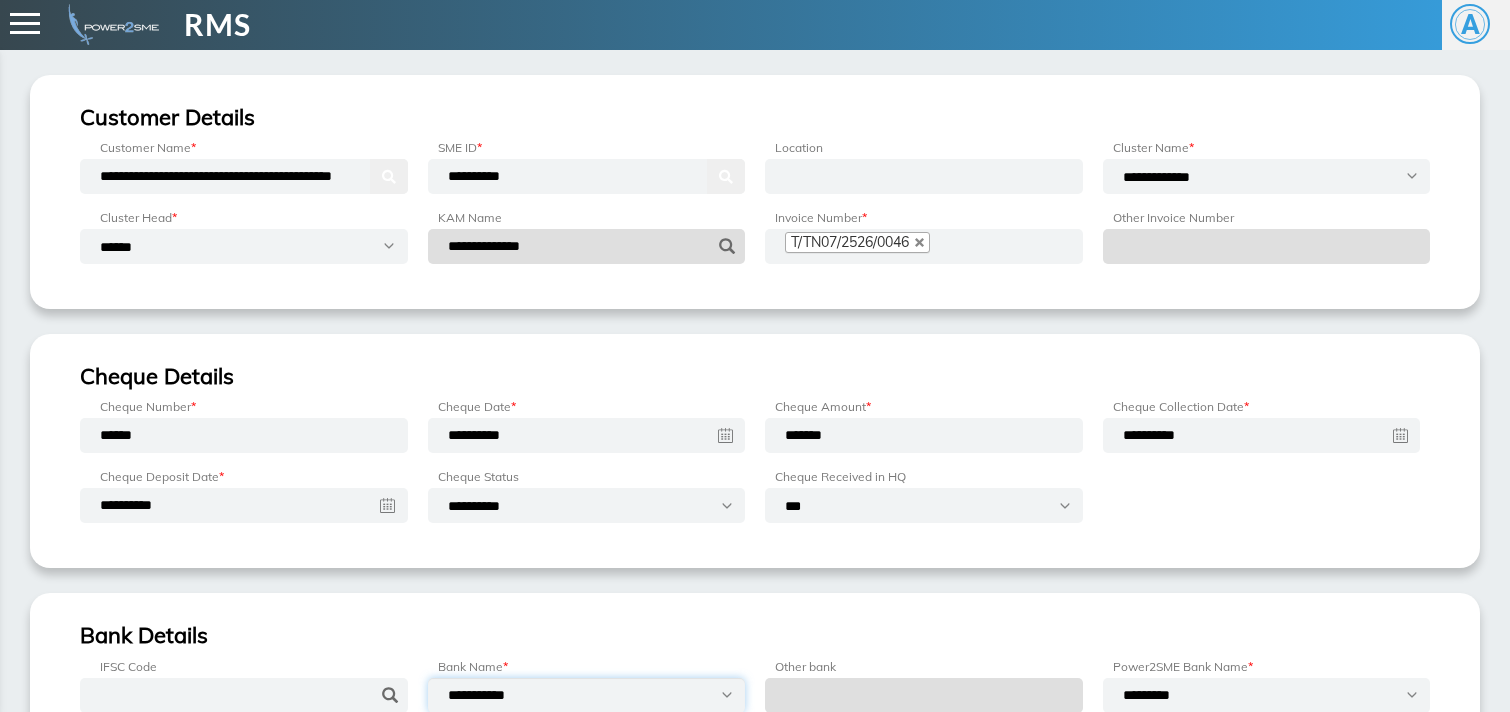 select on "••••••••••" 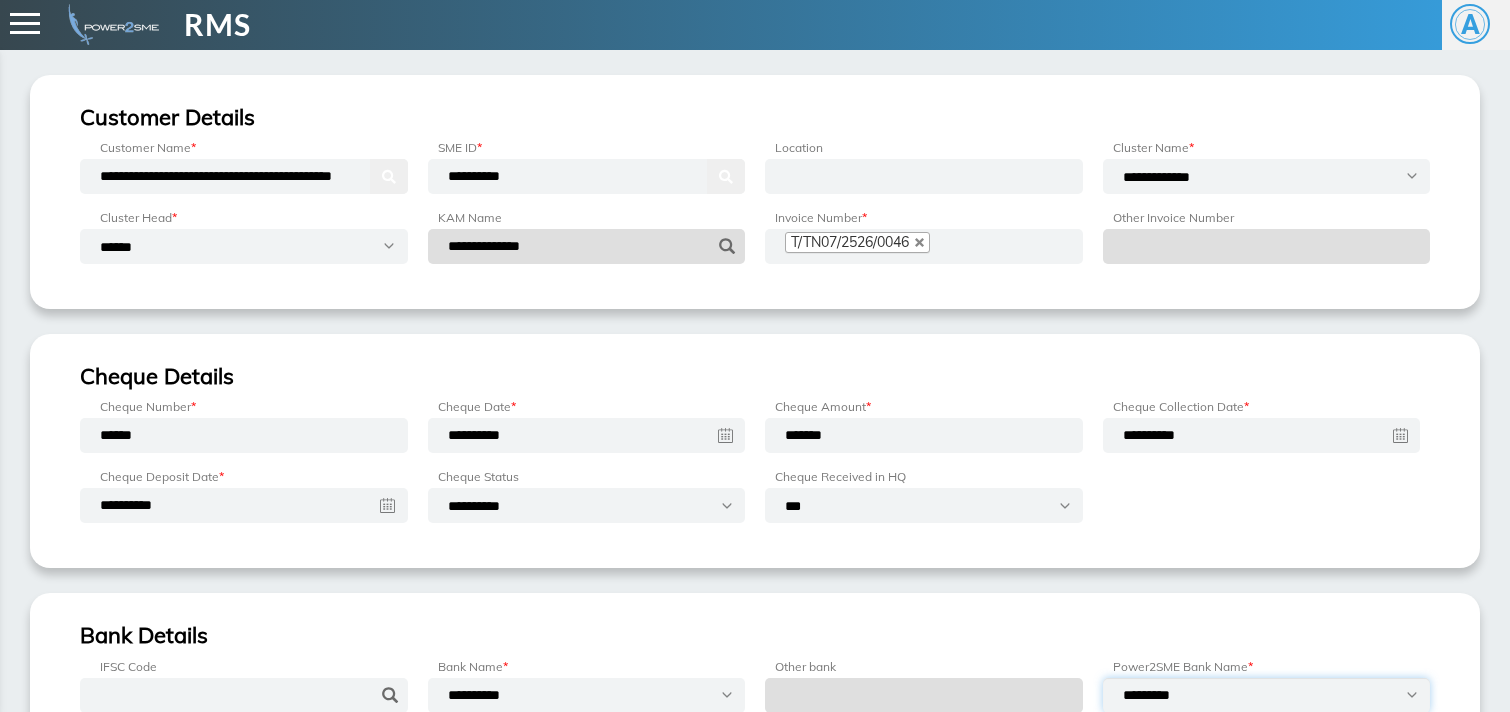 select on "•••••••••••••••••" 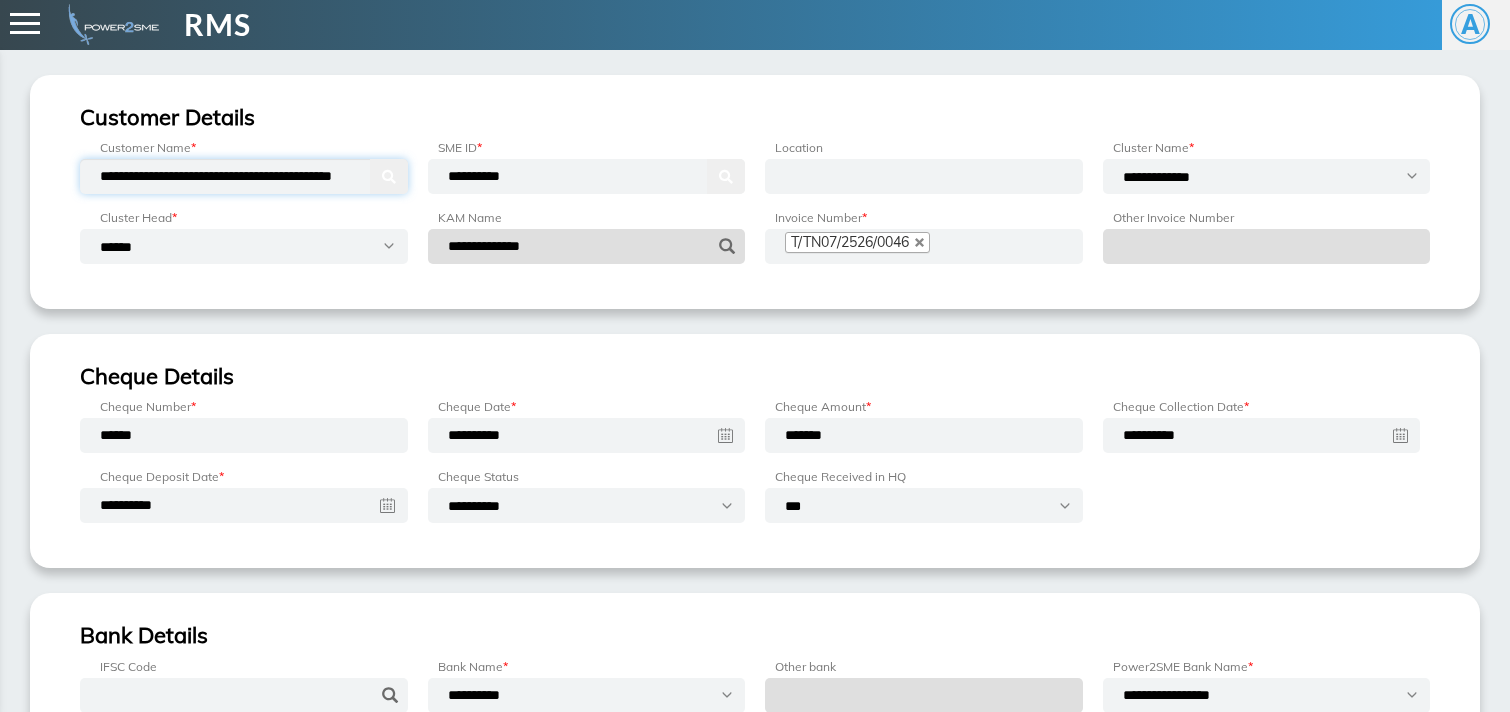 drag, startPoint x: 100, startPoint y: 175, endPoint x: 497, endPoint y: 181, distance: 397.04535 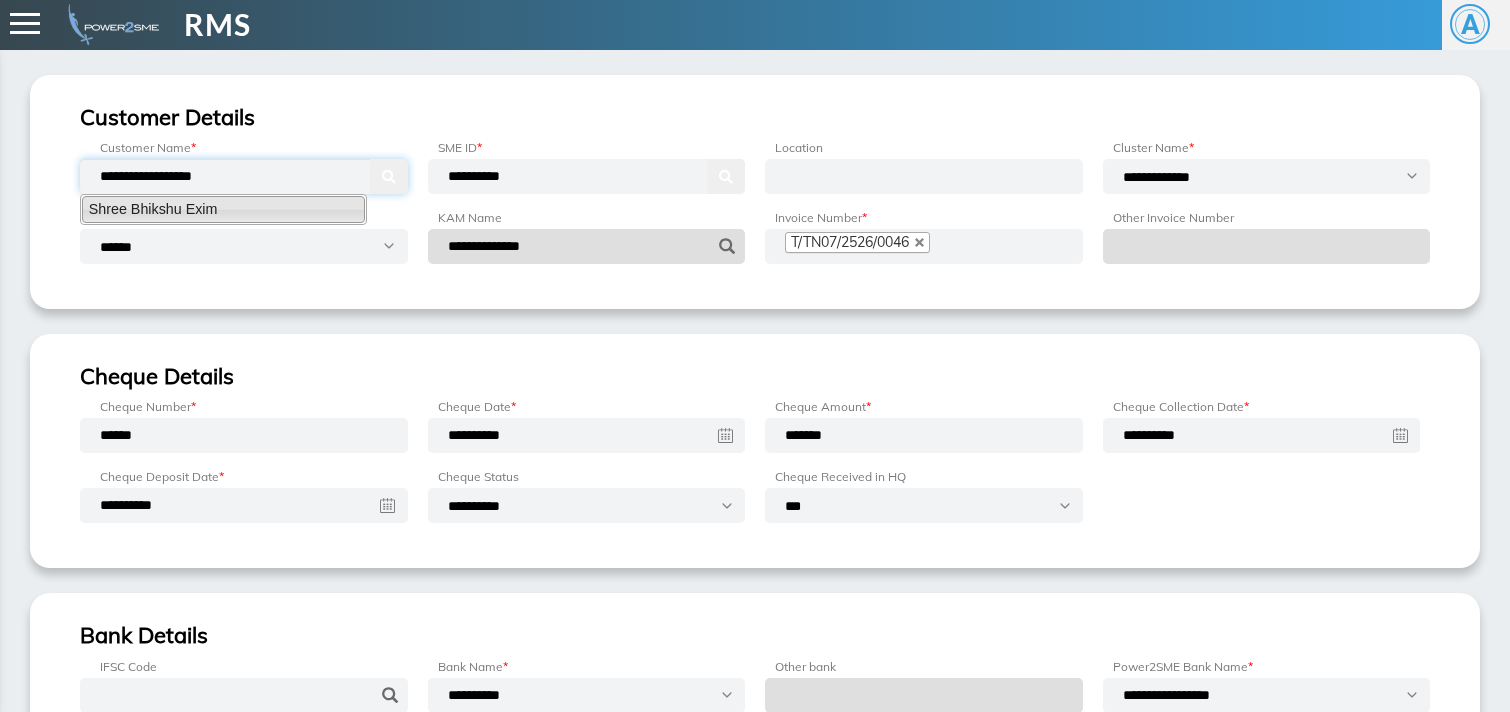 type on "**********" 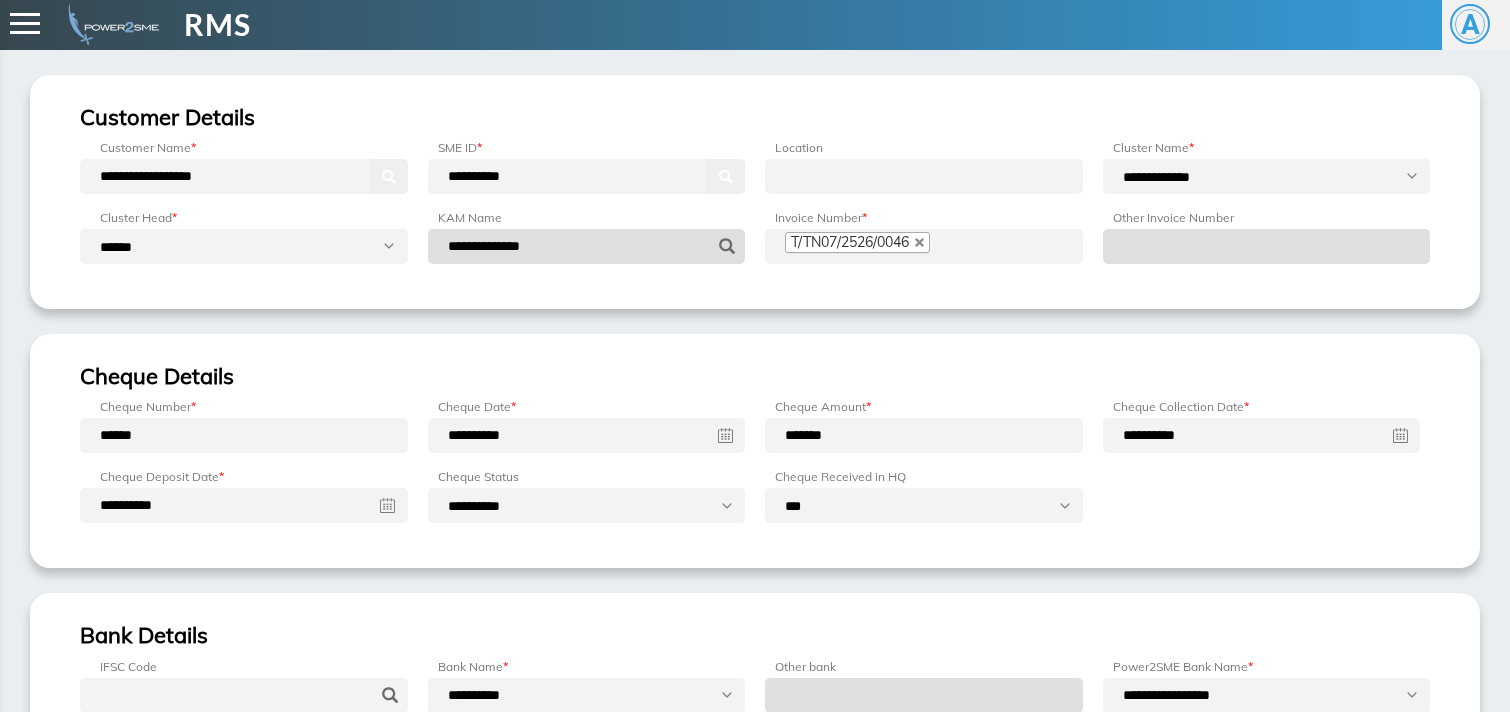 type 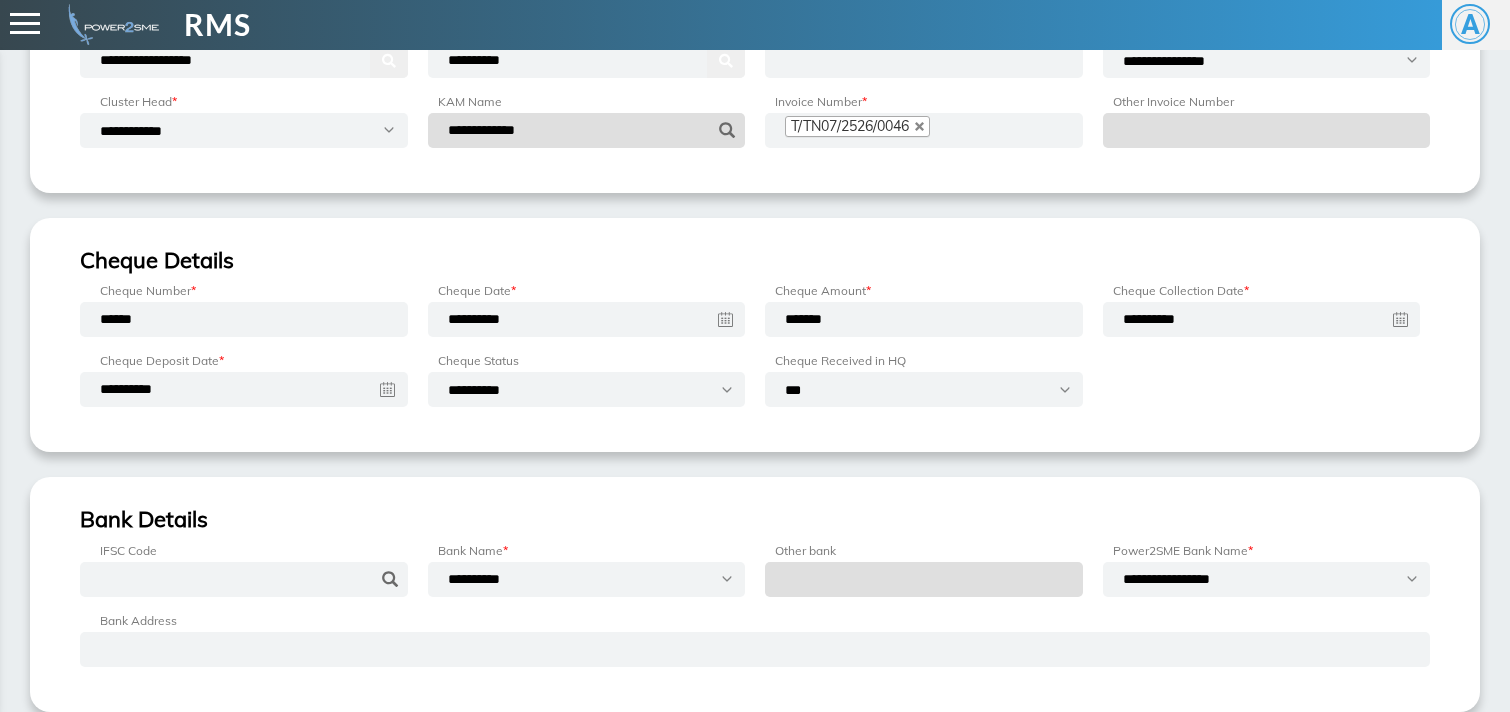 scroll, scrollTop: 130, scrollLeft: 0, axis: vertical 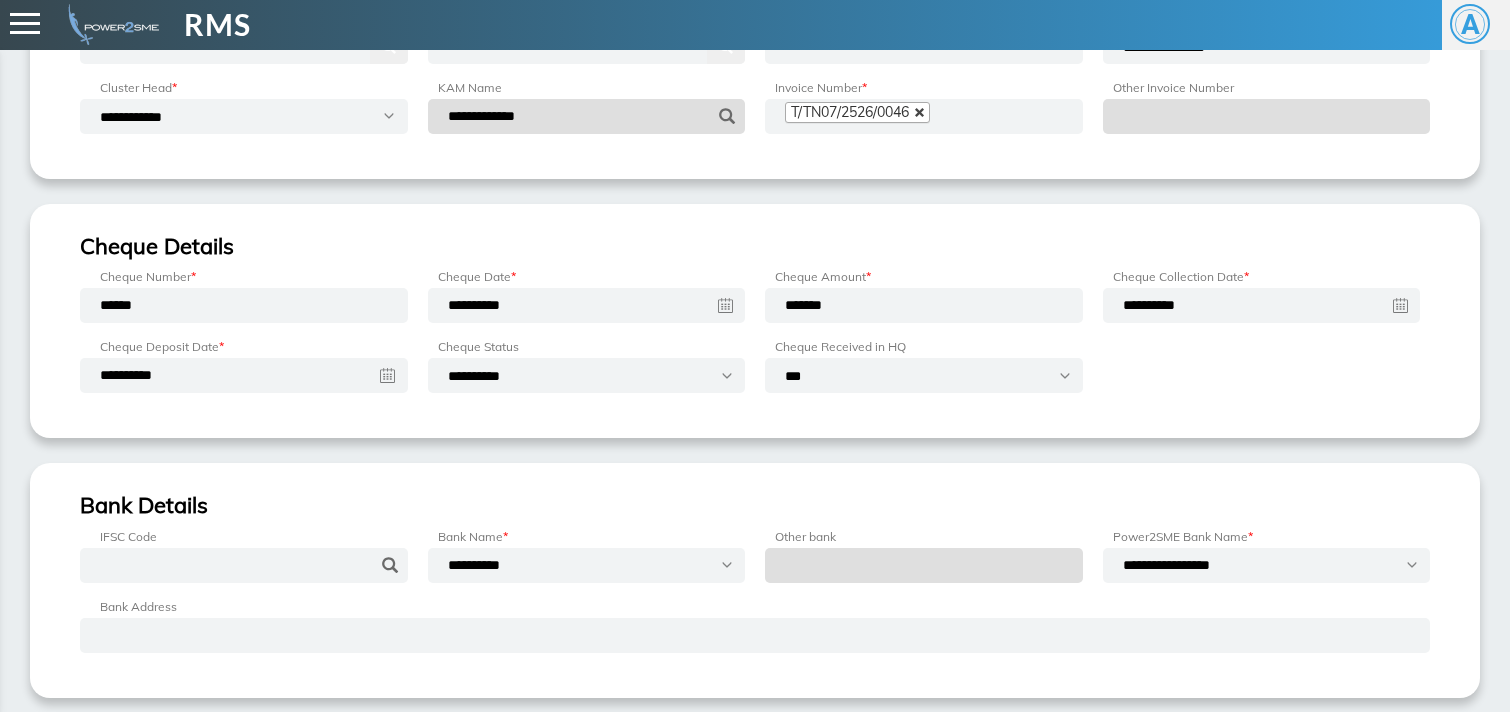 click at bounding box center (920, 113) 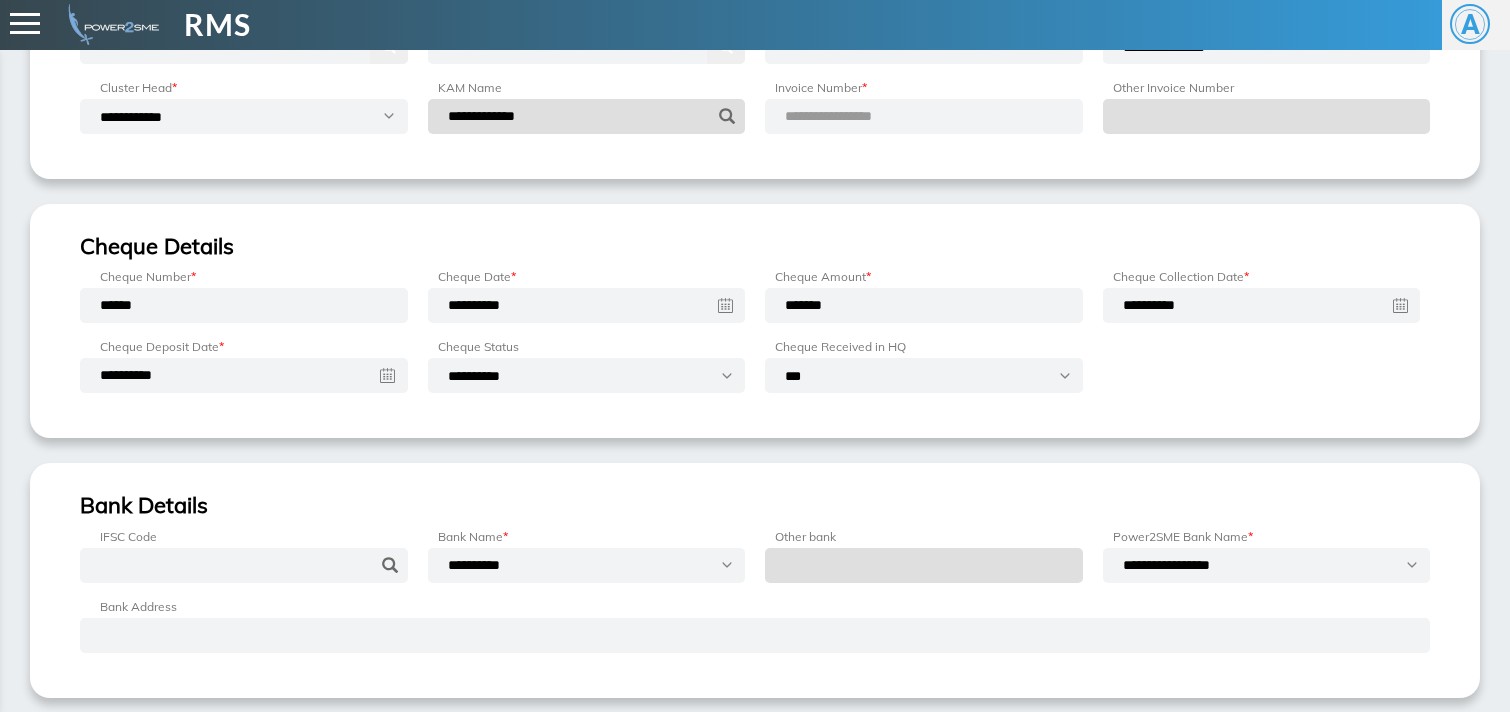 click on "**********" at bounding box center (852, 116) 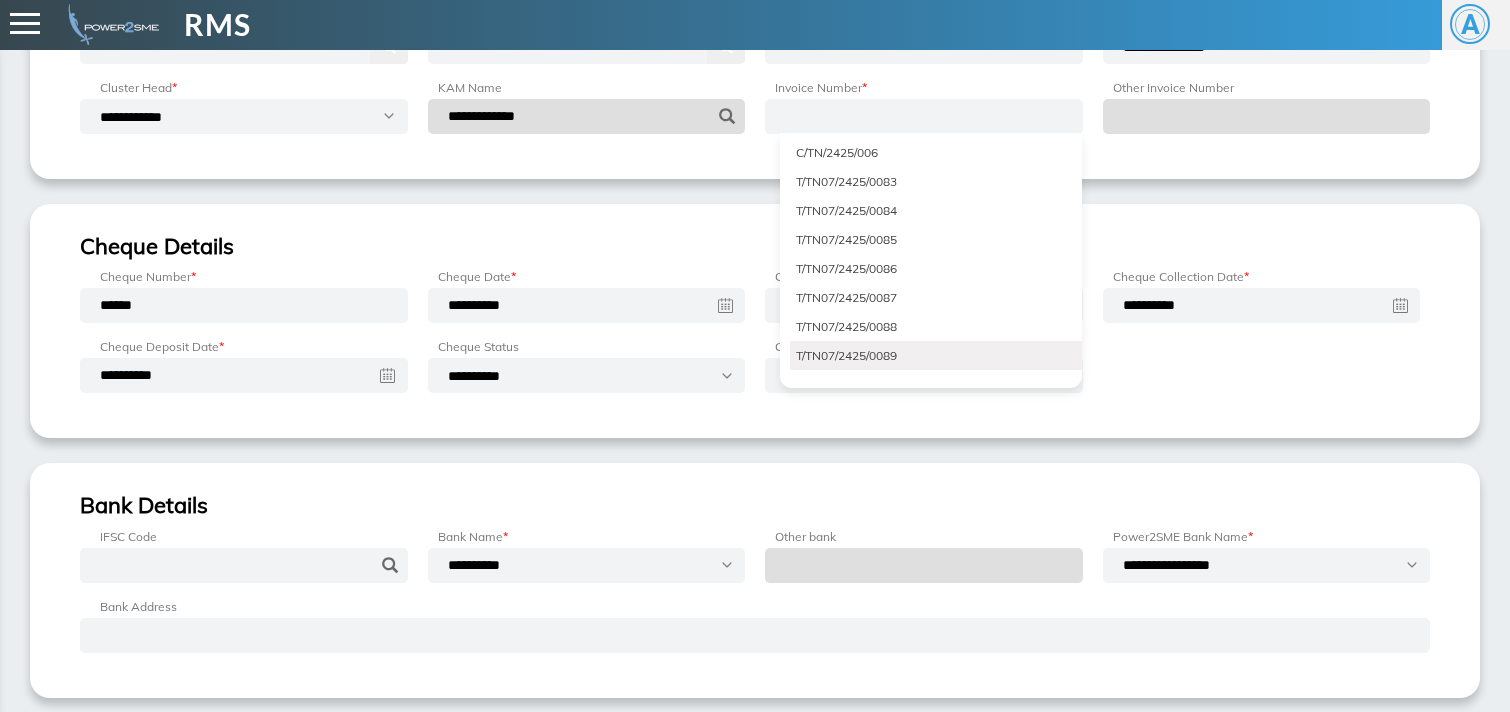 scroll, scrollTop: 1557, scrollLeft: 0, axis: vertical 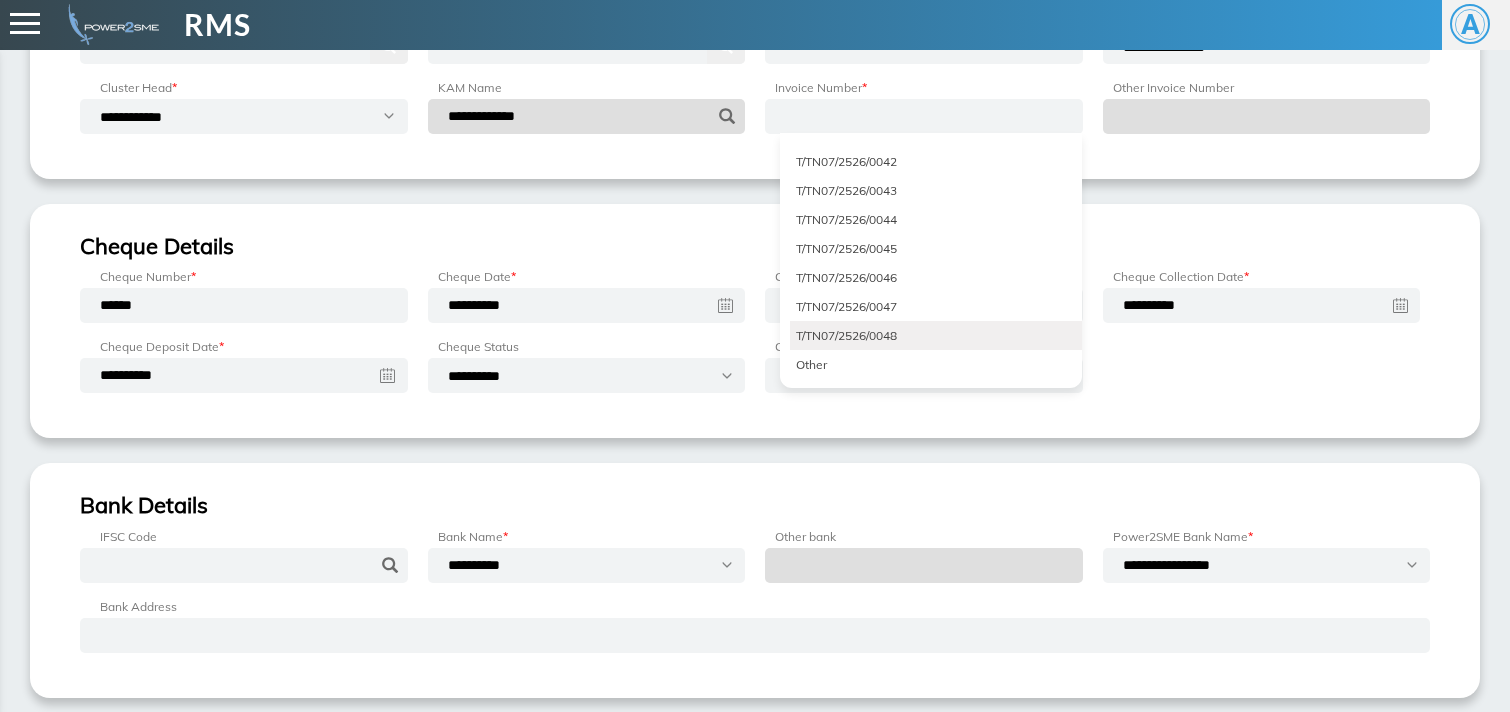 click on "T/TN07/2526/0048" at bounding box center (936, 335) 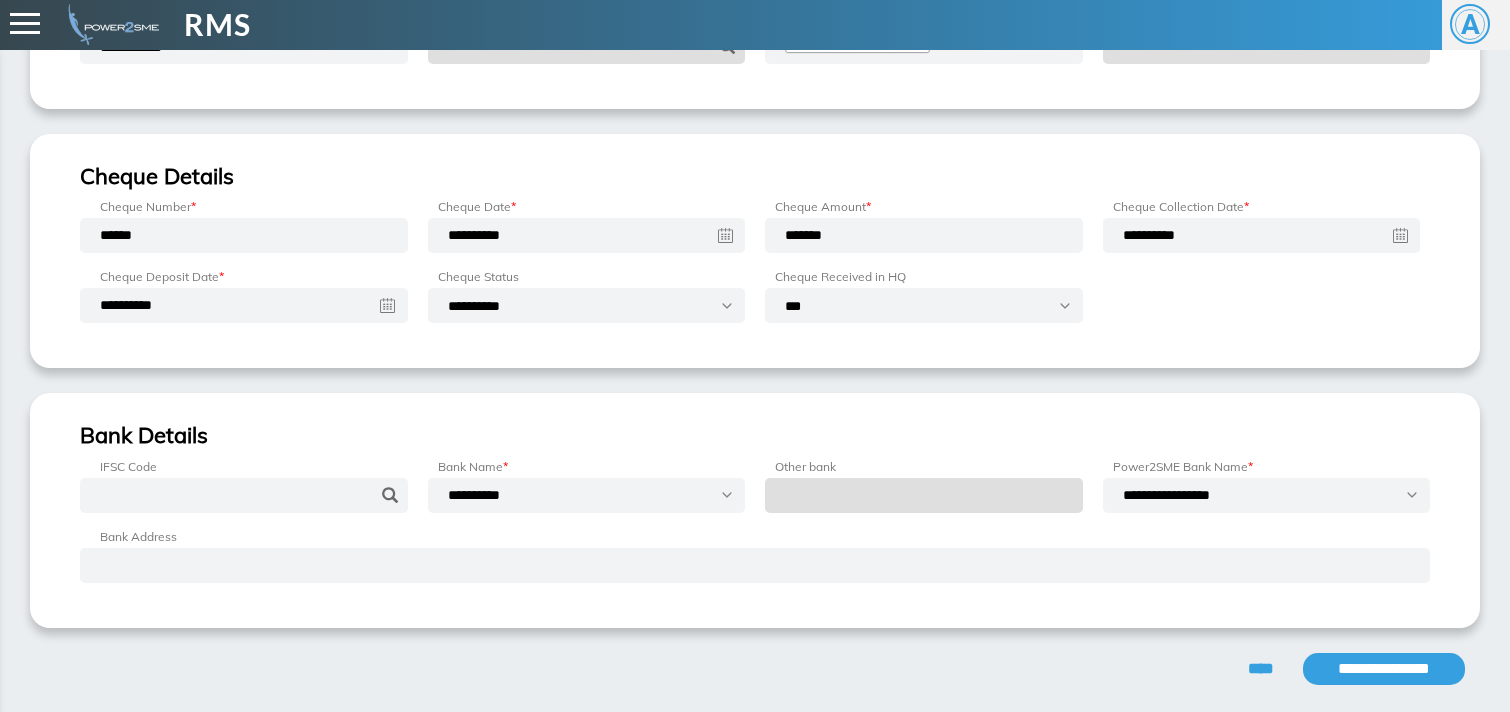 scroll, scrollTop: 254, scrollLeft: 0, axis: vertical 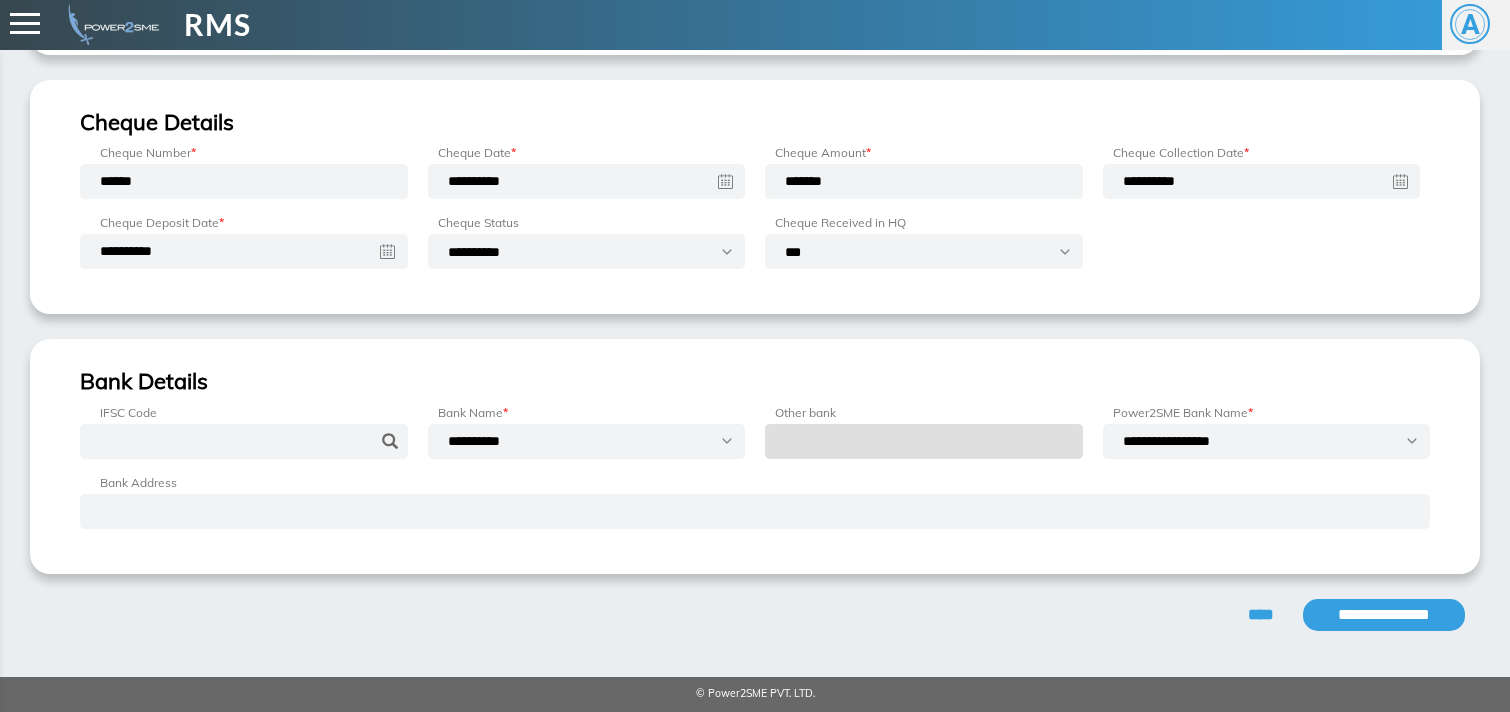 click on "**********" at bounding box center (1384, 615) 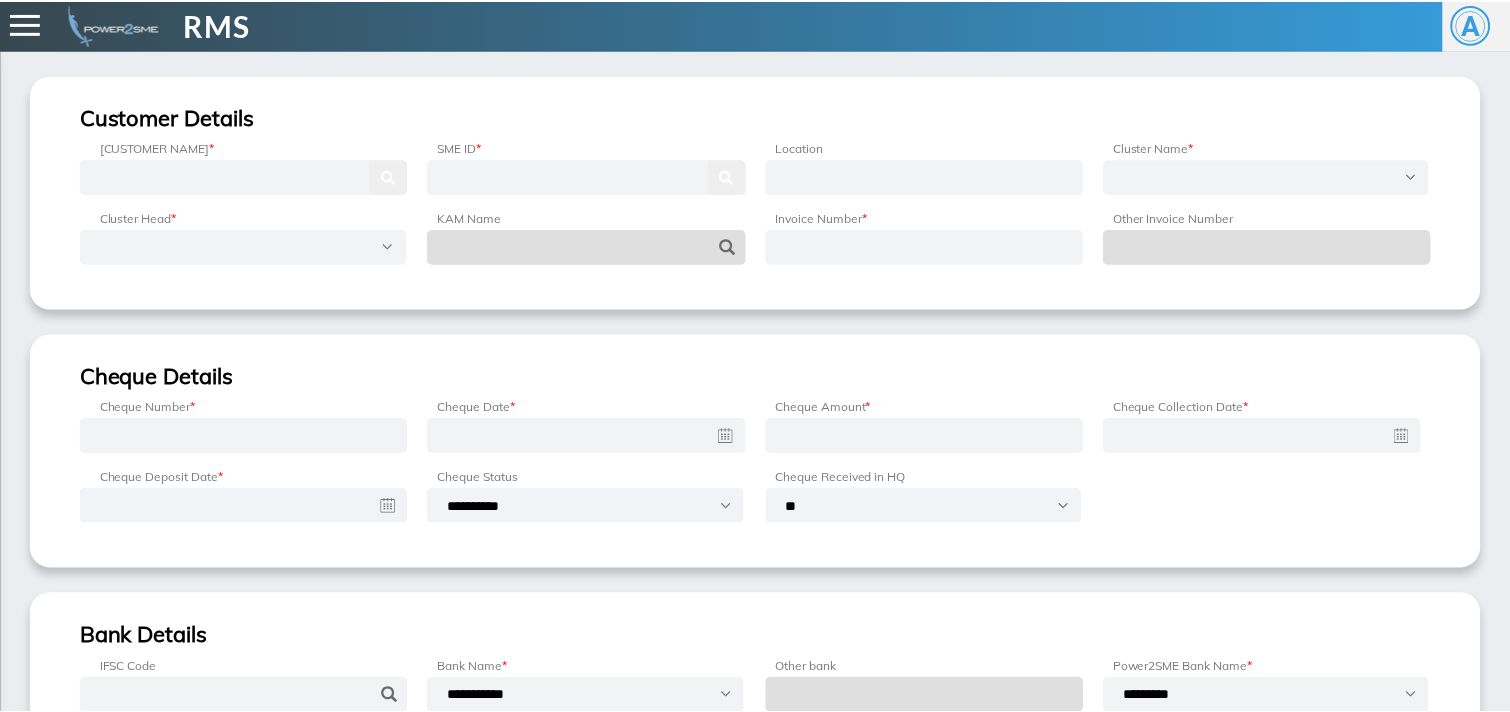 scroll, scrollTop: 0, scrollLeft: 0, axis: both 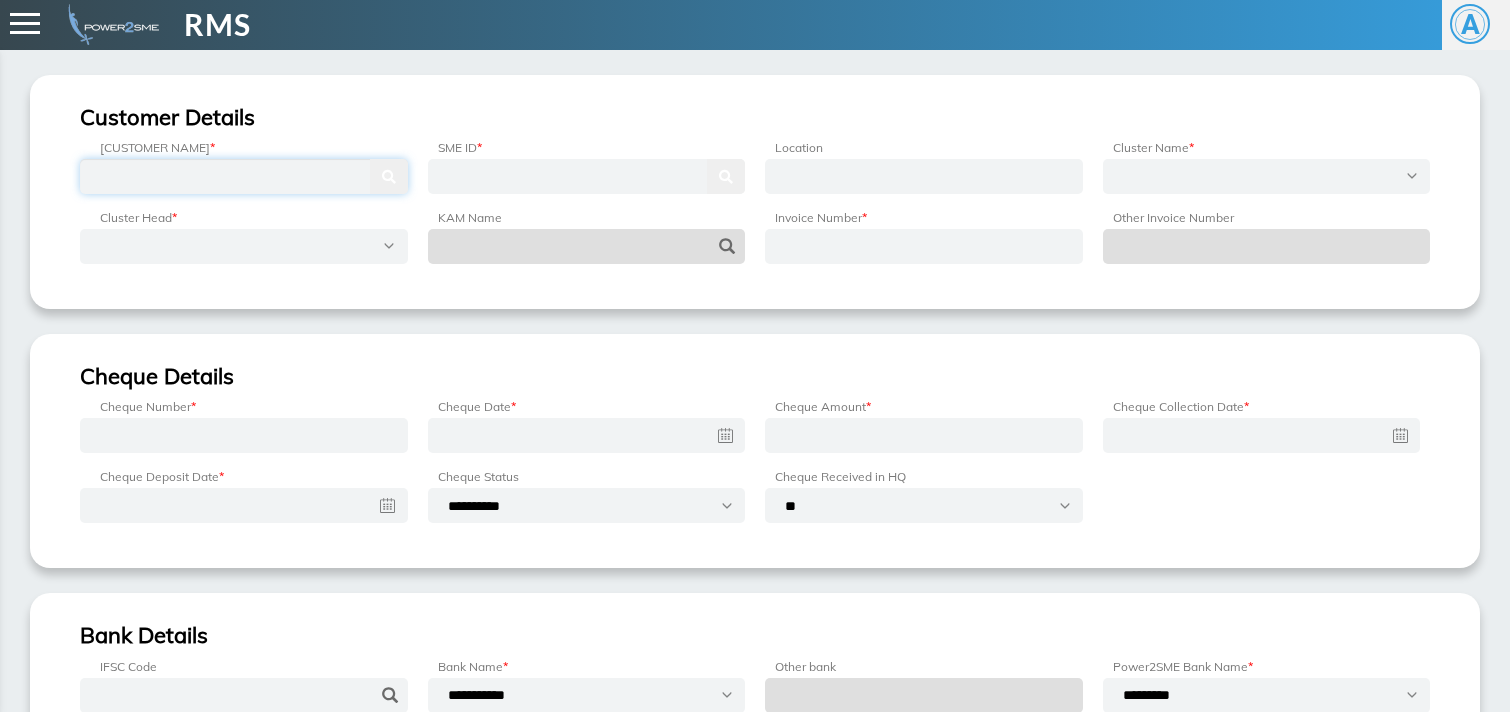 click at bounding box center [244, 176] 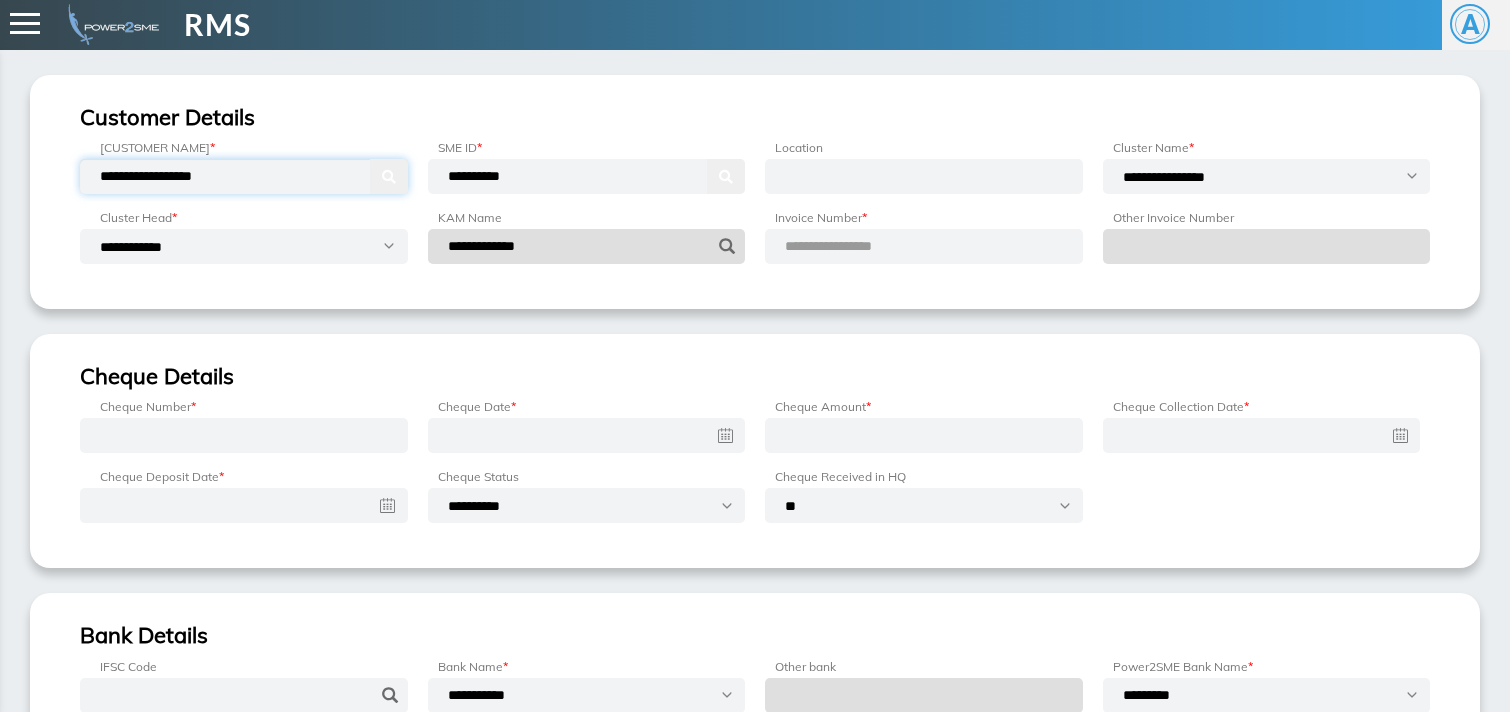 type on "**********" 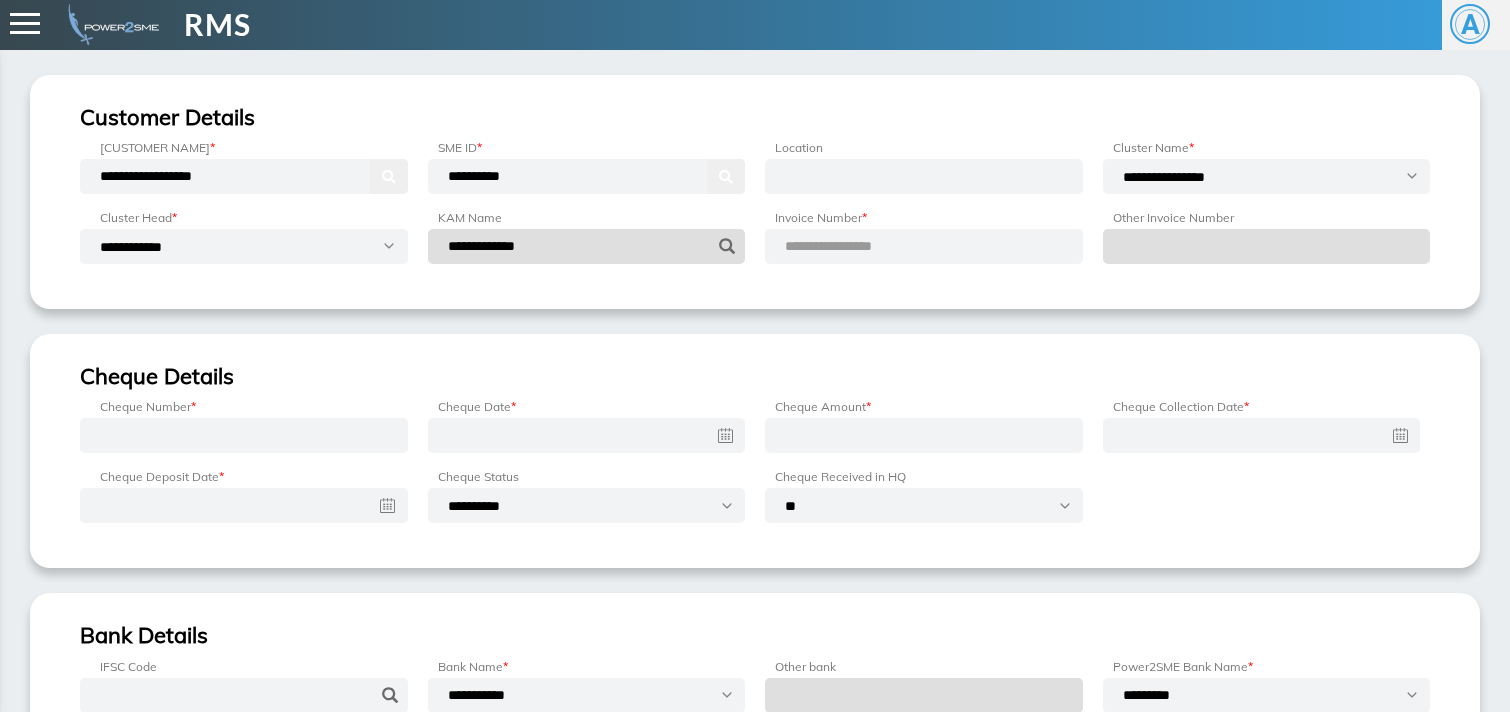 click on "**********" at bounding box center [852, 246] 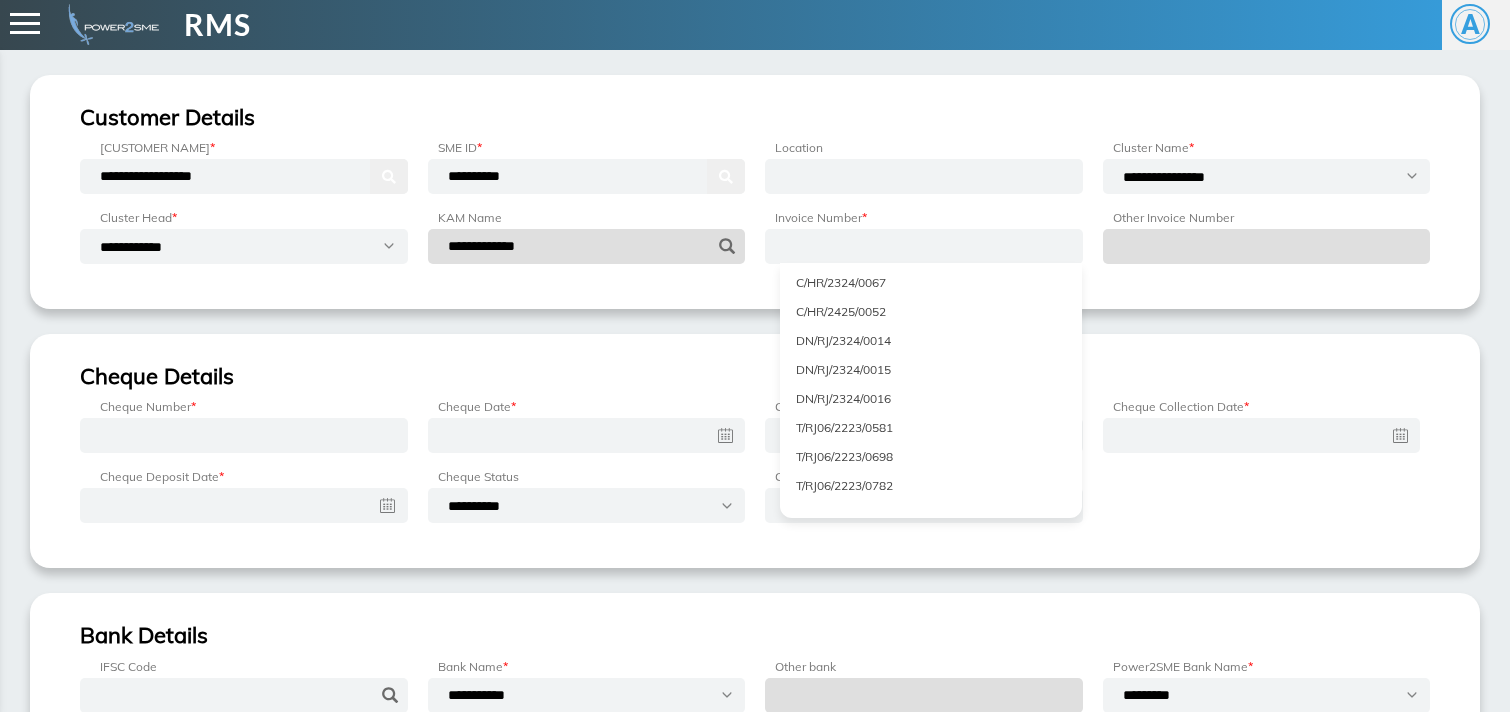 scroll, scrollTop: 1847, scrollLeft: 0, axis: vertical 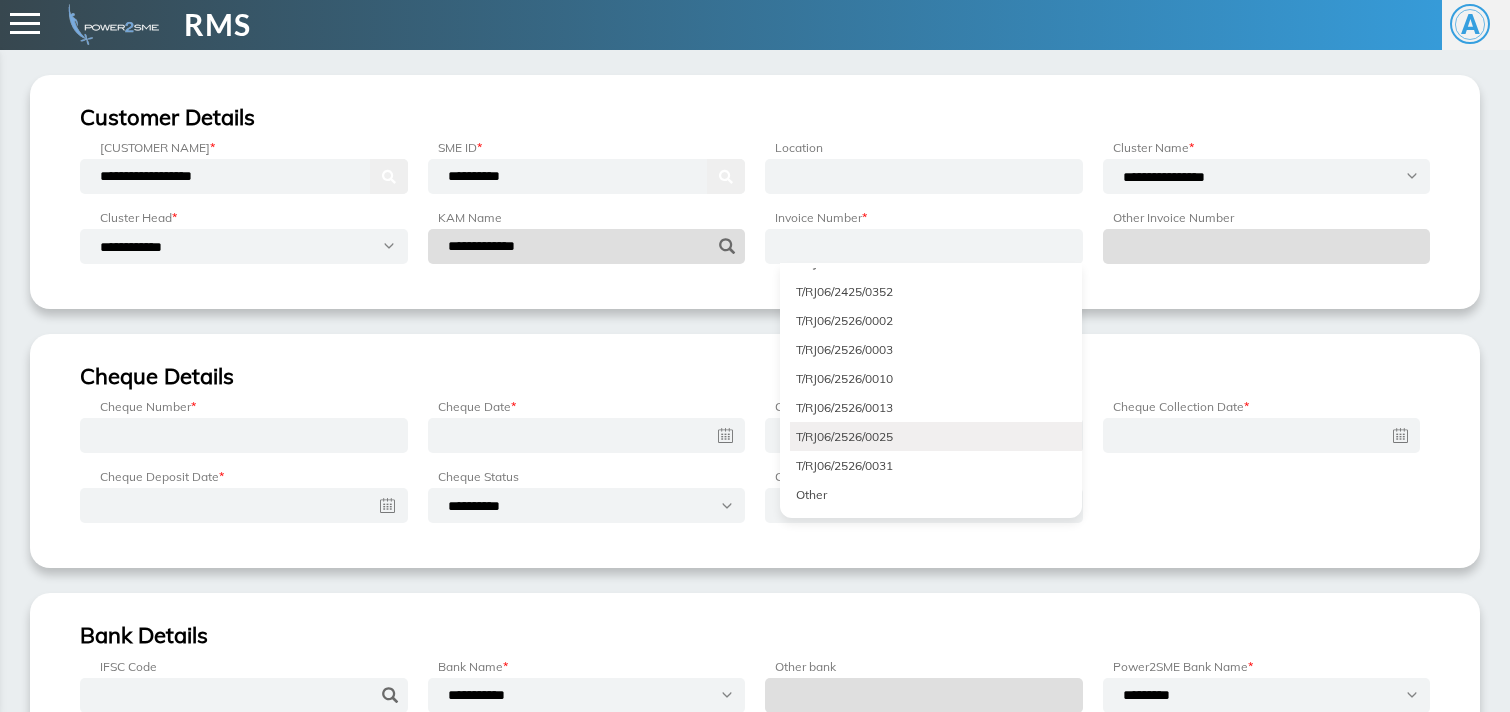 click on "T/RJ06/2526/0025" at bounding box center (936, 436) 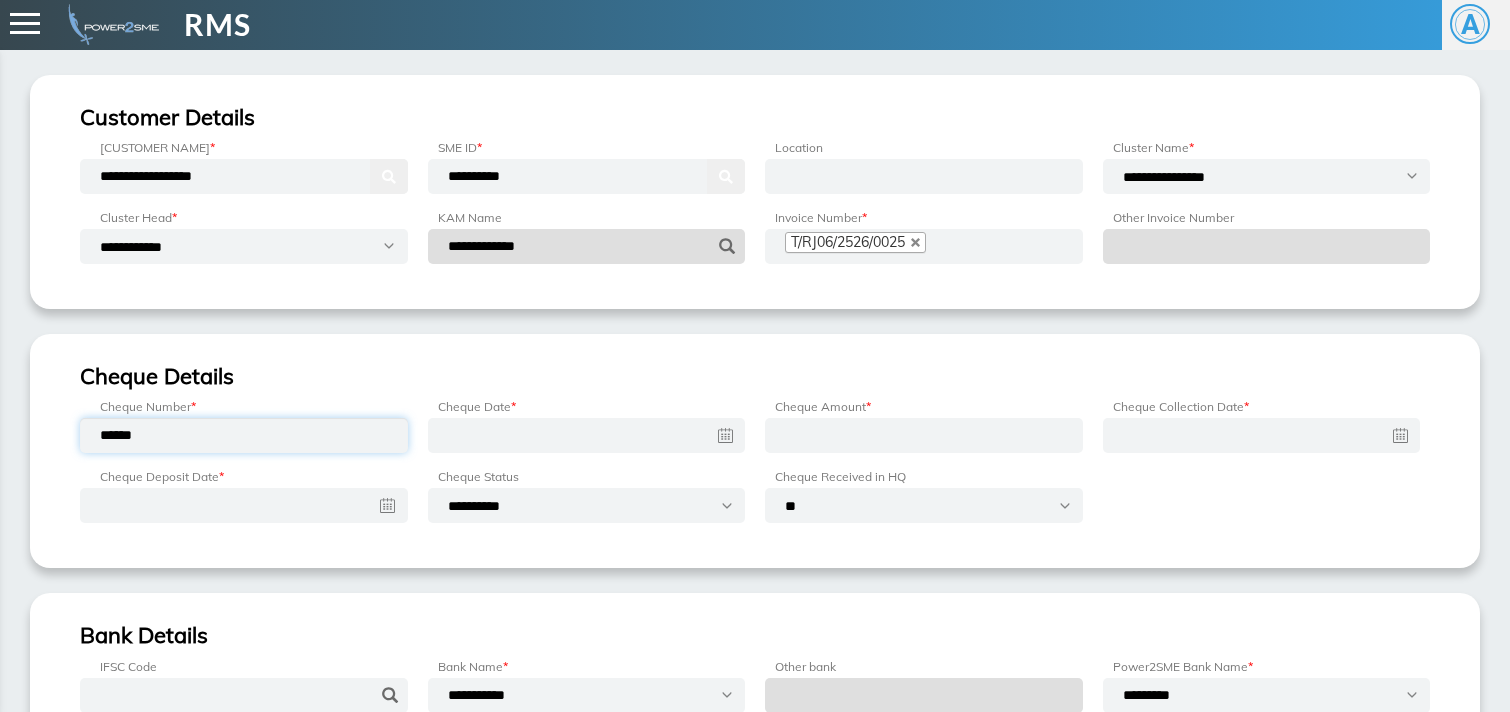 type on "******" 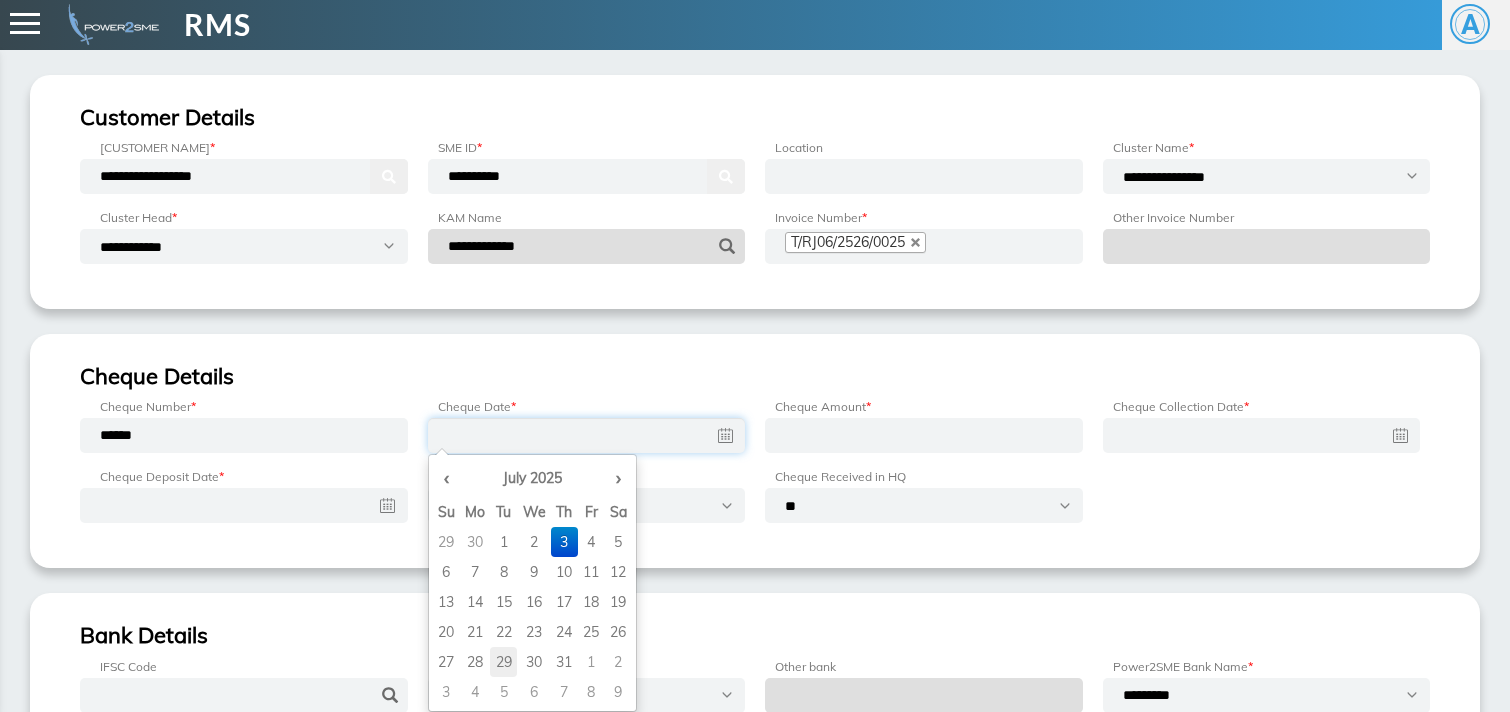 click on "••" at bounding box center [503, 542] 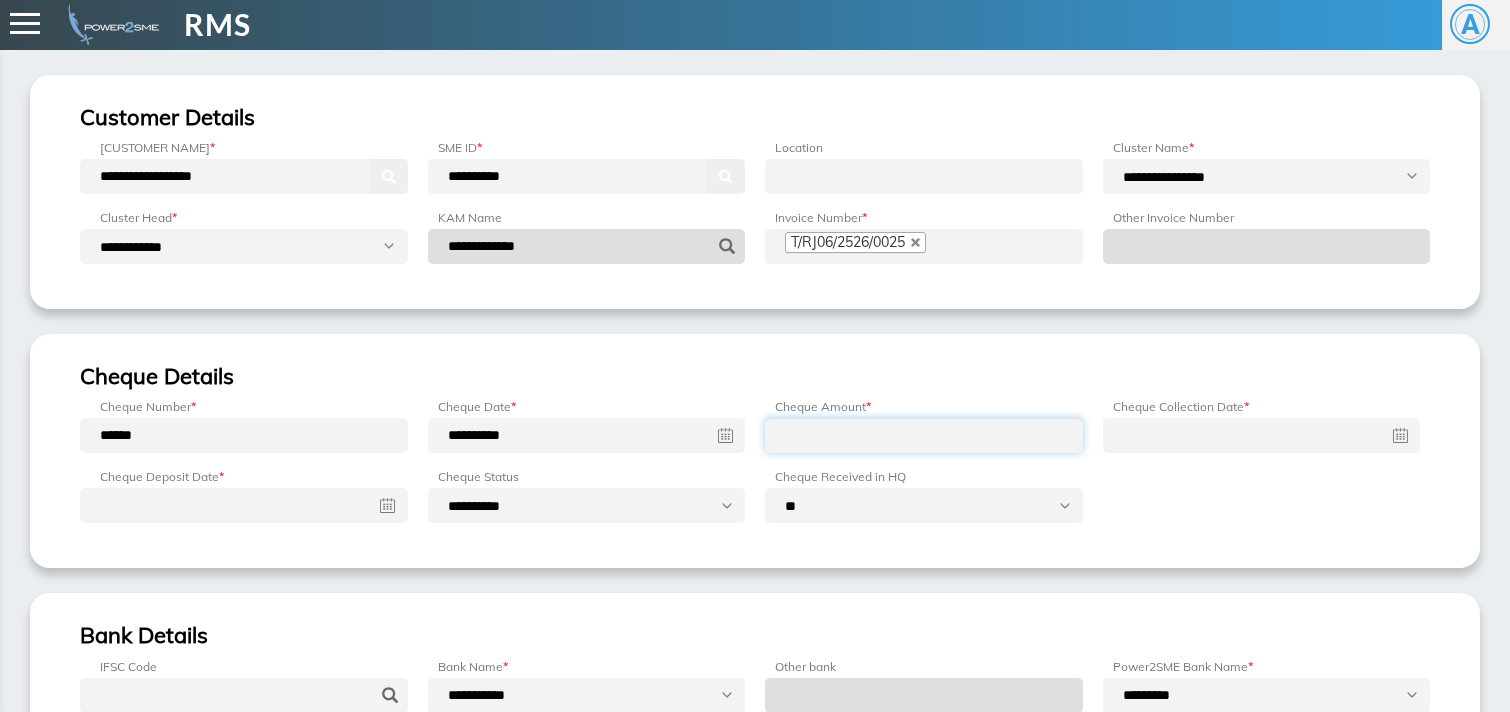 click at bounding box center [924, 435] 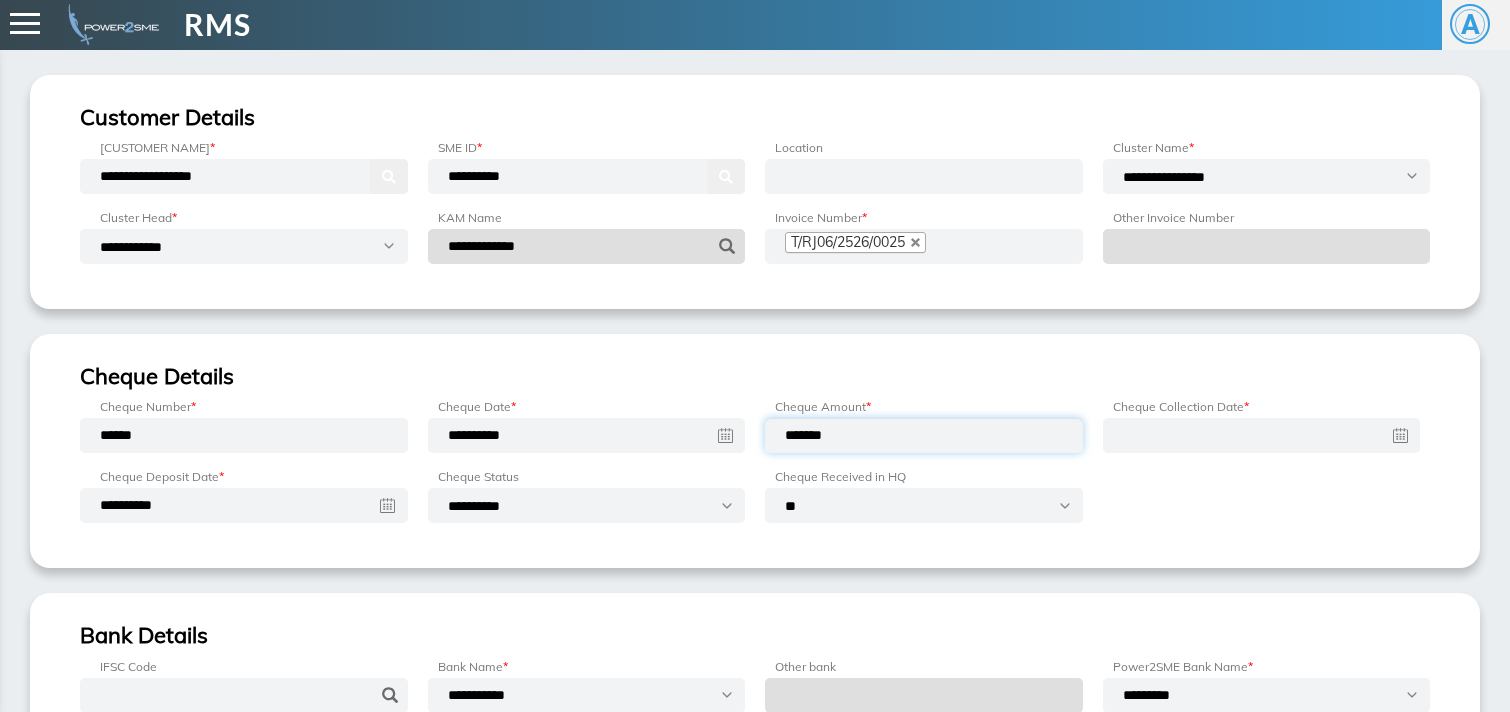 type on "*******" 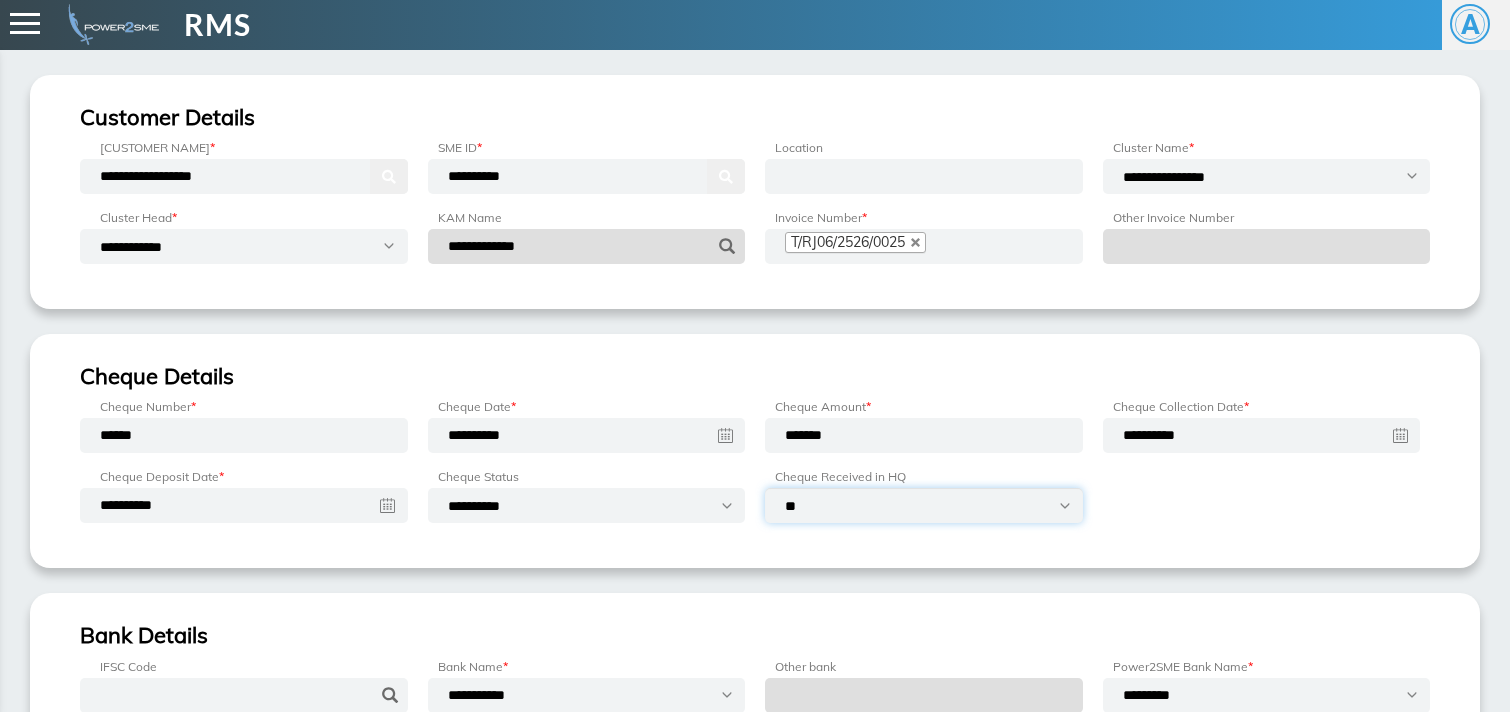 select on "•••" 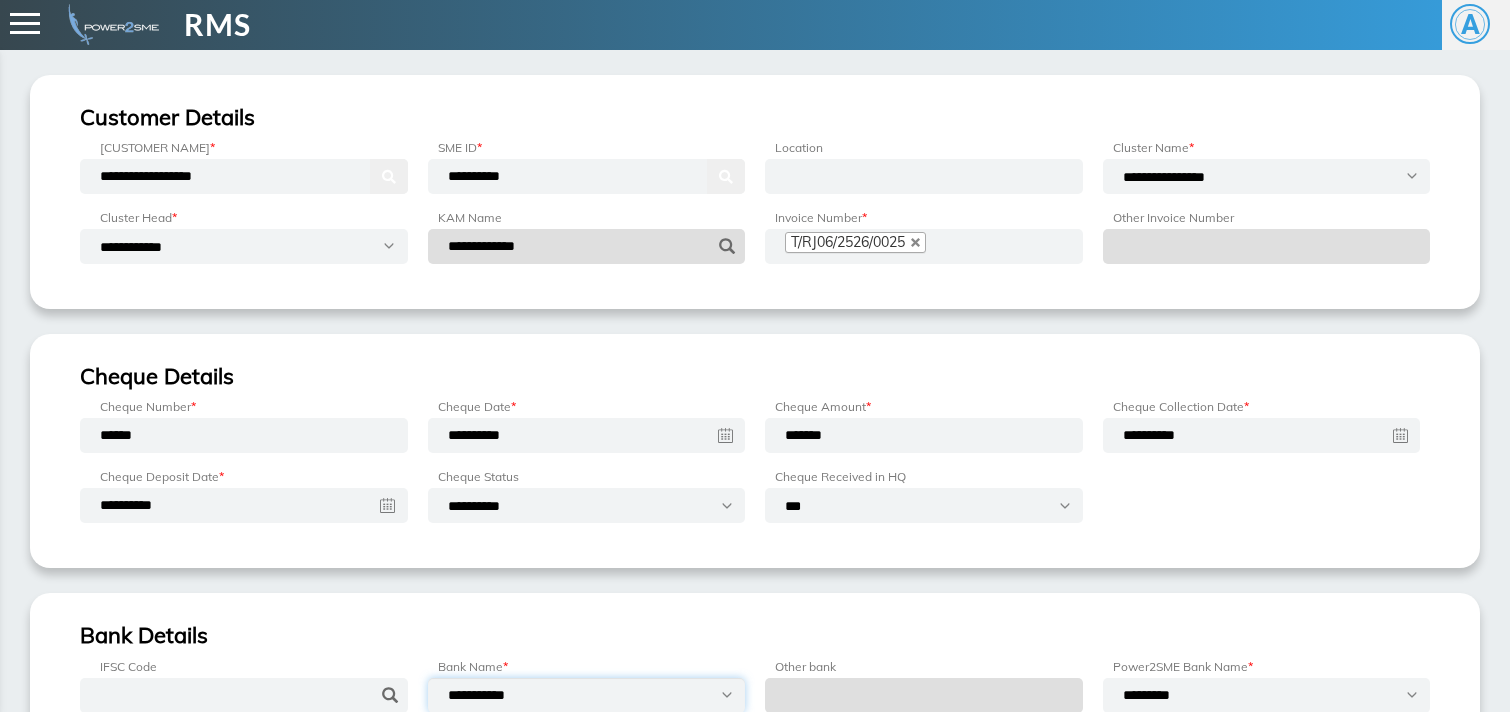 select on "••••••••••" 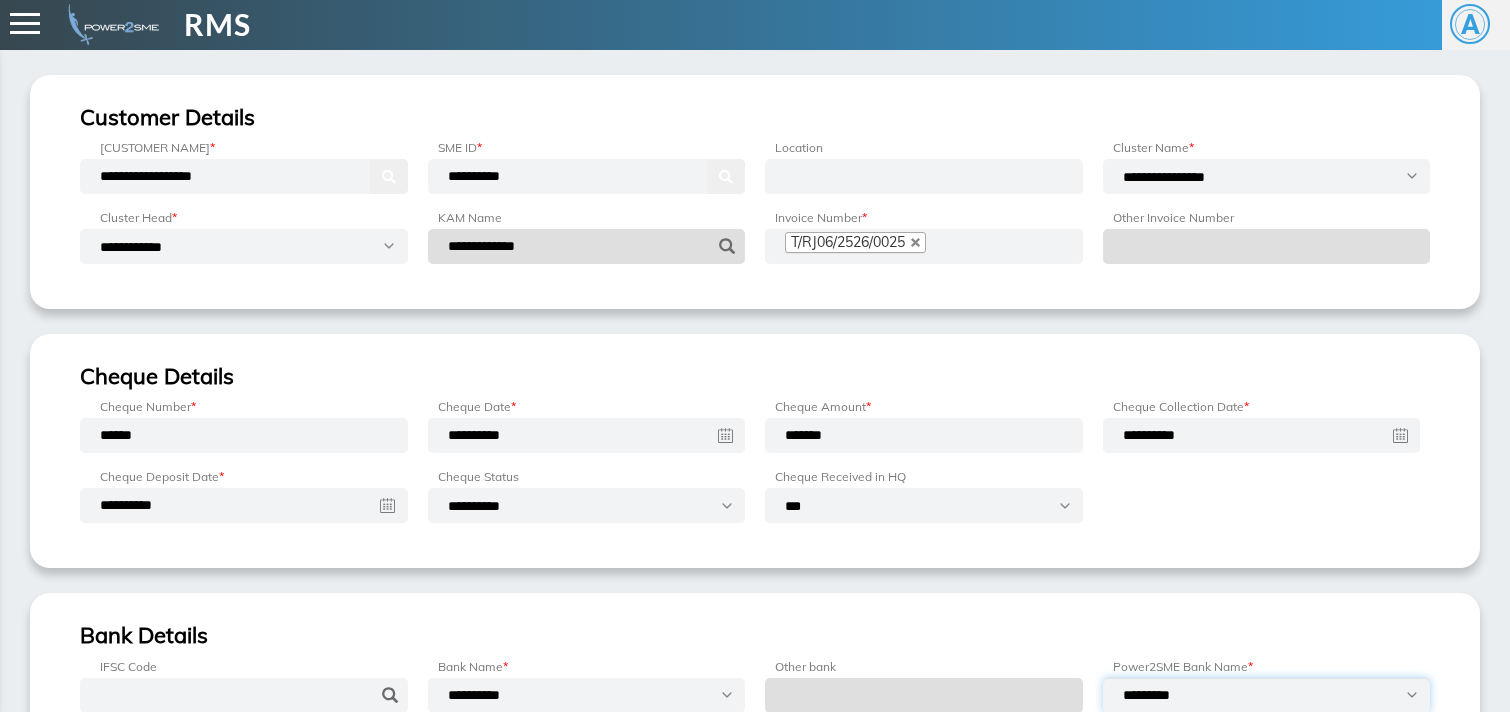 select on "•••••••••••••••••" 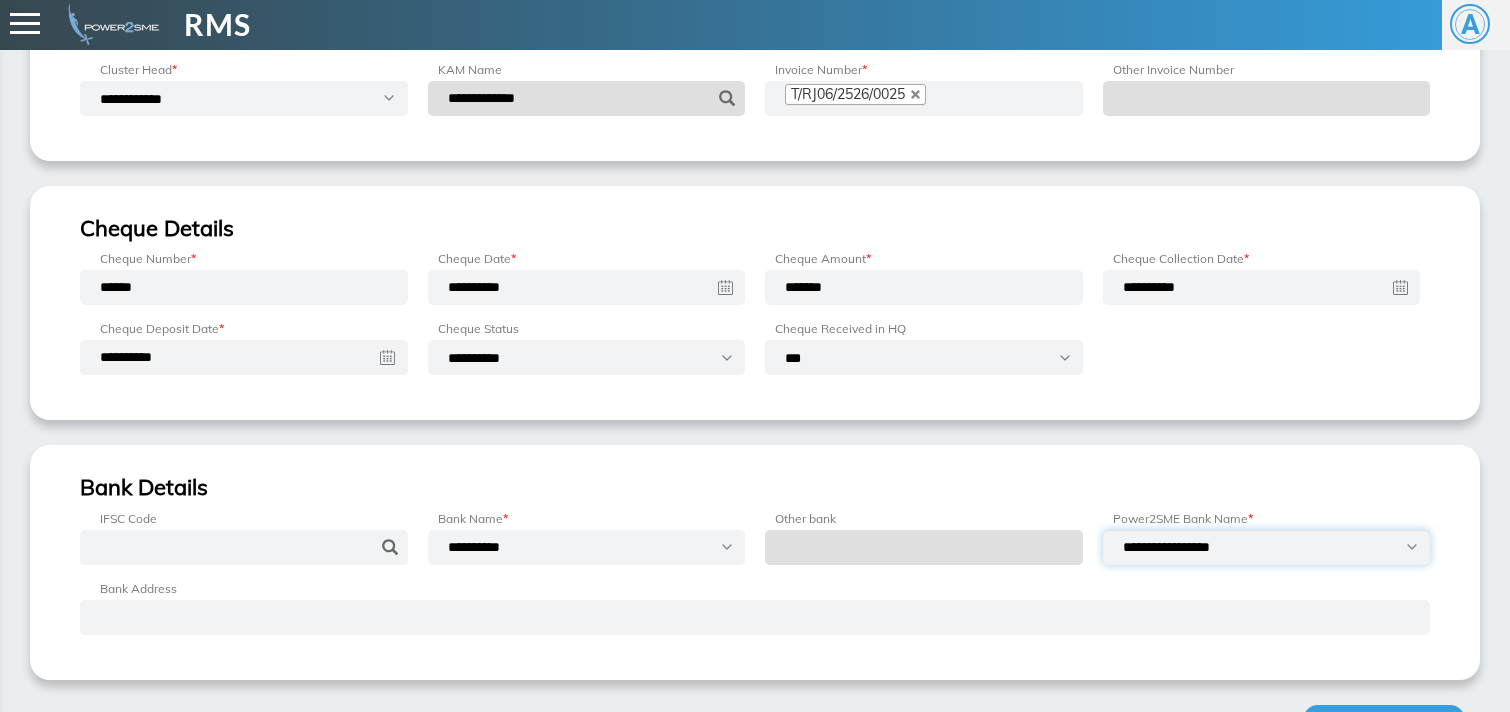 scroll, scrollTop: 254, scrollLeft: 0, axis: vertical 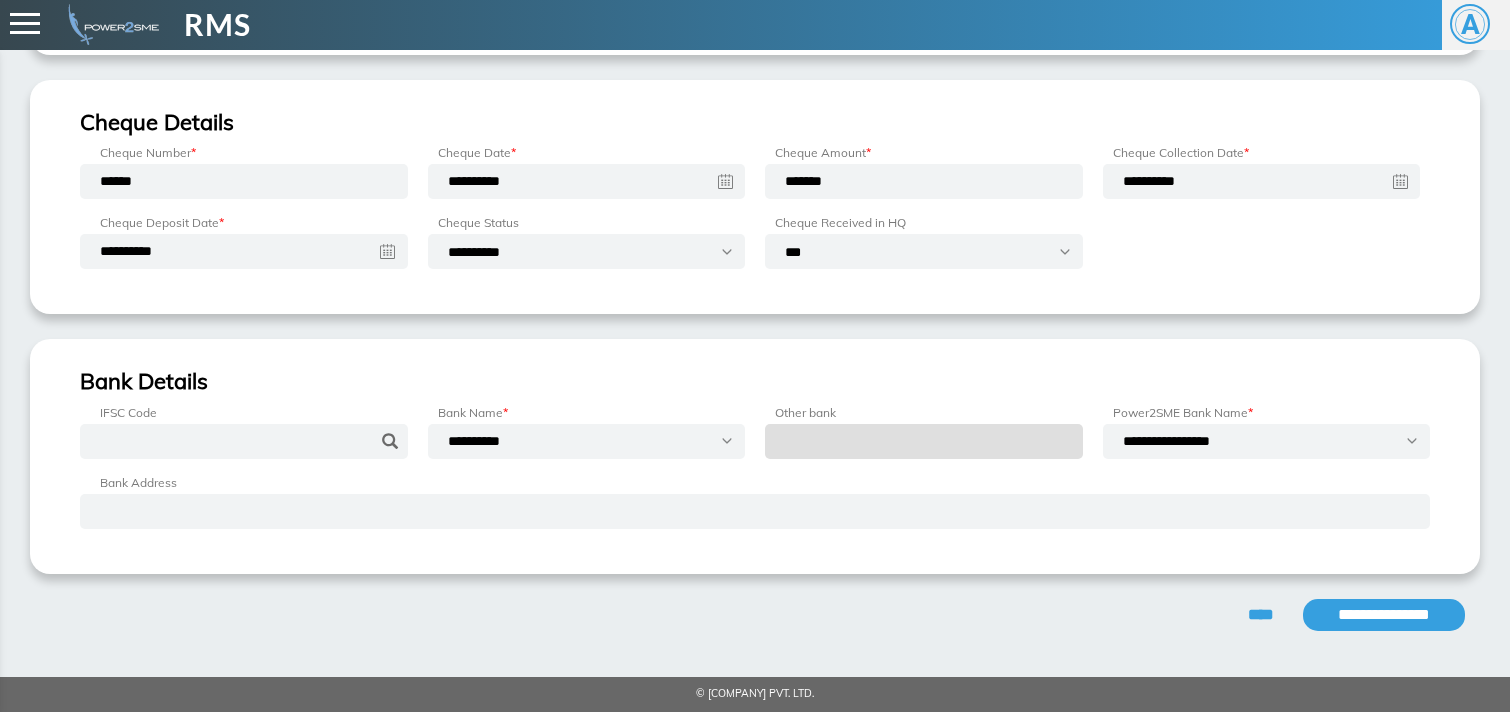 click on "•••••••••••••••" at bounding box center [1384, 615] 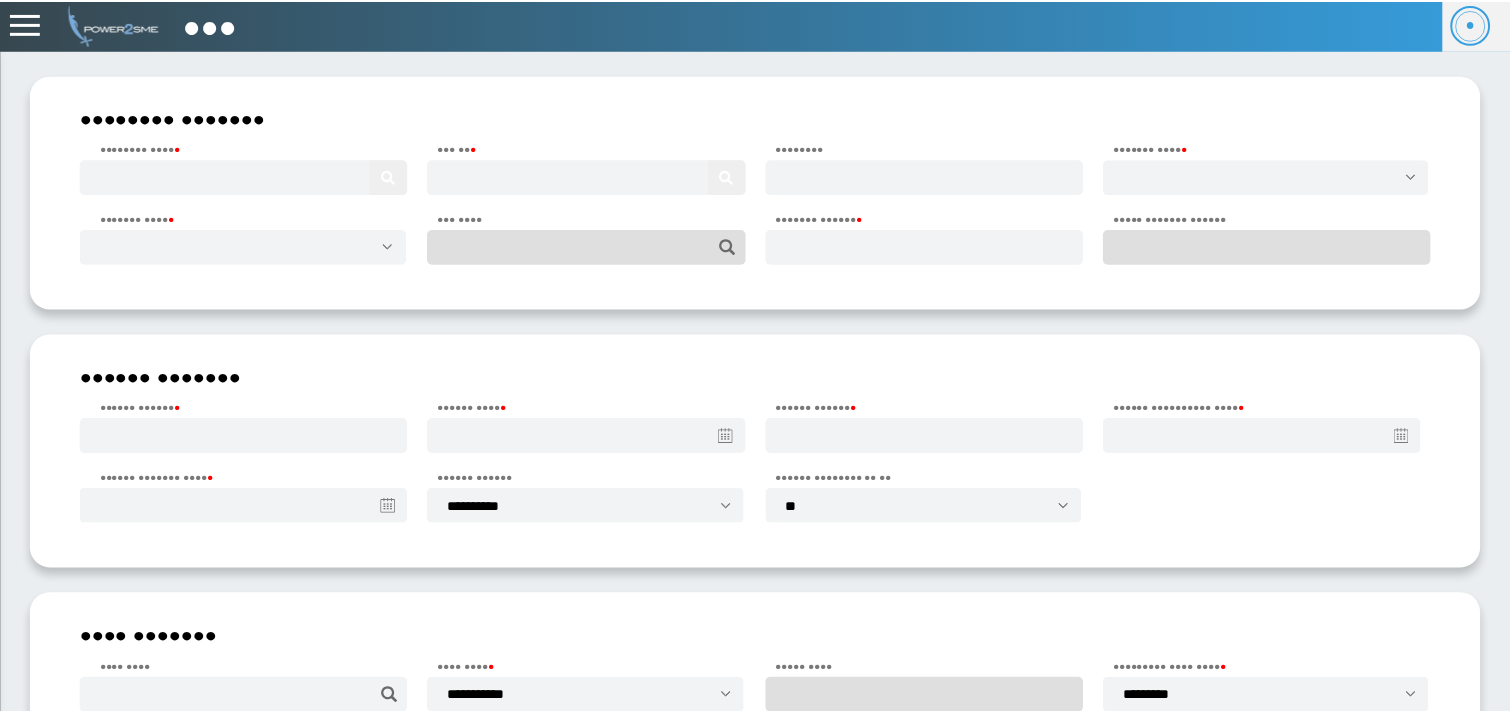 scroll, scrollTop: 0, scrollLeft: 0, axis: both 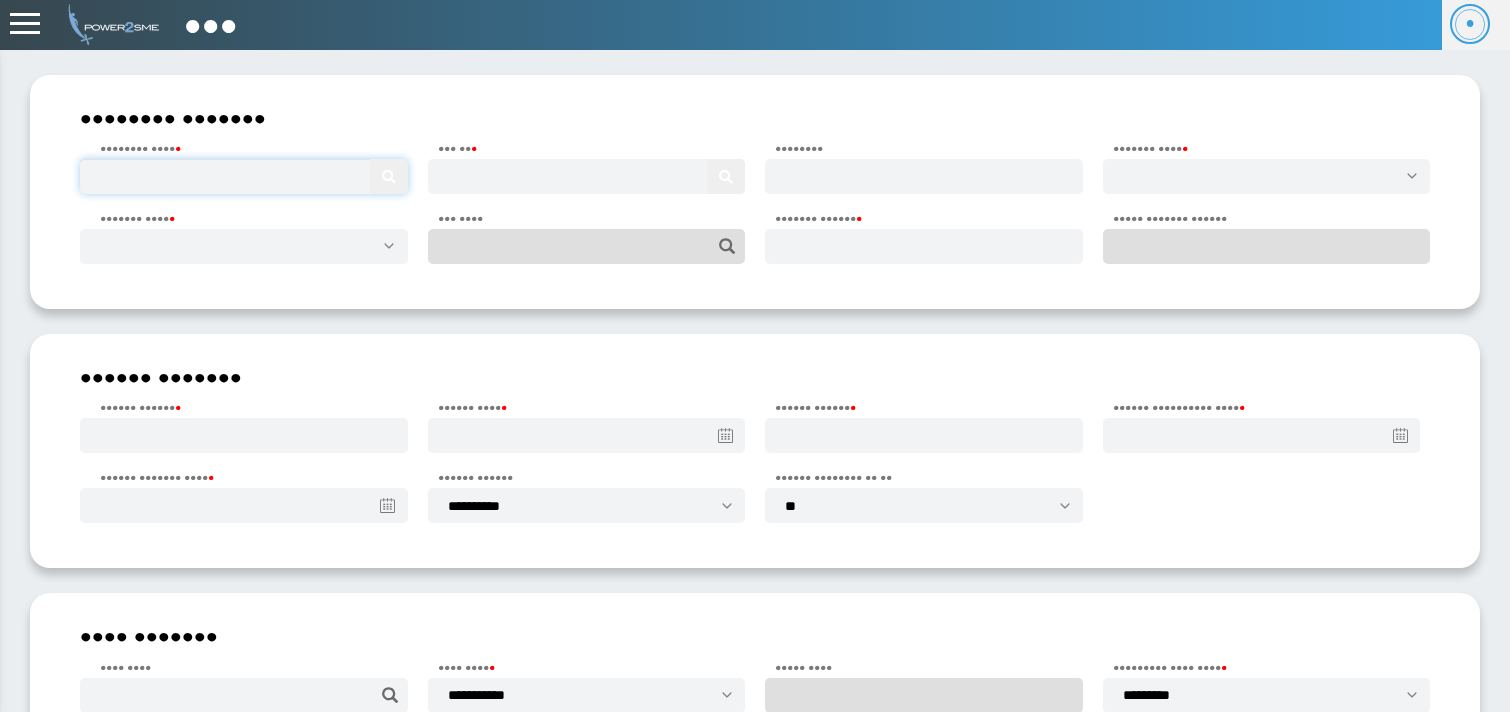 click at bounding box center (244, 176) 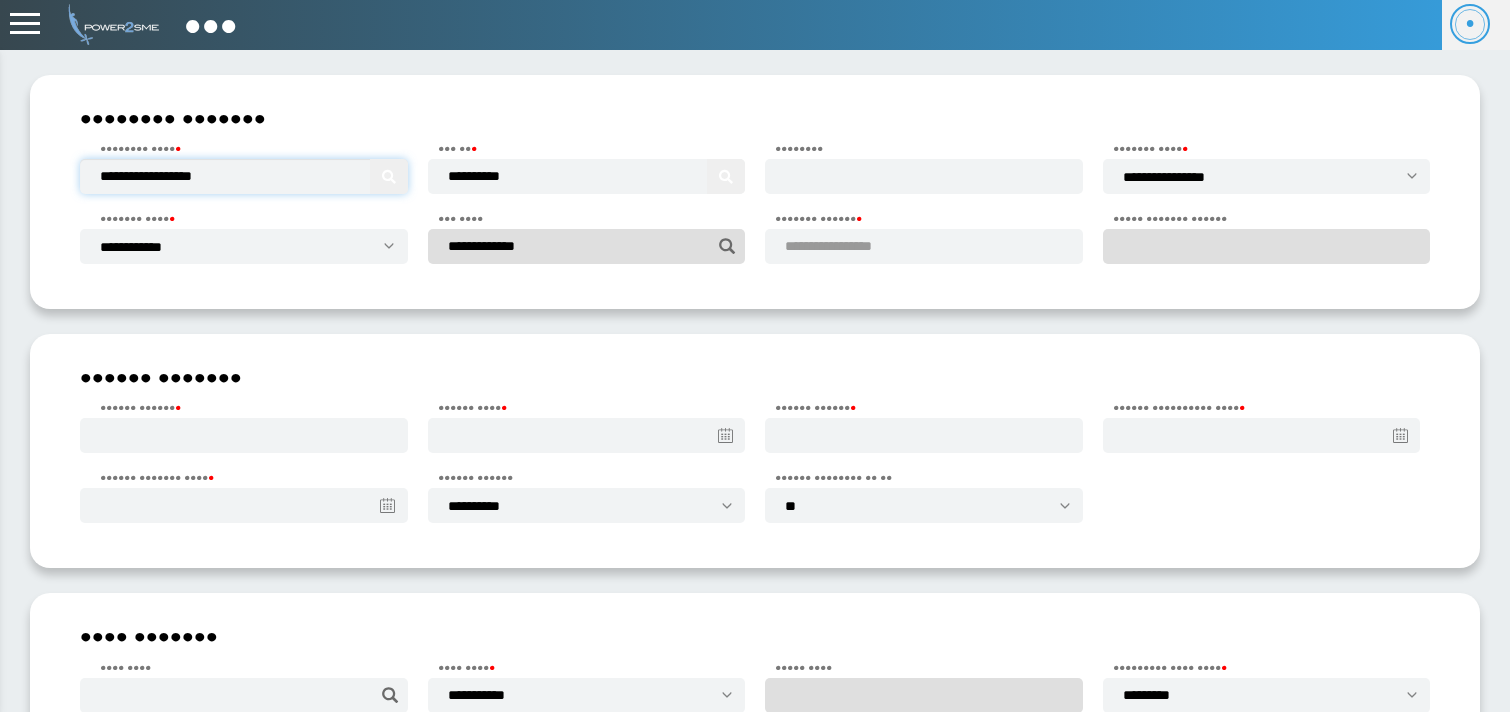type on "••••••••••••••••••" 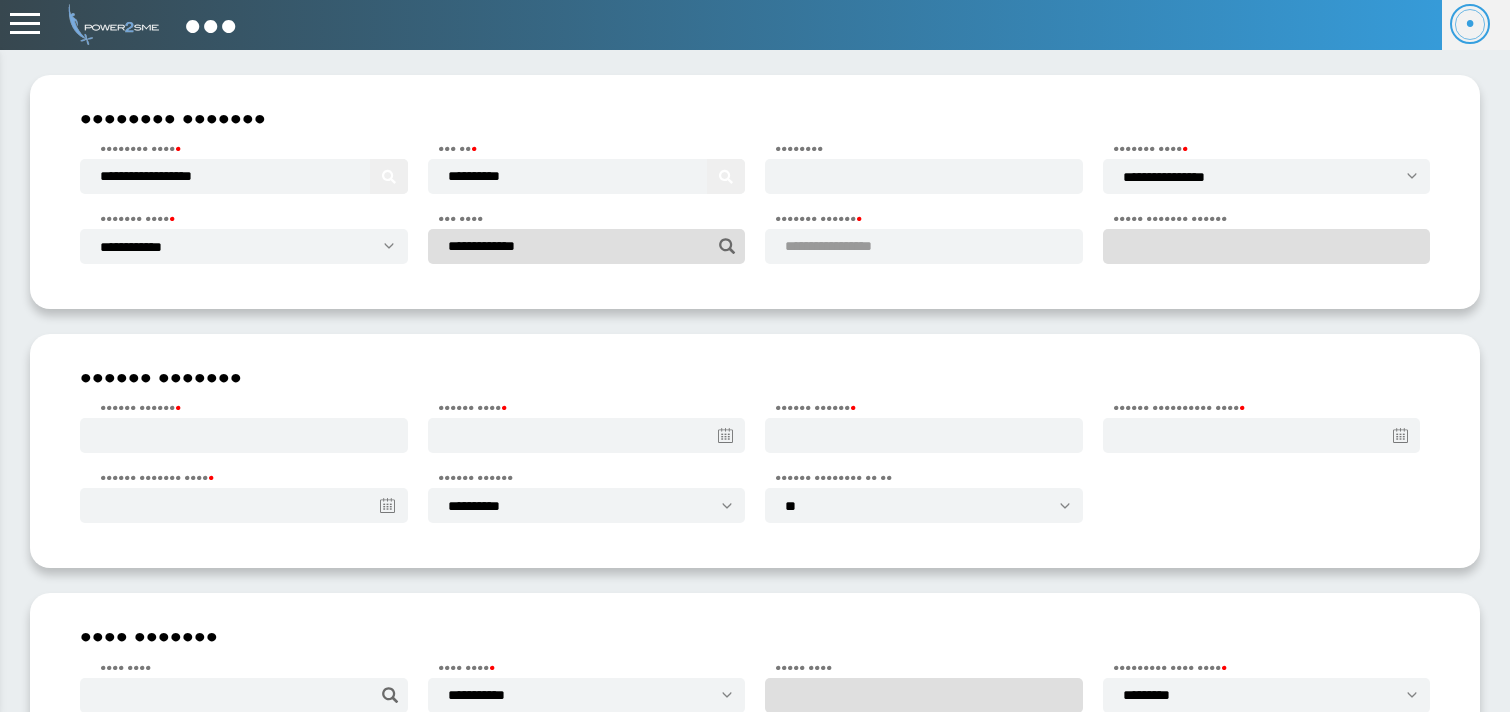 click on "•••••••••••••••••" at bounding box center (924, 246) 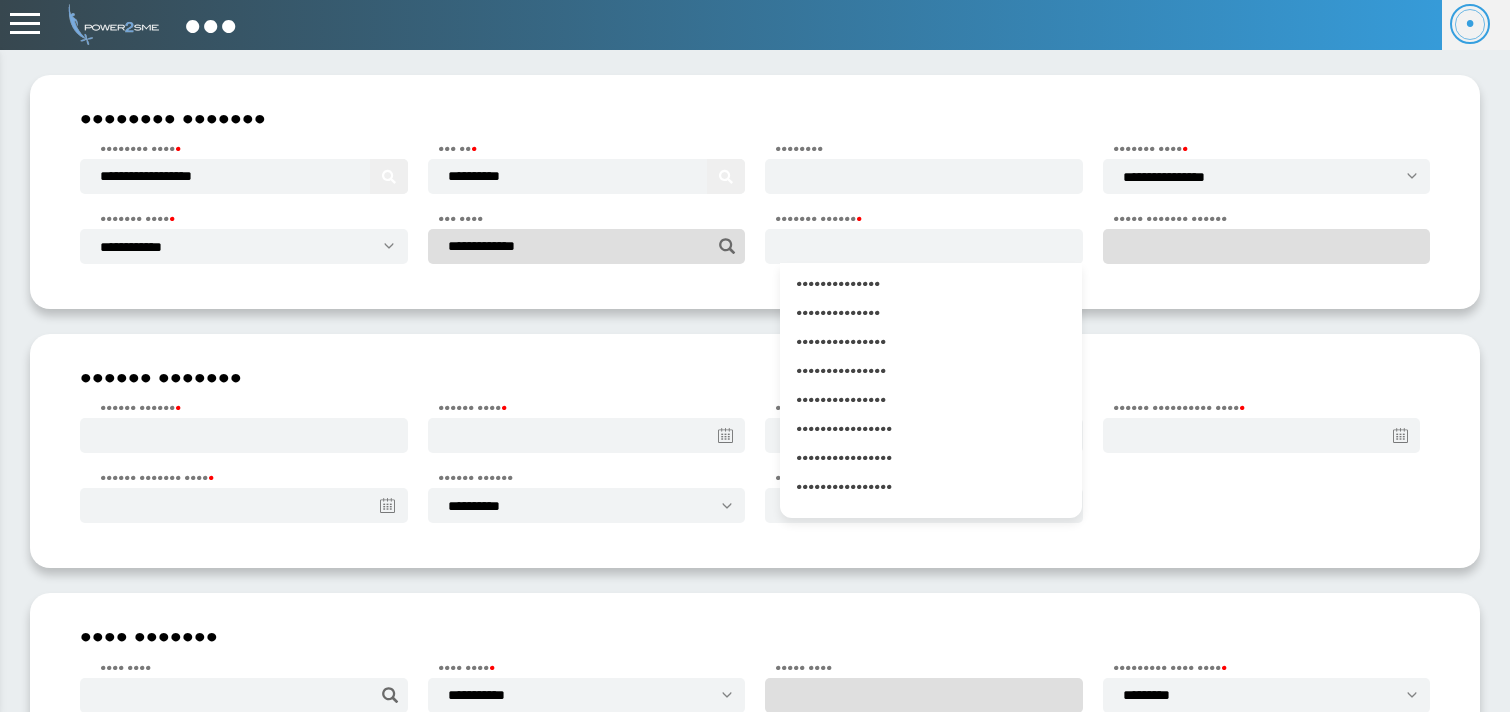 scroll, scrollTop: 1847, scrollLeft: 0, axis: vertical 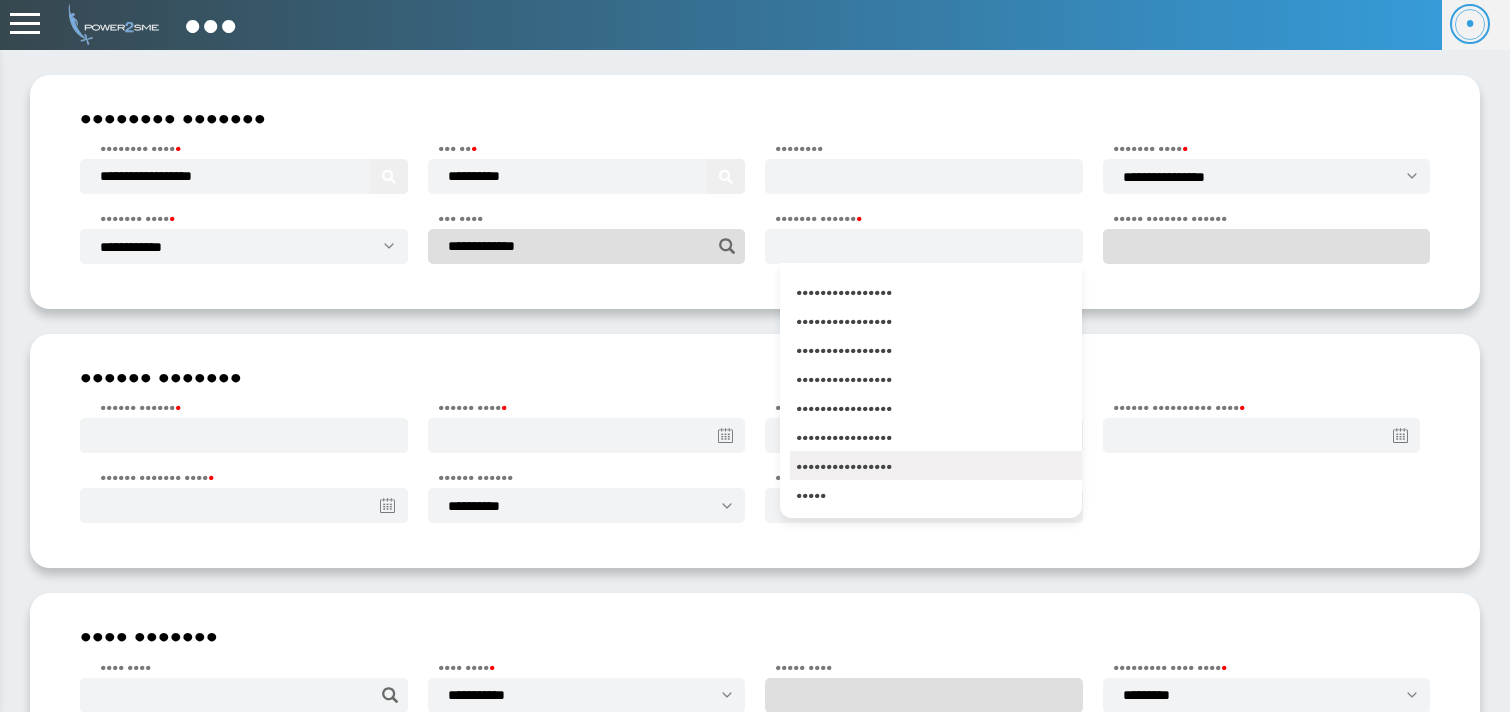 click on "••••••••••••••••" at bounding box center [936, 465] 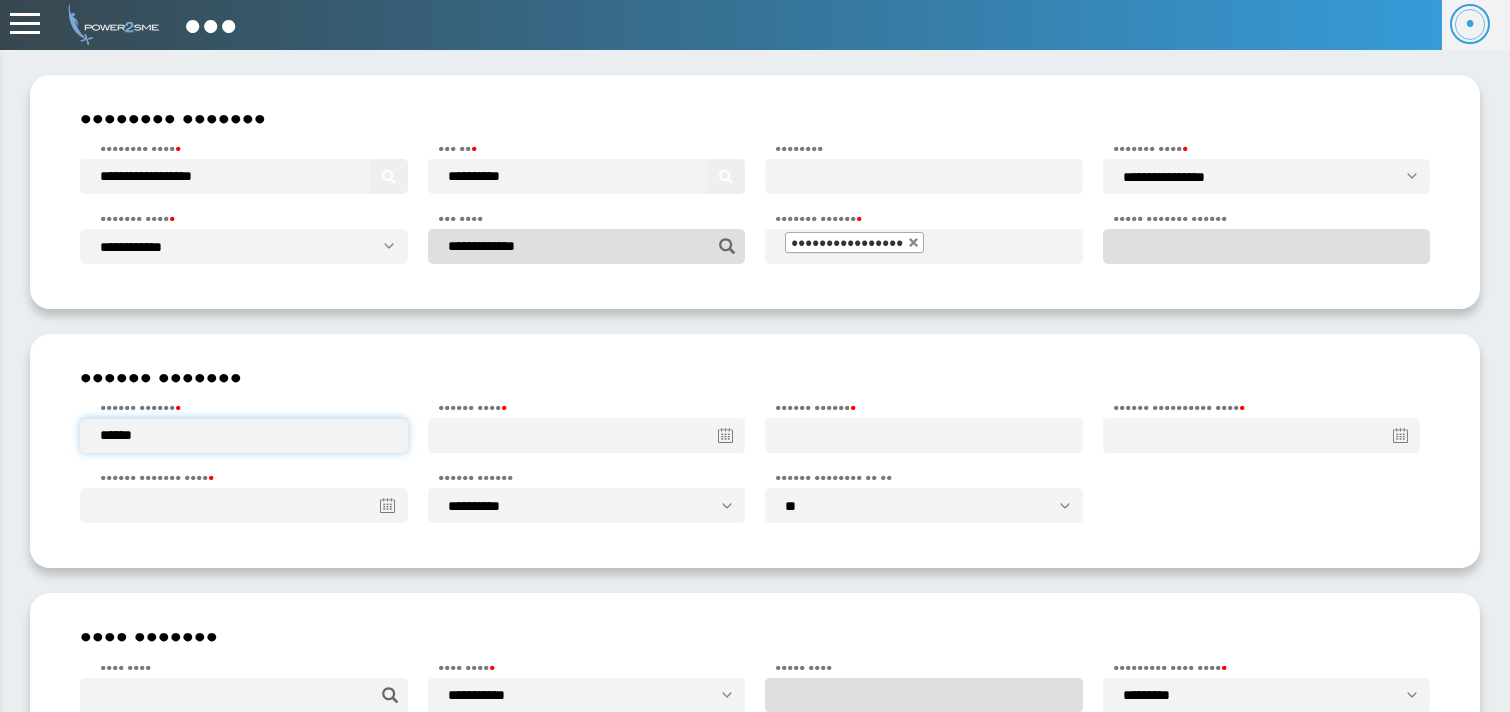 type on "••••••" 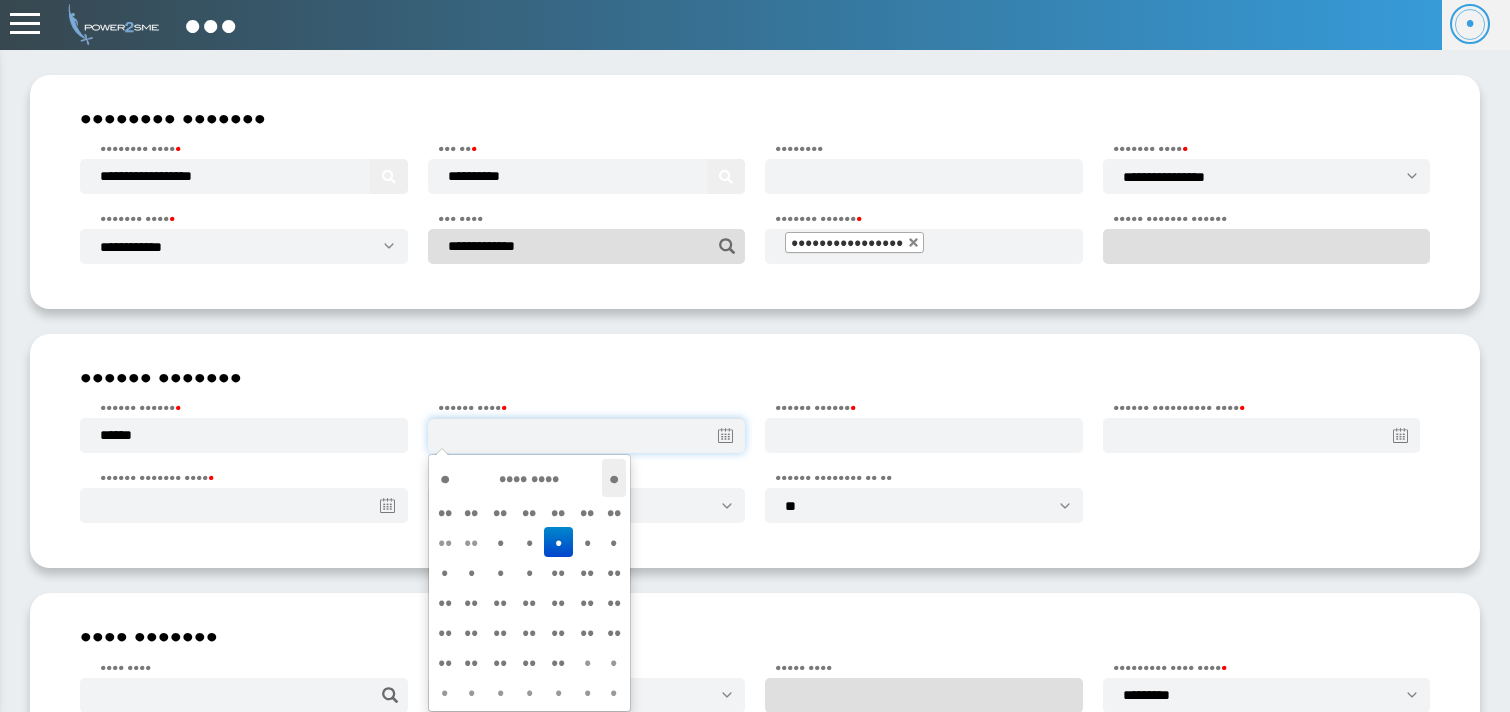 click on "•" at bounding box center [614, 478] 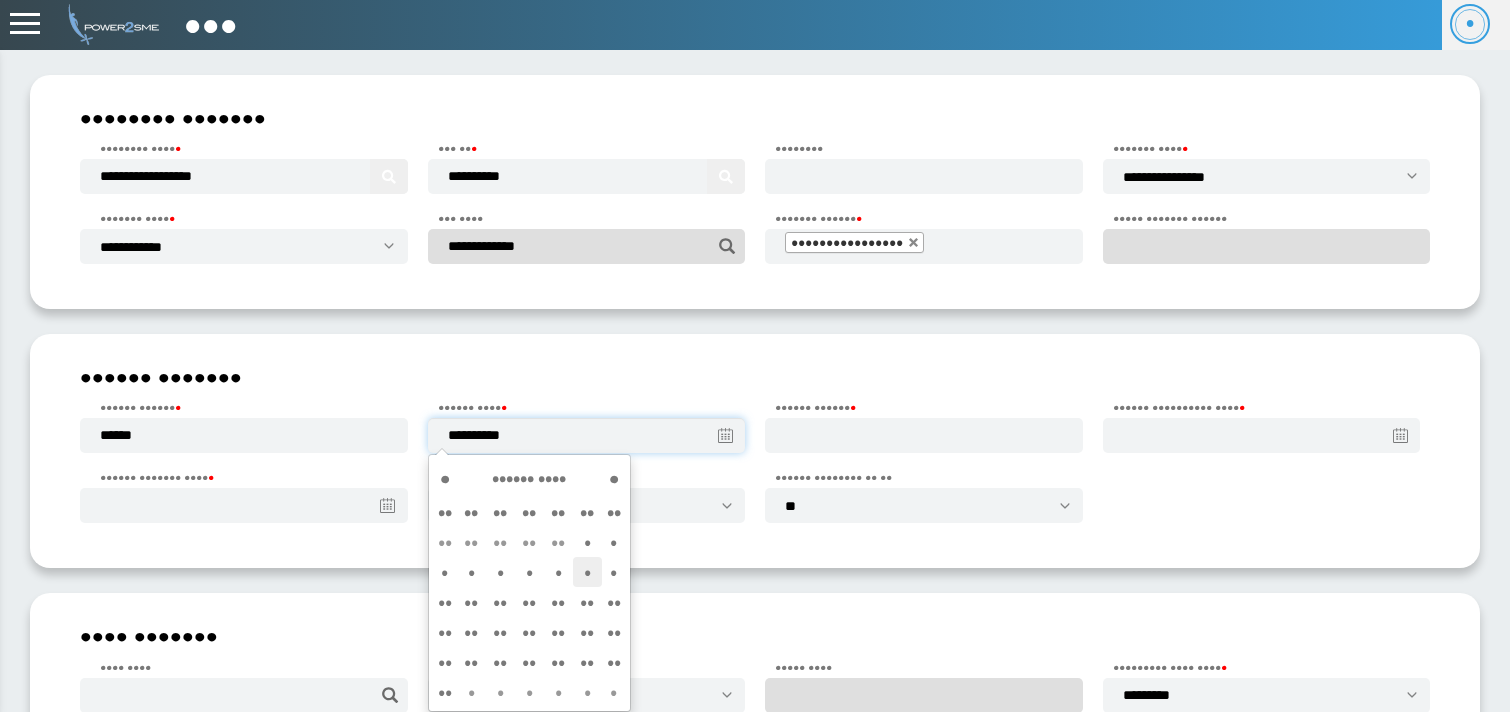 click on "•" at bounding box center [587, 542] 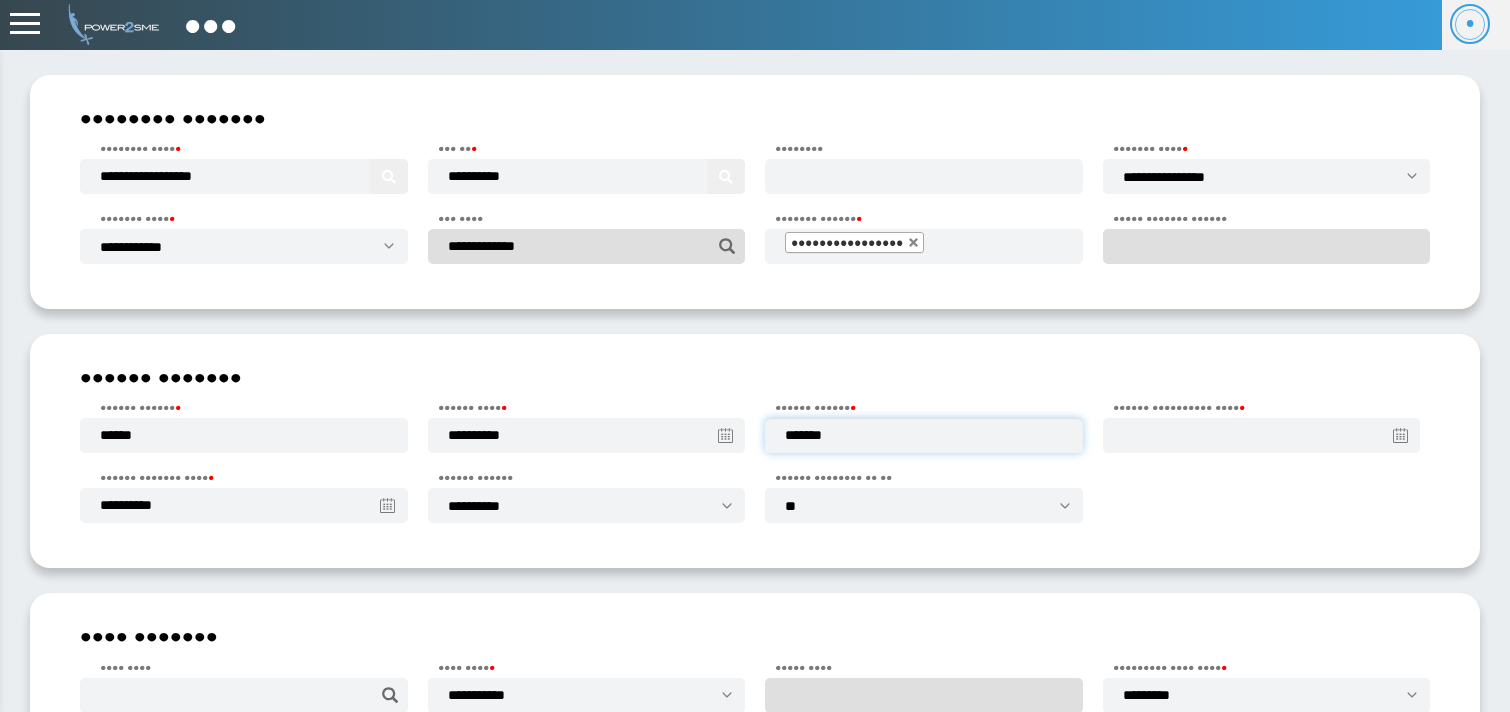type on "*******" 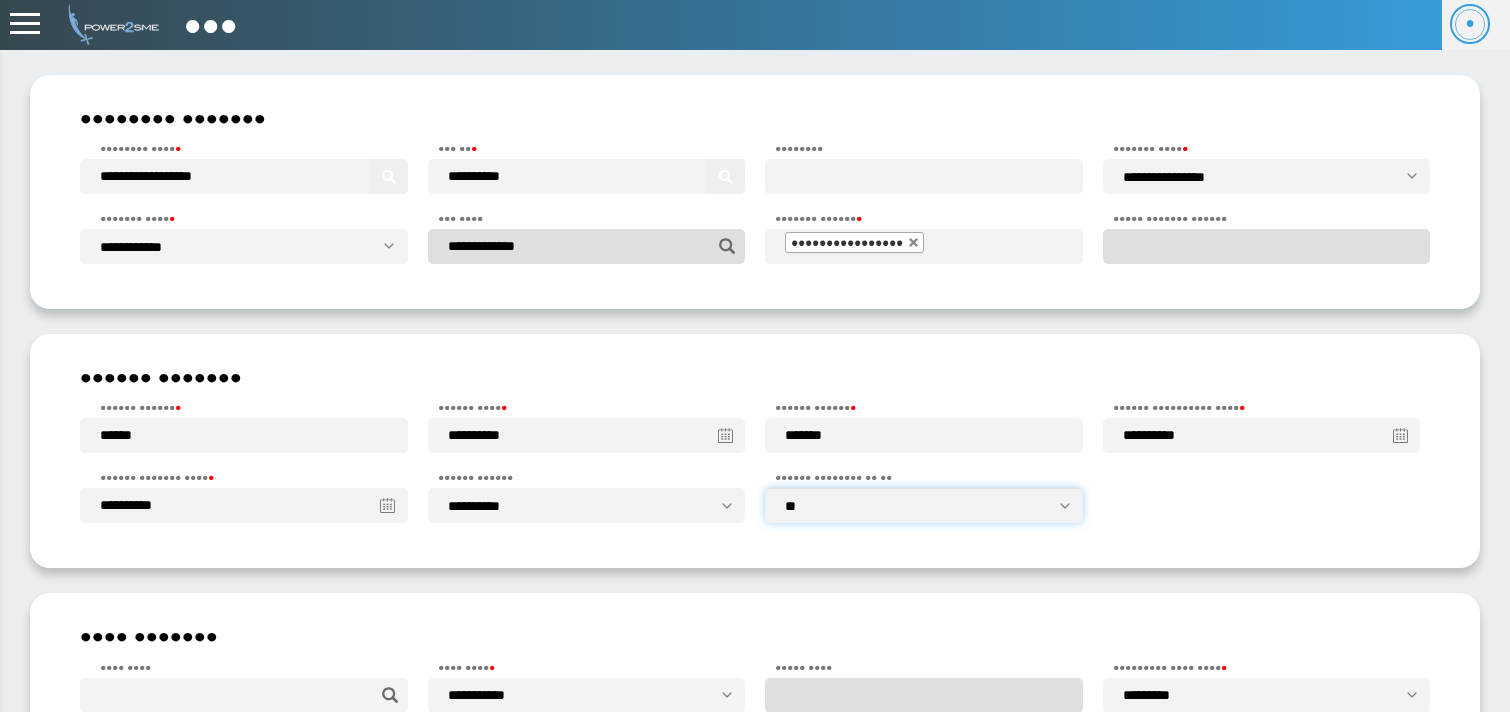 select on "•••" 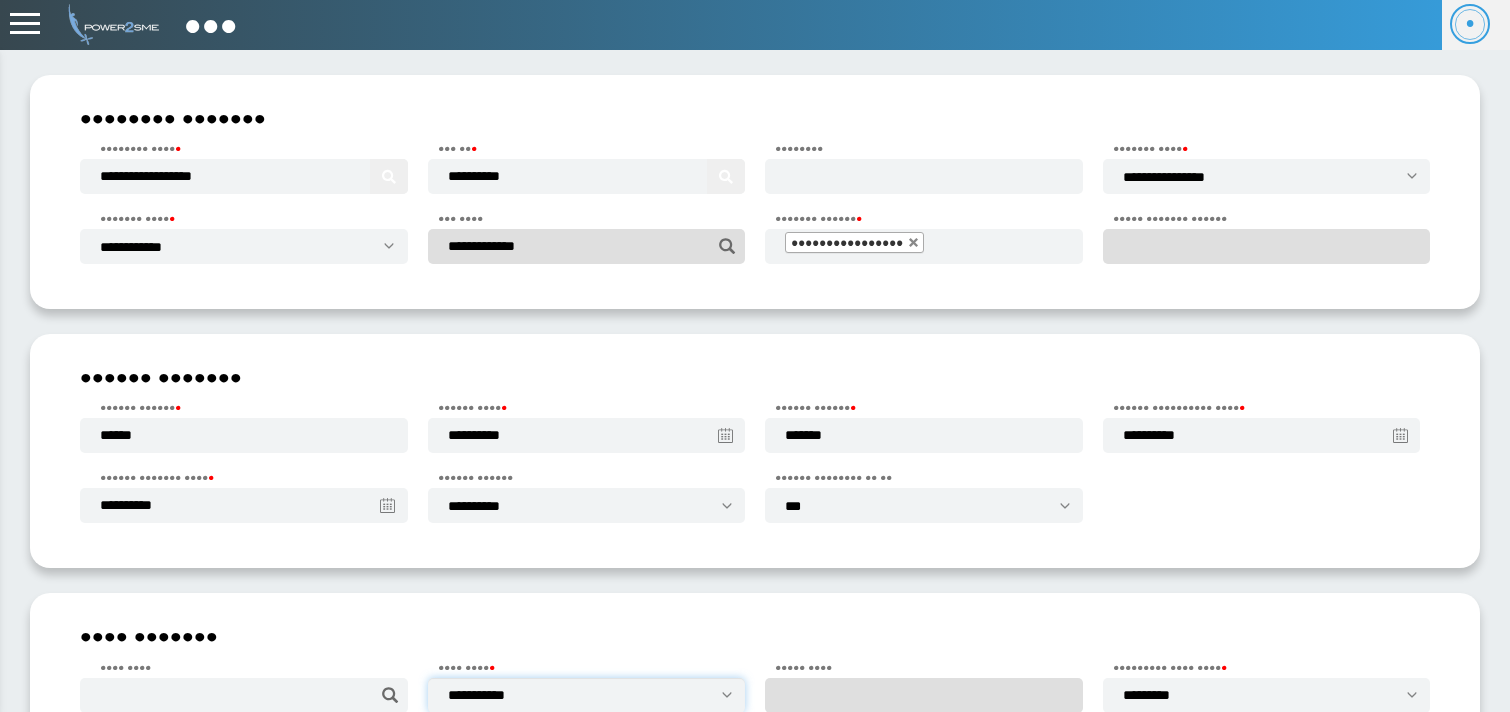 select on "••••••••••" 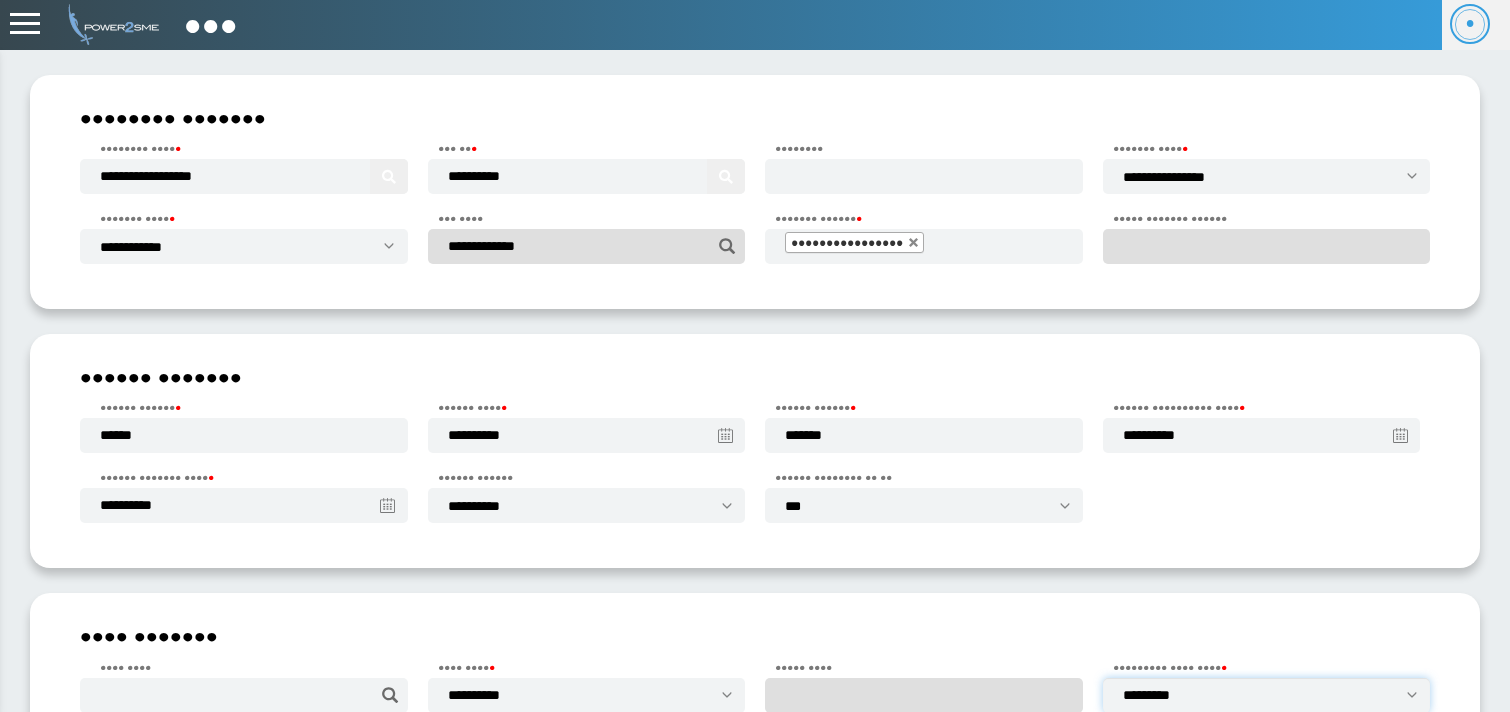 select on "•••••••••••••••••" 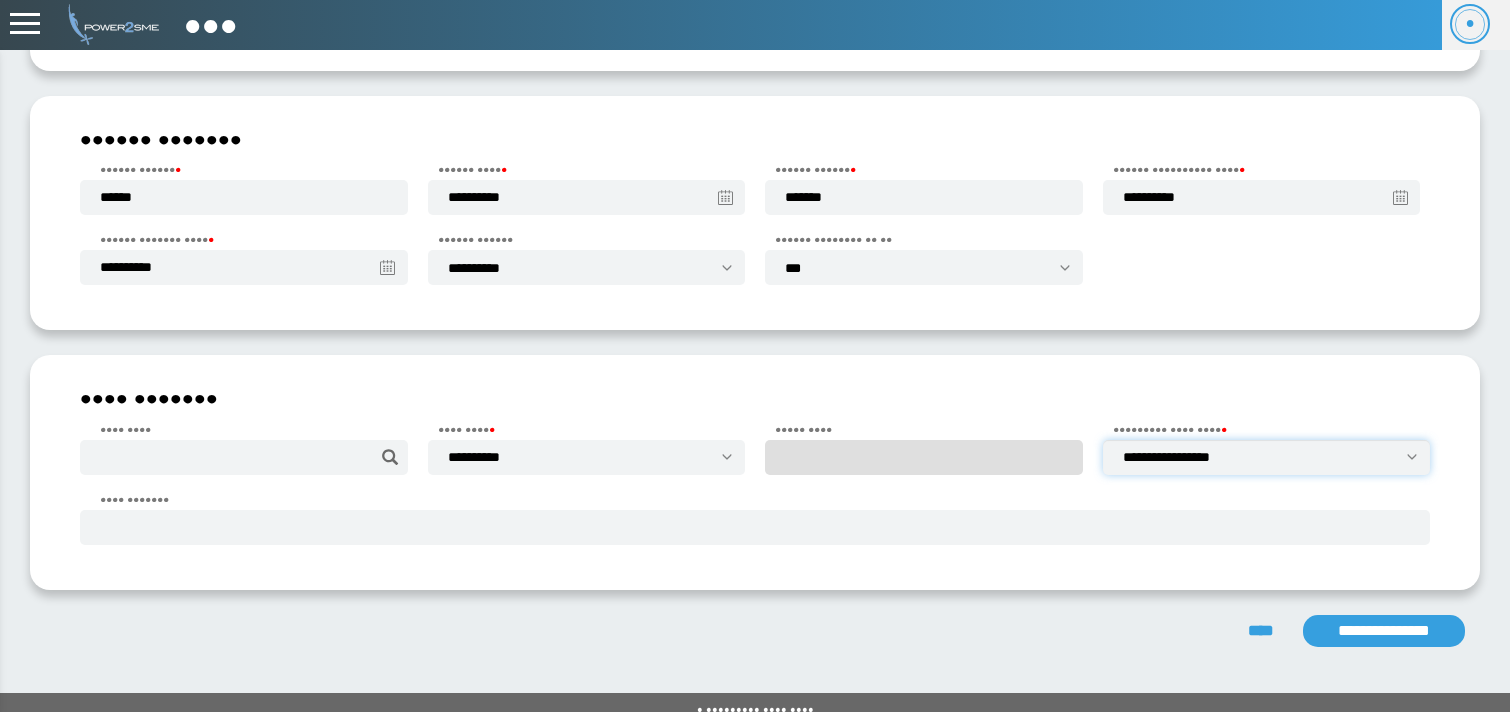 scroll, scrollTop: 254, scrollLeft: 0, axis: vertical 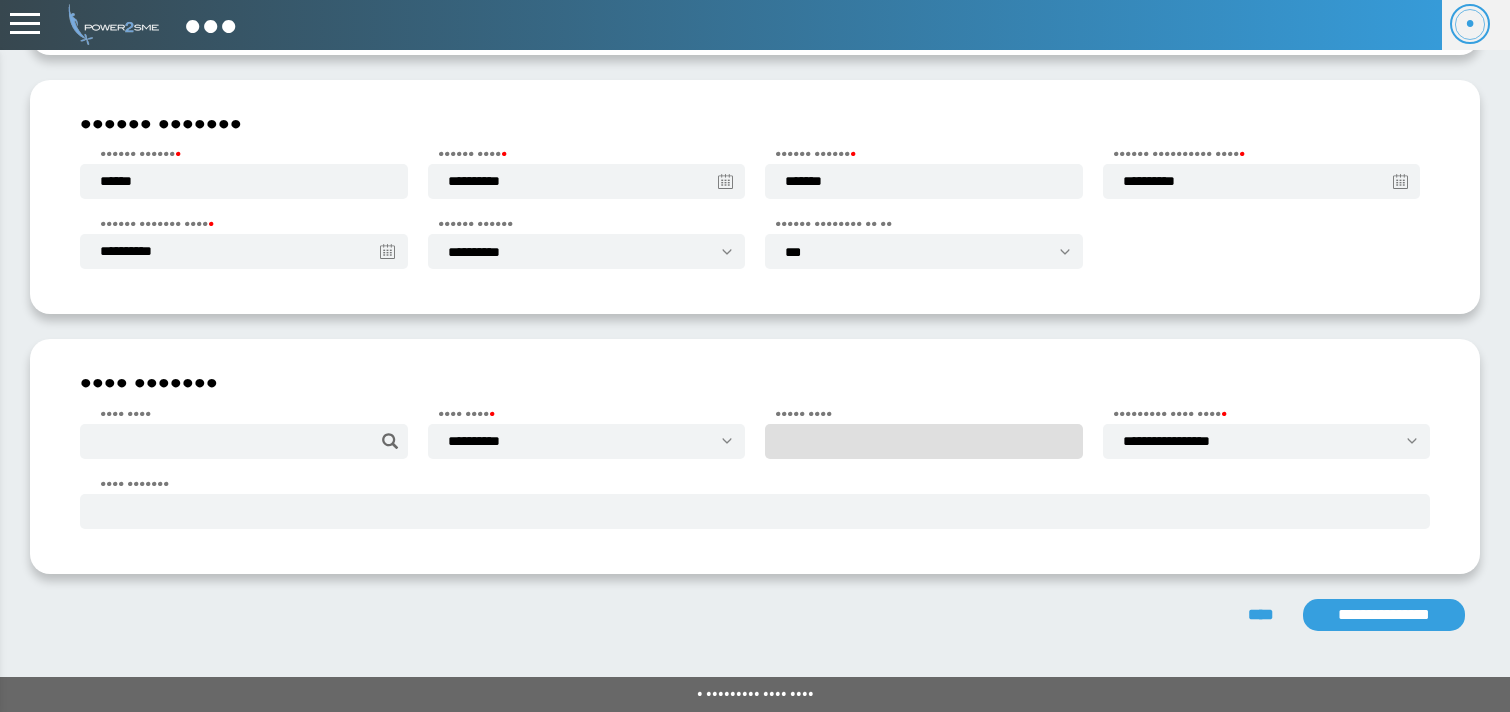 click on "•••••••••••••••" at bounding box center [1384, 615] 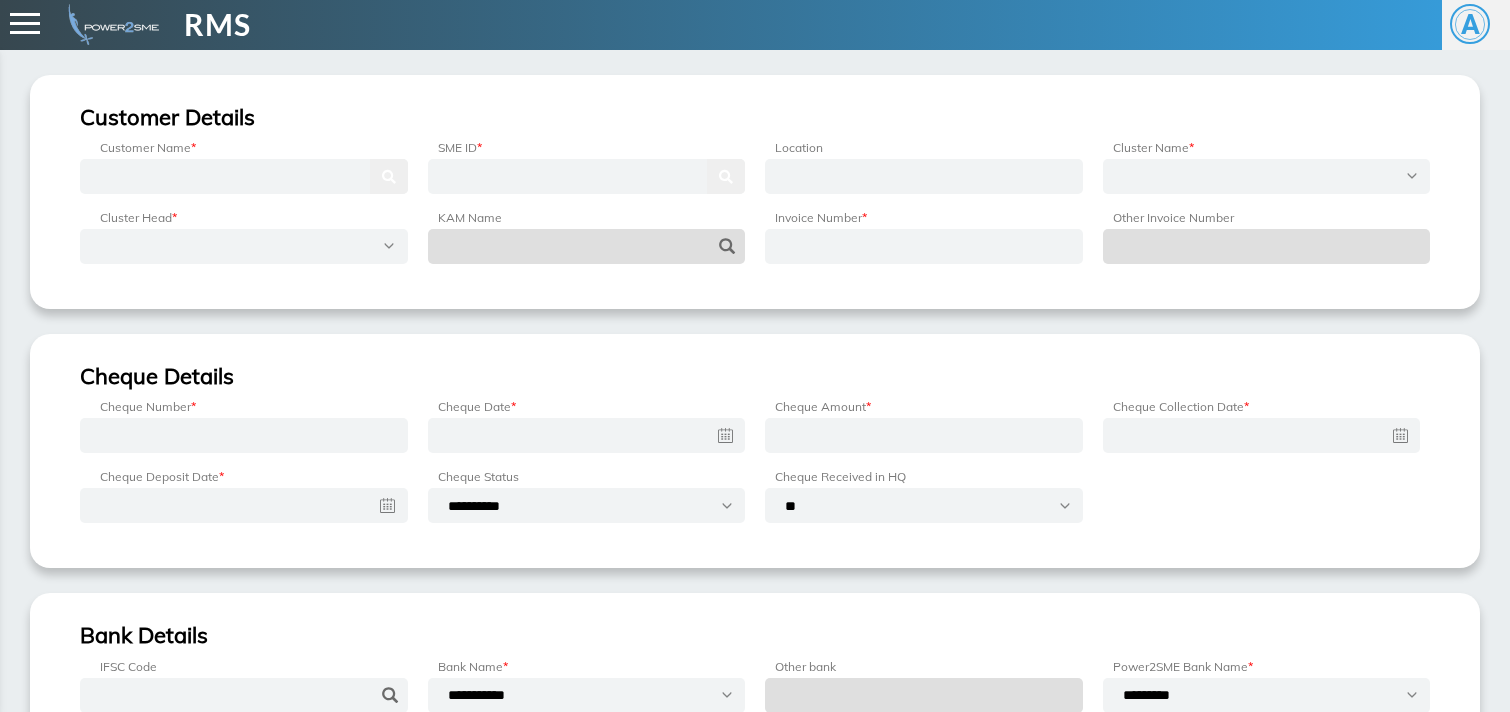 scroll, scrollTop: 0, scrollLeft: 0, axis: both 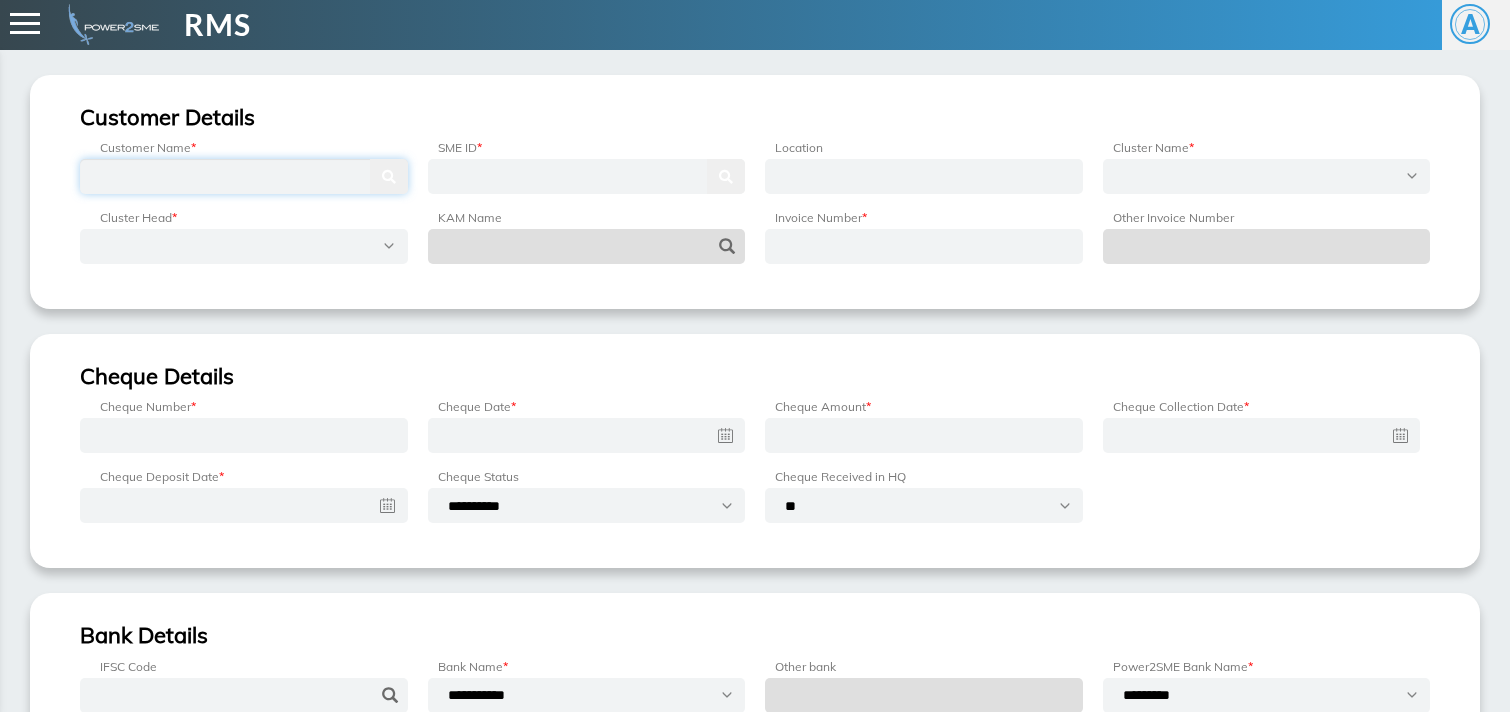click at bounding box center (244, 176) 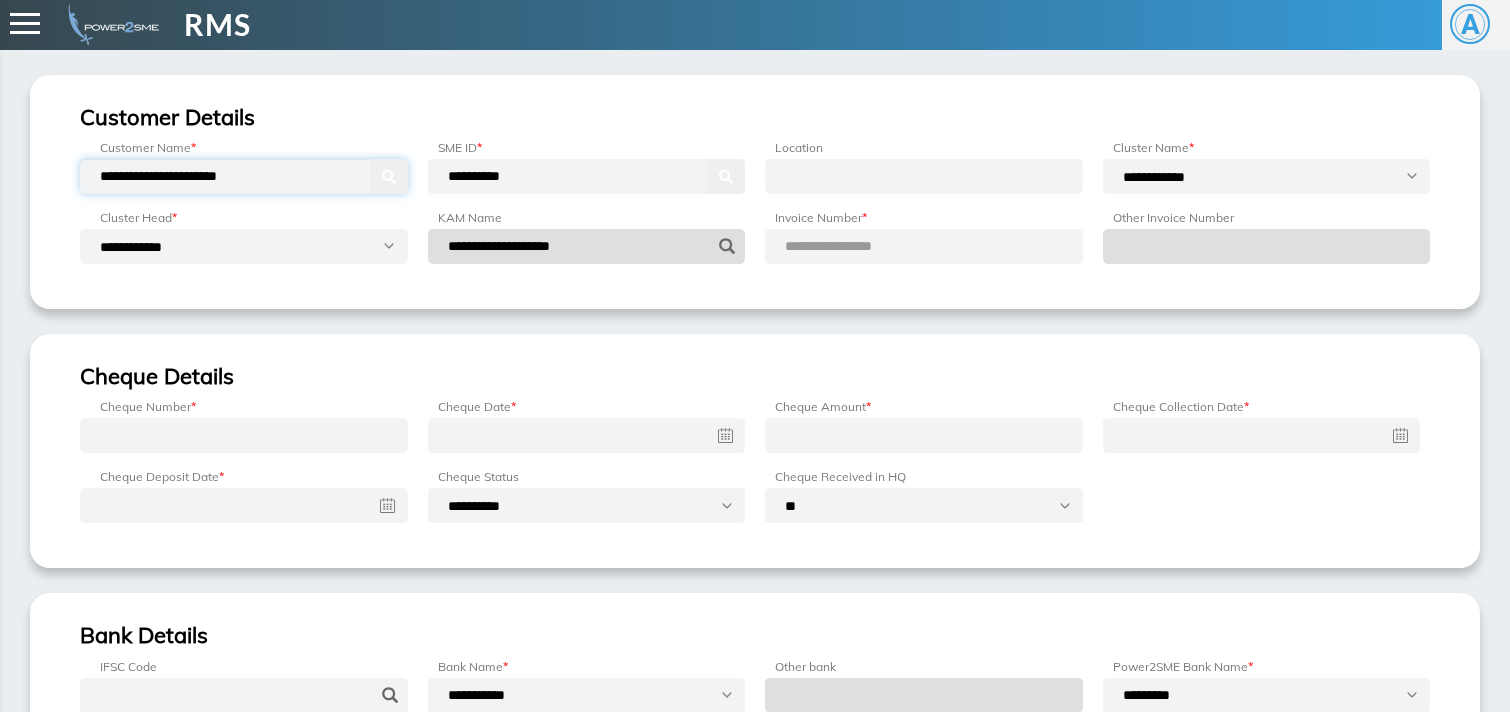 type on "**********" 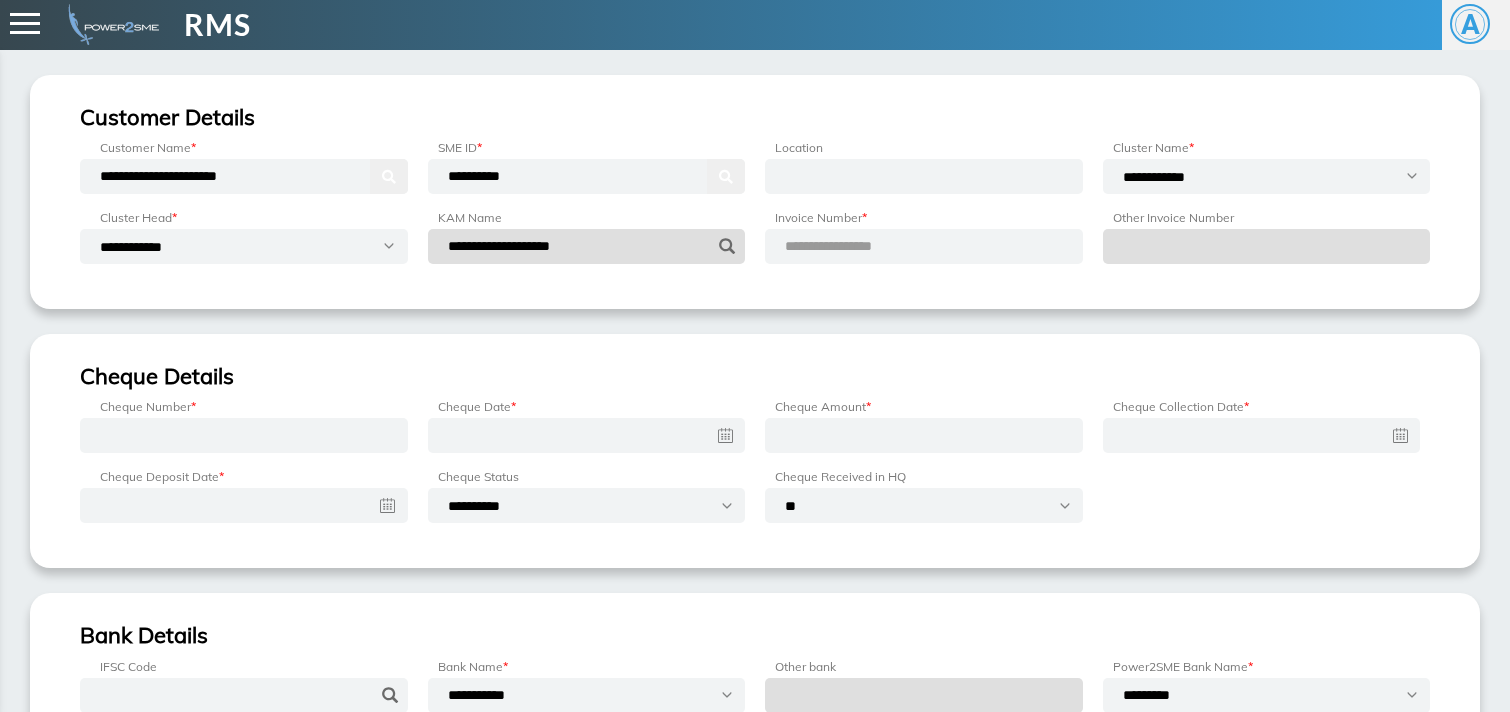 click on "**********" at bounding box center (852, 246) 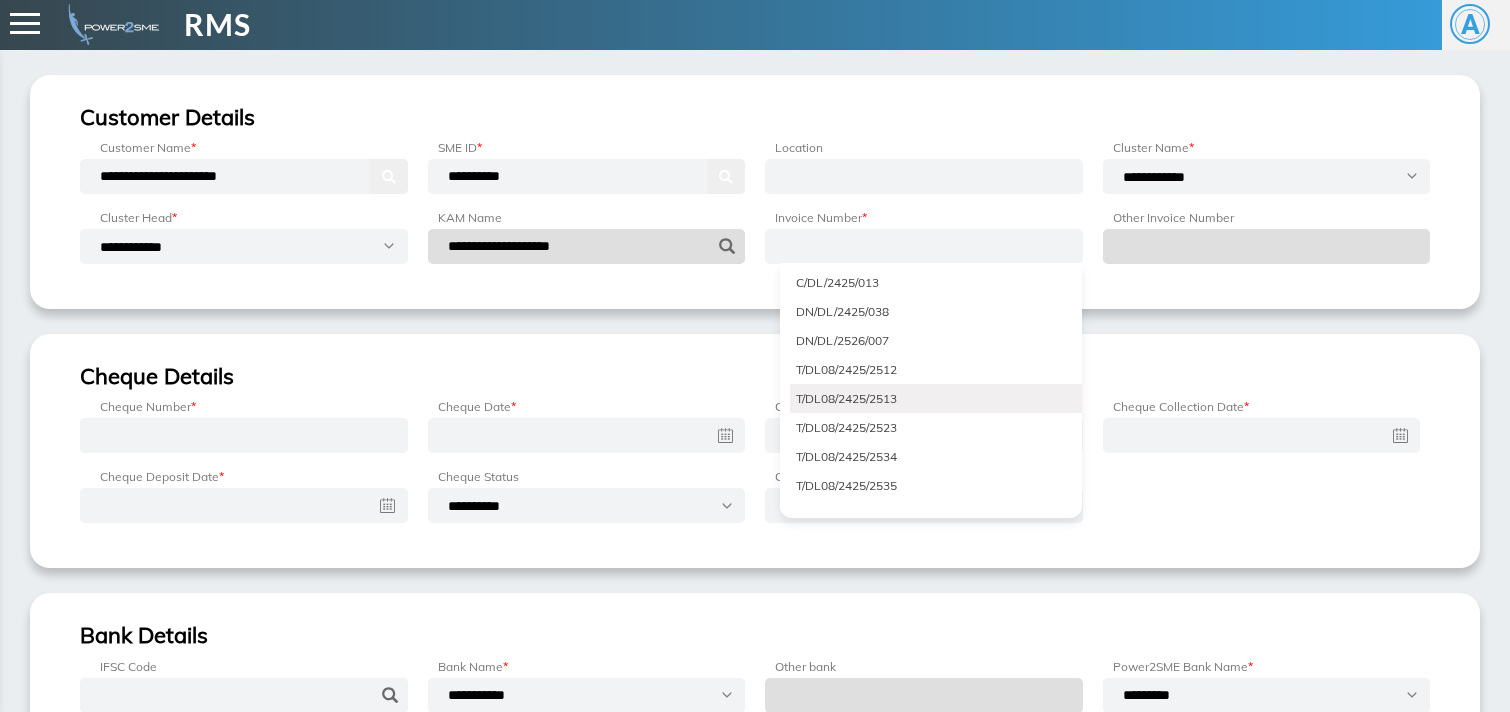 scroll, scrollTop: 397, scrollLeft: 0, axis: vertical 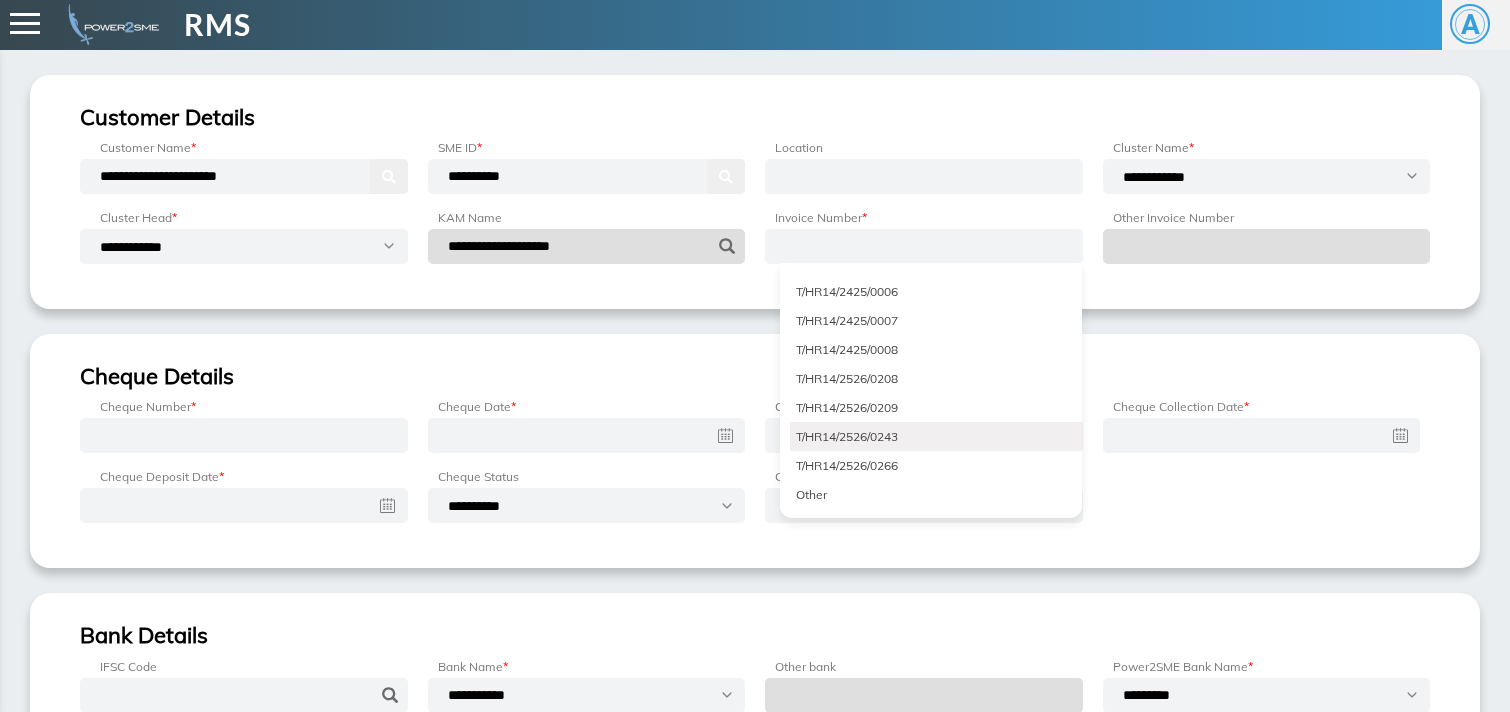 click on "T/HR14/2526/0243" at bounding box center [936, 436] 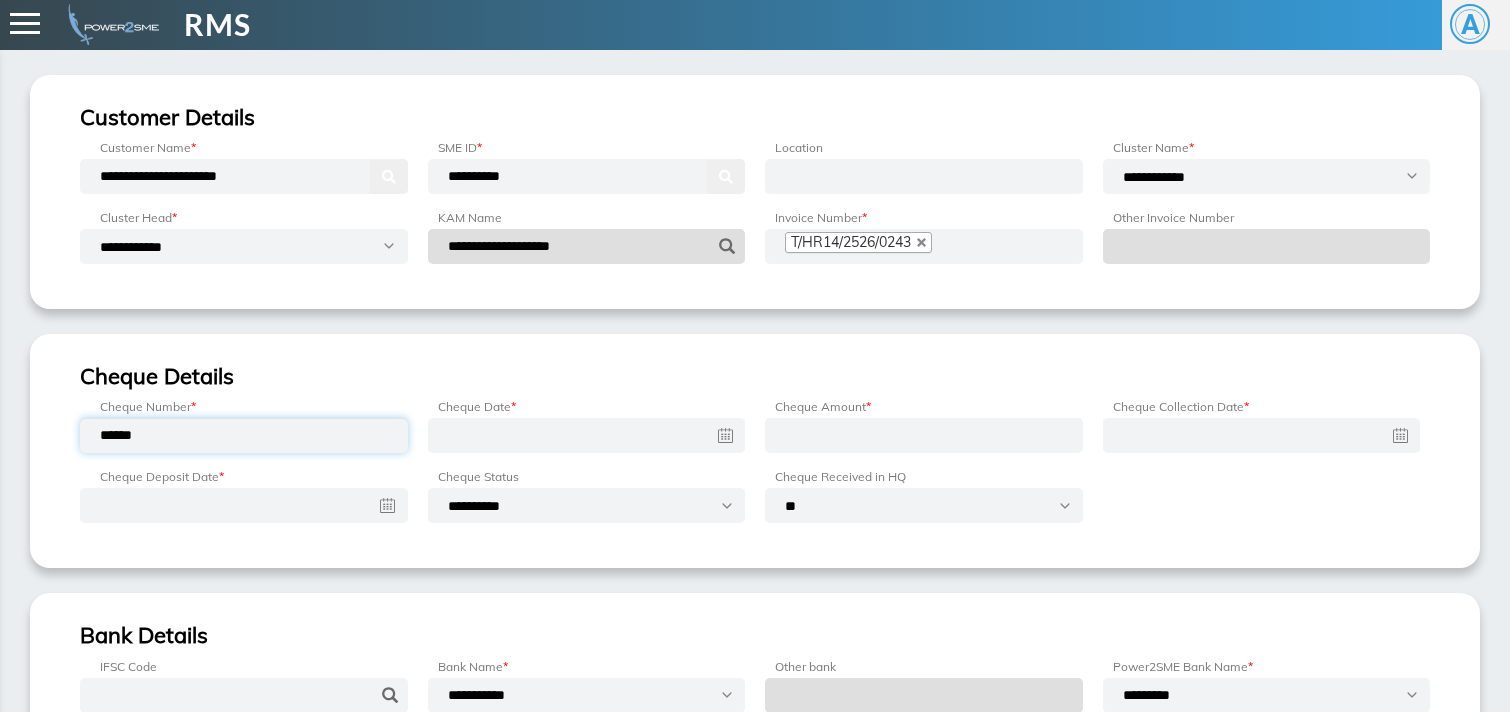 type on "******" 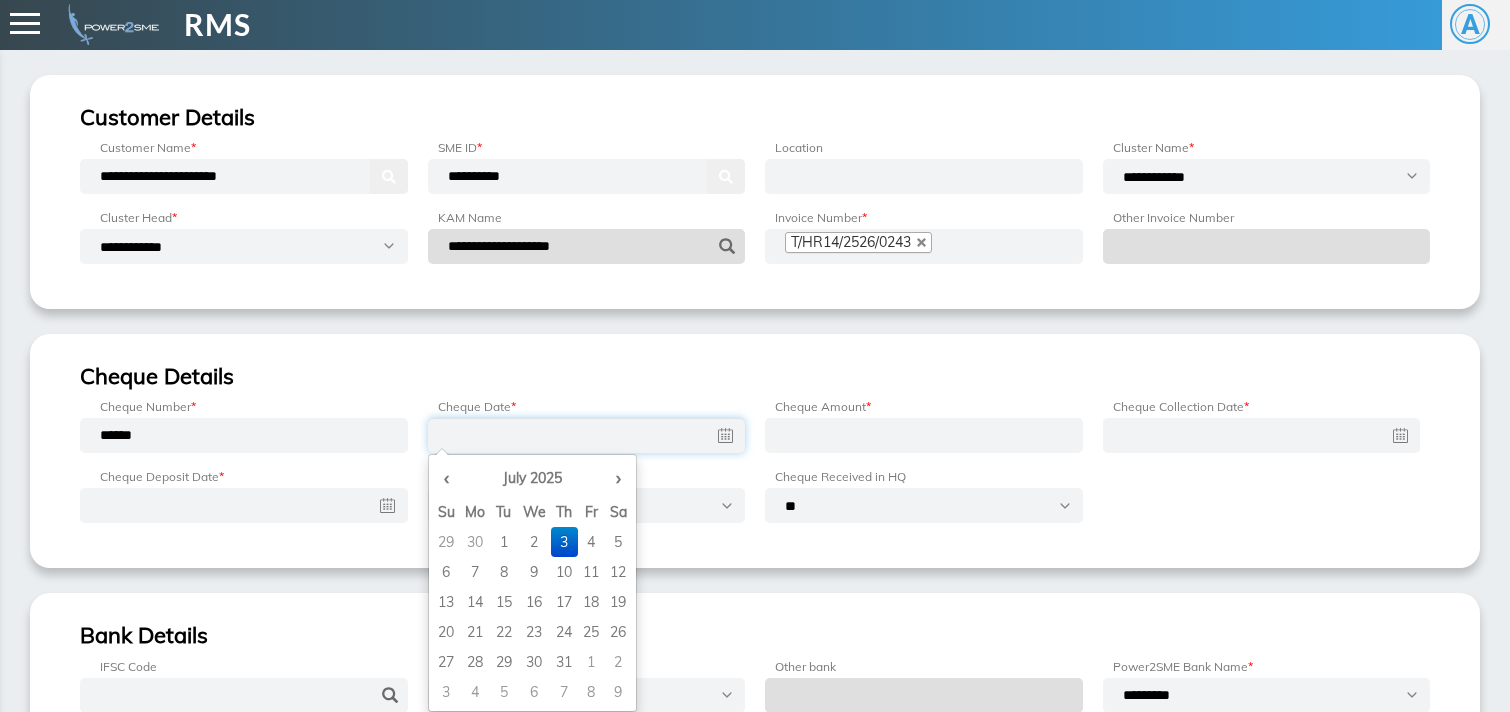 click on "‹ July 2025 › Su Mo Tu We Th Fr Sa 29 30 1 2 3 4 5 6 7 8 9 10 11 12 13 14 15 16 17 18 19 20 21 22 23 24 25 26 27 28 29 30 31 1 2 3 4 5 6 7 8 9 ‹ 2025 › Jan Feb Mar Apr May Jun Jul Aug Sep Oct Nov Dec ‹ 2020-2029 › 2019 2020 2021 2022 2023 2024 2025 2026 2027 2028 2029 2030" at bounding box center (532, 583) 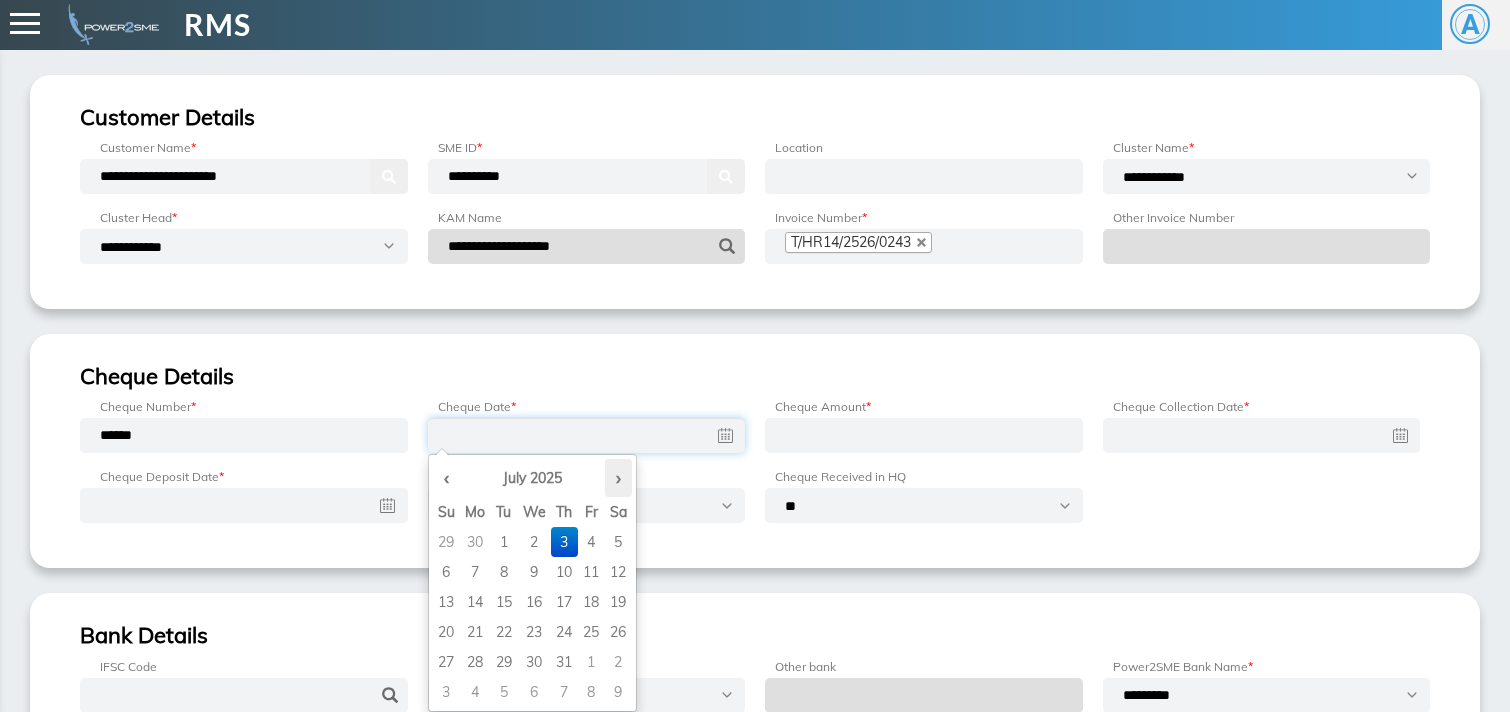 click on "›" at bounding box center (618, 478) 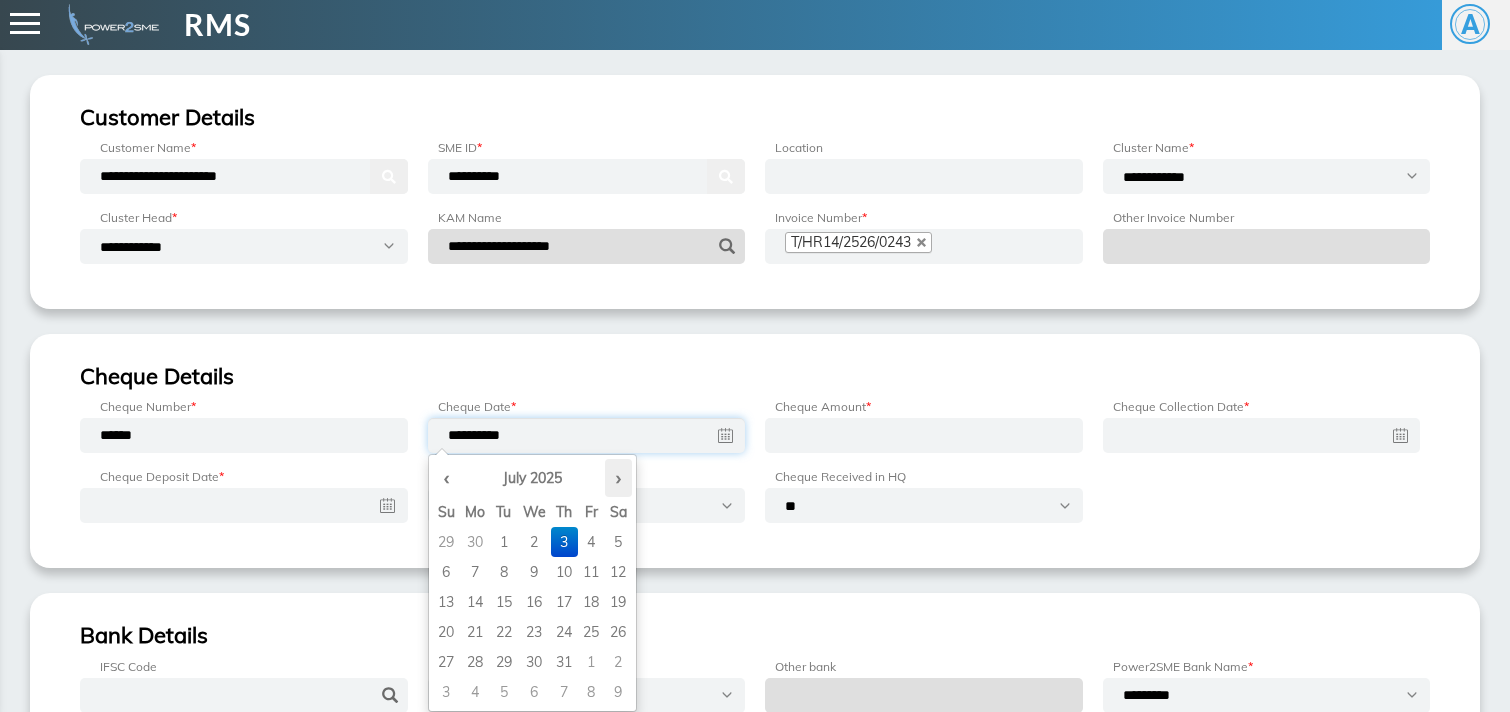 click on "›" at bounding box center (618, 478) 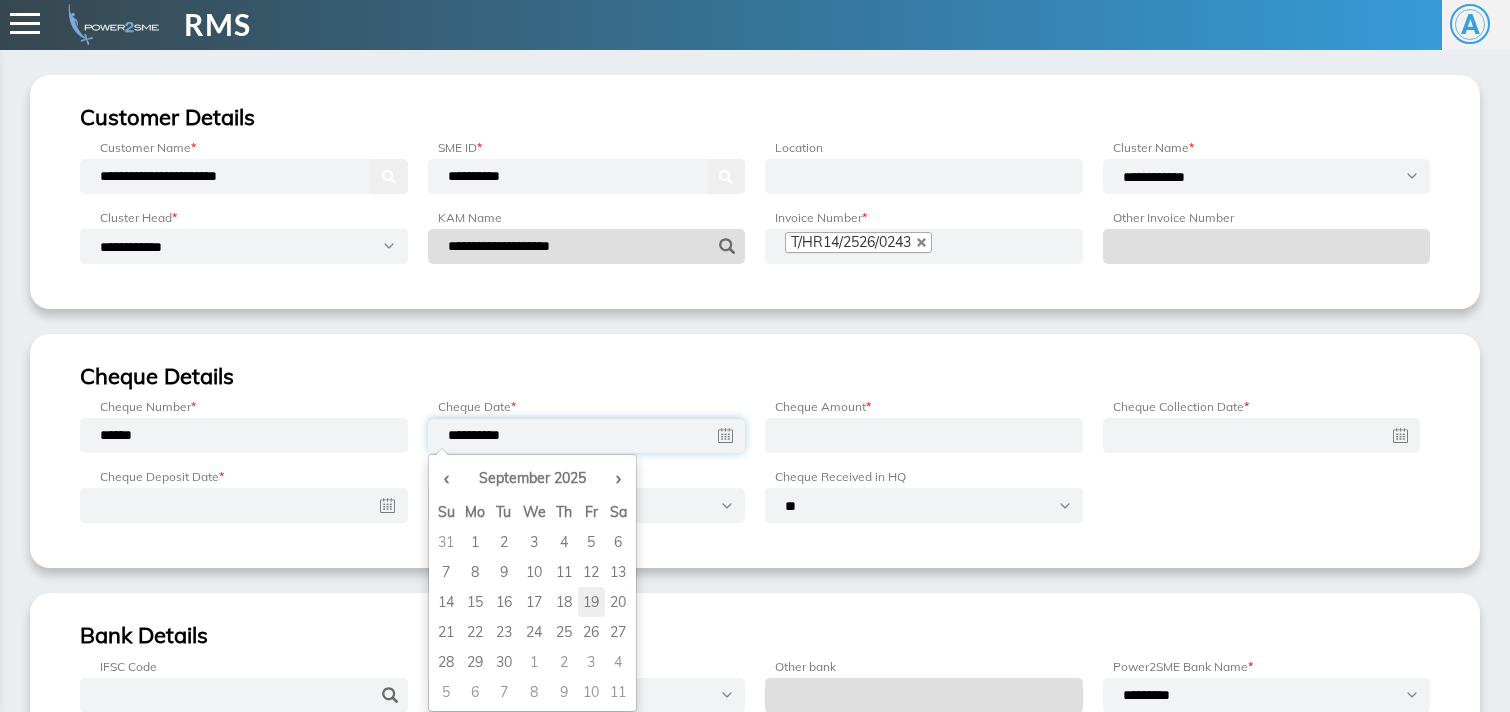 click on "19" at bounding box center [591, 542] 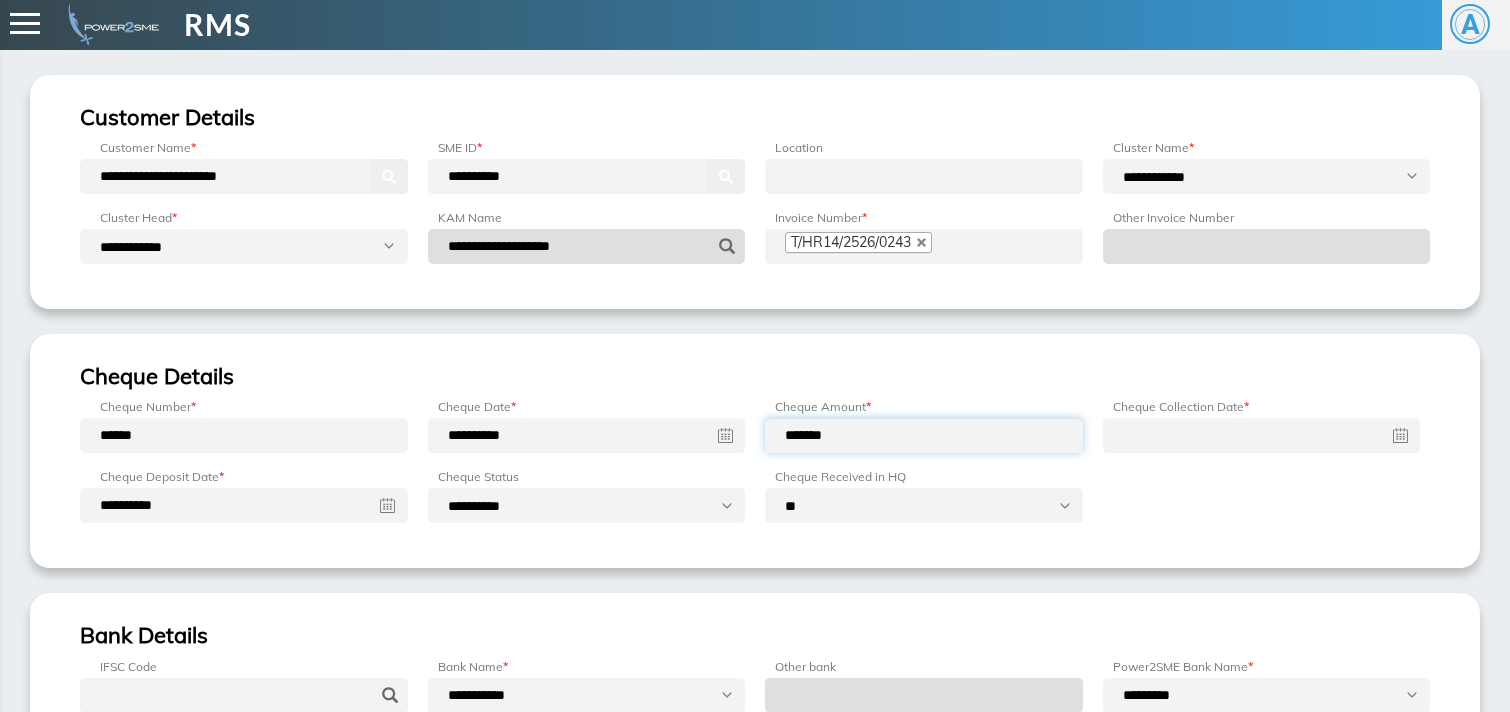type on "*******" 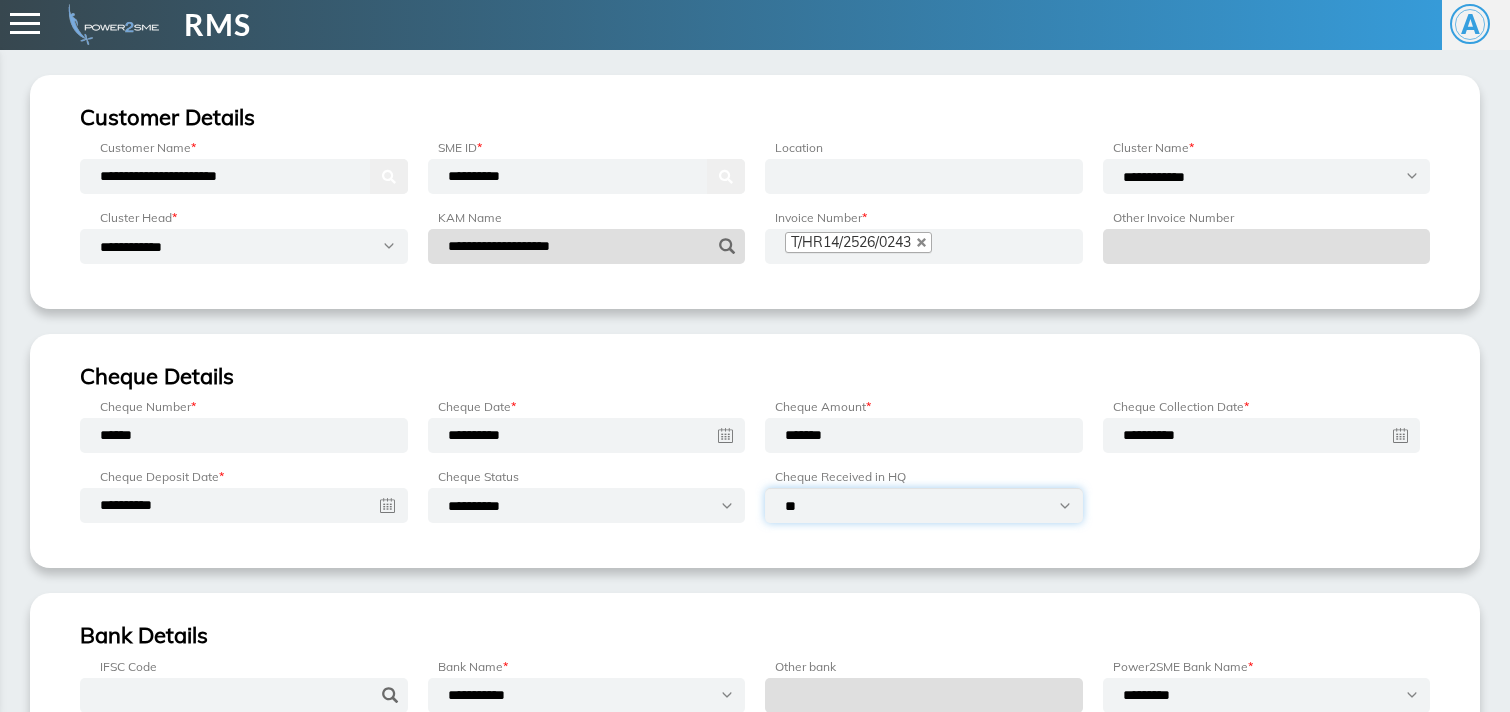 select on "***" 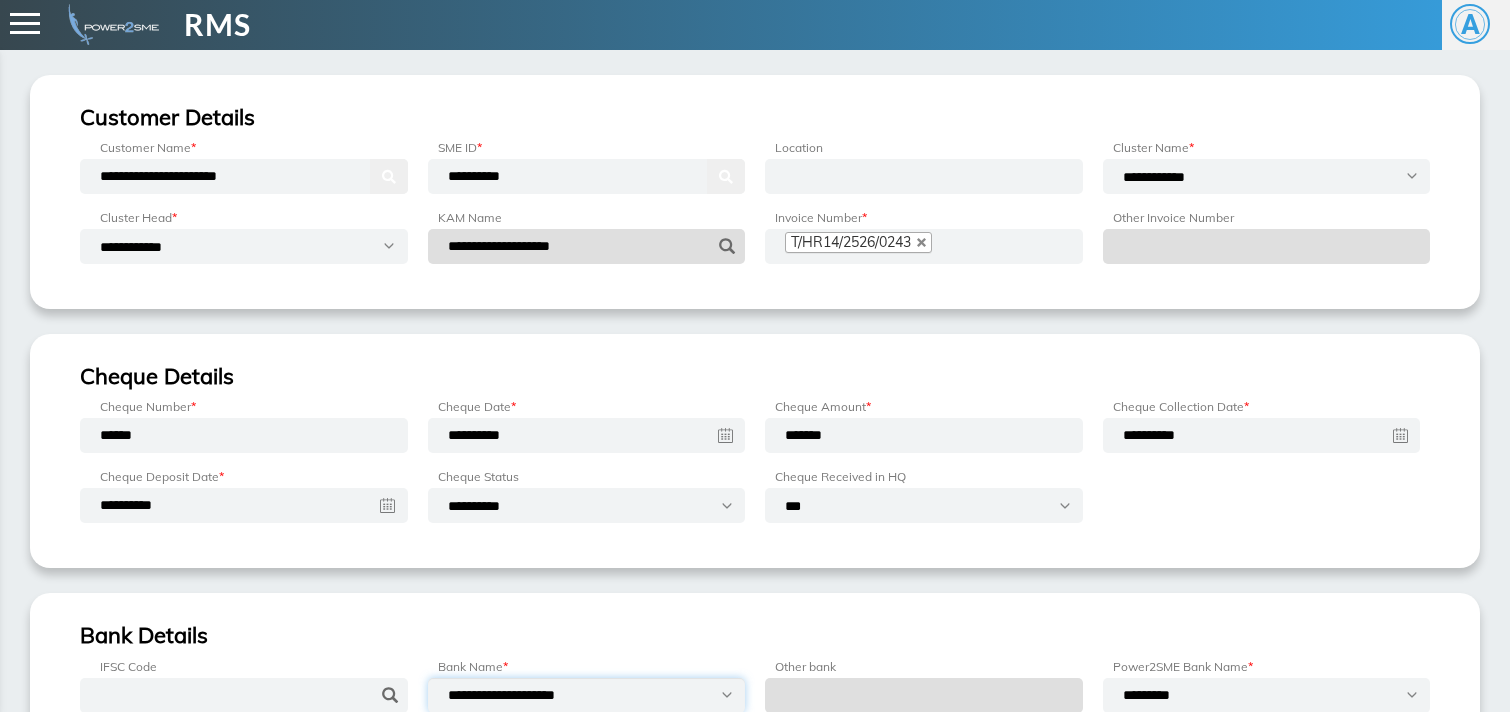 select on "**********" 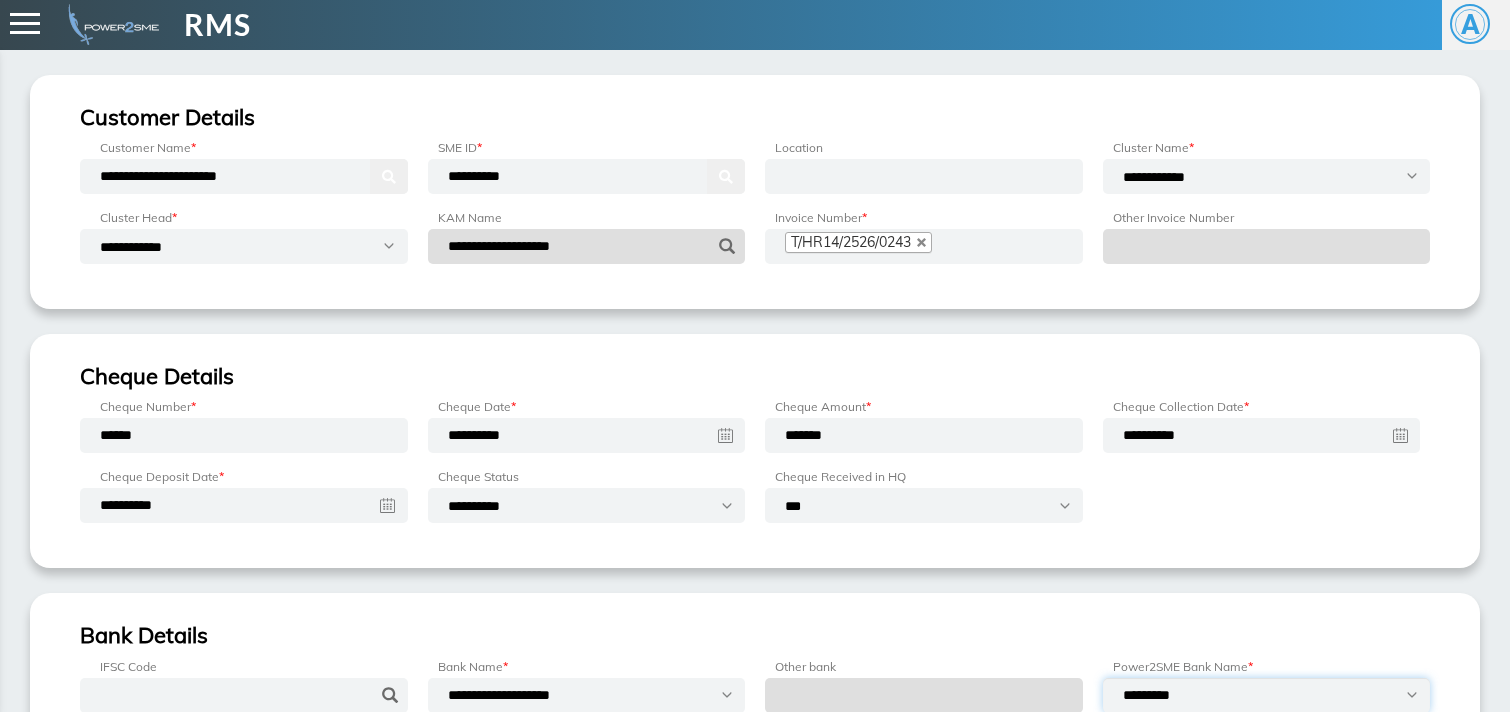 select on "**********" 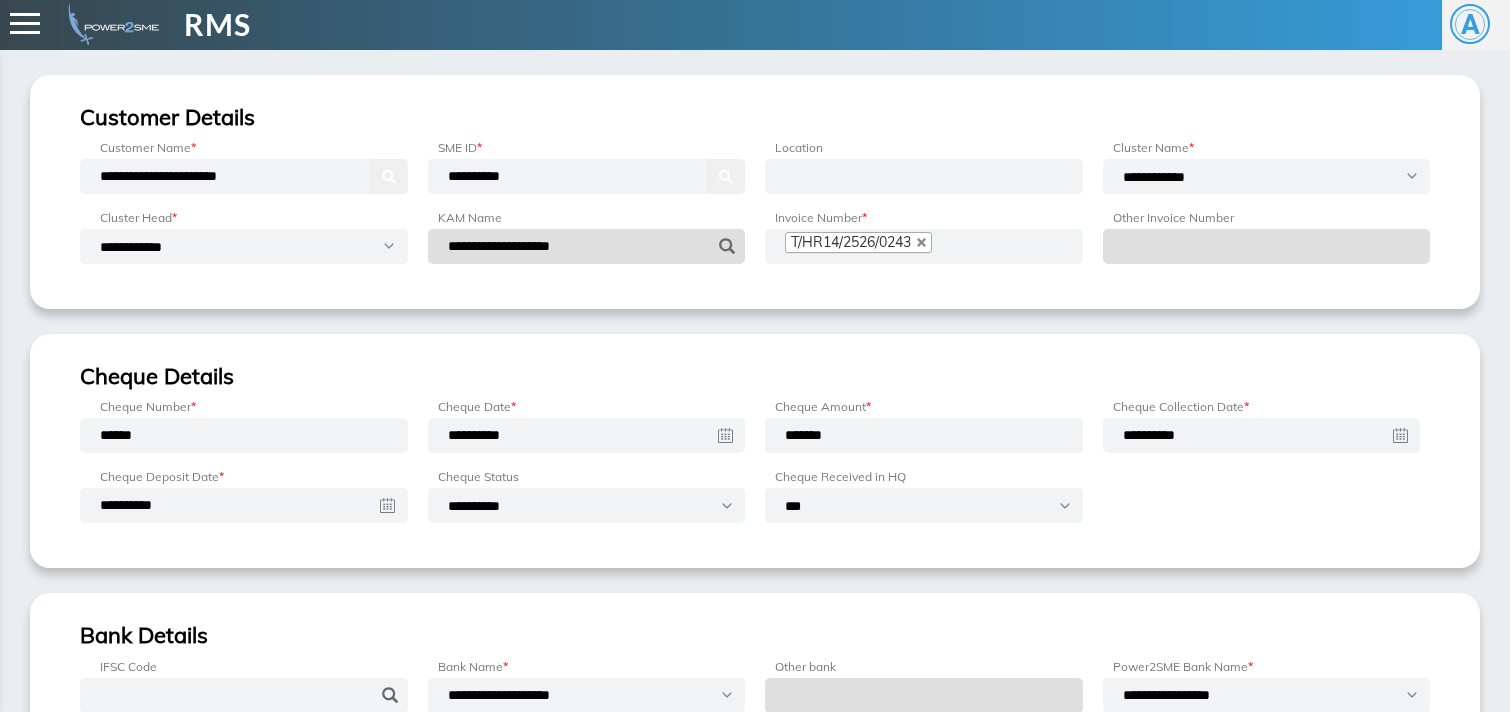scroll, scrollTop: 254, scrollLeft: 0, axis: vertical 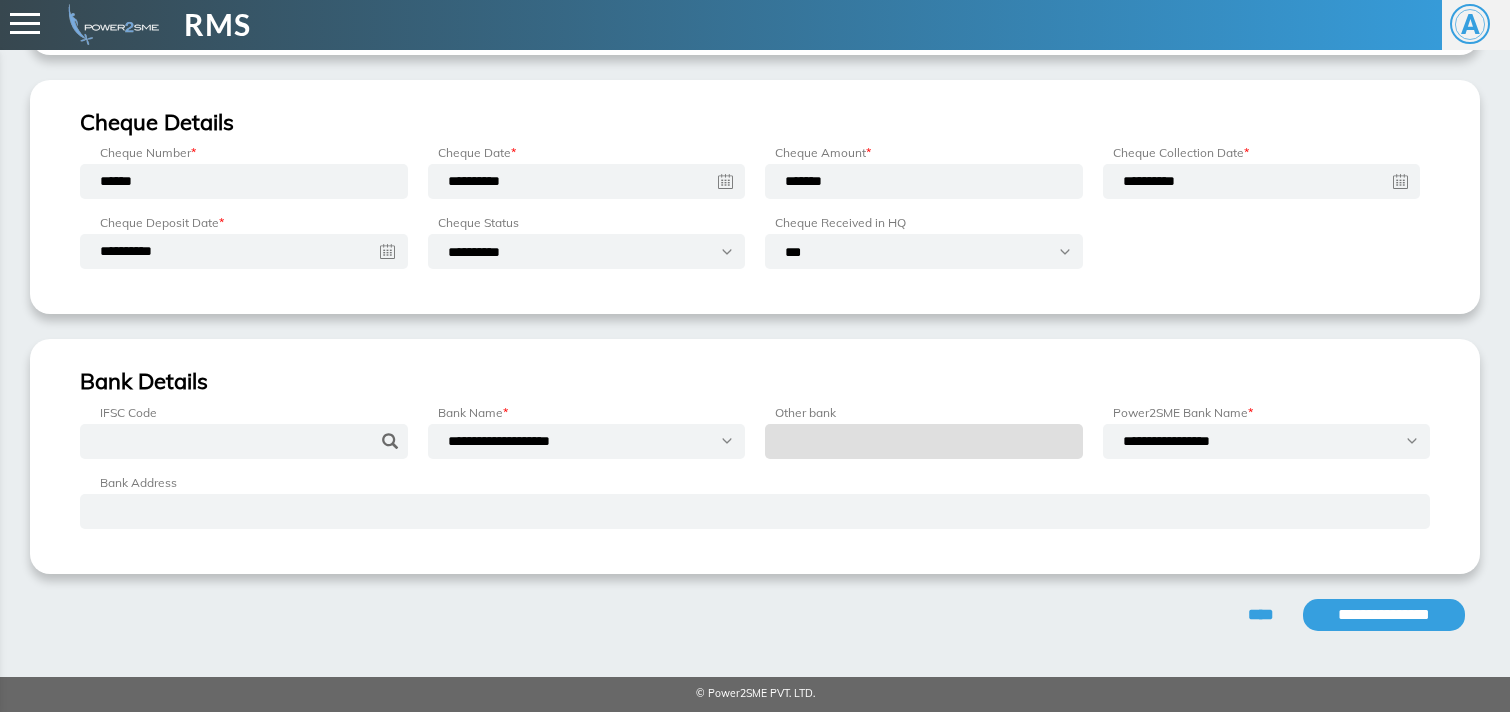 click on "**********" at bounding box center [1384, 615] 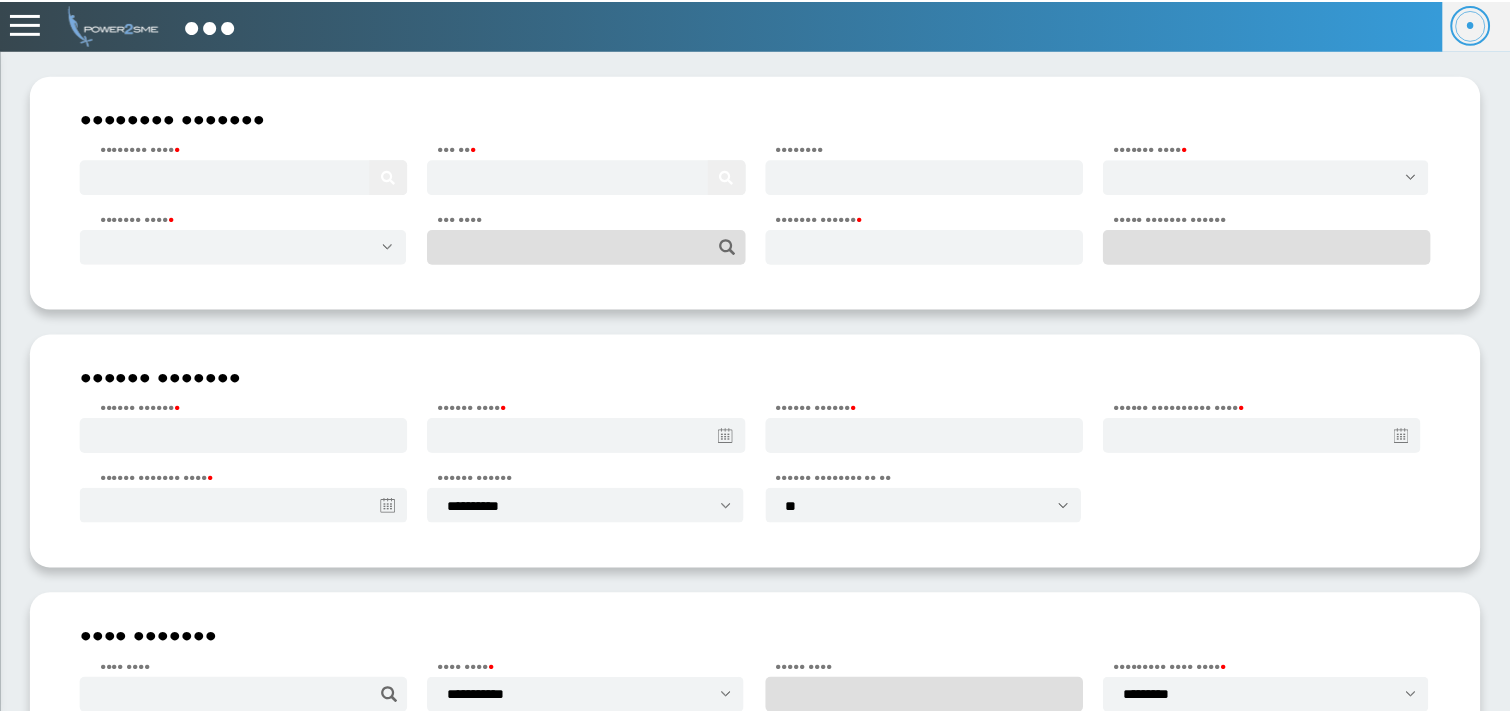 scroll, scrollTop: 0, scrollLeft: 0, axis: both 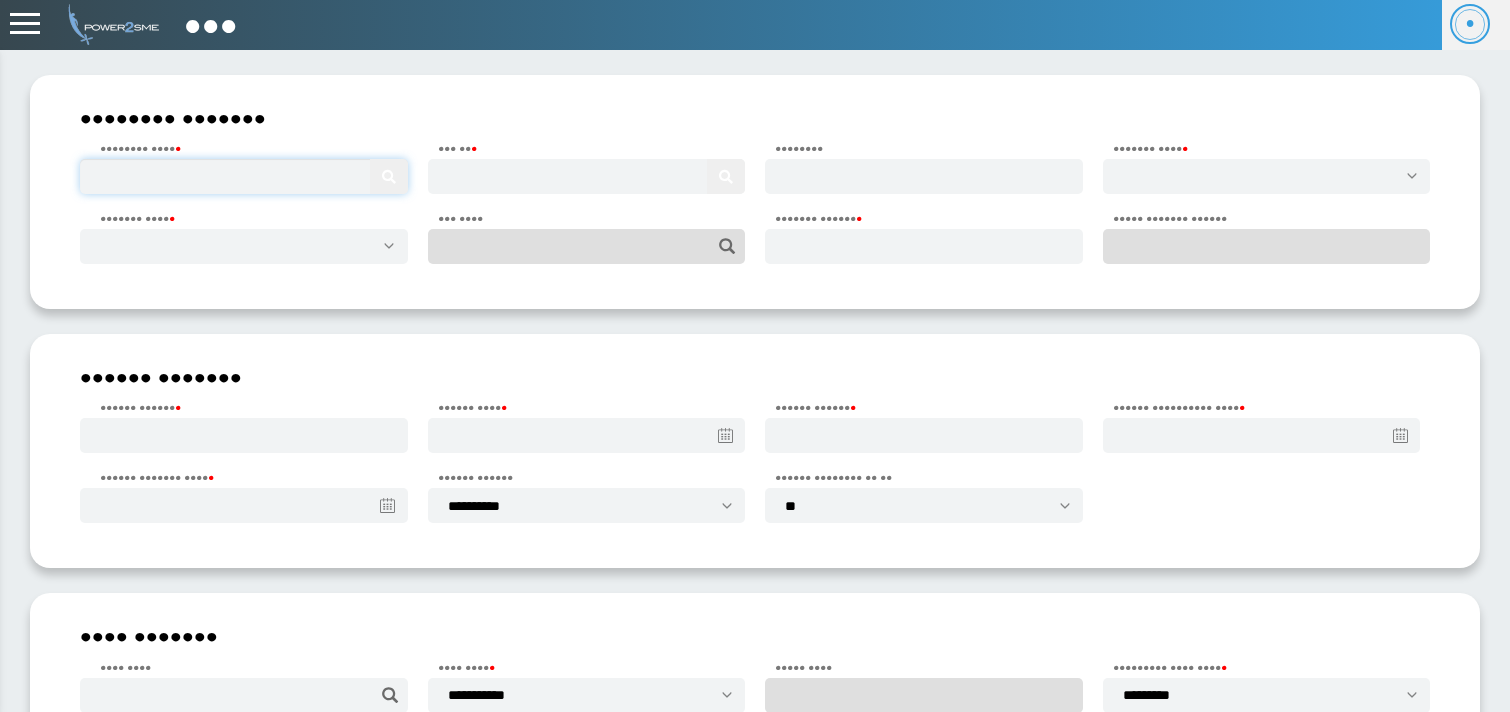 click at bounding box center [244, 176] 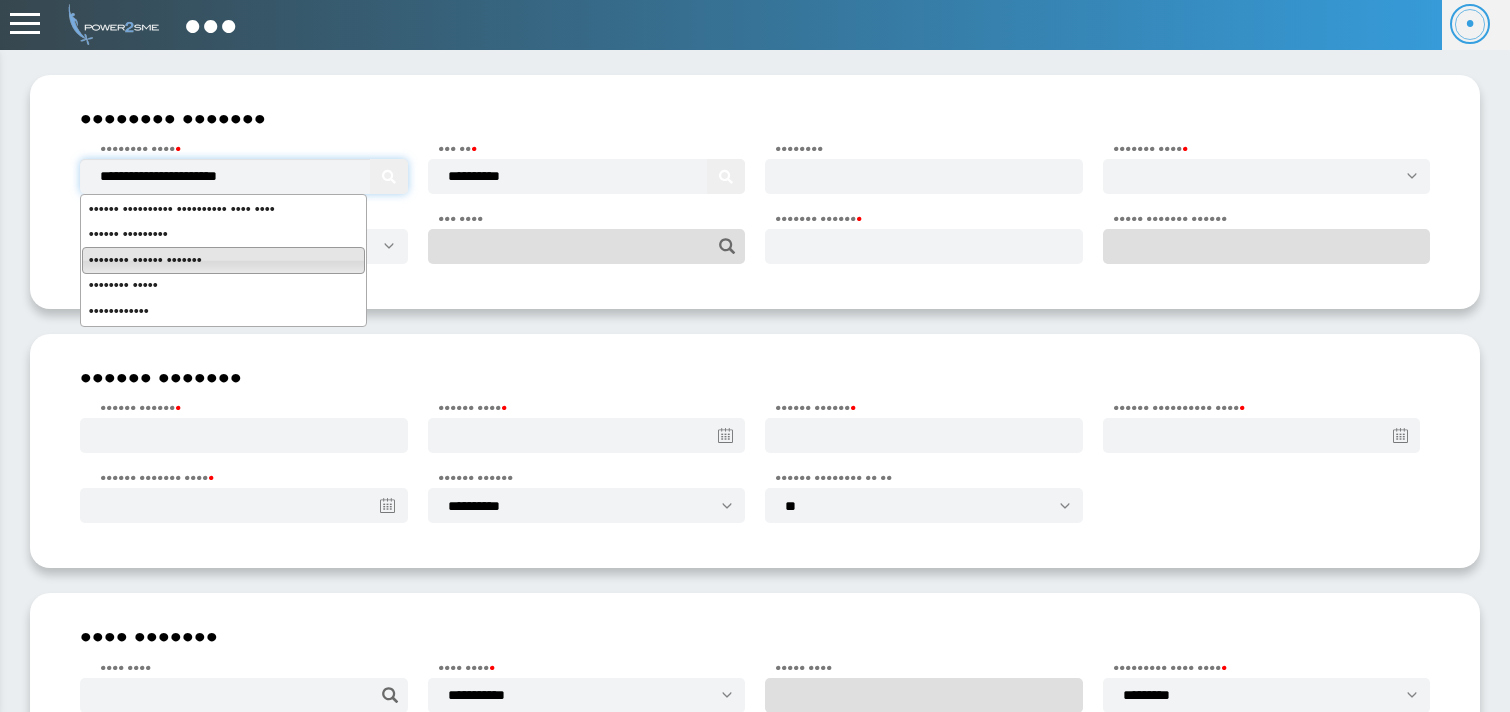 type on "•••••••••••••••••••••••" 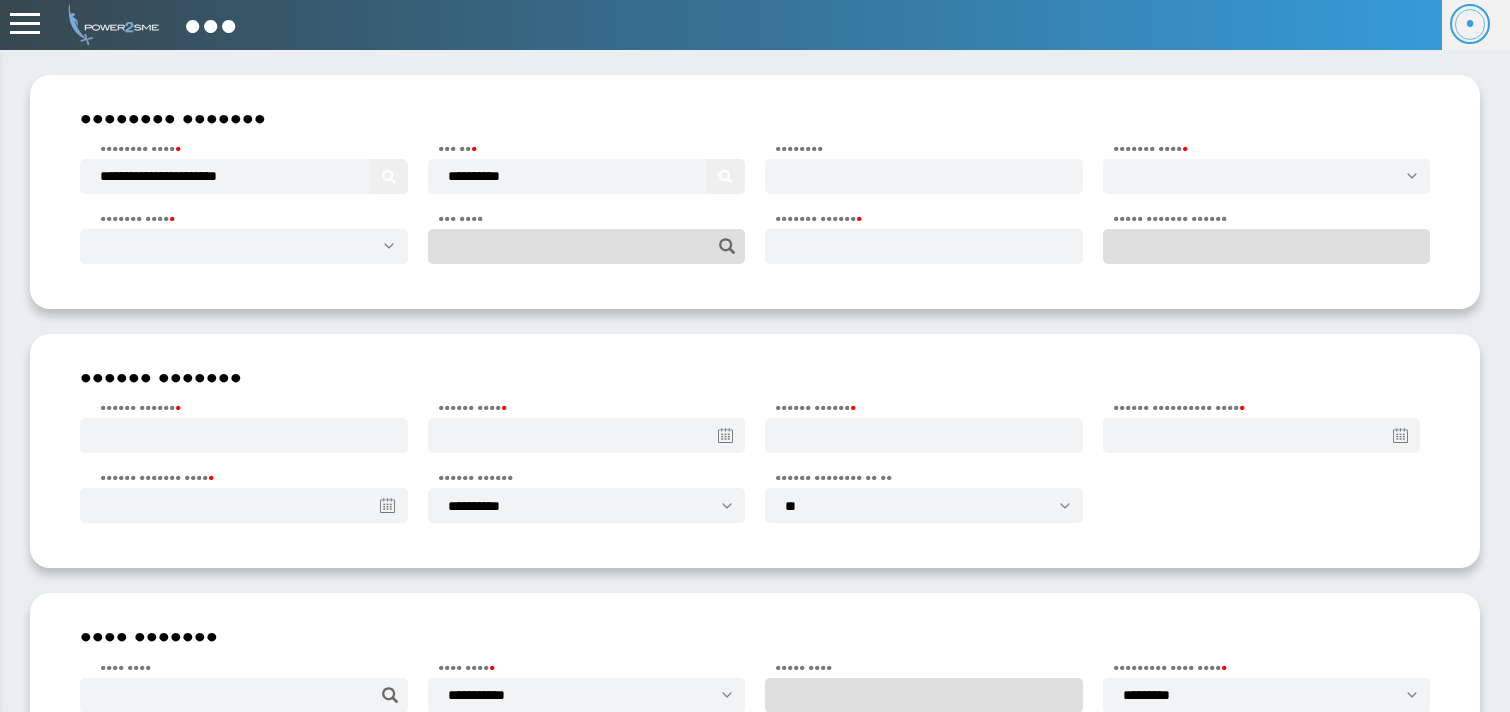 type 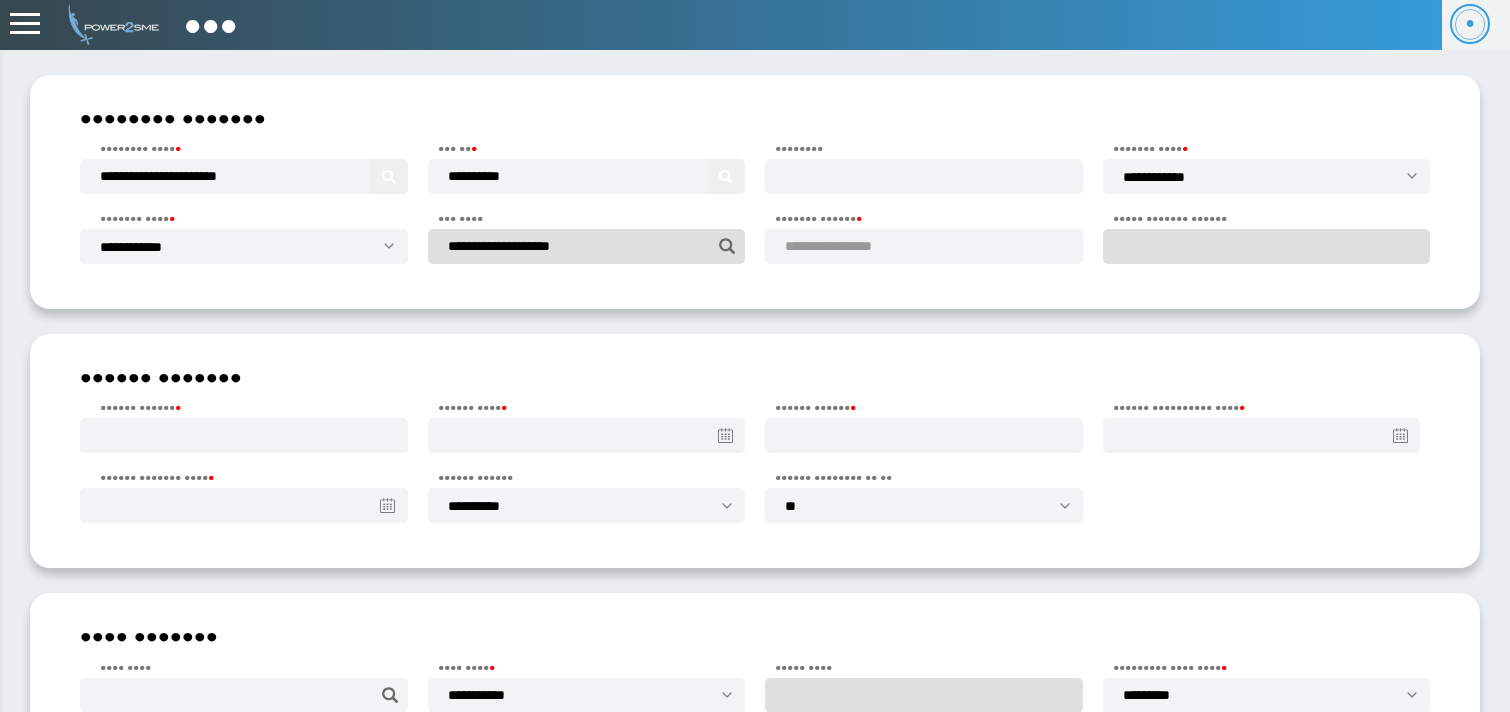 click on "•••••••••••••••••" at bounding box center [852, 246] 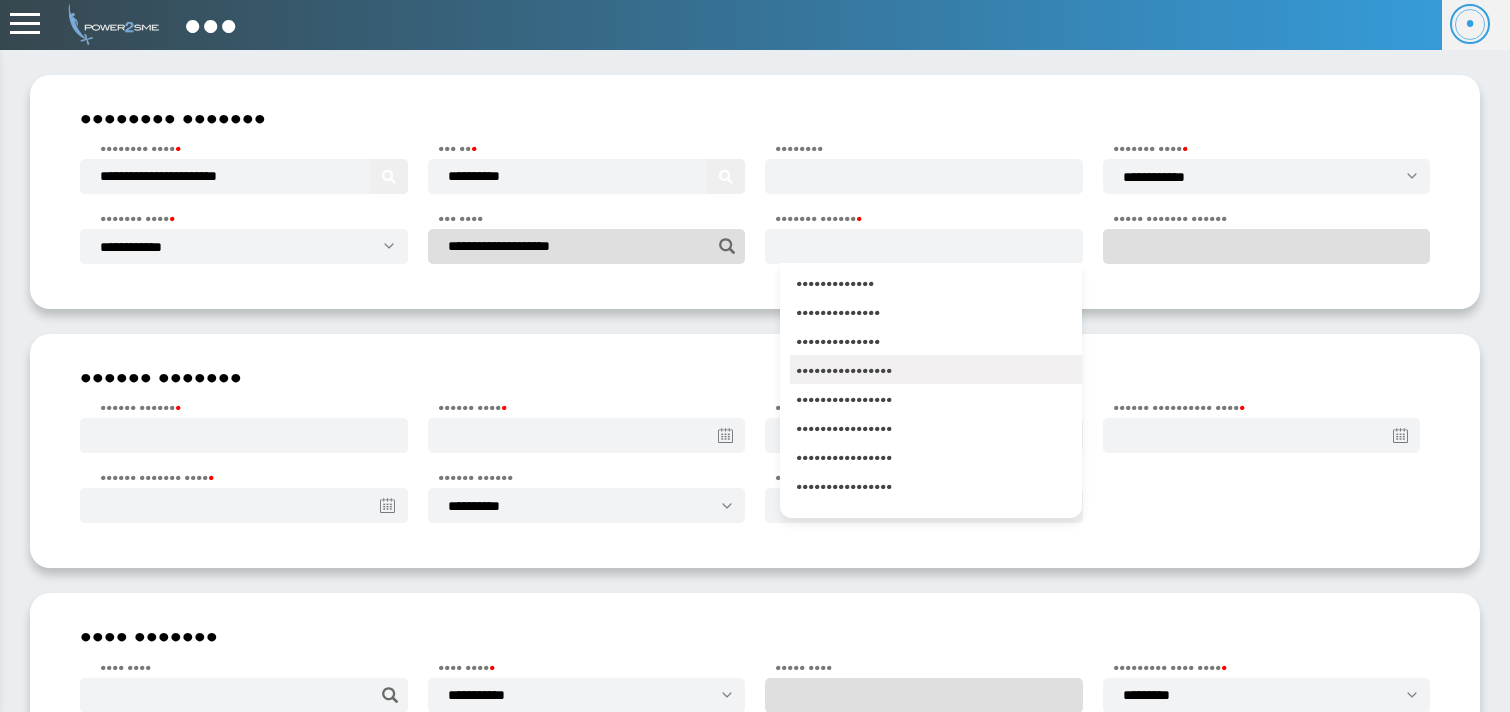 scroll, scrollTop: 397, scrollLeft: 0, axis: vertical 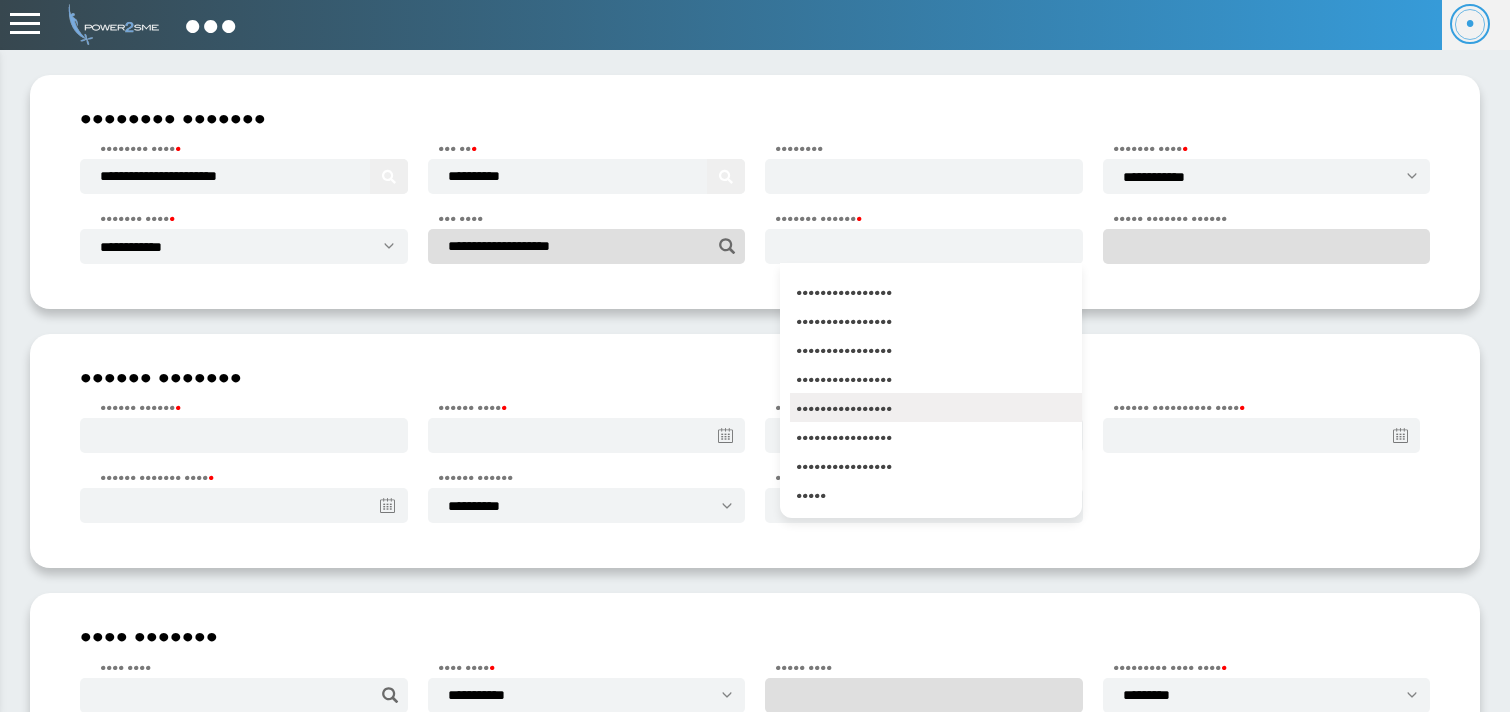 click on "••••••••••••••••" at bounding box center (936, 407) 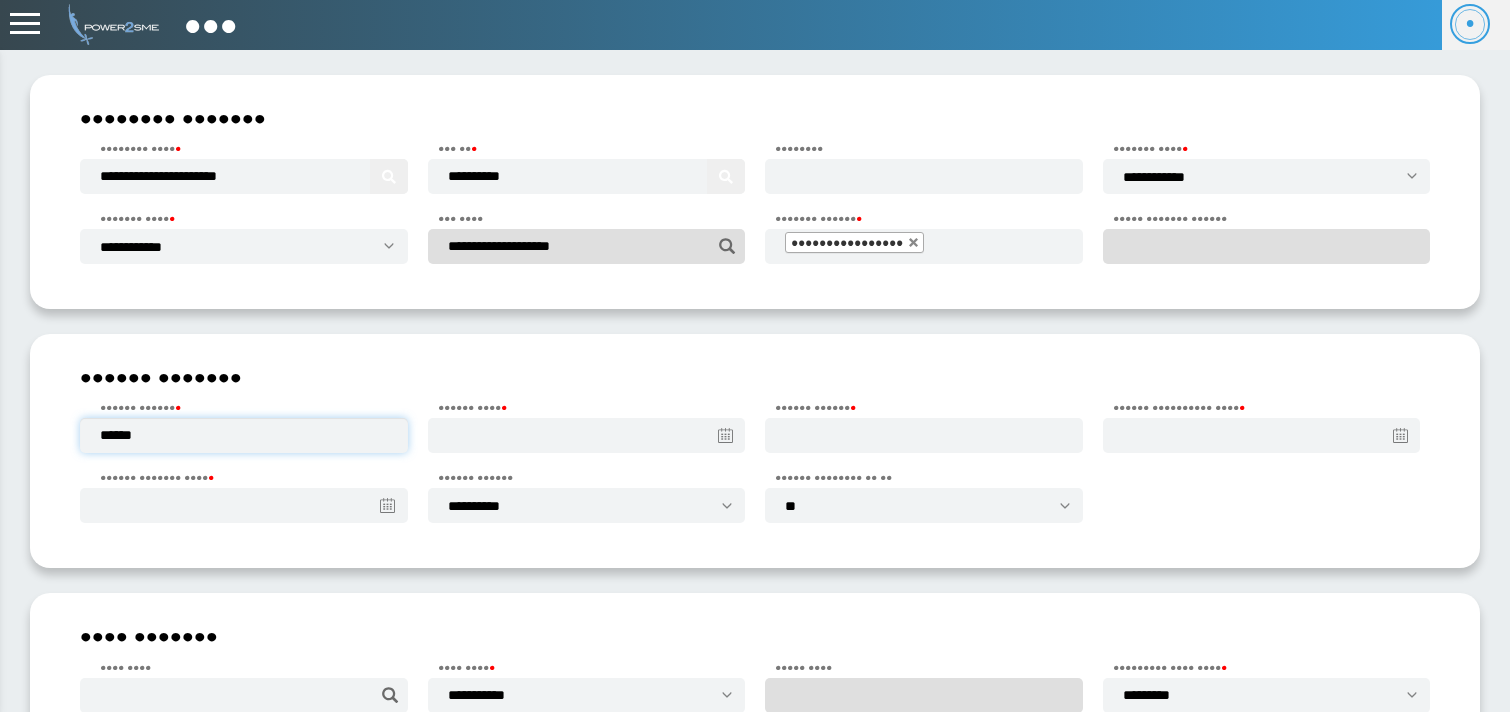 type on "••••••" 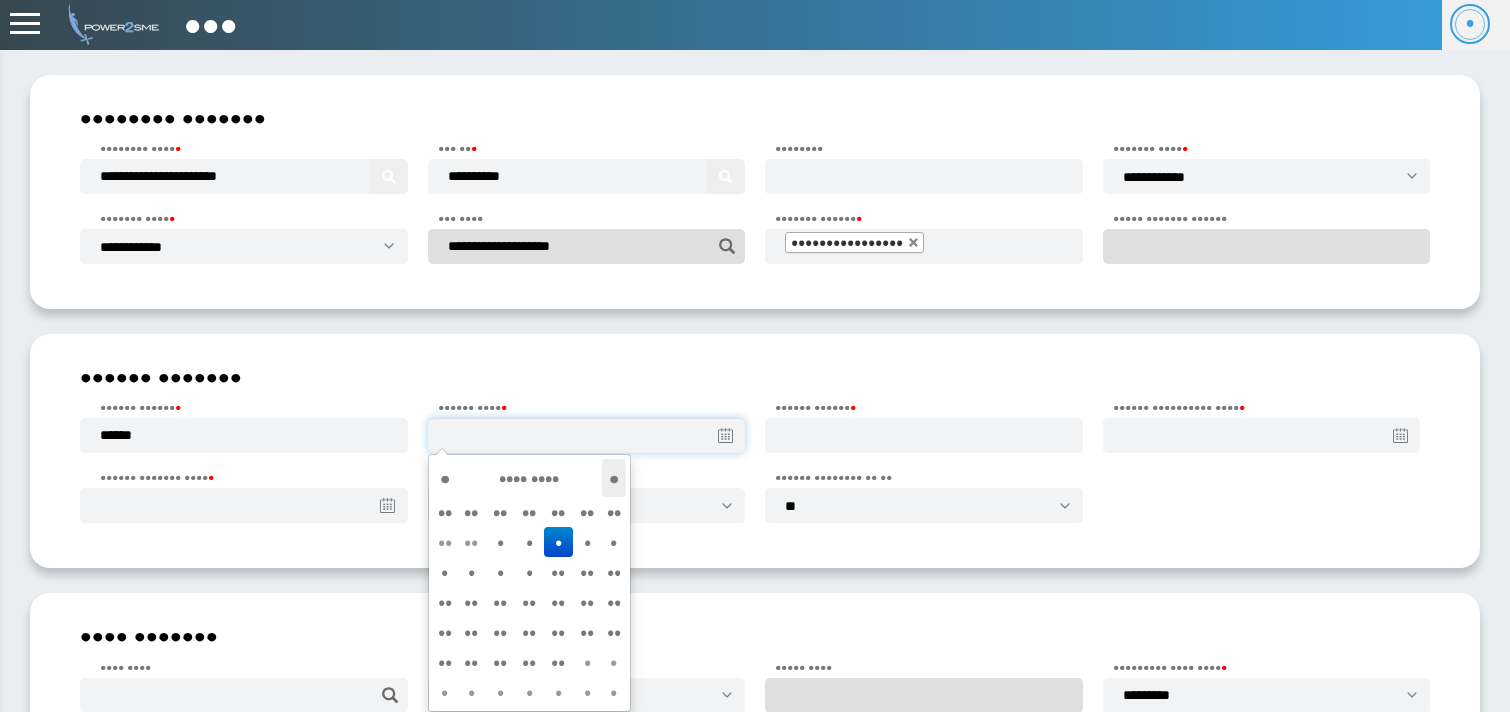 click on "•" at bounding box center (614, 478) 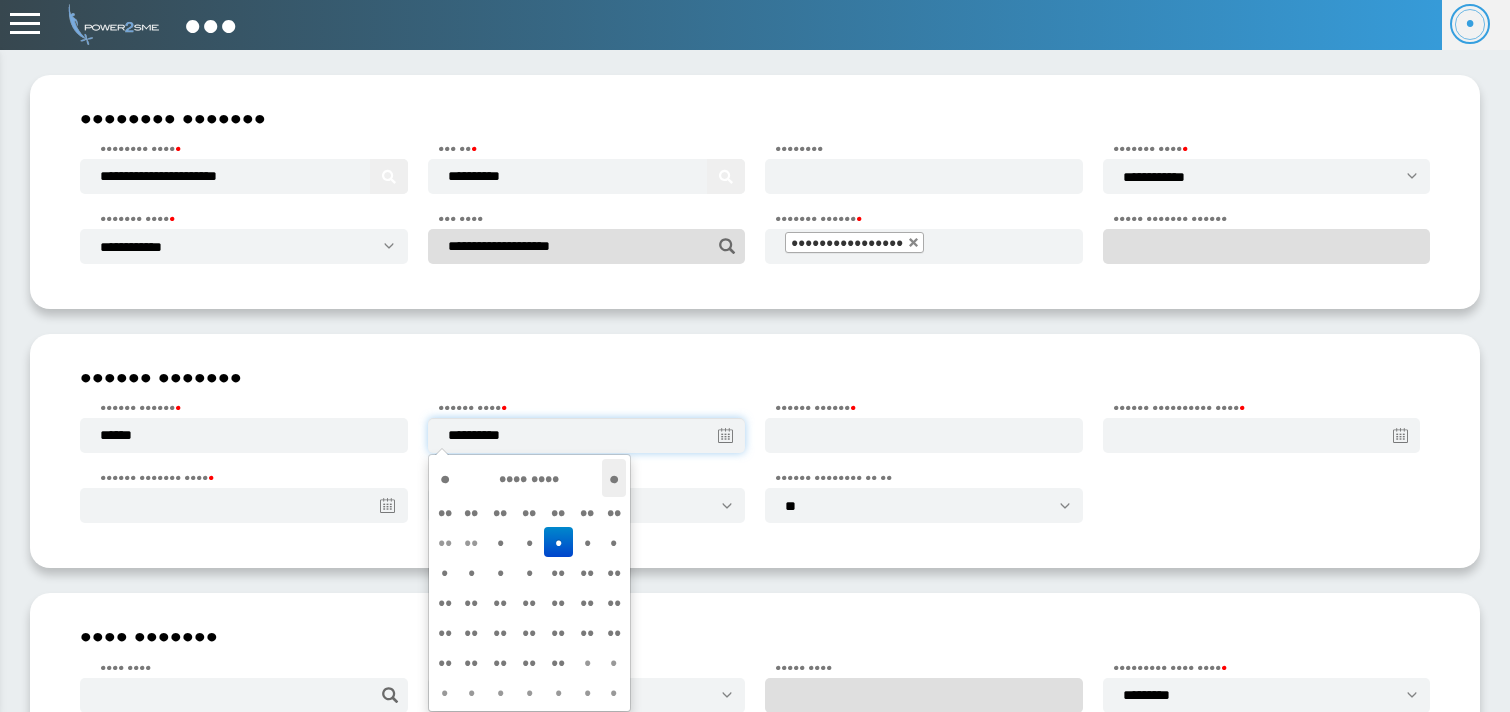 click on "•" at bounding box center [614, 478] 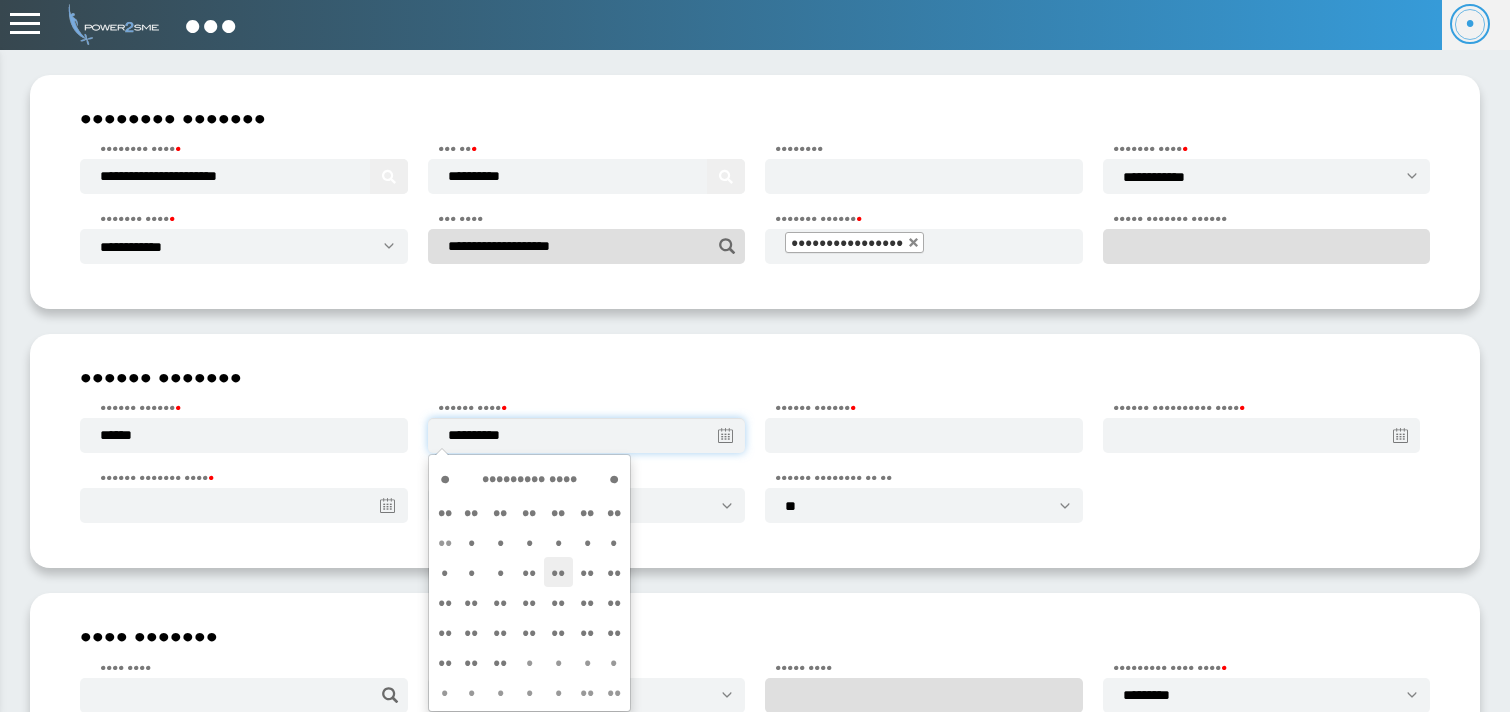 click on "••" at bounding box center [558, 542] 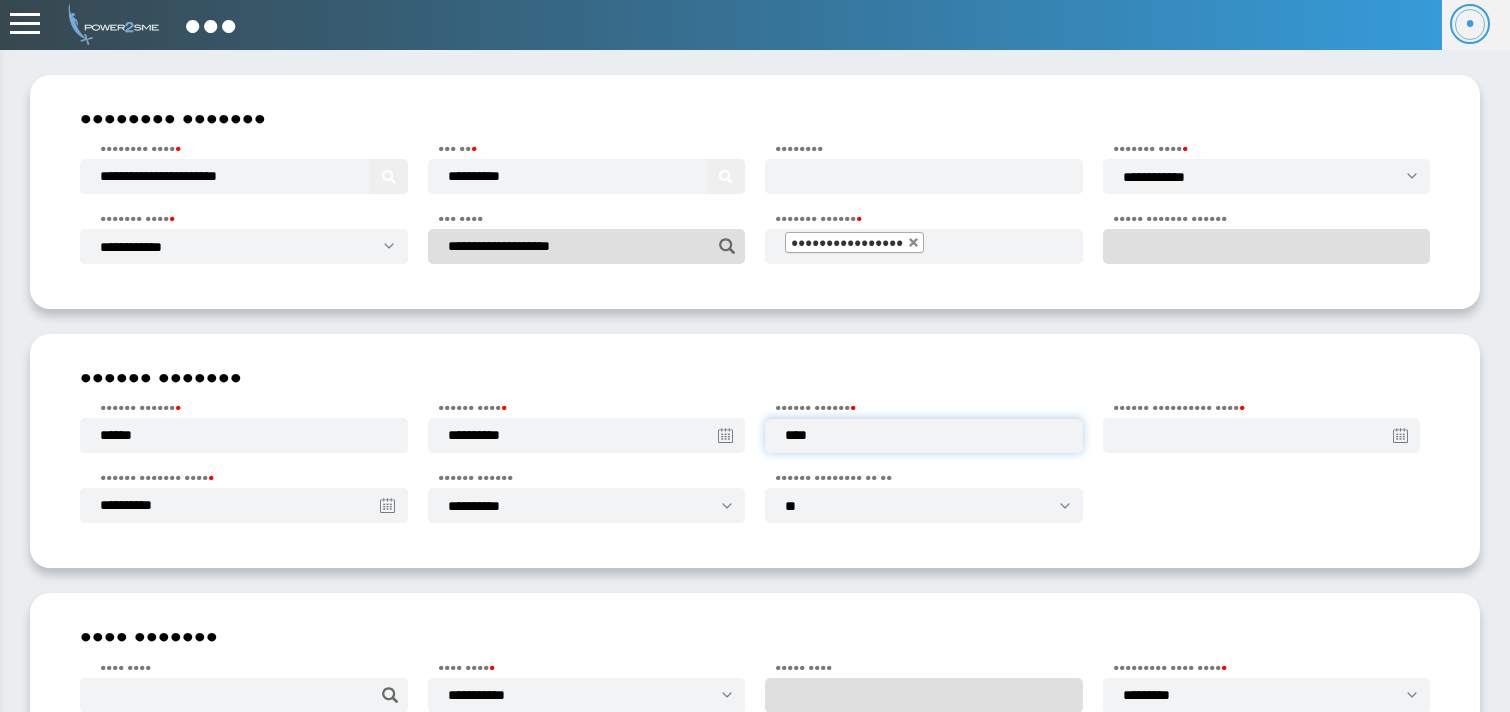 type on "••••" 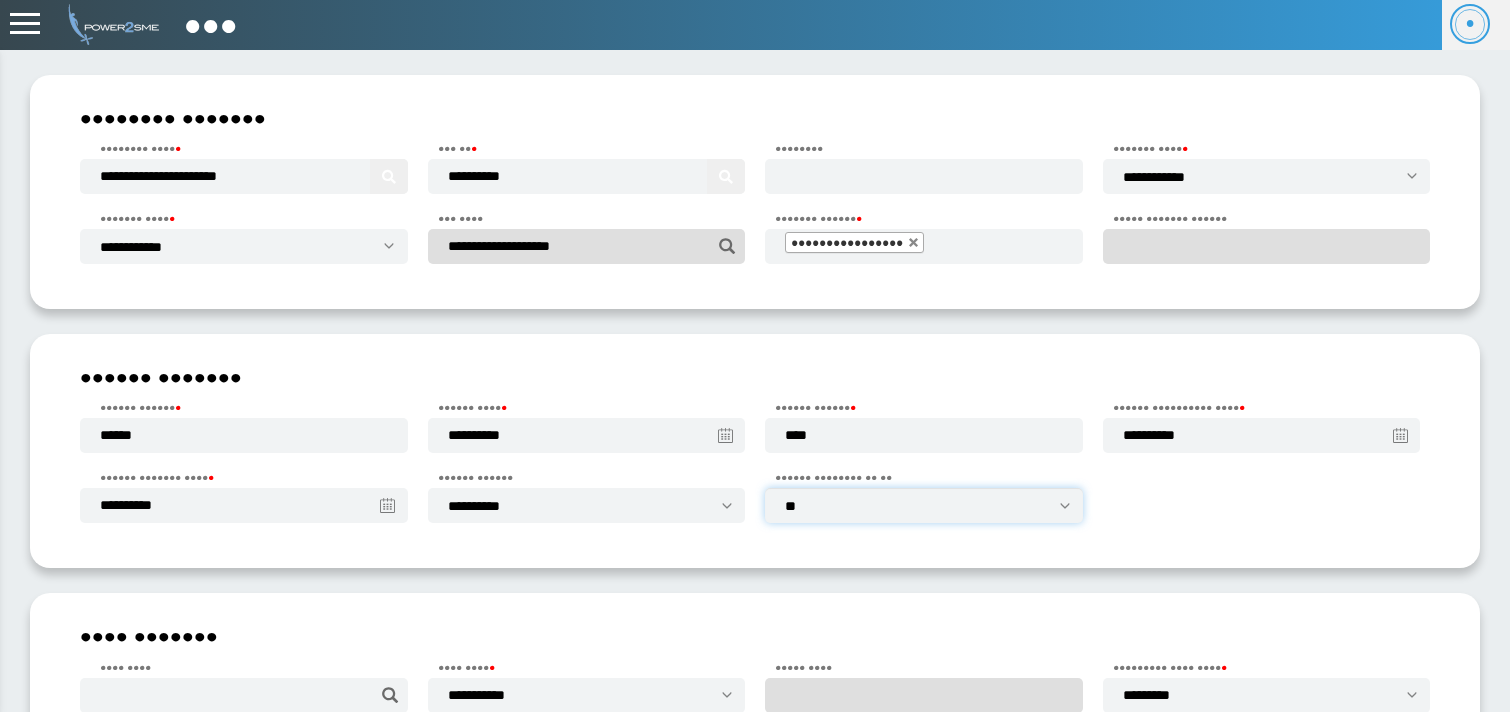 select on "•••" 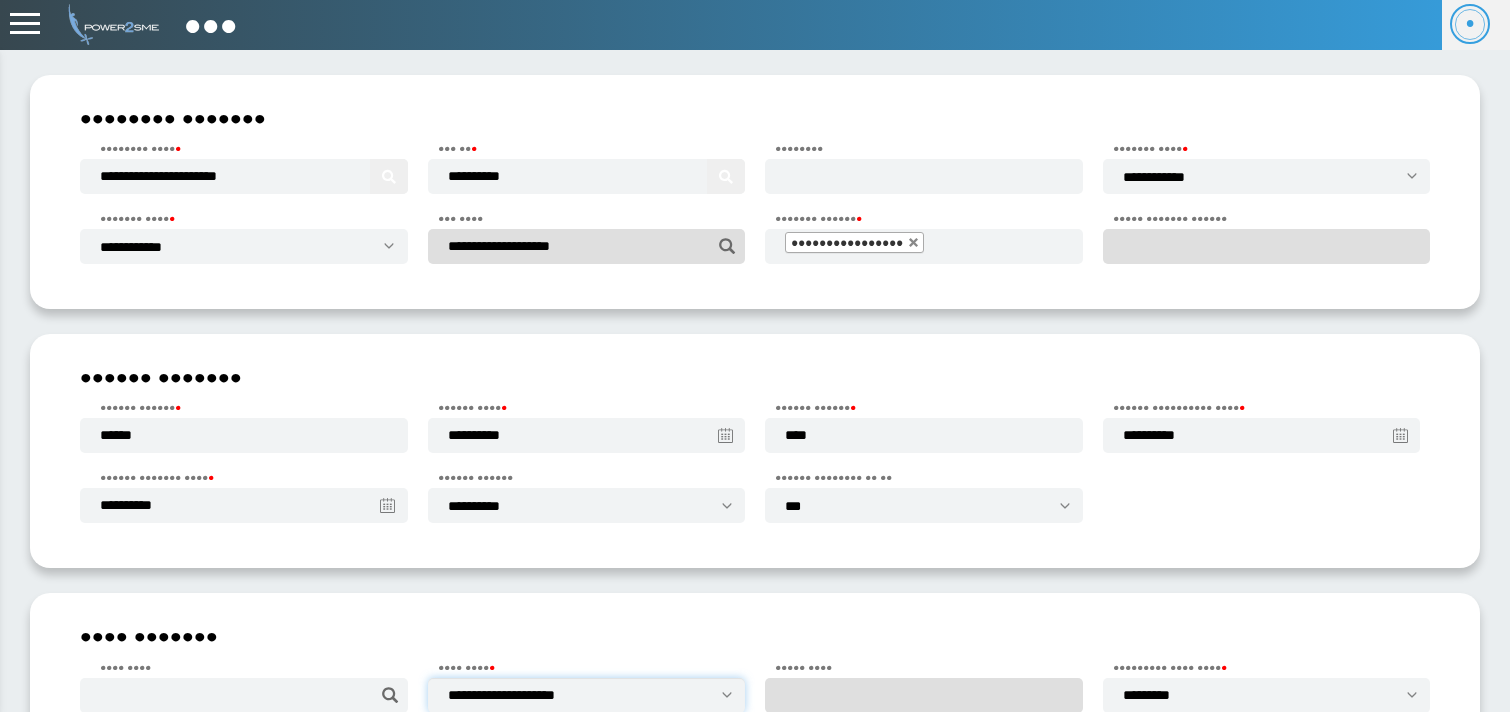 select on "••••••••••••••••••••" 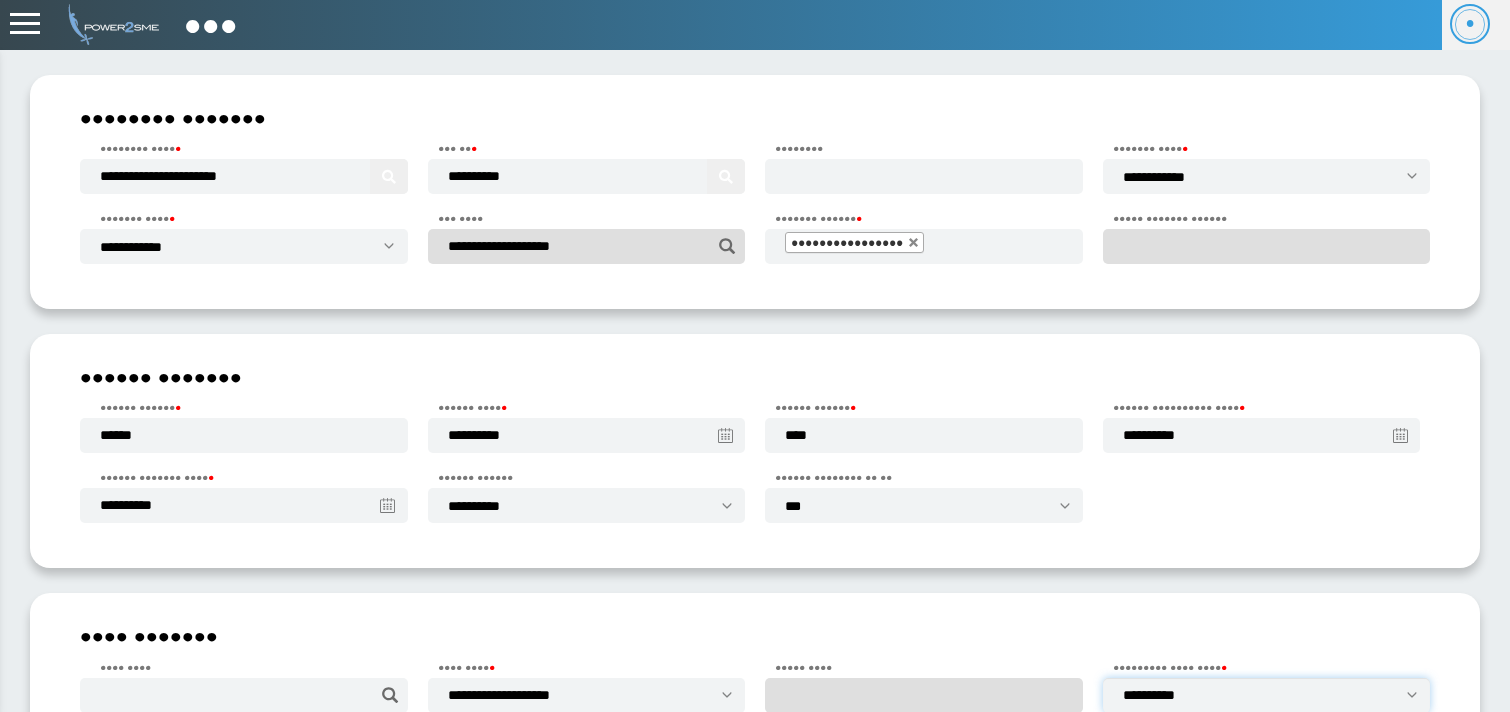 select on "•••••••••••••••••" 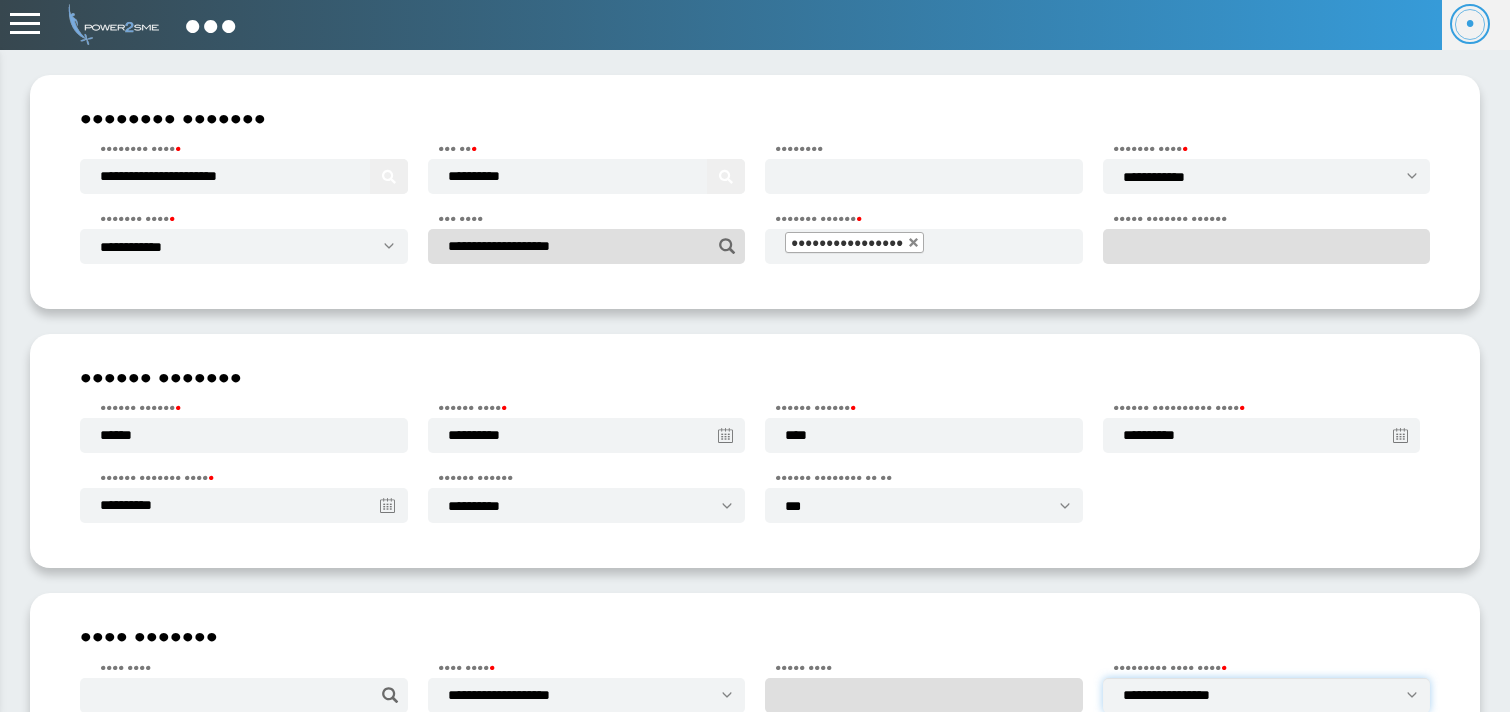 scroll, scrollTop: 254, scrollLeft: 0, axis: vertical 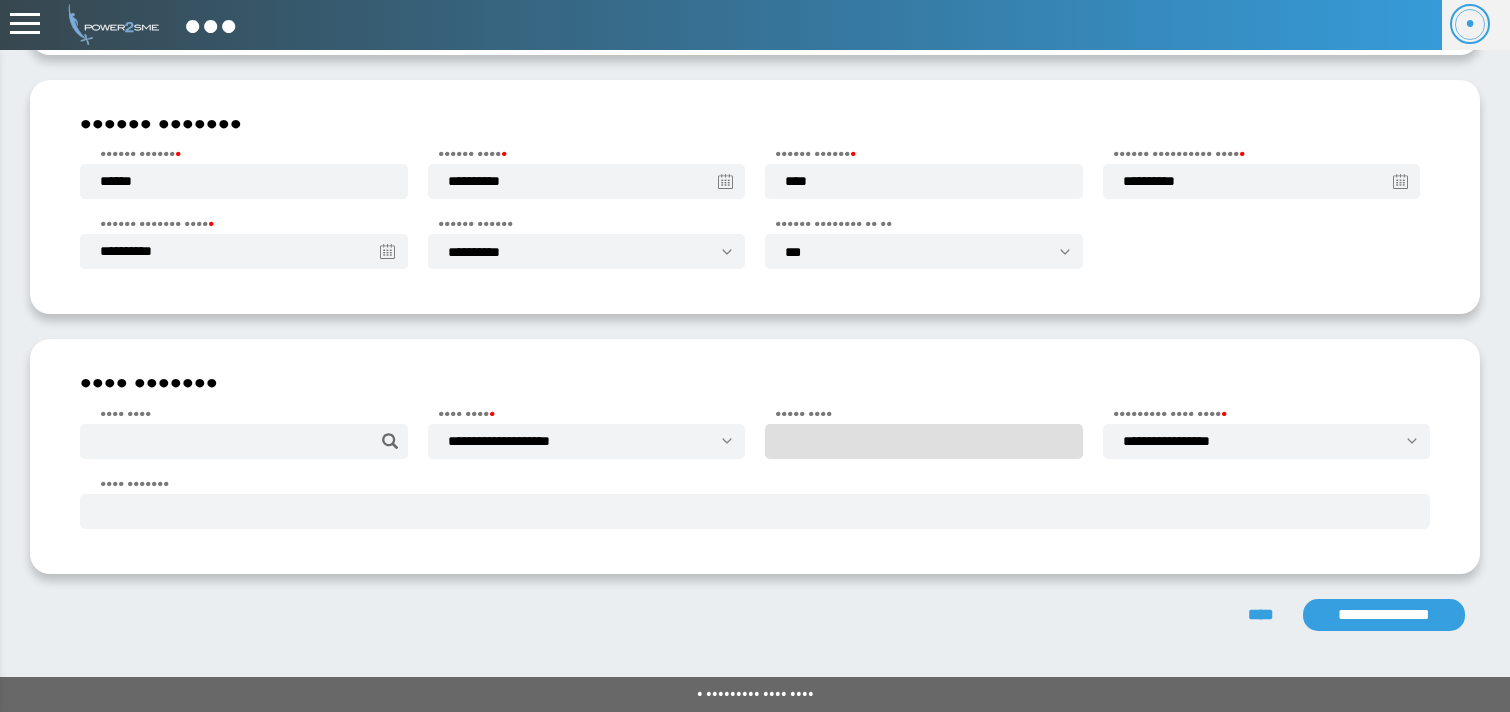 click on "•••••••••••••••" at bounding box center (1384, 615) 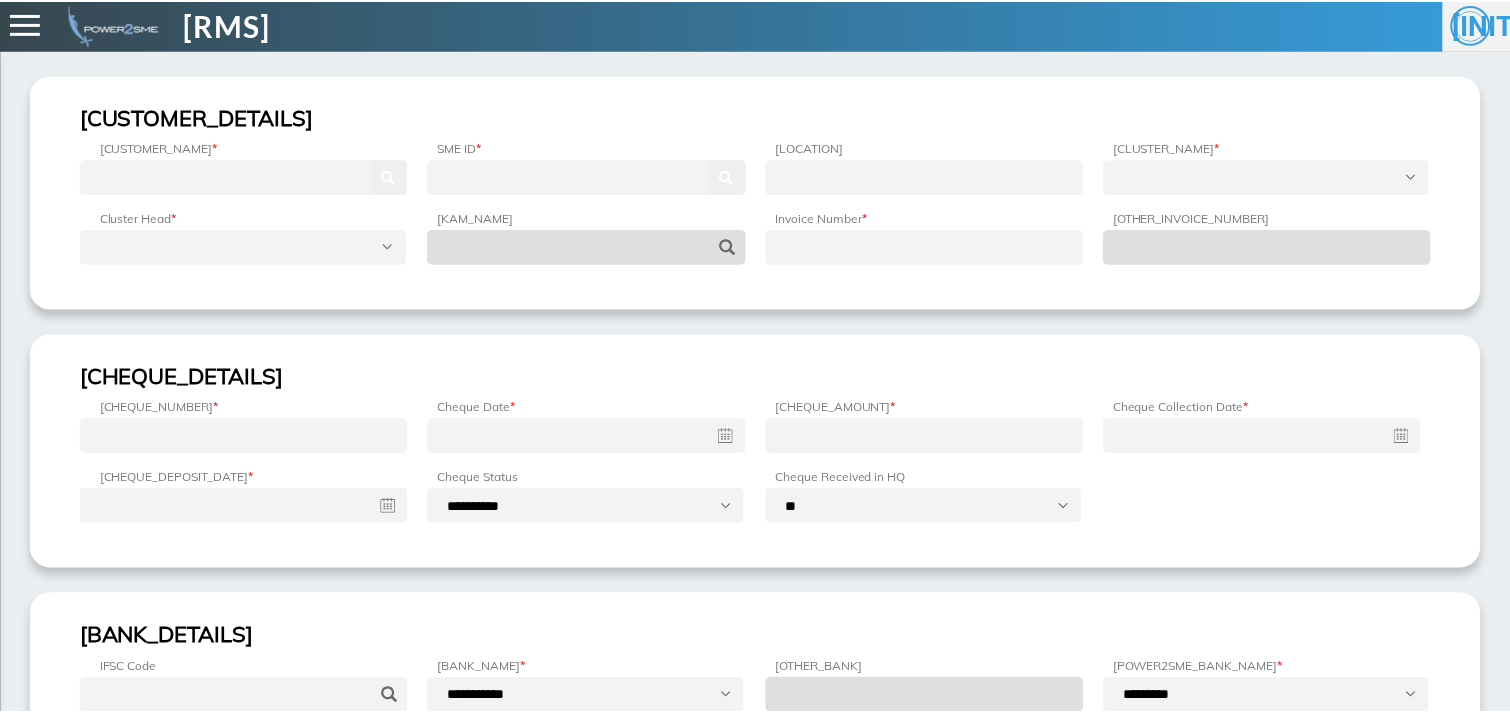 scroll, scrollTop: 0, scrollLeft: 0, axis: both 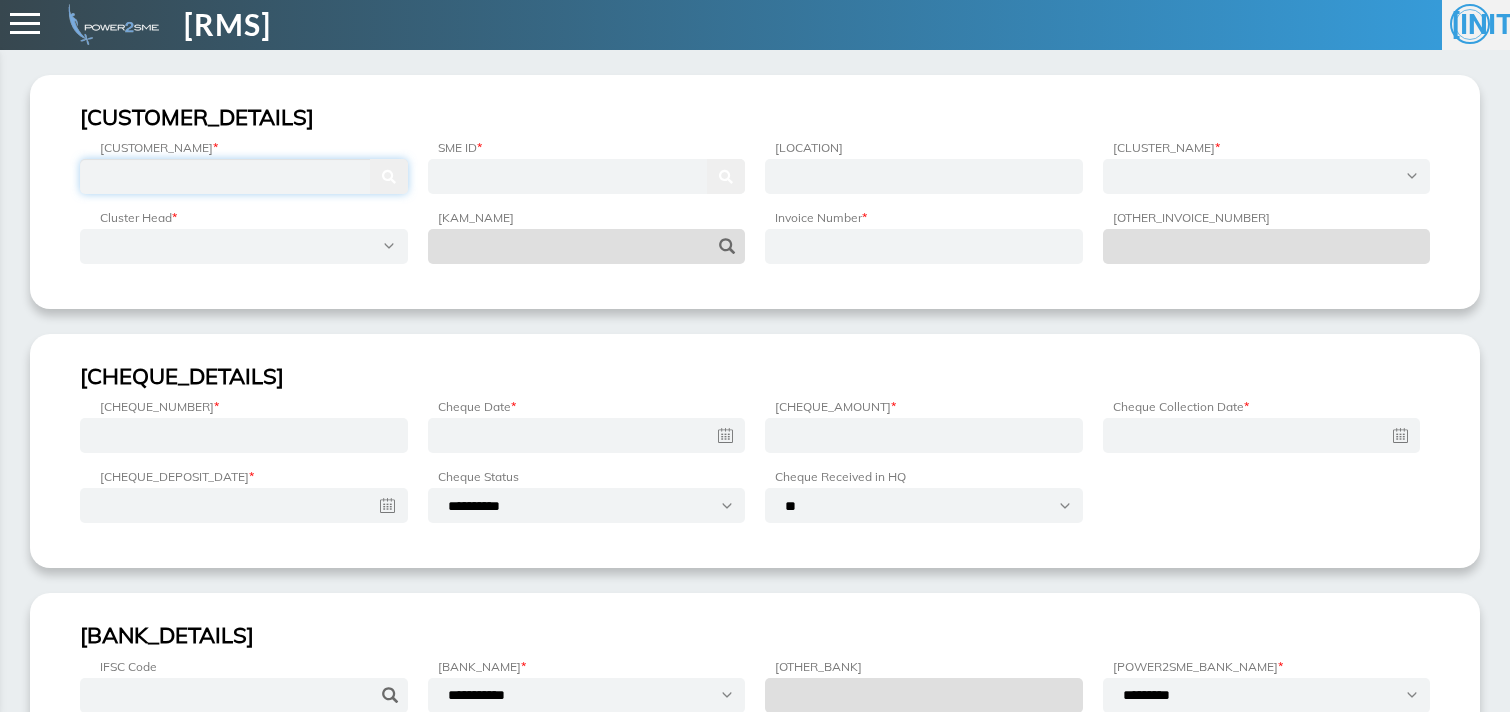 click at bounding box center (244, 176) 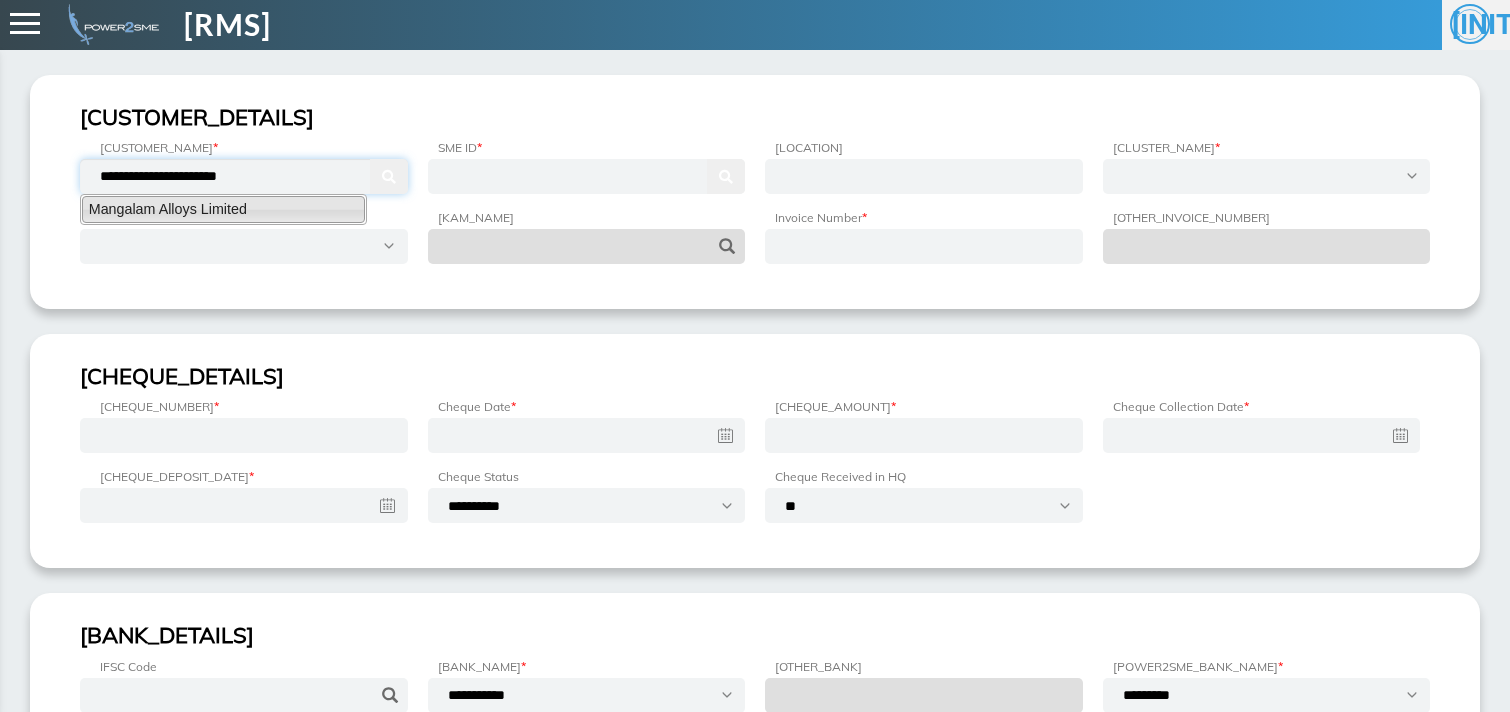 click on "Mangalam Alloys Limited" at bounding box center [223, 209] 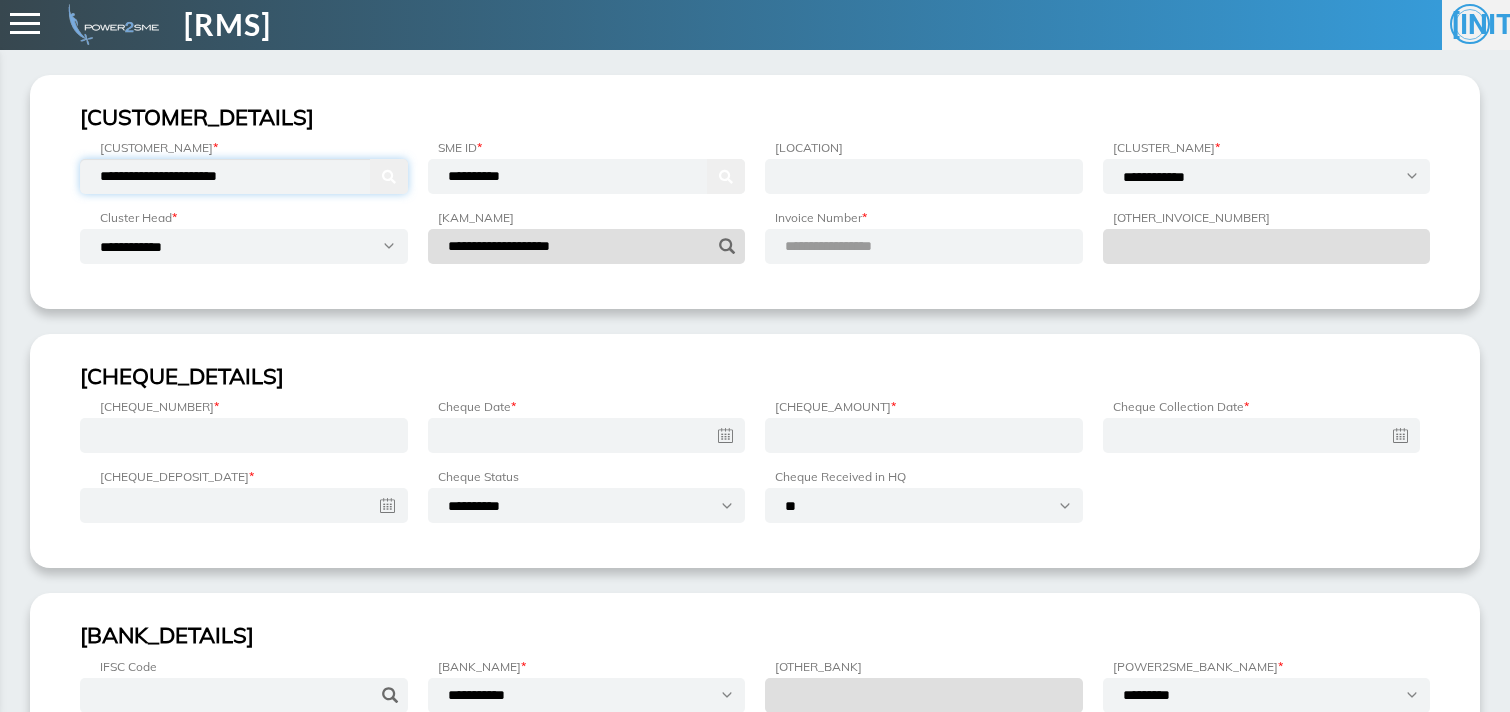 type on "**********" 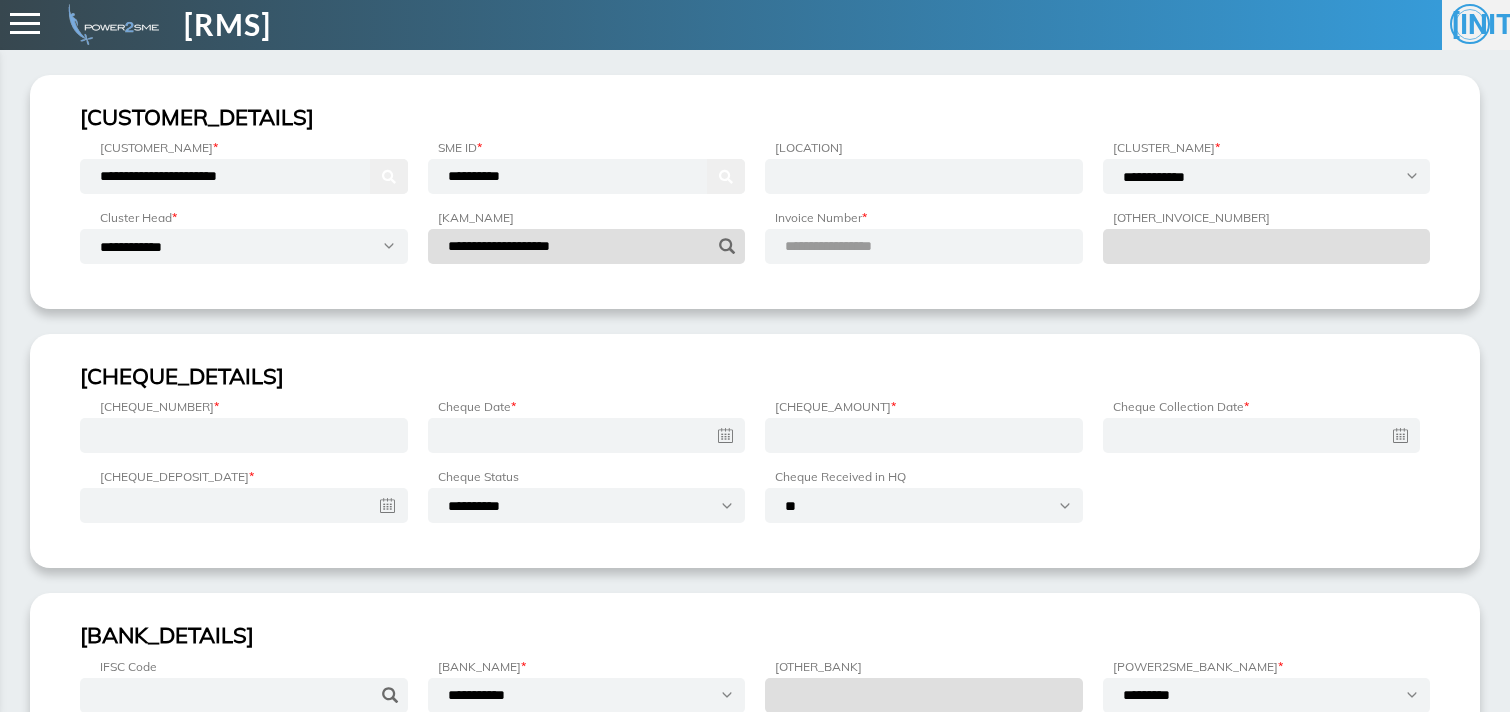 click on "**********" at bounding box center [852, 246] 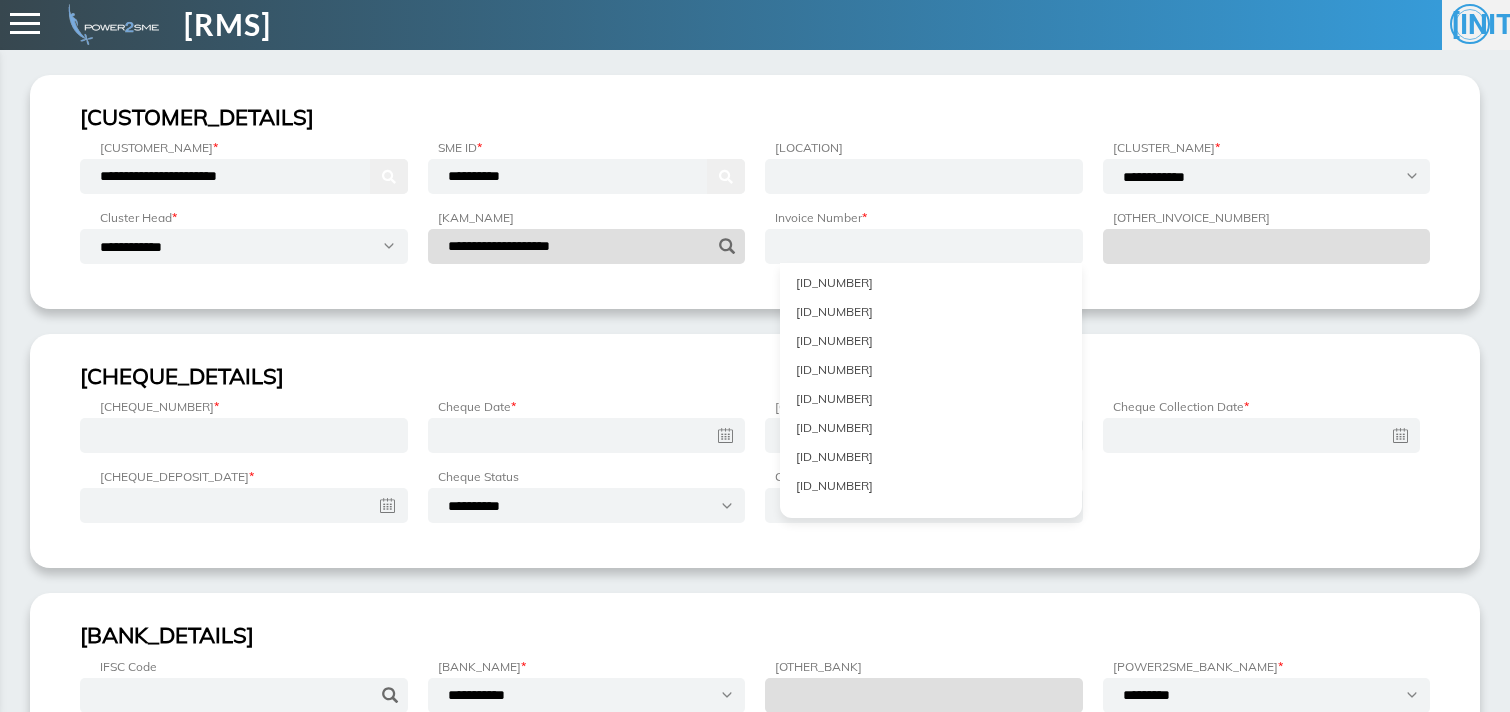 scroll, scrollTop: 397, scrollLeft: 0, axis: vertical 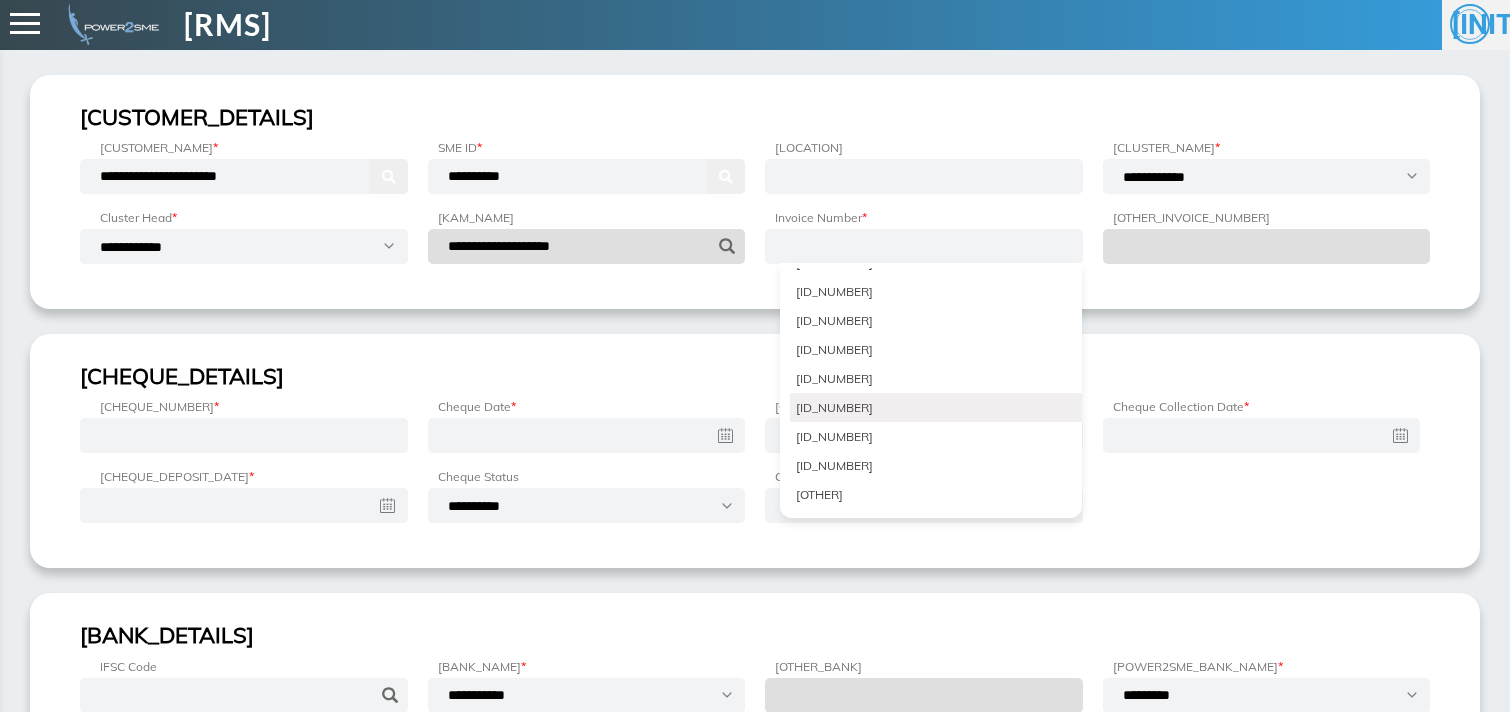 click on "T/HR14/2526/0209" at bounding box center (936, 407) 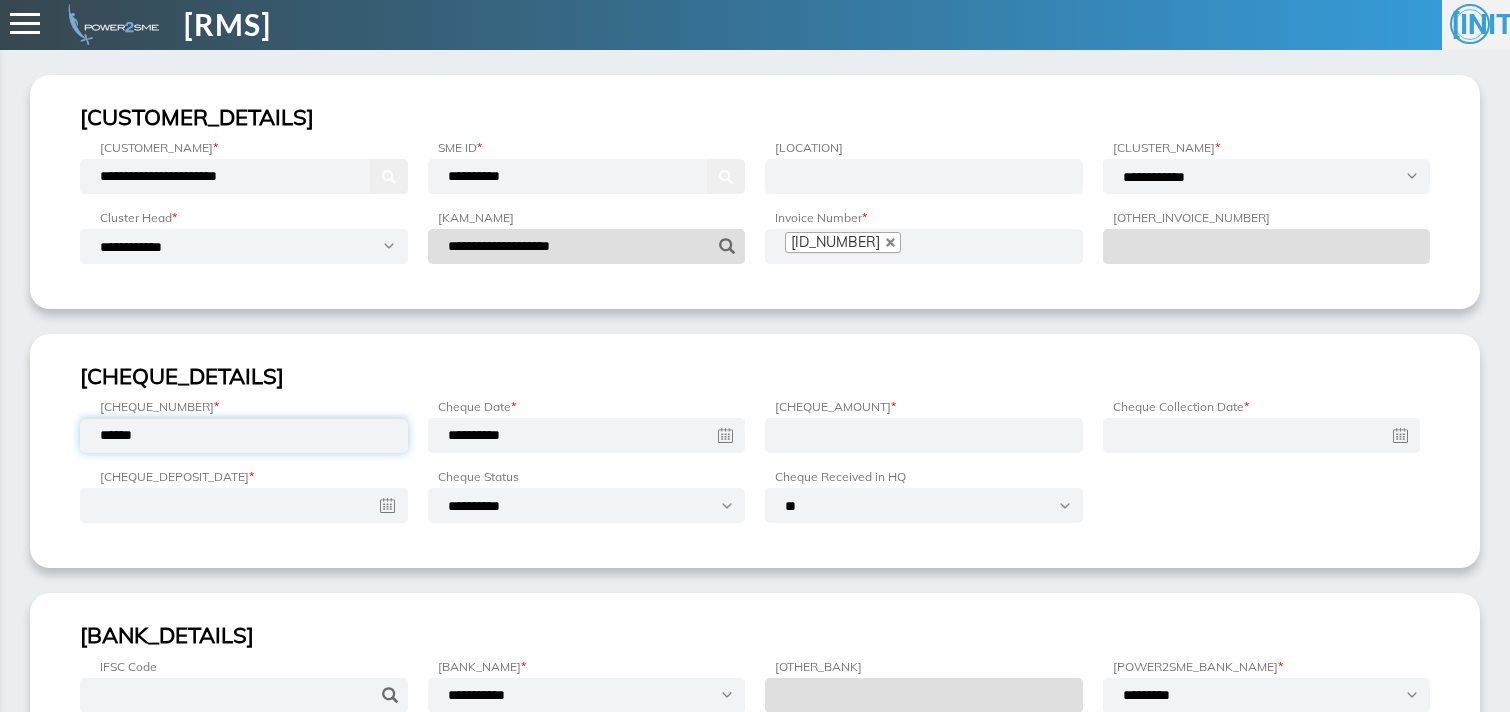 type on "******" 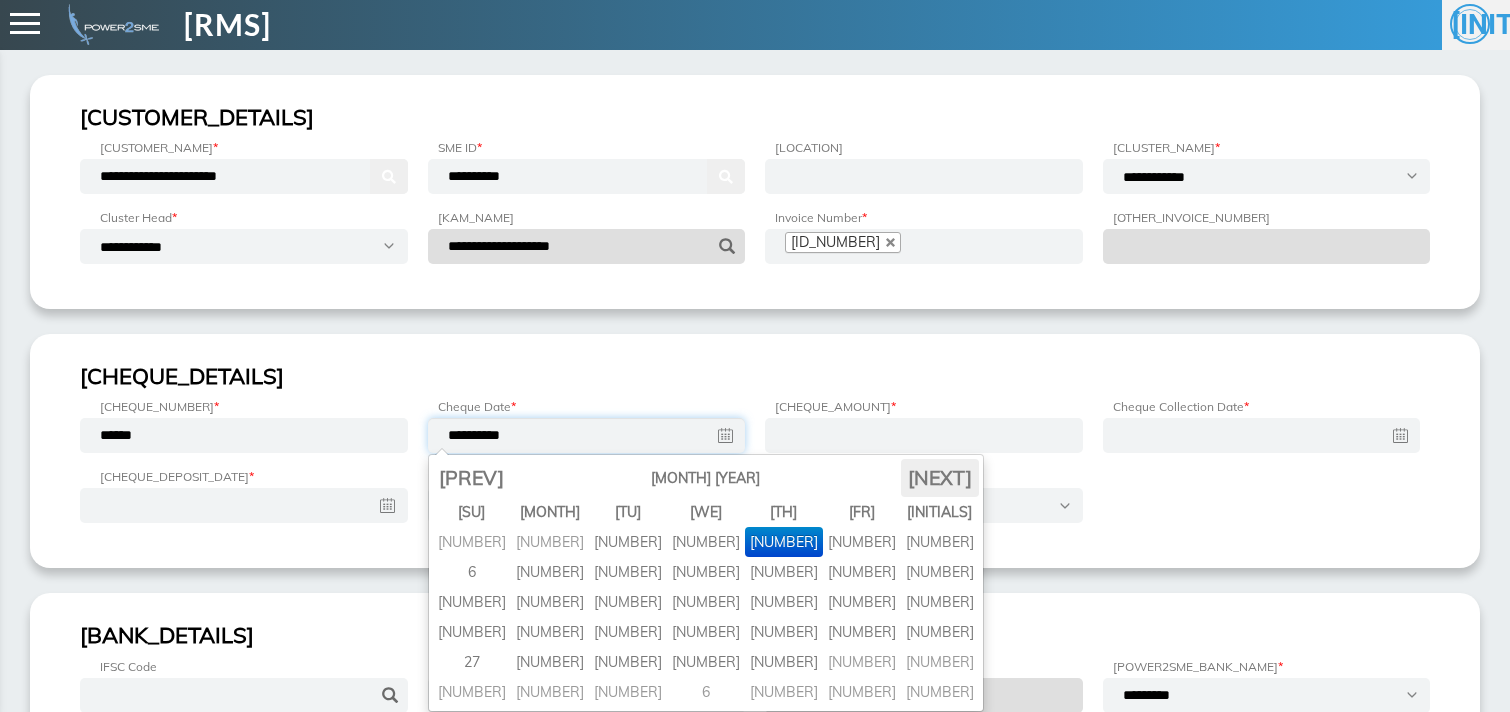 click on "›" at bounding box center (940, 478) 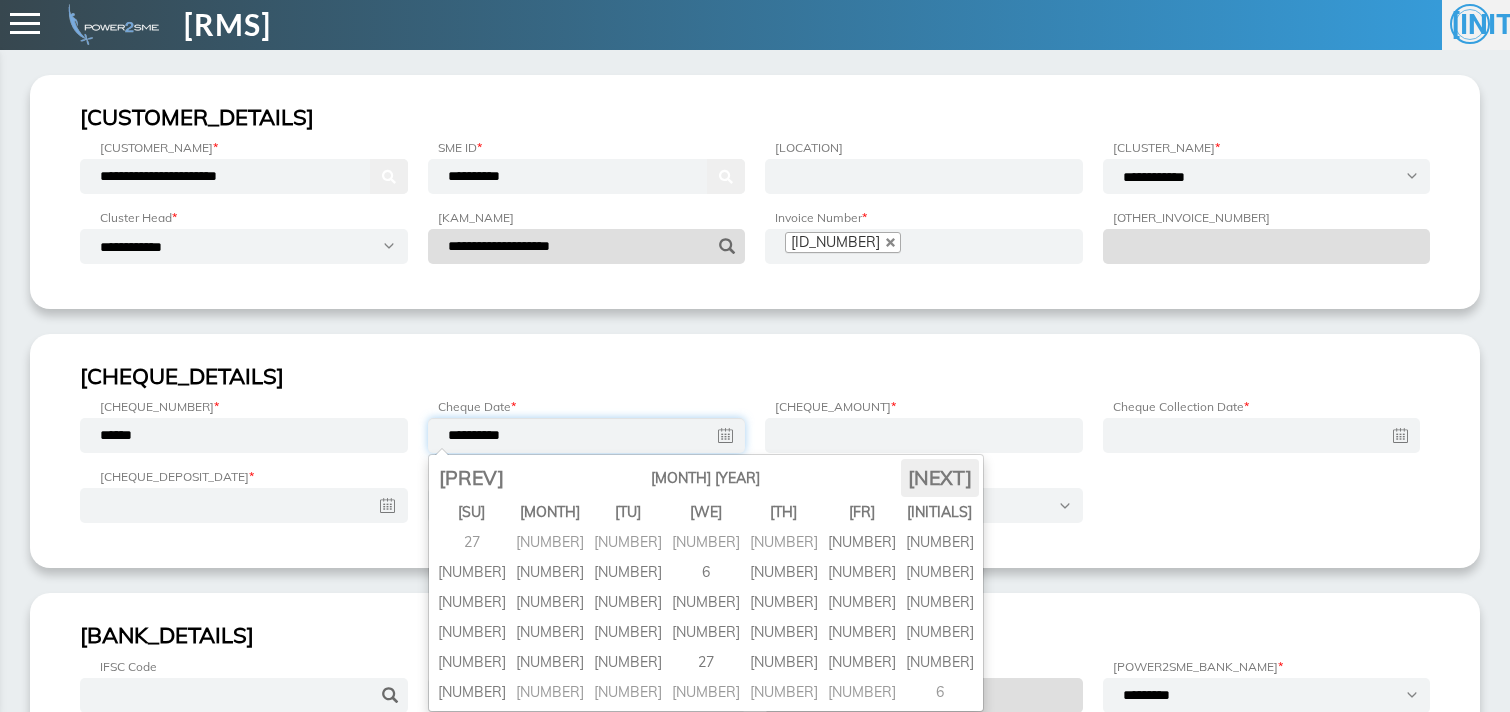 click on "›" at bounding box center (940, 478) 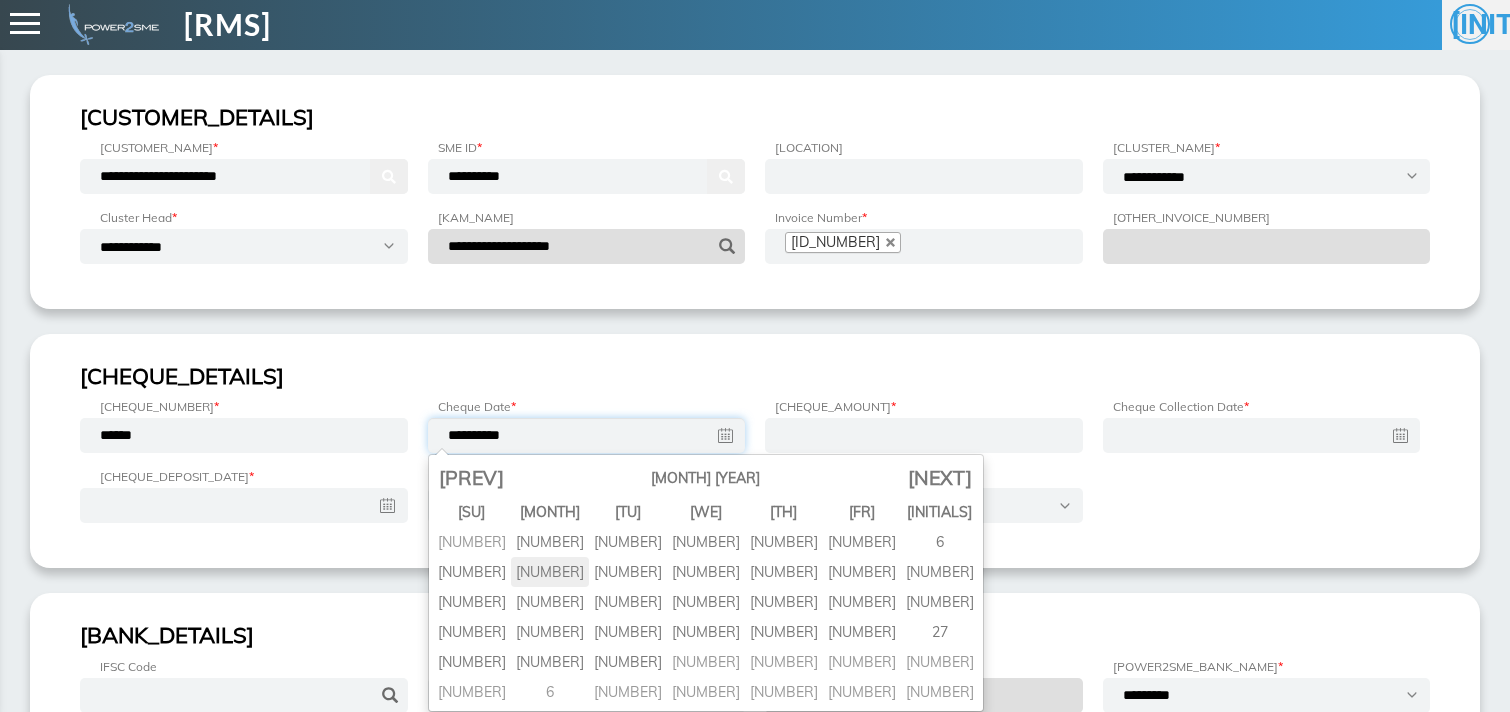click on "8" at bounding box center (550, 542) 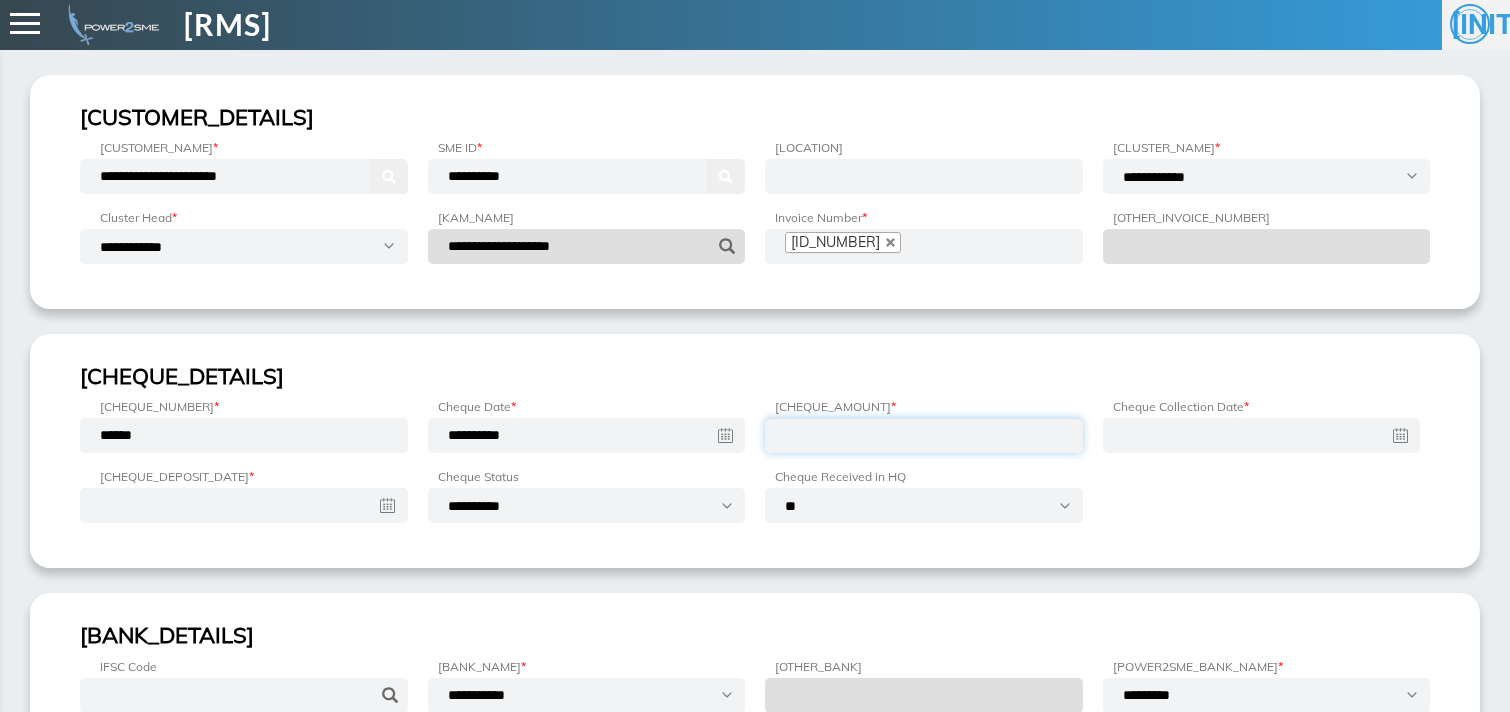 click at bounding box center (924, 435) 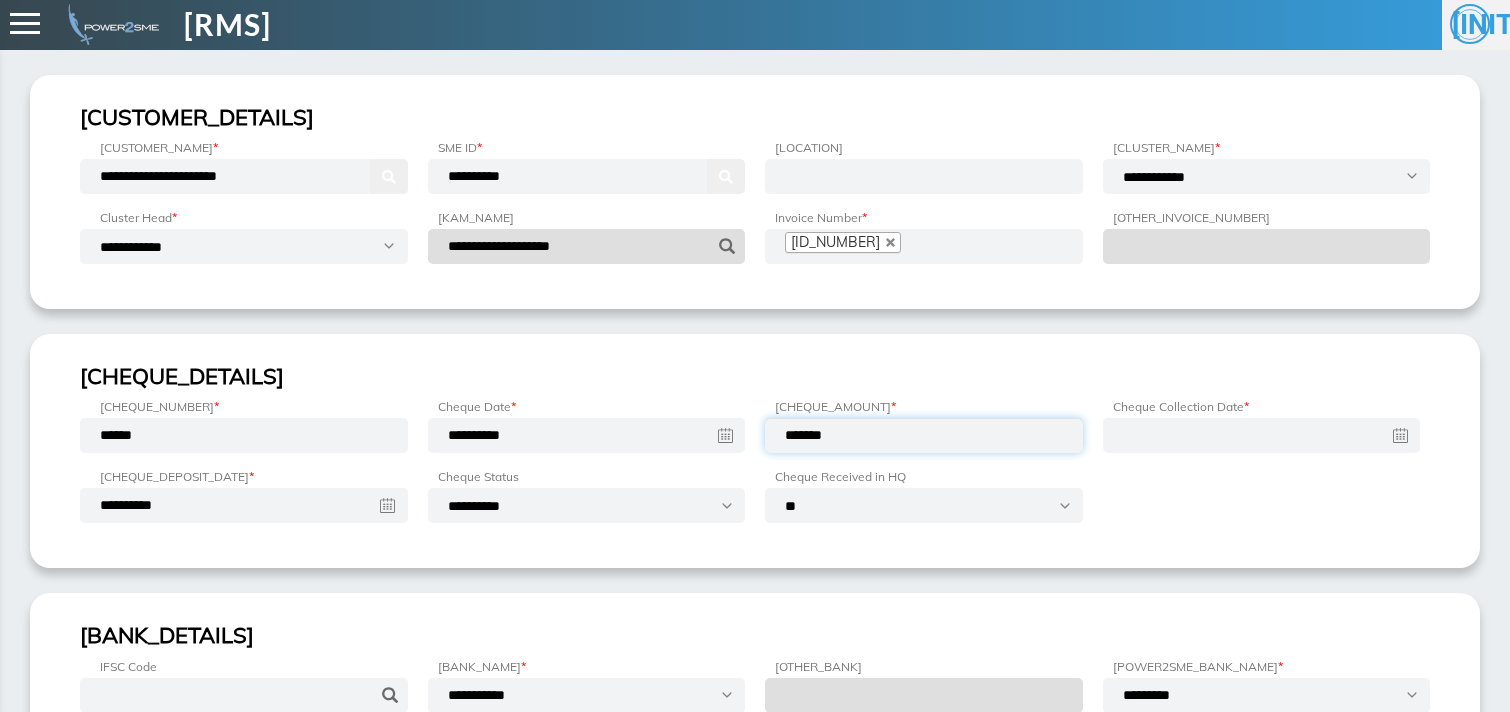 type on "*******" 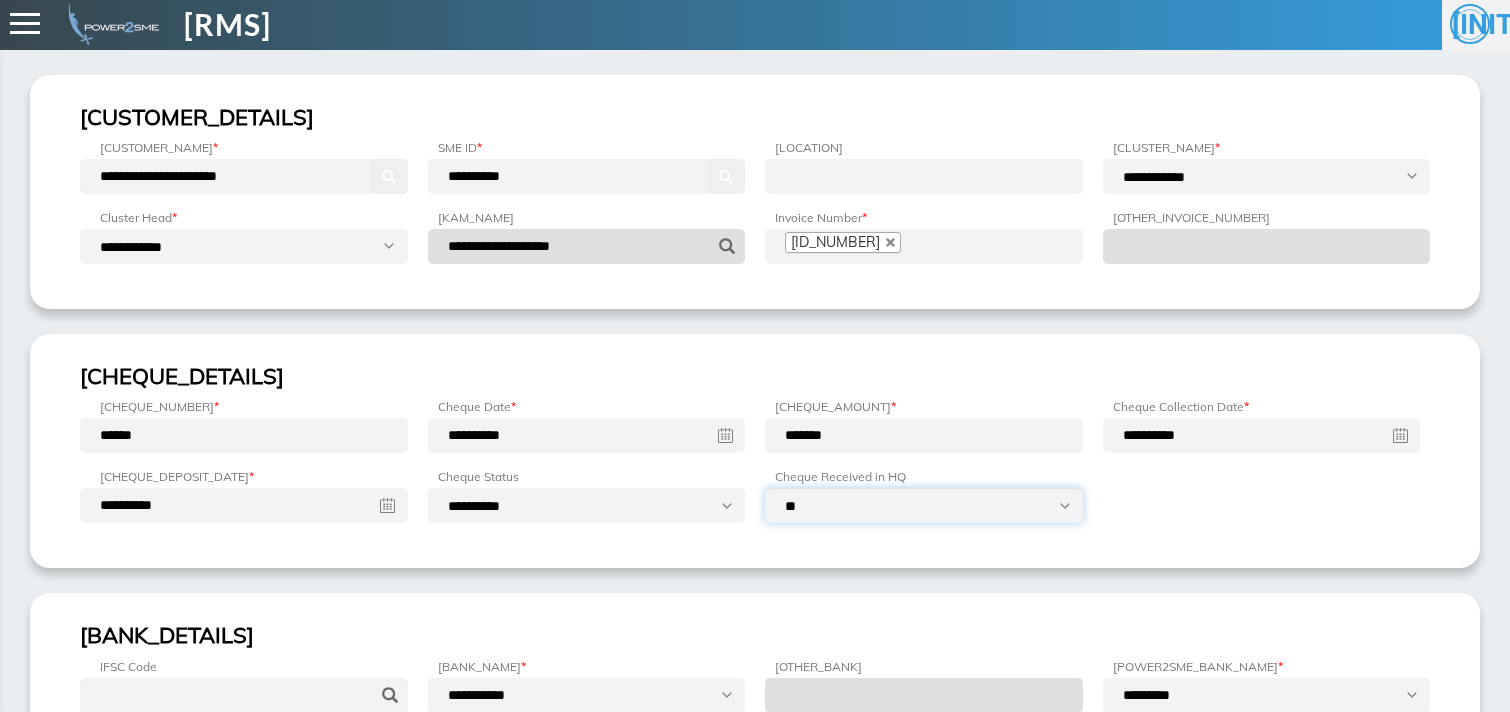 select on "***" 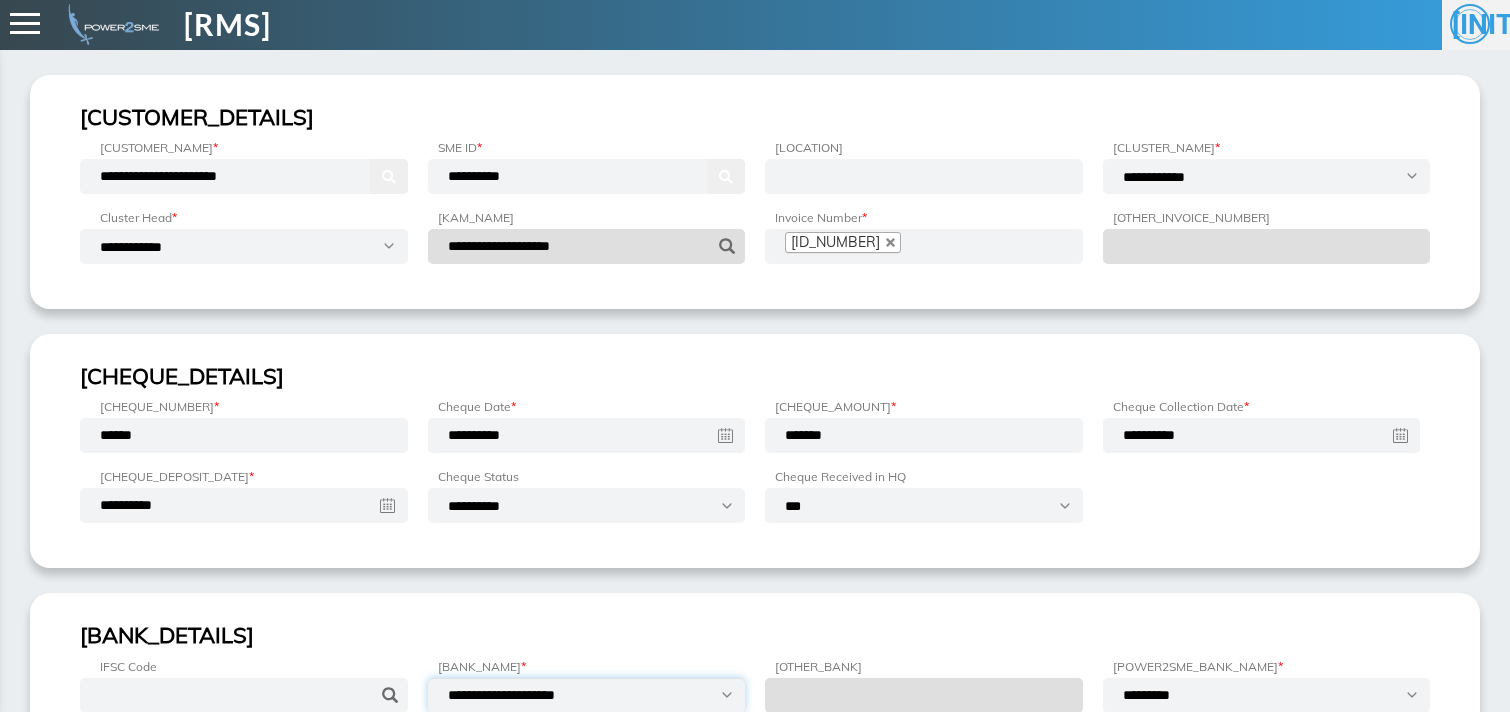 select on "**********" 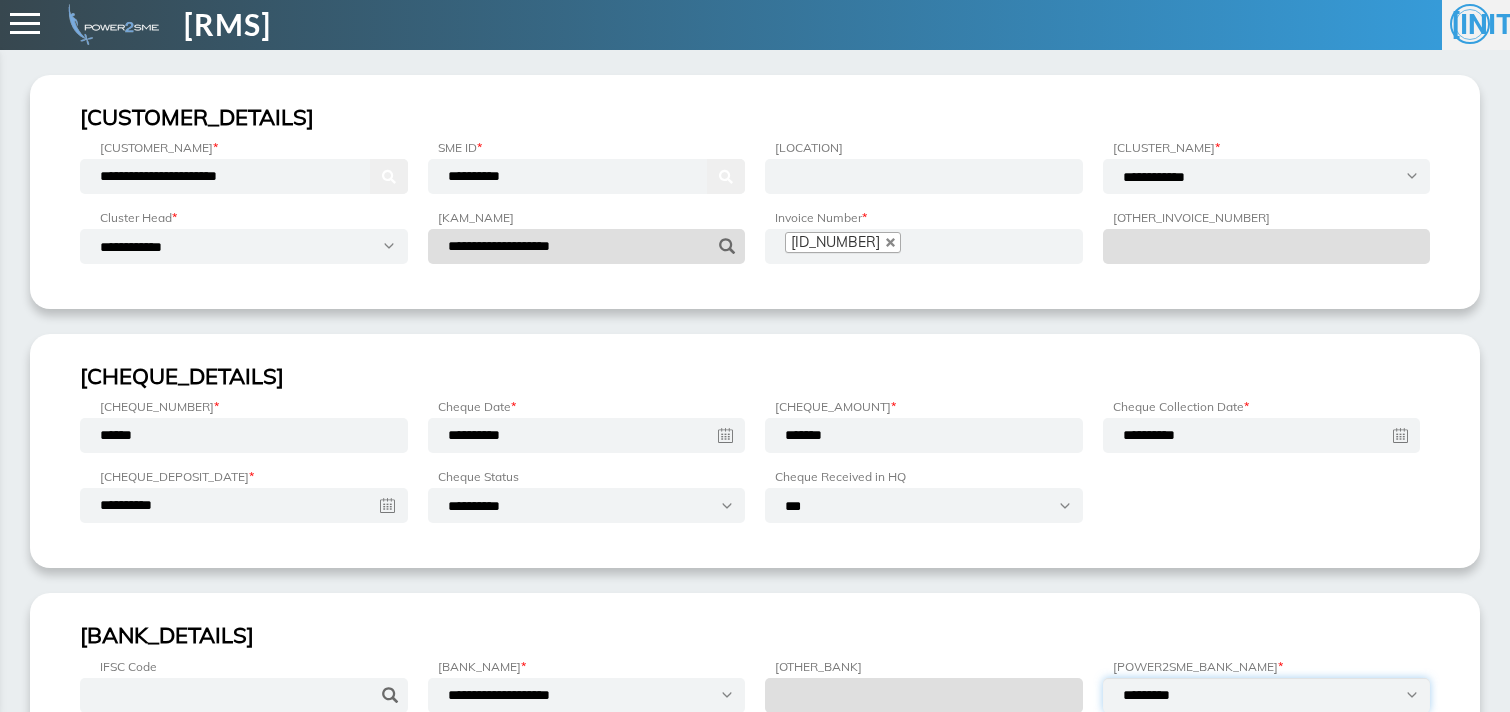 select on "**********" 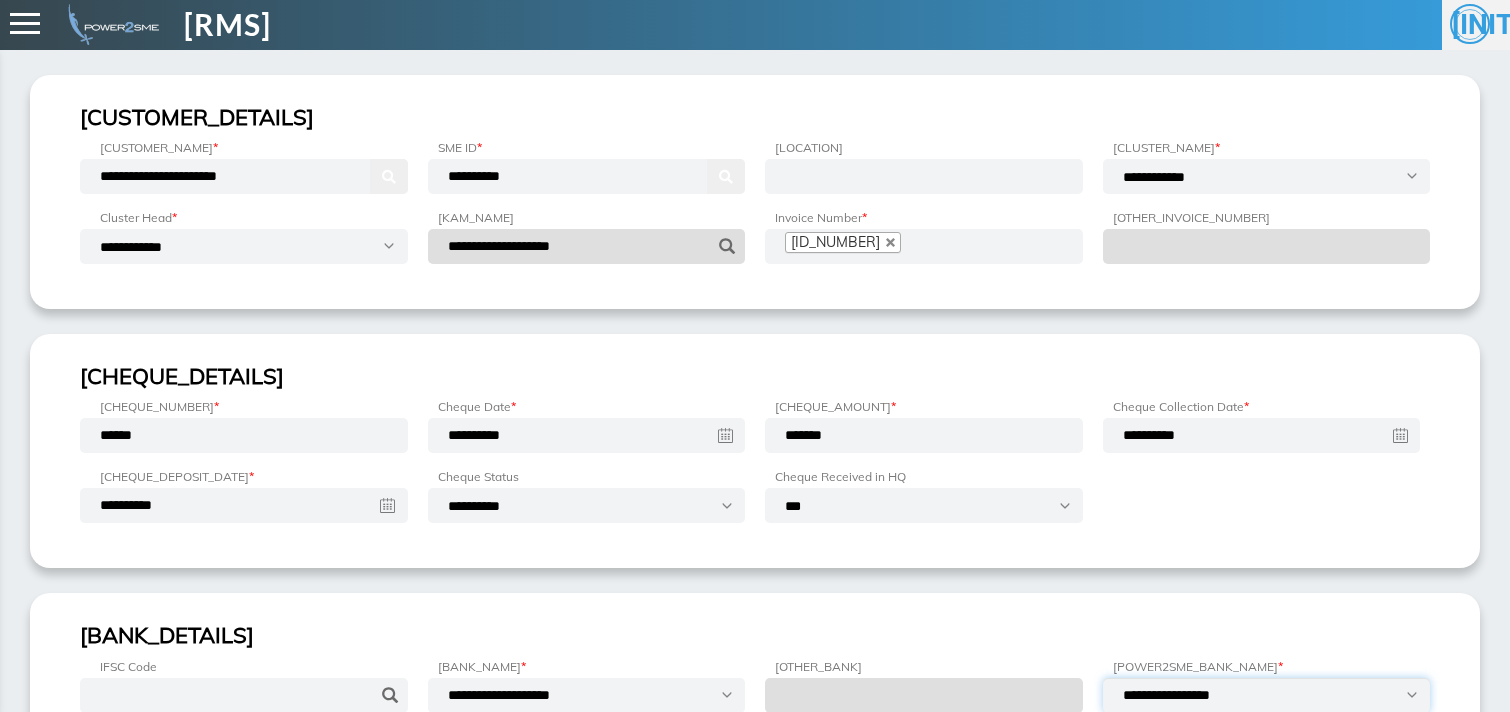 scroll, scrollTop: 254, scrollLeft: 0, axis: vertical 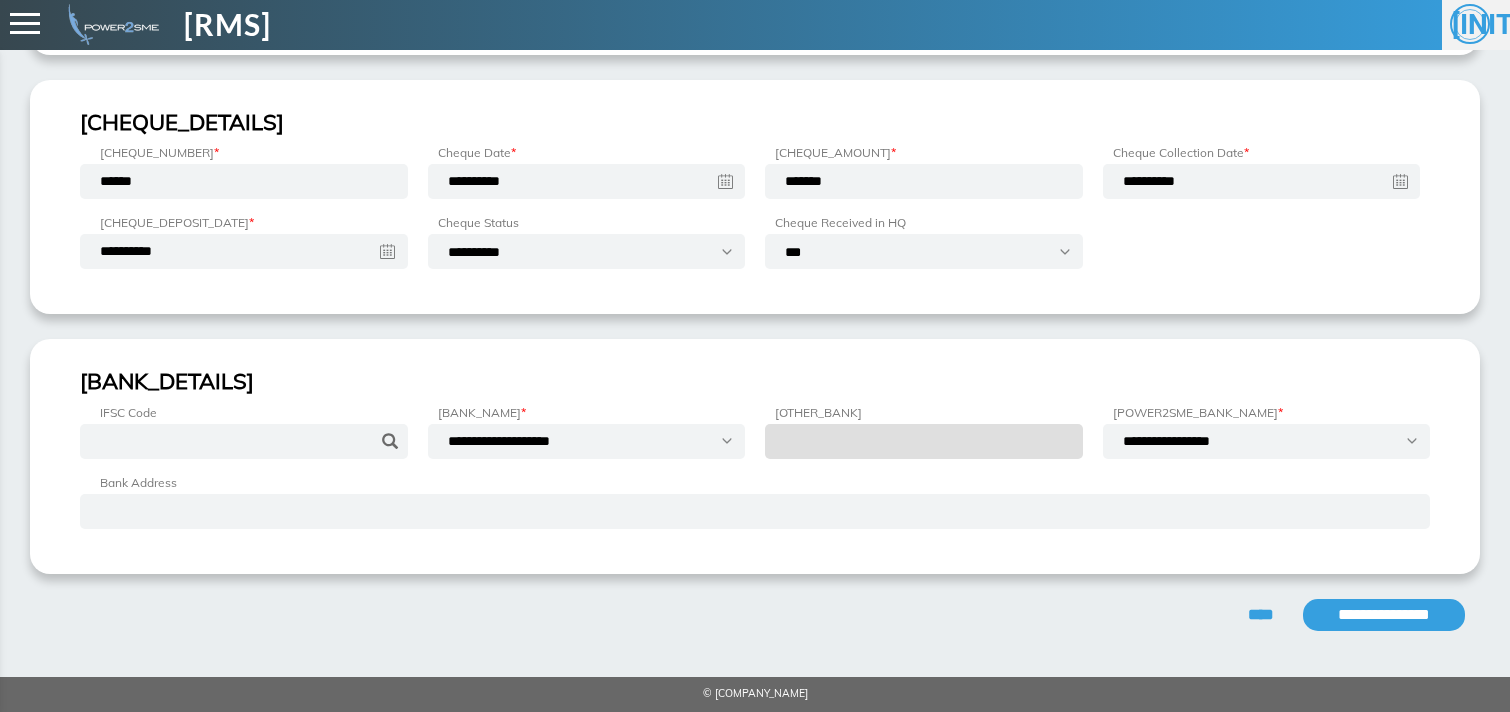 click on "**********" at bounding box center [1384, 615] 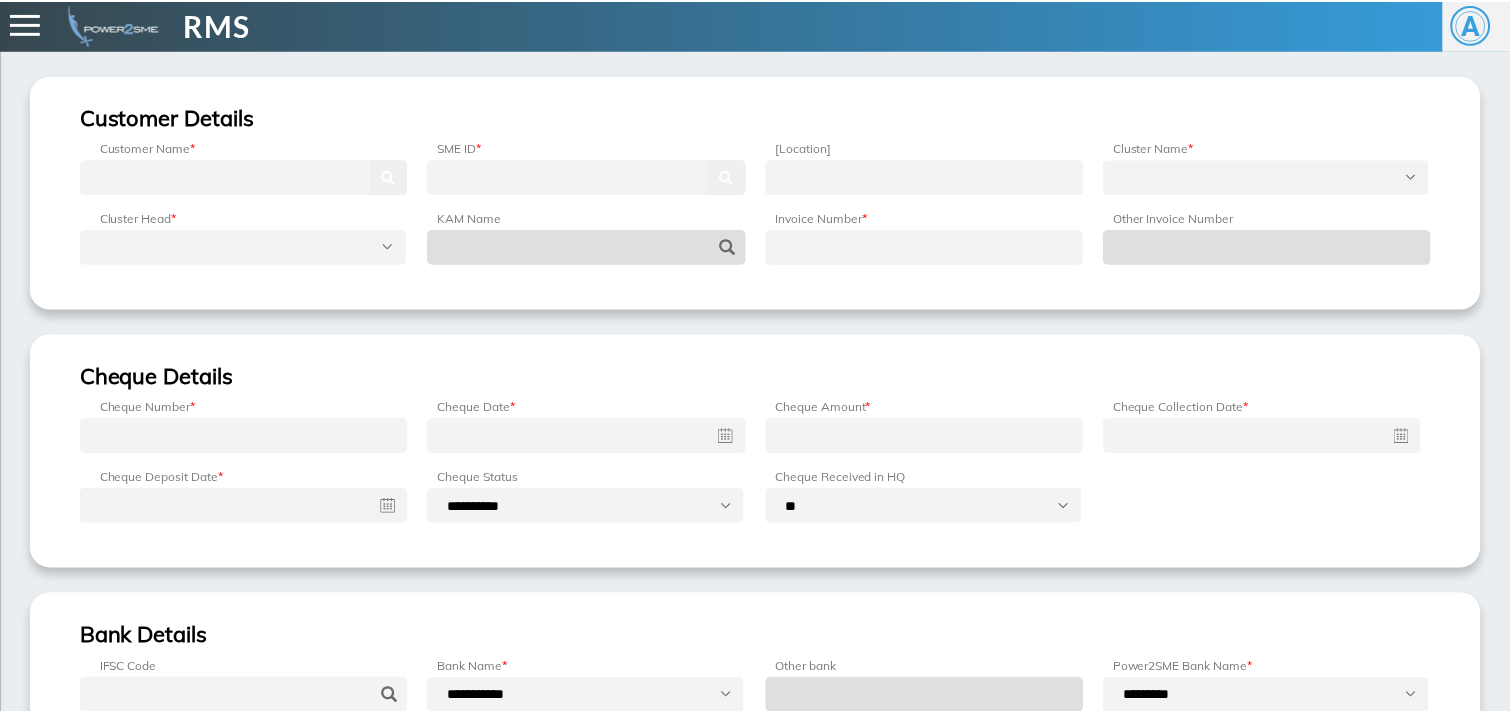 scroll, scrollTop: 0, scrollLeft: 0, axis: both 